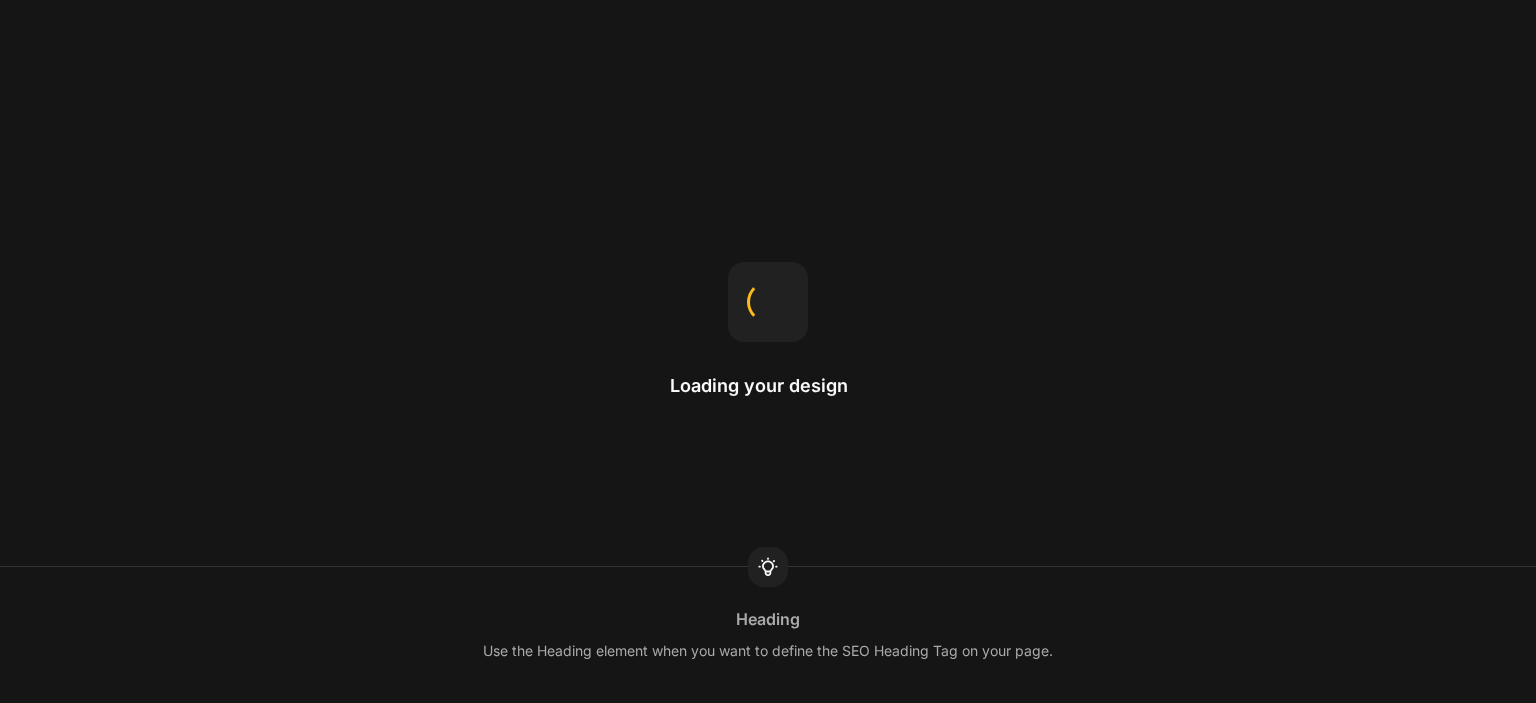 scroll, scrollTop: 0, scrollLeft: 0, axis: both 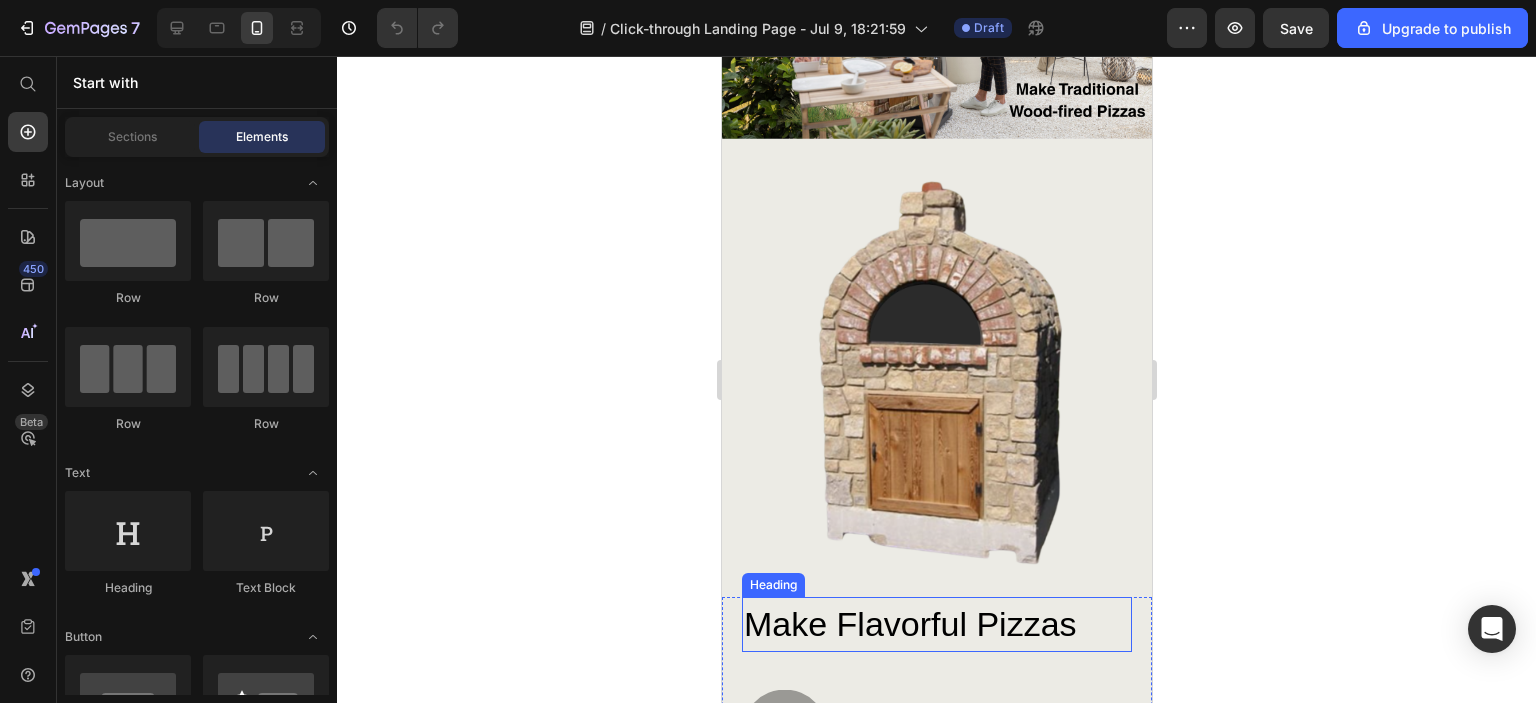 click on "Make Flavorful Pizzas" at bounding box center (936, 624) 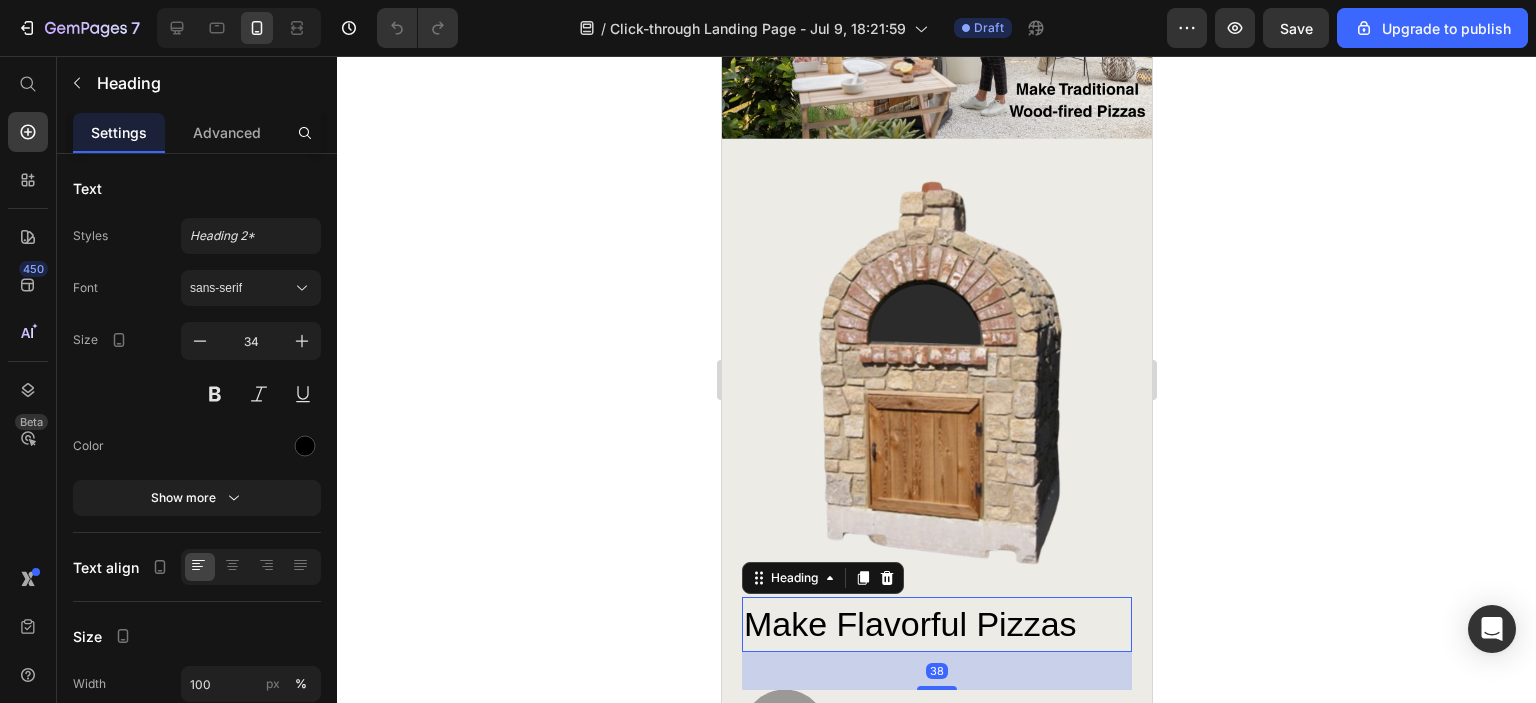 click on "Make Flavorful Pizzas" at bounding box center [936, 624] 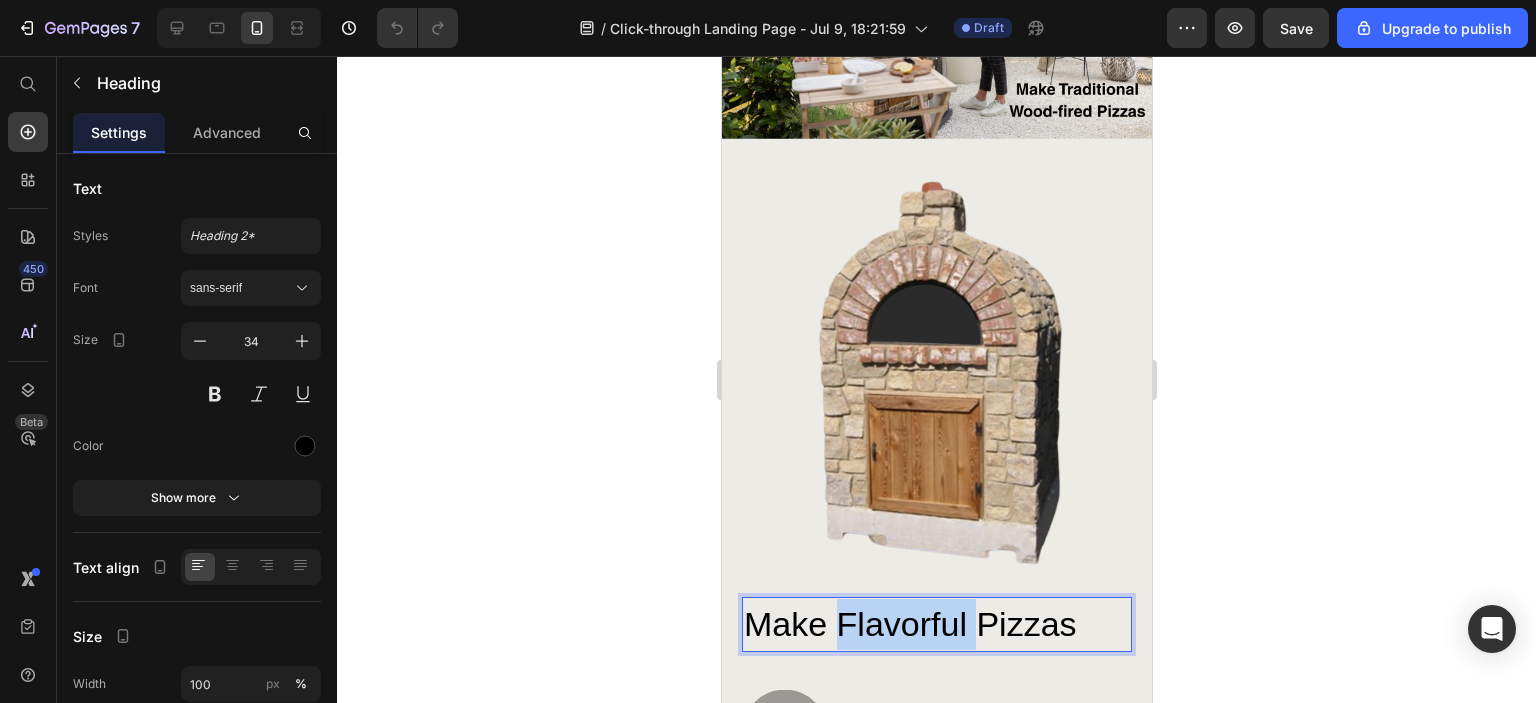 click on "Make Flavorful Pizzas" at bounding box center [936, 624] 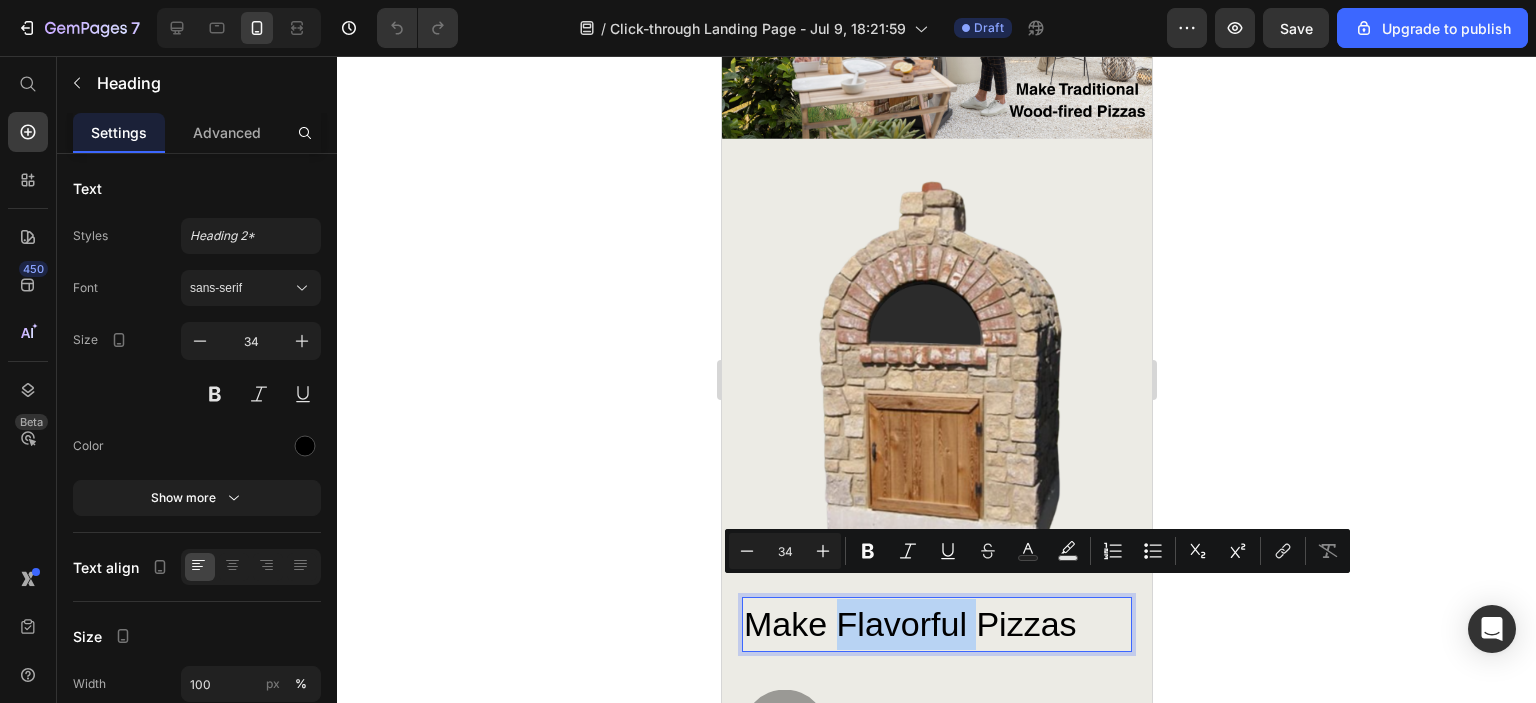 click on "Make Flavorful Pizzas" at bounding box center [936, 624] 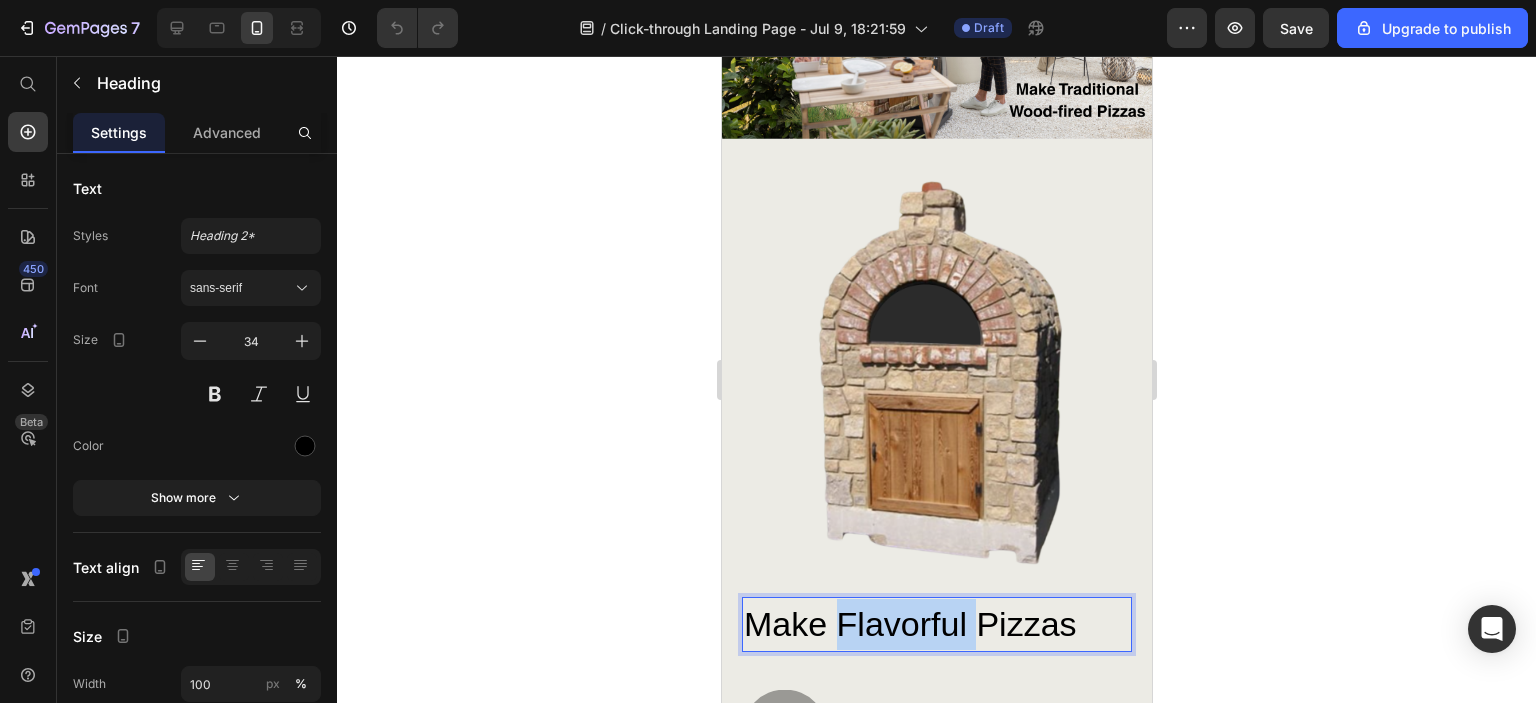 click on "Make Flavorful Pizzas" at bounding box center [936, 624] 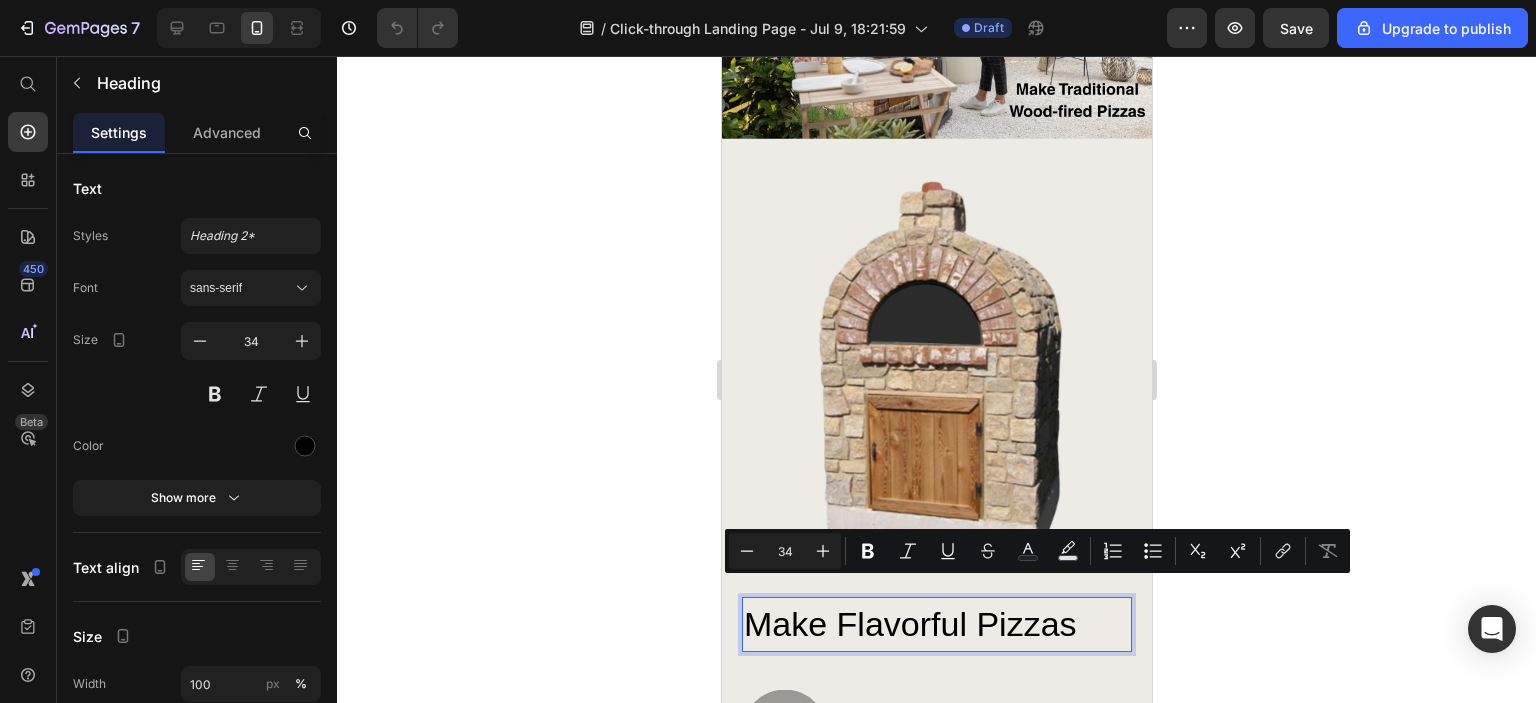 click on "Make Flavorful Pizzas" at bounding box center (936, 624) 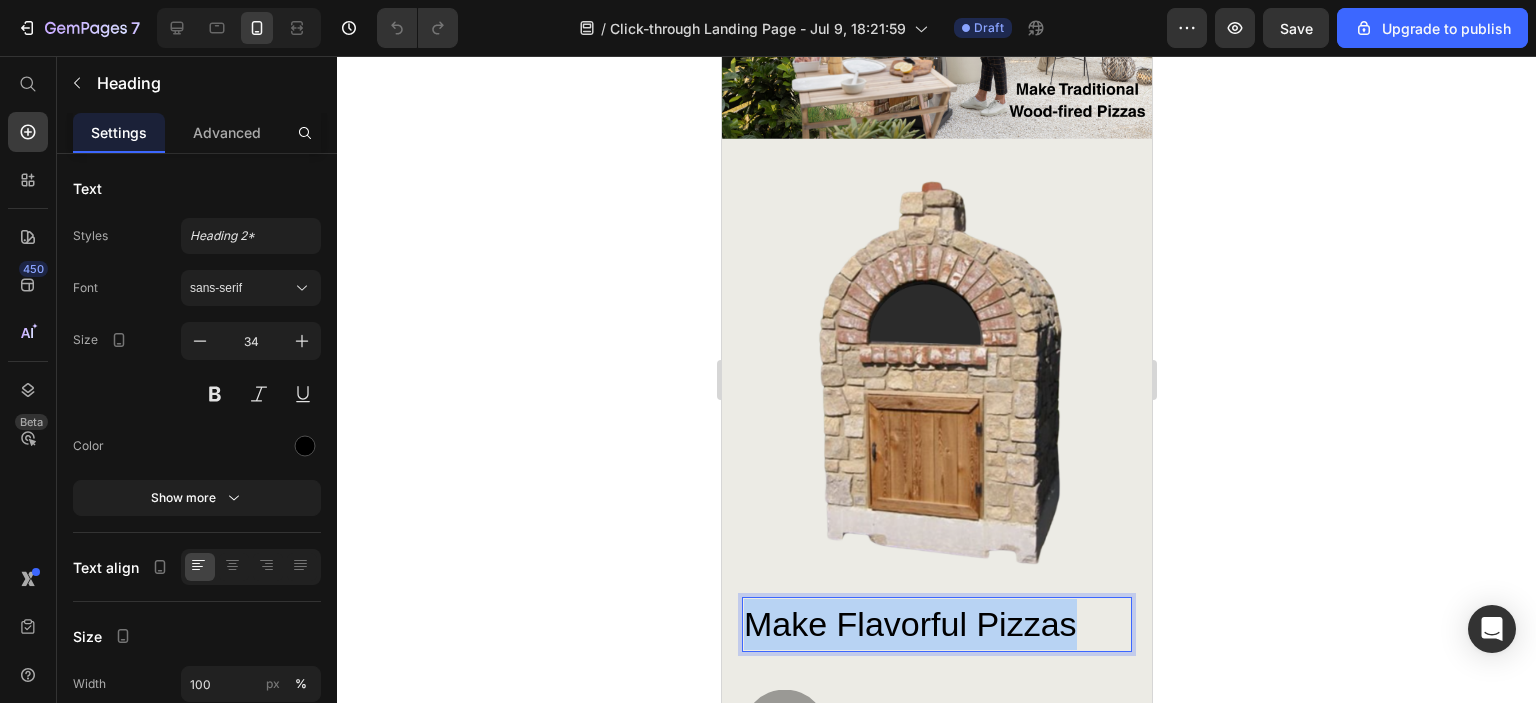drag, startPoint x: 1073, startPoint y: 595, endPoint x: 752, endPoint y: 597, distance: 321.00623 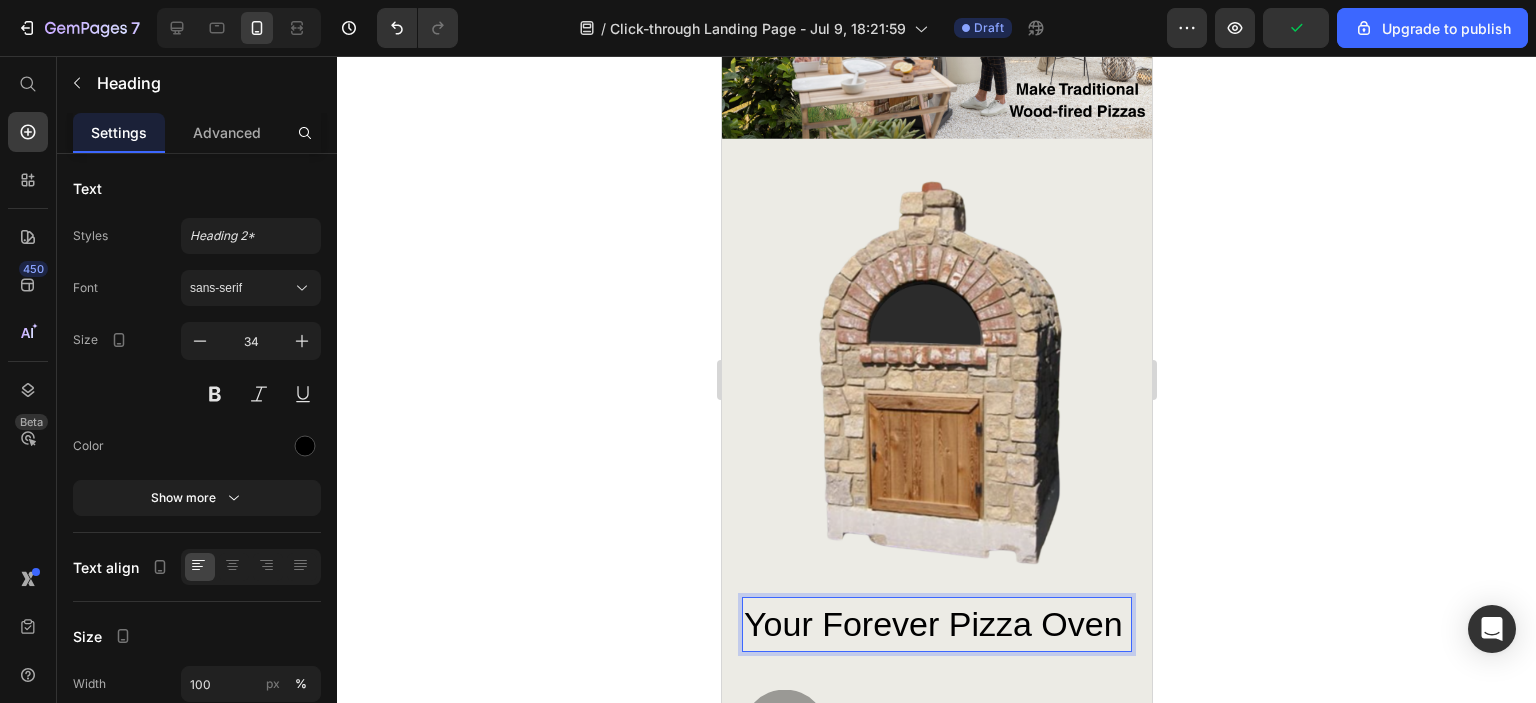 click on "Your Forever Pizza Oven" at bounding box center (936, 624) 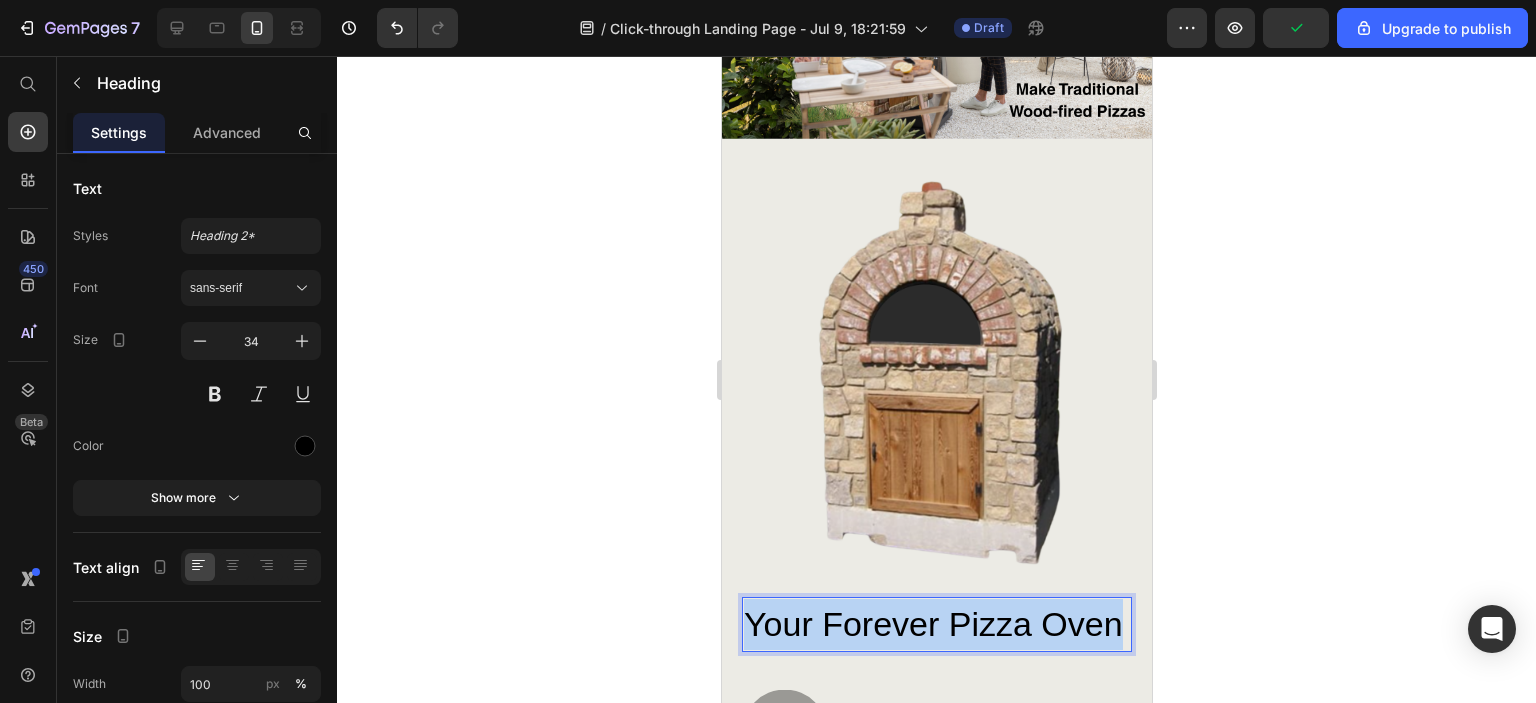 click on "Your Forever Pizza Oven" at bounding box center (936, 624) 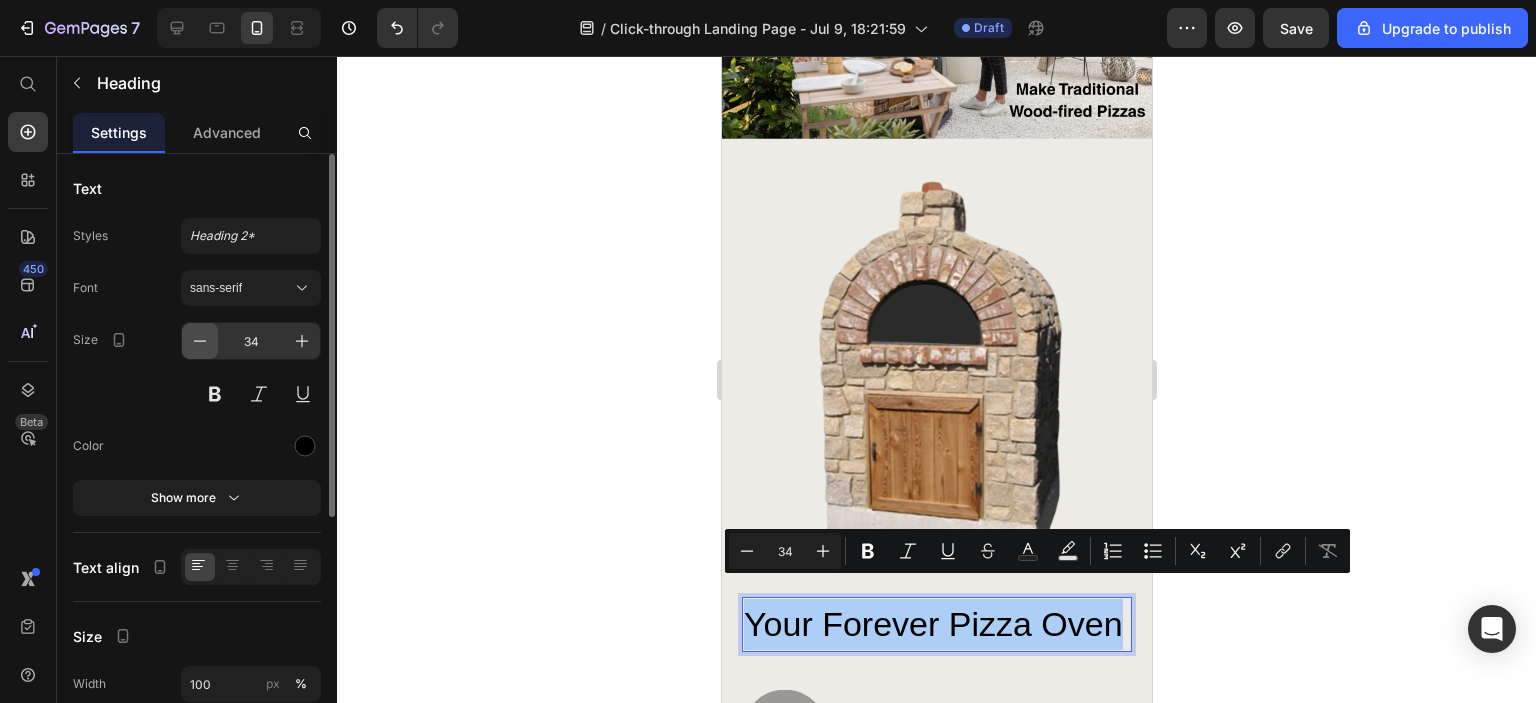 click 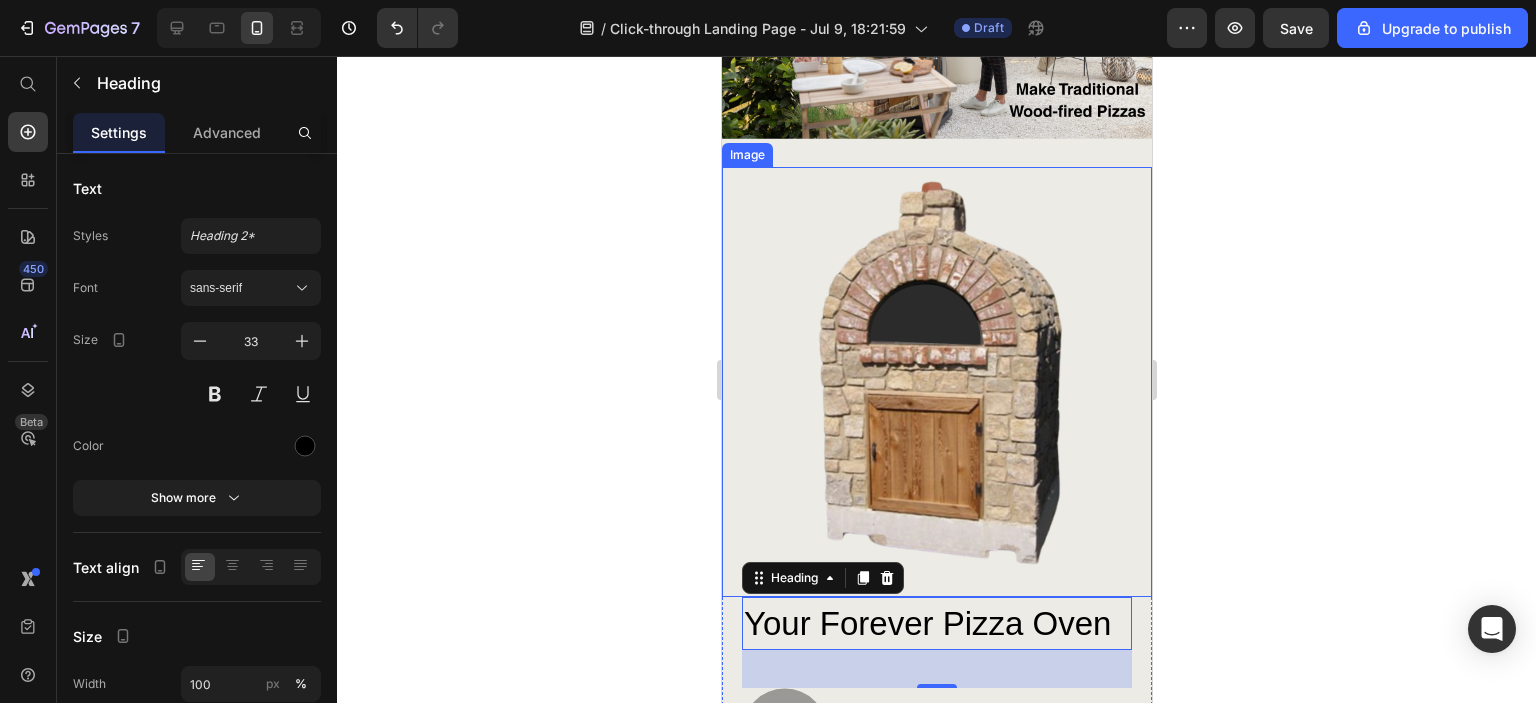 click 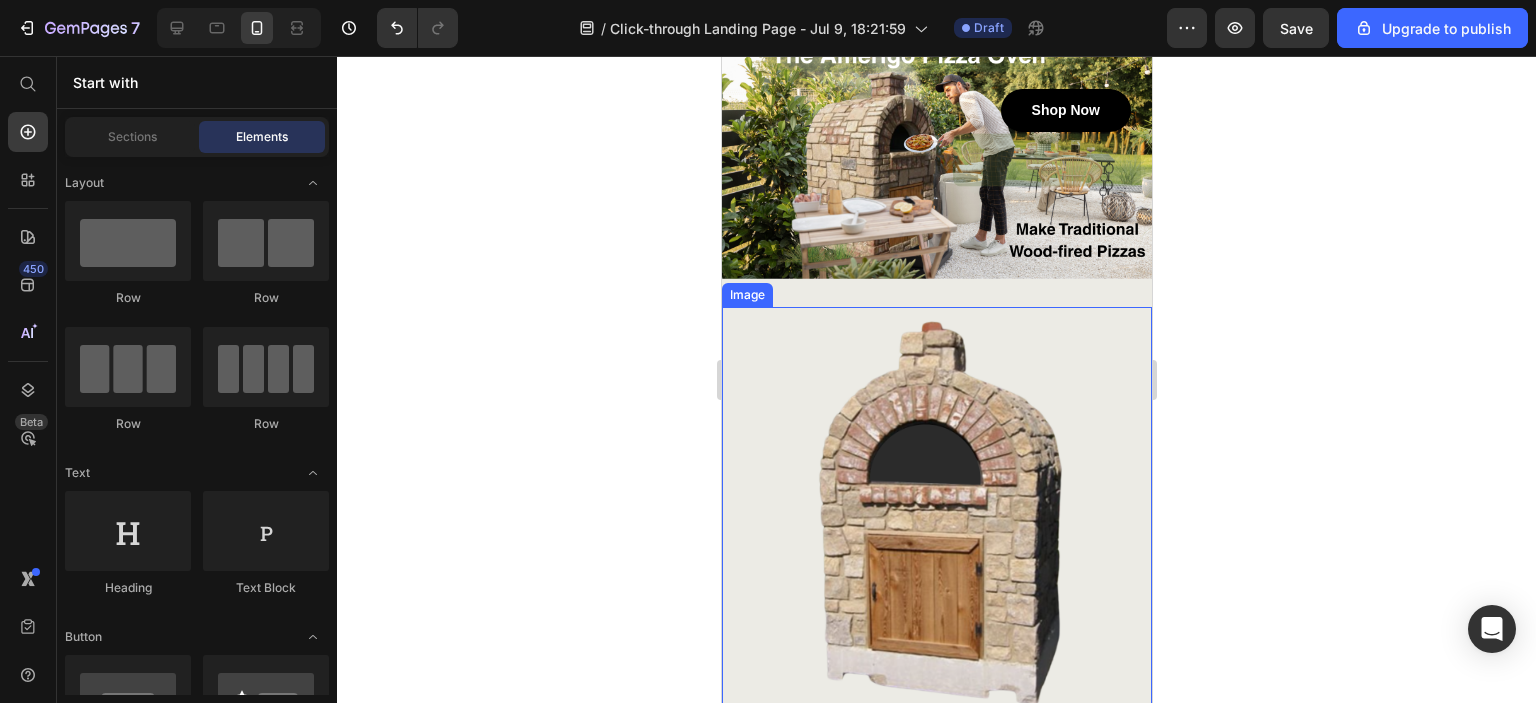 scroll, scrollTop: 0, scrollLeft: 0, axis: both 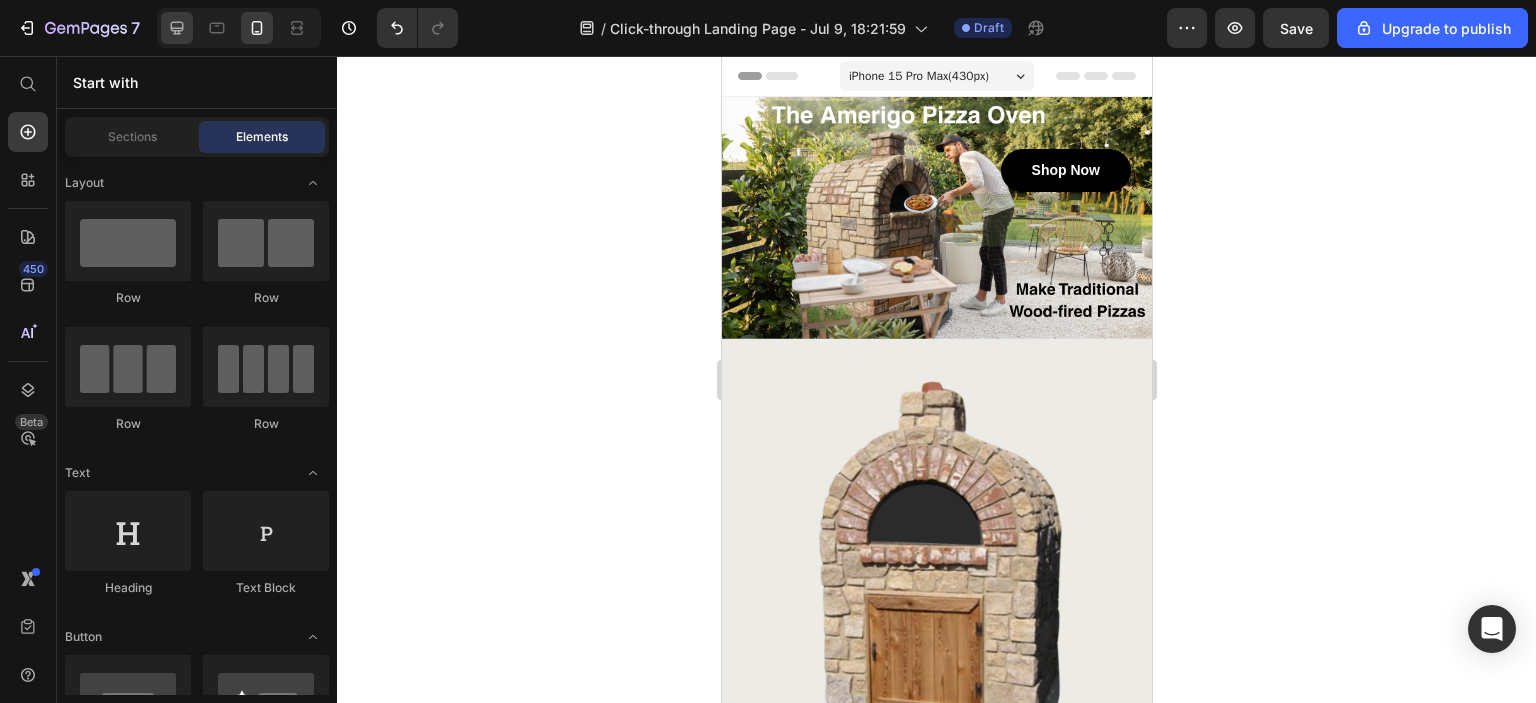 click 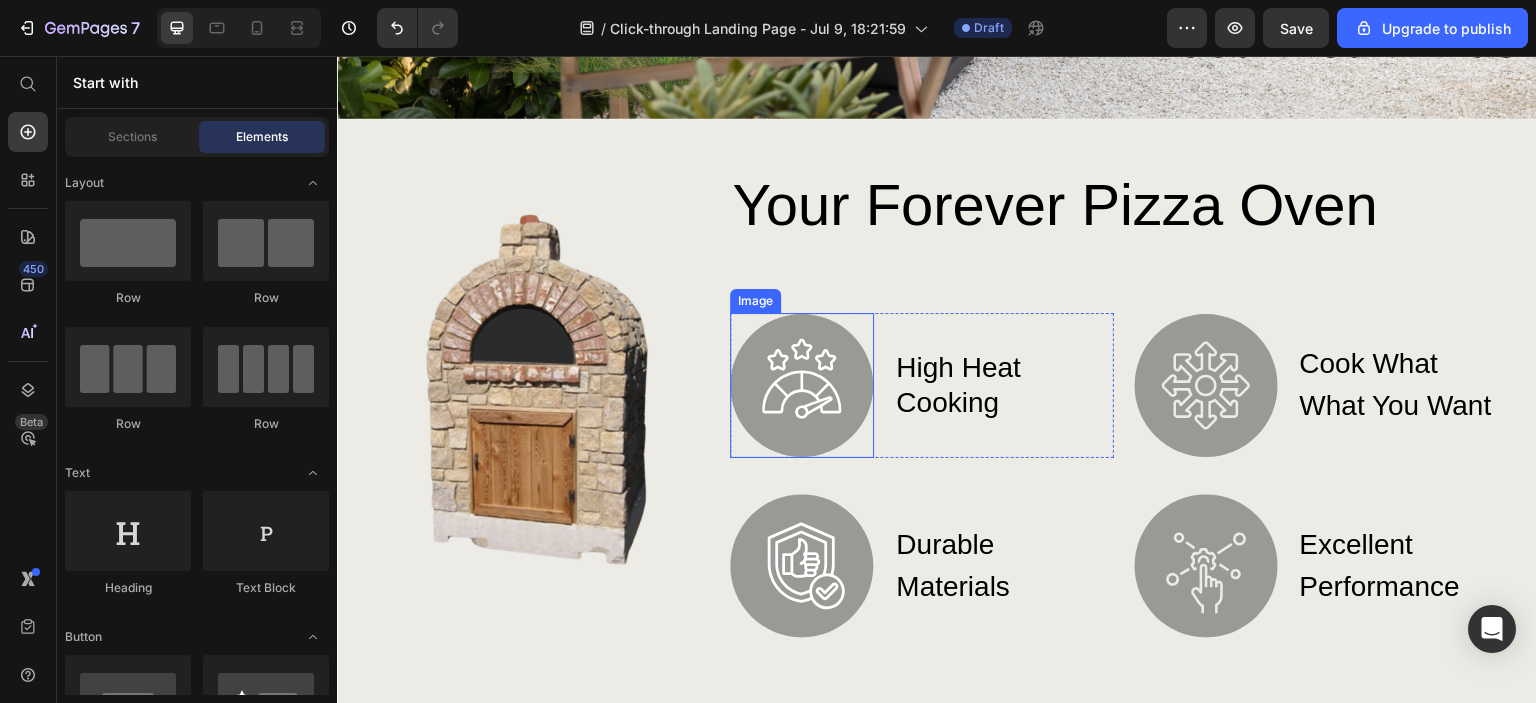 scroll, scrollTop: 700, scrollLeft: 0, axis: vertical 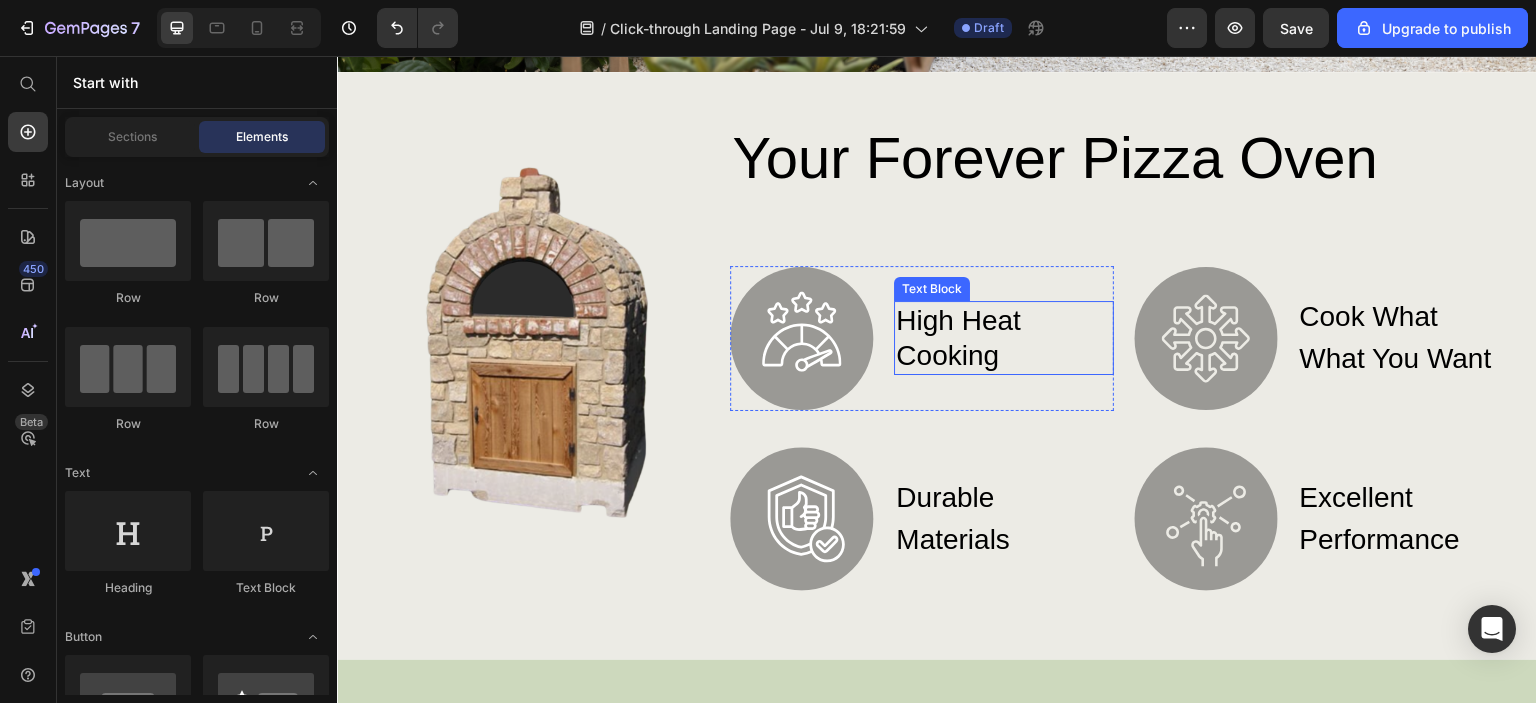 click on "High Heat Cooking" at bounding box center [1003, 338] 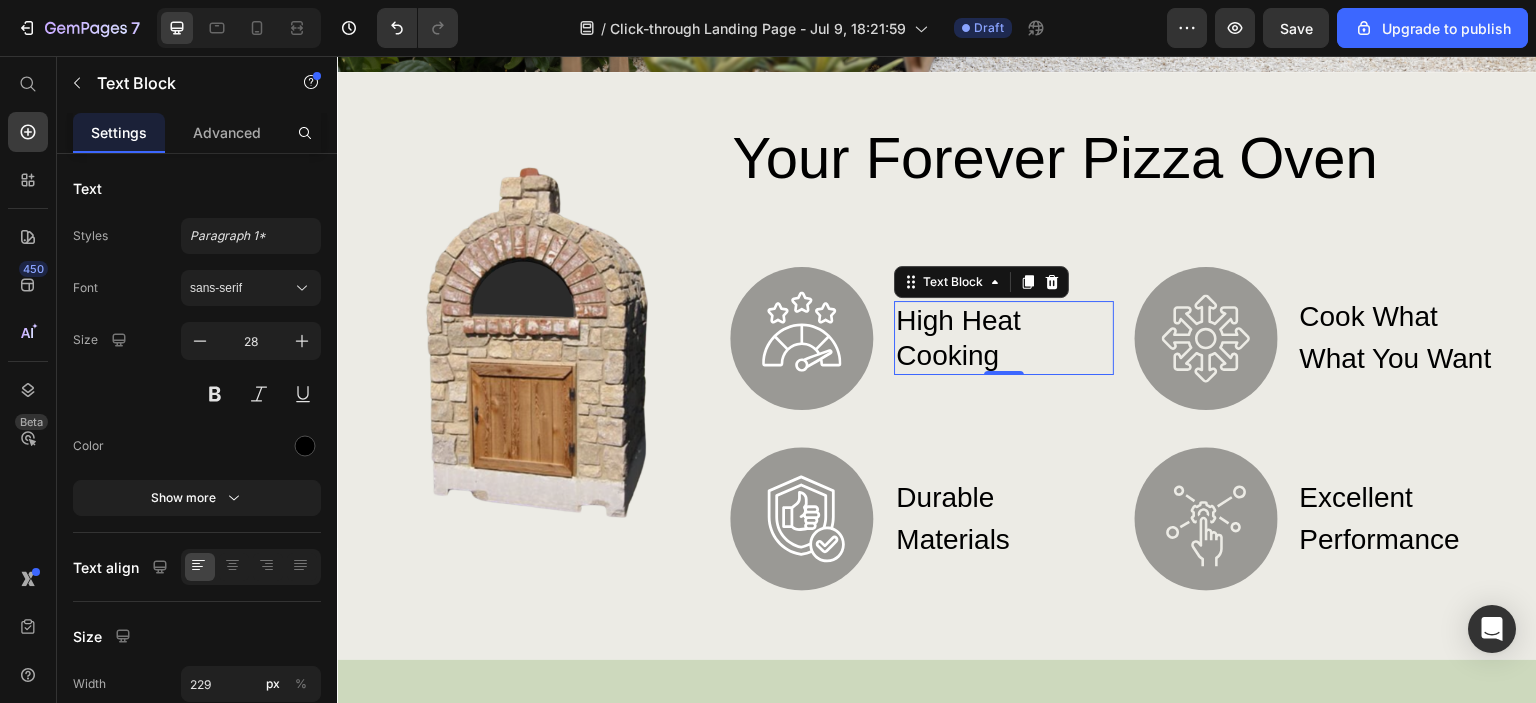 click on "High Heat Cooking" at bounding box center (1003, 338) 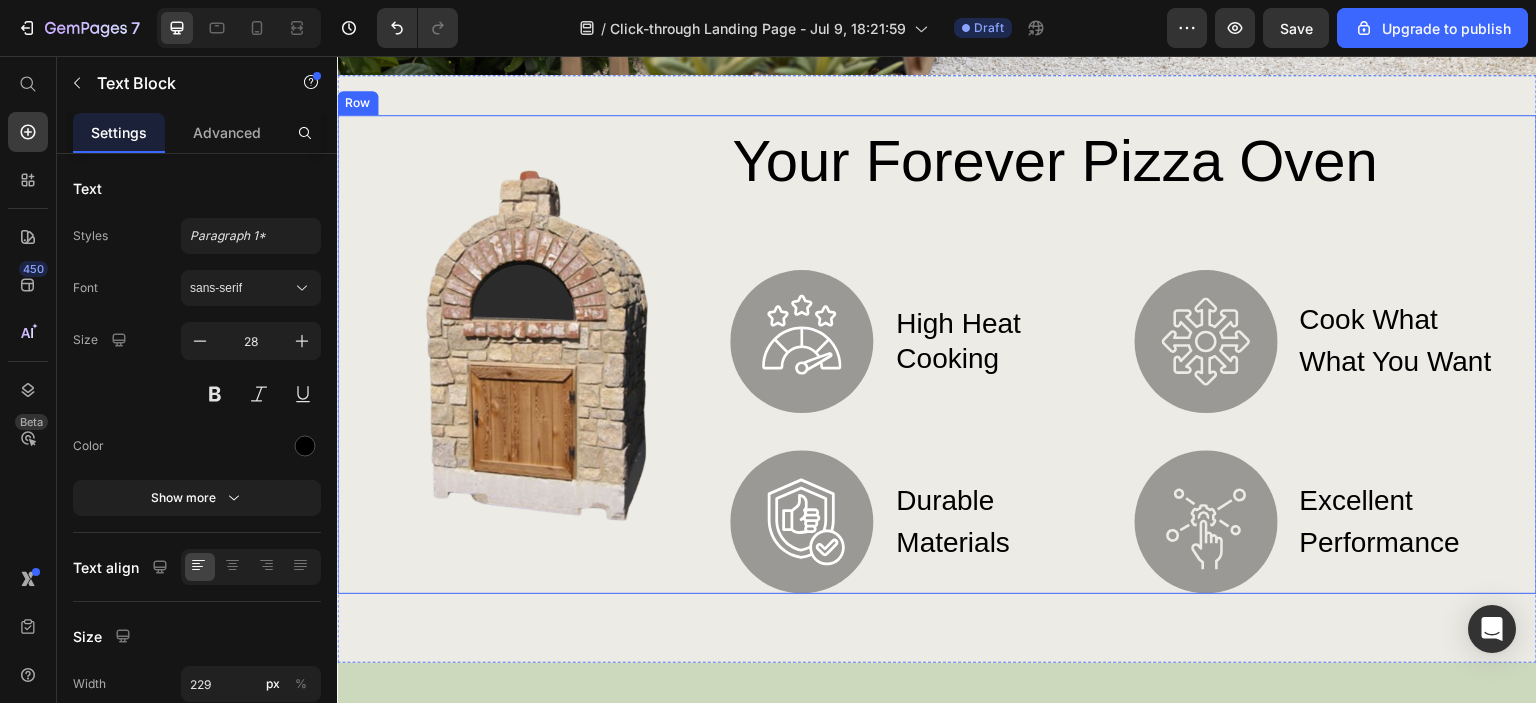 scroll, scrollTop: 700, scrollLeft: 0, axis: vertical 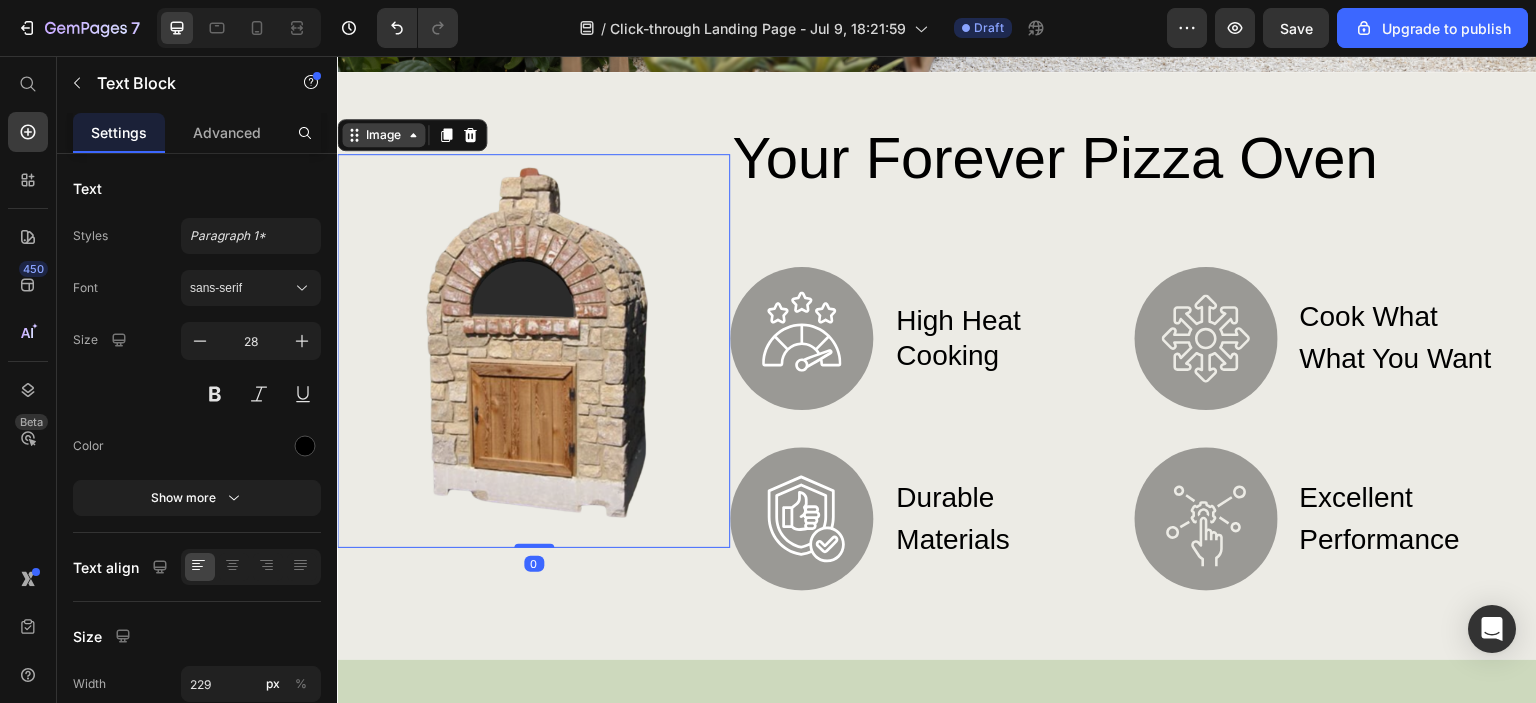 click on "Image" at bounding box center (383, 135) 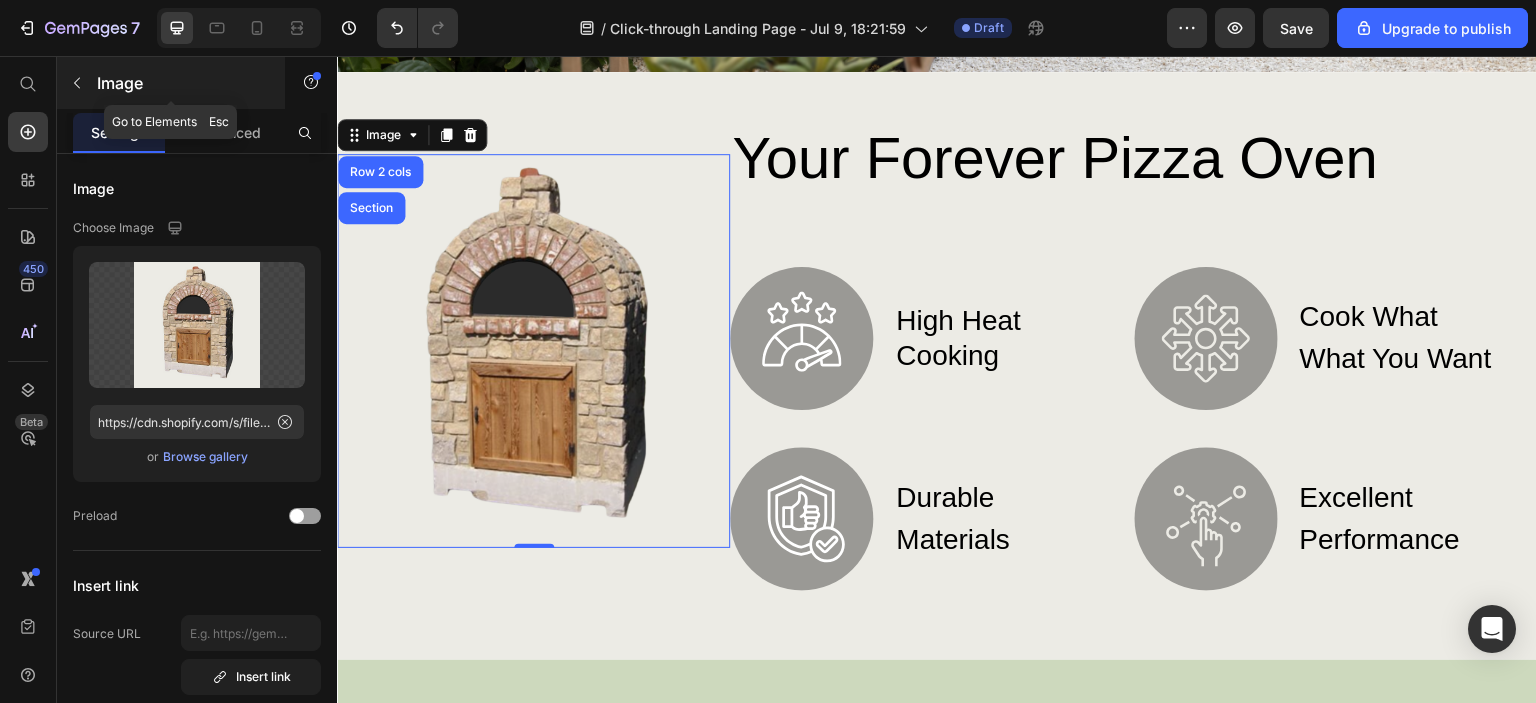 click 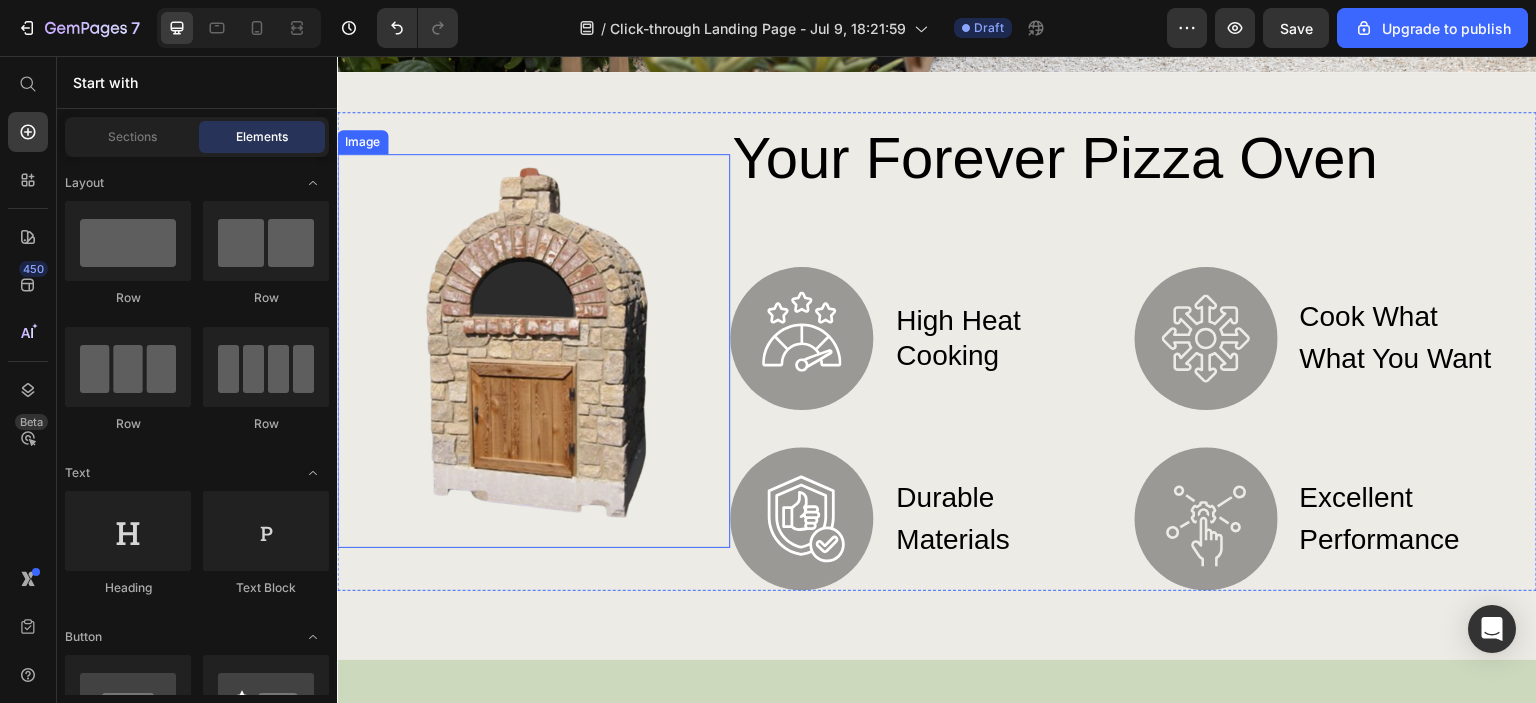 click at bounding box center (533, 350) 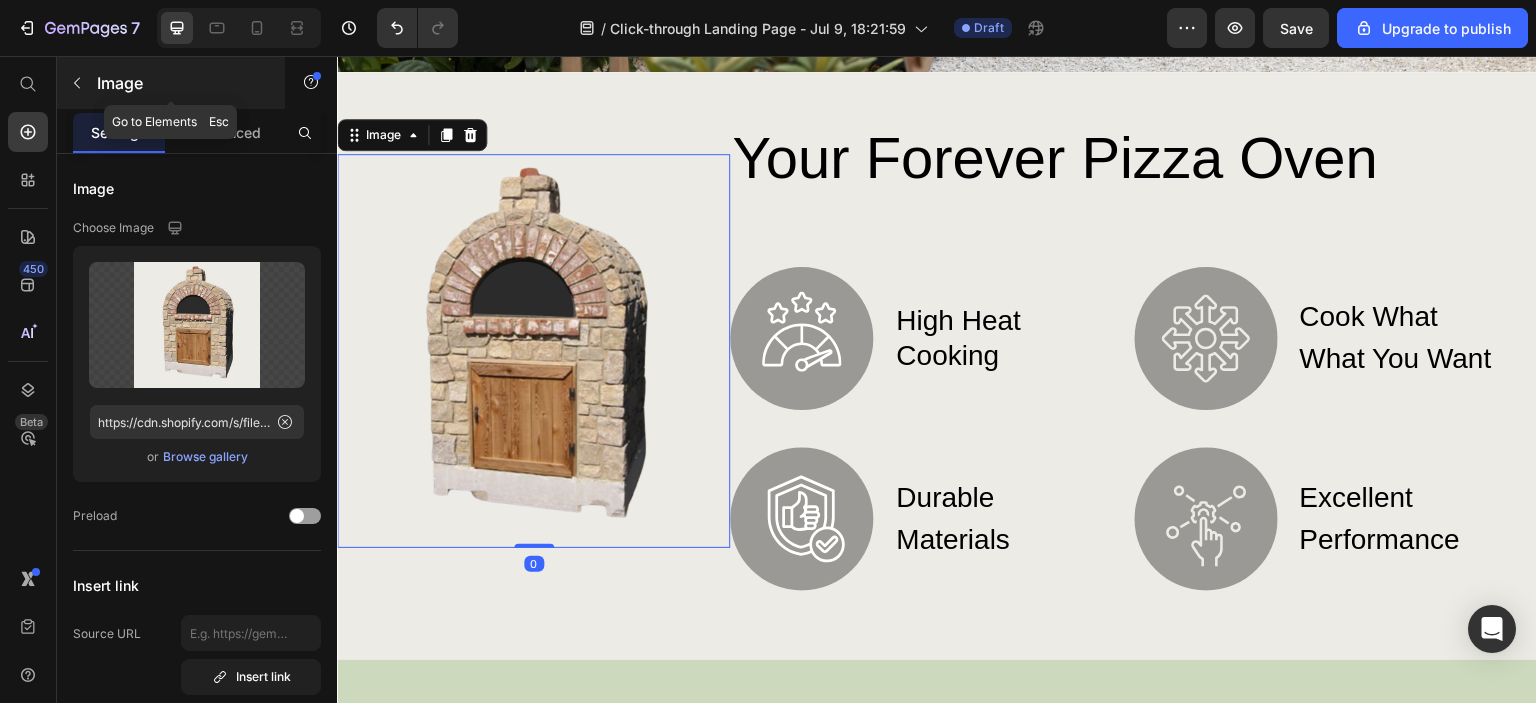 click 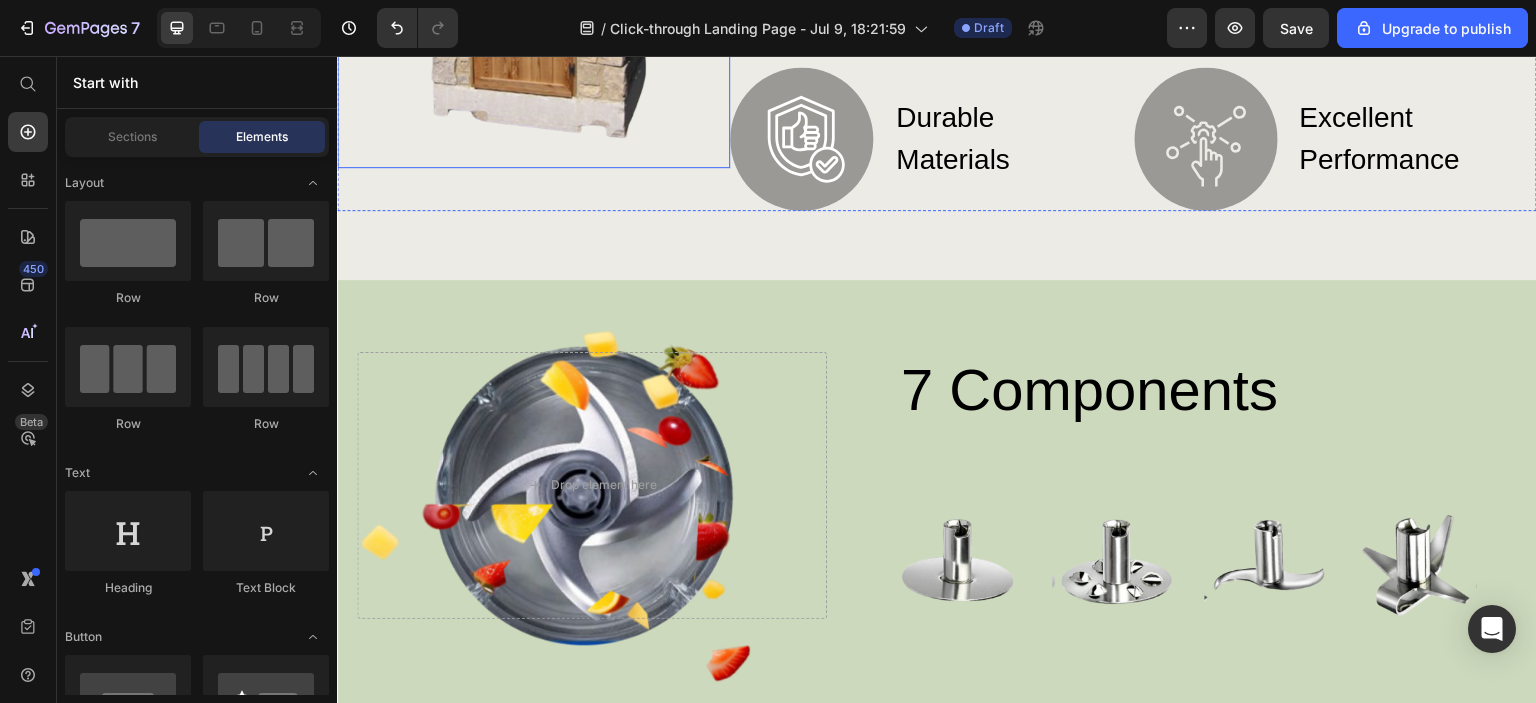 scroll, scrollTop: 1100, scrollLeft: 0, axis: vertical 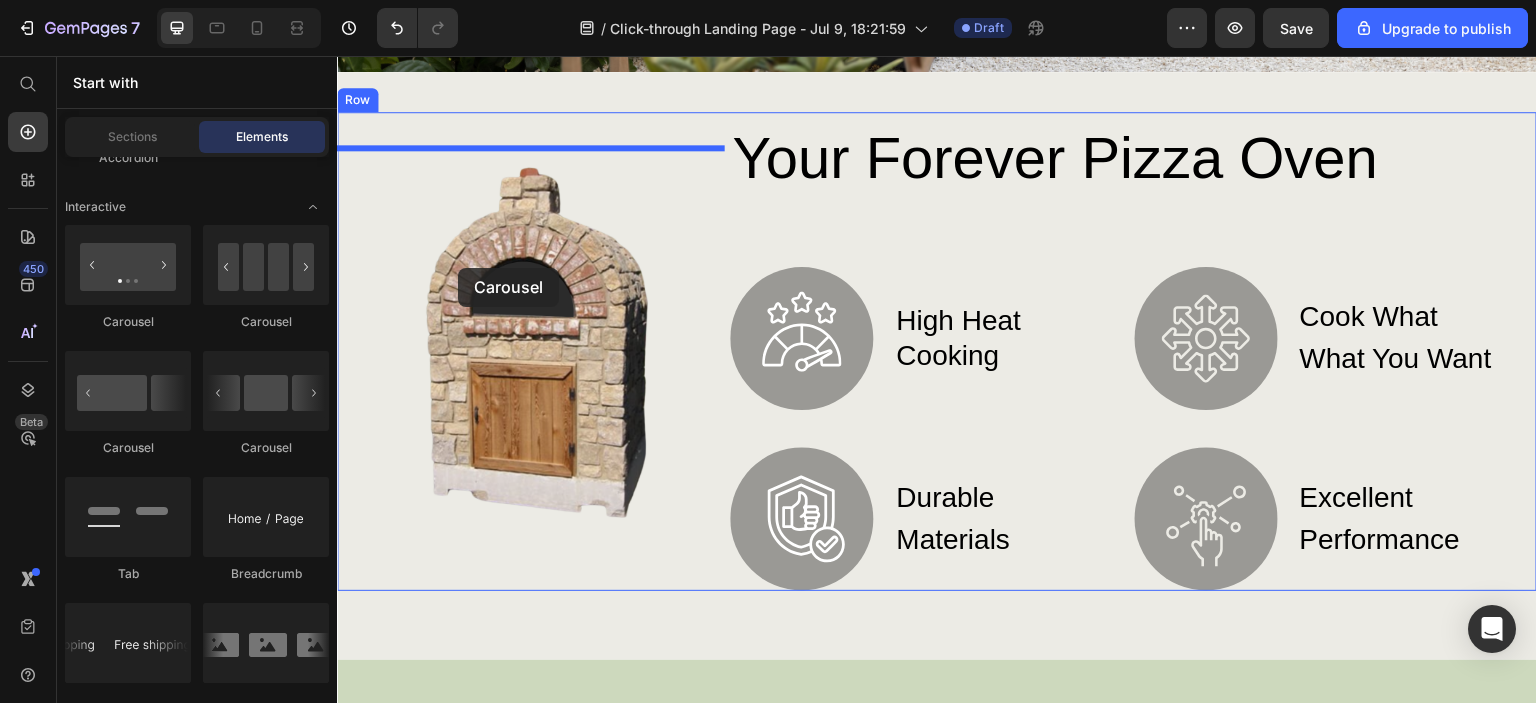 drag, startPoint x: 473, startPoint y: 328, endPoint x: 458, endPoint y: 268, distance: 61.846584 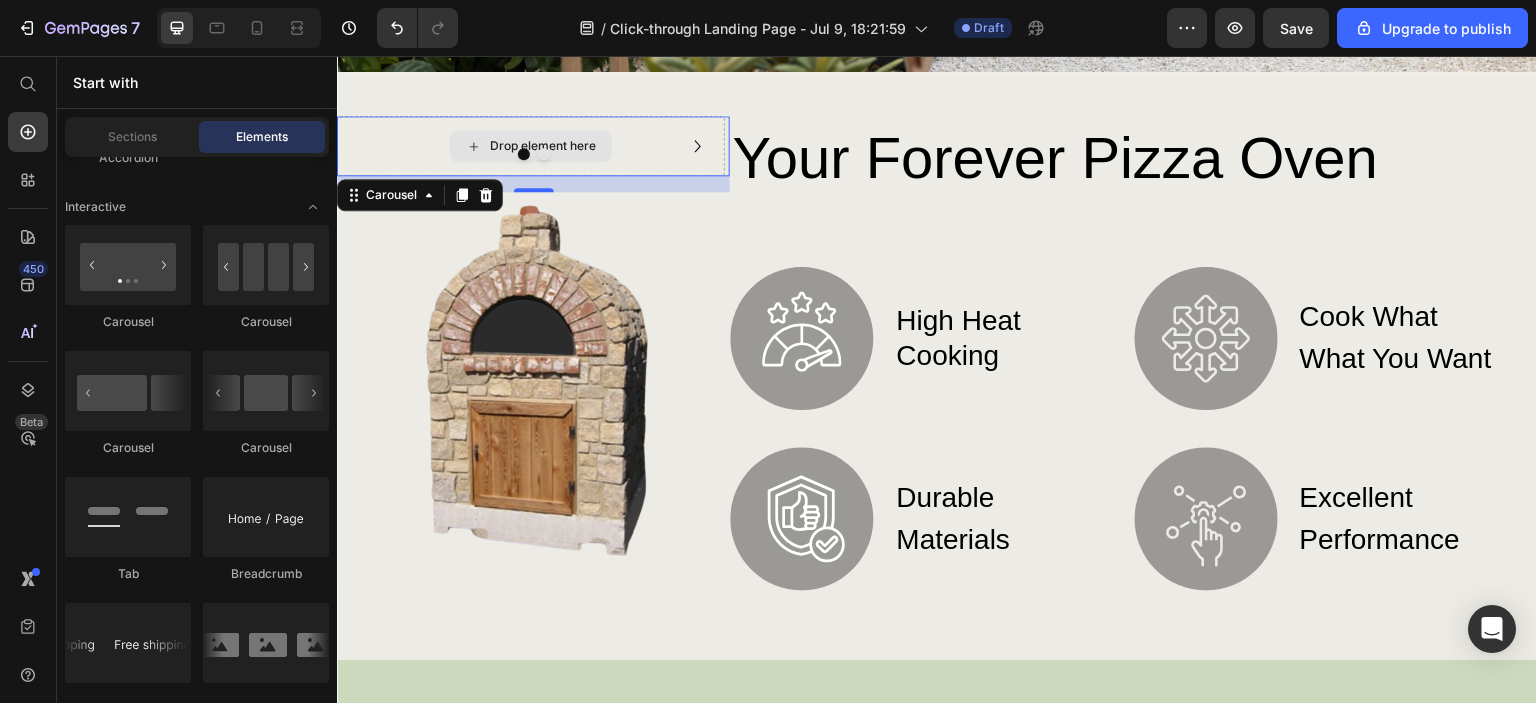 click 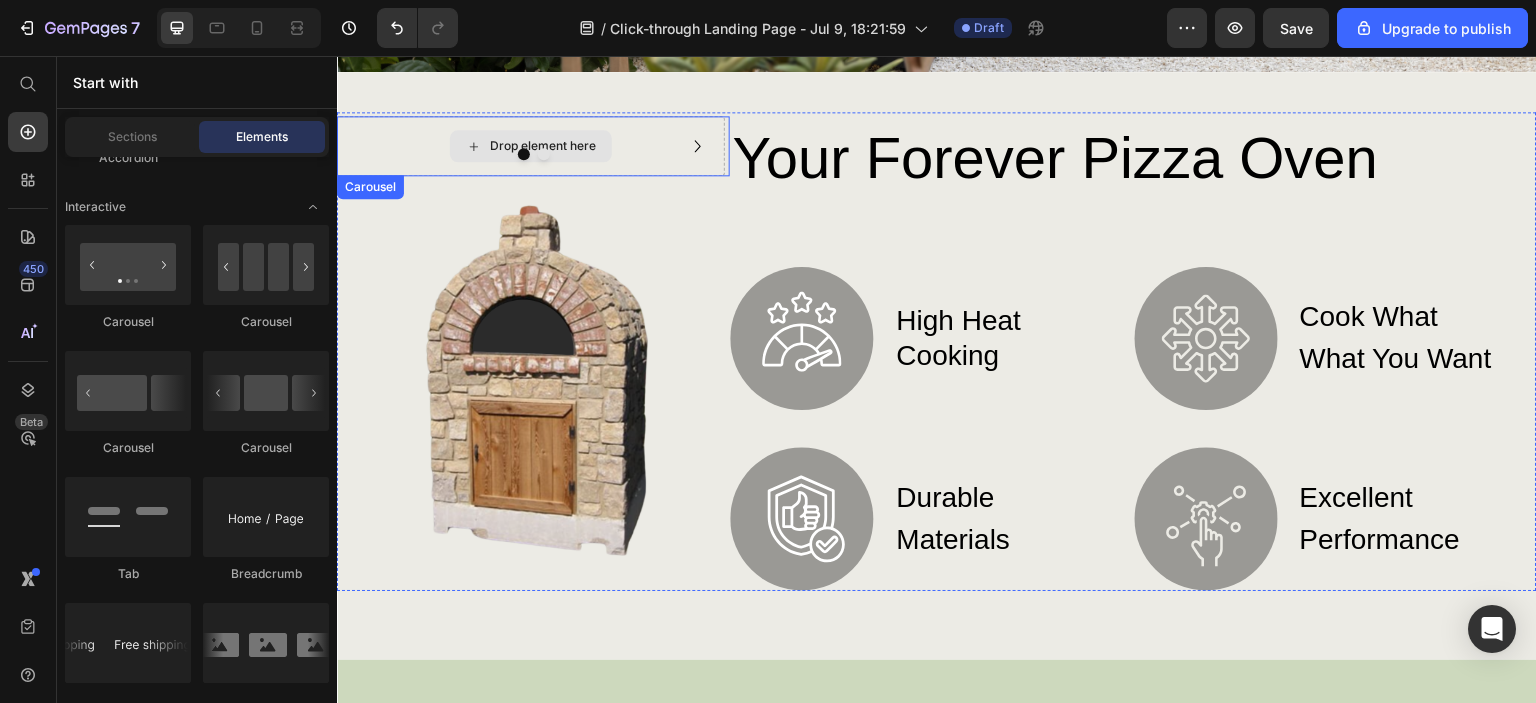 click on "Drop element here" at bounding box center [543, 146] 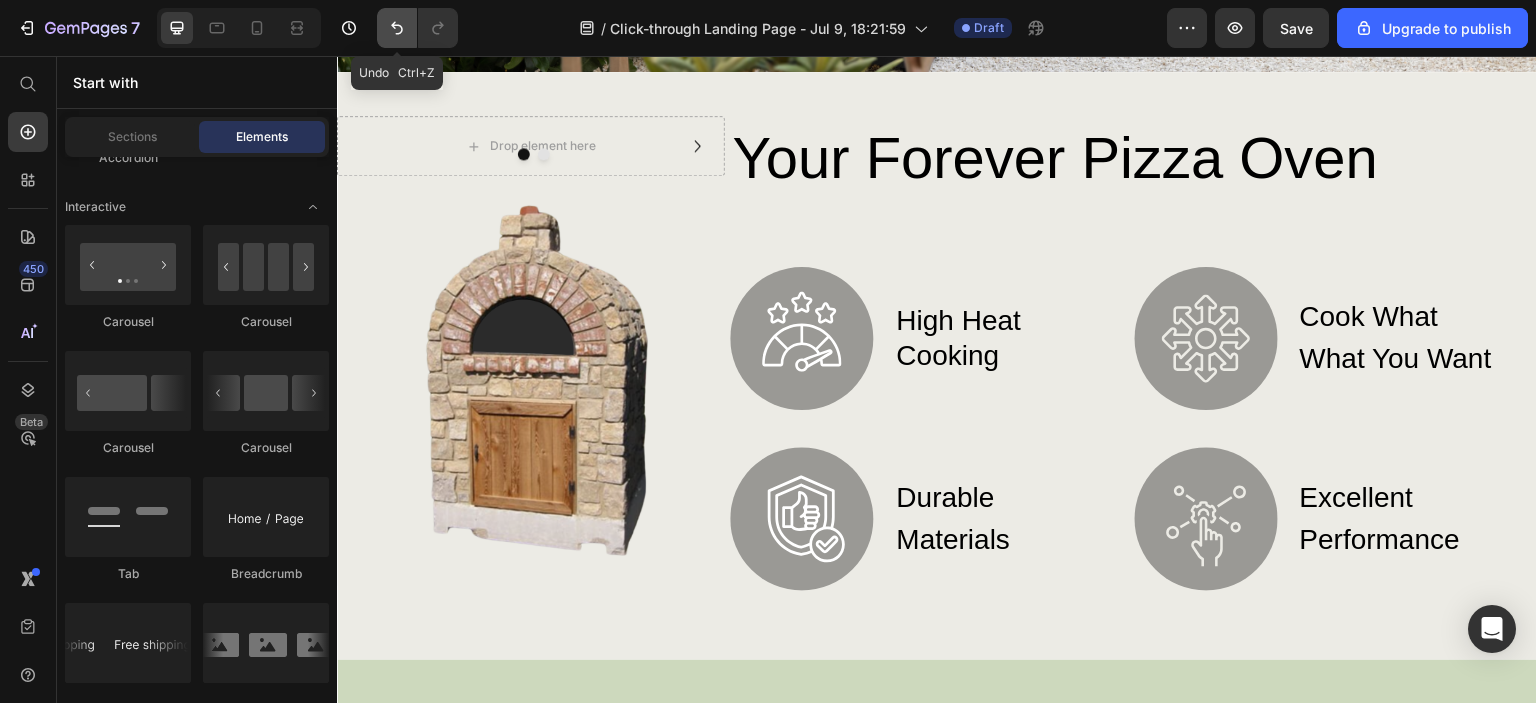 click 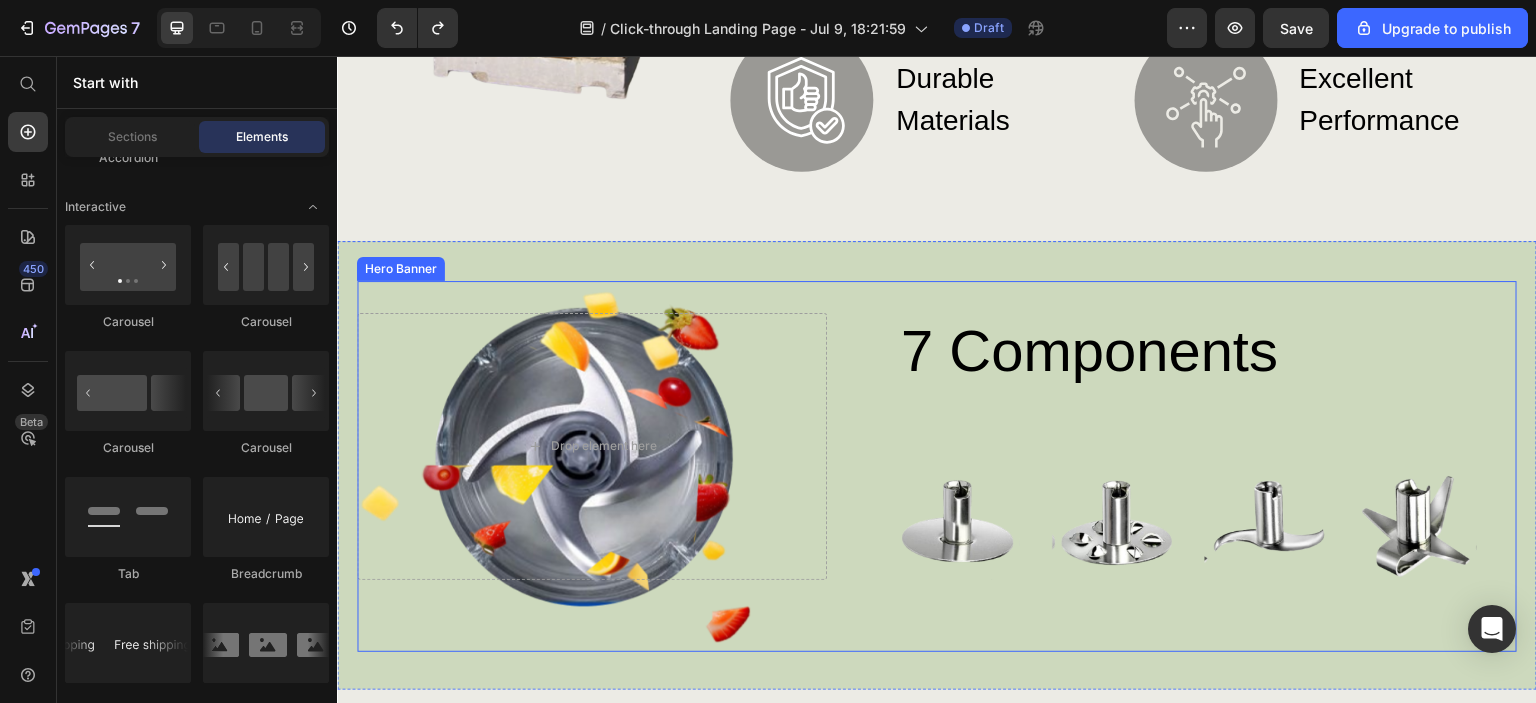 scroll, scrollTop: 1200, scrollLeft: 0, axis: vertical 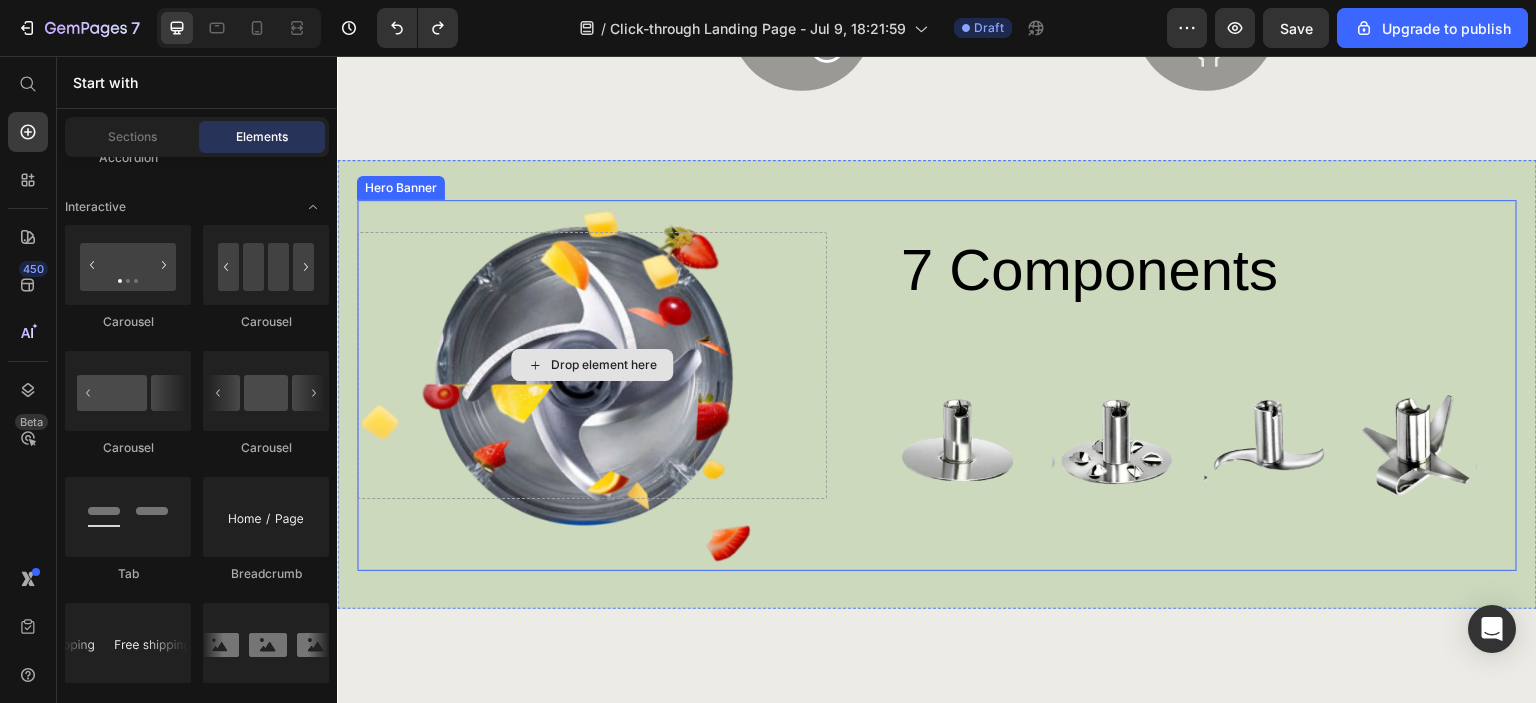 click on "Drop element here" at bounding box center [592, 365] 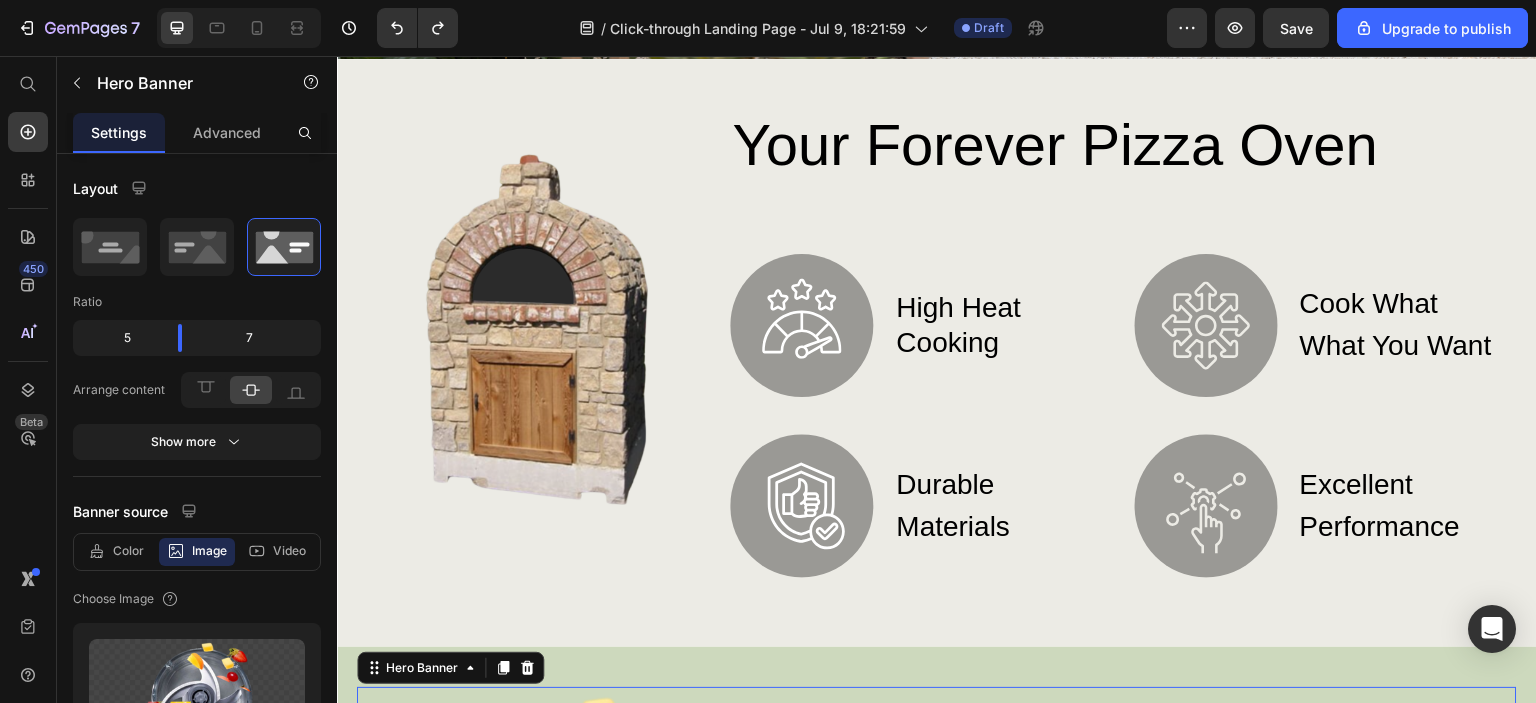 scroll, scrollTop: 1100, scrollLeft: 0, axis: vertical 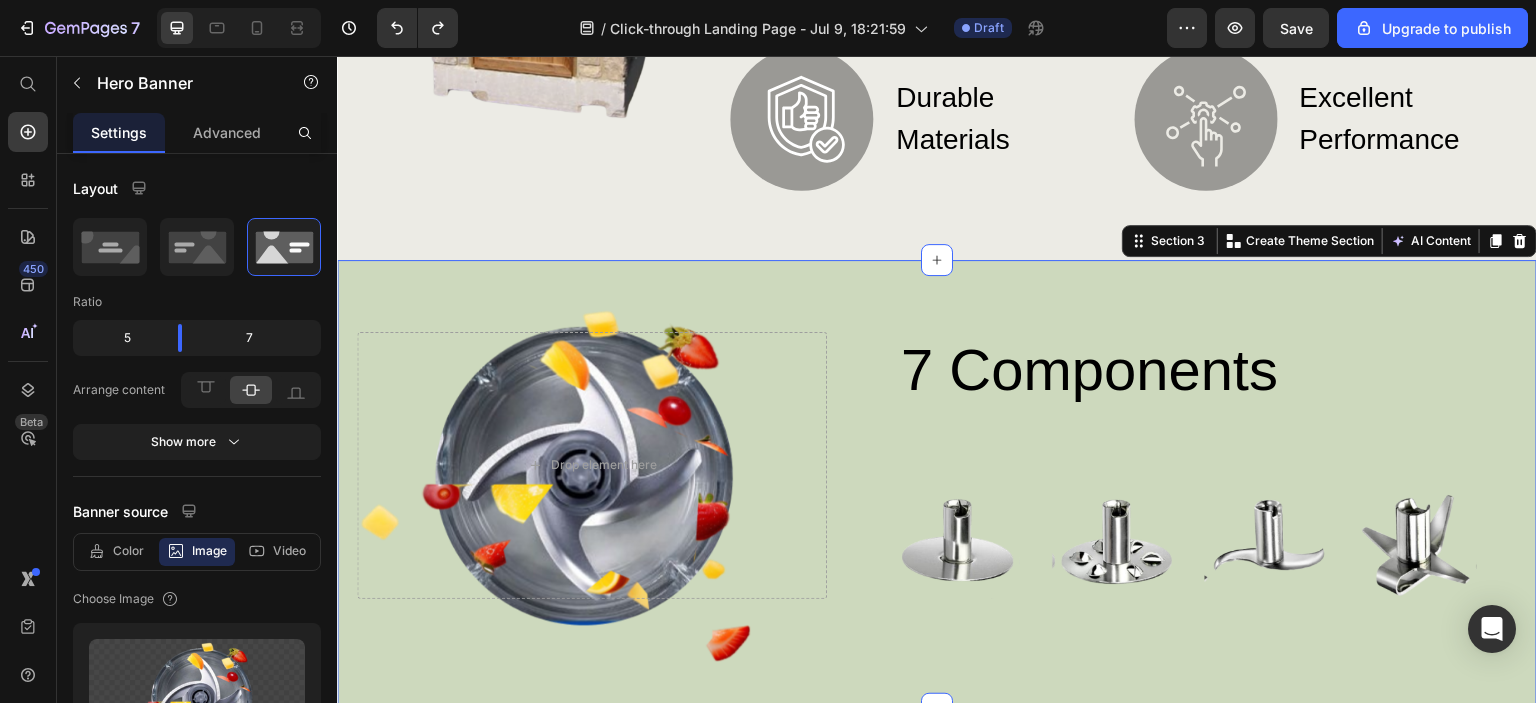 click on "7 Components Heading Image Image Image Image Row Row
Drop element here Hero Banner Section 3   You can create reusable sections Create Theme Section AI Content Write with GemAI What would you like to describe here? Tone and Voice Persuasive Product Getting products... Show more Generate" at bounding box center [937, 484] 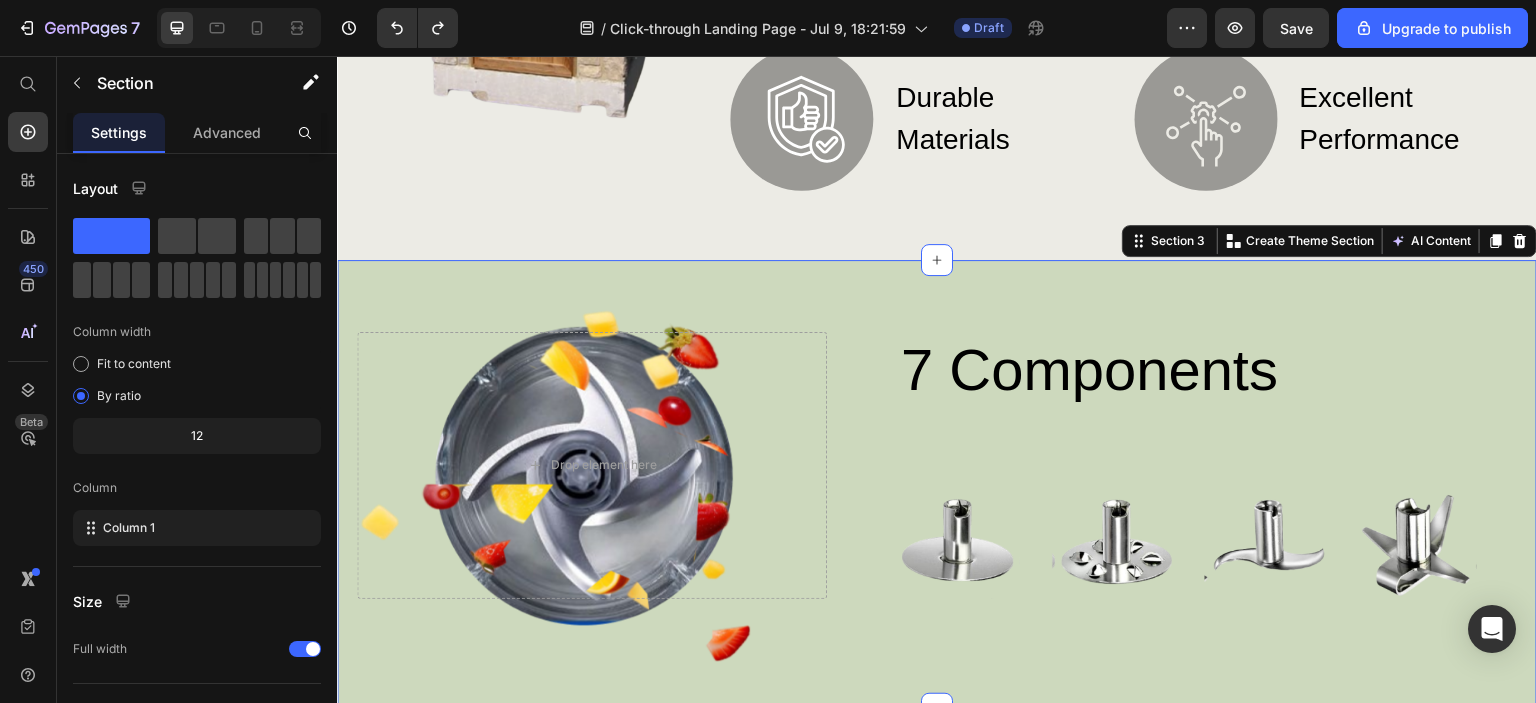 click on "7 Components Heading Image Image Image Image Row Row
Drop element here Hero Banner Section 3   You can create reusable sections Create Theme Section AI Content Write with GemAI What would you like to describe here? Tone and Voice Persuasive Product Pizza Oven Thermal Blanket Show more Generate" at bounding box center (937, 484) 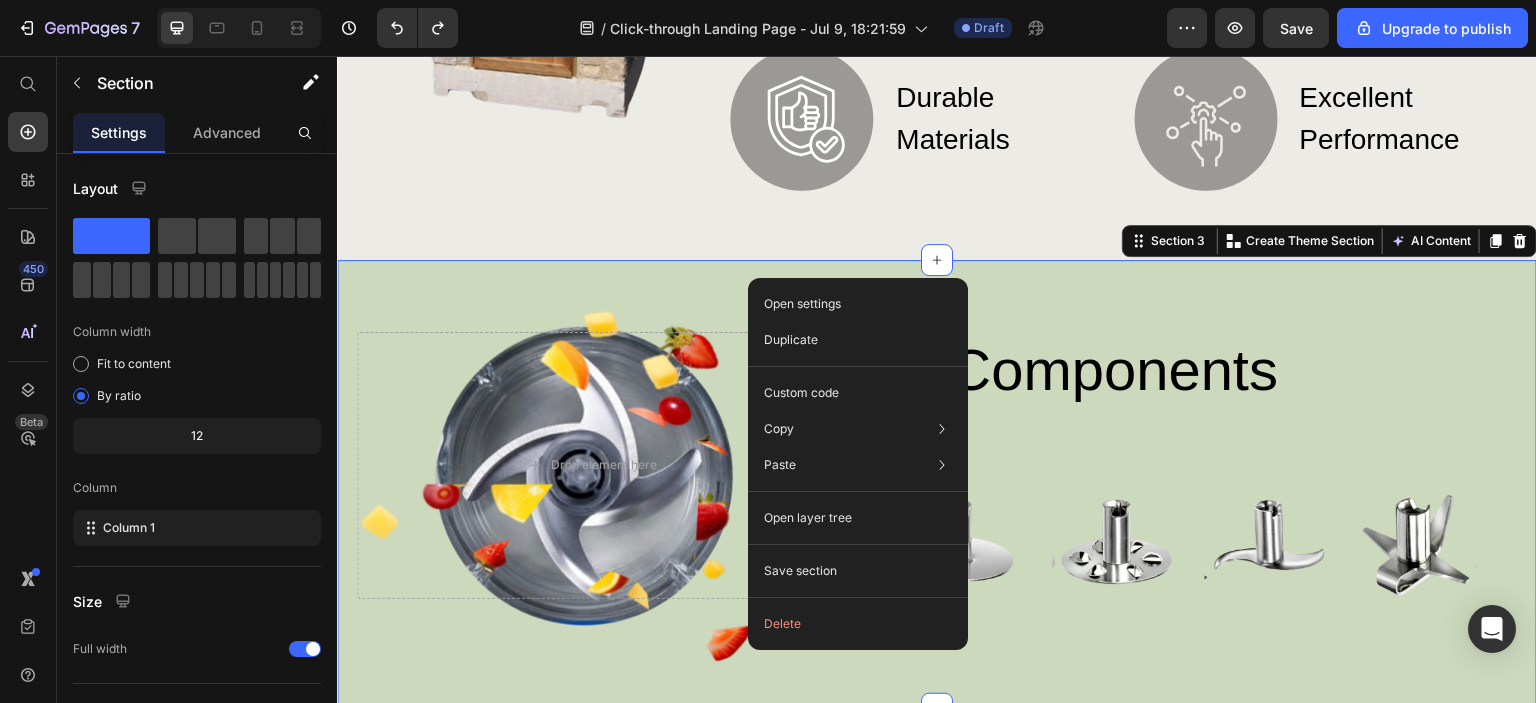 click on "7 Components Heading Image Image Image Image Row Row
Drop element here Hero Banner Section 3   You can create reusable sections Create Theme Section AI Content Write with GemAI What would you like to describe here? Tone and Voice Persuasive Product Pizza Oven Thermal Blanket Show more Generate" at bounding box center [937, 484] 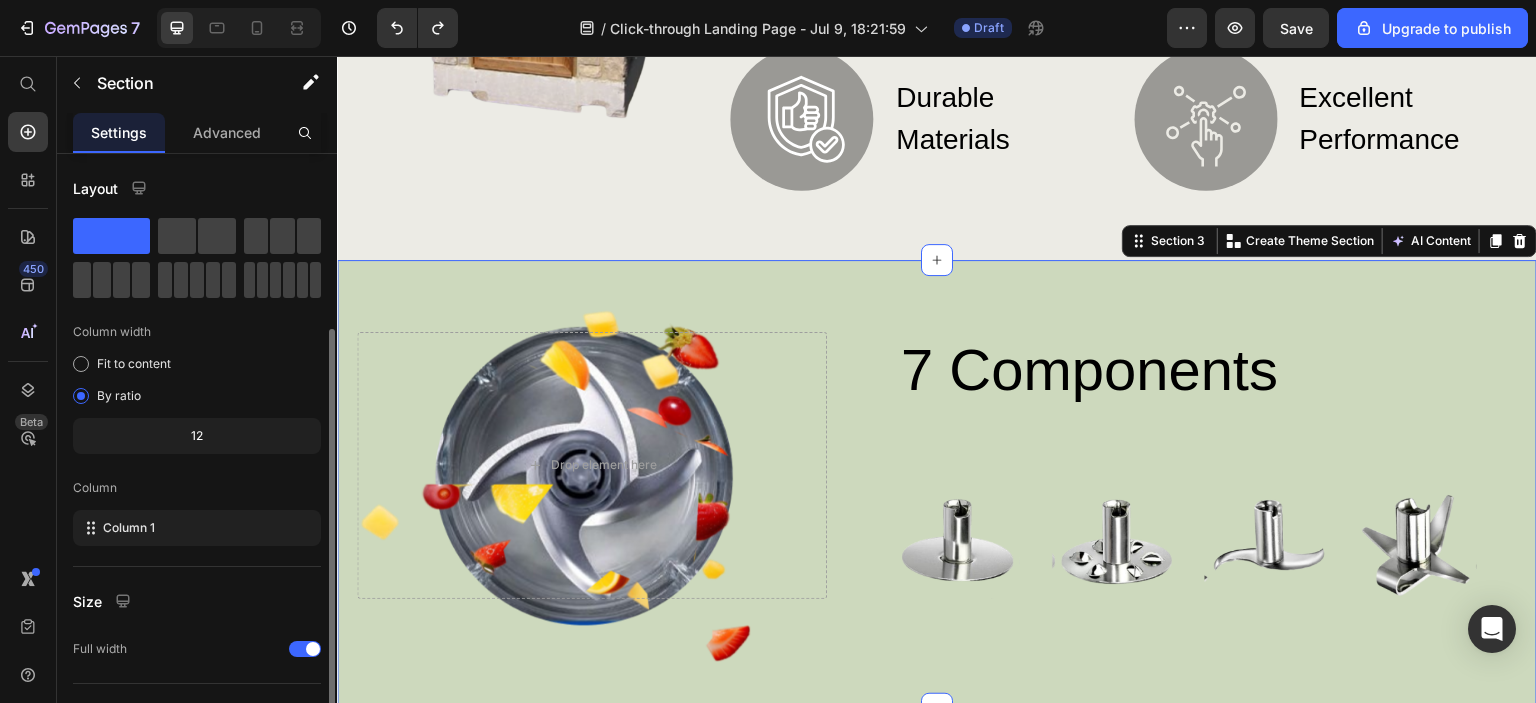 scroll, scrollTop: 200, scrollLeft: 0, axis: vertical 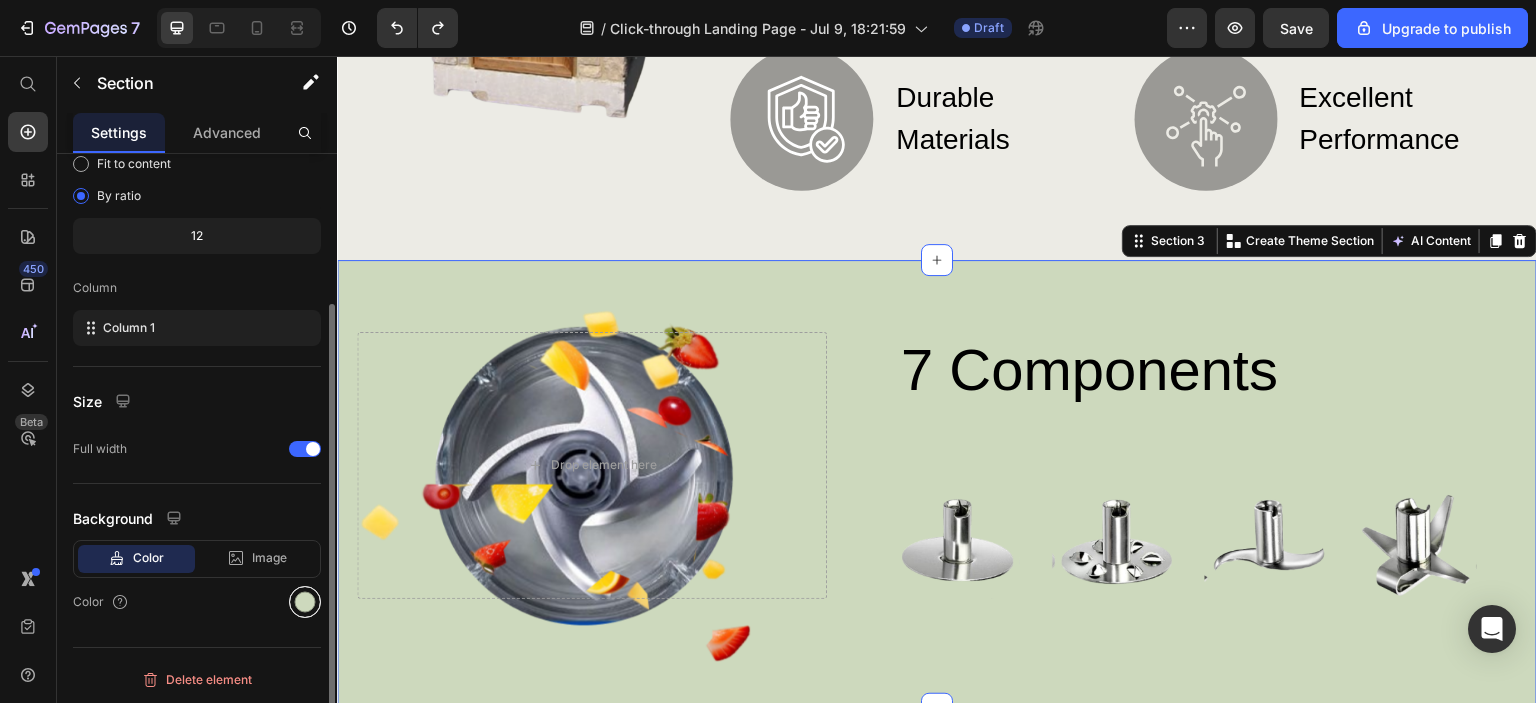 click at bounding box center (305, 602) 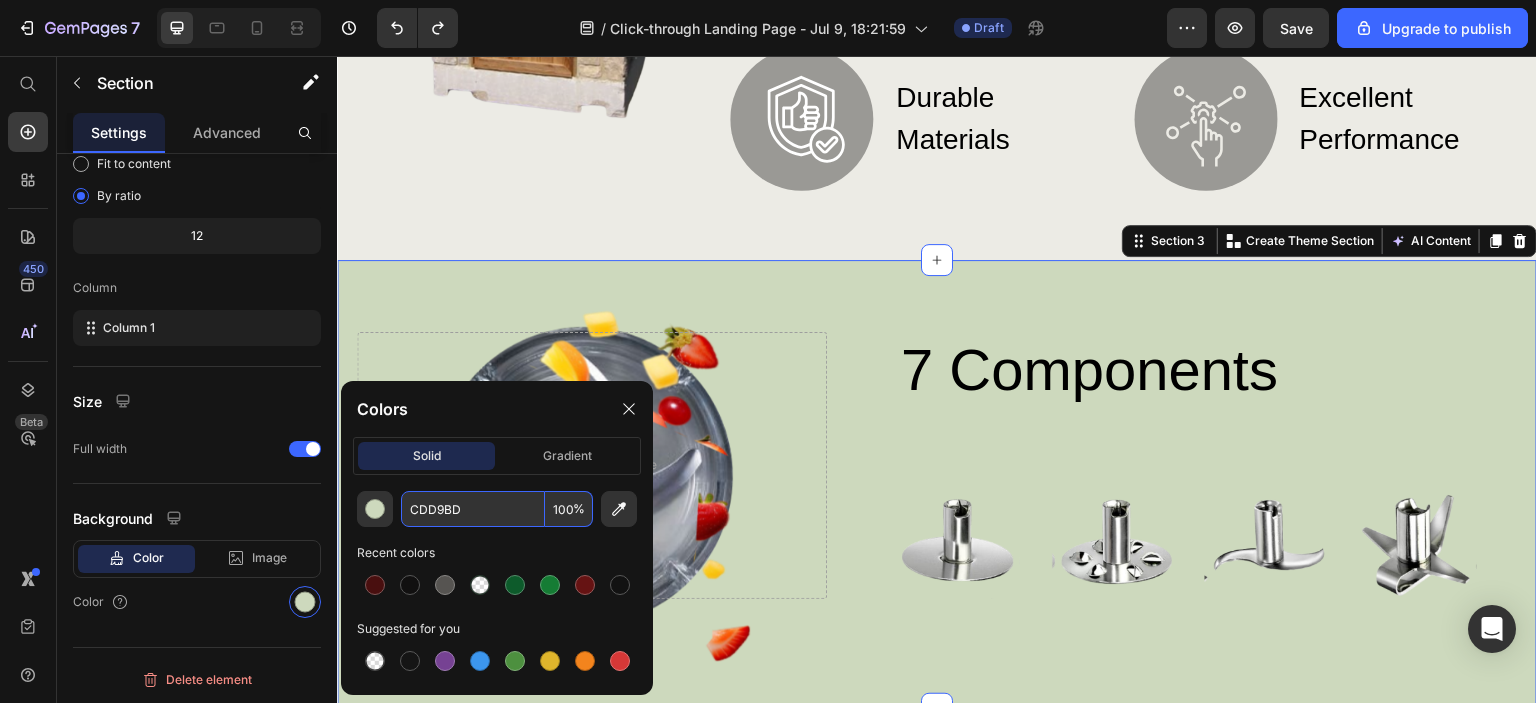 click on "CDD9BD" at bounding box center [473, 509] 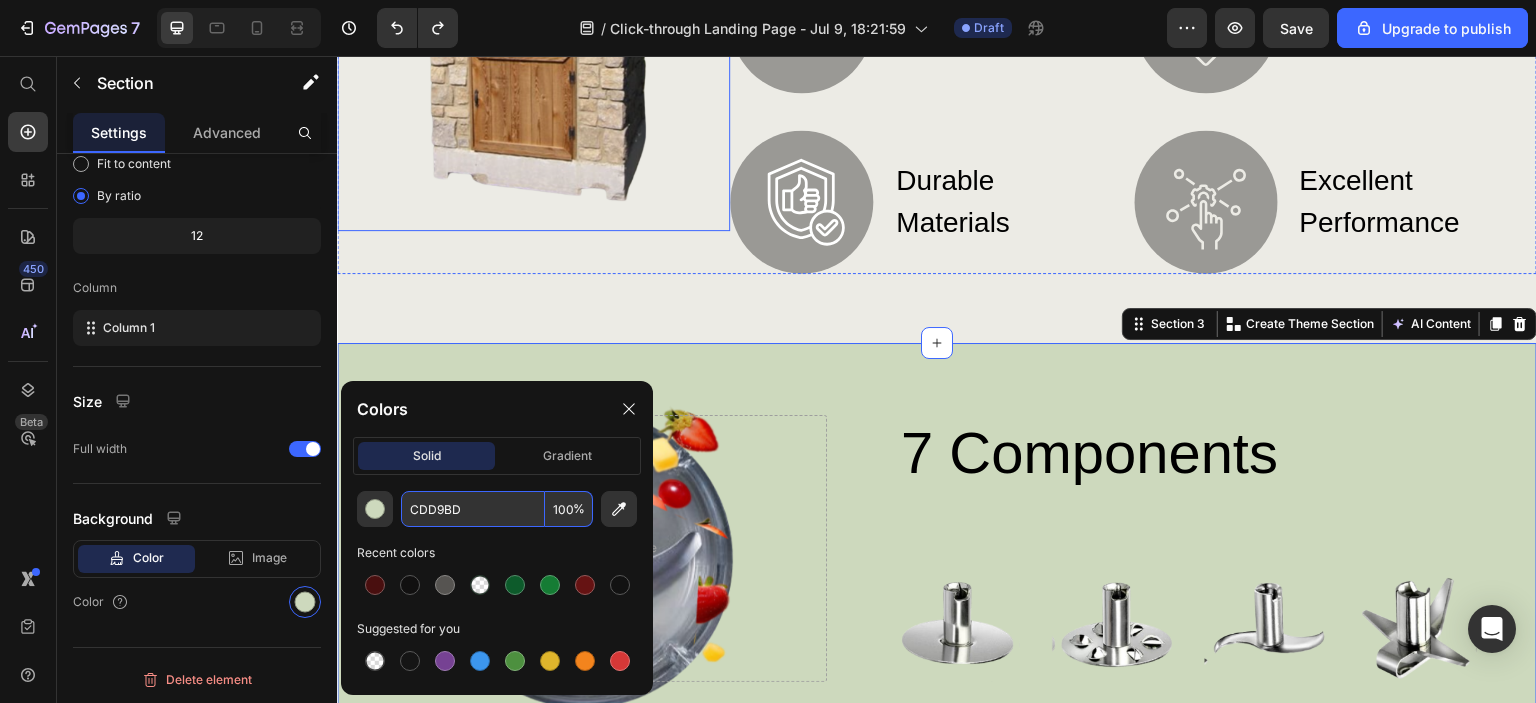scroll, scrollTop: 1100, scrollLeft: 0, axis: vertical 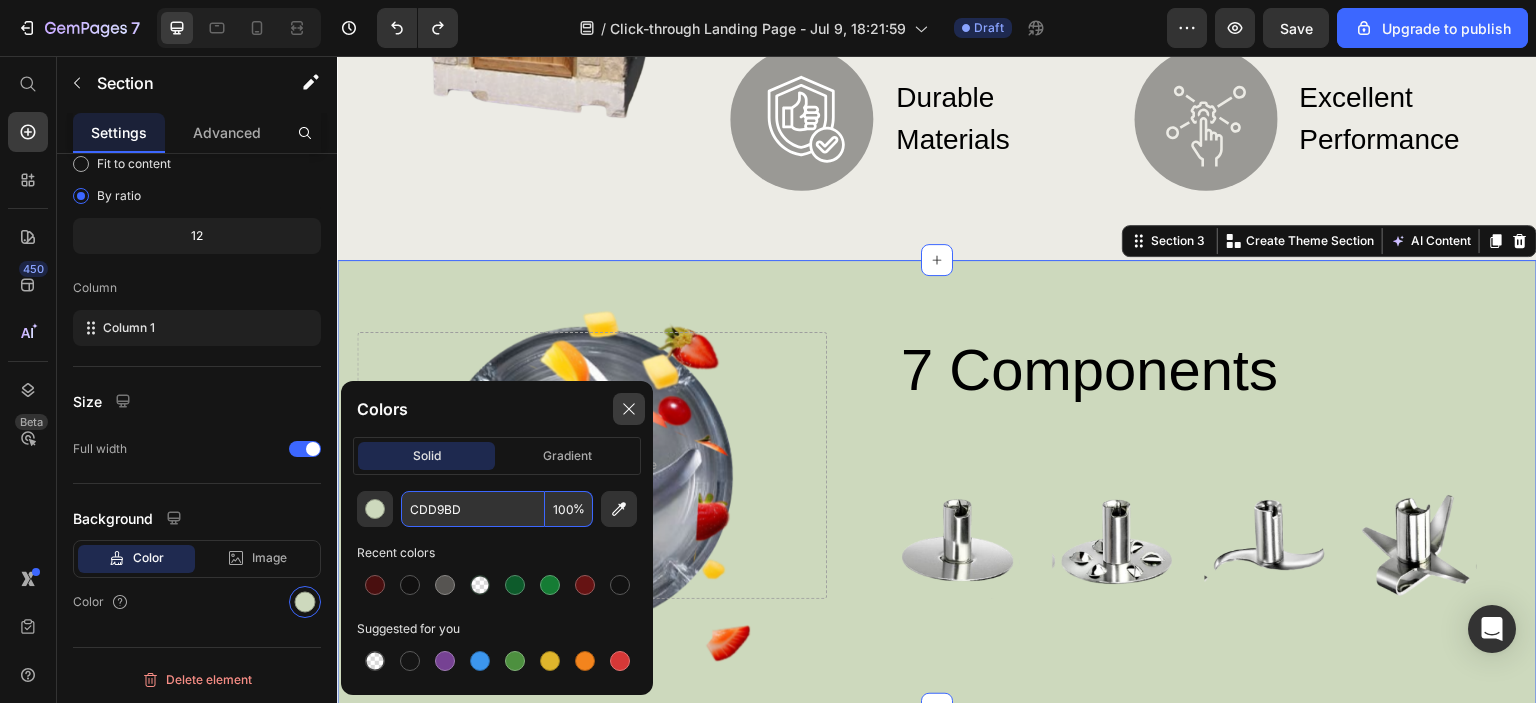 click 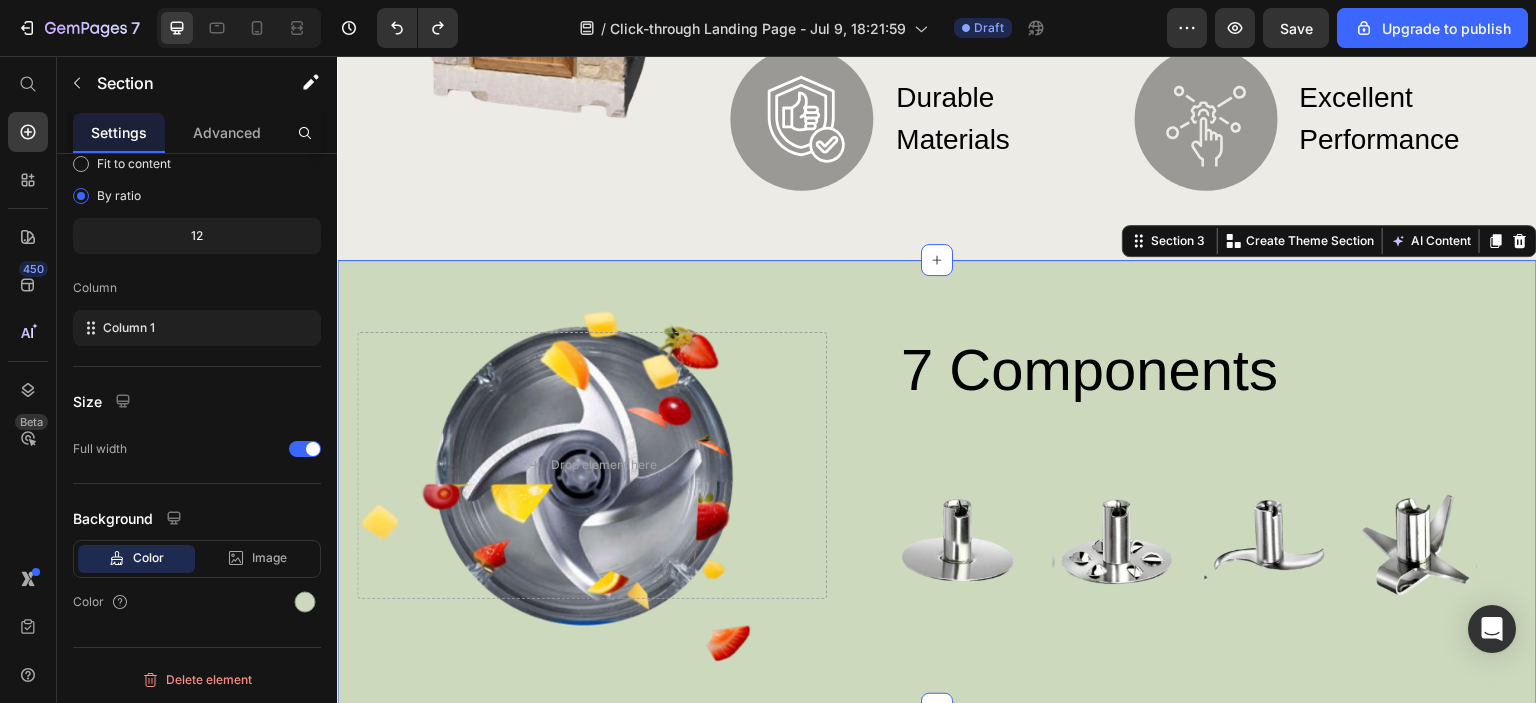 click on "7 Components Heading Image Image Image Image Row Row
Drop element here Hero Banner Section 3   You can create reusable sections Create Theme Section AI Content Write with GemAI What would you like to describe here? Tone and Voice Persuasive Product Pizza Oven Thermal Blanket Show more Generate" at bounding box center (937, 484) 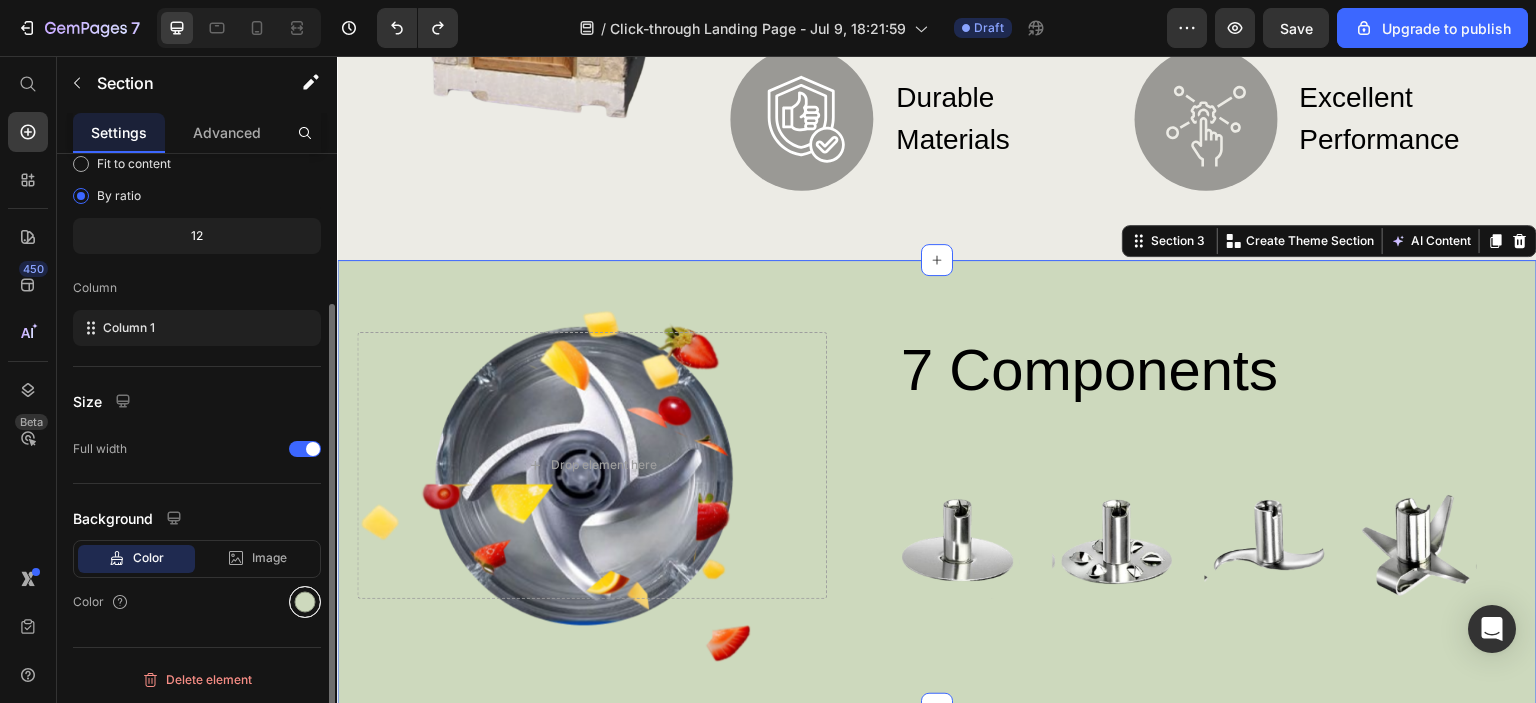 click at bounding box center (305, 602) 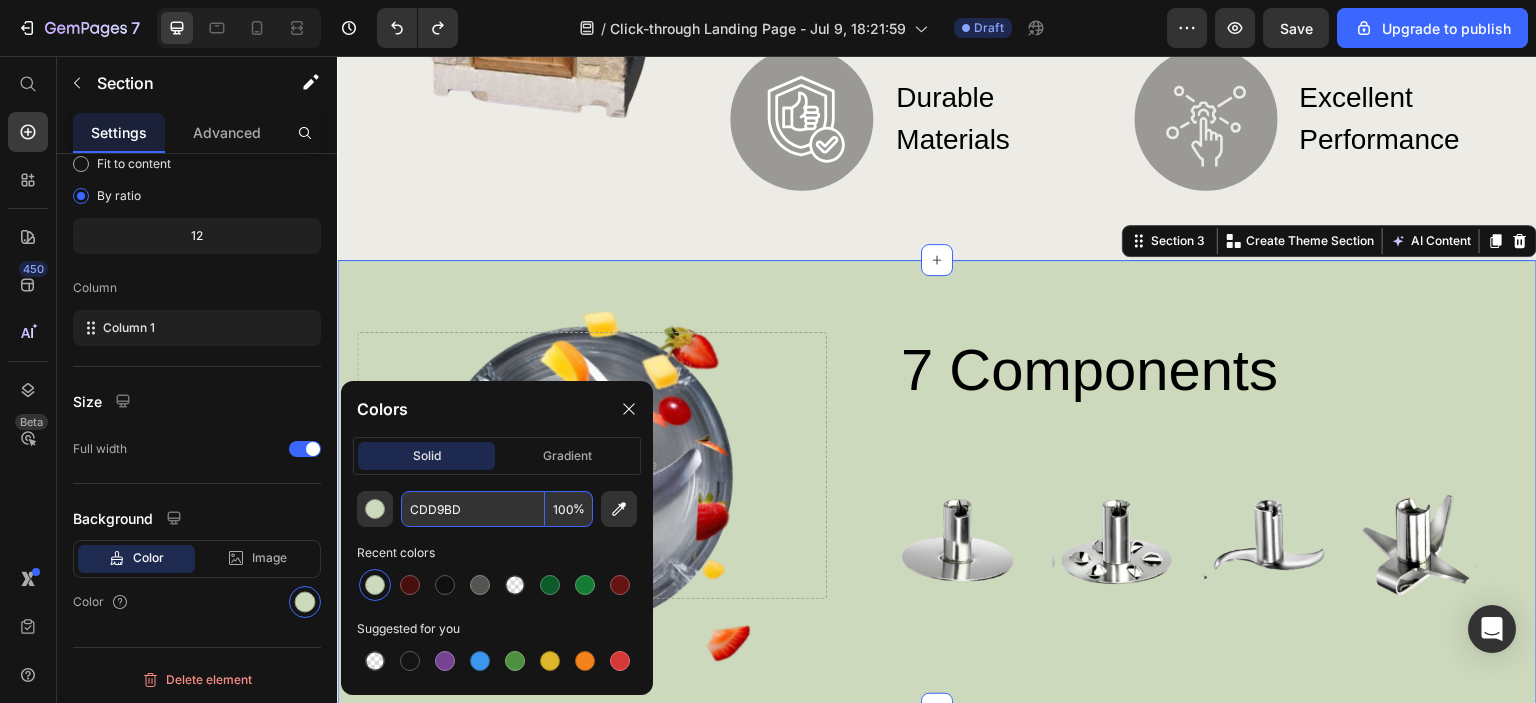 click on "CDD9BD" at bounding box center (473, 509) 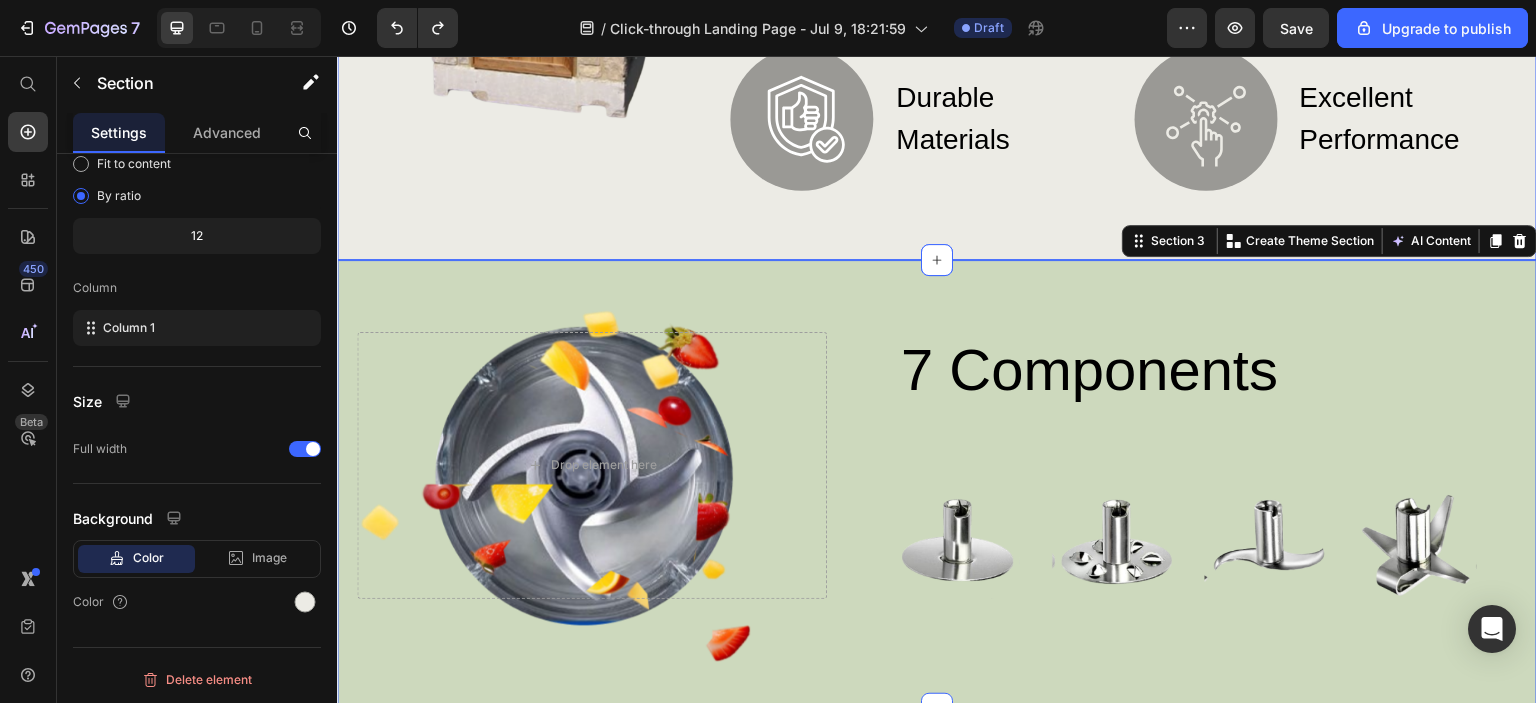 click on "Image Your Forever Pizza Oven Heading Image High Heat Cooking Text Block Row Image Durable Materials Text Block Row Image Cook What  What you want Text Block Row Image Excellent Performance Text Block Row Row Row Row Section 2" at bounding box center [937, -34] 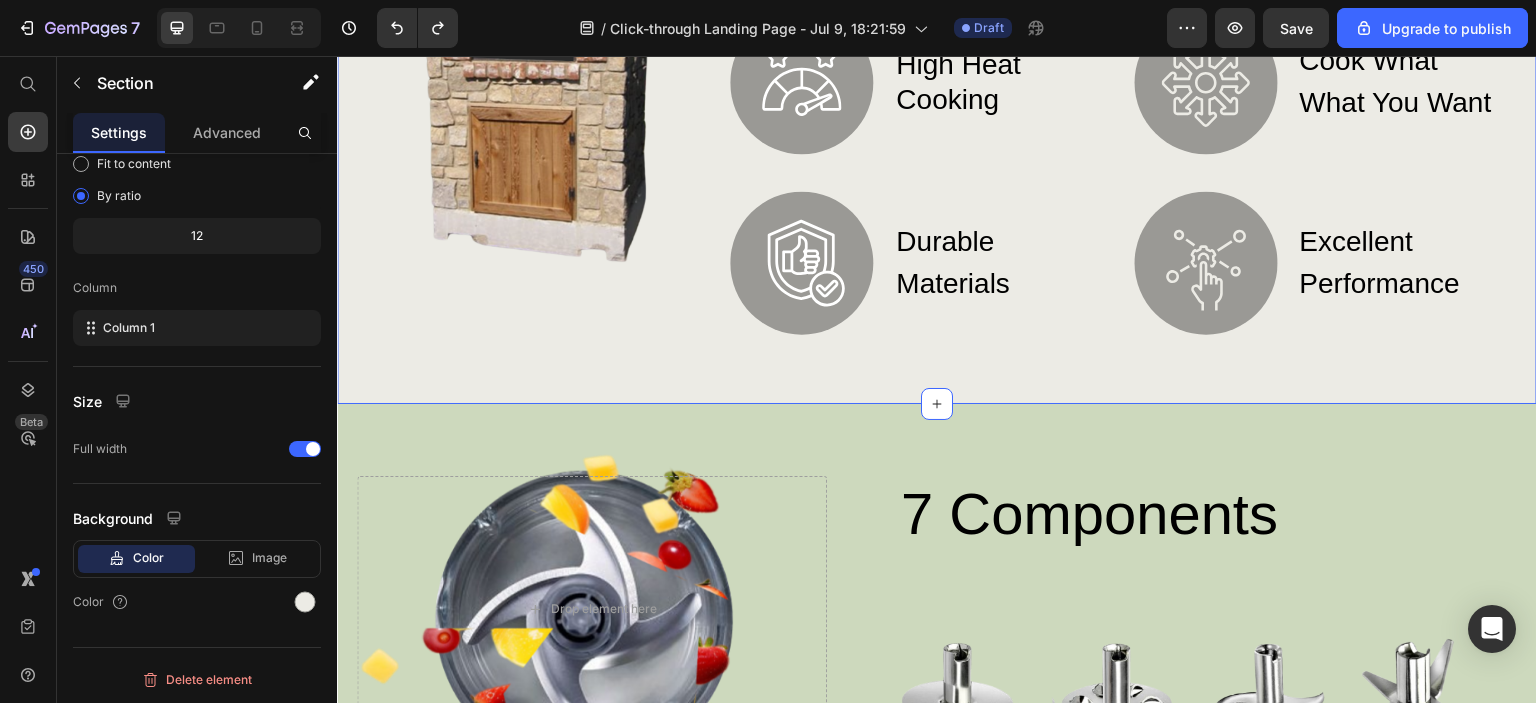 scroll, scrollTop: 900, scrollLeft: 0, axis: vertical 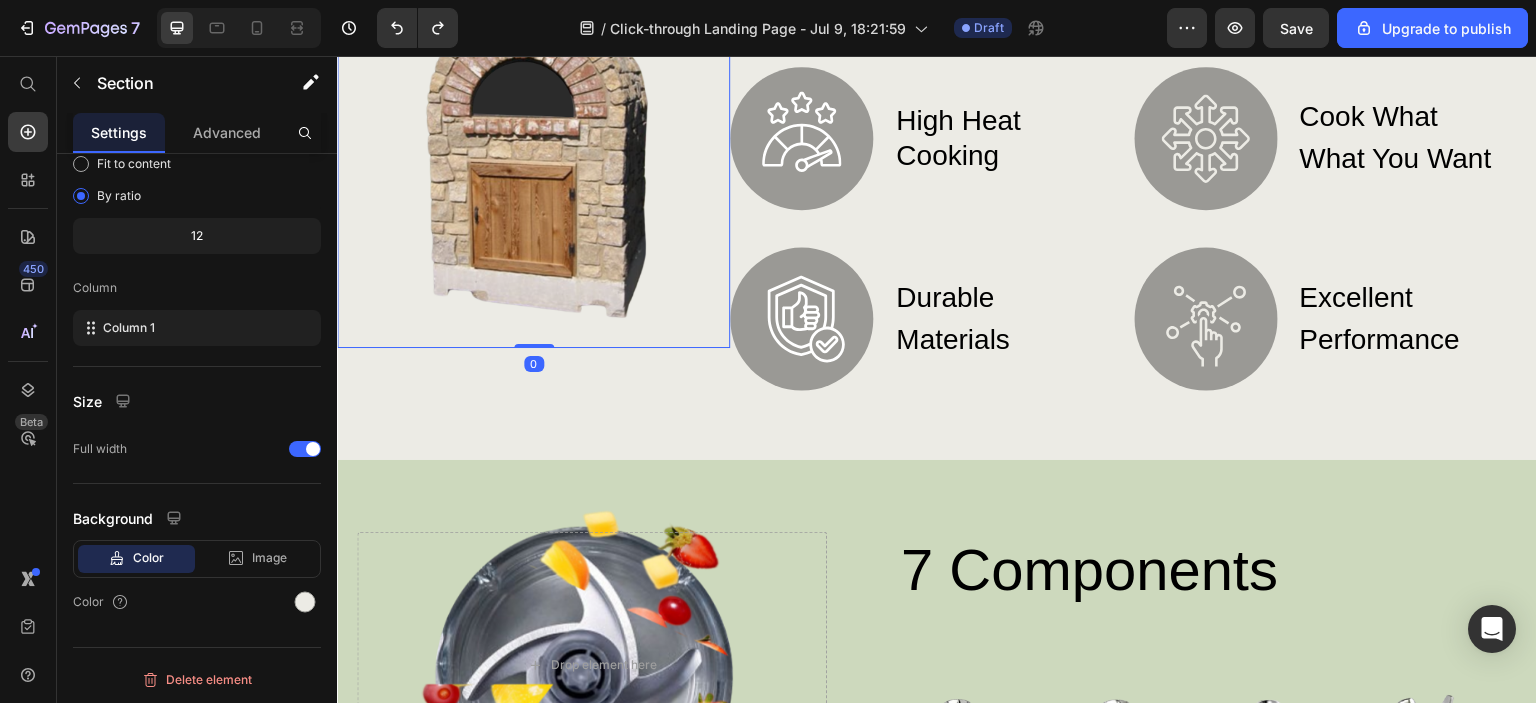 click at bounding box center [533, 150] 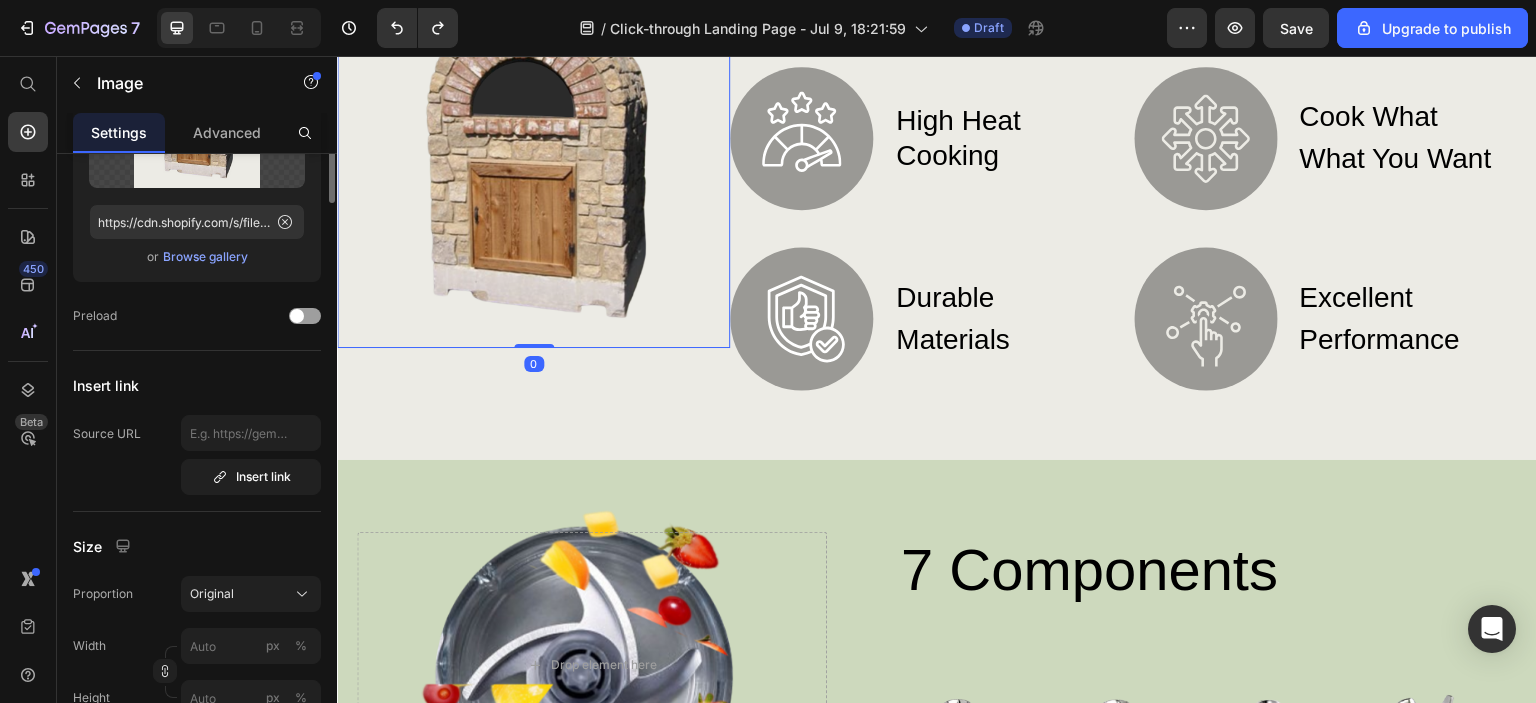 scroll, scrollTop: 0, scrollLeft: 0, axis: both 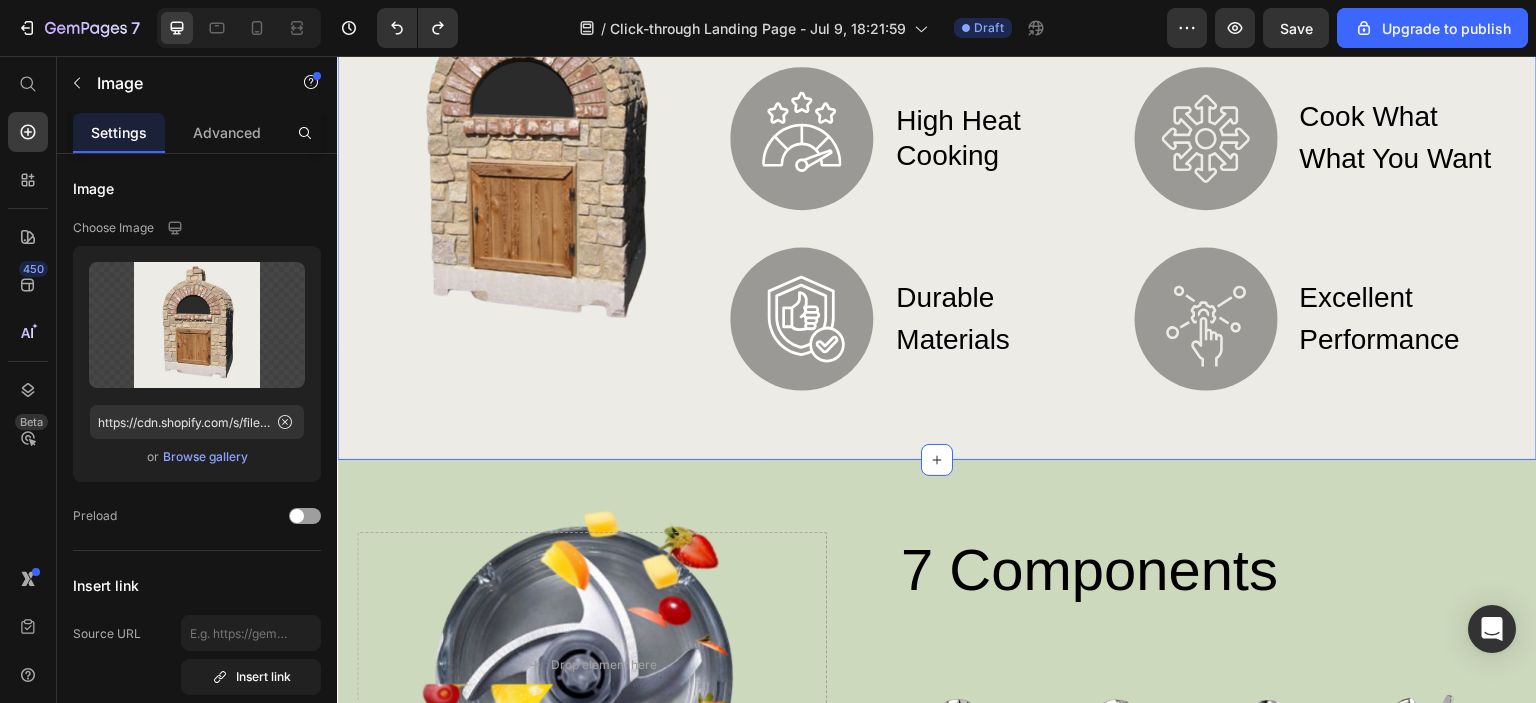 click on "Image Your Forever Pizza Oven Heading Image High Heat Cooking Text Block Row Image Durable Materials Text Block Row Image Cook What  What you want Text Block Row Image Excellent Performance Text Block Row Row Row Row Section 2   You can create reusable sections Create Theme Section AI Content Write with GemAI What would you like to describe here? Tone and Voice Persuasive Product Pizza Oven Thermal Blanket Show more Generate" at bounding box center [937, 166] 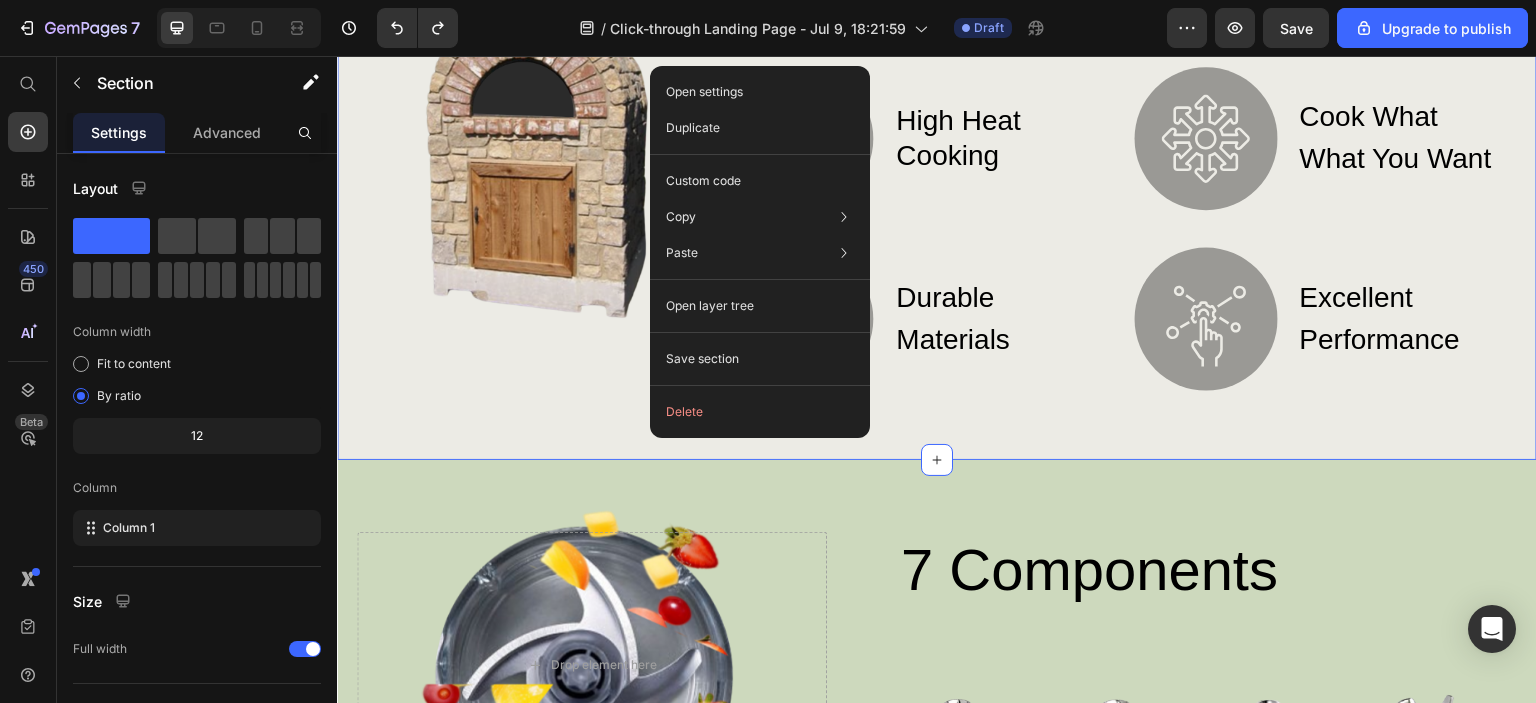 click on "Image Your Forever Pizza Oven Heading Image High Heat Cooking Text Block Row Image Durable Materials Text Block Row Image Cook What  What you want Text Block Row Image Excellent Performance Text Block Row Row Row Row Section 2   You can create reusable sections Create Theme Section AI Content Write with GemAI What would you like to describe here? Tone and Voice Persuasive Product Pizza Oven Thermal Blanket Show more Generate" at bounding box center (937, 166) 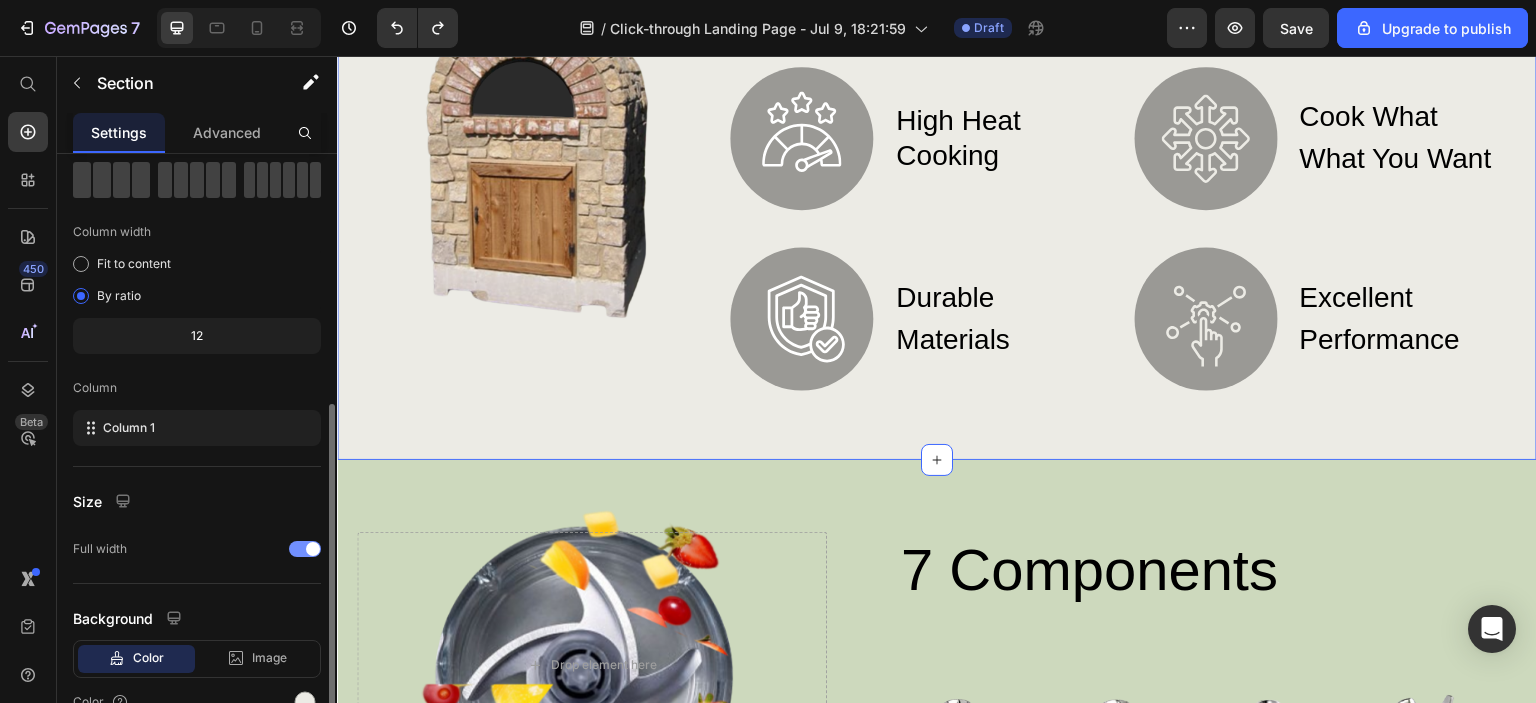 scroll, scrollTop: 200, scrollLeft: 0, axis: vertical 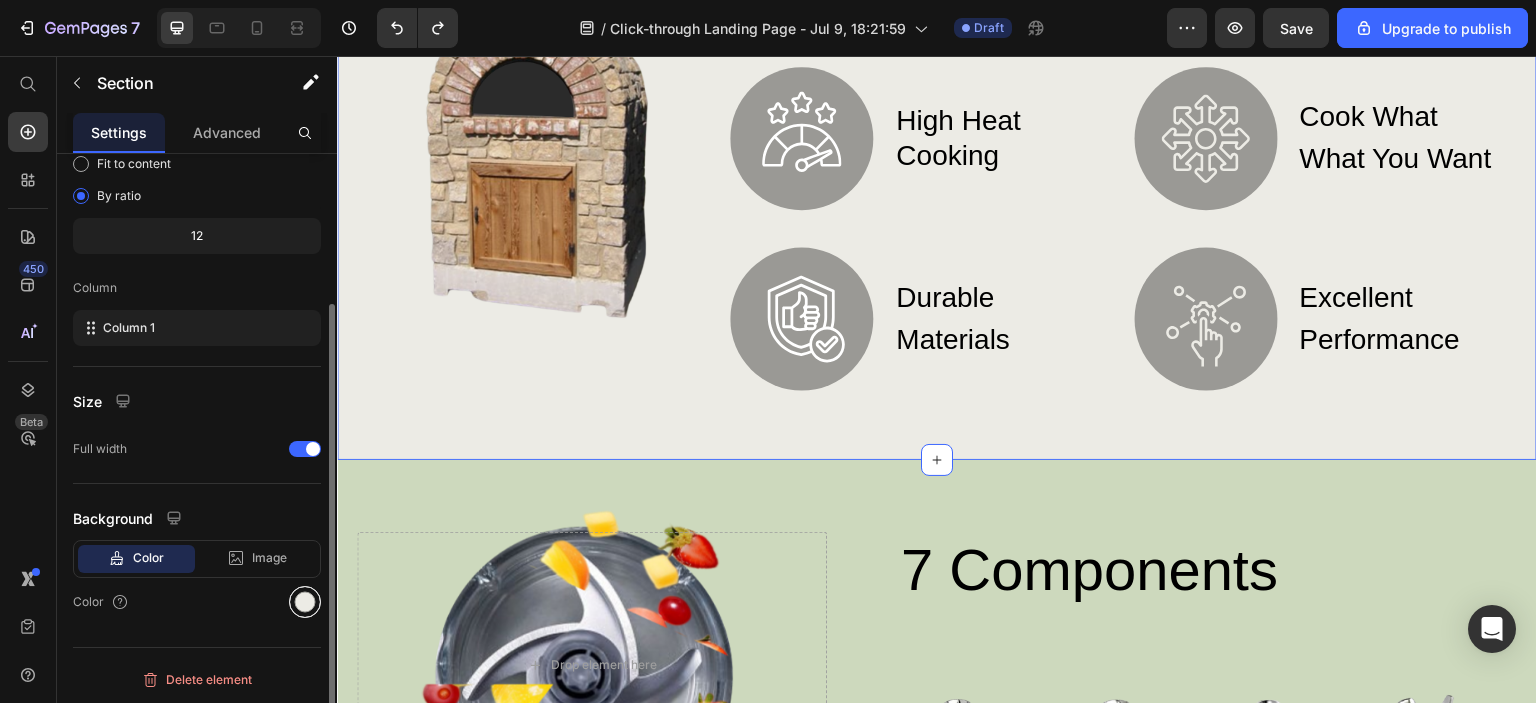 click at bounding box center [305, 602] 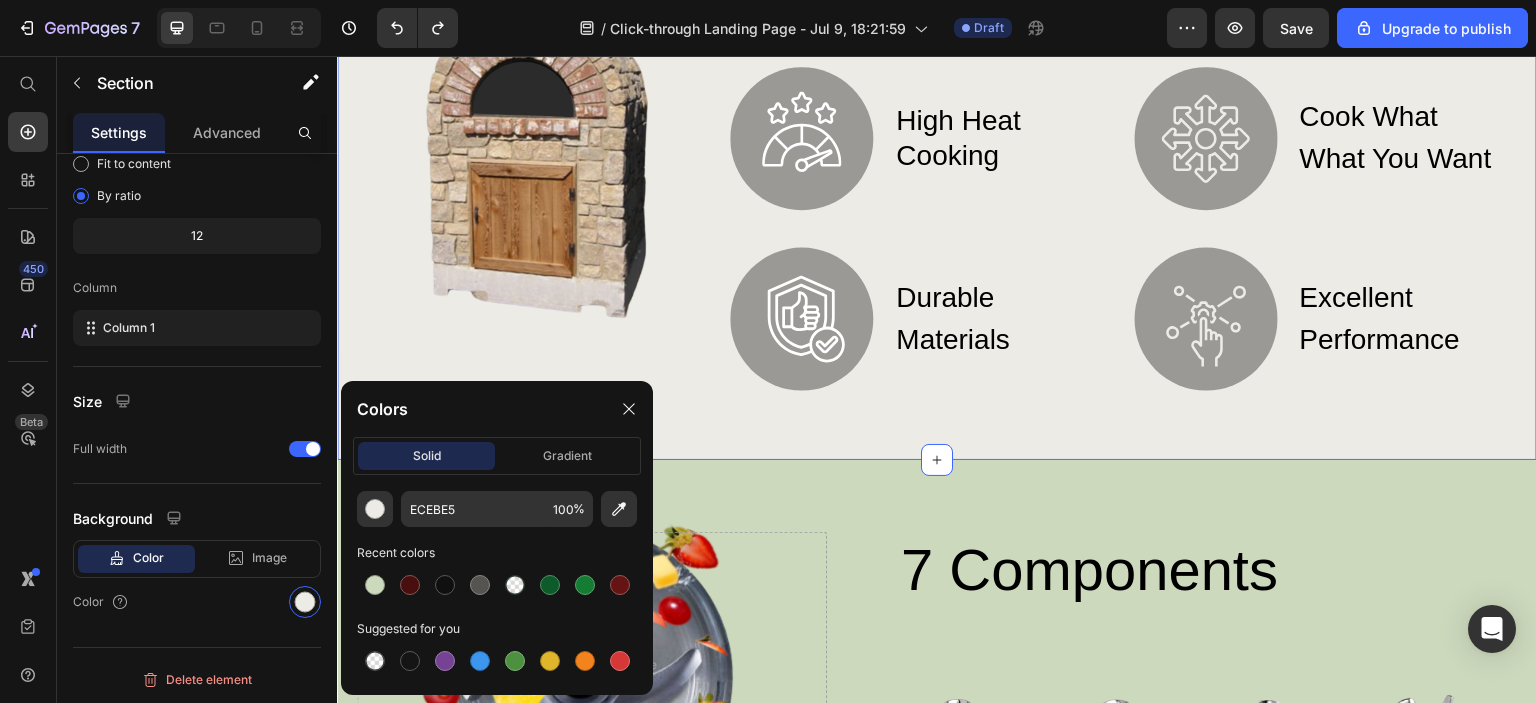 click on "Image Your Forever Pizza Oven Heading Image High Heat Cooking Text Block Row Image Durable Materials Text Block Row Image Cook What  What you want Text Block Row Image Excellent Performance Text Block Row Row Row Row Section 2   You can create reusable sections Create Theme Section AI Content Write with GemAI What would you like to describe here? Tone and Voice Persuasive Product Pizza Oven Thermal Blanket Show more Generate" at bounding box center (937, 166) 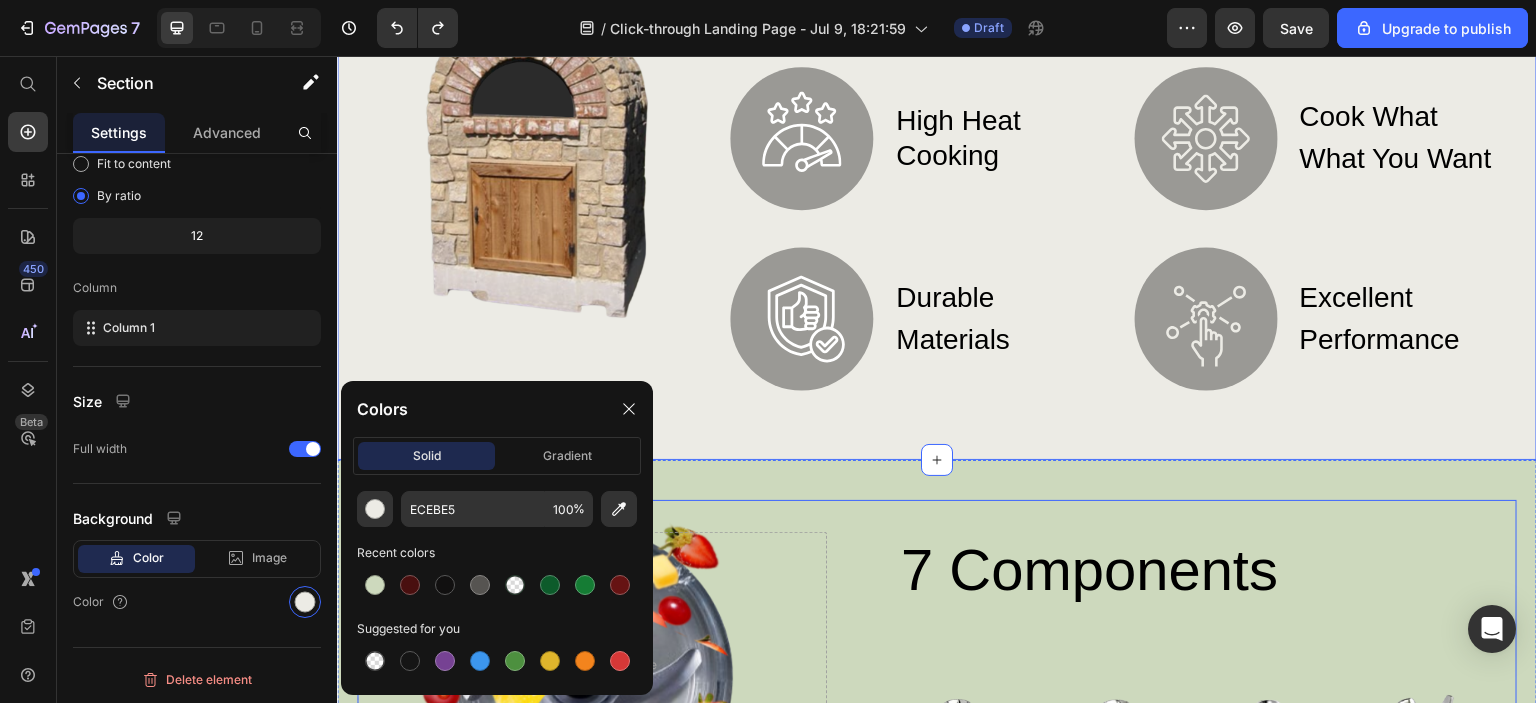 click on "7 Components Heading Image Image Image Image Row Row
Drop element here" at bounding box center (937, 685) 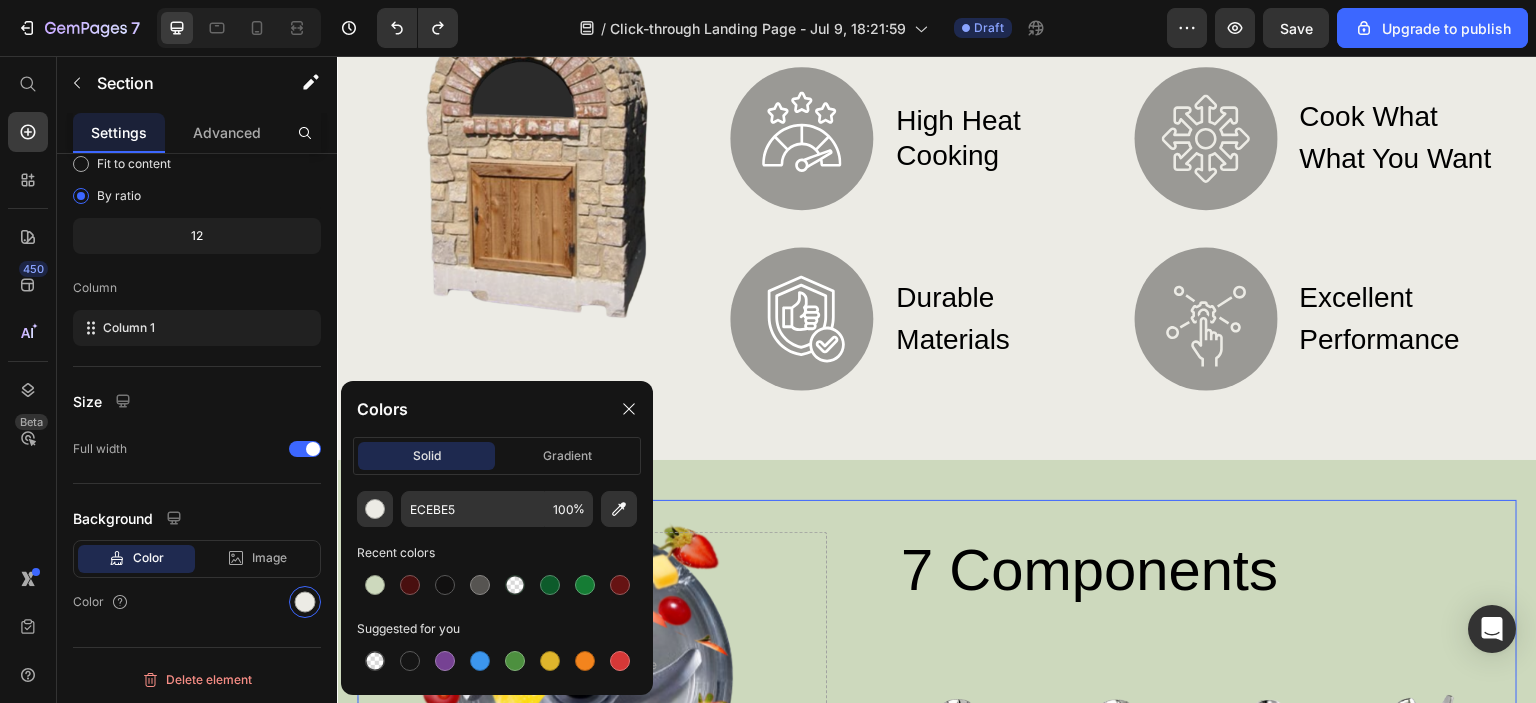 scroll, scrollTop: 0, scrollLeft: 0, axis: both 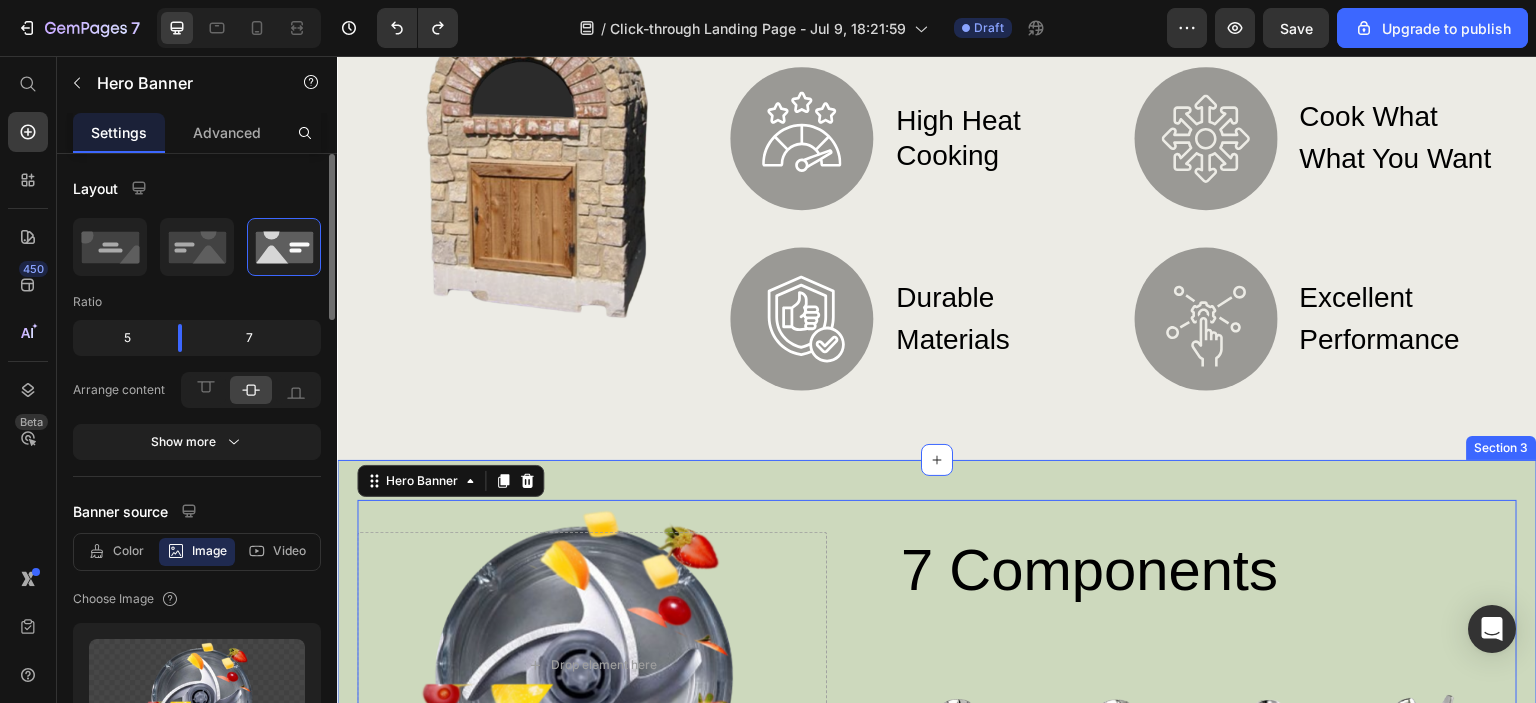 click on "7 Components Heading Image Image Image Image Row Row
Drop element here Hero Banner   0 Section 3" at bounding box center (937, 684) 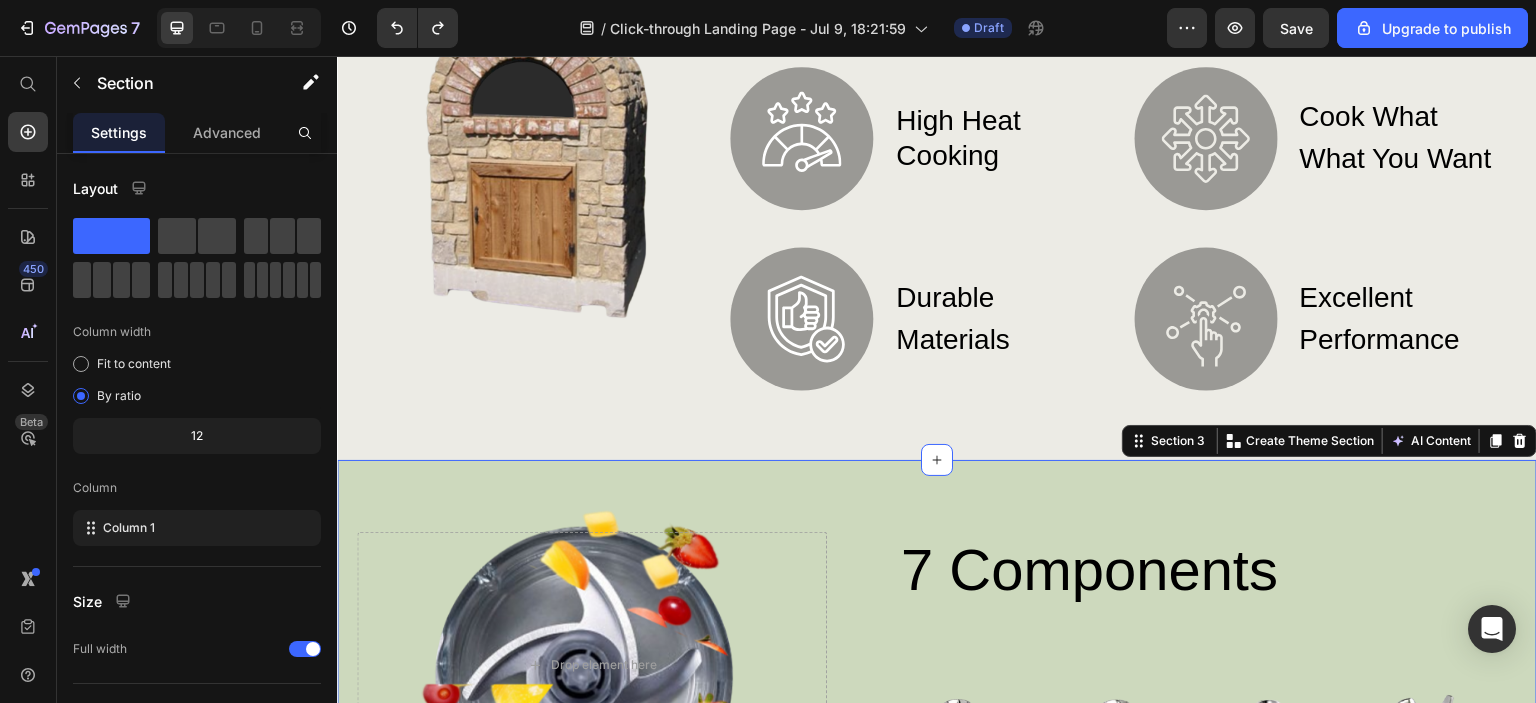 click on "7 Components Heading Image Image Image Image Row Row
Drop element here Hero Banner Section 3   You can create reusable sections Create Theme Section AI Content Write with GemAI What would you like to describe here? Tone and Voice Persuasive Product Pizza Oven Thermal Blanket Show more Generate" at bounding box center (937, 684) 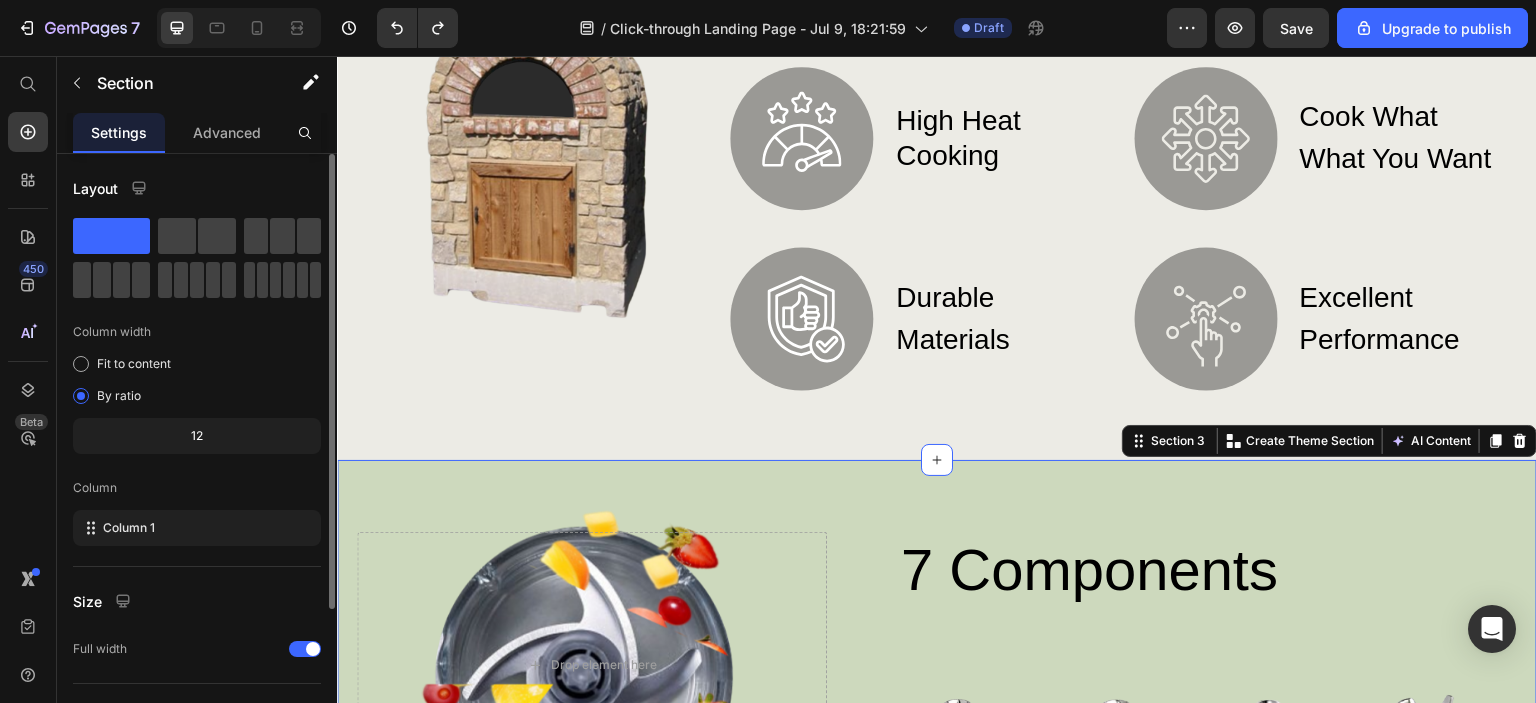 scroll, scrollTop: 200, scrollLeft: 0, axis: vertical 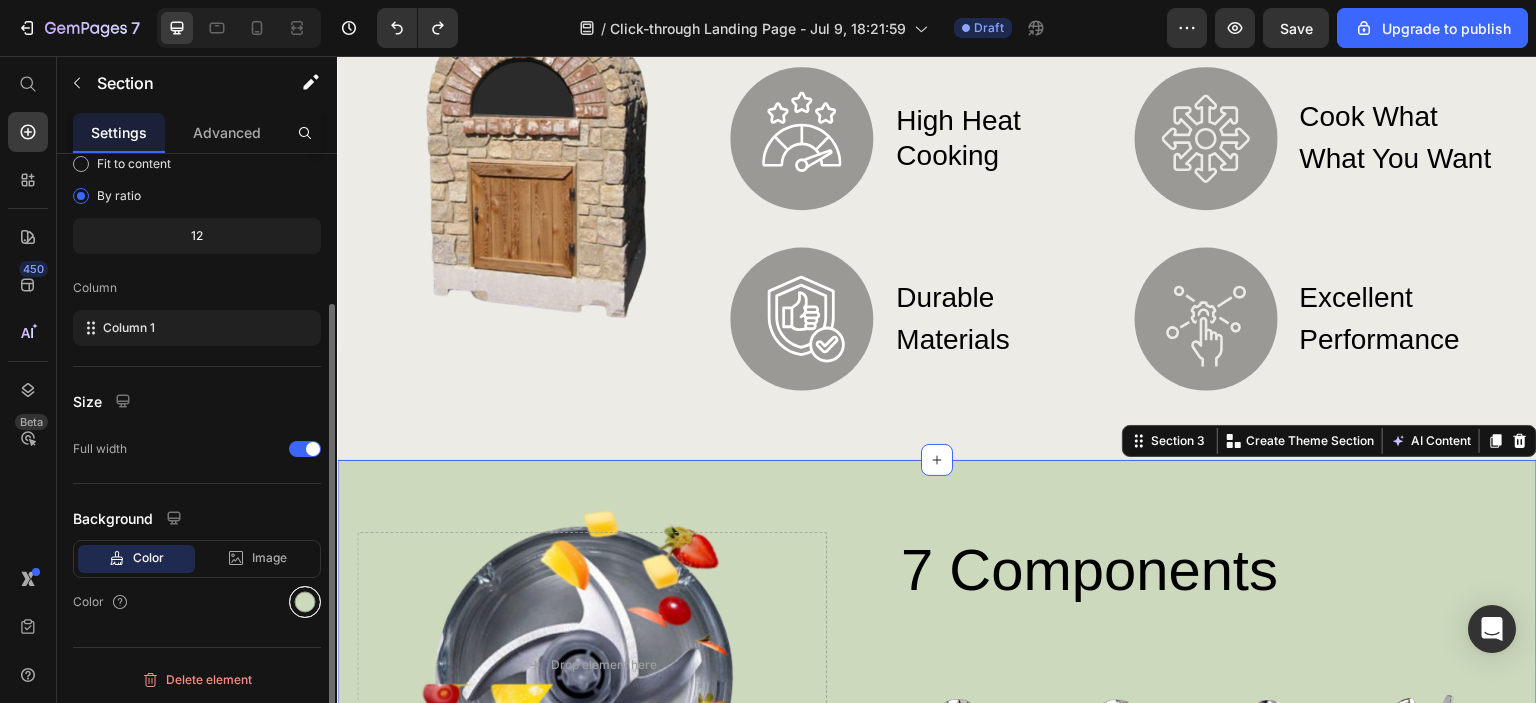 click at bounding box center [305, 602] 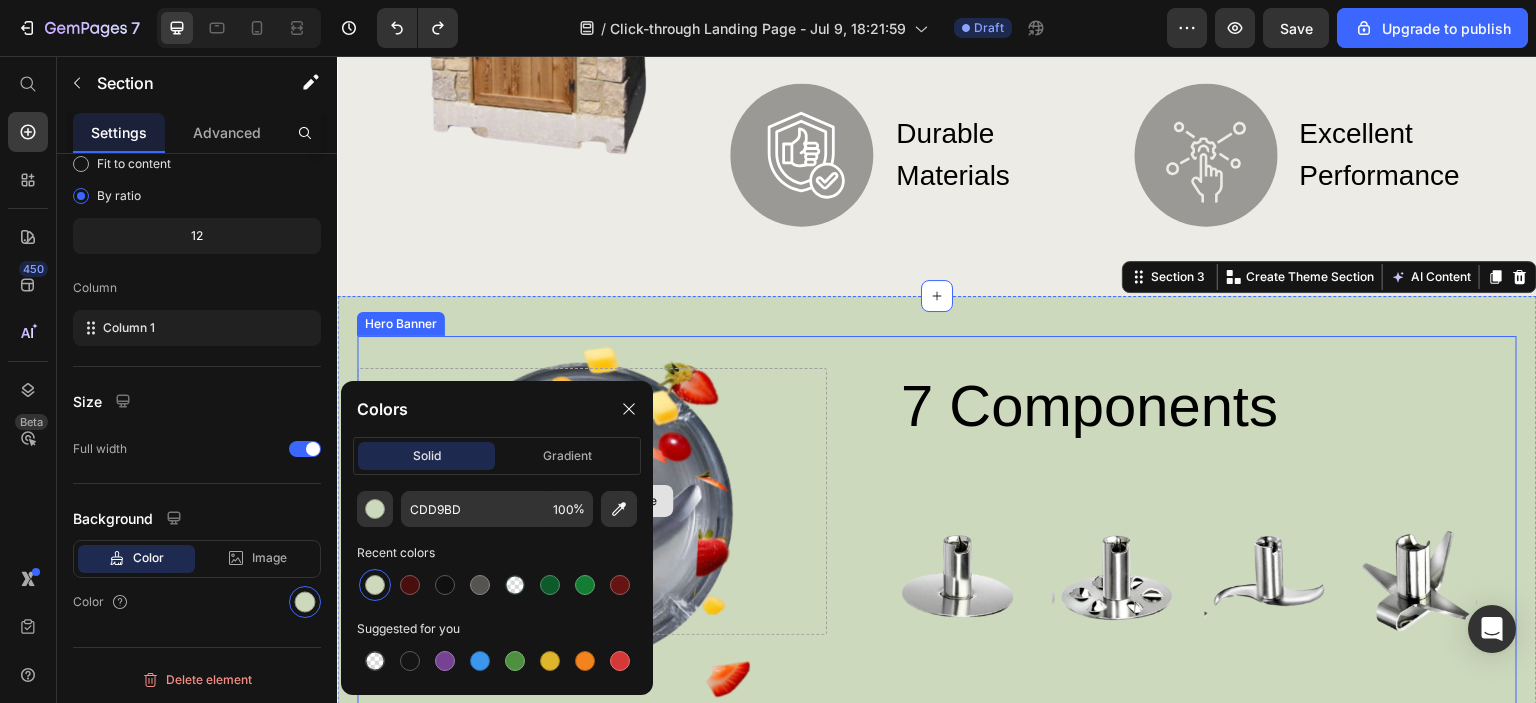 scroll, scrollTop: 1100, scrollLeft: 0, axis: vertical 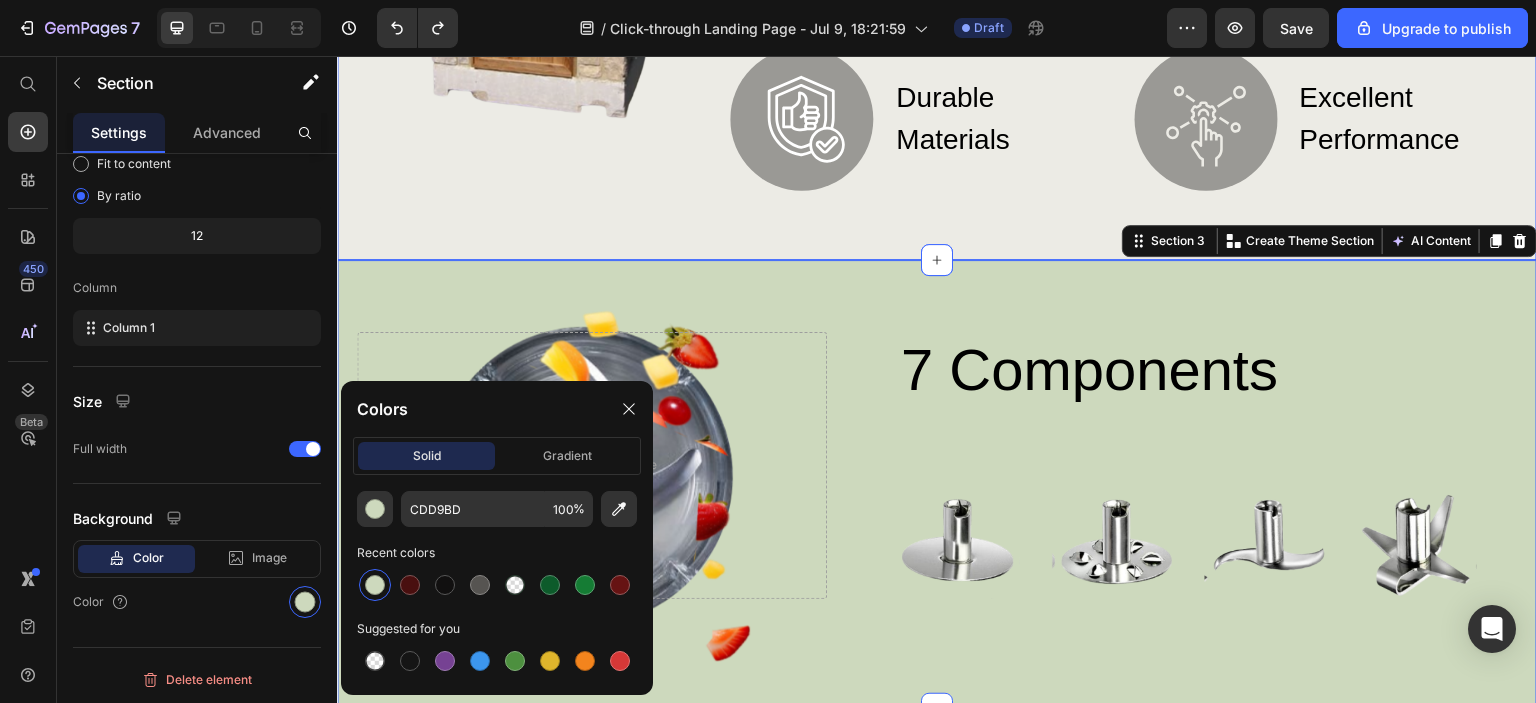 click on "Image Your Forever Pizza Oven Heading Image High Heat Cooking Text Block Row Image Durable Materials Text Block Row Image Cook What  What you want Text Block Row Image Excellent Performance Text Block Row Row Row Row Section 2" at bounding box center (937, -34) 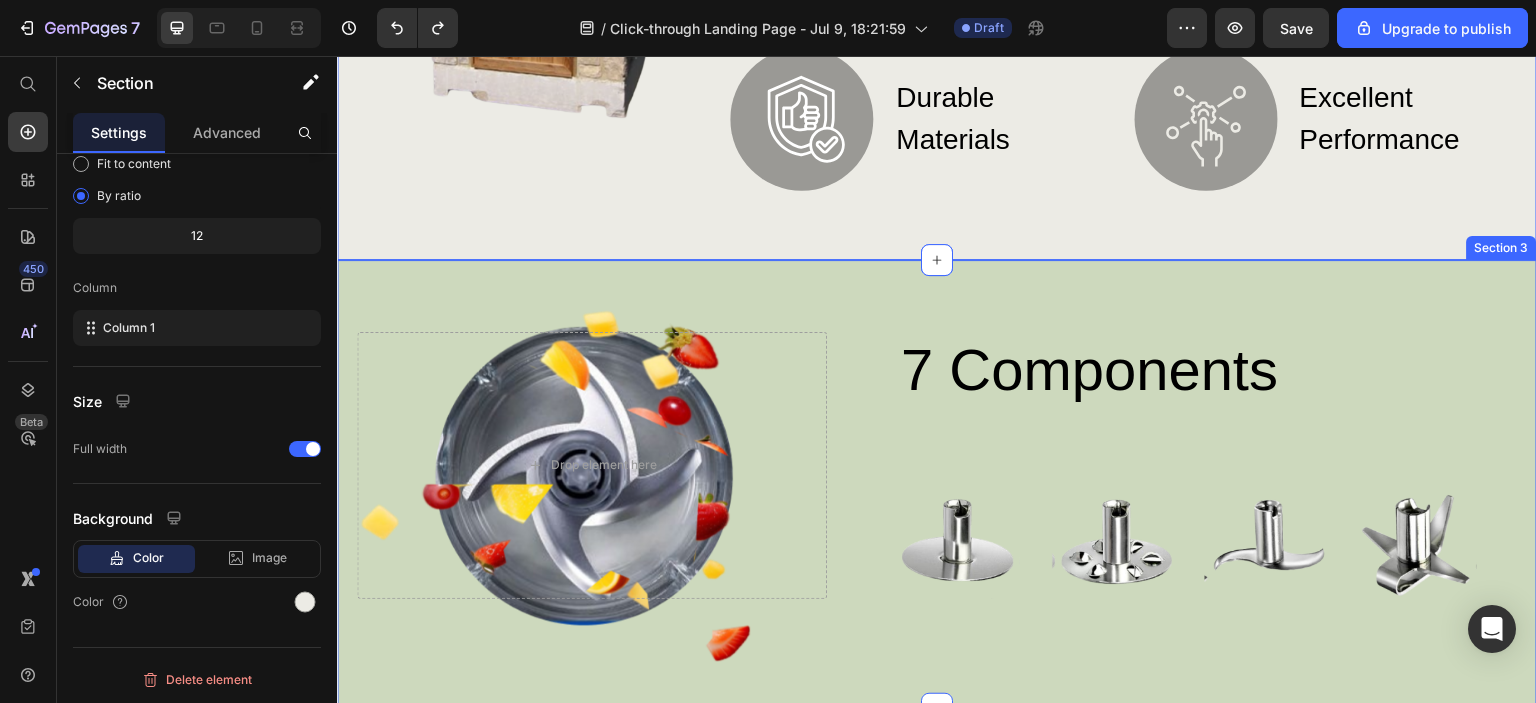 click on "7 Components Heading Image Image Image Image Row Row
Drop element here Hero Banner Section 3" at bounding box center (937, 484) 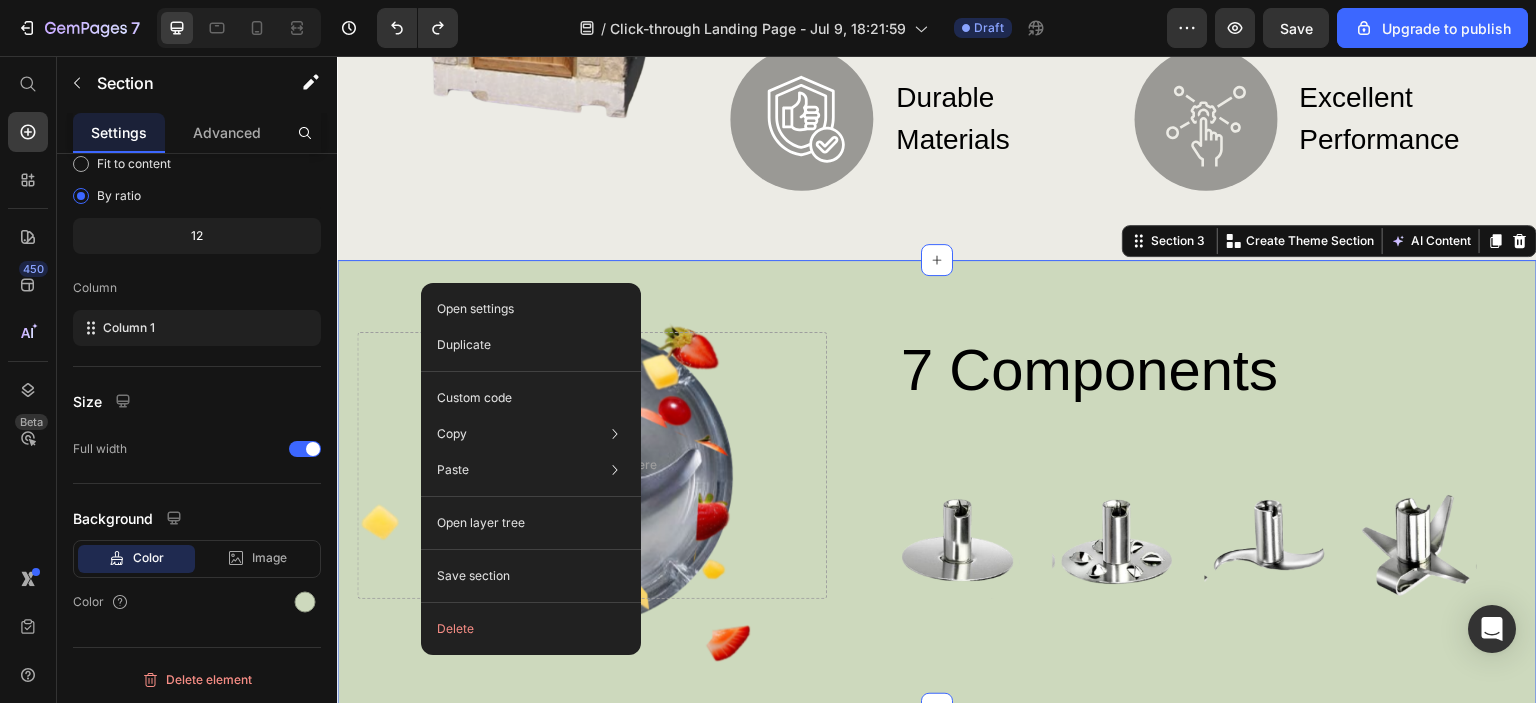 click on "7 Components Heading Image Image Image Image Row Row
Drop element here Hero Banner Section 3   You can create reusable sections Create Theme Section AI Content Write with GemAI What would you like to describe here? Tone and Voice Persuasive Product Pizza Oven Thermal Blanket Show more Generate" at bounding box center (937, 484) 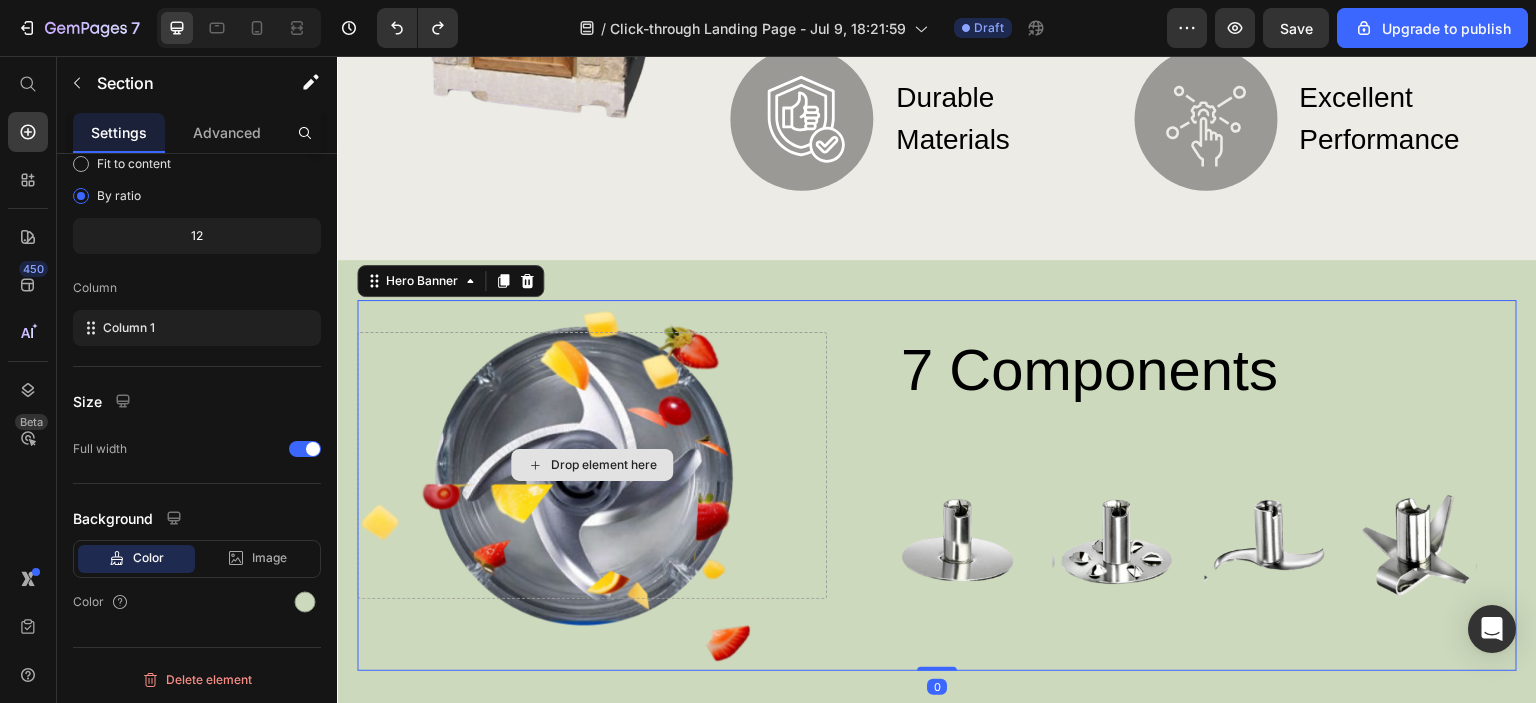 click on "Drop element here" at bounding box center (592, 465) 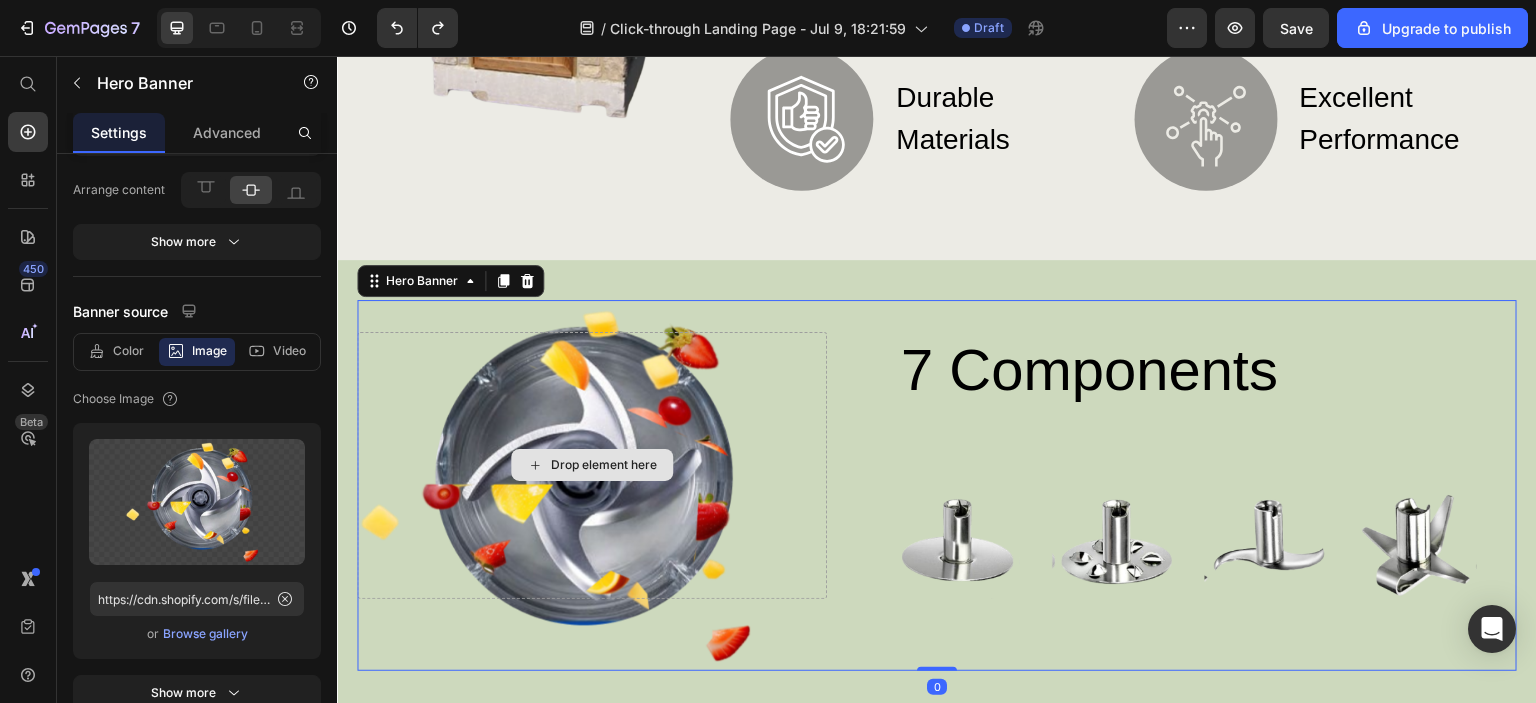 scroll, scrollTop: 0, scrollLeft: 0, axis: both 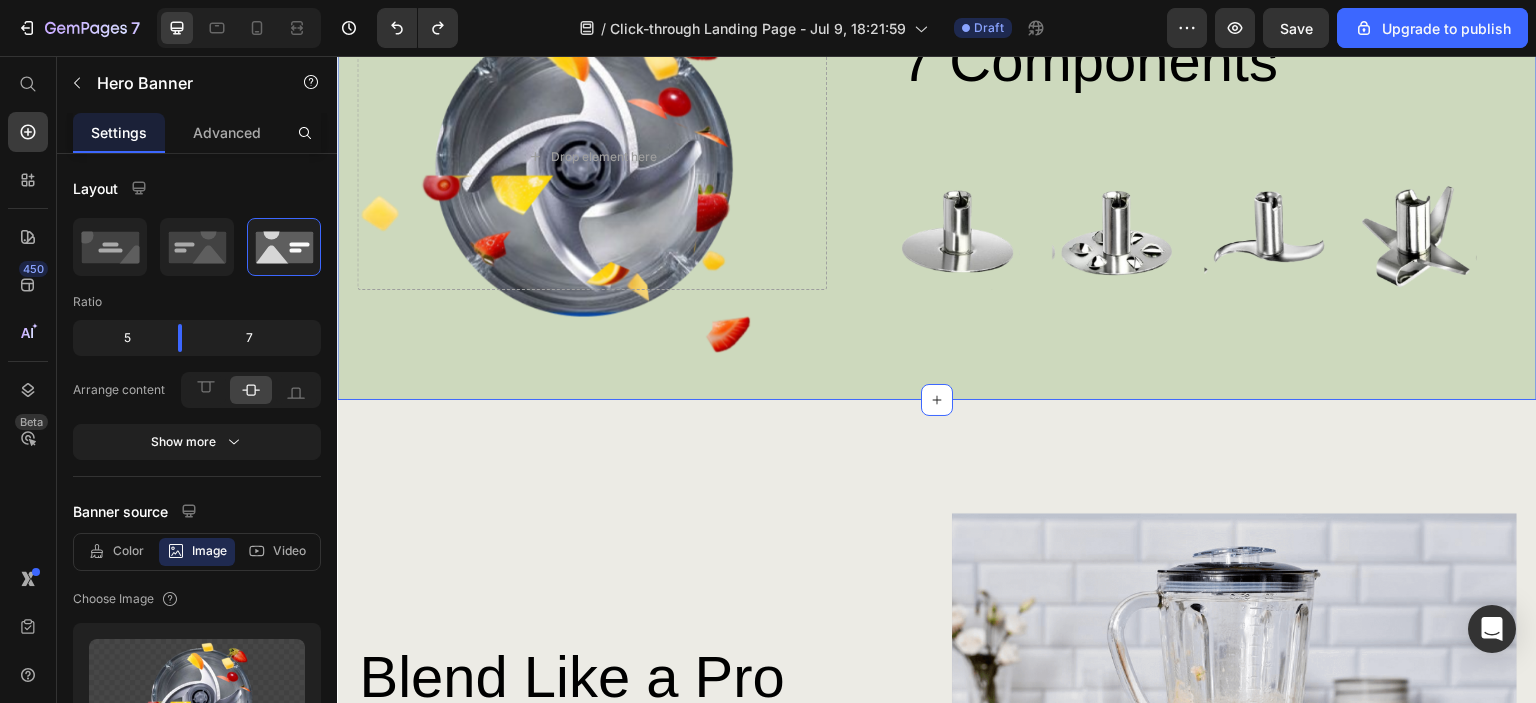 click on "7 Components Heading Image Image Image Image Row Row
Drop element here Hero Banner Section 3   You can create reusable sections Create Theme Section AI Content Write with GemAI What would you like to describe here? Tone and Voice Persuasive Product Show more Generate" at bounding box center (937, 175) 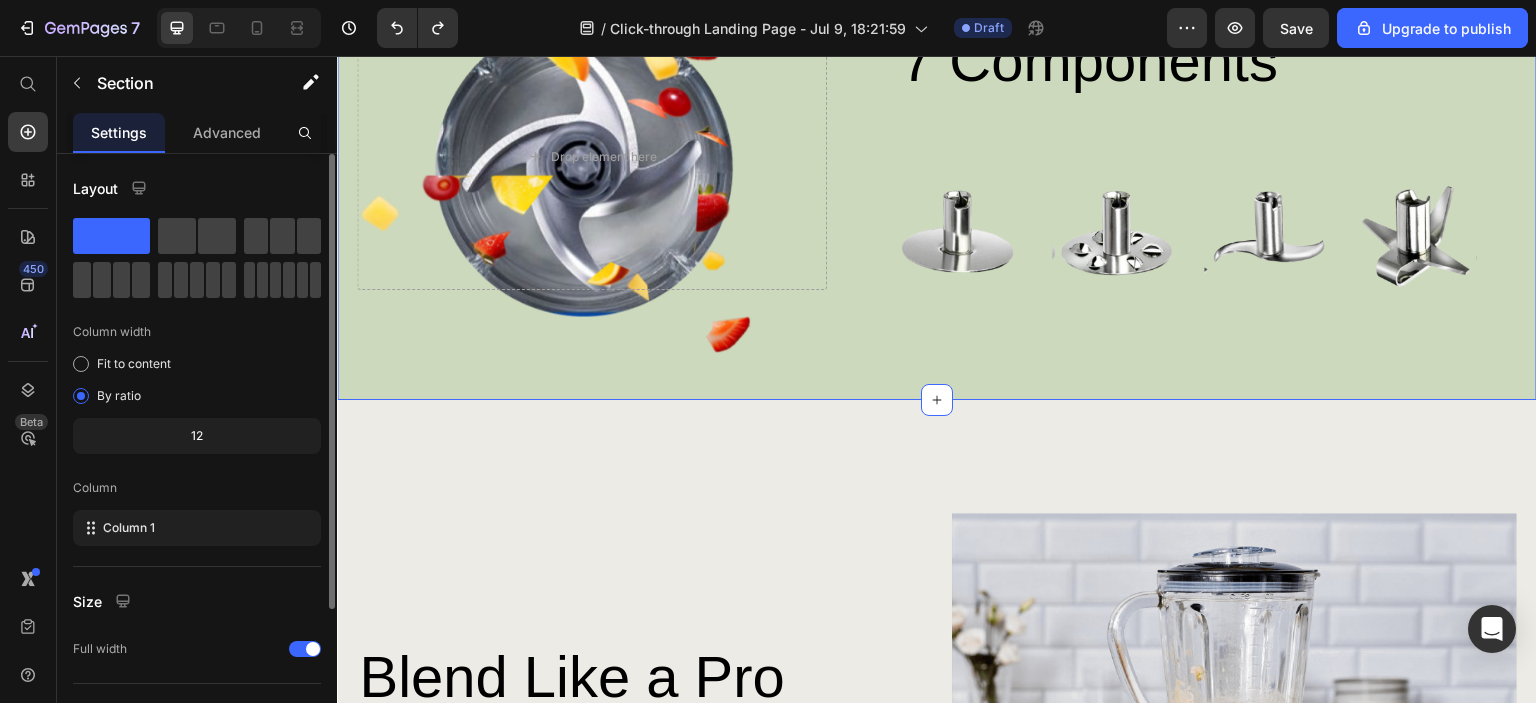 scroll, scrollTop: 200, scrollLeft: 0, axis: vertical 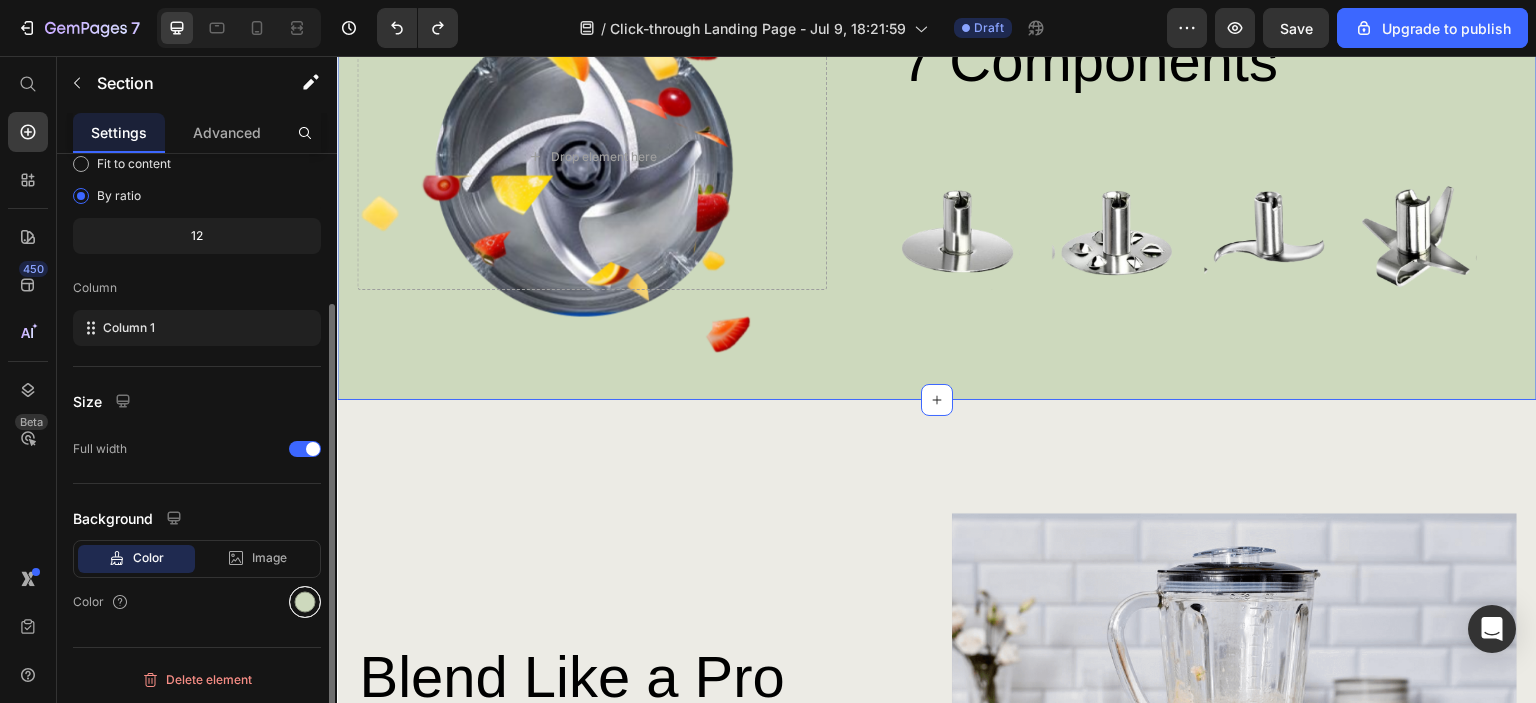click at bounding box center [305, 602] 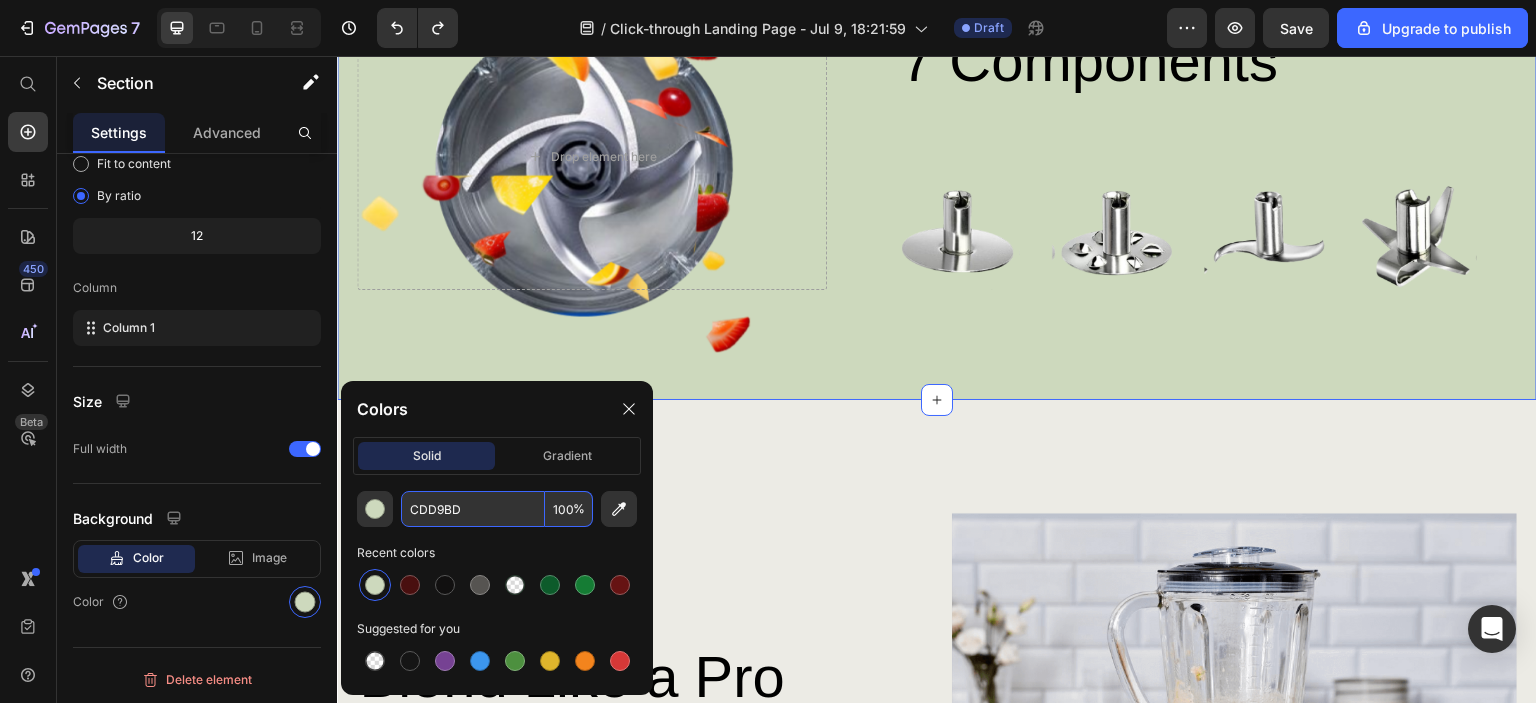 click on "CDD9BD" at bounding box center (473, 509) 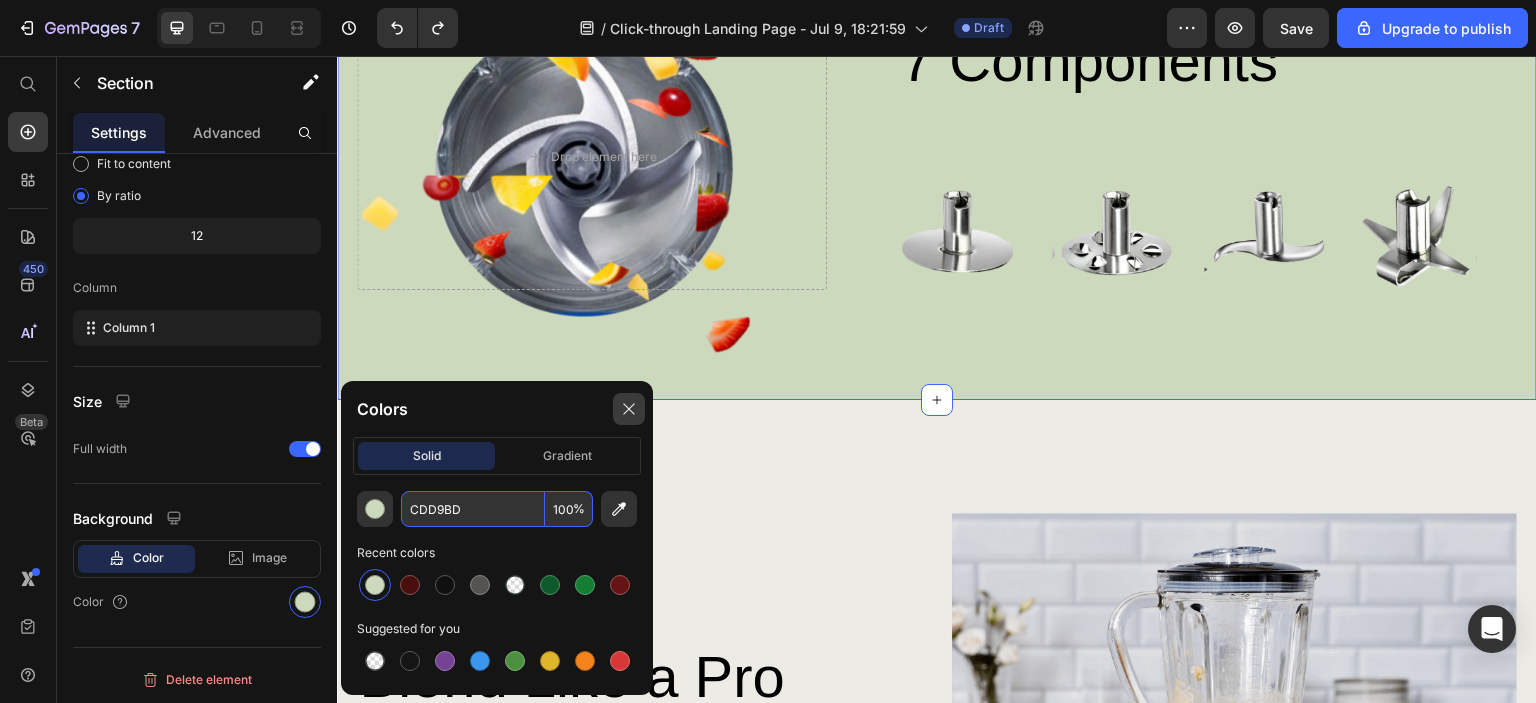 click 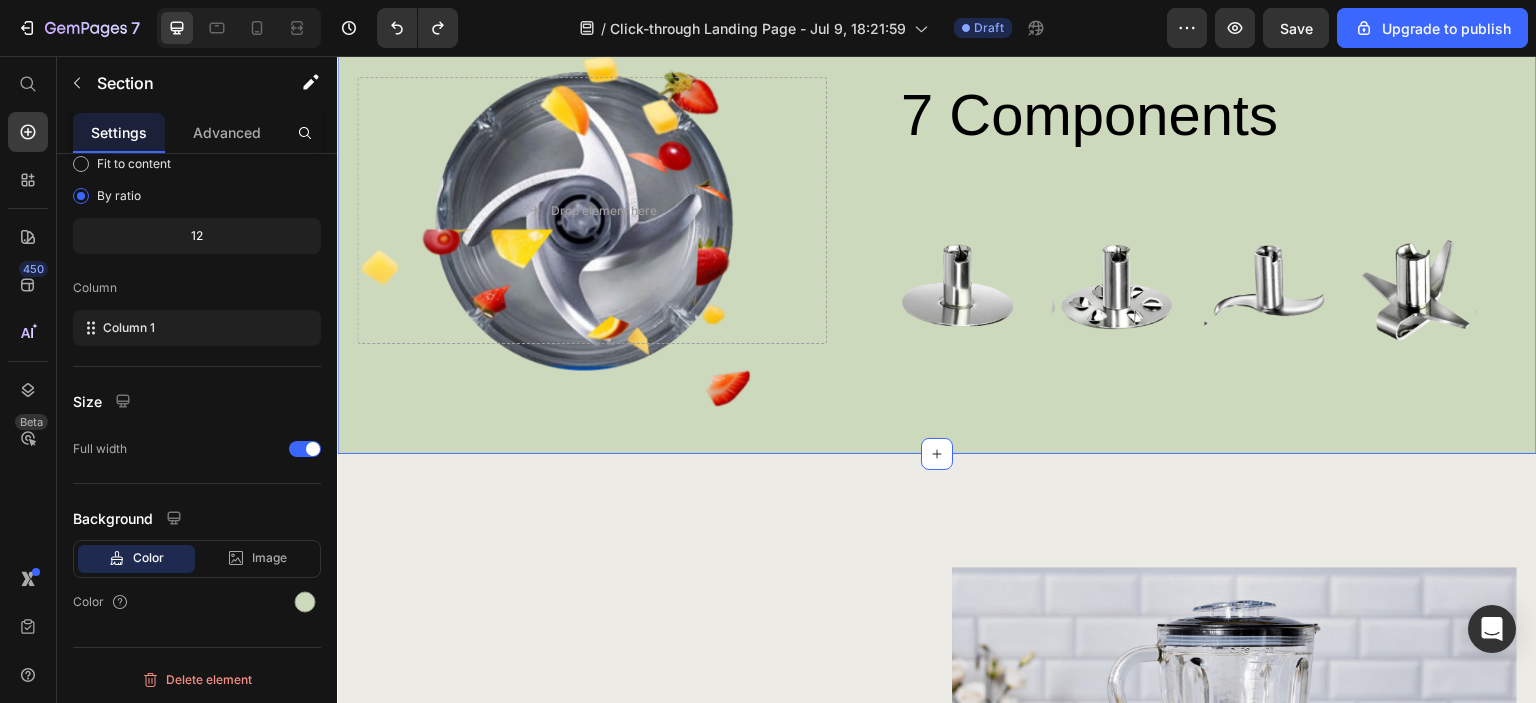 scroll, scrollTop: 1300, scrollLeft: 0, axis: vertical 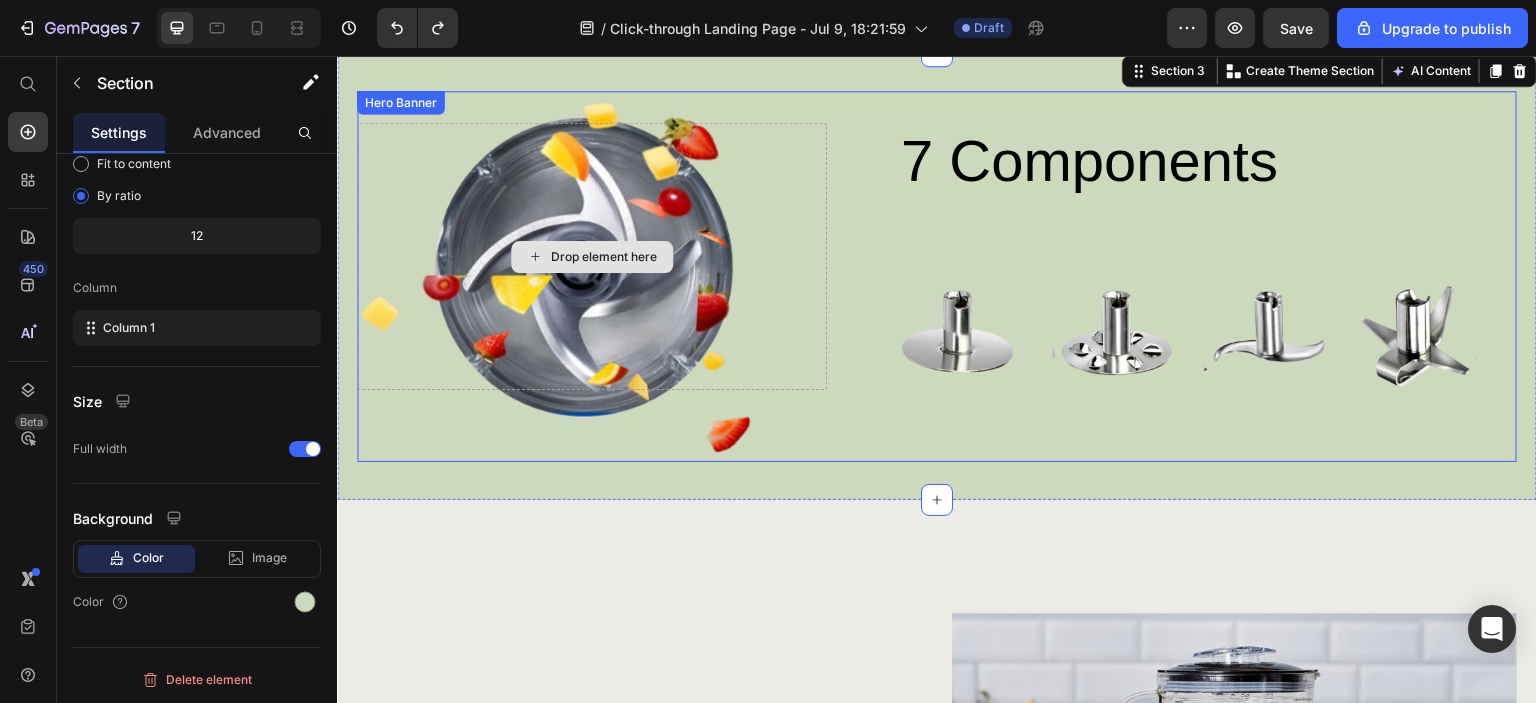 click on "Drop element here" at bounding box center (592, 256) 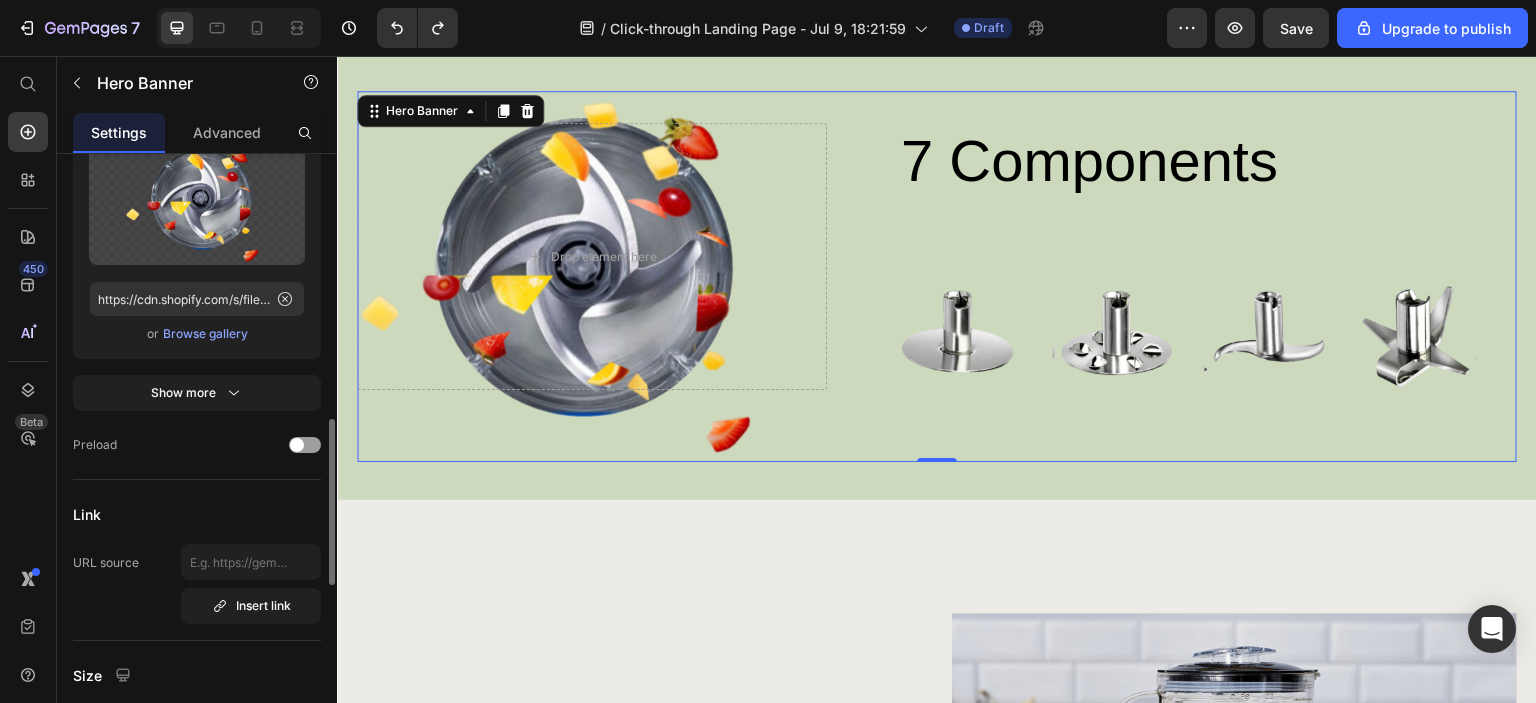 scroll, scrollTop: 700, scrollLeft: 0, axis: vertical 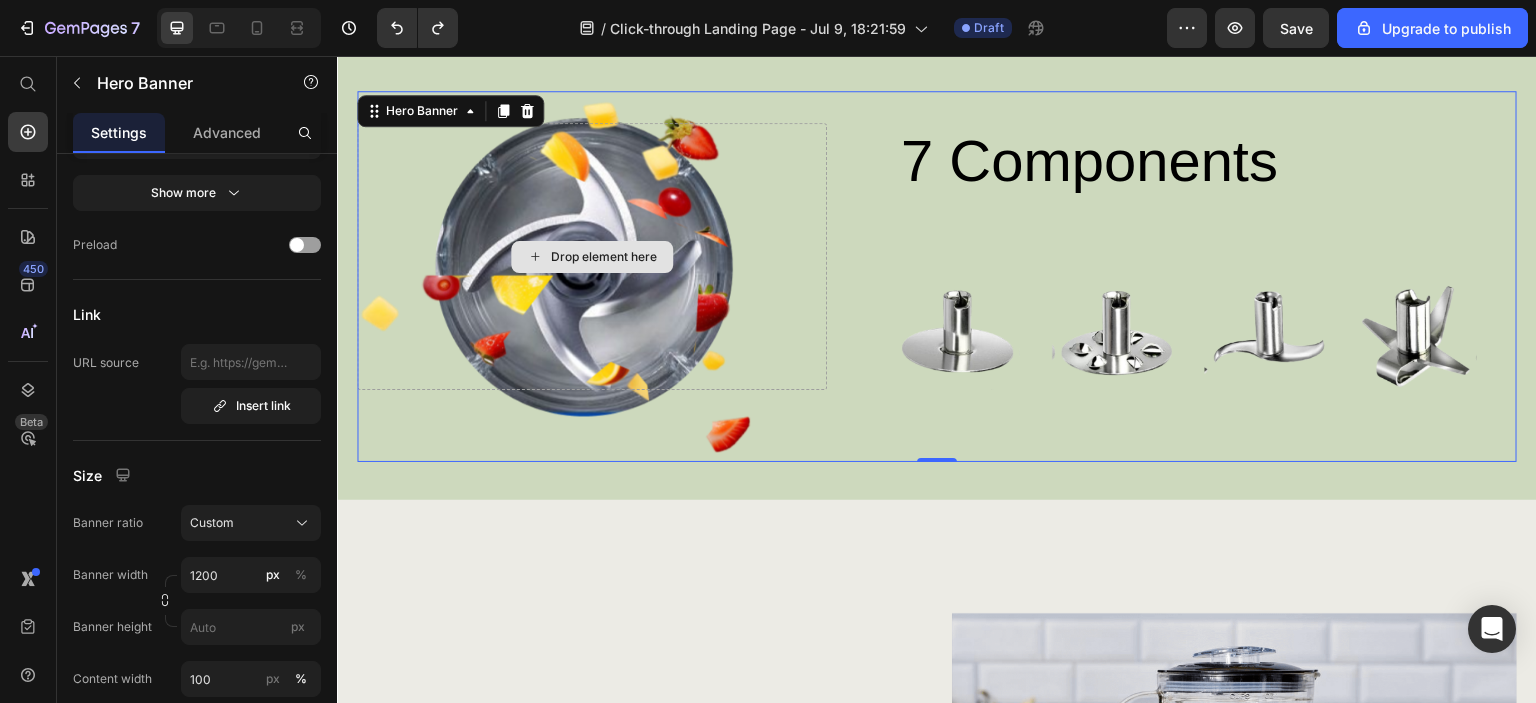 click on "Drop element here" at bounding box center [592, 256] 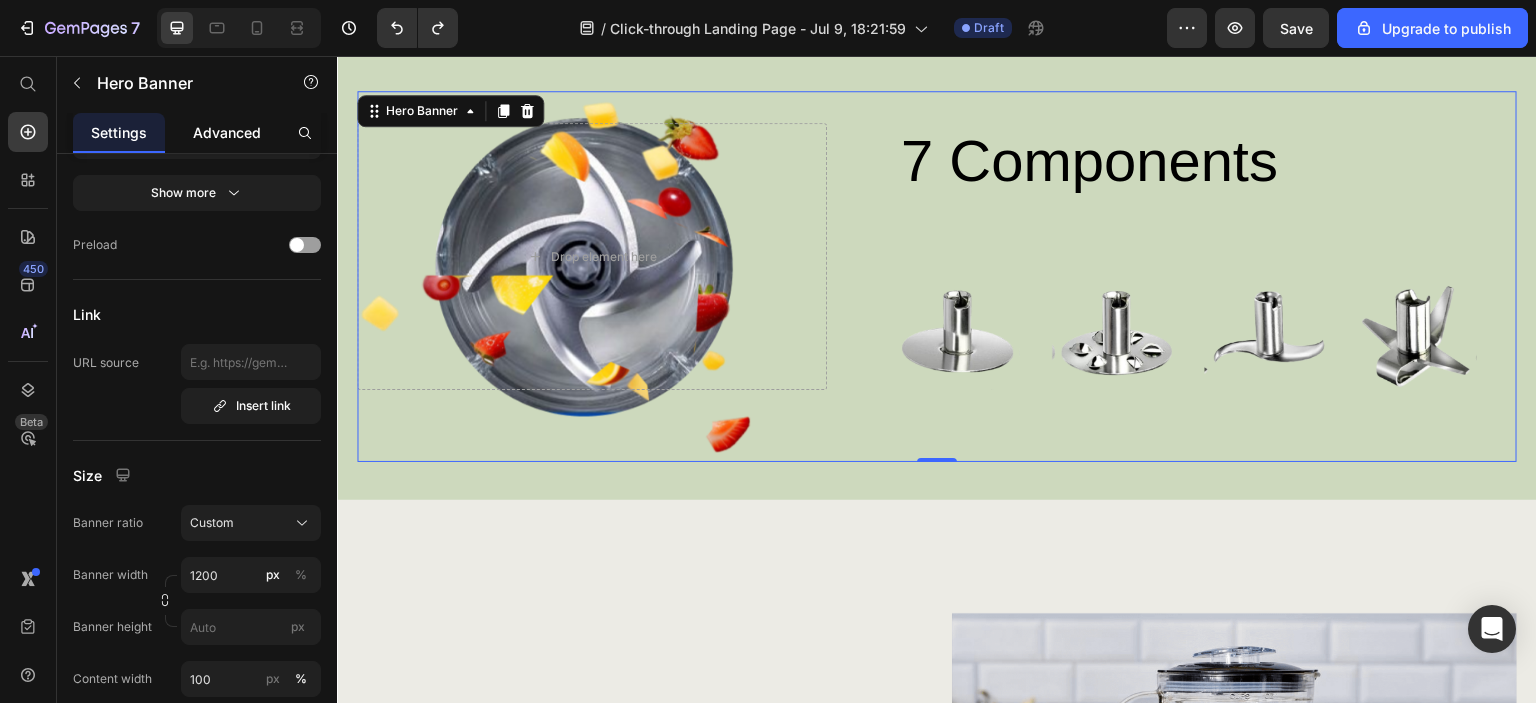 click on "Advanced" at bounding box center (227, 132) 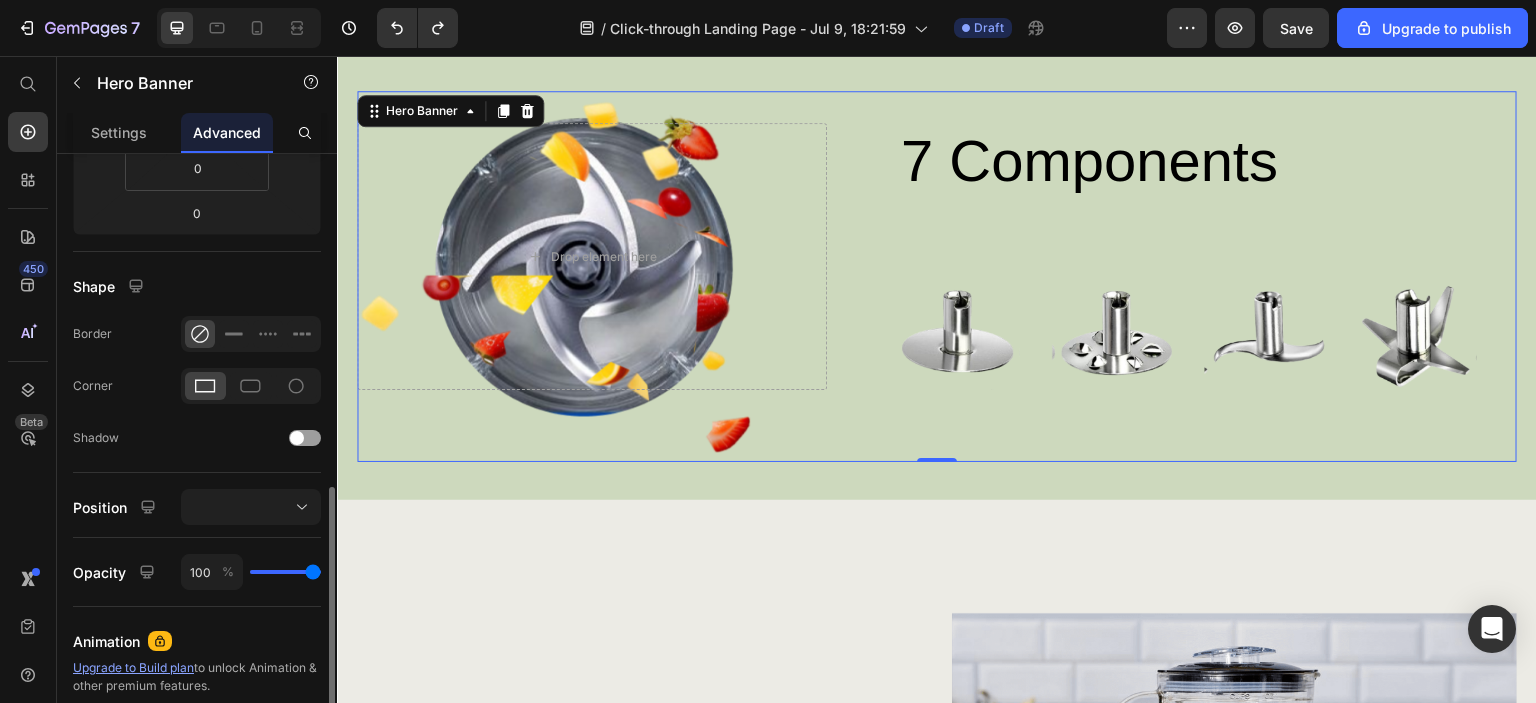 scroll, scrollTop: 500, scrollLeft: 0, axis: vertical 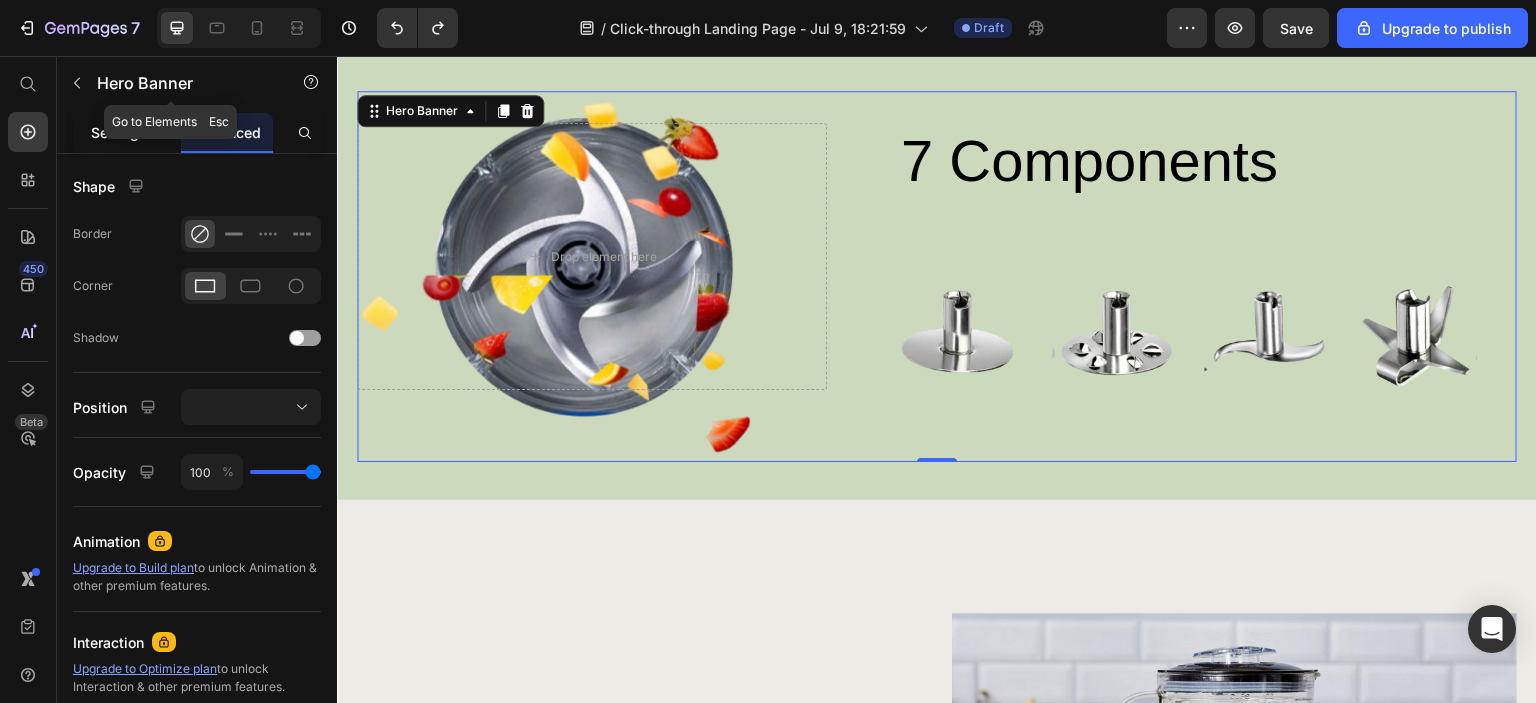 click on "Settings" at bounding box center (119, 132) 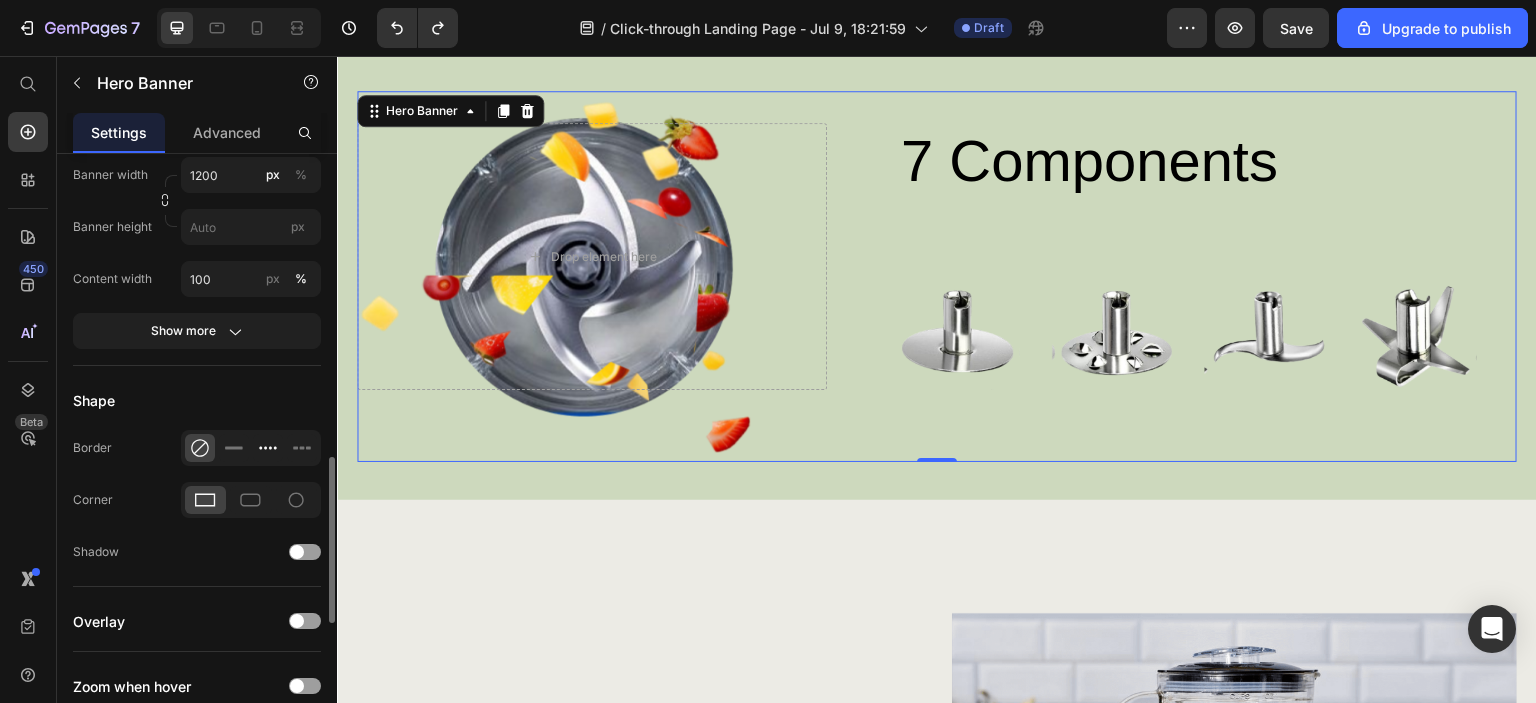 scroll, scrollTop: 1000, scrollLeft: 0, axis: vertical 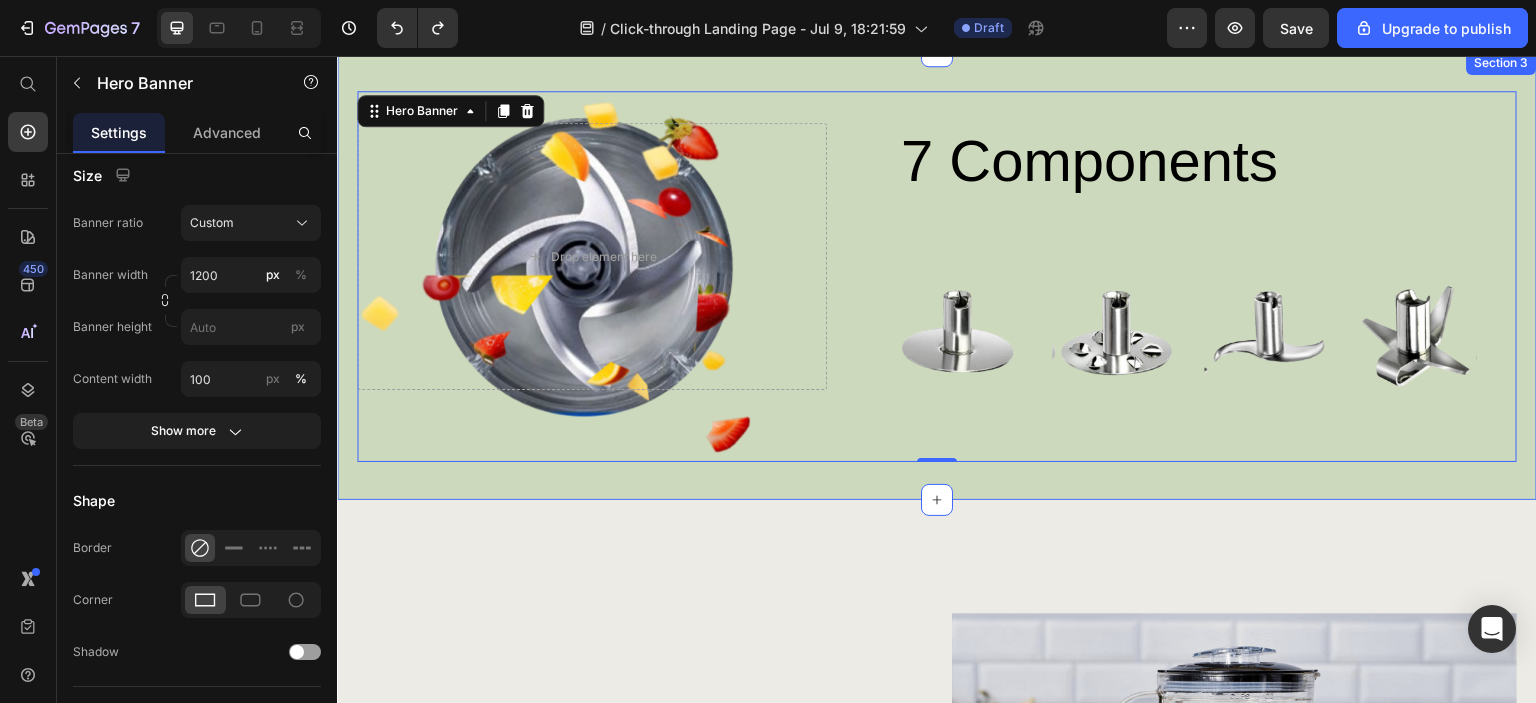 click on "7 Components Heading Image Image Image Image Row Row
Drop element here Hero Banner   0 Section 3" at bounding box center [937, 275] 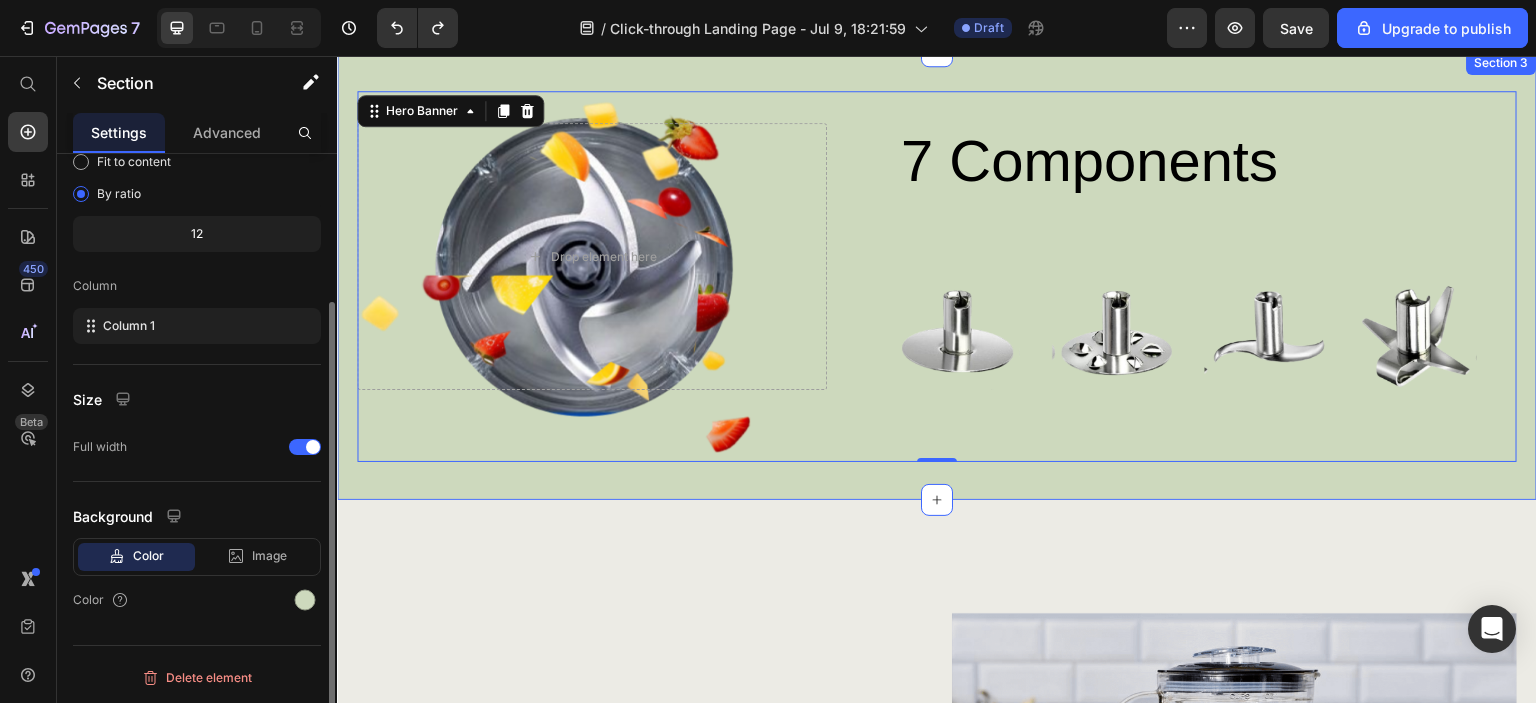 scroll, scrollTop: 0, scrollLeft: 0, axis: both 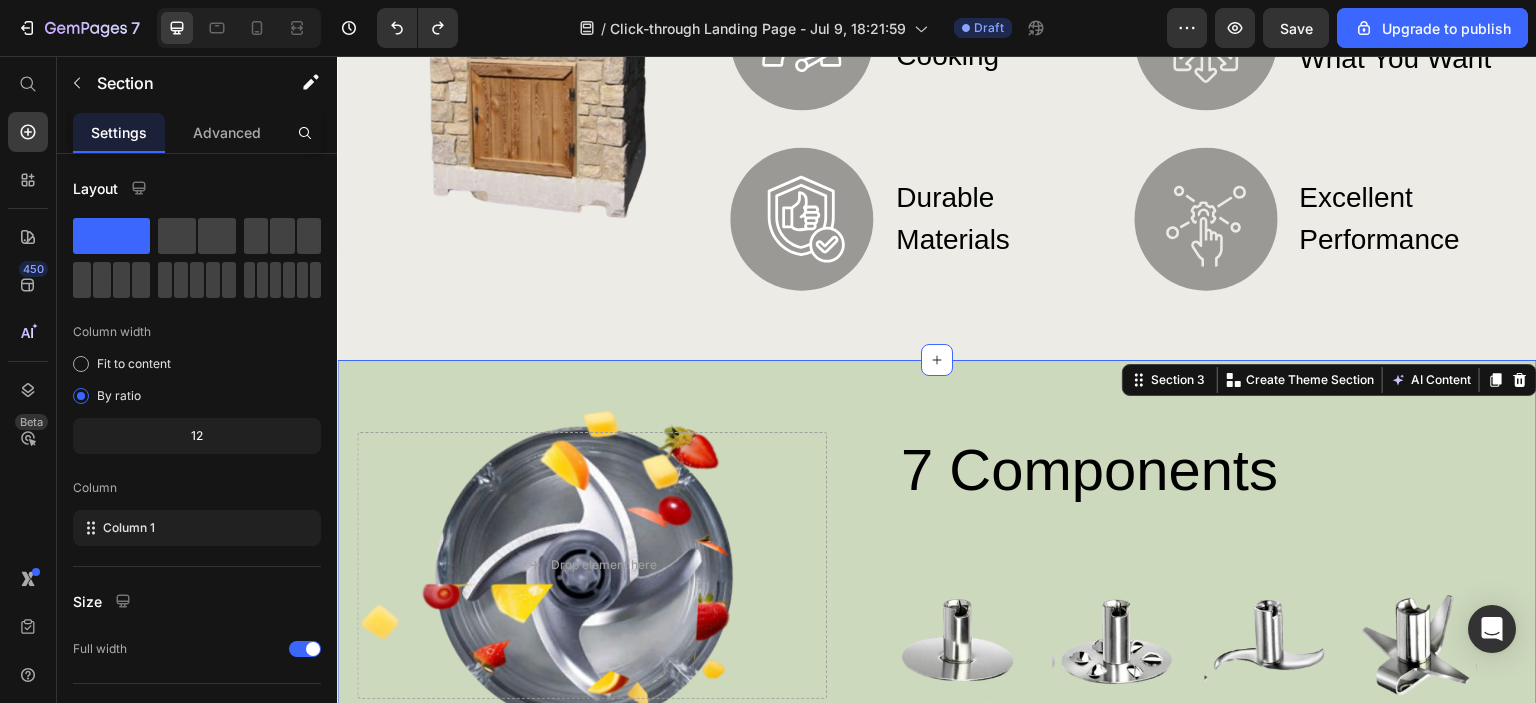 click on "7 Components Heading Image Image Image Image Row Row
Drop element here Hero Banner Section 3   You can create reusable sections Create Theme Section AI Content Write with GemAI What would you like to describe here? Tone and Voice Persuasive Product Pizza Oven Thermal Blanket Show more Generate" at bounding box center [937, 584] 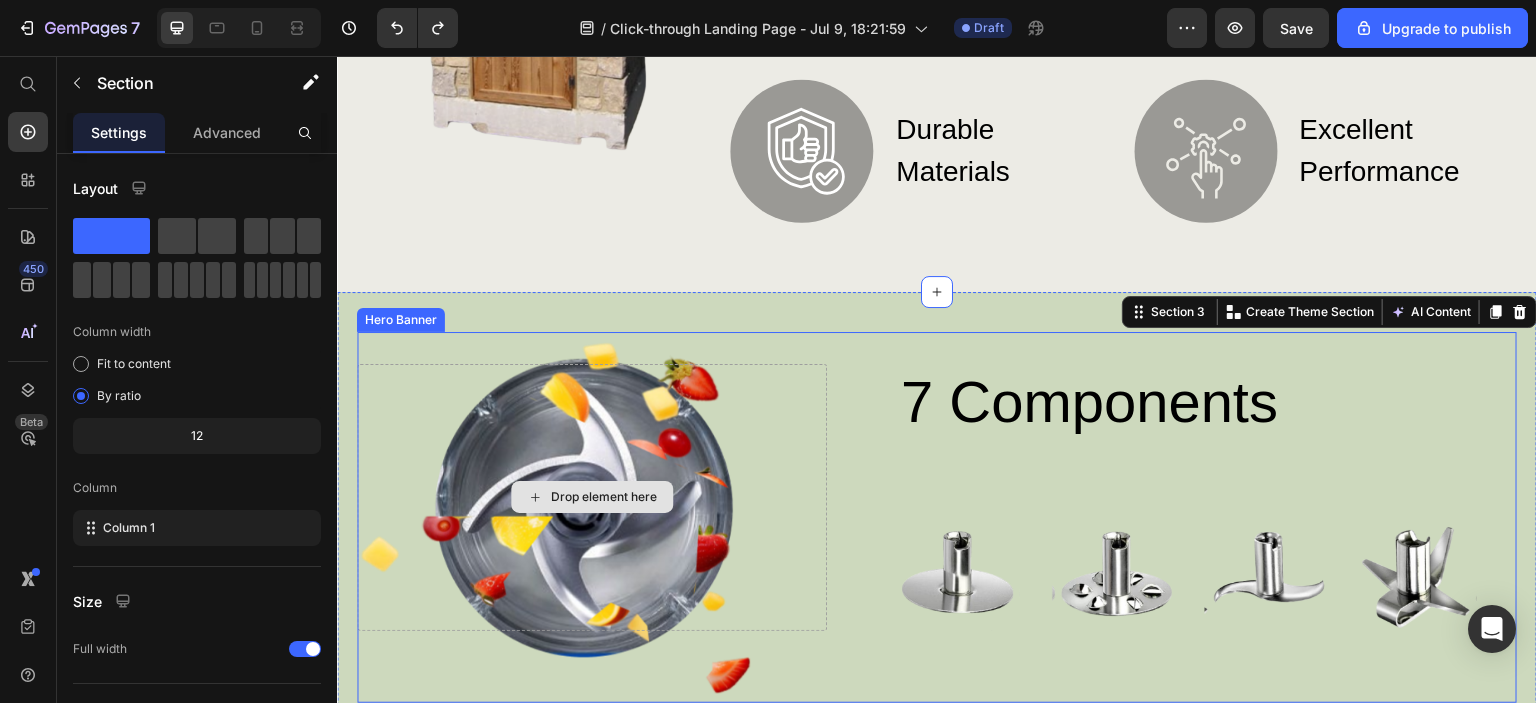 scroll, scrollTop: 1200, scrollLeft: 0, axis: vertical 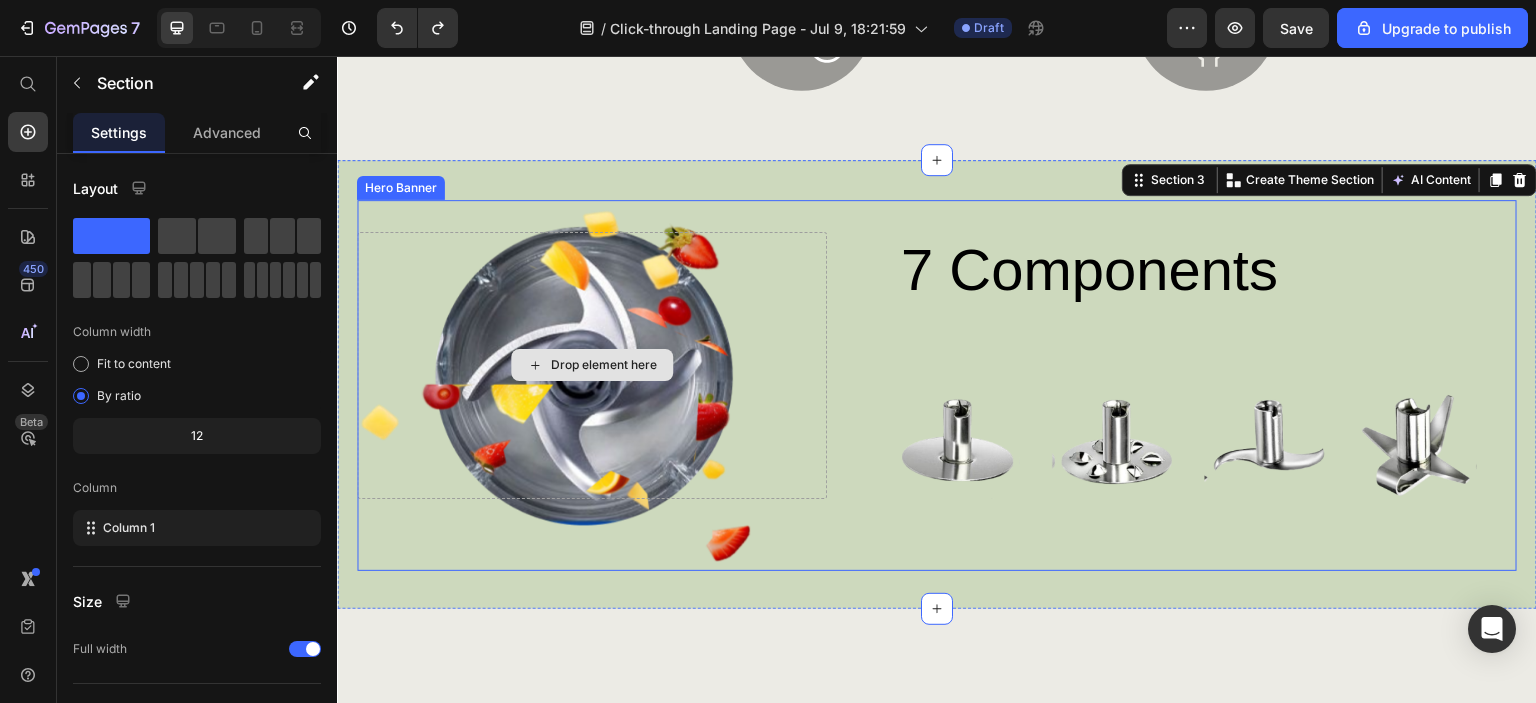 click on "Drop element here" at bounding box center [592, 365] 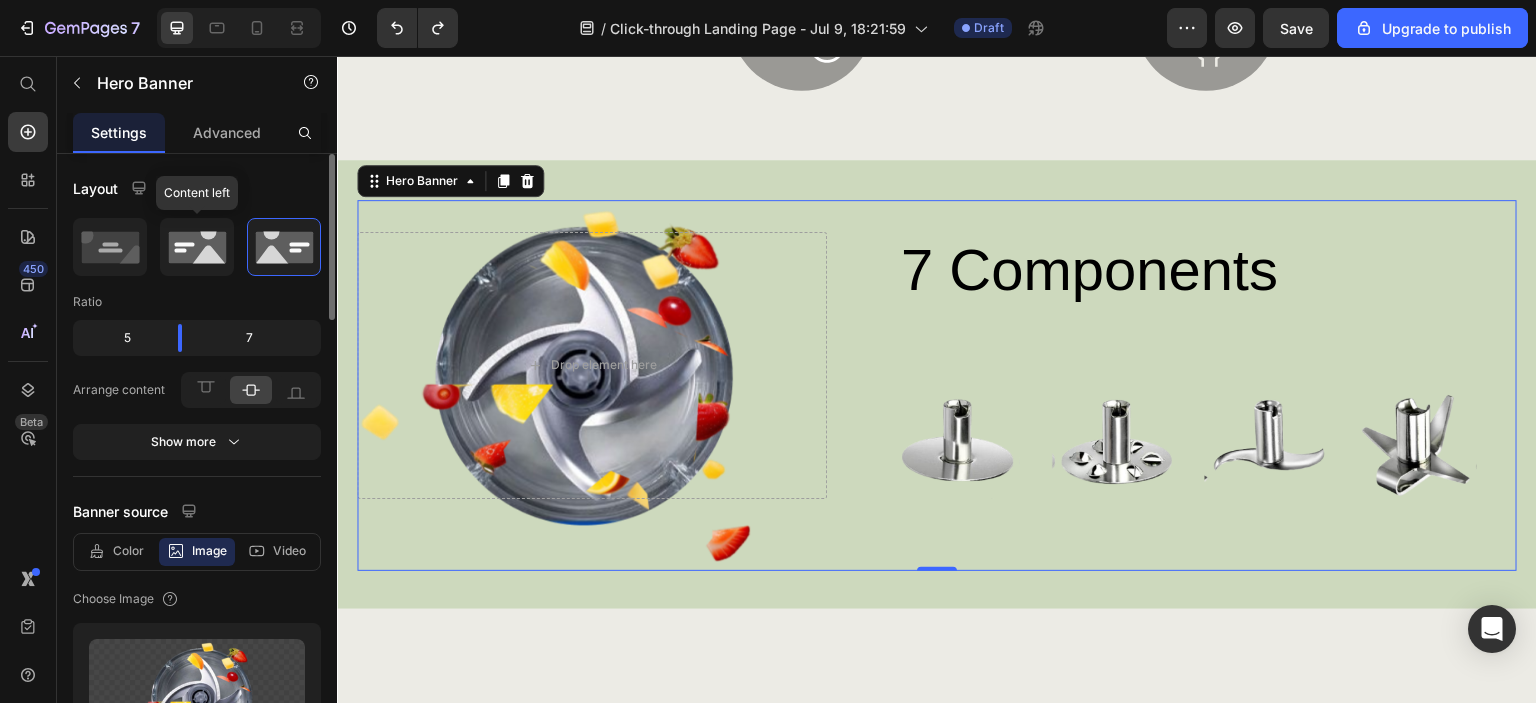 click 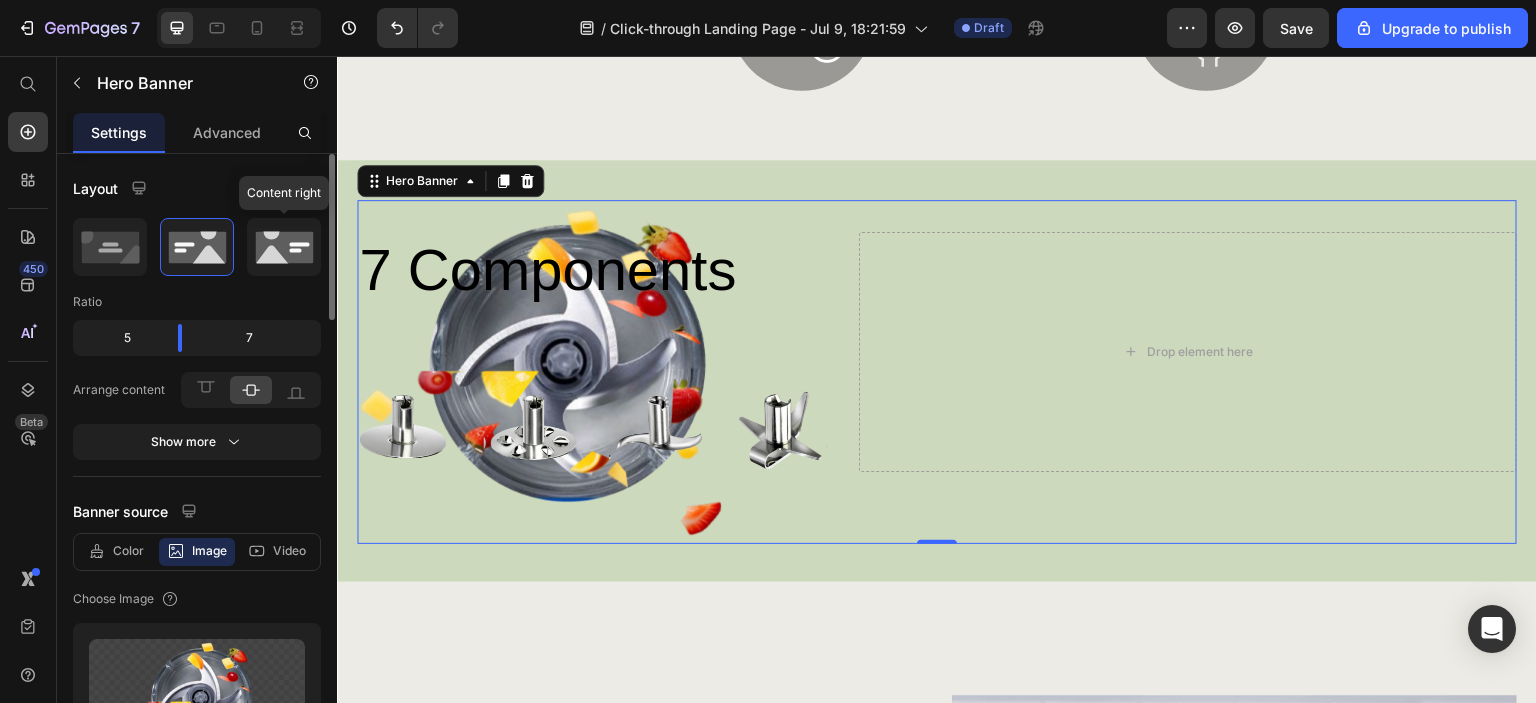click 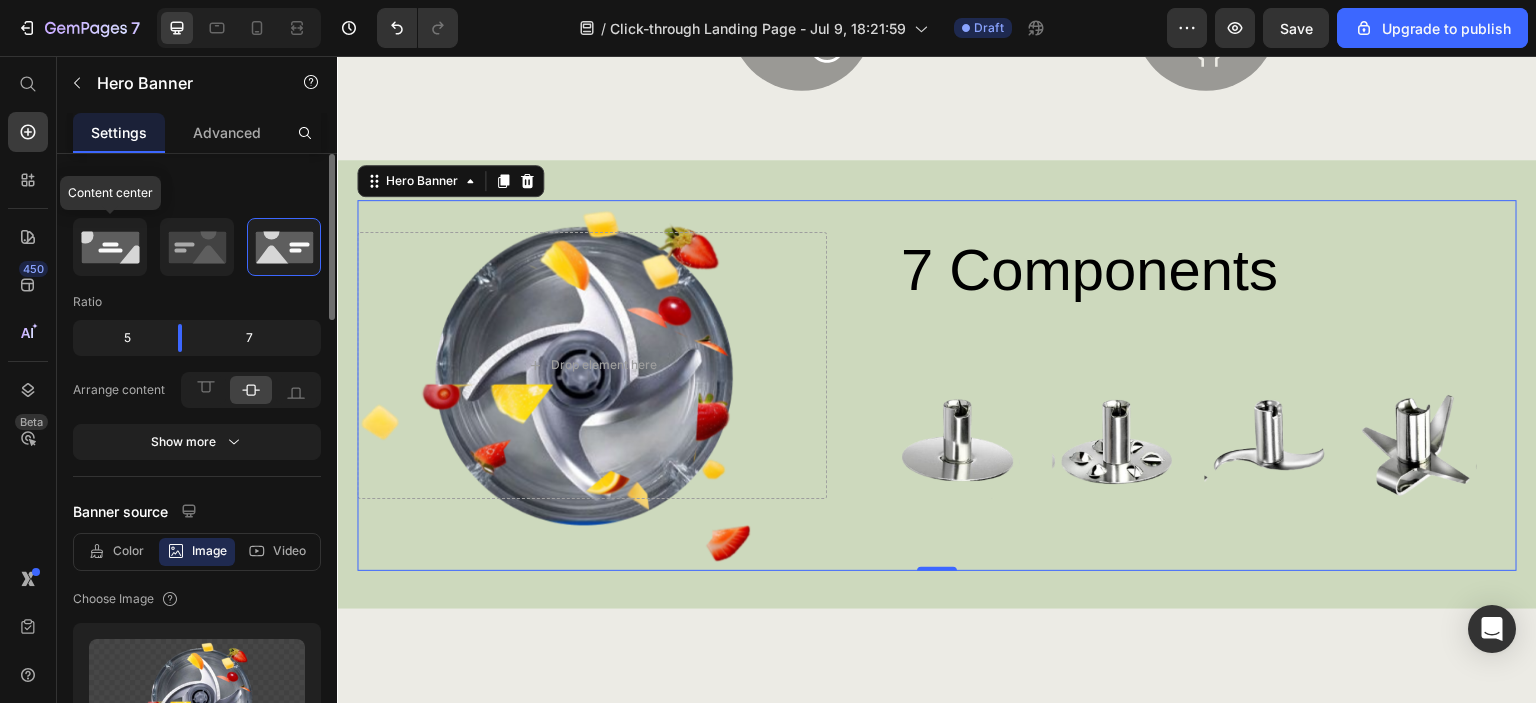 click 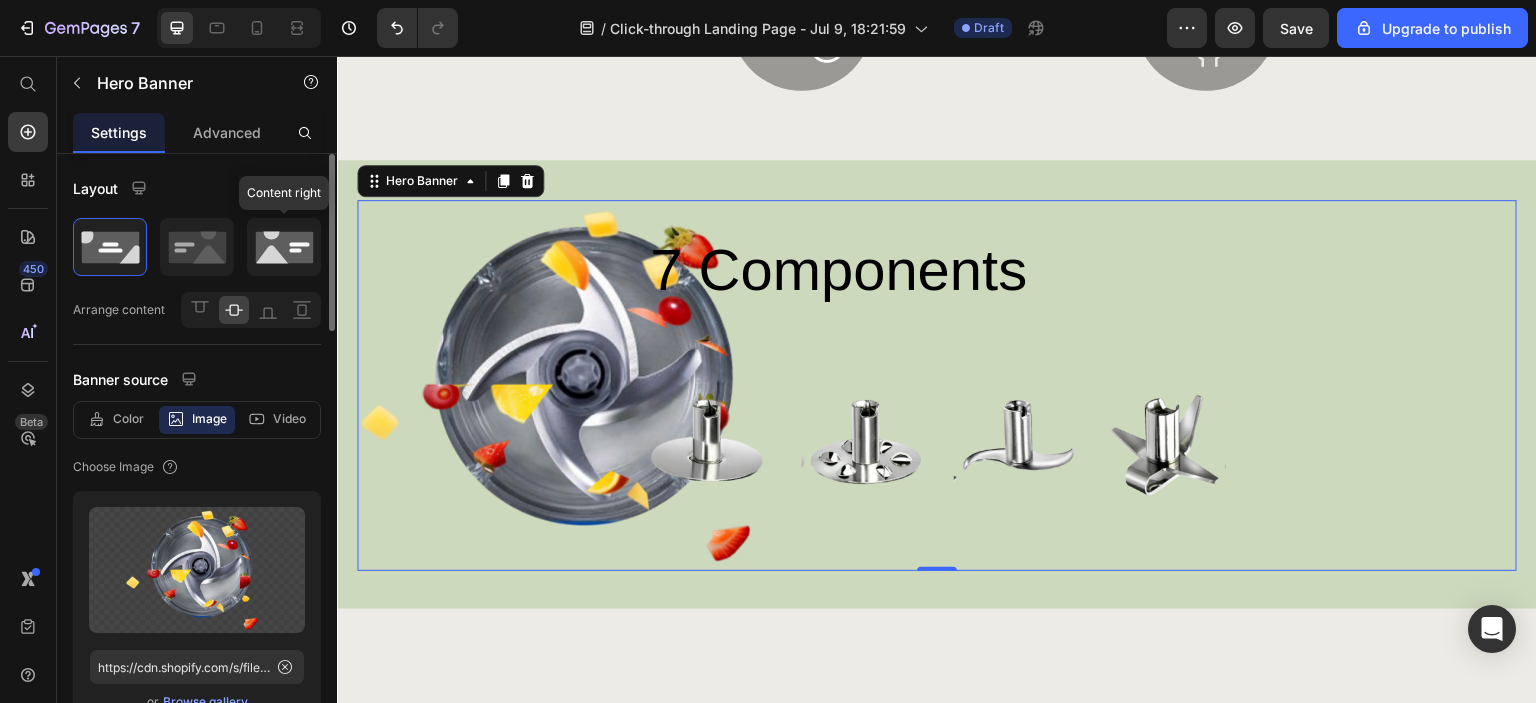 click 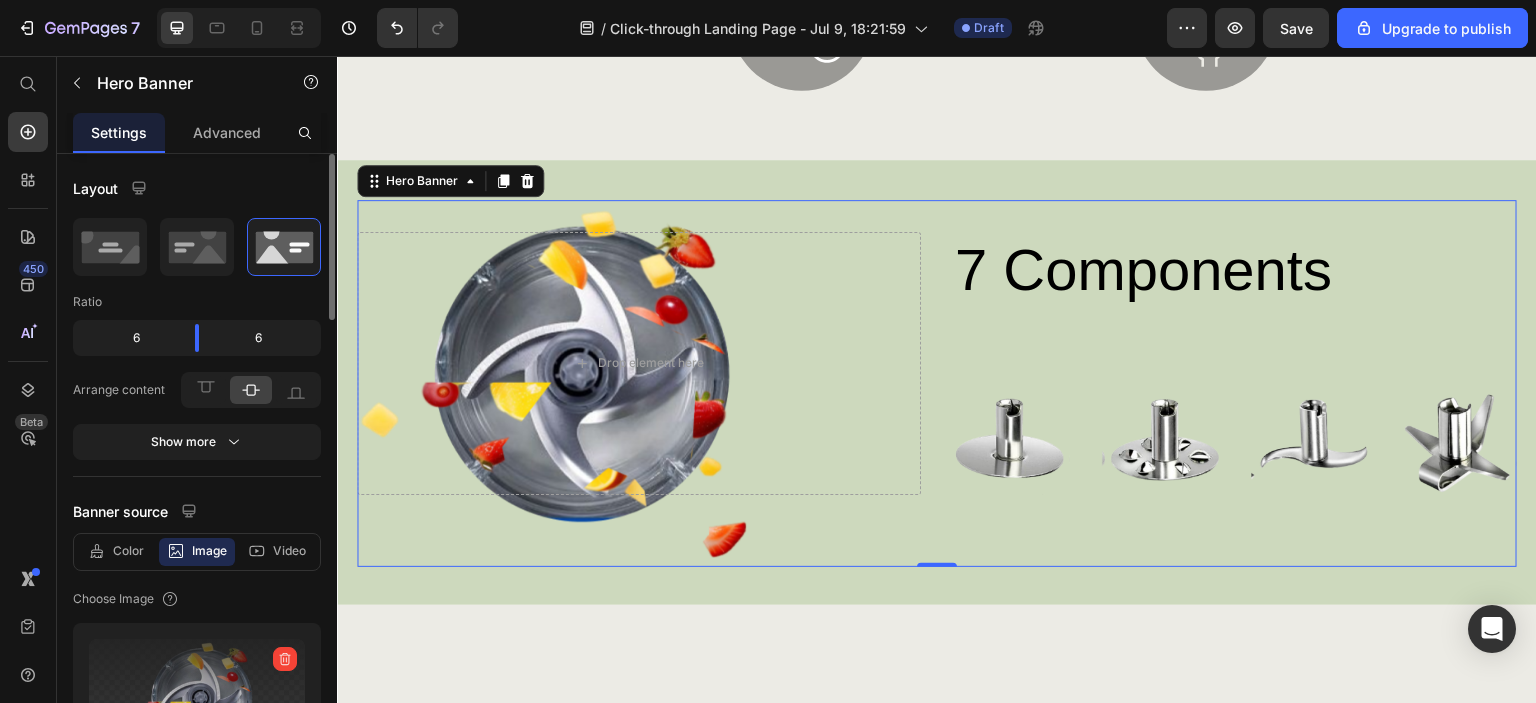 scroll, scrollTop: 200, scrollLeft: 0, axis: vertical 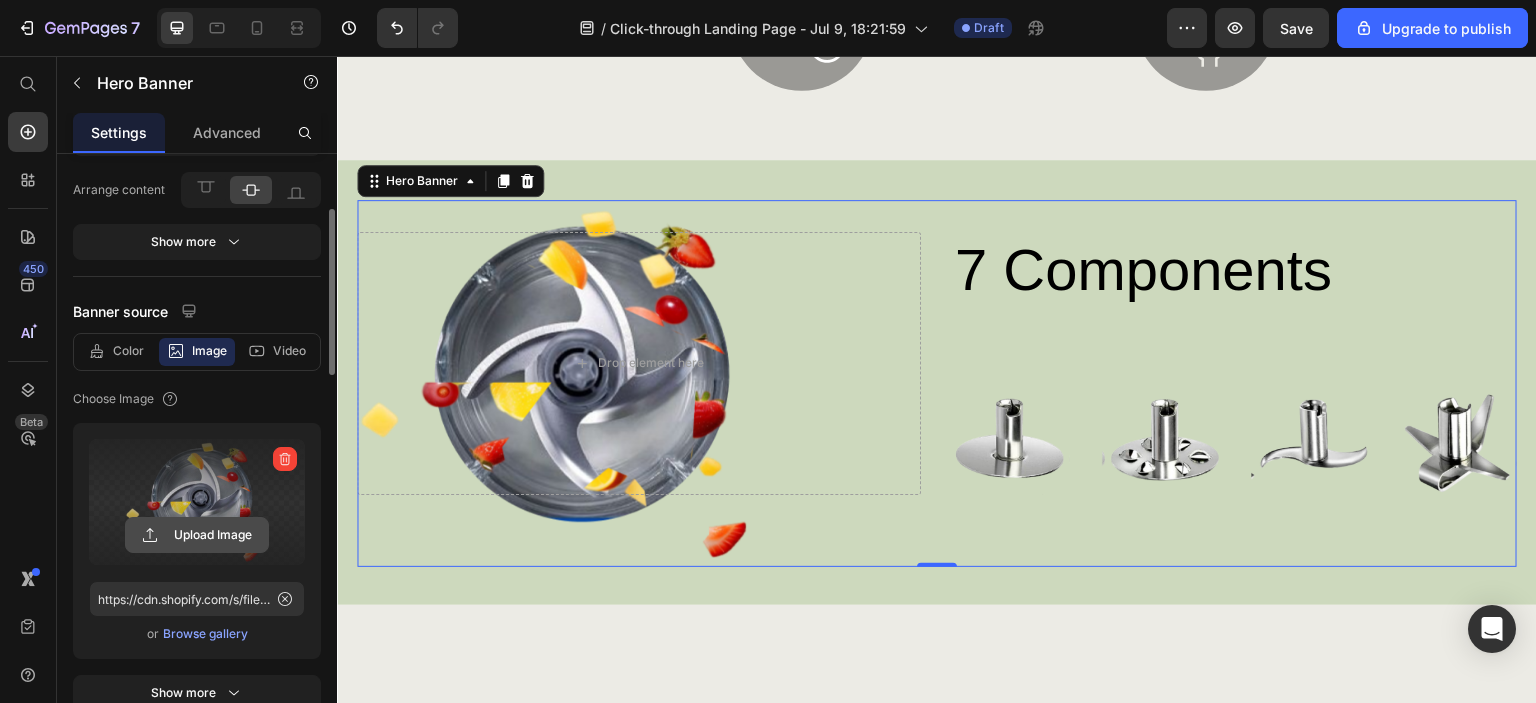 click 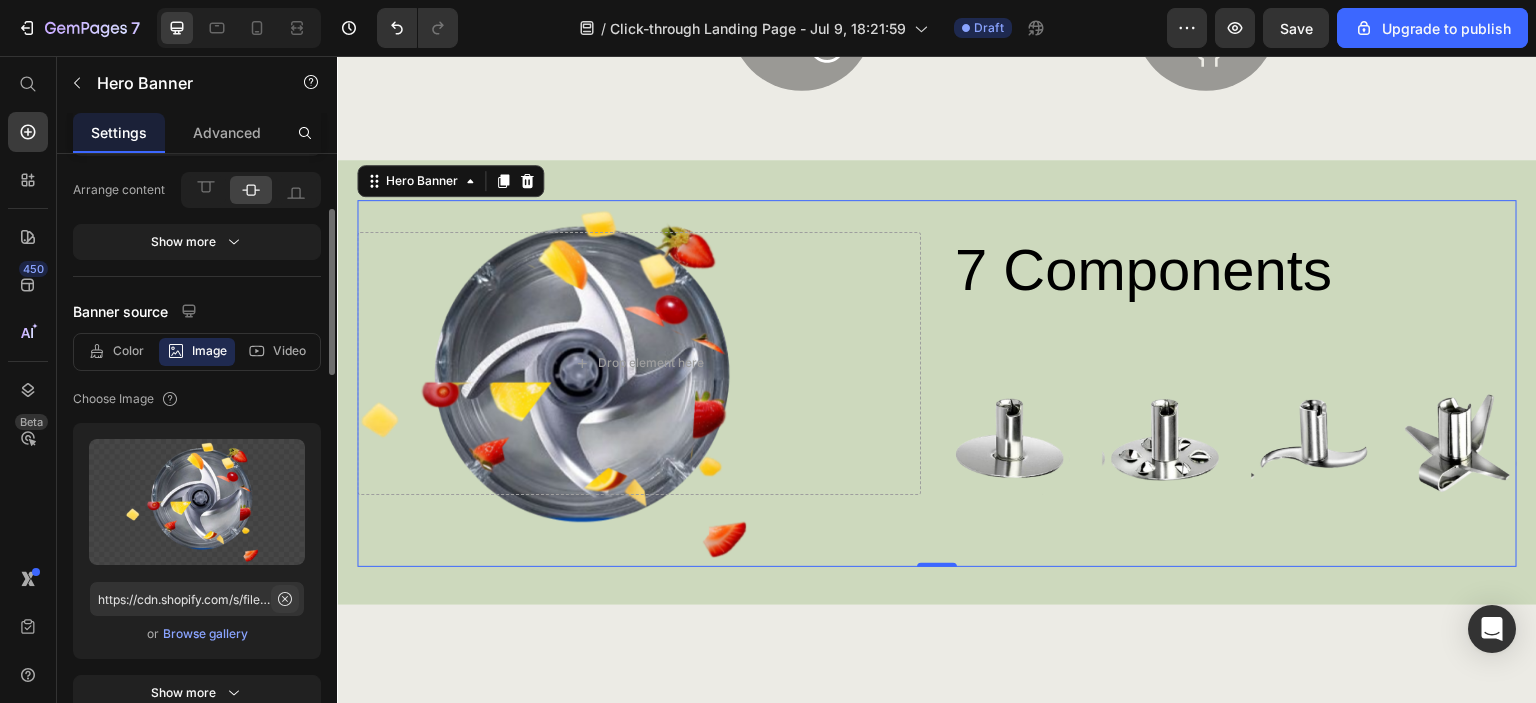 click 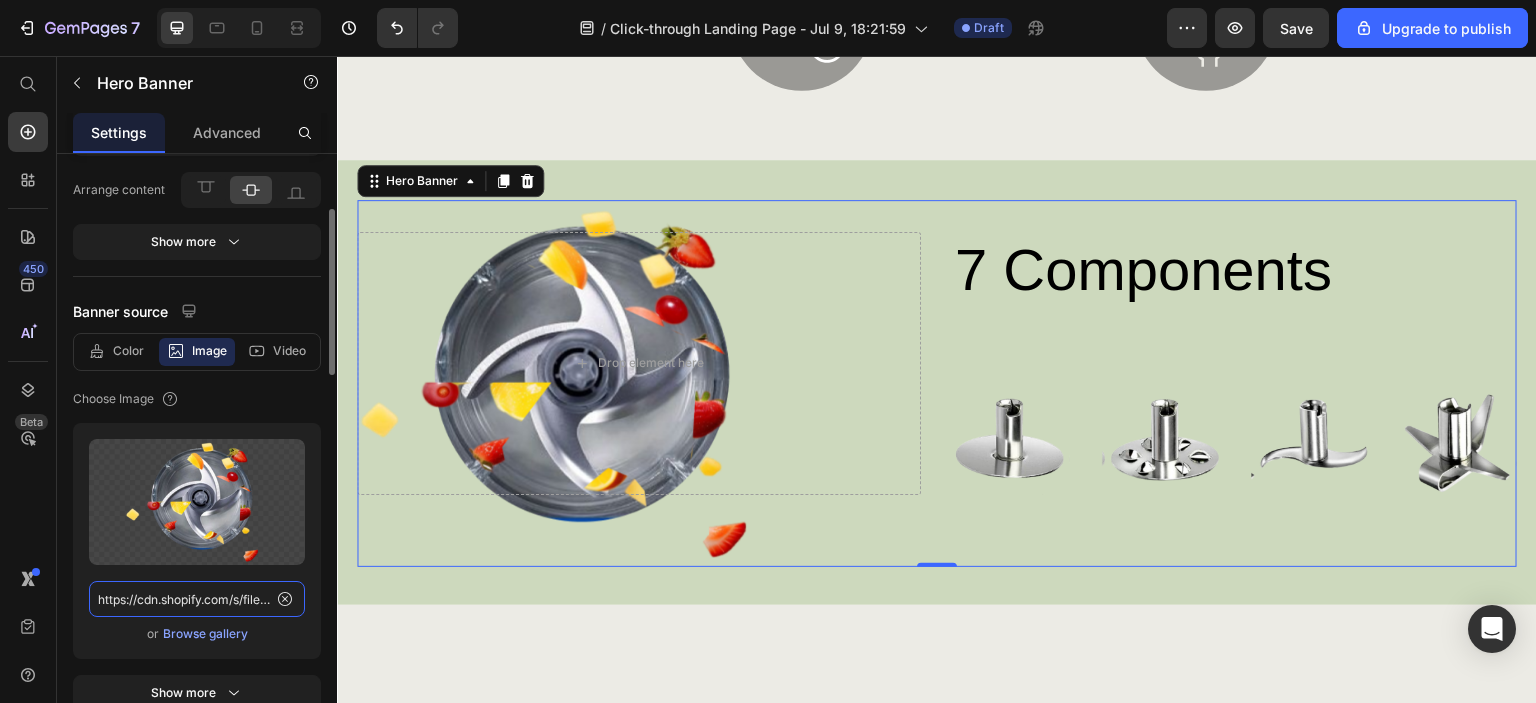 type 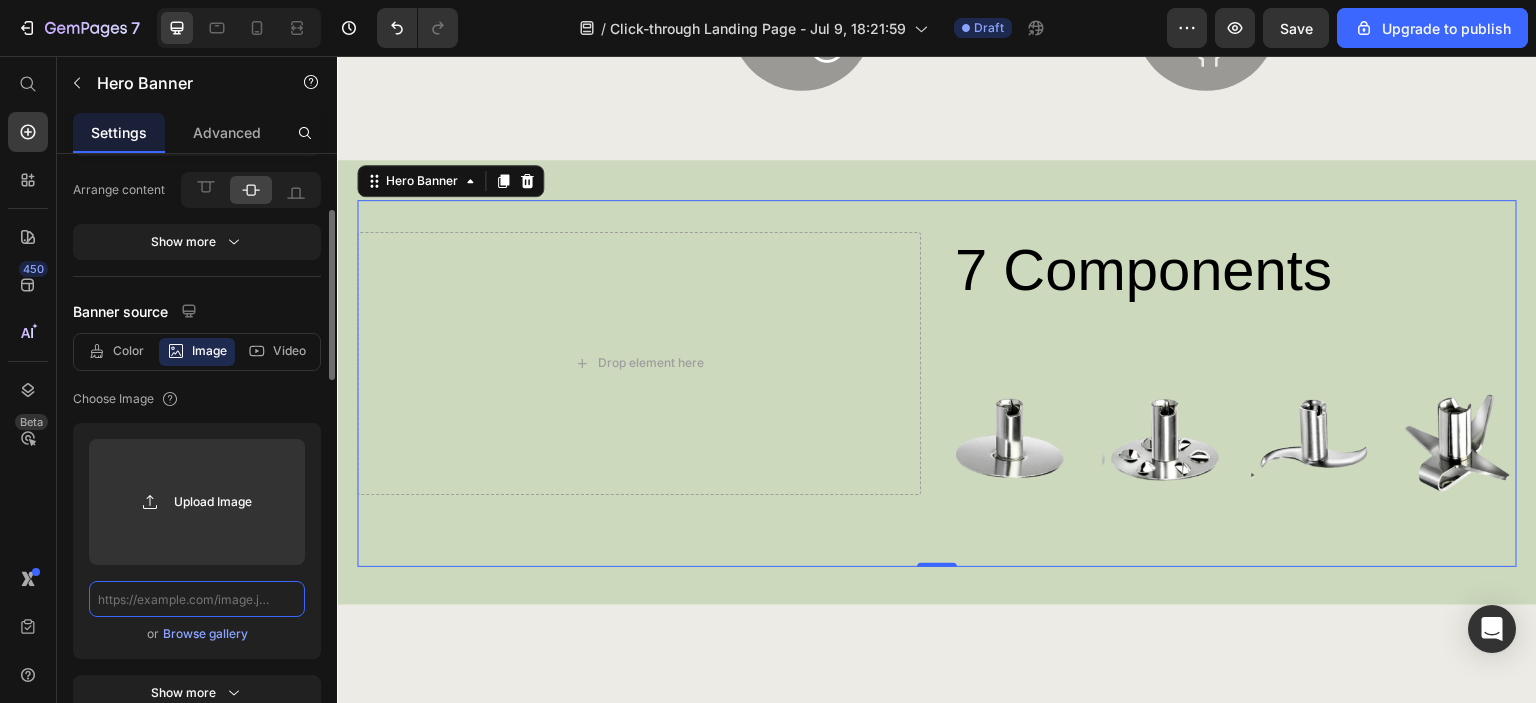 scroll, scrollTop: 0, scrollLeft: 0, axis: both 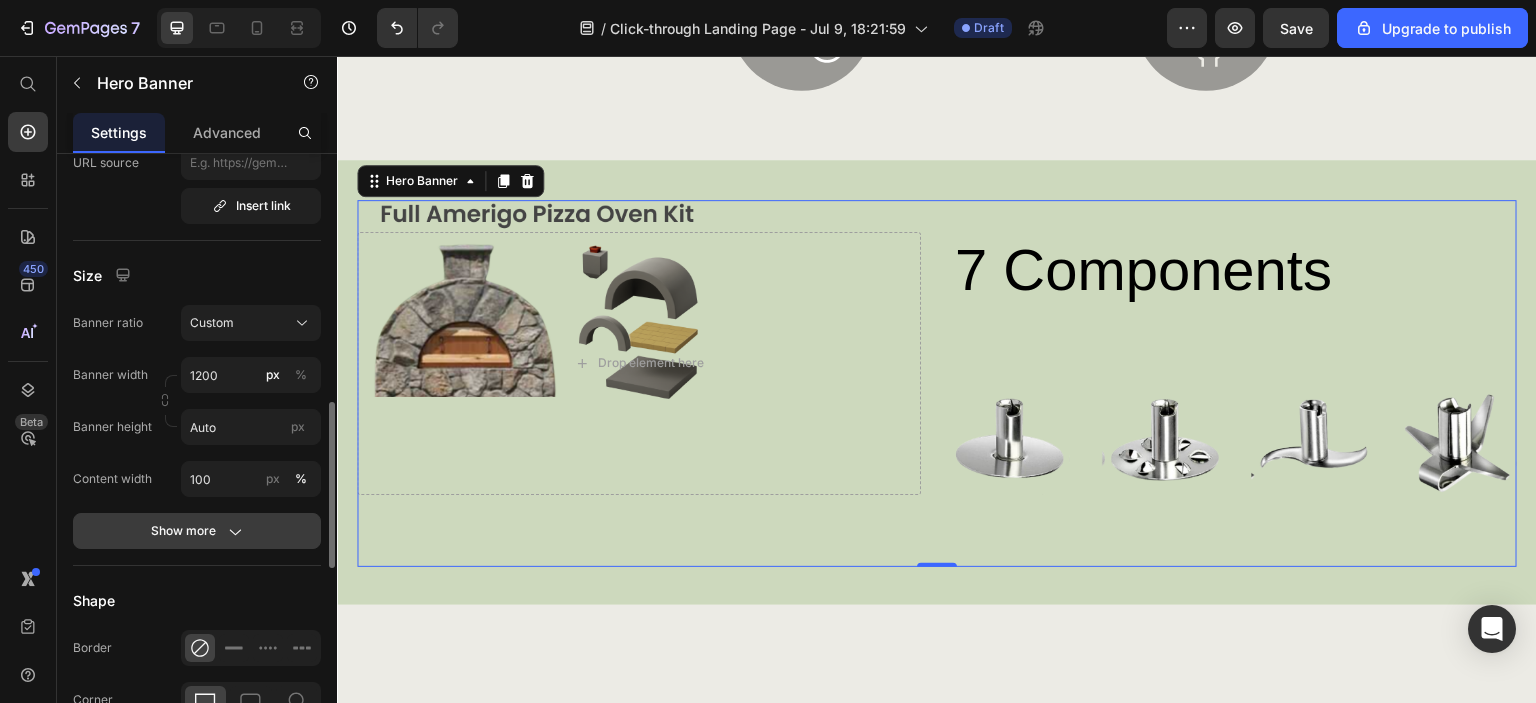 type on "https://cdn.shopify.com/s/files/1/0658/7138/0659/files/Landing_Page_Dark_Green_Amerigo_Pizza_Oven_left_side_components_of_pizza_oven.png?v=1752233087" 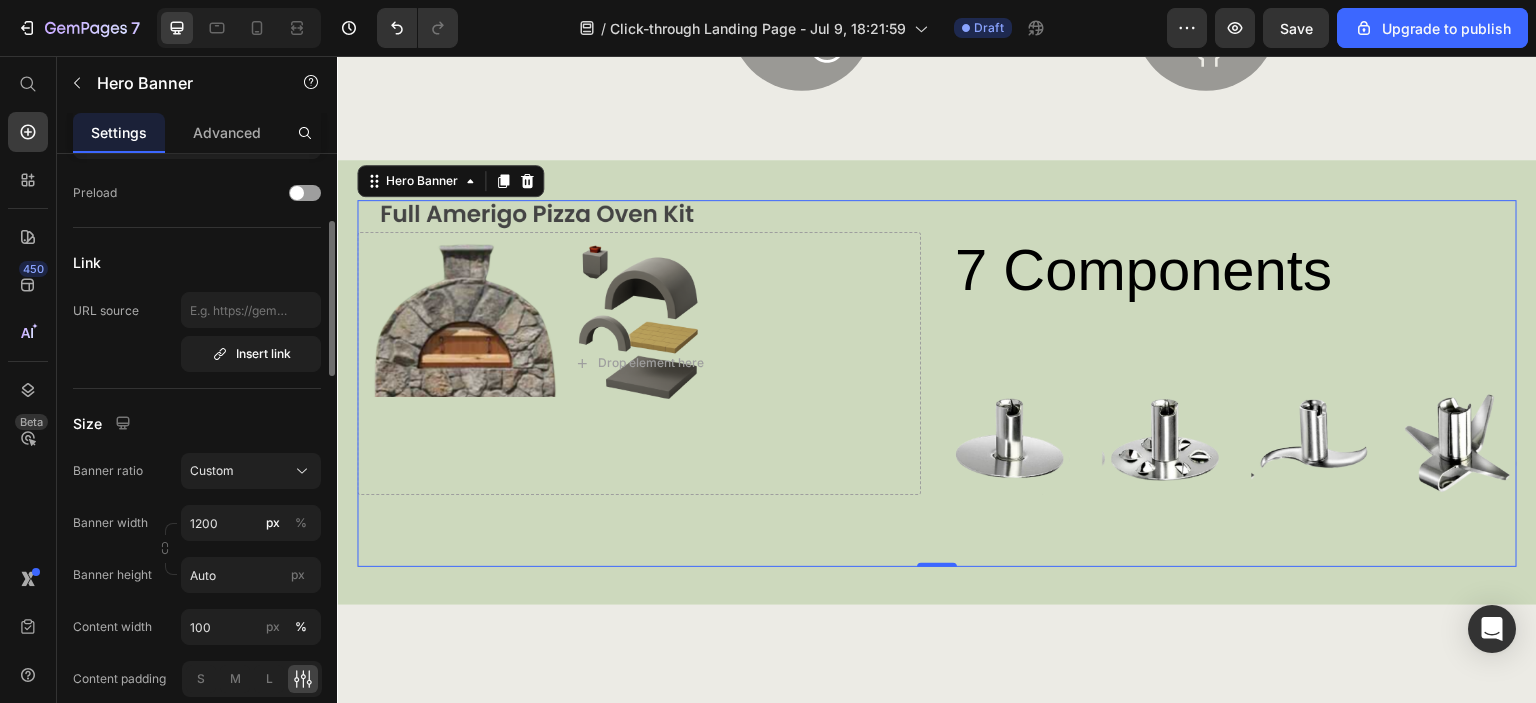 scroll, scrollTop: 352, scrollLeft: 0, axis: vertical 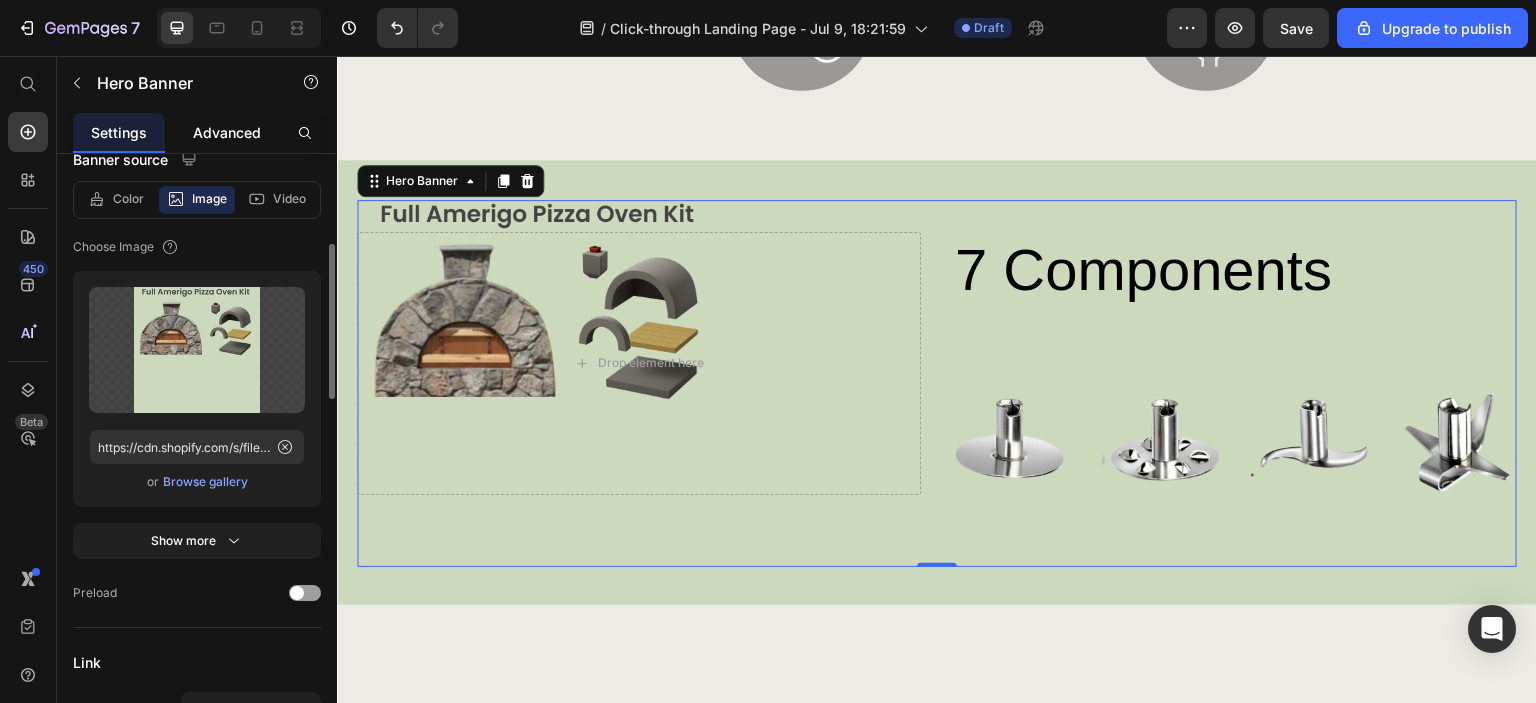 click on "Advanced" at bounding box center [227, 132] 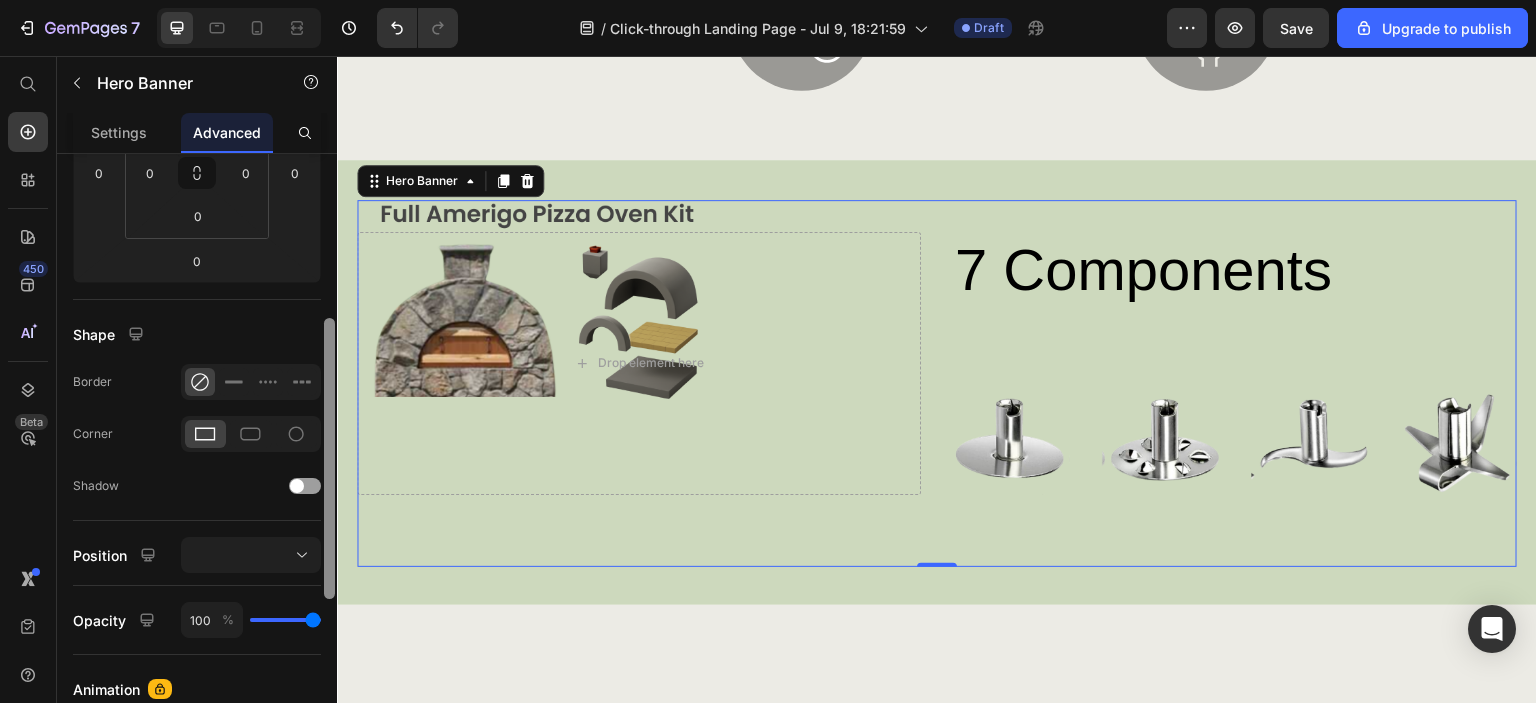 scroll, scrollTop: 0, scrollLeft: 0, axis: both 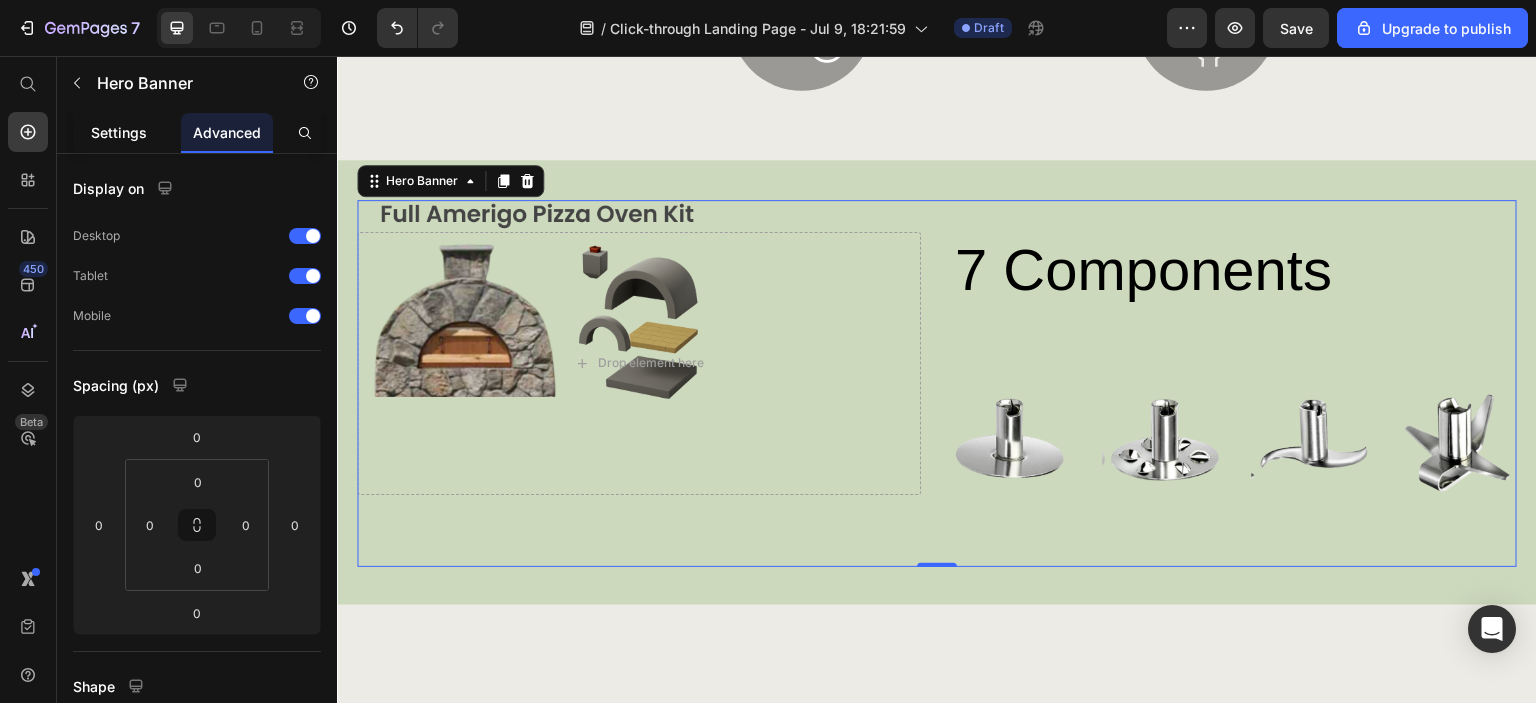 drag, startPoint x: 101, startPoint y: 128, endPoint x: 124, endPoint y: 143, distance: 27.45906 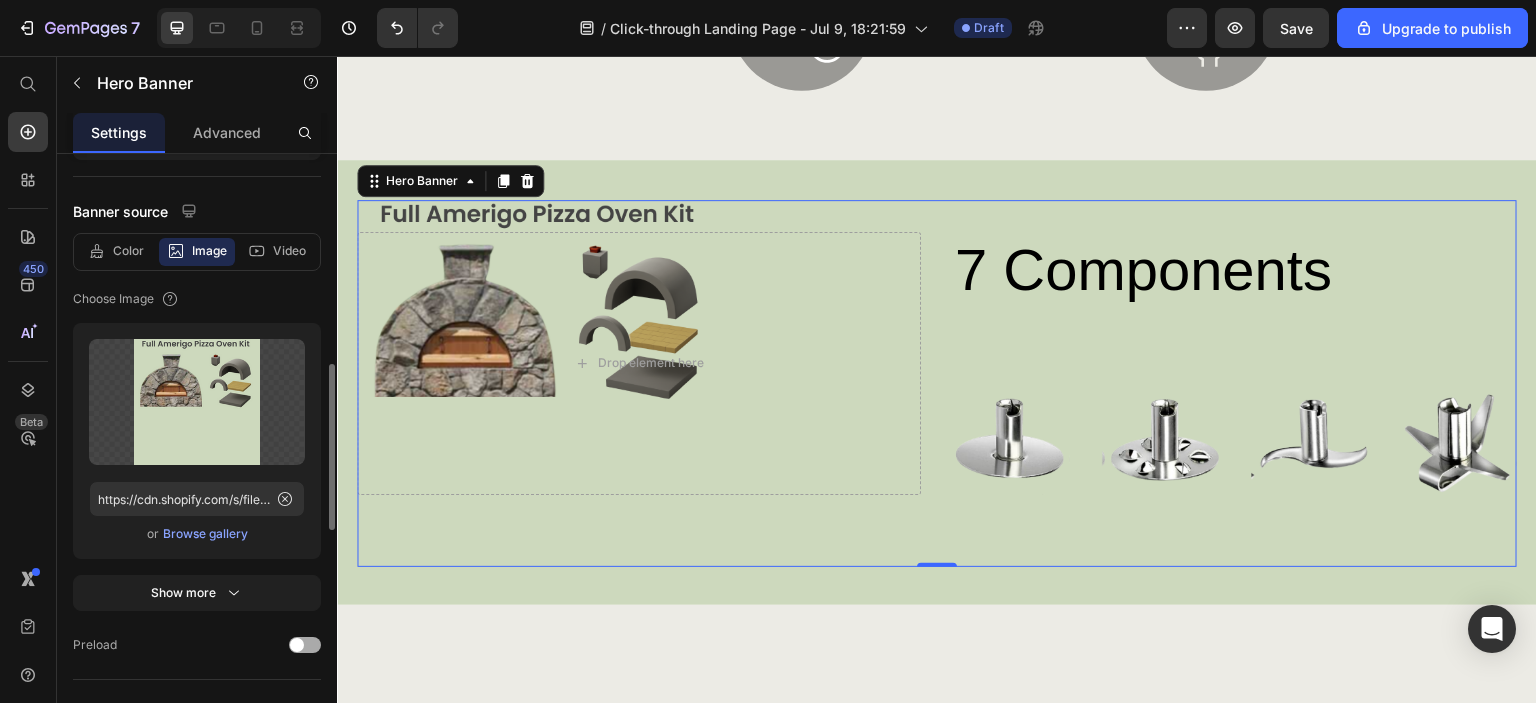 scroll, scrollTop: 400, scrollLeft: 0, axis: vertical 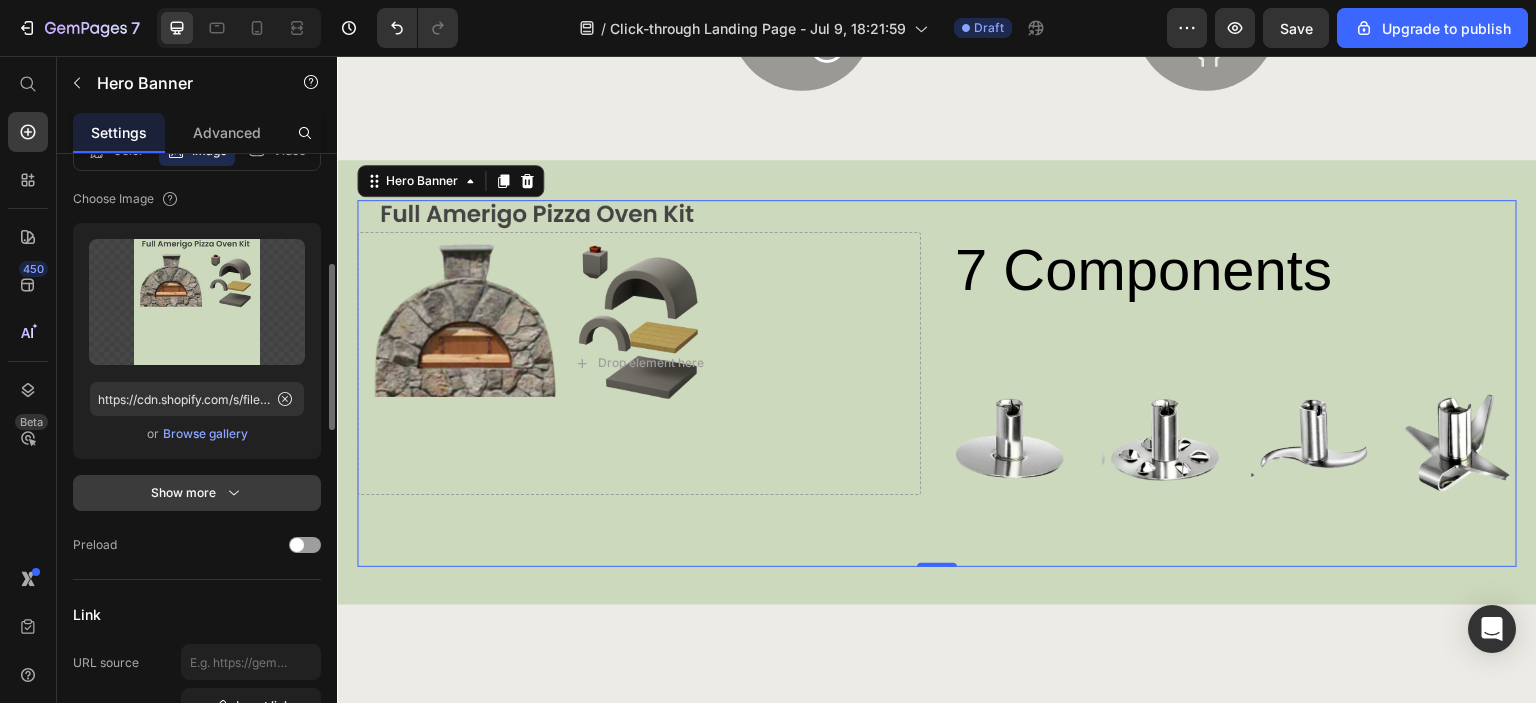 click 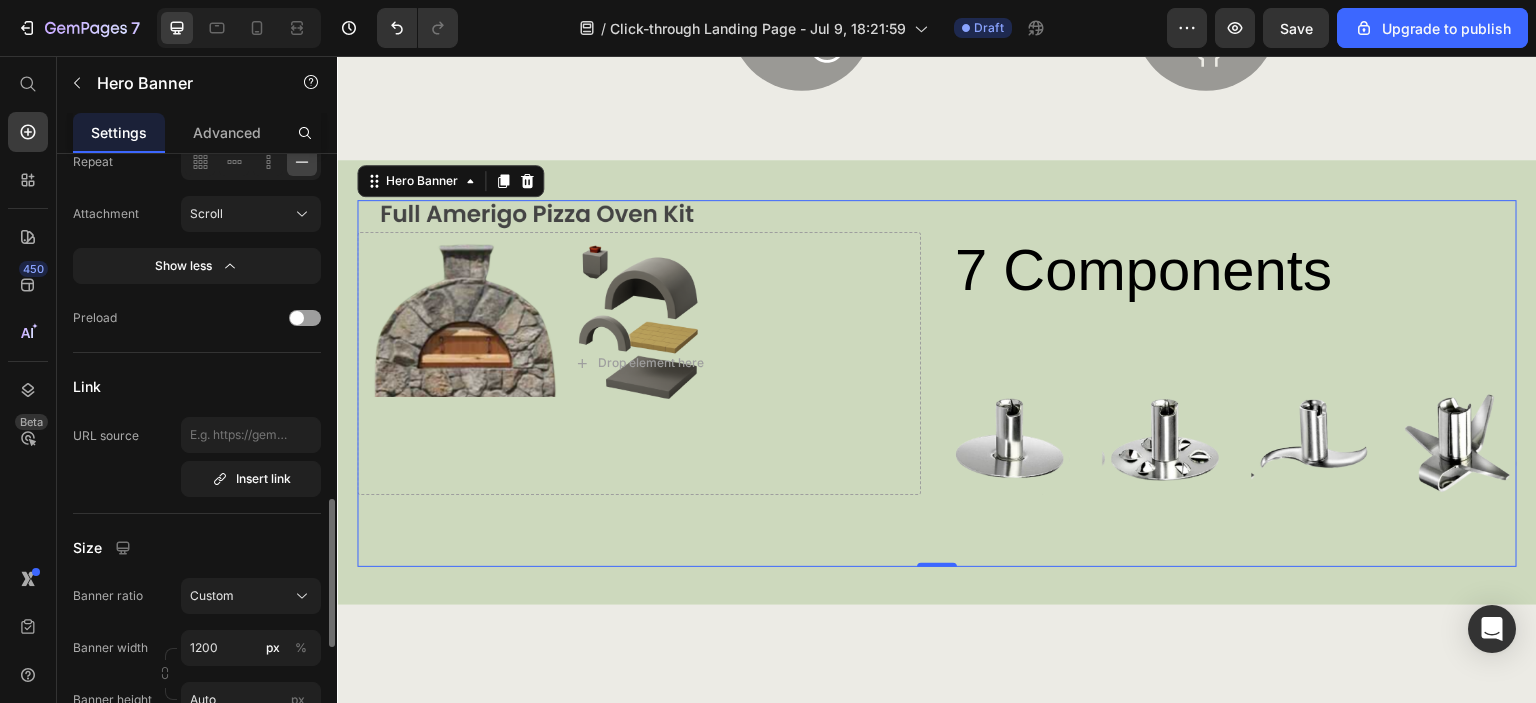 scroll, scrollTop: 1000, scrollLeft: 0, axis: vertical 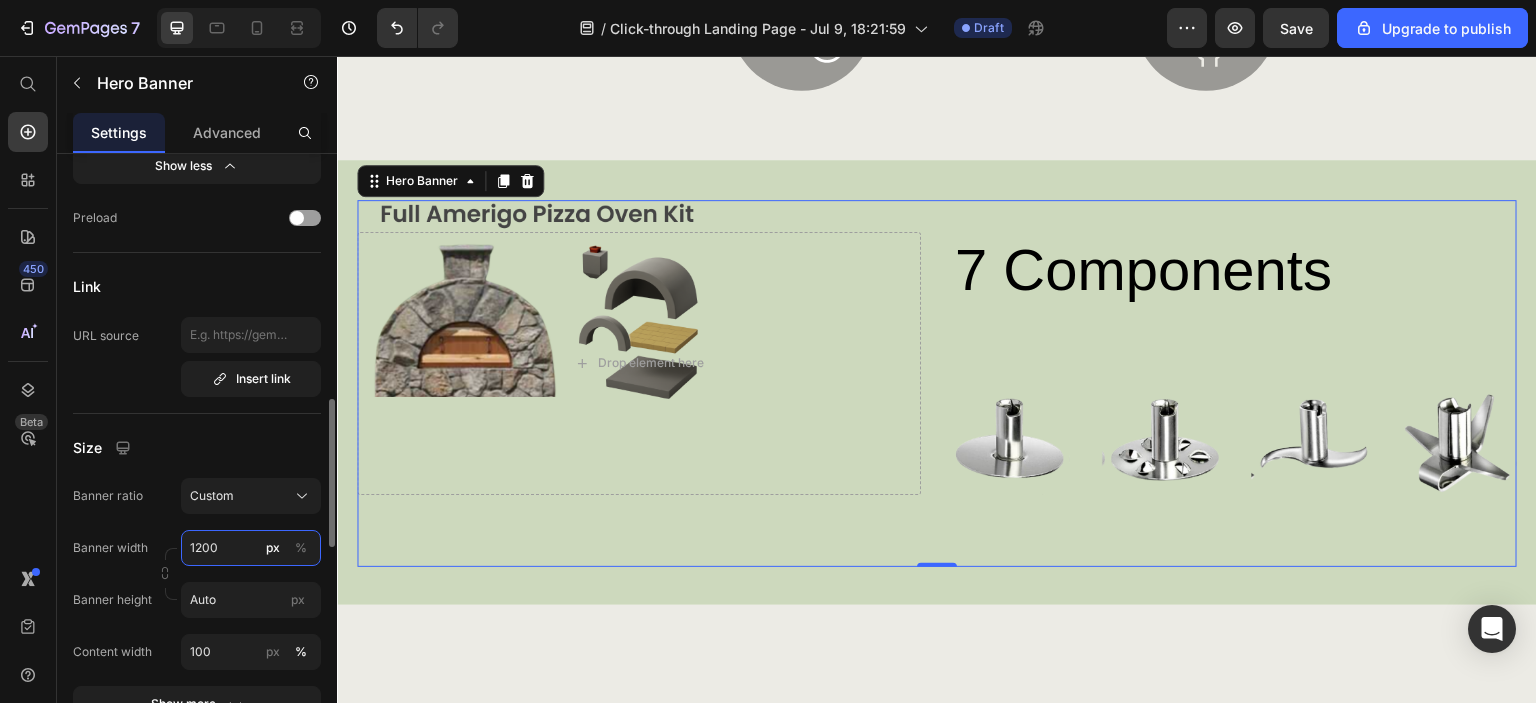 click on "1200" at bounding box center (251, 548) 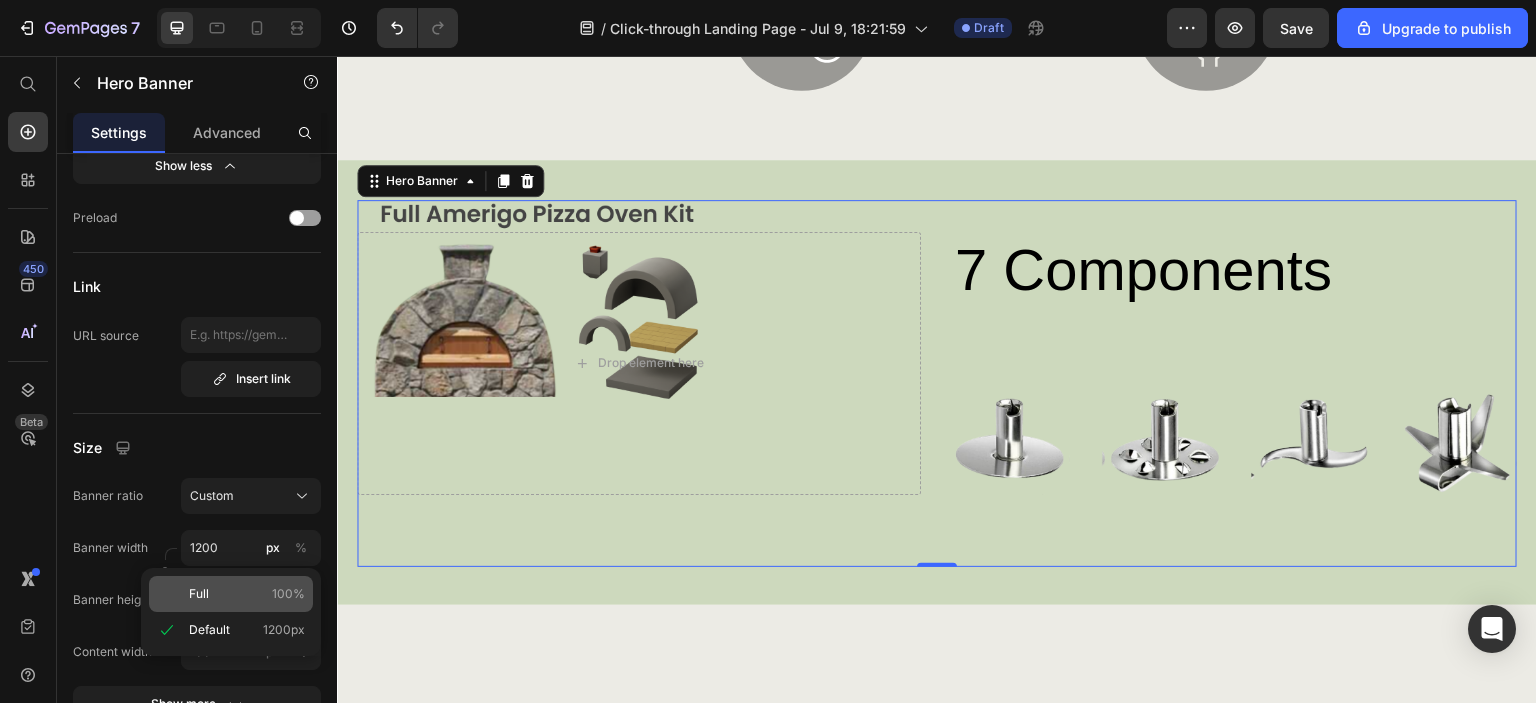 click on "Full 100%" at bounding box center [247, 594] 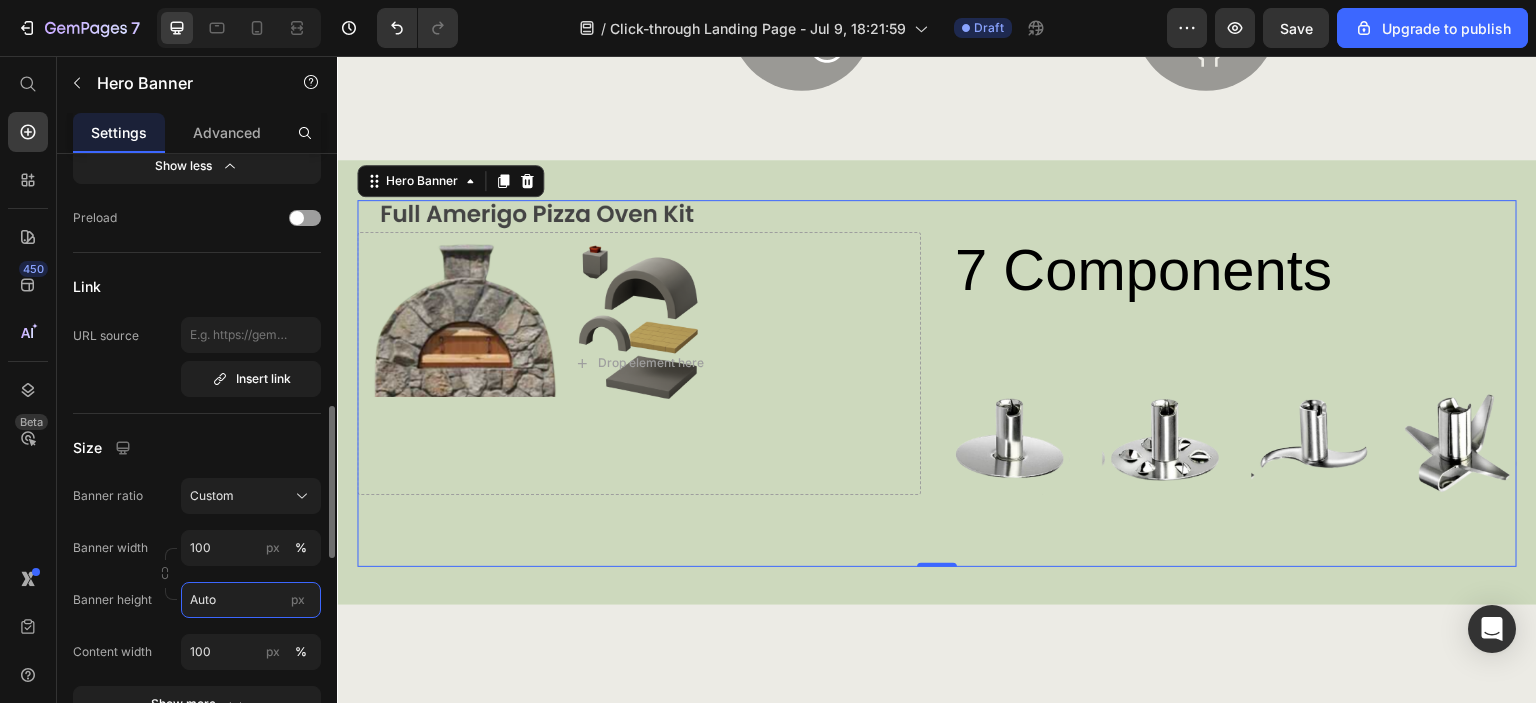 click on "Auto" at bounding box center (251, 600) 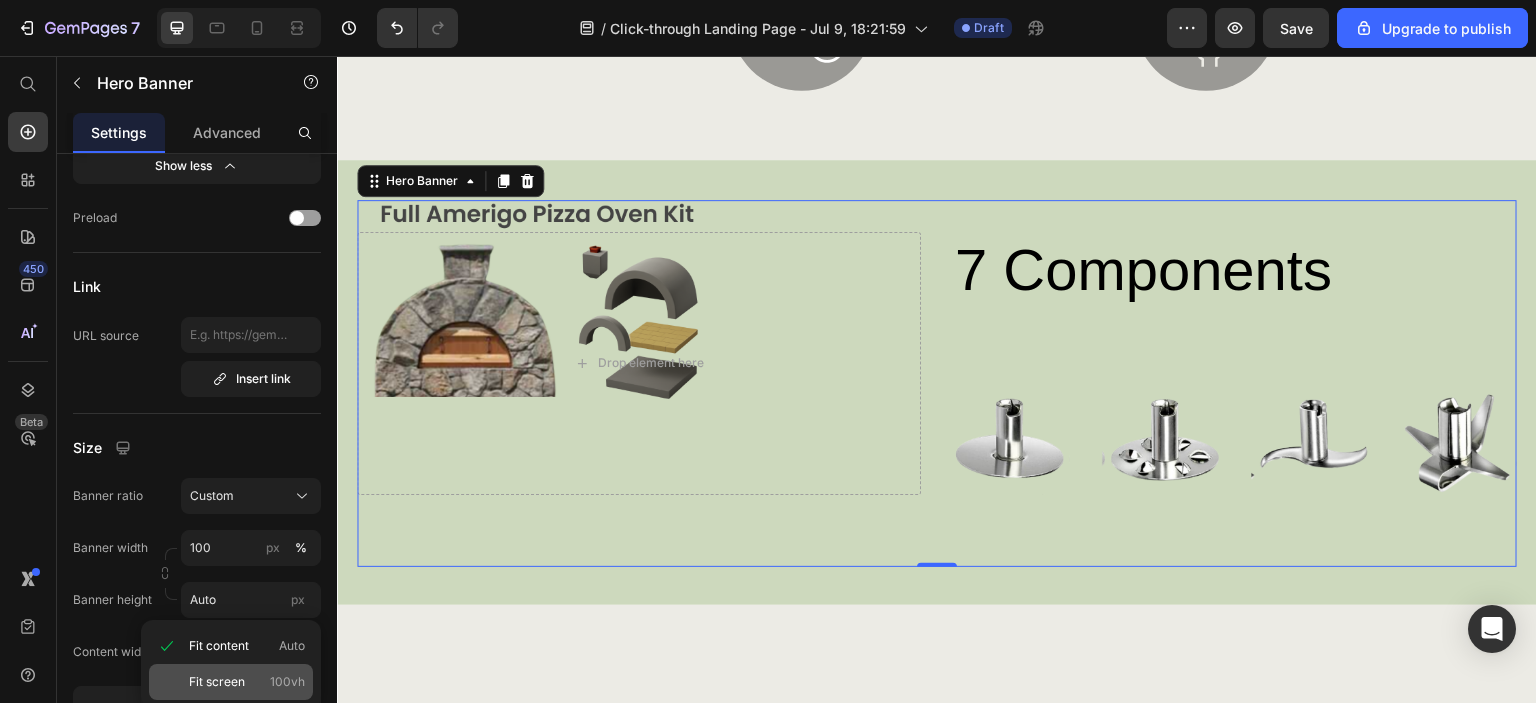 click on "Fit screen 100vh" at bounding box center (247, 682) 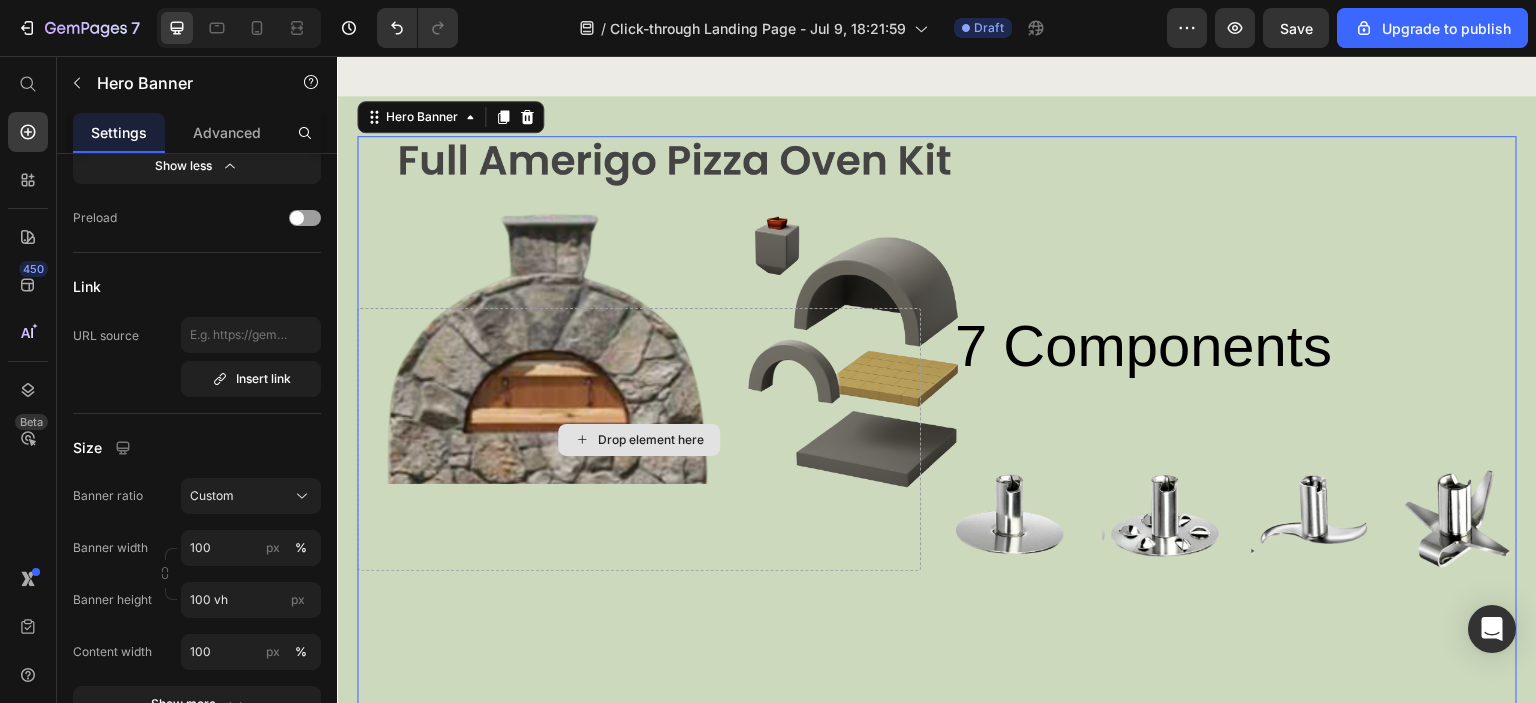 scroll, scrollTop: 1300, scrollLeft: 0, axis: vertical 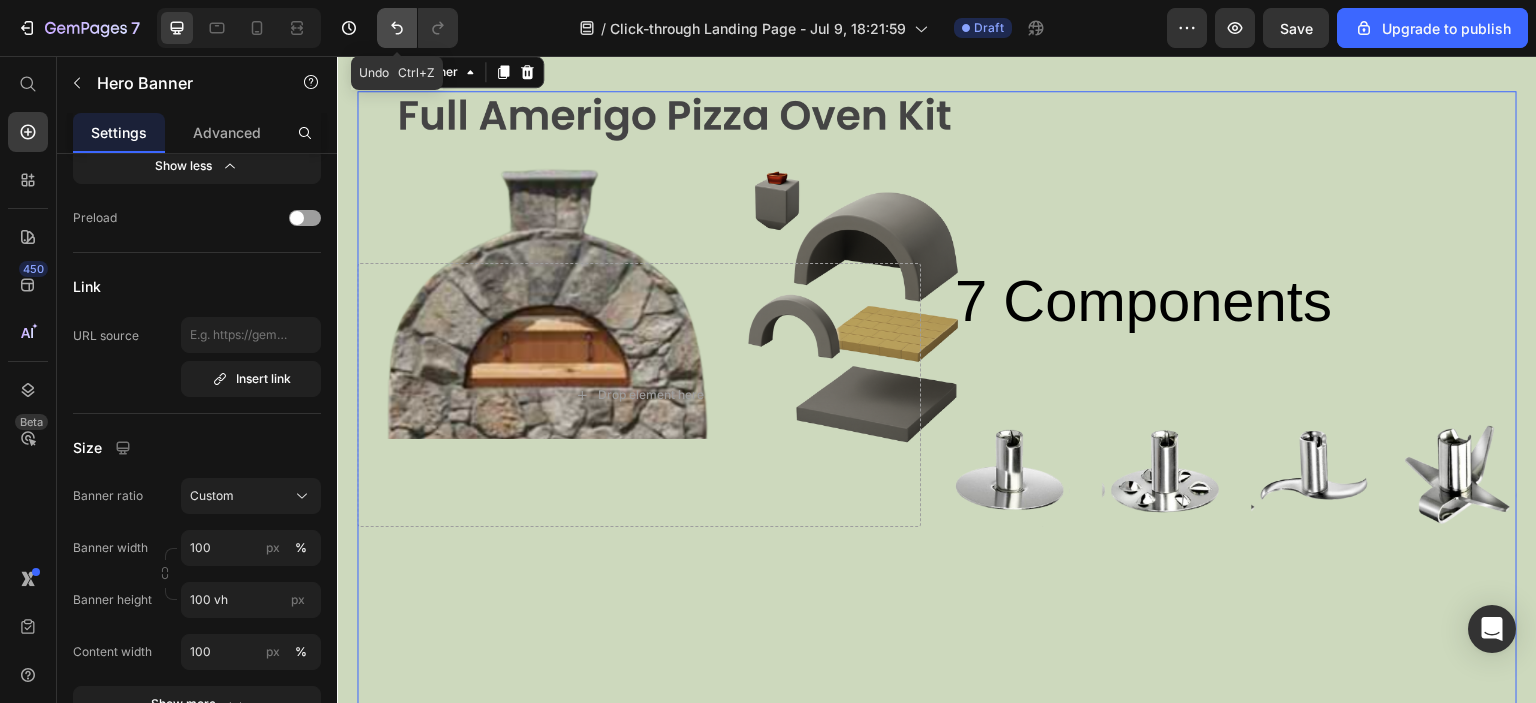 click 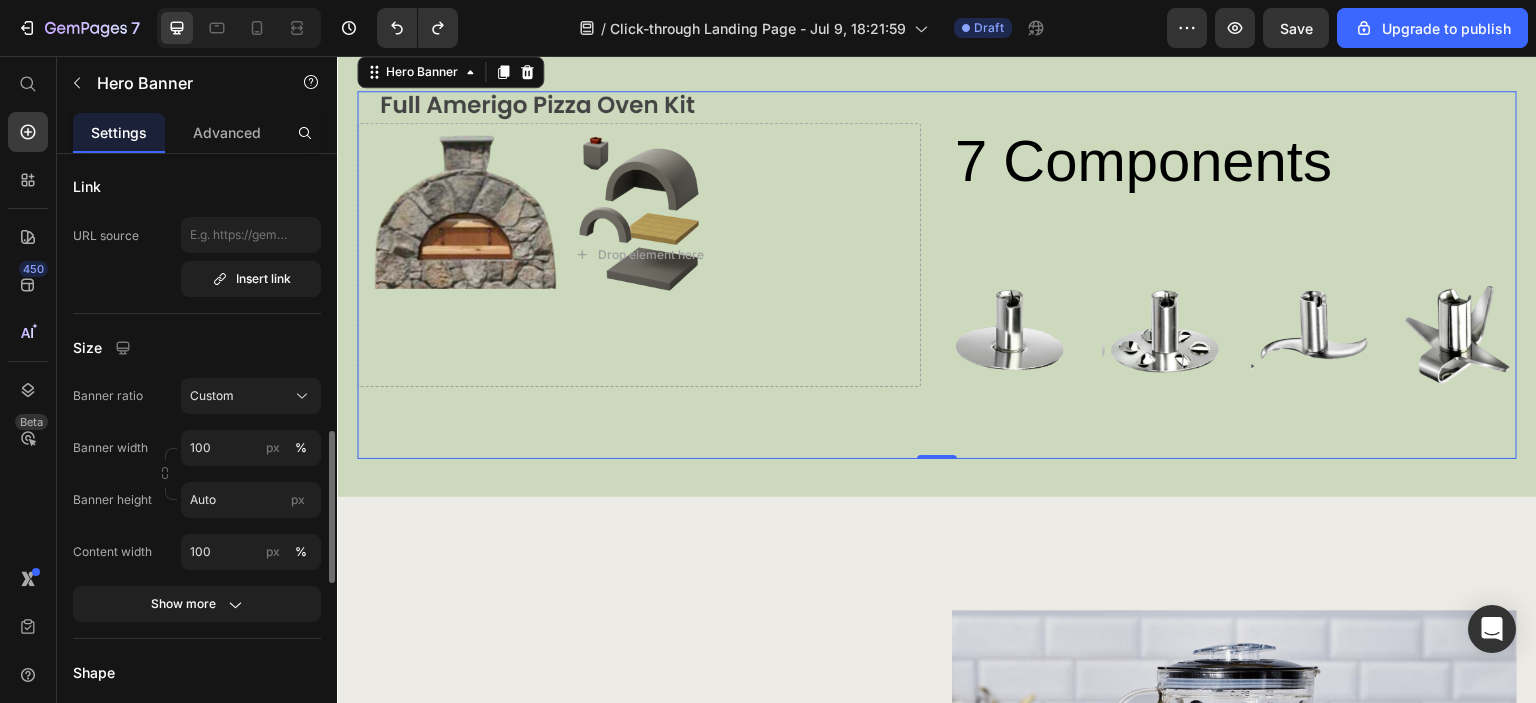 scroll, scrollTop: 1200, scrollLeft: 0, axis: vertical 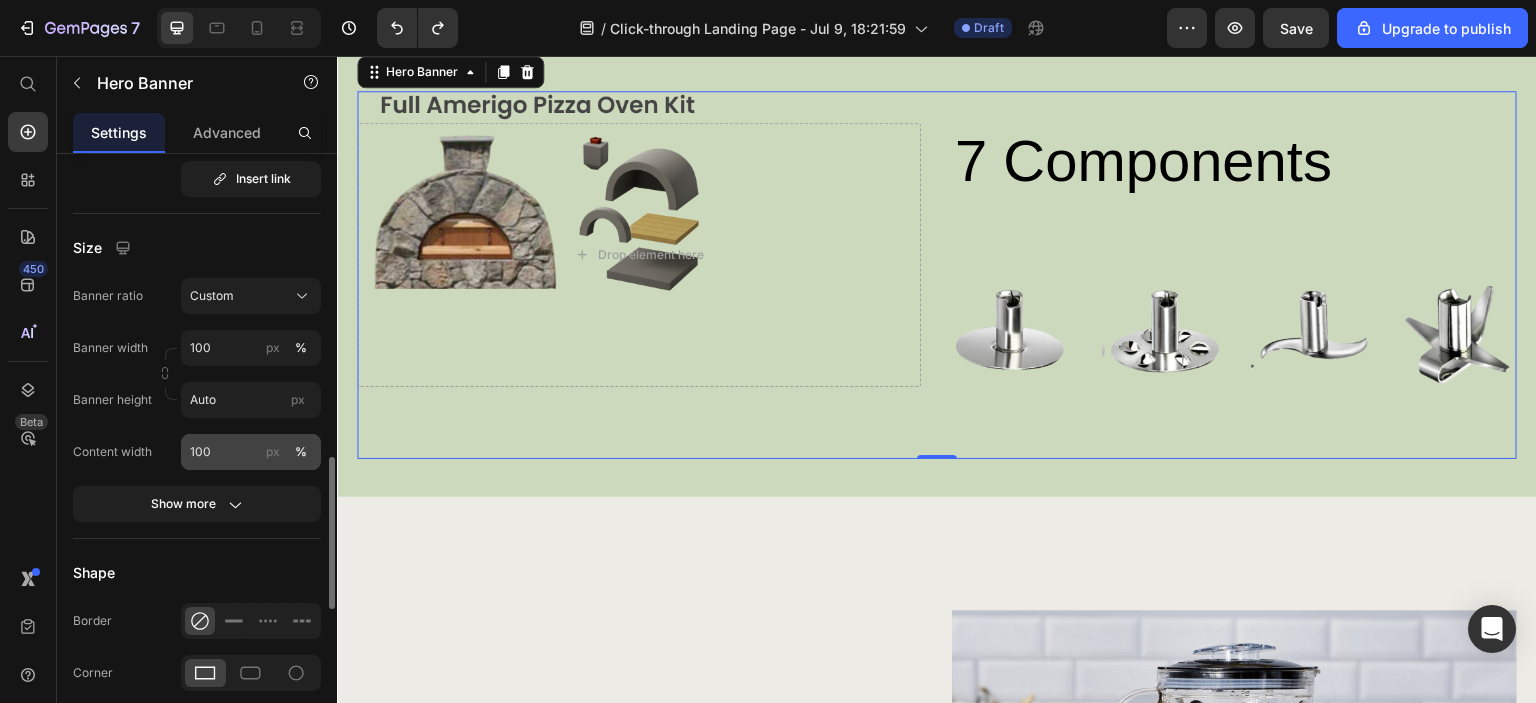 drag, startPoint x: 225, startPoint y: 427, endPoint x: 228, endPoint y: 444, distance: 17.262676 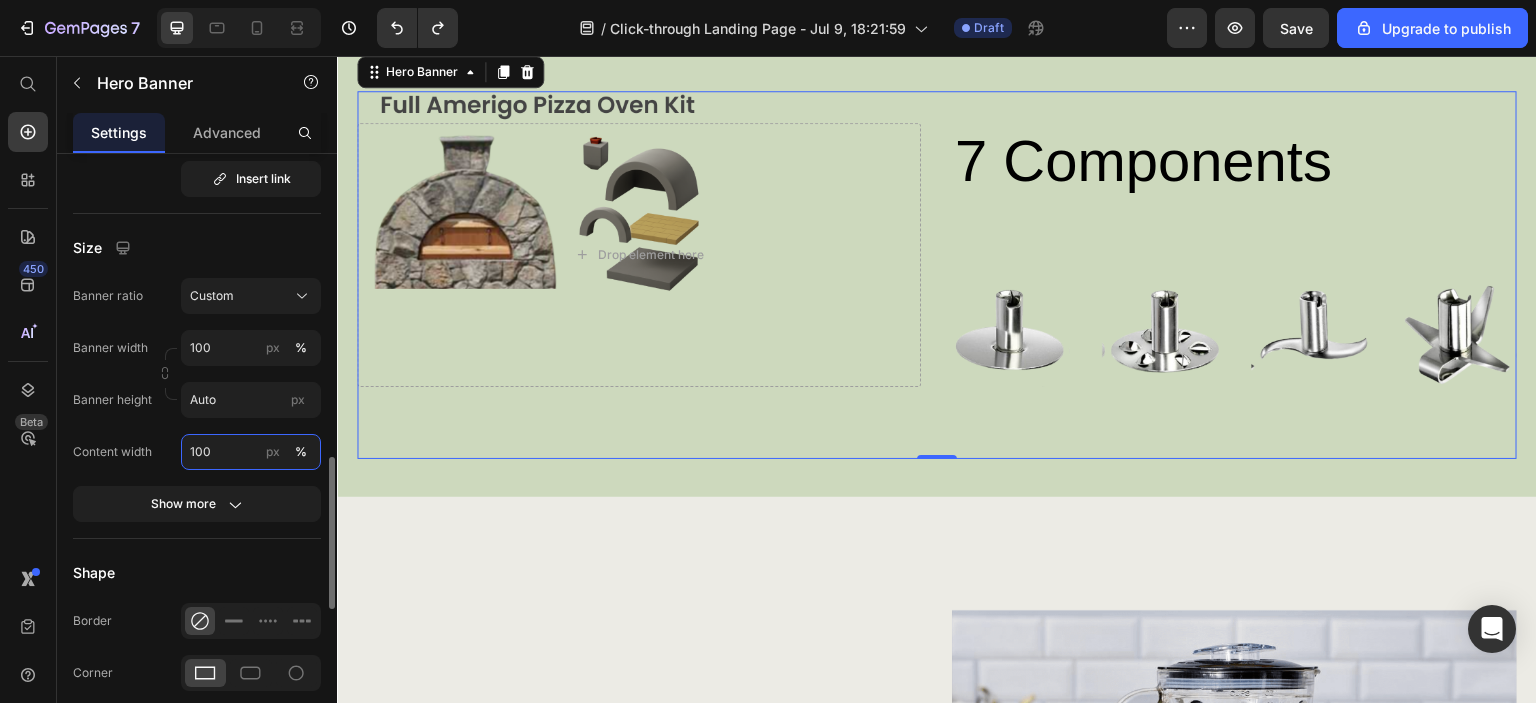 click on "100" at bounding box center [251, 452] 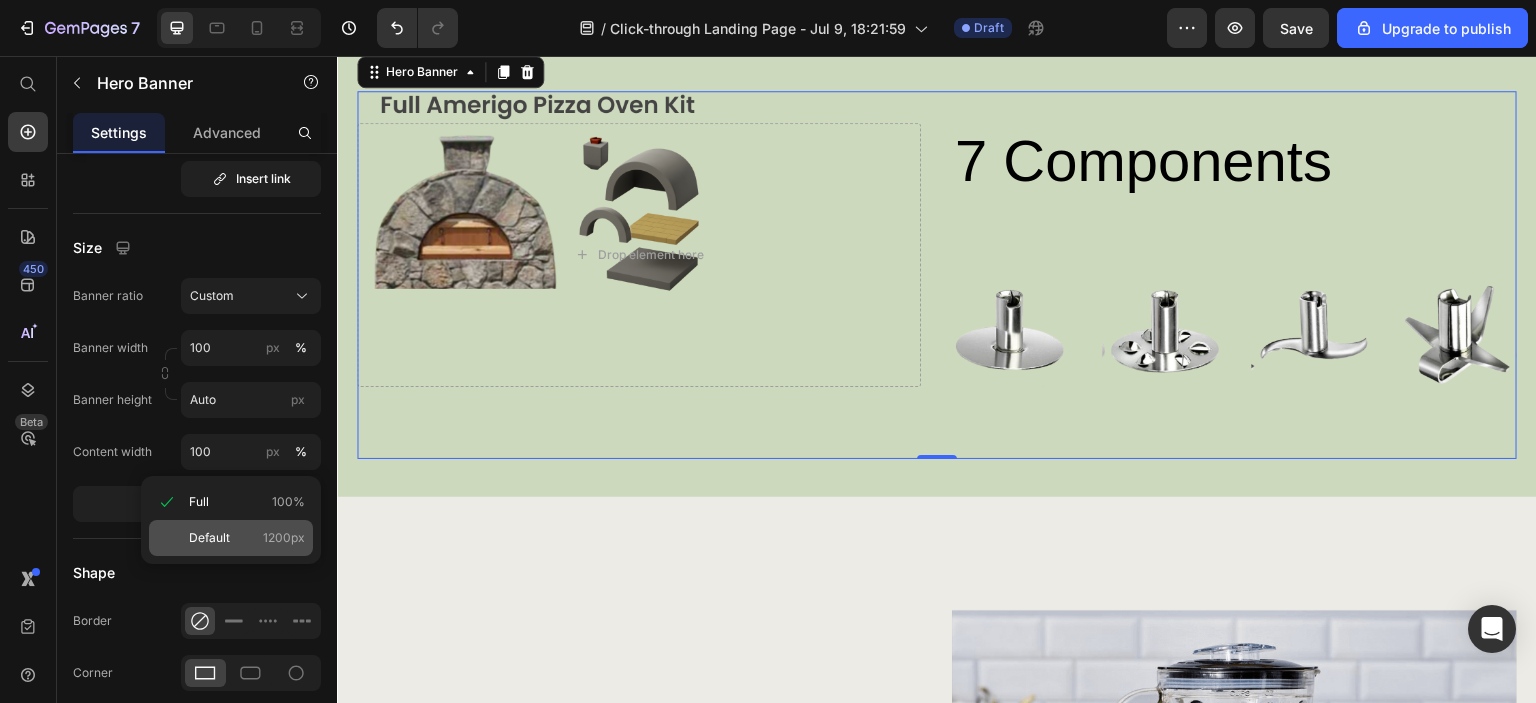 click on "Default 1200px" 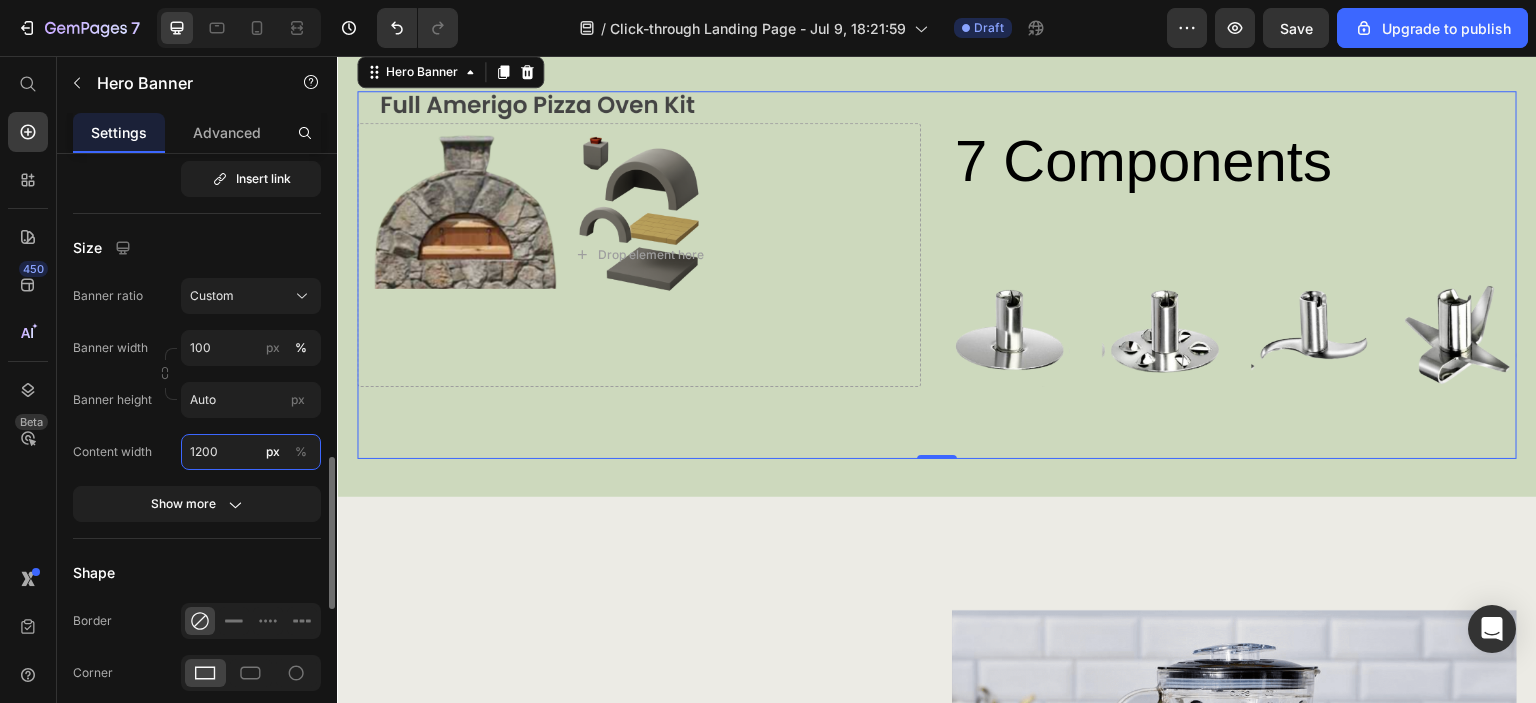 click on "1200" at bounding box center (251, 452) 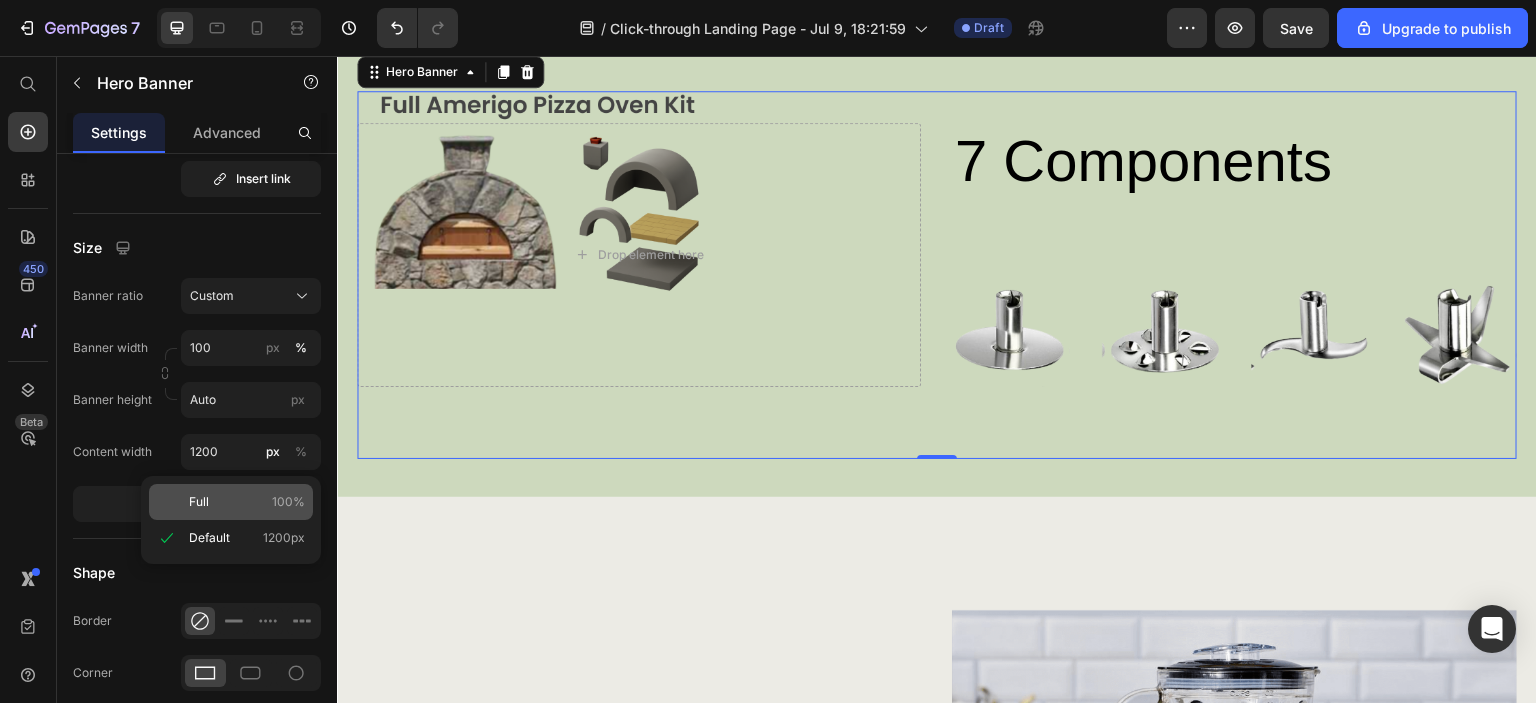 click on "Full 100%" at bounding box center [247, 502] 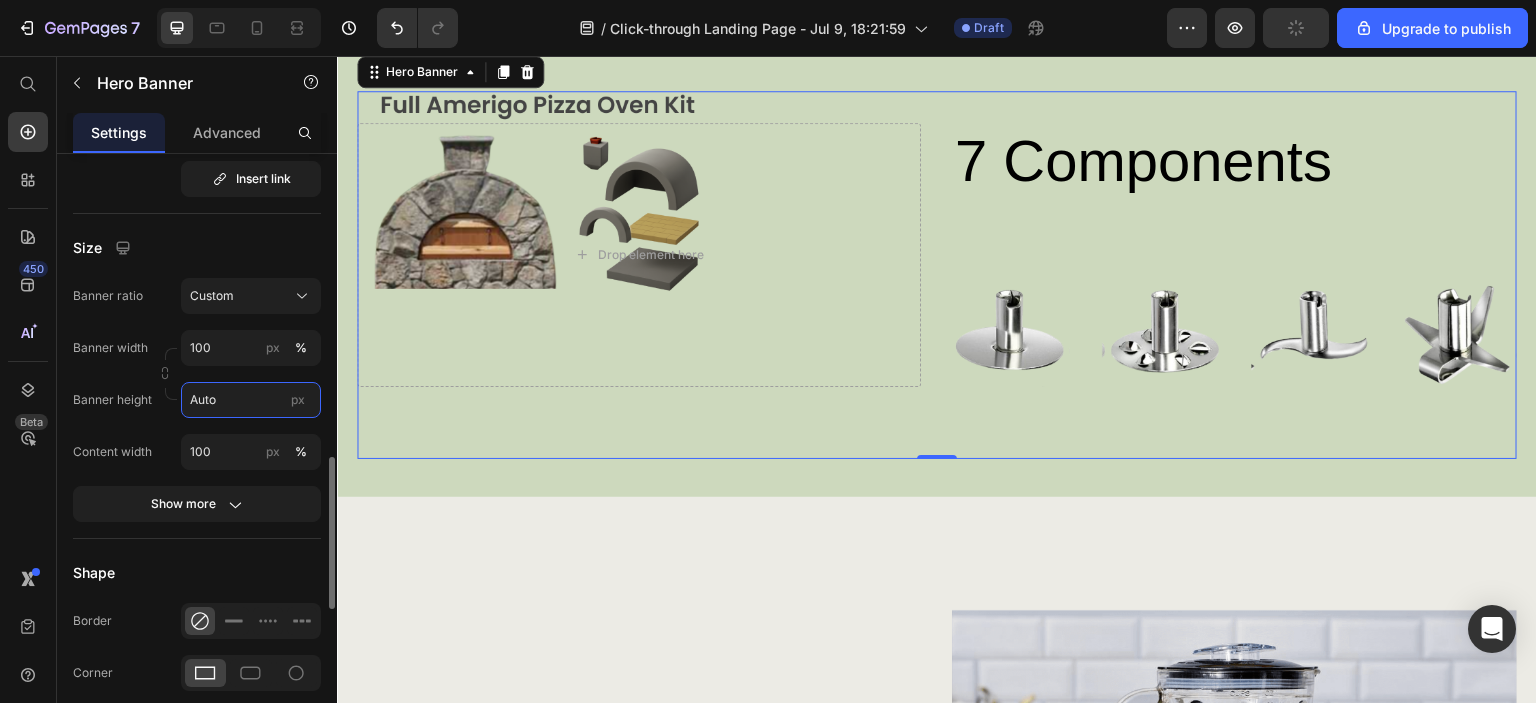 click on "Auto" at bounding box center [251, 400] 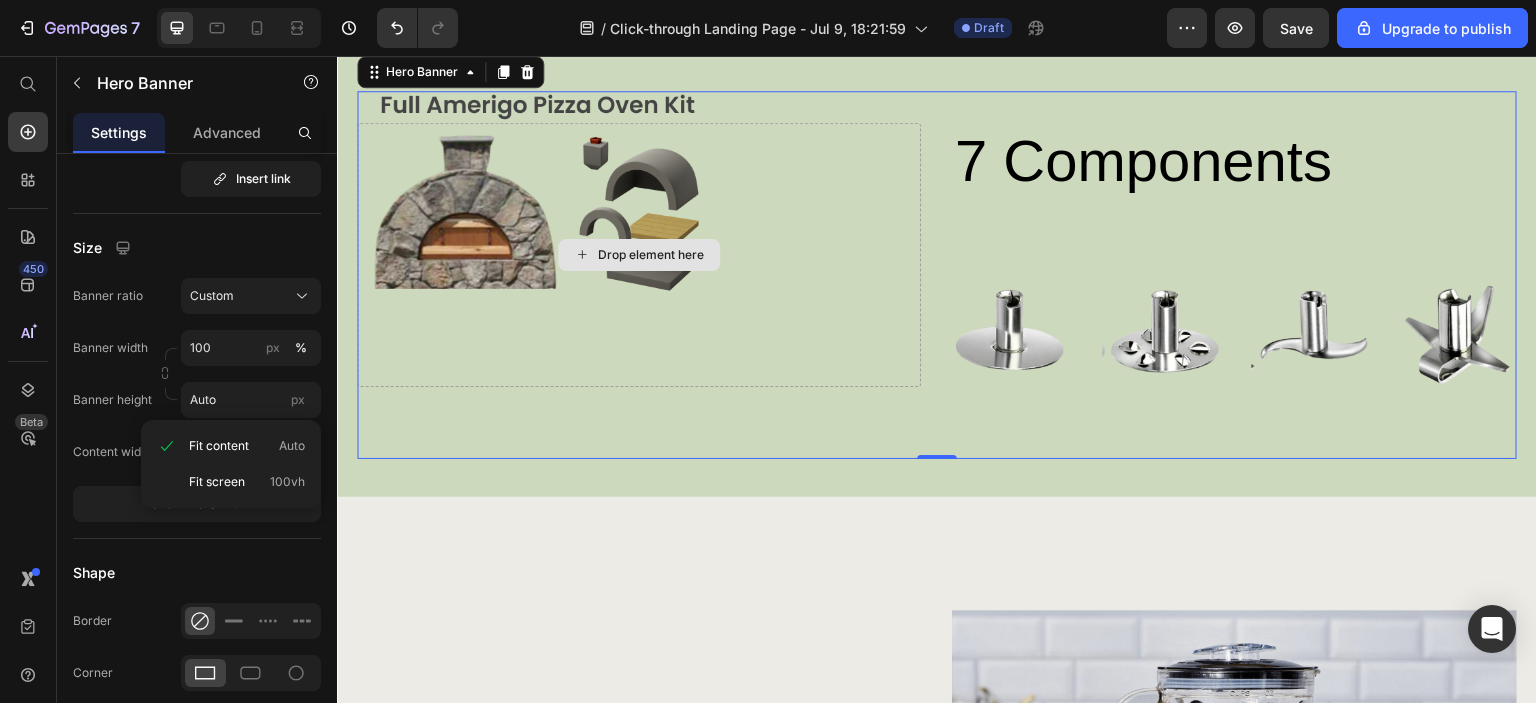 click on "Drop element here" at bounding box center [639, 255] 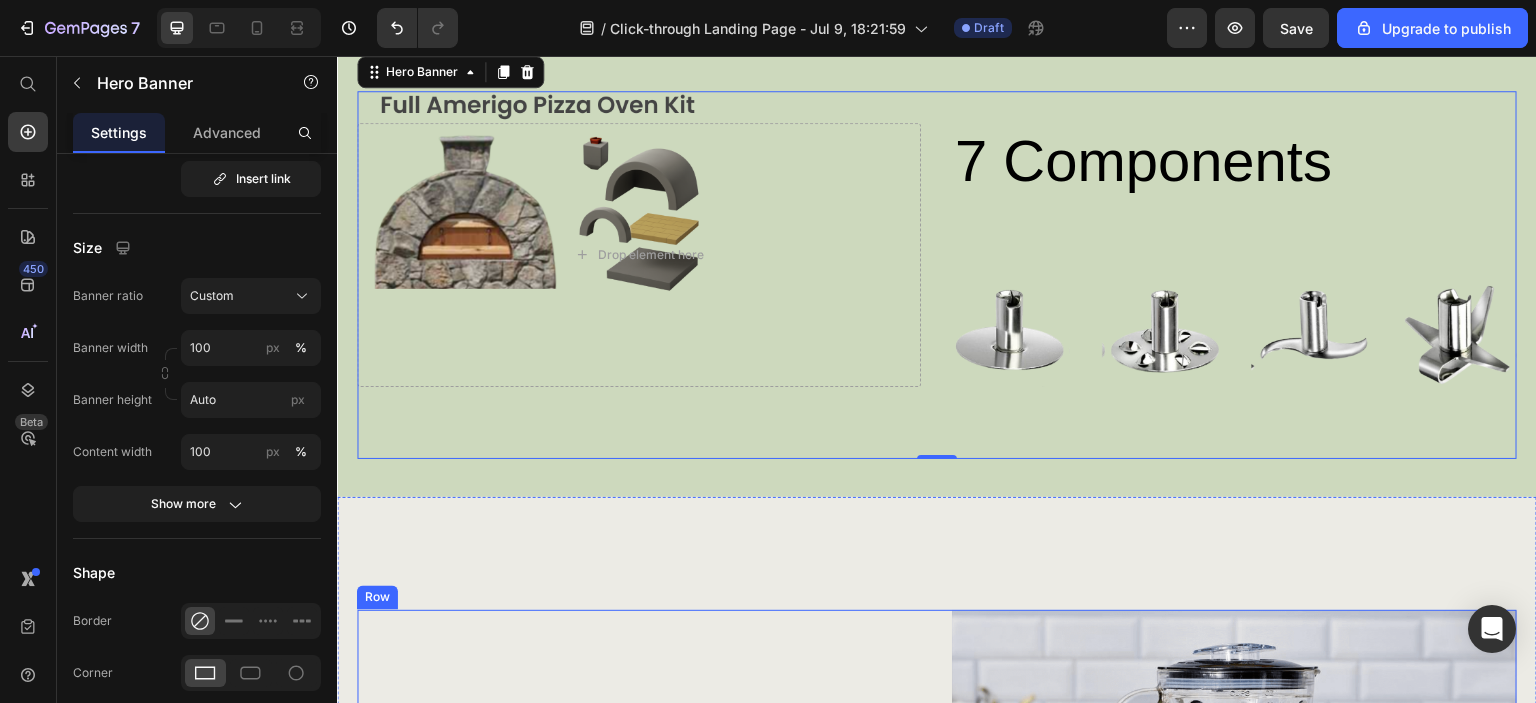 click on "Blend Like a Pro Heading Discover the ultimate kitchen companion with our Blender Mixer, designed to simplify your culinary adventures while delivering unmatched performance and versatility. Text Block GET YOURS NOW Button" at bounding box center [639, 904] 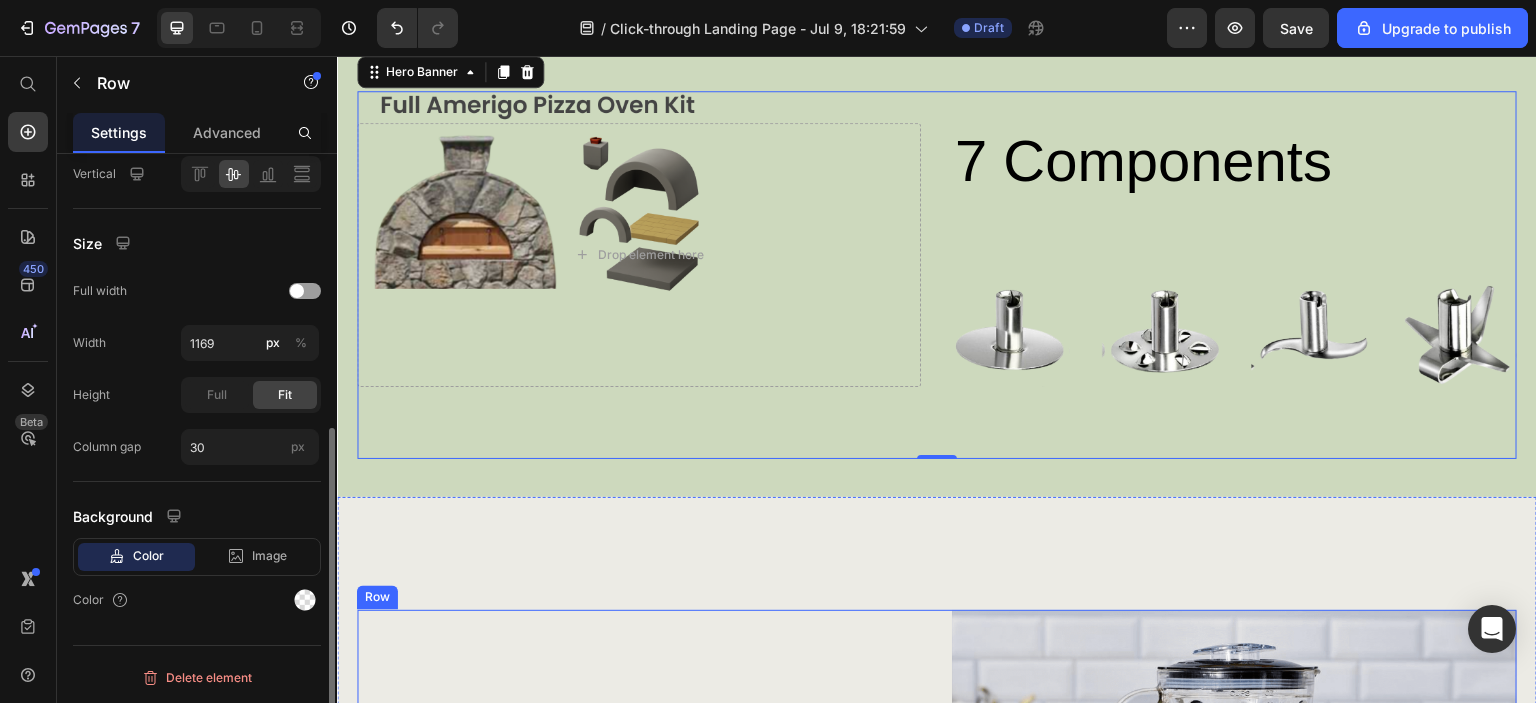 scroll, scrollTop: 0, scrollLeft: 0, axis: both 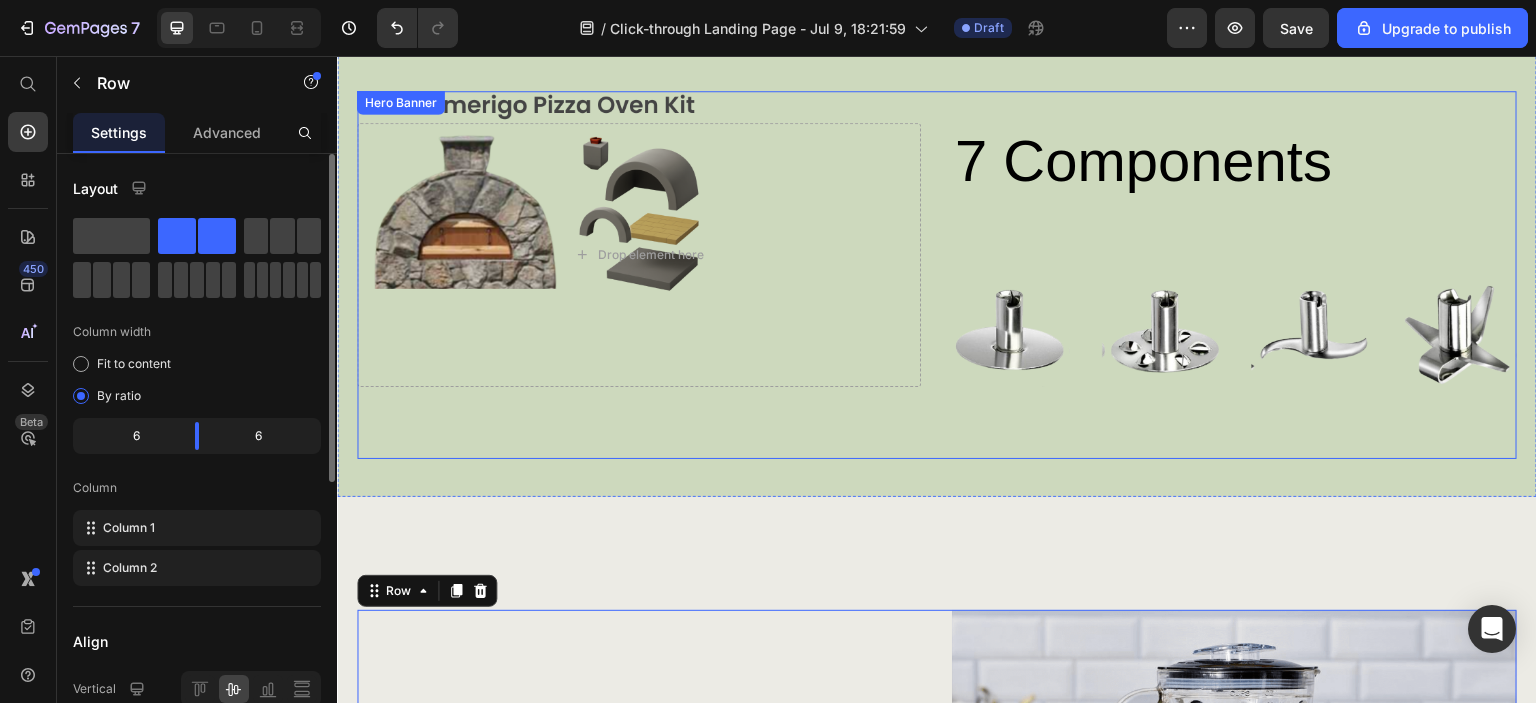 click on "7 Components Heading Image Image Image Image Row Row
Drop element here" at bounding box center [937, 275] 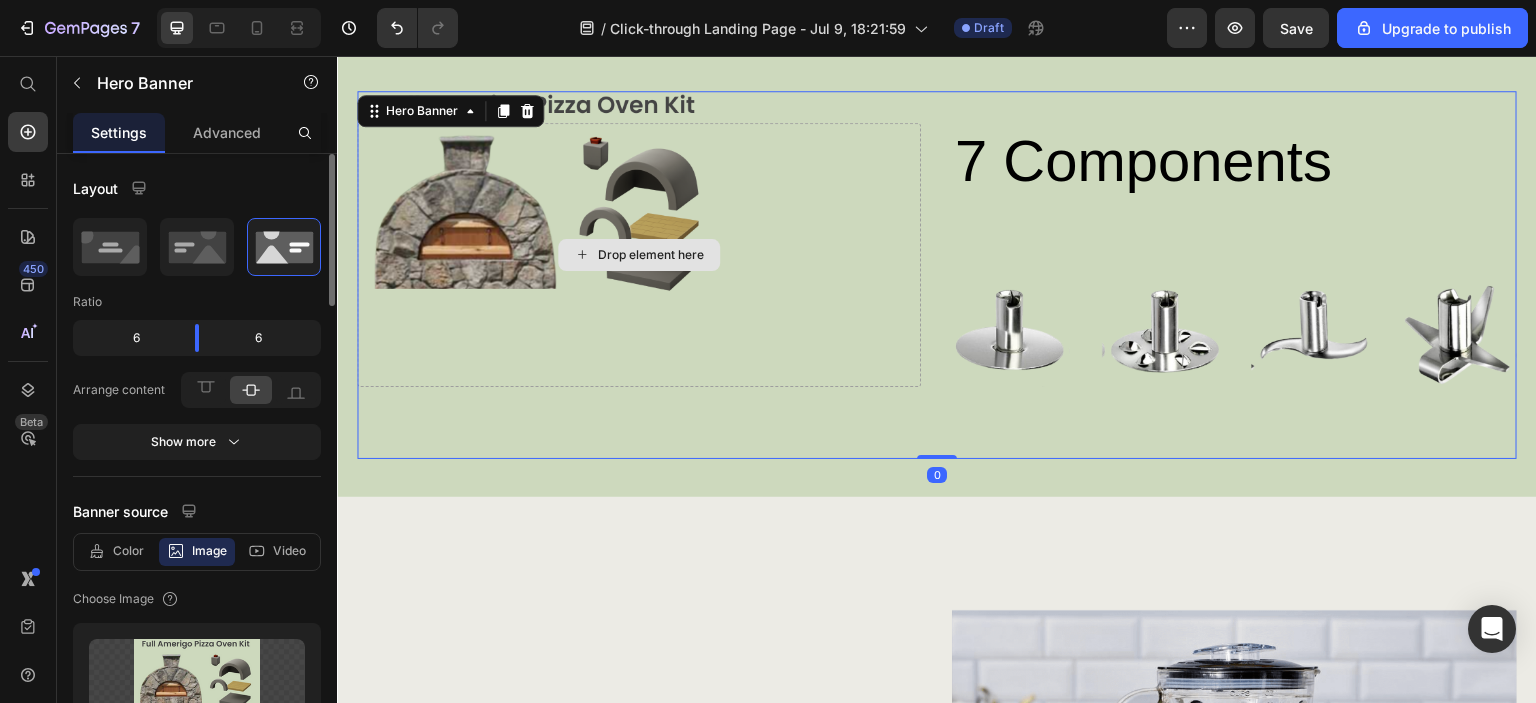 click on "Drop element here" at bounding box center [639, 255] 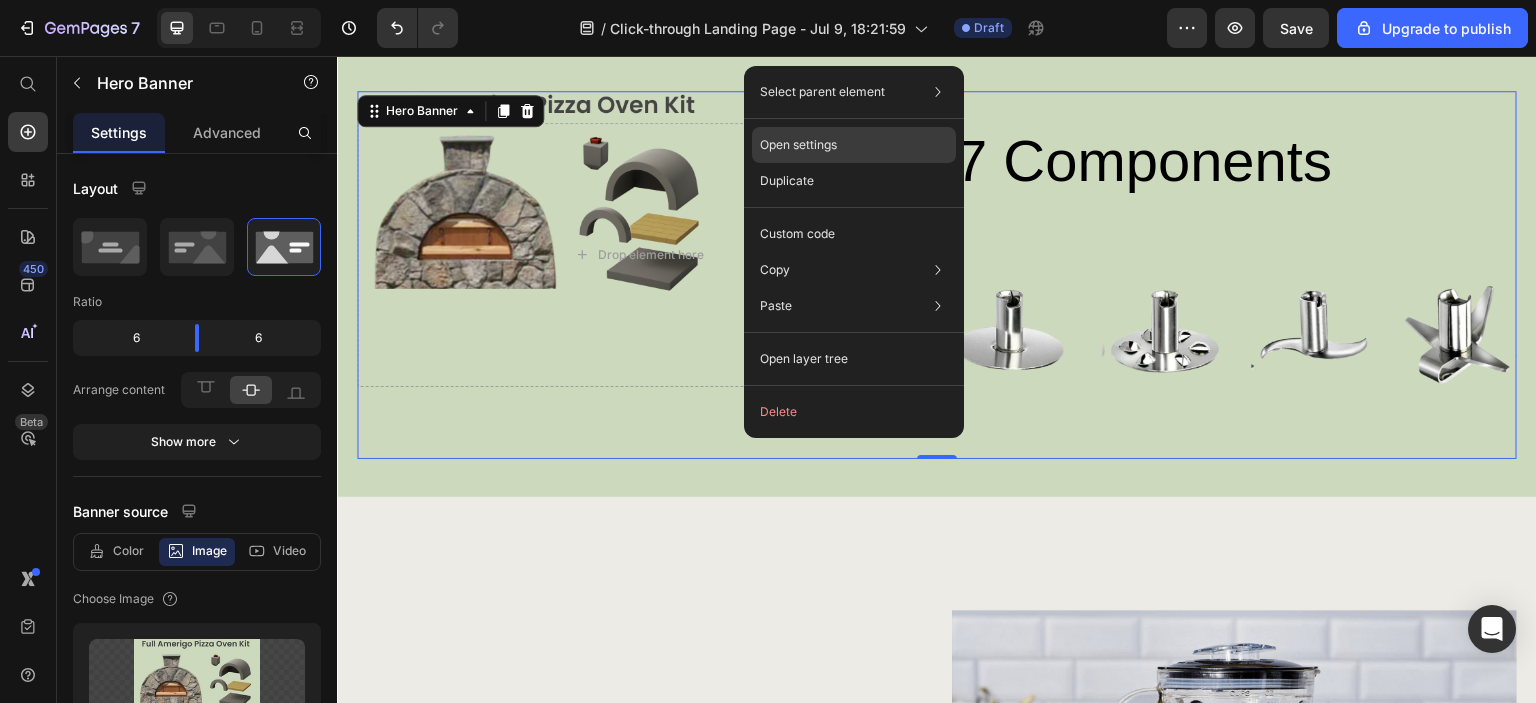 click on "Open settings" at bounding box center (798, 145) 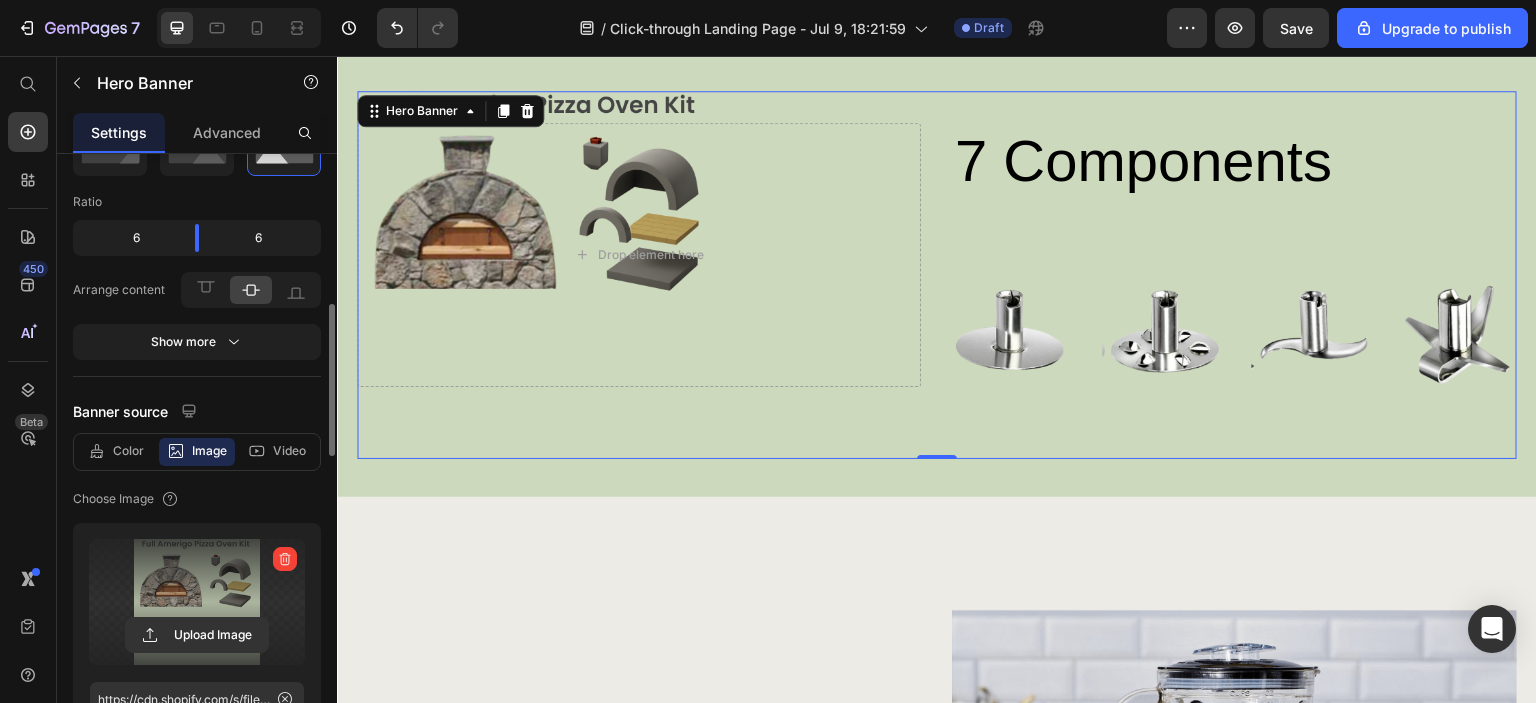 scroll, scrollTop: 200, scrollLeft: 0, axis: vertical 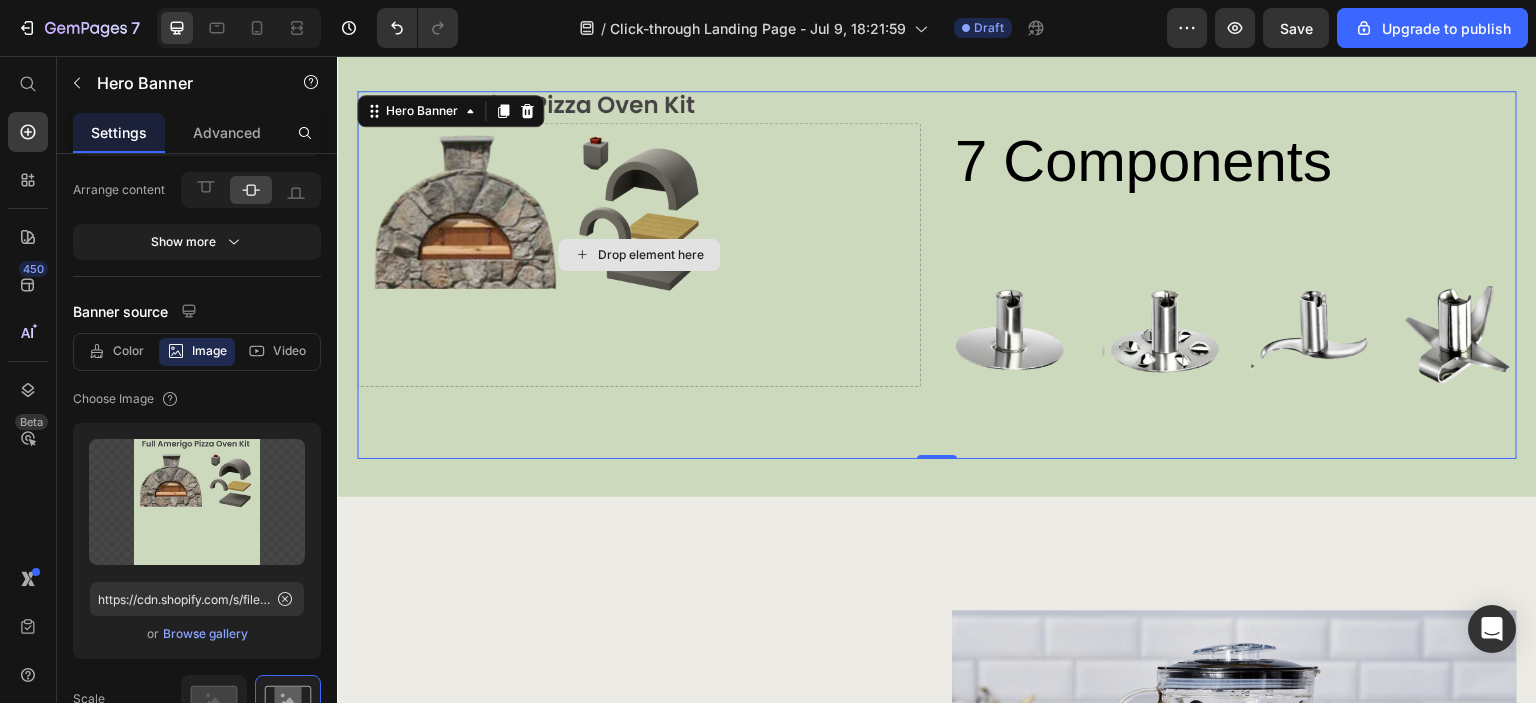 click on "Drop element here" at bounding box center [639, 255] 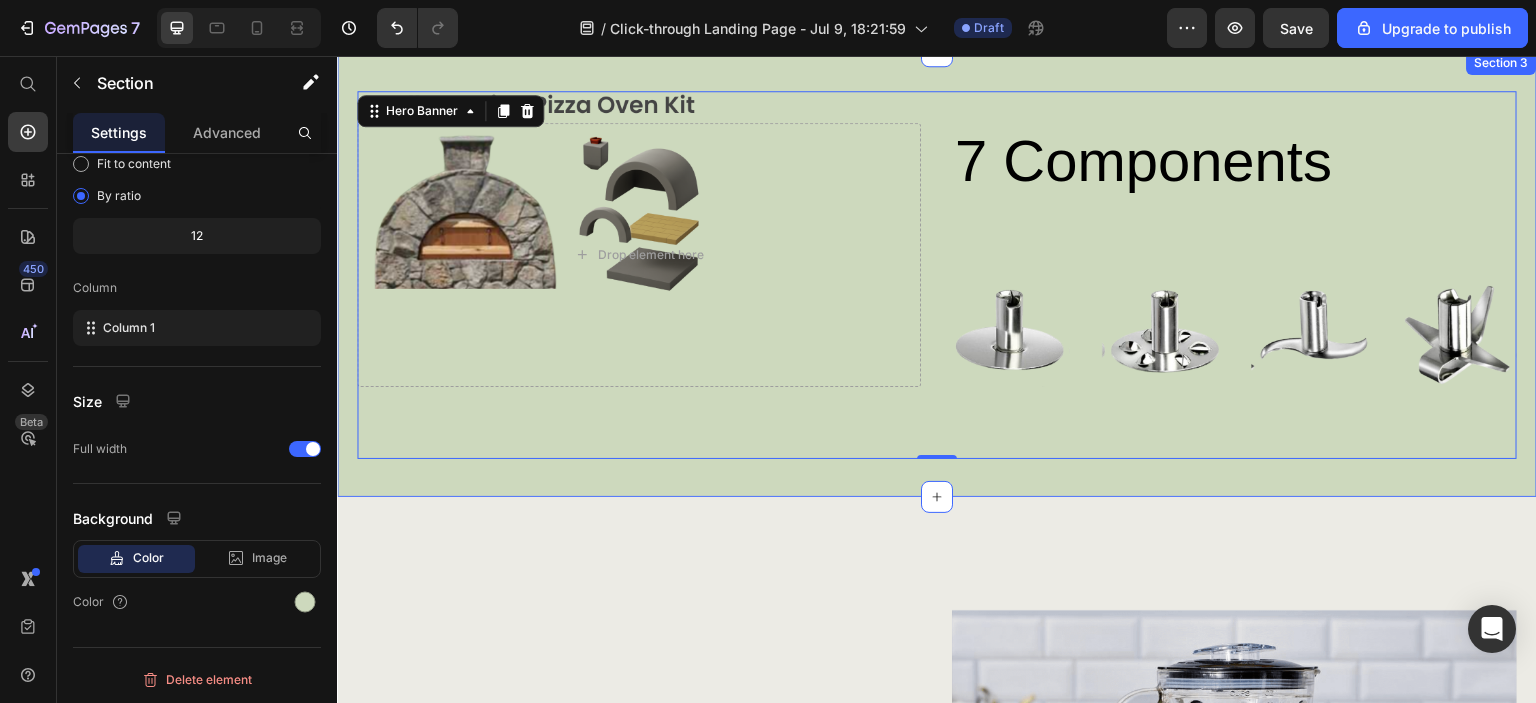 click on "7 Components Heading Image Image Image Image Row Row
Drop element here Hero Banner   0 Section 3" at bounding box center (937, 274) 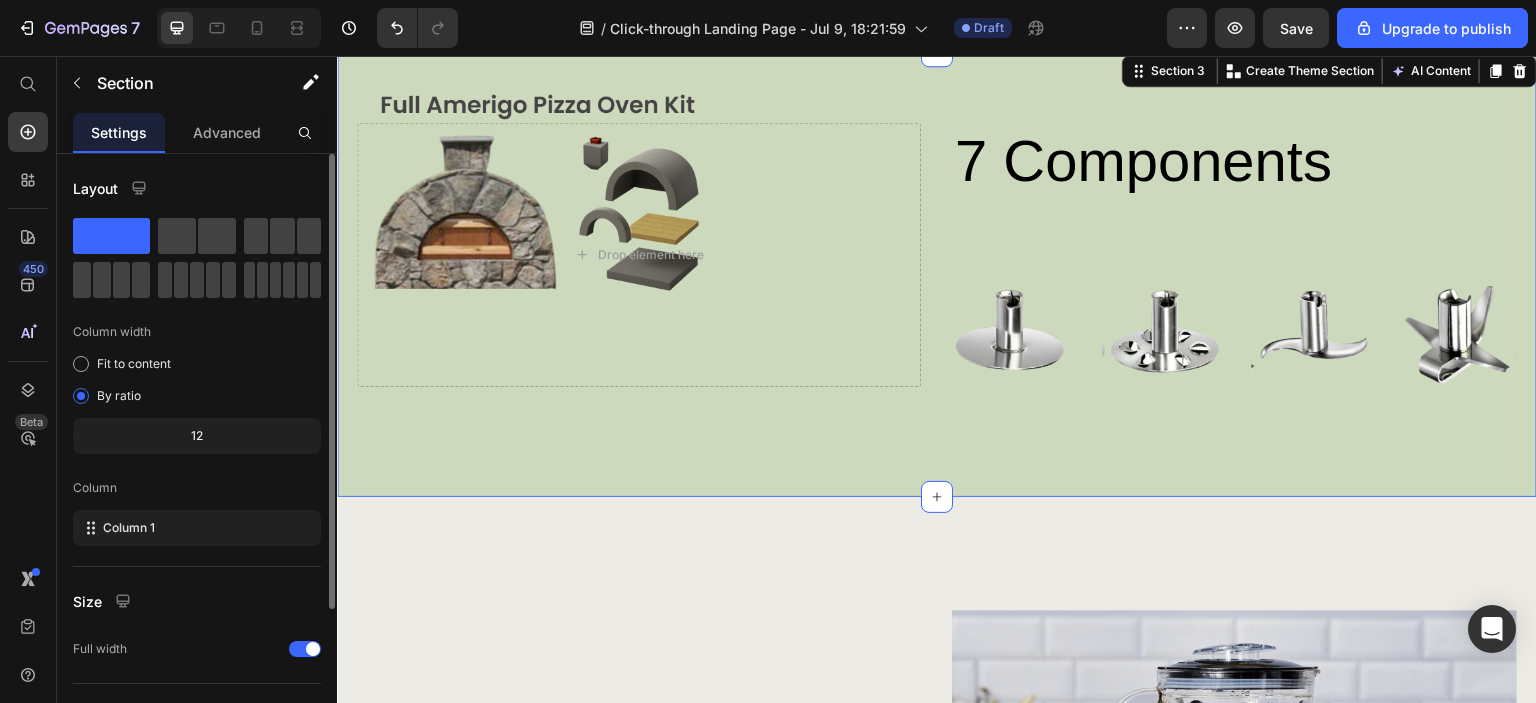 scroll, scrollTop: 200, scrollLeft: 0, axis: vertical 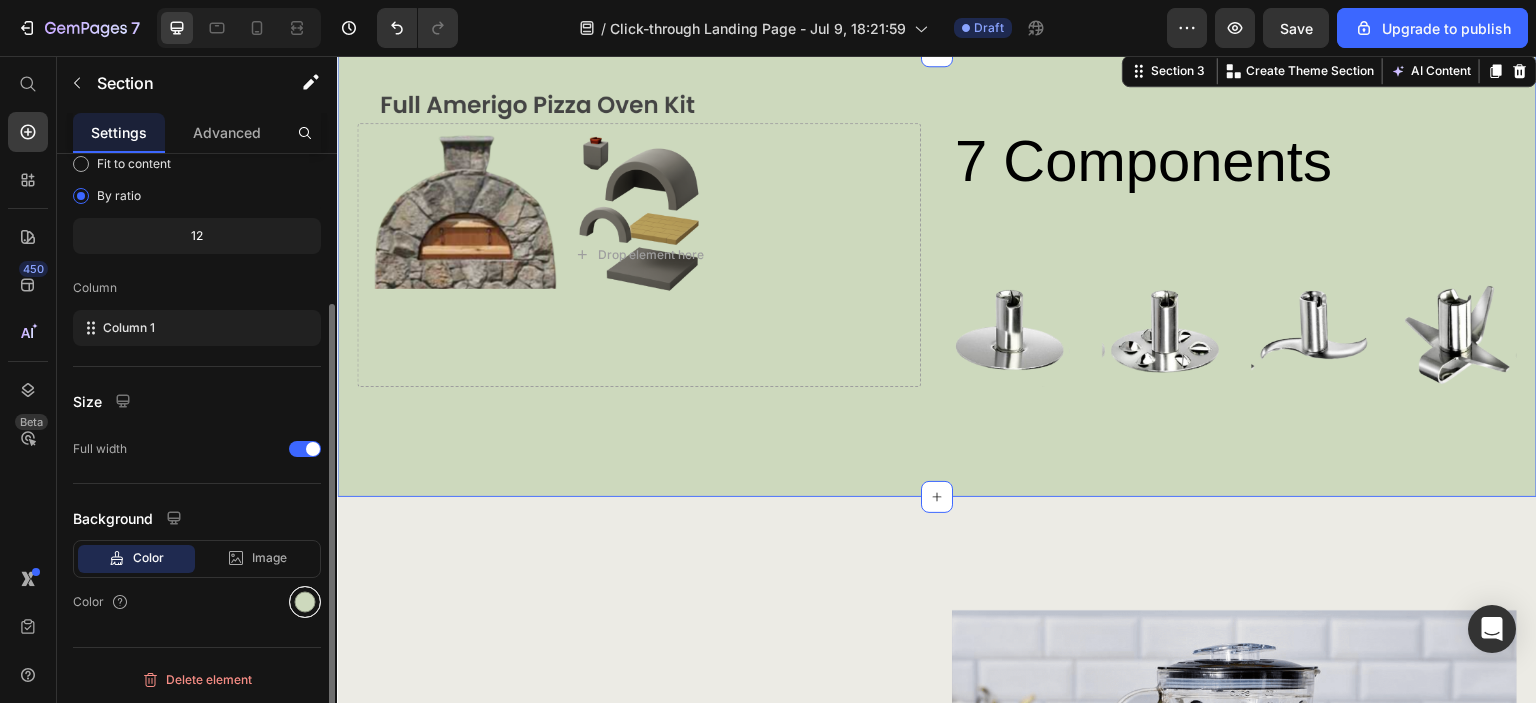 click at bounding box center [305, 602] 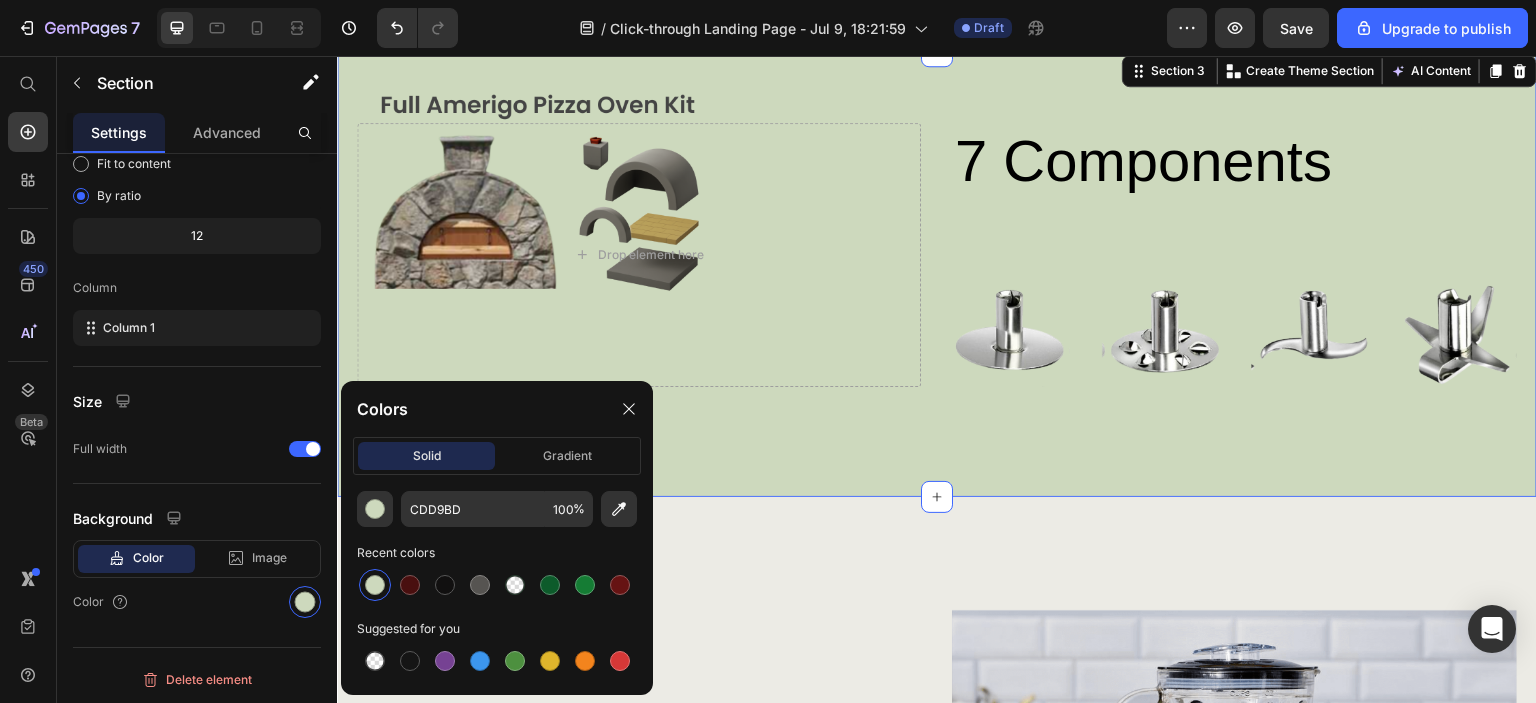 click on "solid" 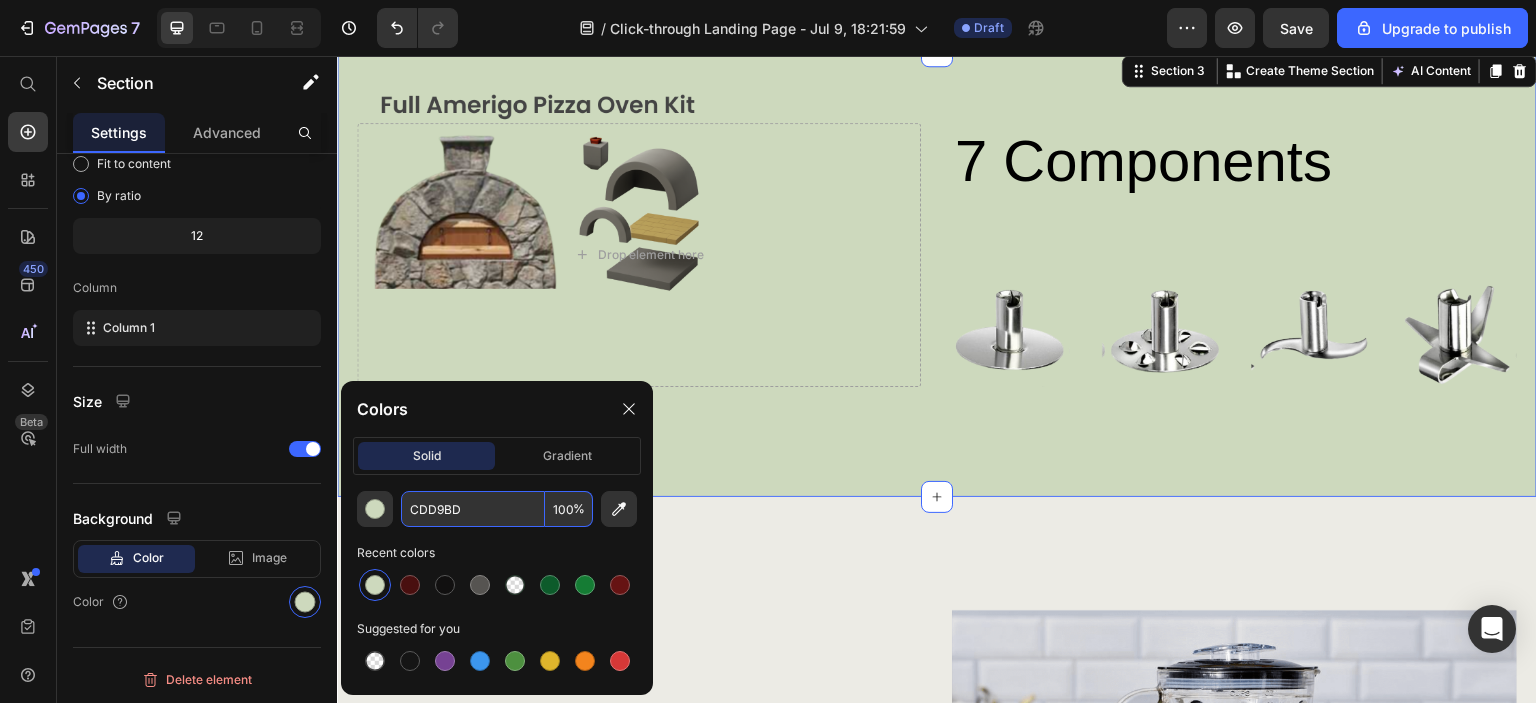 click on "CDD9BD" at bounding box center [473, 509] 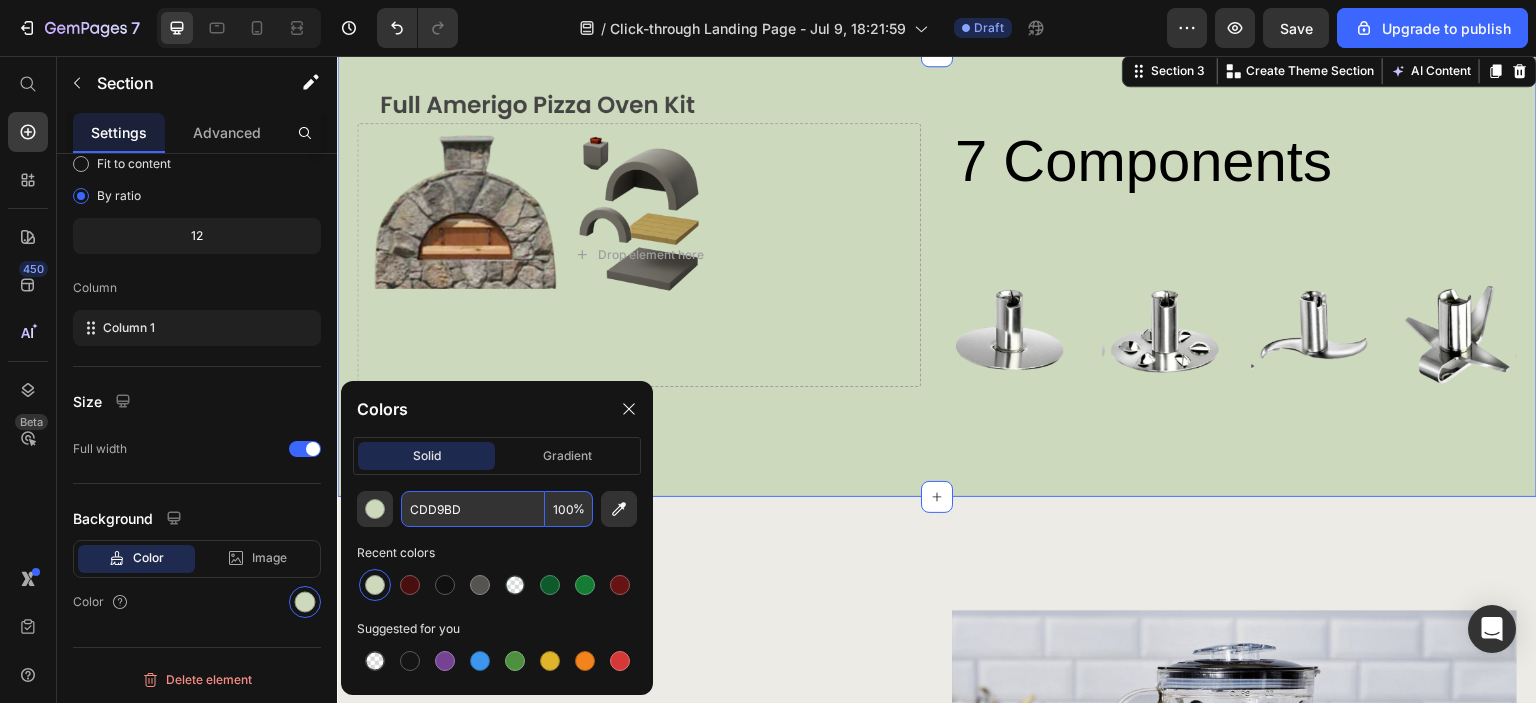 click on "CDD9BD" at bounding box center (473, 509) 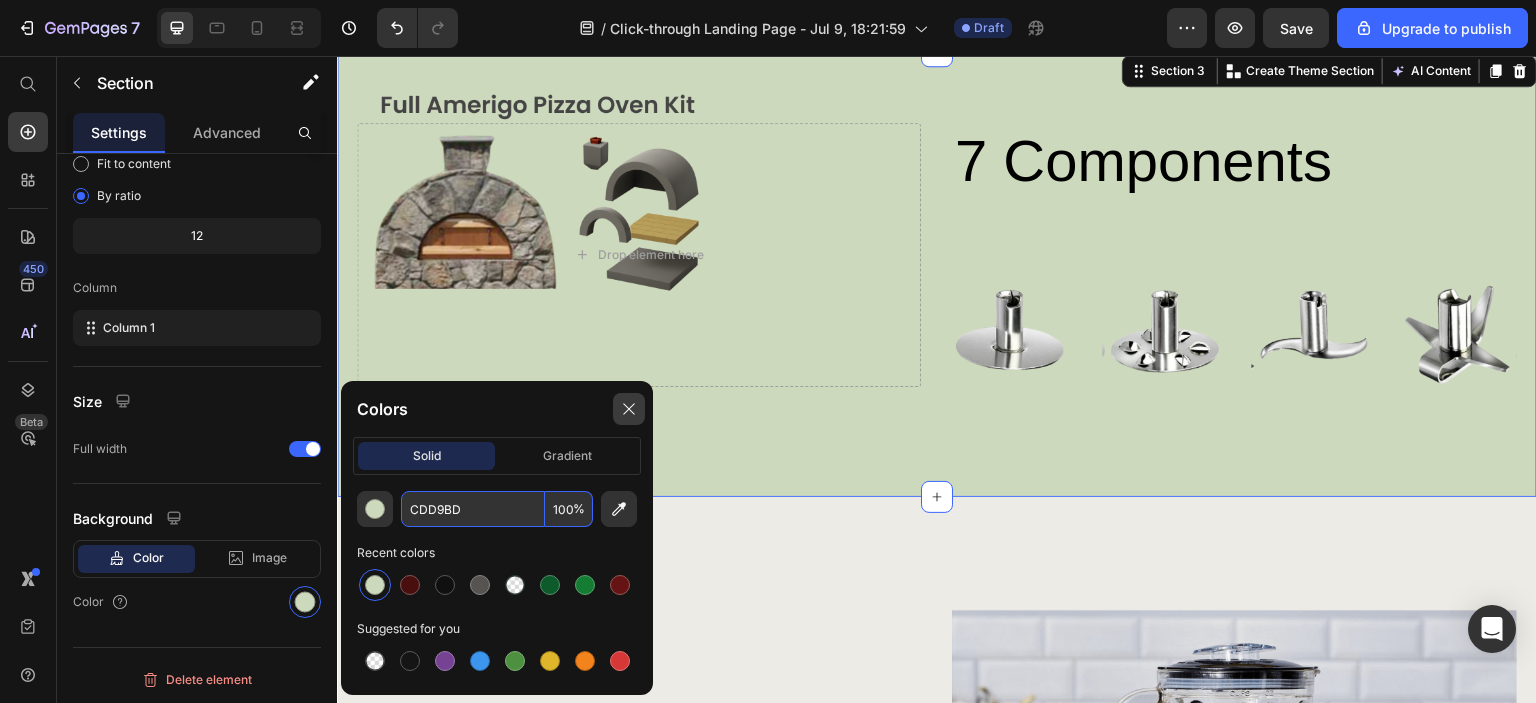 click 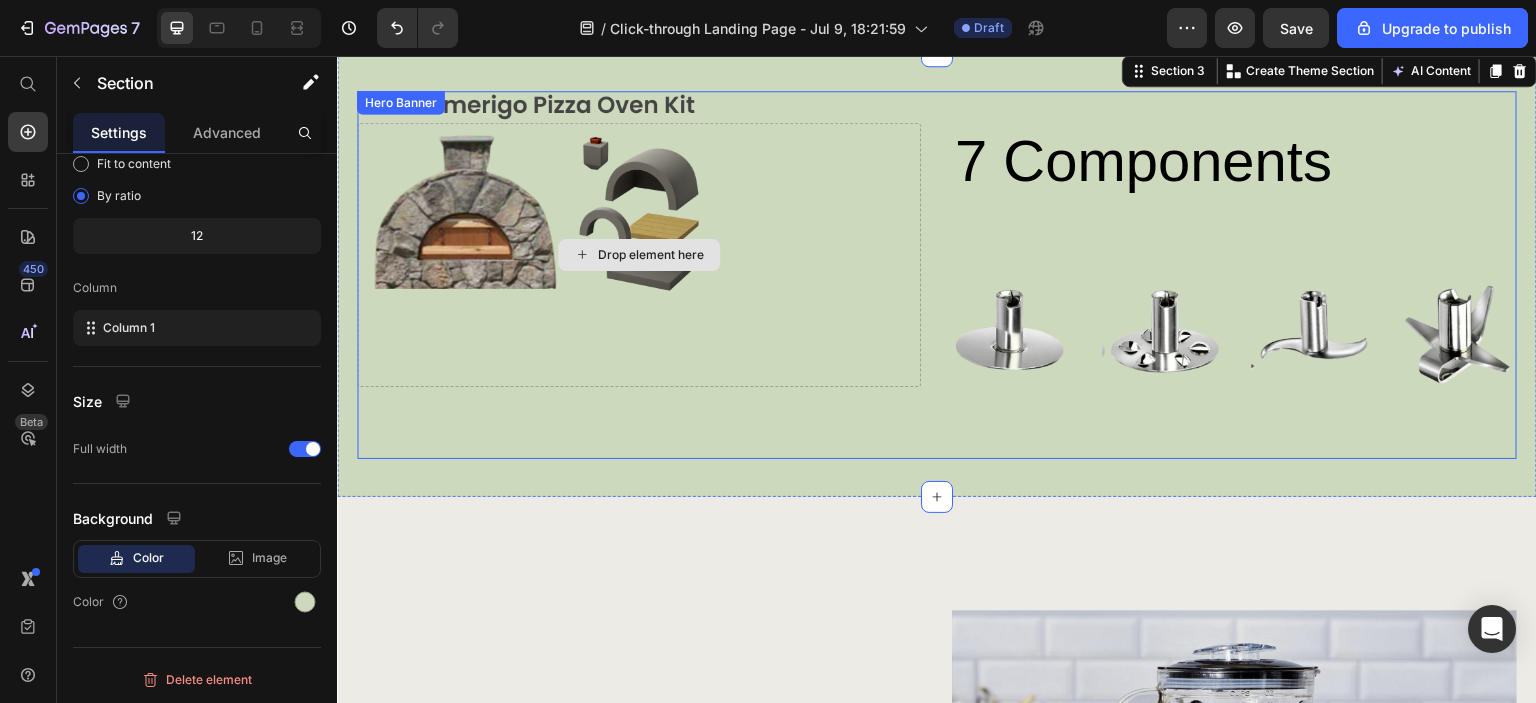 click on "Drop element here" at bounding box center [639, 255] 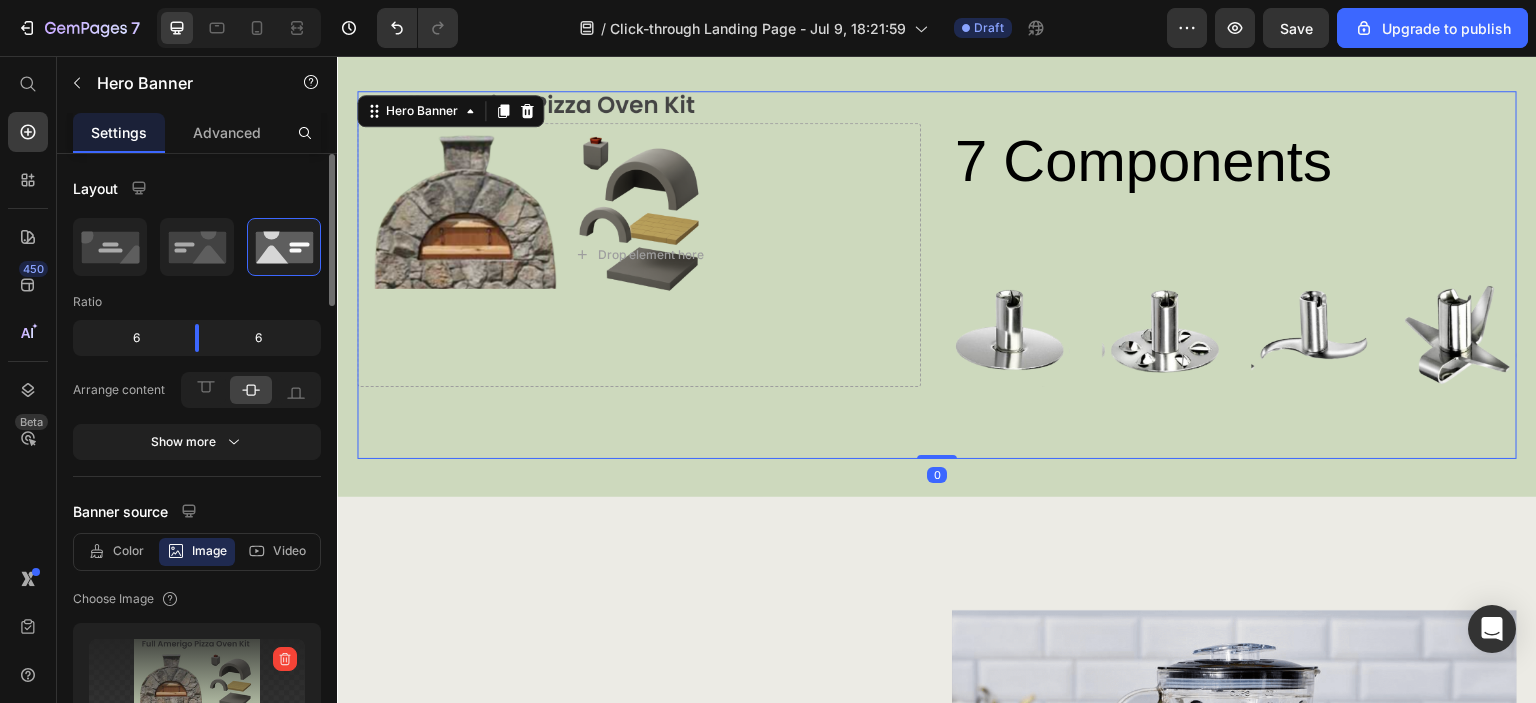 scroll, scrollTop: 300, scrollLeft: 0, axis: vertical 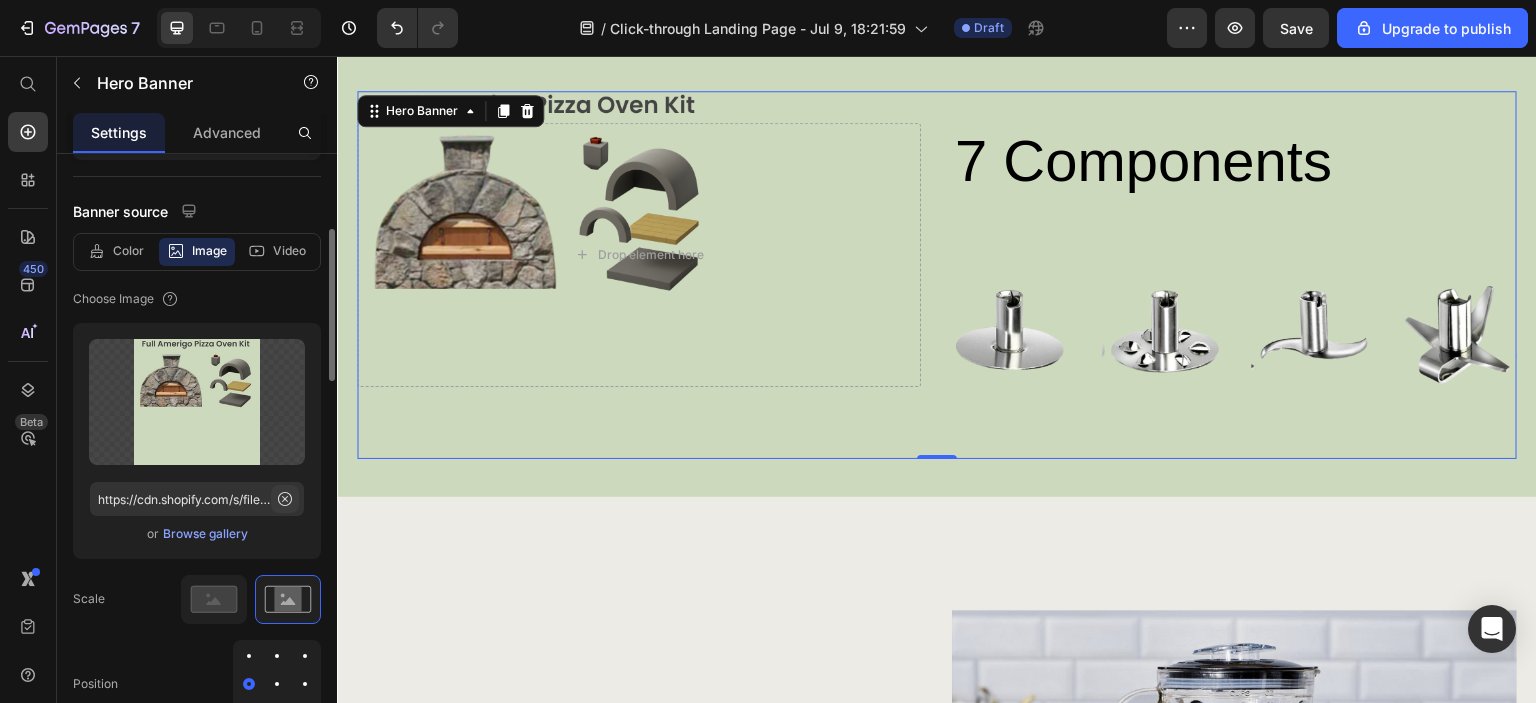 click 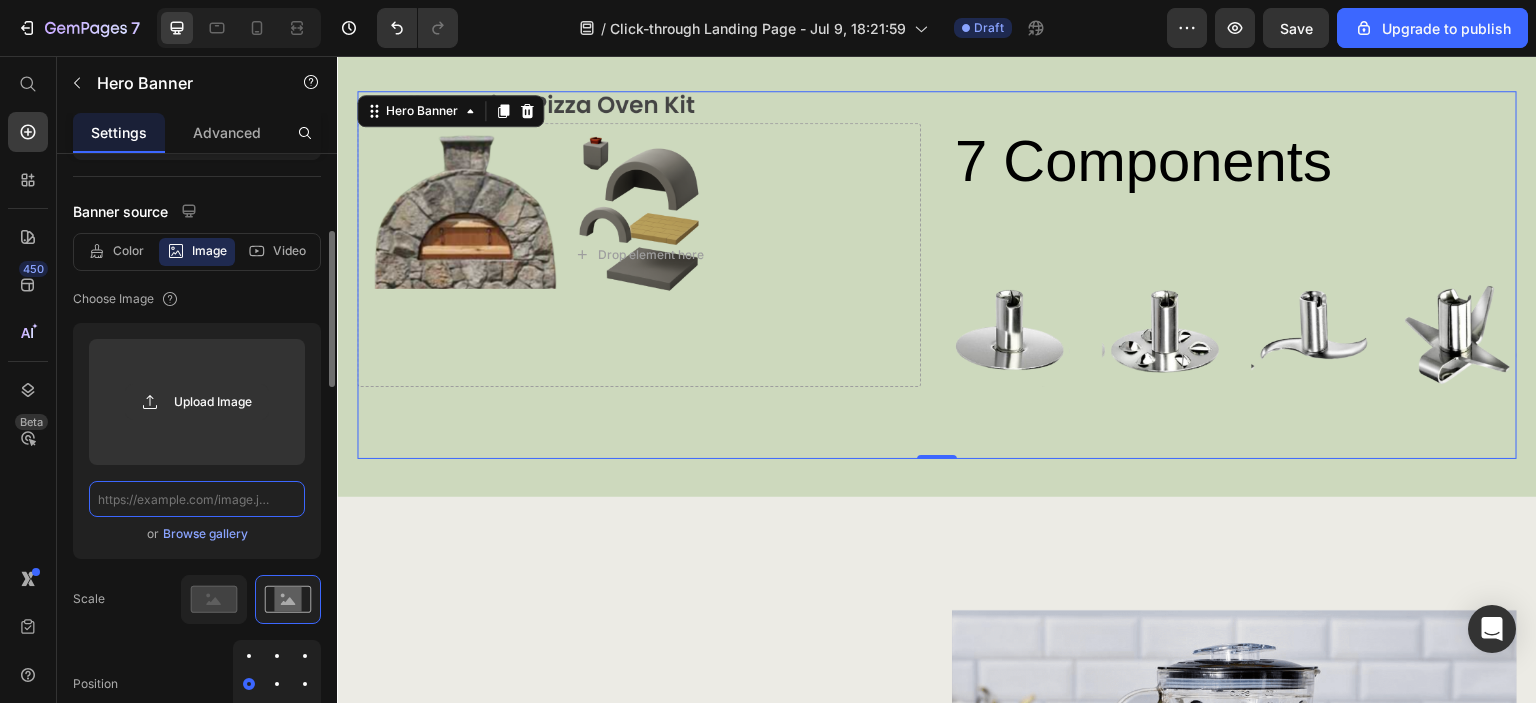 scroll, scrollTop: 0, scrollLeft: 0, axis: both 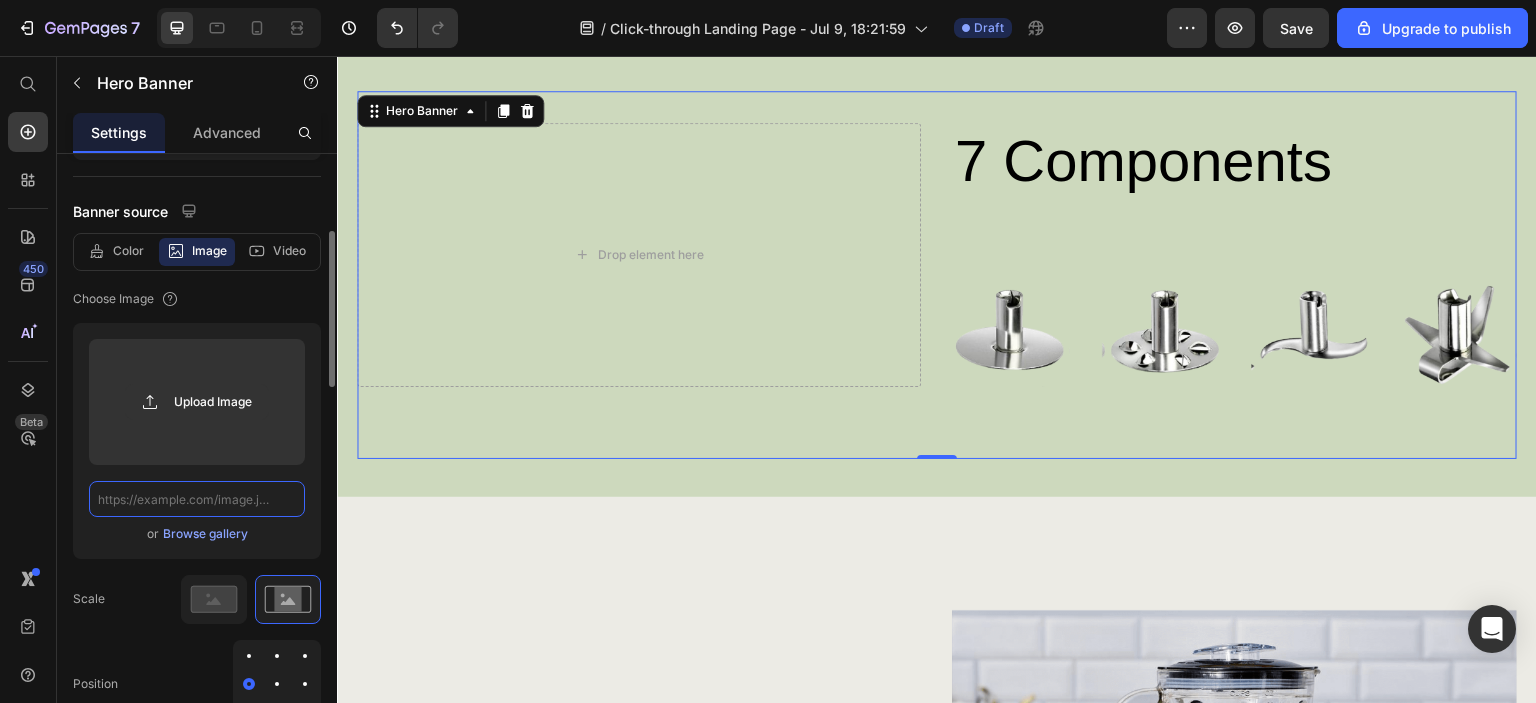 click 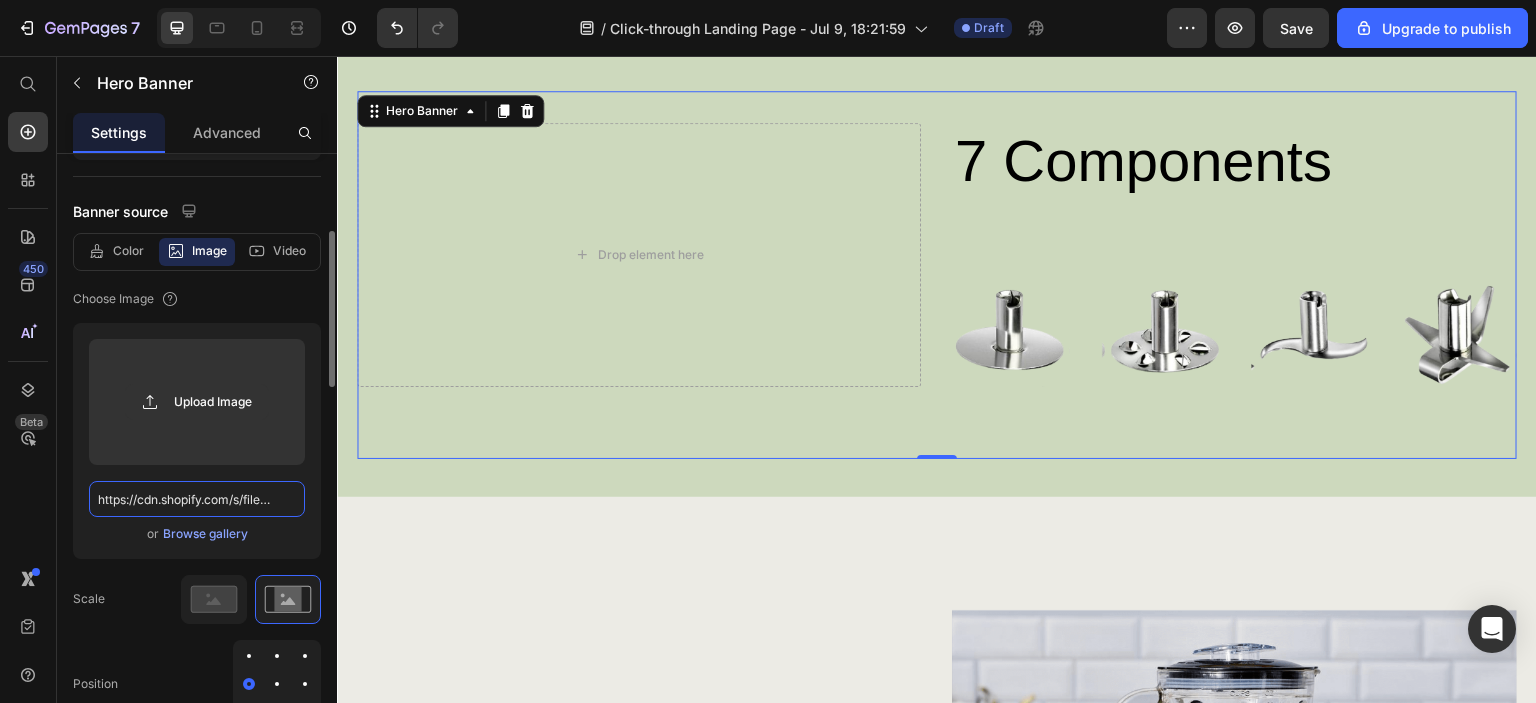 scroll, scrollTop: 0, scrollLeft: 451, axis: horizontal 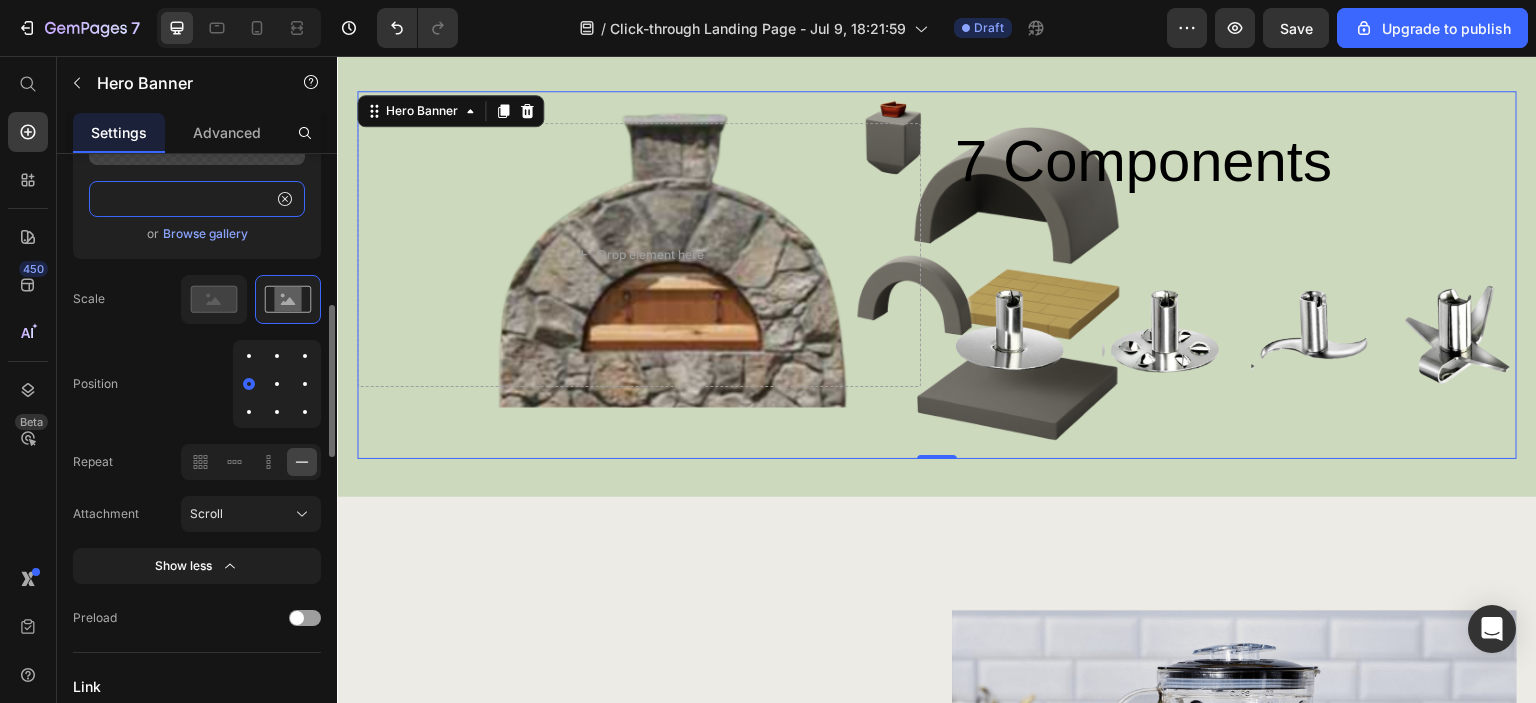 type on "https://cdn.shopify.com/s/files/1/0658/7138/0659/files/Amerigo_pizza_oven_landing_page.png?v=1752233514" 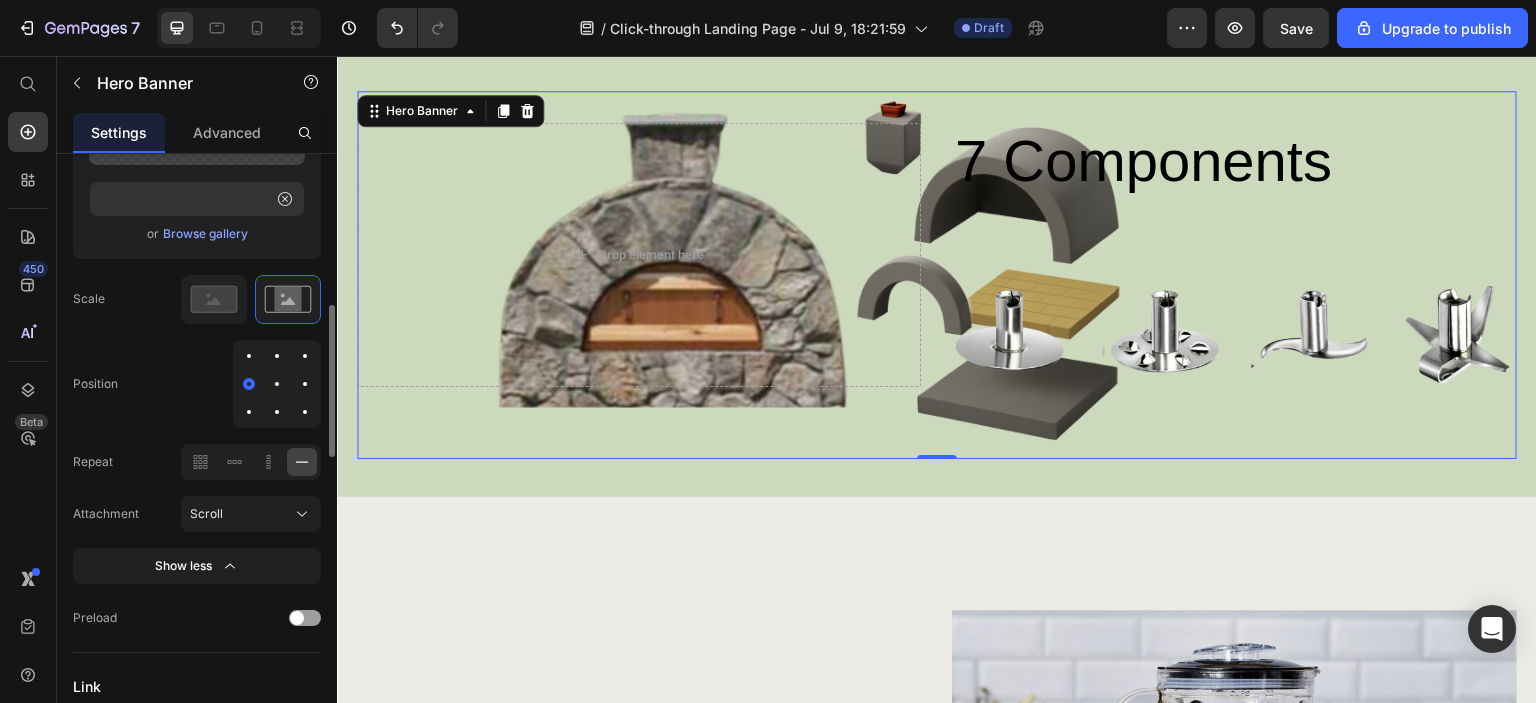 click at bounding box center [277, 384] 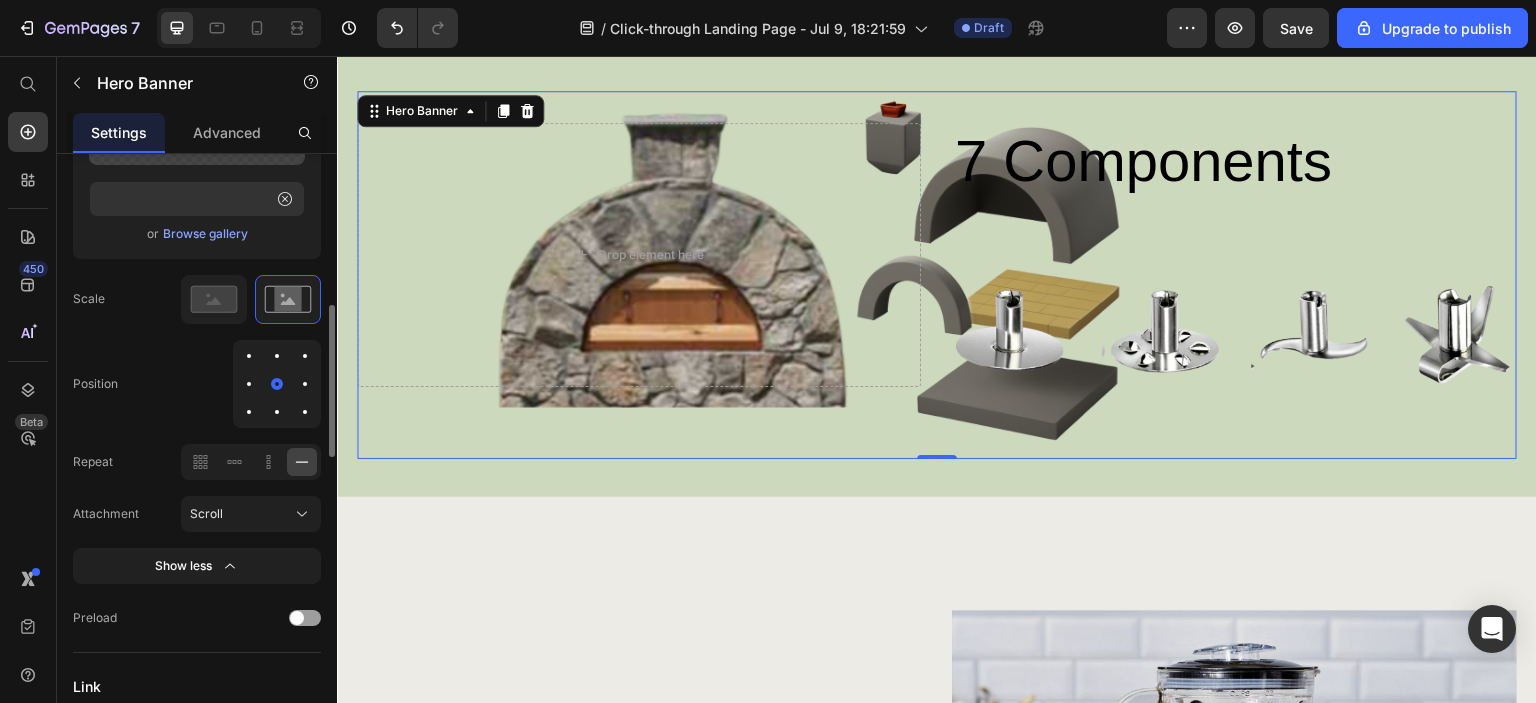 scroll, scrollTop: 0, scrollLeft: 0, axis: both 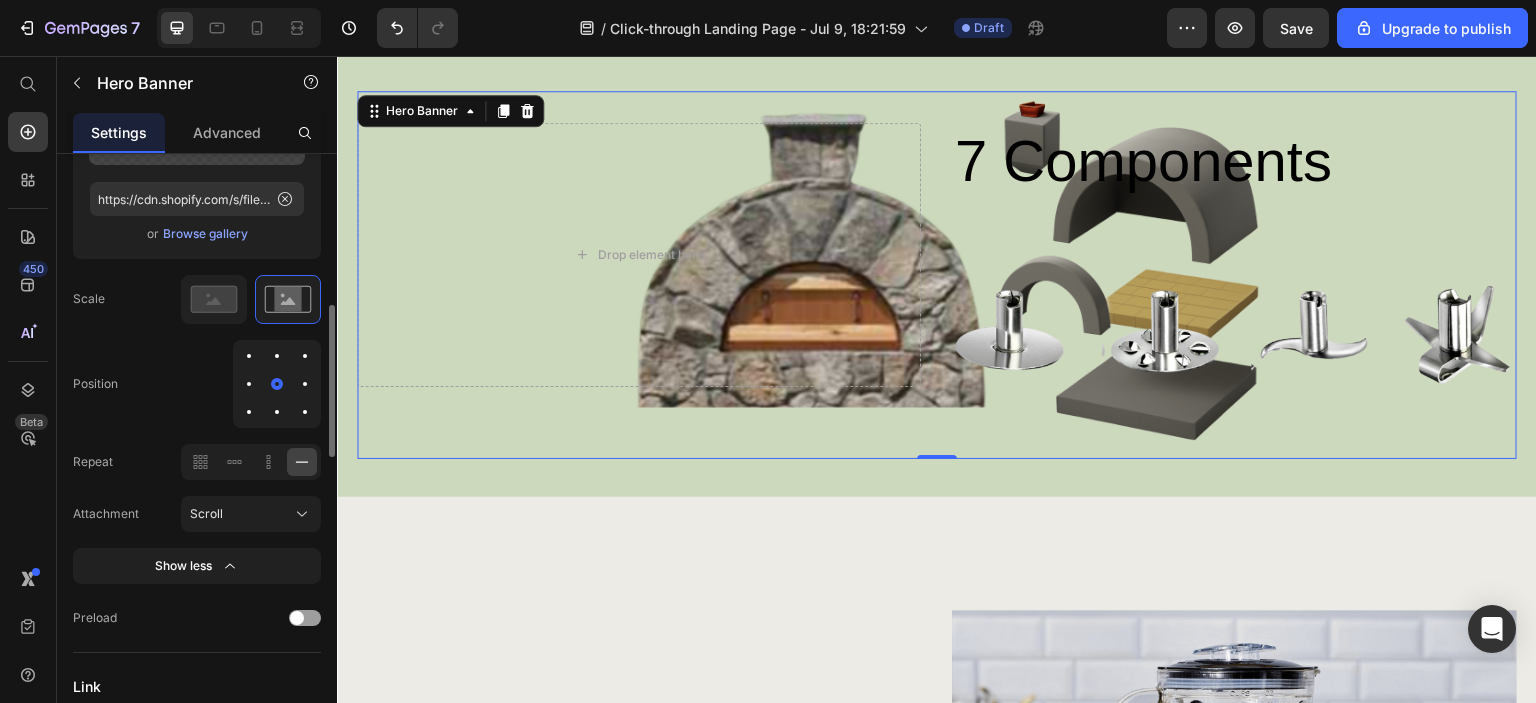 click at bounding box center [249, 384] 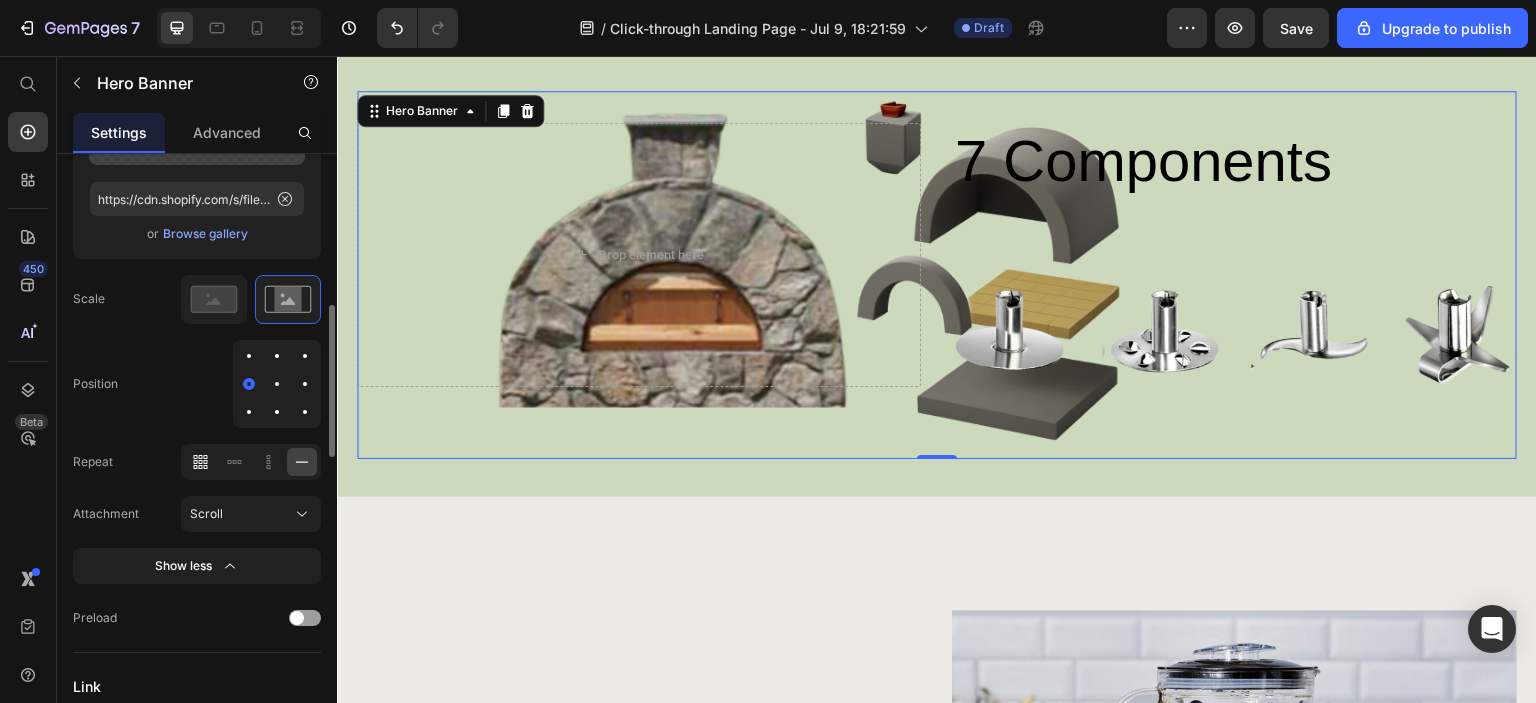 click 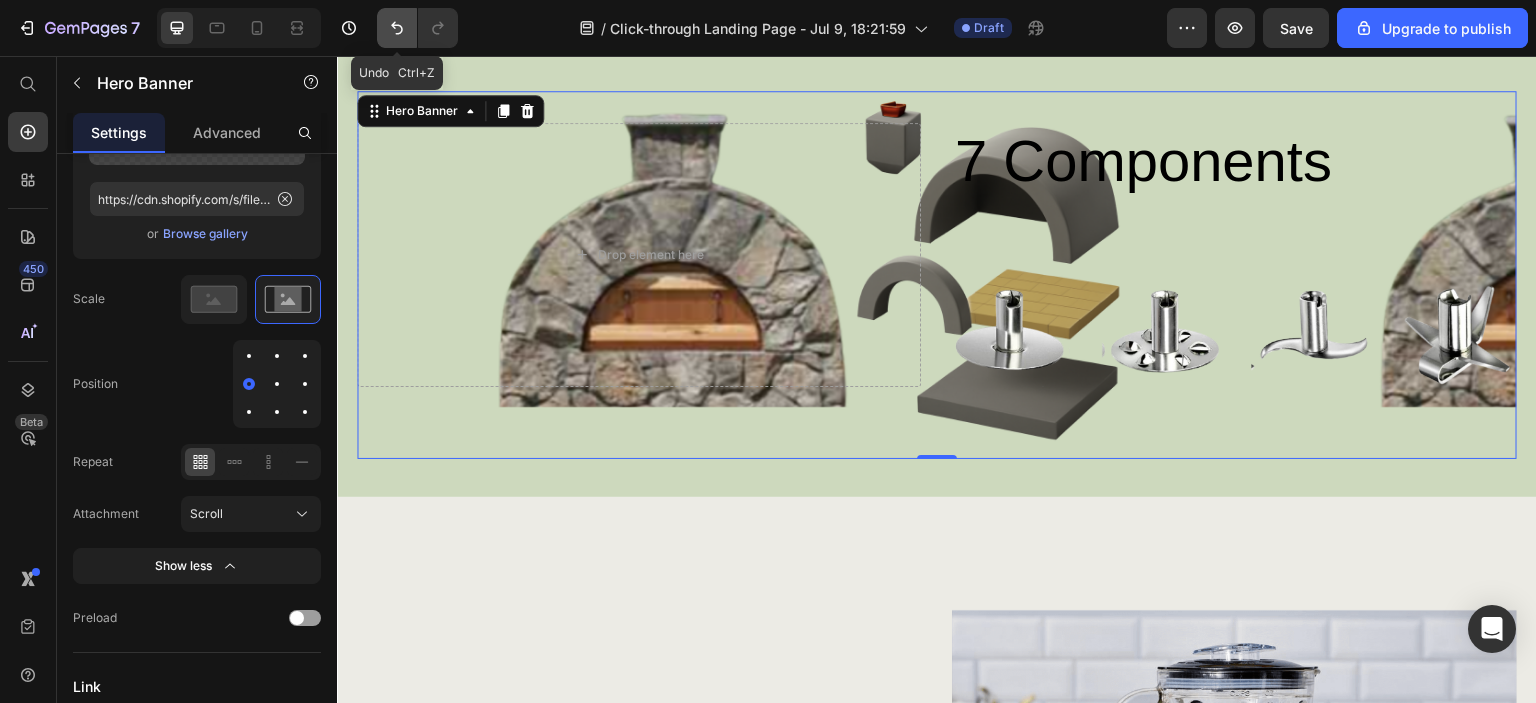 click 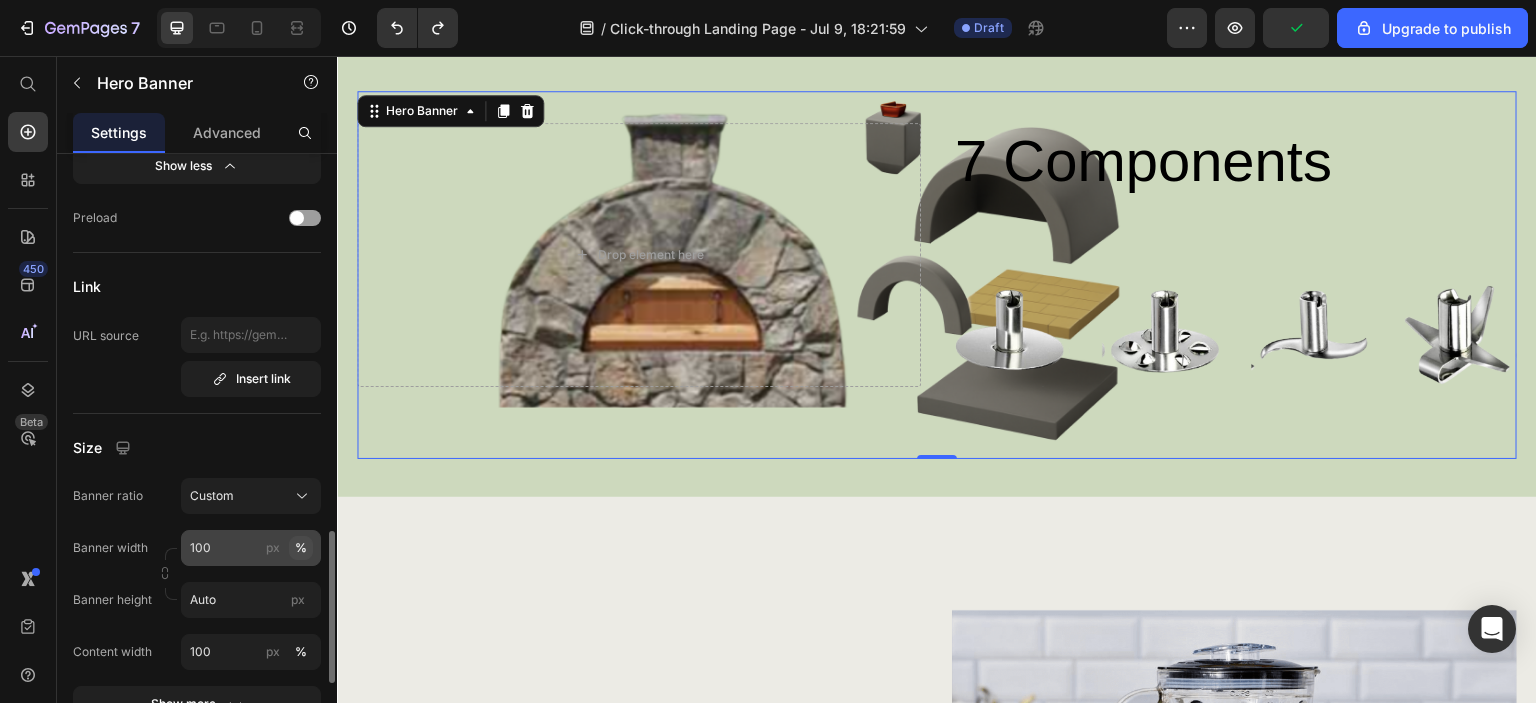 scroll, scrollTop: 1100, scrollLeft: 0, axis: vertical 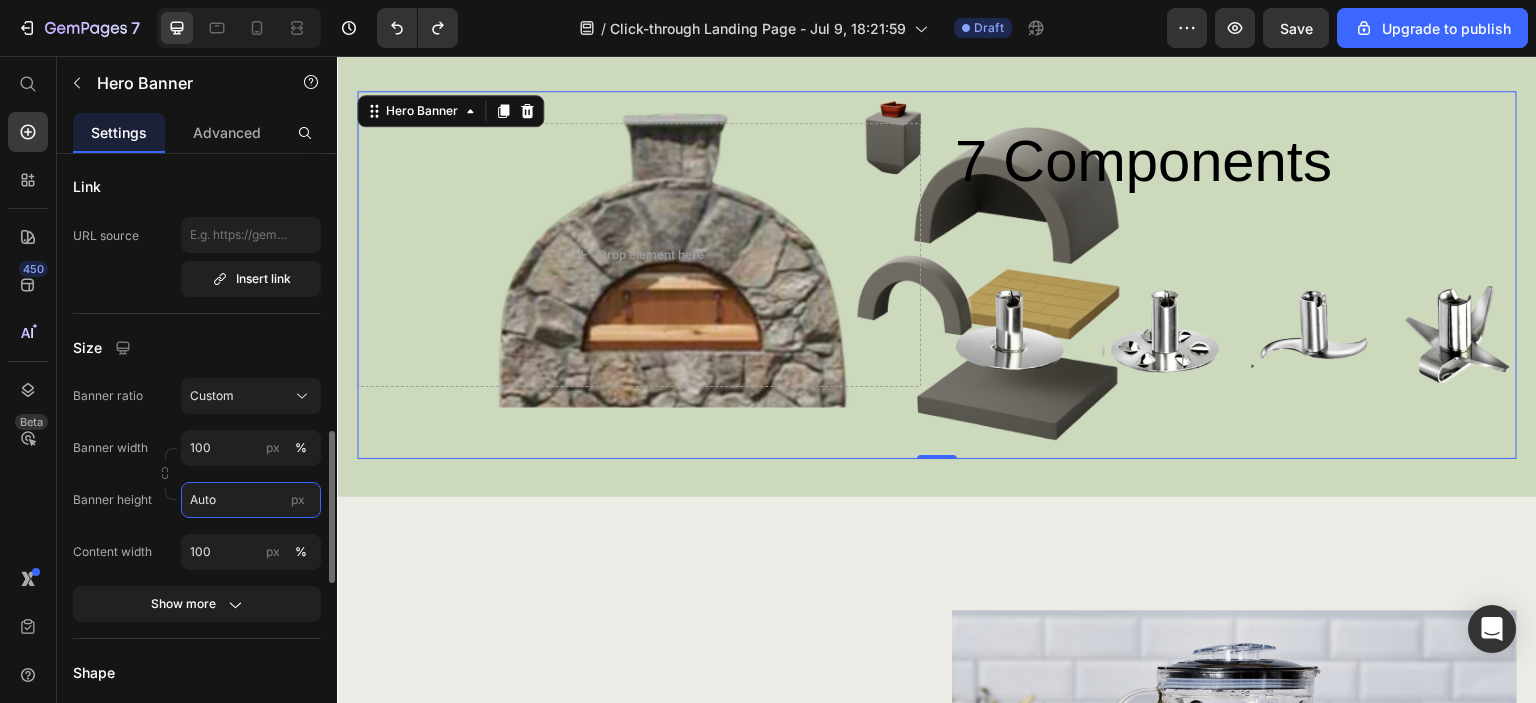 click on "Auto" at bounding box center [251, 500] 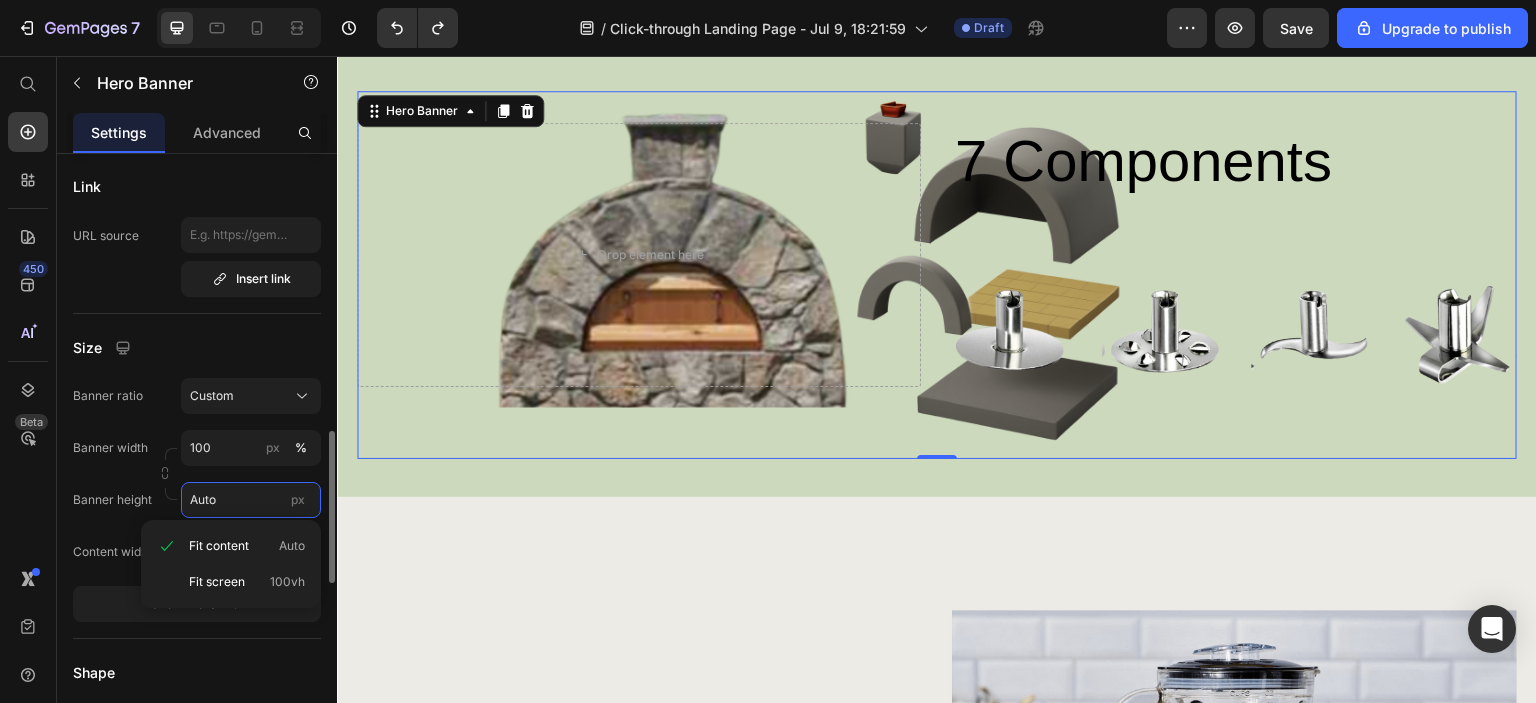 click on "Auto" at bounding box center (251, 500) 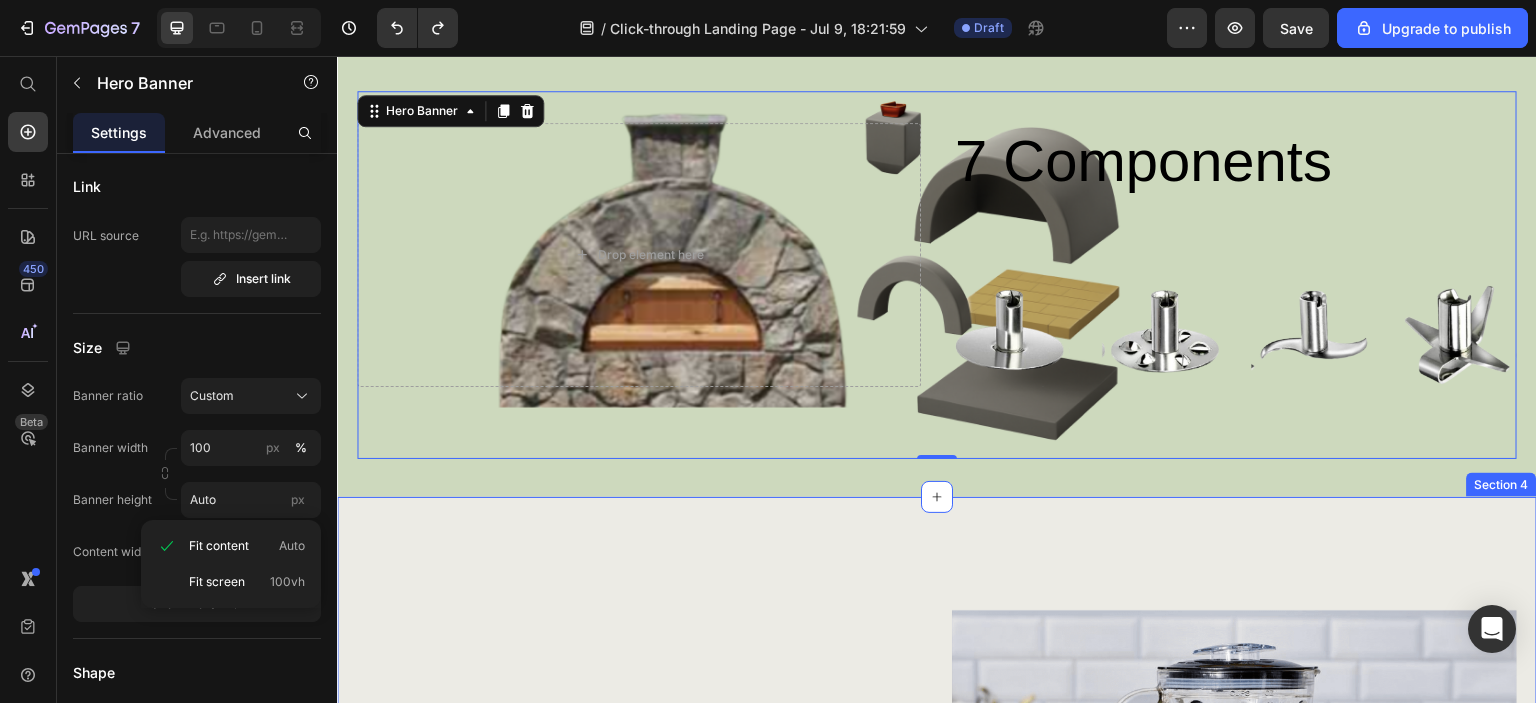 click on "Blend Like a Pro Heading Discover the ultimate kitchen companion with our Blender Mixer, designed to simplify your culinary adventures while delivering unmatched performance and versatility. Text Block GET YOURS NOW Button Image Row Section 4" at bounding box center [937, 893] 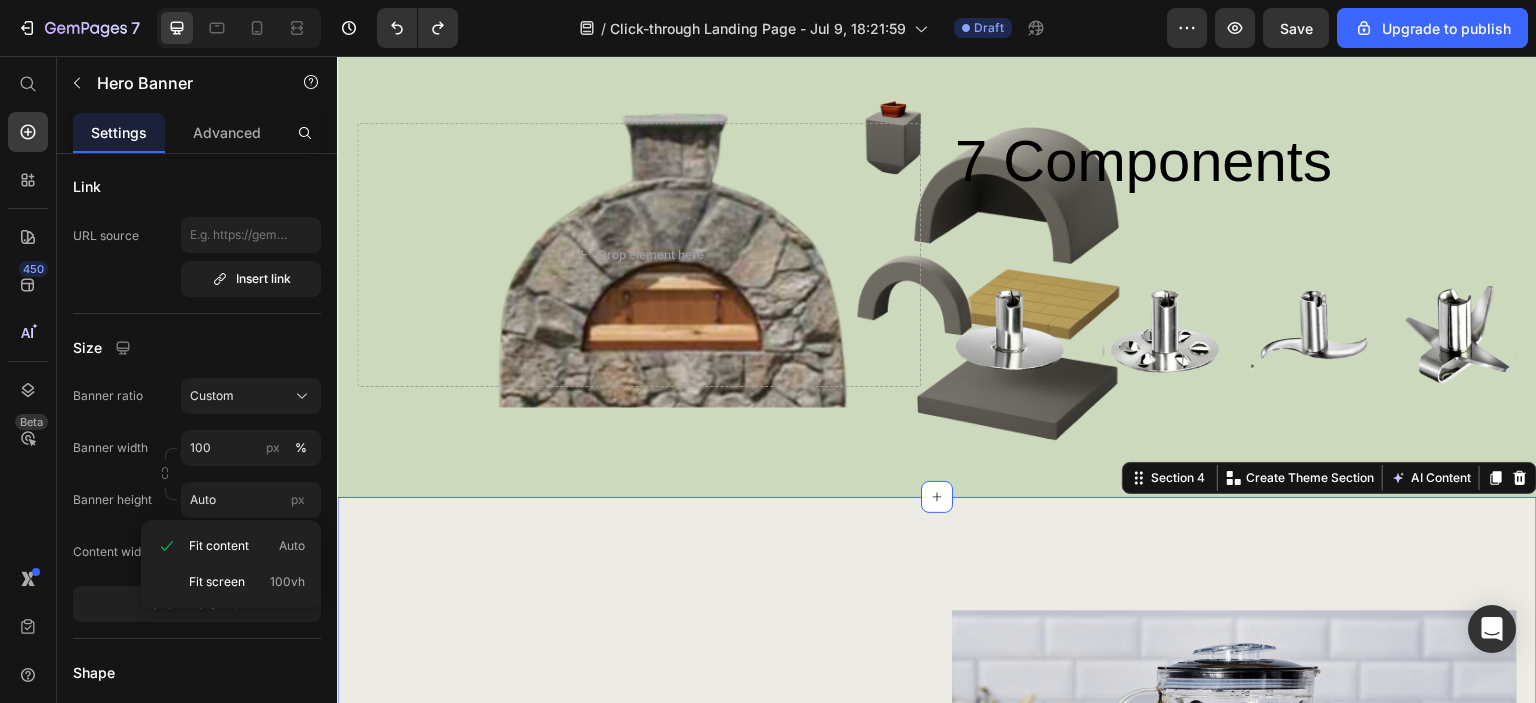 scroll, scrollTop: 0, scrollLeft: 0, axis: both 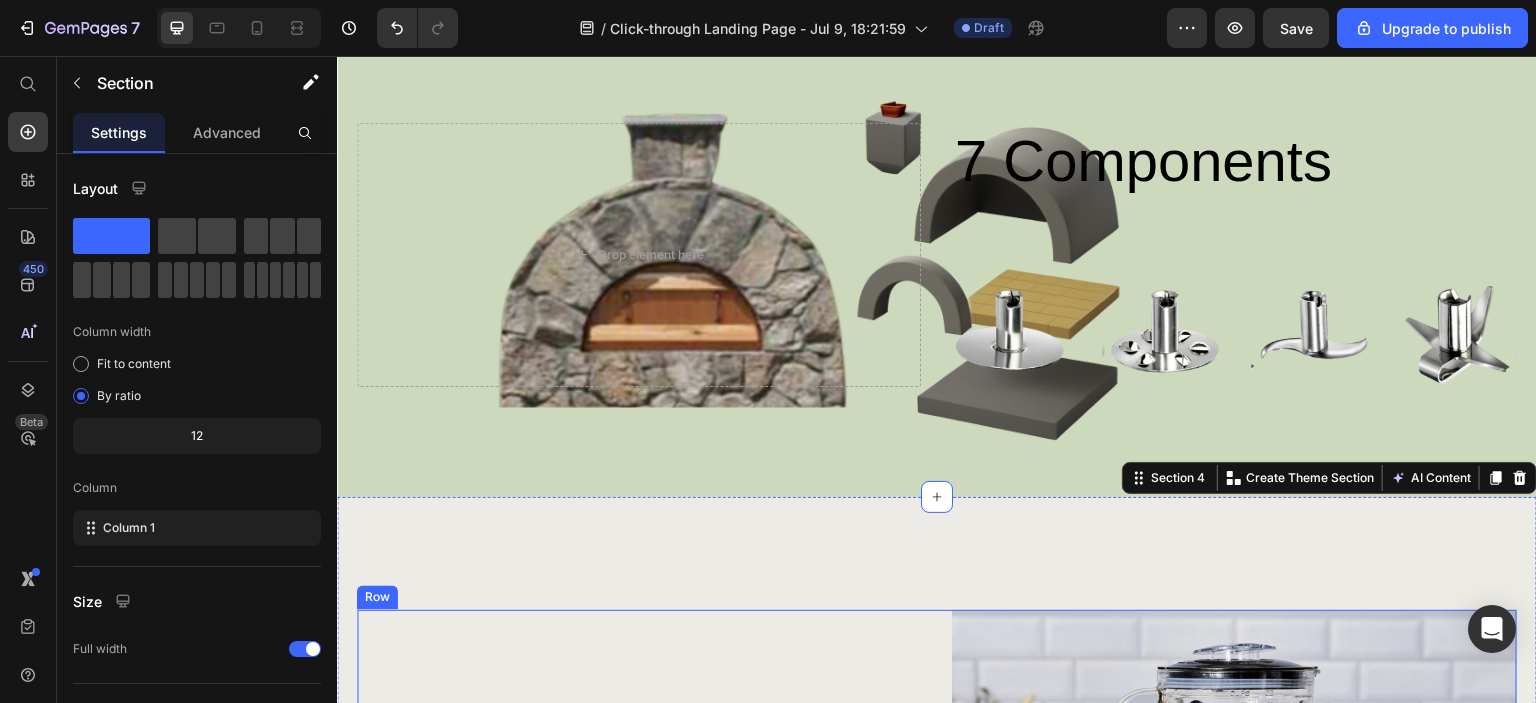 click on "Blend Like a Pro Heading Discover the ultimate kitchen companion with our Blender Mixer, designed to simplify your culinary adventures while delivering unmatched performance and versatility. Text Block GET YOURS NOW Button Image Row Section 4   You can create reusable sections Create Theme Section AI Content Write with GemAI What would you like to describe here? Tone and Voice Persuasive Product Pizza Oven Thermal Blanket Show more Generate" at bounding box center [937, 893] 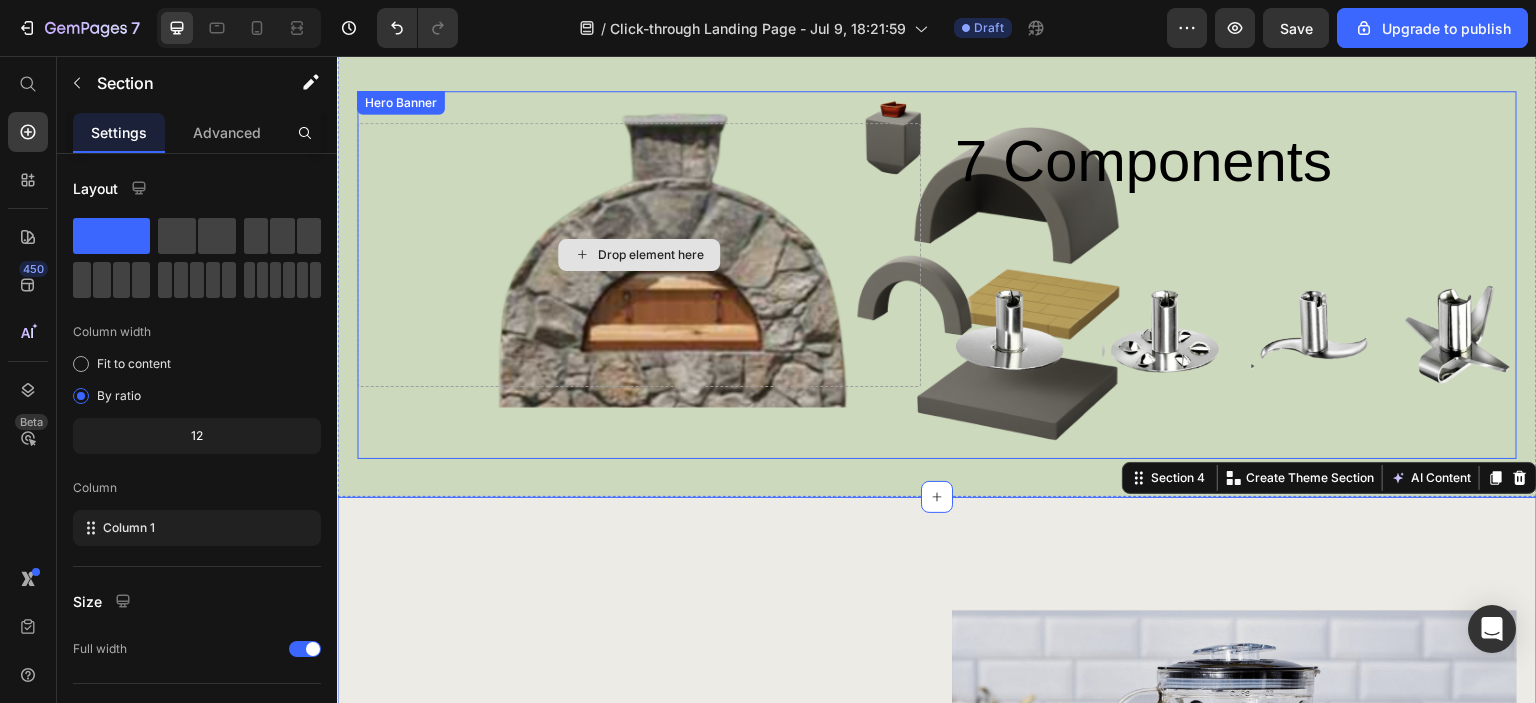 click on "Drop element here" at bounding box center (651, 255) 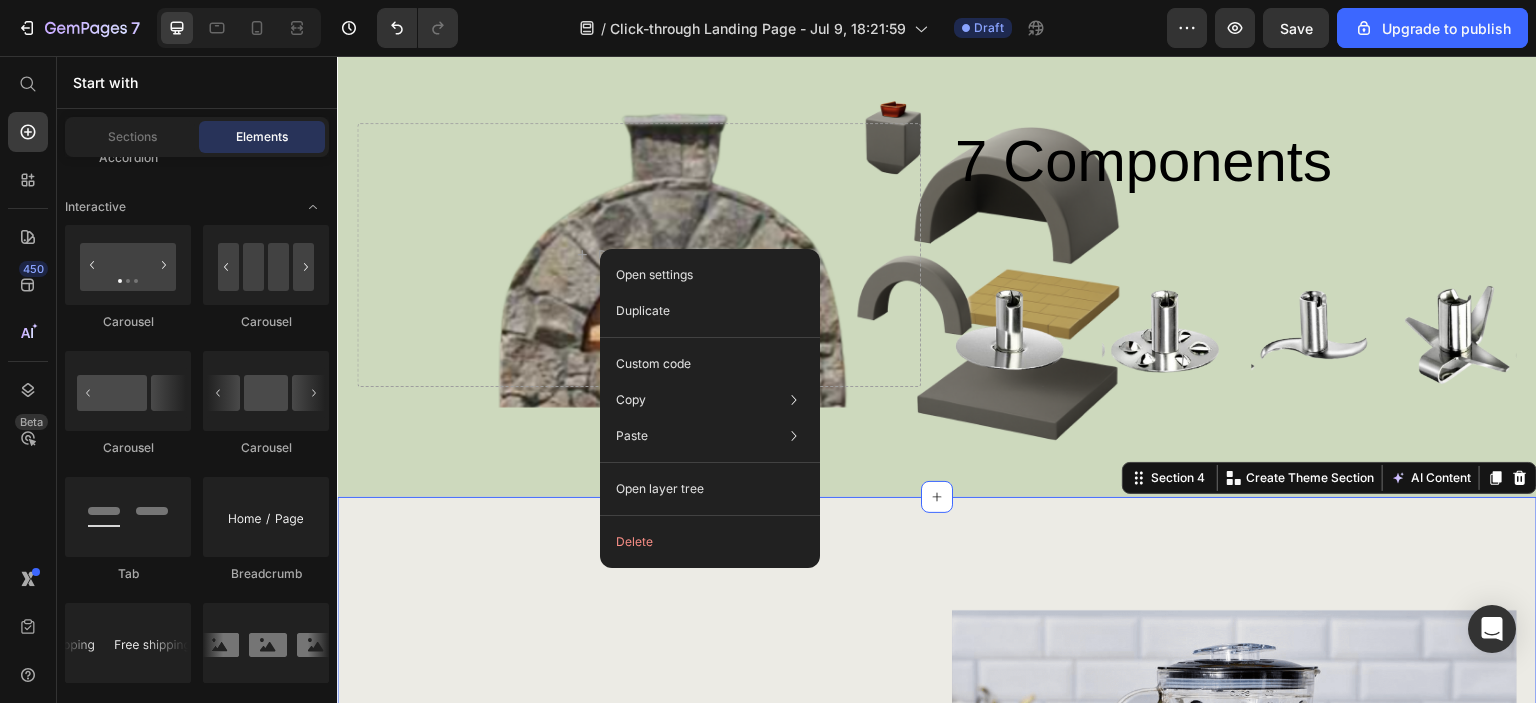 drag, startPoint x: 612, startPoint y: 569, endPoint x: 949, endPoint y: 623, distance: 341.29898 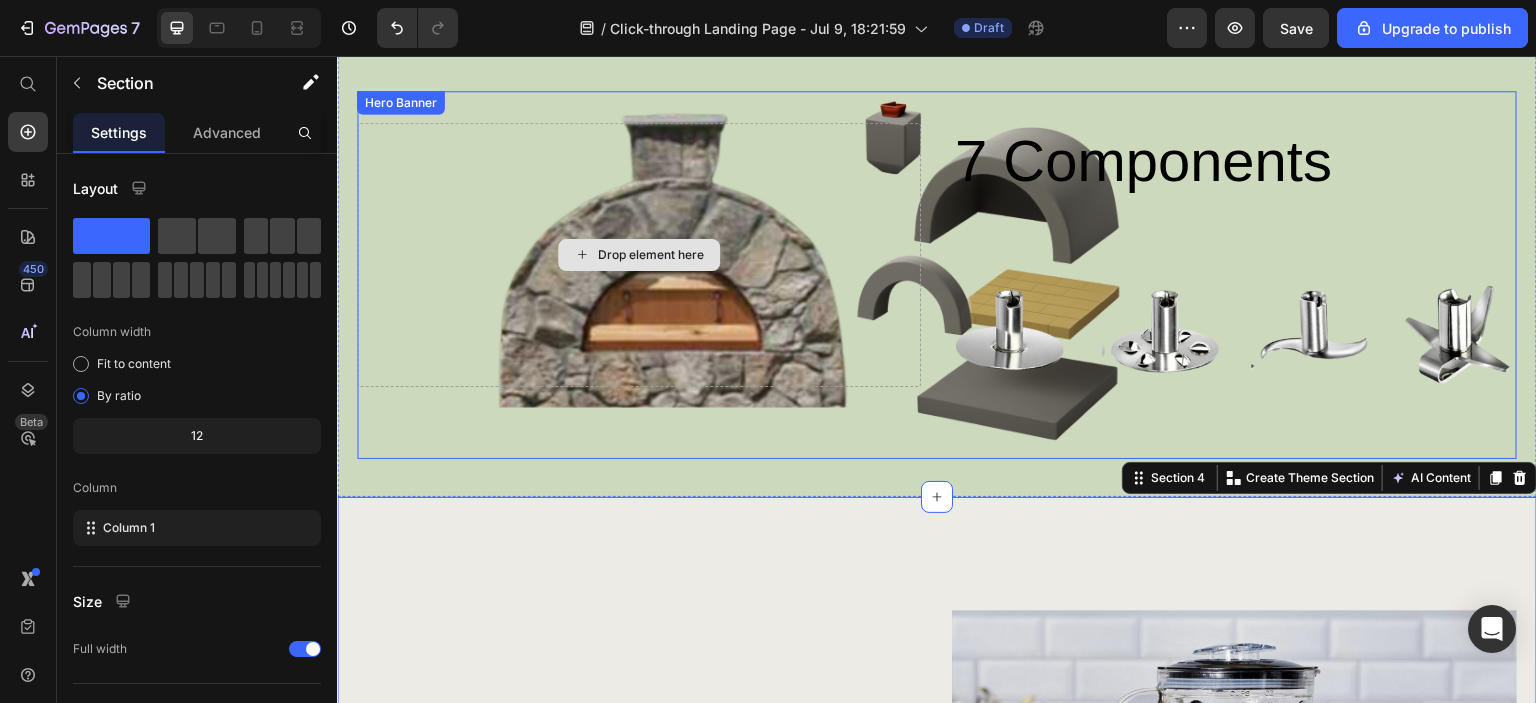 click on "Drop element here" at bounding box center [639, 255] 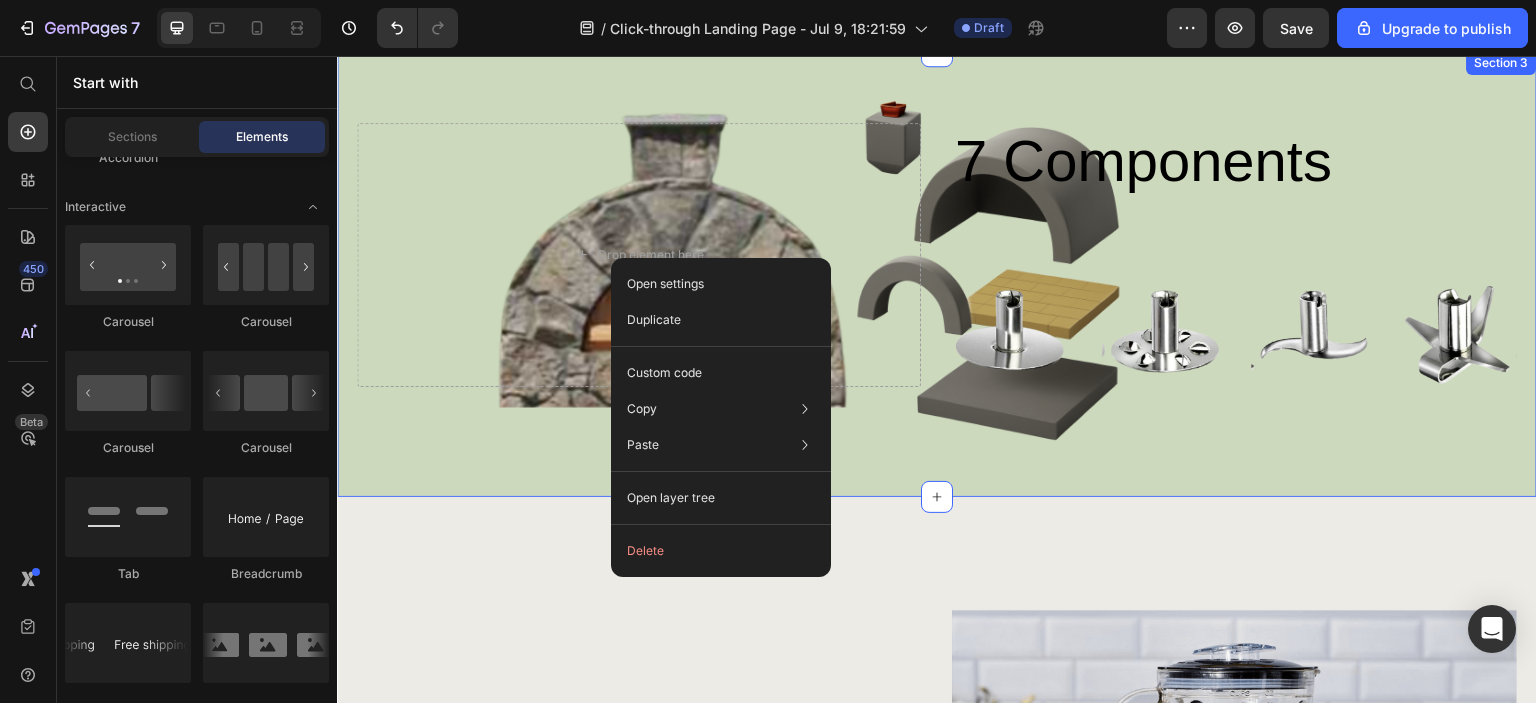 drag, startPoint x: 548, startPoint y: 488, endPoint x: 561, endPoint y: 533, distance: 46.840153 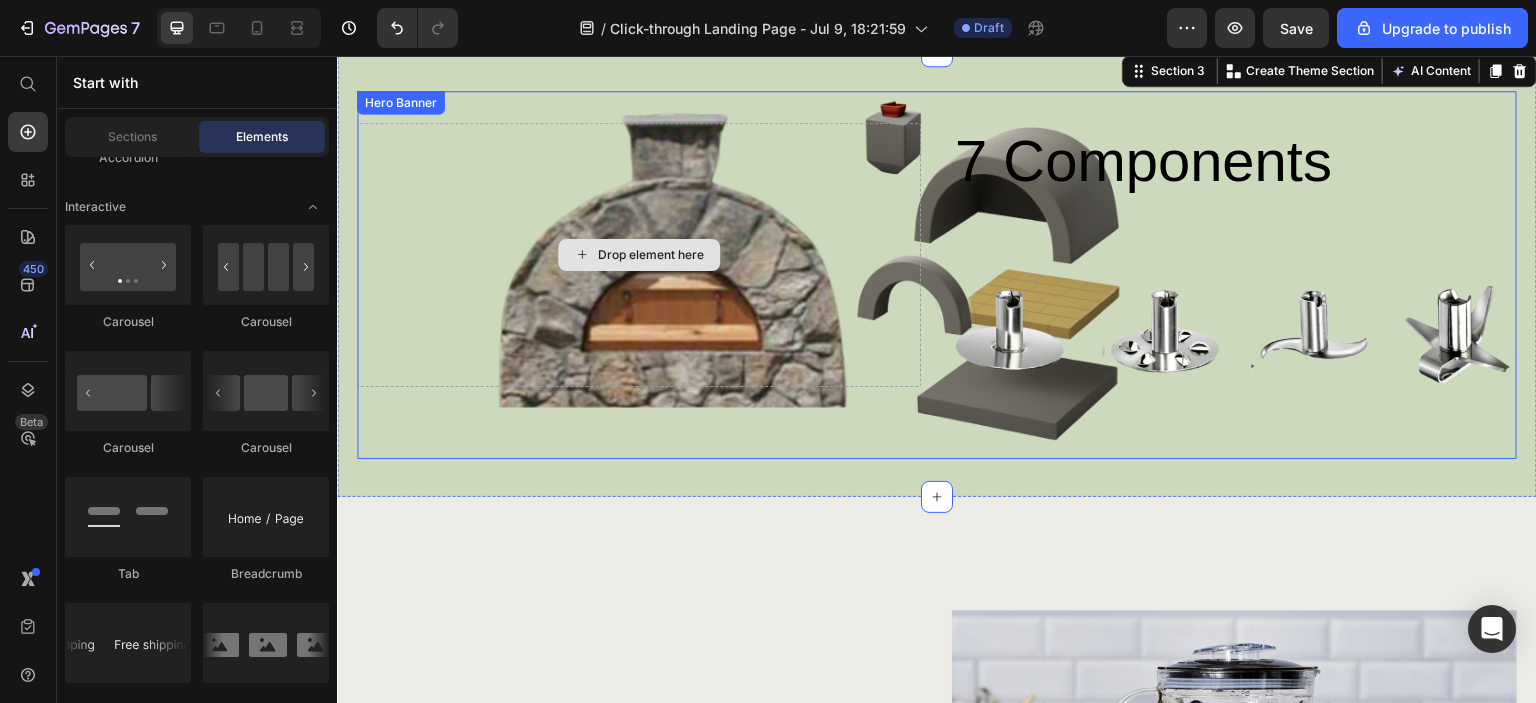 click on "Drop element here" at bounding box center [651, 255] 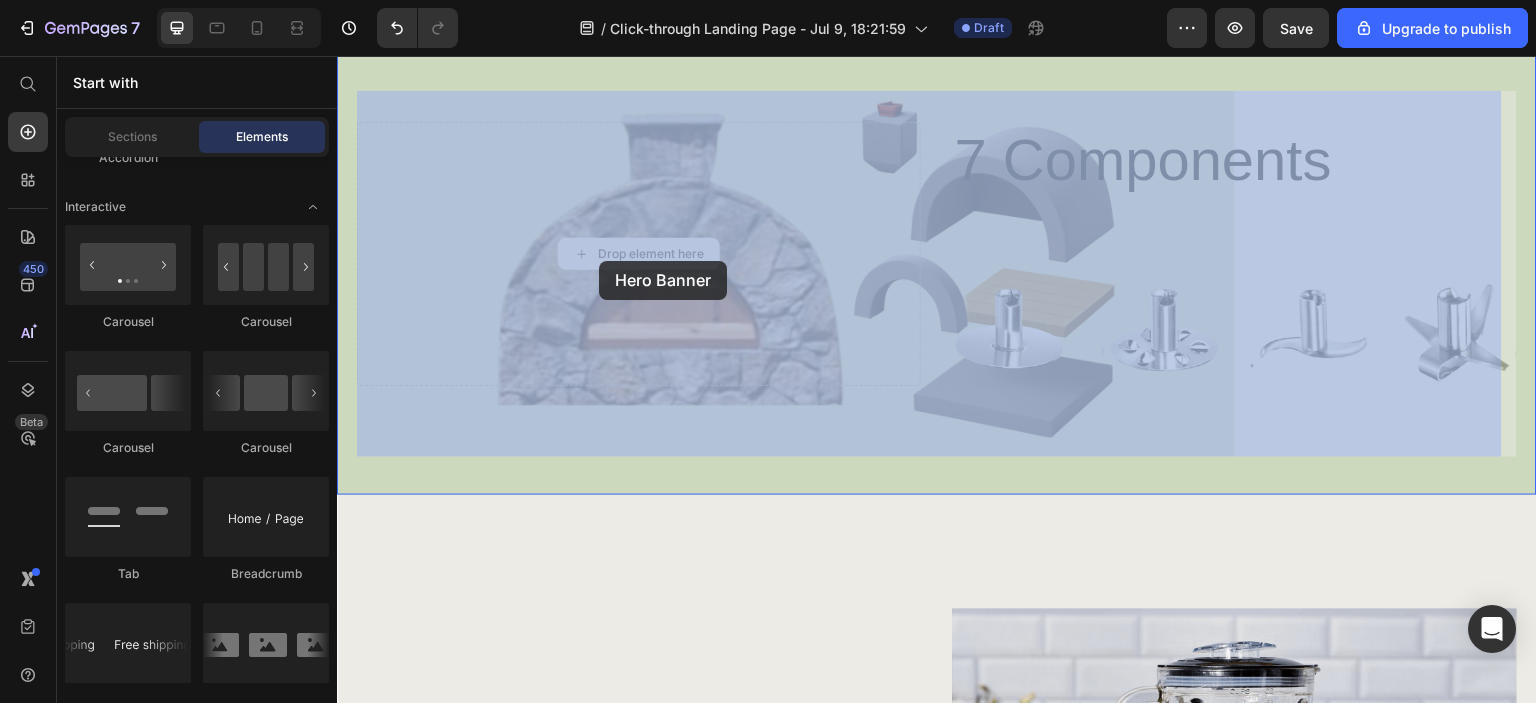drag, startPoint x: 613, startPoint y: 247, endPoint x: 593, endPoint y: 260, distance: 23.853722 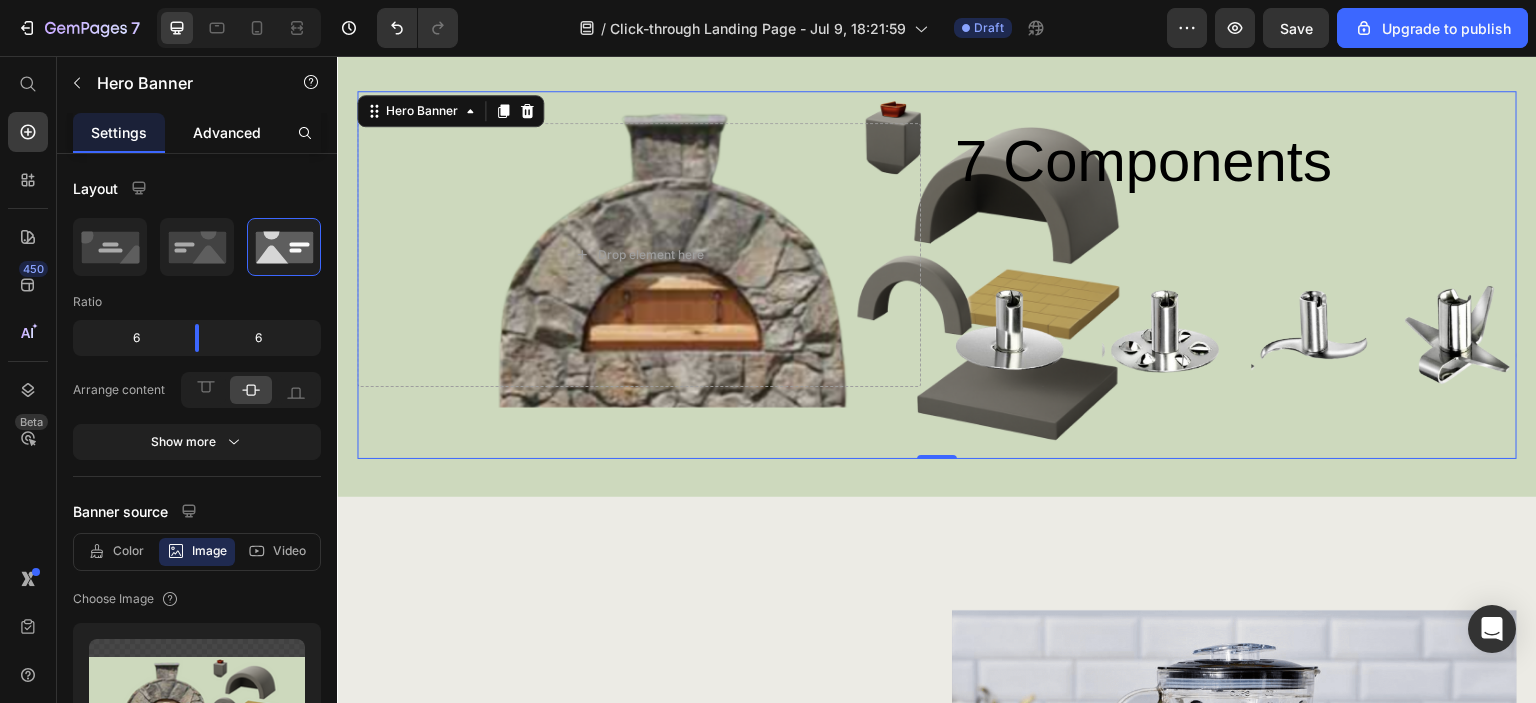 click on "Advanced" at bounding box center (227, 132) 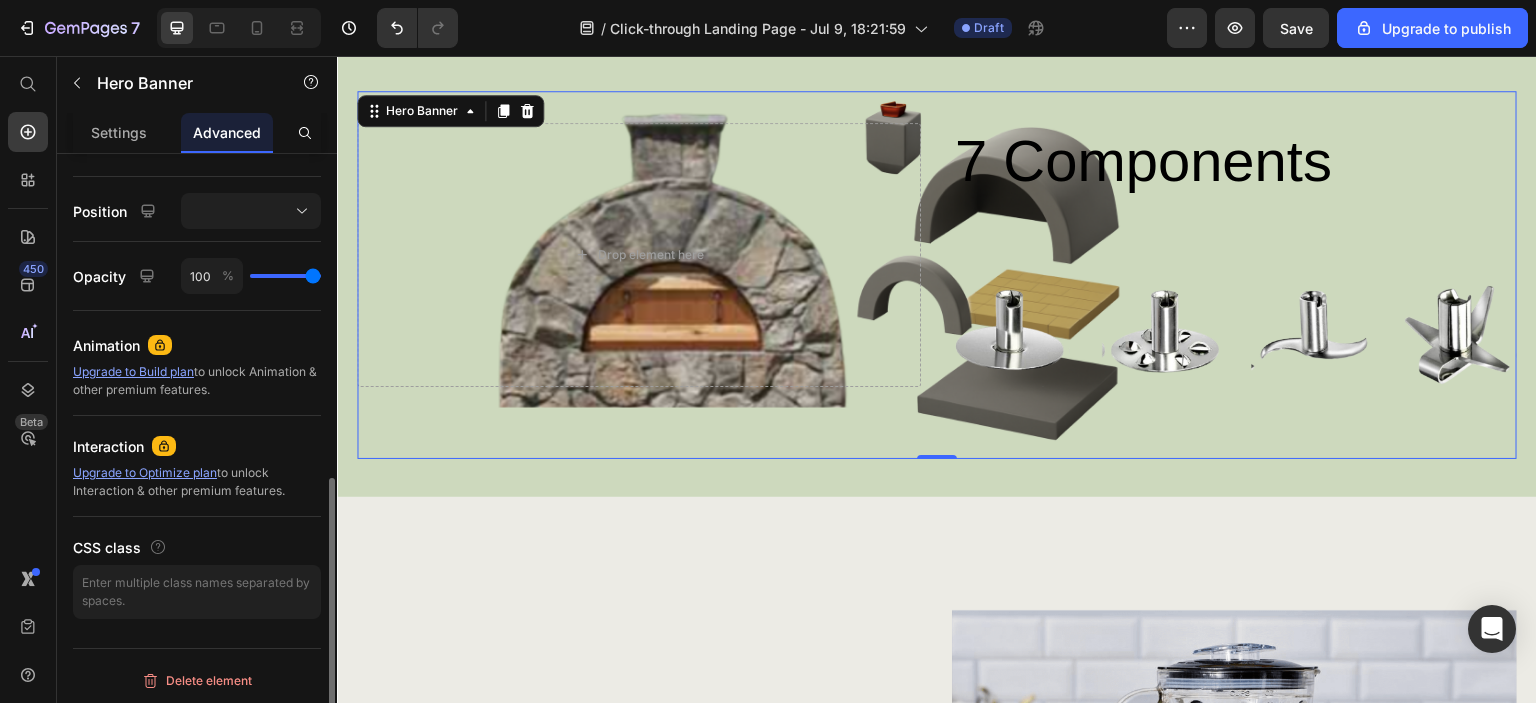 scroll, scrollTop: 0, scrollLeft: 0, axis: both 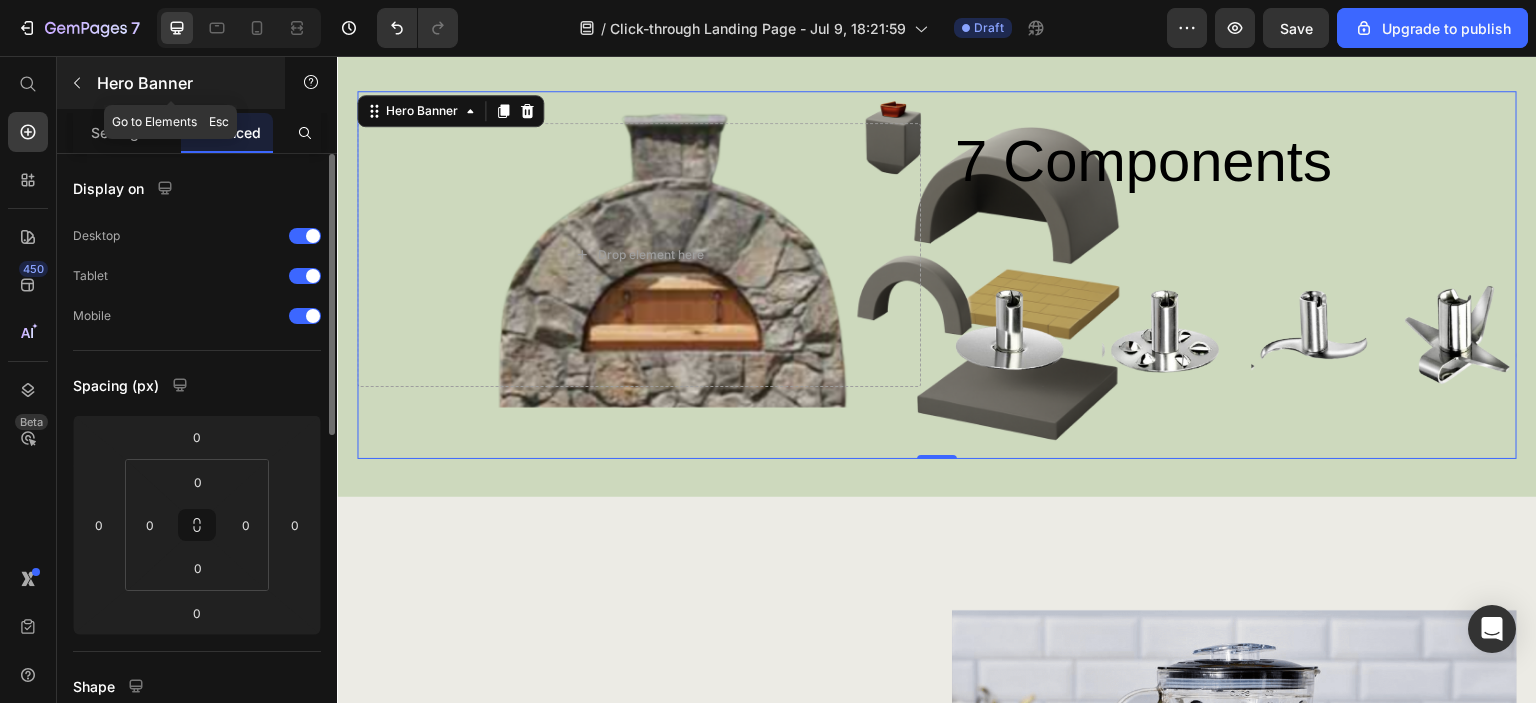 click 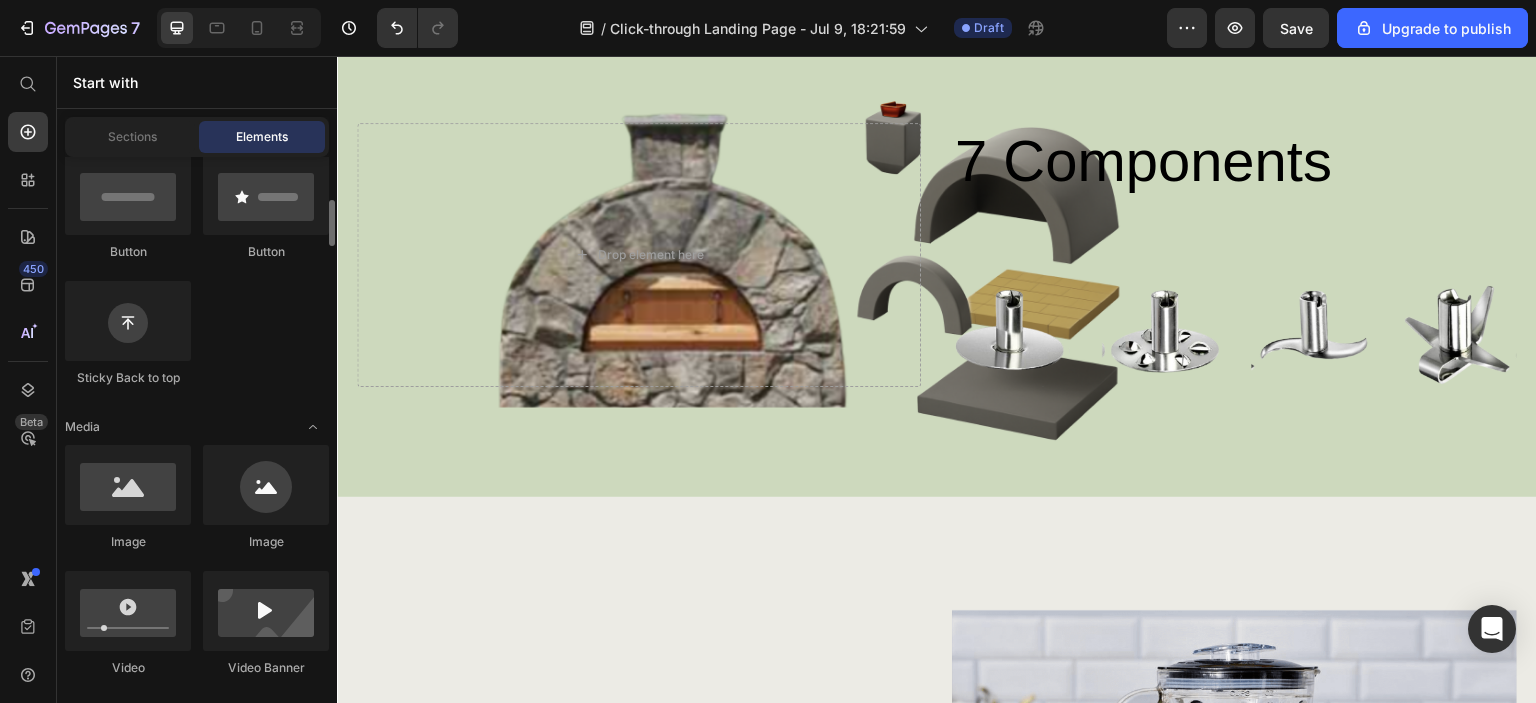 scroll, scrollTop: 0, scrollLeft: 0, axis: both 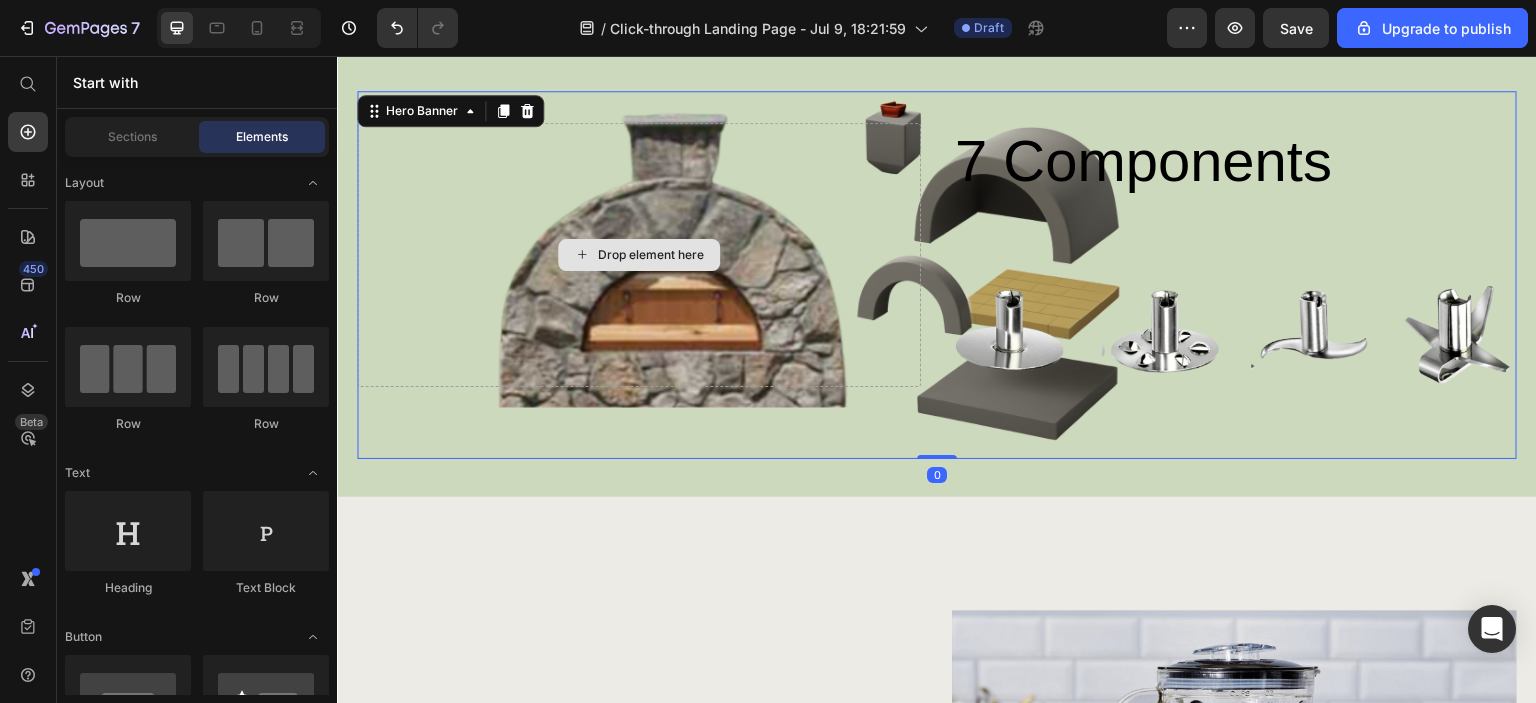 click on "Drop element here" at bounding box center [639, 255] 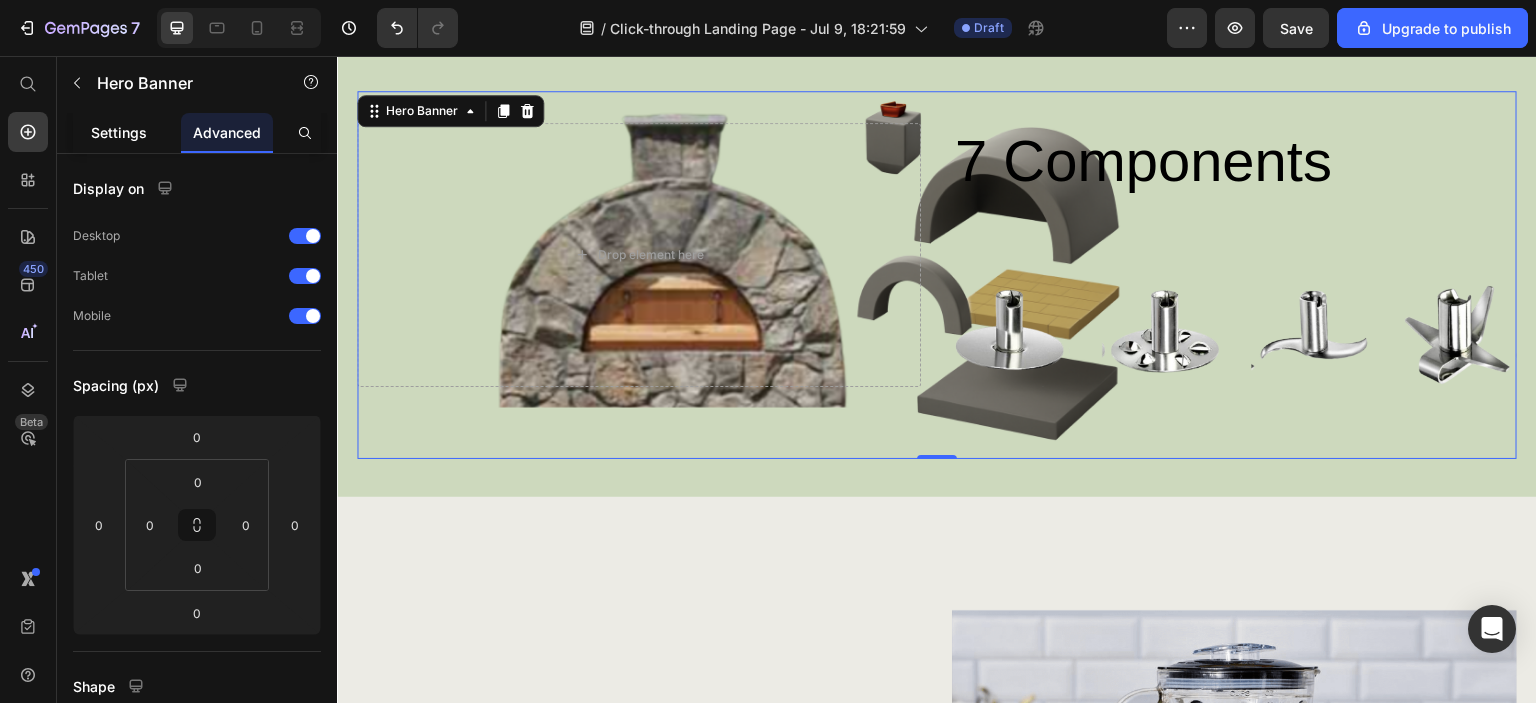 drag, startPoint x: 152, startPoint y: 135, endPoint x: 201, endPoint y: 164, distance: 56.938564 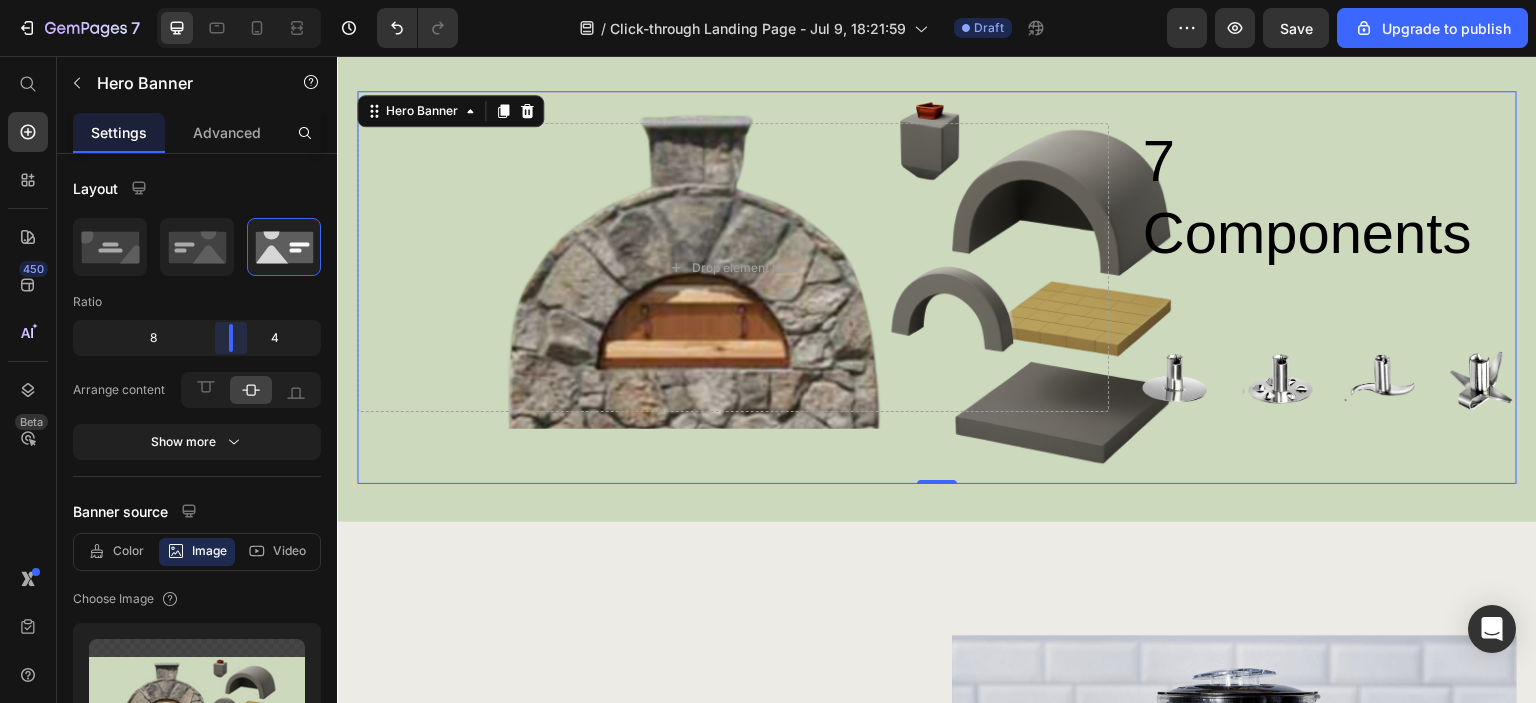drag, startPoint x: 198, startPoint y: 341, endPoint x: 250, endPoint y: 352, distance: 53.15073 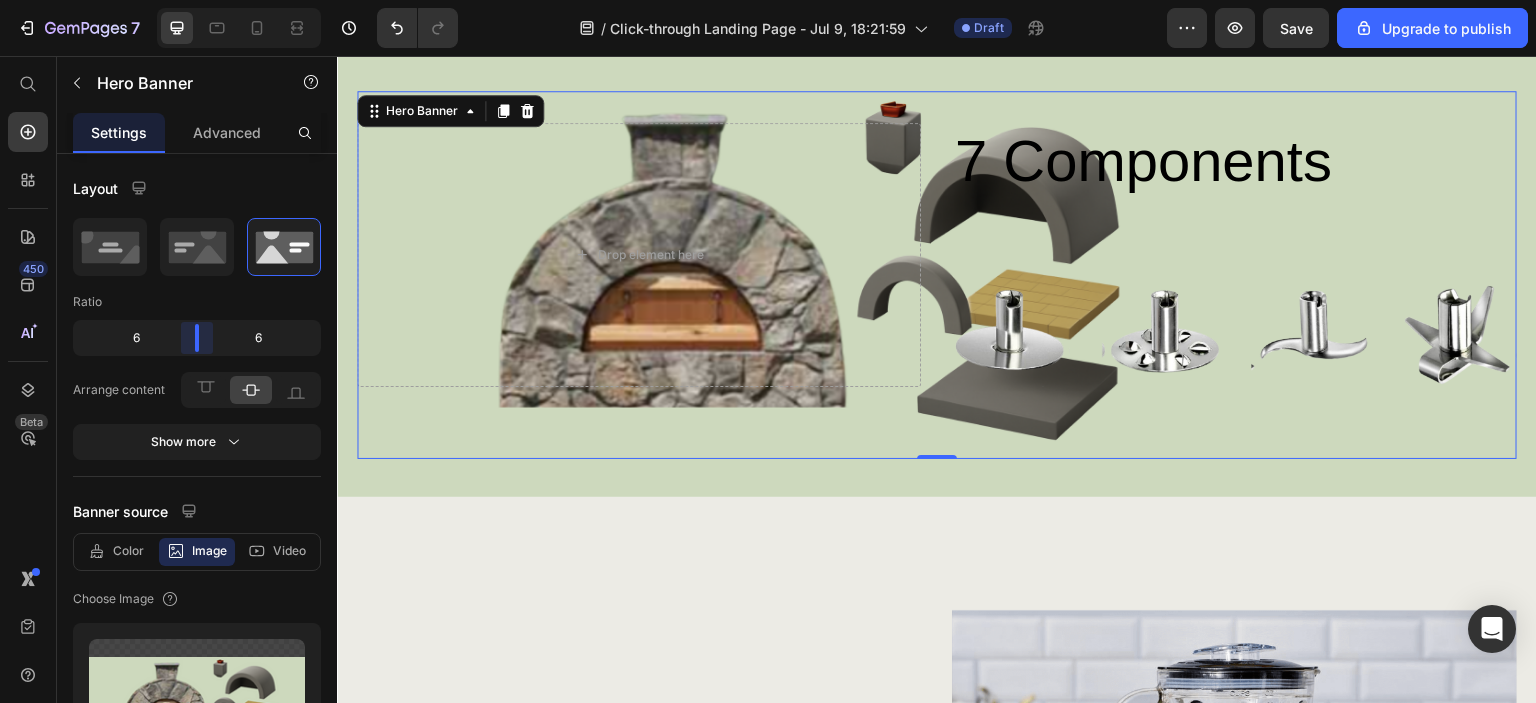 drag, startPoint x: 230, startPoint y: 346, endPoint x: 202, endPoint y: 346, distance: 28 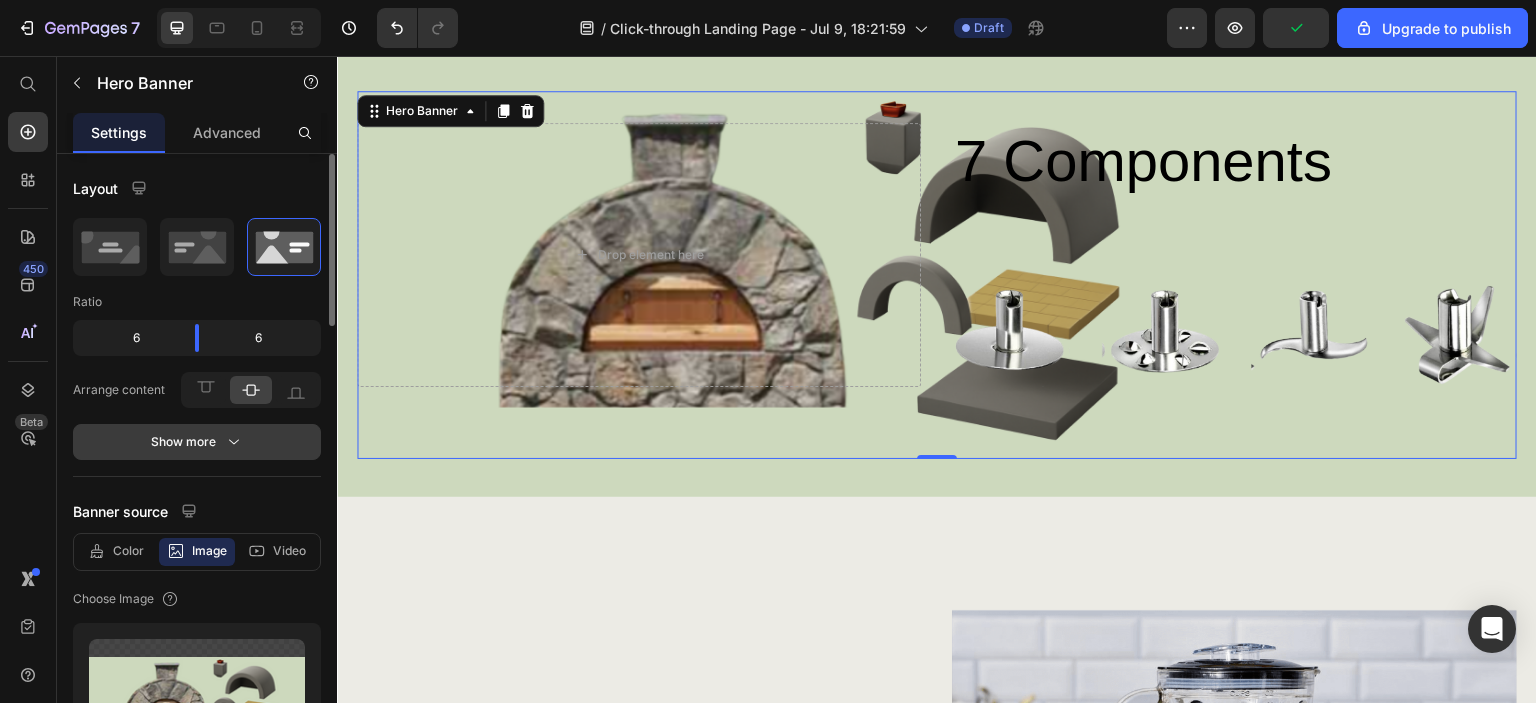 click 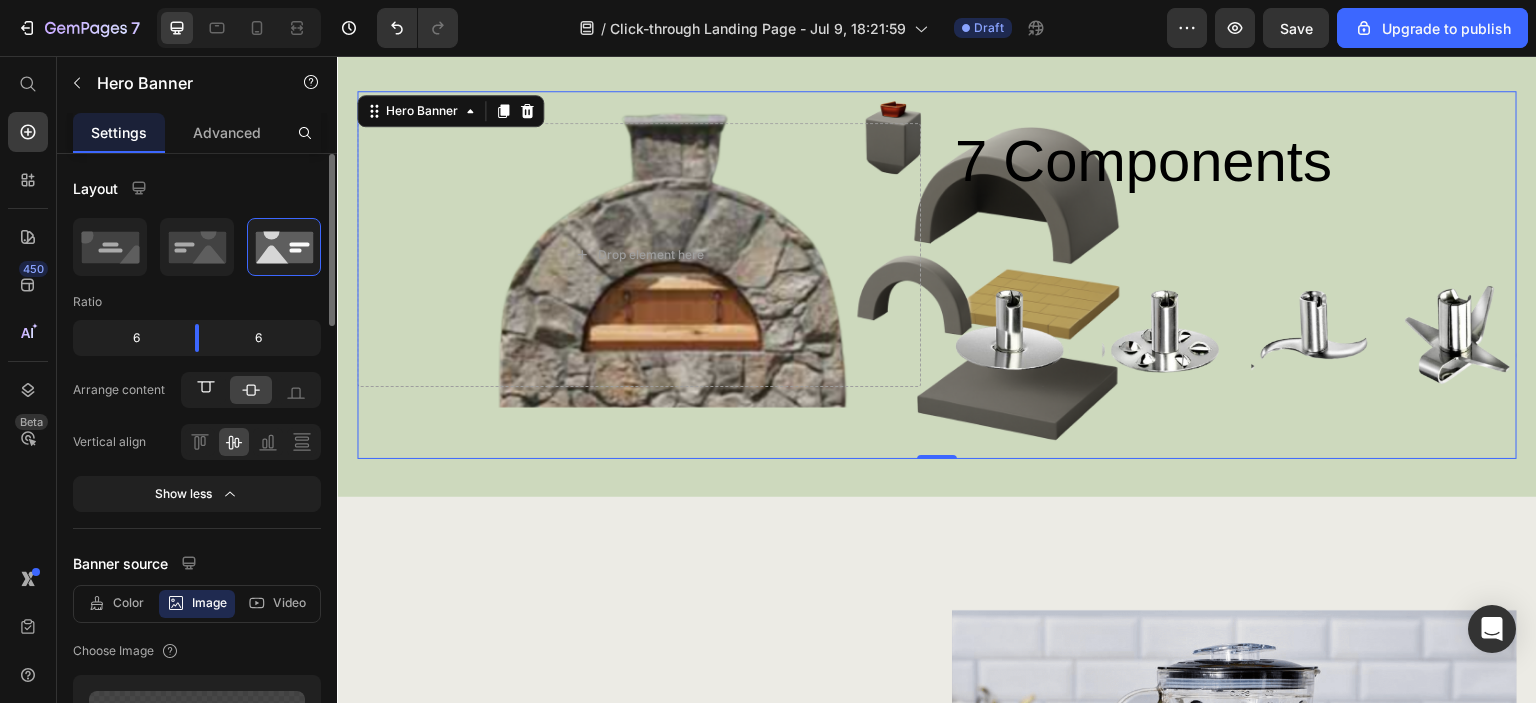 click 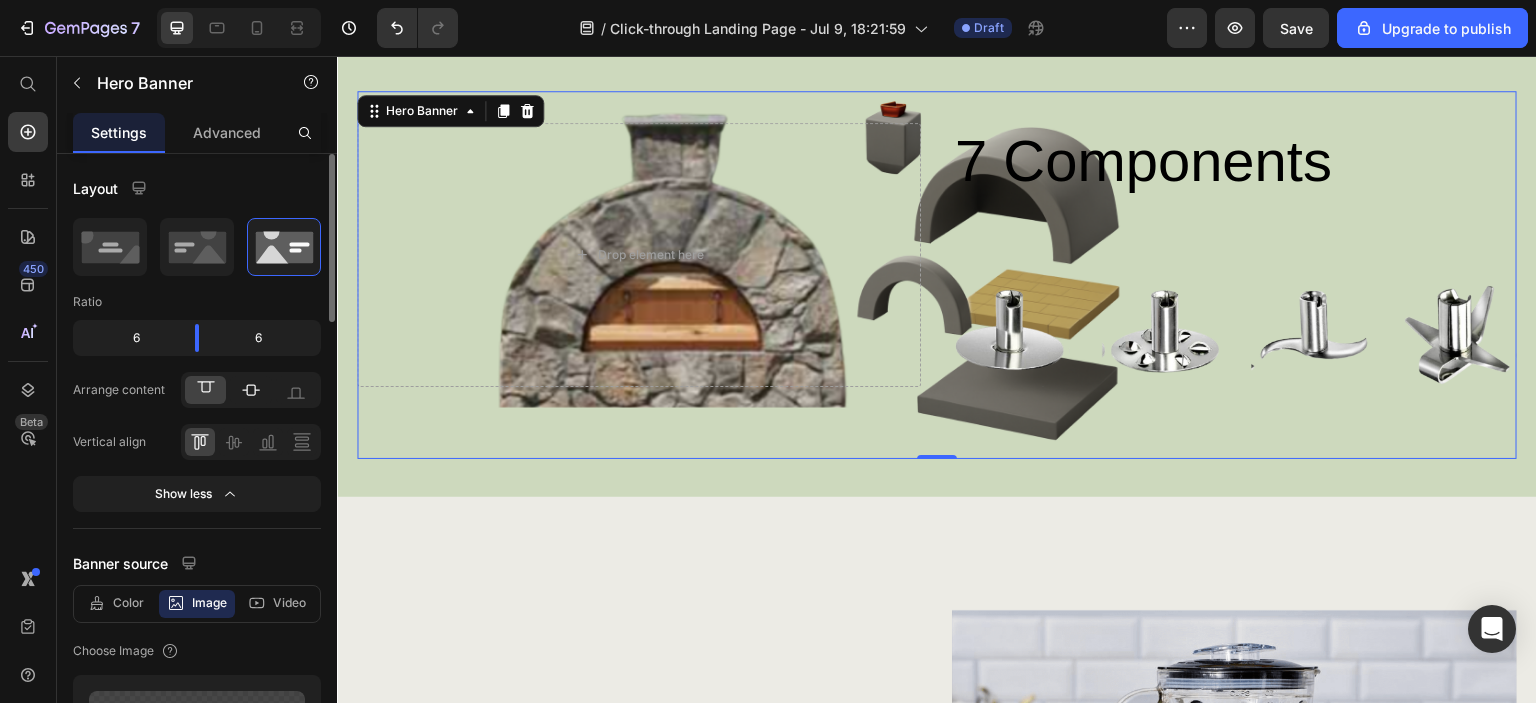 click 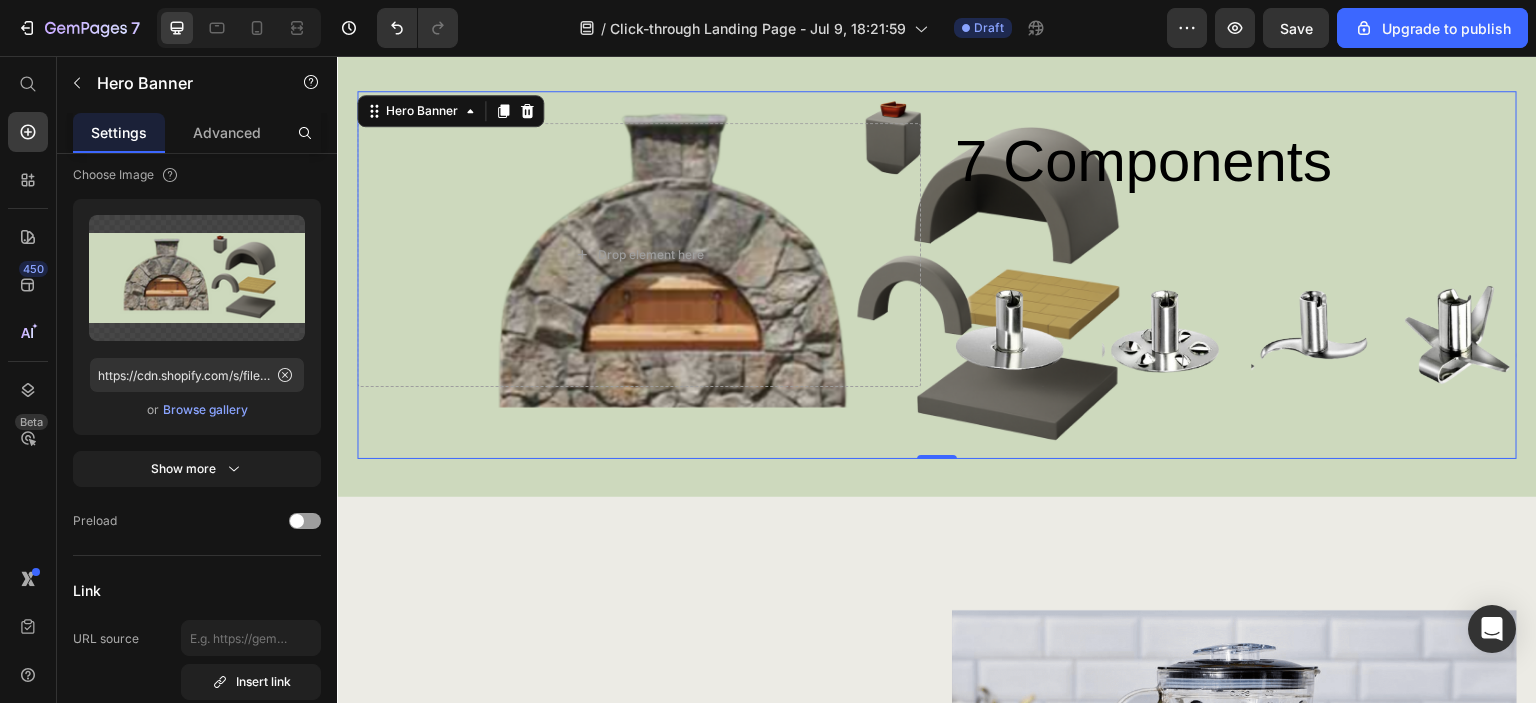 scroll, scrollTop: 0, scrollLeft: 0, axis: both 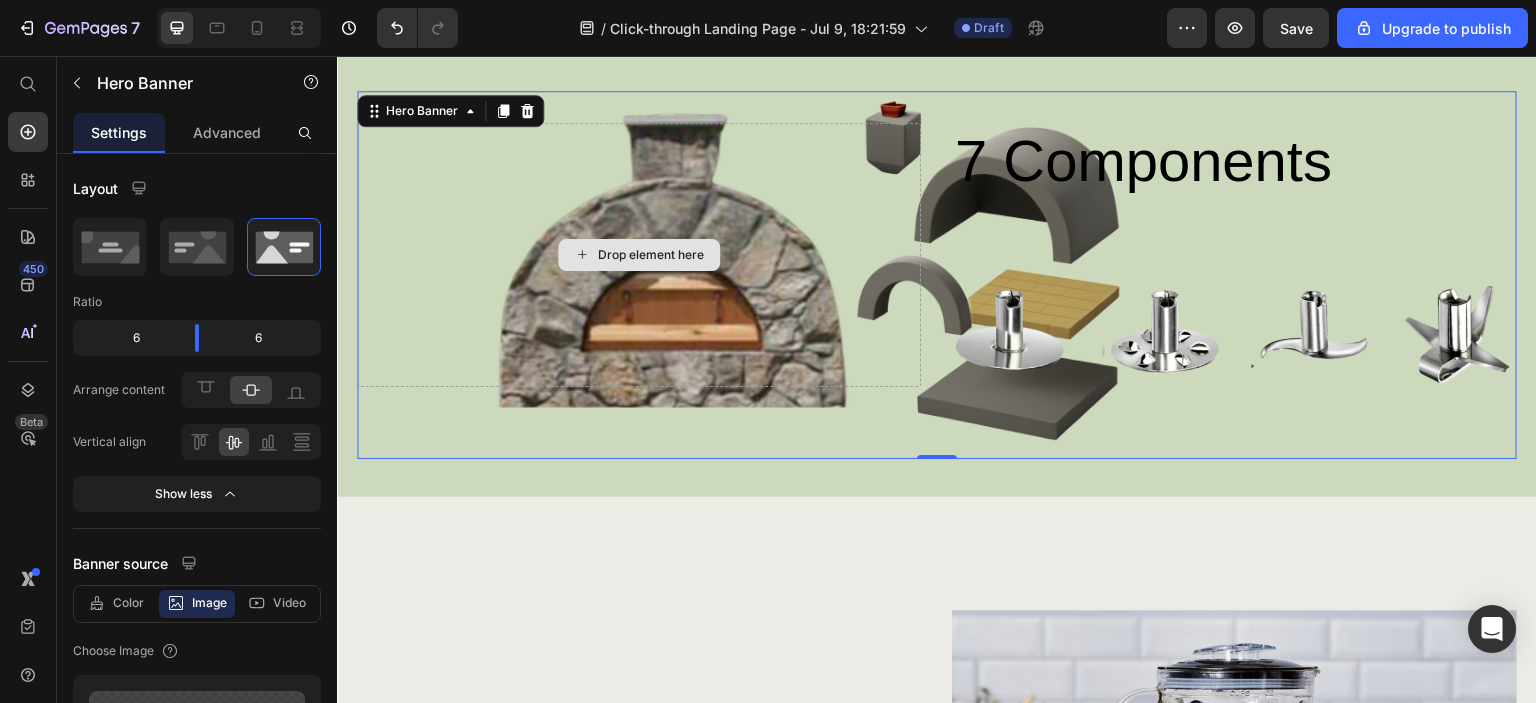 click on "Drop element here" at bounding box center (639, 255) 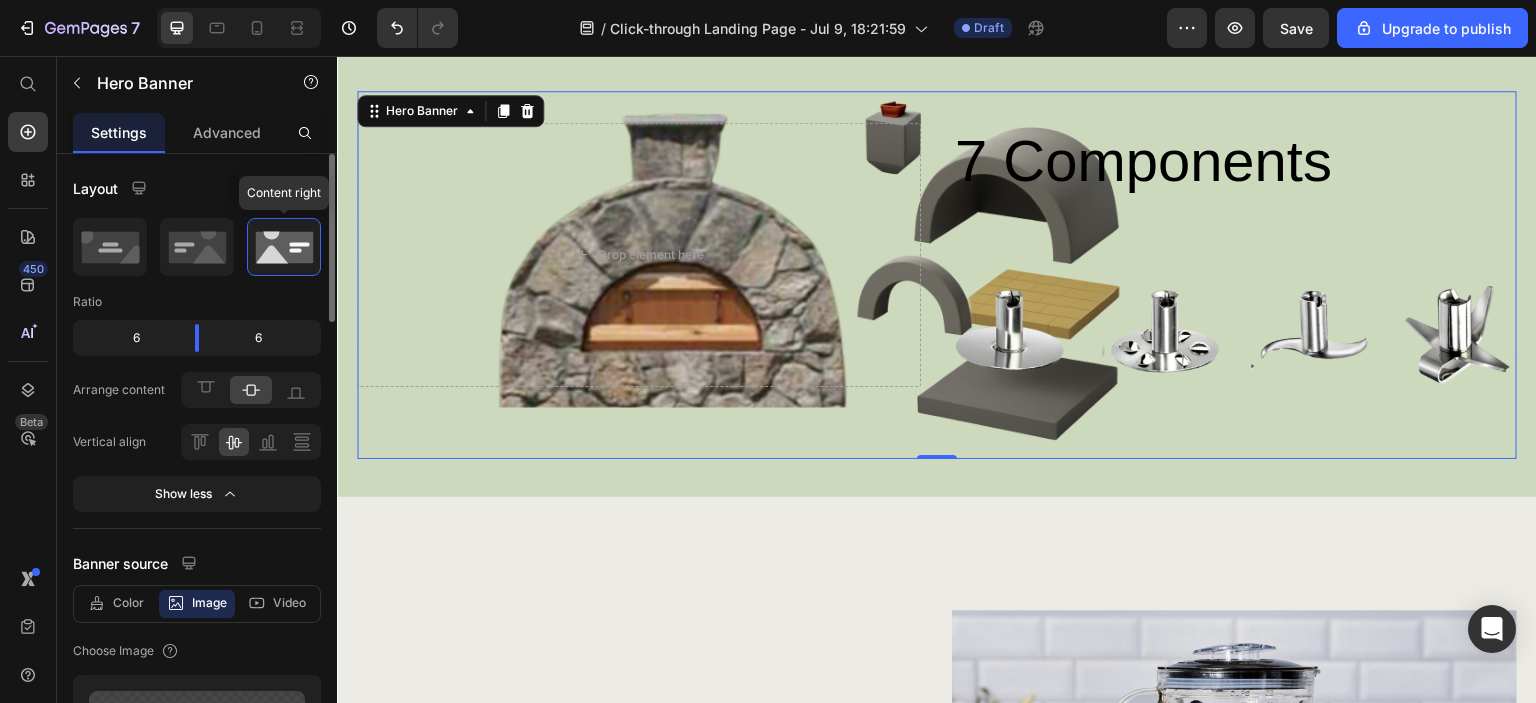 click 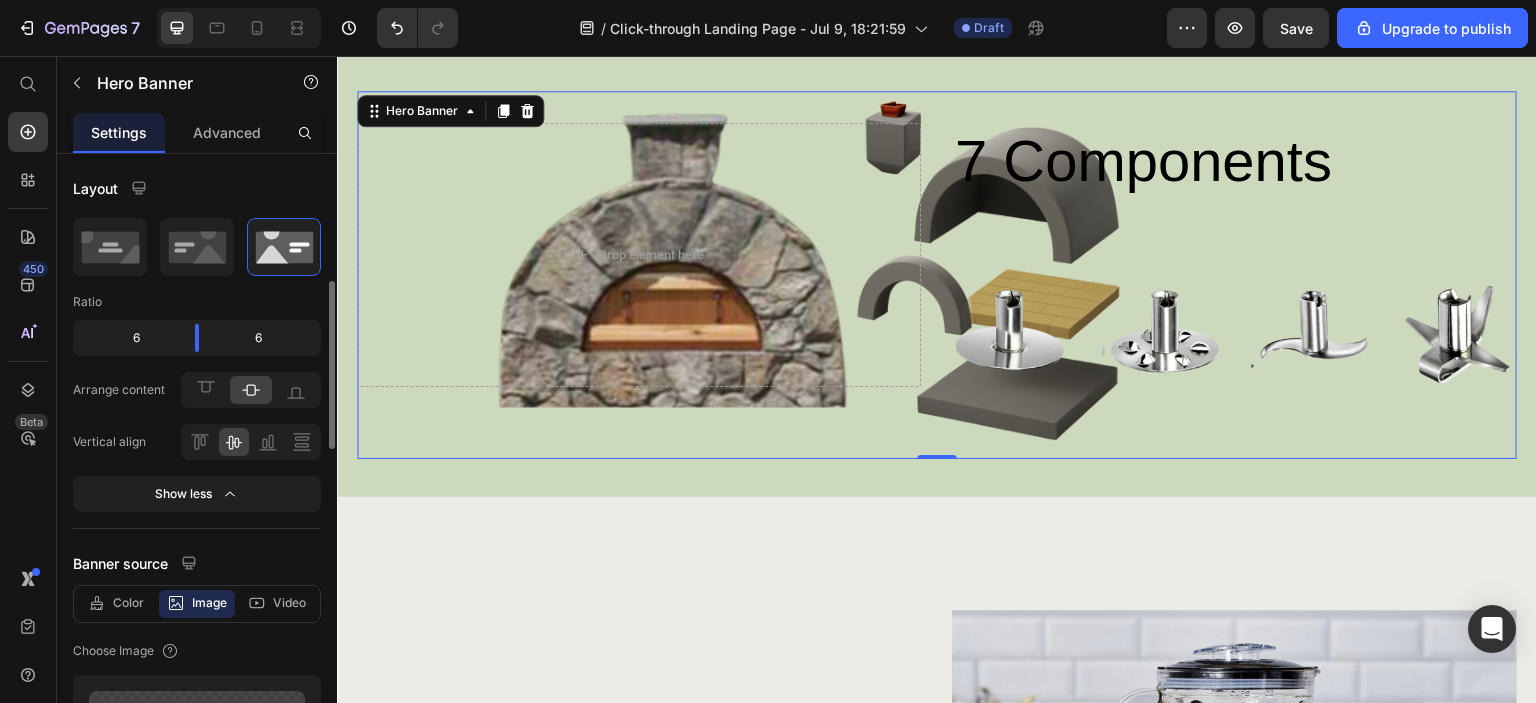 scroll, scrollTop: 200, scrollLeft: 0, axis: vertical 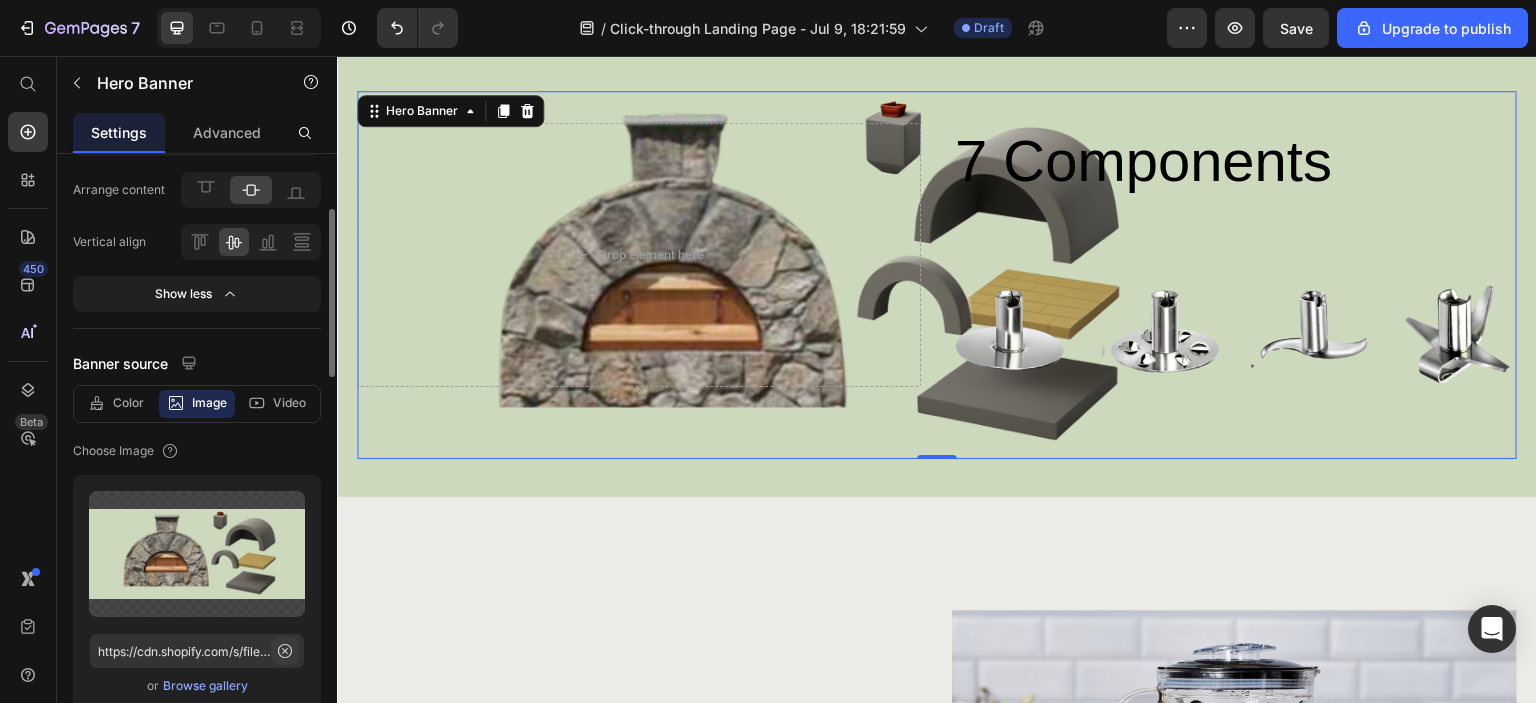 click 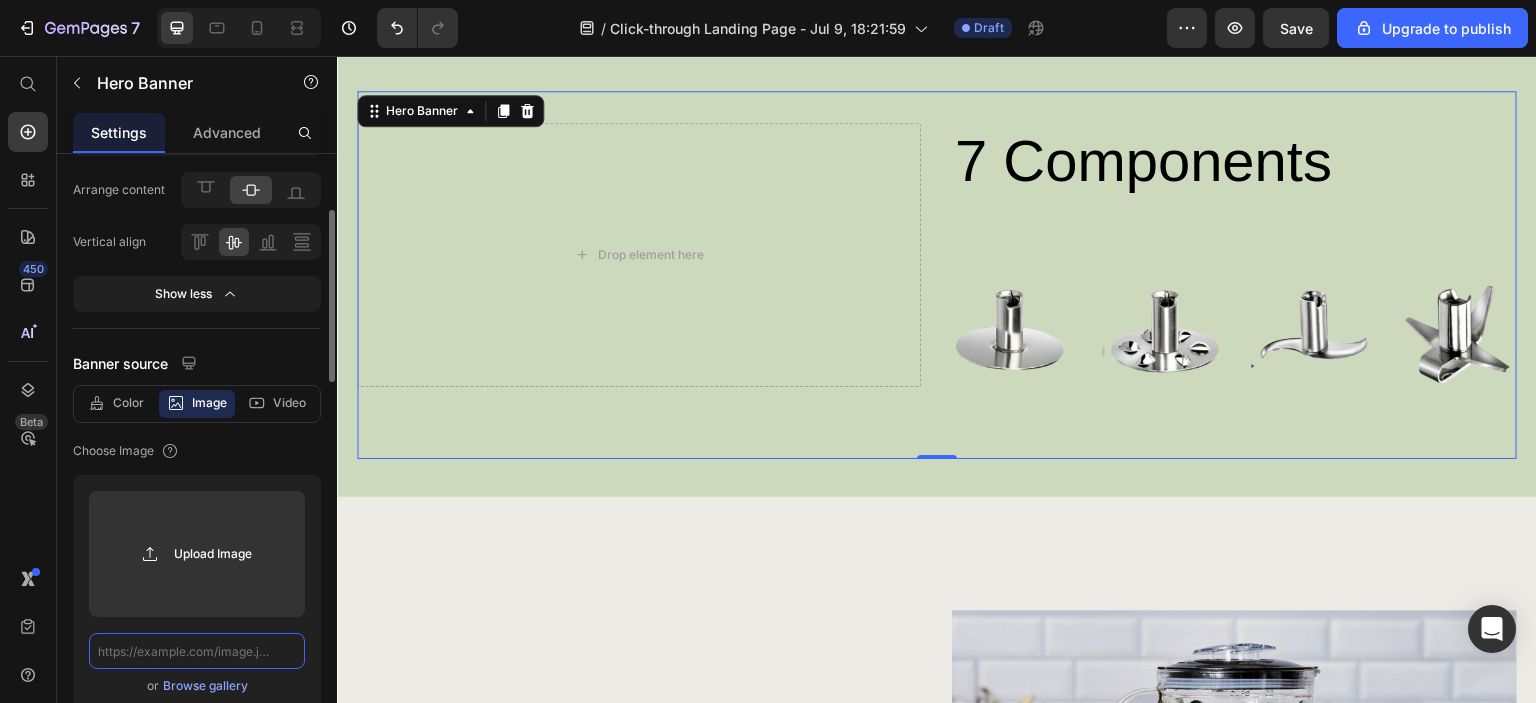 scroll, scrollTop: 0, scrollLeft: 0, axis: both 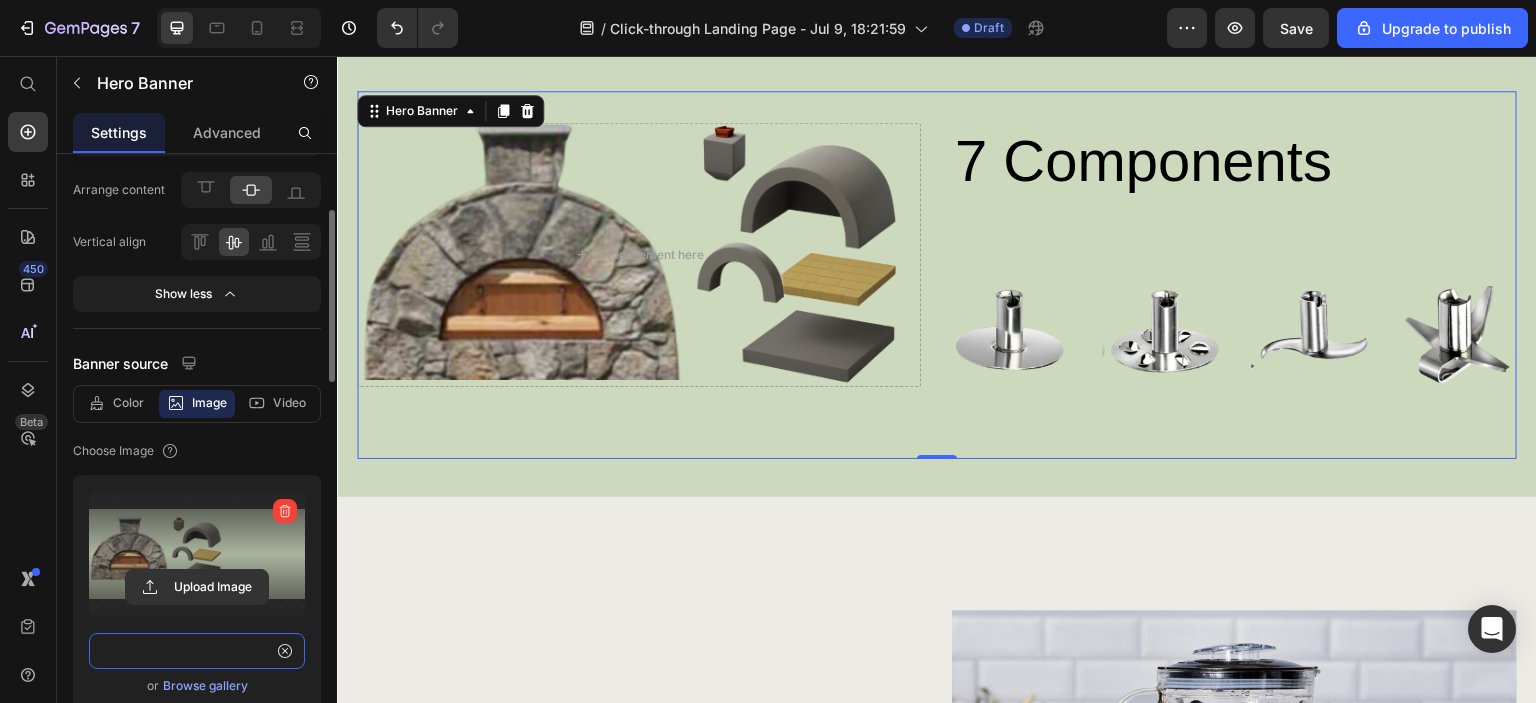 type on "https://cdn.shopify.com/s/files/1/0658/7138/0659/files/The_Amerigo_Pizza_Oven_Pepe_s_Pizza_Ovens.png?v=1752233904" 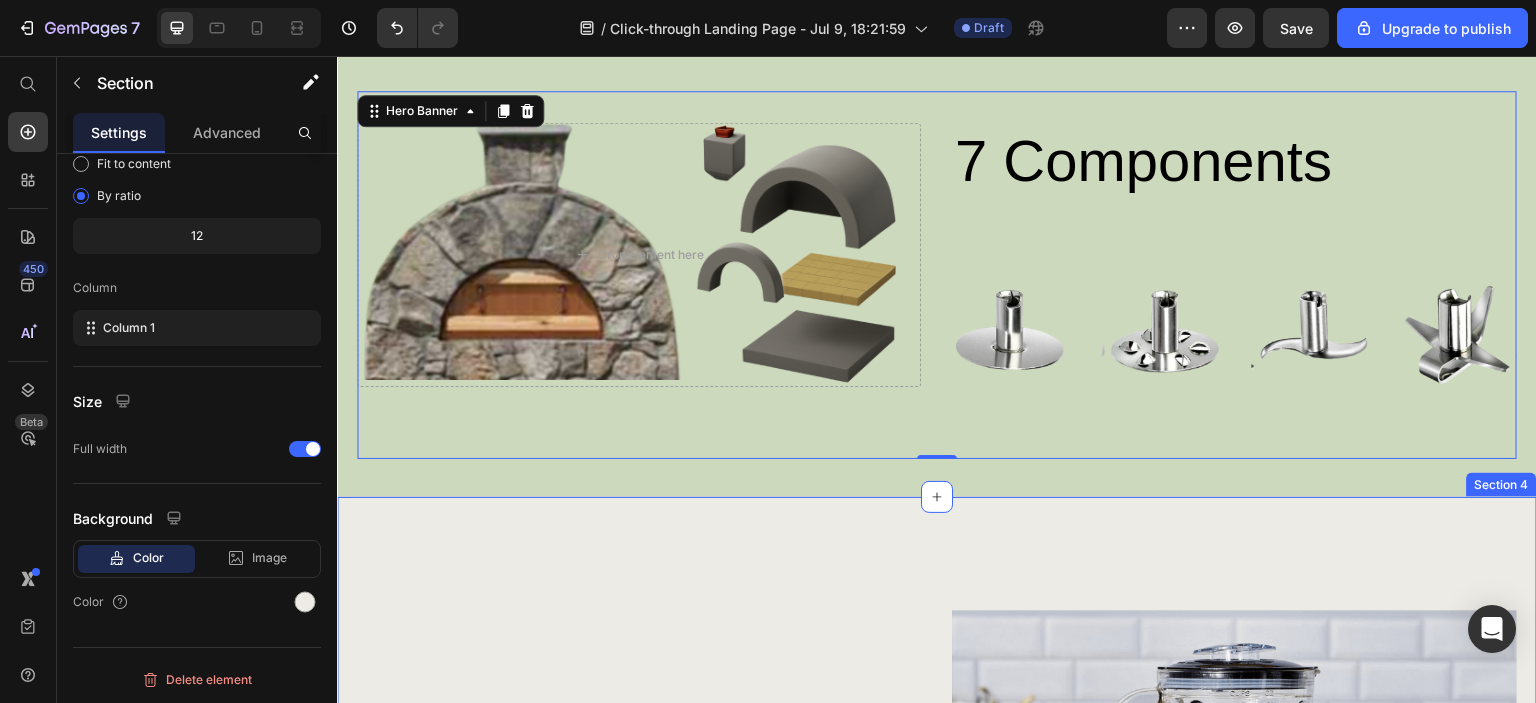 click on "Blend Like a Pro Heading Discover the ultimate kitchen companion with our Blender Mixer, designed to simplify your culinary adventures while delivering unmatched performance and versatility. Text Block GET YOURS NOW Button Image Row Section 4" at bounding box center [937, 893] 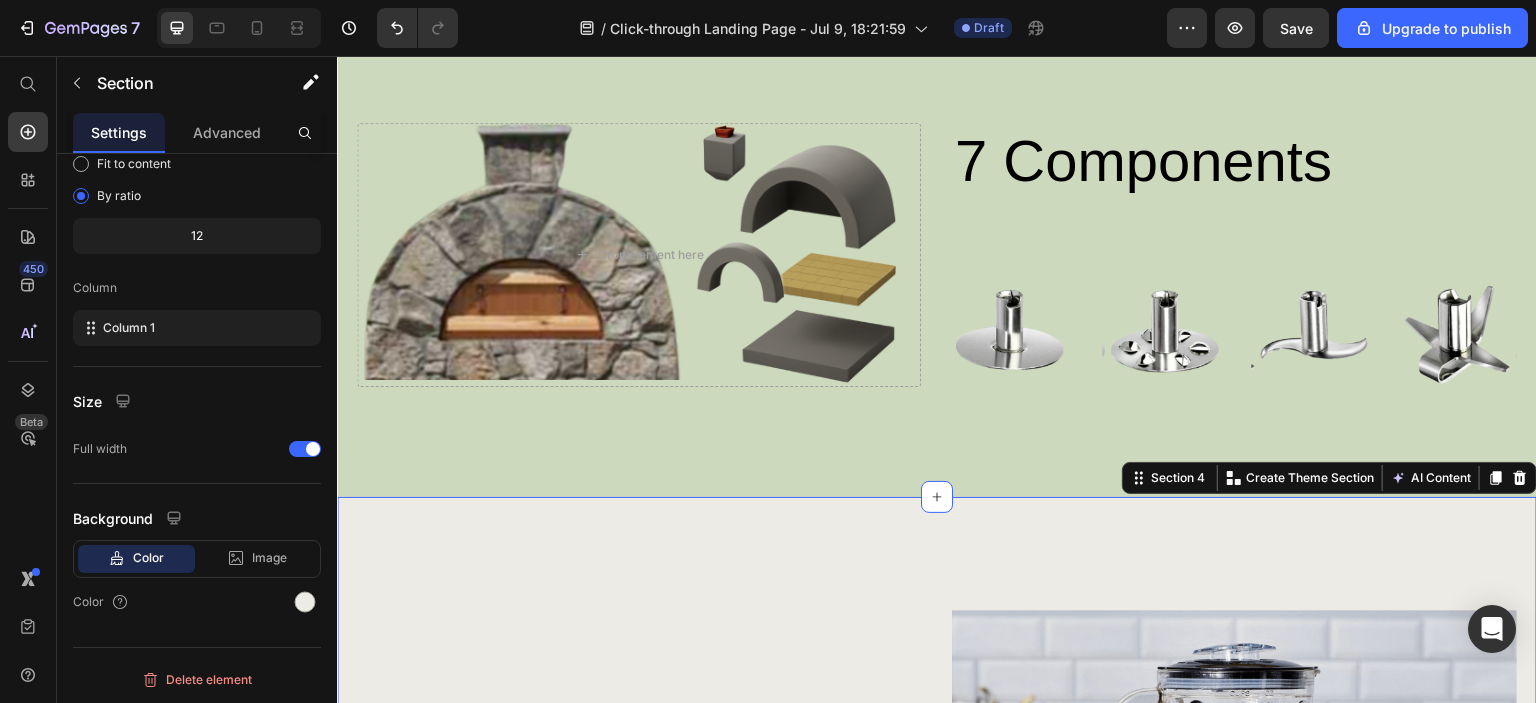 scroll, scrollTop: 0, scrollLeft: 0, axis: both 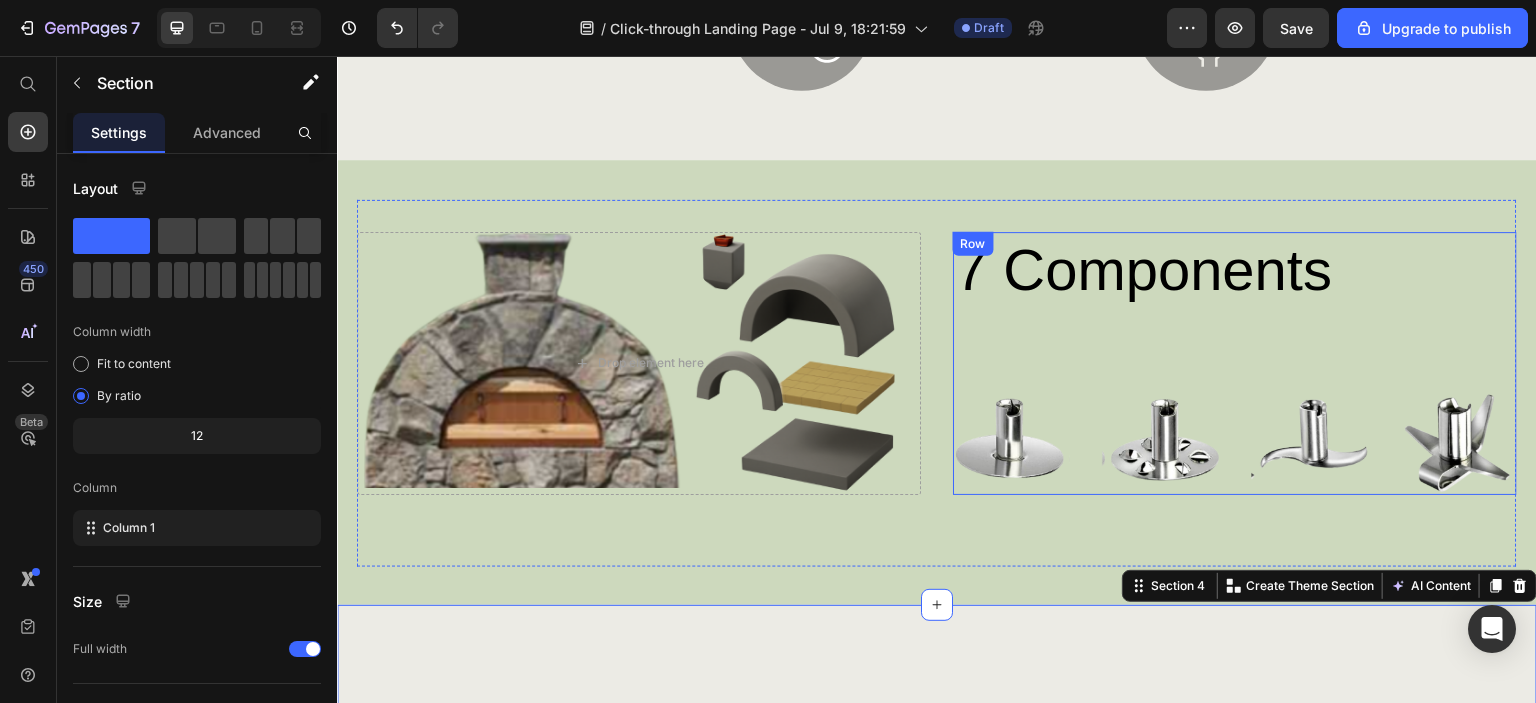 click on "7 Components Heading Image Image Image Image Row" at bounding box center (1235, 364) 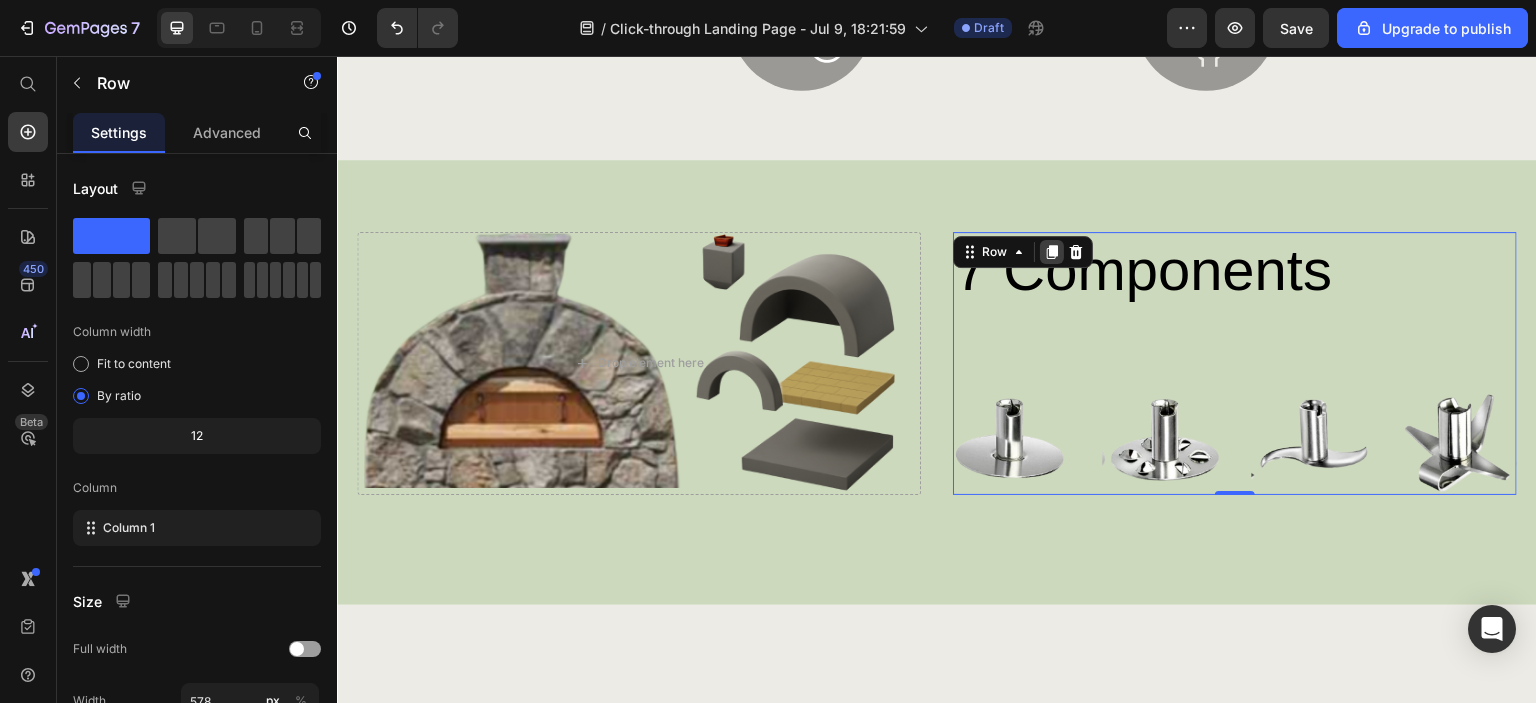 click at bounding box center (1052, 252) 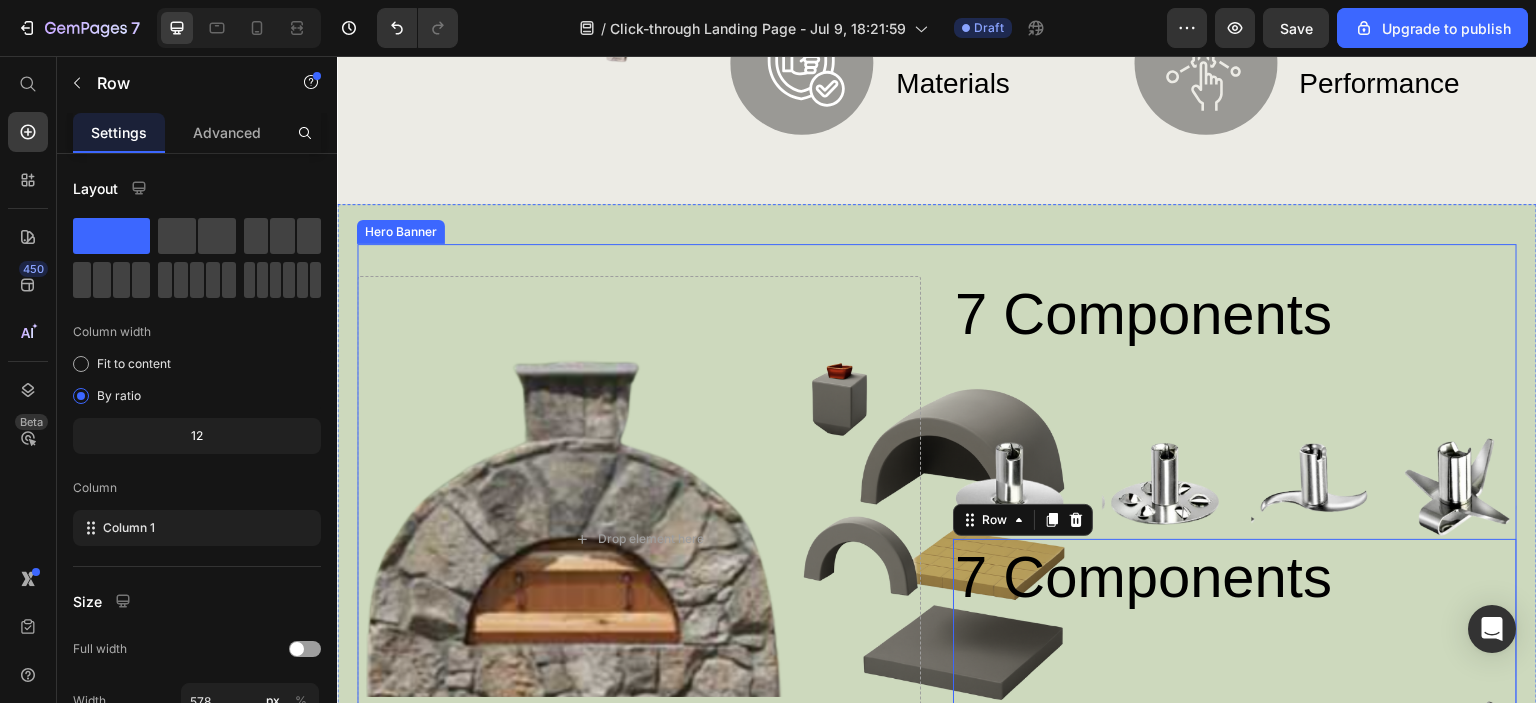 scroll, scrollTop: 1000, scrollLeft: 0, axis: vertical 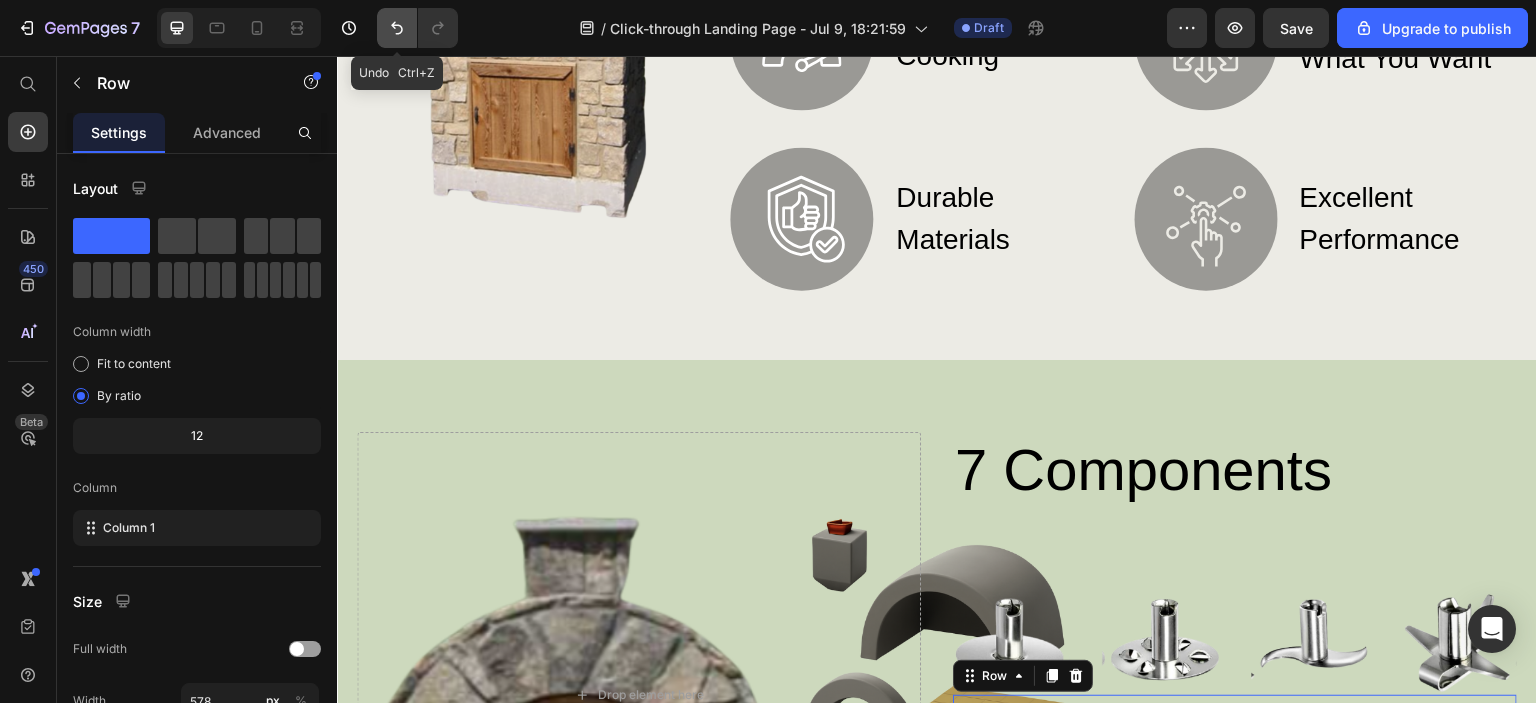 click 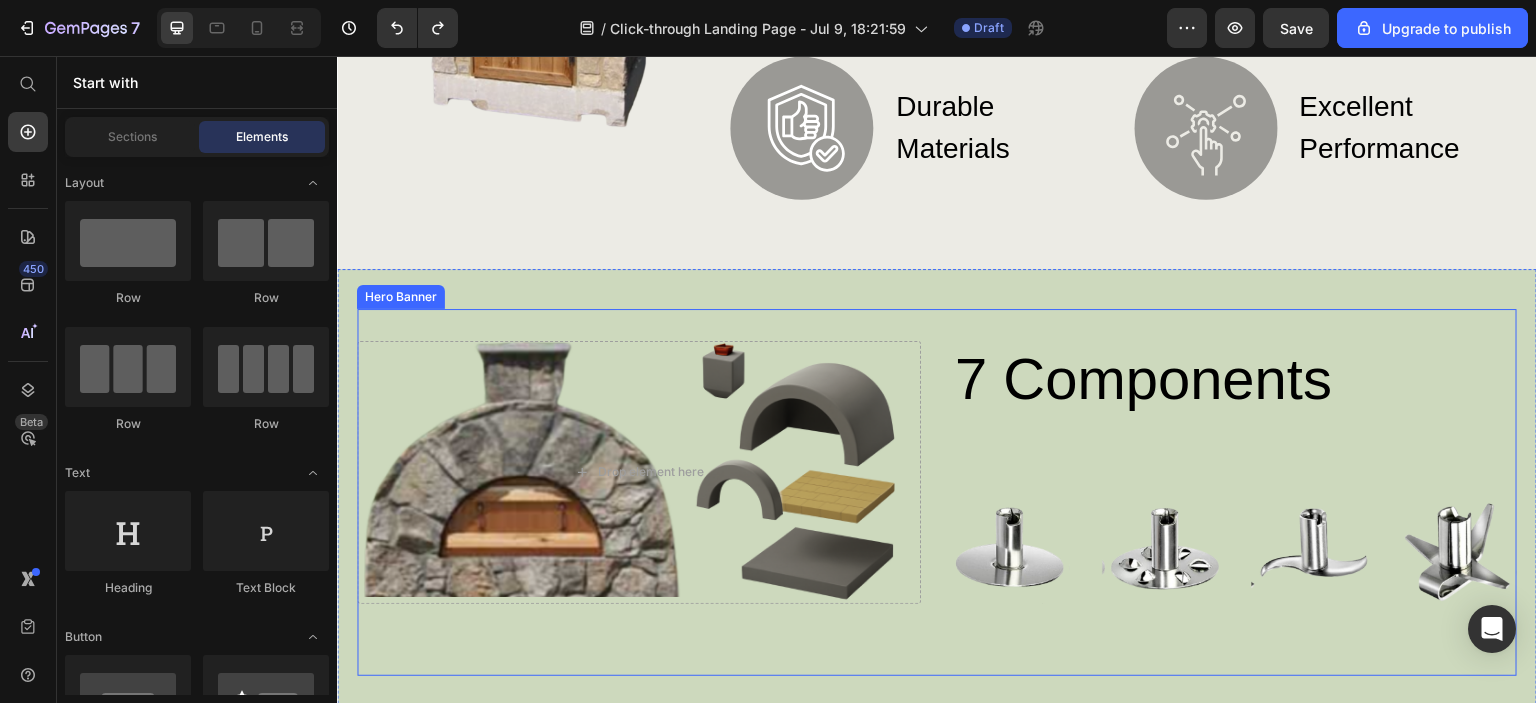 scroll, scrollTop: 1200, scrollLeft: 0, axis: vertical 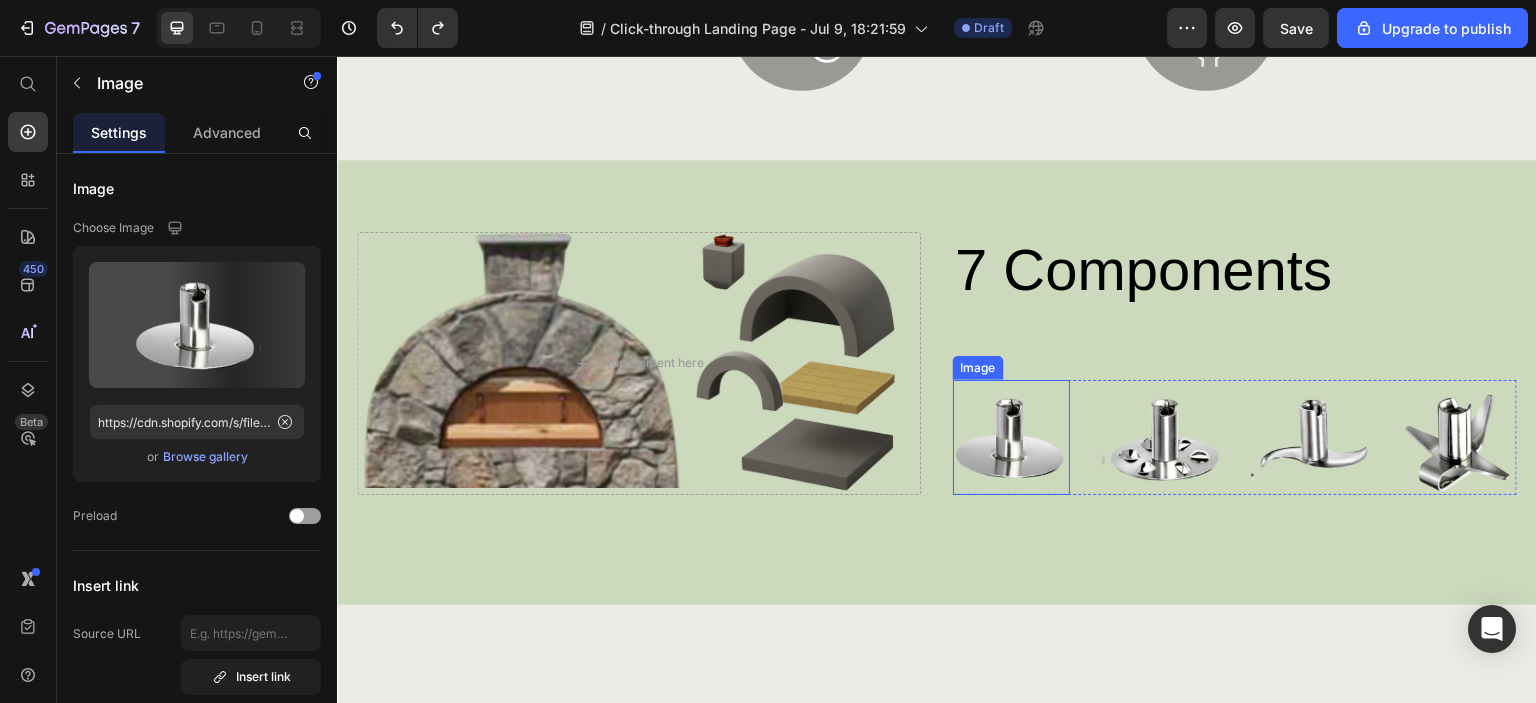click at bounding box center (1011, 438) 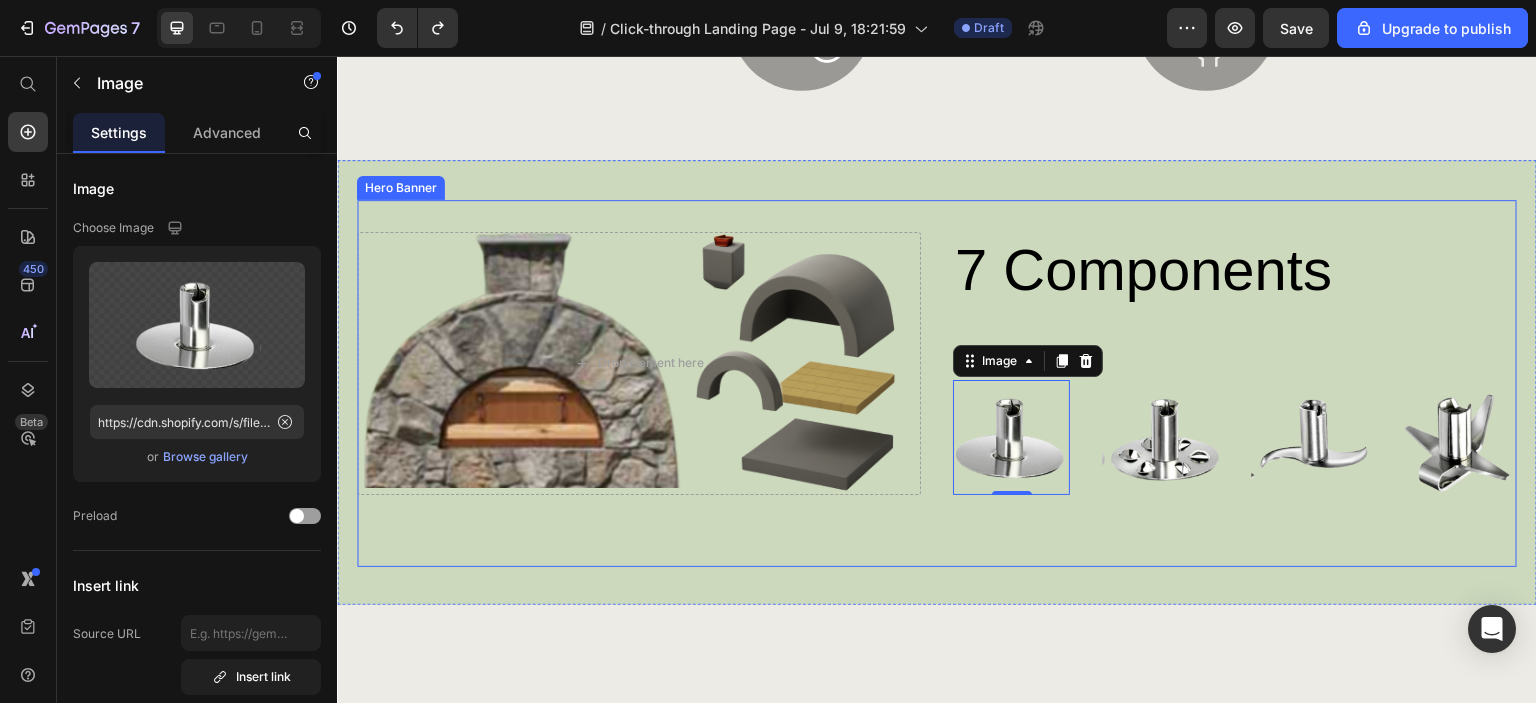 click on "7 Components Heading Image   0 Image Image Image Row Row
Drop element here" at bounding box center (937, 384) 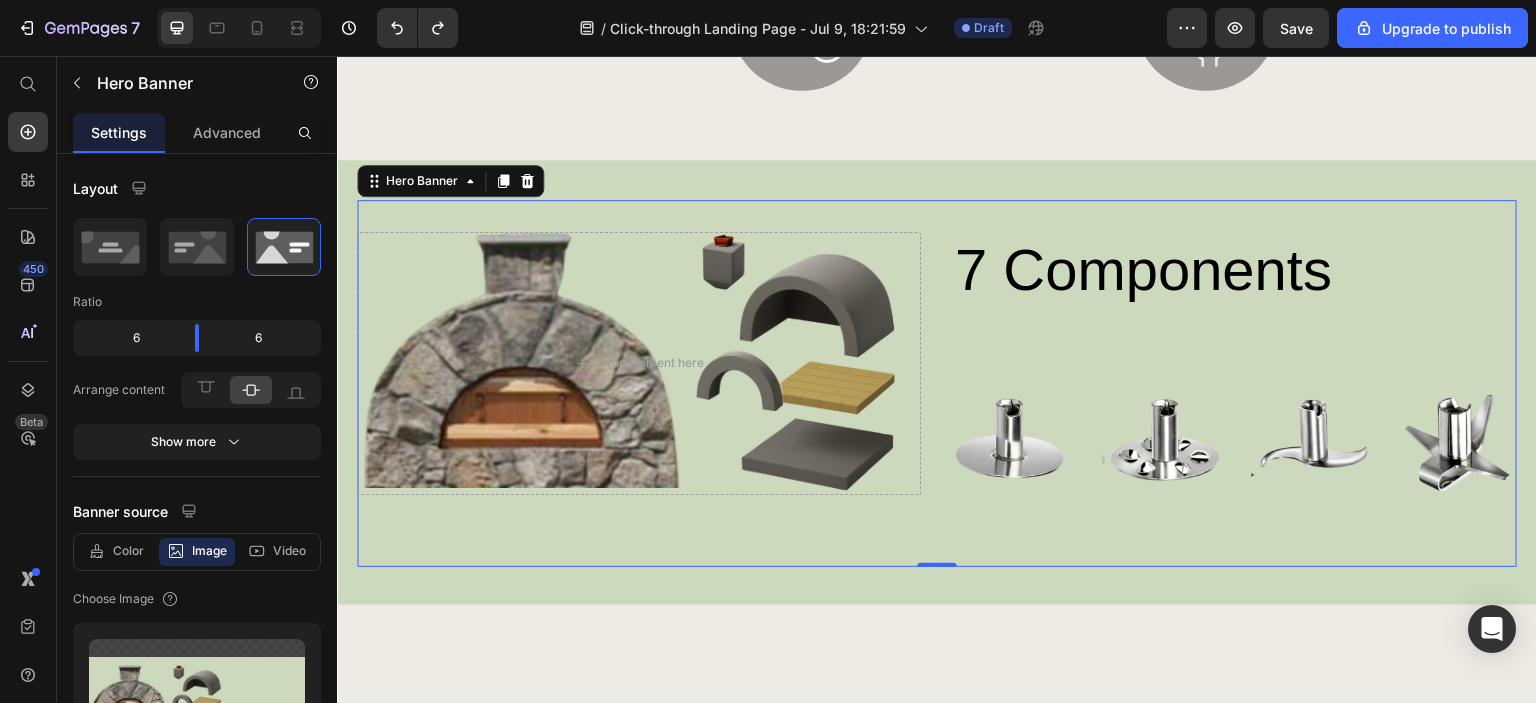 click on "7 Components Heading Image Image Image Image Row Row
Drop element here" at bounding box center [937, 384] 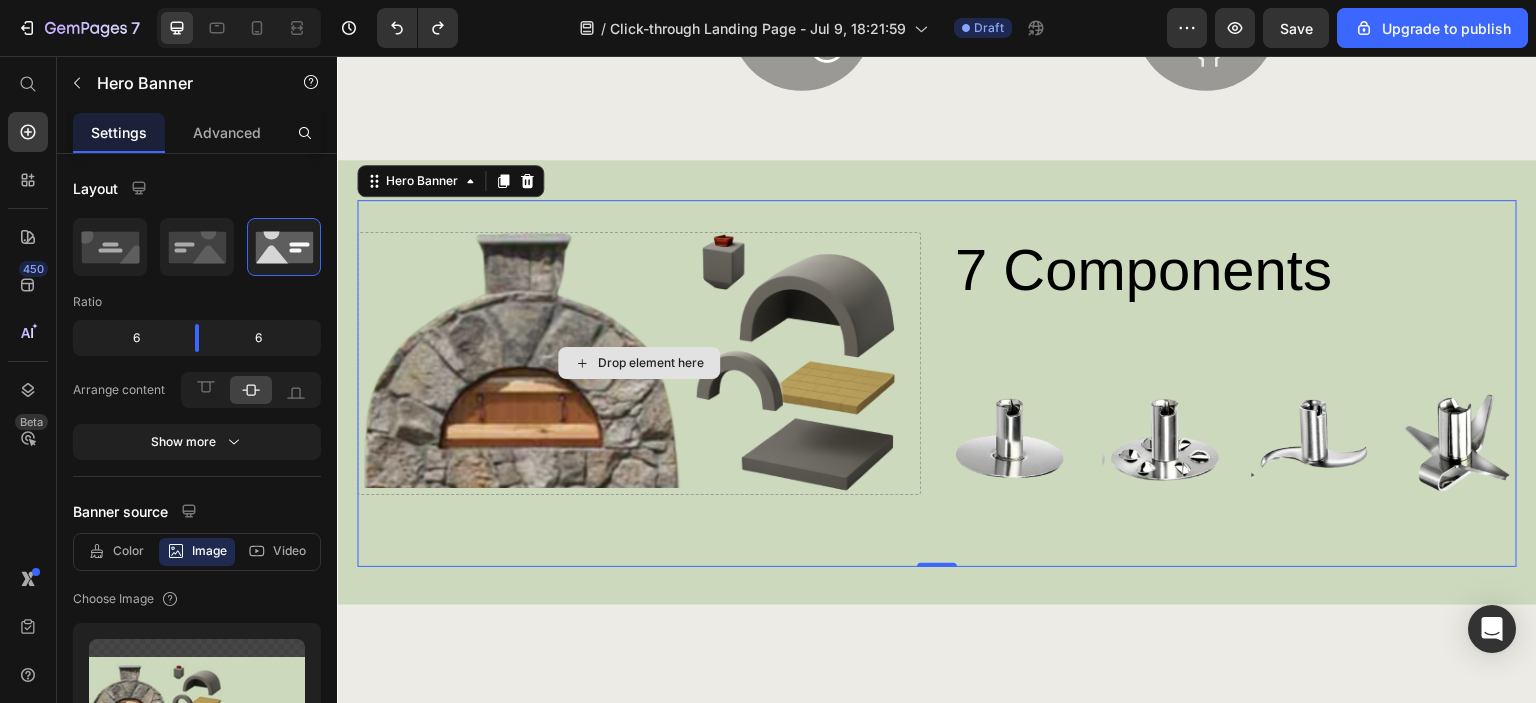click on "Drop element here" at bounding box center [639, 364] 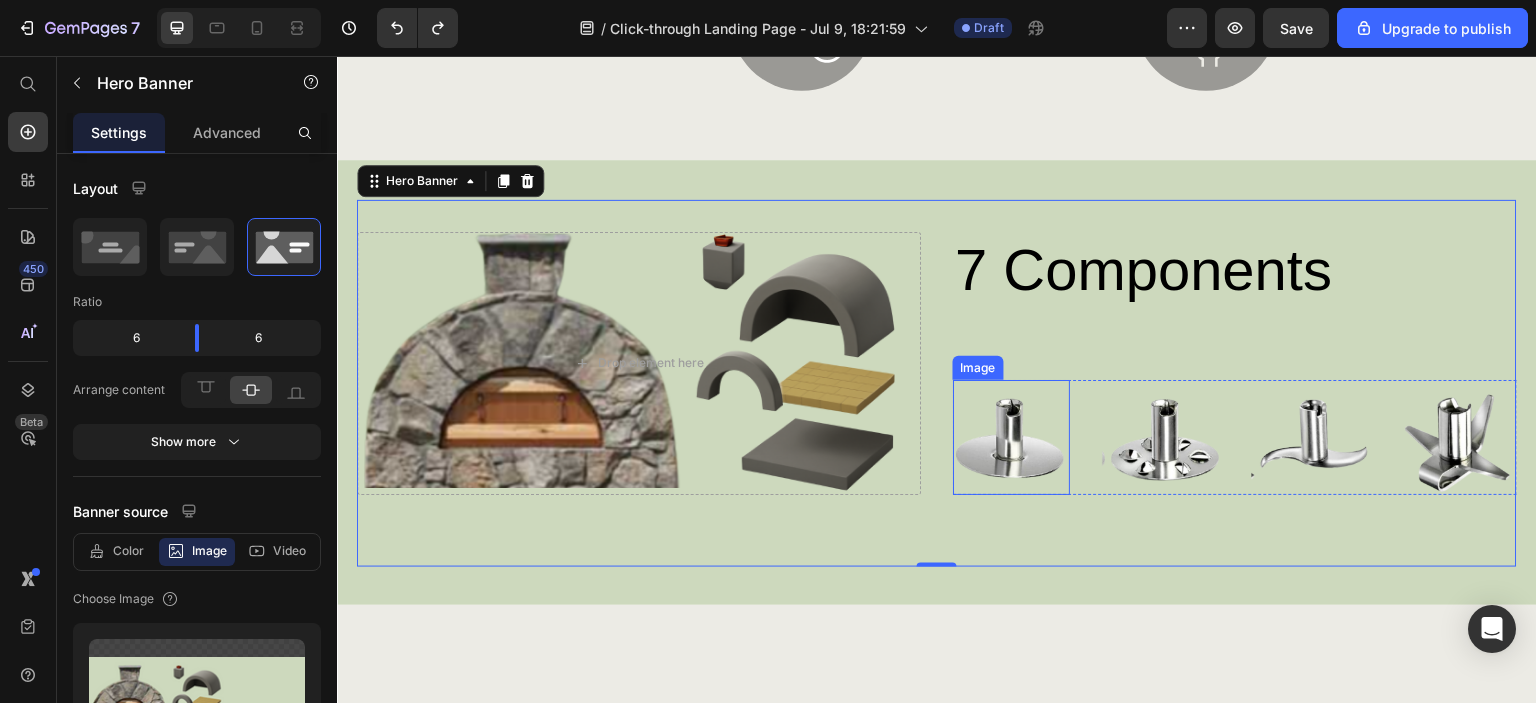 click at bounding box center (1011, 438) 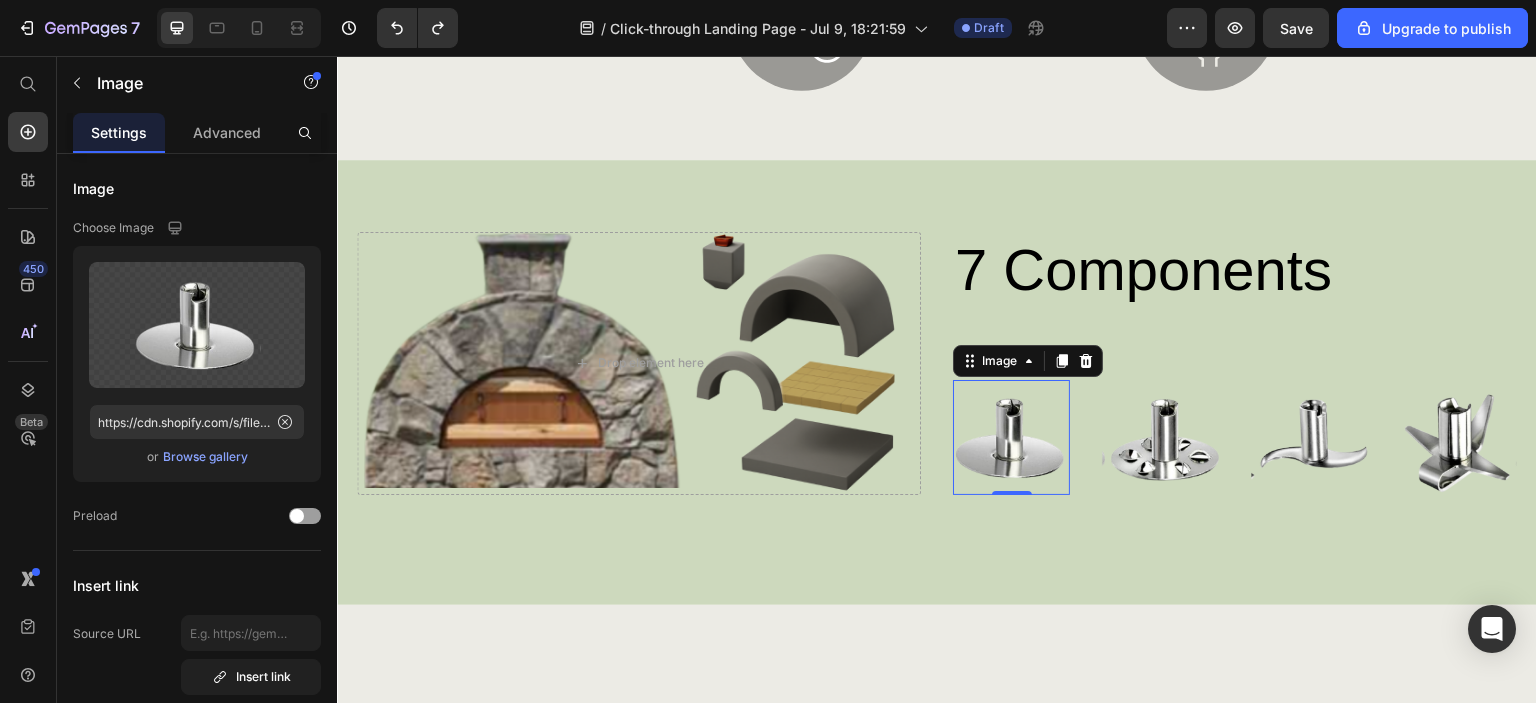 click 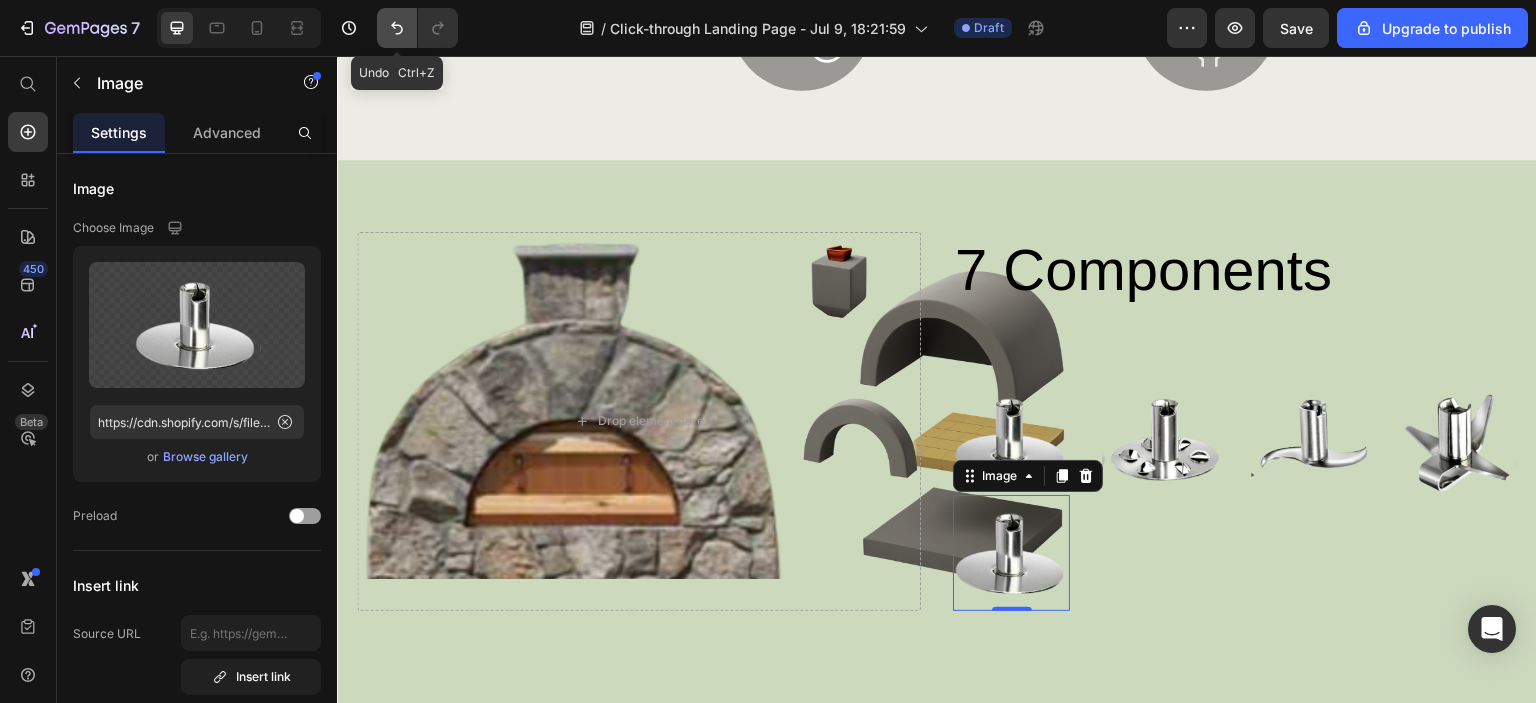 click 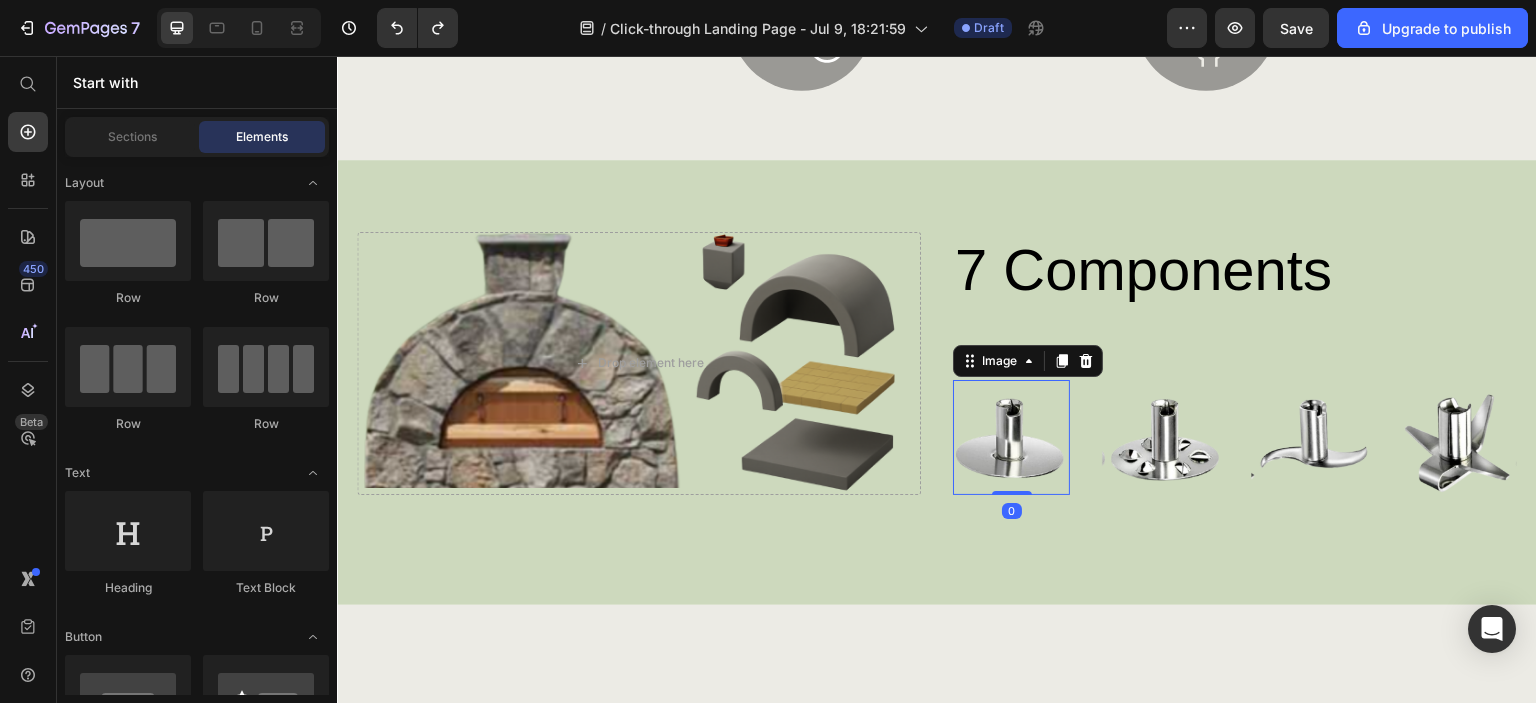 click at bounding box center [1011, 438] 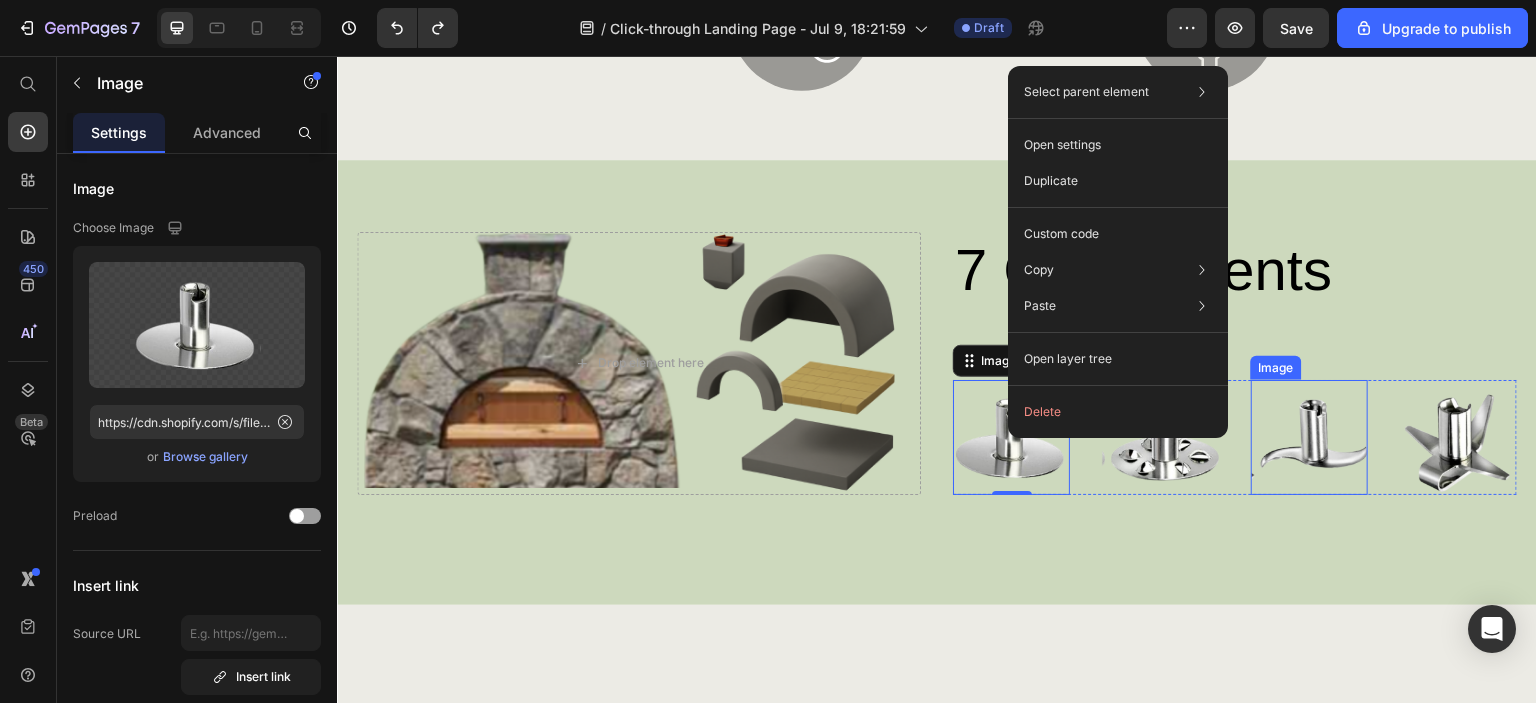 click on "7 Components Heading Image   0 Image Image Image Row" at bounding box center (1235, 364) 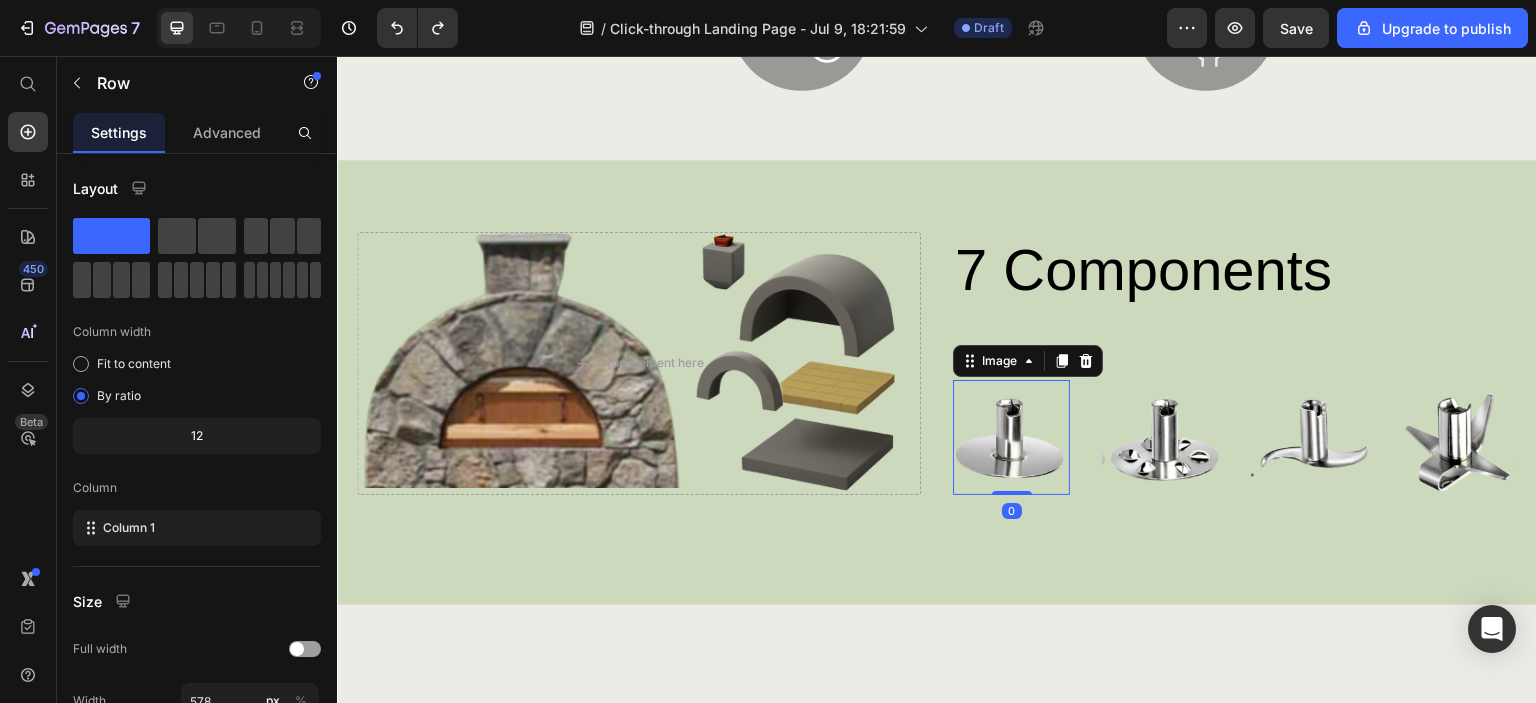 click at bounding box center [1011, 438] 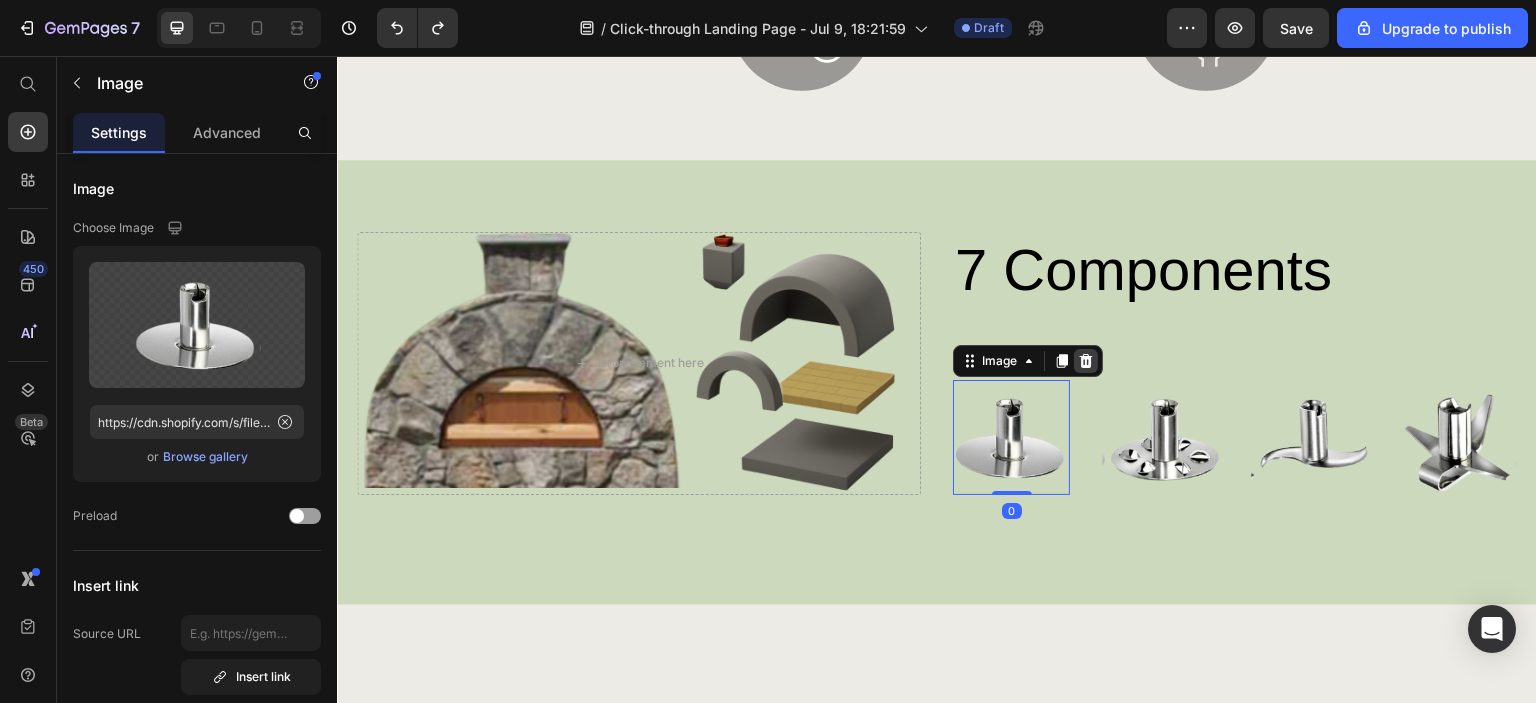 click 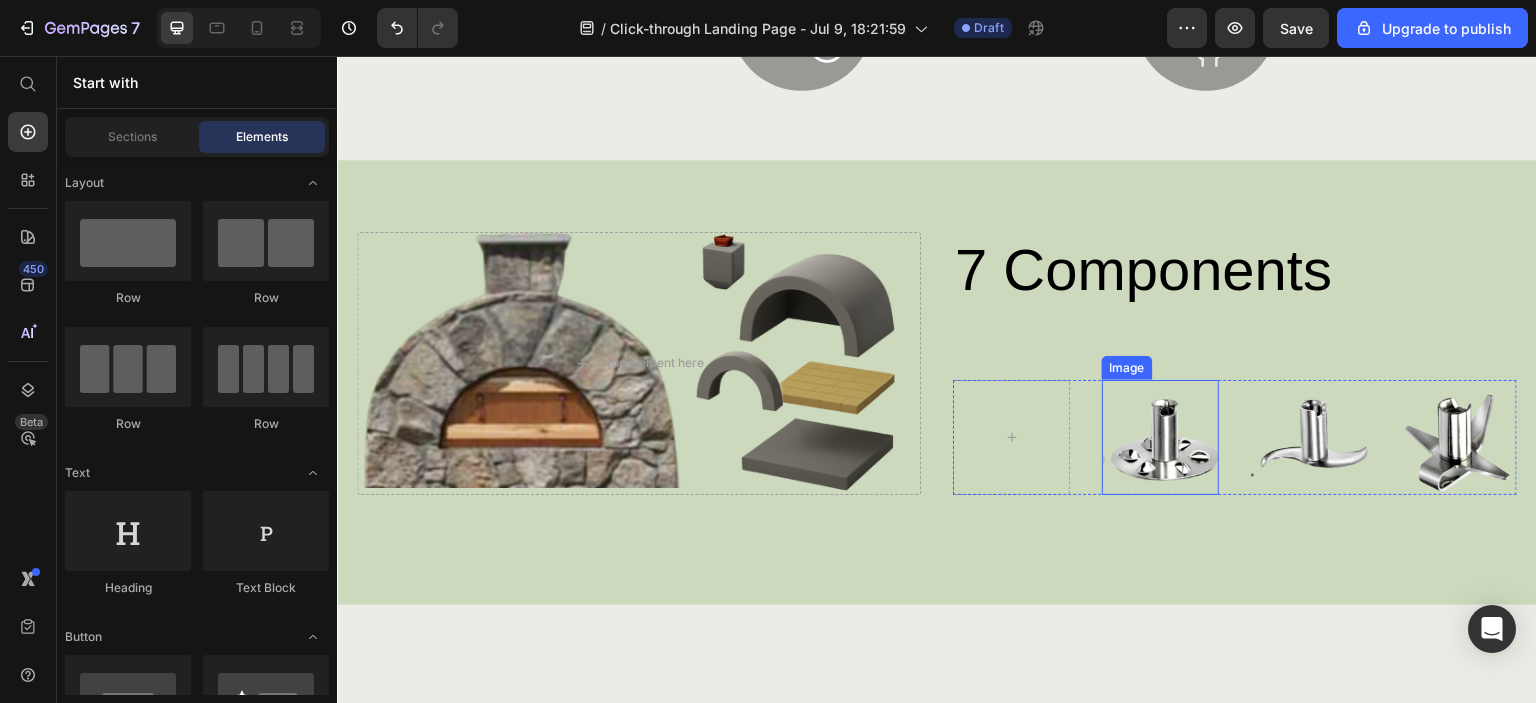 click at bounding box center [1160, 438] 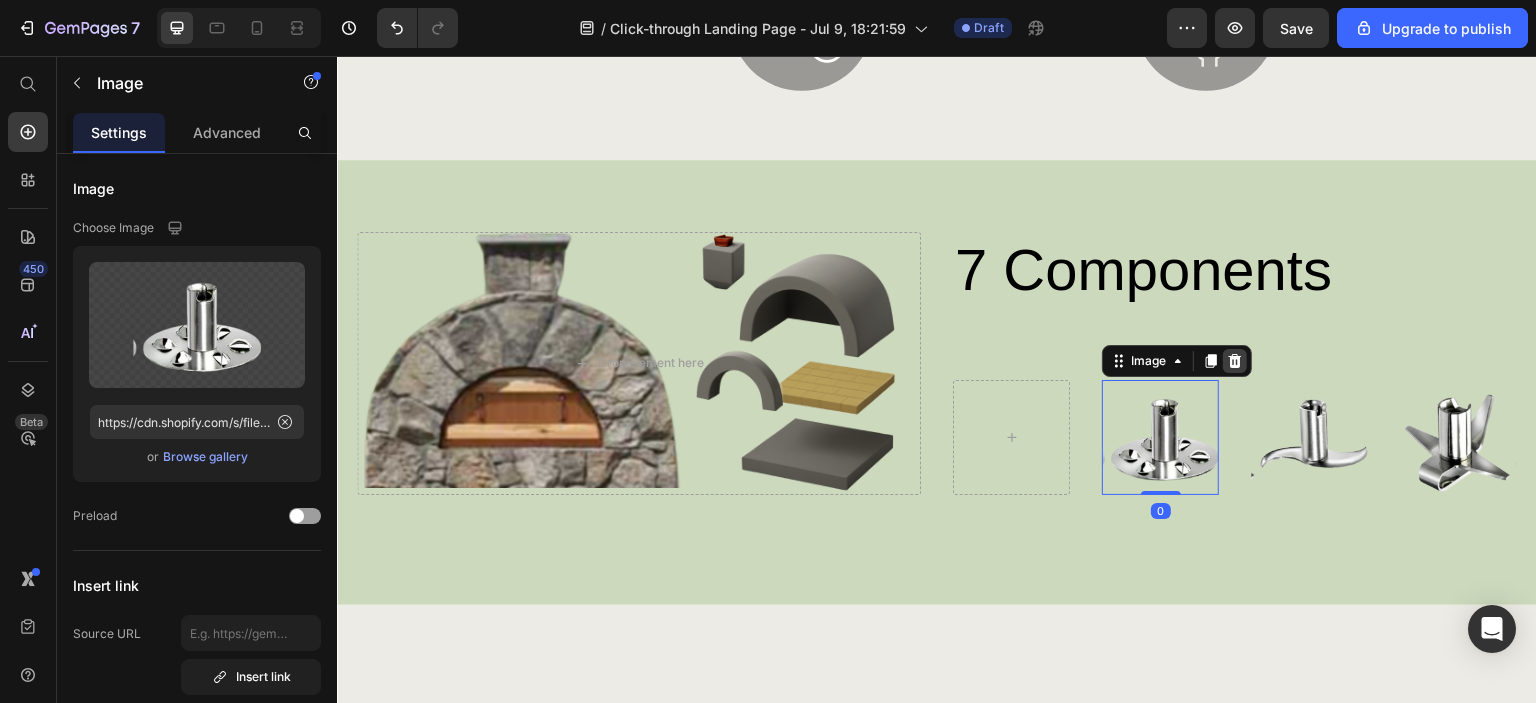 click 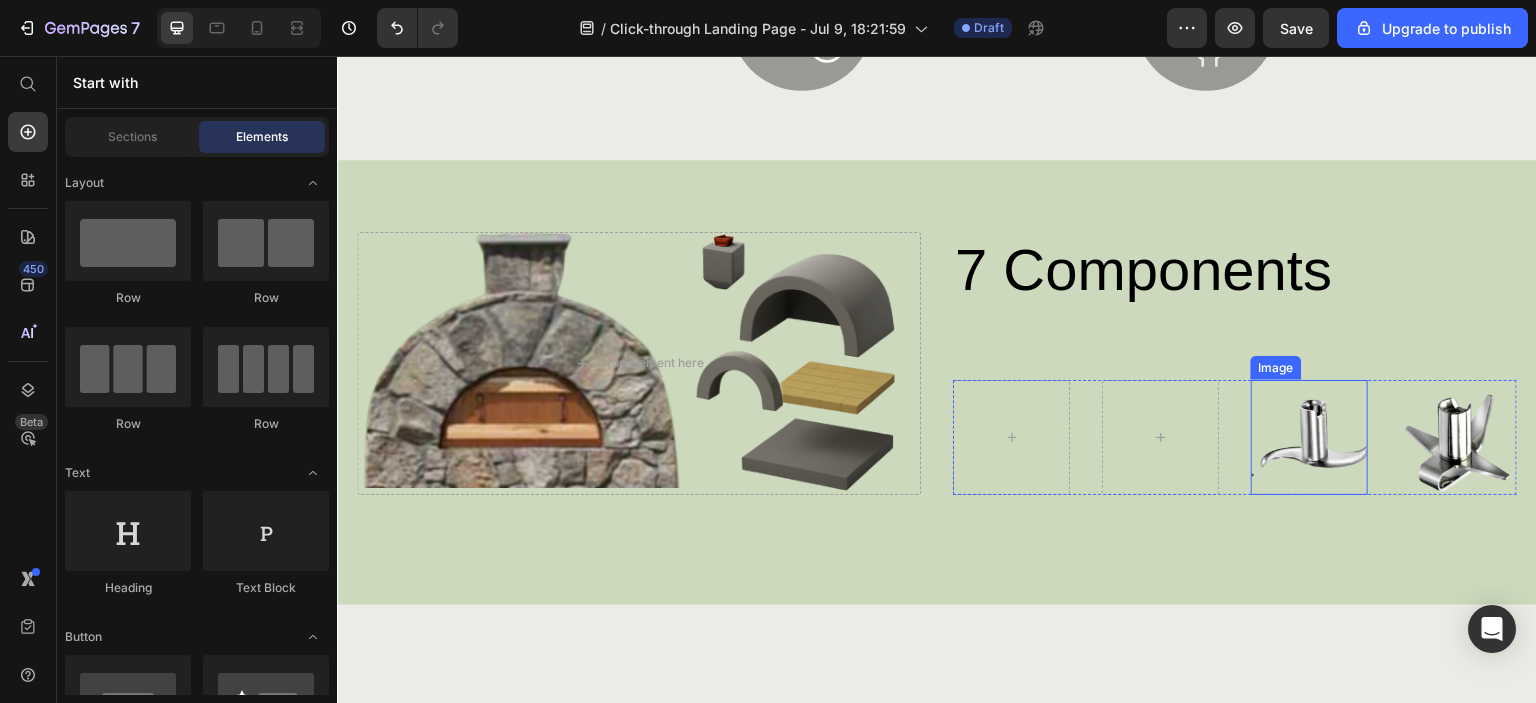 click at bounding box center [1309, 437] 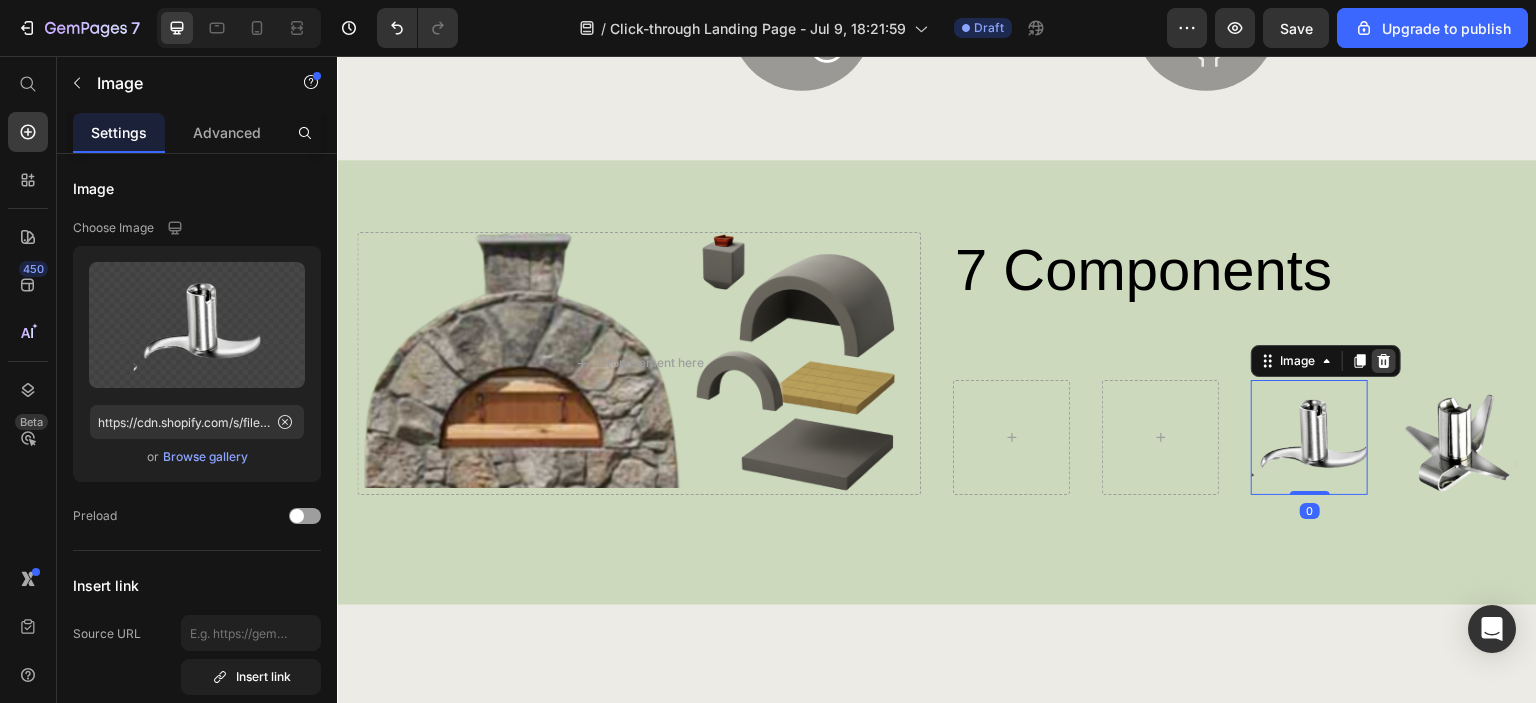 click 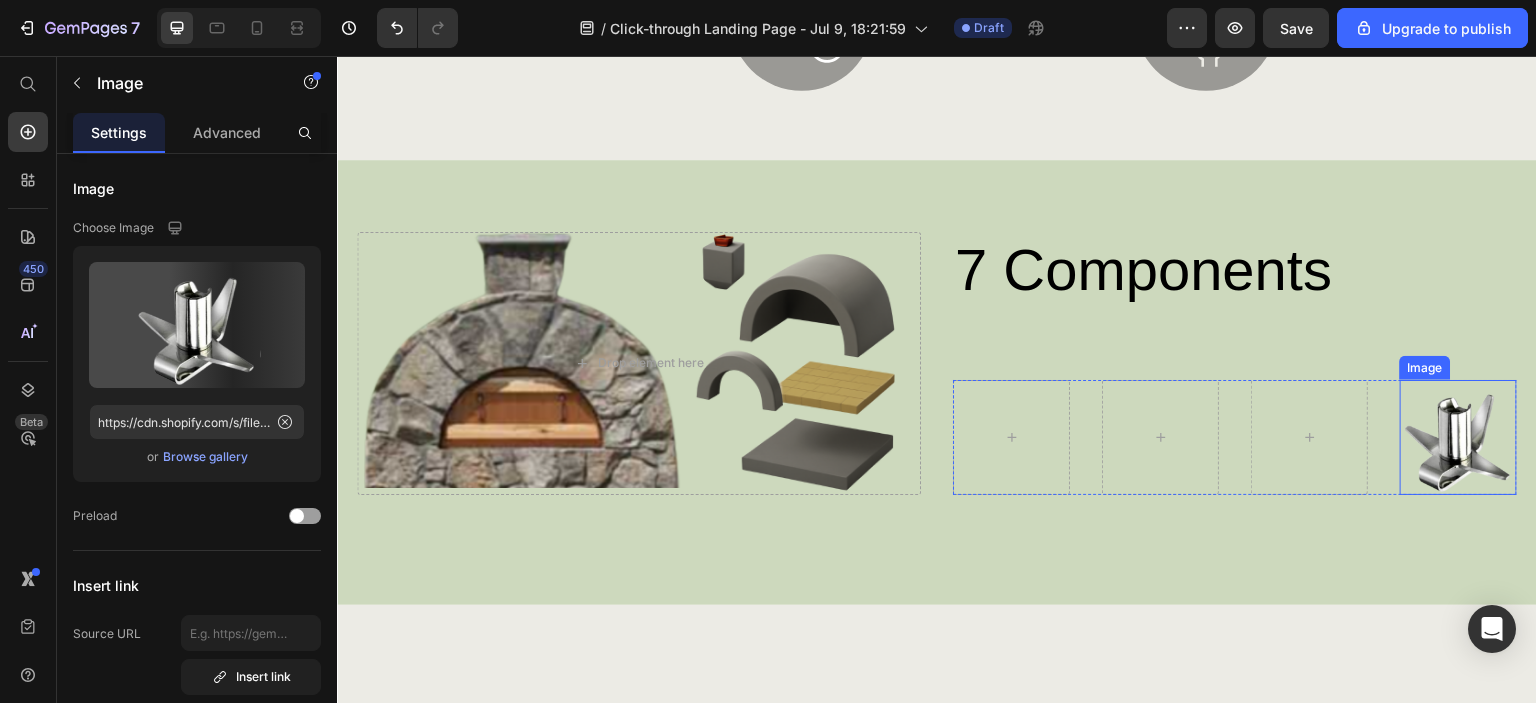 click at bounding box center (1458, 438) 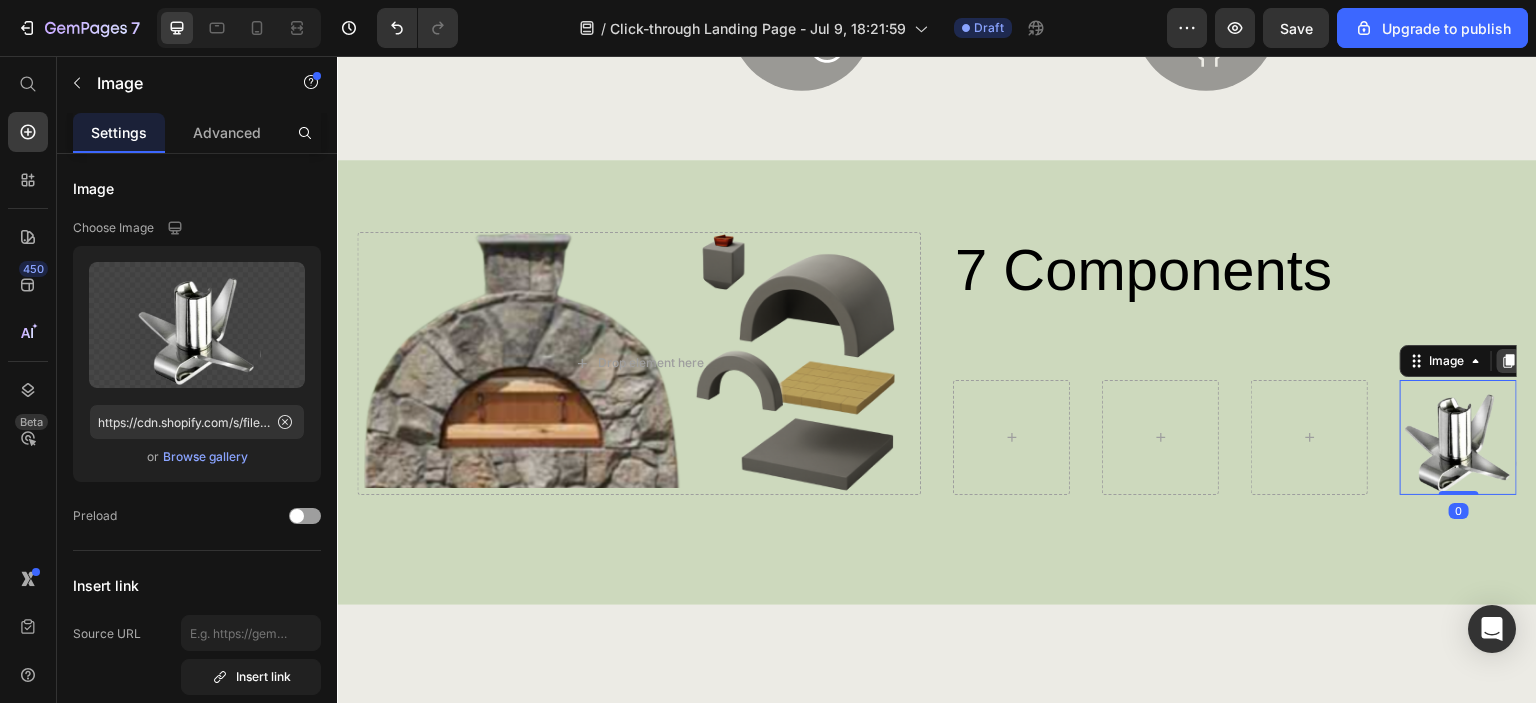 click 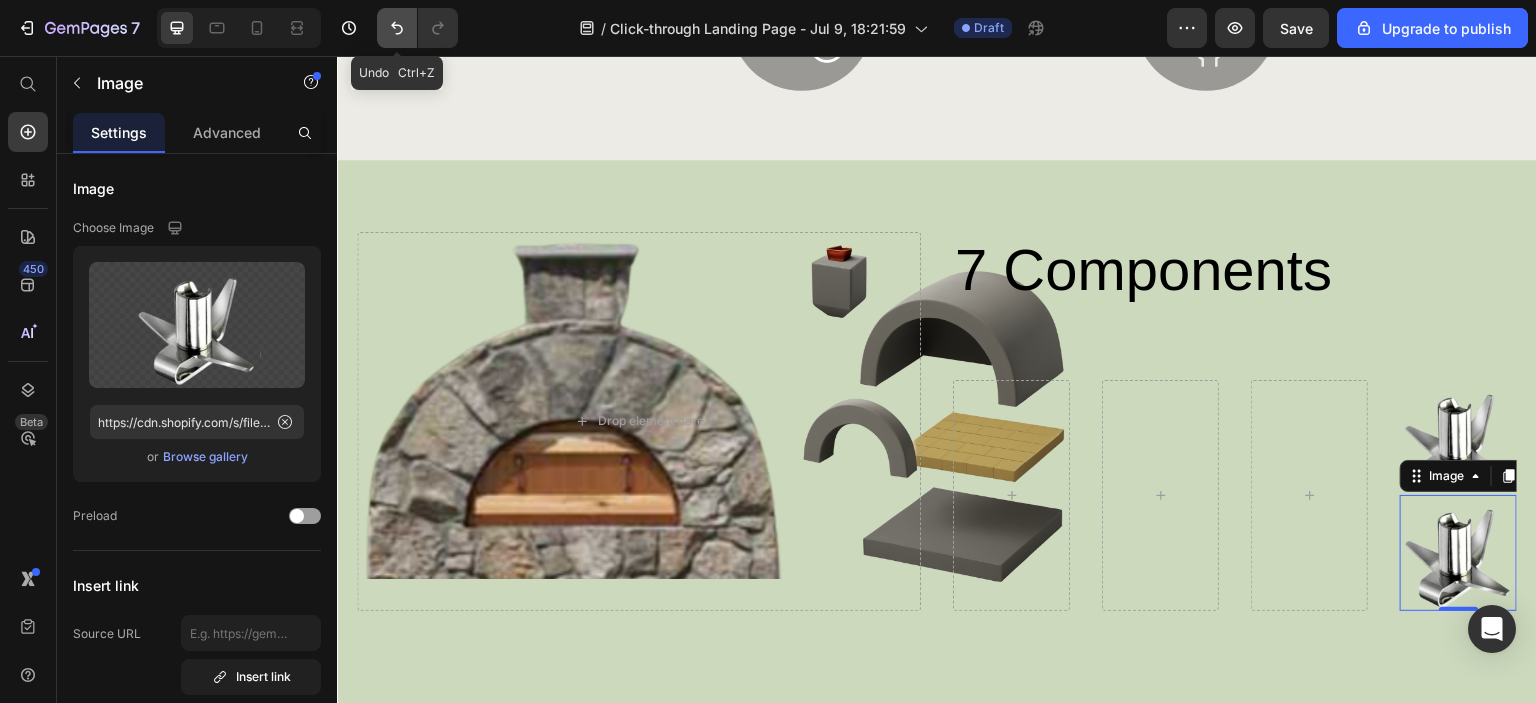 click 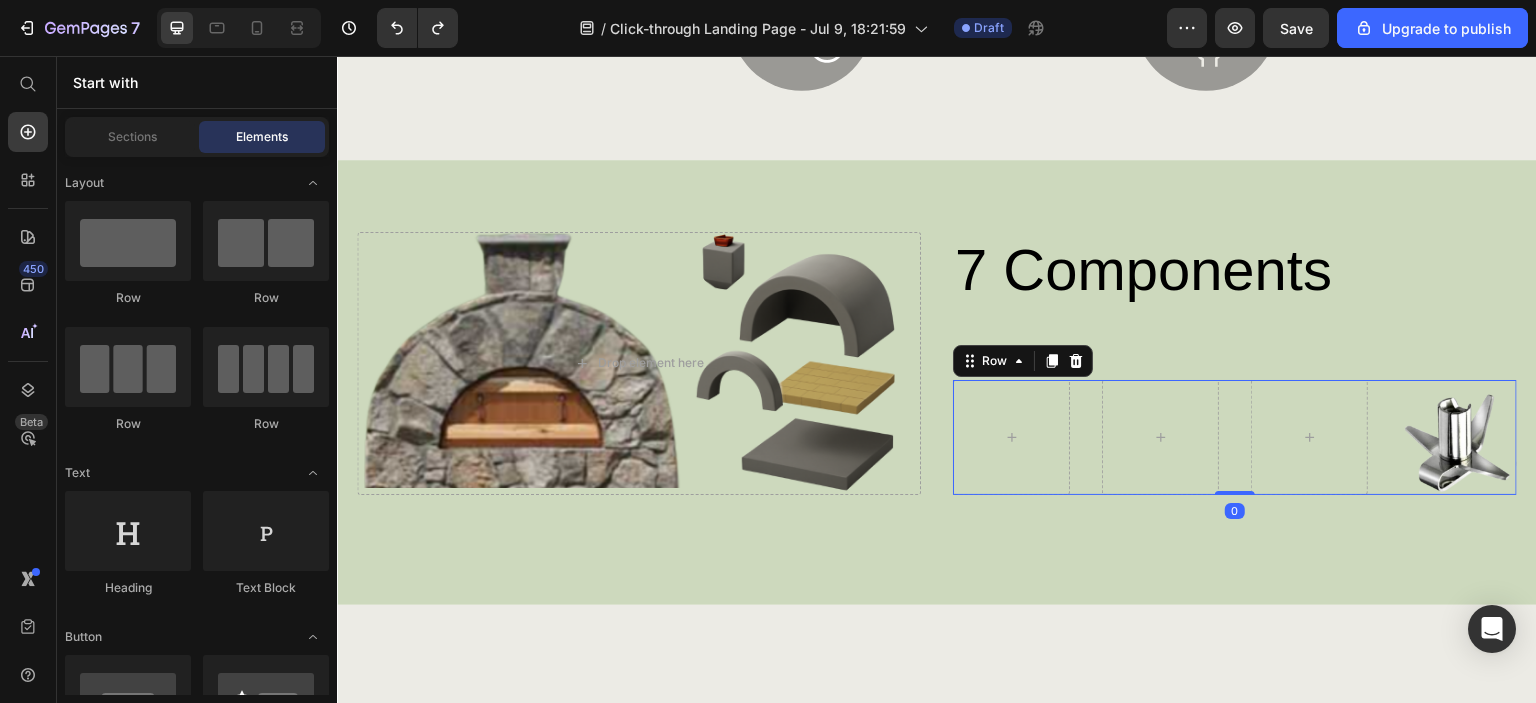 click on "Row" at bounding box center (1023, 361) 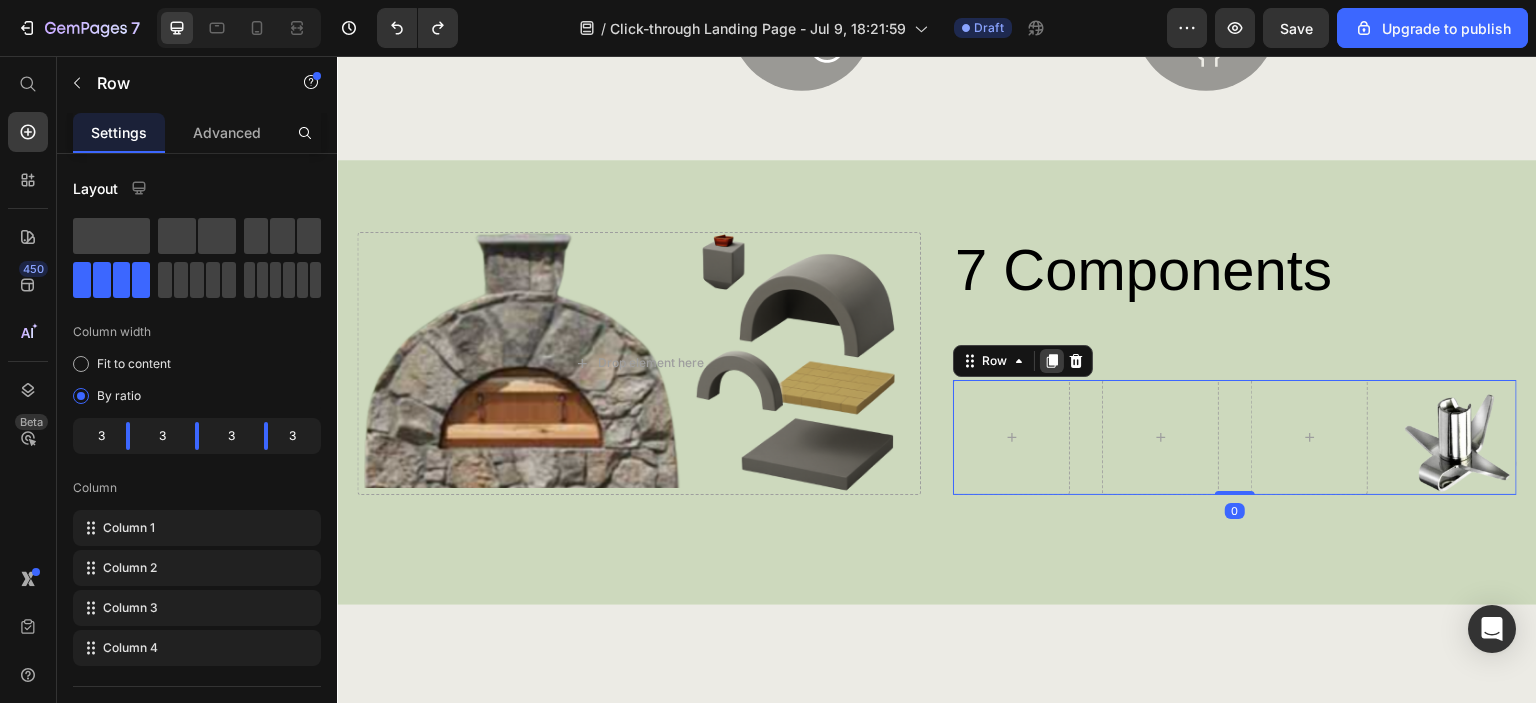 click 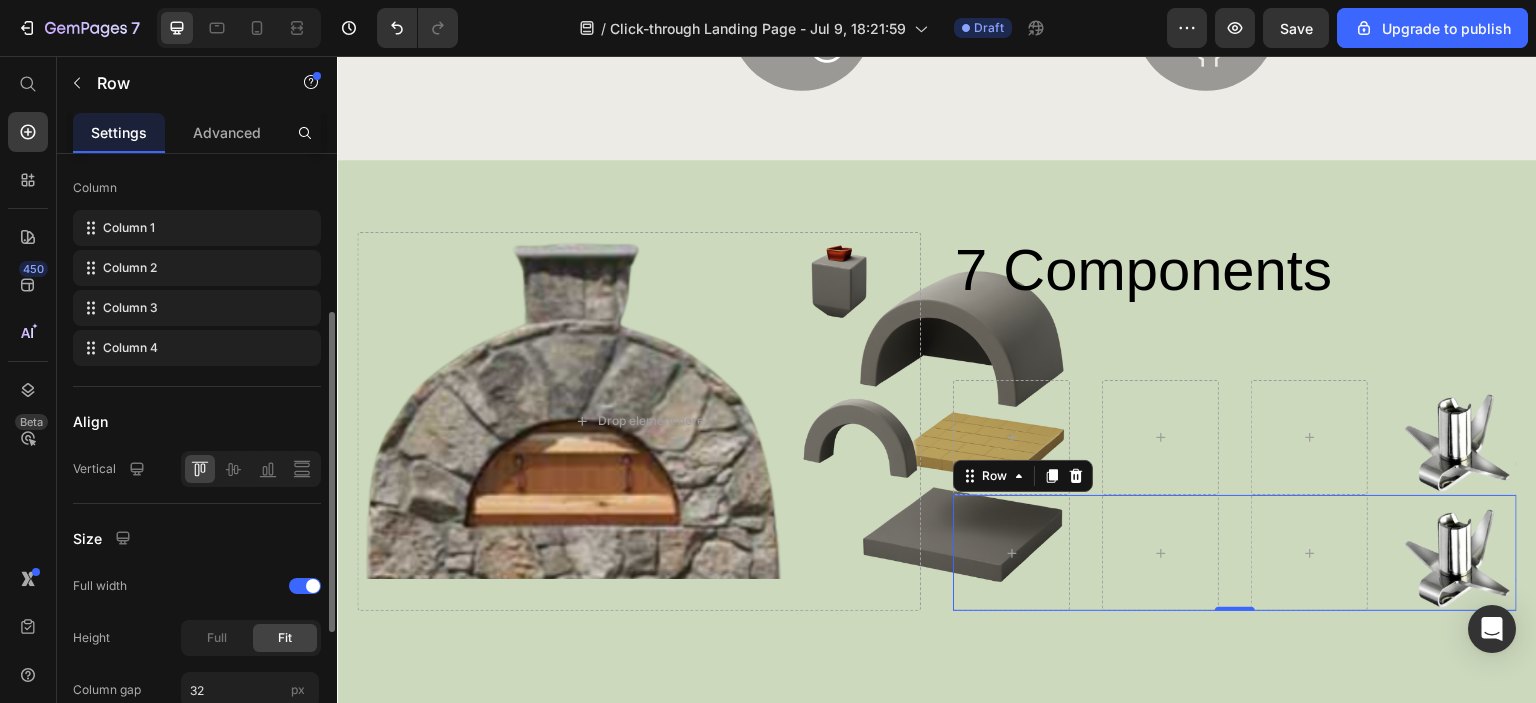 scroll, scrollTop: 400, scrollLeft: 0, axis: vertical 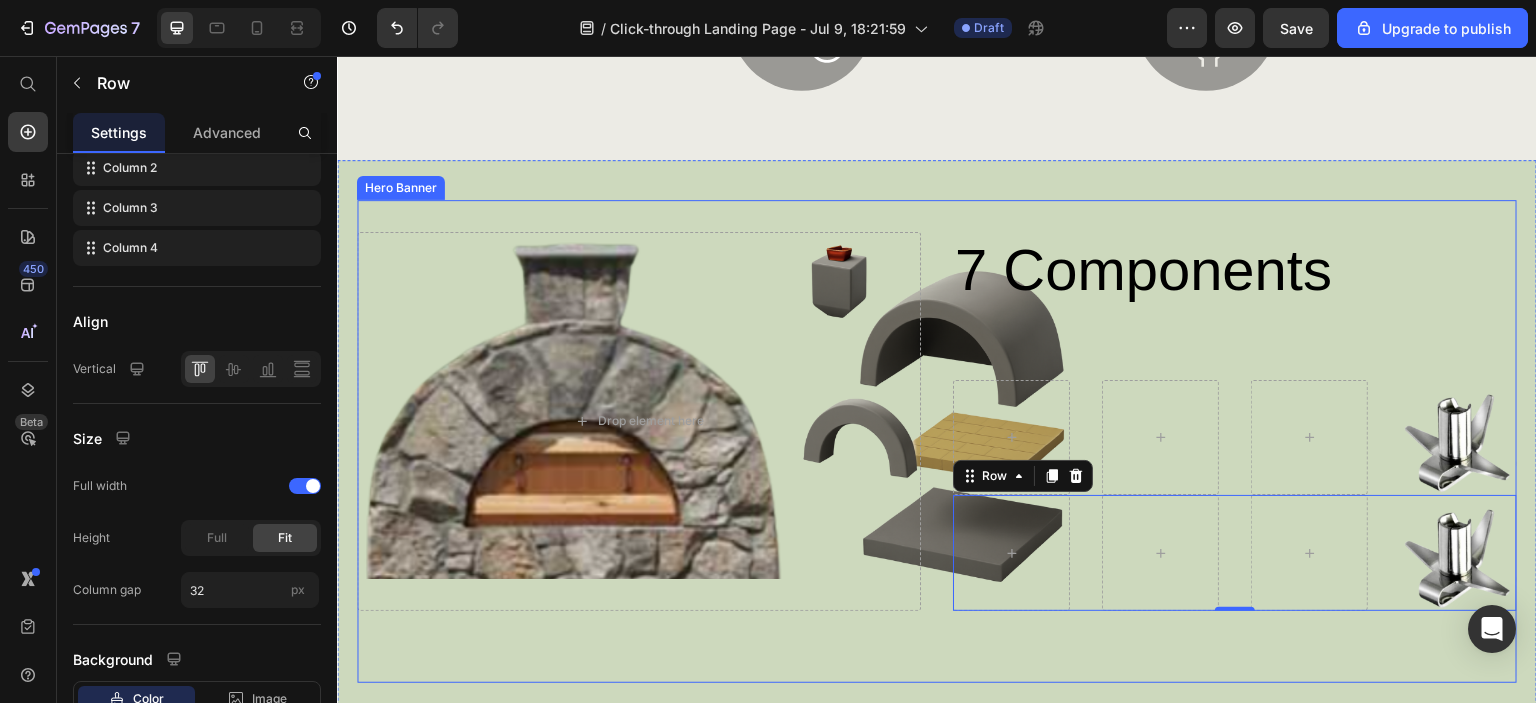 click on "7 Components Heading
Image Row
Image Row   0 Row
Drop element here" at bounding box center (937, 441) 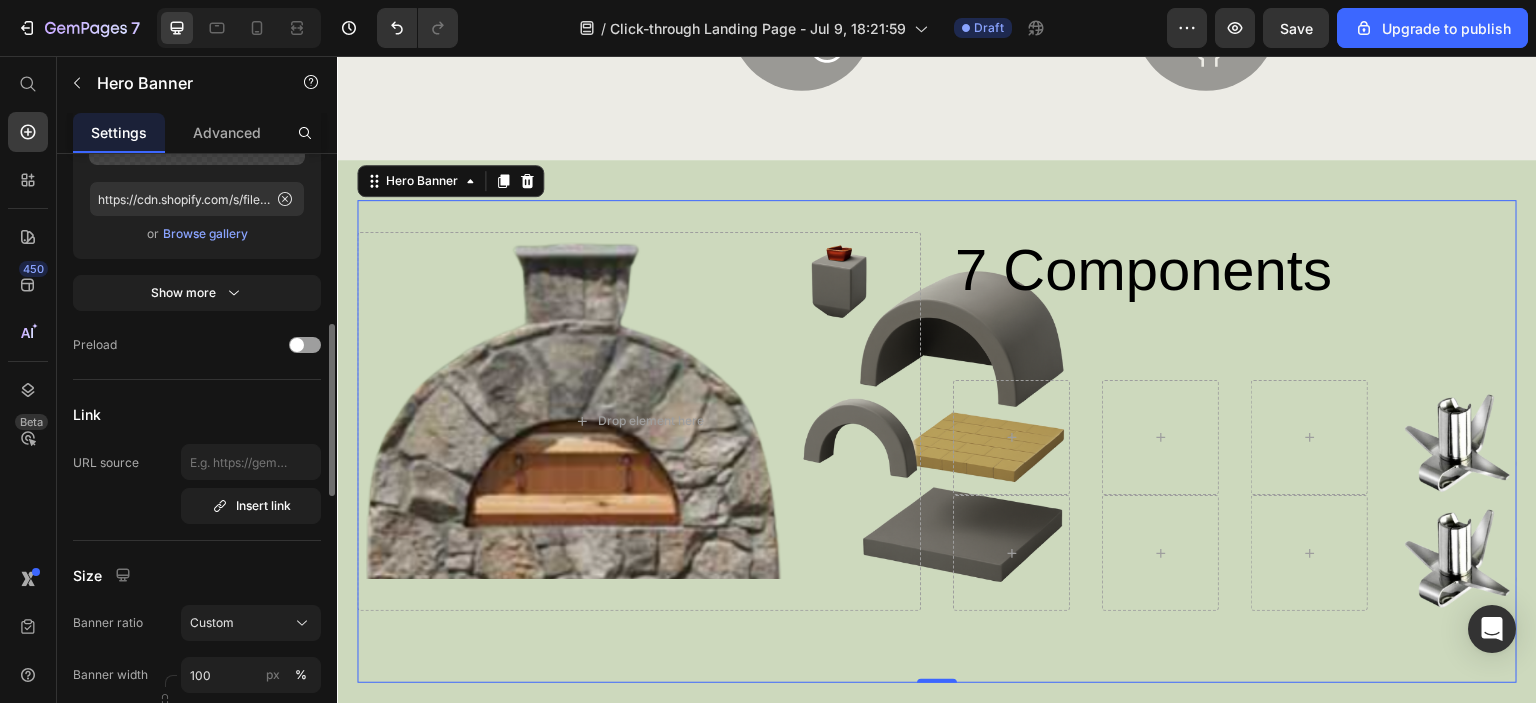 scroll, scrollTop: 900, scrollLeft: 0, axis: vertical 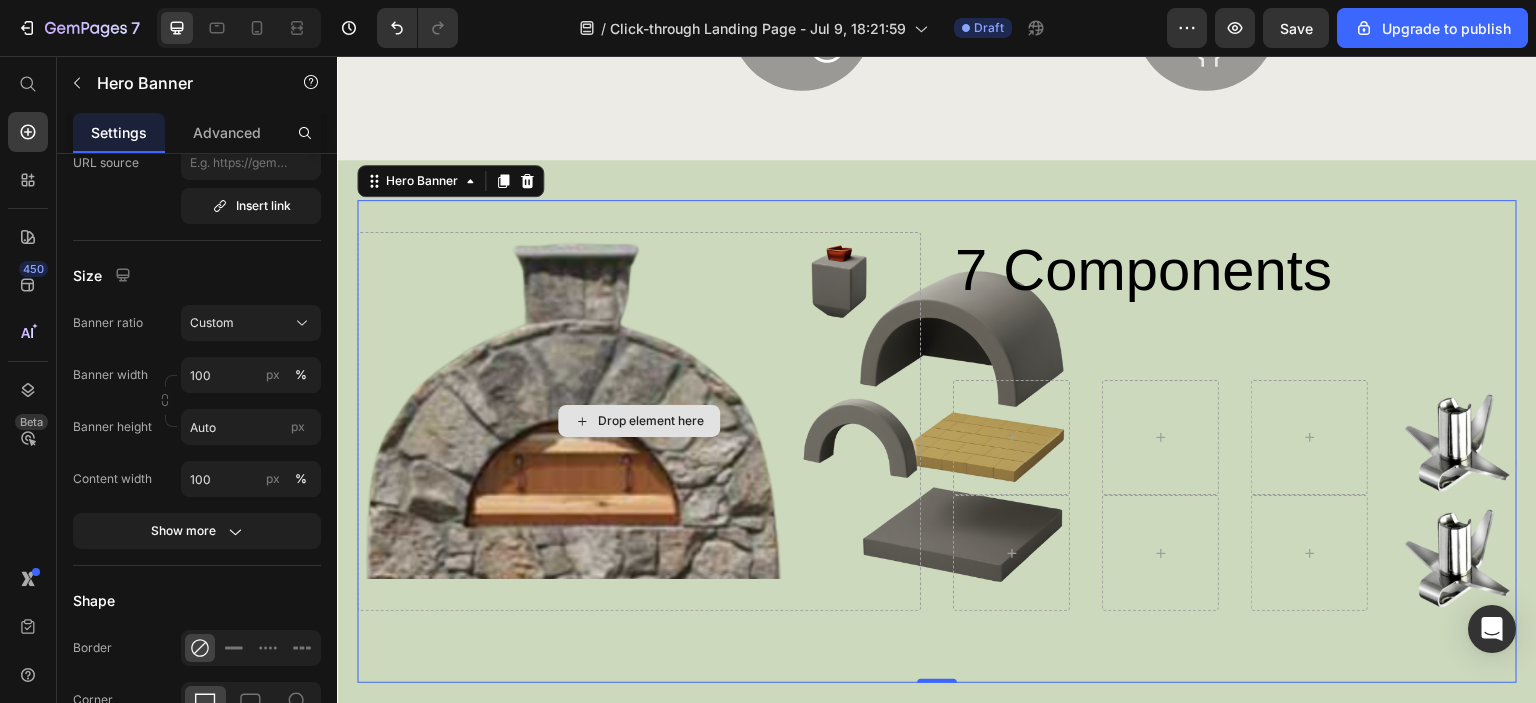 click on "Drop element here" at bounding box center [639, 421] 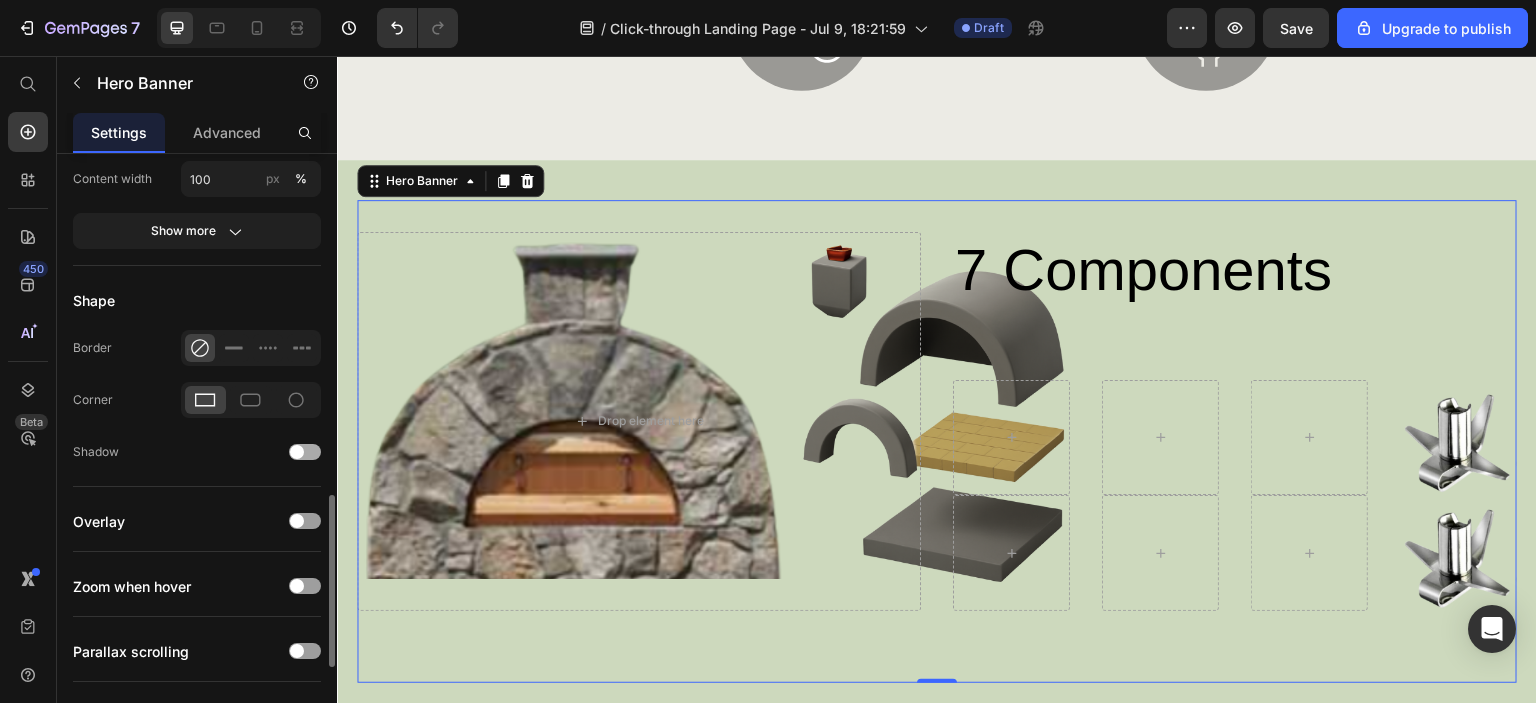scroll, scrollTop: 1300, scrollLeft: 0, axis: vertical 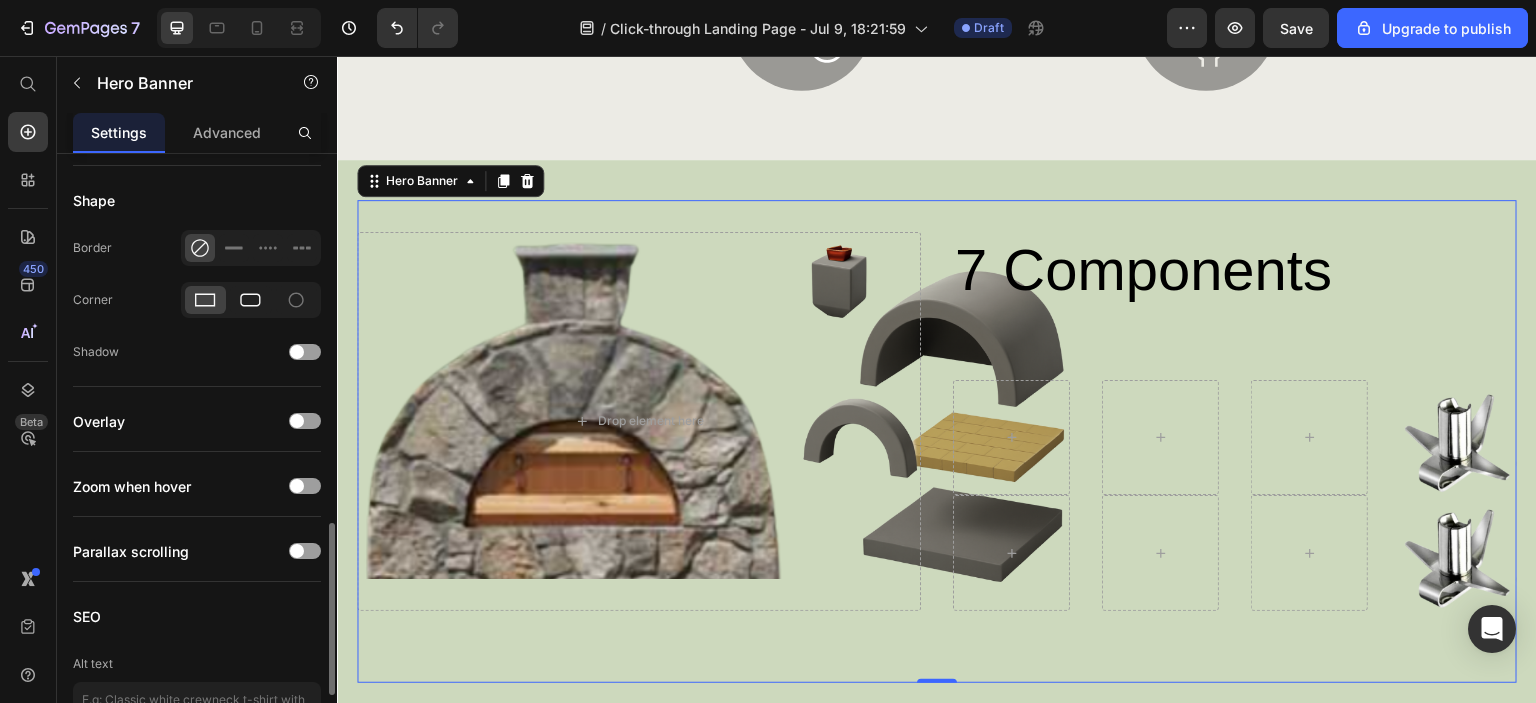 click 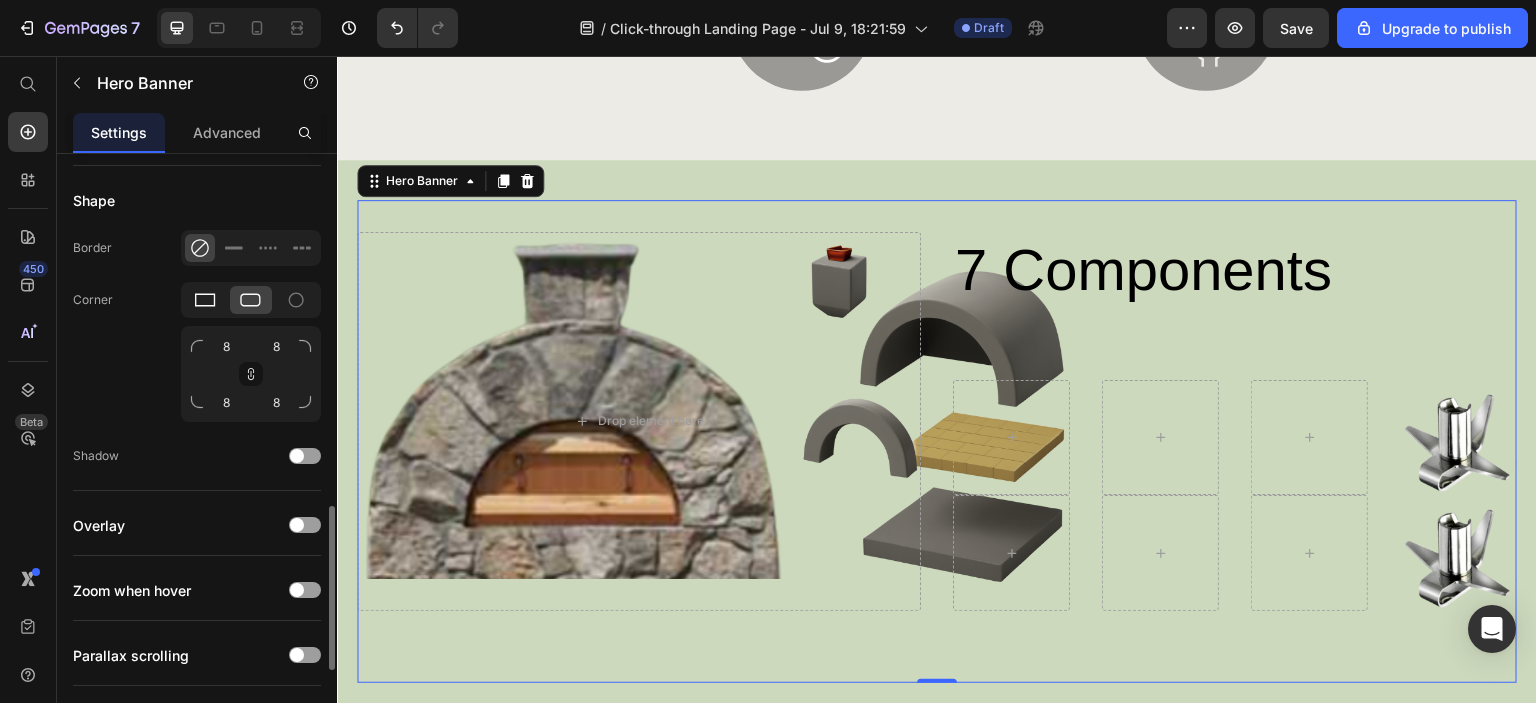 click 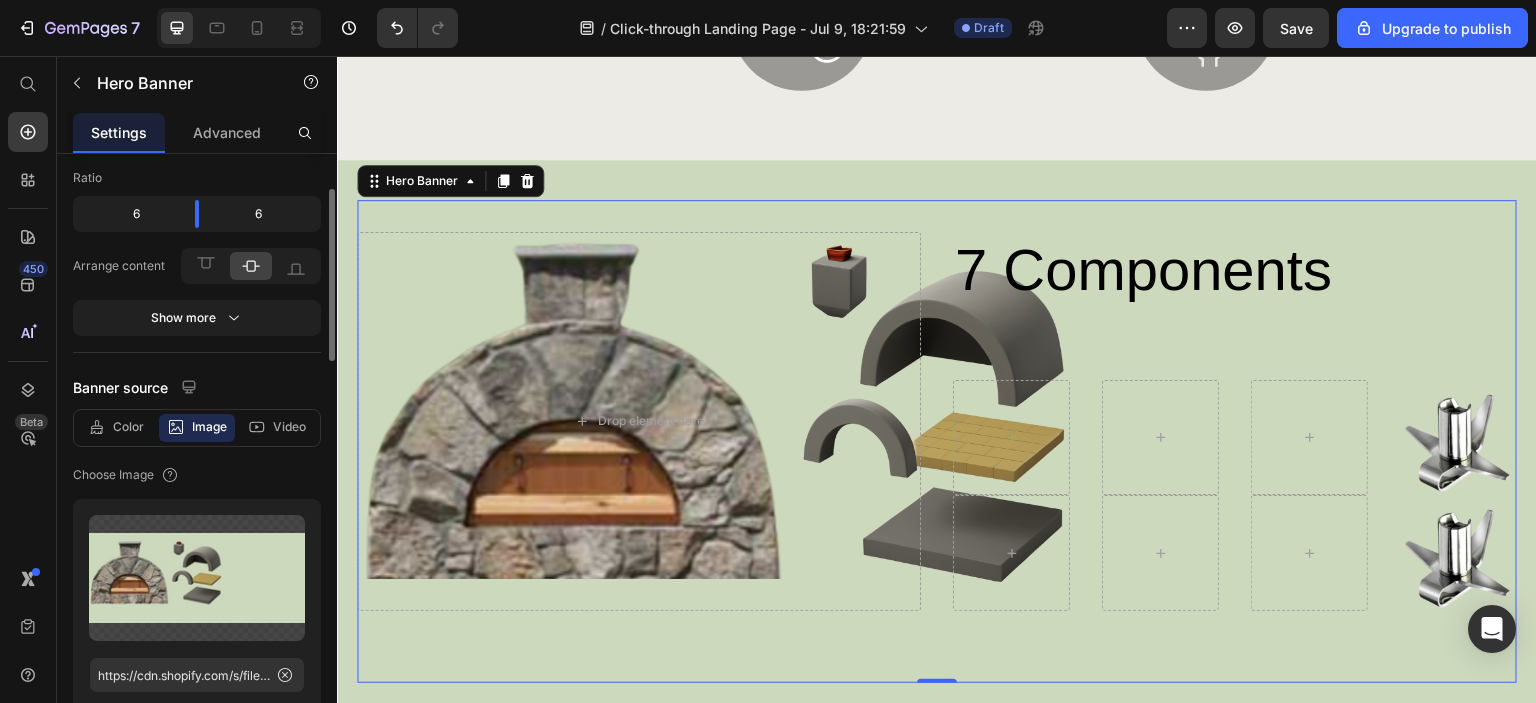 scroll, scrollTop: 0, scrollLeft: 0, axis: both 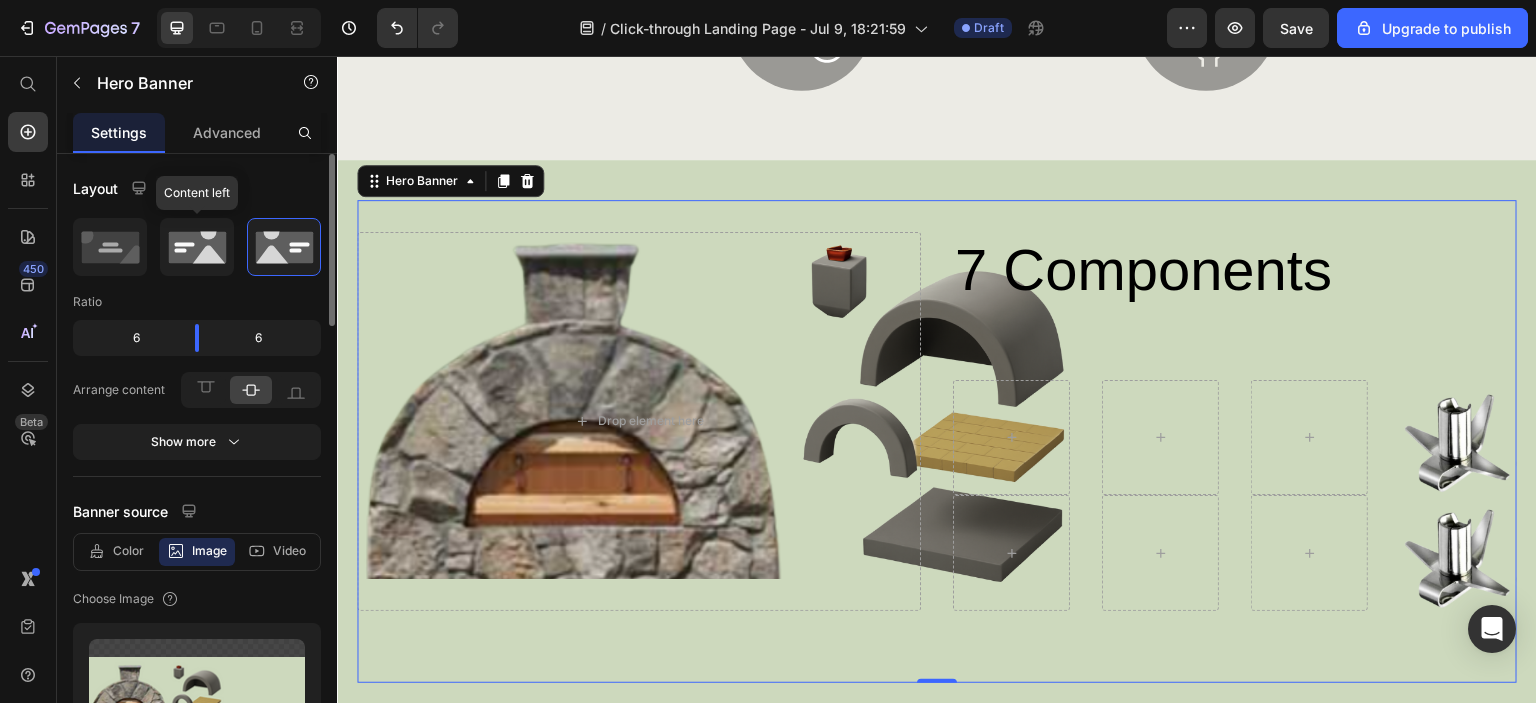 click 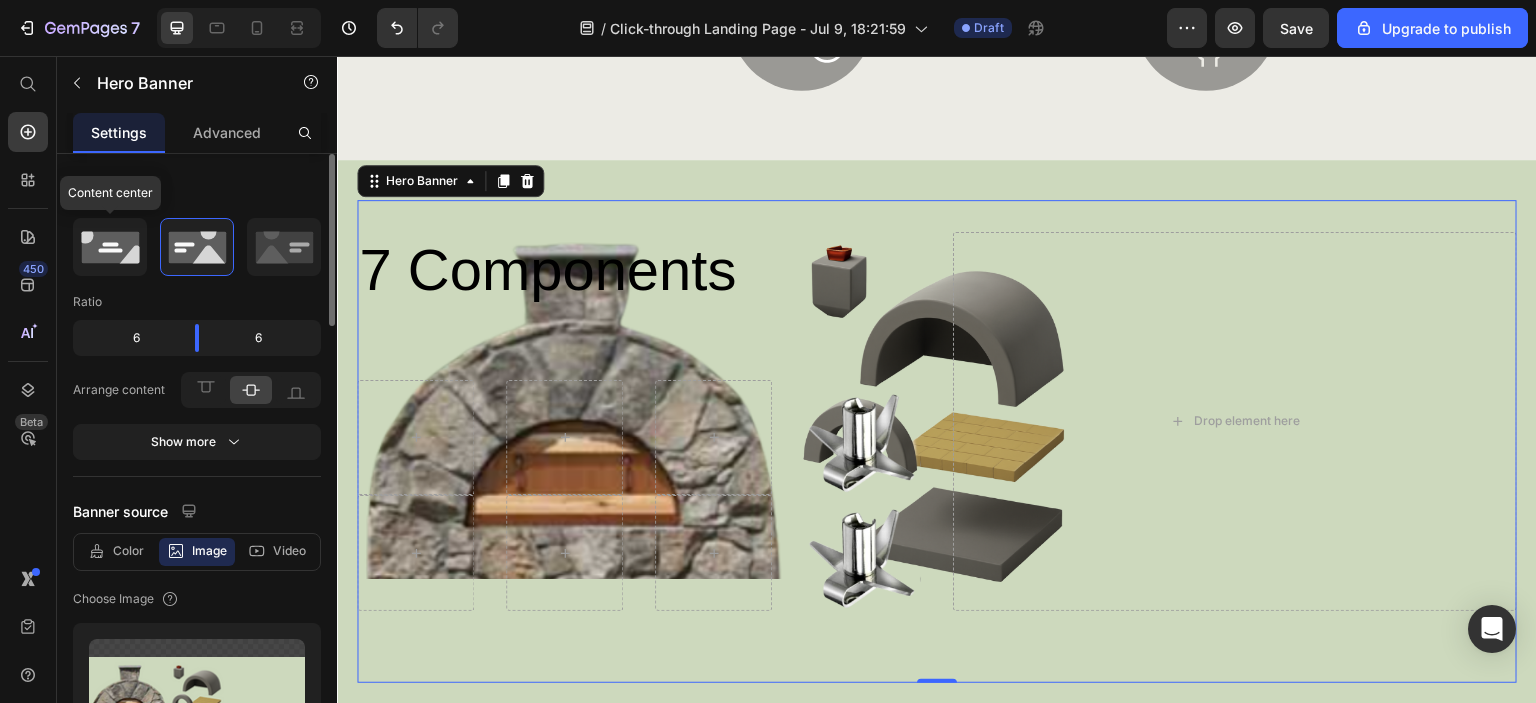 click 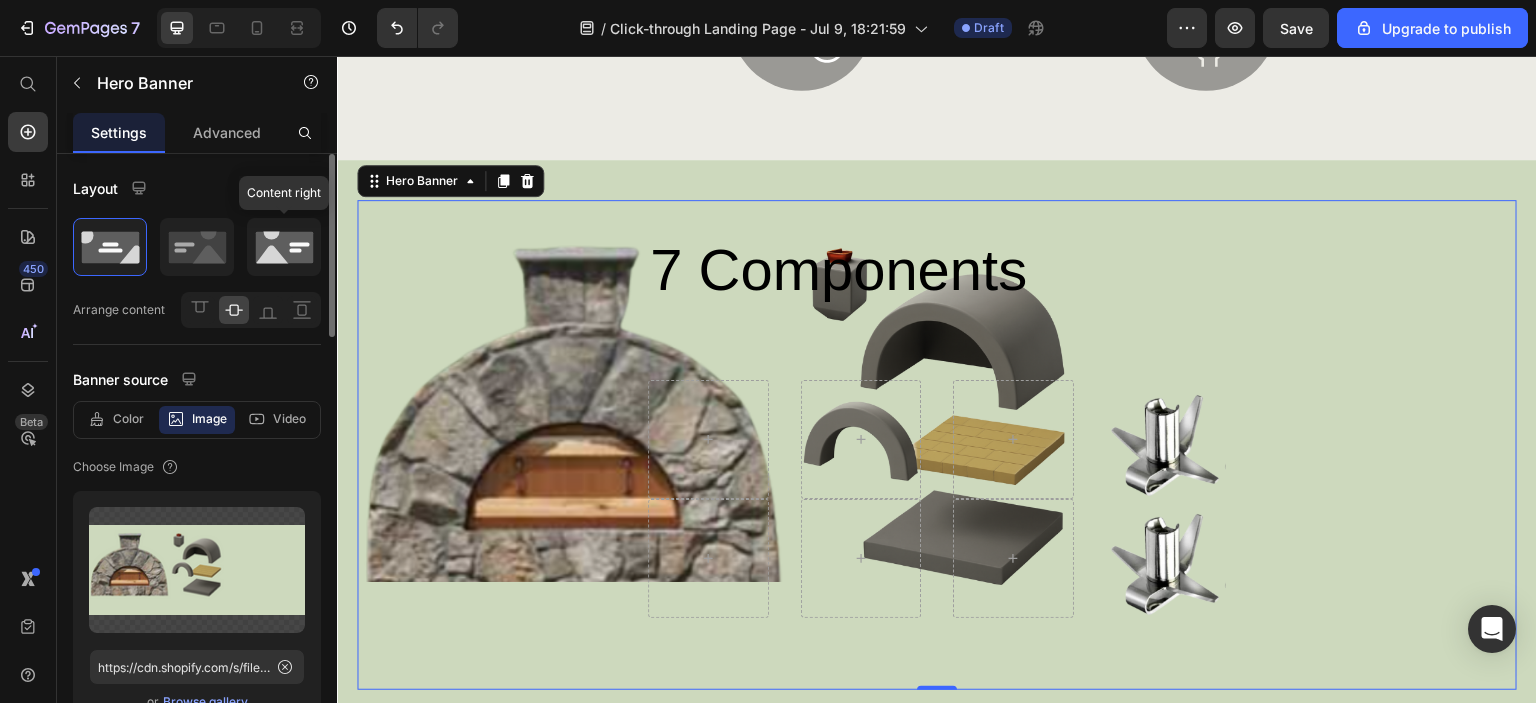 click 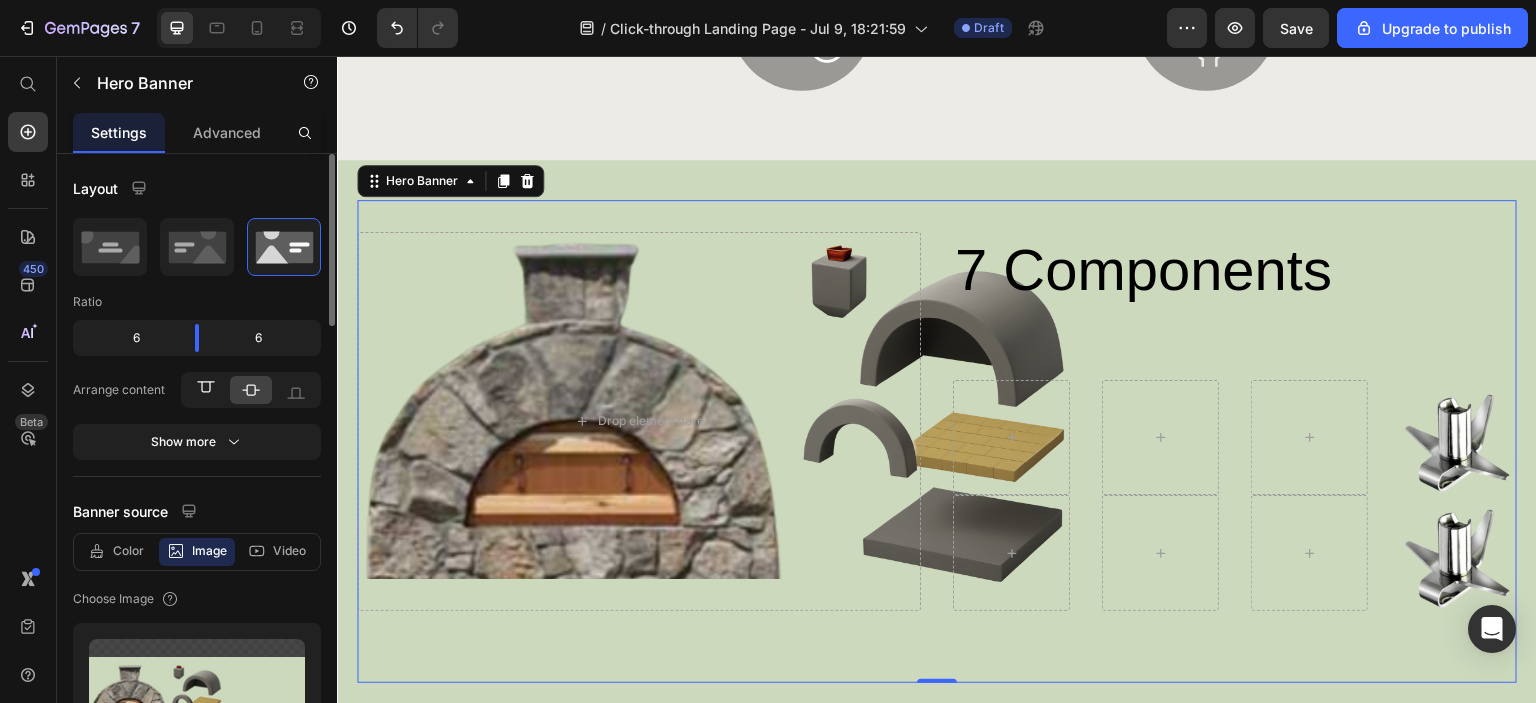 click 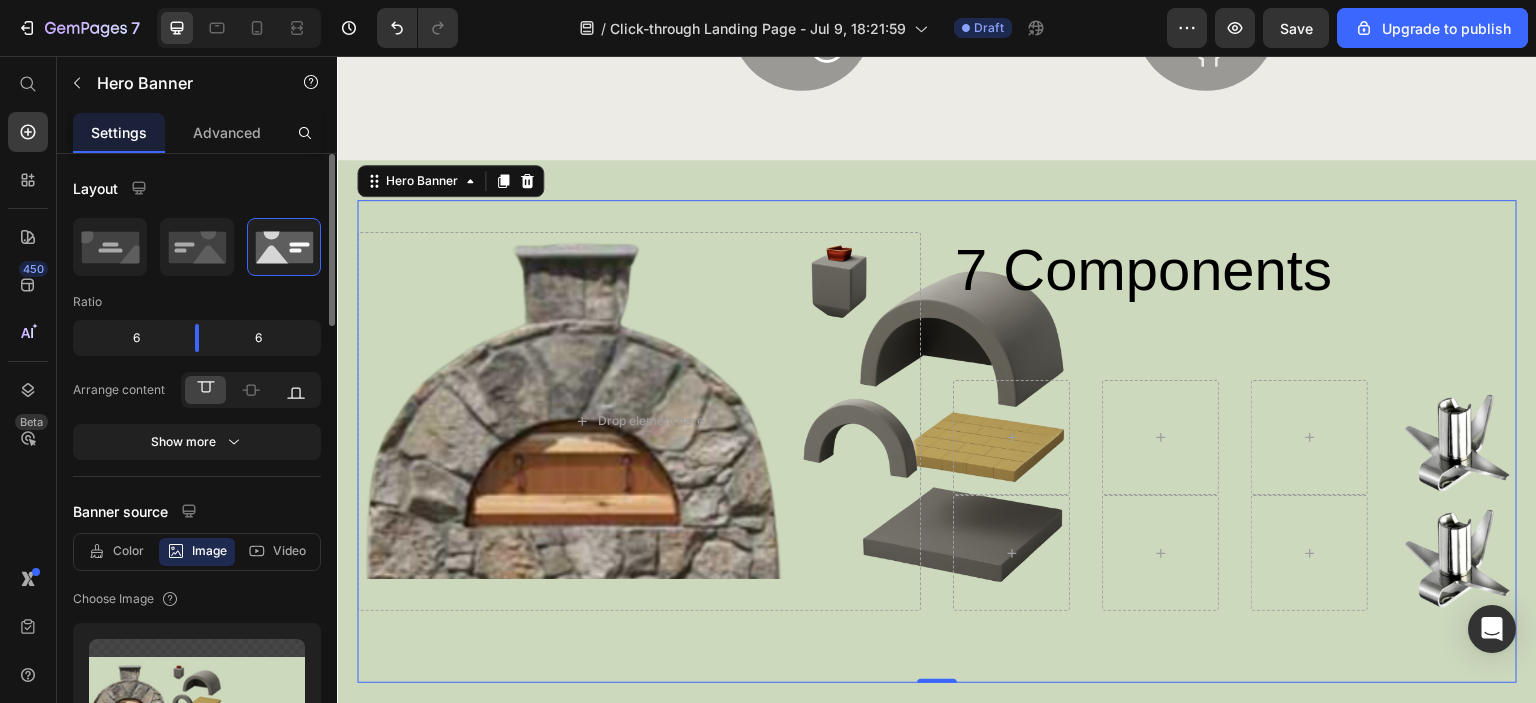 click 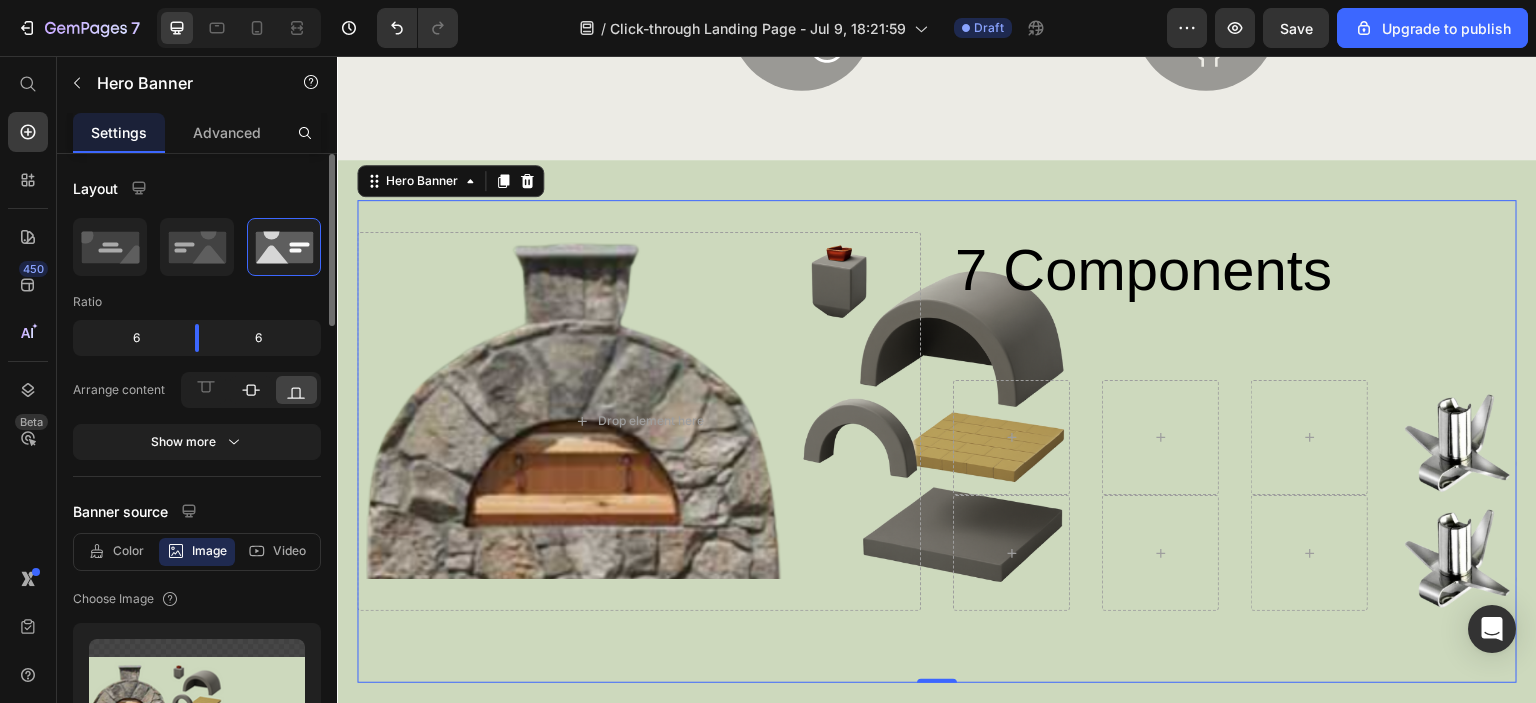 click 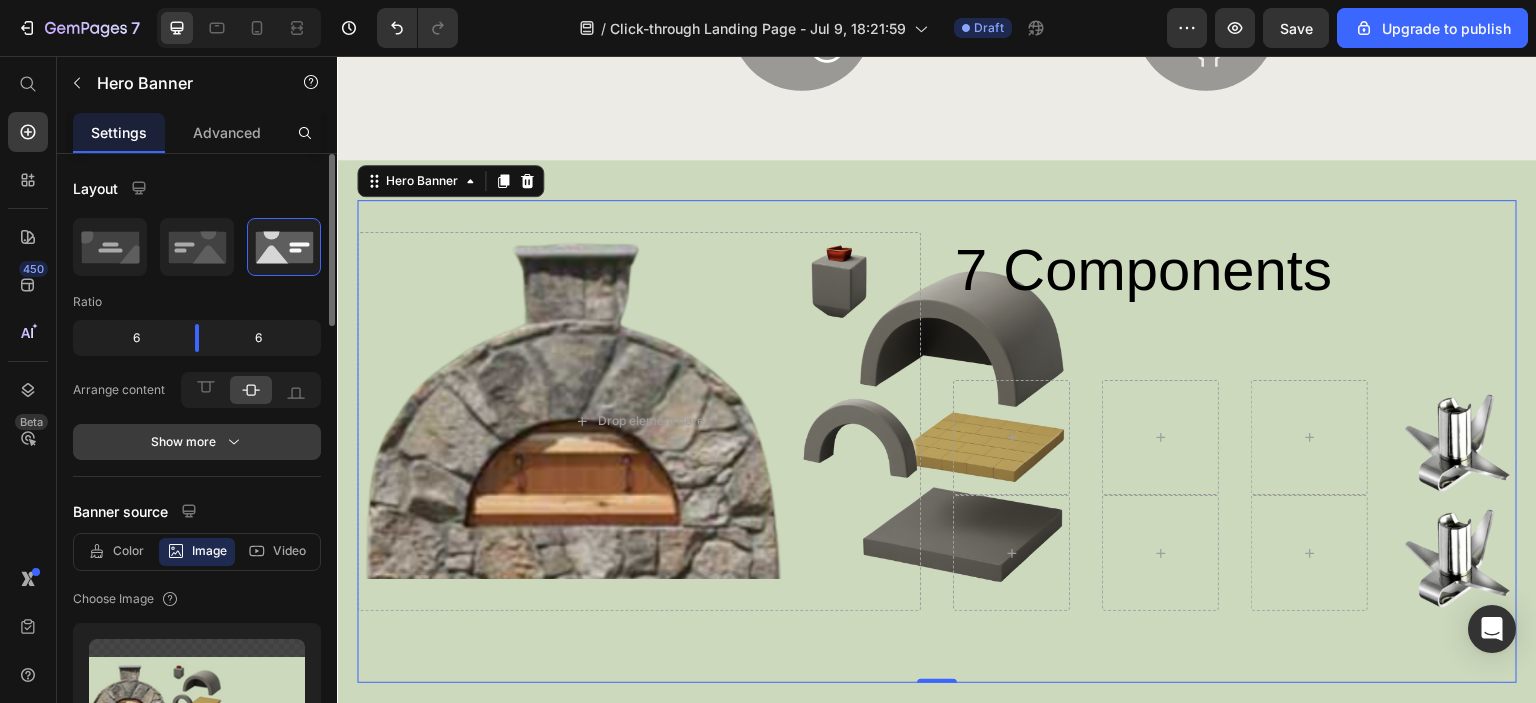 click on "Show more" at bounding box center [197, 442] 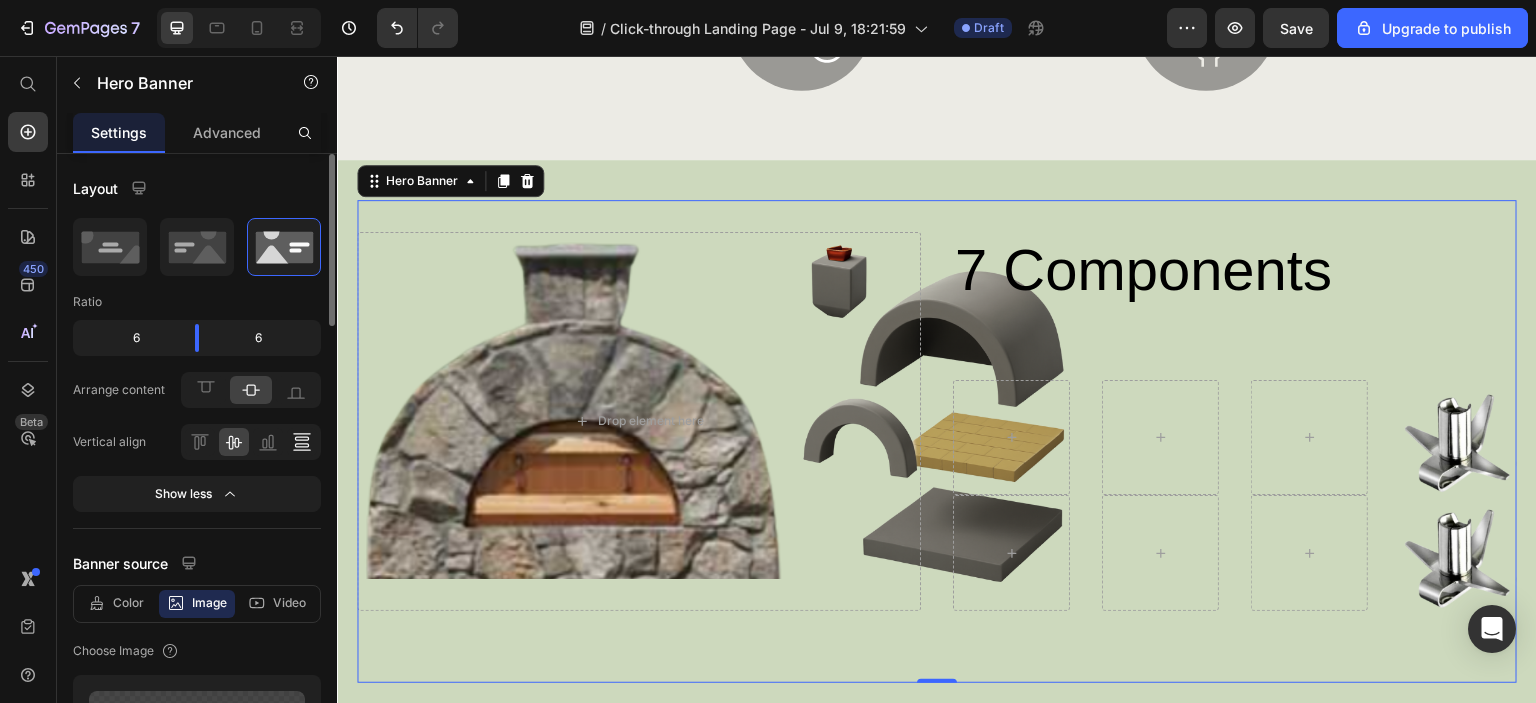 click 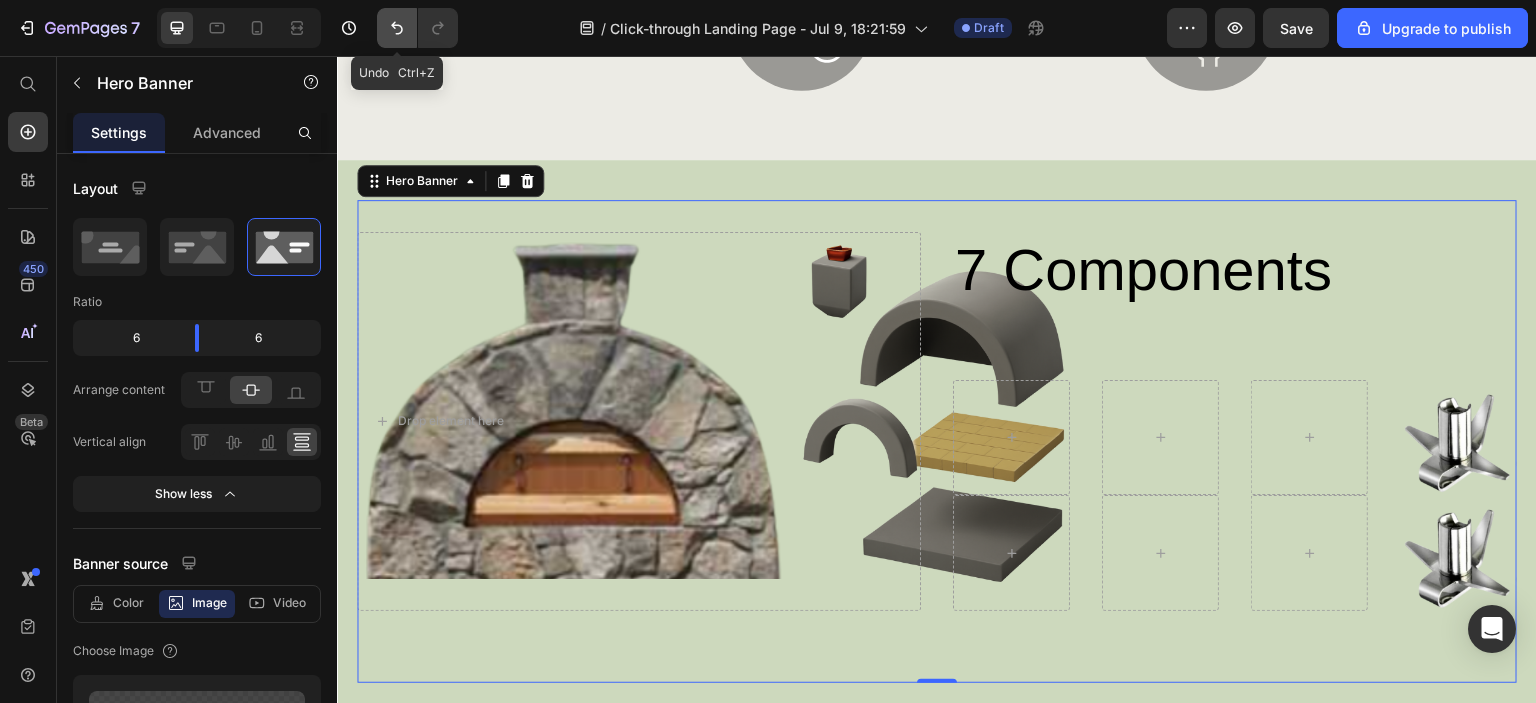 click 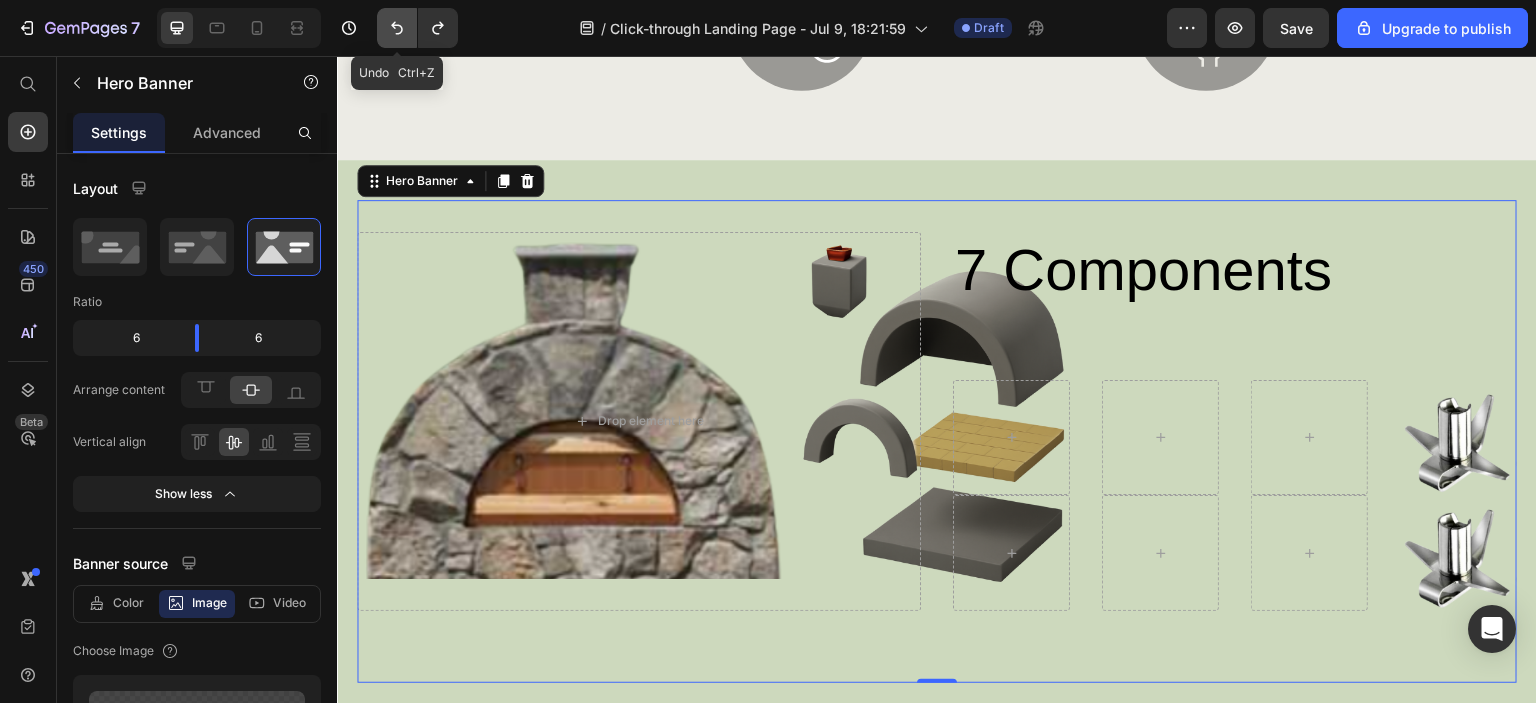 click 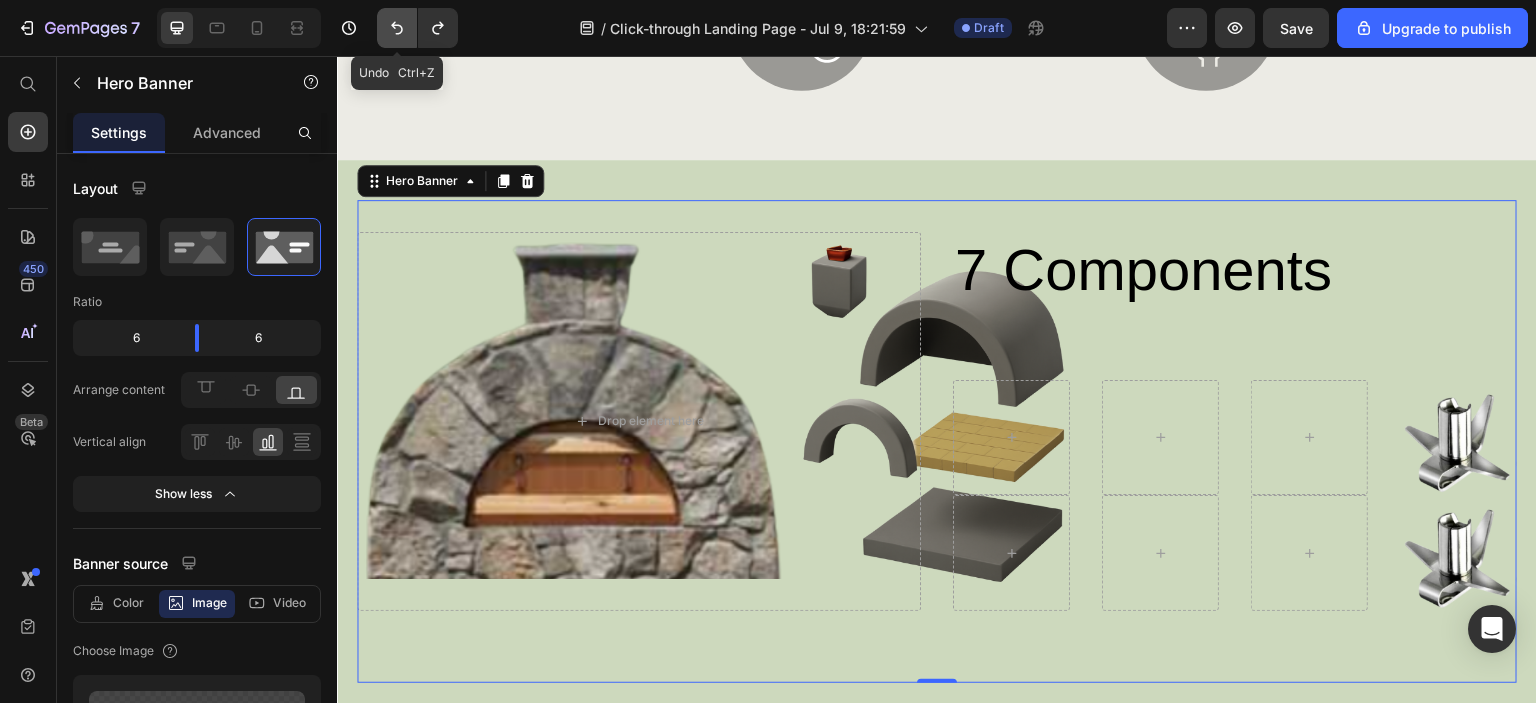 click 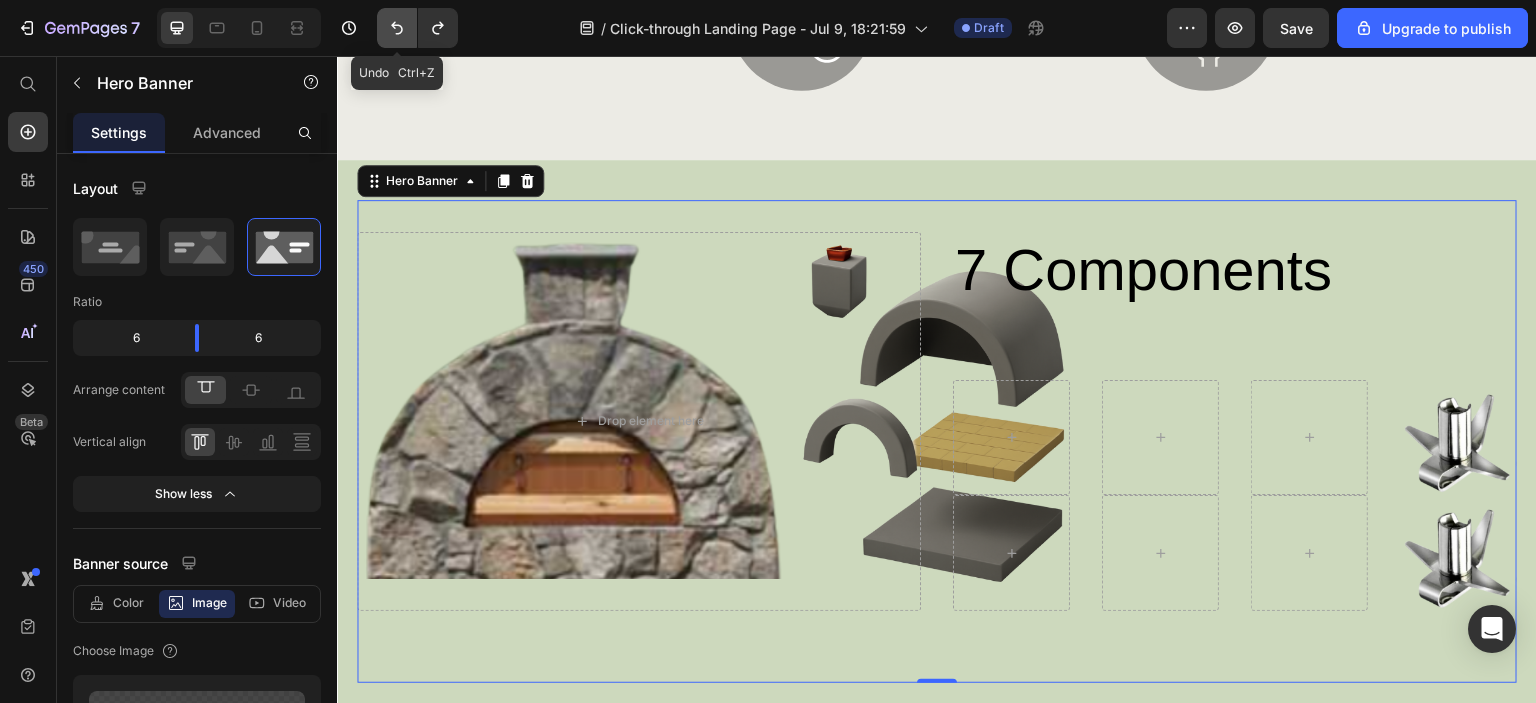 click 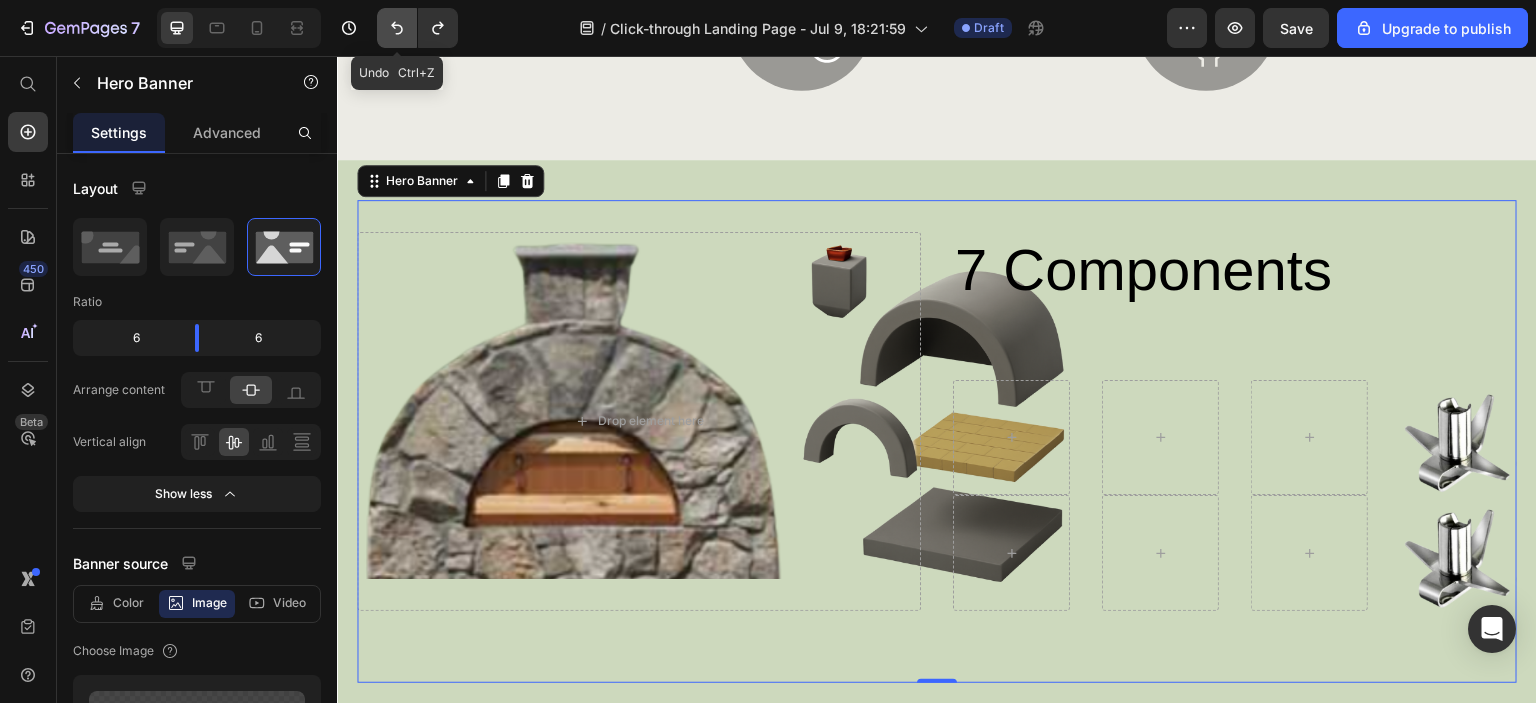 click 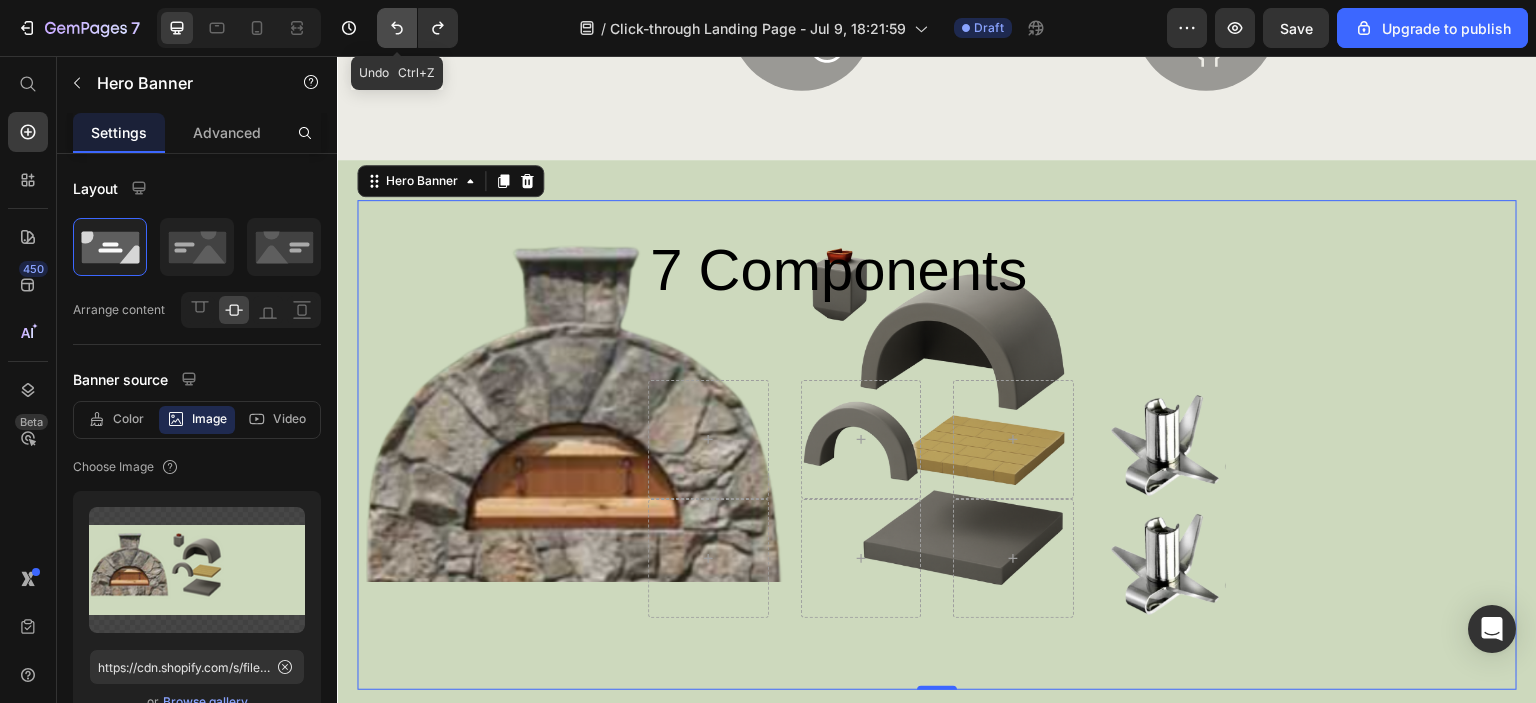 click 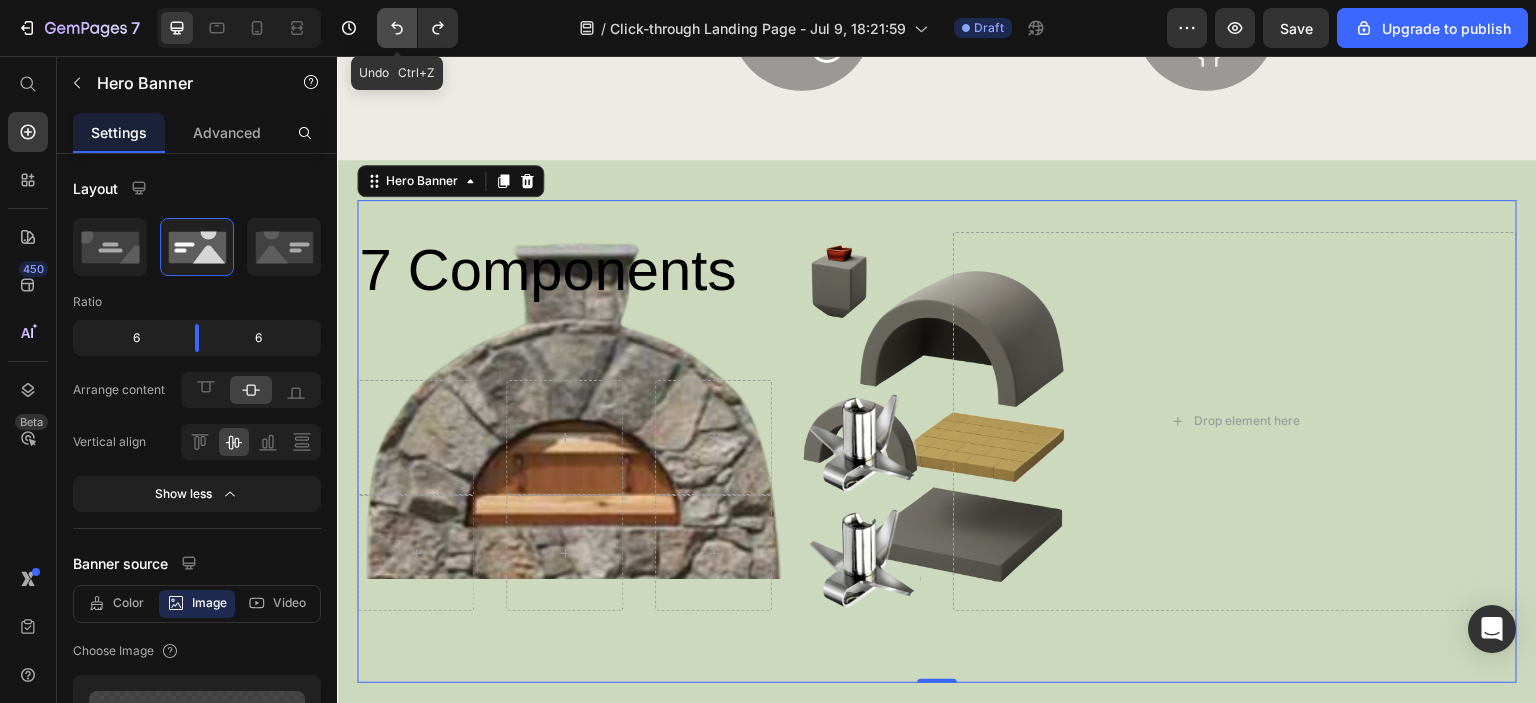 click 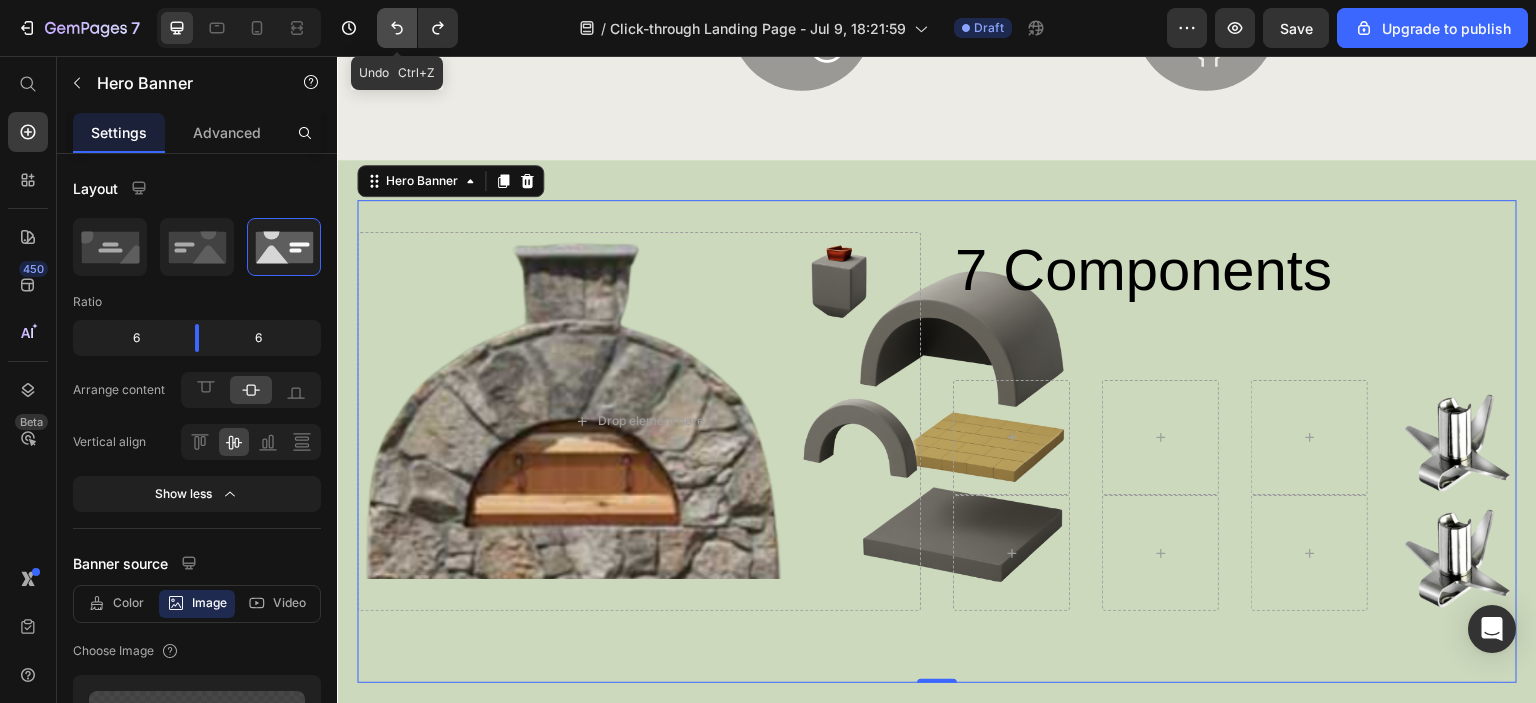 click 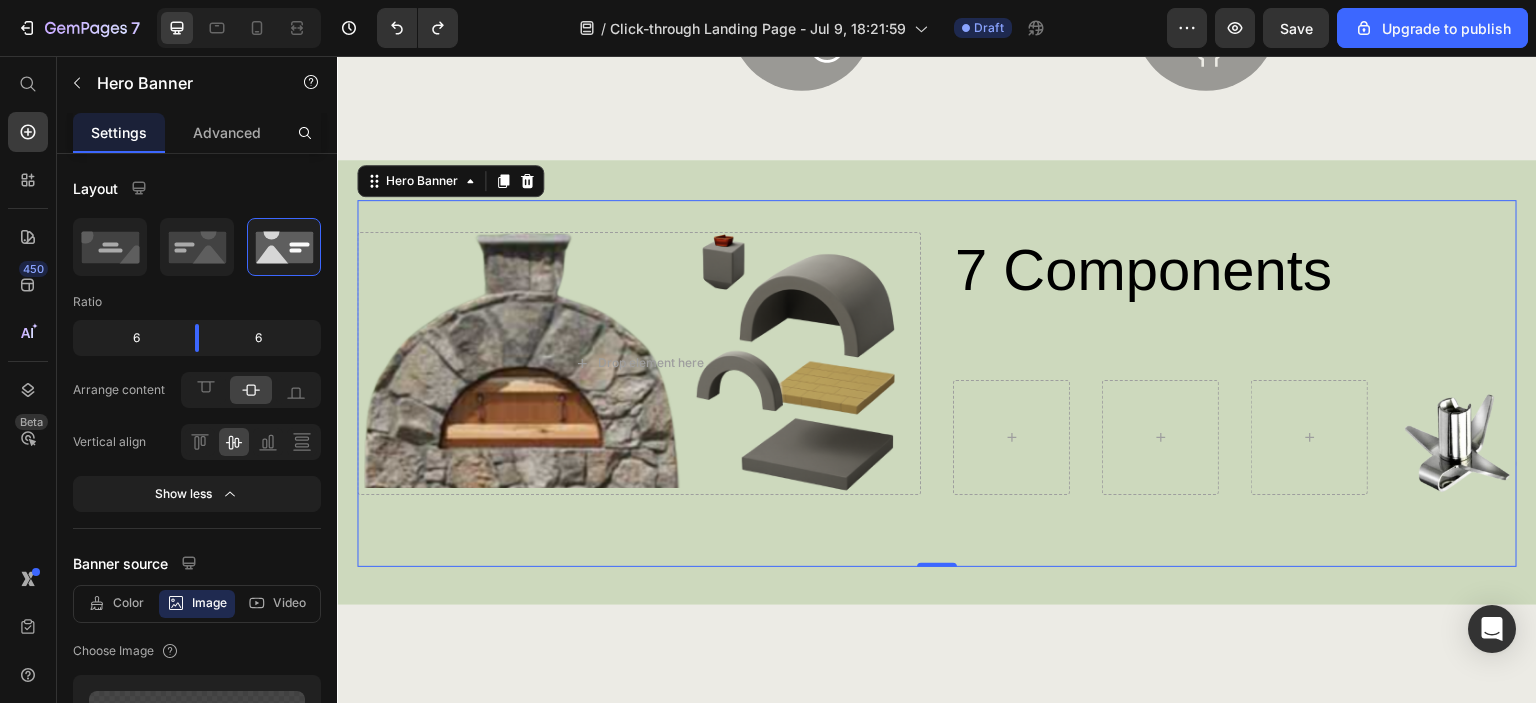 click on "7 Components Heading
Image Row Row
Drop element here" at bounding box center (937, 384) 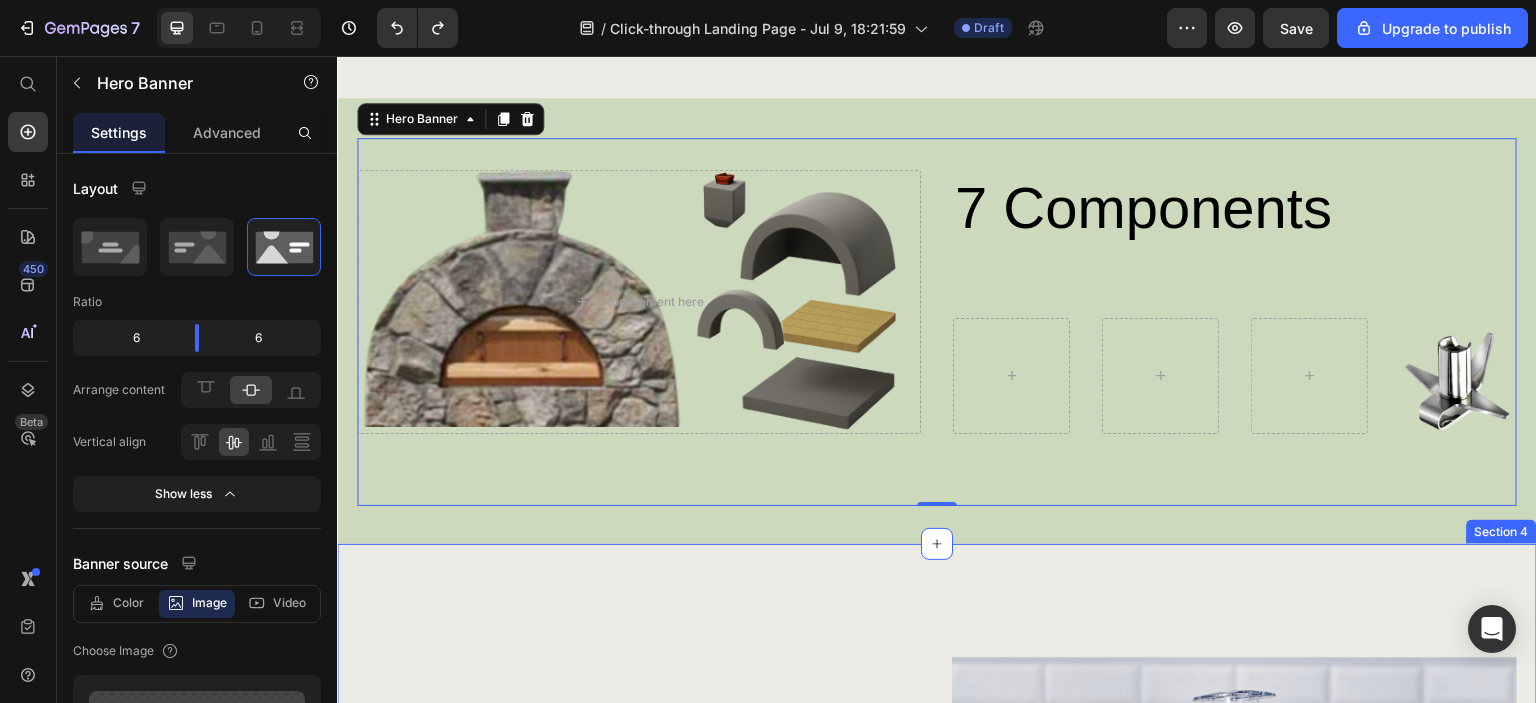 scroll, scrollTop: 1300, scrollLeft: 0, axis: vertical 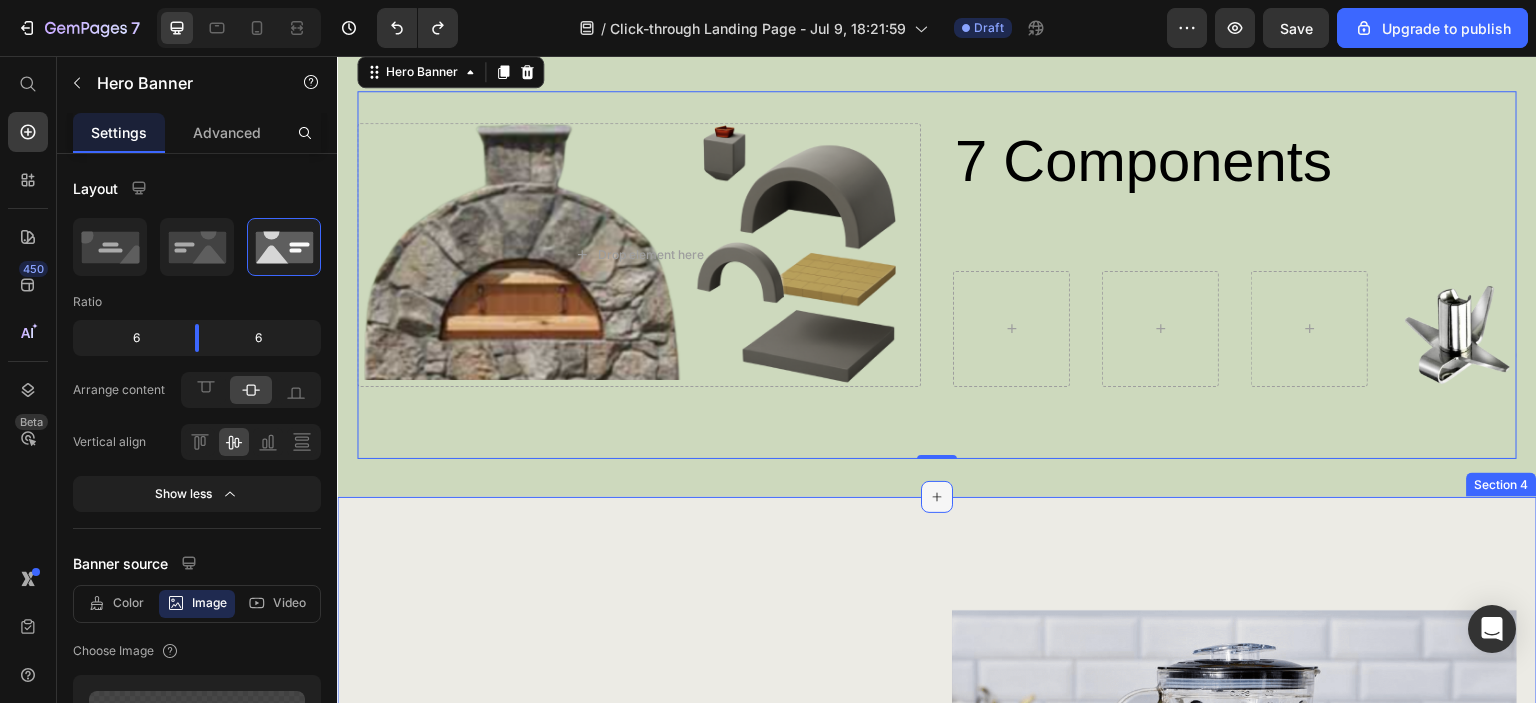 click 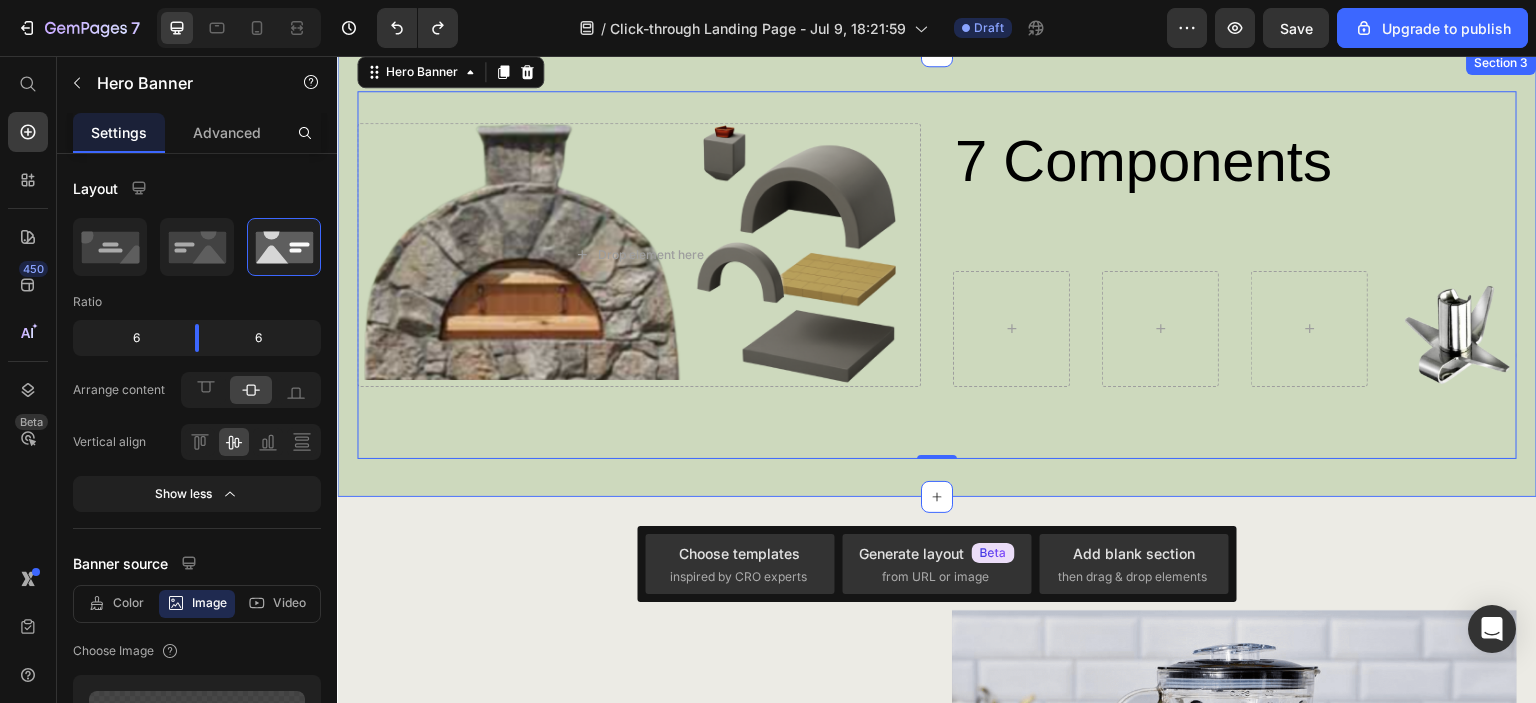 scroll, scrollTop: 1200, scrollLeft: 0, axis: vertical 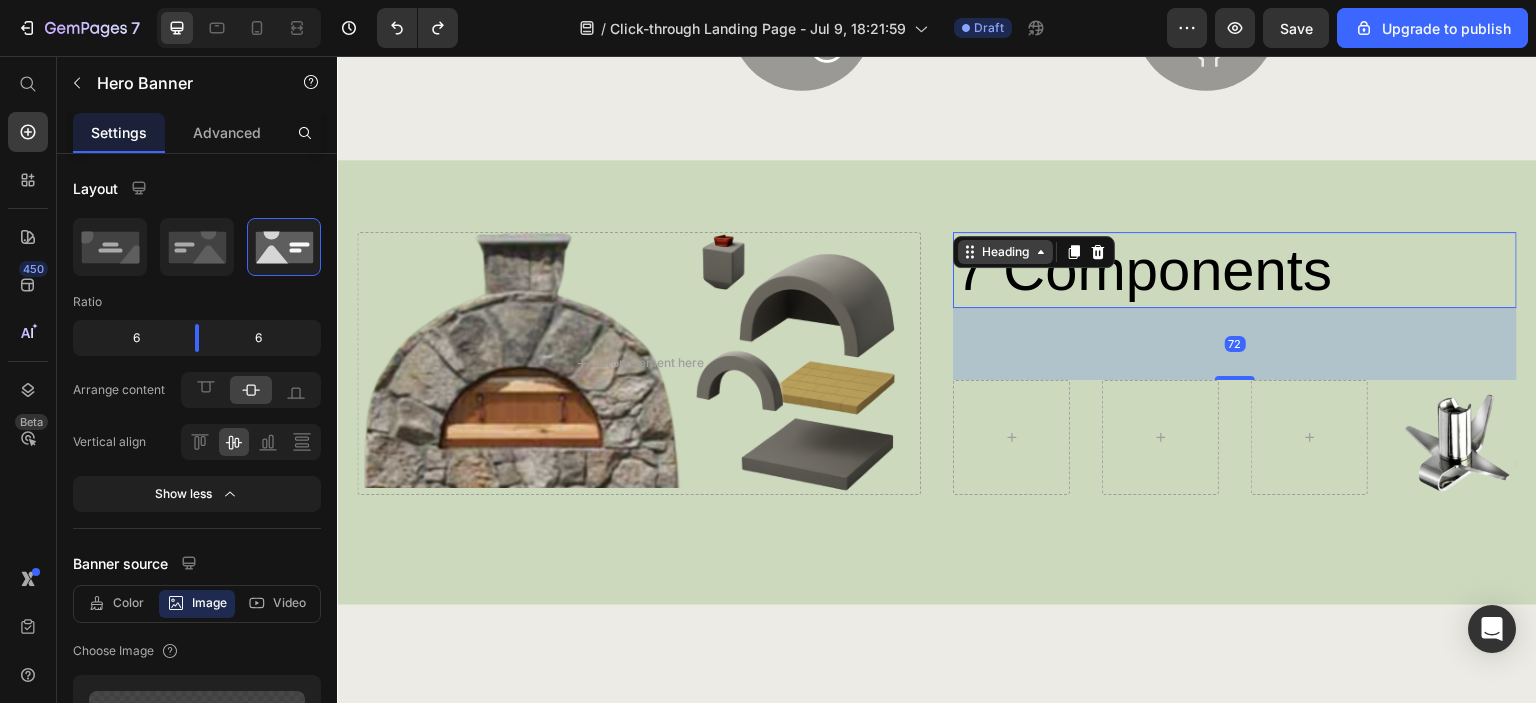 click on "Heading" at bounding box center [1005, 252] 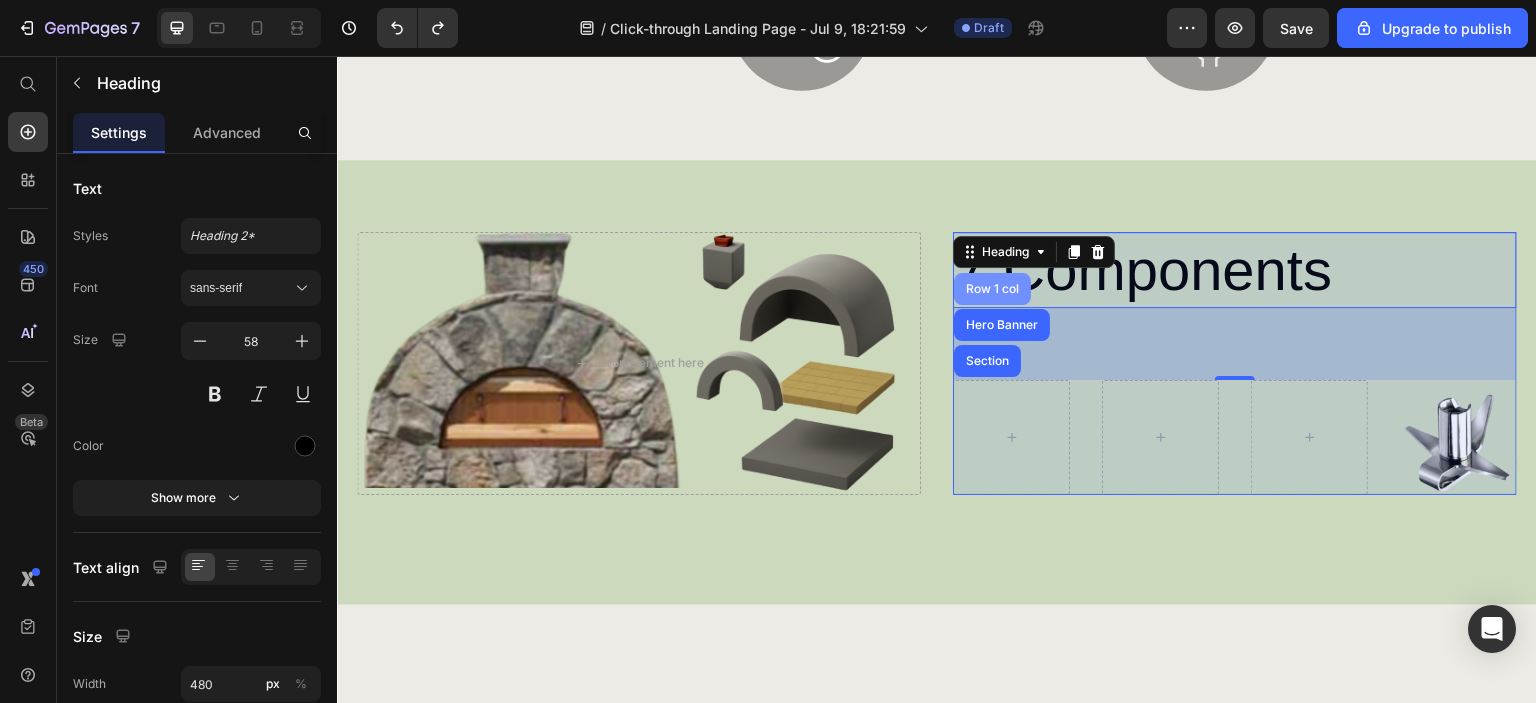 click on "Row 1 col" at bounding box center (992, 289) 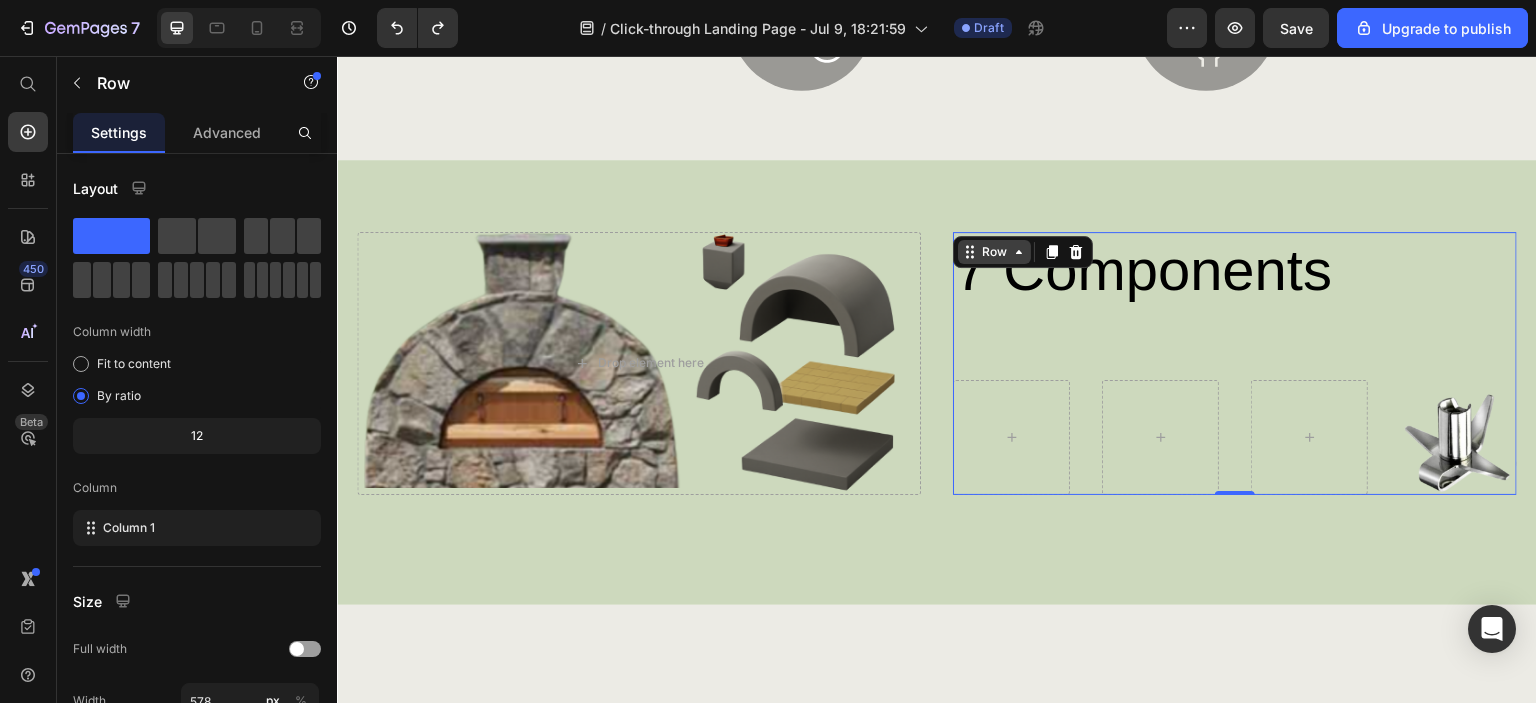 click on "Row" at bounding box center (994, 252) 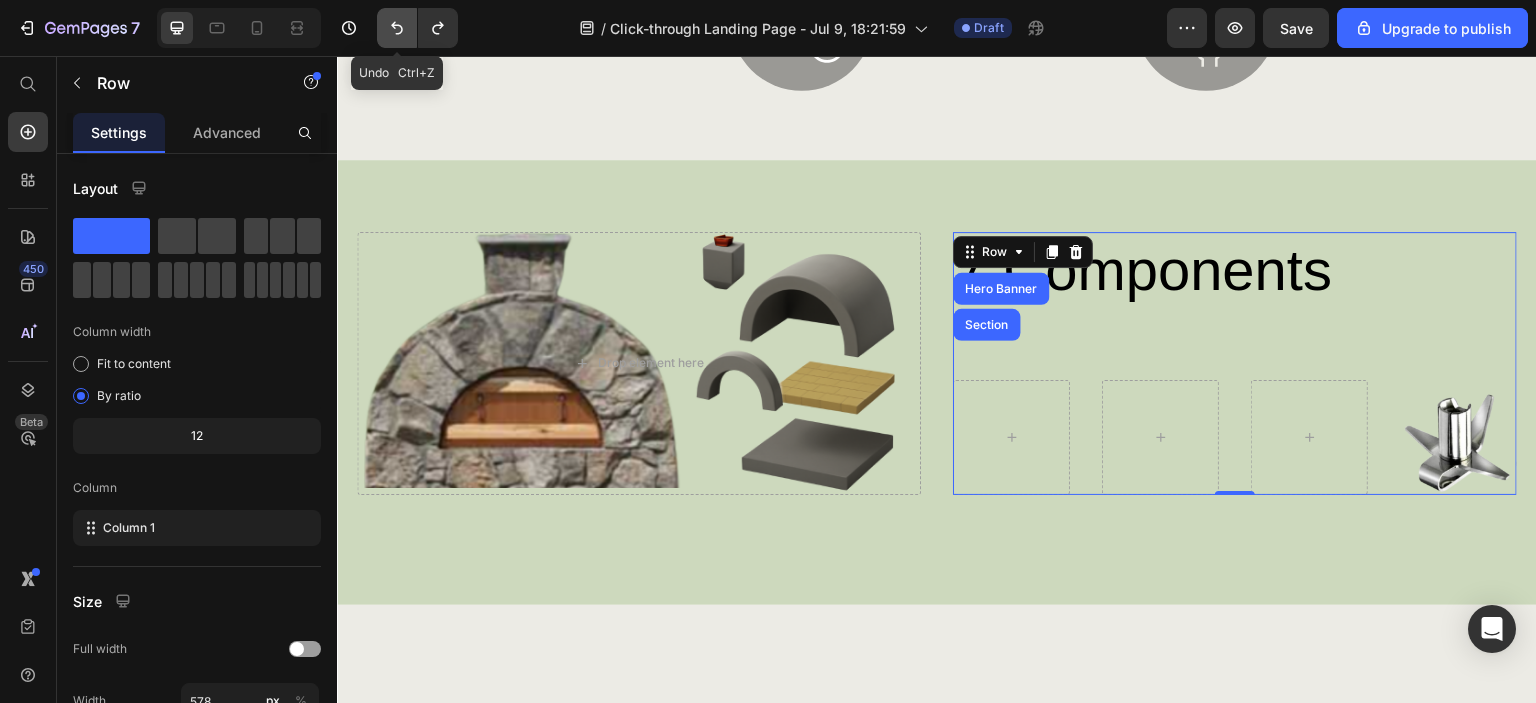 click 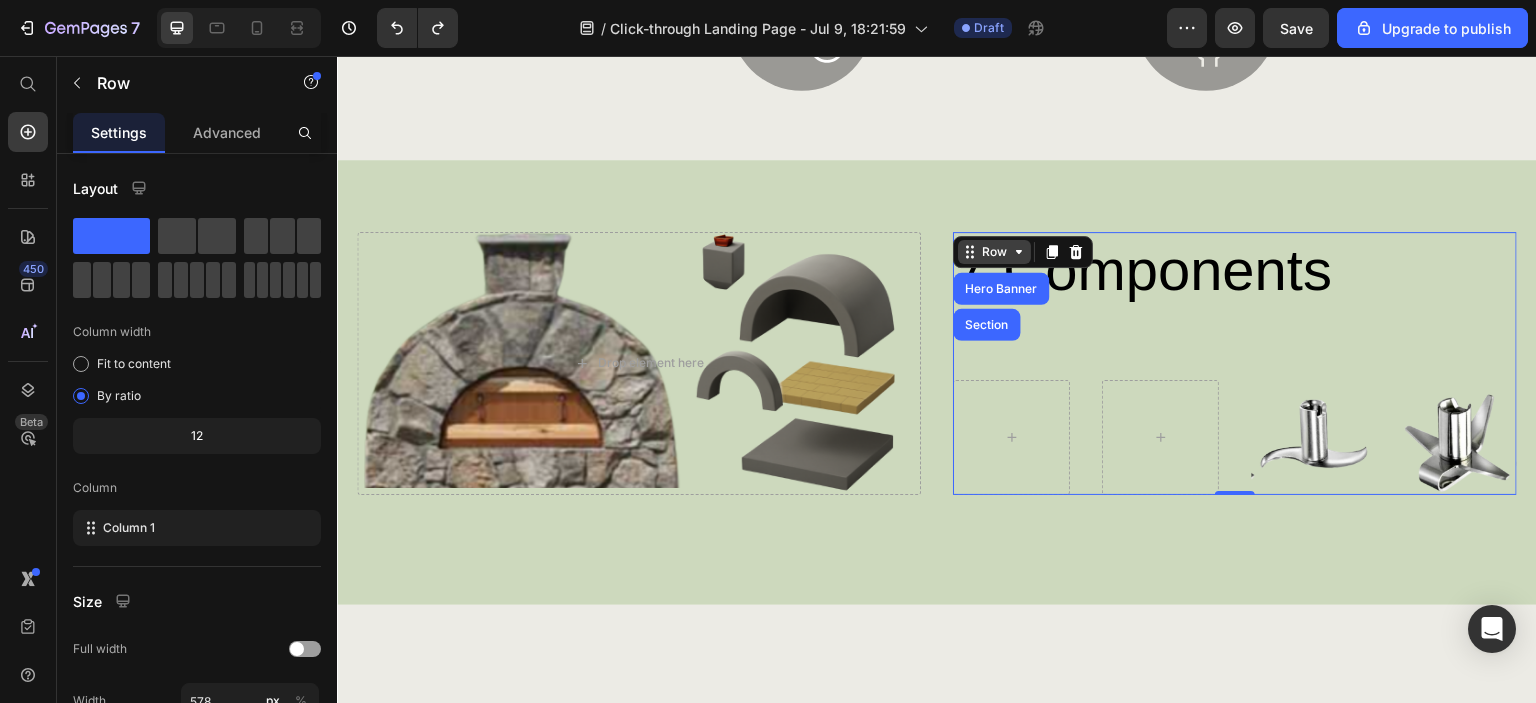 click 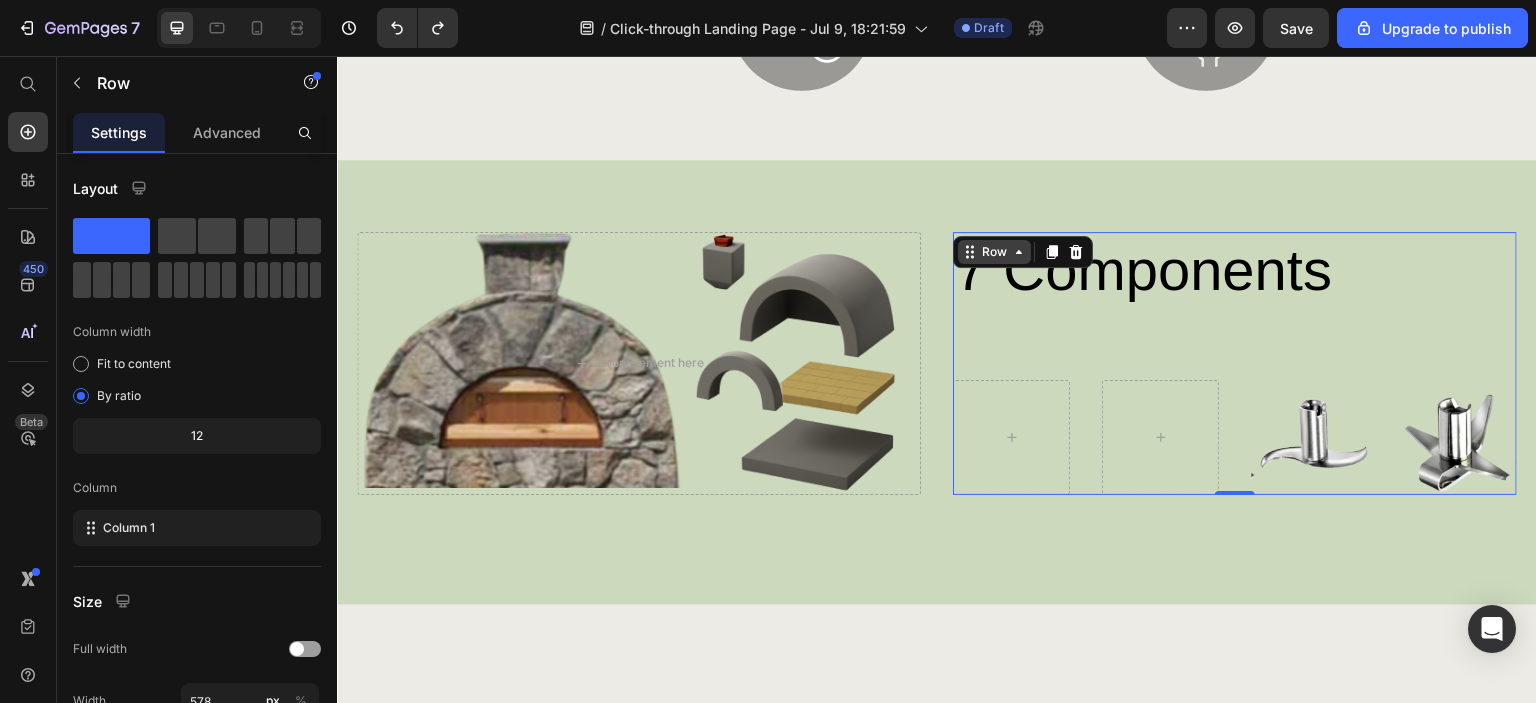 click 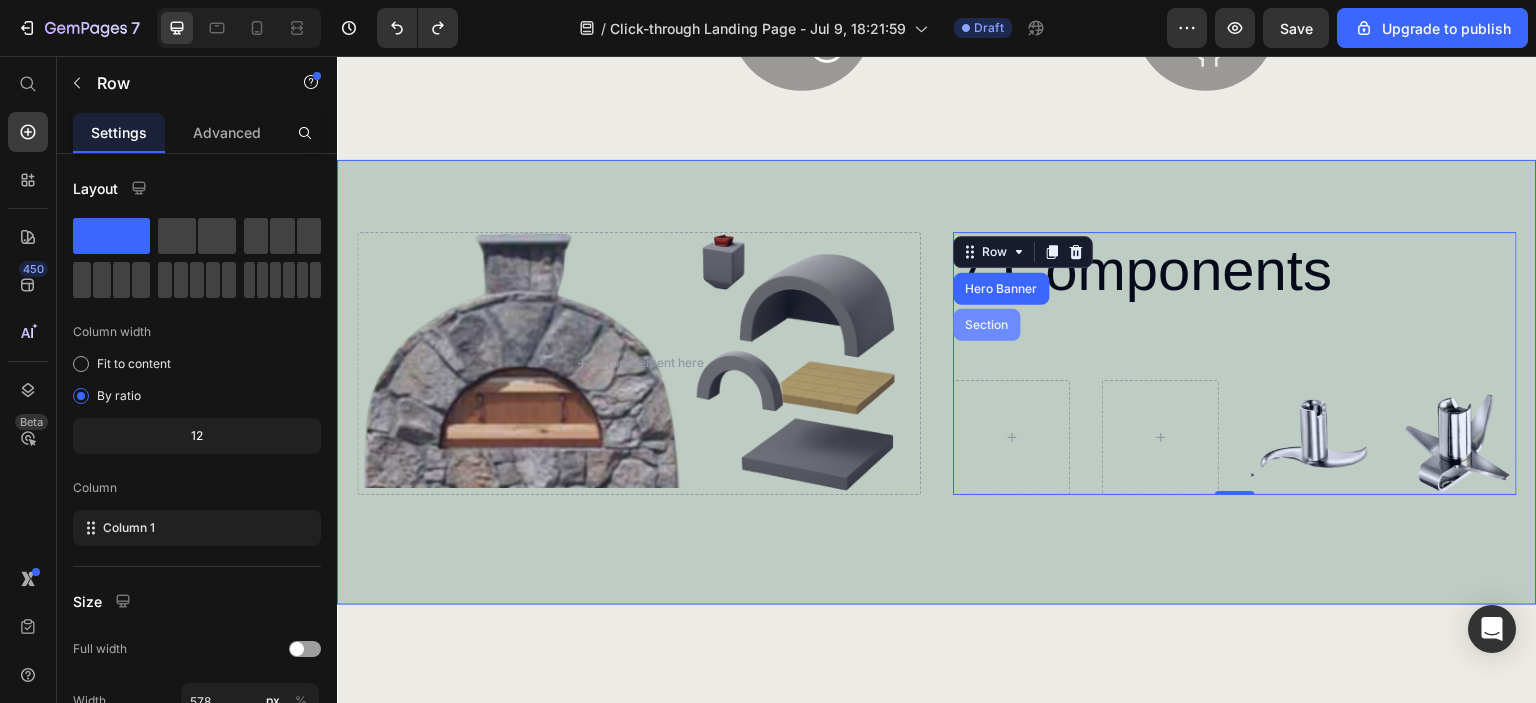click on "Section" at bounding box center (987, 325) 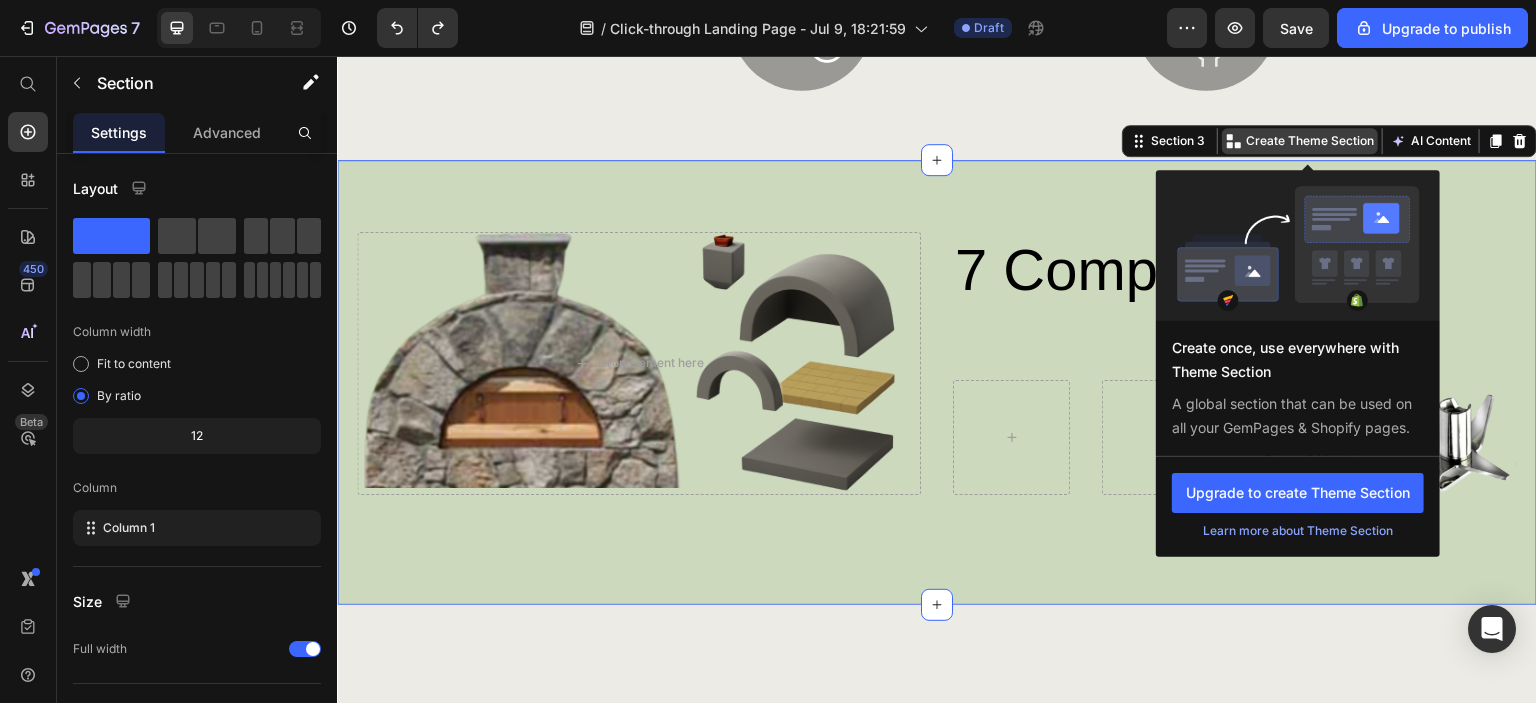 click on "Create Theme Section" at bounding box center (1310, 141) 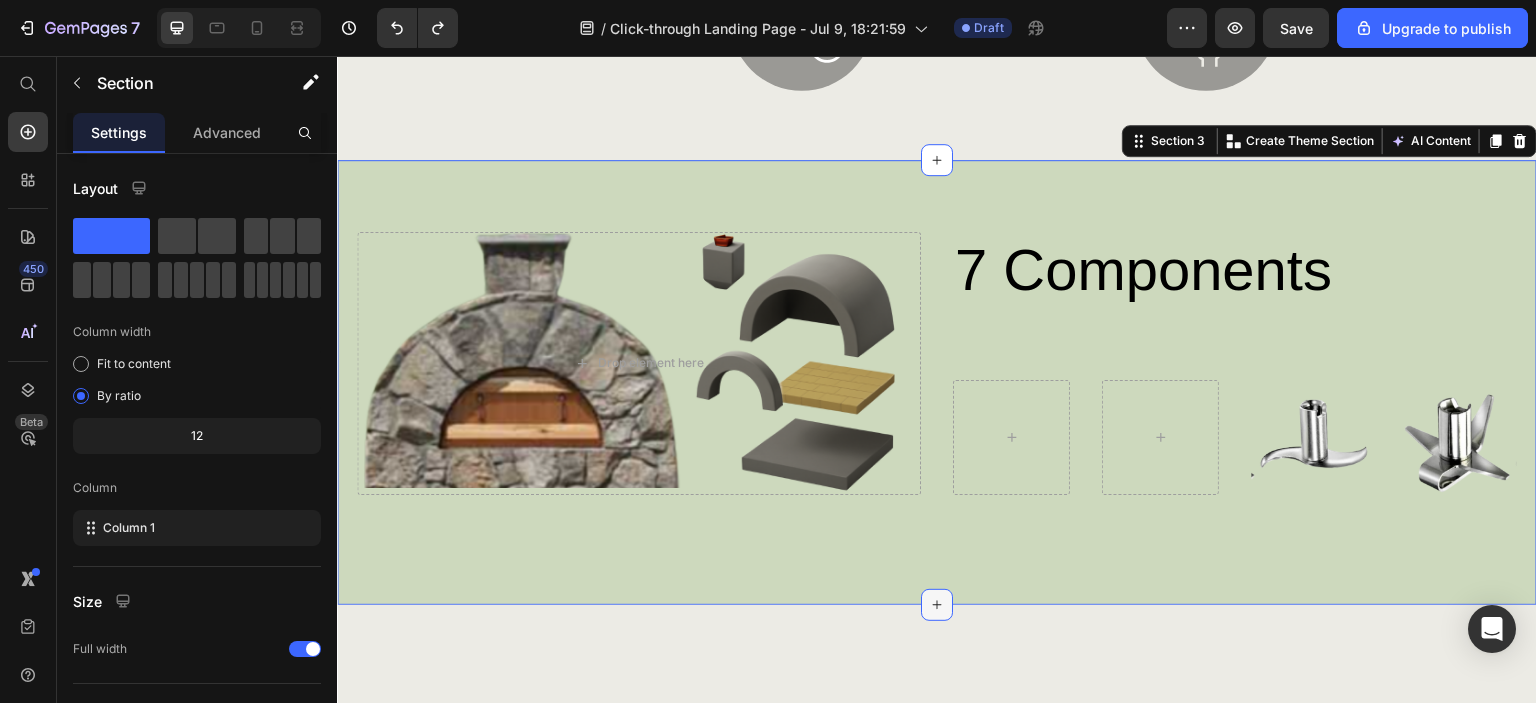 click at bounding box center [937, 605] 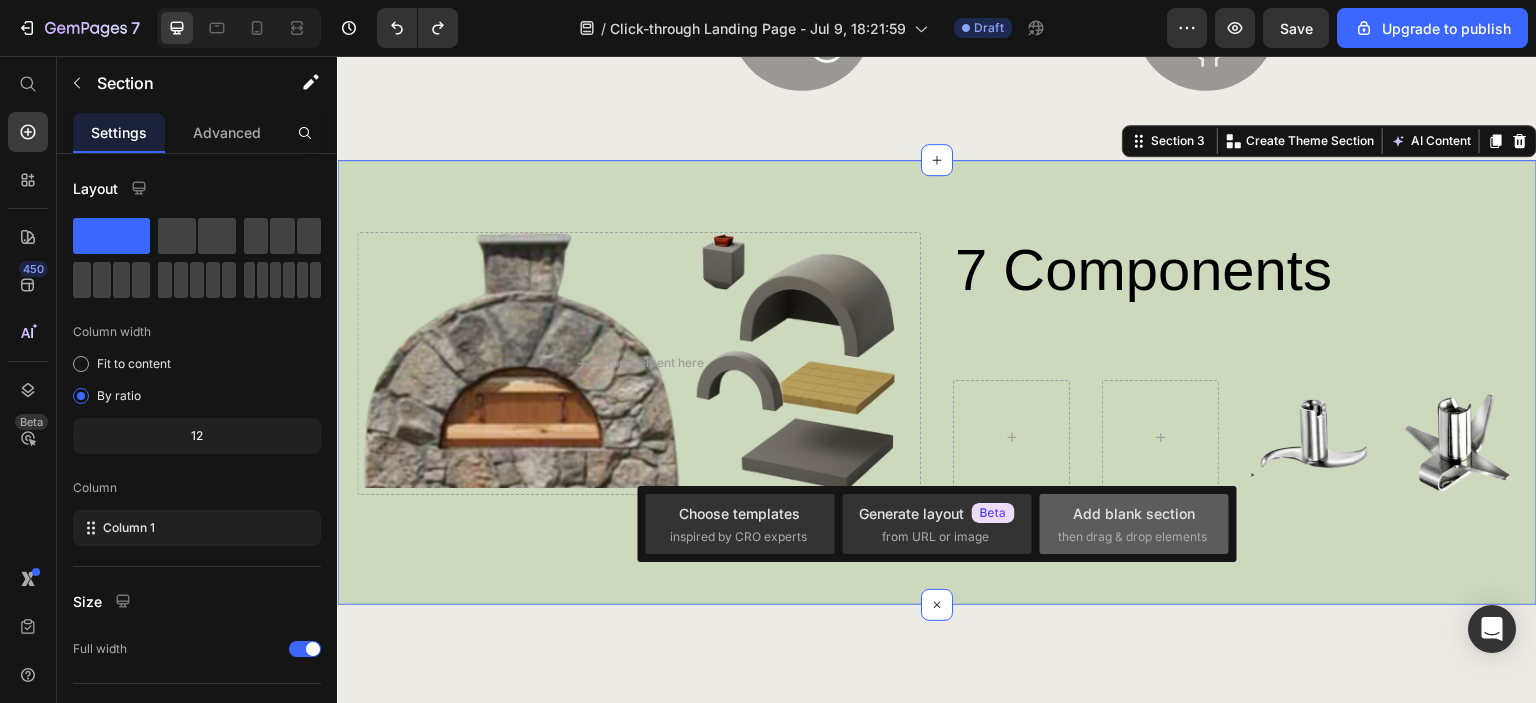 drag, startPoint x: 802, startPoint y: 473, endPoint x: 1136, endPoint y: 528, distance: 338.49814 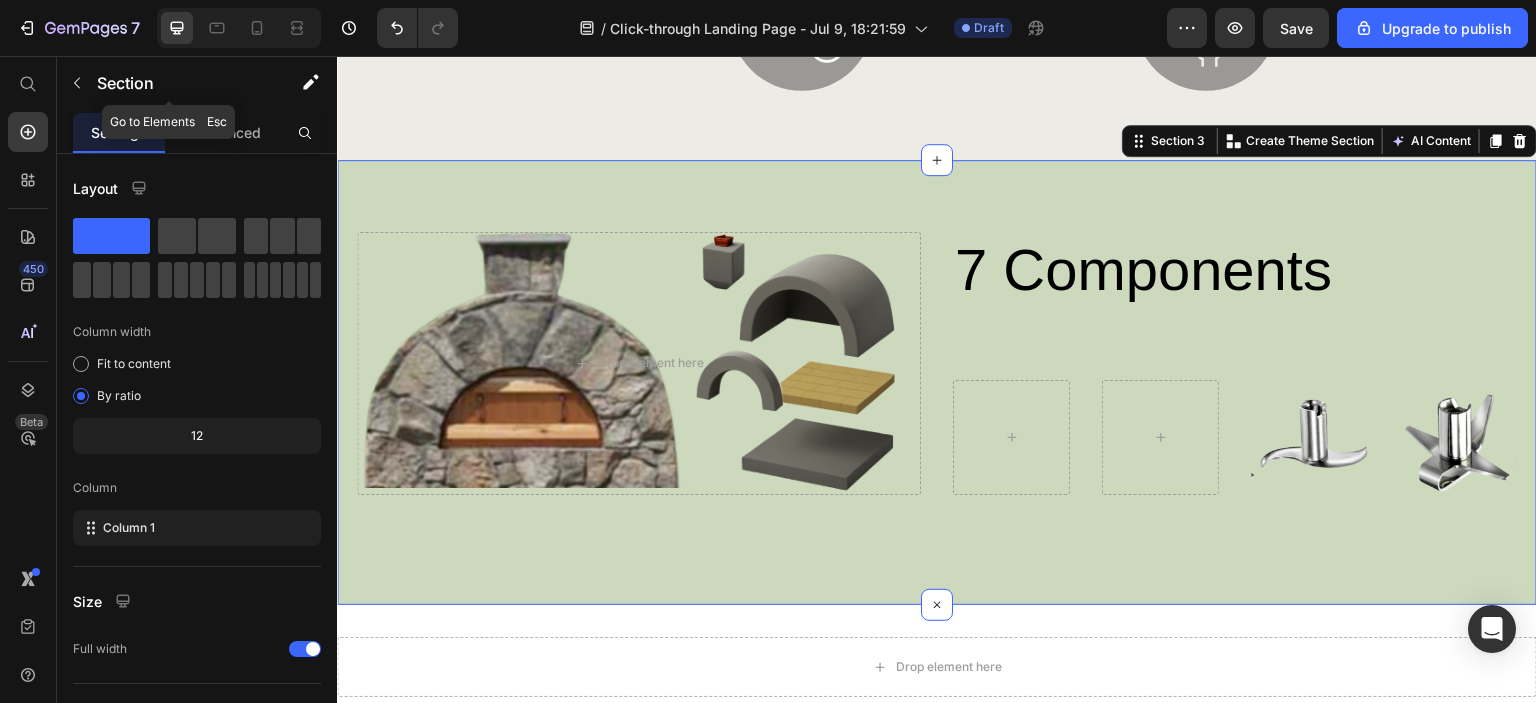 click 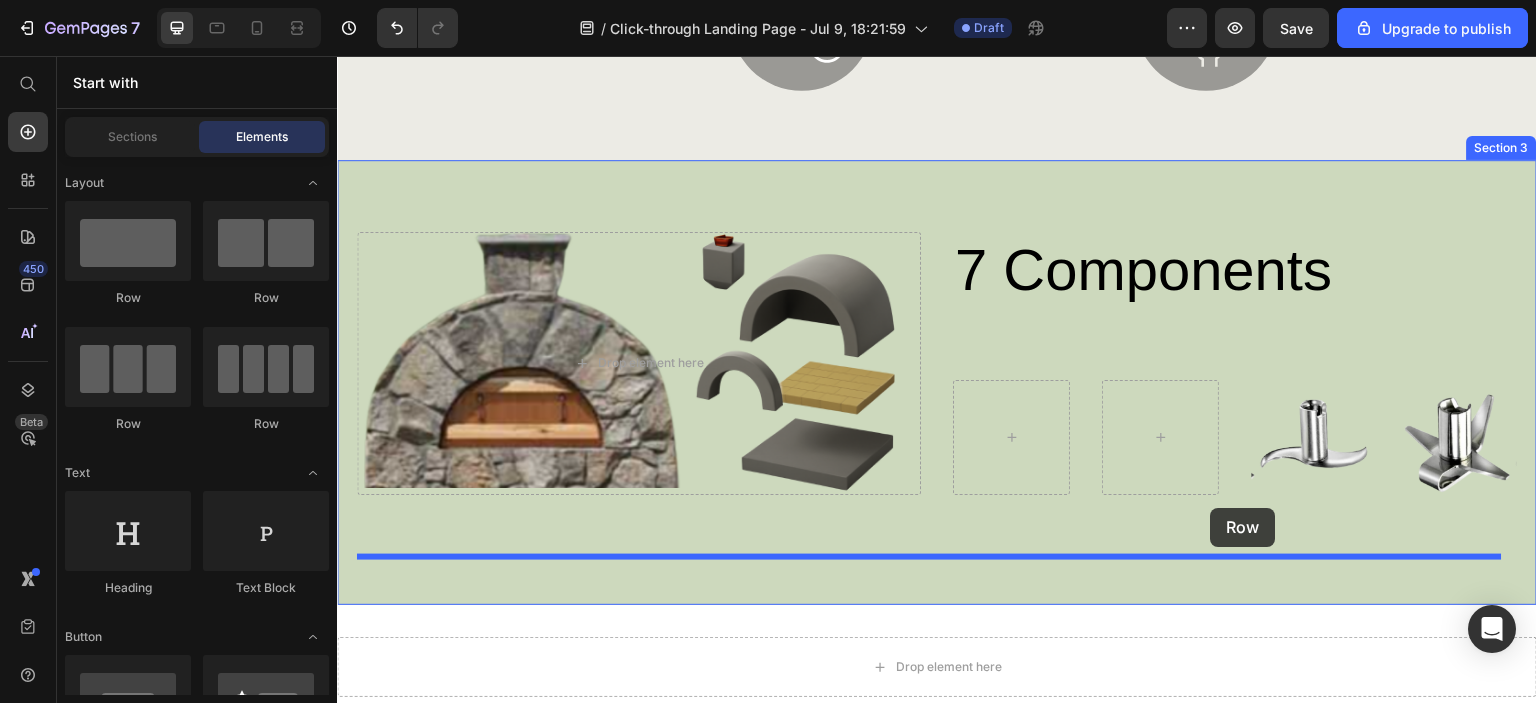 drag, startPoint x: 473, startPoint y: 319, endPoint x: 1216, endPoint y: 508, distance: 766.6616 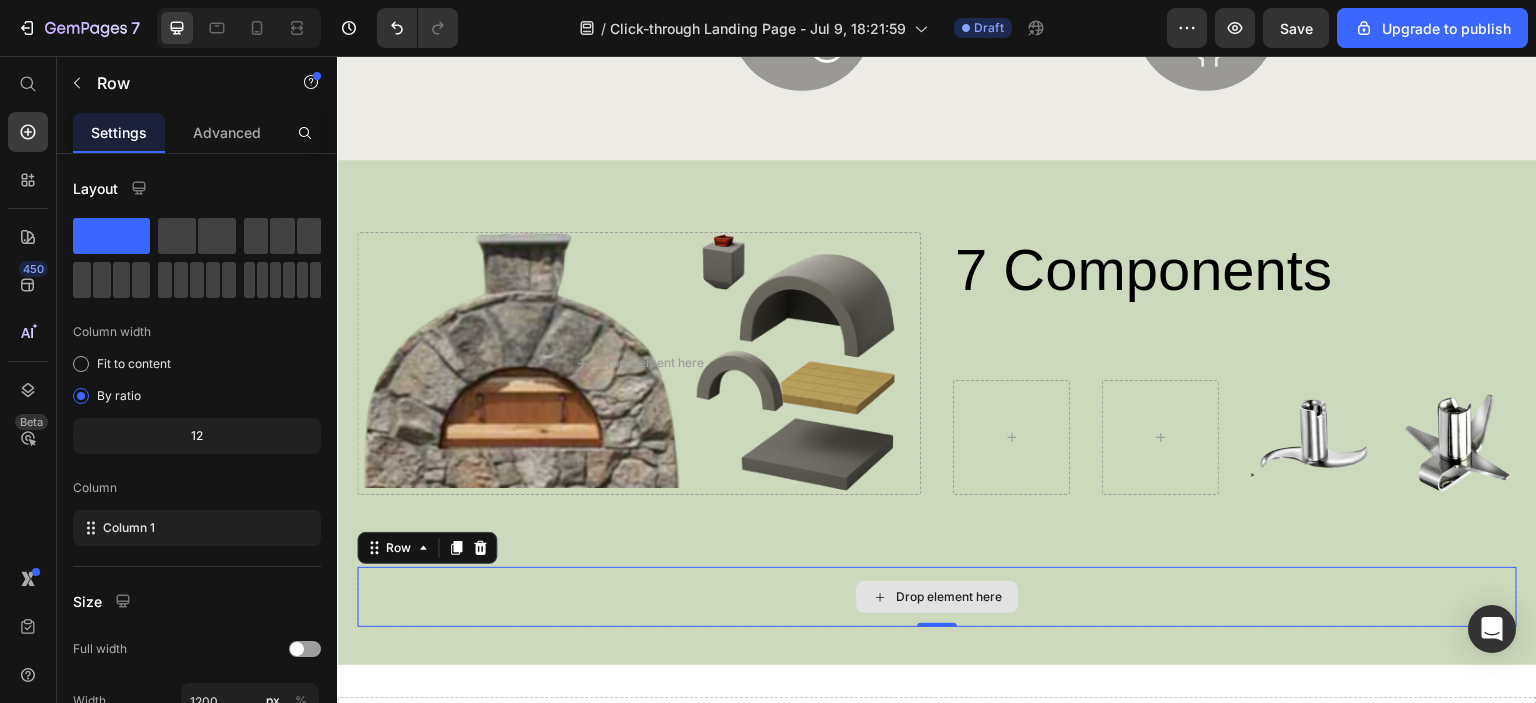 click on "Drop element here" at bounding box center [937, 597] 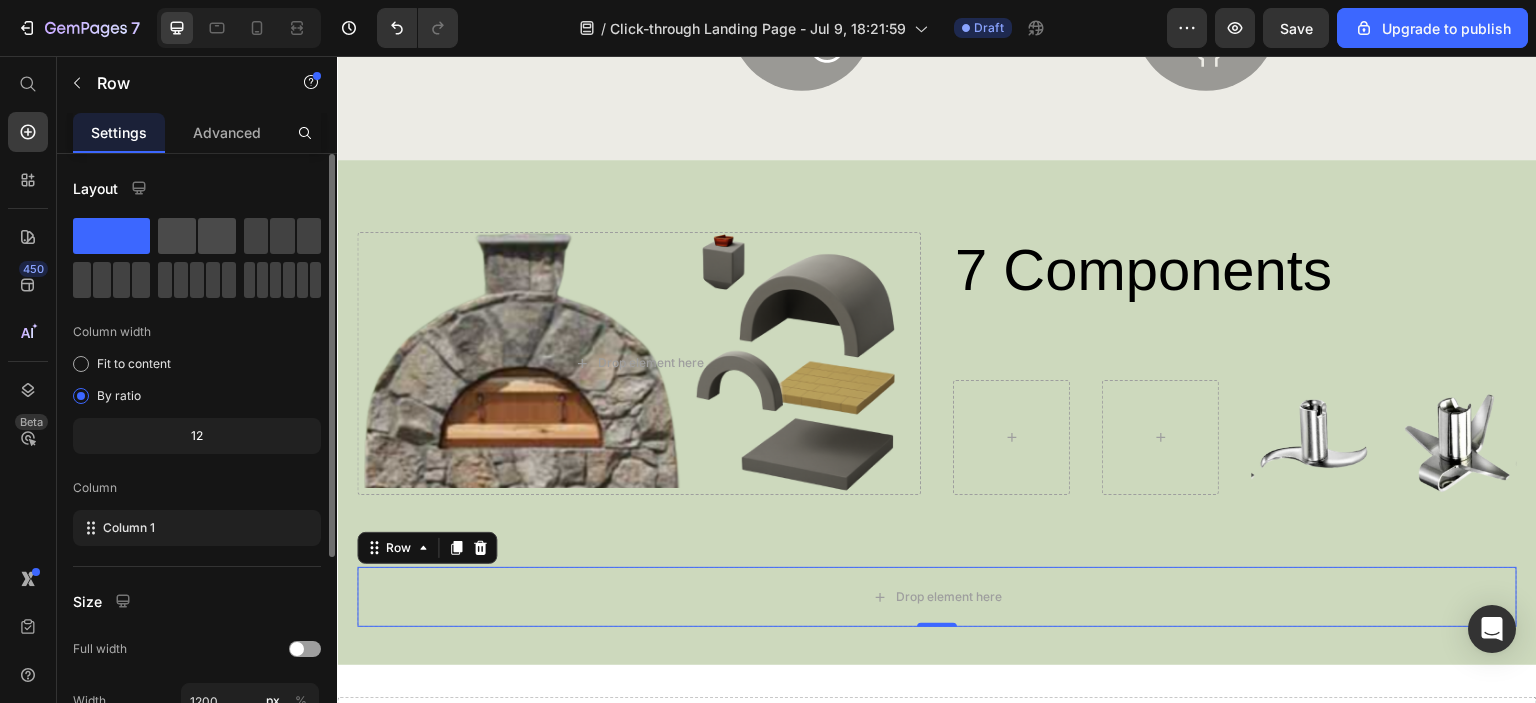 click 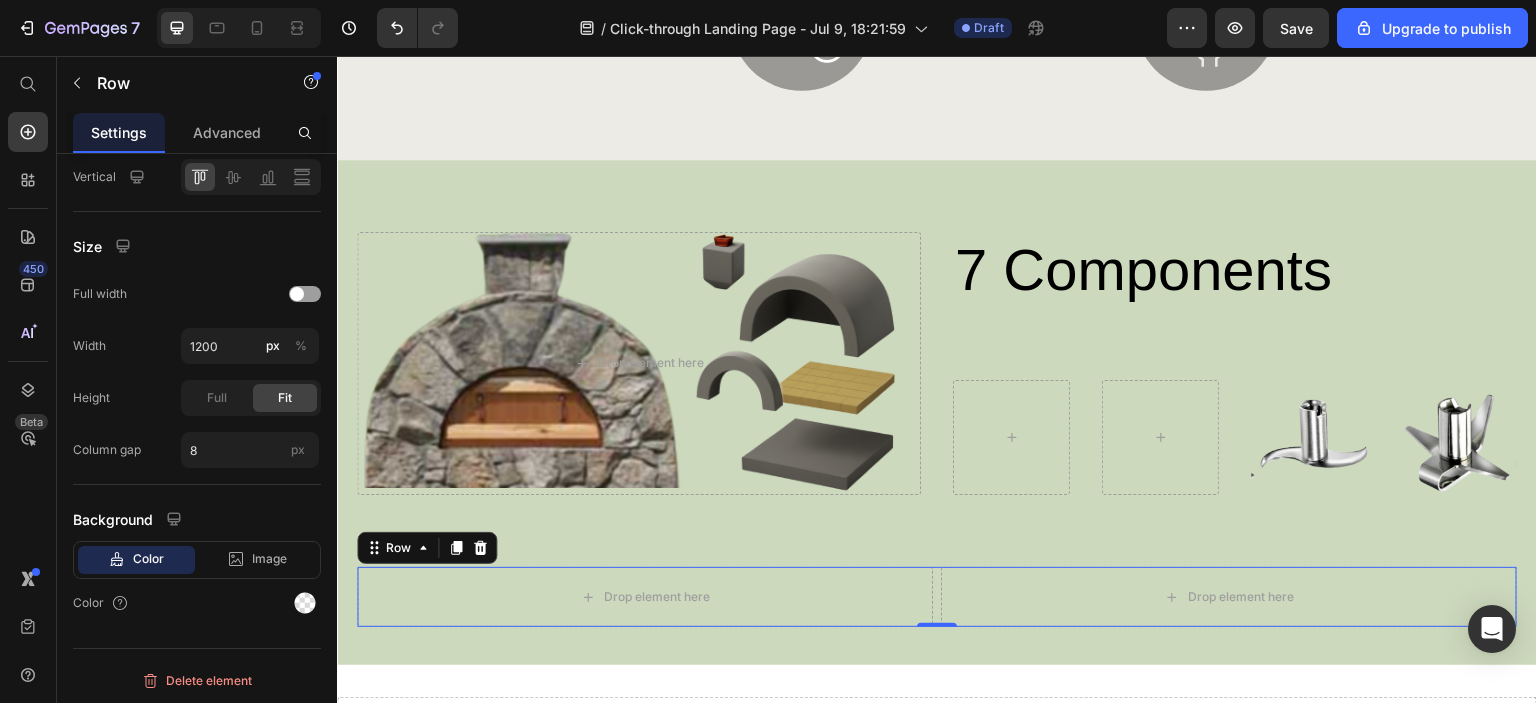 scroll, scrollTop: 0, scrollLeft: 0, axis: both 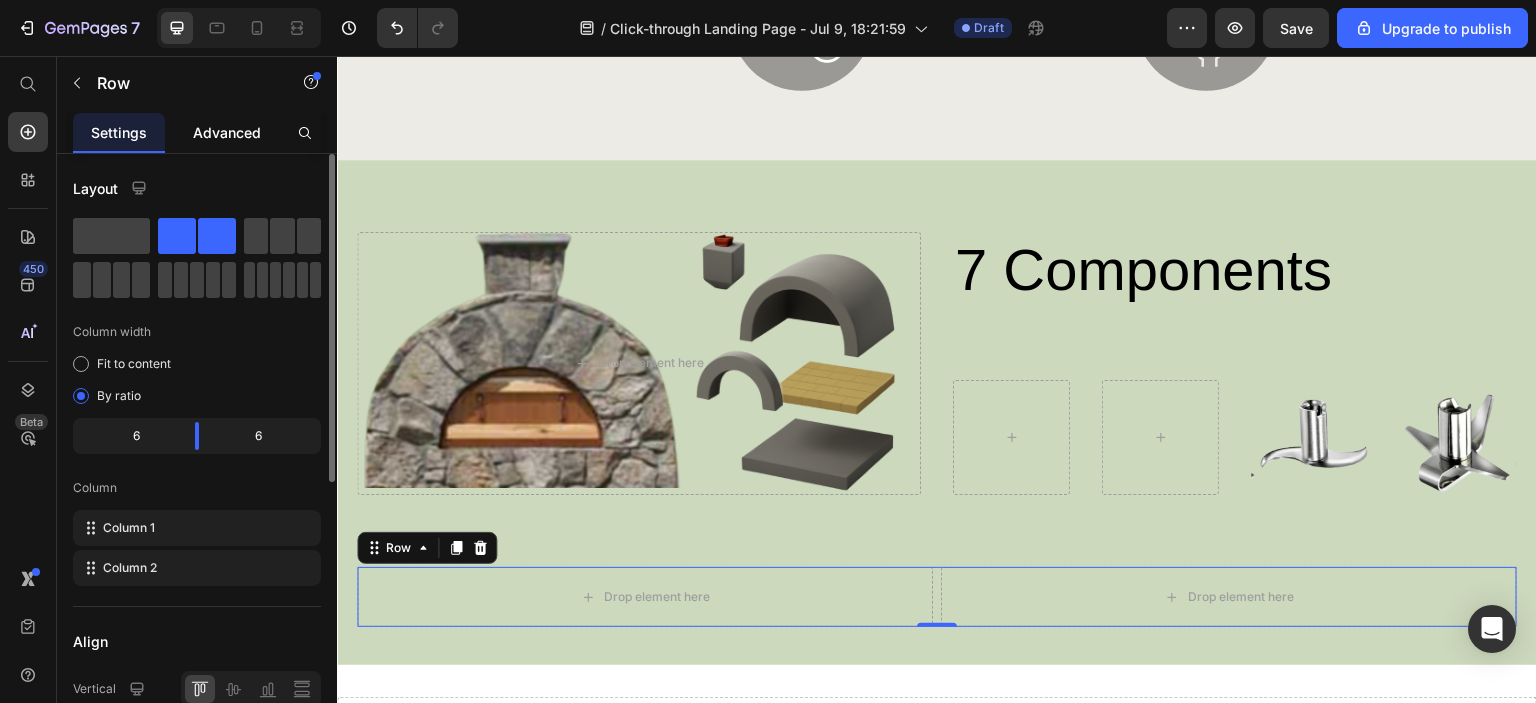 click on "Advanced" at bounding box center [227, 132] 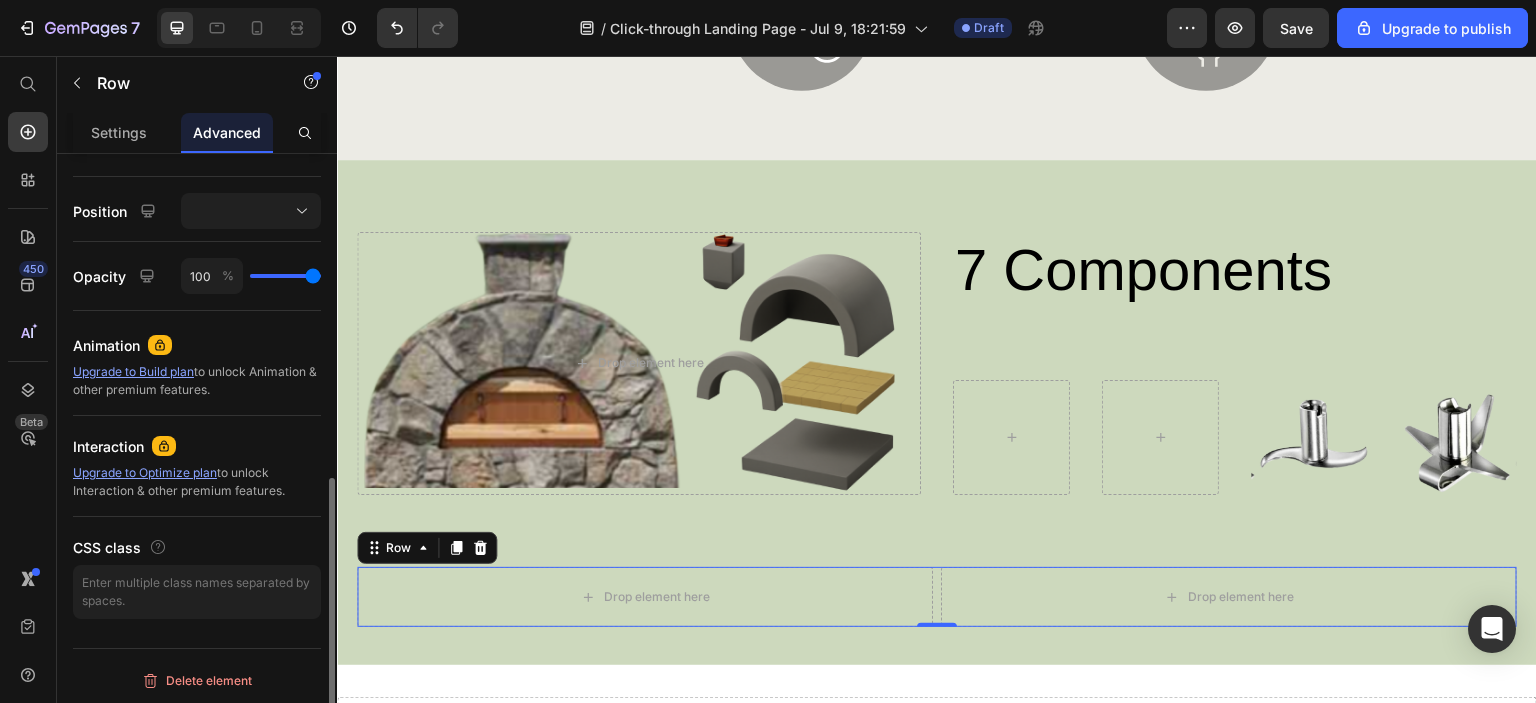 scroll, scrollTop: 0, scrollLeft: 0, axis: both 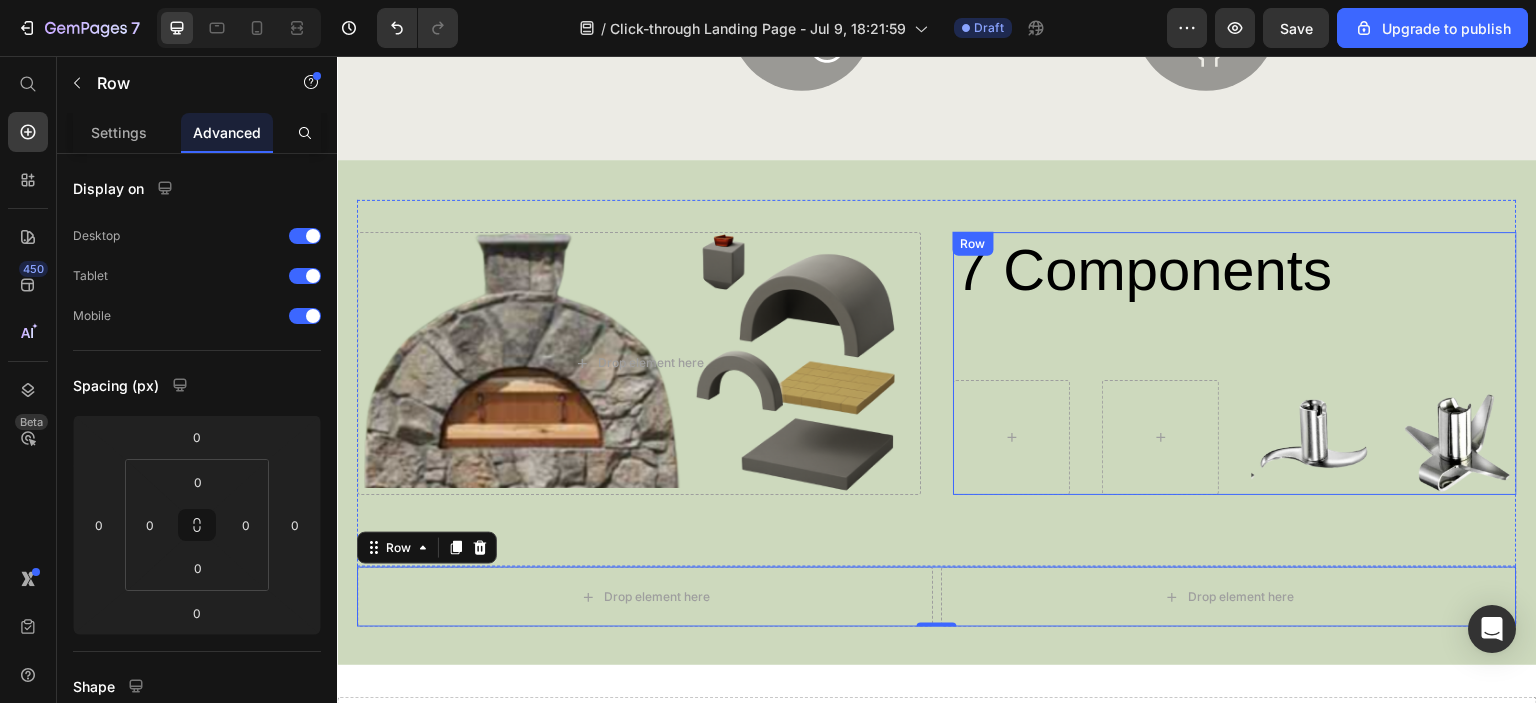 click on "7 Components Heading
Image Image Row" at bounding box center (1235, 364) 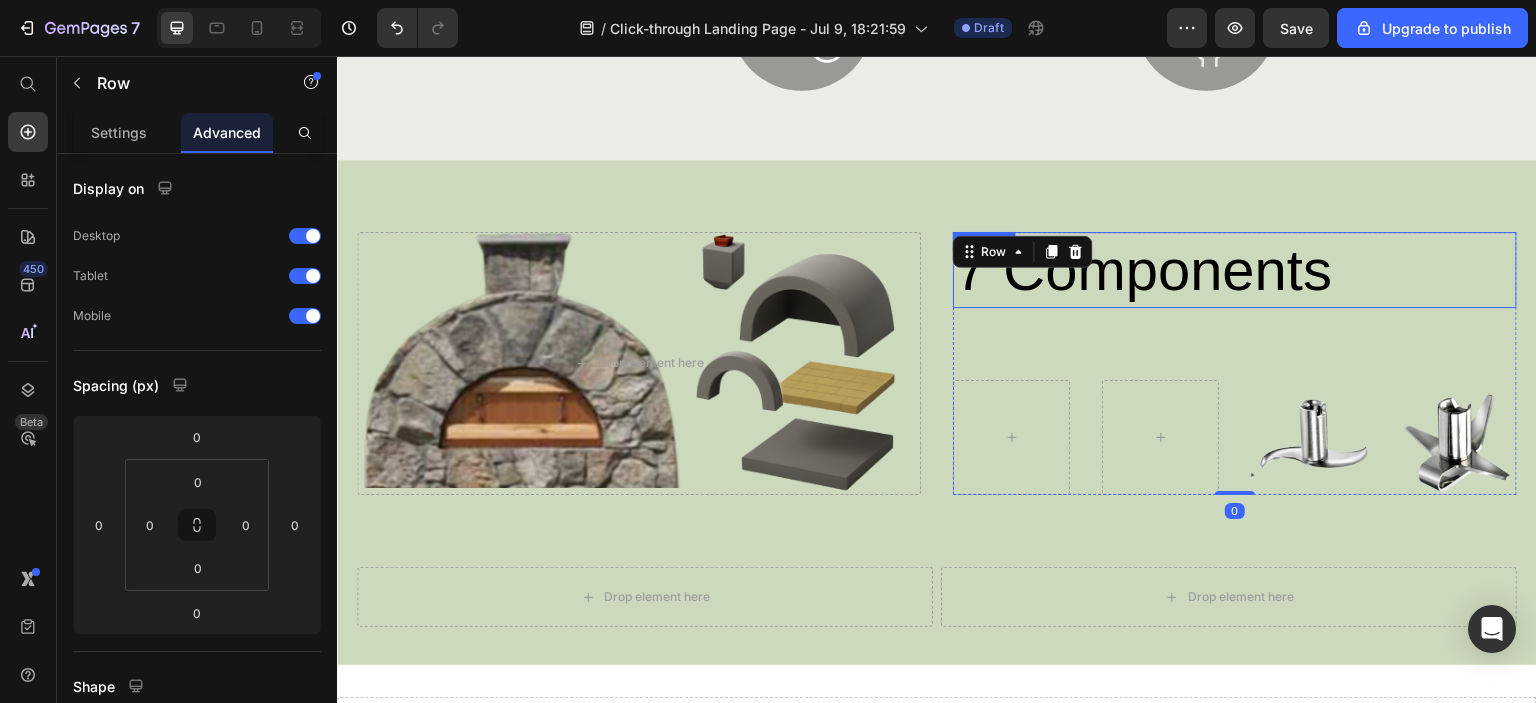 click on "7 Components" at bounding box center [1193, 270] 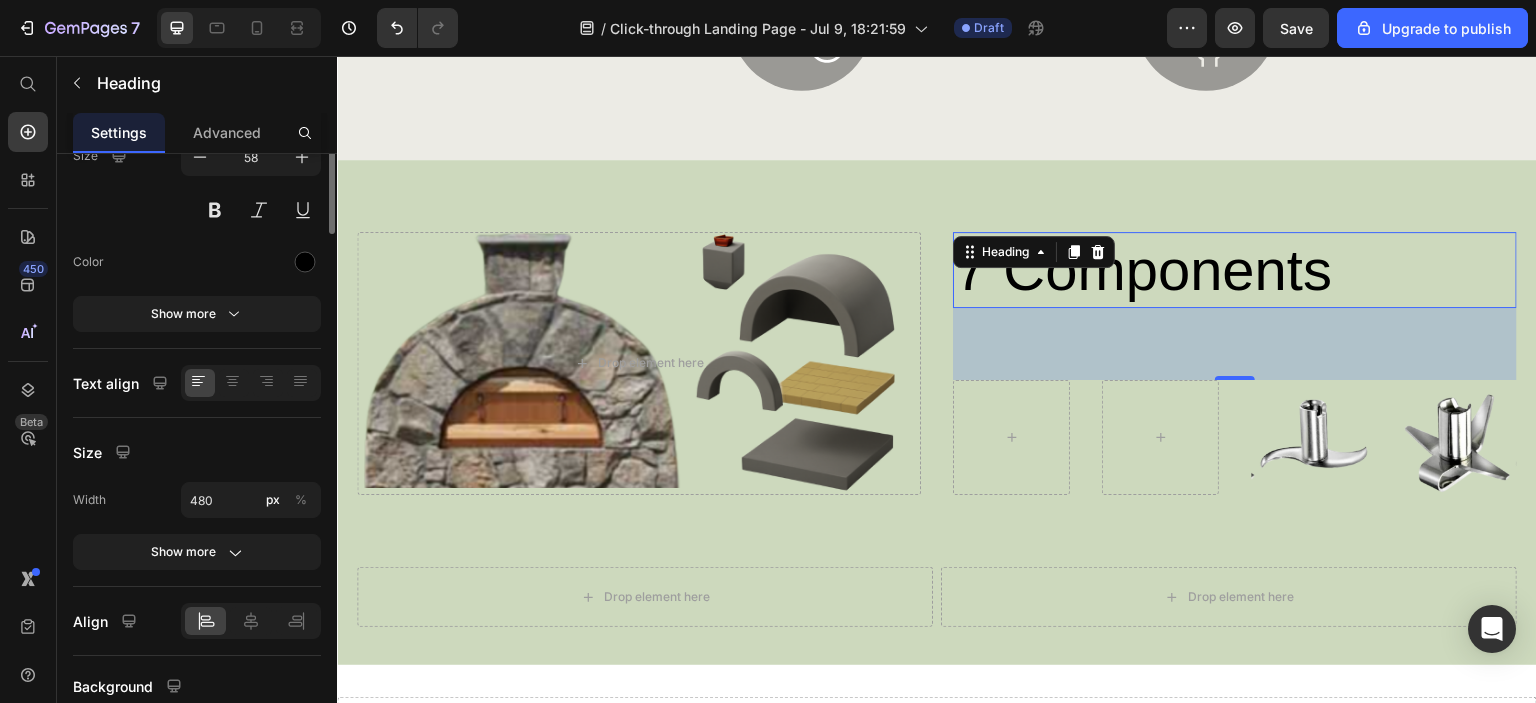 scroll, scrollTop: 0, scrollLeft: 0, axis: both 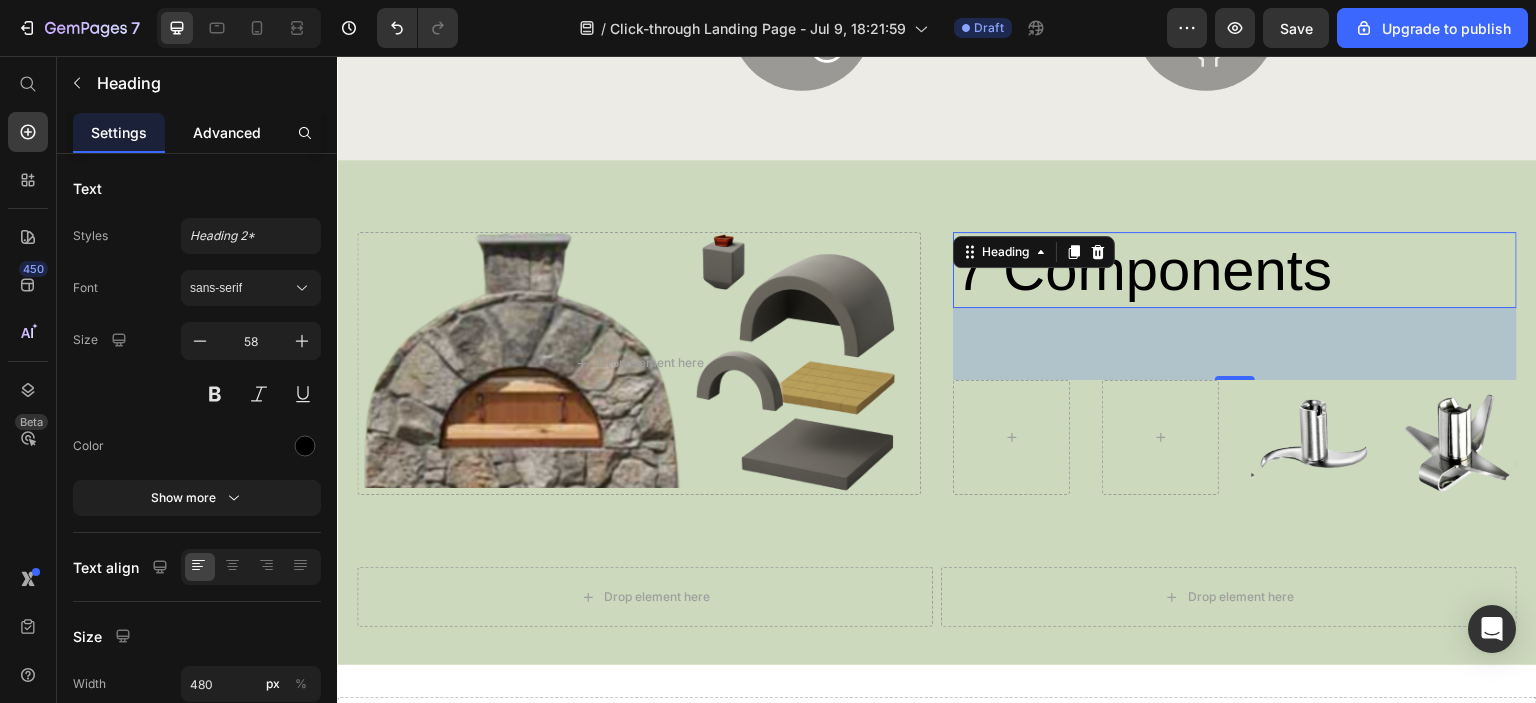click on "Advanced" at bounding box center (227, 132) 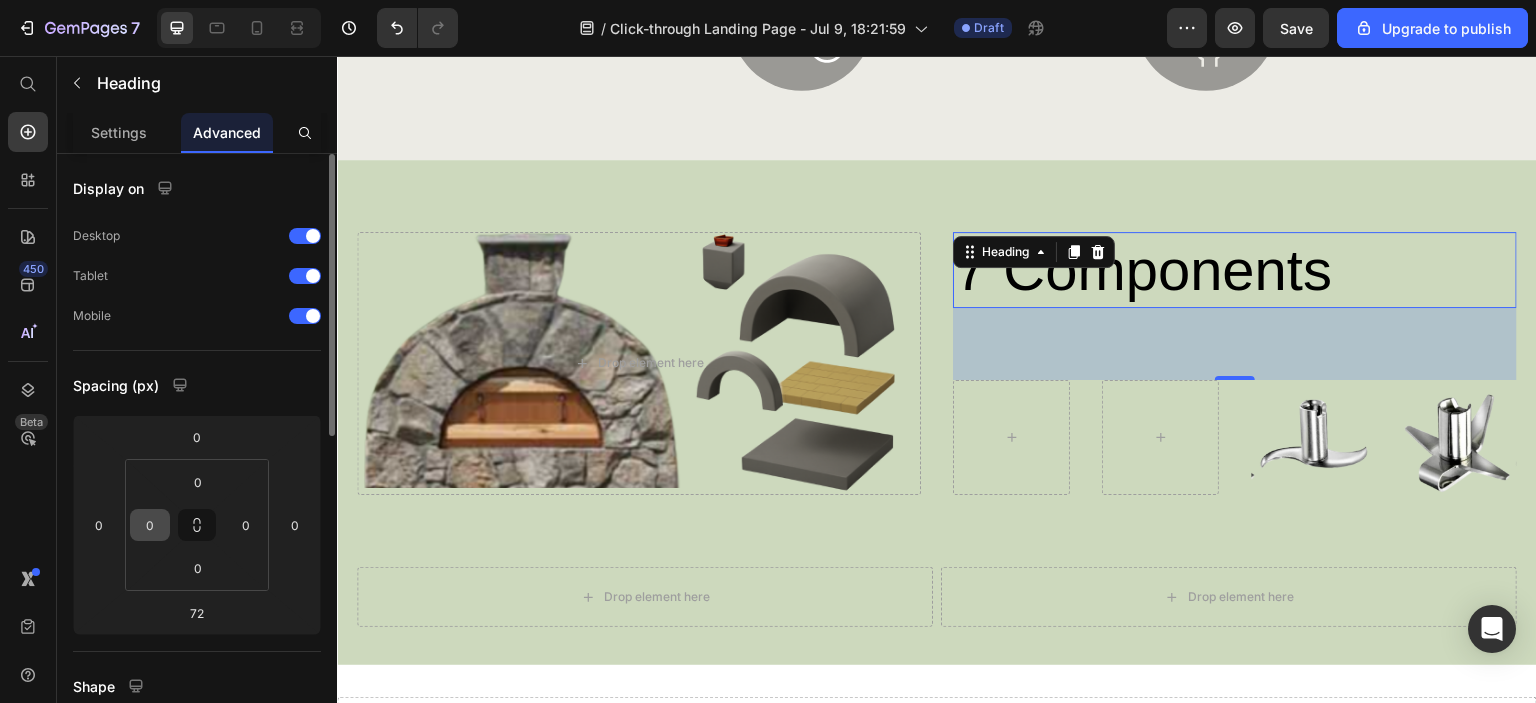 scroll, scrollTop: 200, scrollLeft: 0, axis: vertical 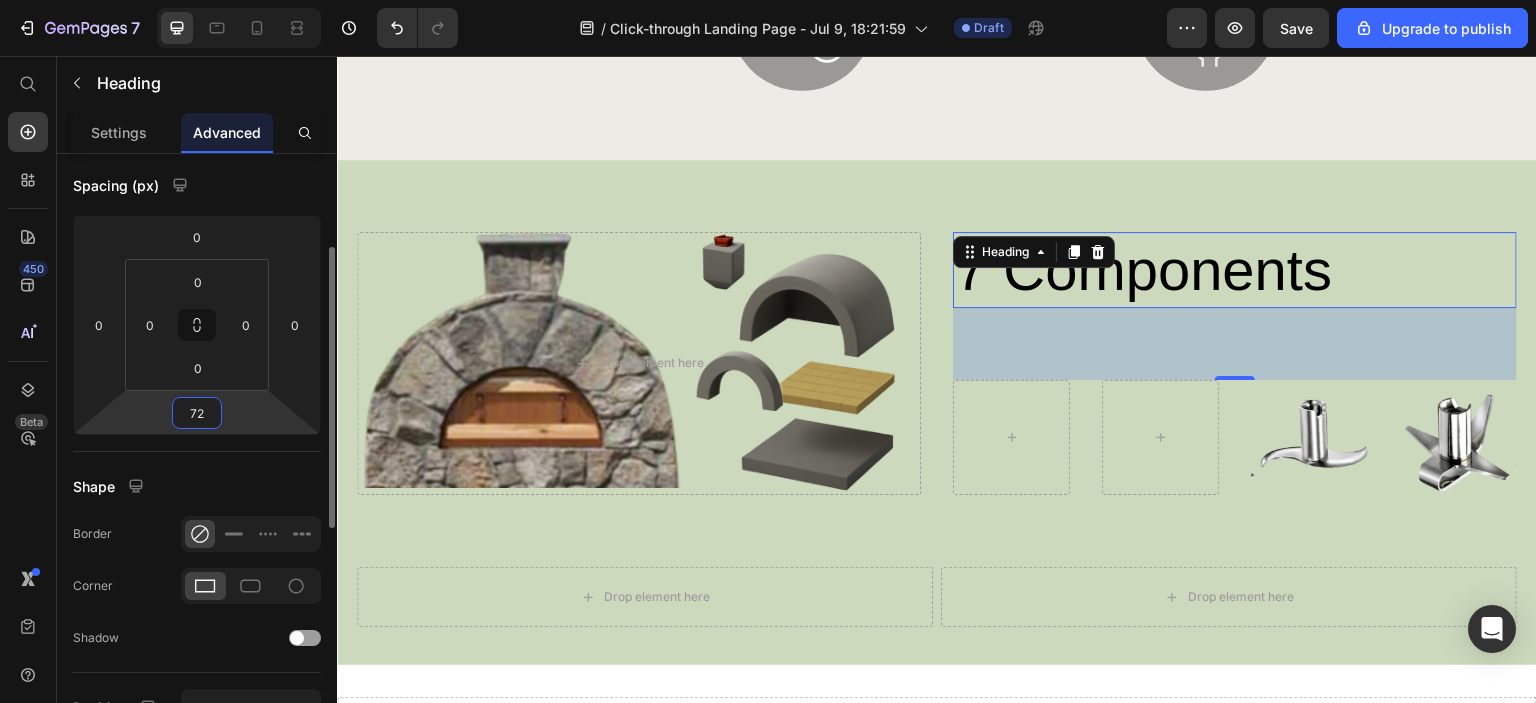 click on "72" at bounding box center (197, 413) 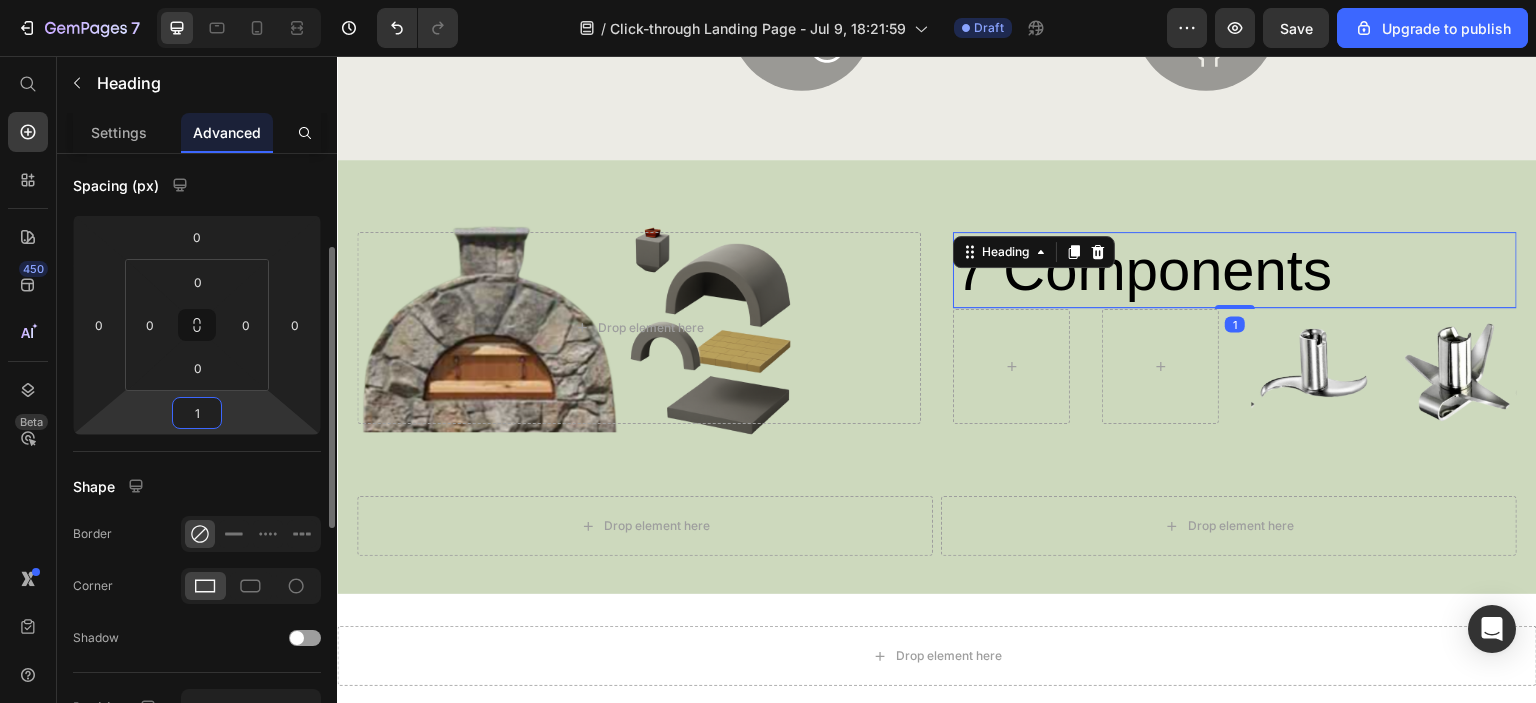 type on "10" 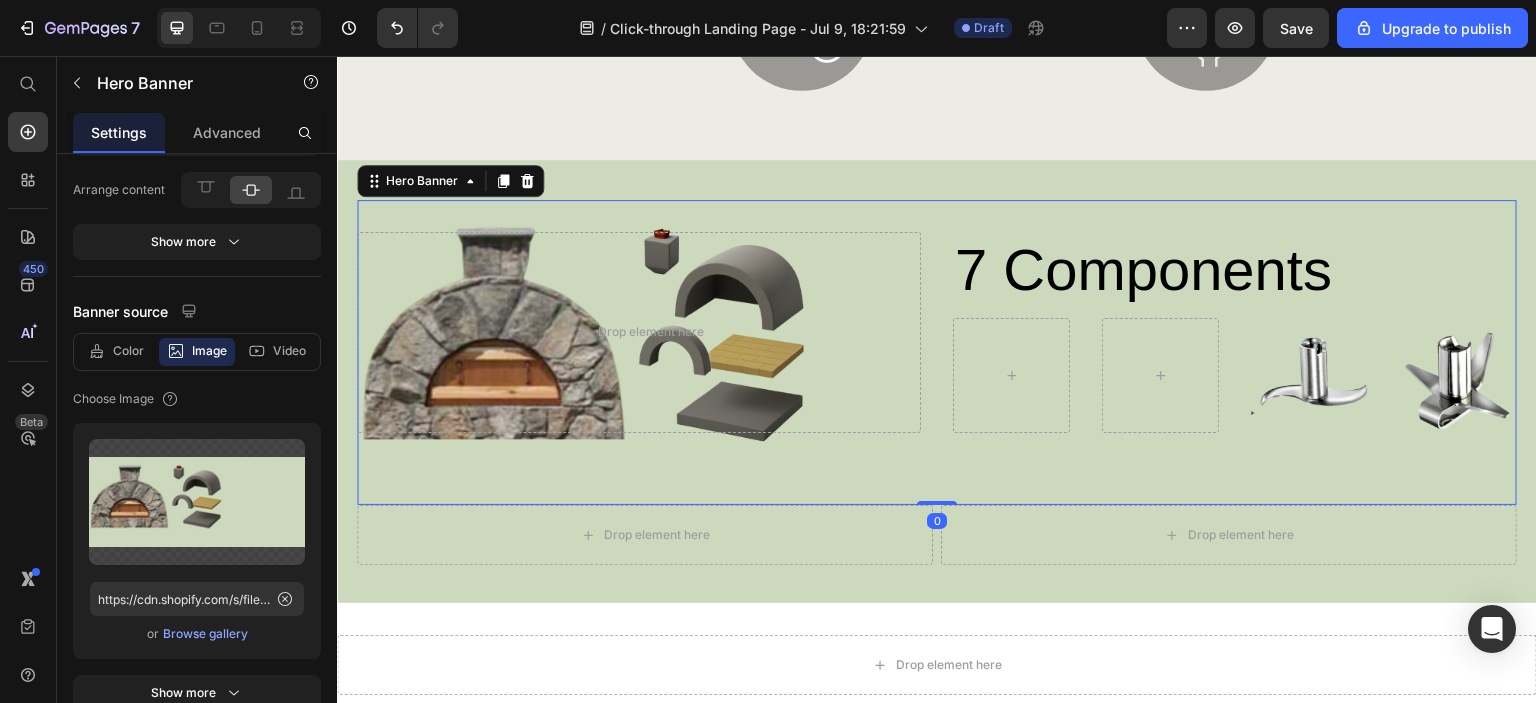 scroll, scrollTop: 0, scrollLeft: 0, axis: both 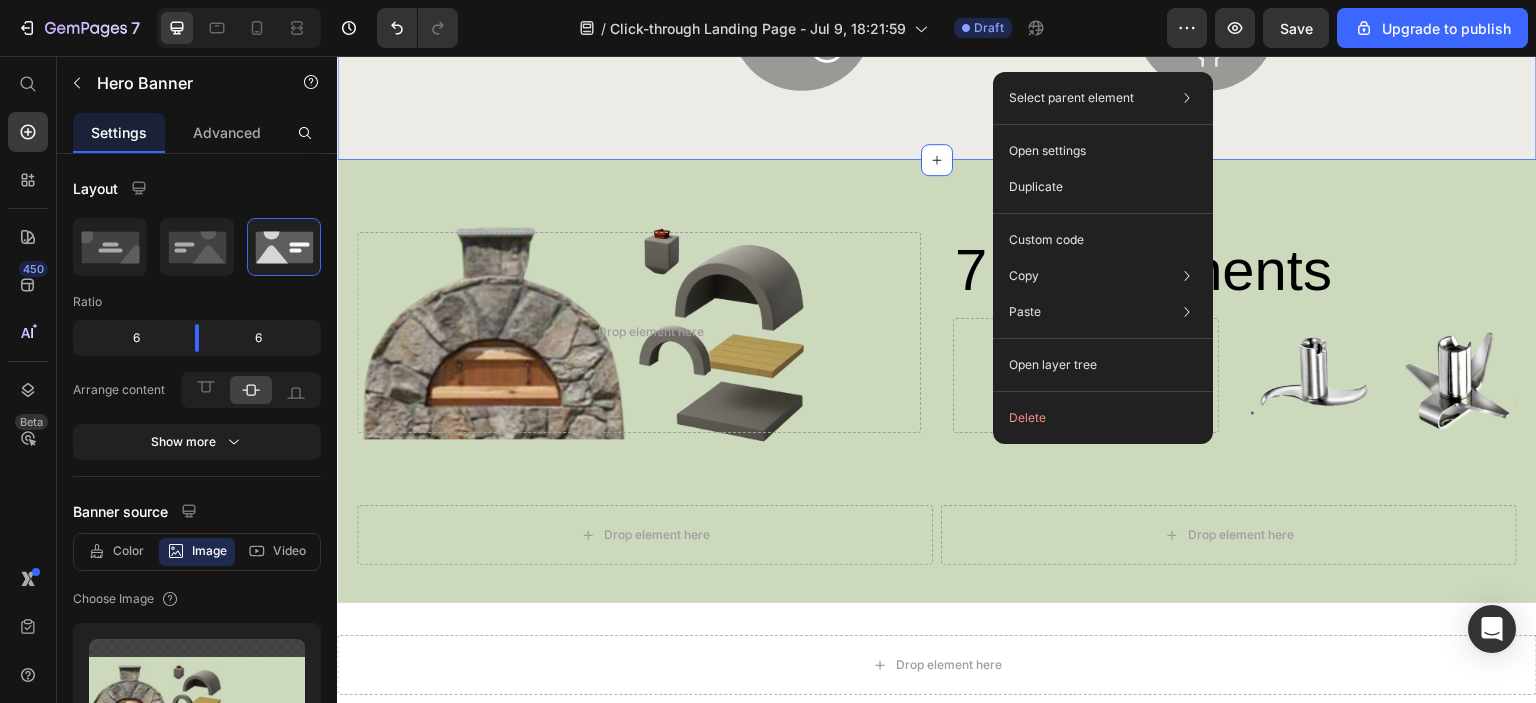 click on "Image Your Forever Pizza Oven Heading Image High Heat Cooking Text Block Row Image Durable Materials Text Block Row Image Cook What  What you want Text Block Row Image Excellent Performance Text Block Row Row Row Row Section 2   You can create reusable sections Create Theme Section AI Content Write with GemAI What would you like to describe here? Tone and Voice Persuasive Product Pizza Oven Thermal Blanket Show more Generate" at bounding box center [937, -134] 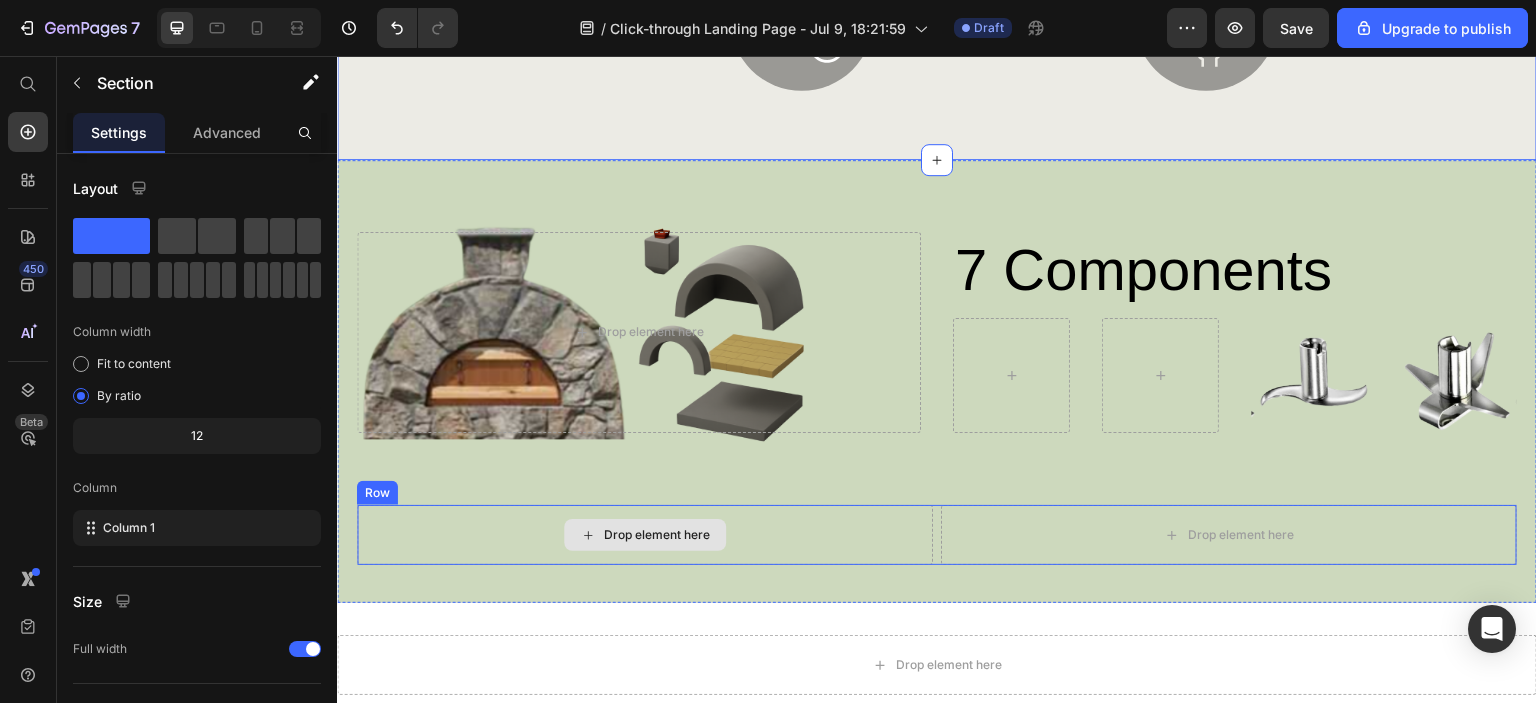 click on "Drop element here" at bounding box center [645, 535] 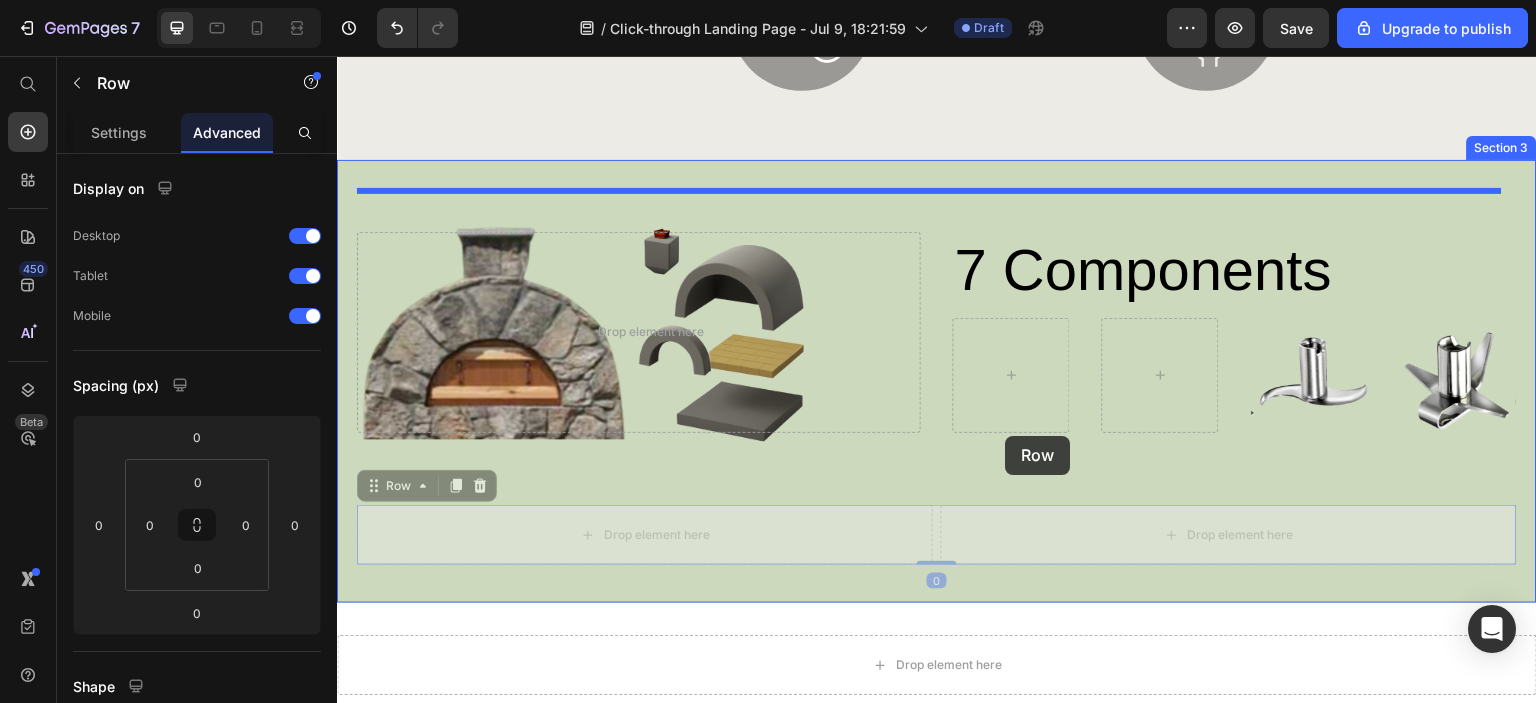 drag, startPoint x: 378, startPoint y: 476, endPoint x: 1006, endPoint y: 436, distance: 629.2726 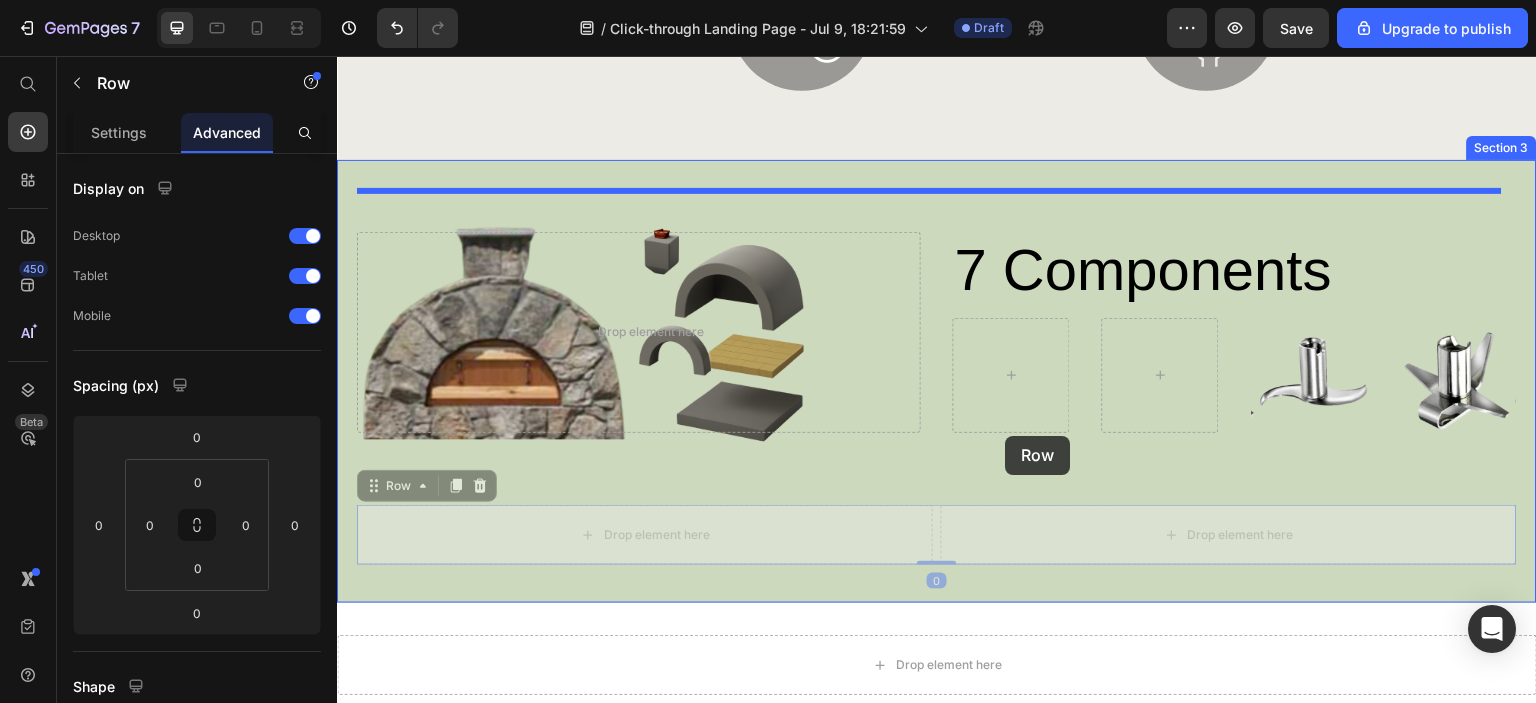 click on "Header The Amerigo Pizza Oven Heading shop now Button Row Make Traditional Wood-fired Pizzas Heading Get Your Pizza Oven Button Hero Banner Section 1 Image Your Forever Pizza Oven Heading Image High Heat Cooking Text Block Row Image Durable Materials Text Block Row Image Cook What  What you want Text Block Row Image Excellent Performance Text Block Row Row Row Row Section 2 7 Components Heading
Image Image Row Row
Drop element here Hero Banner
Row   0
Drop element here
Drop element here Row   0 Section 3
Drop element here Section 4 Blend Like a Pro Heading Discover the ultimate kitchen companion with our Blender Mixer, designed to simplify your culinary adventures while delivering unmatched performance and versatility. Text Block GET YOURS NOW Button Image Row Section 5 Root Start with Sections from sidebar Add sections Add elements Add section Choose templates" at bounding box center (937, 2368) 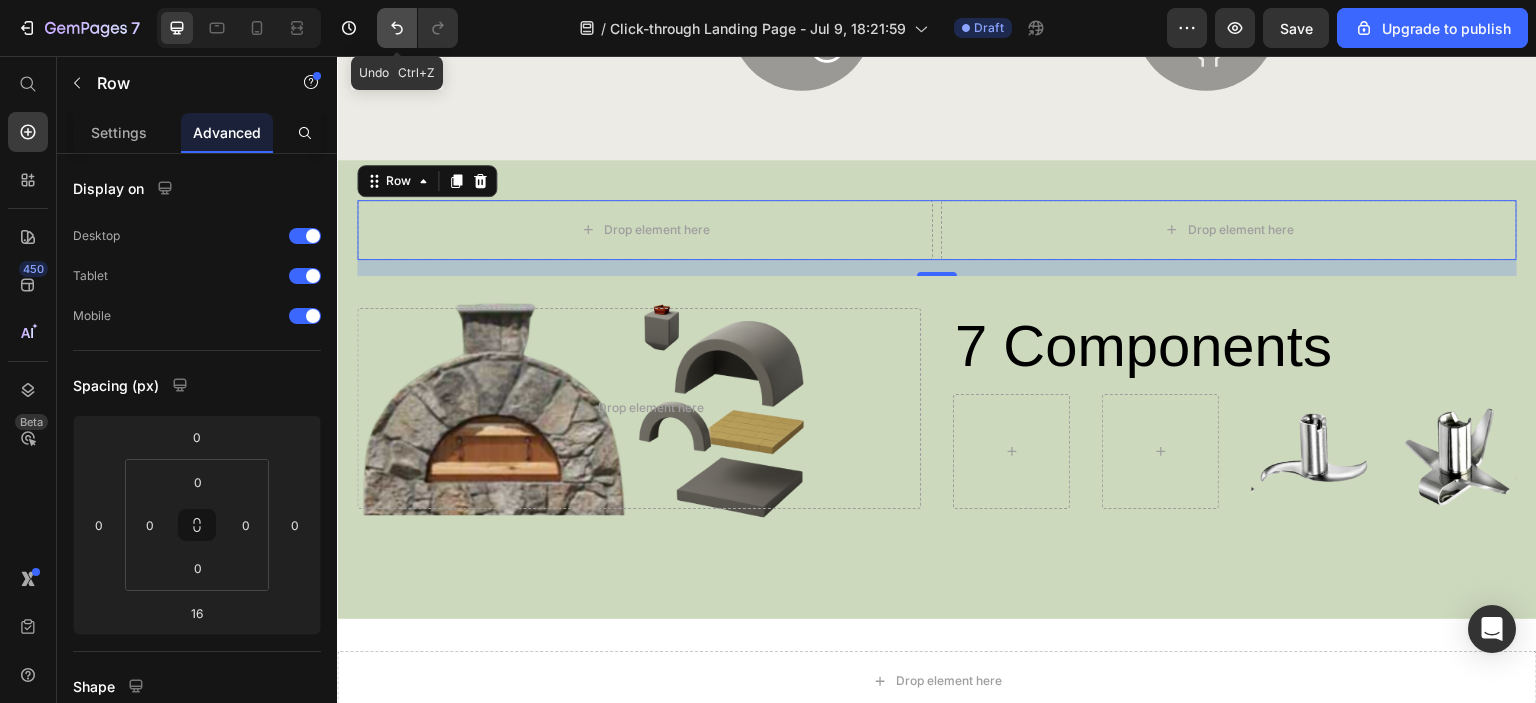 drag, startPoint x: 392, startPoint y: 33, endPoint x: 81, endPoint y: 7, distance: 312.08493 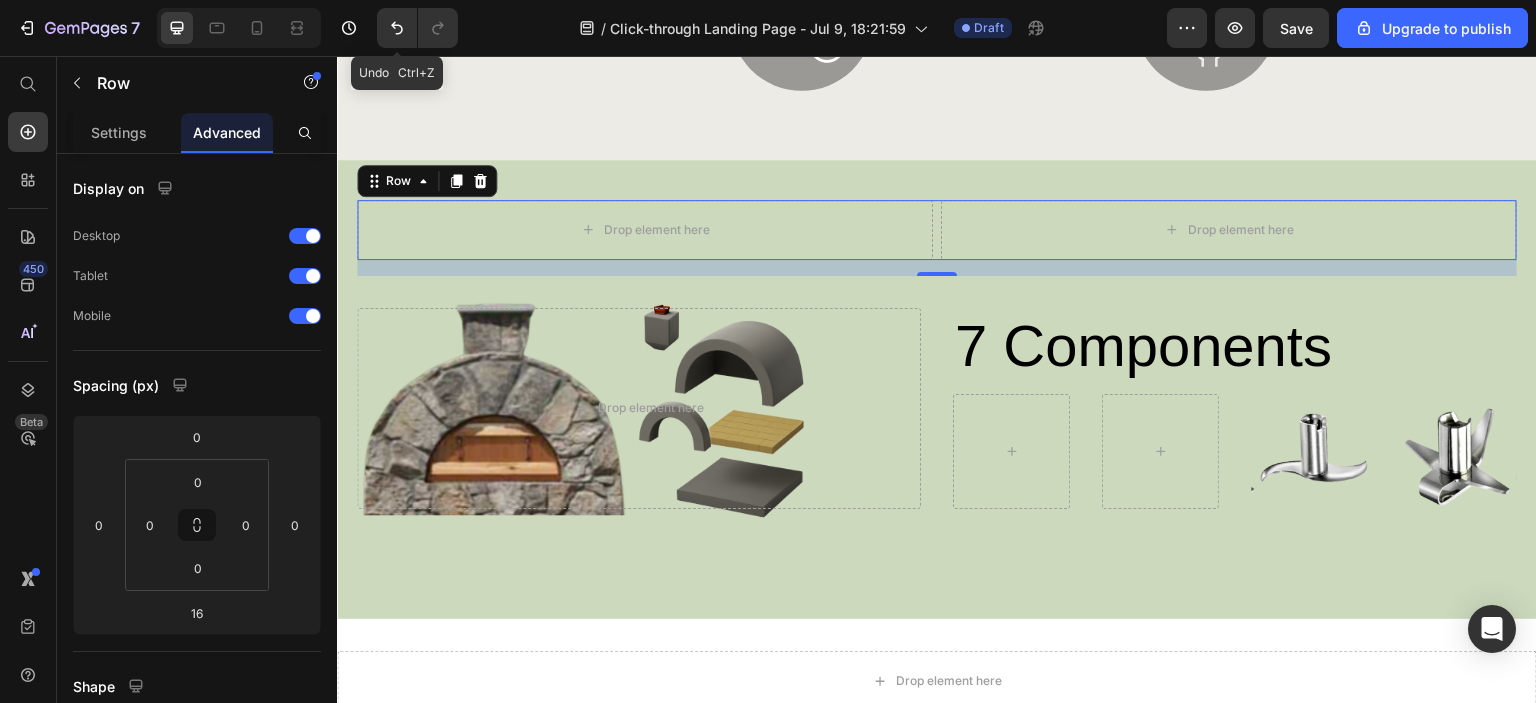 type on "0" 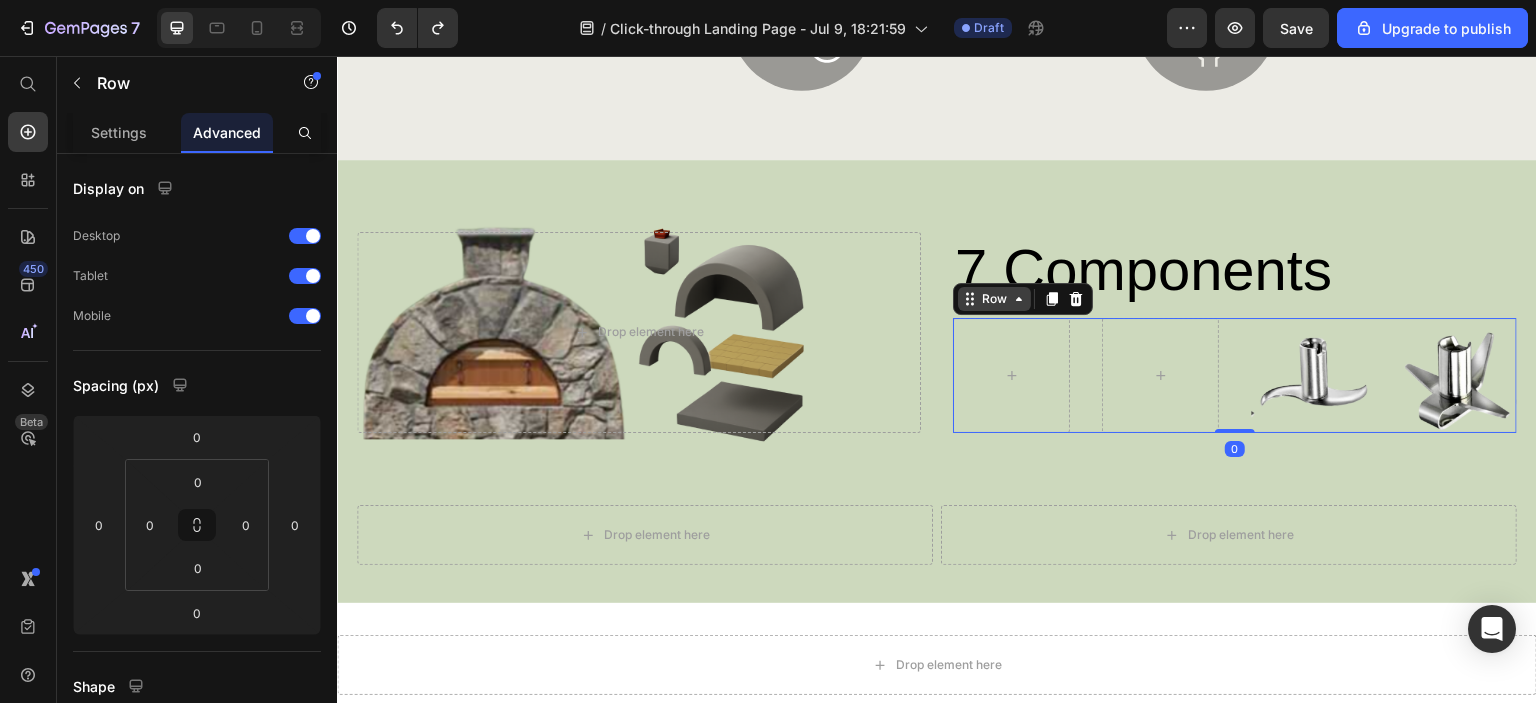 click on "Row" at bounding box center [1023, 299] 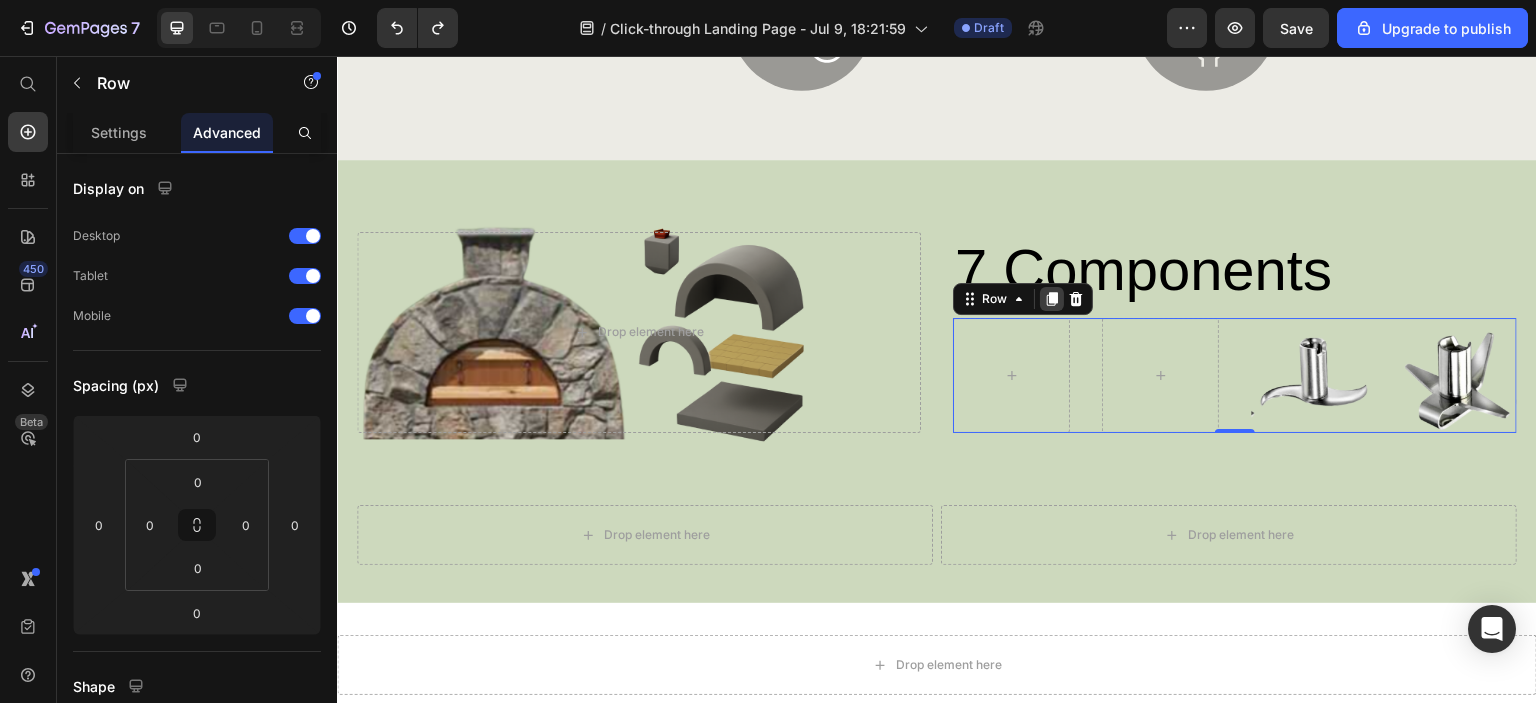 click 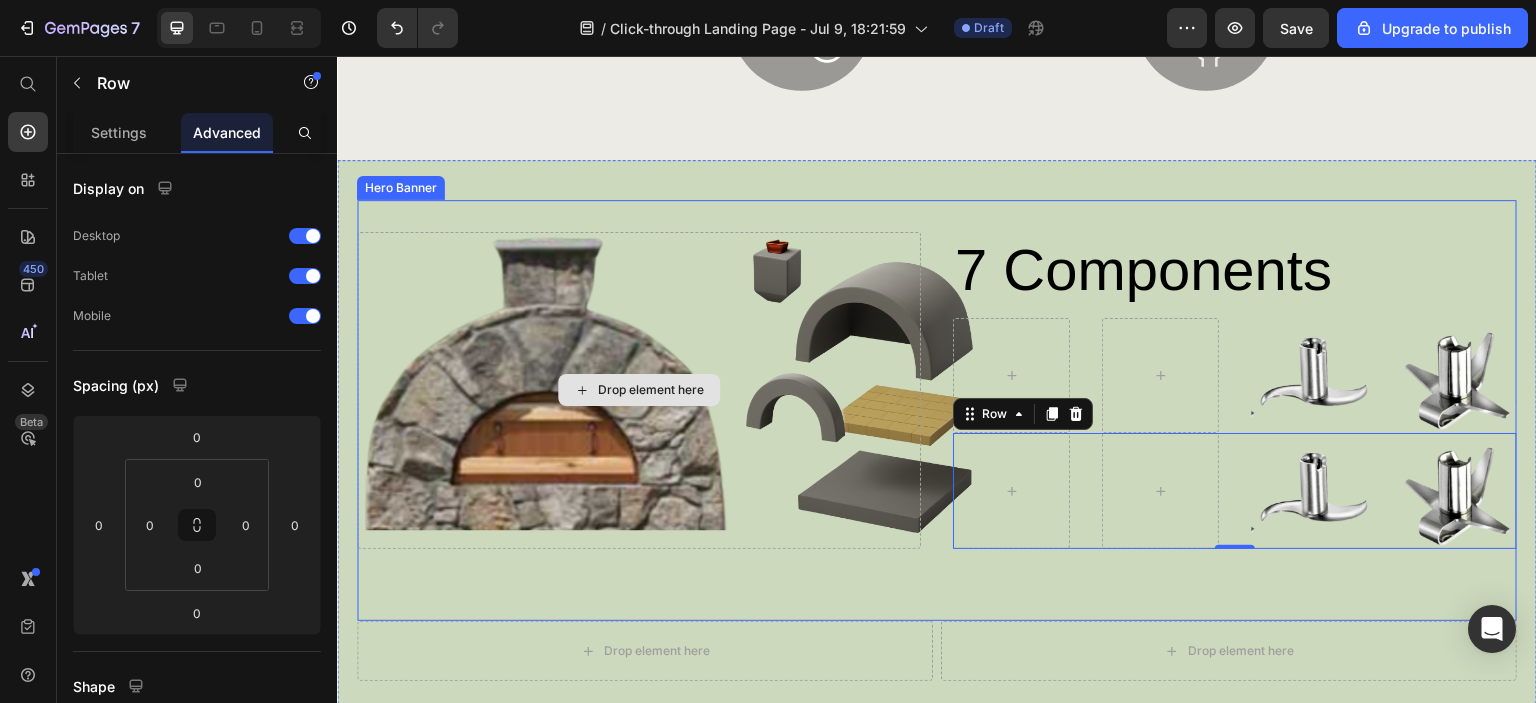 click on "Drop element here" at bounding box center (639, 390) 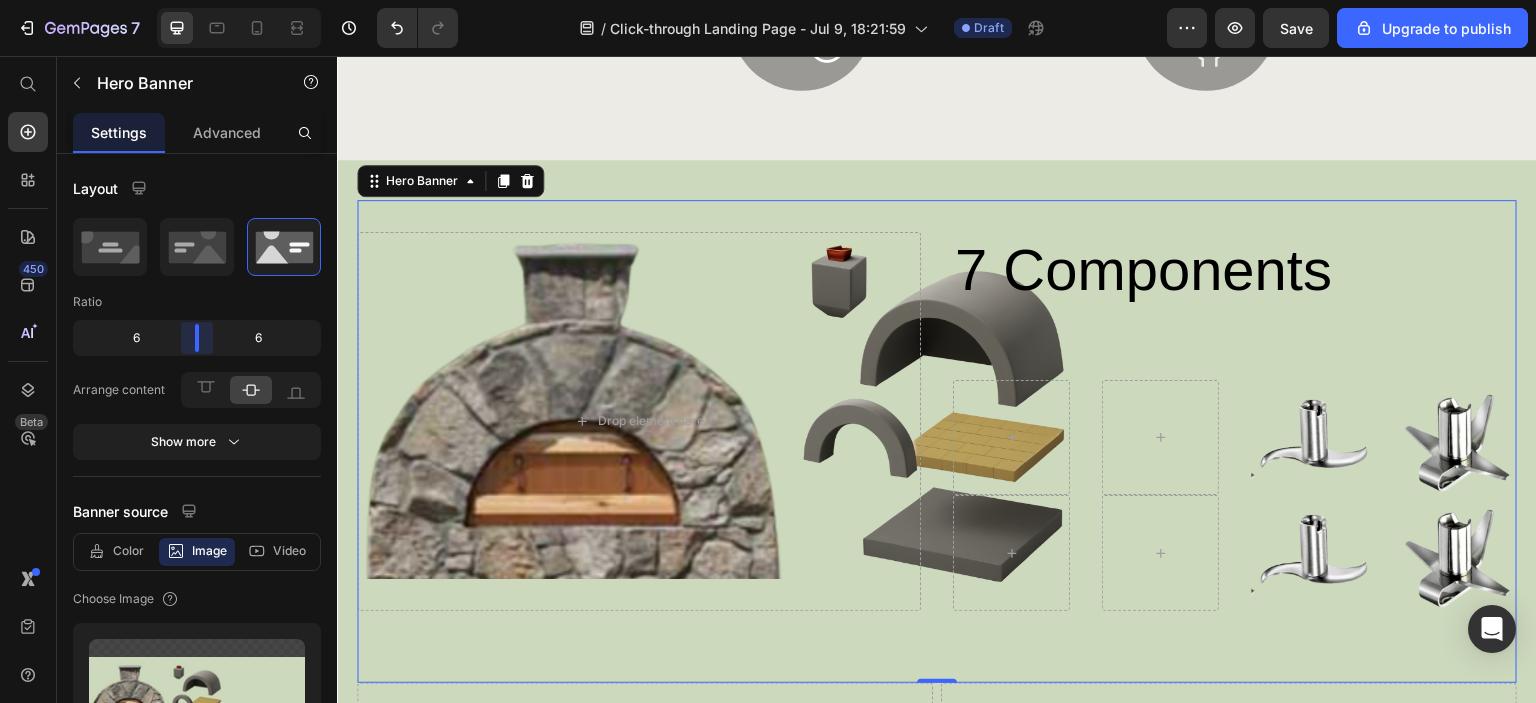 drag, startPoint x: 202, startPoint y: 339, endPoint x: 199, endPoint y: 349, distance: 10.440307 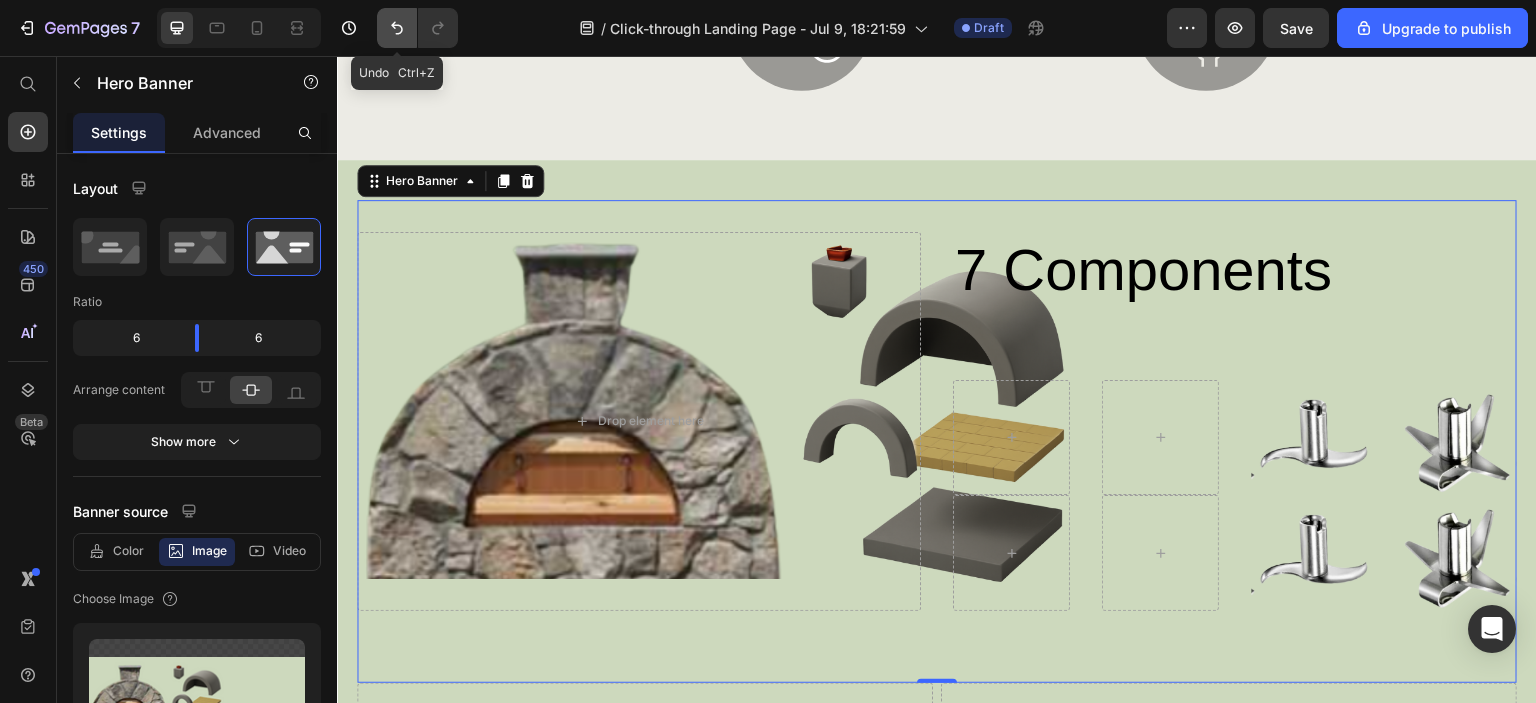 click 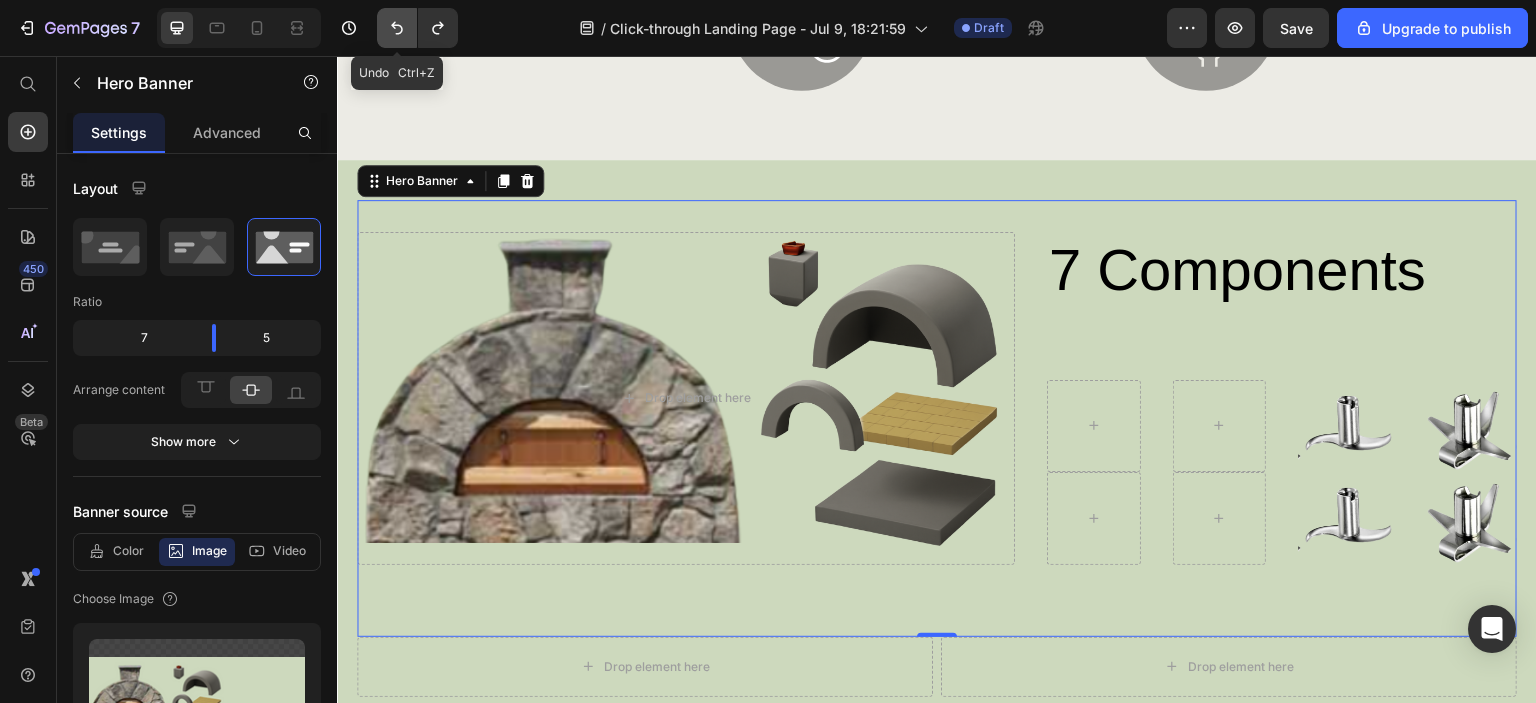 click 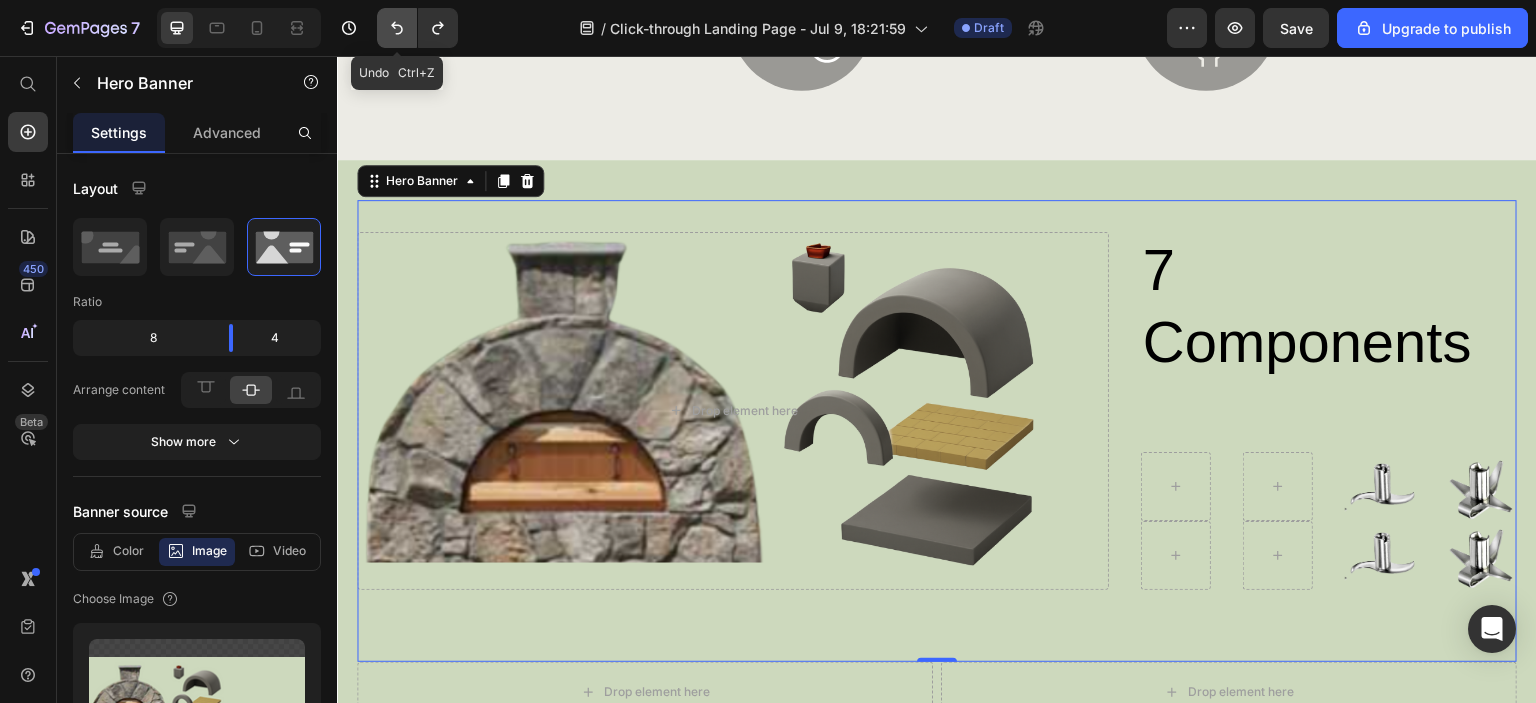 click 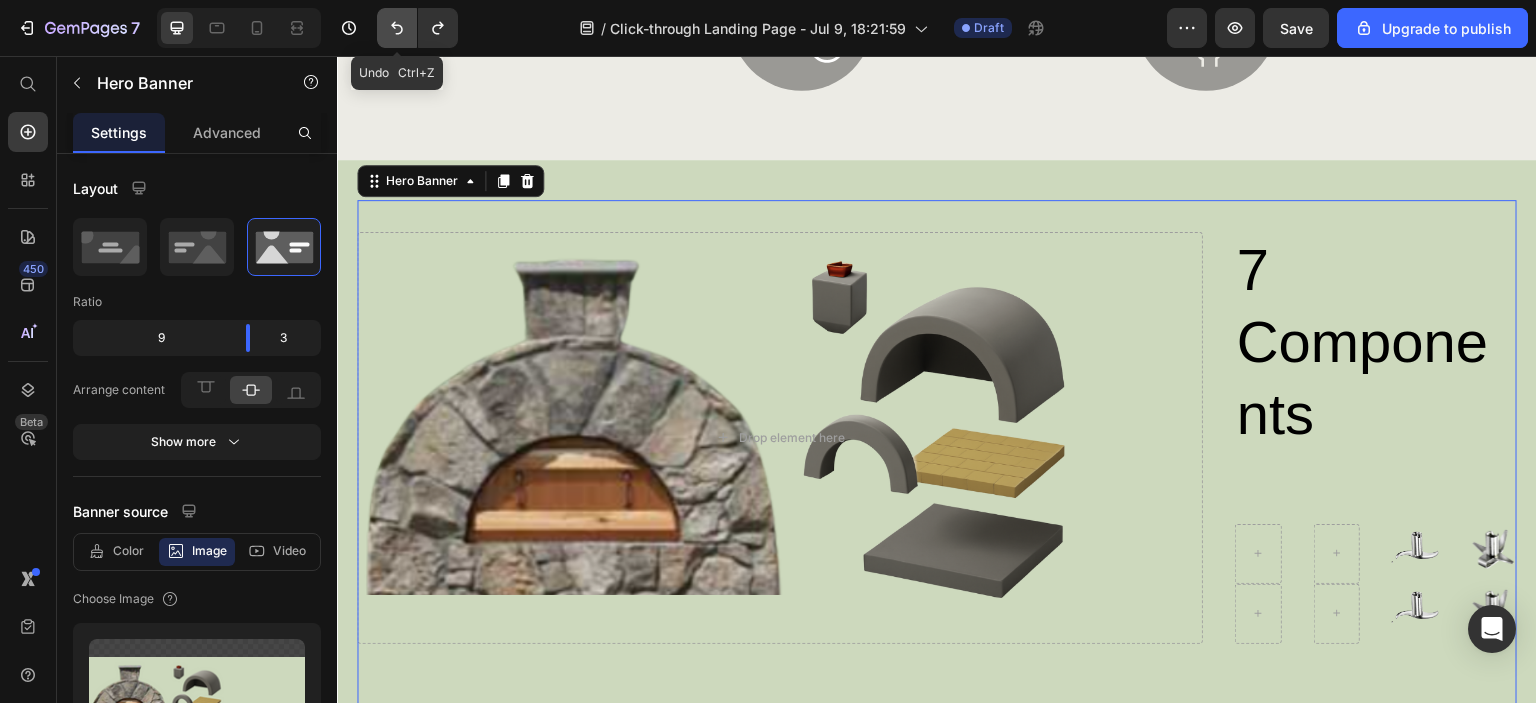 click 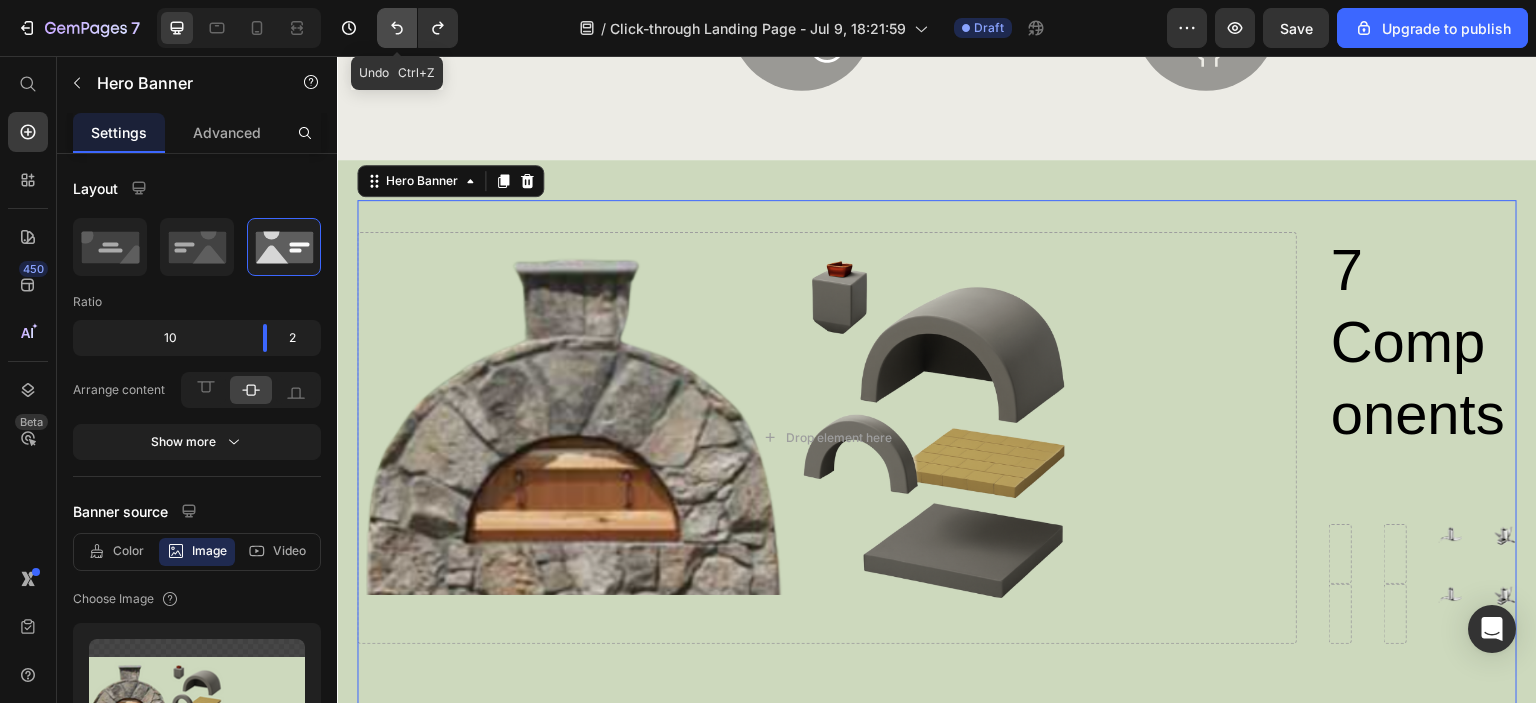 click 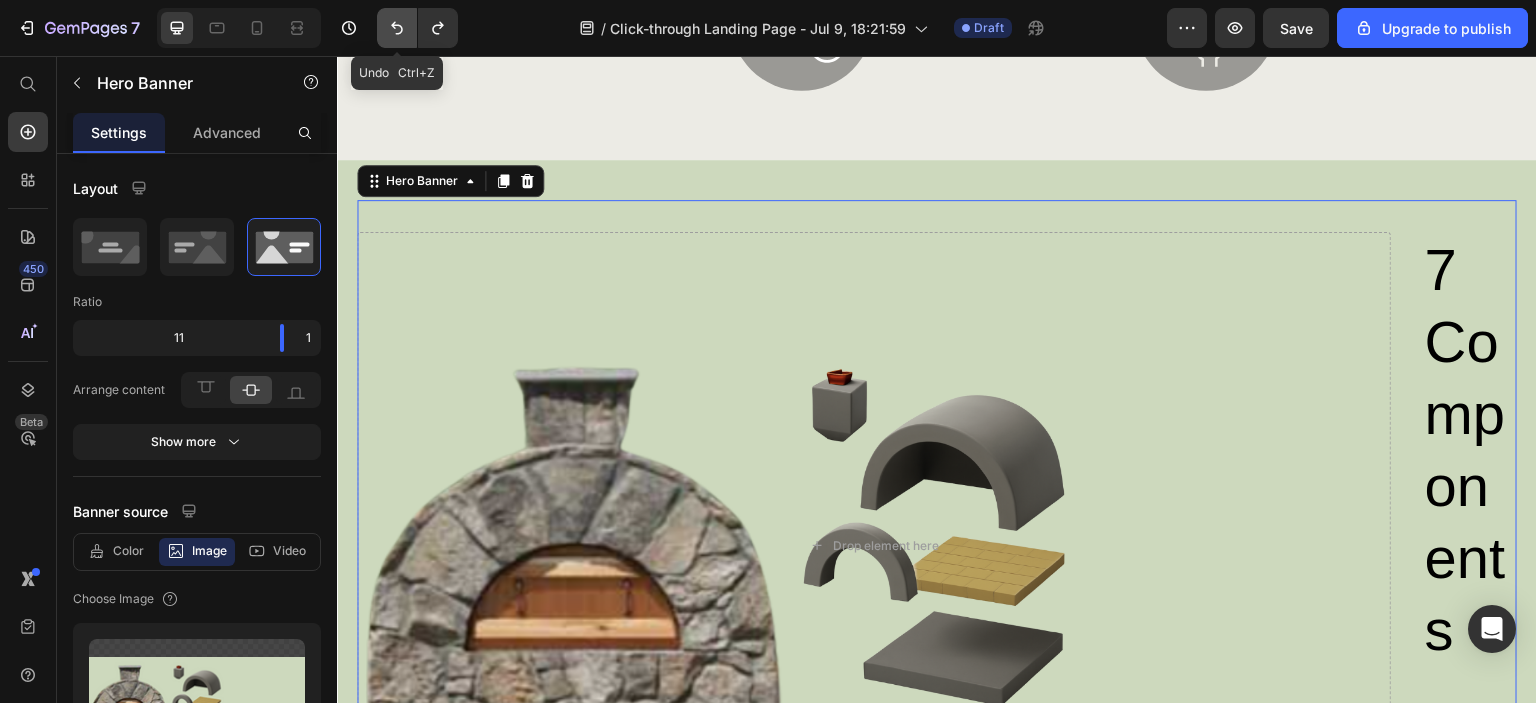 click 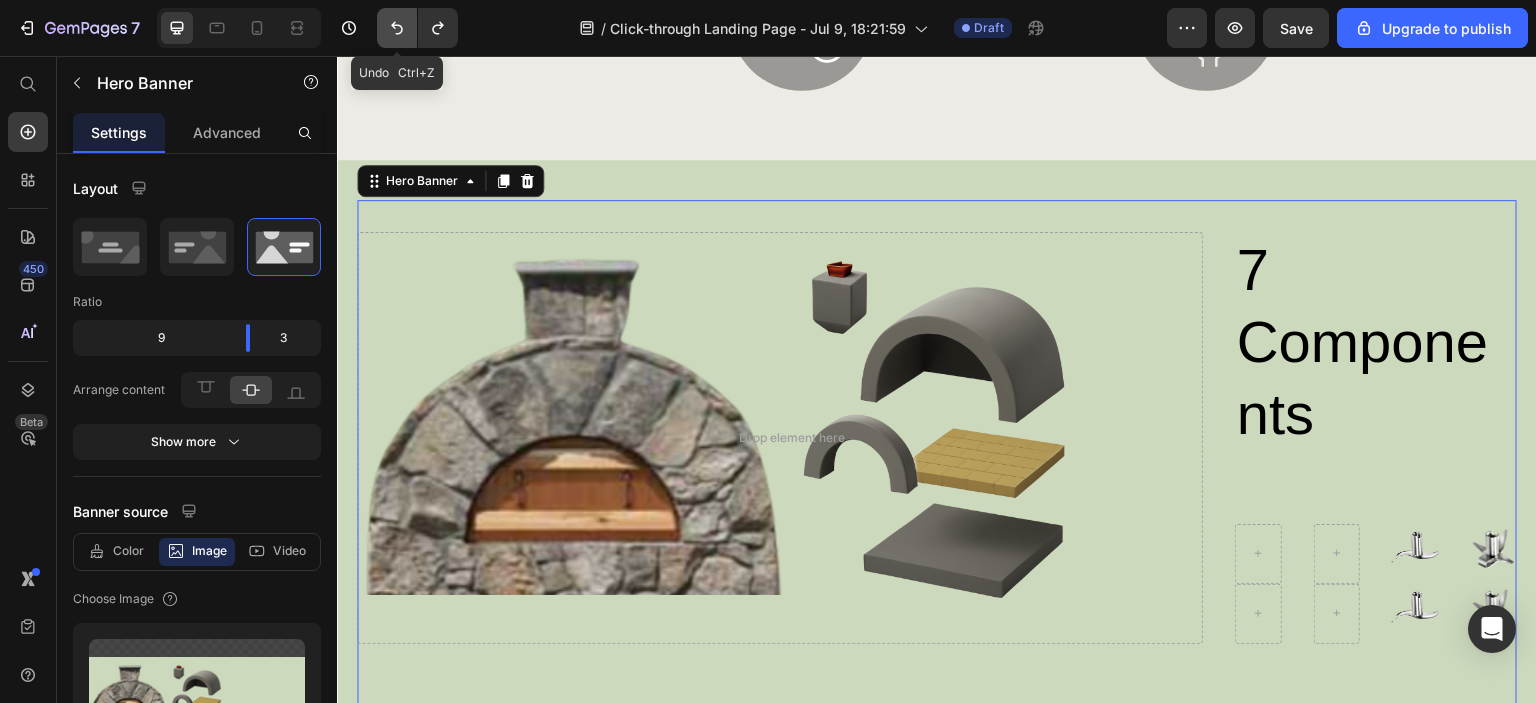 click 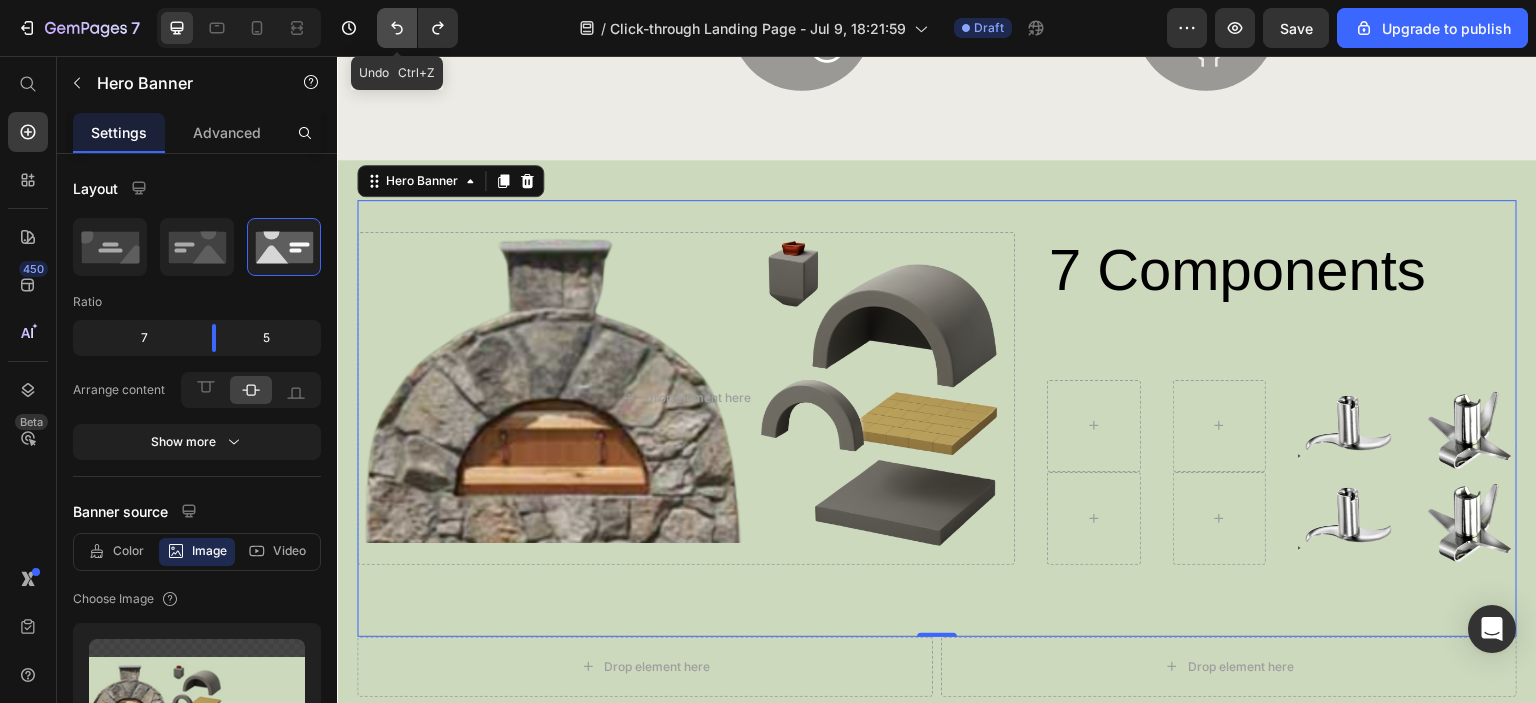 click 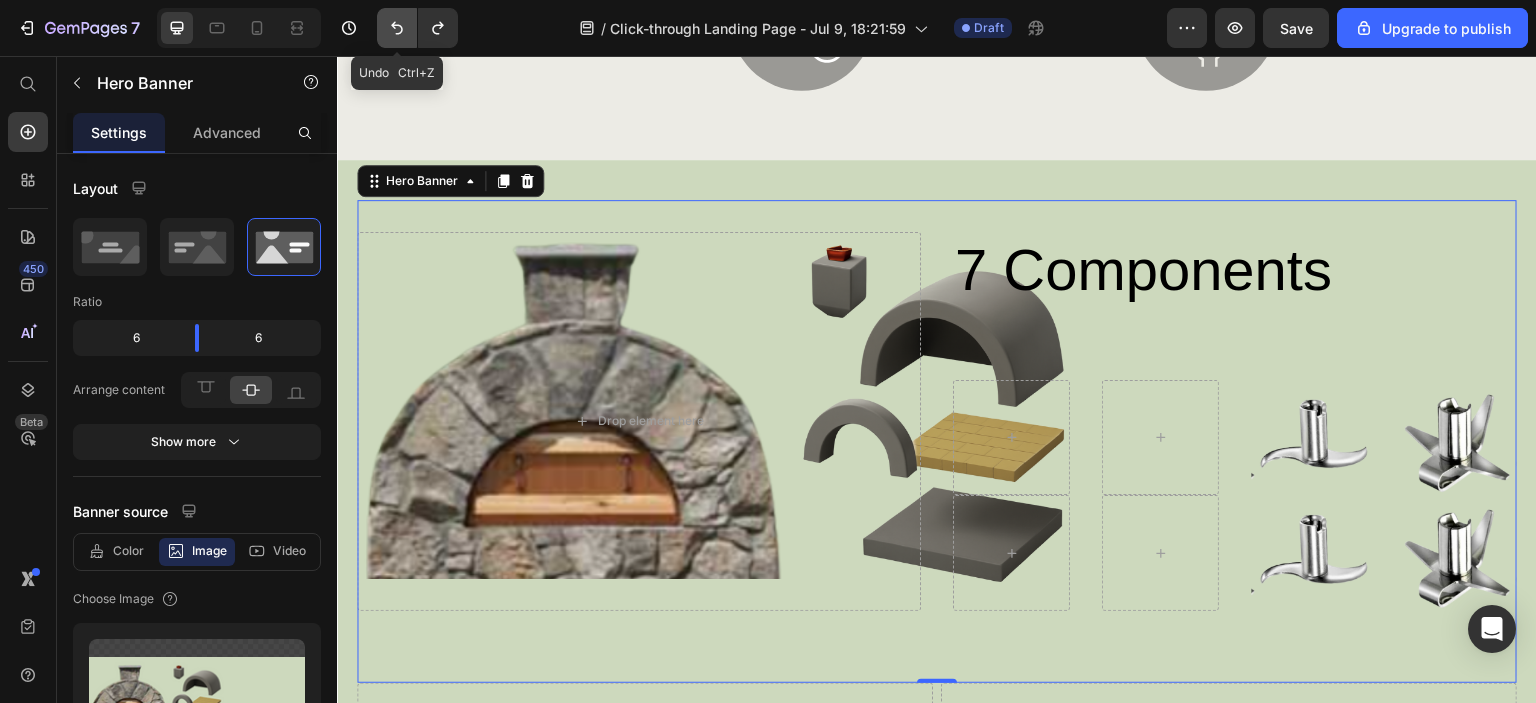click 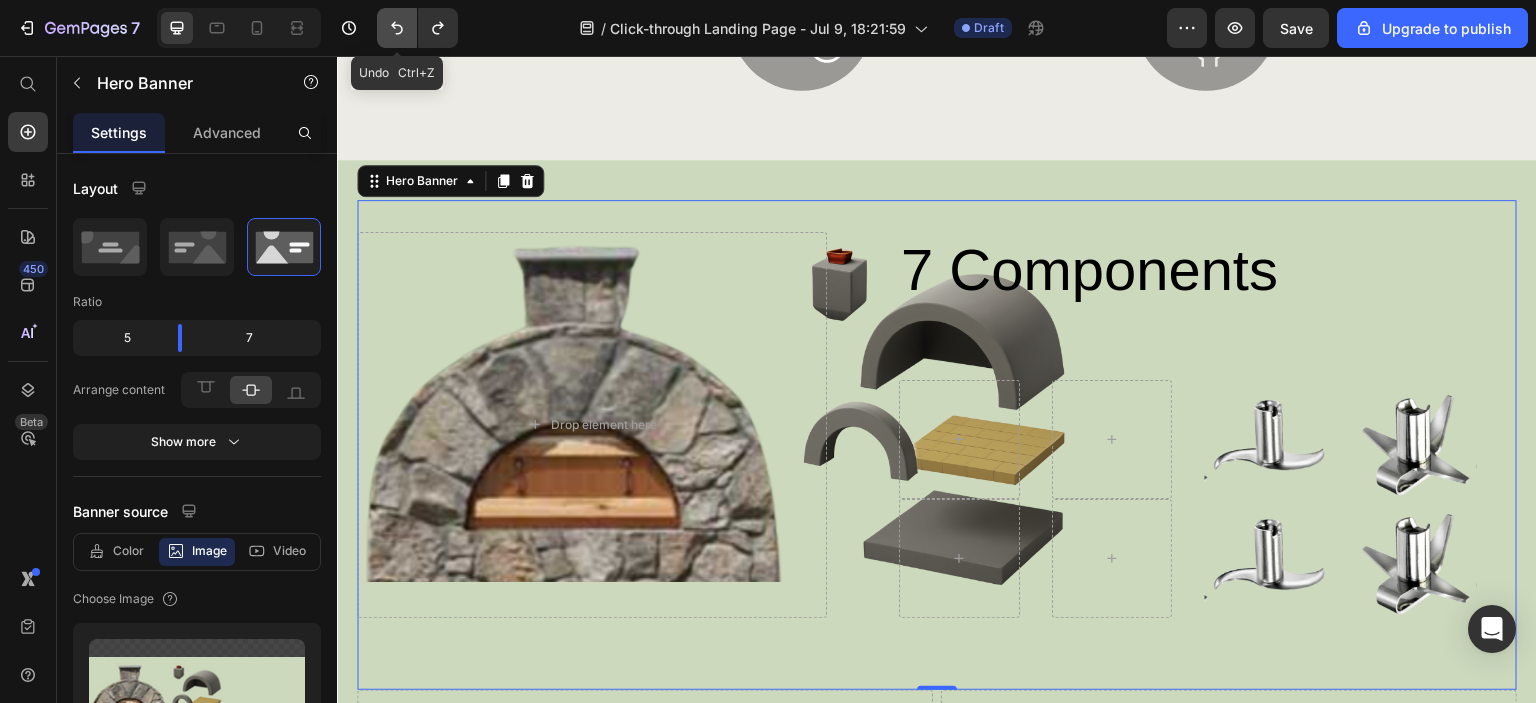click 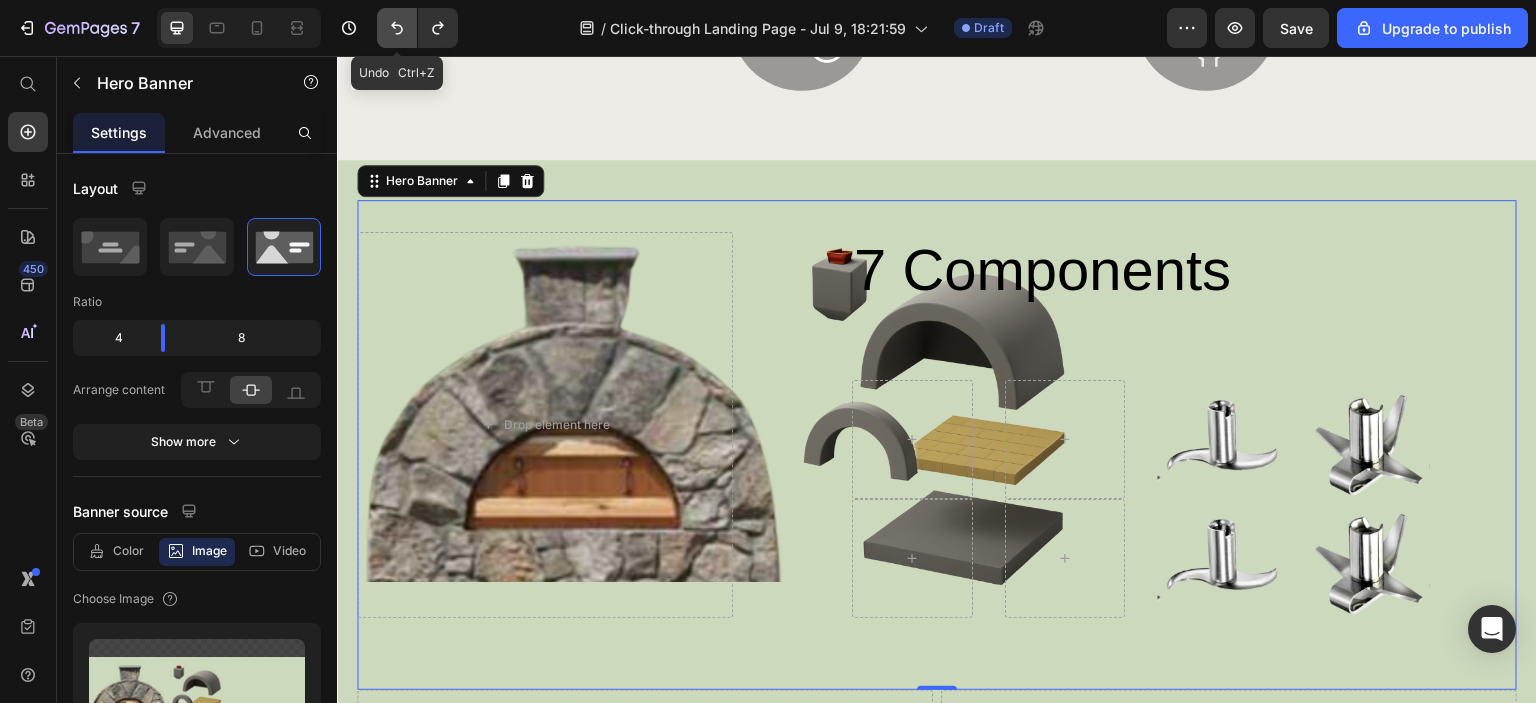 click 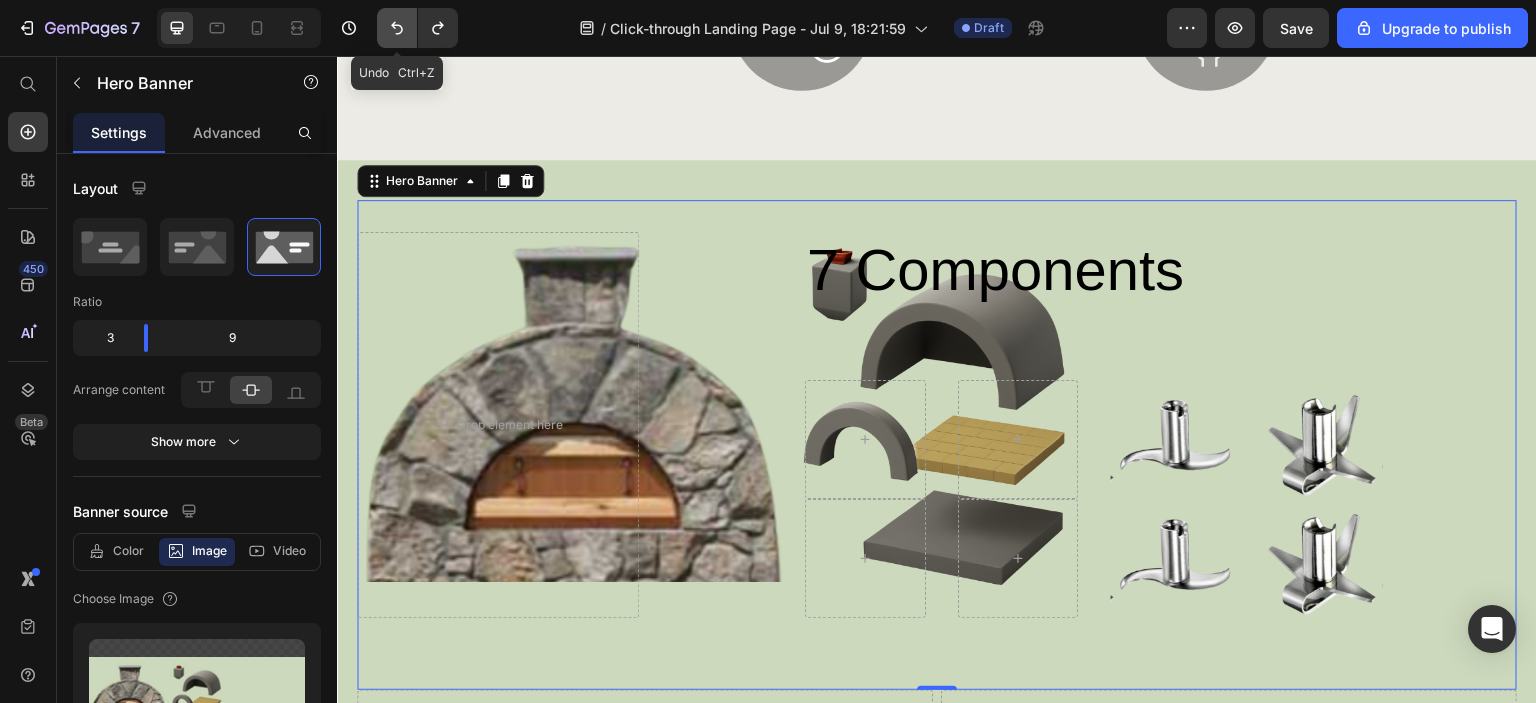 click 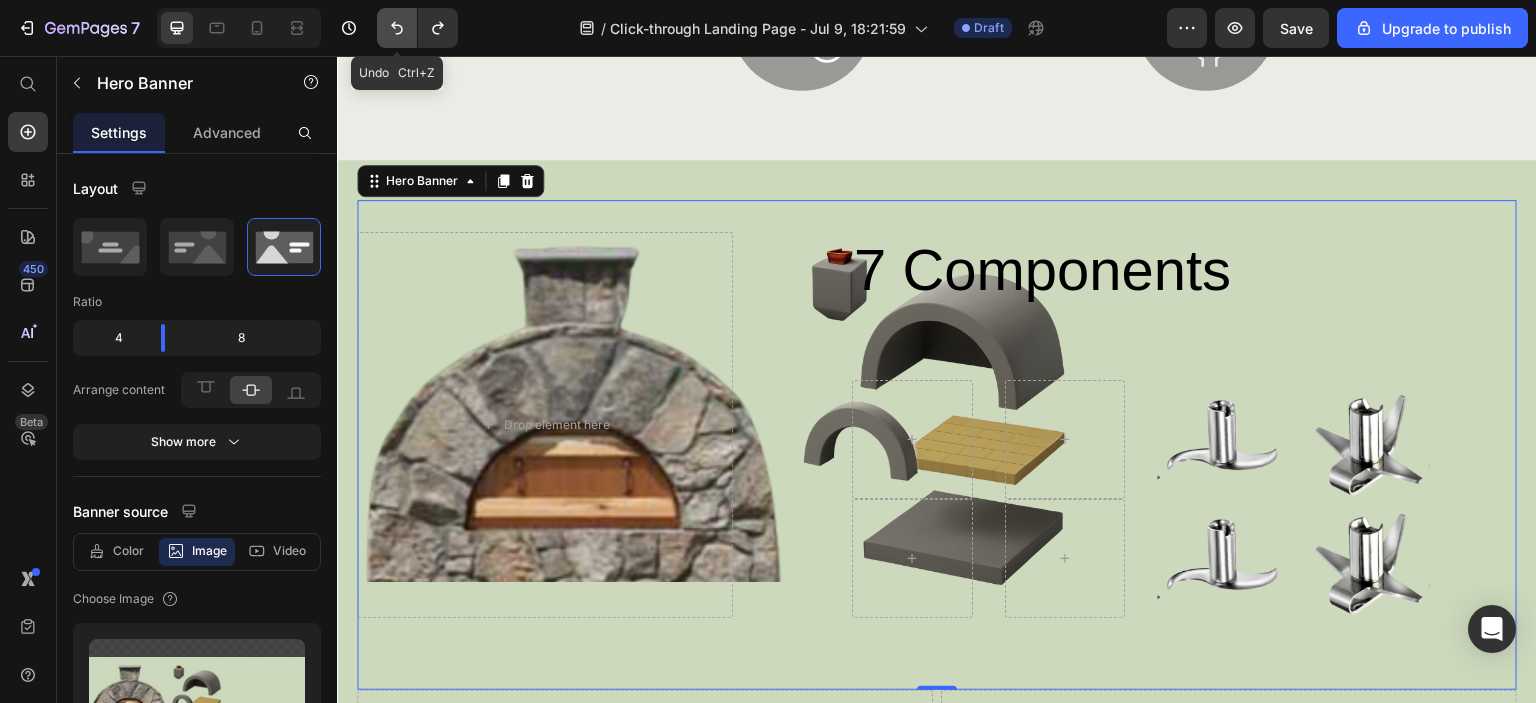 click 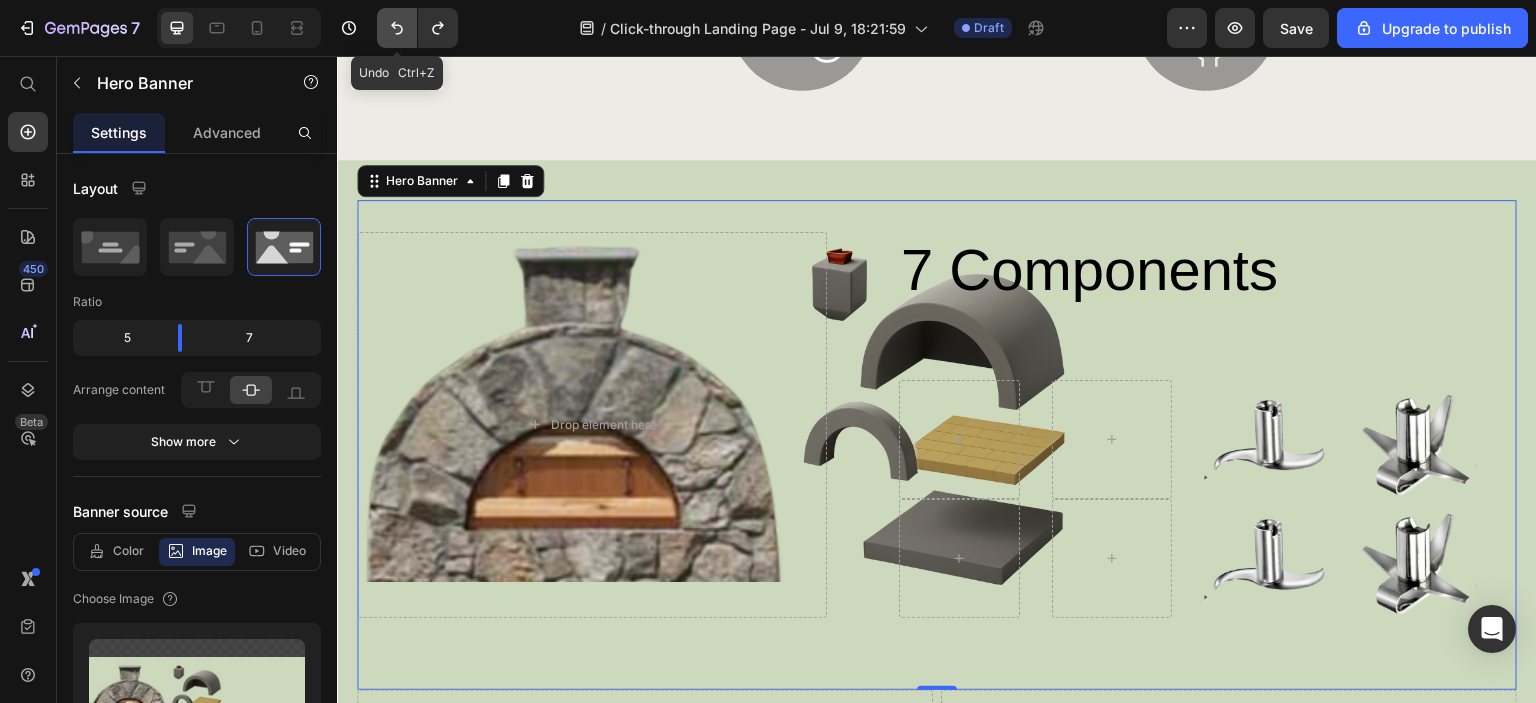 click 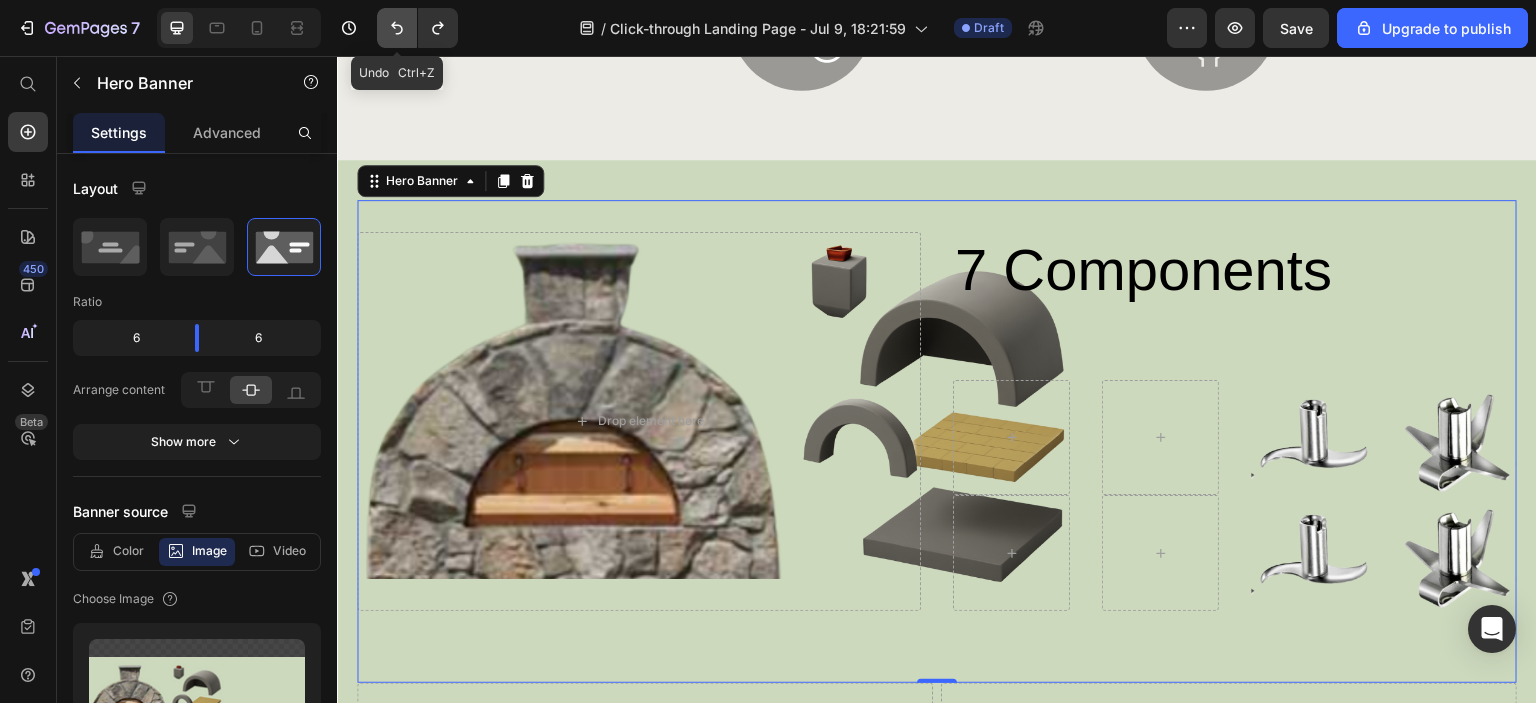 click 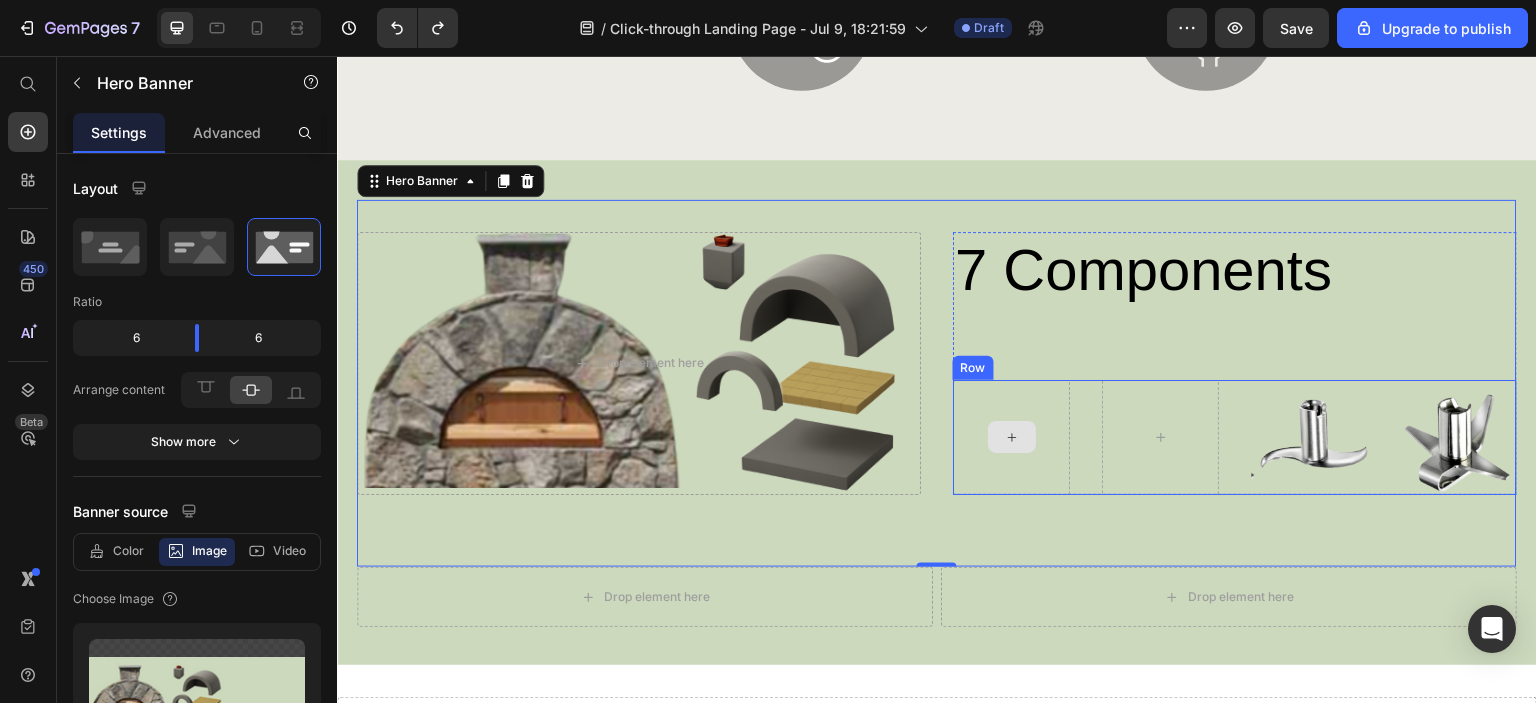 click 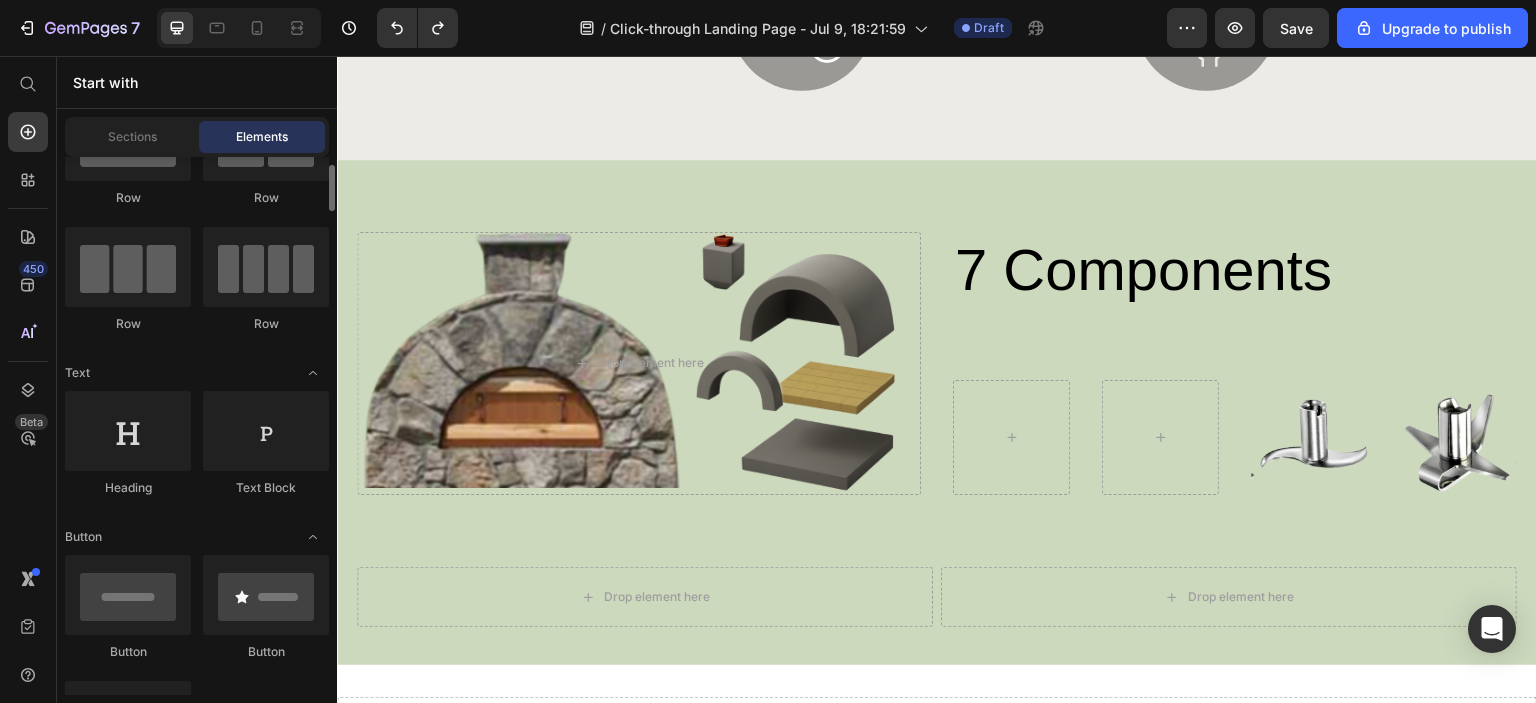 scroll, scrollTop: 200, scrollLeft: 0, axis: vertical 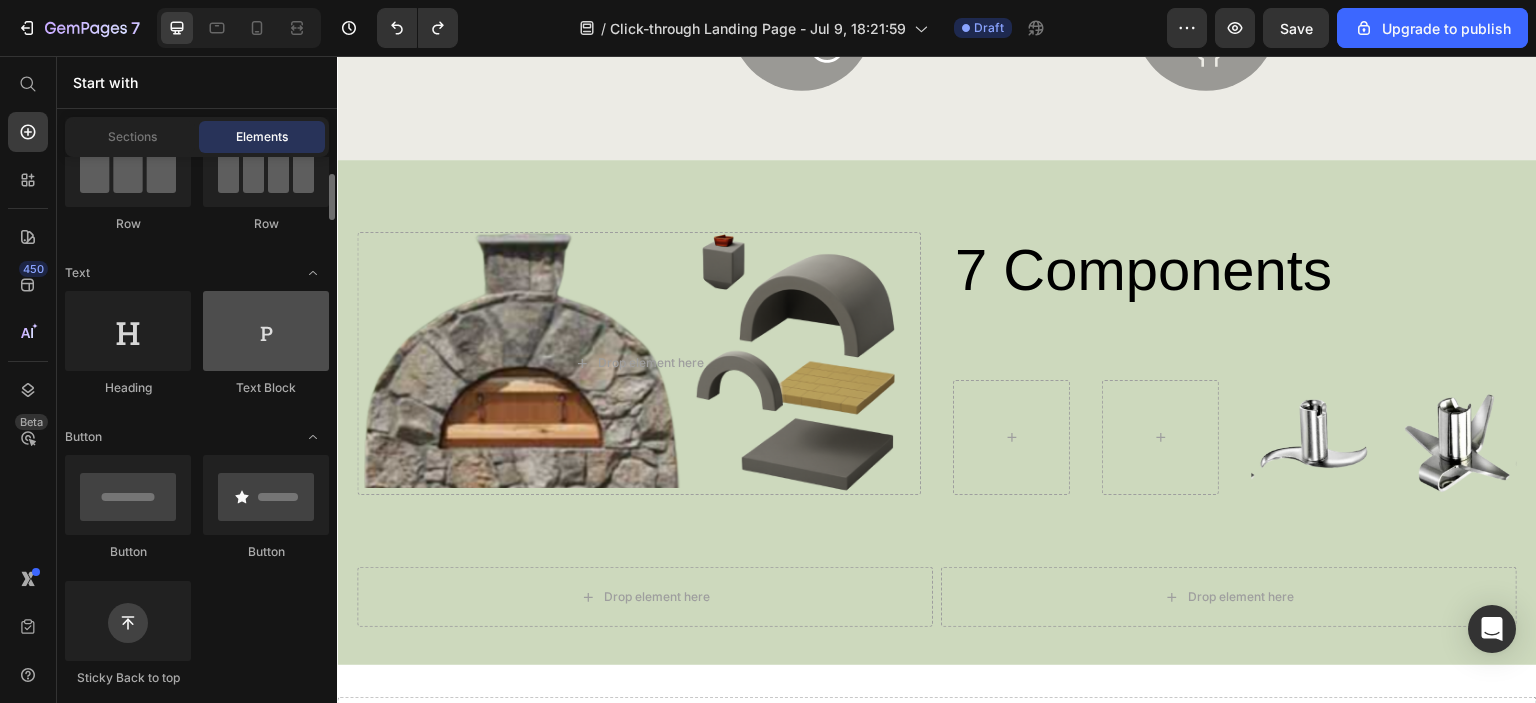 click at bounding box center (266, 331) 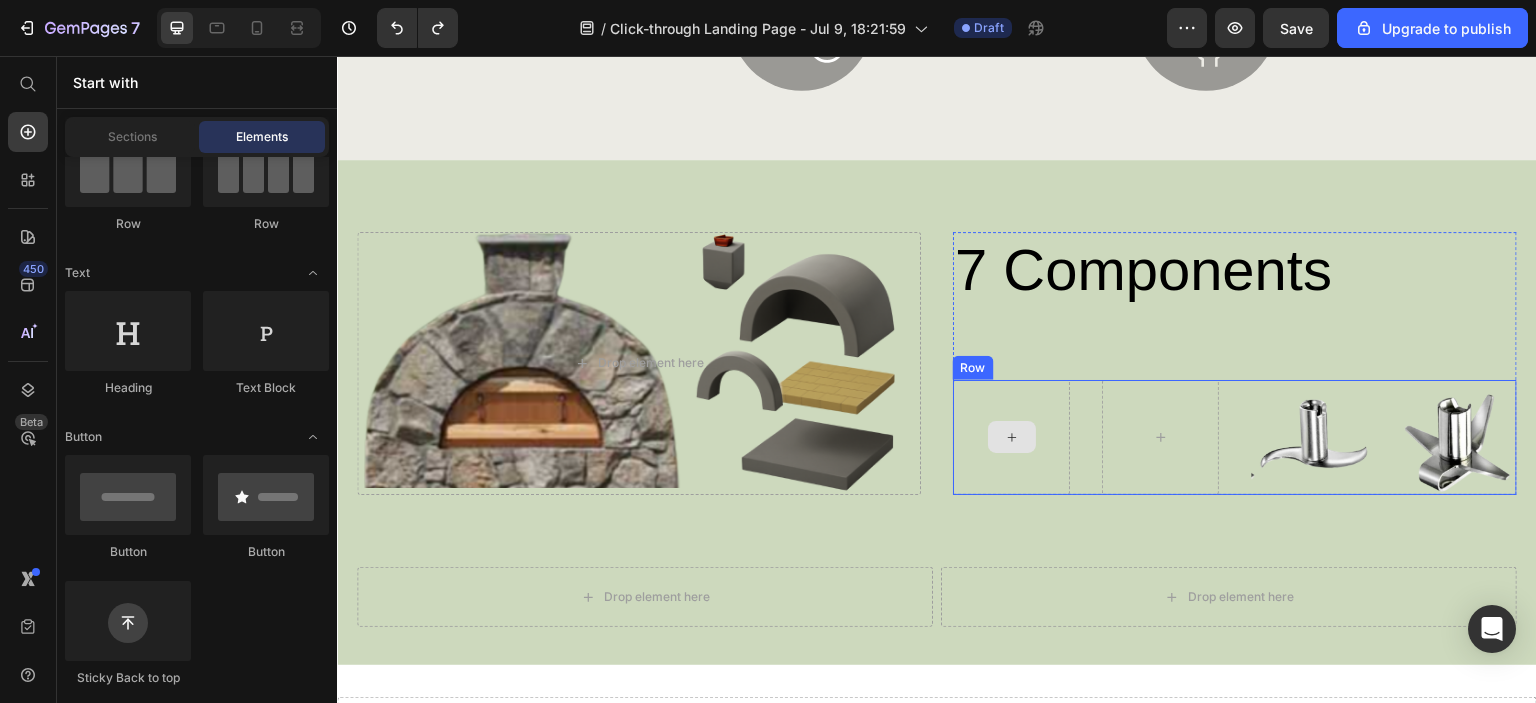 click 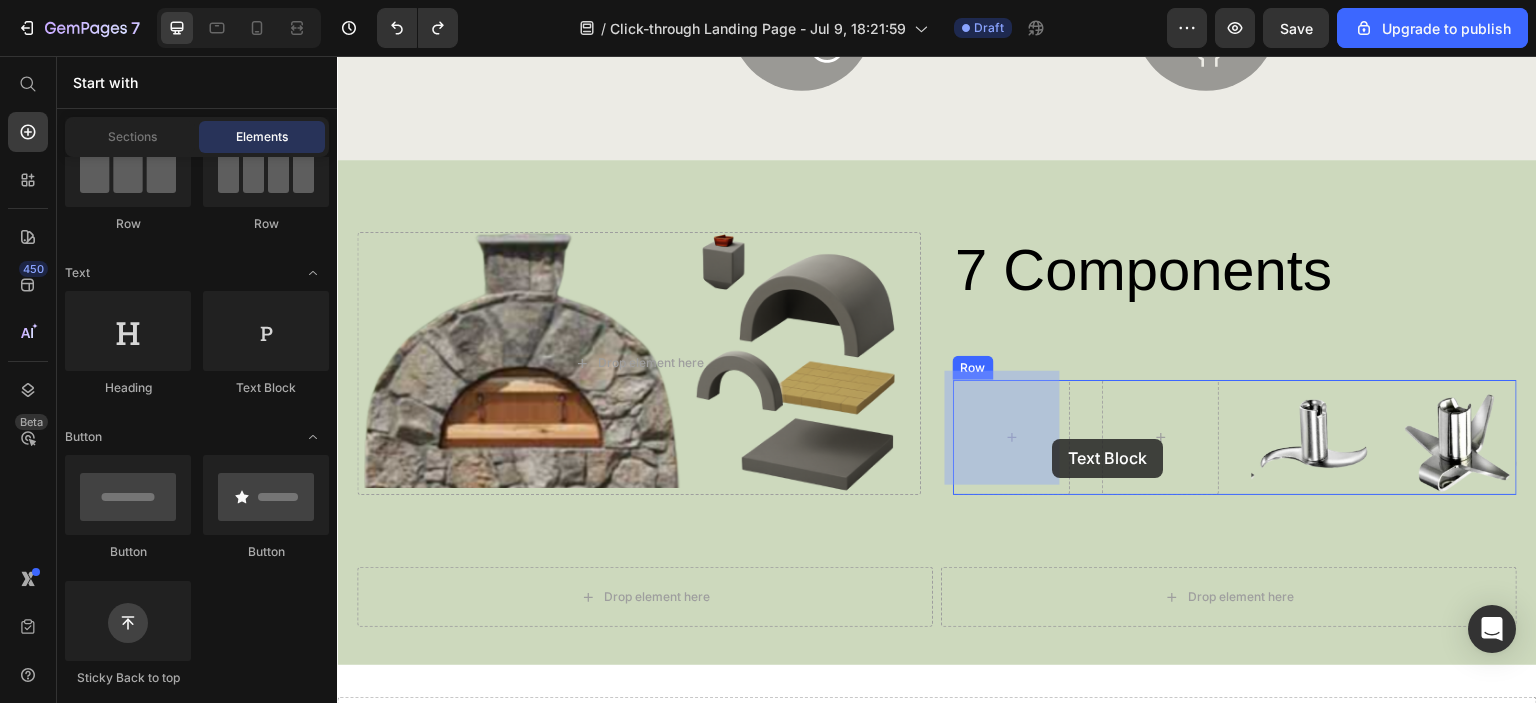 drag, startPoint x: 954, startPoint y: 428, endPoint x: 1033, endPoint y: 432, distance: 79.101204 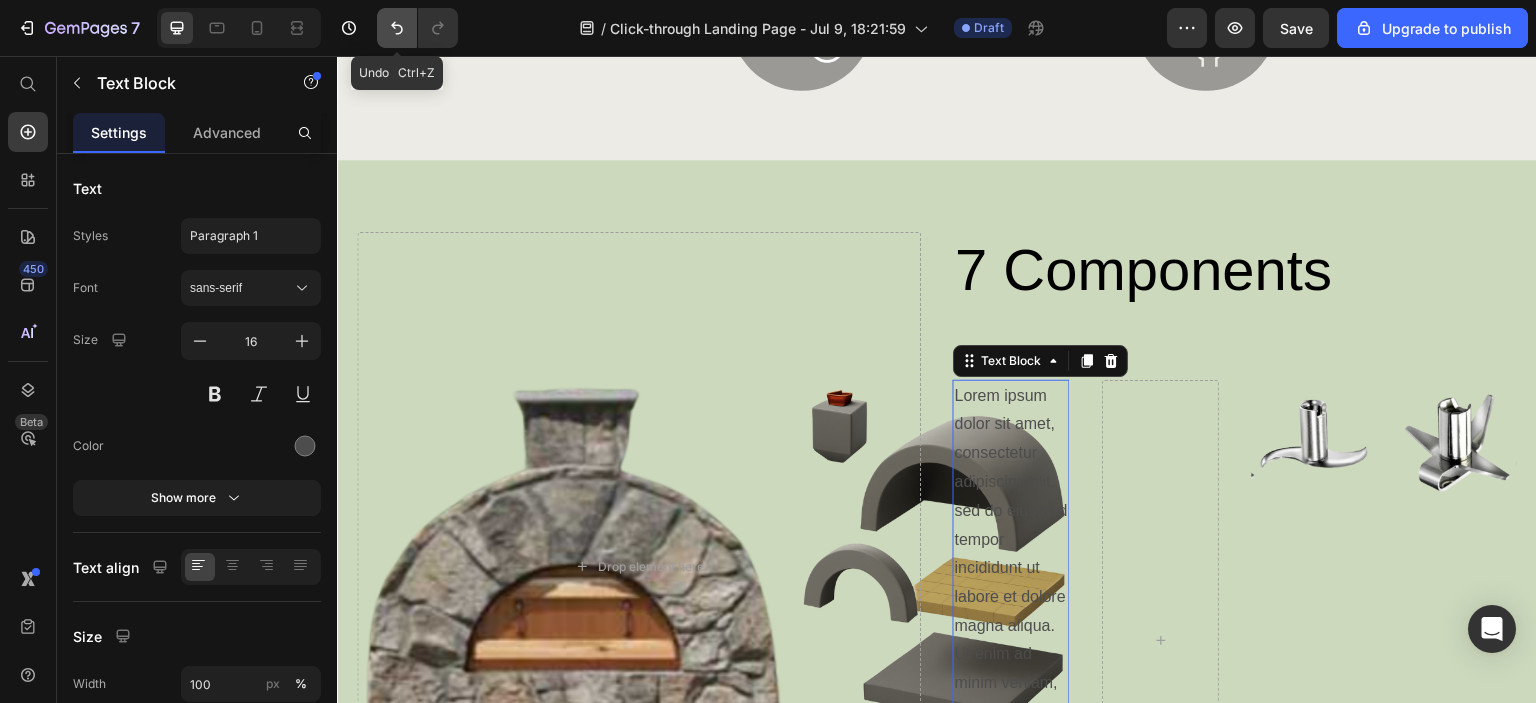 click 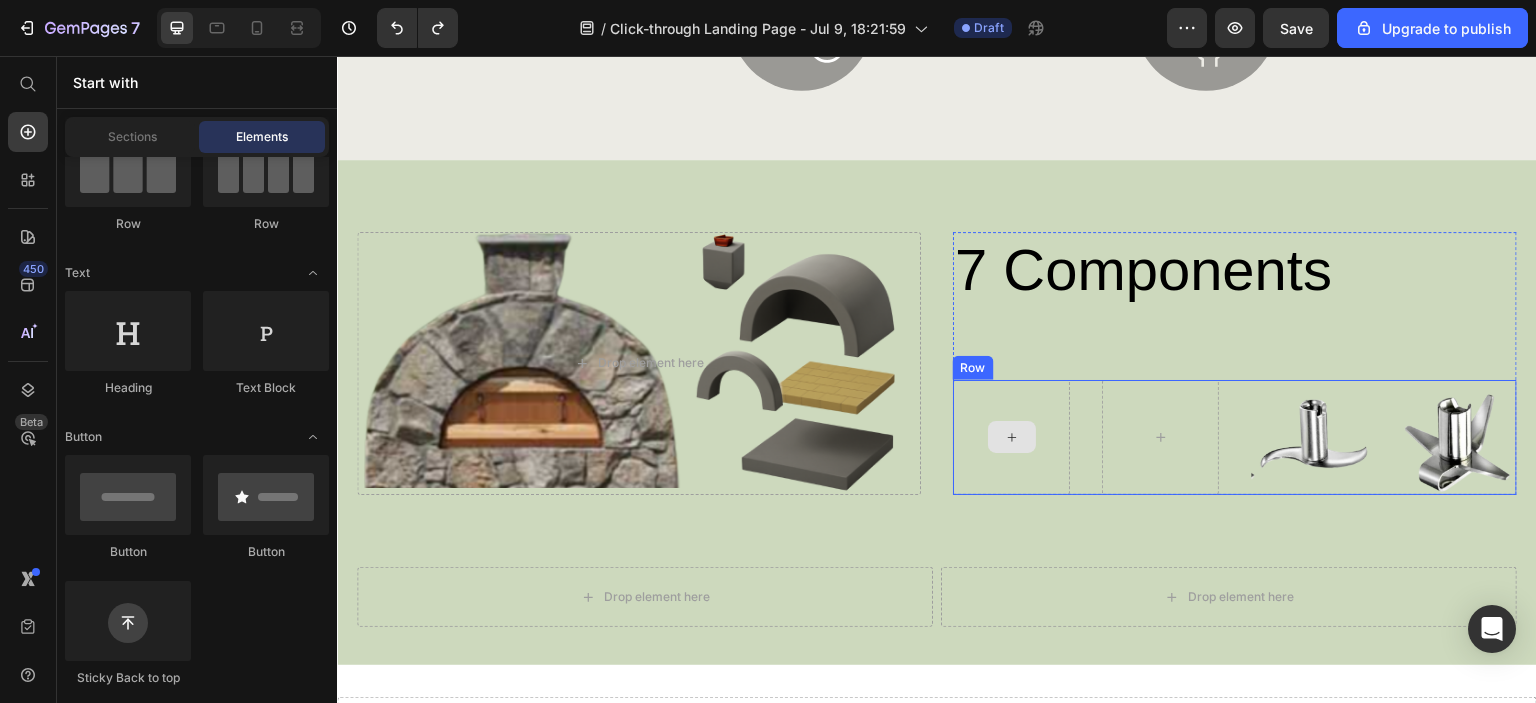 click 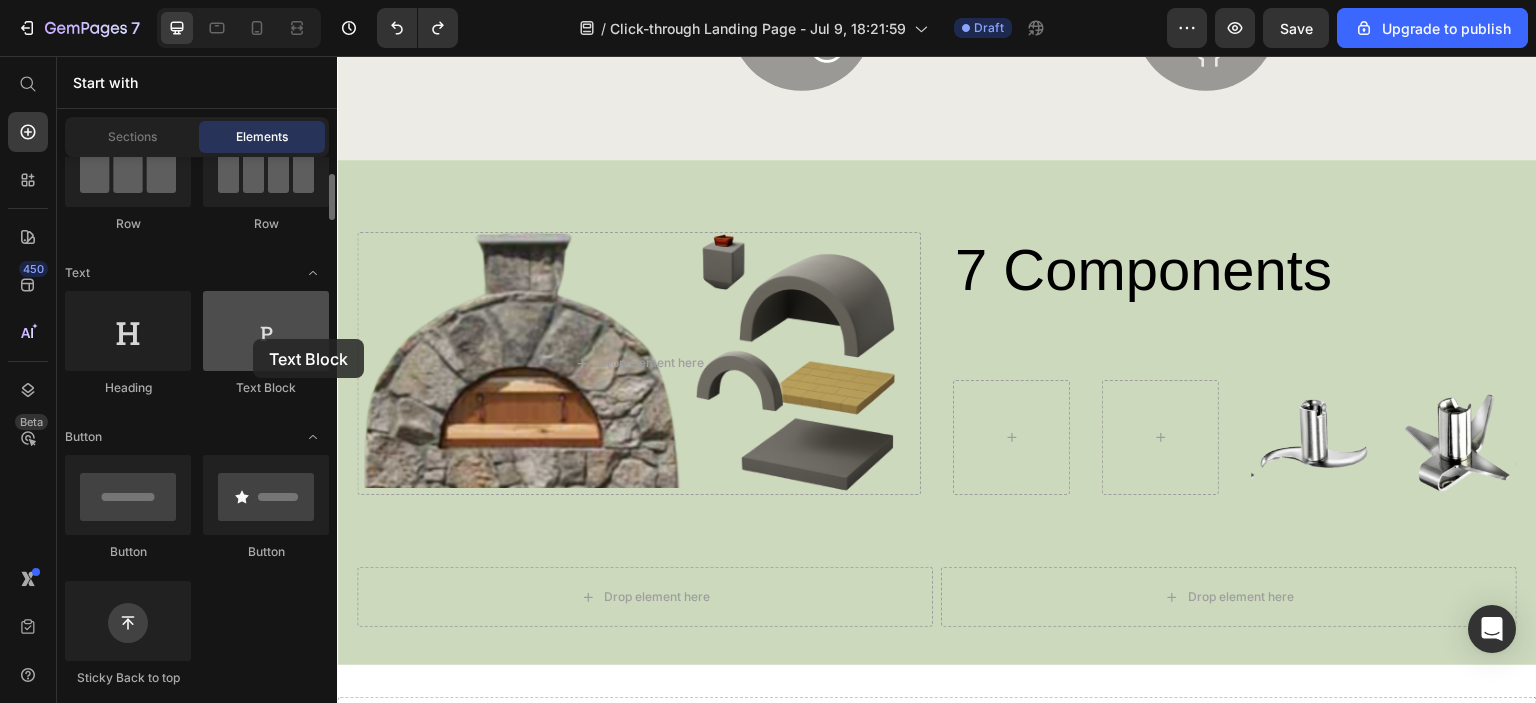 click at bounding box center [266, 331] 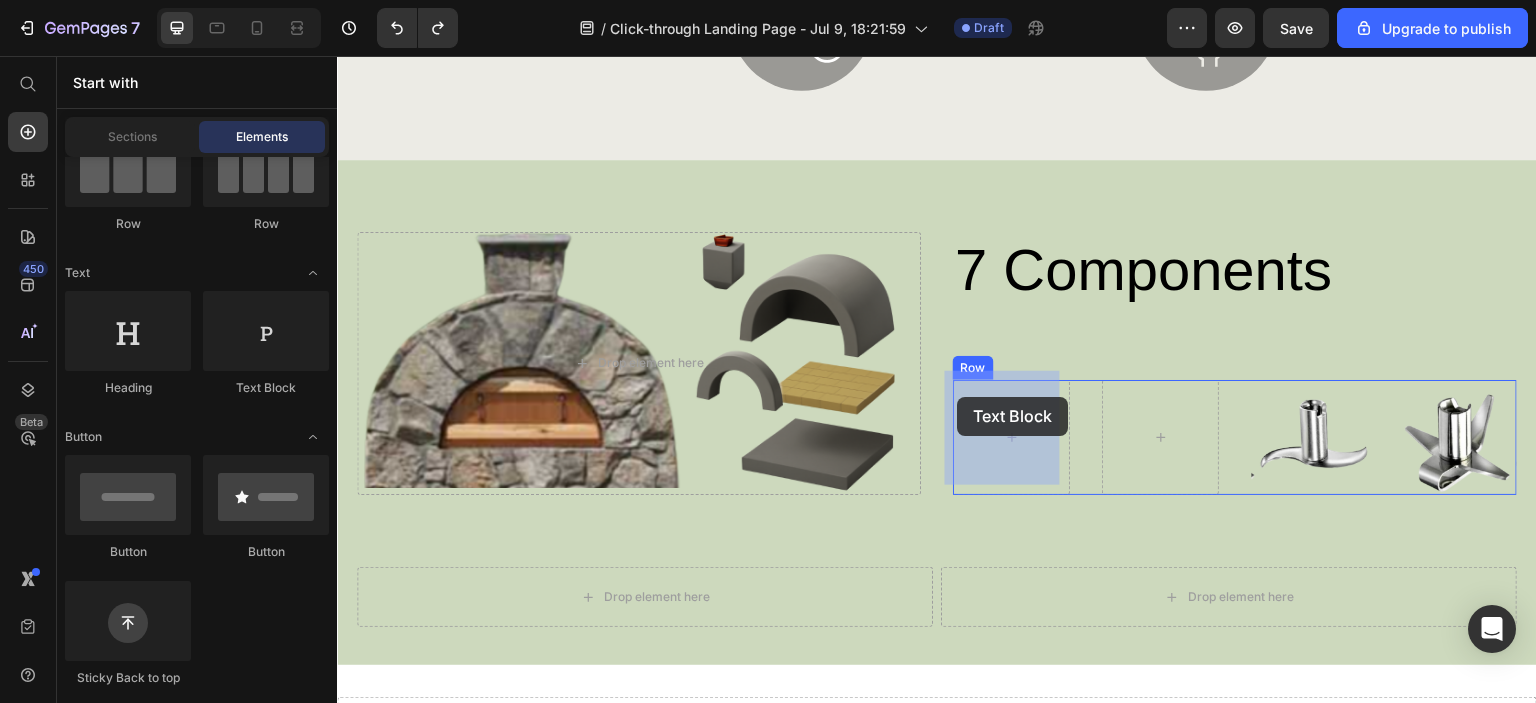 drag, startPoint x: 595, startPoint y: 386, endPoint x: 958, endPoint y: 397, distance: 363.16663 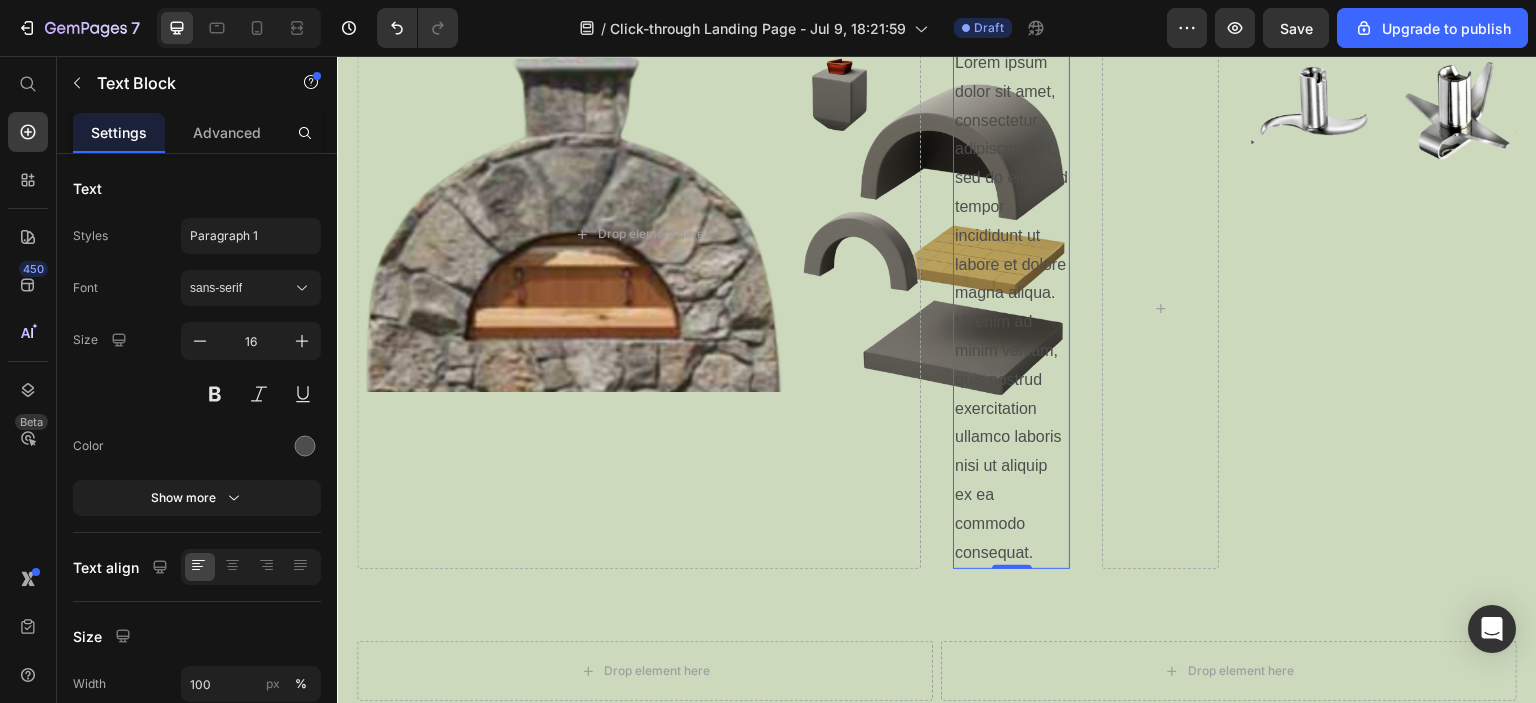 scroll, scrollTop: 1300, scrollLeft: 0, axis: vertical 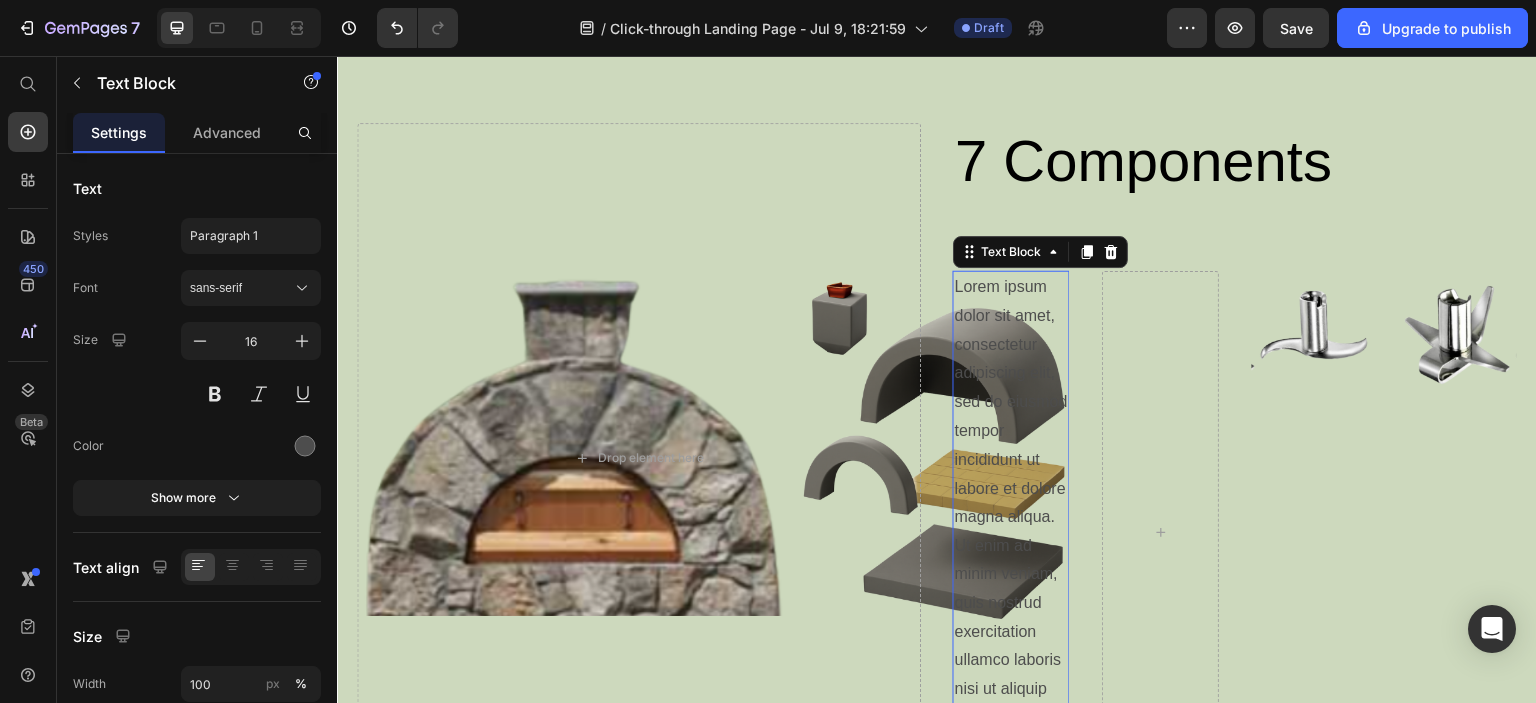 click on "Lorem ipsum dolor sit amet, consectetur adipiscing elit, sed do eiusmod tempor incididunt ut labore et dolore magna aliqua. Ut enim ad minim veniam, quis nostrud exercitation ullamco laboris nisi ut aliquip ex ea commodo consequat." at bounding box center (1011, 532) 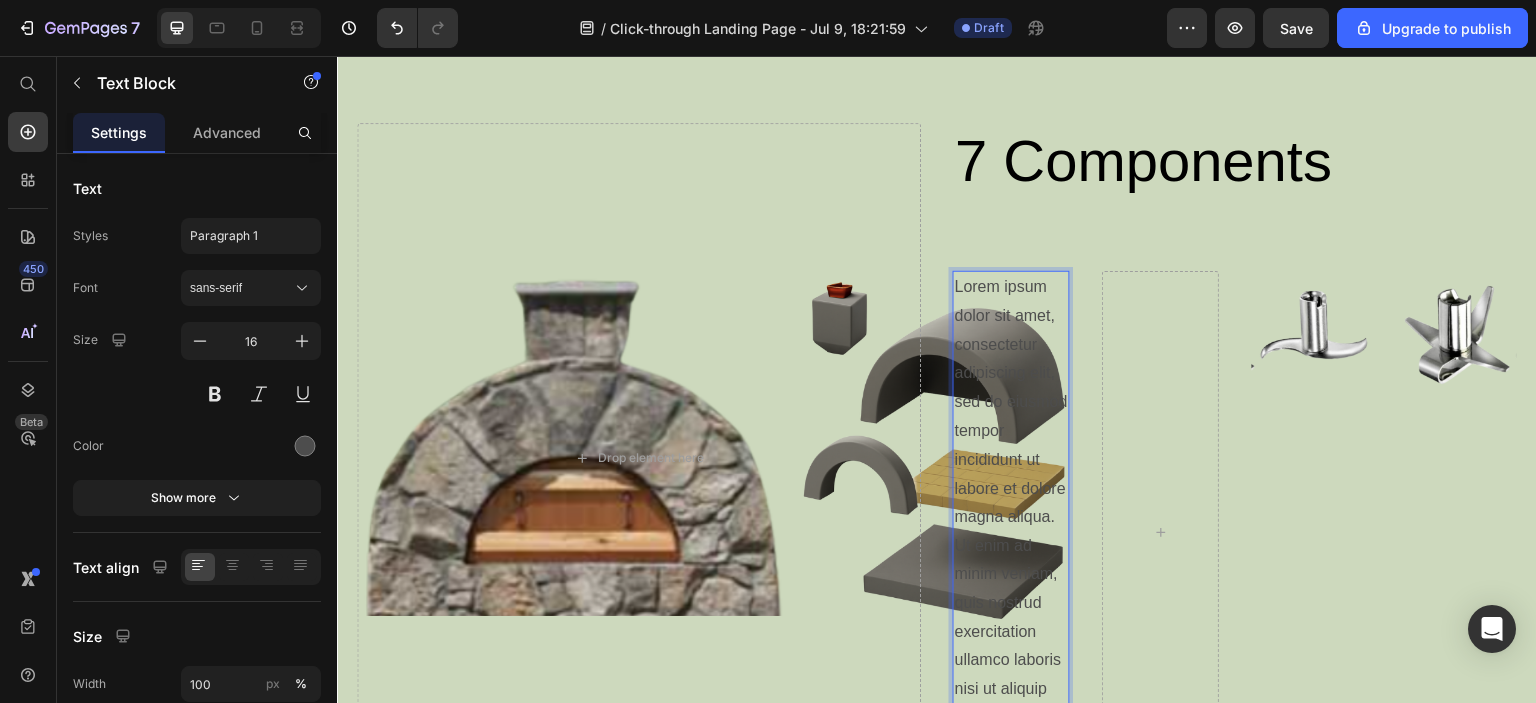 click on "Lorem ipsum dolor sit amet, consectetur adipiscing elit, sed do eiusmod tempor incididunt ut labore et dolore magna aliqua. Ut enim ad minim veniam, quis nostrud exercitation ullamco laboris nisi ut aliquip ex ea commodo consequat." at bounding box center [1011, 532] 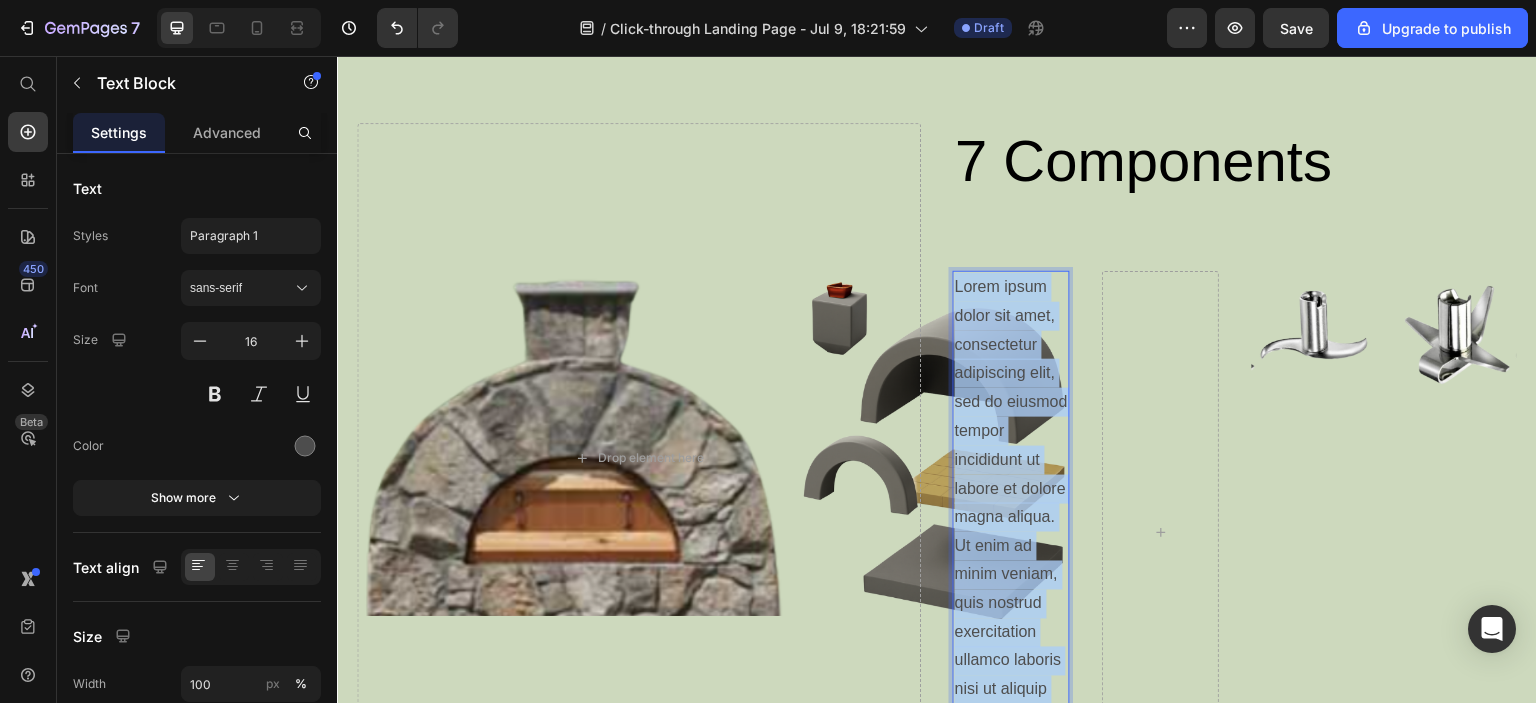 click on "Lorem ipsum dolor sit amet, consectetur adipiscing elit, sed do eiusmod tempor incididunt ut labore et dolore magna aliqua. Ut enim ad minim veniam, quis nostrud exercitation ullamco laboris nisi ut aliquip ex ea commodo consequat." at bounding box center [1011, 532] 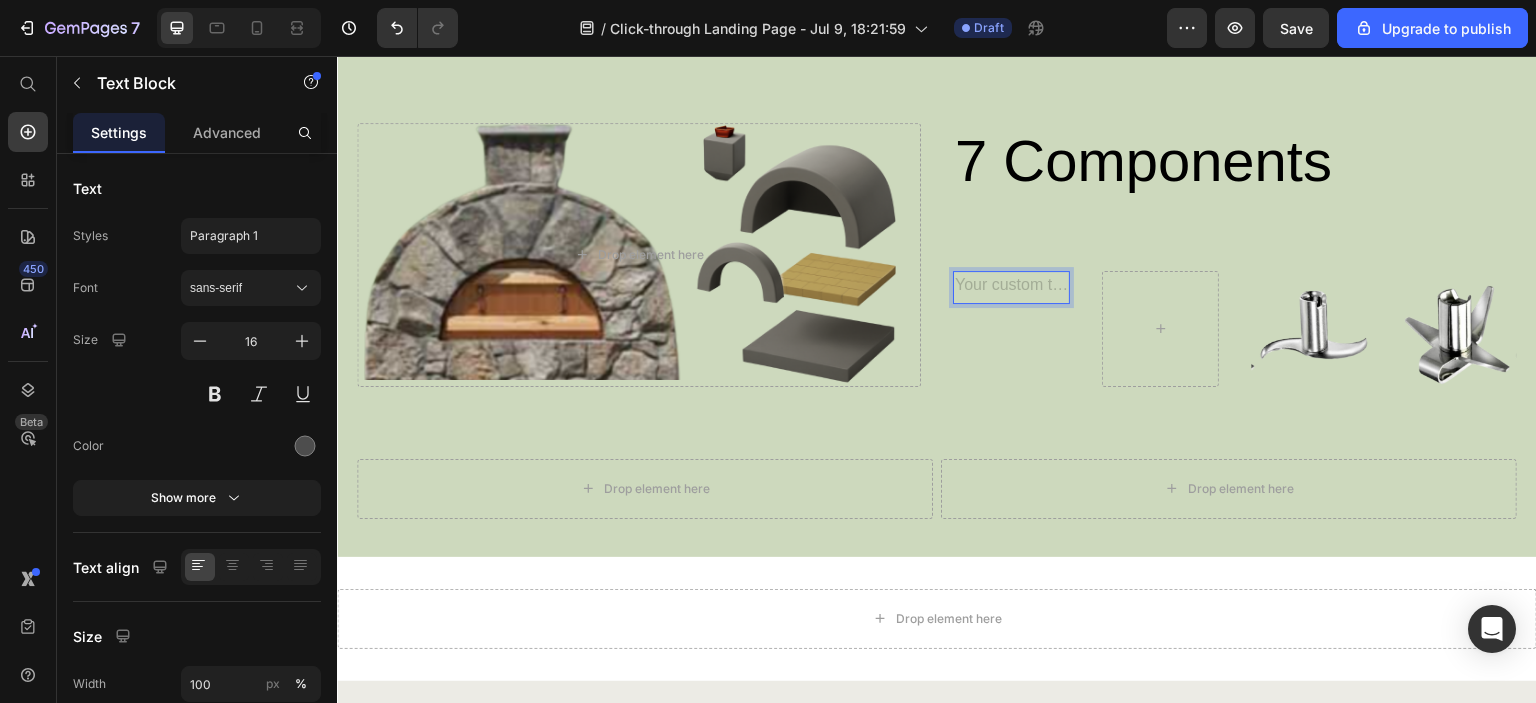 click at bounding box center [1011, 287] 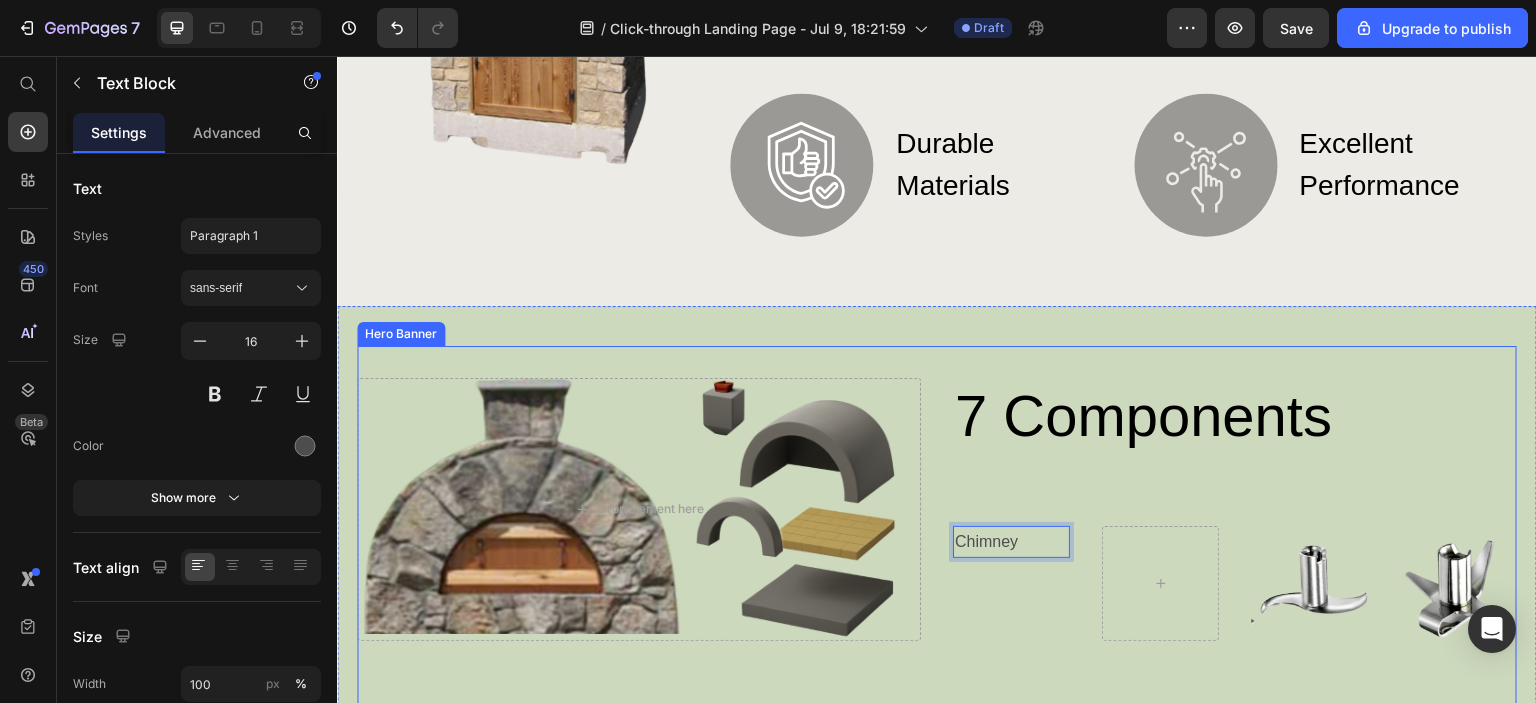 scroll, scrollTop: 1100, scrollLeft: 0, axis: vertical 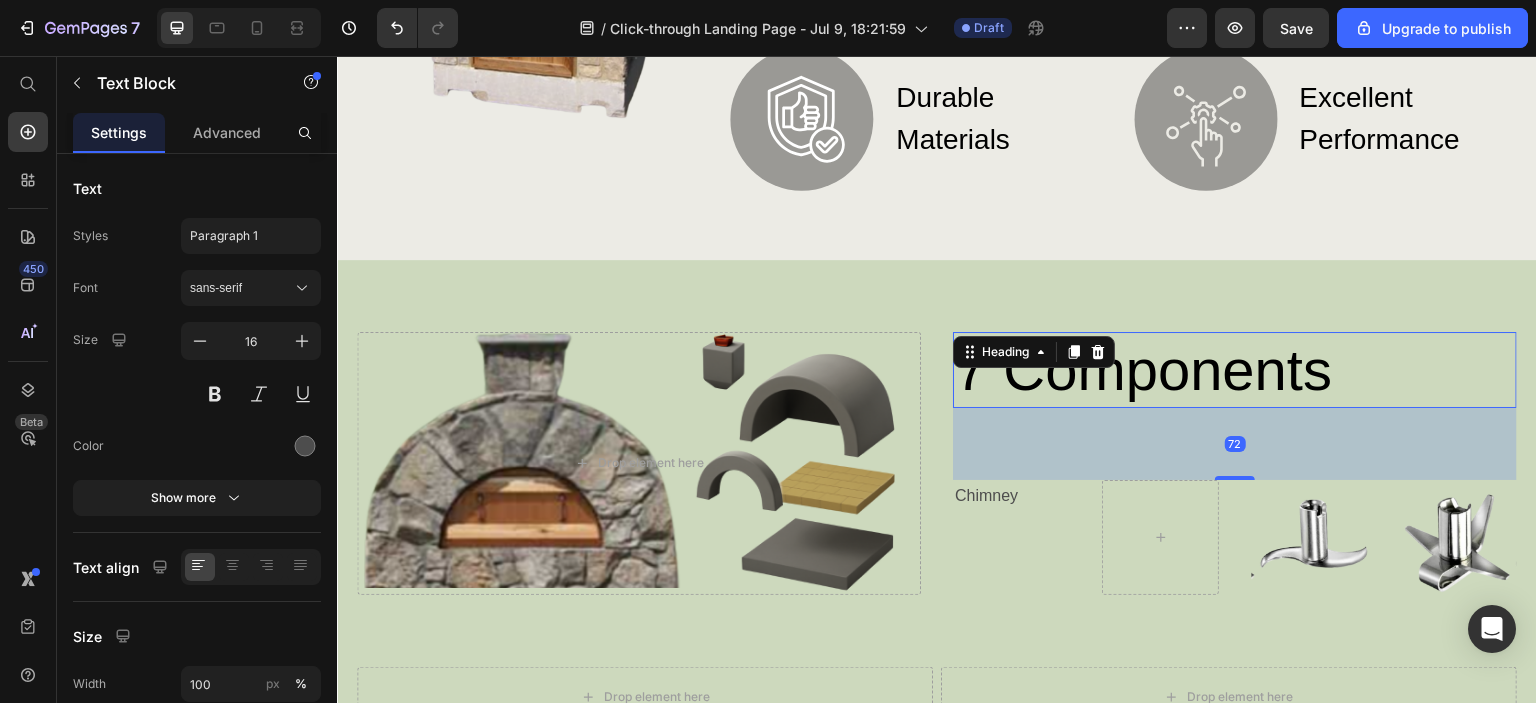 click on "7 Components Heading   72" at bounding box center (1235, 370) 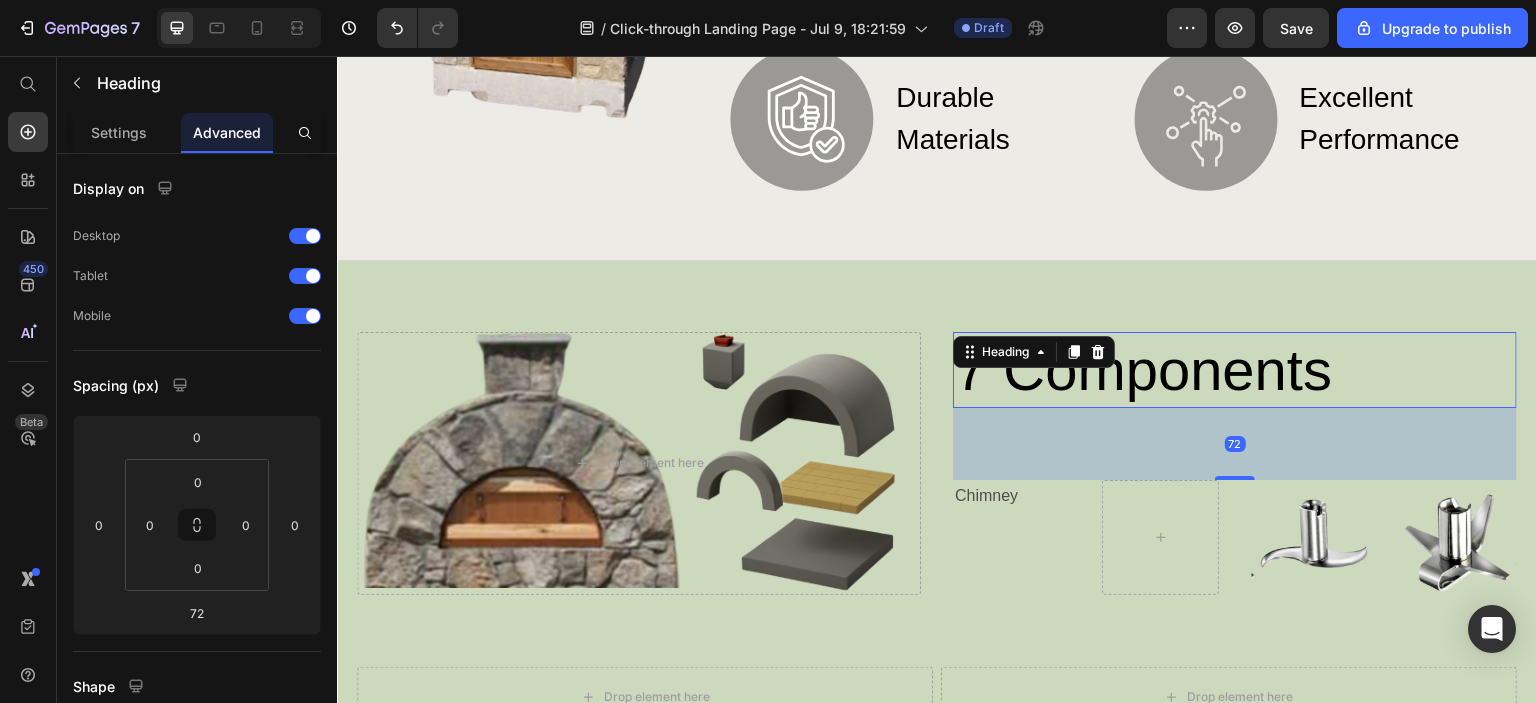 click on "Heading" at bounding box center (1034, 352) 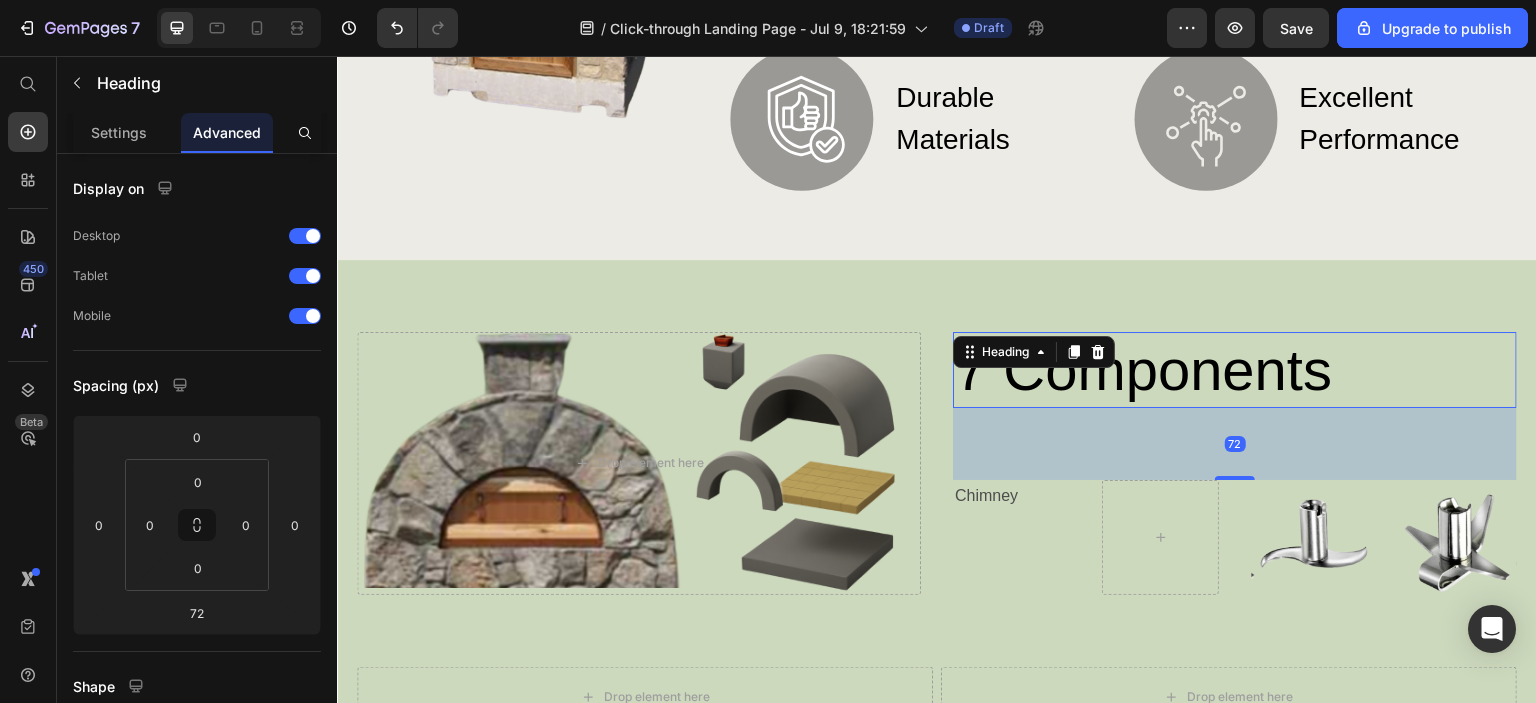 click on "7 Components" at bounding box center [1193, 370] 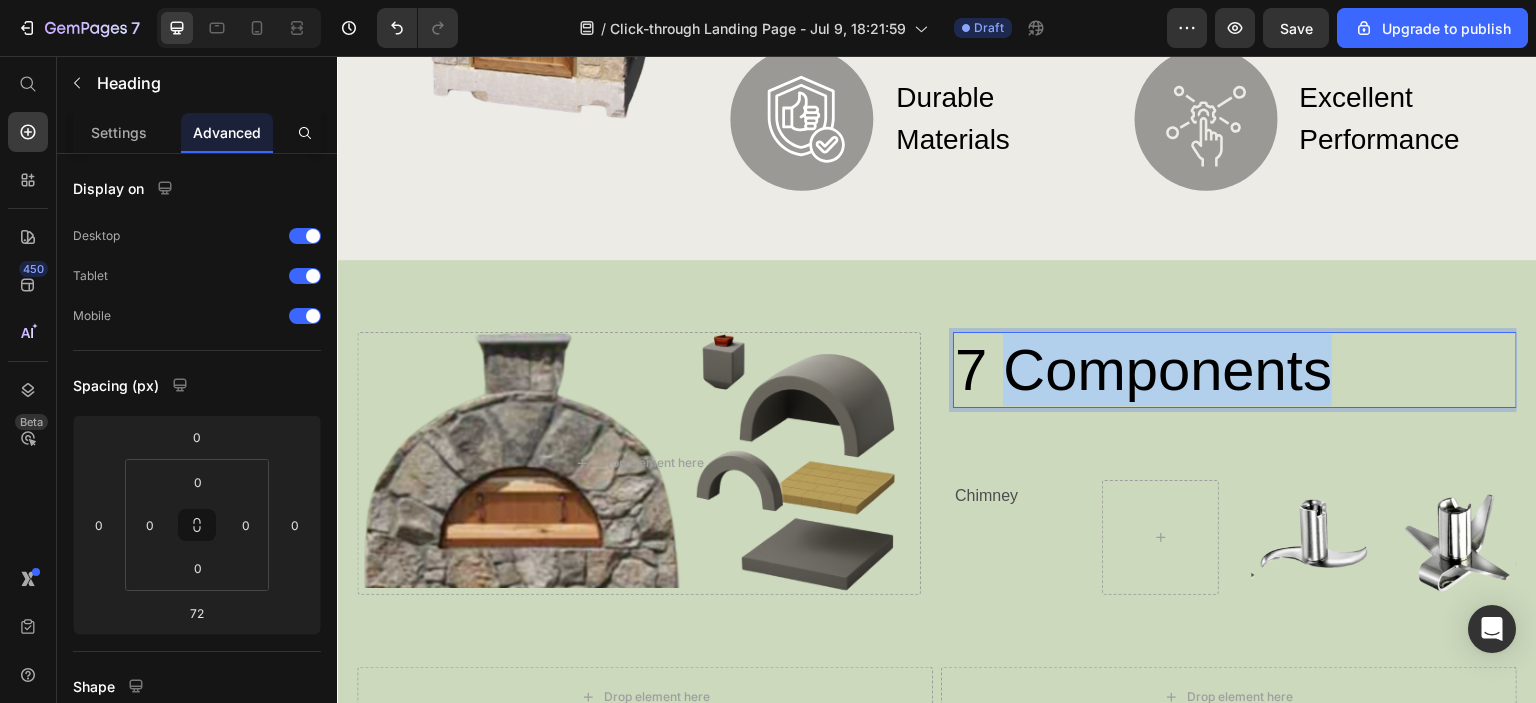 click on "7 Components" at bounding box center (1193, 370) 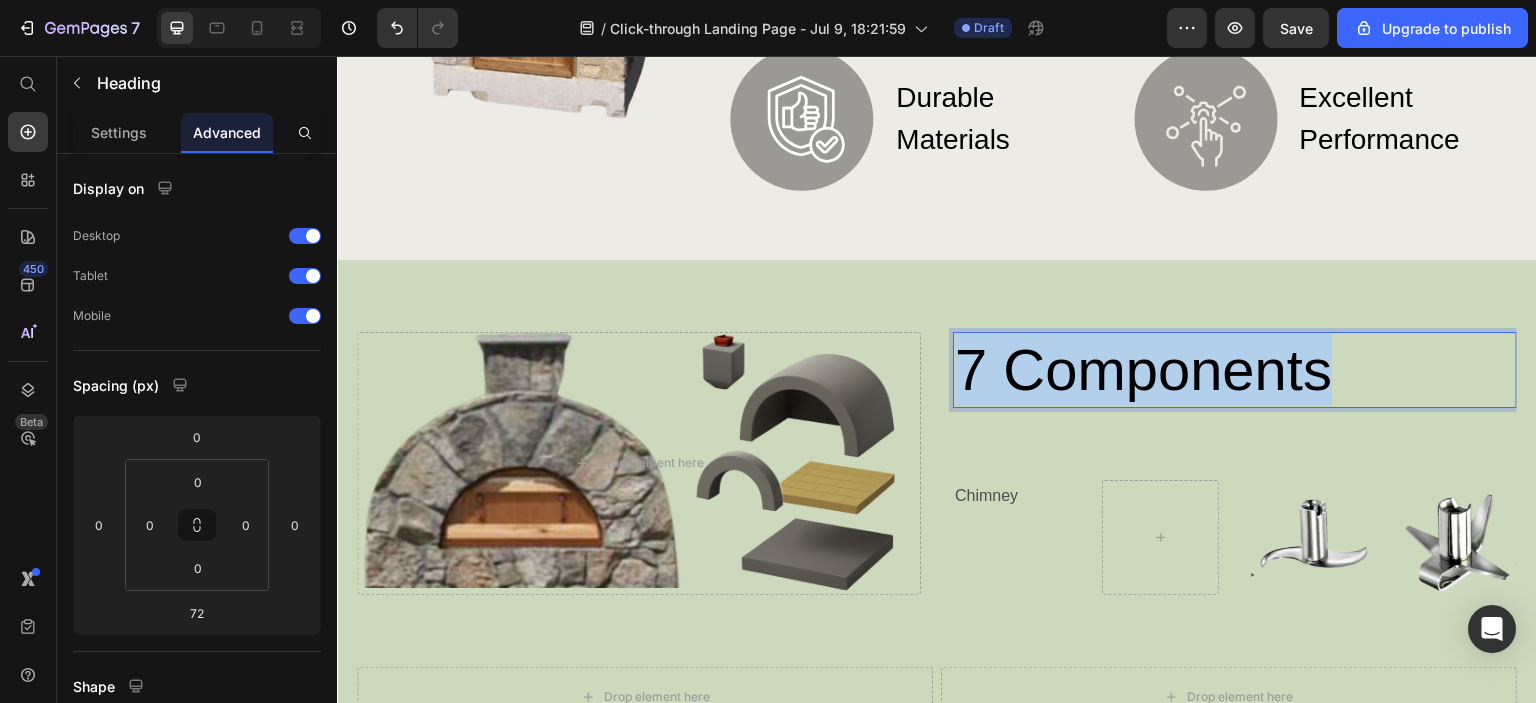 click on "7 Components" at bounding box center (1193, 370) 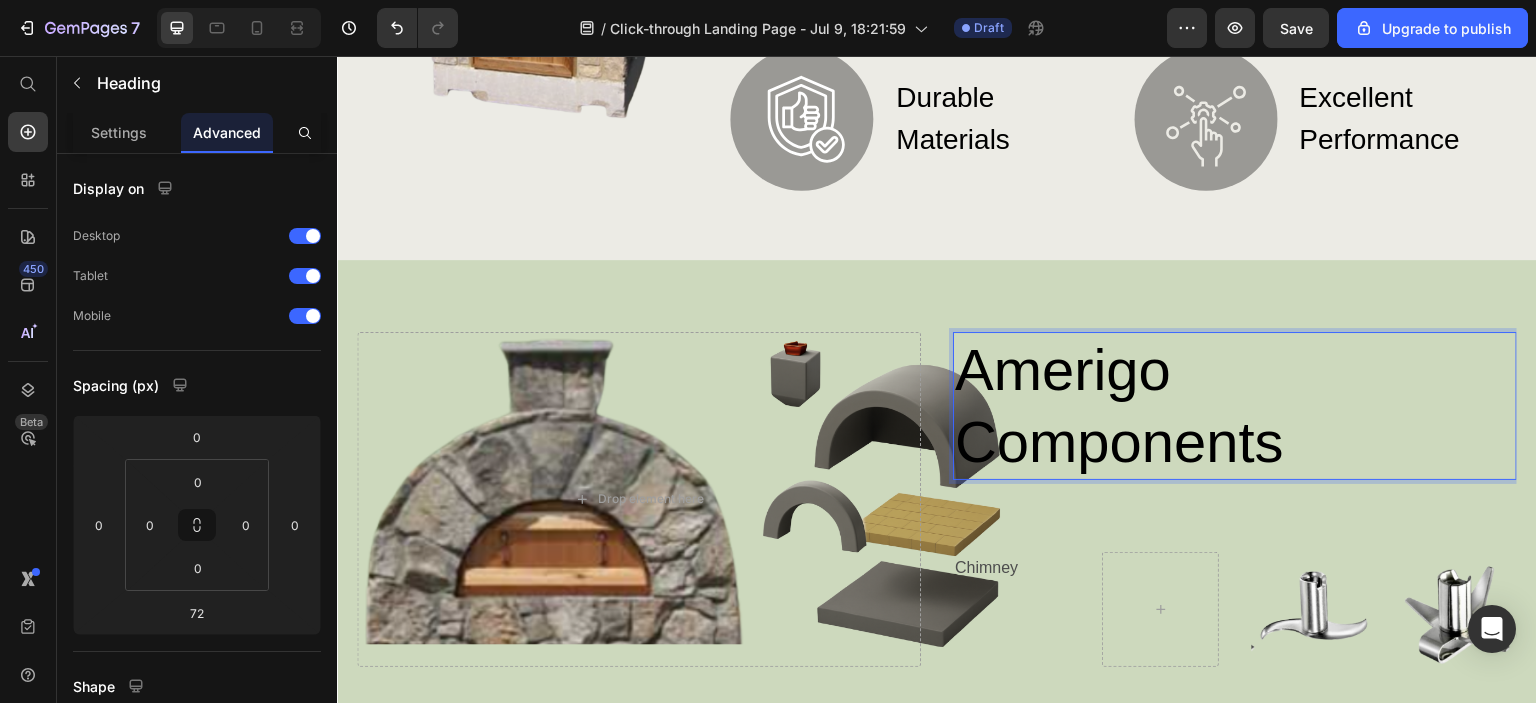 click on "Amerigo Components" at bounding box center (1193, 406) 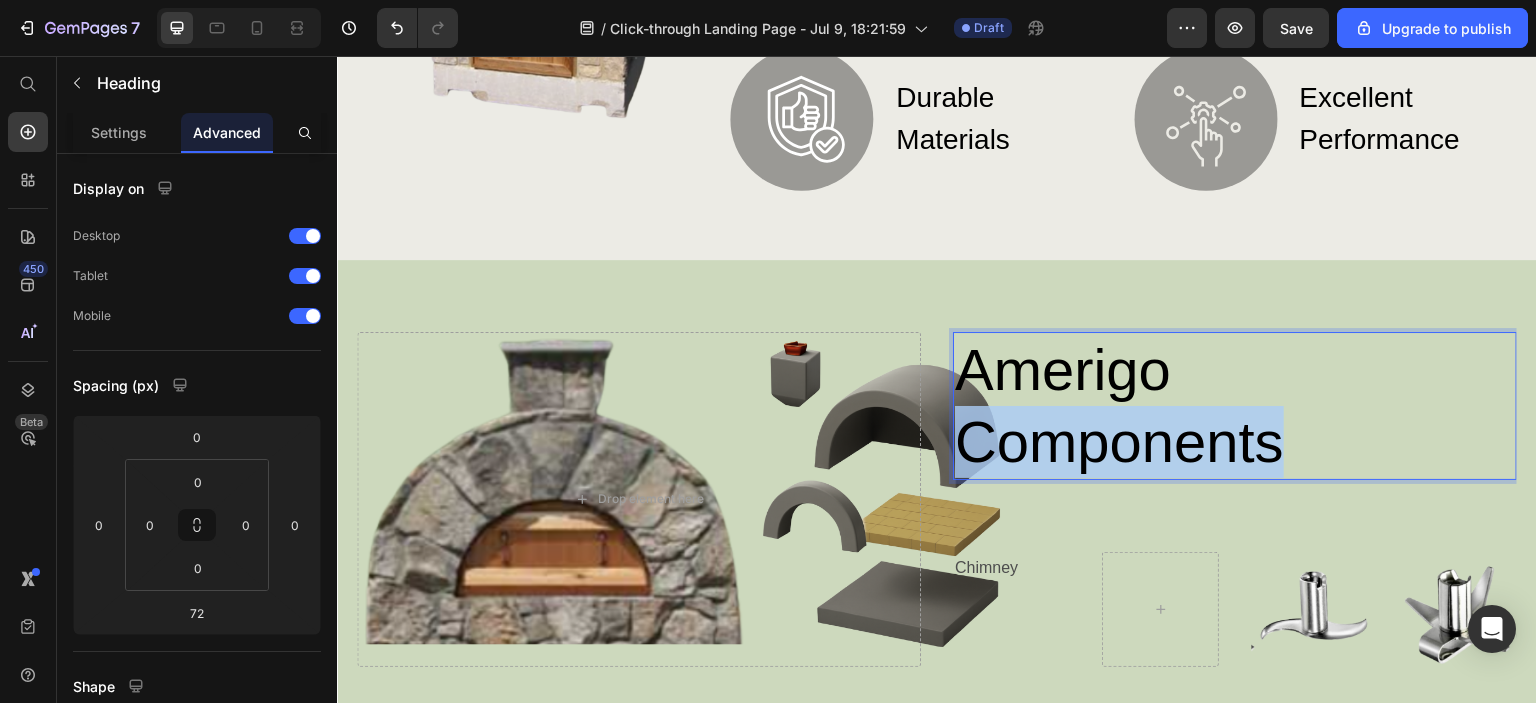 click on "Amerigo Components" at bounding box center [1193, 406] 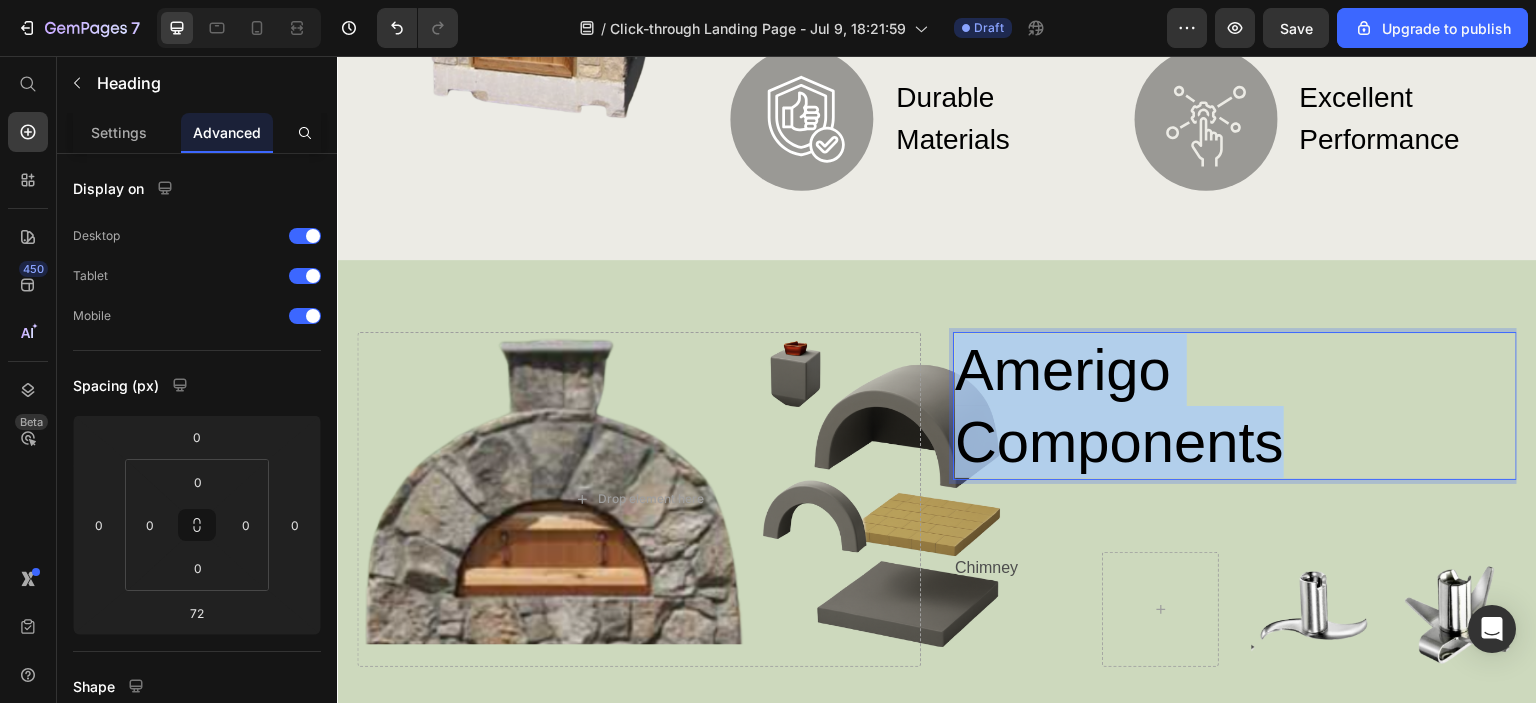 click on "Amerigo Components" at bounding box center [1193, 406] 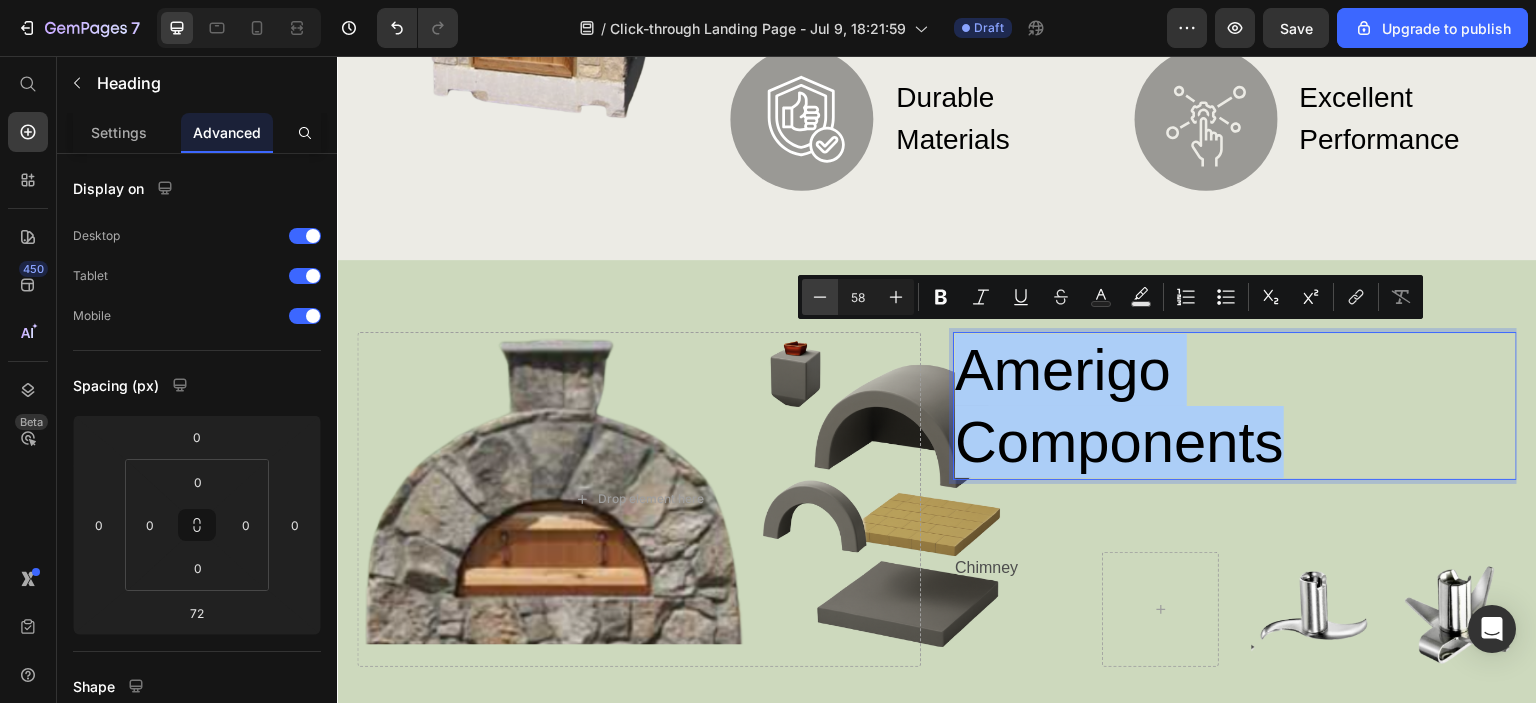 click 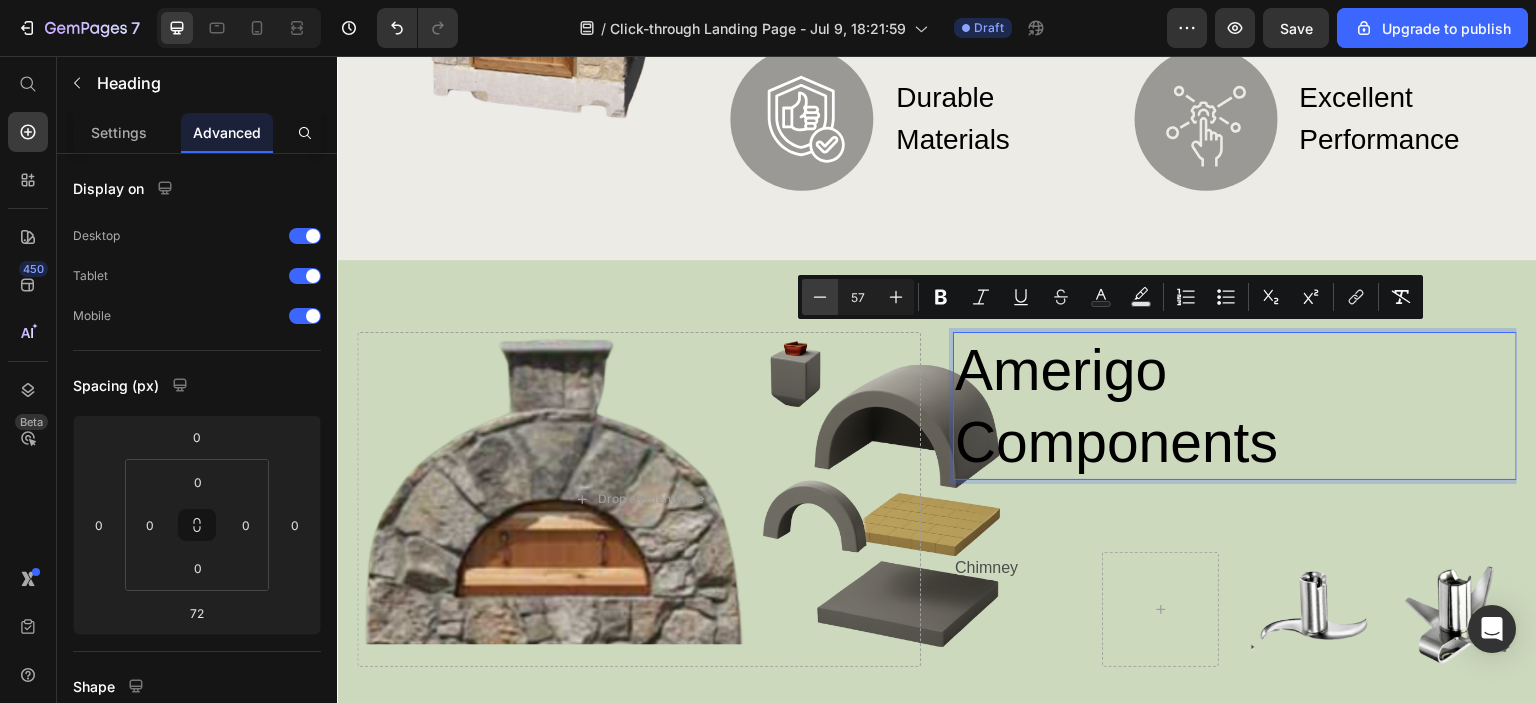 click 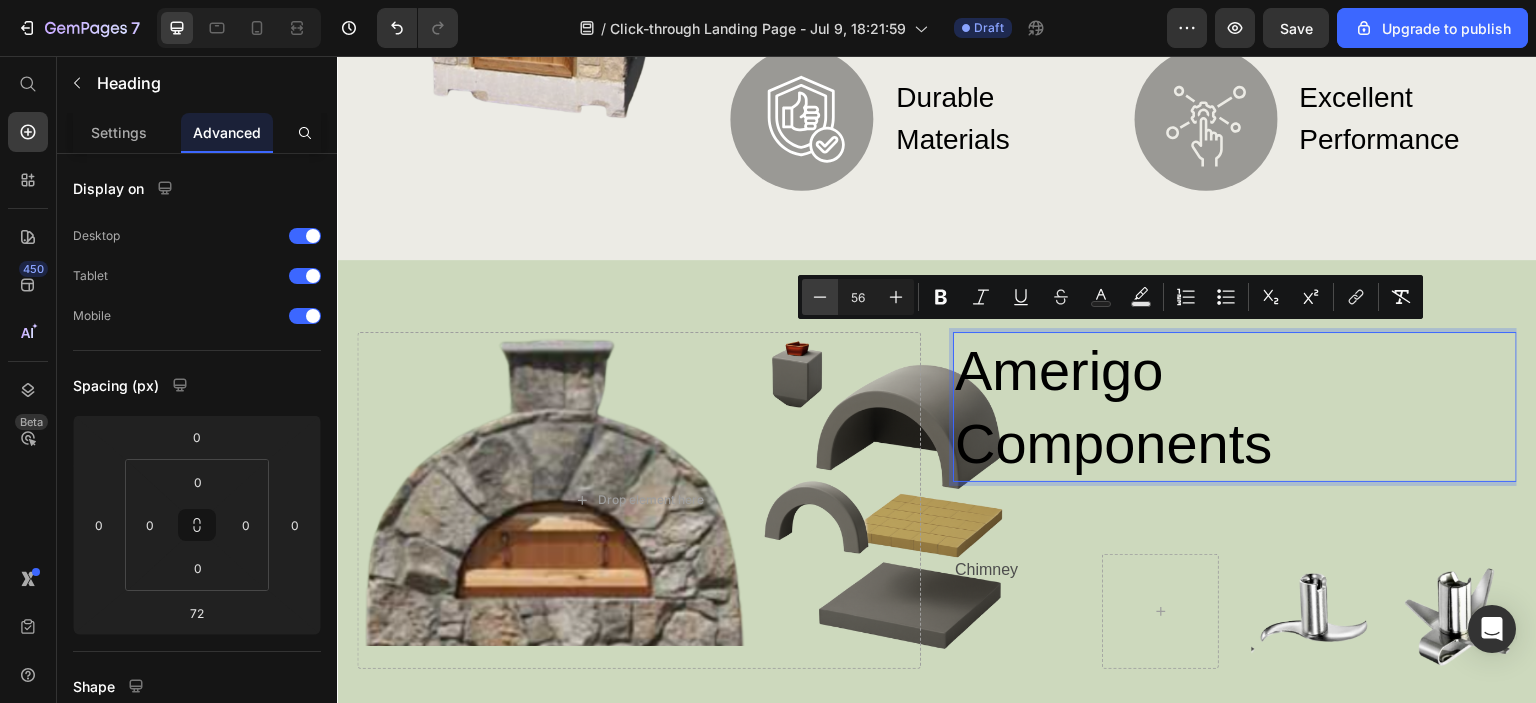 click 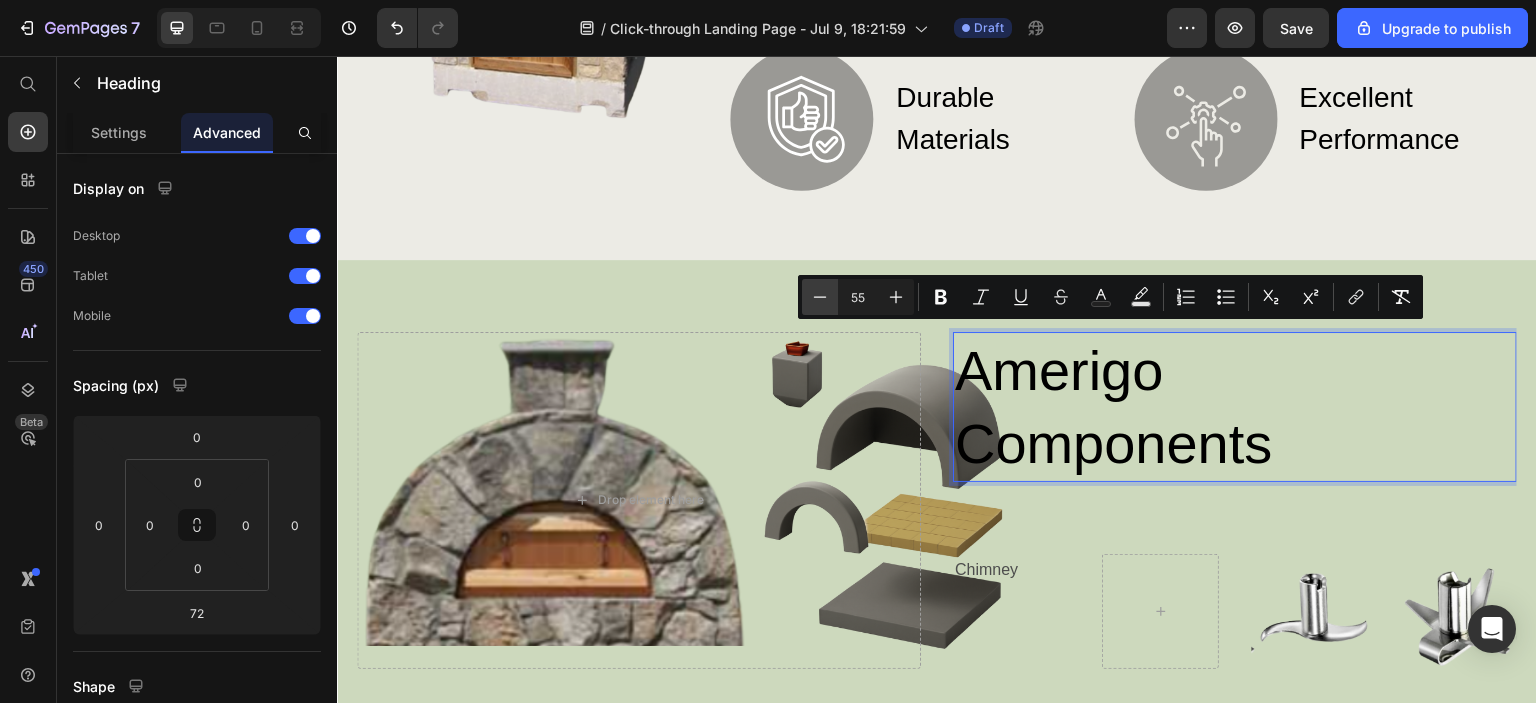 click 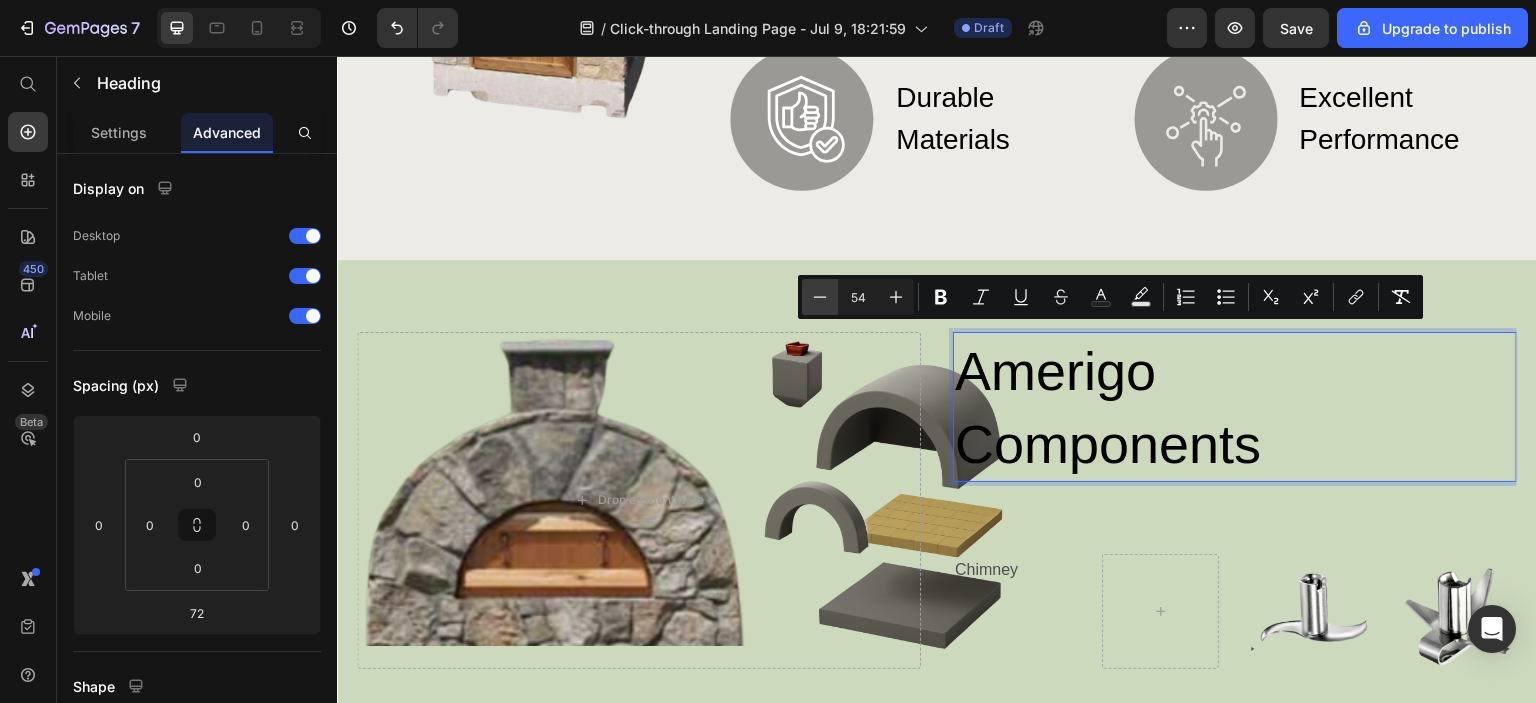 click 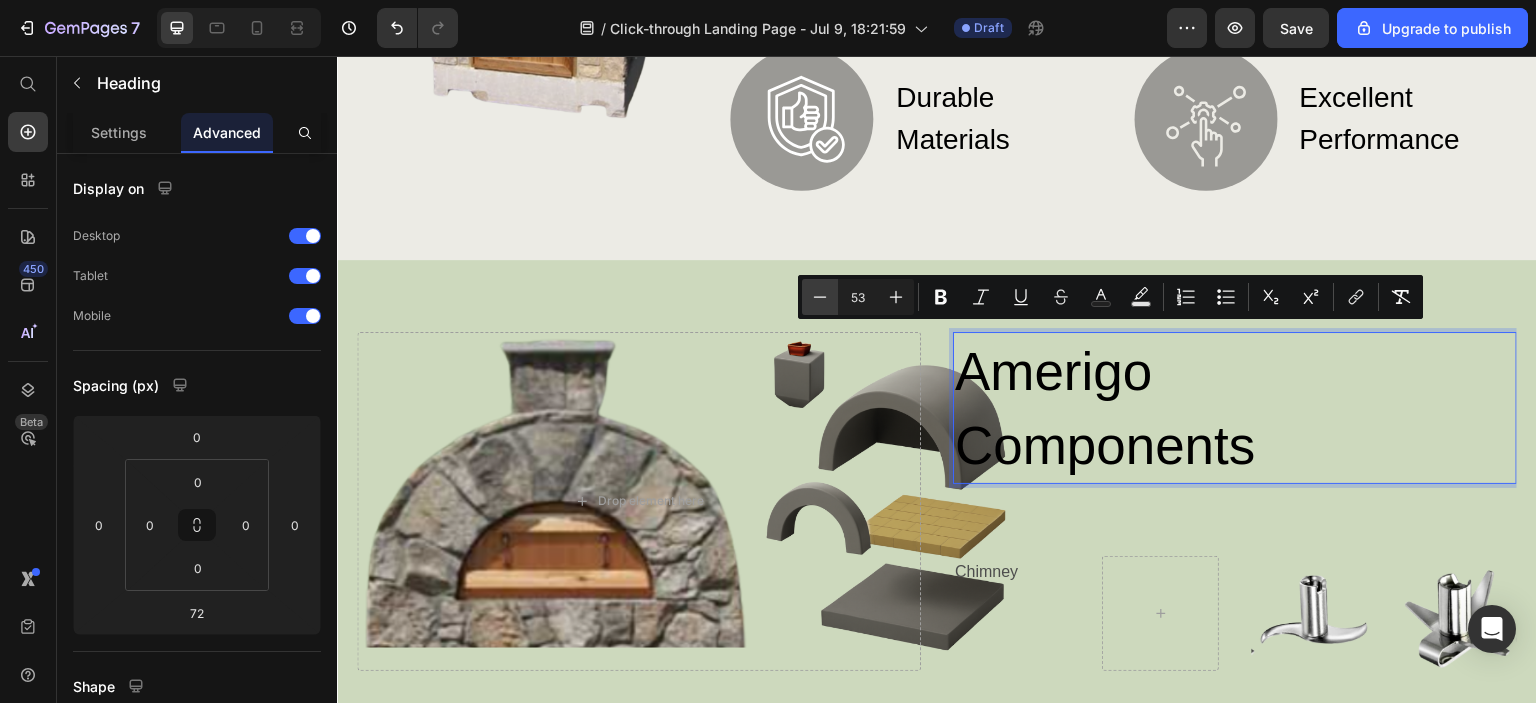 click 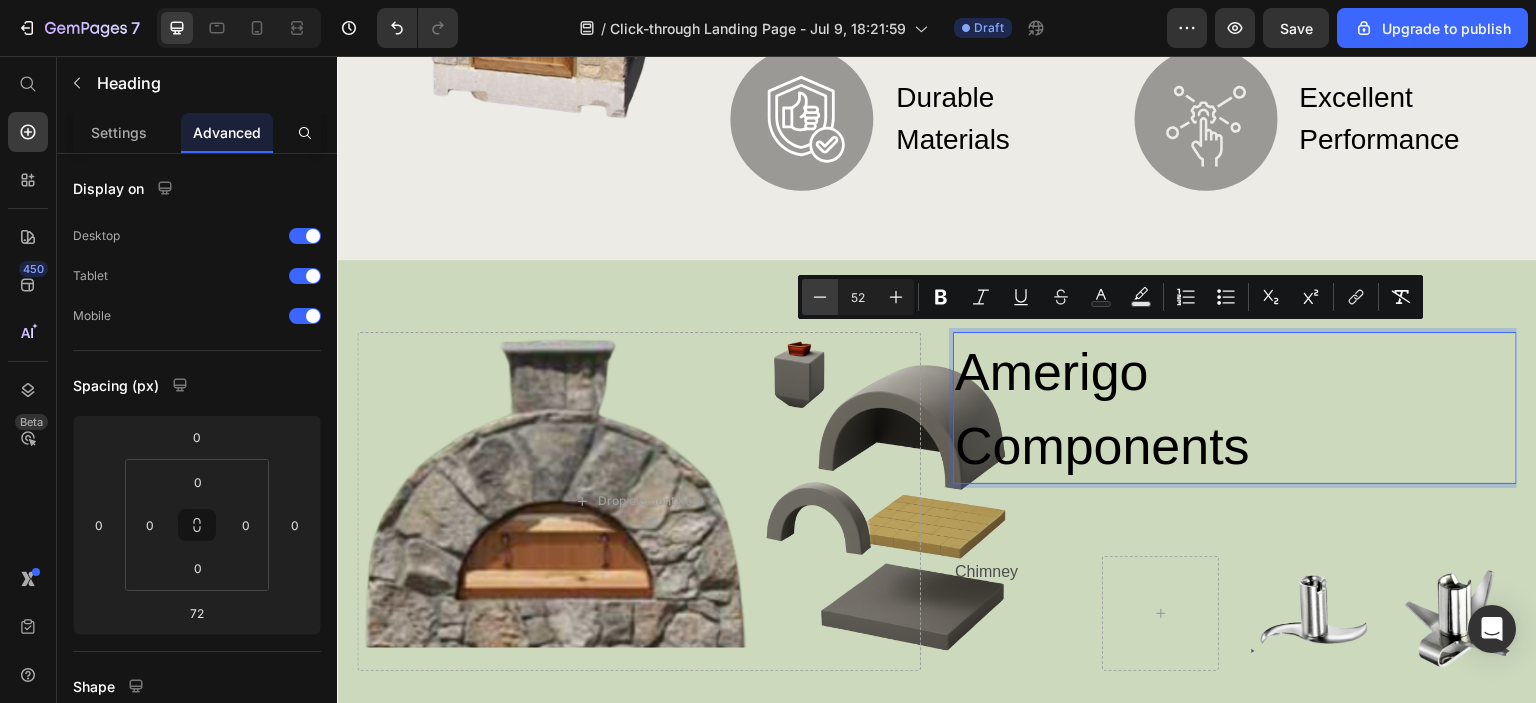click 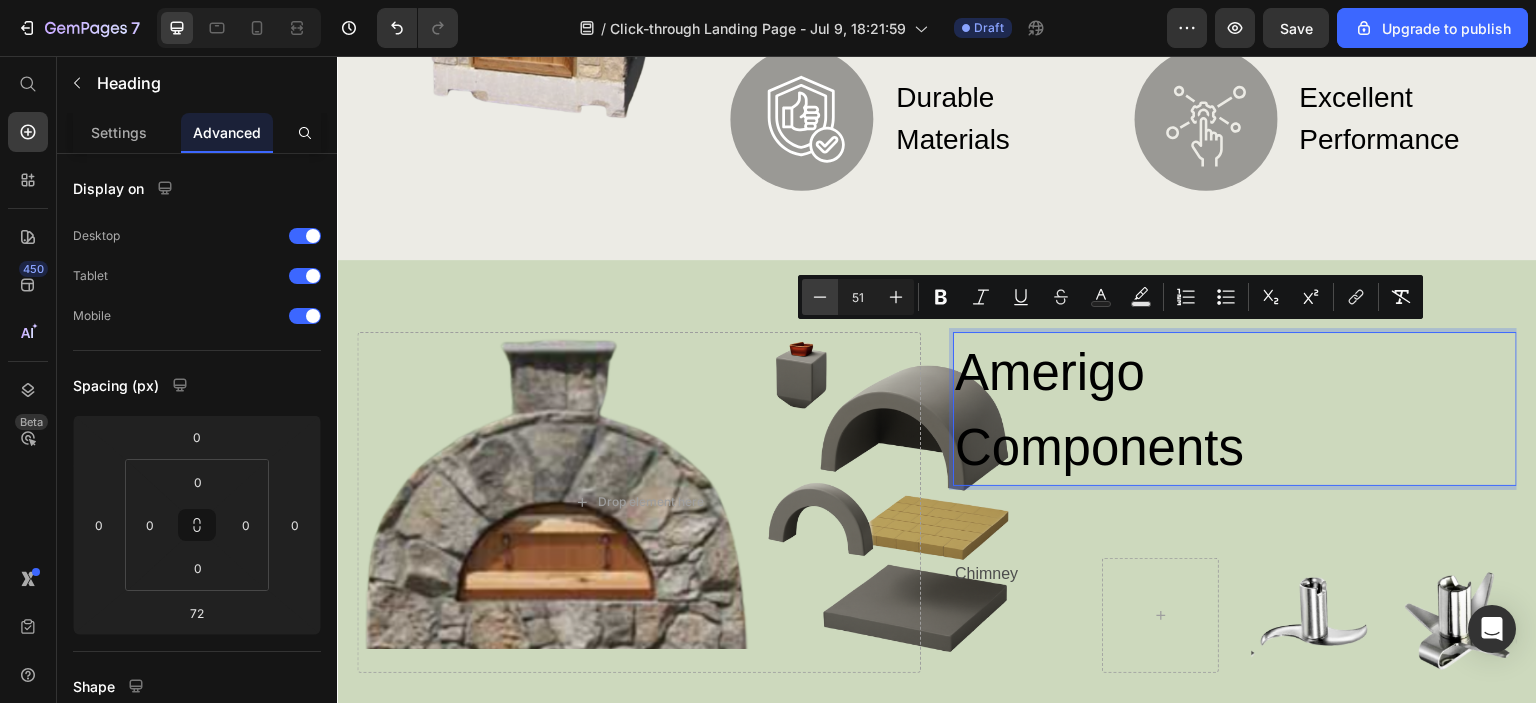 click 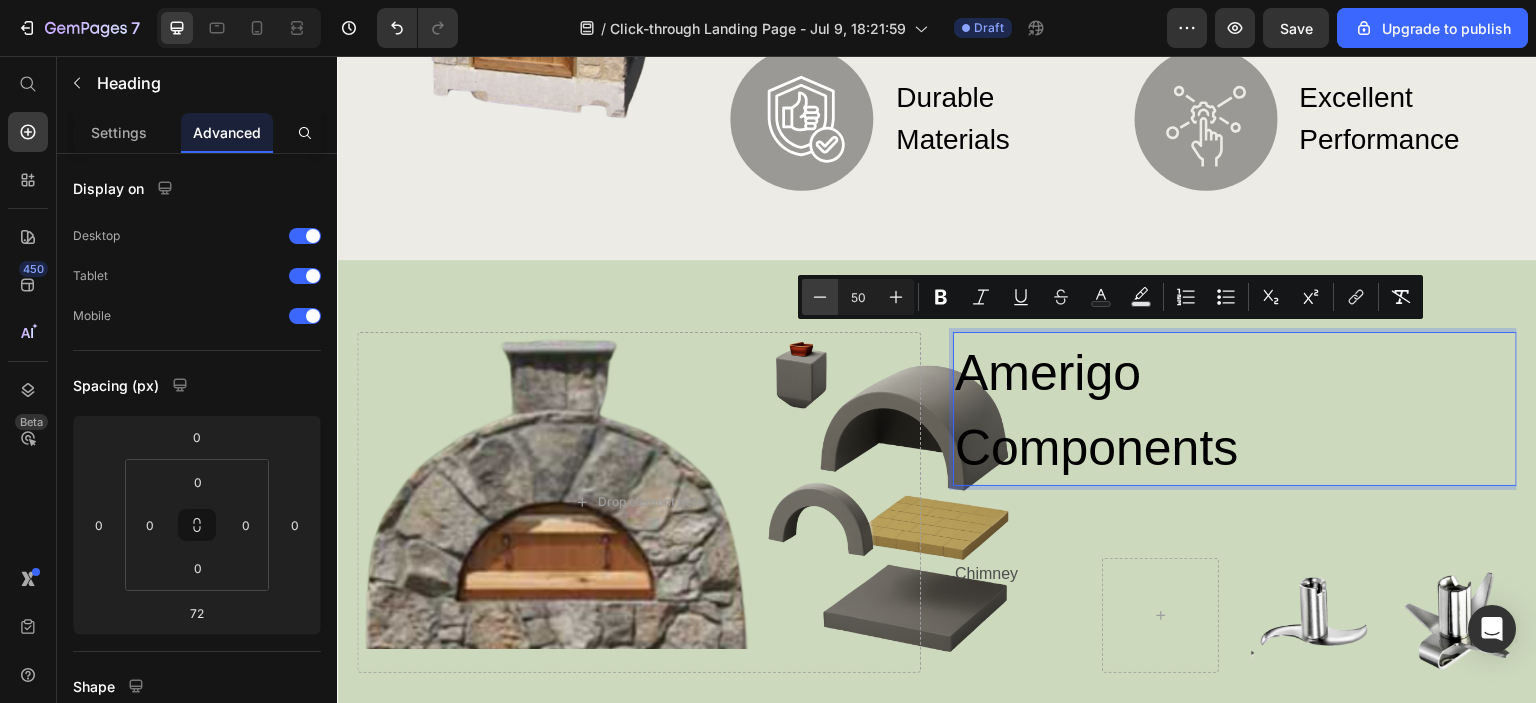 click 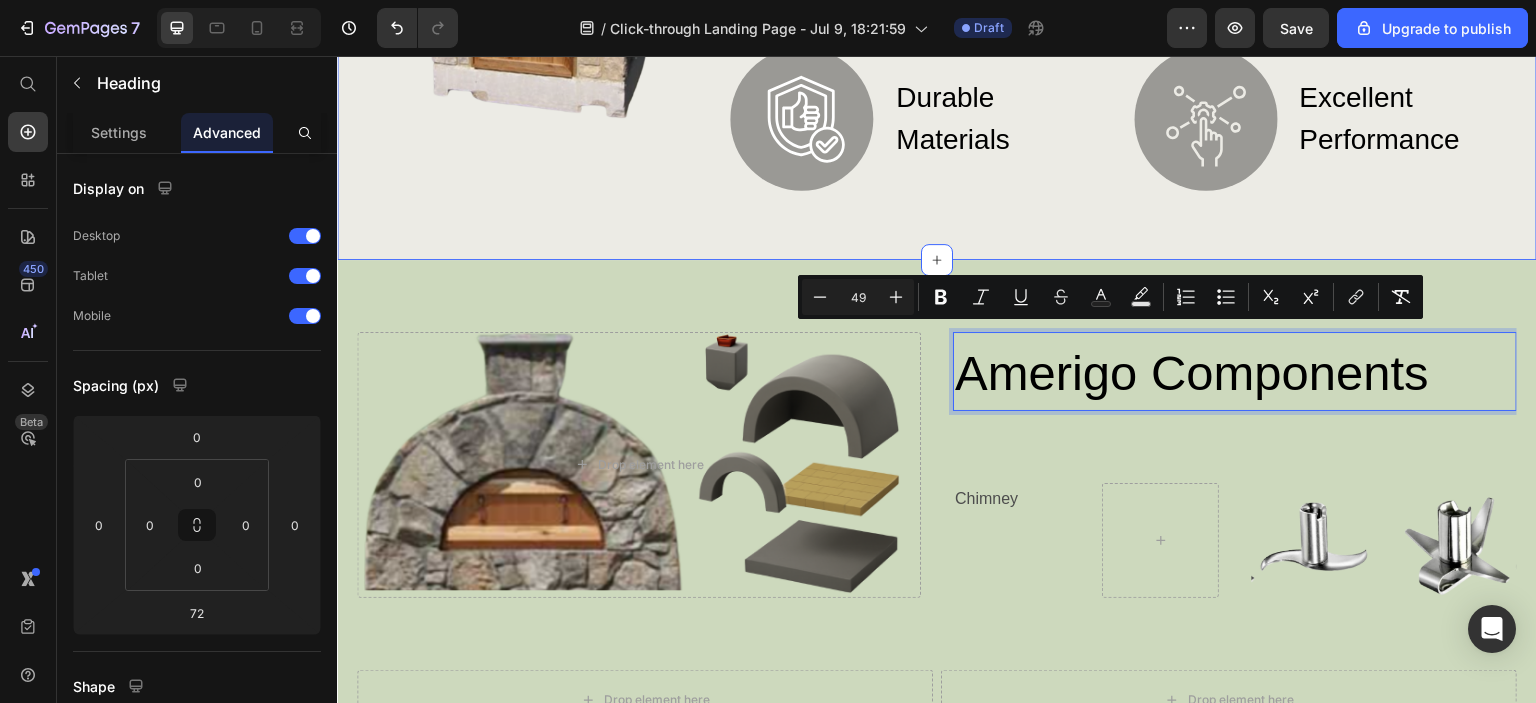 click on "Image Your Forever Pizza Oven Heading Image High Heat Cooking Text Block Row Image Durable Materials Text Block Row Image Cook What  What you want Text Block Row Image Excellent Performance Text Block Row Row Row Row Section 2" at bounding box center (937, -34) 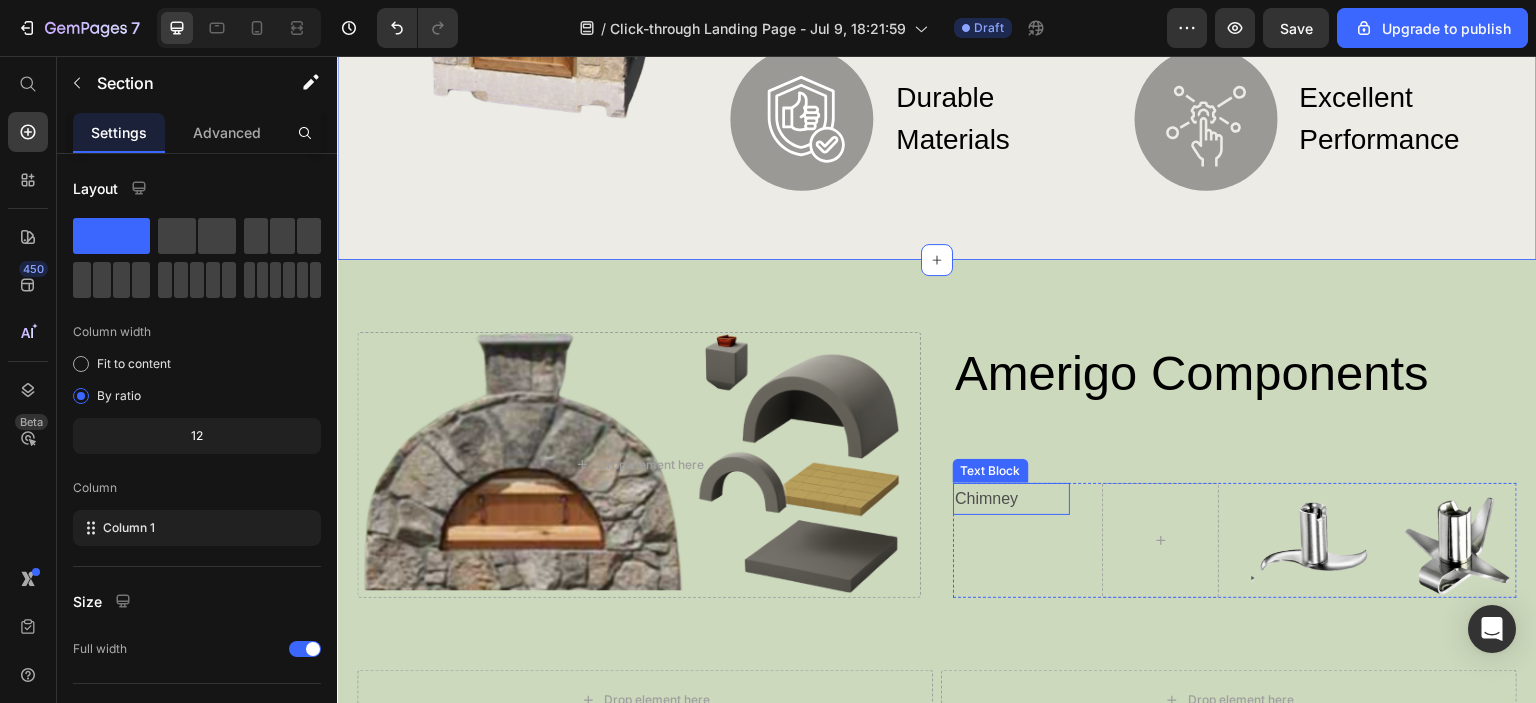 click on "Chimney" at bounding box center (1011, 499) 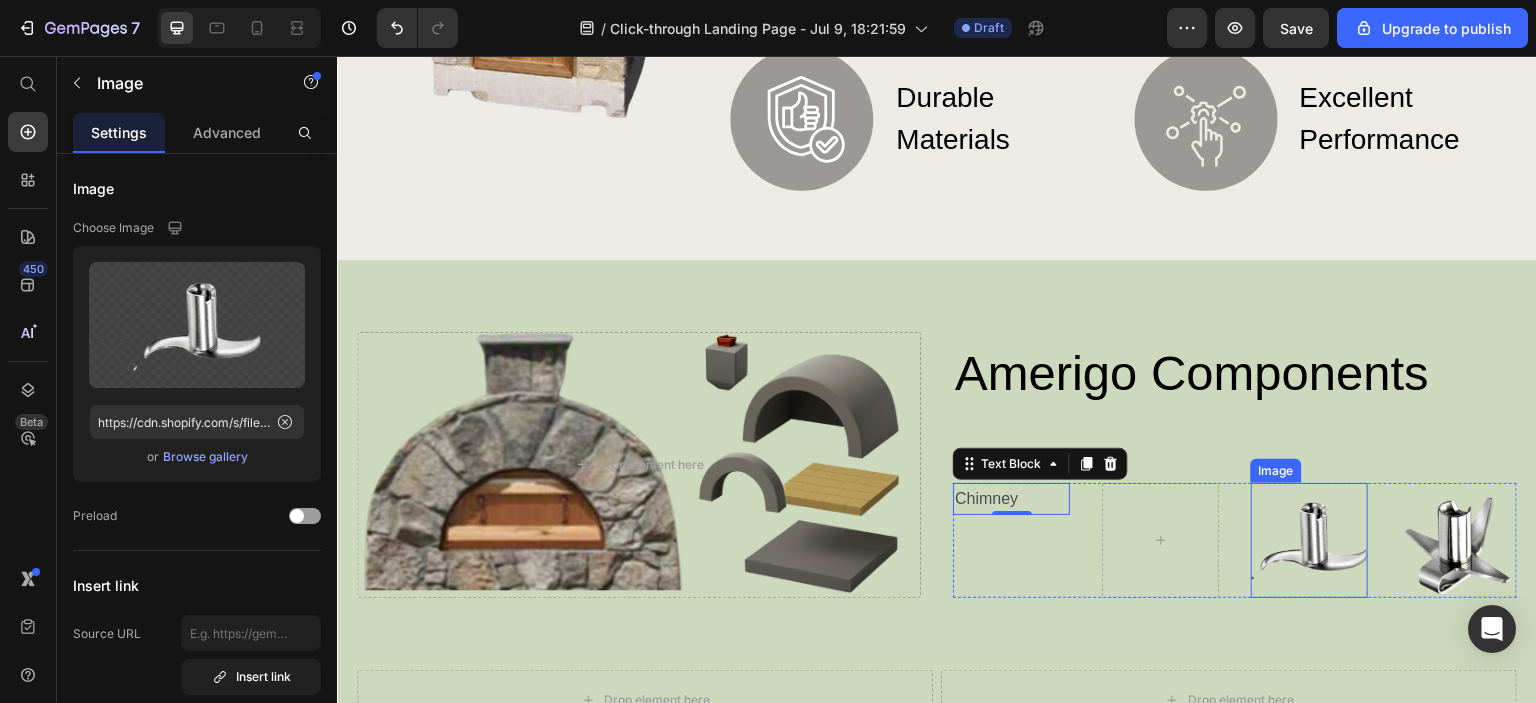 click at bounding box center [1309, 540] 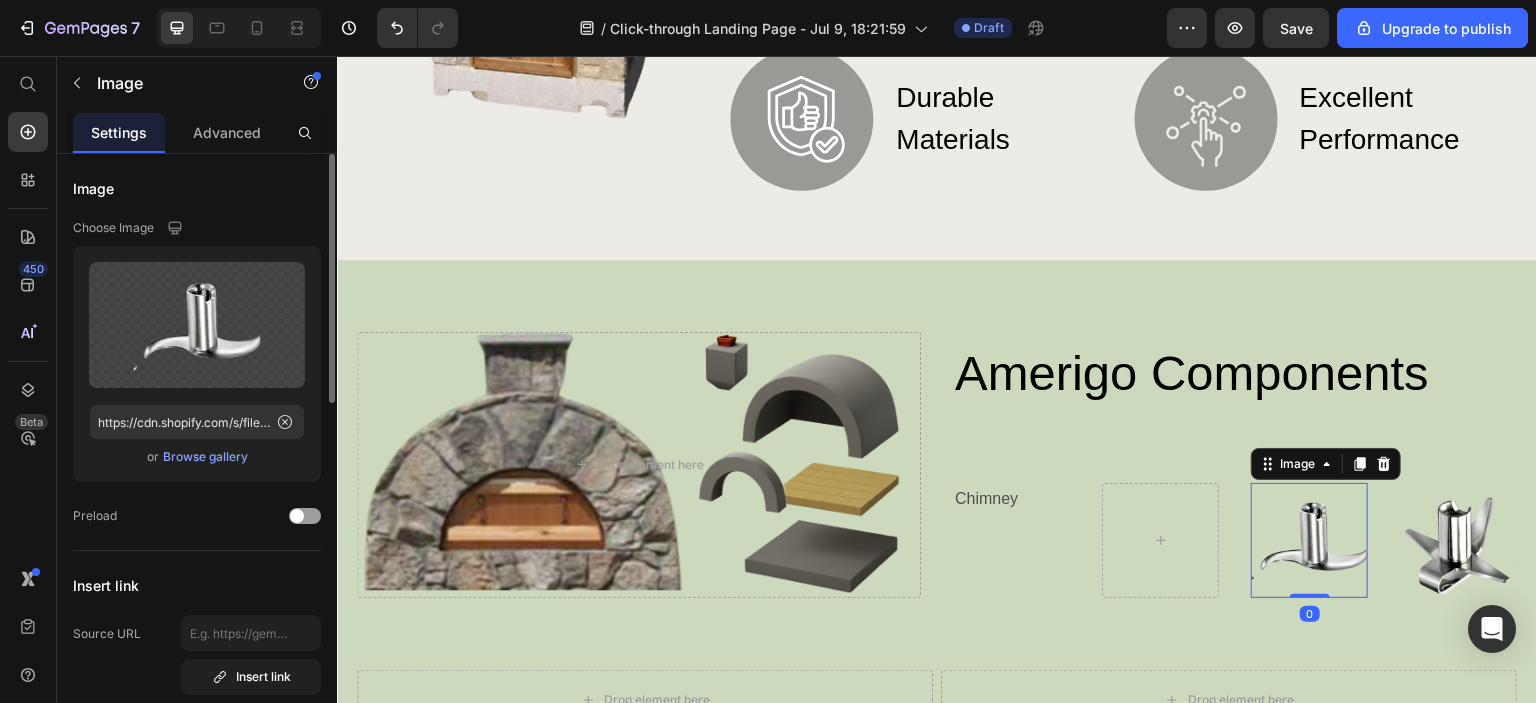 click on "Browse gallery" at bounding box center [205, 457] 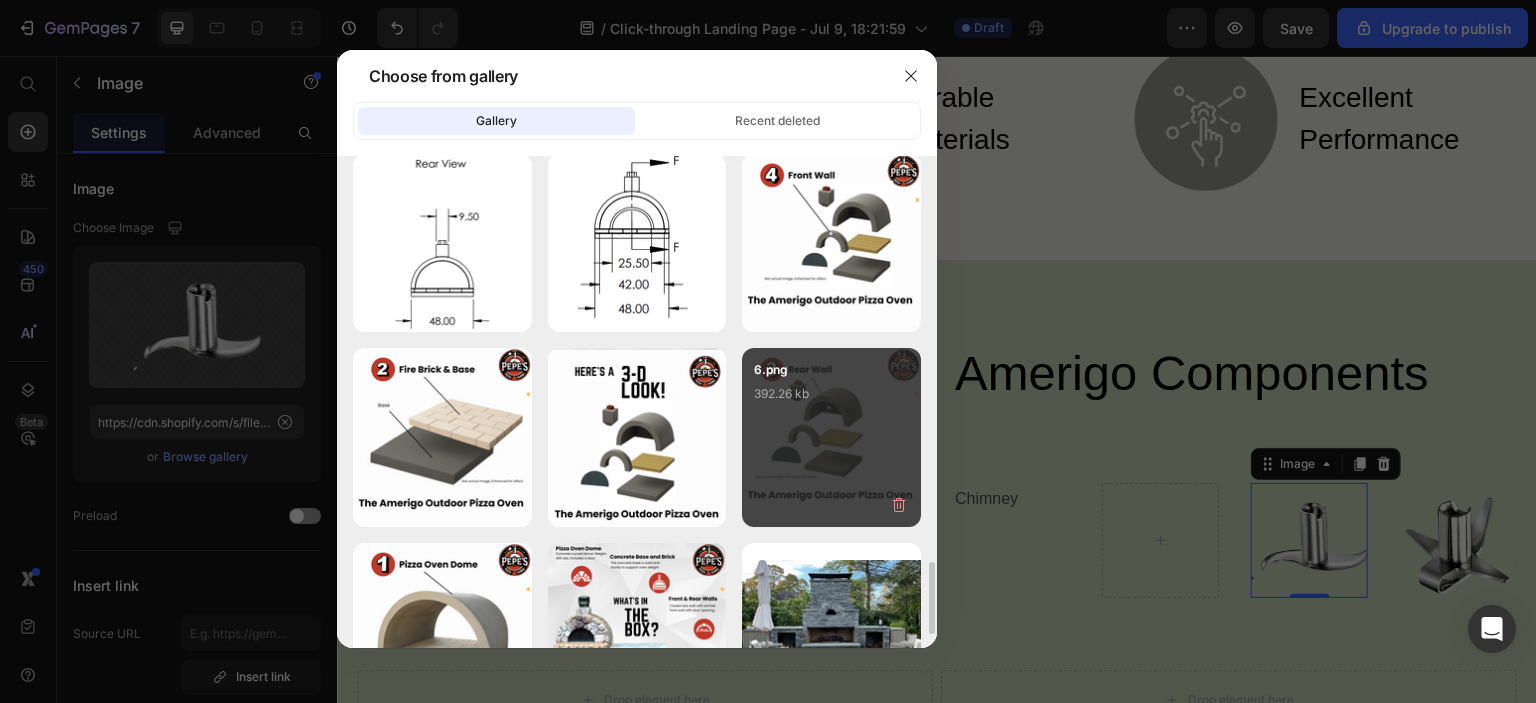 scroll, scrollTop: 2065, scrollLeft: 0, axis: vertical 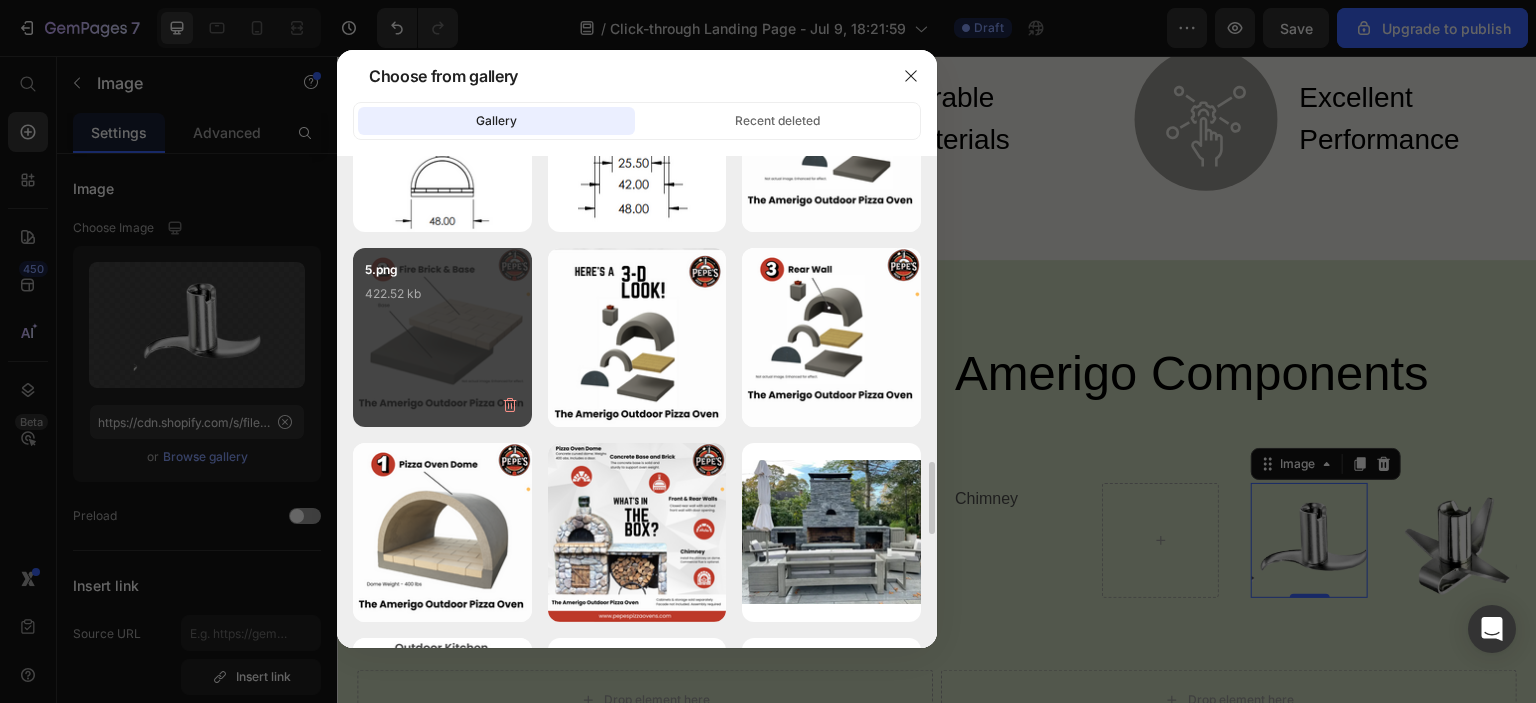 click on "5.png 422.52 kb" at bounding box center (442, 337) 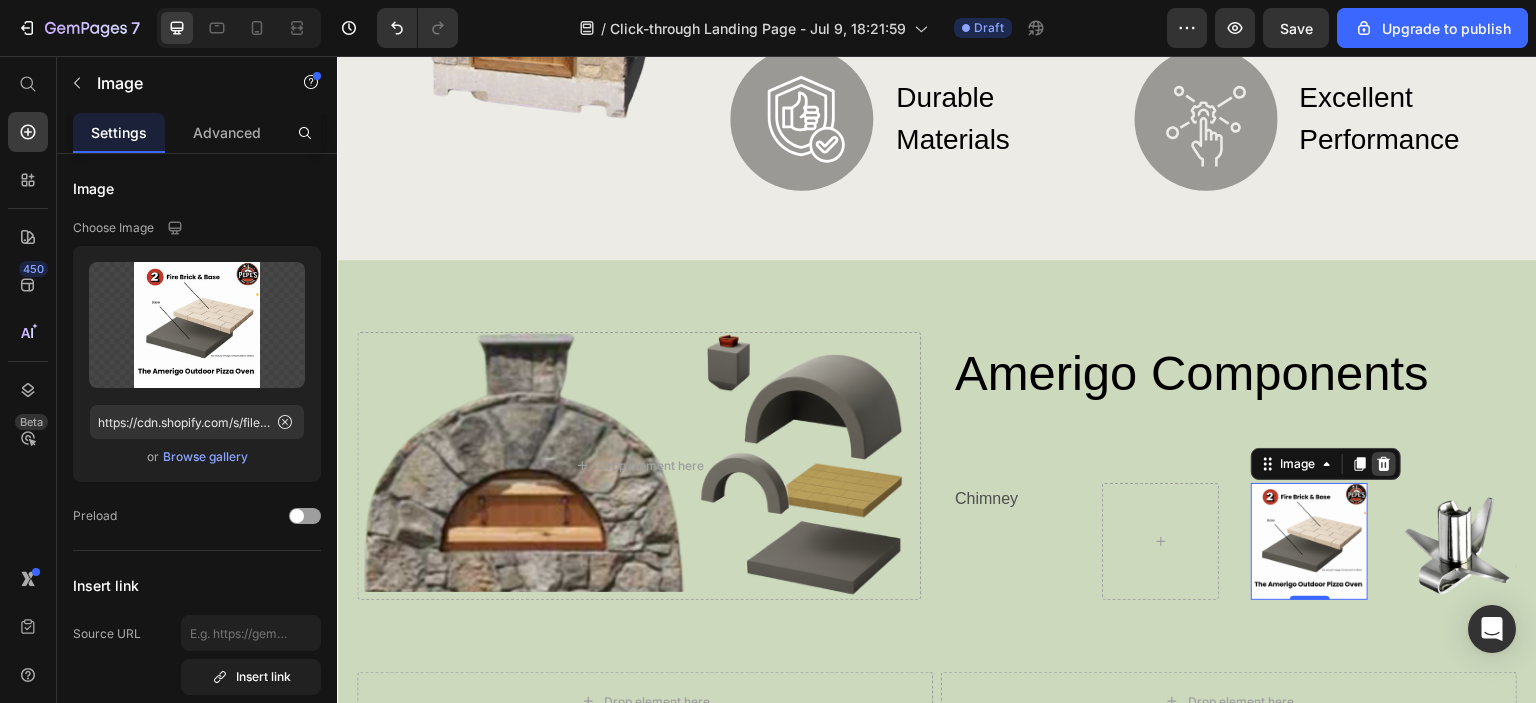 click 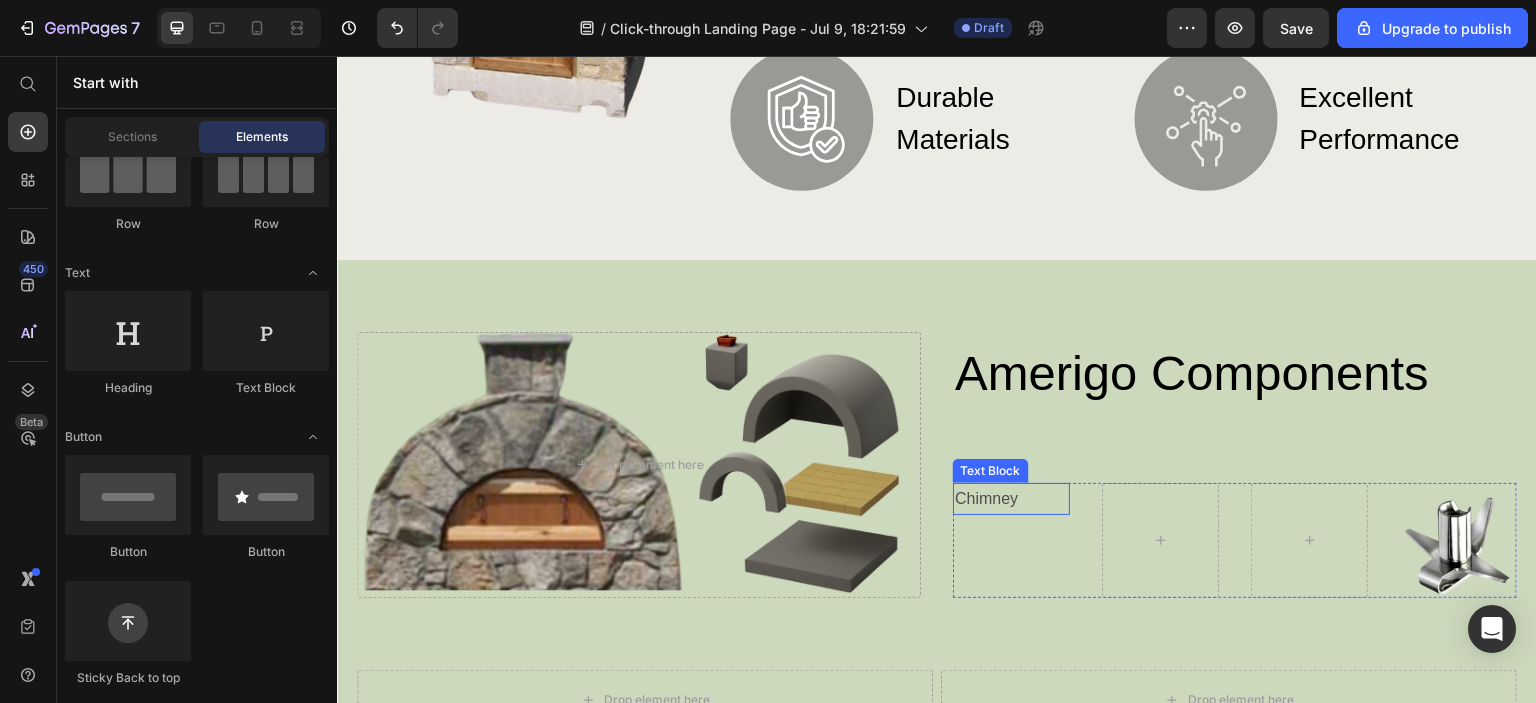 click on "Chimney" at bounding box center [1011, 499] 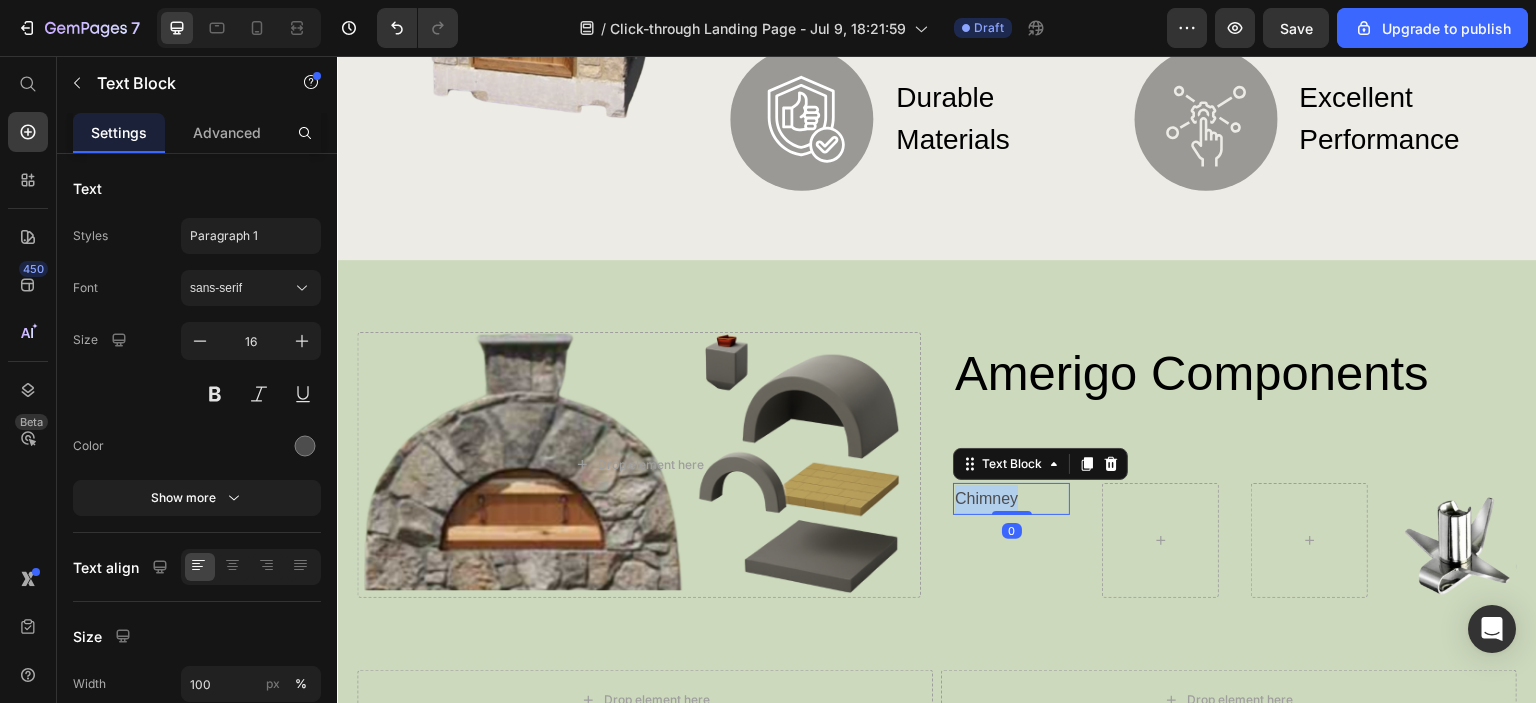 click on "Chimney" at bounding box center [1011, 499] 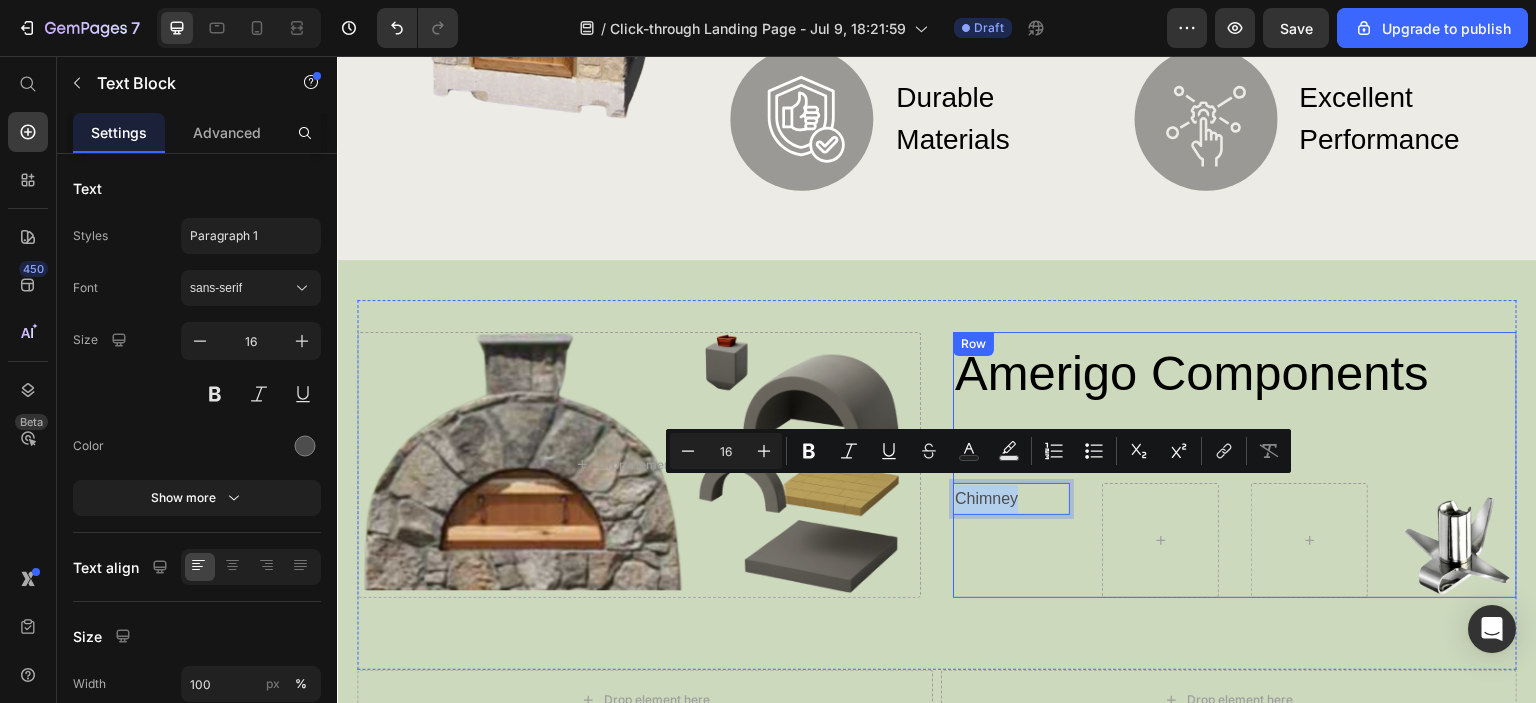 click on "⁠⁠⁠⁠⁠⁠⁠ Amerigo Components Heading Chimney Text Block   0
Image Row" at bounding box center [1235, 465] 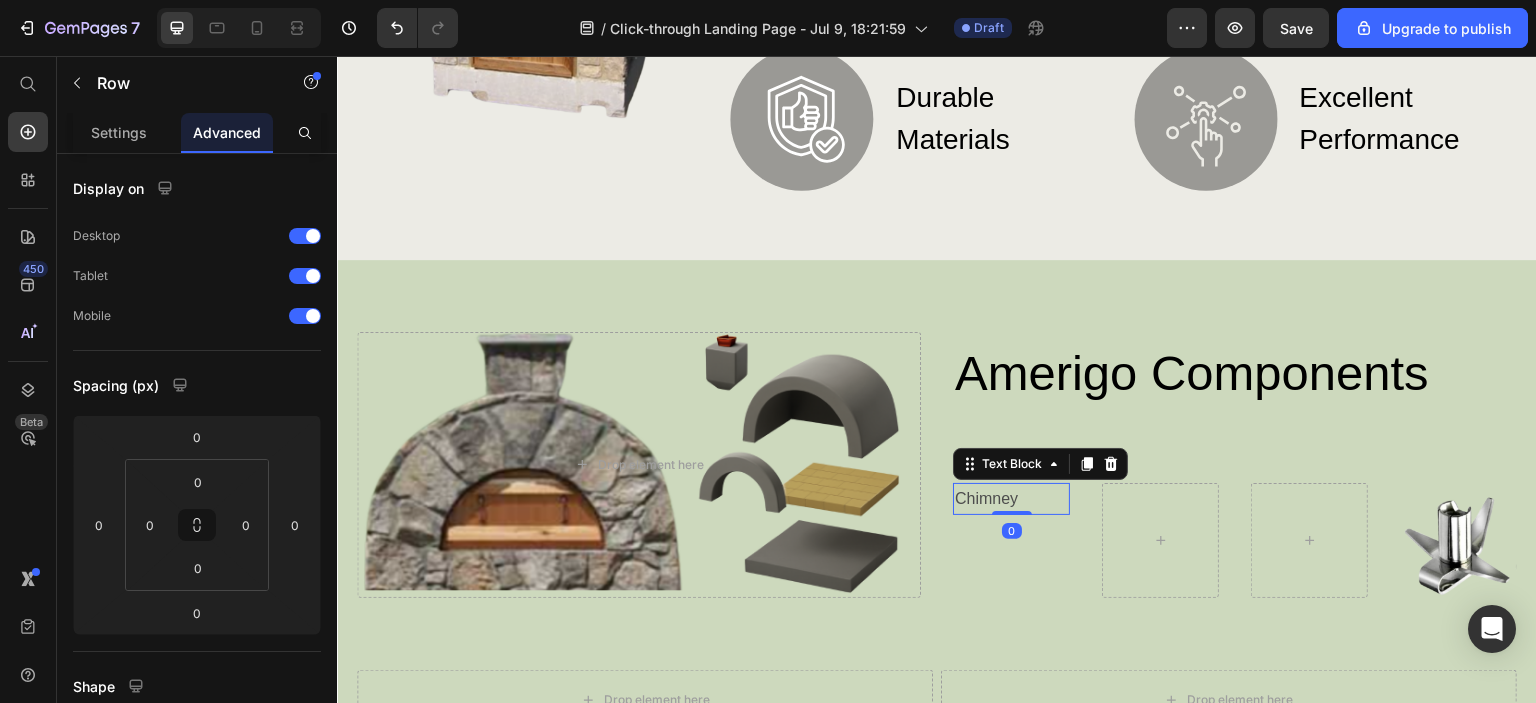 click on "Chimney" at bounding box center (1011, 499) 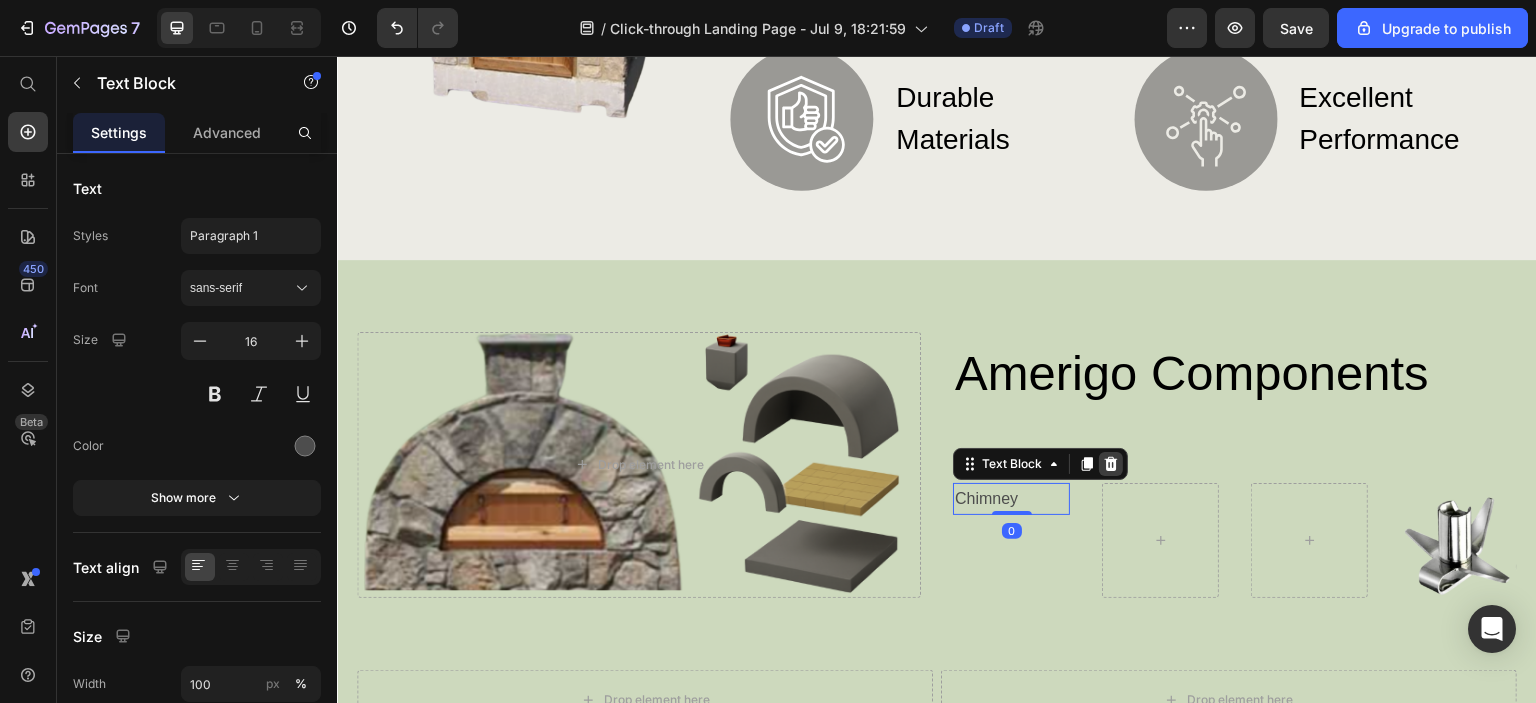 click at bounding box center (1111, 464) 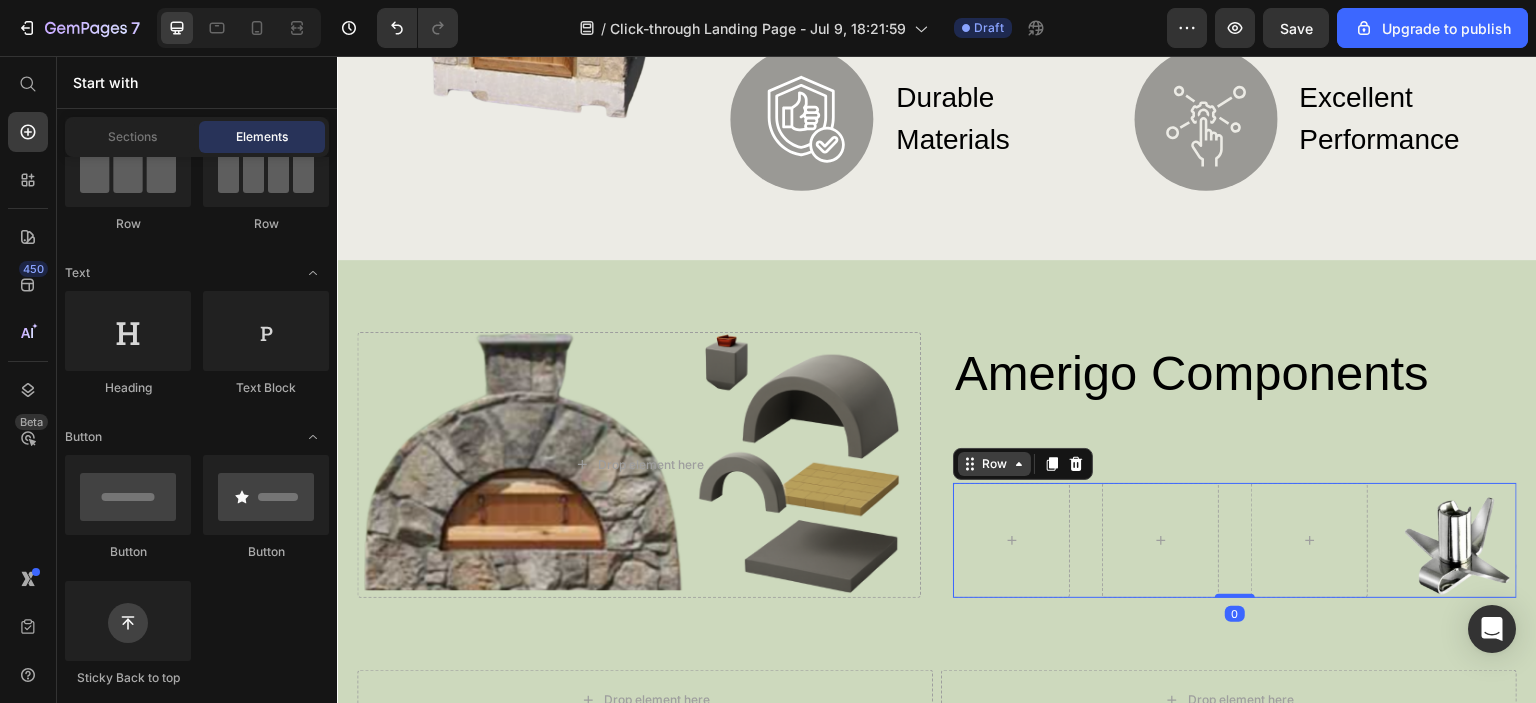 click on "Row" at bounding box center (994, 464) 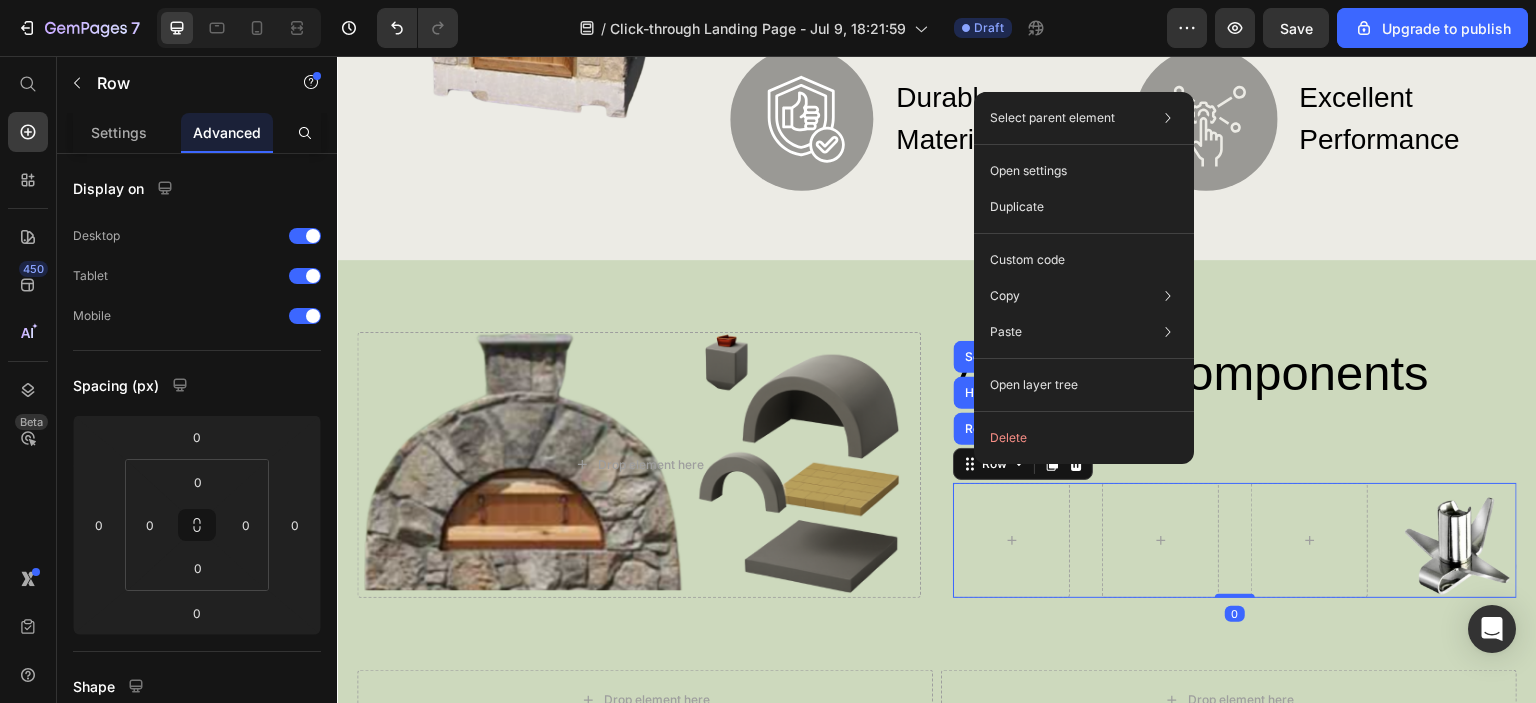 click on "Row Row 1 col Hero Banner Section" at bounding box center (1023, 464) 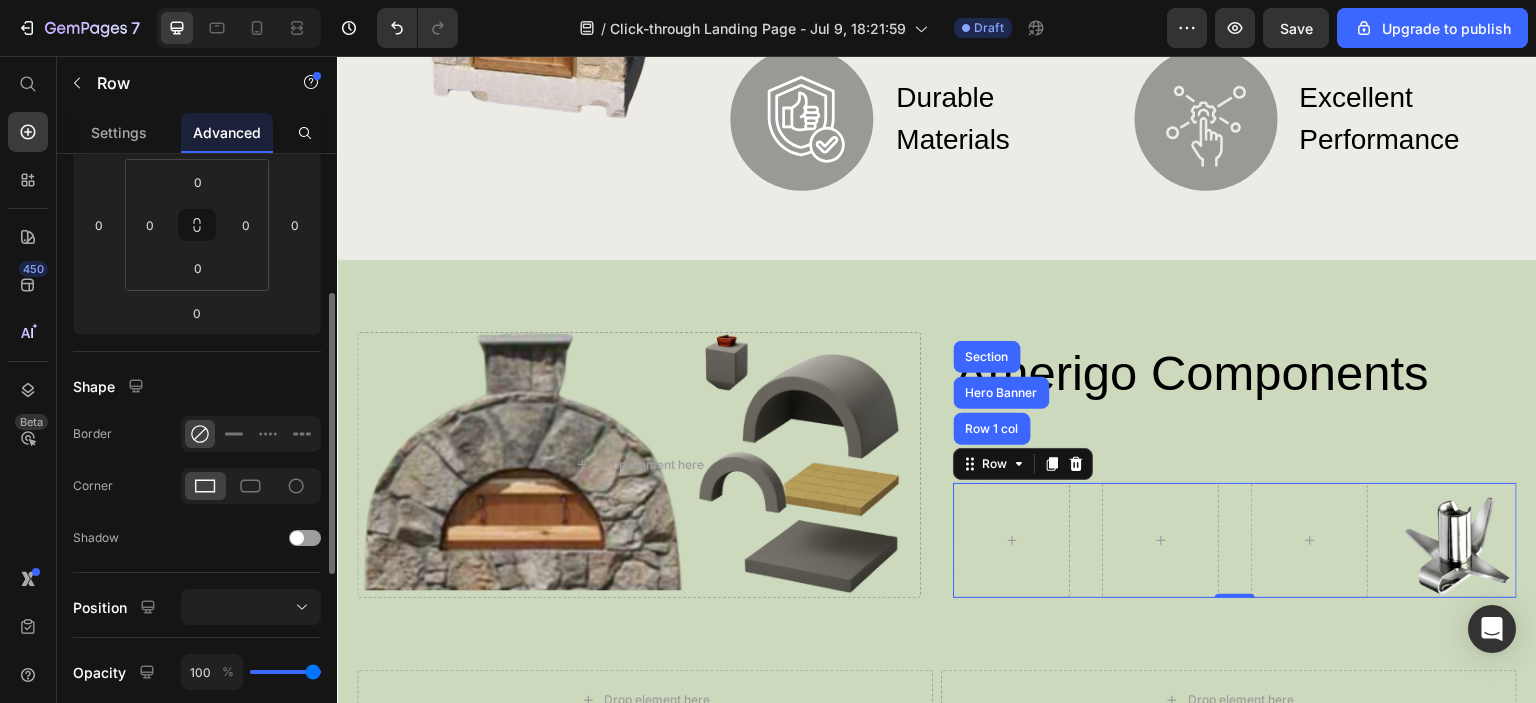 scroll, scrollTop: 0, scrollLeft: 0, axis: both 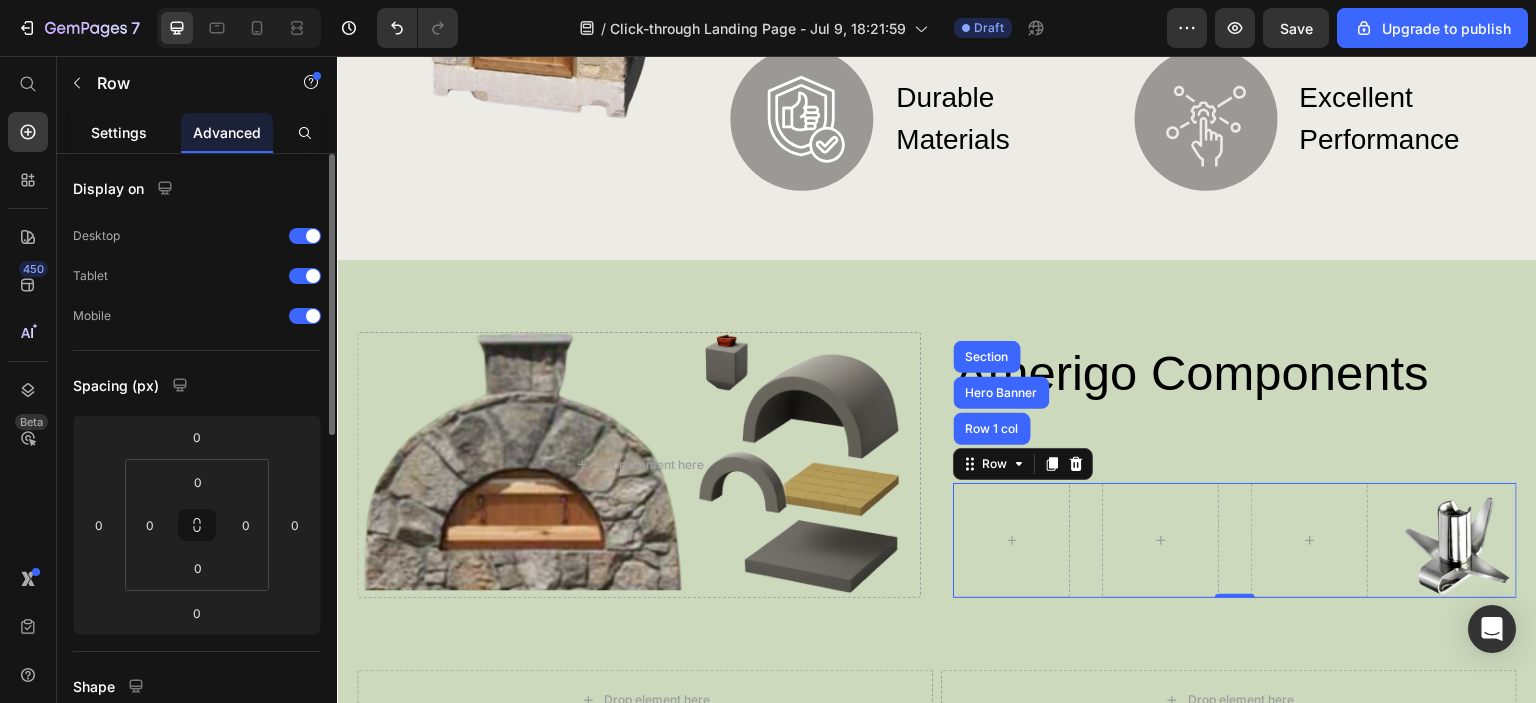 click on "Settings" at bounding box center (119, 132) 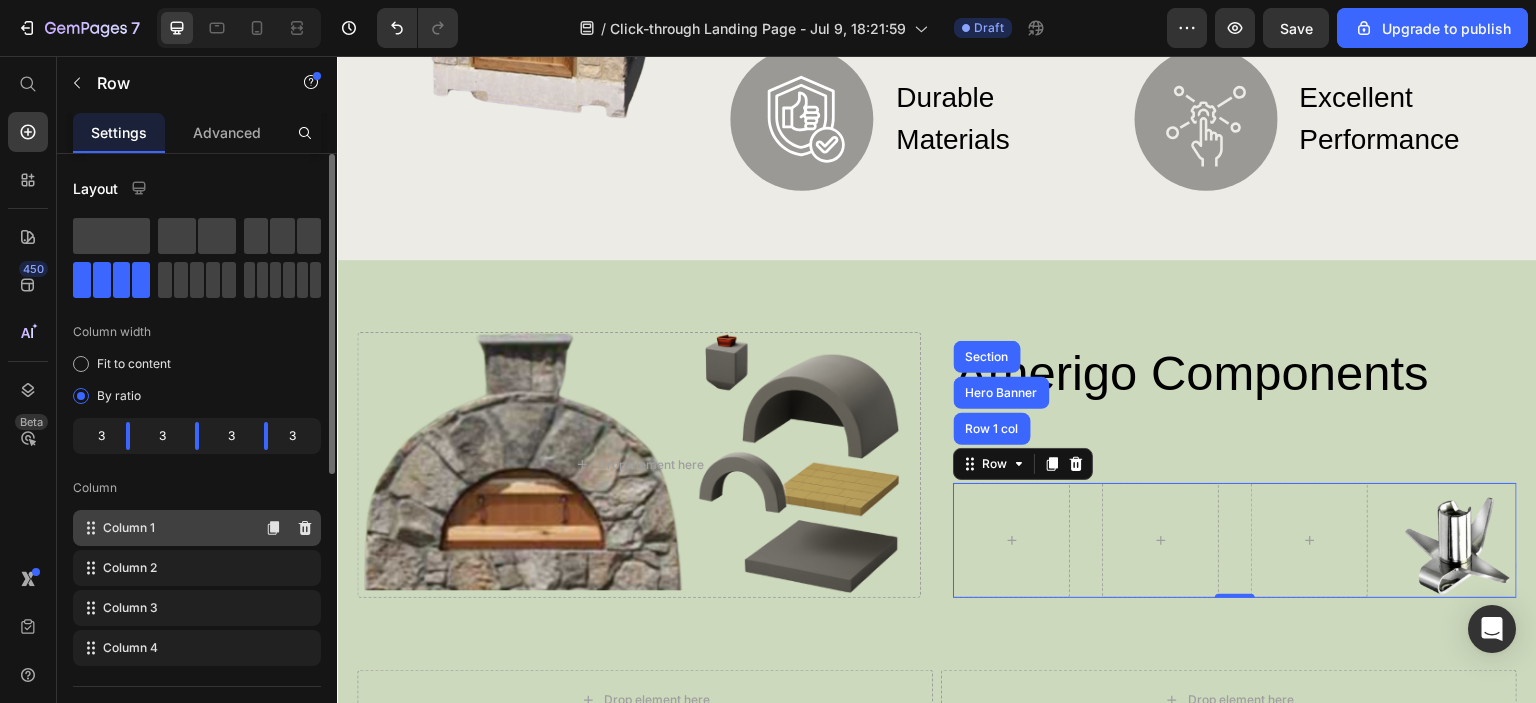scroll, scrollTop: 100, scrollLeft: 0, axis: vertical 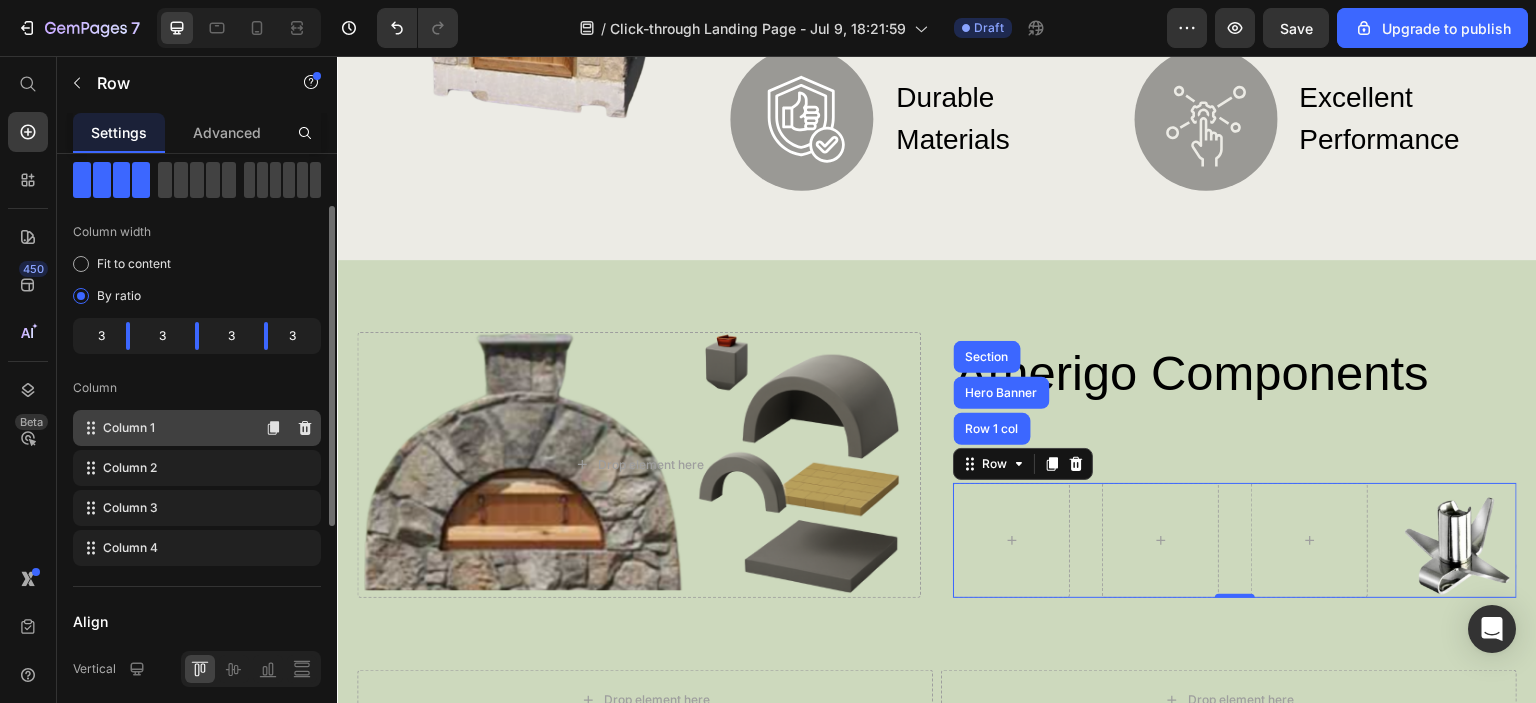 click on "Column 1" 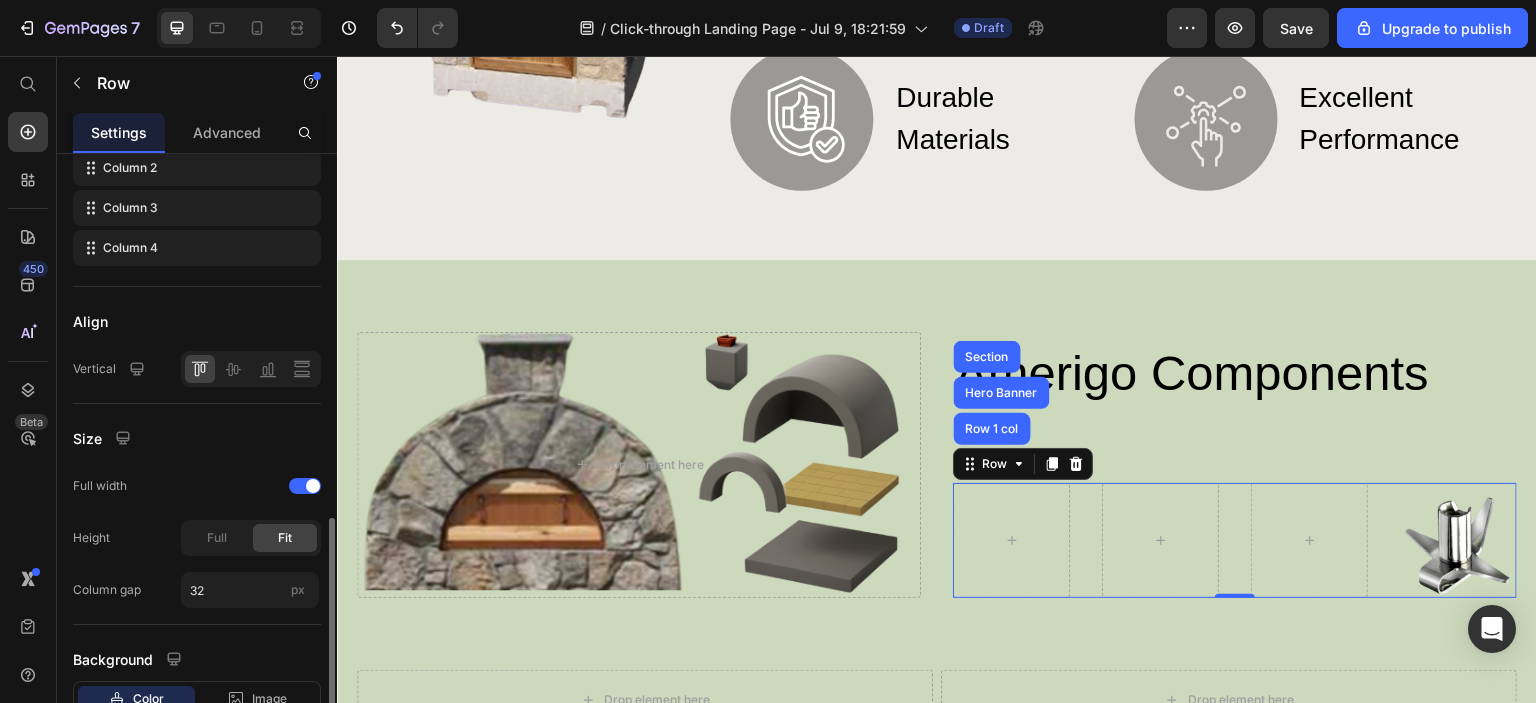 scroll, scrollTop: 500, scrollLeft: 0, axis: vertical 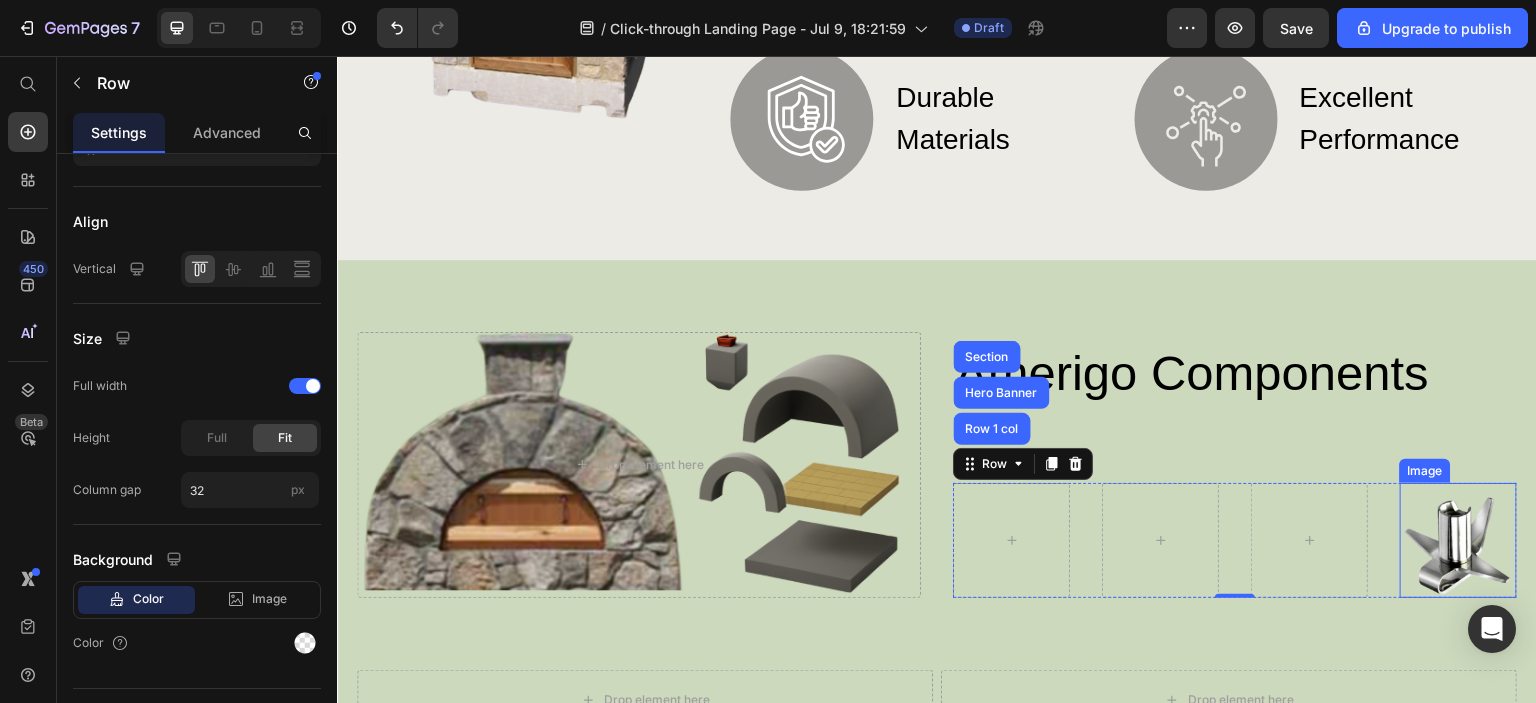 click at bounding box center [1458, 541] 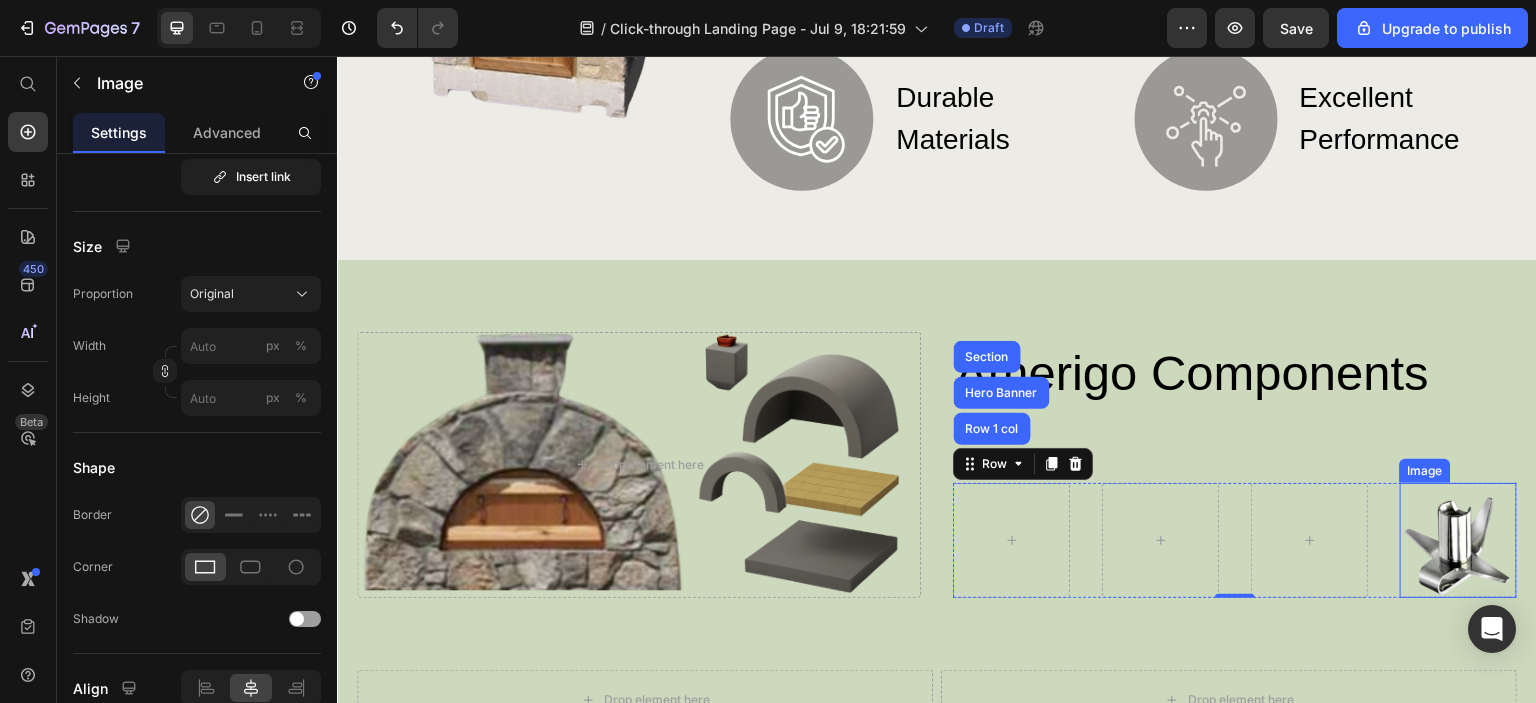 scroll, scrollTop: 0, scrollLeft: 0, axis: both 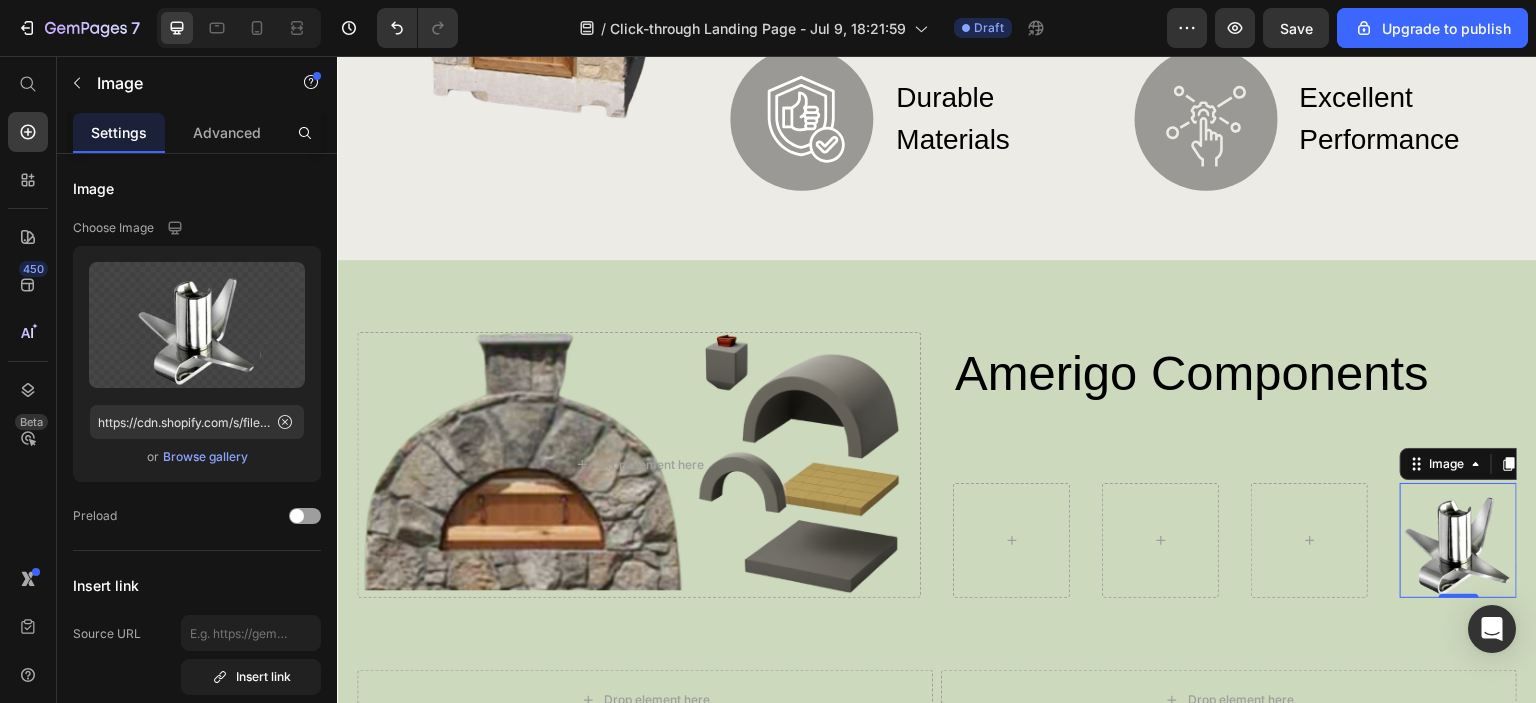 click at bounding box center [1458, 541] 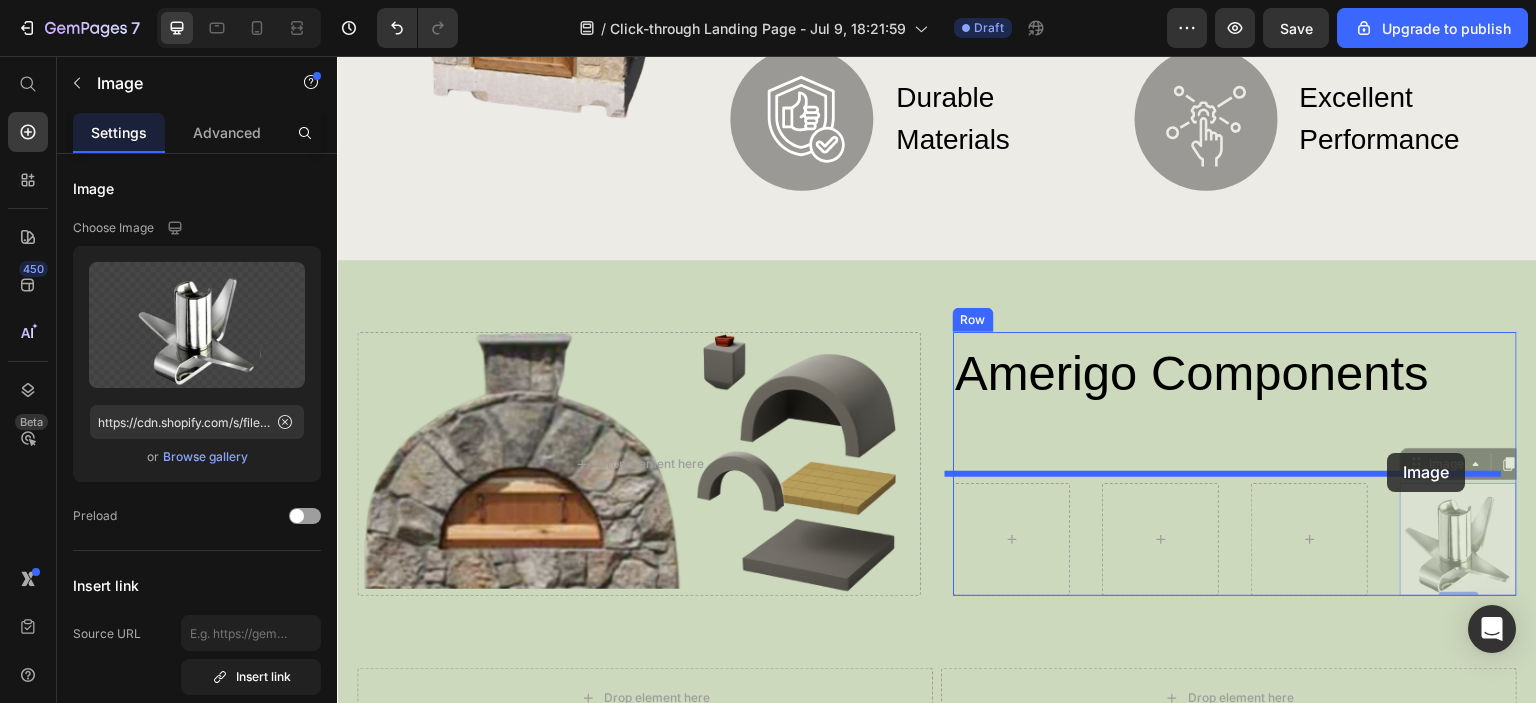 drag, startPoint x: 1436, startPoint y: 452, endPoint x: 1383, endPoint y: 453, distance: 53.009434 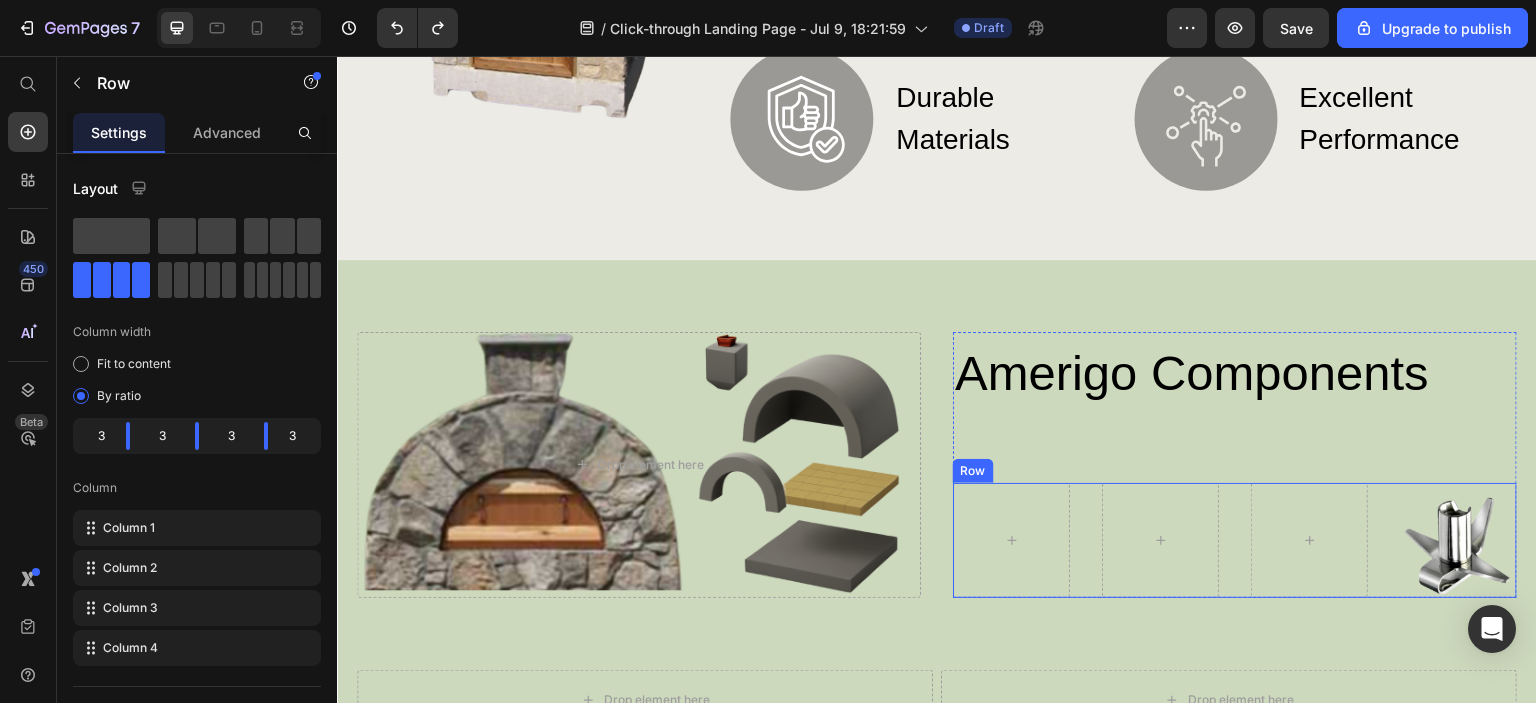 click on "Row" at bounding box center [973, 471] 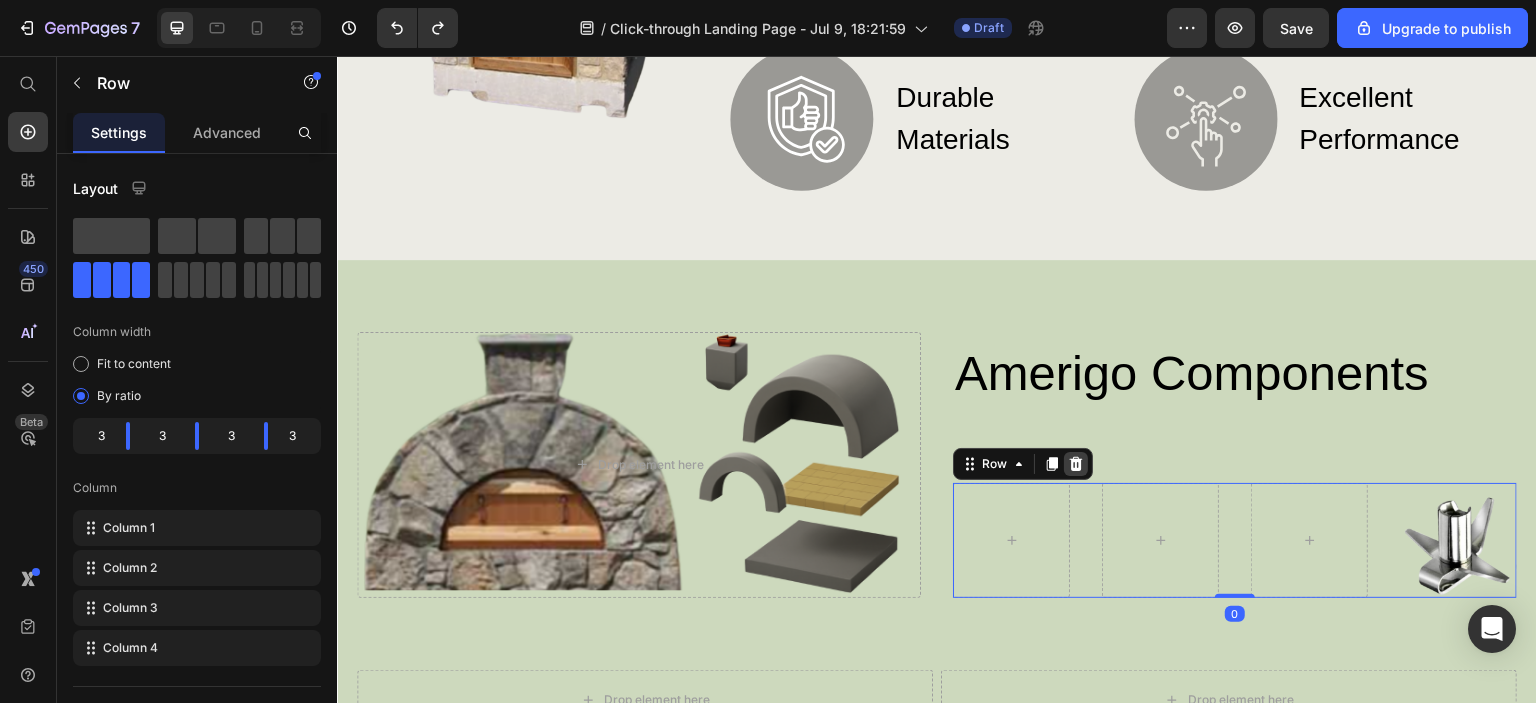 click 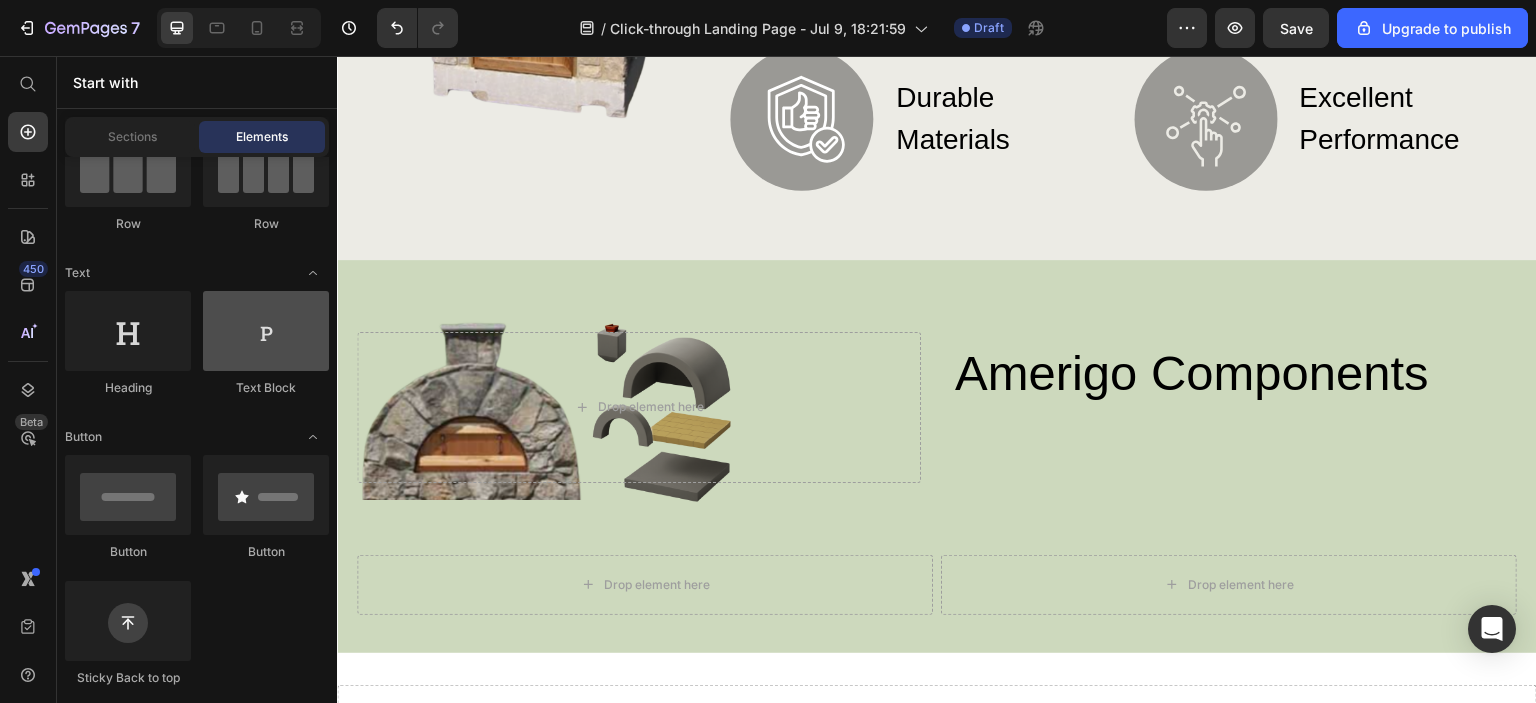 click at bounding box center (266, 331) 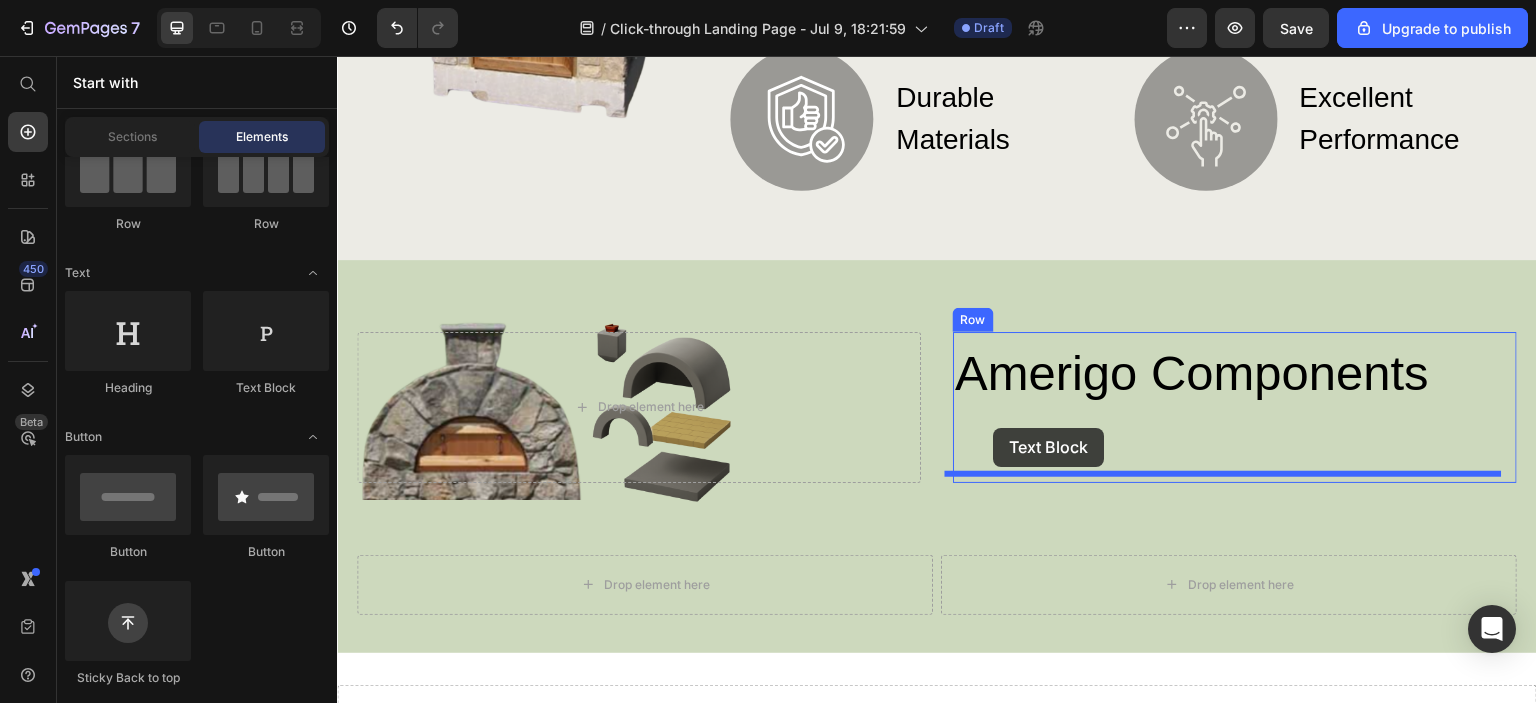 drag, startPoint x: 605, startPoint y: 409, endPoint x: 994, endPoint y: 428, distance: 389.46375 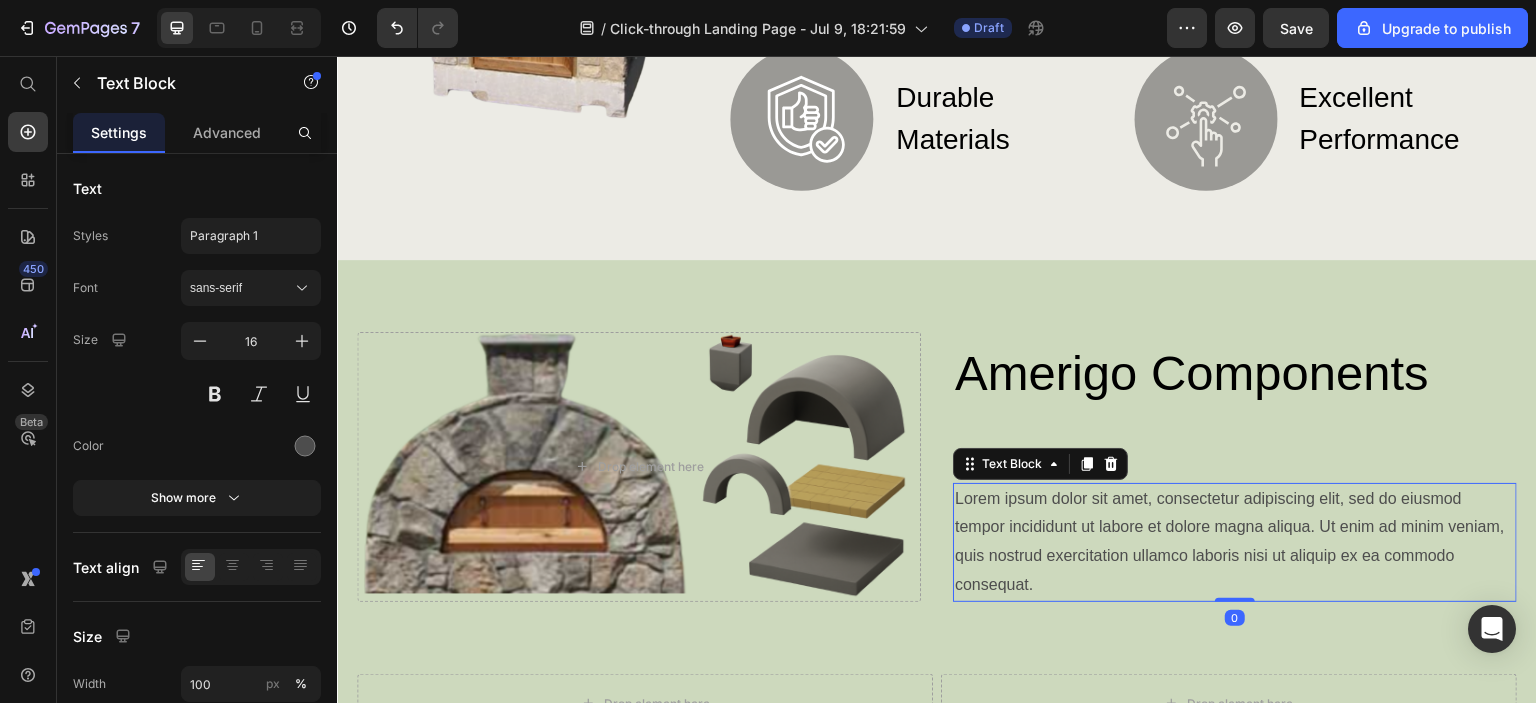click on "Lorem ipsum dolor sit amet, consectetur adipiscing elit, sed do eiusmod tempor incididunt ut labore et dolore magna aliqua. Ut enim ad minim veniam, quis nostrud exercitation ullamco laboris nisi ut aliquip ex ea commodo consequat." at bounding box center [1235, 542] 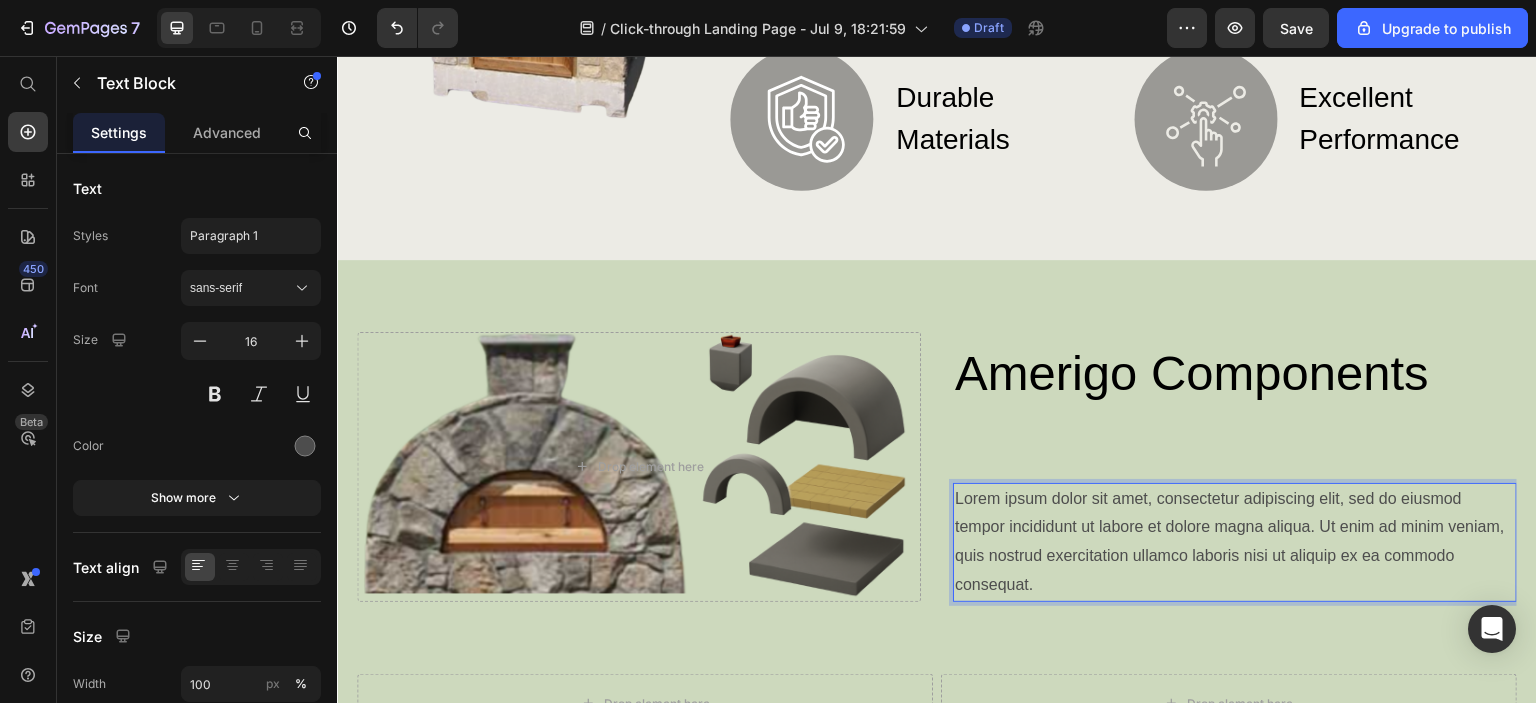 click on "Lorem ipsum dolor sit amet, consectetur adipiscing elit, sed do eiusmod tempor incididunt ut labore et dolore magna aliqua. Ut enim ad minim veniam, quis nostrud exercitation ullamco laboris nisi ut aliquip ex ea commodo consequat." at bounding box center (1235, 542) 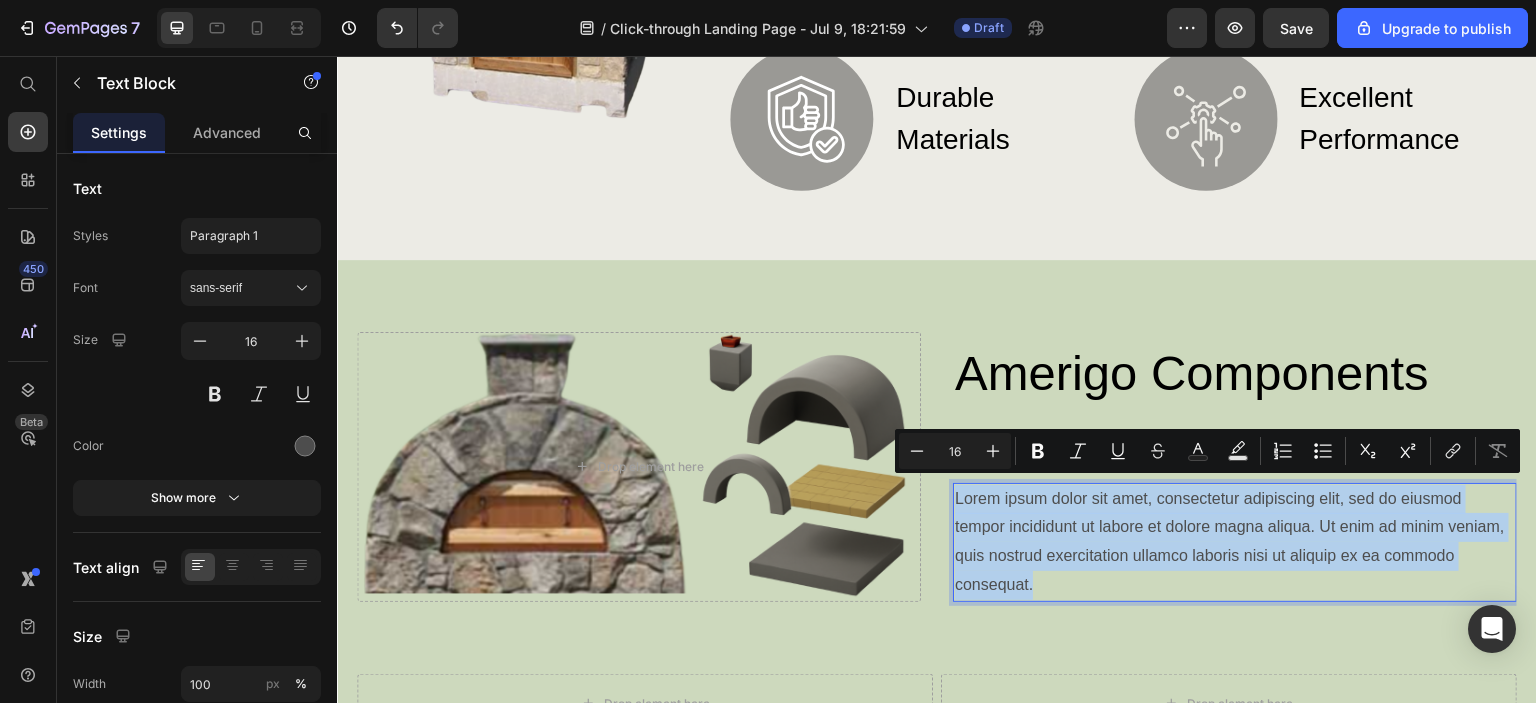 drag, startPoint x: 1034, startPoint y: 558, endPoint x: 1050, endPoint y: 566, distance: 17.888544 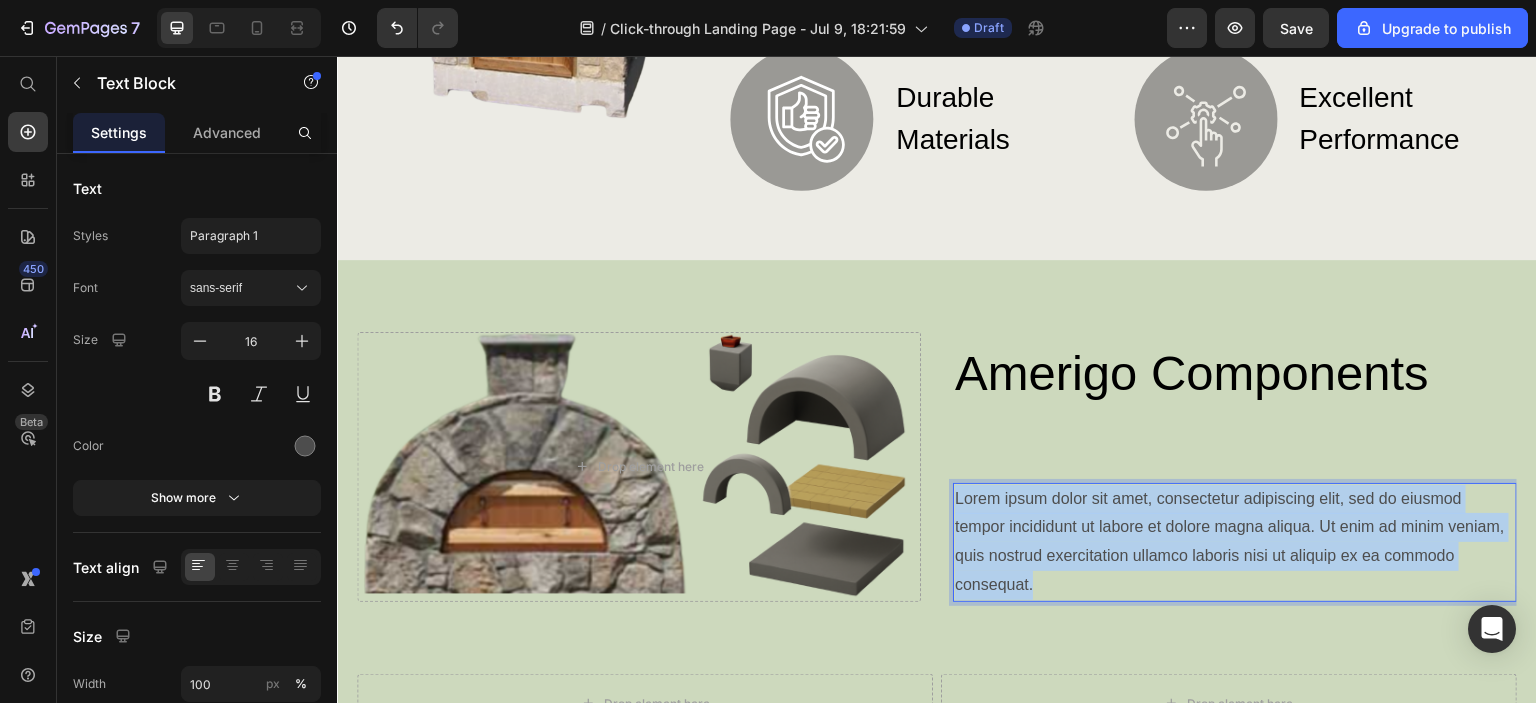 drag, startPoint x: 1031, startPoint y: 578, endPoint x: 949, endPoint y: 483, distance: 125.49502 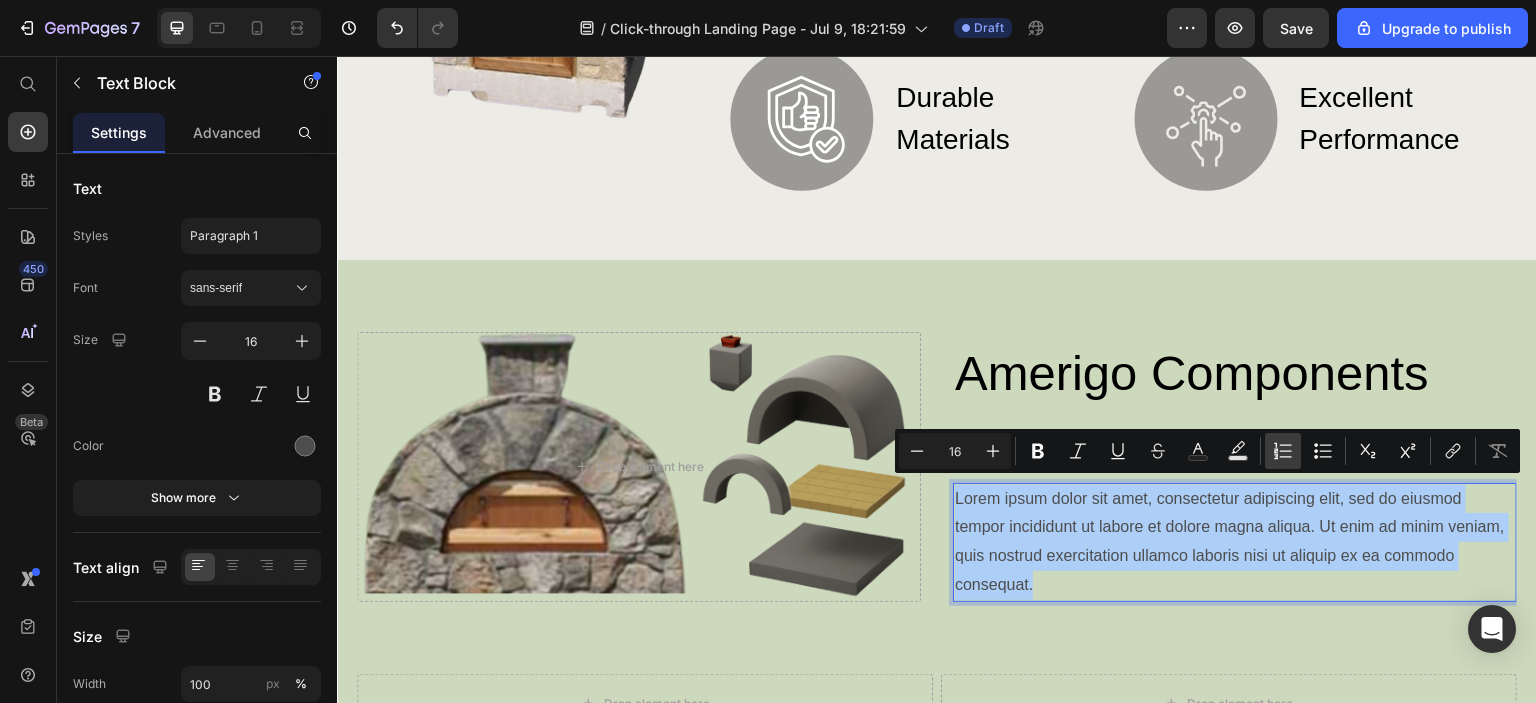click 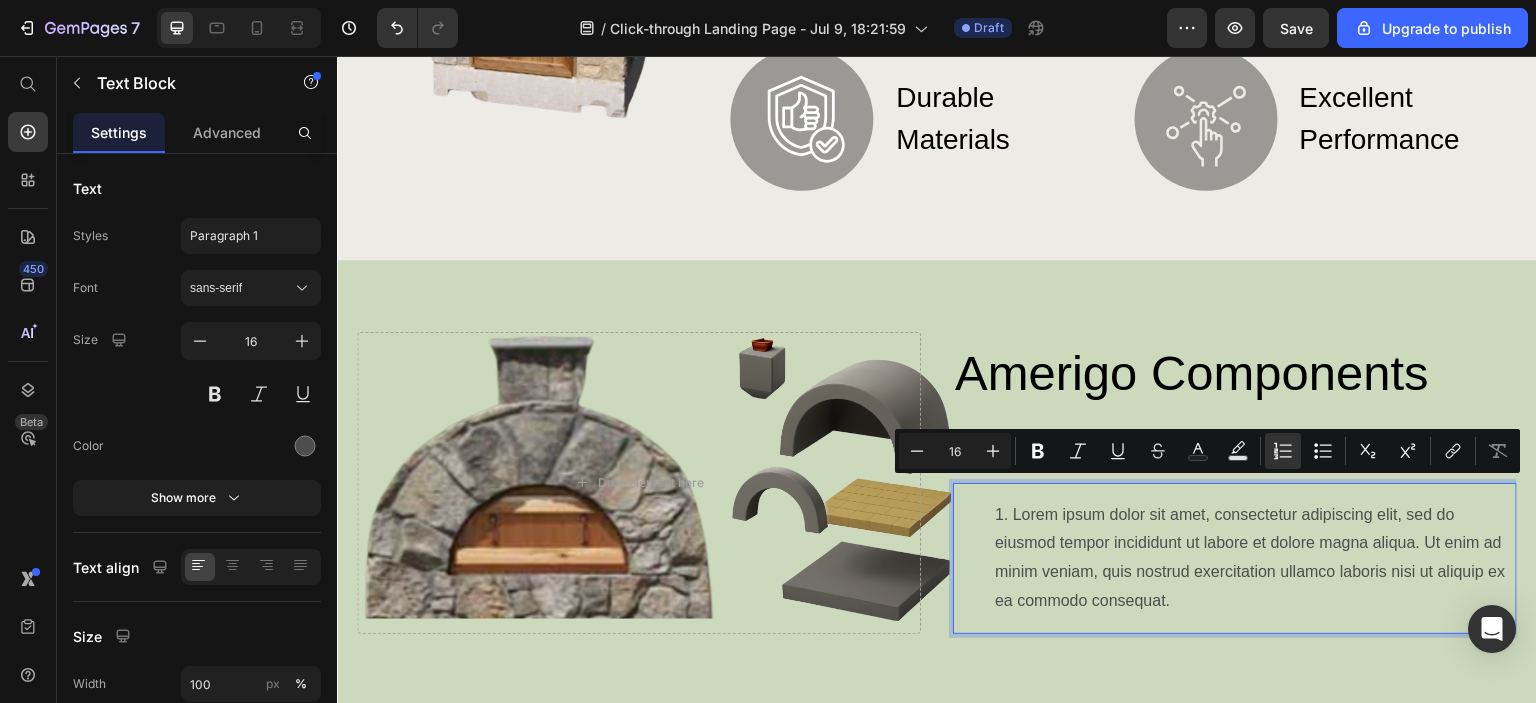 click on "Lorem ipsum dolor sit amet, consectetur adipiscing elit, sed do eiusmod tempor incididunt ut labore et dolore magna aliqua. Ut enim ad minim veniam, quis nostrud exercitation ullamco laboris nisi ut aliquip ex ea commodo consequat." at bounding box center (1255, 558) 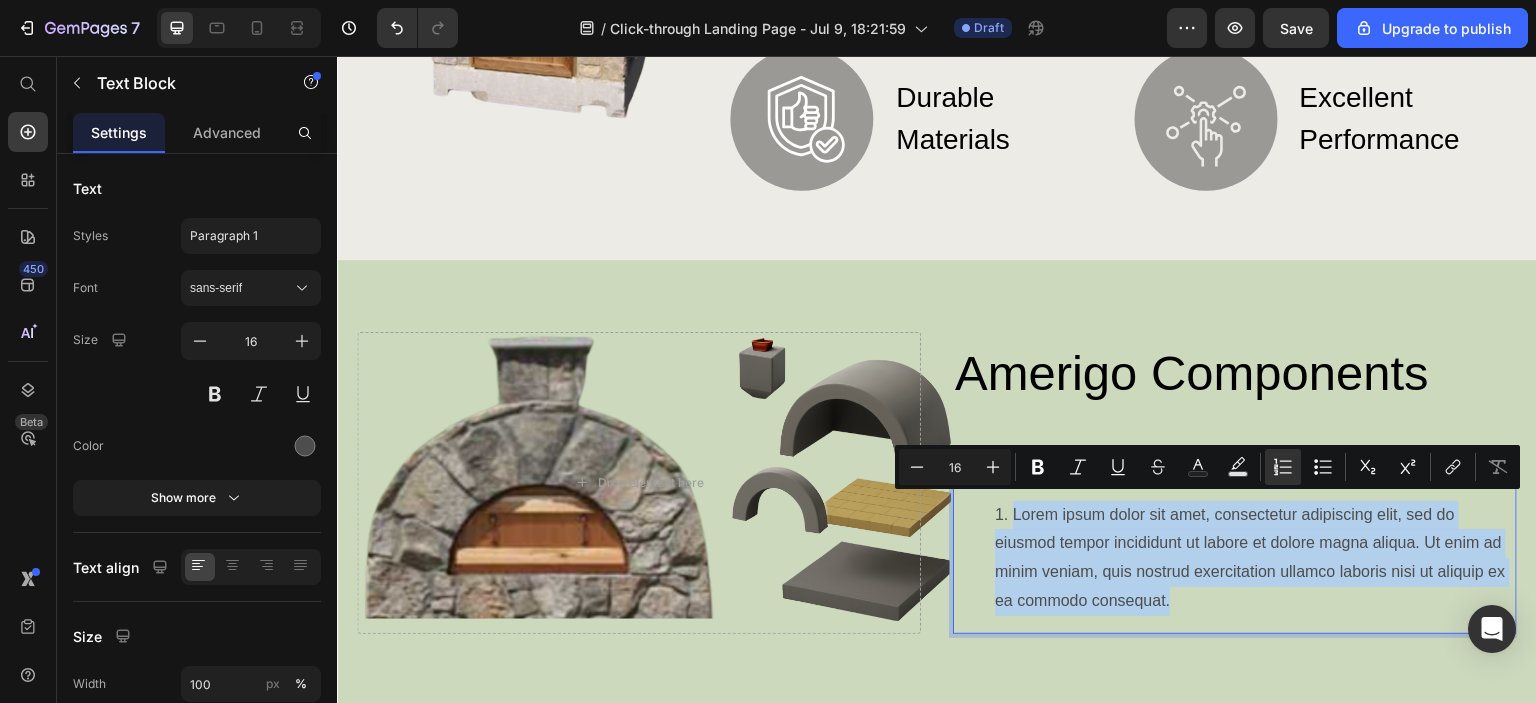 drag, startPoint x: 1185, startPoint y: 593, endPoint x: 1007, endPoint y: 510, distance: 196.4001 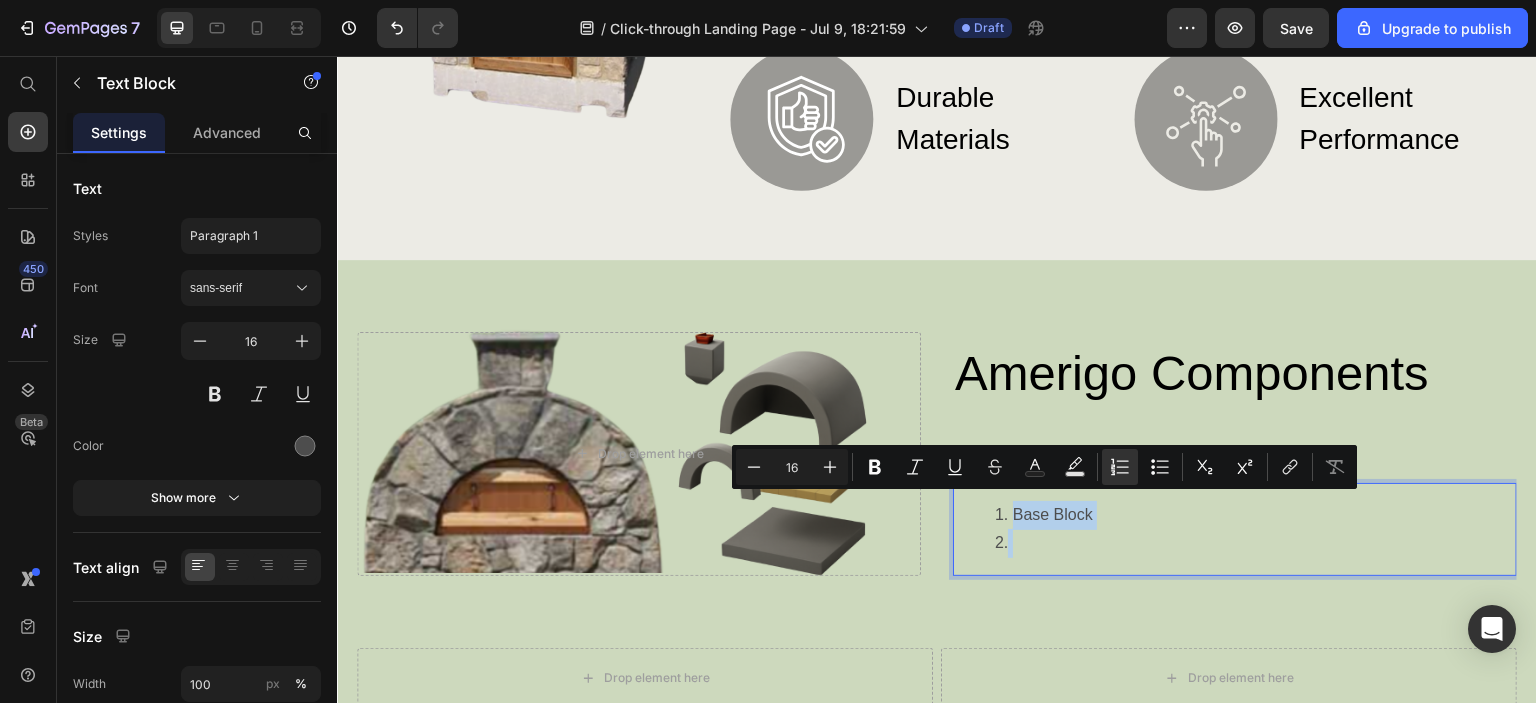 drag, startPoint x: 1023, startPoint y: 537, endPoint x: 978, endPoint y: 504, distance: 55.803226 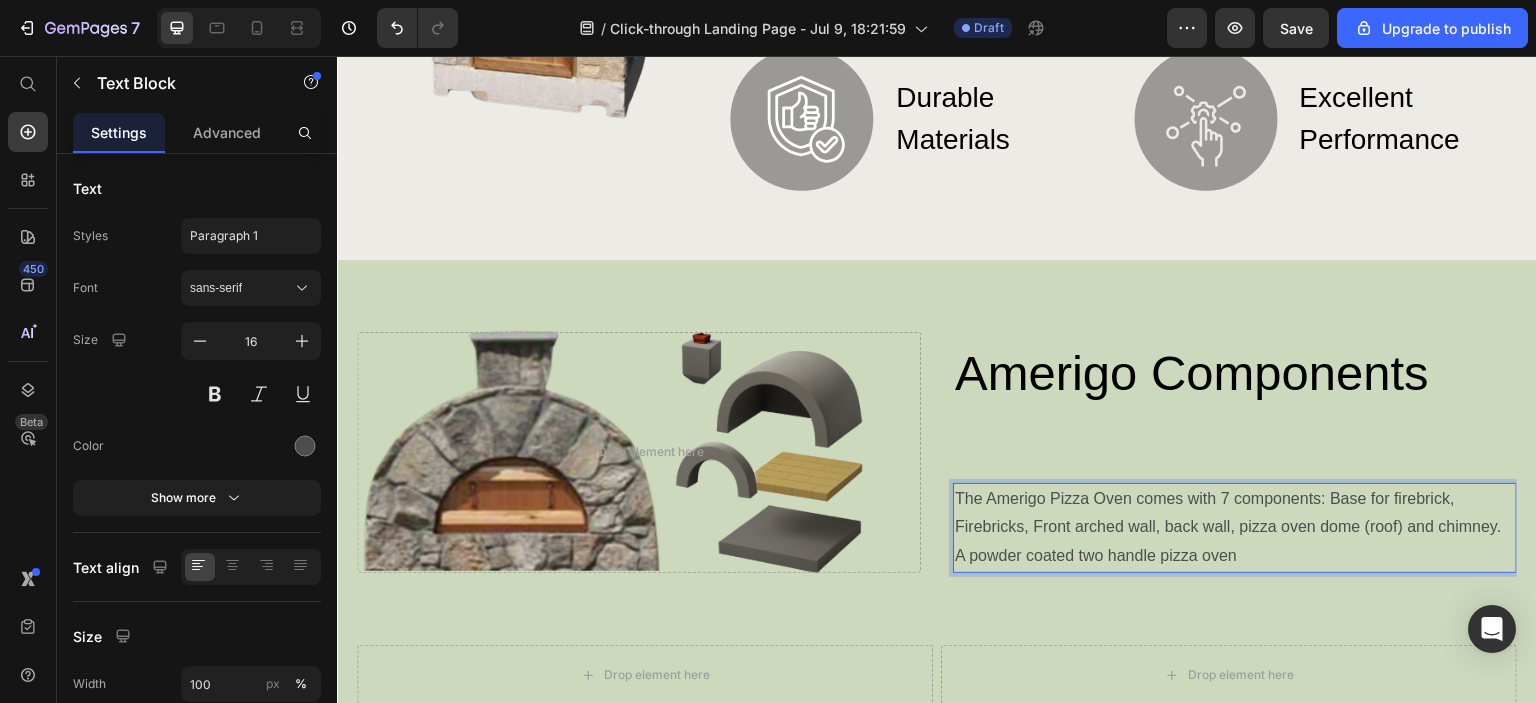 click on "A powder coated two handle pizza oven" at bounding box center (1235, 556) 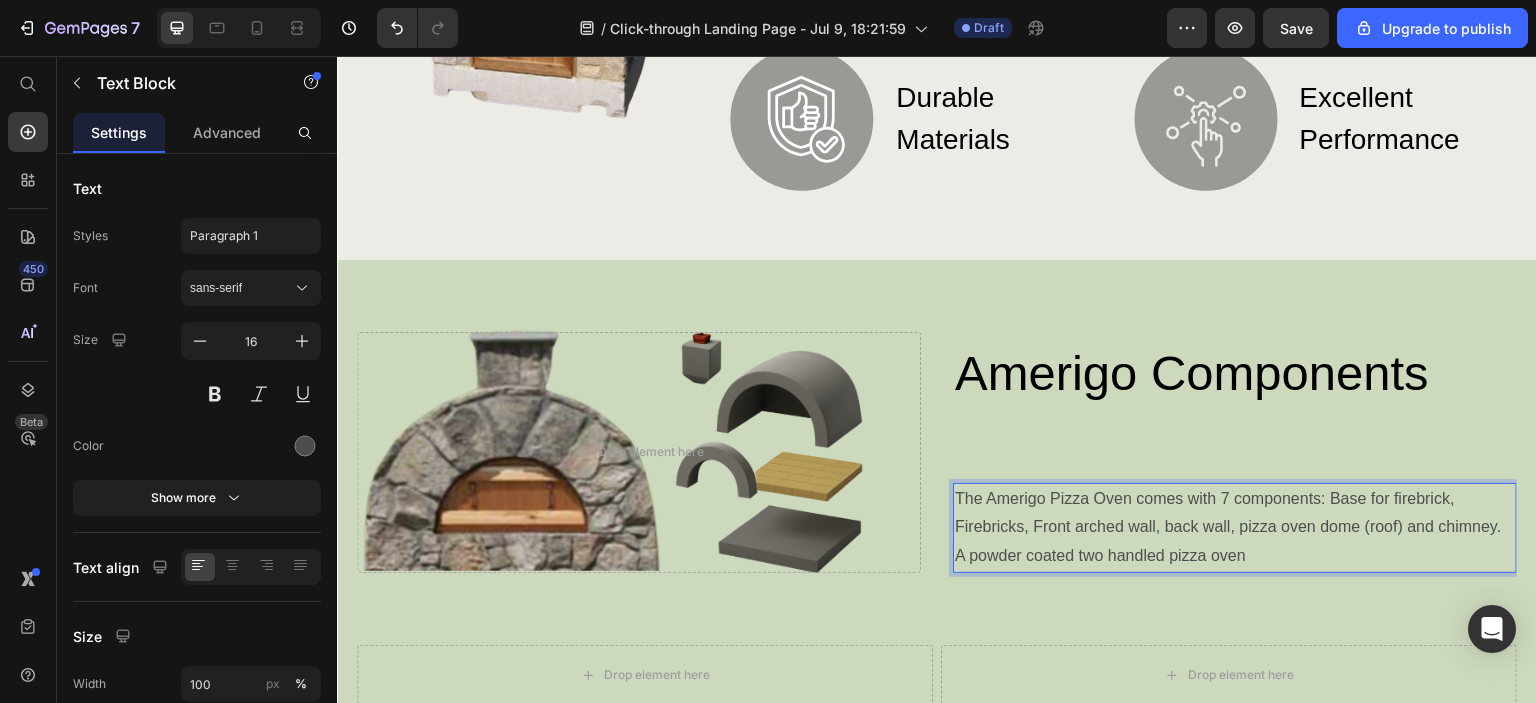 click on "A powder coated two handled pizza oven" at bounding box center (1235, 556) 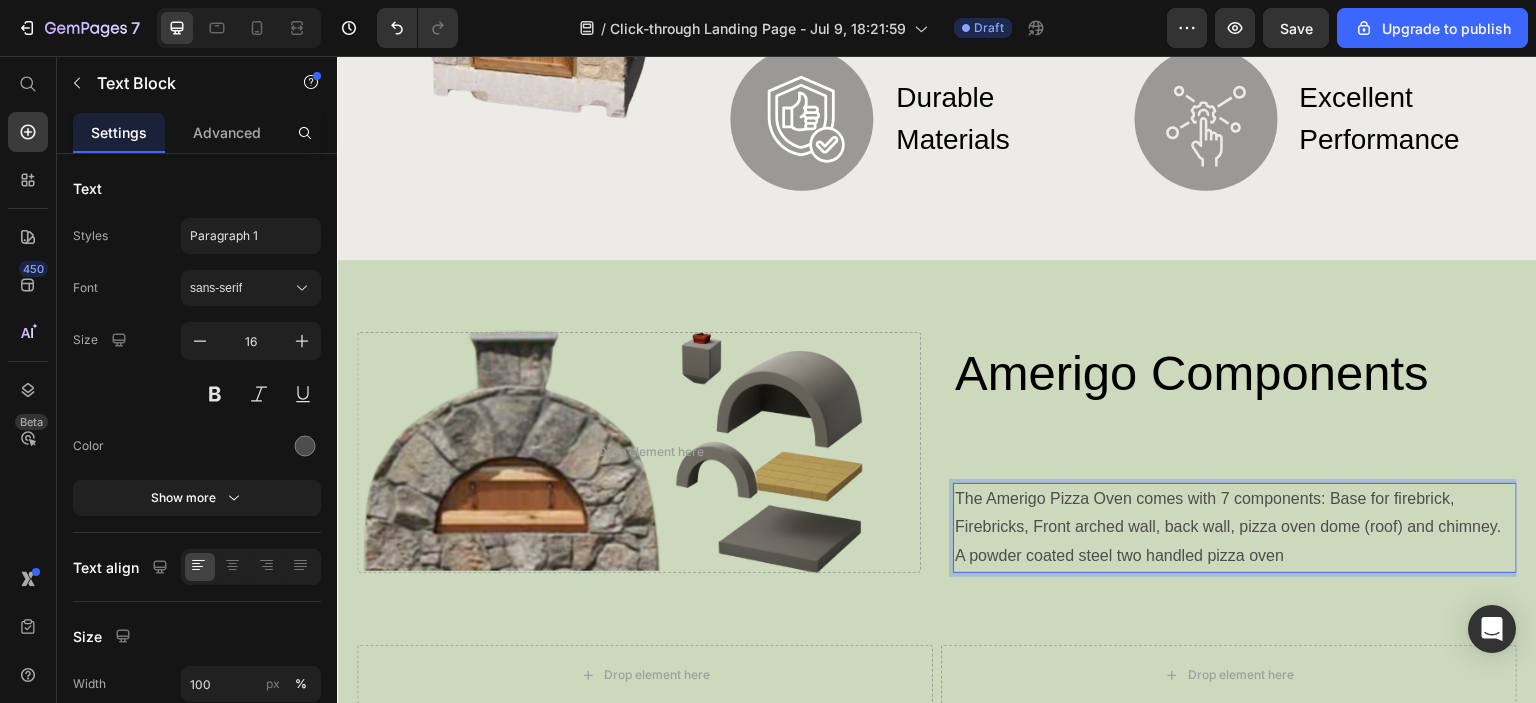 click on "A powder coated steel two handled pizza oven" at bounding box center [1235, 556] 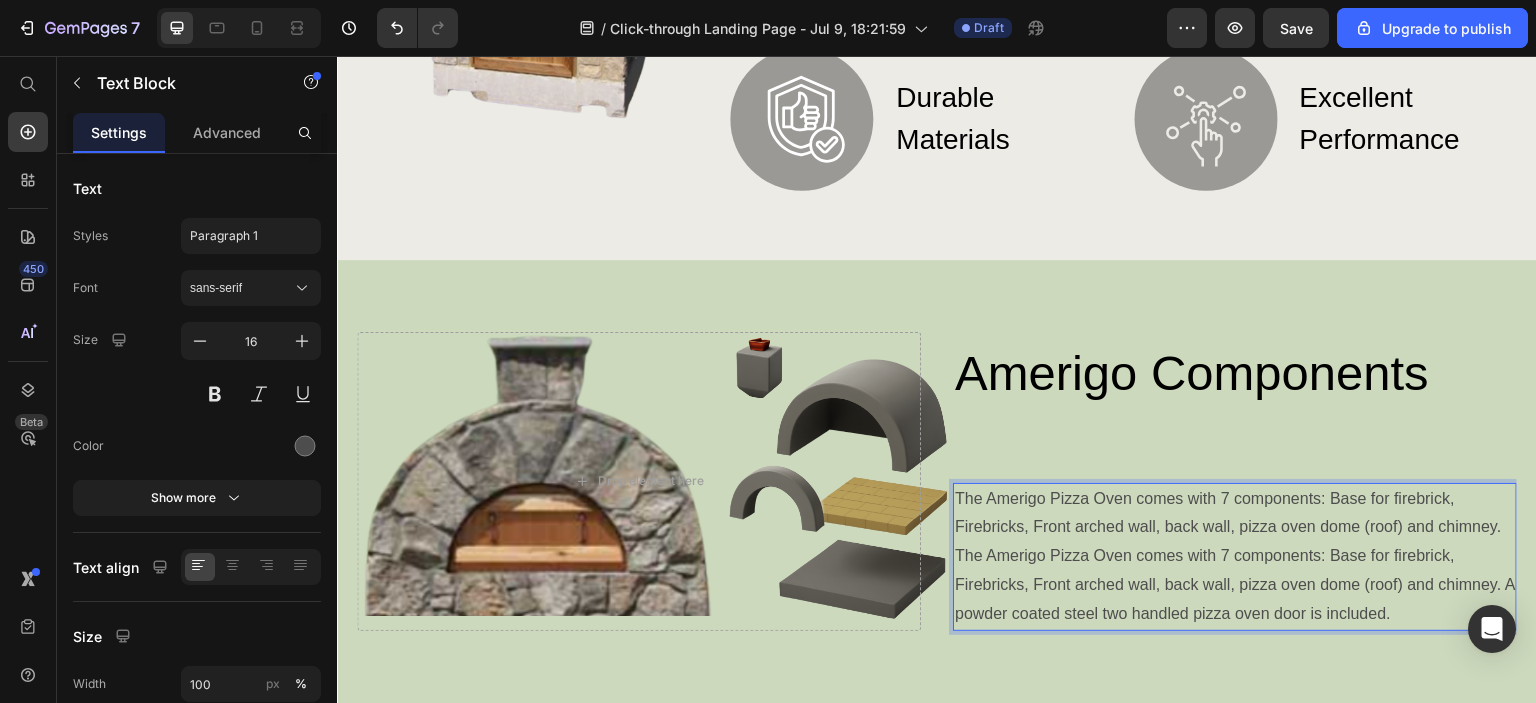 click on "The Amerigo Pizza Oven comes with 7 components: Base for firebrick, Firebricks, Front arched wall, back wall, pizza oven dome (roof) and chimney." at bounding box center [1235, 514] 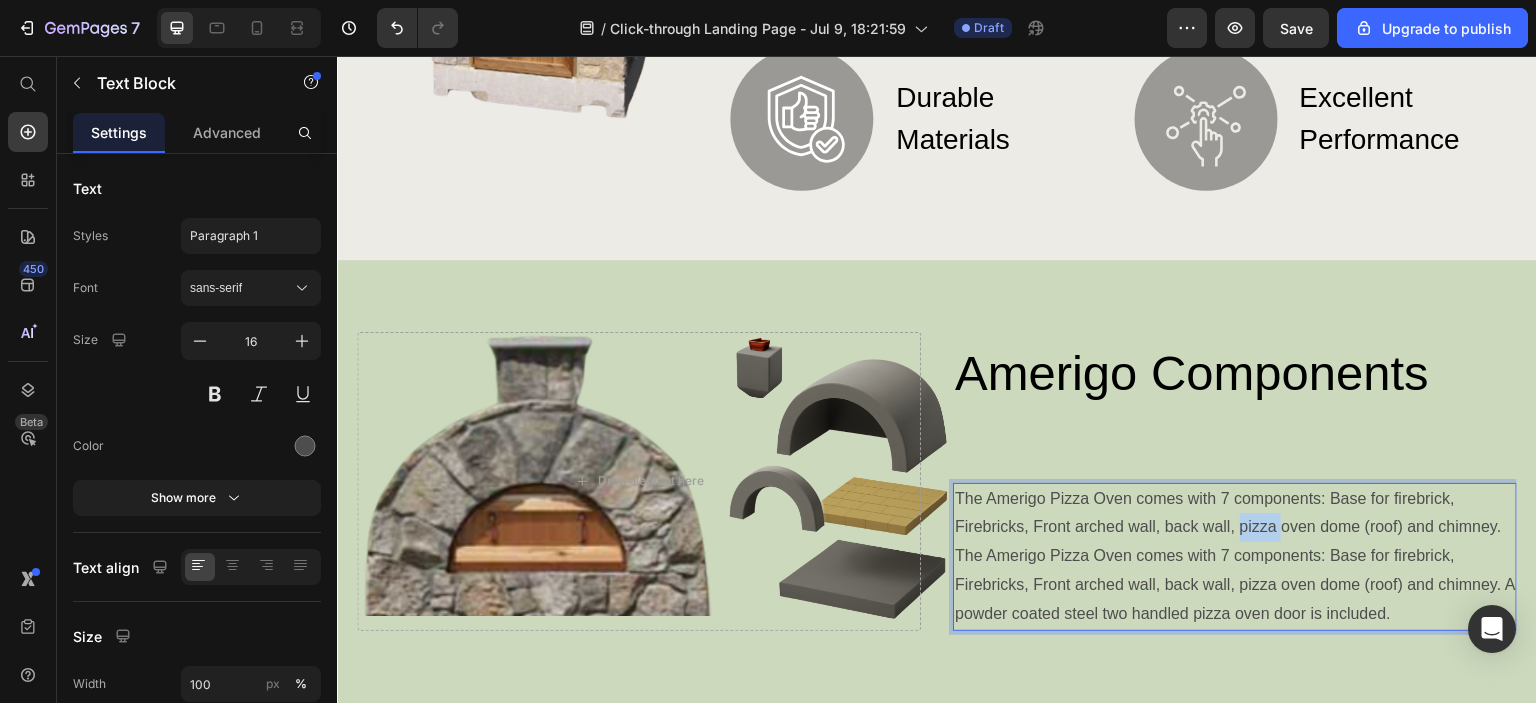 click on "The Amerigo Pizza Oven comes with 7 components: Base for firebrick, Firebricks, Front arched wall, back wall, pizza oven dome (roof) and chimney." at bounding box center (1235, 514) 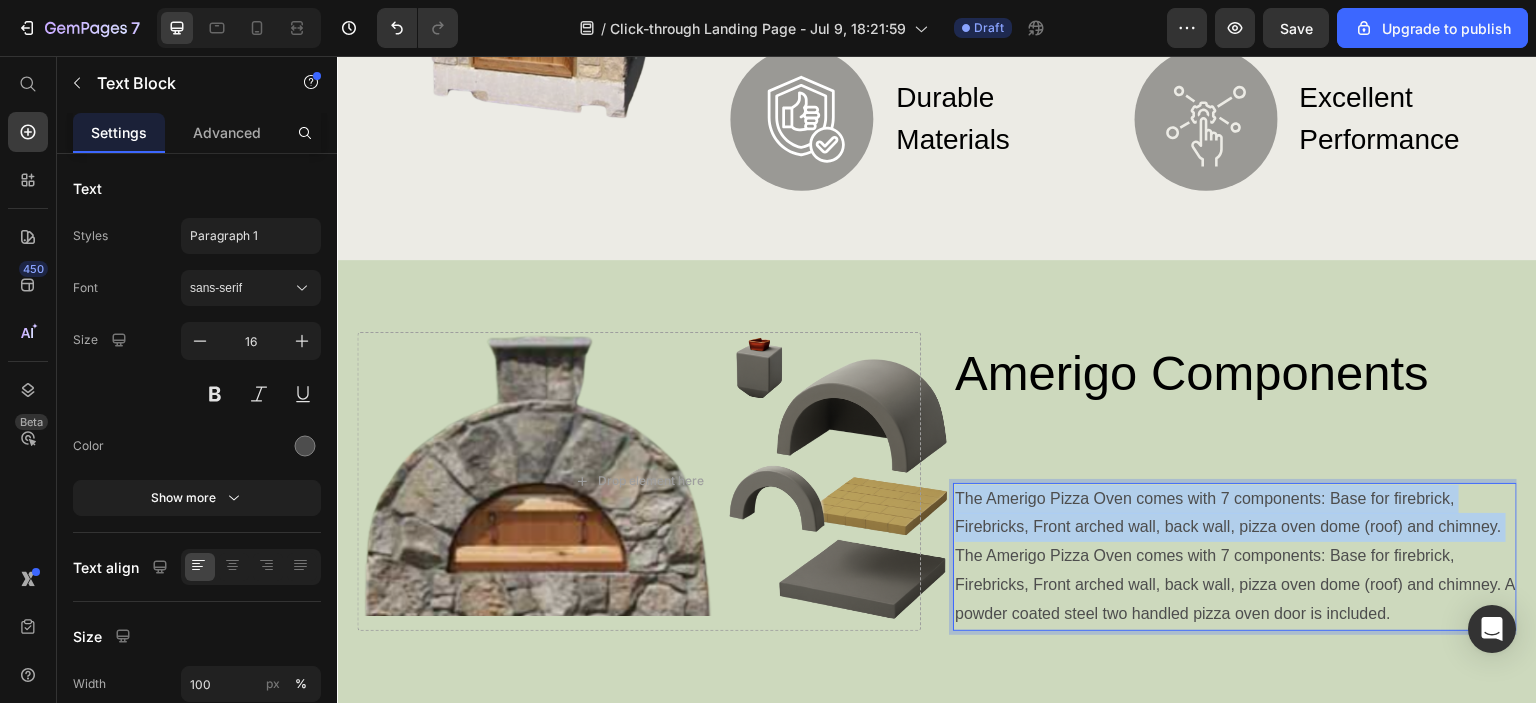click on "The Amerigo Pizza Oven comes with 7 components: Base for firebrick, Firebricks, Front arched wall, back wall, pizza oven dome (roof) and chimney." at bounding box center [1235, 514] 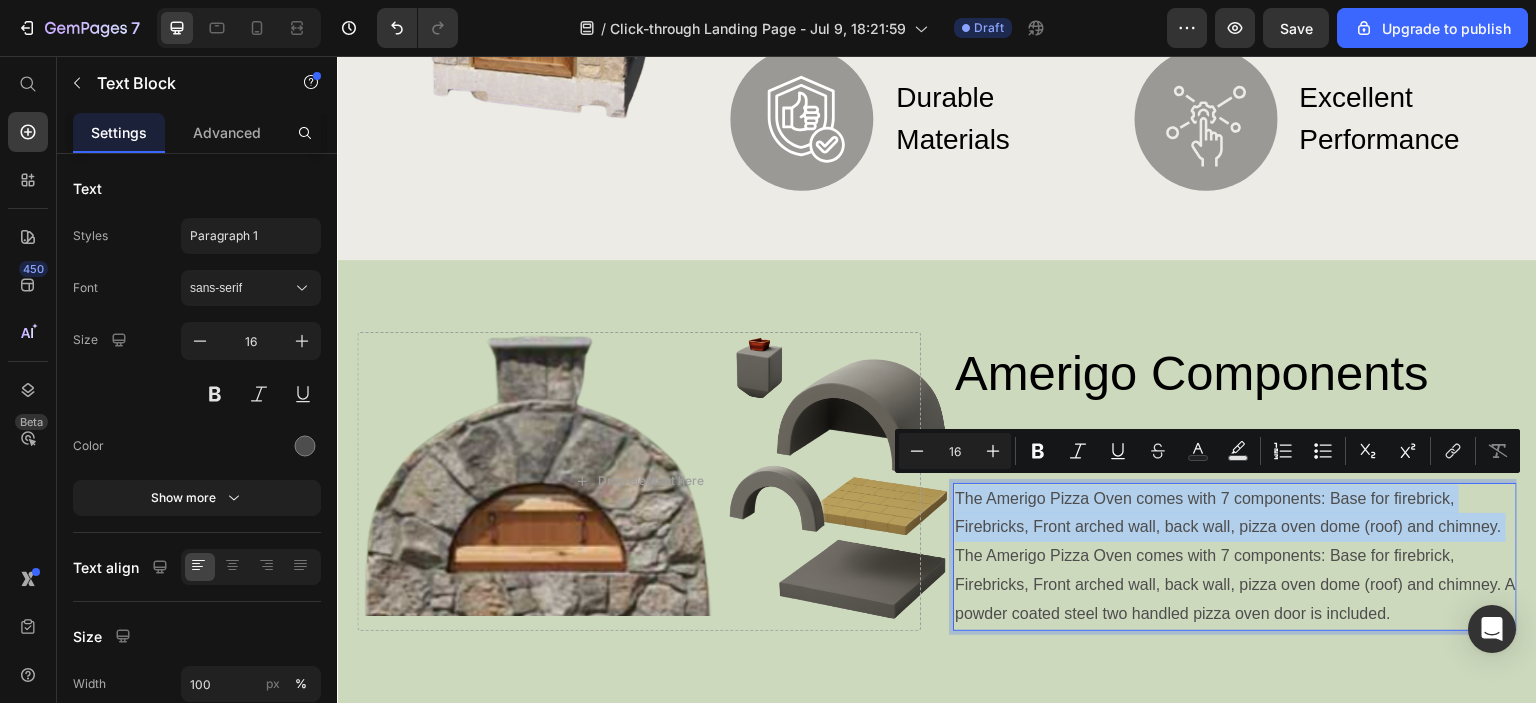 click on "The Amerigo Pizza Oven comes with 7 components: Base for firebrick, Firebricks, Front arched wall, back wall, pizza oven dome (roof) and chimney." at bounding box center [1235, 514] 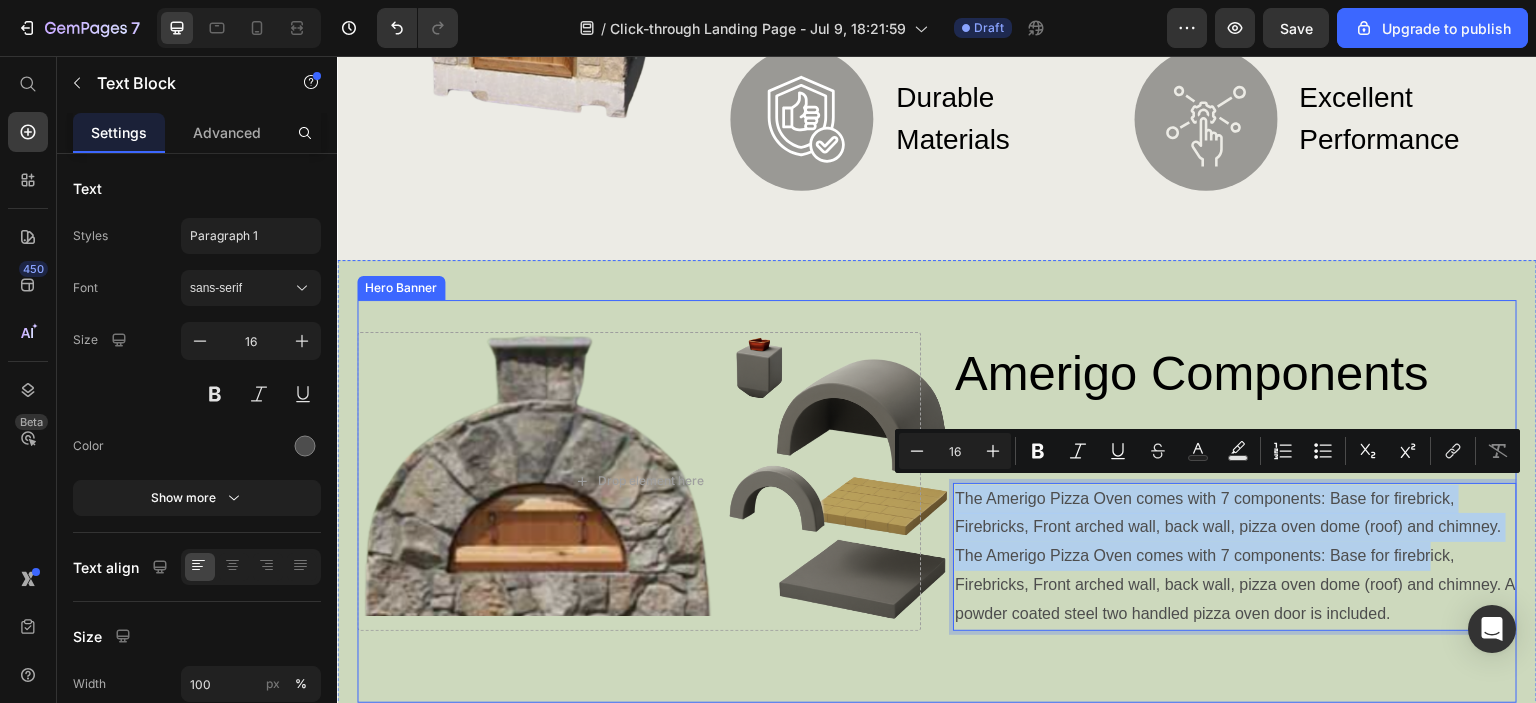 drag, startPoint x: 1412, startPoint y: 549, endPoint x: 935, endPoint y: 492, distance: 480.3936 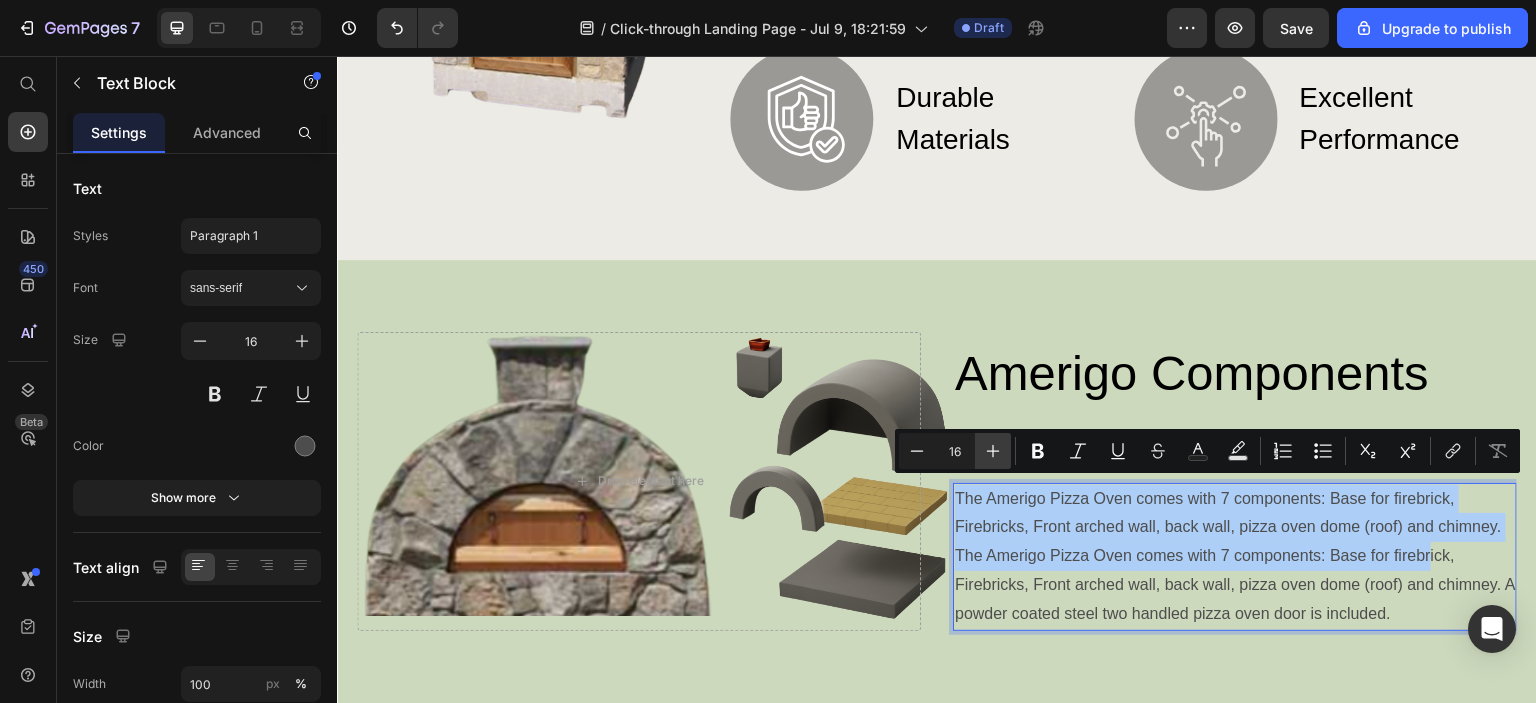 click 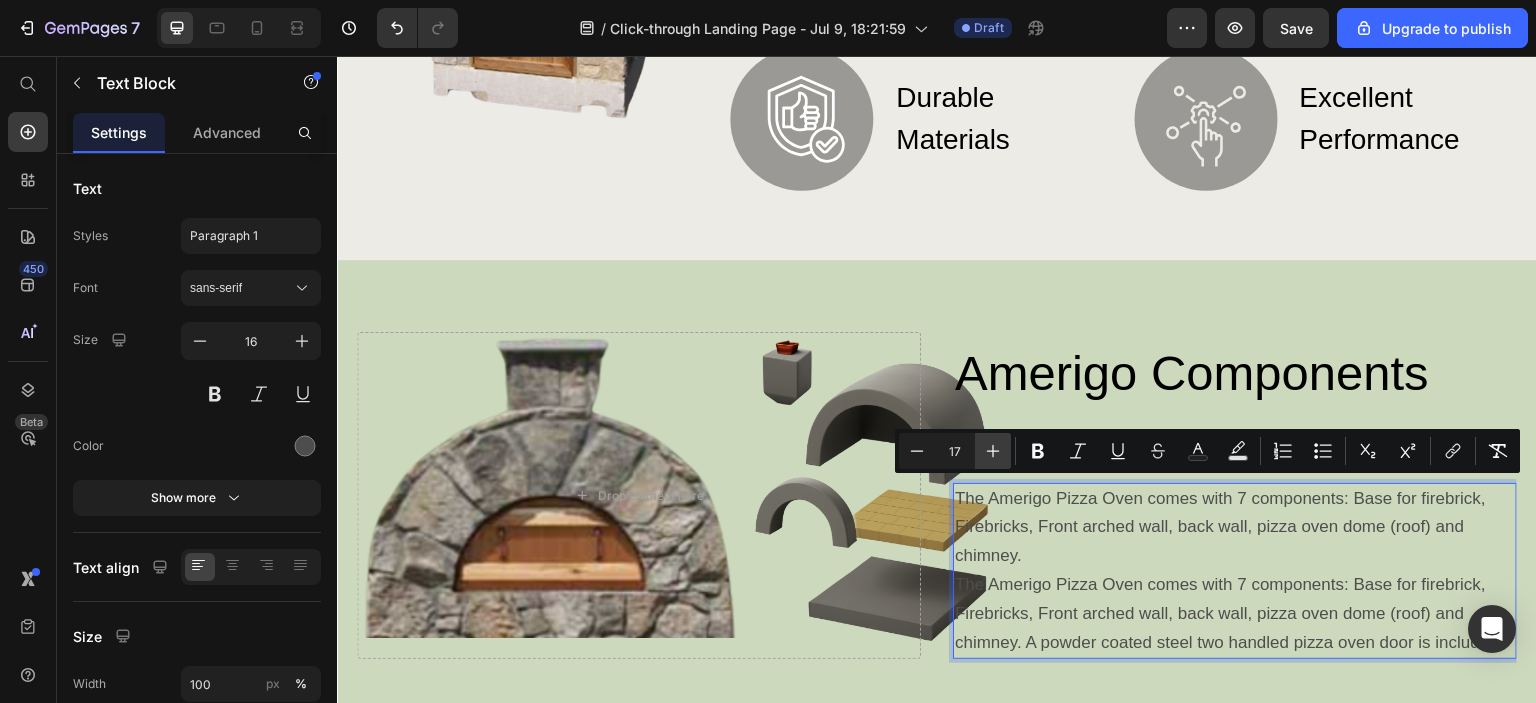 click 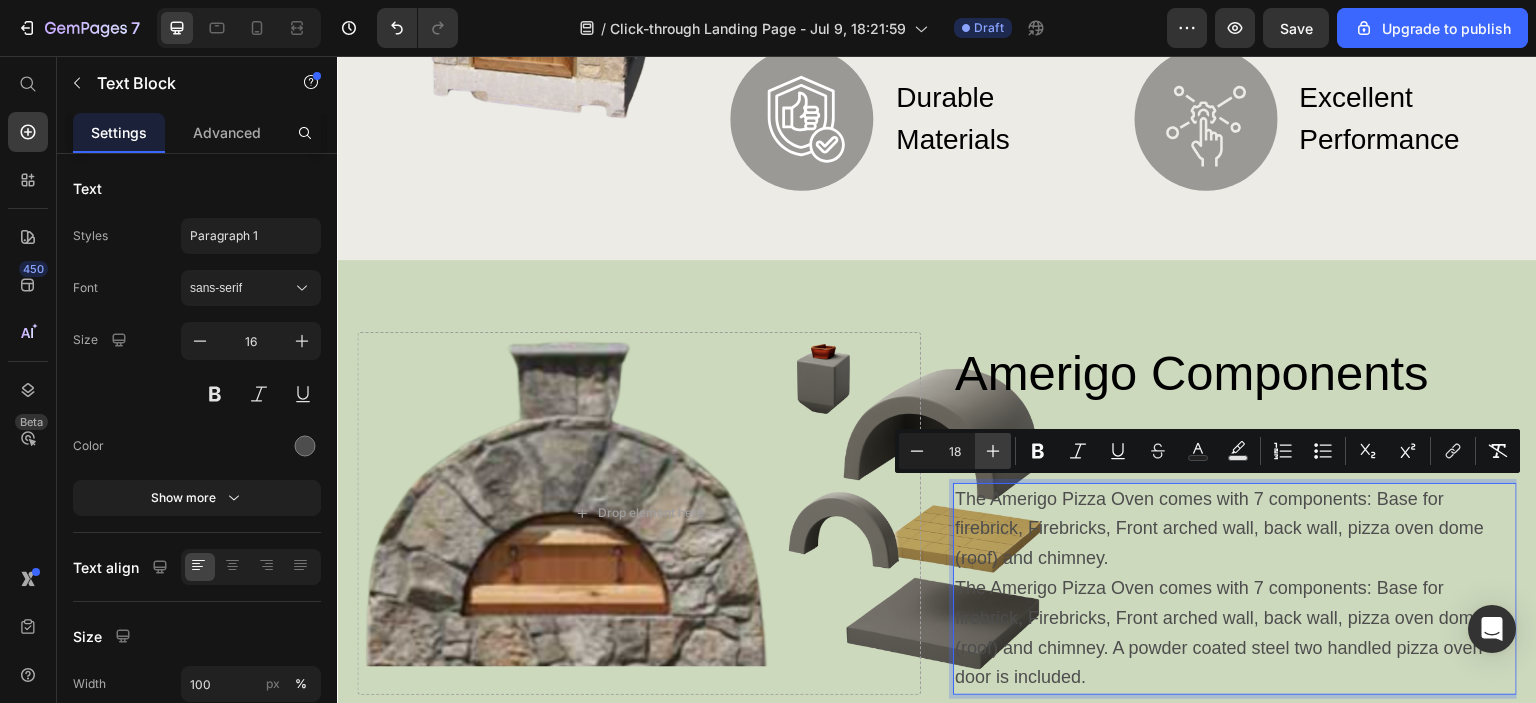 click 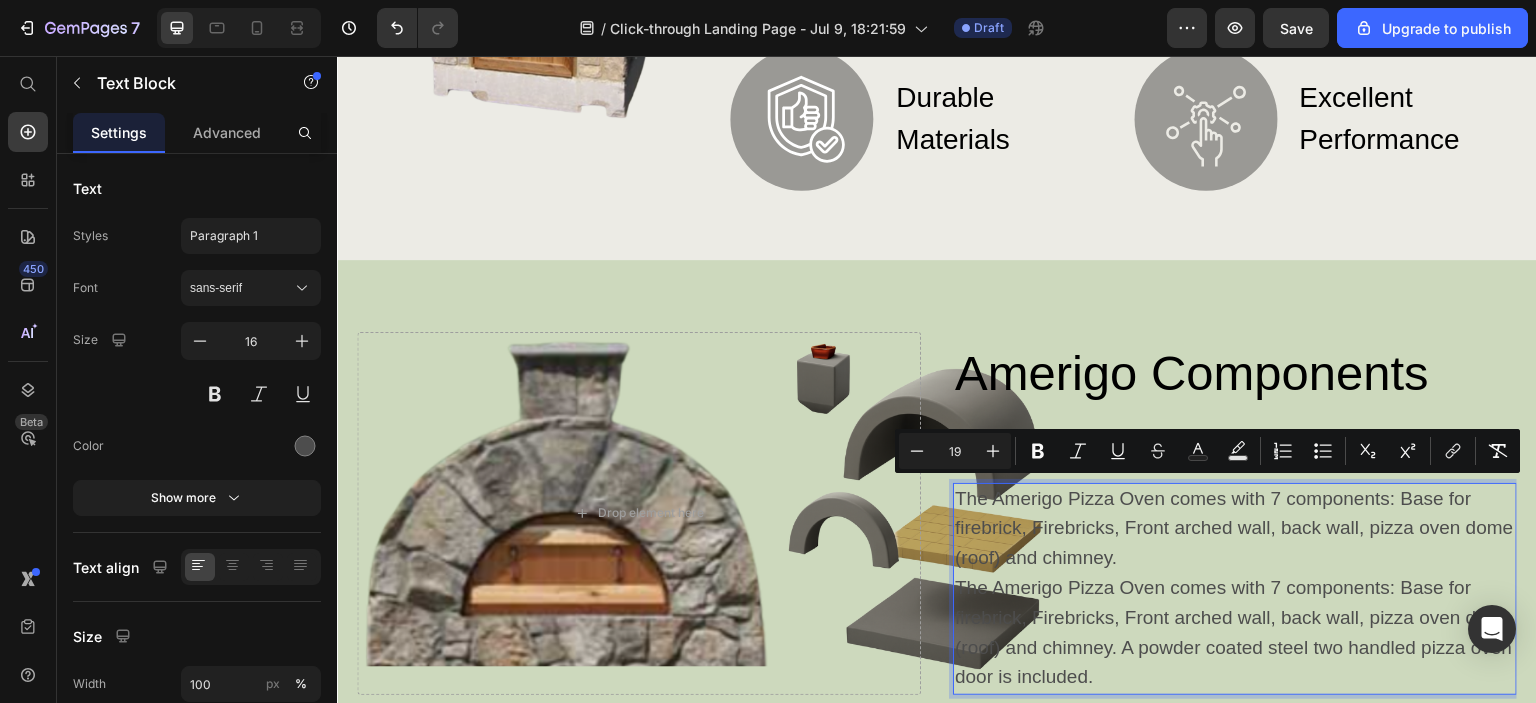 click on "A powder coated steel two handled pizza oven door is included." at bounding box center [1234, 632] 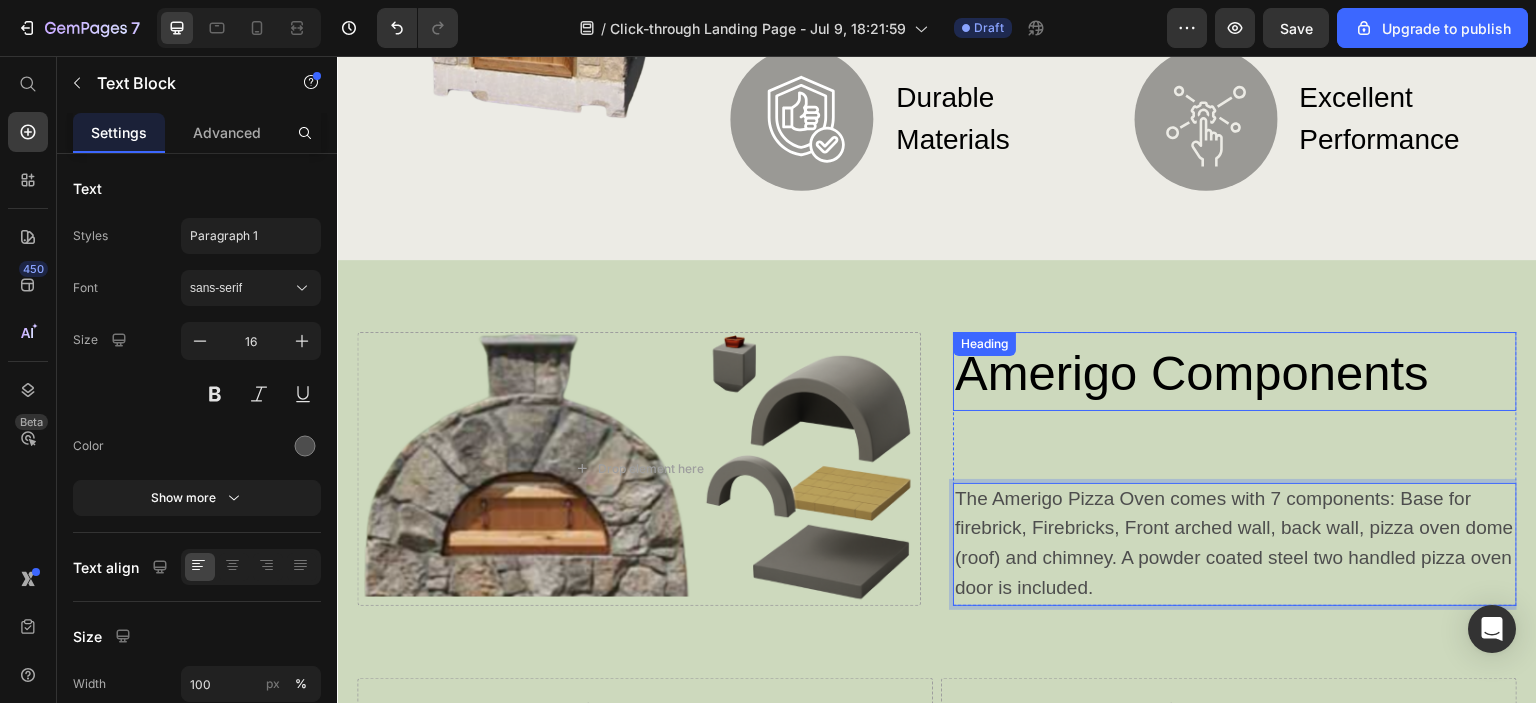 click on "Amerigo Components" at bounding box center [1192, 373] 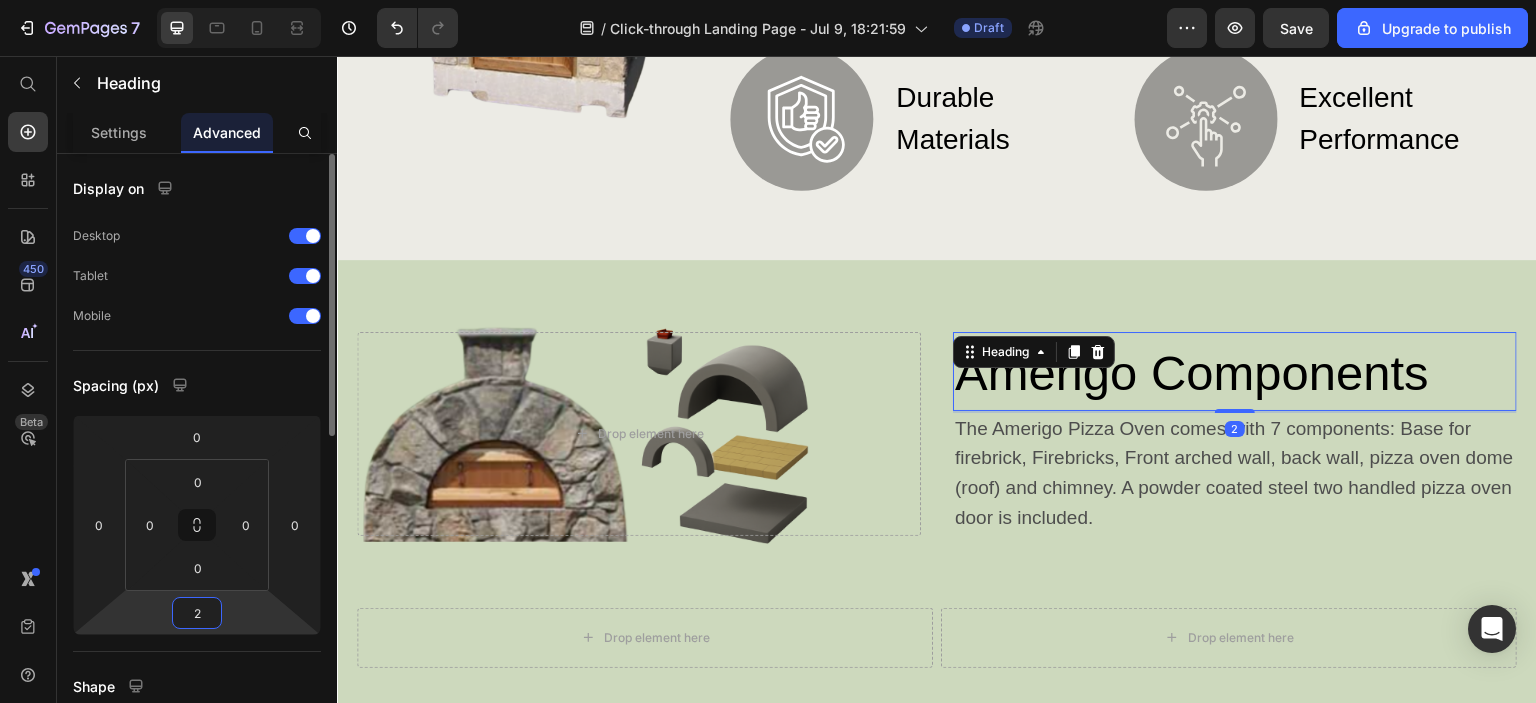 type on "20" 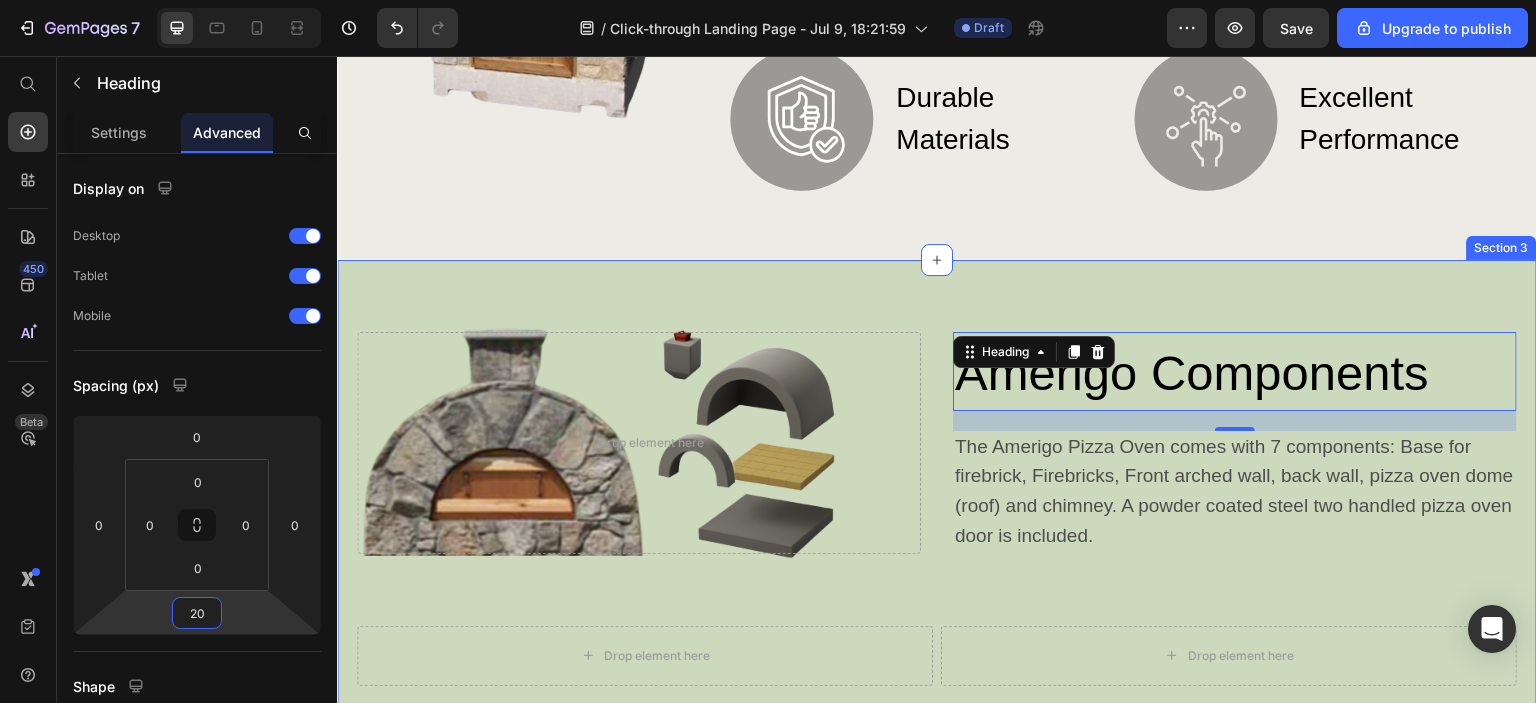 click on "⁠⁠⁠⁠⁠⁠⁠ Amerigo Components Heading   20 The Amerigo Pizza Oven comes with 7 components: Base for firebrick, Firebricks, Front arched wall, back wall, pizza oven dome (roof) and chimney. A powder coated steel two handled pizza oven door is included.  Text Block Row
Drop element here Hero Banner
Drop element here
Drop element here Row Section 3" at bounding box center [937, 492] 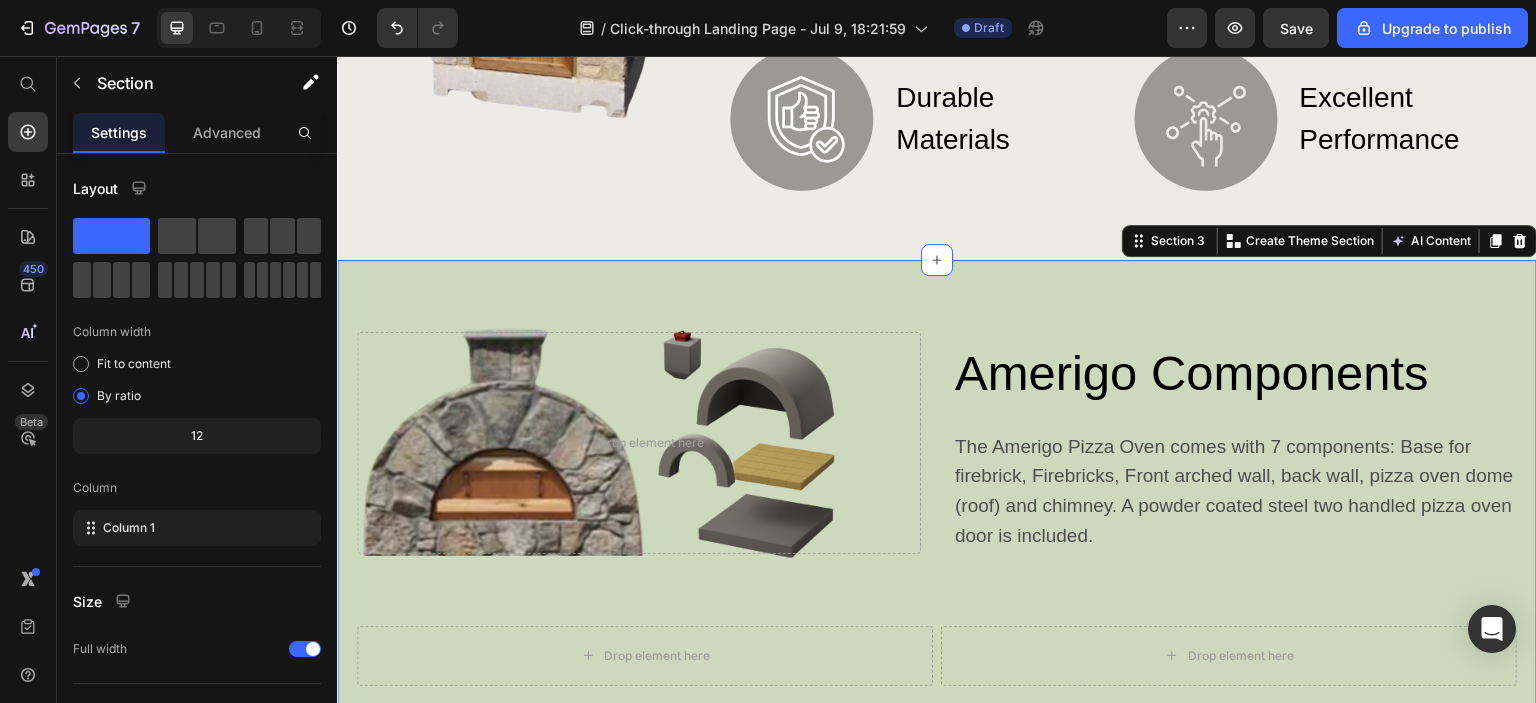 click on "⁠⁠⁠⁠⁠⁠⁠ Amerigo Components Heading The Amerigo Pizza Oven comes with 7 components: Base for firebrick, Firebricks, Front arched wall, back wall, pizza oven dome (roof) and chimney. A powder coated steel two handled pizza oven door is included.  Text Block Row
Drop element here Hero Banner
Drop element here
Drop element here Row Section 3   You can create reusable sections Create Theme Section AI Content Write with GemAI What would you like to describe here? Tone and Voice Persuasive Product Pizza Oven Thermal Blanket Show more Generate" at bounding box center (937, 492) 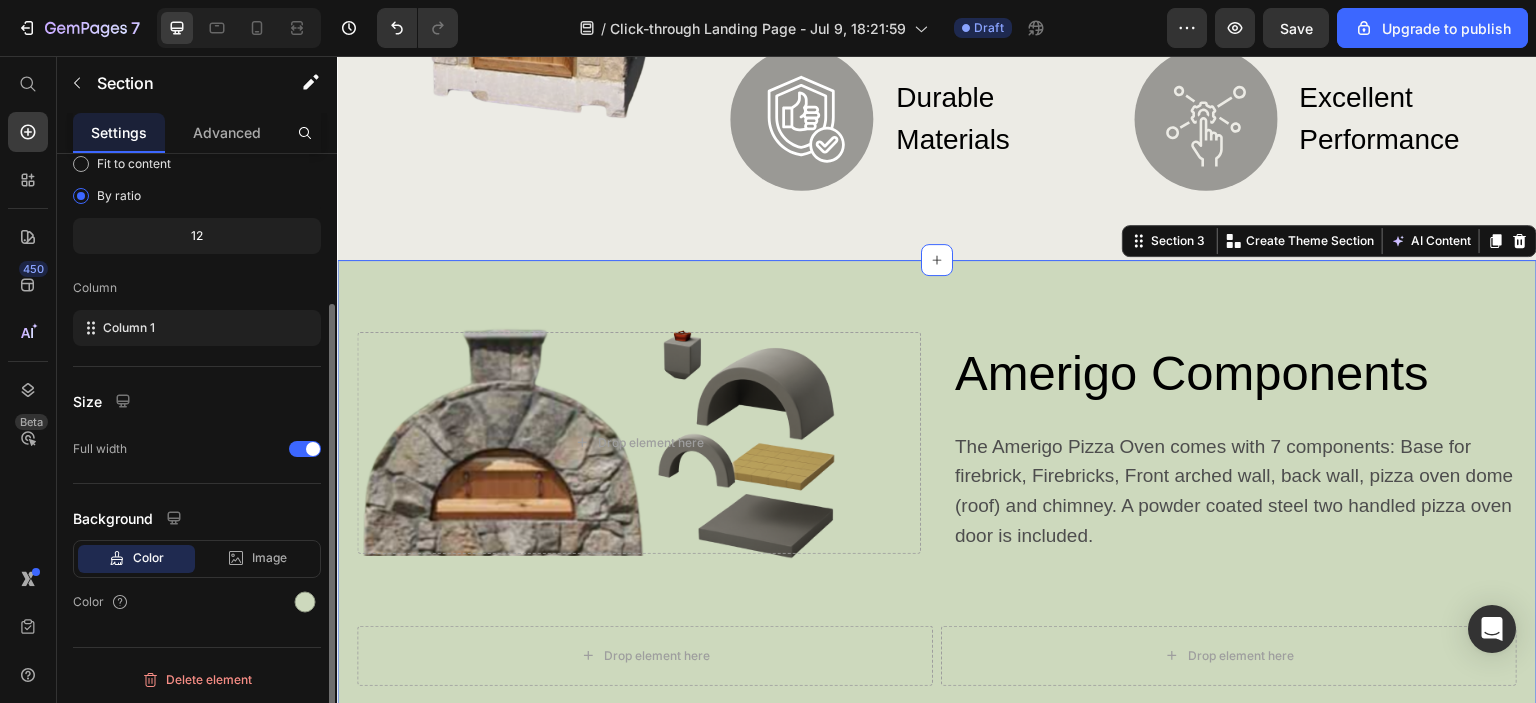 scroll, scrollTop: 0, scrollLeft: 0, axis: both 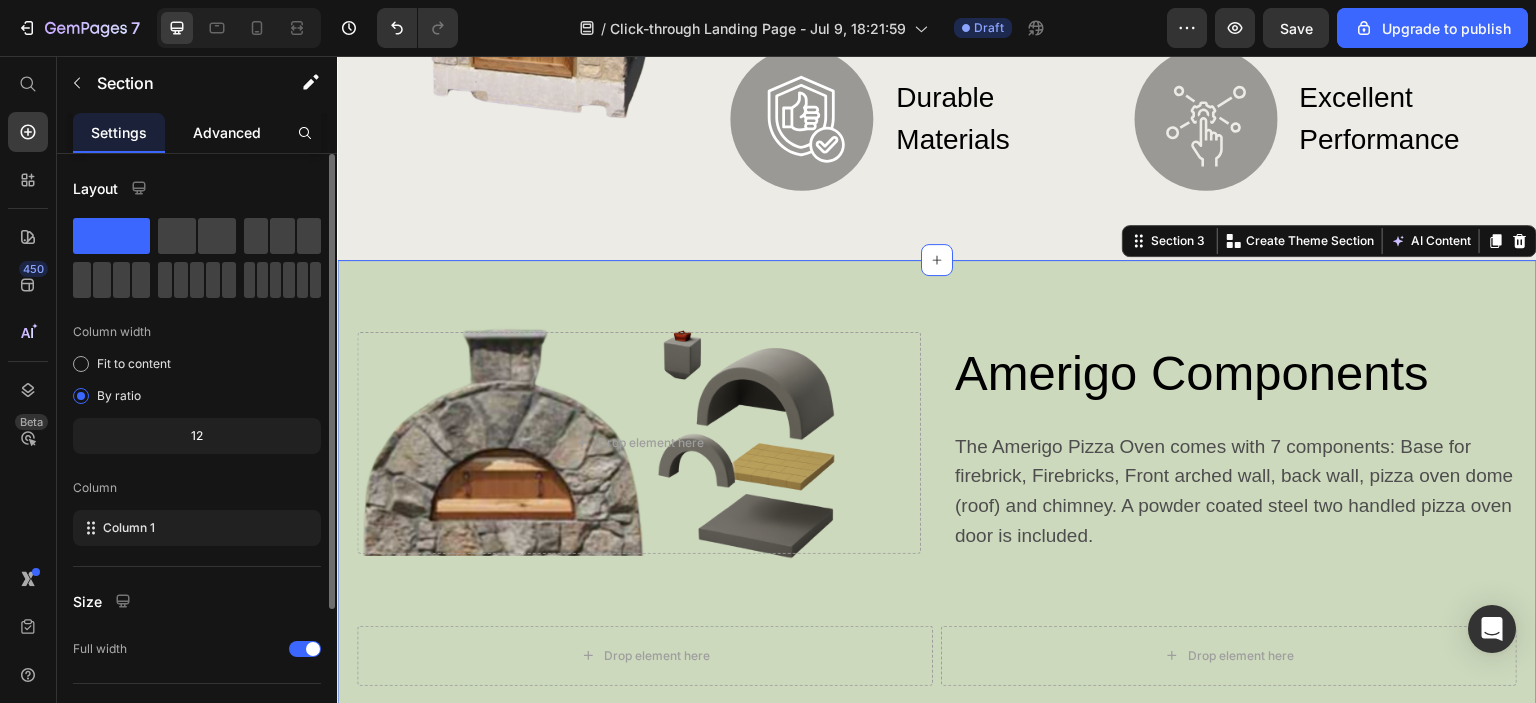 click on "Advanced" at bounding box center (227, 132) 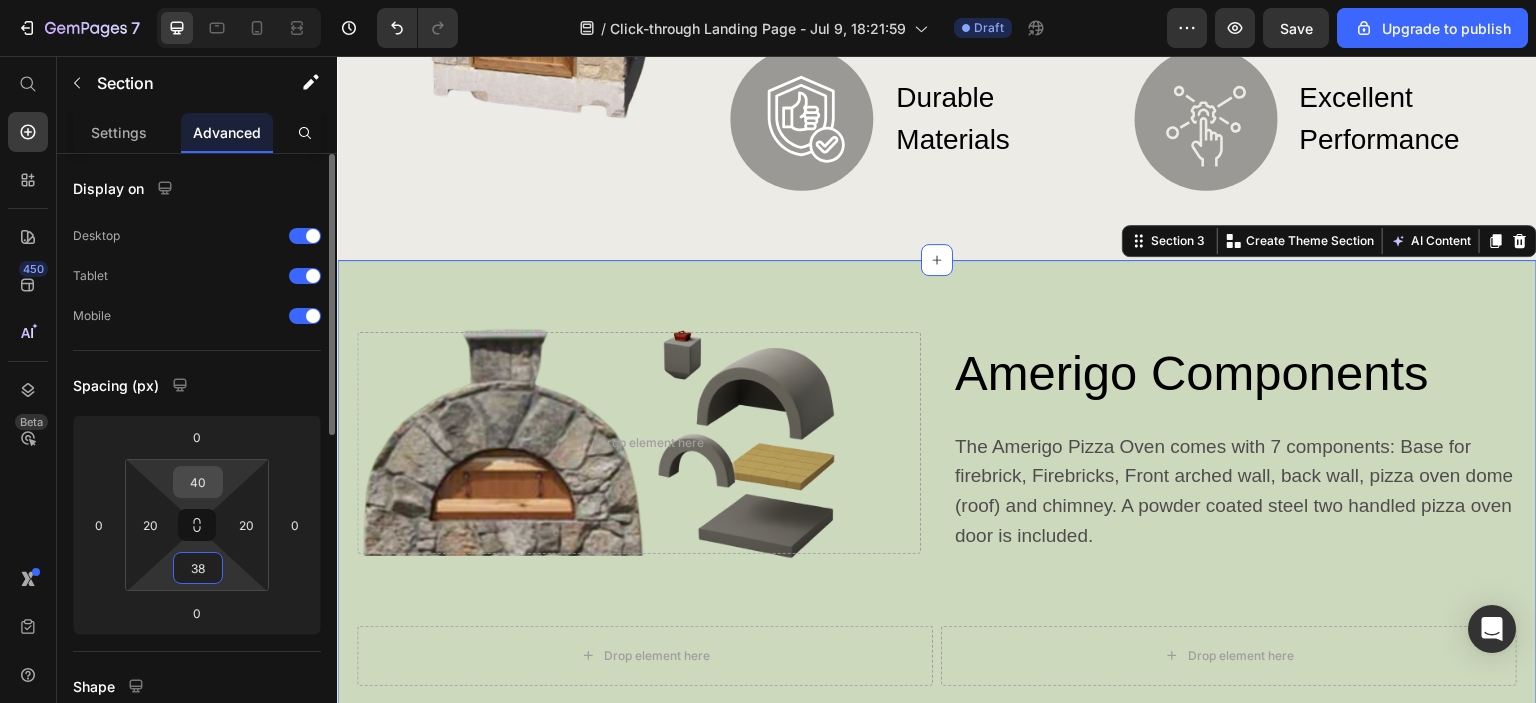 click on "40" at bounding box center [198, 482] 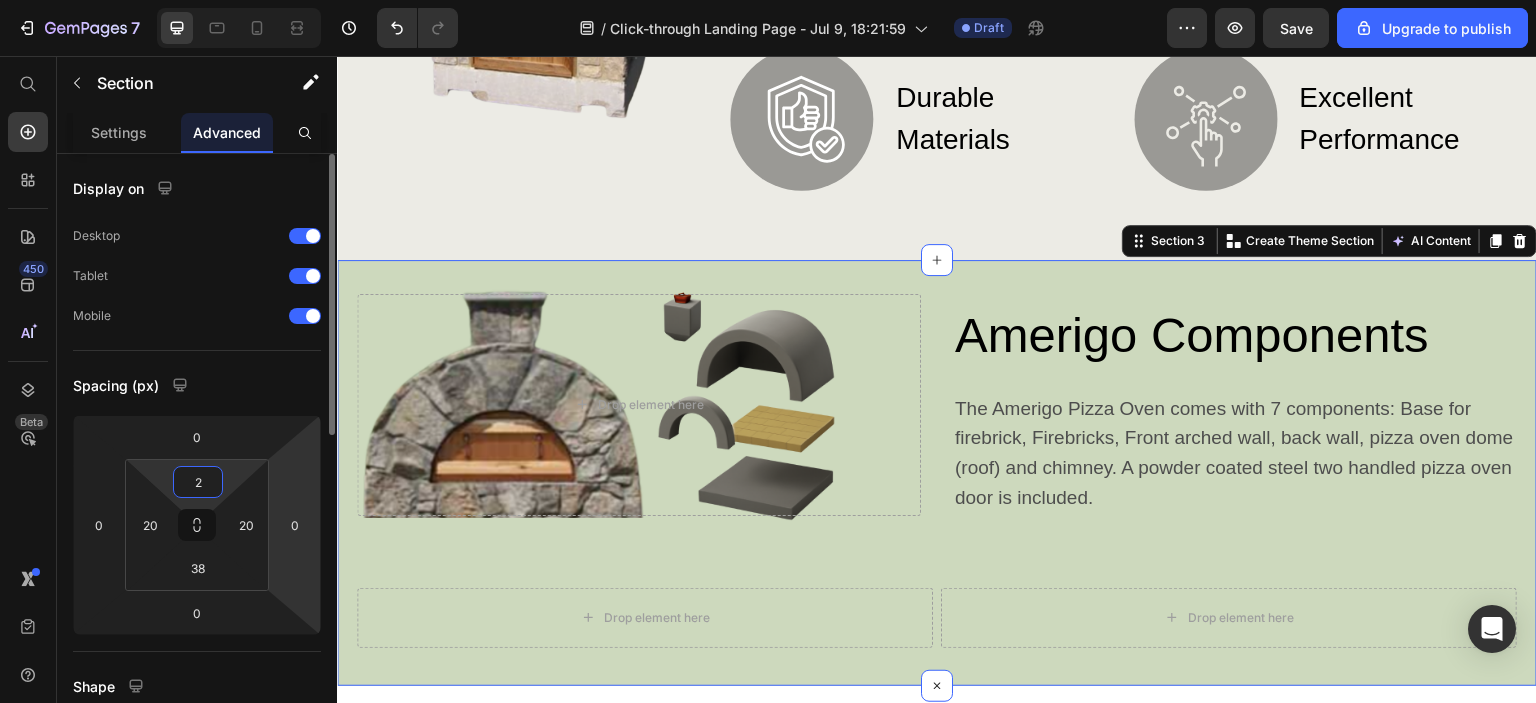 type on "20" 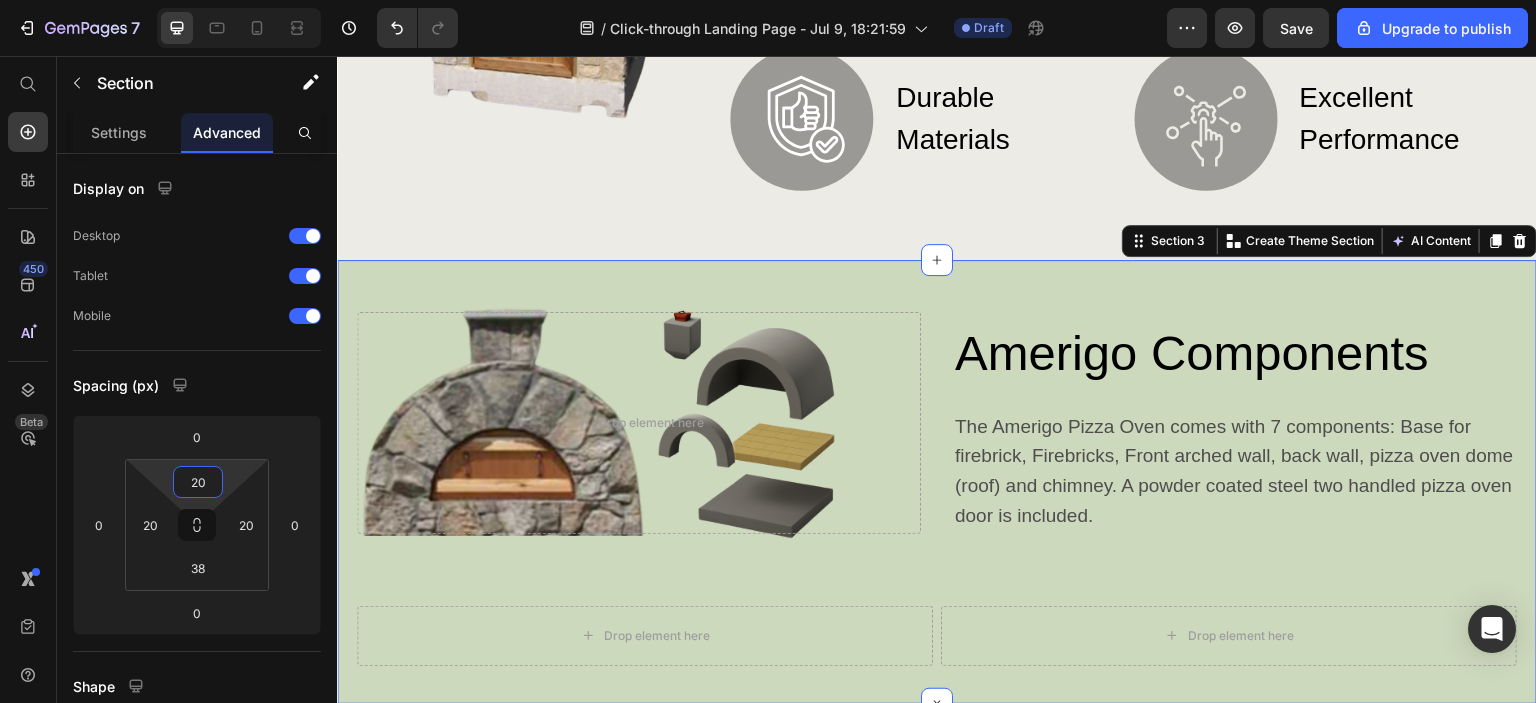 click on "Image Your Forever Pizza Oven Heading Image High Heat Cooking Text Block Row Image Durable Materials Text Block Row Image Cook What  What you want Text Block Row Image Excellent Performance Text Block Row Row Row Row Section 2" at bounding box center (937, -34) 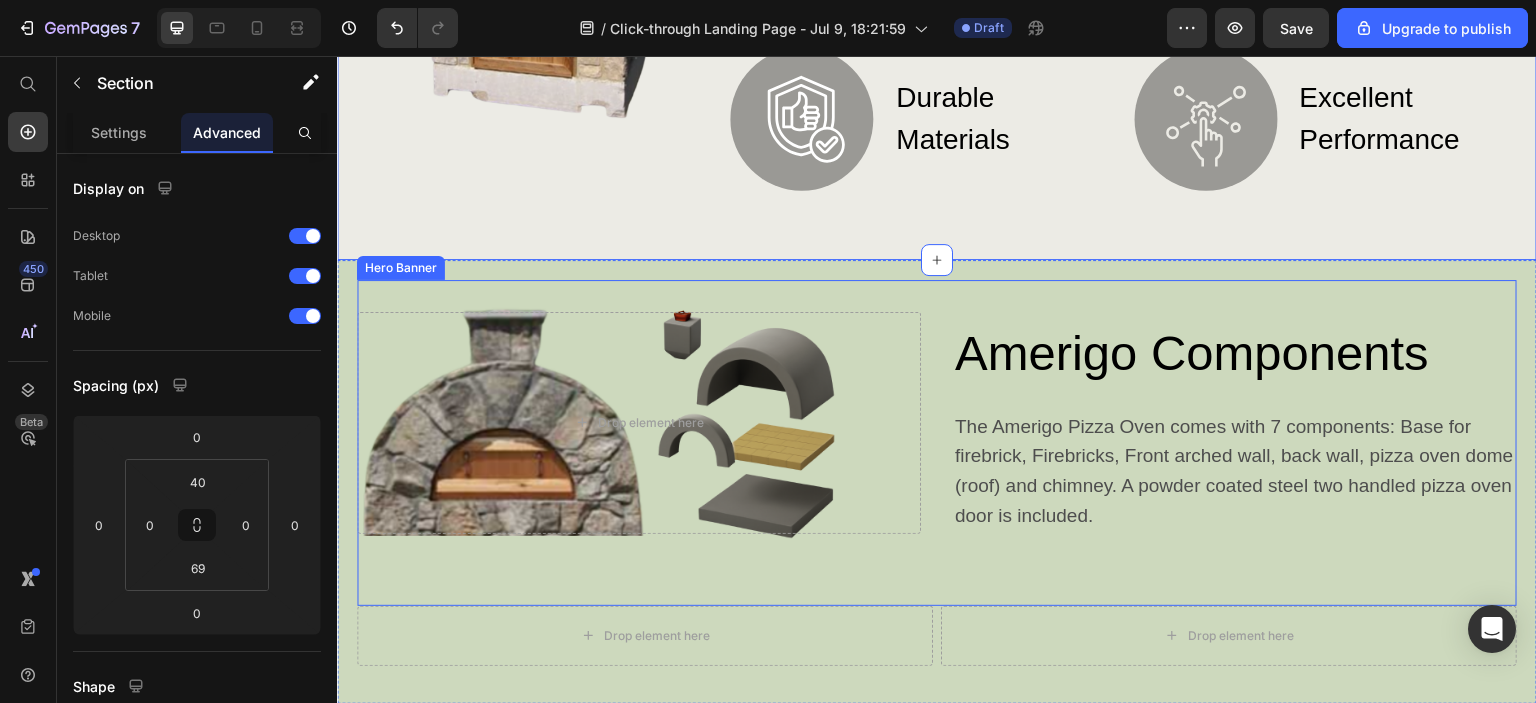 scroll, scrollTop: 1200, scrollLeft: 0, axis: vertical 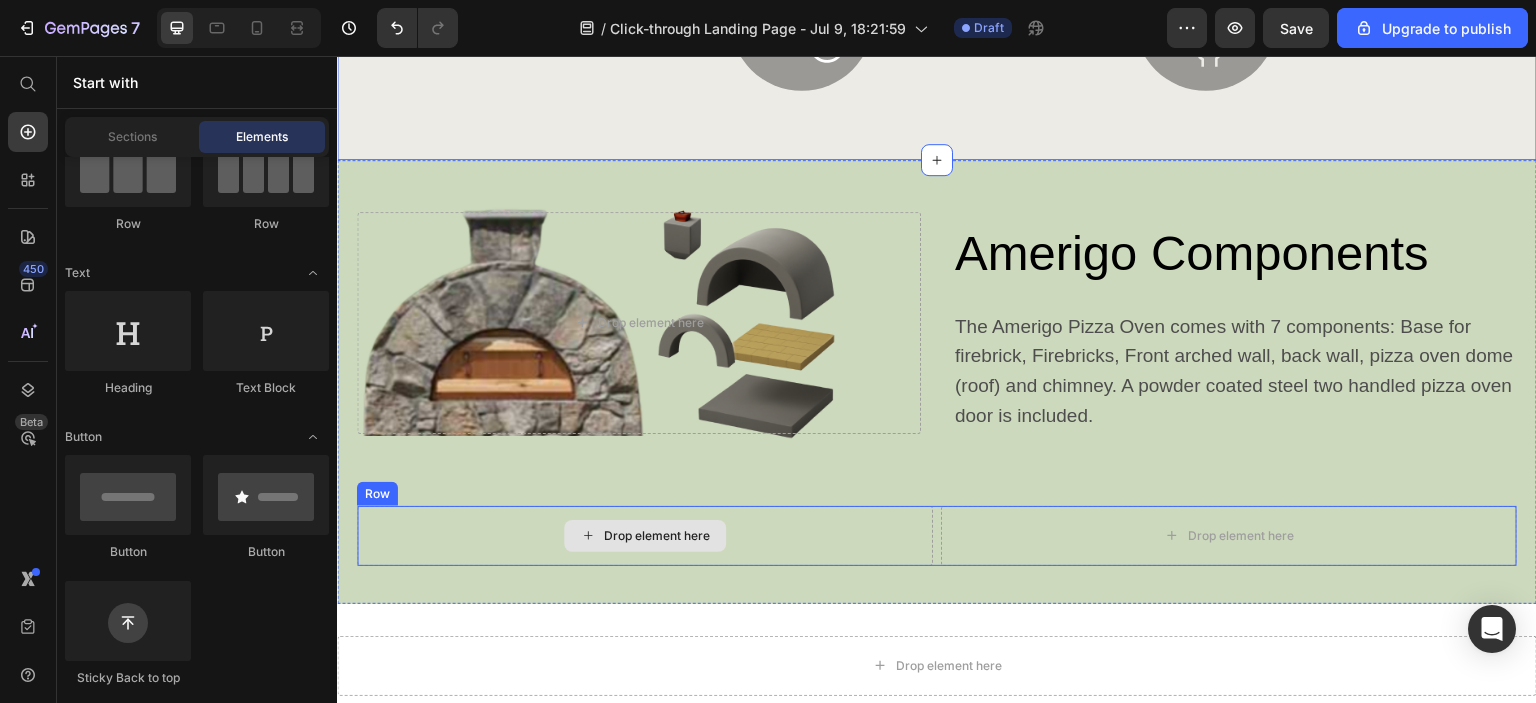 click on "Drop element here" at bounding box center [657, 536] 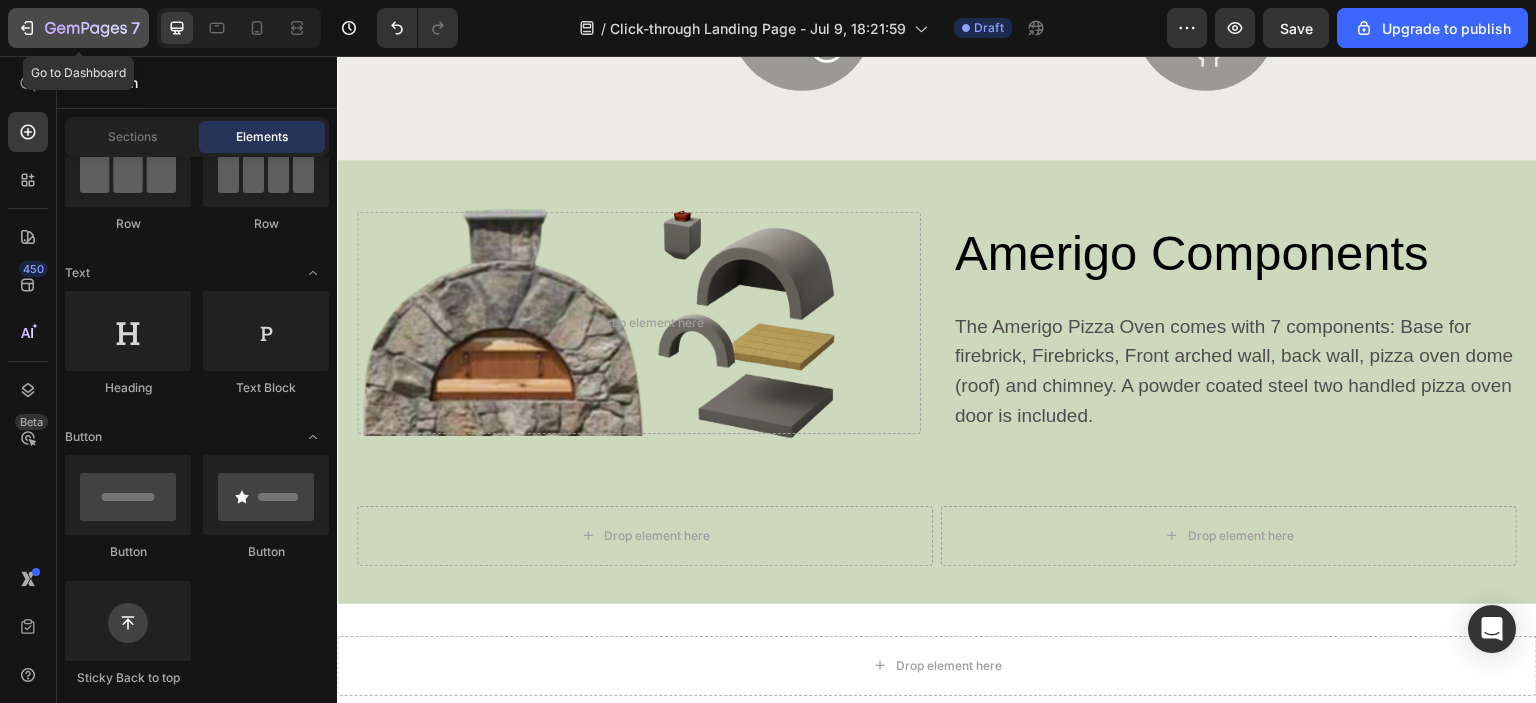 click 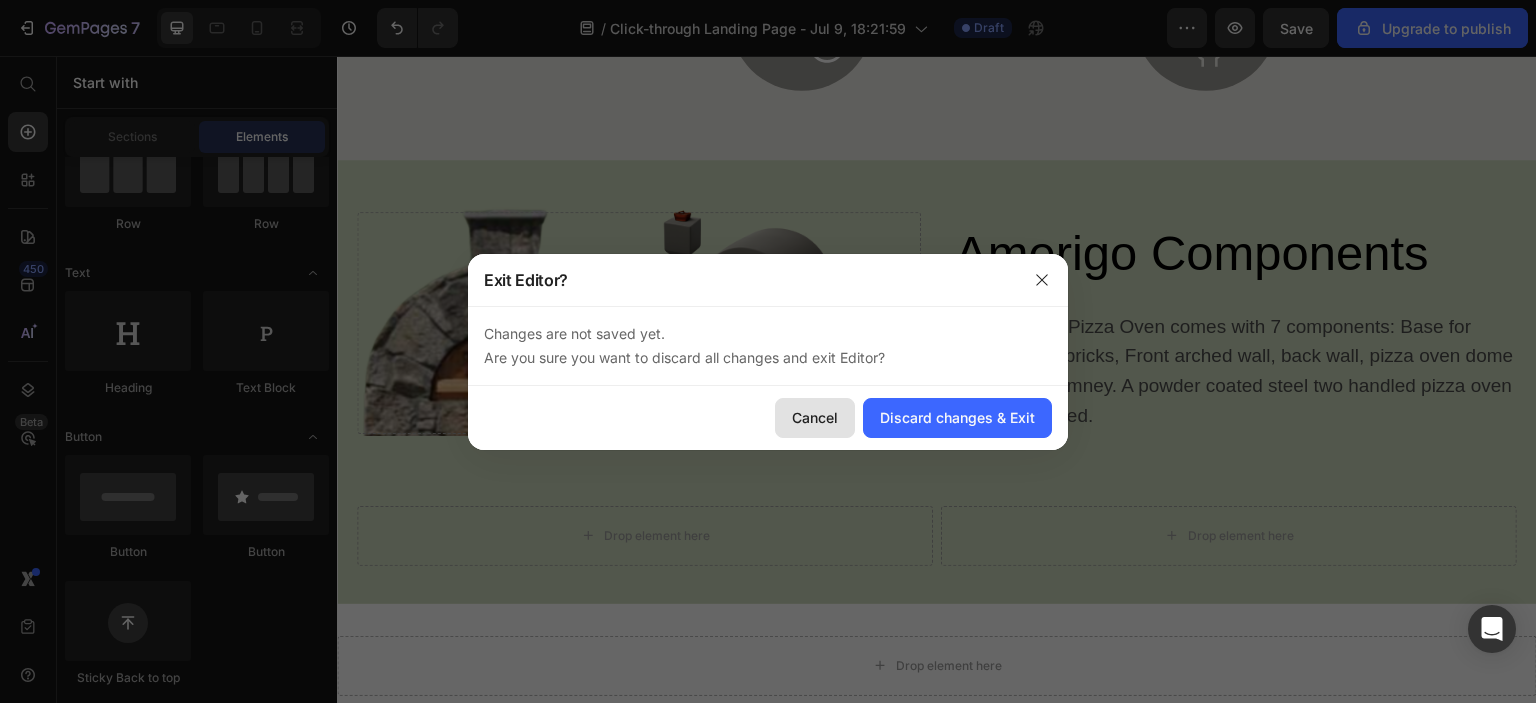 drag, startPoint x: 846, startPoint y: 412, endPoint x: 588, endPoint y: 300, distance: 281.26144 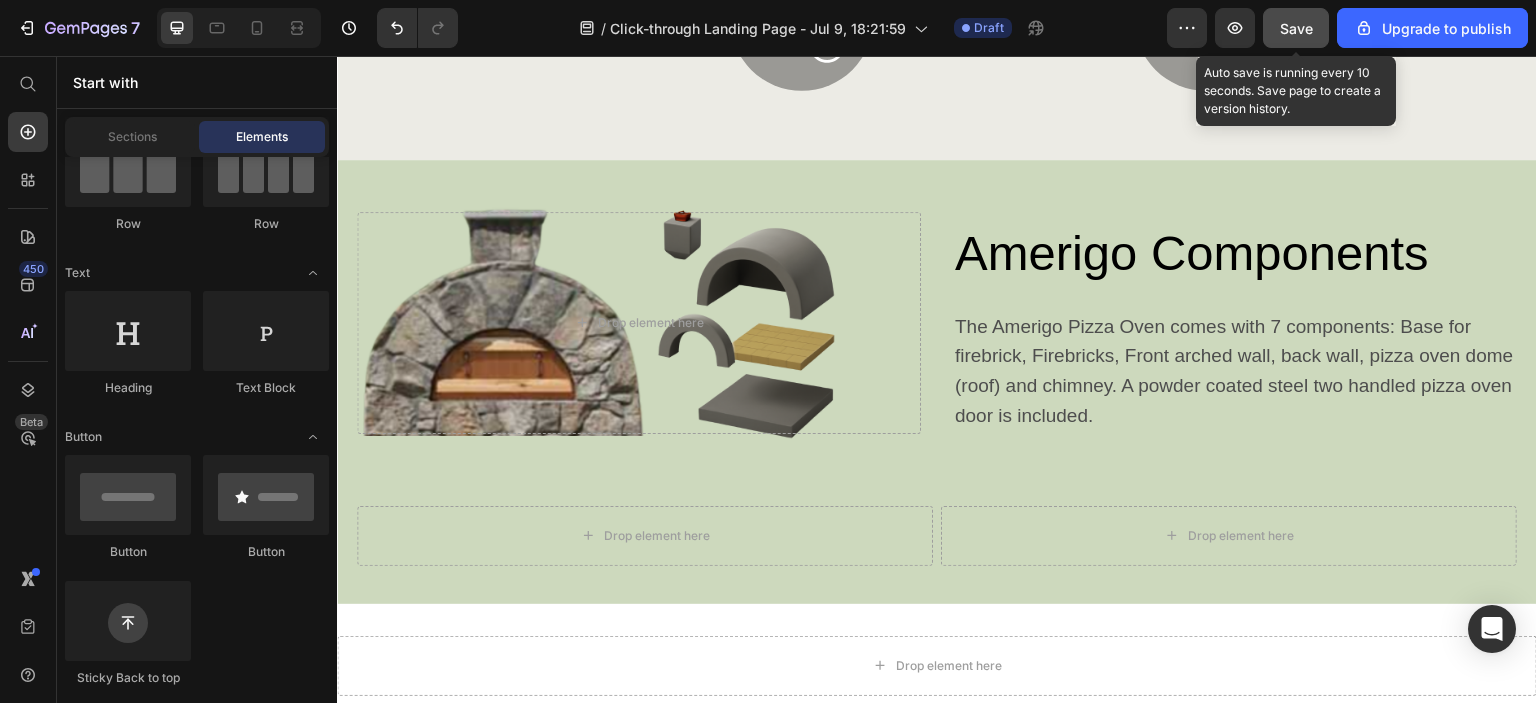 click on "Save" at bounding box center [1296, 28] 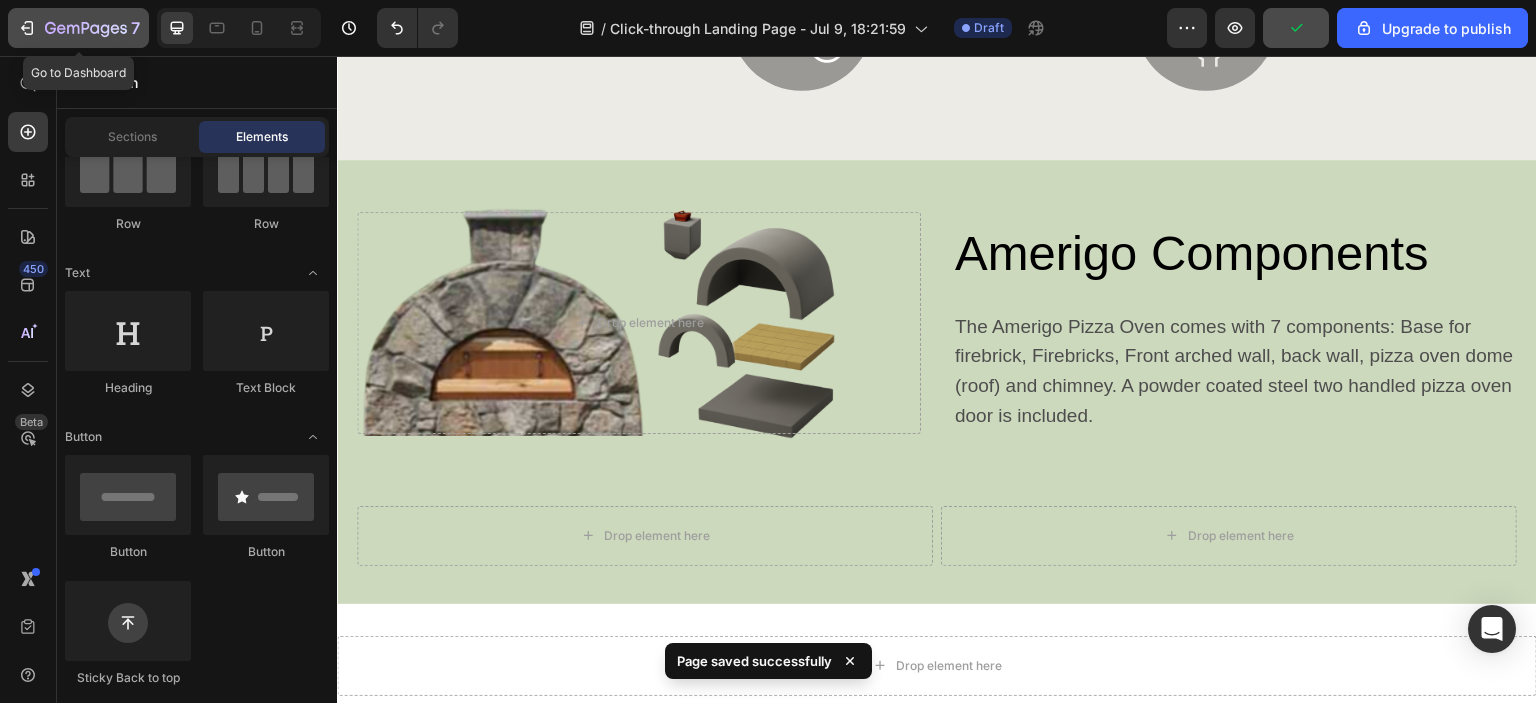click 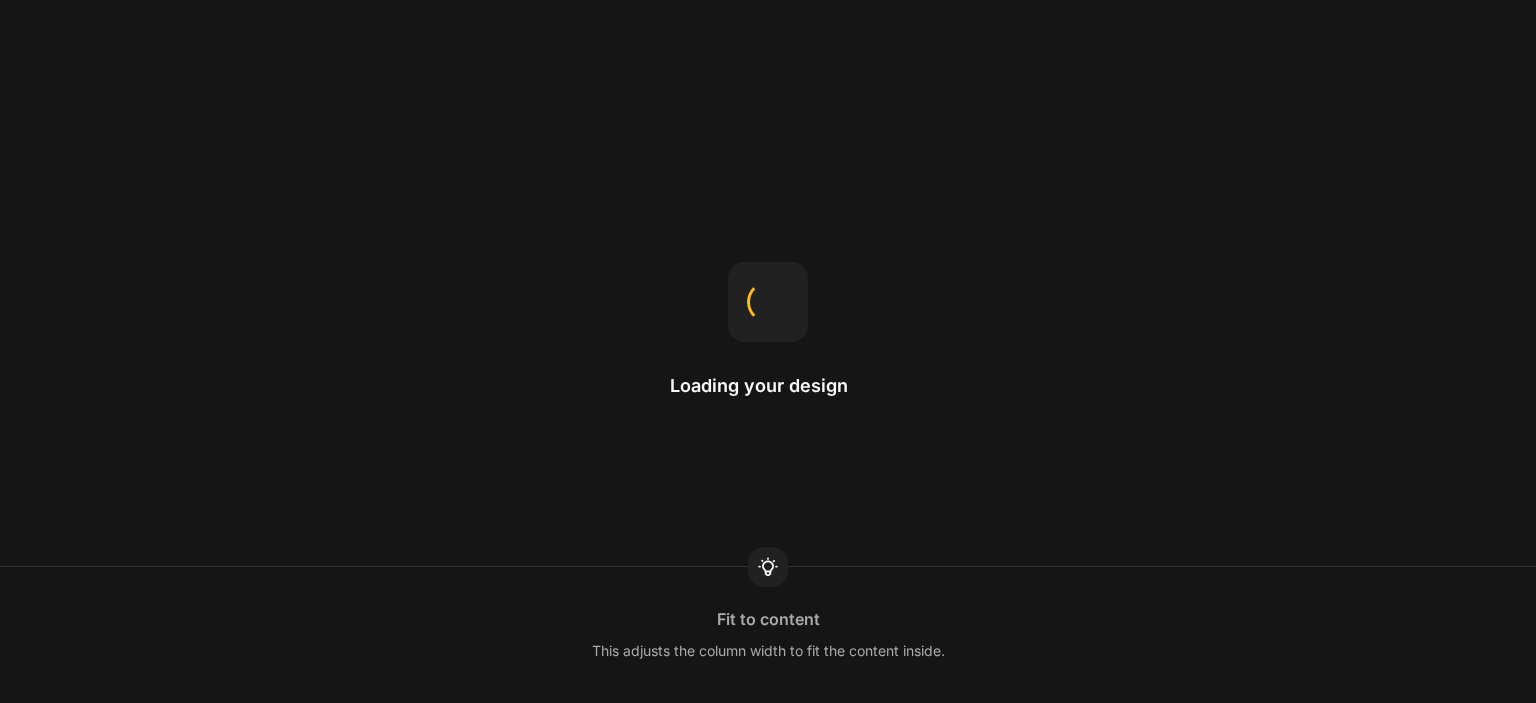 scroll, scrollTop: 0, scrollLeft: 0, axis: both 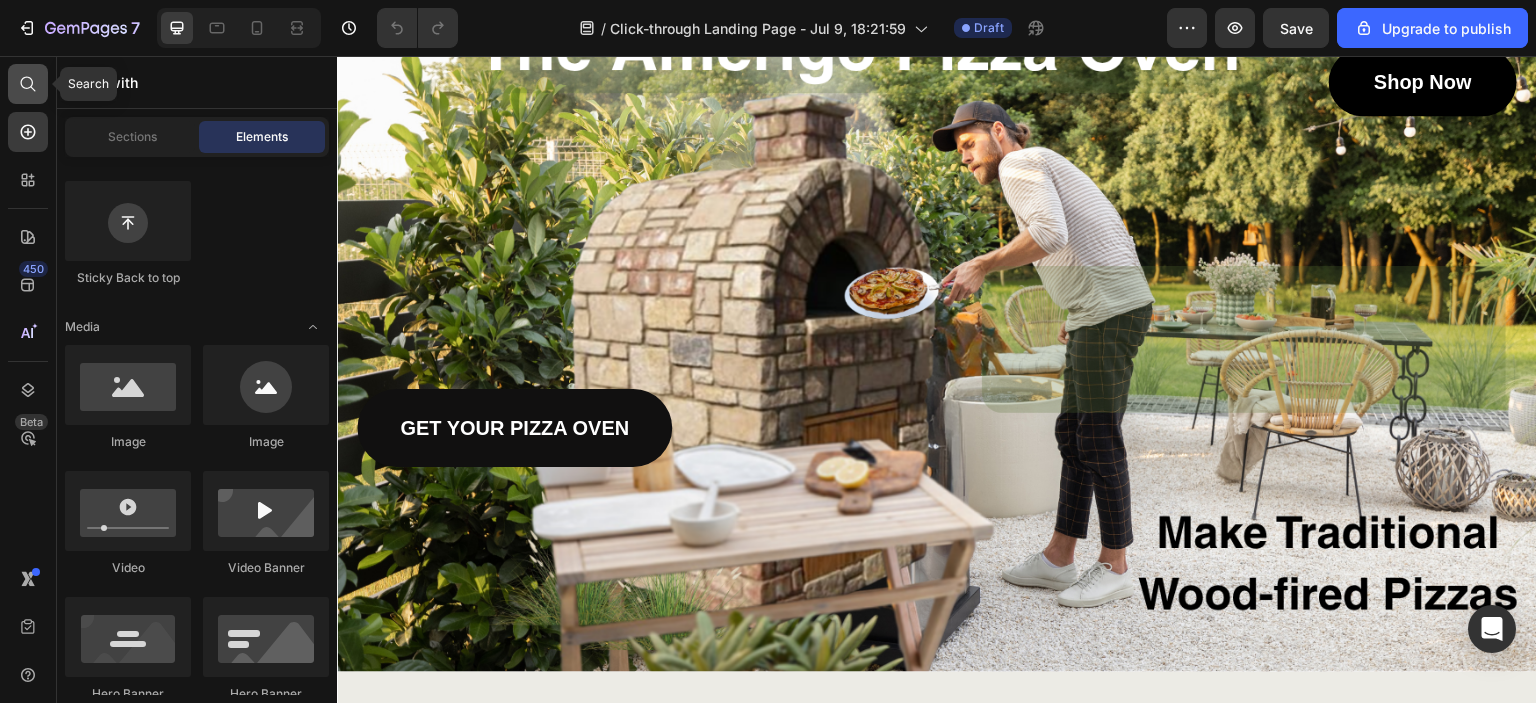 click 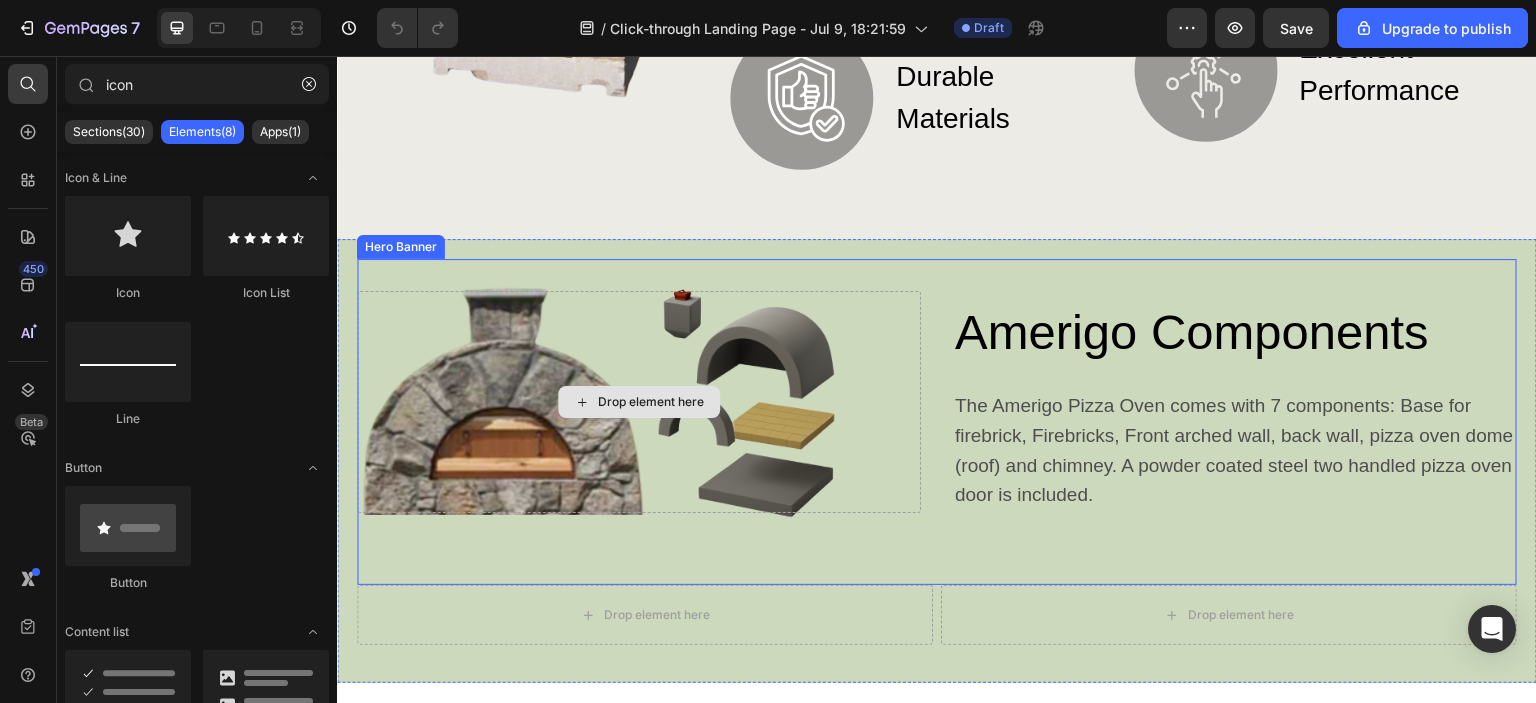 scroll, scrollTop: 1300, scrollLeft: 0, axis: vertical 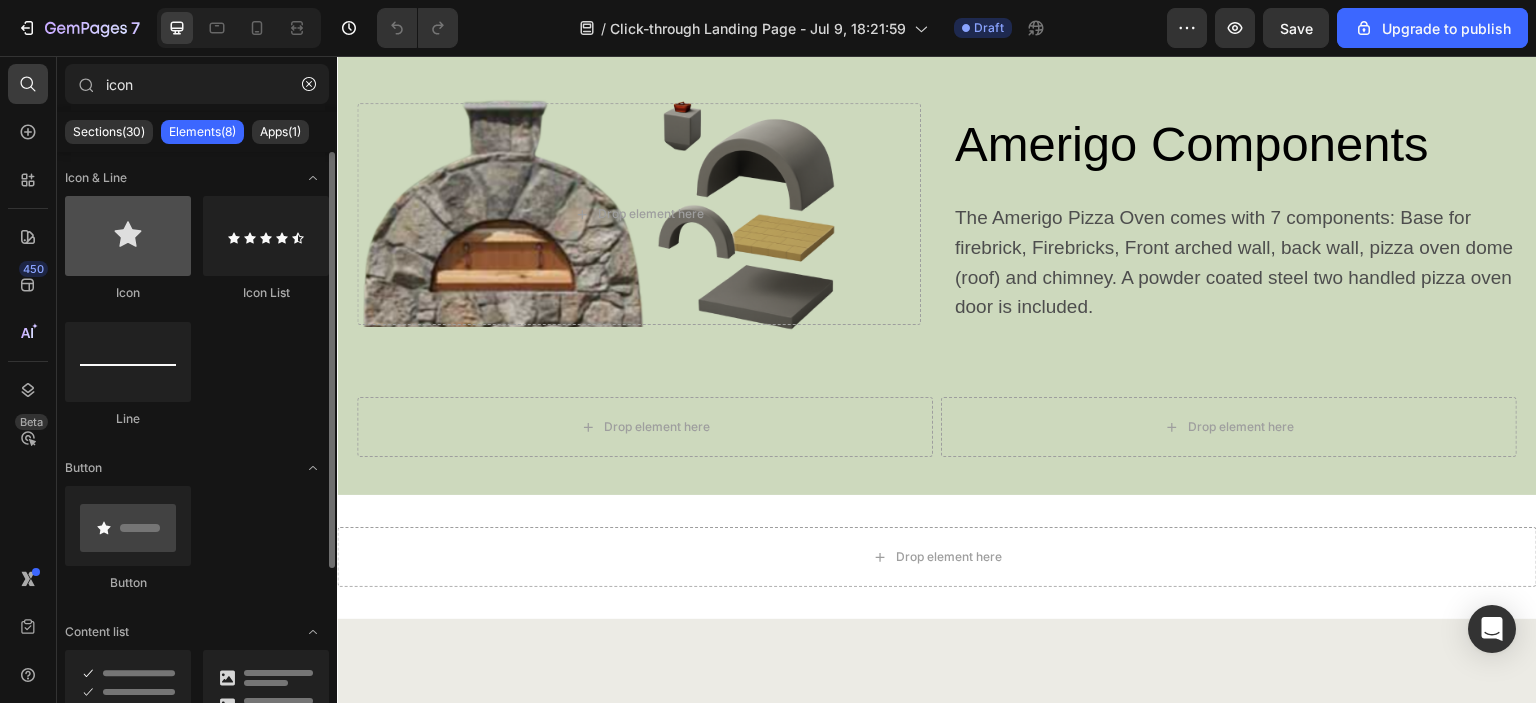 type on "icon" 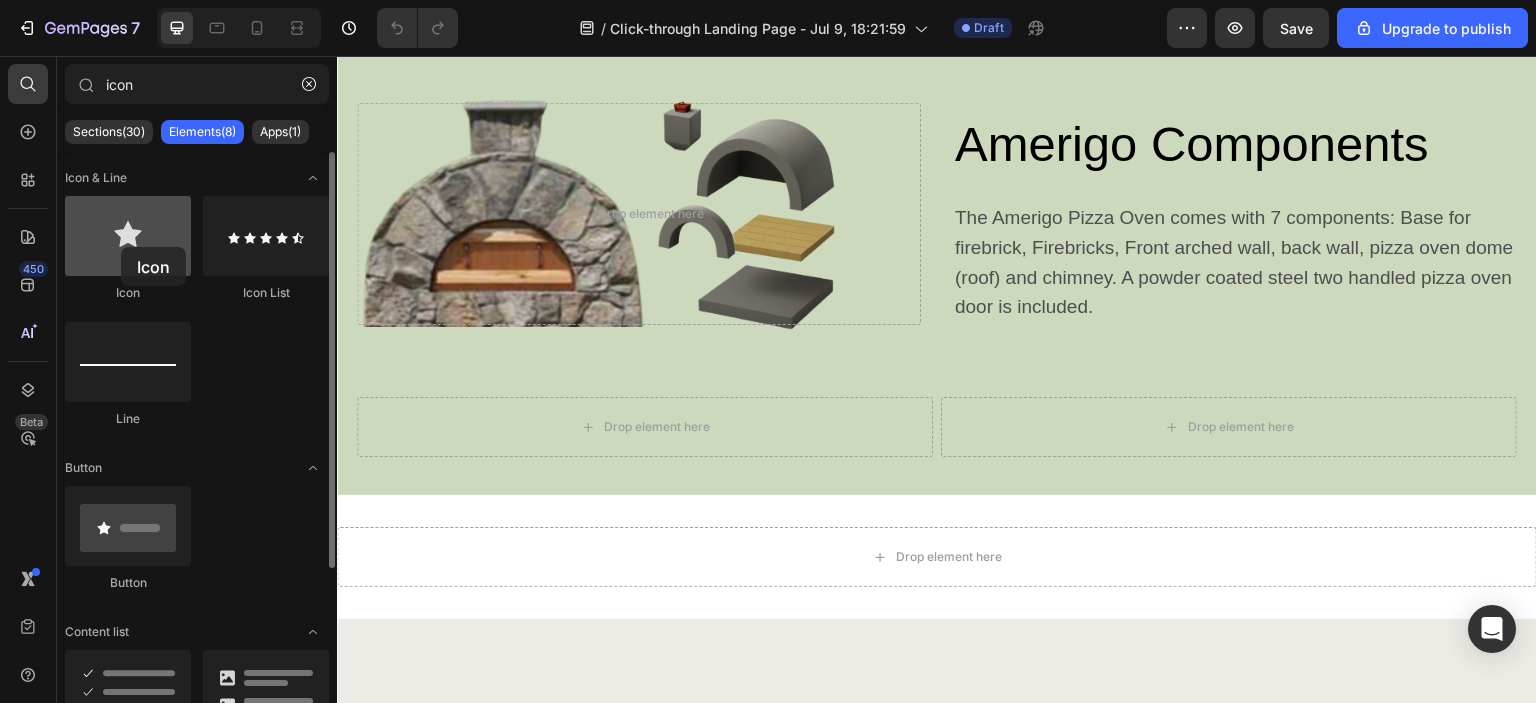 click at bounding box center (128, 236) 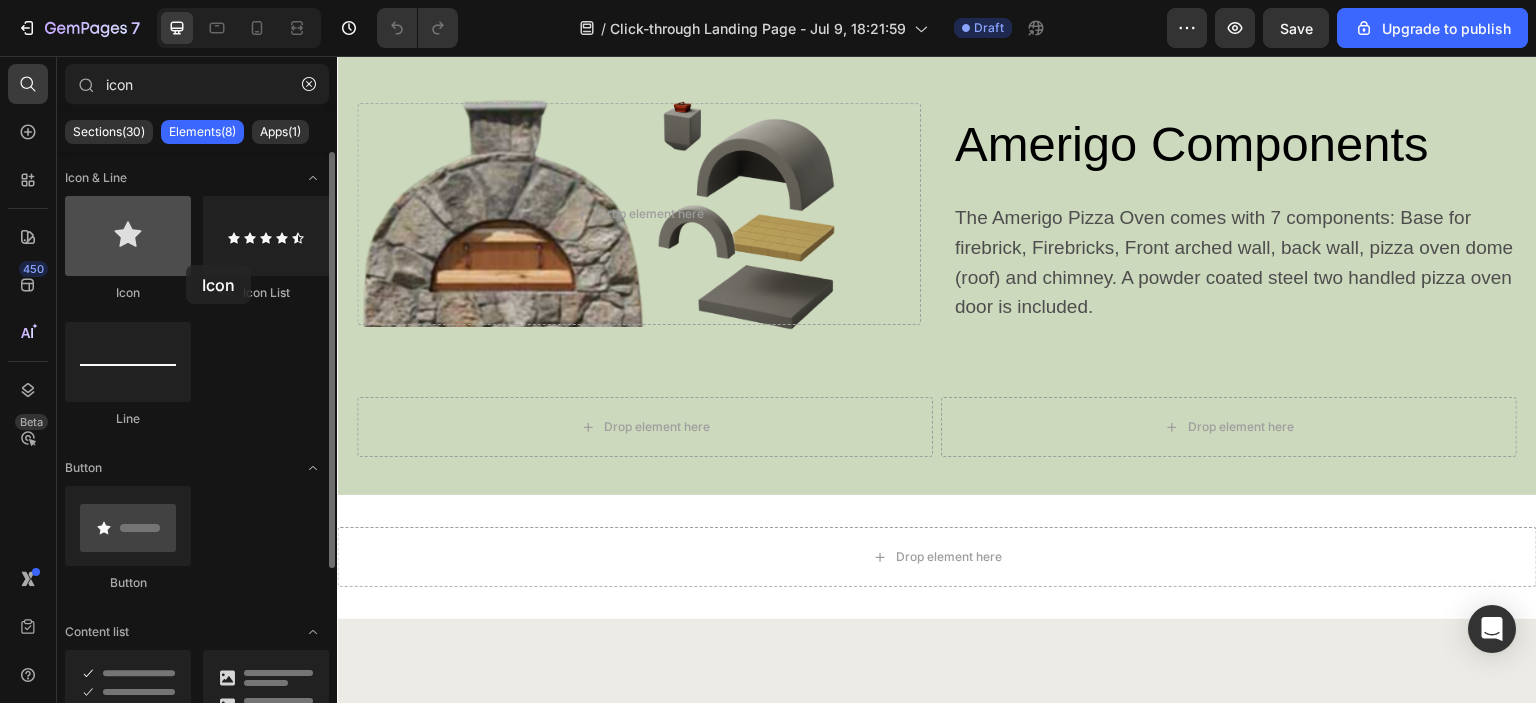 click at bounding box center (128, 236) 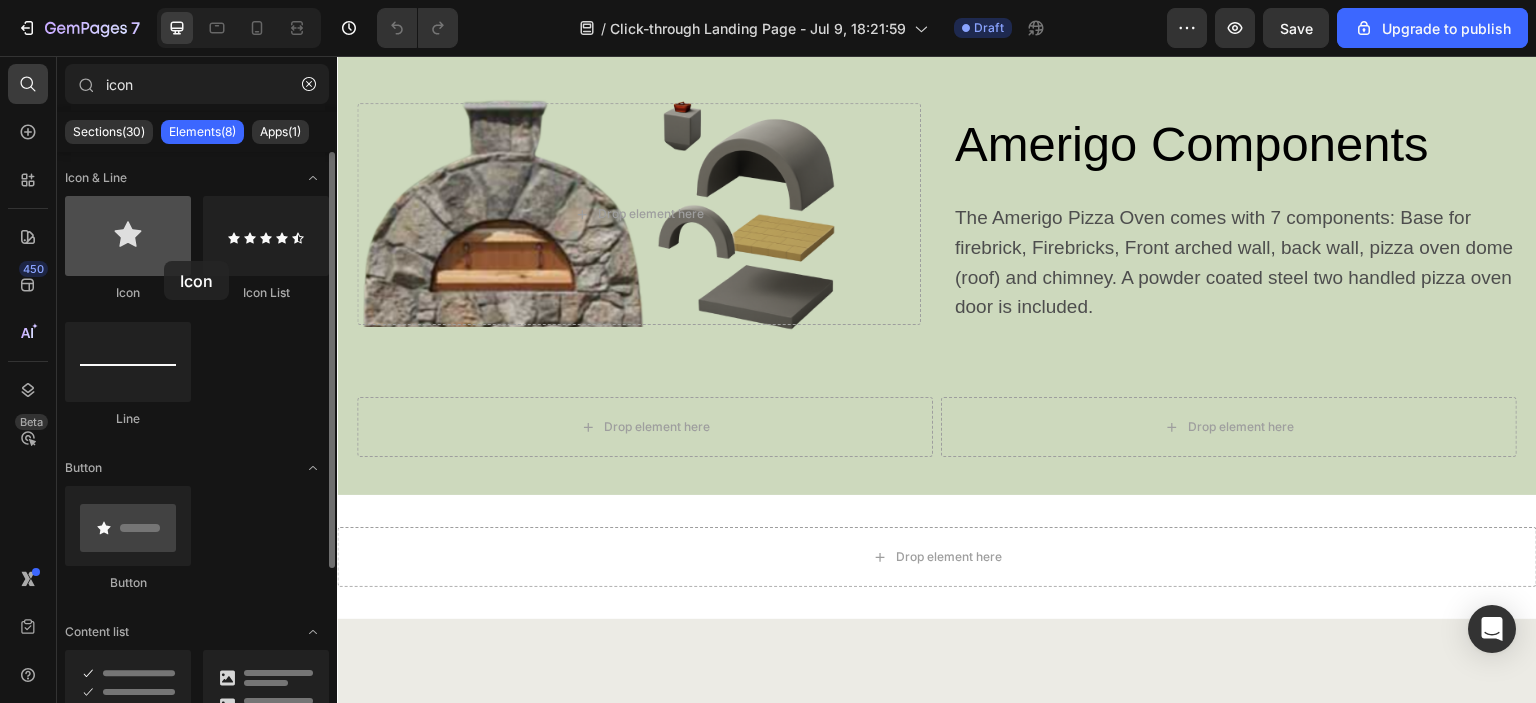 click at bounding box center [128, 236] 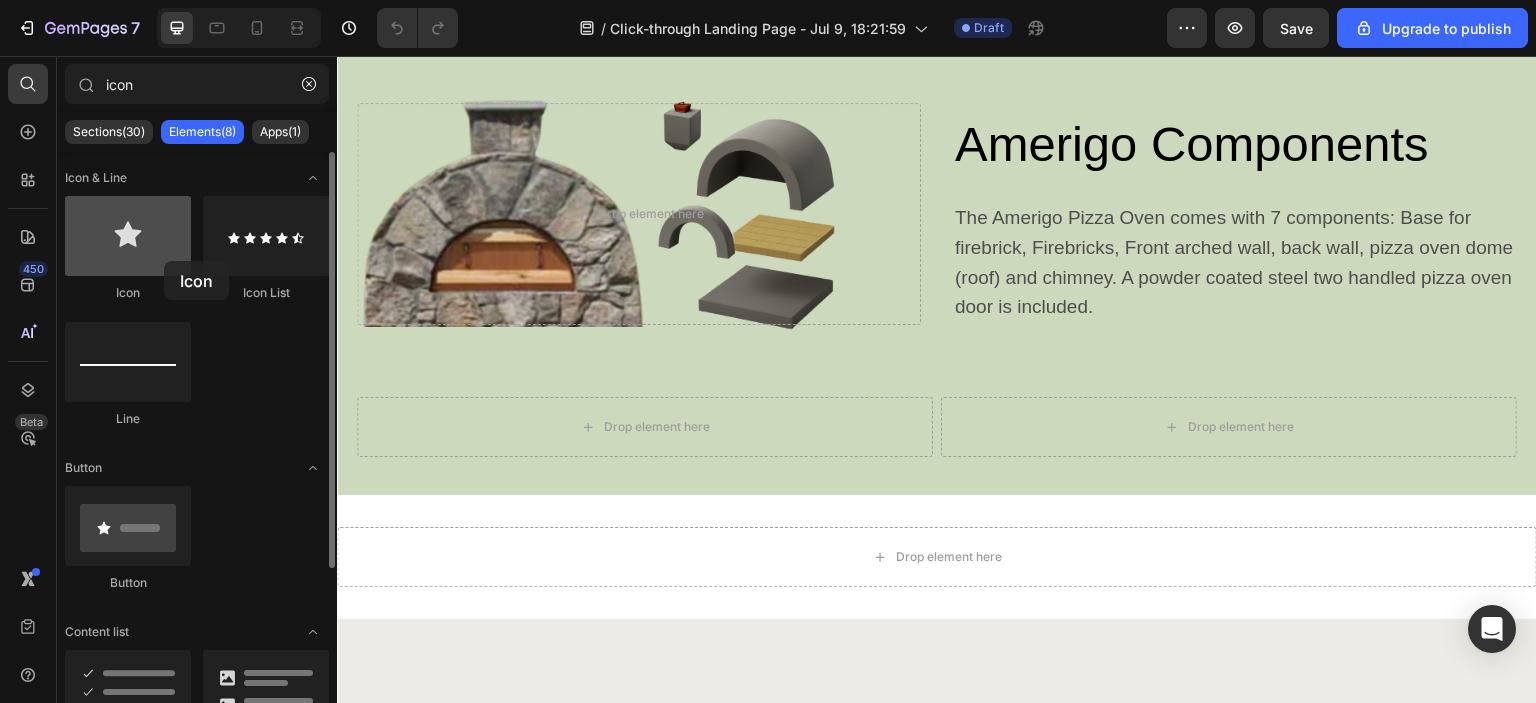 click at bounding box center (128, 236) 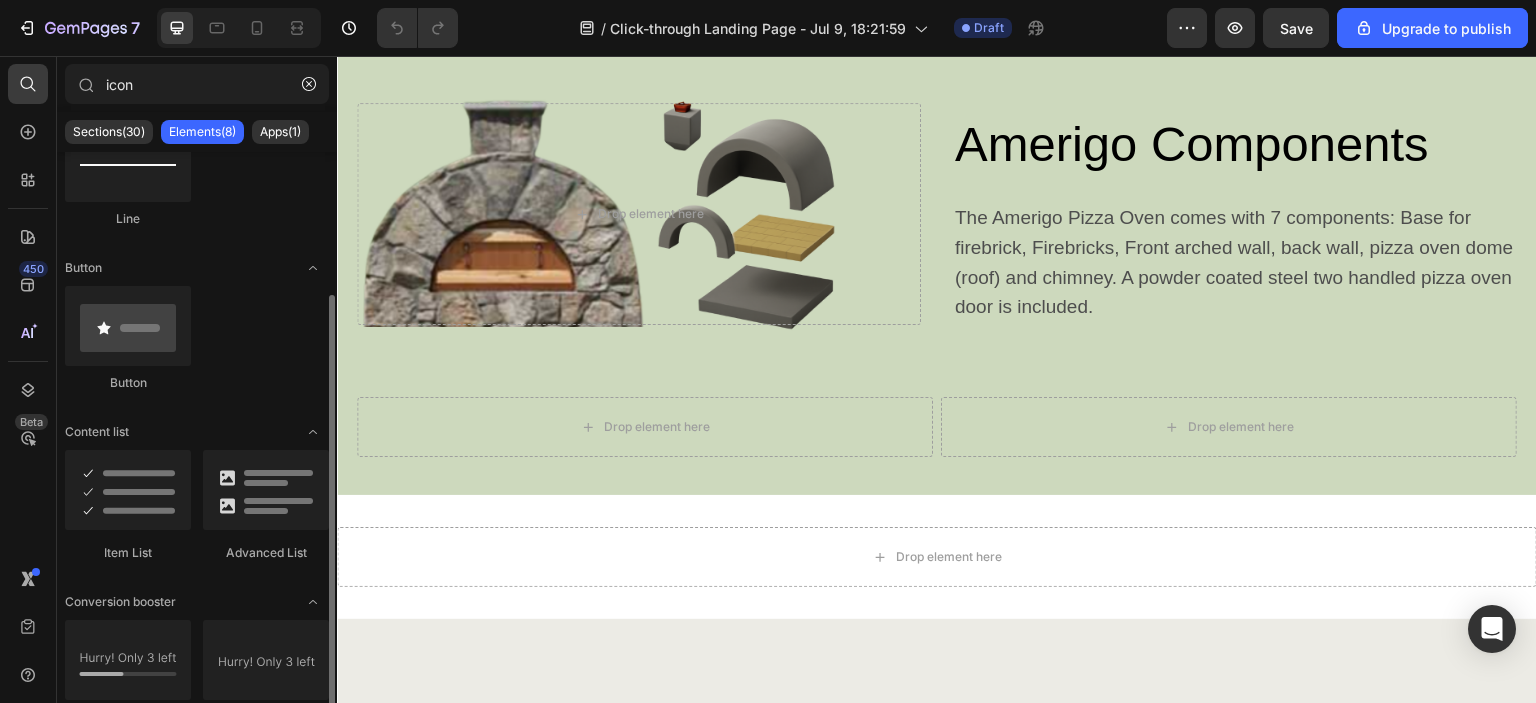 scroll, scrollTop: 233, scrollLeft: 0, axis: vertical 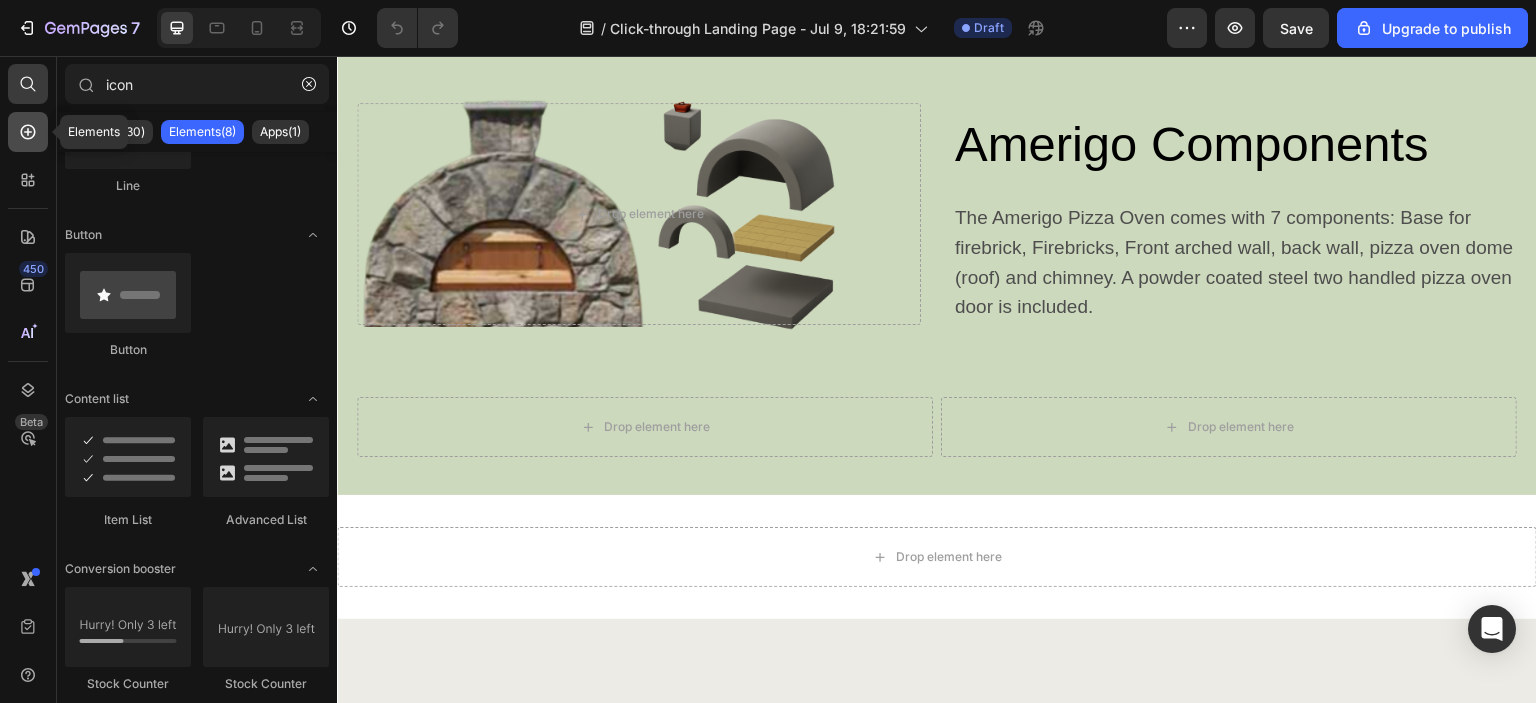 click 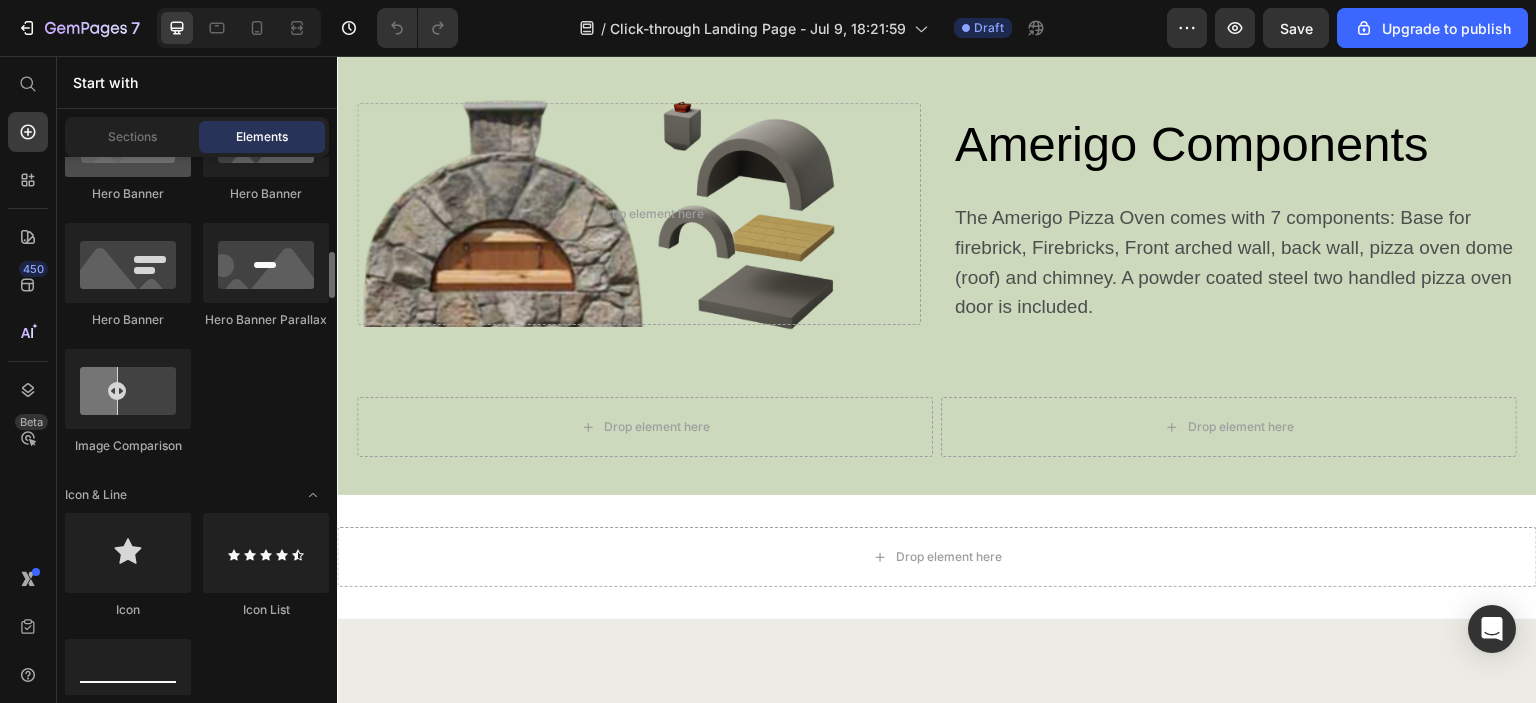 scroll, scrollTop: 1300, scrollLeft: 0, axis: vertical 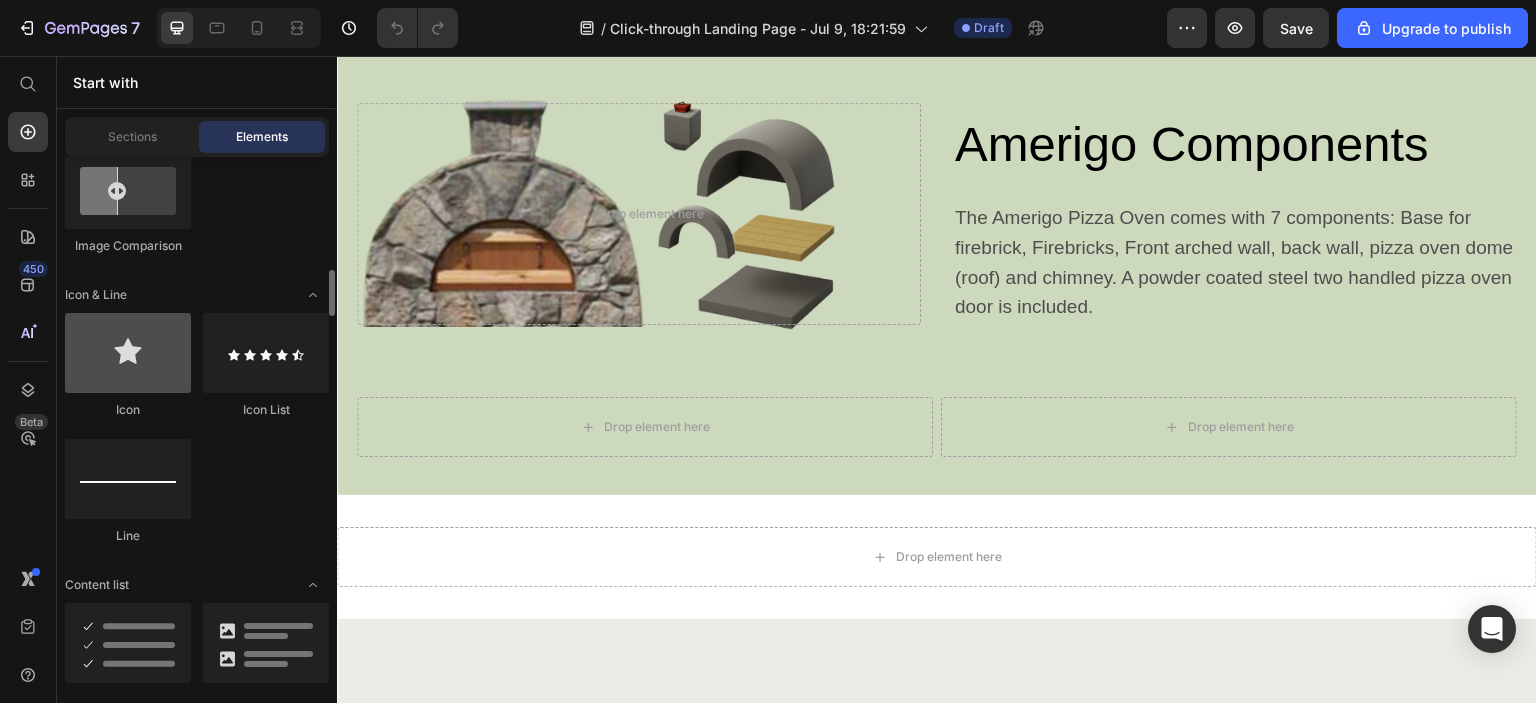 click at bounding box center [128, 353] 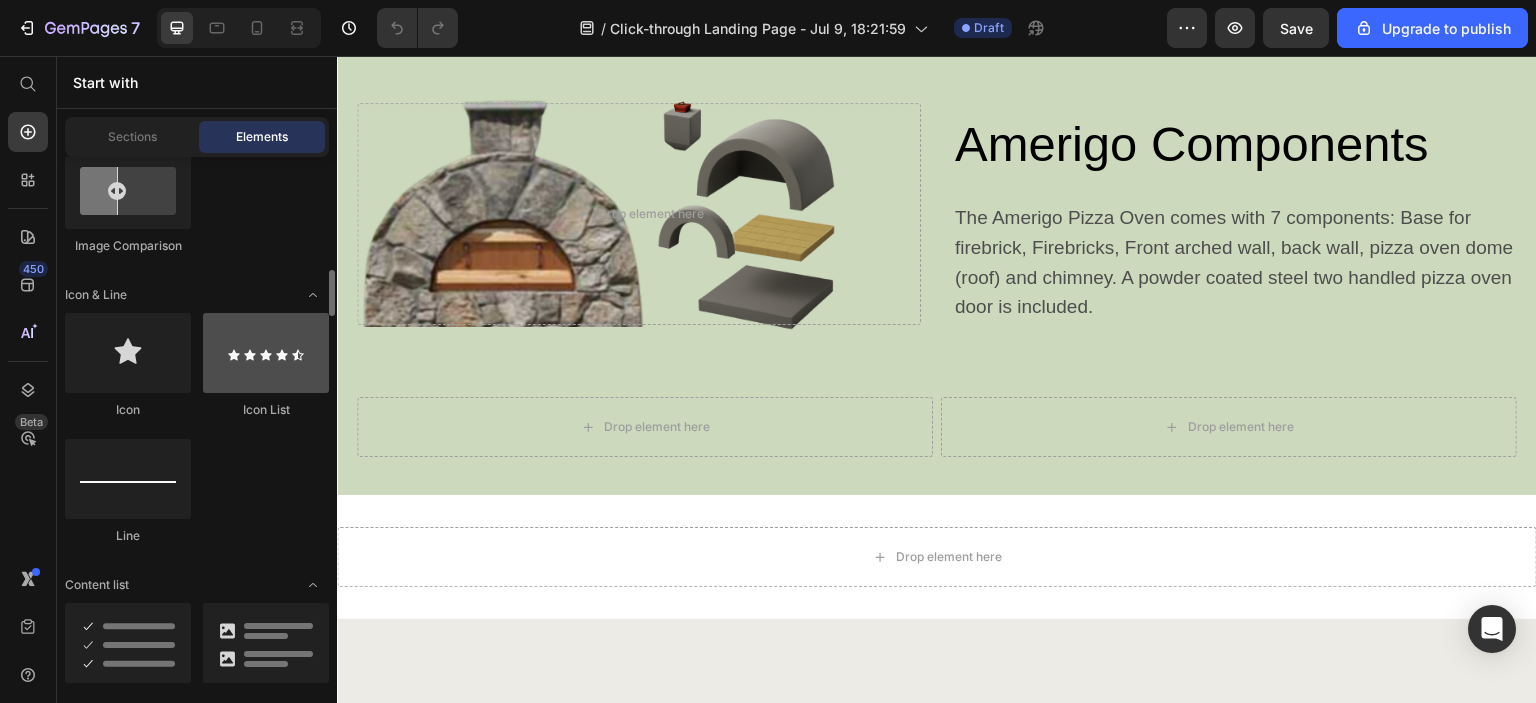 click at bounding box center (266, 353) 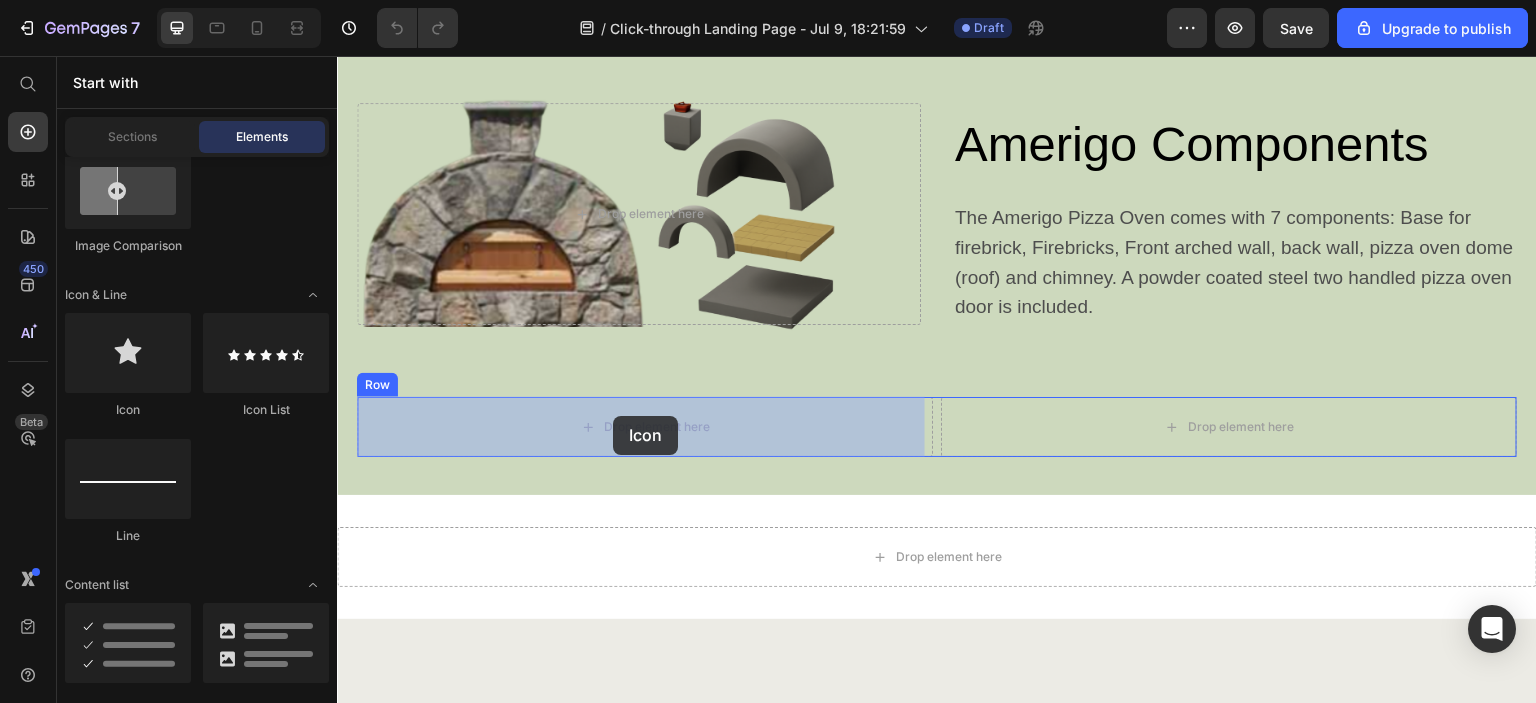 drag, startPoint x: 469, startPoint y: 422, endPoint x: 613, endPoint y: 416, distance: 144.12494 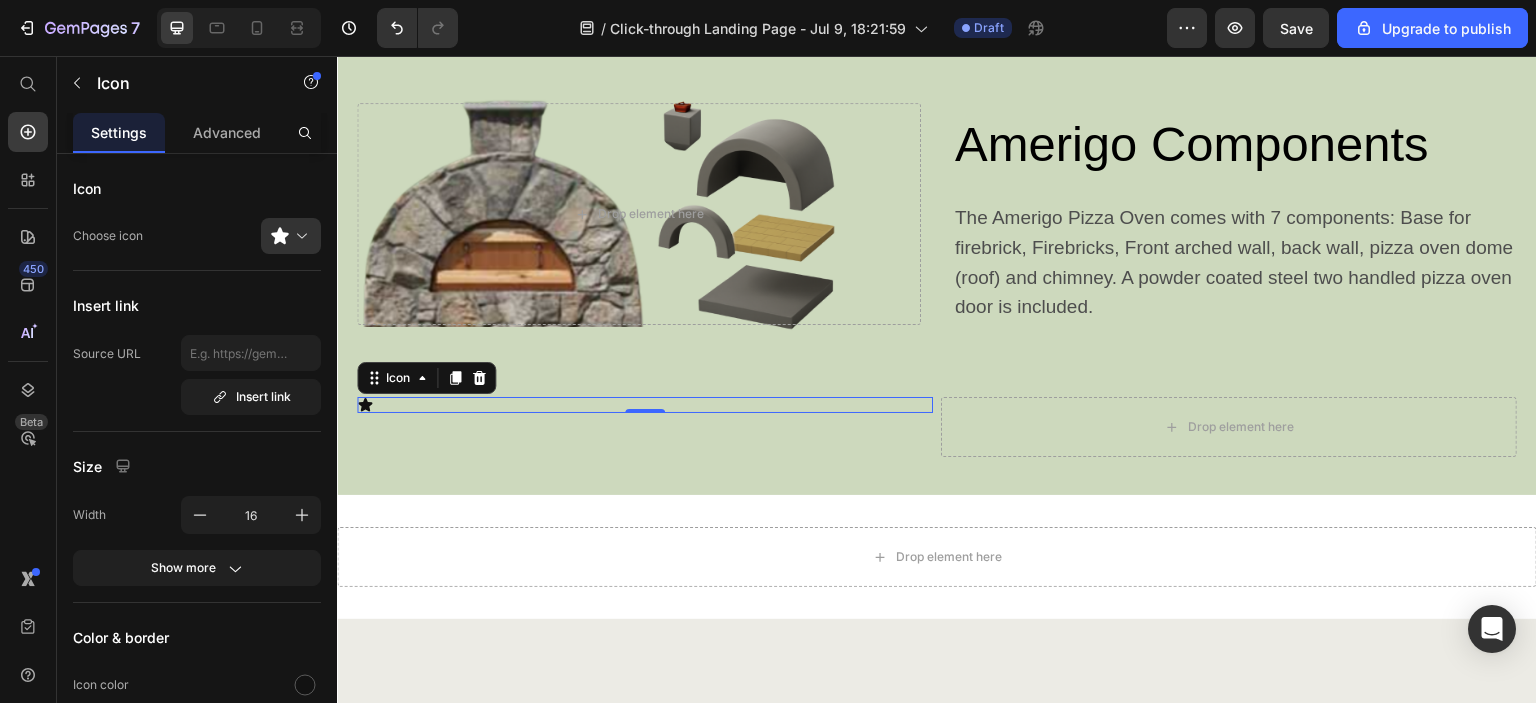 click on "Icon   0" at bounding box center [645, 405] 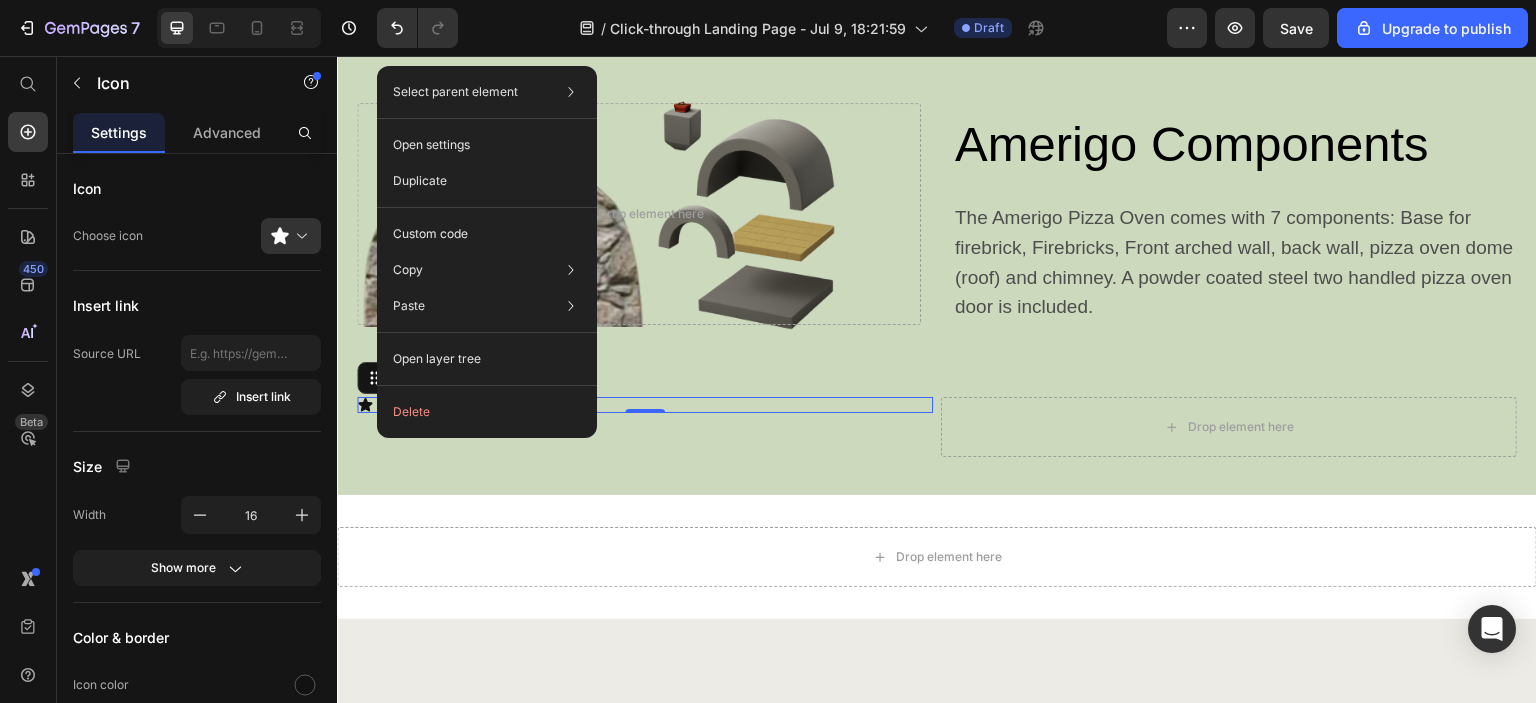 click 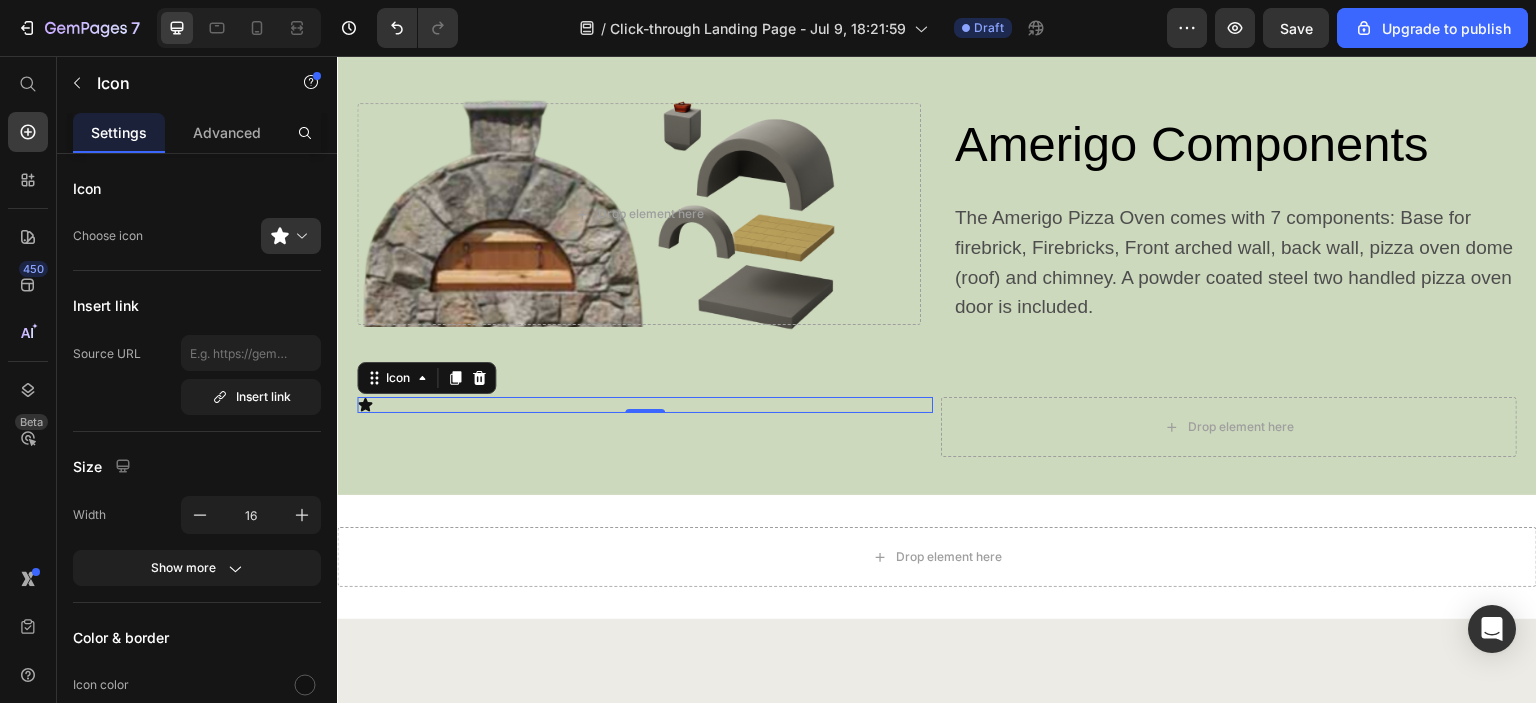 click 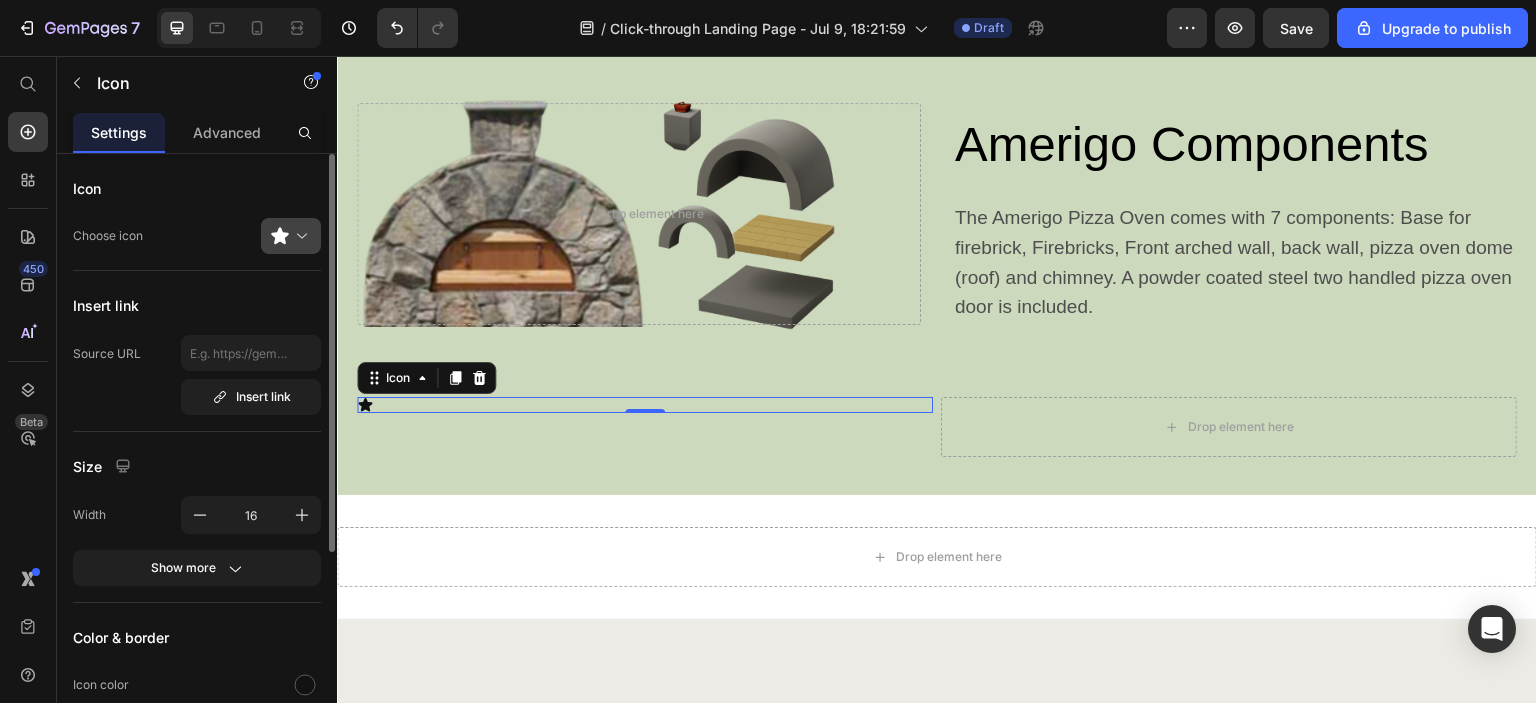 click at bounding box center (299, 236) 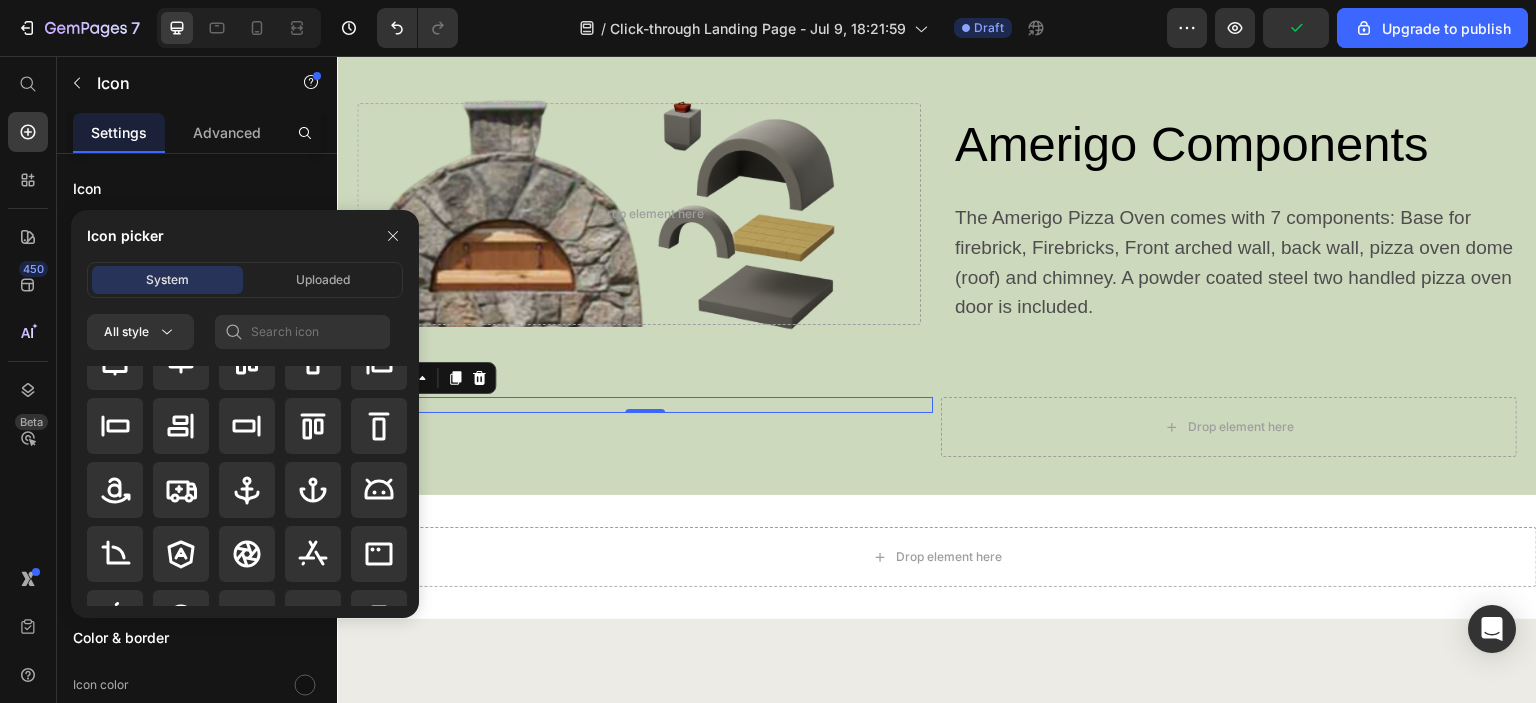 scroll, scrollTop: 100, scrollLeft: 0, axis: vertical 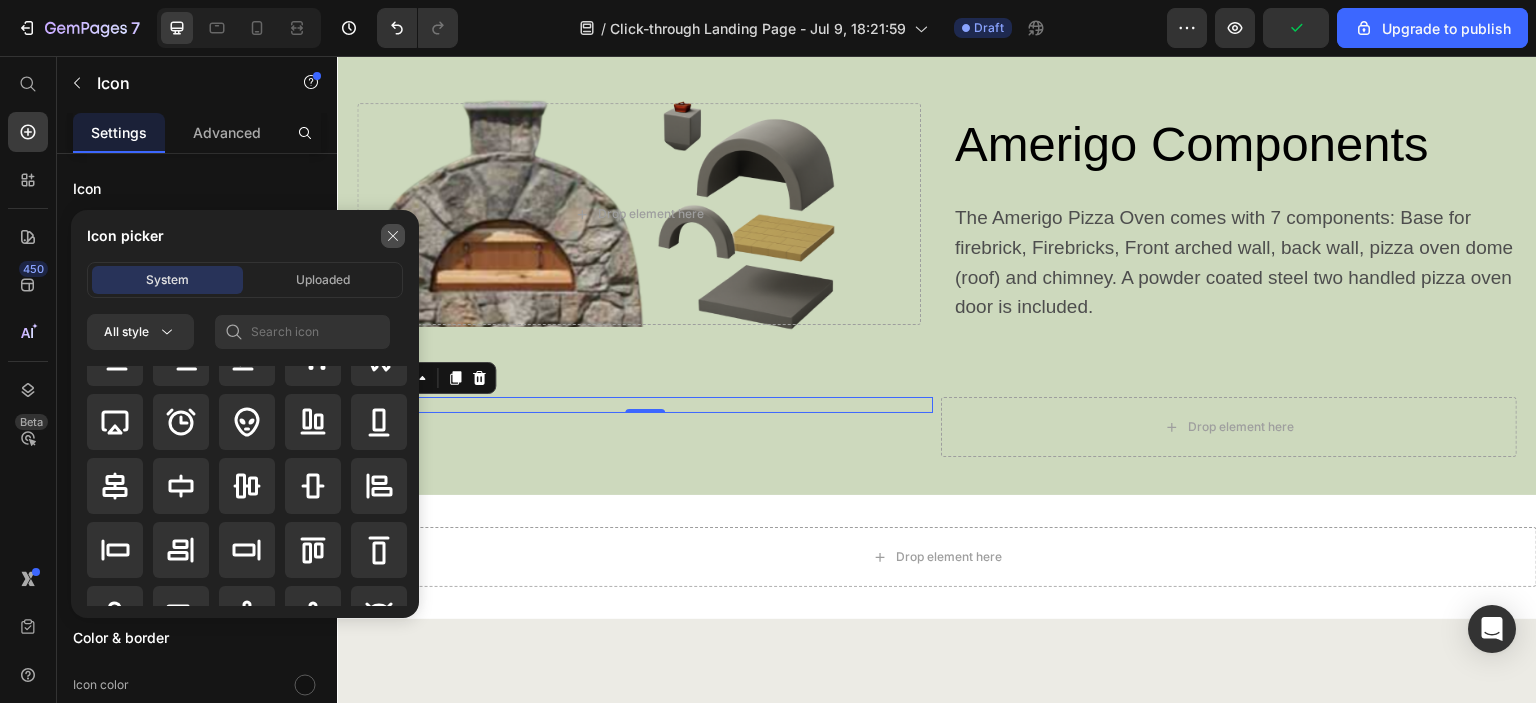 click at bounding box center (393, 236) 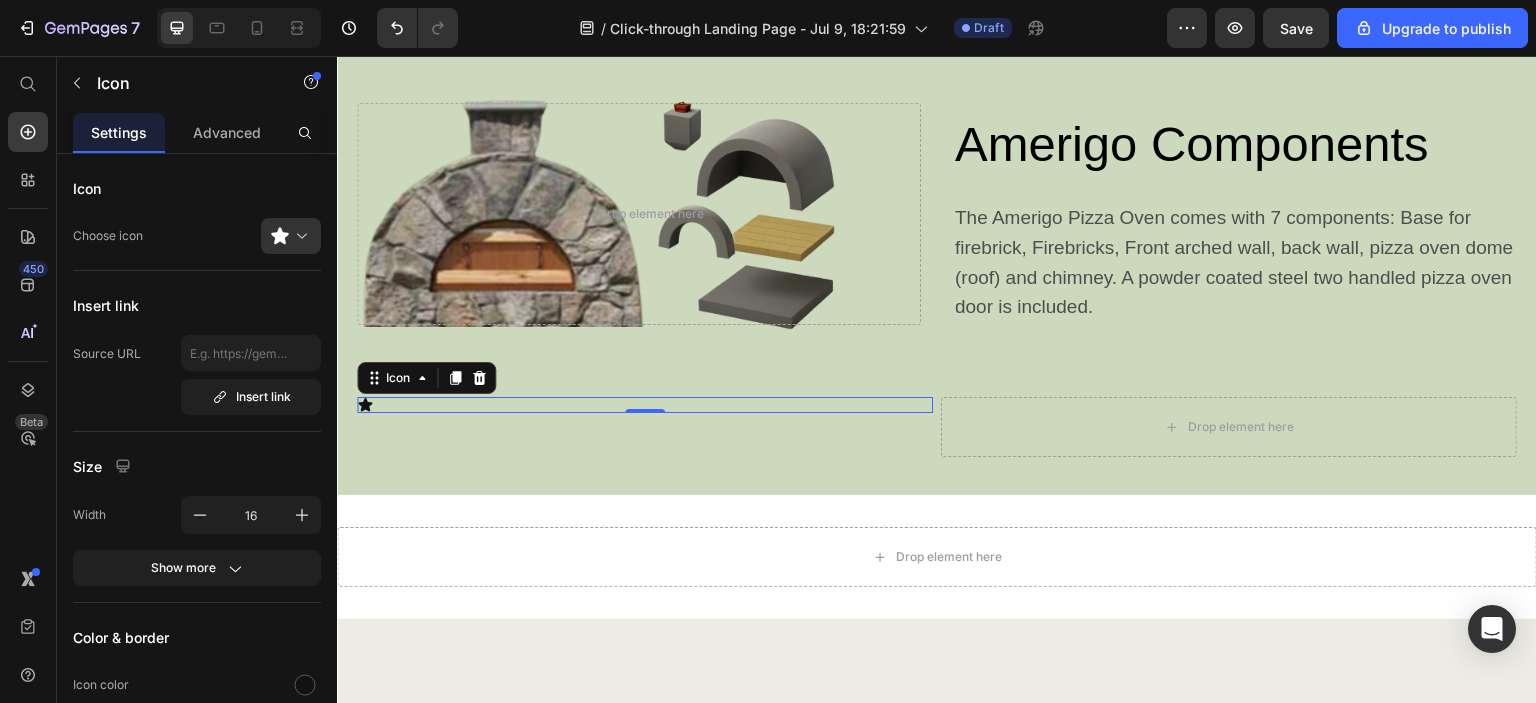 click on "Icon   0" at bounding box center [645, 405] 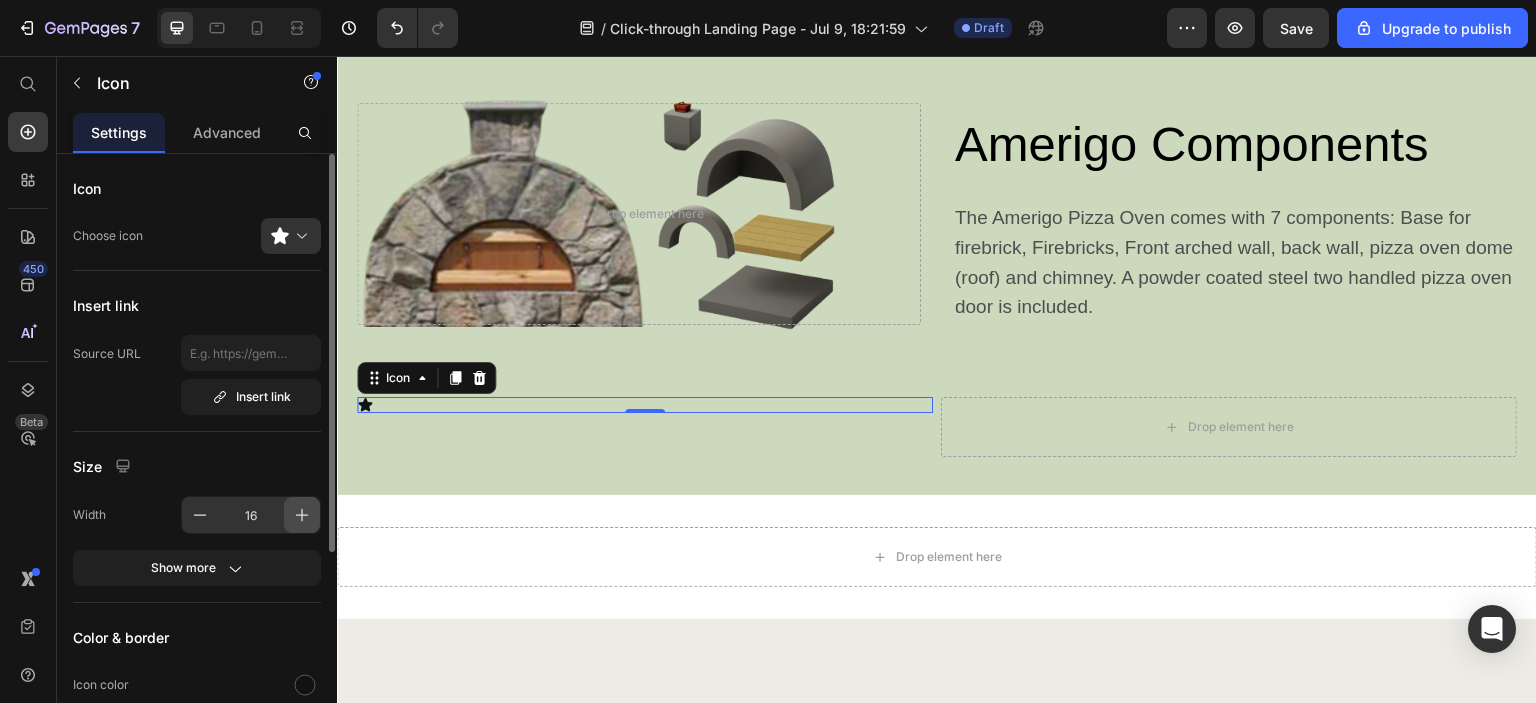click 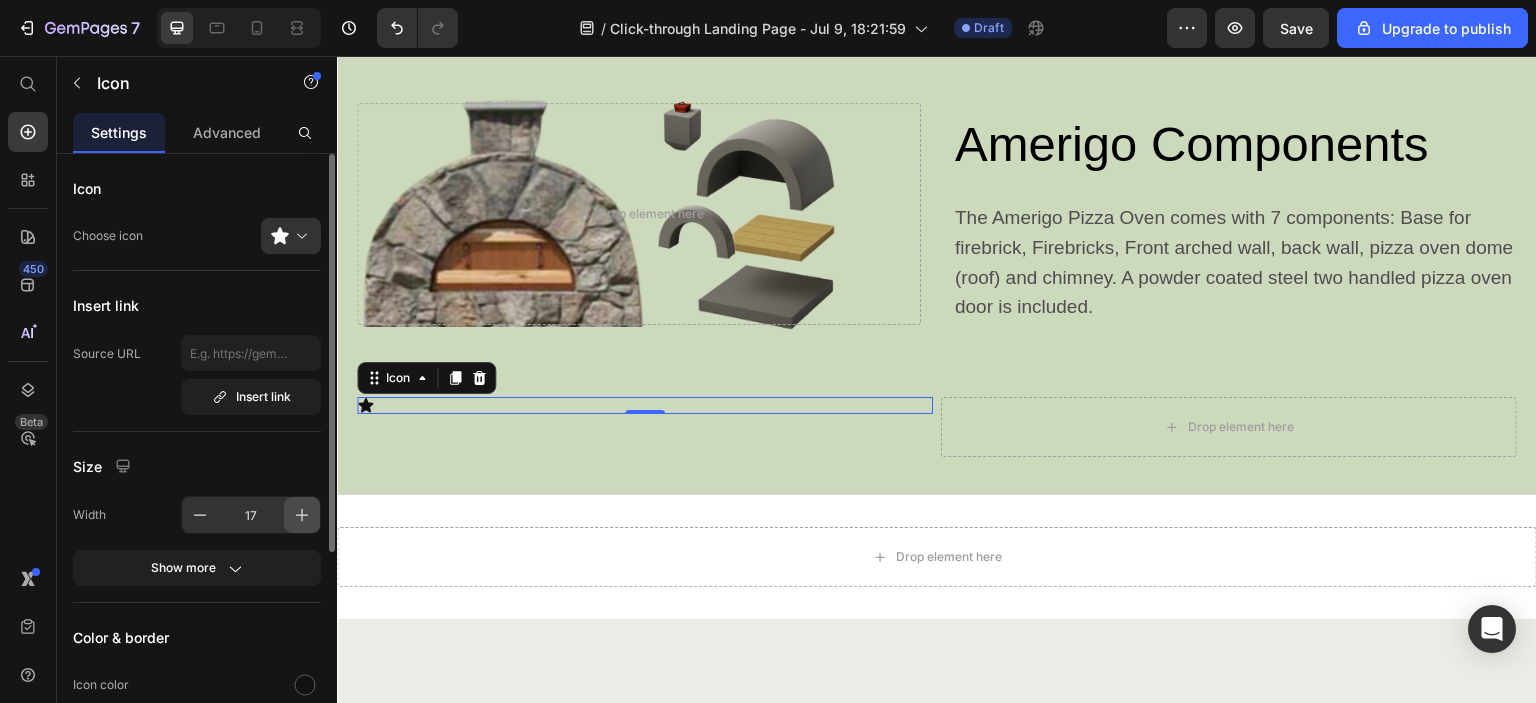 click 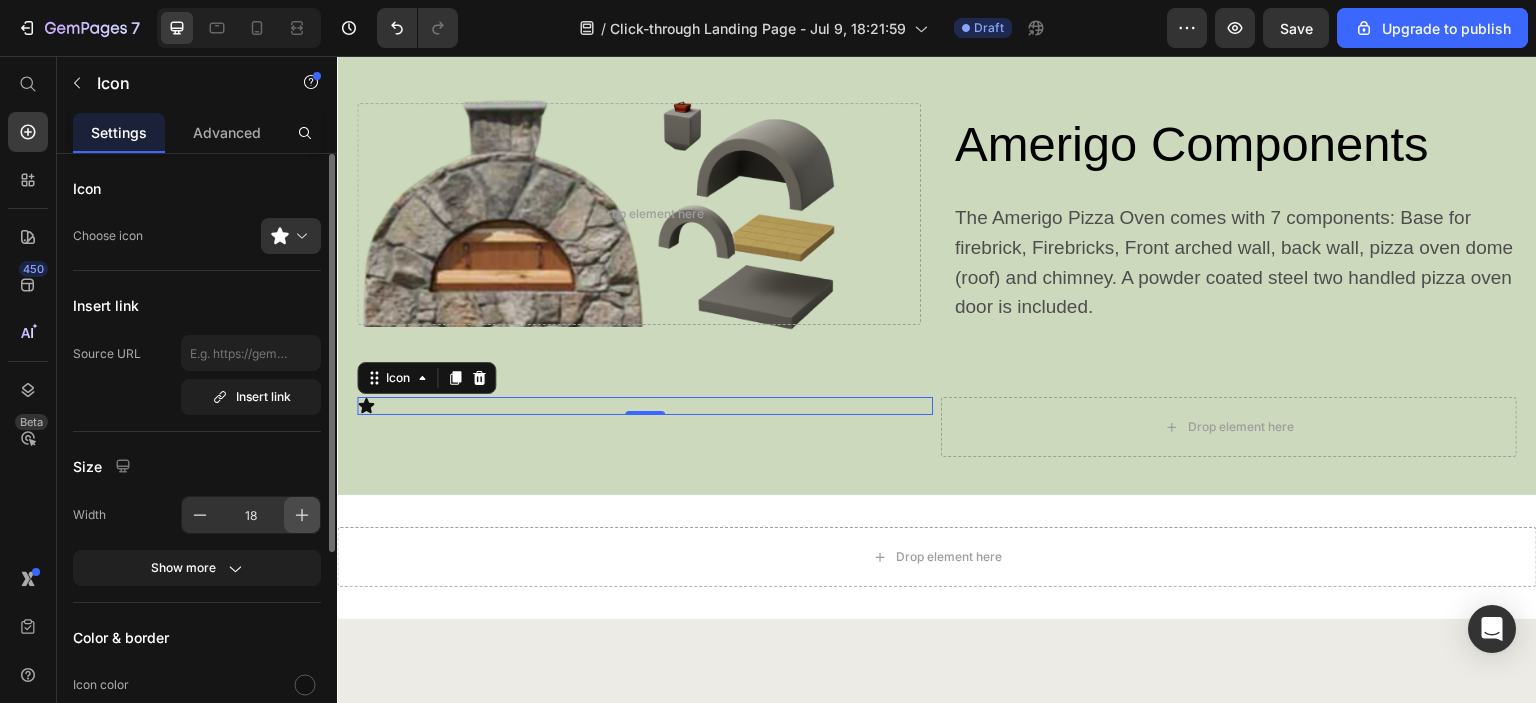 click 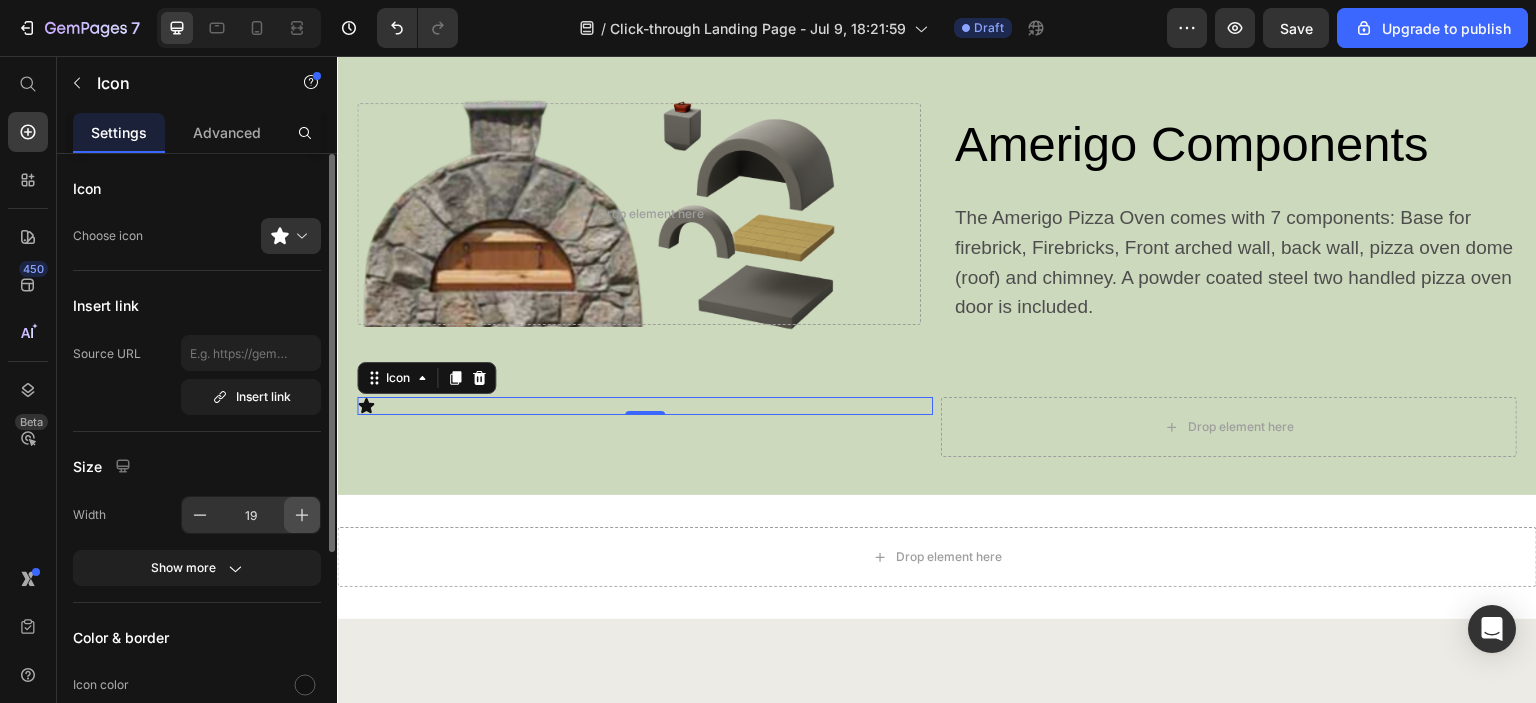 click 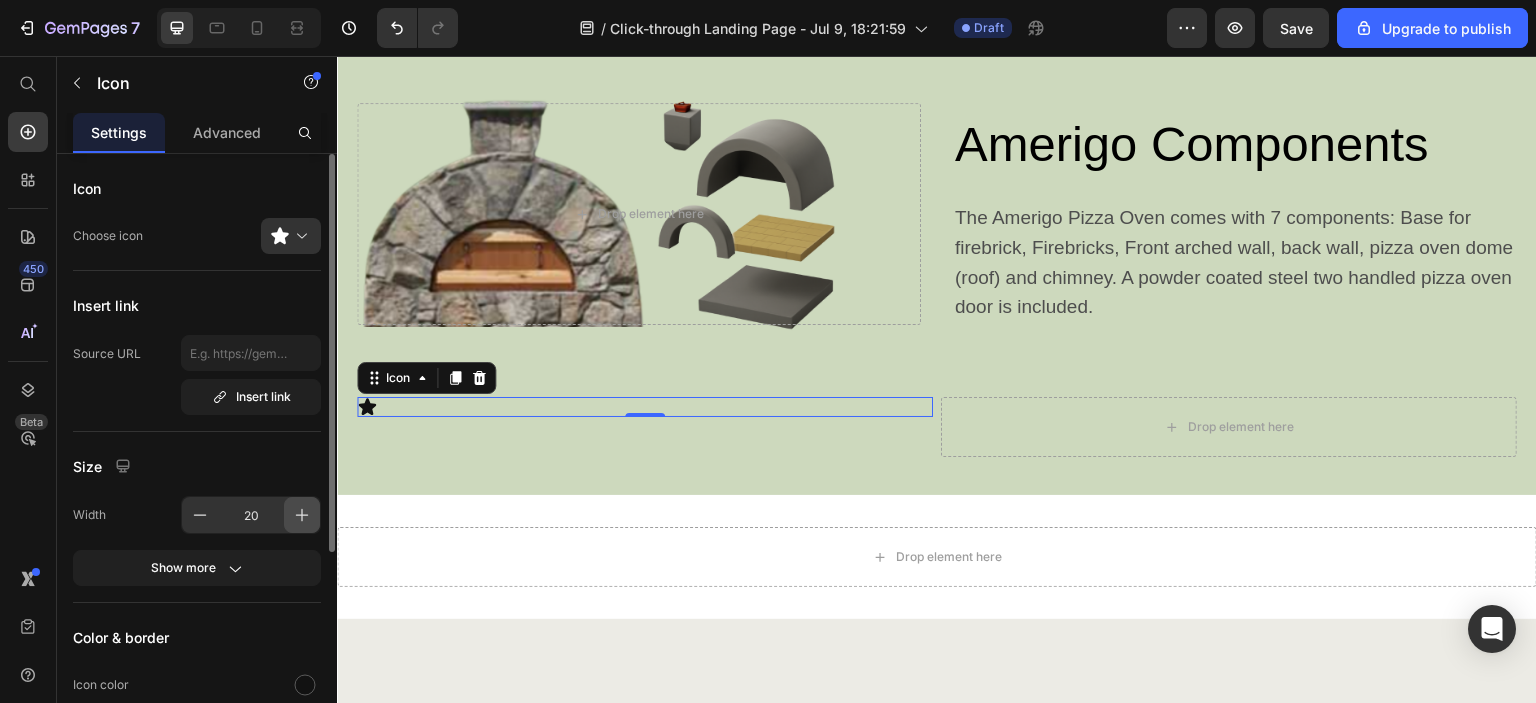 click 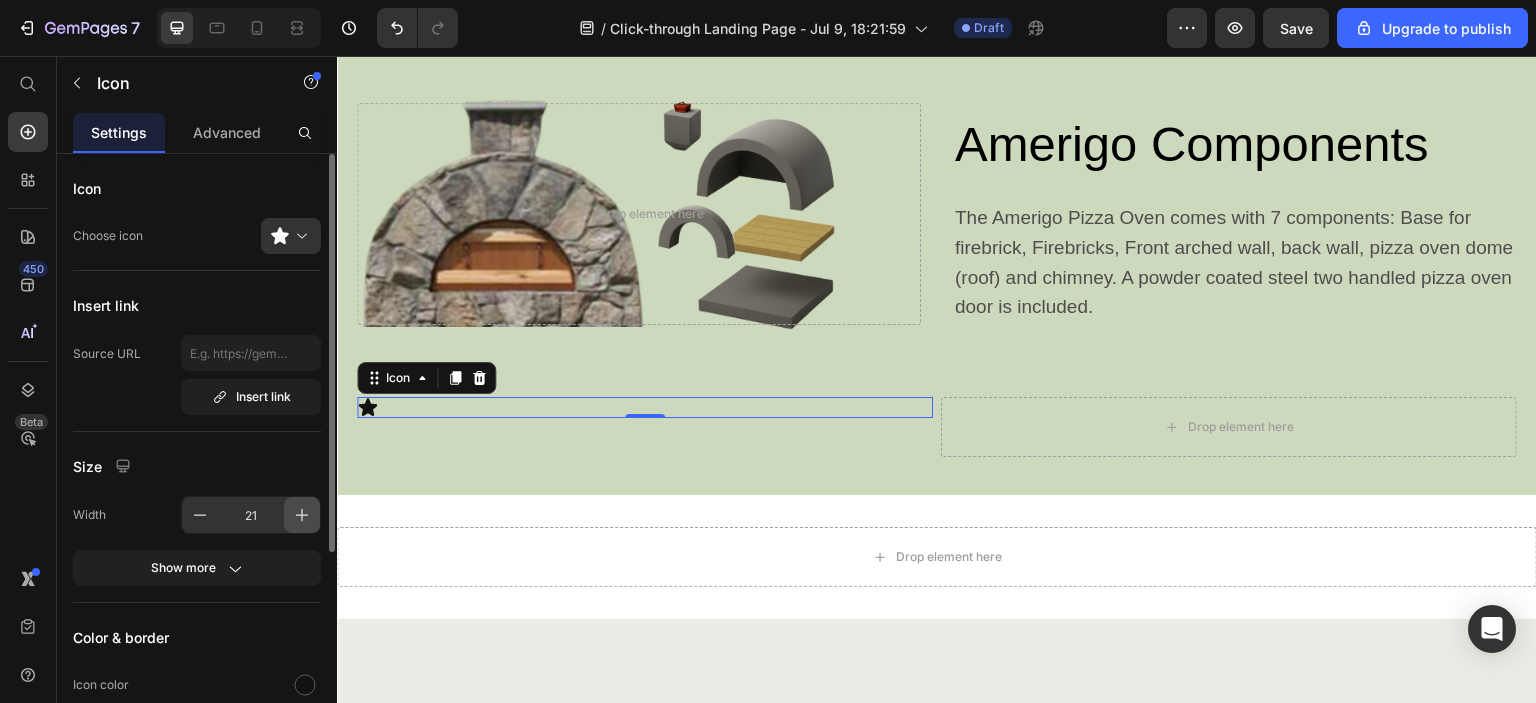 click 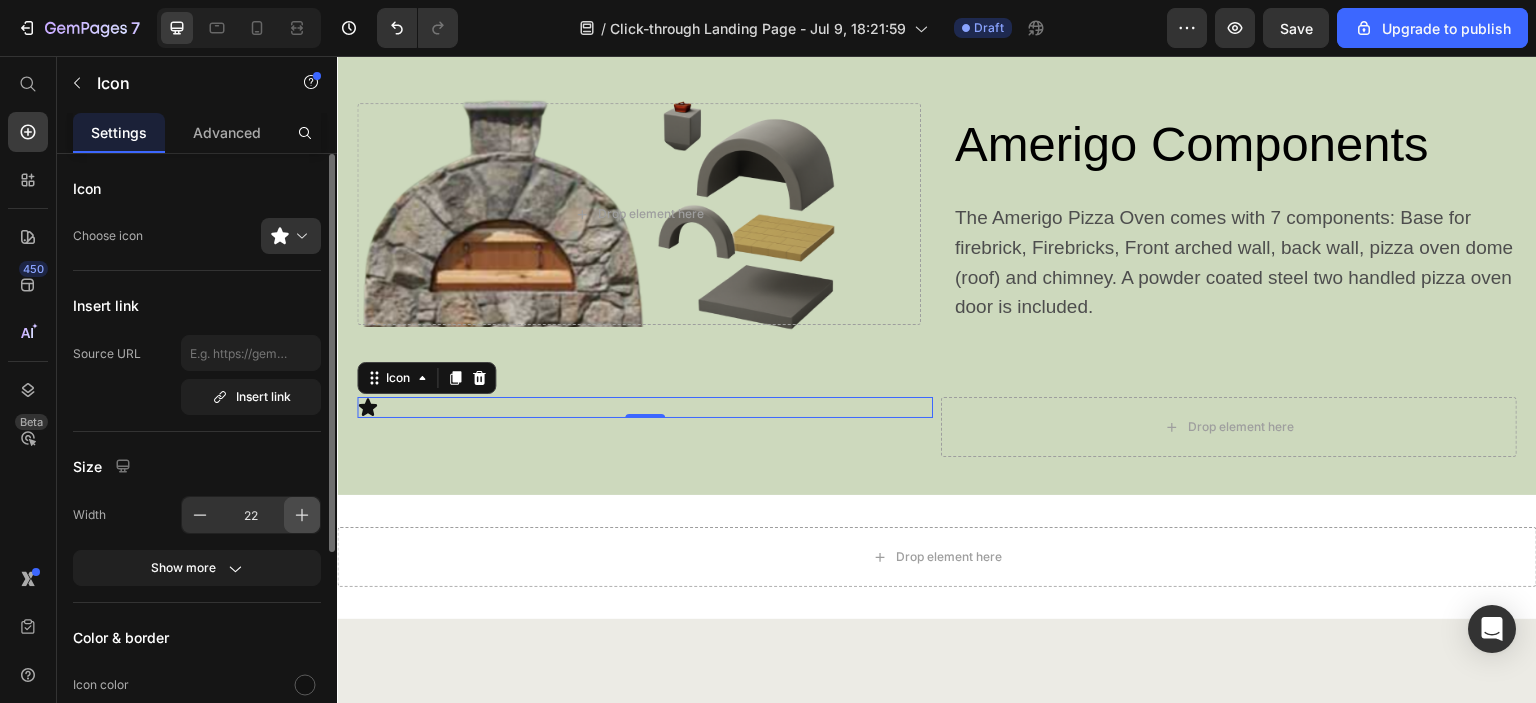 click 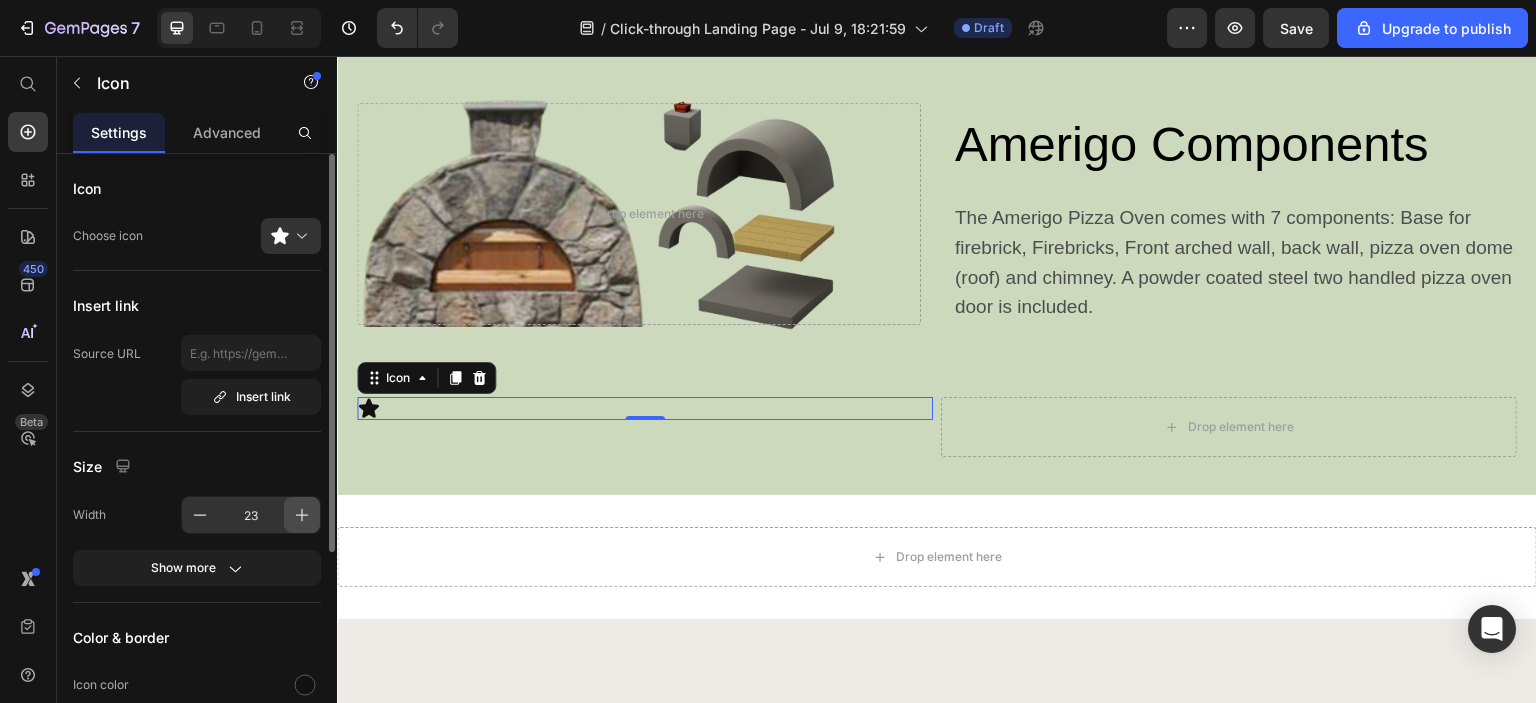 click 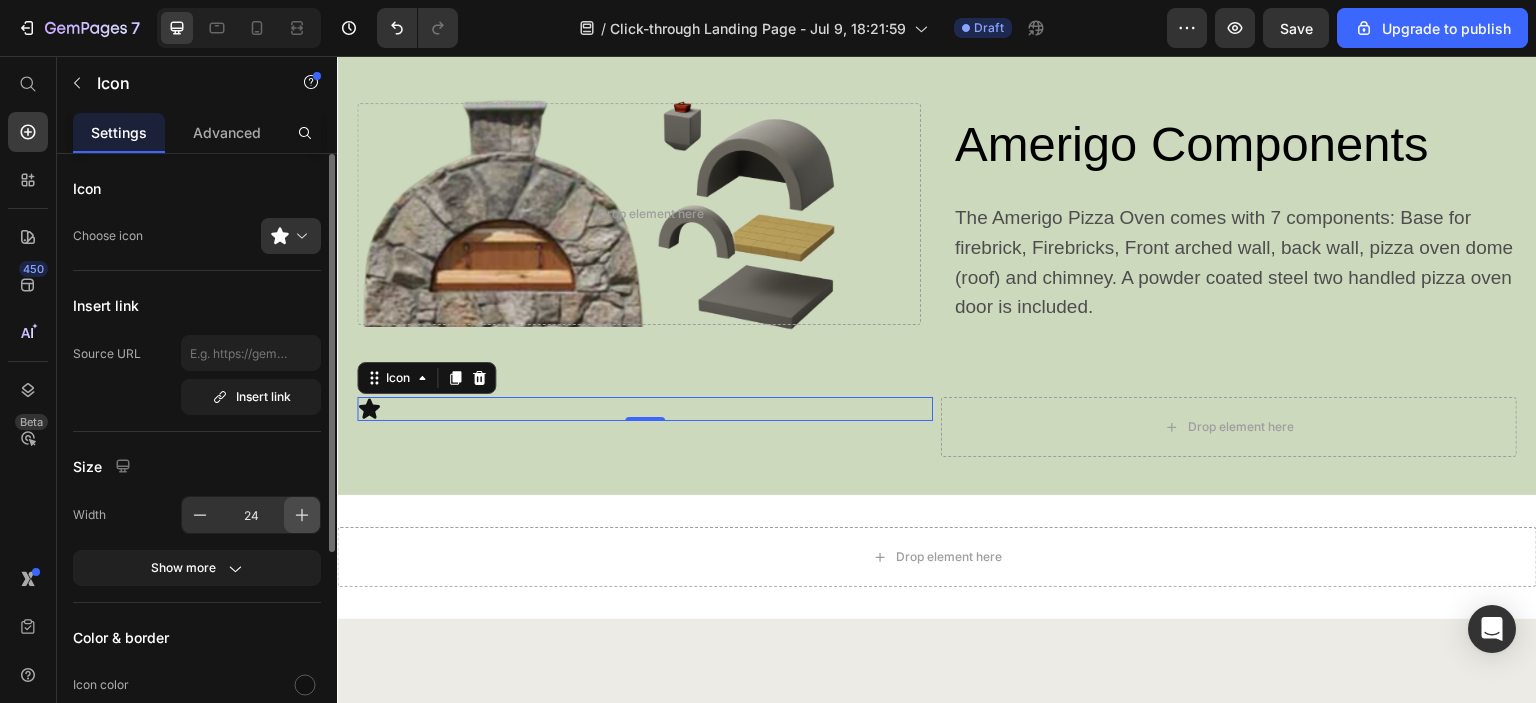 click 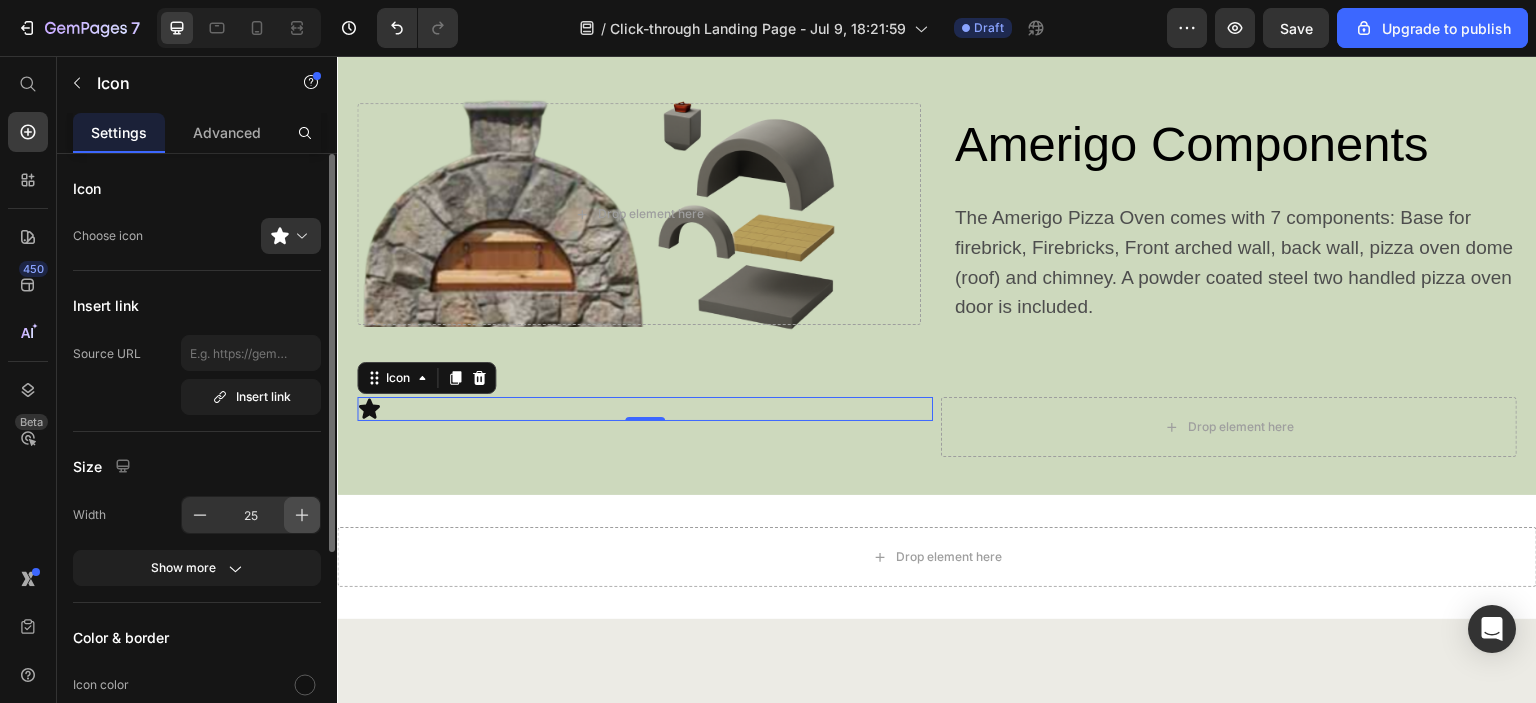 click 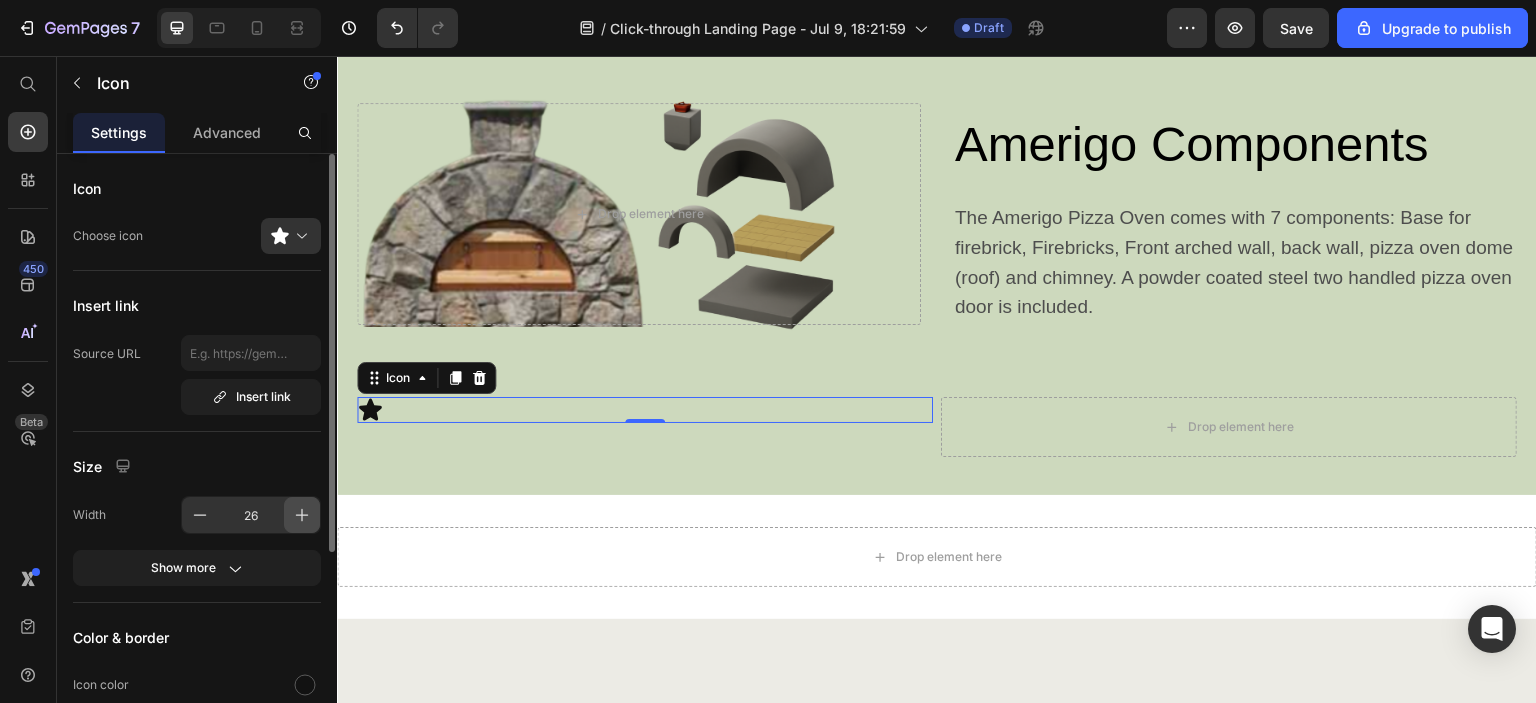 click 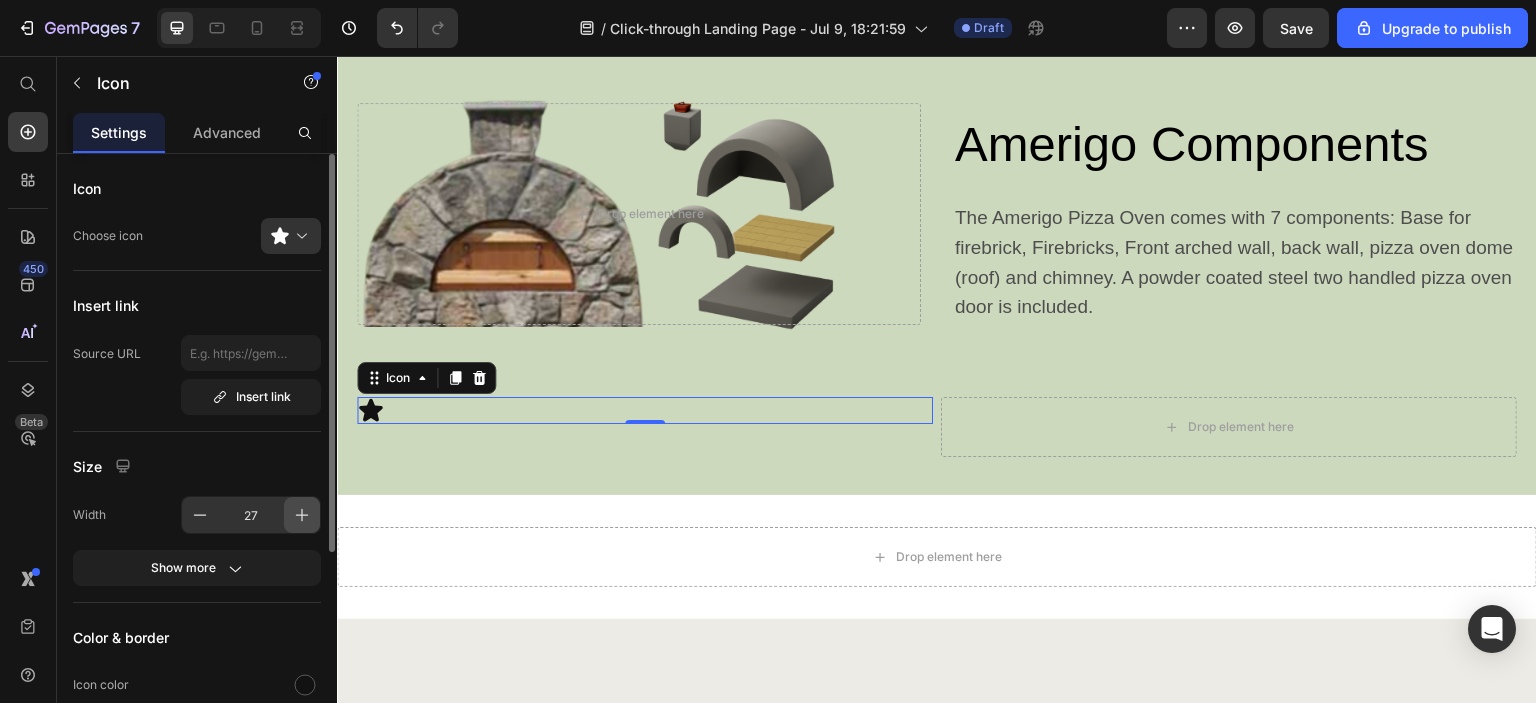 click 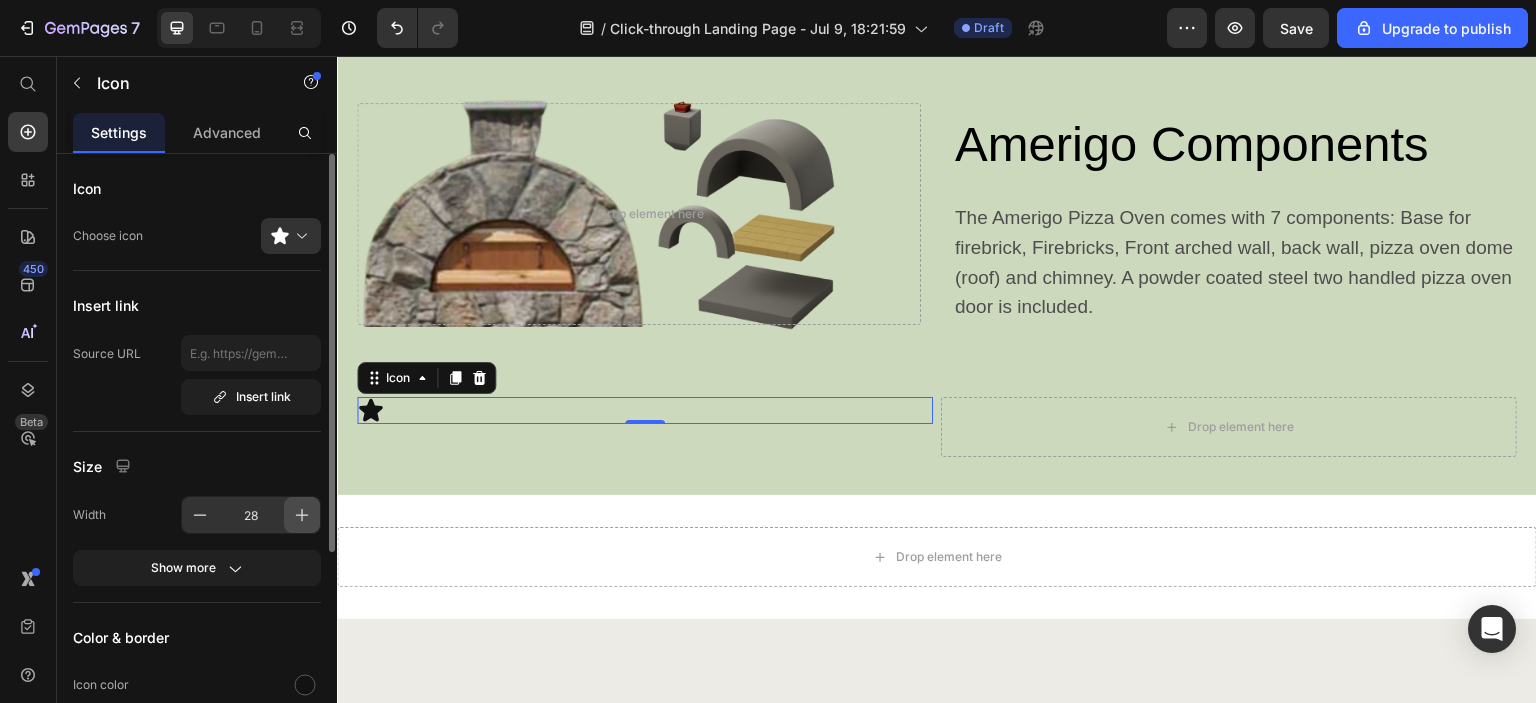 click 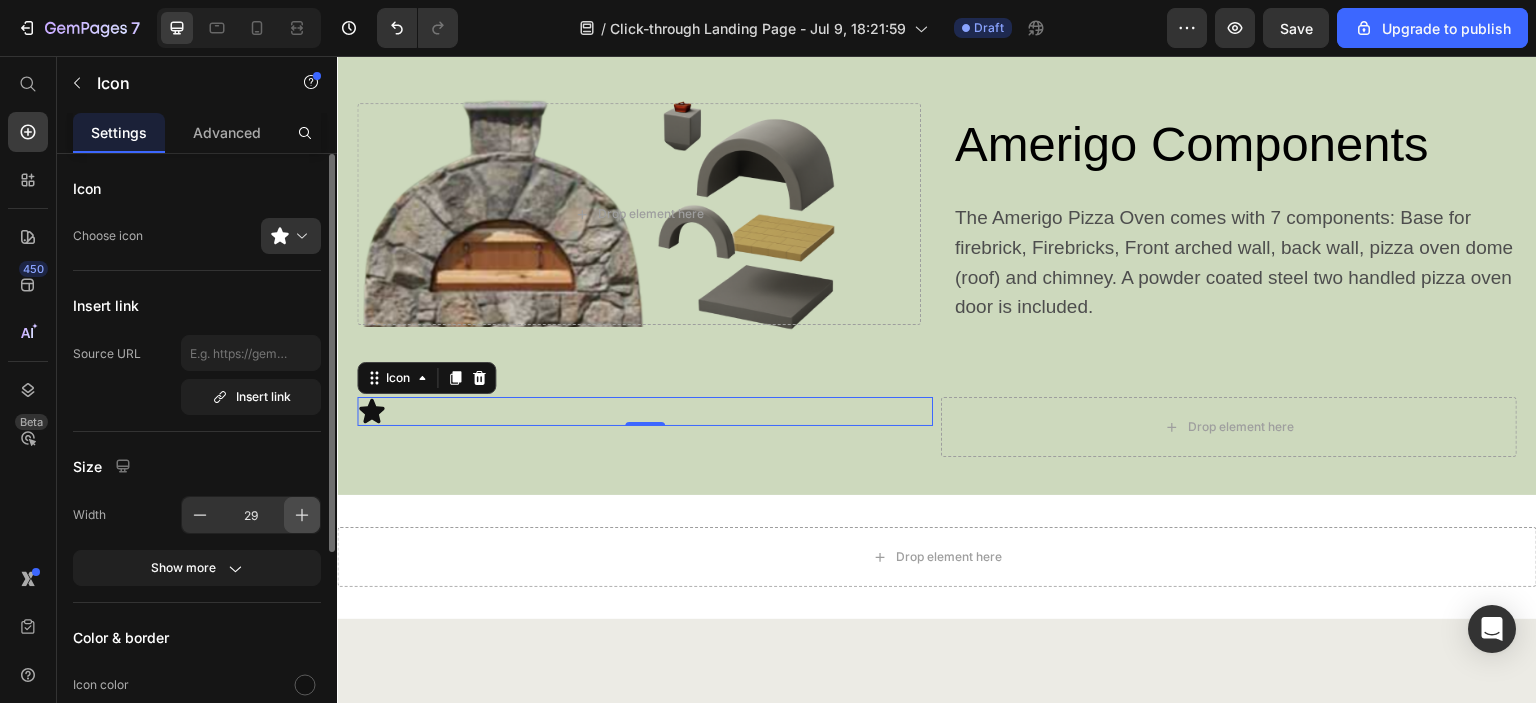 click 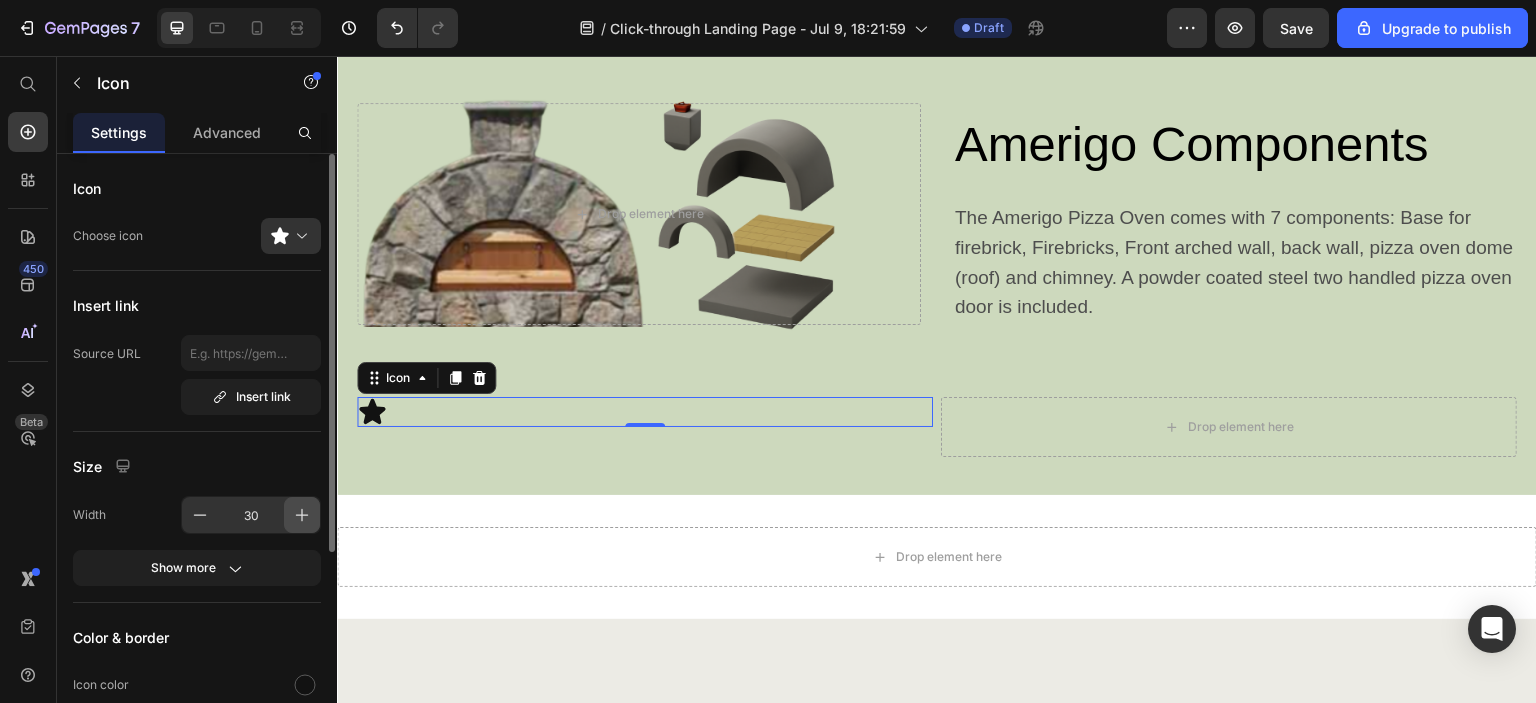 click 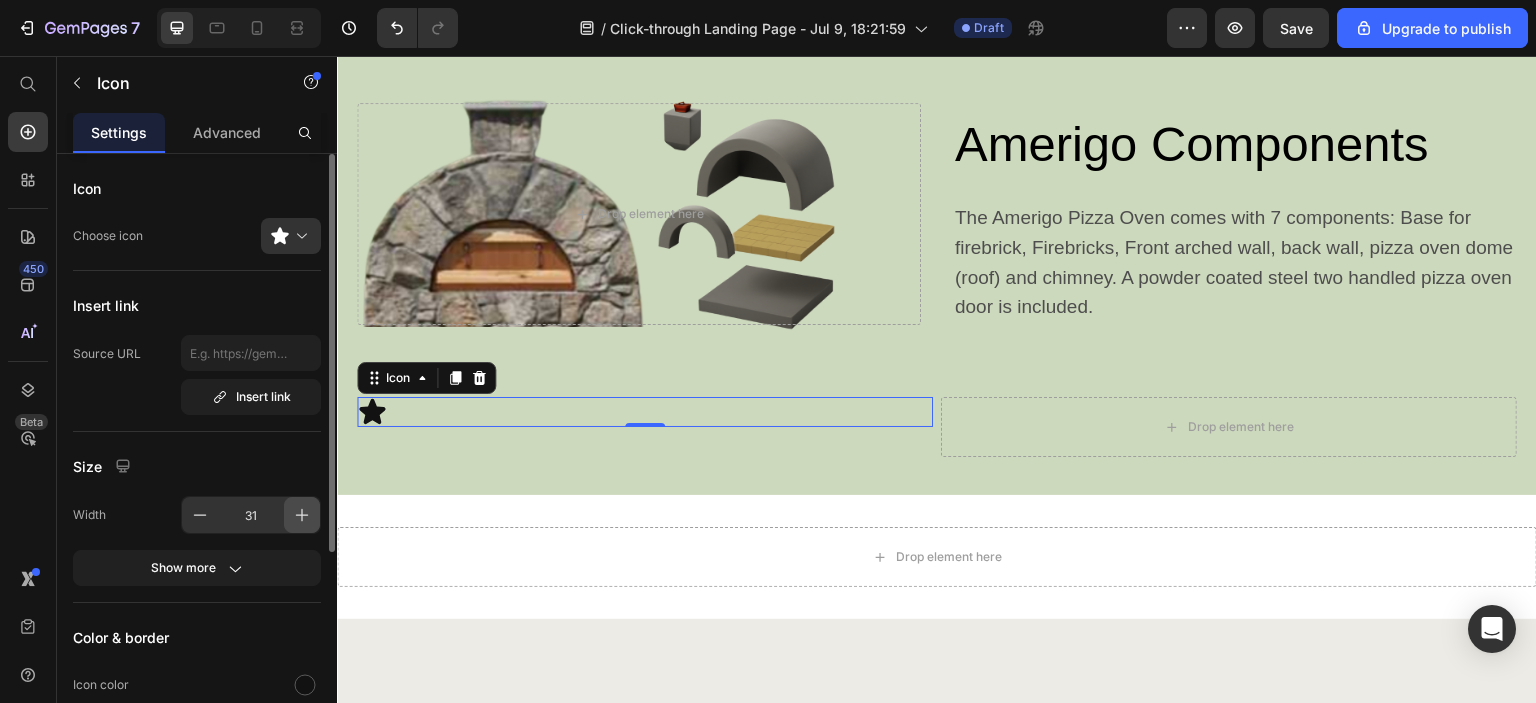 click 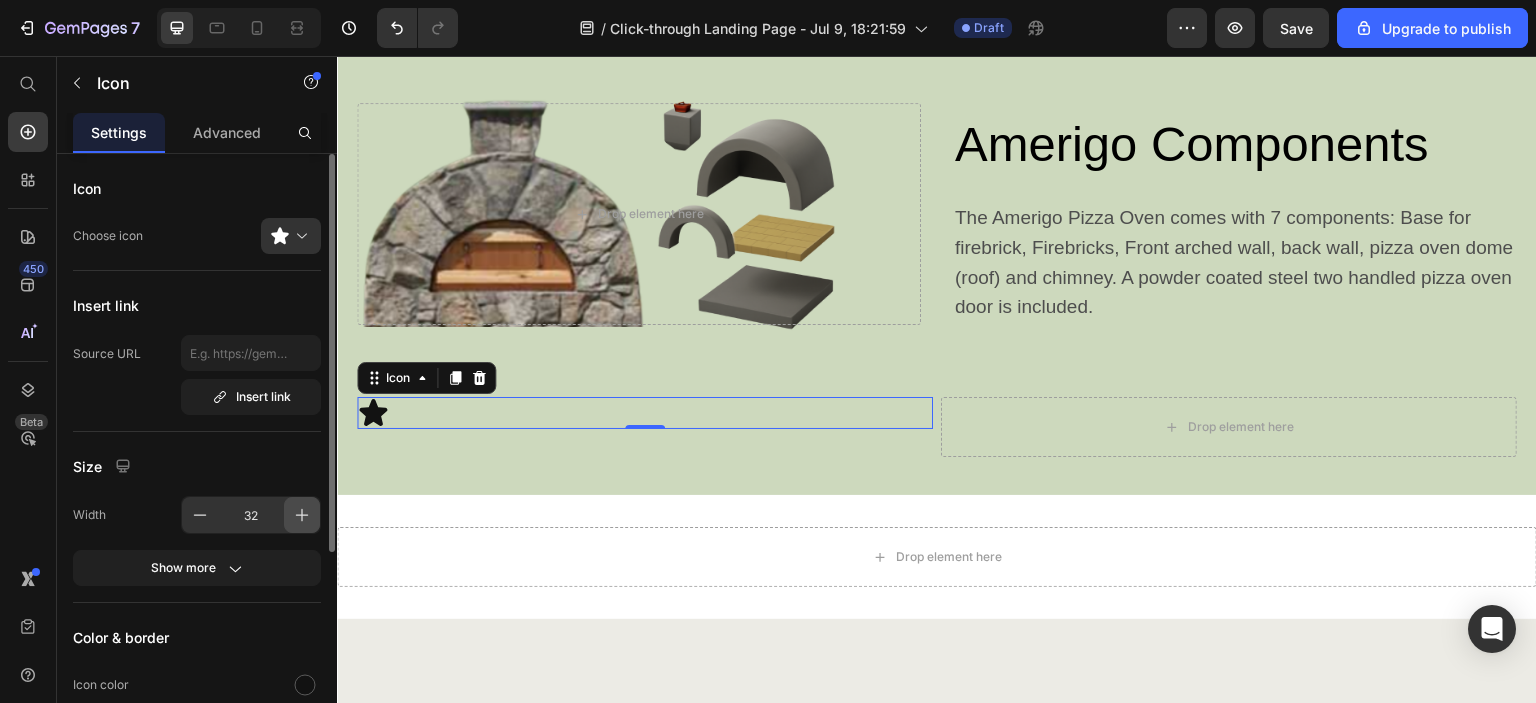 click 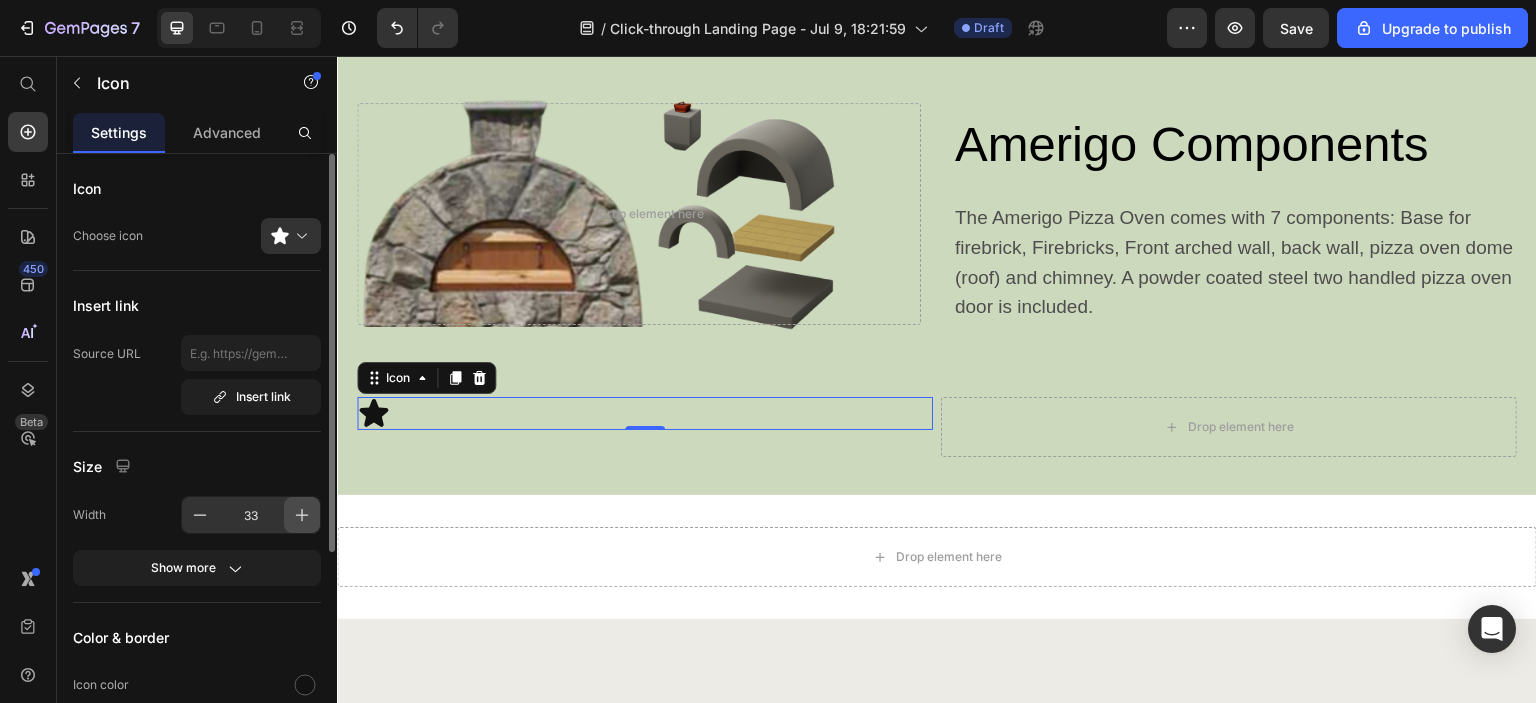 click 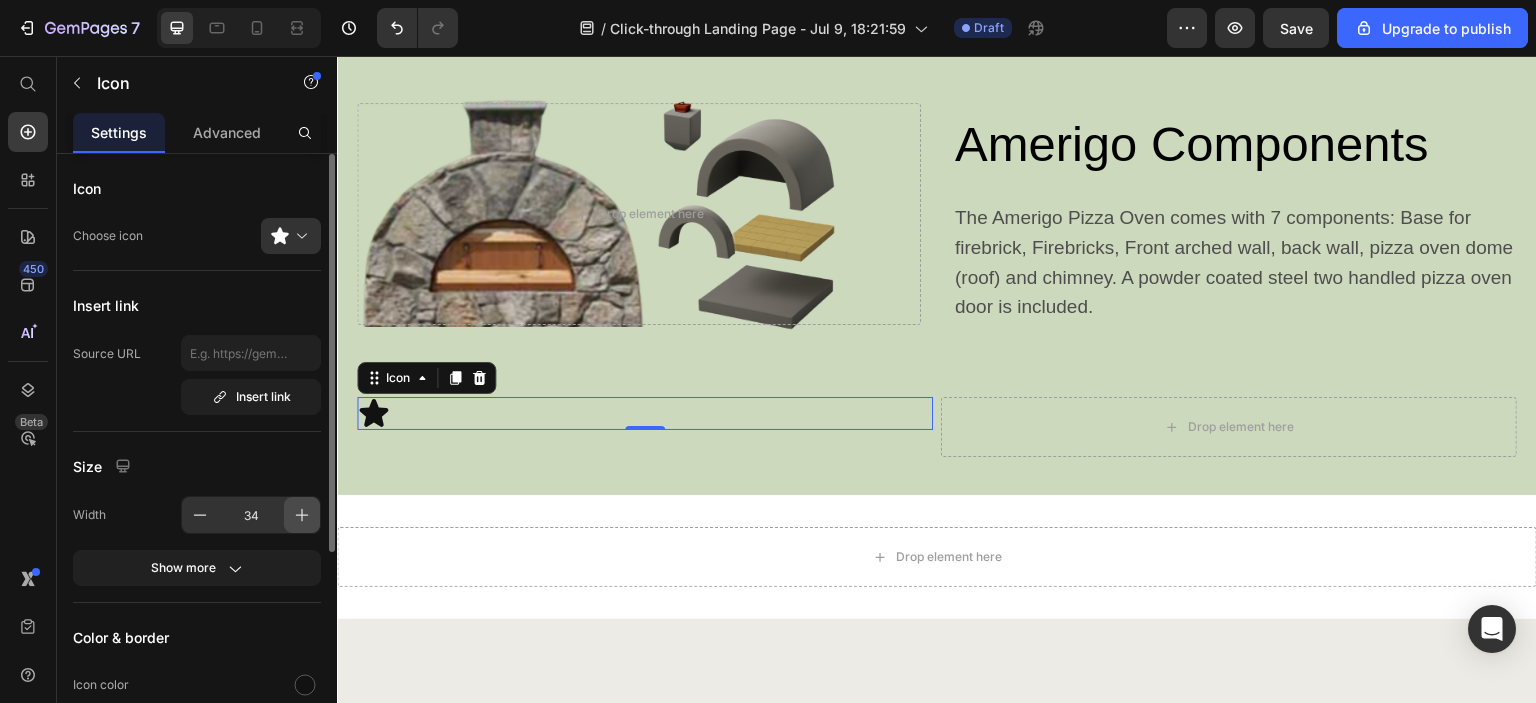 click 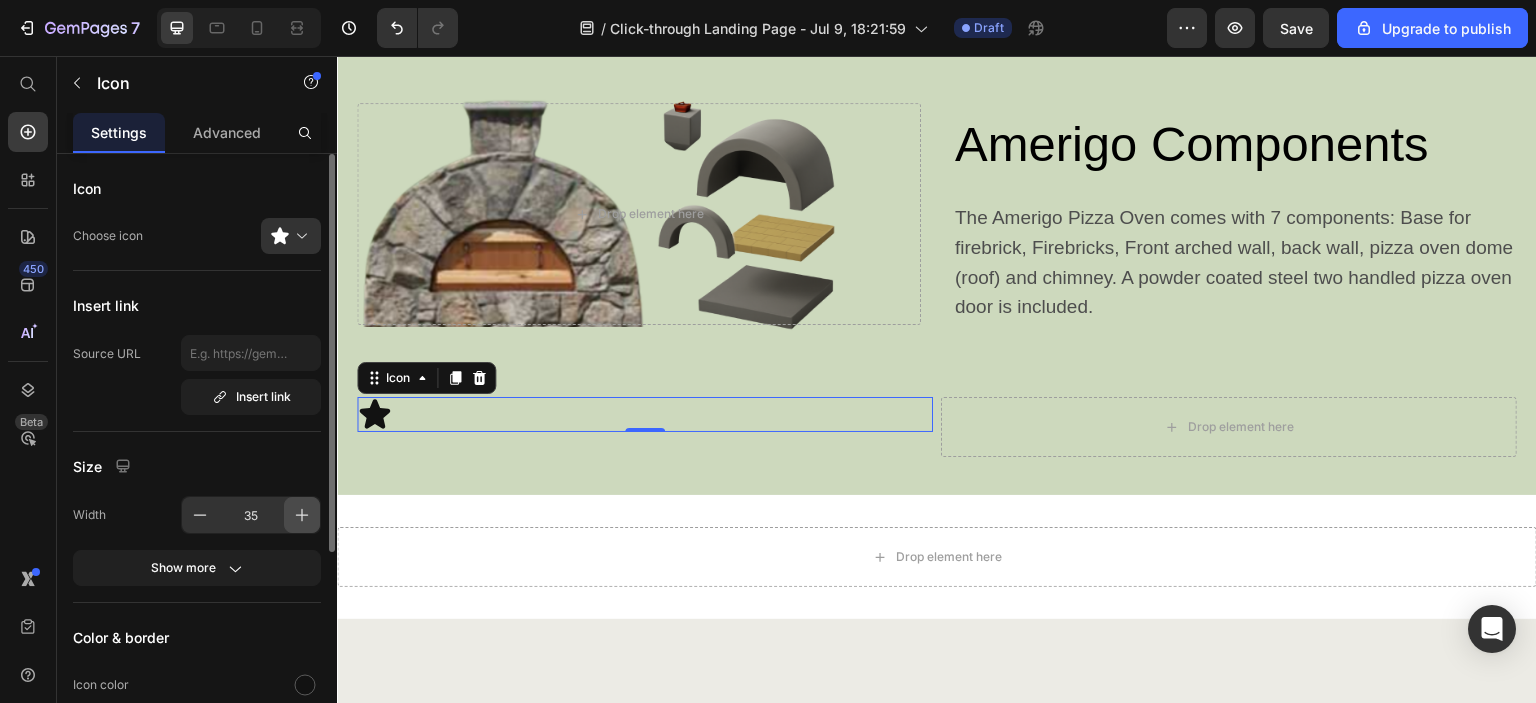 click 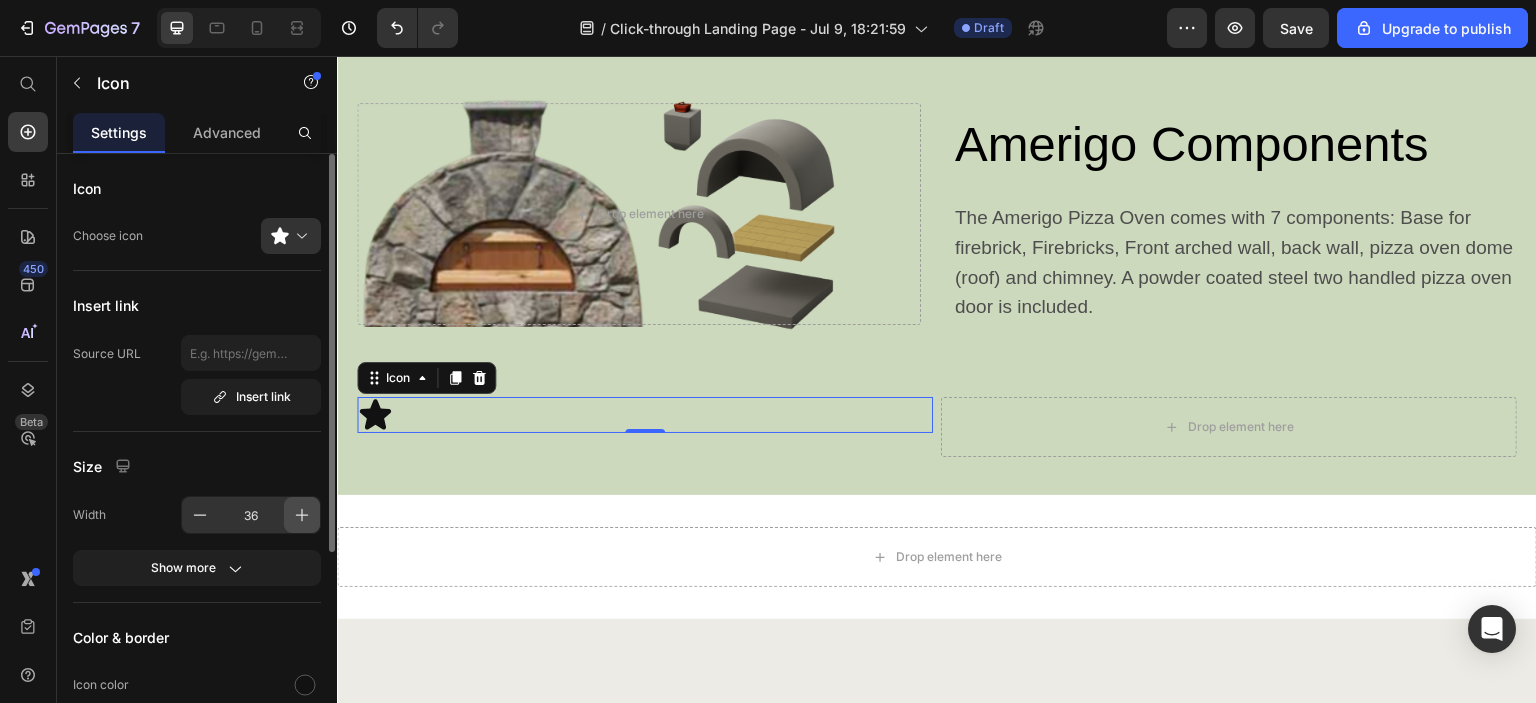 click 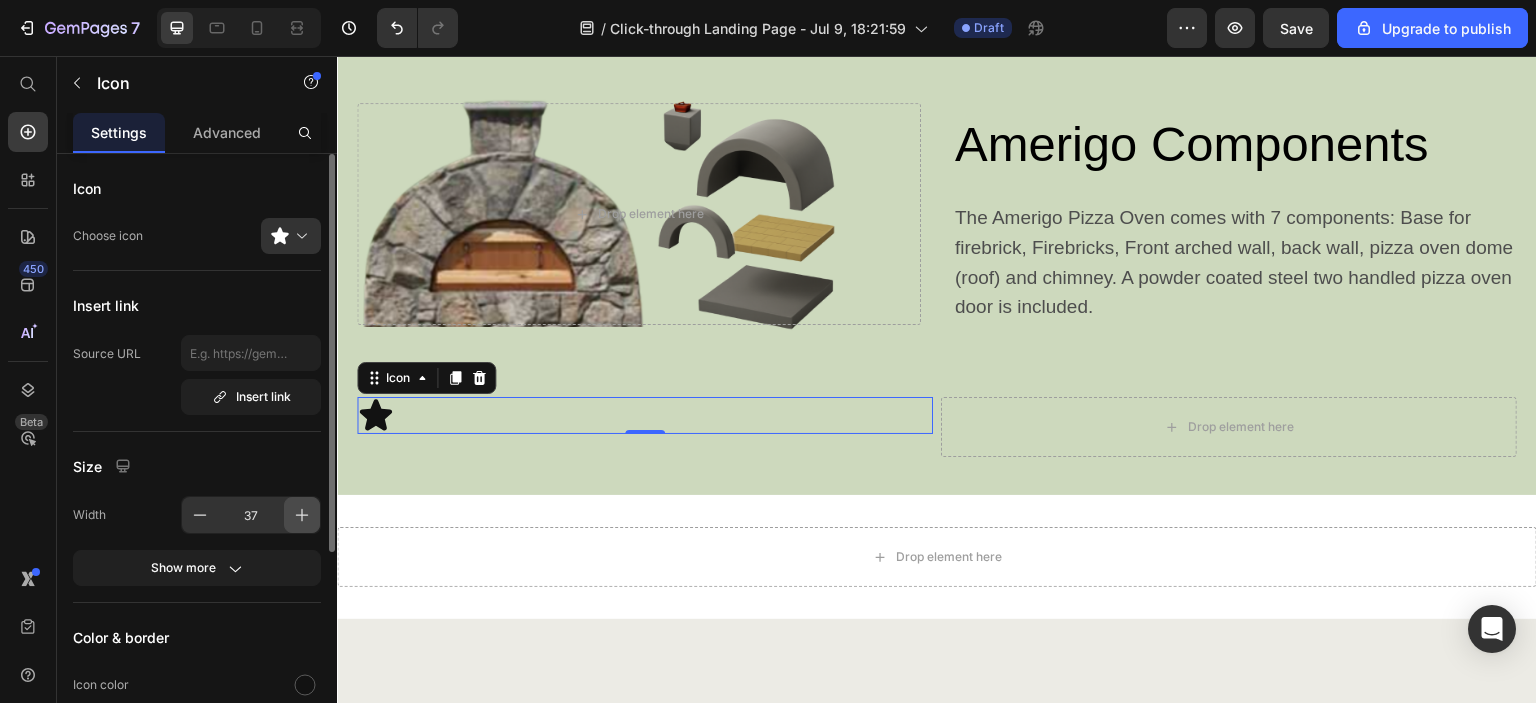 click 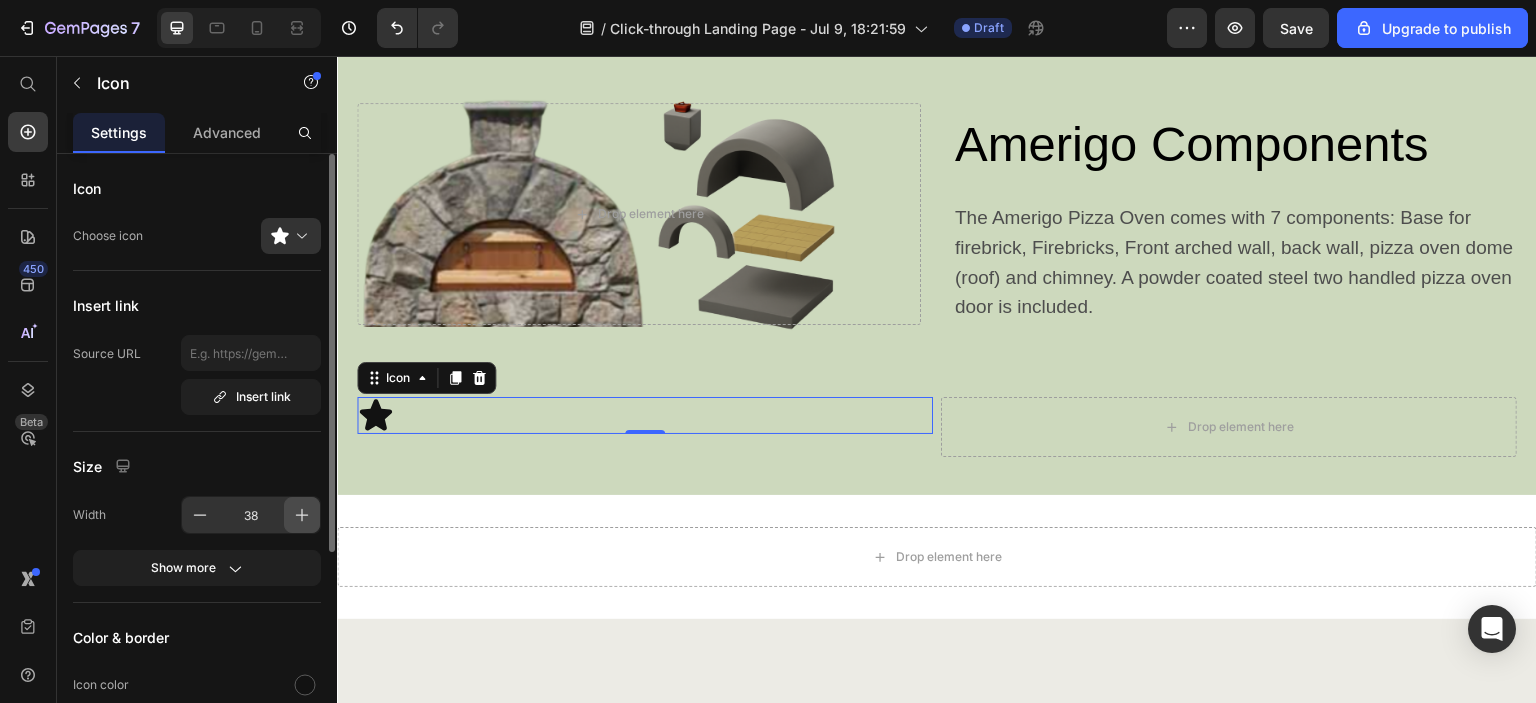 click 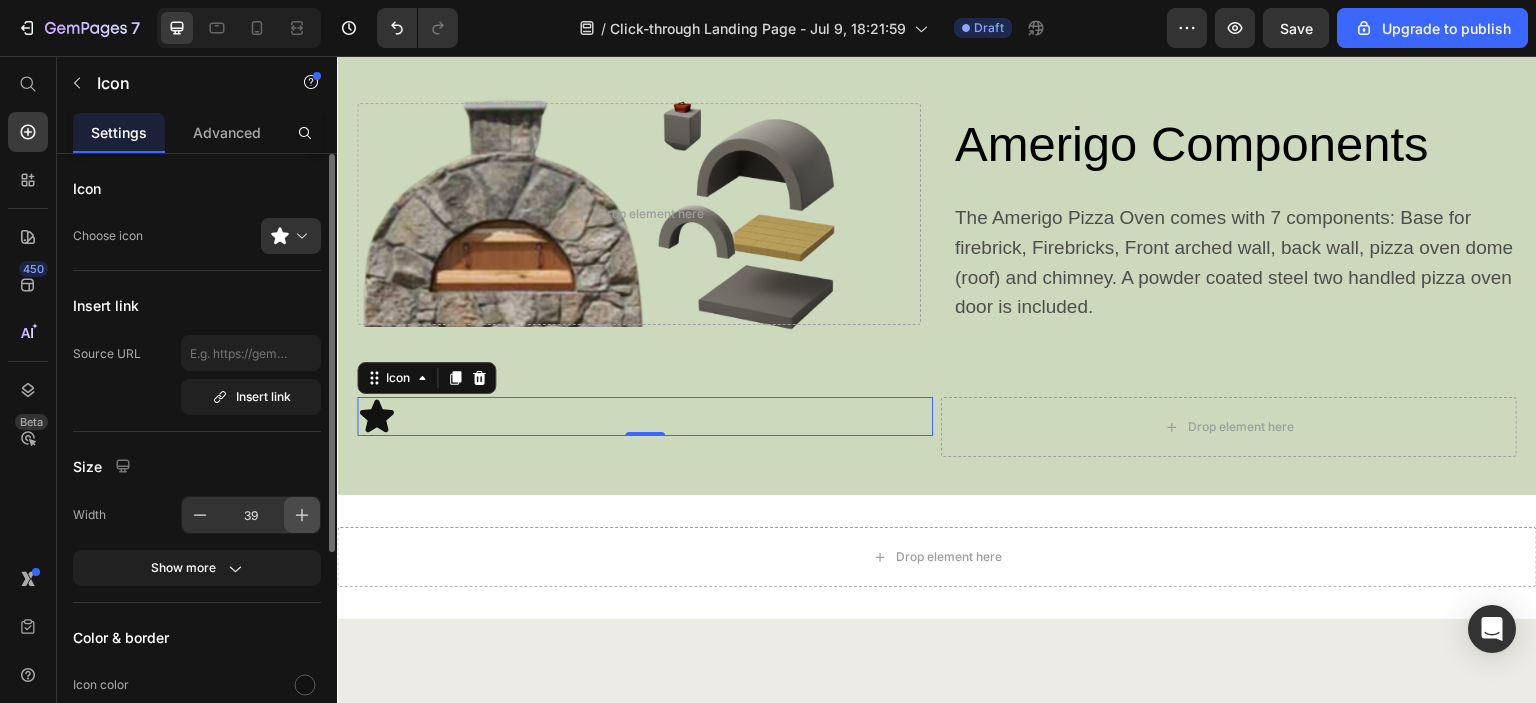 click 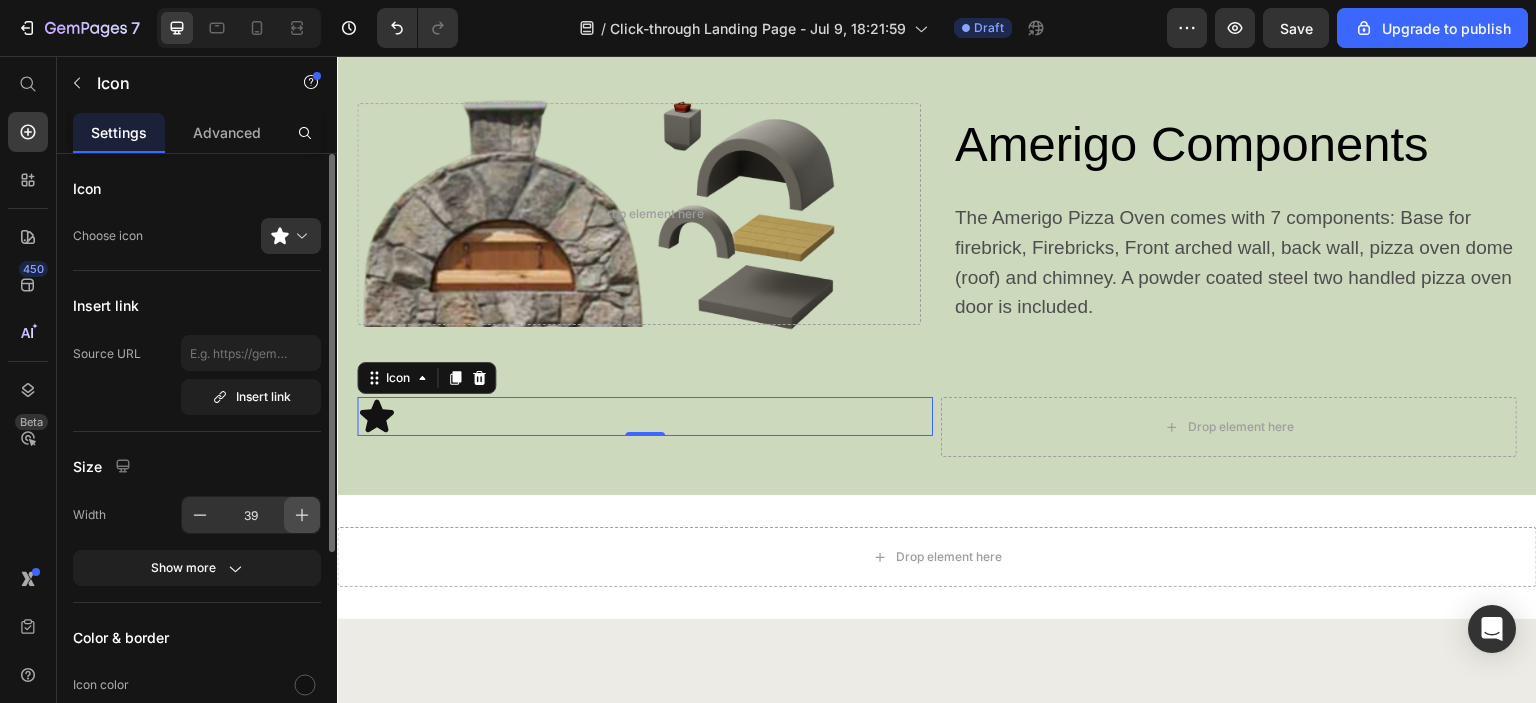 type on "40" 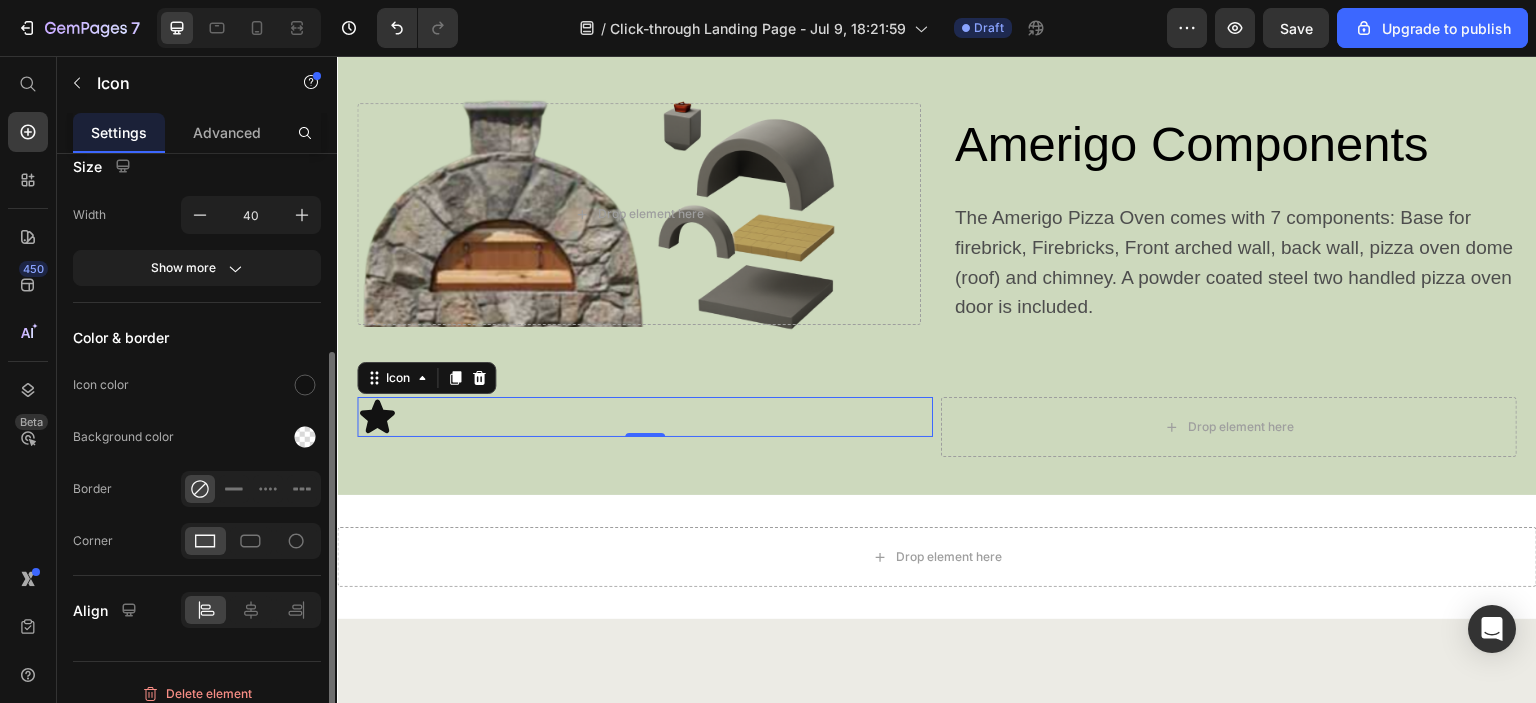 scroll, scrollTop: 314, scrollLeft: 0, axis: vertical 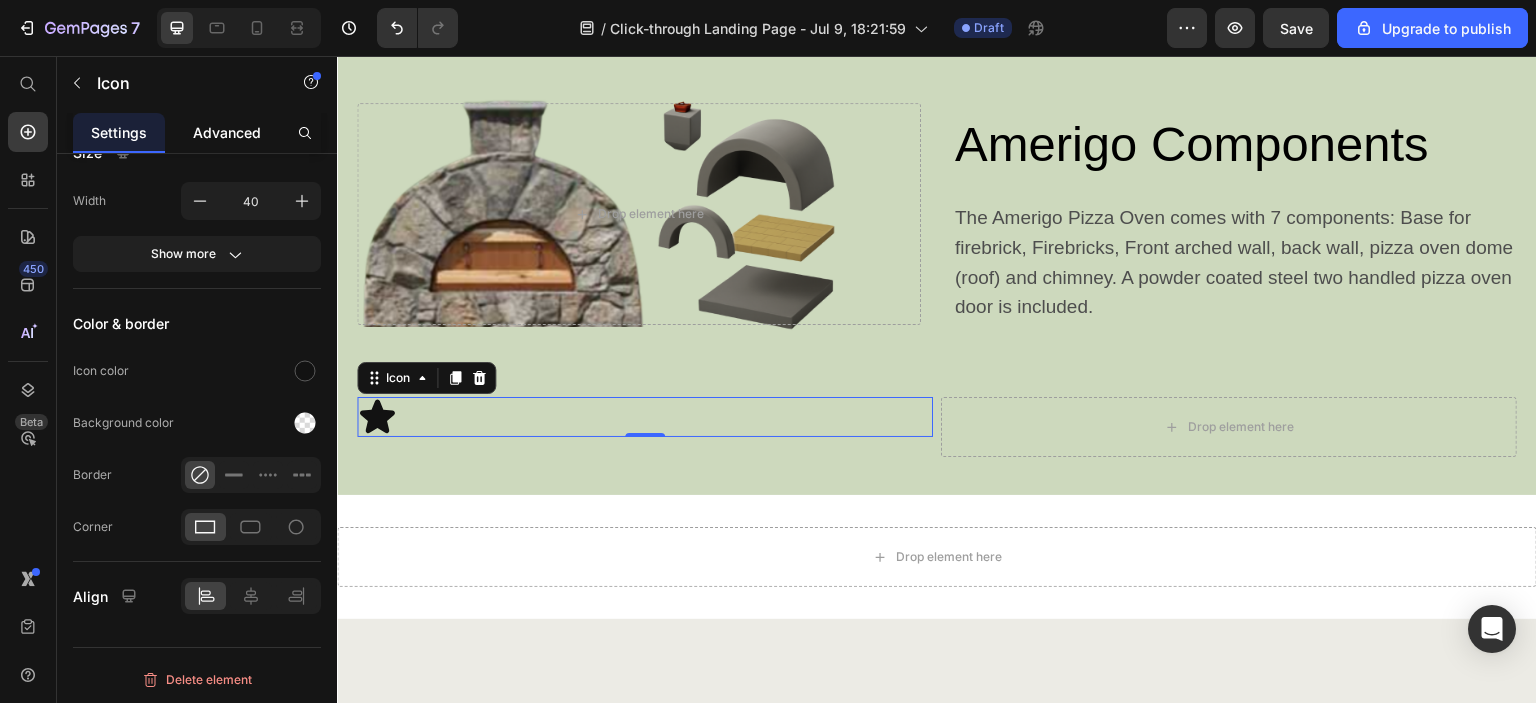 click on "Advanced" at bounding box center (227, 132) 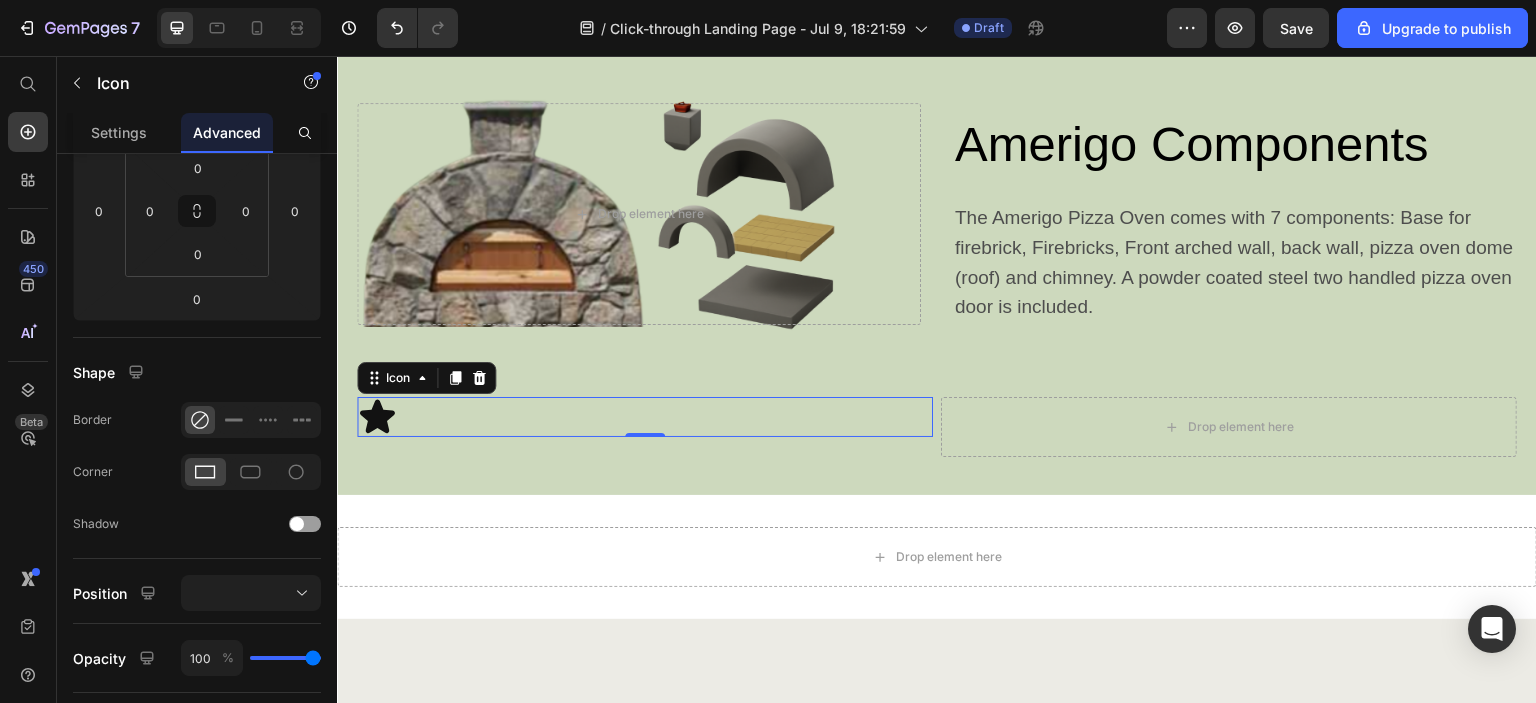 scroll, scrollTop: 0, scrollLeft: 0, axis: both 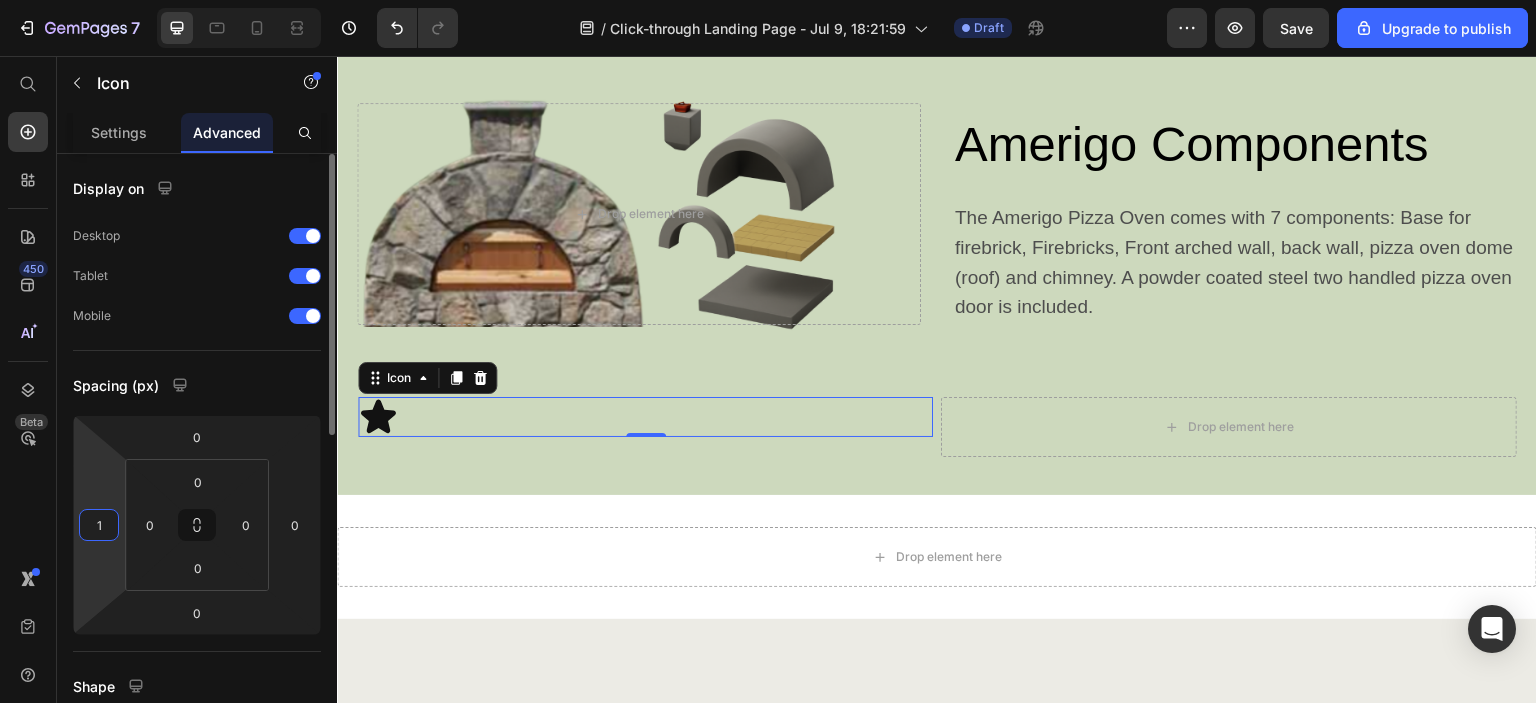 type on "10" 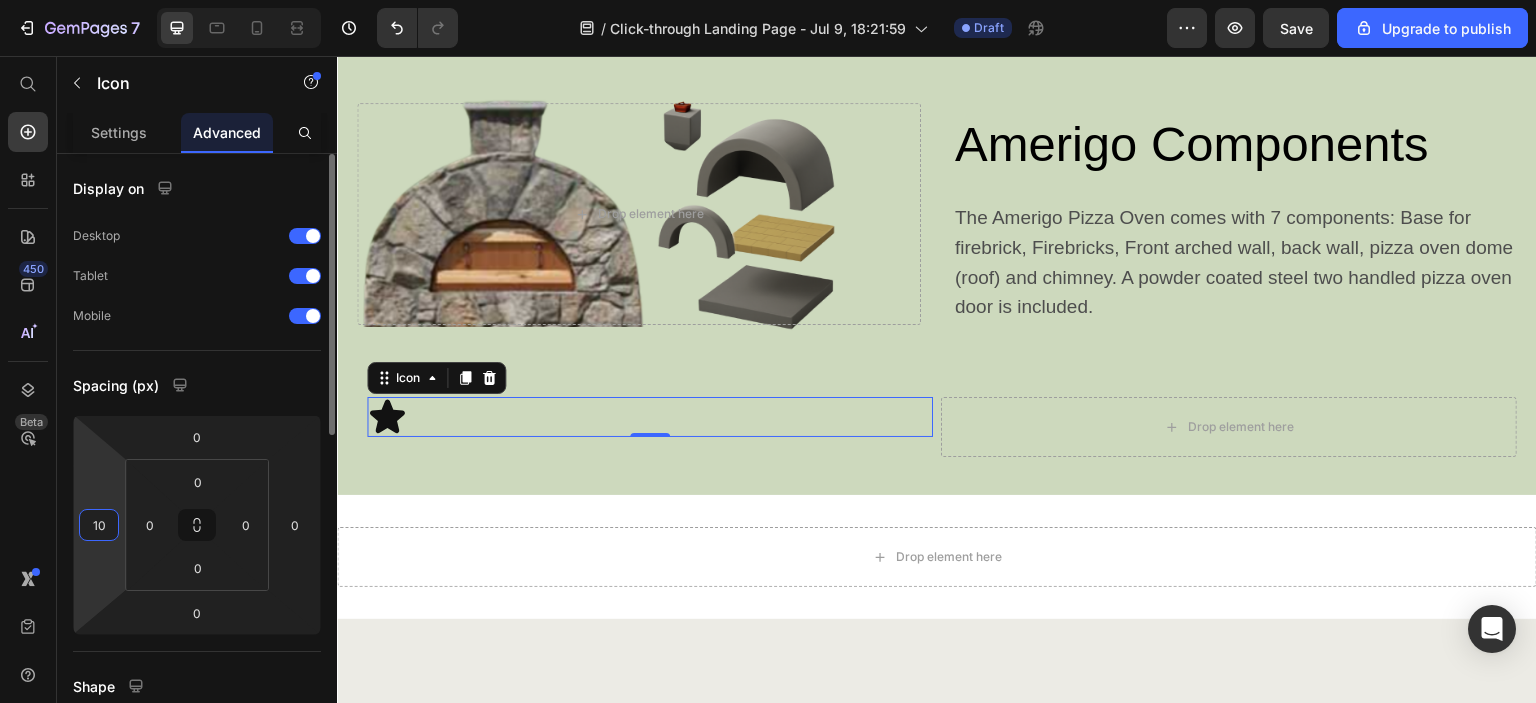 drag, startPoint x: 108, startPoint y: 518, endPoint x: 80, endPoint y: 518, distance: 28 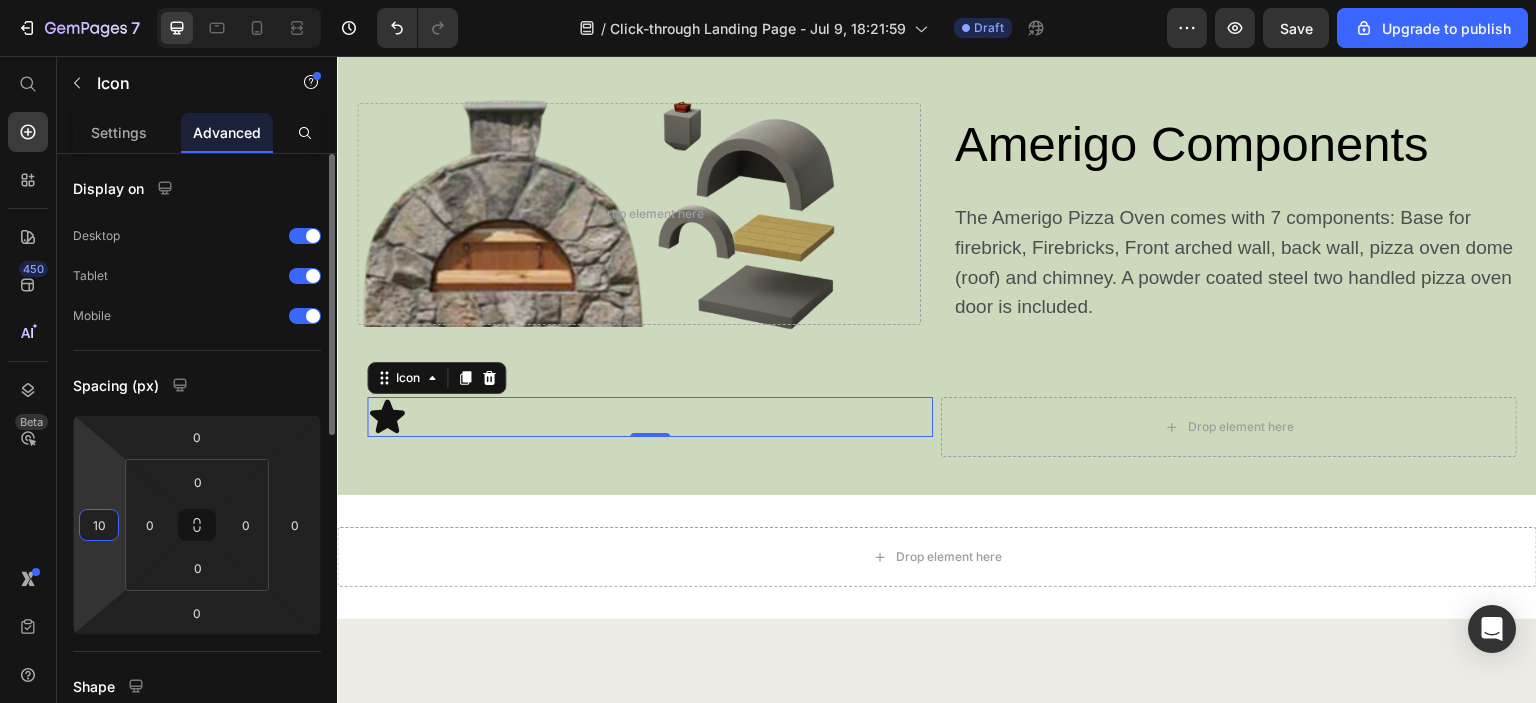 click on "10" at bounding box center (99, 525) 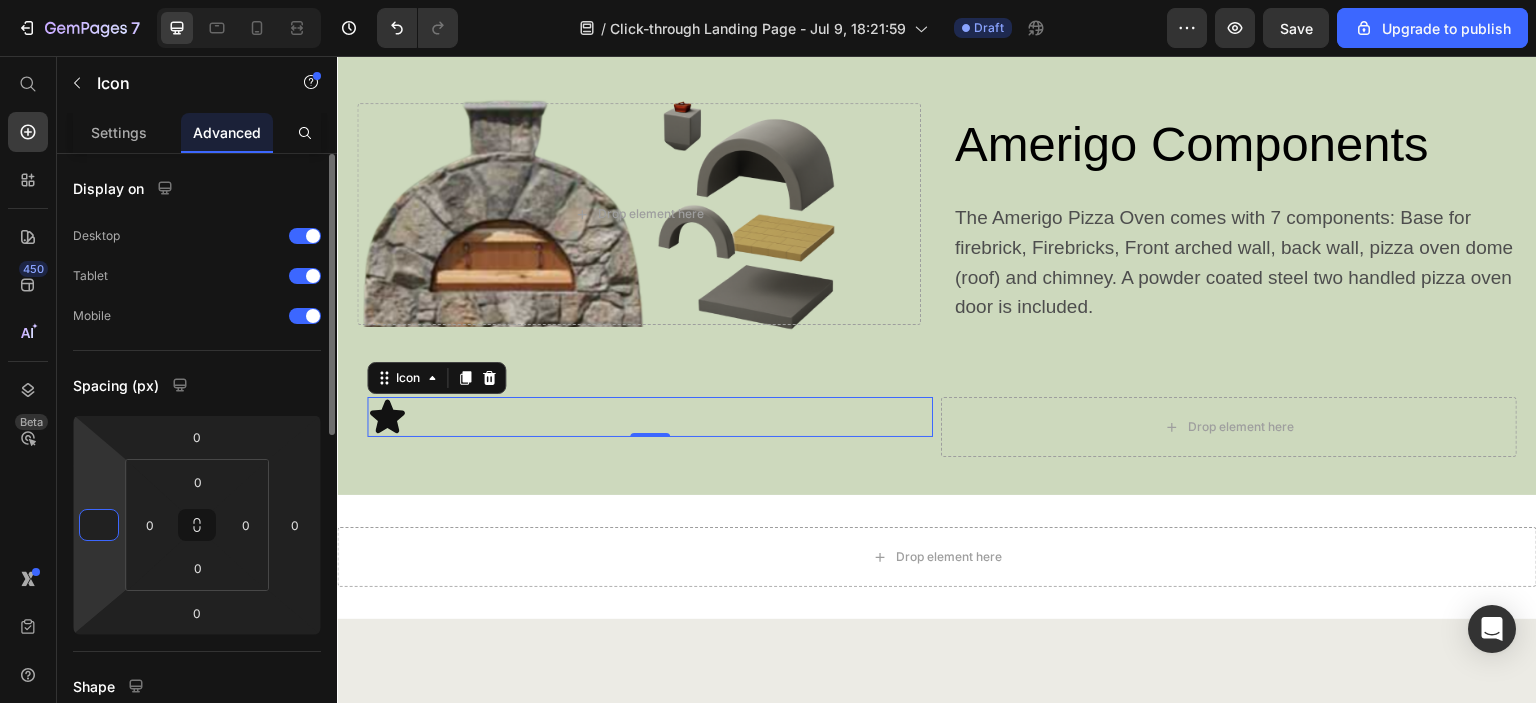type on "0" 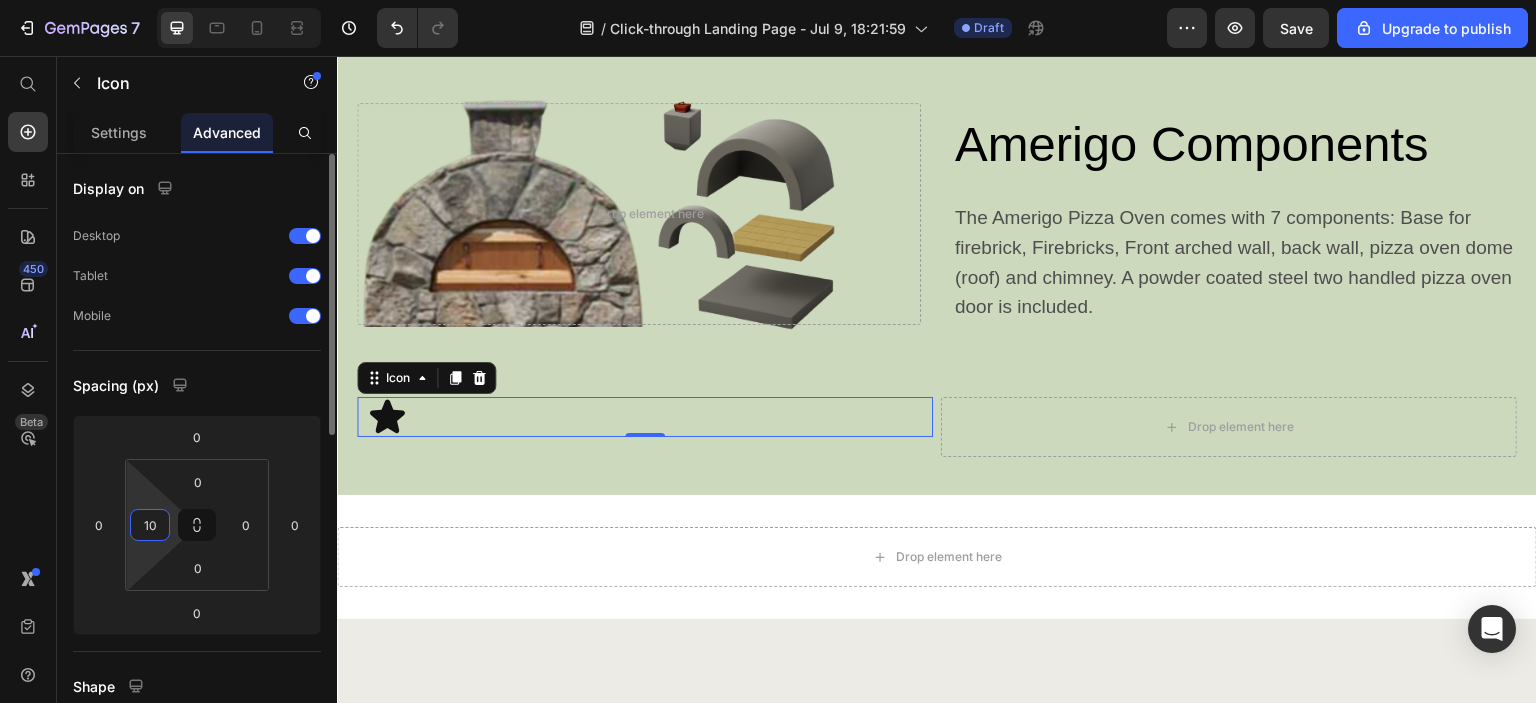 type on "1" 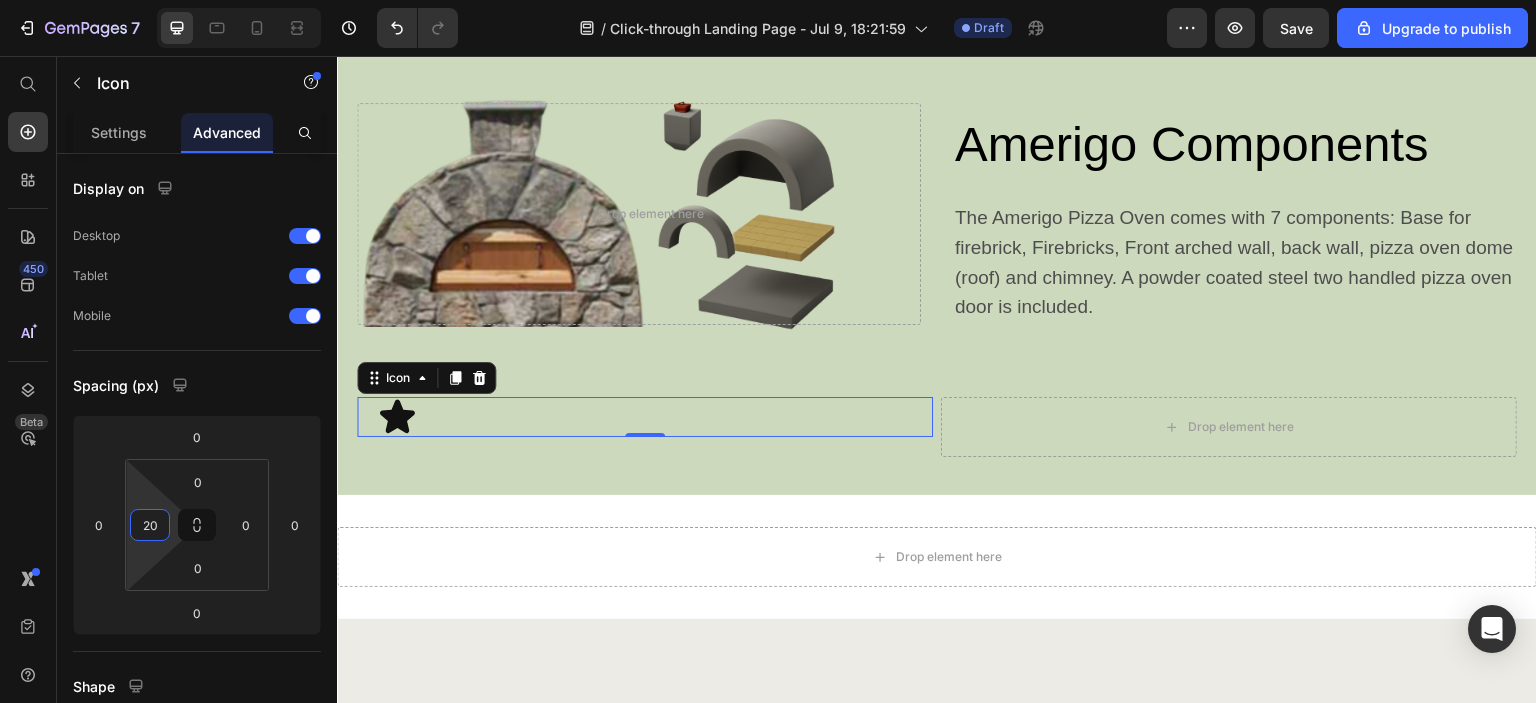 type on "20" 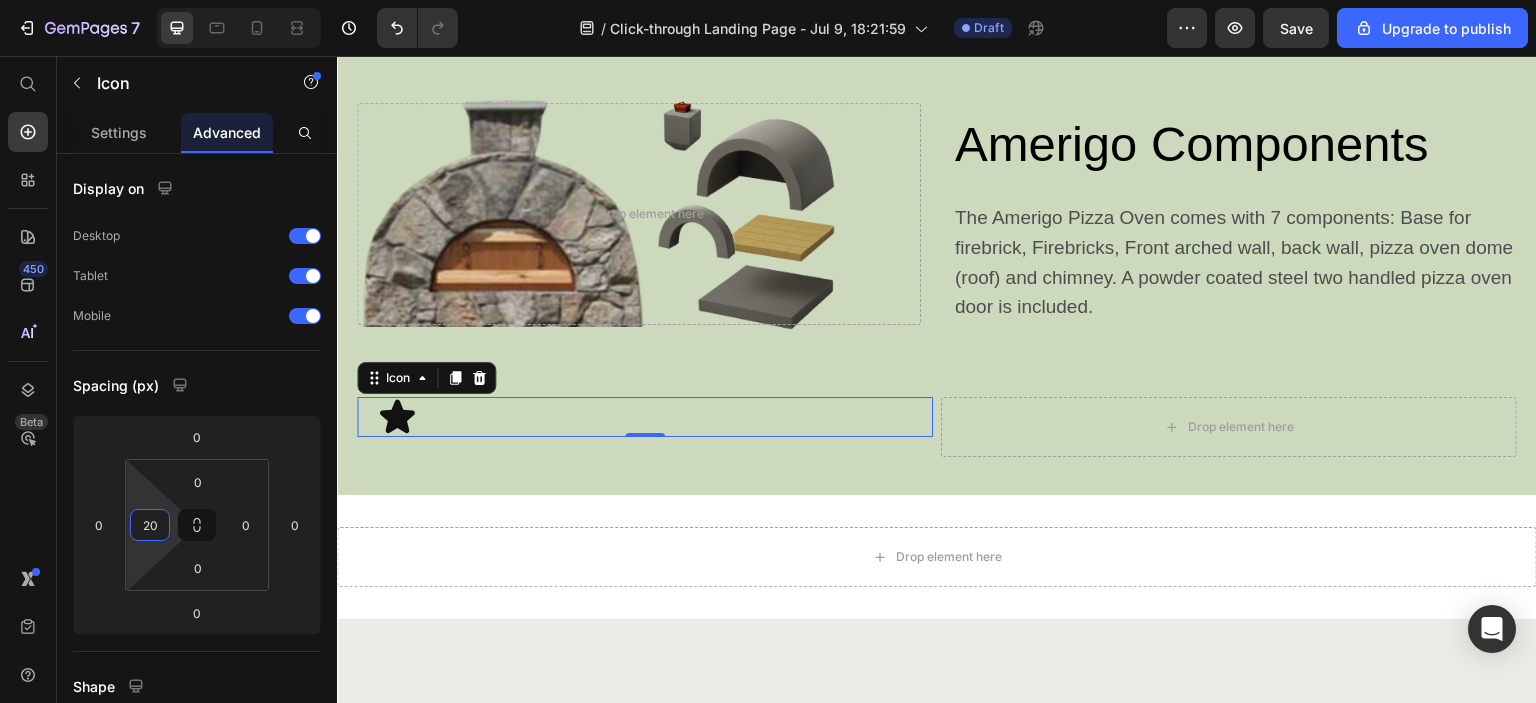click on "Icon   0" at bounding box center (645, 417) 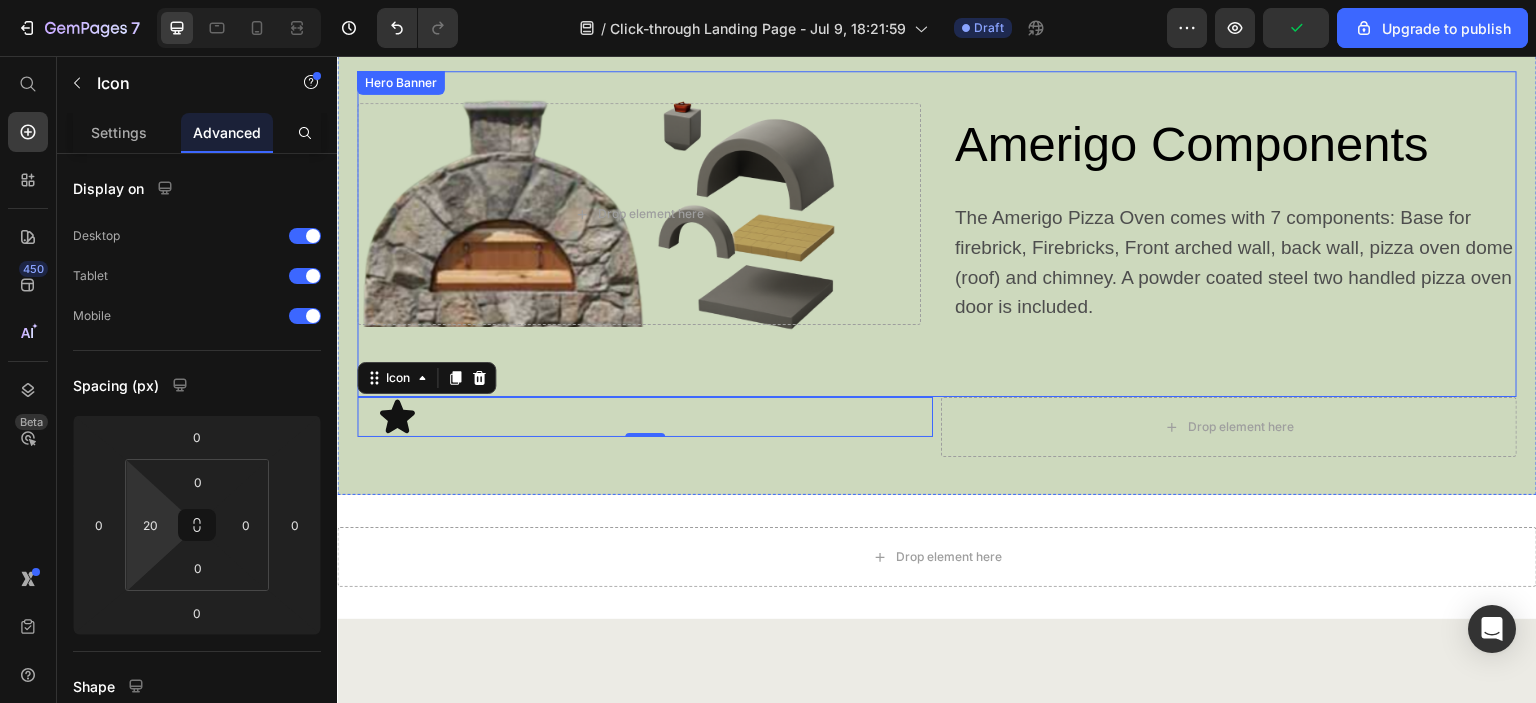 click on "Amerigo Components Heading The Amerigo Pizza Oven comes with 7 components: Base for firebrick, Firebricks, Front arched wall, back wall, pizza oven dome (roof) and chimney. A powder coated steel two handled pizza oven door is included.  Text Block Row
Drop element here" at bounding box center [937, 234] 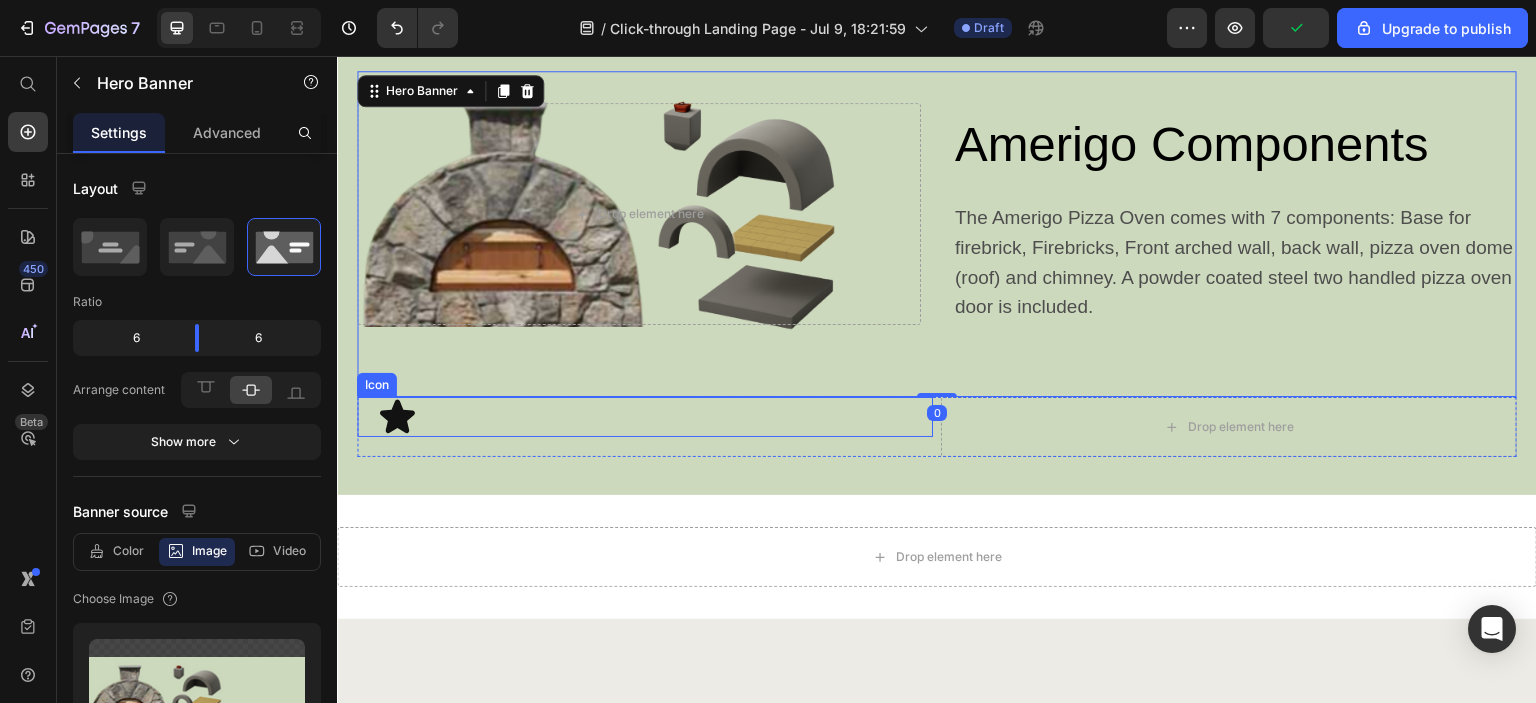 click on "Icon" at bounding box center [645, 417] 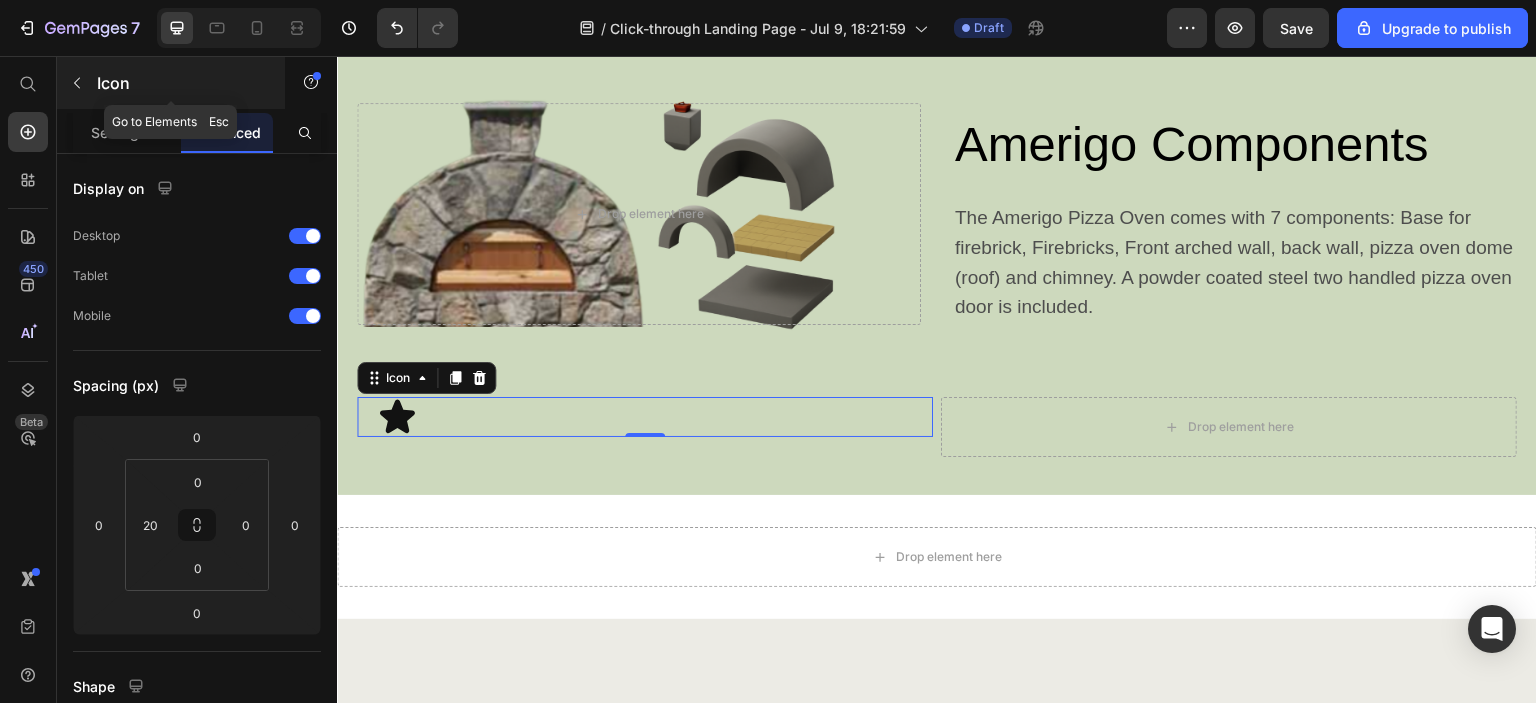 click 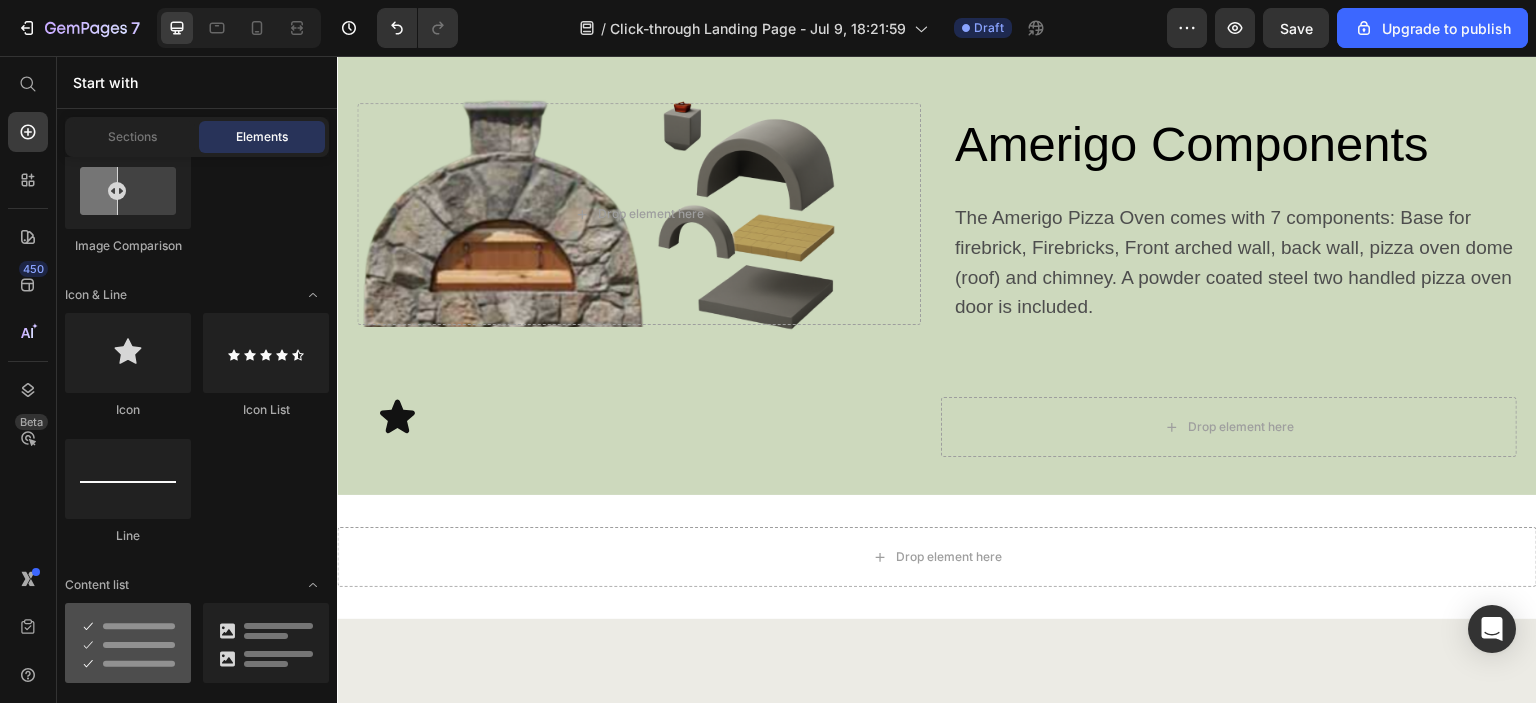 click at bounding box center [128, 643] 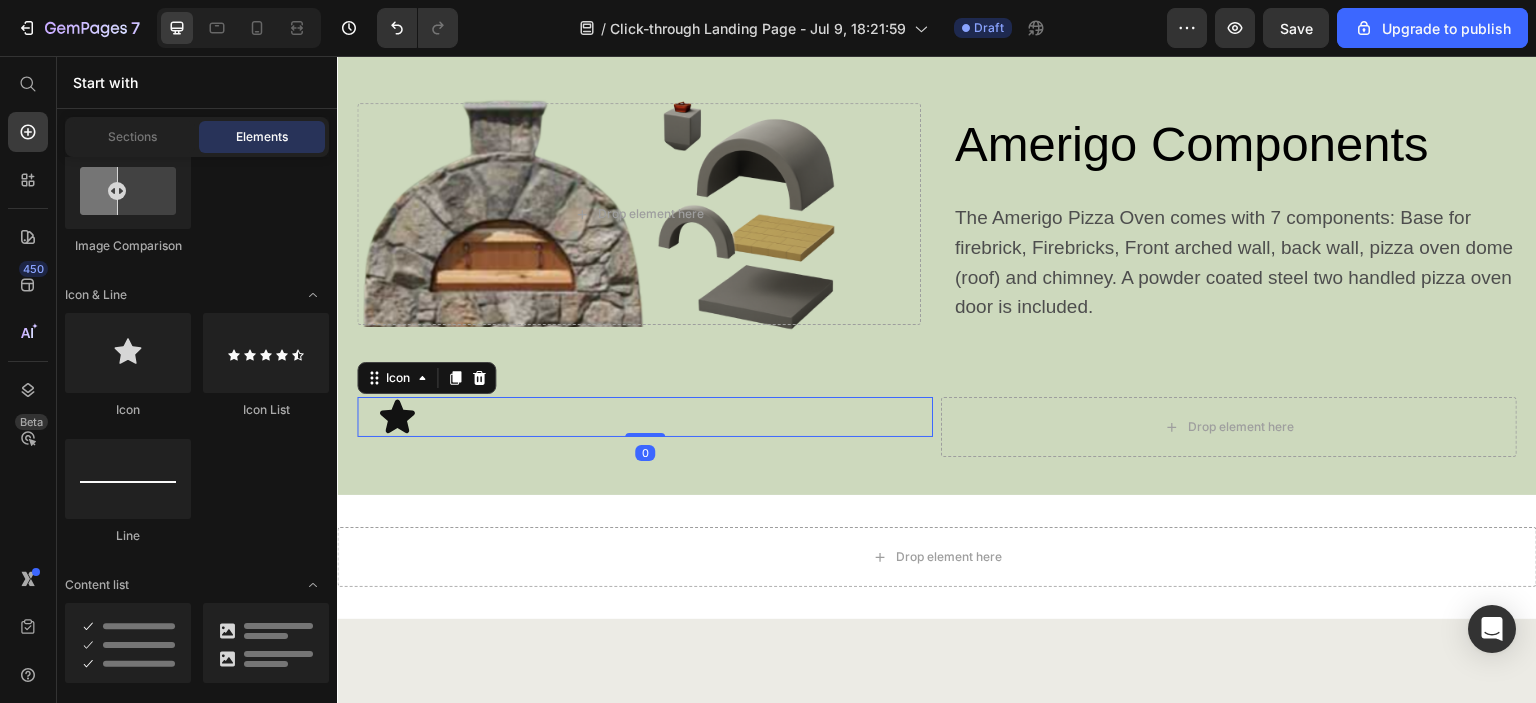 click on "Icon   0" at bounding box center [645, 417] 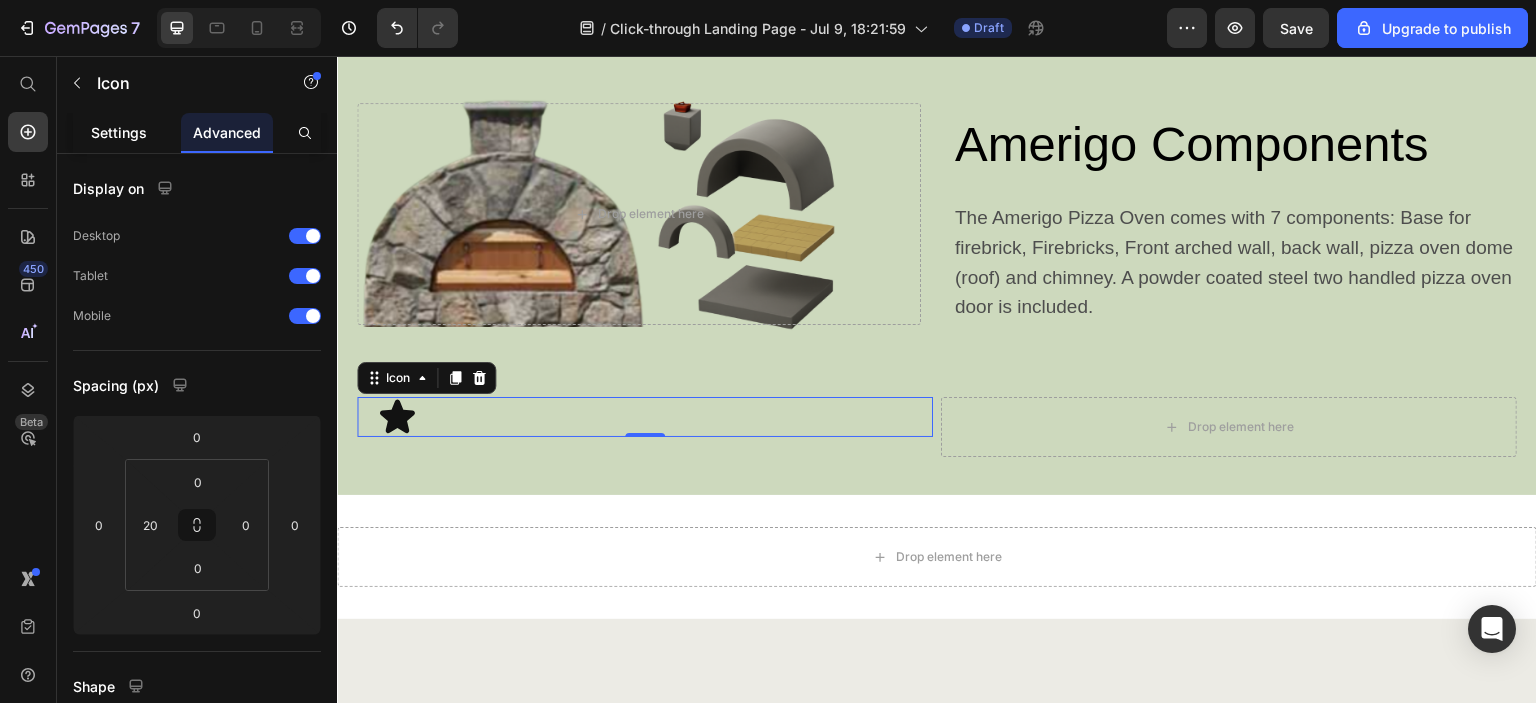 click on "Settings" at bounding box center (119, 132) 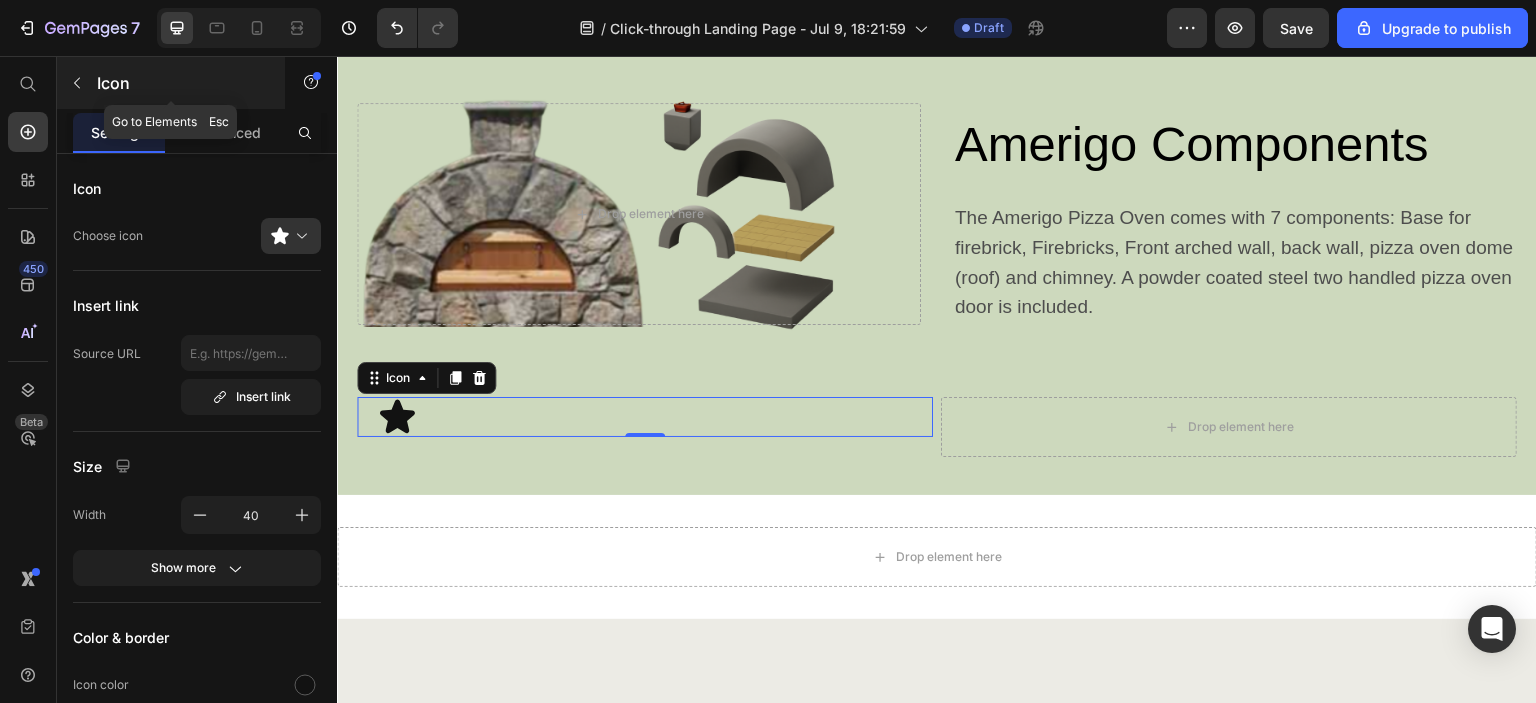 click 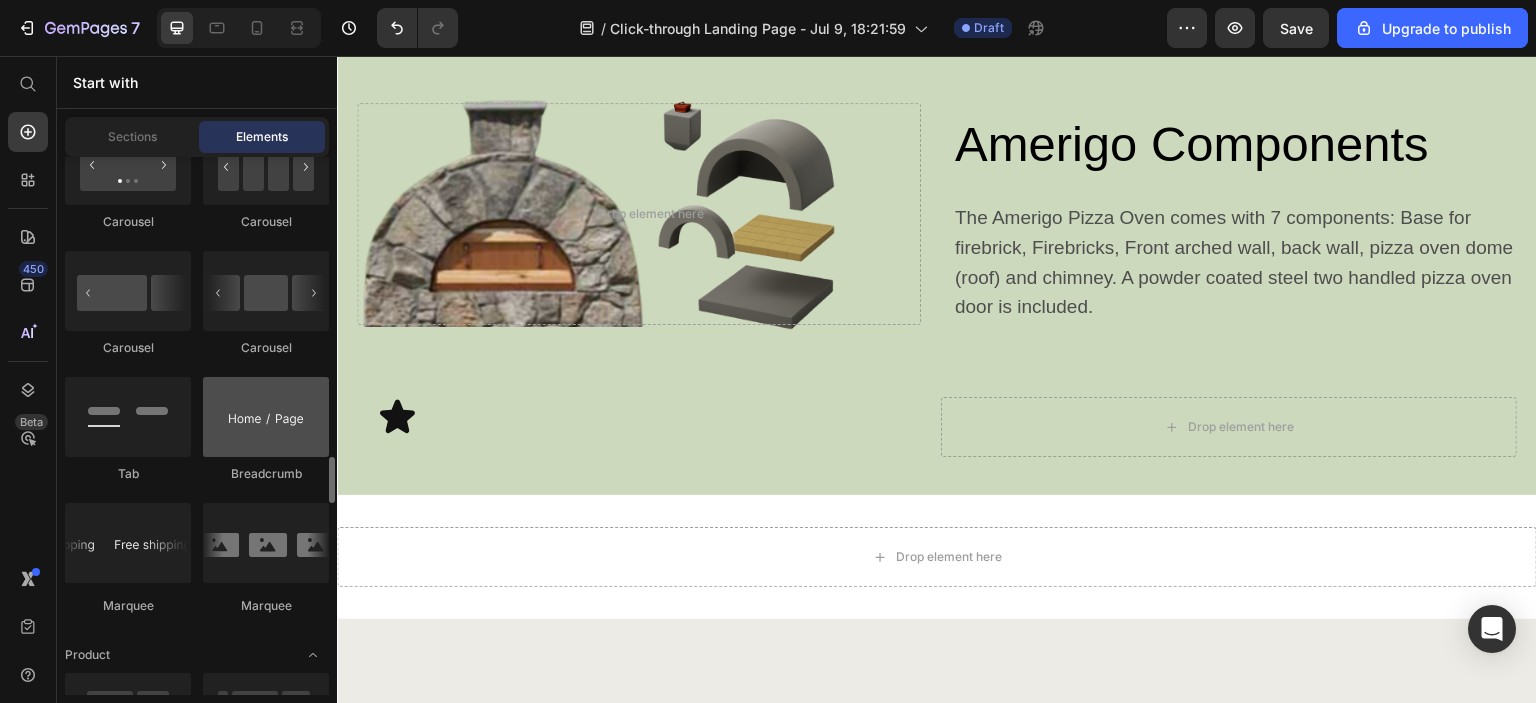 scroll, scrollTop: 2400, scrollLeft: 0, axis: vertical 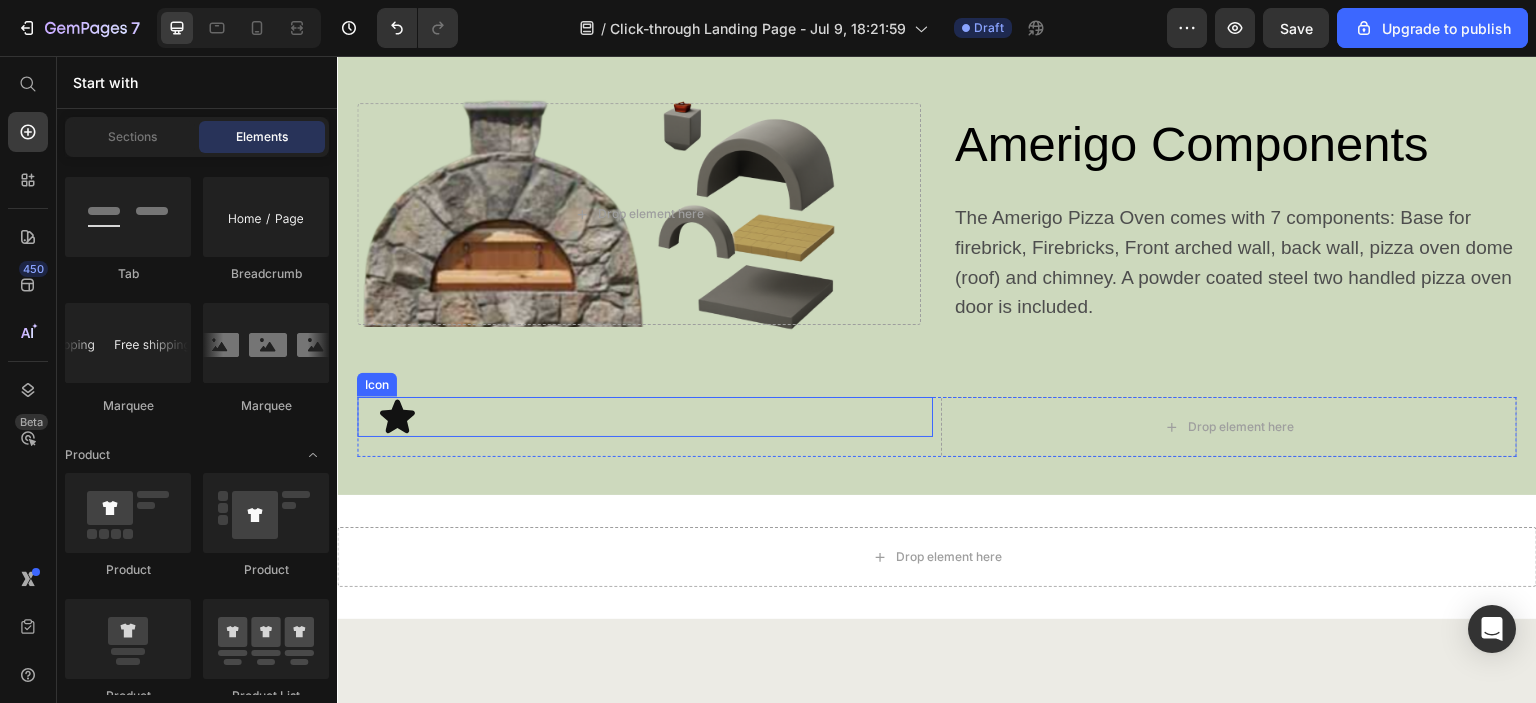 click 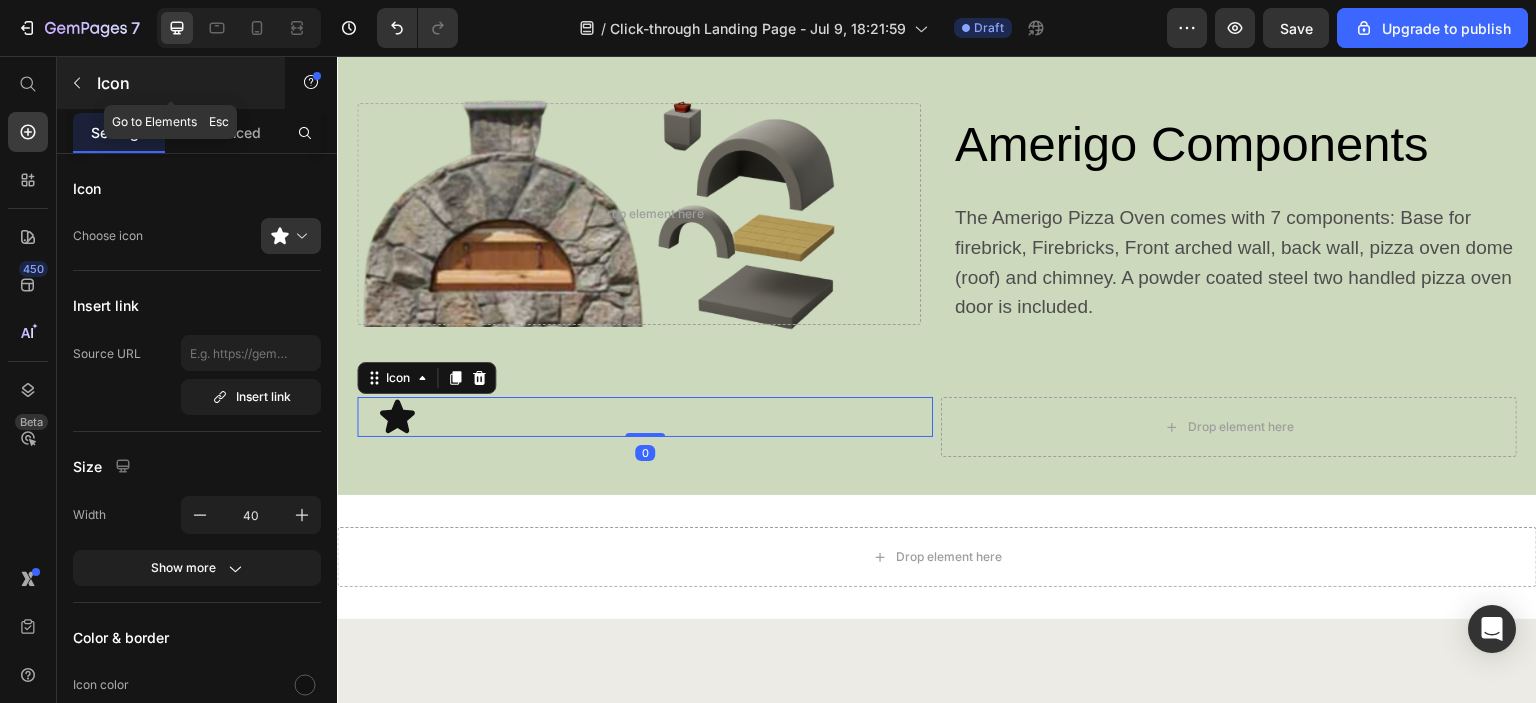 click 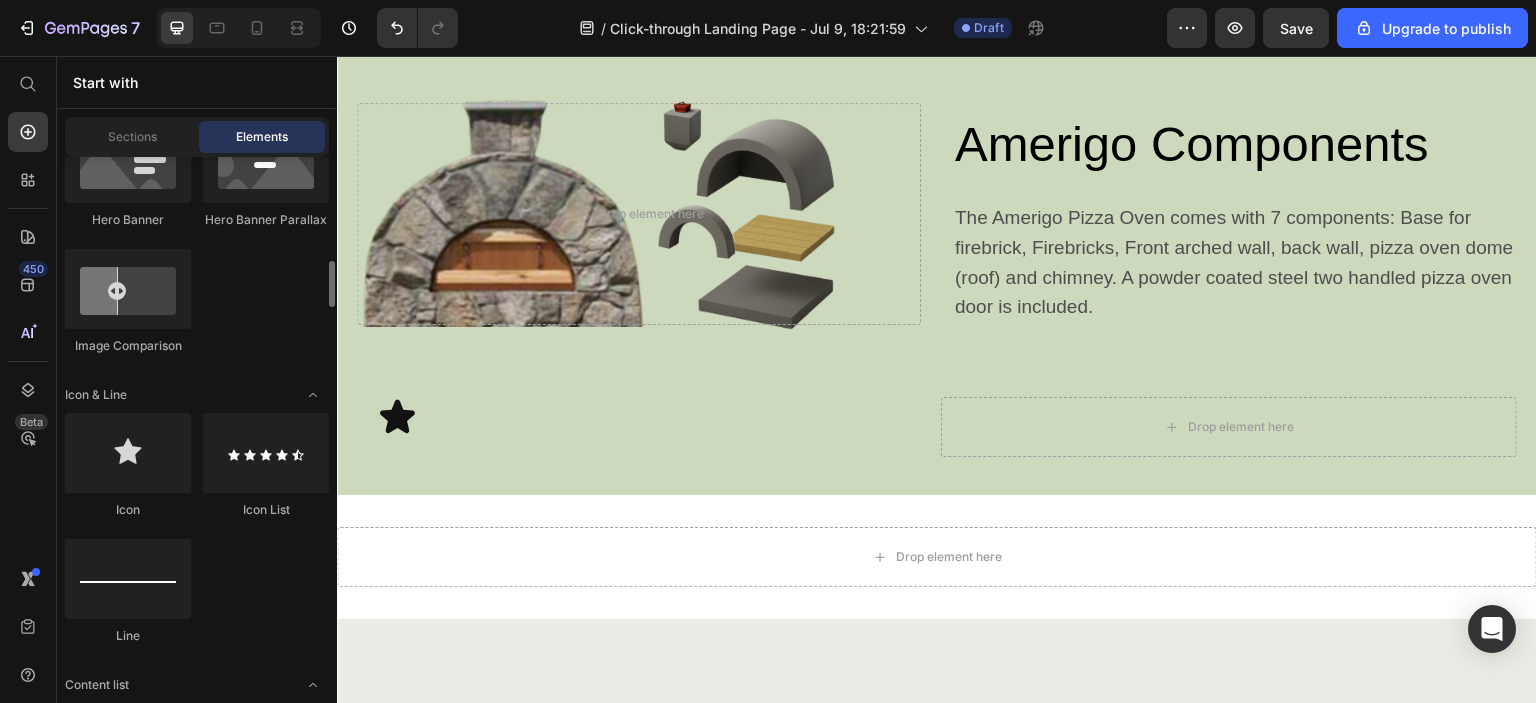 scroll, scrollTop: 1300, scrollLeft: 0, axis: vertical 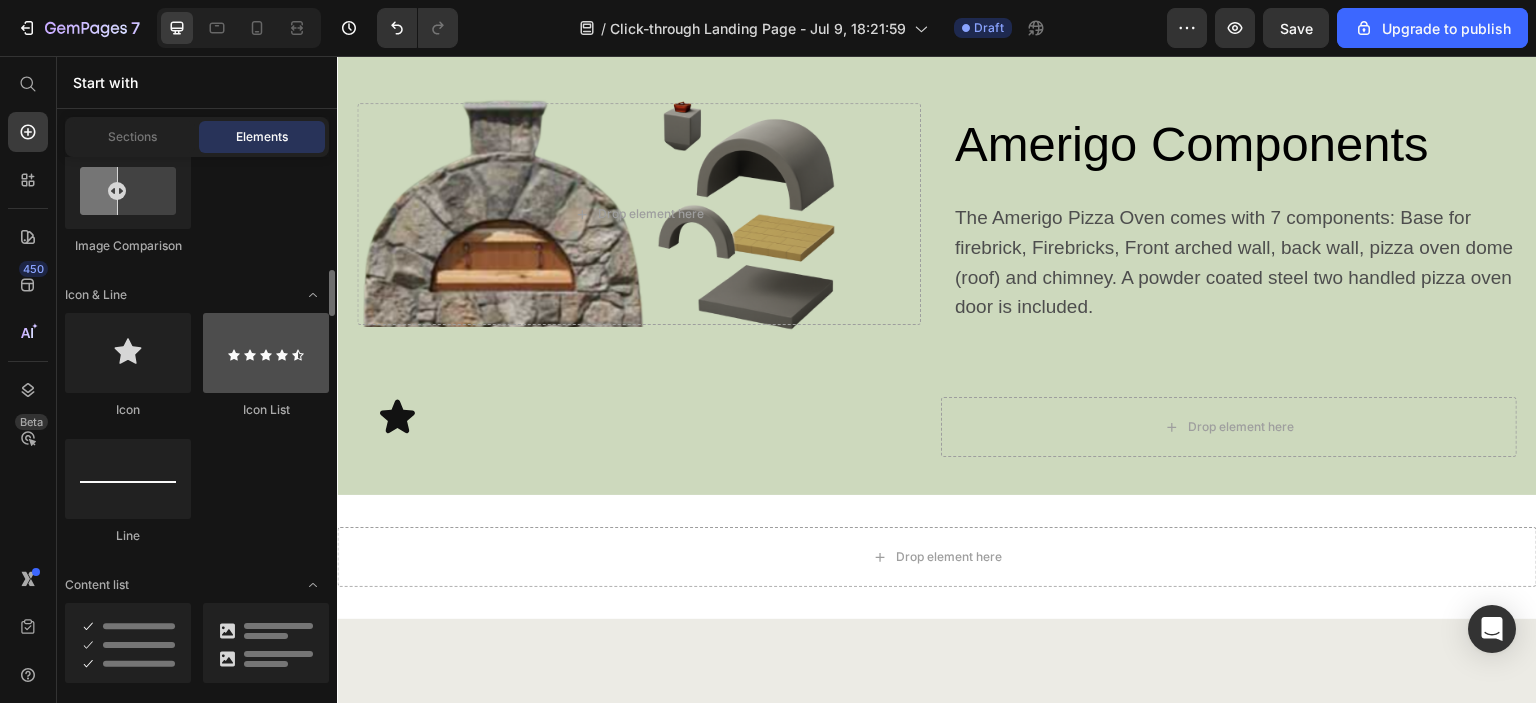 click at bounding box center [266, 353] 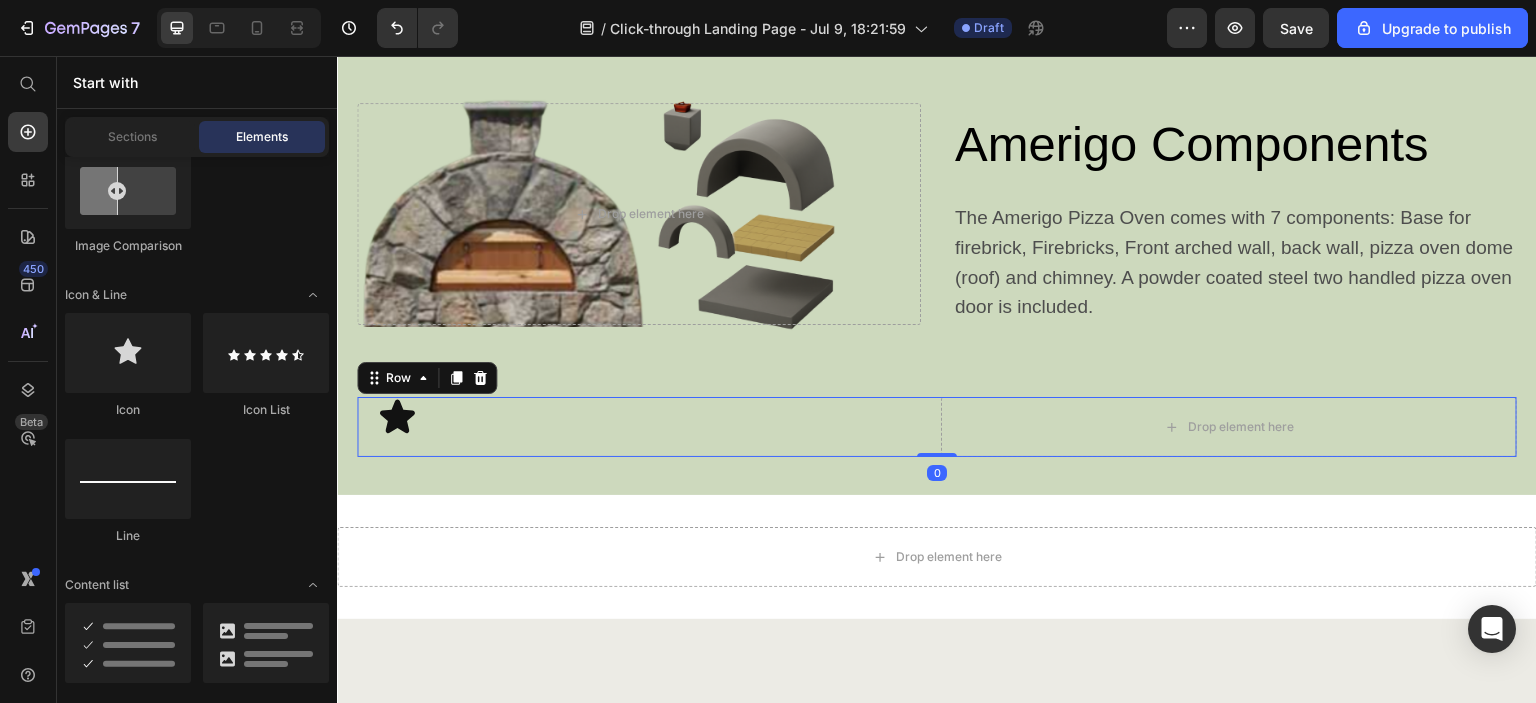 click on "Icon" at bounding box center (645, 427) 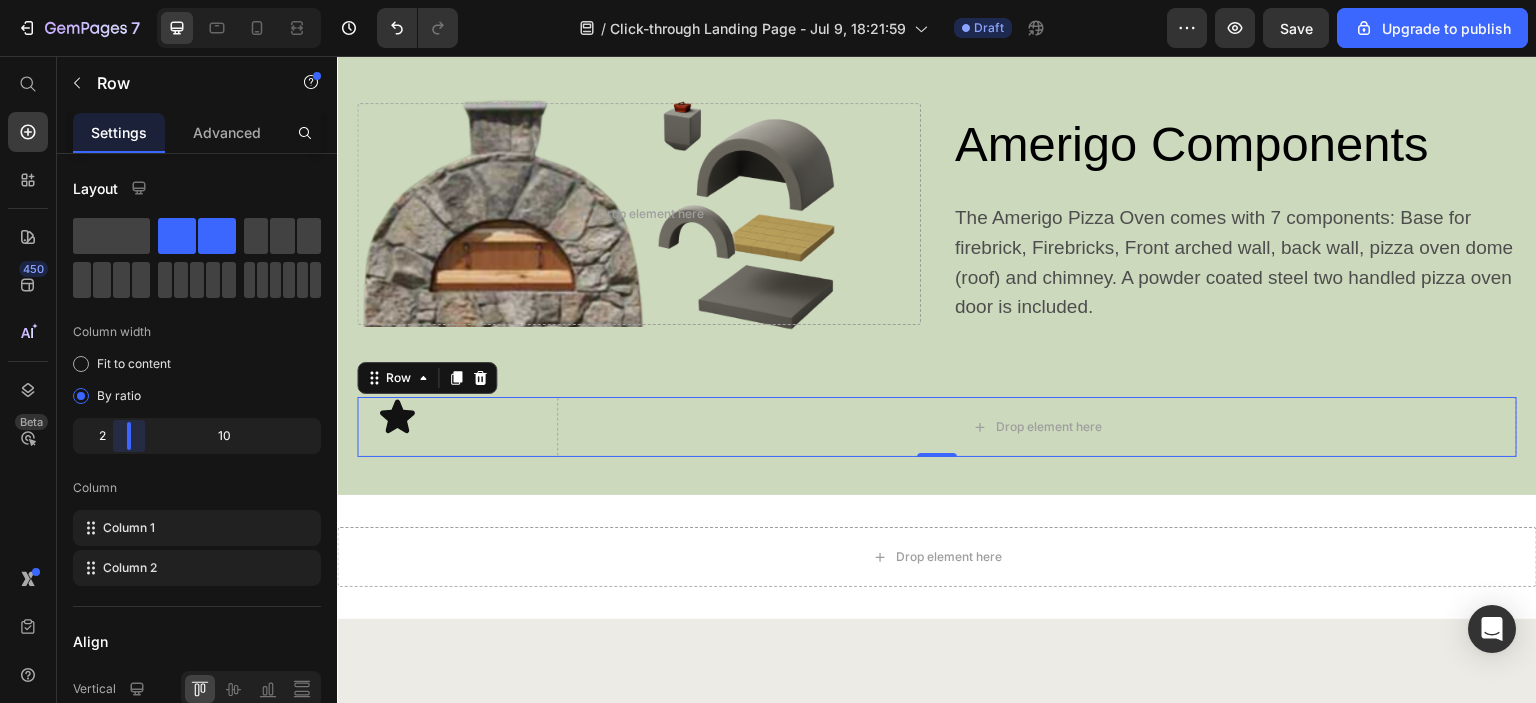 drag, startPoint x: 194, startPoint y: 433, endPoint x: 114, endPoint y: 438, distance: 80.1561 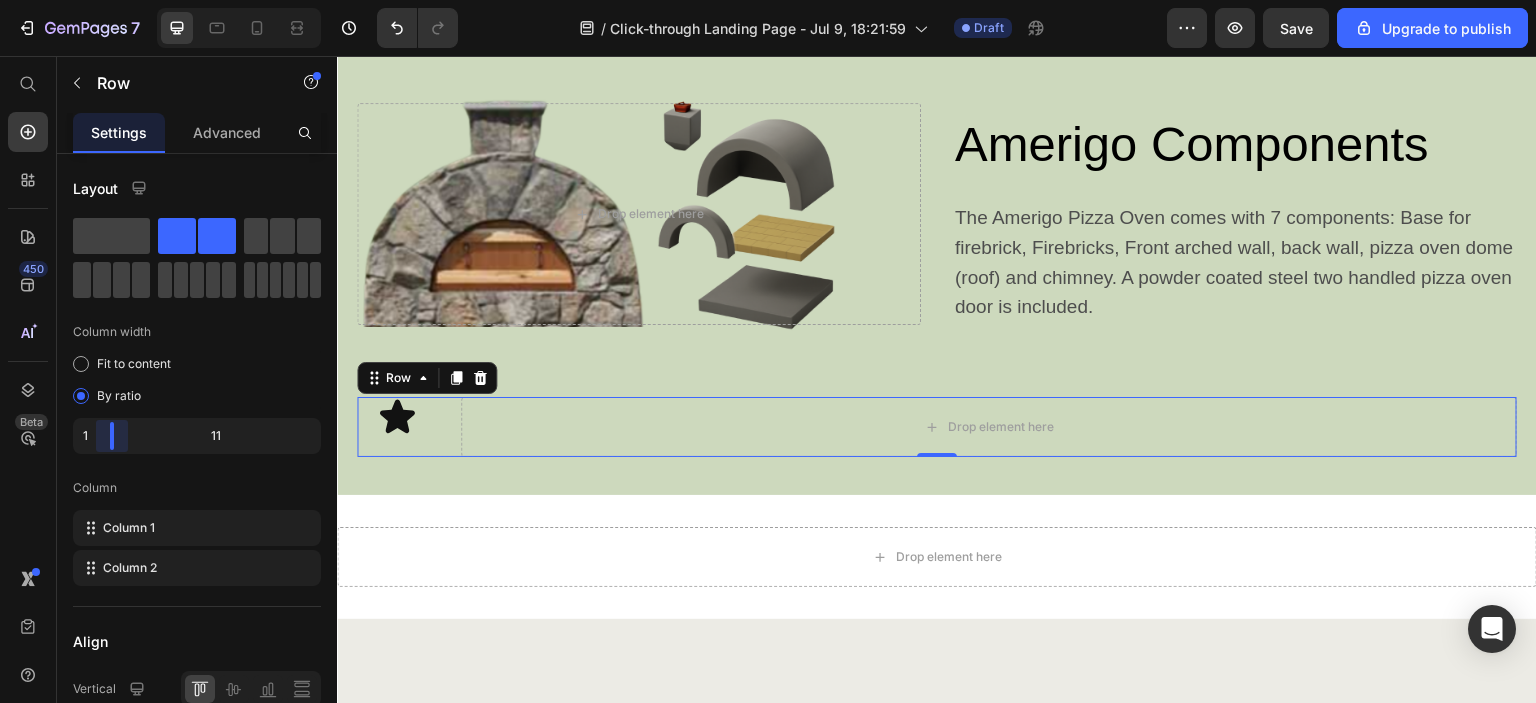 drag, startPoint x: 126, startPoint y: 442, endPoint x: 89, endPoint y: 439, distance: 37.12142 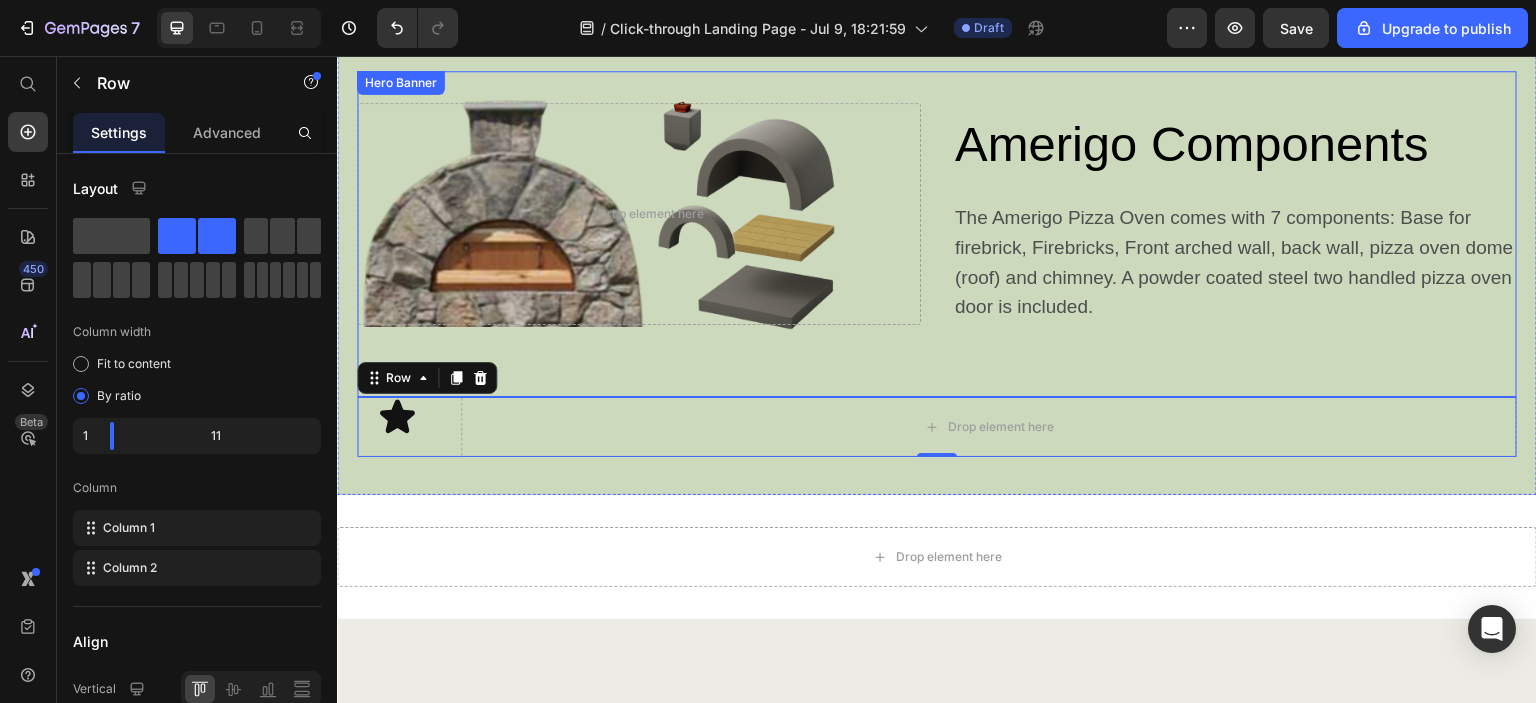 click on "Amerigo Components Heading The Amerigo Pizza Oven comes with 7 components: Base for firebrick, Firebricks, Front arched wall, back wall, pizza oven dome (roof) and chimney. A powder coated steel two handled pizza oven door is included.  Text Block Row
Drop element here" at bounding box center [937, 234] 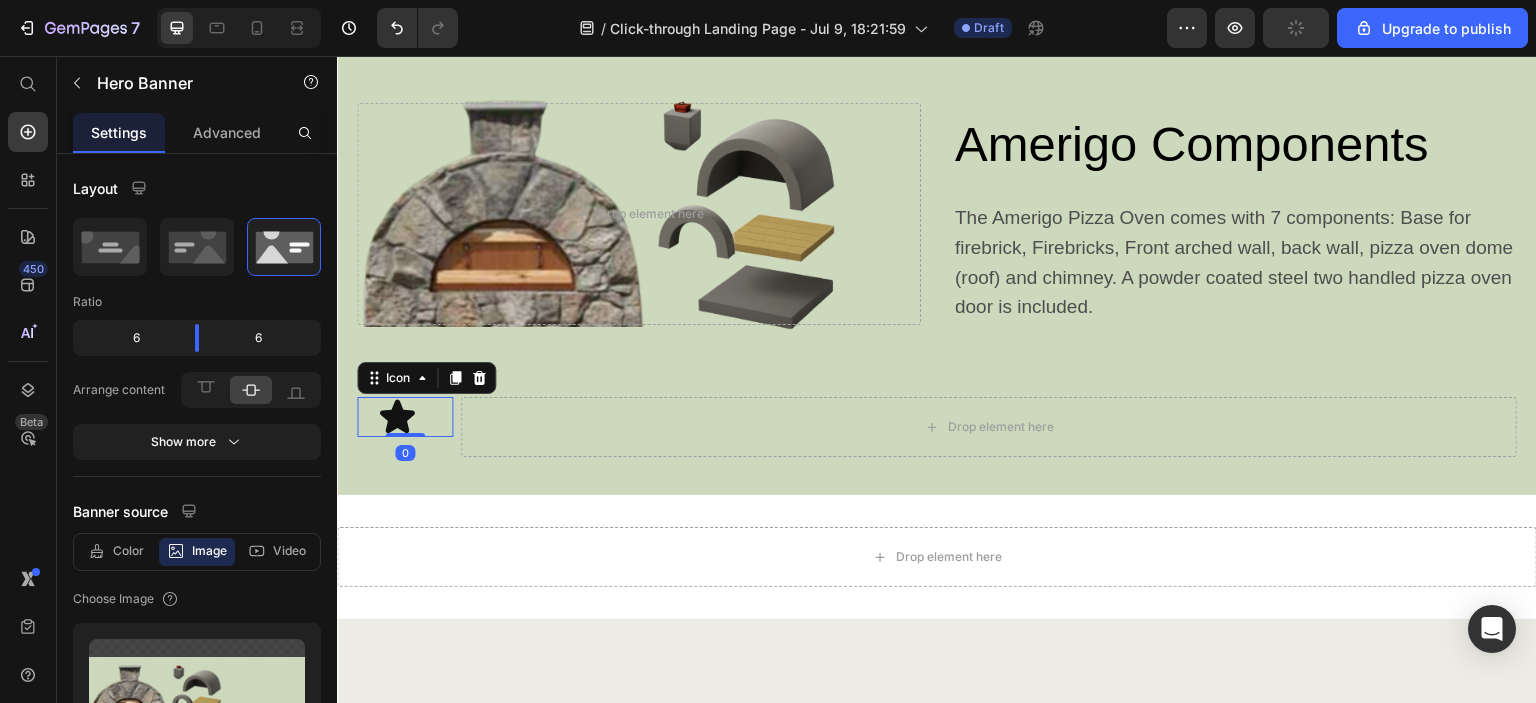 click on "Icon   0" at bounding box center (405, 417) 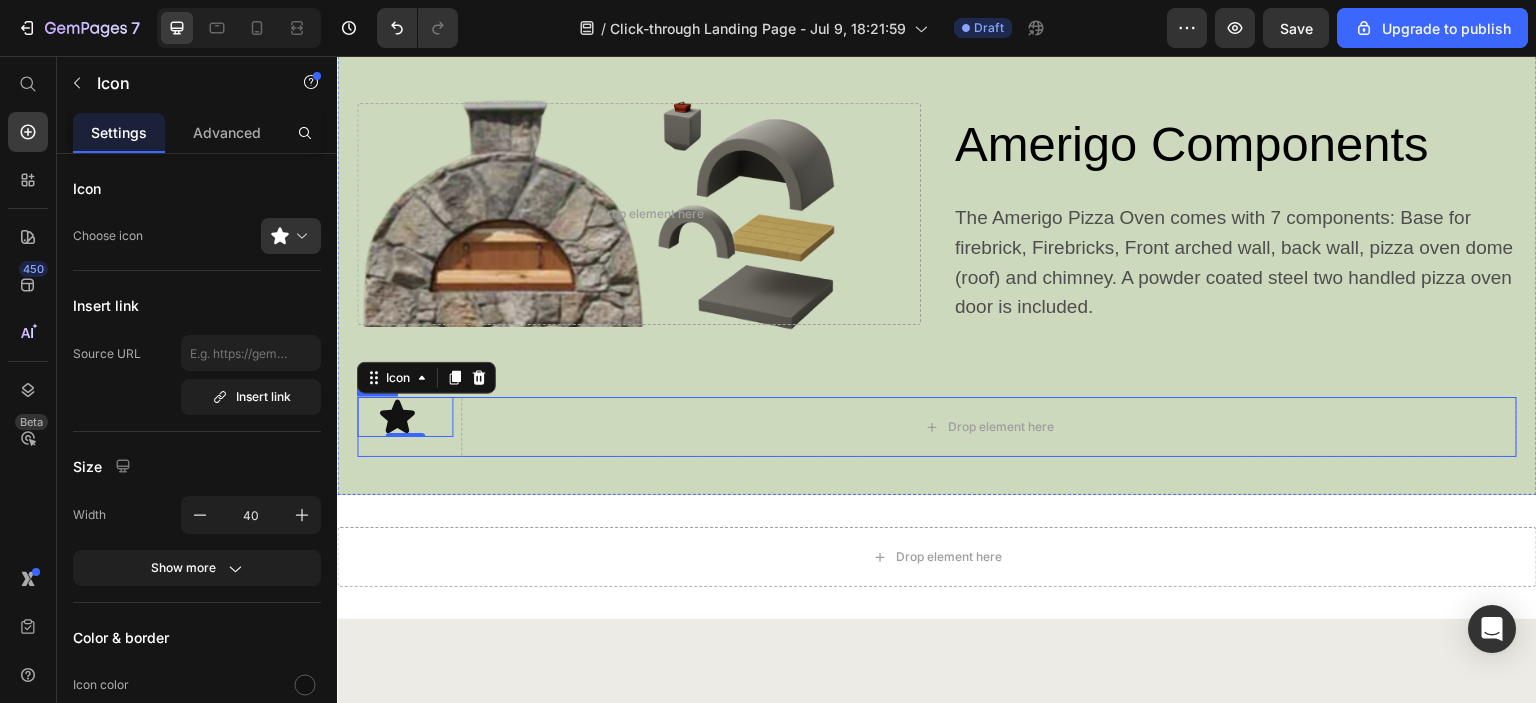 click on "Icon   0" at bounding box center [405, 427] 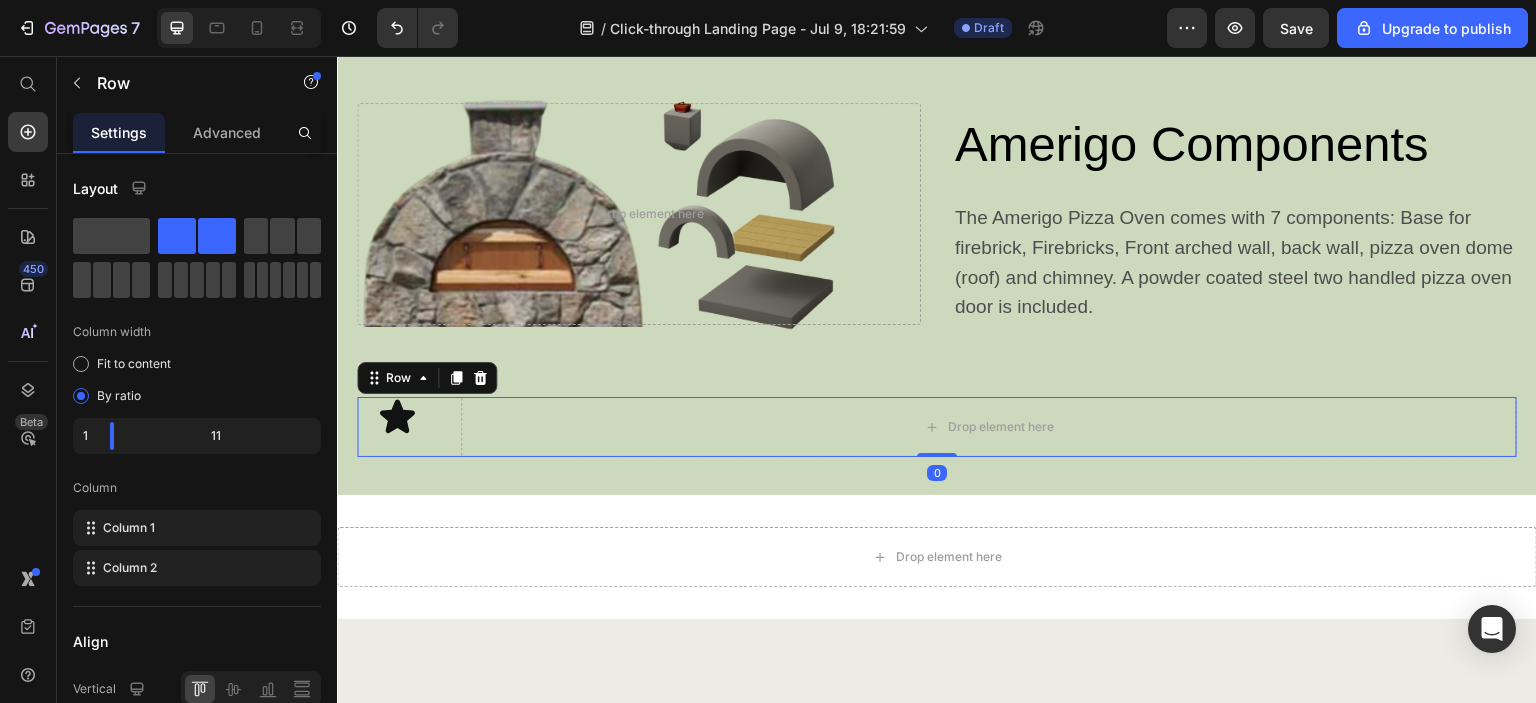 click on "Icon" at bounding box center (405, 417) 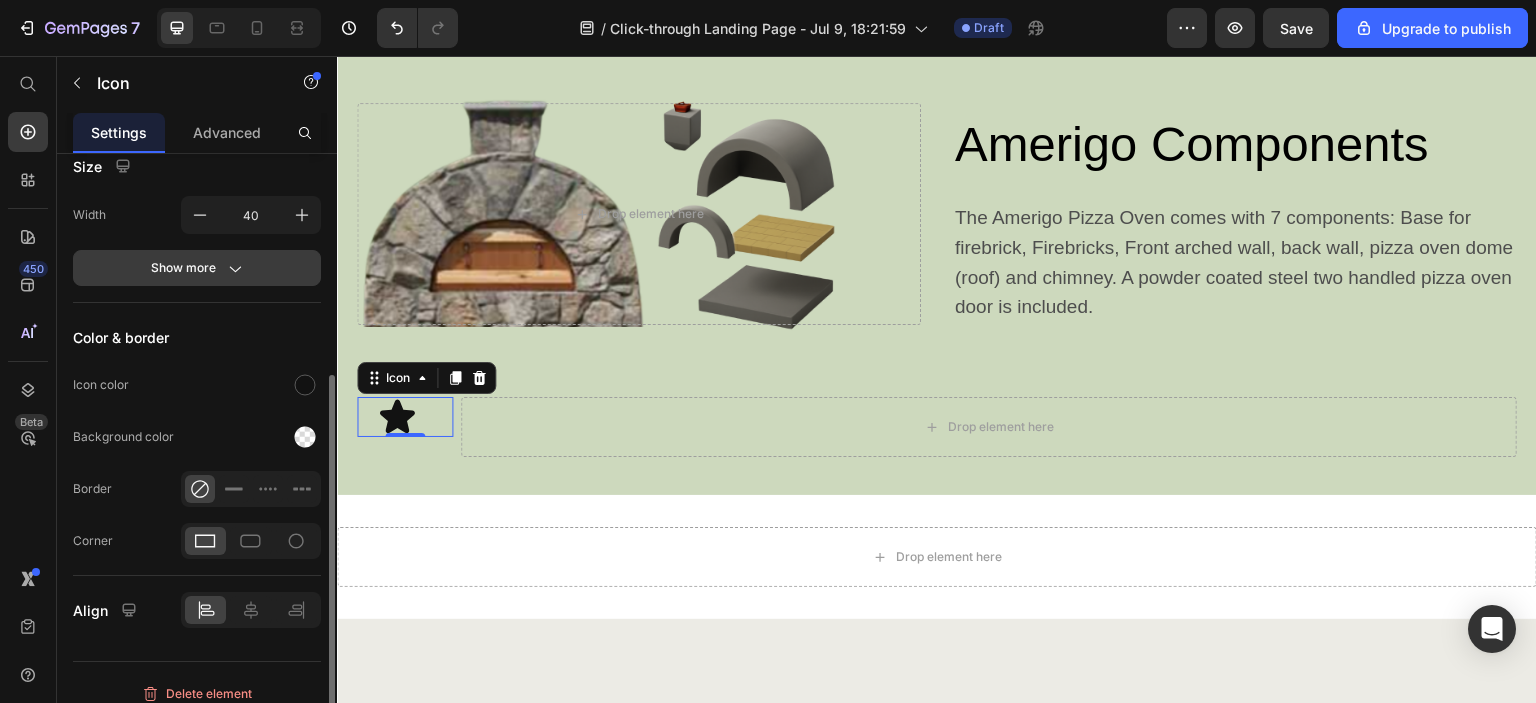 scroll, scrollTop: 314, scrollLeft: 0, axis: vertical 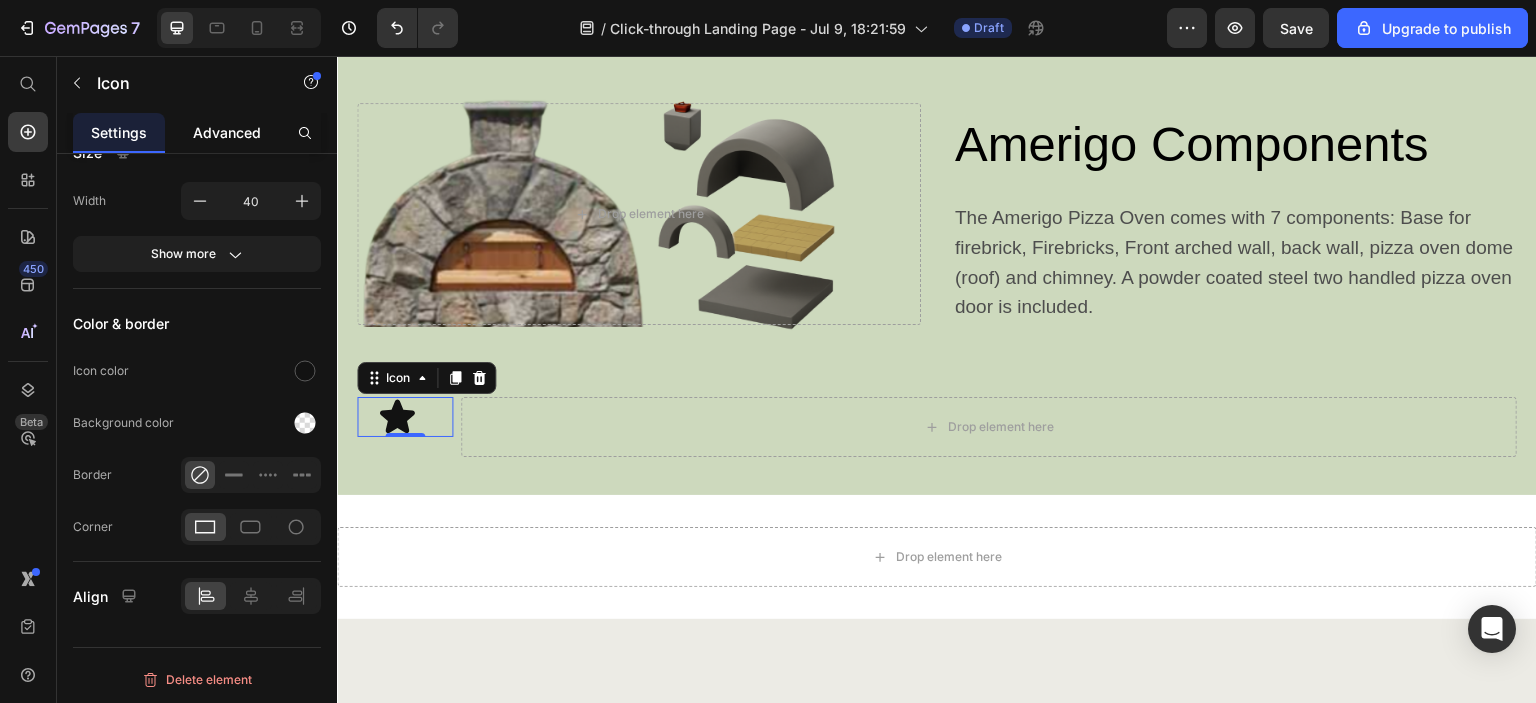 click on "Advanced" at bounding box center (227, 132) 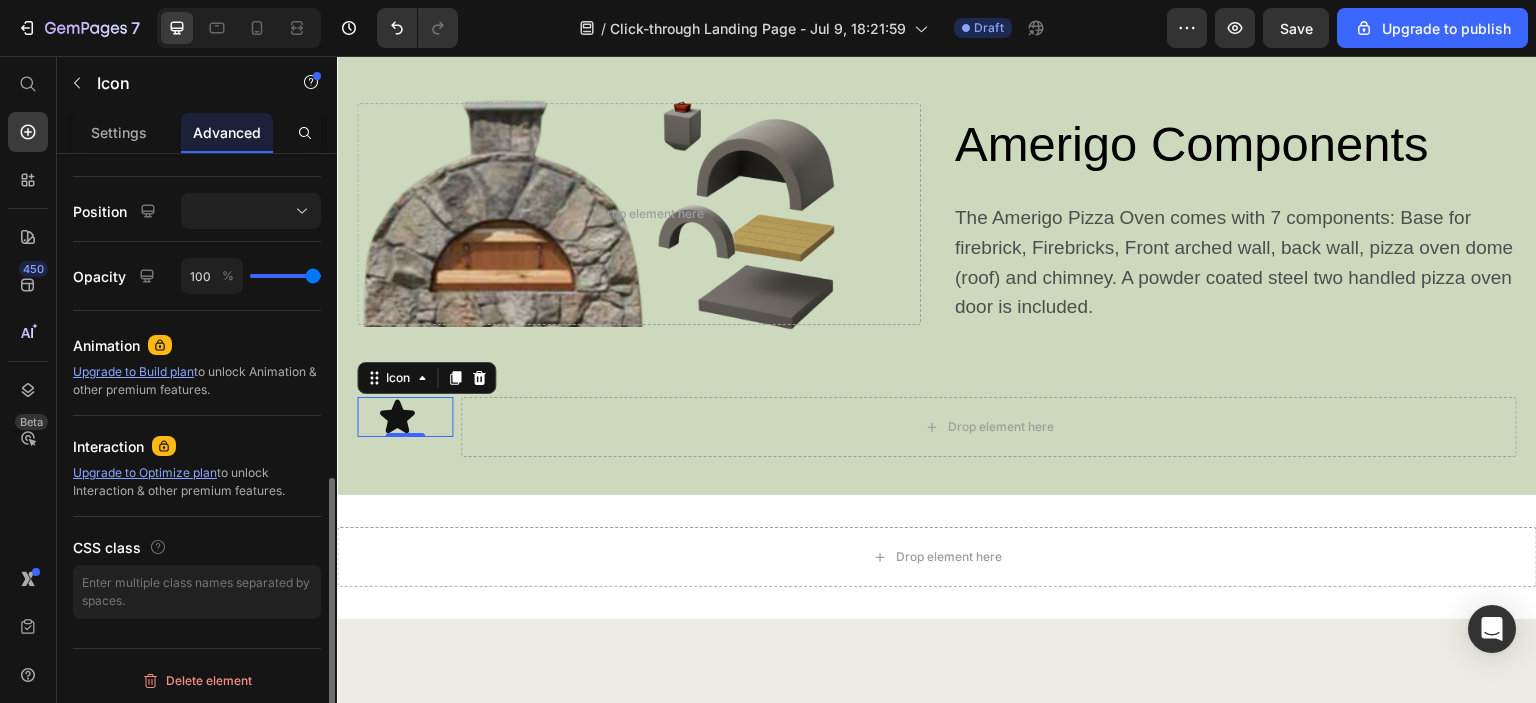 scroll, scrollTop: 96, scrollLeft: 0, axis: vertical 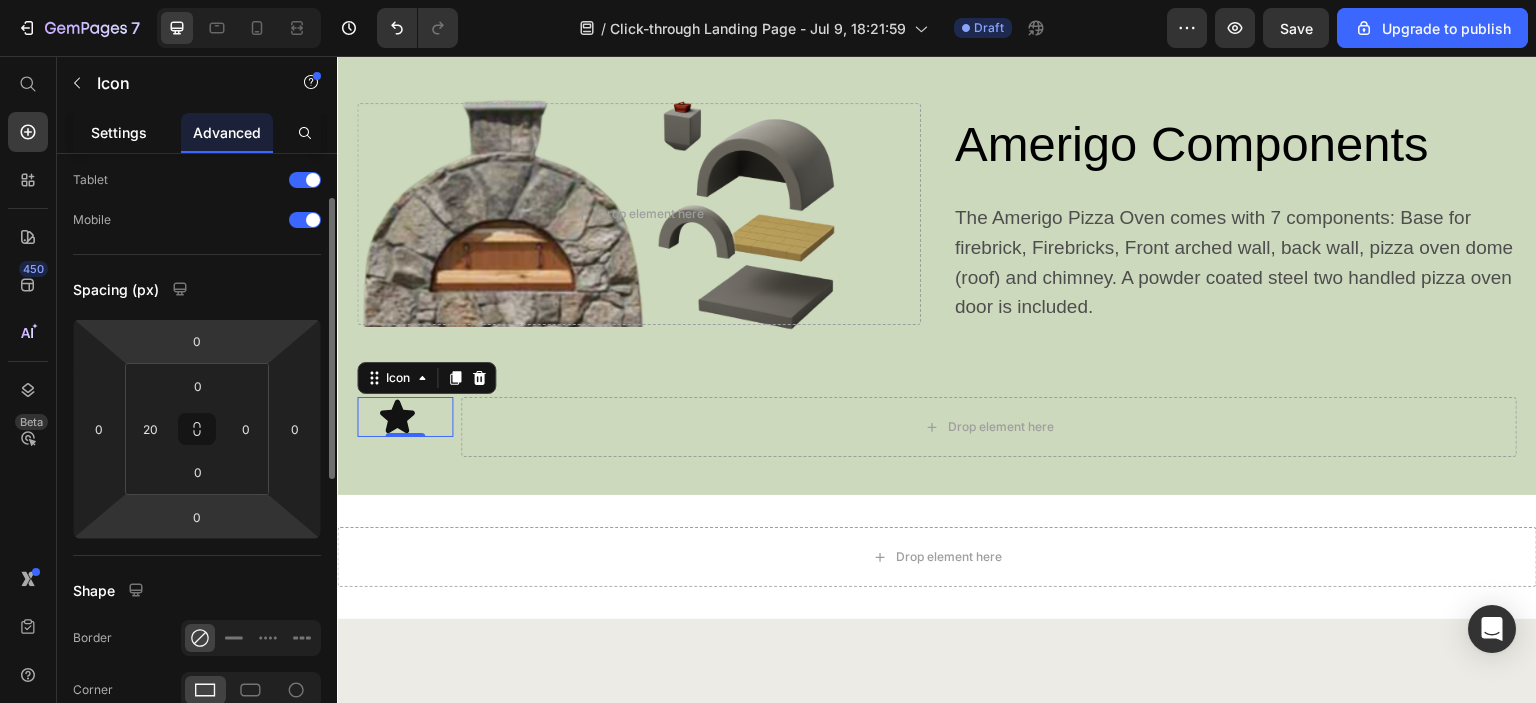click on "Settings" at bounding box center (119, 132) 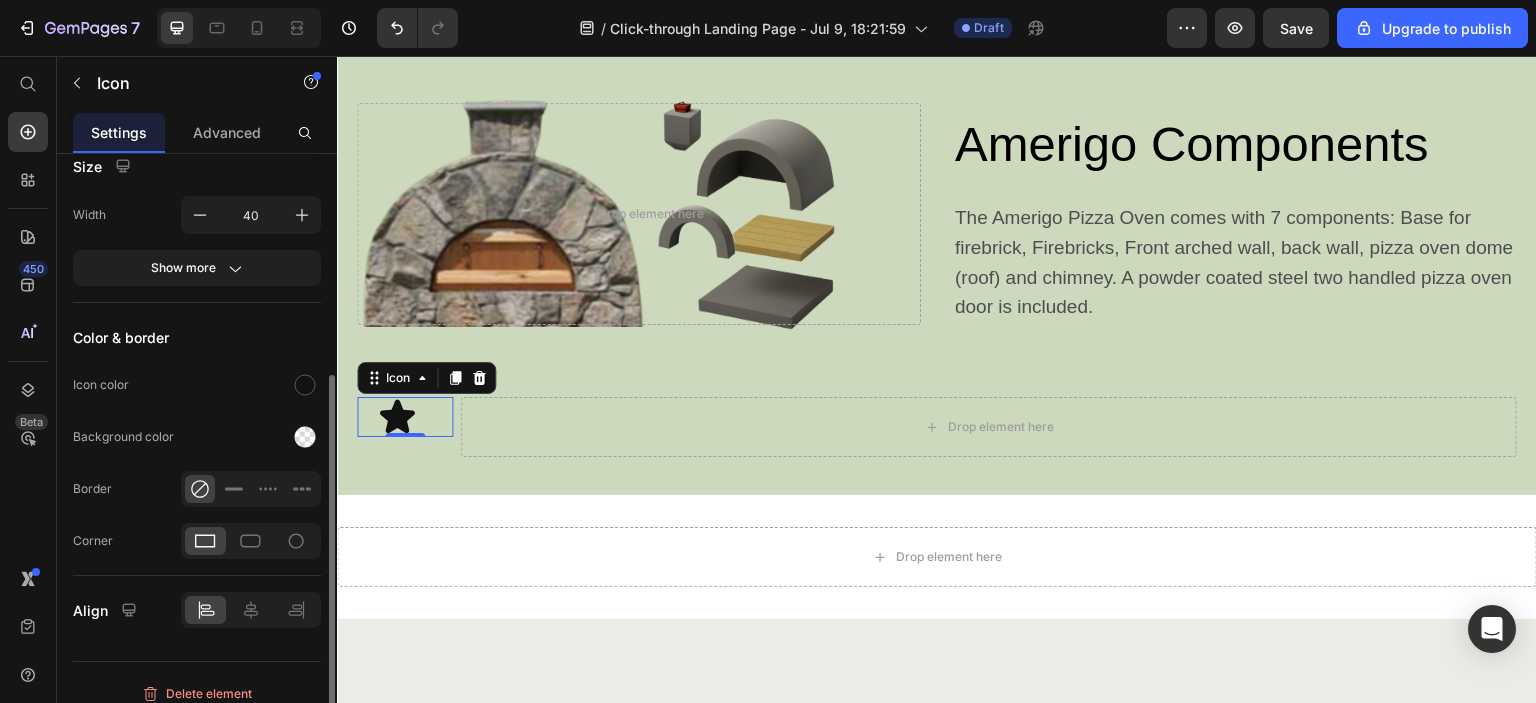scroll, scrollTop: 314, scrollLeft: 0, axis: vertical 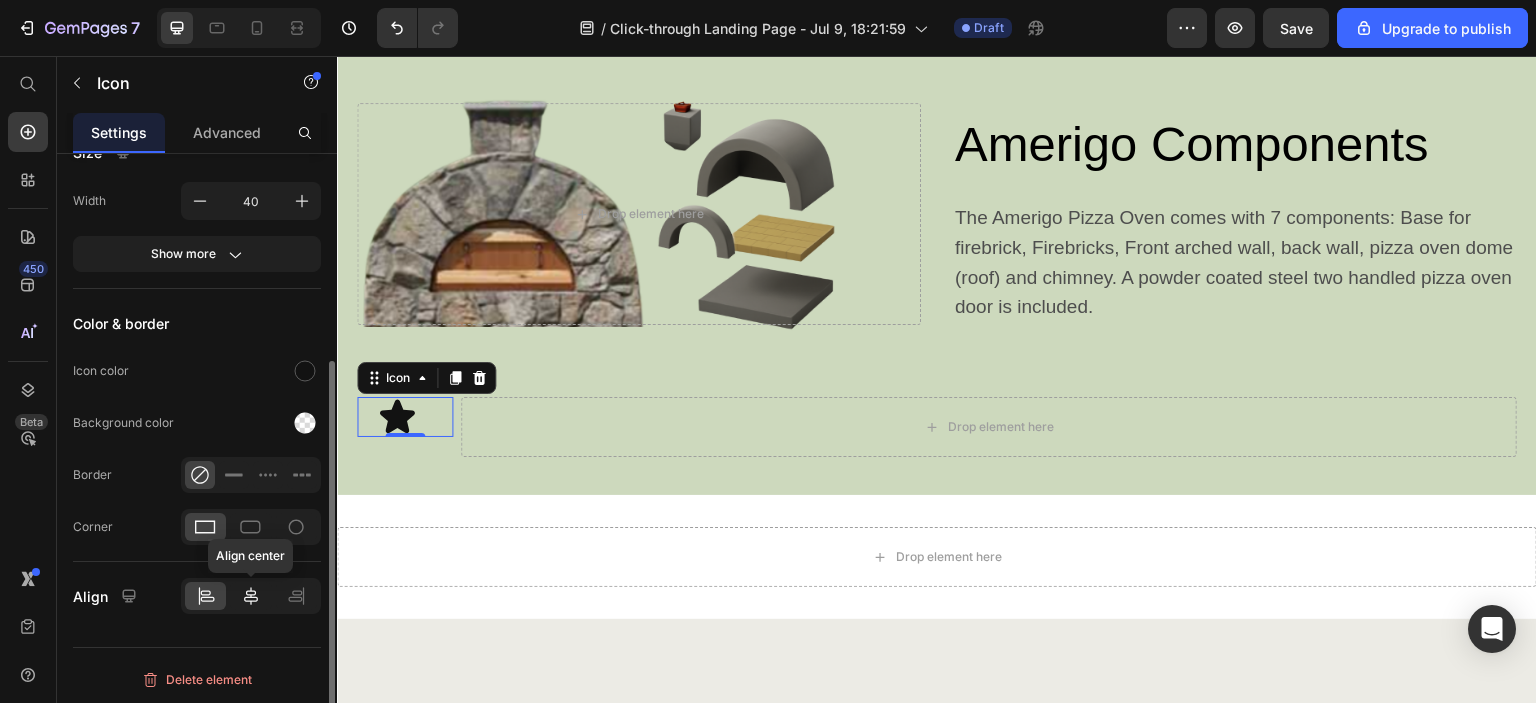 click 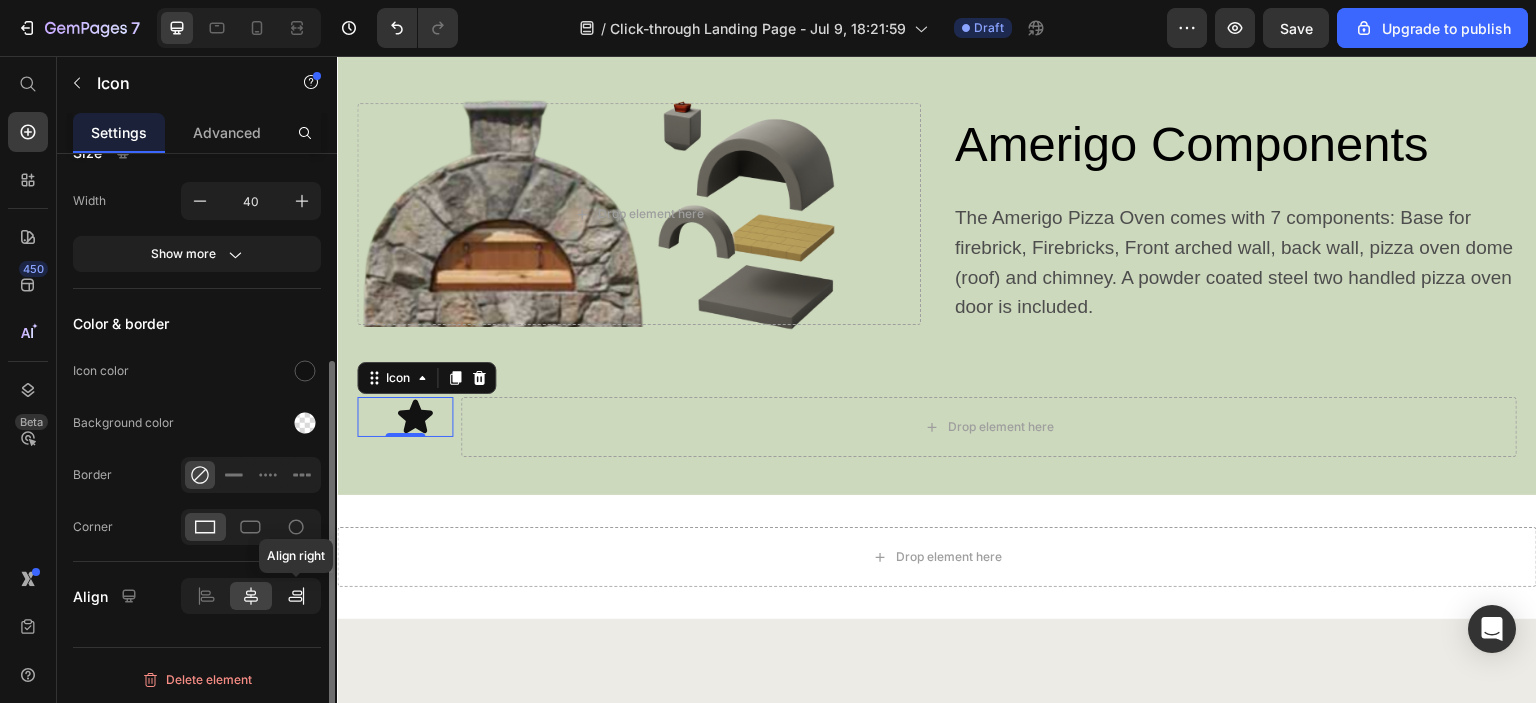 click 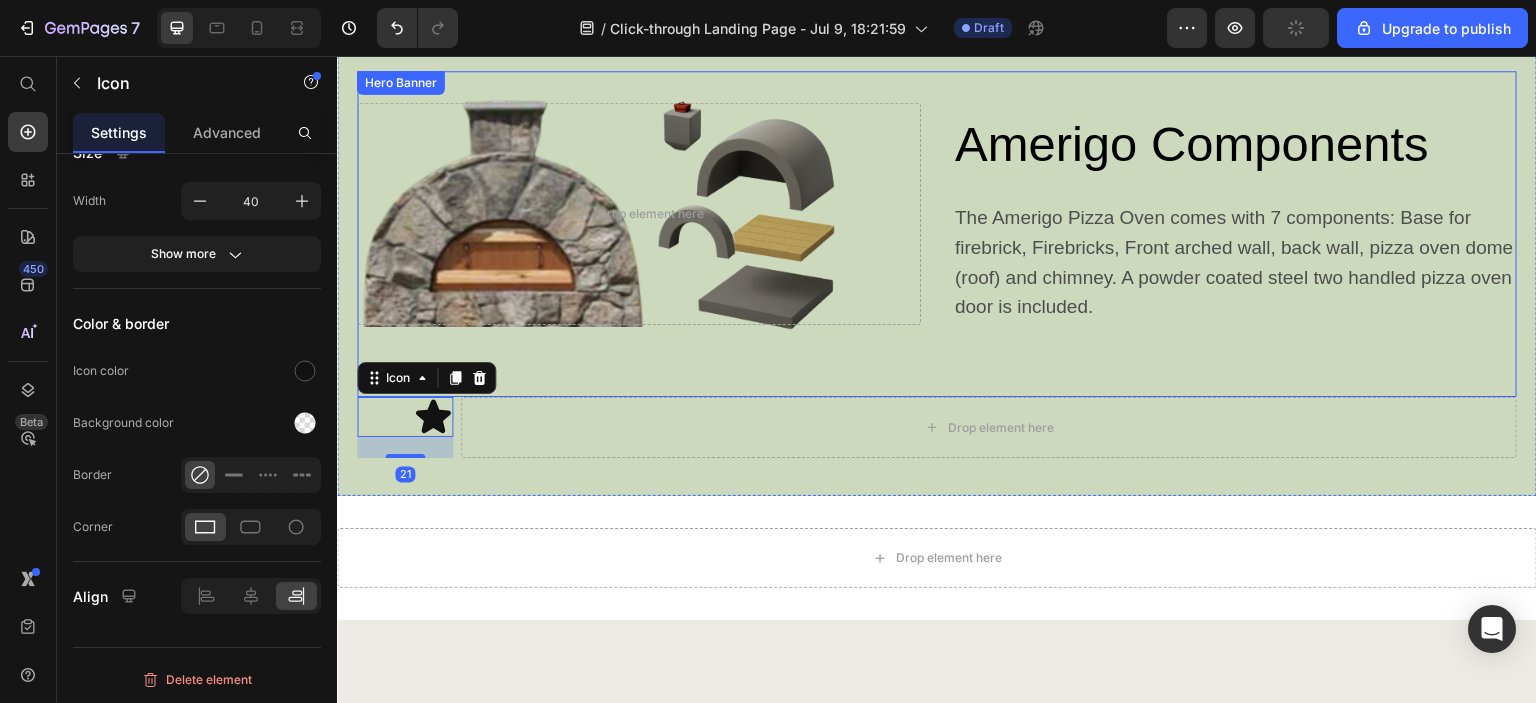 click on "Amerigo Components Heading The Amerigo Pizza Oven comes with 7 components: Base for firebrick, Firebricks, Front arched wall, back wall, pizza oven dome (roof) and chimney. A powder coated steel two handled pizza oven door is included.  Text Block Row
Drop element here" at bounding box center (937, 234) 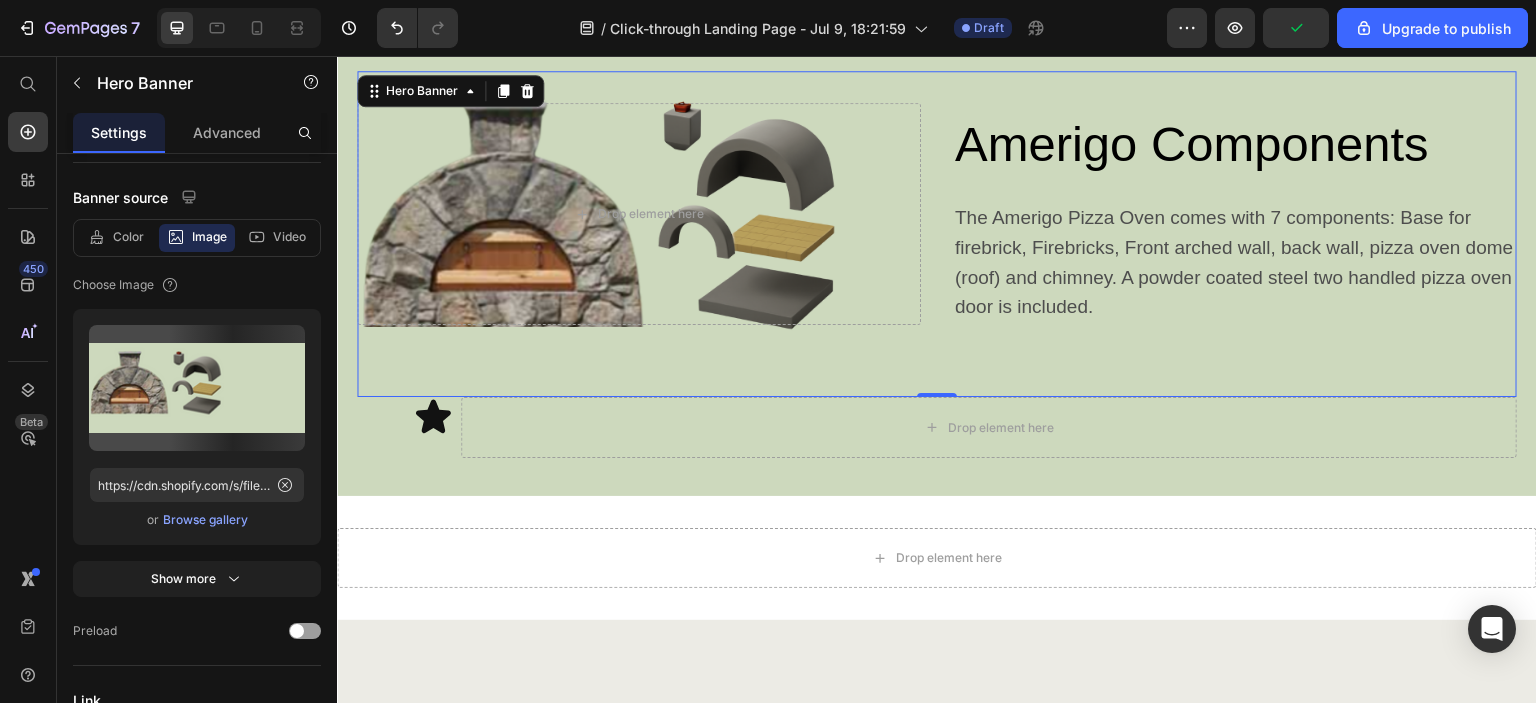 scroll, scrollTop: 0, scrollLeft: 0, axis: both 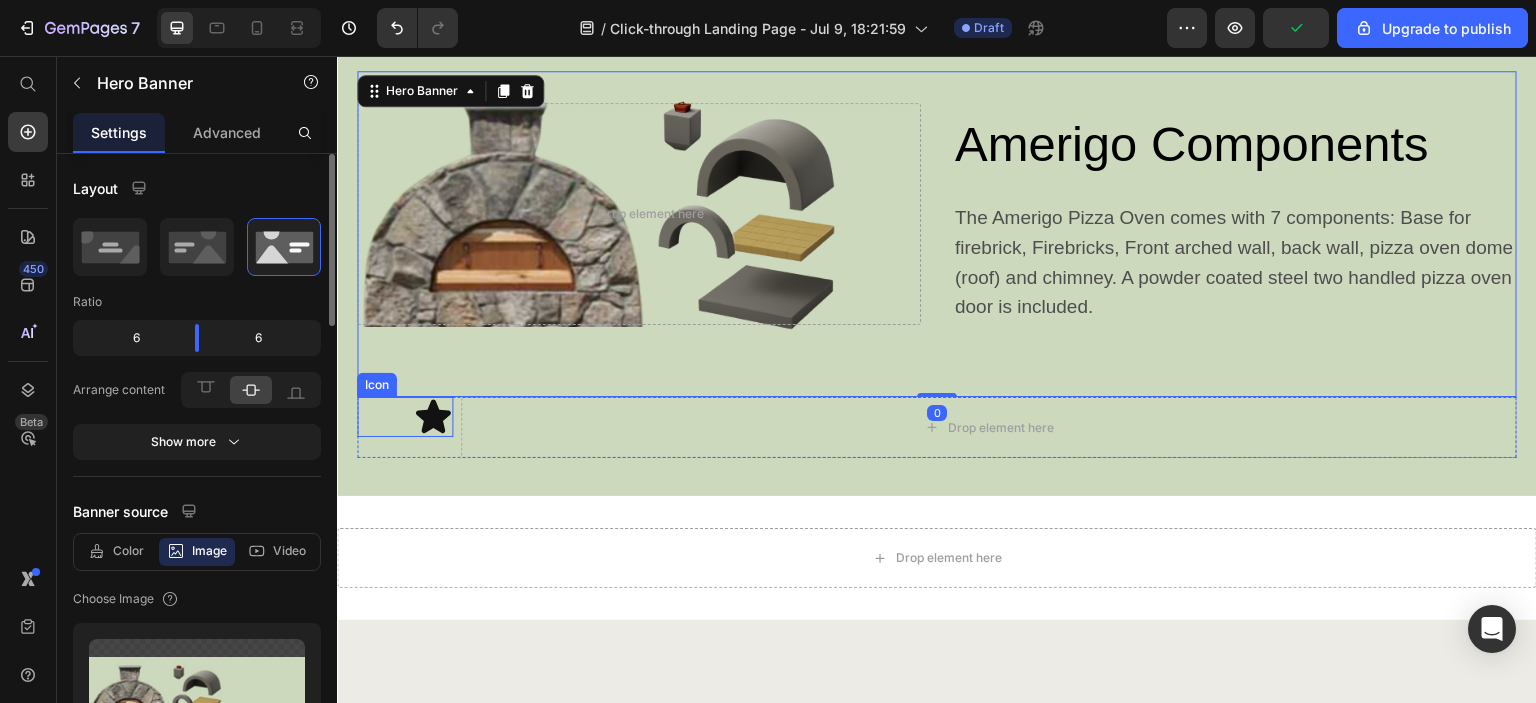 click on "Icon" at bounding box center [405, 417] 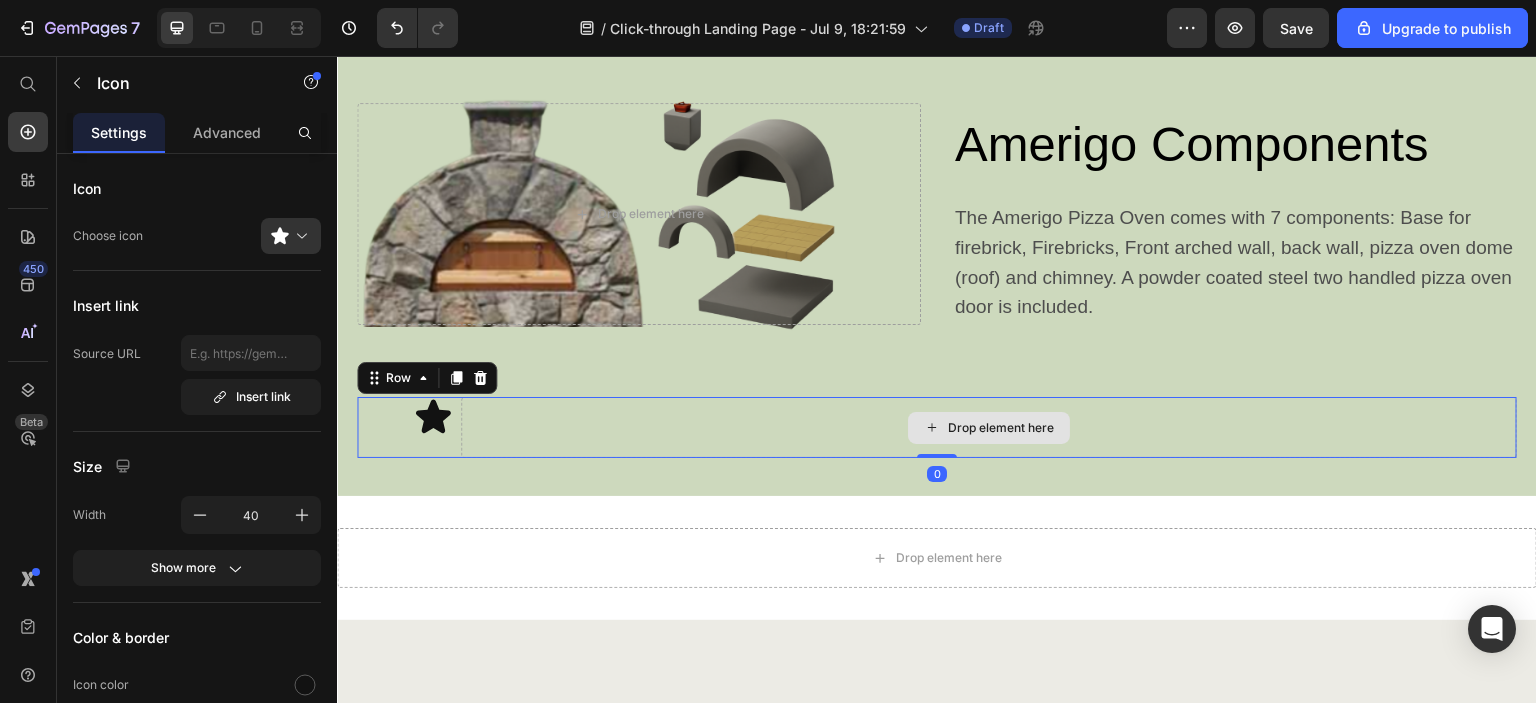 click on "Drop element here" at bounding box center [989, 427] 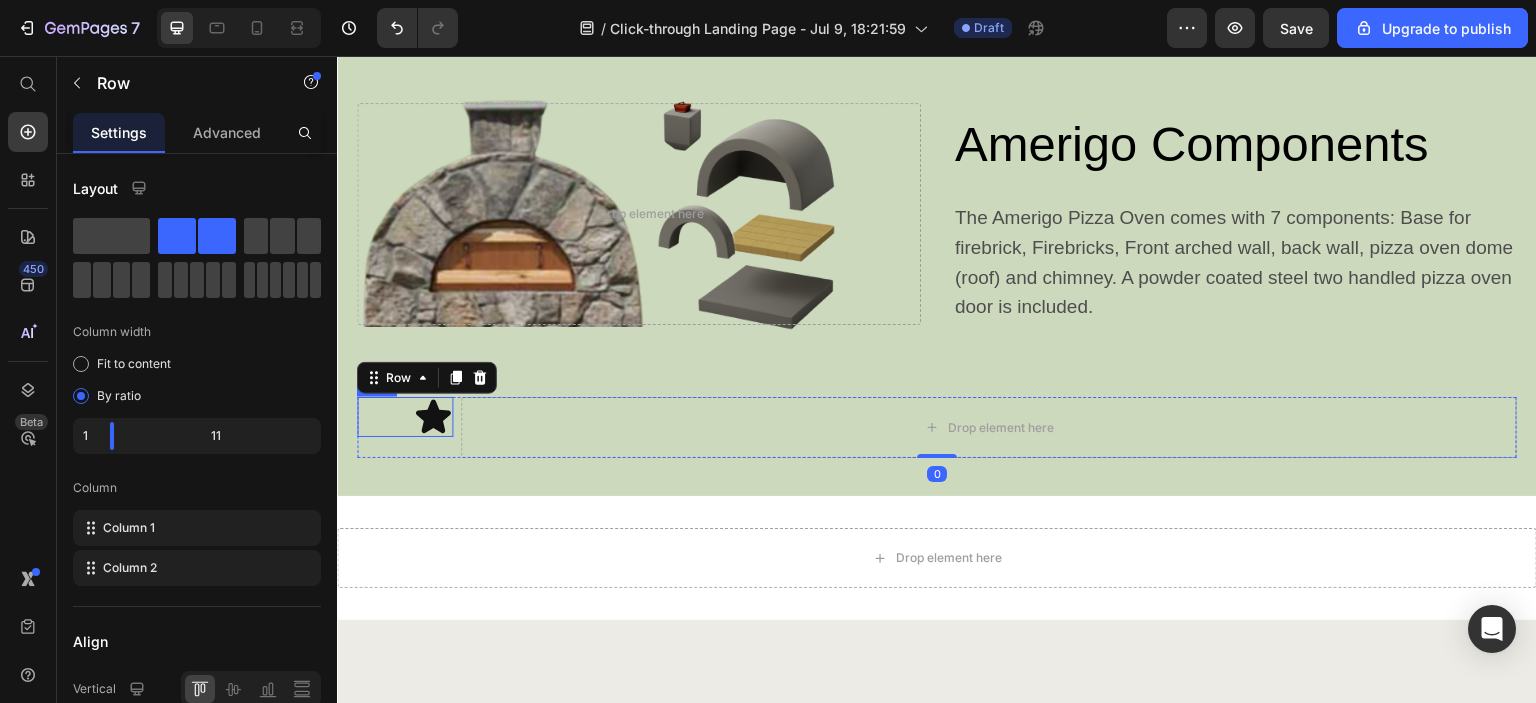 click 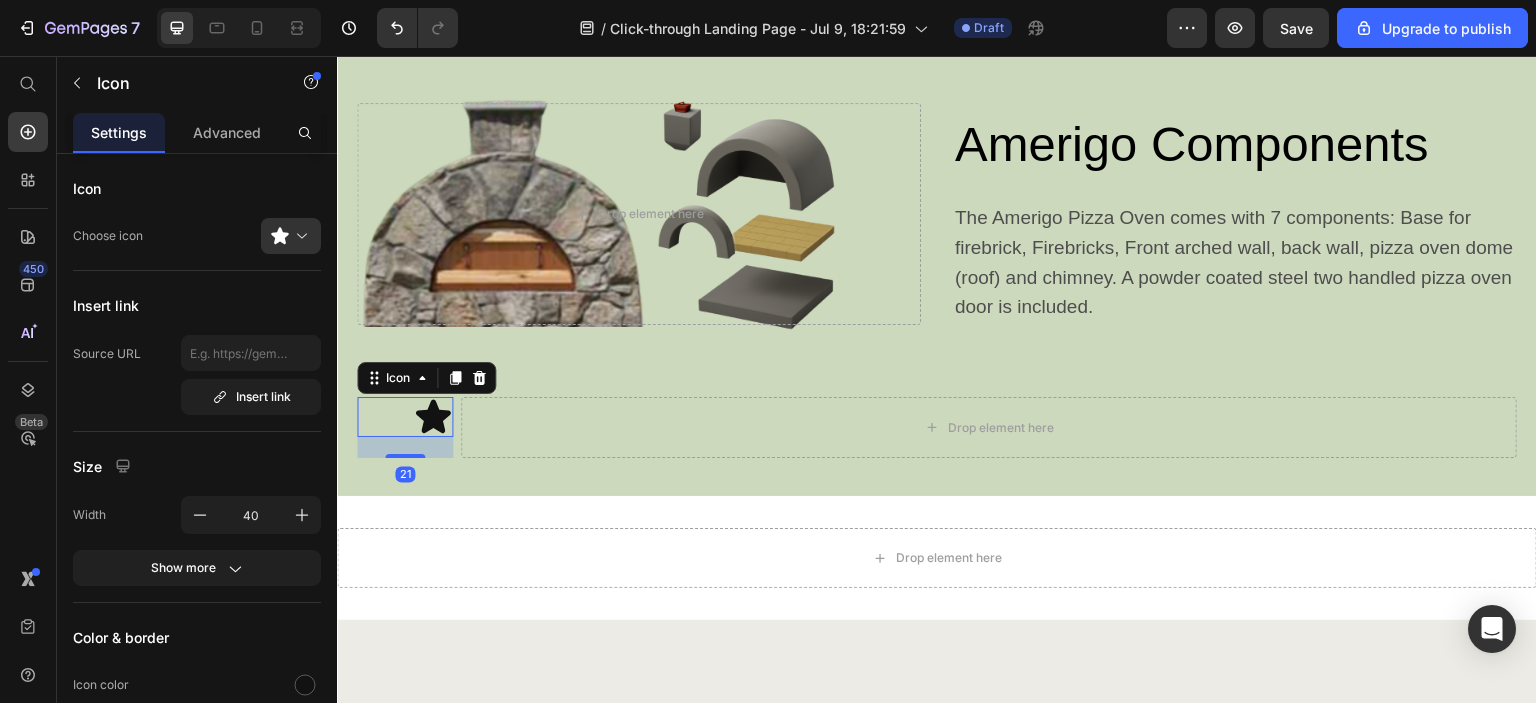 click on "21" at bounding box center (405, 447) 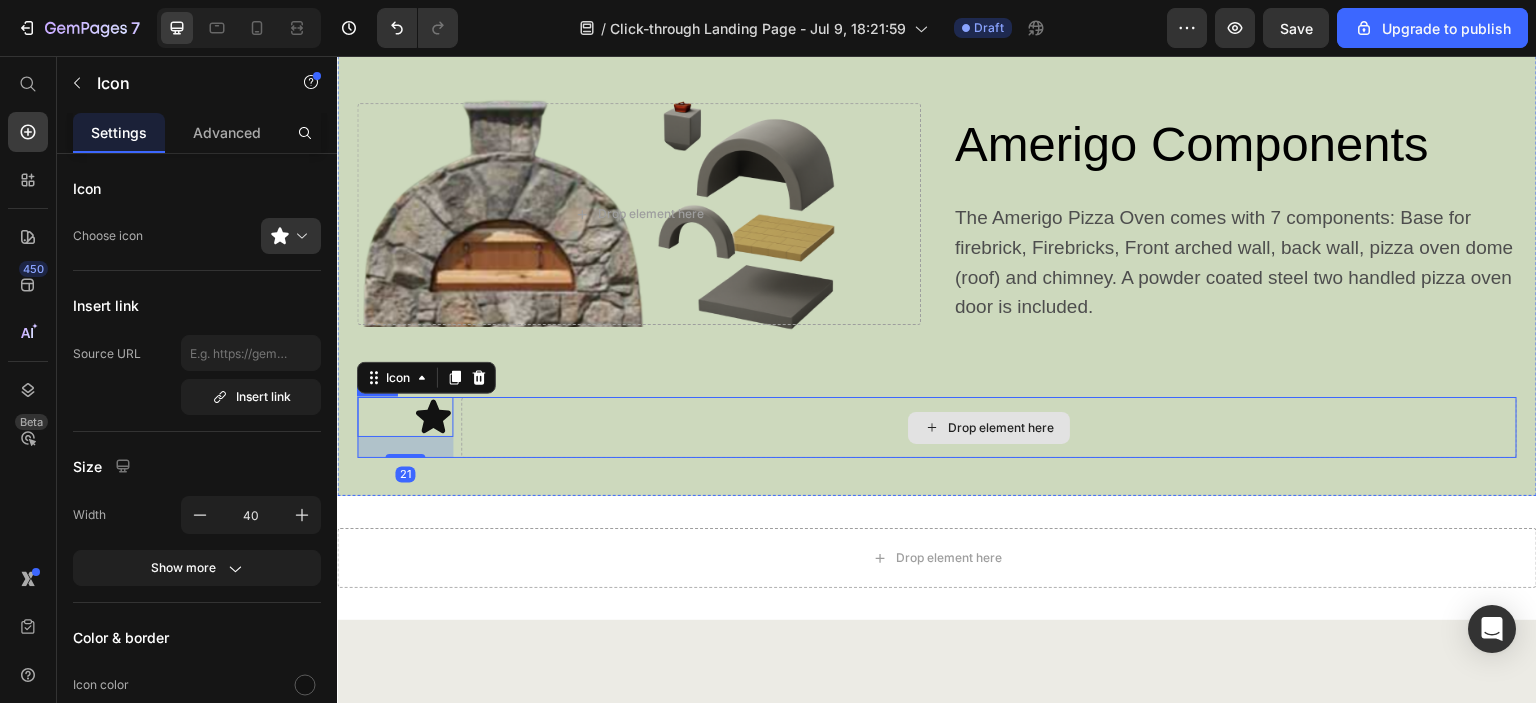 click on "Drop element here" at bounding box center (989, 427) 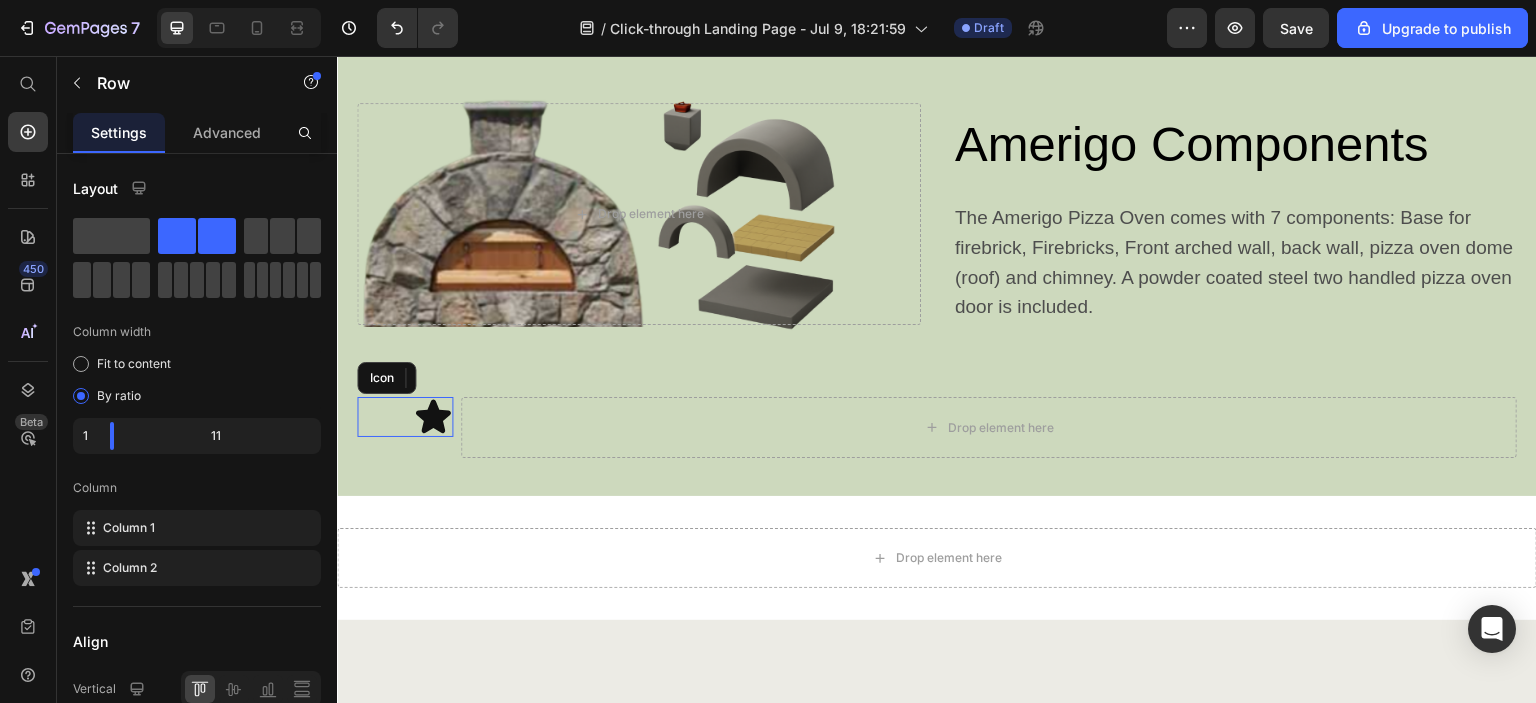 click on "Icon" at bounding box center [405, 417] 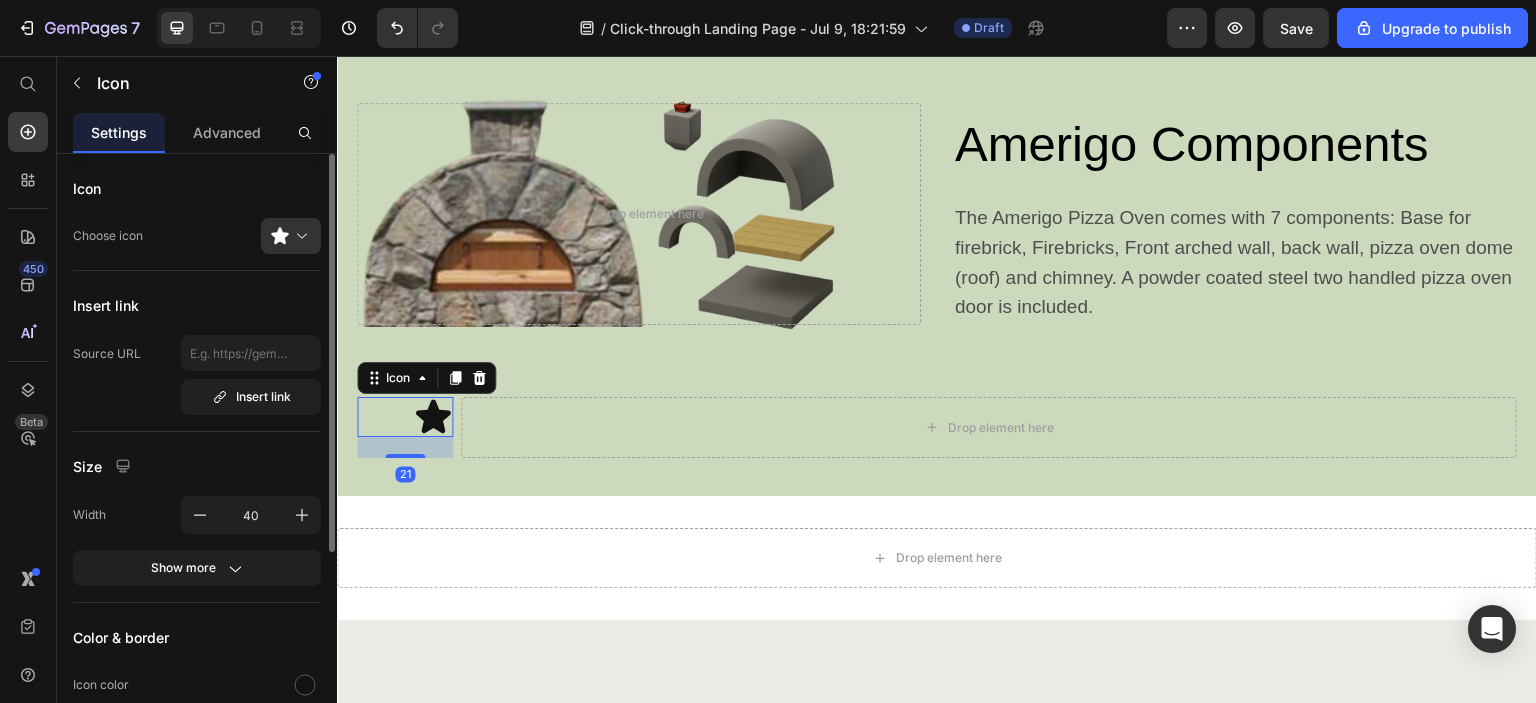 scroll, scrollTop: 314, scrollLeft: 0, axis: vertical 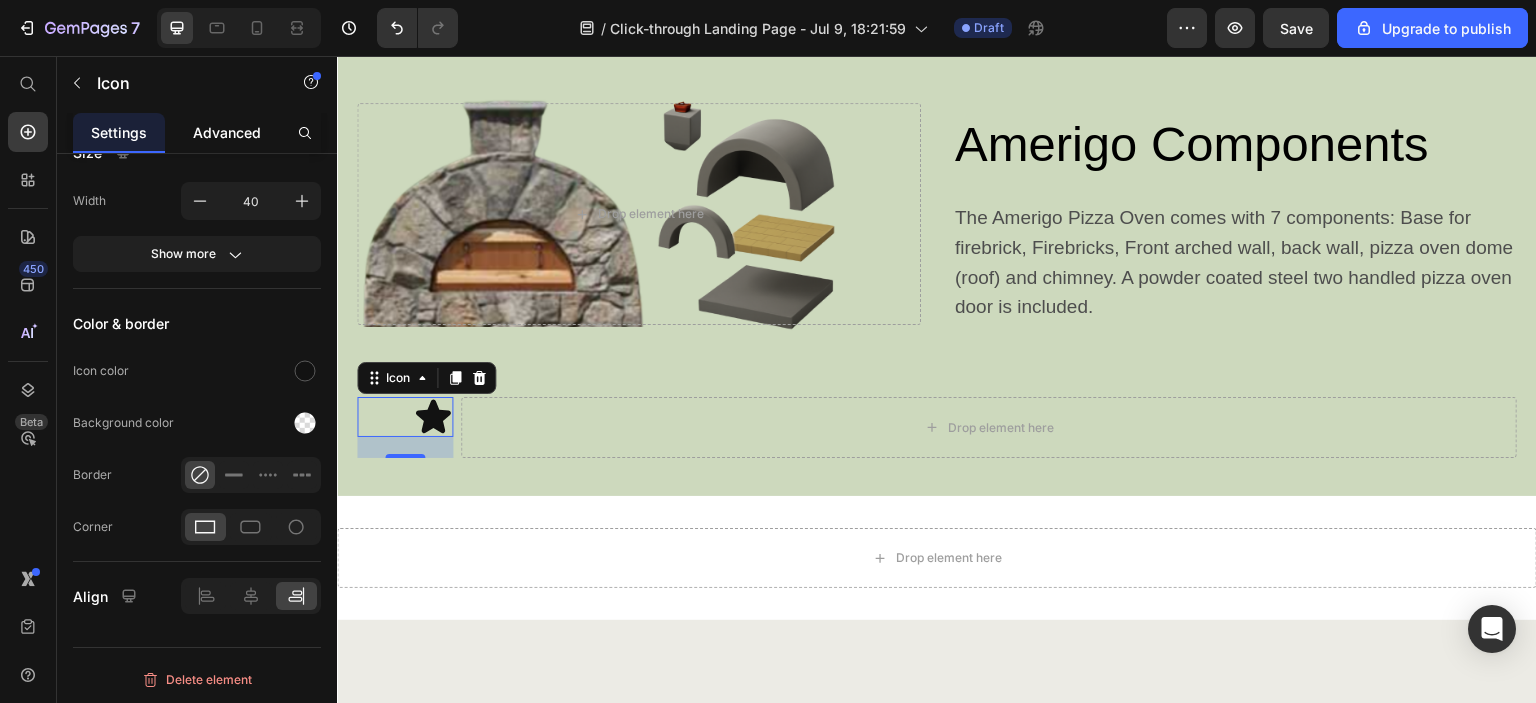 click on "Advanced" at bounding box center [227, 132] 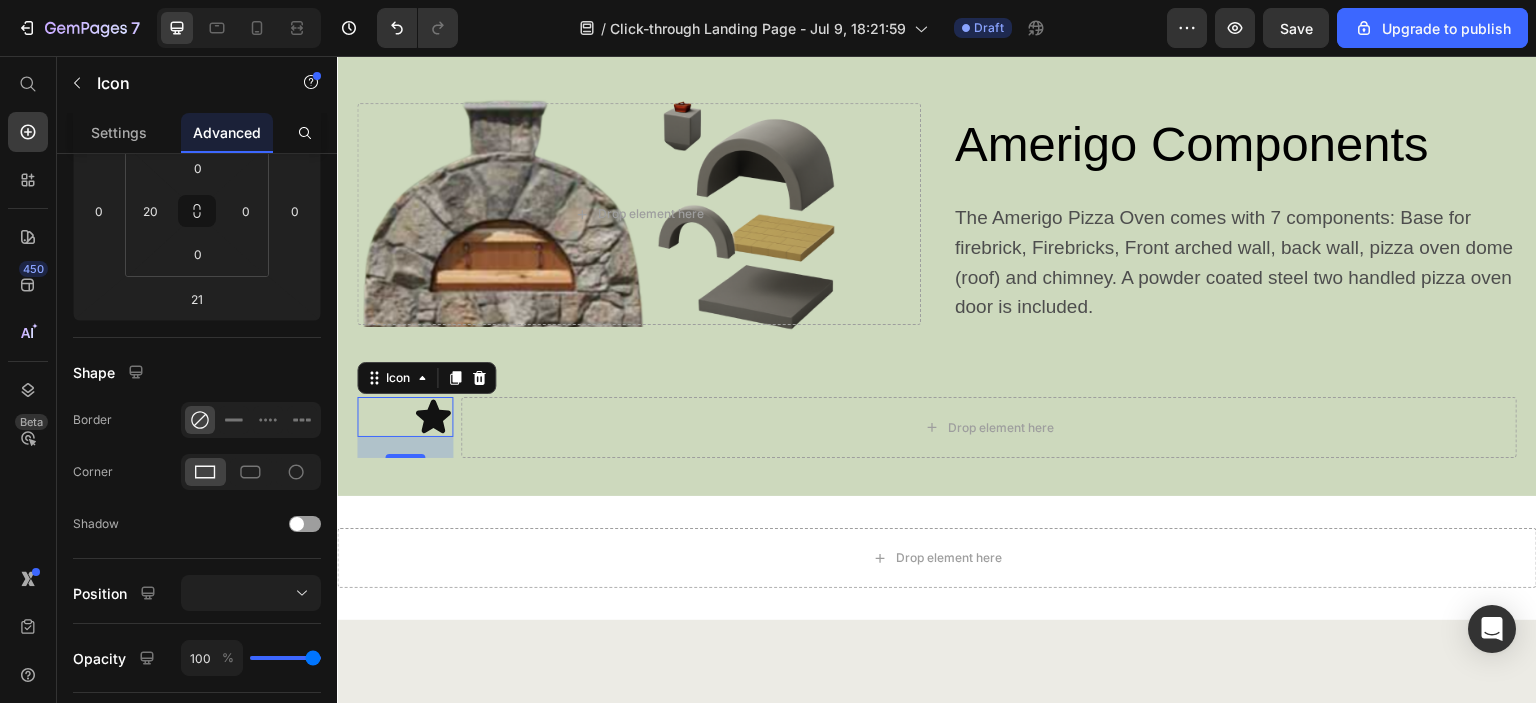 scroll, scrollTop: 0, scrollLeft: 0, axis: both 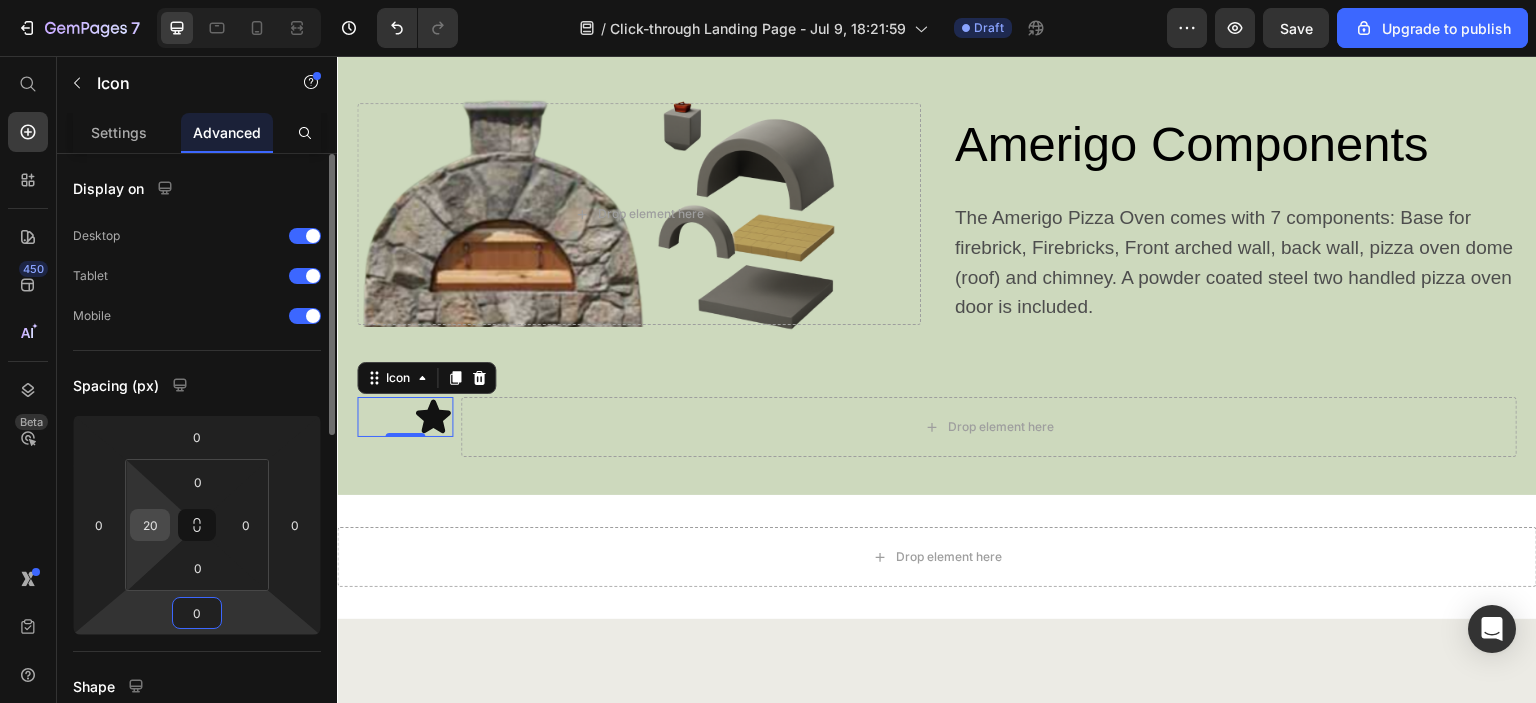 type on "0" 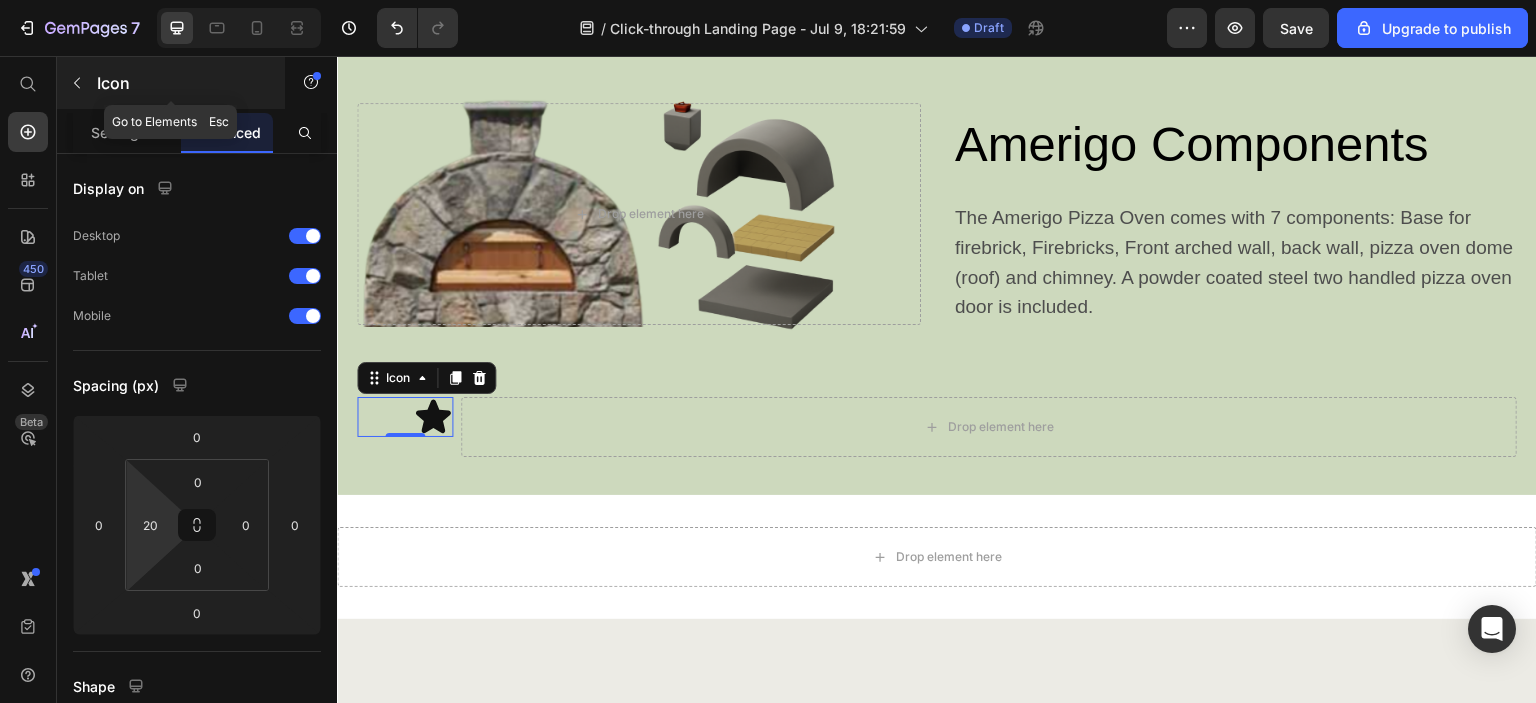 click 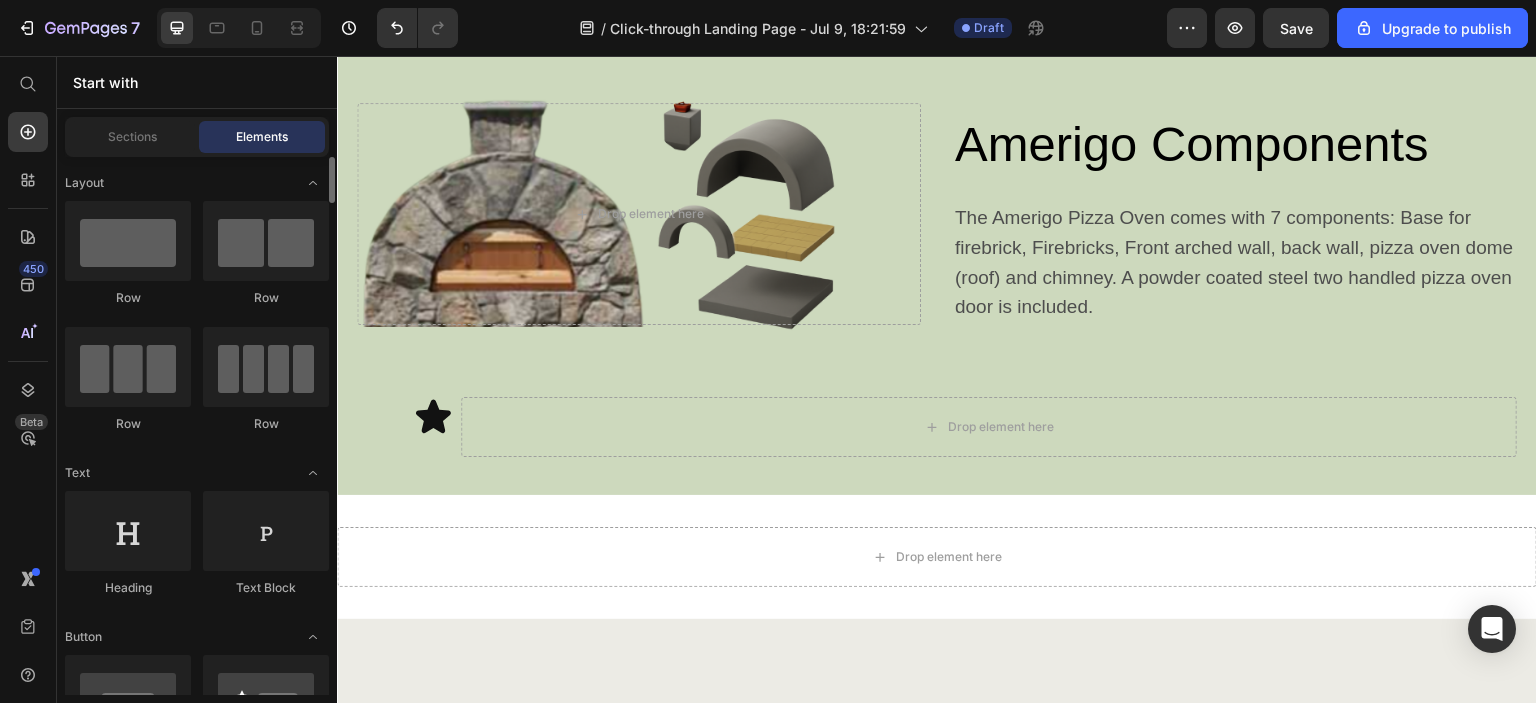 scroll, scrollTop: 100, scrollLeft: 0, axis: vertical 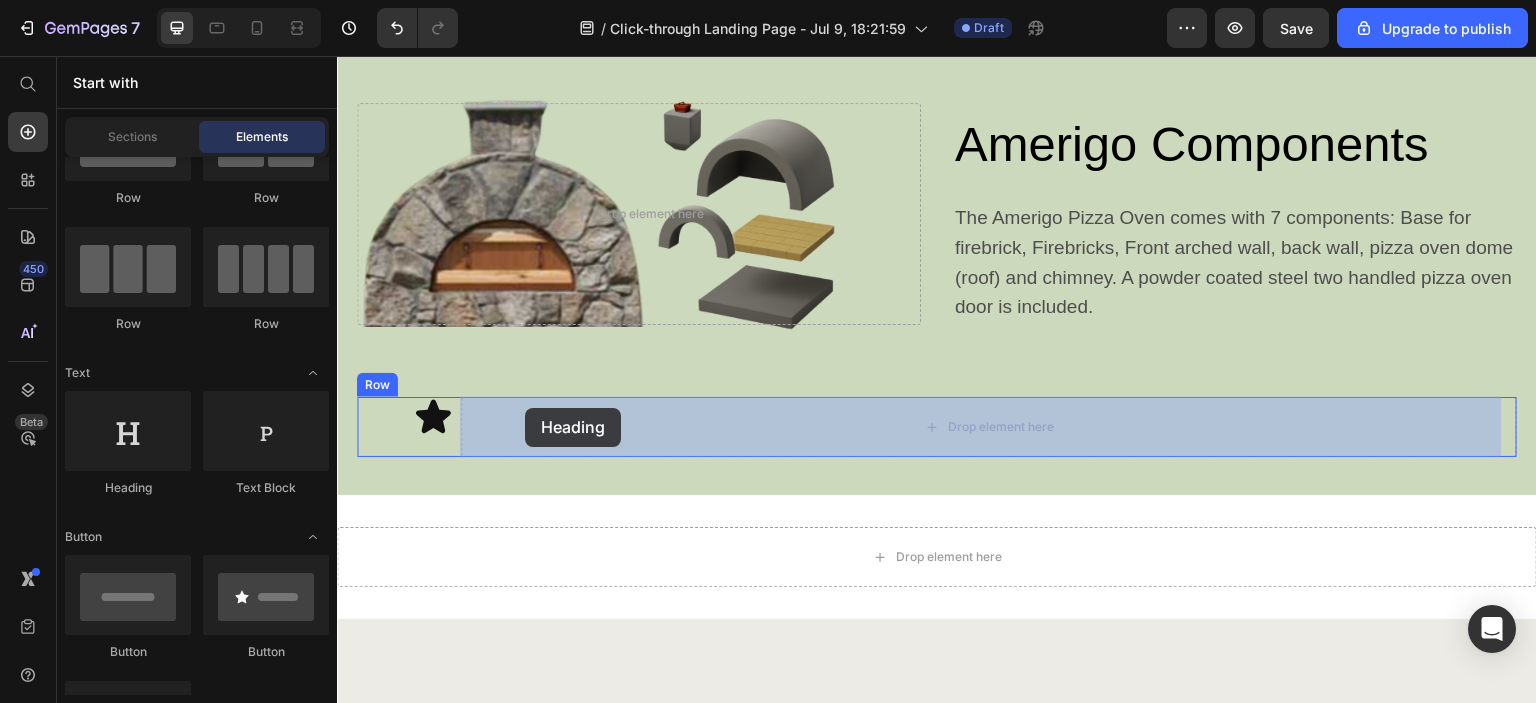drag, startPoint x: 429, startPoint y: 487, endPoint x: 528, endPoint y: 408, distance: 126.65702 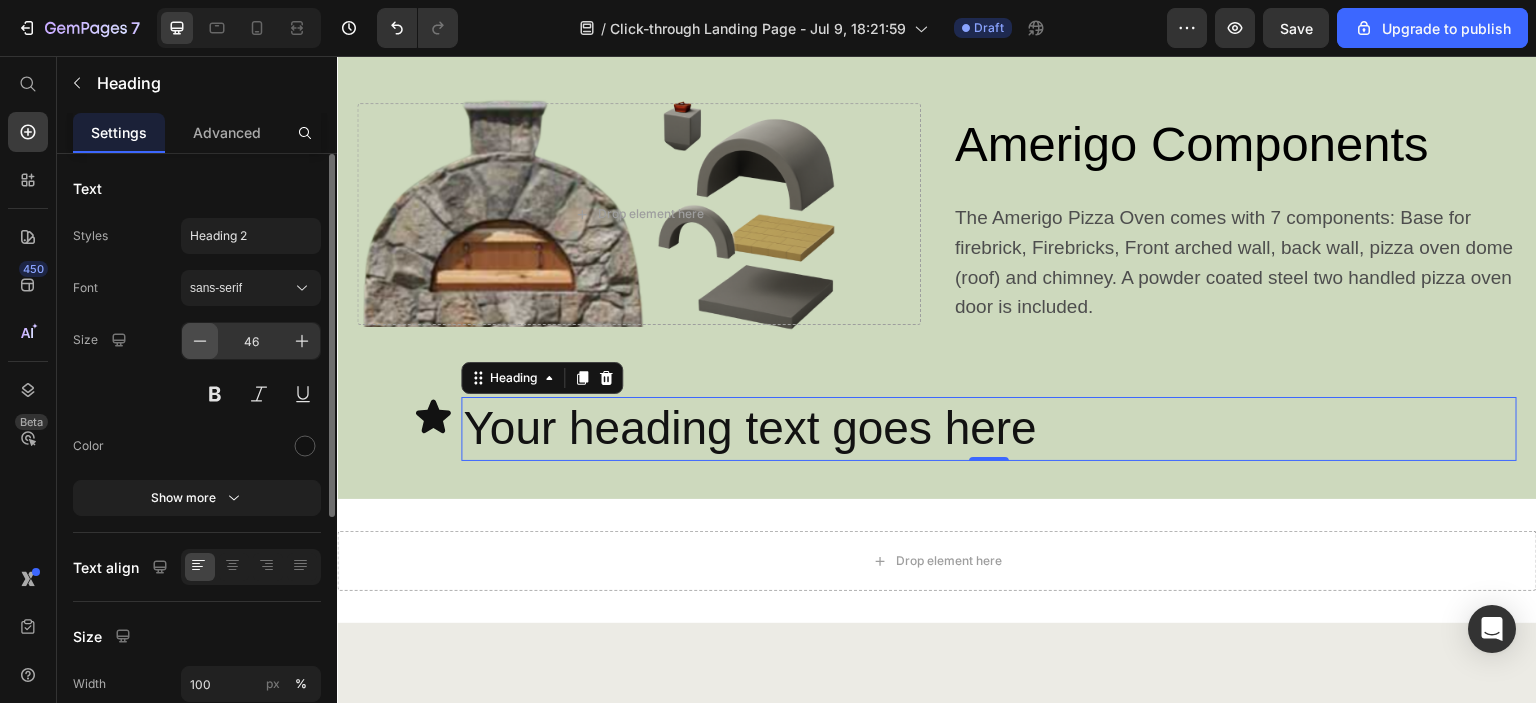 click 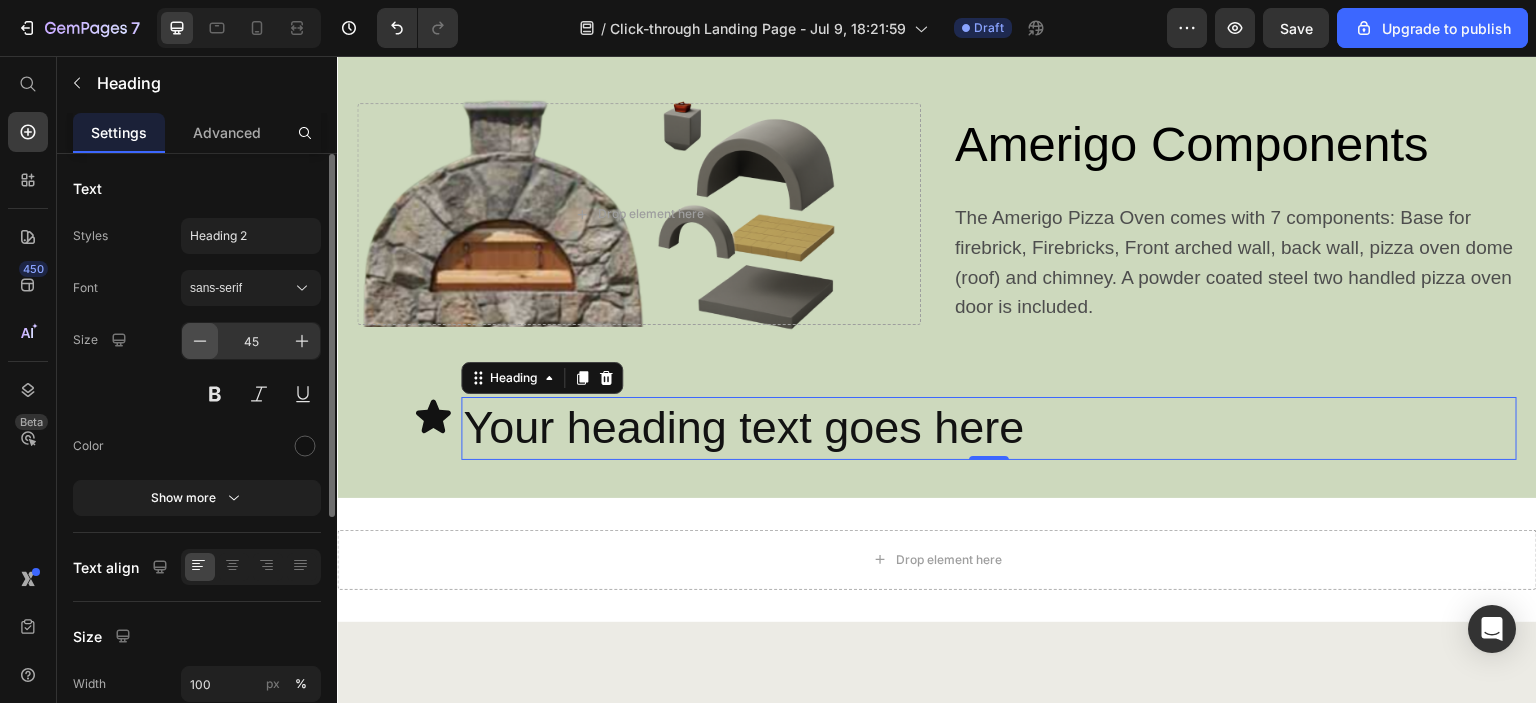 click 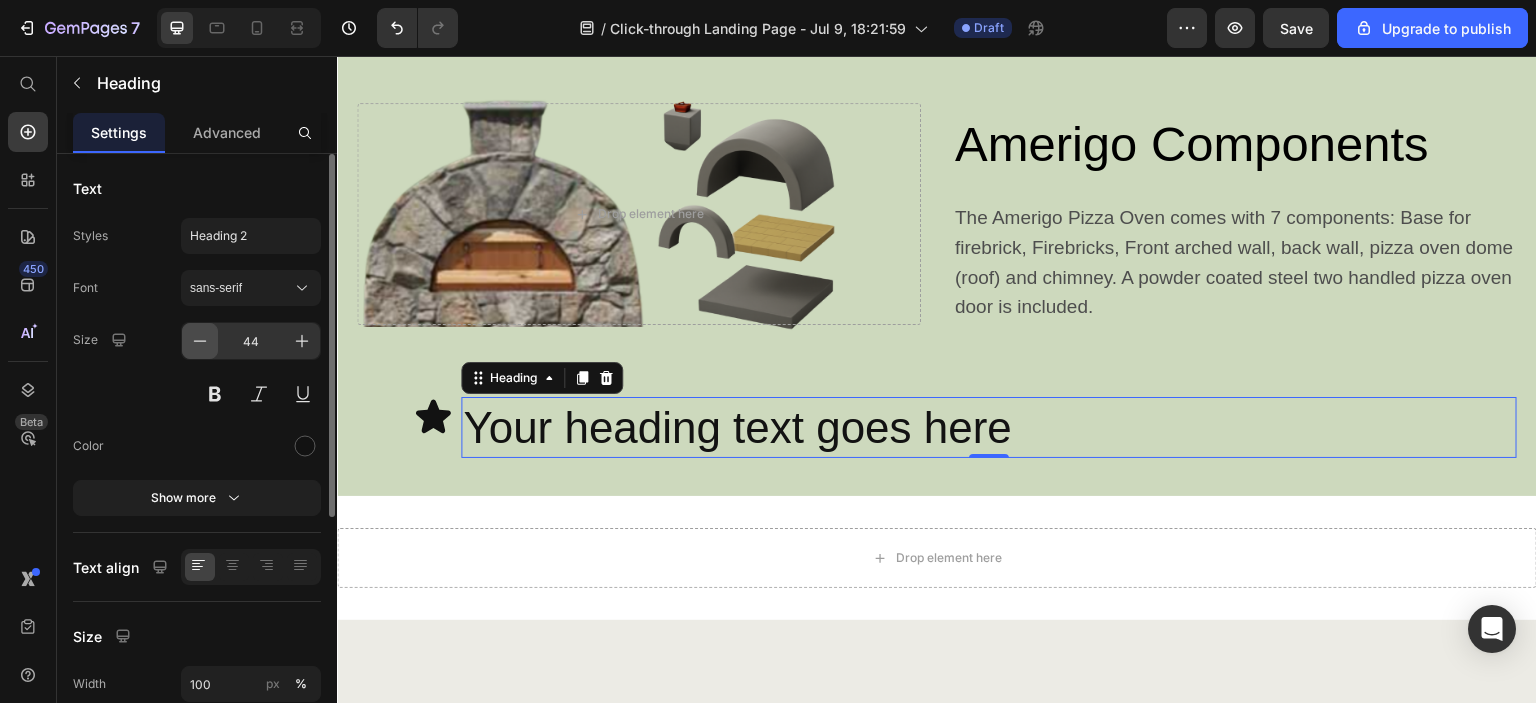 click 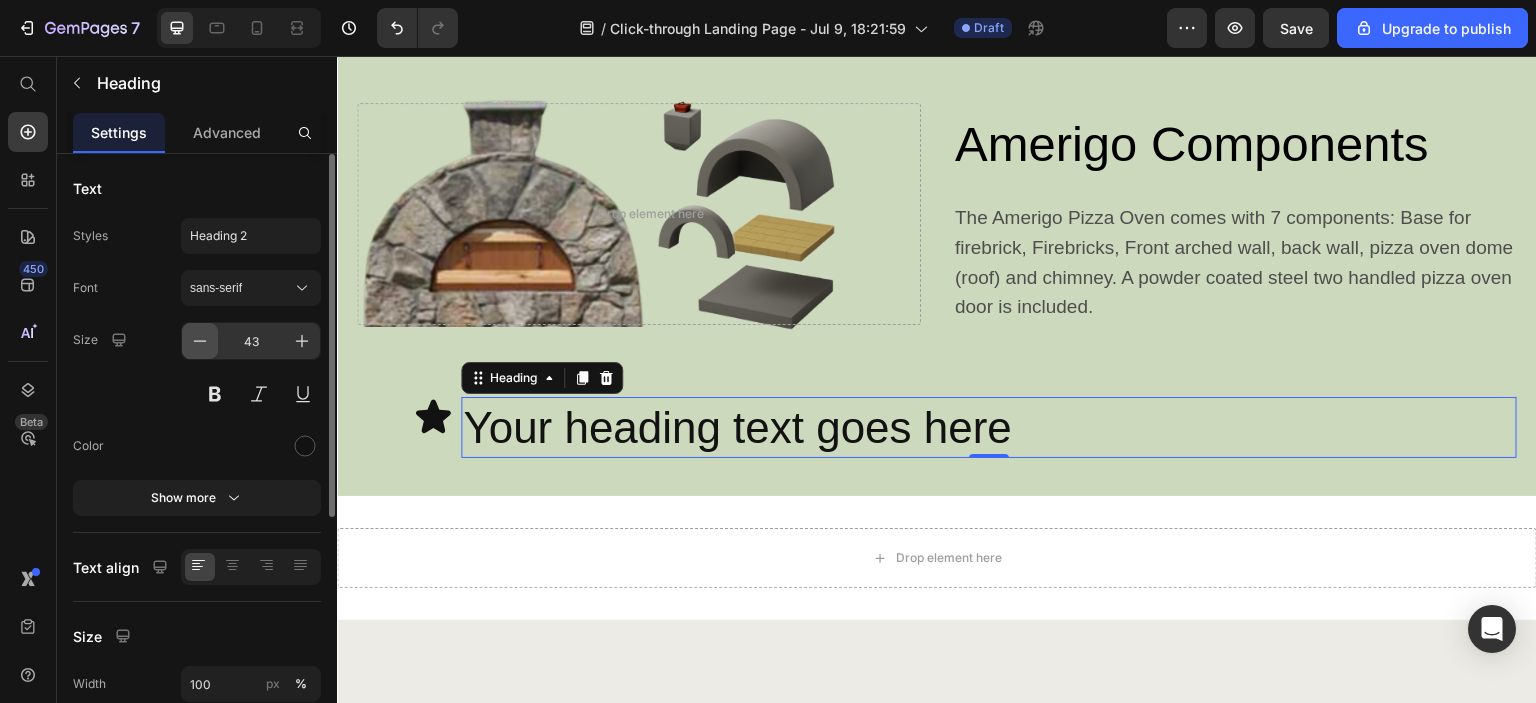 click 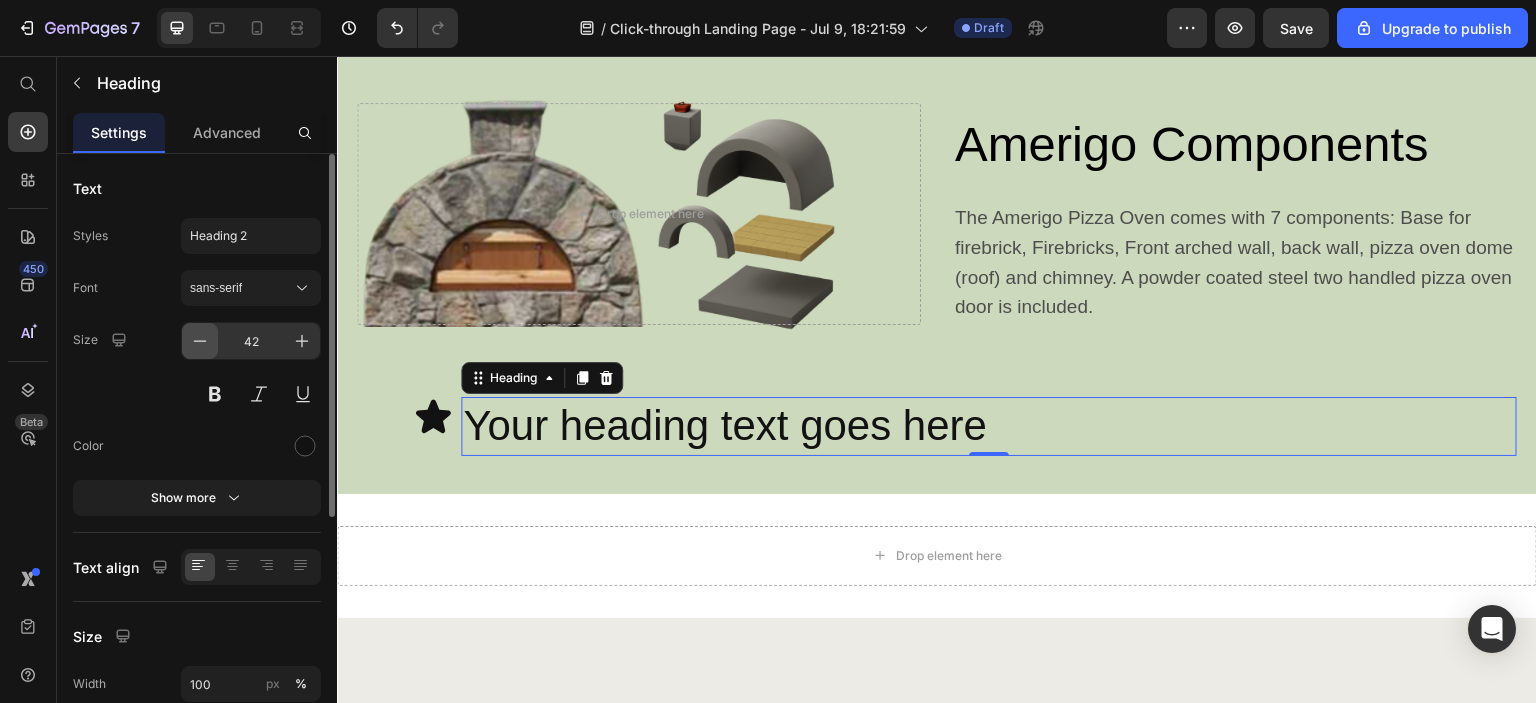 click 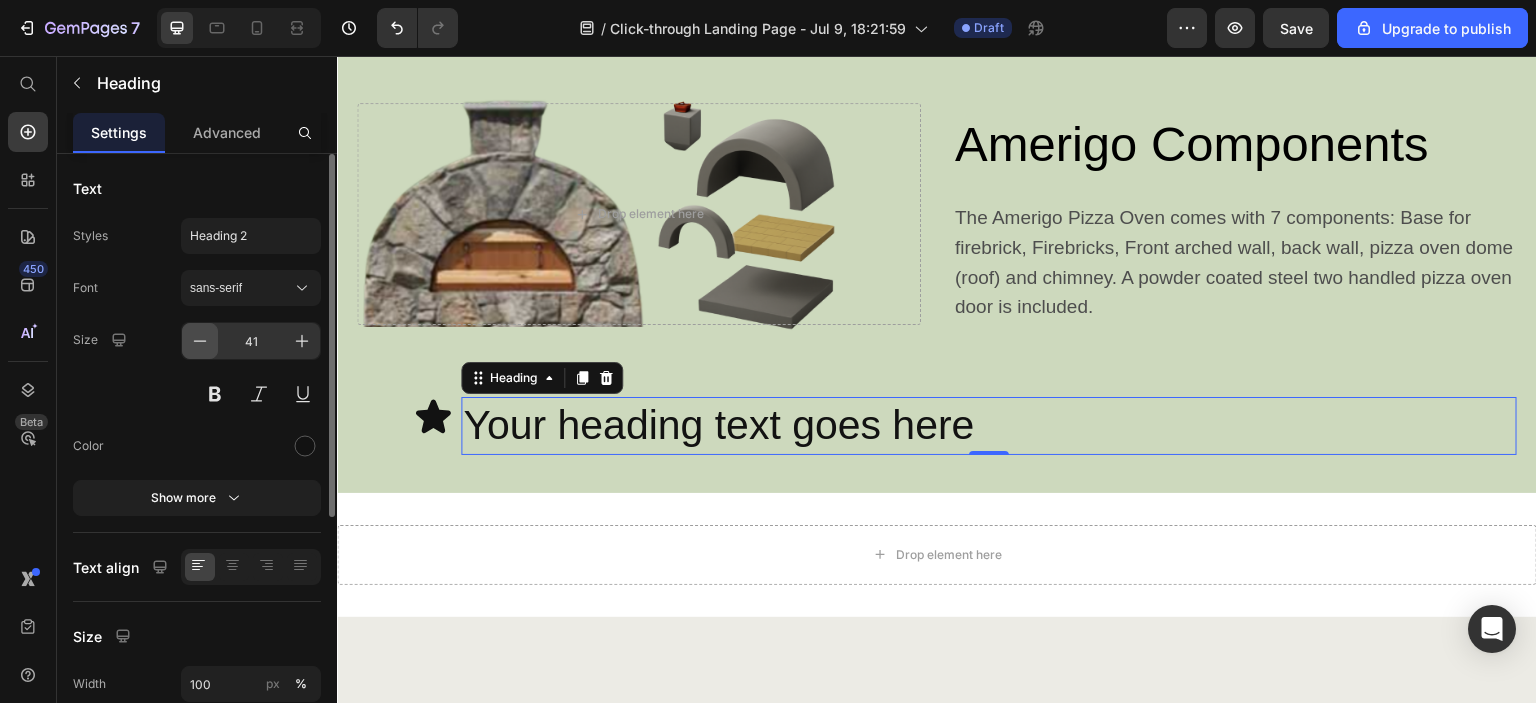 click 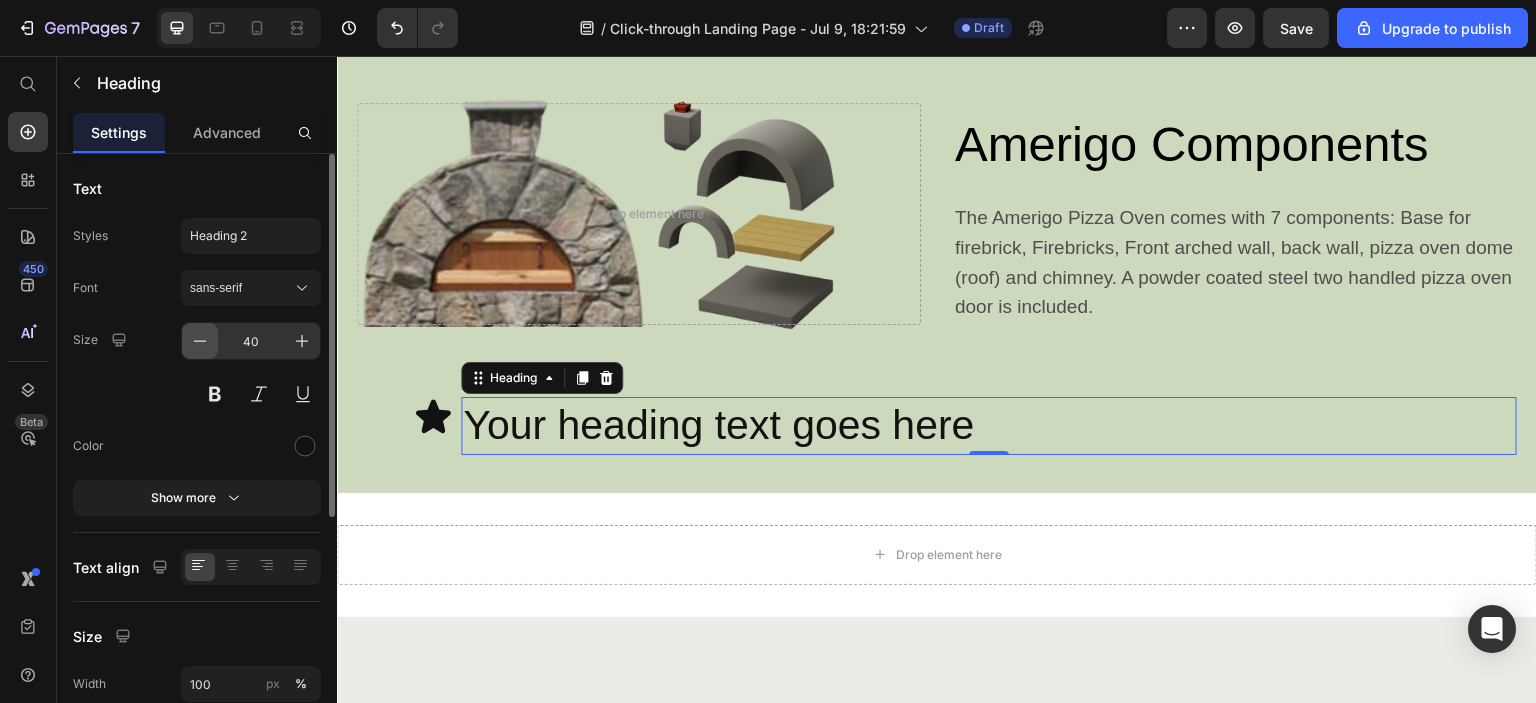 click 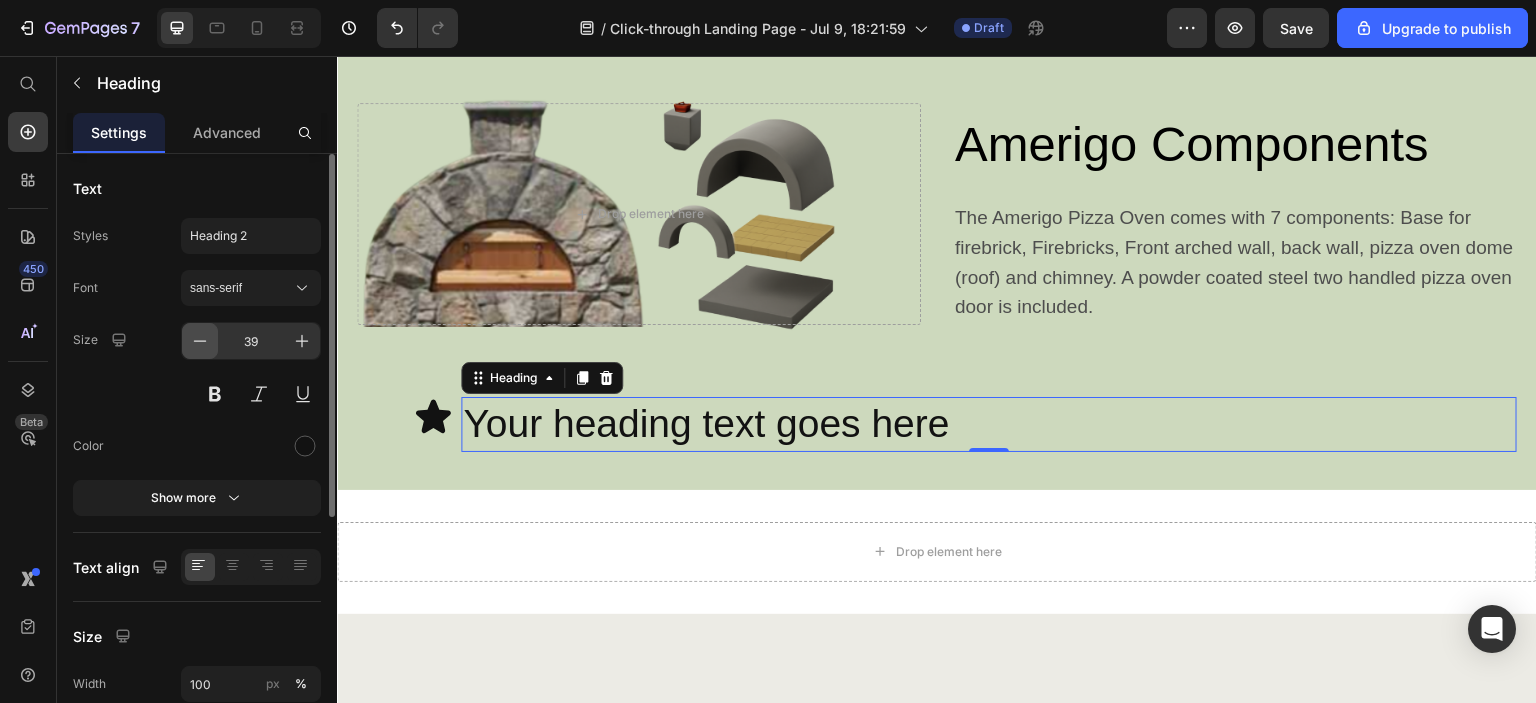 click 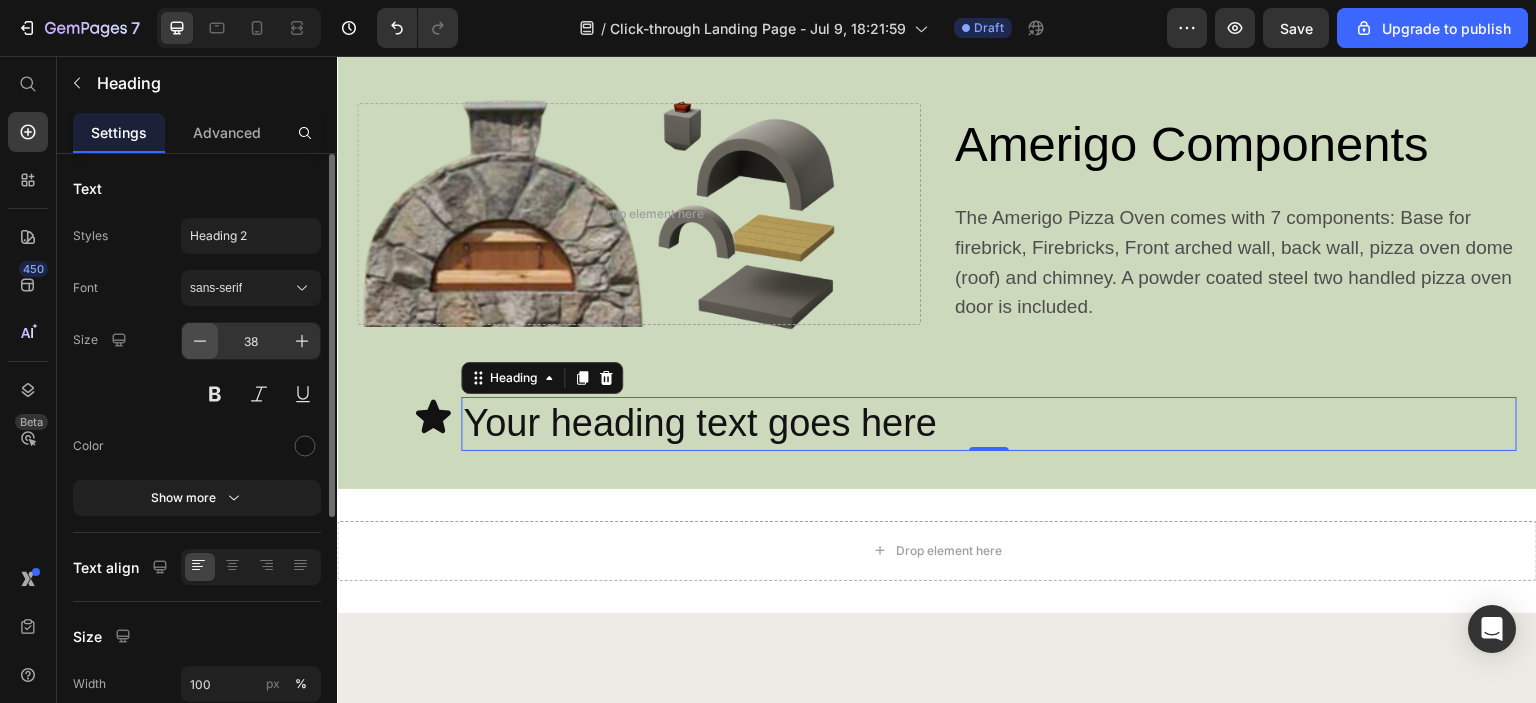 click 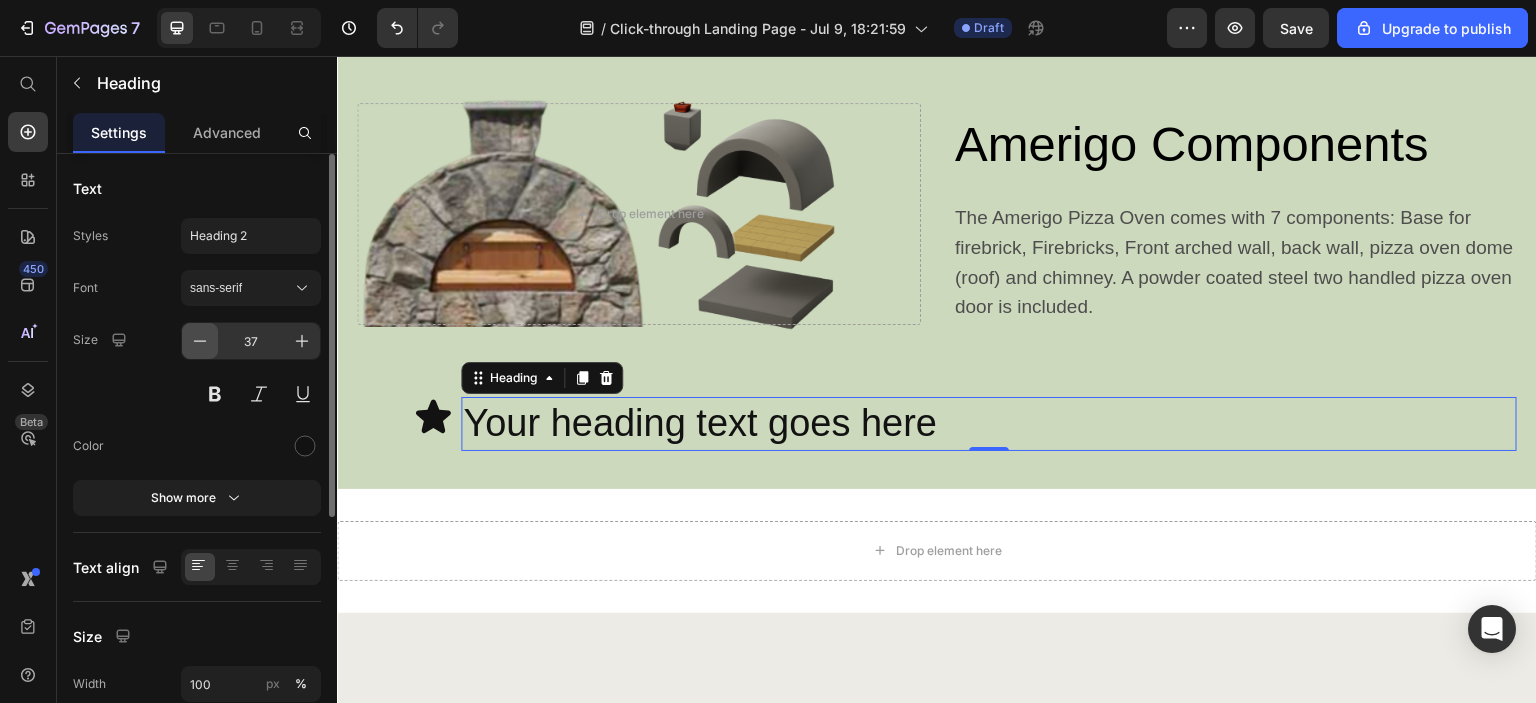 click 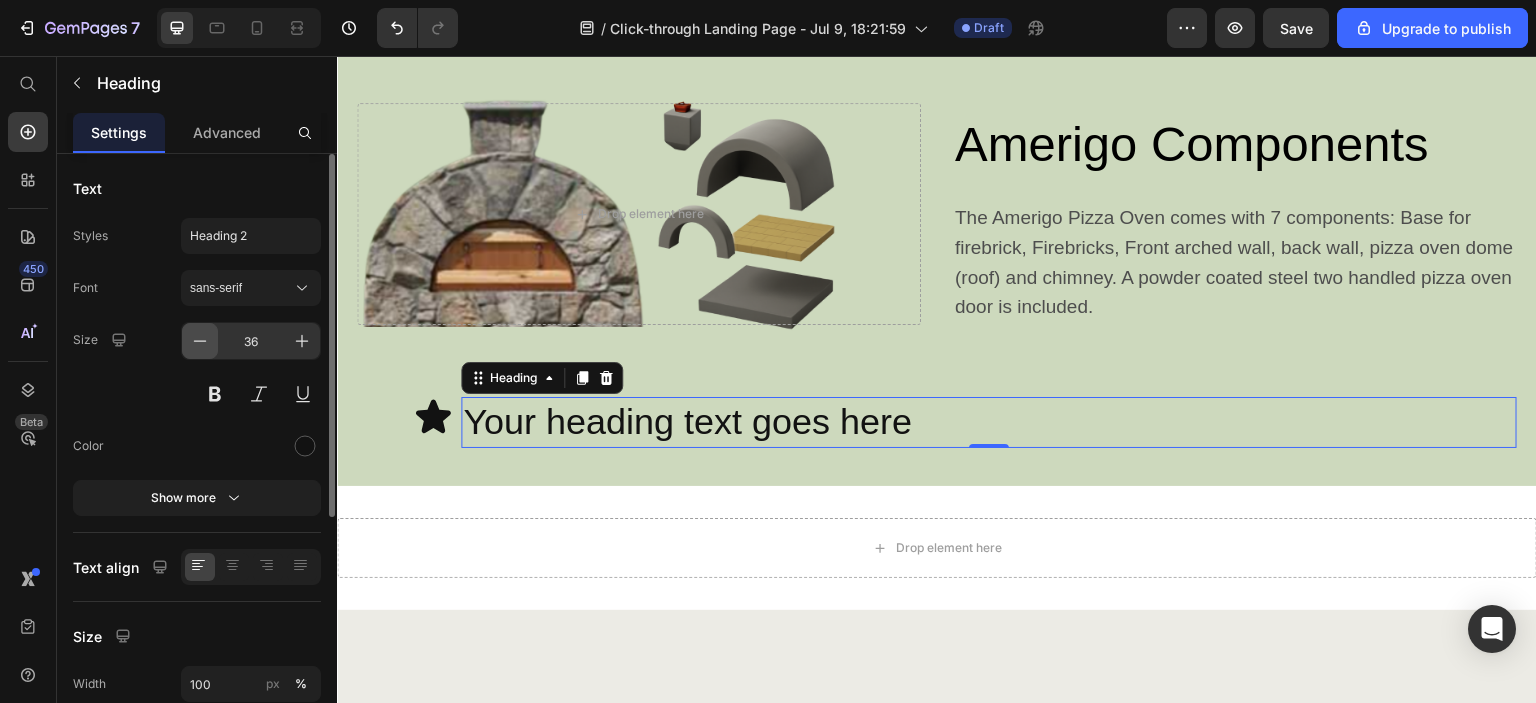click 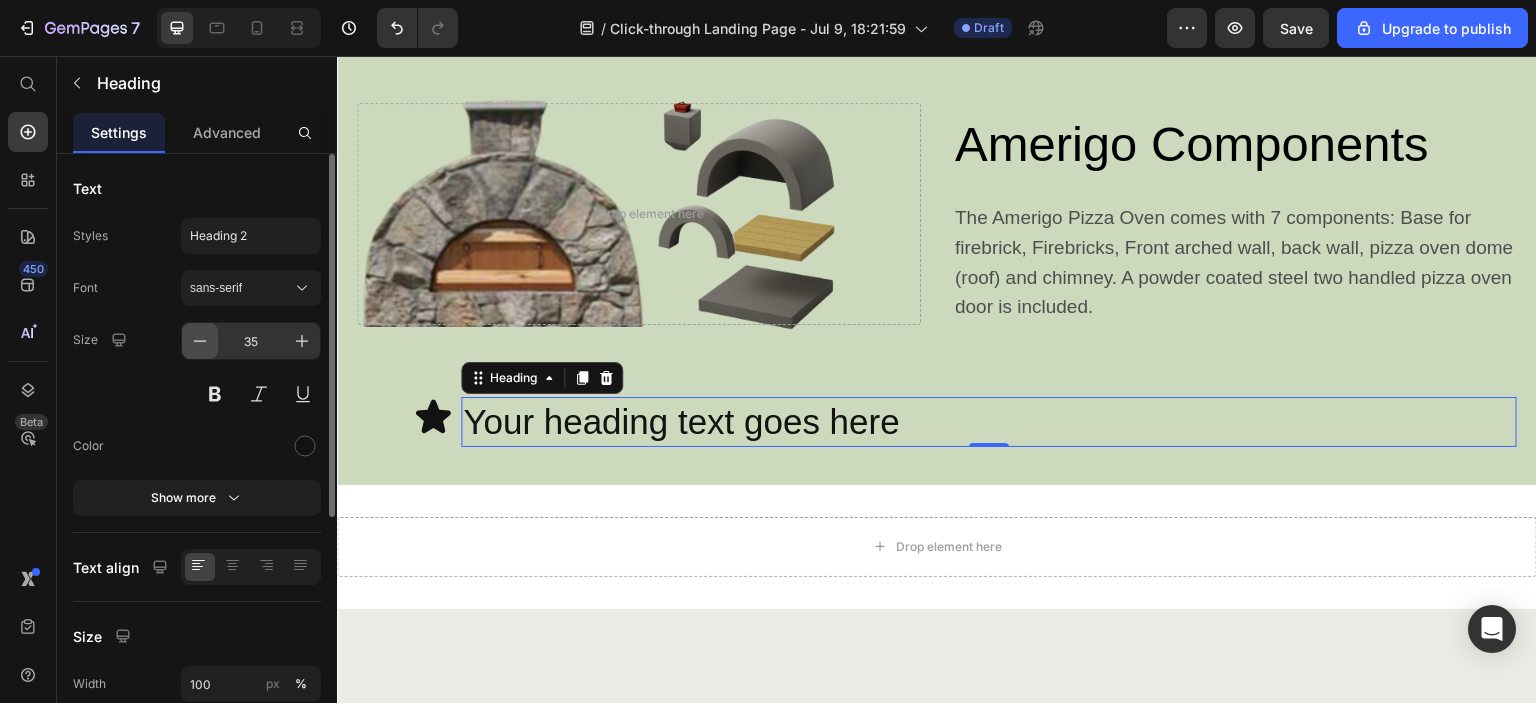 click 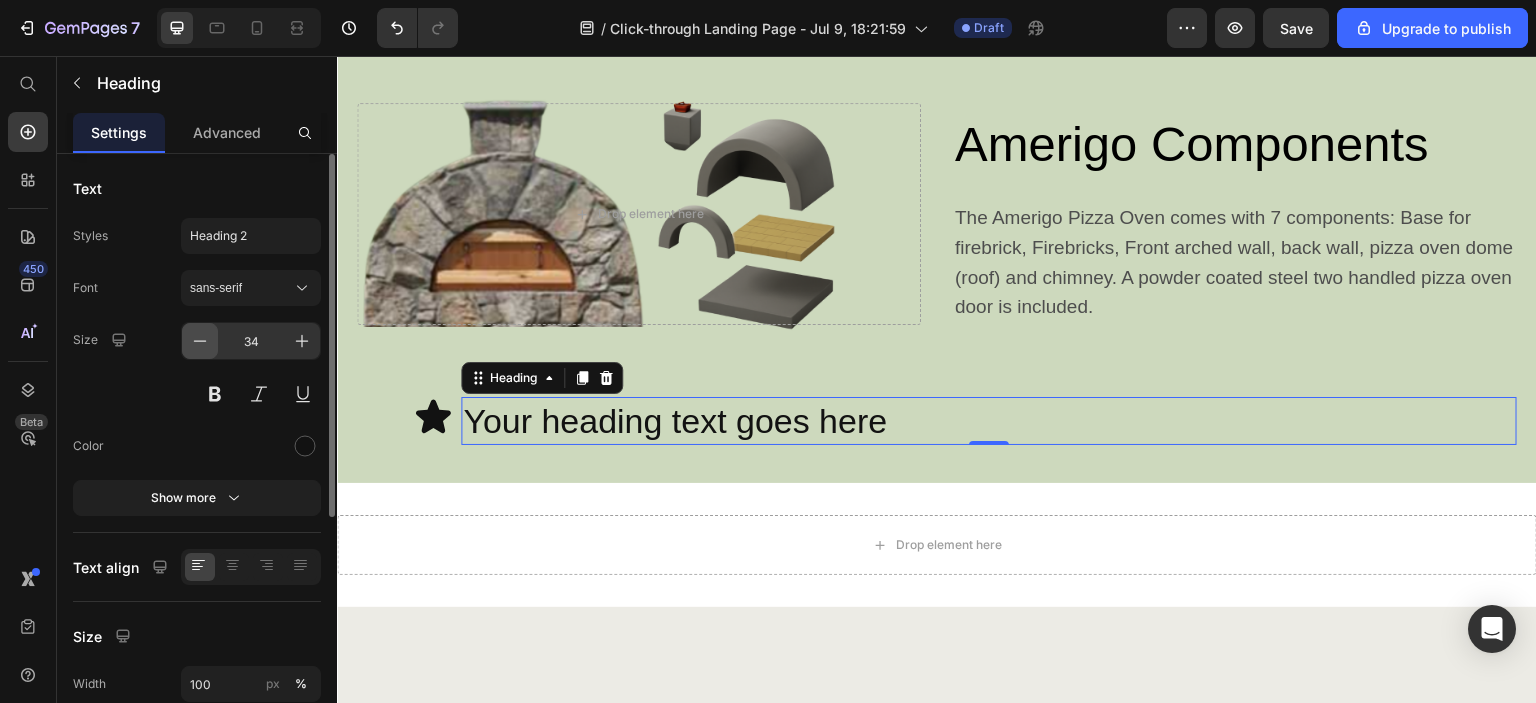 click 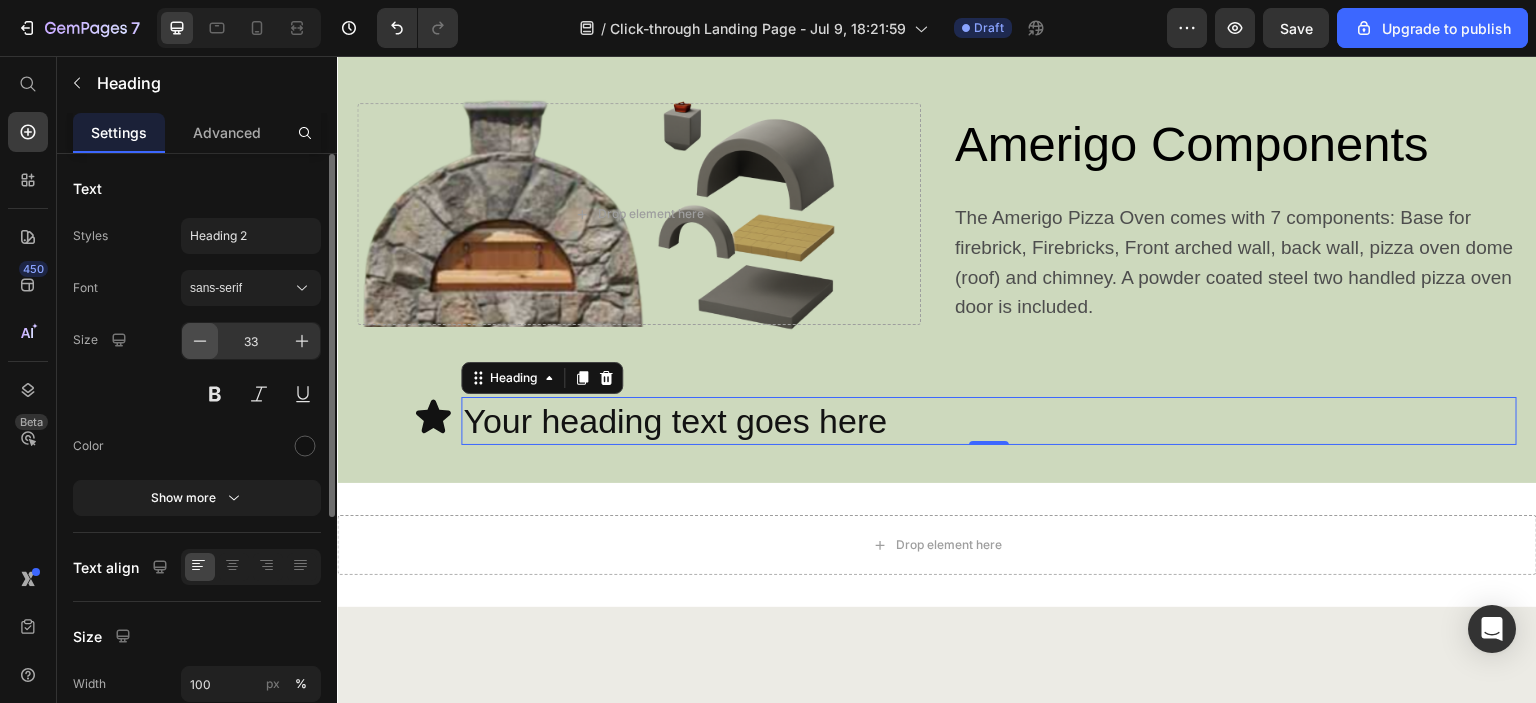 click 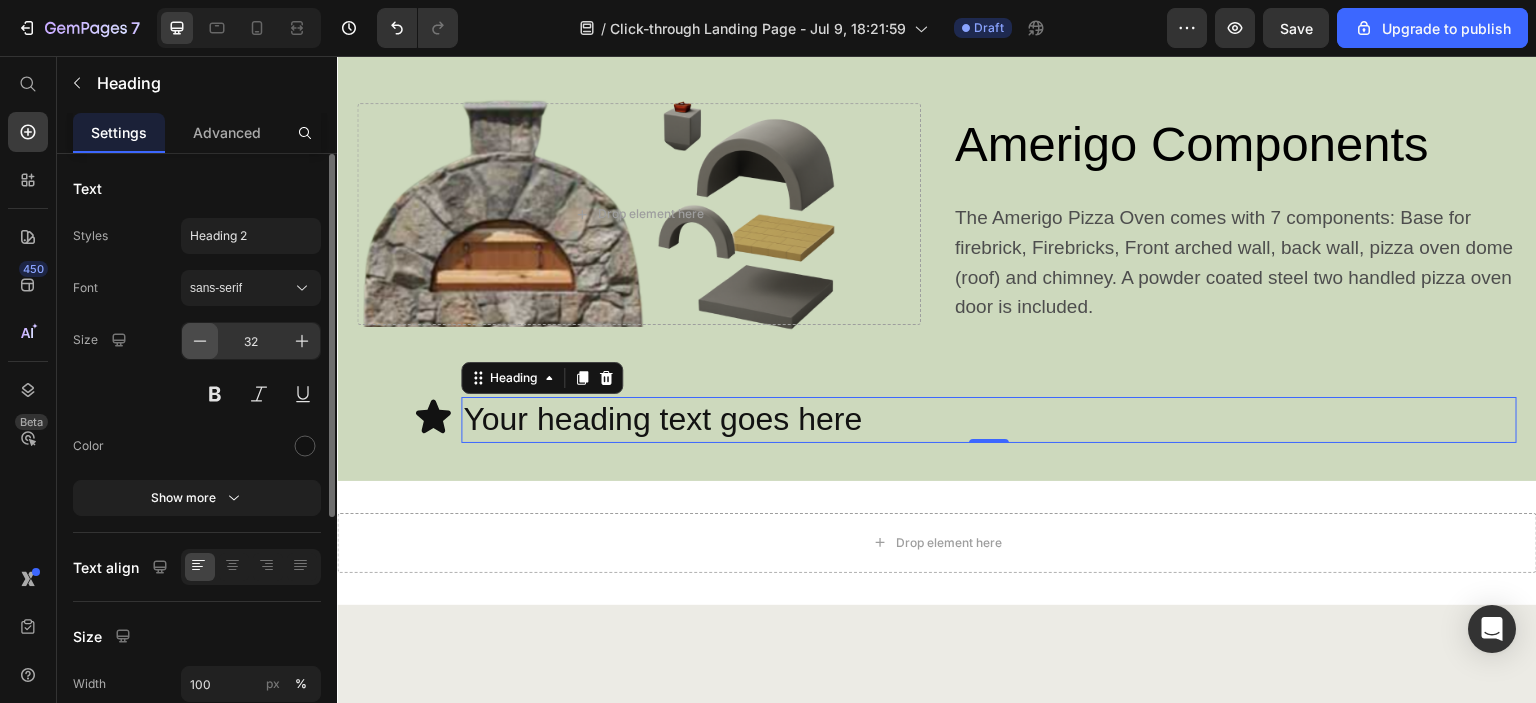 click 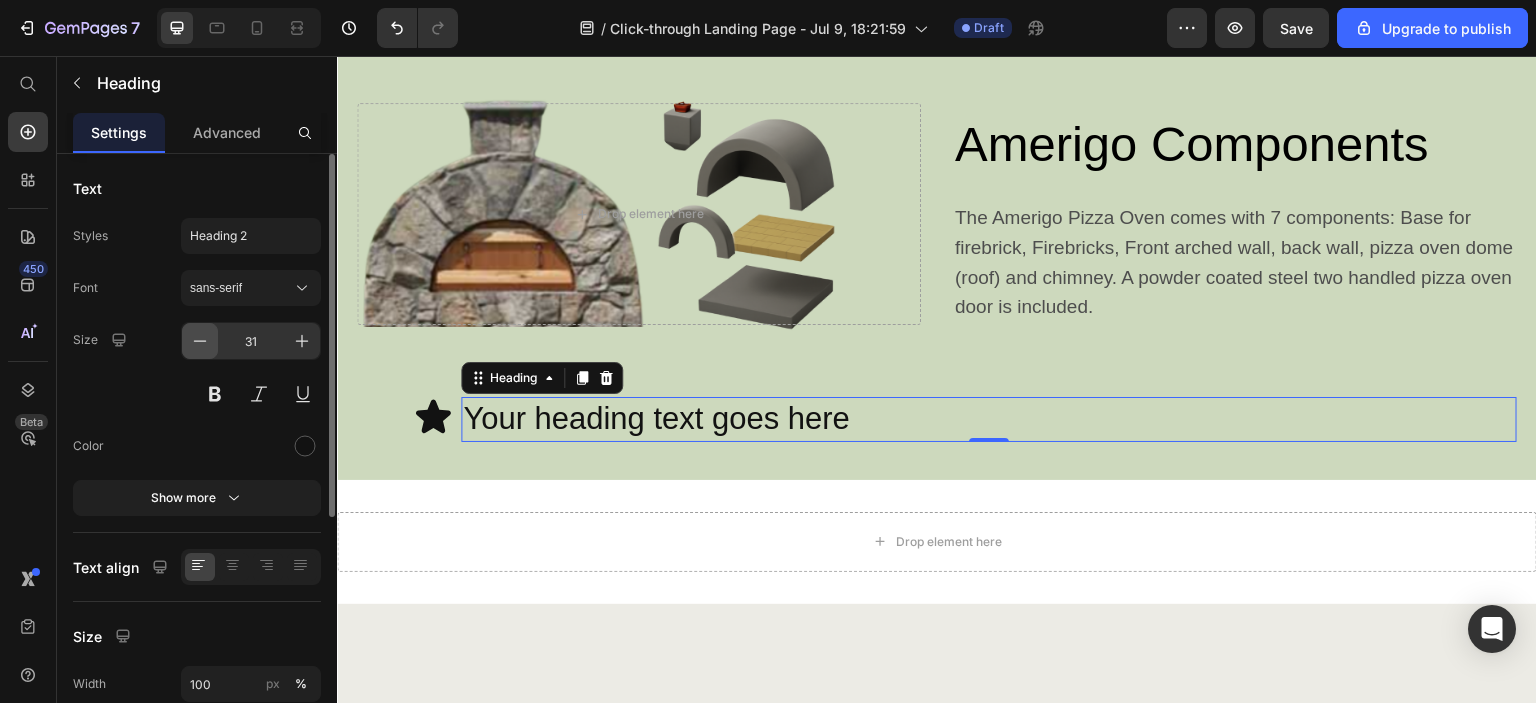 click at bounding box center (200, 341) 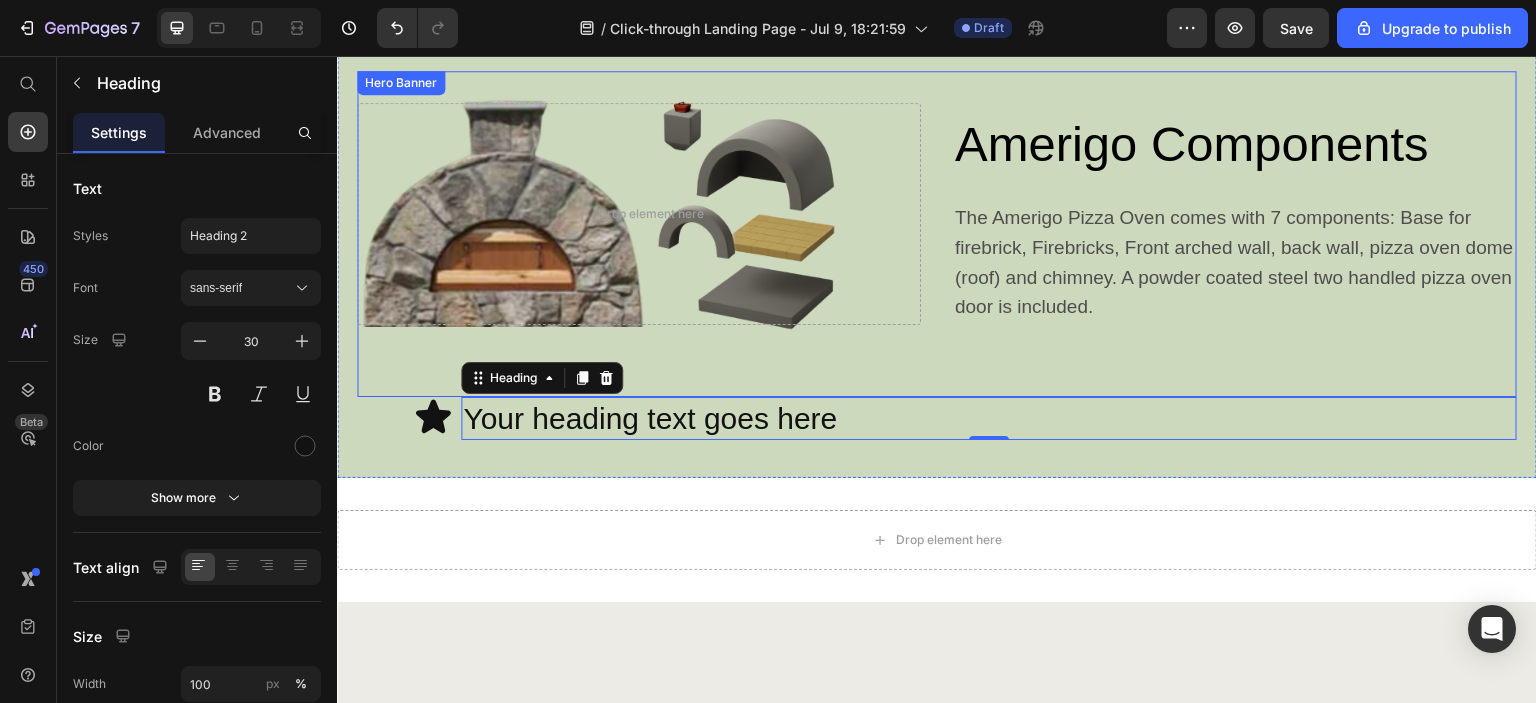 click on "Amerigo Components Heading The Amerigo Pizza Oven comes with 7 components: Base for firebrick, Firebricks, Front arched wall, back wall, pizza oven dome (roof) and chimney. A powder coated steel two handled pizza oven door is included.  Text Block Row
Drop element here" at bounding box center (937, 234) 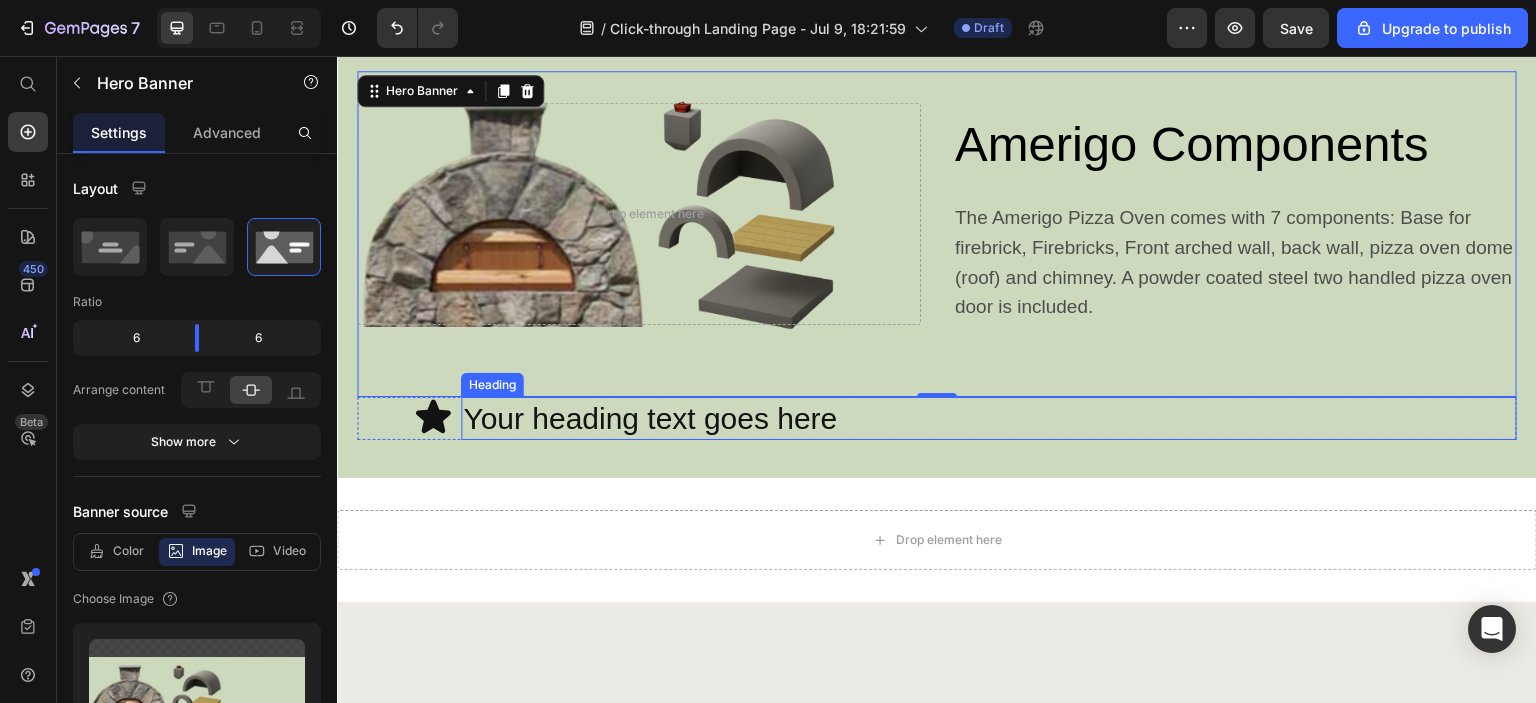 click 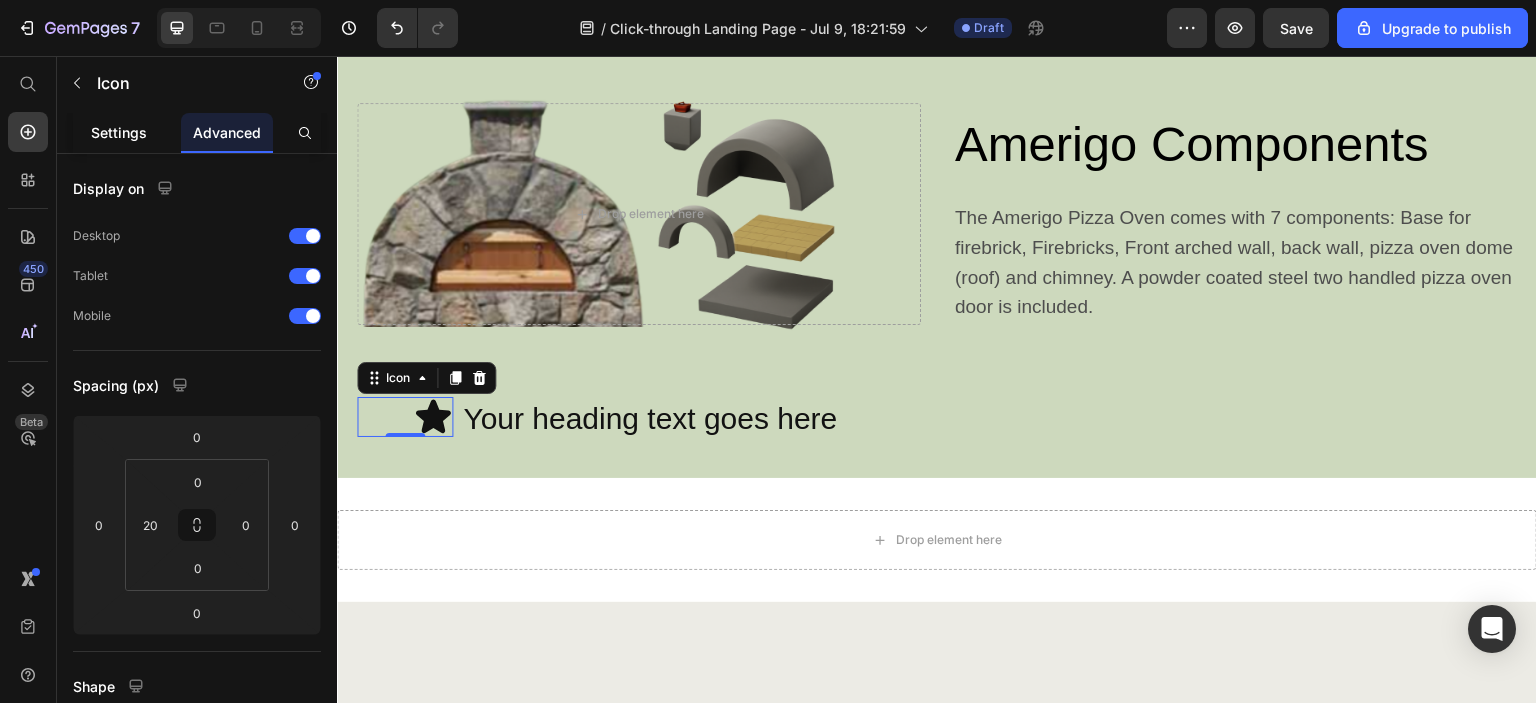 click on "Settings" at bounding box center (119, 132) 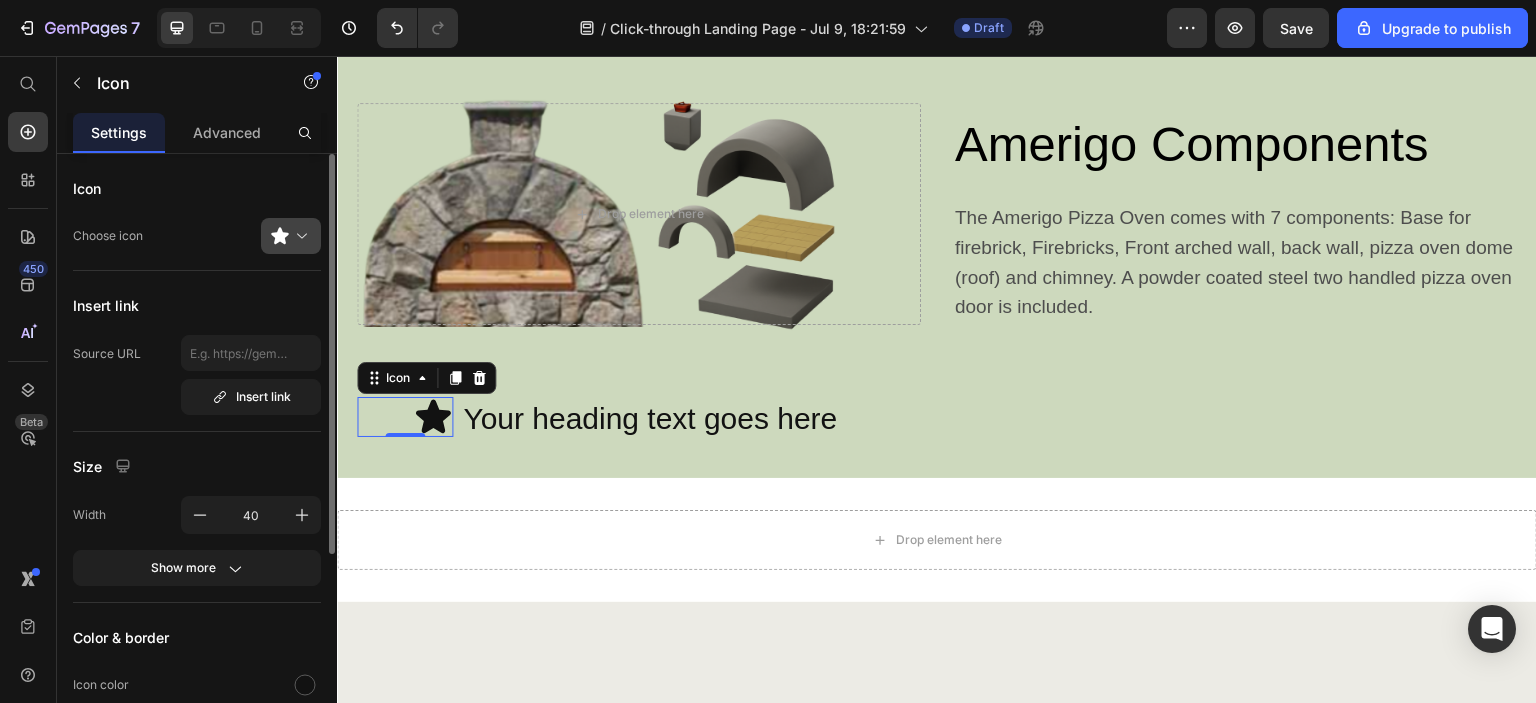 click at bounding box center [299, 236] 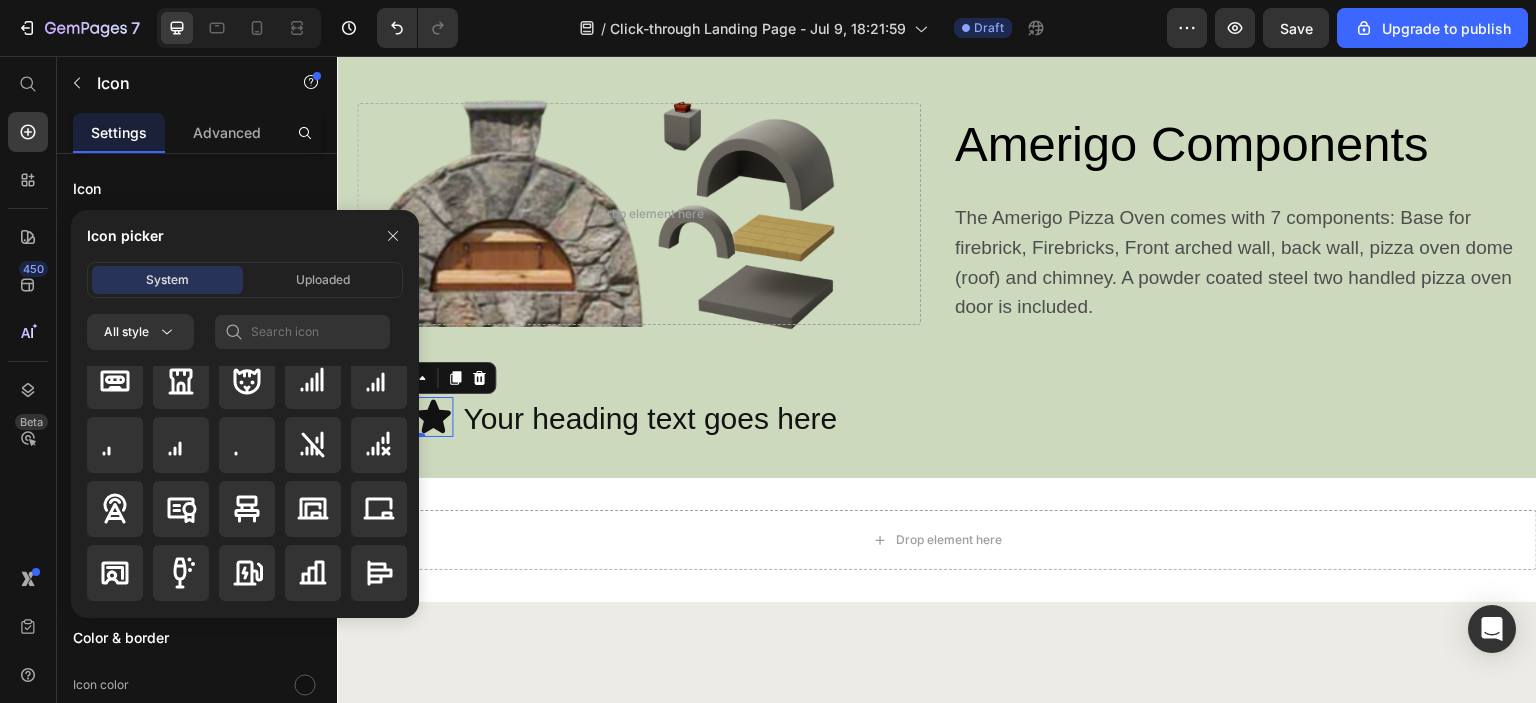 scroll, scrollTop: 3556, scrollLeft: 0, axis: vertical 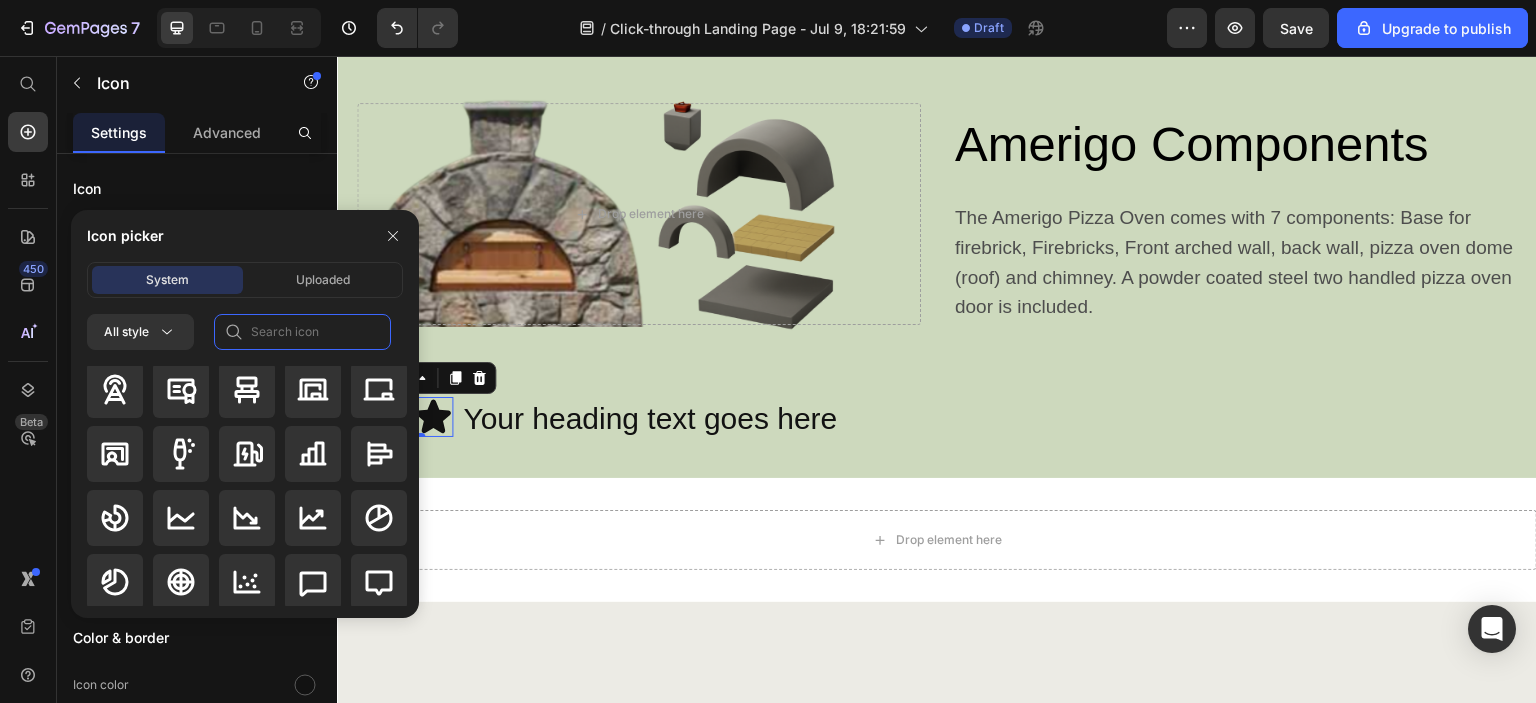 click 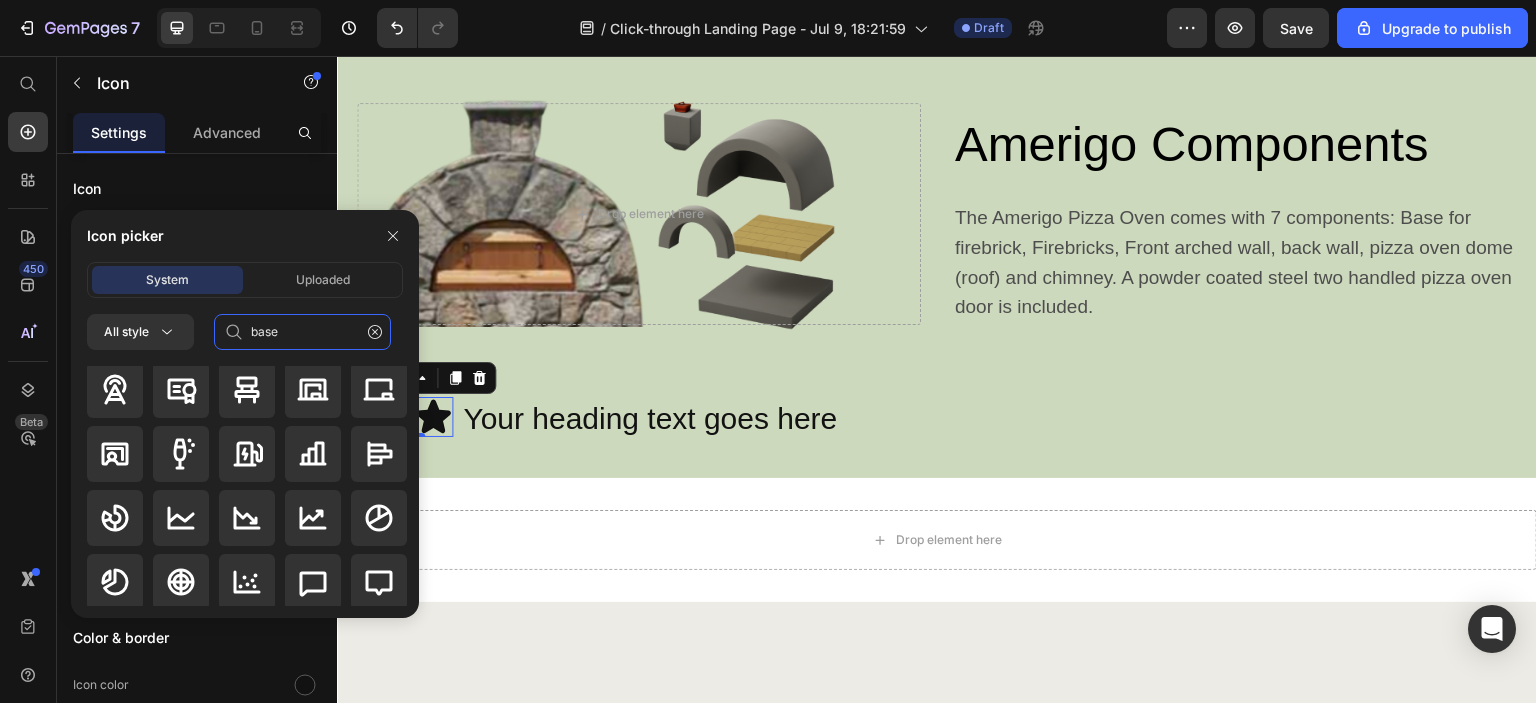 scroll, scrollTop: 0, scrollLeft: 0, axis: both 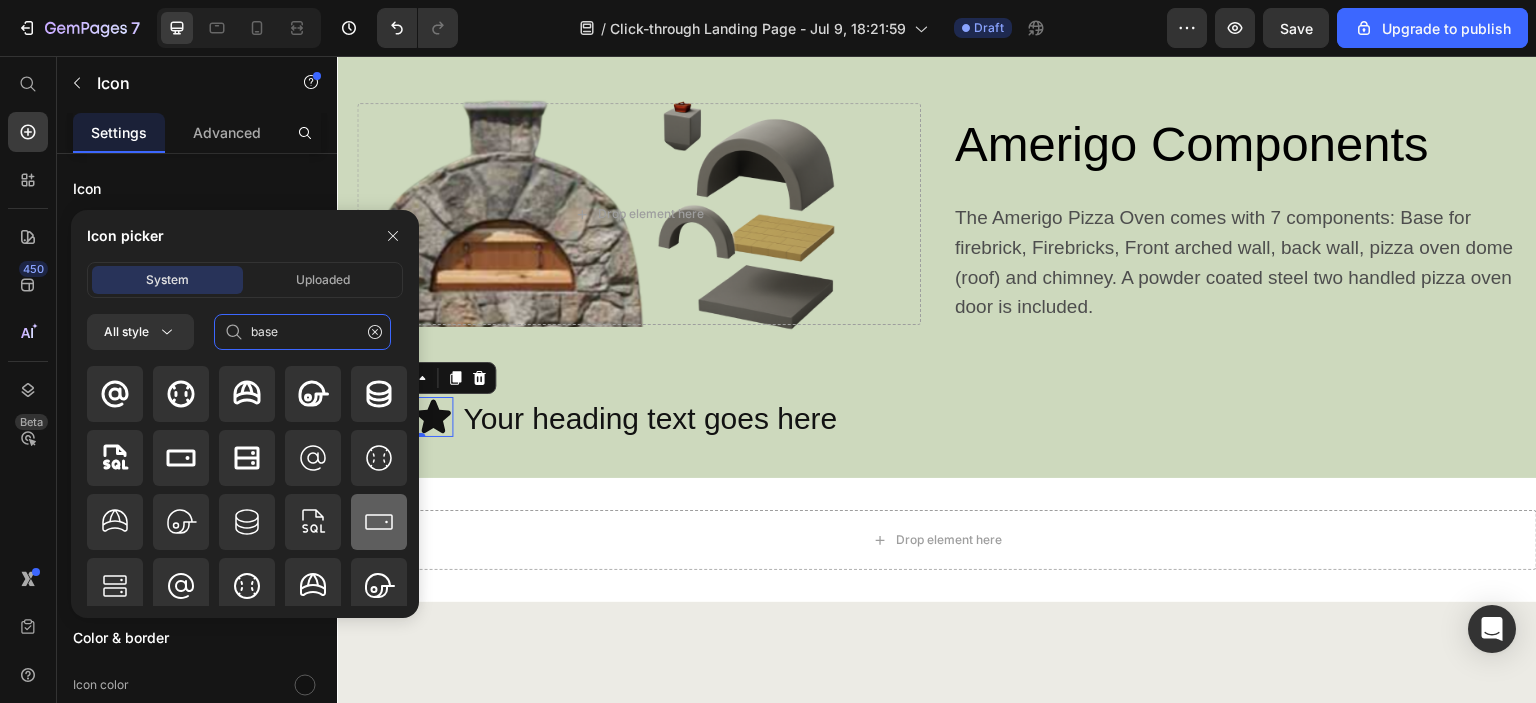 type on "base" 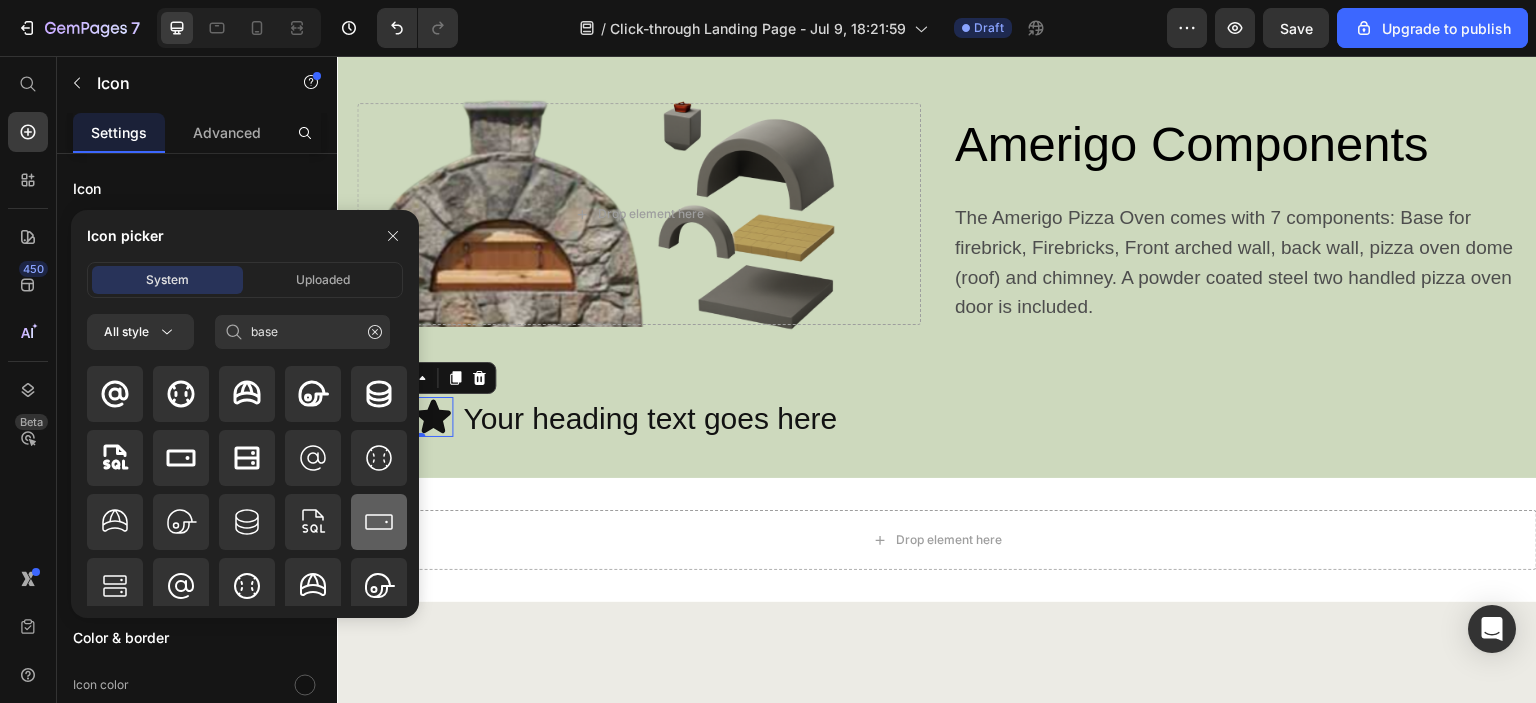click 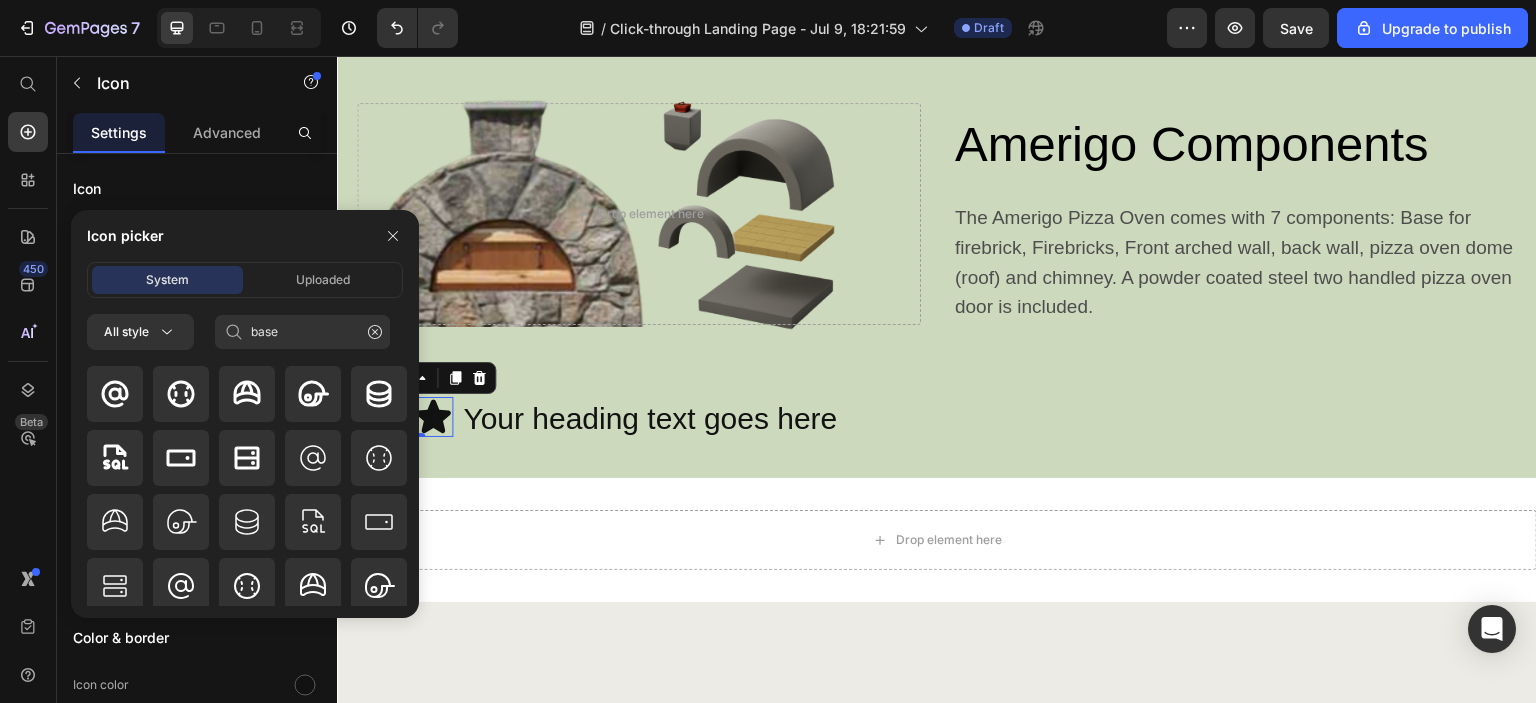 type 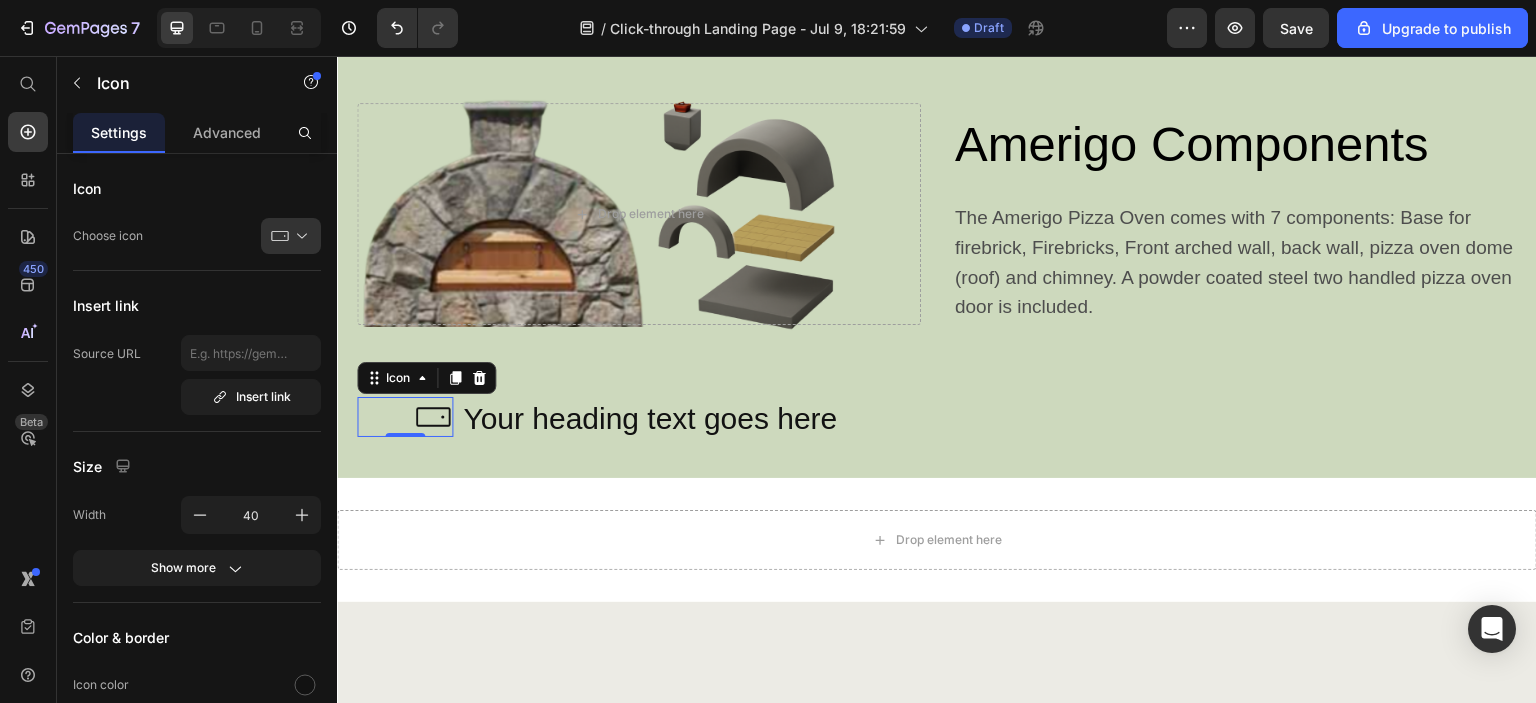 click 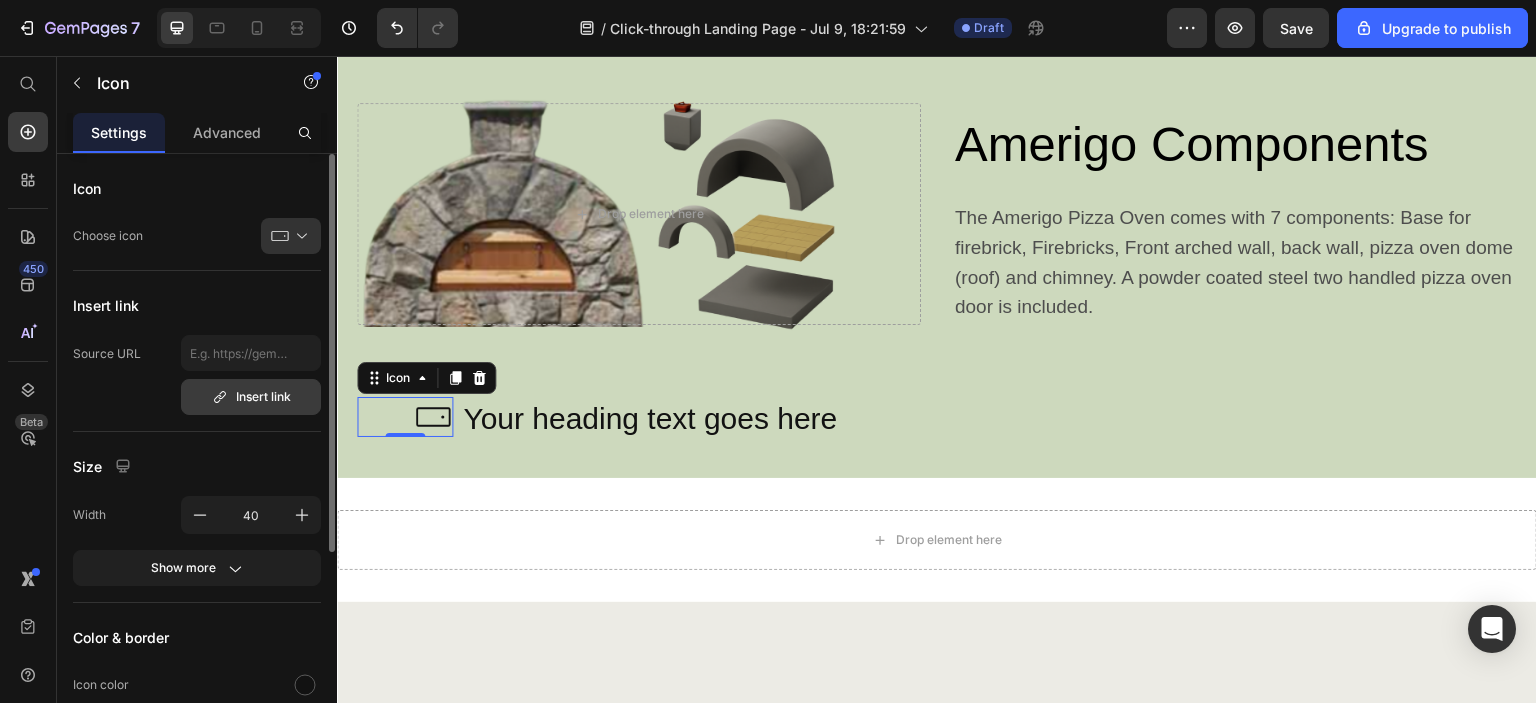 click on "Insert link" at bounding box center [251, 397] 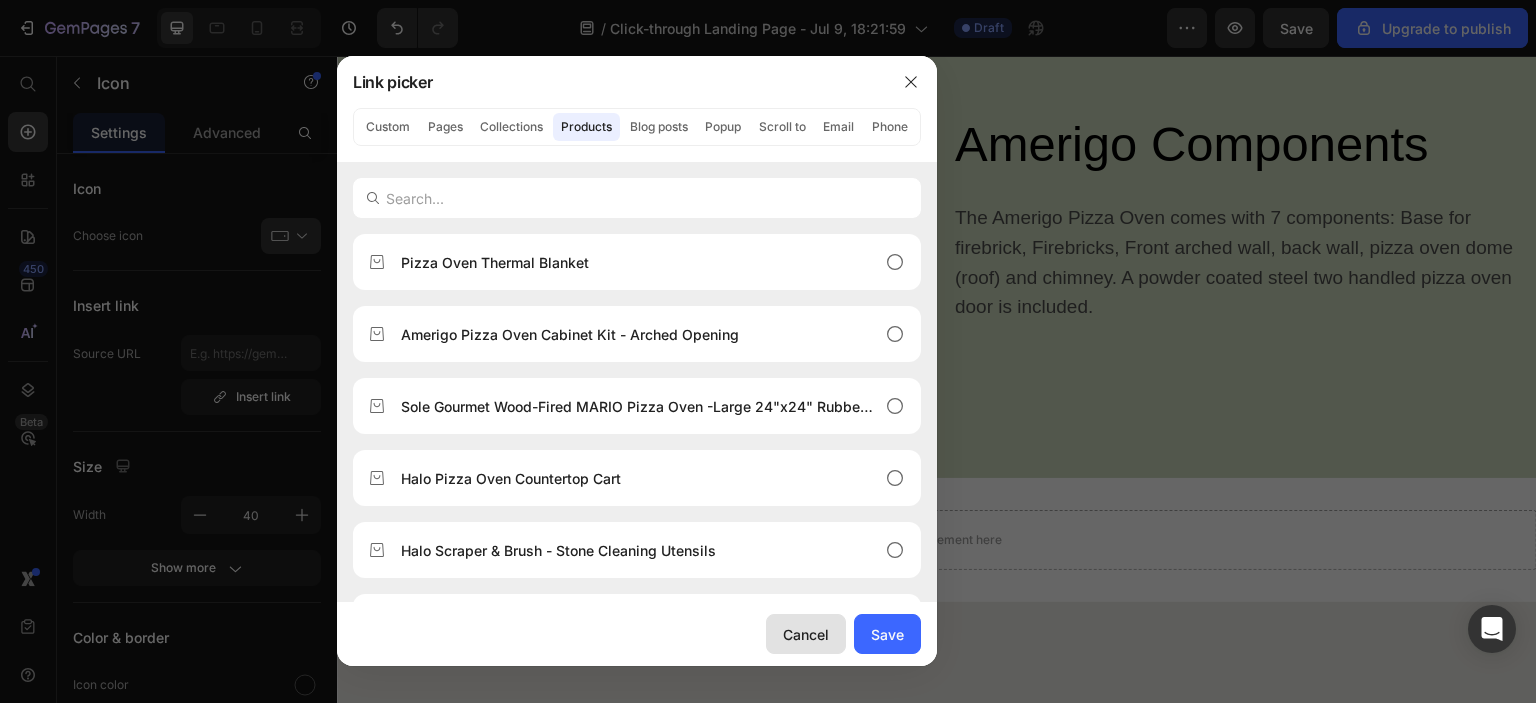 click on "Cancel" at bounding box center [806, 634] 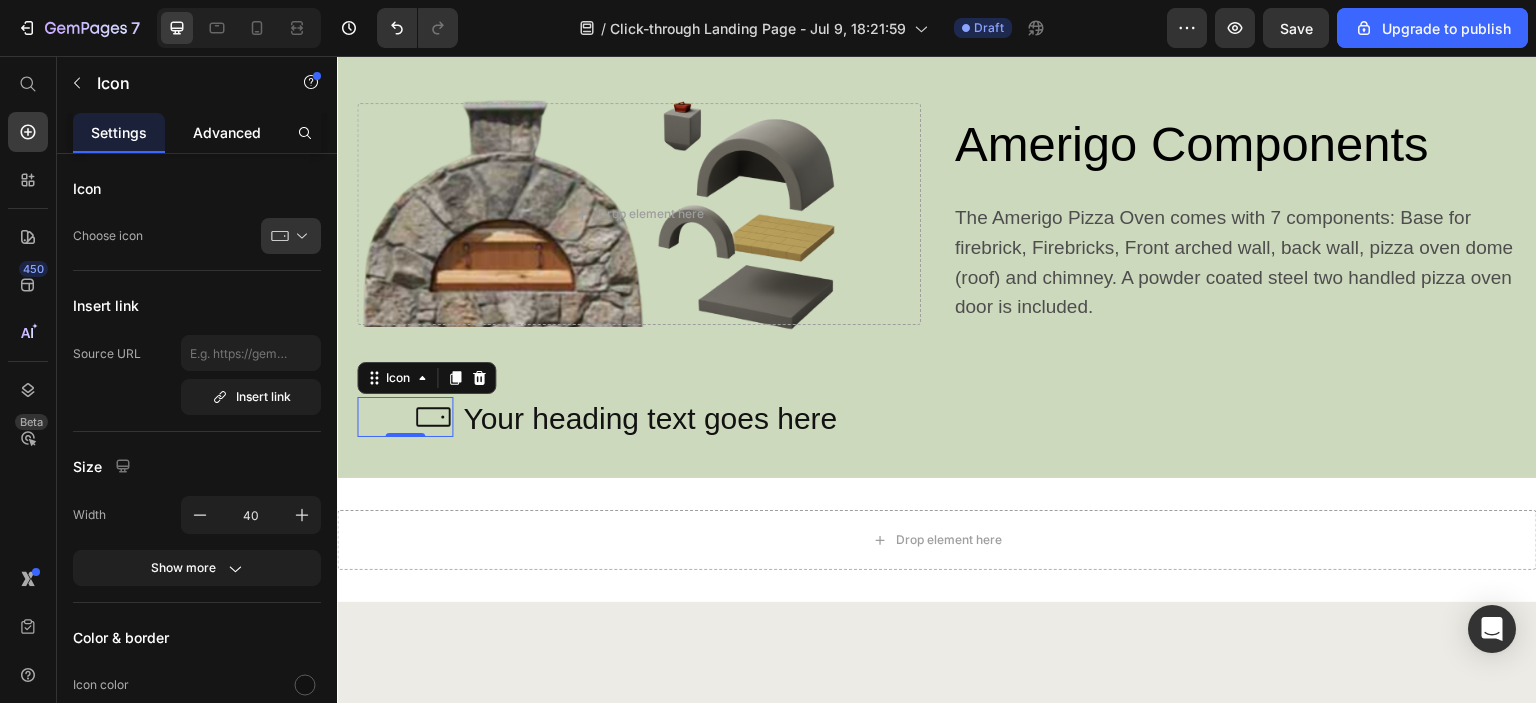 click on "Advanced" at bounding box center [227, 132] 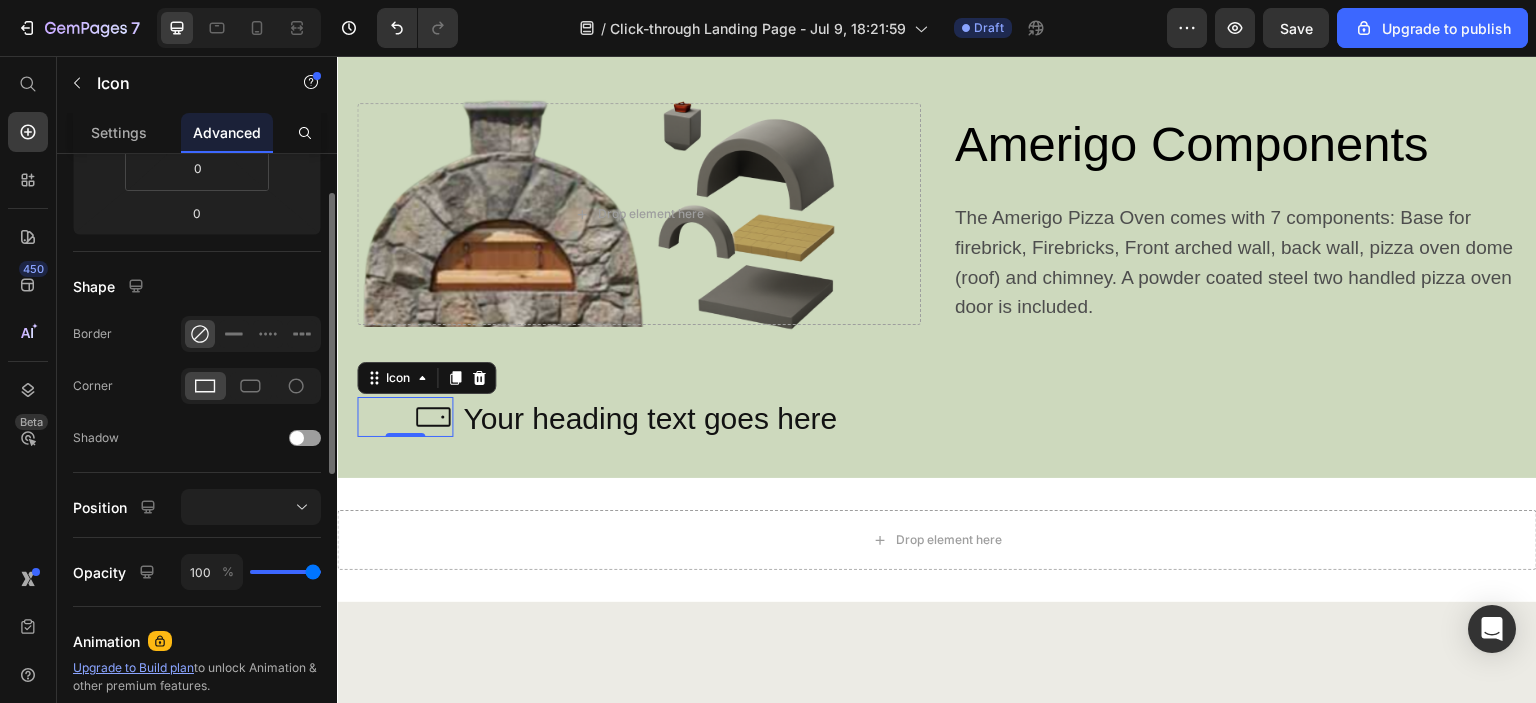 scroll, scrollTop: 600, scrollLeft: 0, axis: vertical 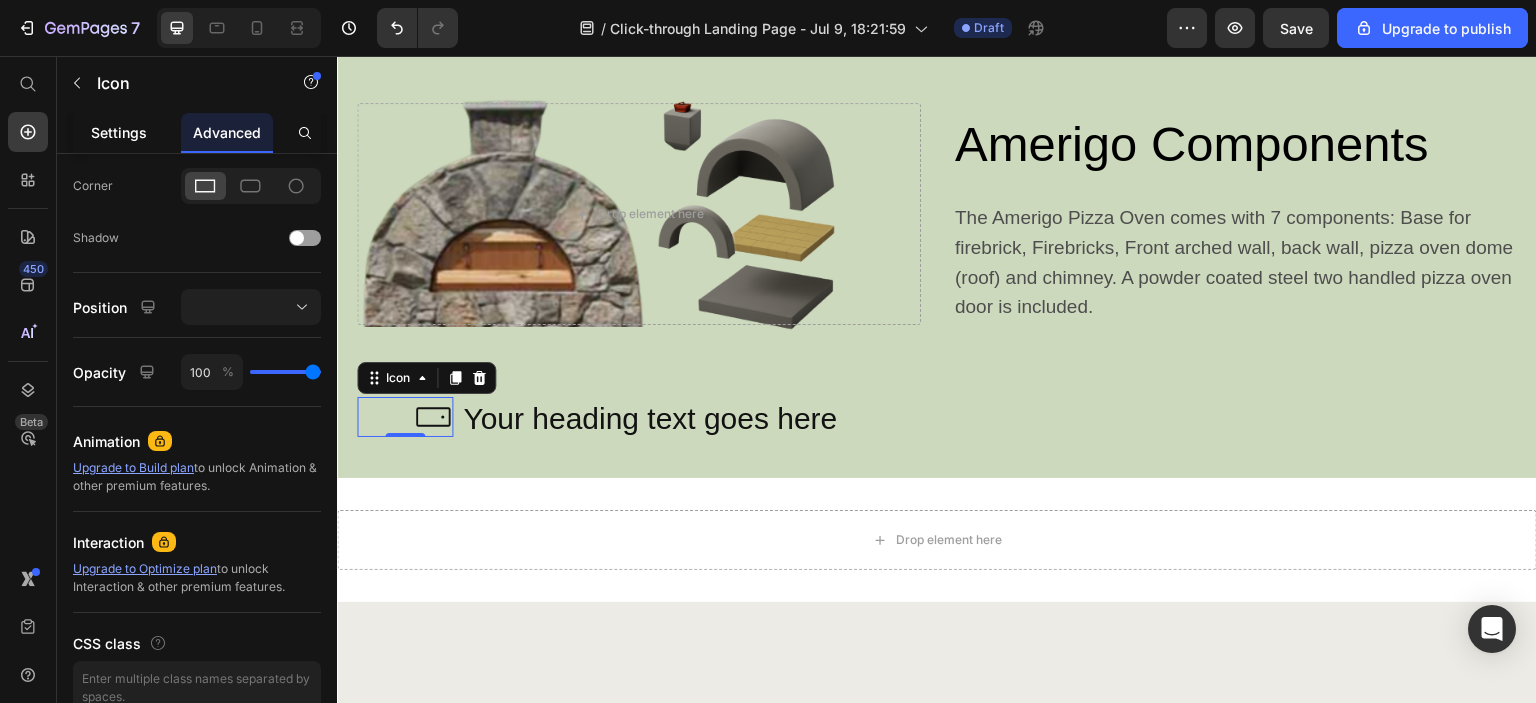 click on "Settings" at bounding box center [119, 132] 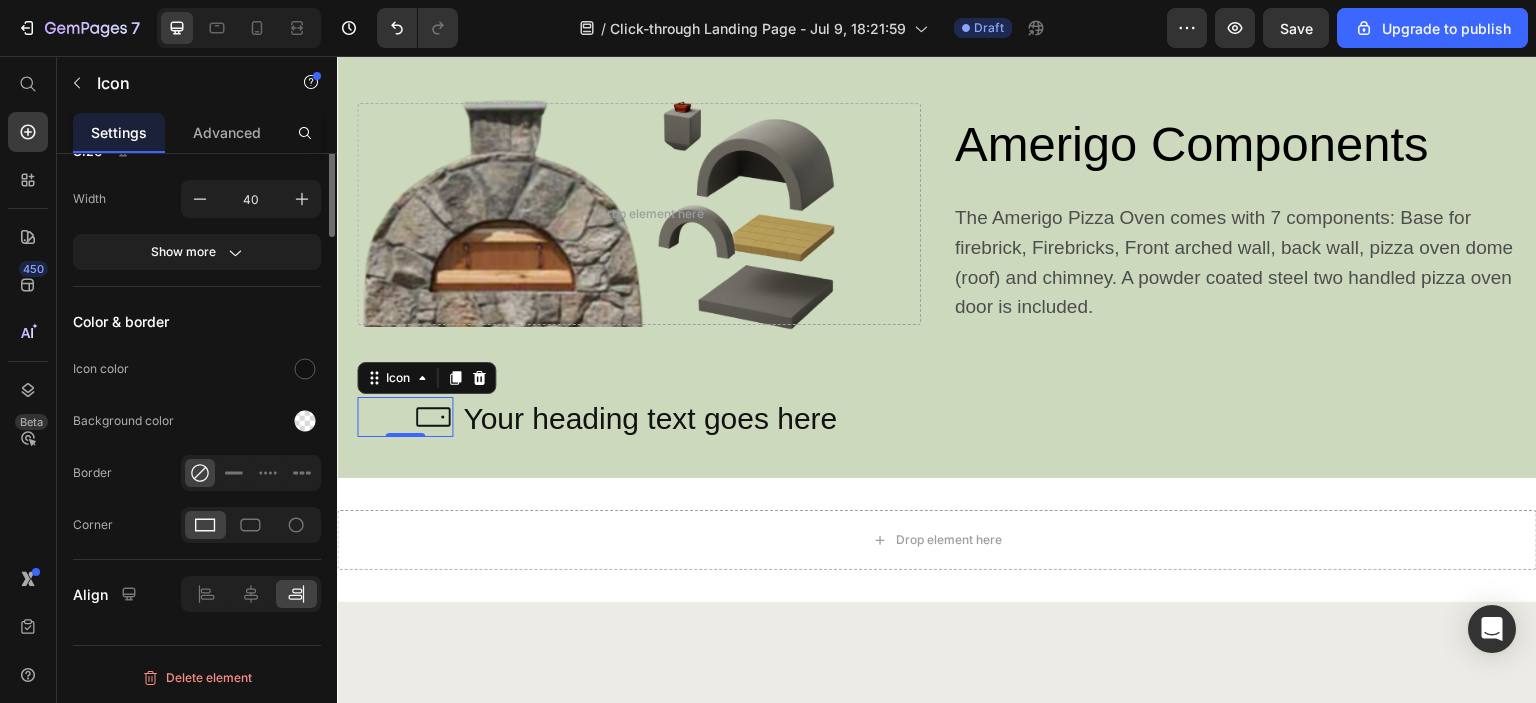 scroll, scrollTop: 0, scrollLeft: 0, axis: both 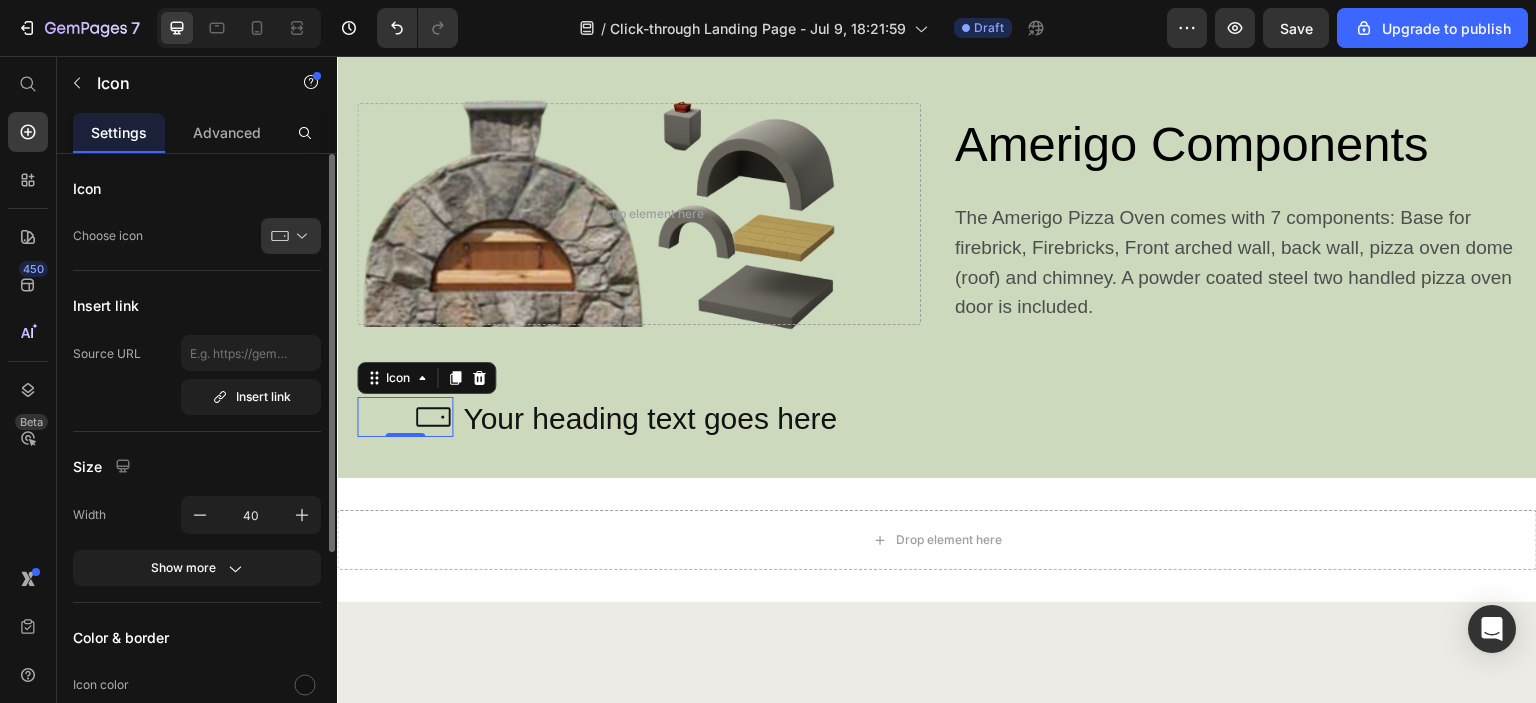 click on "Icon   0" at bounding box center (405, 417) 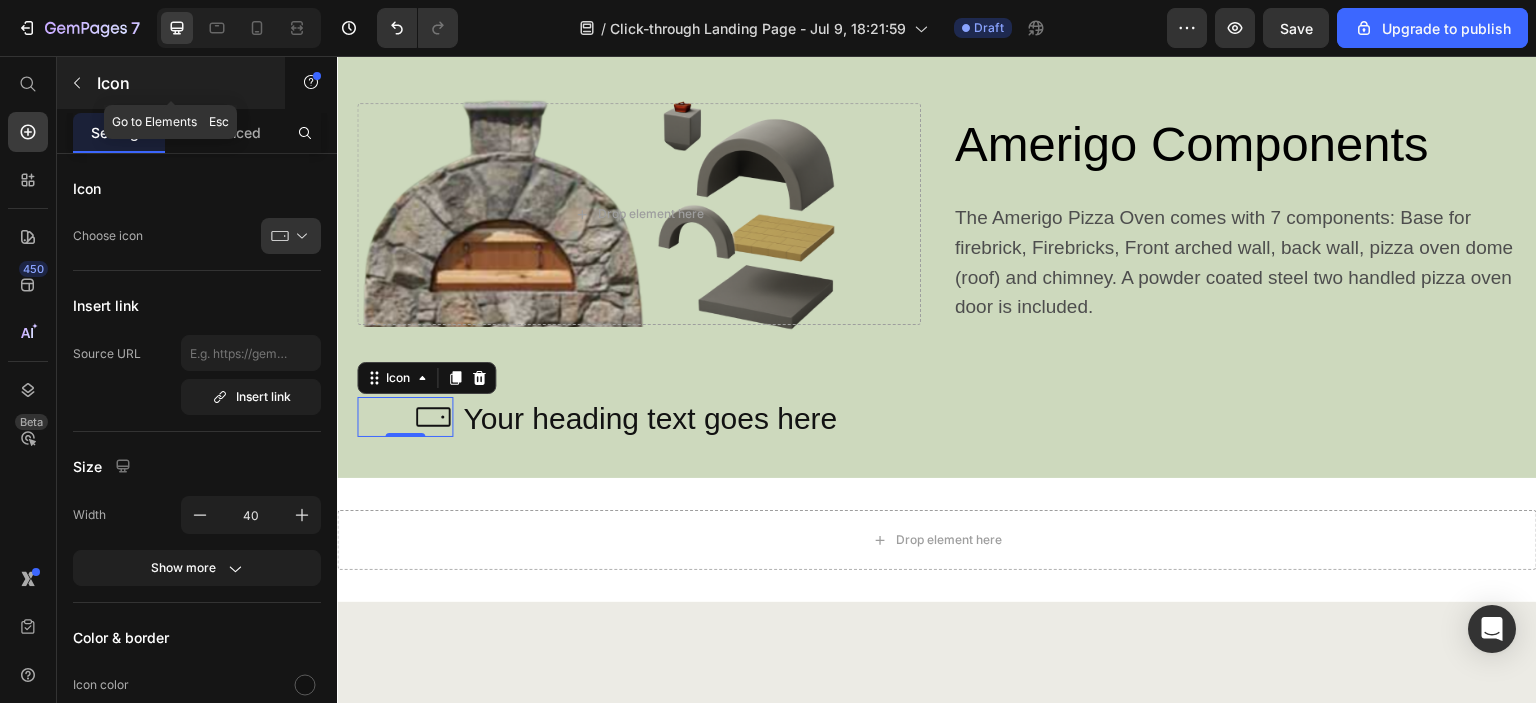 click at bounding box center [77, 83] 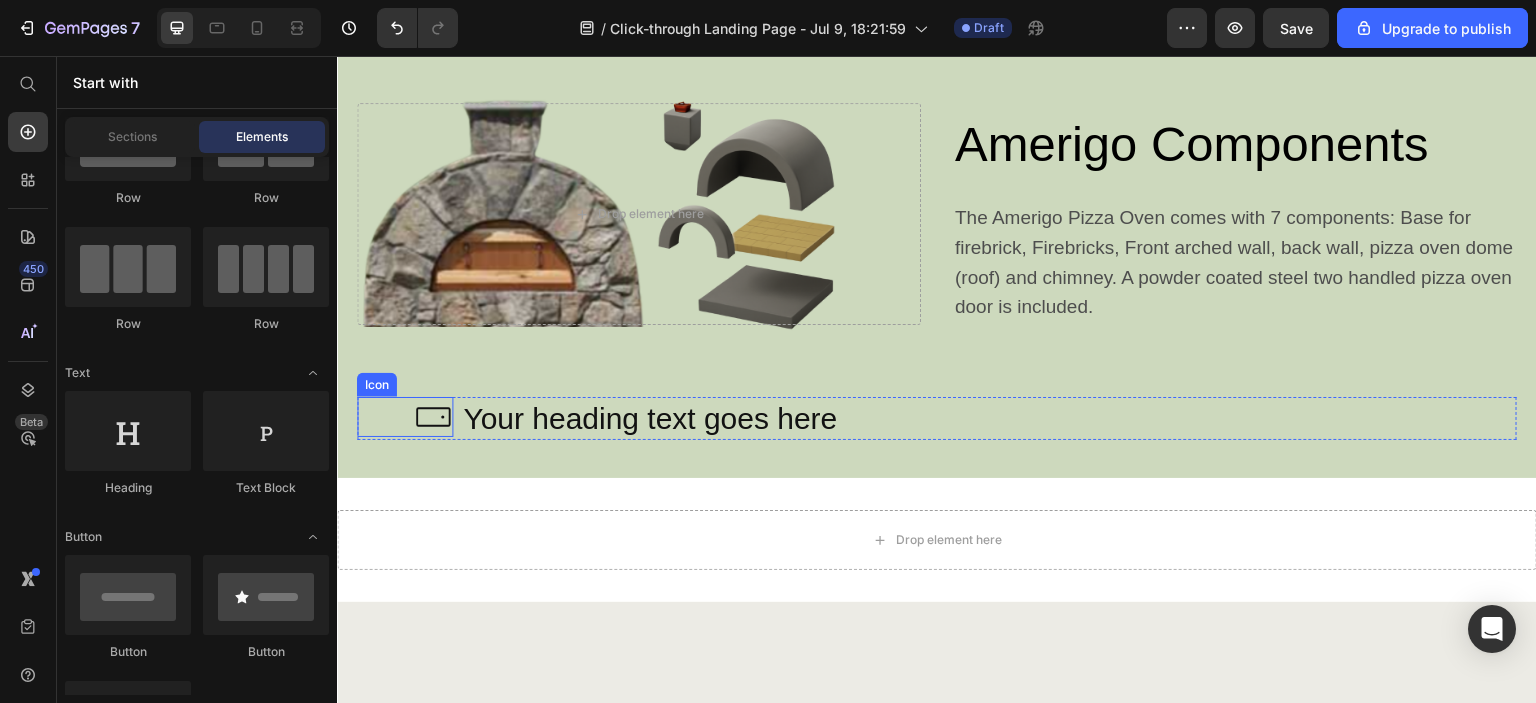 click 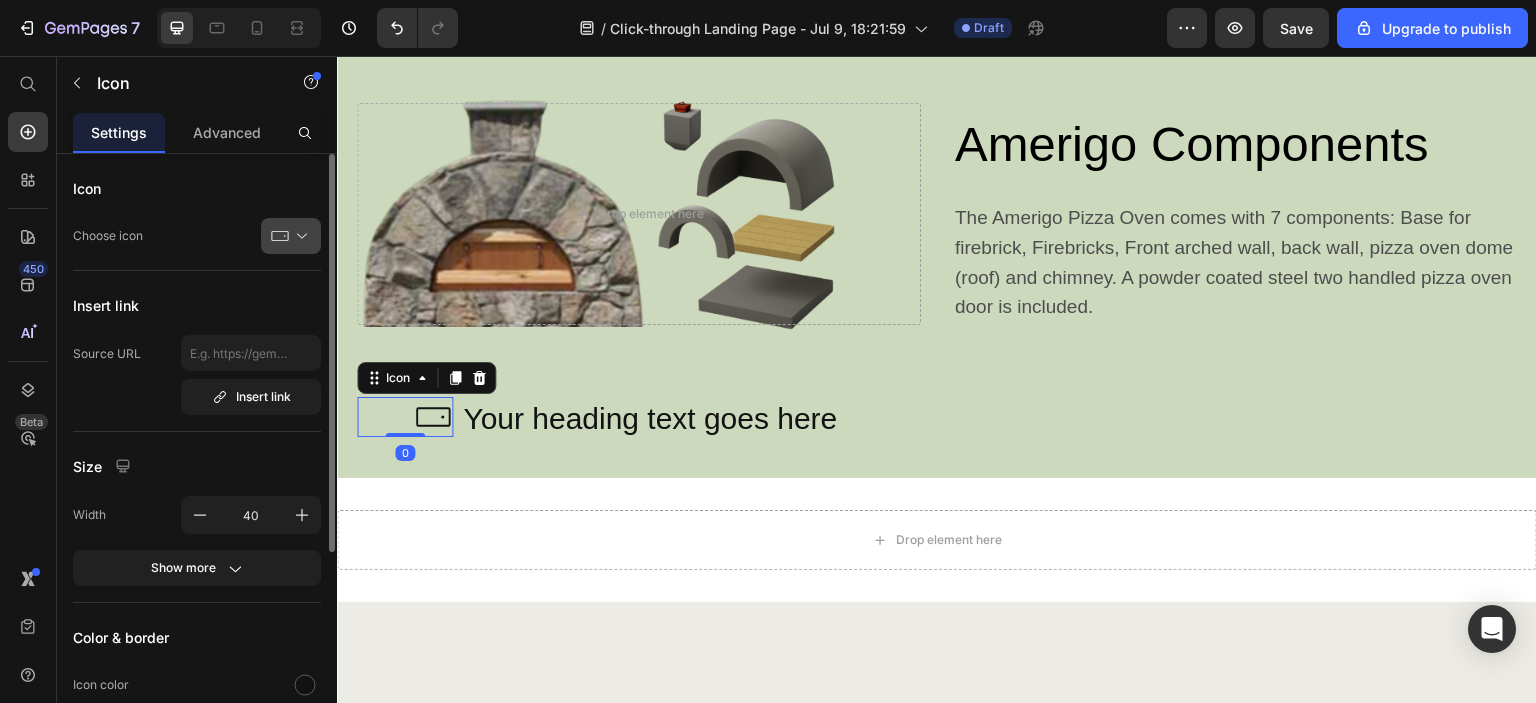 click at bounding box center [299, 236] 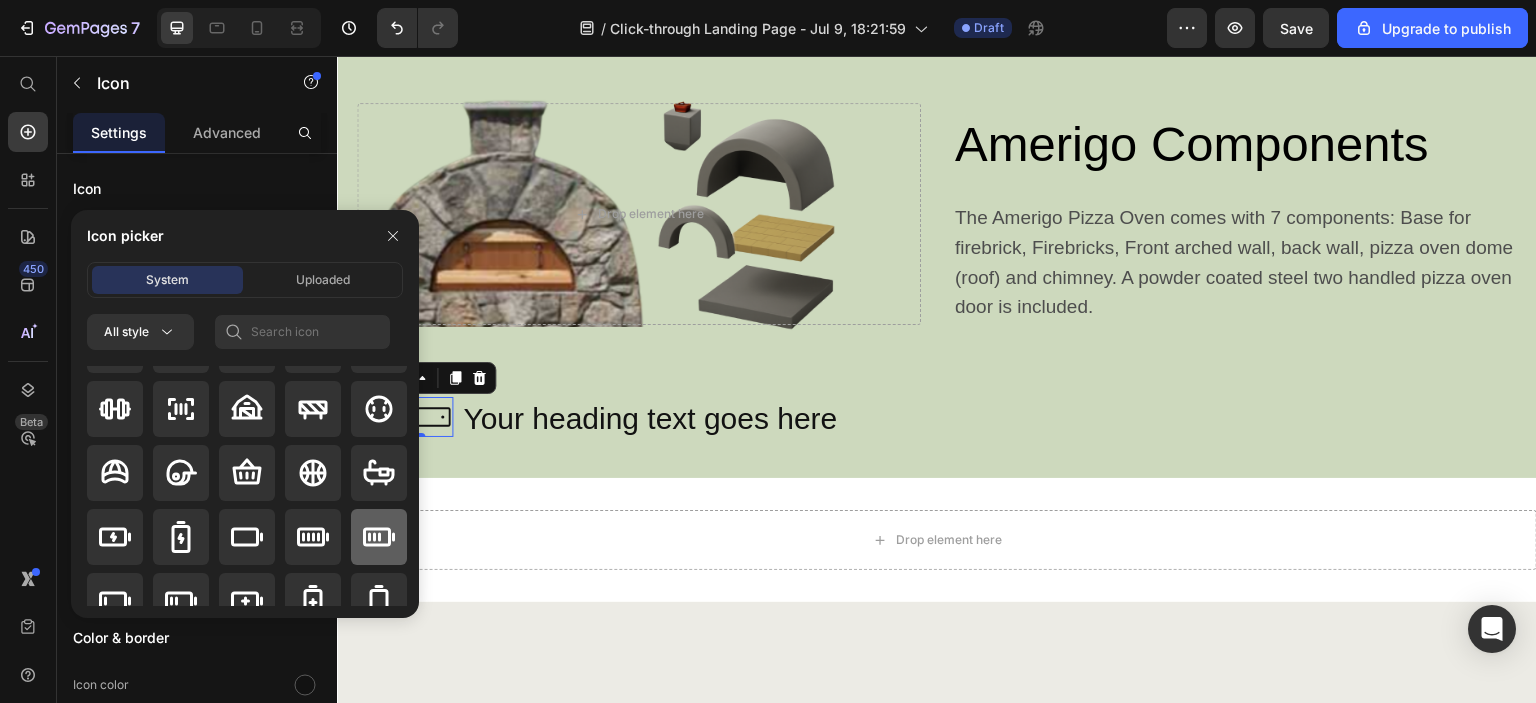 scroll, scrollTop: 1800, scrollLeft: 0, axis: vertical 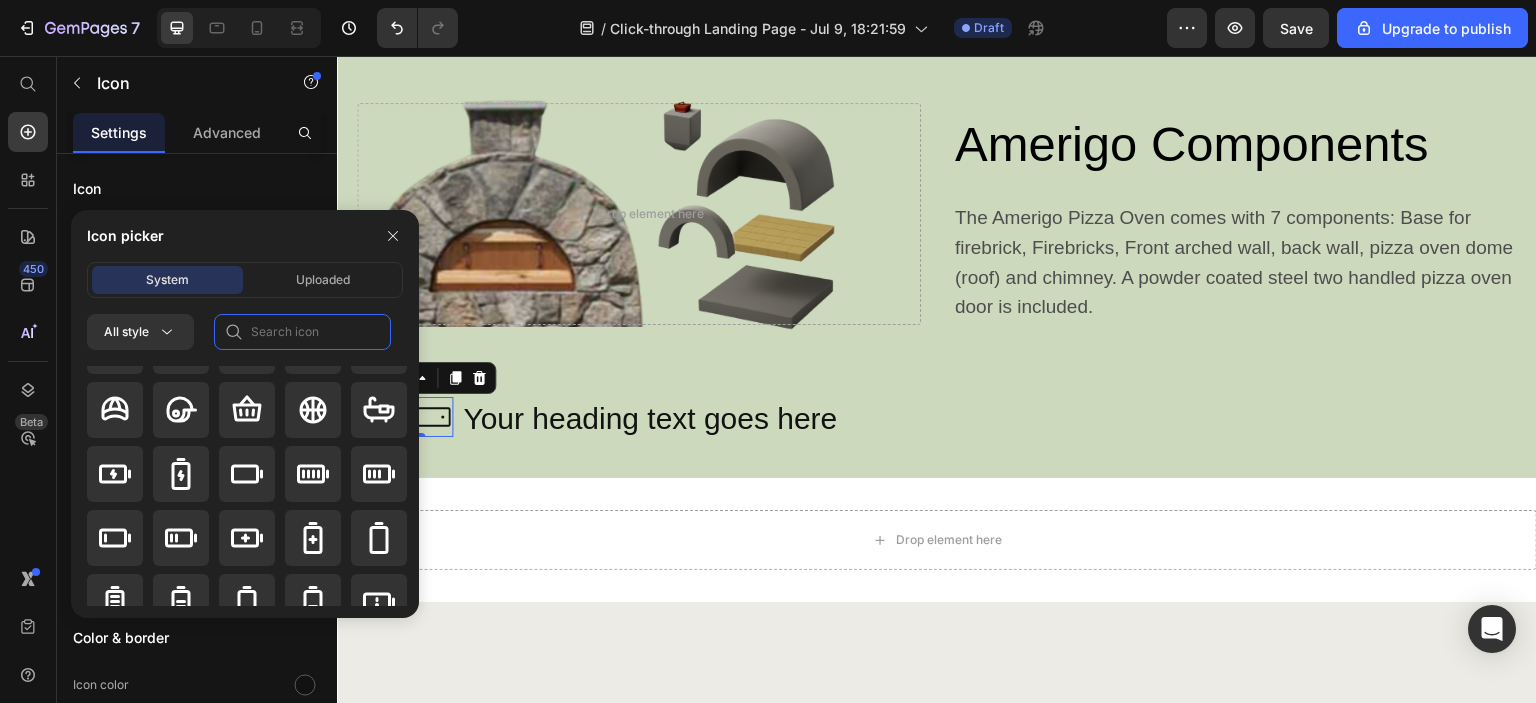 click 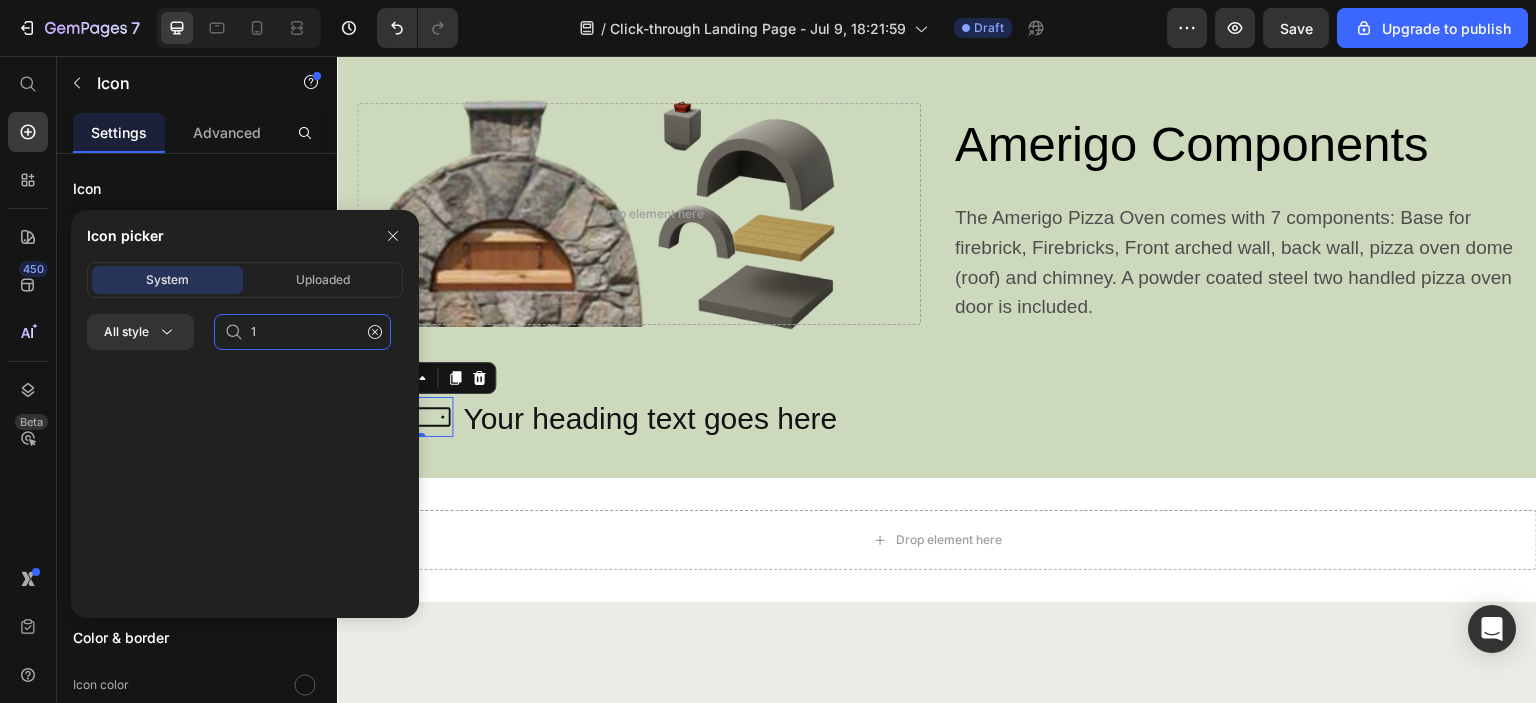 scroll, scrollTop: 0, scrollLeft: 0, axis: both 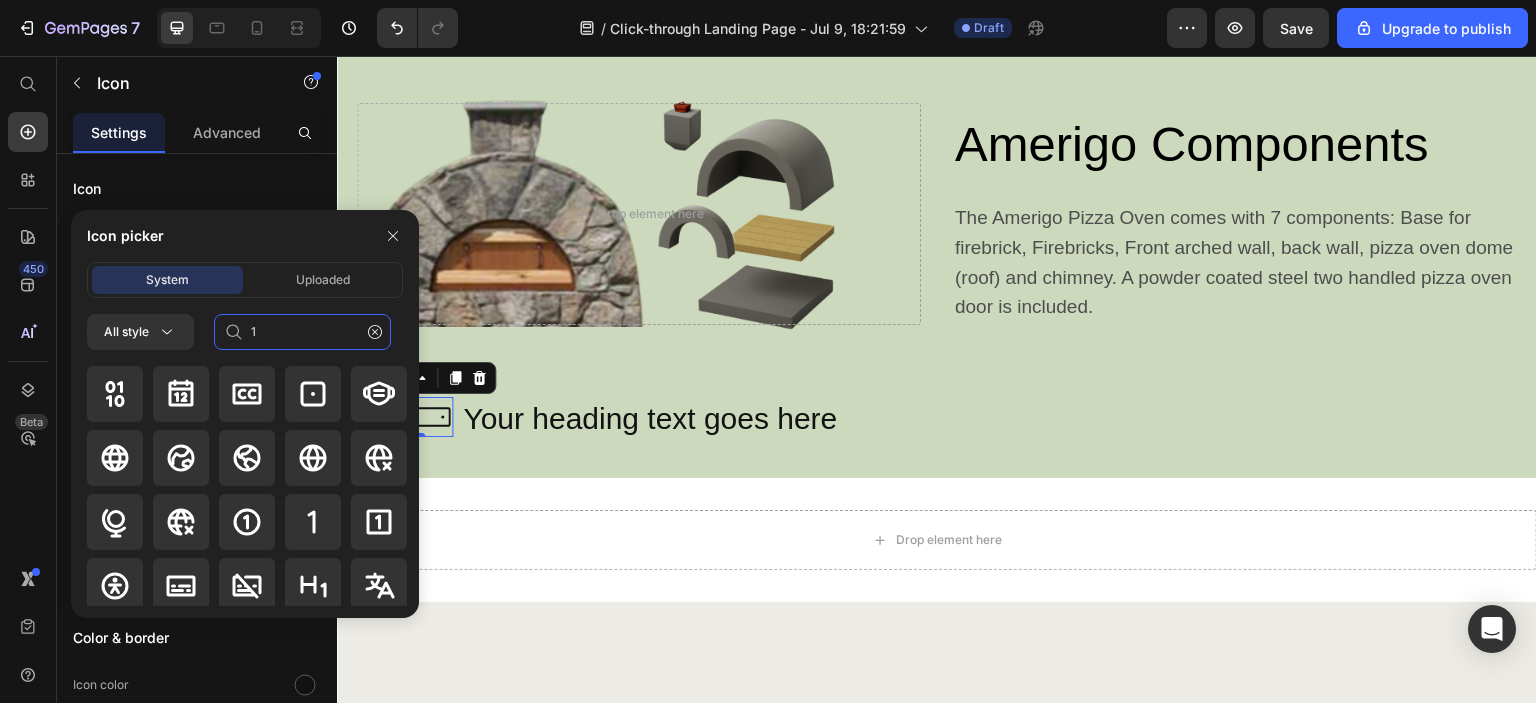 drag, startPoint x: 264, startPoint y: 329, endPoint x: 198, endPoint y: 327, distance: 66.0303 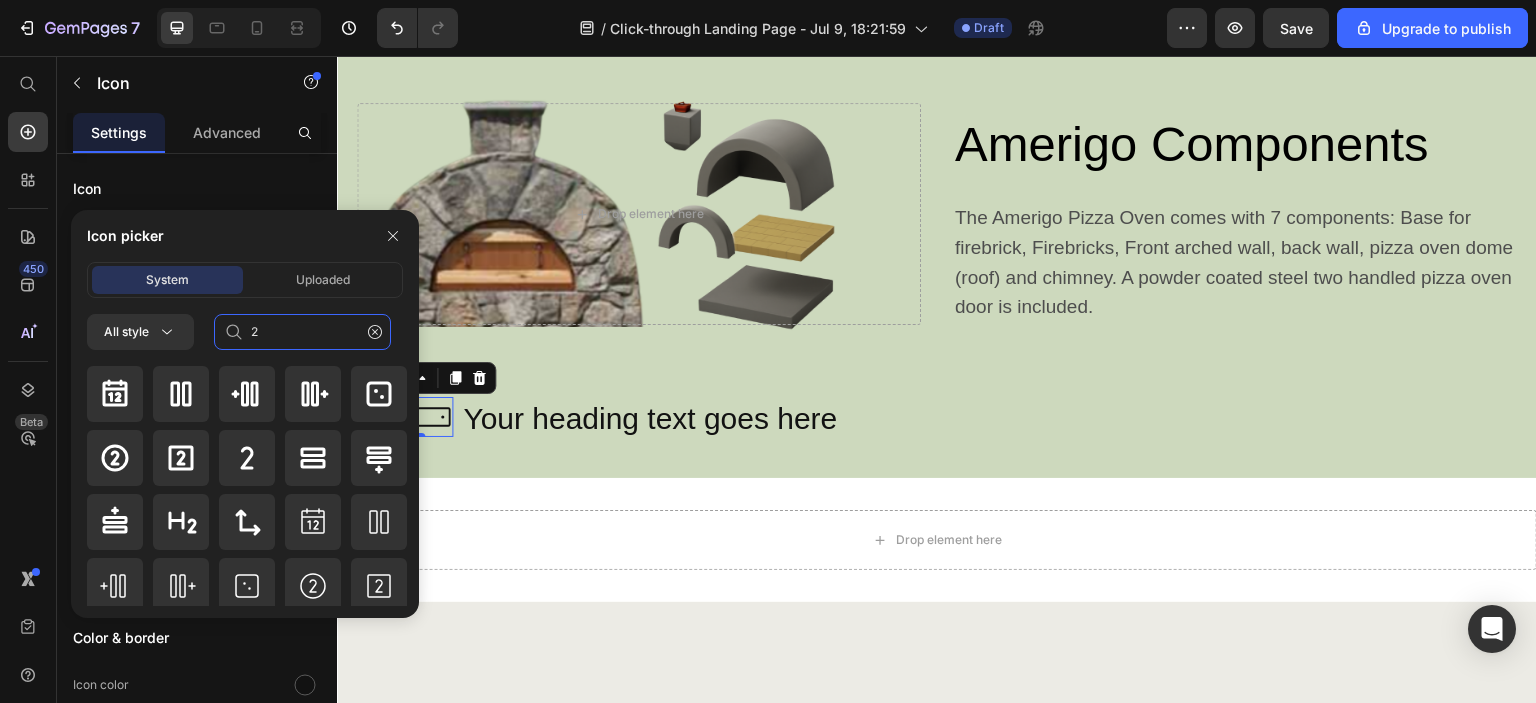 drag, startPoint x: 276, startPoint y: 327, endPoint x: 203, endPoint y: 327, distance: 73 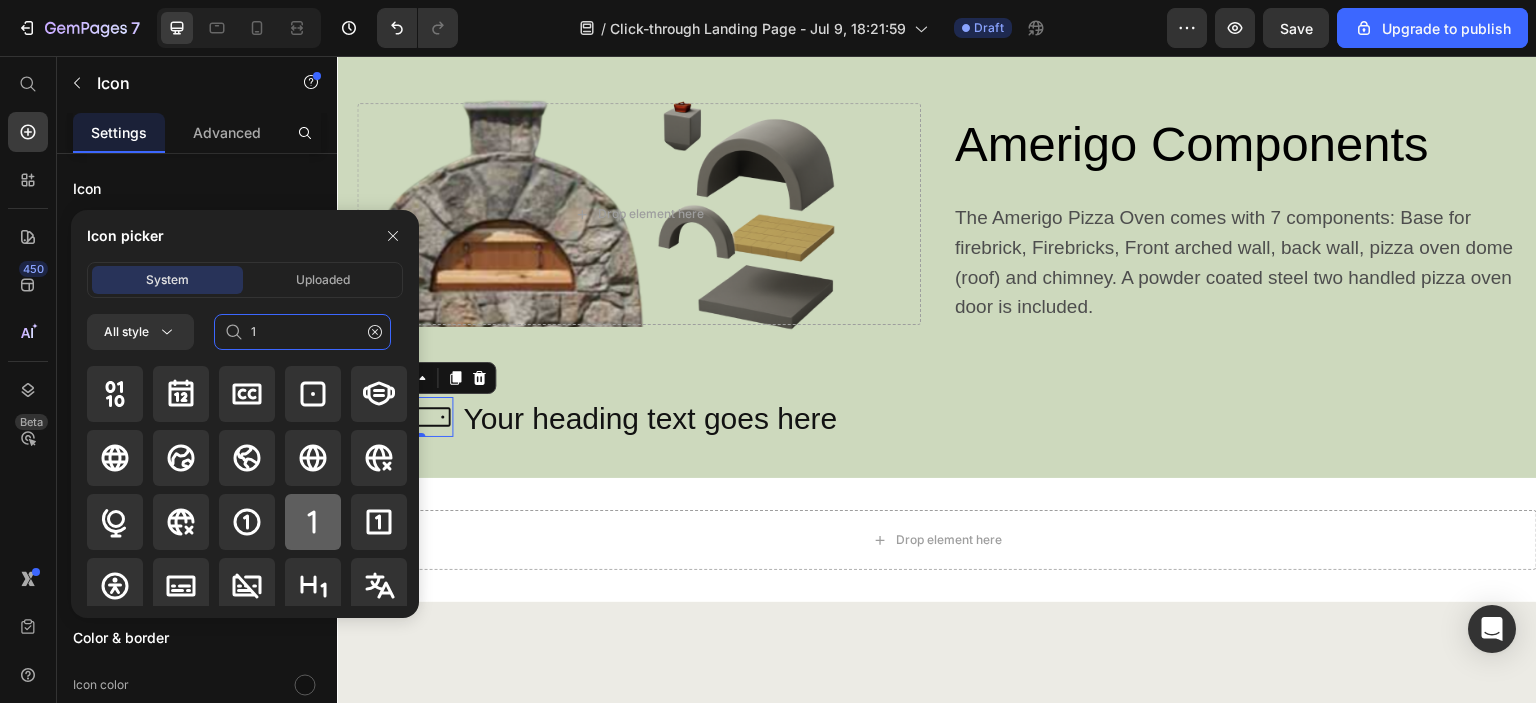 type on "1" 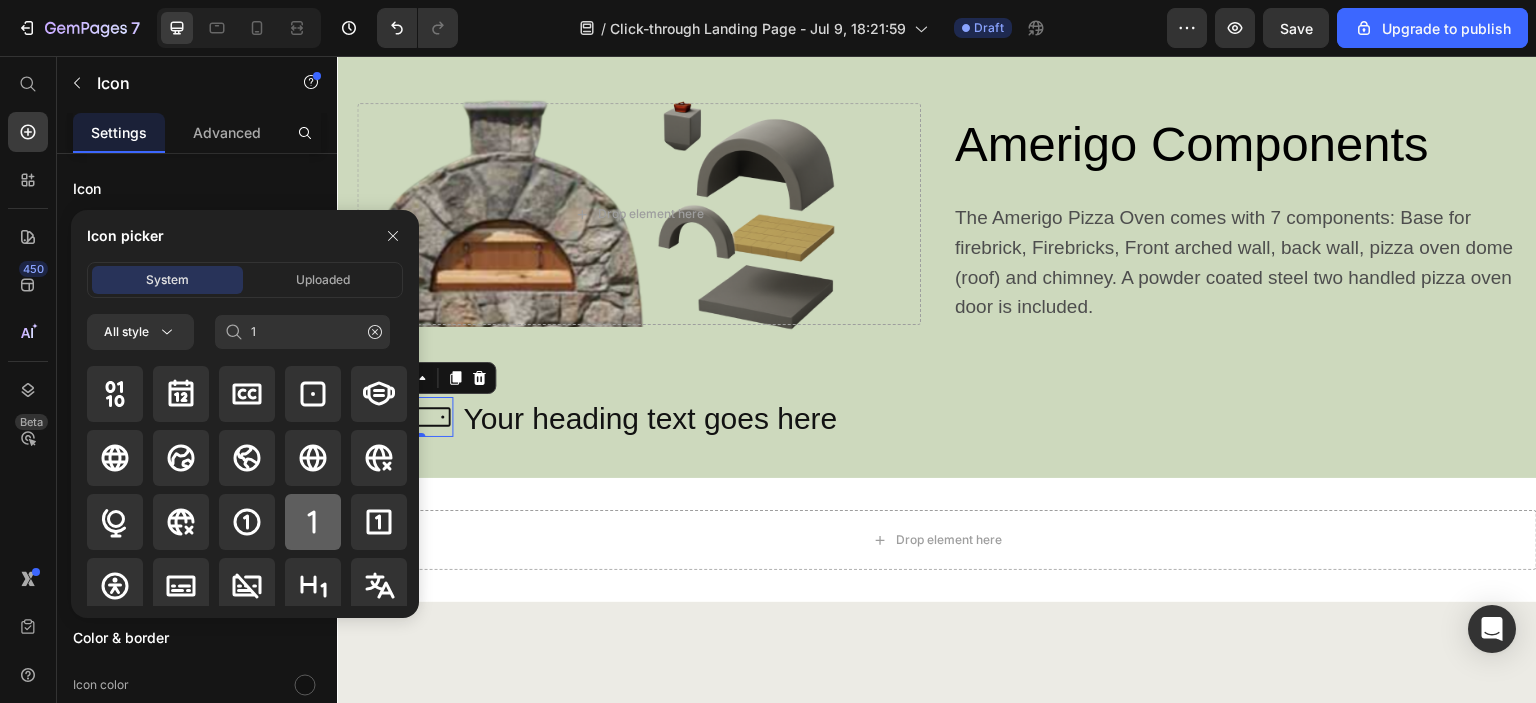 click 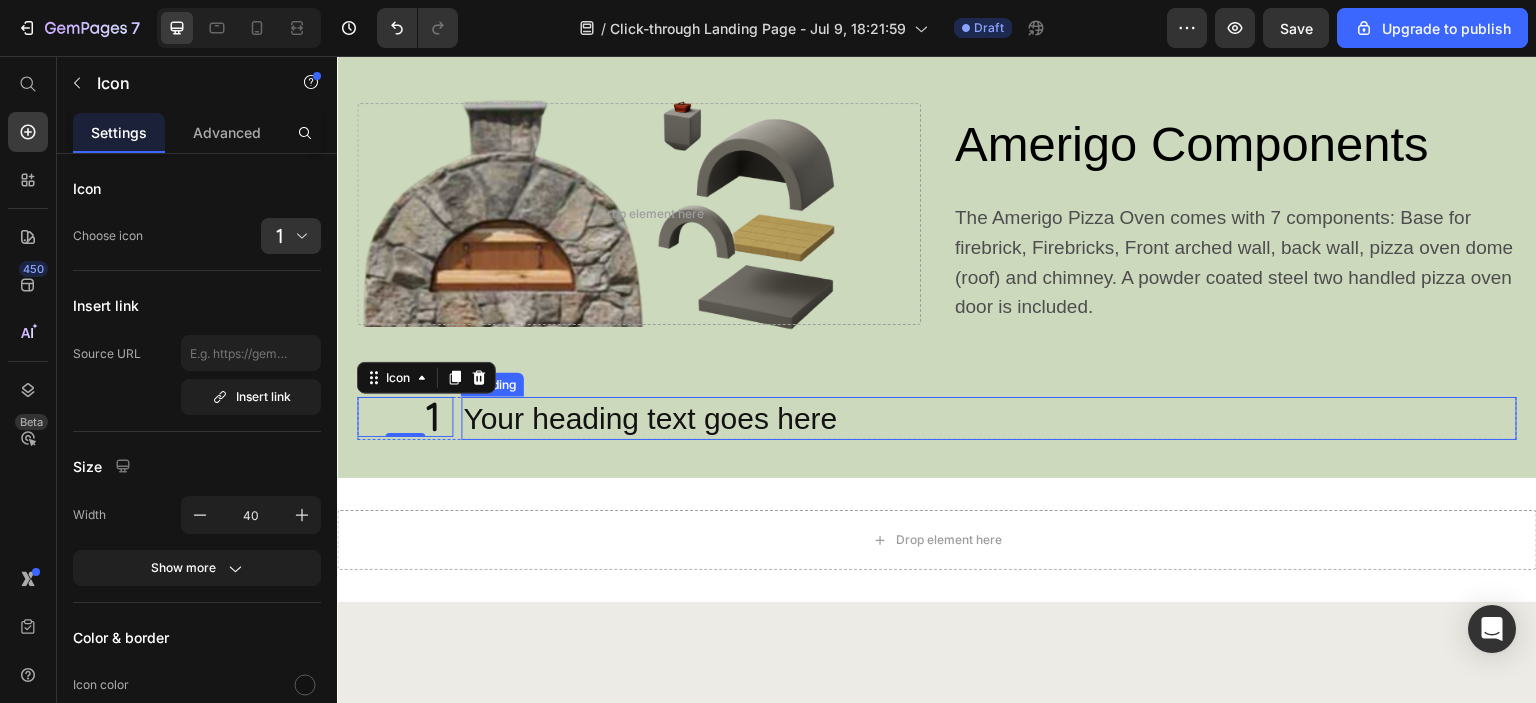 click on "Your heading text goes here" at bounding box center [989, 418] 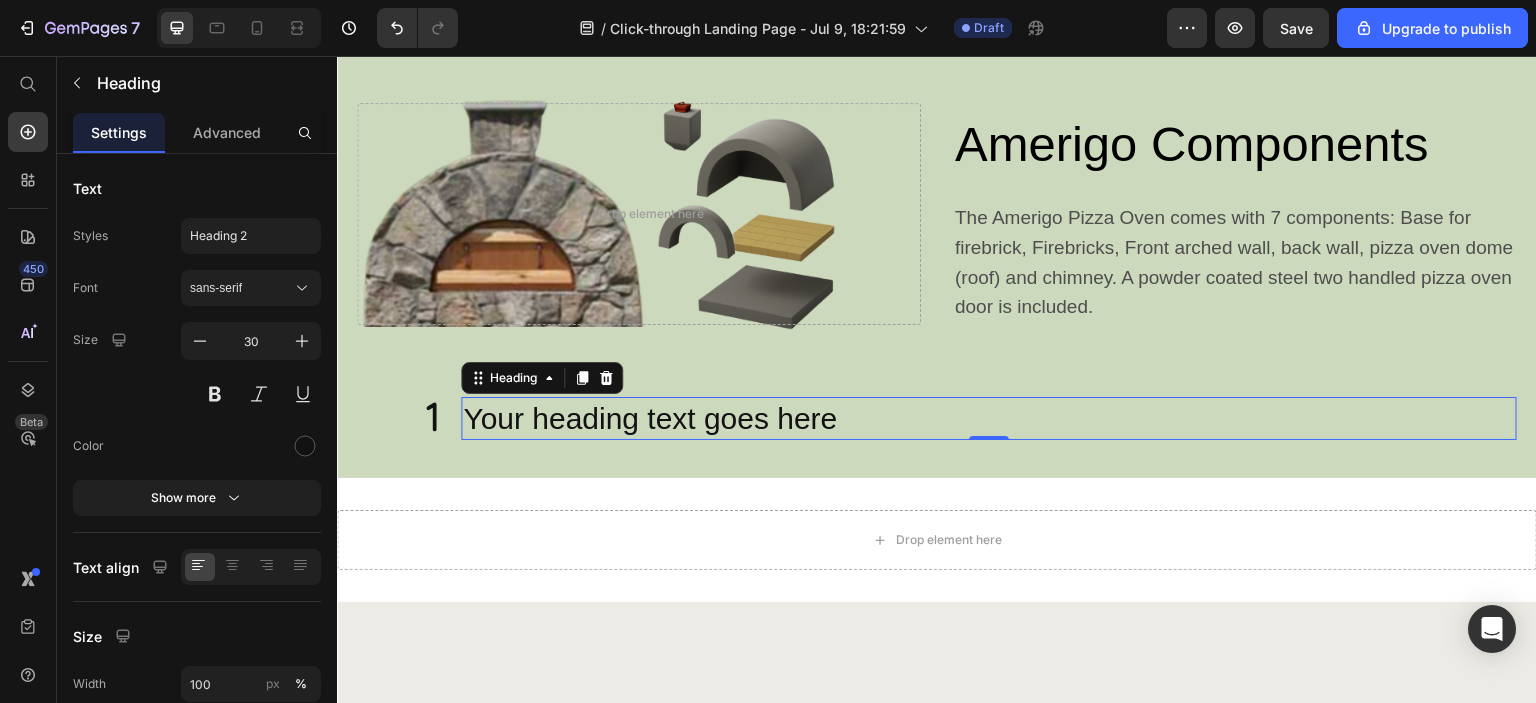 click on "Your heading text goes here" at bounding box center (989, 418) 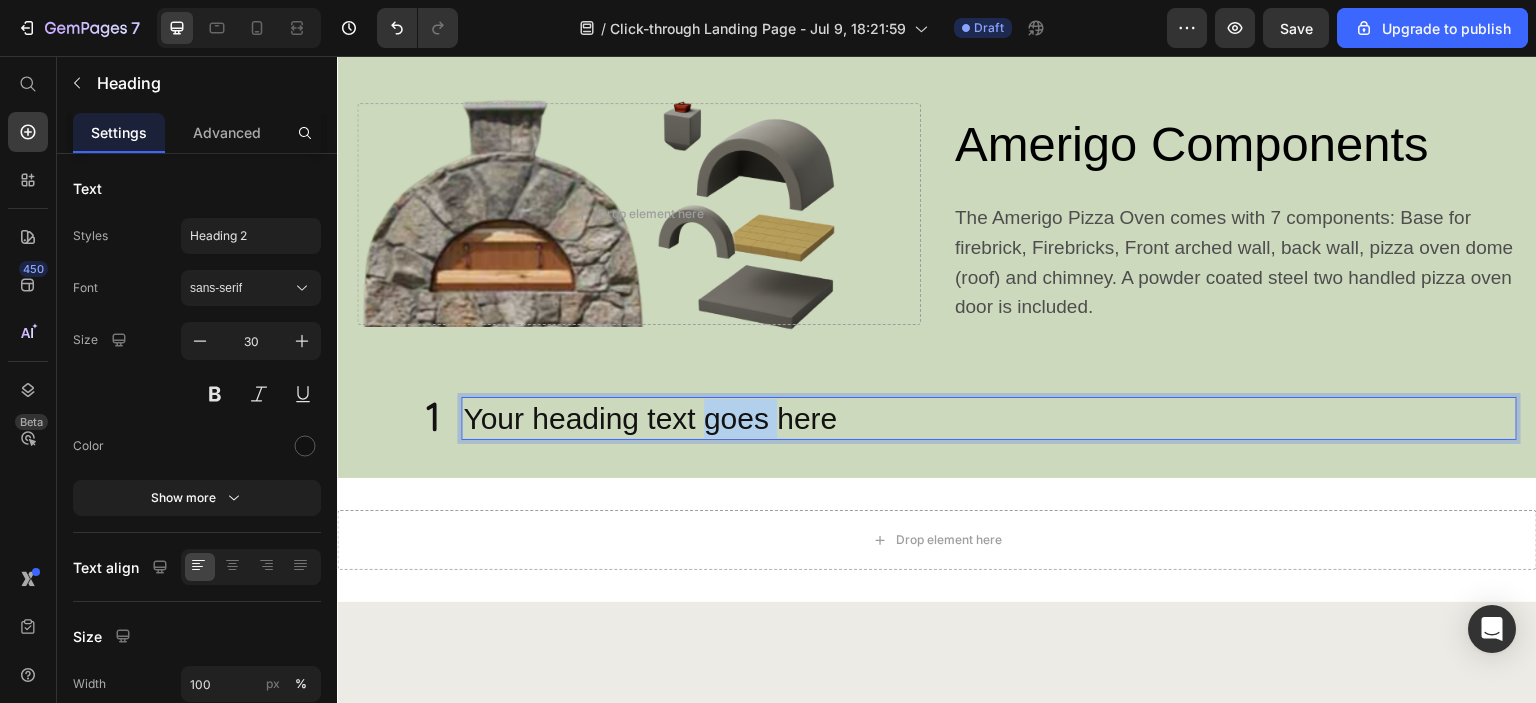 click on "Your heading text goes here" at bounding box center (989, 418) 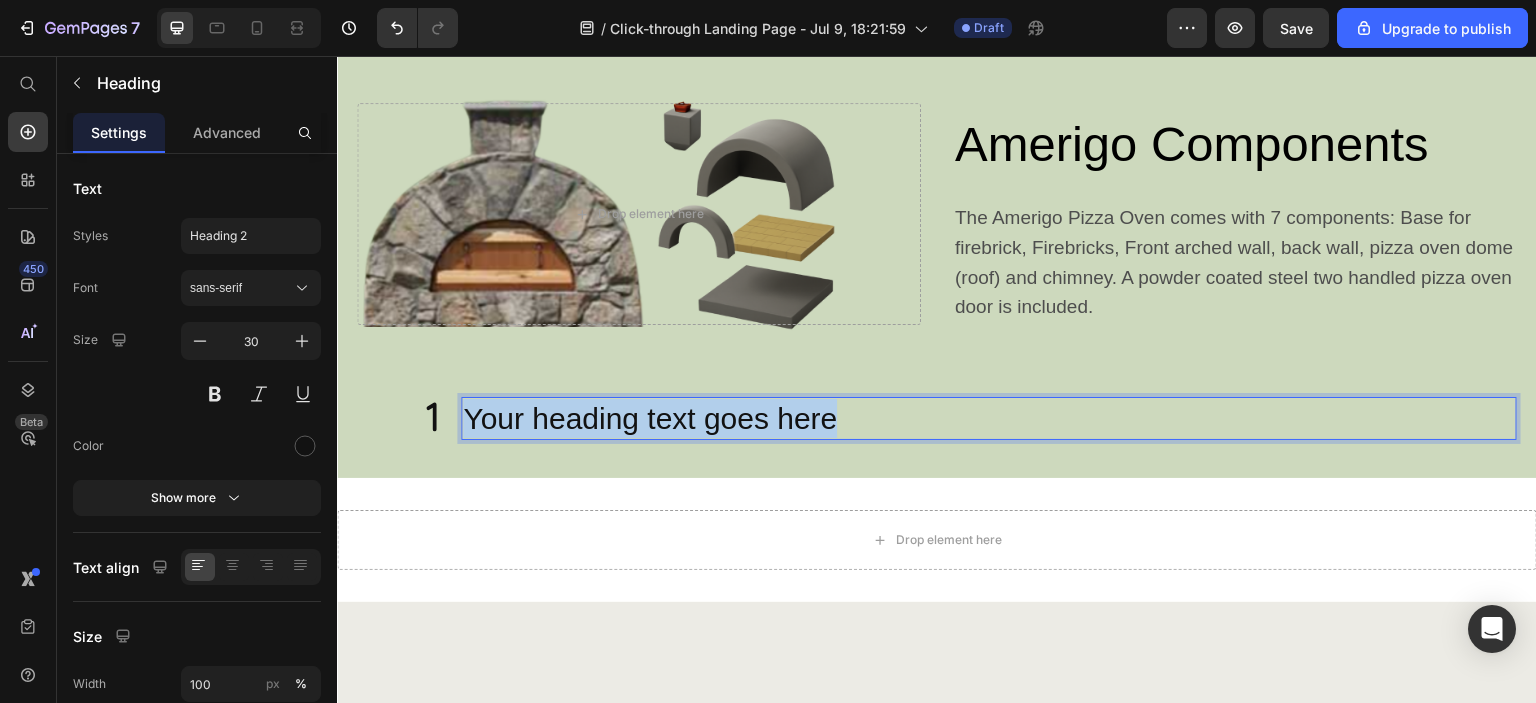click on "Your heading text goes here" at bounding box center [989, 418] 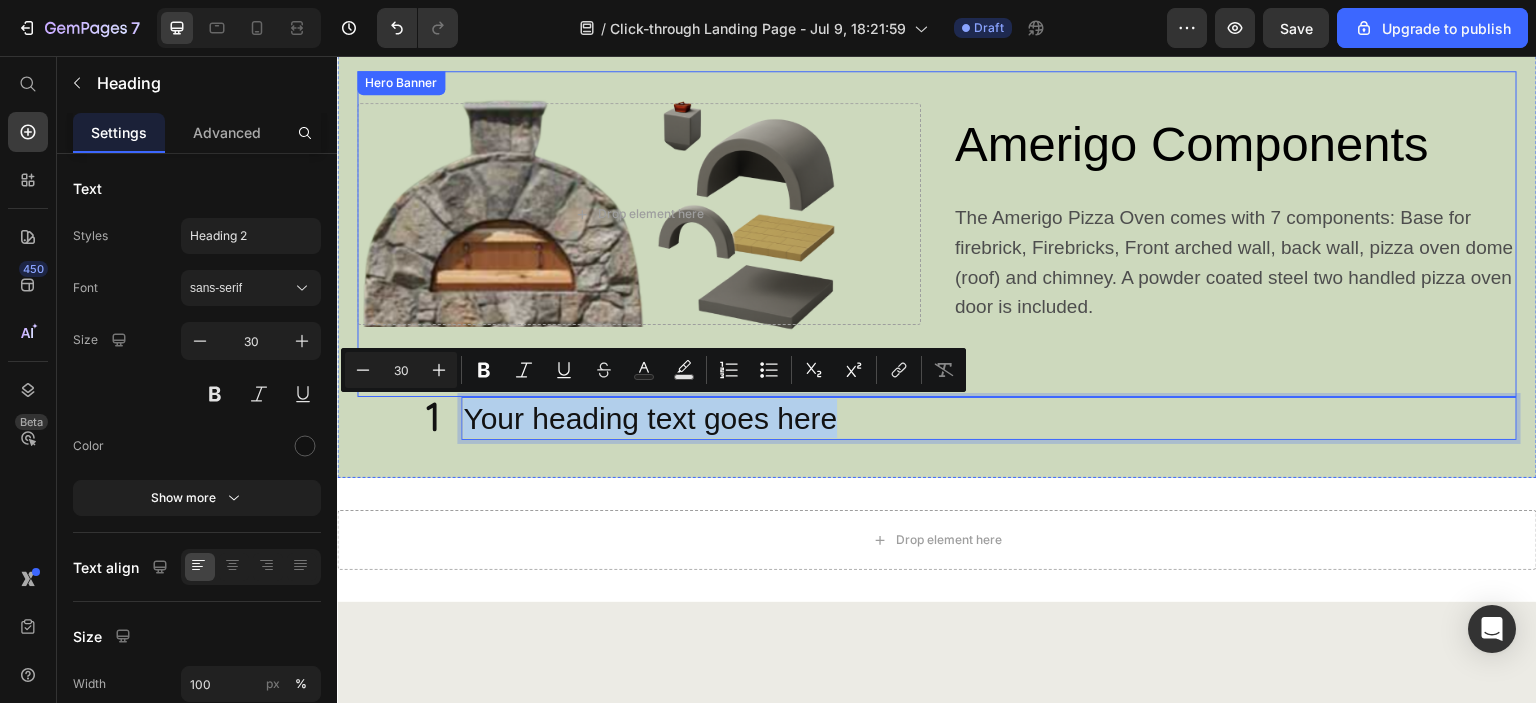 click on "Amerigo Components Heading The Amerigo Pizza Oven comes with 7 components: Base for firebrick, Firebricks, Front arched wall, back wall, pizza oven dome (roof) and chimney. A powder coated steel two handled pizza oven door is included.  Text Block Row
Drop element here" at bounding box center (937, 234) 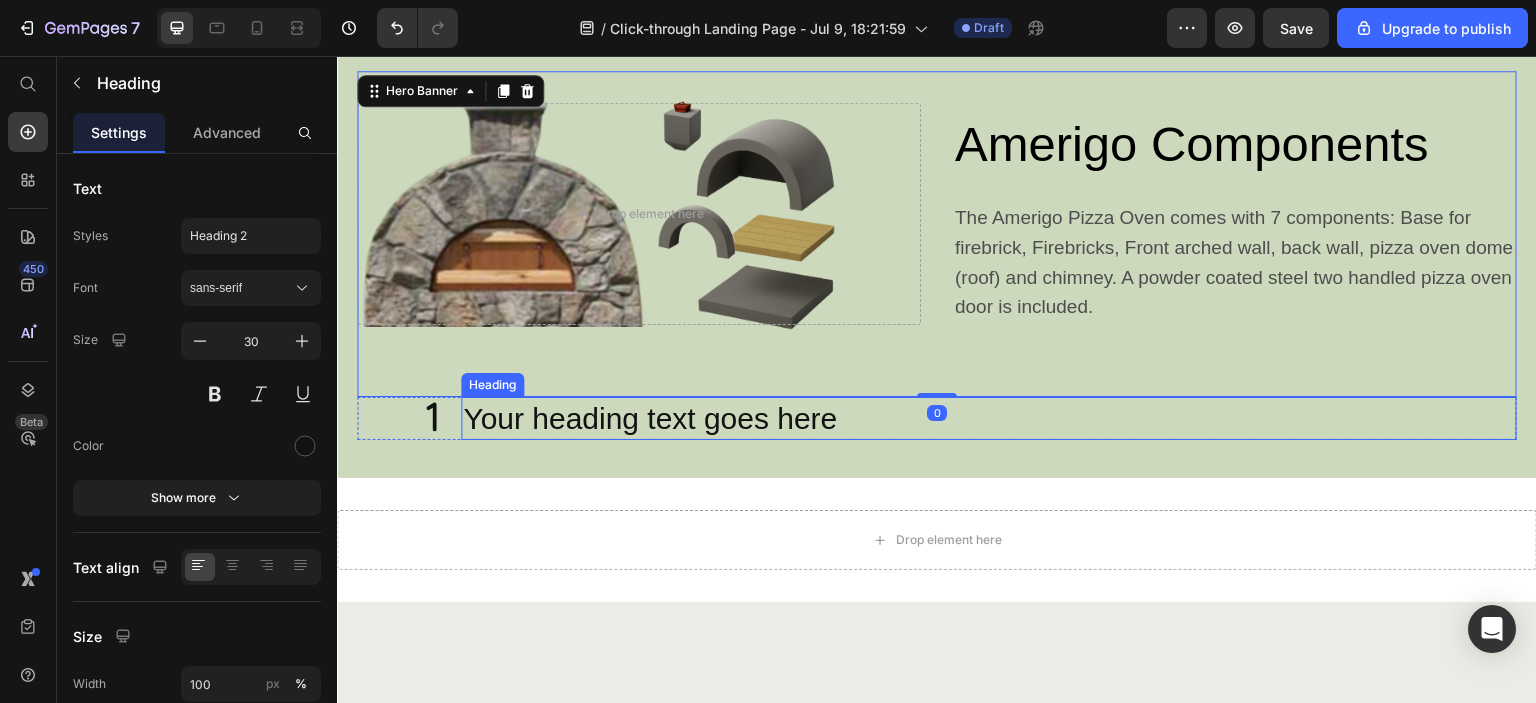 click on "Your heading text goes here" at bounding box center [989, 418] 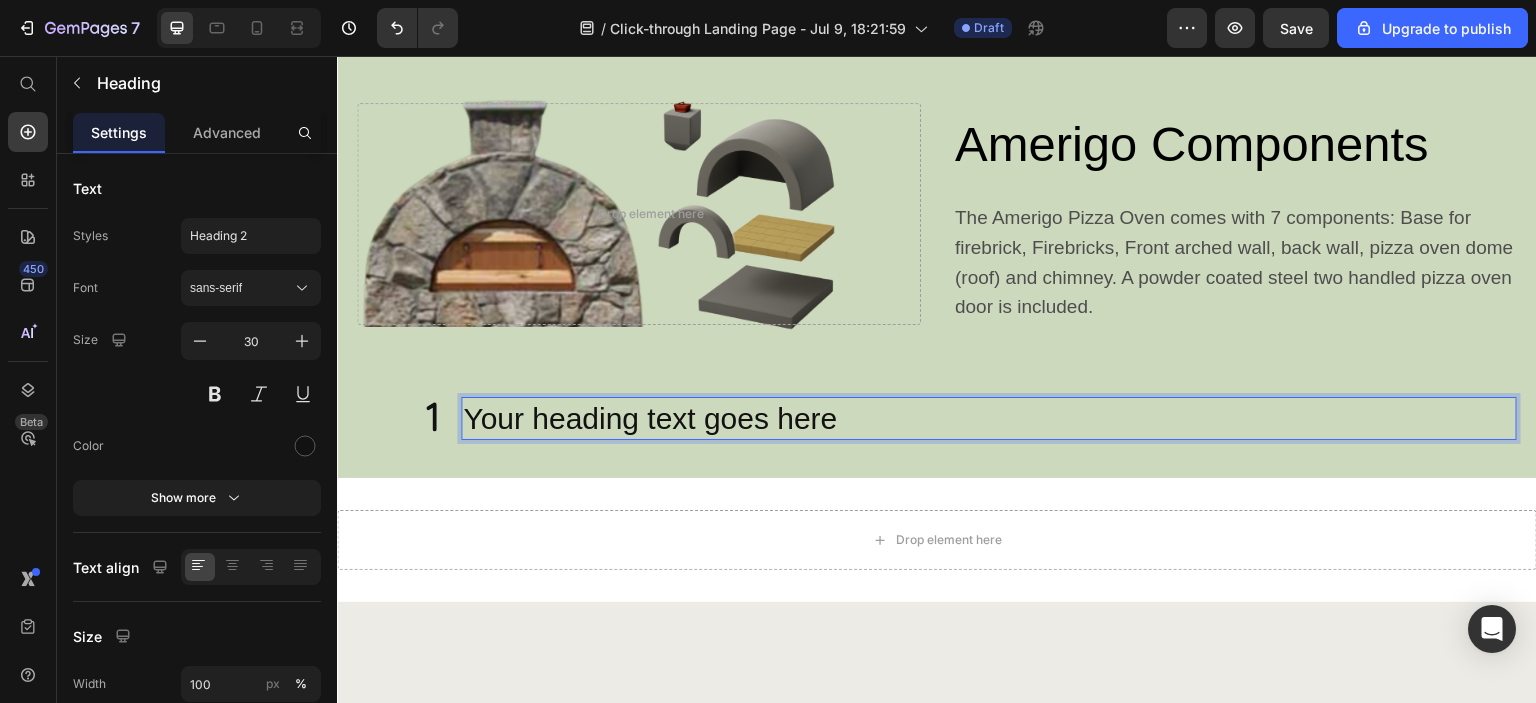 drag, startPoint x: 616, startPoint y: 416, endPoint x: 637, endPoint y: 432, distance: 26.400757 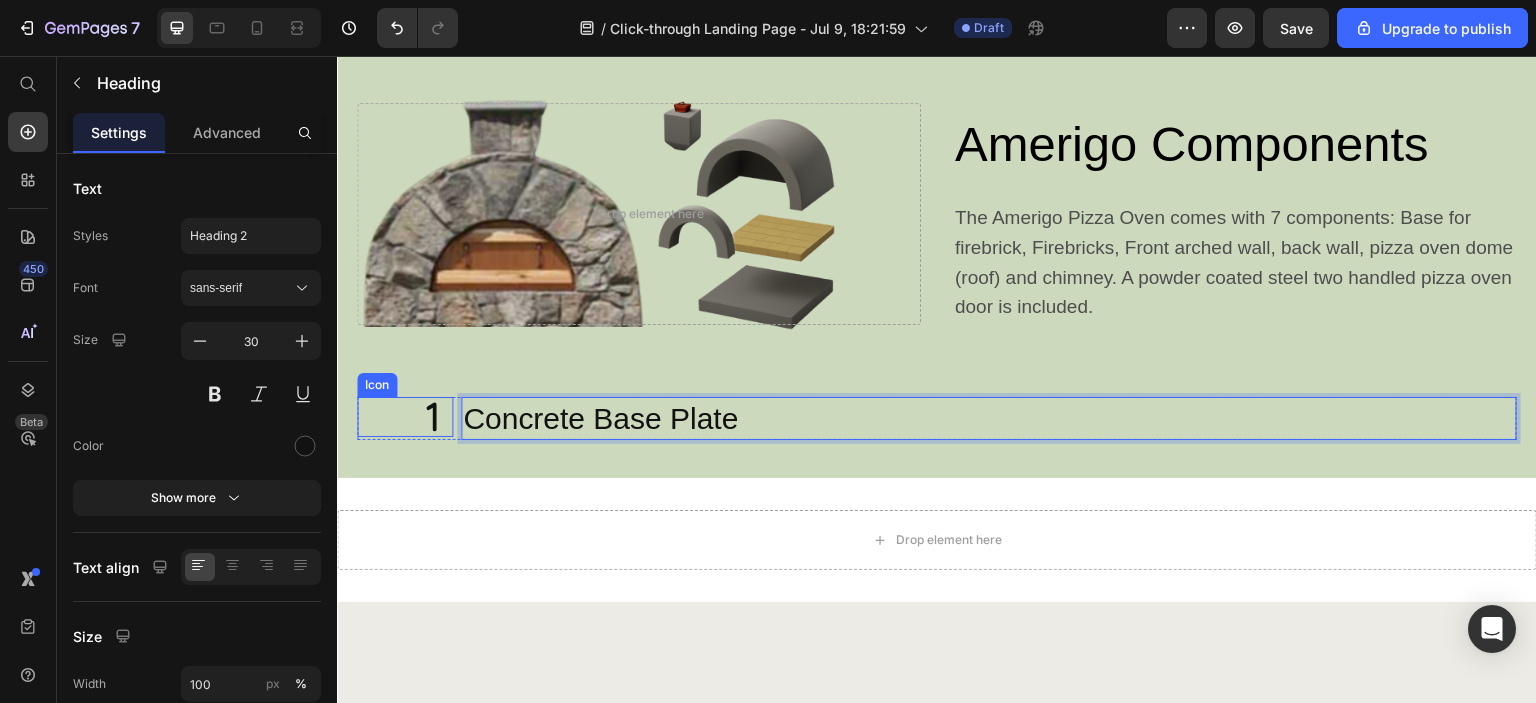 click 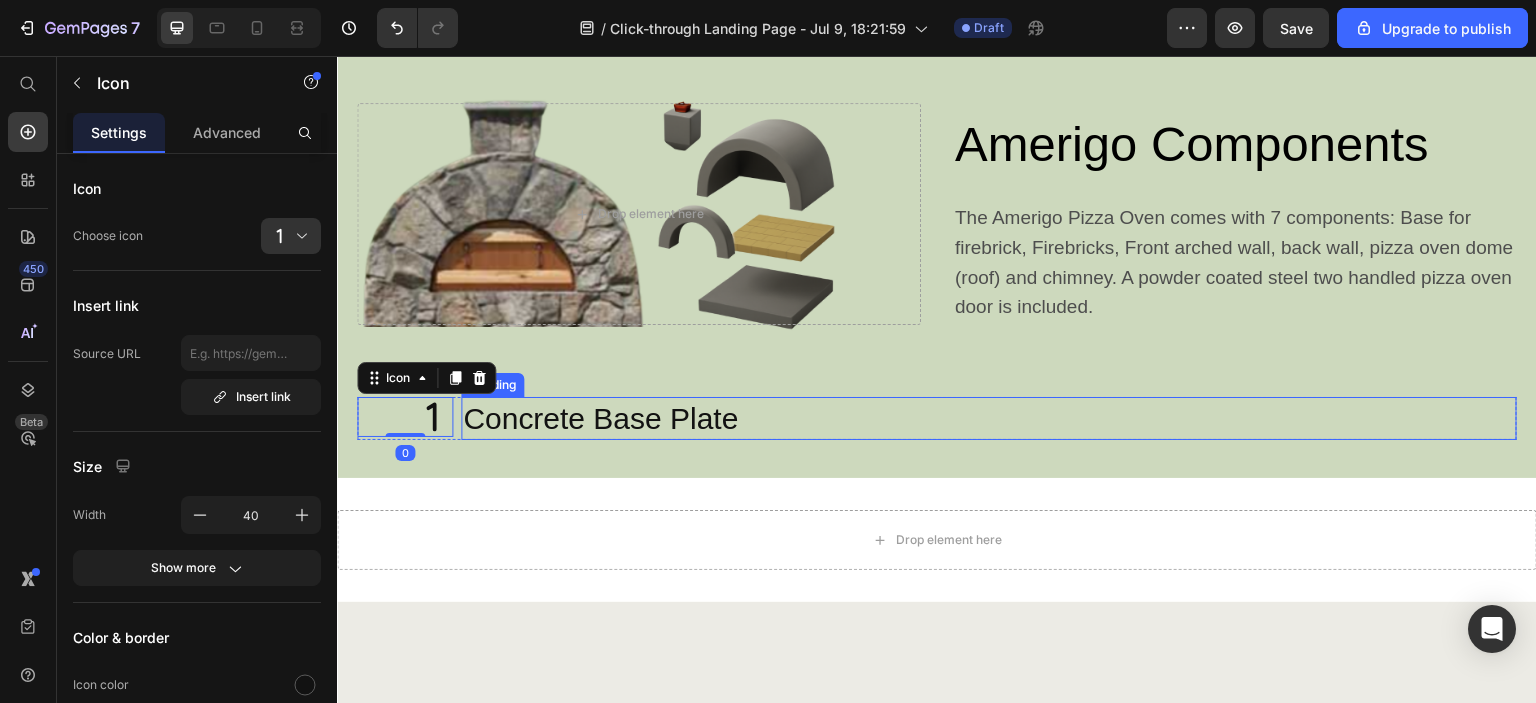 click on "Concrete Base Plate" at bounding box center (989, 418) 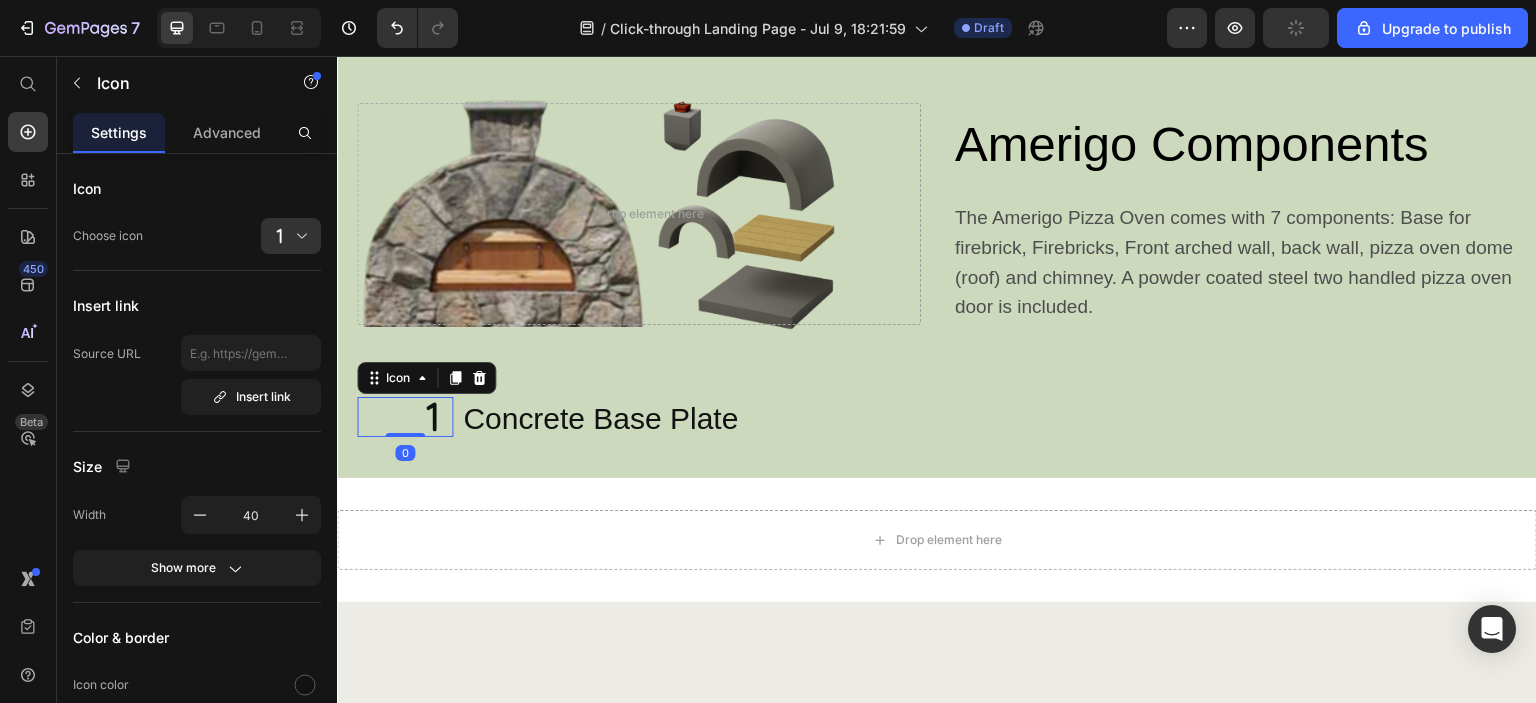 click 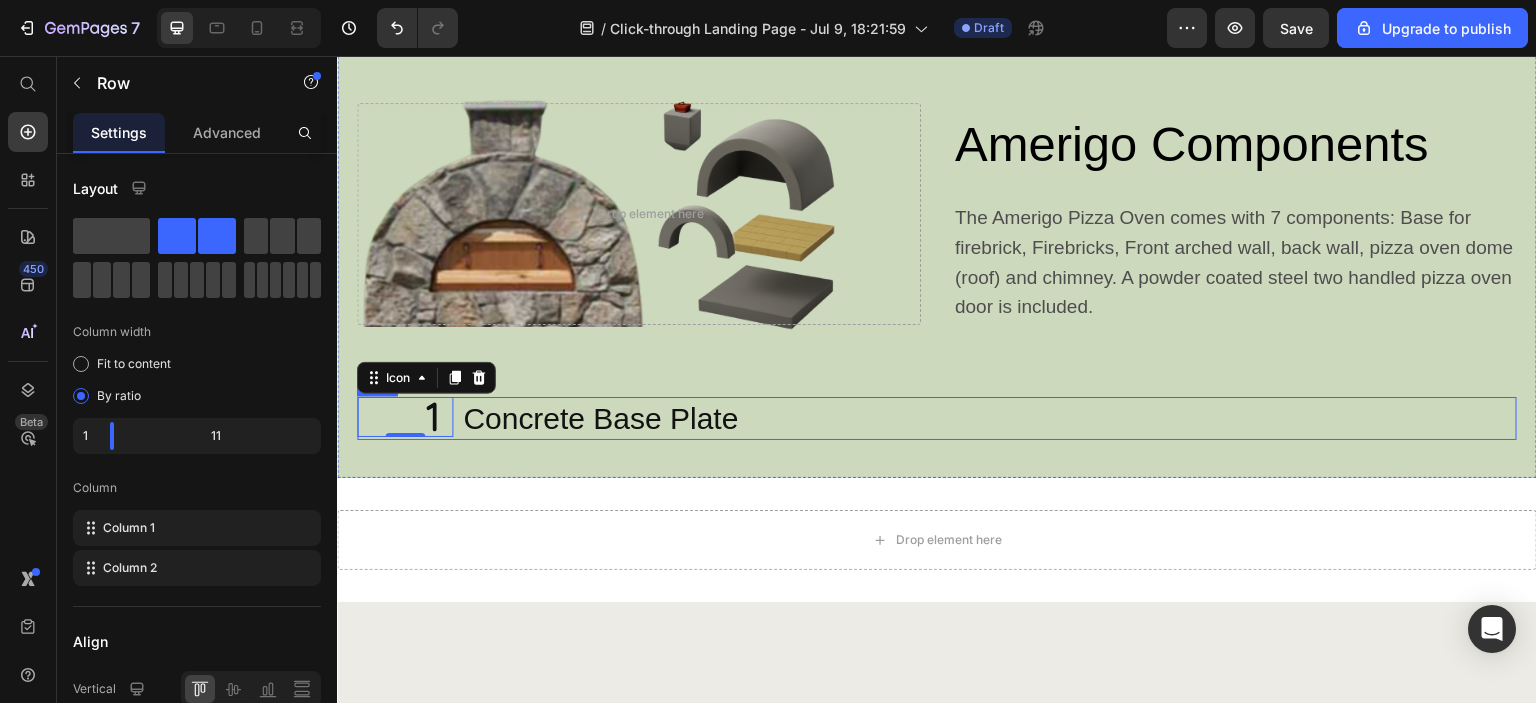 click on "Icon   0" at bounding box center (405, 418) 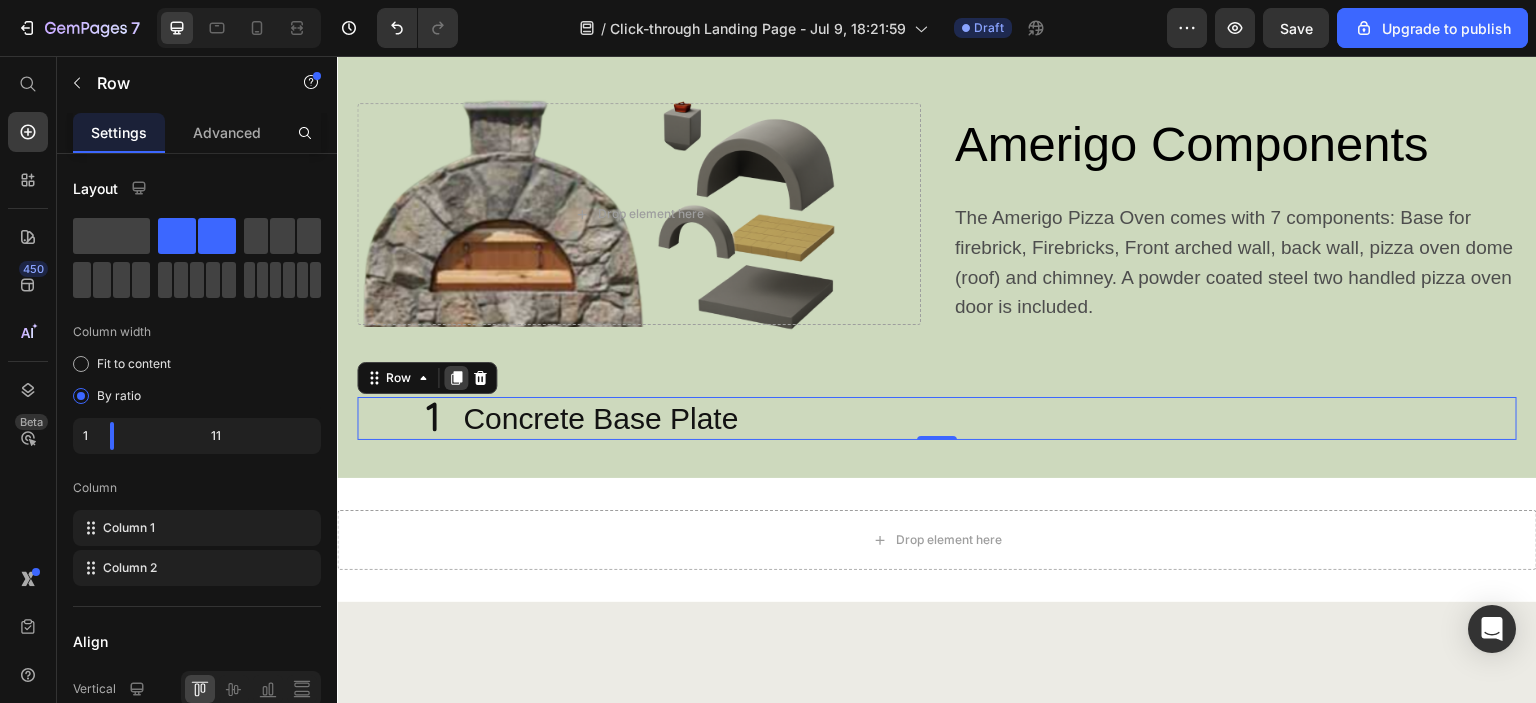 click 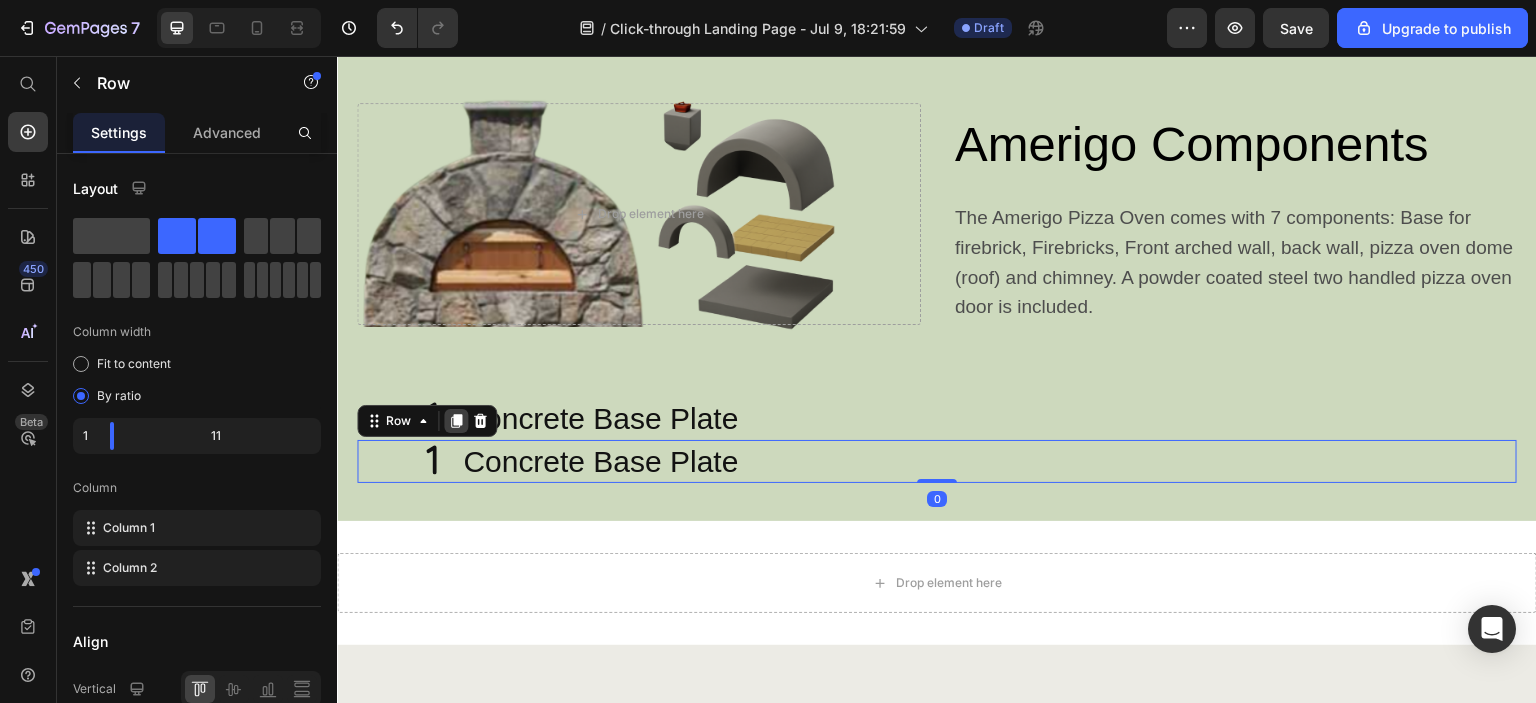 click 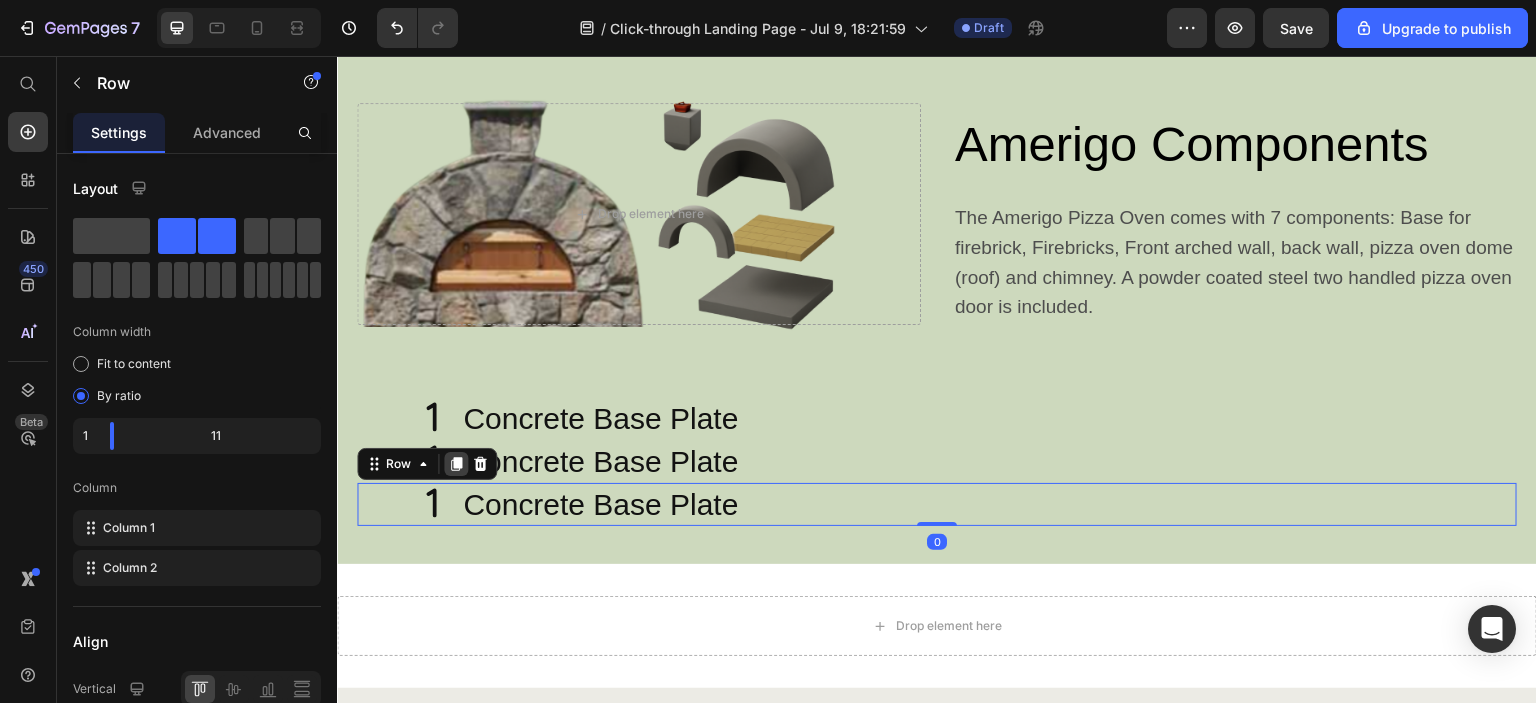 click 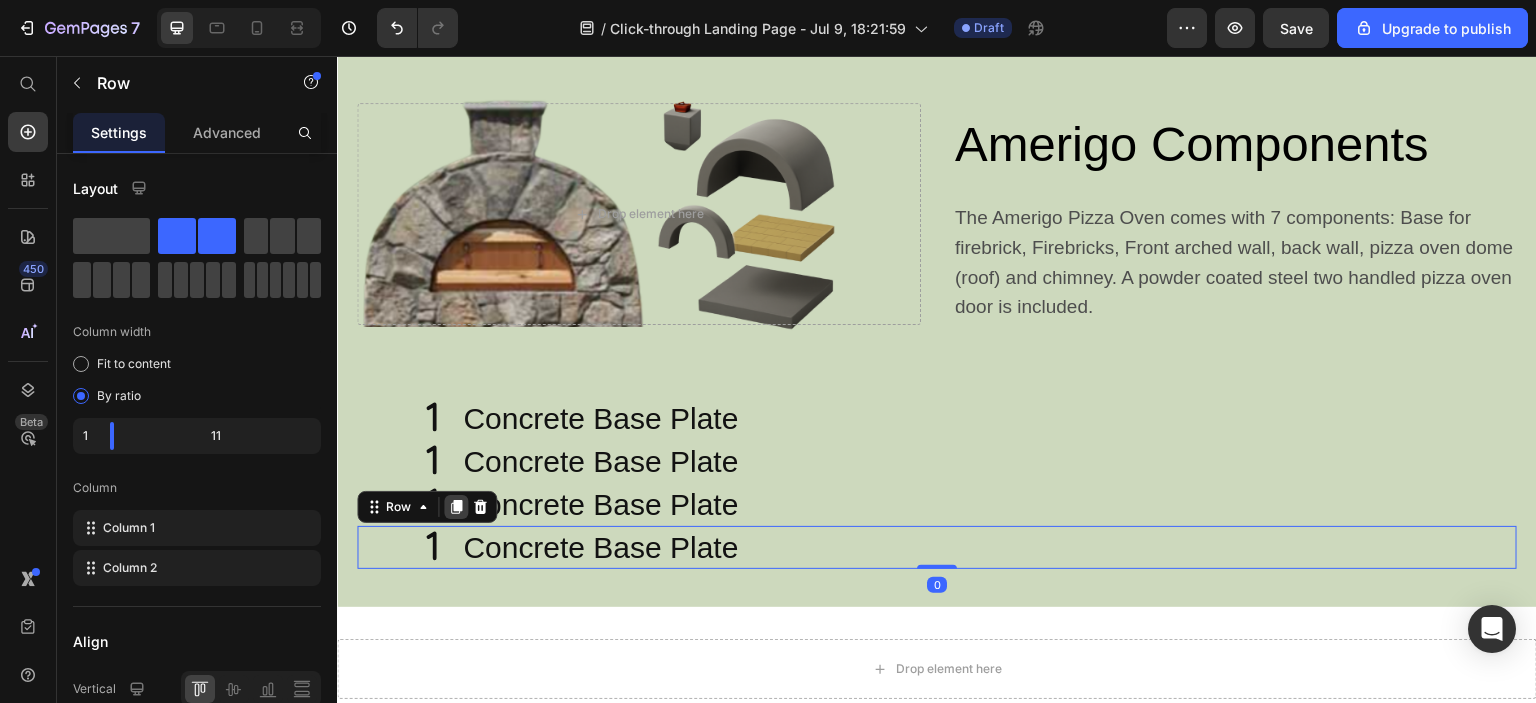 click 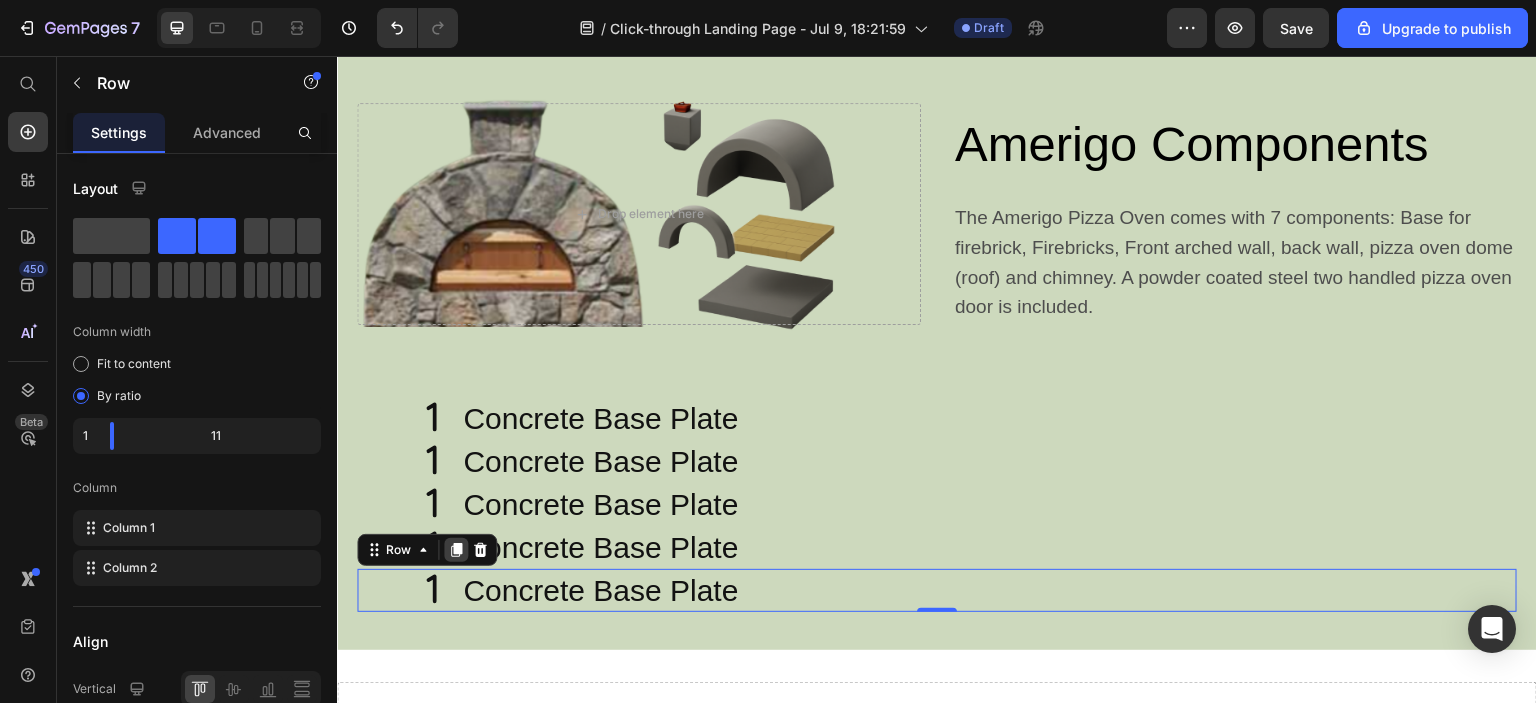 click 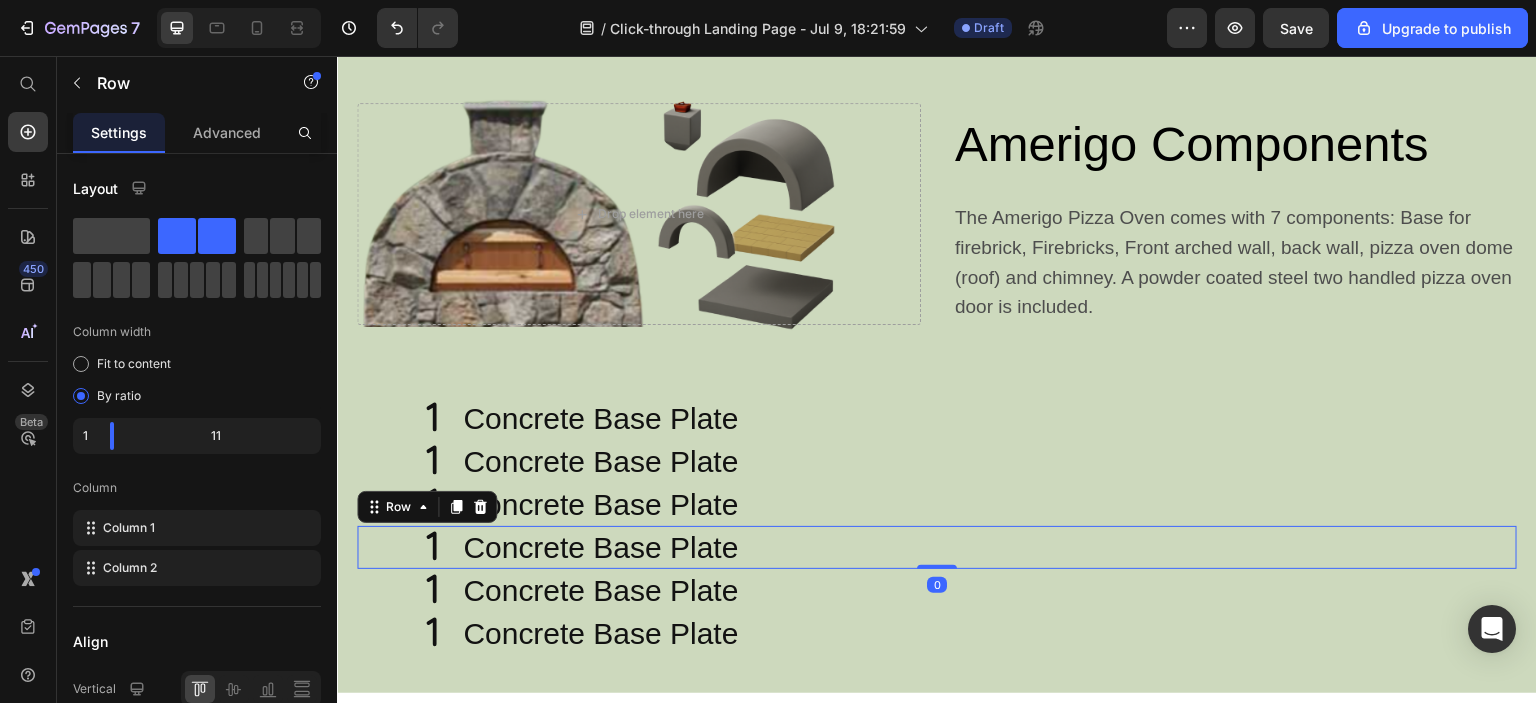 click on "Icon Concrete Base Plate Heading Row   0" at bounding box center [937, 547] 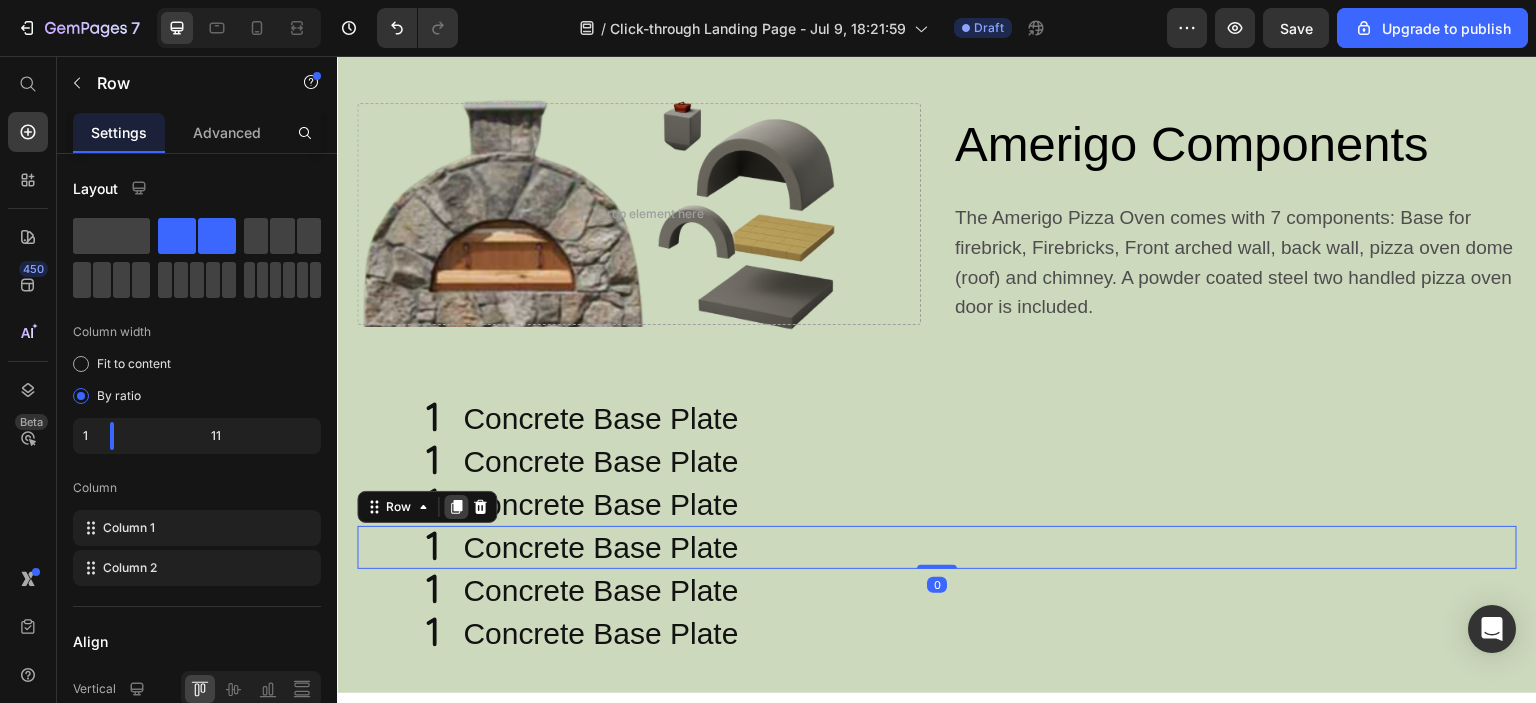 click 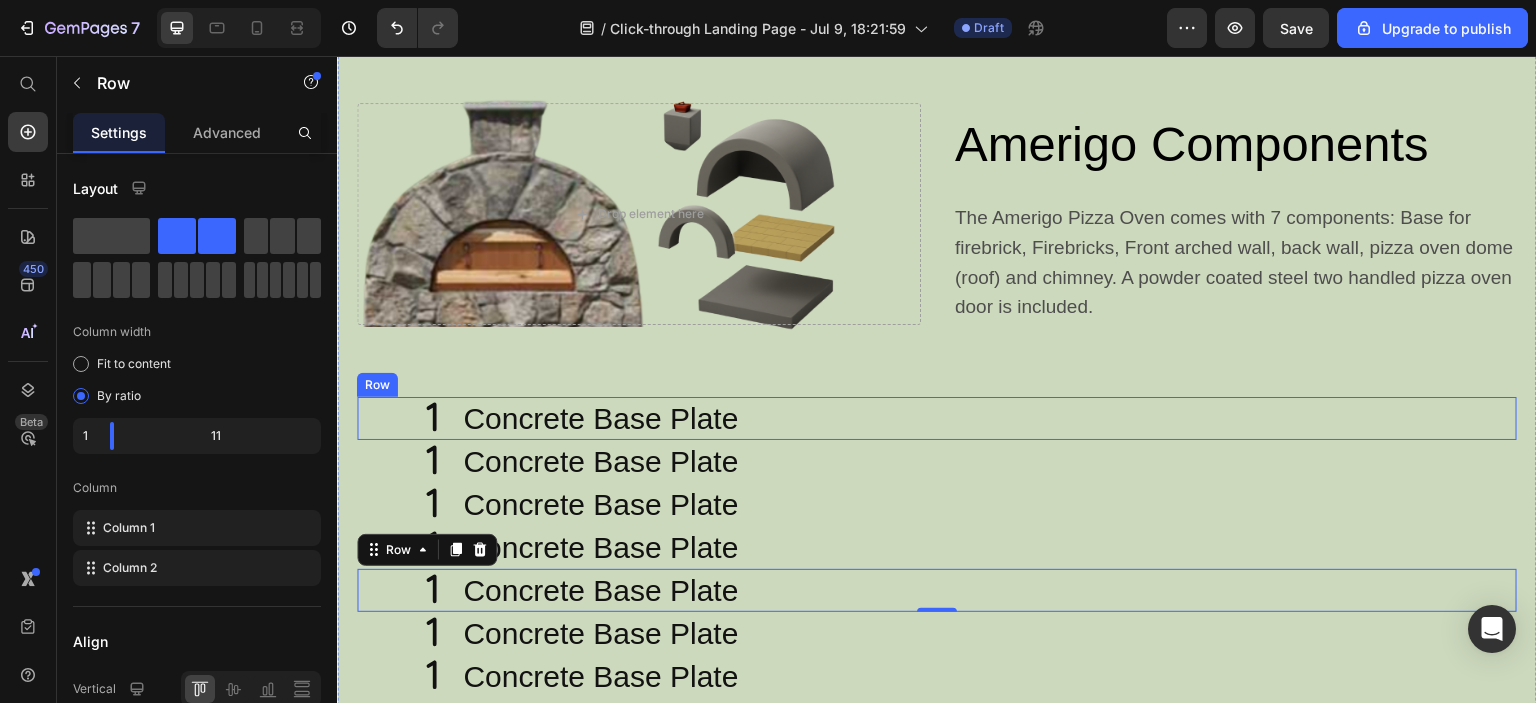 click on "Icon" at bounding box center (405, 418) 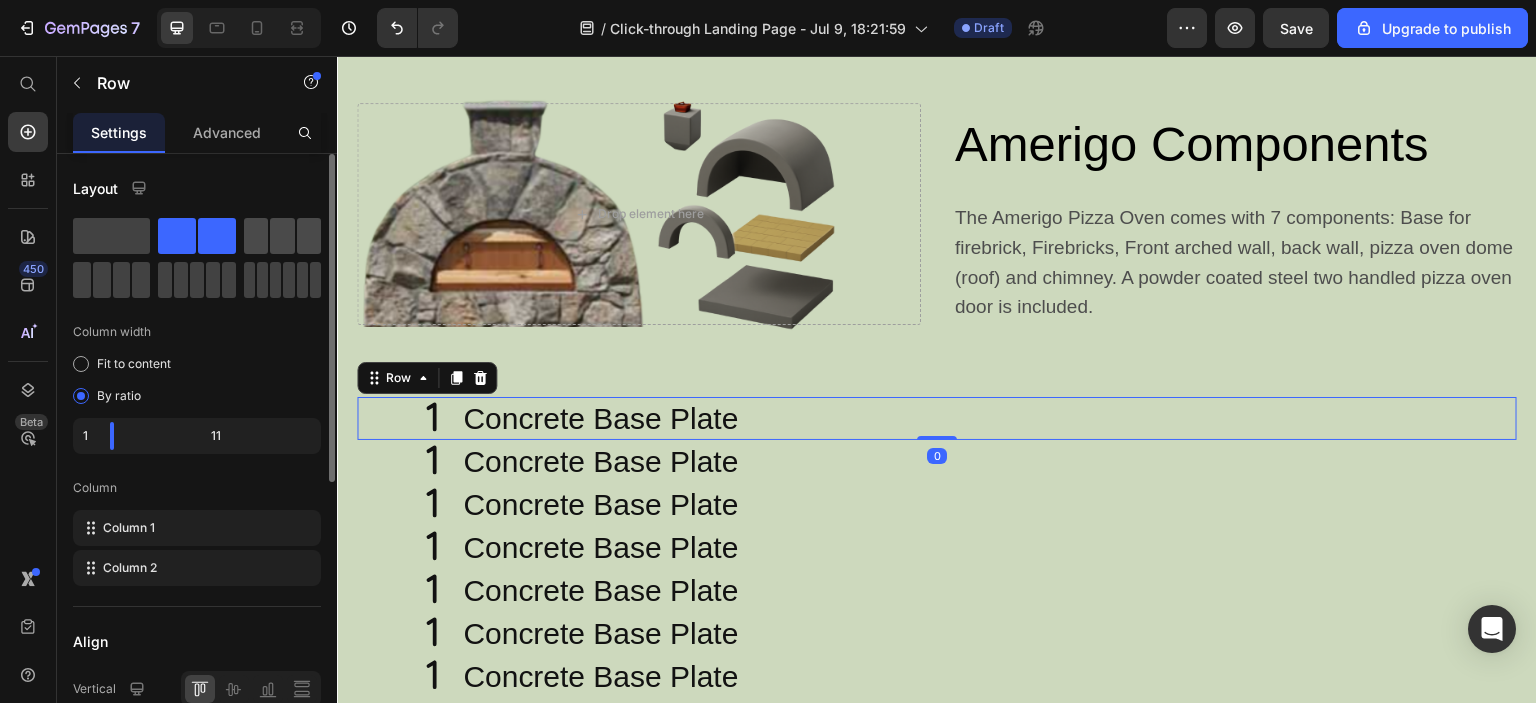 click 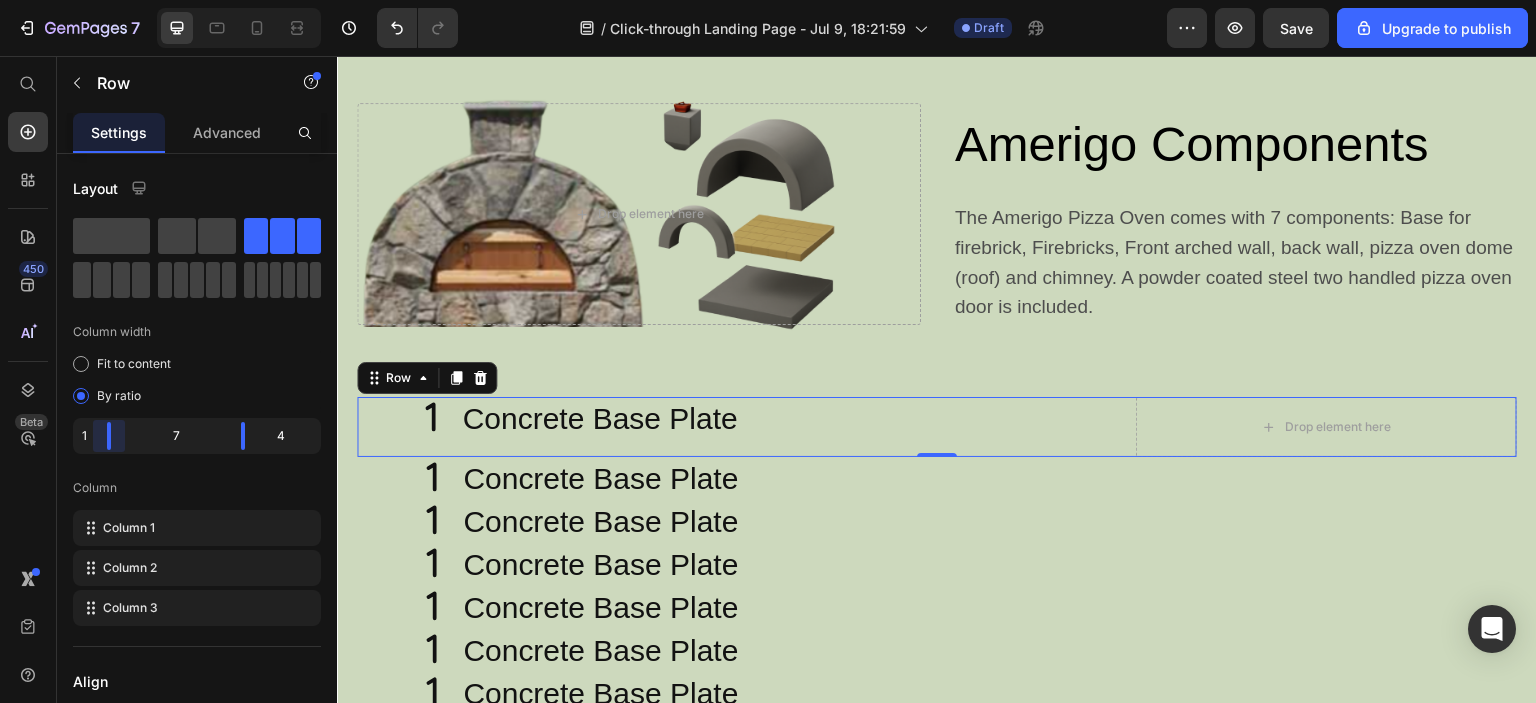 drag, startPoint x: 154, startPoint y: 433, endPoint x: 98, endPoint y: 438, distance: 56.22277 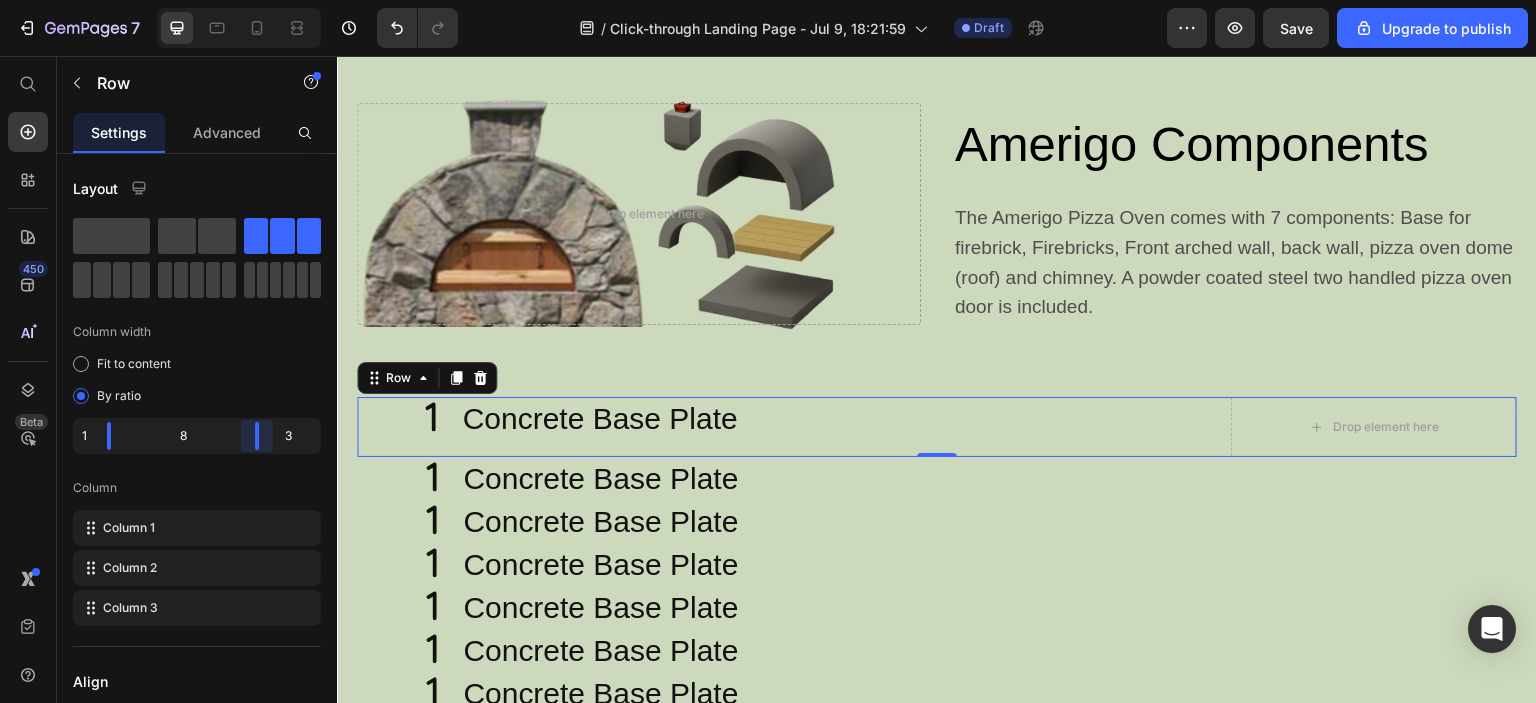 drag, startPoint x: 245, startPoint y: 442, endPoint x: 261, endPoint y: 444, distance: 16.124516 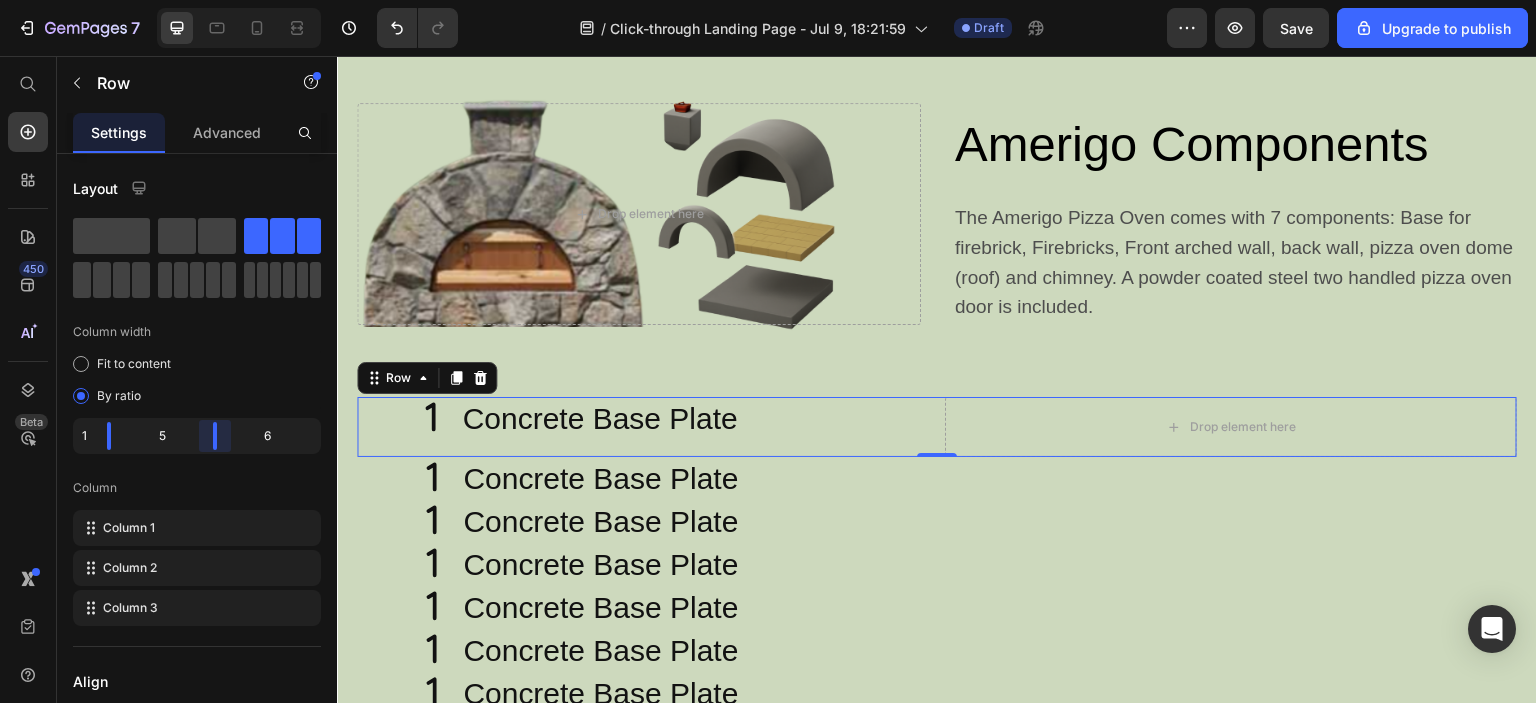drag, startPoint x: 260, startPoint y: 436, endPoint x: 204, endPoint y: 439, distance: 56.0803 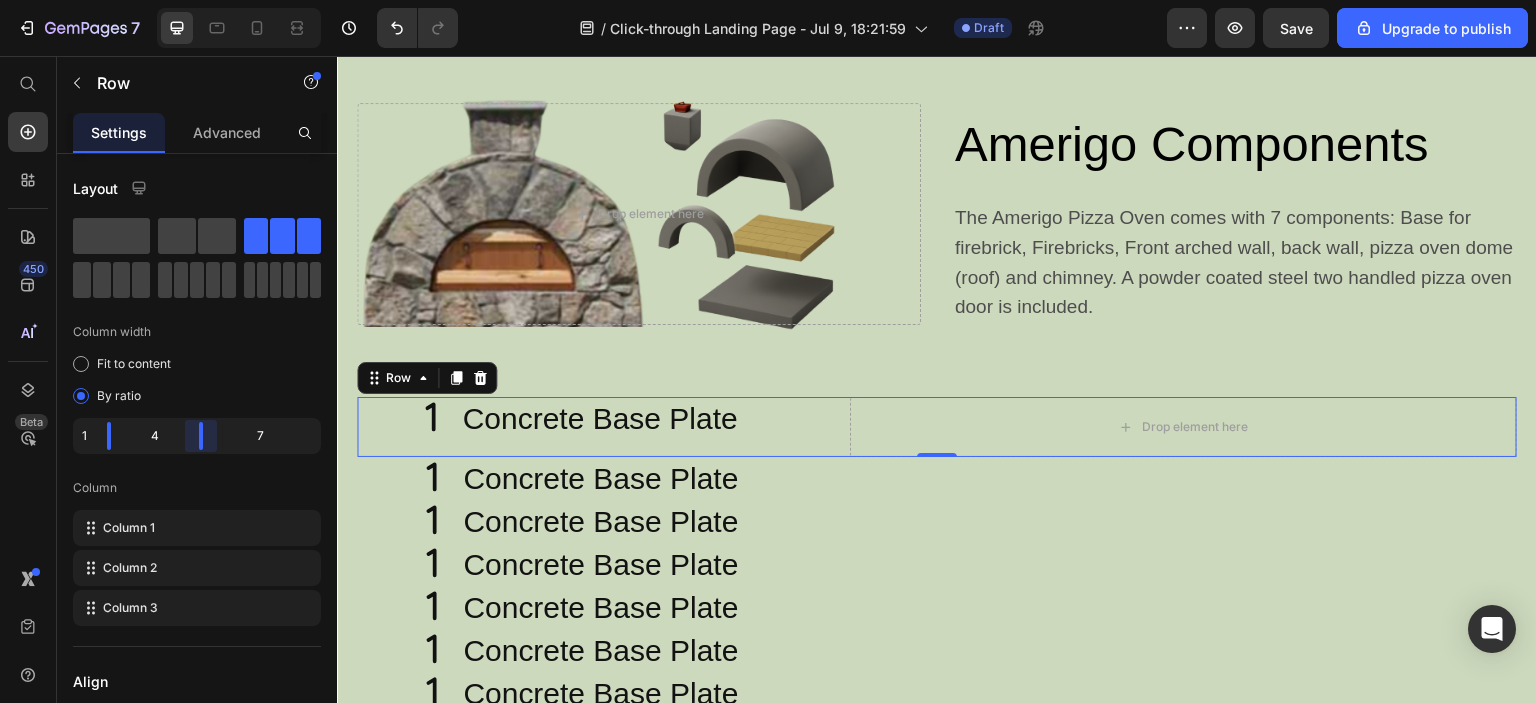 drag, startPoint x: 193, startPoint y: 445, endPoint x: 173, endPoint y: 444, distance: 20.024984 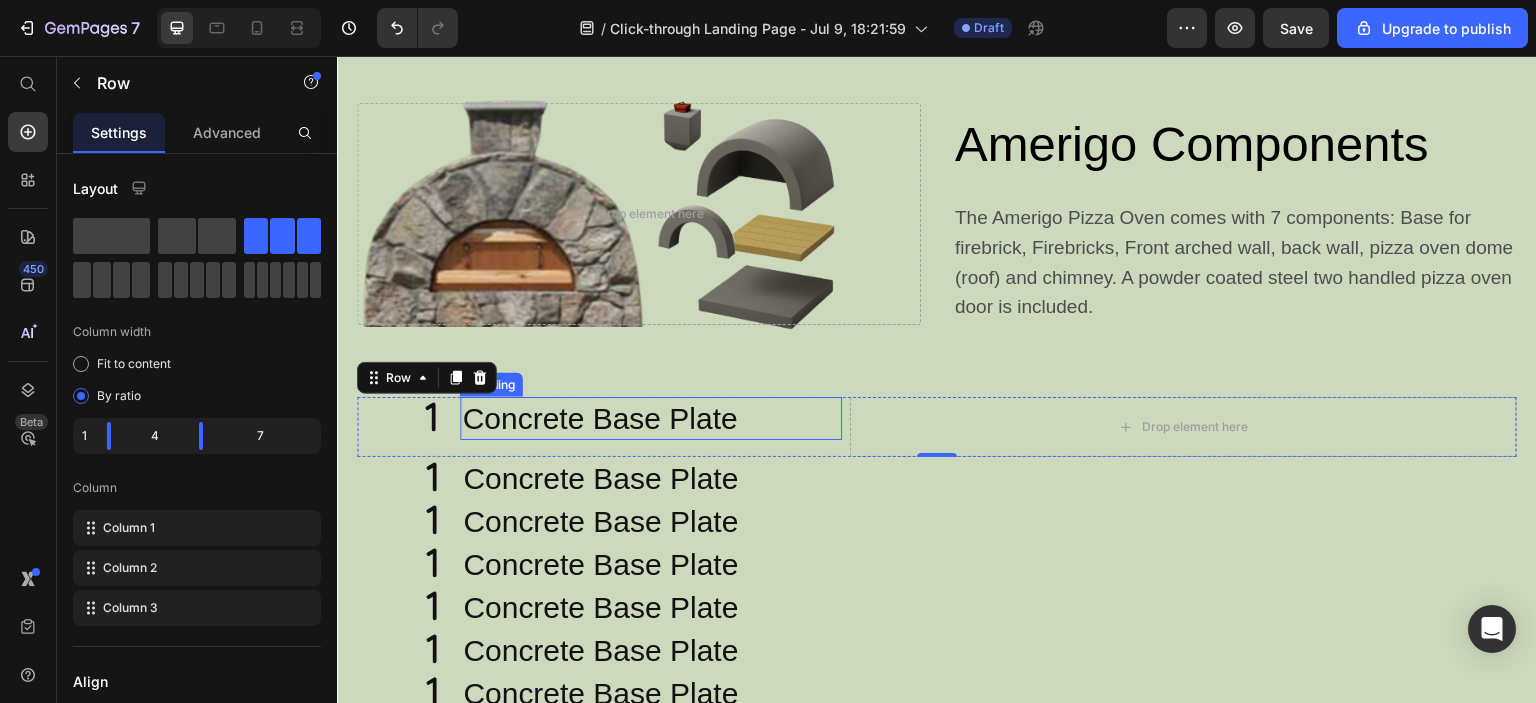 click on "Concrete Base Plate" at bounding box center (650, 418) 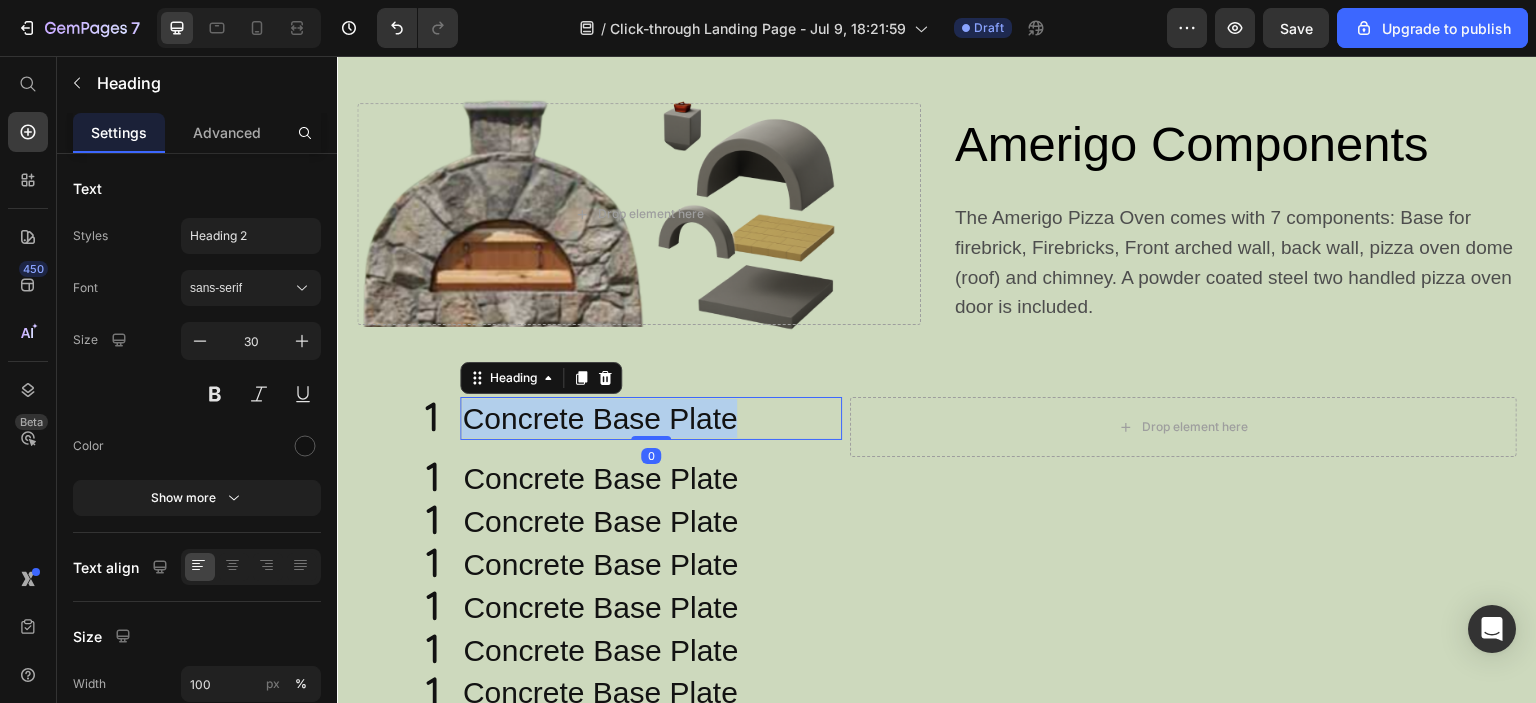 click on "Concrete Base Plate" at bounding box center [650, 418] 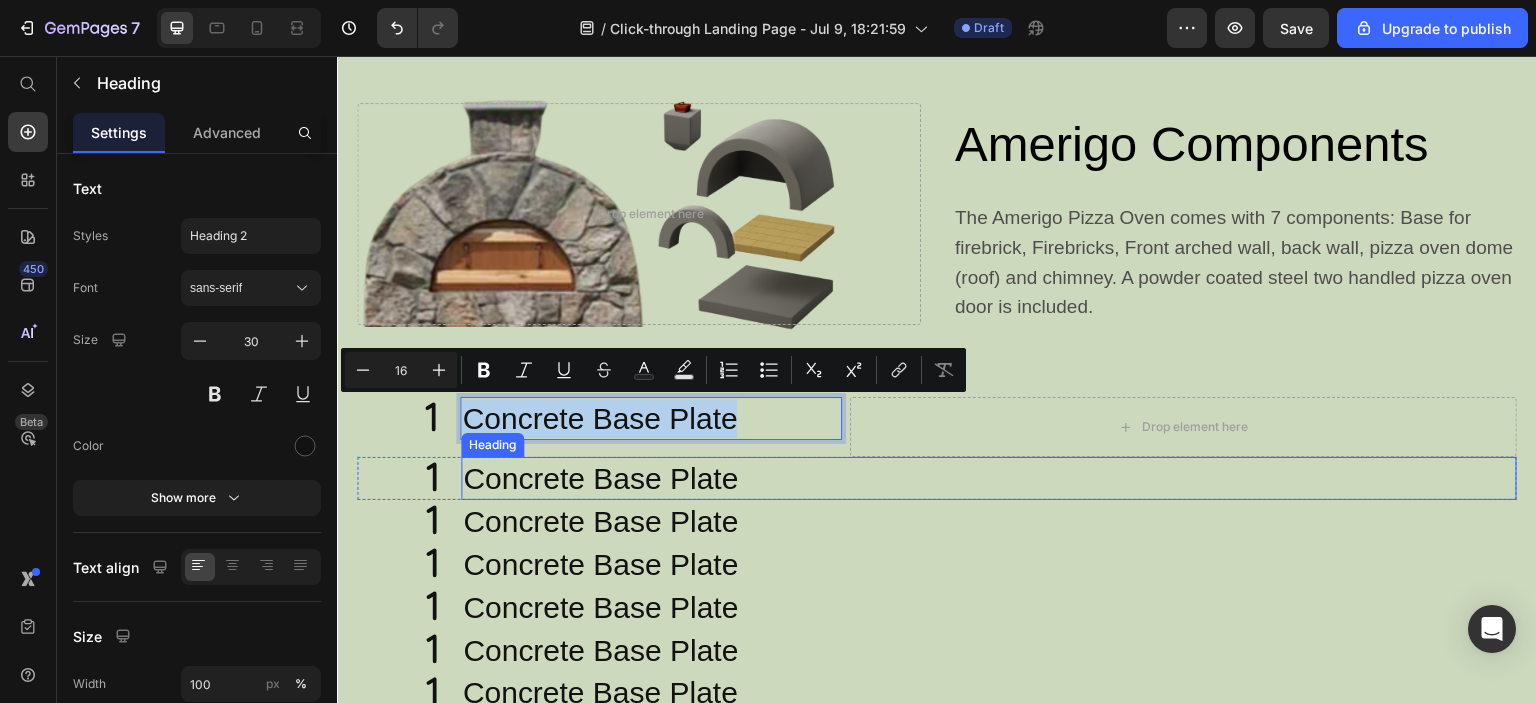 click on "Concrete Base Plate" at bounding box center [989, 478] 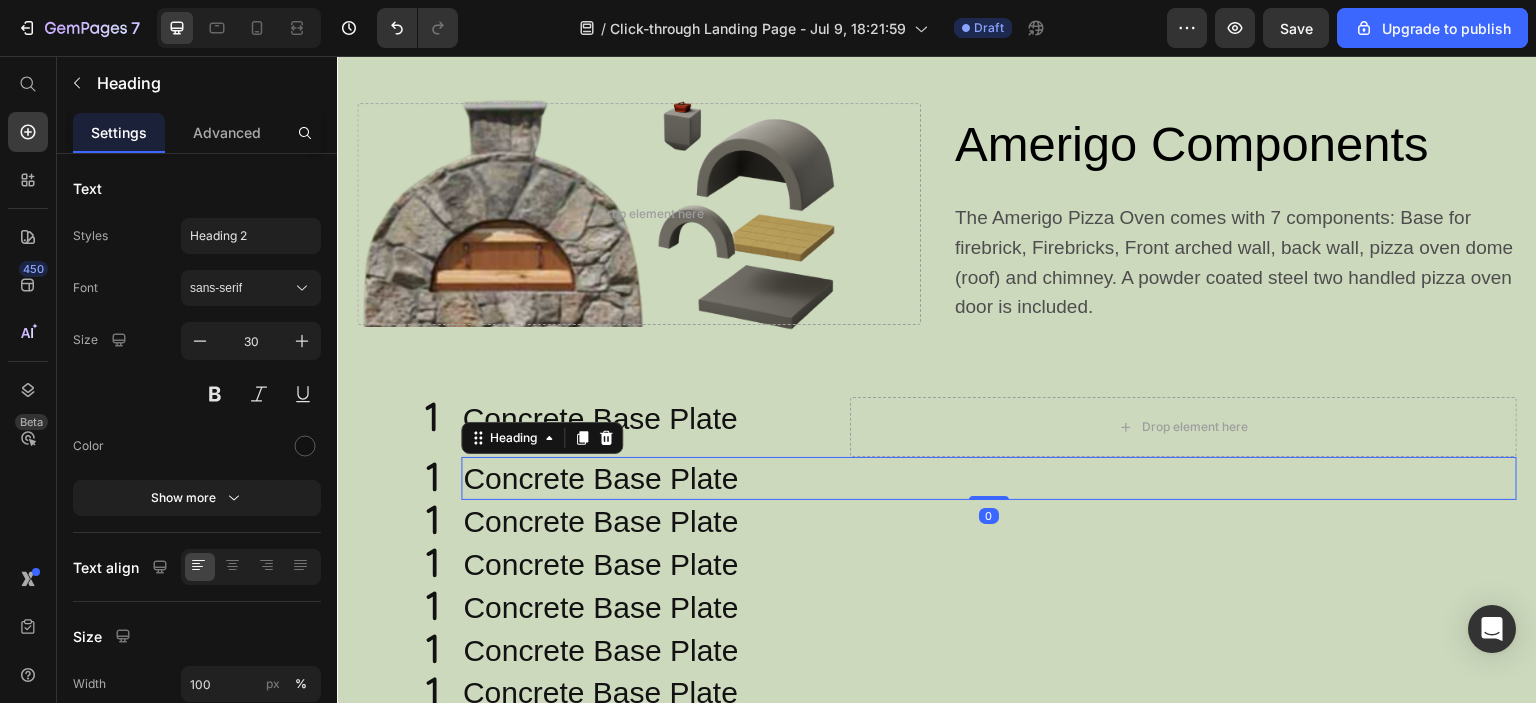 click on "Concrete Base Plate" at bounding box center [989, 478] 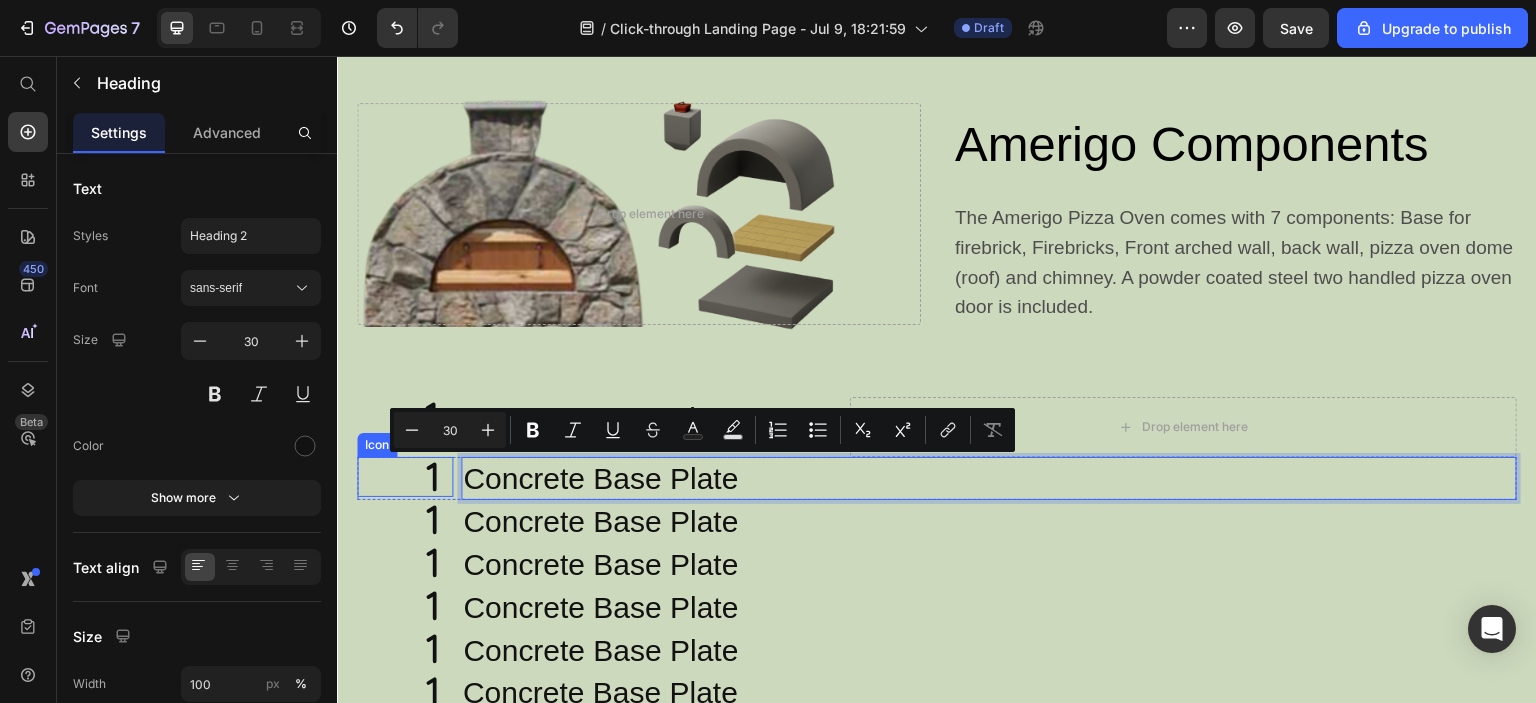 click 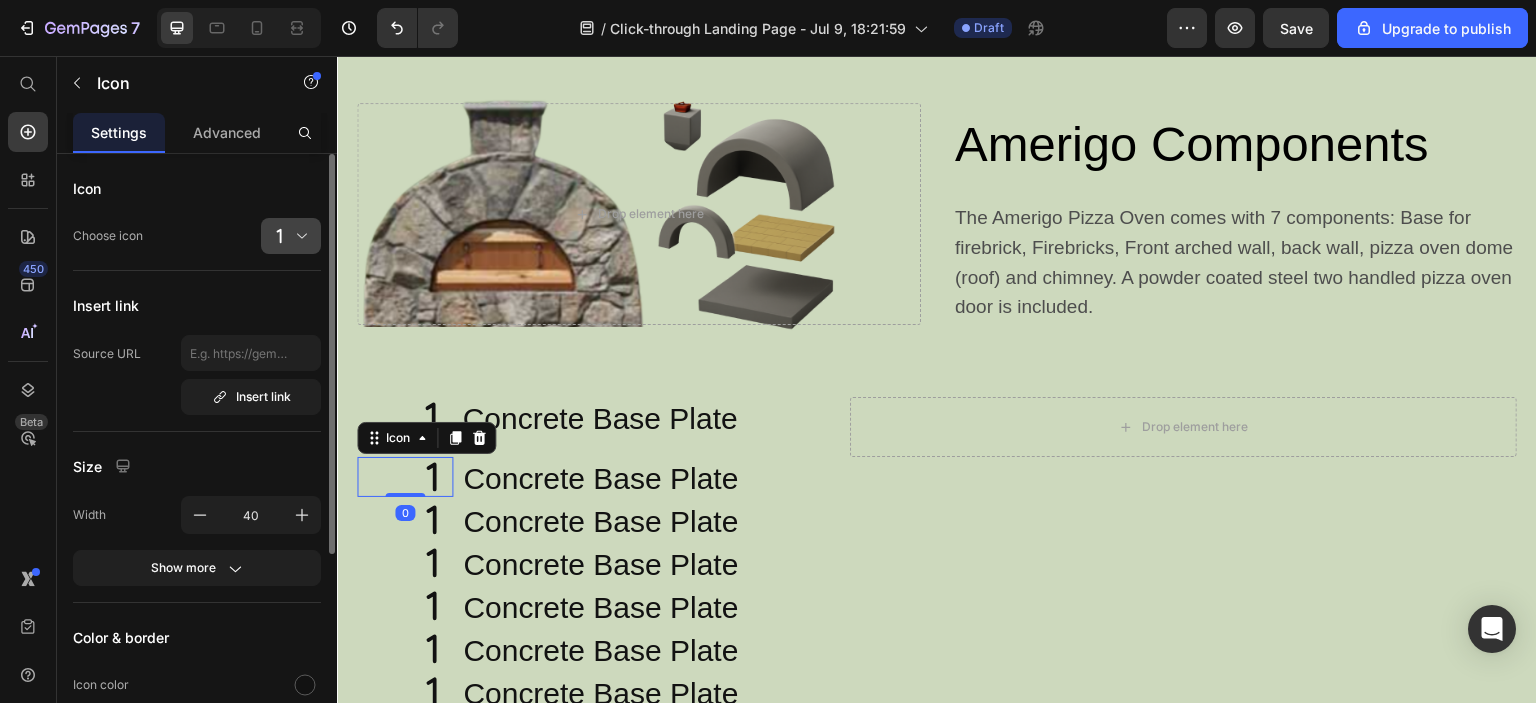 click at bounding box center (299, 236) 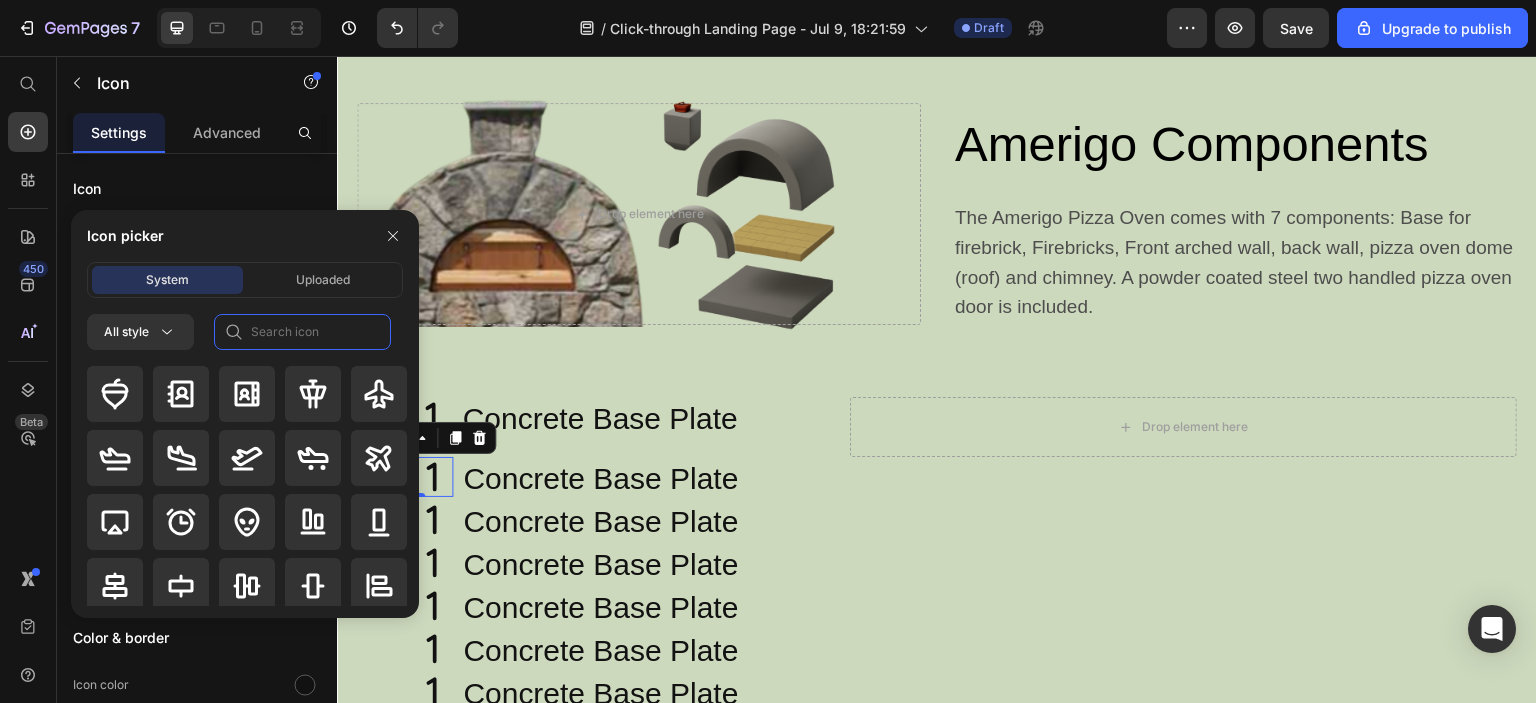 click 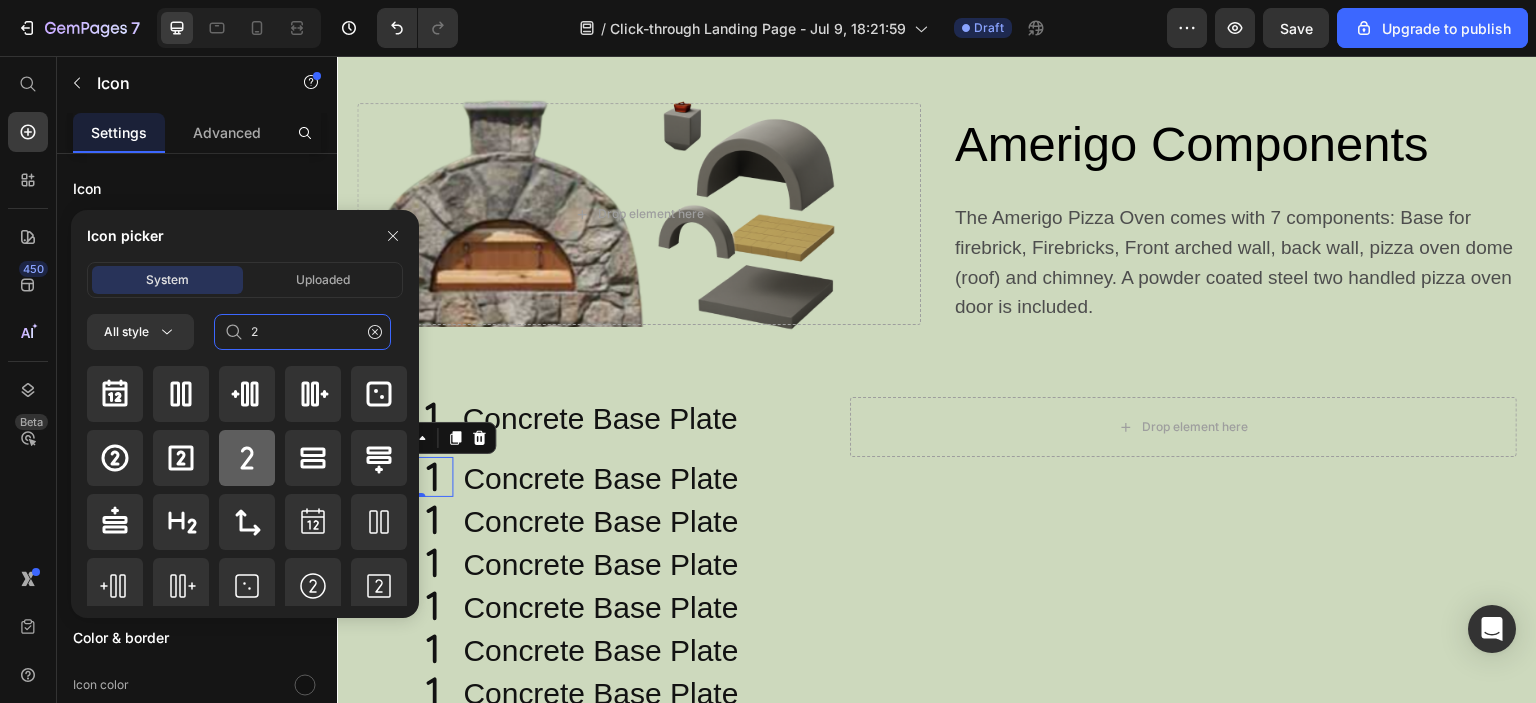 type on "2" 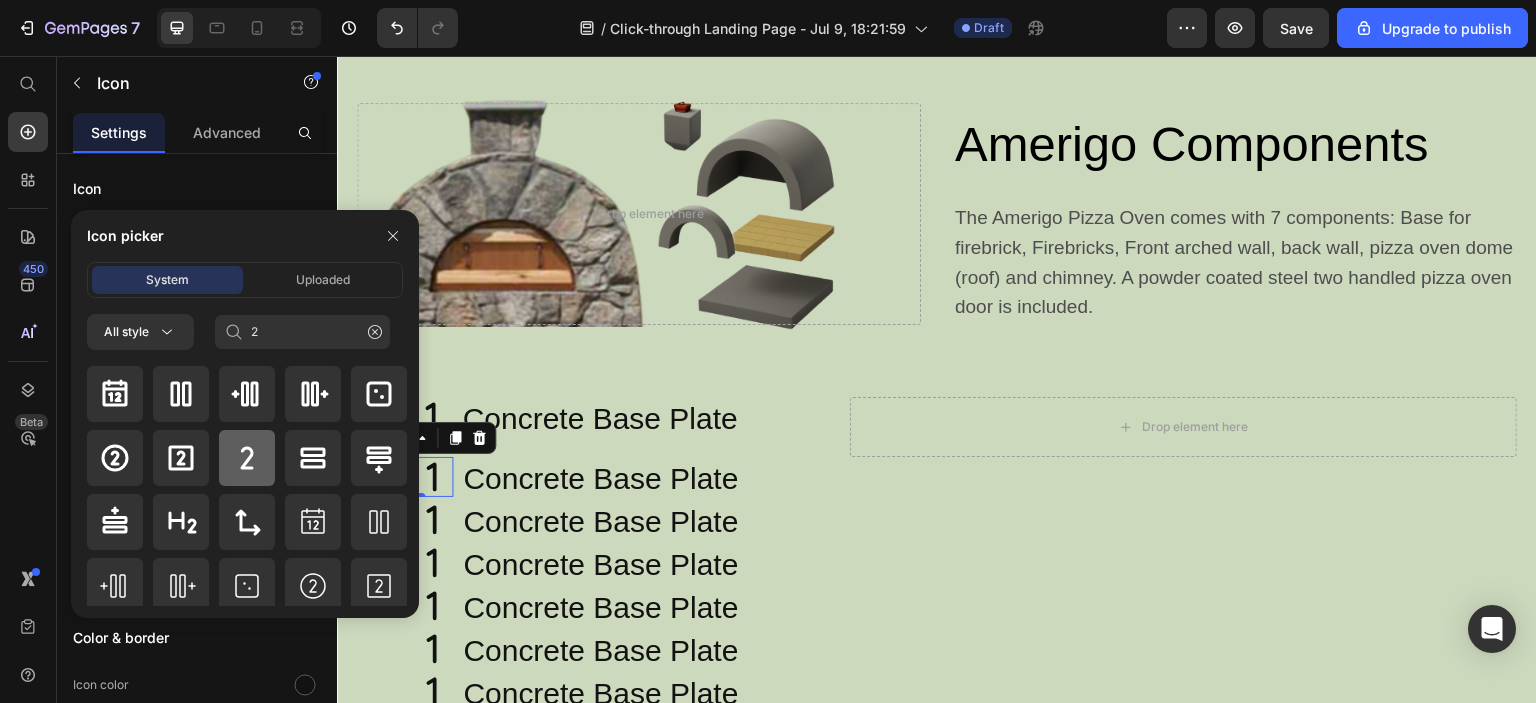 click 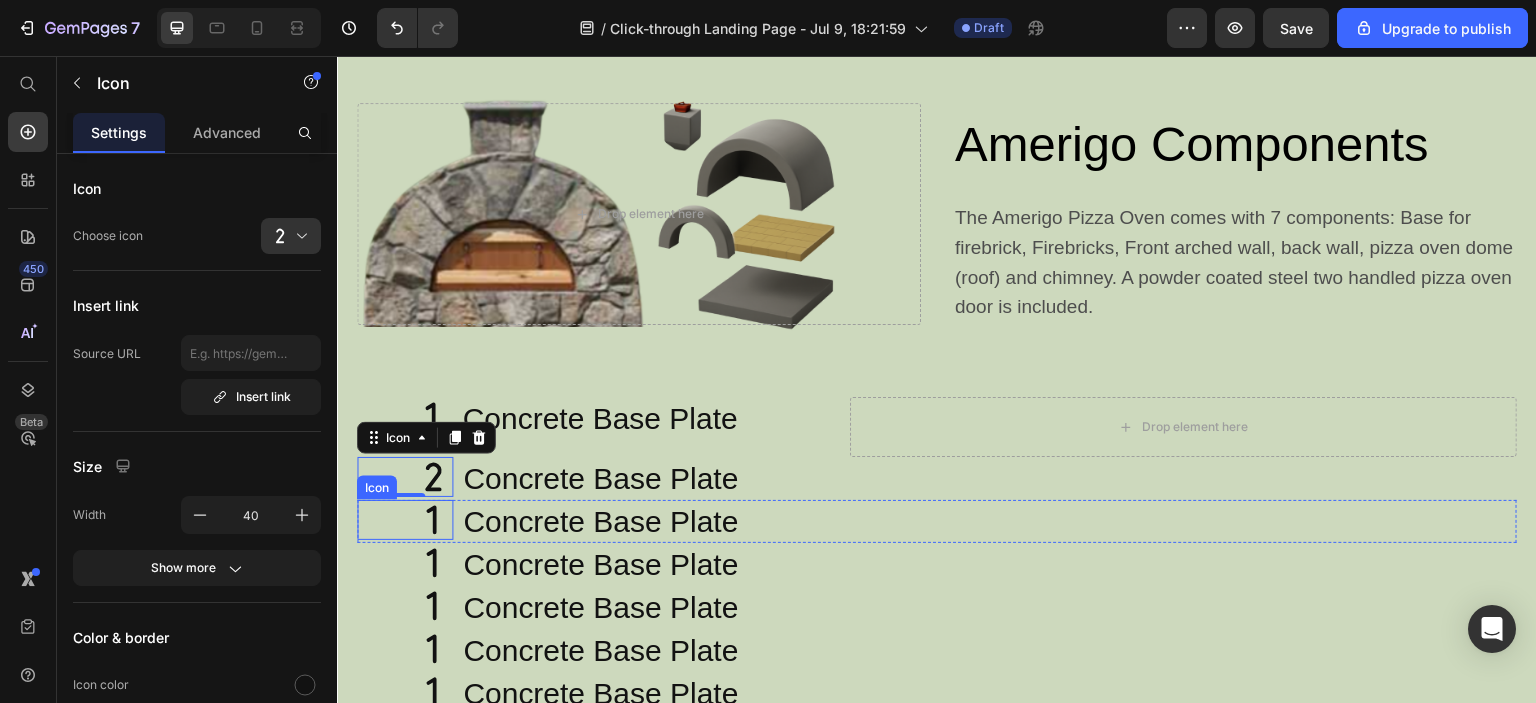 click 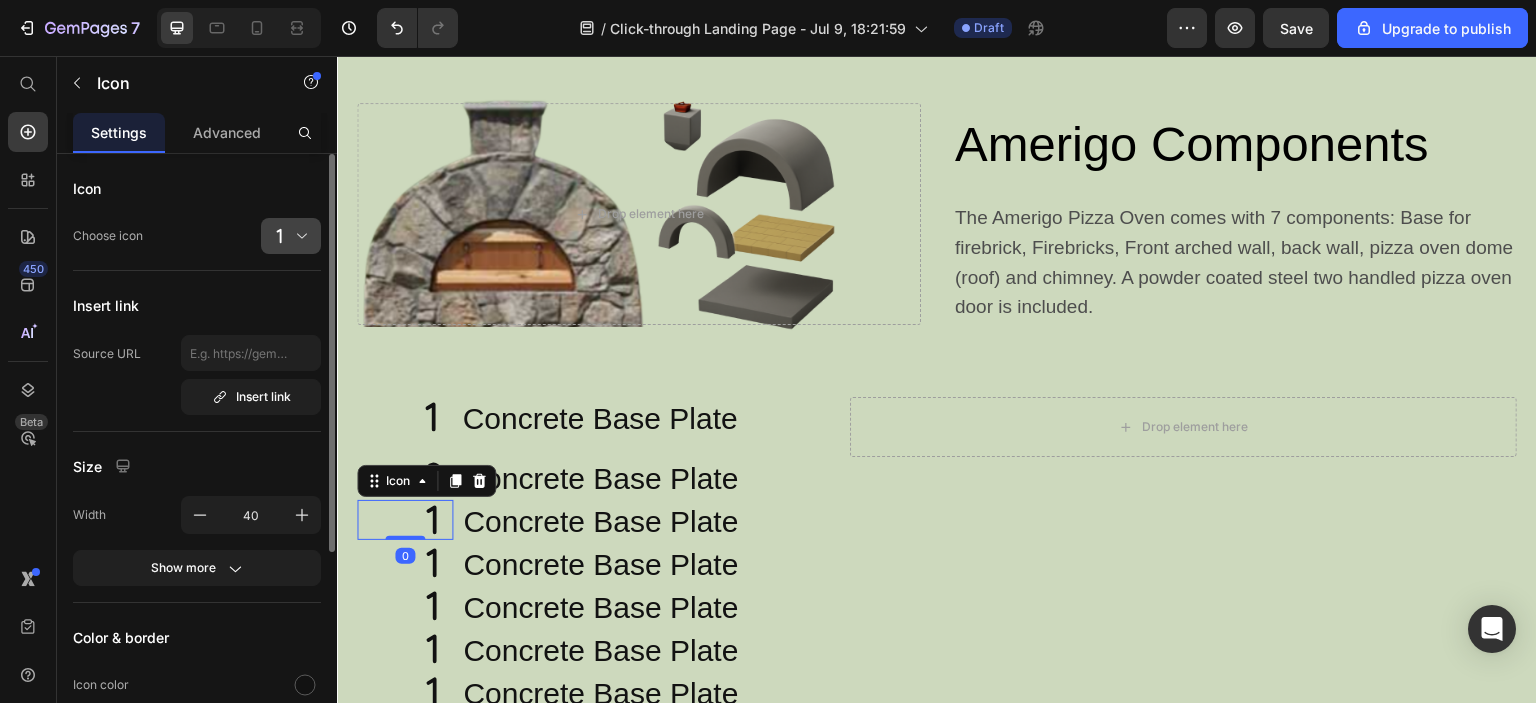 click at bounding box center (299, 236) 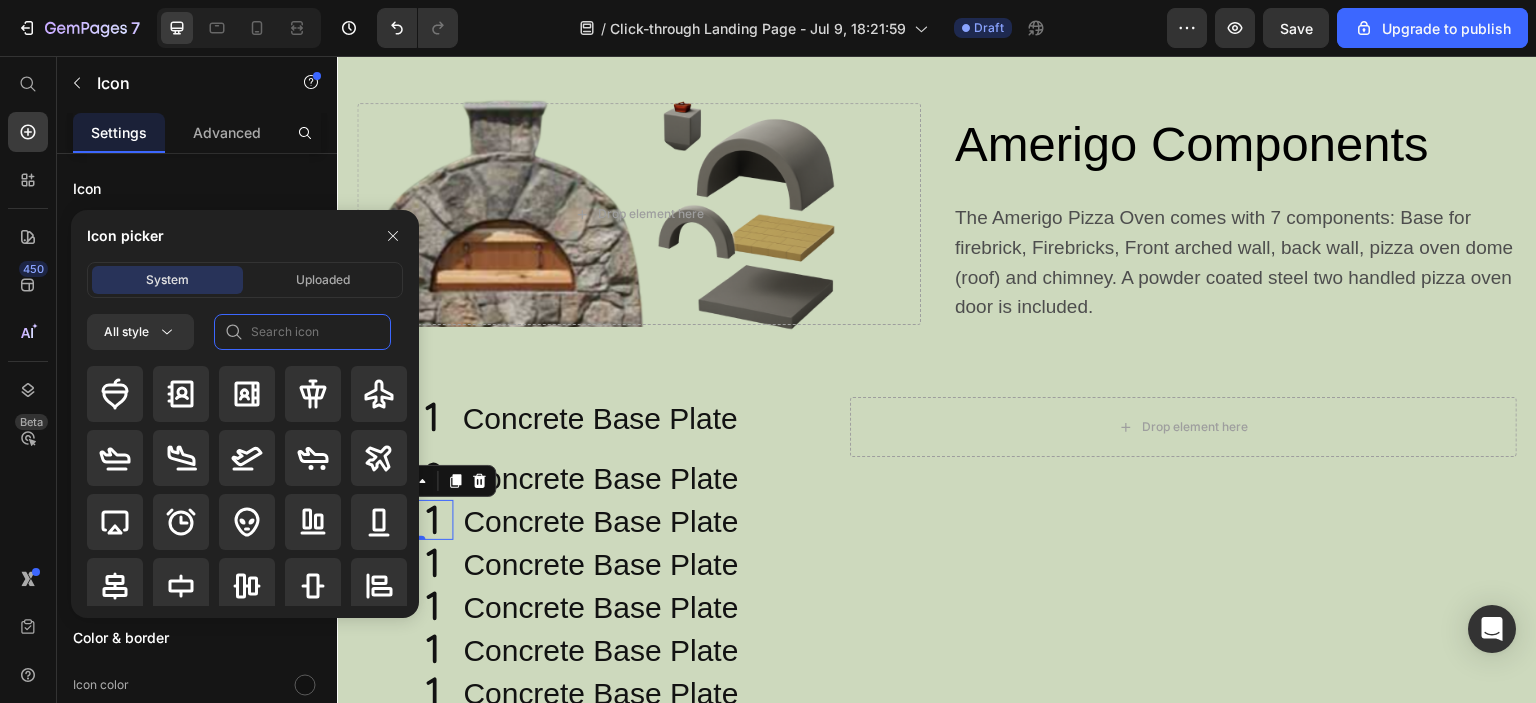 click 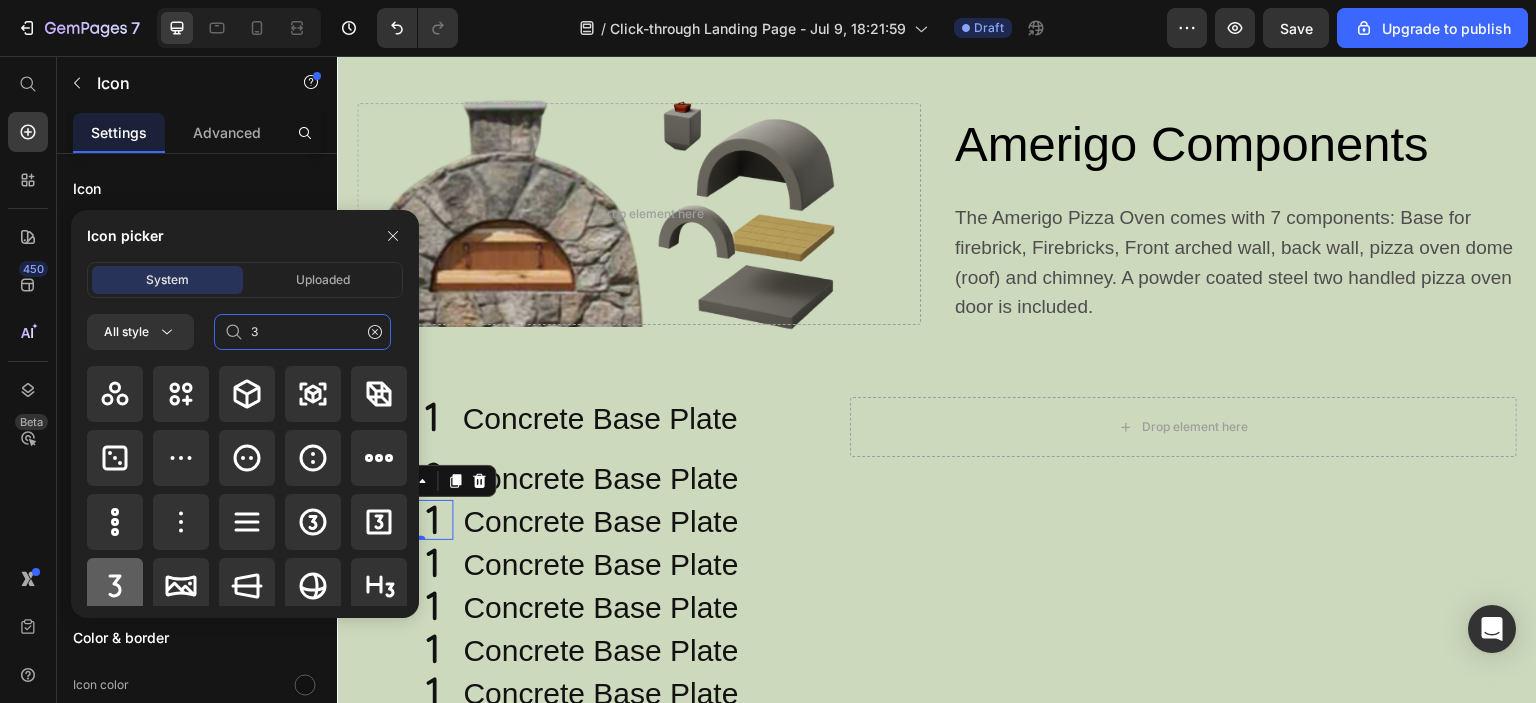 type on "3" 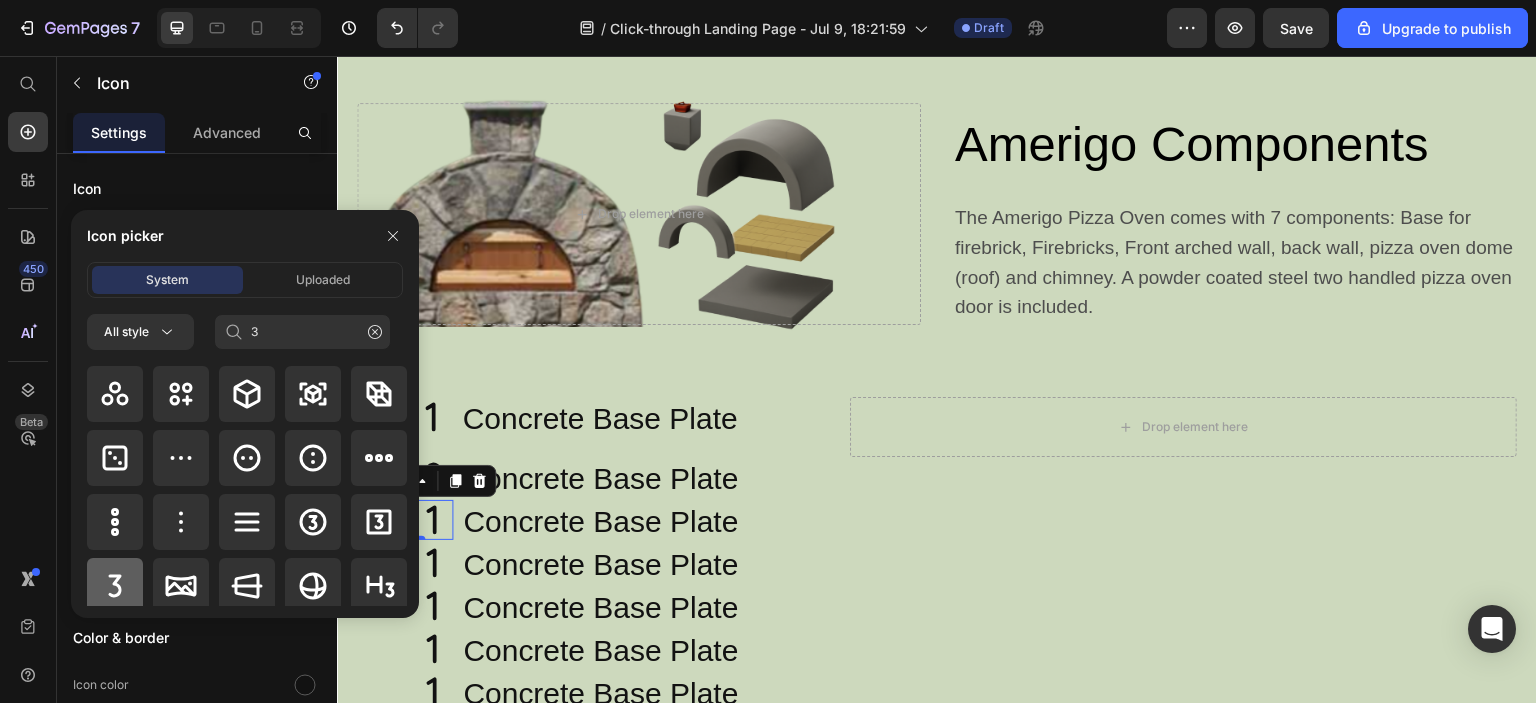 click 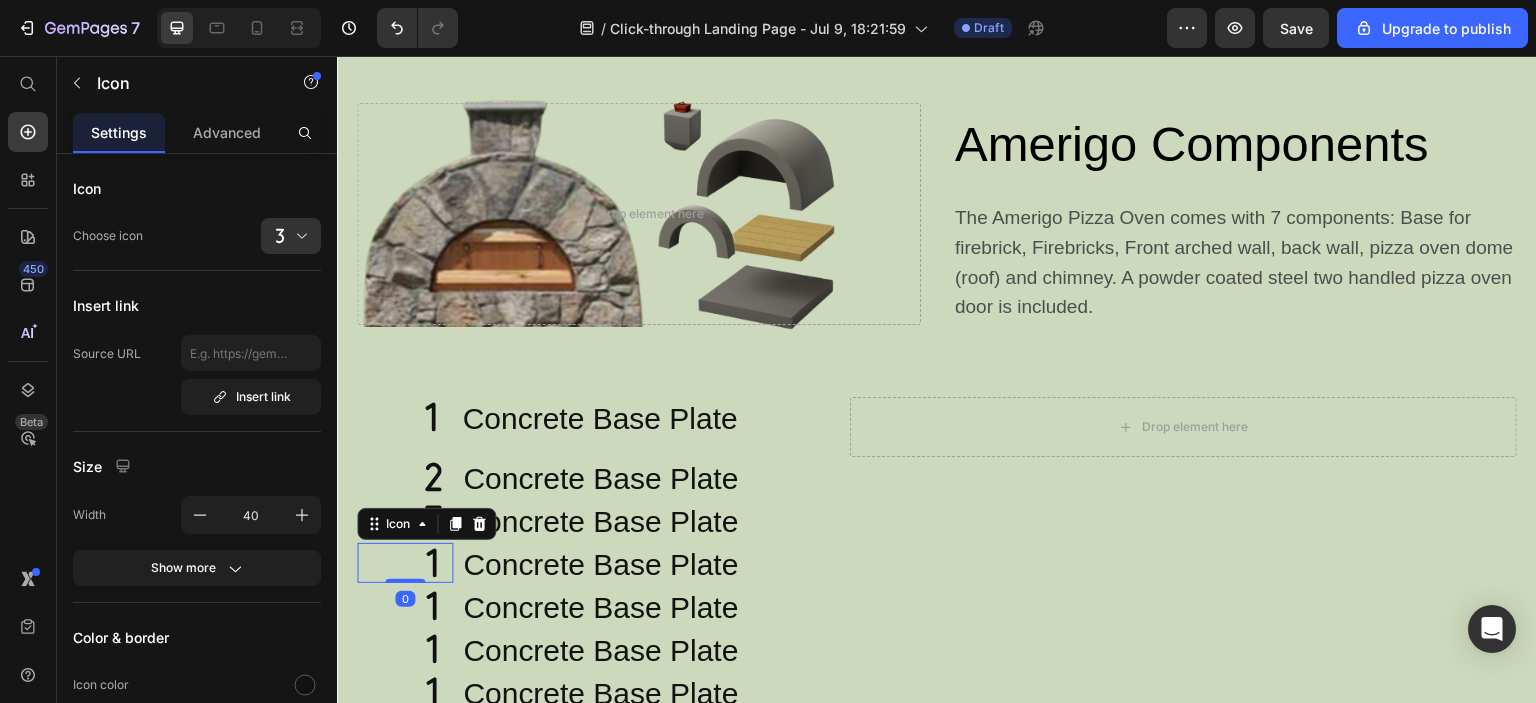click 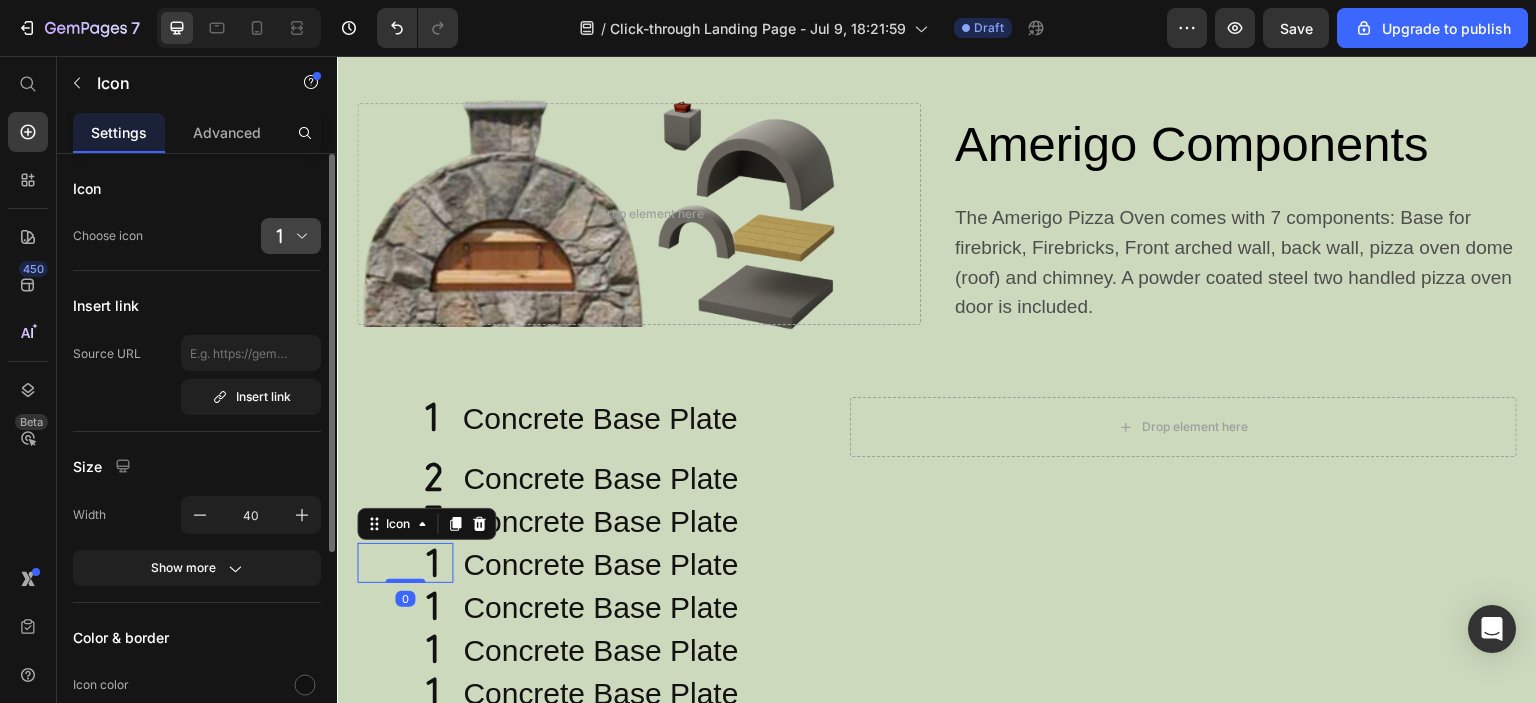 click at bounding box center (299, 236) 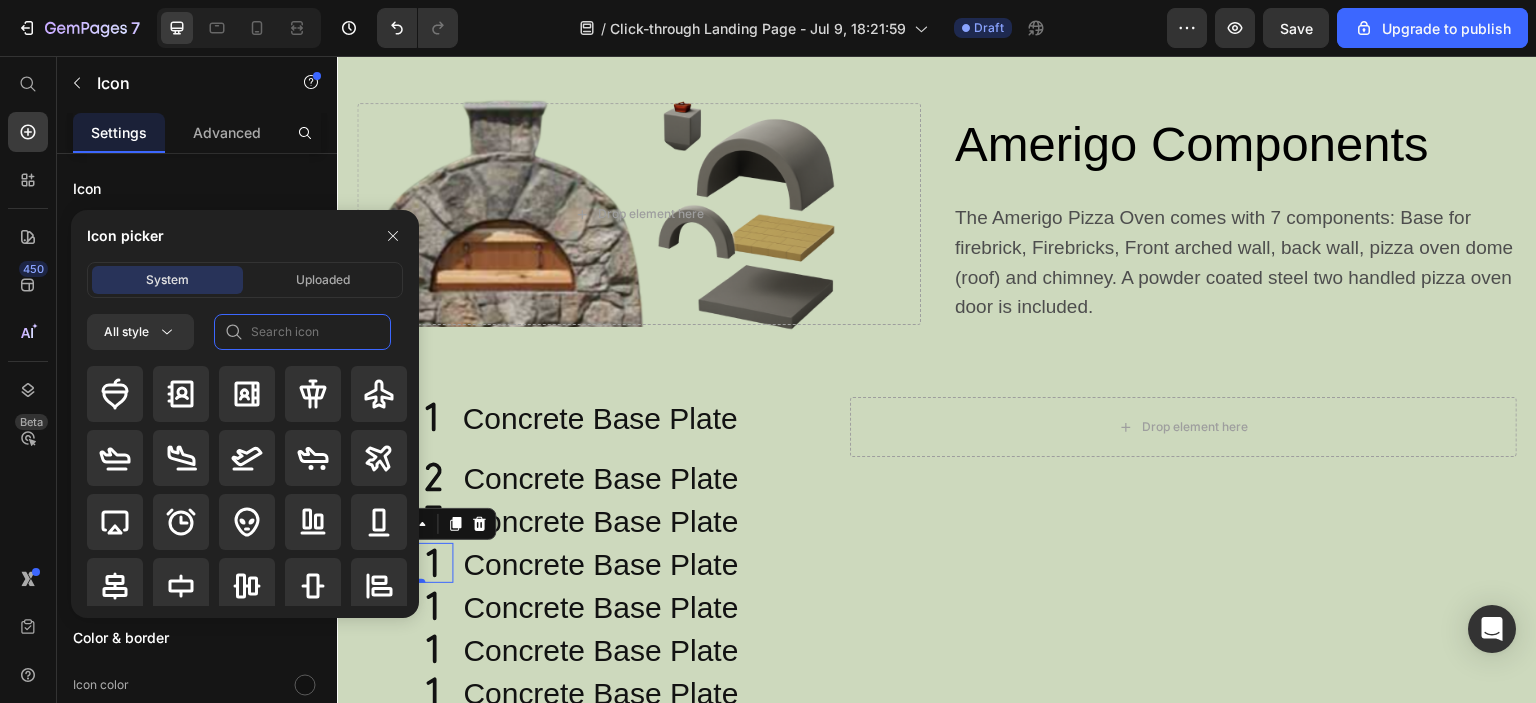 click 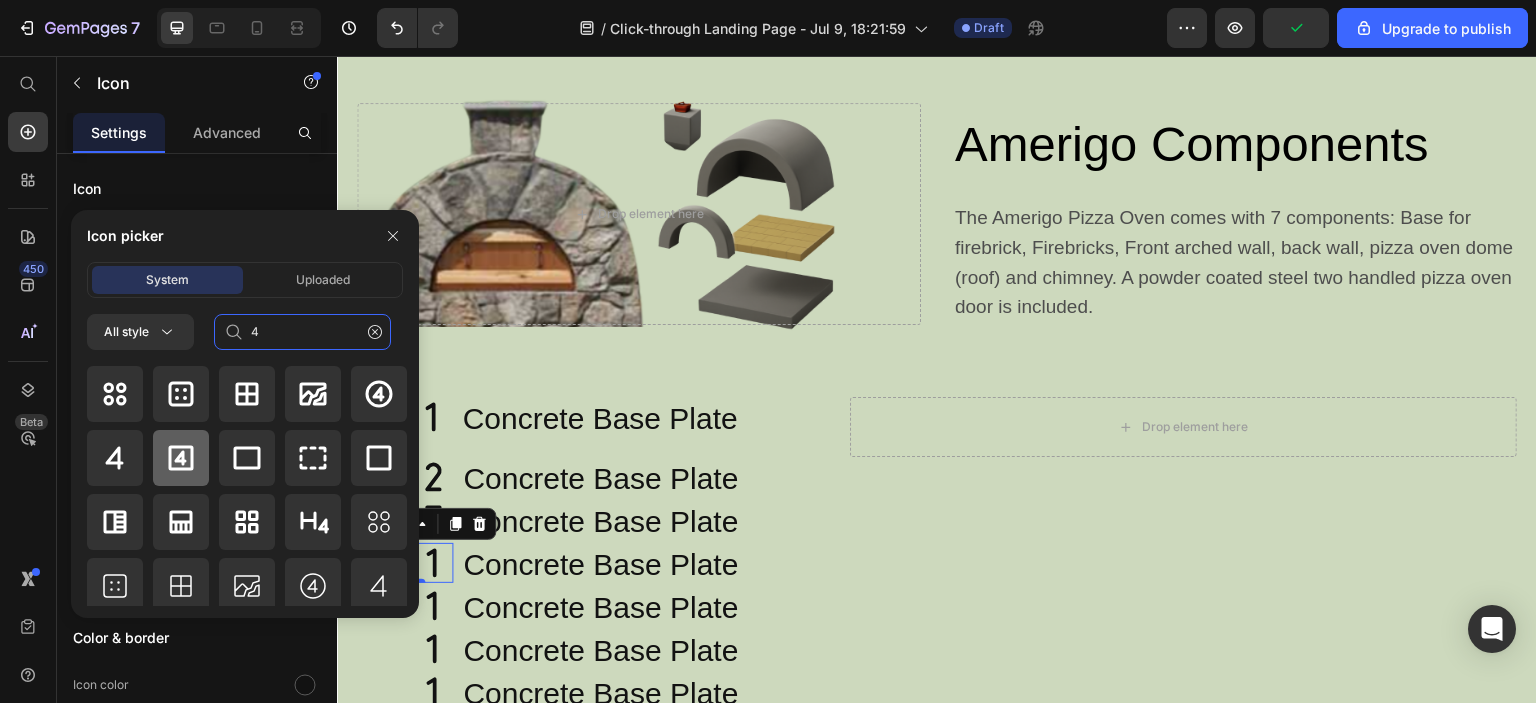 type on "4" 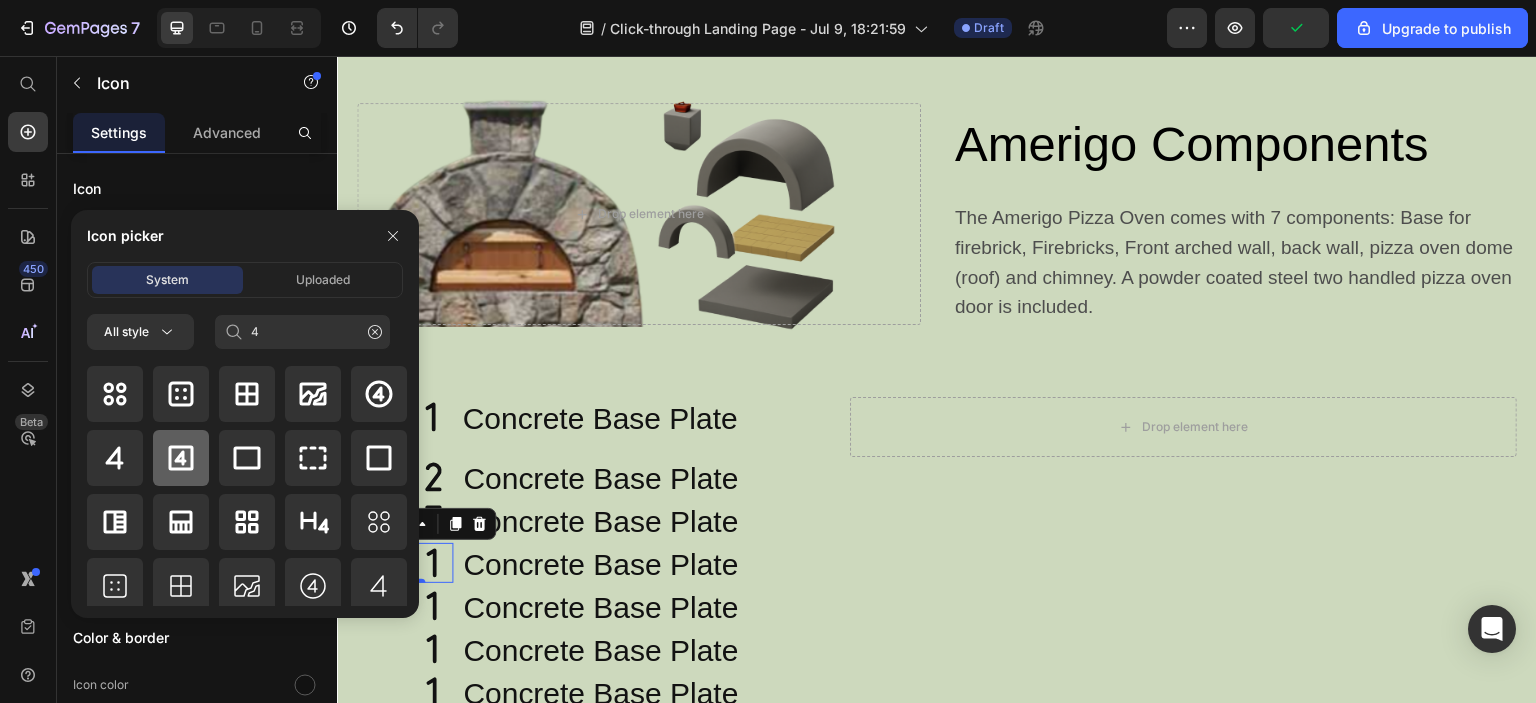 click 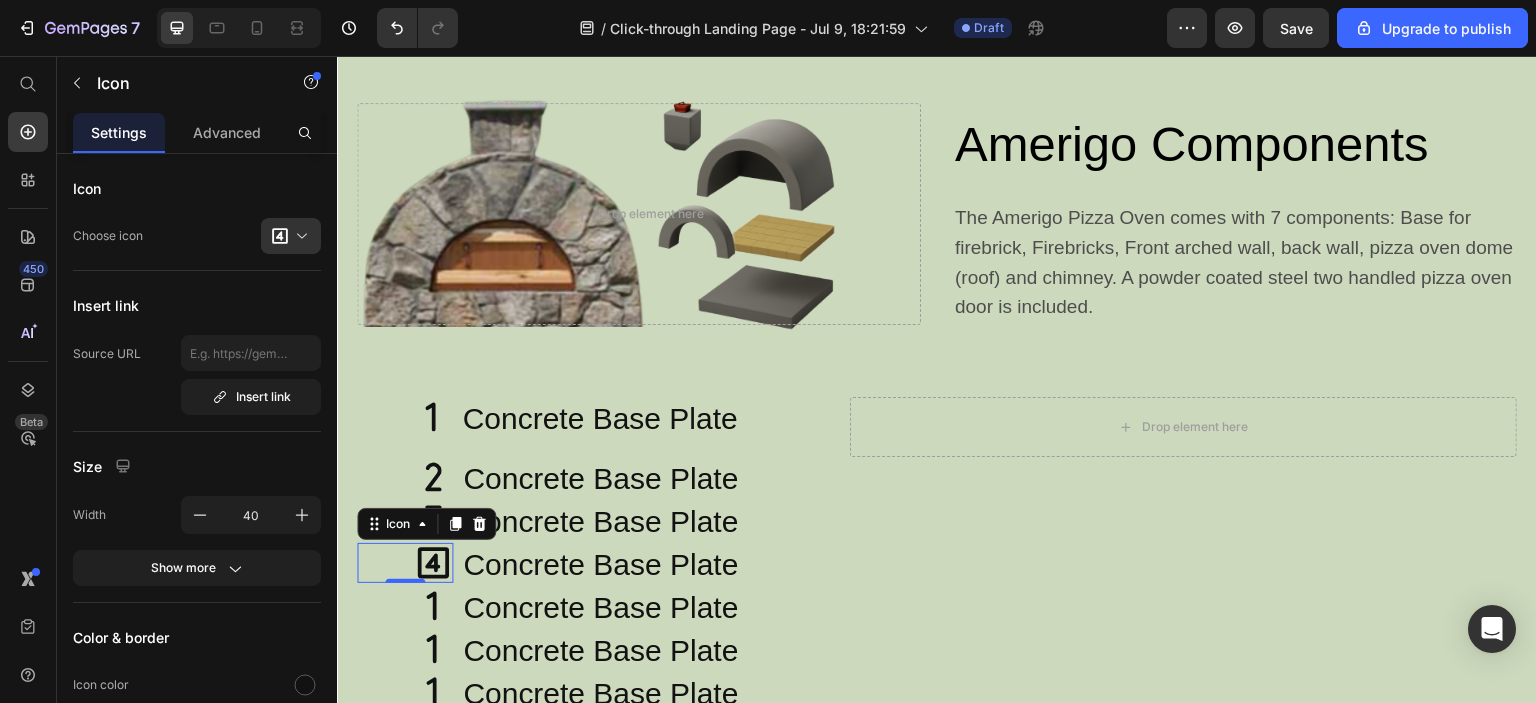 drag, startPoint x: 302, startPoint y: 229, endPoint x: 259, endPoint y: 296, distance: 79.61156 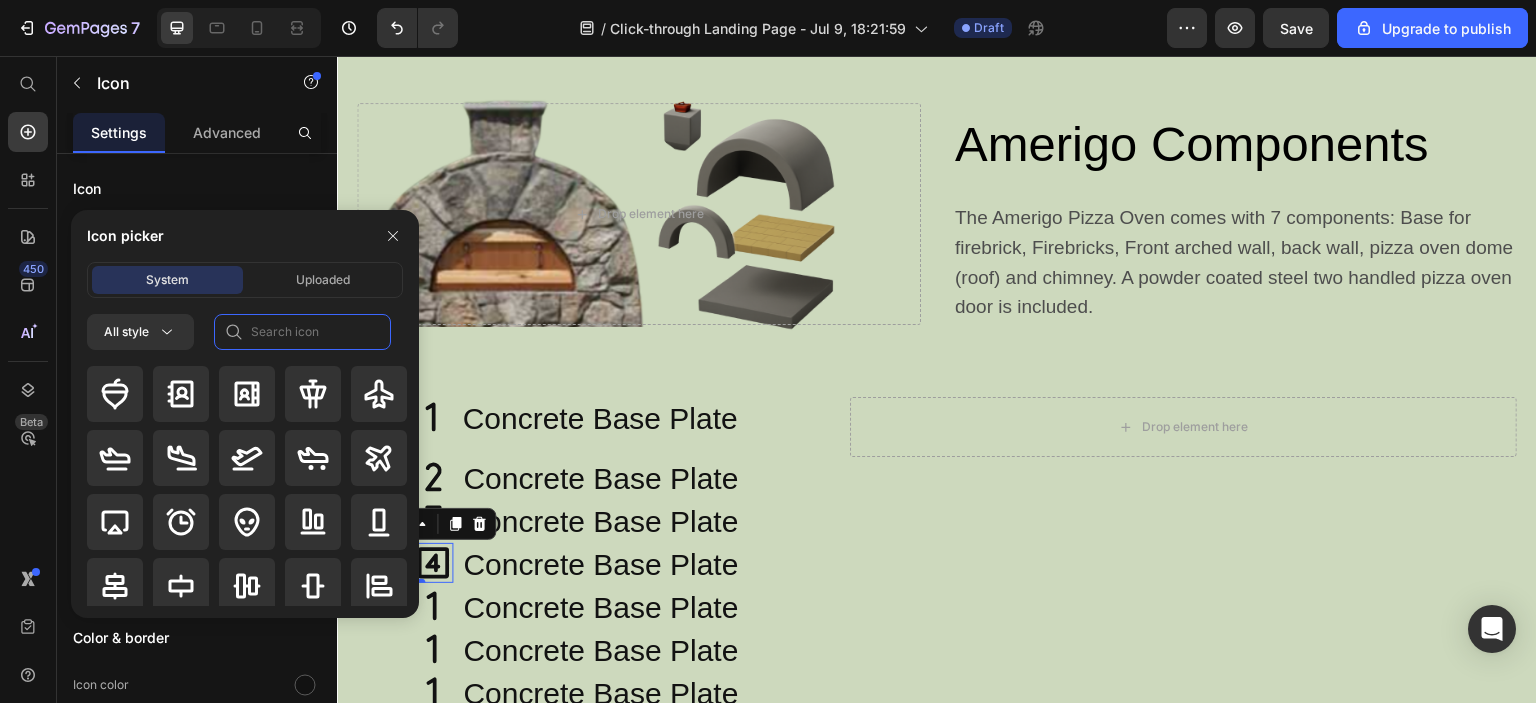 click 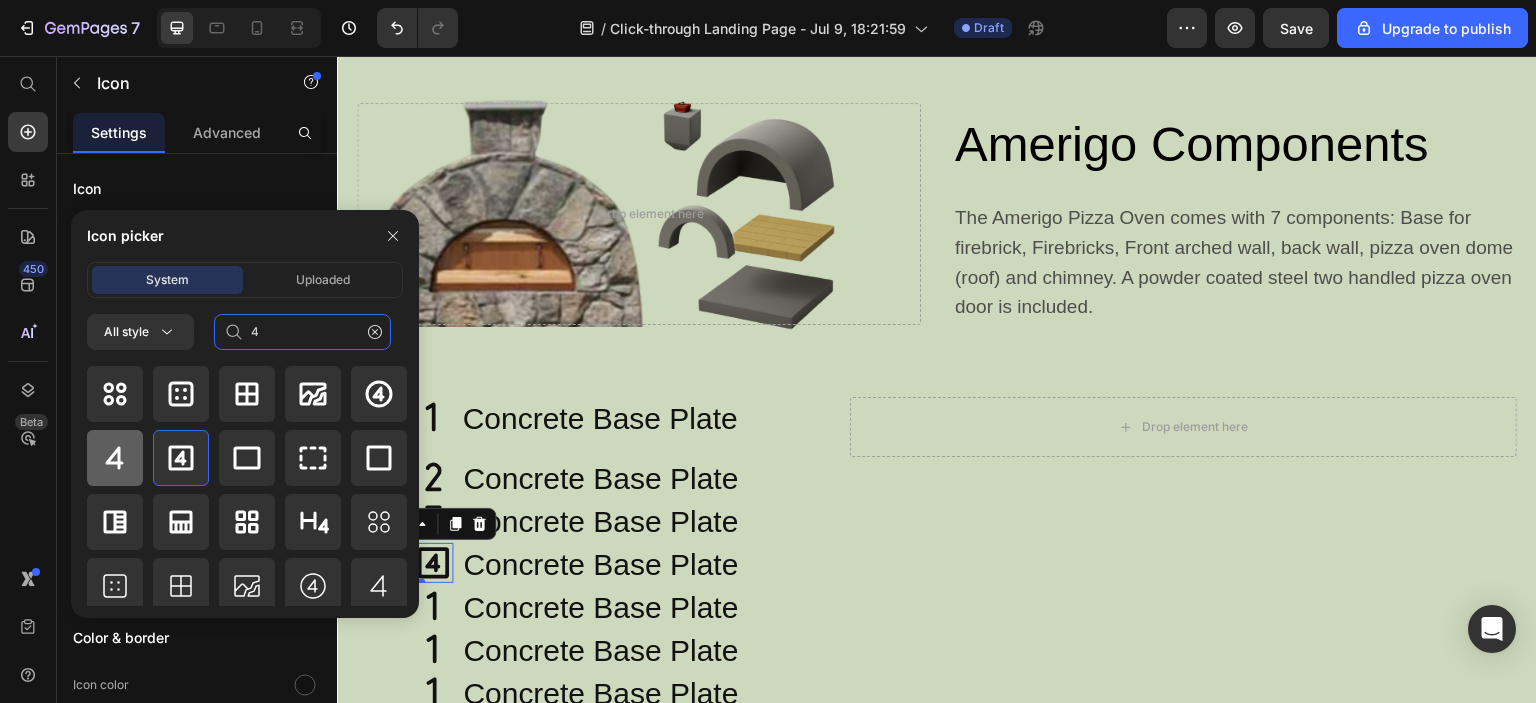type on "4" 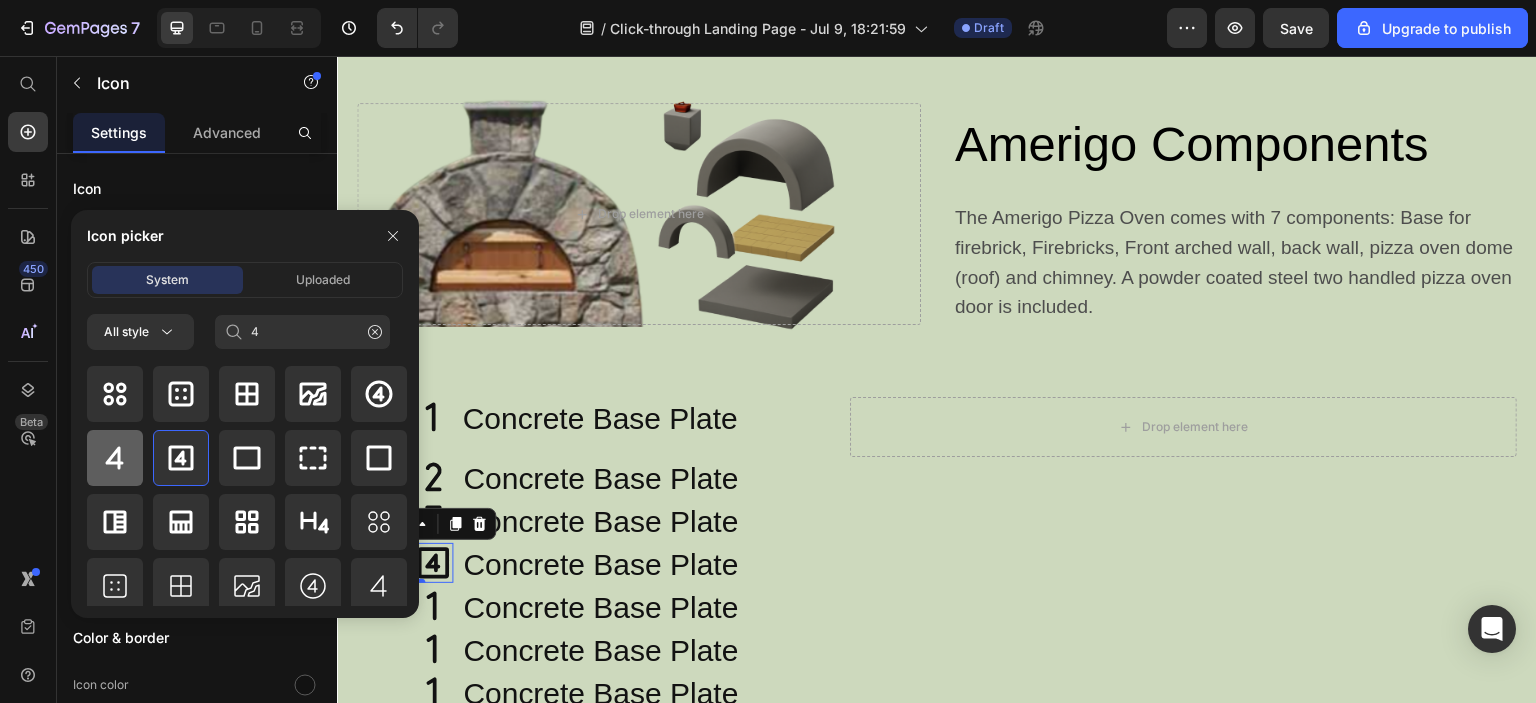 click 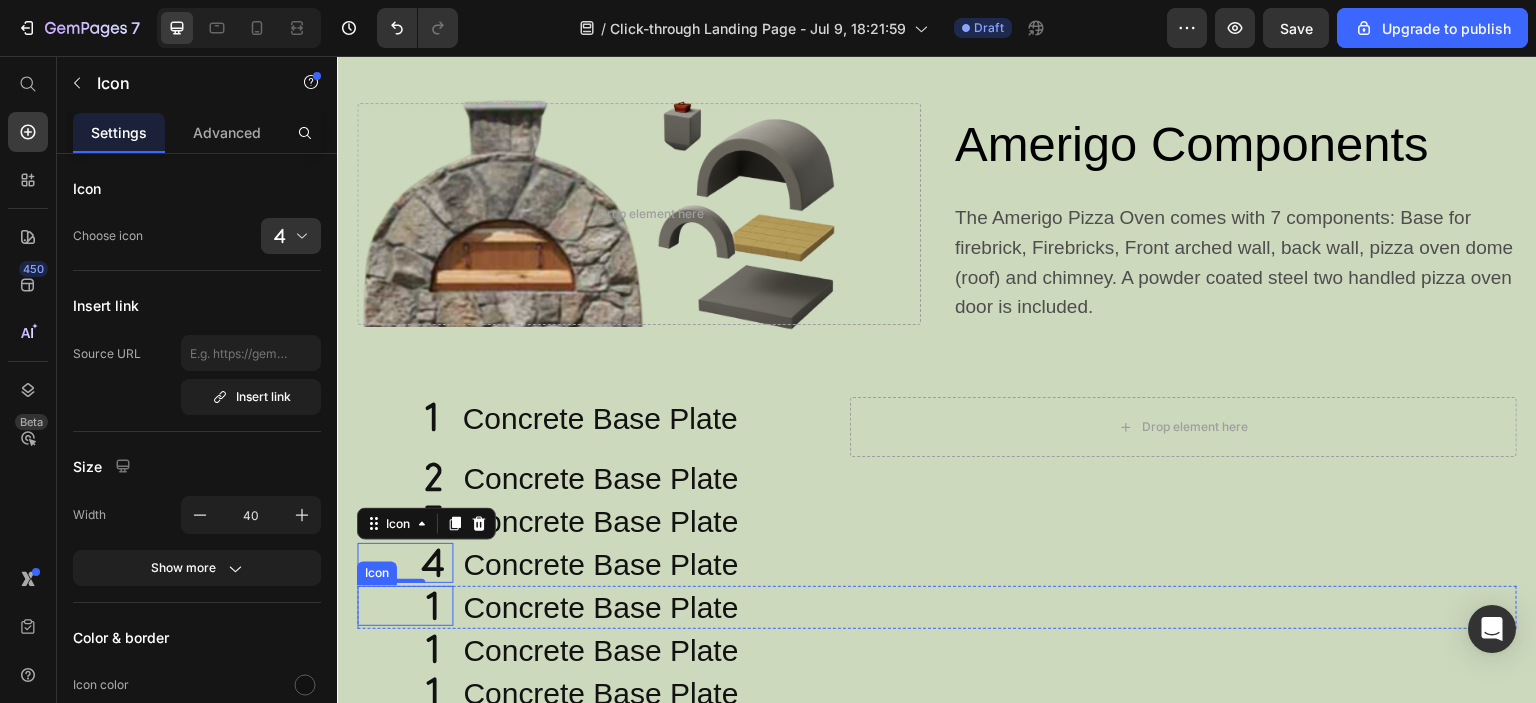 click 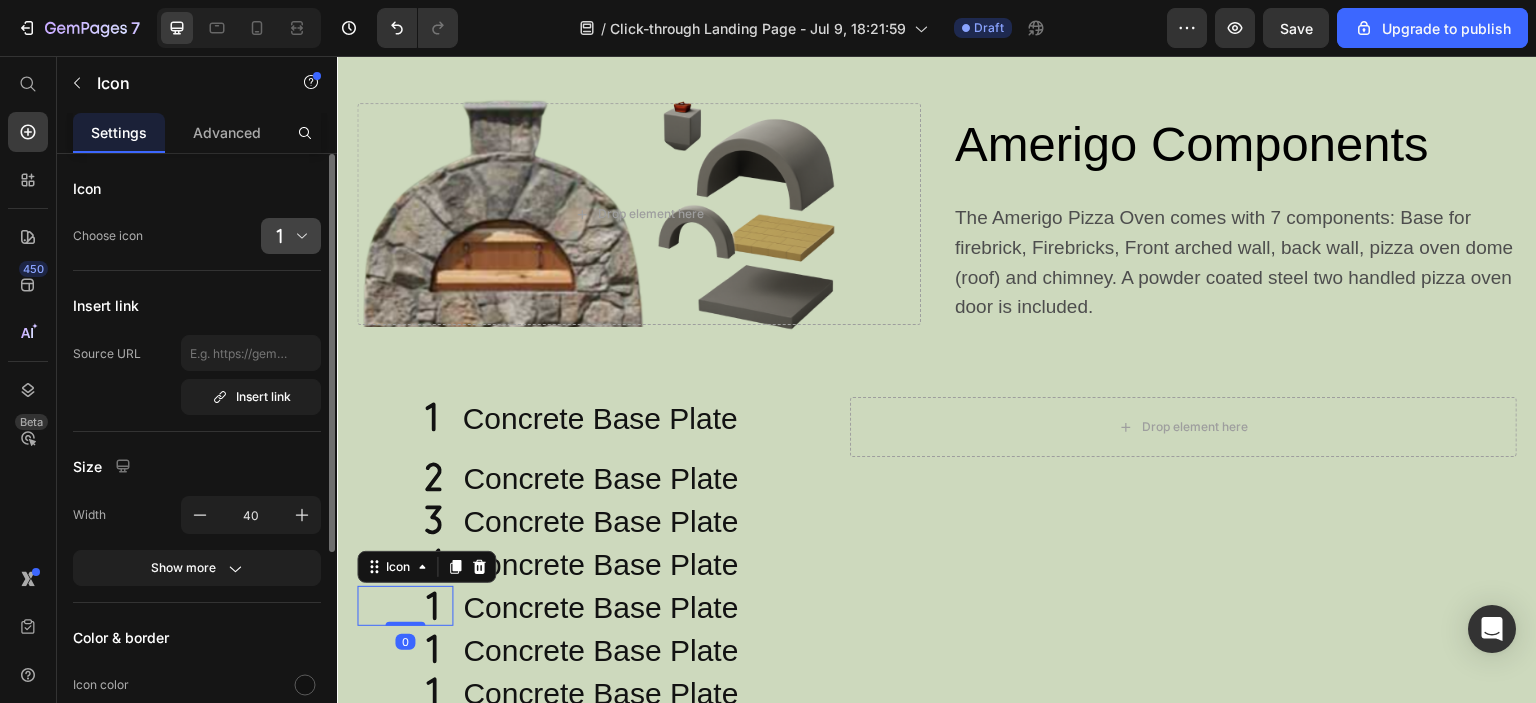 click at bounding box center (299, 236) 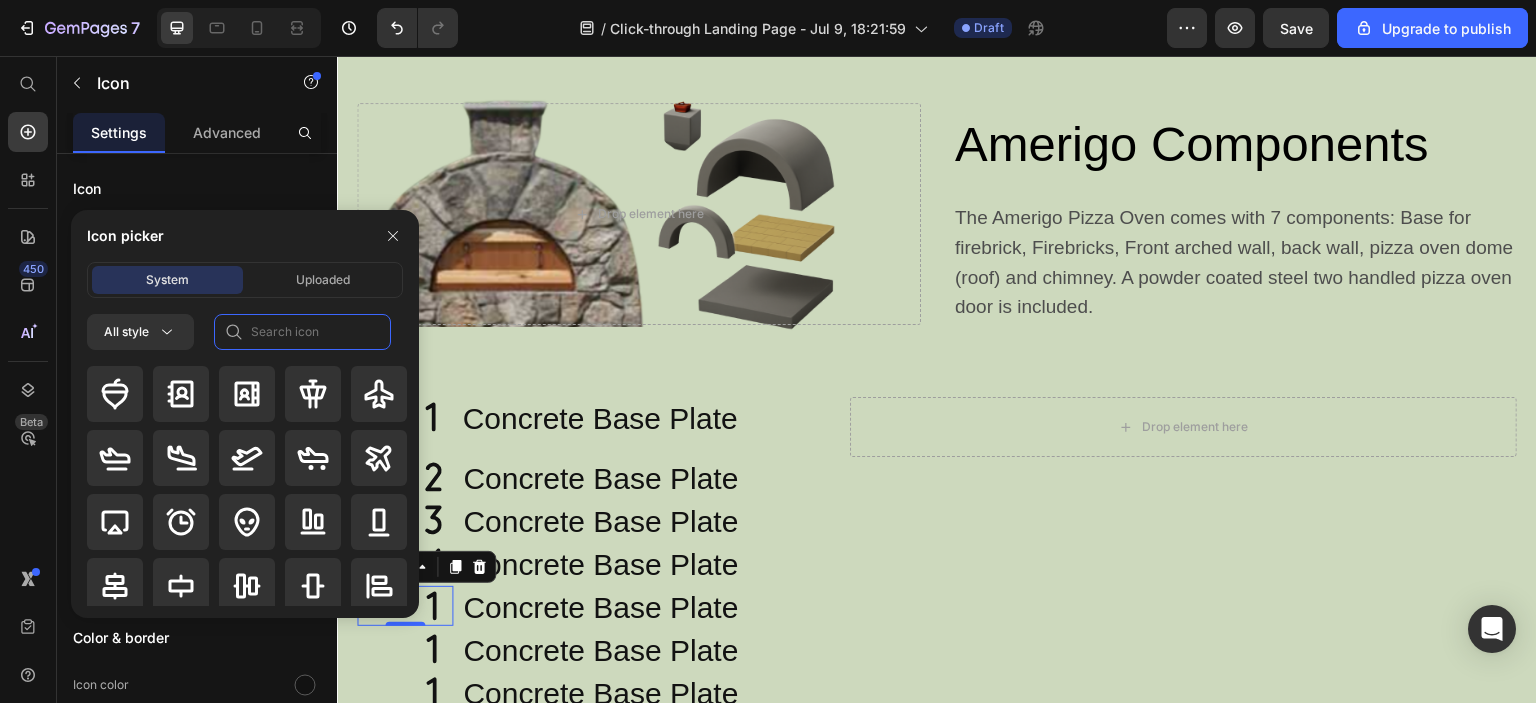 click 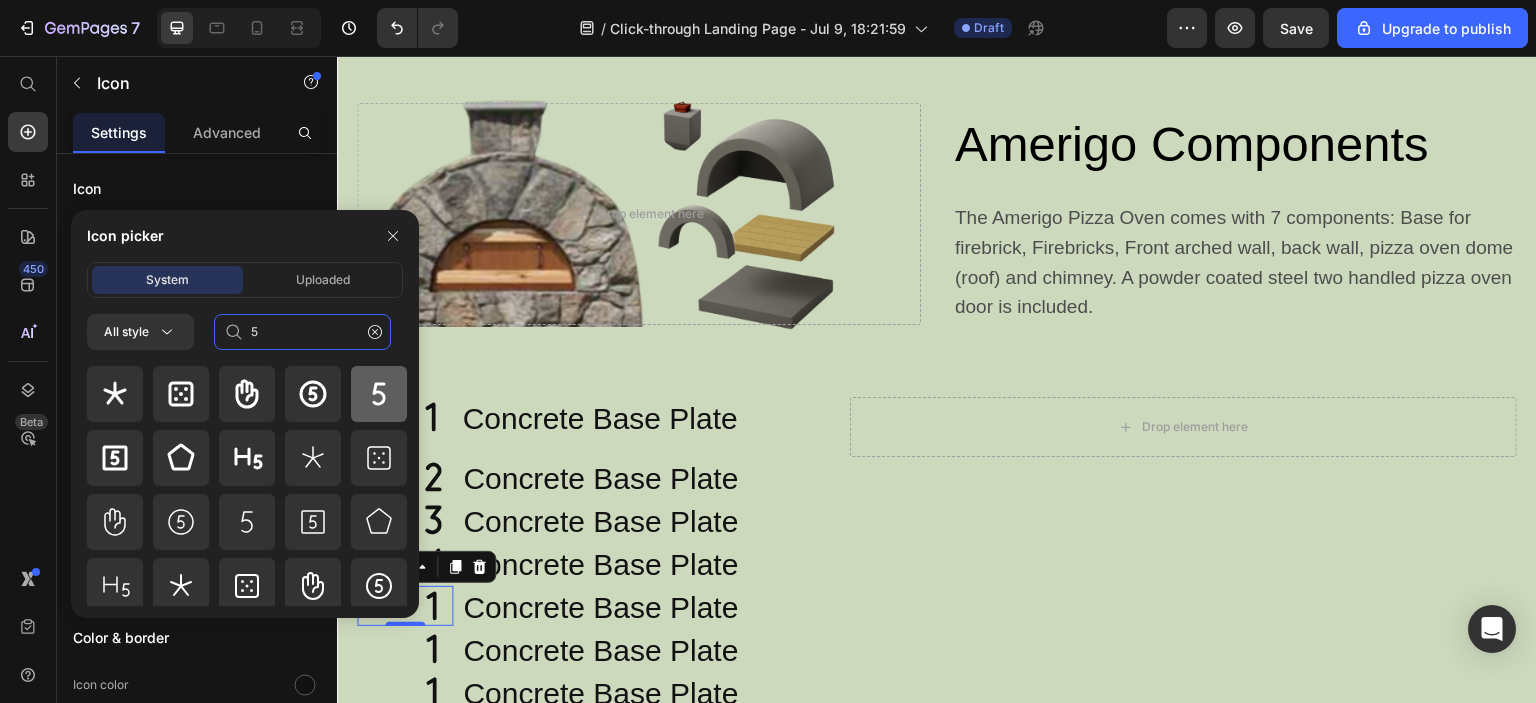type on "5" 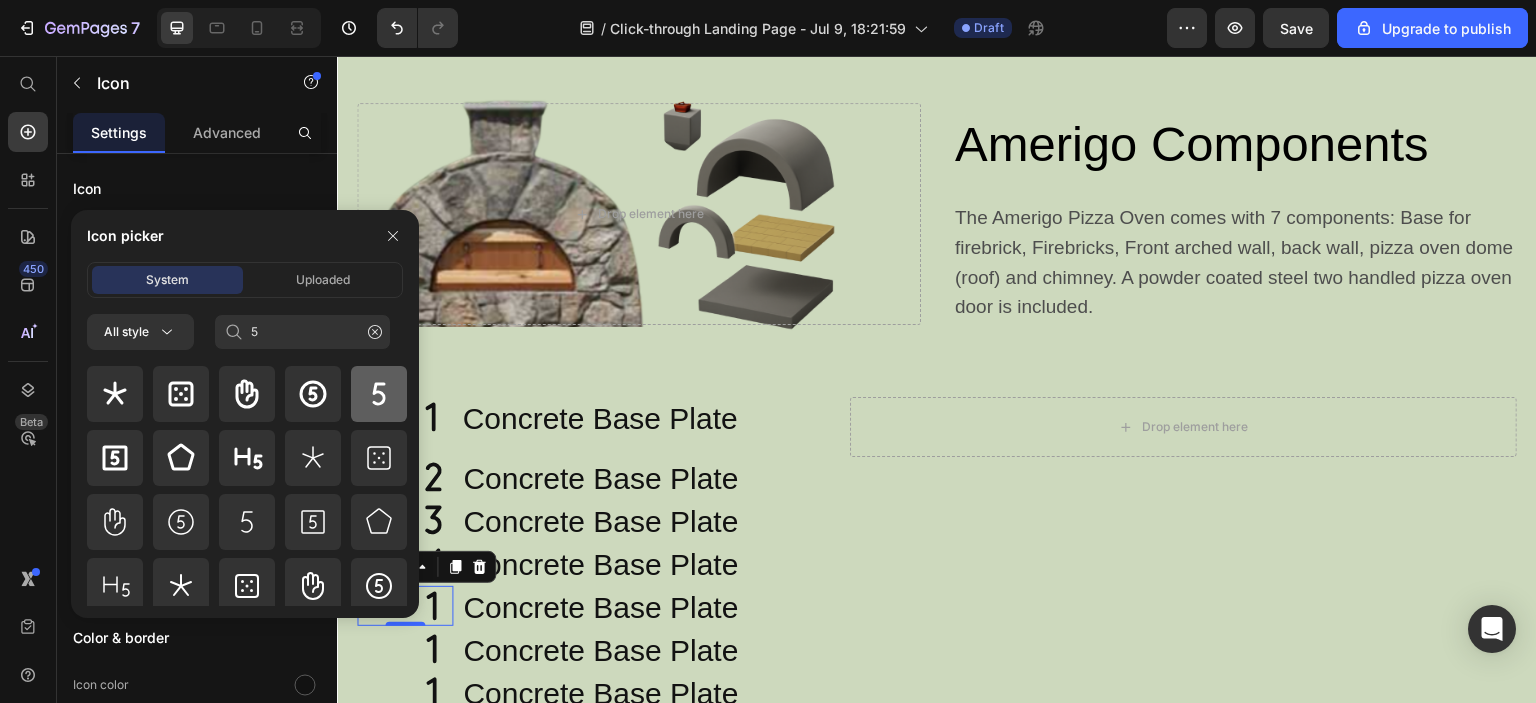click 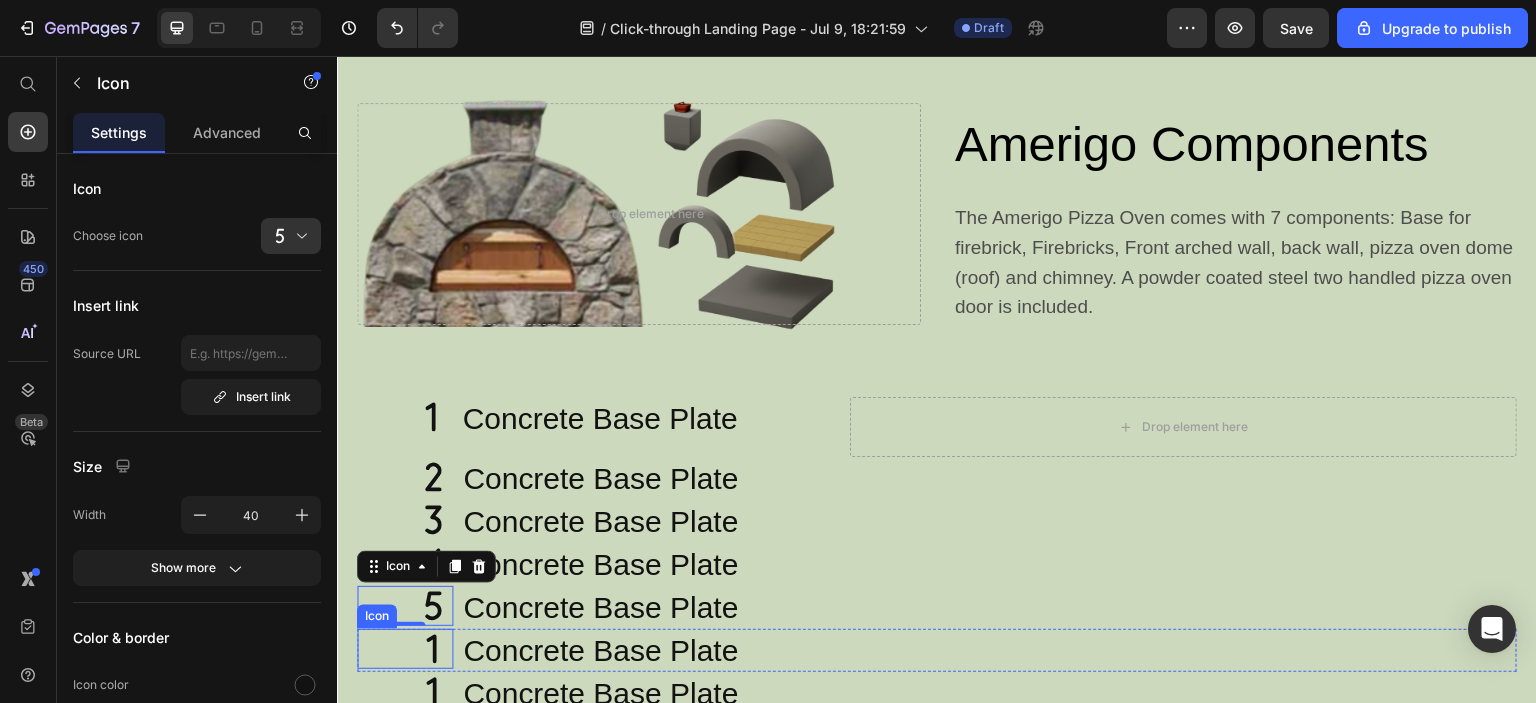 click 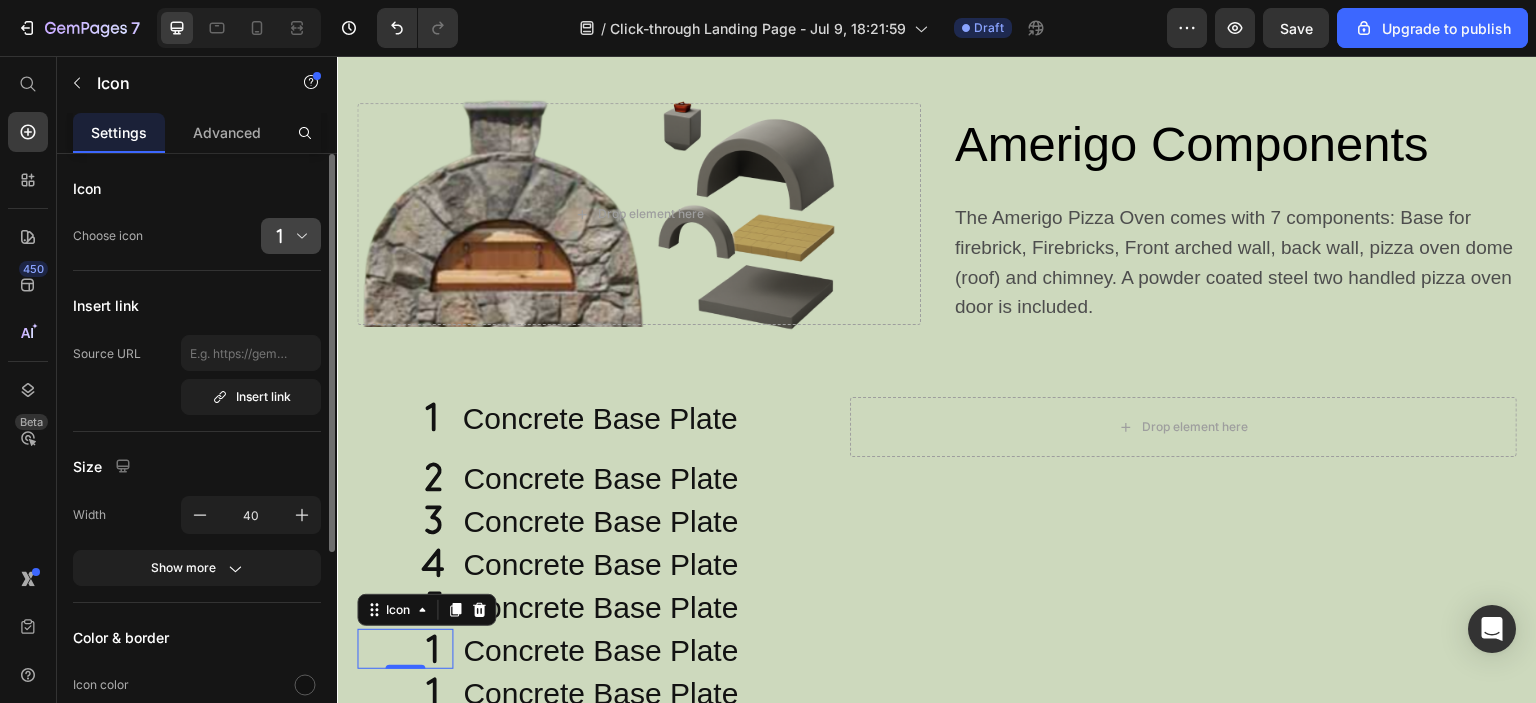 click at bounding box center [299, 236] 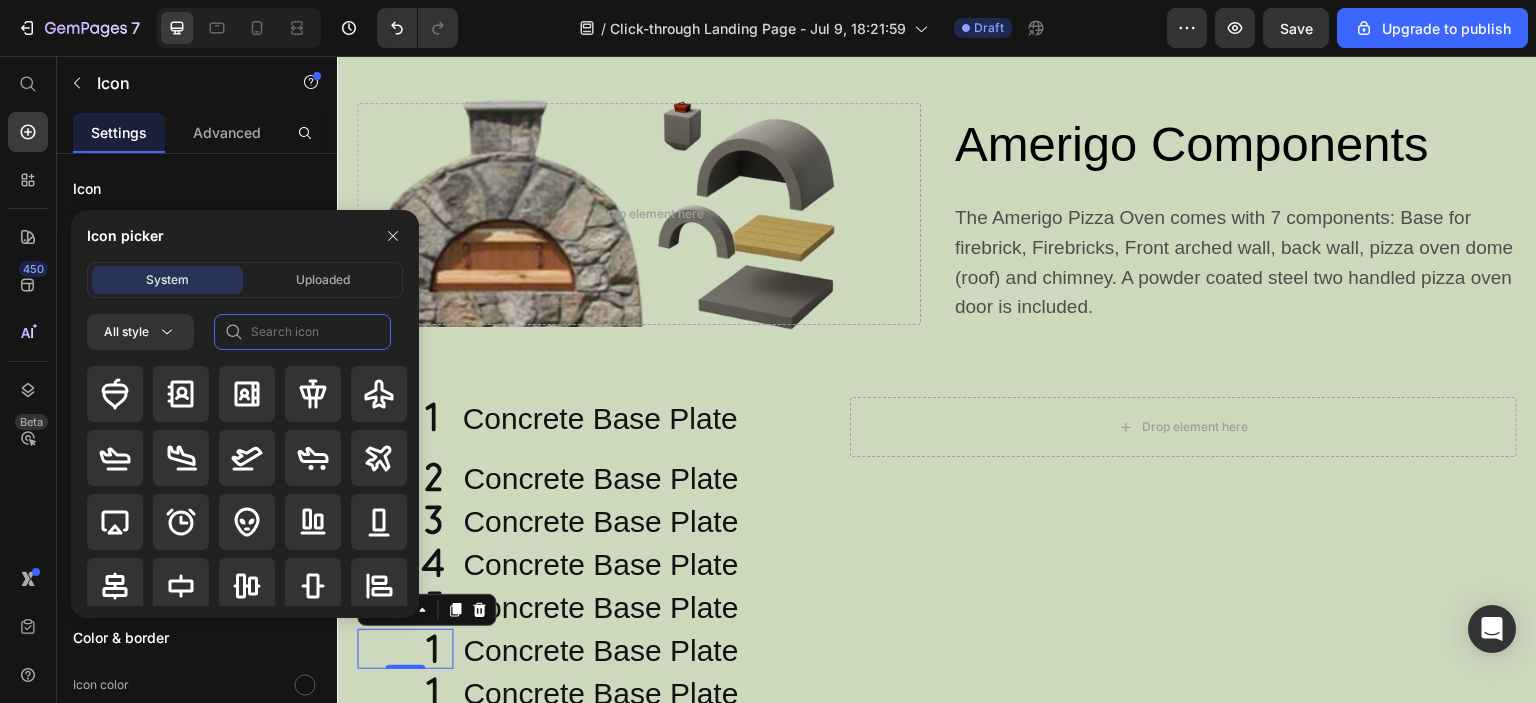 click 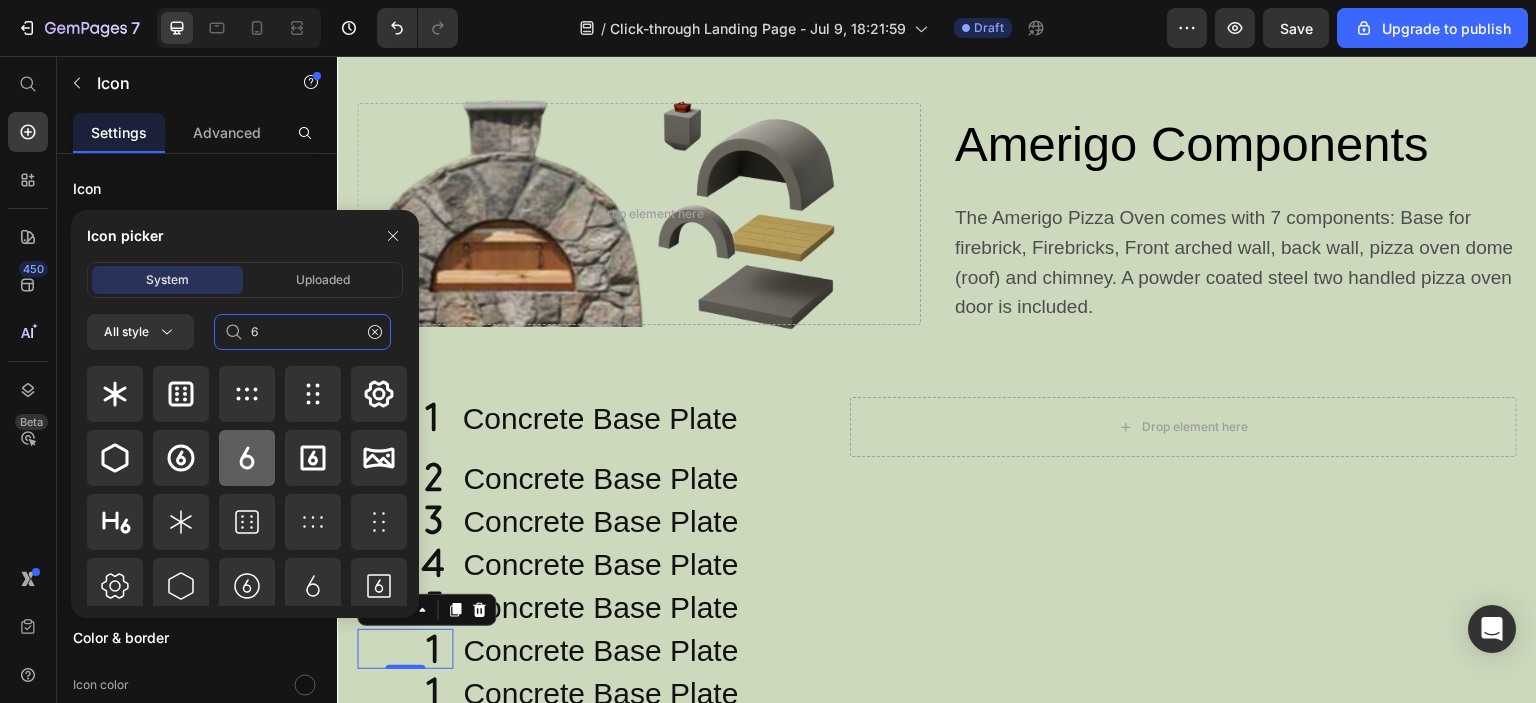 type on "6" 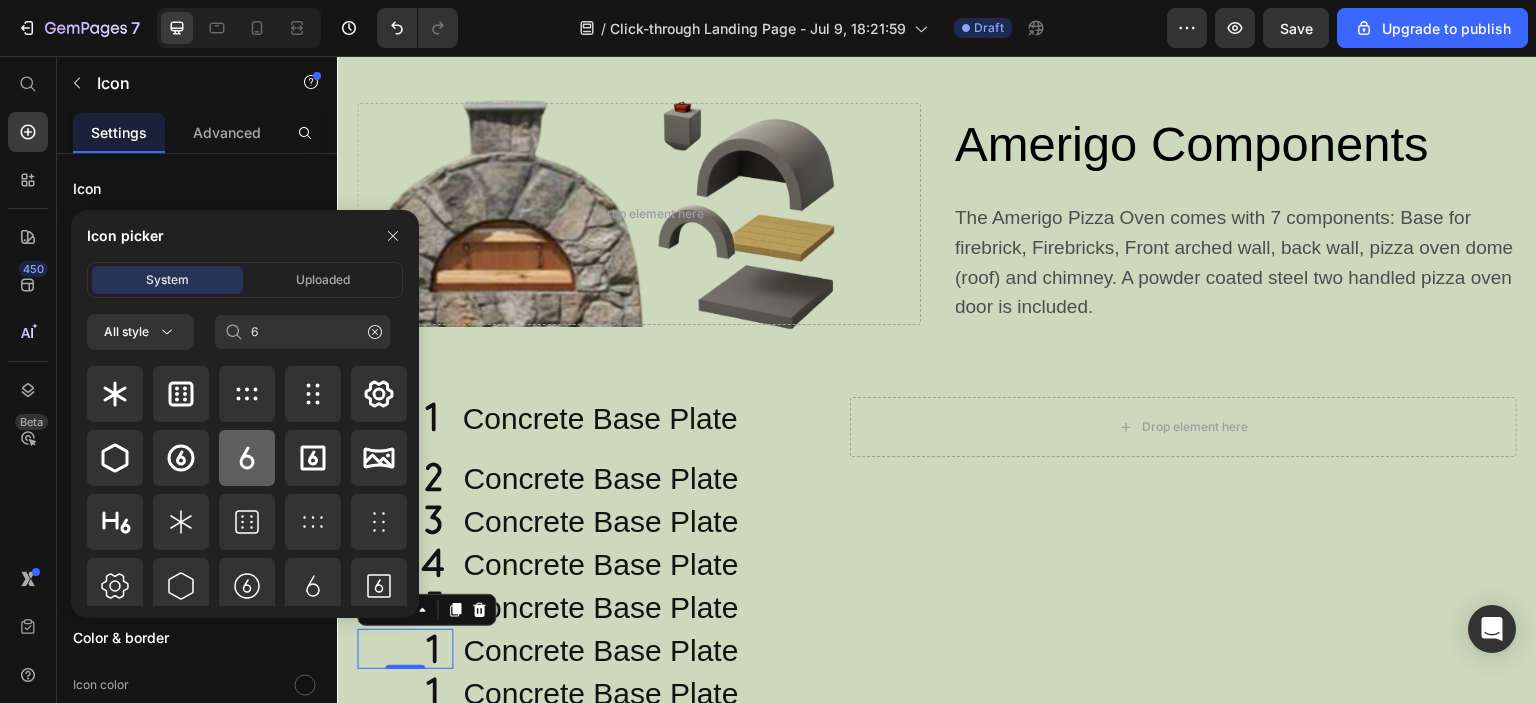 click 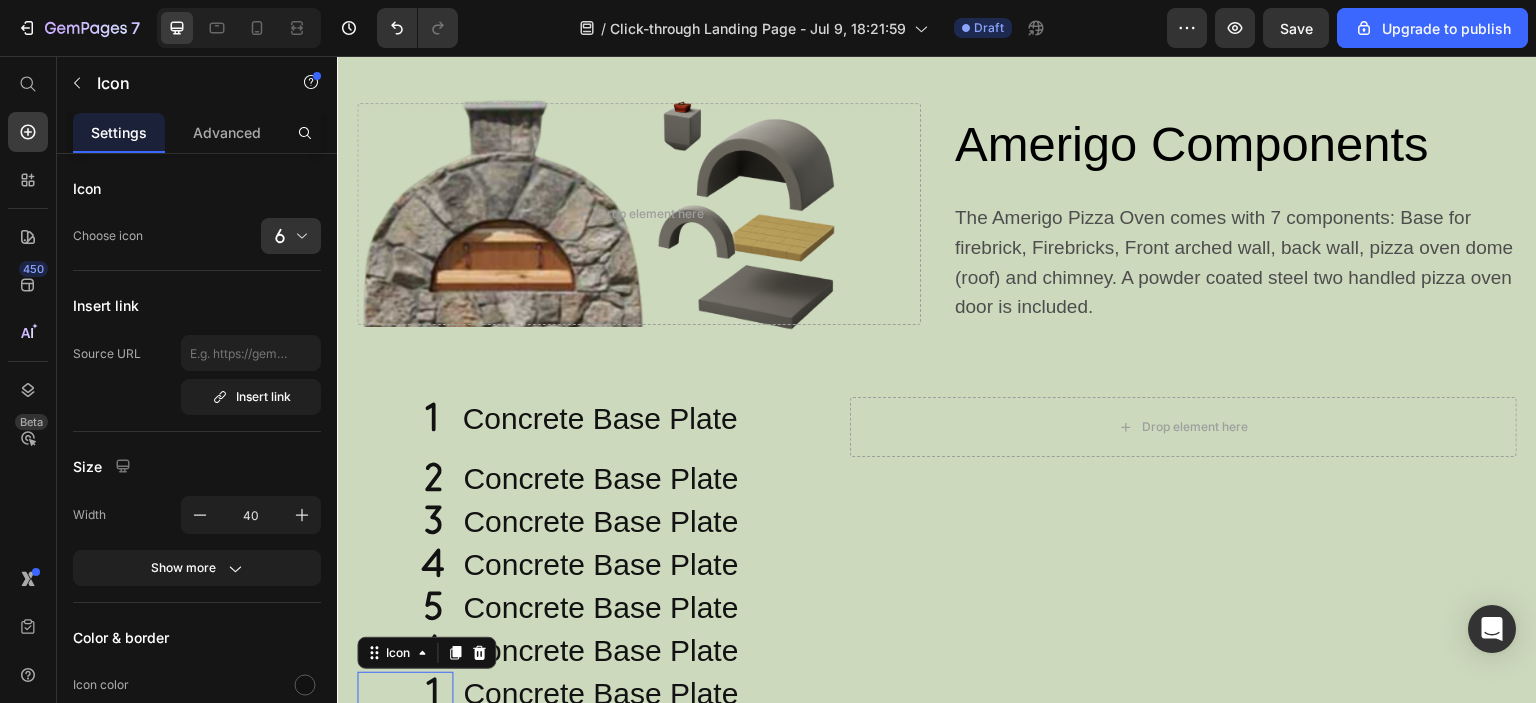 click 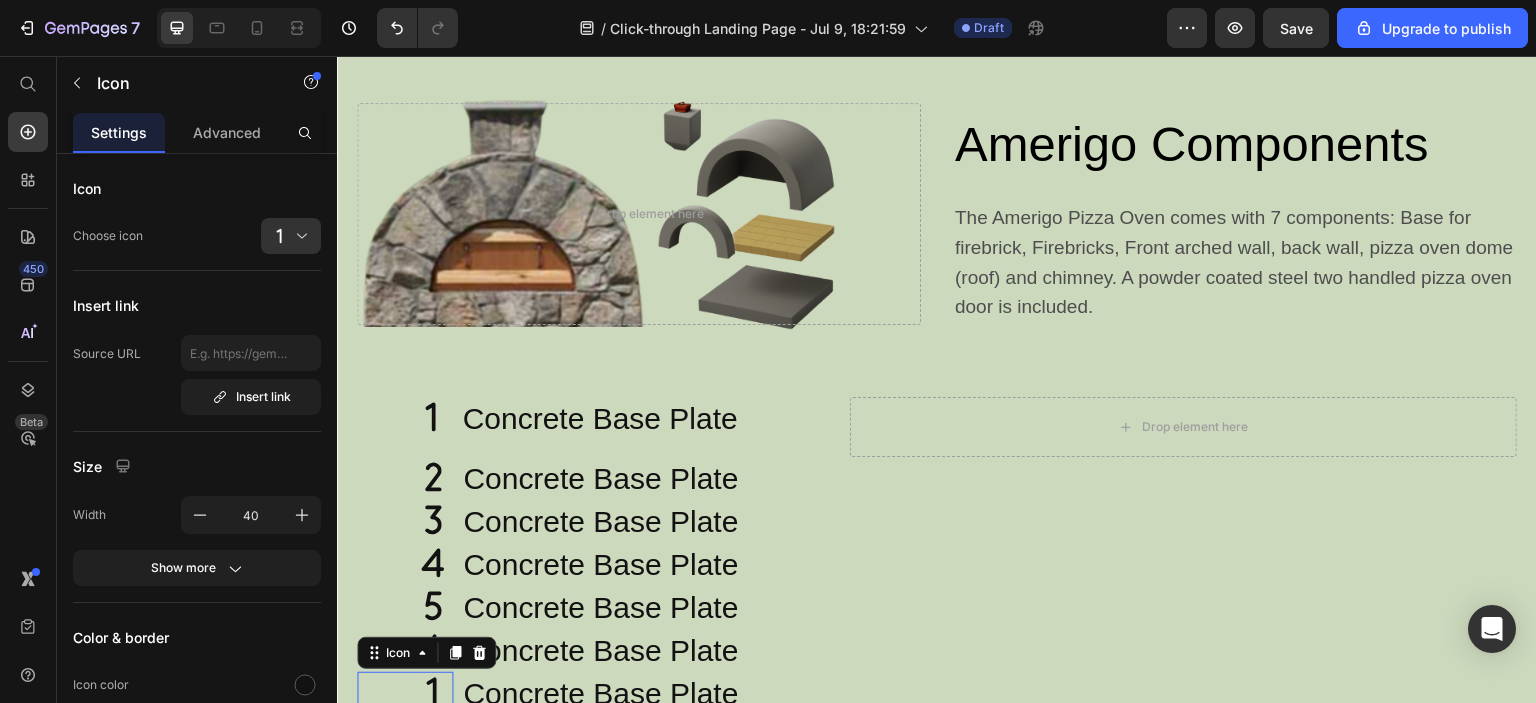click at bounding box center (299, 236) 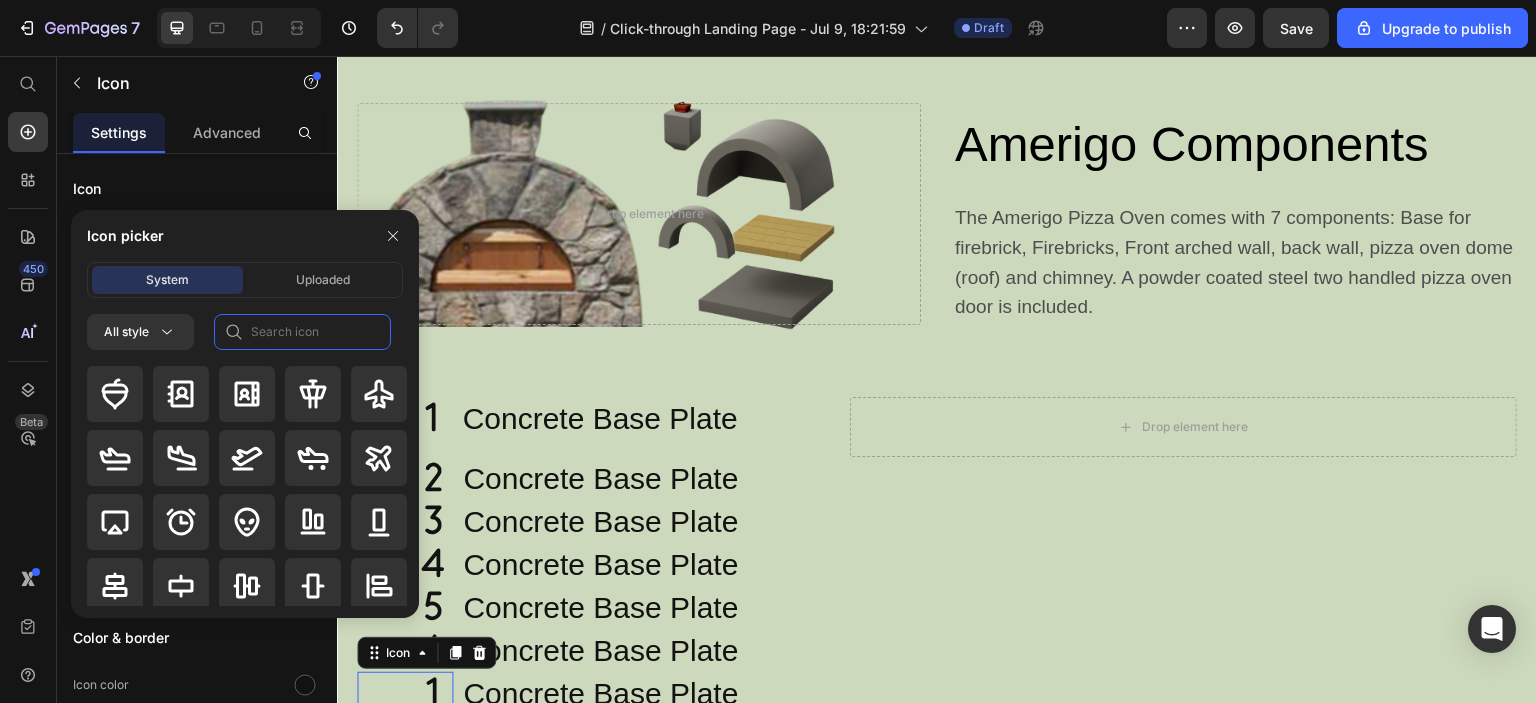 click 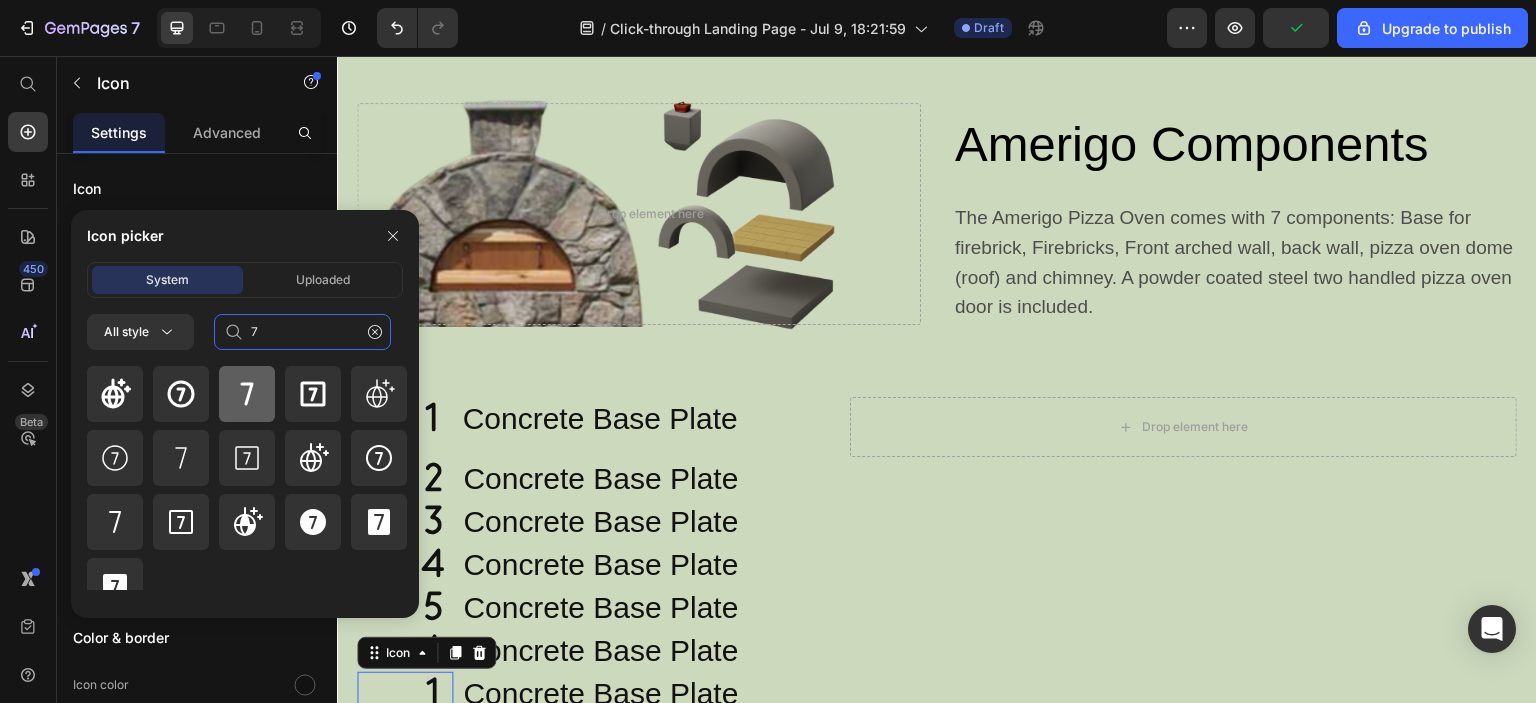 type on "7" 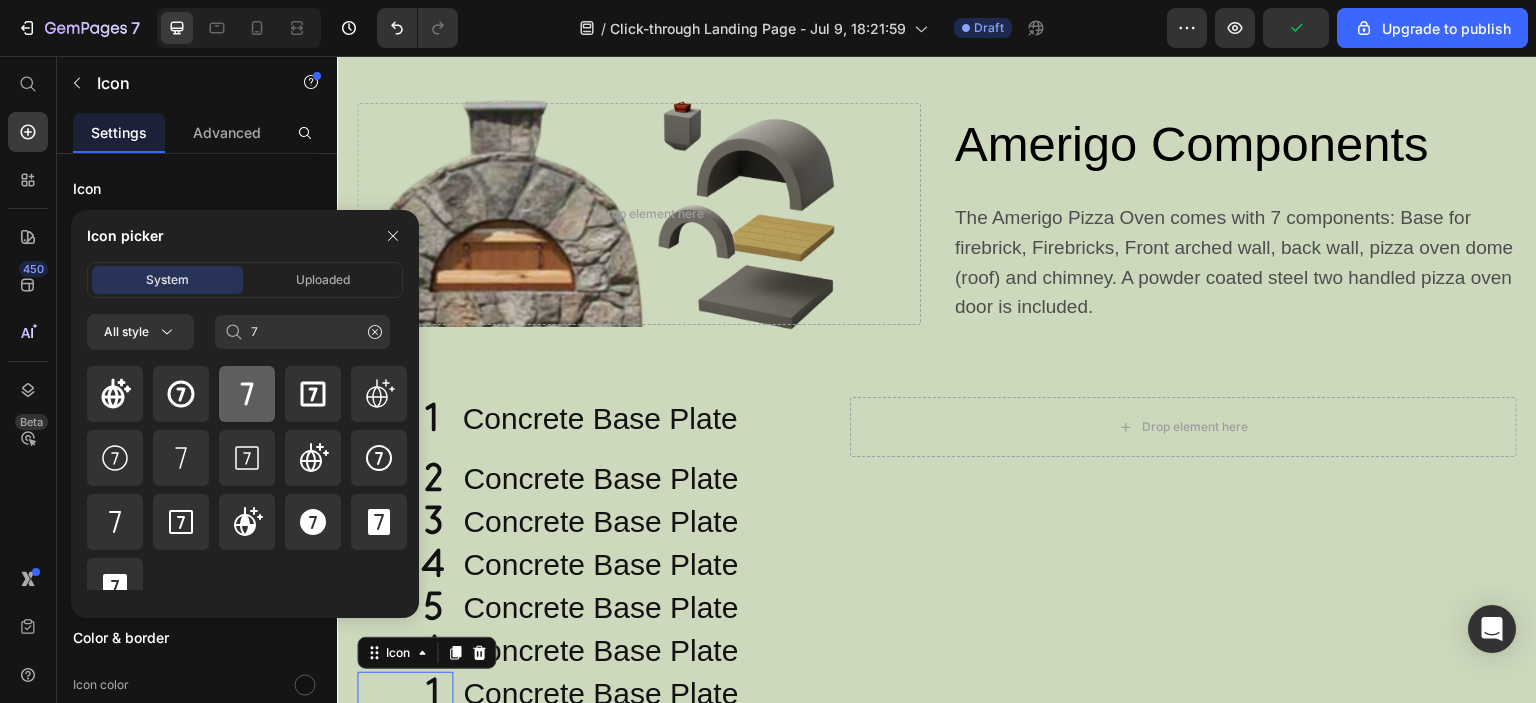 click 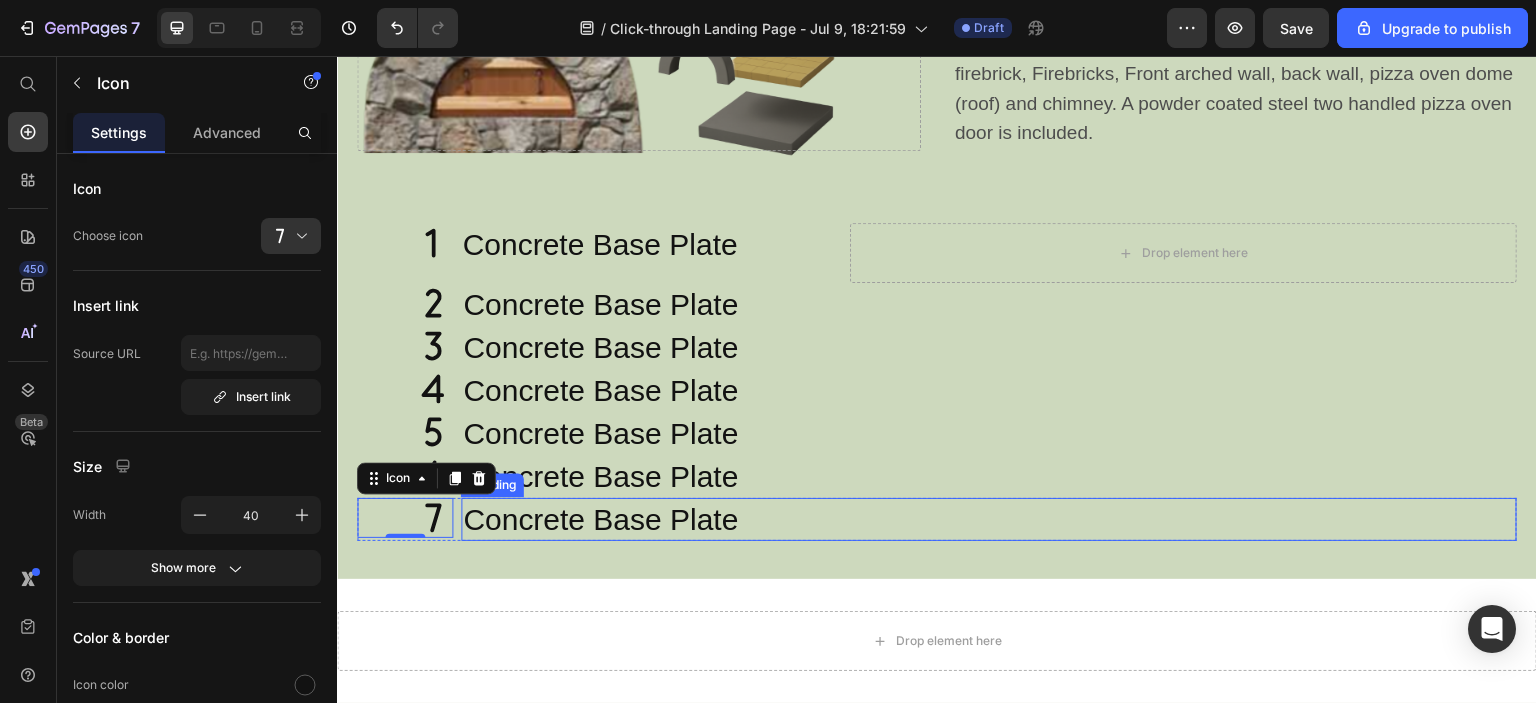 scroll, scrollTop: 1500, scrollLeft: 0, axis: vertical 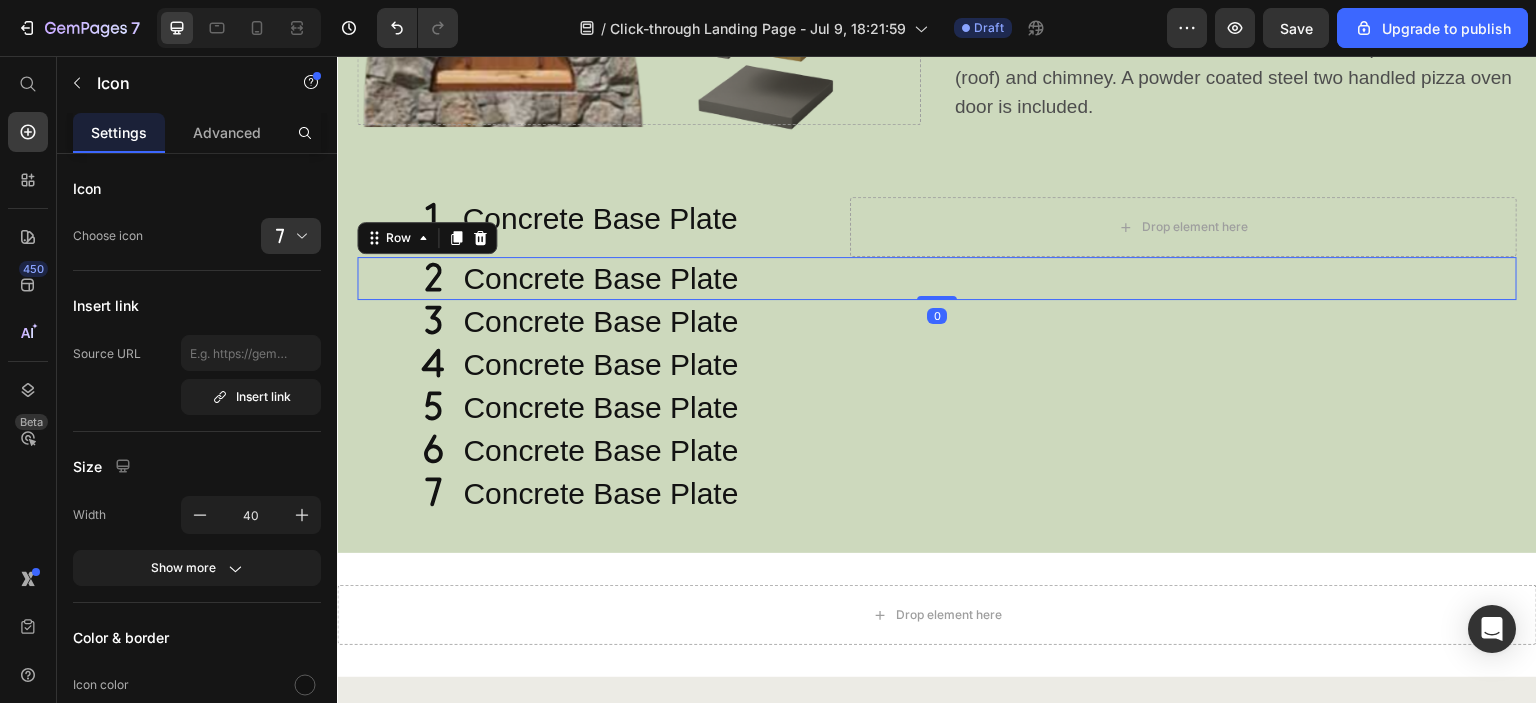 click on "Icon" at bounding box center (405, 278) 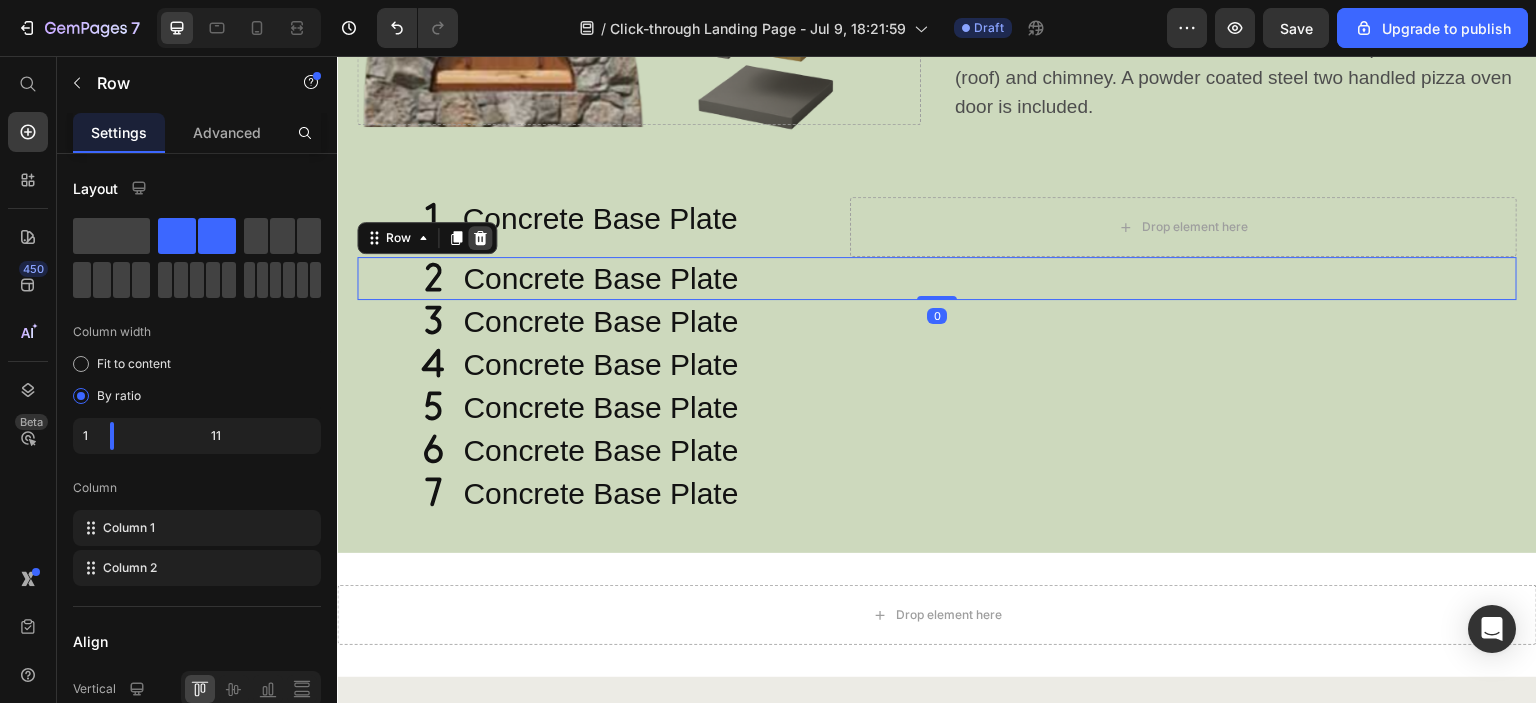click 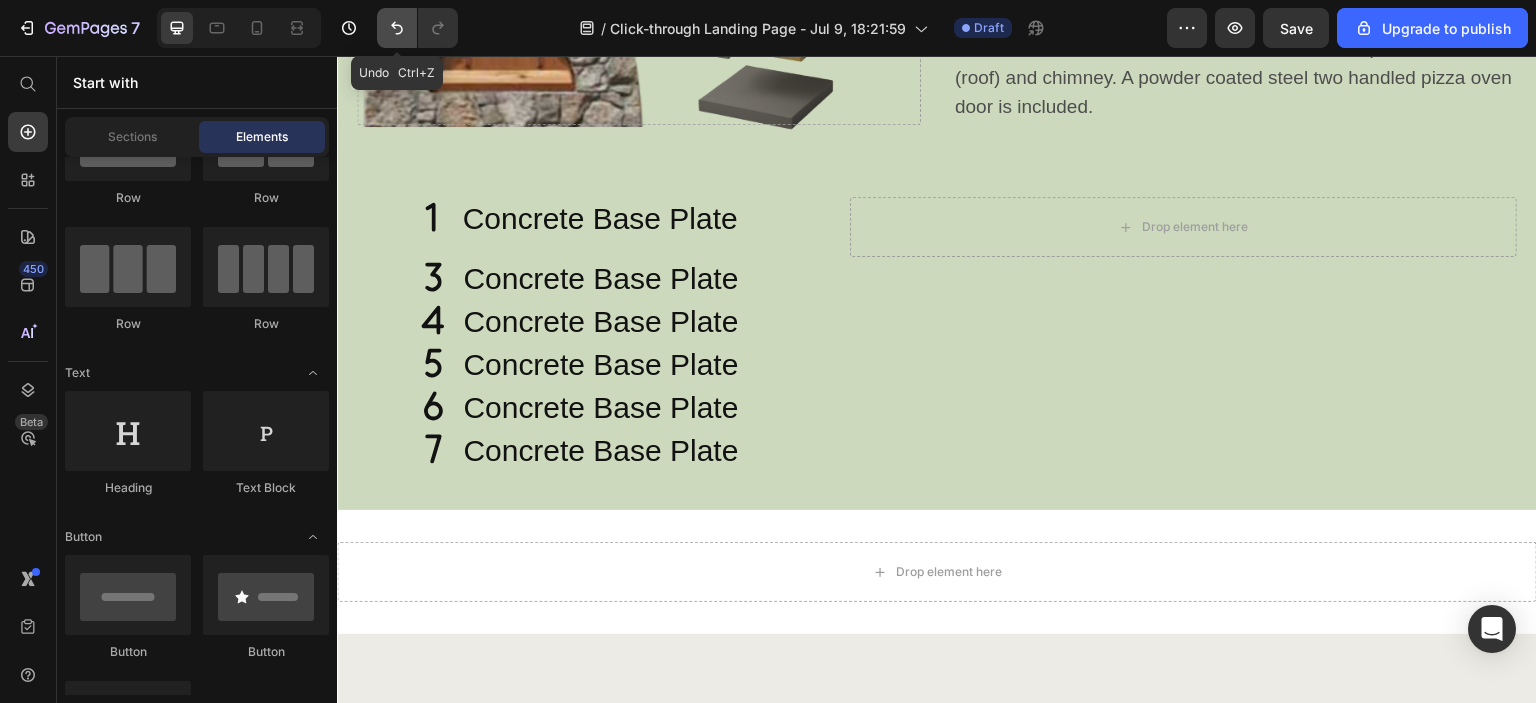 click 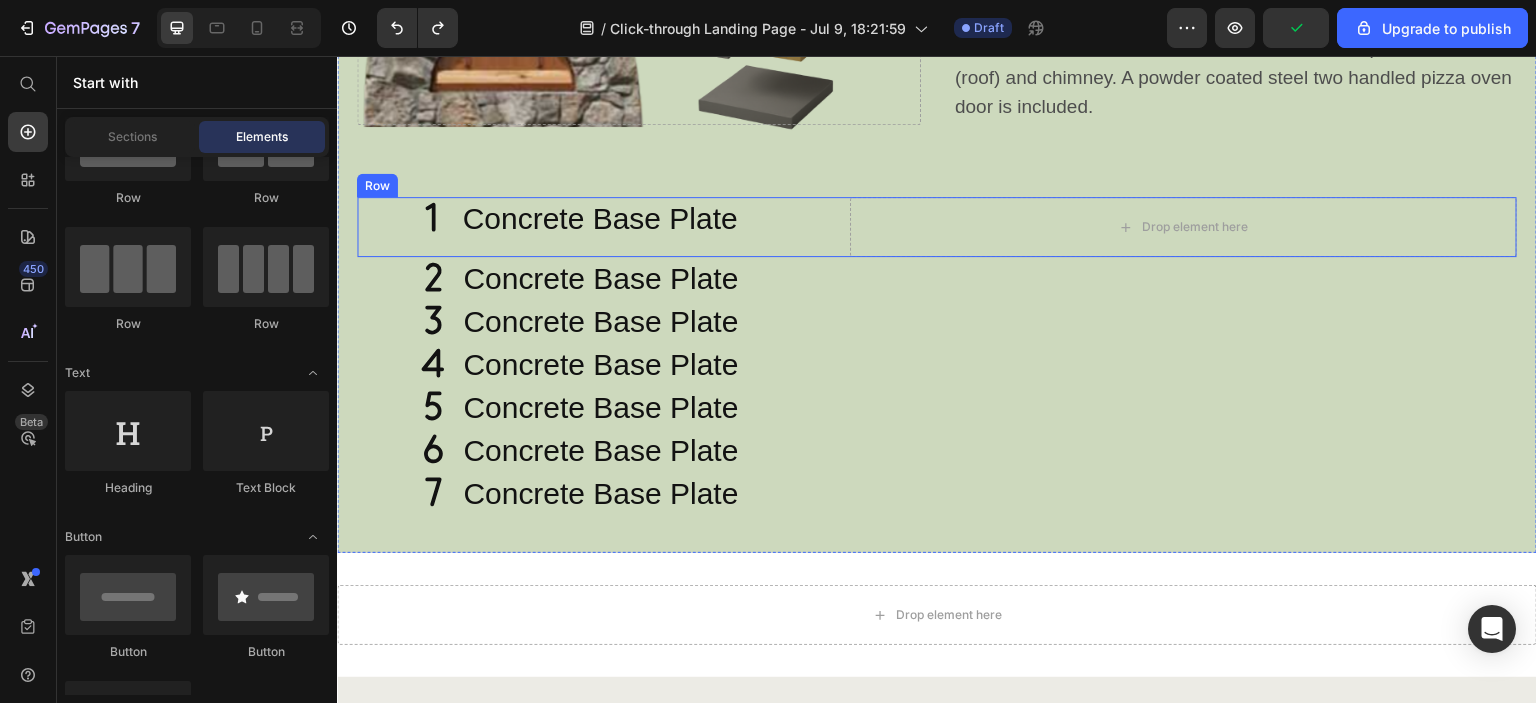 click on "Icon" at bounding box center [404, 227] 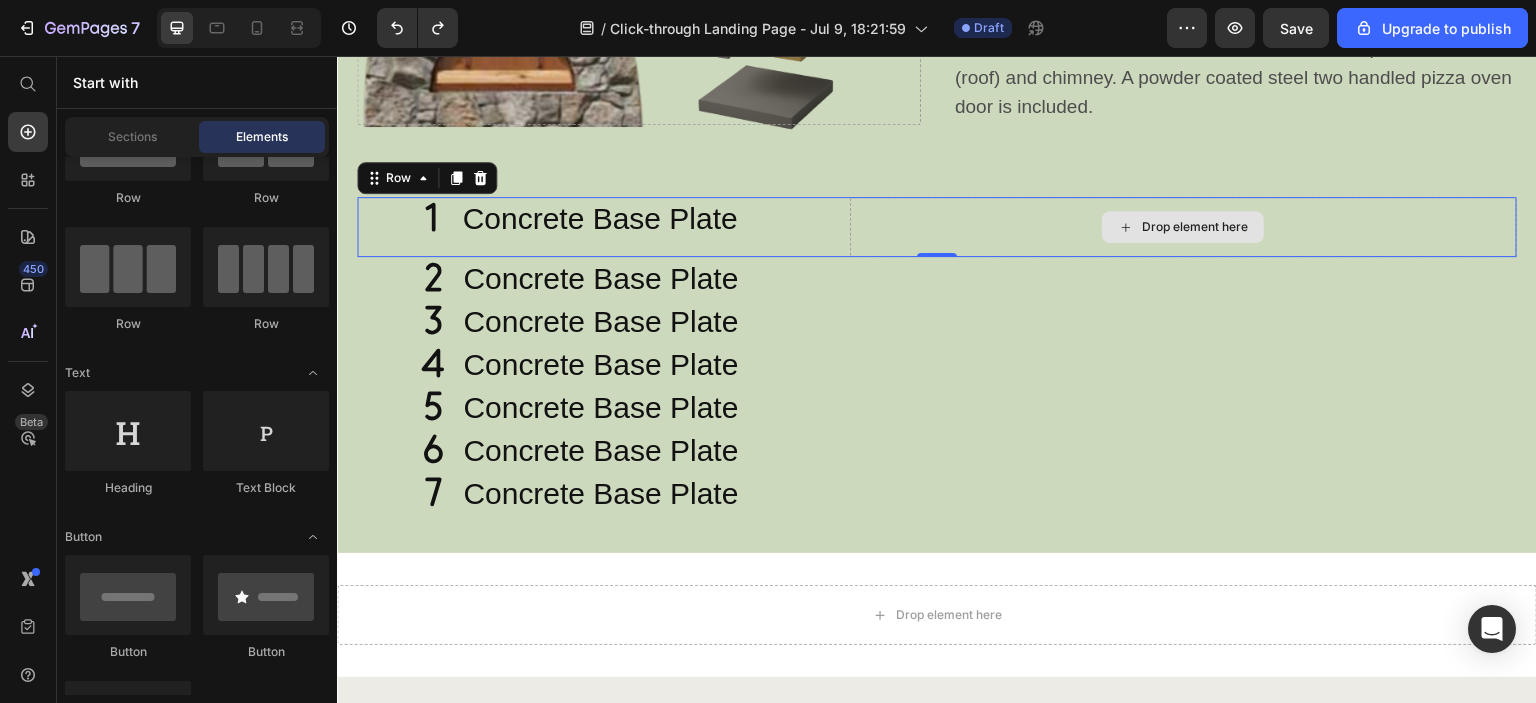 click on "Drop element here" at bounding box center [1195, 227] 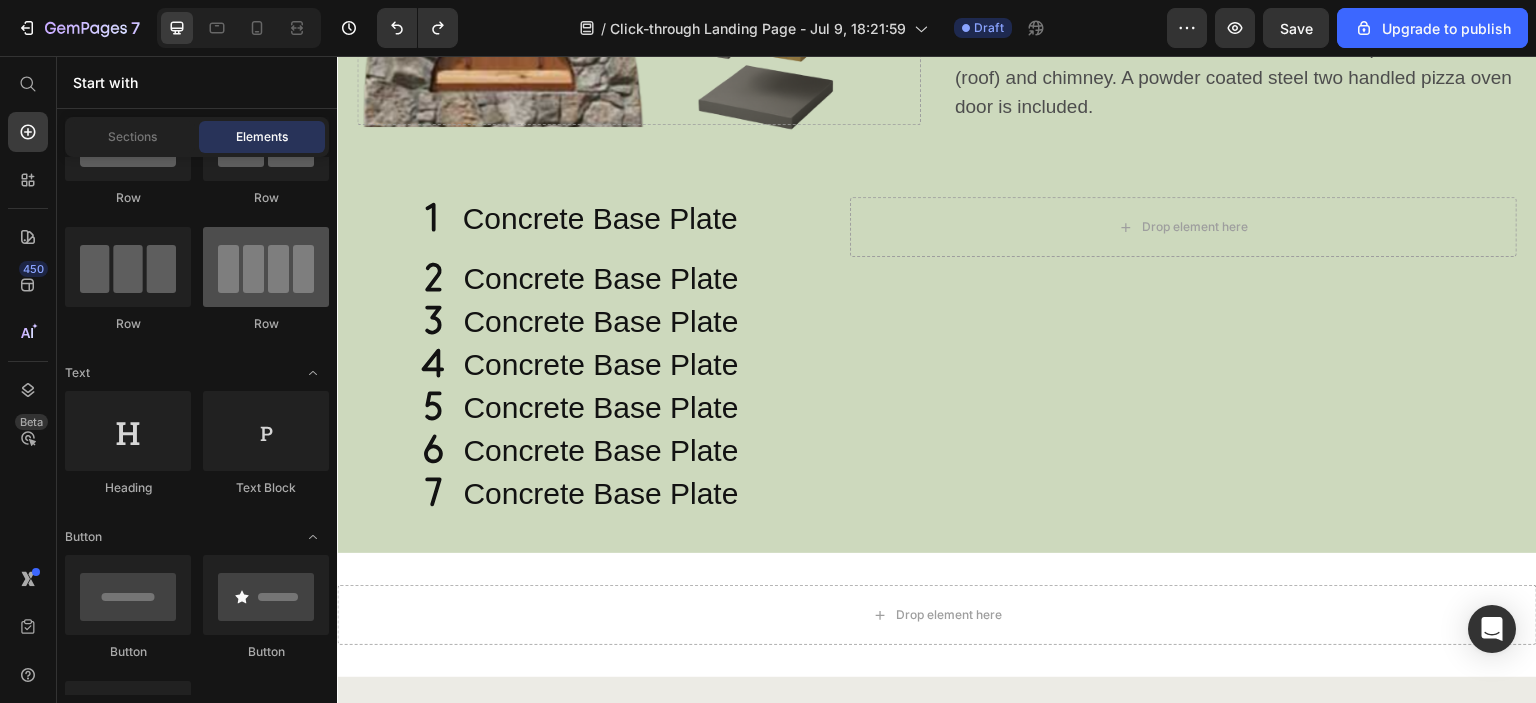 scroll, scrollTop: 0, scrollLeft: 0, axis: both 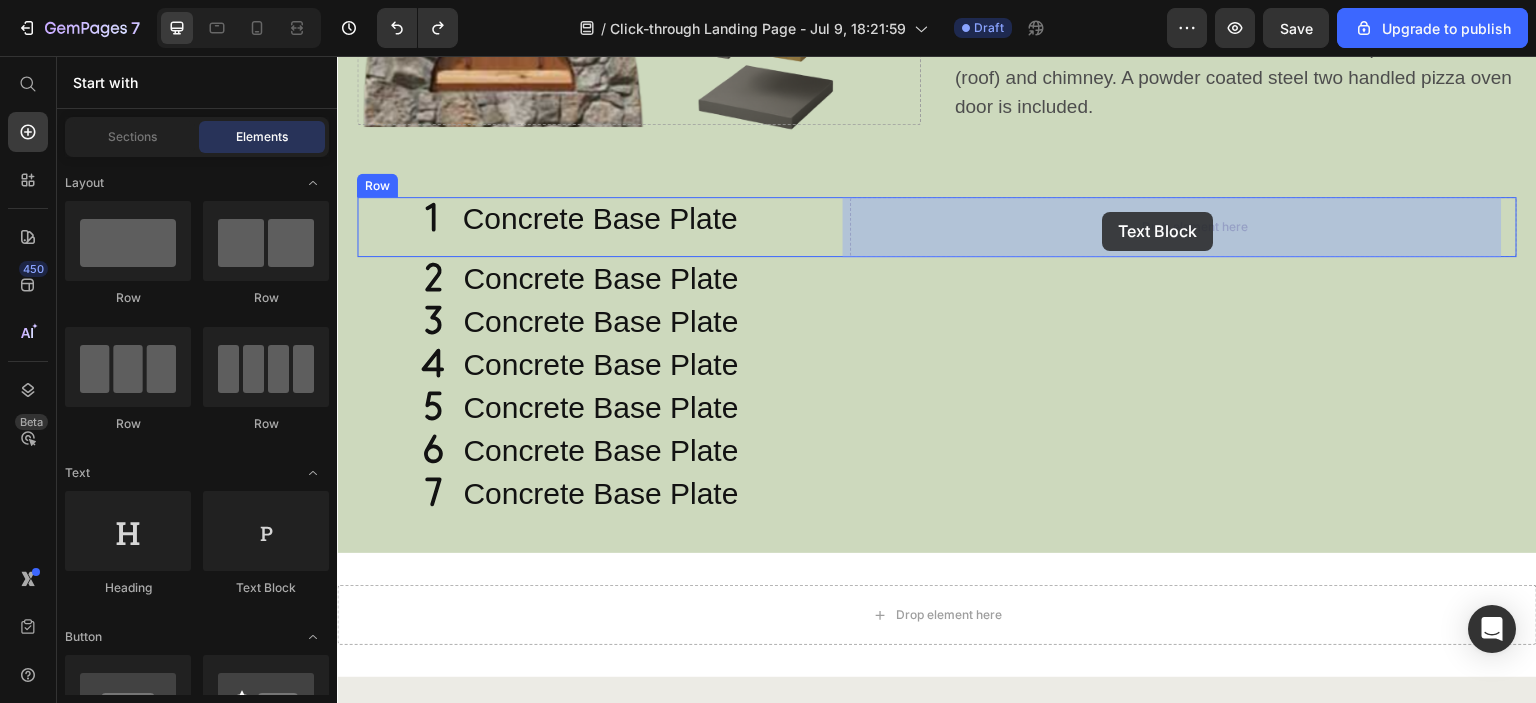 drag, startPoint x: 599, startPoint y: 587, endPoint x: 1103, endPoint y: 212, distance: 628.2046 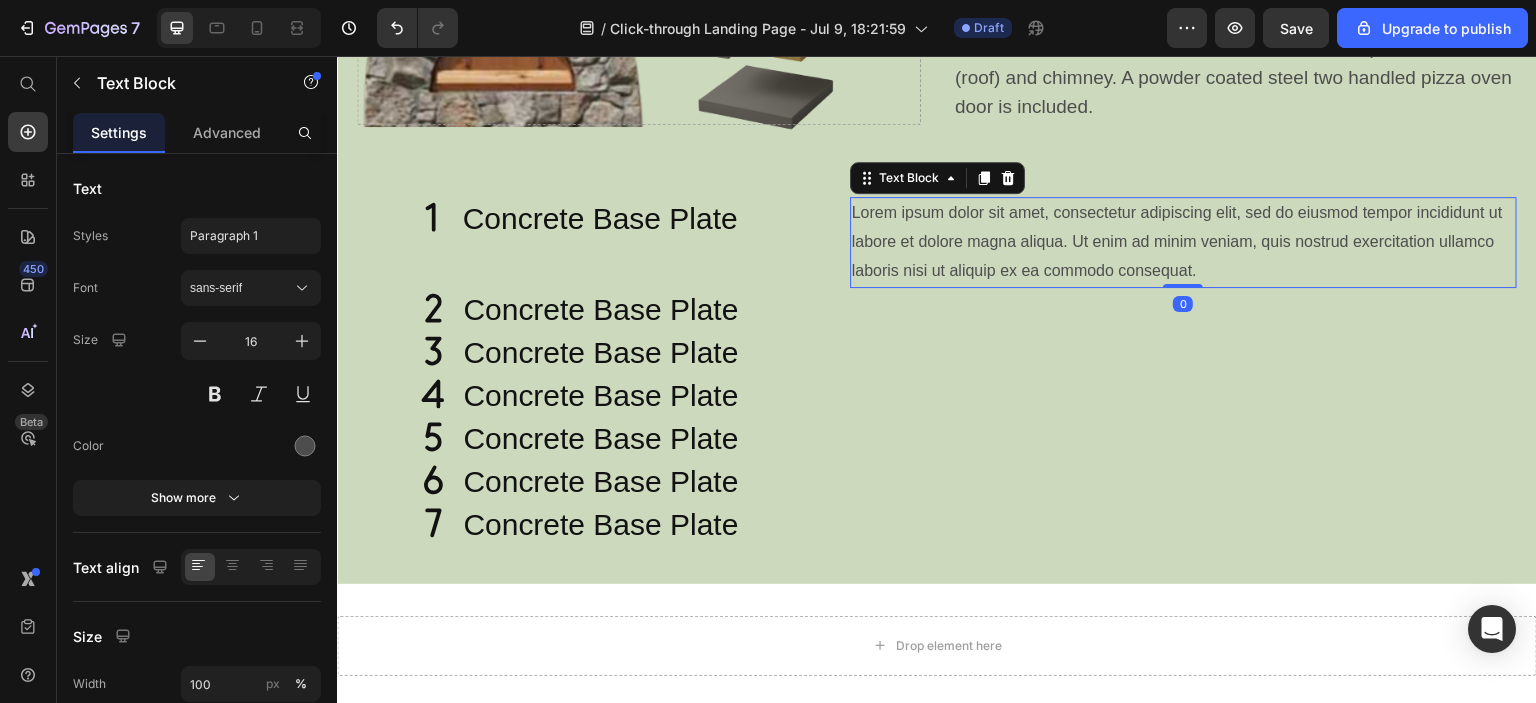 click on "Lorem ipsum dolor sit amet, consectetur adipiscing elit, sed do eiusmod tempor incididunt ut labore et dolore magna aliqua. Ut enim ad minim veniam, quis nostrud exercitation ullamco laboris nisi ut aliquip ex ea commodo consequat." at bounding box center (1183, 242) 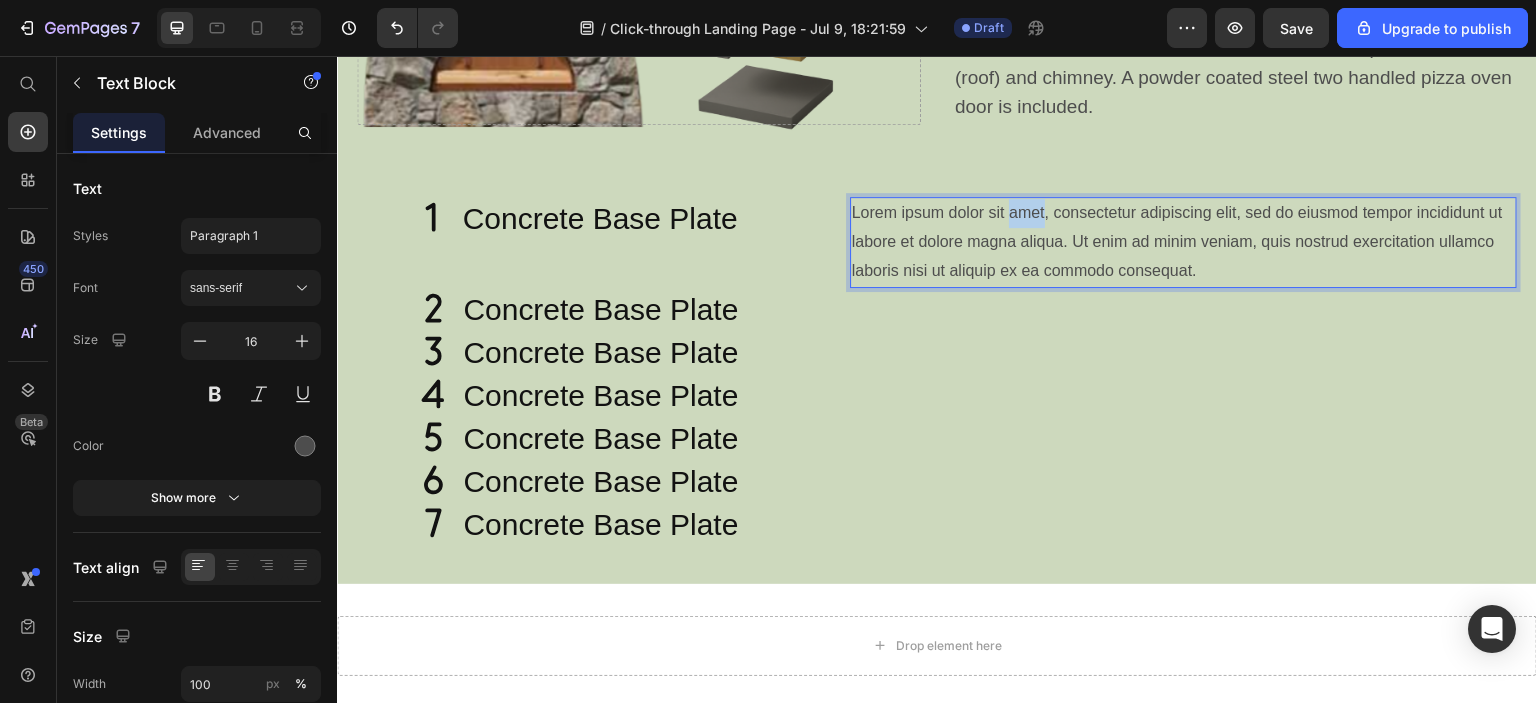 click on "Lorem ipsum dolor sit amet, consectetur adipiscing elit, sed do eiusmod tempor incididunt ut labore et dolore magna aliqua. Ut enim ad minim veniam, quis nostrud exercitation ullamco laboris nisi ut aliquip ex ea commodo consequat." at bounding box center (1183, 242) 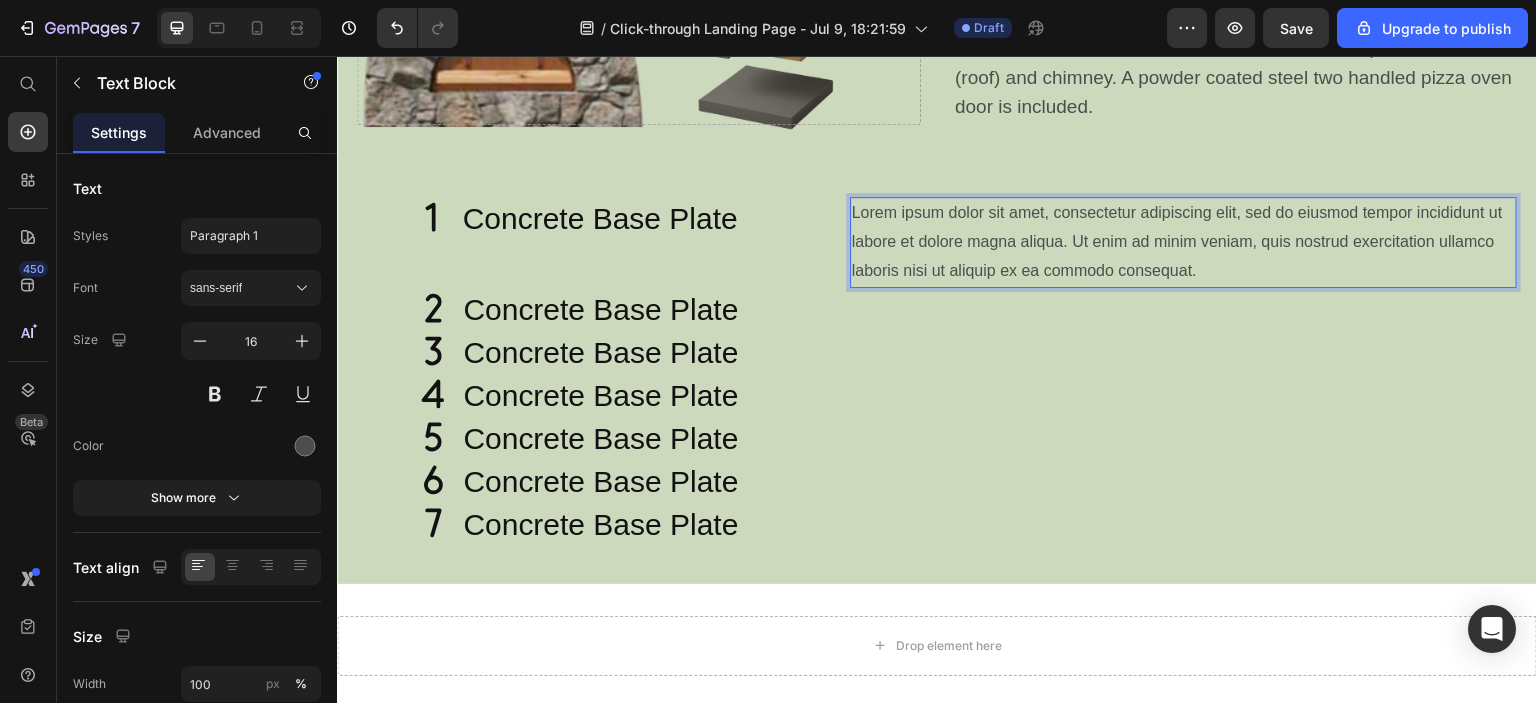 click on "Lorem ipsum dolor sit amet, consectetur adipiscing elit, sed do eiusmod tempor incididunt ut labore et dolore magna aliqua. Ut enim ad minim veniam, quis nostrud exercitation ullamco laboris nisi ut aliquip ex ea commodo consequat." at bounding box center (1183, 242) 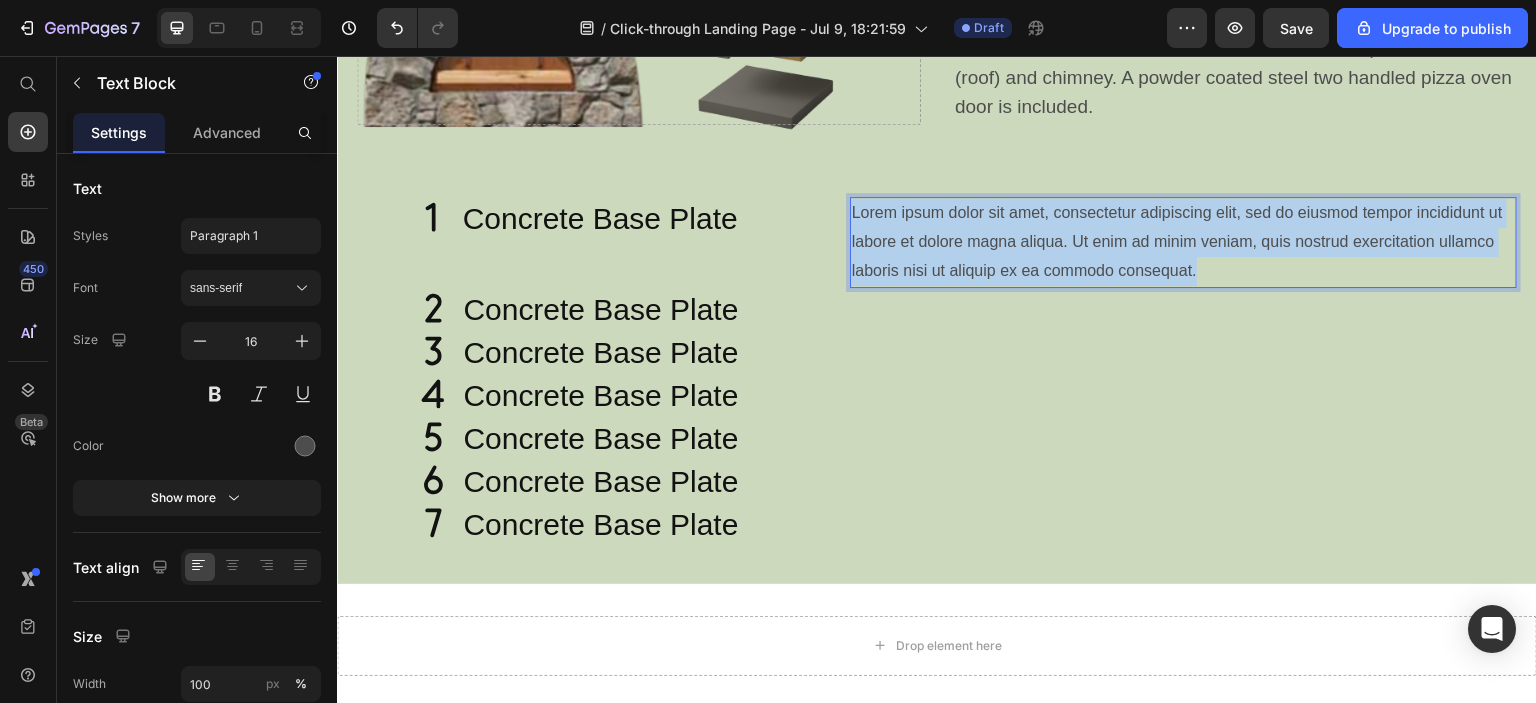 drag, startPoint x: 1115, startPoint y: 271, endPoint x: 842, endPoint y: 203, distance: 281.34143 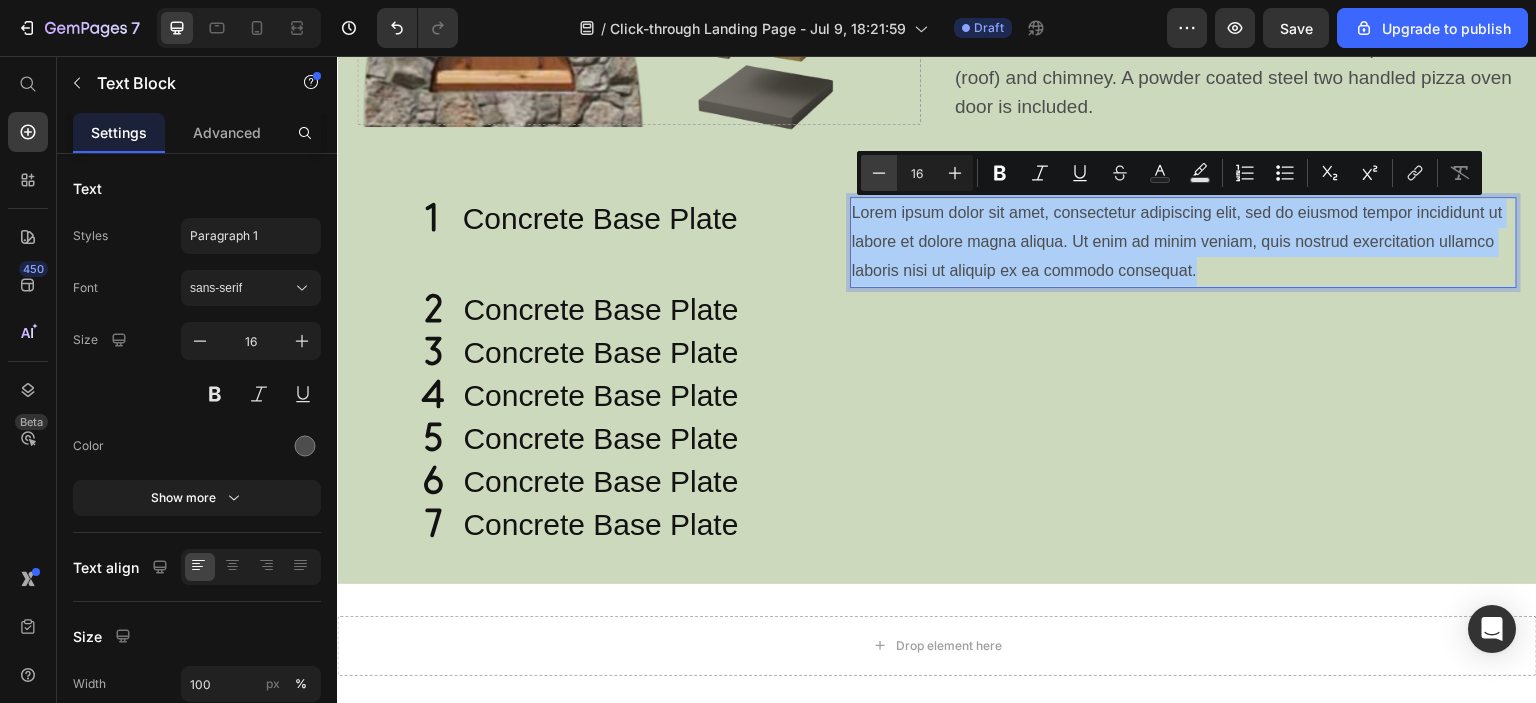 click 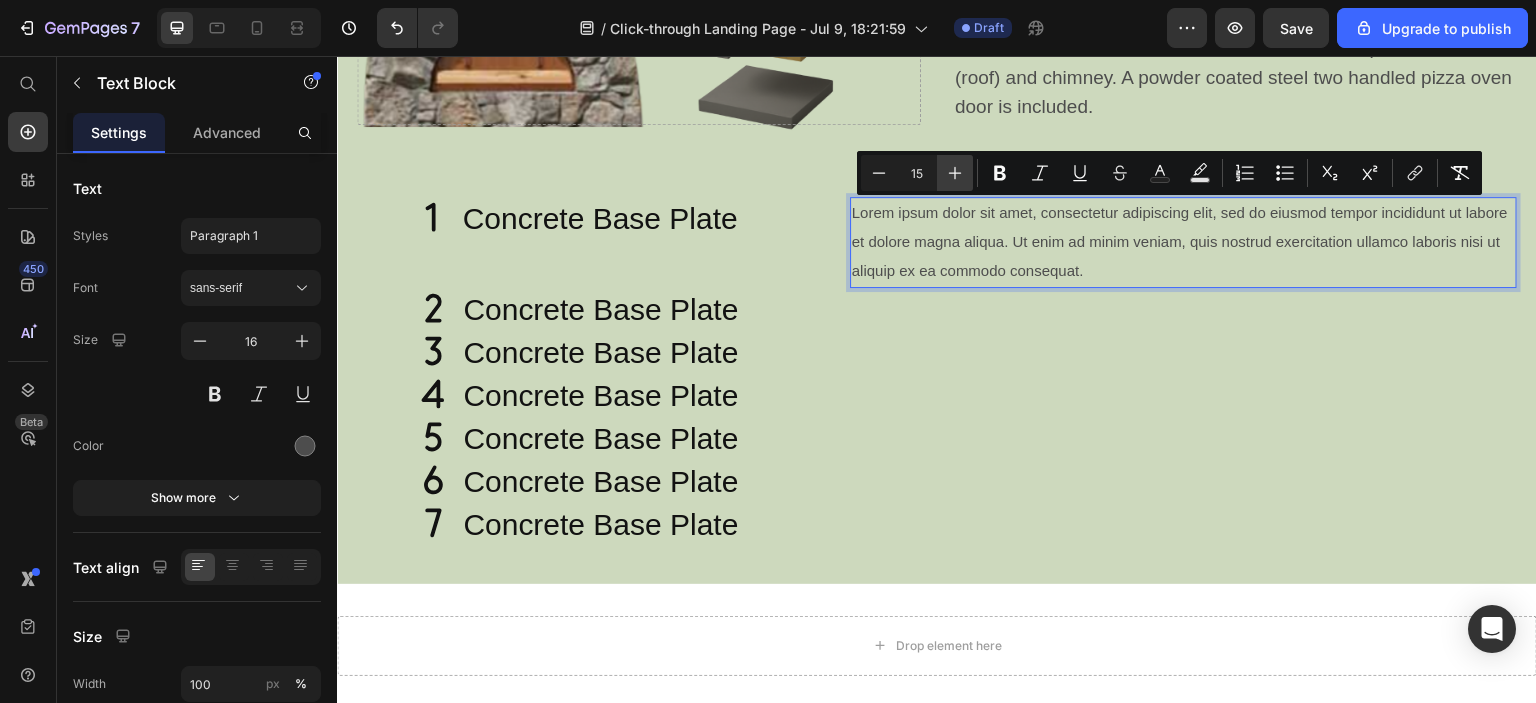 click 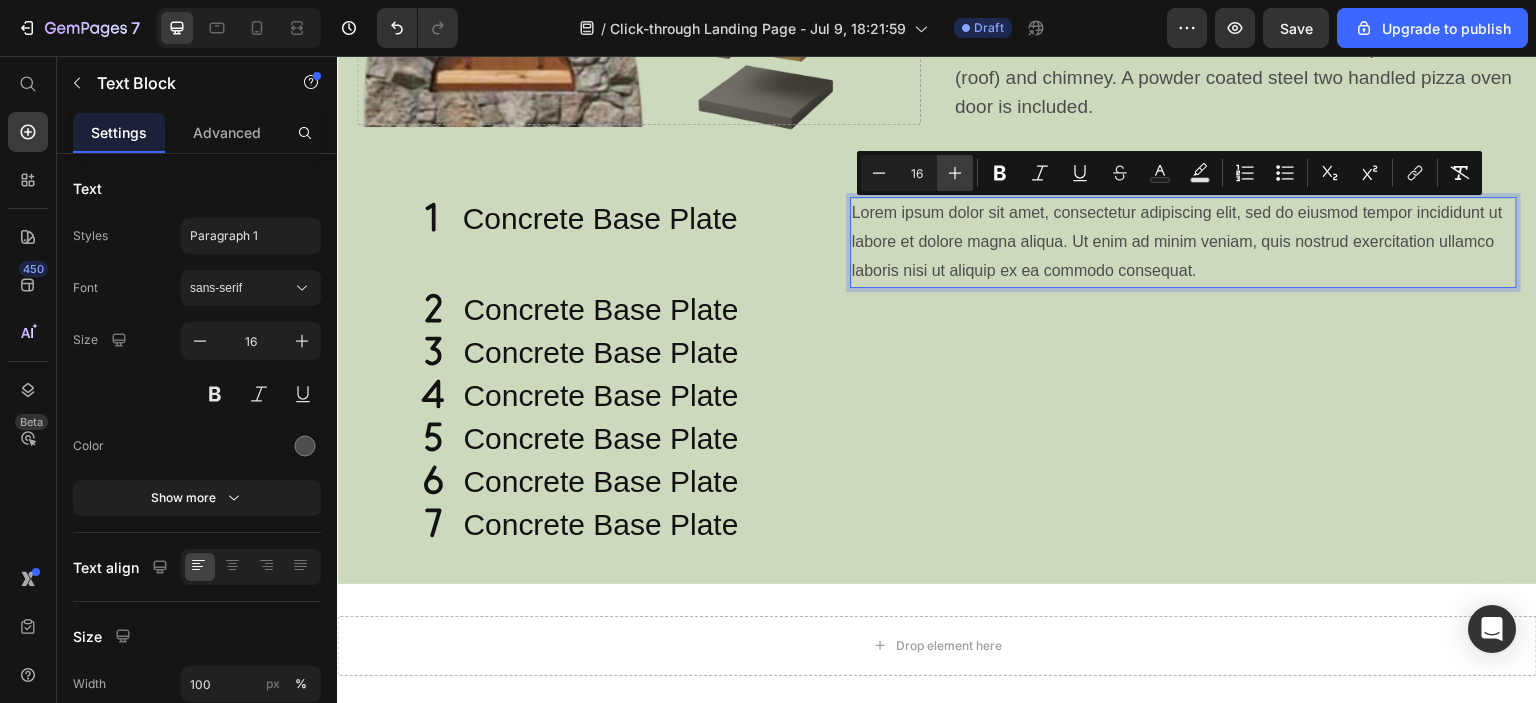 click 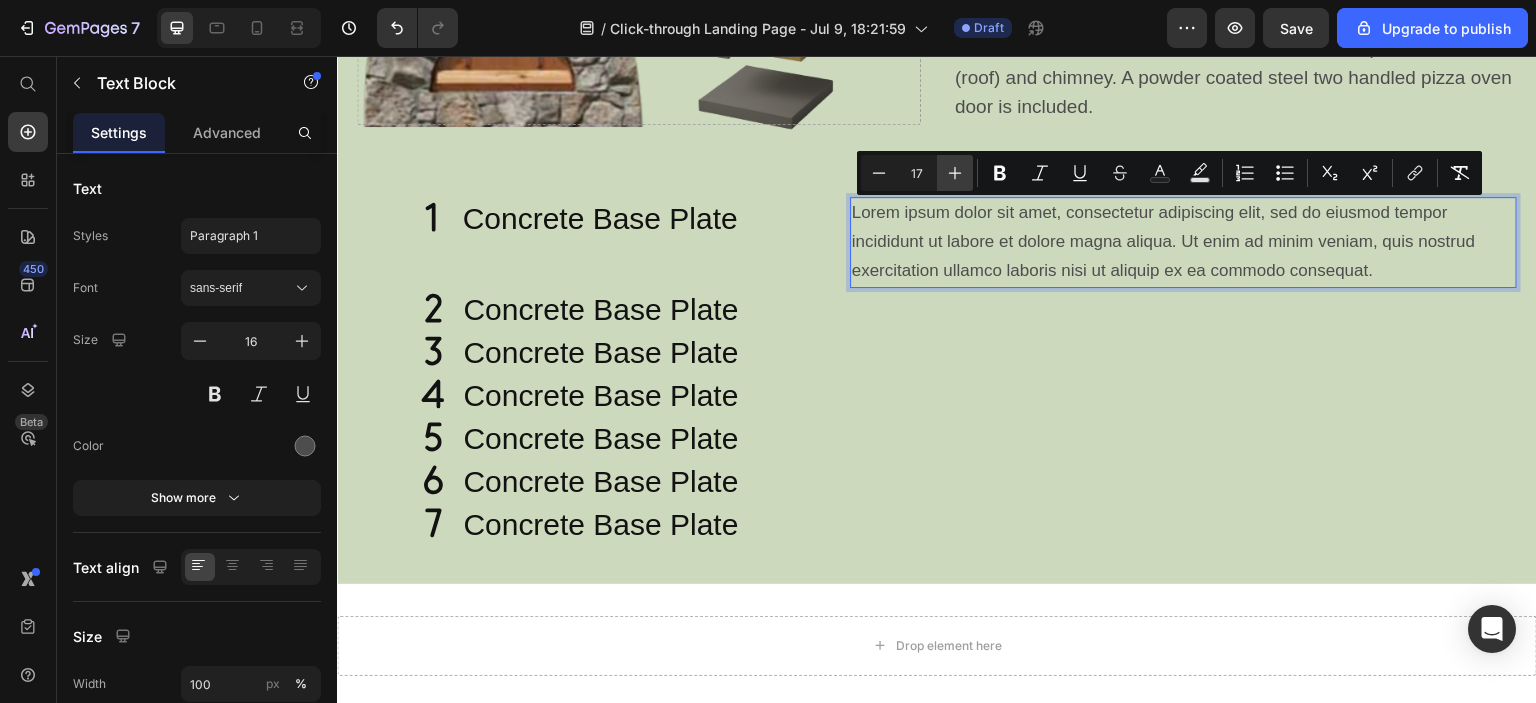 click 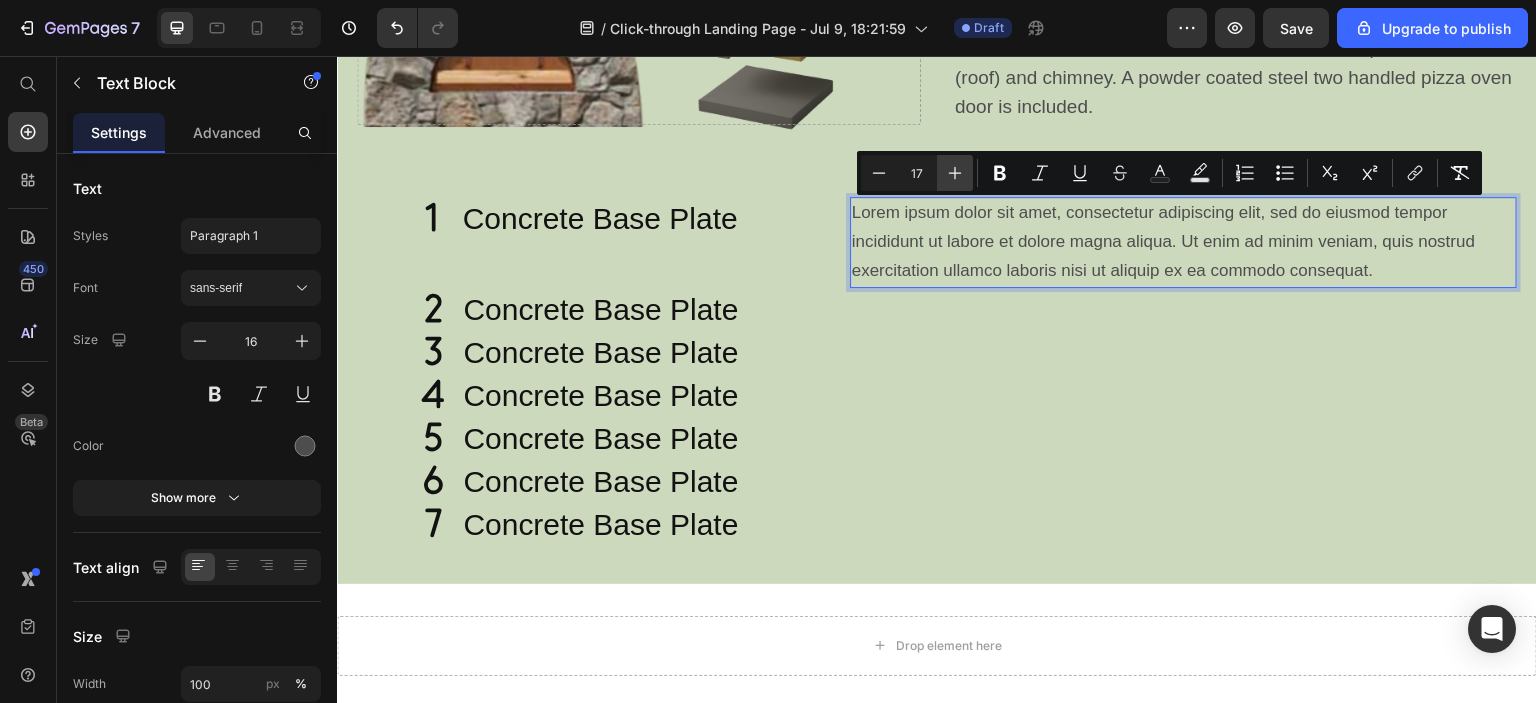 type on "18" 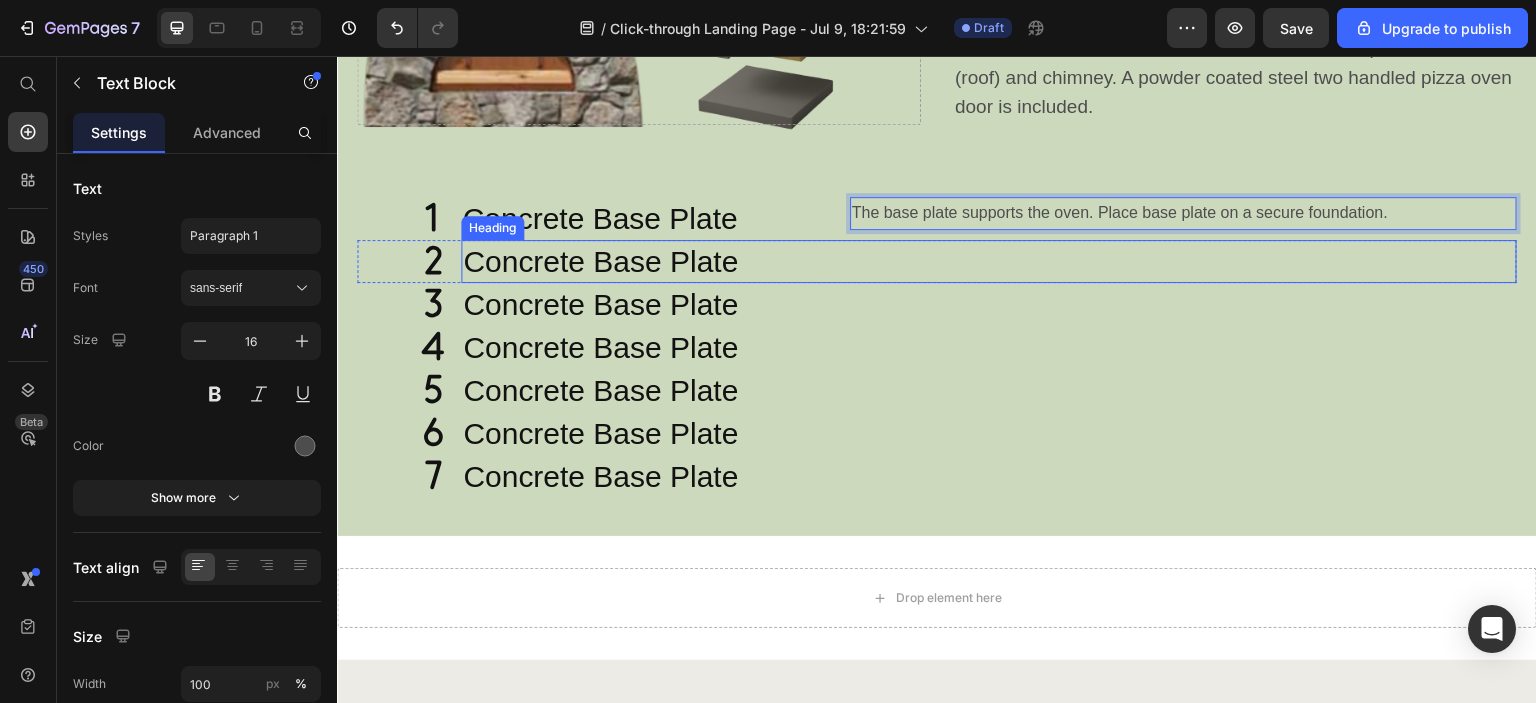 click on "Concrete Base Plate" at bounding box center [989, 261] 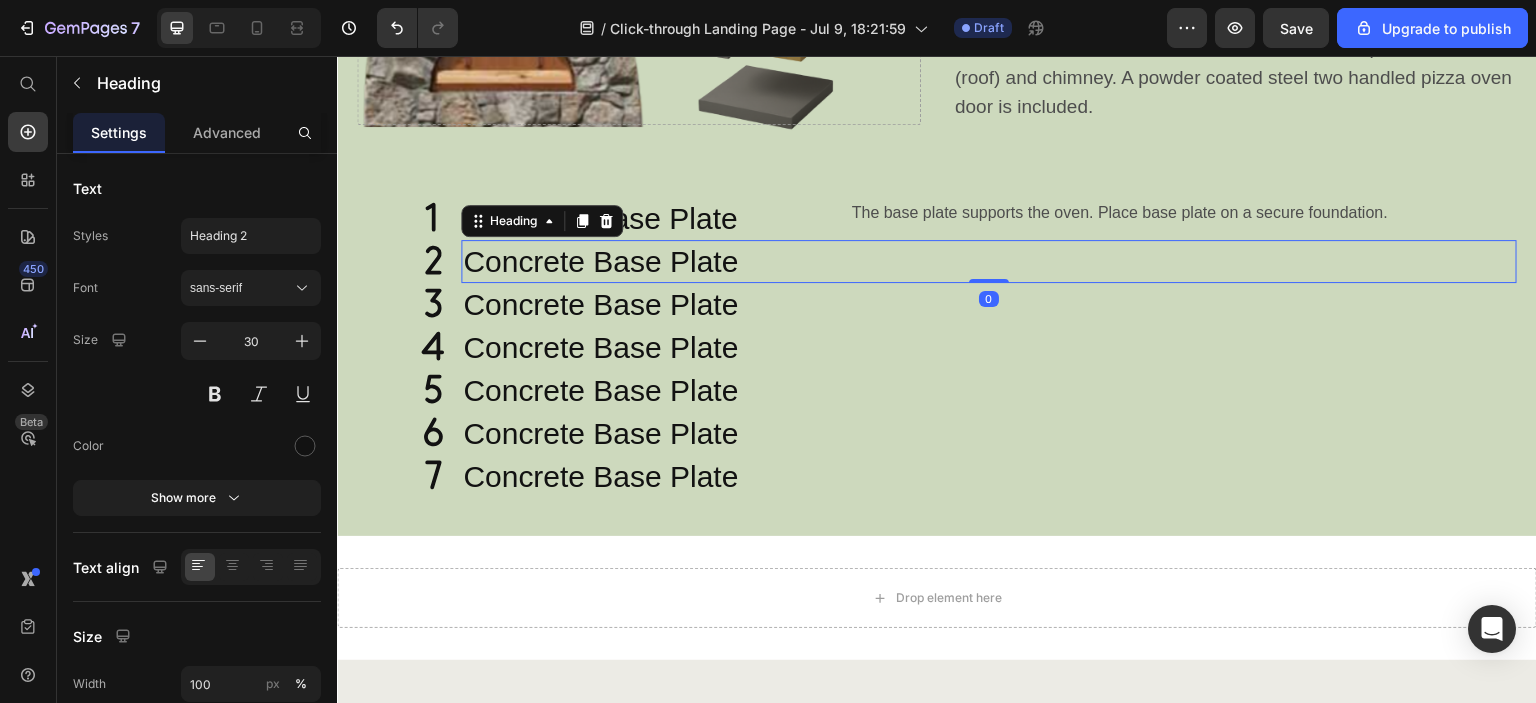 click on "Concrete Base Plate" at bounding box center [989, 261] 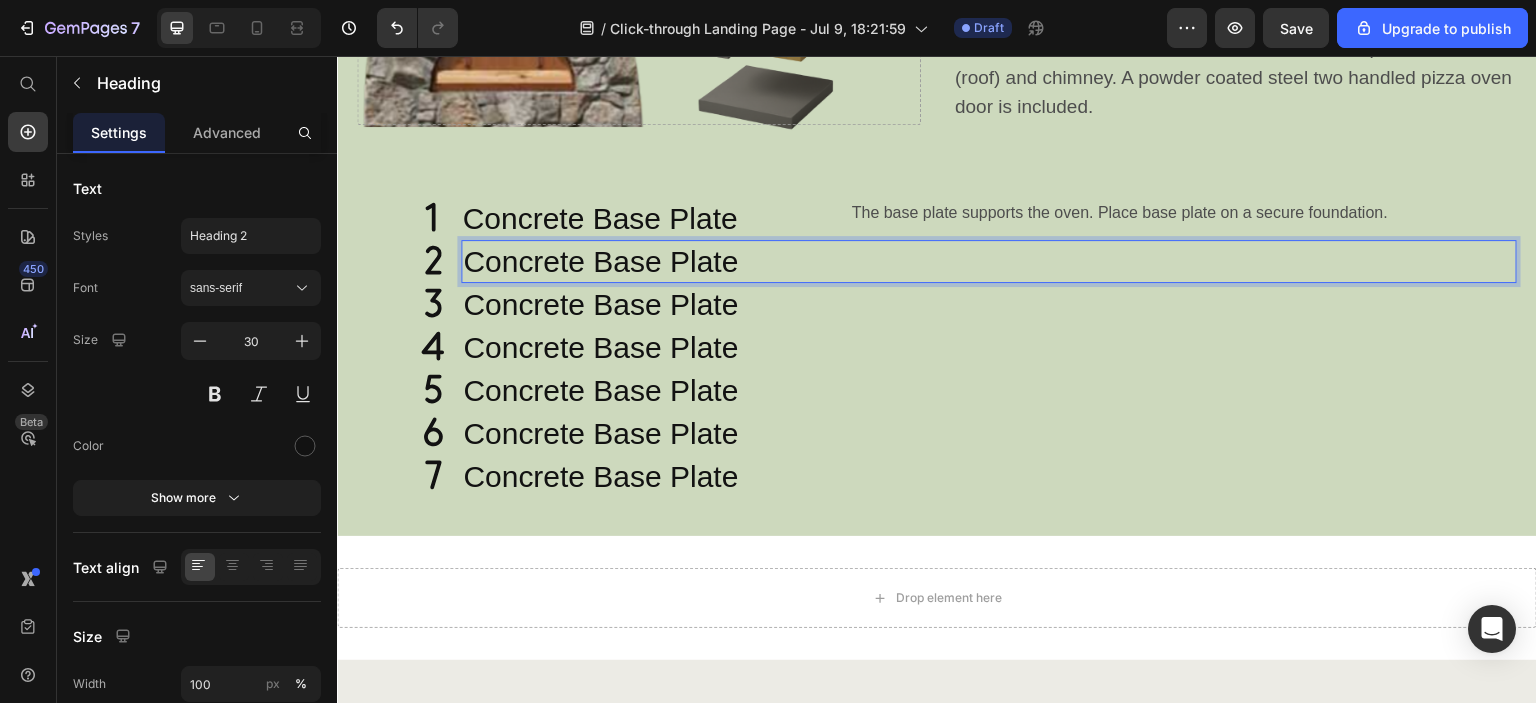 click on "Concrete Base Plate" at bounding box center [989, 261] 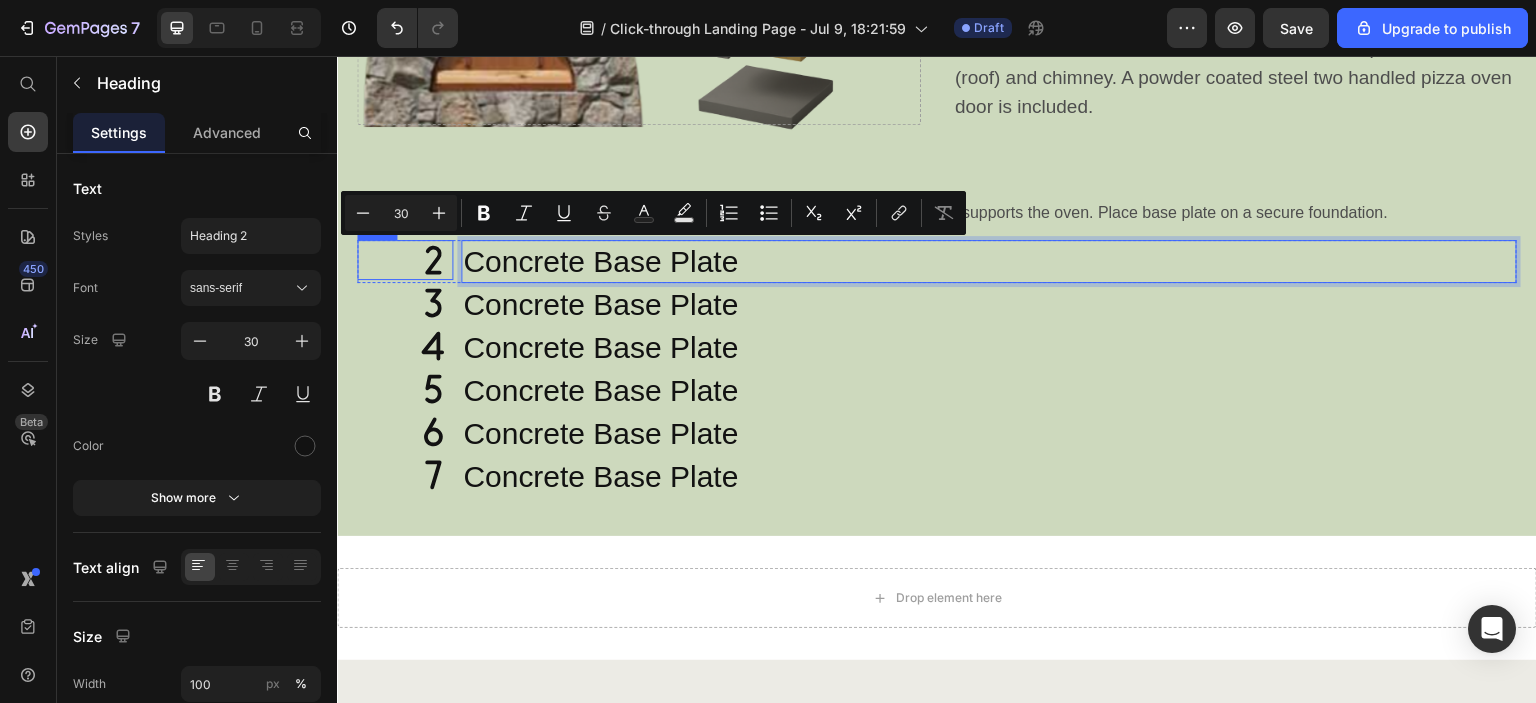 click on "Icon" at bounding box center [405, 260] 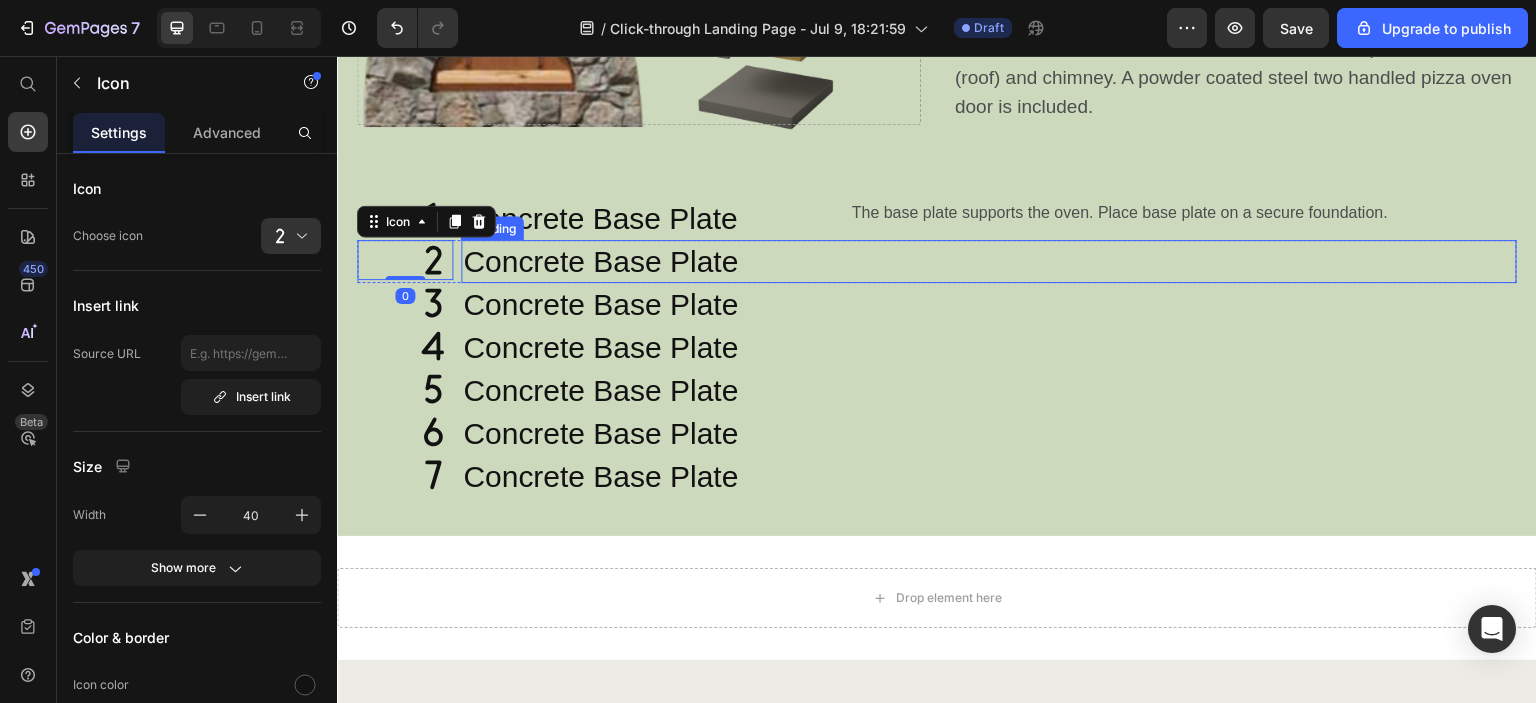 click on "Concrete Base Plate" at bounding box center (989, 261) 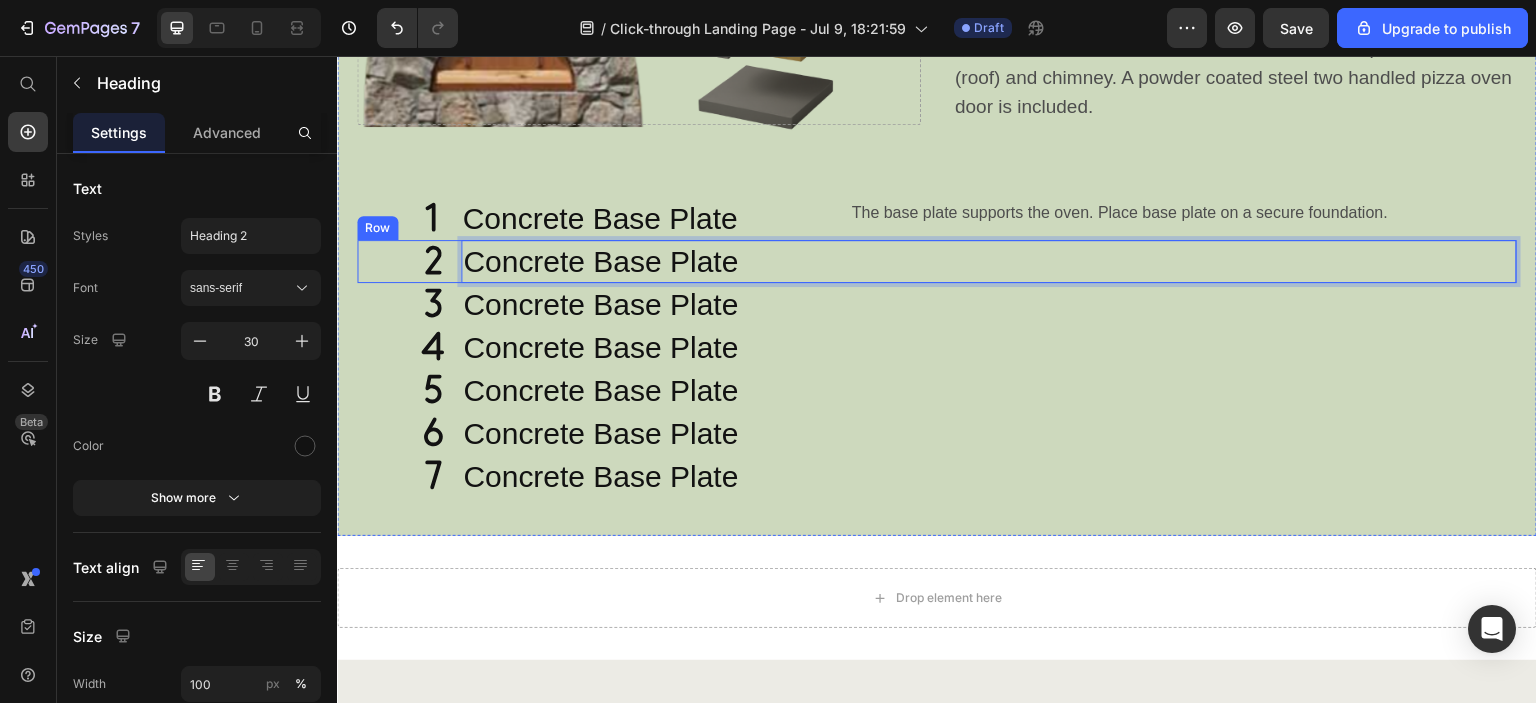 click on "Icon" at bounding box center [405, 261] 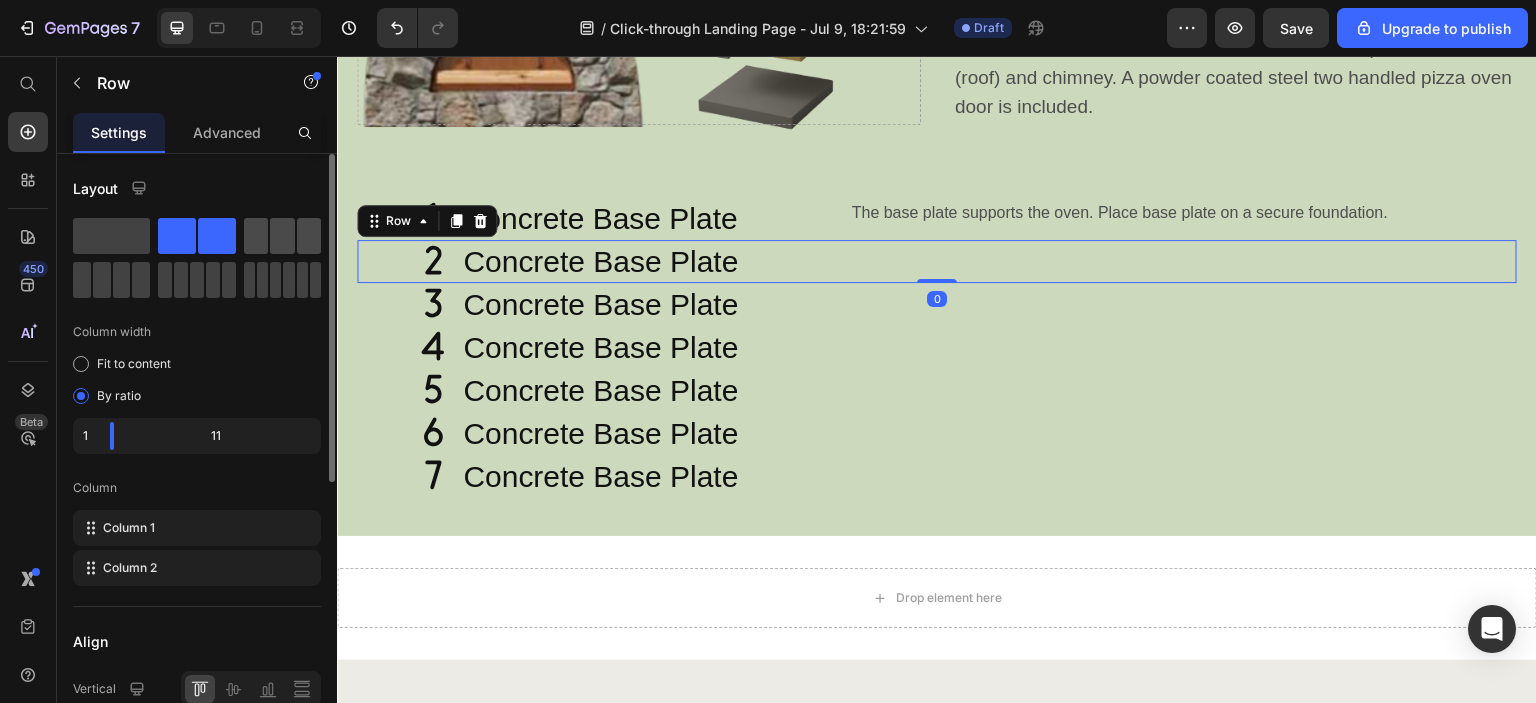 click 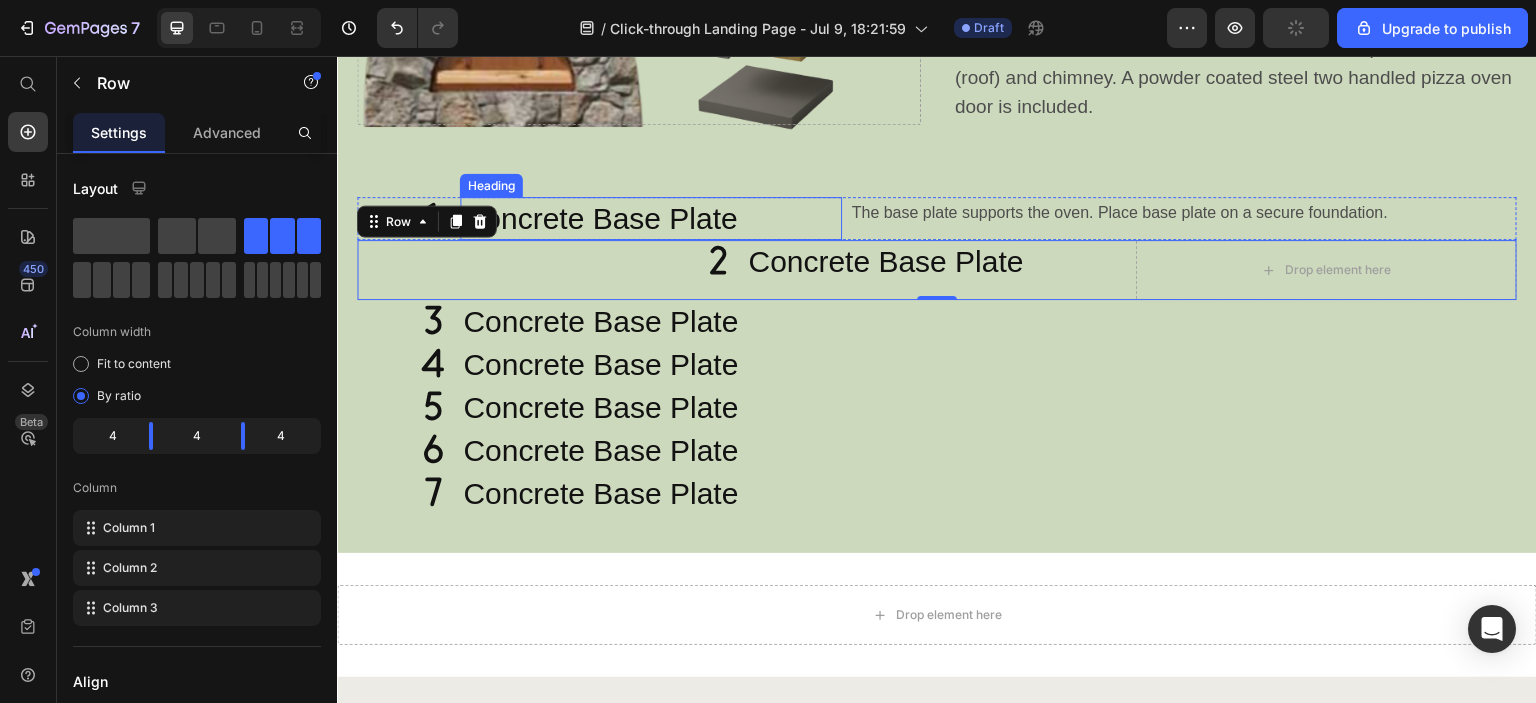 click on "Concrete Base Plate" at bounding box center [650, 218] 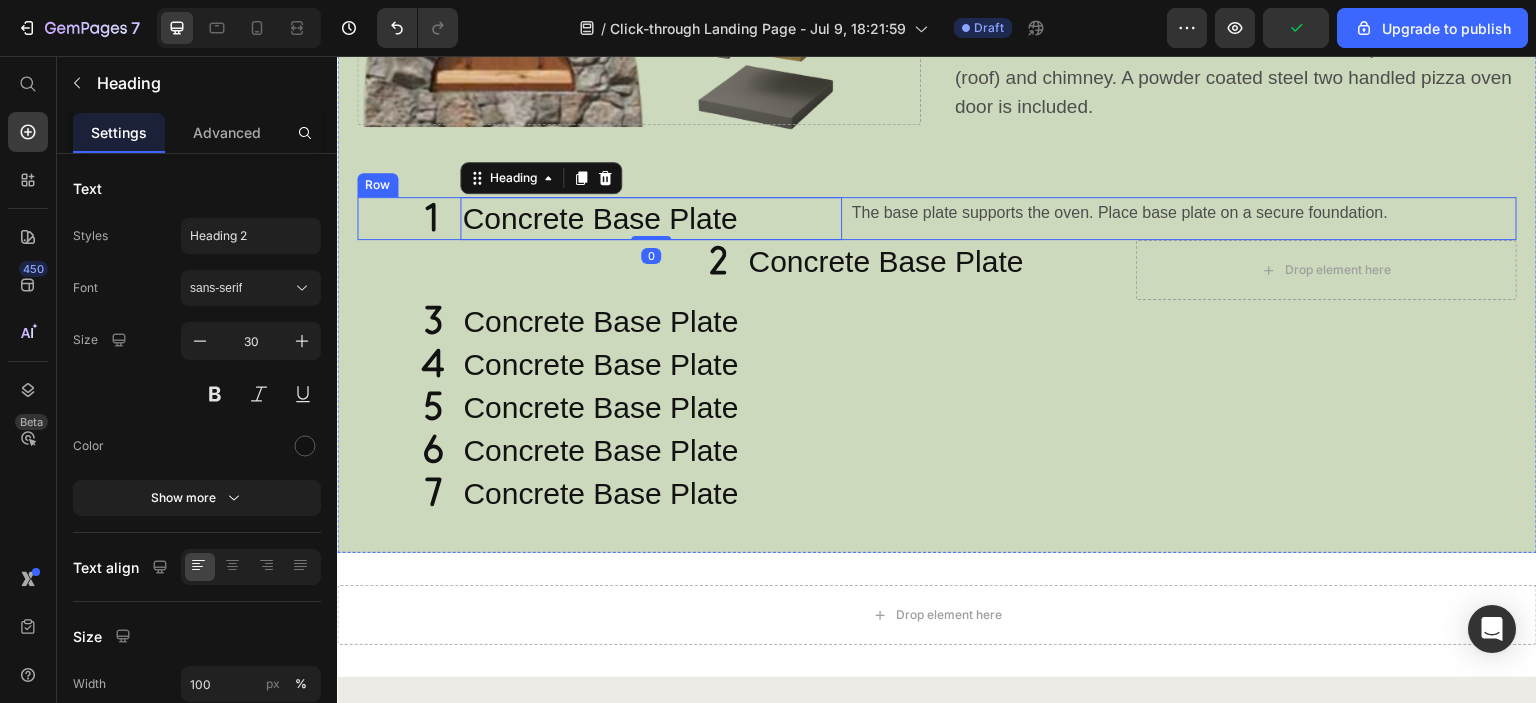 click on "Icon" at bounding box center [404, 218] 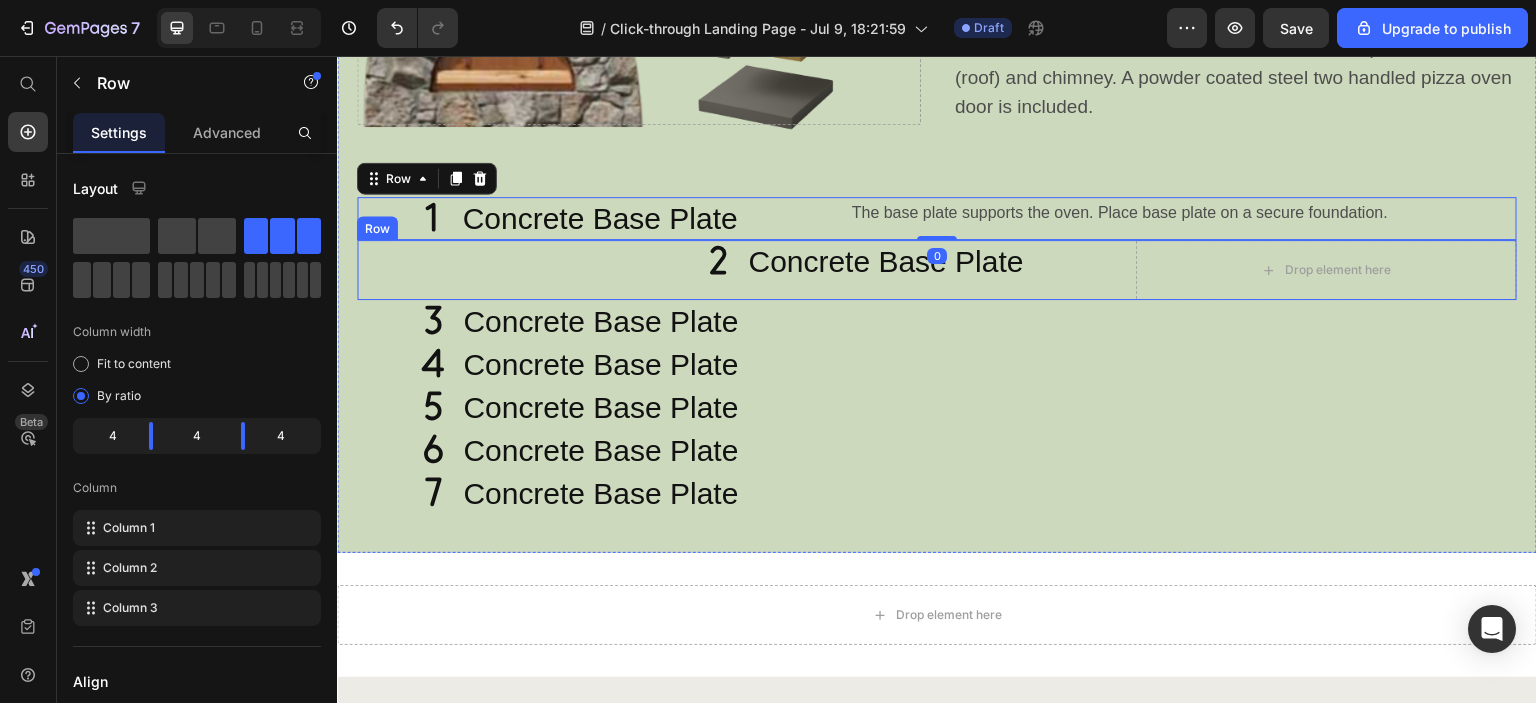 click on "Icon" at bounding box center [547, 270] 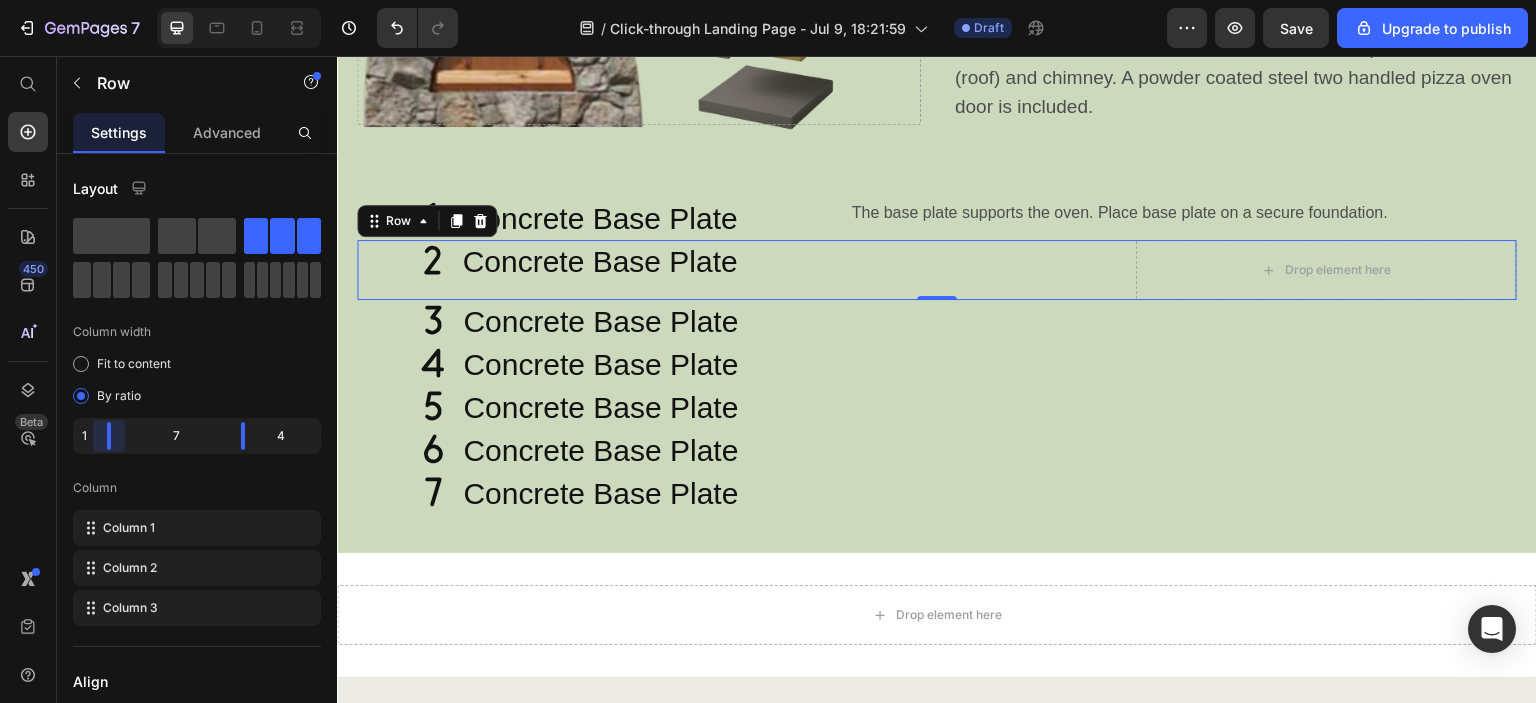 drag, startPoint x: 149, startPoint y: 438, endPoint x: 93, endPoint y: 435, distance: 56.0803 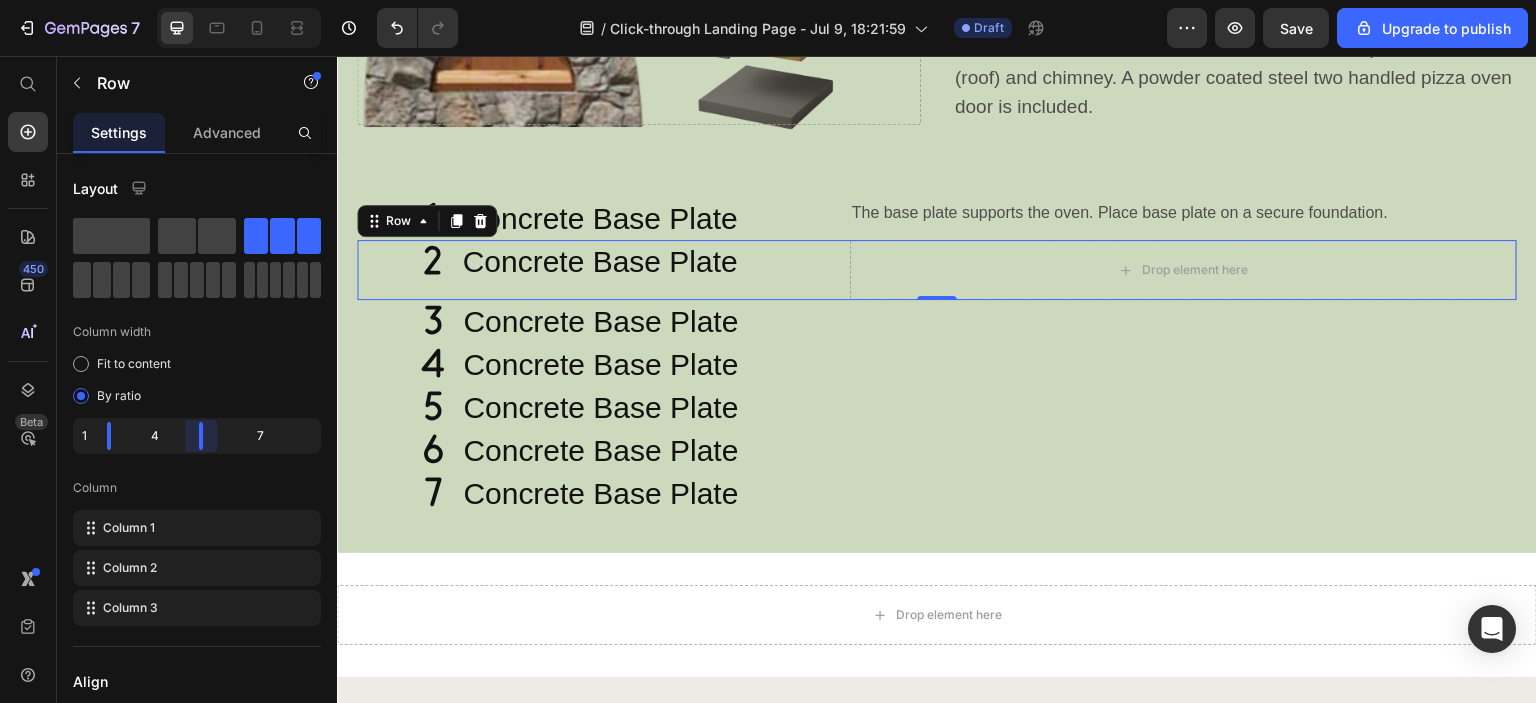 drag, startPoint x: 238, startPoint y: 441, endPoint x: 180, endPoint y: 441, distance: 58 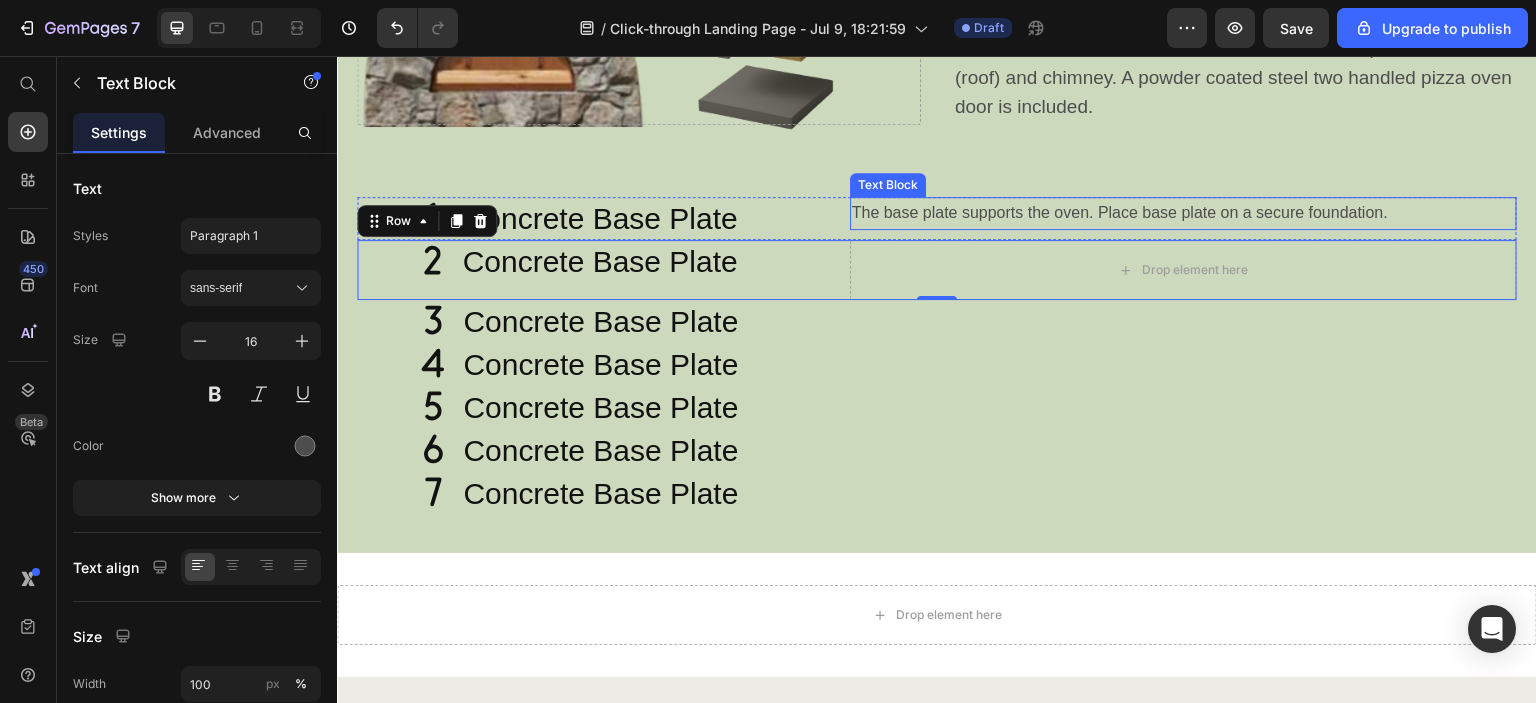 click on "The base plate supports the oven. Place base plate on a secure foundation." at bounding box center [1120, 213] 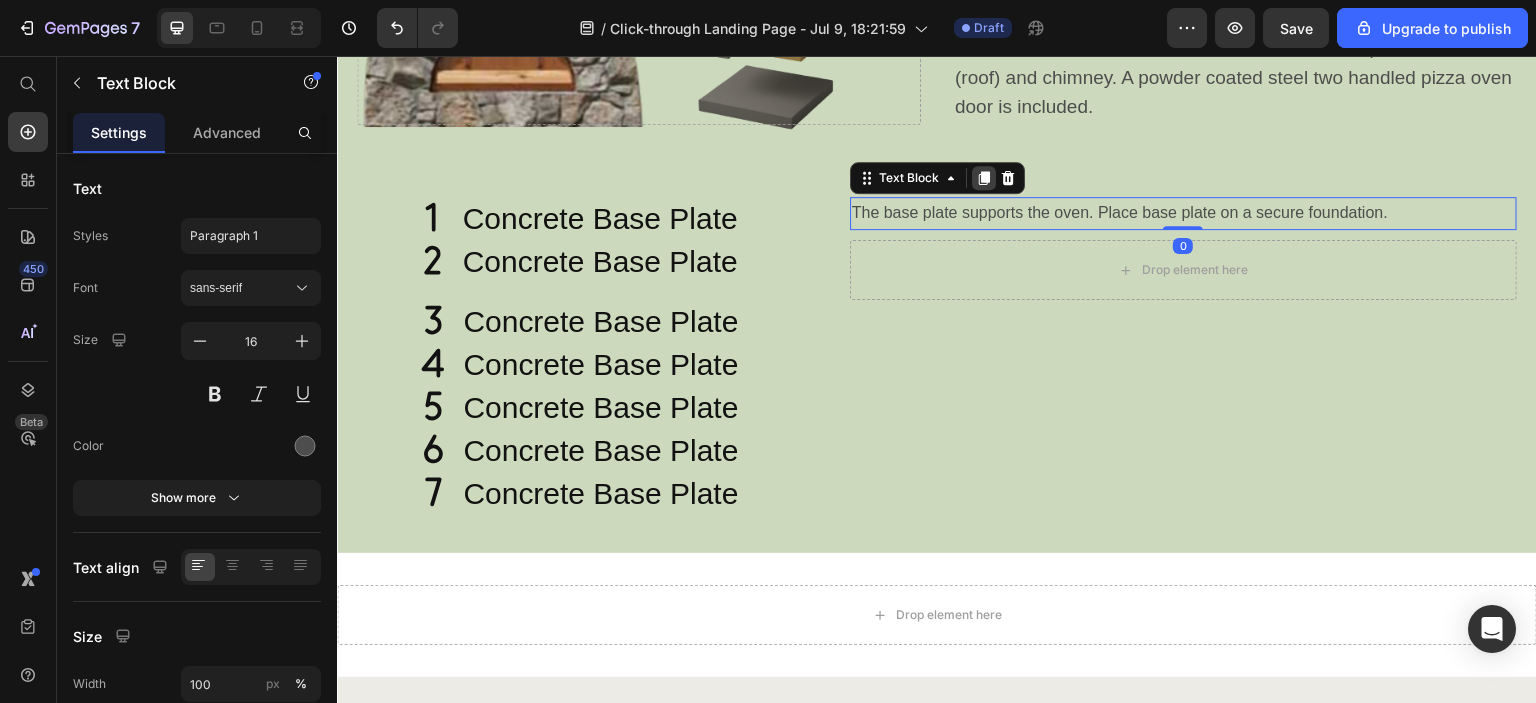 click 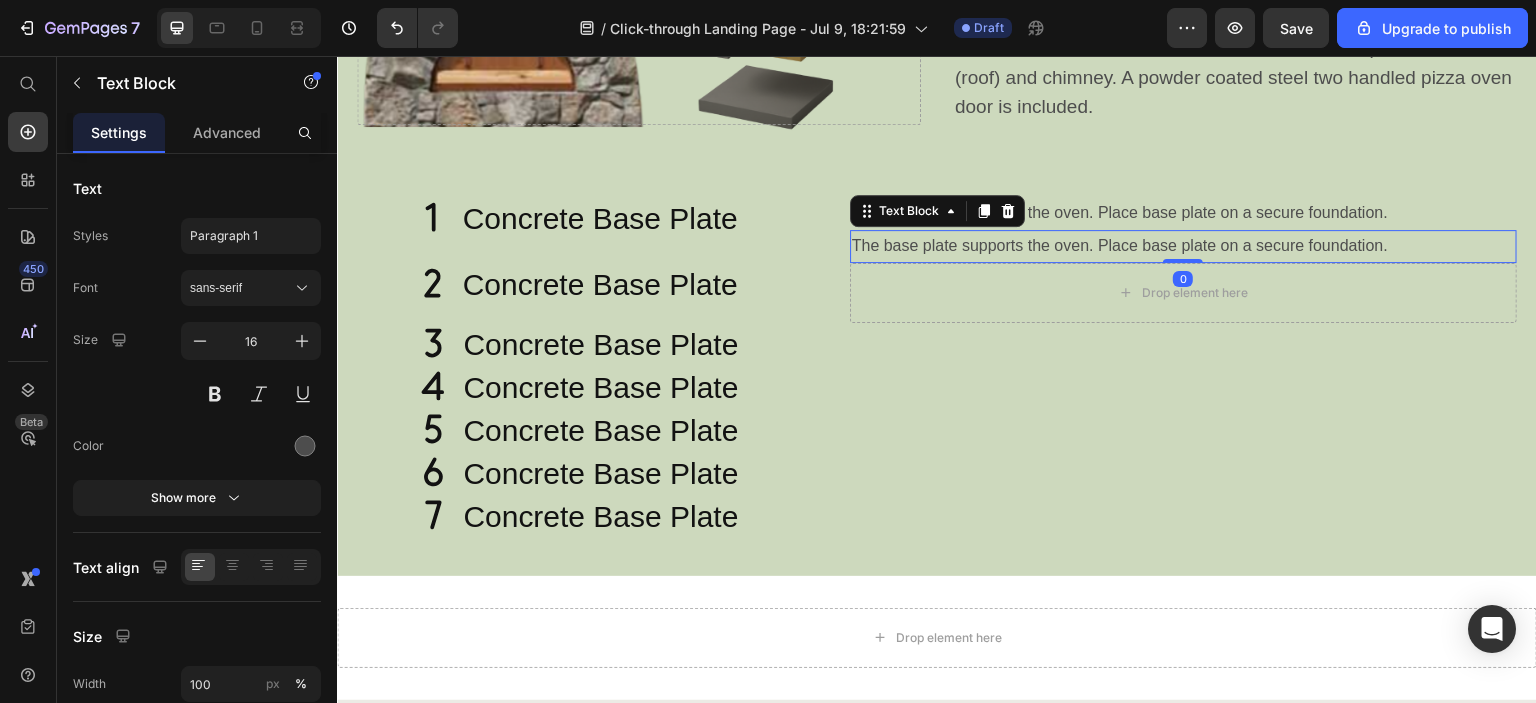 click 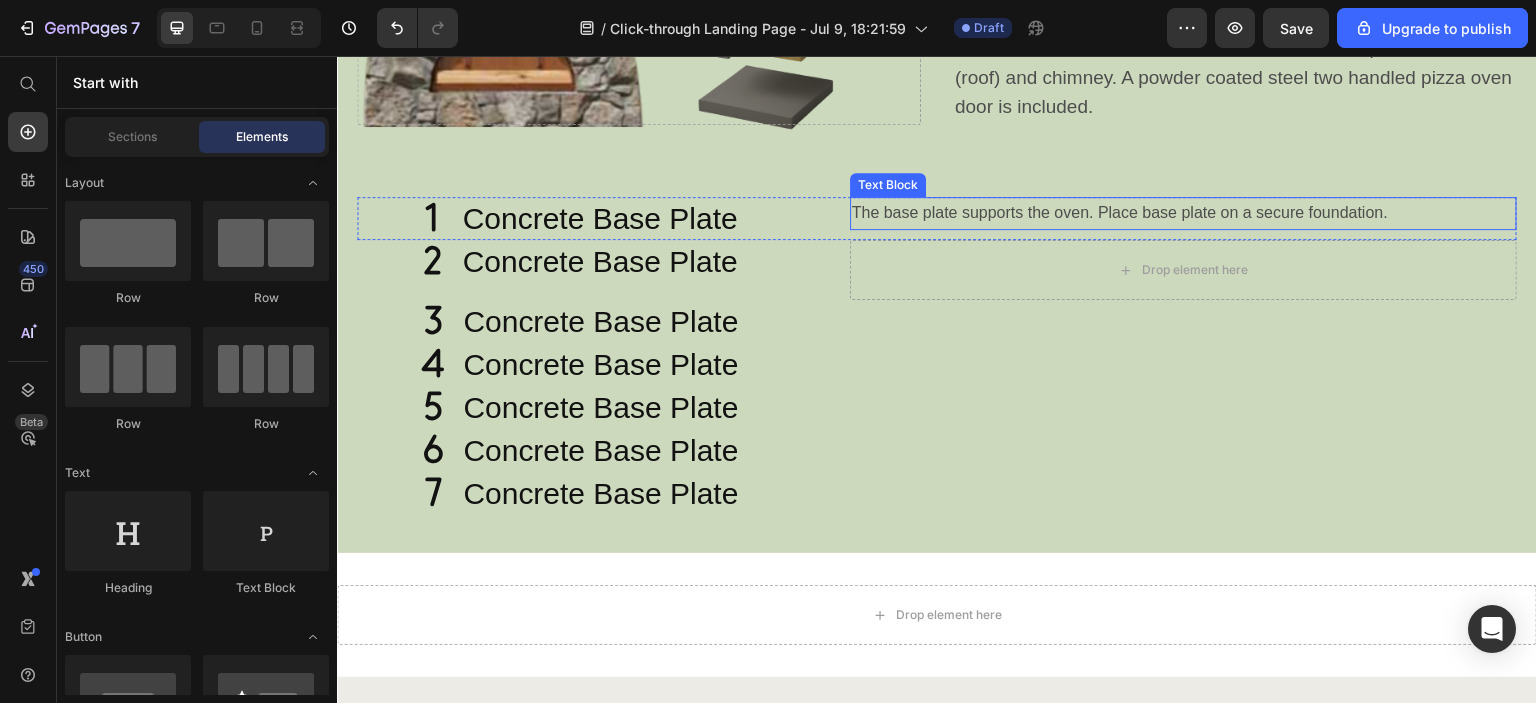 click on "The base plate supports the oven. Place base plate on a secure foundation." at bounding box center [1120, 213] 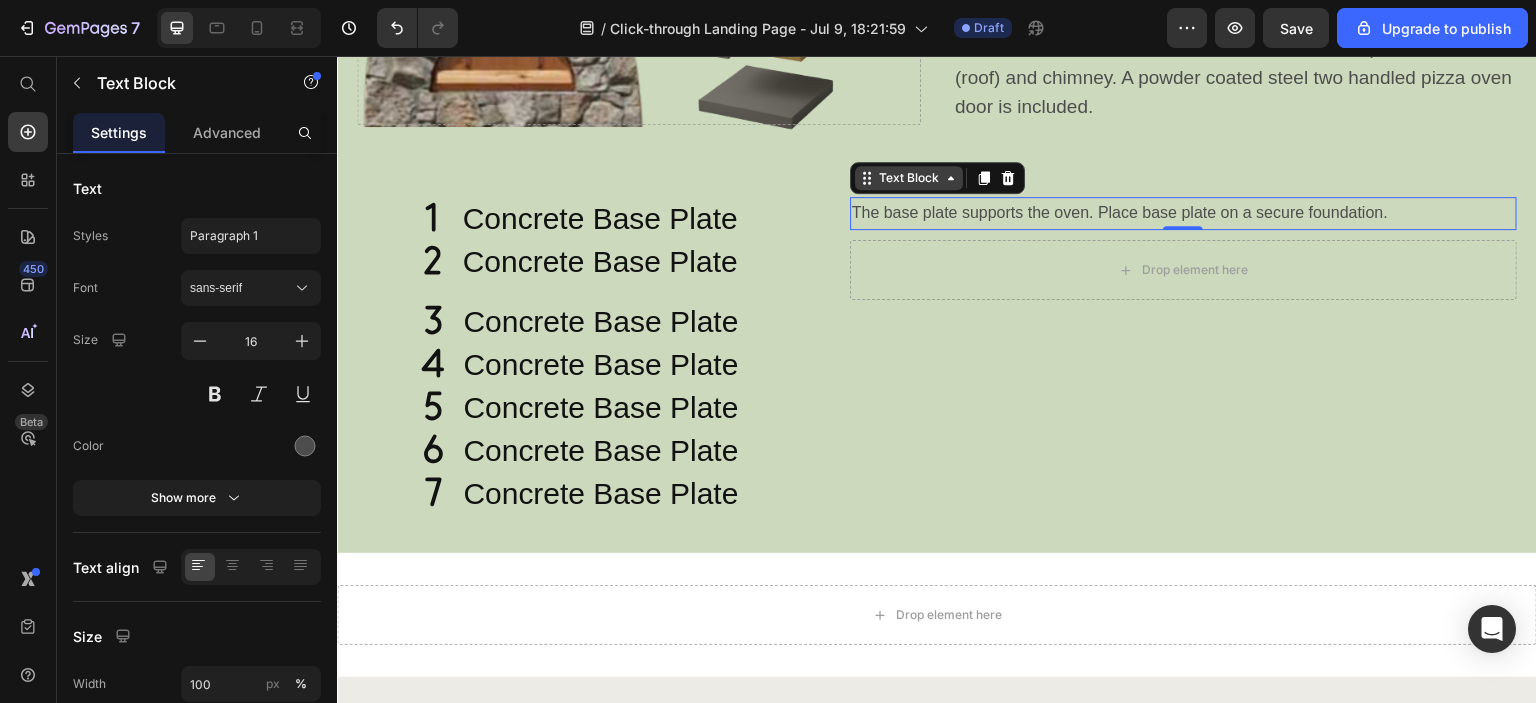 click 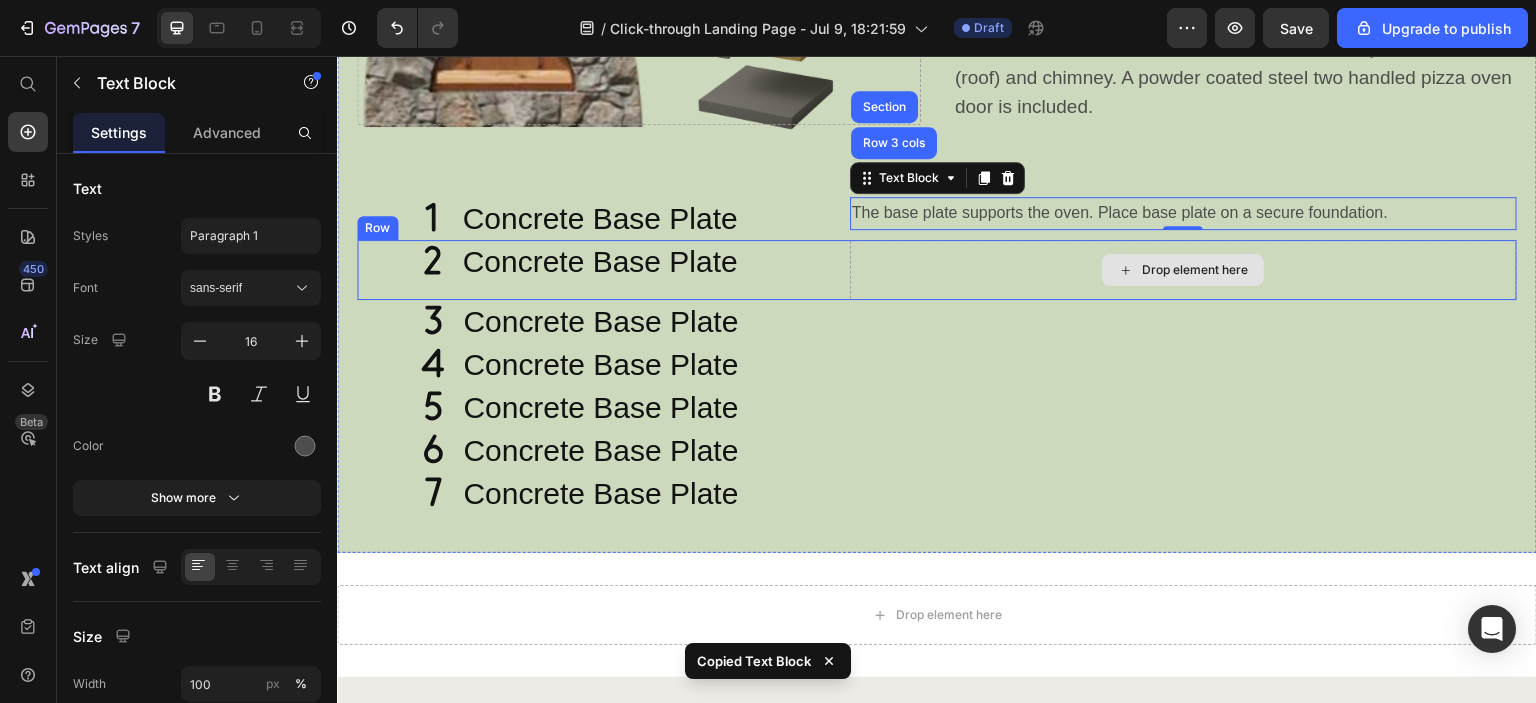 click on "Drop element here" at bounding box center (1183, 270) 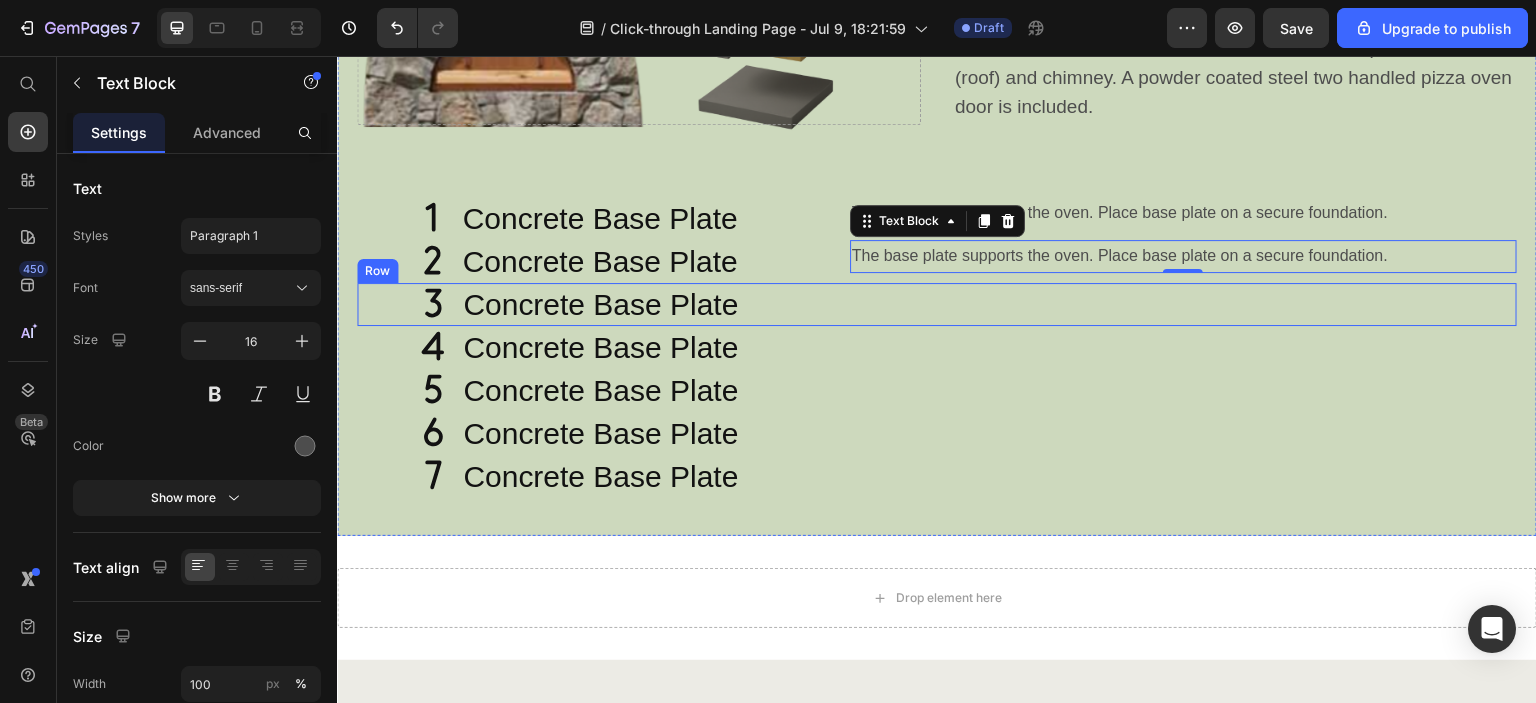 click on "Icon" at bounding box center [405, 304] 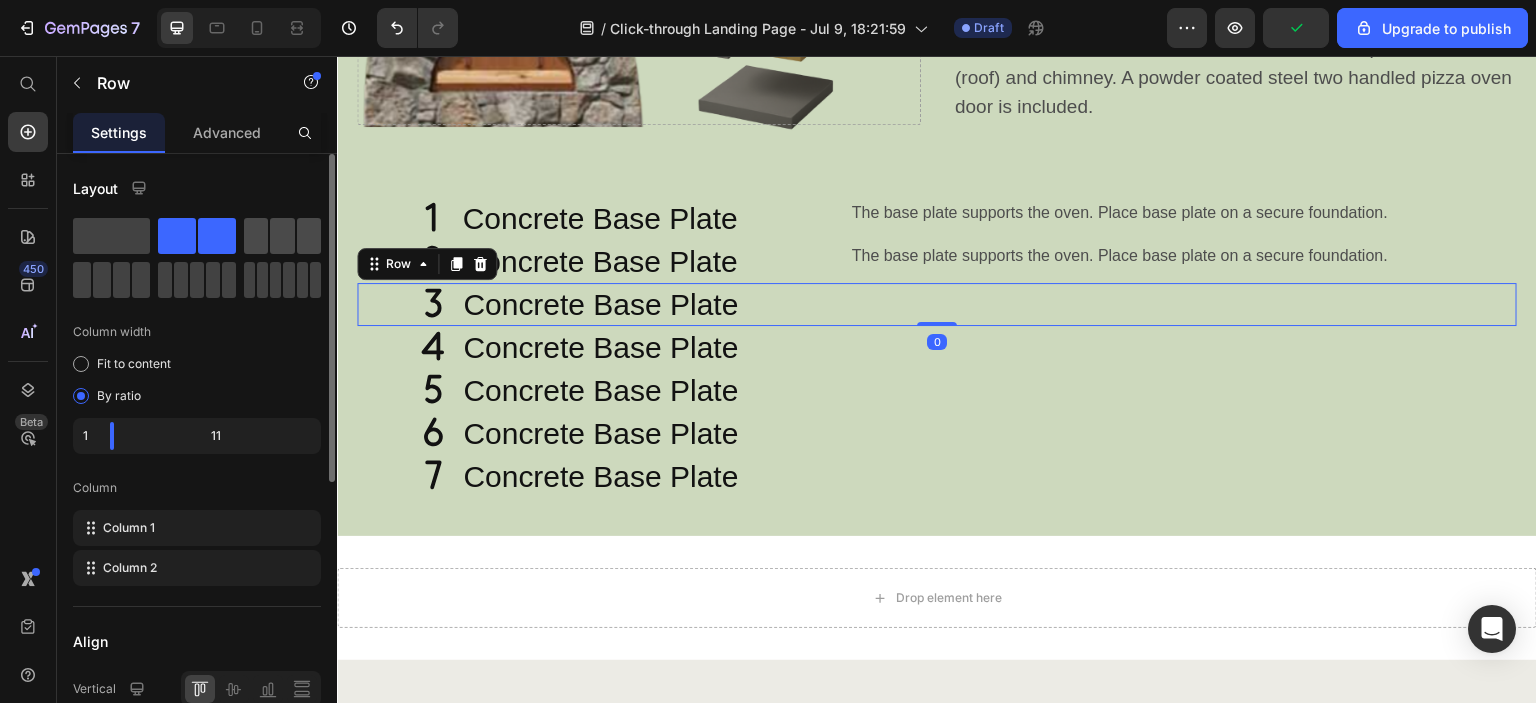 click 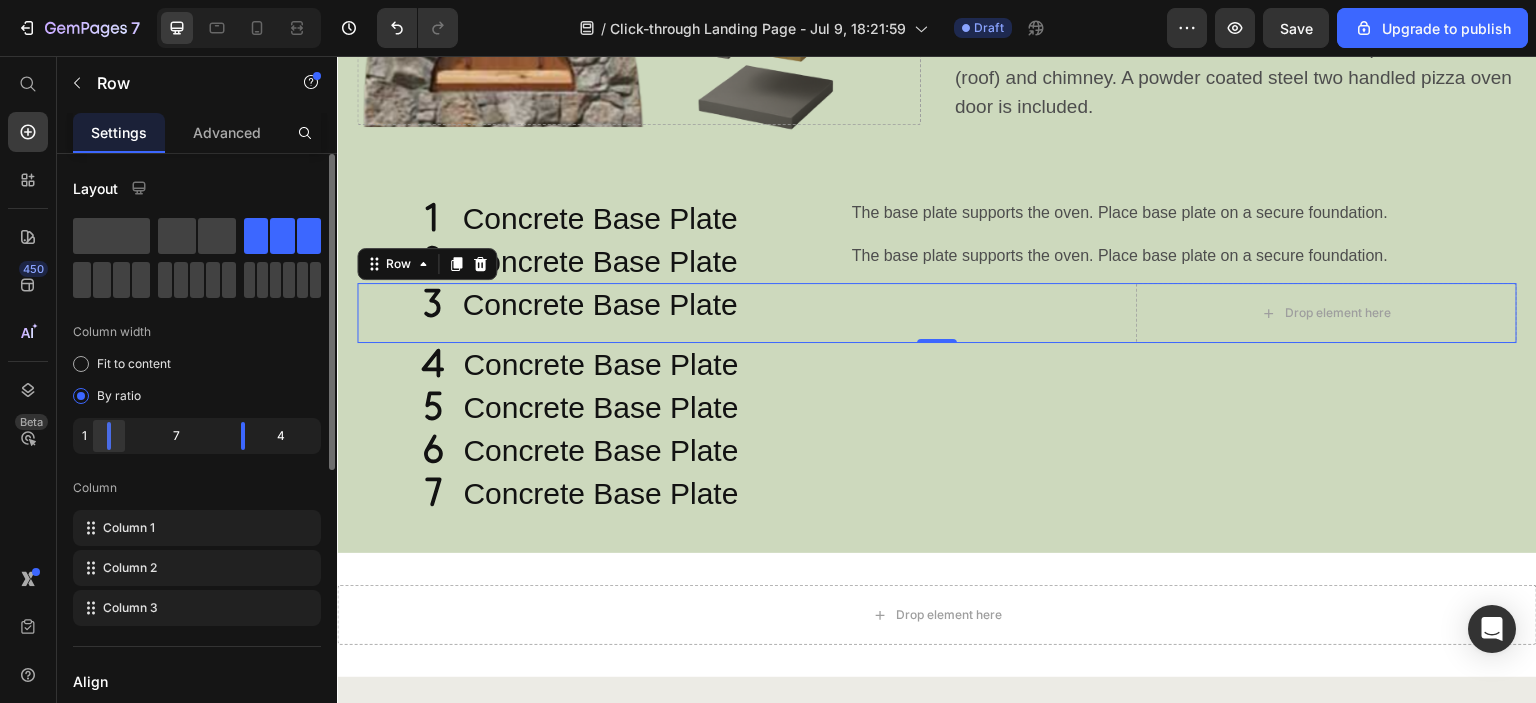 drag, startPoint x: 151, startPoint y: 431, endPoint x: 100, endPoint y: 431, distance: 51 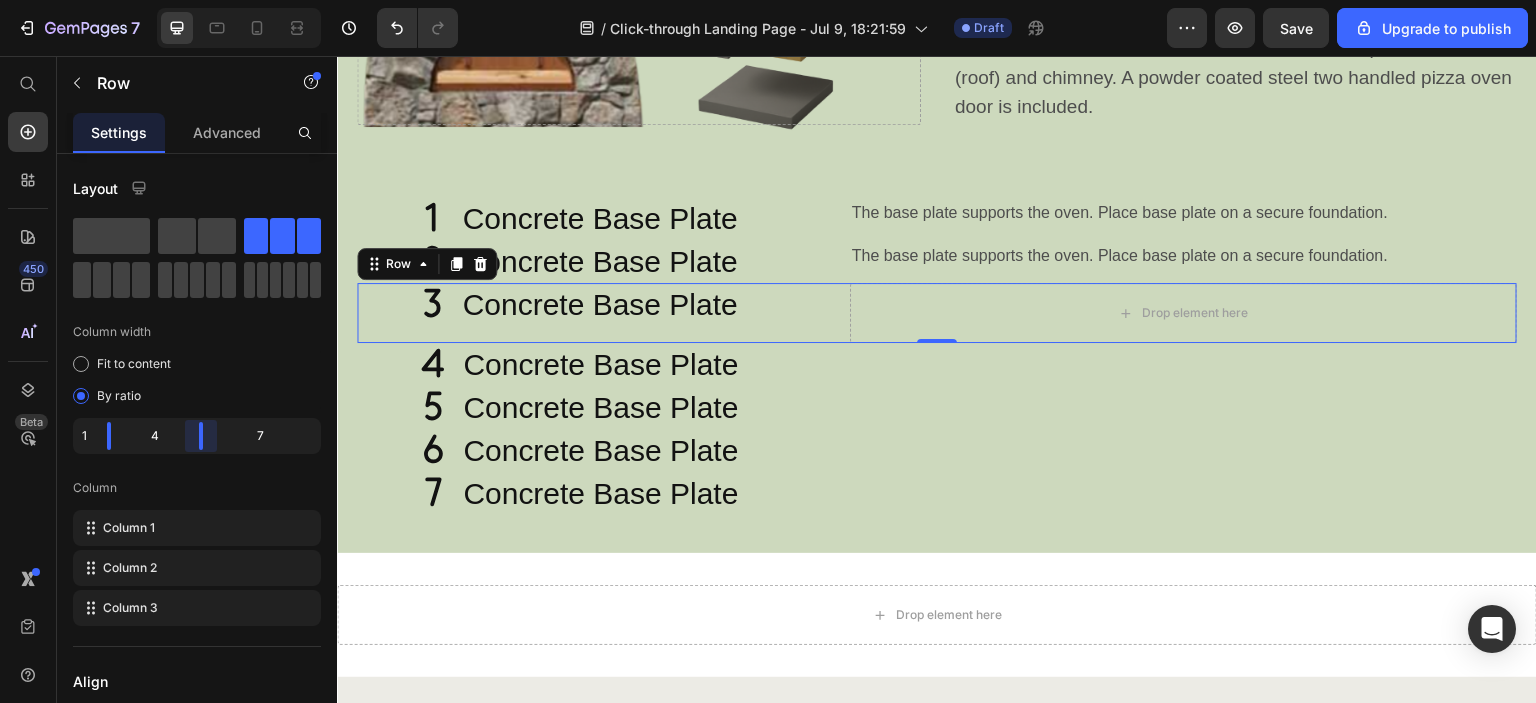 drag, startPoint x: 243, startPoint y: 439, endPoint x: 168, endPoint y: 439, distance: 75 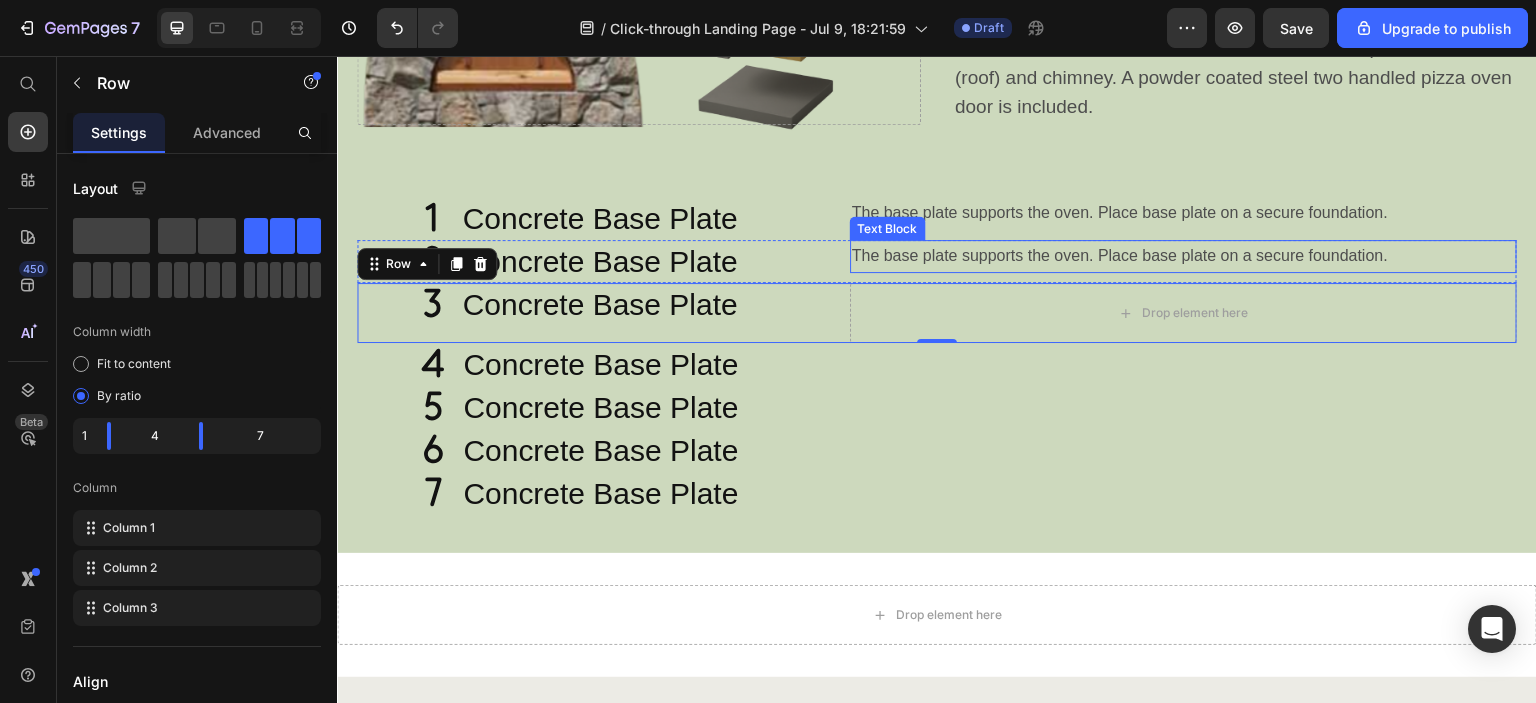 click on "The base plate supports the oven. Place base plate on a secure foundation." at bounding box center [1183, 256] 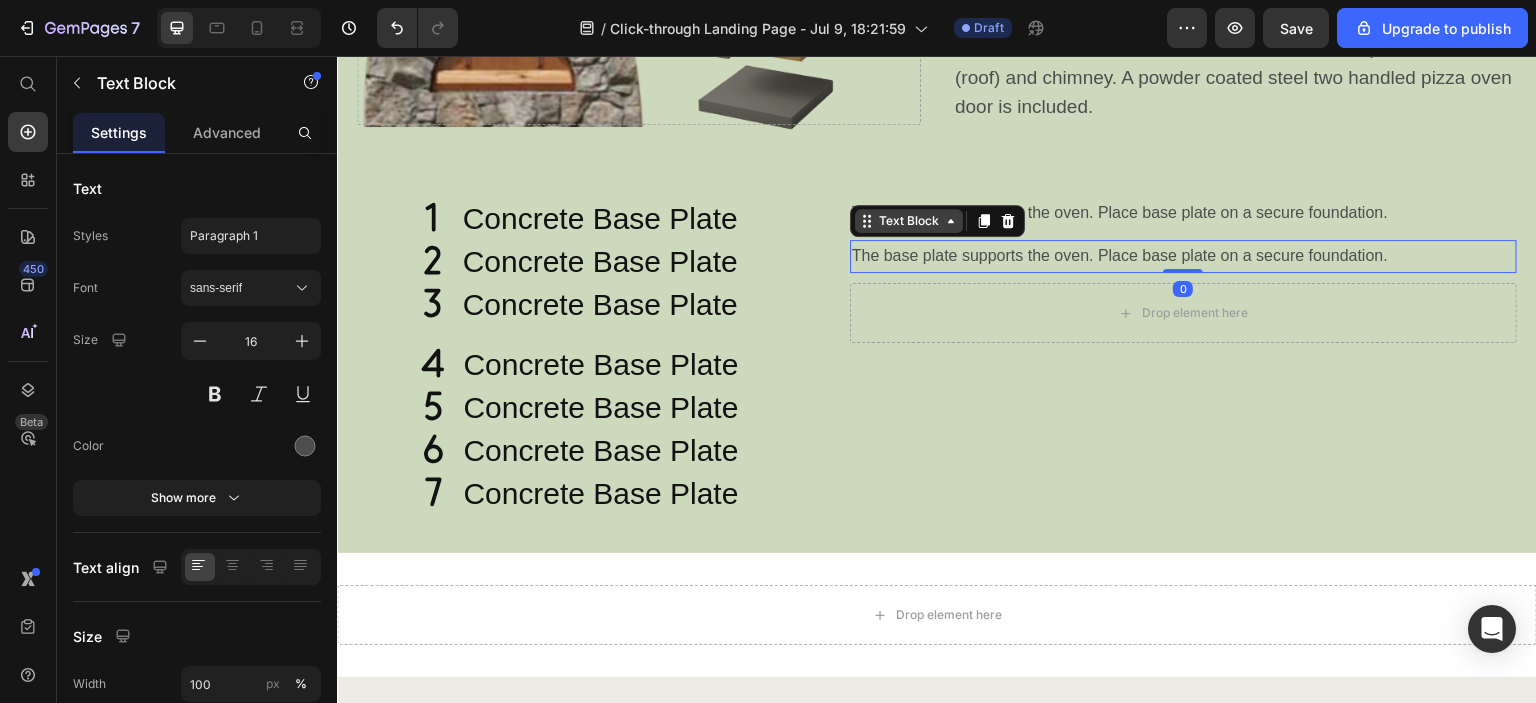 click 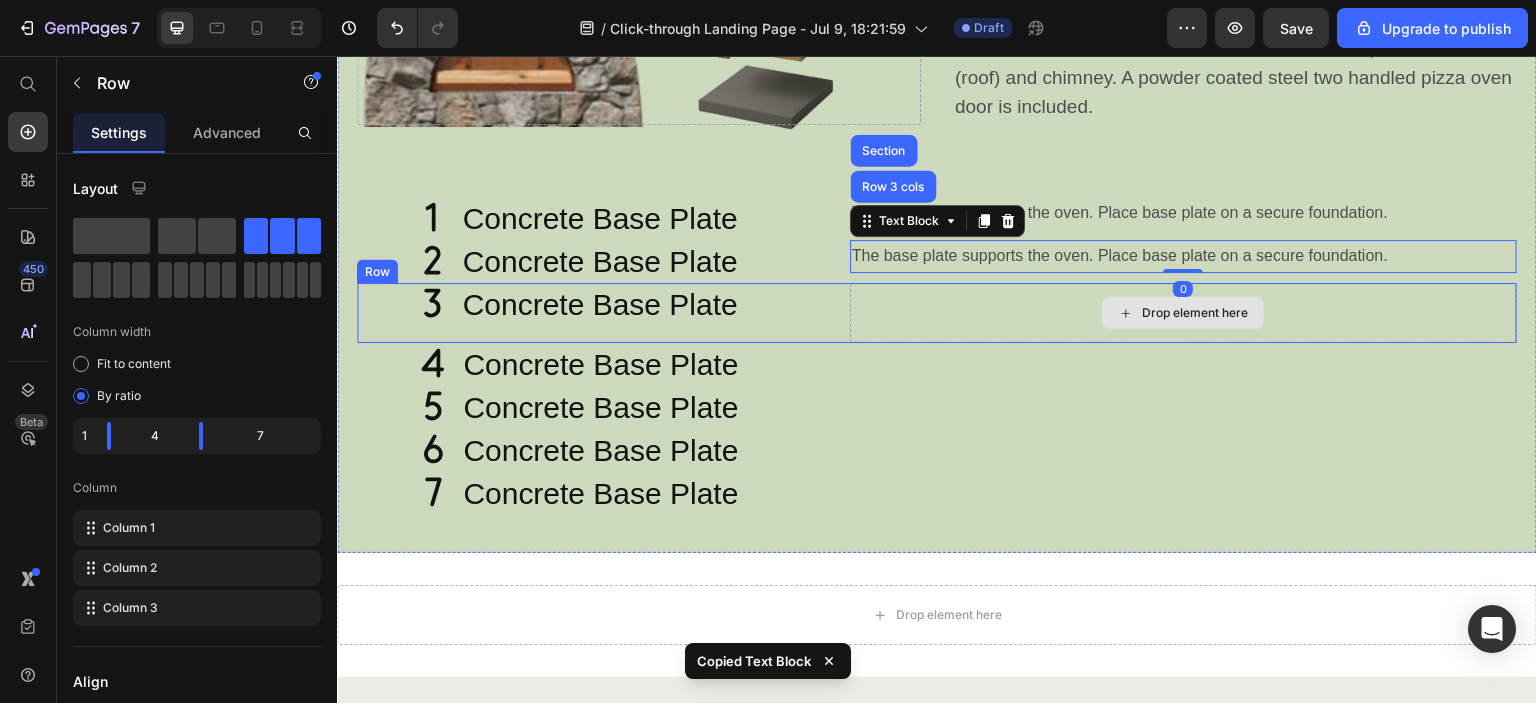 click on "Drop element here" at bounding box center [1183, 313] 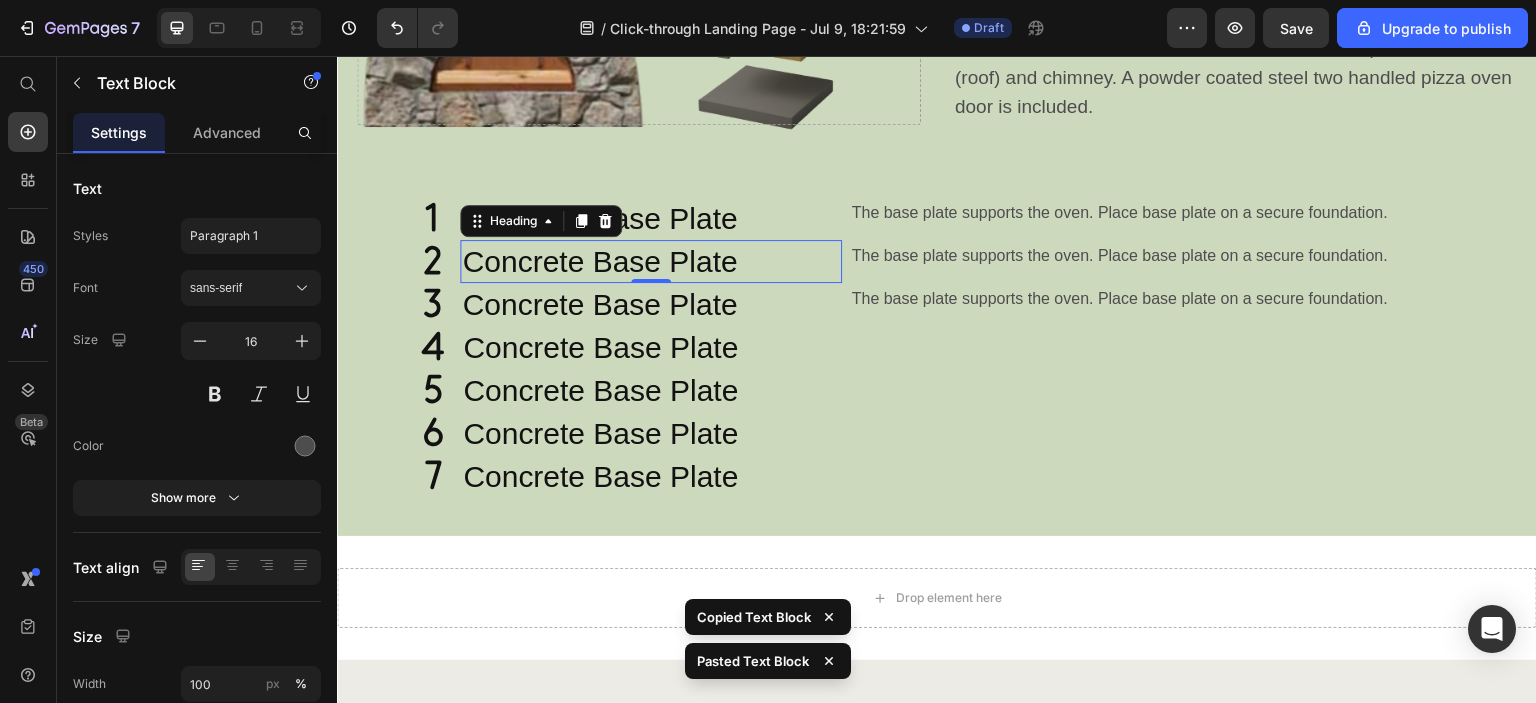 click on "Concrete Base Plate" at bounding box center [650, 261] 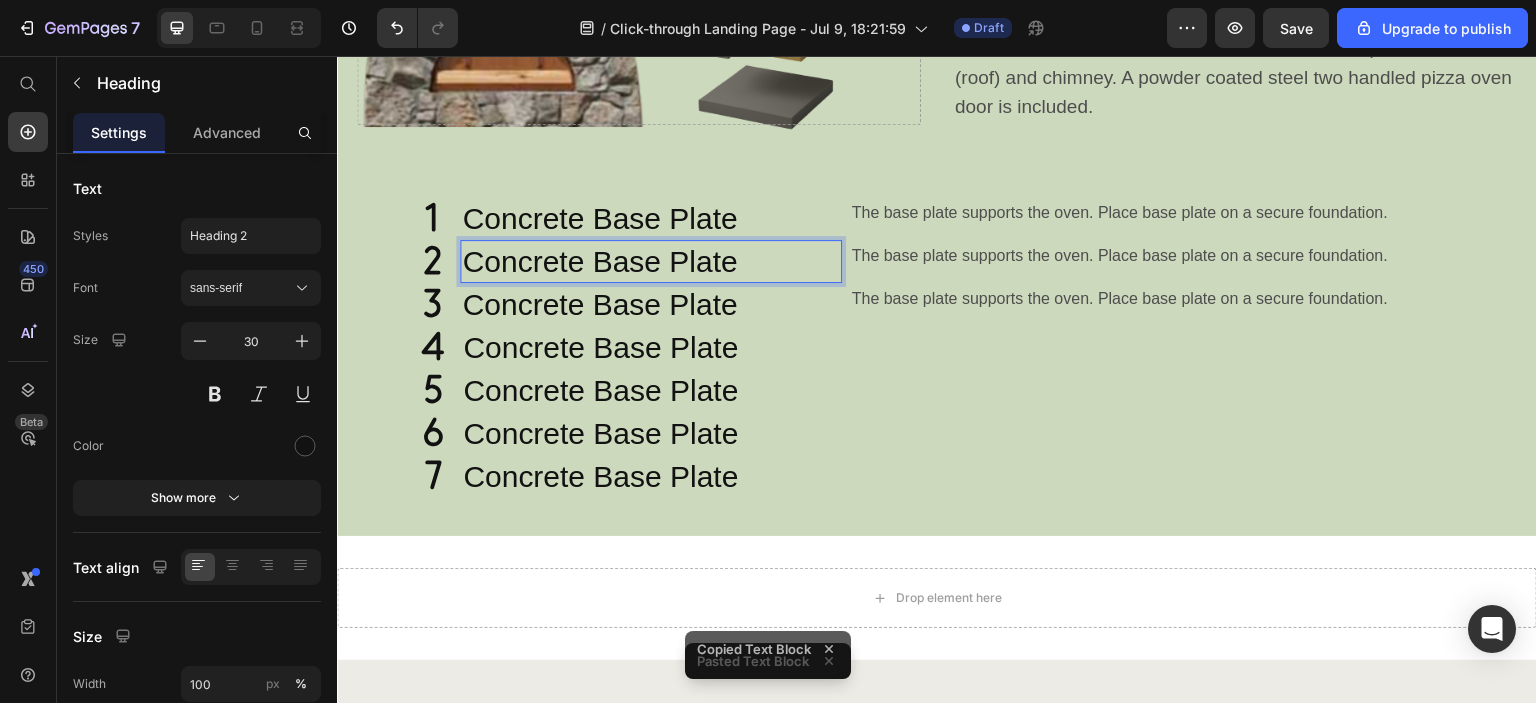 click on "Concrete Base Plate" at bounding box center (650, 261) 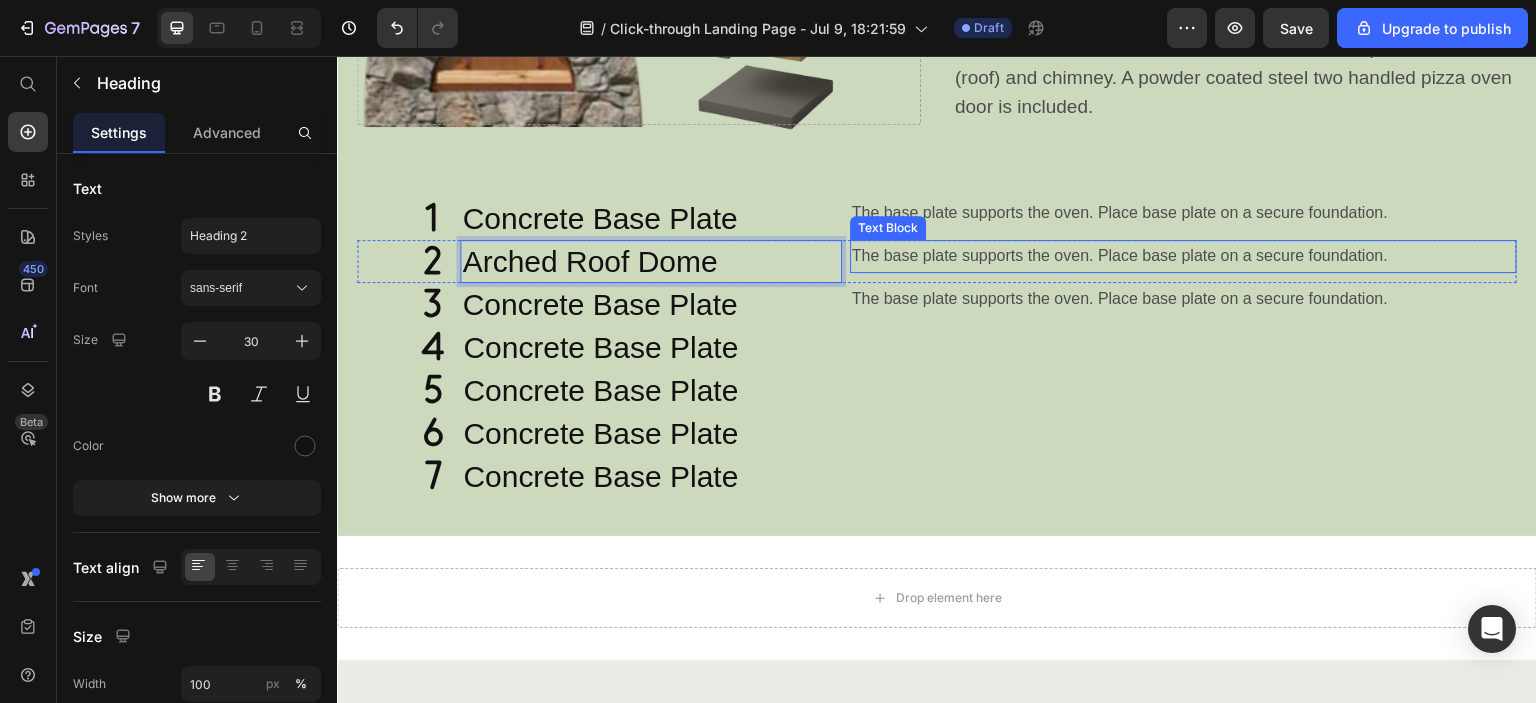 click on "The base plate supports the oven. Place base plate on a secure foundation." at bounding box center [1183, 256] 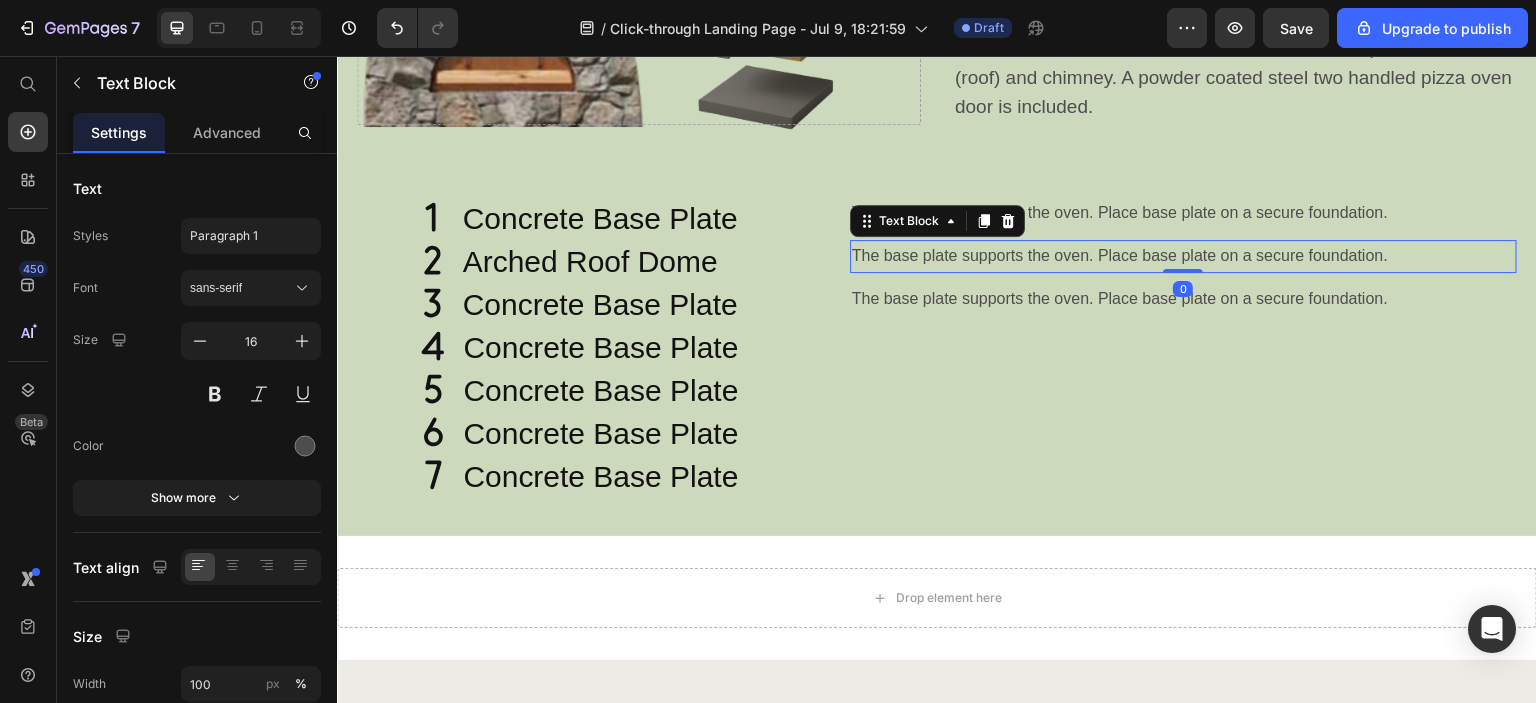 click on "The base plate supports the oven. Place base plate on a secure foundation." at bounding box center [1183, 256] 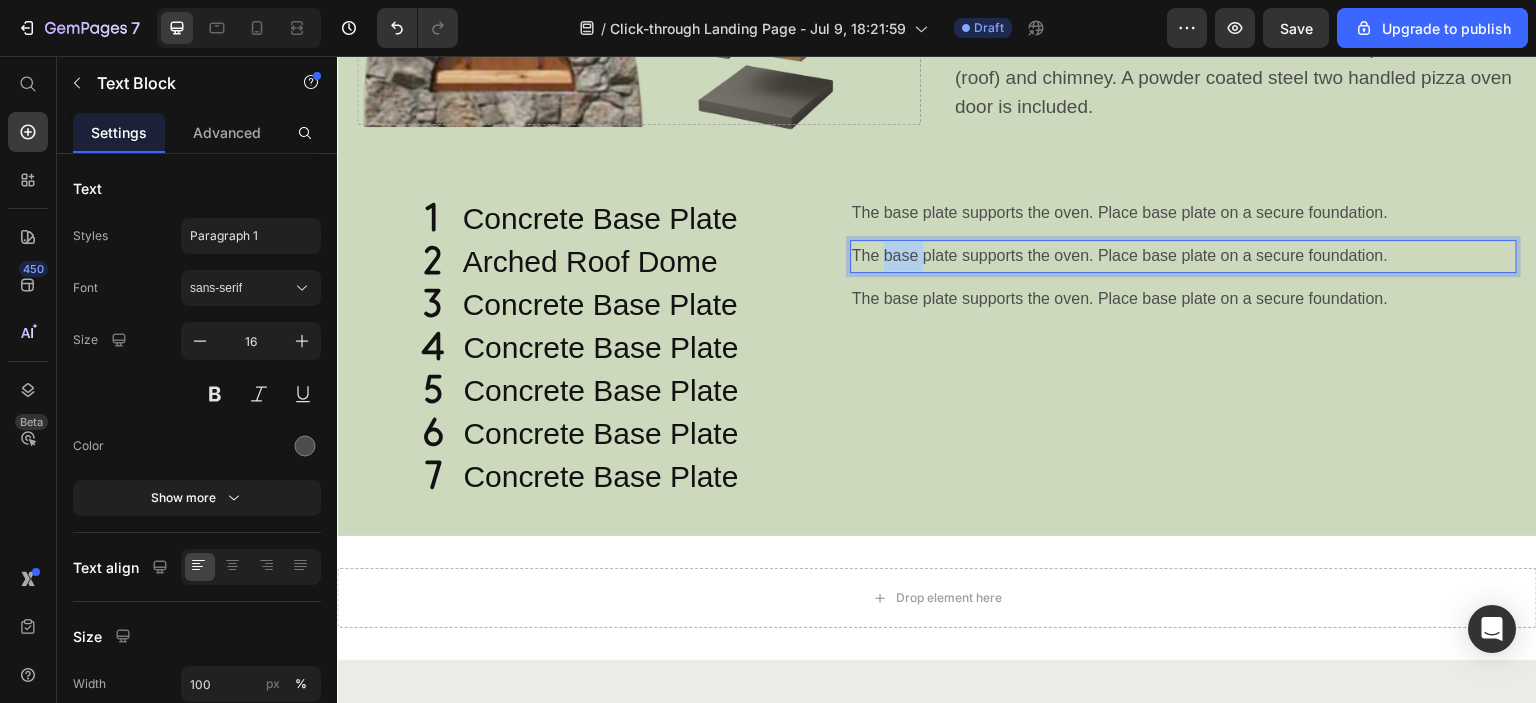 click on "The base plate supports the oven. Place base plate on a secure foundation." at bounding box center [1183, 256] 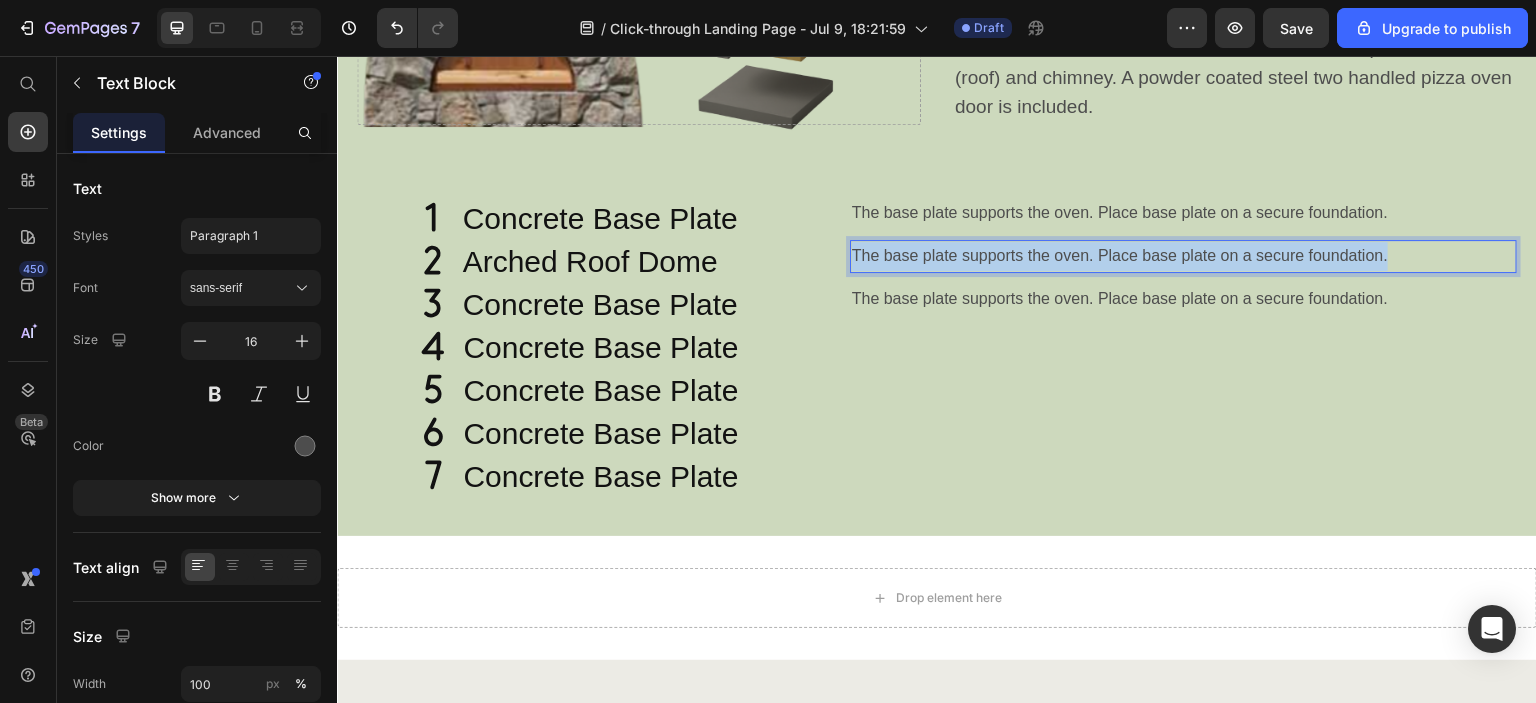 click on "The base plate supports the oven. Place base plate on a secure foundation." at bounding box center [1183, 256] 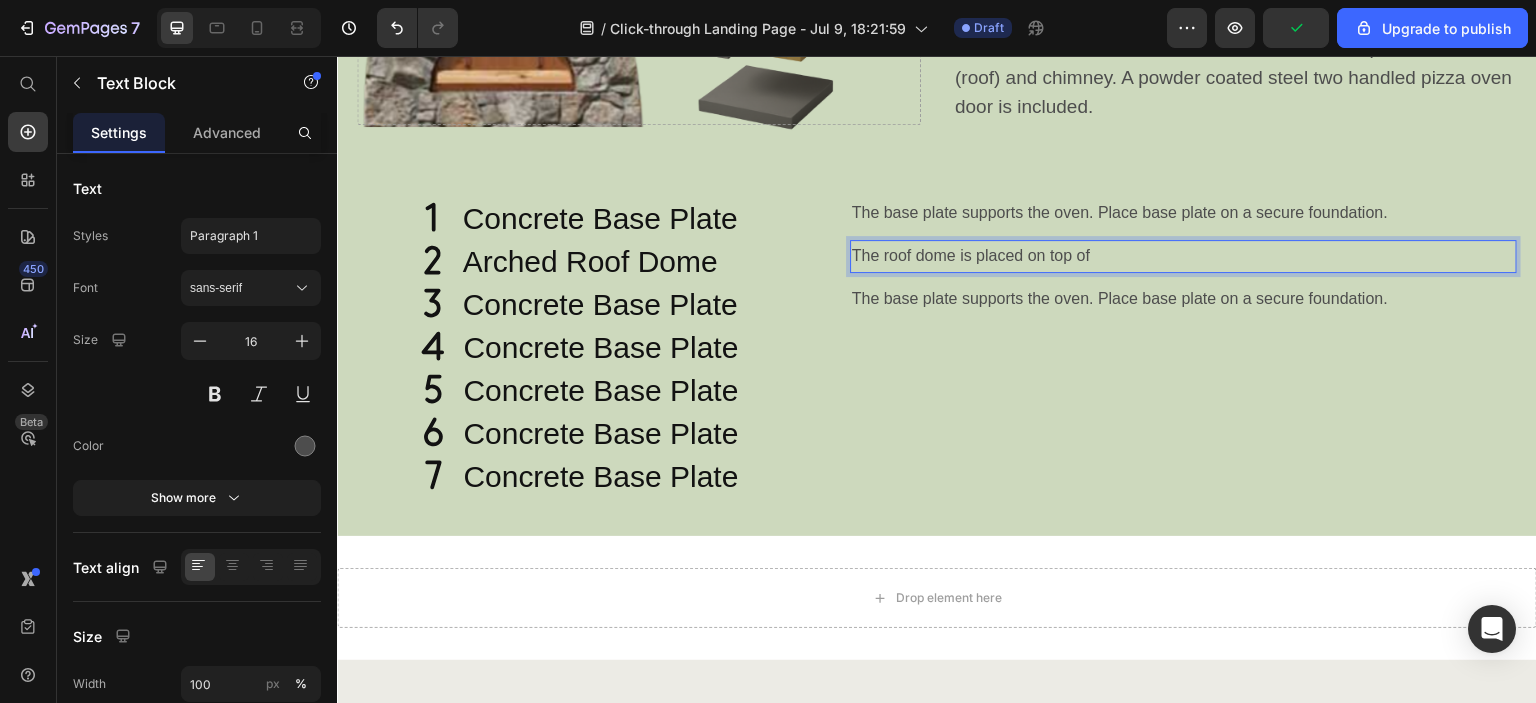 click on "The roof dome is placed on top of" at bounding box center [1183, 256] 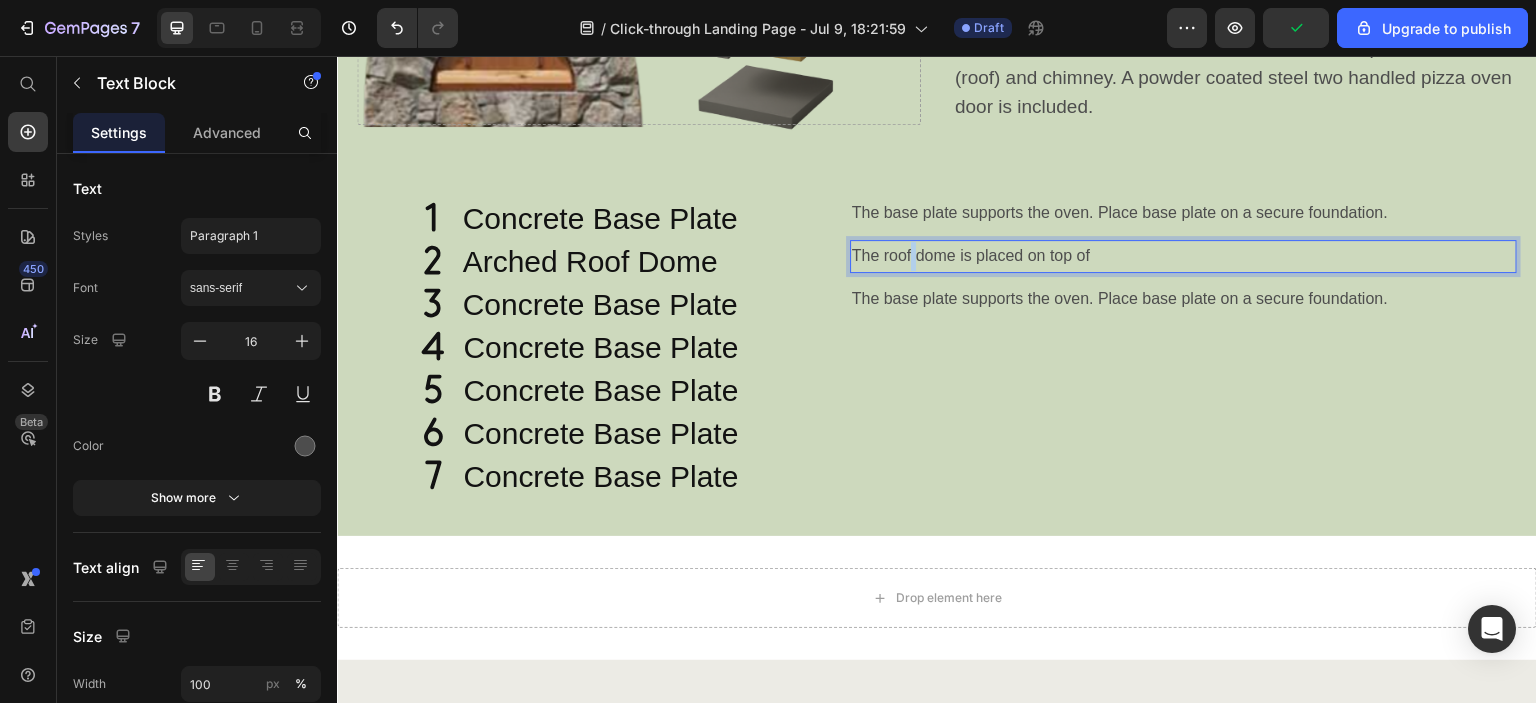 click on "The roof dome is placed on top of" at bounding box center [1183, 256] 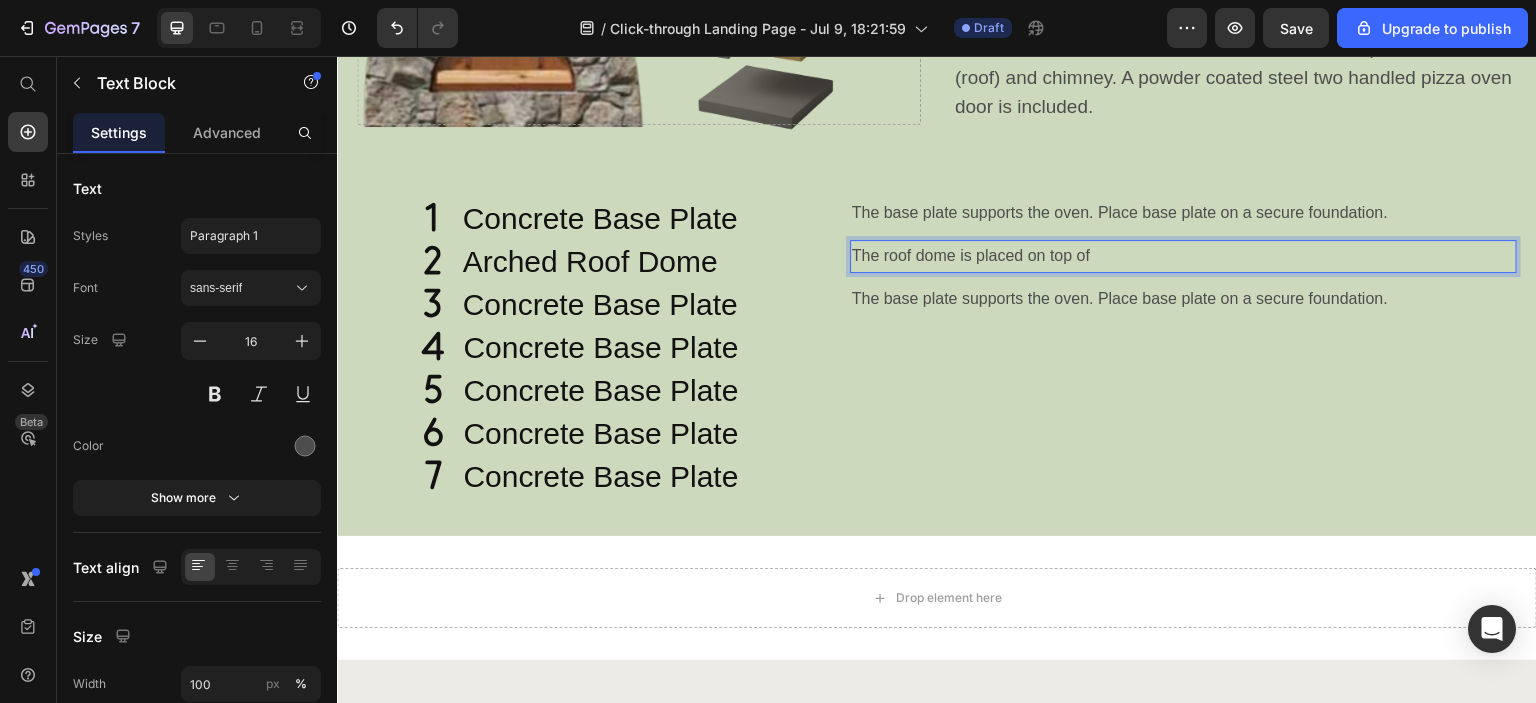 click on "The roof dome is placed on top of" at bounding box center [1183, 256] 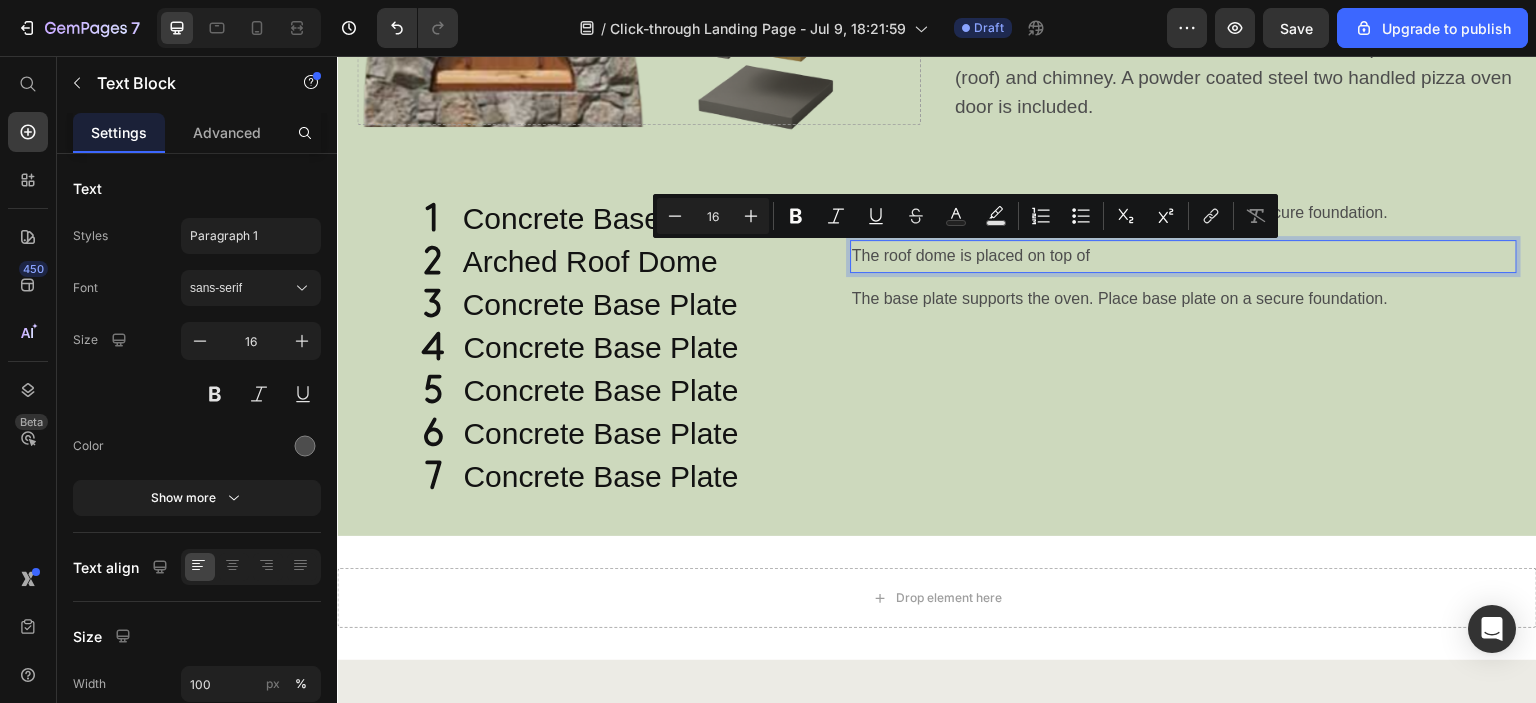 drag, startPoint x: 1112, startPoint y: 253, endPoint x: 843, endPoint y: 259, distance: 269.0669 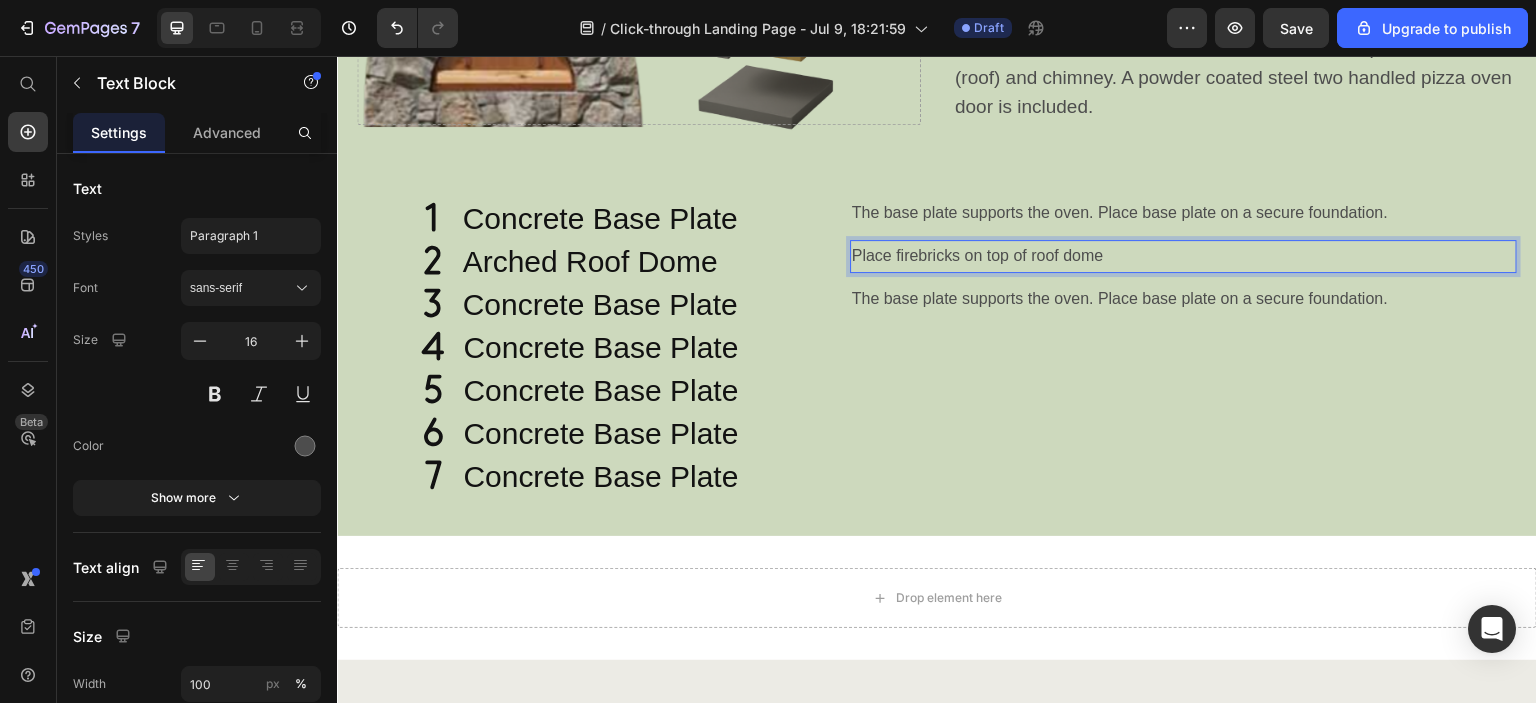 click on "Place firebricks on top of roof dome" at bounding box center (1183, 256) 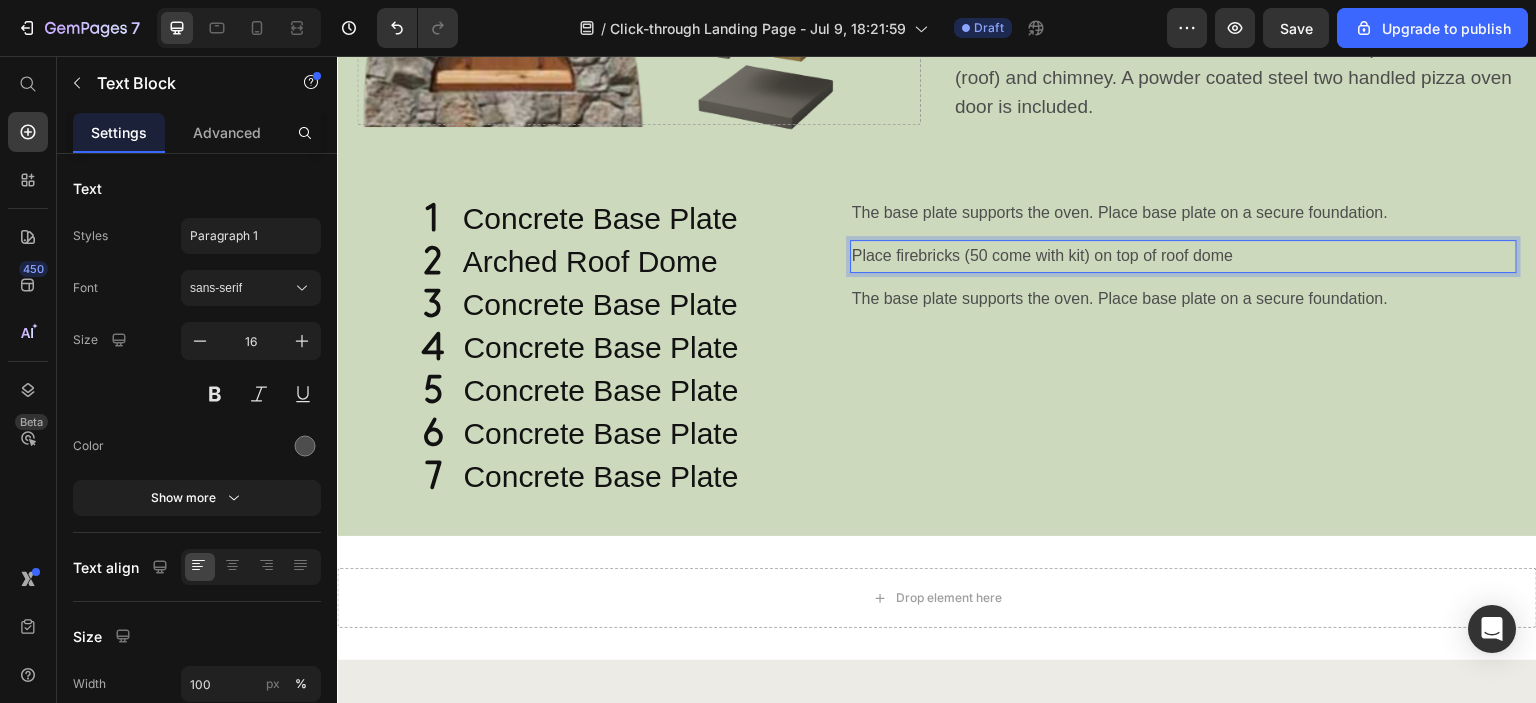 click on "Place firebricks (50 come with kit) on top of roof dome" at bounding box center [1183, 256] 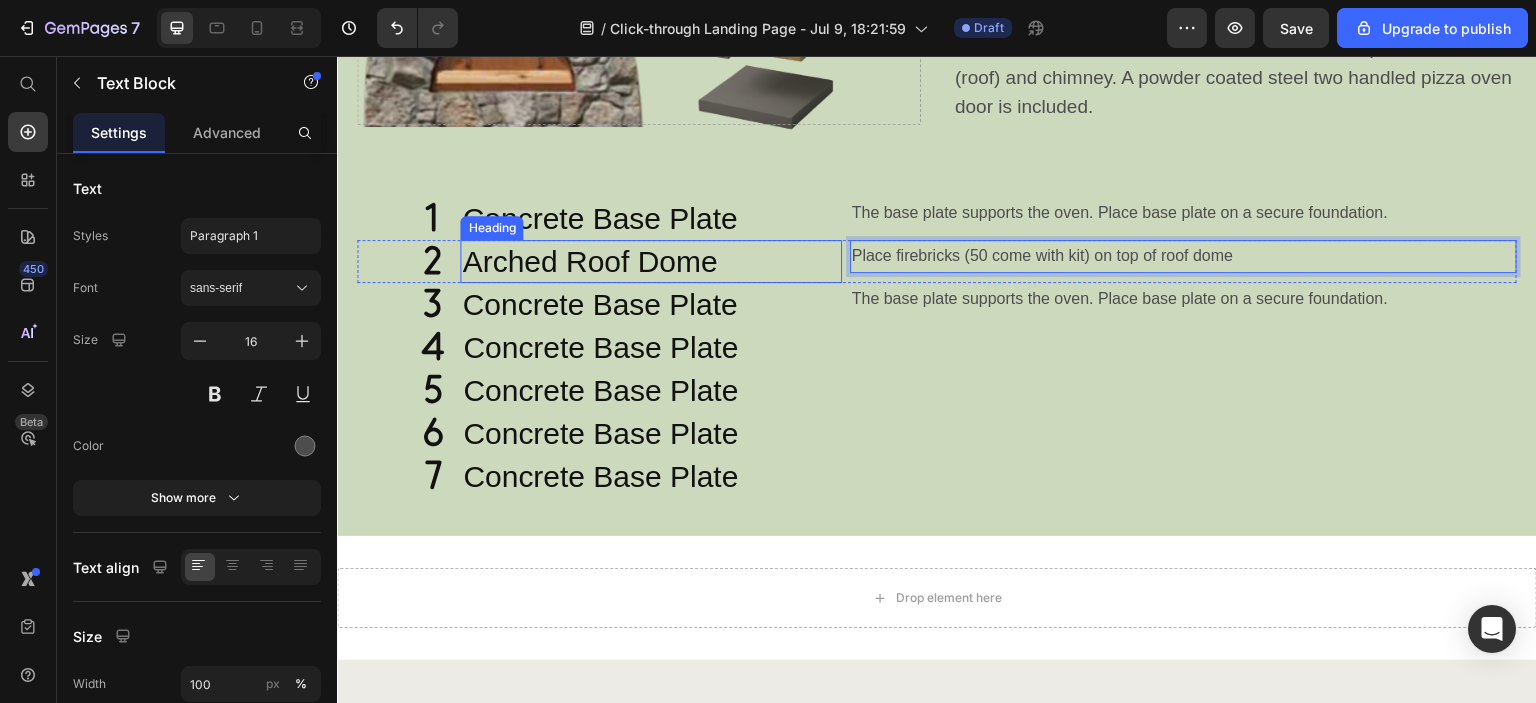 click on "Arched Roof Dome" at bounding box center (650, 261) 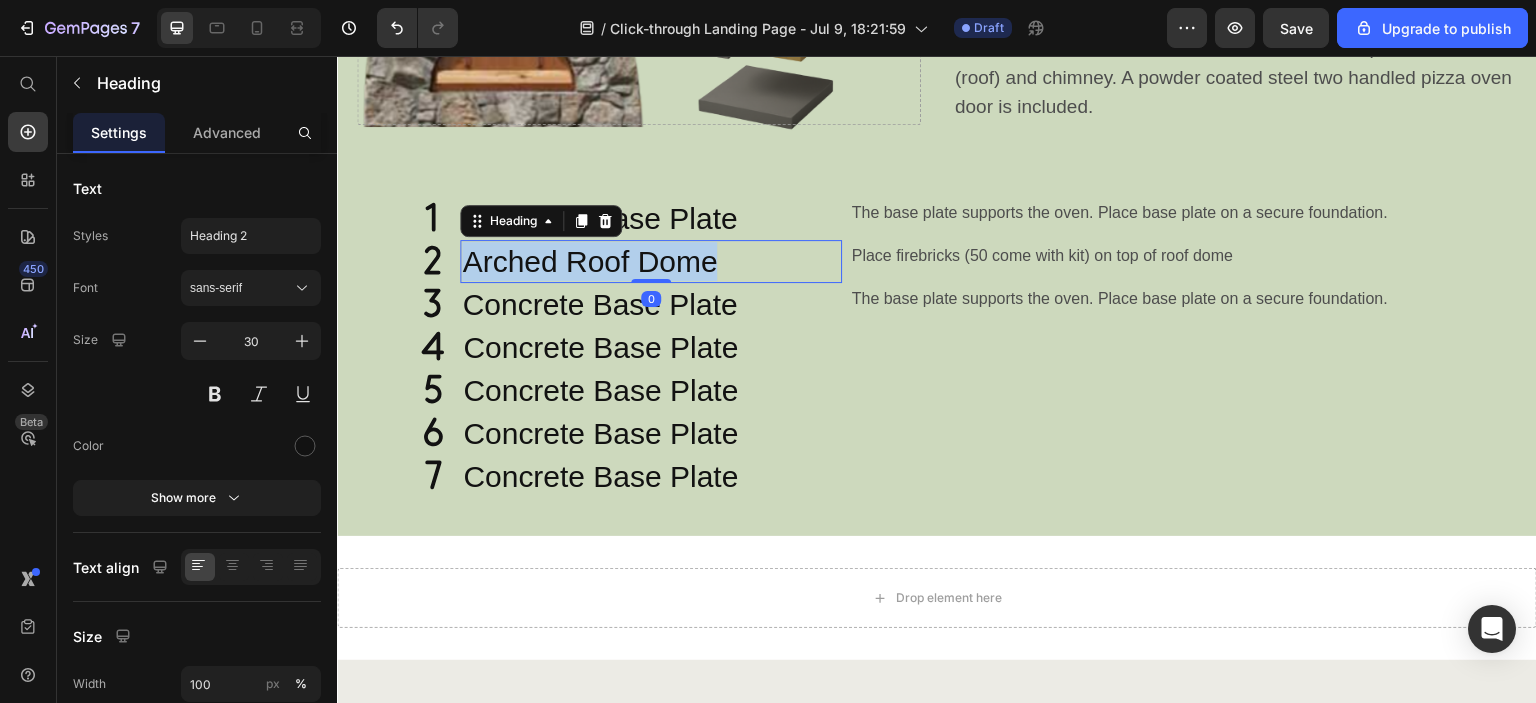 click on "Arched Roof Dome" at bounding box center (650, 261) 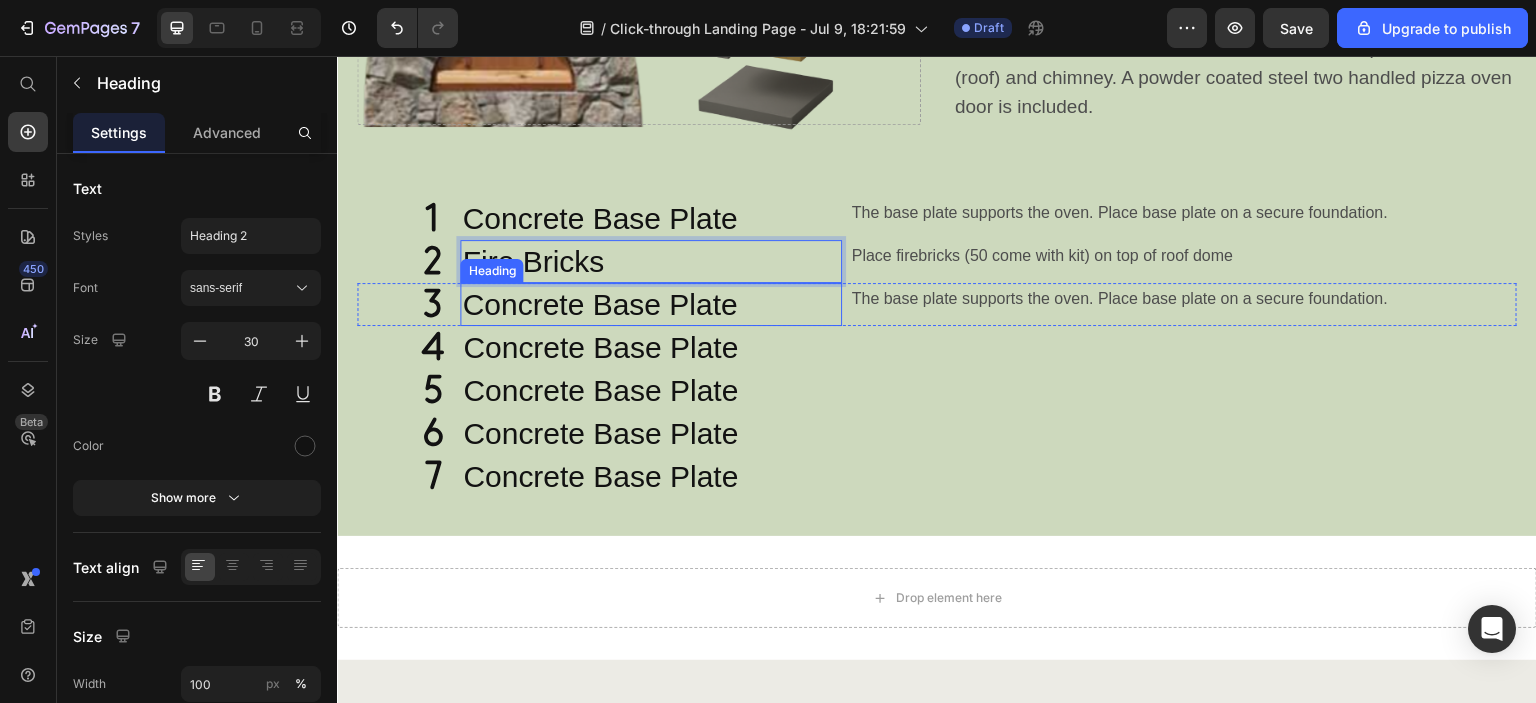 click on "Concrete Base Plate" at bounding box center [650, 304] 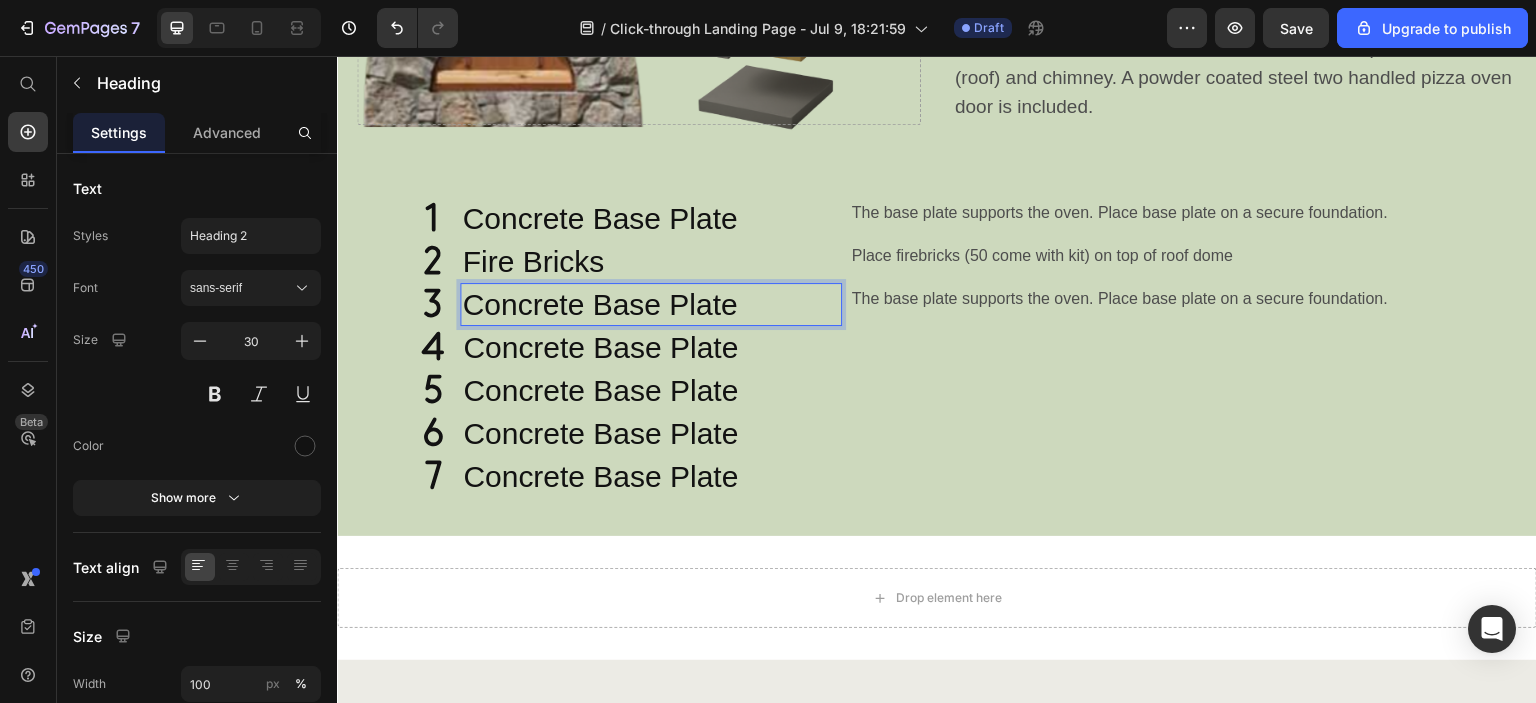click on "Concrete Base Plate" at bounding box center [650, 304] 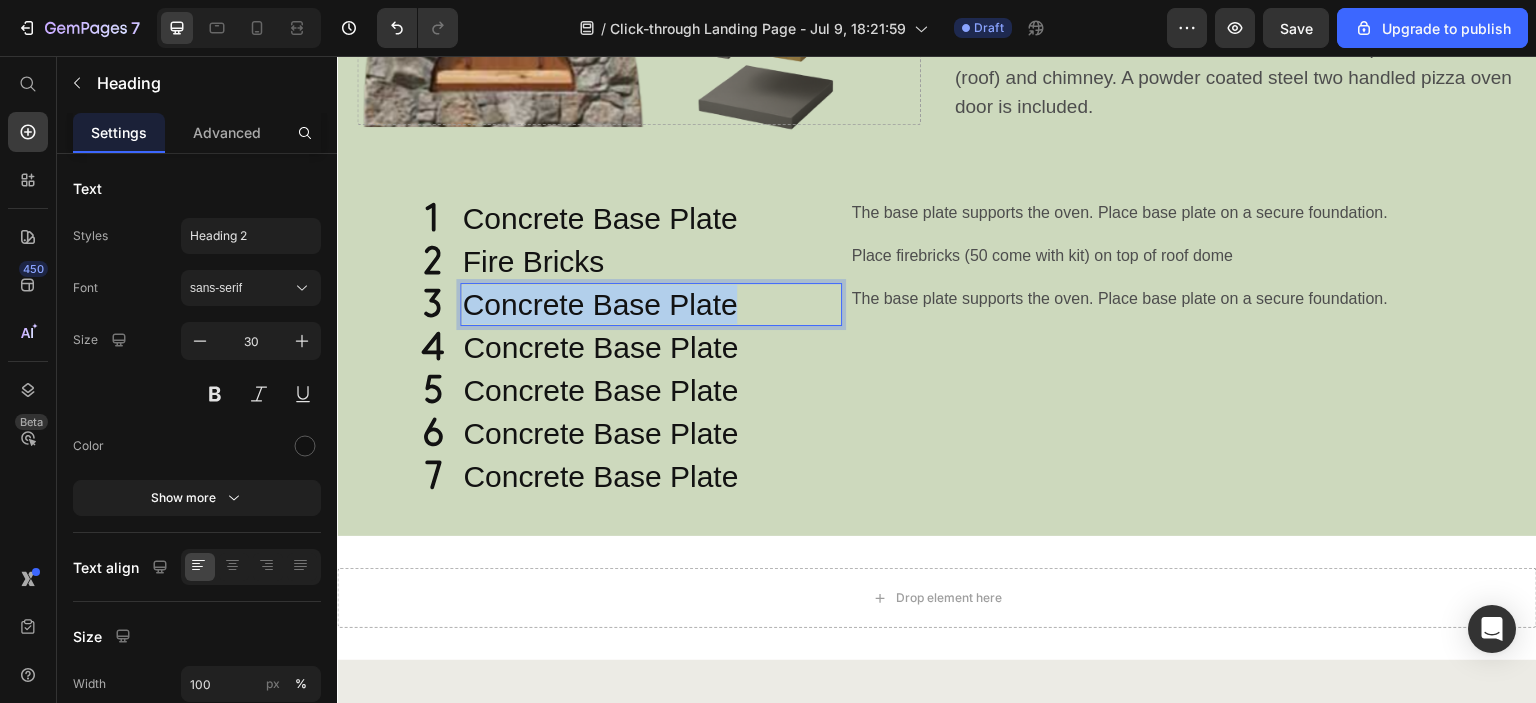 click on "Concrete Base Plate" at bounding box center [650, 304] 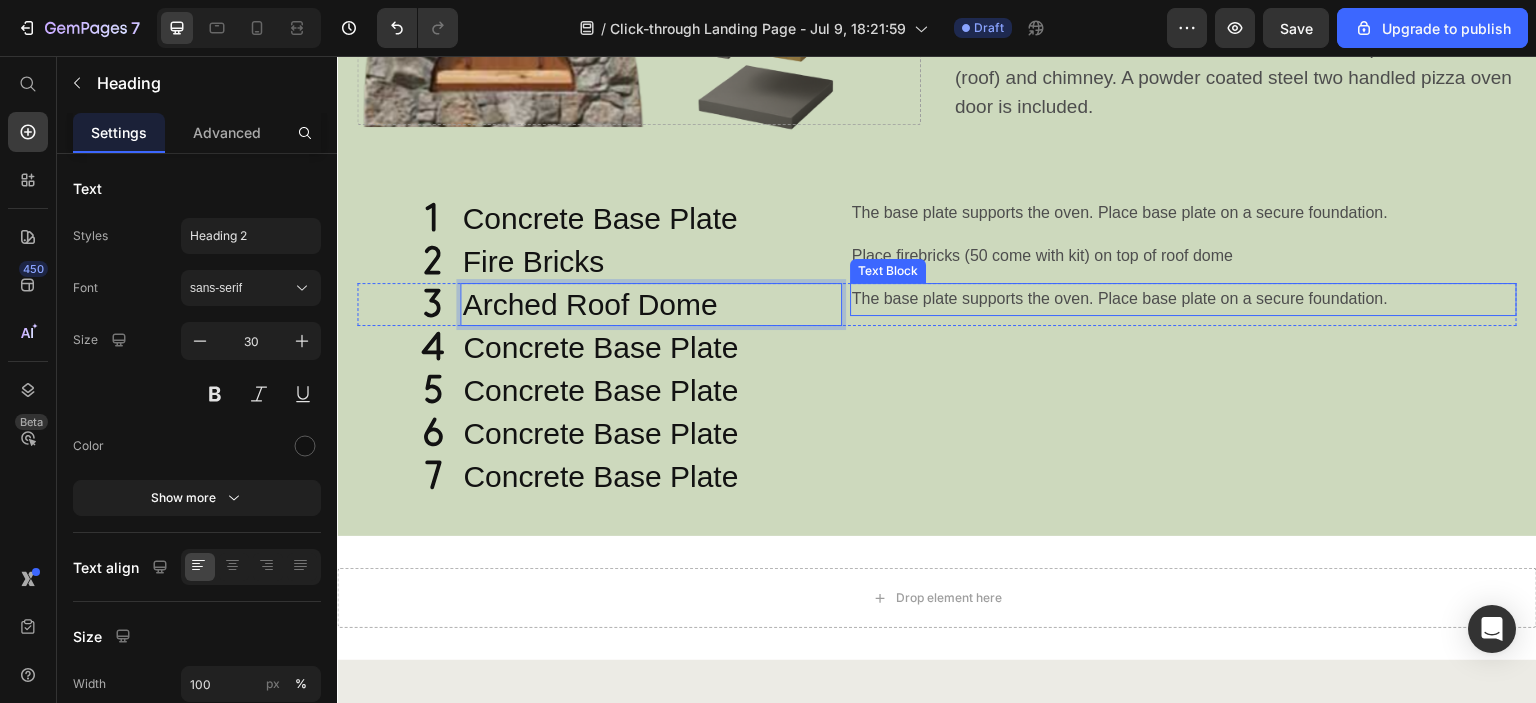 click on "The base plate supports the oven. Place base plate on a secure foundation." at bounding box center [1183, 299] 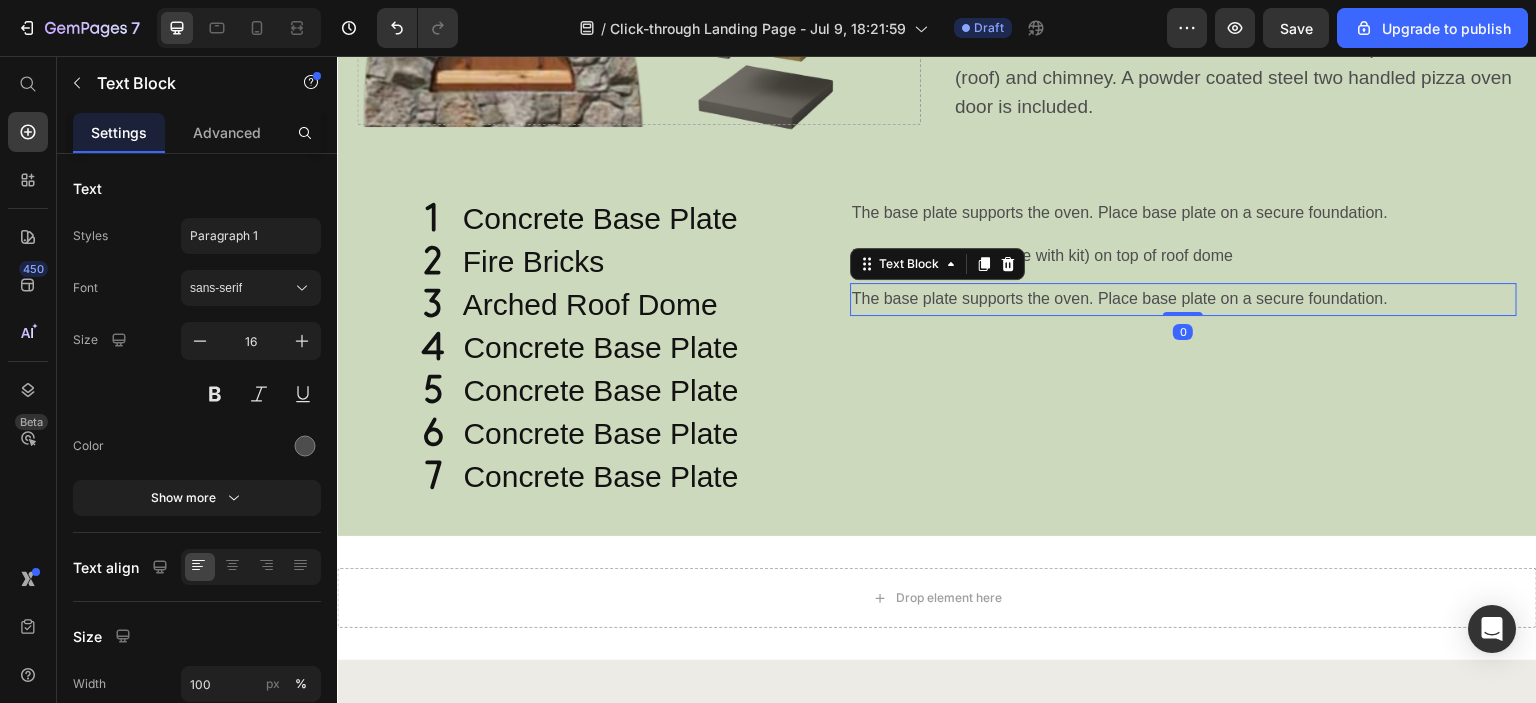 click on "The base plate supports the oven. Place base plate on a secure foundation." at bounding box center (1183, 299) 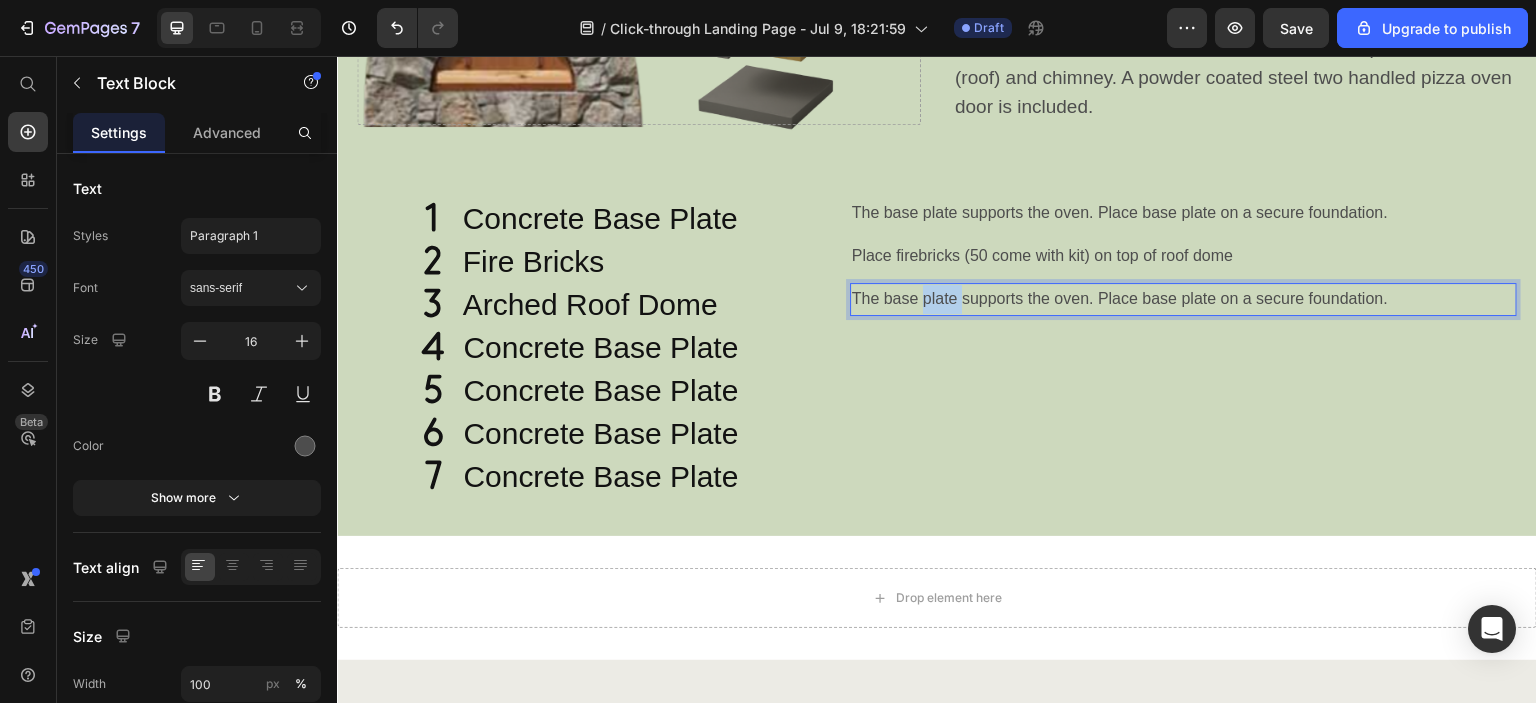 click on "The base plate supports the oven. Place base plate on a secure foundation." at bounding box center [1183, 299] 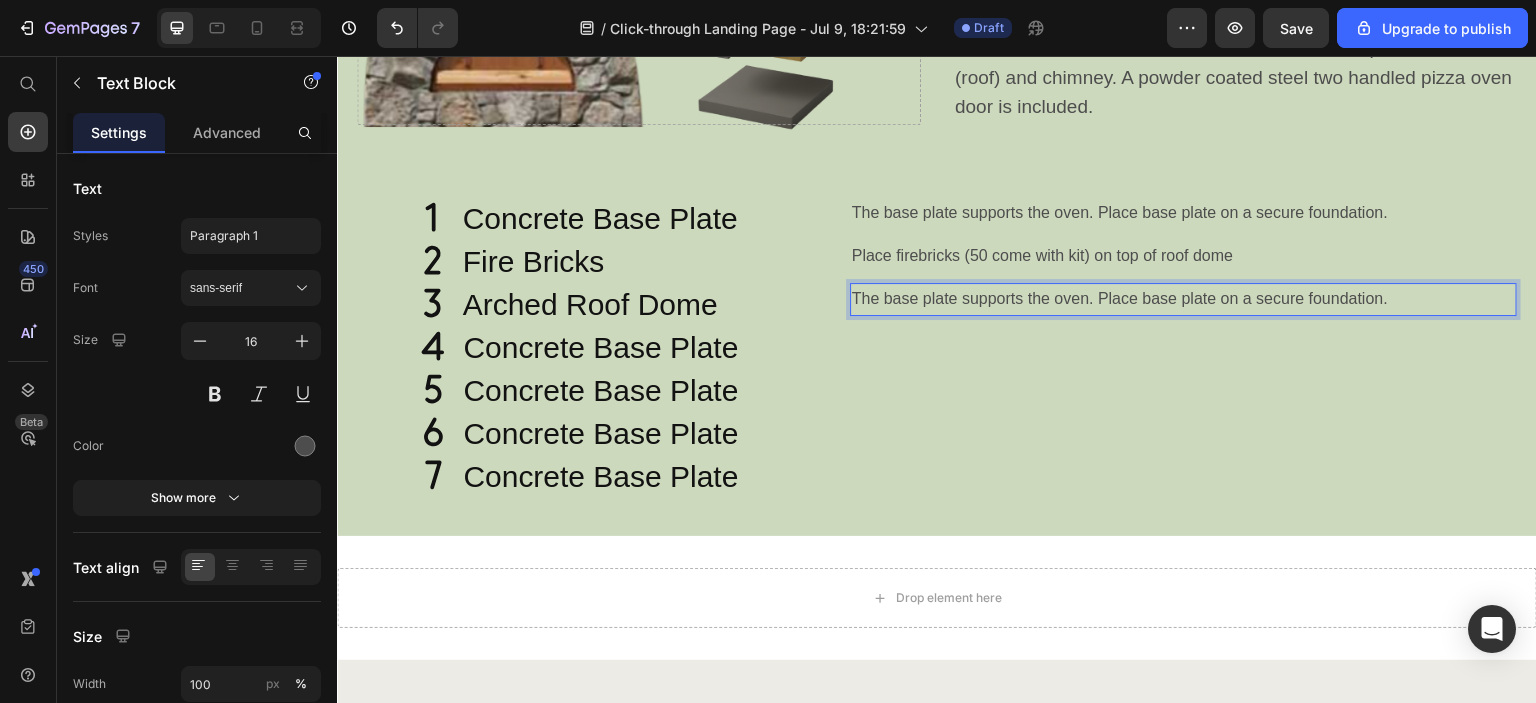 click on "The base plate supports the oven. Place base plate on a secure foundation." at bounding box center [1183, 299] 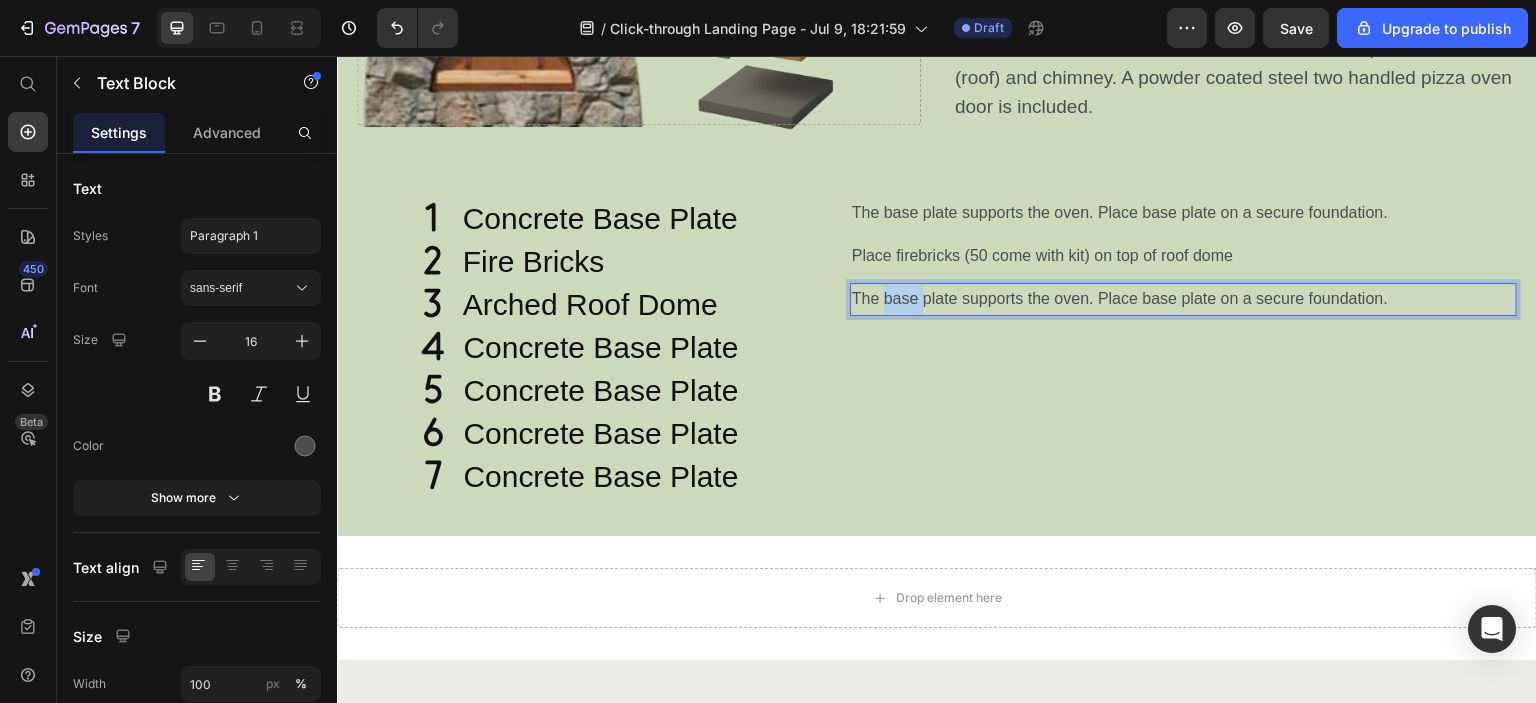 click on "The base plate supports the oven. Place base plate on a secure foundation." at bounding box center (1183, 299) 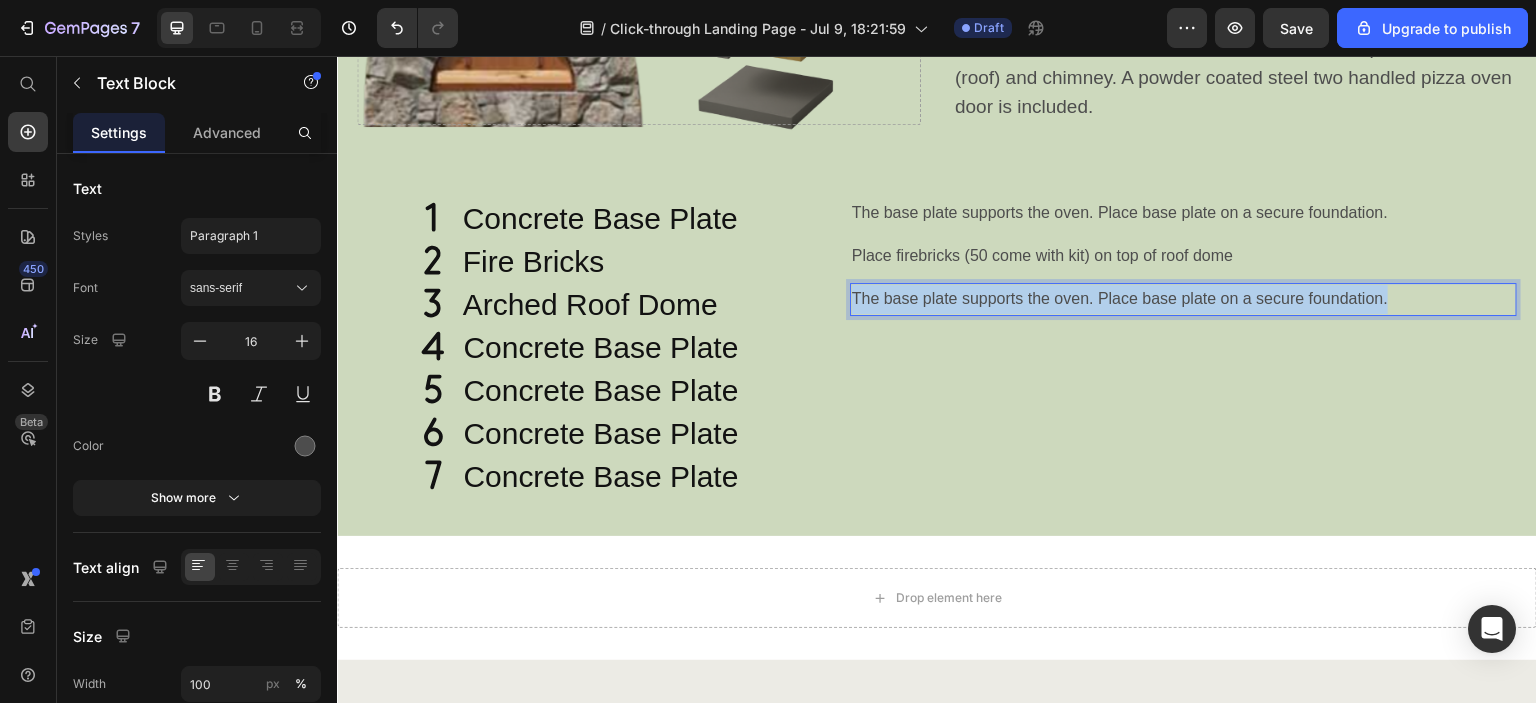 click on "The base plate supports the oven. Place base plate on a secure foundation." at bounding box center (1183, 299) 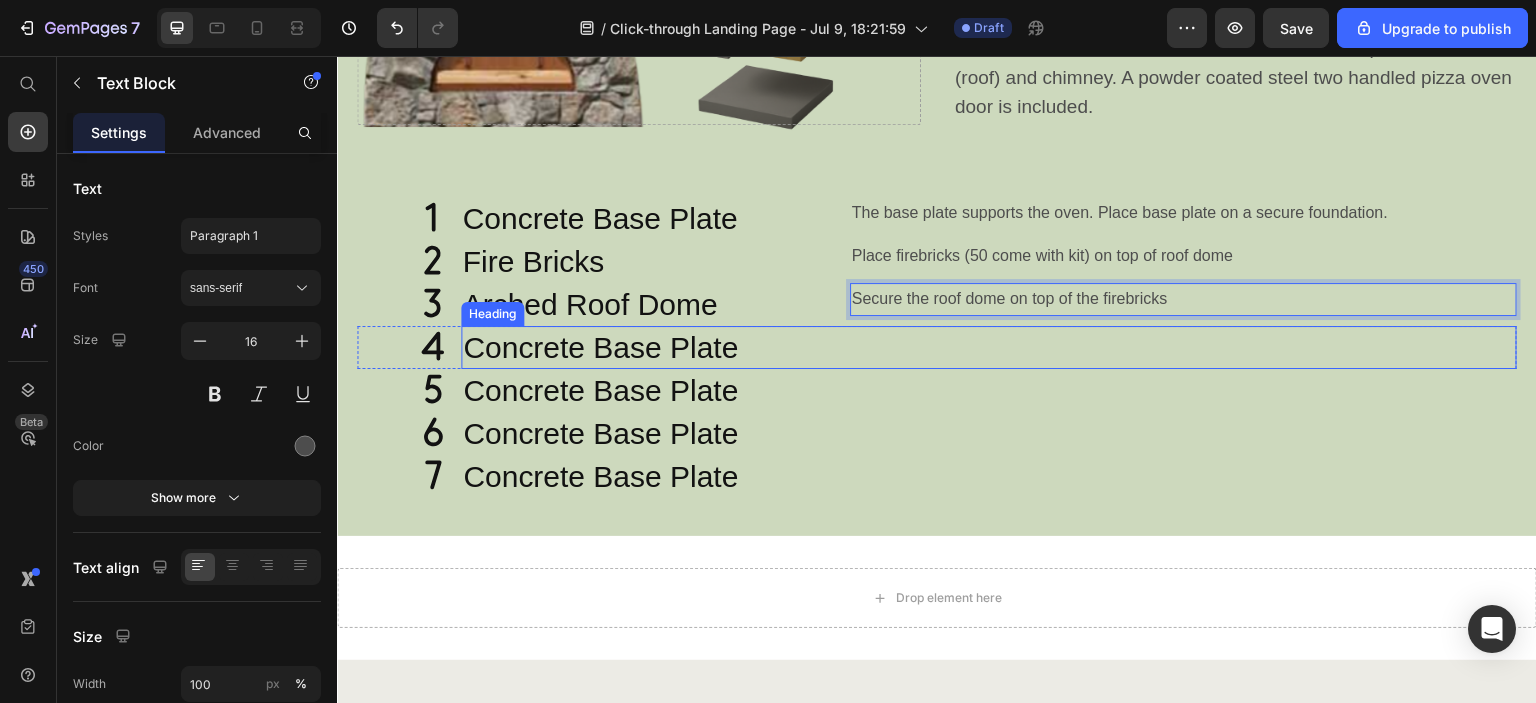 click on "Concrete Base Plate" at bounding box center (989, 347) 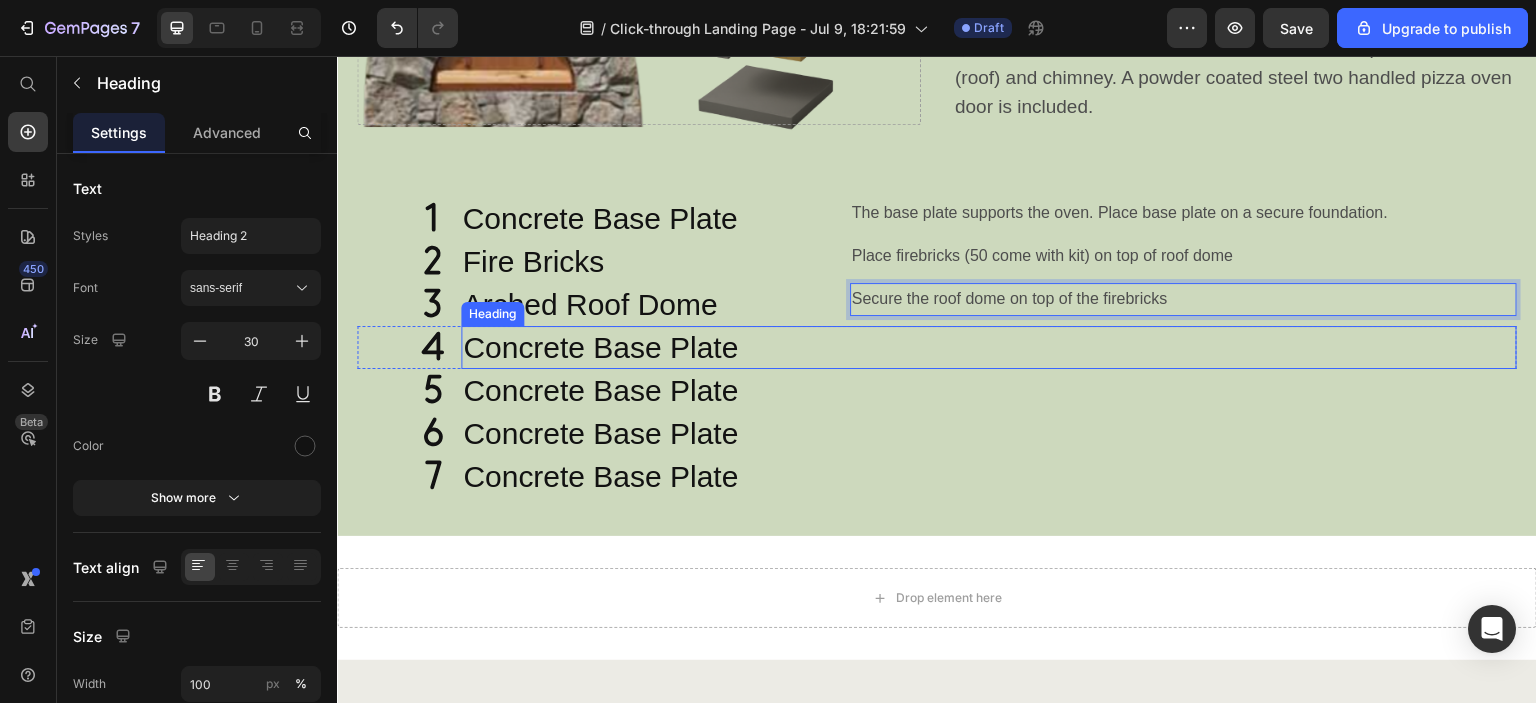 click on "Concrete Base Plate" at bounding box center (989, 347) 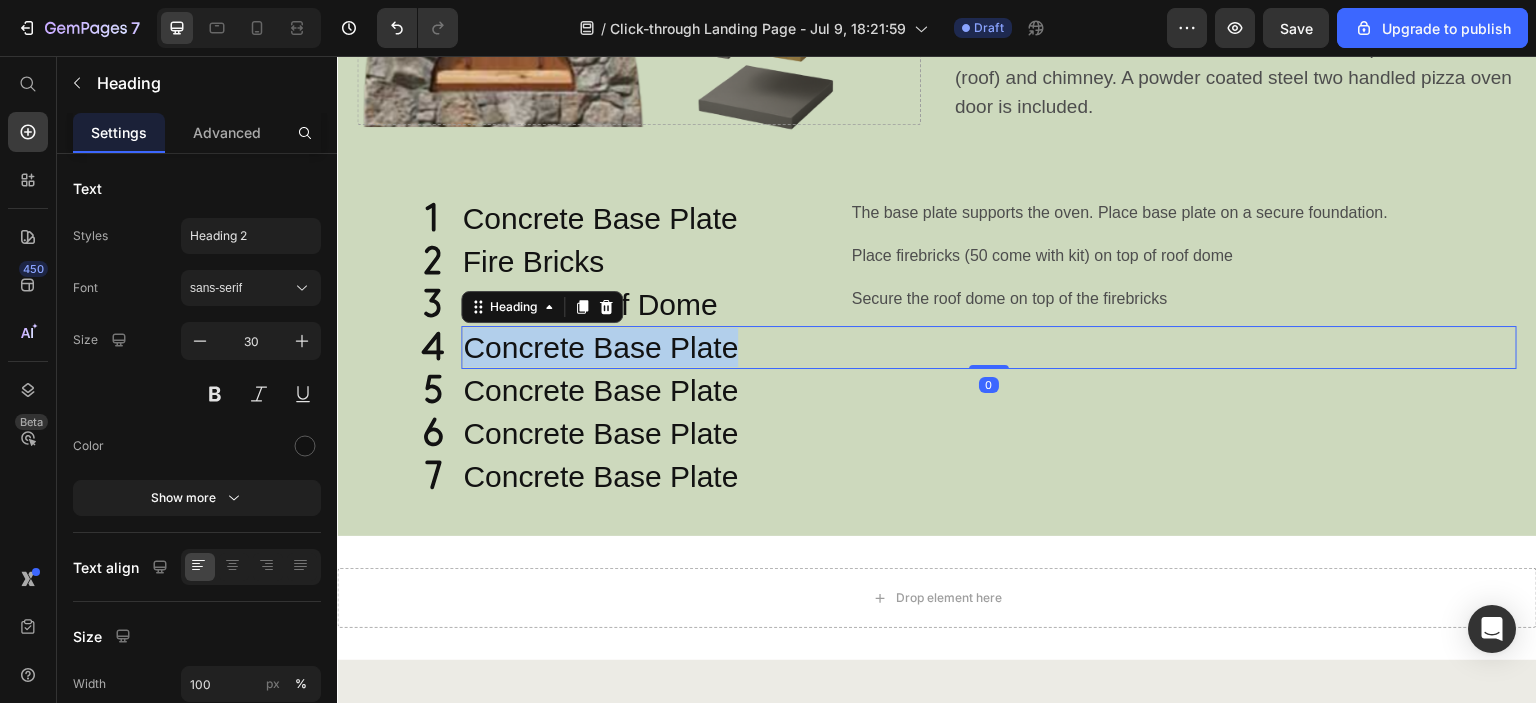click on "Concrete Base Plate" at bounding box center (989, 347) 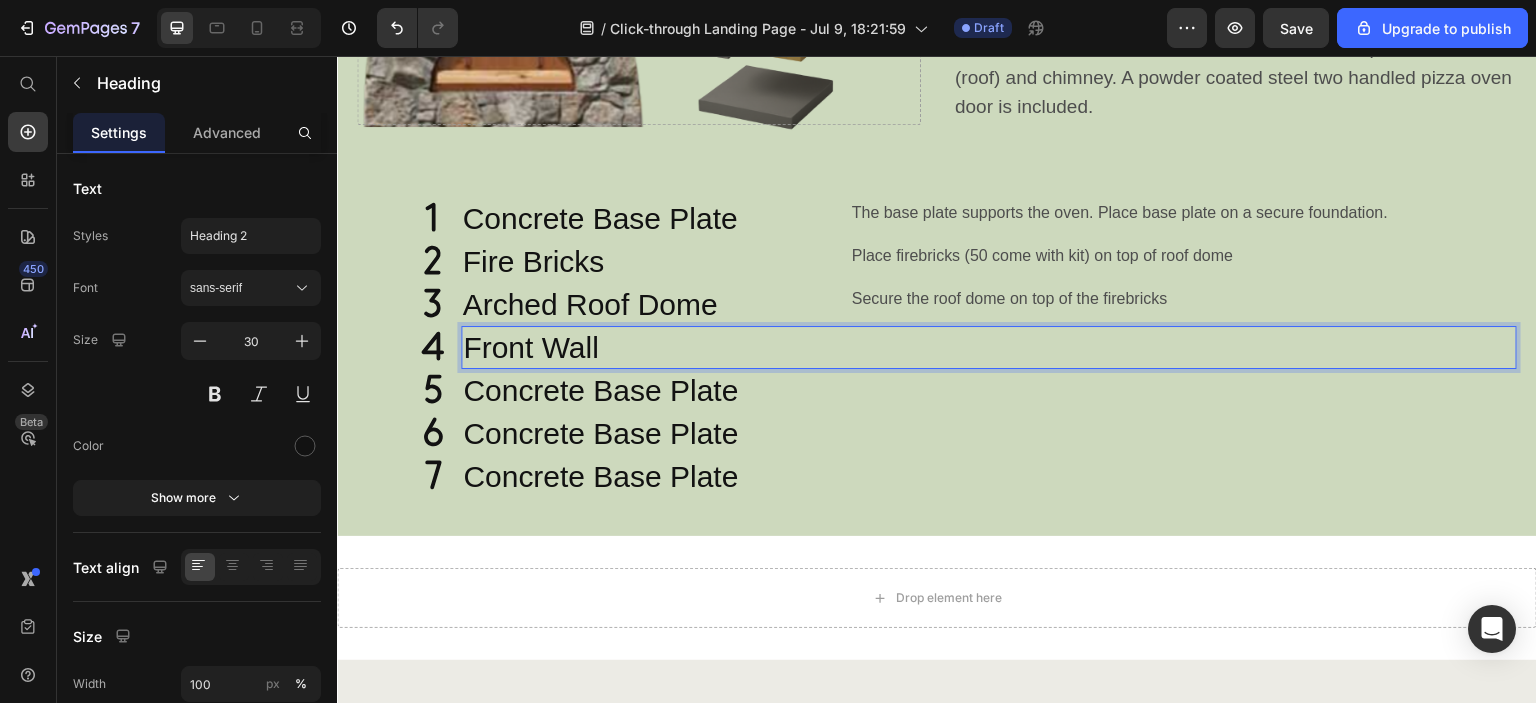 click on "Front Wall" at bounding box center (989, 347) 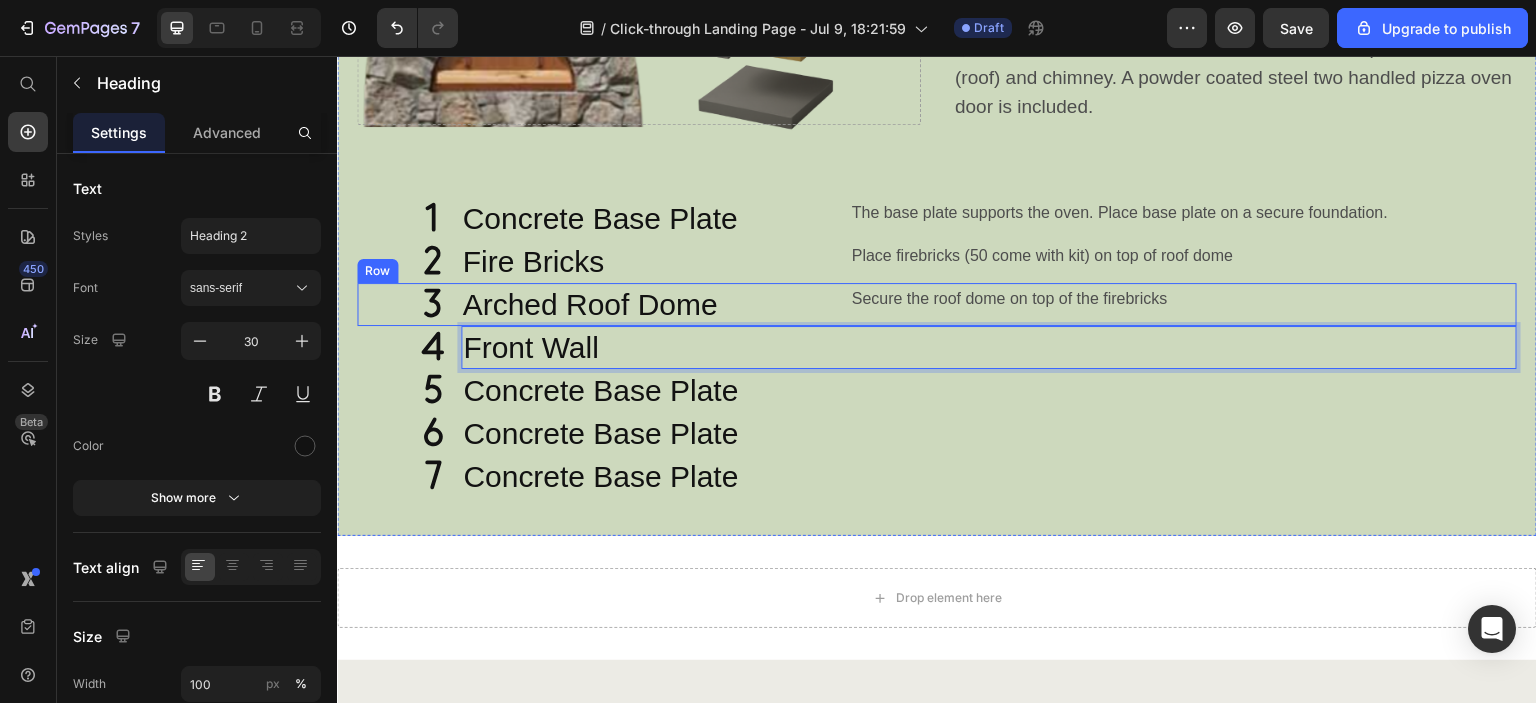 click on "Secure the roof dome on top of the firebricks" at bounding box center (1183, 299) 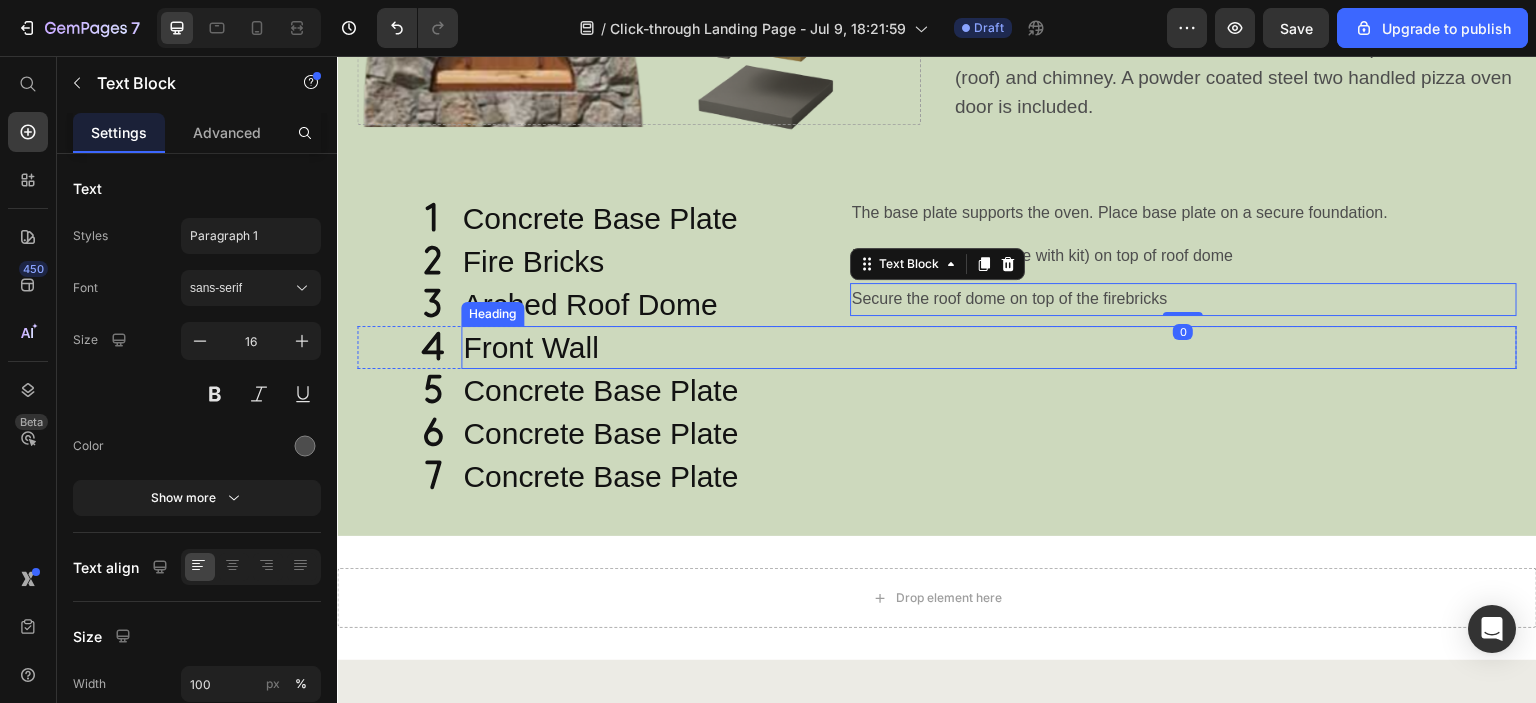 click on "Front Wall" at bounding box center (989, 347) 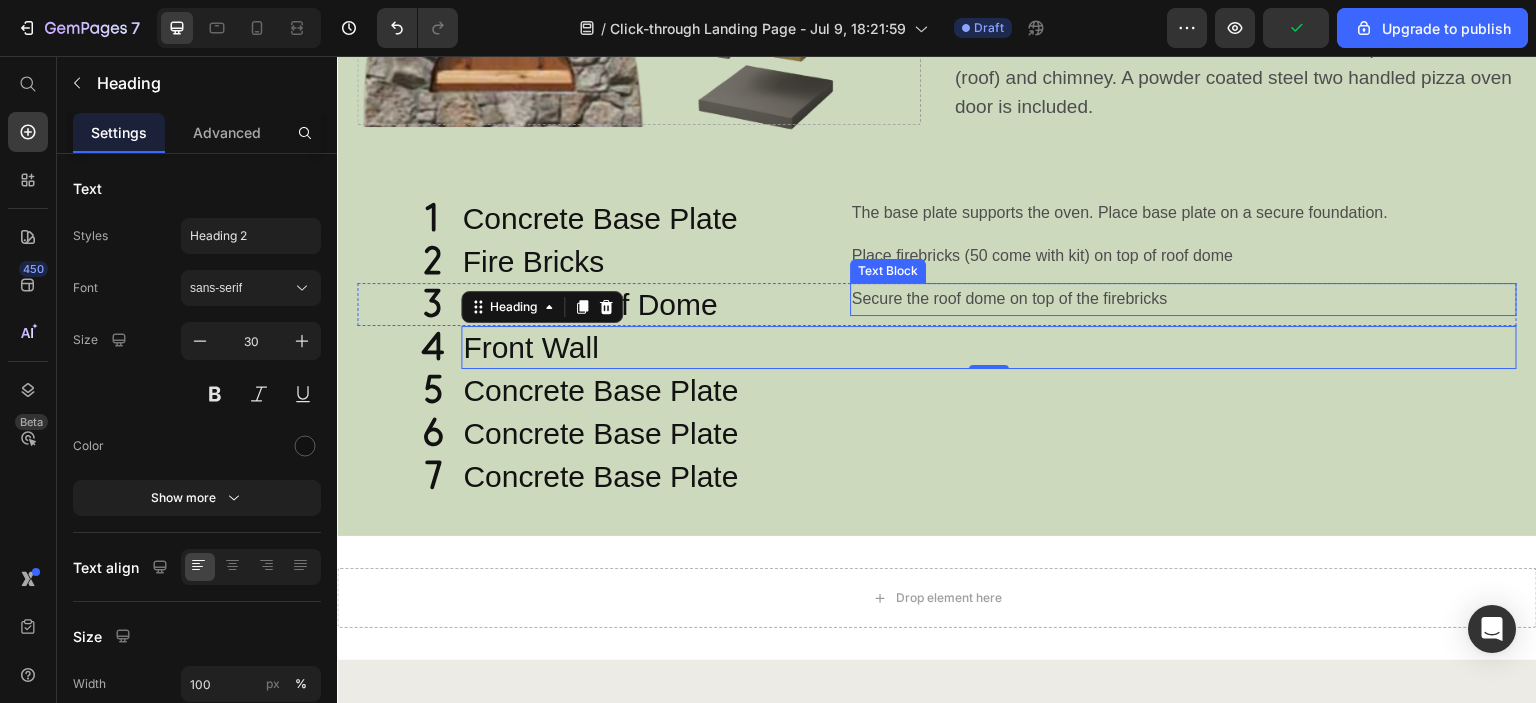 click on "Secure the roof dome on top of the firebricks" at bounding box center (1183, 299) 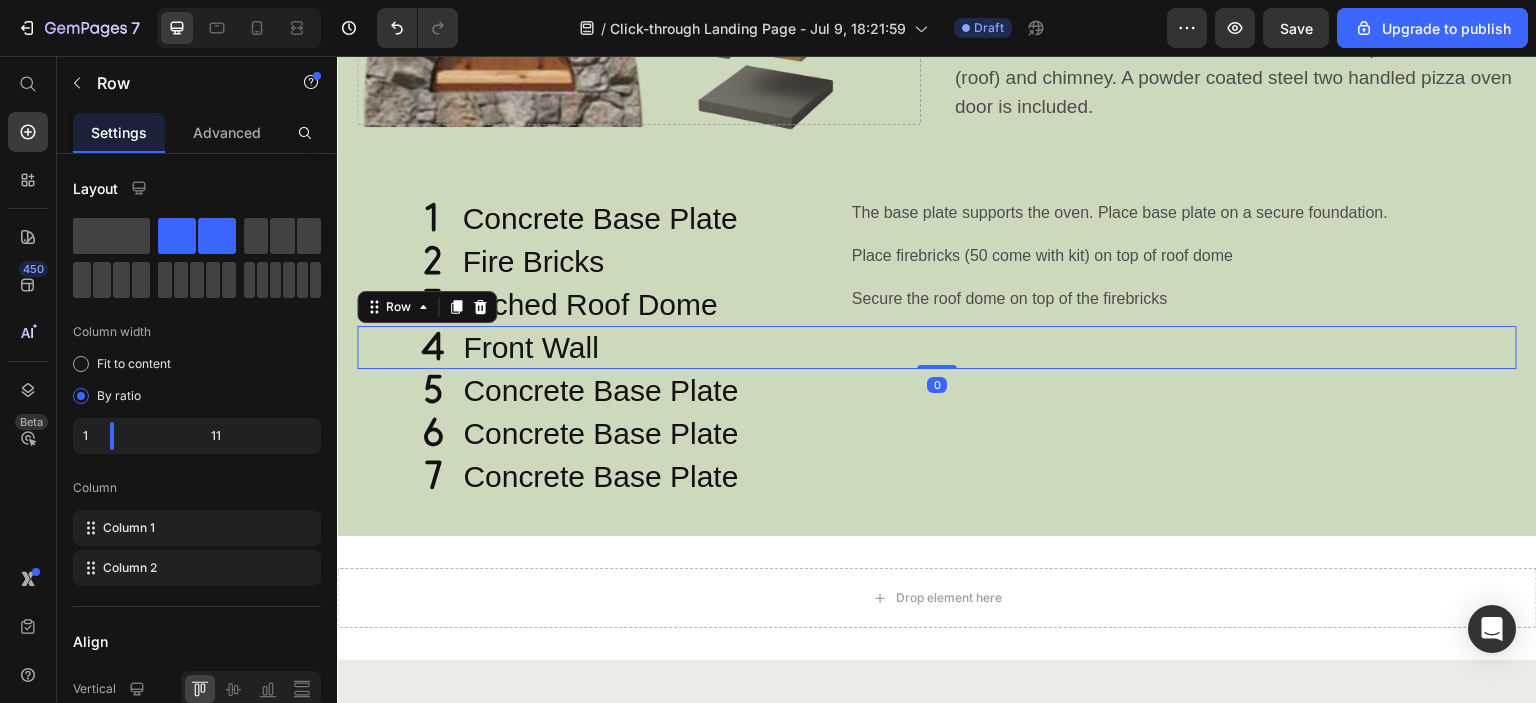 click on "Icon" at bounding box center [405, 347] 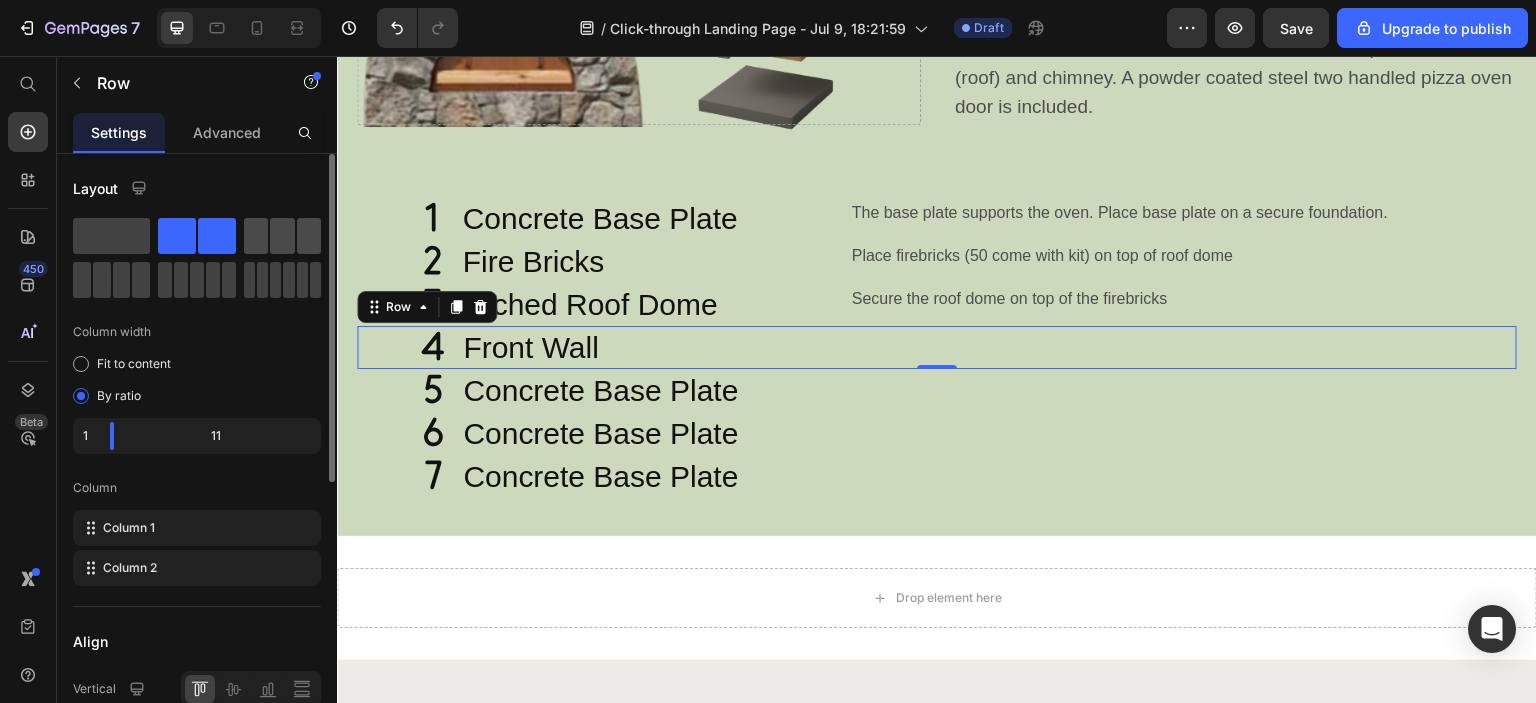 click 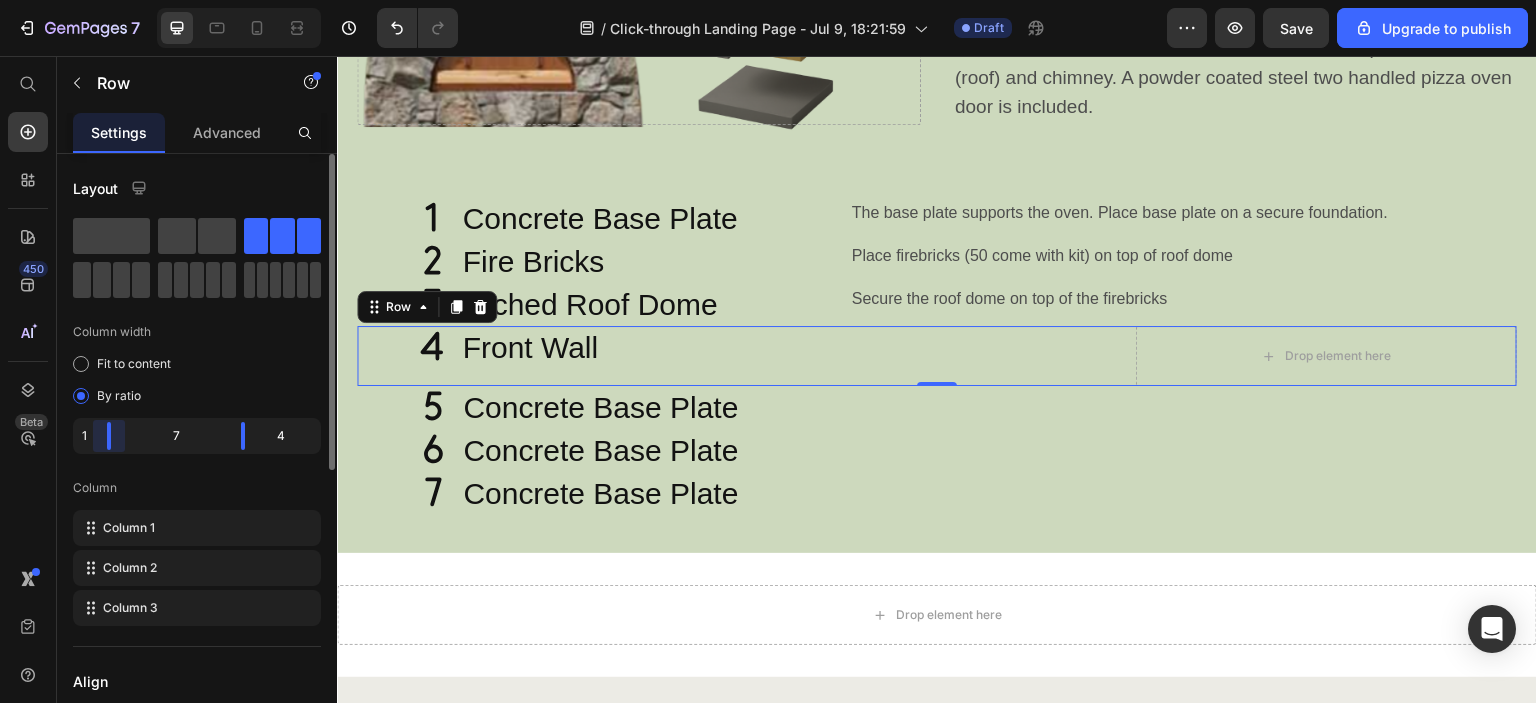 click on "7   /  Click-through Landing Page - Jul 9, 18:21:59 Draft Preview  Save  Upgrade to publish 450 Beta Start with Sections Elements Hero Section Product Detail Brands Trusted Badges Guarantee Product Breakdown How to use Testimonials Compare Bundle FAQs Social Proof Brand Story Product List Collection Blog List Contact Sticky Add to Cart Custom Footer Browse Library 450 Layout
Row
Row
Row
Row Text
Heading
Text Block Button
Button
Button
Sticky Back to top Media
Image" at bounding box center [768, 0] 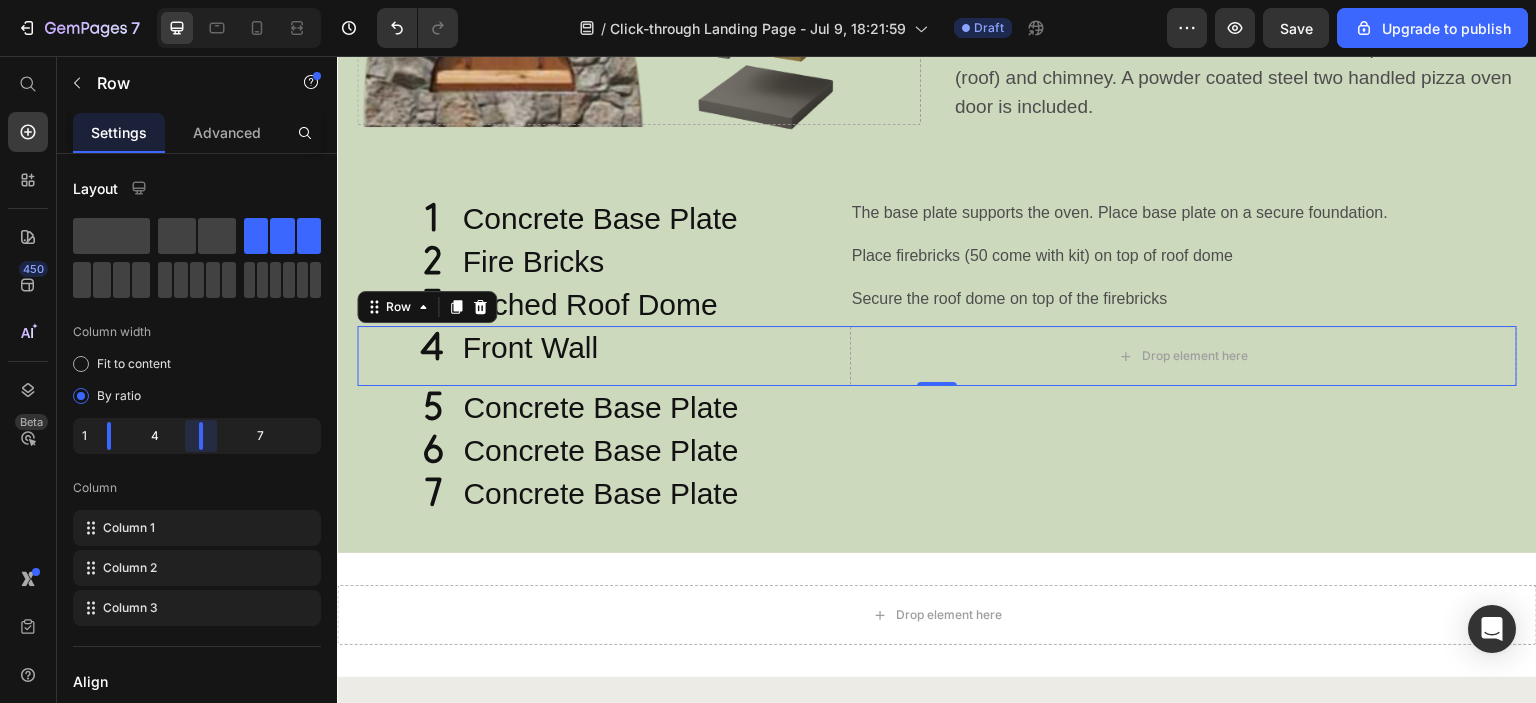 drag, startPoint x: 246, startPoint y: 439, endPoint x: 185, endPoint y: 441, distance: 61.03278 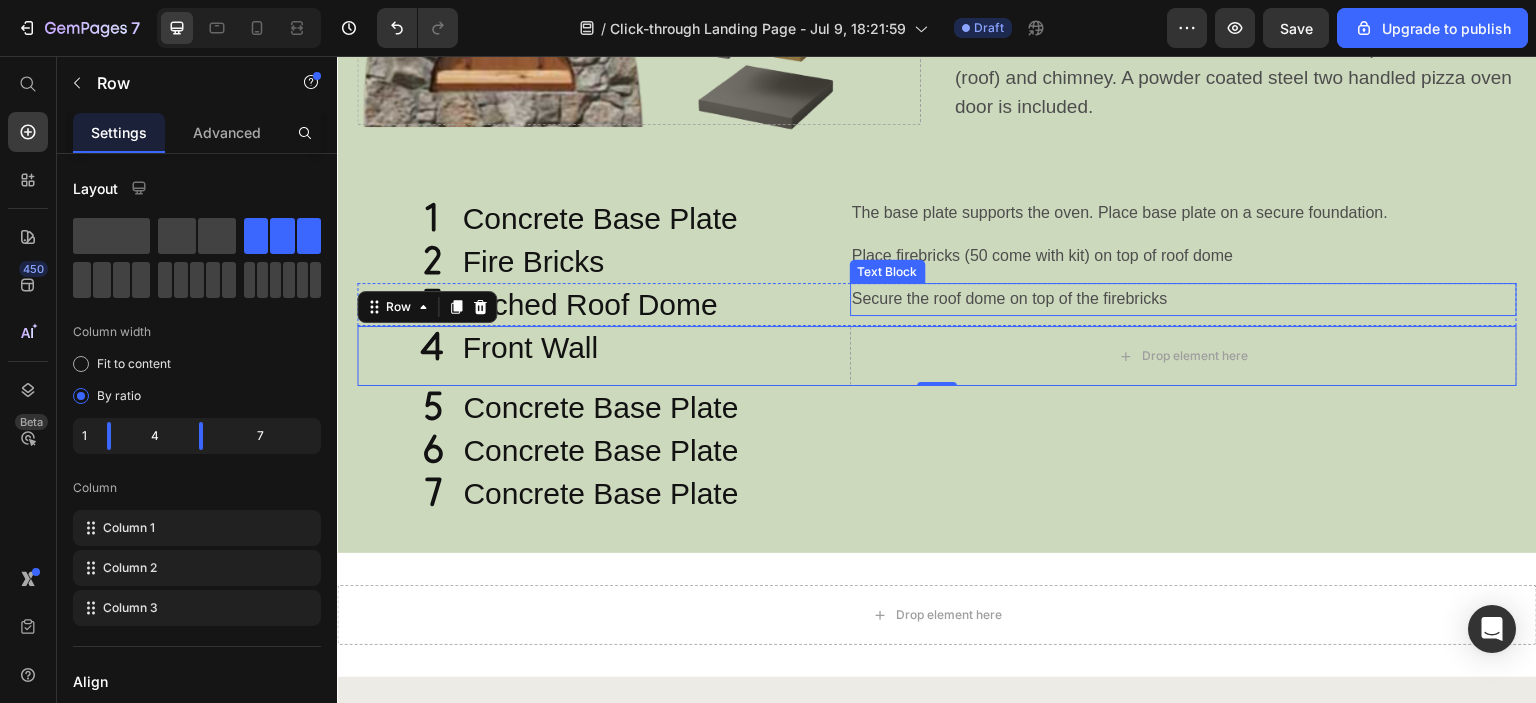 click on "Secure the roof dome on top of the firebricks" at bounding box center (1183, 299) 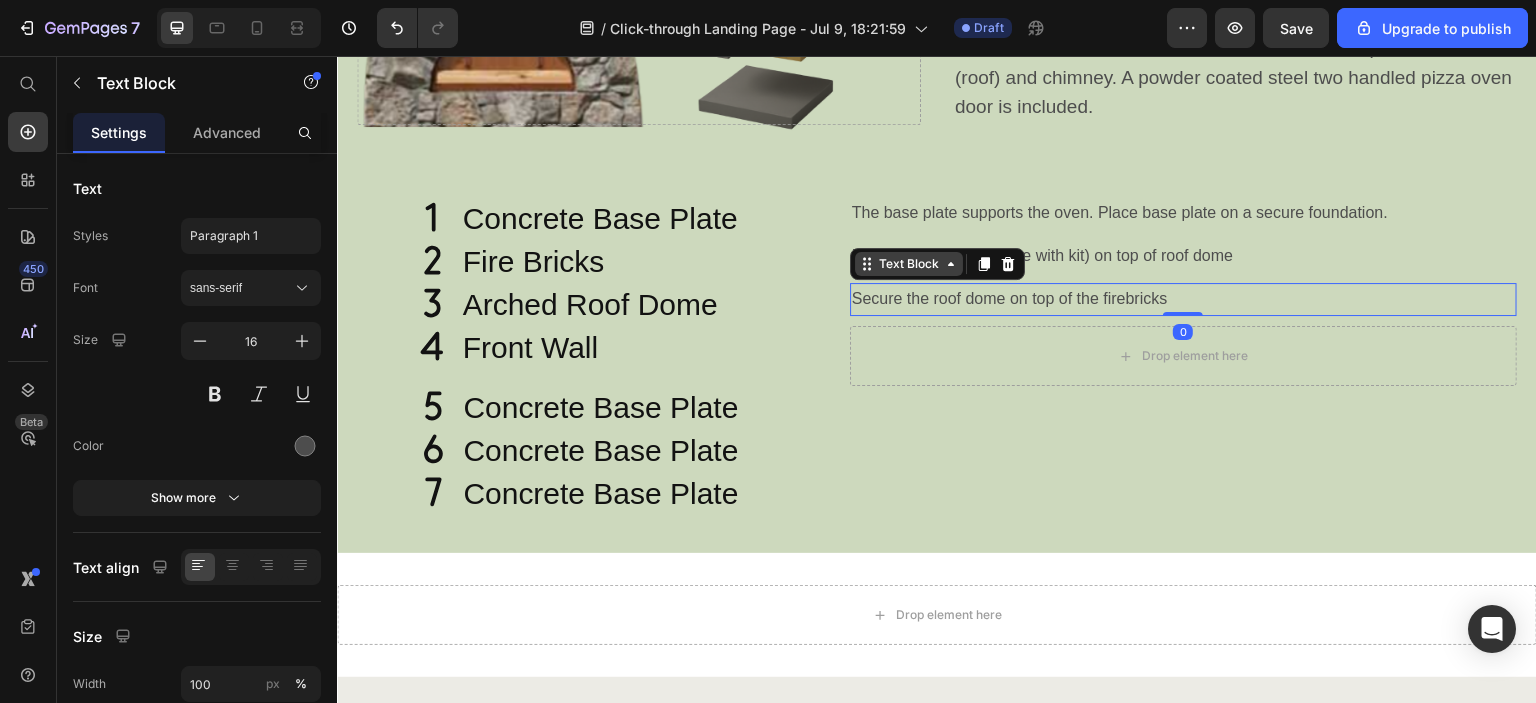 click 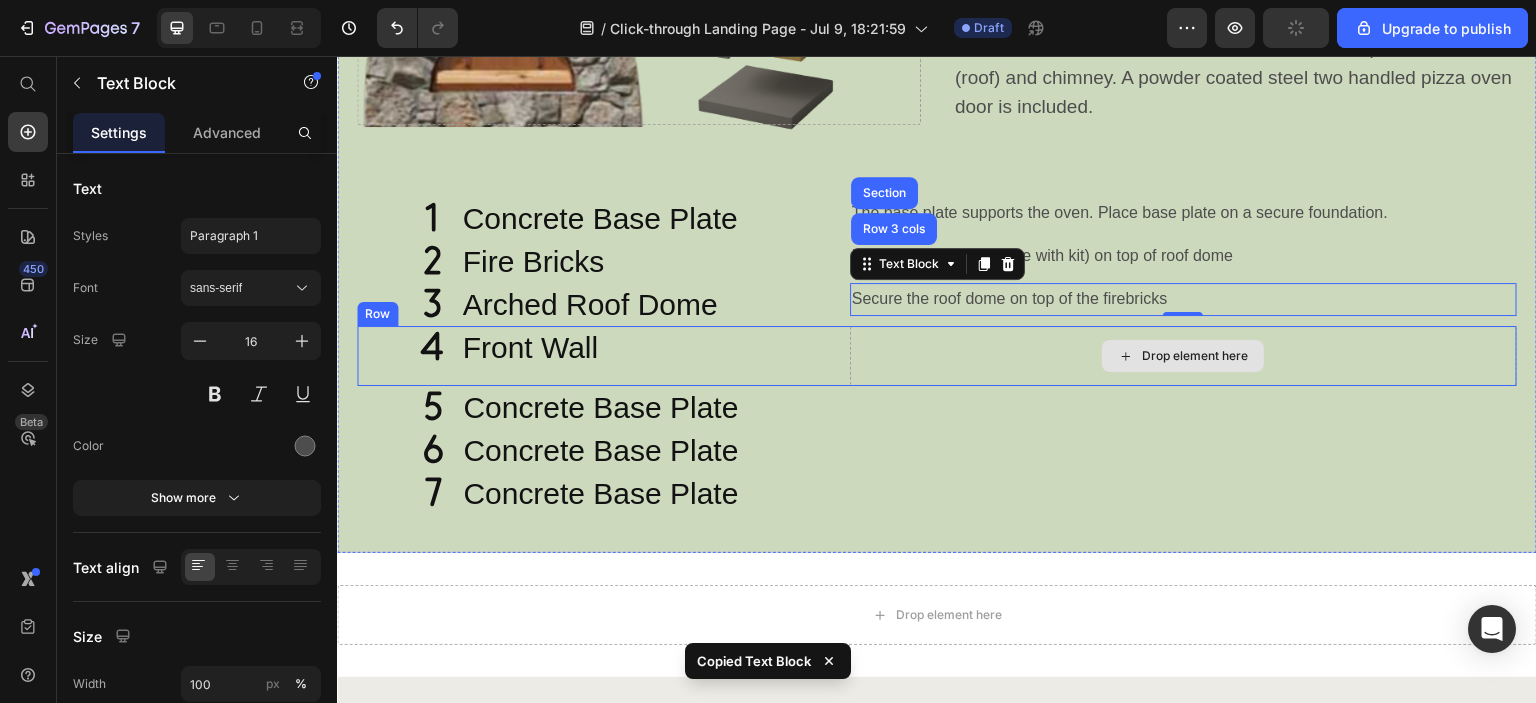click on "Drop element here" at bounding box center (1183, 356) 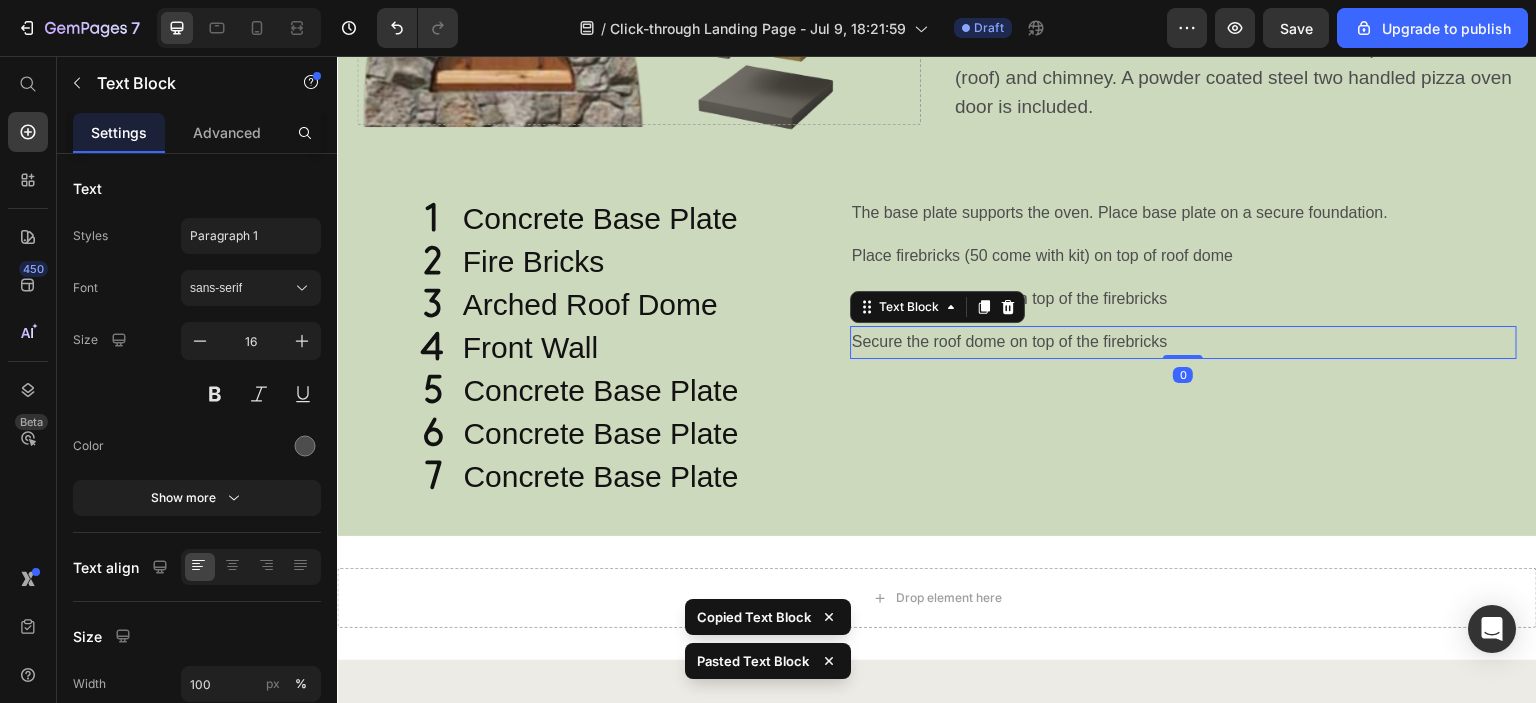 click on "Secure the roof dome on top of the firebricks" at bounding box center [1183, 342] 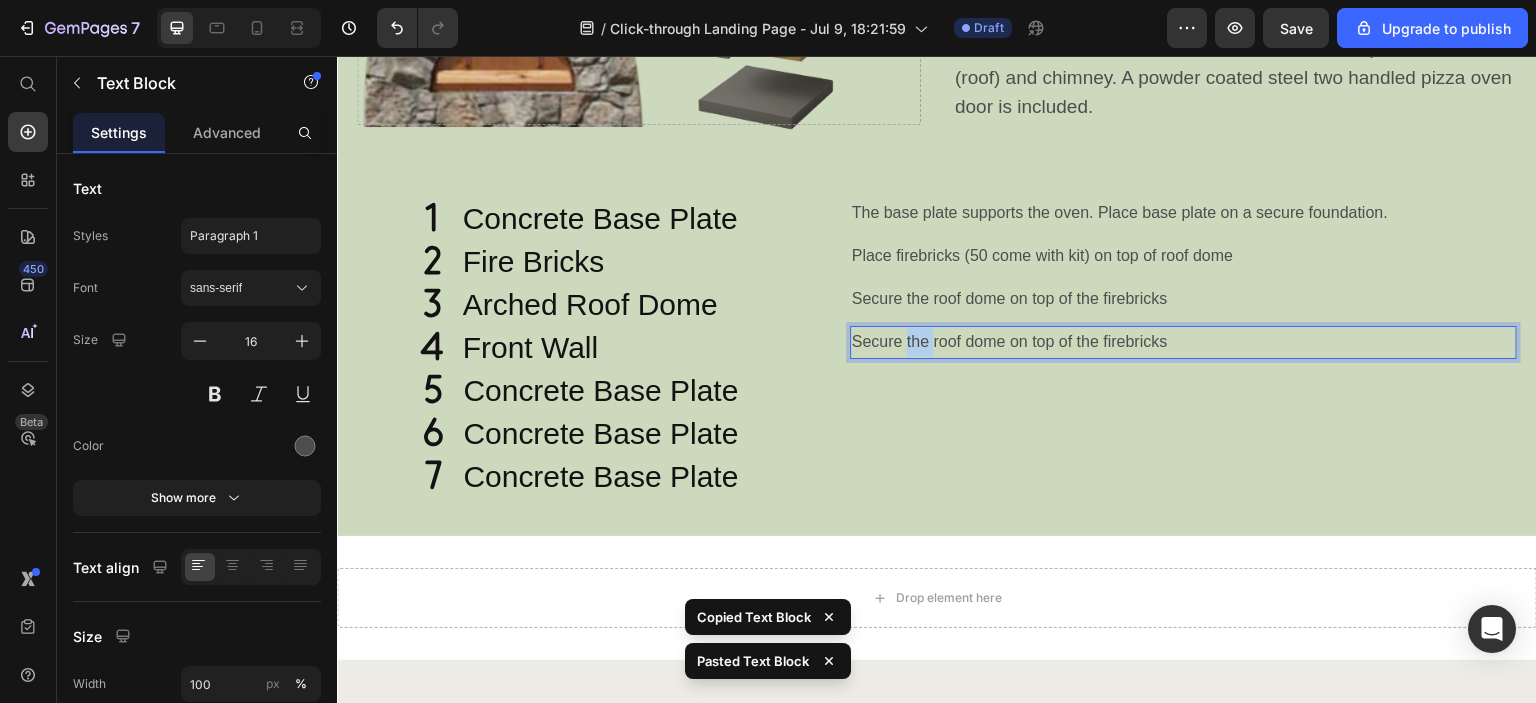 click on "Secure the roof dome on top of the firebricks" at bounding box center (1183, 342) 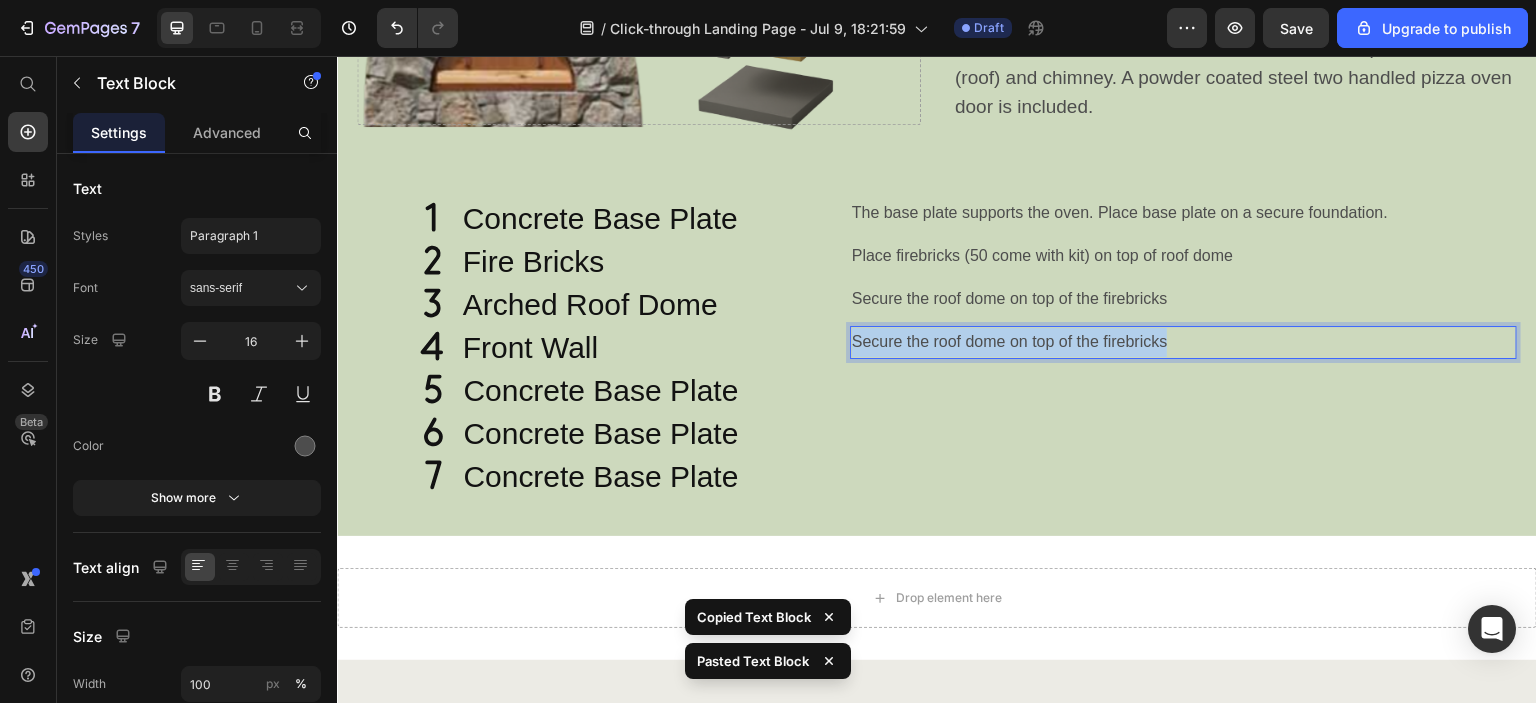 click on "Secure the roof dome on top of the firebricks" at bounding box center [1183, 342] 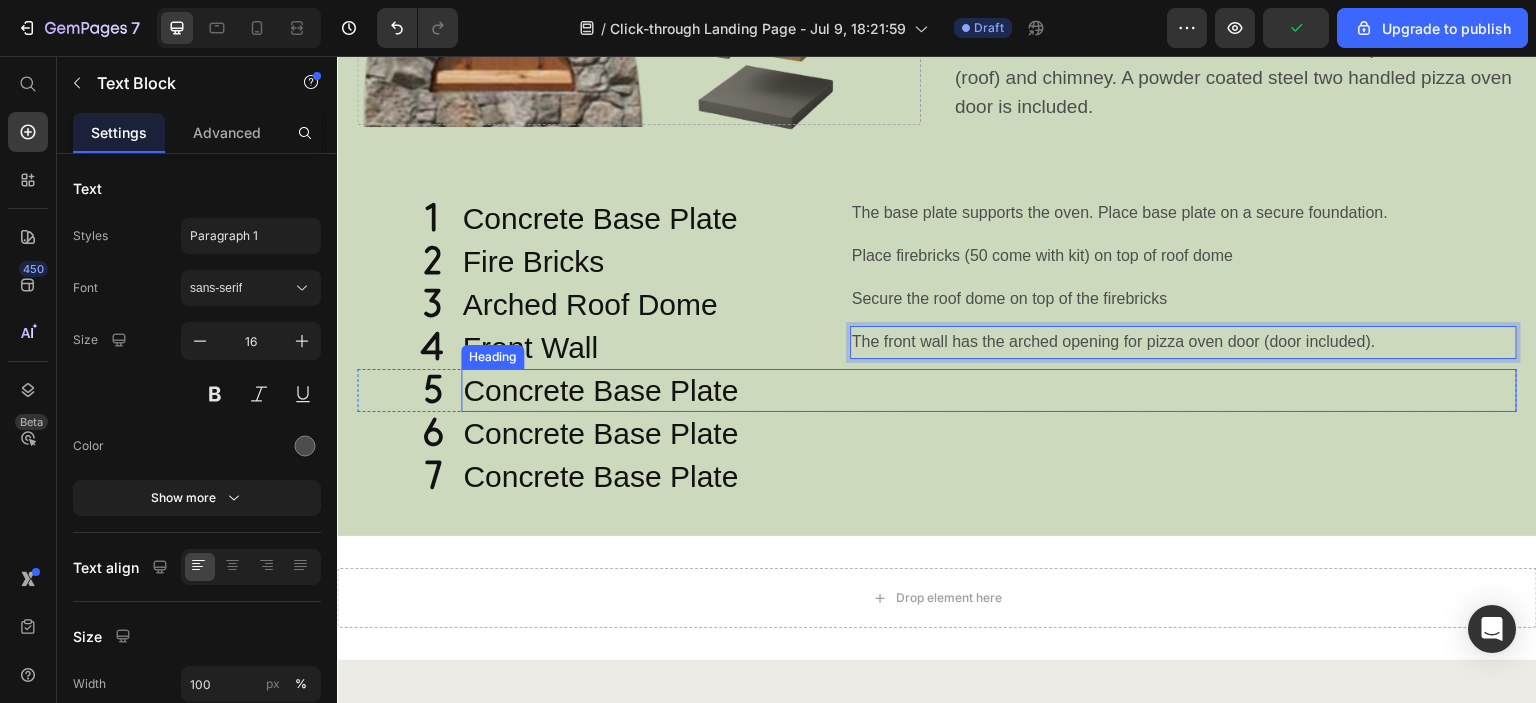 click on "Concrete Base Plate" at bounding box center (989, 390) 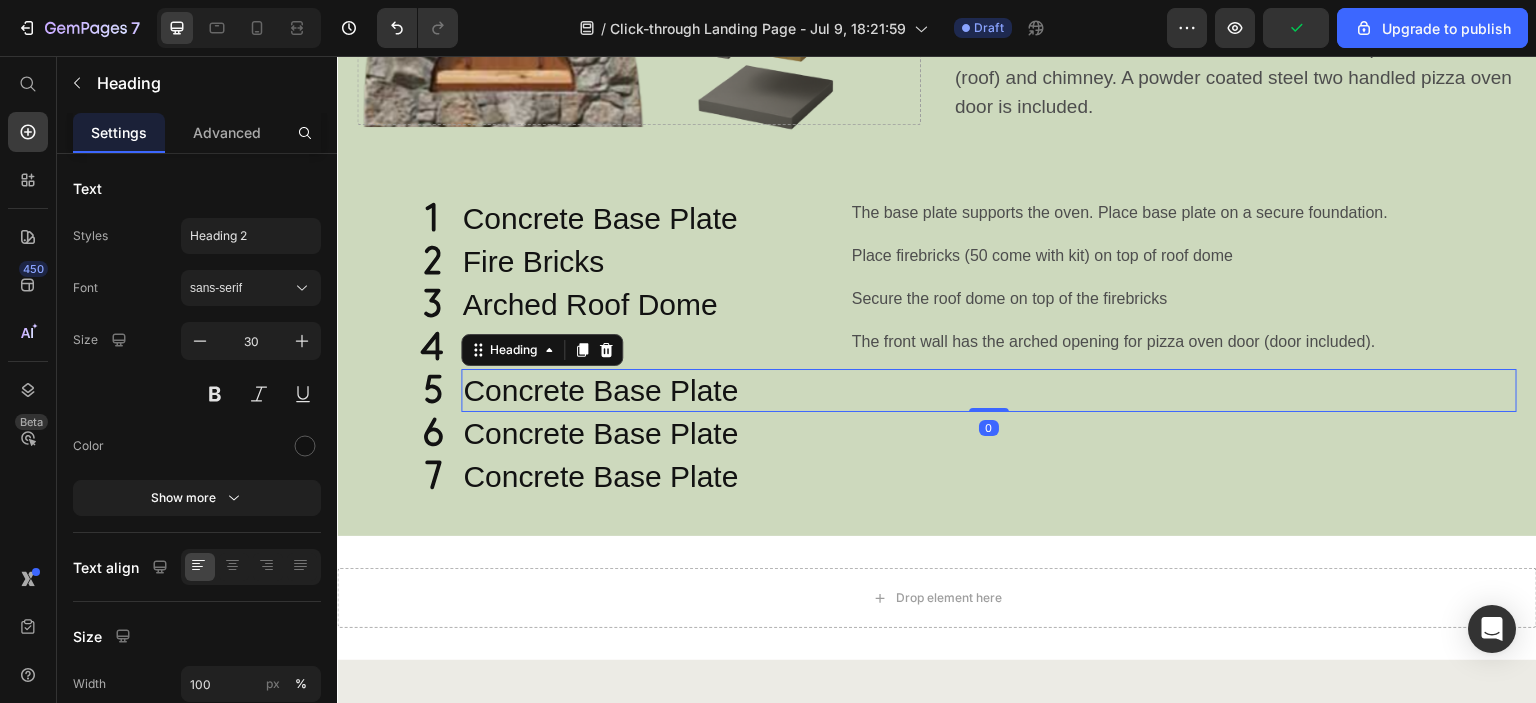 click on "Concrete Base Plate" at bounding box center [989, 390] 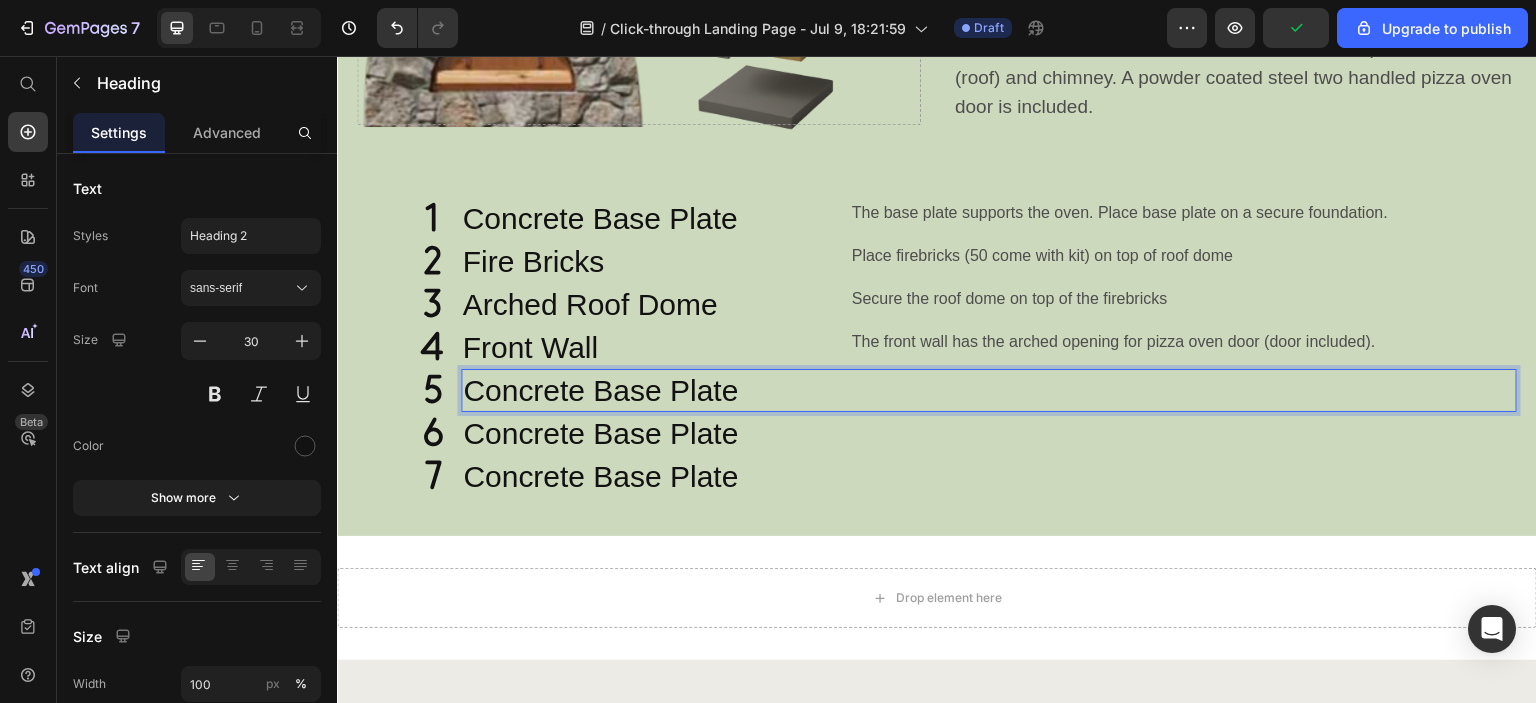 click on "Concrete Base Plate" at bounding box center (989, 390) 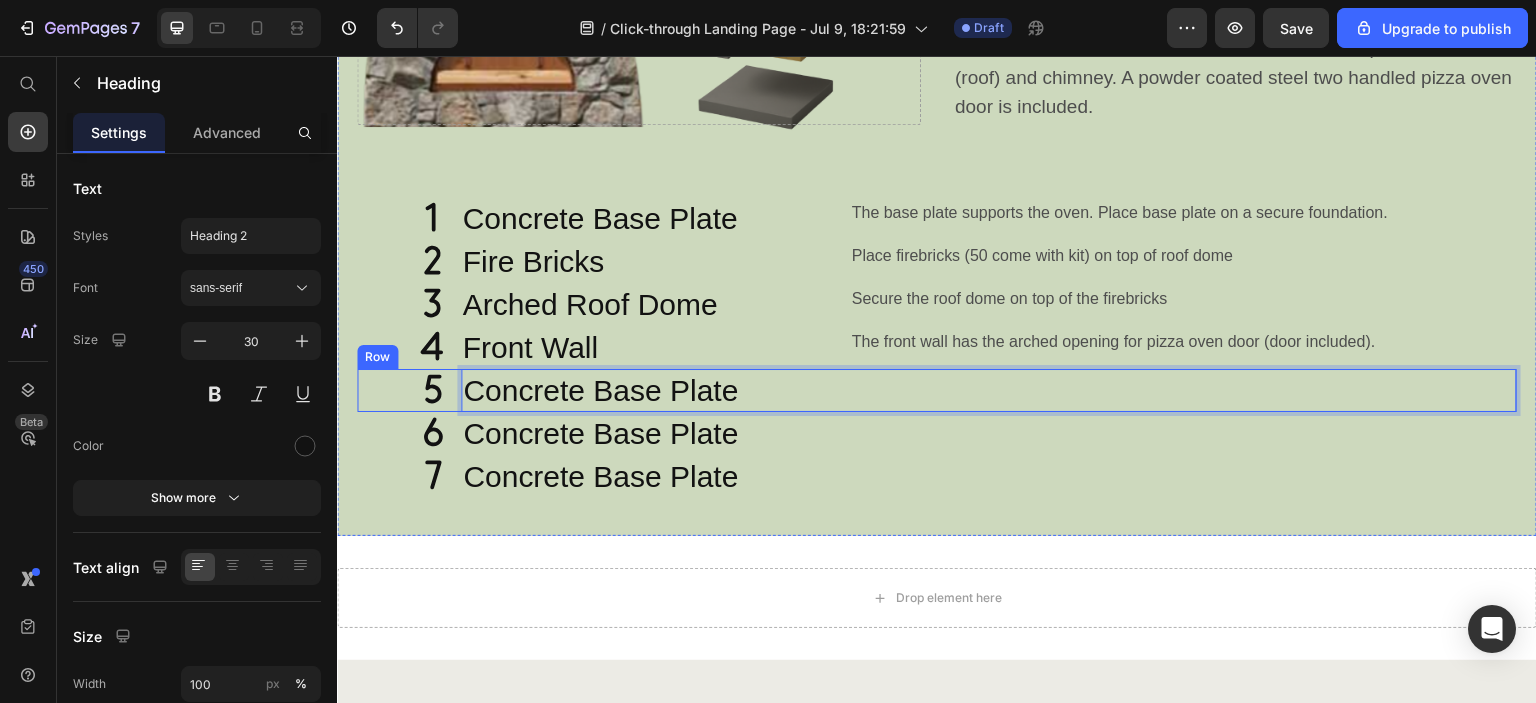 click on "Icon" at bounding box center (405, 390) 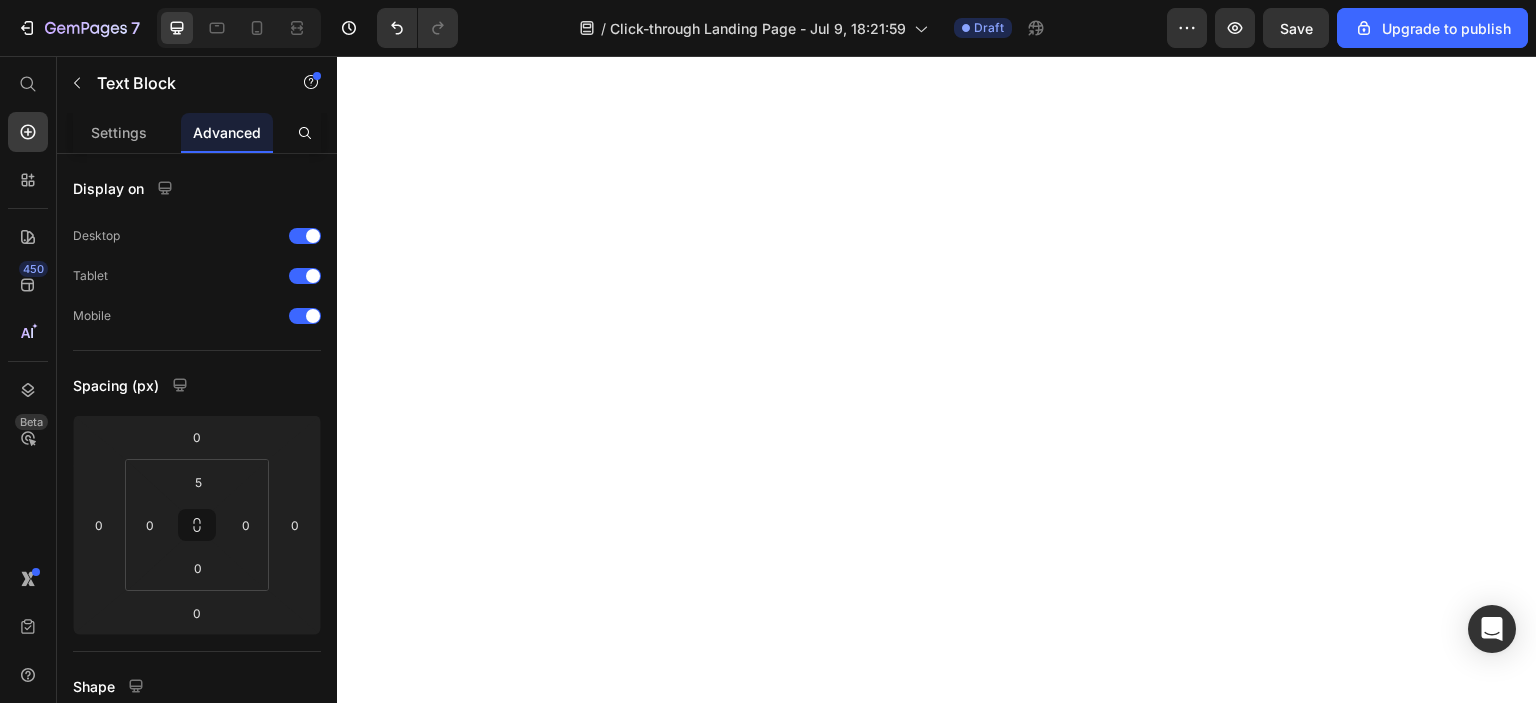 scroll, scrollTop: 0, scrollLeft: 0, axis: both 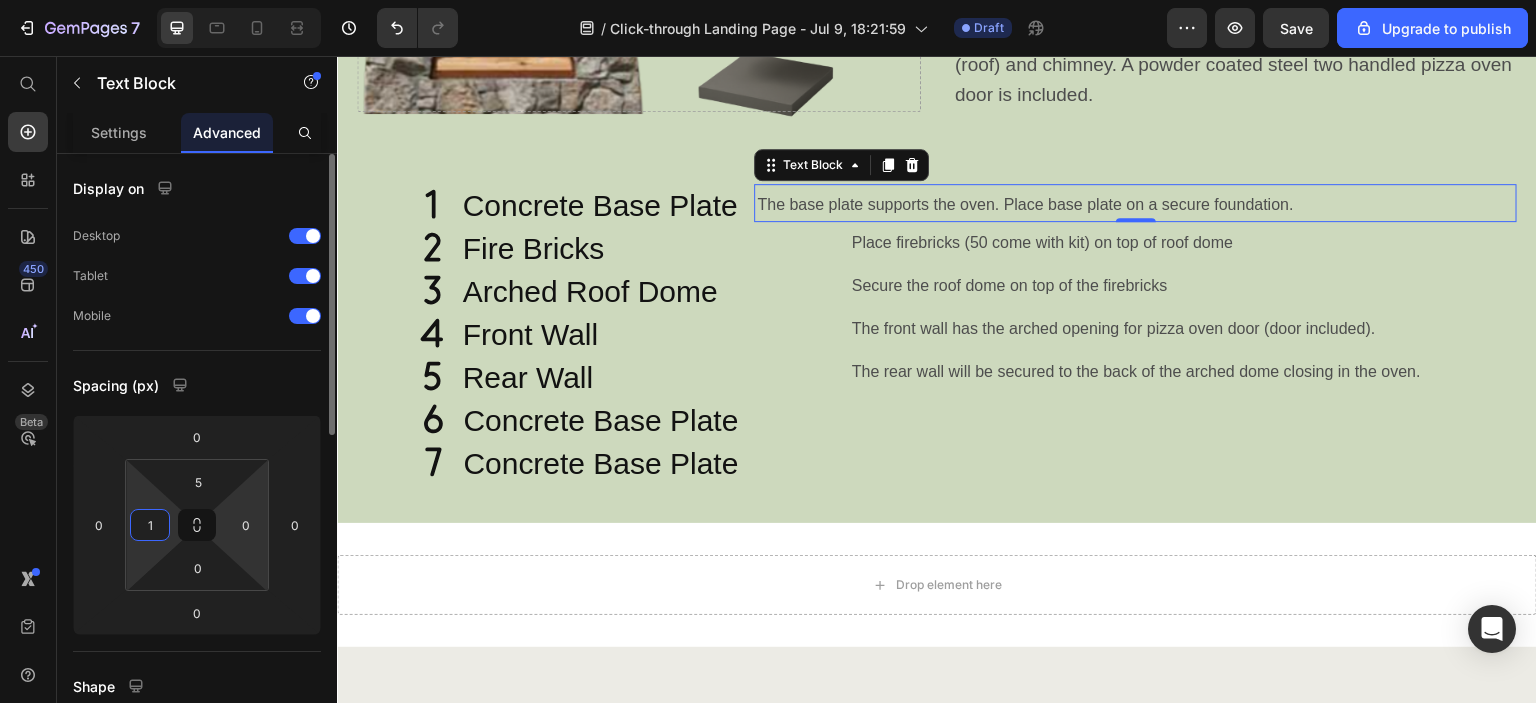 type on "10" 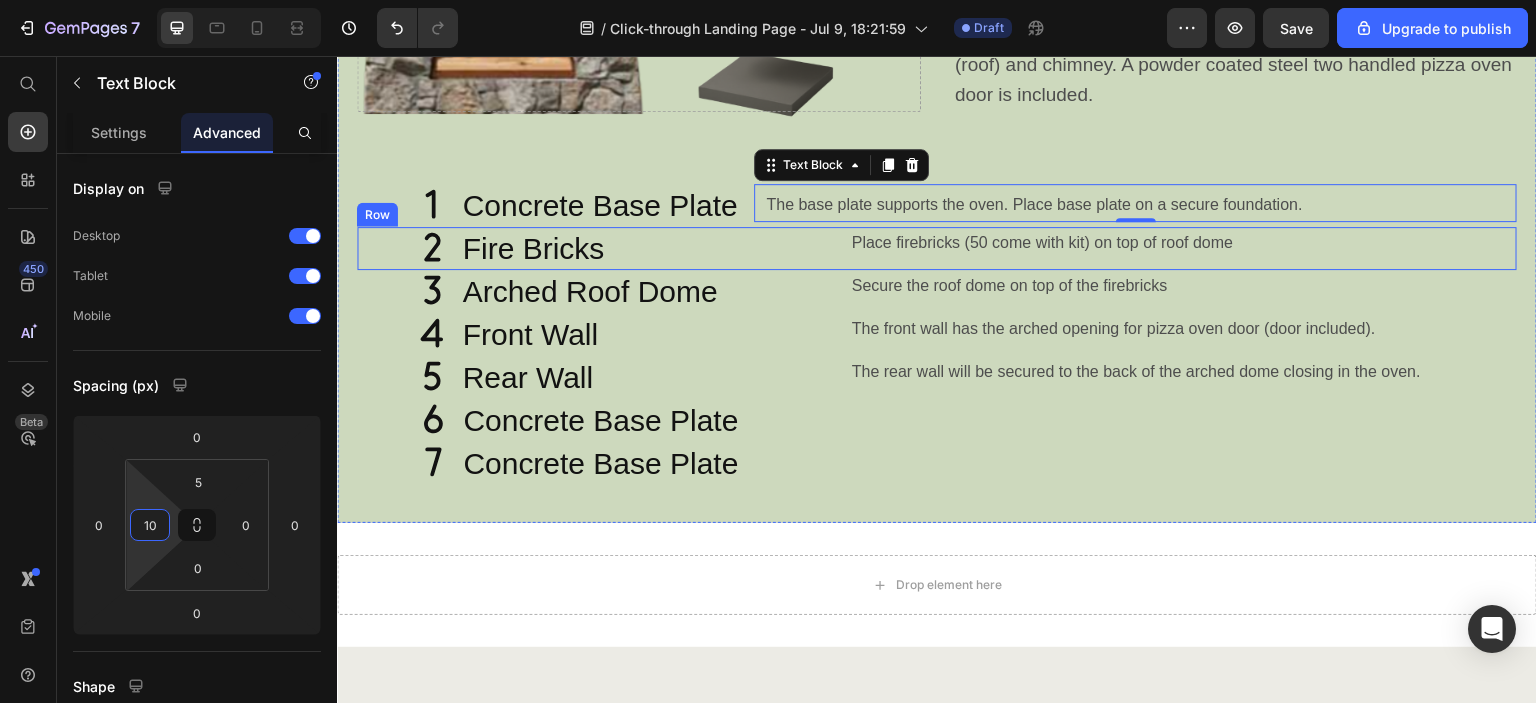 click on "Icon" at bounding box center (404, 248) 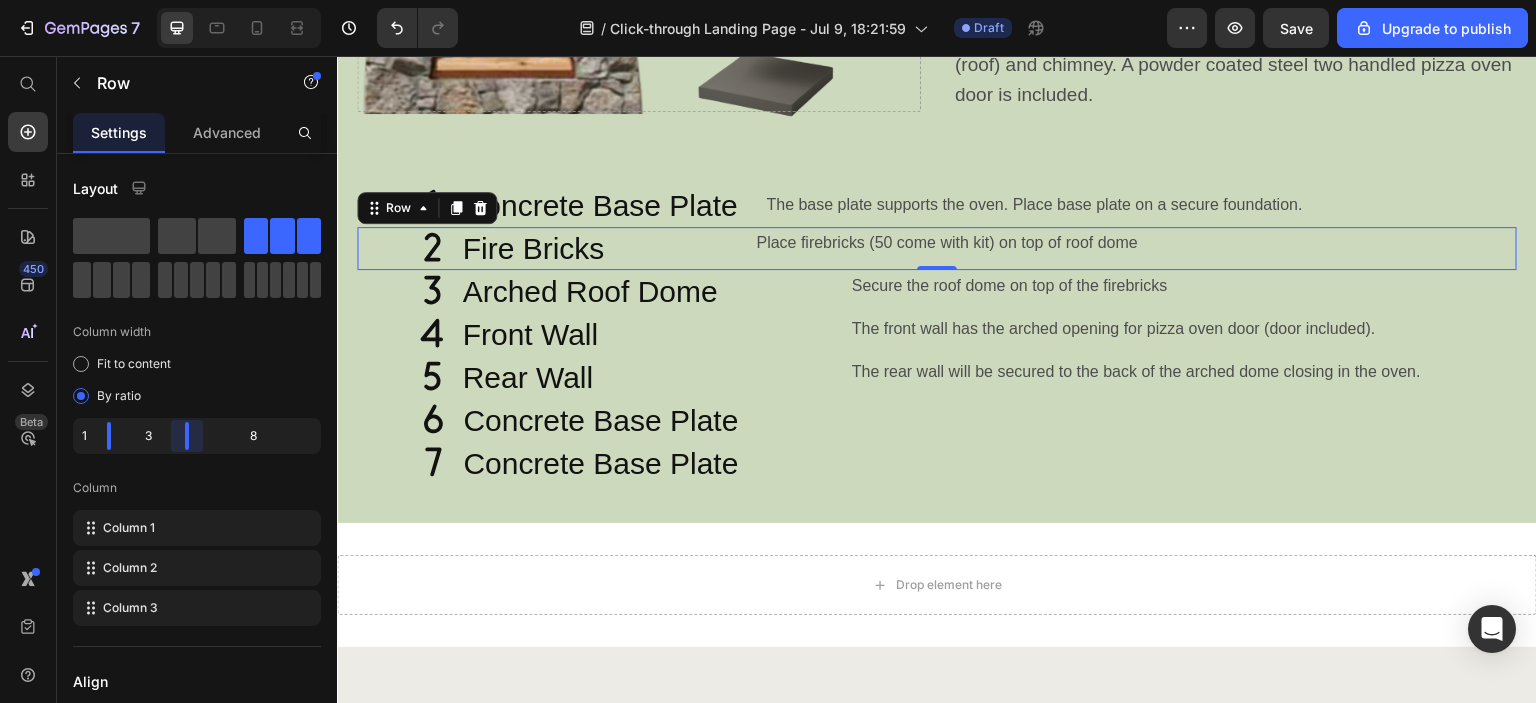 drag, startPoint x: 196, startPoint y: 435, endPoint x: 156, endPoint y: 438, distance: 40.112343 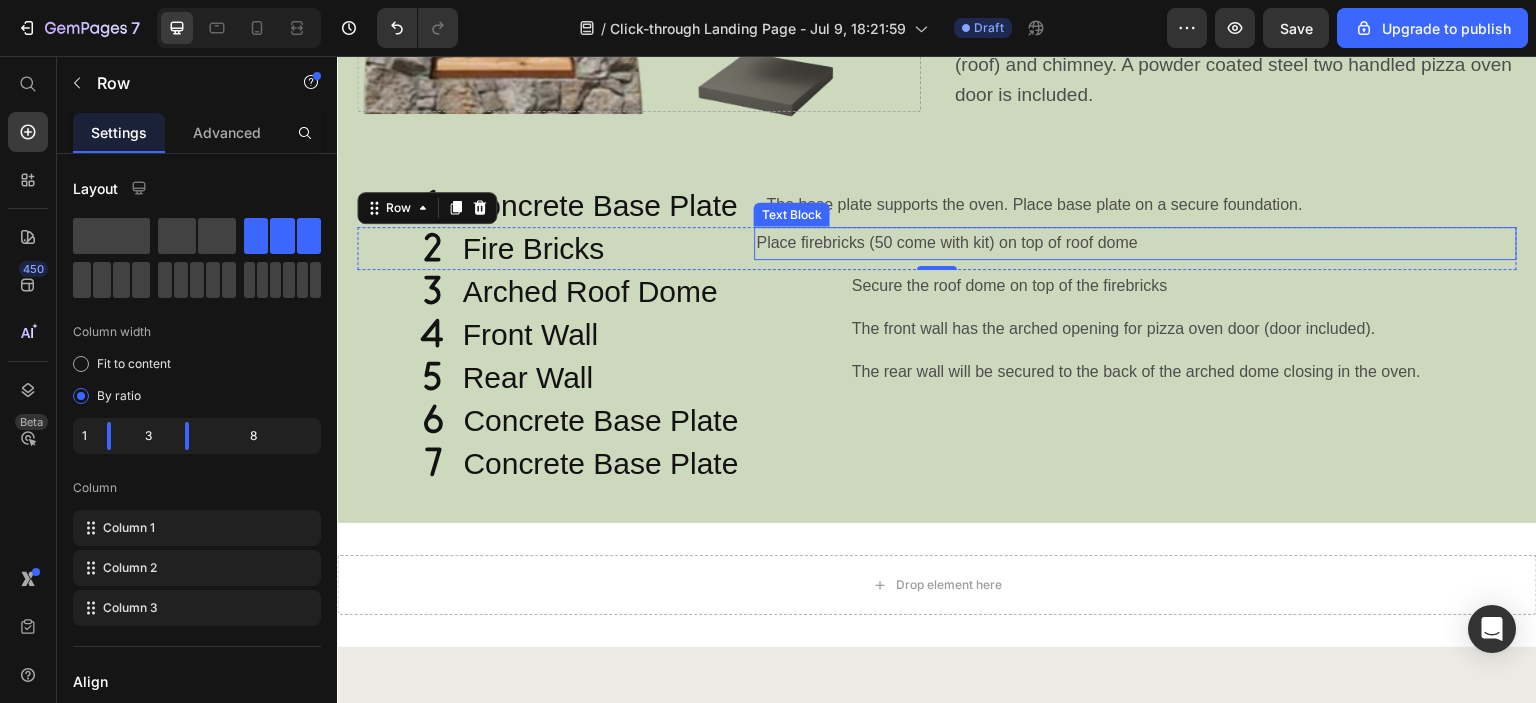 click on "Place firebricks (50 come with kit) on top of roof dome" at bounding box center (1135, 243) 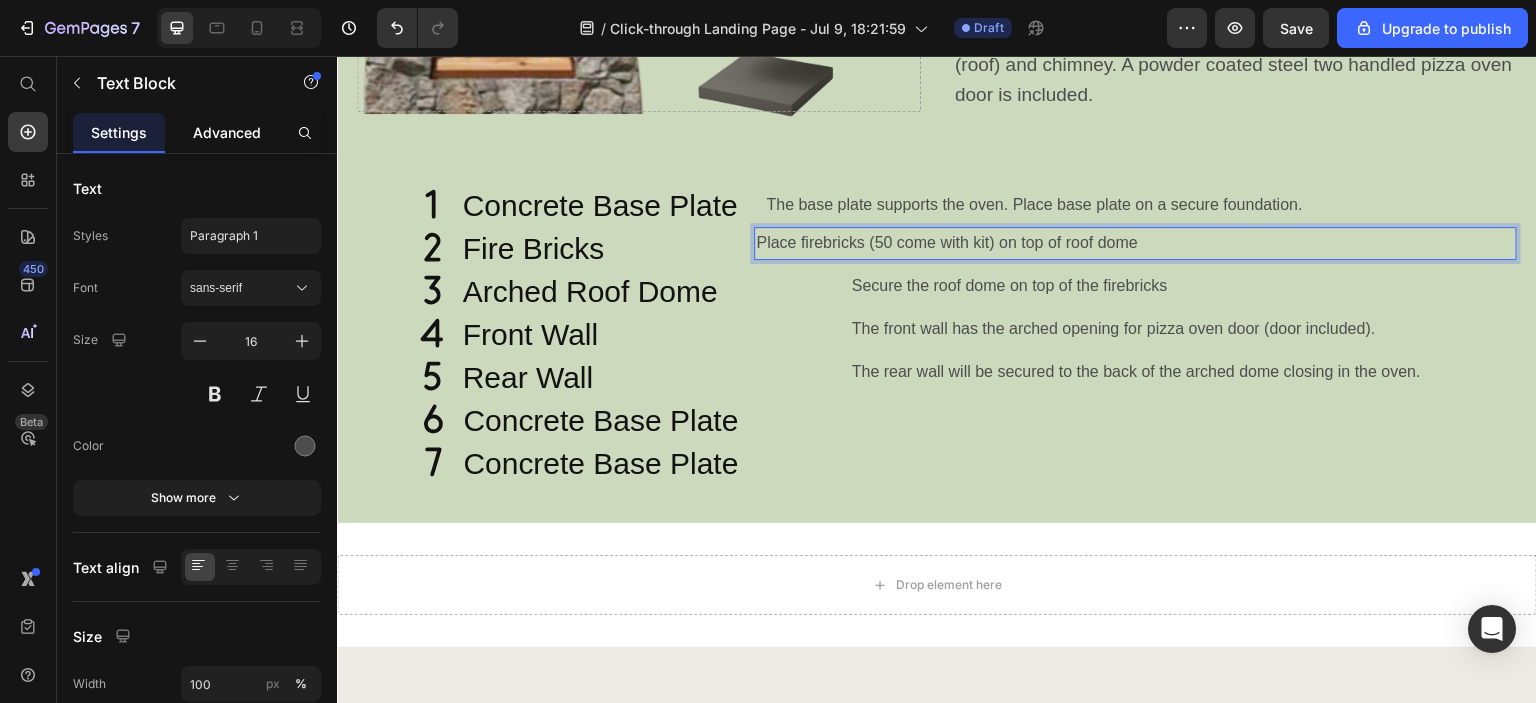 click on "Advanced" 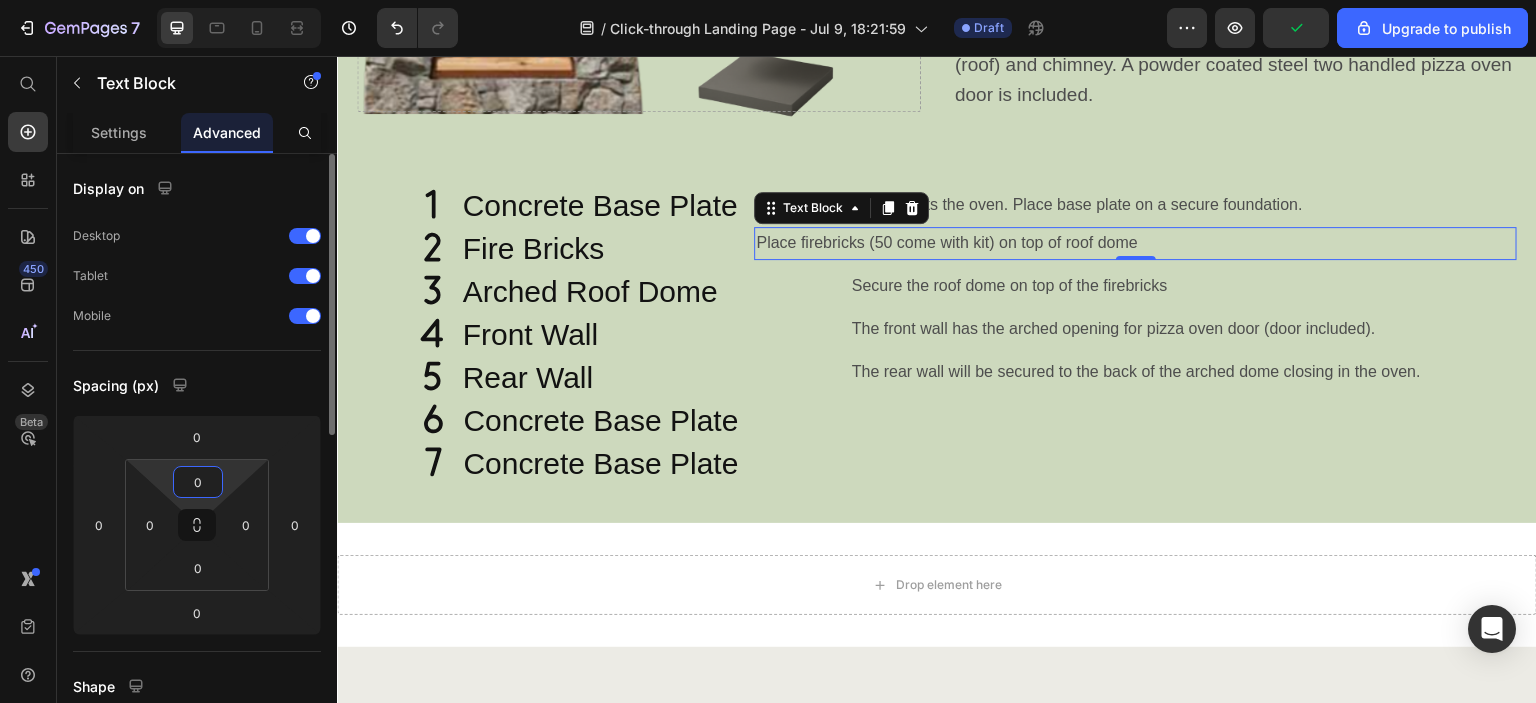 type on "1" 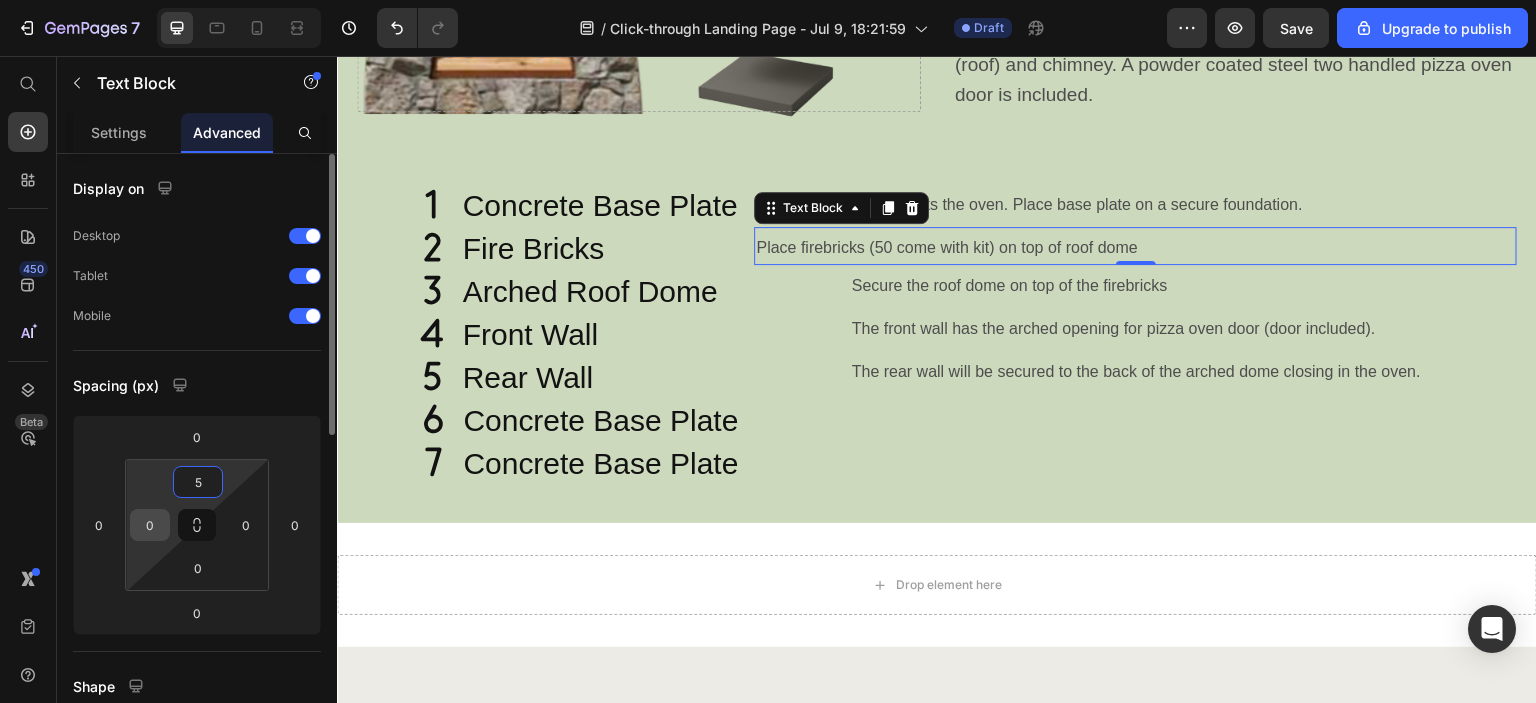 type on "5" 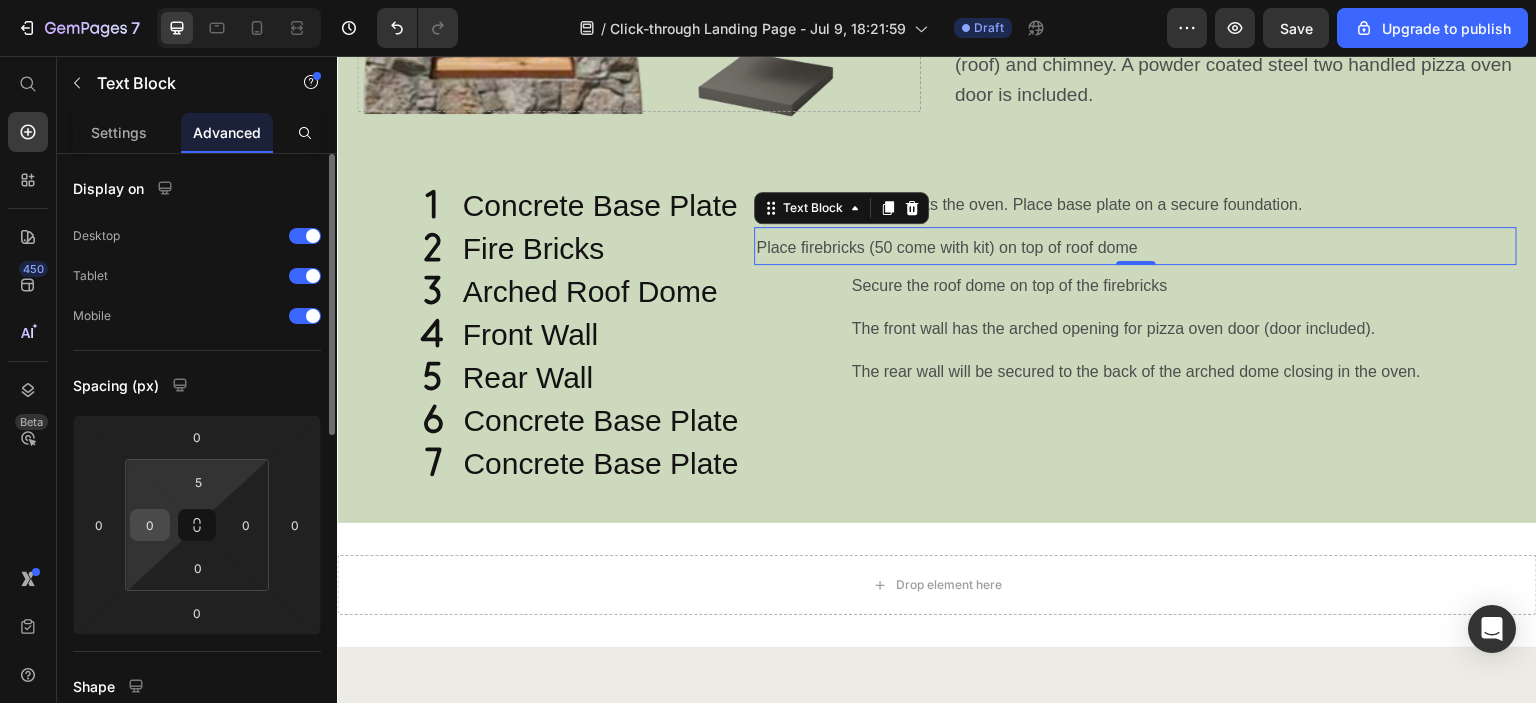 click on "0" at bounding box center [150, 525] 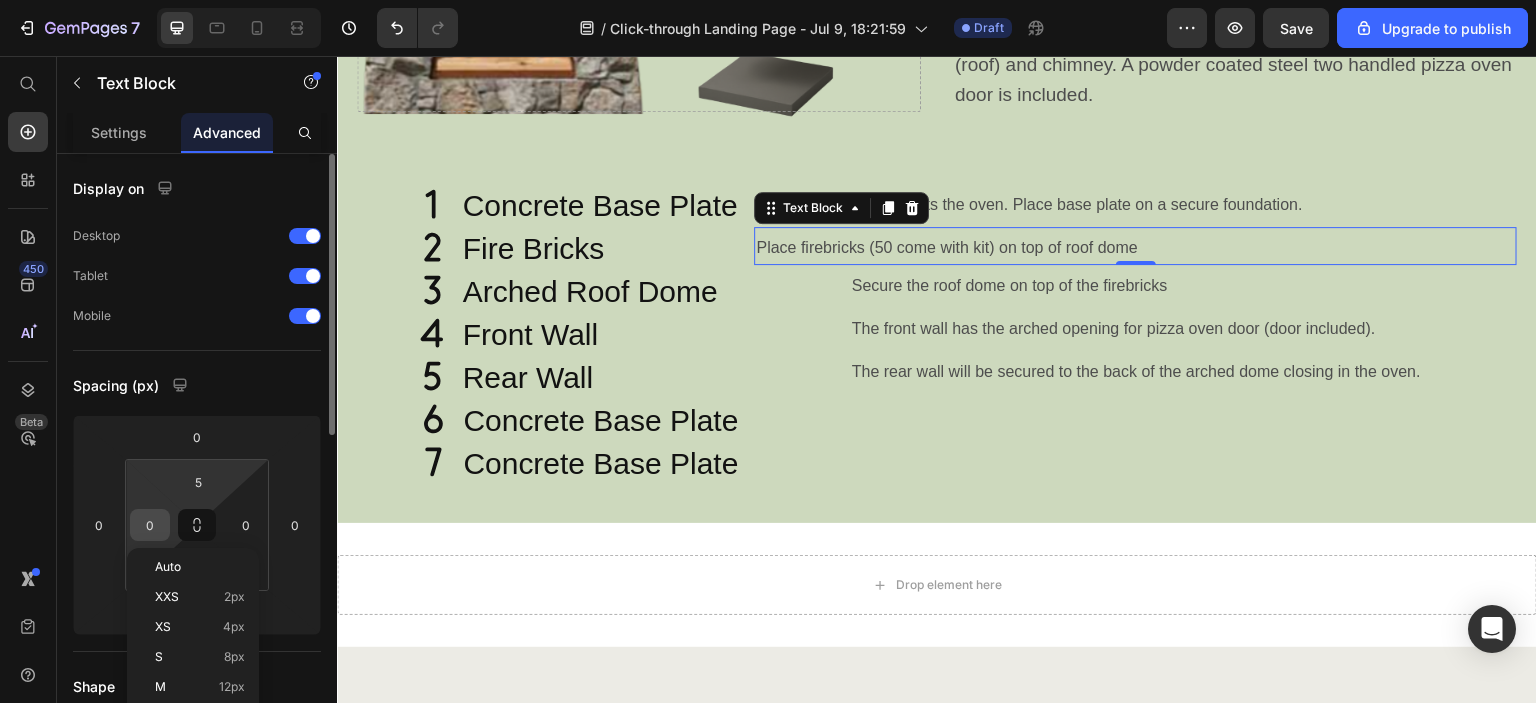 click on "0" at bounding box center (150, 525) 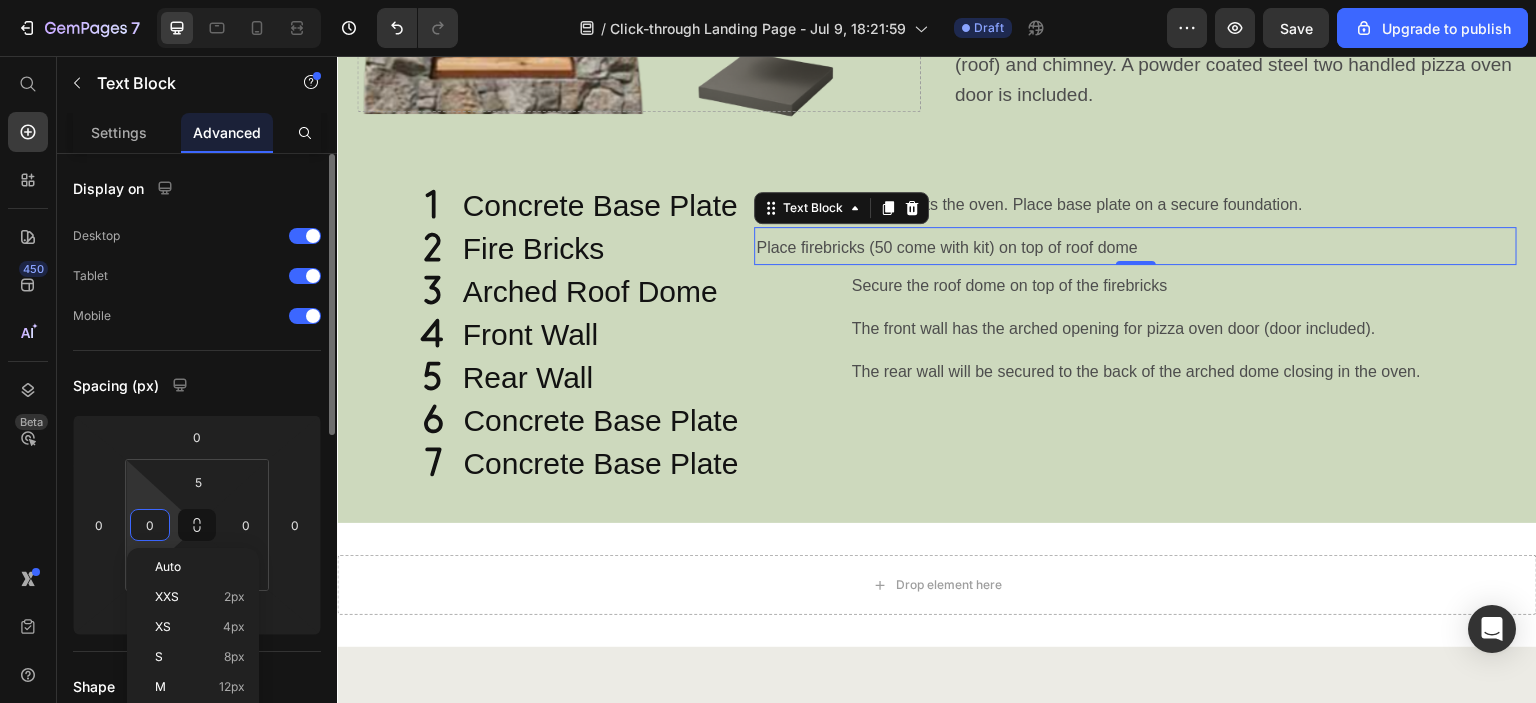 click on "0" at bounding box center [150, 525] 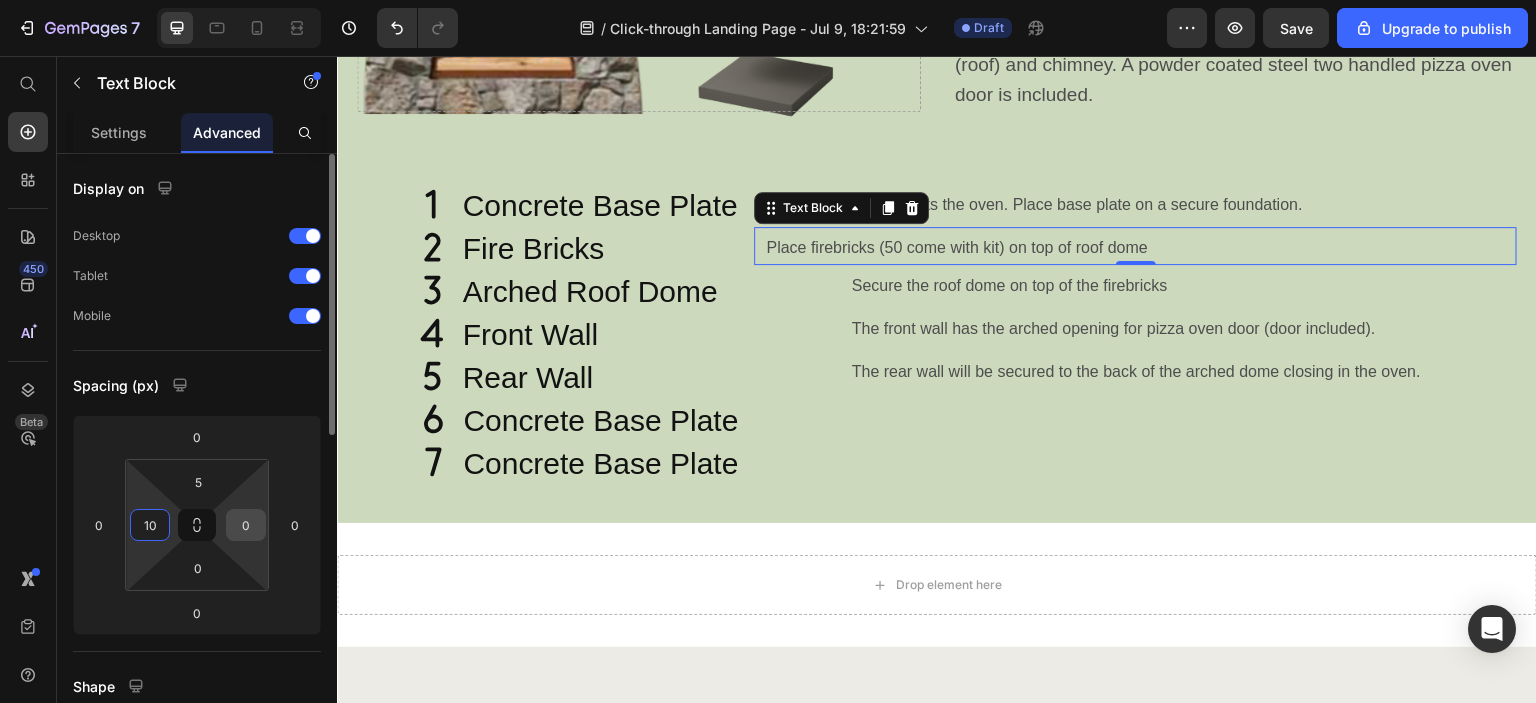 type on "10" 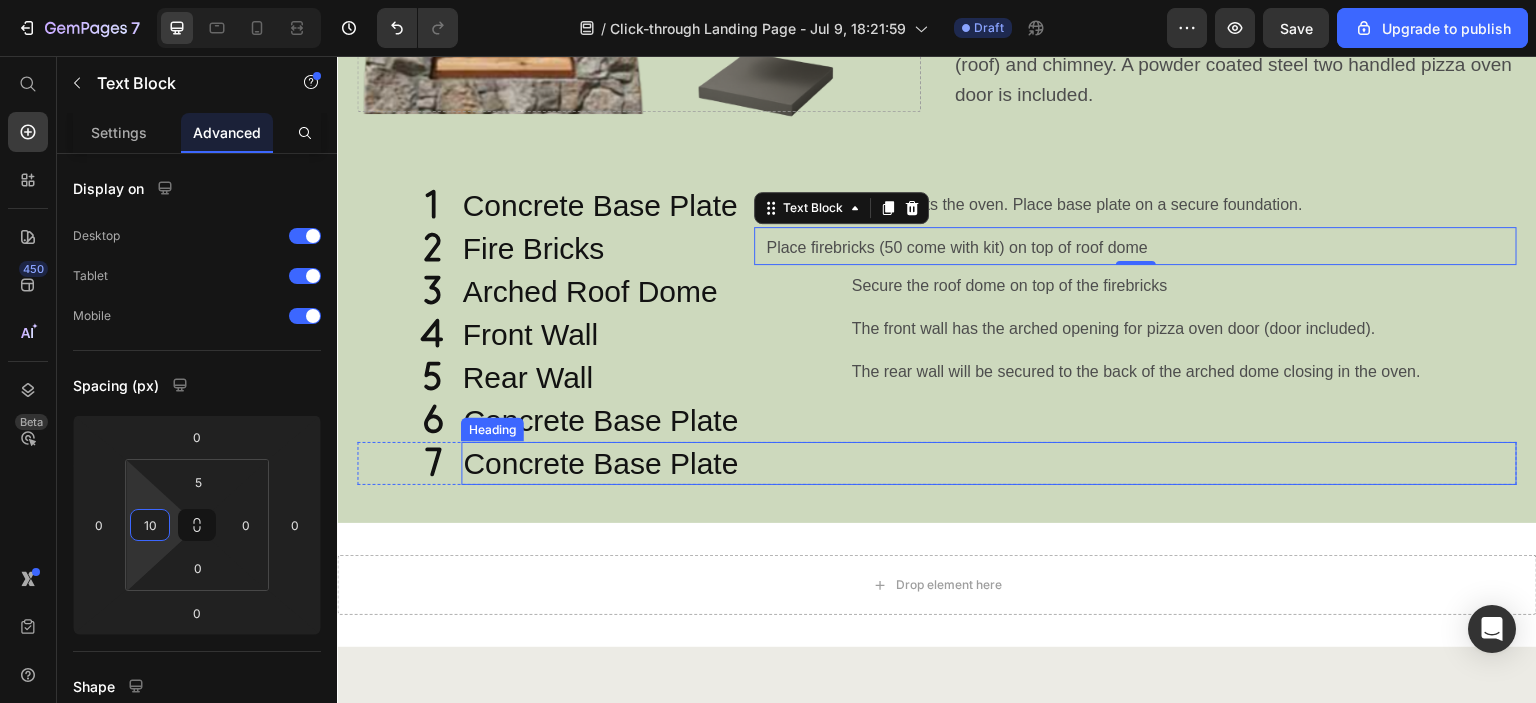 click on "Concrete Base Plate" at bounding box center [989, 420] 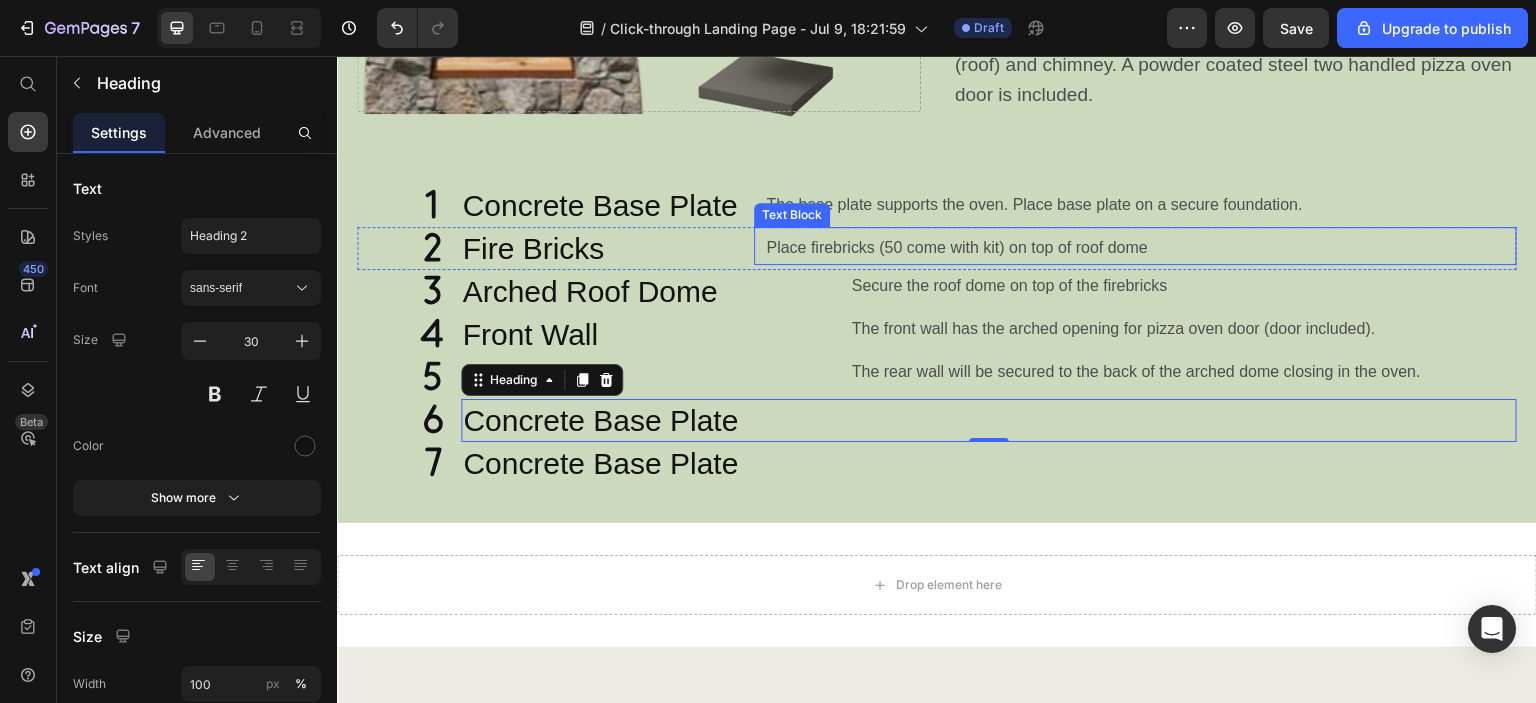 click on "Place firebricks (50 come with kit) on top of roof dome" at bounding box center [1140, 248] 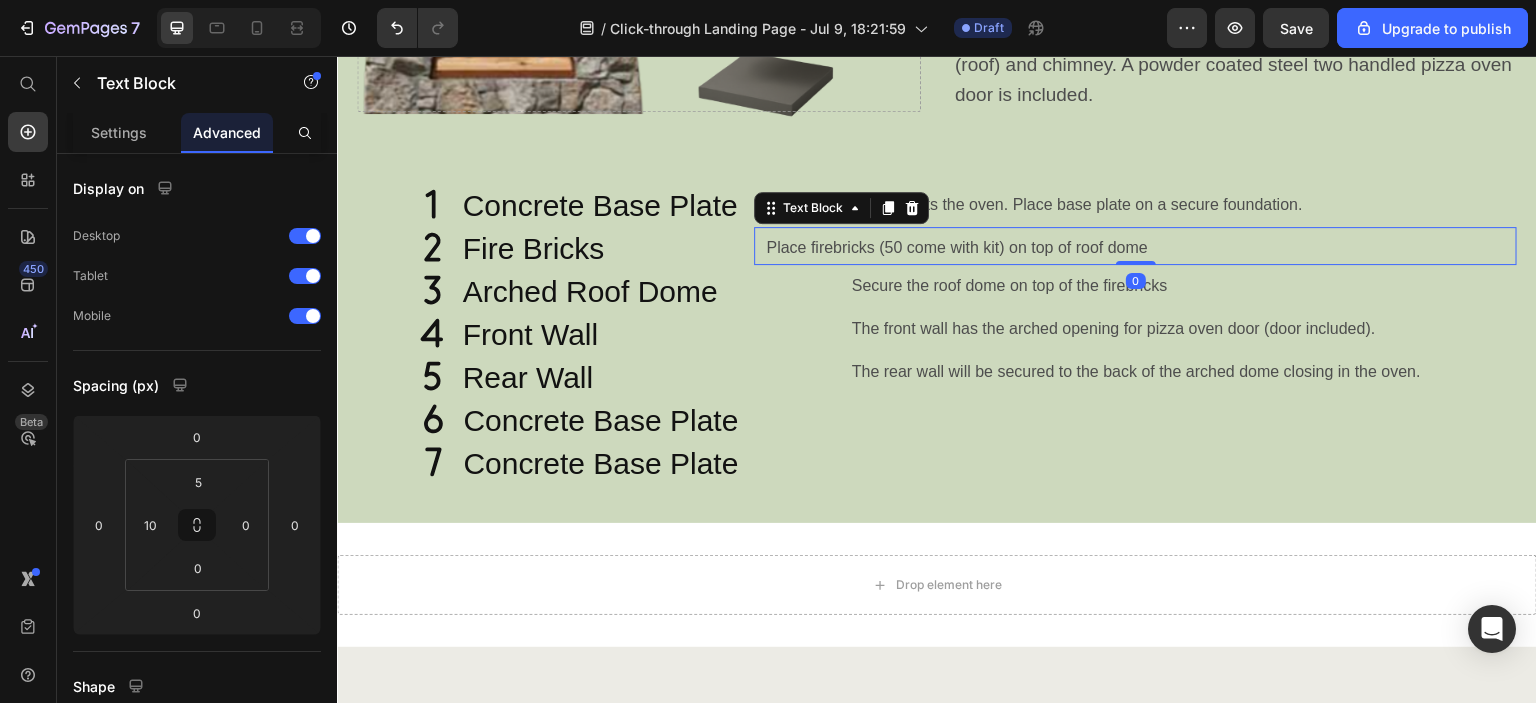 click on "Place firebricks (50 come with kit) on top of roof dome Text Block   0" at bounding box center (1135, 246) 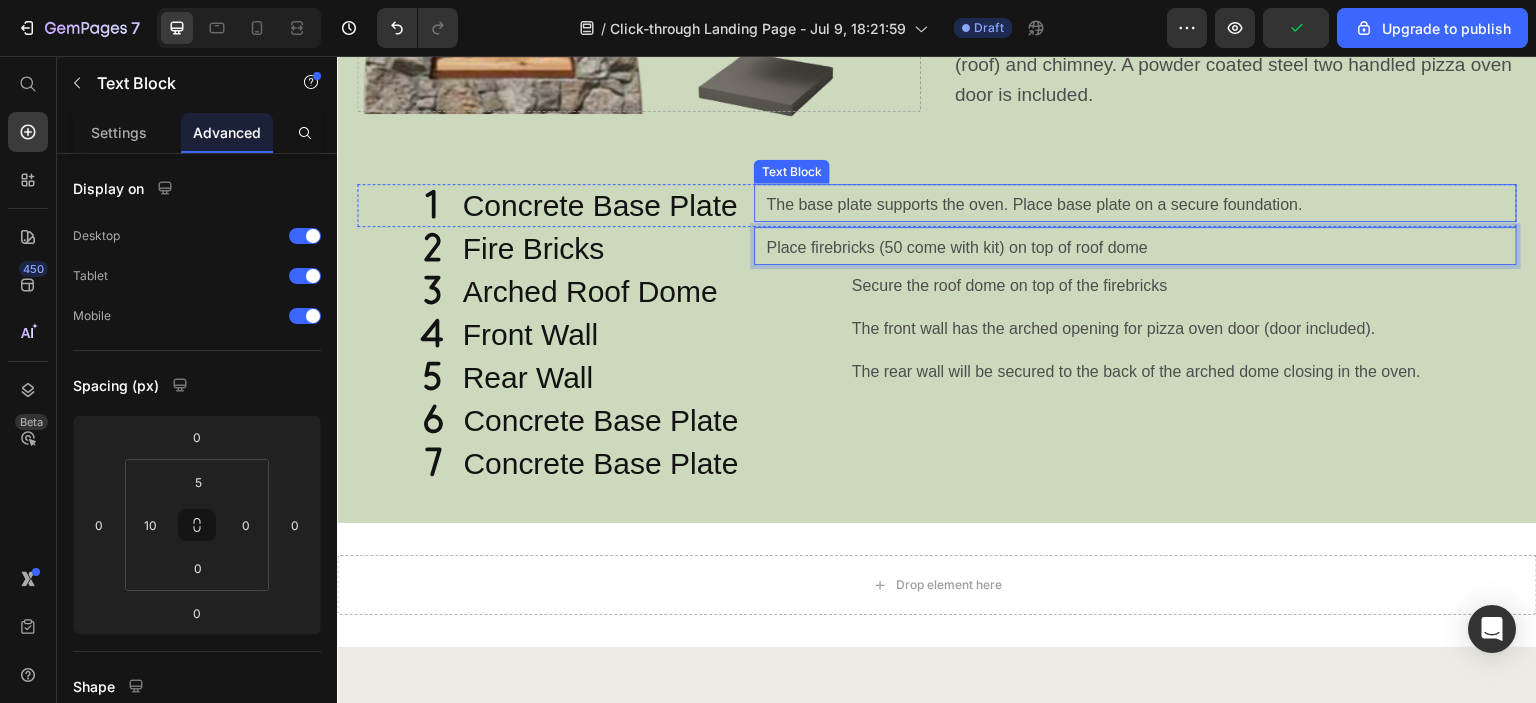 click on "The base plate supports the oven. Place base plate on a secure foundation." at bounding box center (1034, 205) 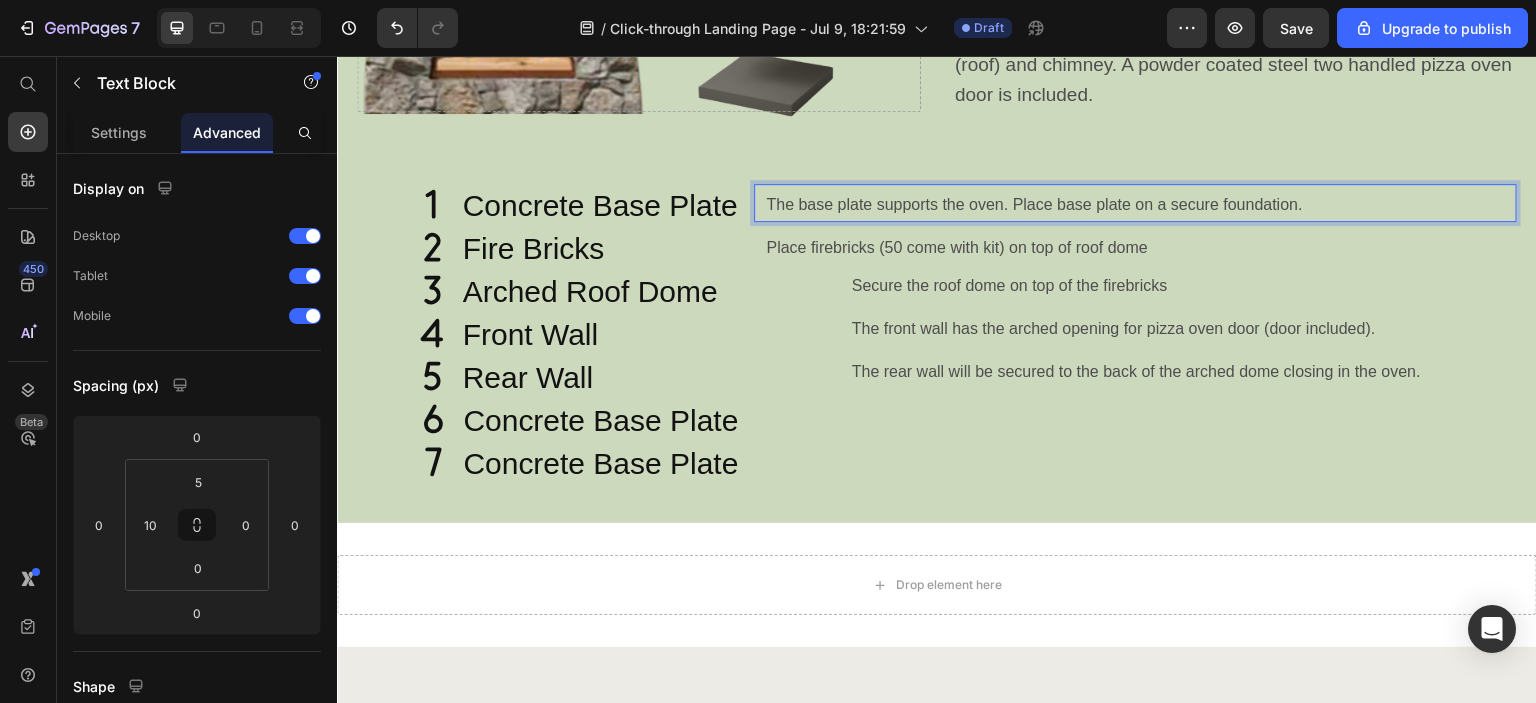 click on "Amerigo Components Heading The Amerigo Pizza Oven comes with 7 components: Base for firebrick, Firebricks, Front arched wall, back wall, pizza oven dome (roof) and chimney. A powder coated steel two handled pizza oven door is included.  Text Block Row
Drop element here" at bounding box center (937, 21) 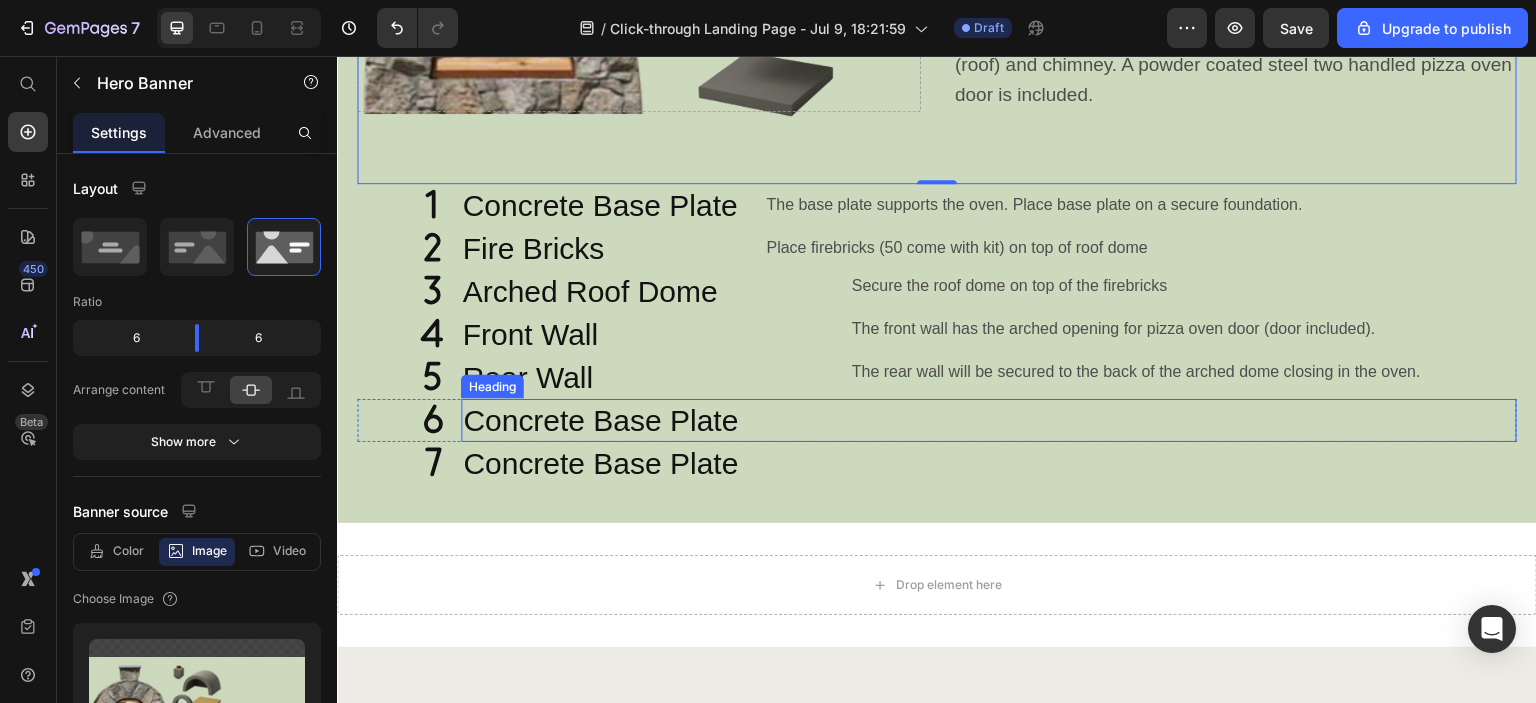 click on "Concrete Base Plate" at bounding box center [989, 420] 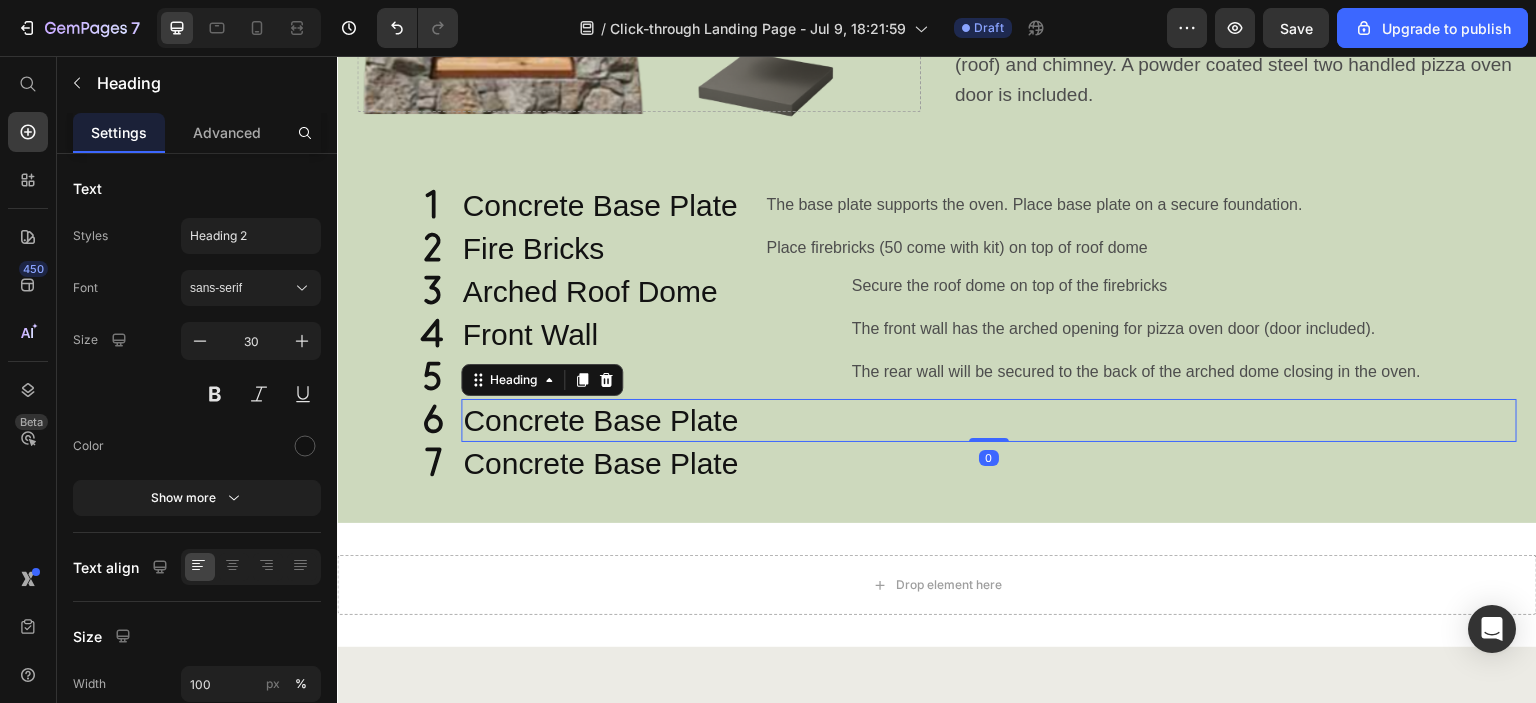 click on "Concrete Base Plate" at bounding box center [989, 420] 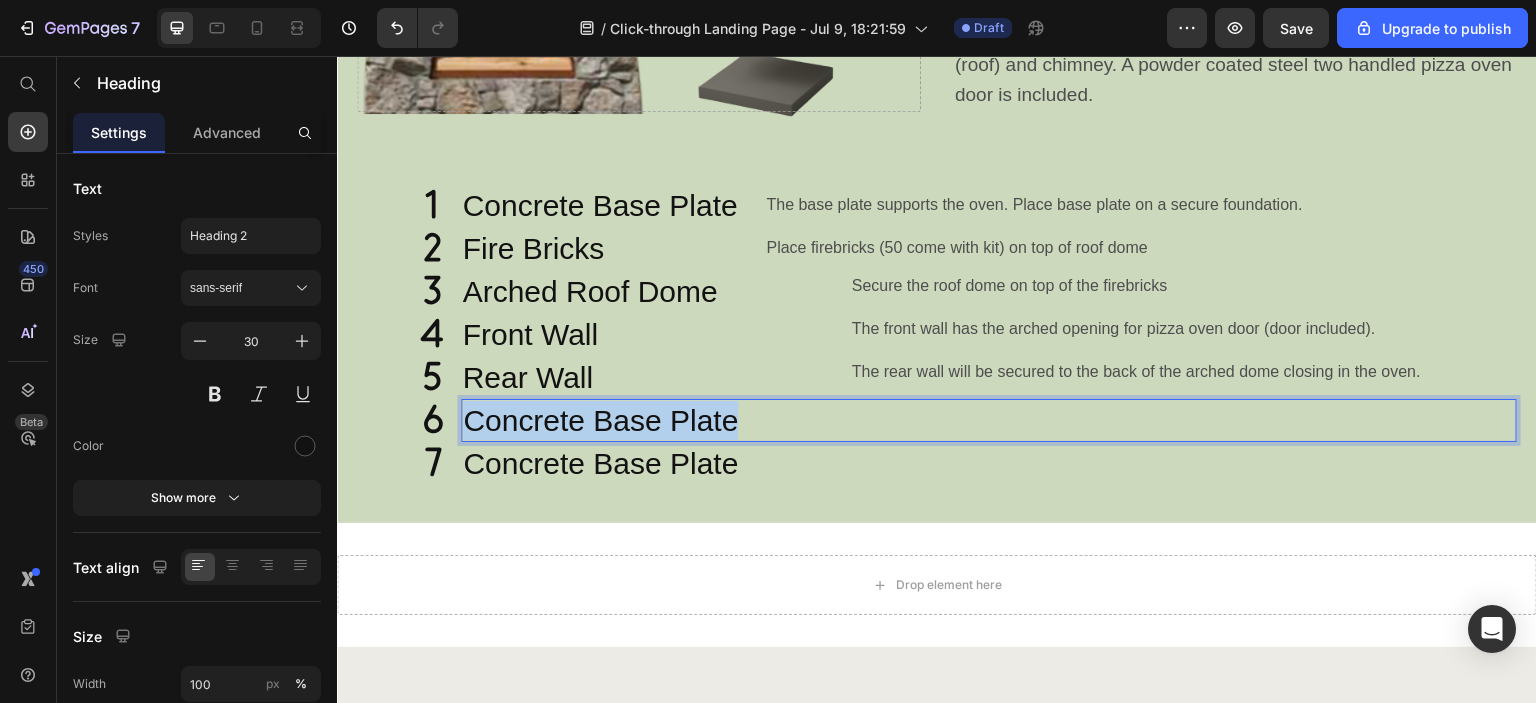 click on "Concrete Base Plate" at bounding box center [989, 420] 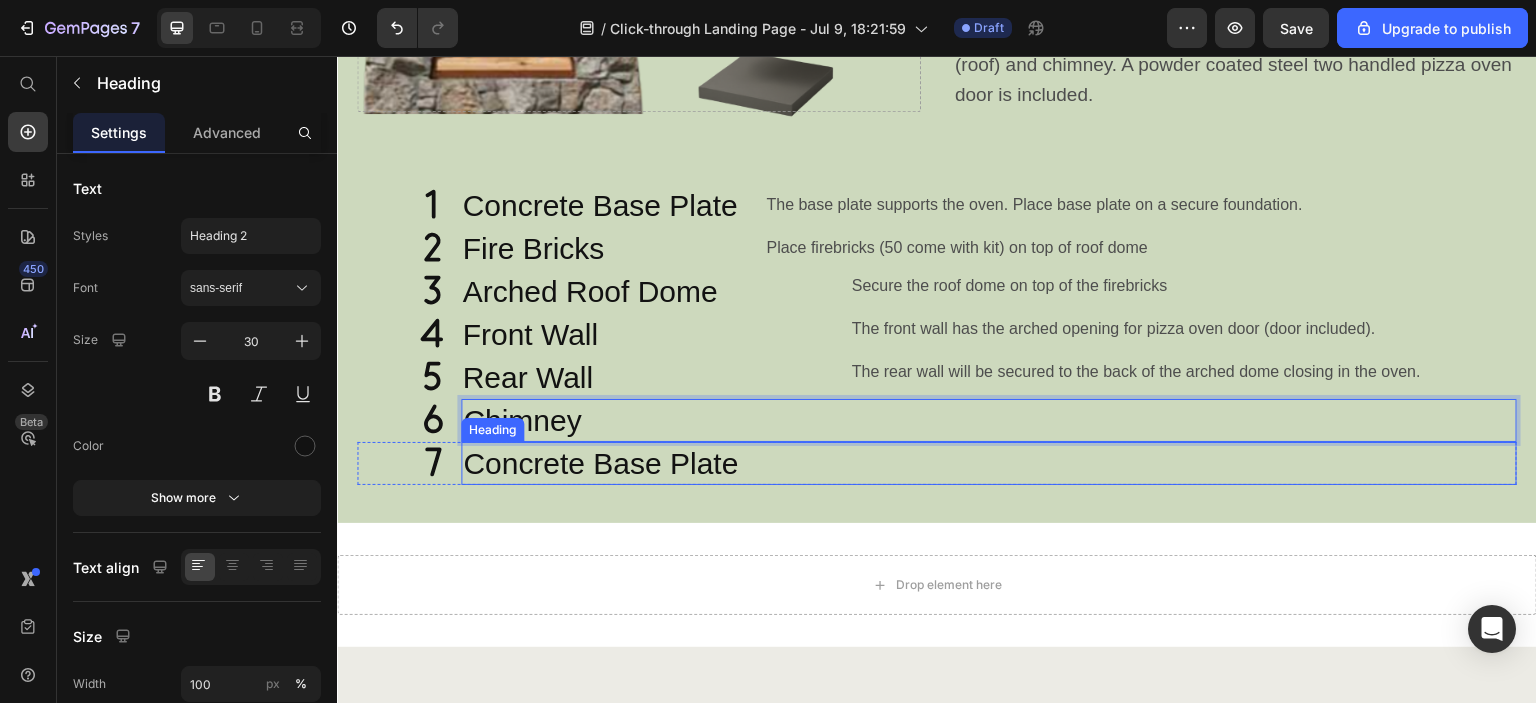 click on "Concrete Base Plate" at bounding box center [989, 463] 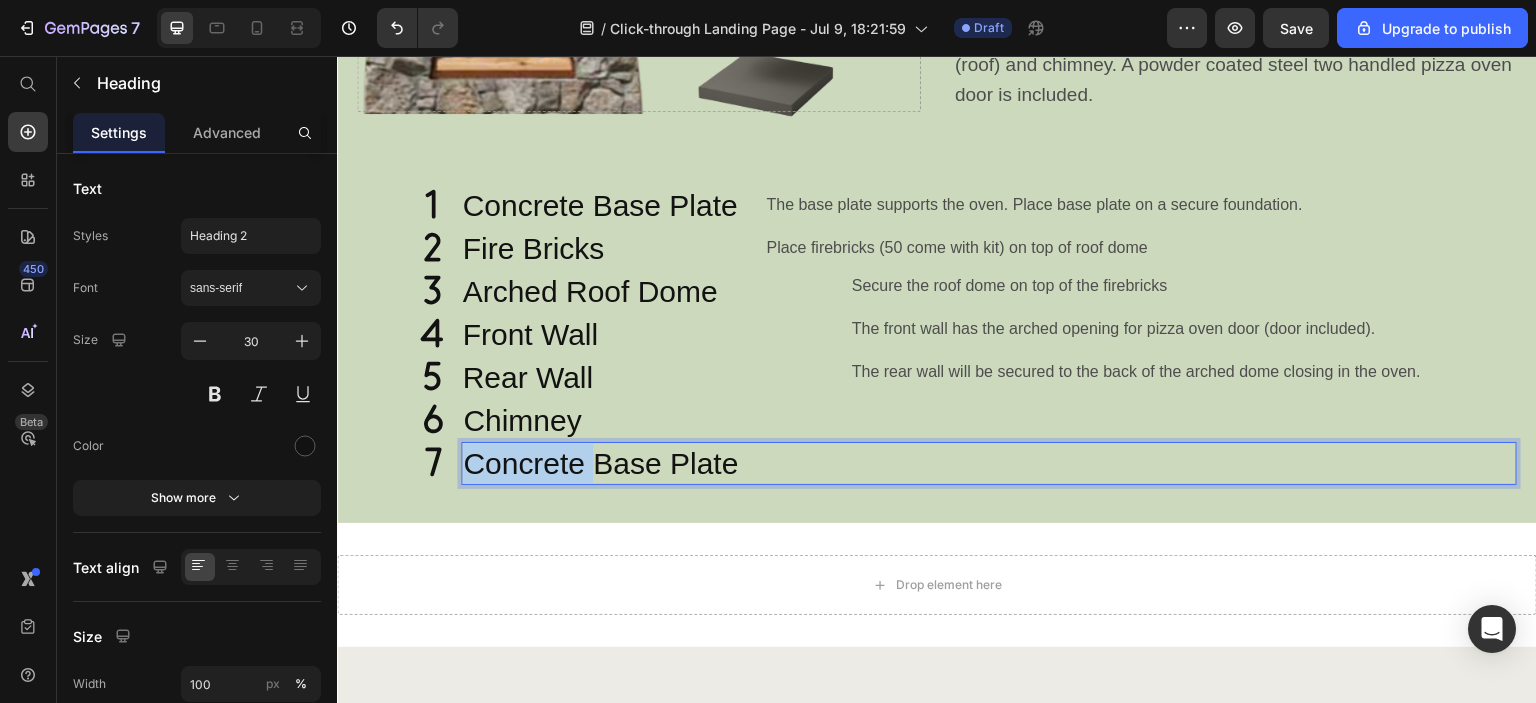 click on "Concrete Base Plate" at bounding box center (989, 463) 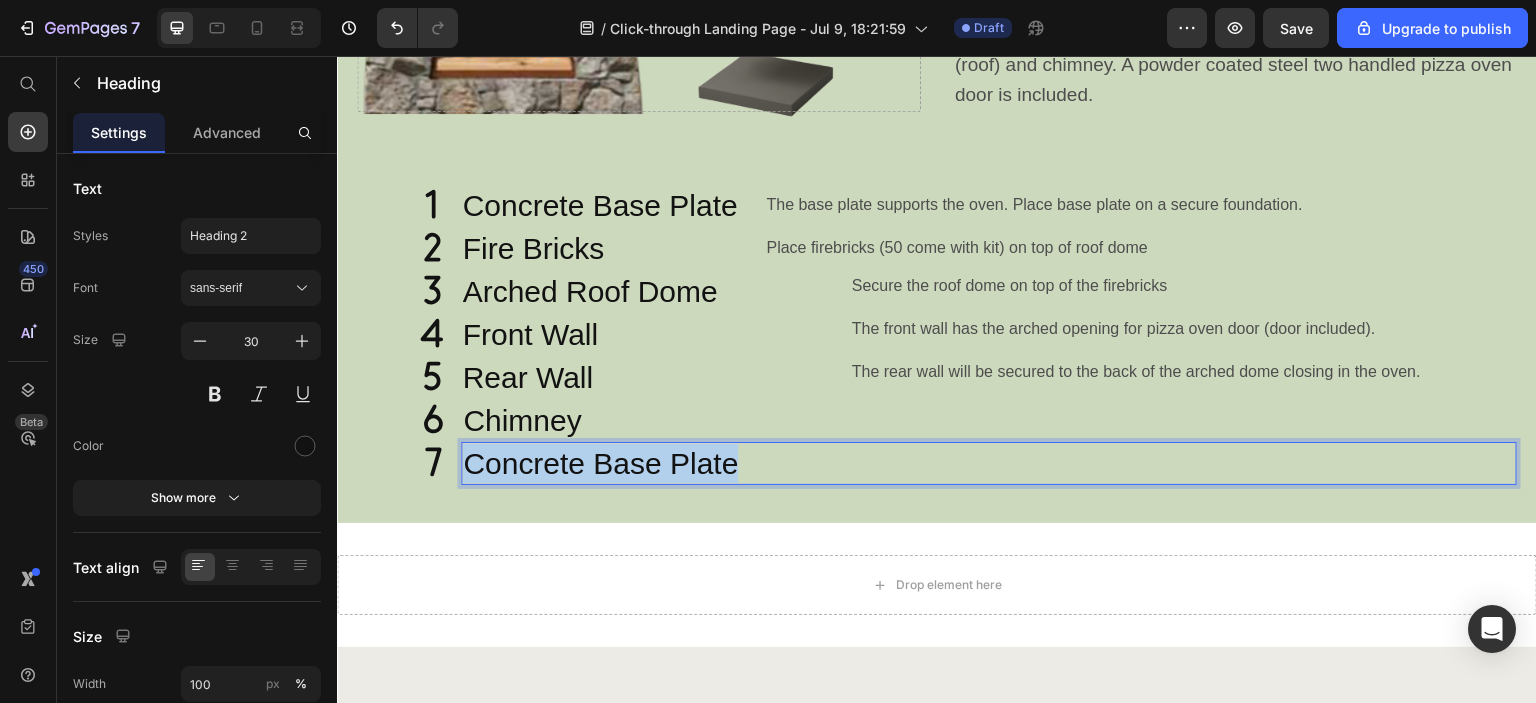 click on "Concrete Base Plate" at bounding box center [989, 463] 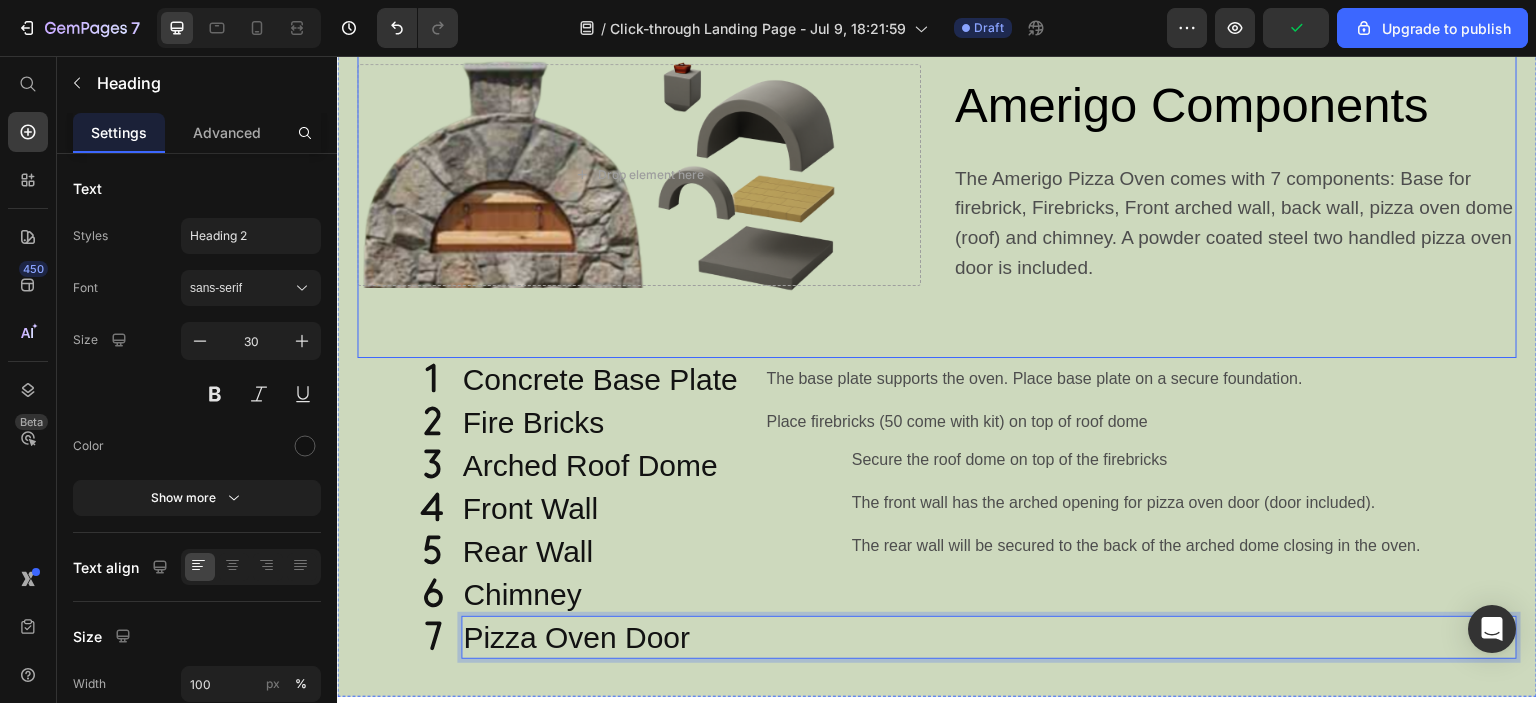 scroll, scrollTop: 1200, scrollLeft: 0, axis: vertical 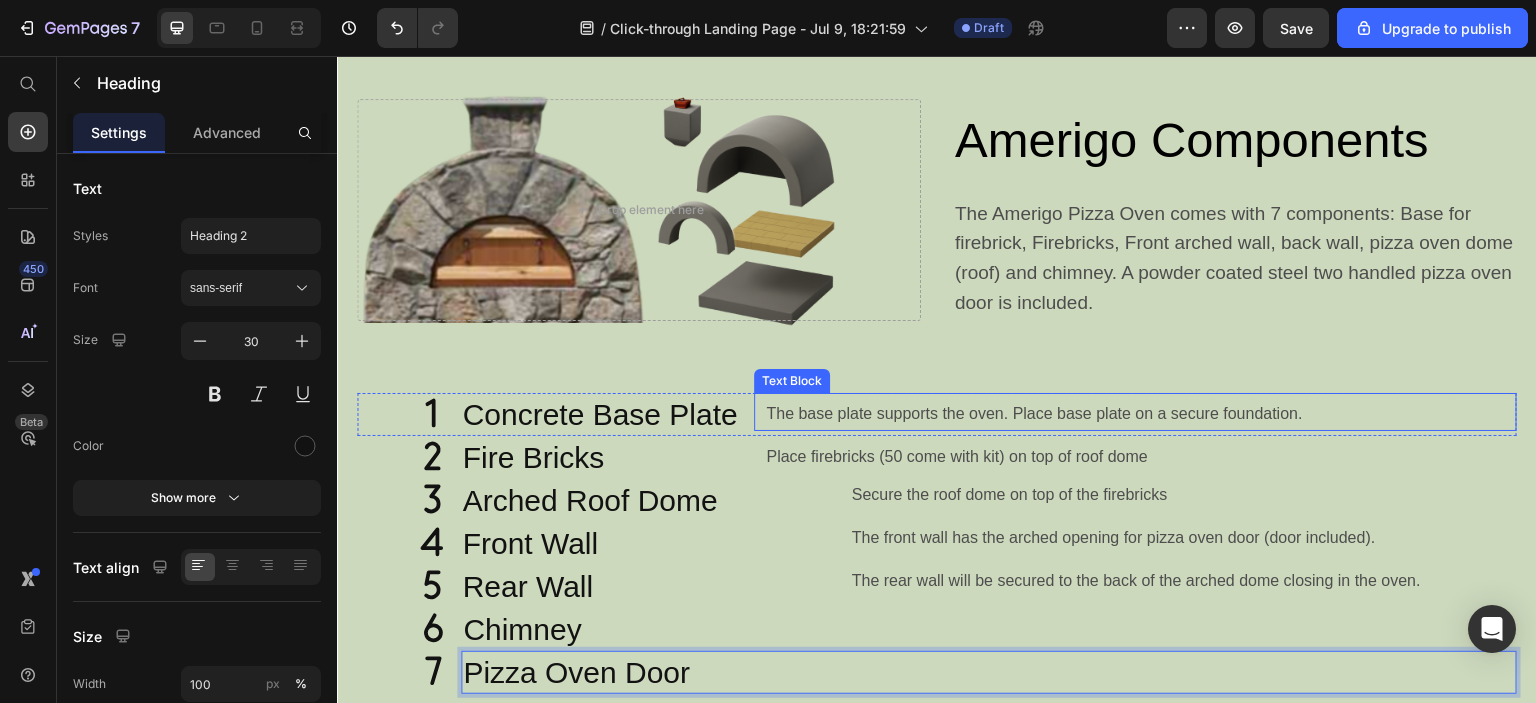 click on "The base plate supports the oven. Place base plate on a secure foundation." at bounding box center (1034, 414) 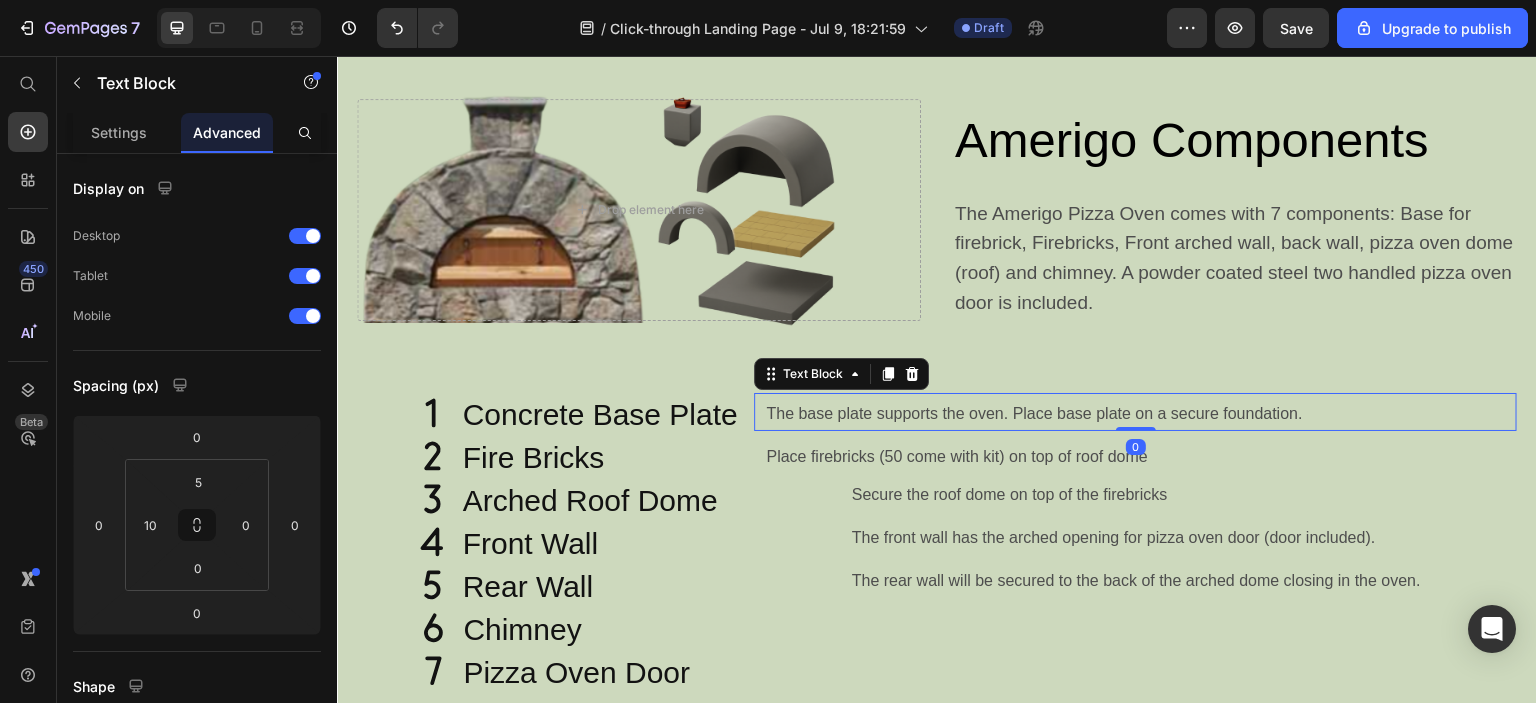 click on "The base plate supports the oven. Place base plate on a secure foundation. Text Block   0" at bounding box center (1135, 412) 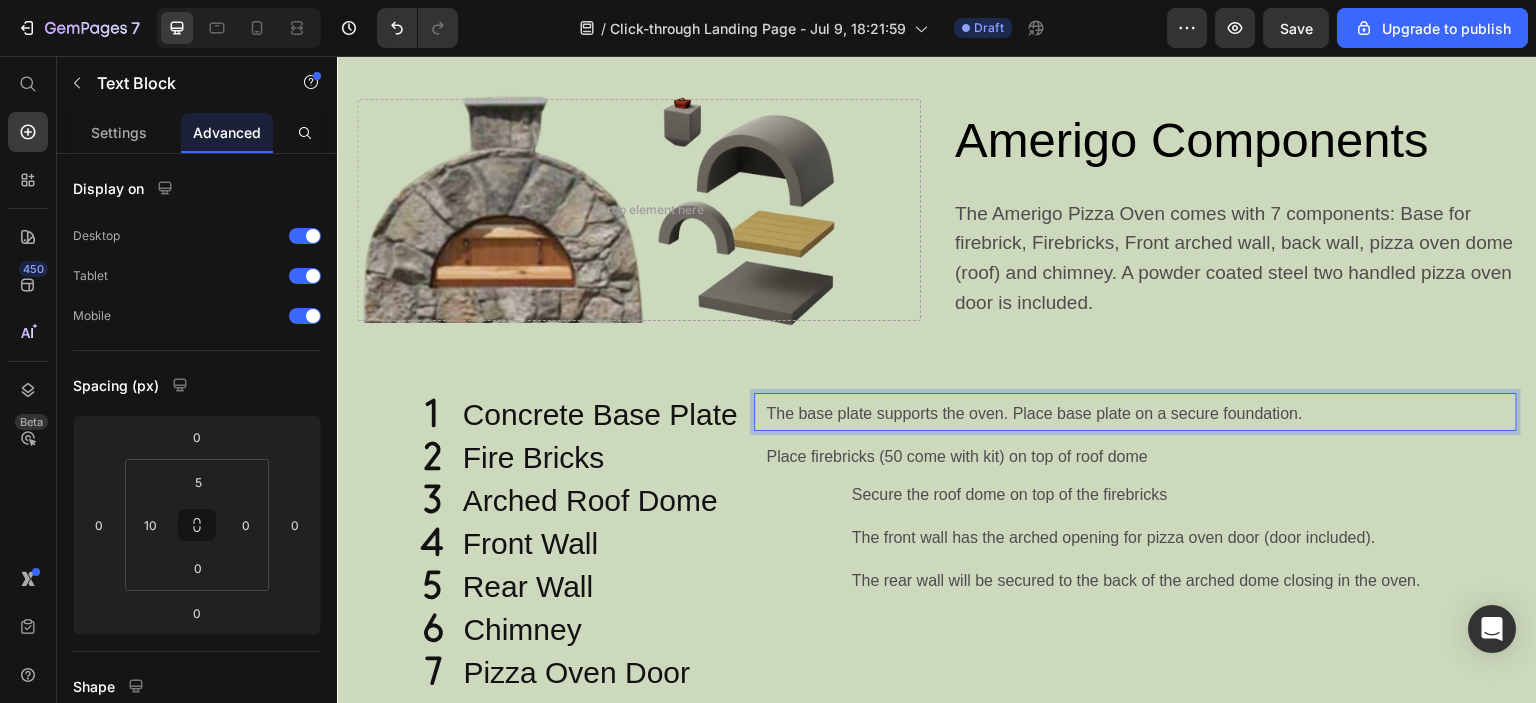 click on "The base plate supports the oven. Place base plate on a secure foundation." at bounding box center (1034, 414) 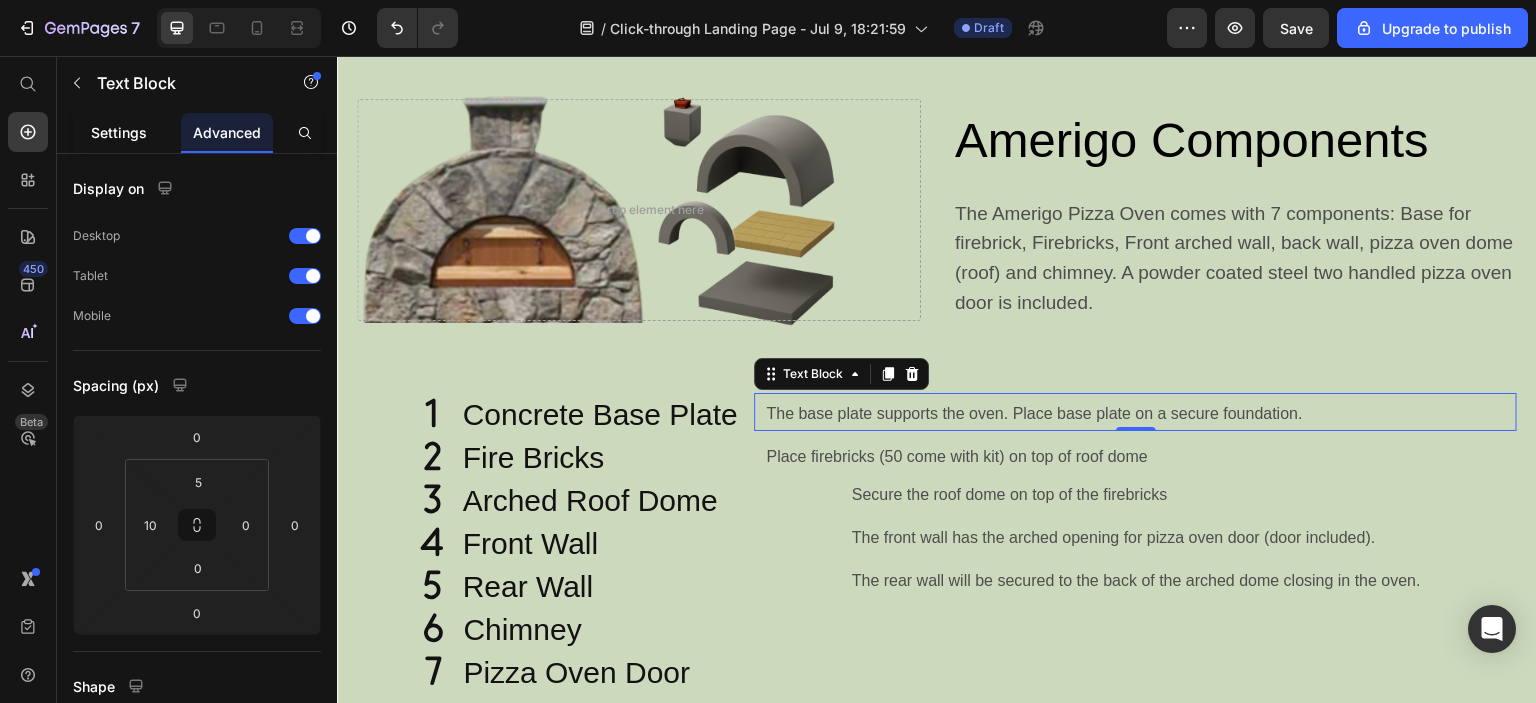 click on "Settings" at bounding box center [119, 132] 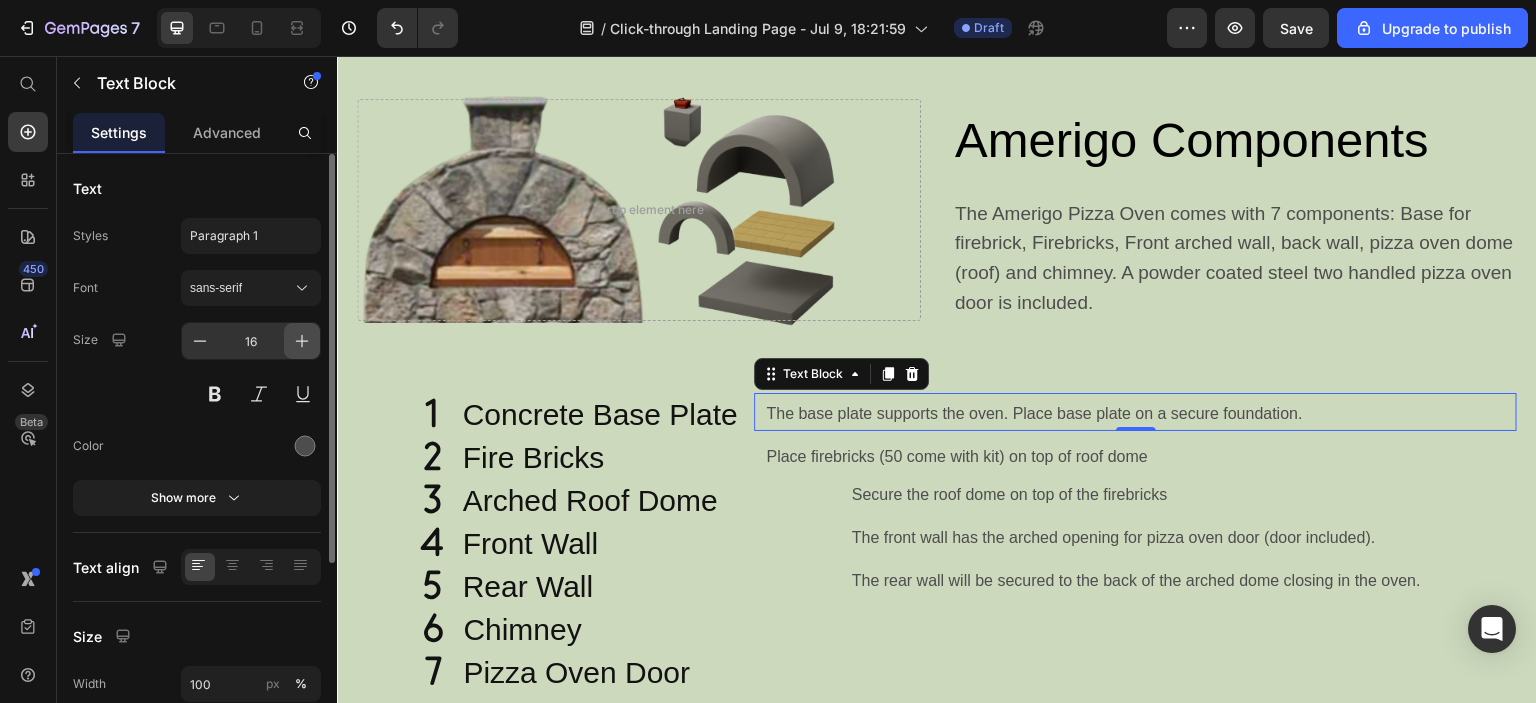 click 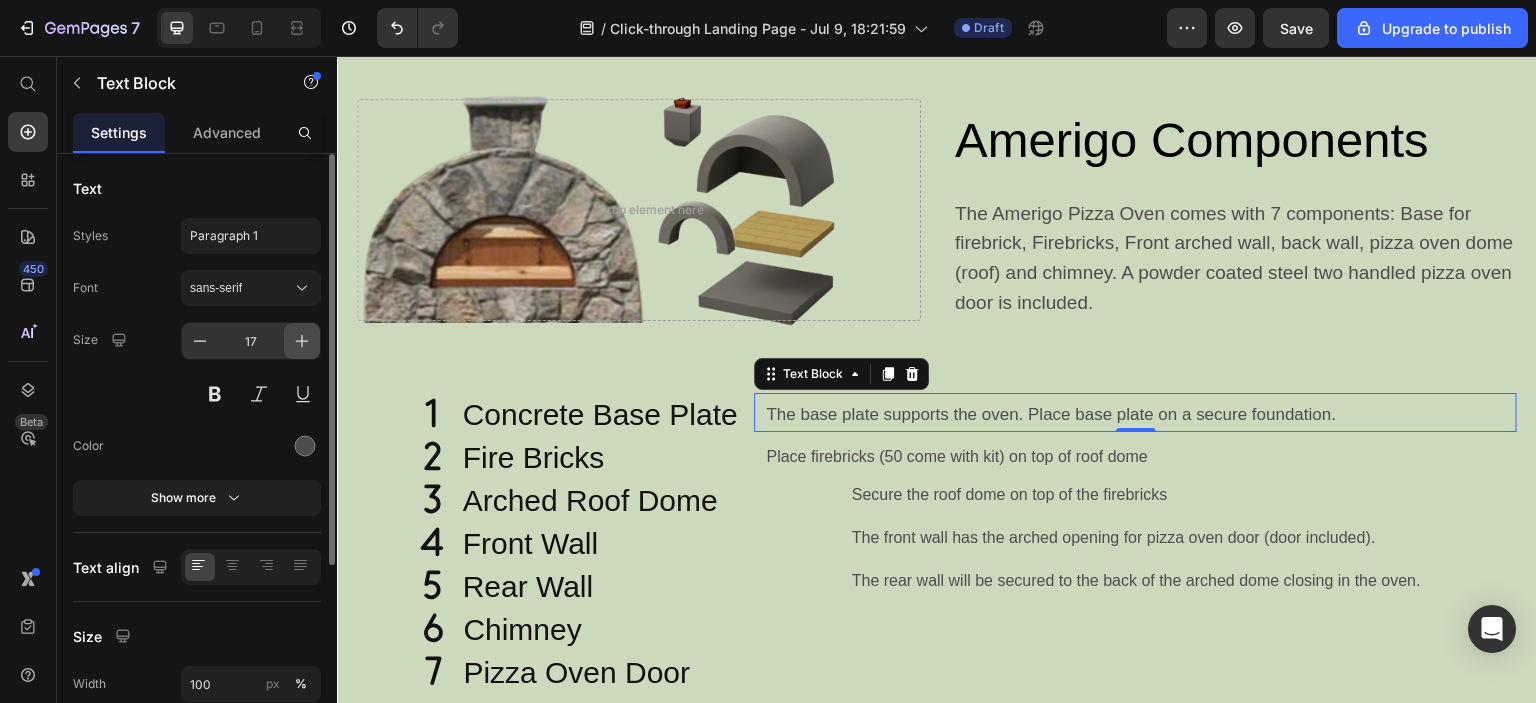 click 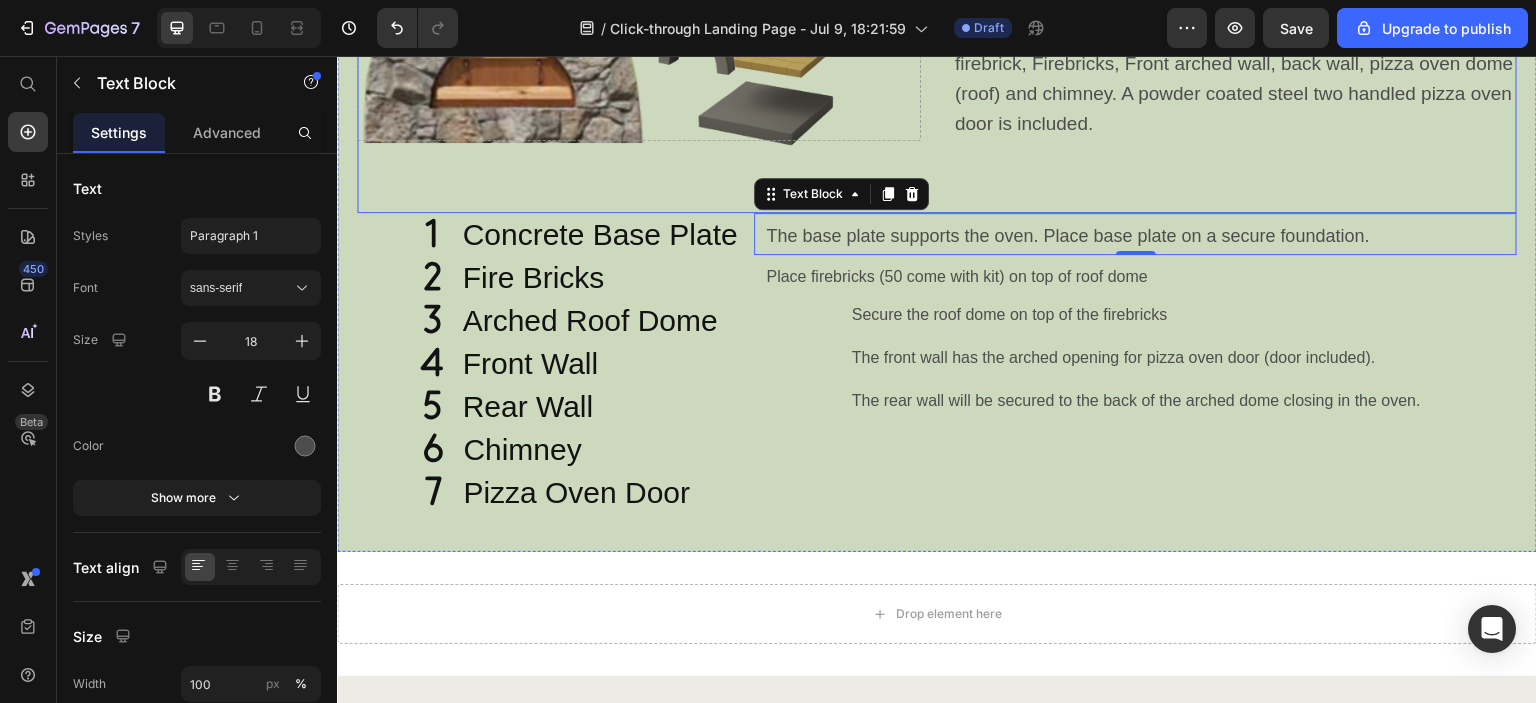 scroll, scrollTop: 1400, scrollLeft: 0, axis: vertical 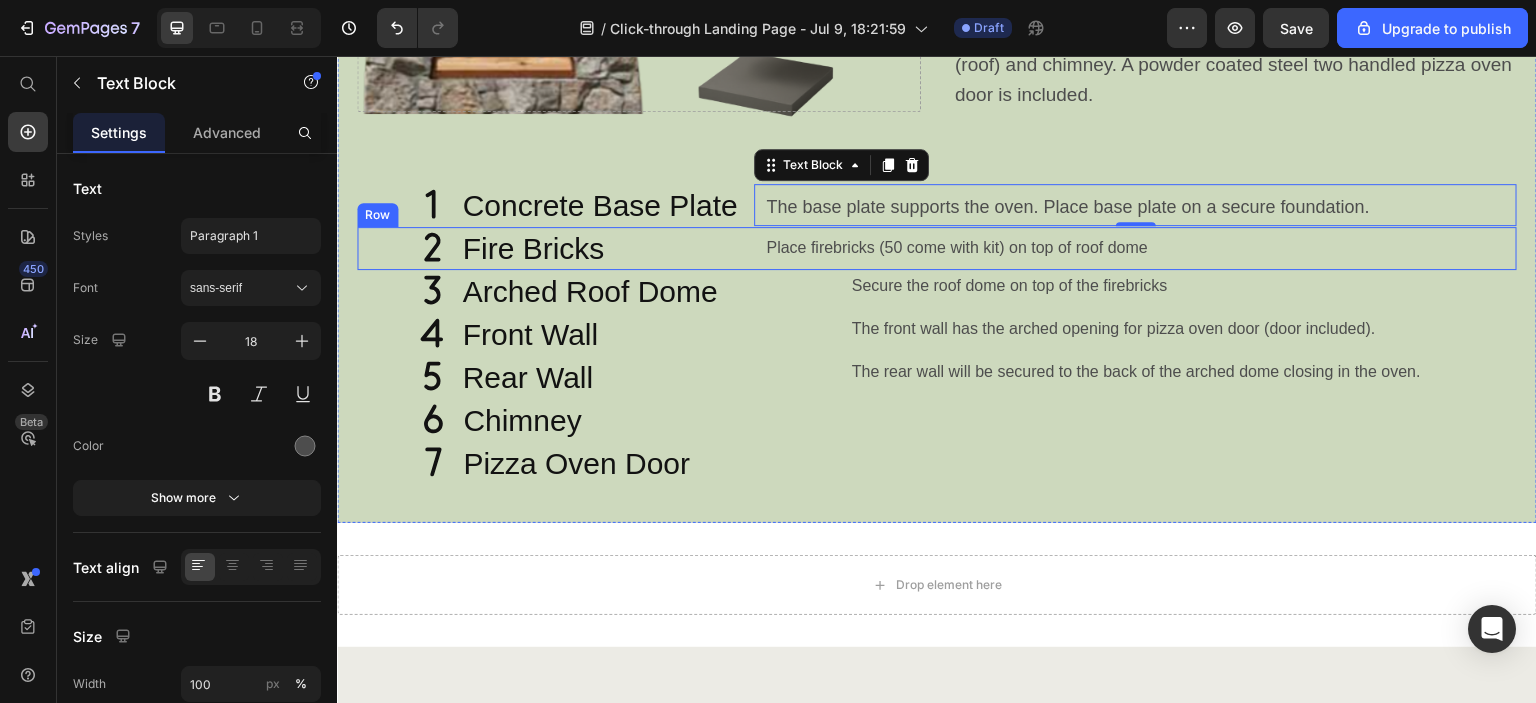click on "Icon" at bounding box center [404, 248] 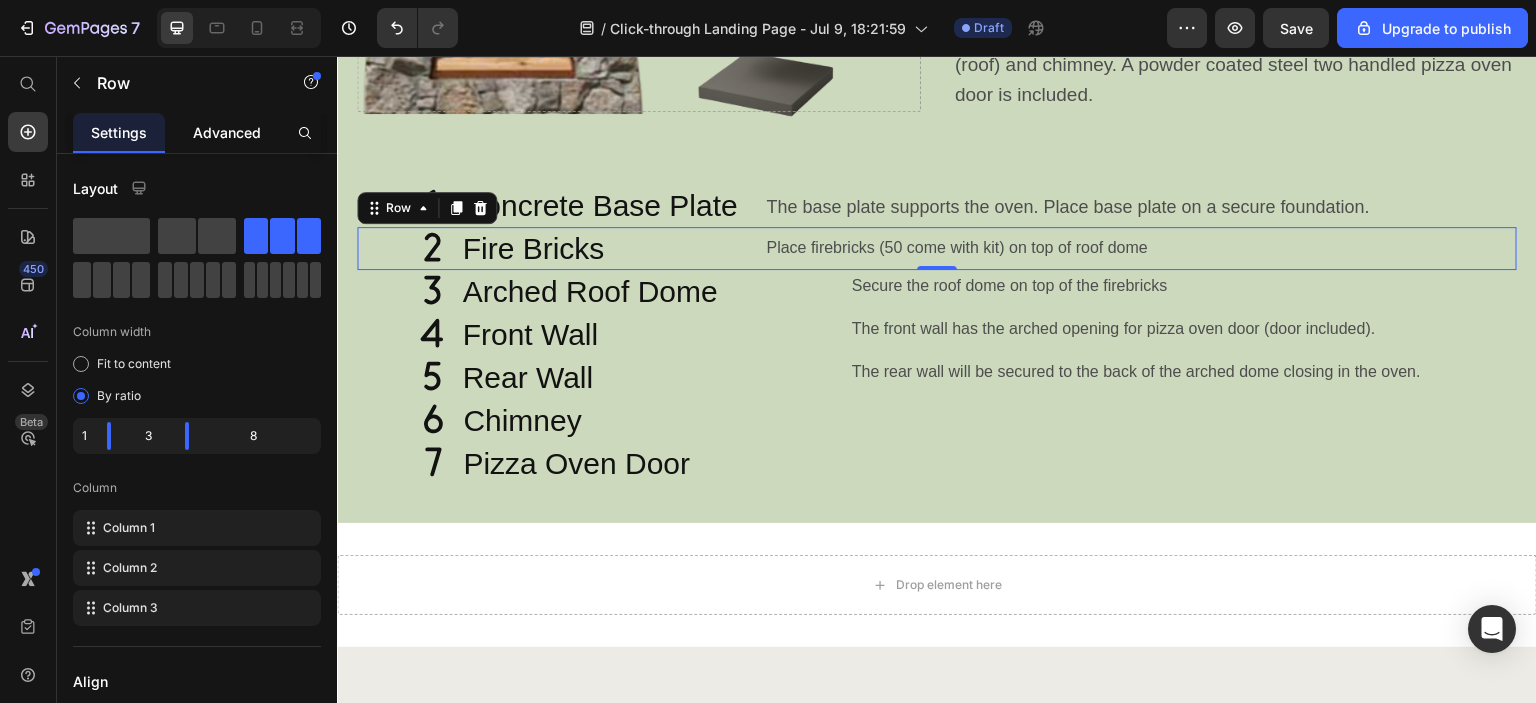 click on "Advanced" 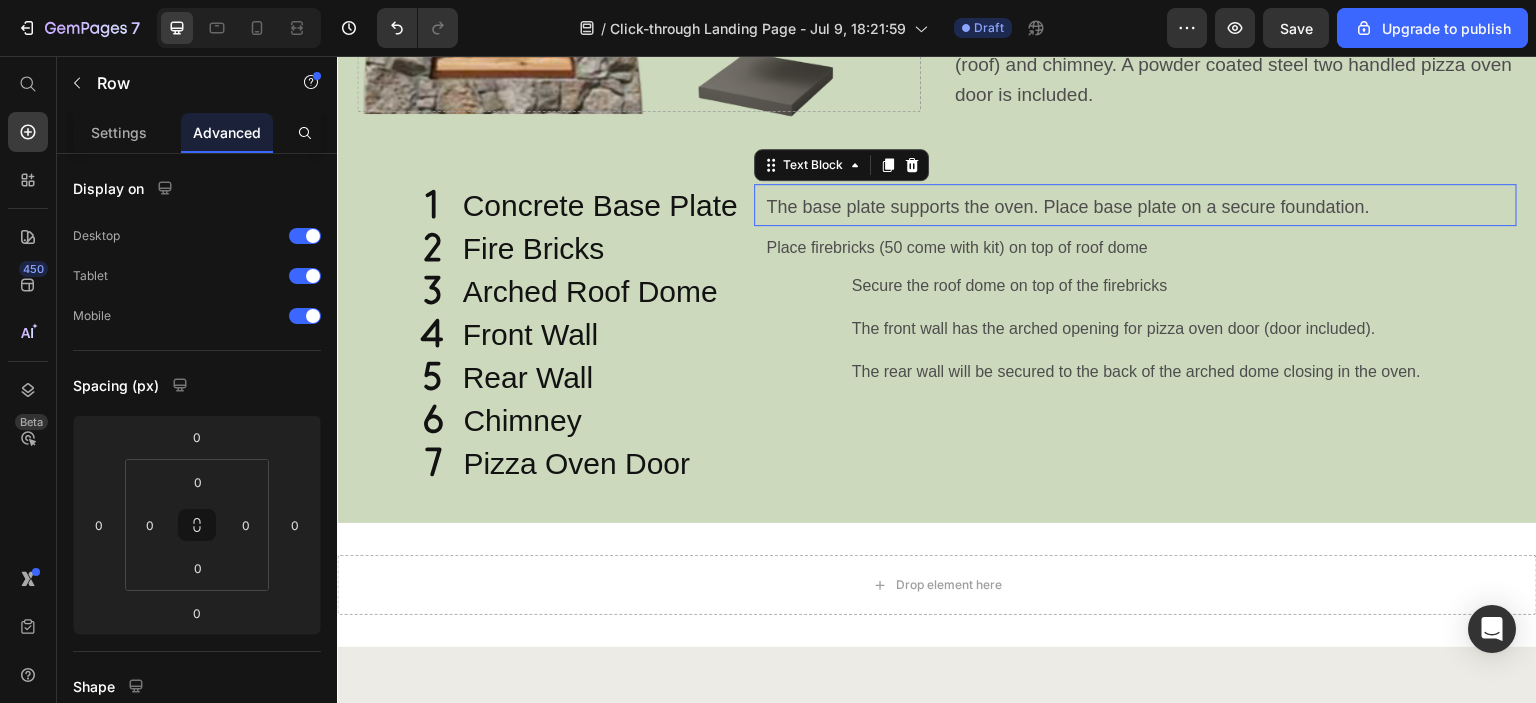 click on "The base plate supports the oven. Place base plate on a secure foundation." at bounding box center (1067, 207) 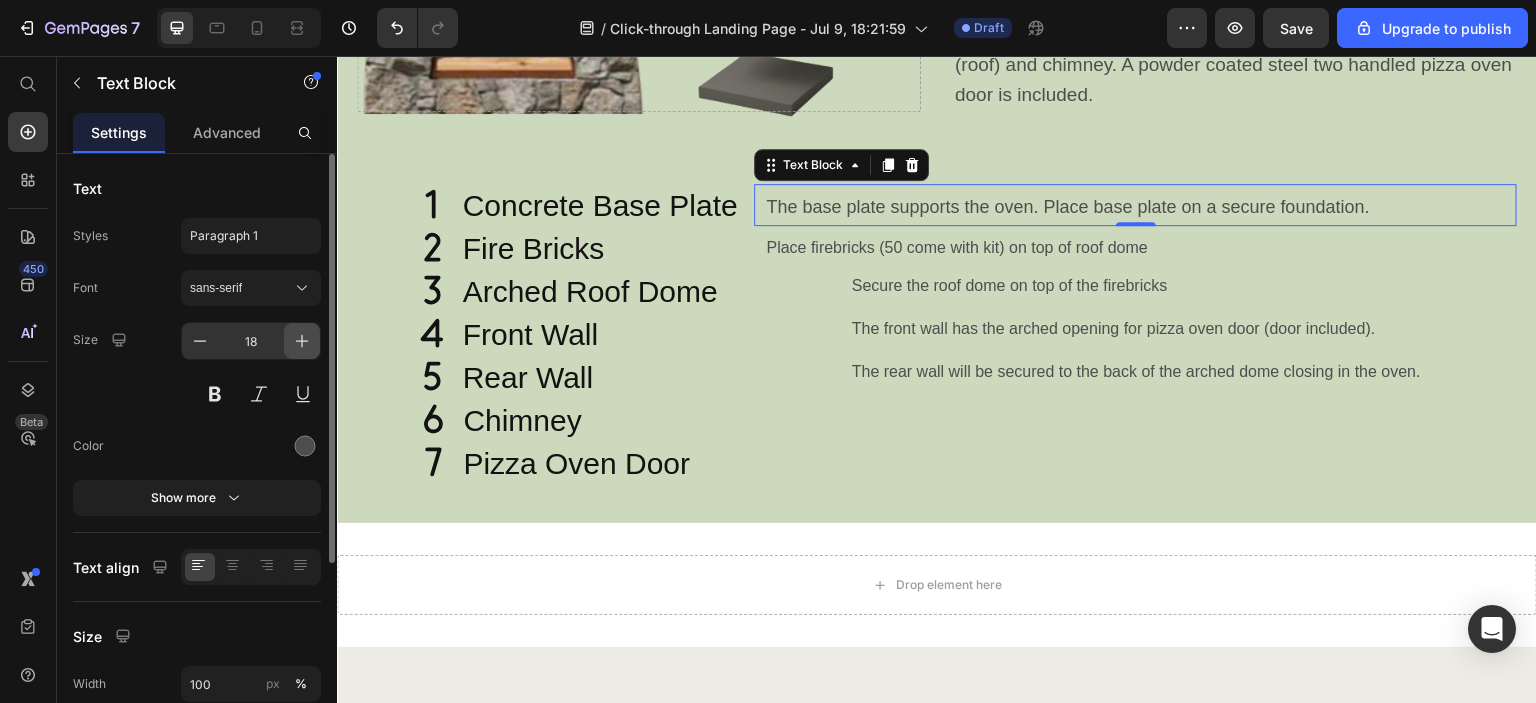 click at bounding box center (302, 341) 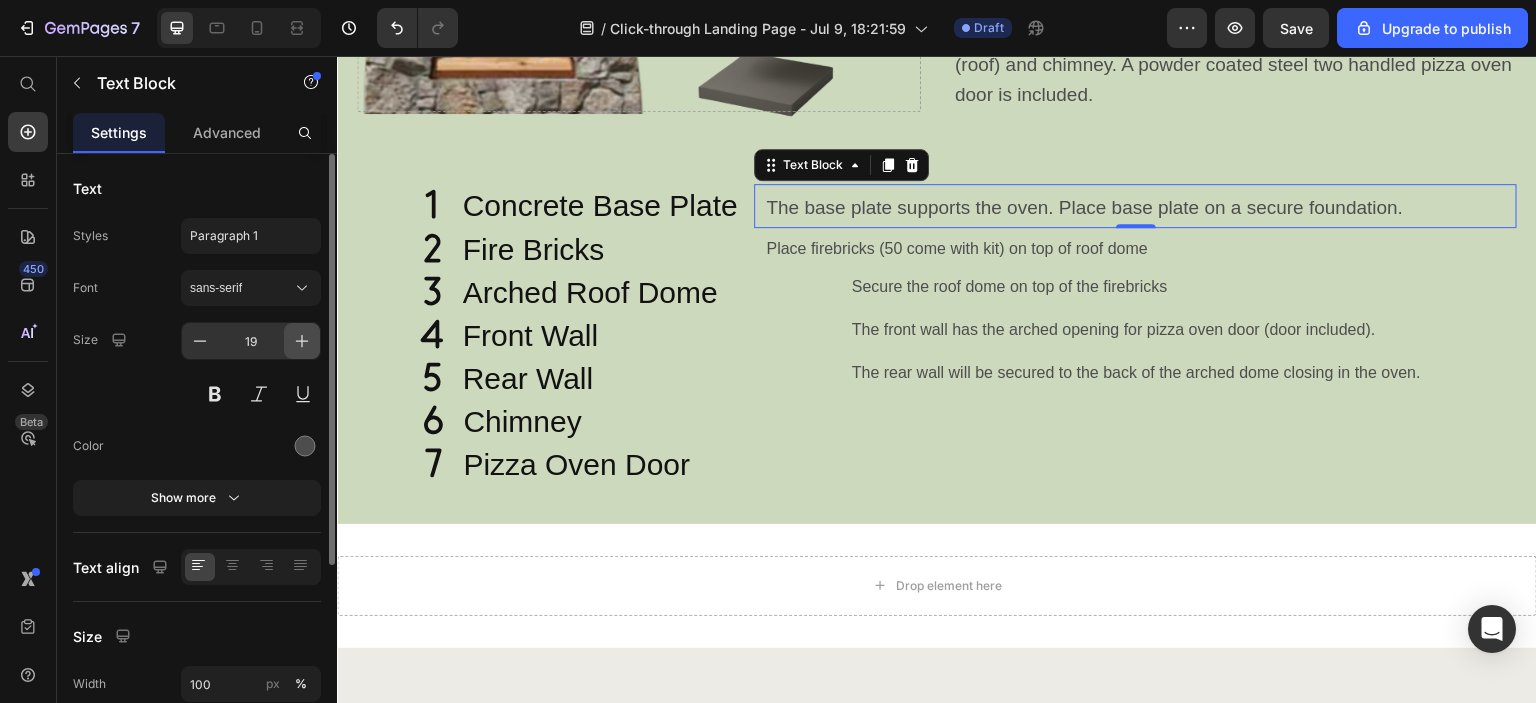 click at bounding box center [302, 341] 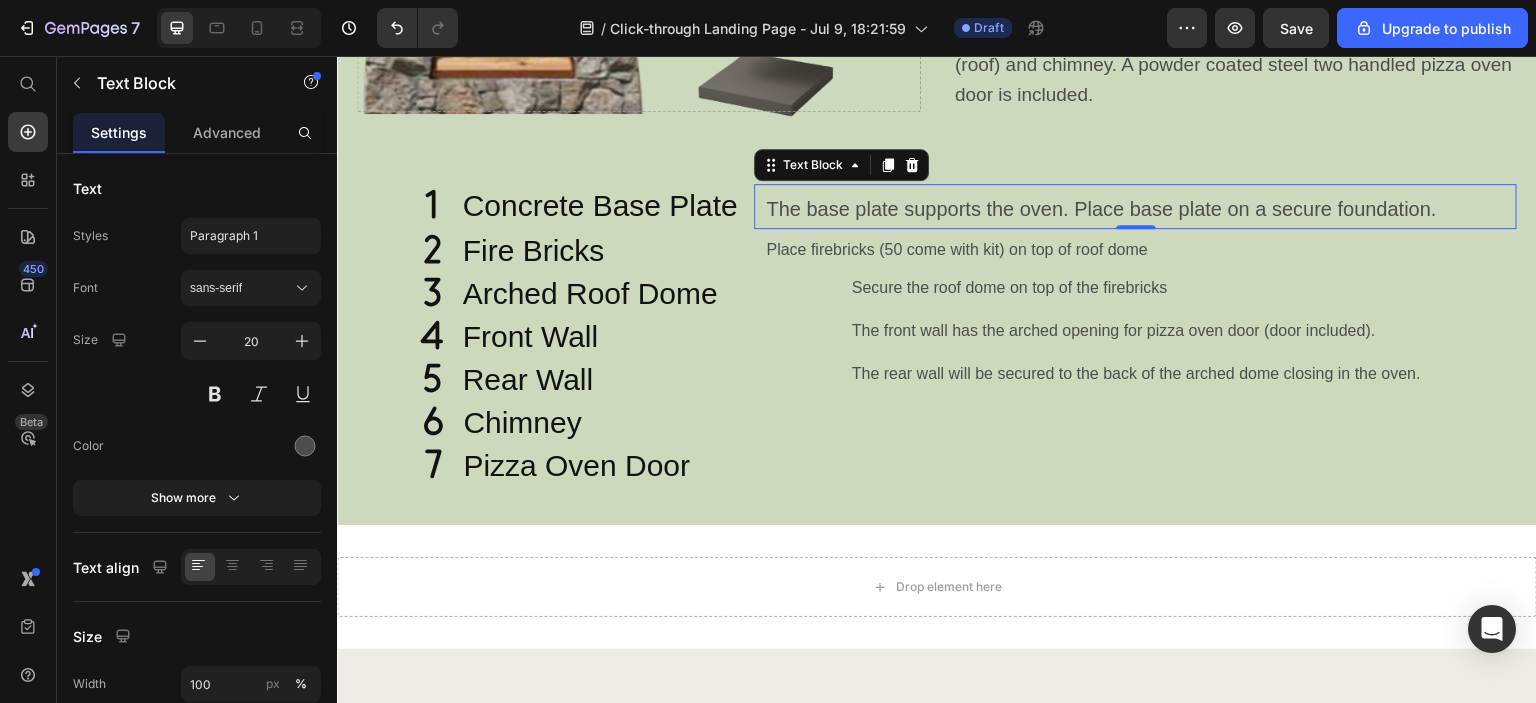 click on "Amerigo Components Heading The Amerigo Pizza Oven comes with 7 components: Base for firebrick, Firebricks, Front arched wall, back wall, pizza oven dome (roof) and chimney. A powder coated steel two handled pizza oven door is included.  Text Block Row
Drop element here" at bounding box center (937, 21) 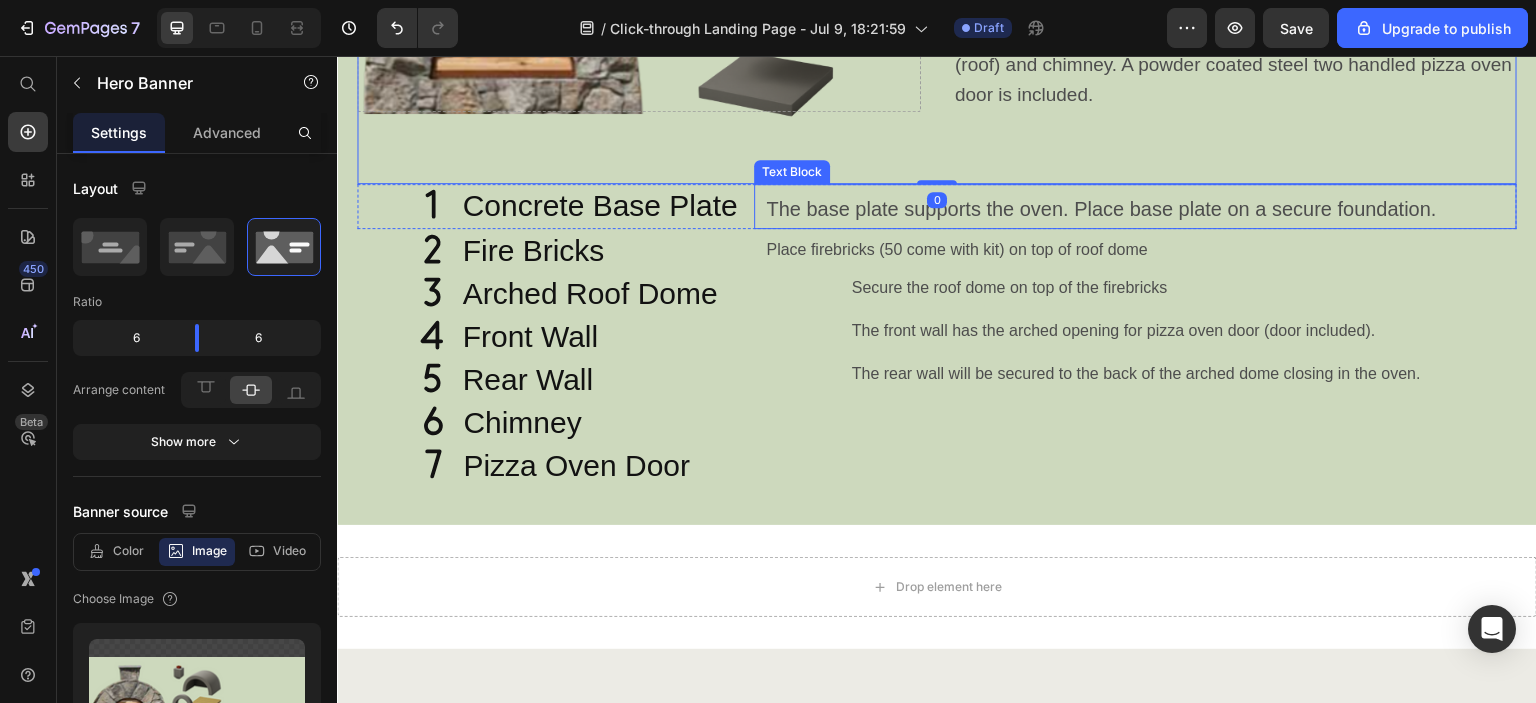 click on "The base plate supports the oven. Place base plate on a secure foundation." at bounding box center [1101, 209] 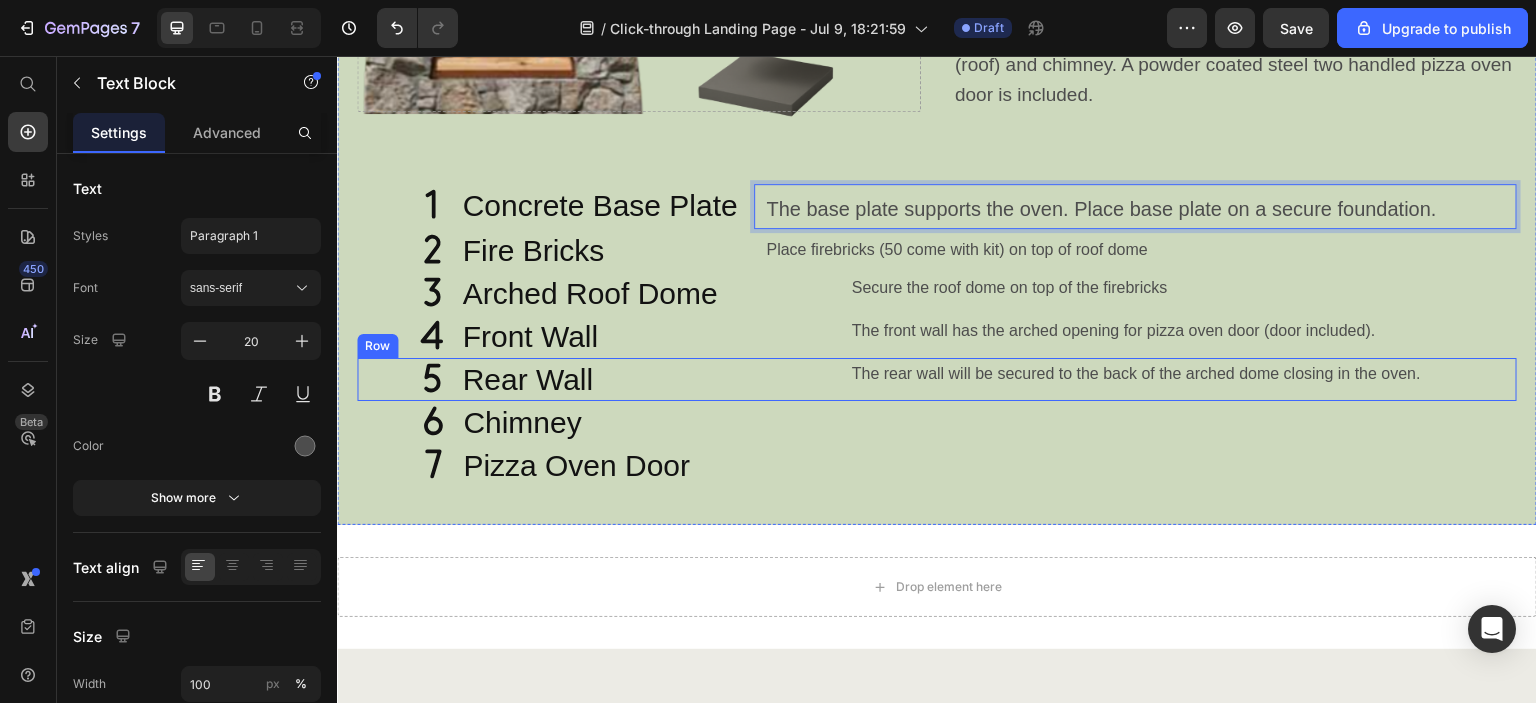 click on "Icon Rear Wall Heading The rear wall will be secured to the back of the arched dome closing in the oven. Text Block Row" at bounding box center [937, 379] 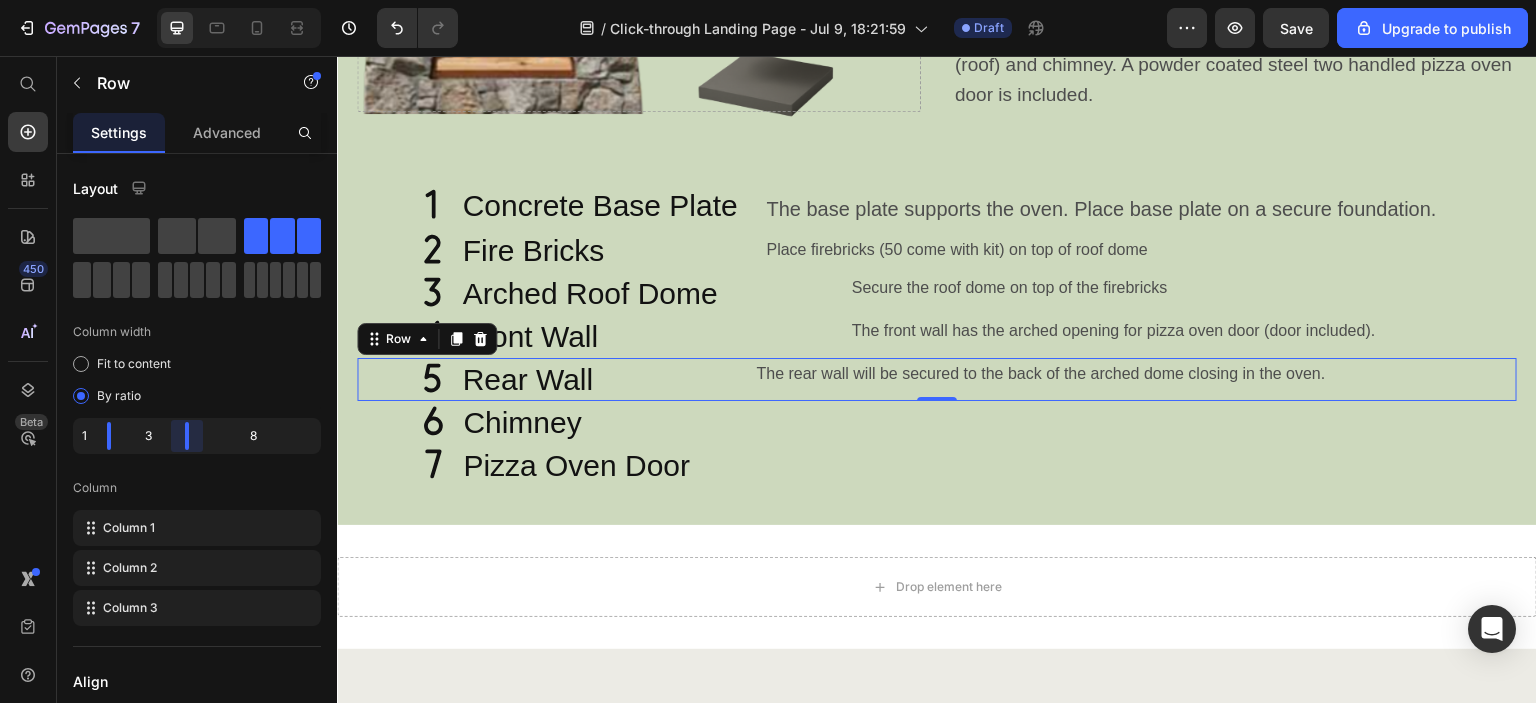 drag, startPoint x: 204, startPoint y: 441, endPoint x: 156, endPoint y: 436, distance: 48.259712 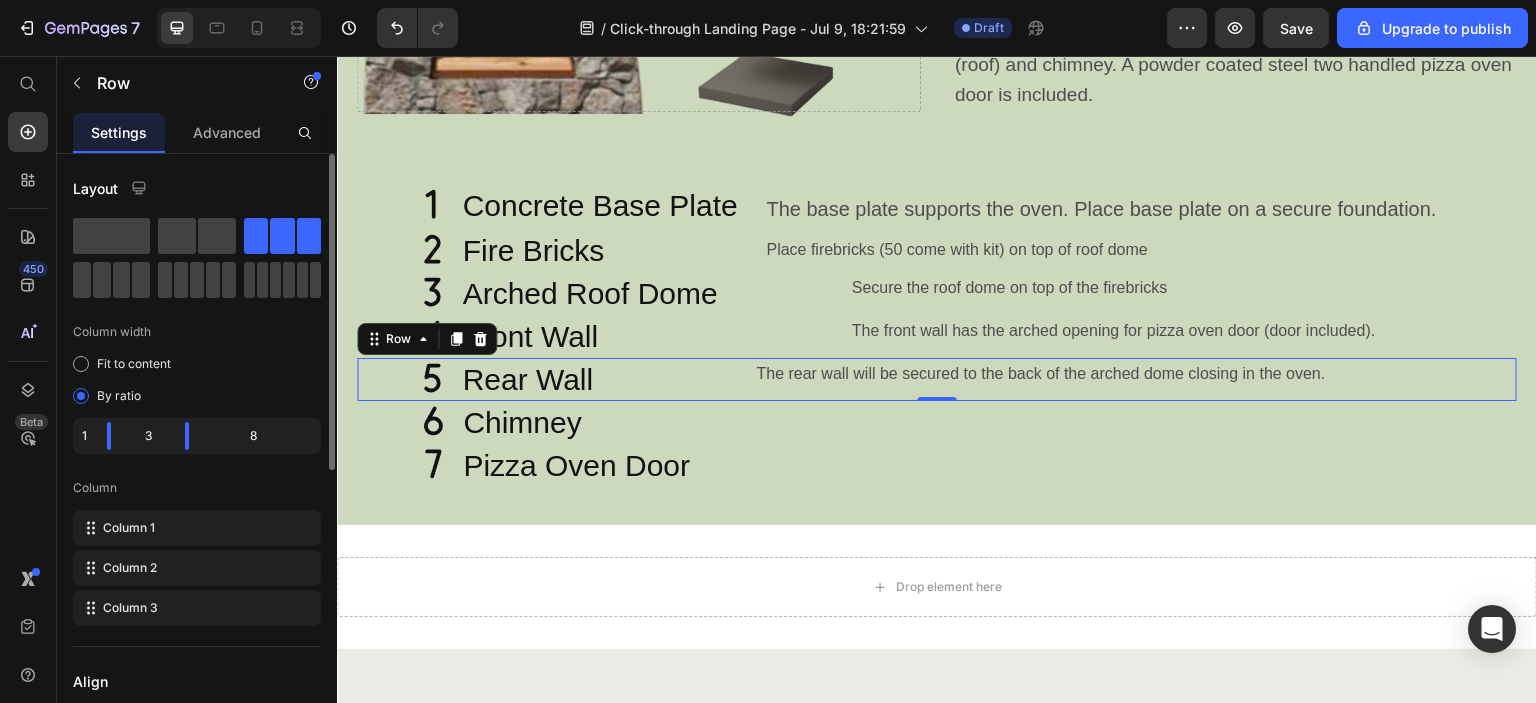 click on "8" 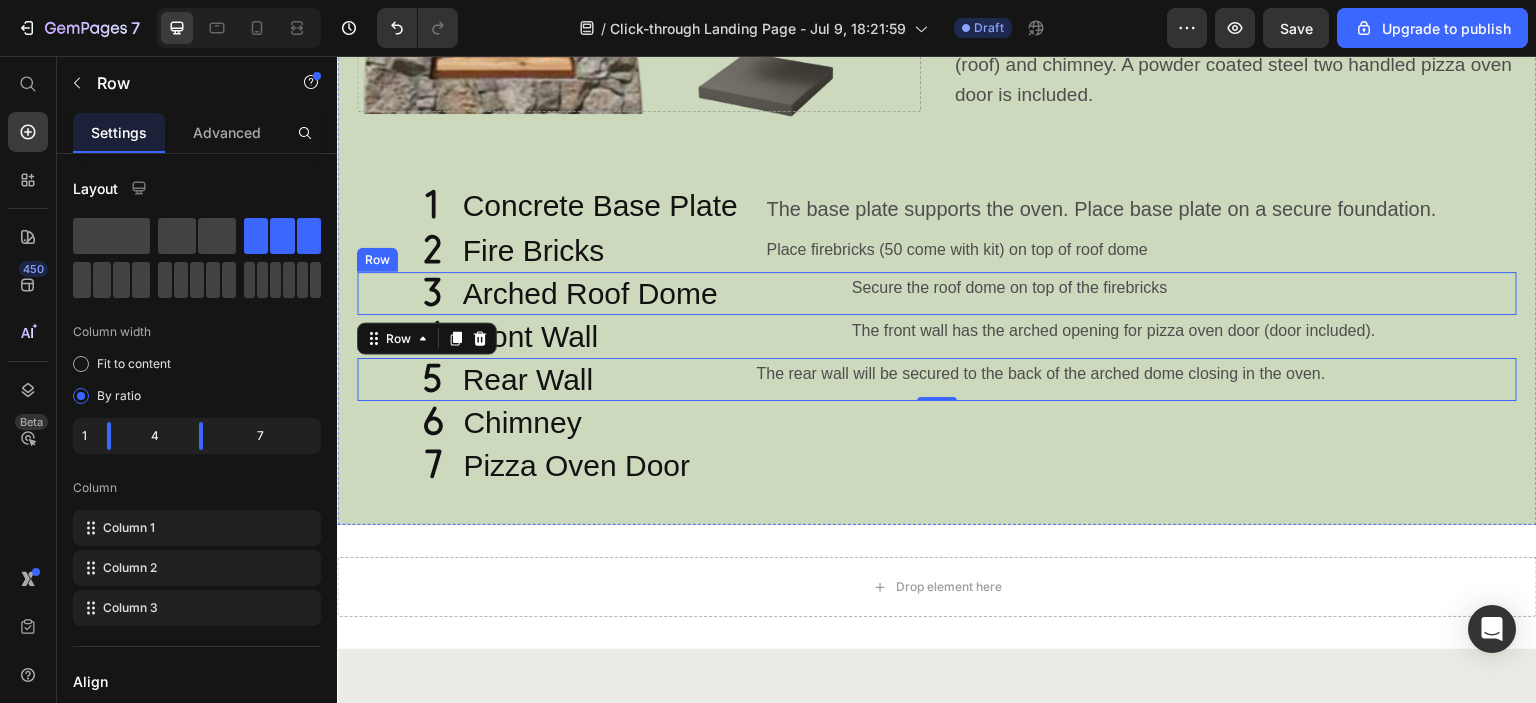 click on "Icon" at bounding box center (404, 293) 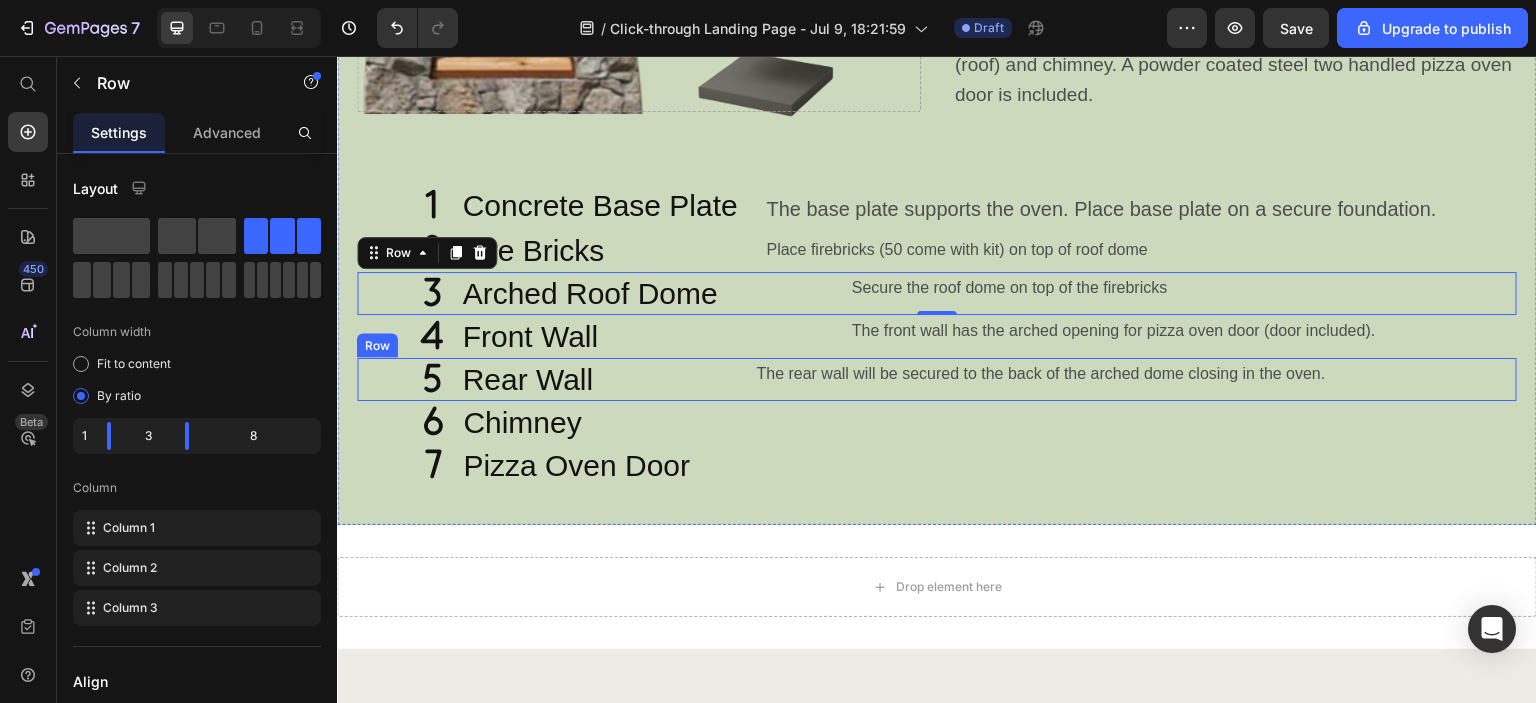 click on "Icon" at bounding box center [404, 379] 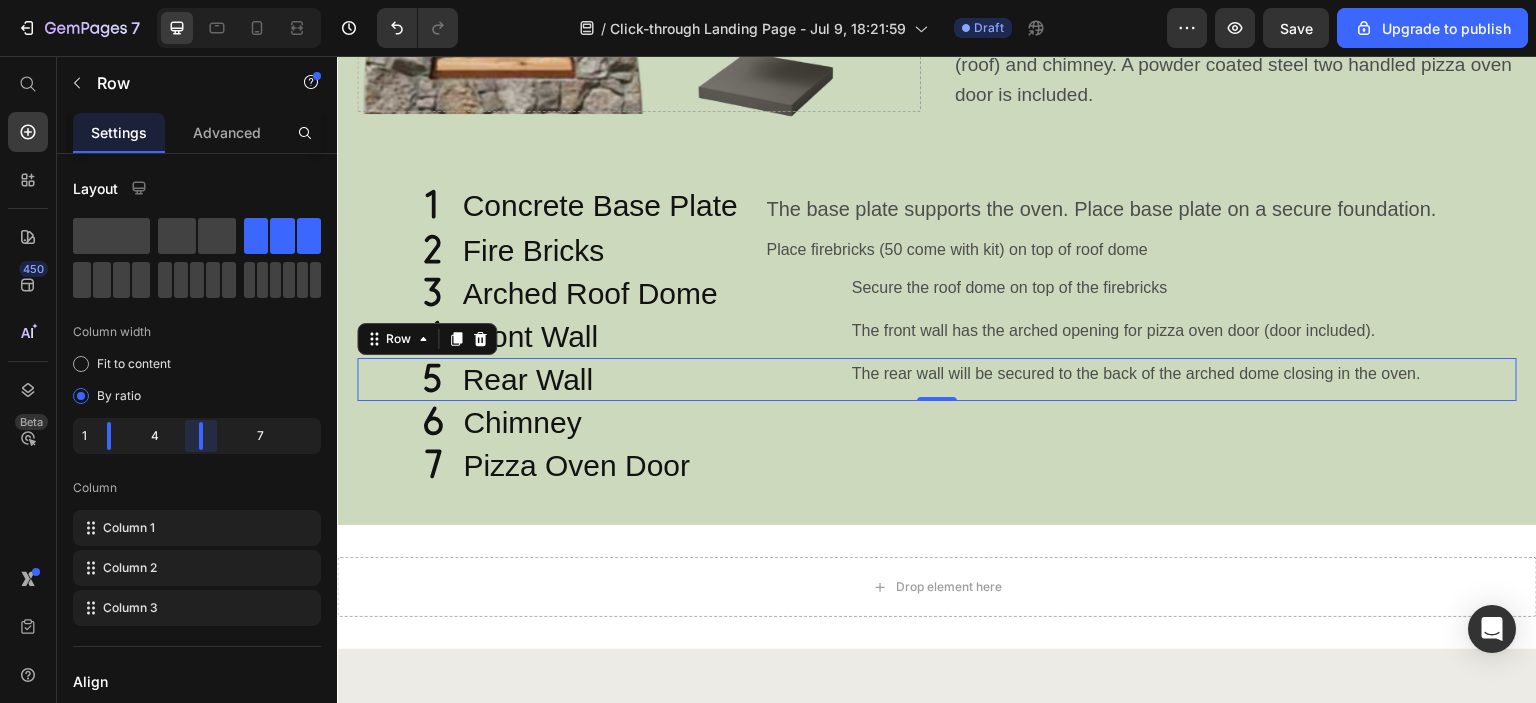 click on "7   /  Click-through Landing Page - Jul 9, 18:21:59 Draft Preview  Save  Upgrade to publish 450 Beta Start with Sections Elements Hero Section Product Detail Brands Trusted Badges Guarantee Product Breakdown How to use Testimonials Compare Bundle FAQs Social Proof Brand Story Product List Collection Blog List Contact Sticky Add to Cart Custom Footer Browse Library 450 Layout
Row
Row
Row
Row Text
Heading
Text Block Button
Button
Button
Sticky Back to top Media
Image" at bounding box center [768, 0] 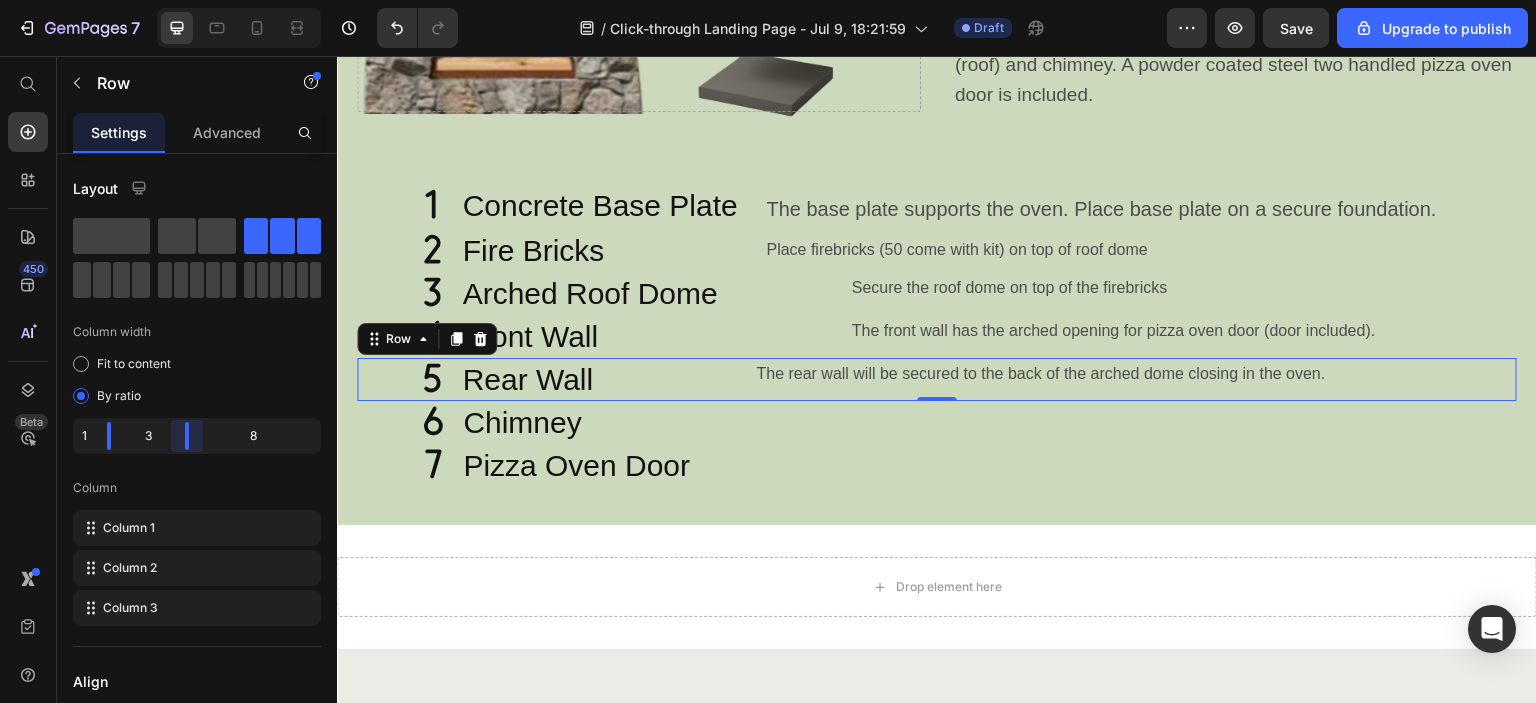 drag, startPoint x: 198, startPoint y: 440, endPoint x: 158, endPoint y: 437, distance: 40.112343 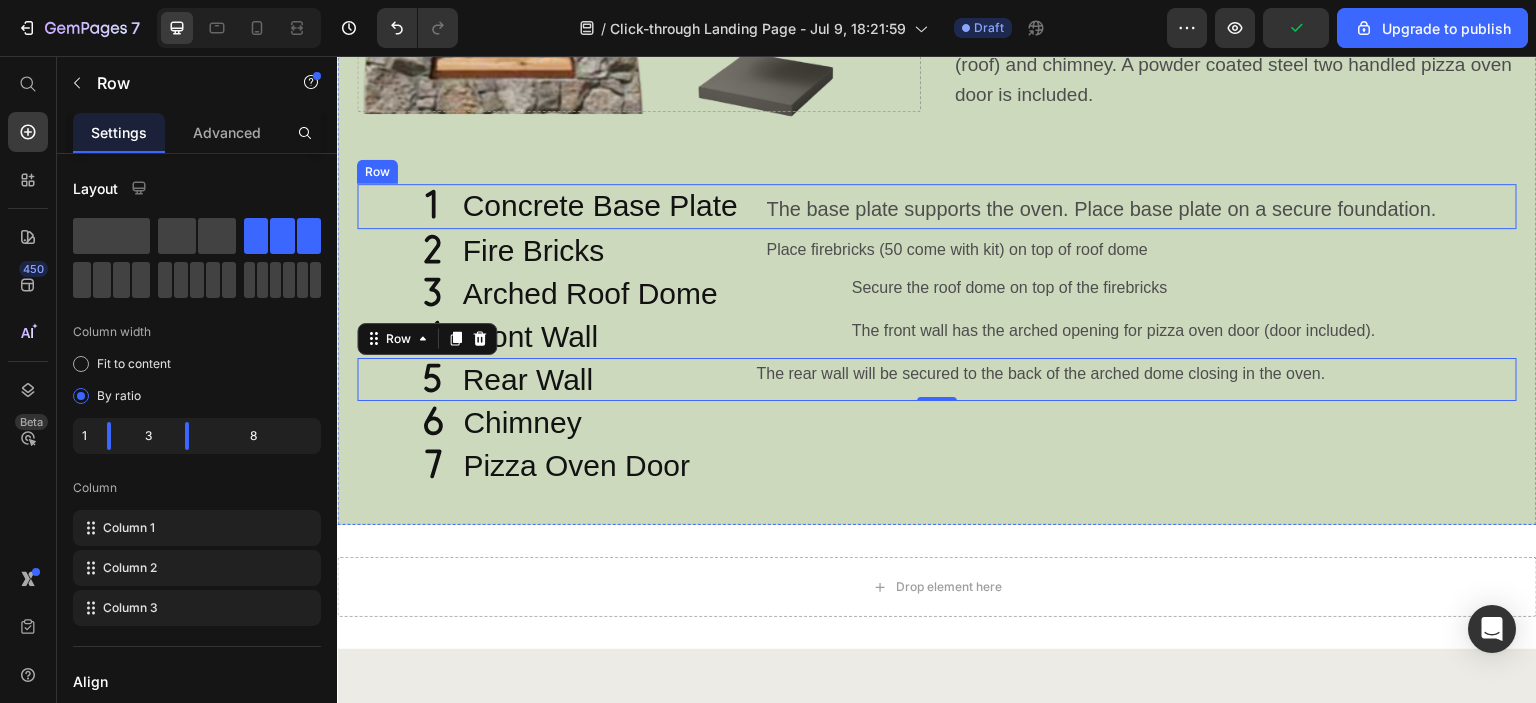 click on "Icon" at bounding box center [404, 206] 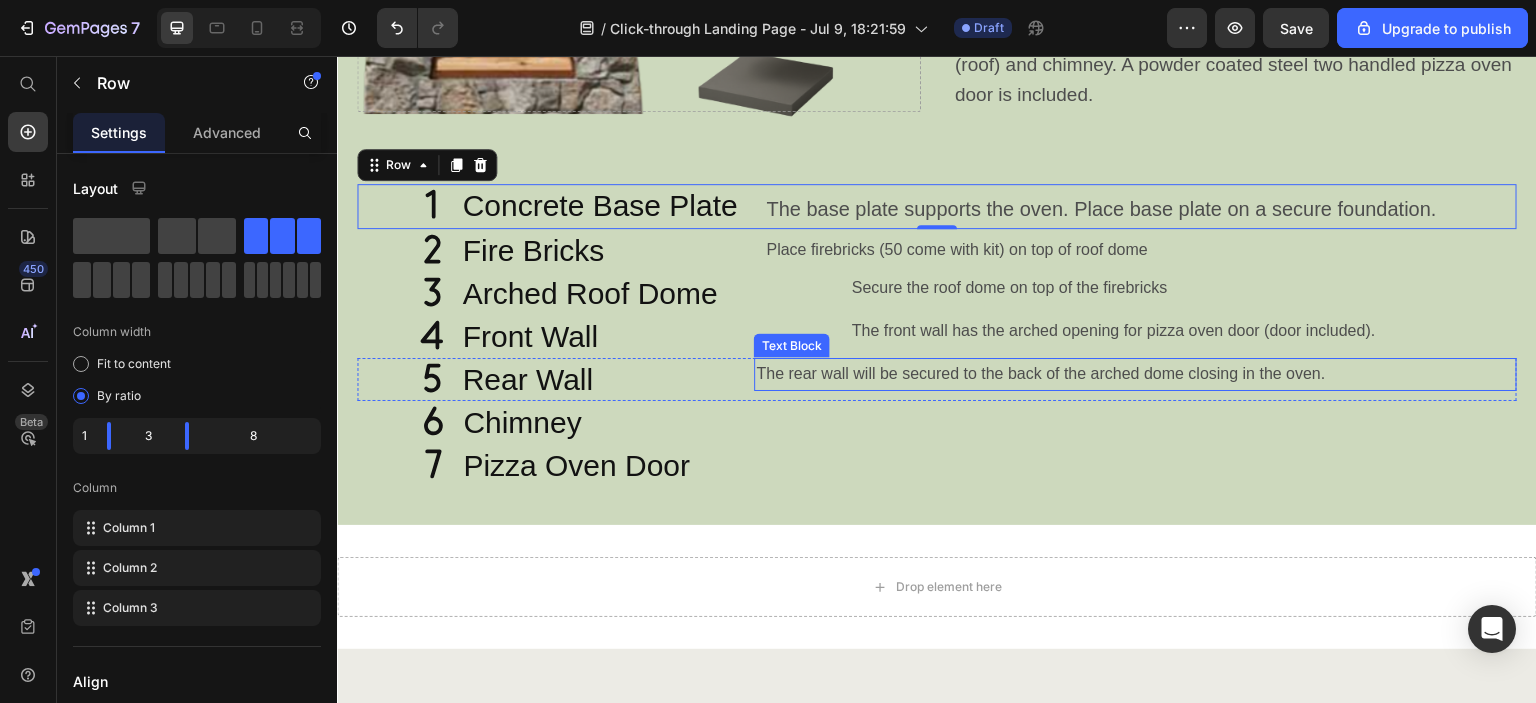 click on "The rear wall will be secured to the back of the arched dome closing in the oven." at bounding box center [1135, 374] 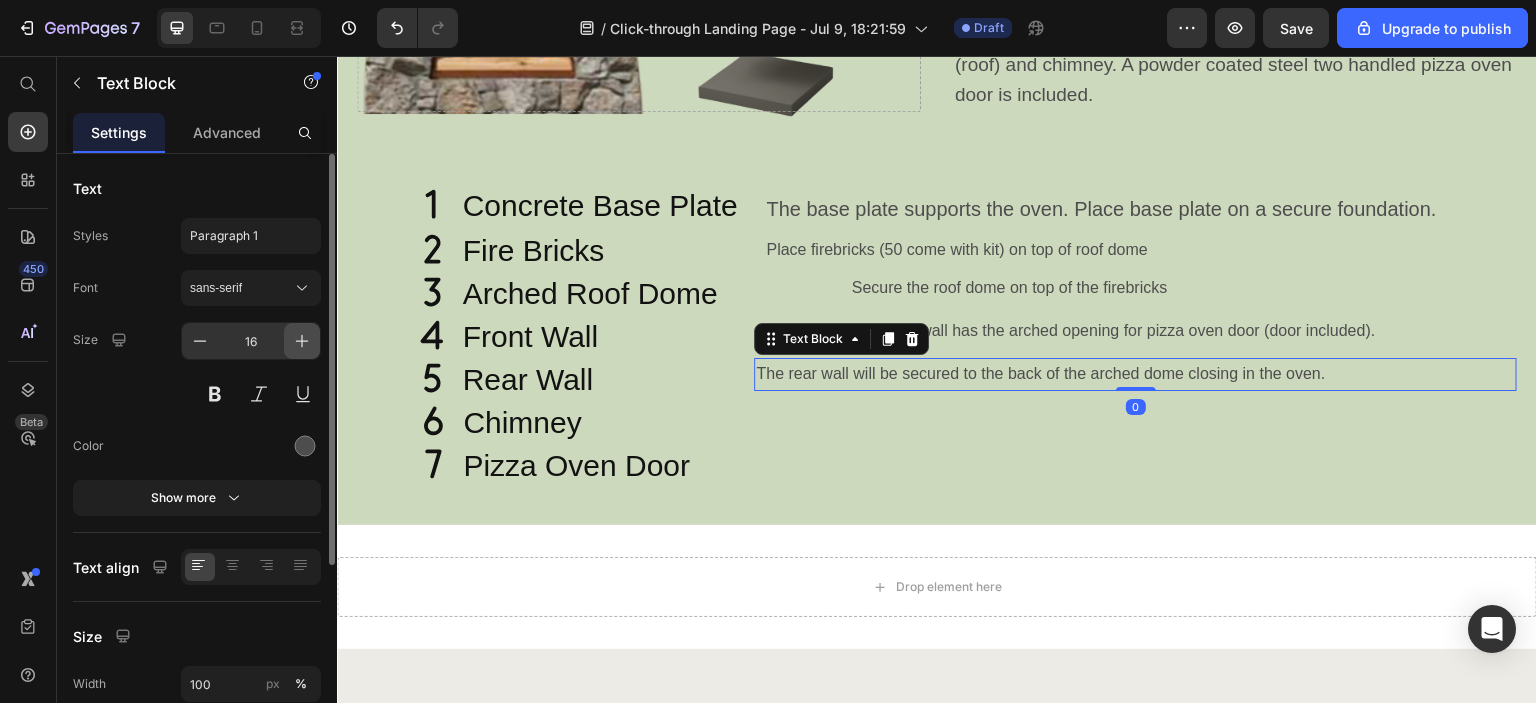 click at bounding box center [302, 341] 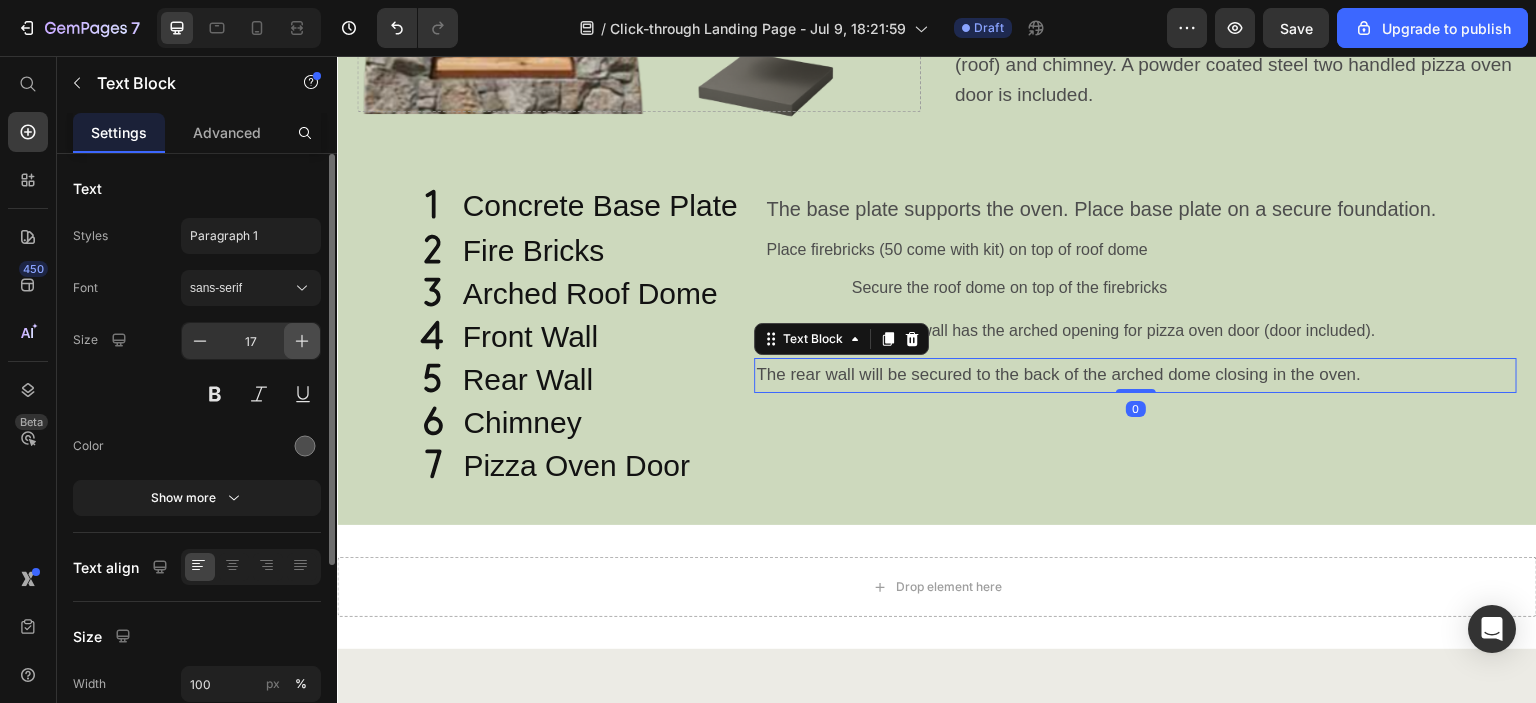 click at bounding box center (302, 341) 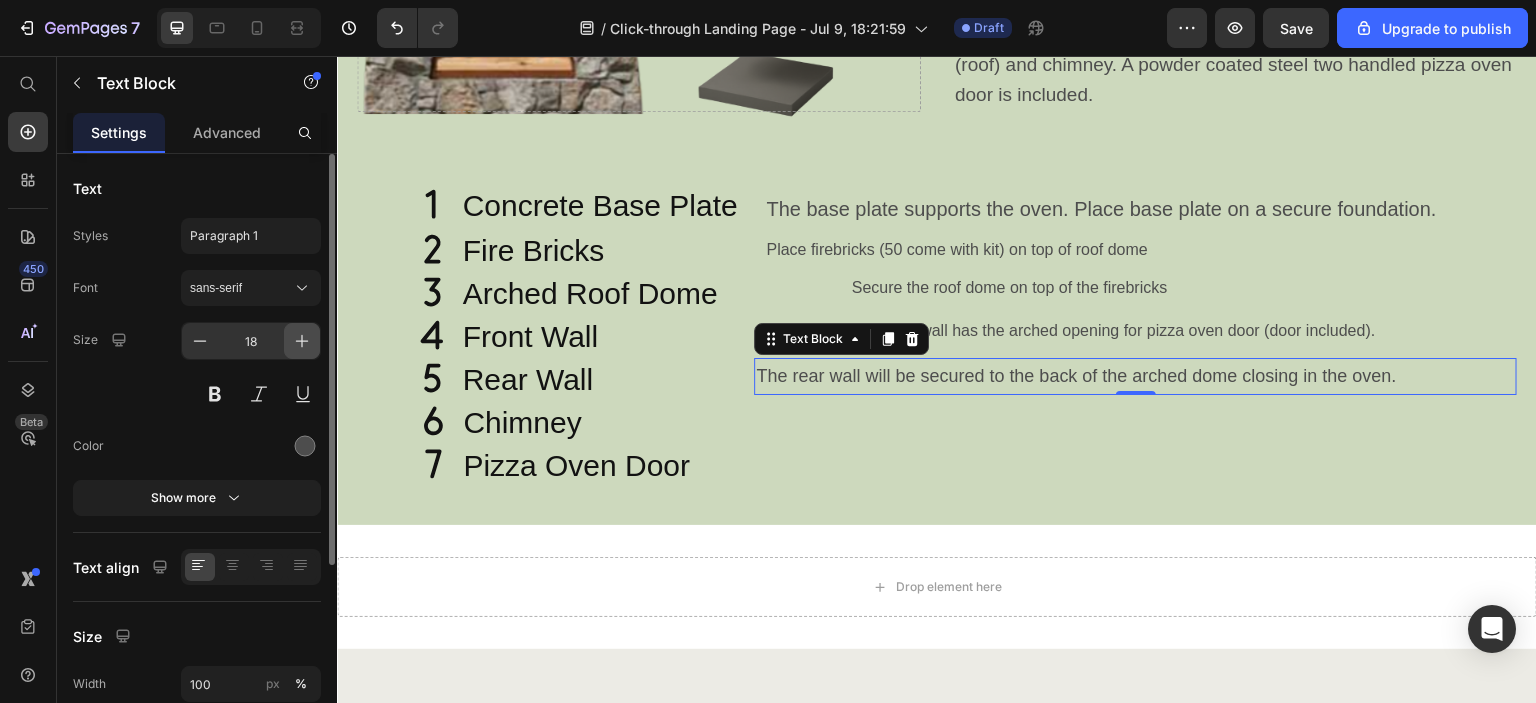 click at bounding box center [302, 341] 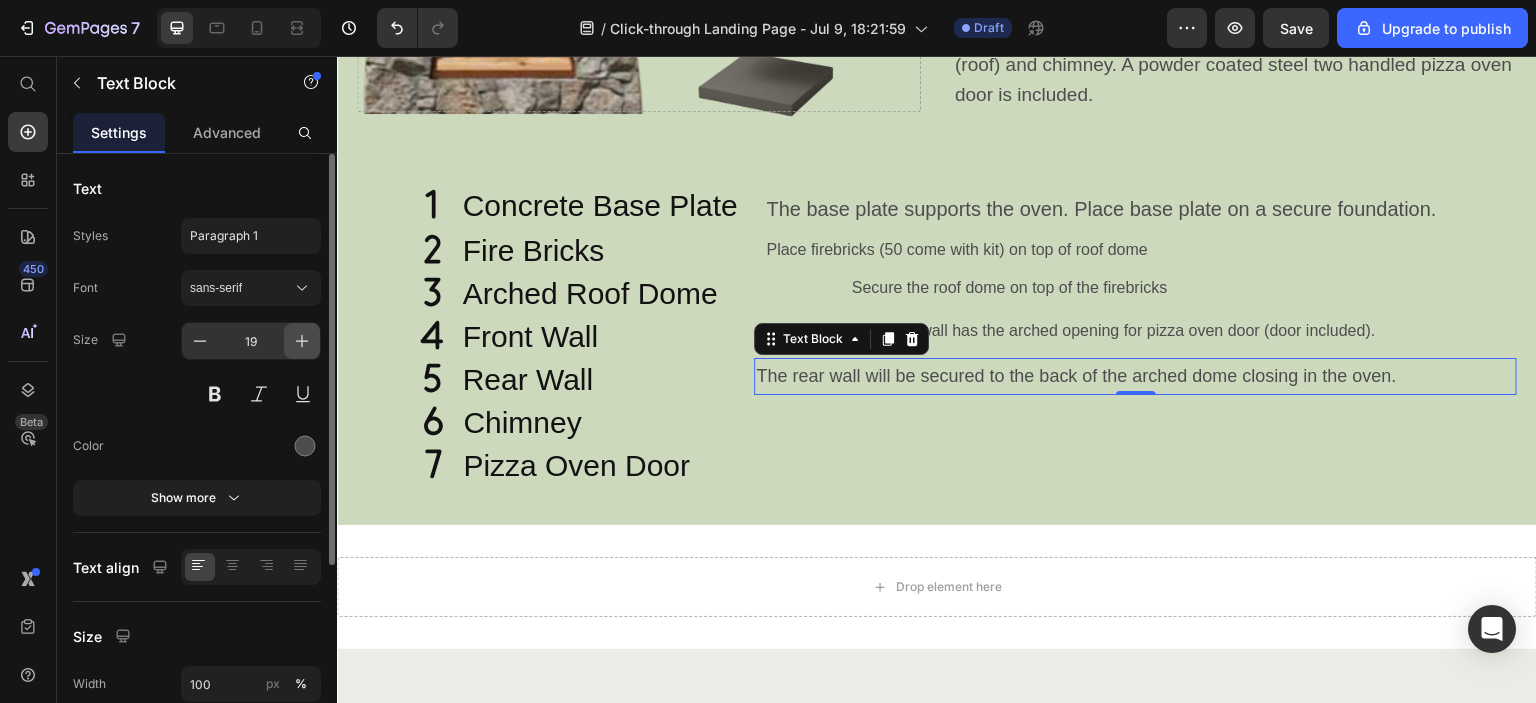 click at bounding box center (302, 341) 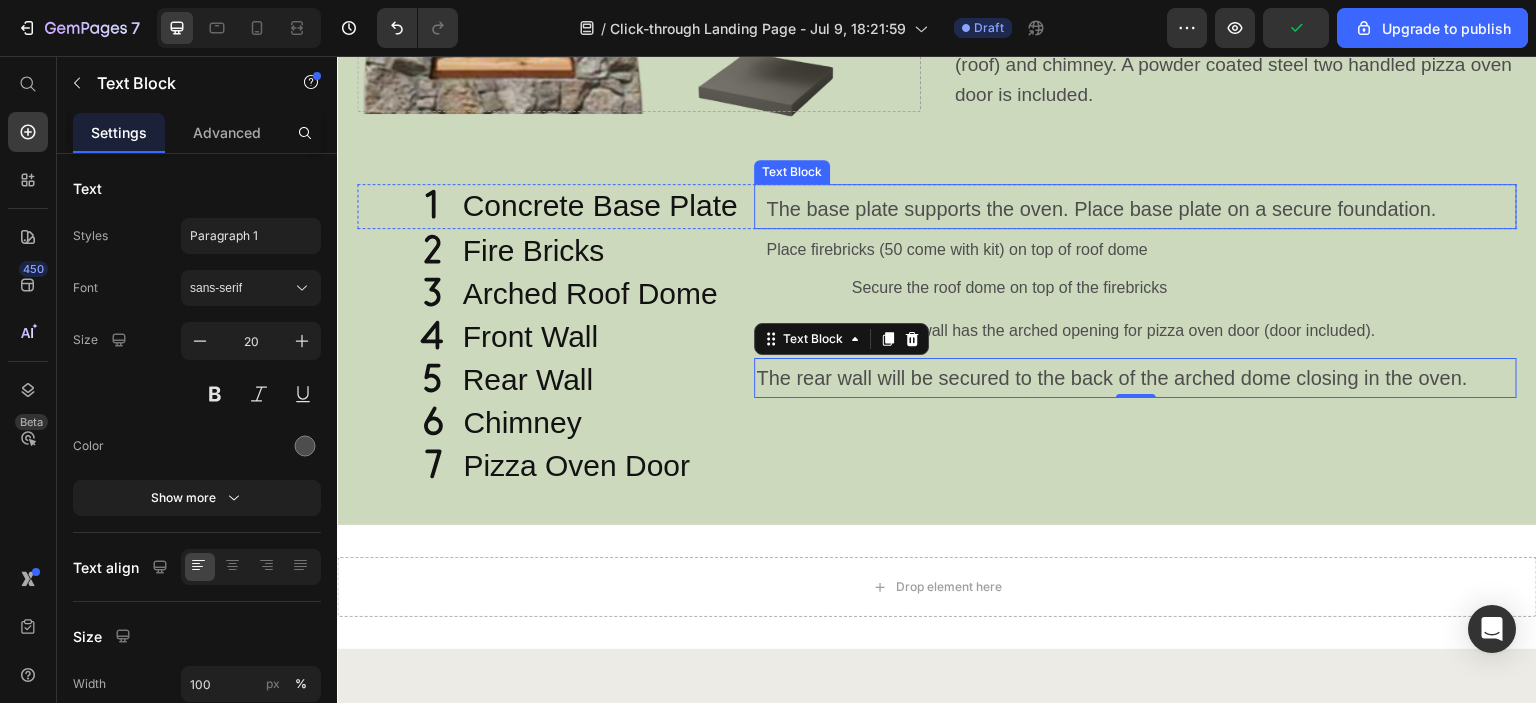 click on "The base plate supports the oven. Place base plate on a secure foundation." at bounding box center (1101, 209) 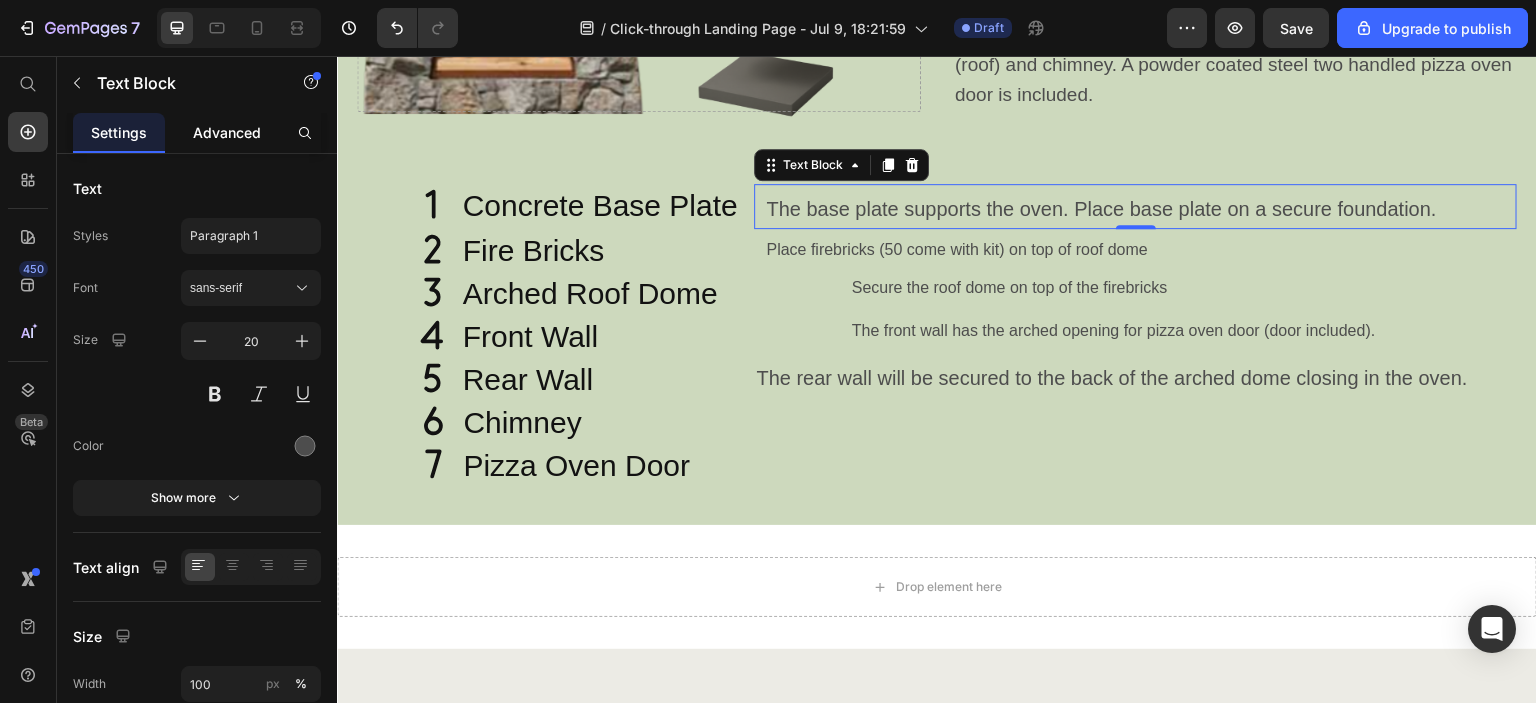 click on "Advanced" 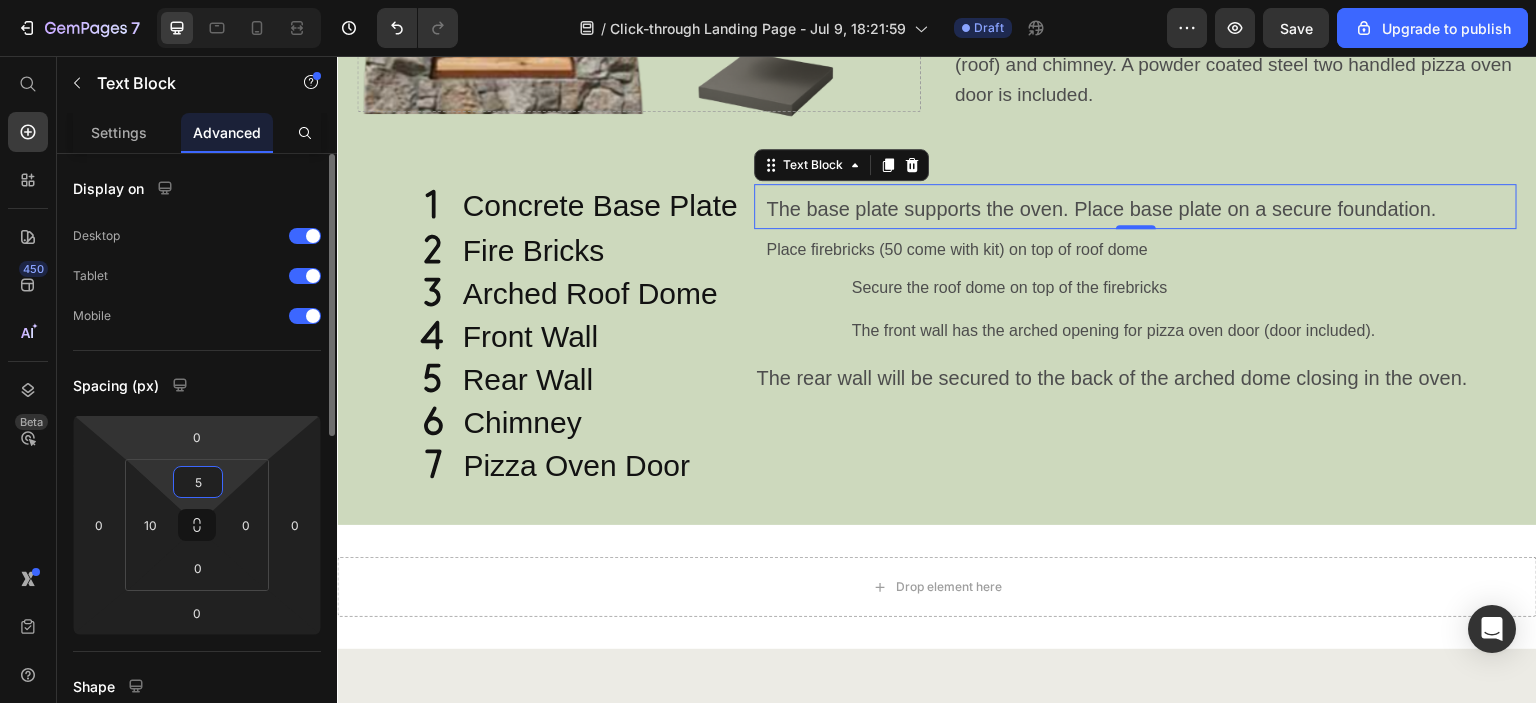 type on "0" 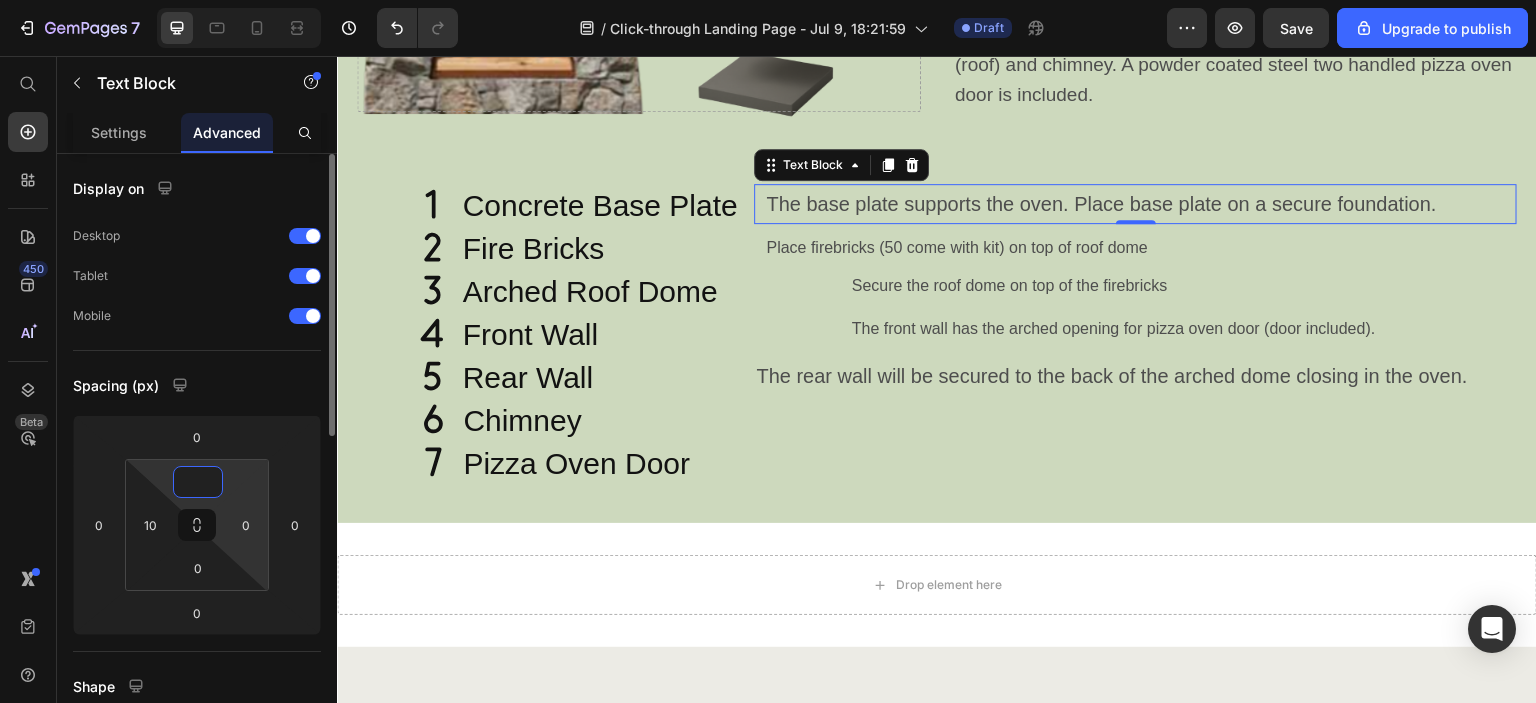 type on "2" 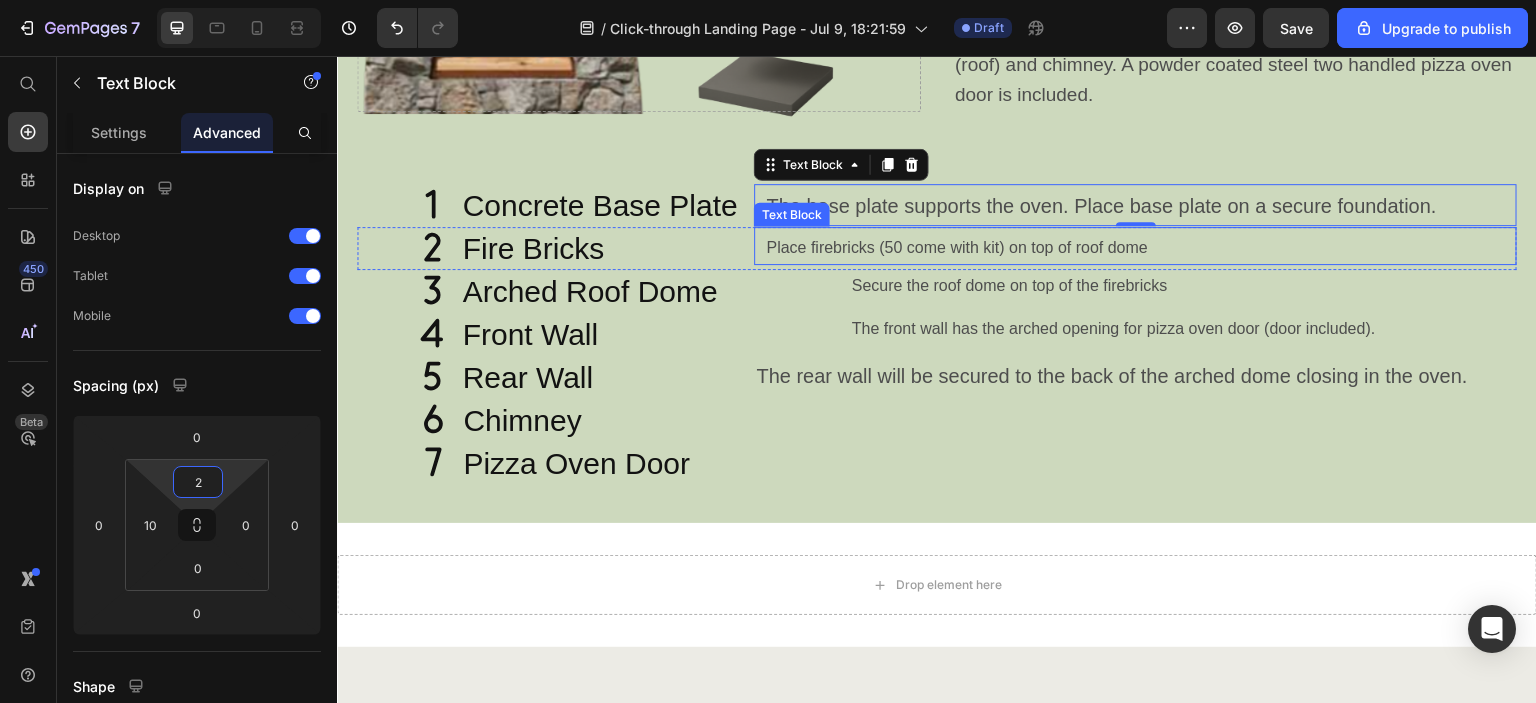click on "Place firebricks (50 come with kit) on top of roof dome Text Block" at bounding box center (1135, 246) 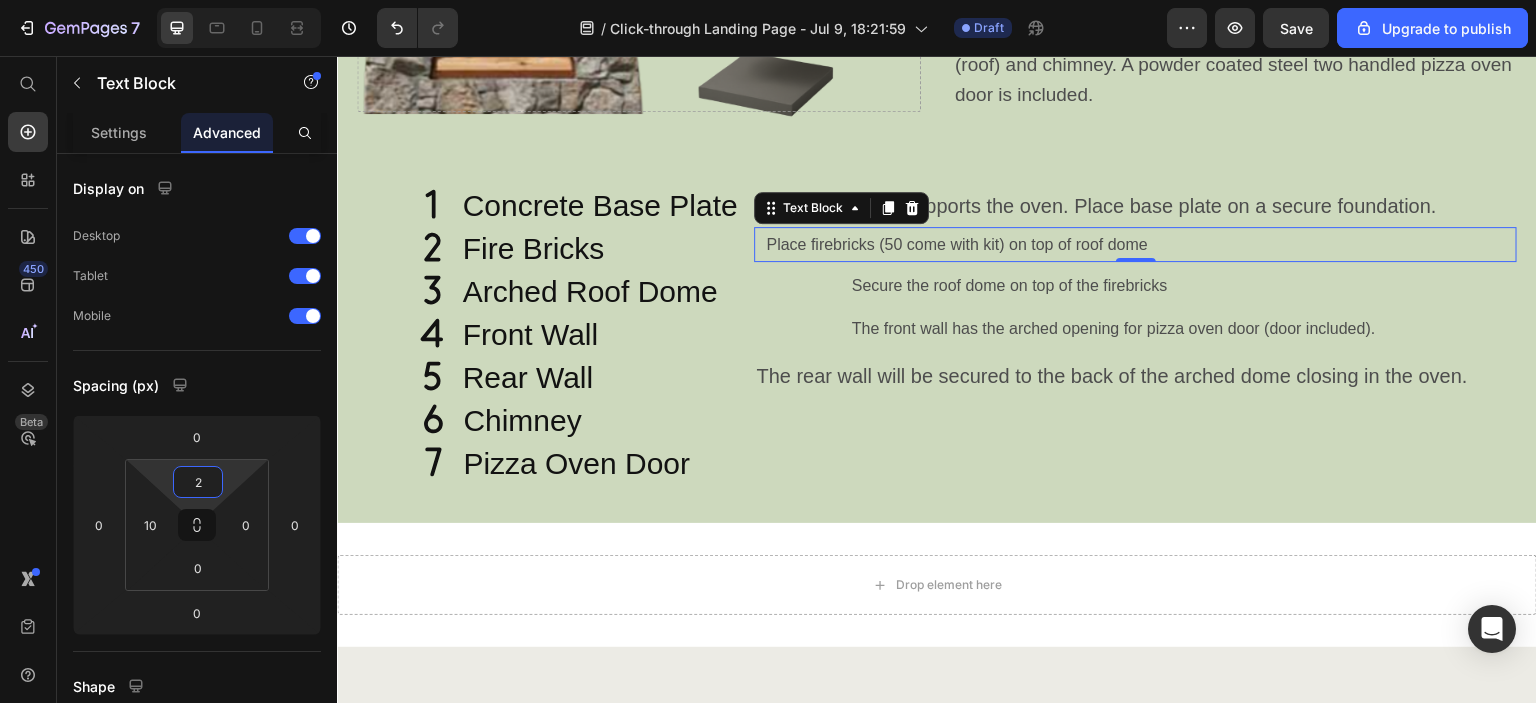 type on "2" 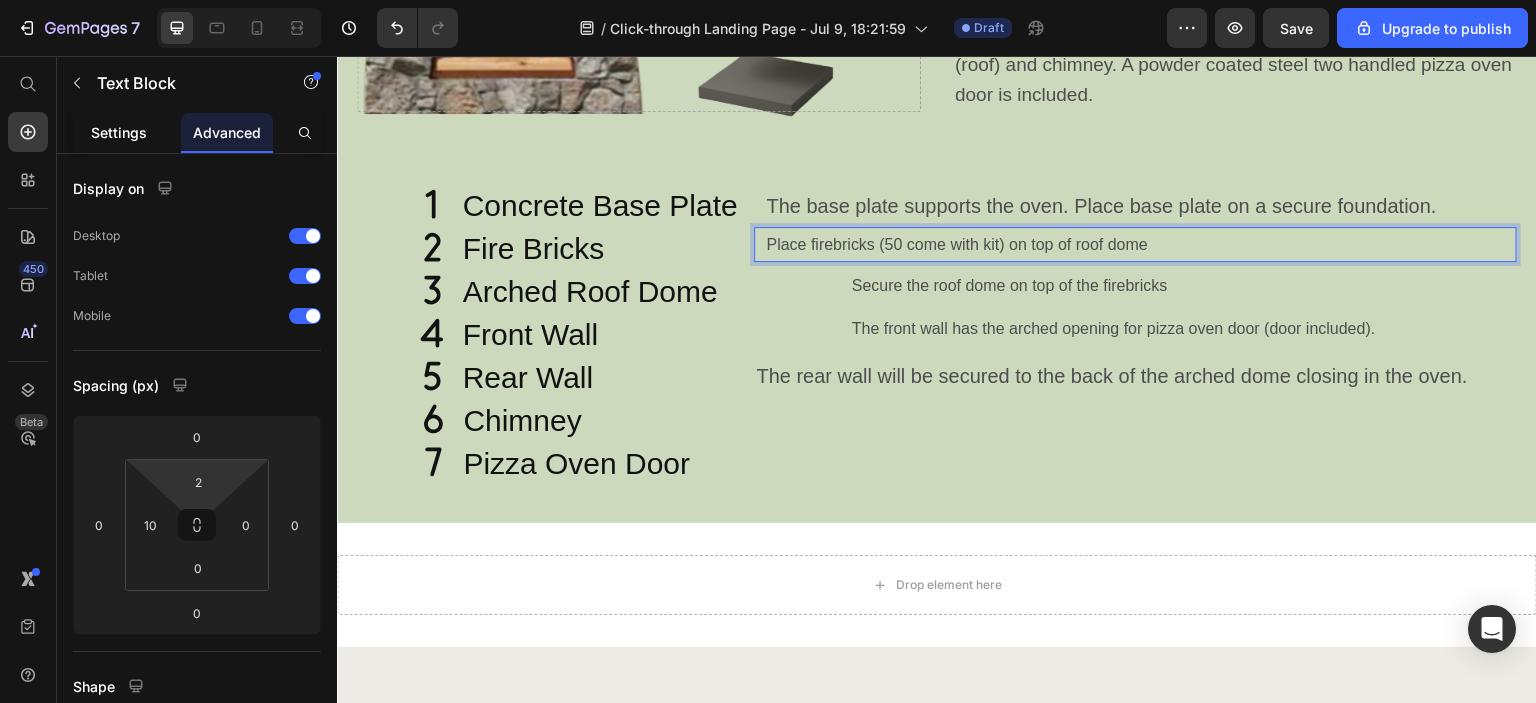 click on "Settings" 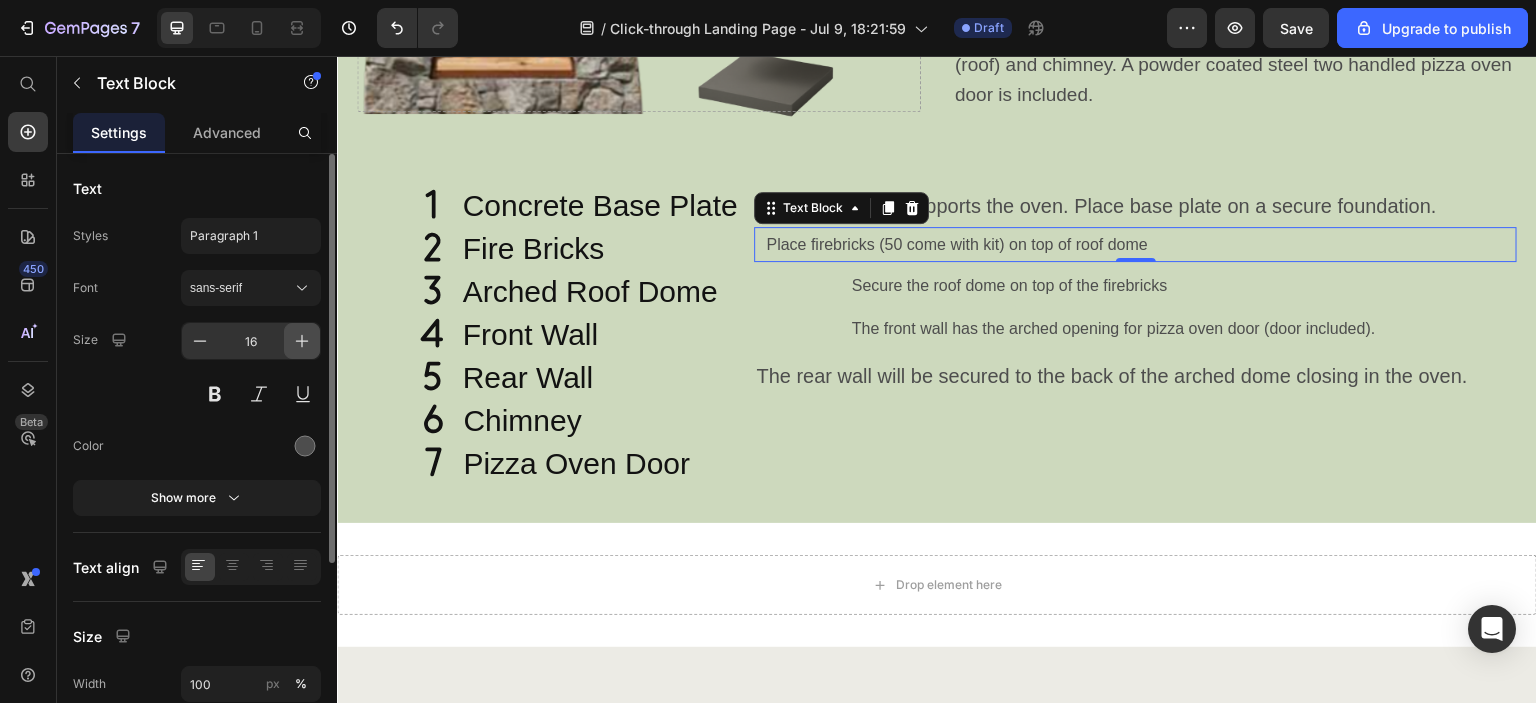 click 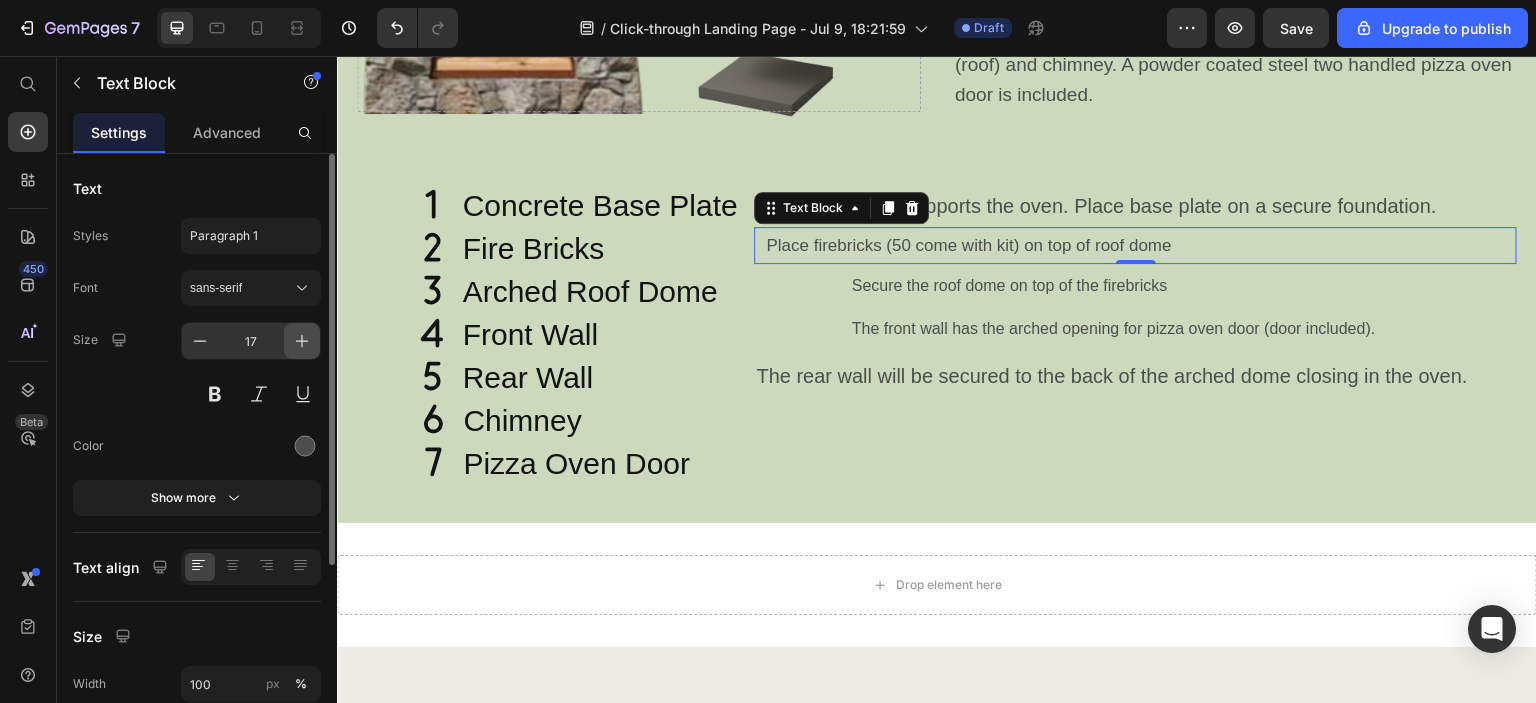 click 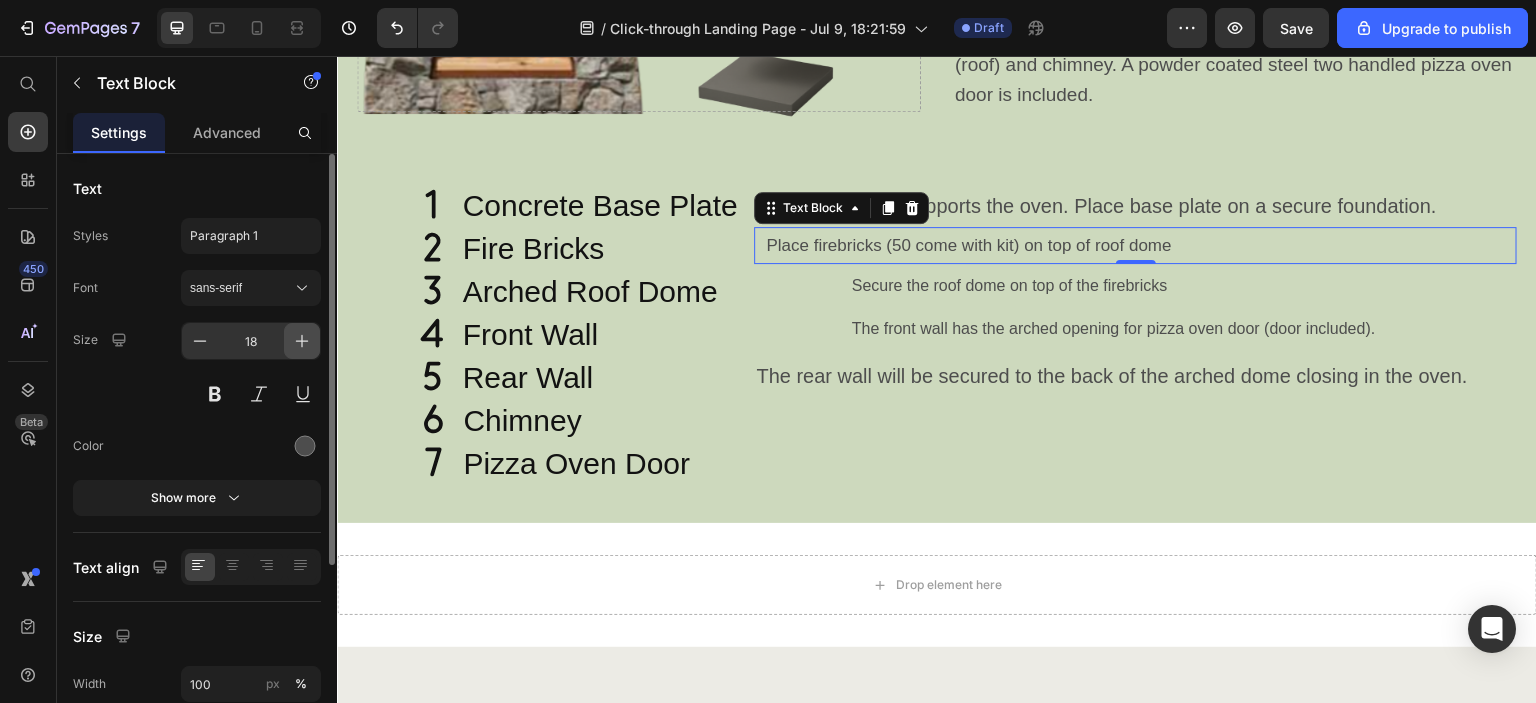 click 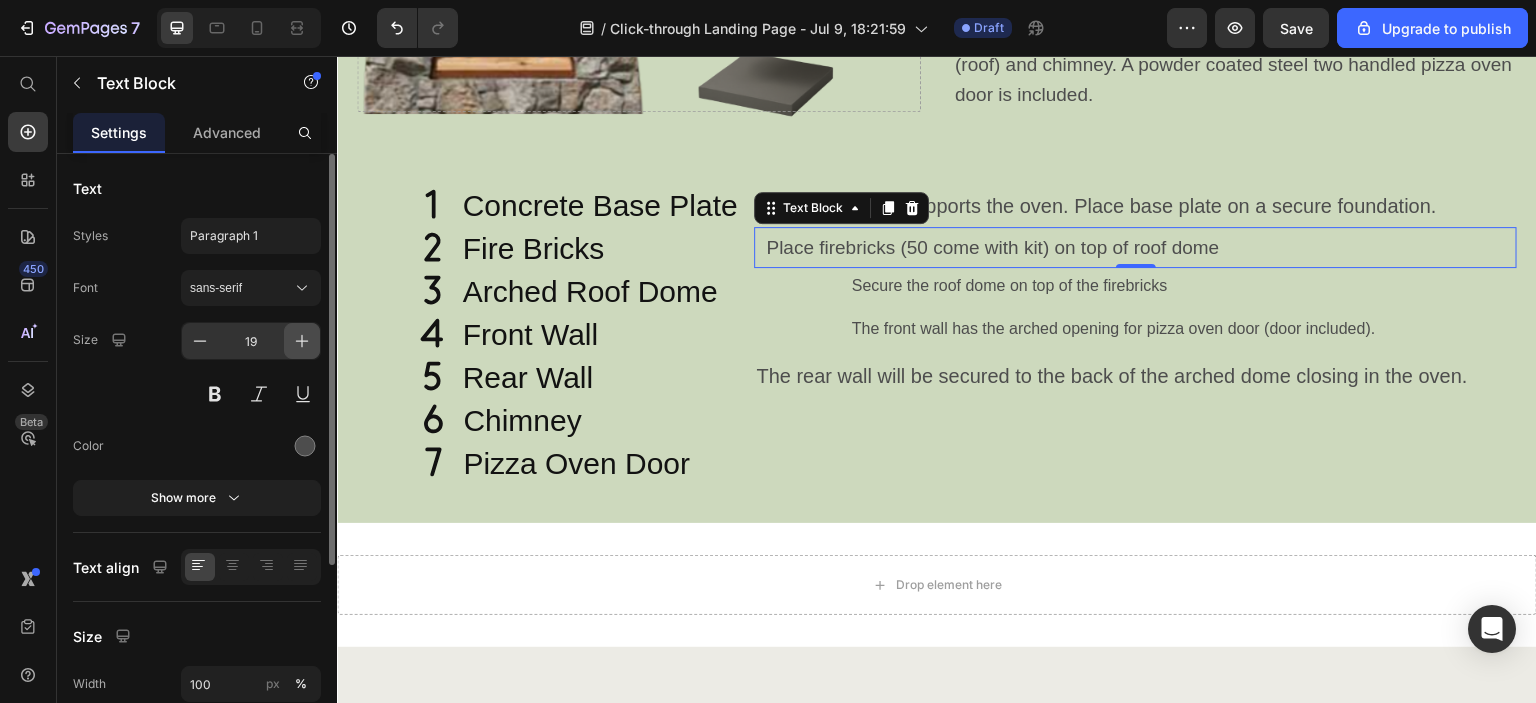 click 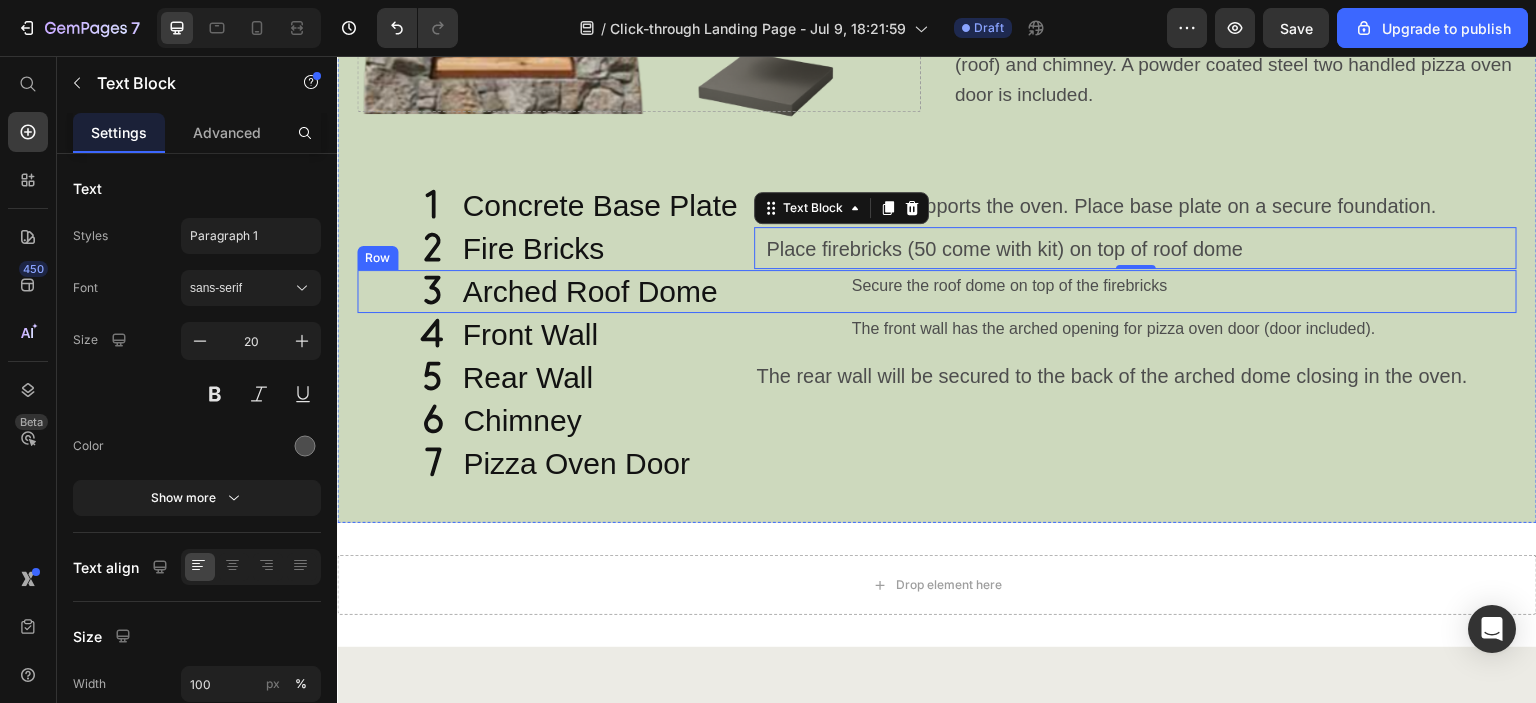 click on "Icon Arched Roof Dome Heading Secure the roof dome on top of the firebricks Text Block Row" at bounding box center (937, 291) 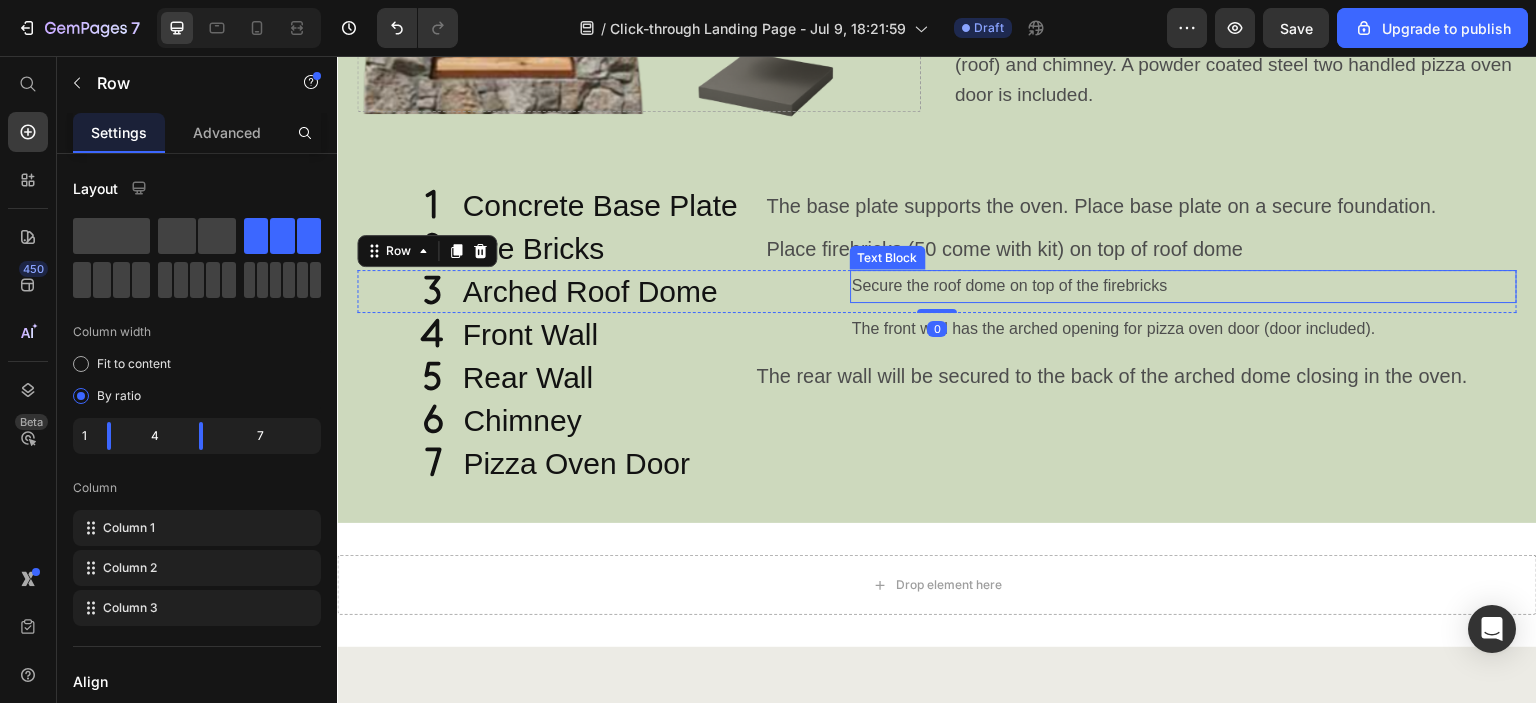 click on "Secure the roof dome on top of the firebricks" at bounding box center [1183, 286] 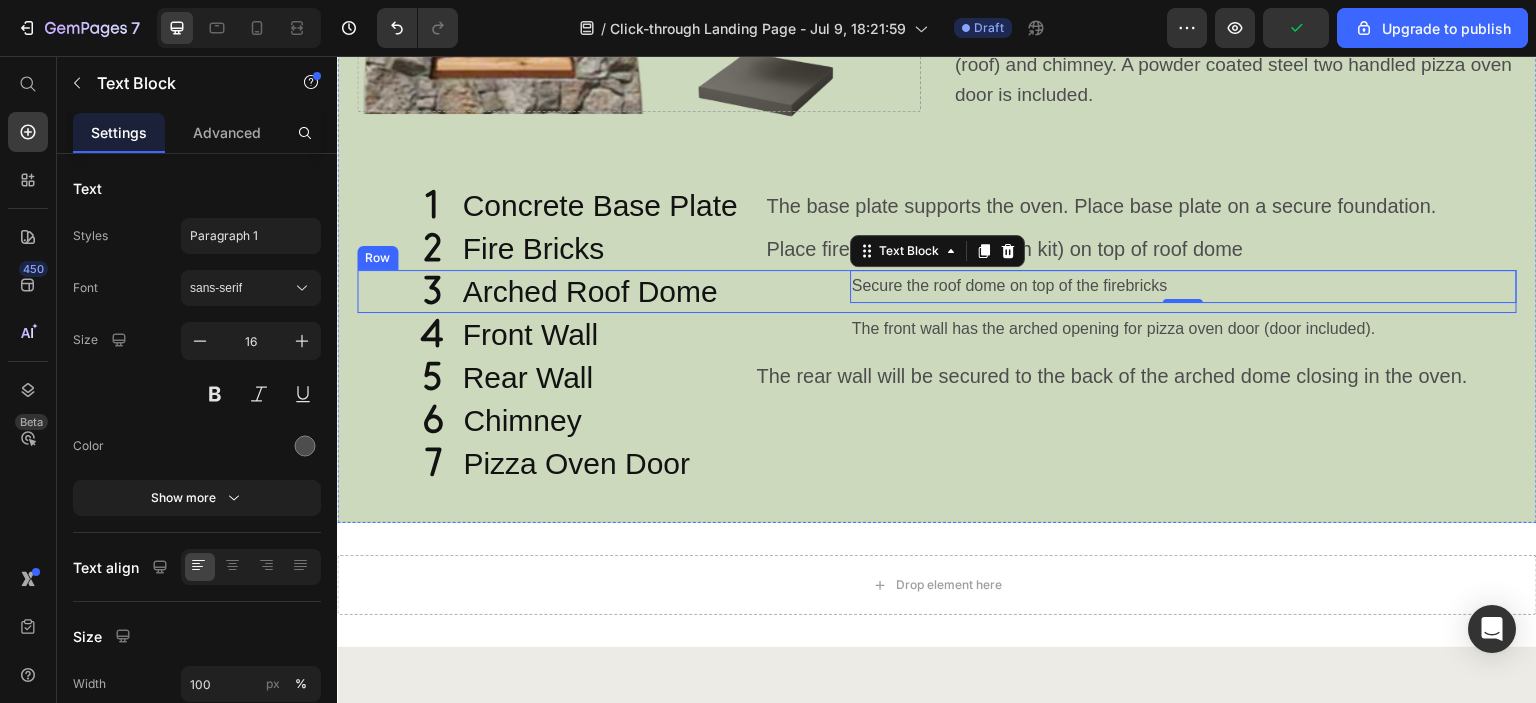 click on "Icon" at bounding box center (404, 291) 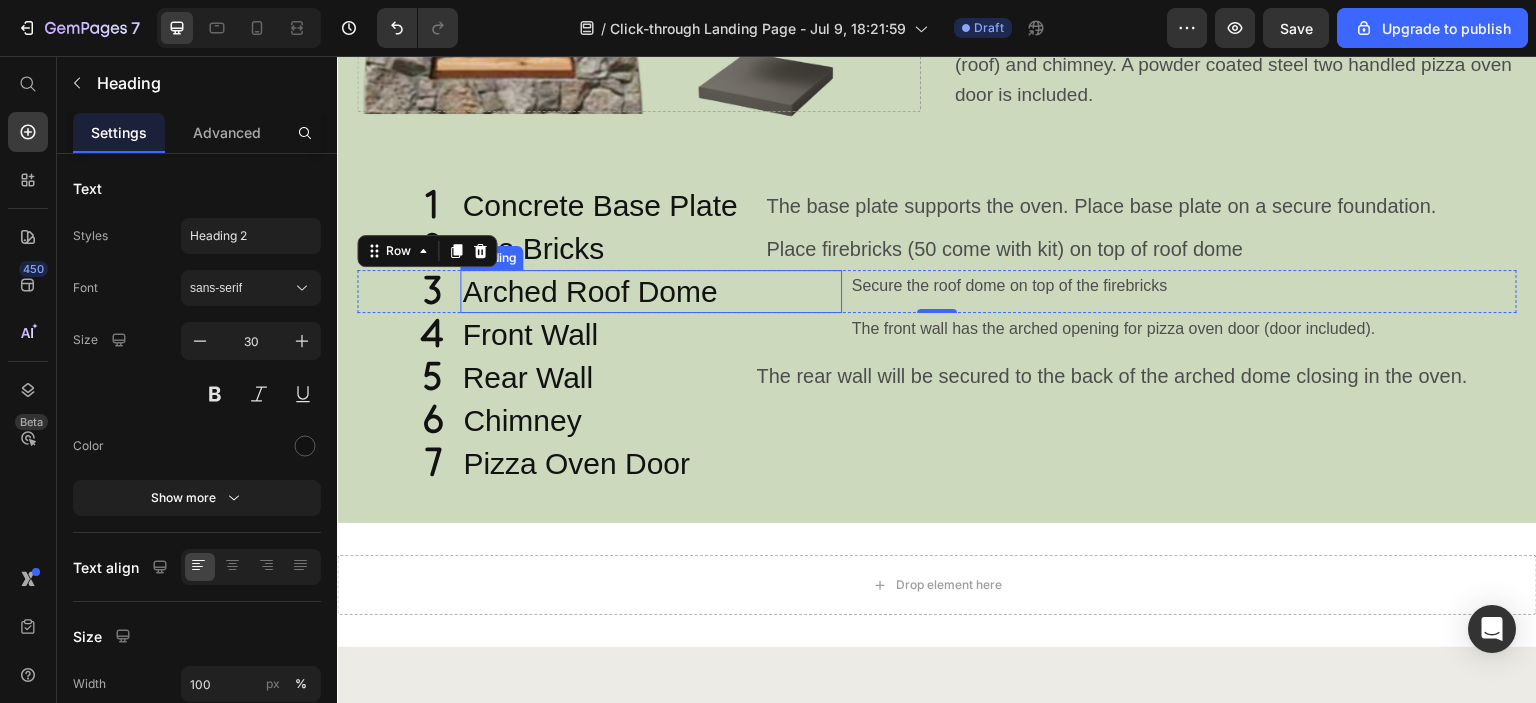 click on "Arched Roof Dome" at bounding box center [650, 291] 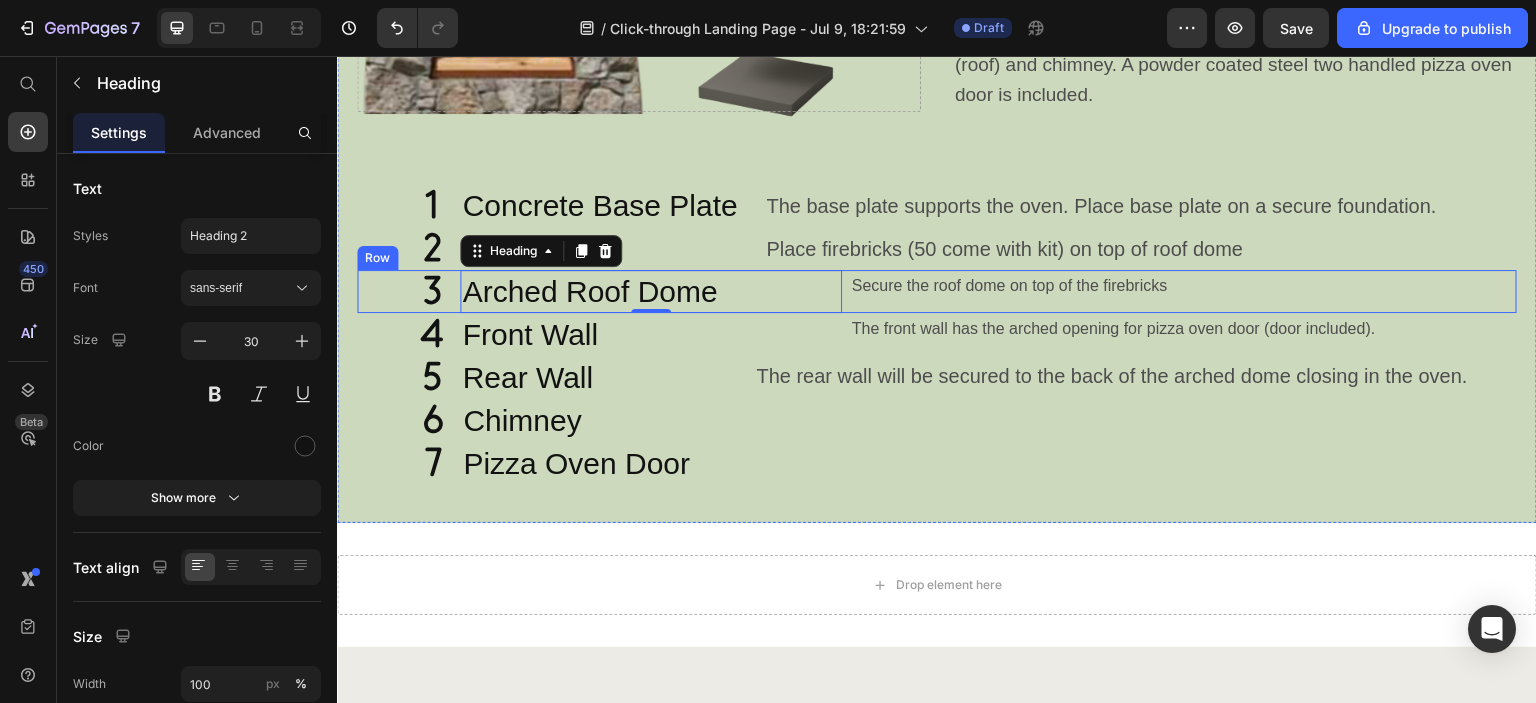 click on "Icon" at bounding box center (404, 291) 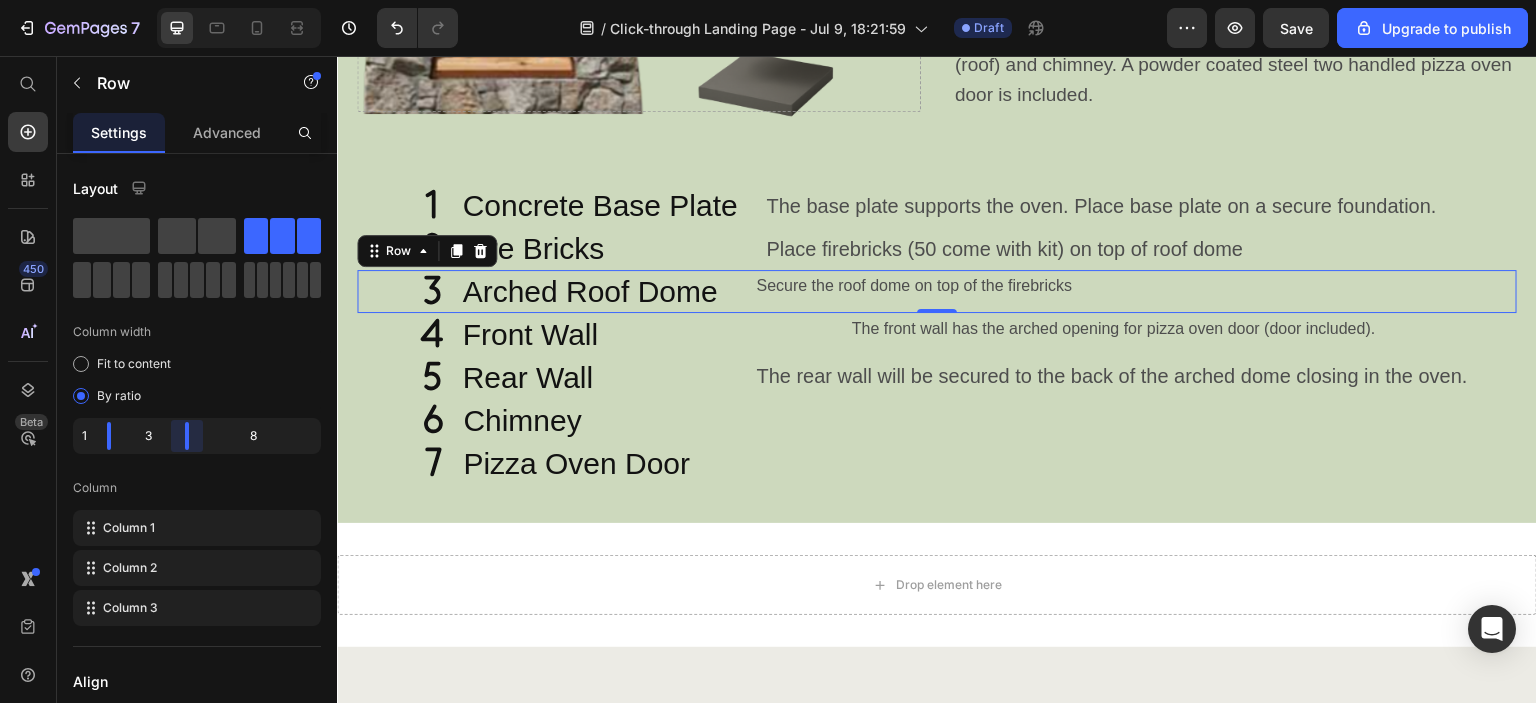 drag, startPoint x: 196, startPoint y: 439, endPoint x: 162, endPoint y: 439, distance: 34 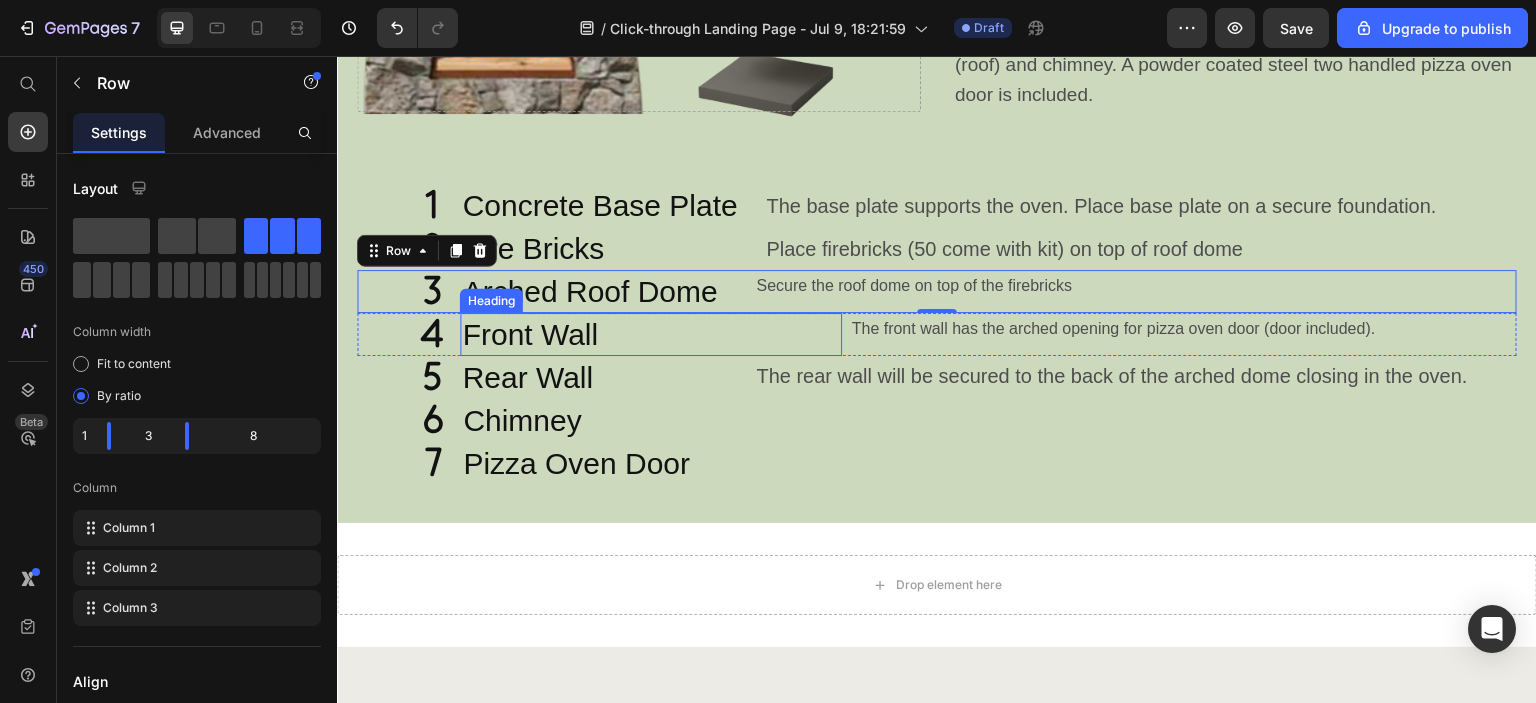 click on "Front Wall" at bounding box center (650, 334) 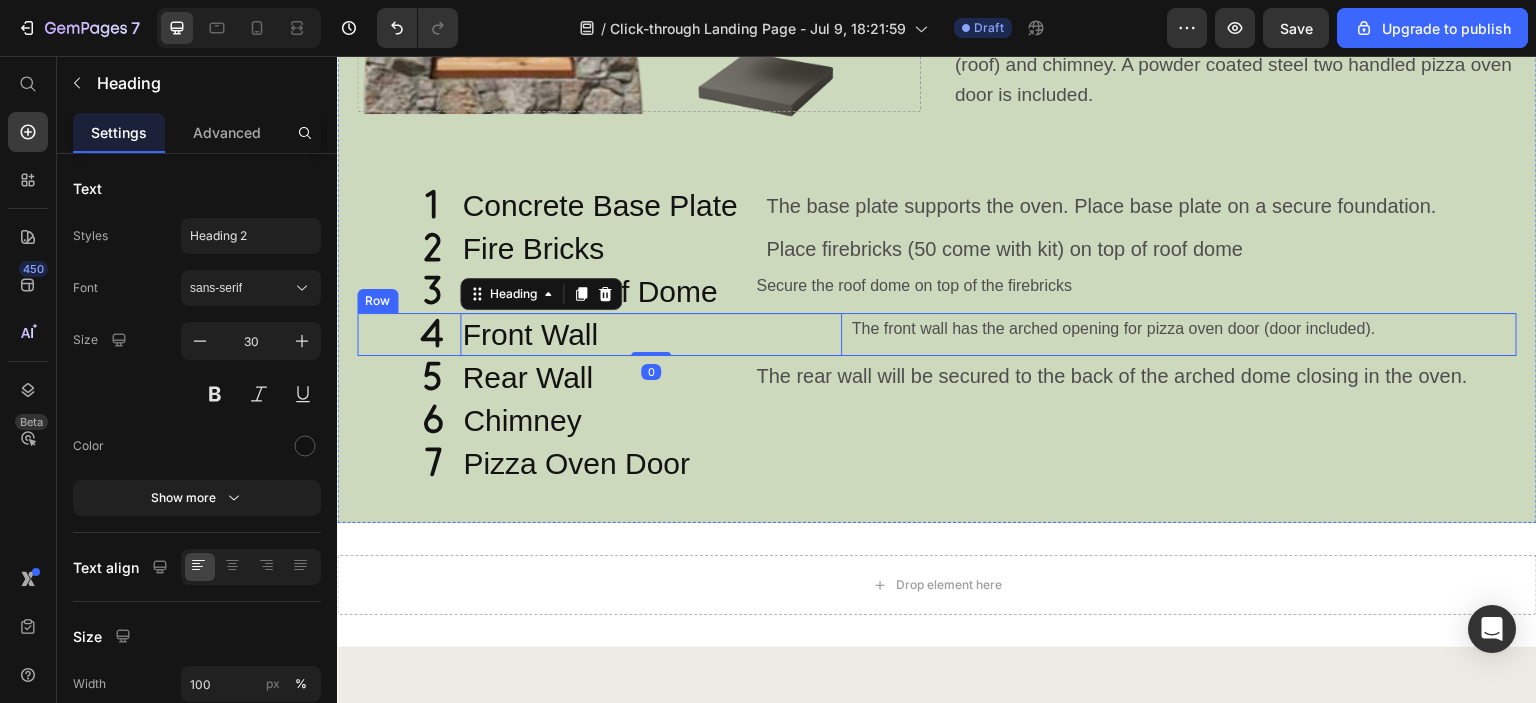 click 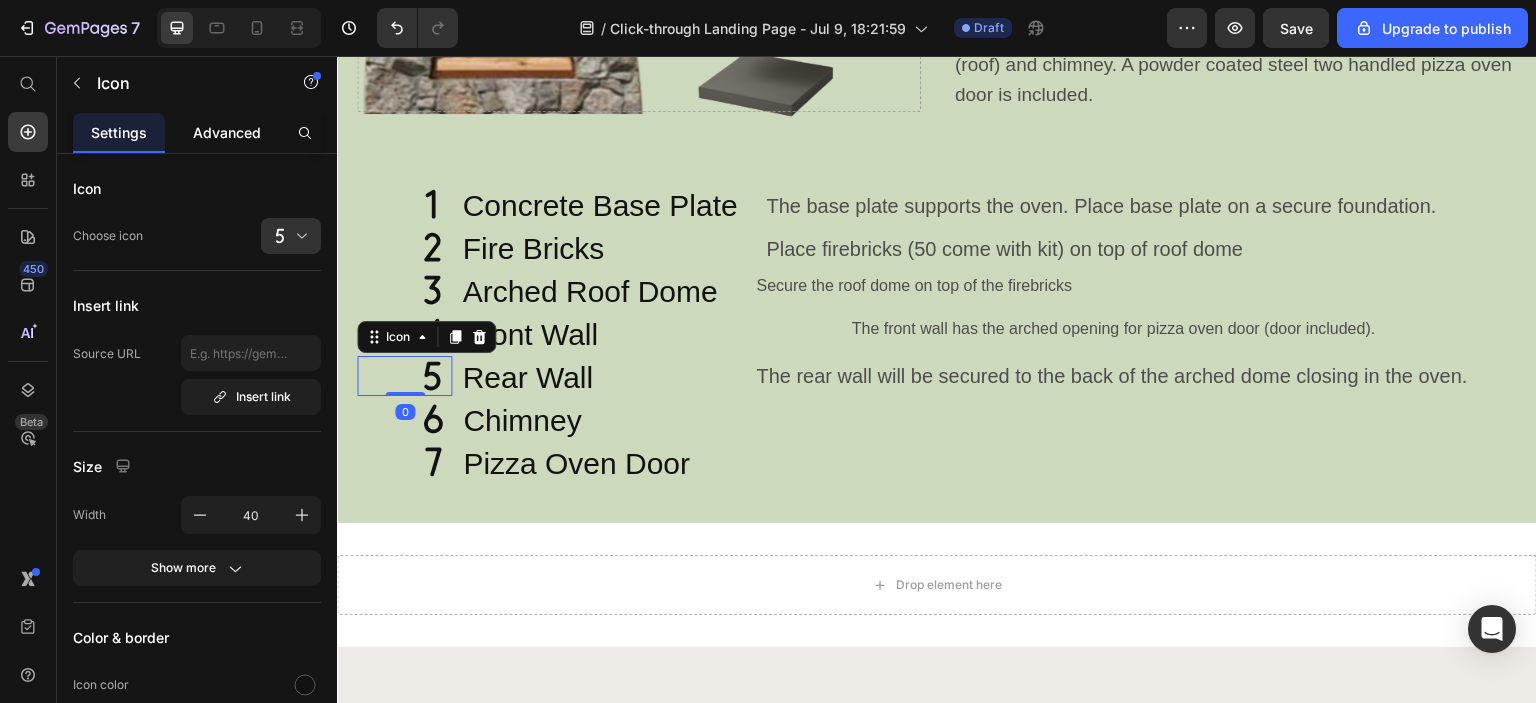 click on "Advanced" at bounding box center (227, 132) 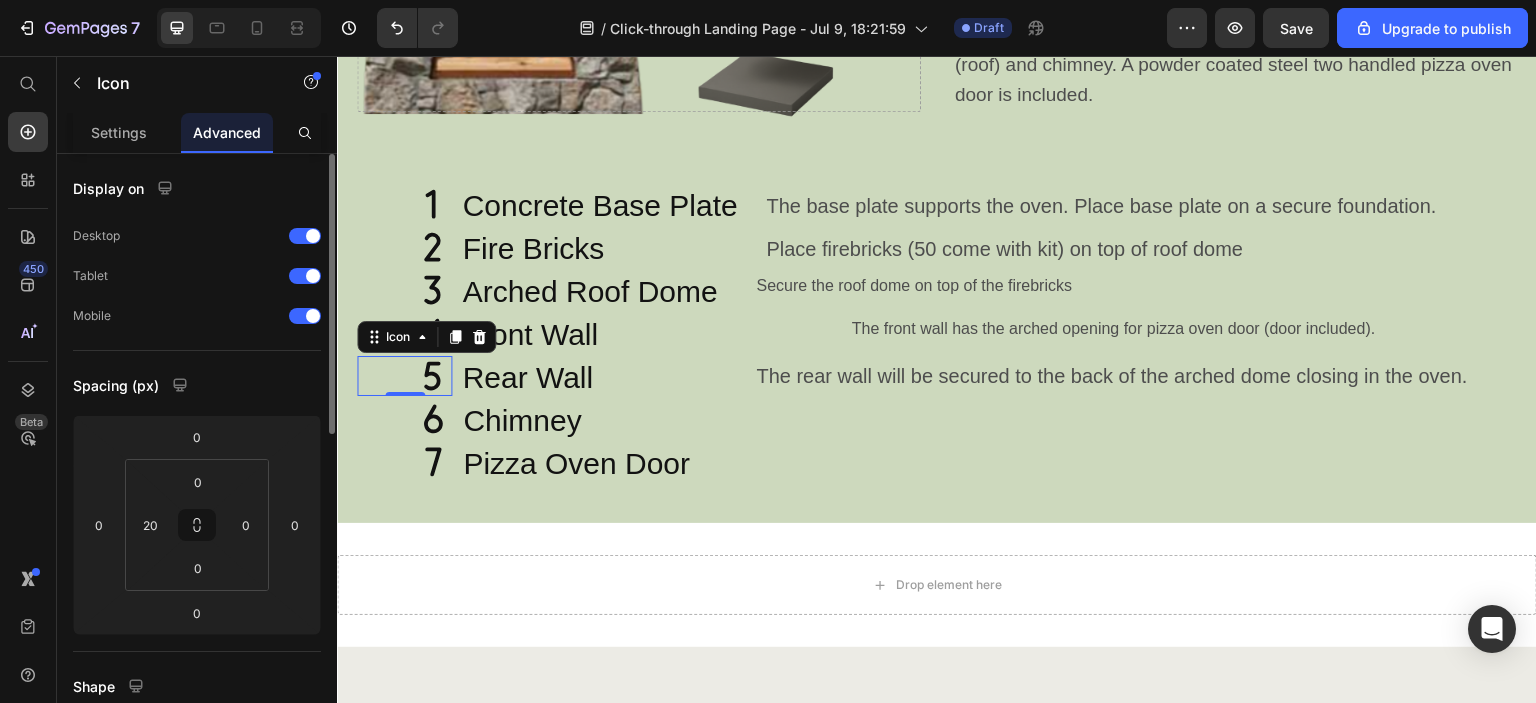 drag, startPoint x: 106, startPoint y: 123, endPoint x: 138, endPoint y: 197, distance: 80.622574 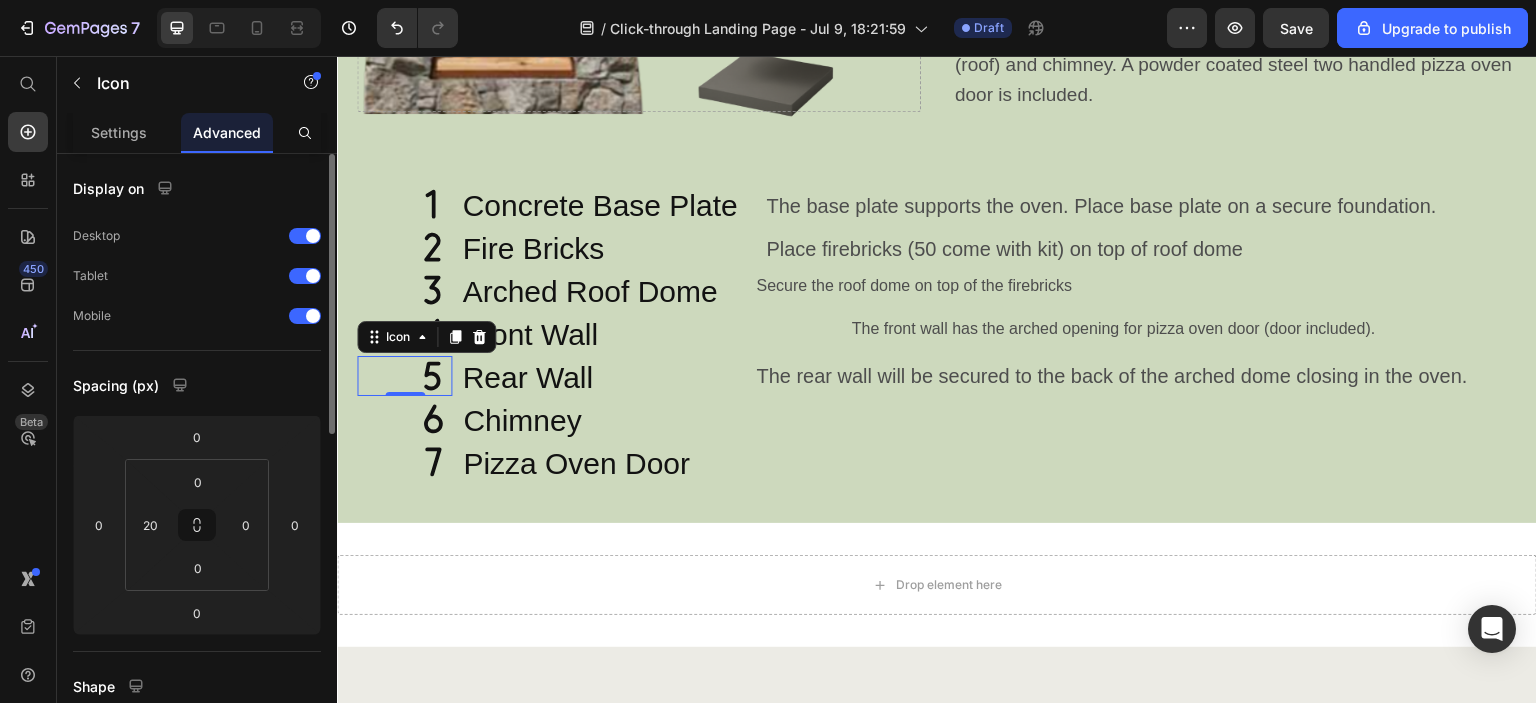 click on "Settings" at bounding box center [119, 132] 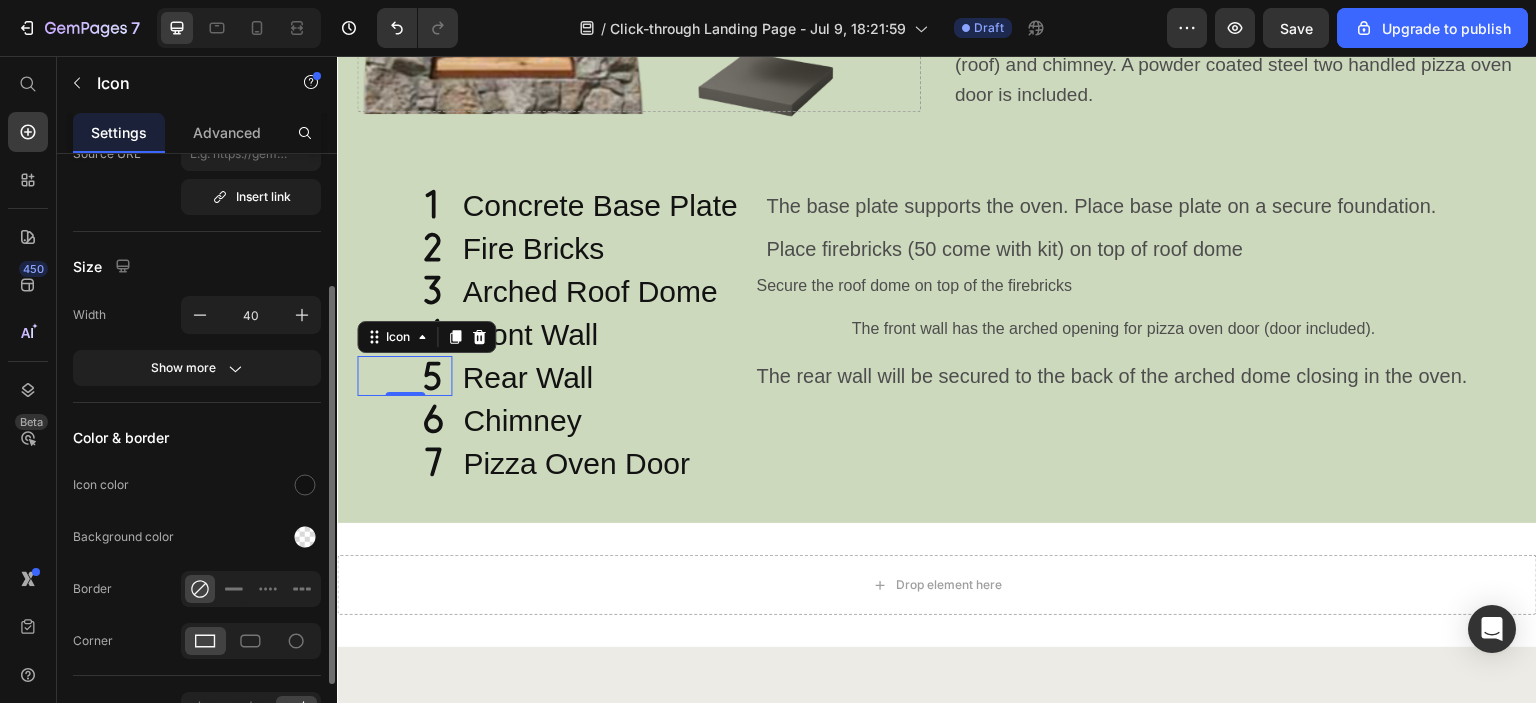 scroll, scrollTop: 0, scrollLeft: 0, axis: both 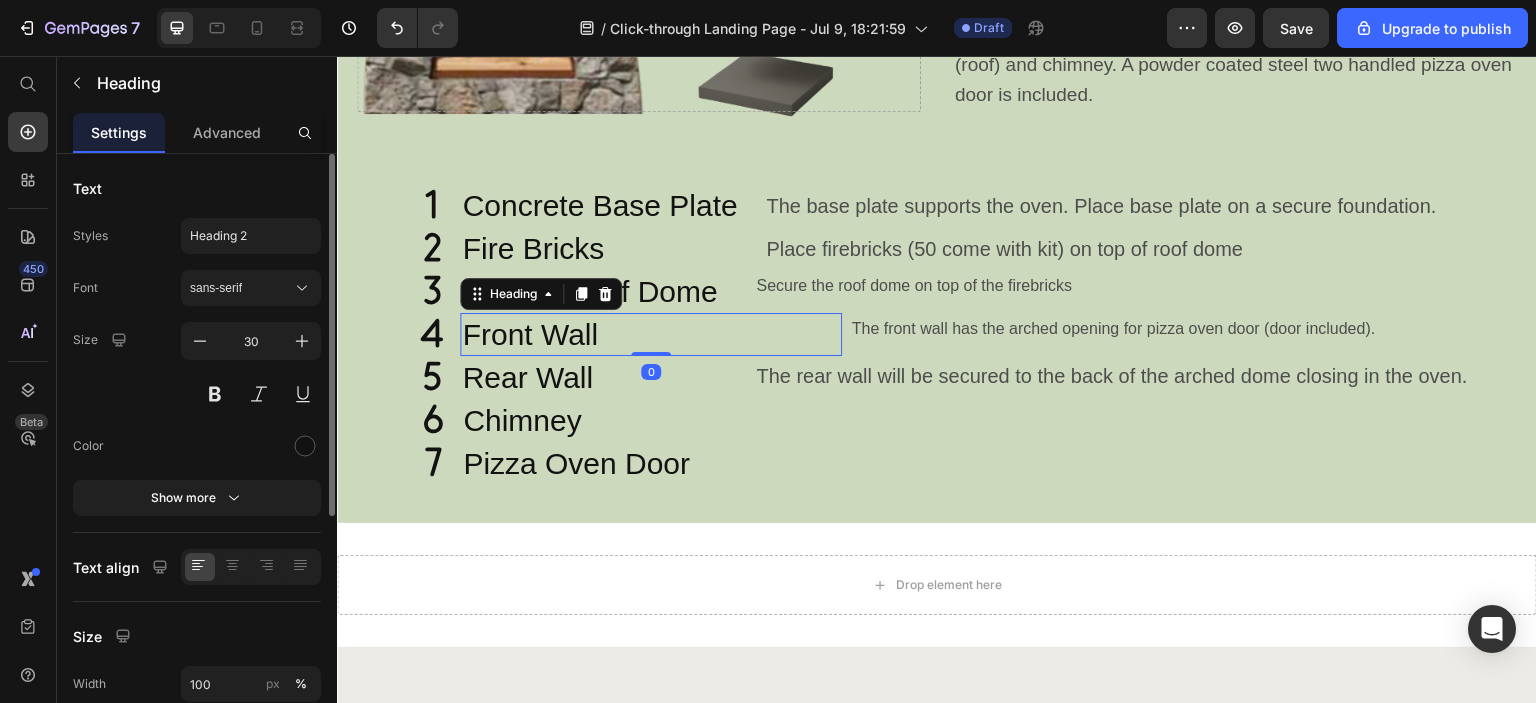 click on "Front Wall" at bounding box center [650, 334] 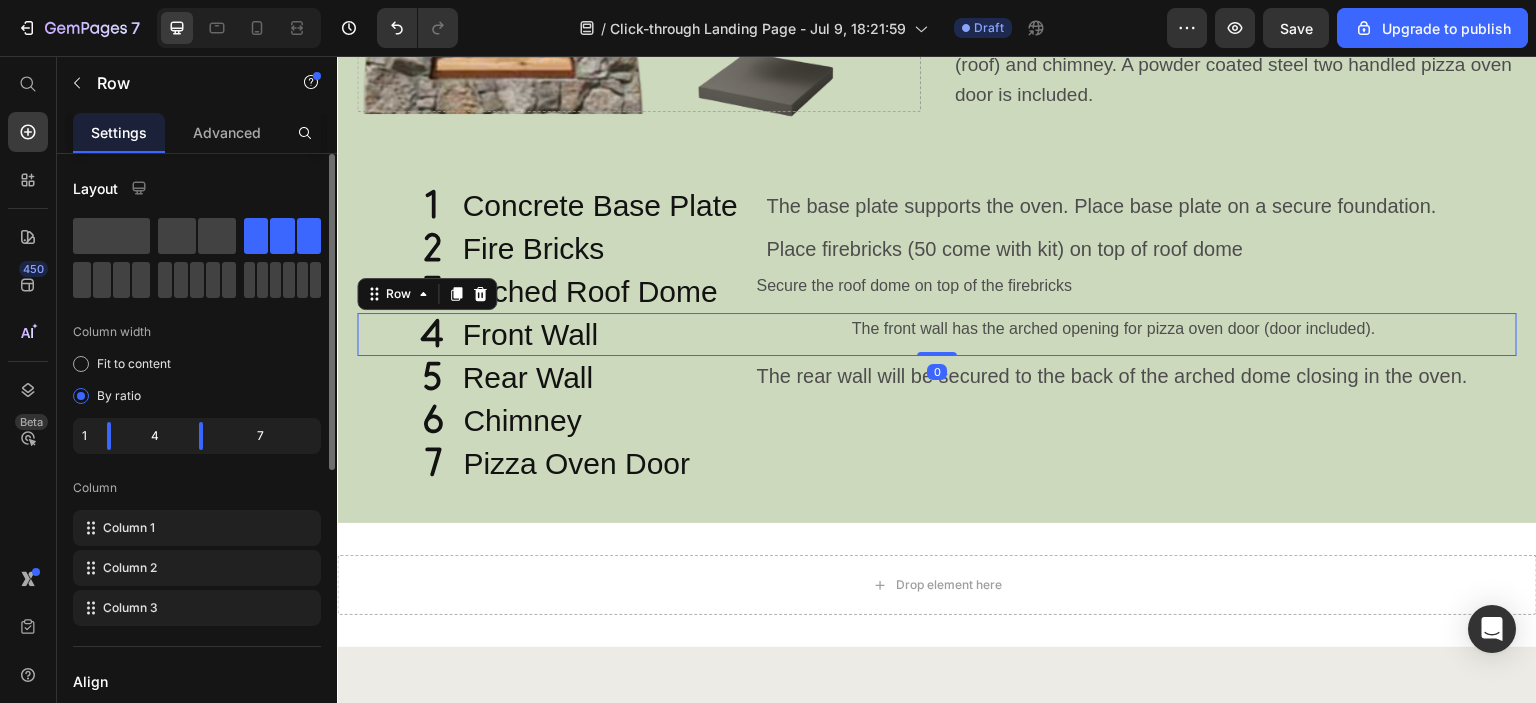 click on "Icon" at bounding box center (404, 334) 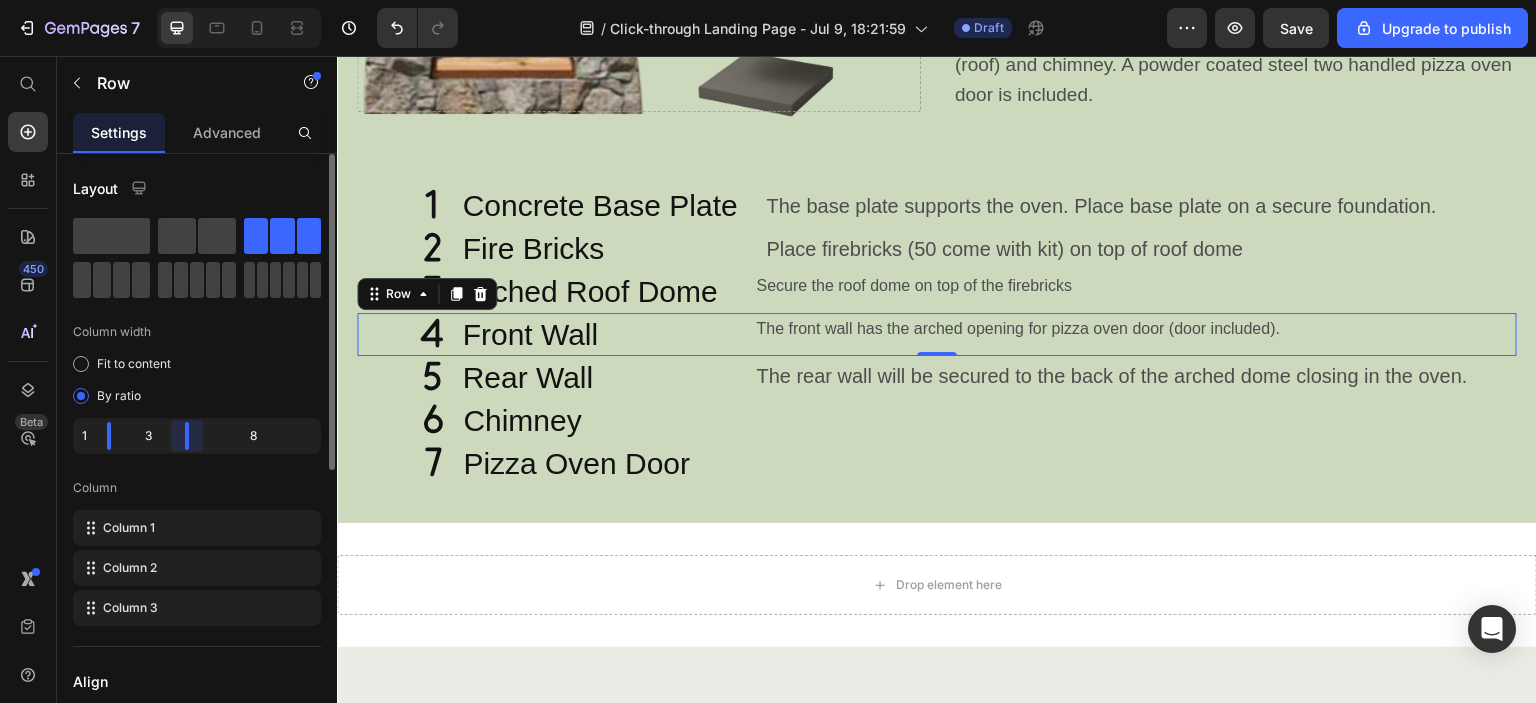 drag, startPoint x: 204, startPoint y: 435, endPoint x: 156, endPoint y: 435, distance: 48 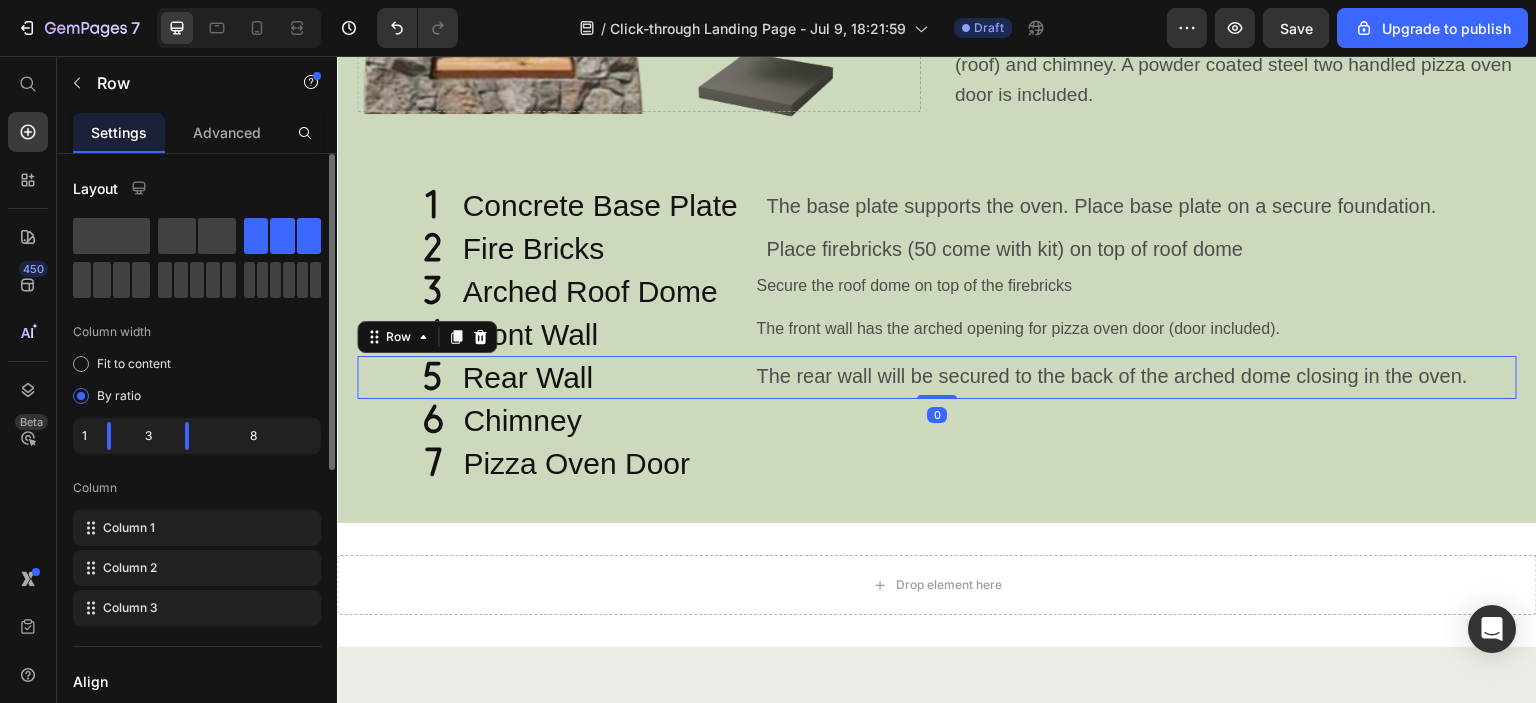 click on "Icon" at bounding box center [404, 377] 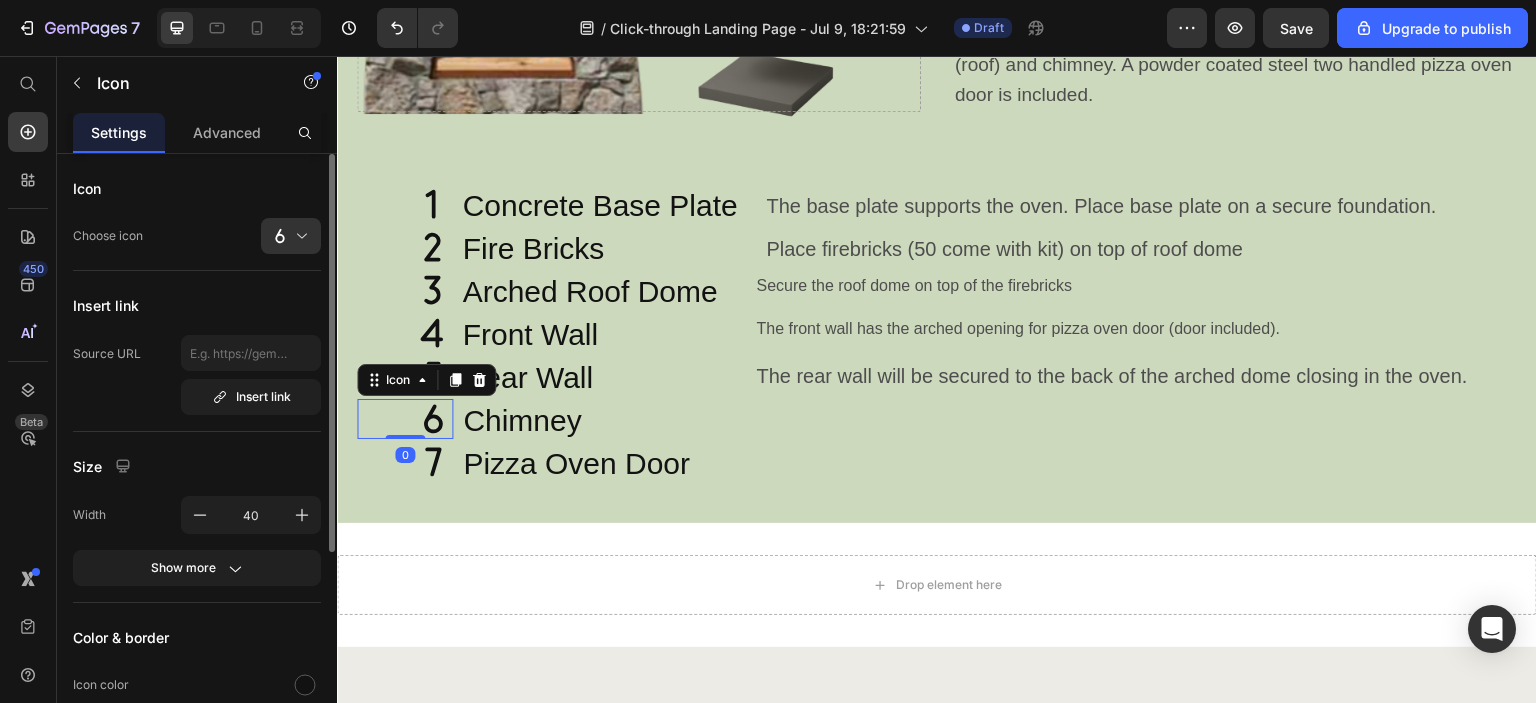 click on "Icon   0" at bounding box center (405, 419) 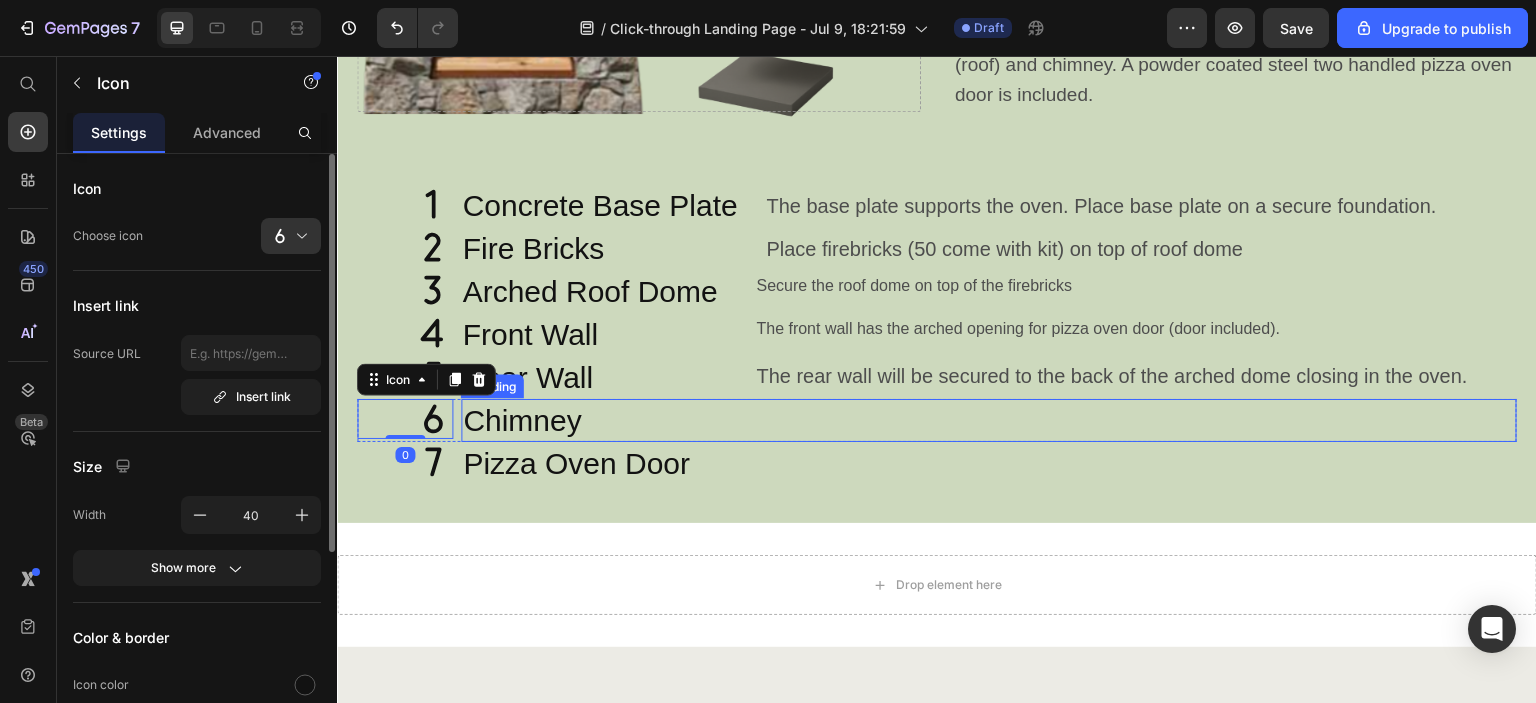 click on "Chimney" at bounding box center (989, 420) 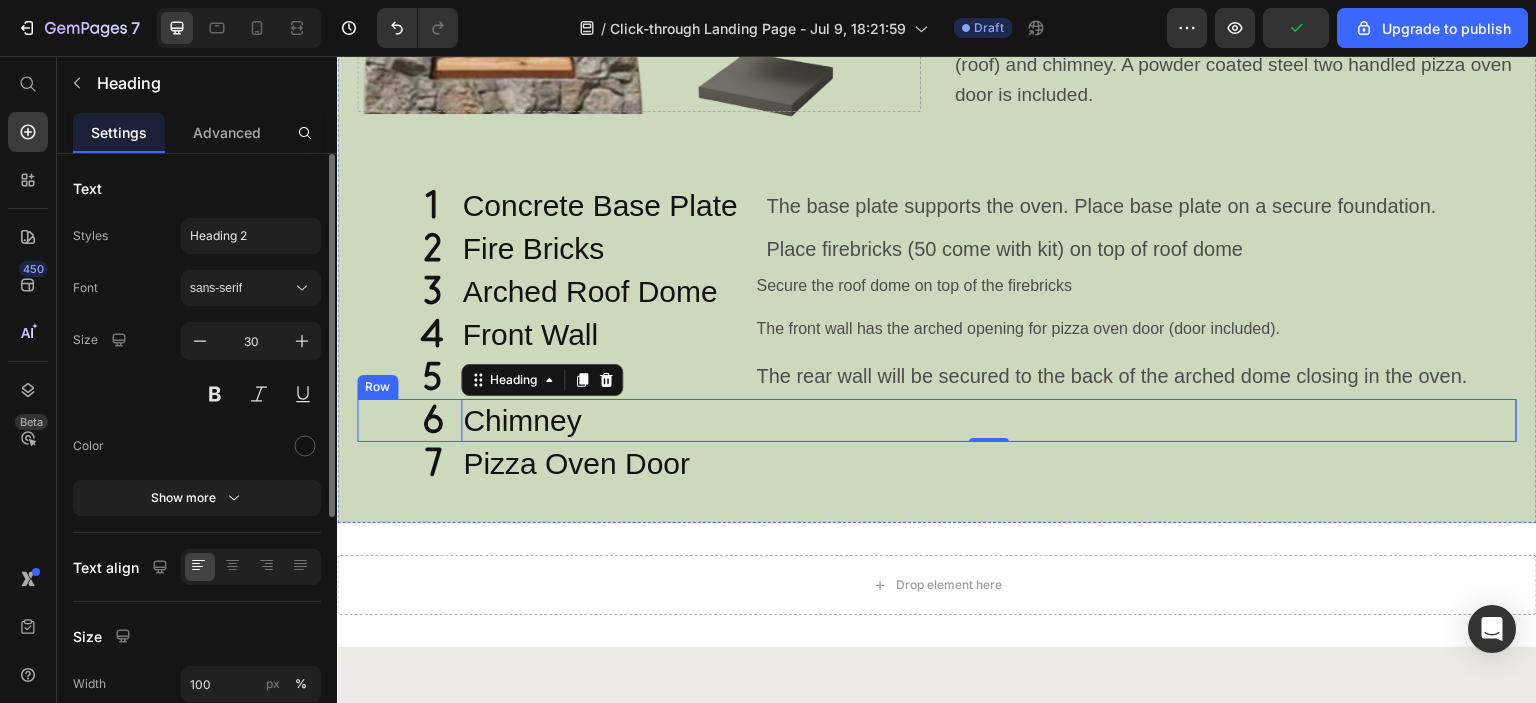 click on "Icon" at bounding box center [405, 420] 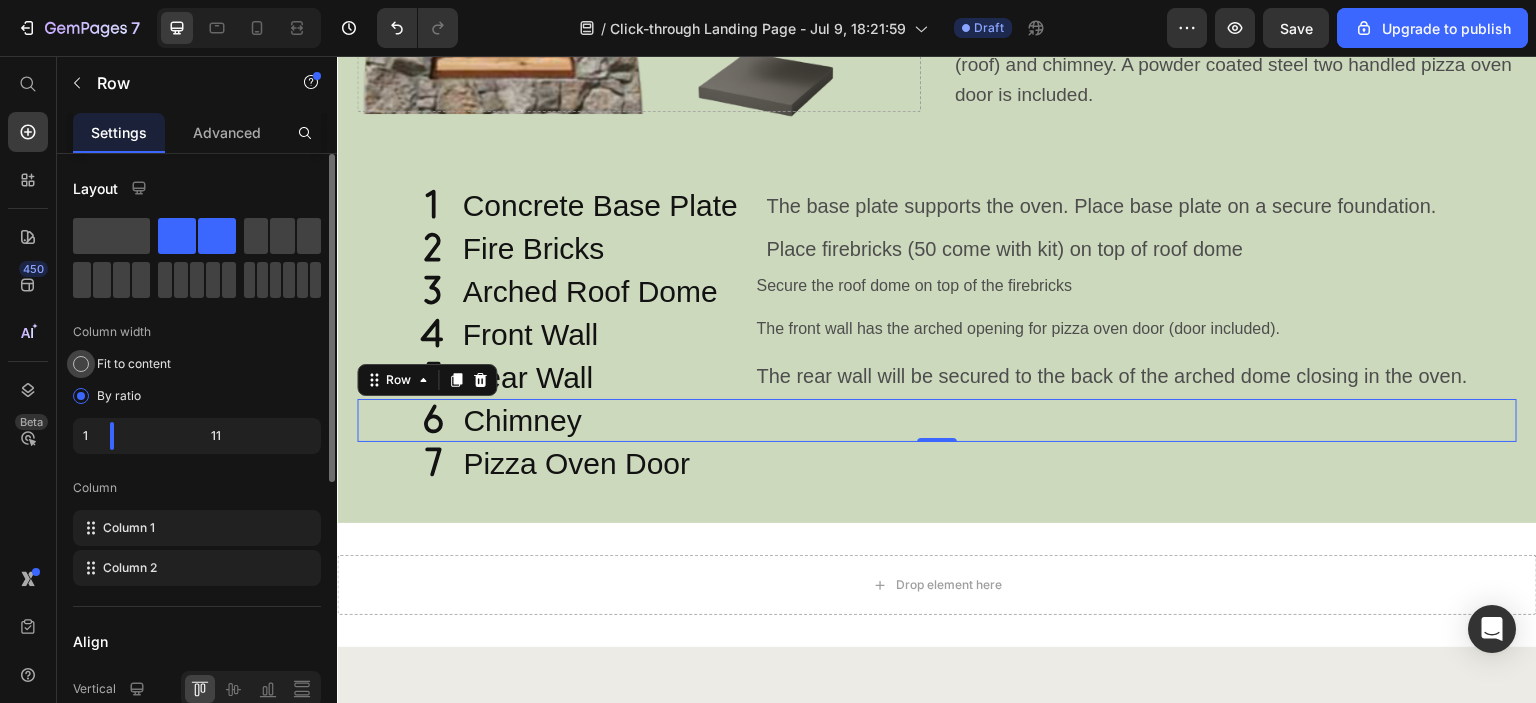 drag, startPoint x: 274, startPoint y: 233, endPoint x: 174, endPoint y: 369, distance: 168.80759 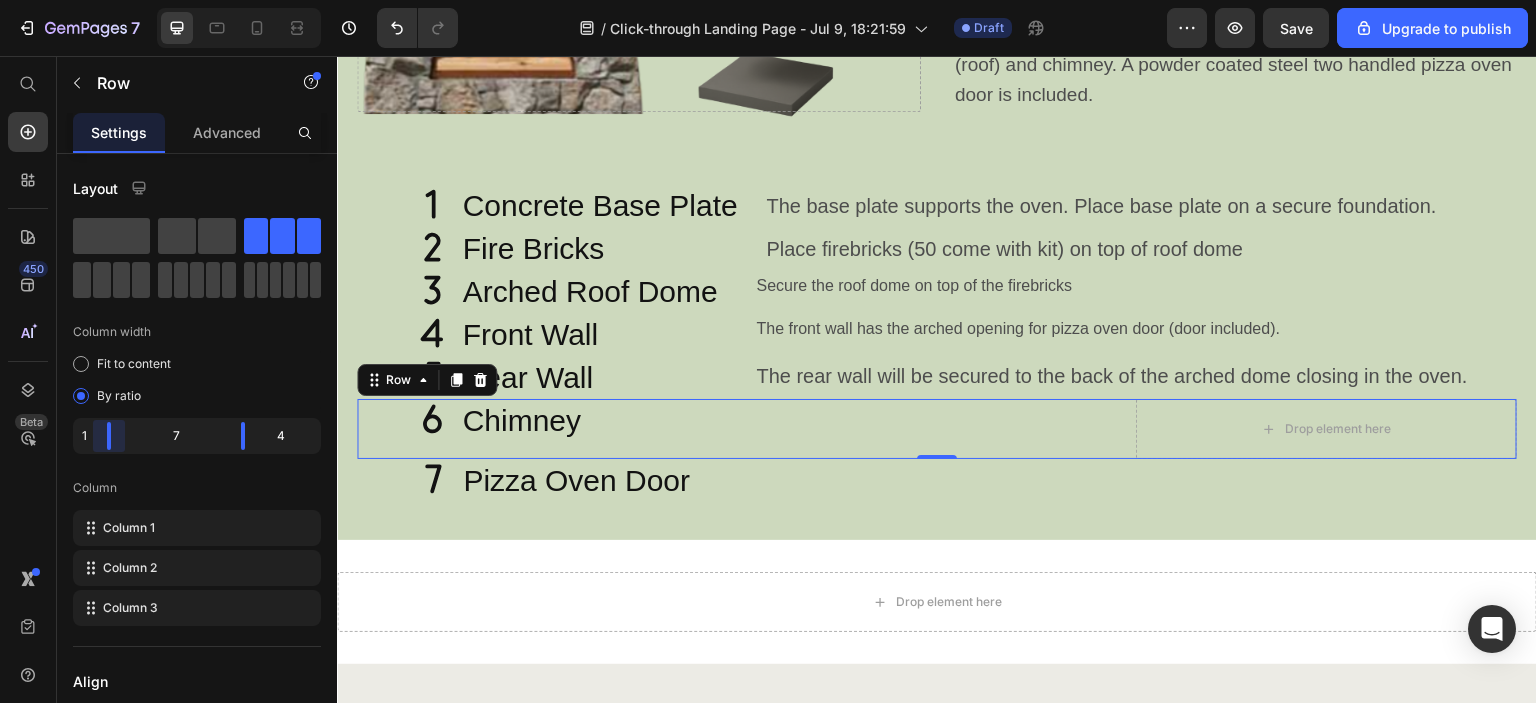 drag, startPoint x: 149, startPoint y: 435, endPoint x: 102, endPoint y: 431, distance: 47.169907 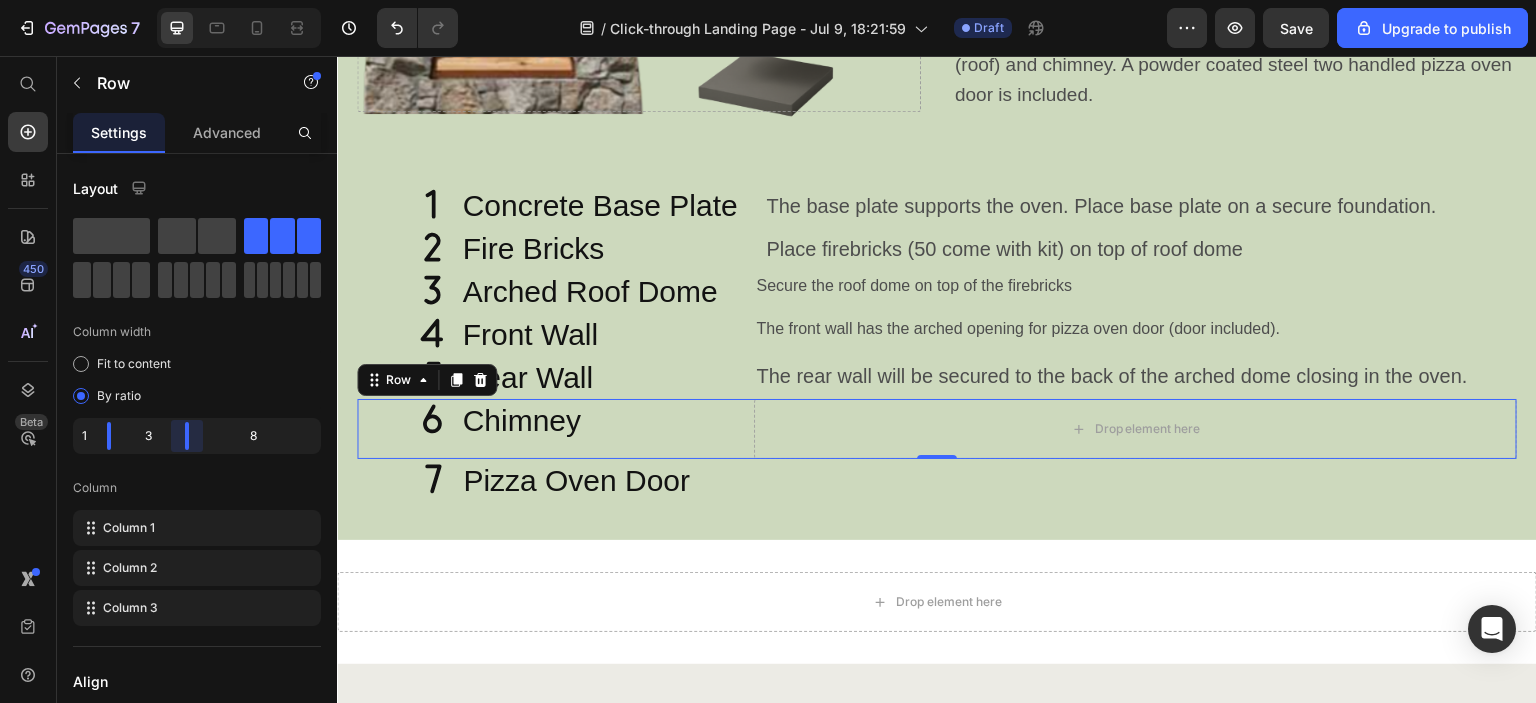 drag, startPoint x: 240, startPoint y: 438, endPoint x: 150, endPoint y: 443, distance: 90.13878 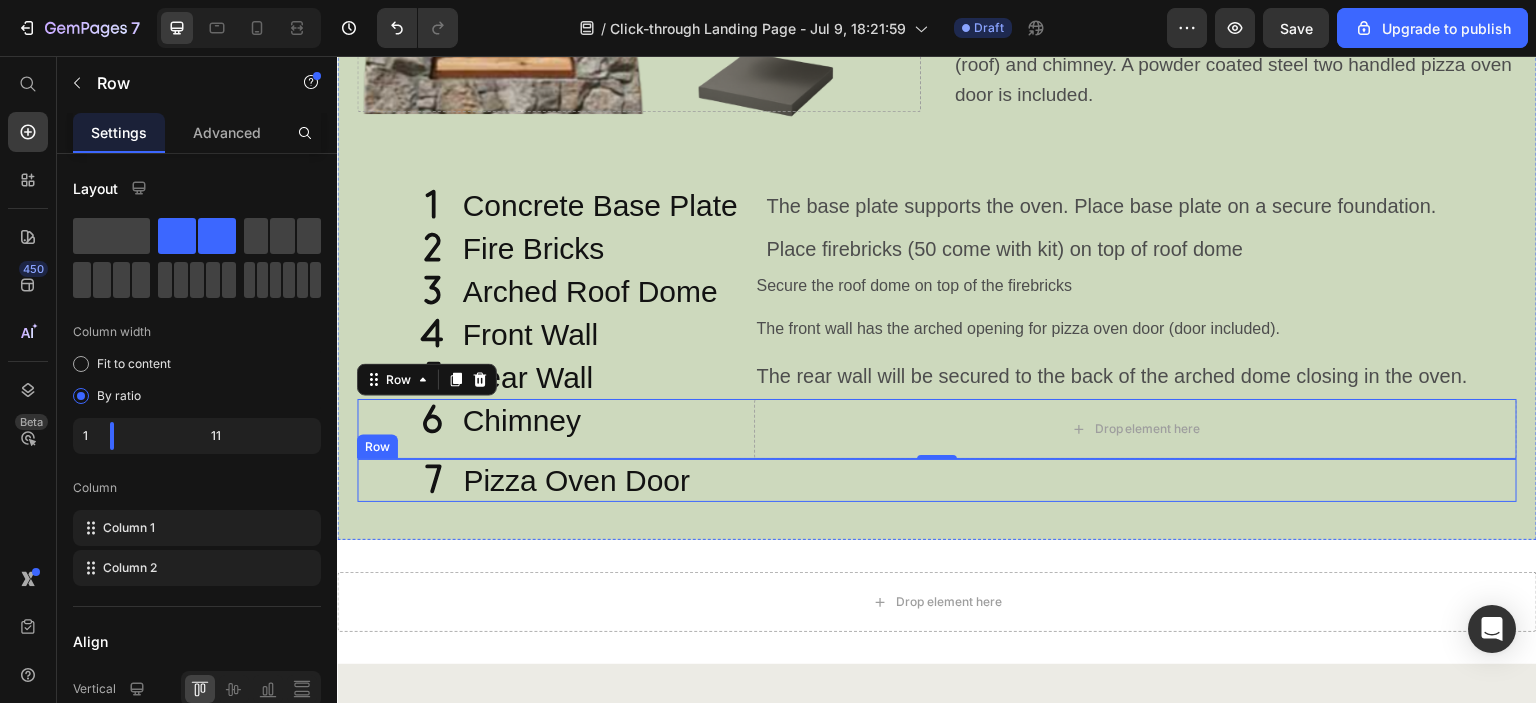 click on "Icon" at bounding box center [405, 480] 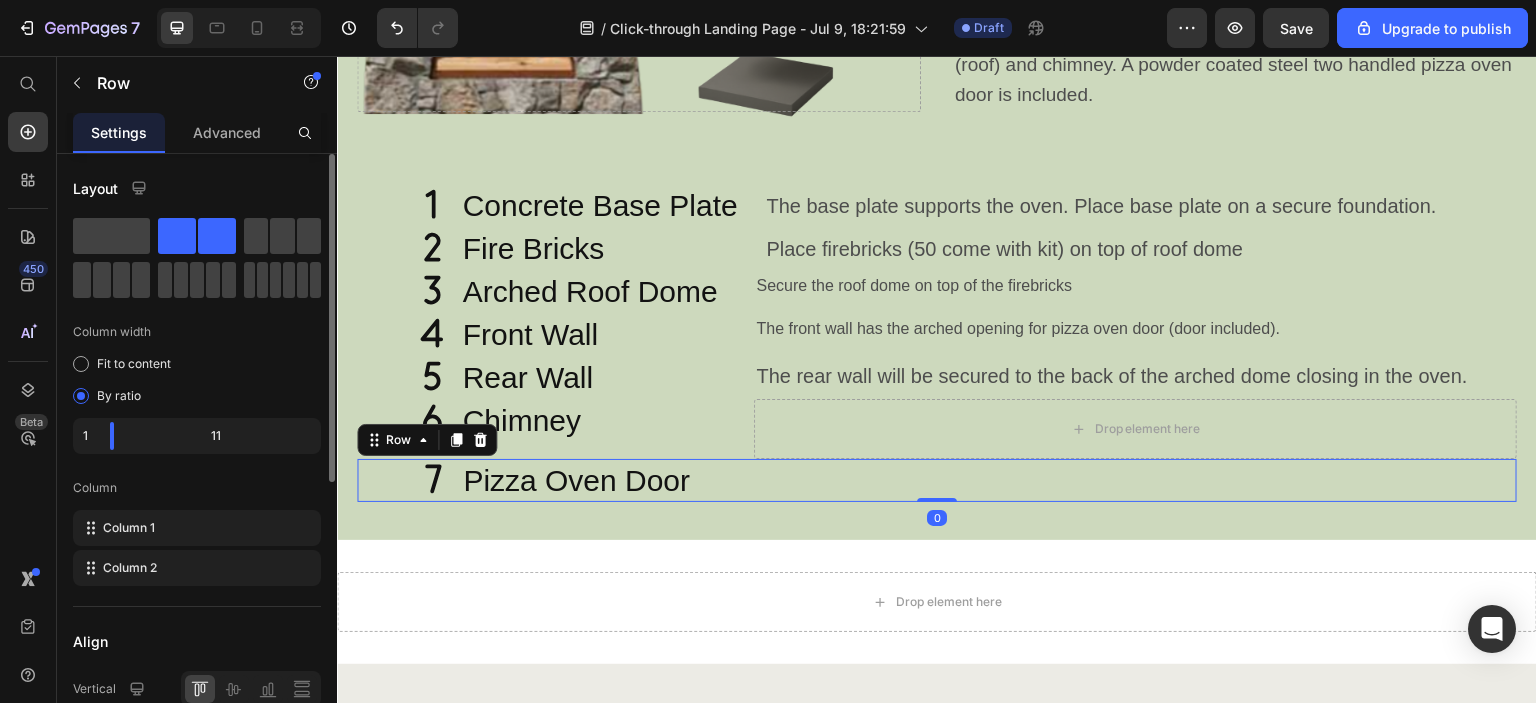 click 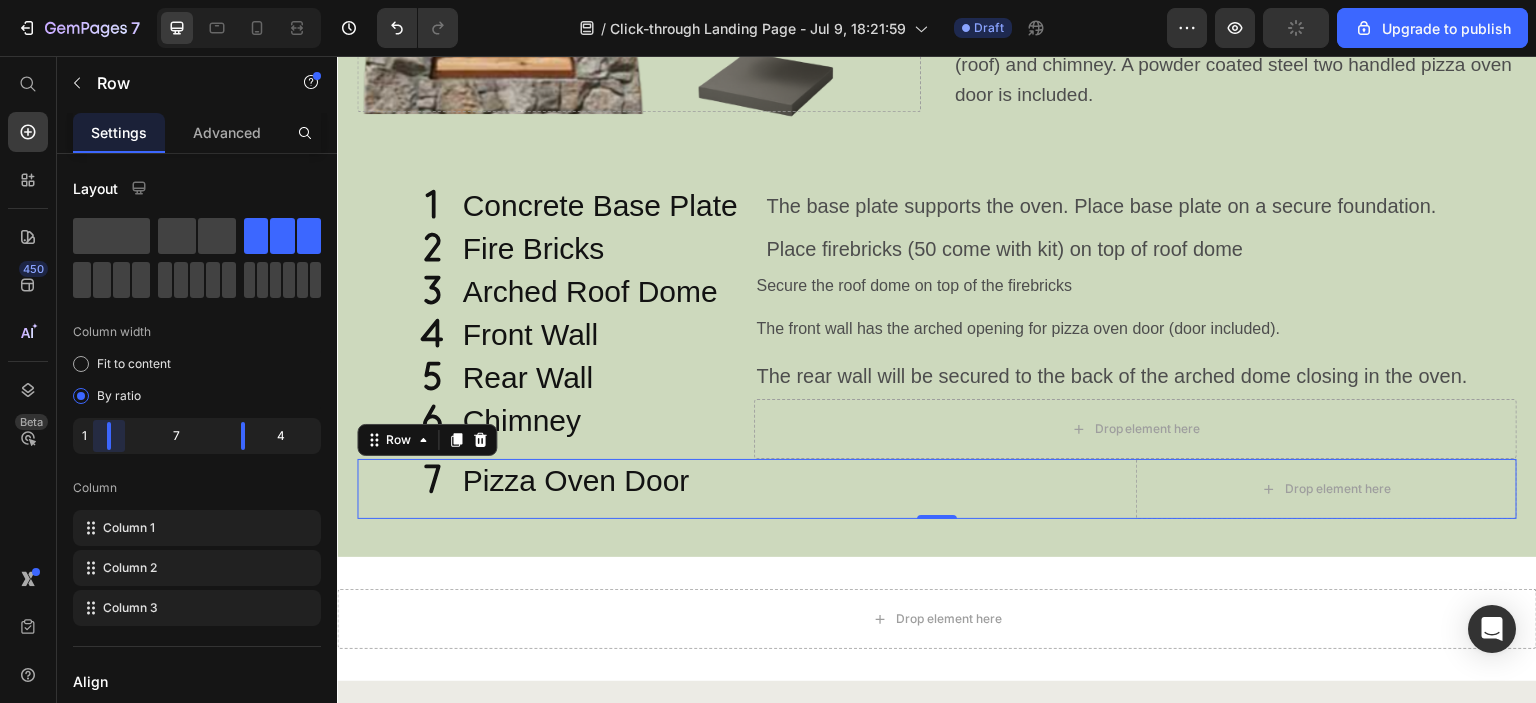 drag, startPoint x: 150, startPoint y: 439, endPoint x: 103, endPoint y: 439, distance: 47 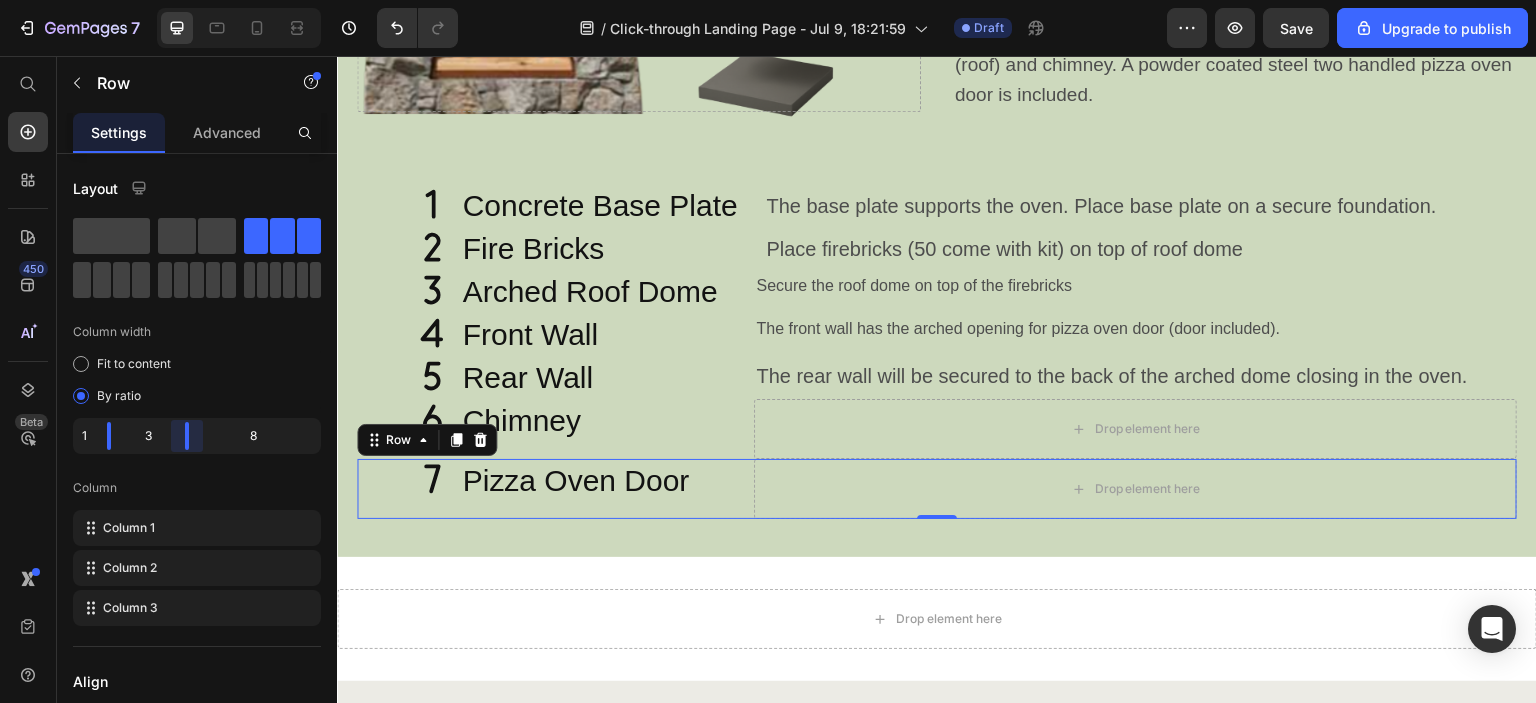 drag, startPoint x: 243, startPoint y: 442, endPoint x: 152, endPoint y: 451, distance: 91.44397 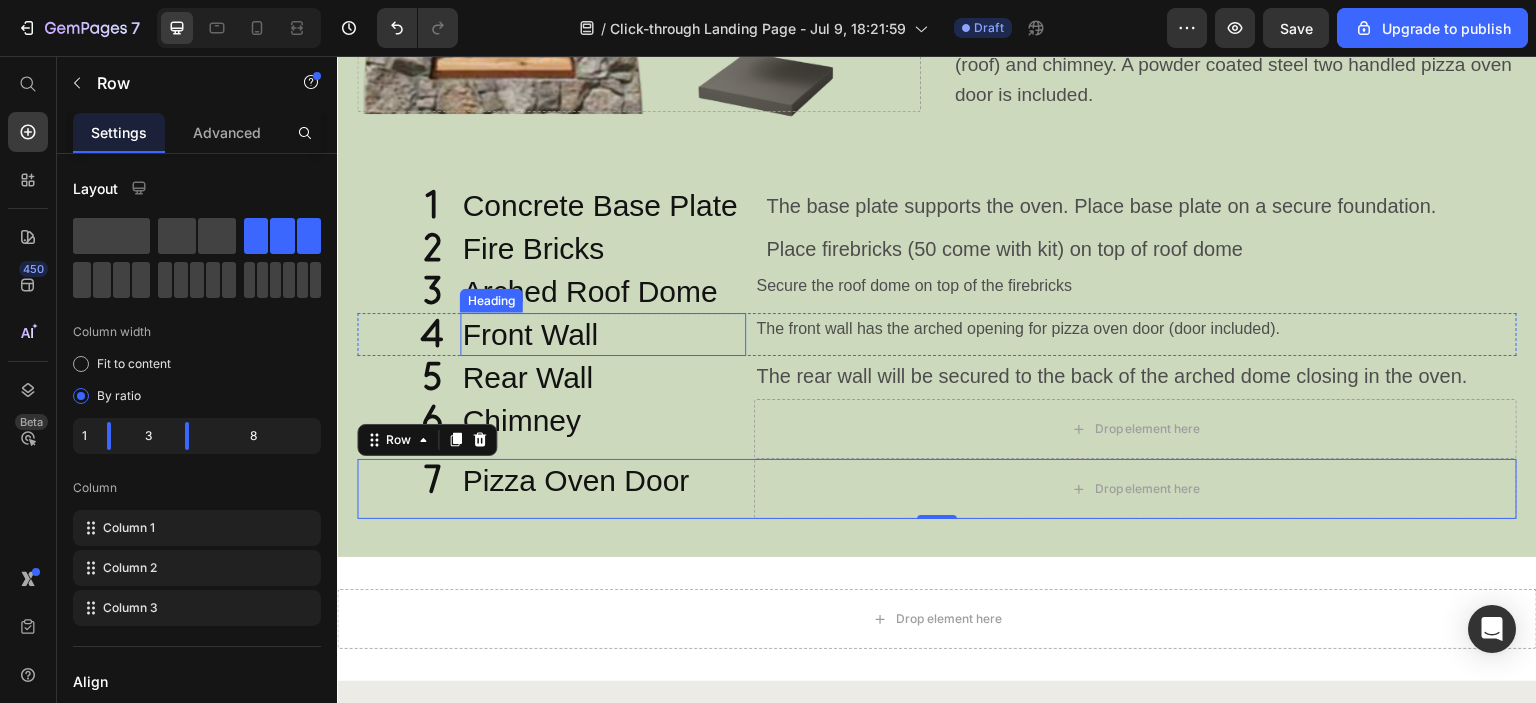 click on "Front Wall" at bounding box center [603, 334] 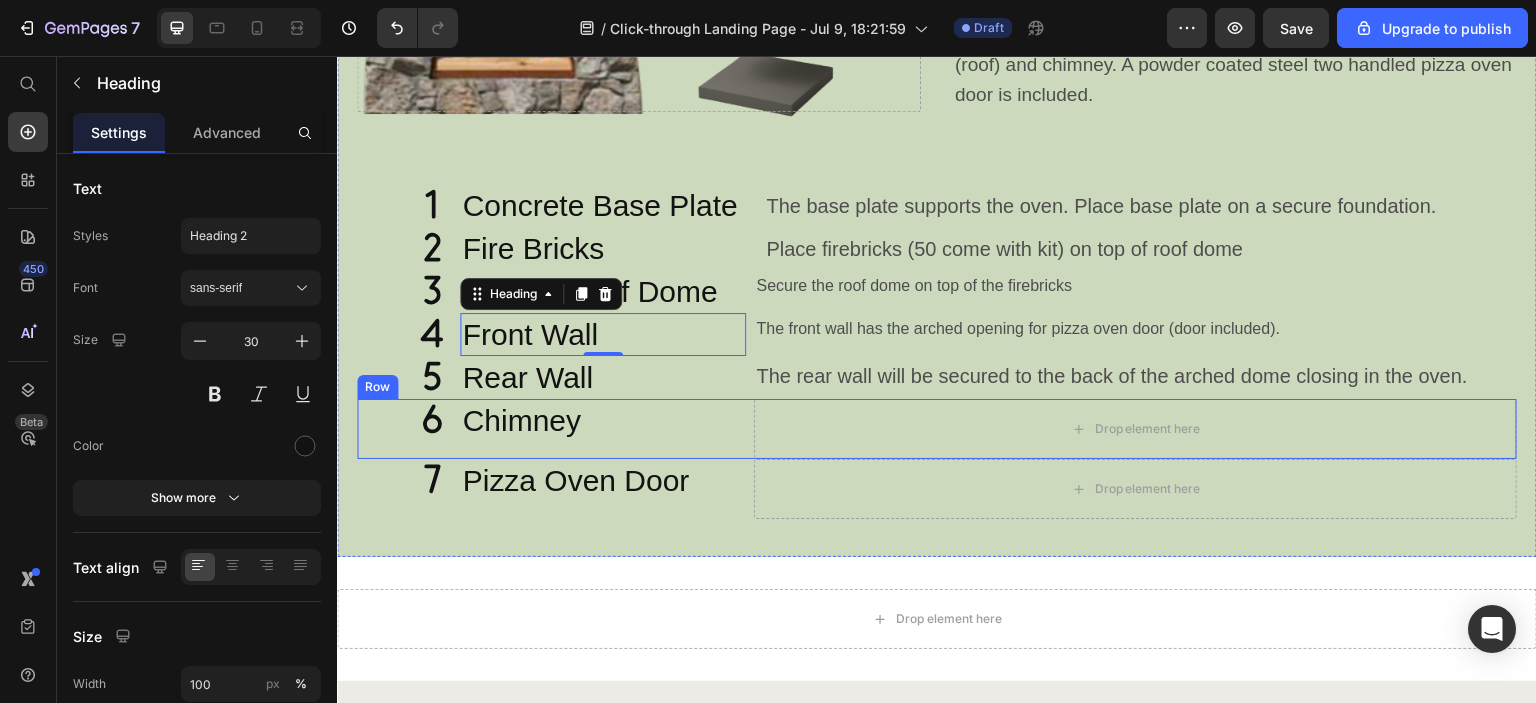 click on "Icon" at bounding box center [404, 429] 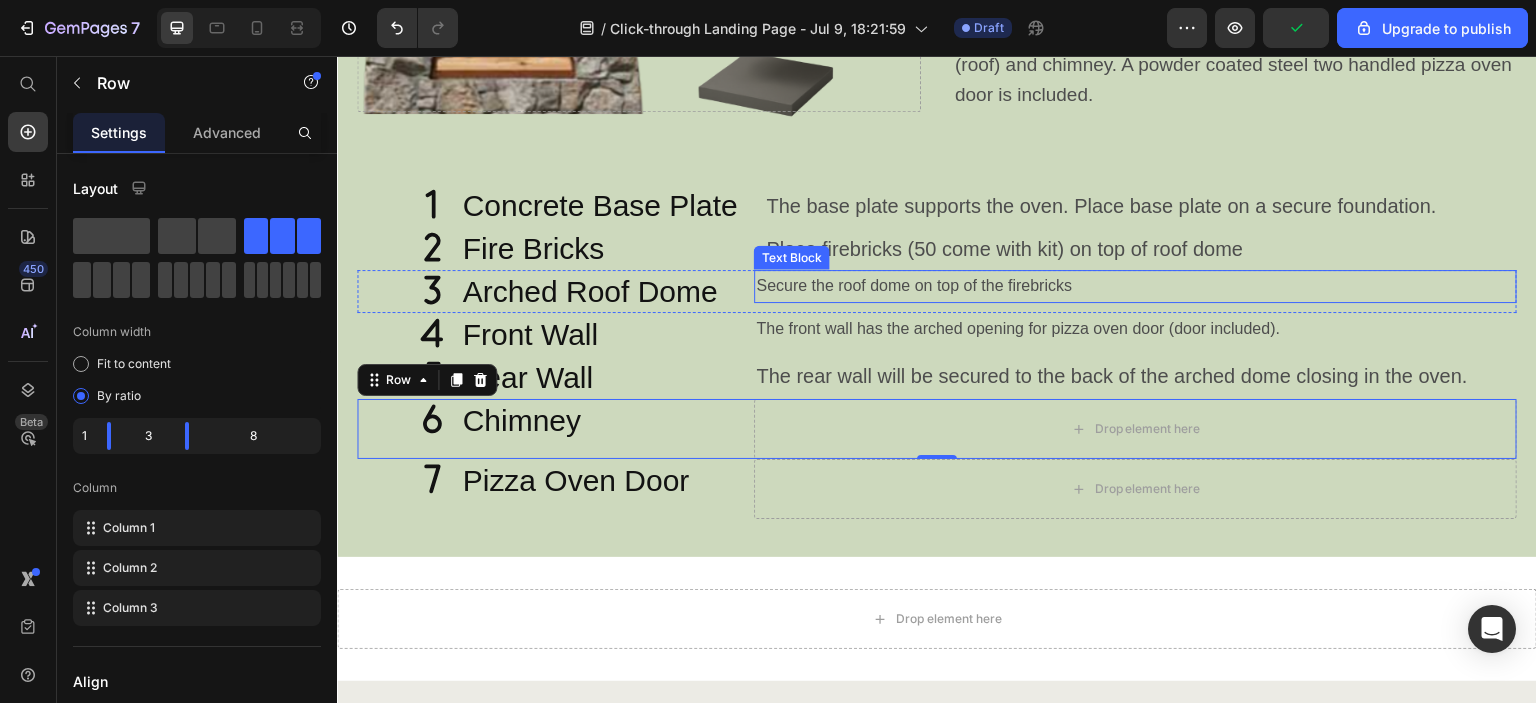 click on "Secure the roof dome on top of the firebricks" at bounding box center [1135, 286] 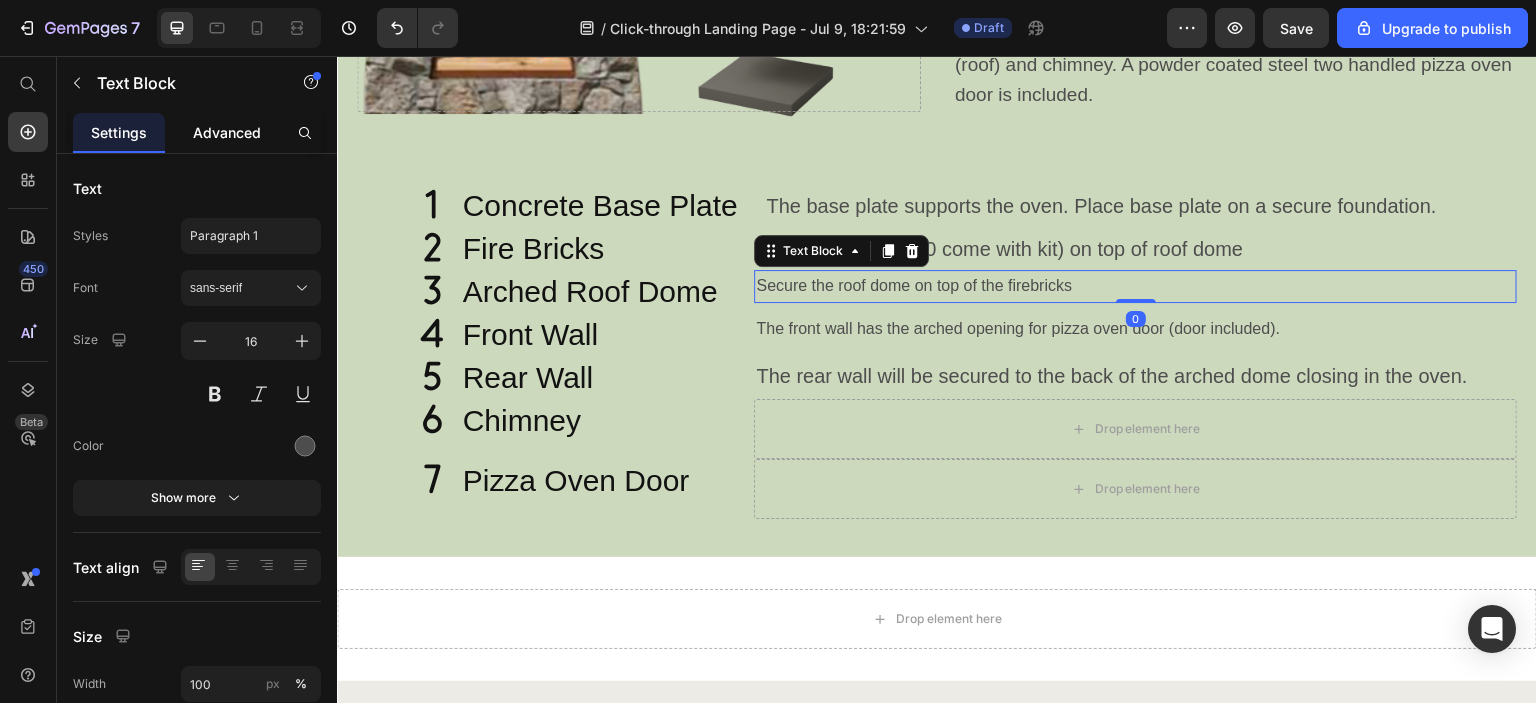click on "Advanced" at bounding box center [227, 132] 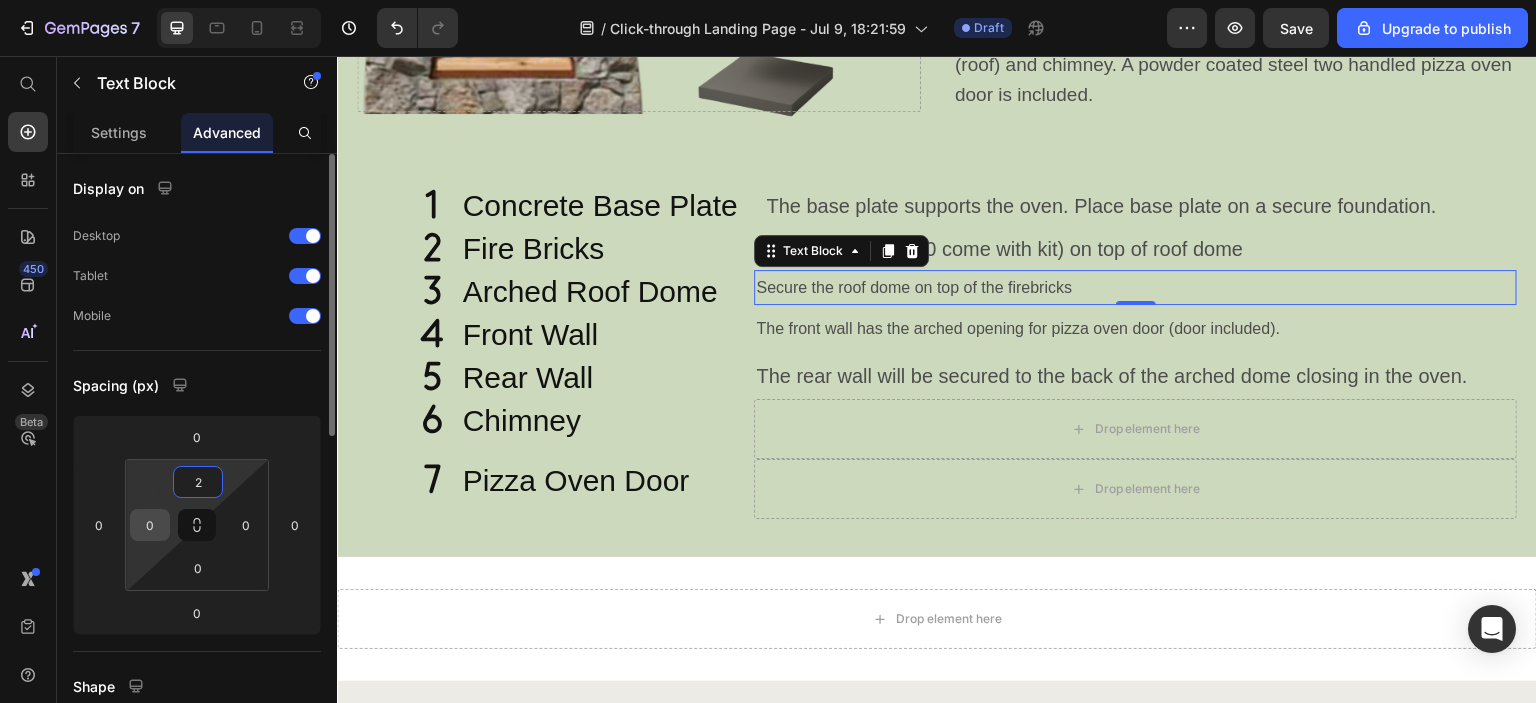 type on "2" 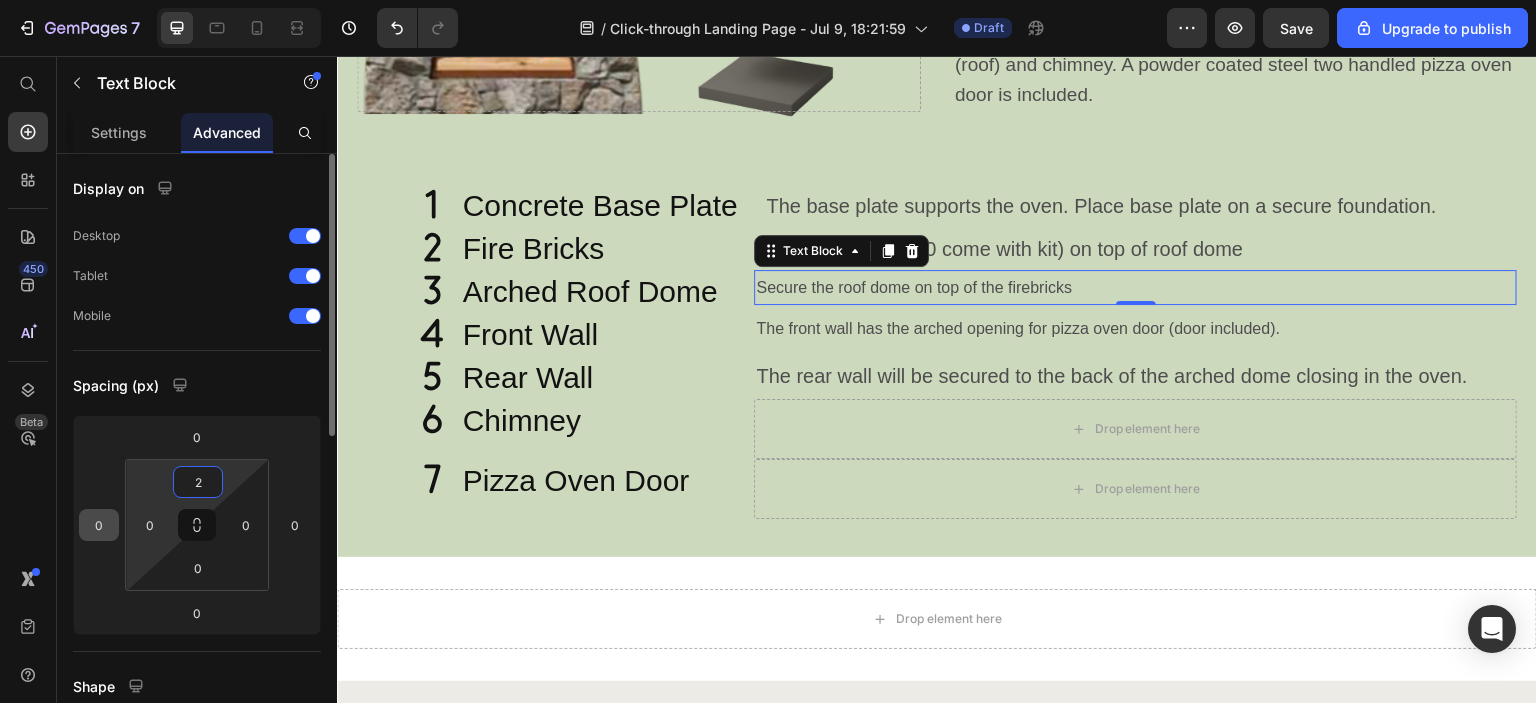 type 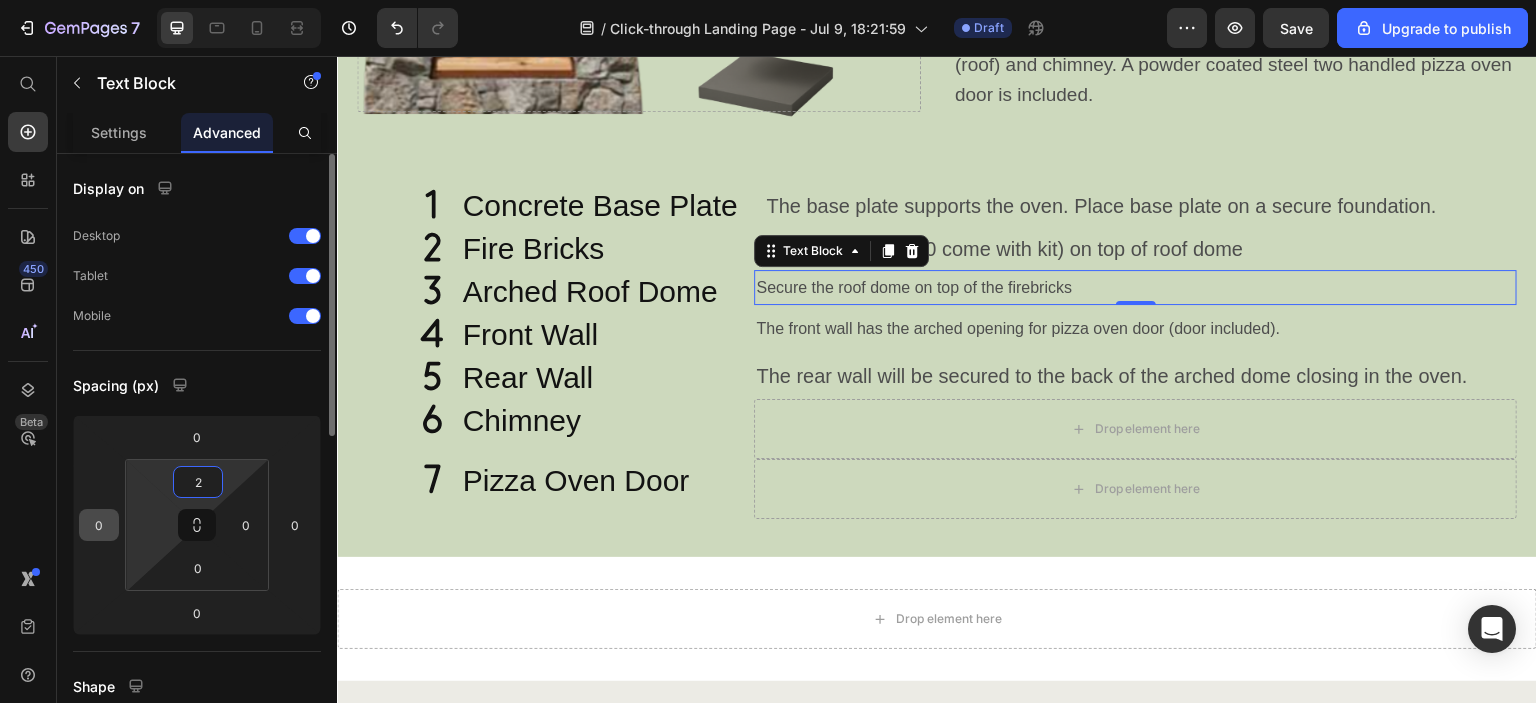 type on "00" 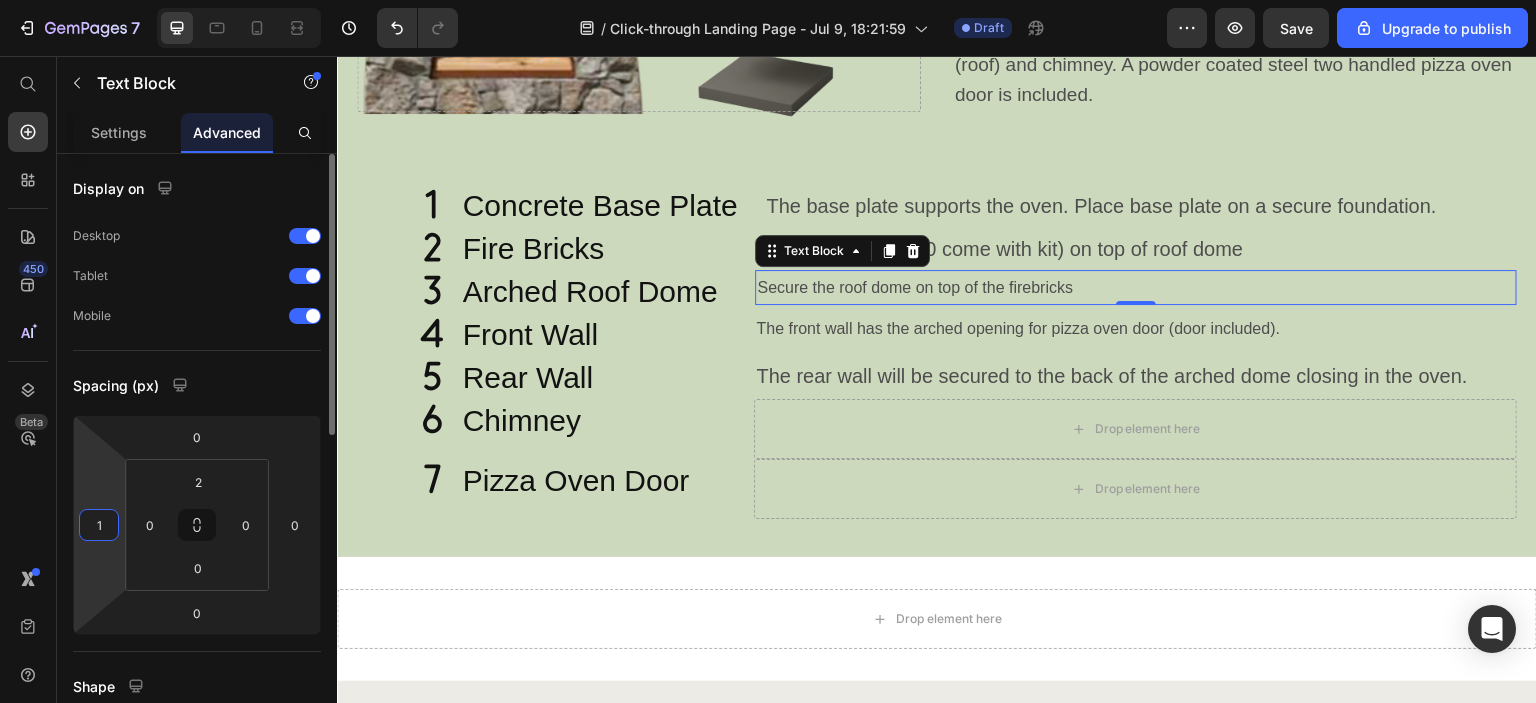 type on "10" 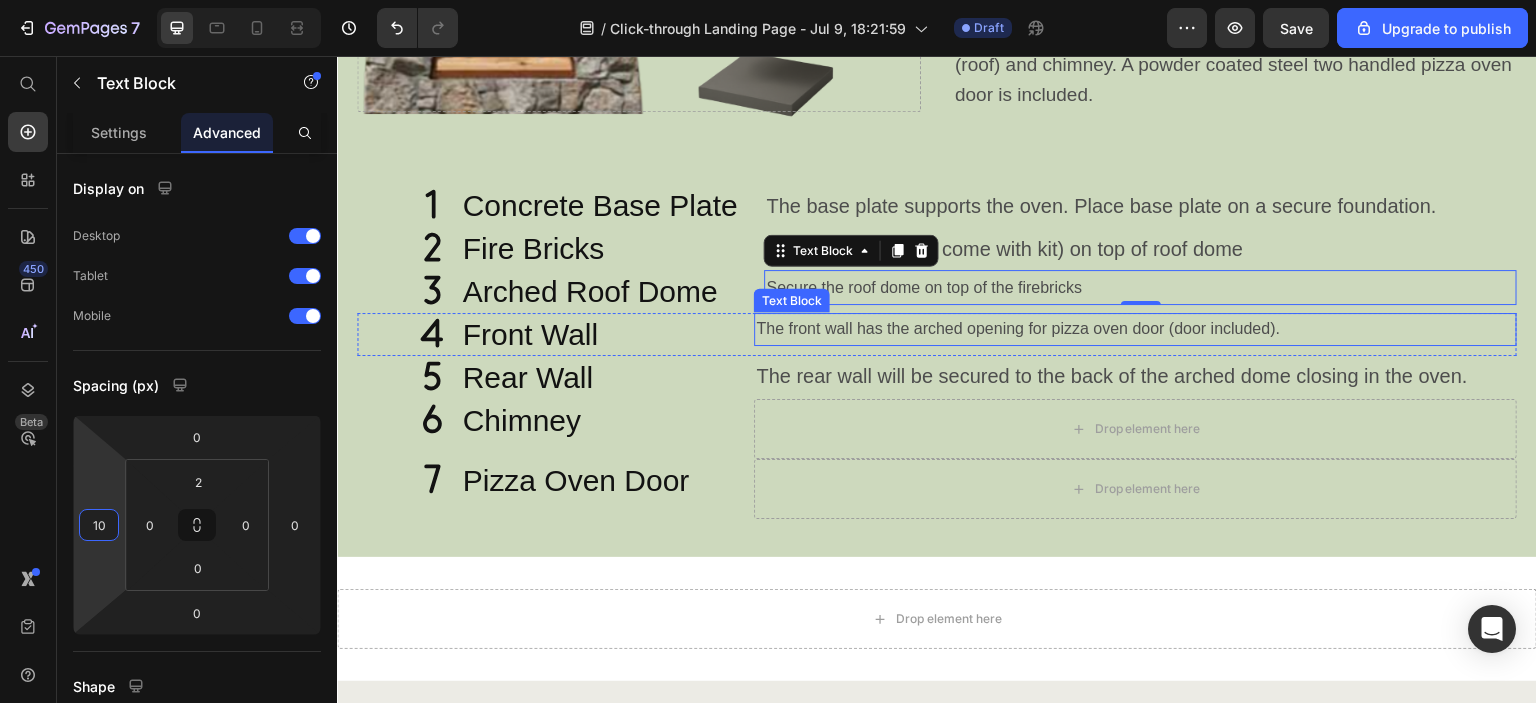 click on "The front wall has the arched opening for pizza oven door (door included)." at bounding box center [1135, 329] 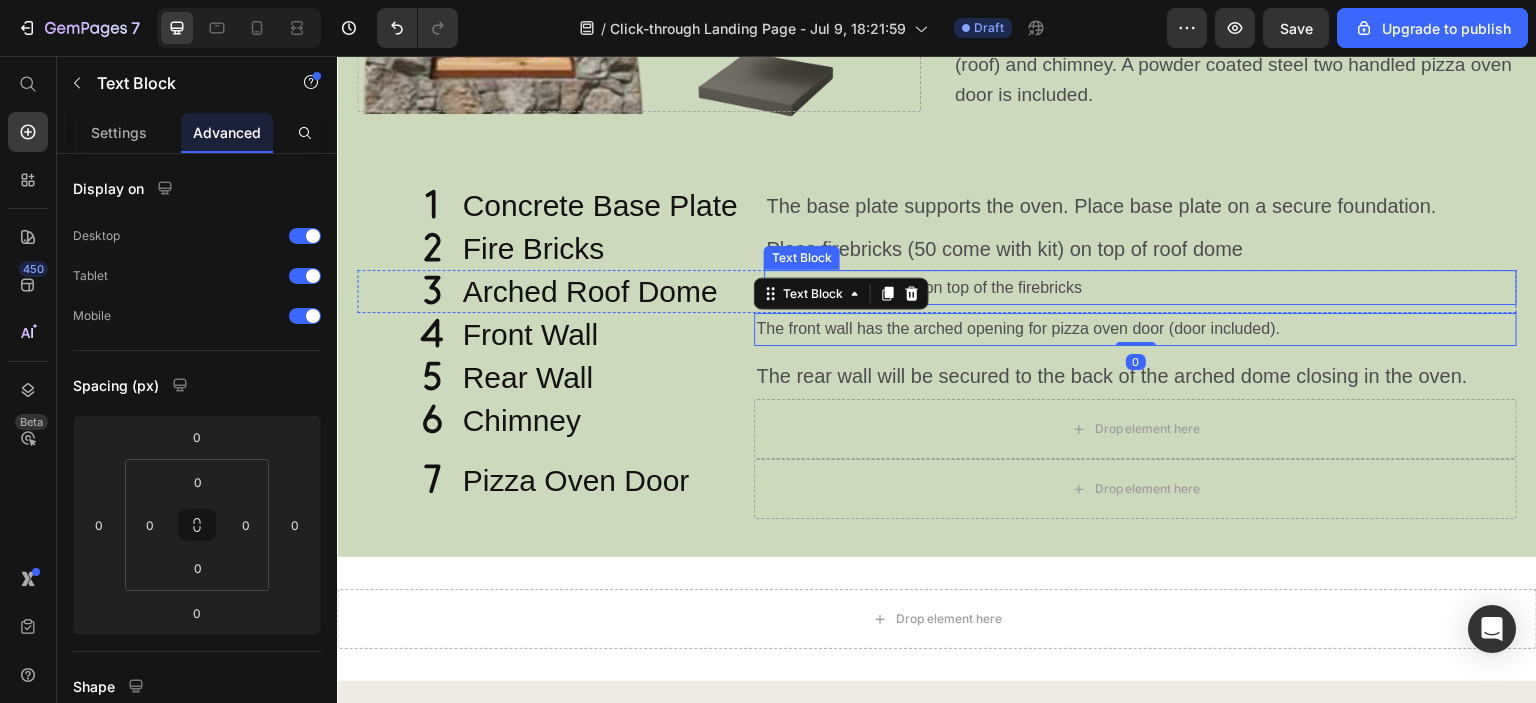 click on "Secure the roof dome on top of the firebricks" at bounding box center [1140, 288] 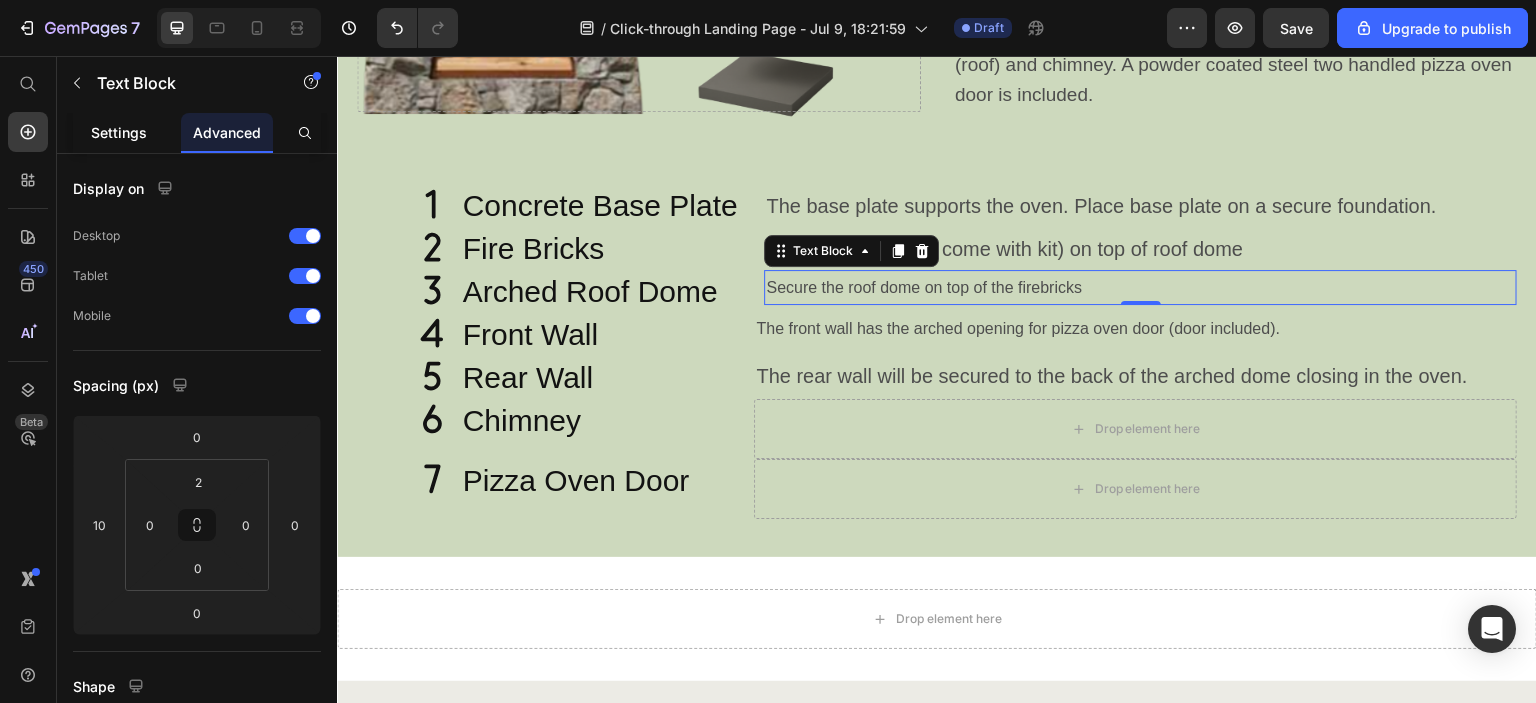 click on "Settings" at bounding box center [119, 132] 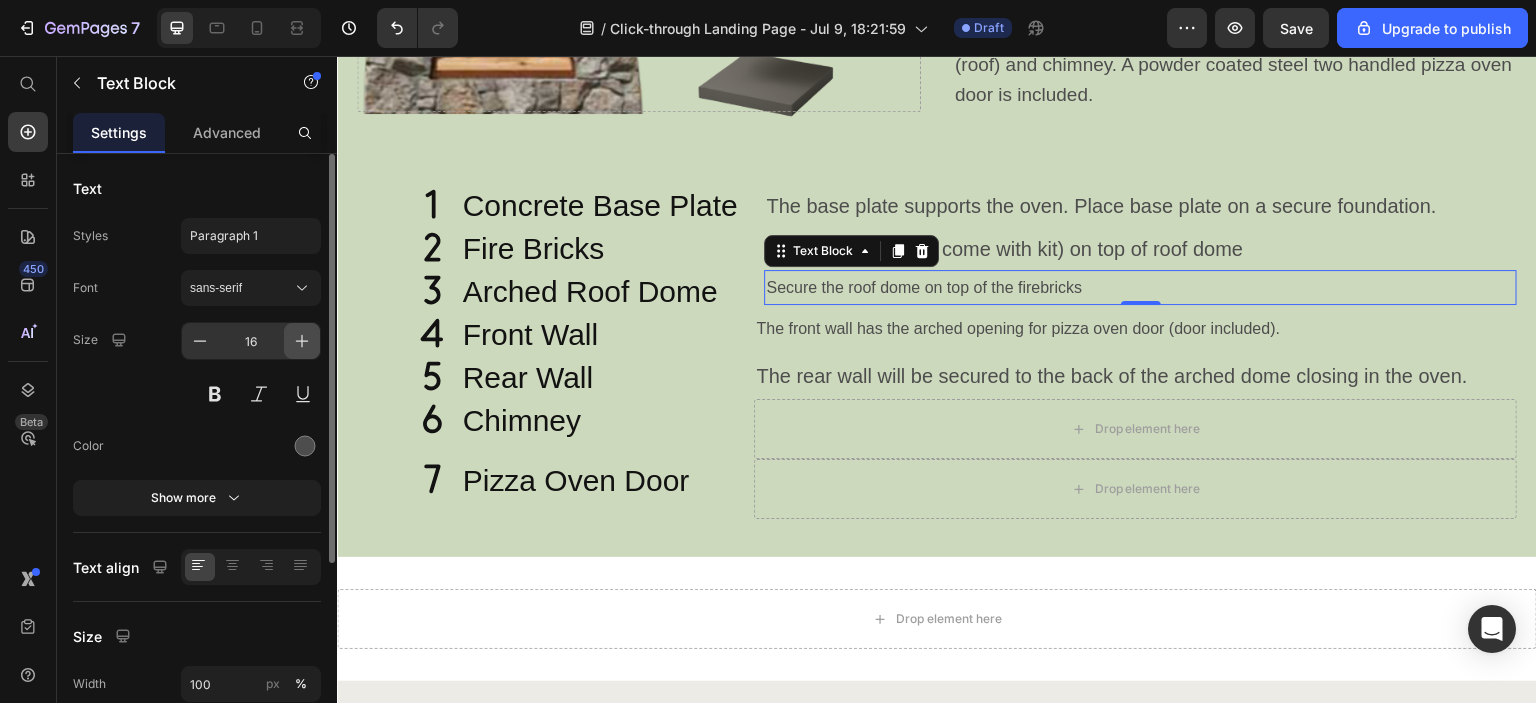 click 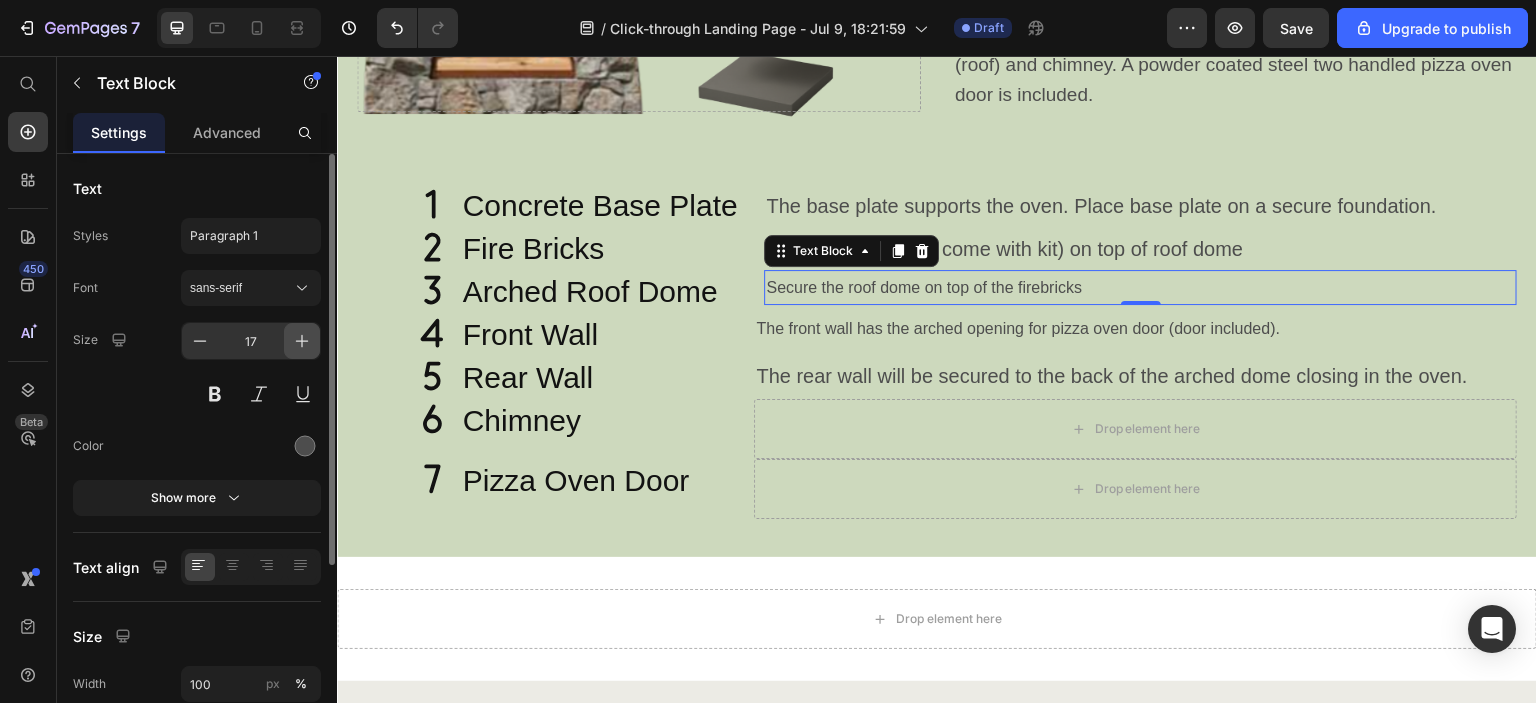 click 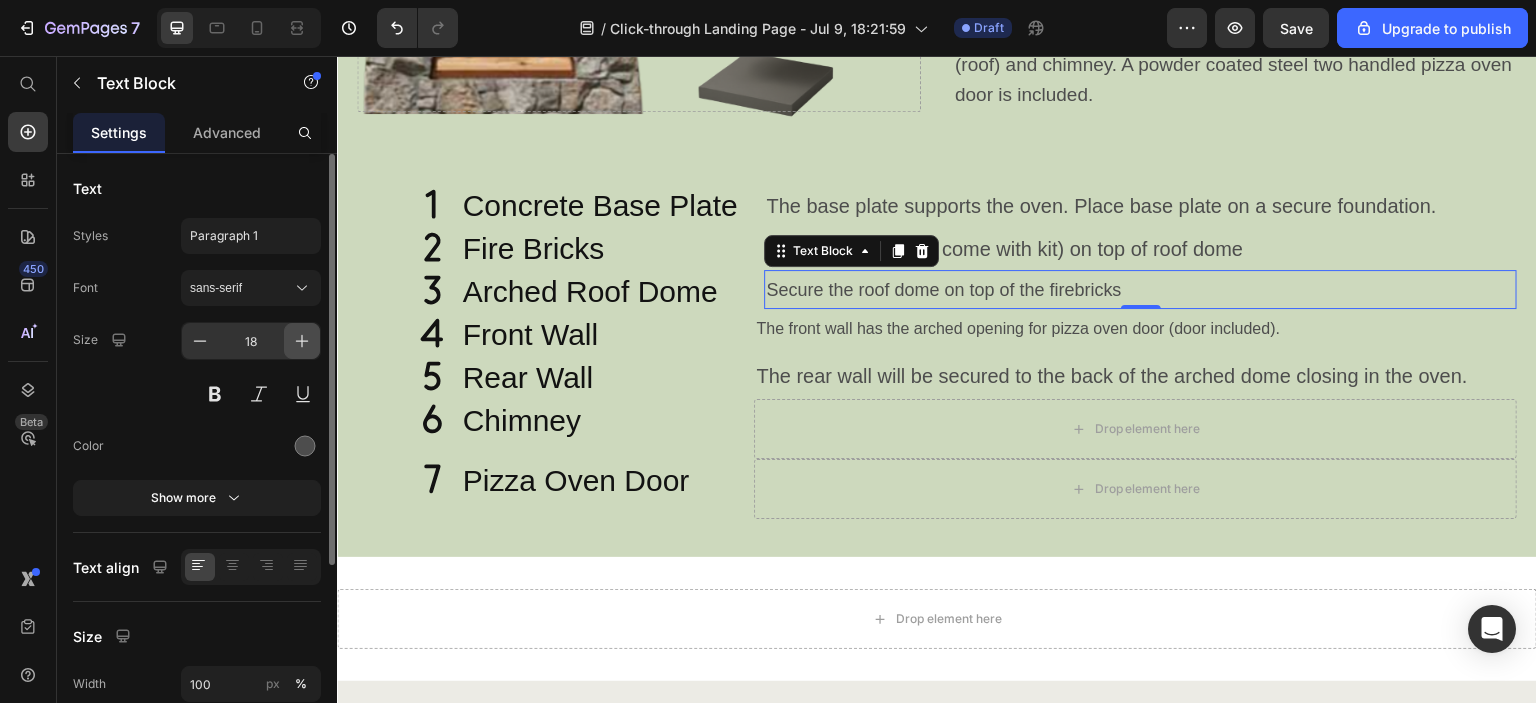 click 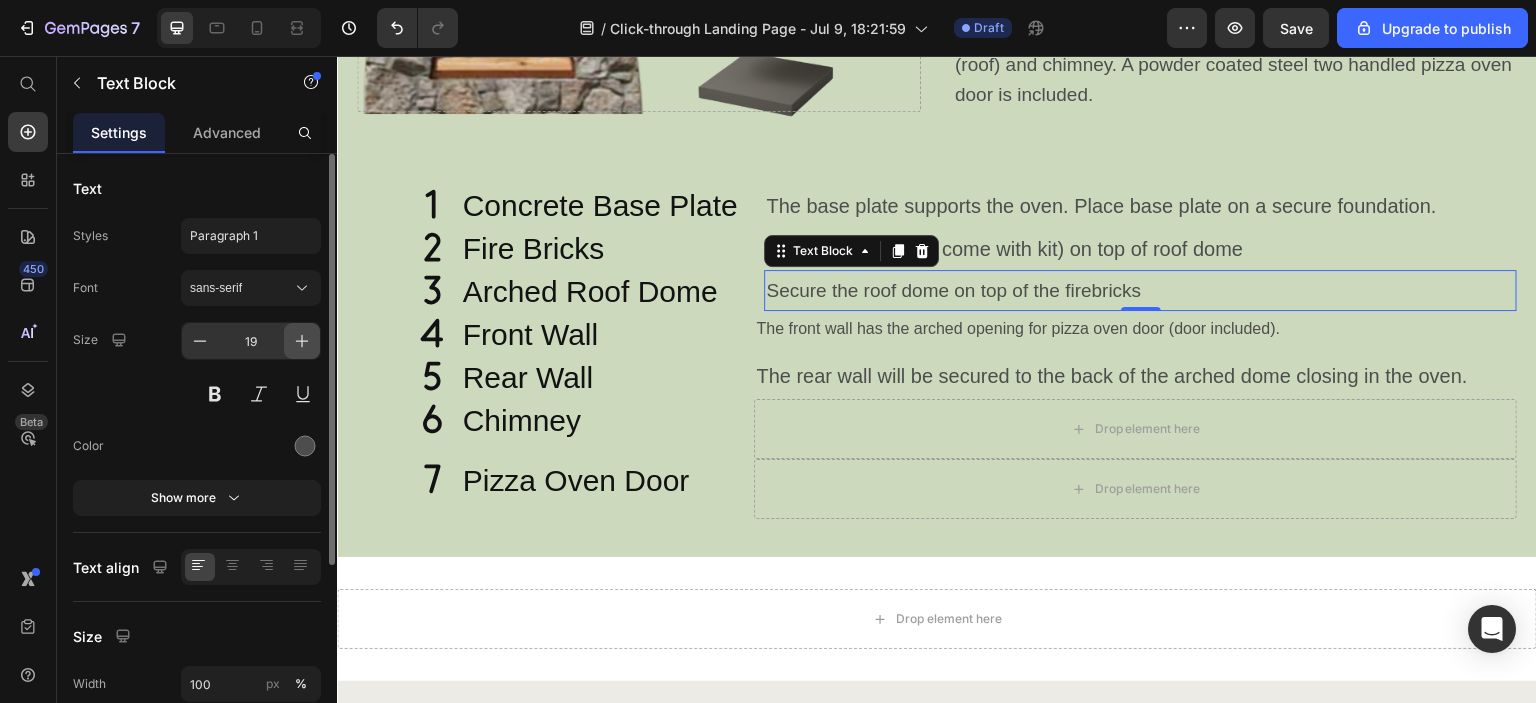 click 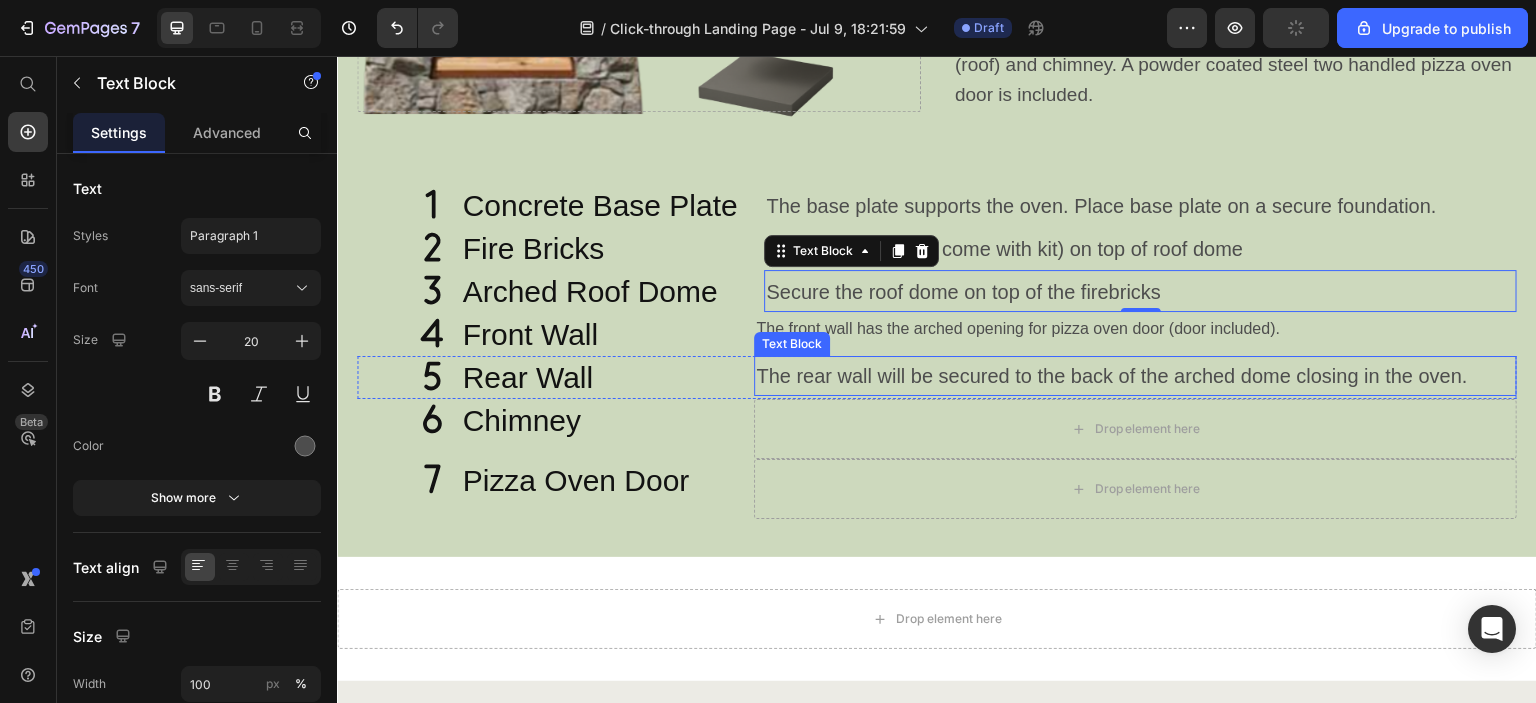 click on "Text Block" at bounding box center (792, 344) 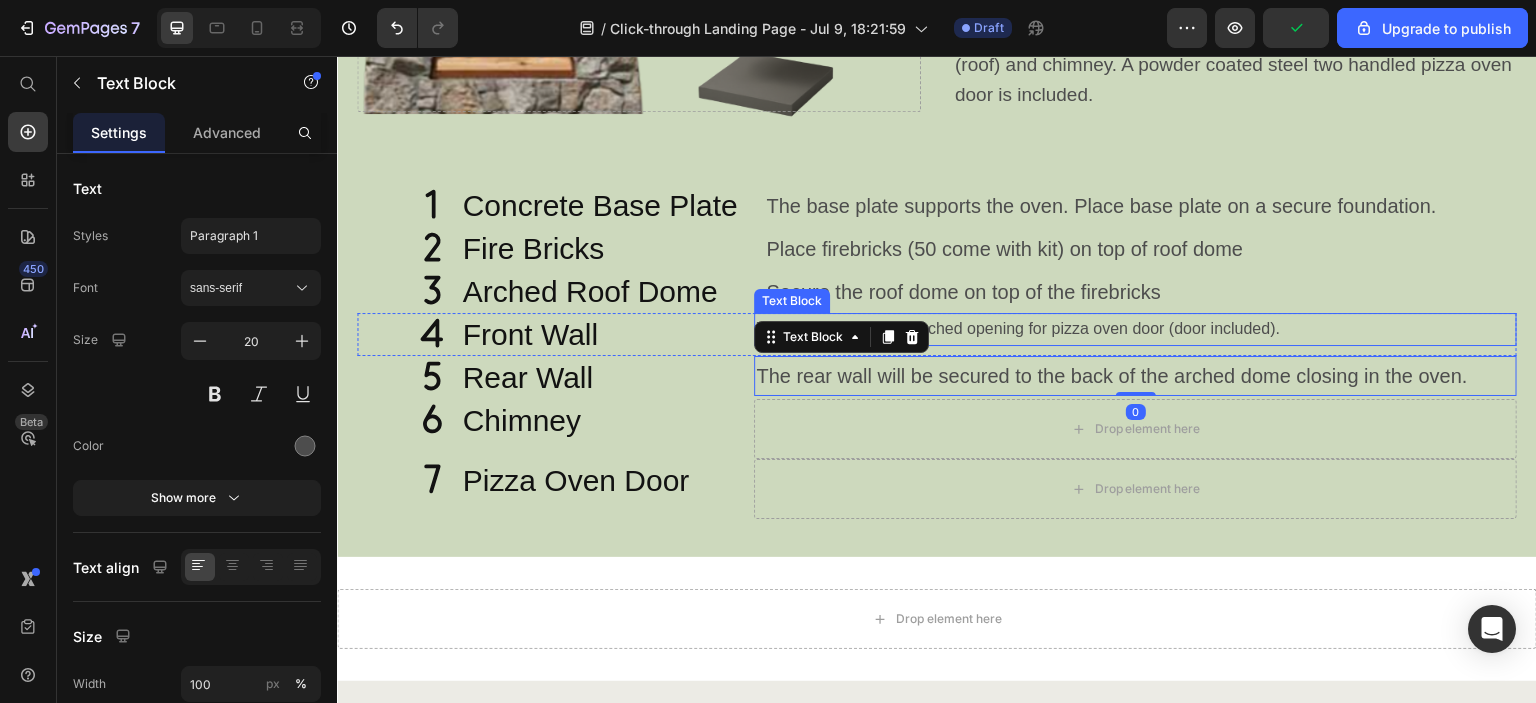 click on "Secure the roof dome on top of the firebricks" at bounding box center [1140, 292] 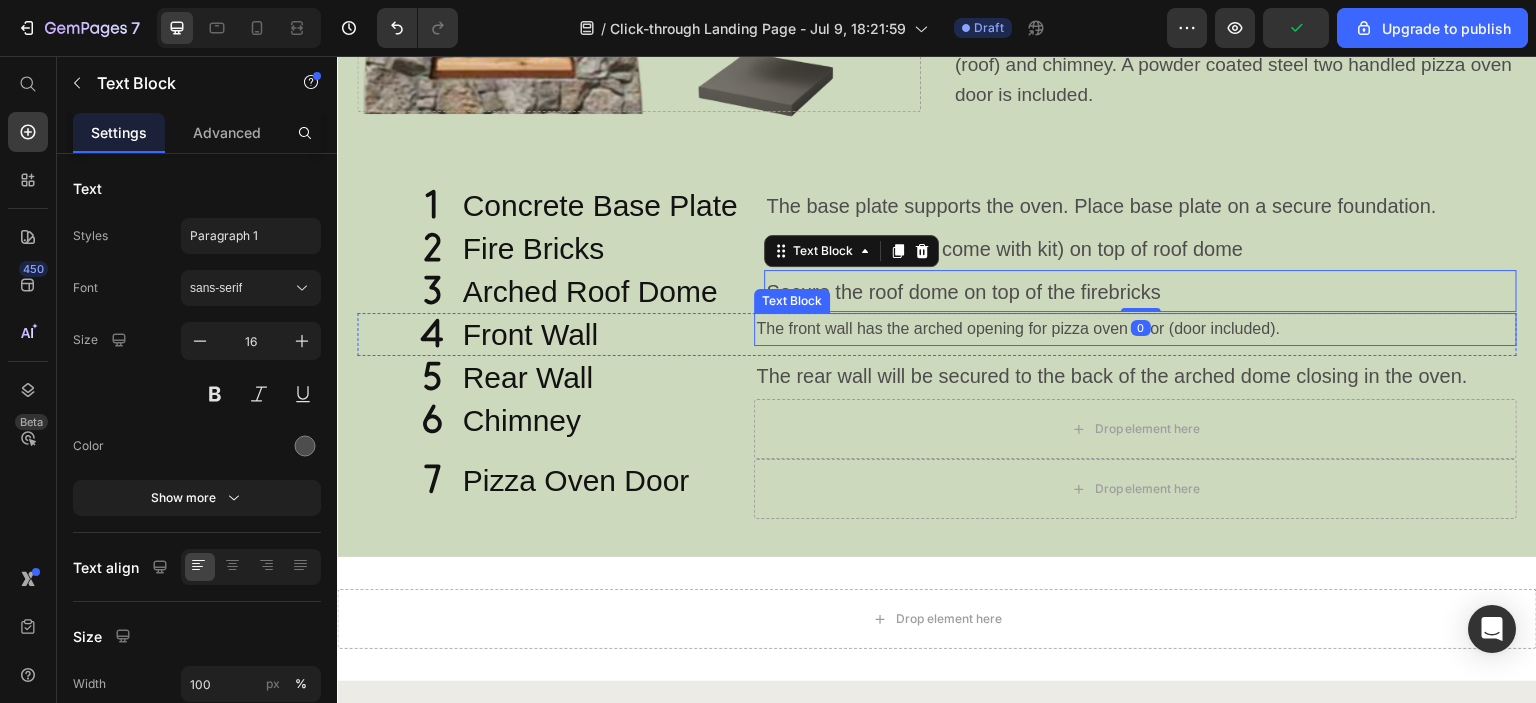 click on "The front wall has the arched opening for pizza oven door (door included)." at bounding box center [1135, 329] 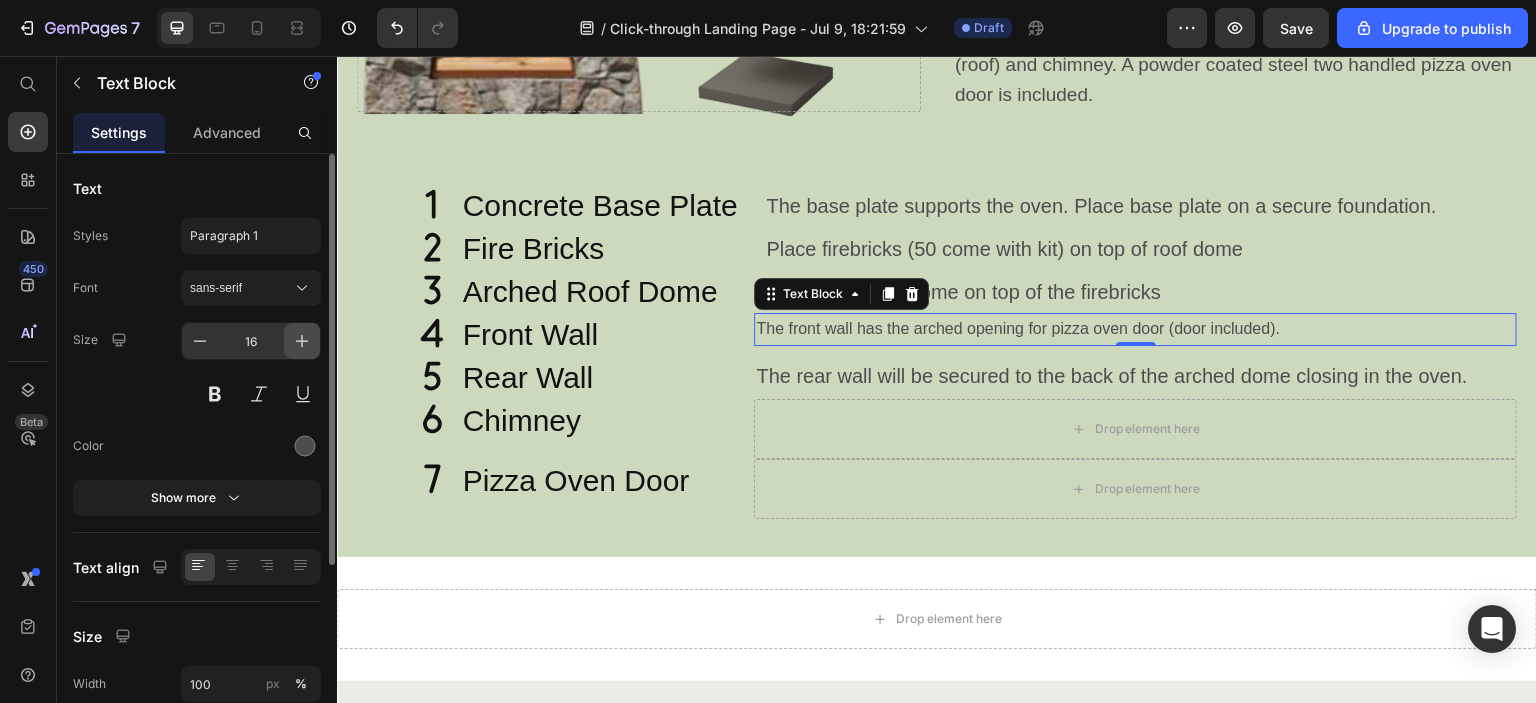 click at bounding box center [302, 341] 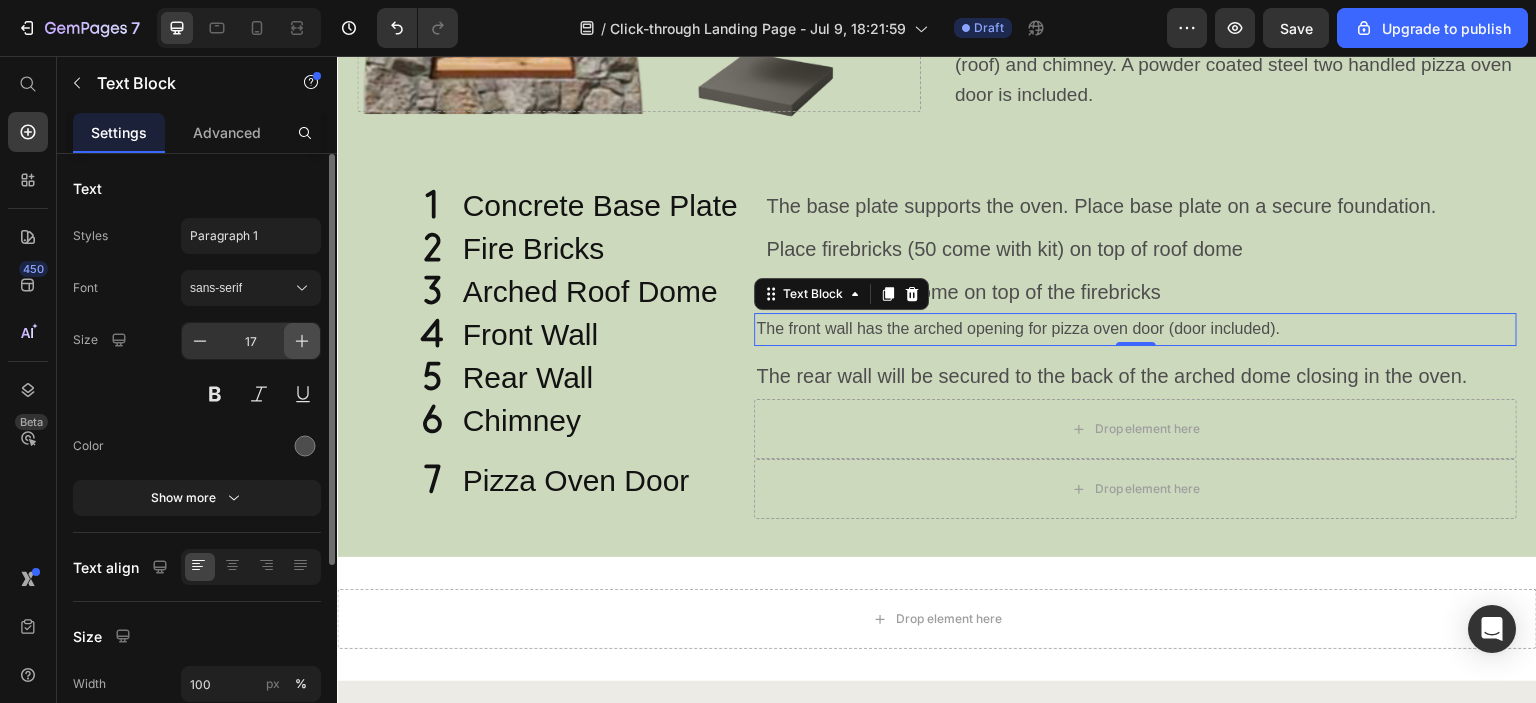 click at bounding box center (302, 341) 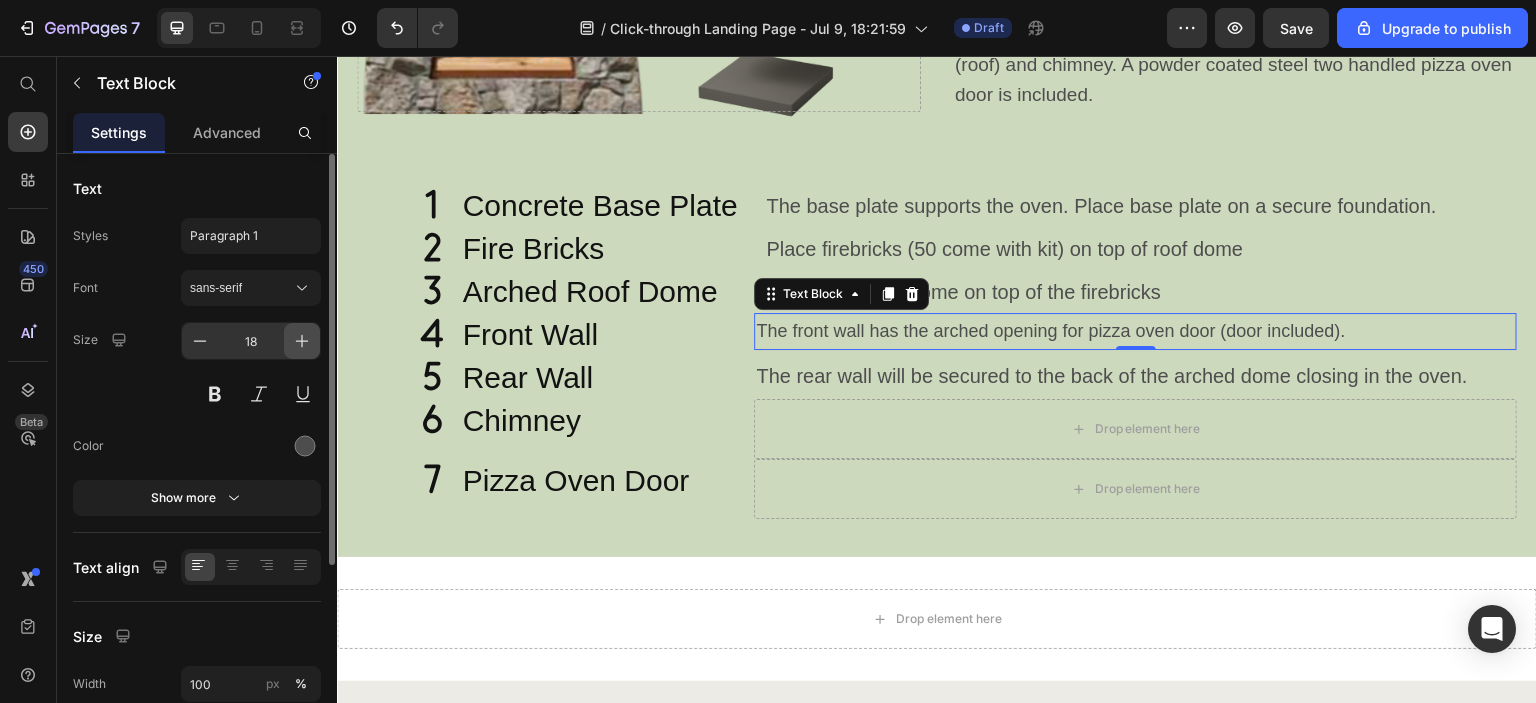 click at bounding box center [302, 341] 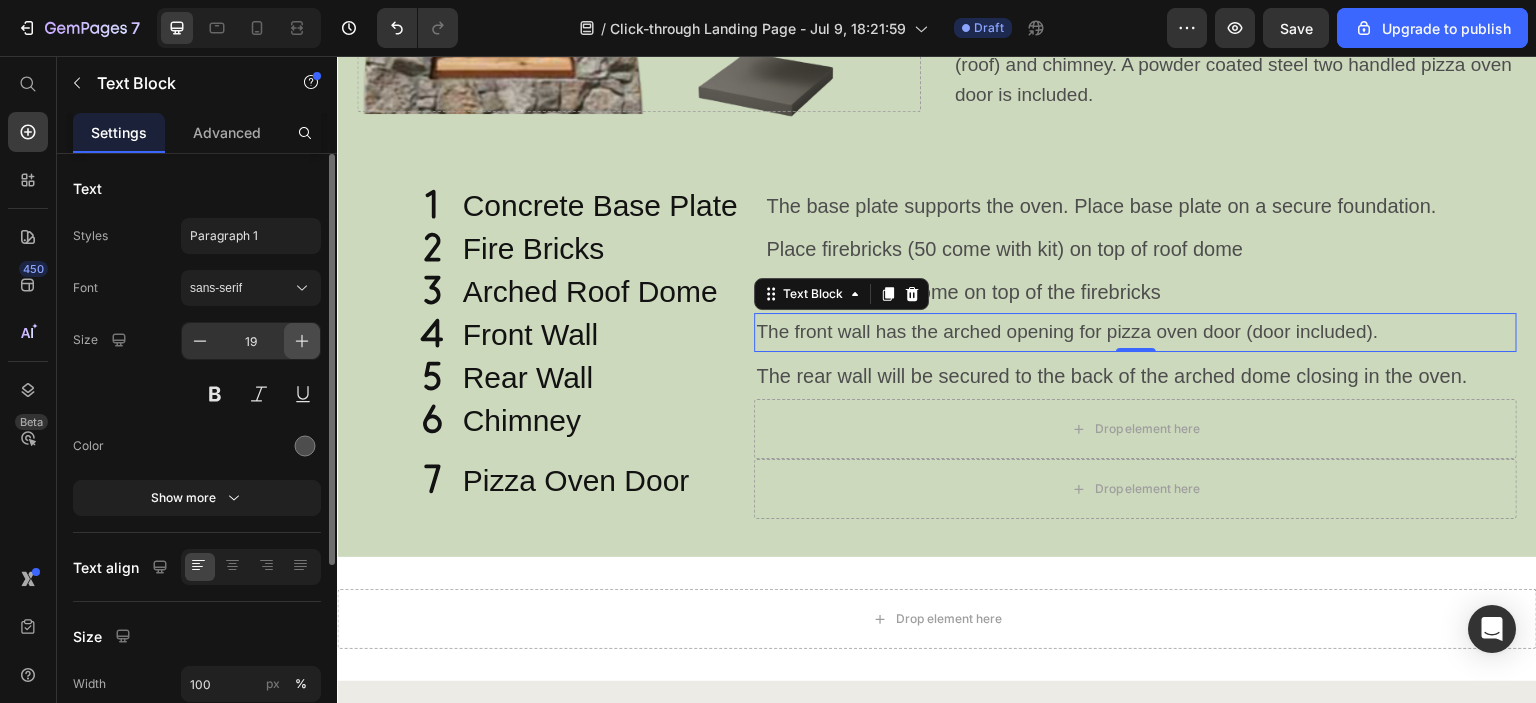 click at bounding box center [302, 341] 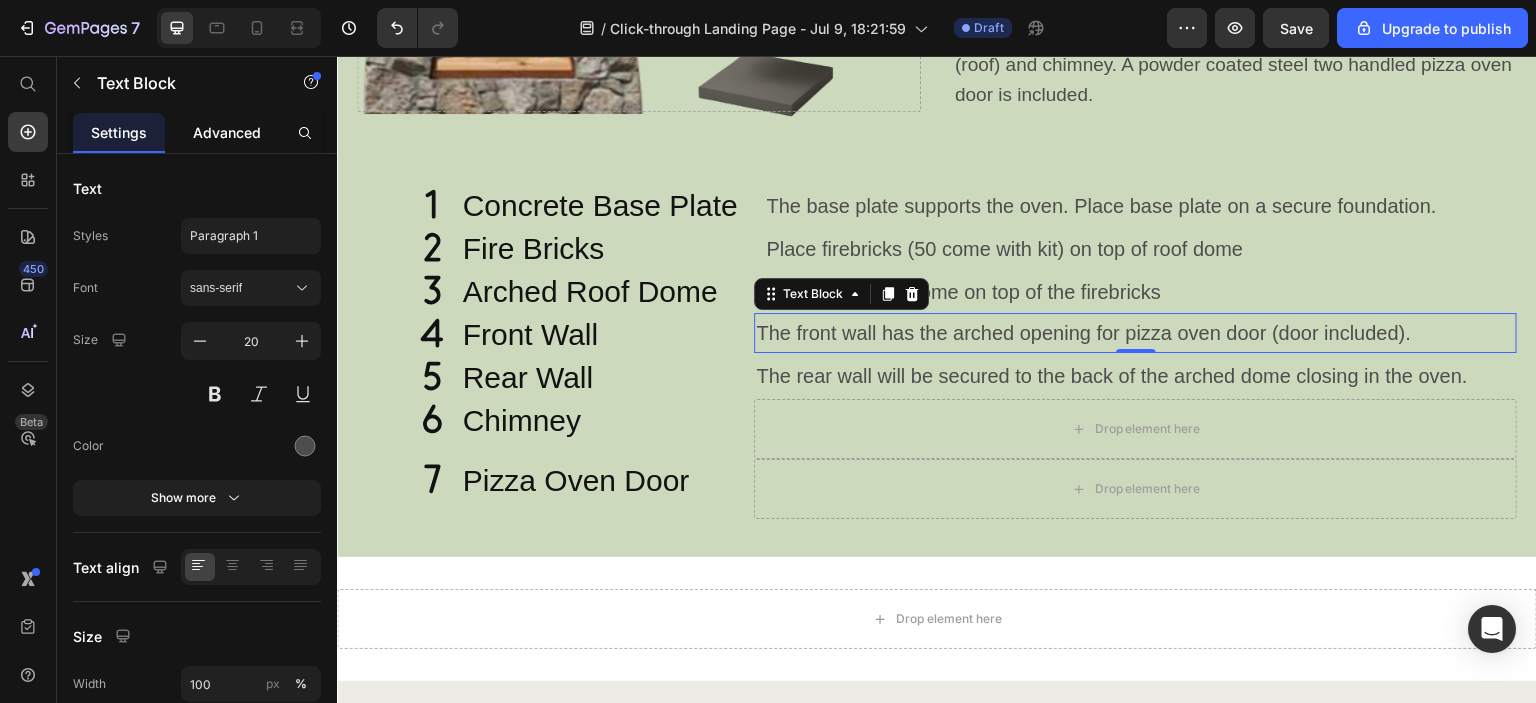 click on "Advanced" at bounding box center [227, 132] 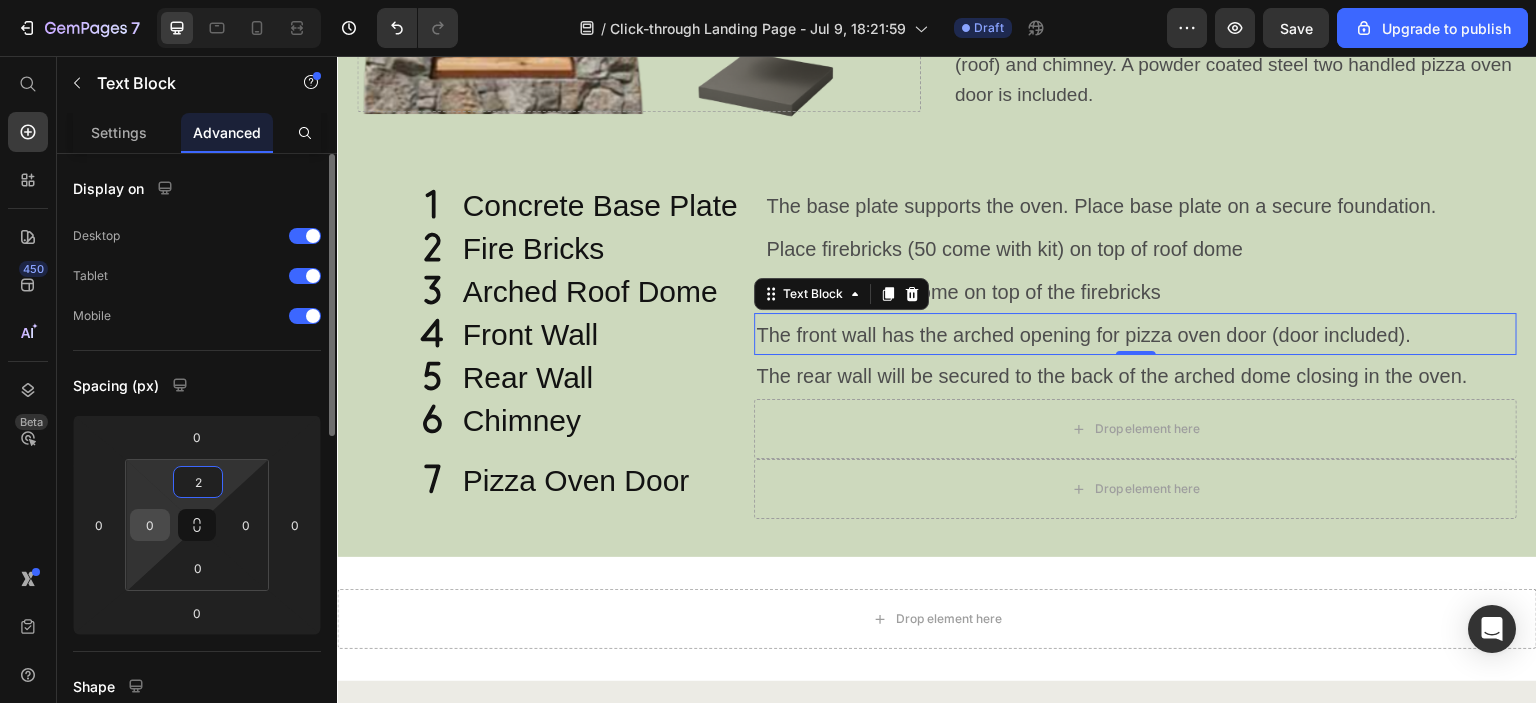 type on "2" 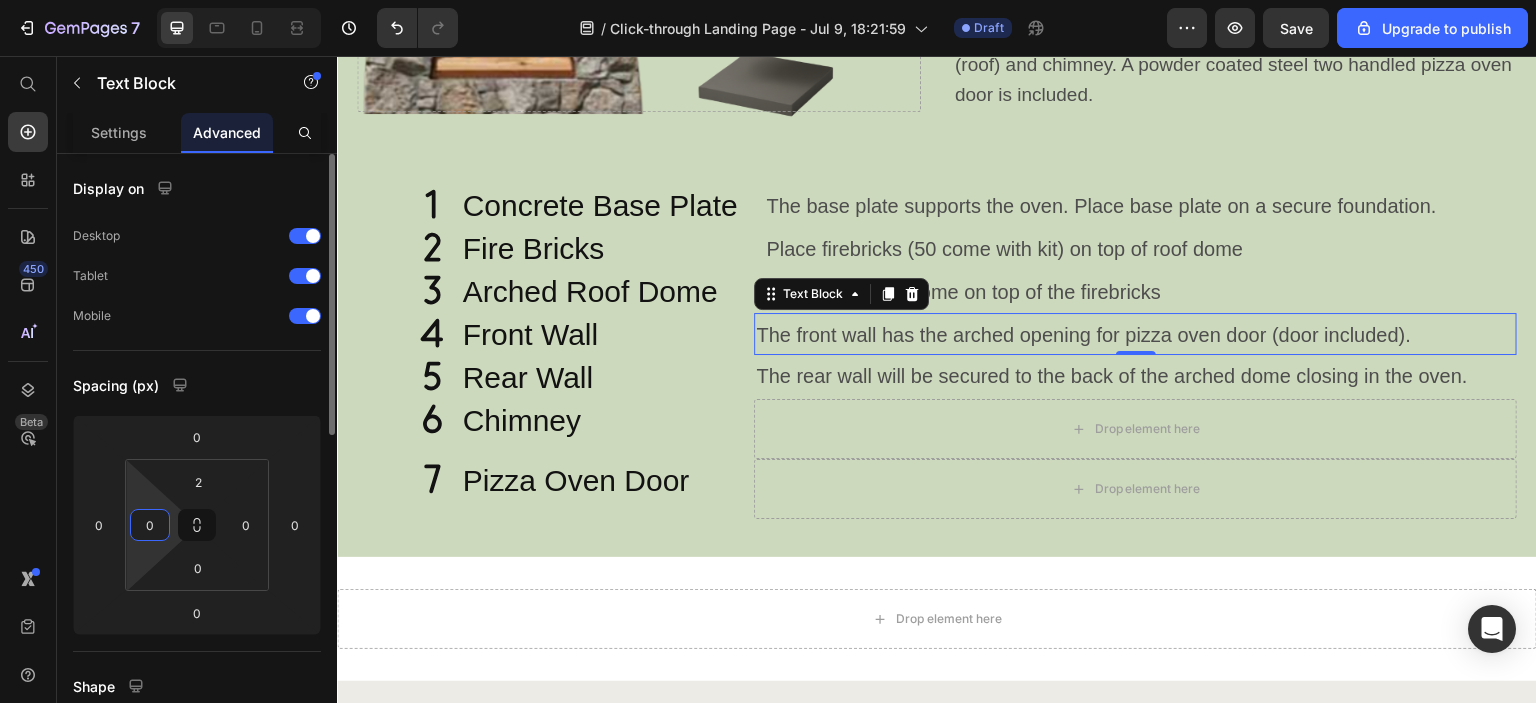 type 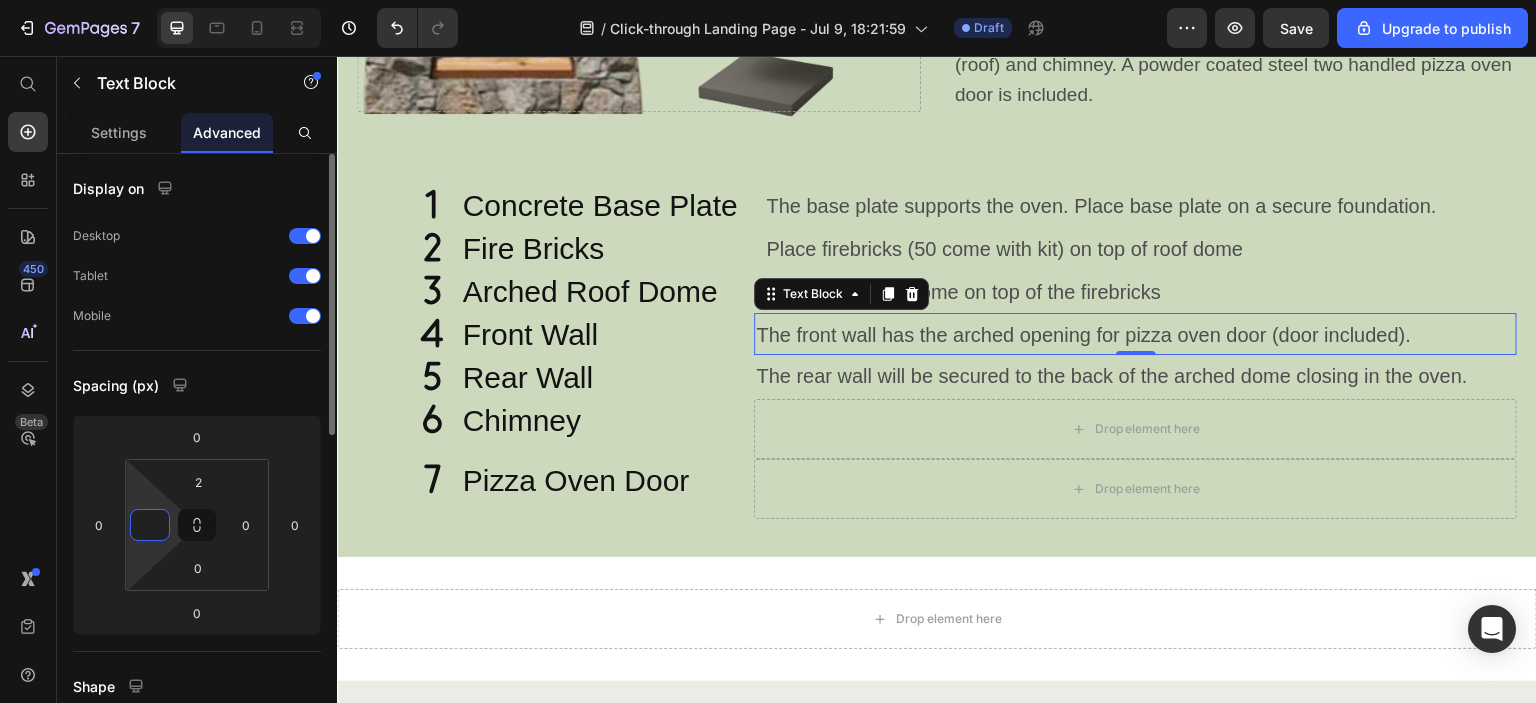 type on "00" 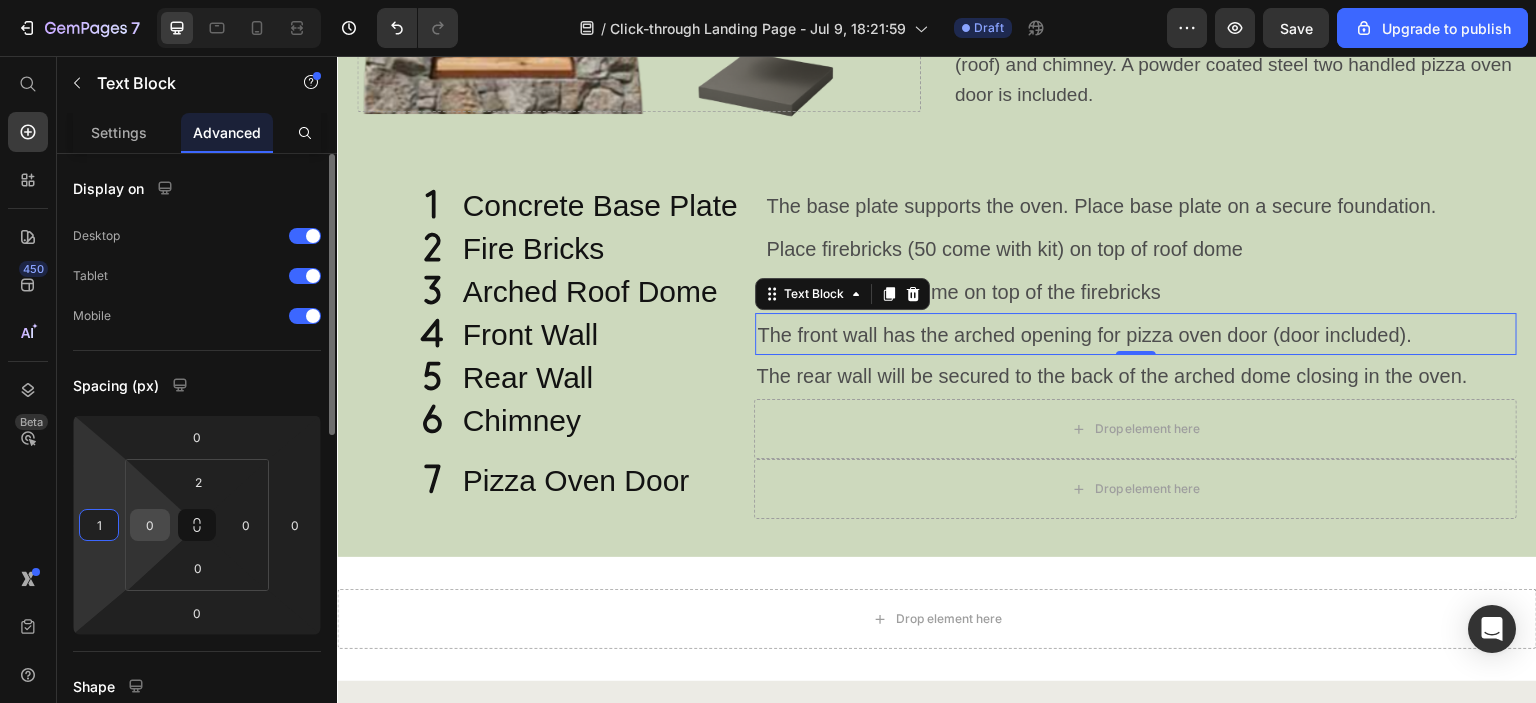 type on "10" 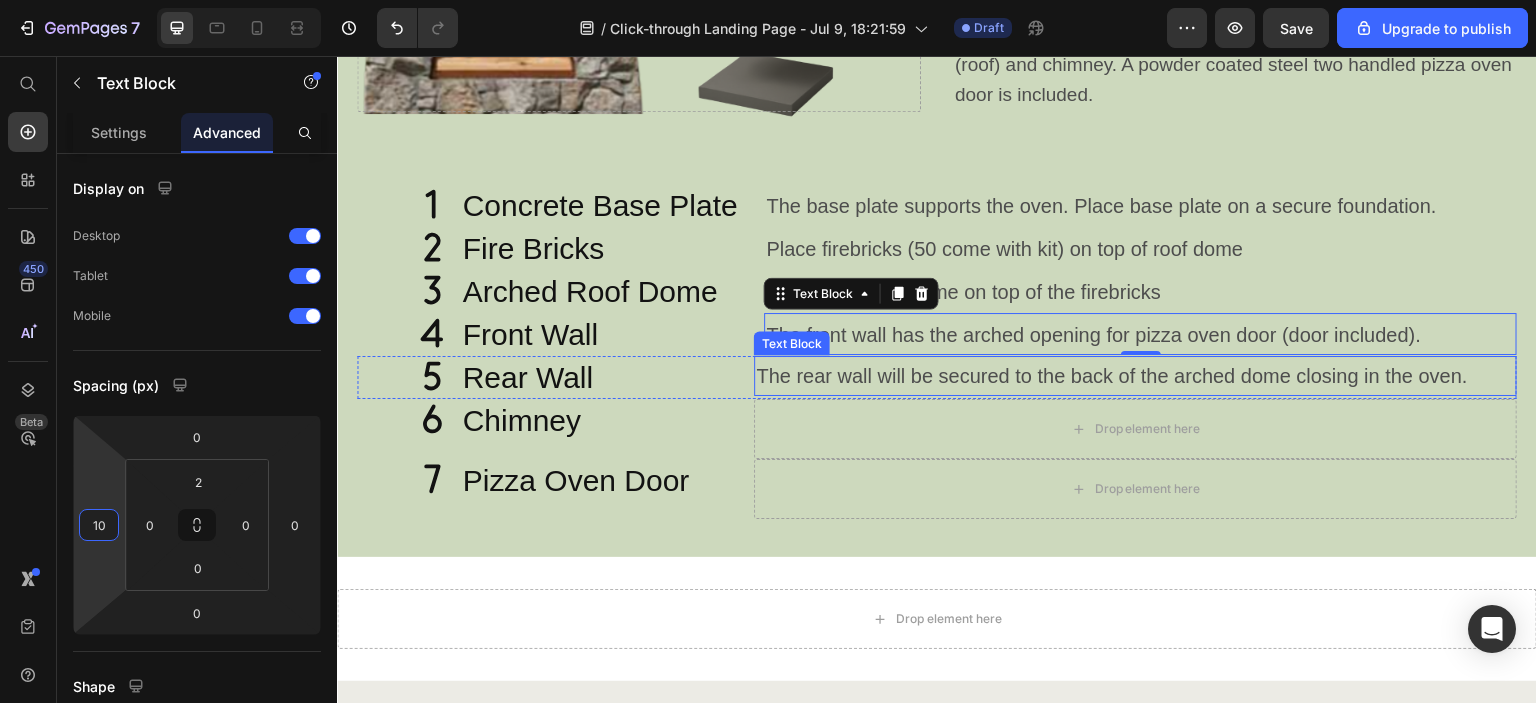 click on "The rear wall will be secured to the back of the arched dome closing in the oven." at bounding box center (1135, 376) 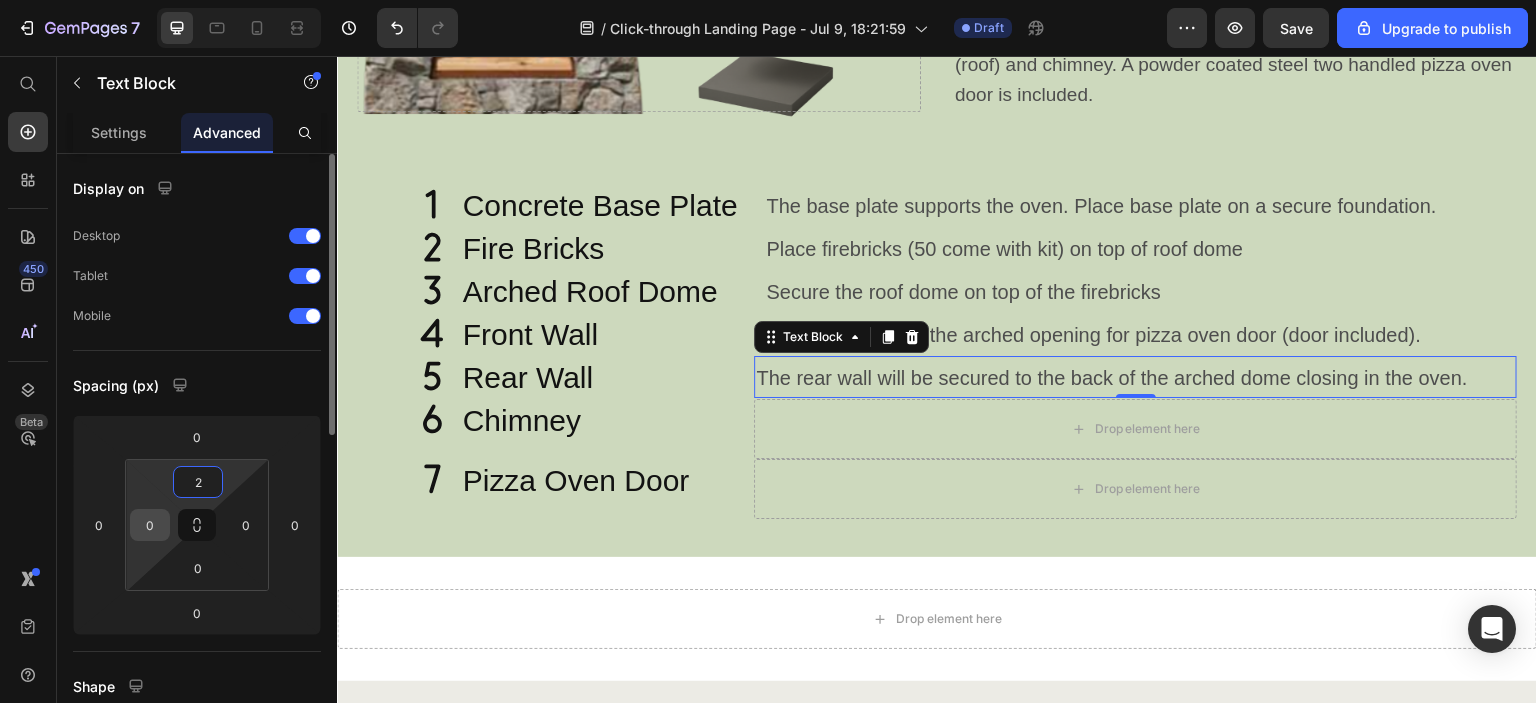 type on "2" 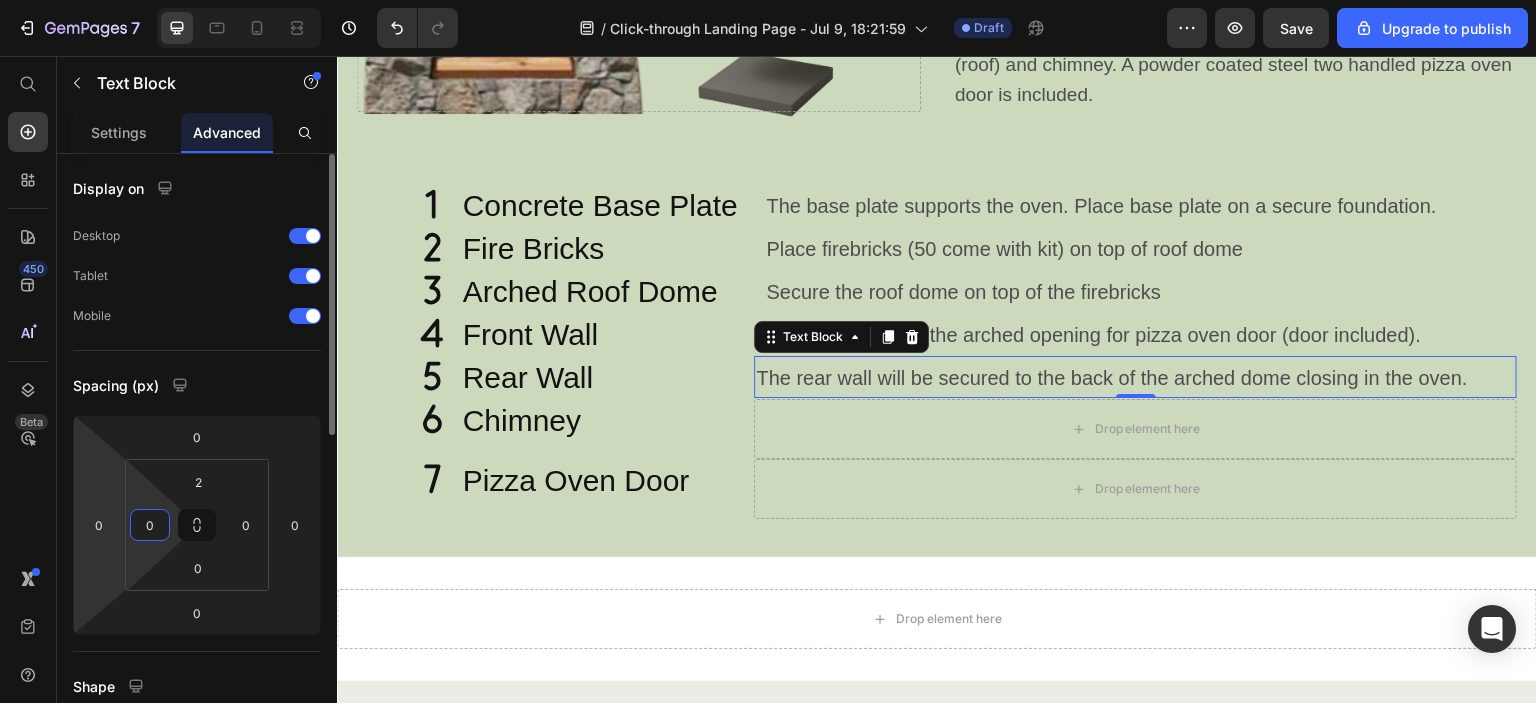 drag, startPoint x: 159, startPoint y: 523, endPoint x: 123, endPoint y: 523, distance: 36 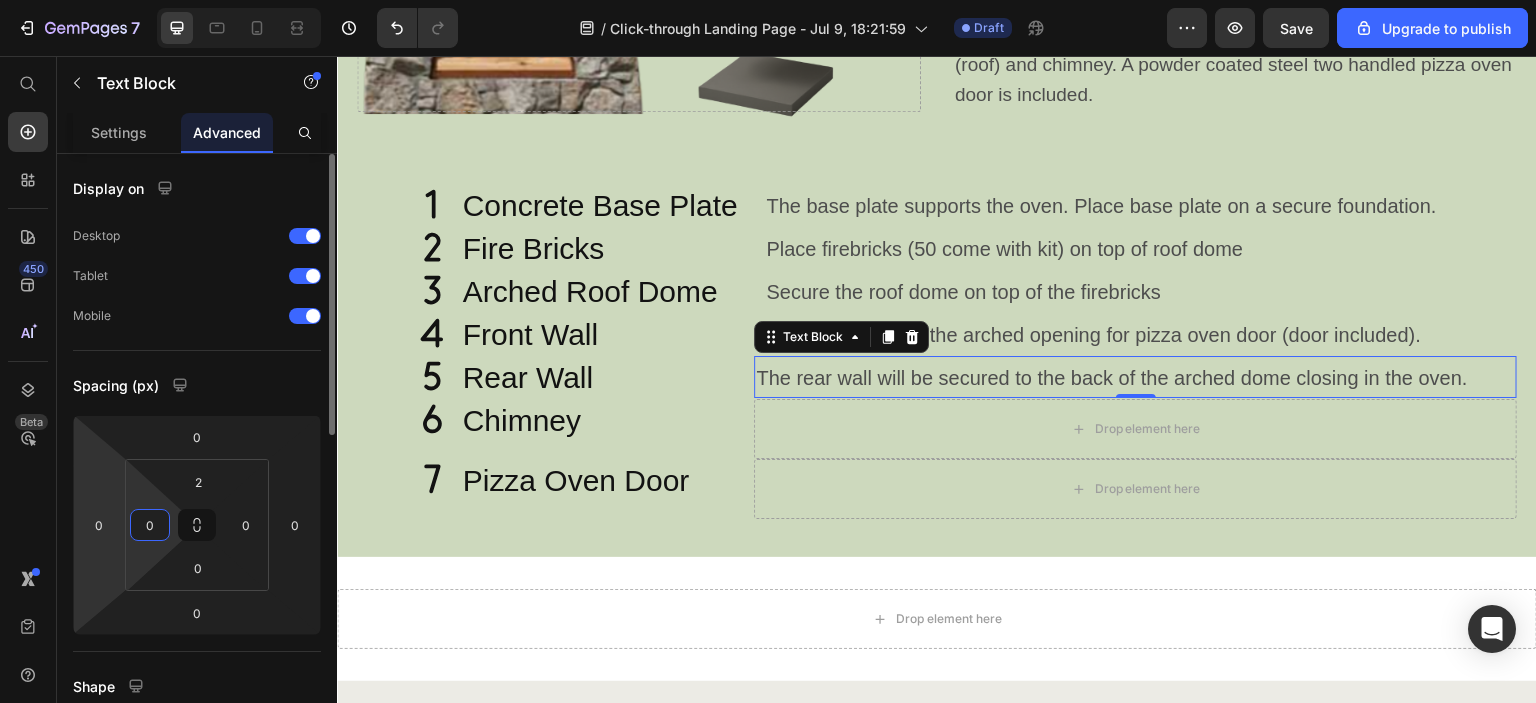 click on "2 0 0 0" at bounding box center [197, 525] 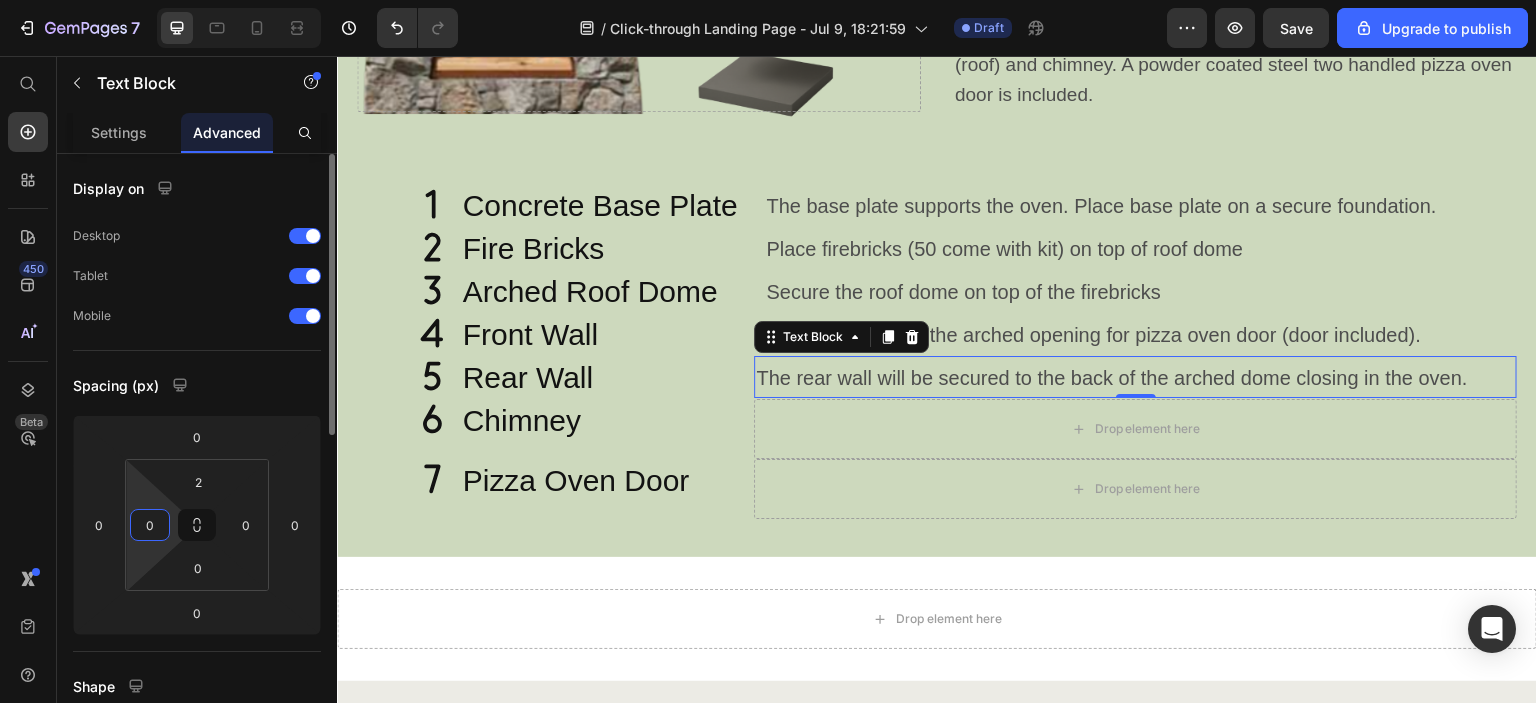drag, startPoint x: 158, startPoint y: 526, endPoint x: 144, endPoint y: 525, distance: 14.035668 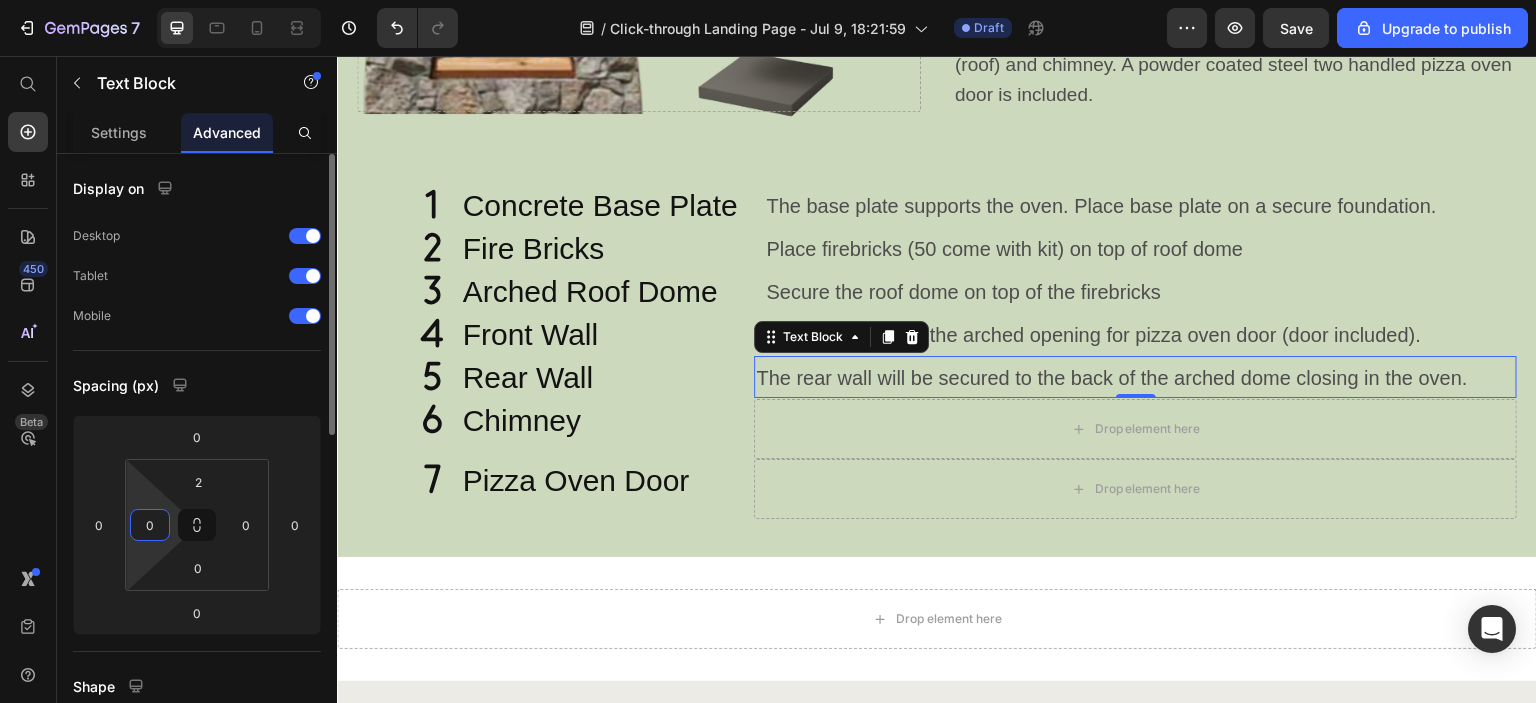 click on "0" at bounding box center [150, 525] 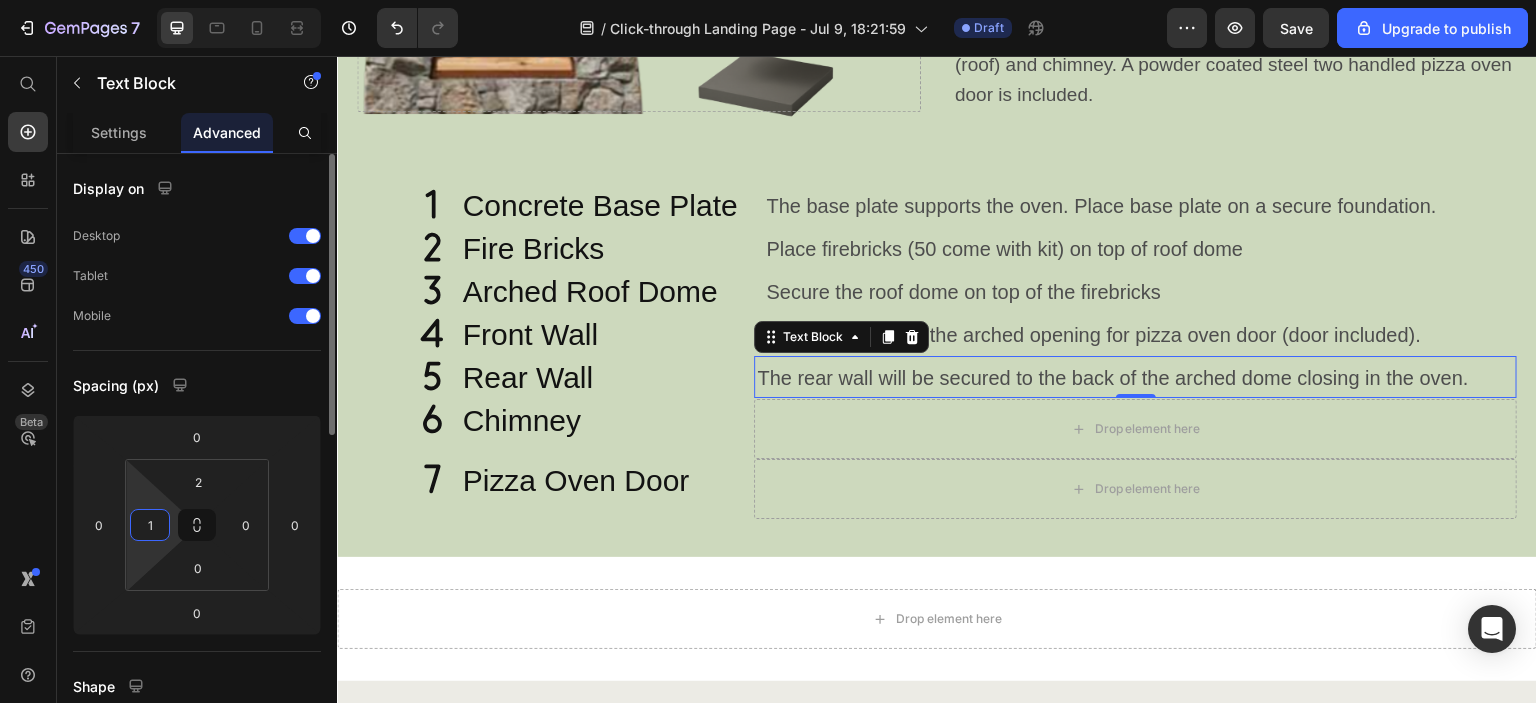 type on "10" 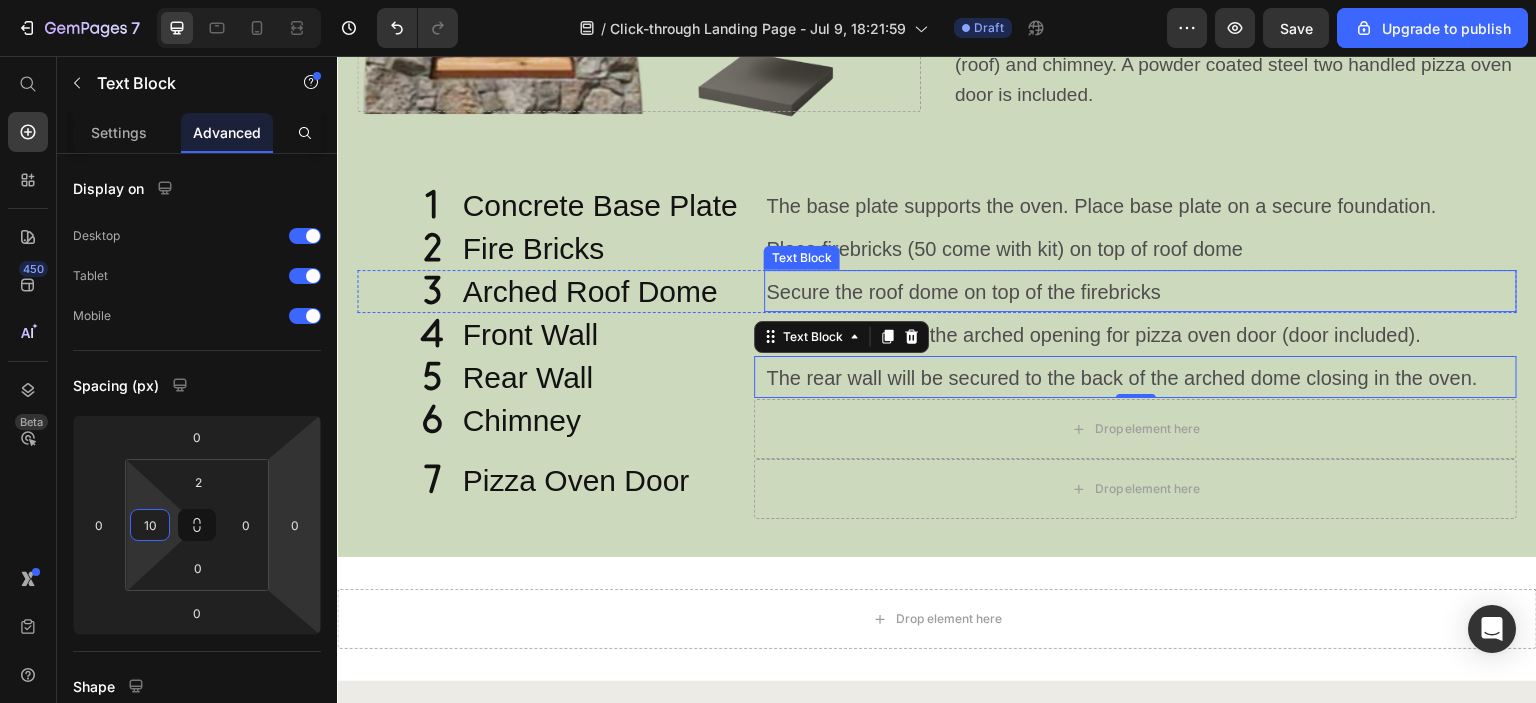 click on "Place firebricks (50 come with kit) on top of roof dome" at bounding box center [1140, 249] 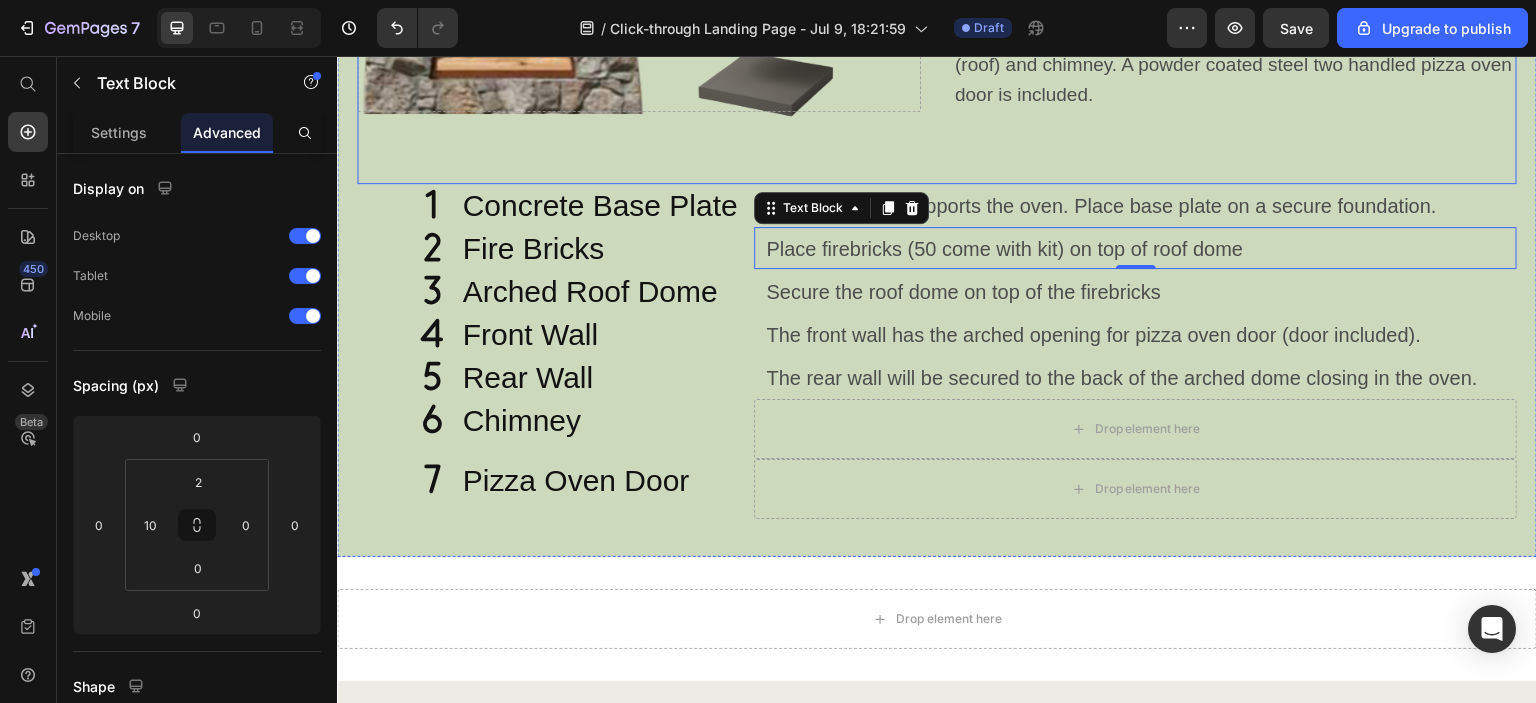 click on "Amerigo Components Heading The Amerigo Pizza Oven comes with 7 components: Base for firebrick, Firebricks, Front arched wall, back wall, pizza oven dome (roof) and chimney. A powder coated steel two handled pizza oven door is included.  Text Block Row
Drop element here" at bounding box center (937, 21) 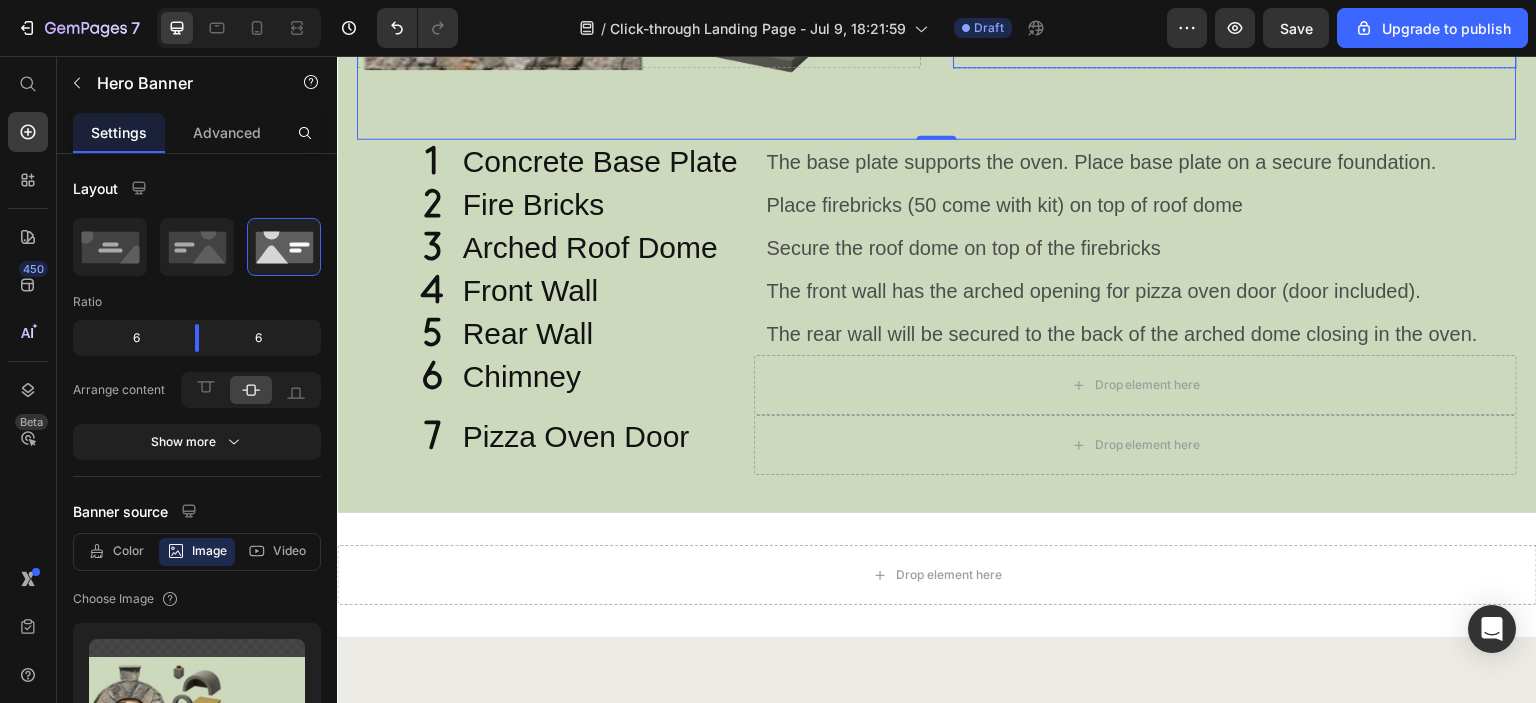 scroll, scrollTop: 1500, scrollLeft: 0, axis: vertical 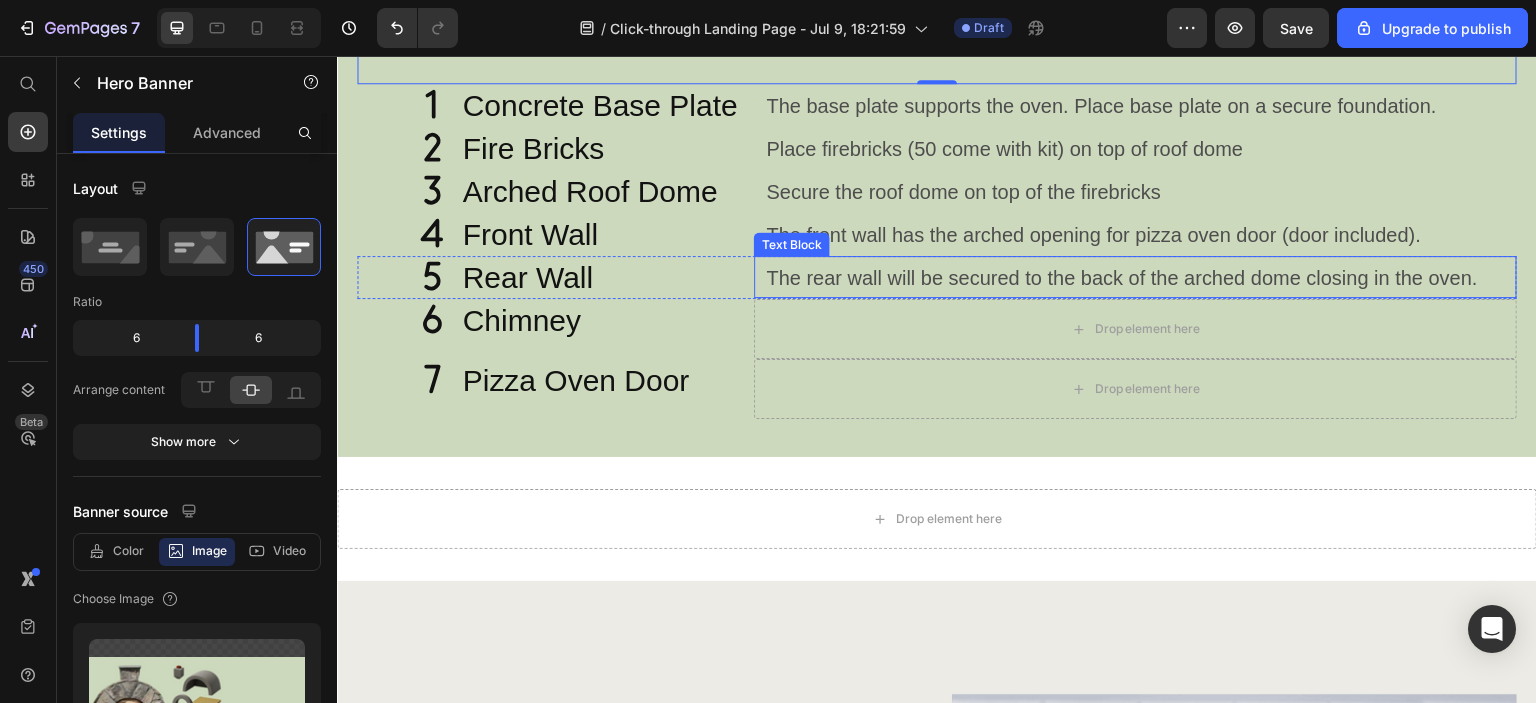 click on "The rear wall will be secured to the back of the arched dome closing in the oven." at bounding box center (1140, 278) 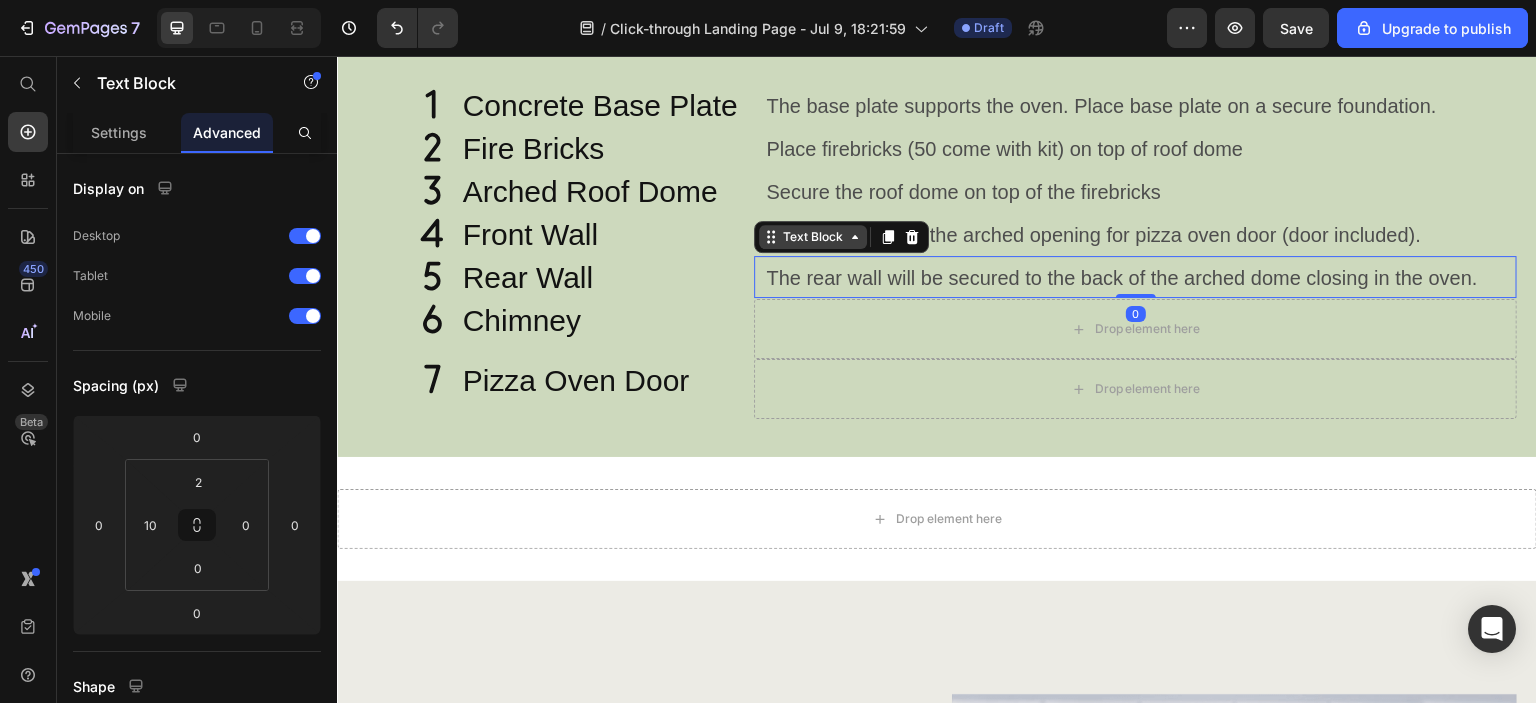 click 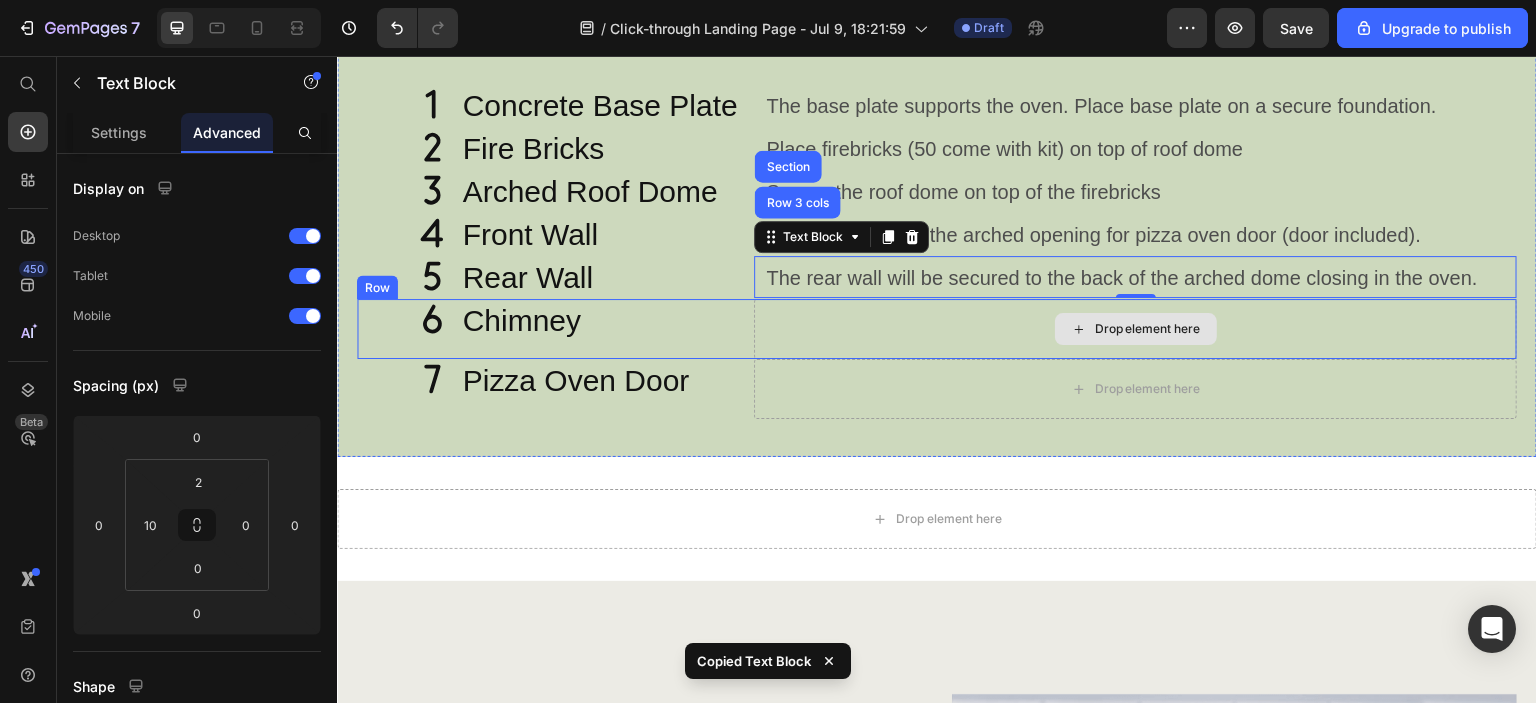 click on "Drop element here" at bounding box center [1135, 329] 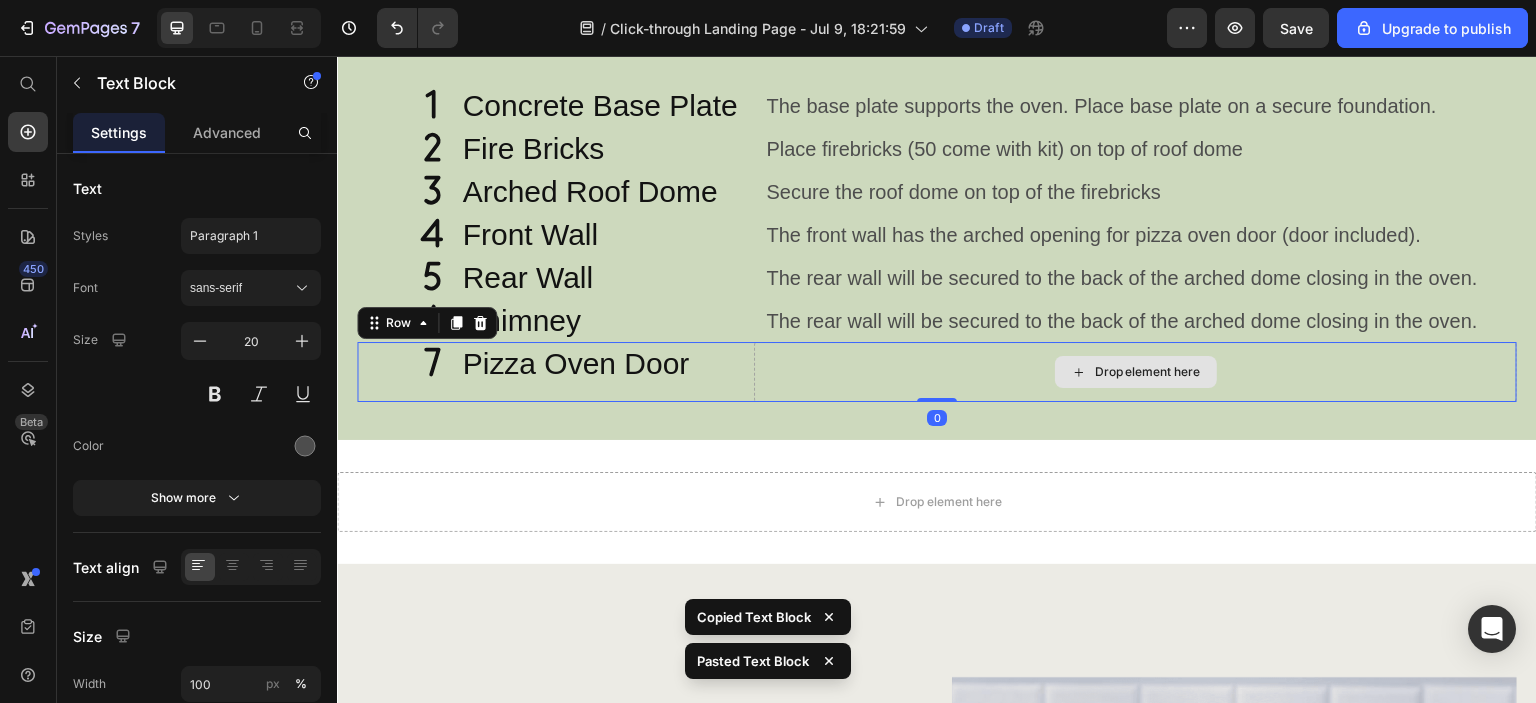click on "Drop element here" at bounding box center (1135, 372) 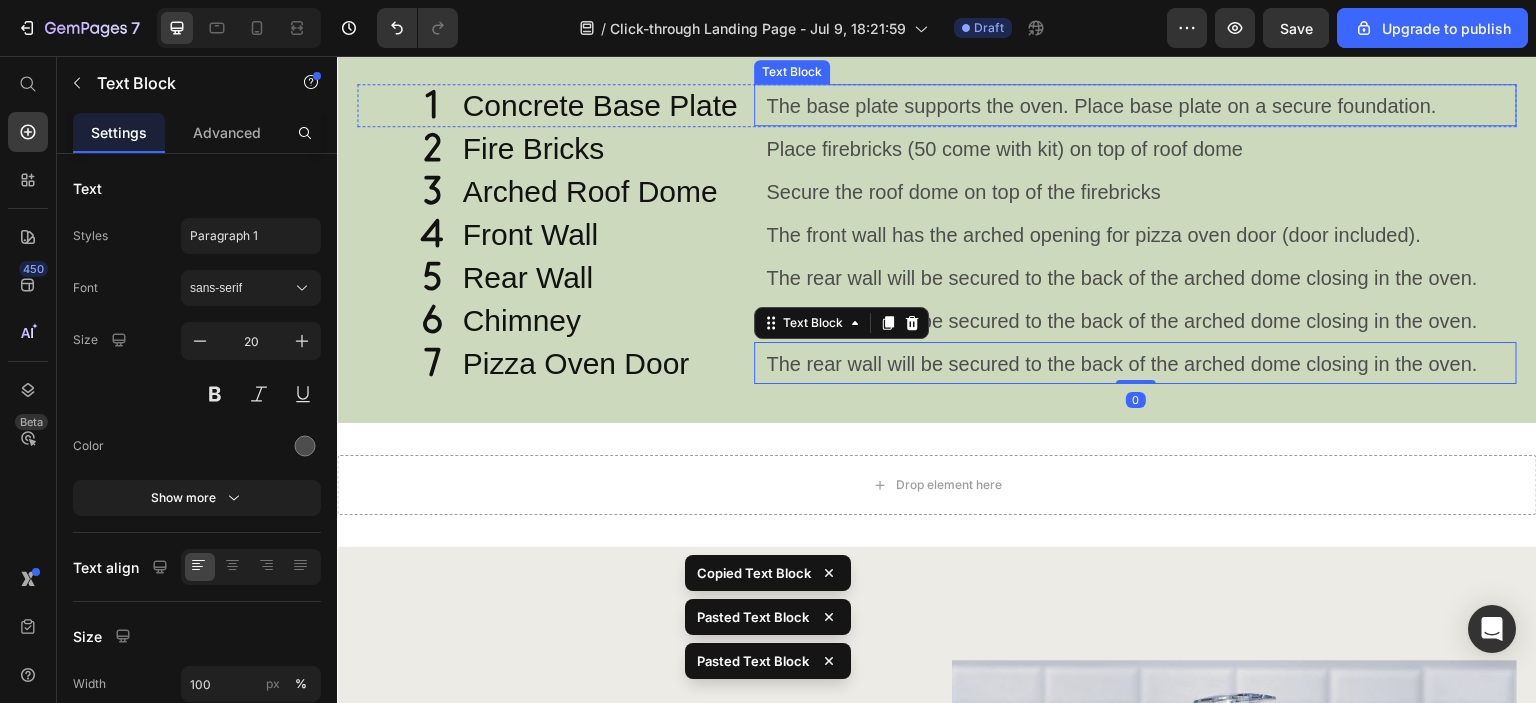click on "Amerigo Components Heading The Amerigo Pizza Oven comes with 7 components: Base for firebrick, Firebricks, Front arched wall, back wall, pizza oven dome (roof) and chimney. A powder coated steel two handled pizza oven door is included.  Text Block Row
Drop element here" at bounding box center [937, -79] 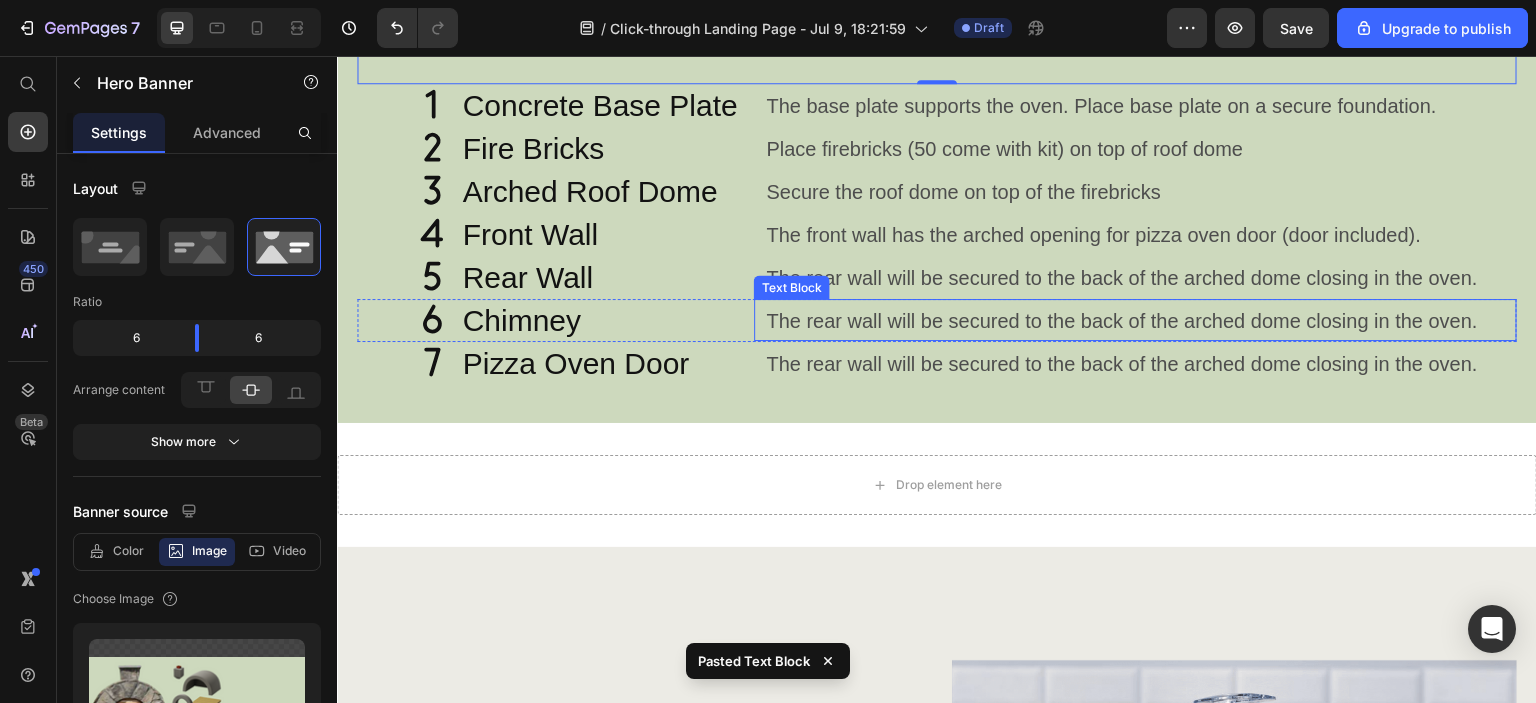 click on "The rear wall will be secured to the back of the arched dome closing in the oven." at bounding box center [1140, 321] 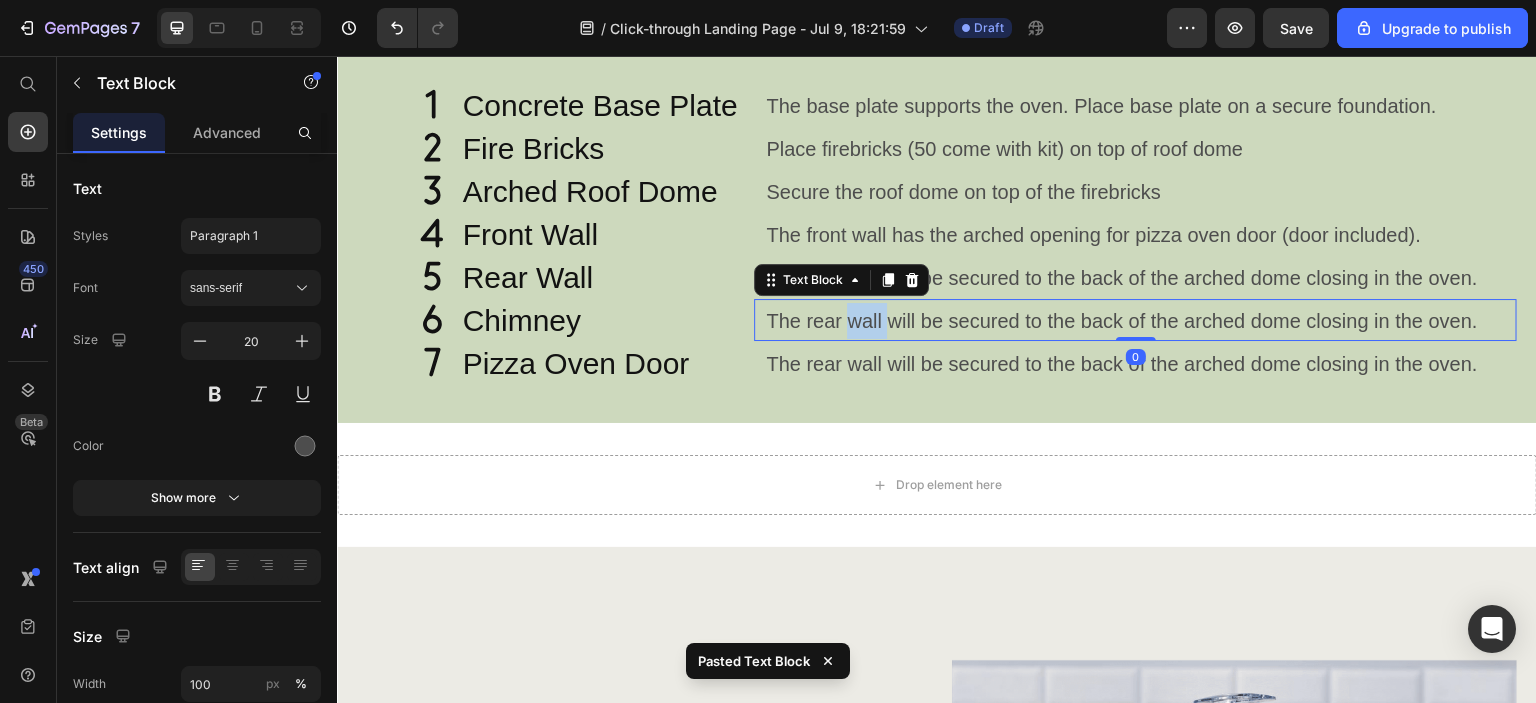 click on "The rear wall will be secured to the back of the arched dome closing in the oven." at bounding box center (1140, 321) 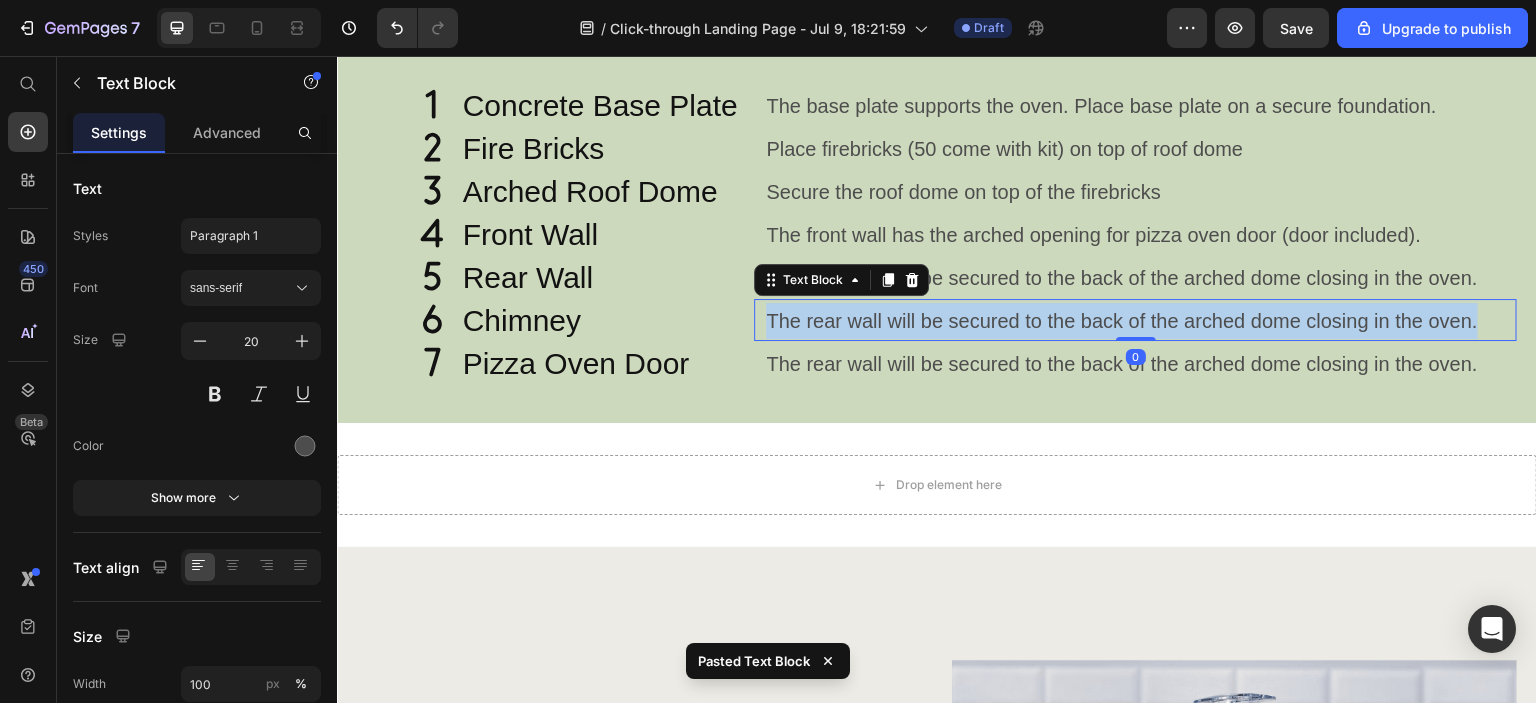 click on "The rear wall will be secured to the back of the arched dome closing in the oven." at bounding box center [1140, 321] 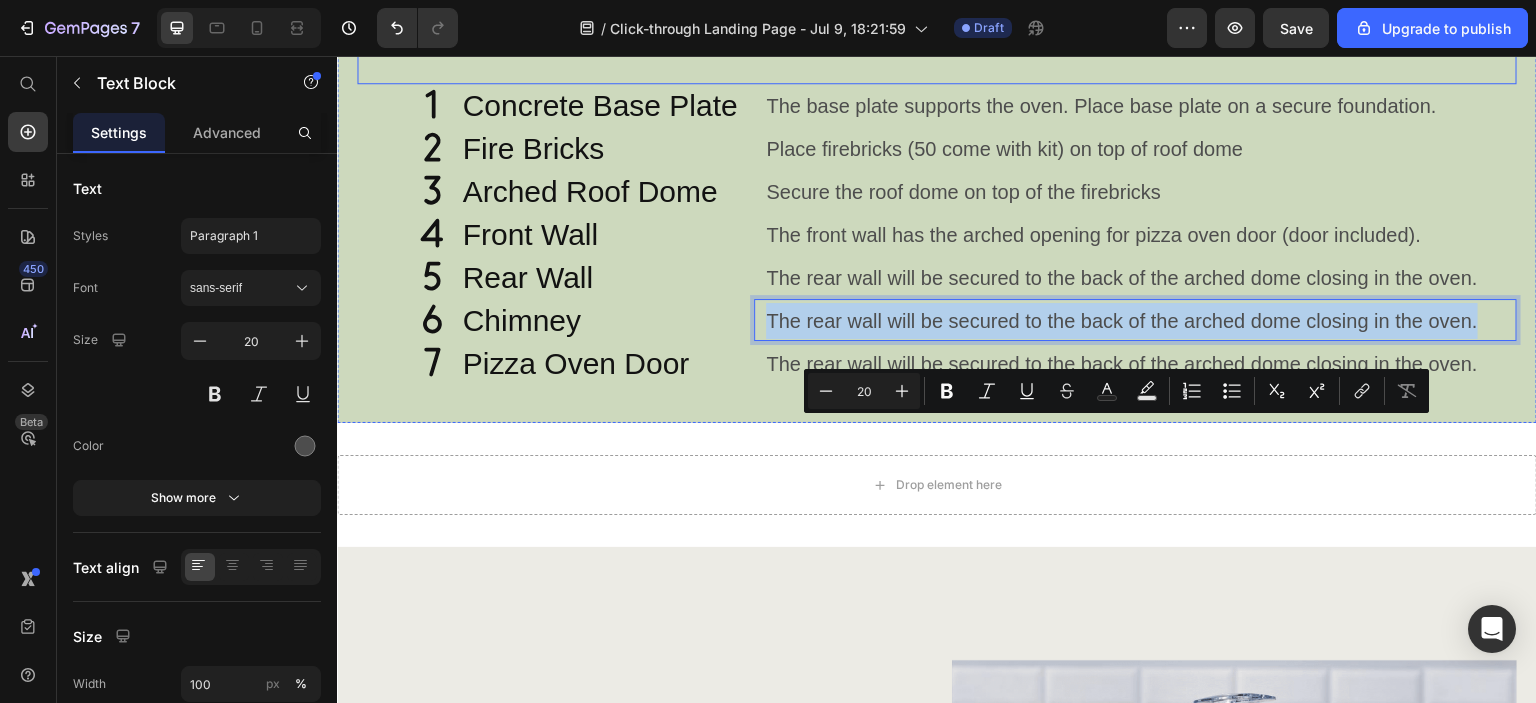 click on "Amerigo Components Heading The Amerigo Pizza Oven comes with 7 components: Base for firebrick, Firebricks, Front arched wall, back wall, pizza oven dome (roof) and chimney. A powder coated steel two handled pizza oven door is included.  Text Block Row
Drop element here" at bounding box center [937, -79] 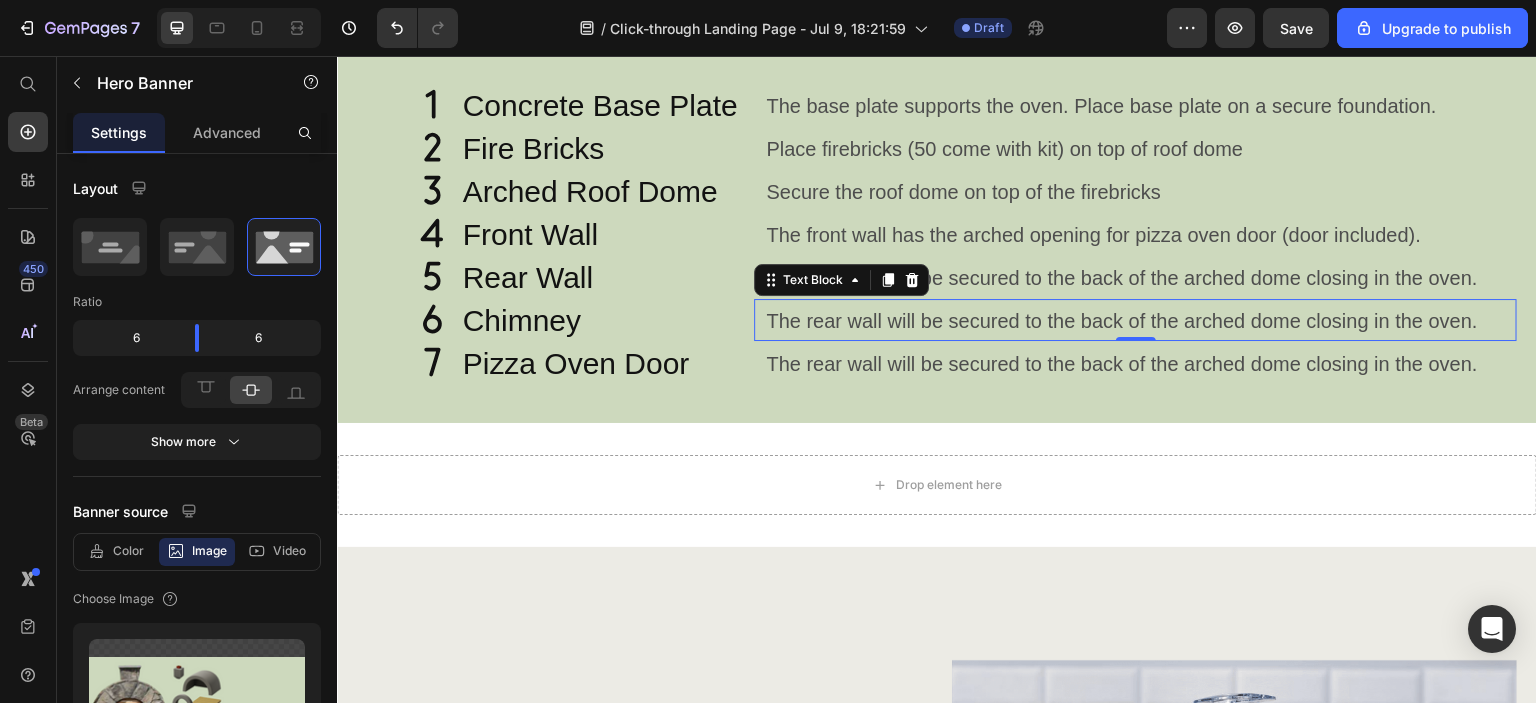 click on "The rear wall will be secured to the back of the arched dome closing in the oven." at bounding box center [1140, 321] 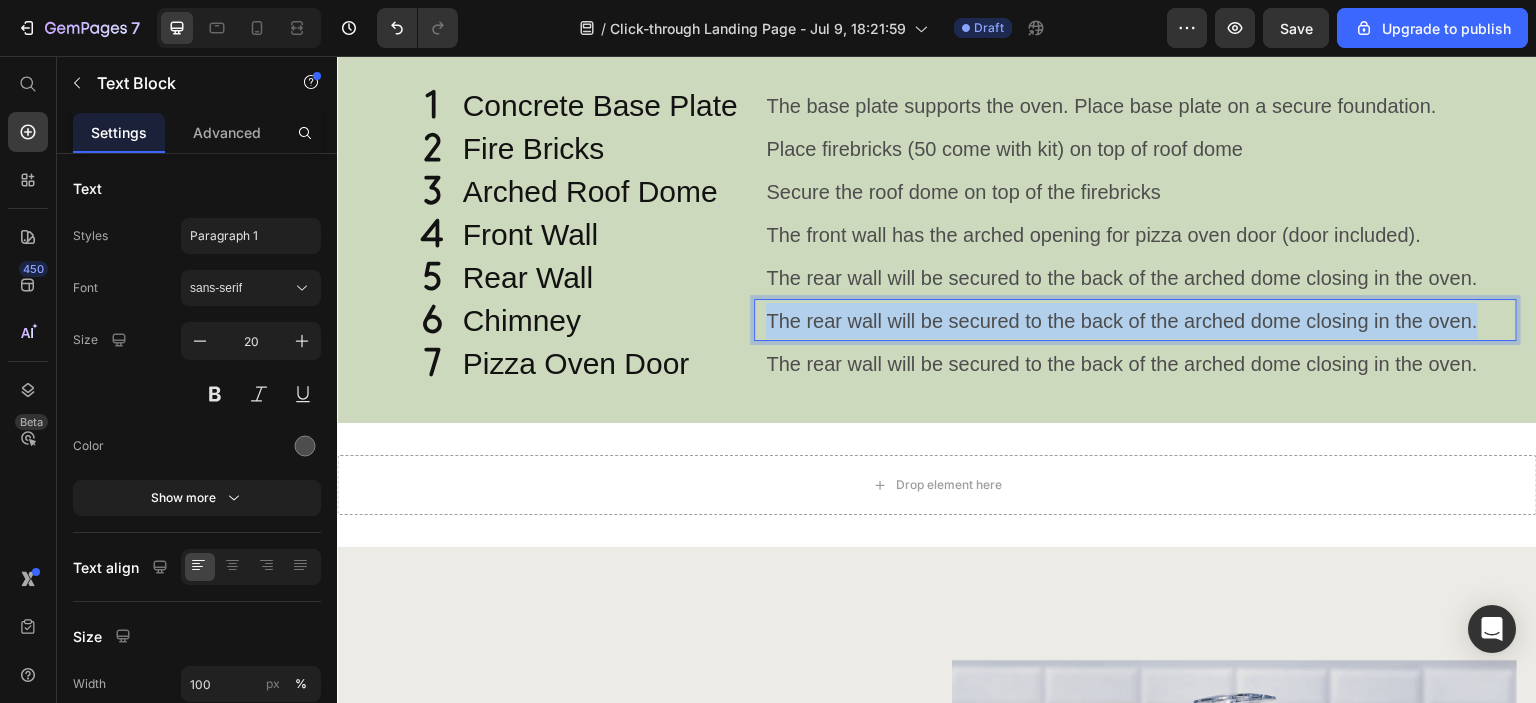 click on "The rear wall will be secured to the back of the arched dome closing in the oven." at bounding box center [1140, 321] 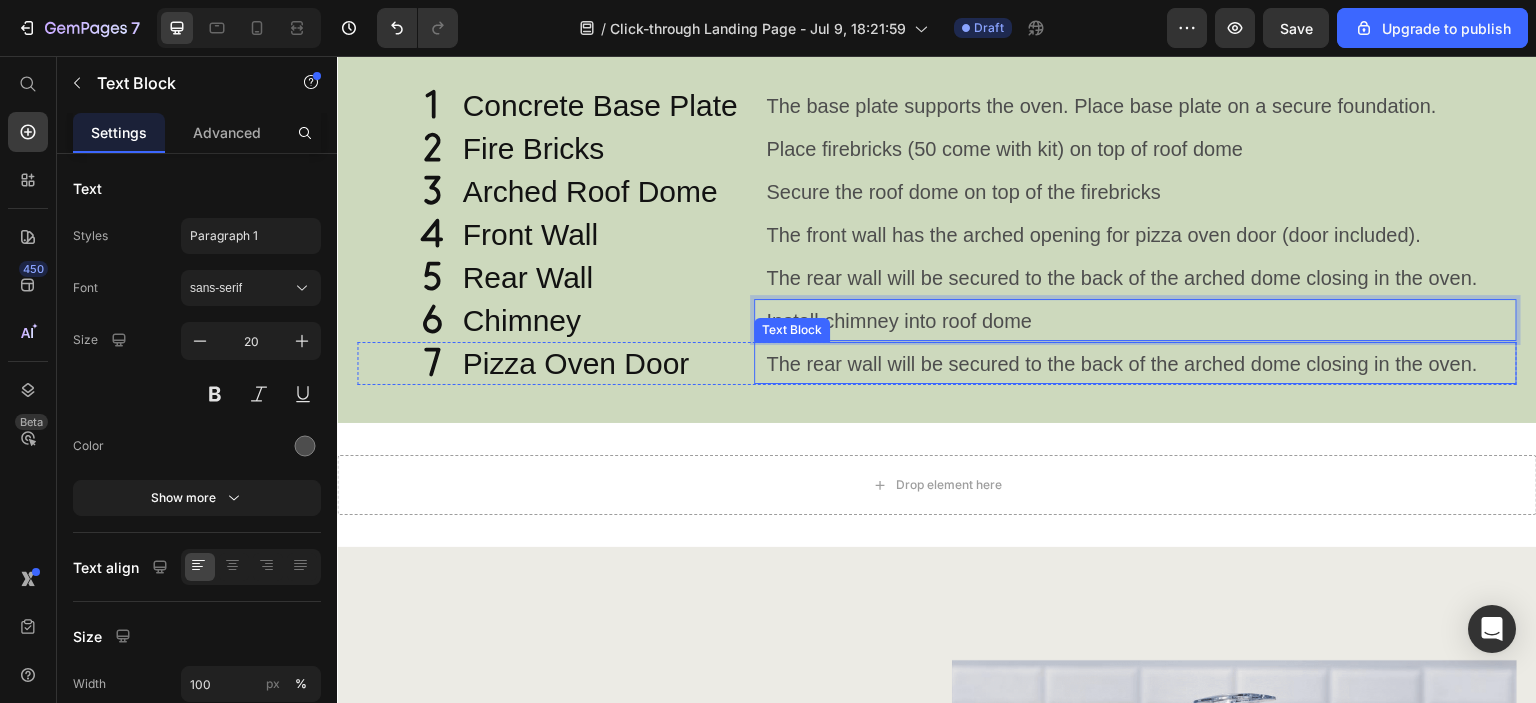 click on "The rear wall will be secured to the back of the arched dome closing in the oven." at bounding box center [1140, 364] 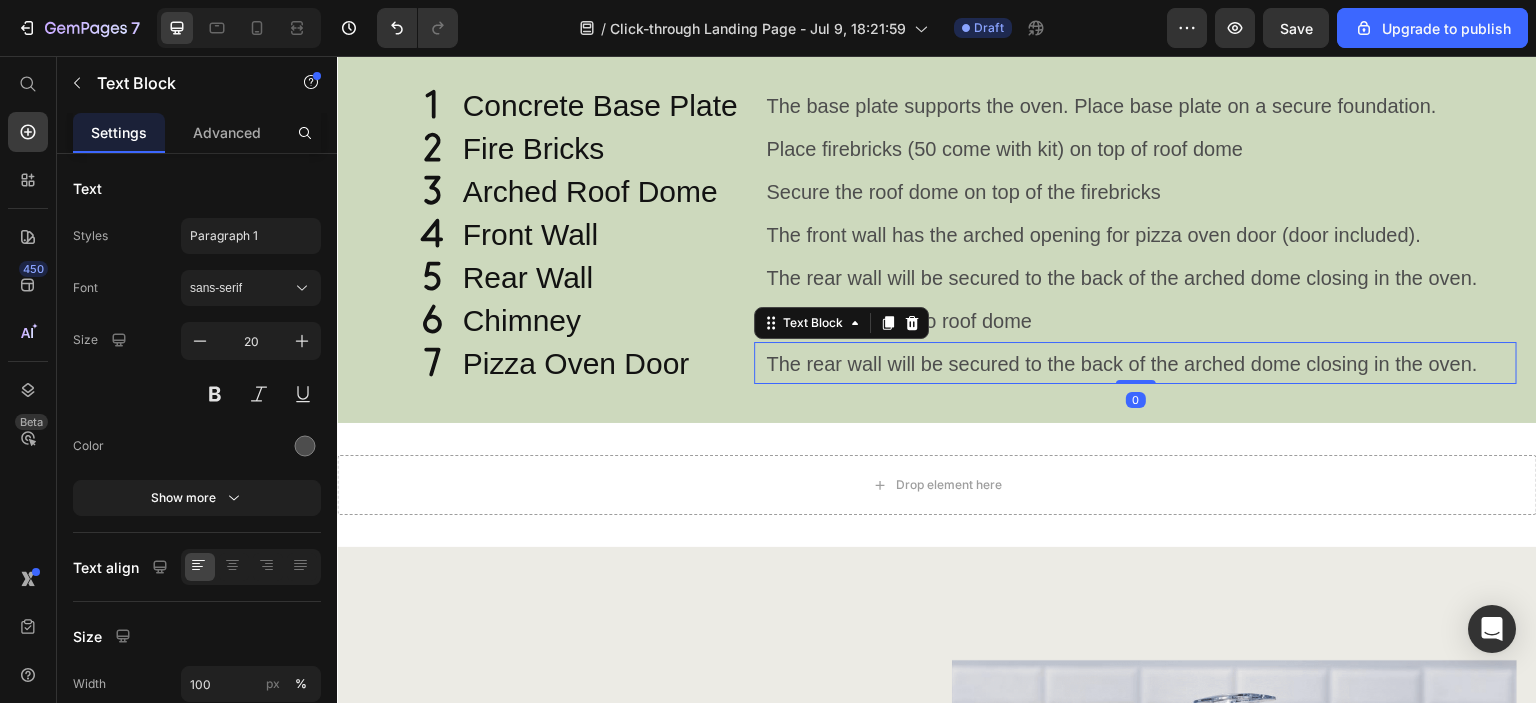 click on "The rear wall will be secured to the back of the arched dome closing in the oven." at bounding box center [1140, 364] 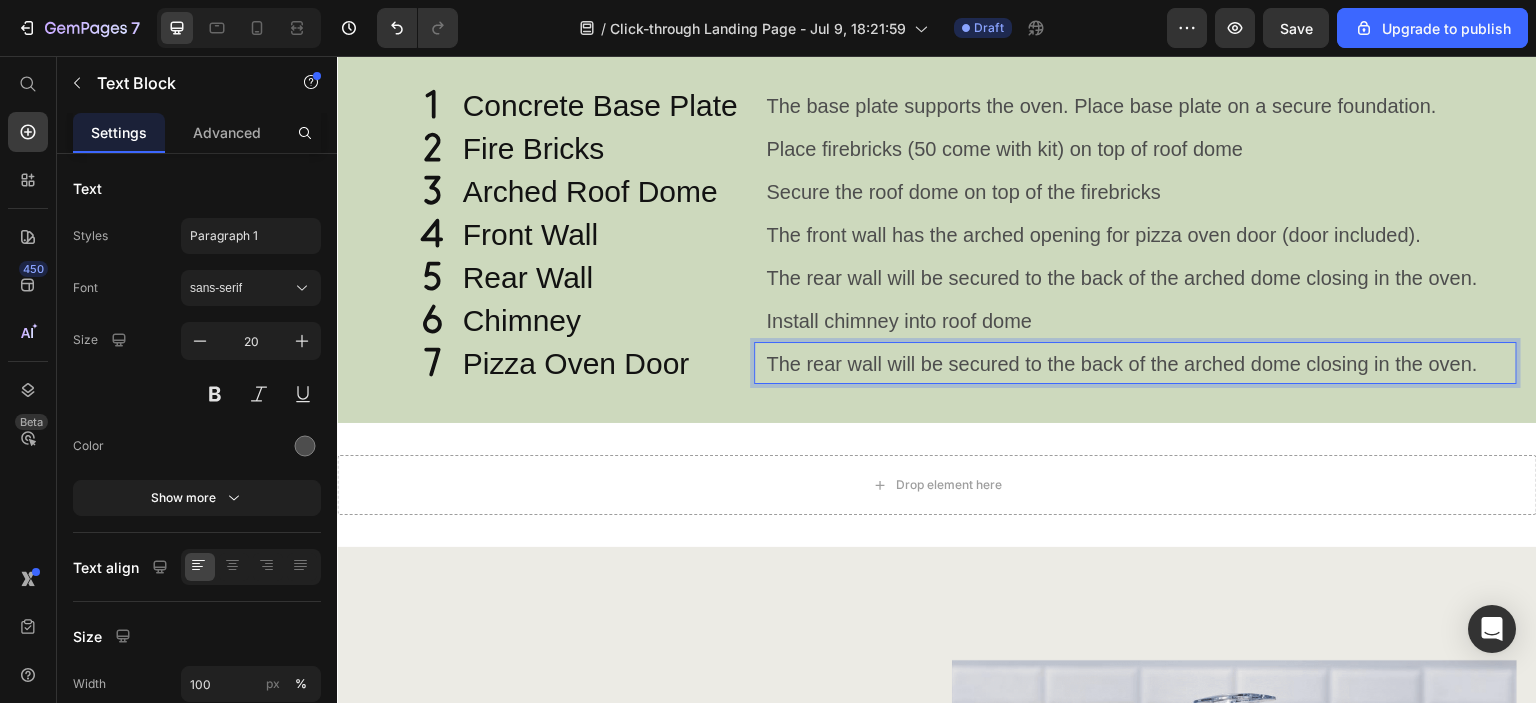click on "The rear wall will be secured to the back of the arched dome closing in the oven." at bounding box center [1140, 364] 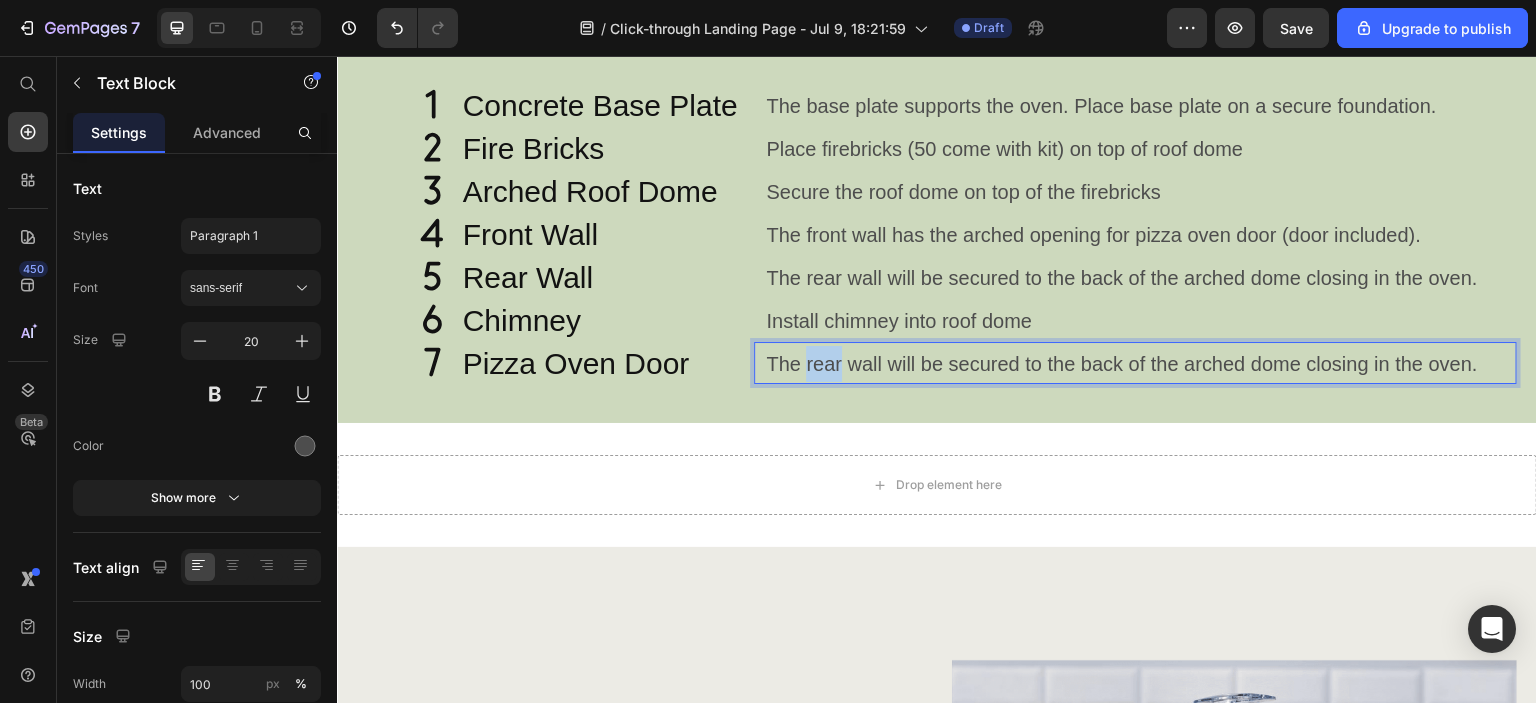 click on "The rear wall will be secured to the back of the arched dome closing in the oven." at bounding box center [1140, 364] 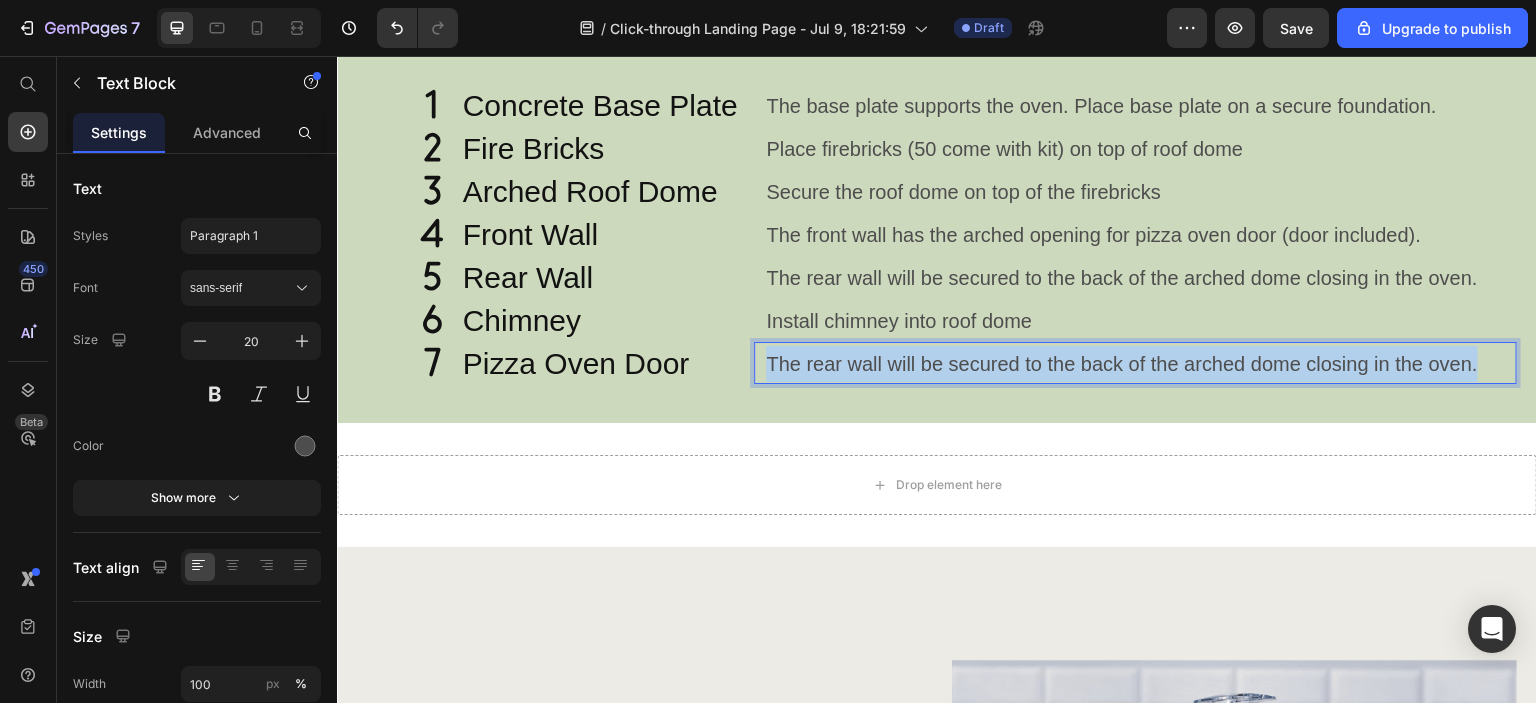 click on "The rear wall will be secured to the back of the arched dome closing in the oven." at bounding box center (1140, 364) 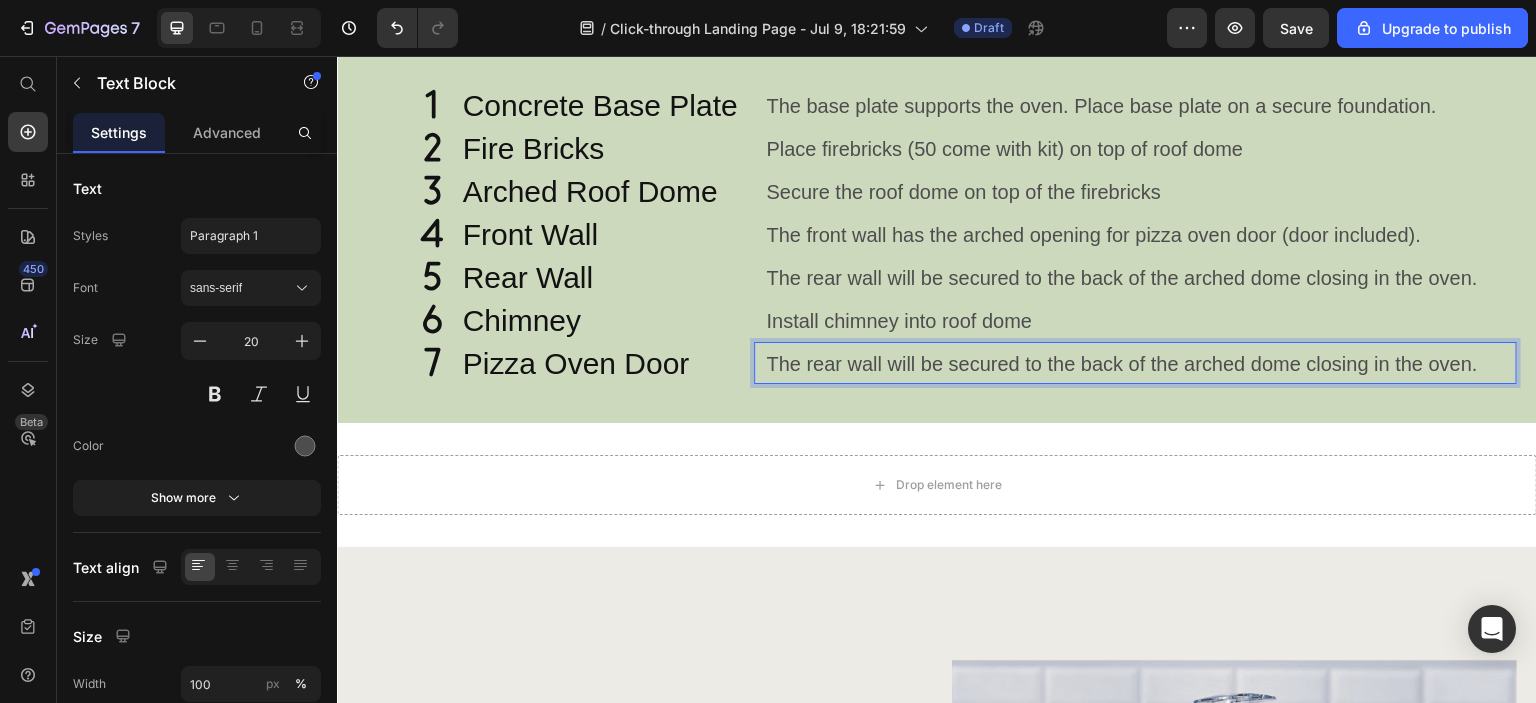 click on "The rear wall will be secured to the back of the arched dome closing in the oven." at bounding box center (1140, 364) 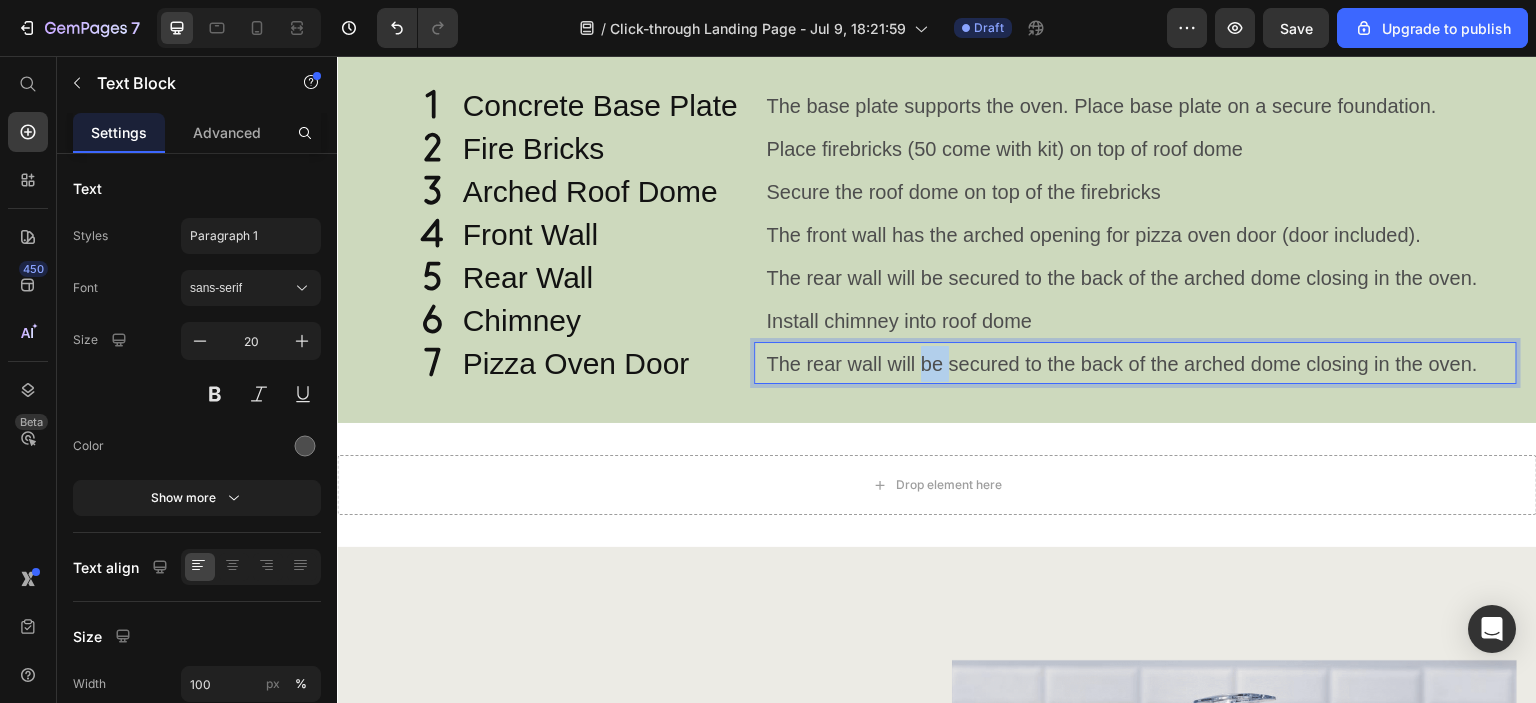 click on "The rear wall will be secured to the back of the arched dome closing in the oven." at bounding box center [1140, 364] 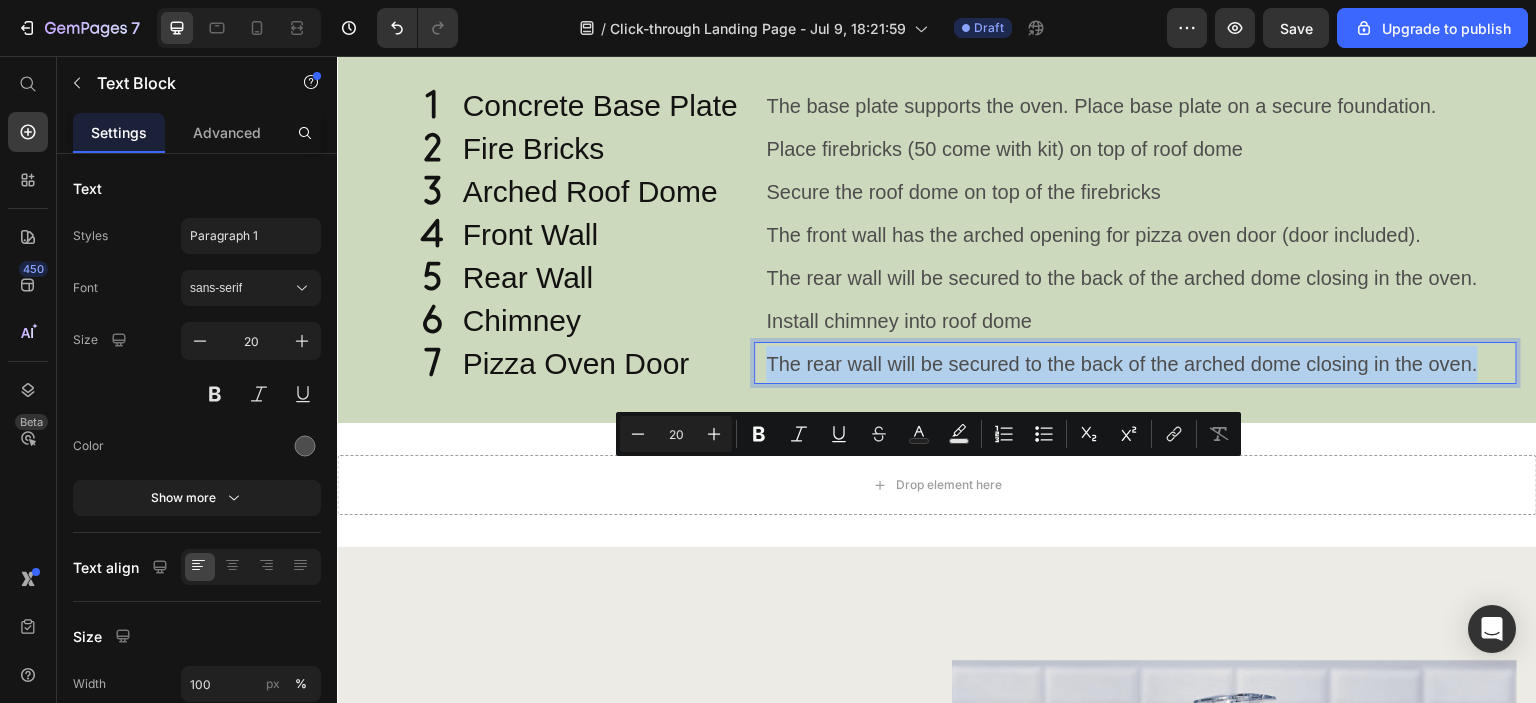 click on "The rear wall will be secured to the back of the arched dome closing in the oven." at bounding box center (1140, 364) 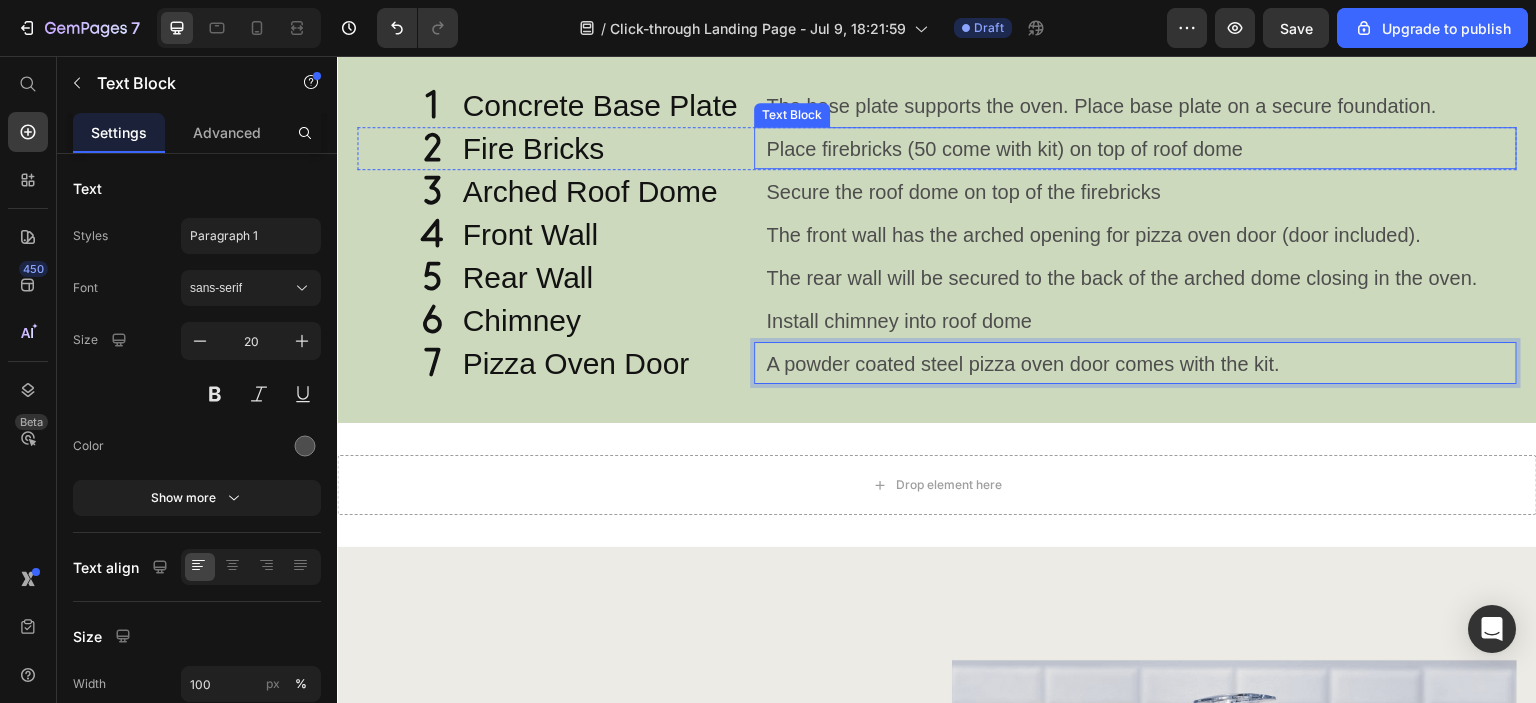 click on "Place firebricks (50 come with kit) on top of roof dome" at bounding box center (1140, 149) 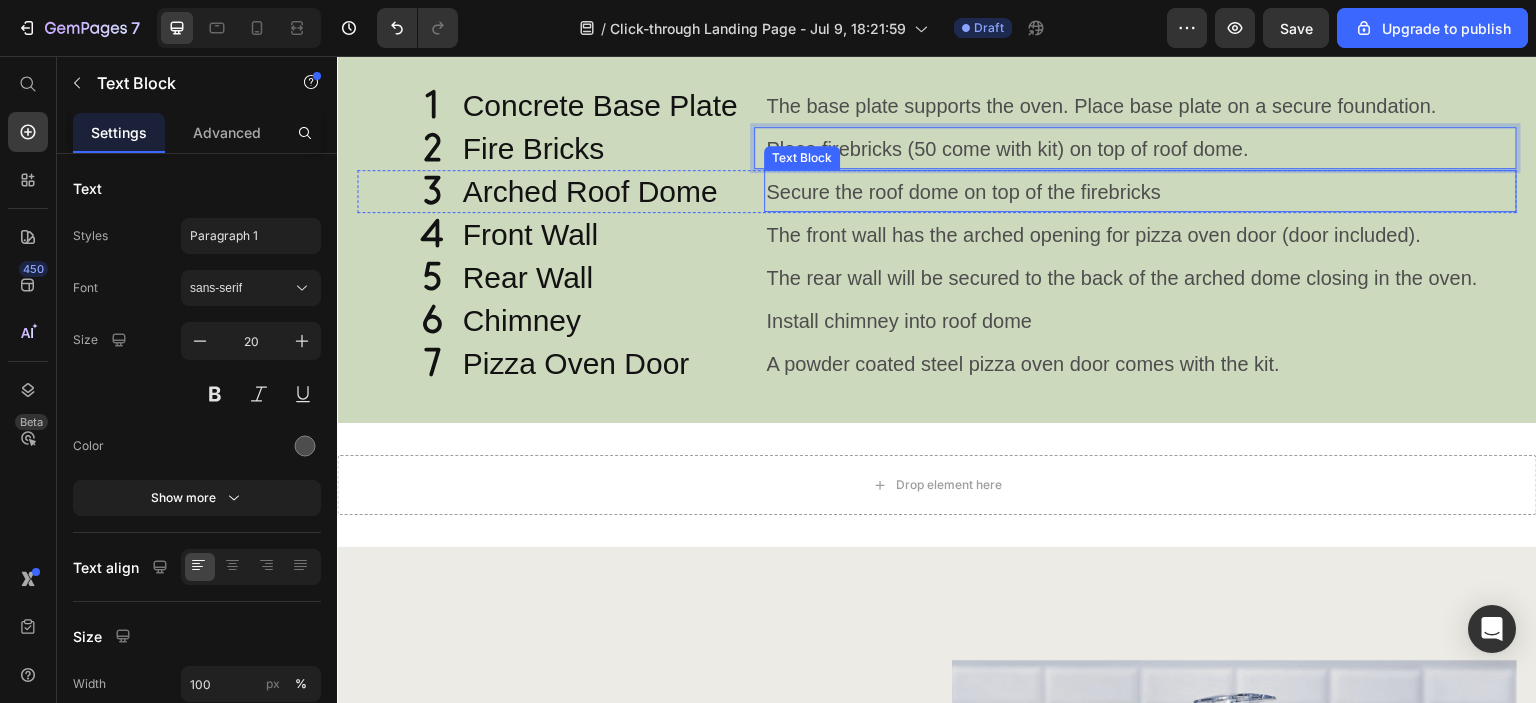 click on "Secure the roof dome on top of the firebricks" at bounding box center (1140, 192) 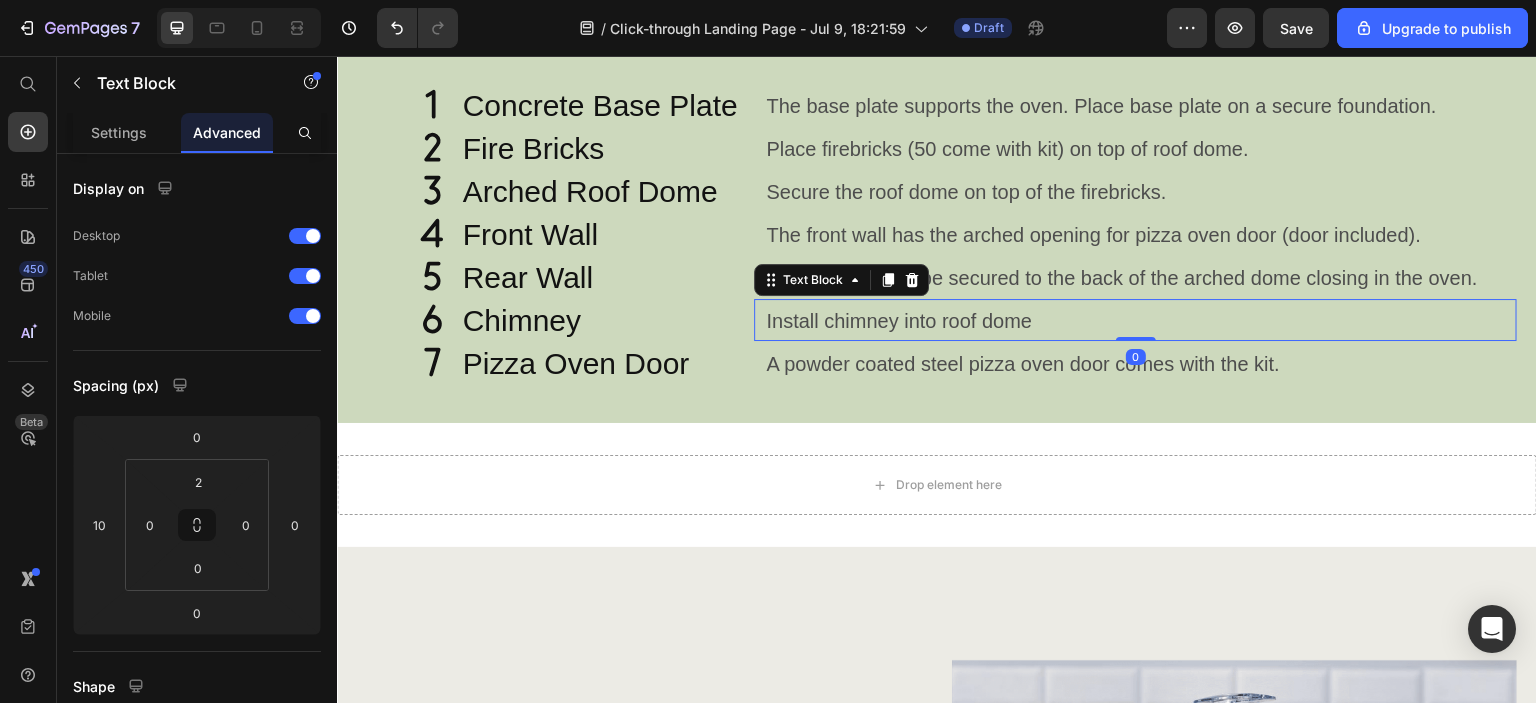 click on "Install chimney into roof dome" at bounding box center [1140, 321] 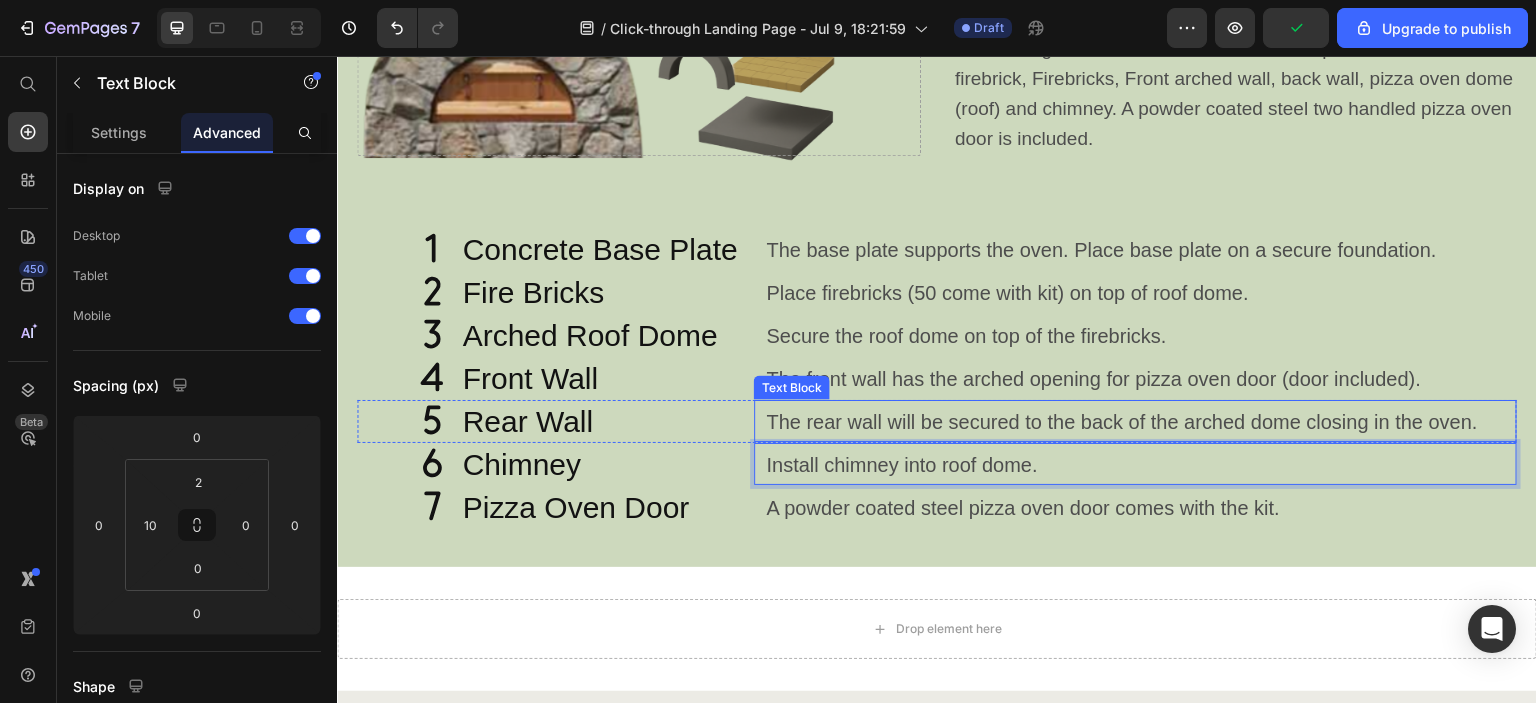 scroll, scrollTop: 1200, scrollLeft: 0, axis: vertical 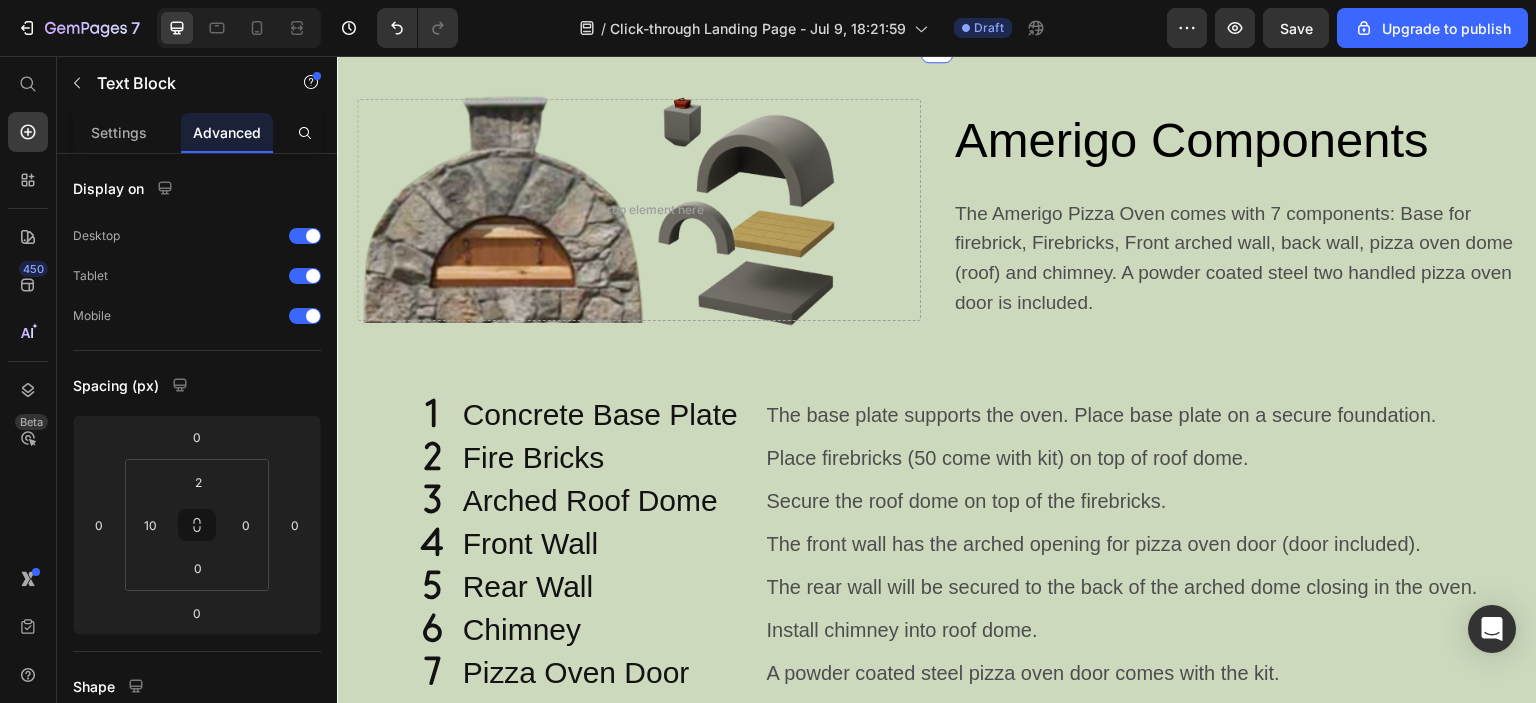 click on "Image Your Forever Pizza Oven Heading Image High Heat Cooking Text Block Row Image Durable Materials Text Block Row Image Cook What  What you want Text Block Row Image Excellent Performance Text Block Row Row Row Row Section 2   You can create reusable sections Create Theme Section AI Content Write with GemAI What would you like to describe here? Tone and Voice Persuasive Product Getting products... Show more Generate" at bounding box center (937, -191) 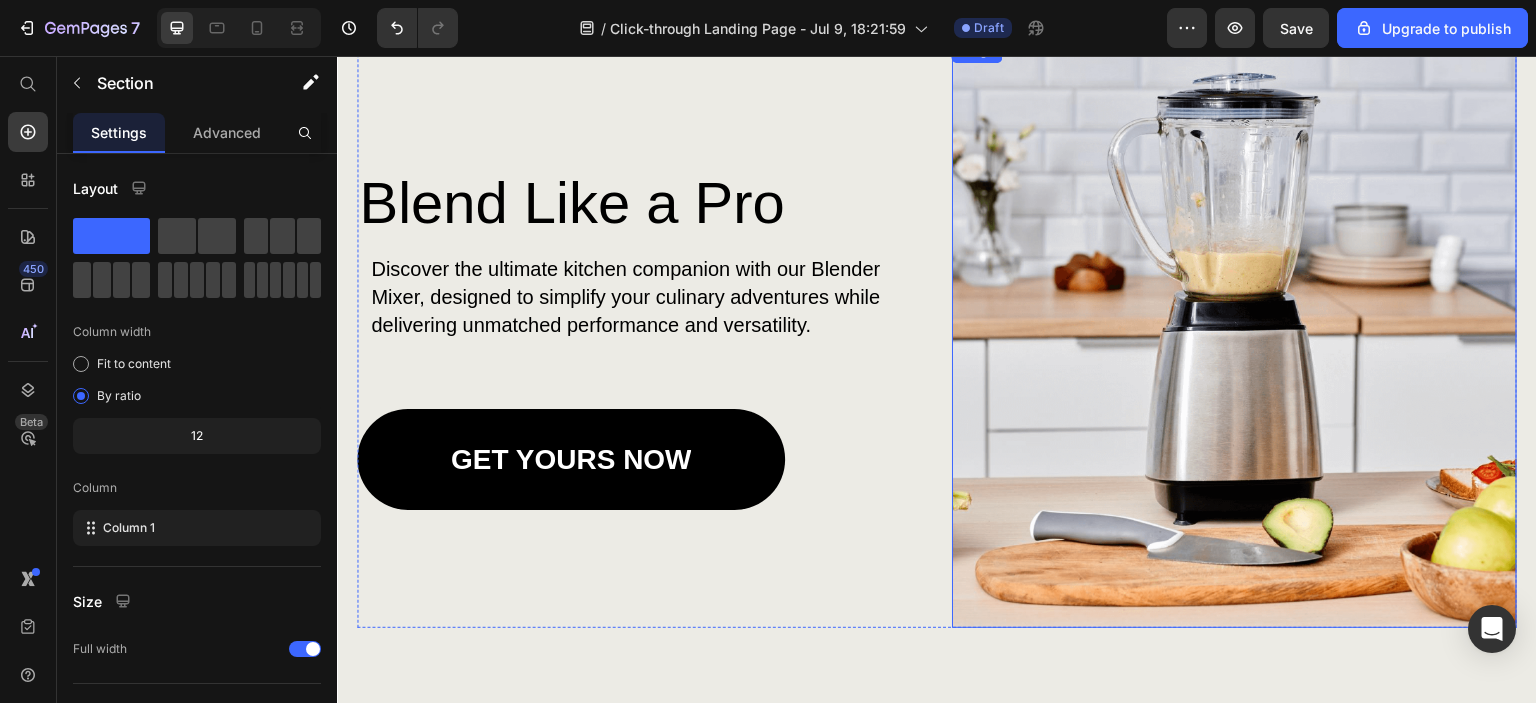 scroll, scrollTop: 2200, scrollLeft: 0, axis: vertical 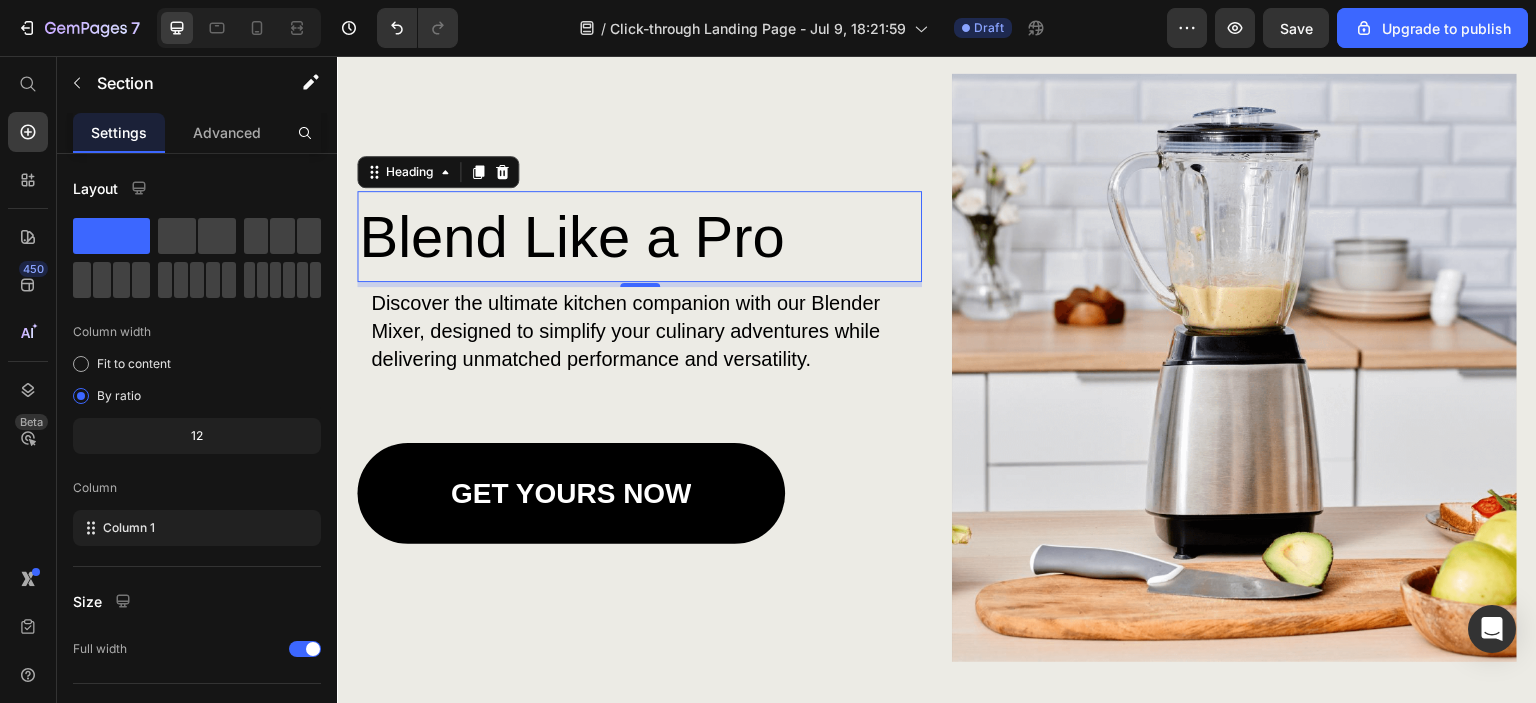 click on "Blend Like a Pro" at bounding box center (639, 236) 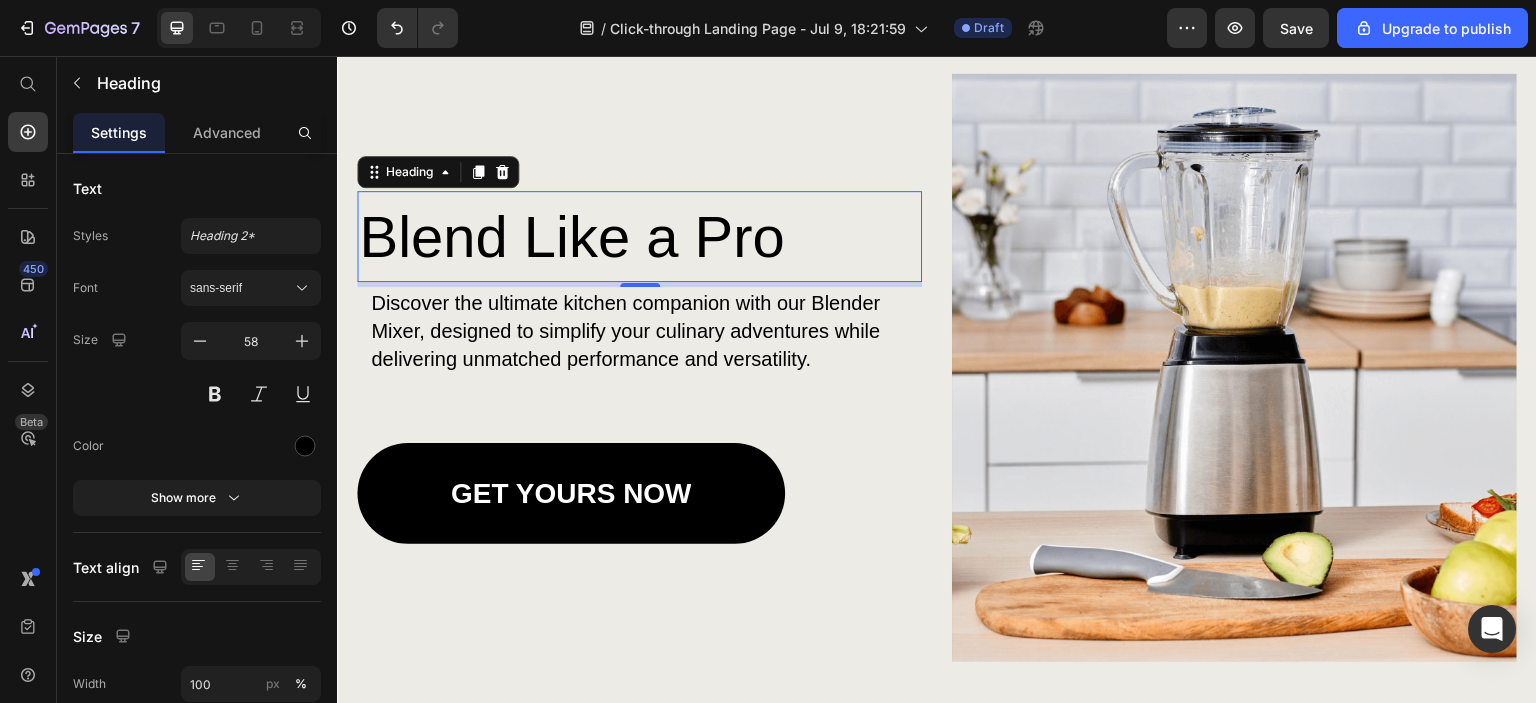 click on "Blend Like a Pro" at bounding box center [639, 236] 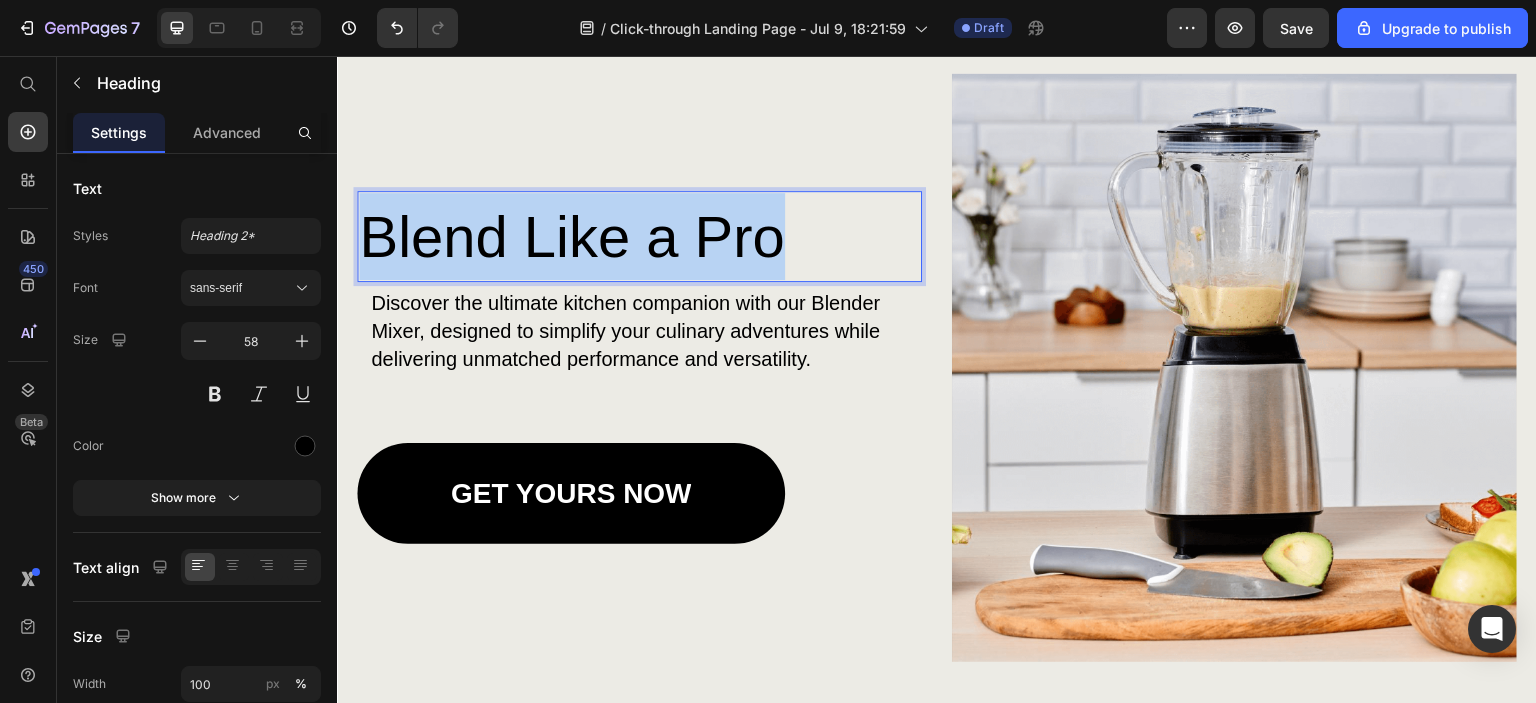 click on "Blend Like a Pro" at bounding box center (639, 236) 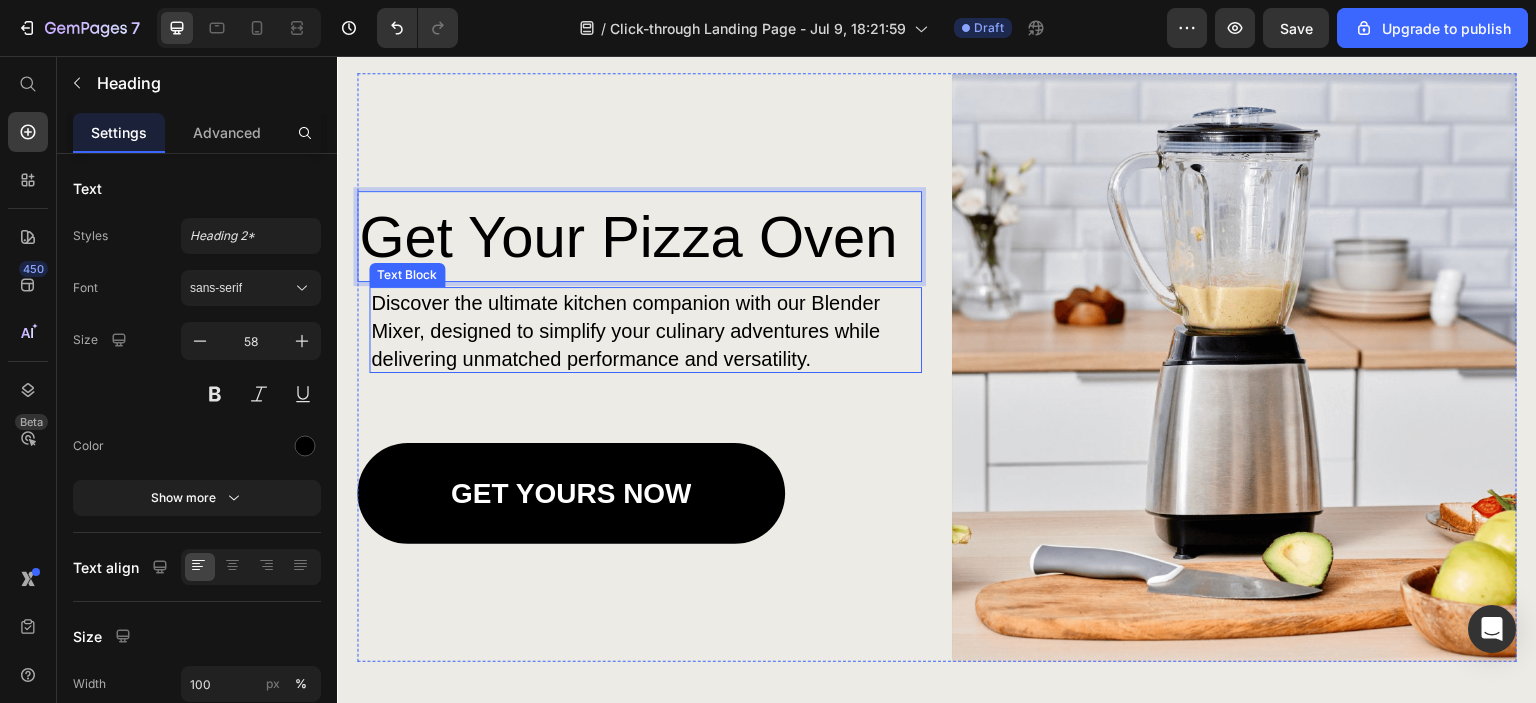 click on "Discover the ultimate kitchen companion with our Blender Mixer, designed to simplify your culinary adventures while delivering unmatched performance and versatility." at bounding box center [635, 331] 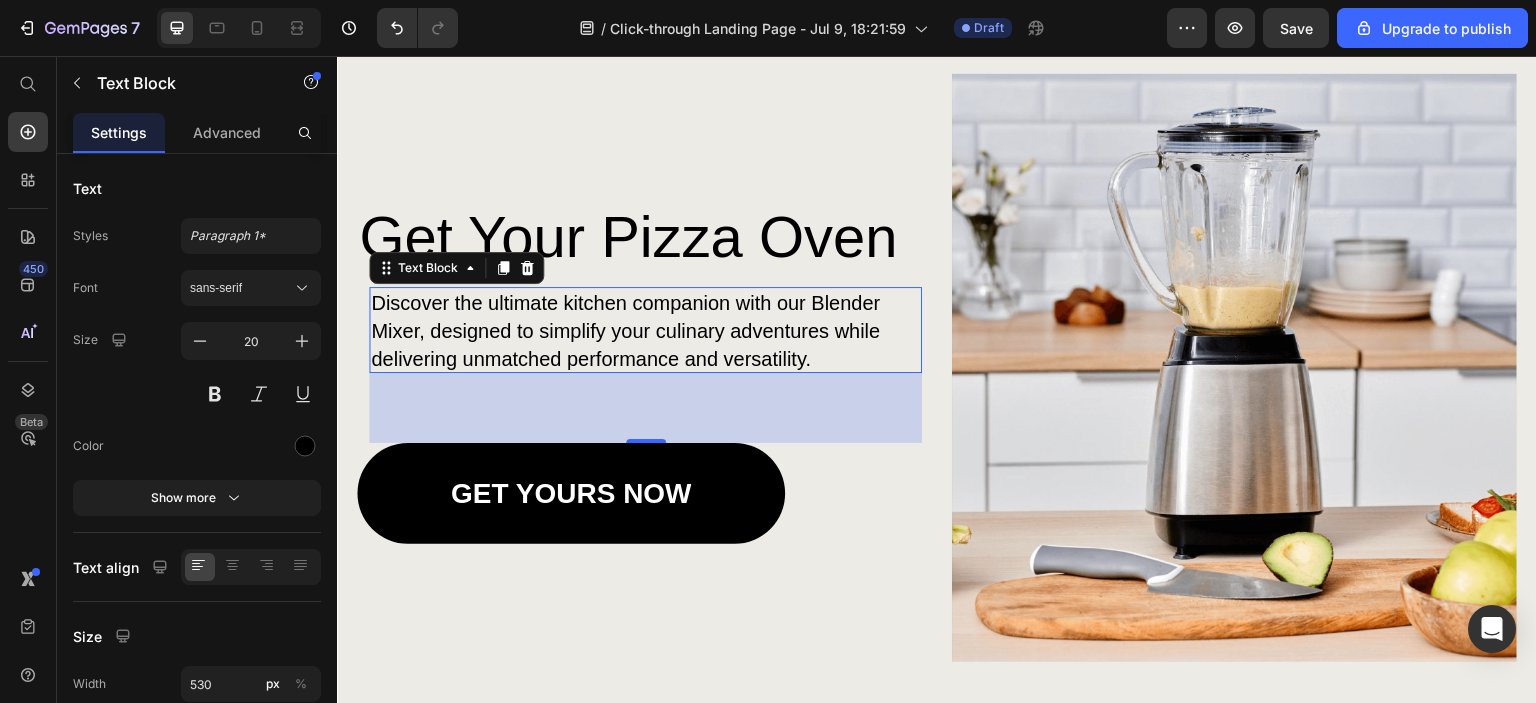 click on "Discover the ultimate kitchen companion with our Blender Mixer, designed to simplify your culinary adventures while delivering unmatched performance and versatility." at bounding box center [635, 331] 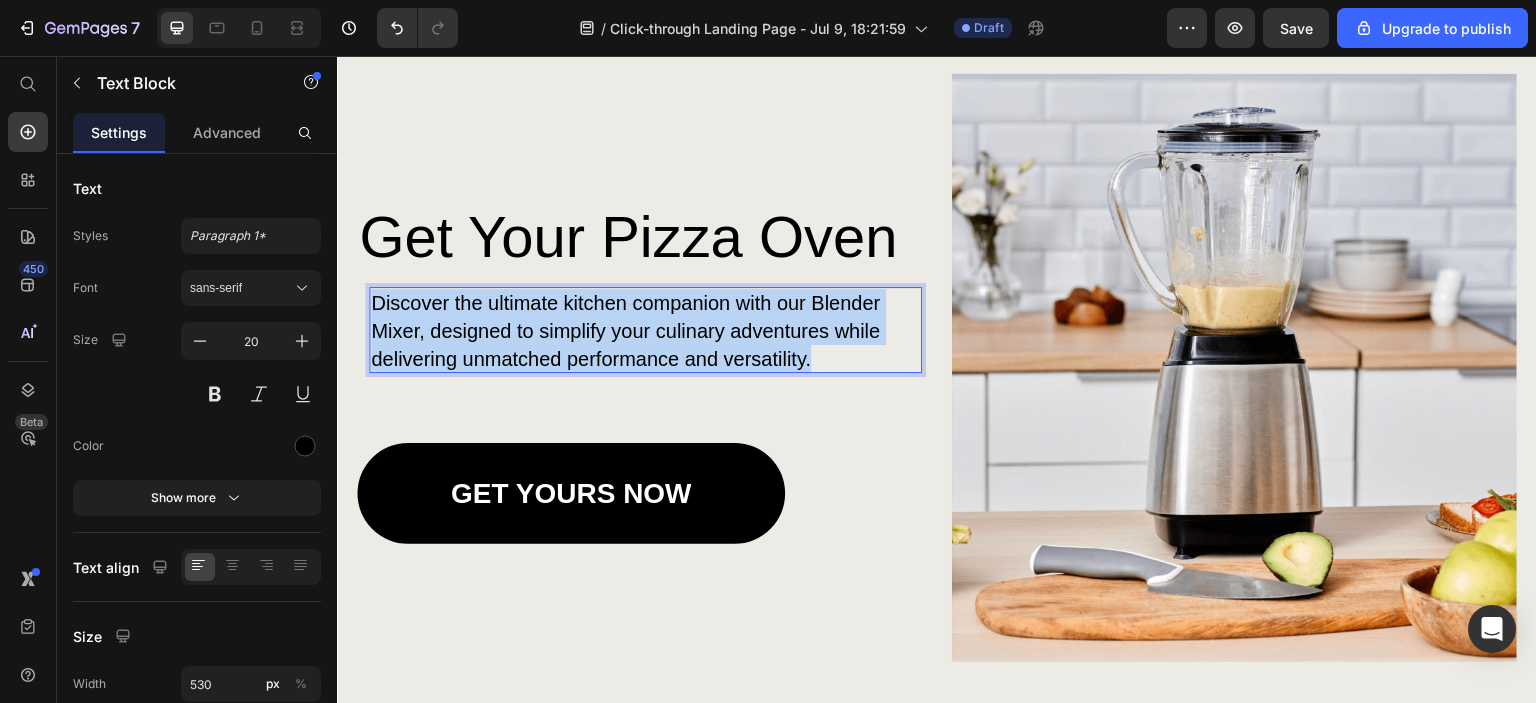 click on "Discover the ultimate kitchen companion with our Blender Mixer, designed to simplify your culinary adventures while delivering unmatched performance and versatility." at bounding box center [635, 331] 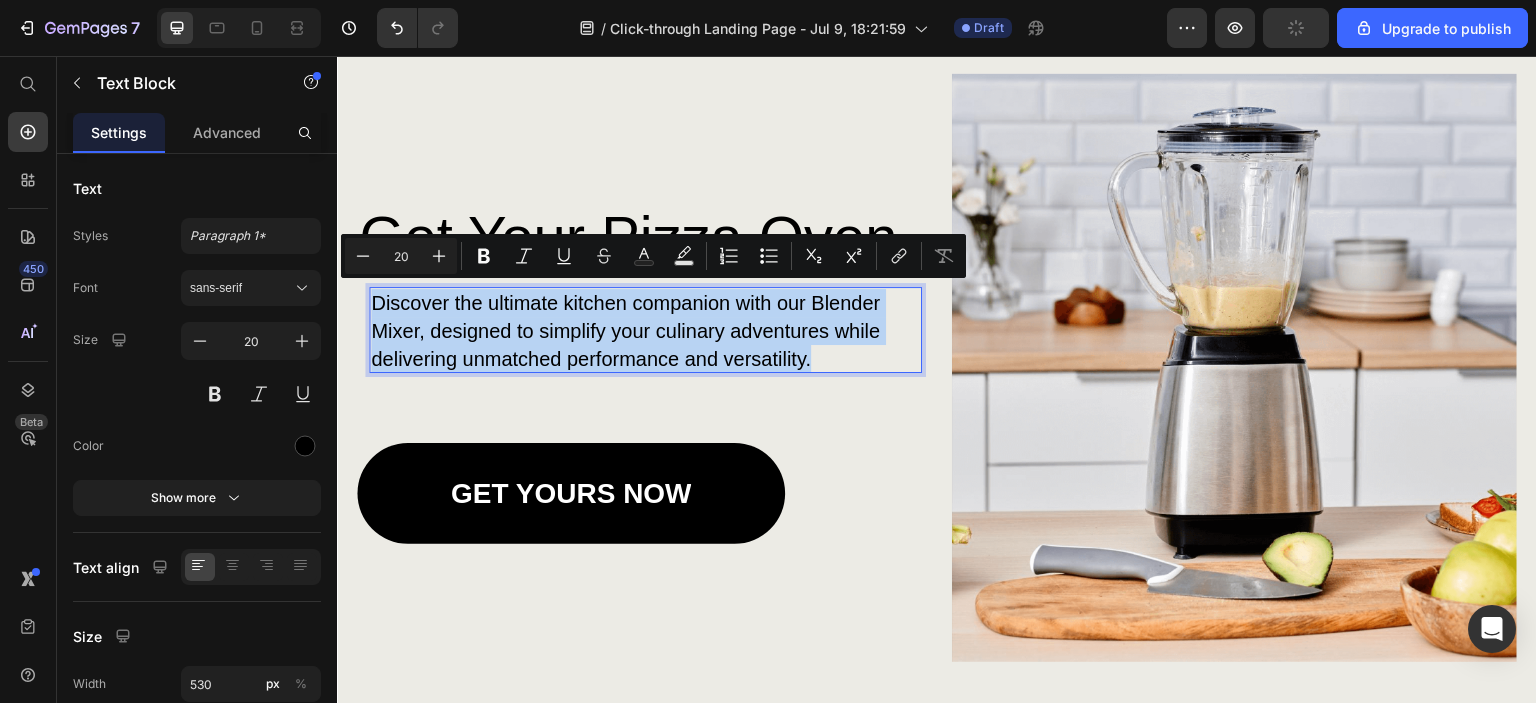 click on "Discover the ultimate kitchen companion with our Blender Mixer, designed to simplify your culinary adventures while delivering unmatched performance and versatility." at bounding box center [635, 331] 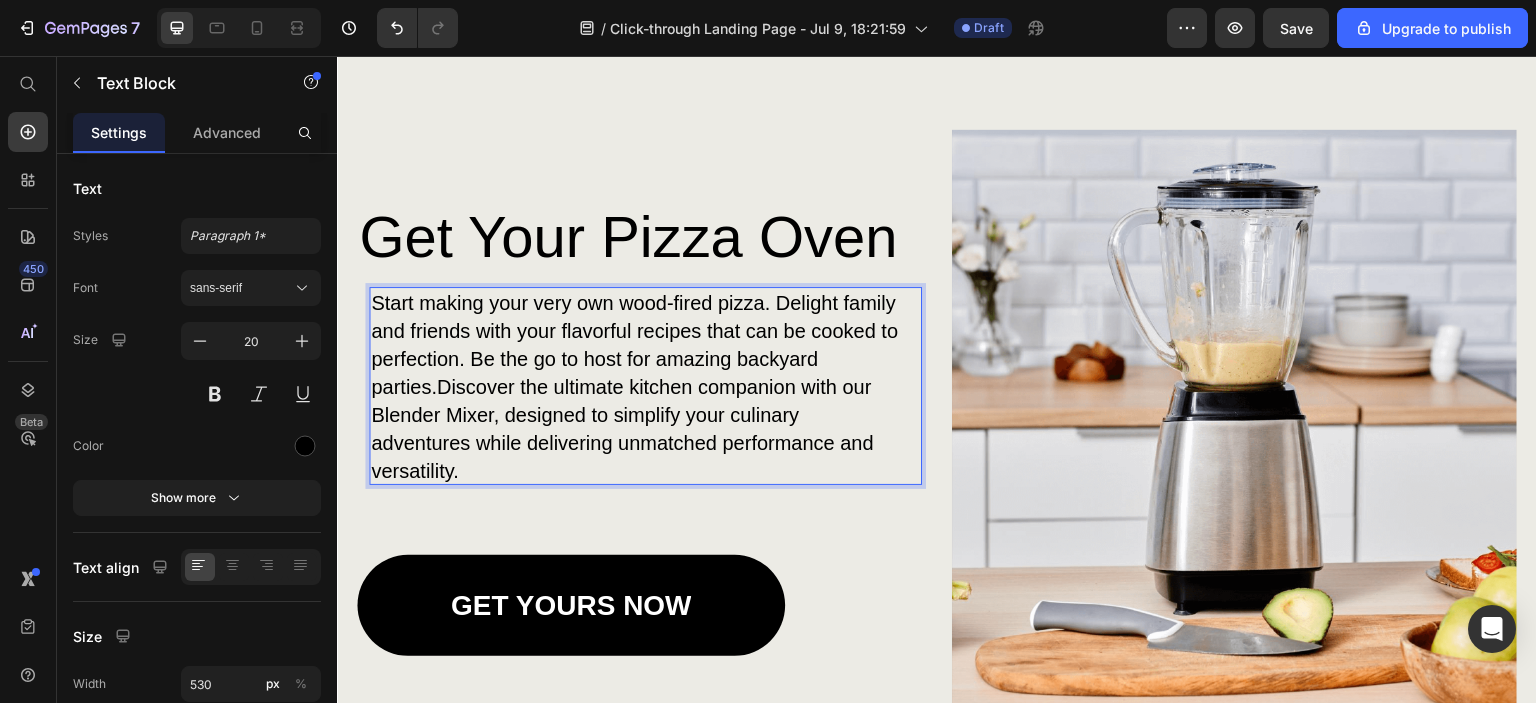 scroll, scrollTop: 2157, scrollLeft: 0, axis: vertical 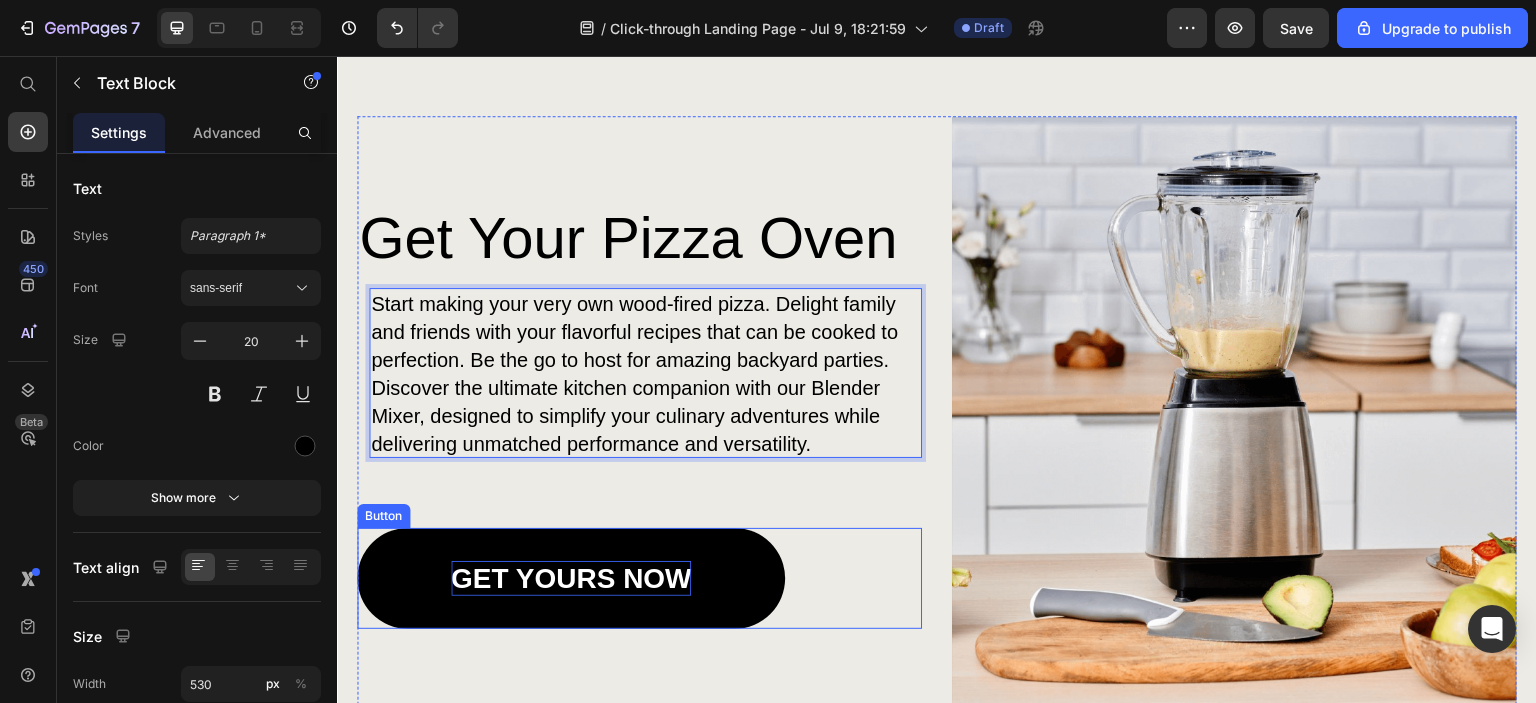 click on "GET YOURS NOW" at bounding box center (571, 578) 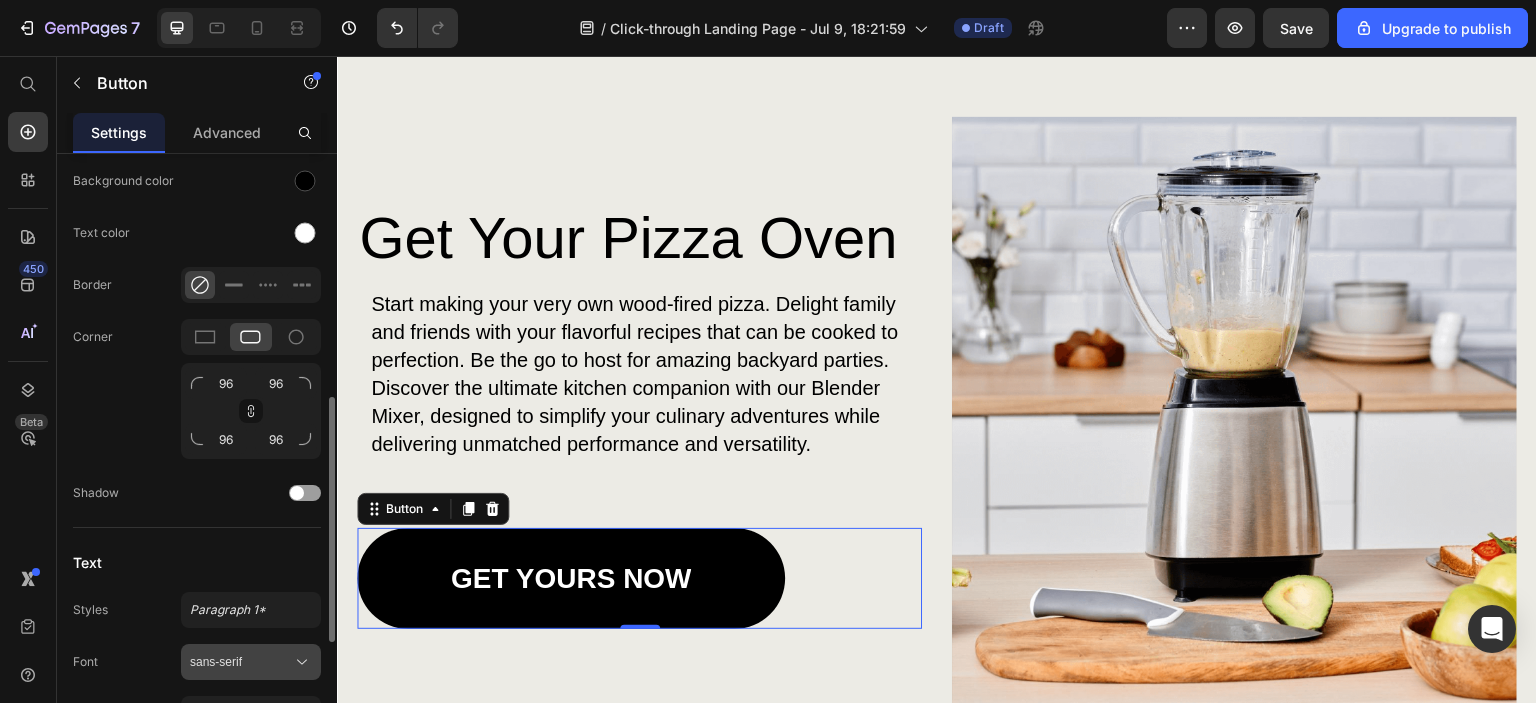 scroll, scrollTop: 888, scrollLeft: 0, axis: vertical 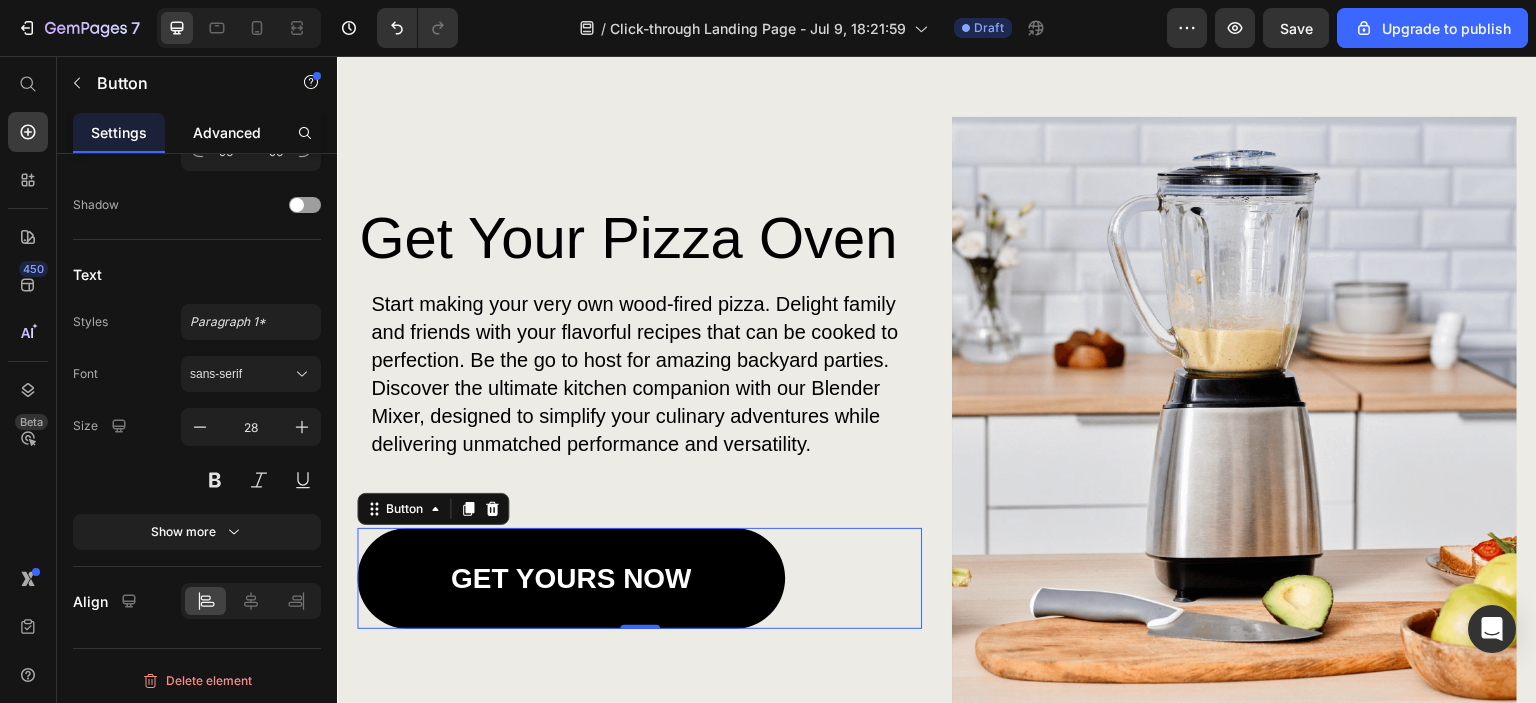 click on "Advanced" at bounding box center [227, 132] 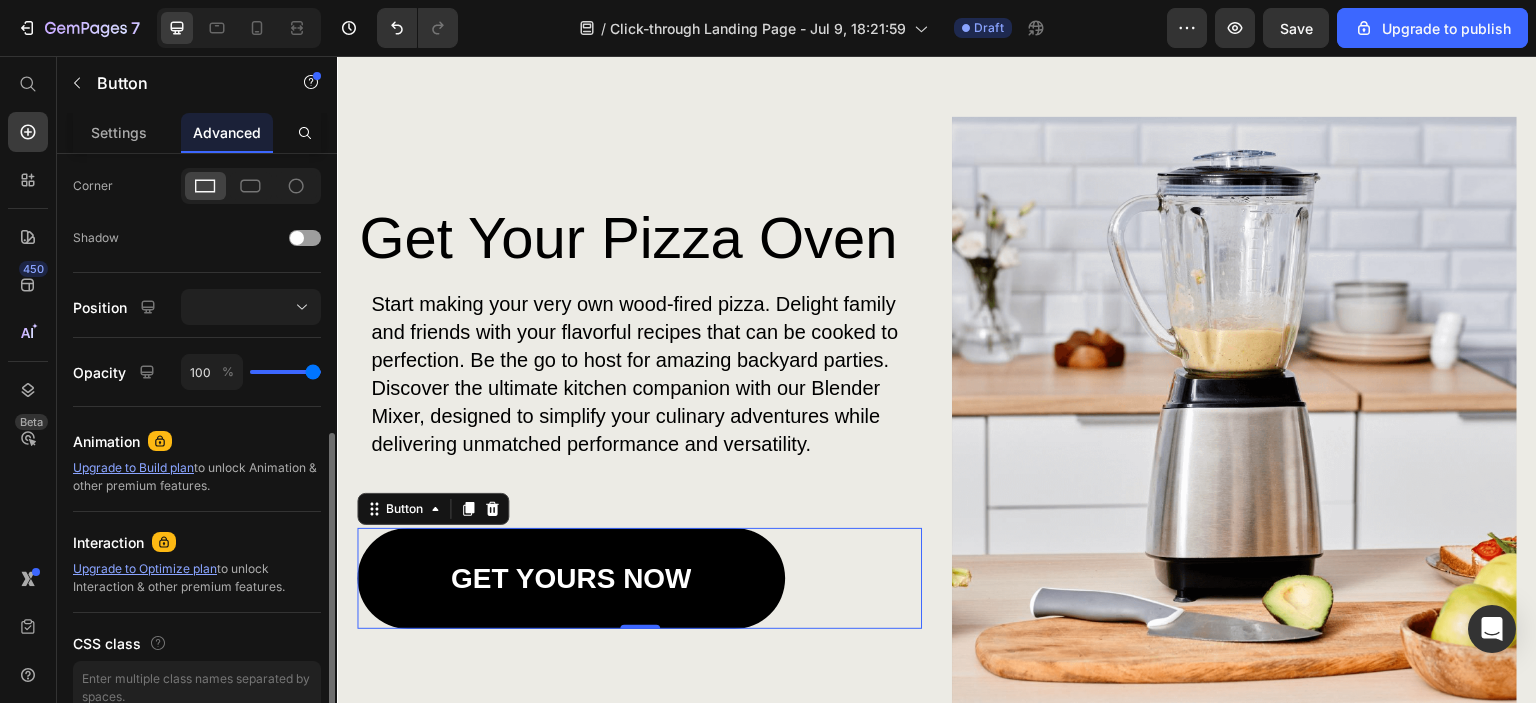 scroll, scrollTop: 696, scrollLeft: 0, axis: vertical 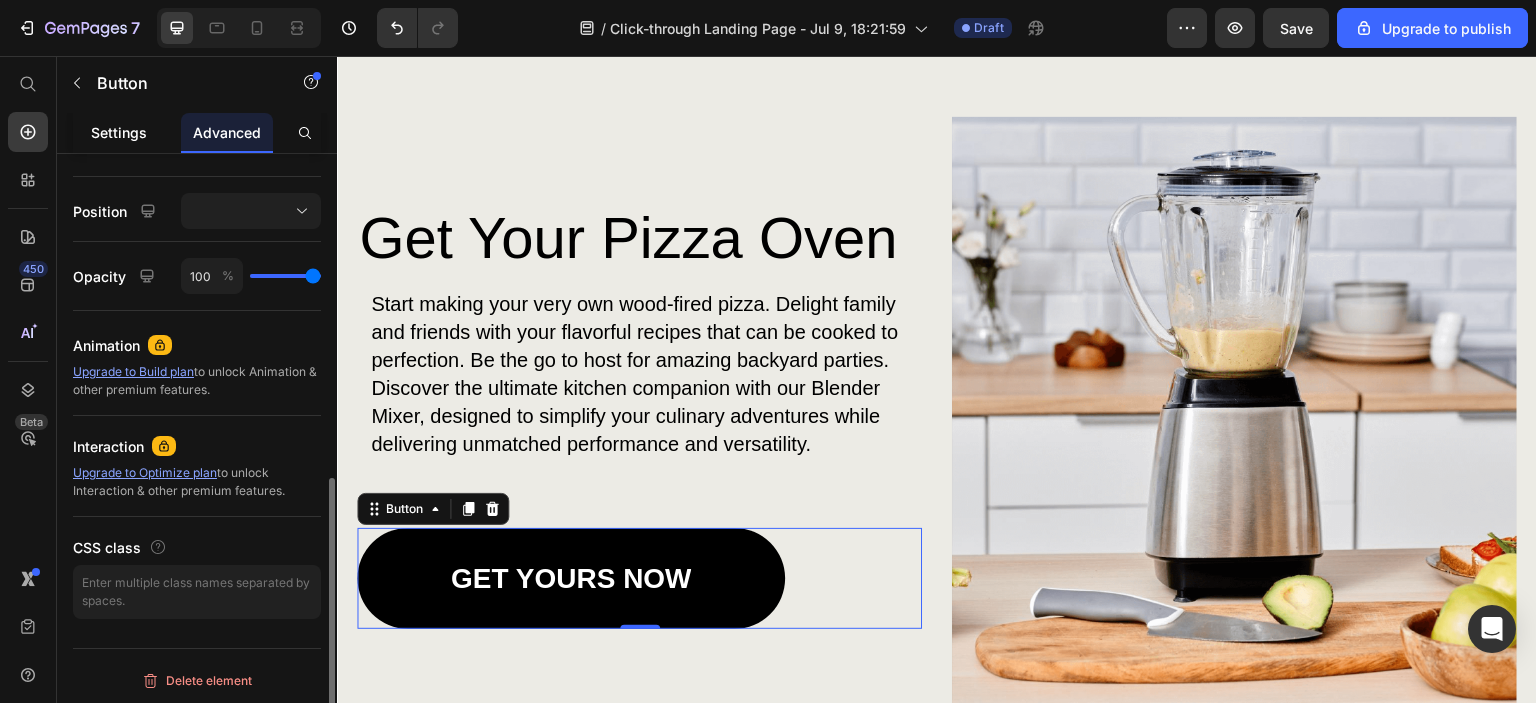 click on "Settings" at bounding box center (119, 132) 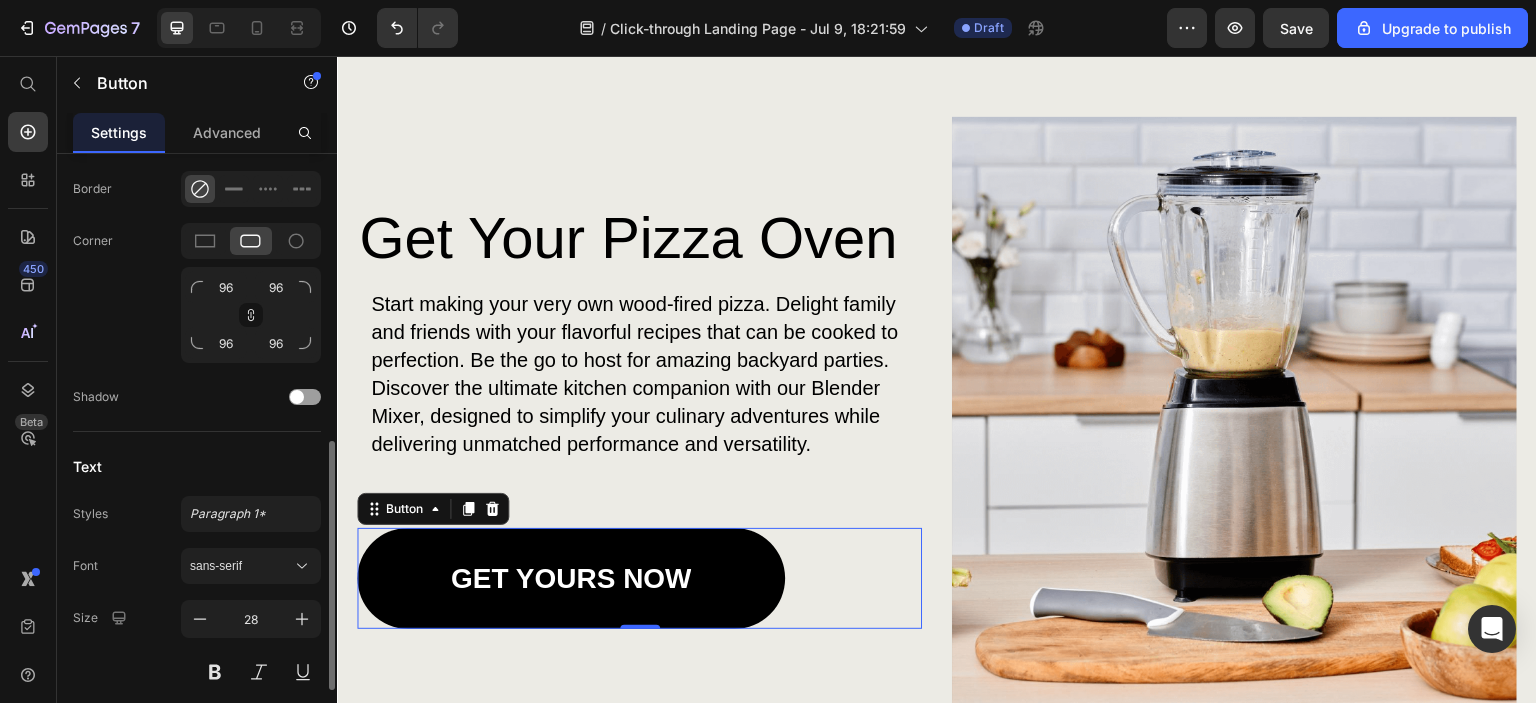 scroll, scrollTop: 0, scrollLeft: 0, axis: both 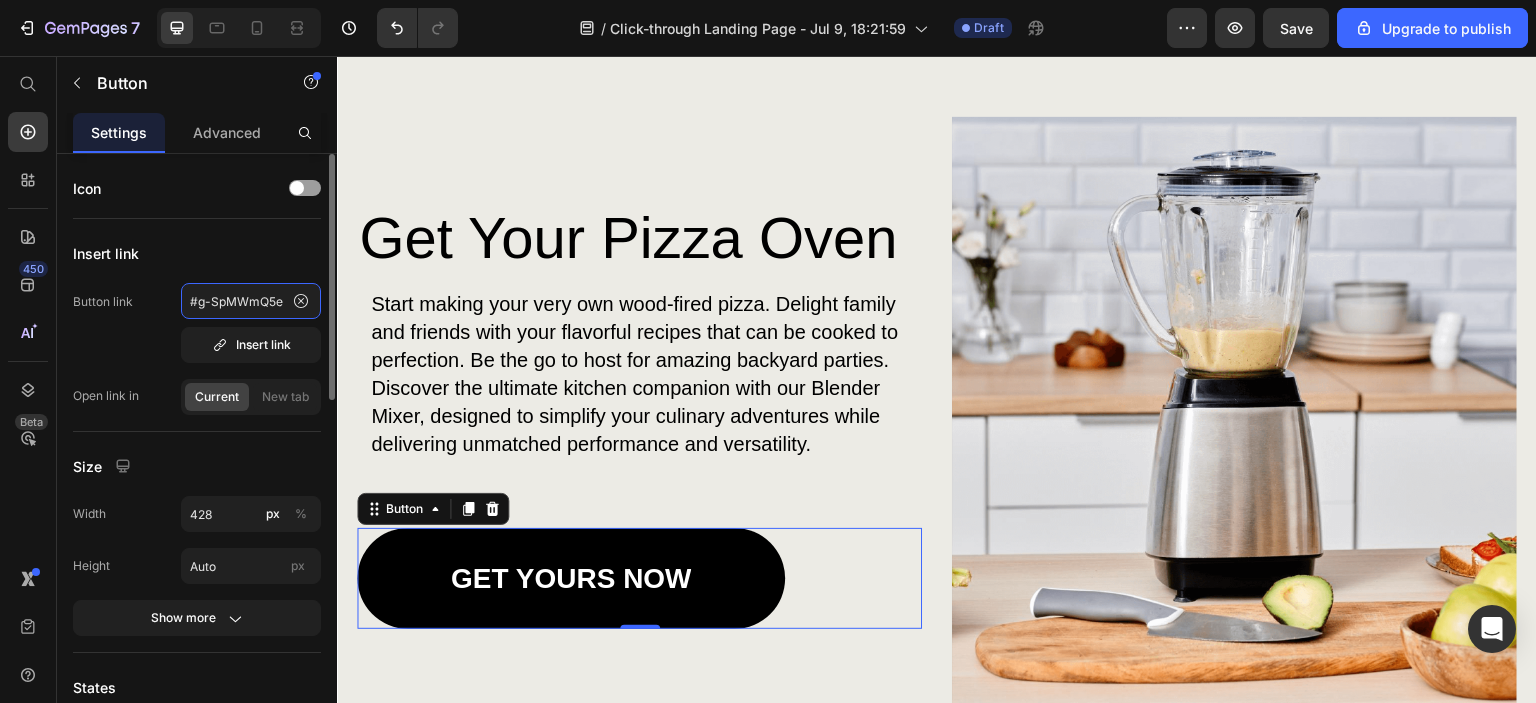 click on "#g-SpMWmQ5e" 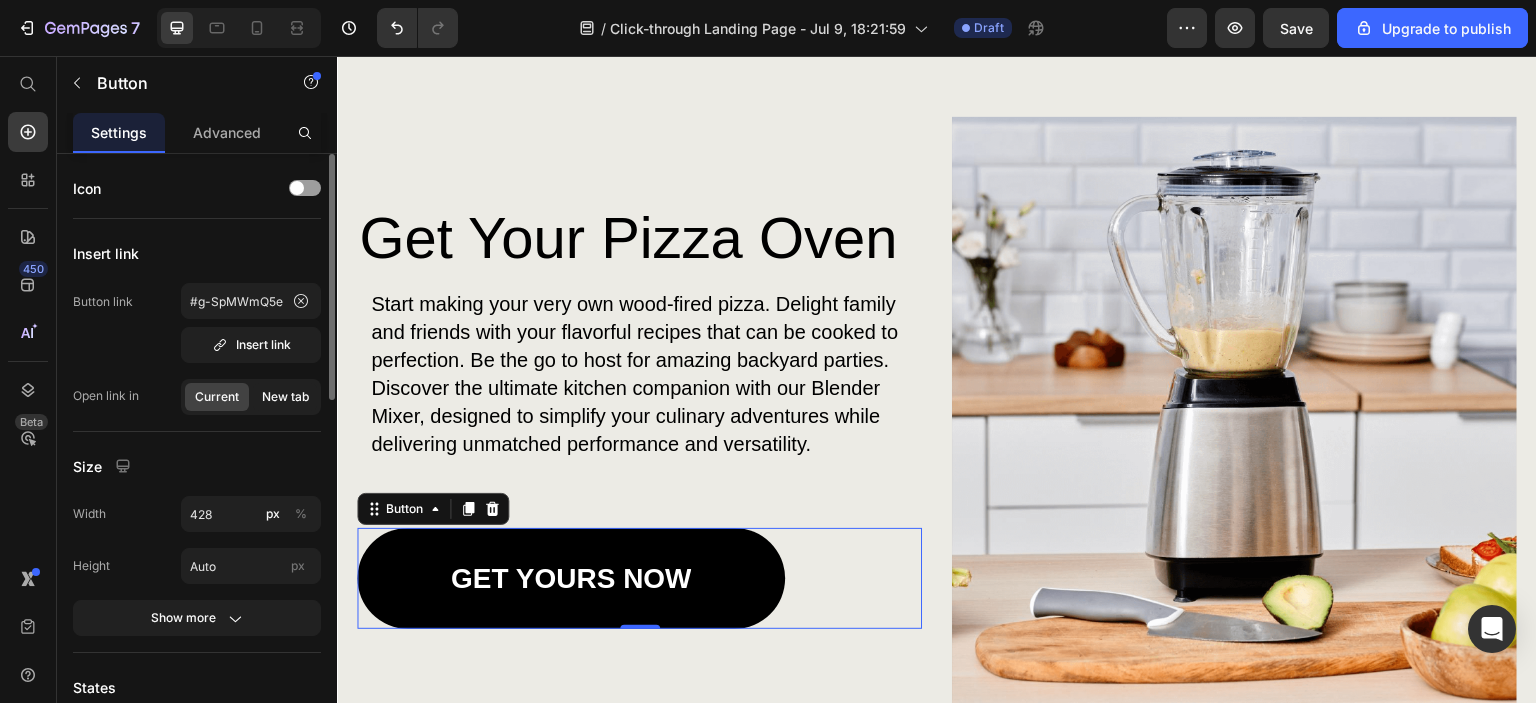 click on "New tab" 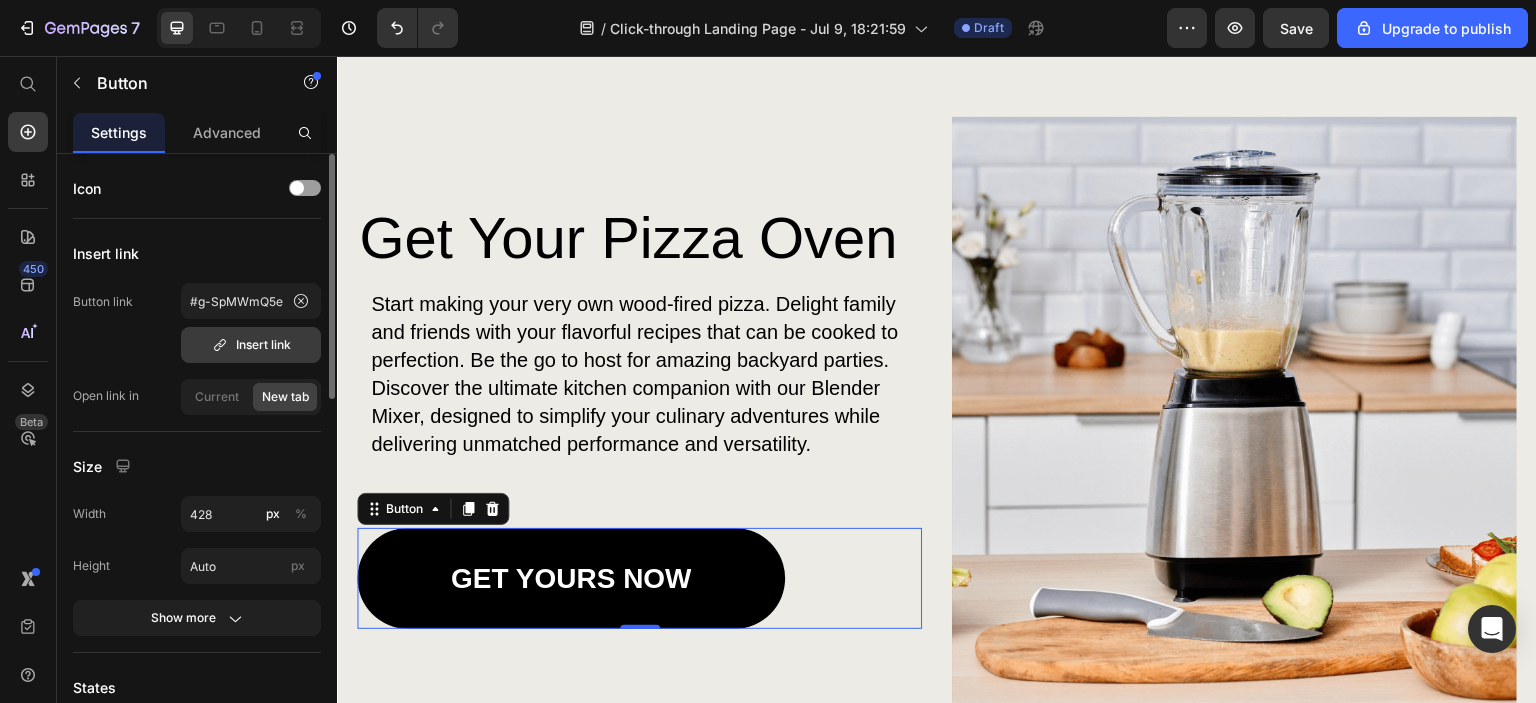 click on "Insert link" at bounding box center [251, 345] 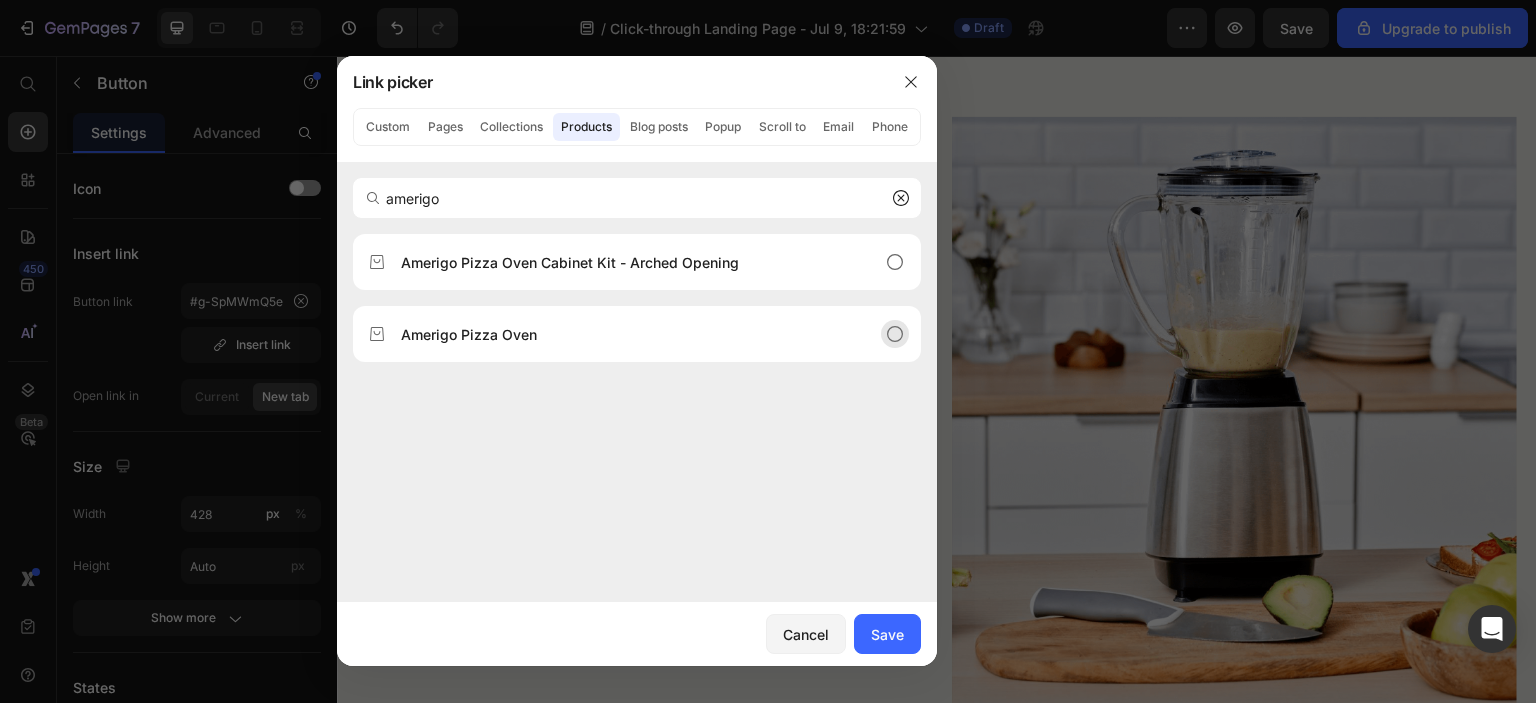 type on "amerigo" 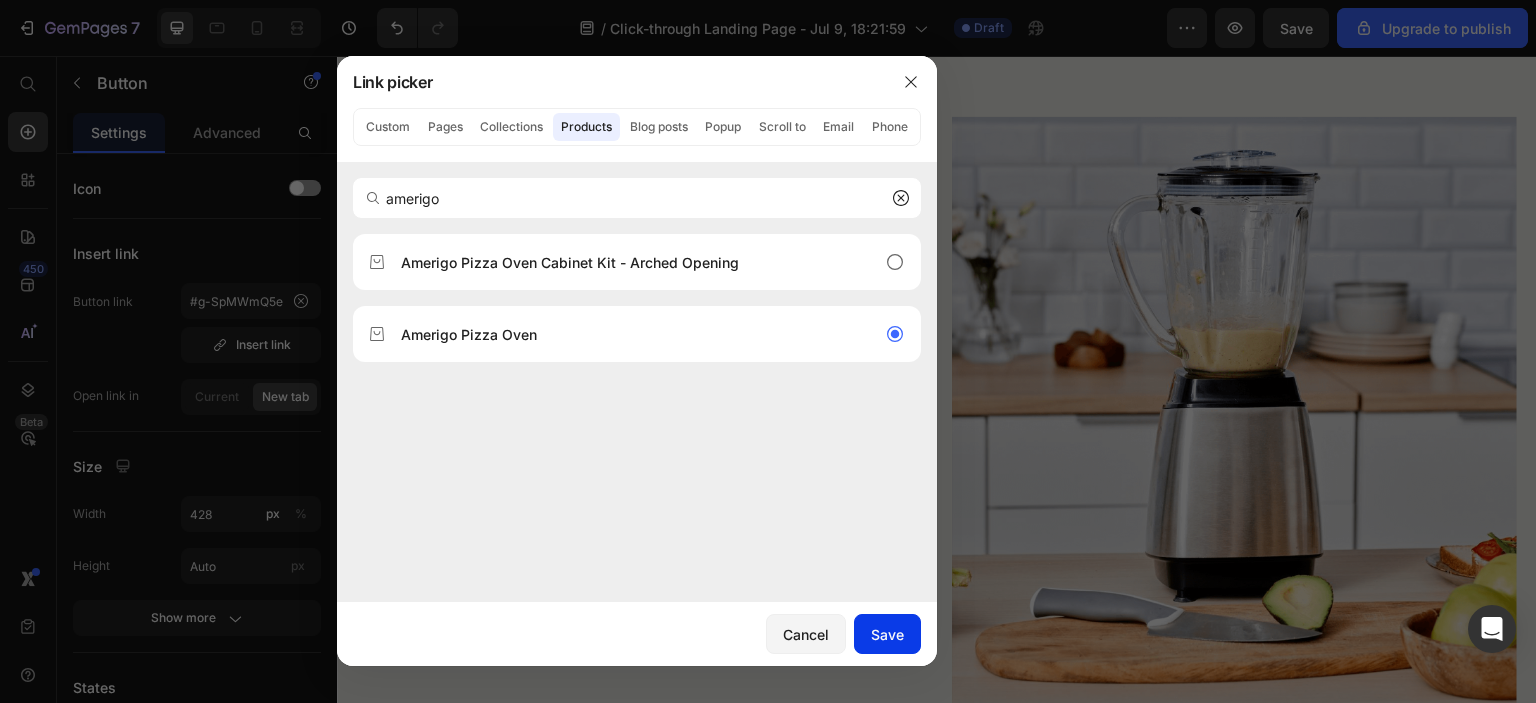 click on "Save" at bounding box center [887, 634] 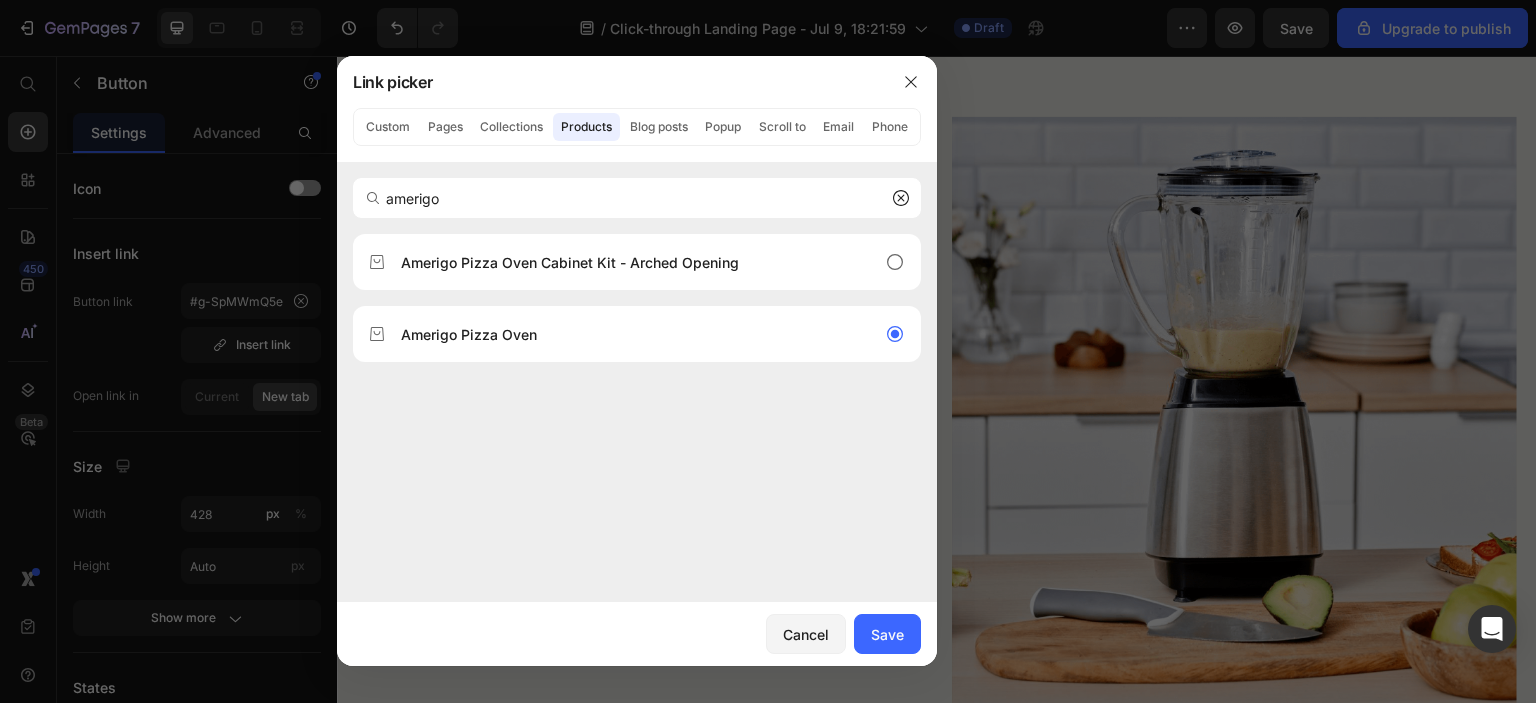 type on "/products/amerigo-pizza-oven" 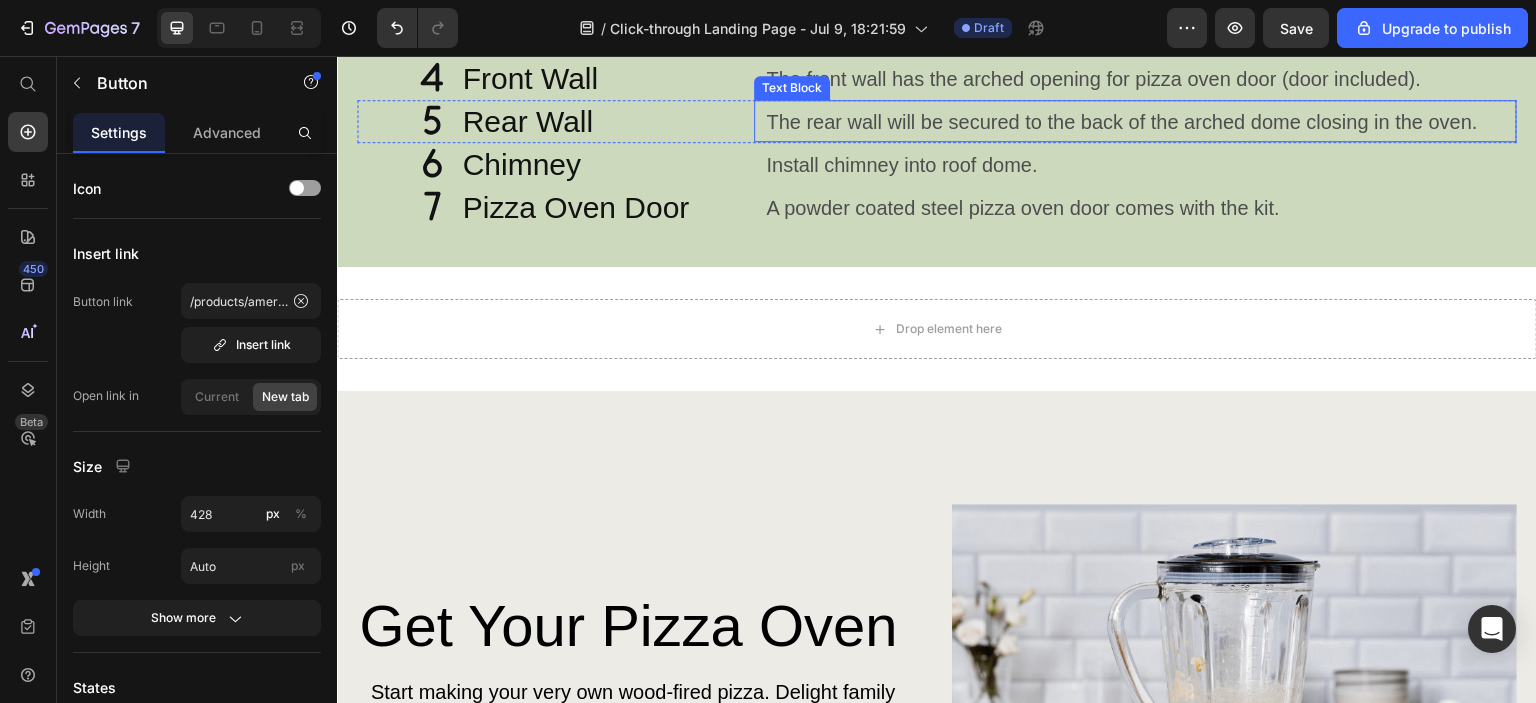 scroll, scrollTop: 1657, scrollLeft: 0, axis: vertical 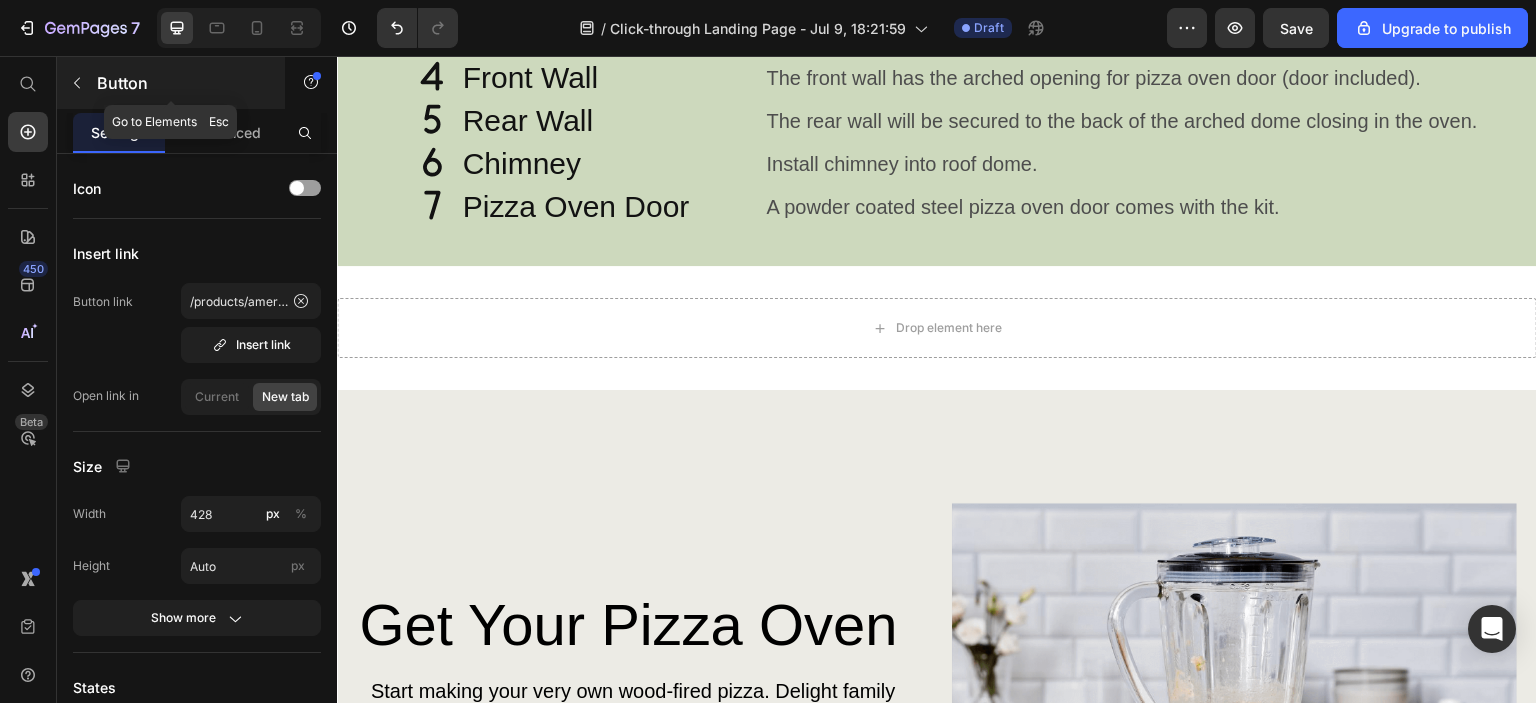 click at bounding box center (77, 83) 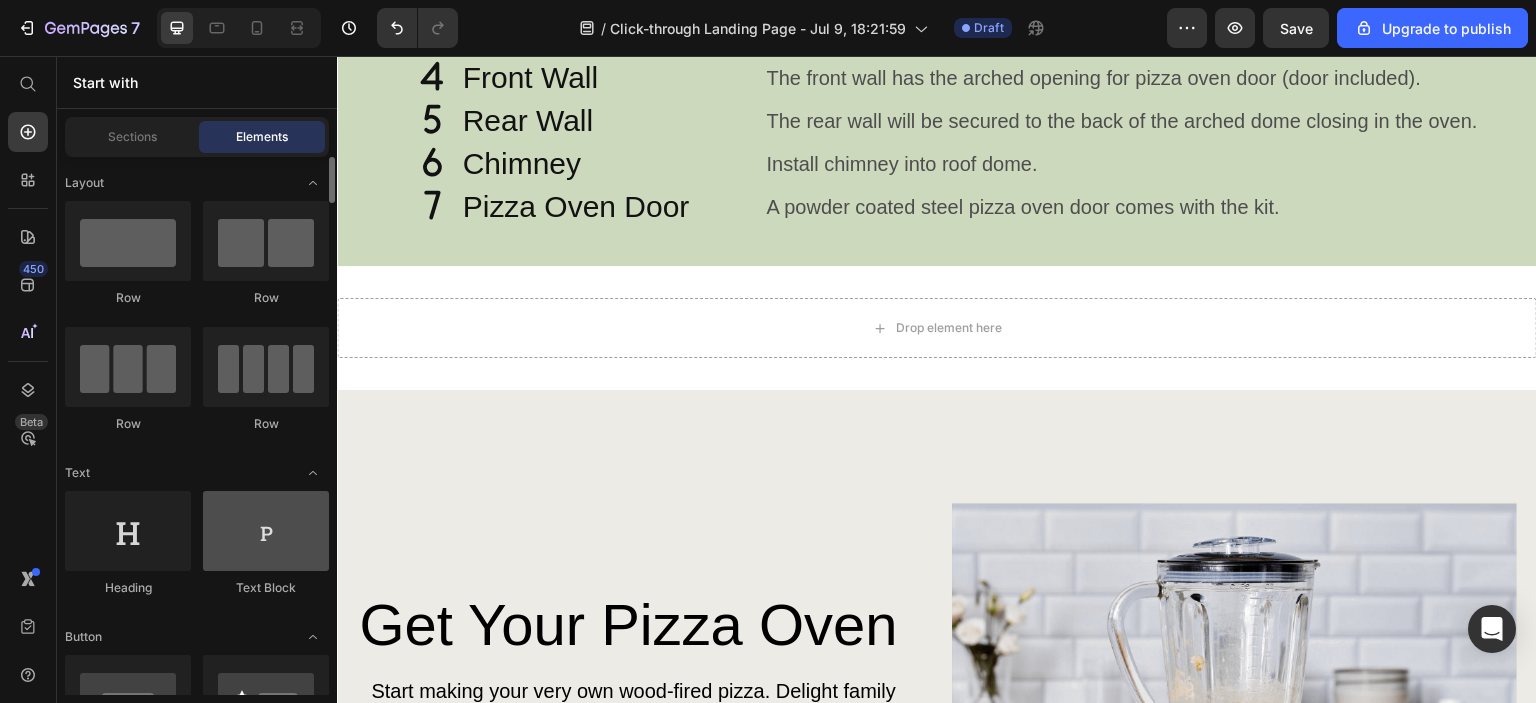scroll, scrollTop: 200, scrollLeft: 0, axis: vertical 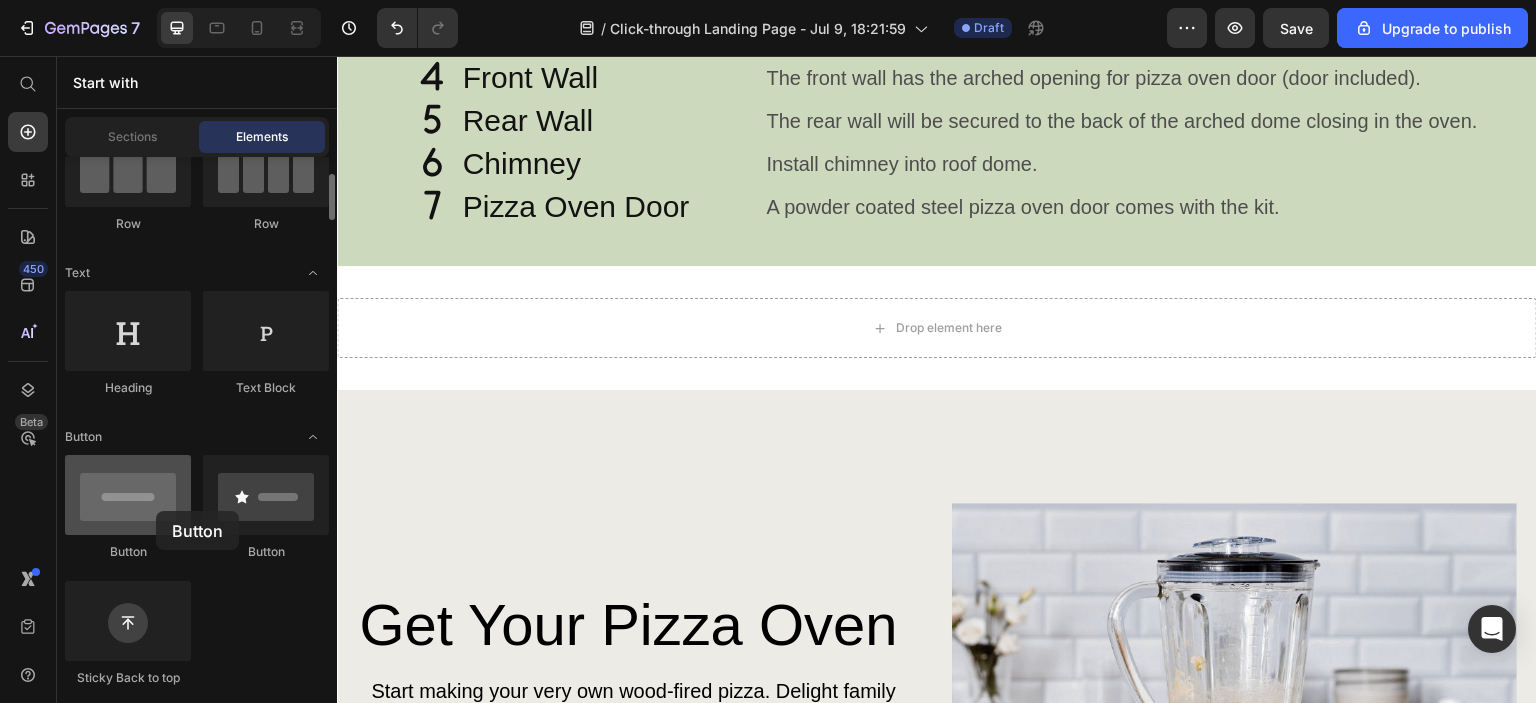 click at bounding box center [128, 495] 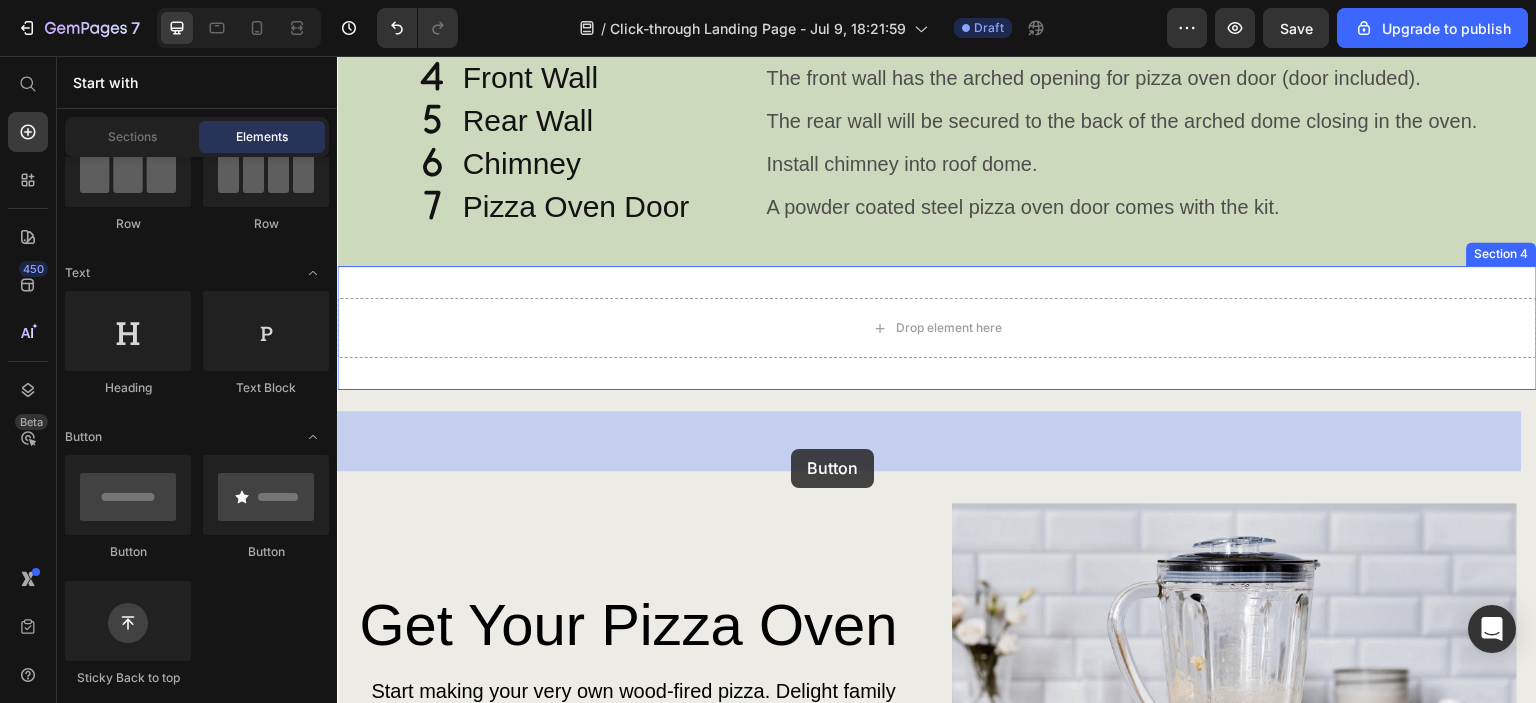 drag, startPoint x: 469, startPoint y: 563, endPoint x: 803, endPoint y: 428, distance: 360.2513 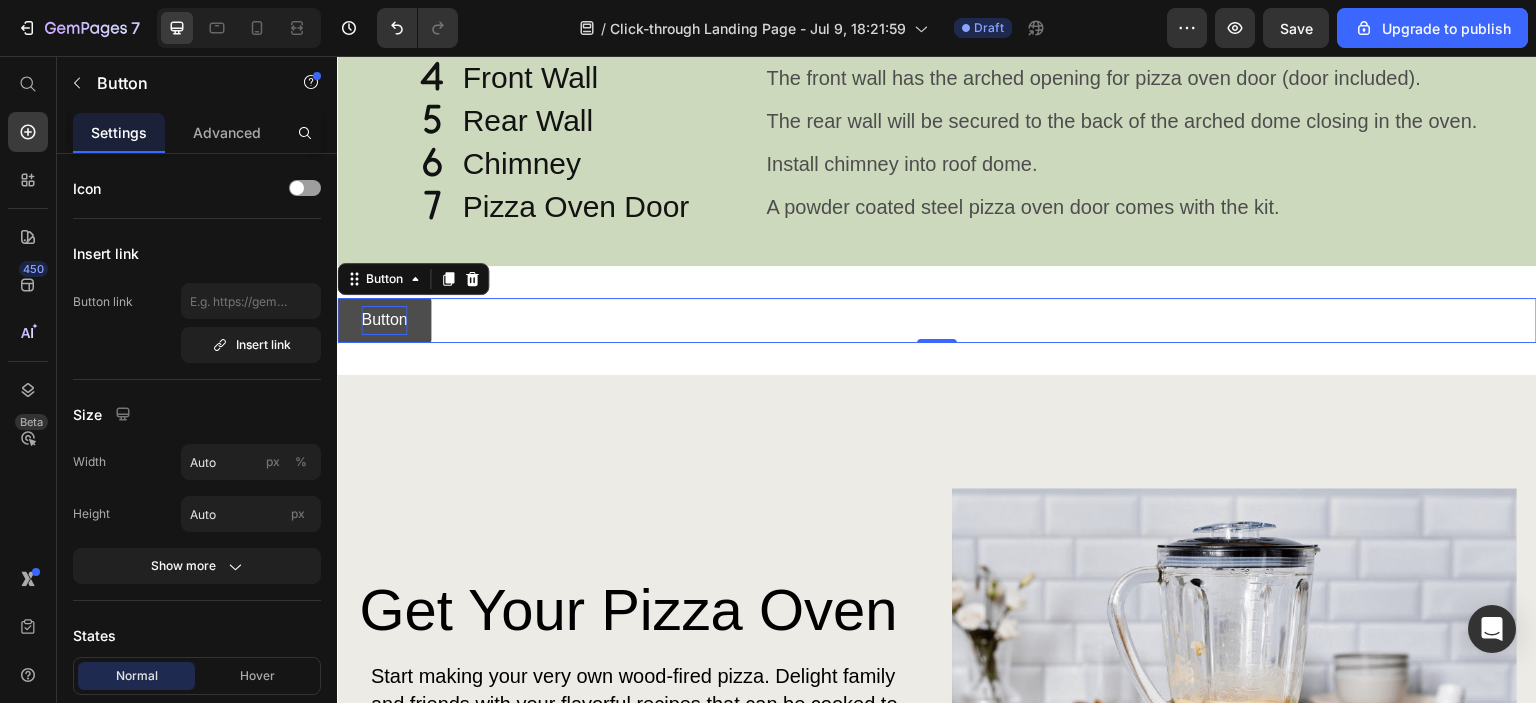 click on "Button" at bounding box center [384, 320] 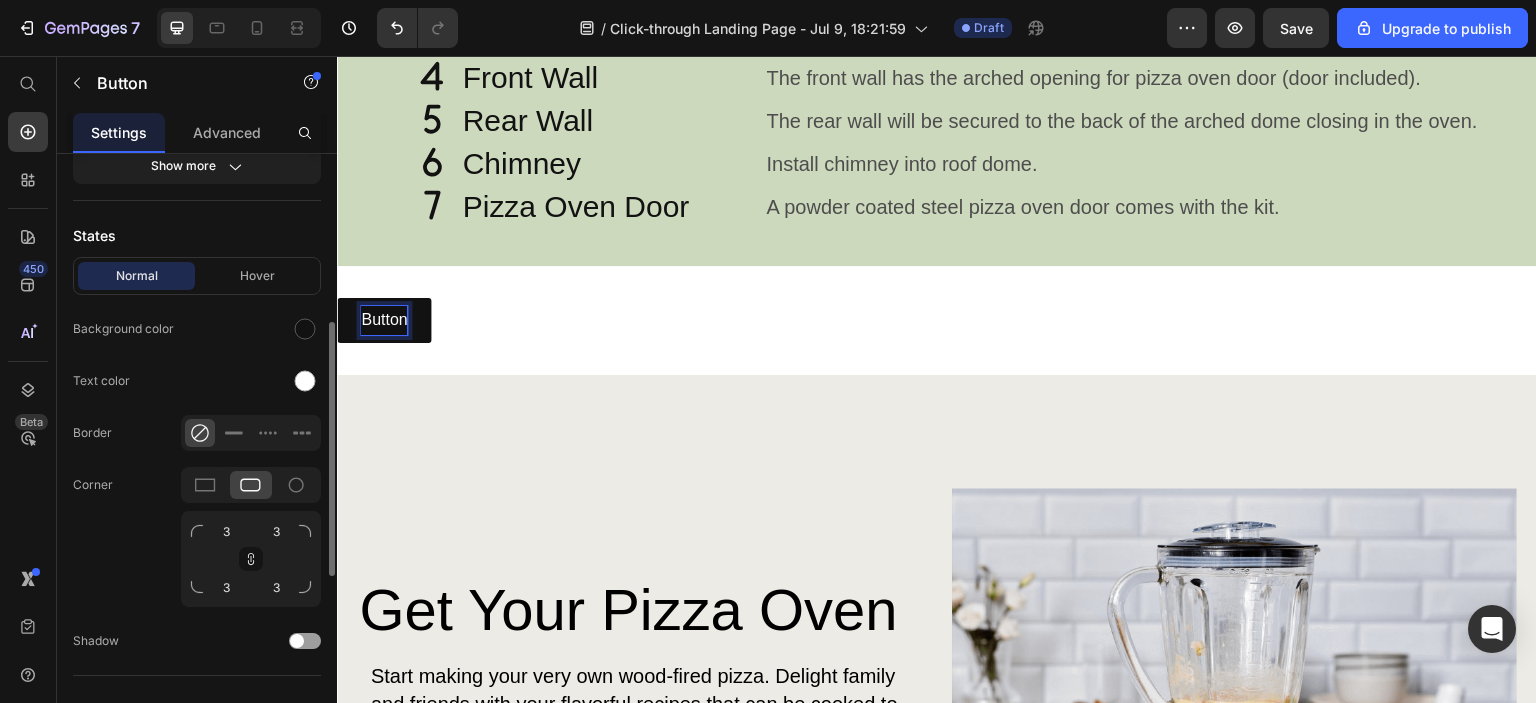 scroll, scrollTop: 0, scrollLeft: 0, axis: both 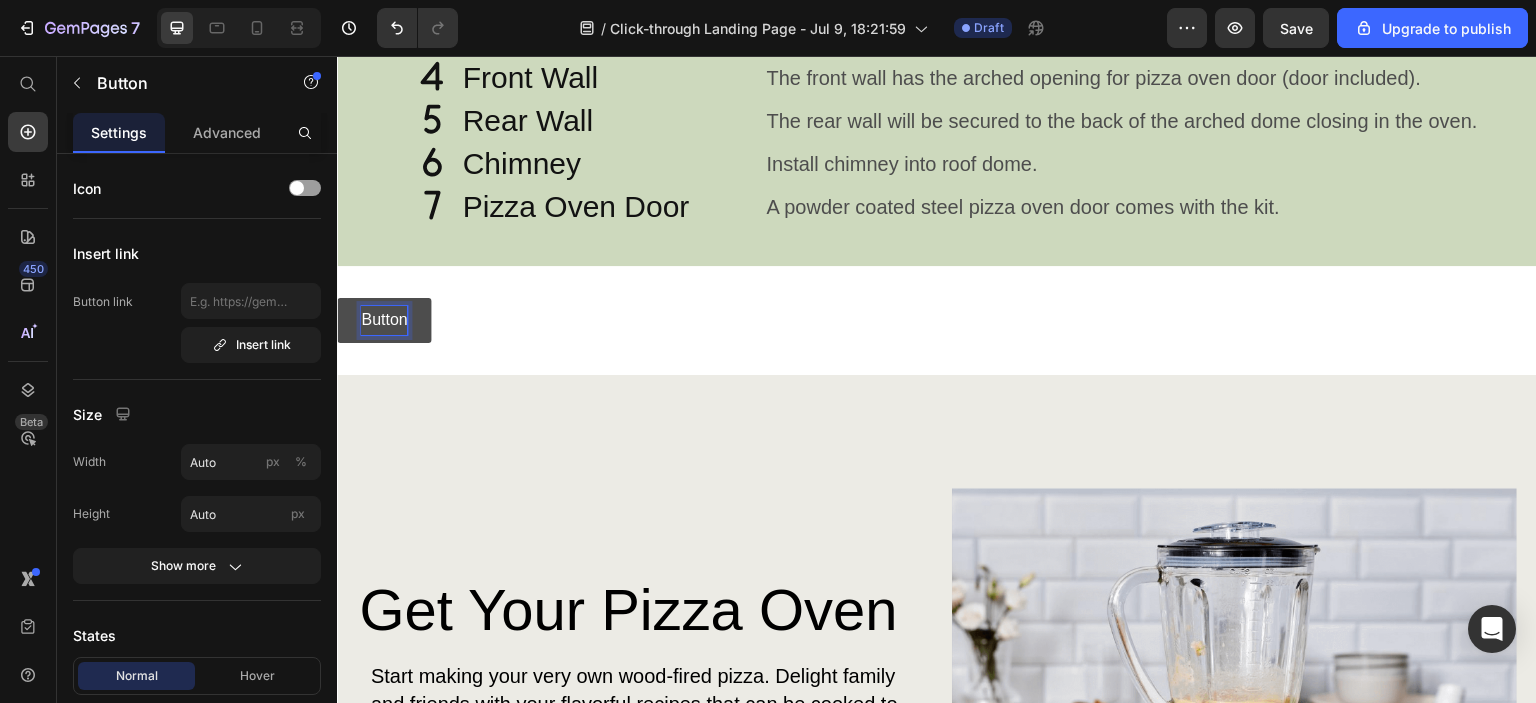 click on "Button" at bounding box center (384, 320) 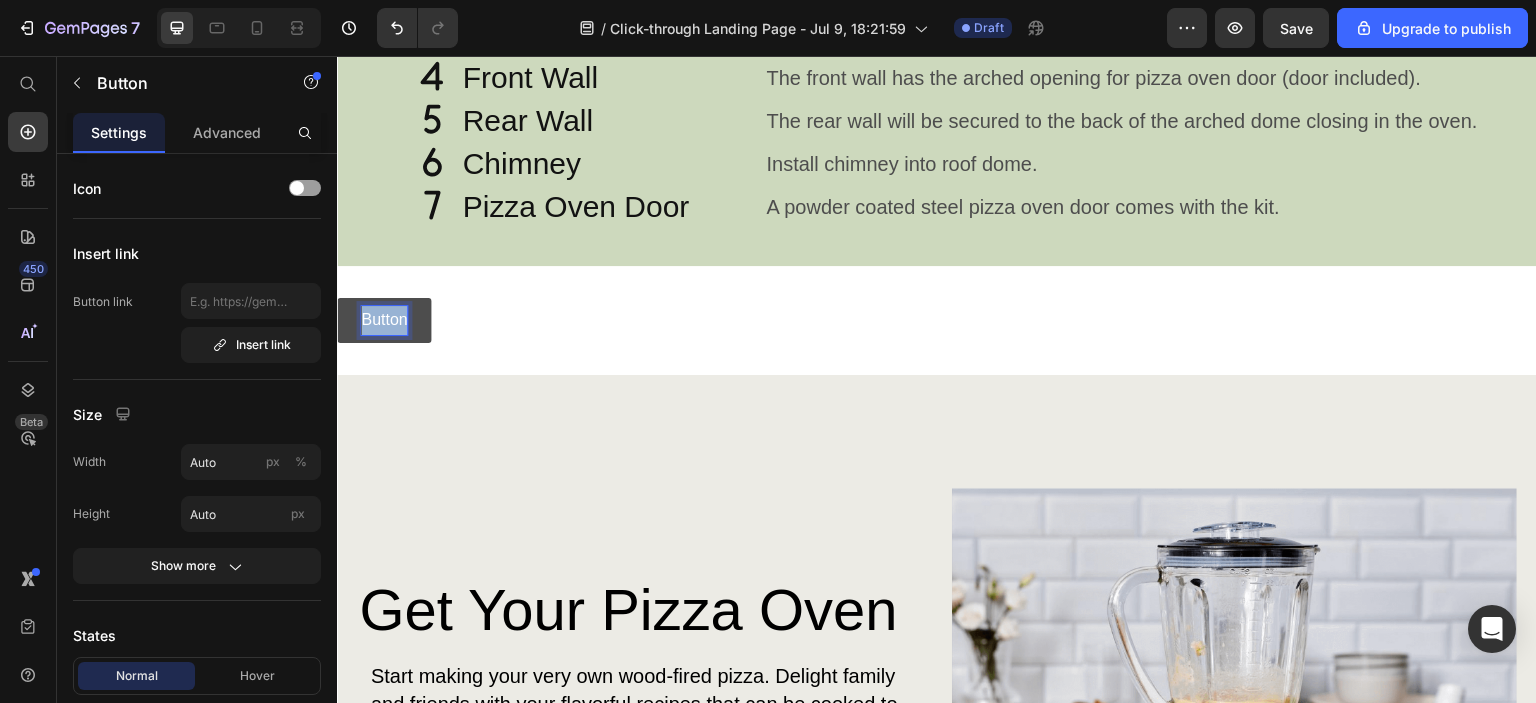 click on "Button" at bounding box center [384, 320] 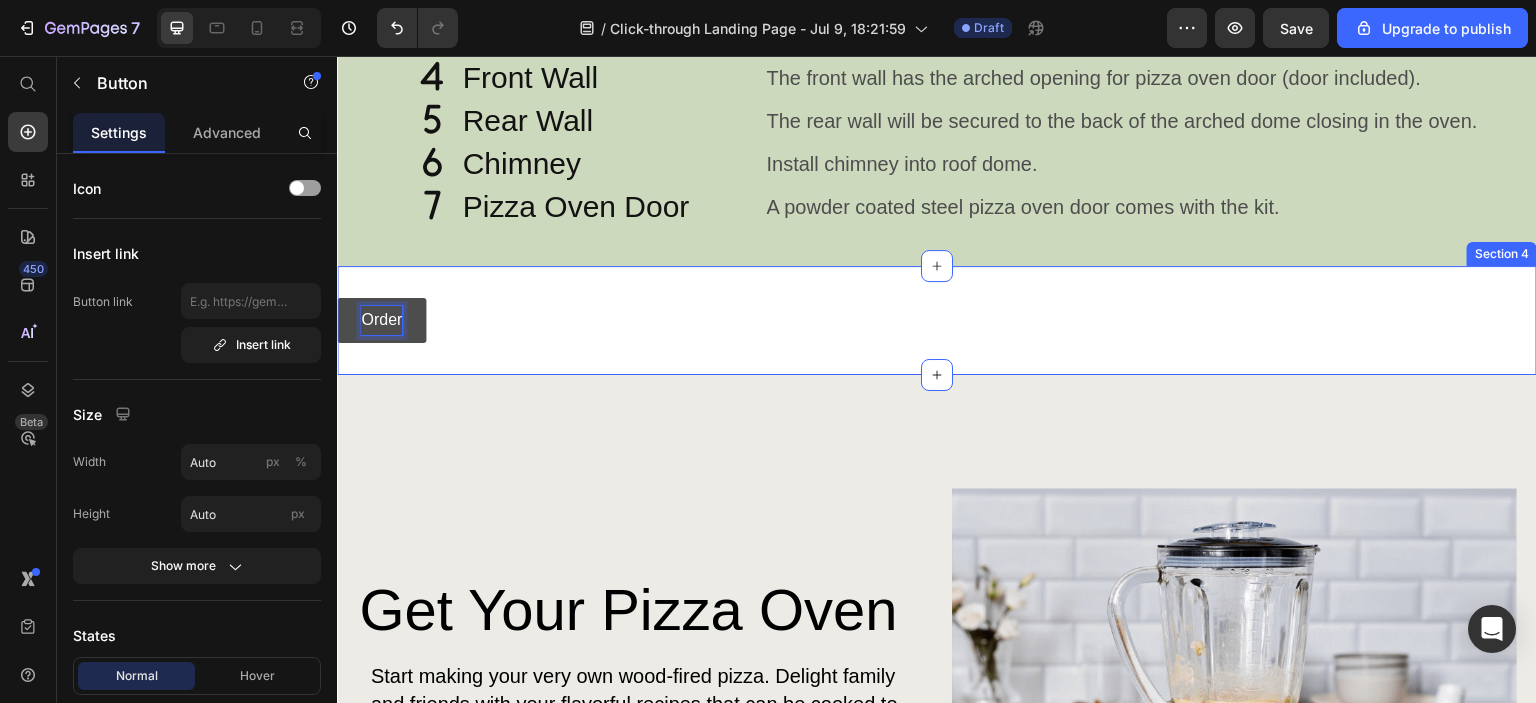 click on "Order" at bounding box center (381, 320) 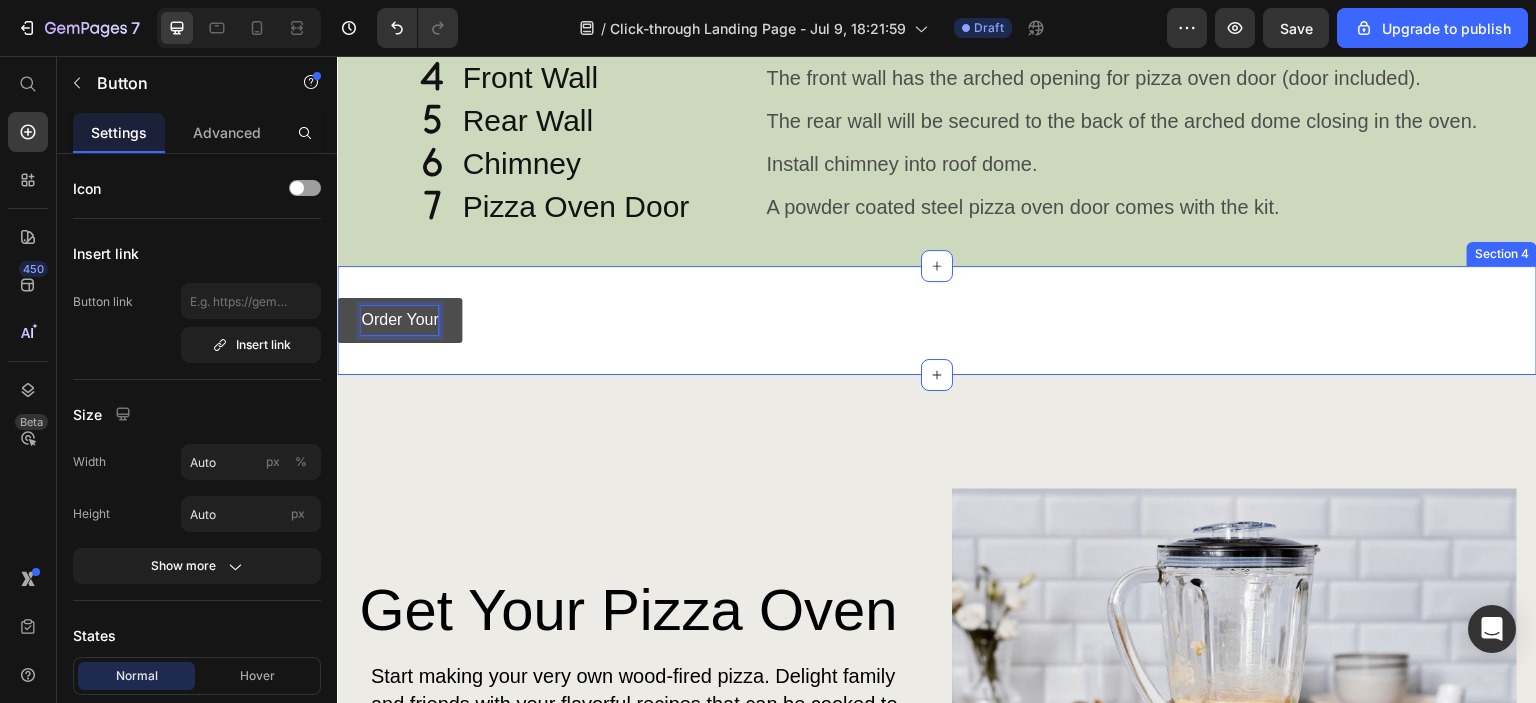 click on "Order Your" at bounding box center [399, 320] 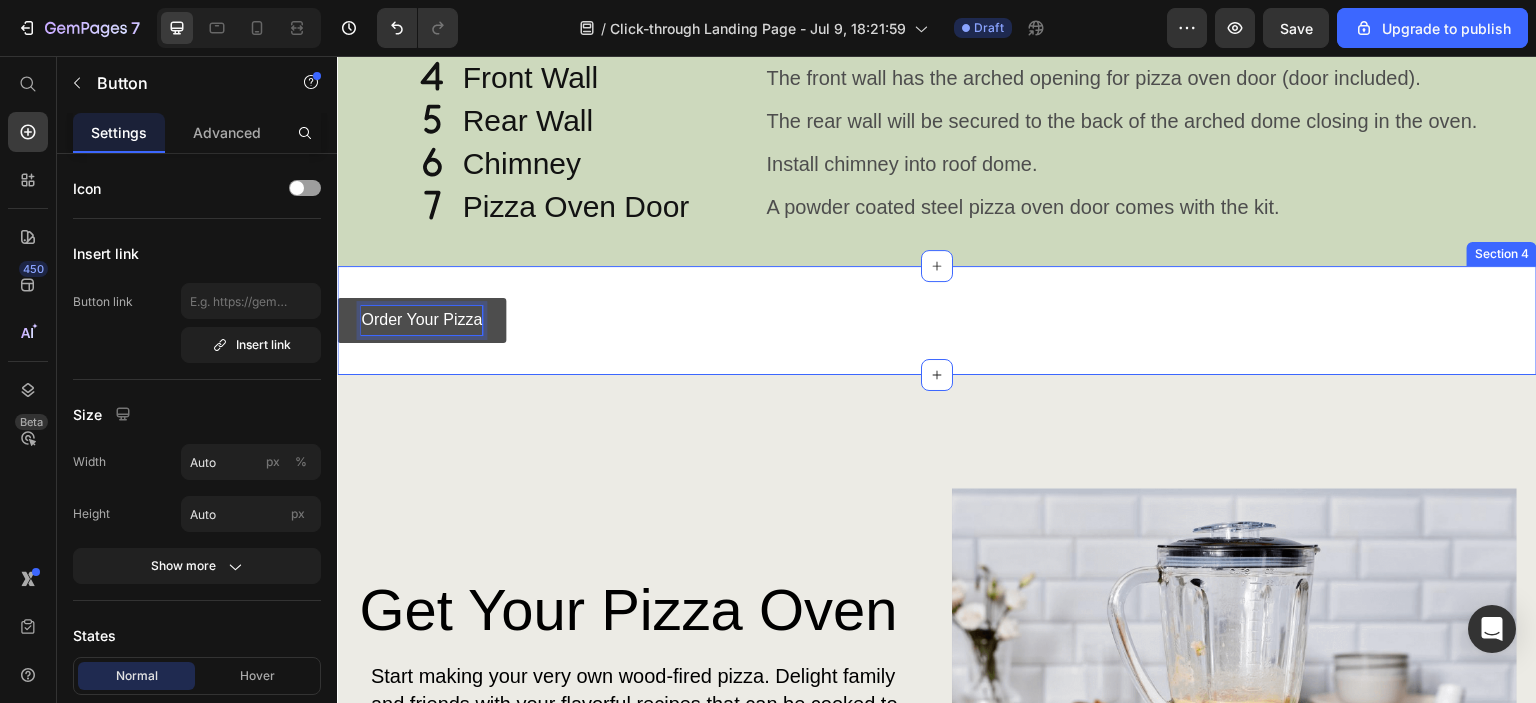 click on "Order Your Pizza" at bounding box center (421, 320) 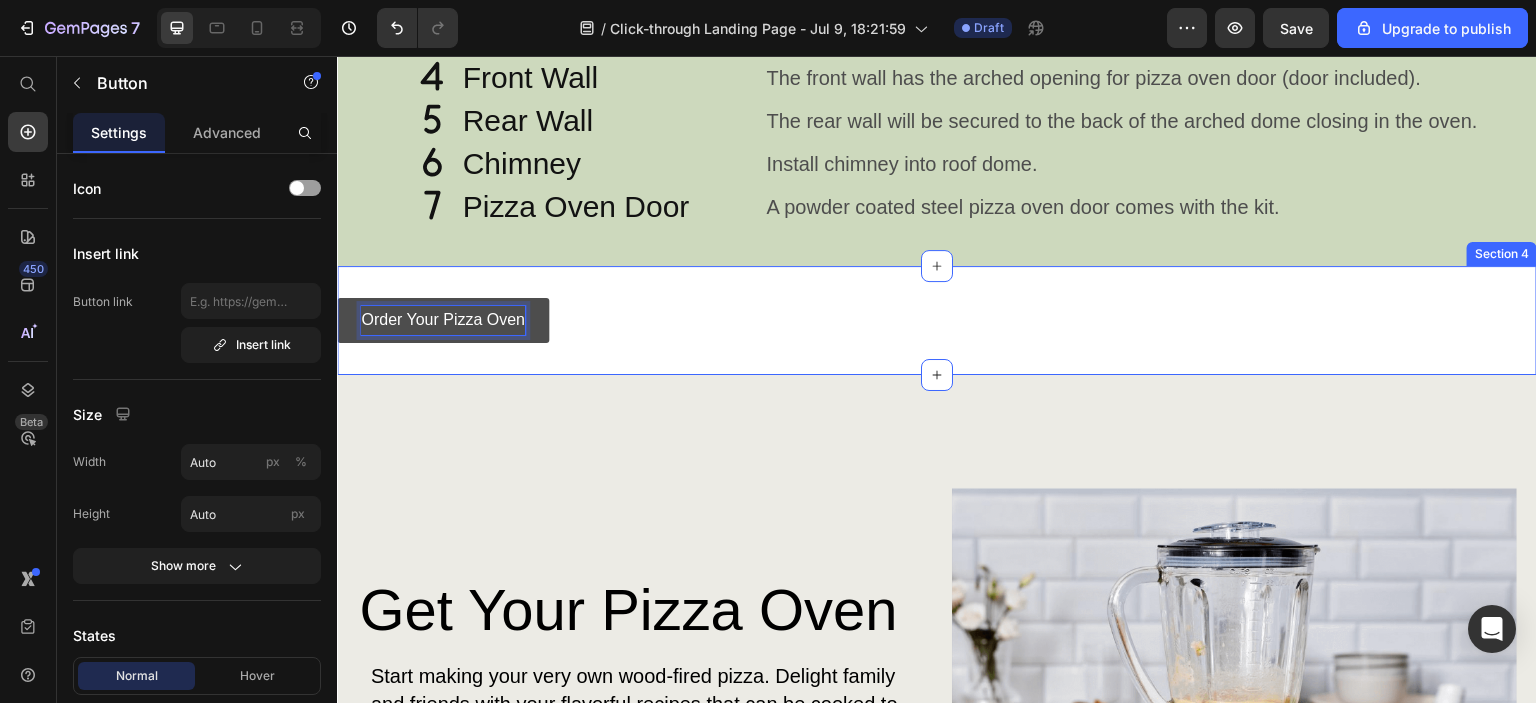 click on "Order Your Pizza Oven" at bounding box center (443, 320) 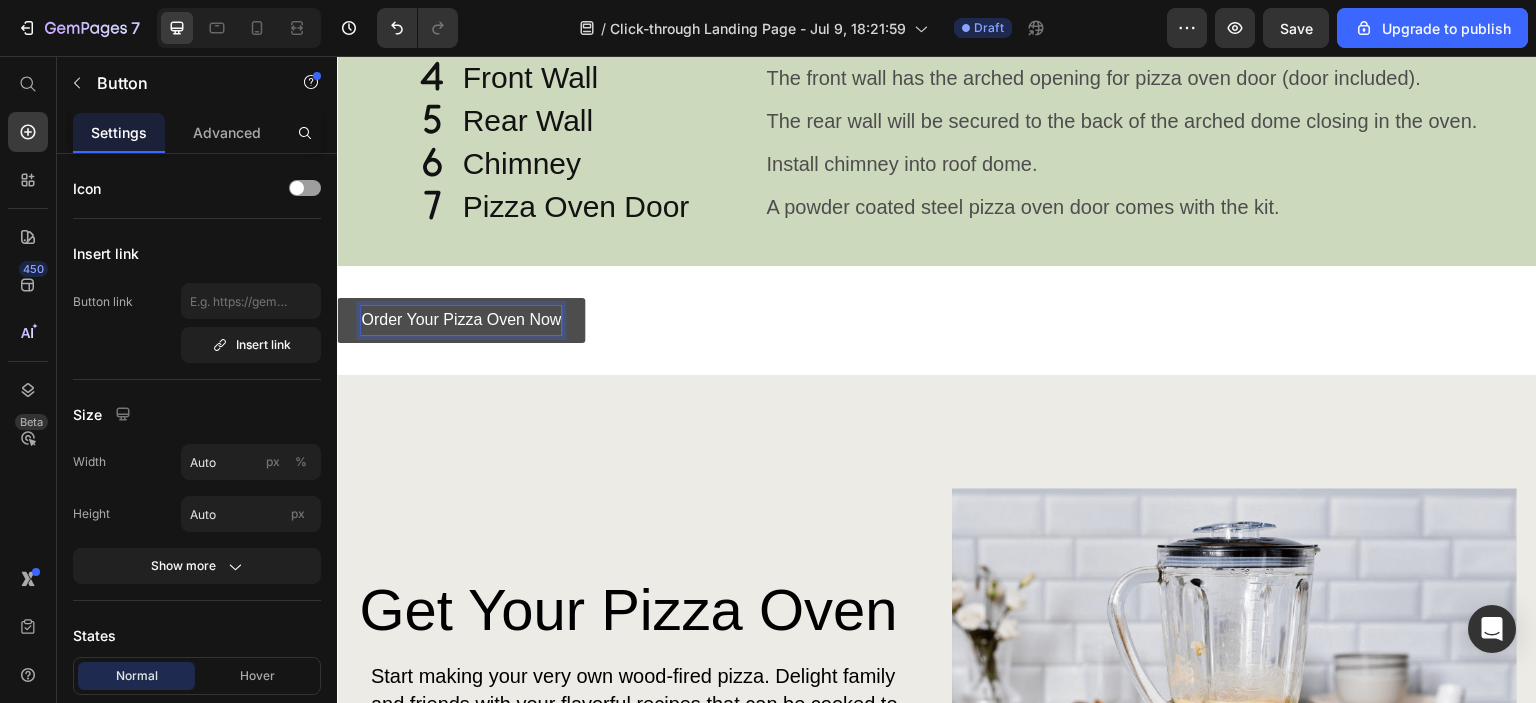click on "Order Your Pizza Oven Now" at bounding box center (461, 320) 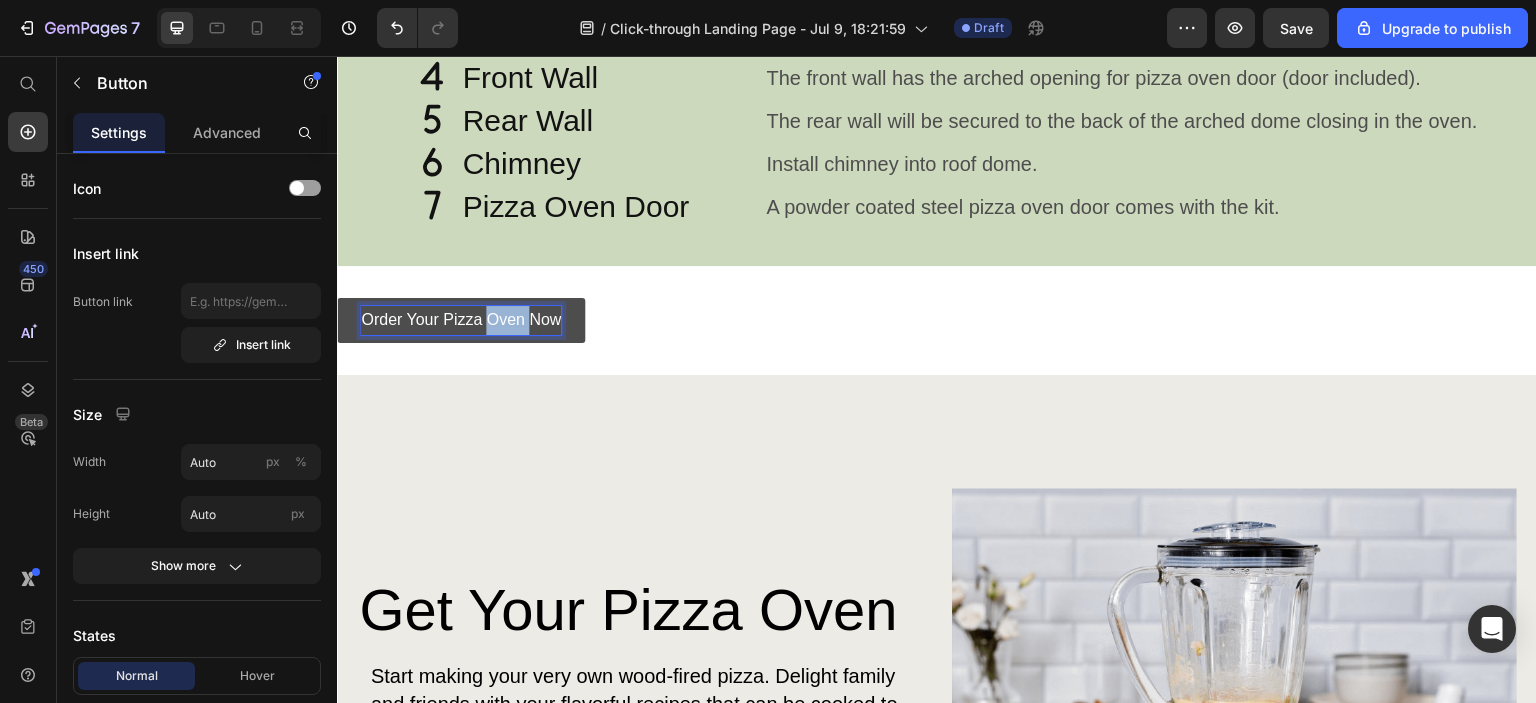 click on "Order Your Pizza Oven Now" at bounding box center [461, 320] 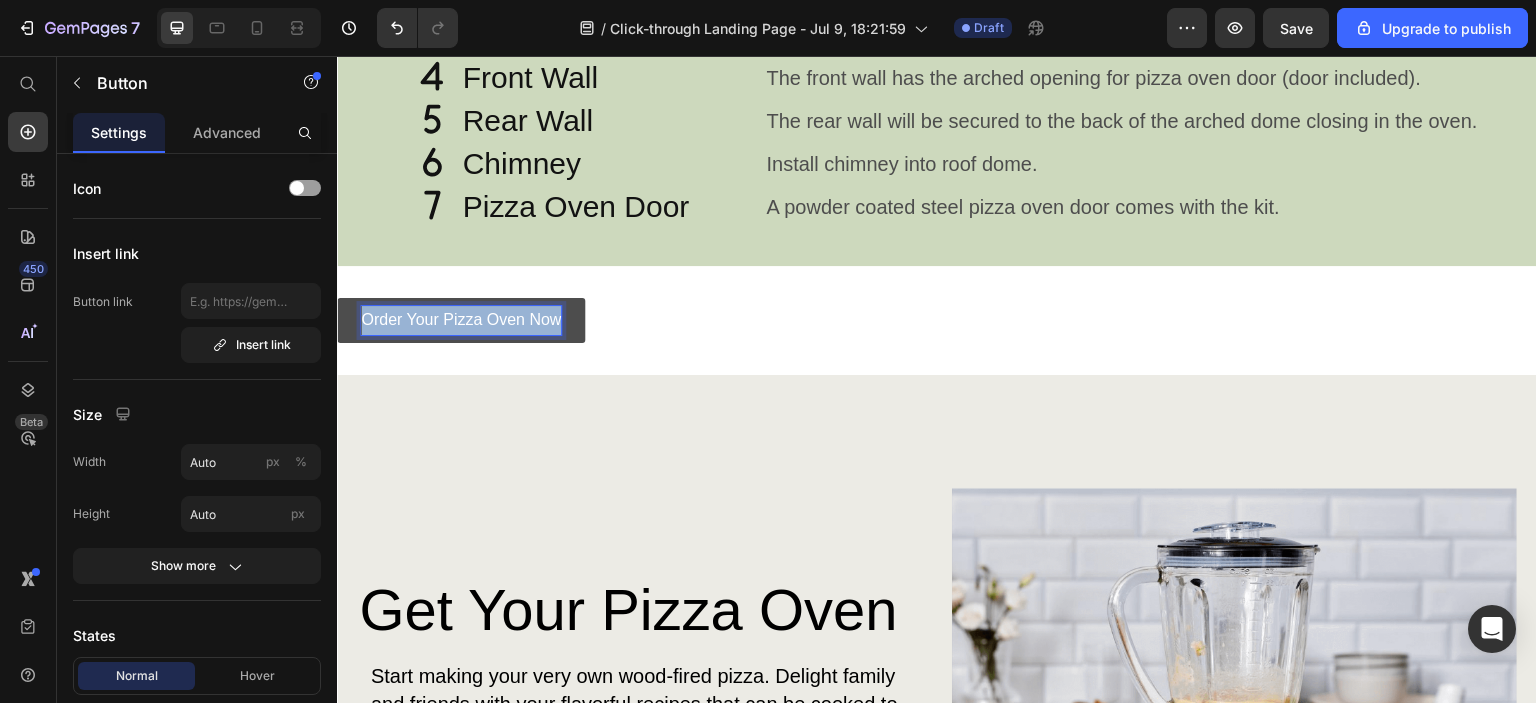 click on "Order Your Pizza Oven Now" at bounding box center (461, 320) 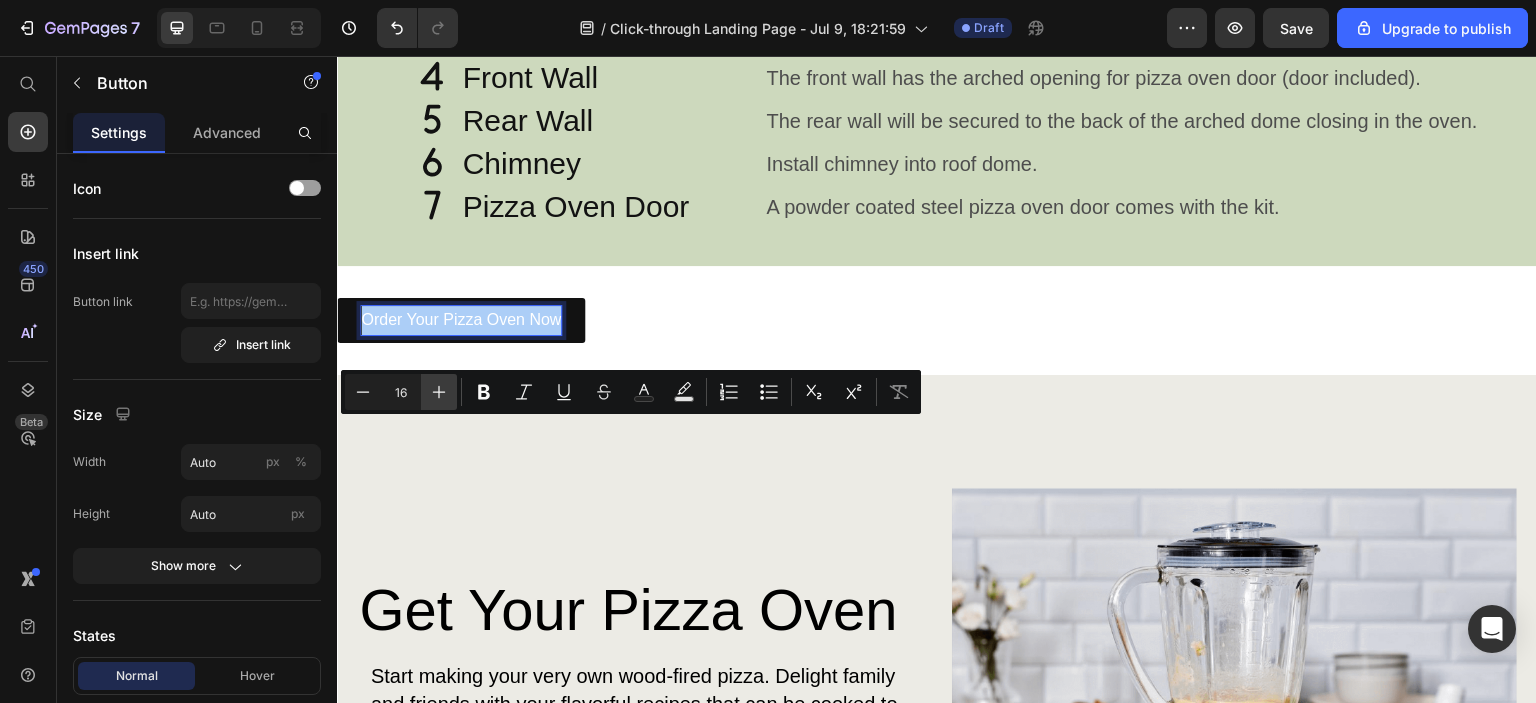 click 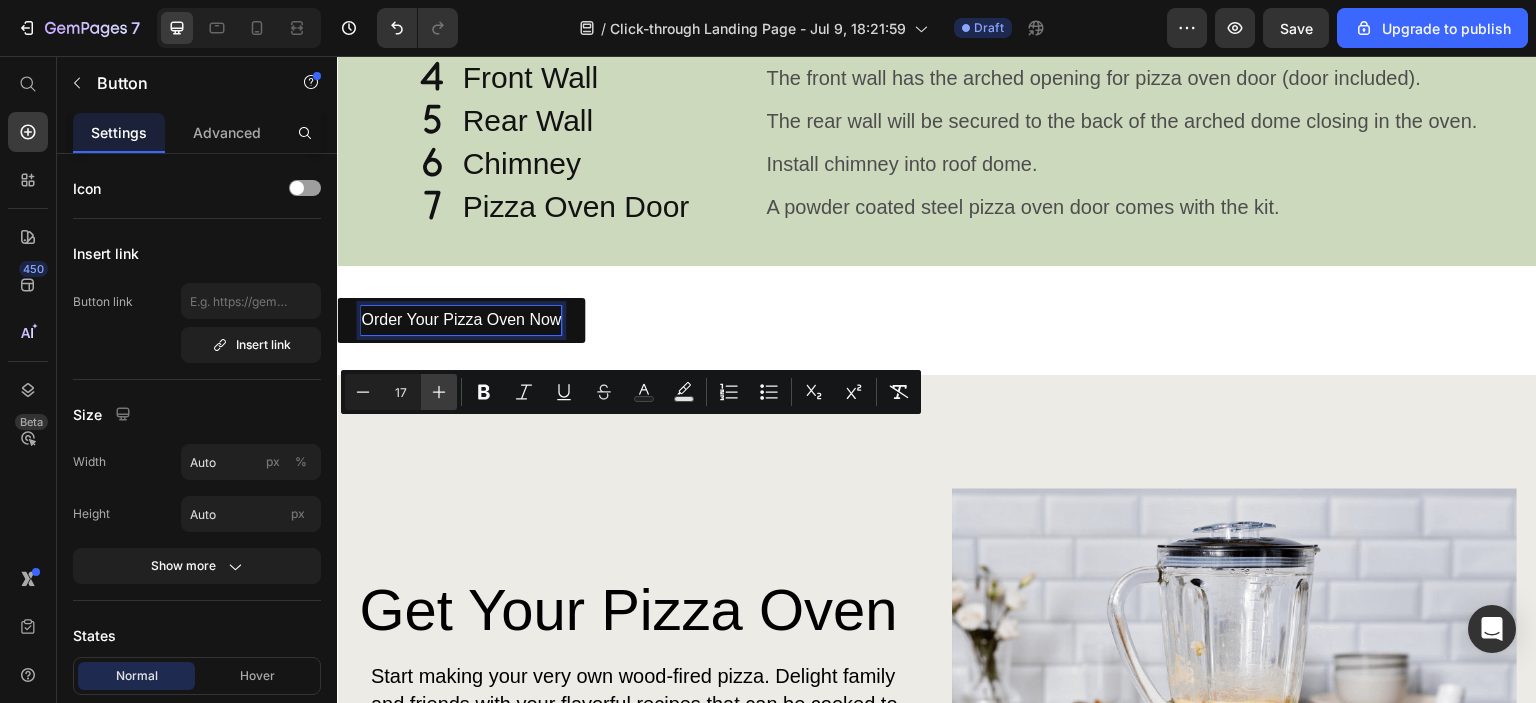 click 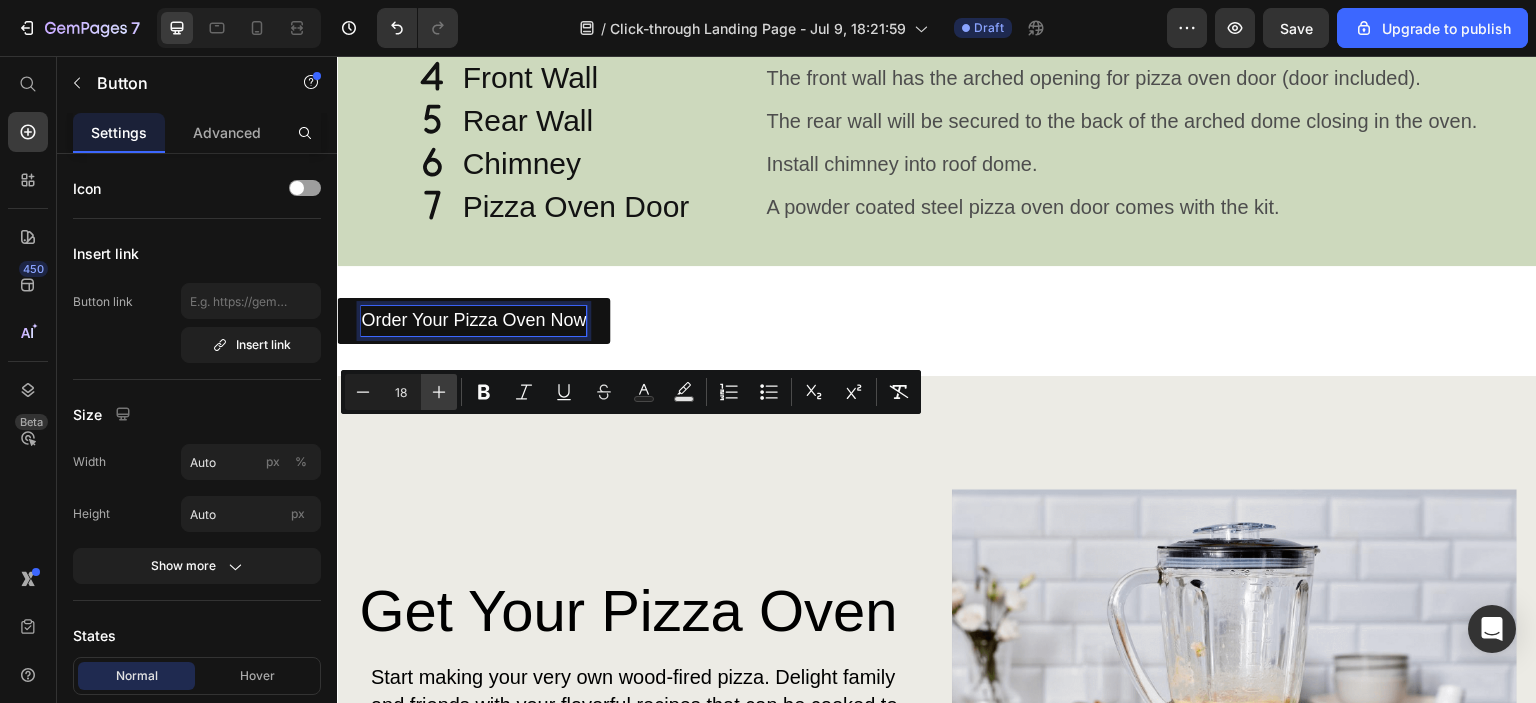 click 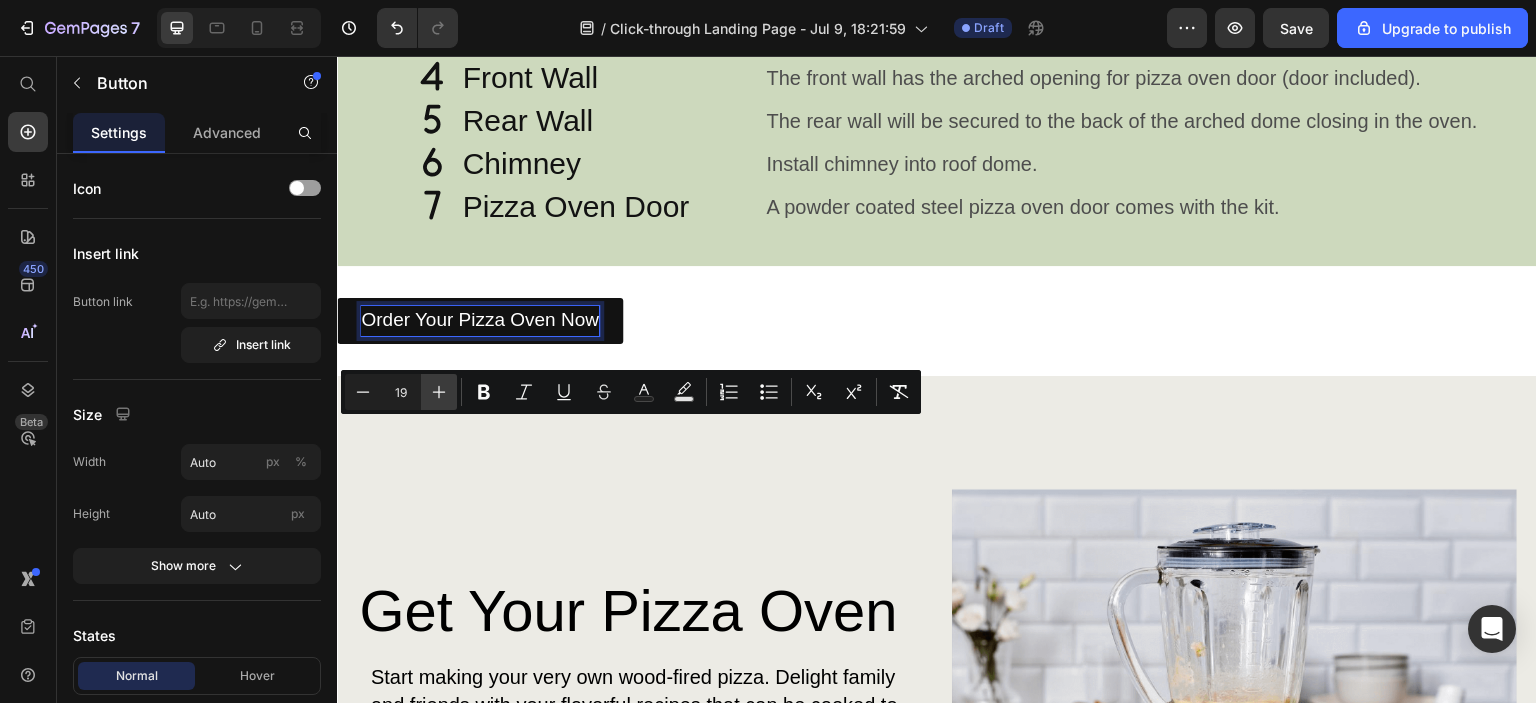 click 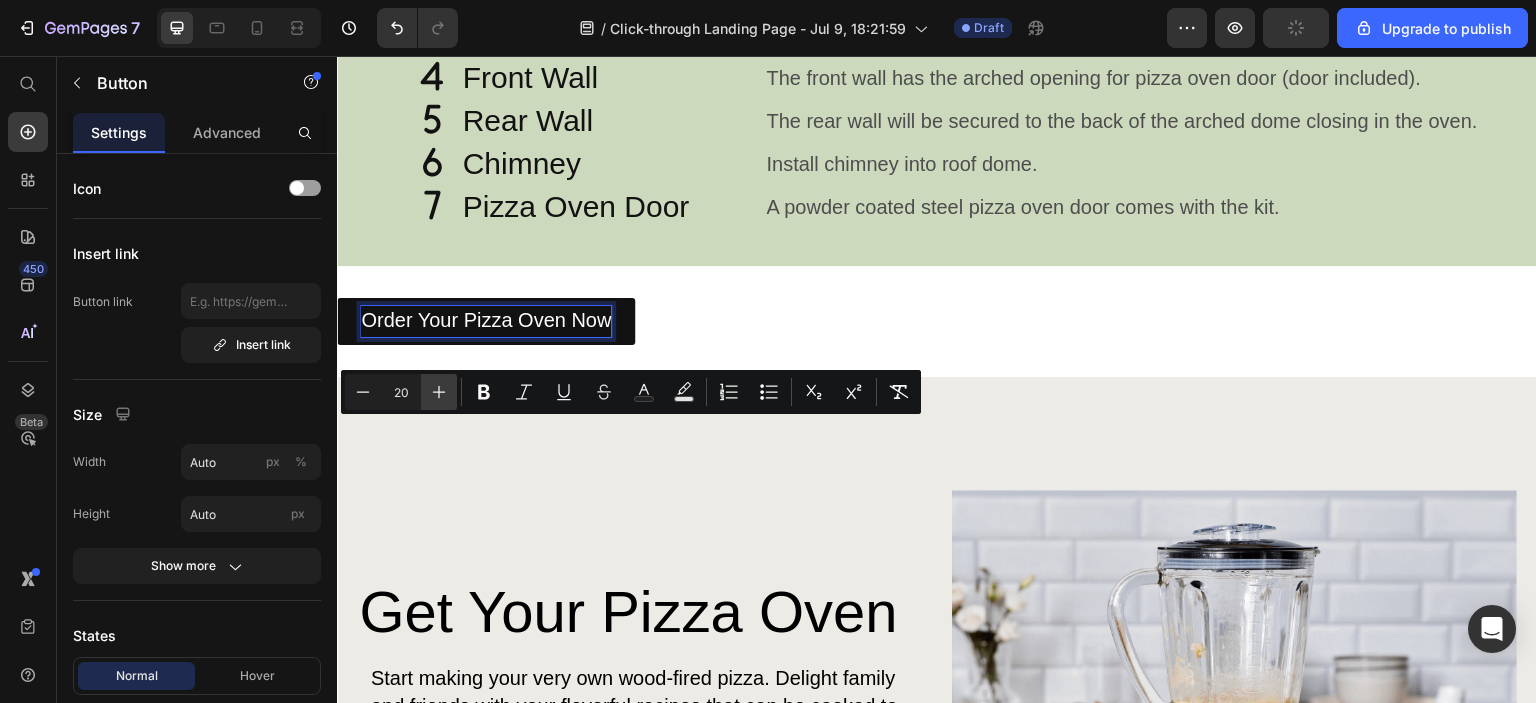 click 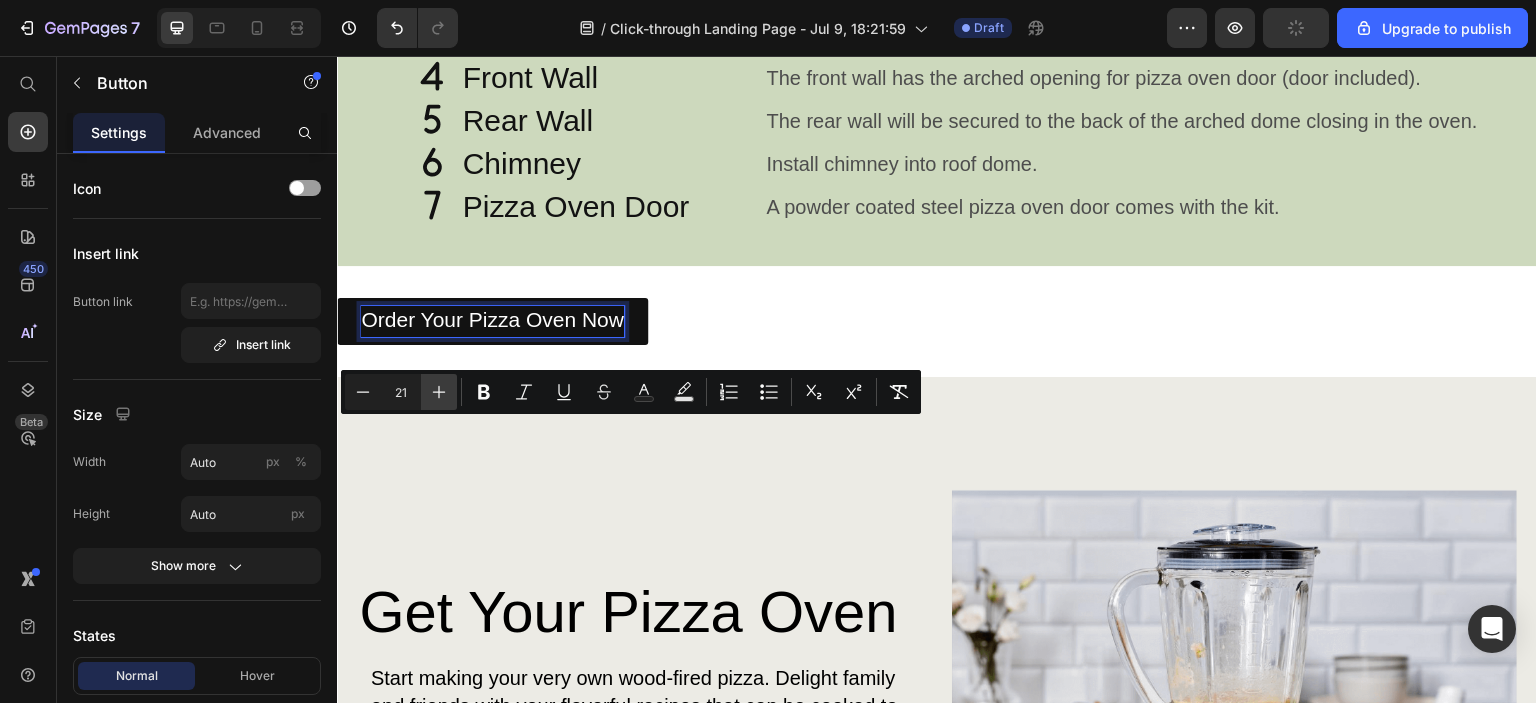 click 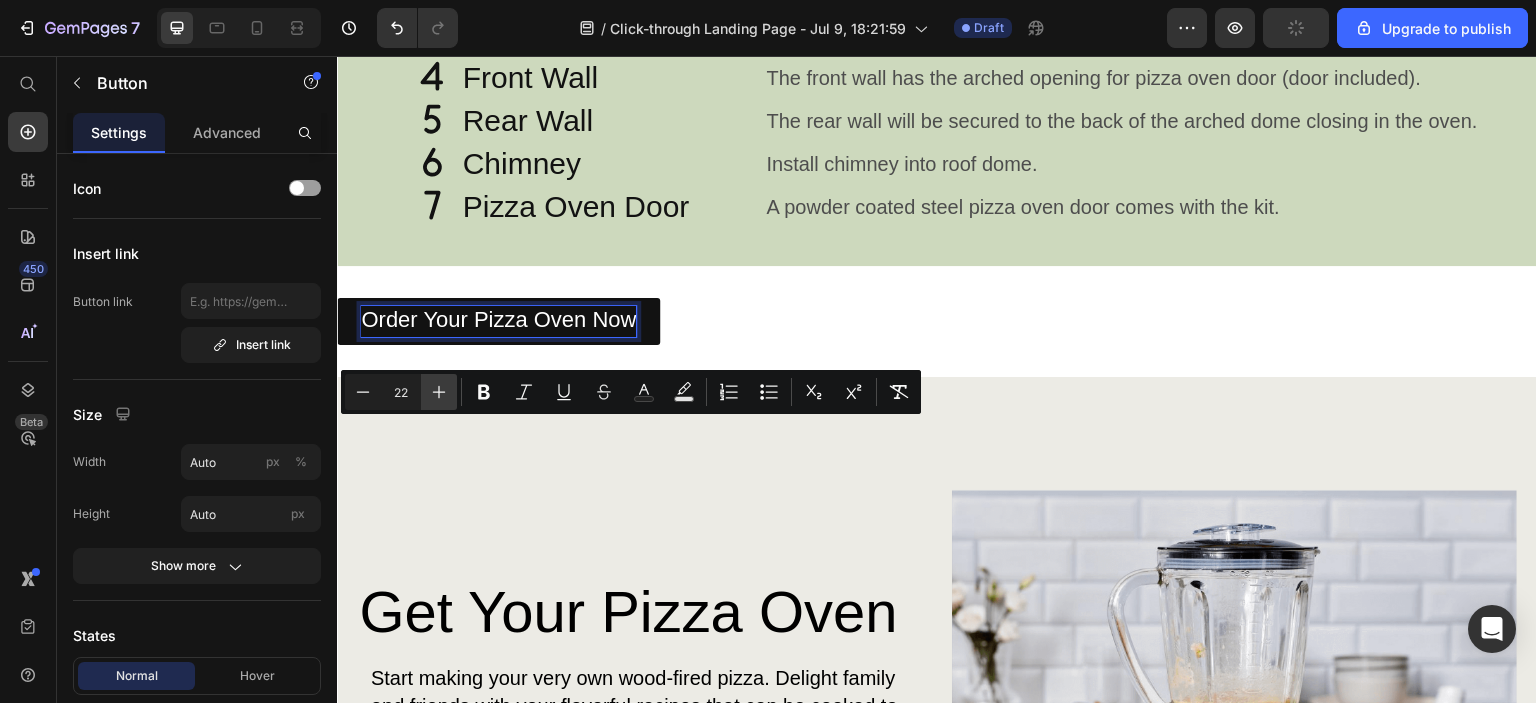 click 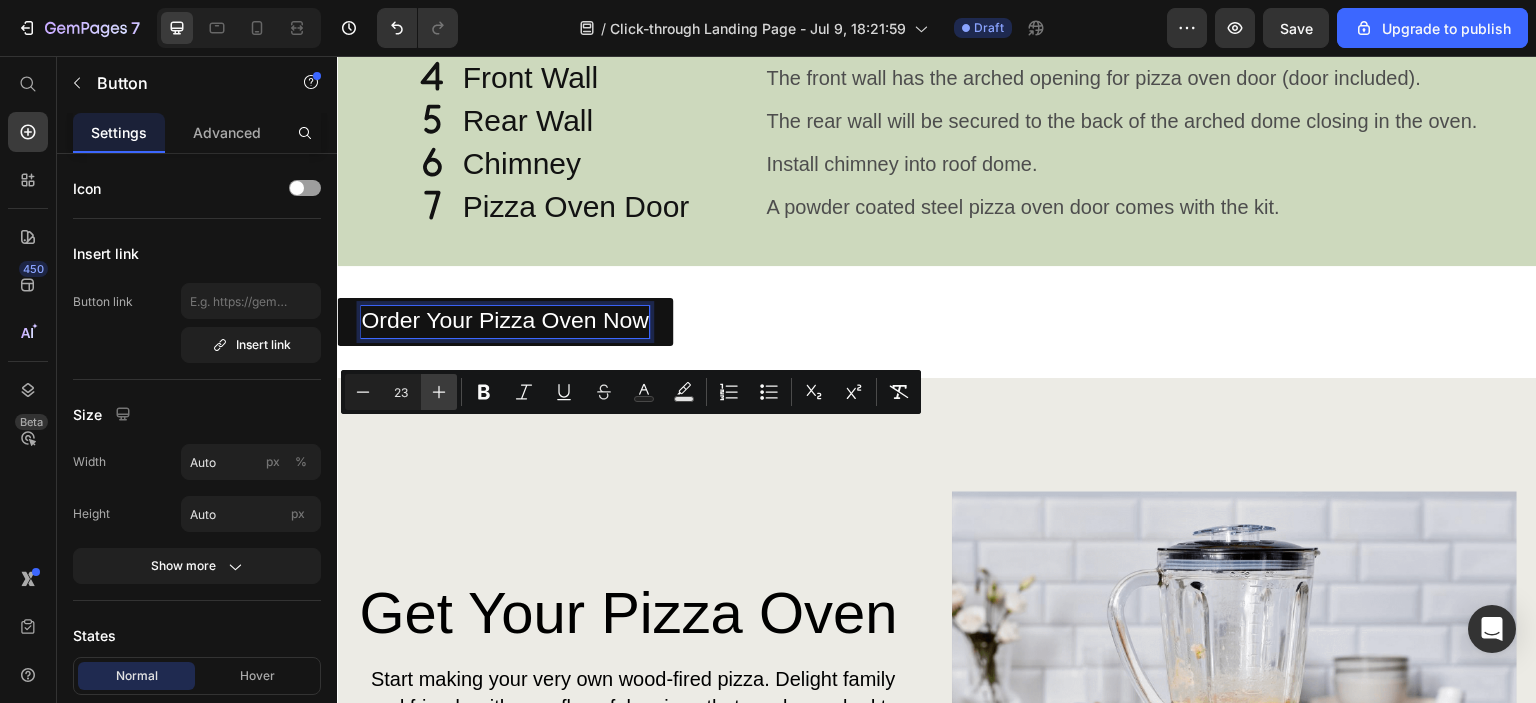 click 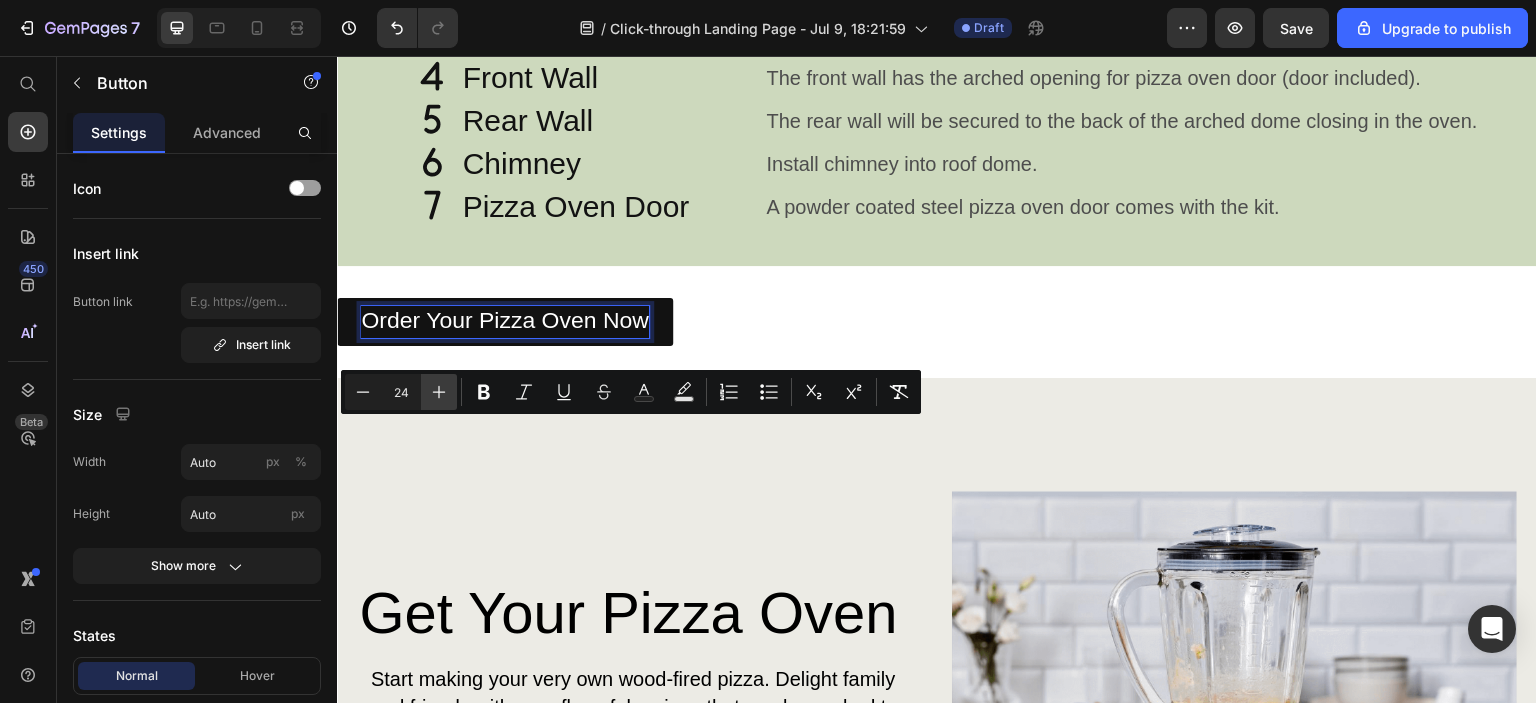 click 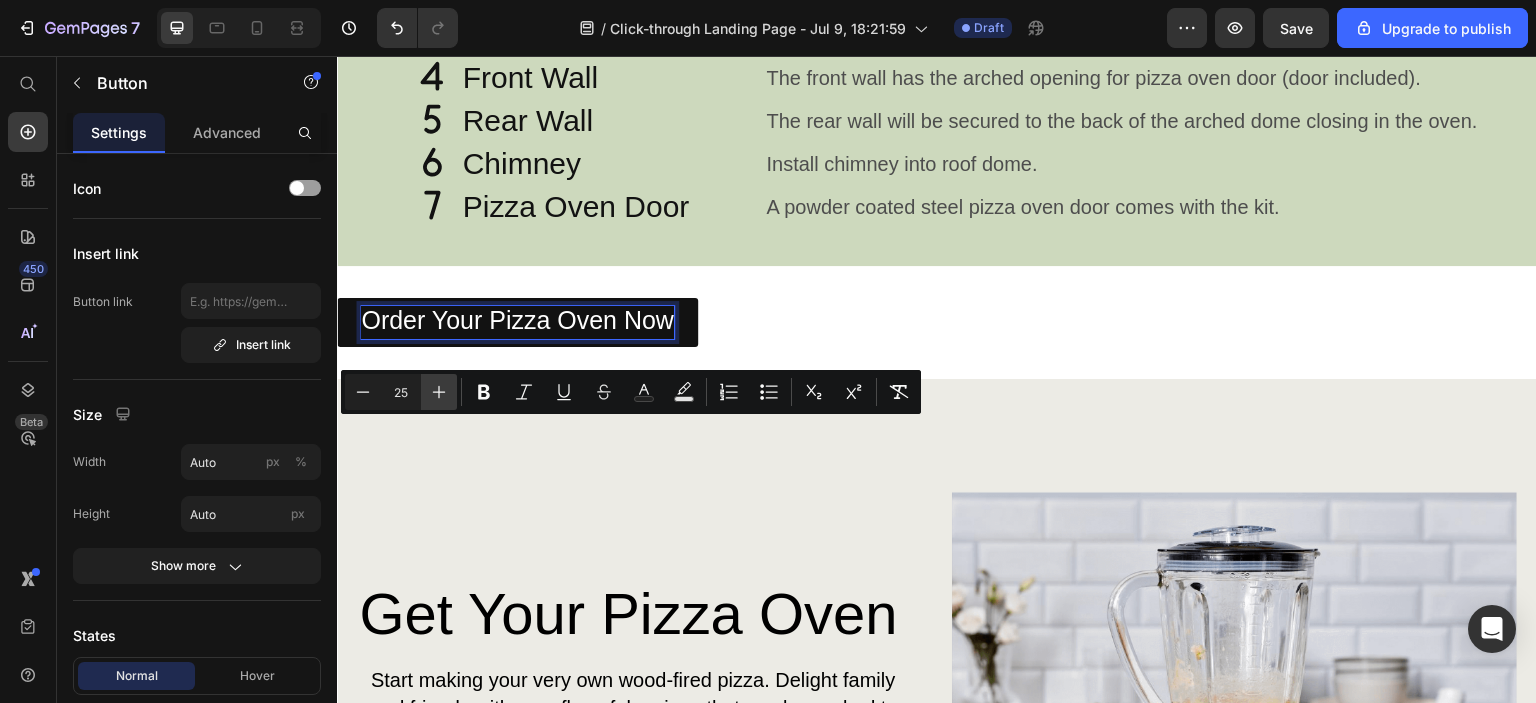 click 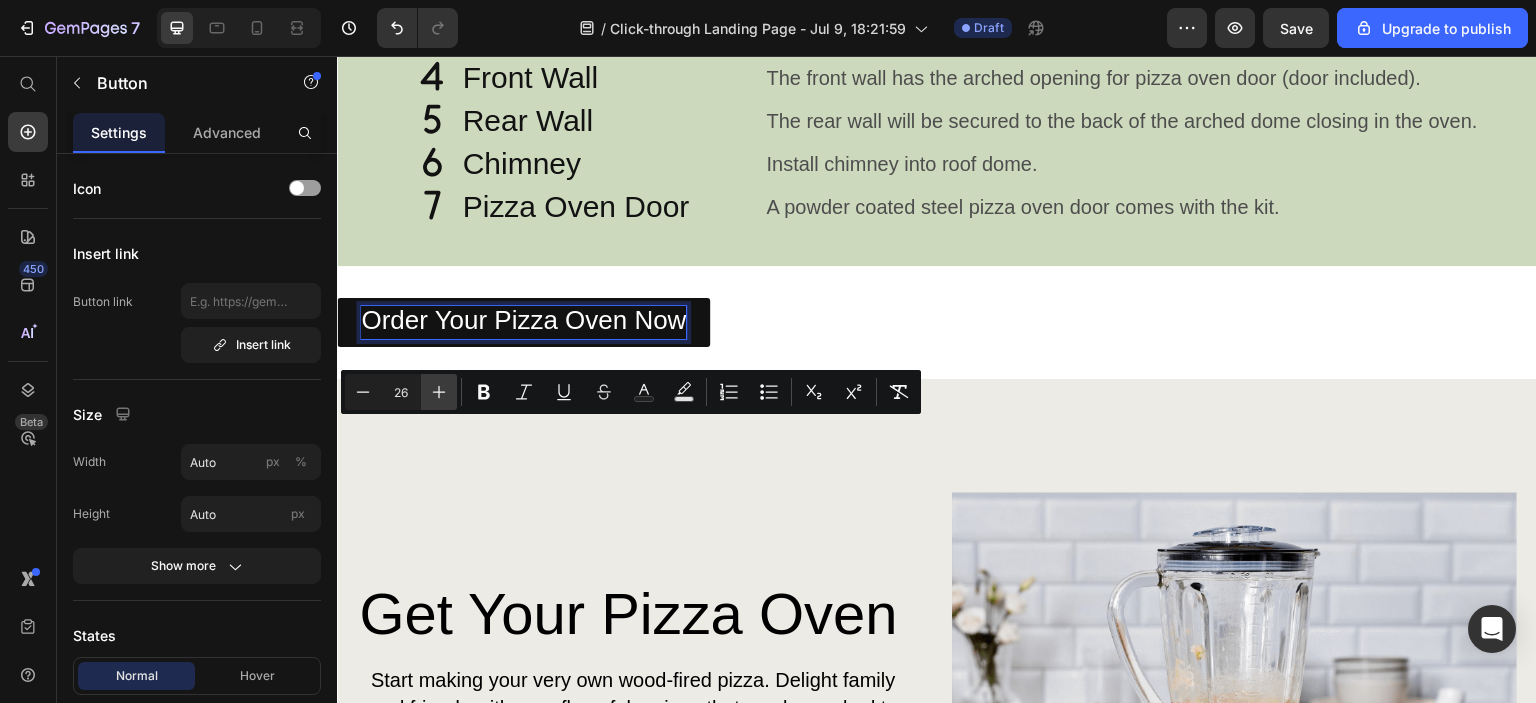 click 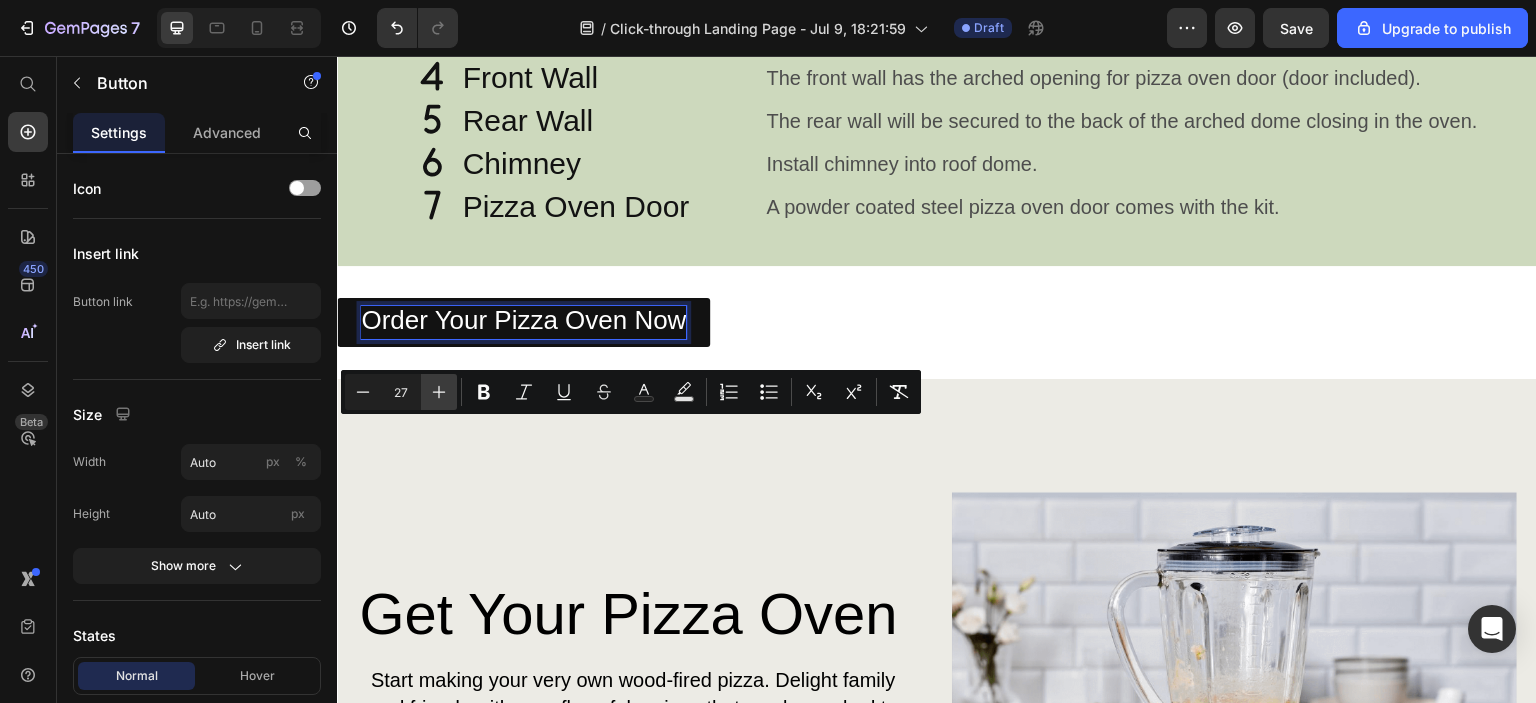 click 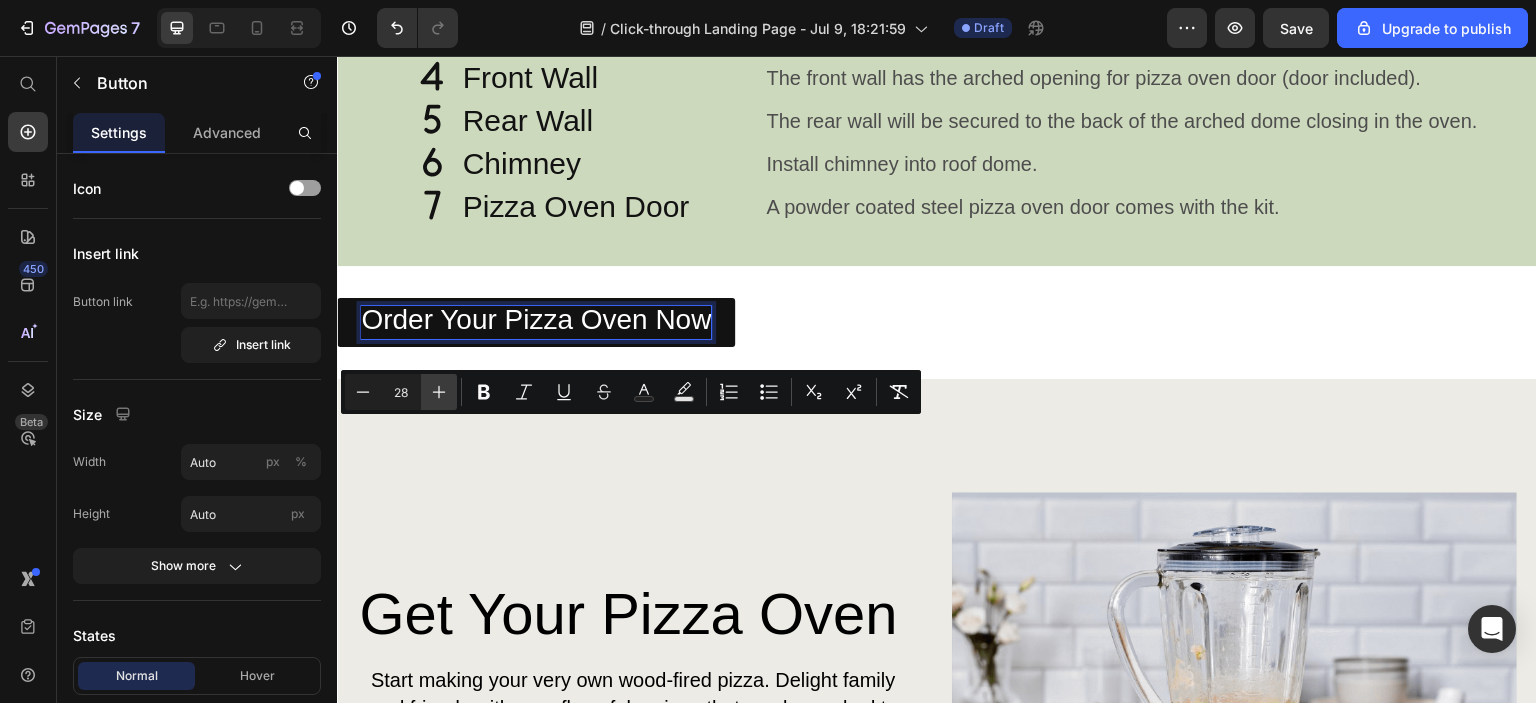 click 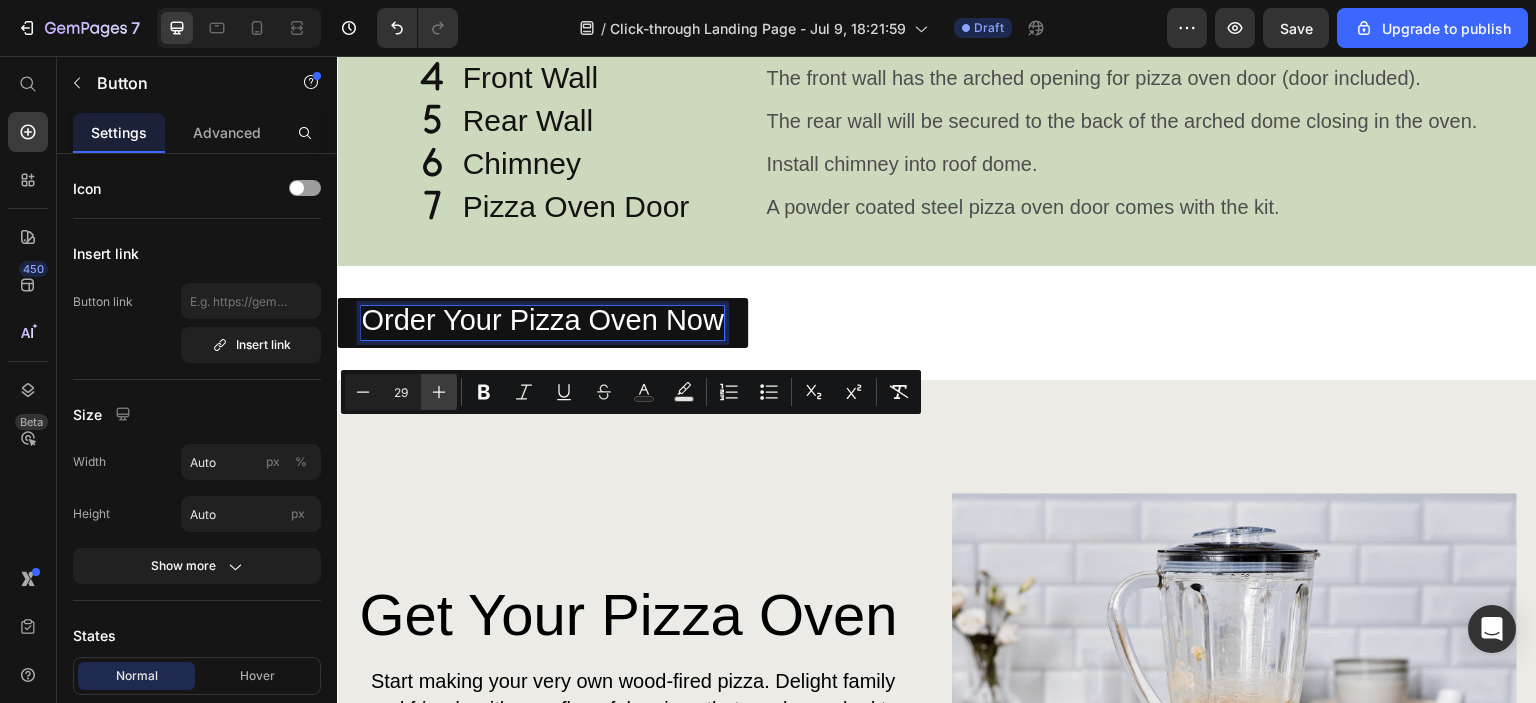 click 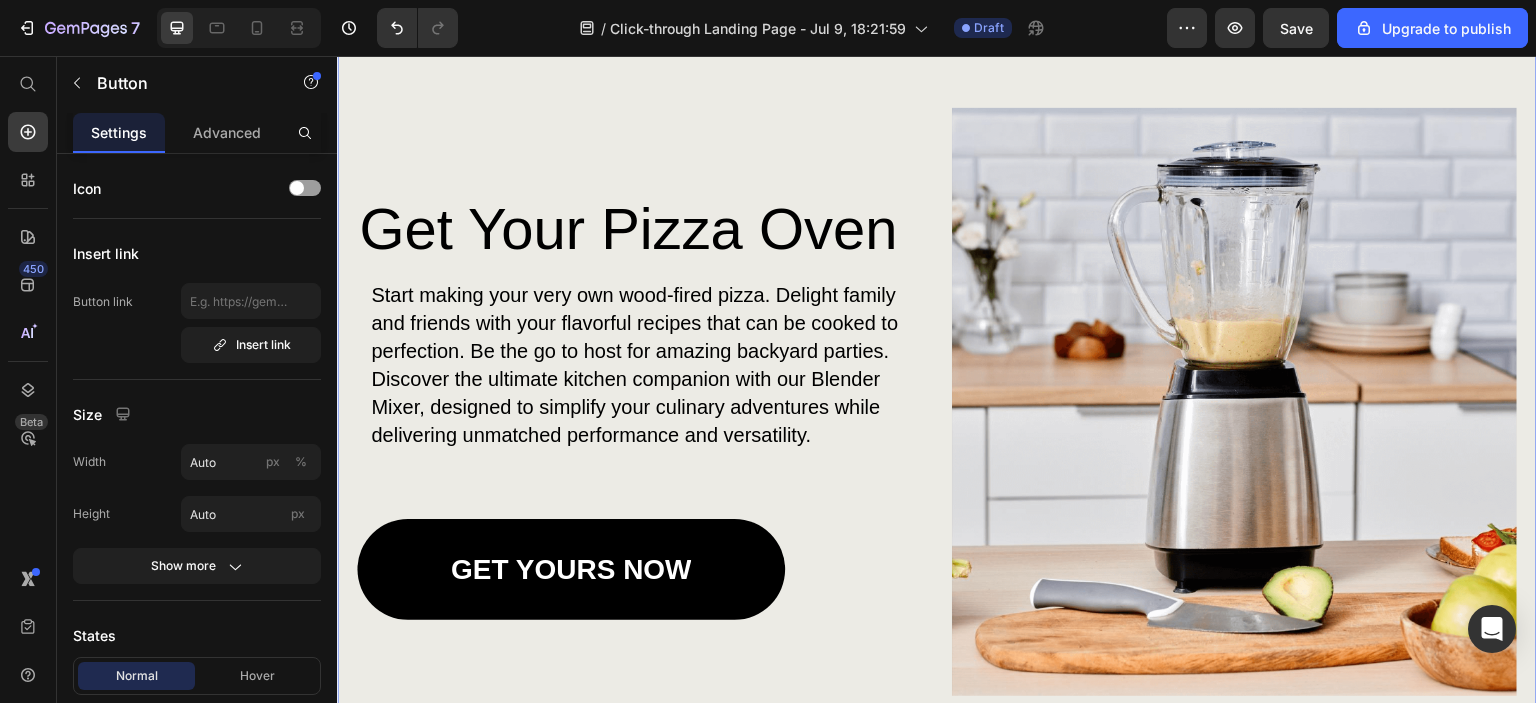 scroll, scrollTop: 2157, scrollLeft: 0, axis: vertical 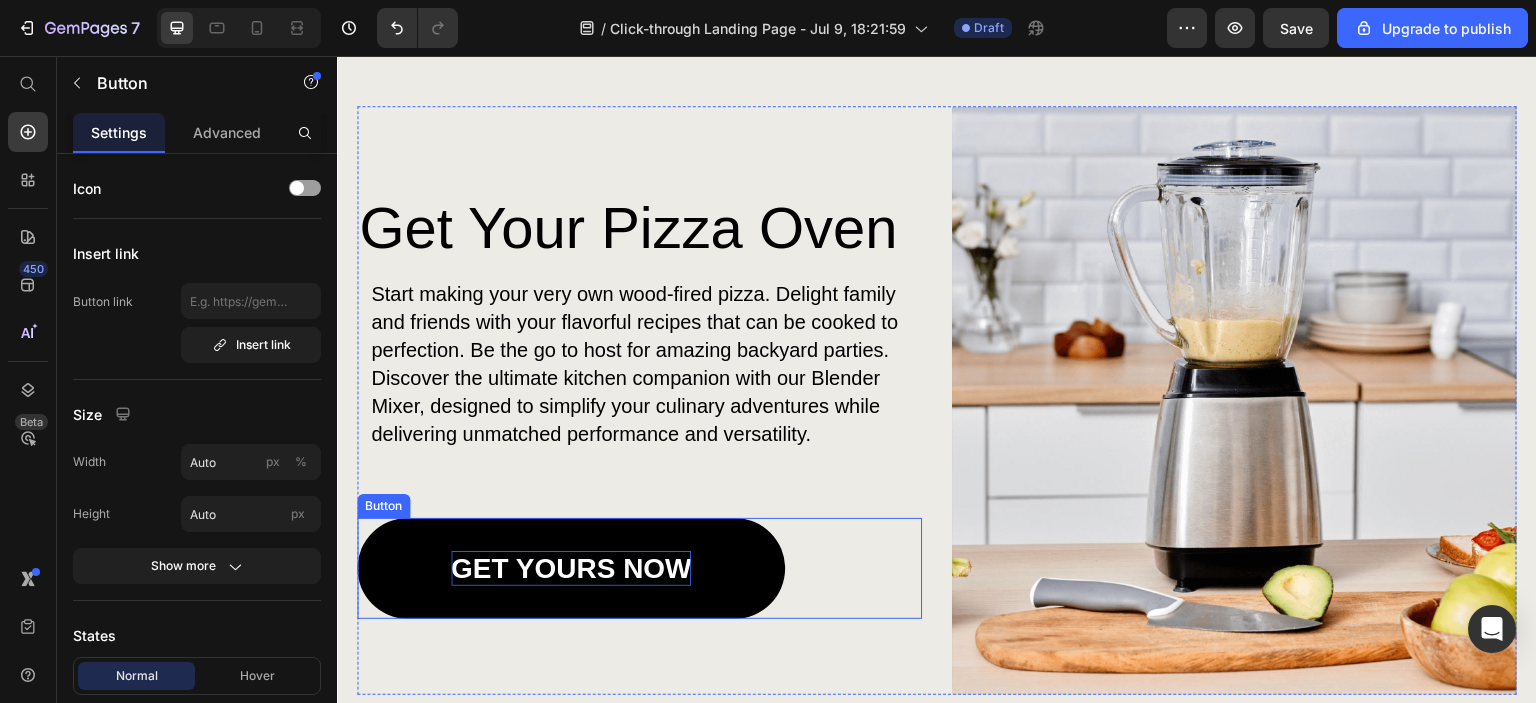 click on "GET YOURS NOW" at bounding box center (571, 568) 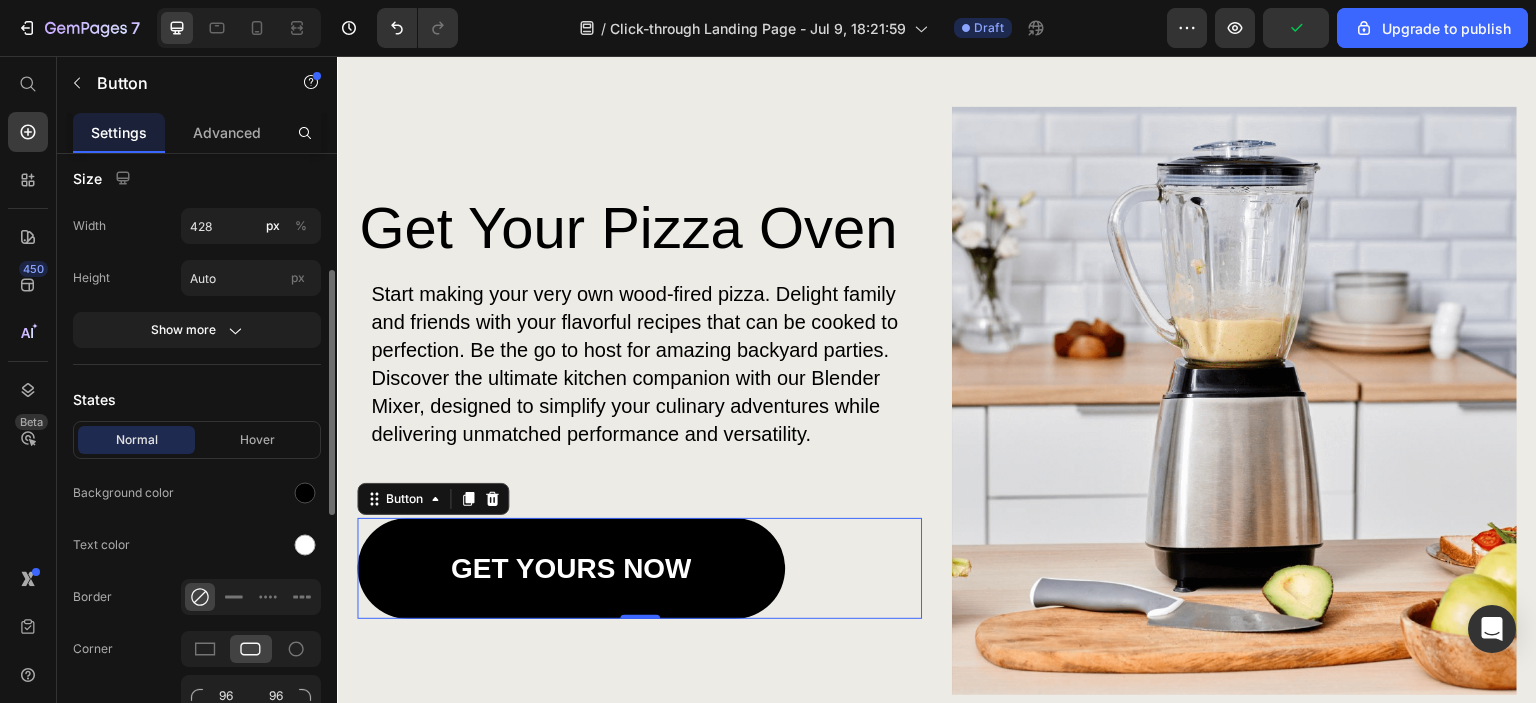 scroll, scrollTop: 0, scrollLeft: 0, axis: both 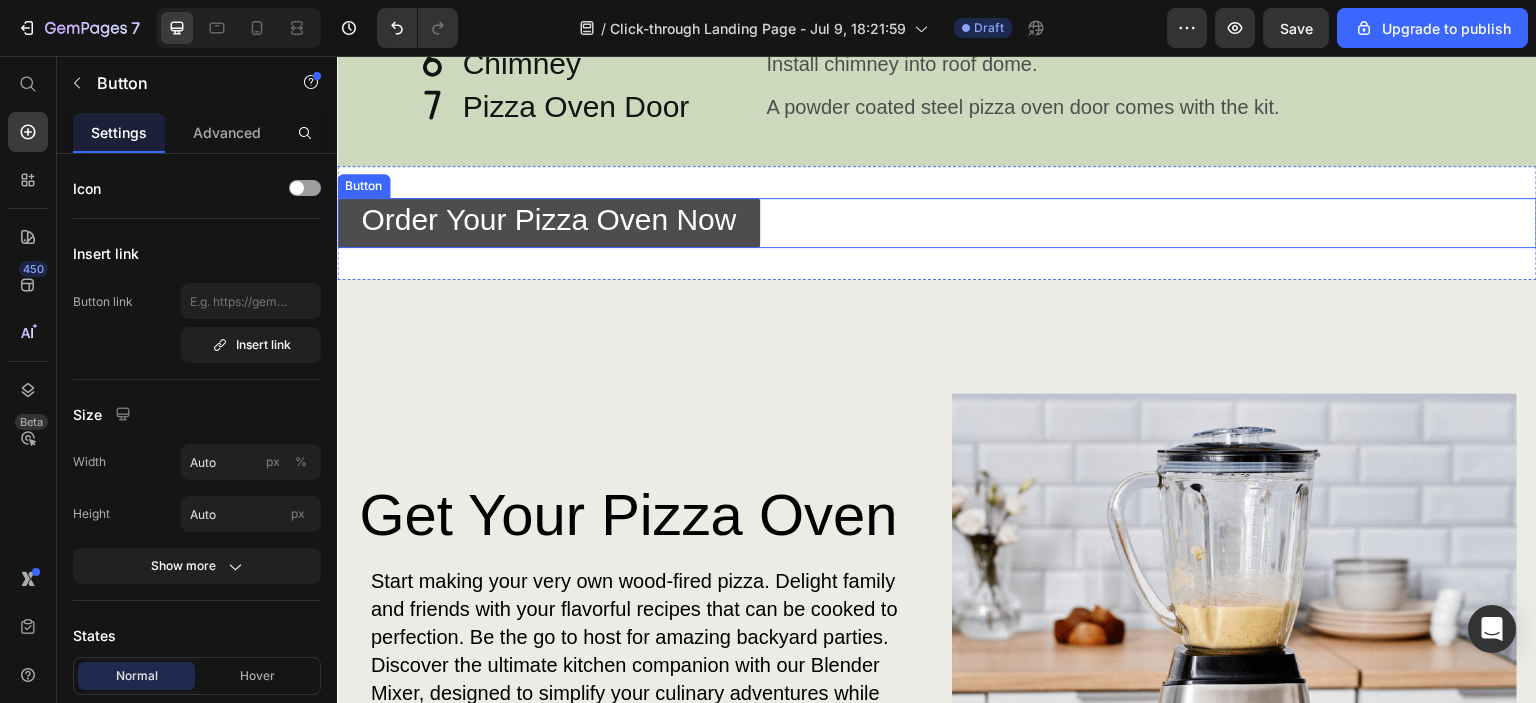 click on "Order Your Pizza Oven Now" at bounding box center (548, 223) 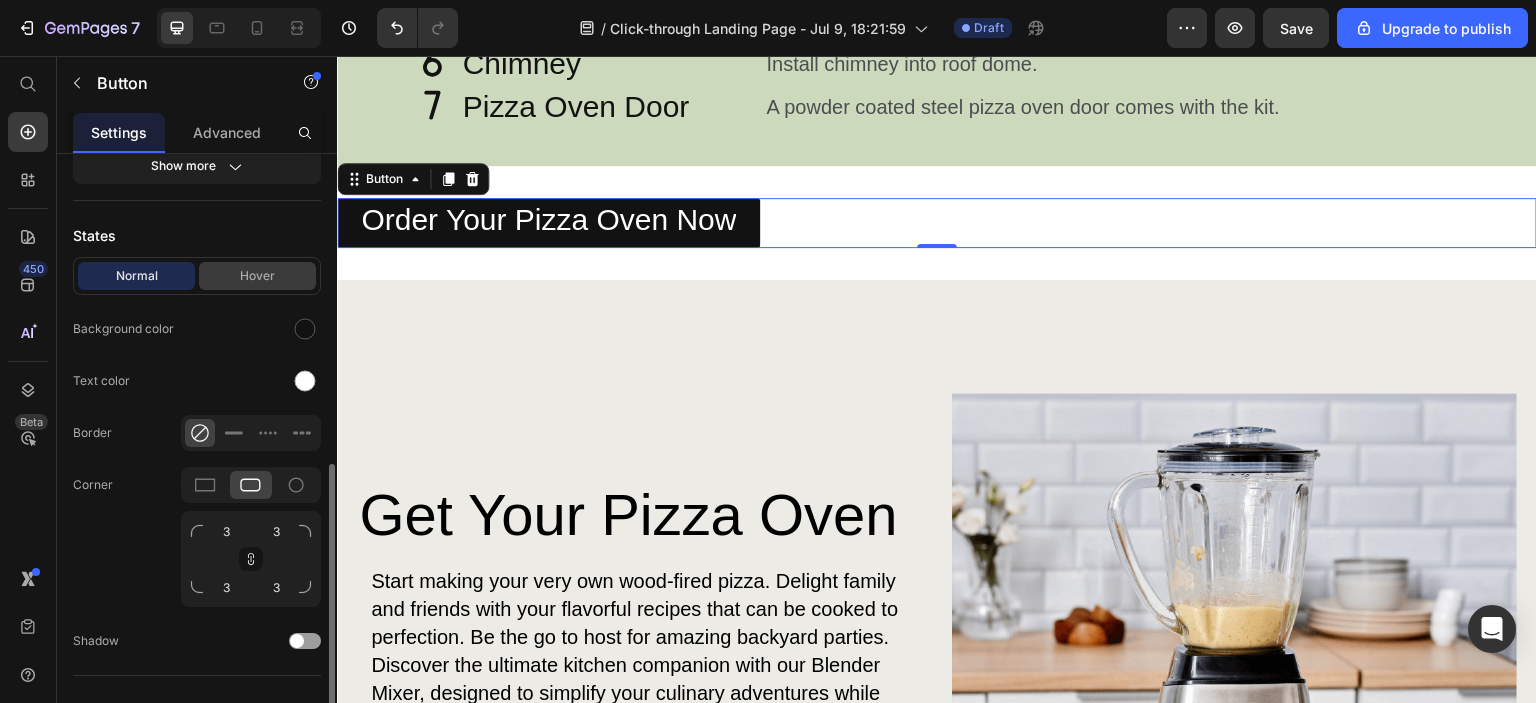 scroll, scrollTop: 500, scrollLeft: 0, axis: vertical 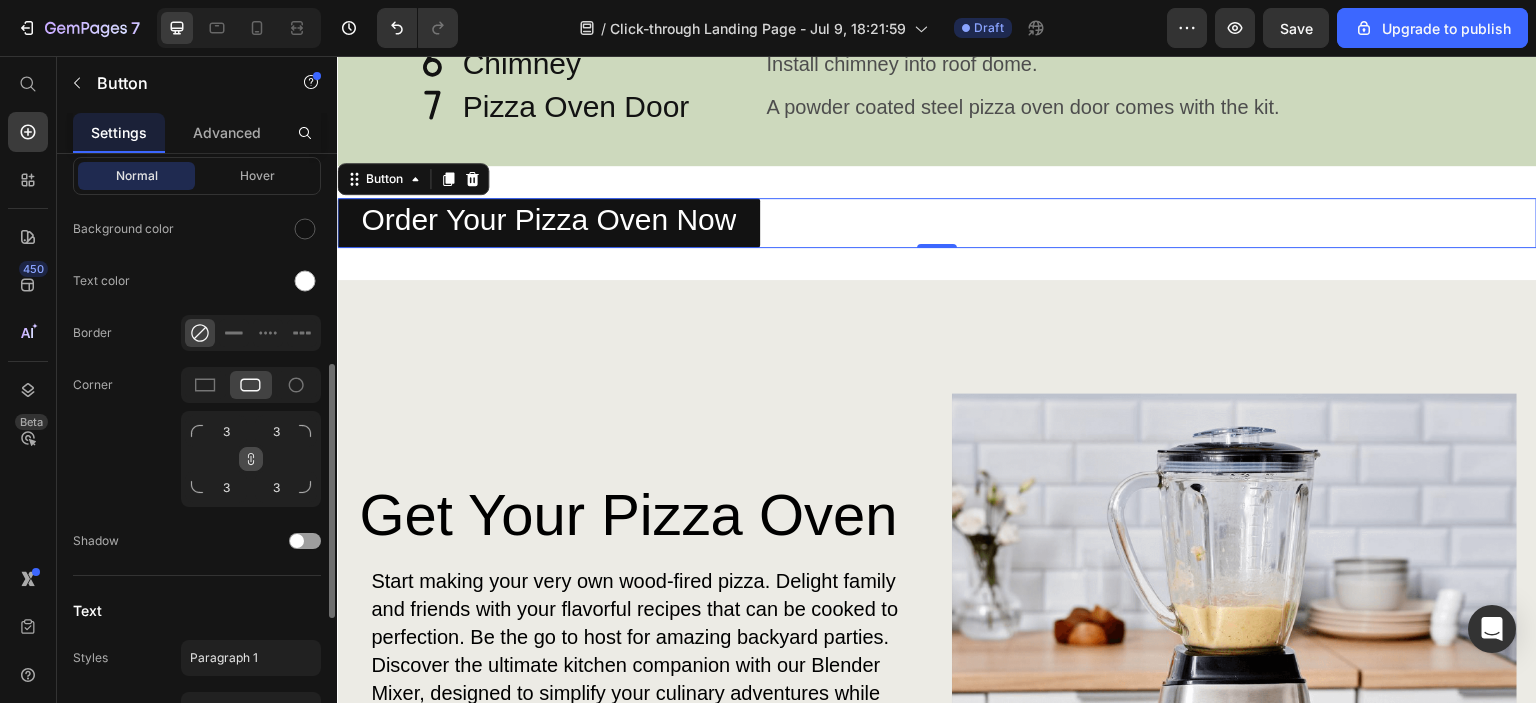 click 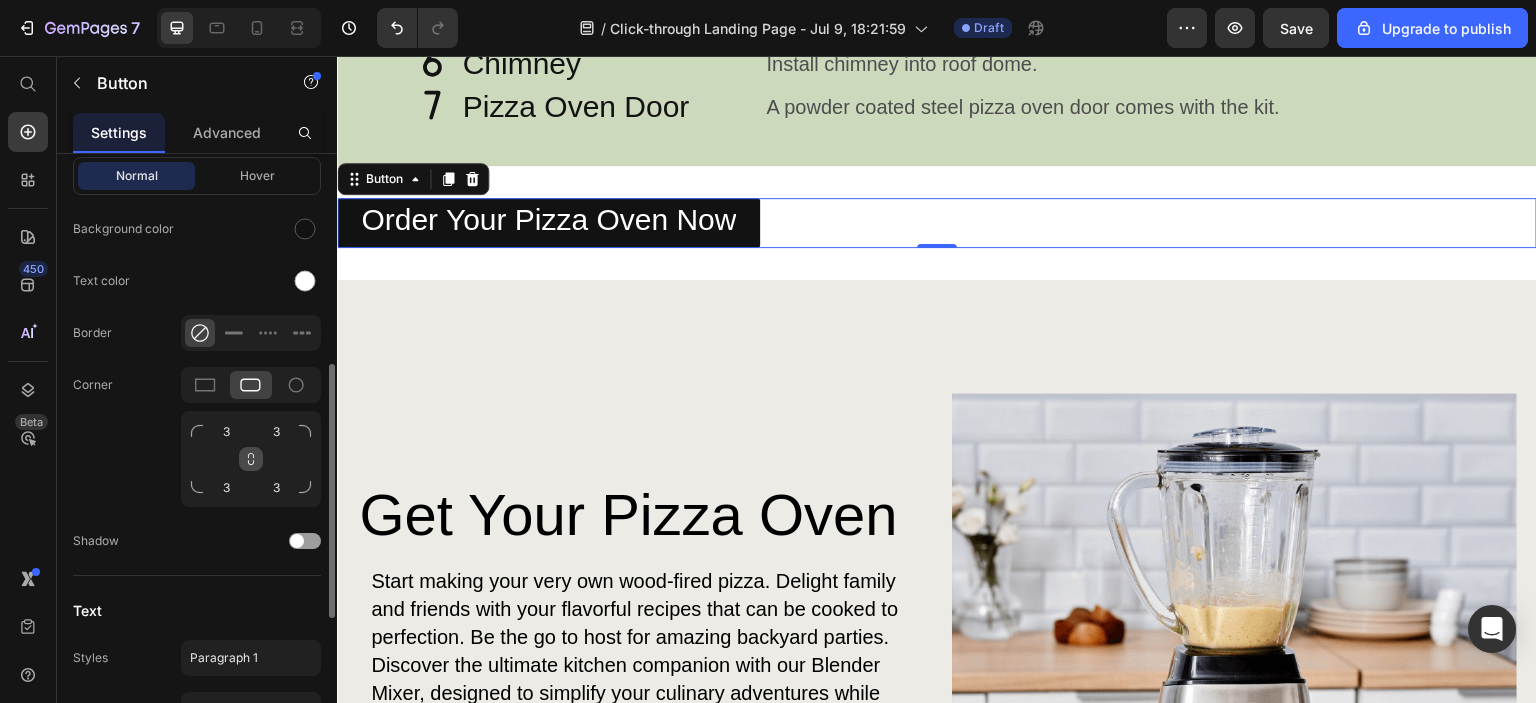 click 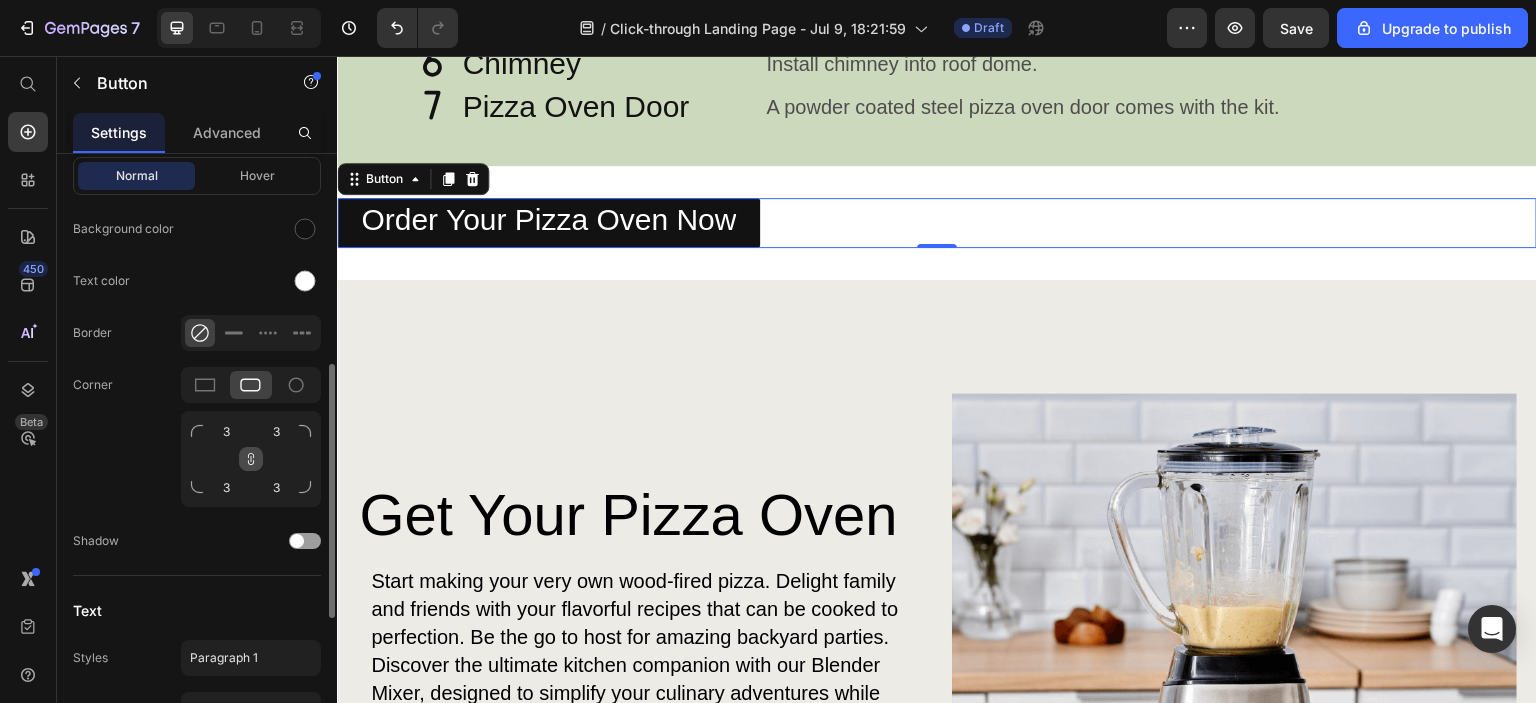 click 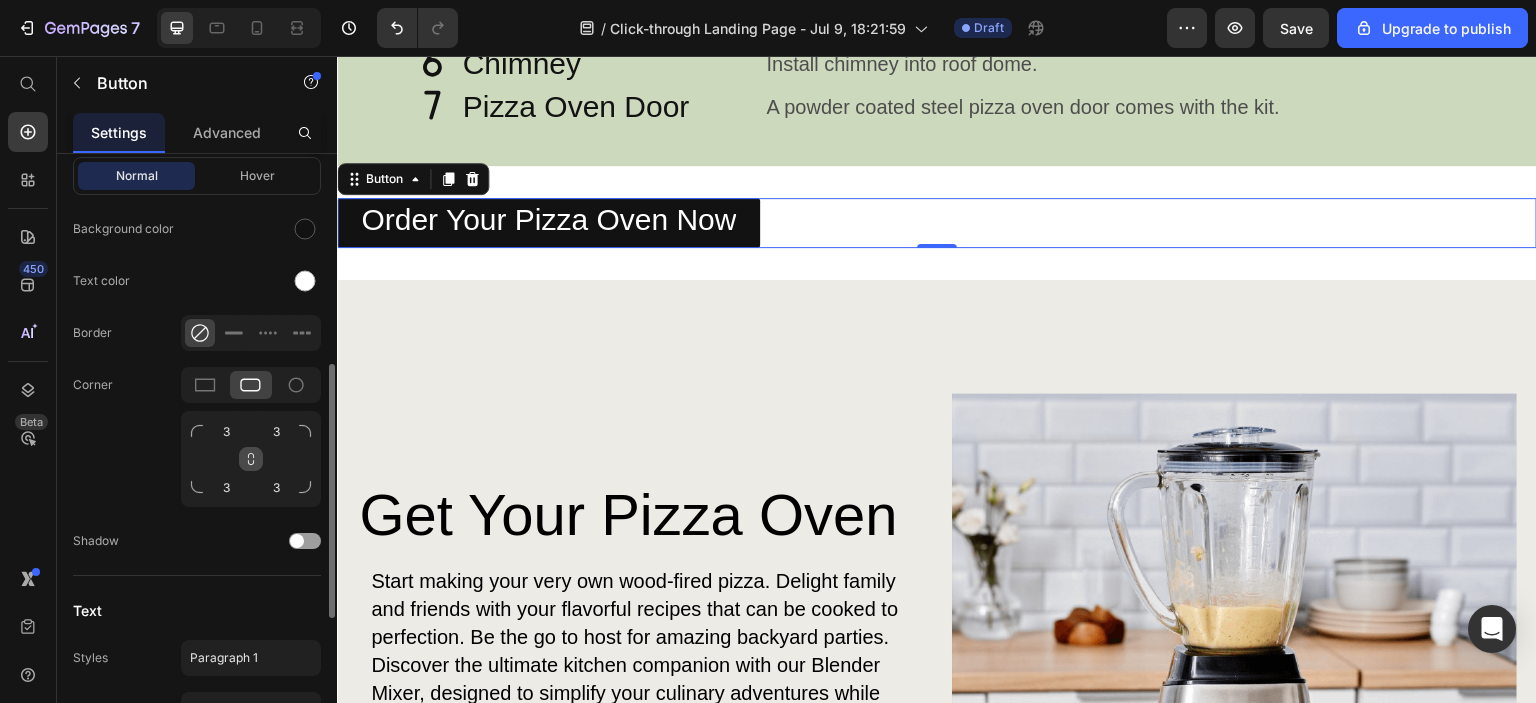 click 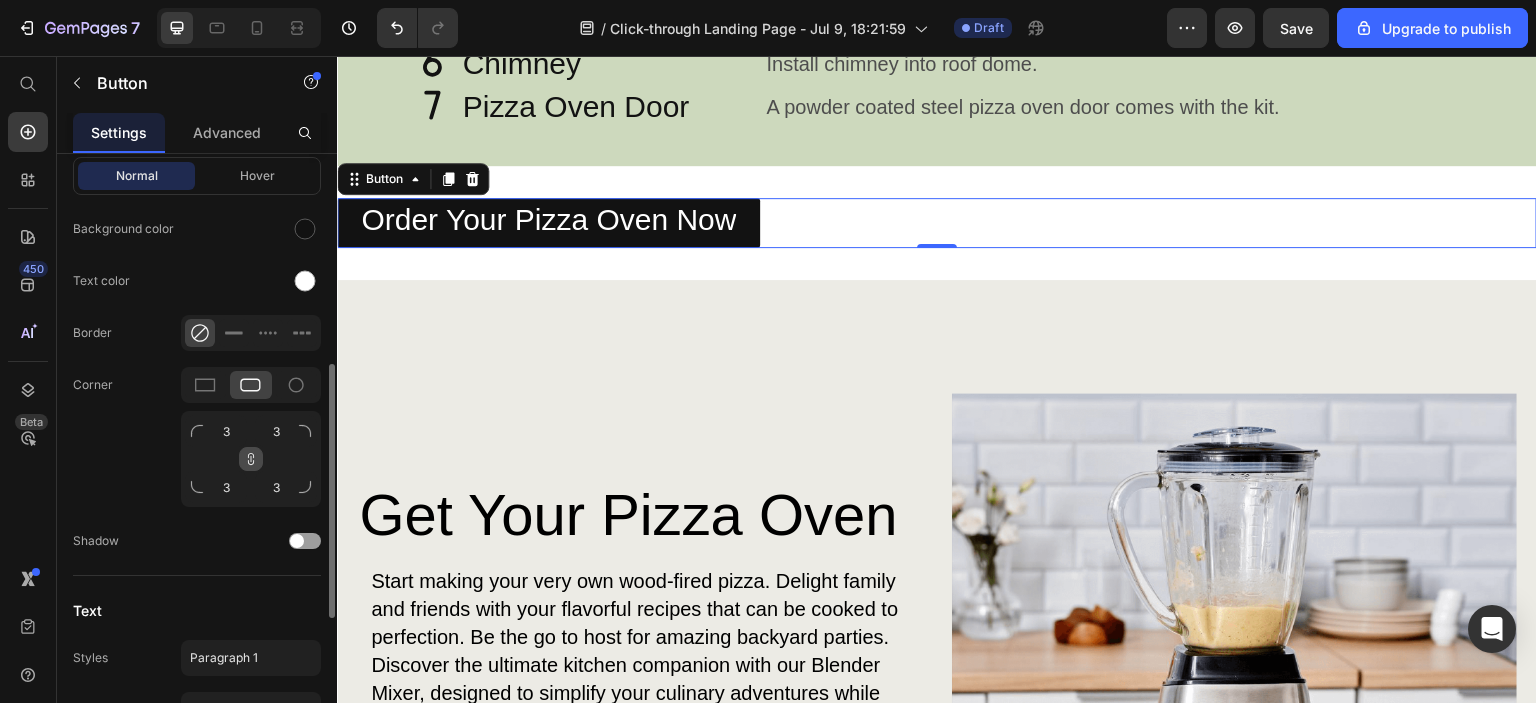 click 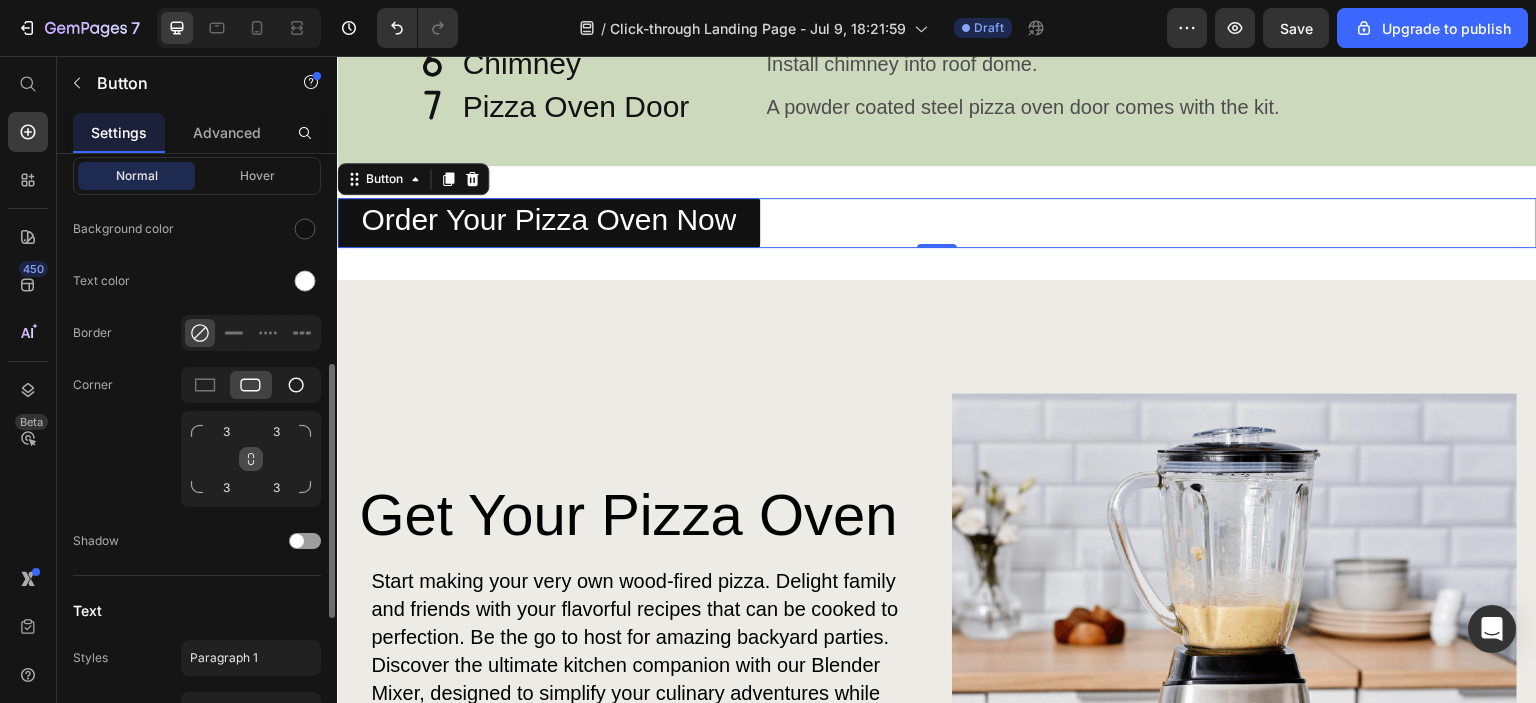 click 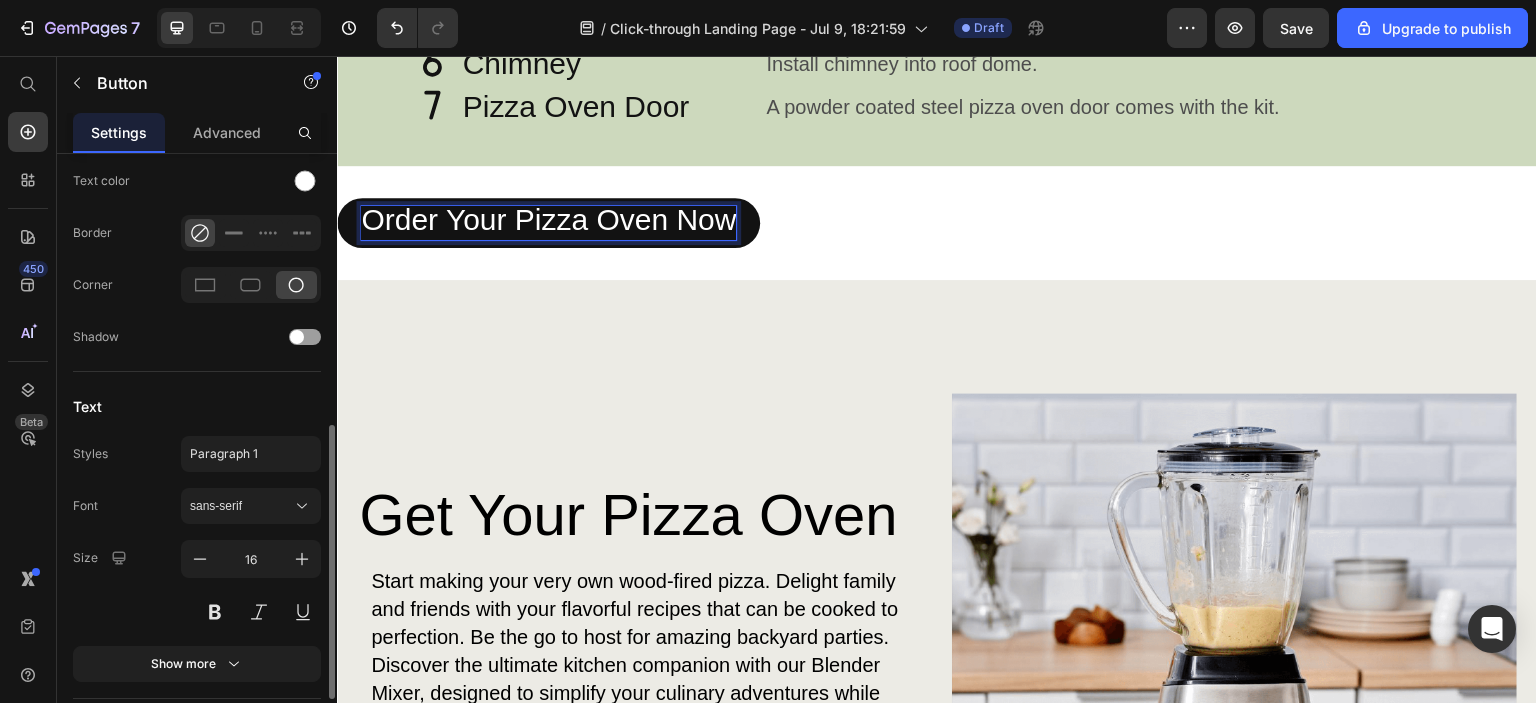 scroll, scrollTop: 700, scrollLeft: 0, axis: vertical 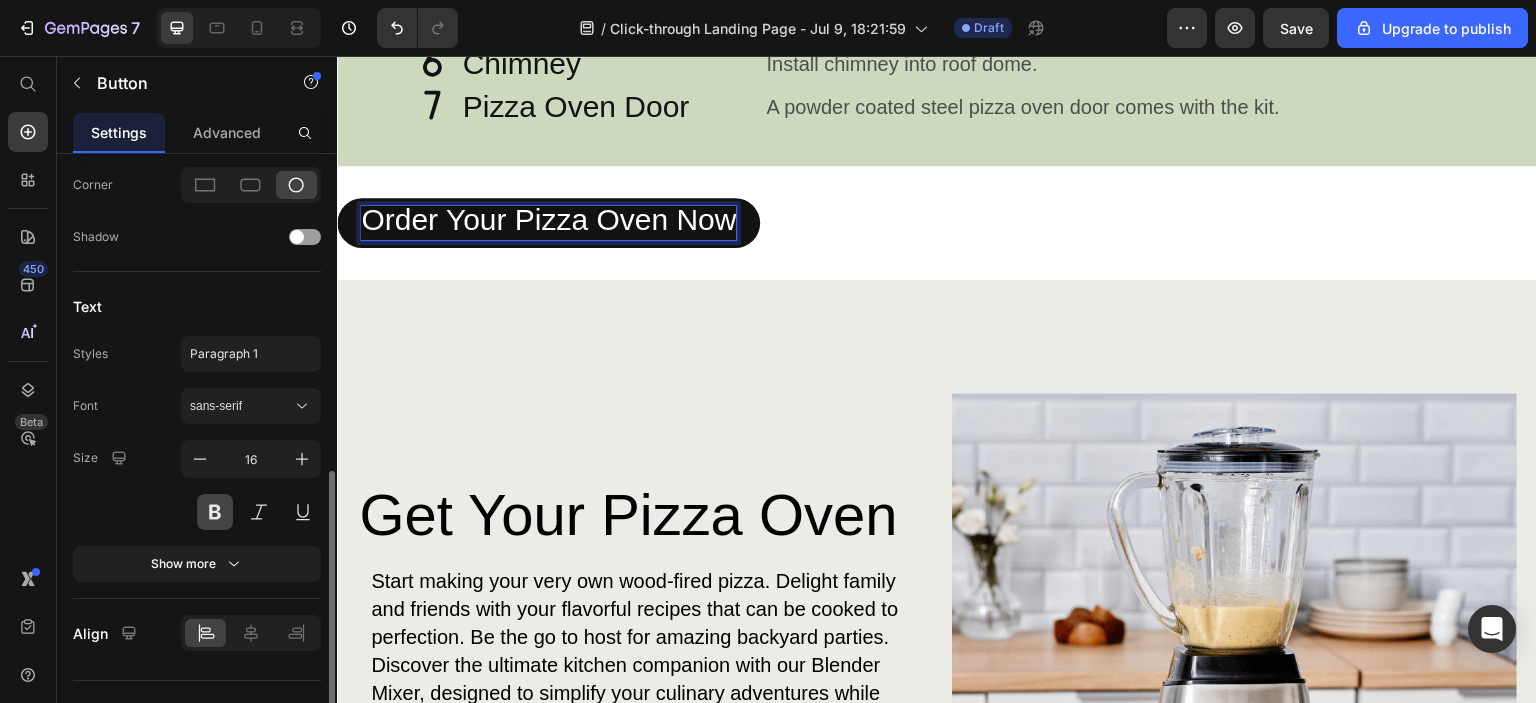 click at bounding box center [215, 512] 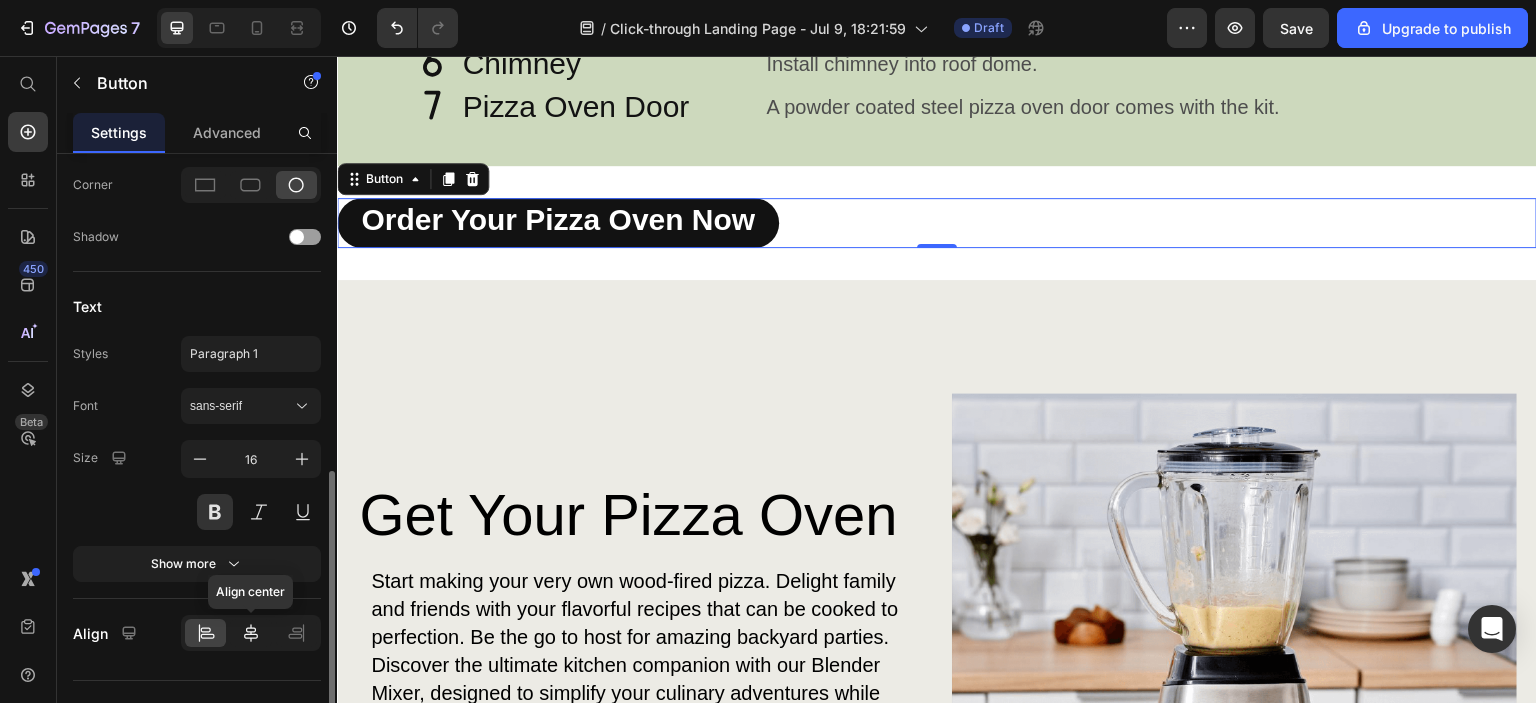 click 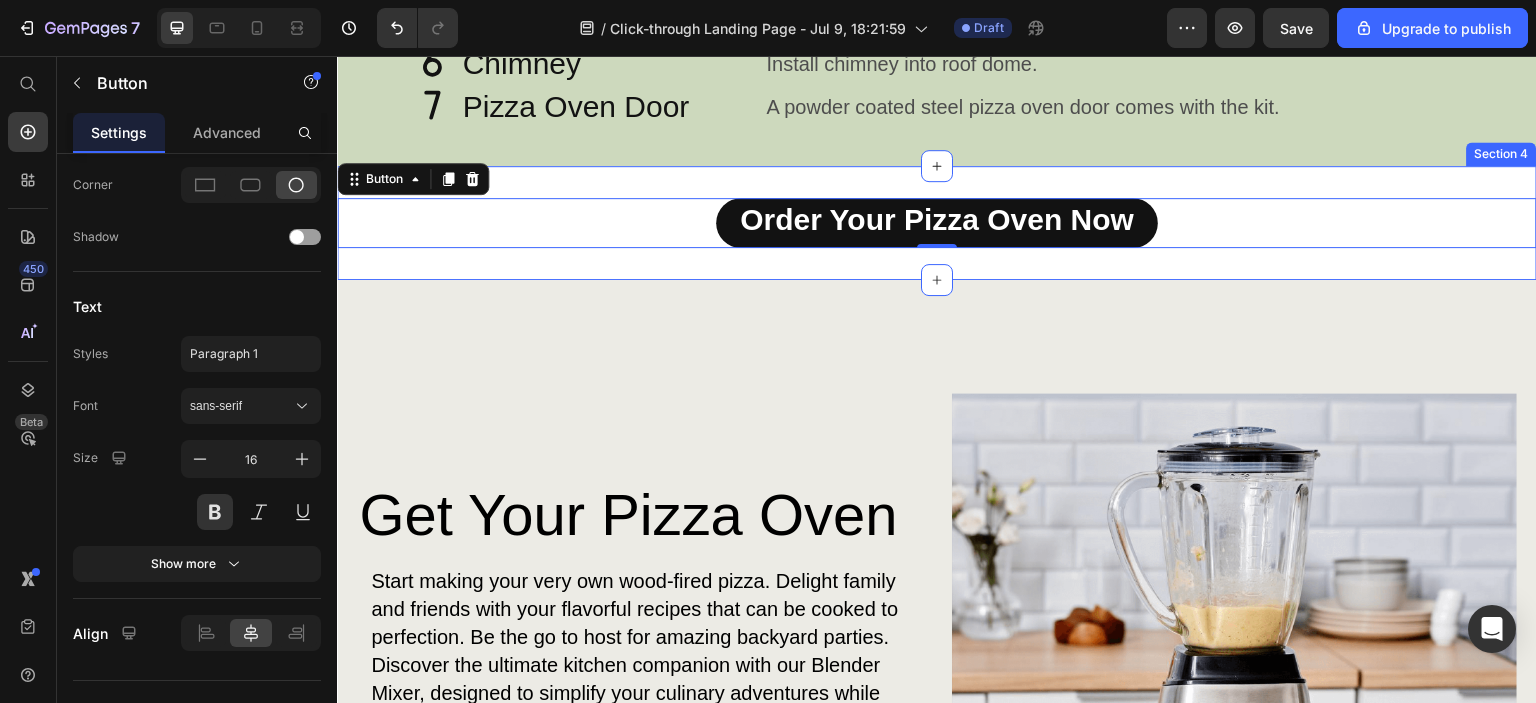 click on "Order Your Pizza Oven Now Button   0 Section 4" at bounding box center (937, 223) 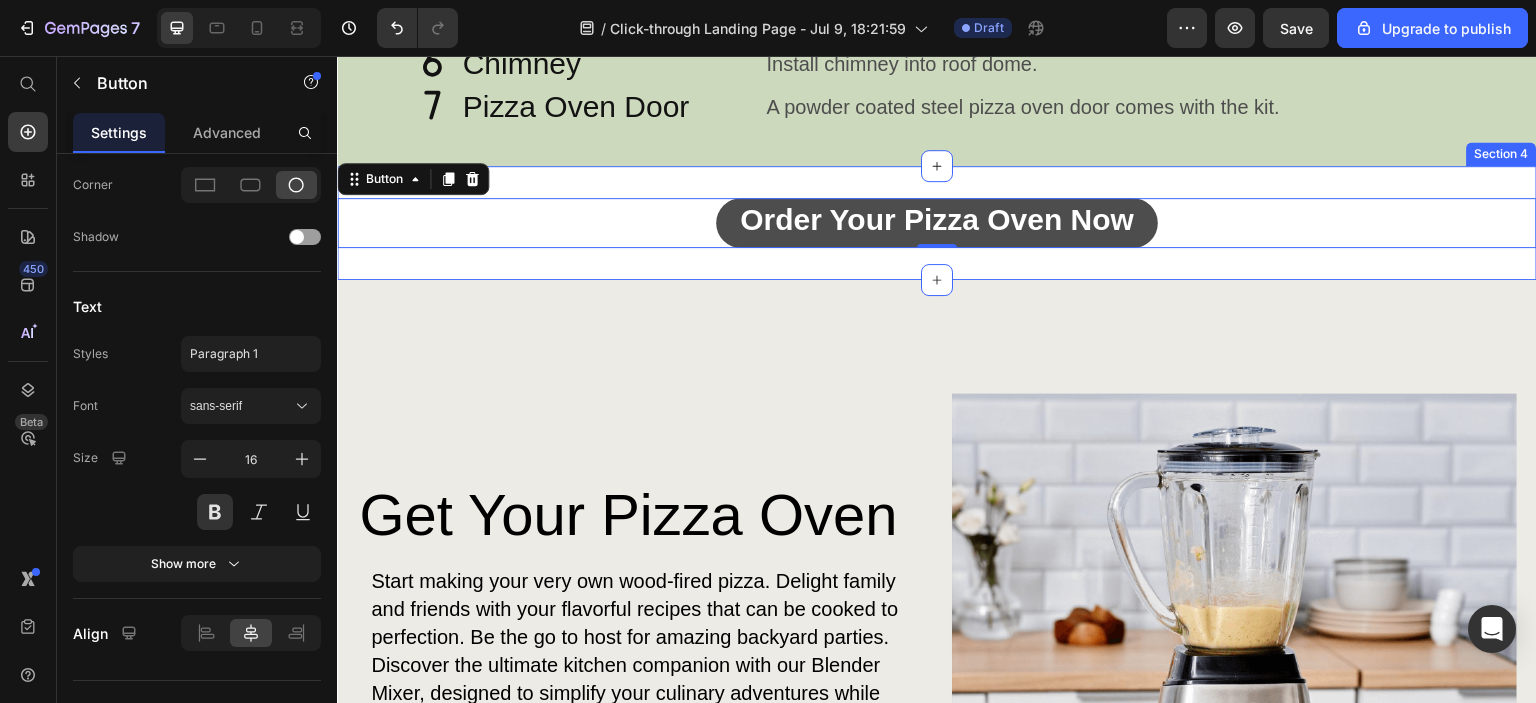 scroll, scrollTop: 0, scrollLeft: 0, axis: both 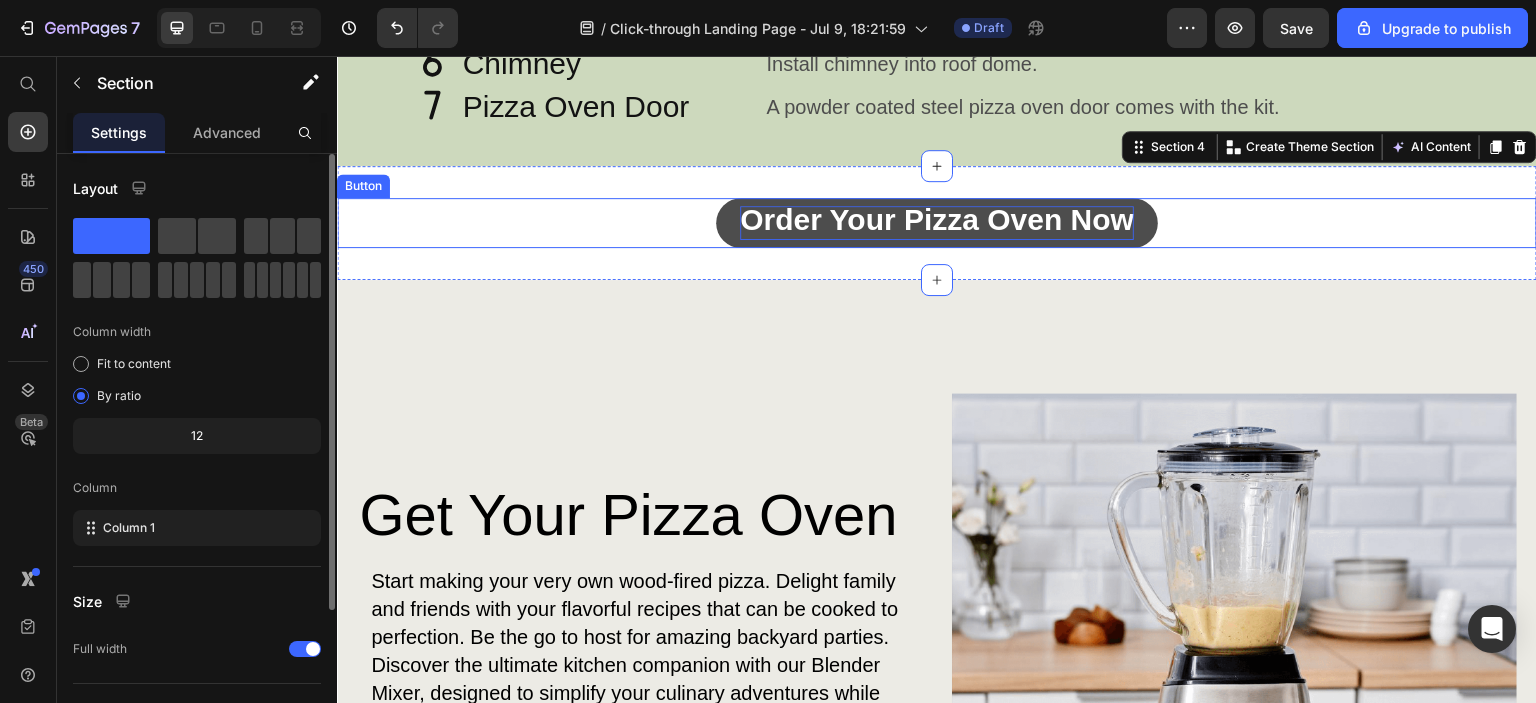 click on "Order Your Pizza Oven Now" at bounding box center (937, 219) 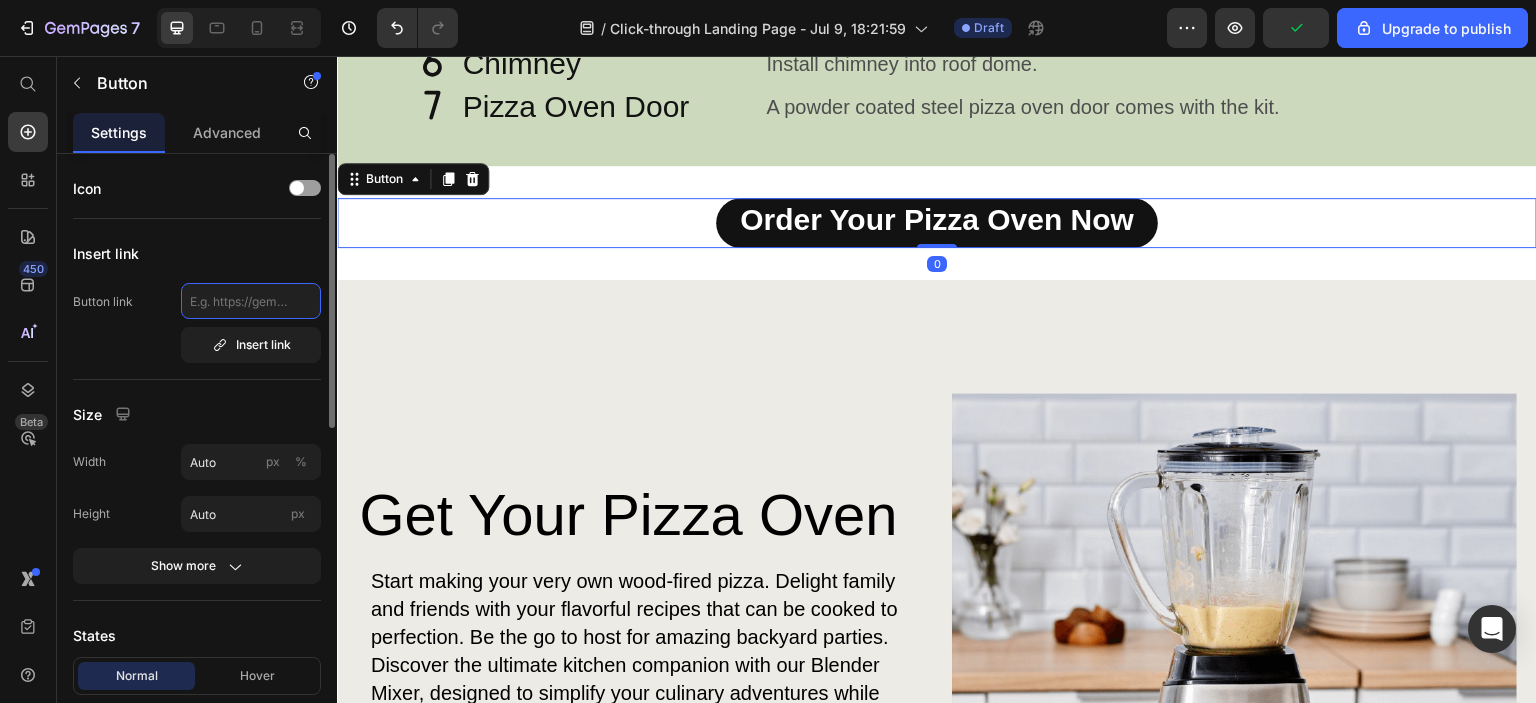 click 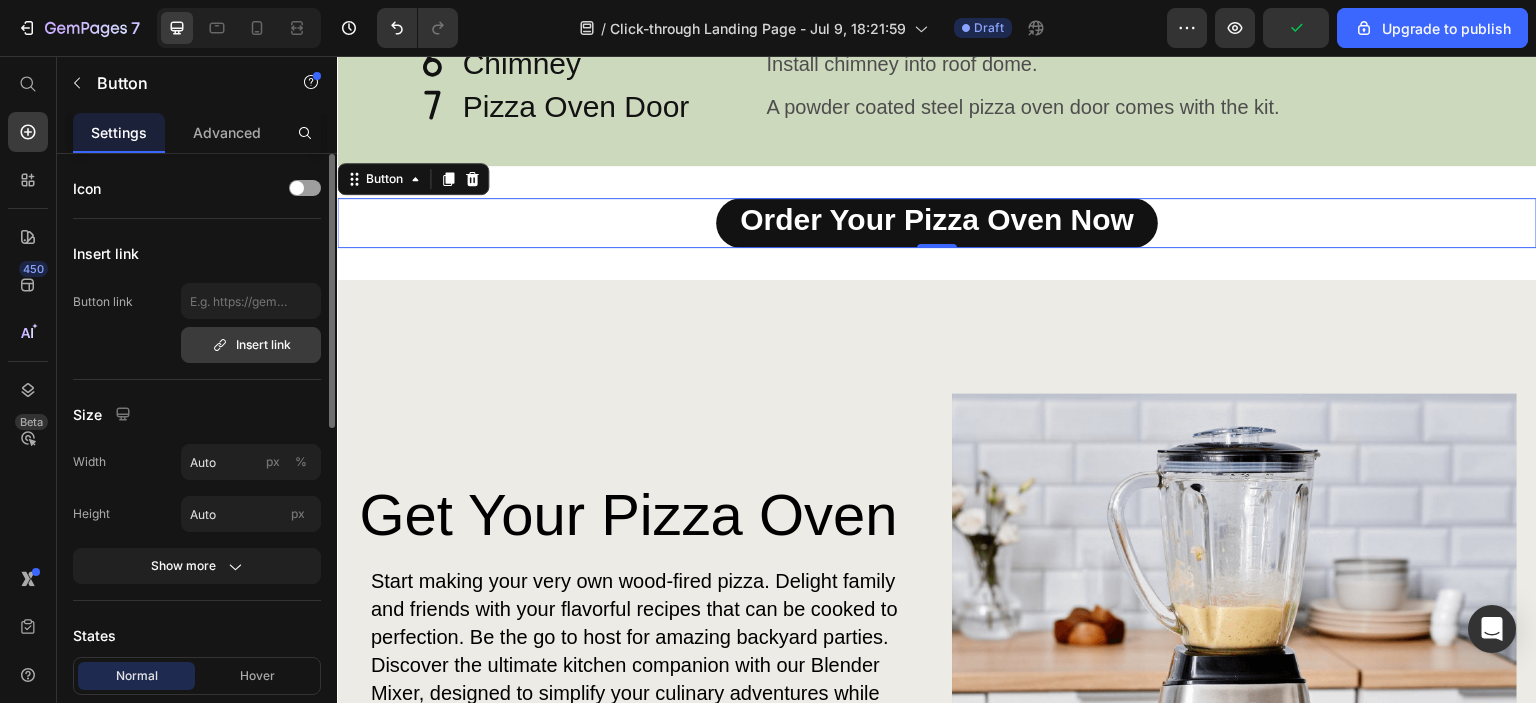 click on "Insert link" at bounding box center [251, 345] 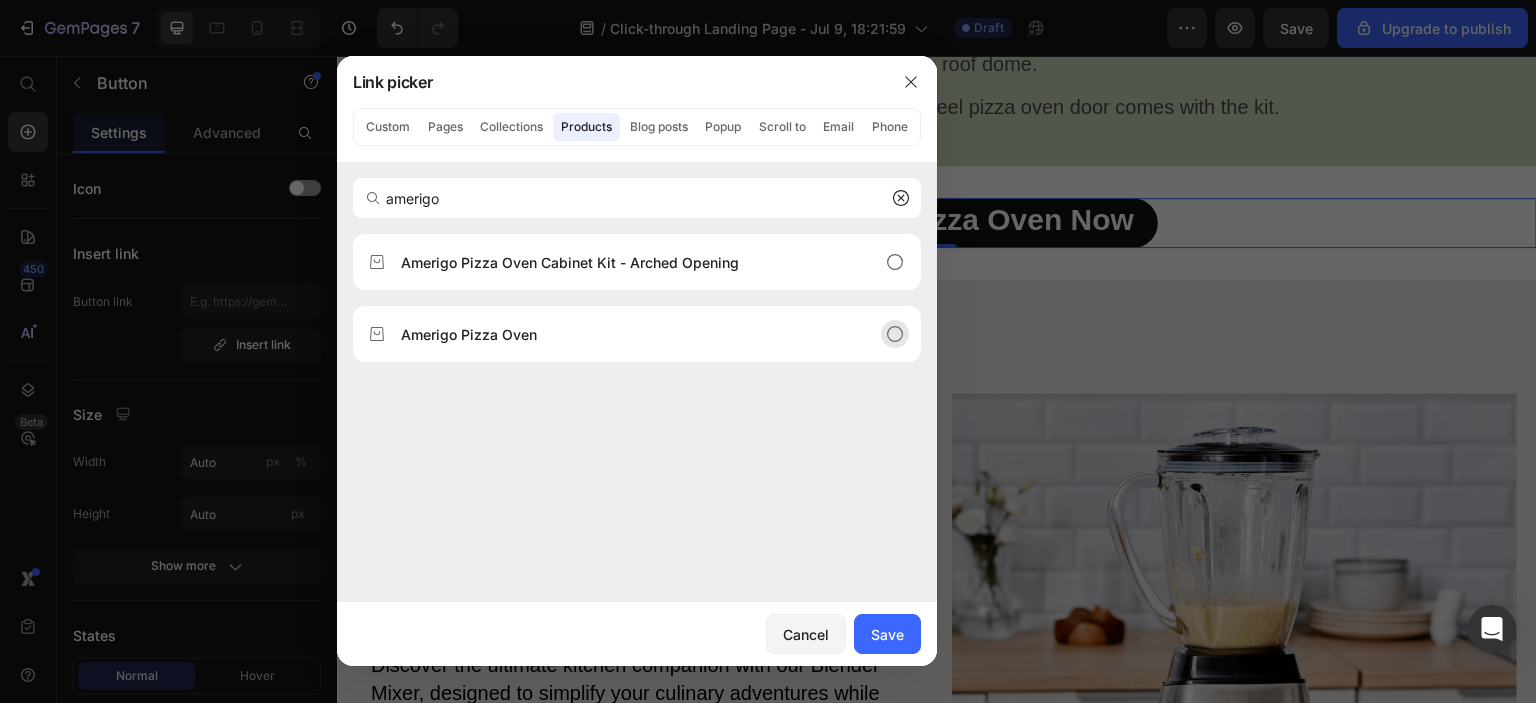 type on "amerigo" 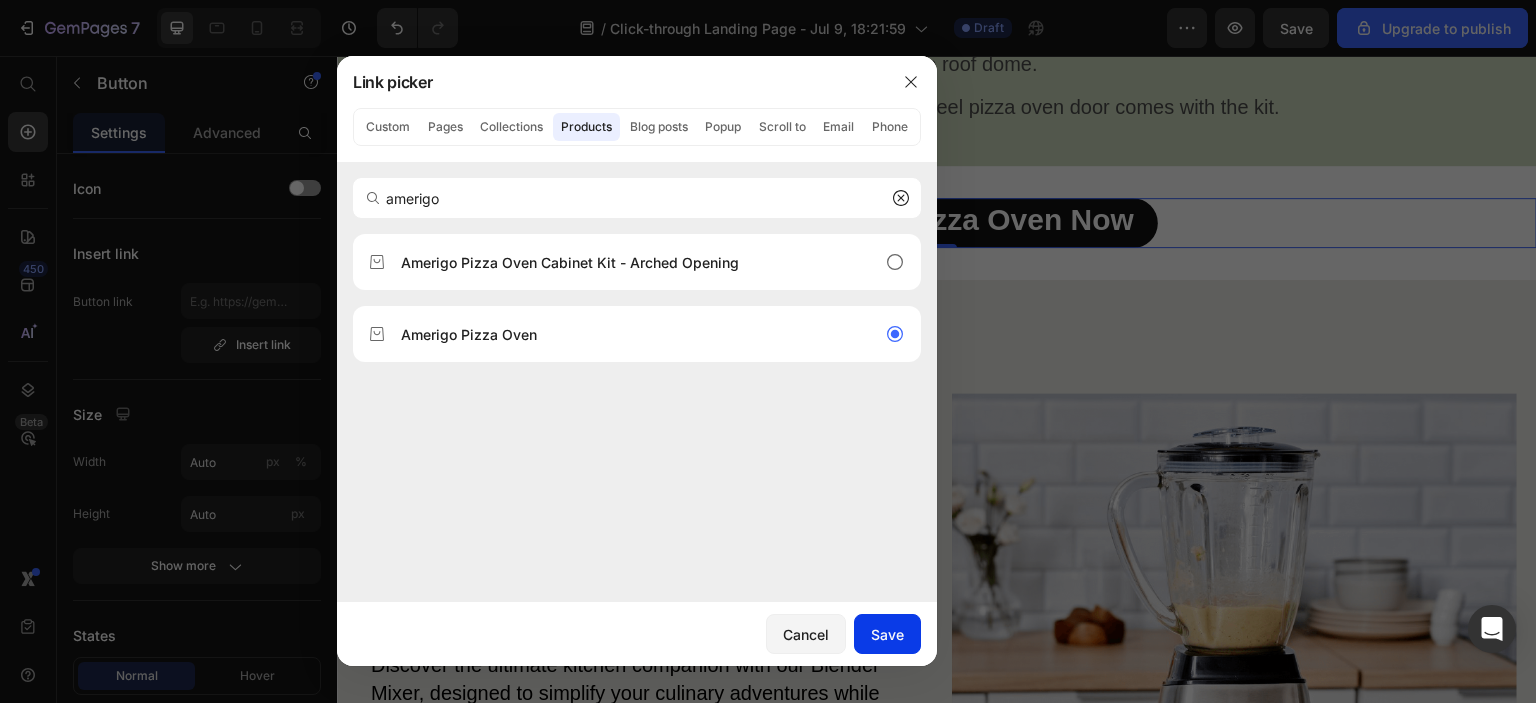 click on "Save" 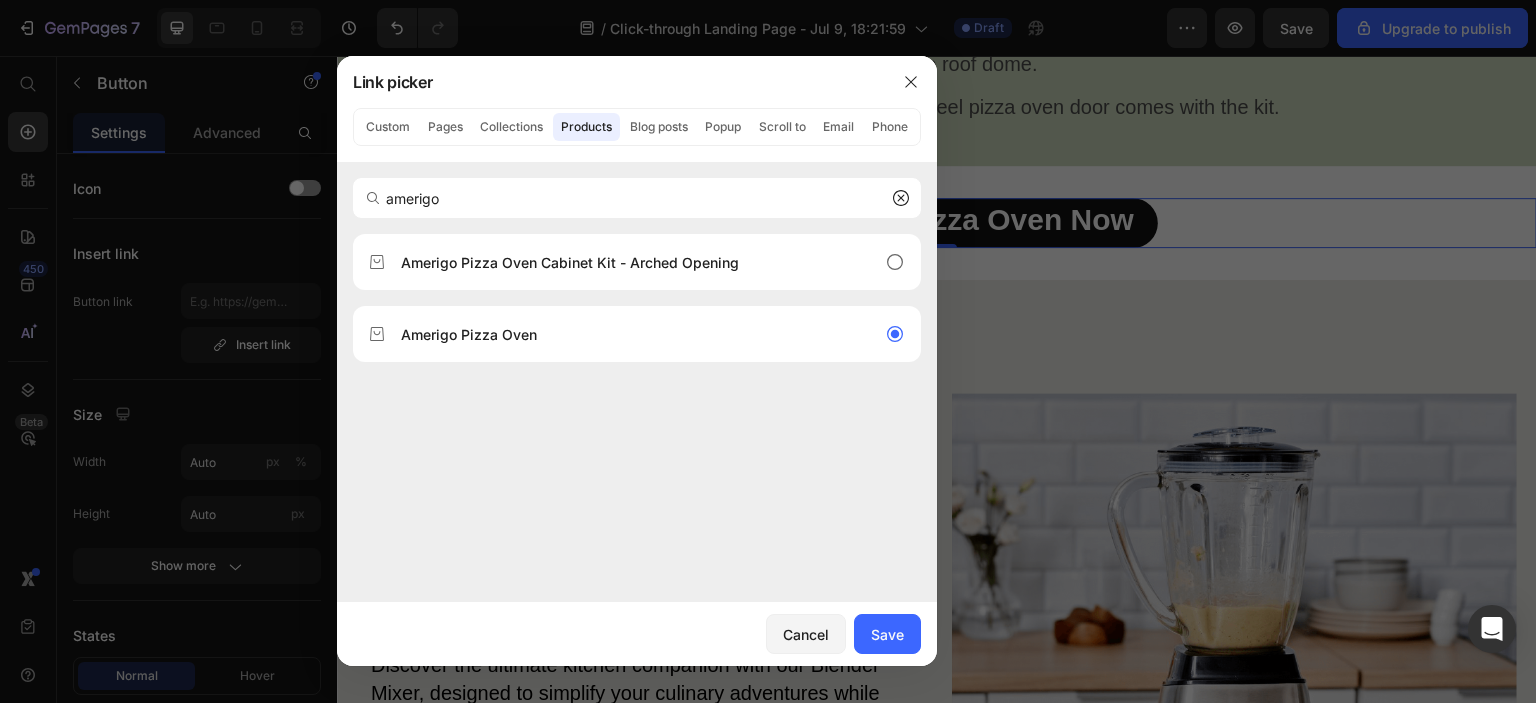 type on "/products/amerigo-pizza-oven" 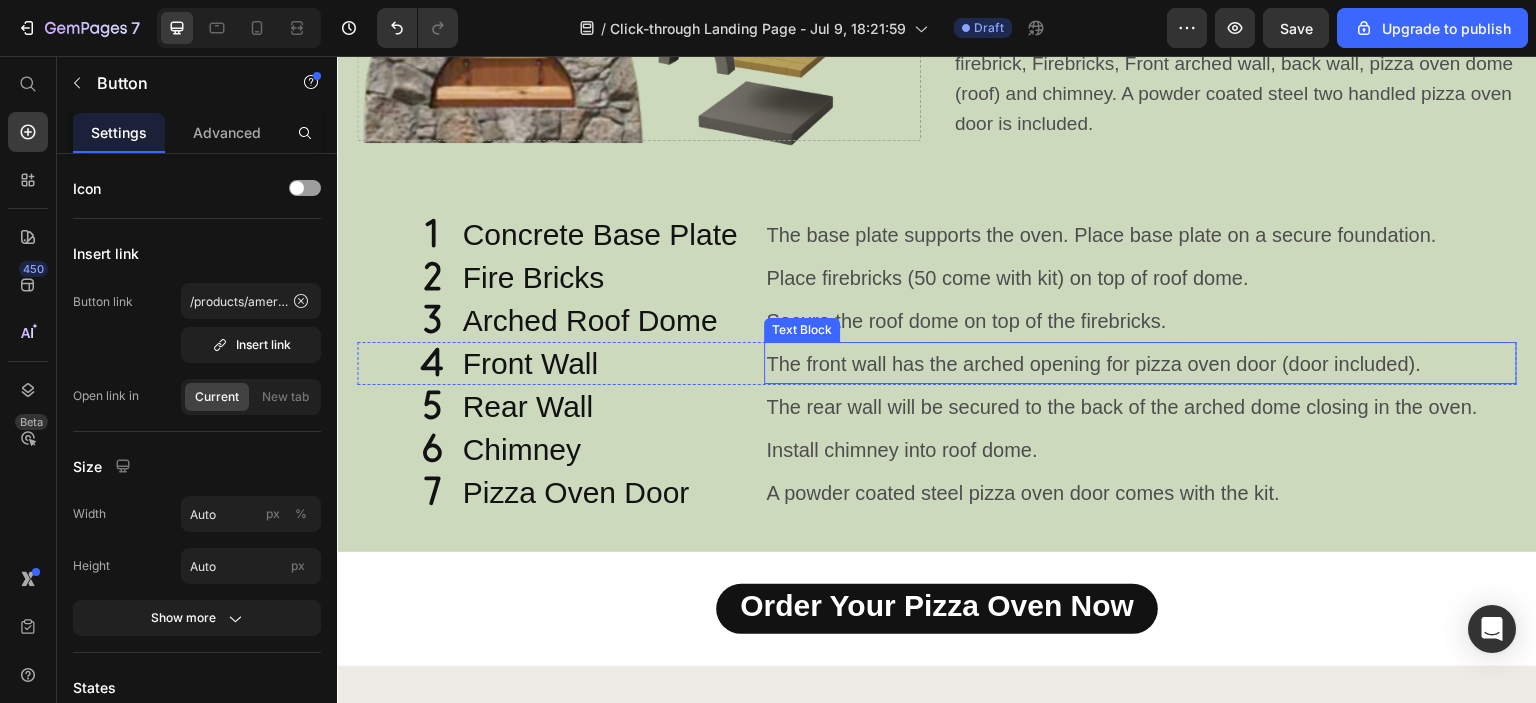 scroll, scrollTop: 1400, scrollLeft: 0, axis: vertical 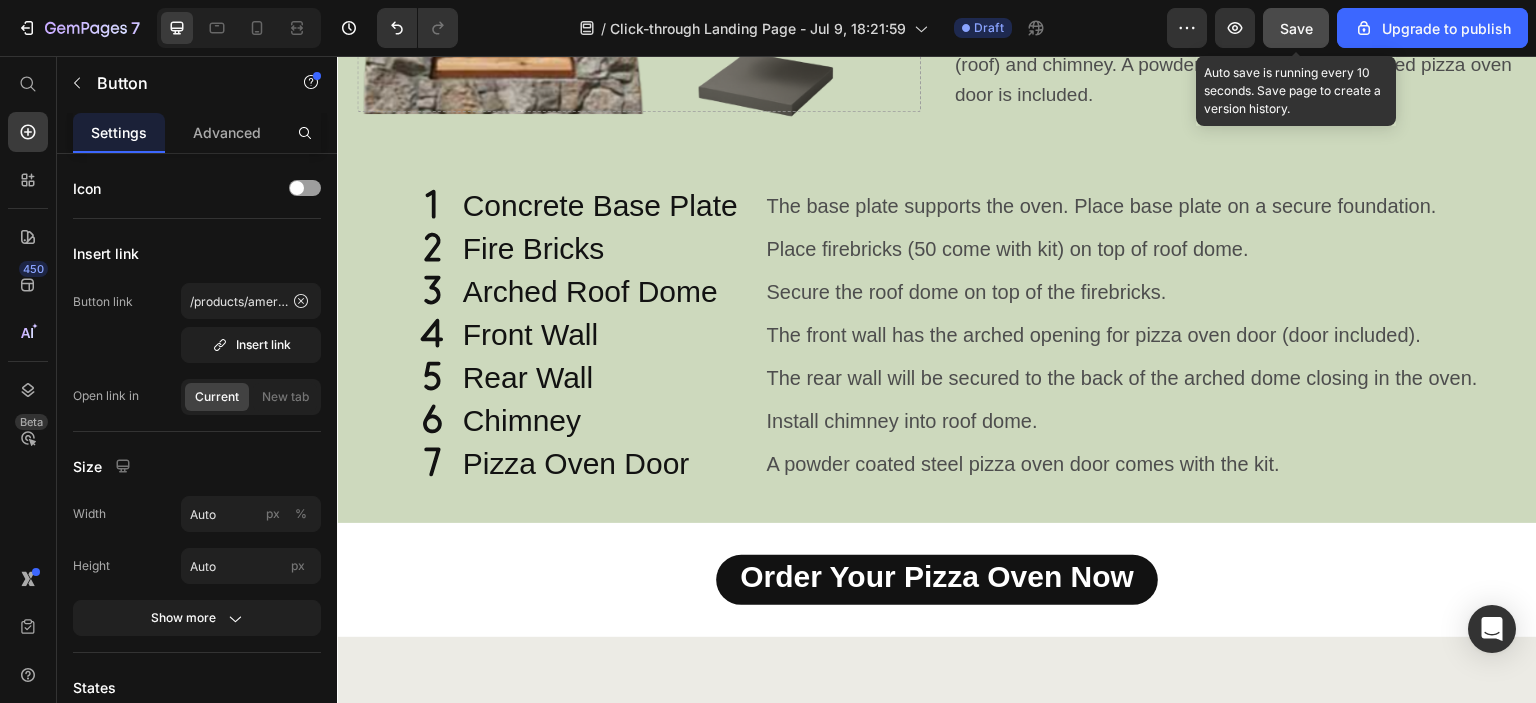click on "Save" at bounding box center [1296, 28] 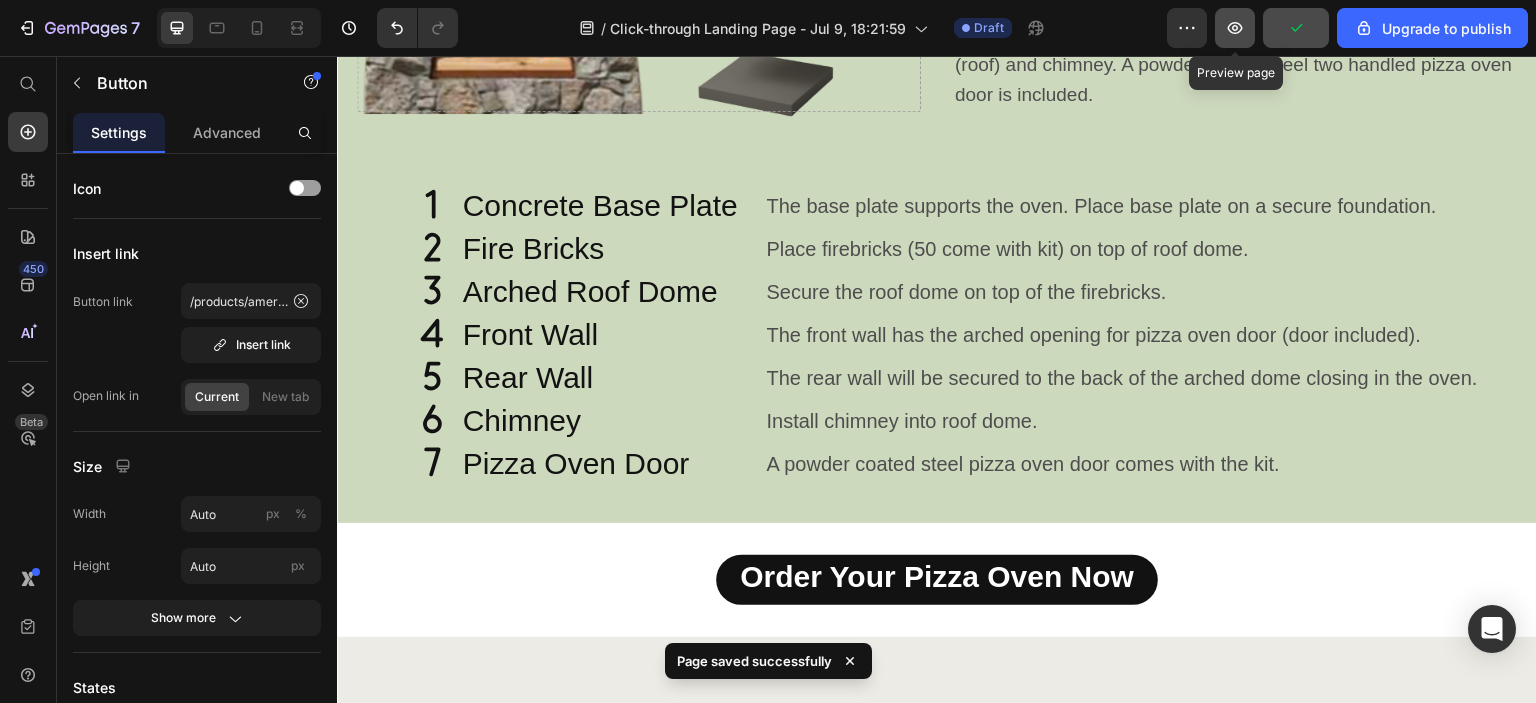 click 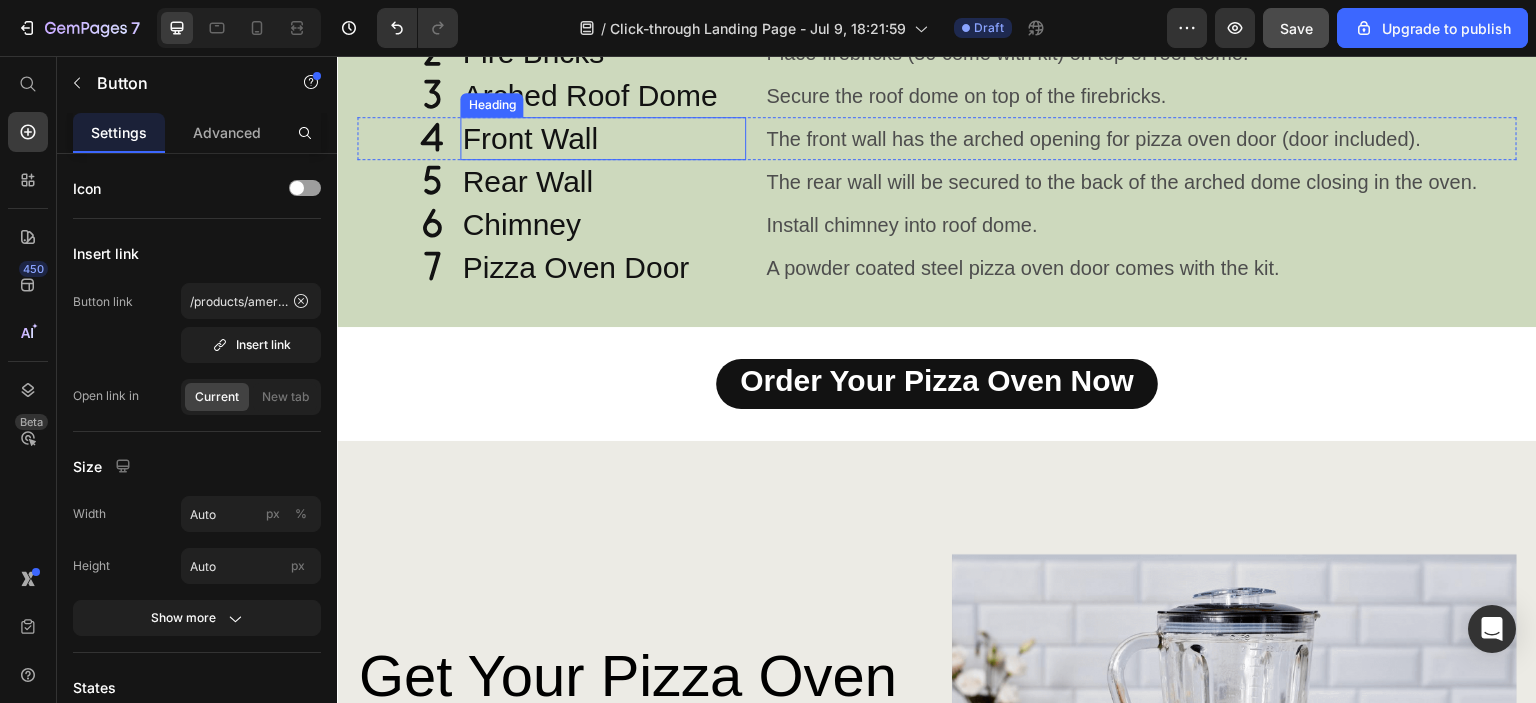 scroll, scrollTop: 1600, scrollLeft: 0, axis: vertical 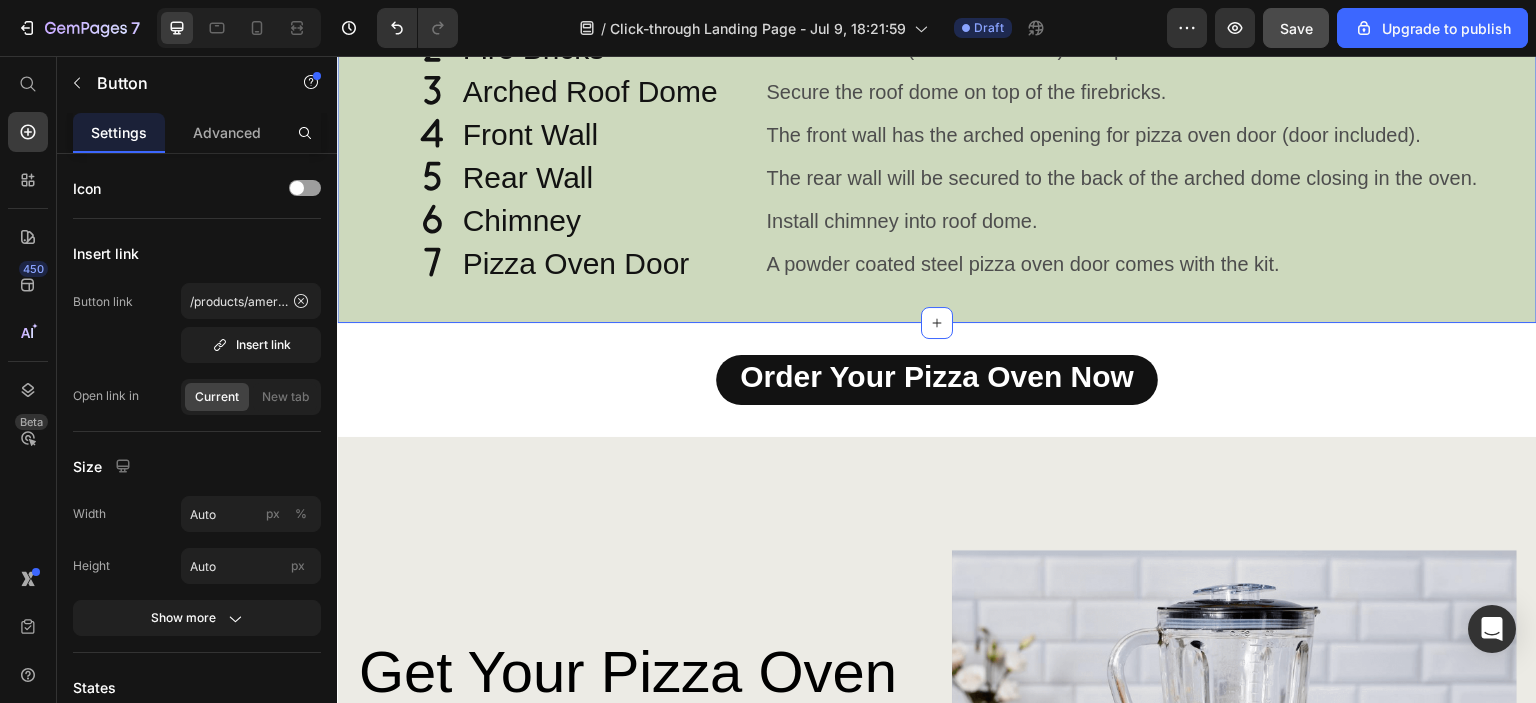 click on "Amerigo Components Heading The Amerigo Pizza Oven comes with 7 components: Base for firebrick, Firebricks, Front arched wall, back wall, pizza oven dome (roof) and chimney. A powder coated steel two handled pizza oven door is included.  Text Block Row
Drop element here Hero Banner
Icon Concrete Base Plate Heading The base plate supports the oven. Place base plate on a secure foundation. Text Block Row
Icon Fire Bricks Heading Place firebricks (50 come with kit) on top of roof dome. Text Block Row
Icon Arched Roof Dome Heading Secure the roof dome on top of the firebricks. Text Block Row
Icon Front Wall Heading The front wall has the arched opening for pizza oven door (door included). Text Block Row
Icon Rear Wall Heading The rear wall will be secured to the back of the arched dome closing in the oven. Text Block Row
Icon Chimney Heading Install chimney into roof dome. Text Block Row Icon Heading" at bounding box center [937, -20] 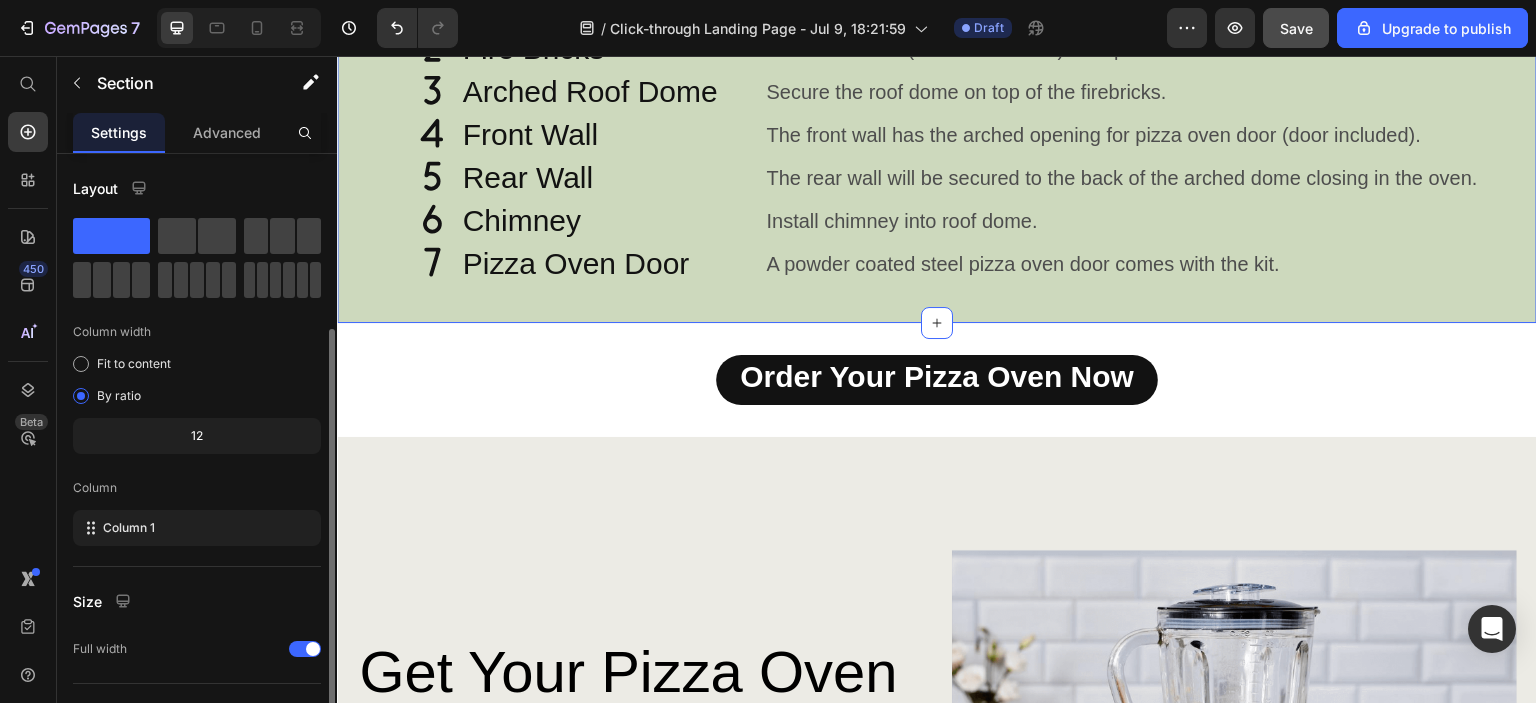 scroll, scrollTop: 200, scrollLeft: 0, axis: vertical 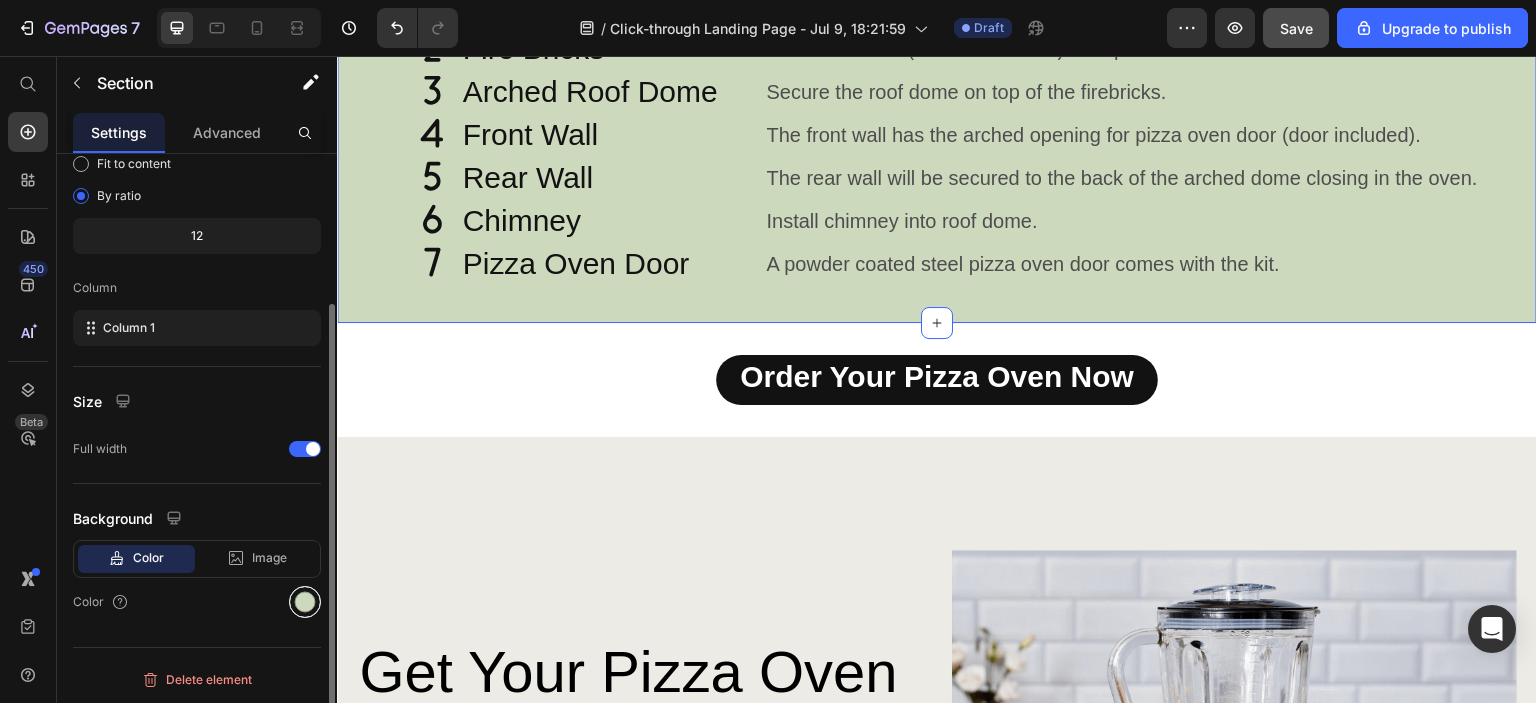 click at bounding box center (305, 602) 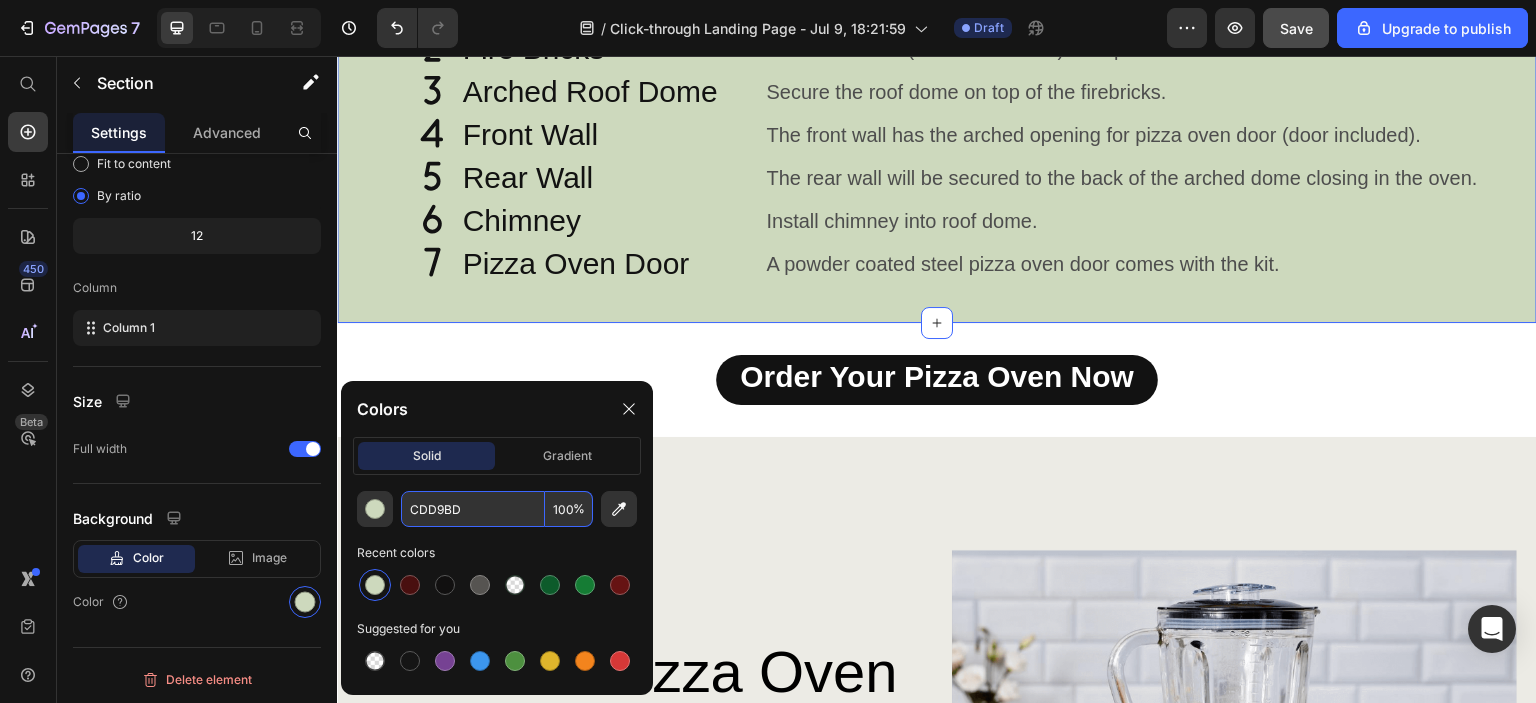 click on "CDD9BD" at bounding box center (473, 509) 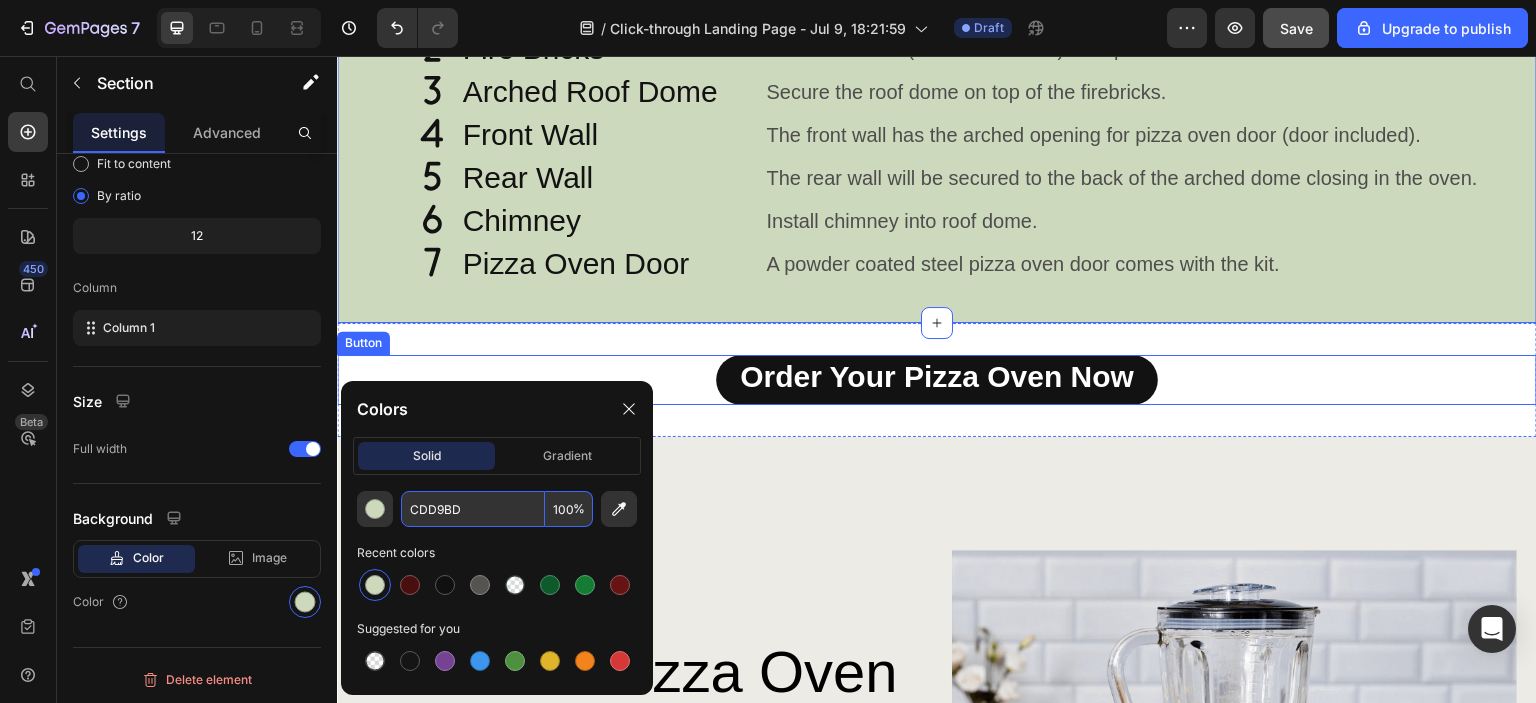 click on "Order Your Pizza Oven Now Button" at bounding box center (937, 380) 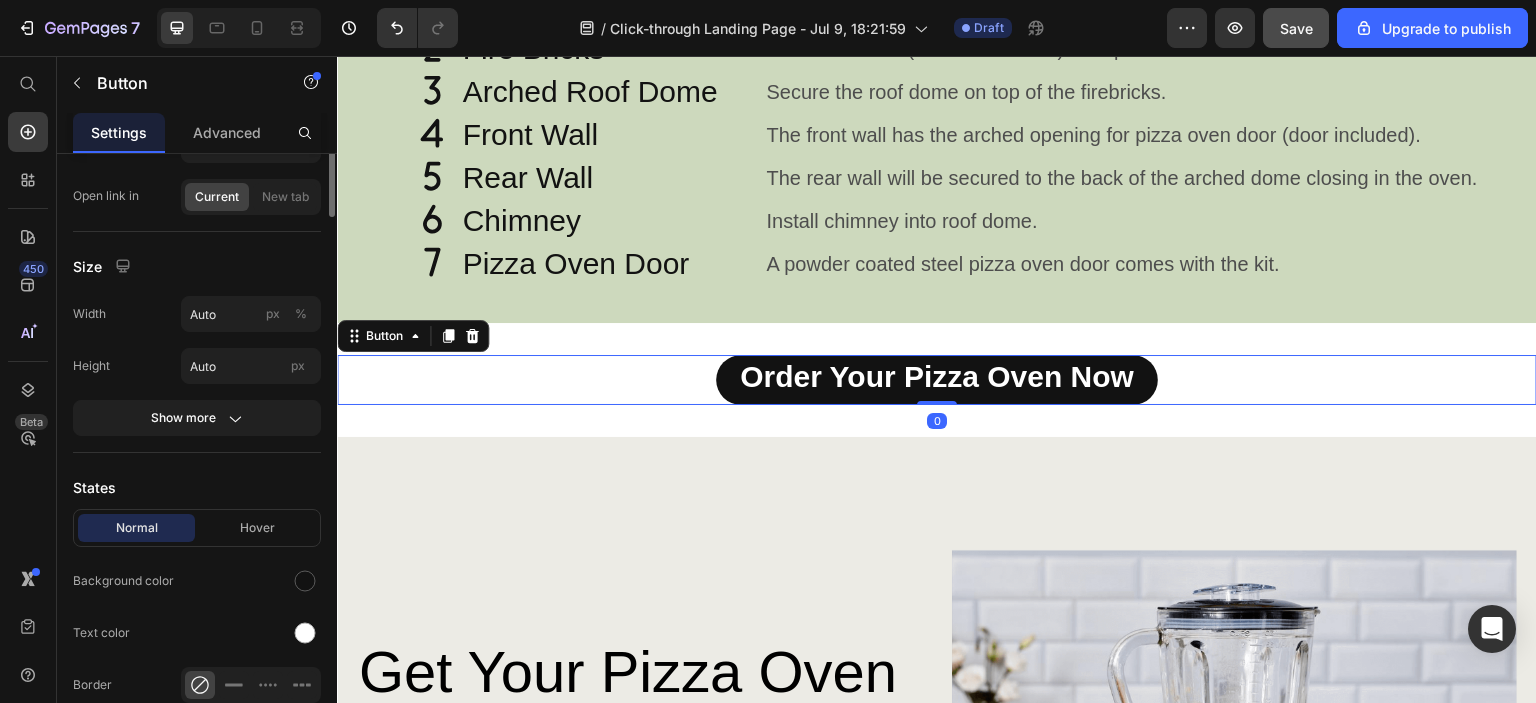 scroll, scrollTop: 0, scrollLeft: 0, axis: both 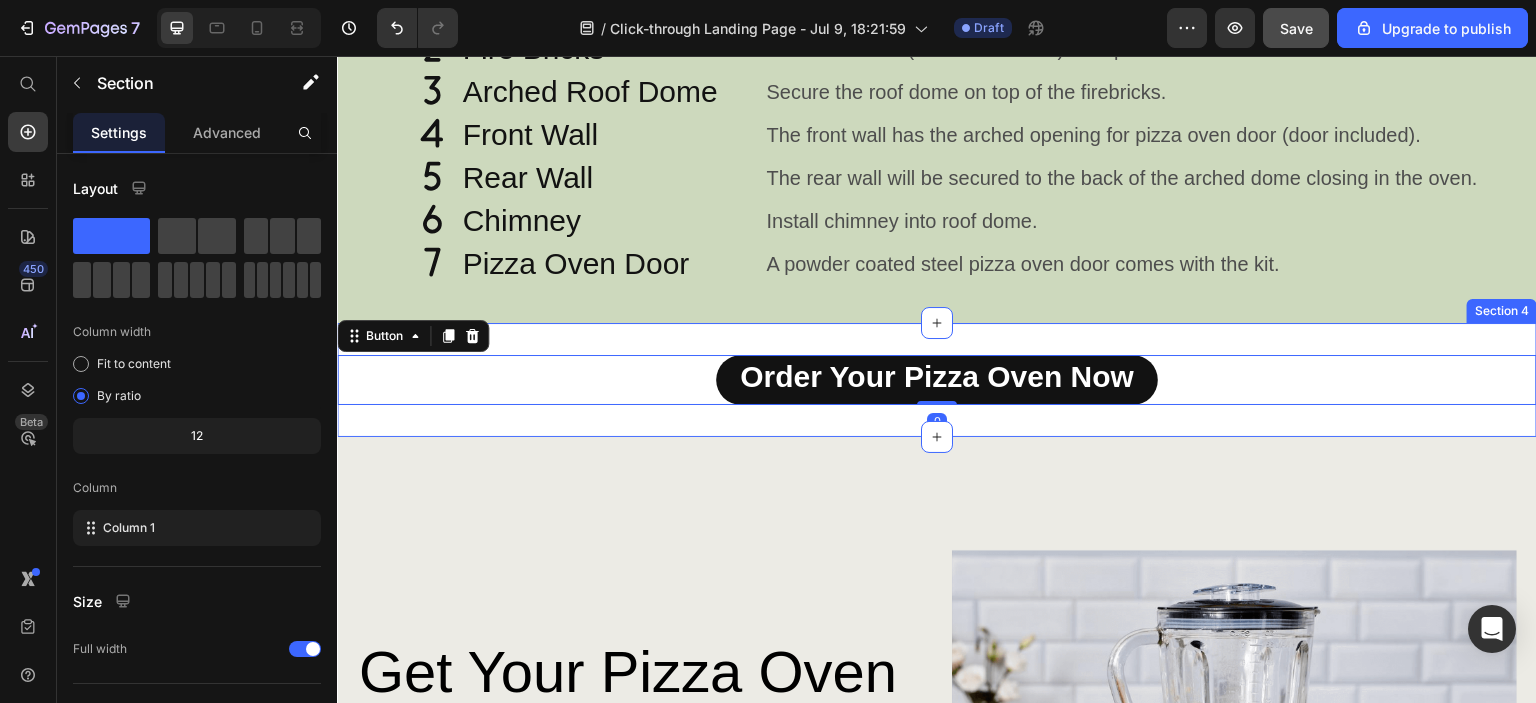 click on "Order Your Pizza Oven Now Button   0 Section 4" at bounding box center [937, 380] 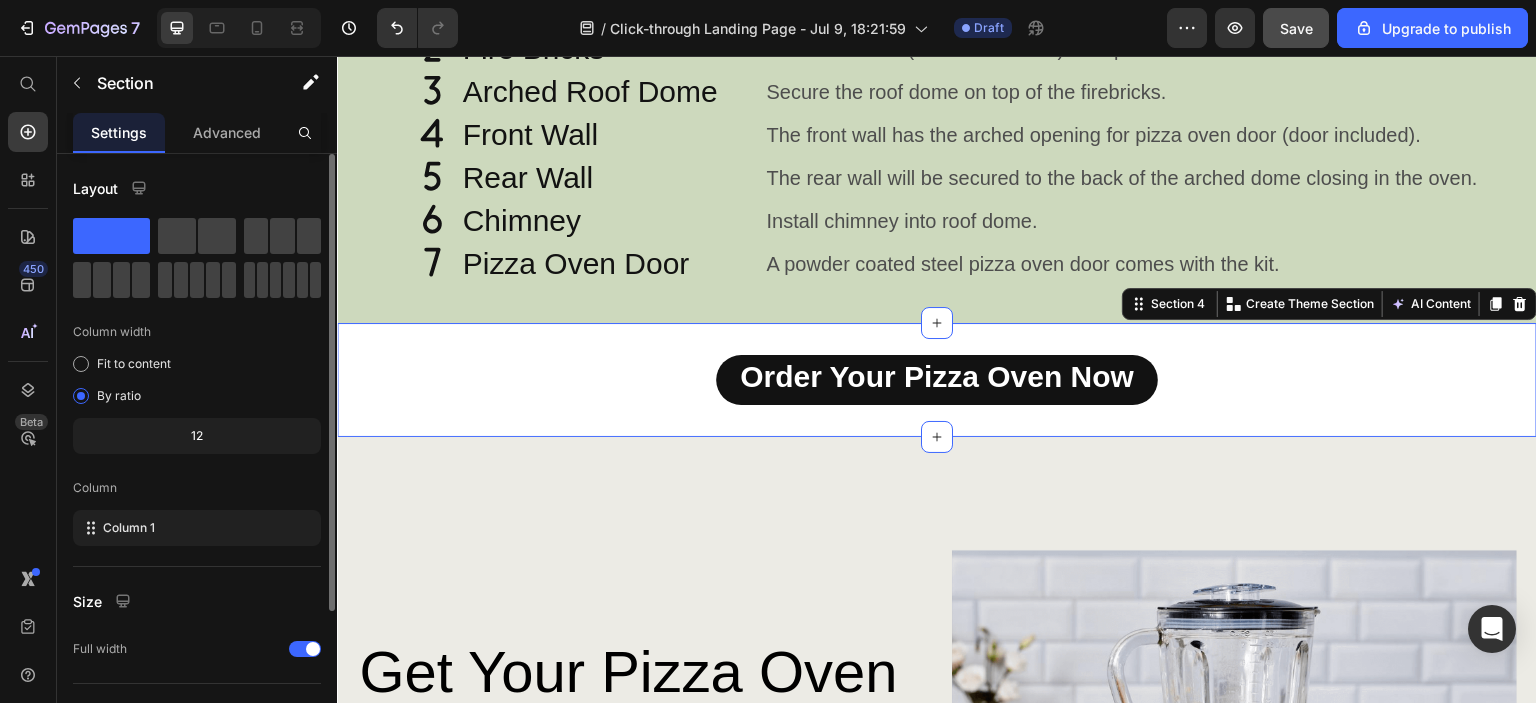 scroll, scrollTop: 200, scrollLeft: 0, axis: vertical 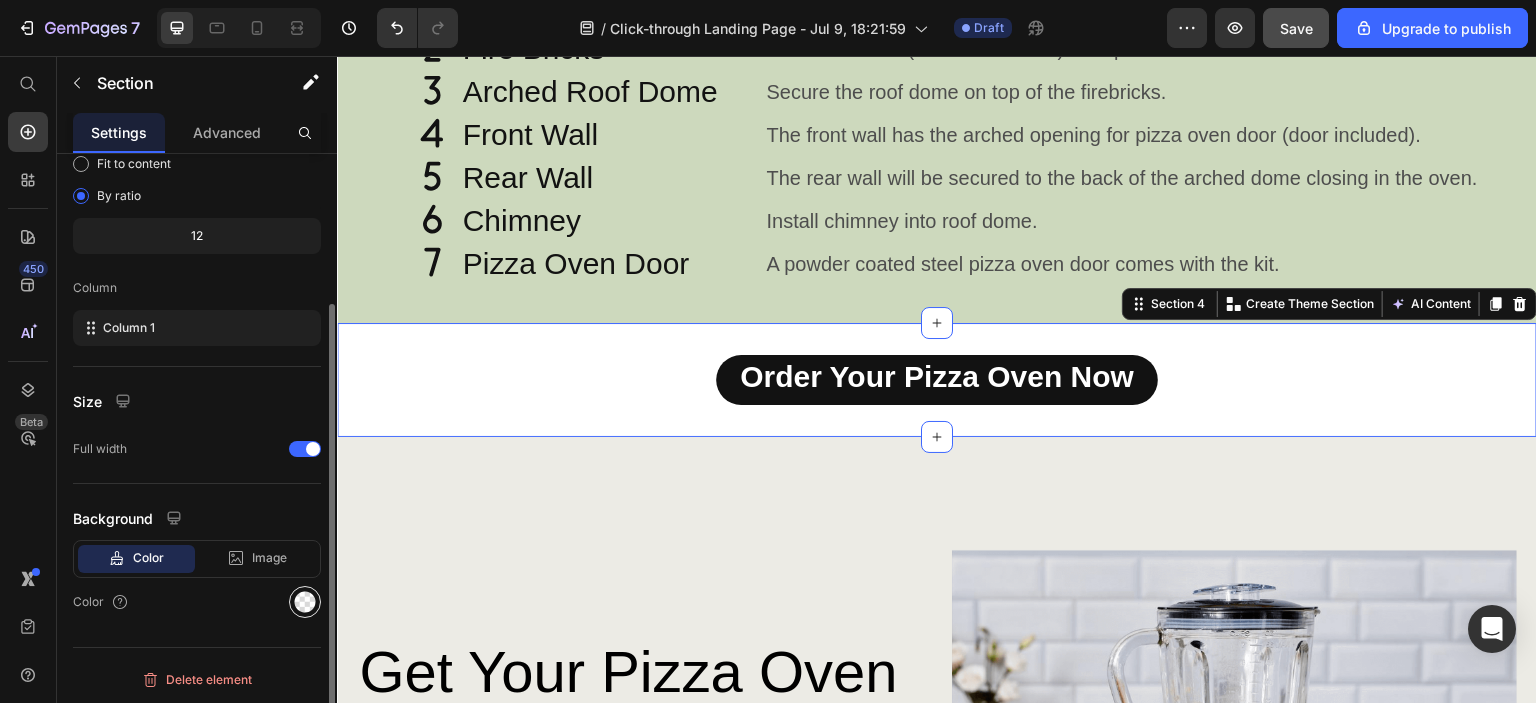 click at bounding box center [305, 602] 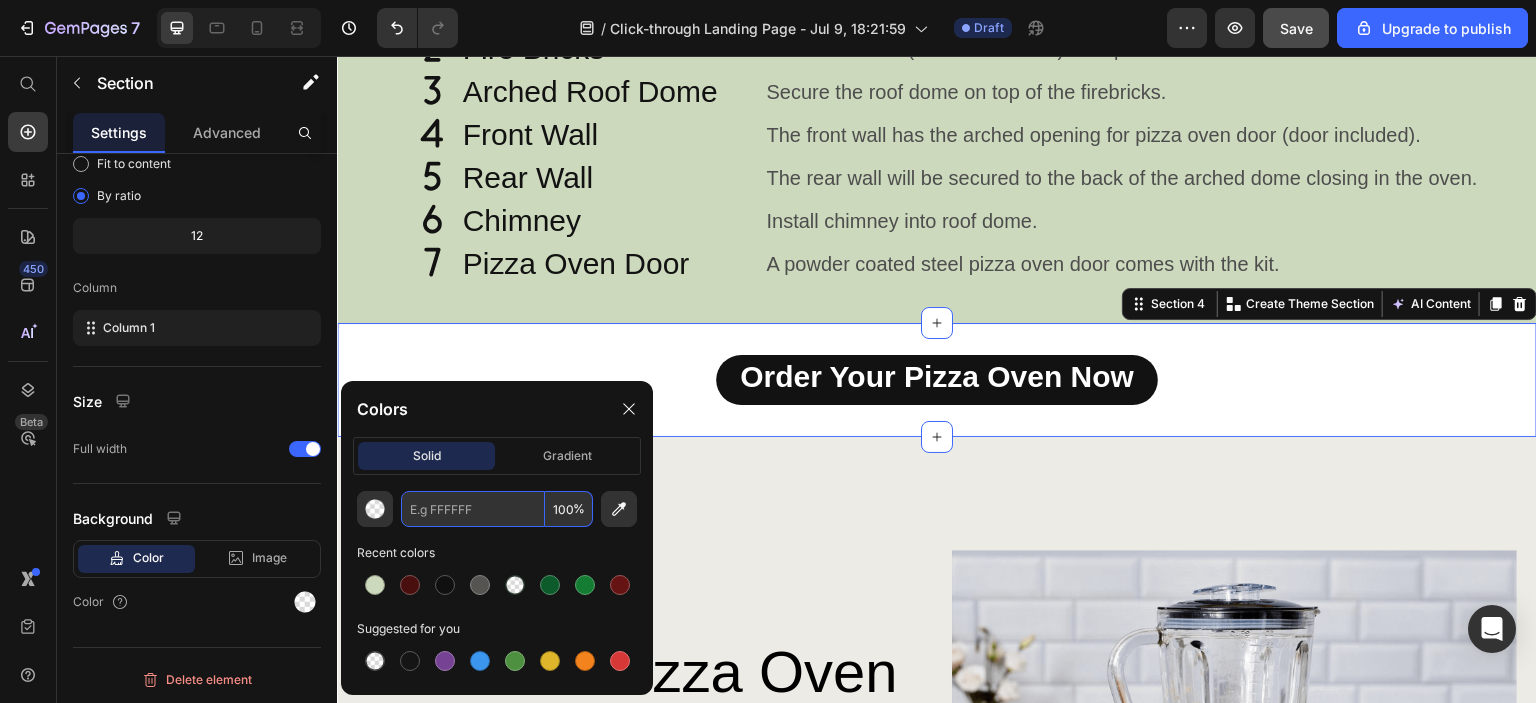 click at bounding box center (473, 509) 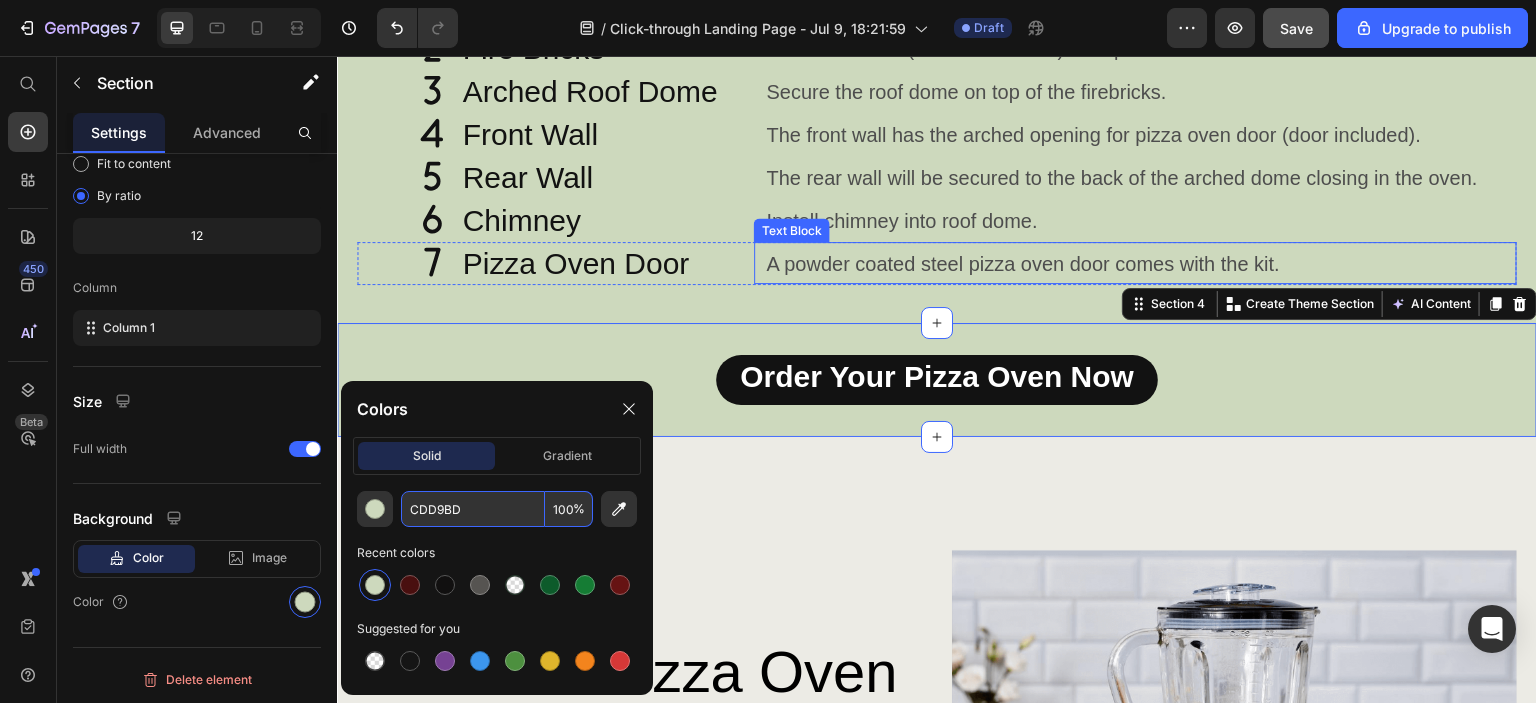 click on "Install chimney into roof dome." at bounding box center [1140, 221] 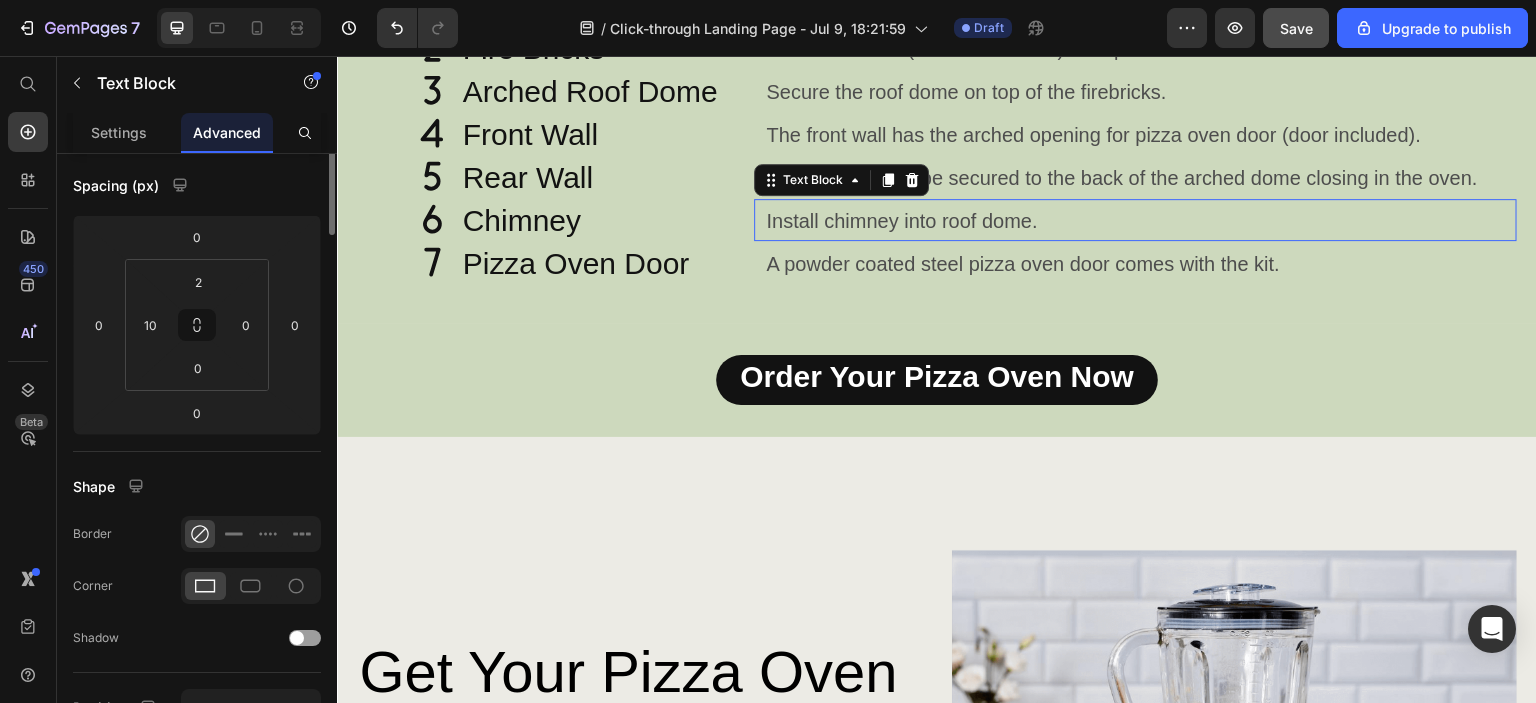 scroll, scrollTop: 0, scrollLeft: 0, axis: both 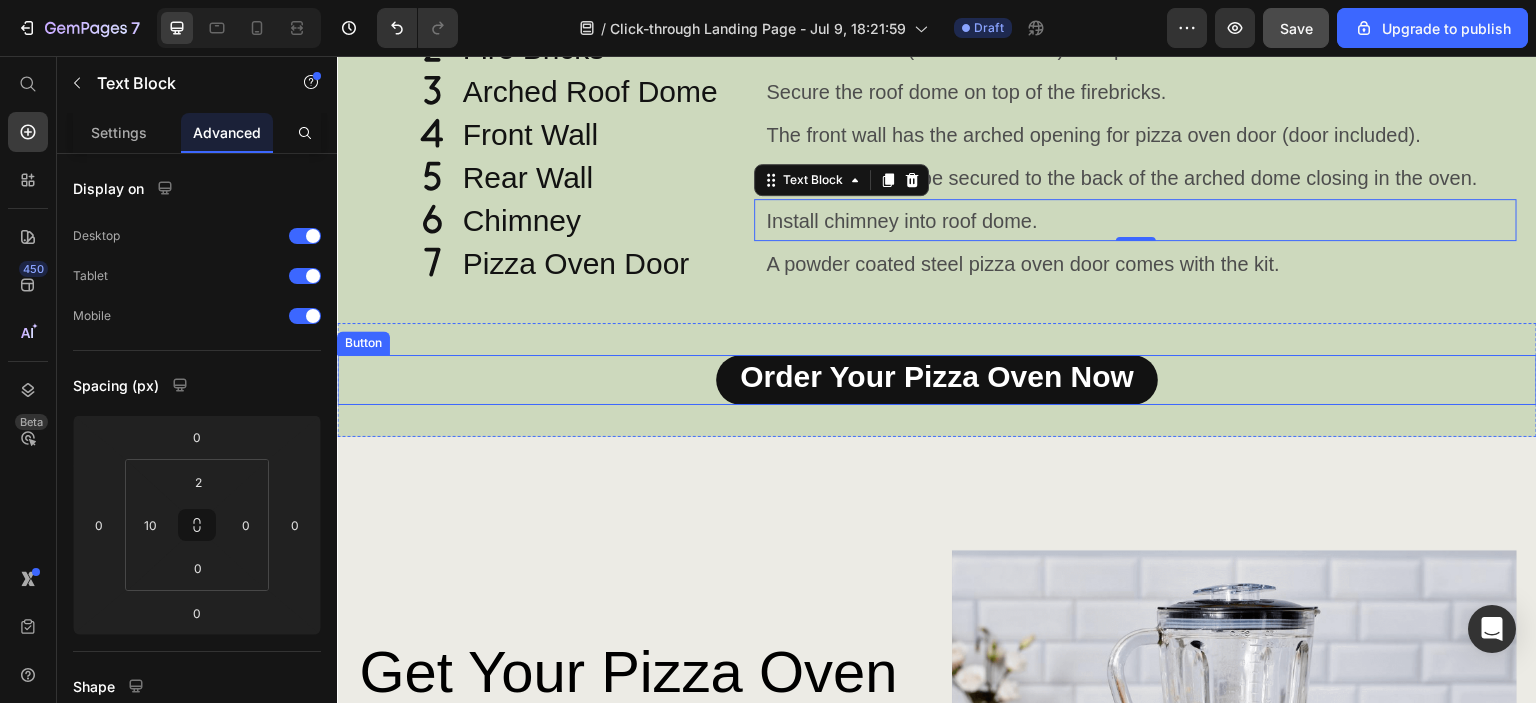 click on "Order Your Pizza Oven Now Button" at bounding box center [937, 380] 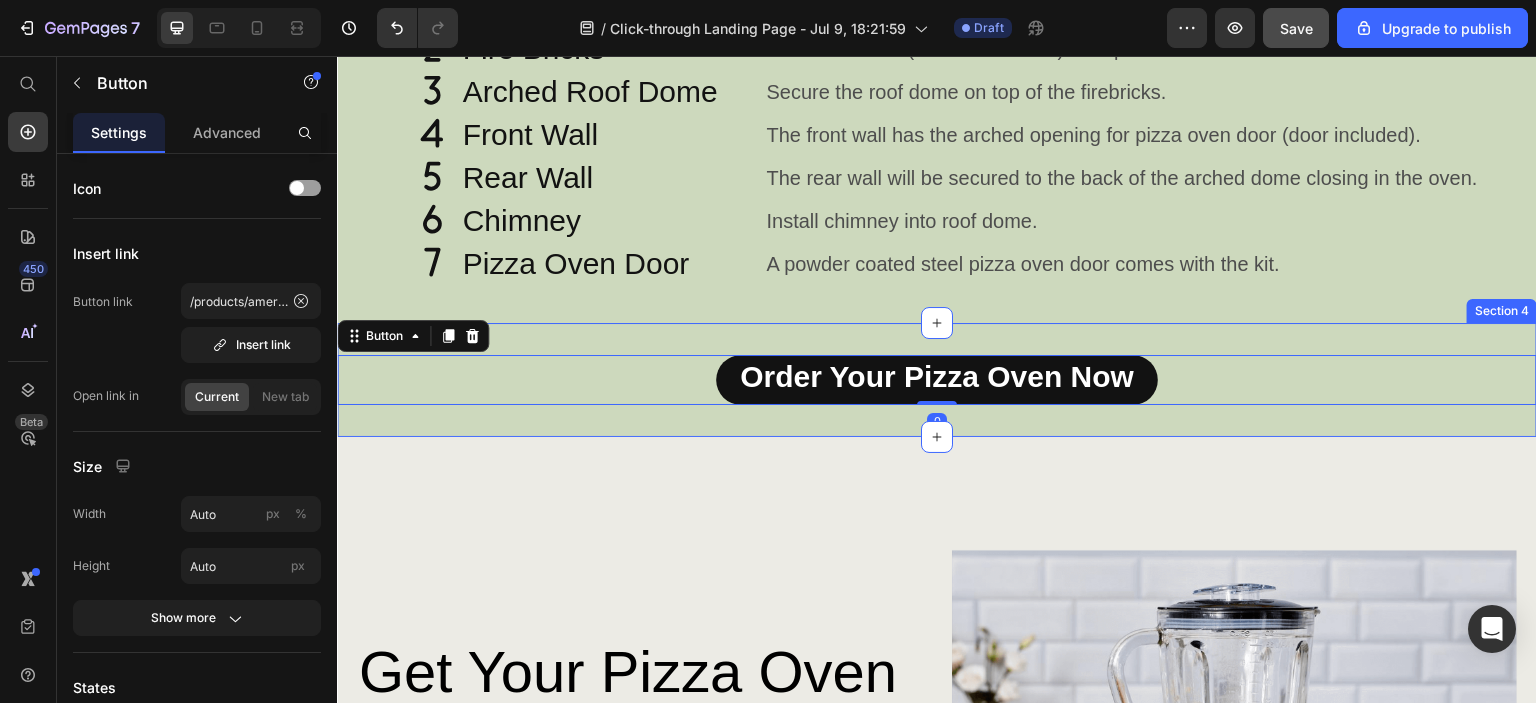 click on "Order Your Pizza Oven Now Button   0 Section 4" at bounding box center (937, 380) 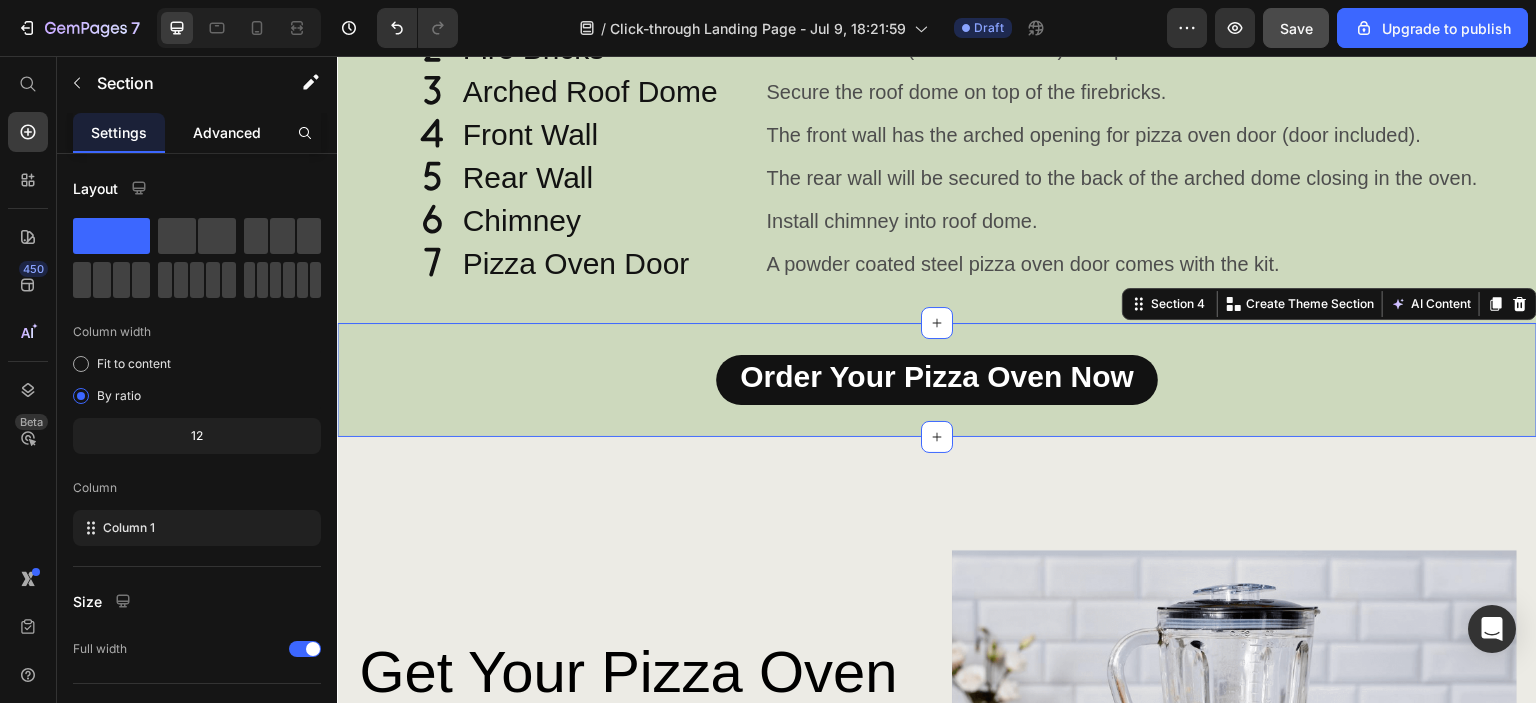 click on "Advanced" at bounding box center [227, 132] 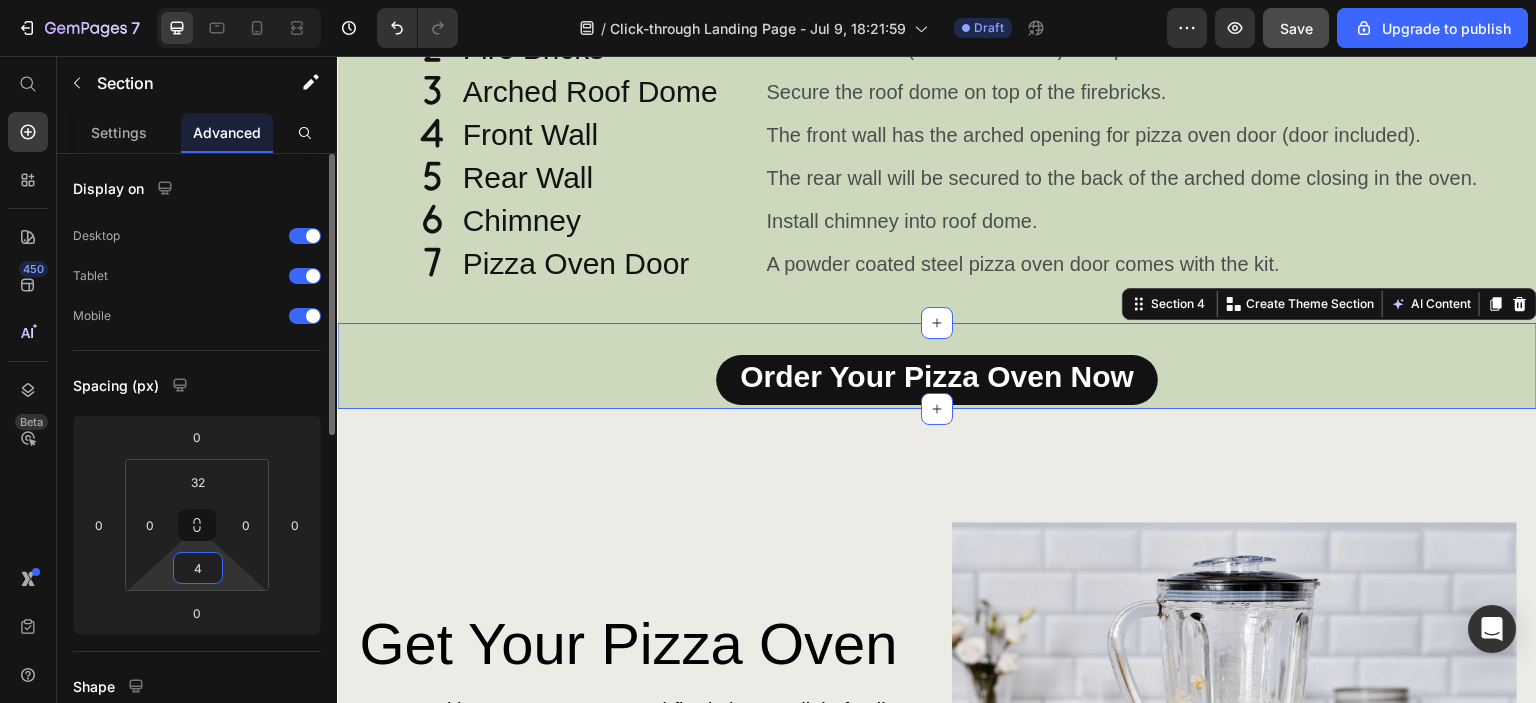type on "40" 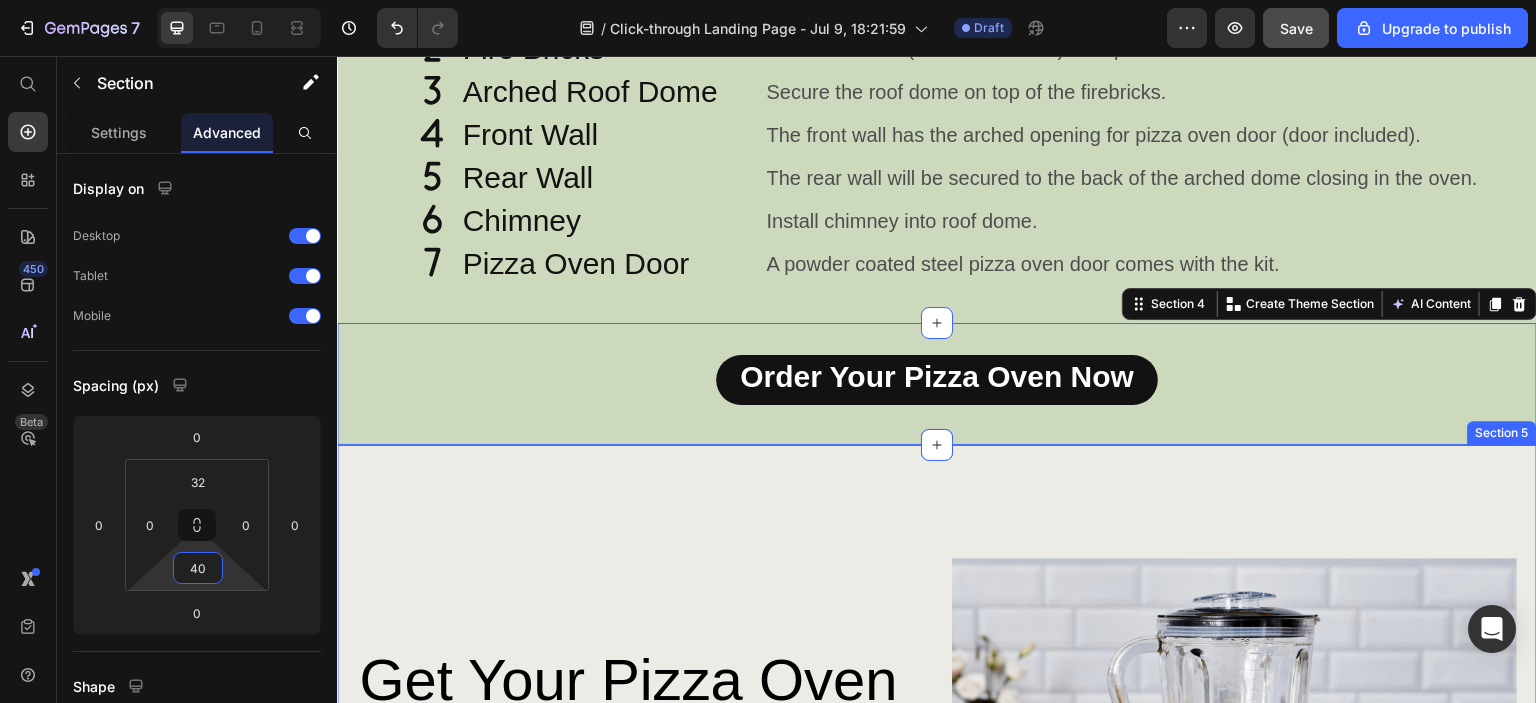 drag, startPoint x: 649, startPoint y: 596, endPoint x: 793, endPoint y: 601, distance: 144.08678 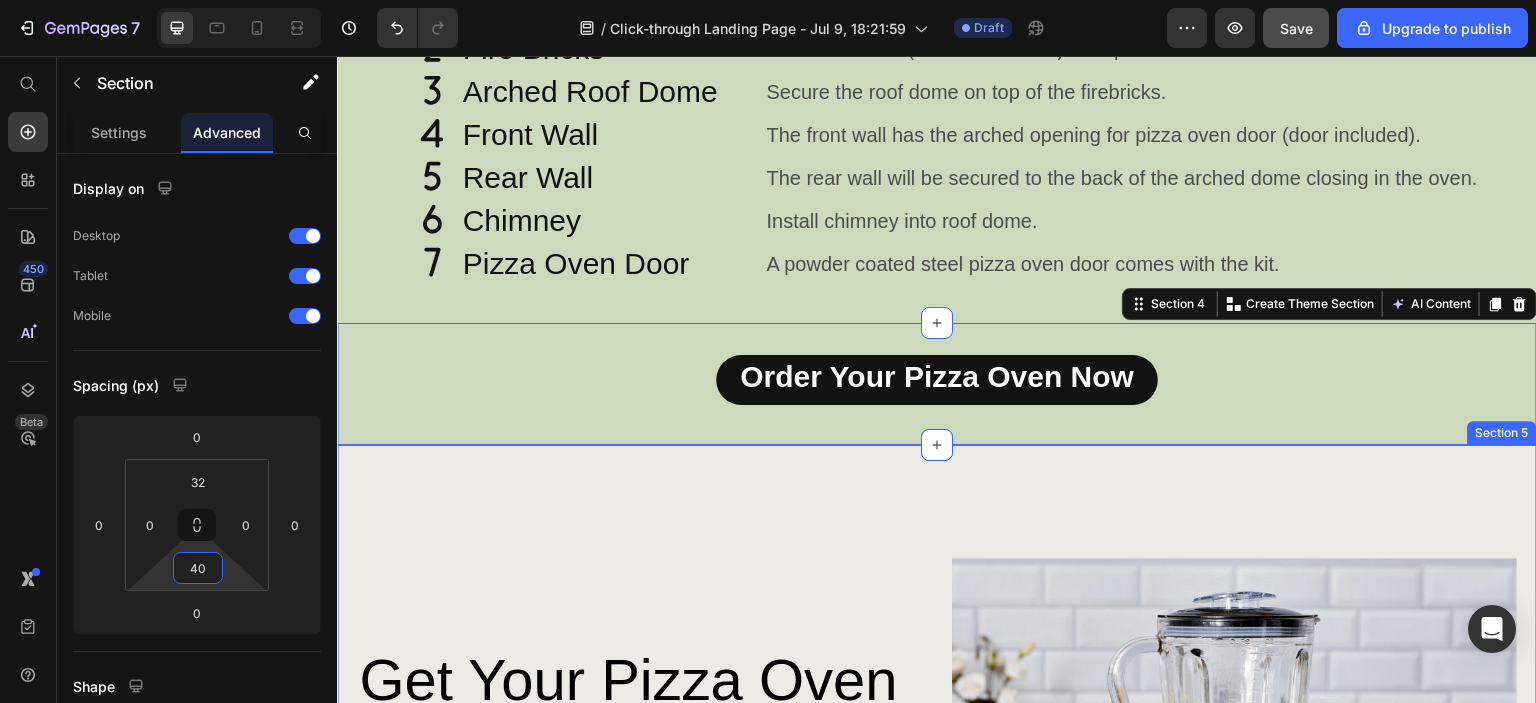 click on "Get Your Pizza Oven Heading Start making your very own wood-fired pizza. Delight family and friends with your flavorful recipes that can be cooked to perfection. Be the go to host for amazing backyard parties. Discover the ultimate kitchen companion with our Blender Mixer, designed to simplify your culinary adventures while delivering unmatched performance and versatility. Text Block GET YOURS NOW Button Image Row Section 5" at bounding box center [937, 841] 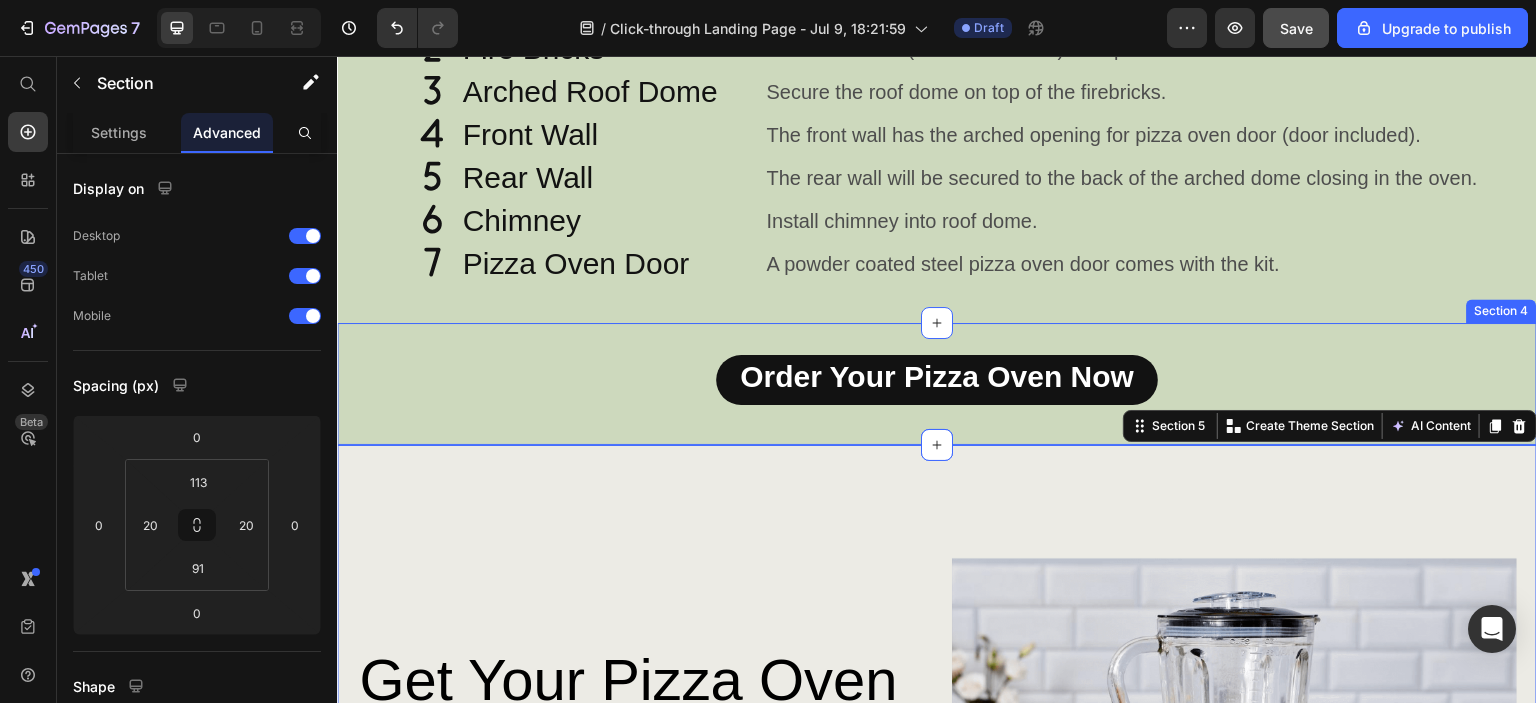 click on "Order Your Pizza Oven Now Button Section 4" at bounding box center (937, 384) 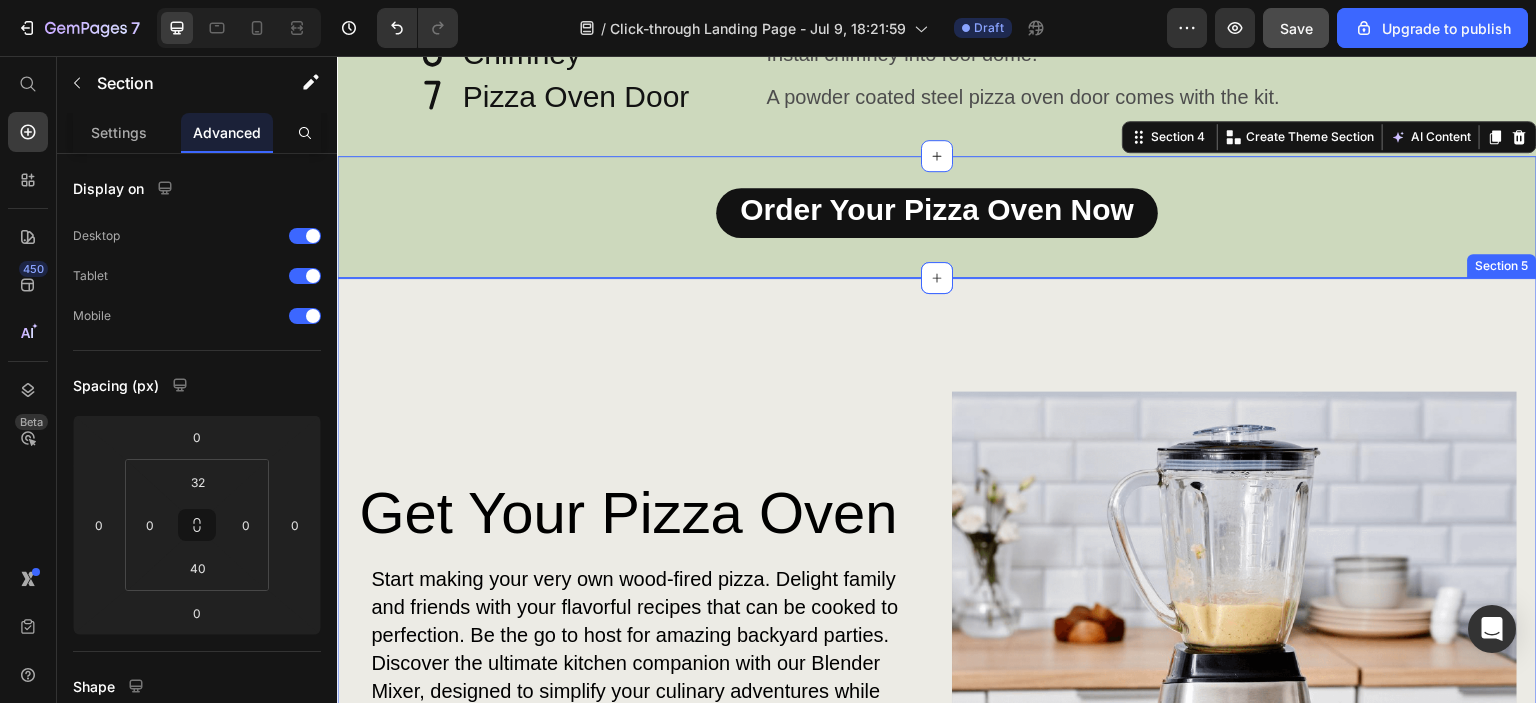scroll, scrollTop: 1900, scrollLeft: 0, axis: vertical 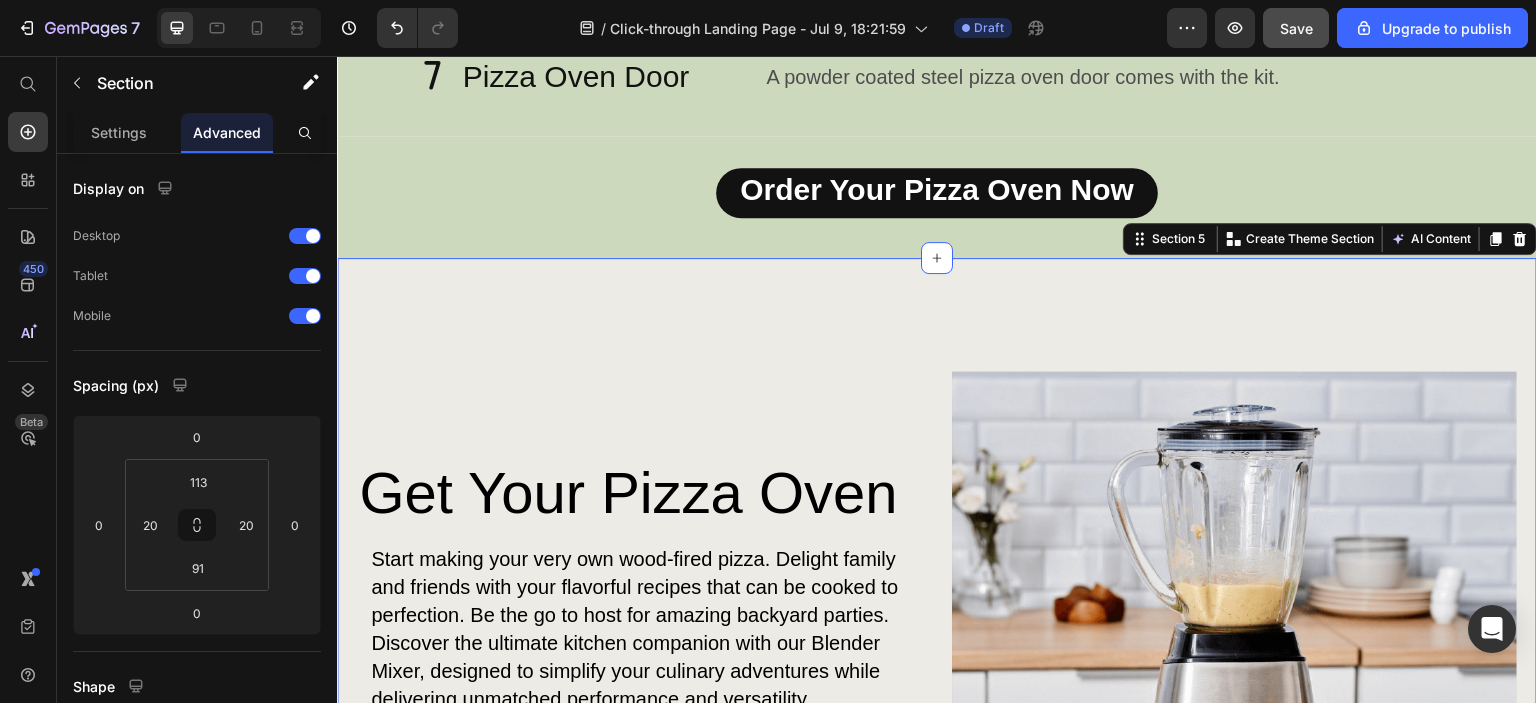 click on "Get Your Pizza Oven Heading Start making your very own wood-fired pizza. Delight family and friends with your flavorful recipes that can be cooked to perfection. Be the go to host for amazing backyard parties. Discover the ultimate kitchen companion with our Blender Mixer, designed to simplify your culinary adventures while delivering unmatched performance and versatility. Text Block GET YOURS NOW Button Image Row Section 5   You can create reusable sections Create Theme Section AI Content Write with GemAI What would you like to describe here? Tone and Voice Persuasive Product Pizza Oven Thermal Blanket Show more Generate" at bounding box center [937, 654] 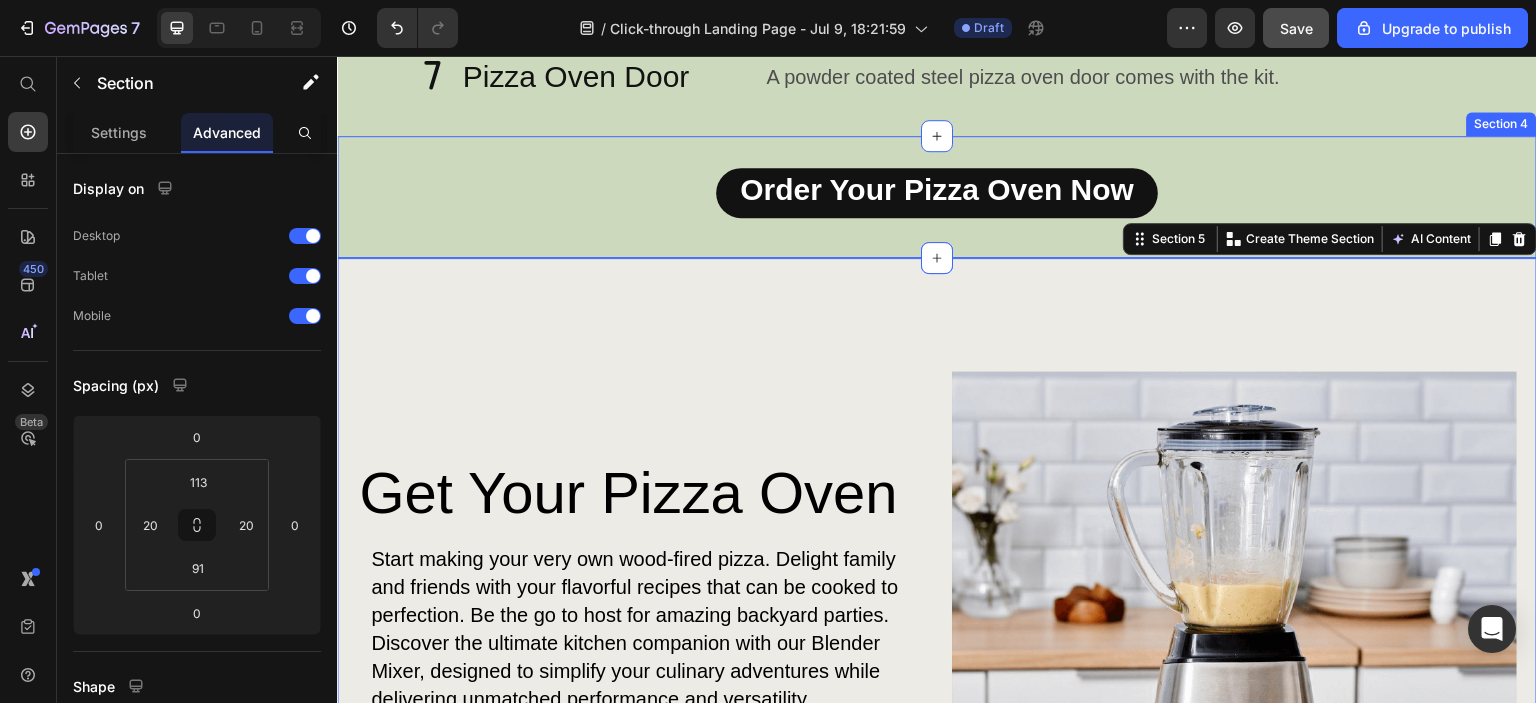 click on "Order Your Pizza Oven Now Button Section 4" at bounding box center [937, 197] 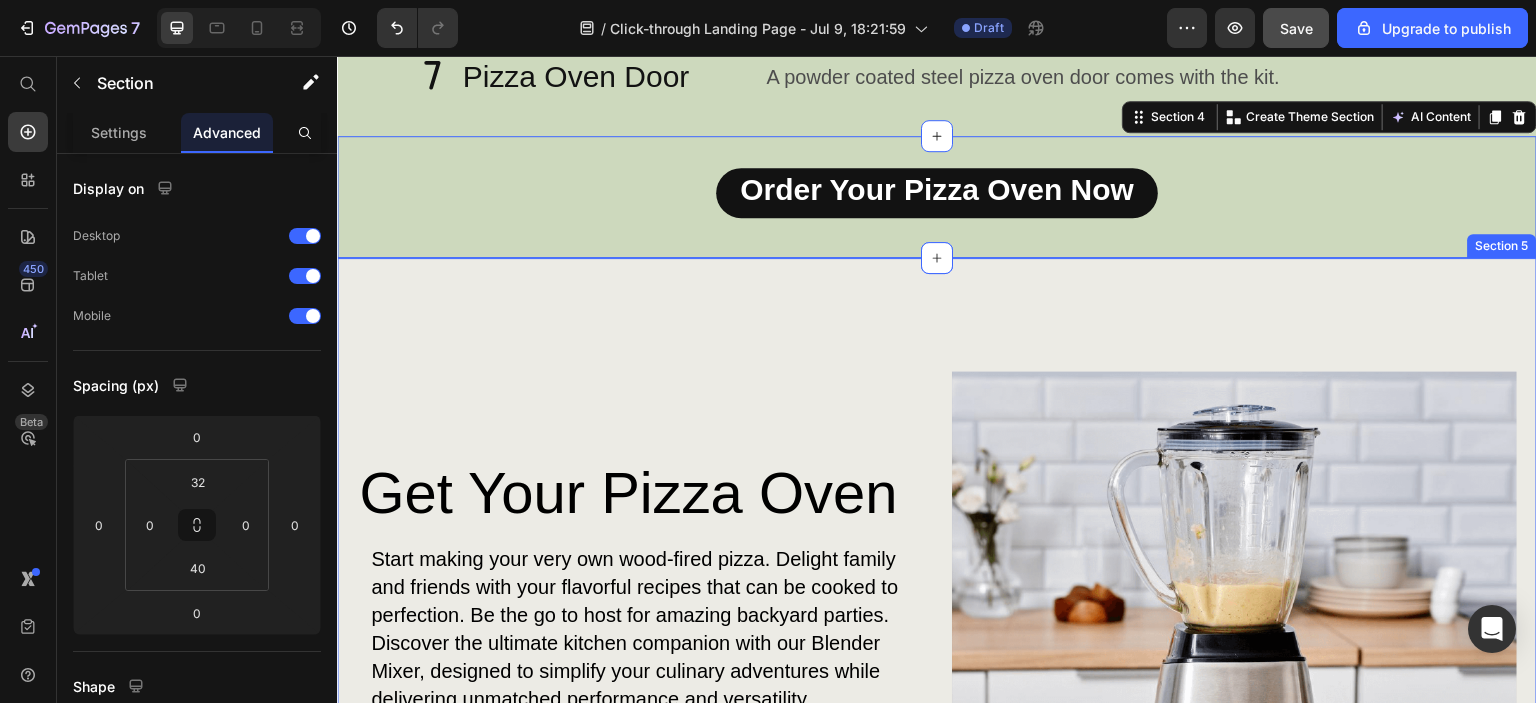 click on "Get Your Pizza Oven Heading Start making your very own wood-fired pizza. Delight family and friends with your flavorful recipes that can be cooked to perfection. Be the go to host for amazing backyard parties. Discover the ultimate kitchen companion with our Blender Mixer, designed to simplify your culinary adventures while delivering unmatched performance and versatility. Text Block GET YOURS NOW Button Image Row Section 5" at bounding box center [937, 654] 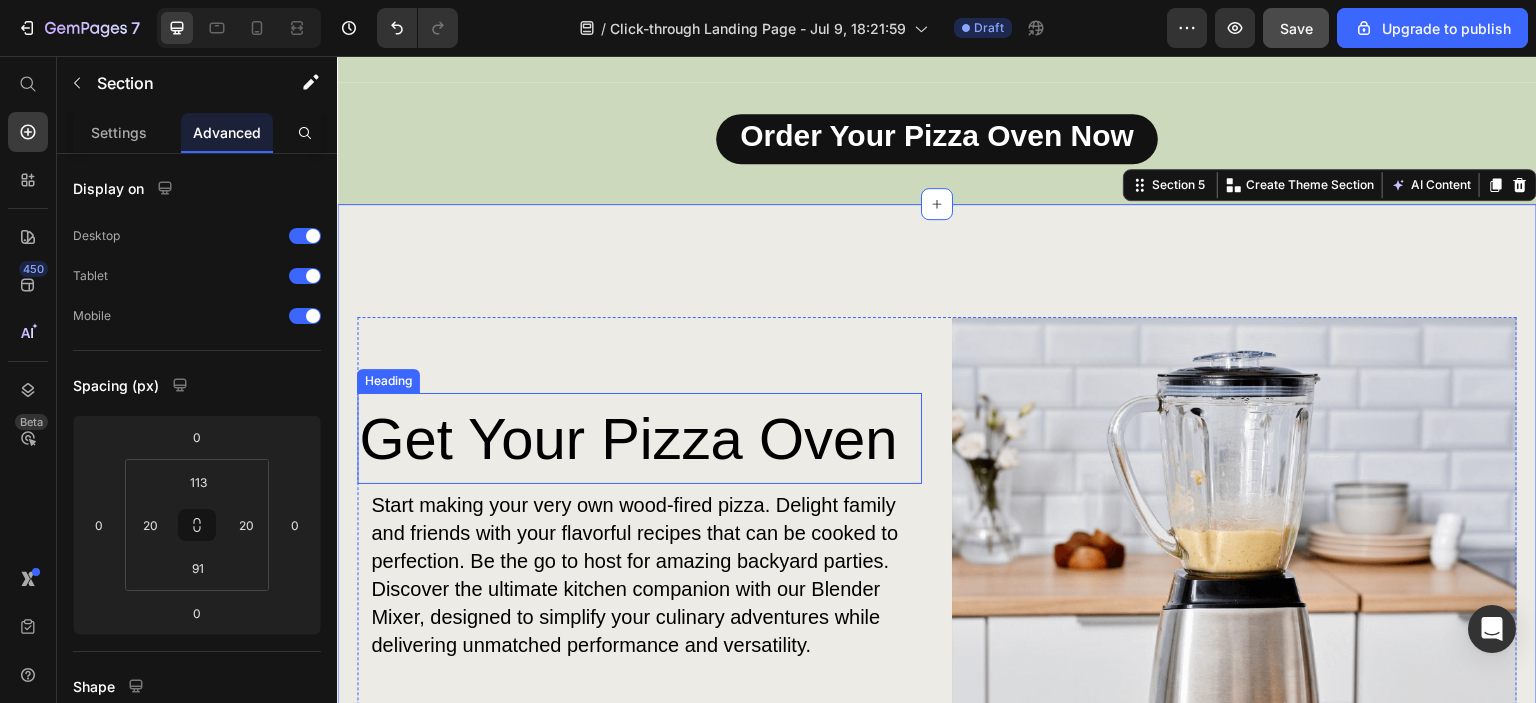 scroll, scrollTop: 2100, scrollLeft: 0, axis: vertical 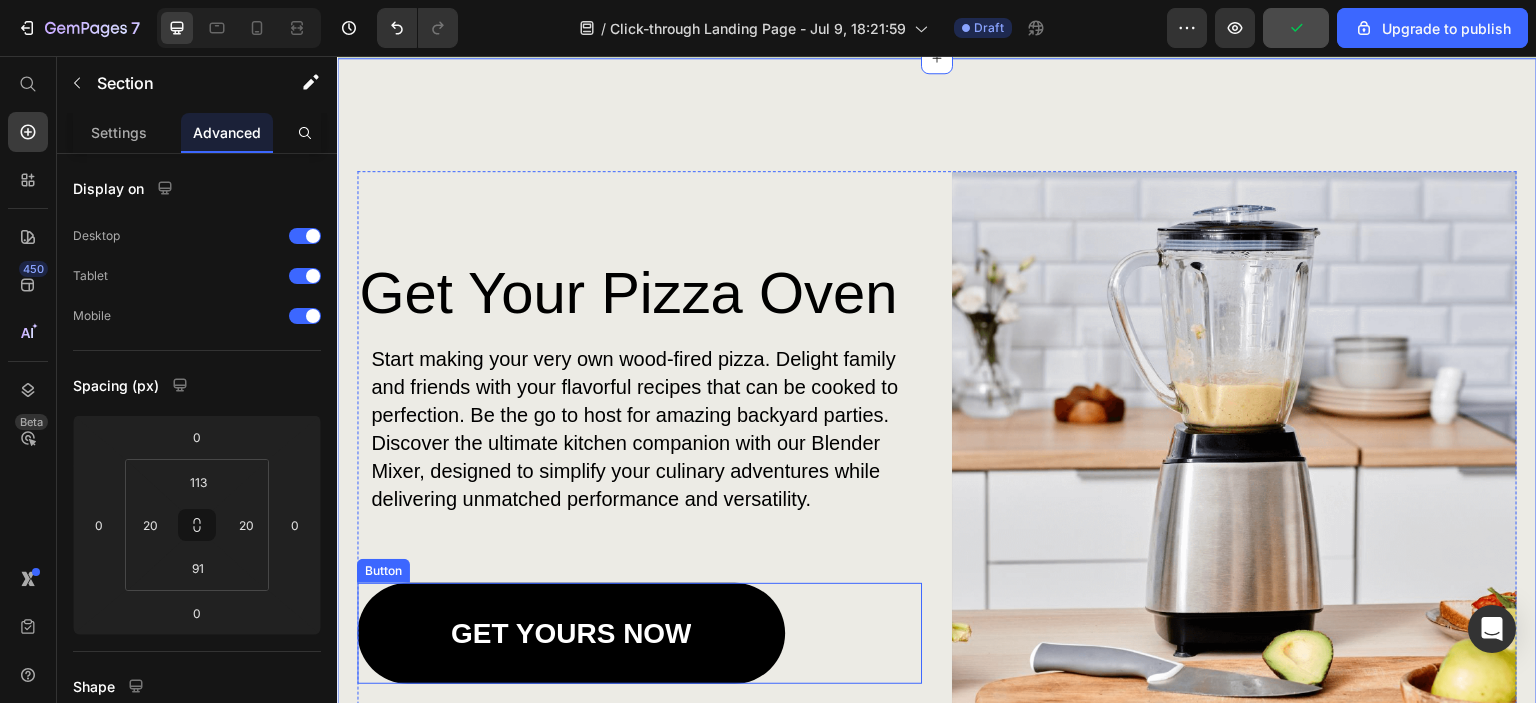 click on "GET YOURS NOW" at bounding box center [571, 633] 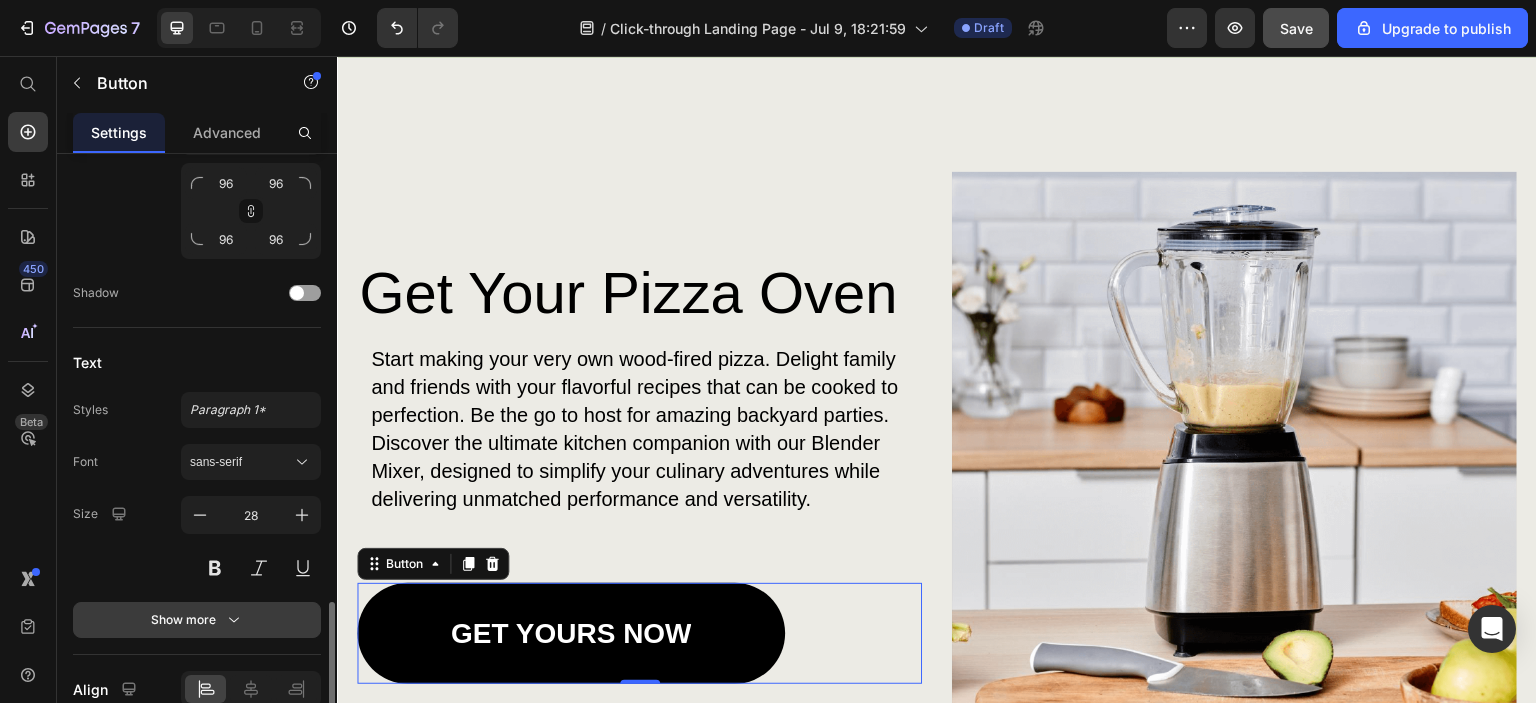 scroll, scrollTop: 888, scrollLeft: 0, axis: vertical 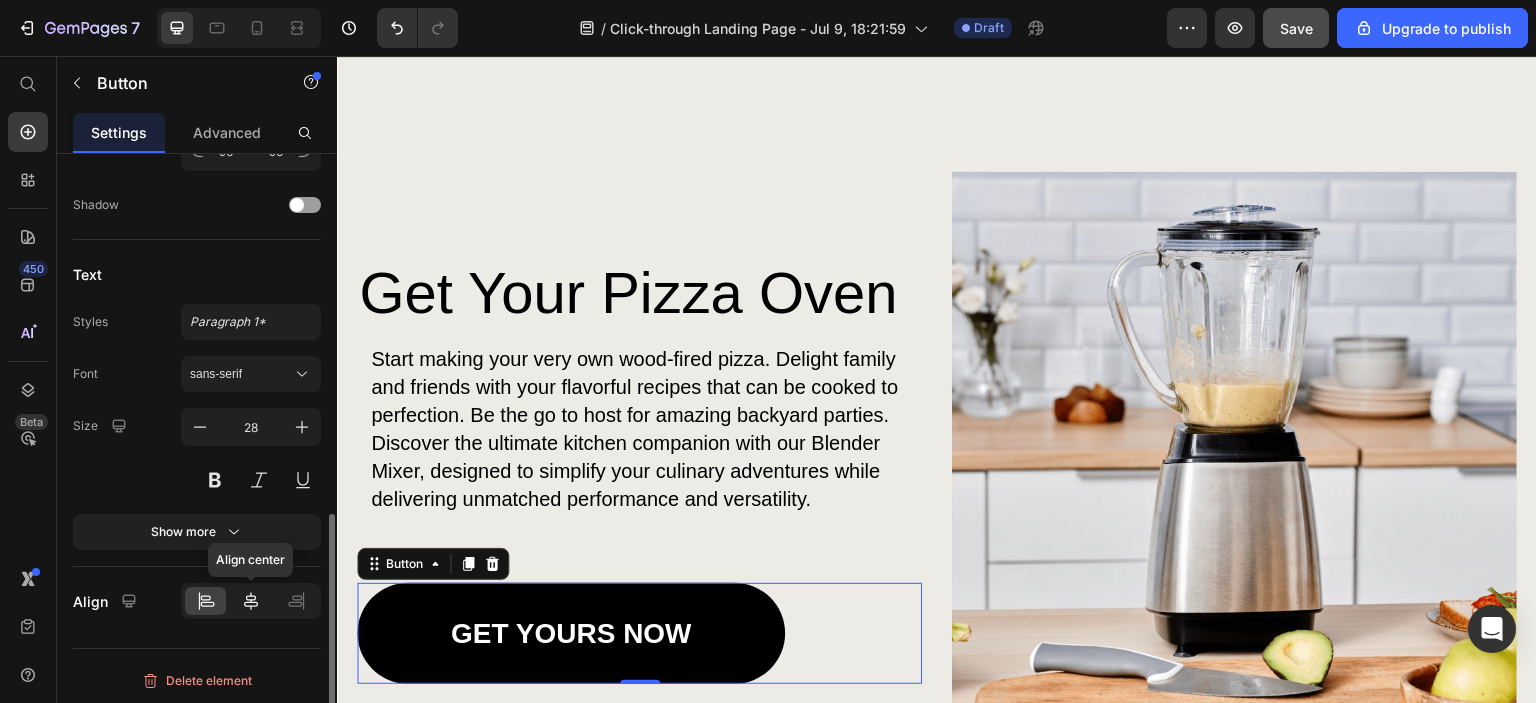 click 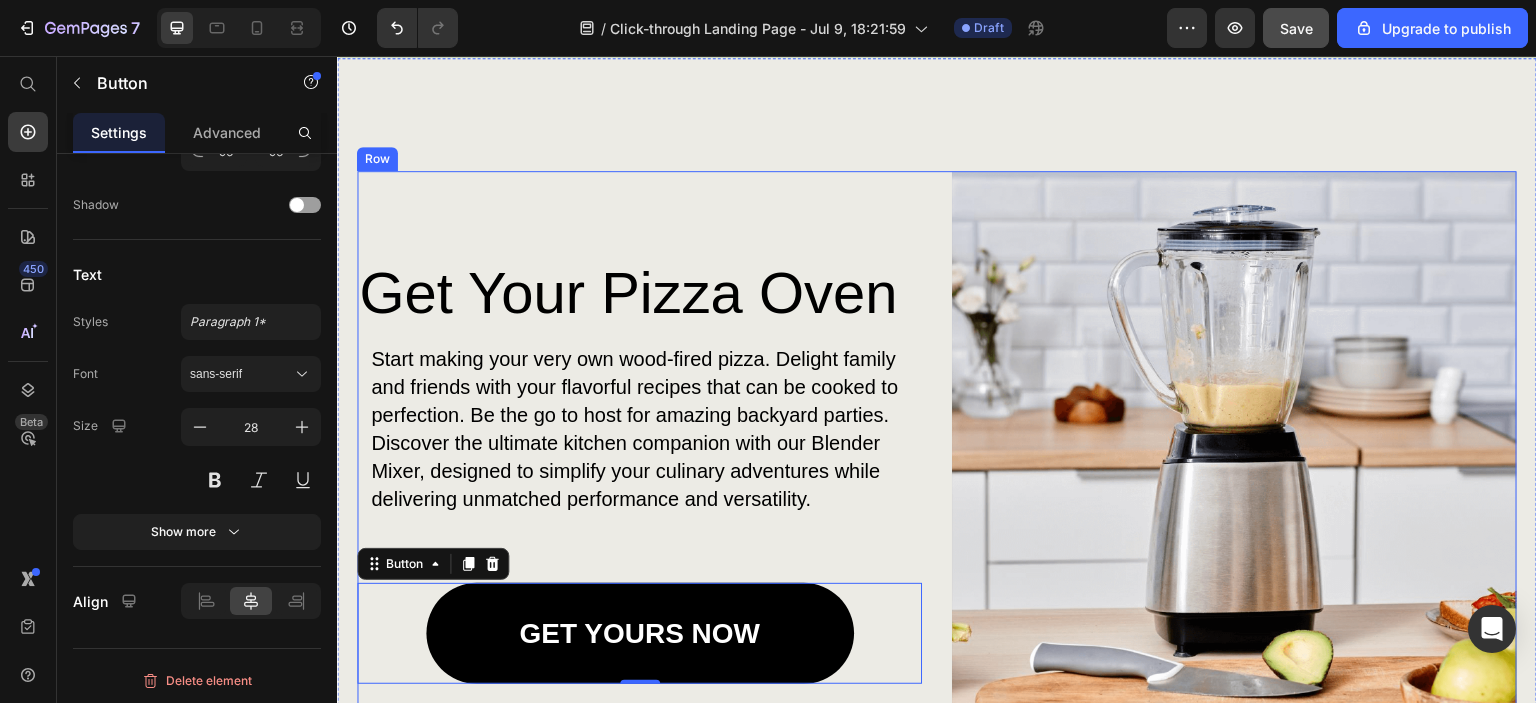click on "Get Your Pizza Oven Heading Start making your very own wood-fired pizza. Delight family and friends with your flavorful recipes that can be cooked to perfection. Be the go to host for amazing backyard parties. Discover the ultimate kitchen companion with our Blender Mixer, designed to simplify your culinary adventures while delivering unmatched performance and versatility. Text Block GET YOURS NOW Button   0" at bounding box center (639, 465) 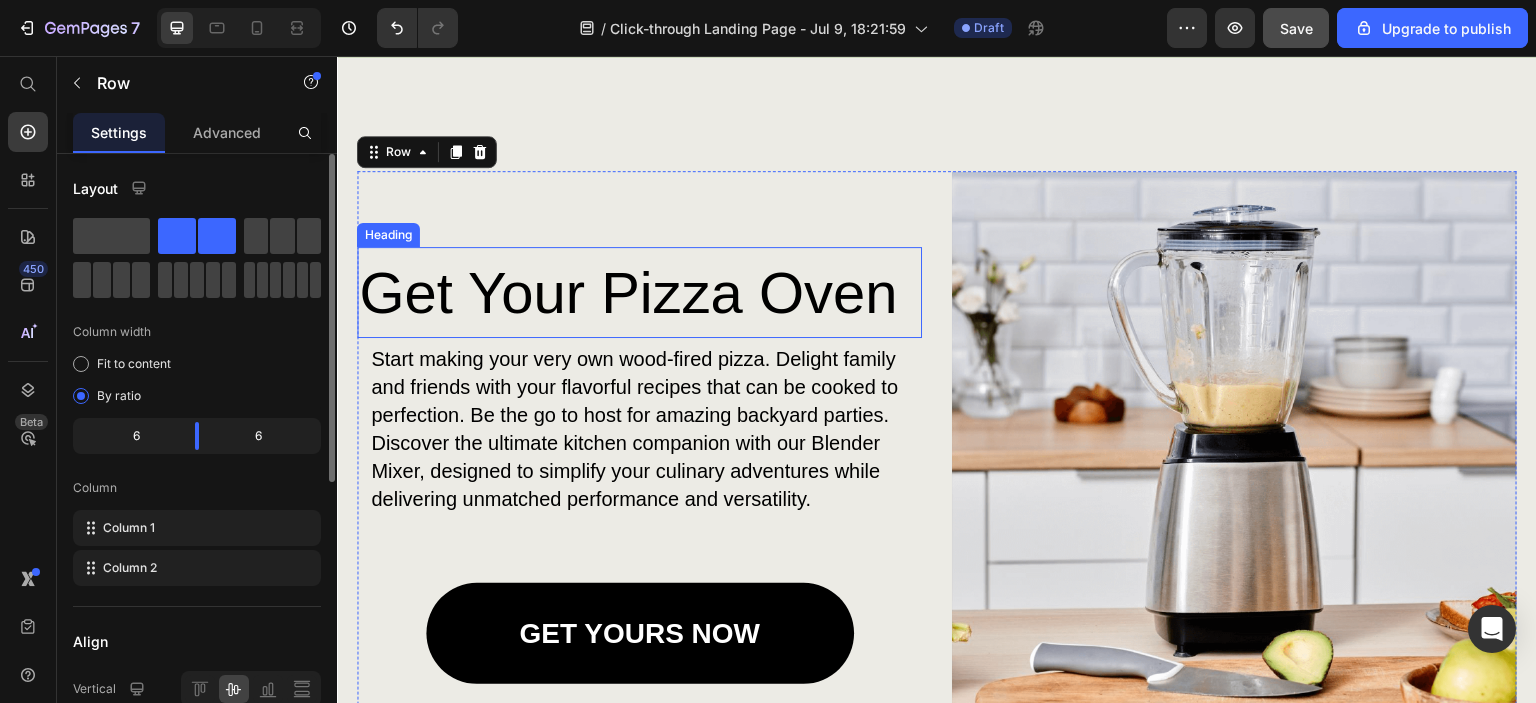 click on "Get Your Pizza Oven" at bounding box center (639, 292) 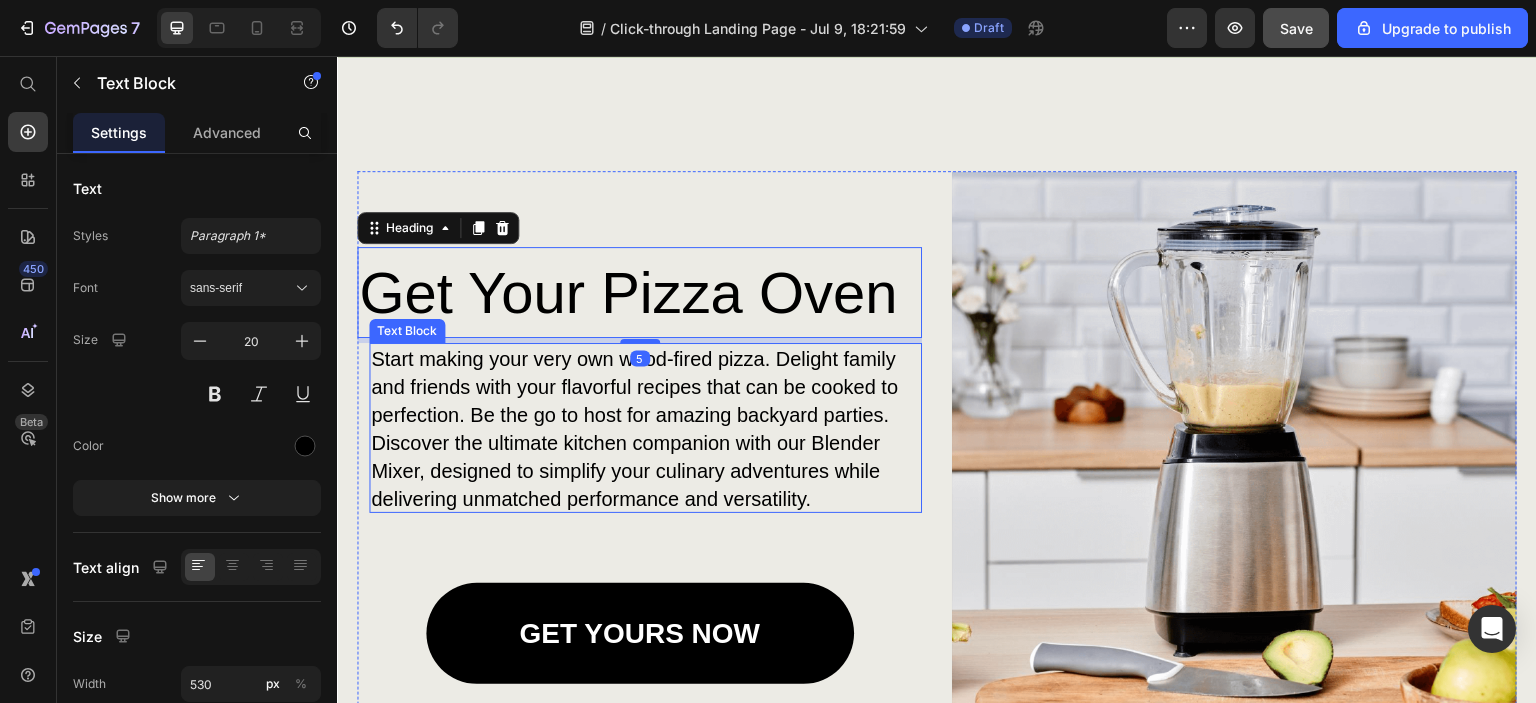 click on "Start making your very own wood-fired pizza. Delight family and friends with your flavorful recipes that can be cooked to perfection. Be the go to host for amazing backyard parties. Discover the ultimate kitchen companion with our Blender Mixer, designed to simplify your culinary adventures while delivering unmatched performance and versatility." at bounding box center (635, 429) 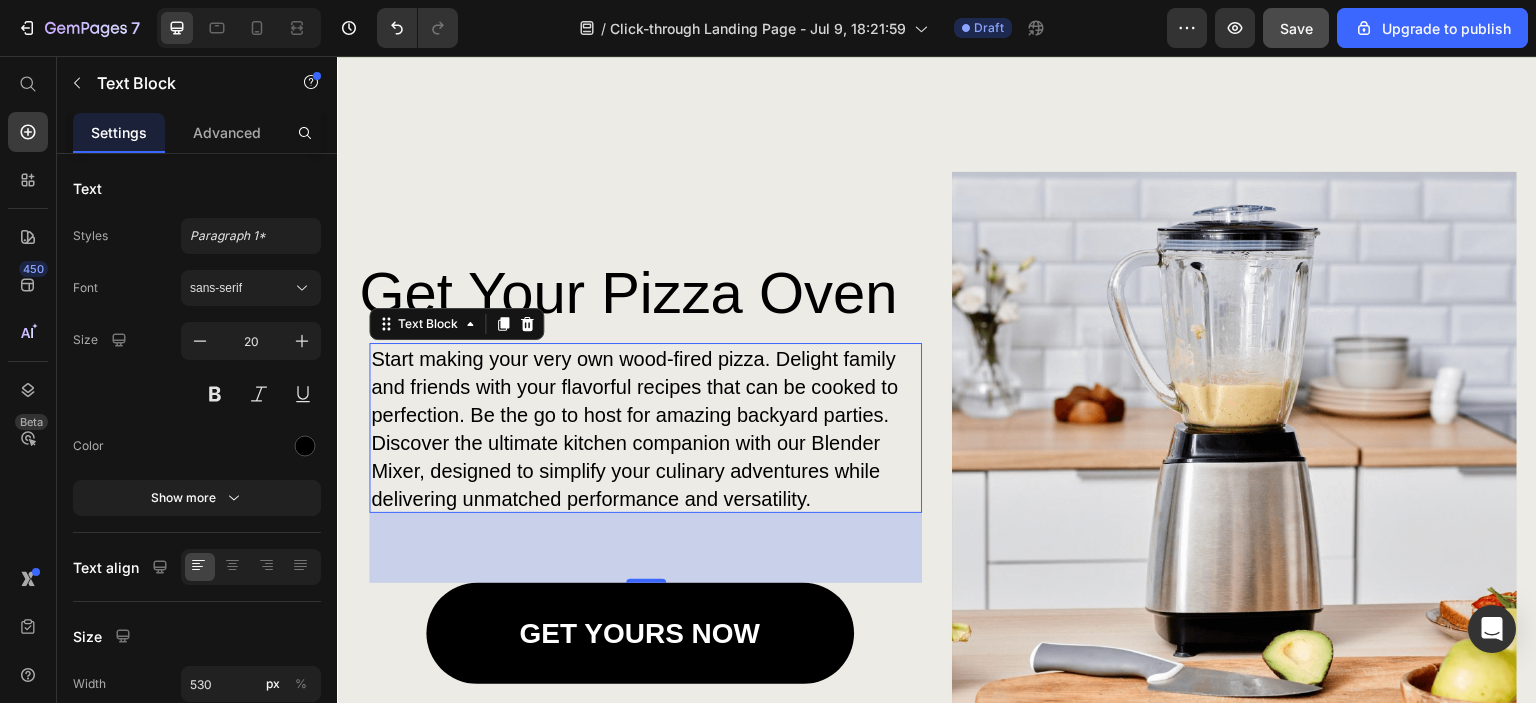 click on "70" at bounding box center [645, 548] 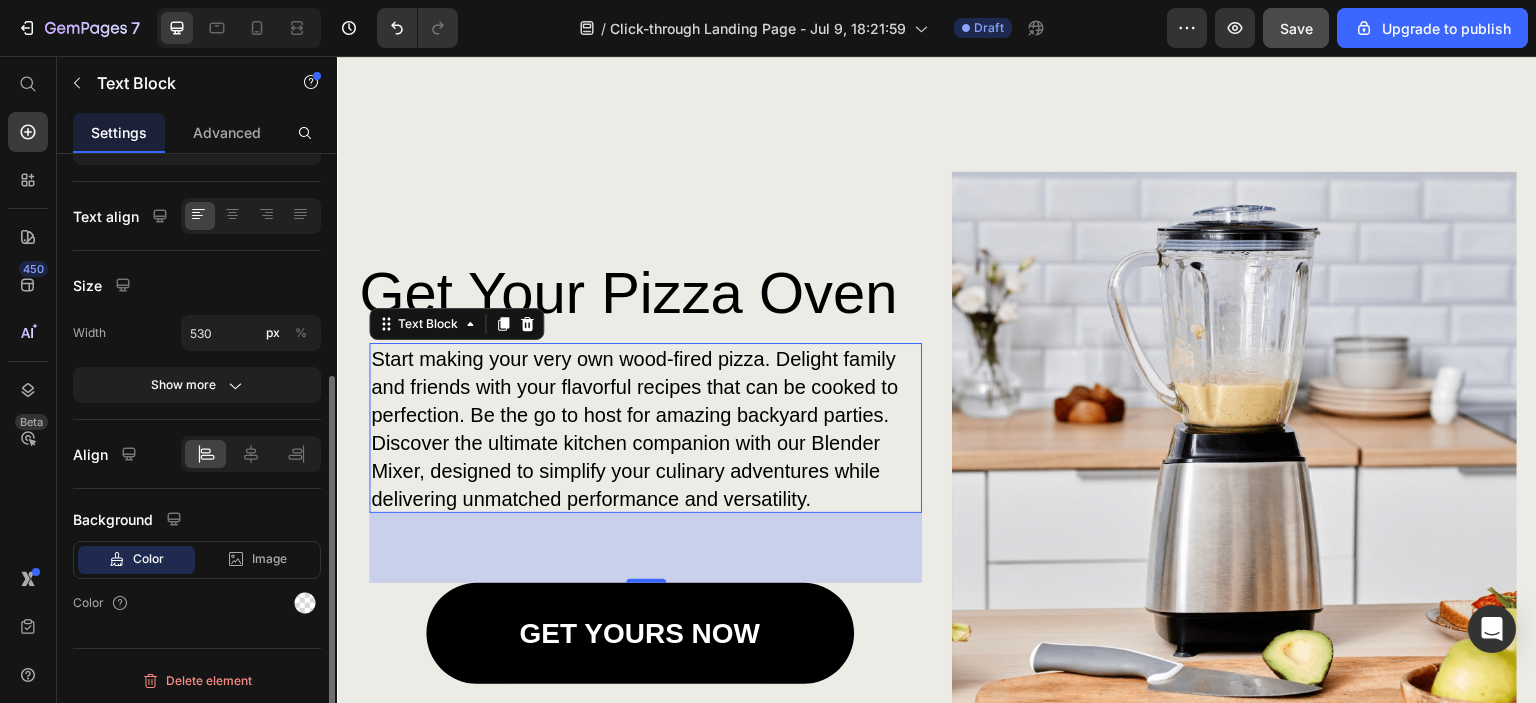 scroll, scrollTop: 0, scrollLeft: 0, axis: both 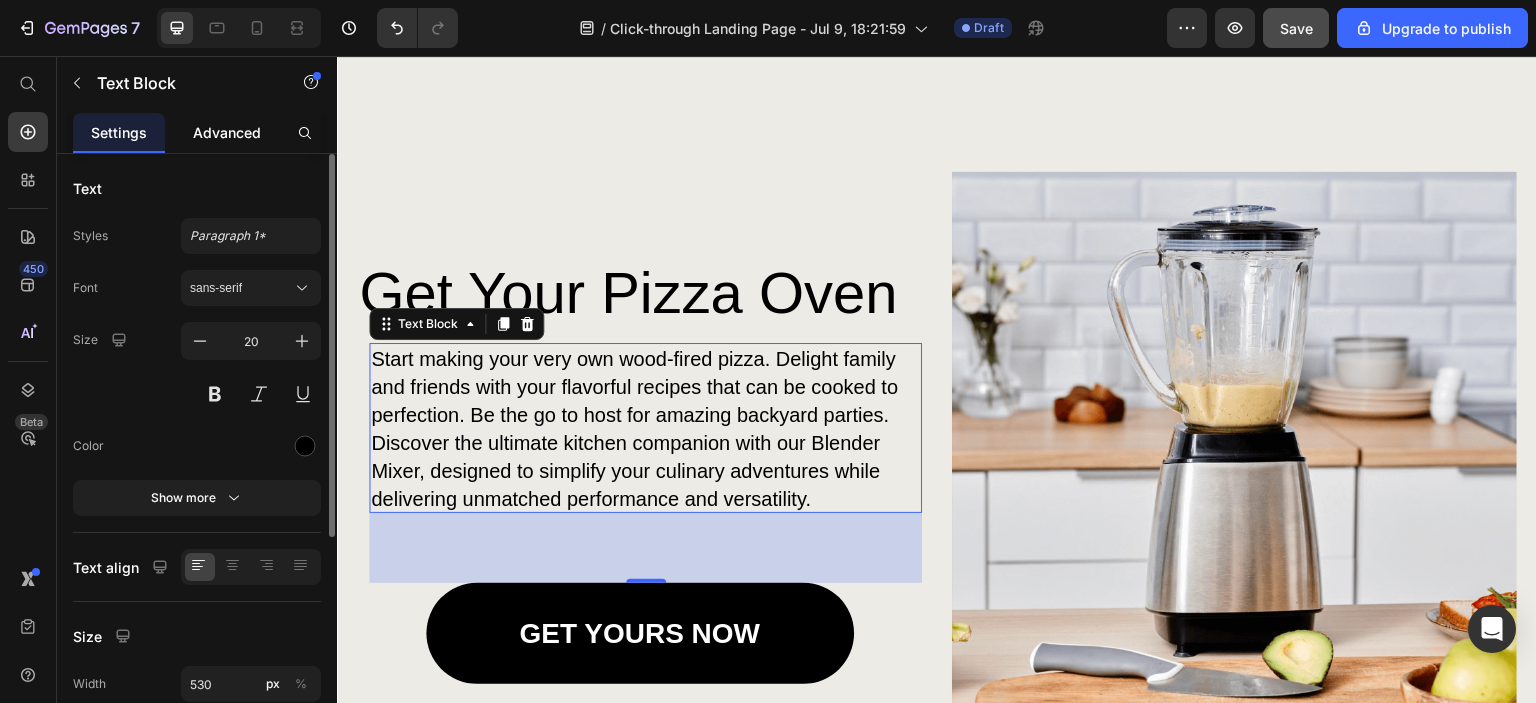 click on "Advanced" at bounding box center [227, 132] 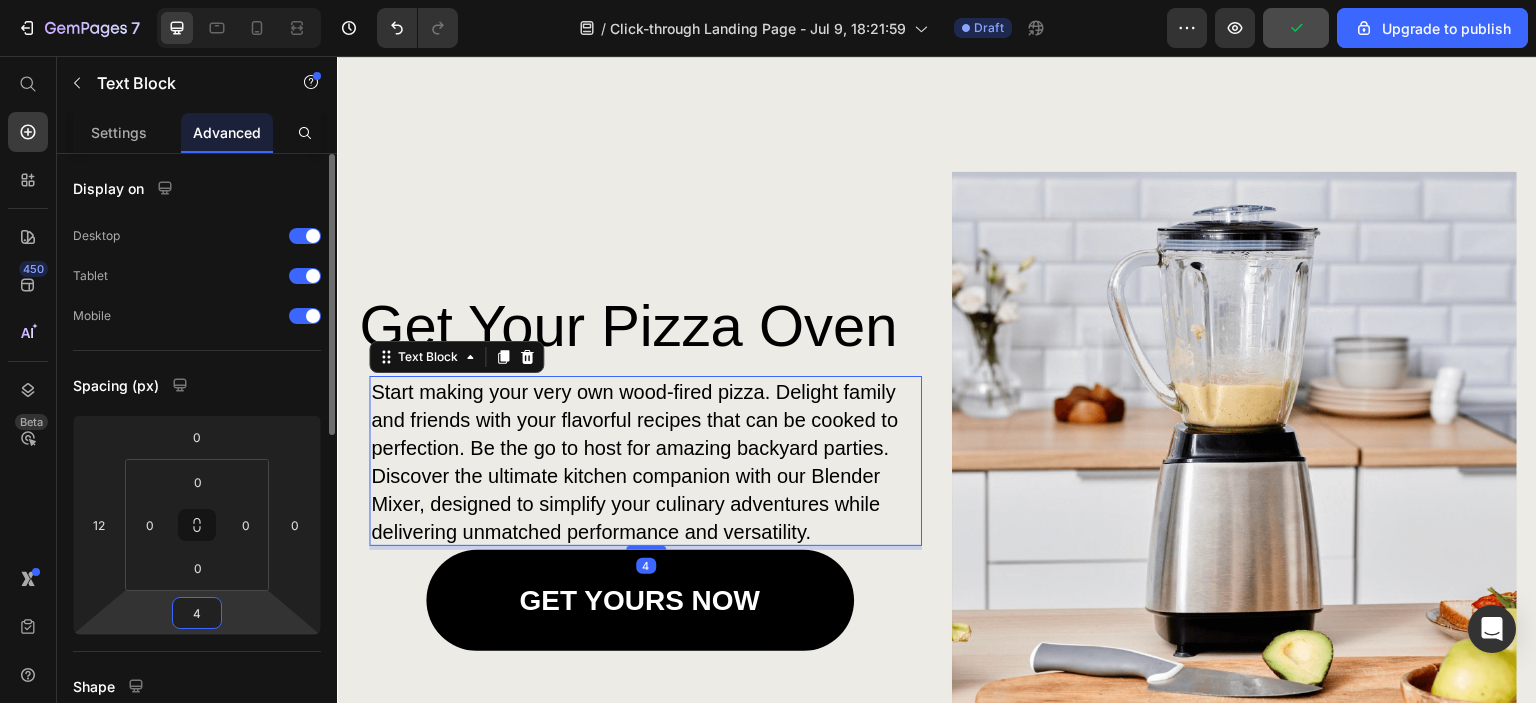 type on "40" 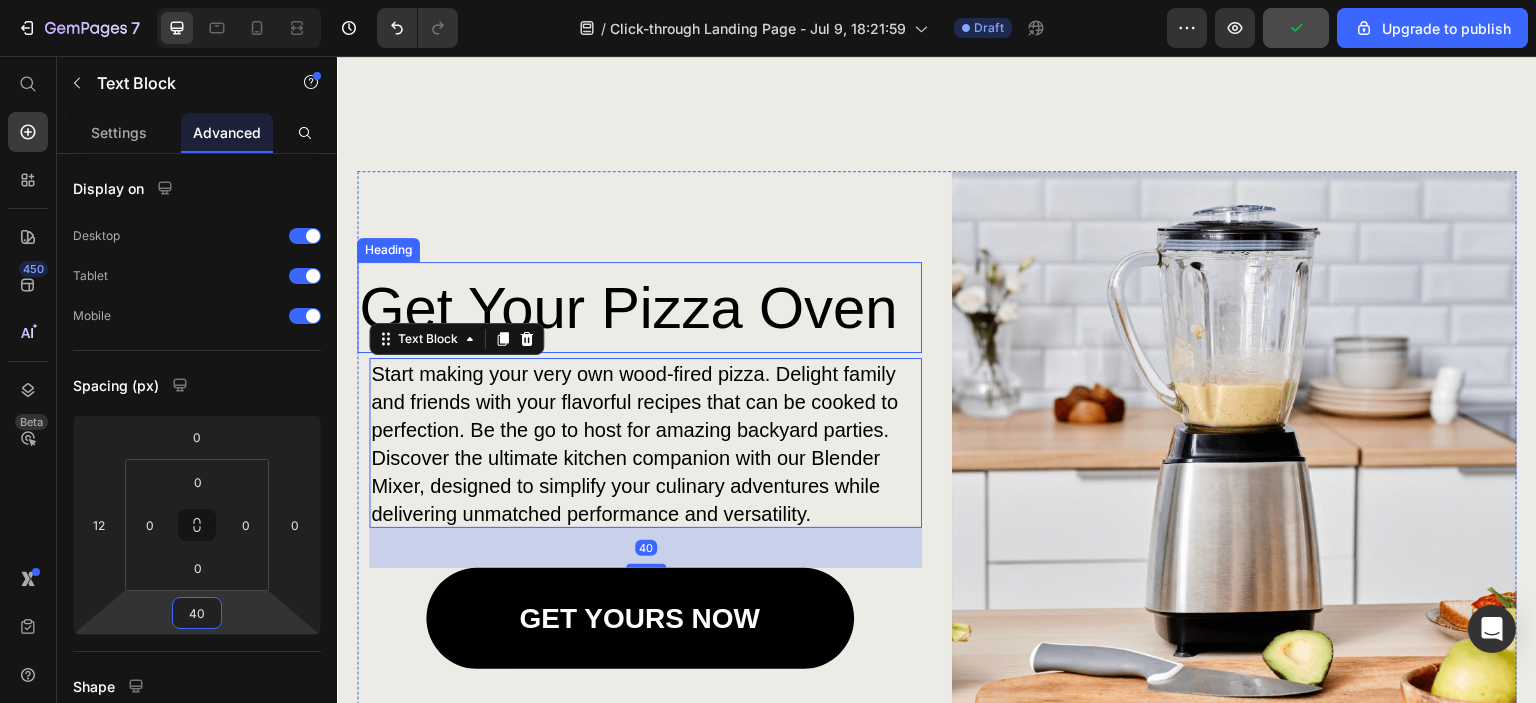 click on "Get Your Pizza Oven Heading Start making your very own wood-fired pizza. Delight family and friends with your flavorful recipes that can be cooked to perfection. Be the go to host for amazing backyard parties. Discover the ultimate kitchen companion with our Blender Mixer, designed to simplify your culinary adventures while delivering unmatched performance and versatility. Text Block   40 GET YOURS NOW Button" at bounding box center [639, 465] 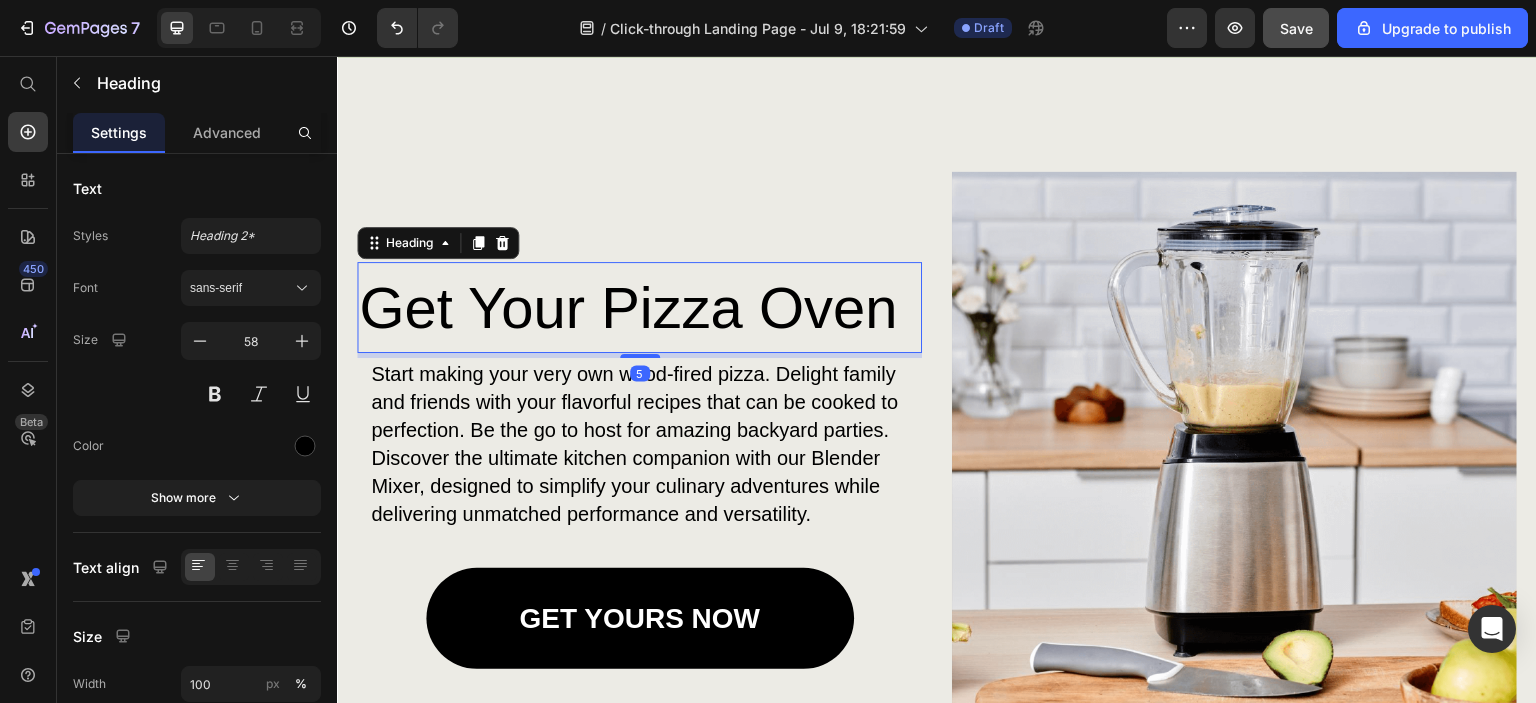 click on "Get Your Pizza Oven" at bounding box center [639, 307] 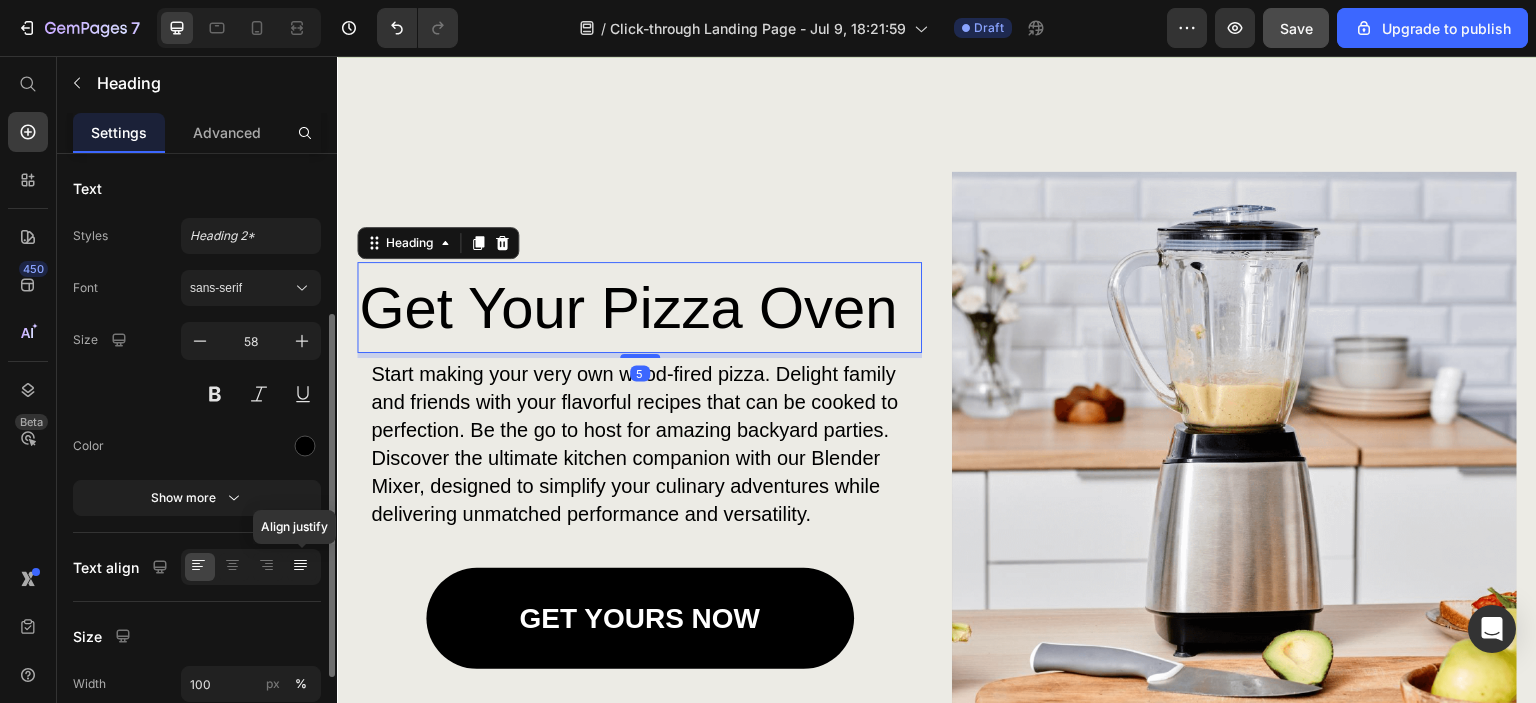 scroll, scrollTop: 200, scrollLeft: 0, axis: vertical 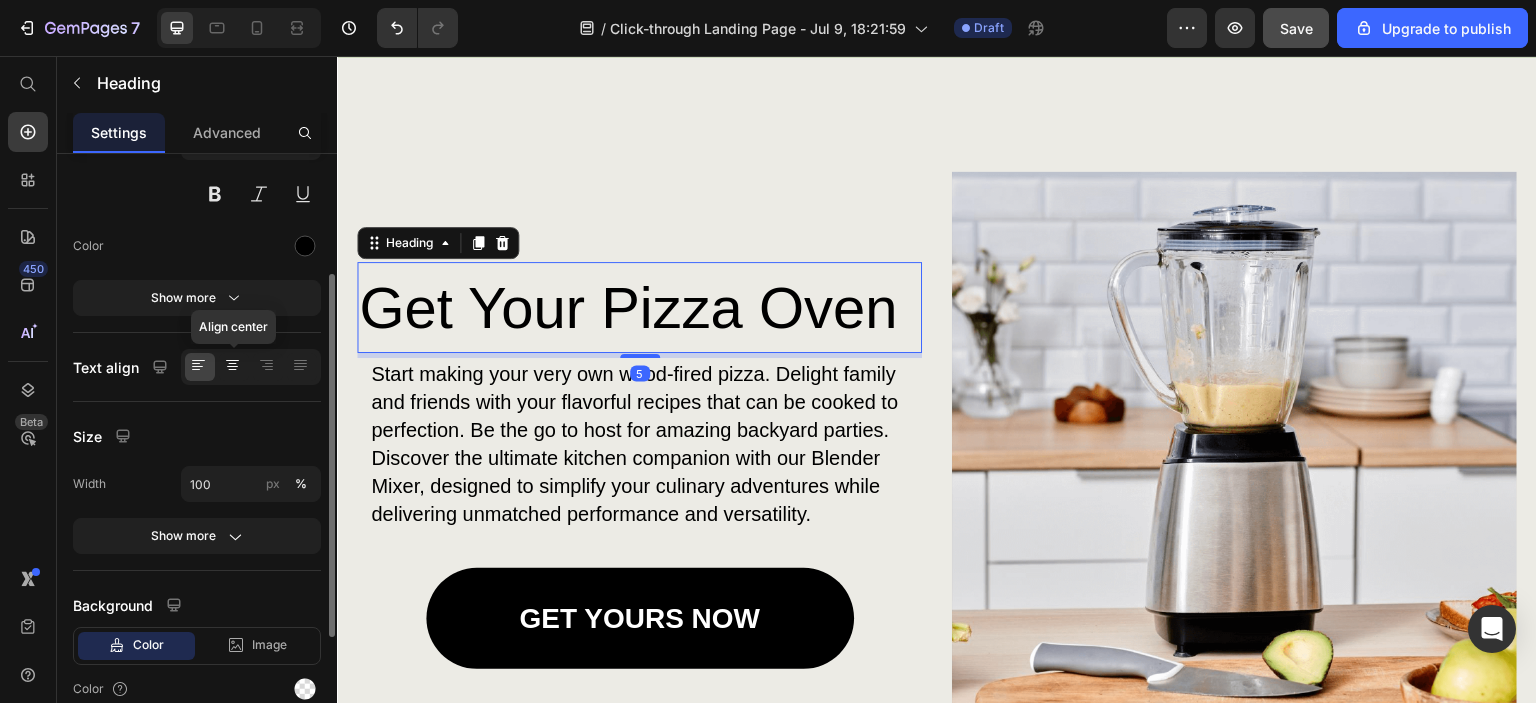 click 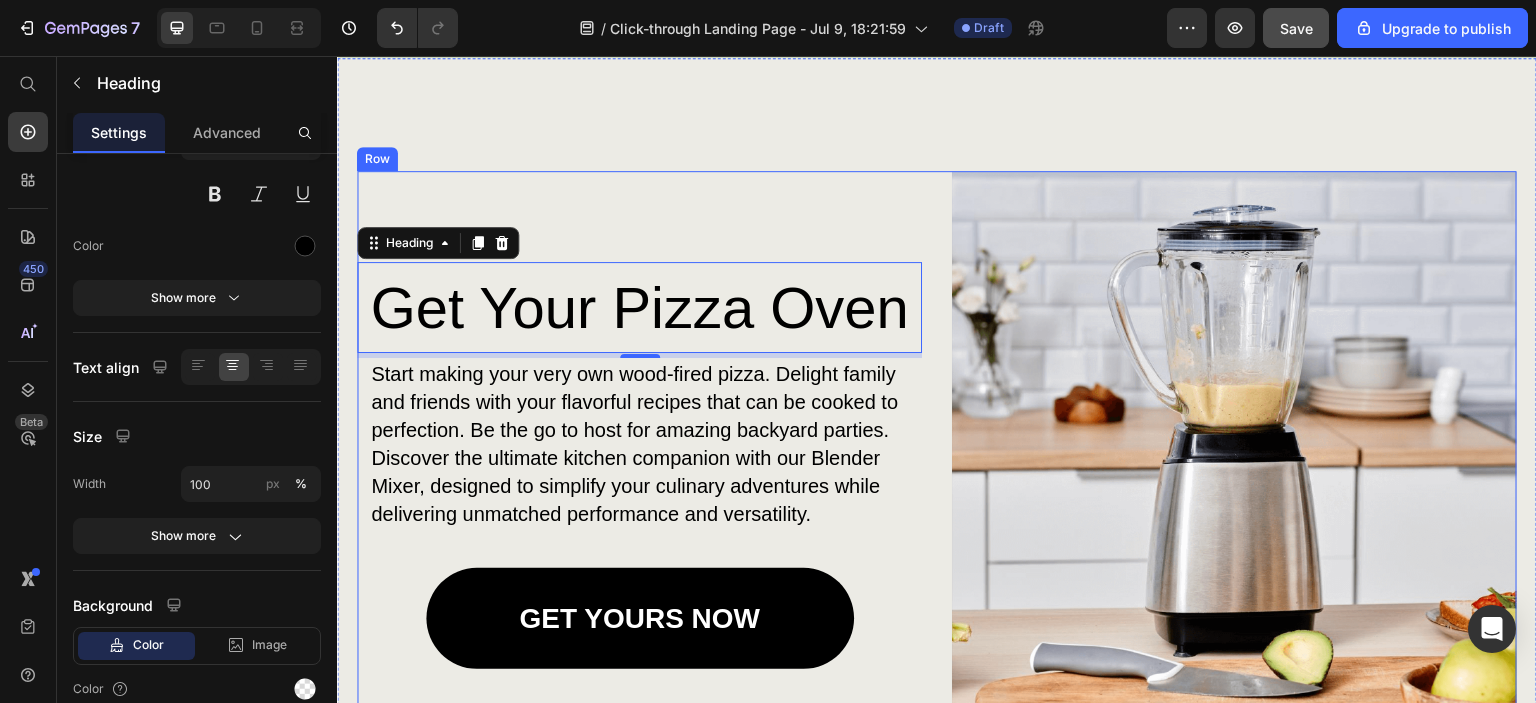 click on "Get Your Pizza Oven Heading   5 Start making your very own wood-fired pizza. Delight family and friends with your flavorful recipes that can be cooked to perfection. Be the go to host for amazing backyard parties. Discover the ultimate kitchen companion with our Blender Mixer, designed to simplify your culinary adventures while delivering unmatched performance and versatility. Text Block GET YOURS NOW Button Image Row Section 5" at bounding box center [937, 454] 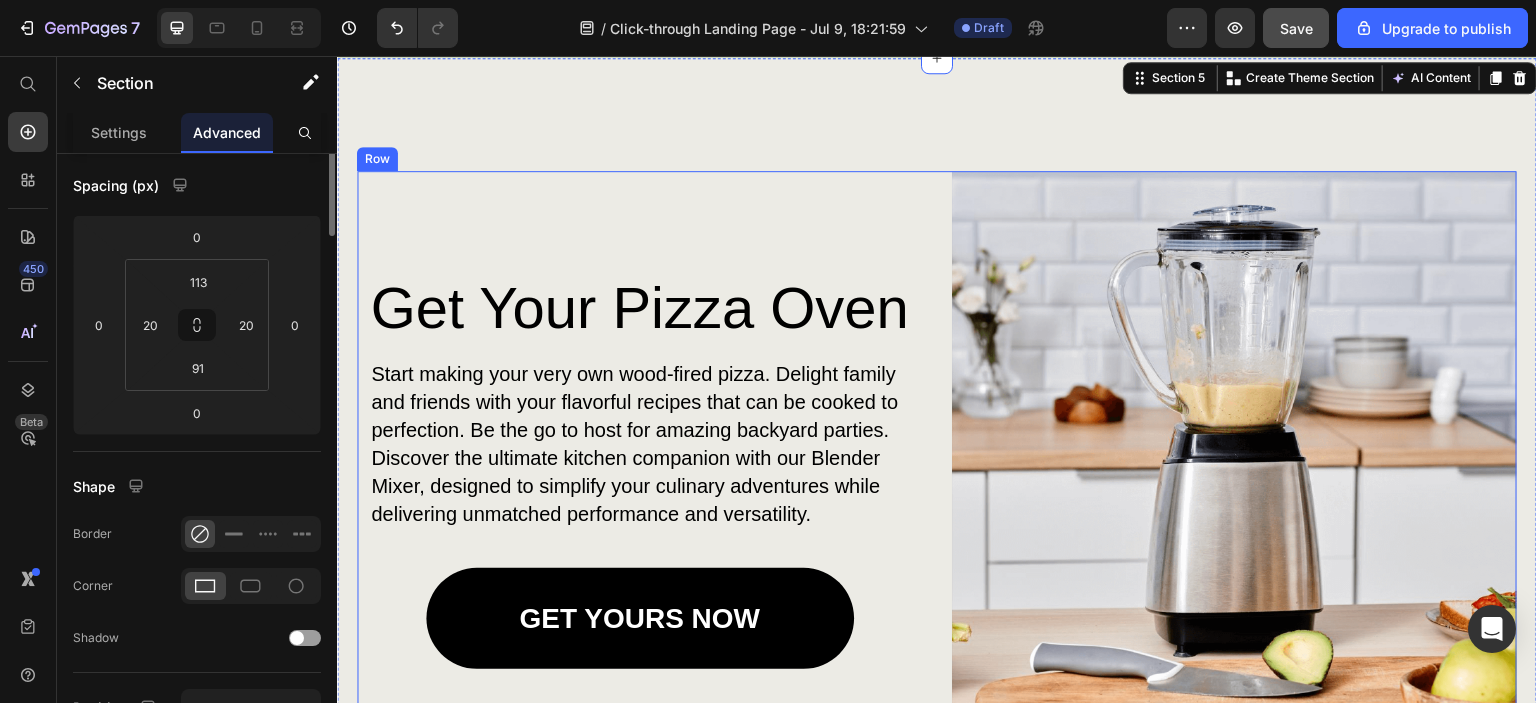 scroll, scrollTop: 0, scrollLeft: 0, axis: both 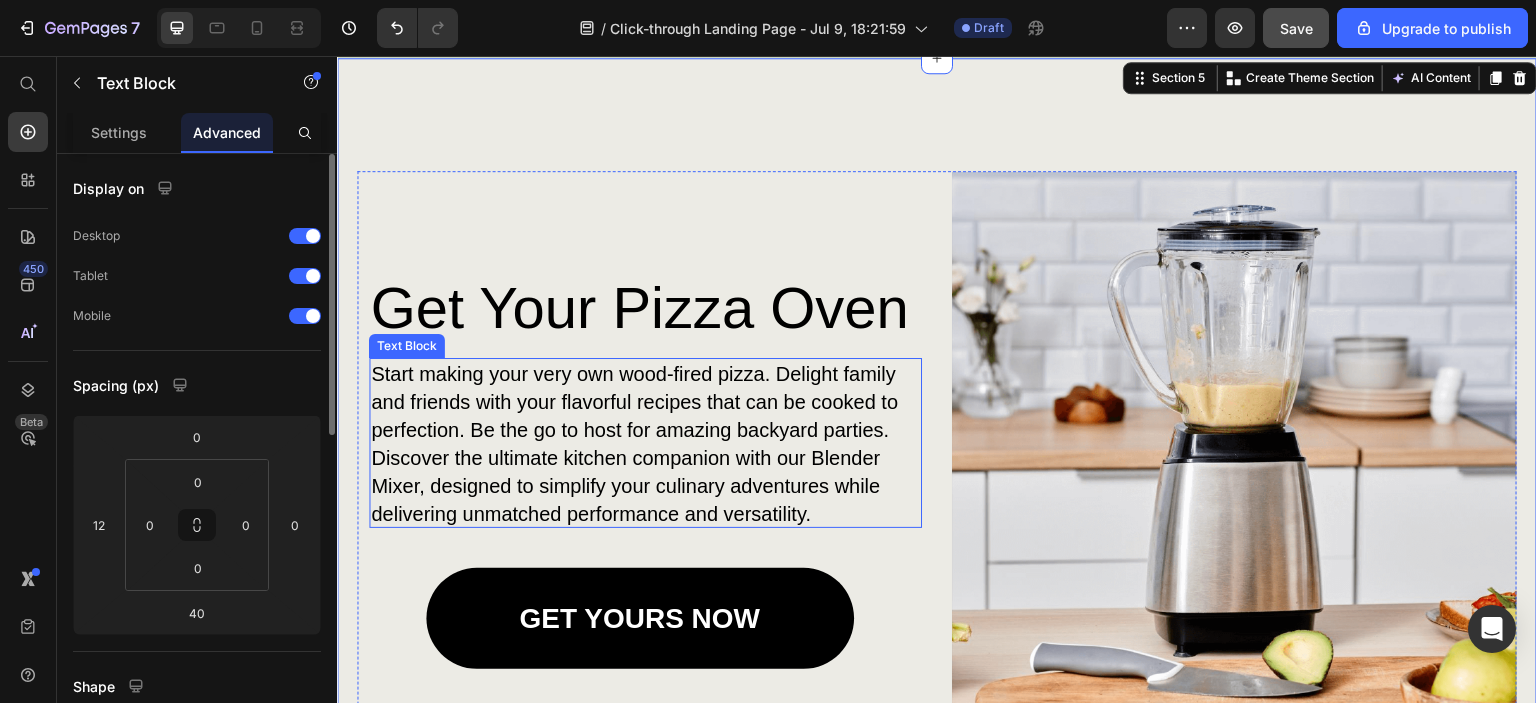 click on "Start making your very own wood-fired pizza. Delight family and friends with your flavorful recipes that can be cooked to perfection. Be the go to host for amazing backyard parties. Discover the ultimate kitchen companion with our Blender Mixer, designed to simplify your culinary adventures while delivering unmatched performance and versatility." at bounding box center [635, 444] 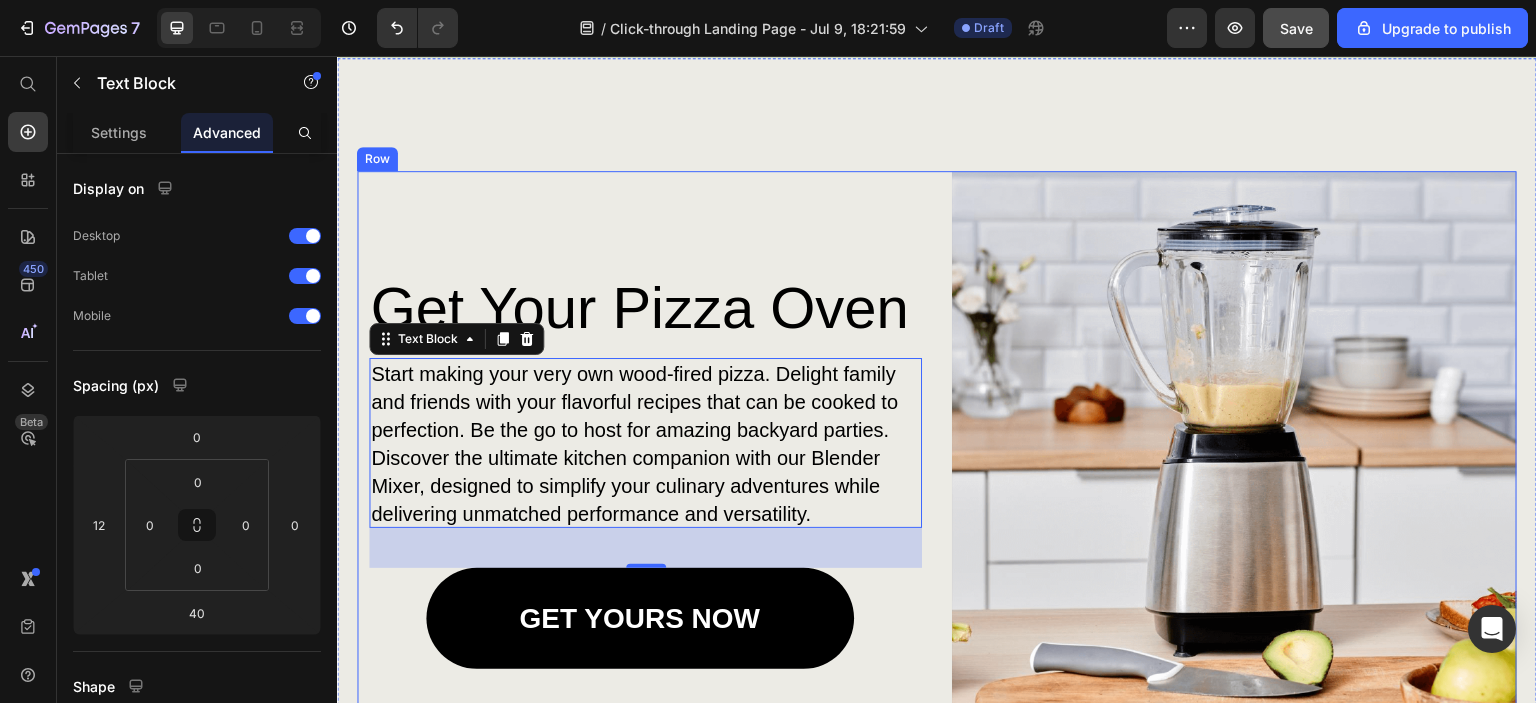 click on "Get Your Pizza Oven Heading Start making your very own wood-fired pizza. Delight family and friends with your flavorful recipes that can be cooked to perfection. Be the go to host for amazing backyard parties. Discover the ultimate kitchen companion with our Blender Mixer, designed to simplify your culinary adventures while delivering unmatched performance and versatility. Text Block   40 GET YOURS NOW Button" at bounding box center [639, 465] 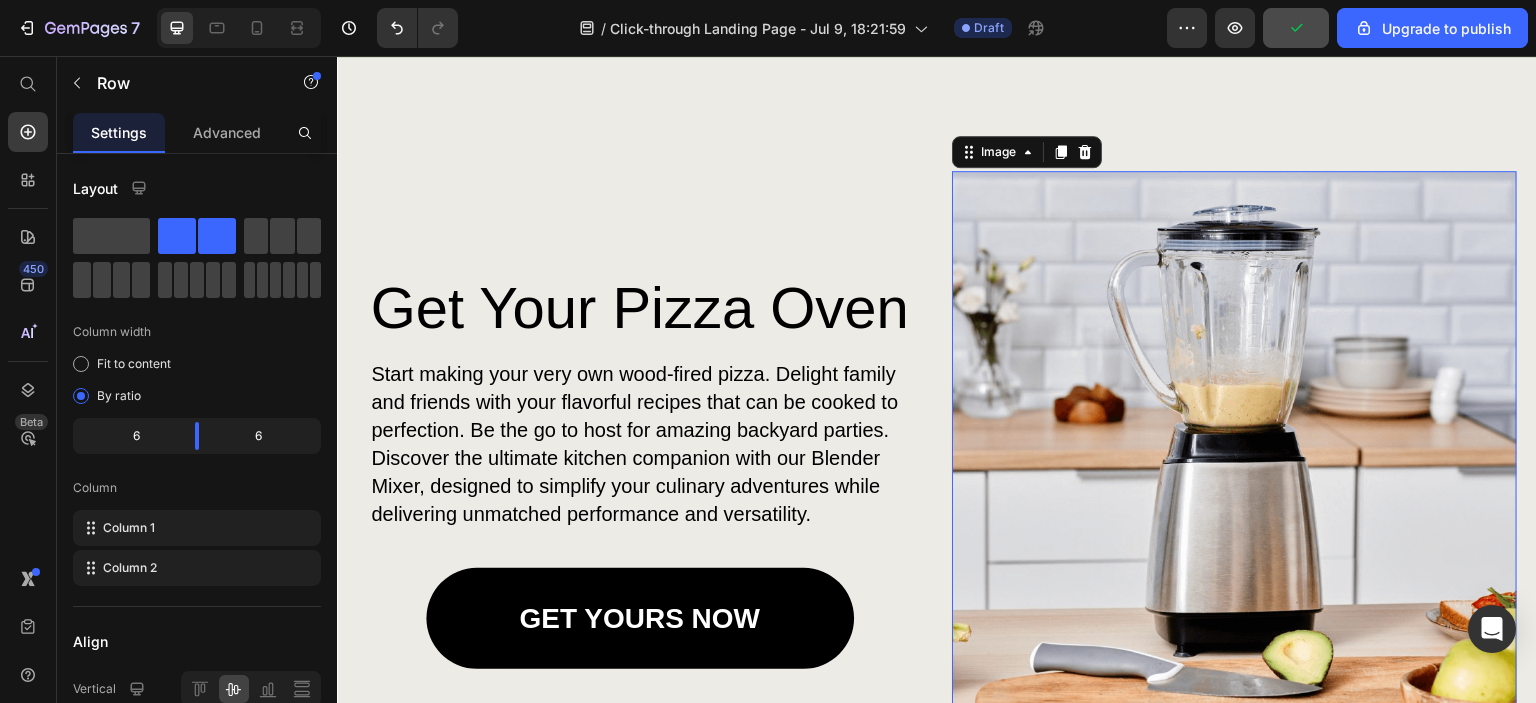 click at bounding box center [1234, 465] 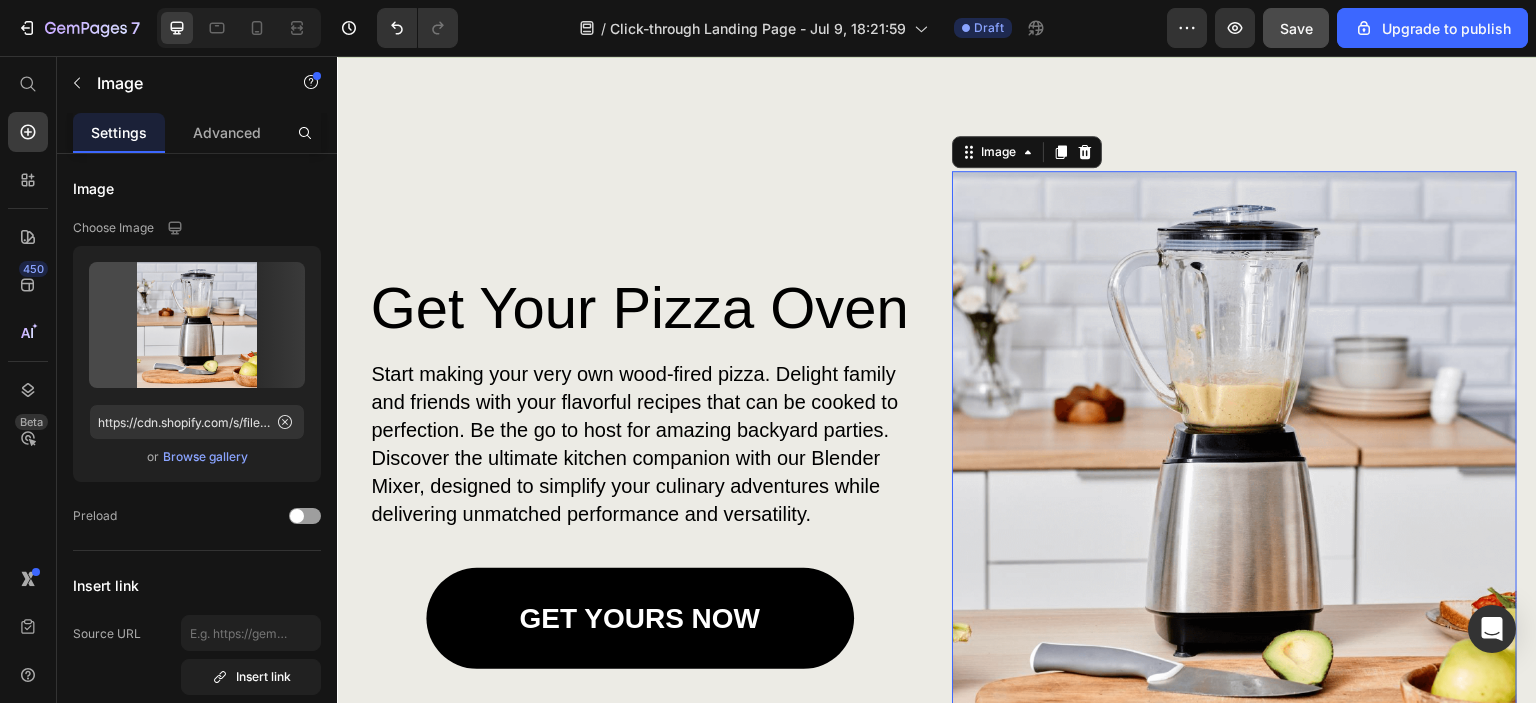 scroll, scrollTop: 2200, scrollLeft: 0, axis: vertical 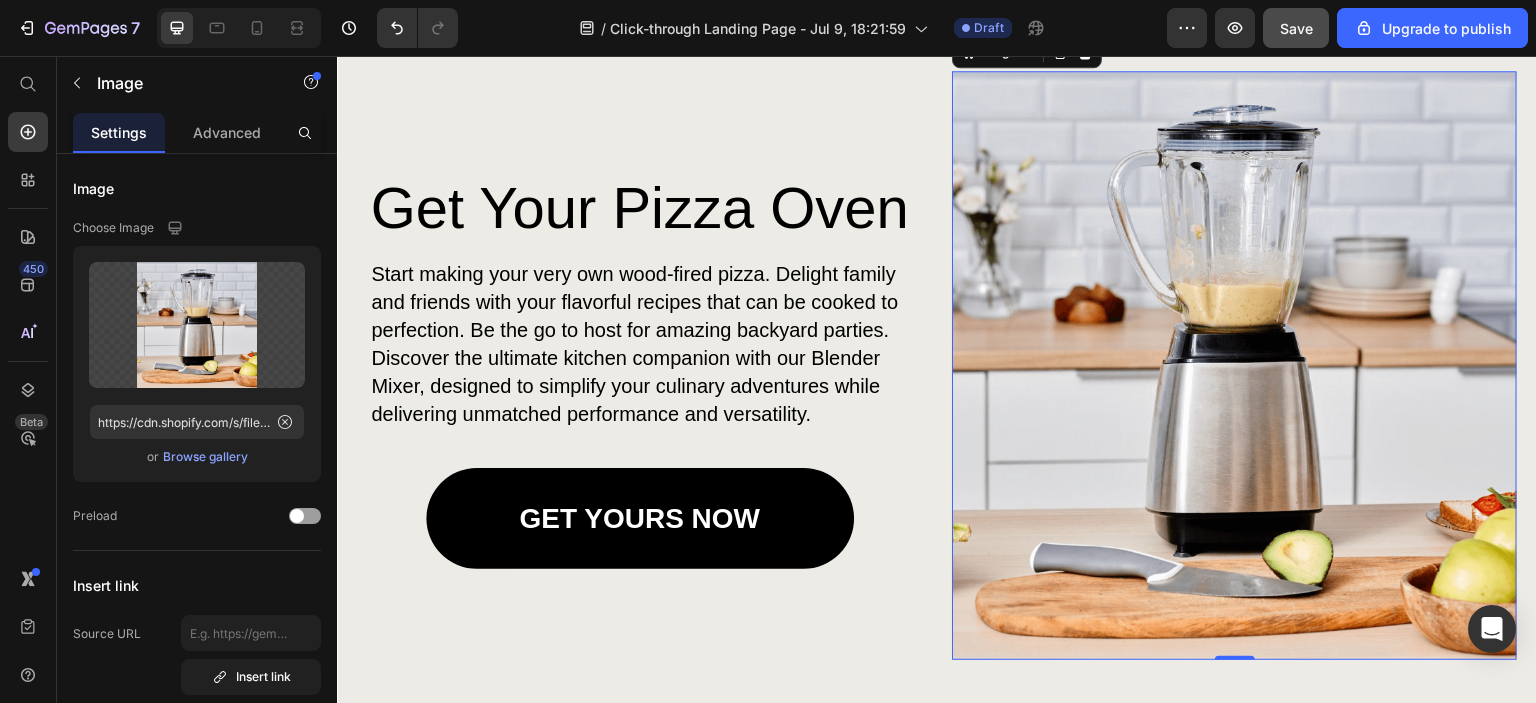 click at bounding box center (1234, 365) 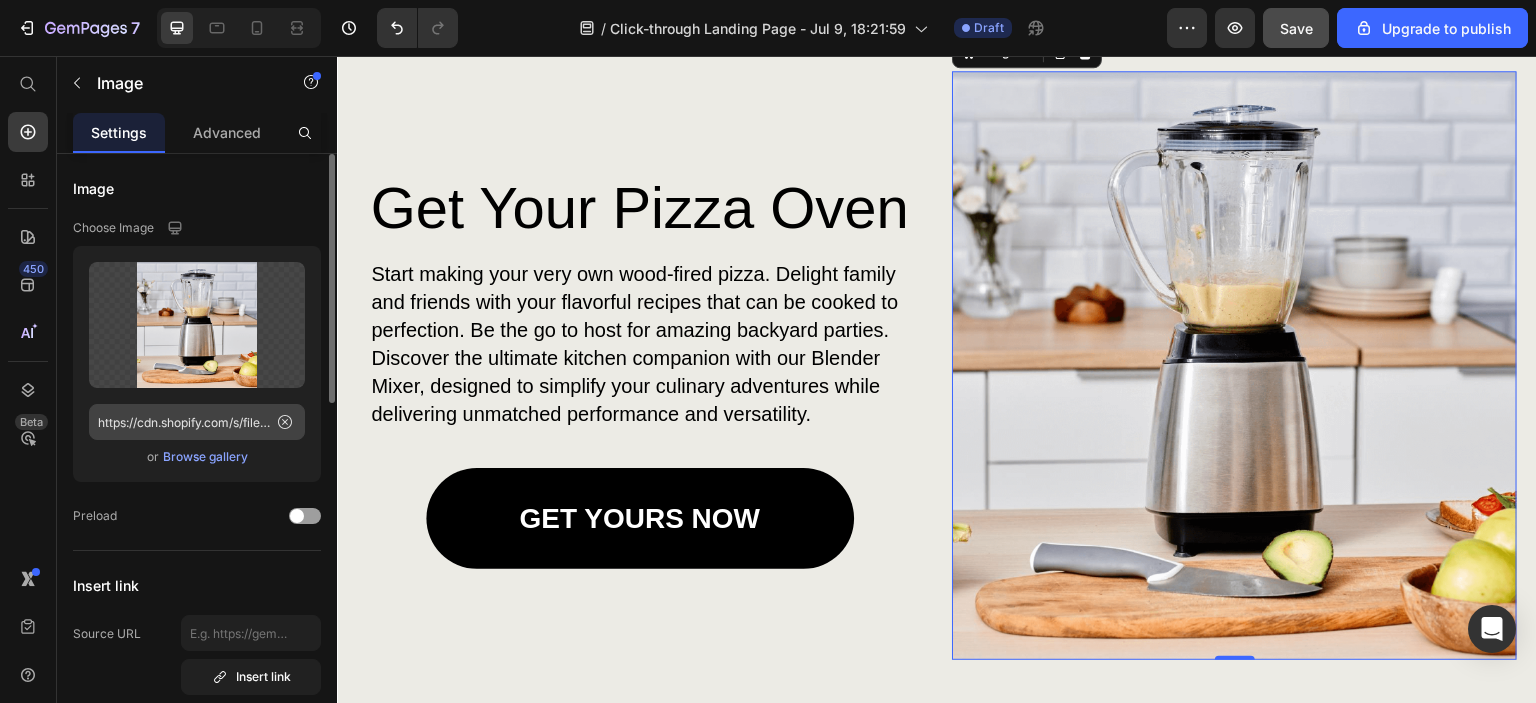 click 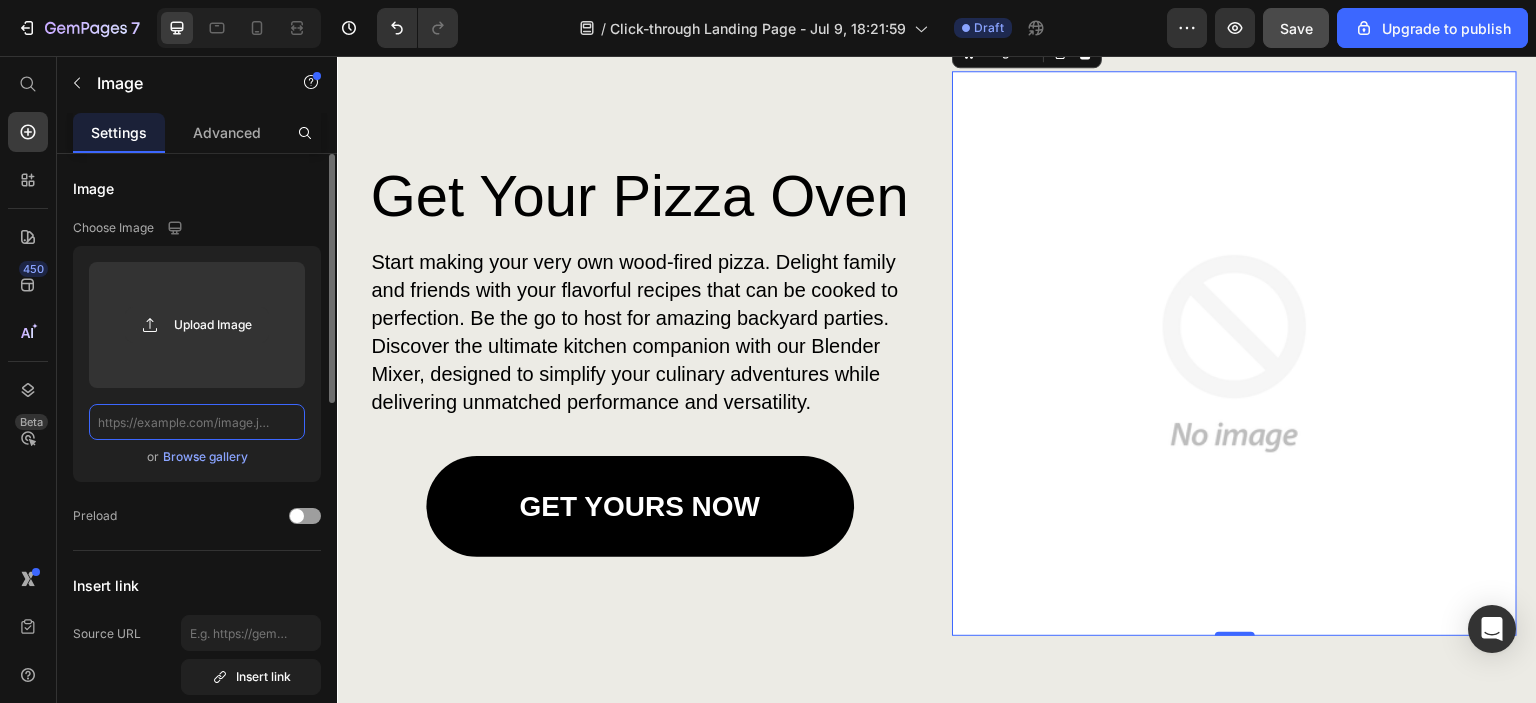 scroll, scrollTop: 0, scrollLeft: 0, axis: both 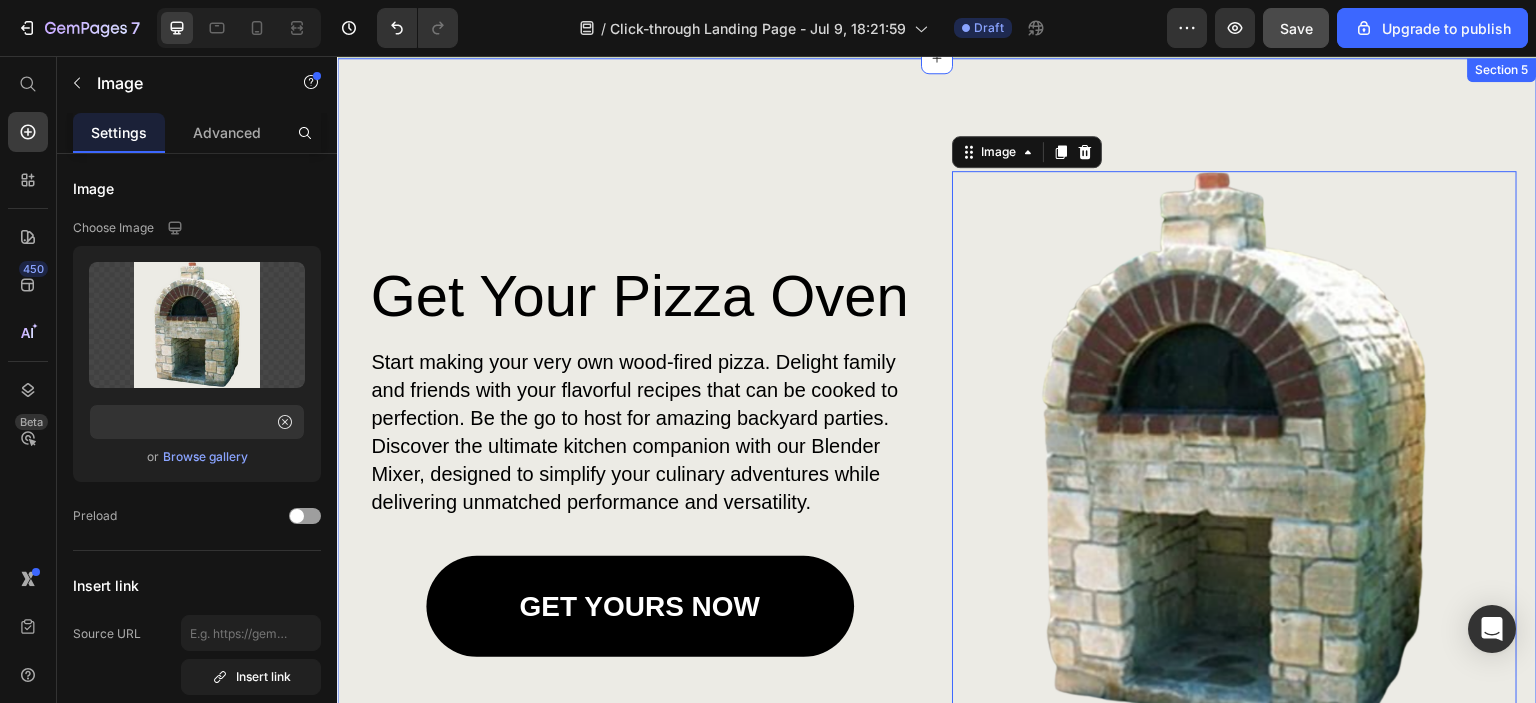click on "Get Your Pizza Oven Heading Start making your very own wood-fired pizza. Delight family and friends with your flavorful recipes that can be cooked to perfection. Be the go to host for amazing backyard parties. Discover the ultimate kitchen companion with our Blender Mixer, designed to simplify your culinary adventures while delivering unmatched performance and versatility. Text Block GET YOURS NOW Button Image   0 Row Section 5" at bounding box center (937, 442) 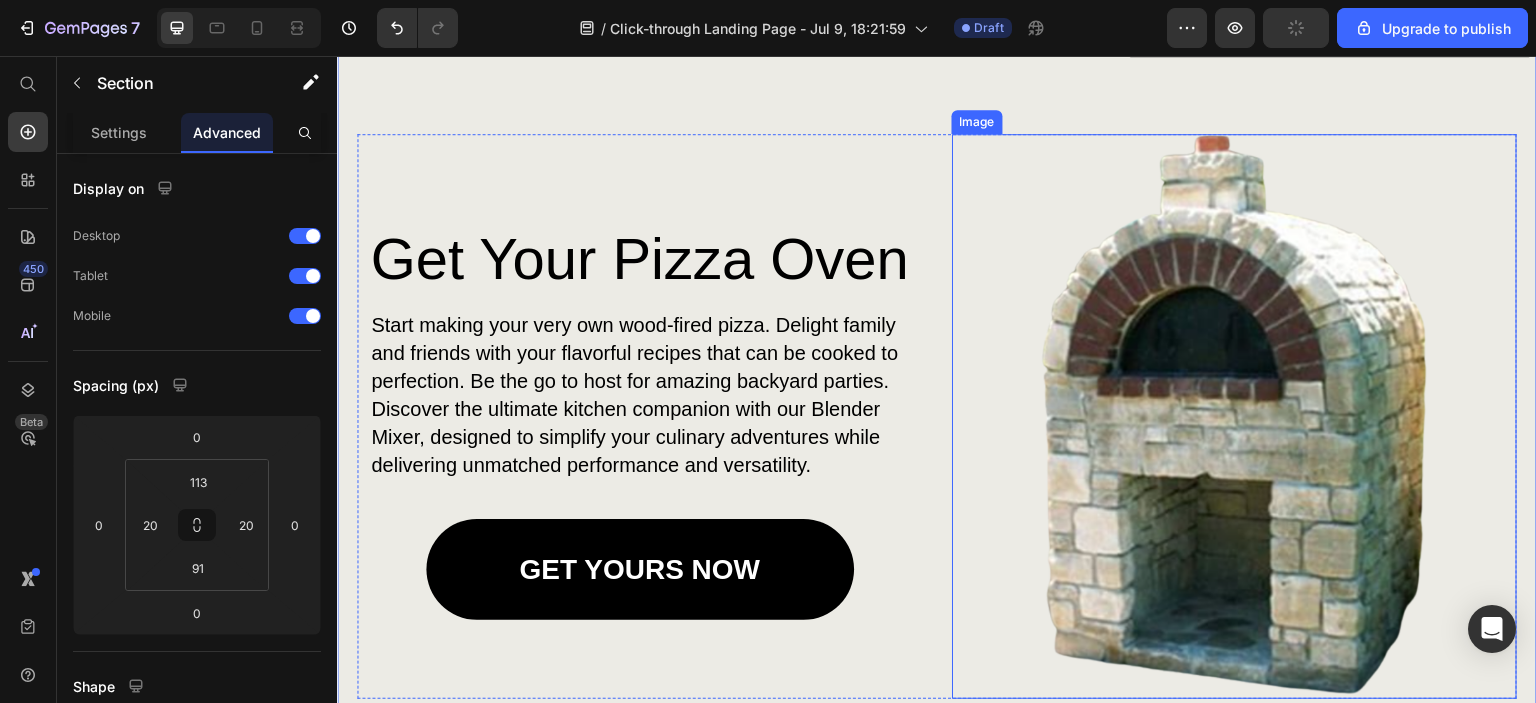 scroll, scrollTop: 2200, scrollLeft: 0, axis: vertical 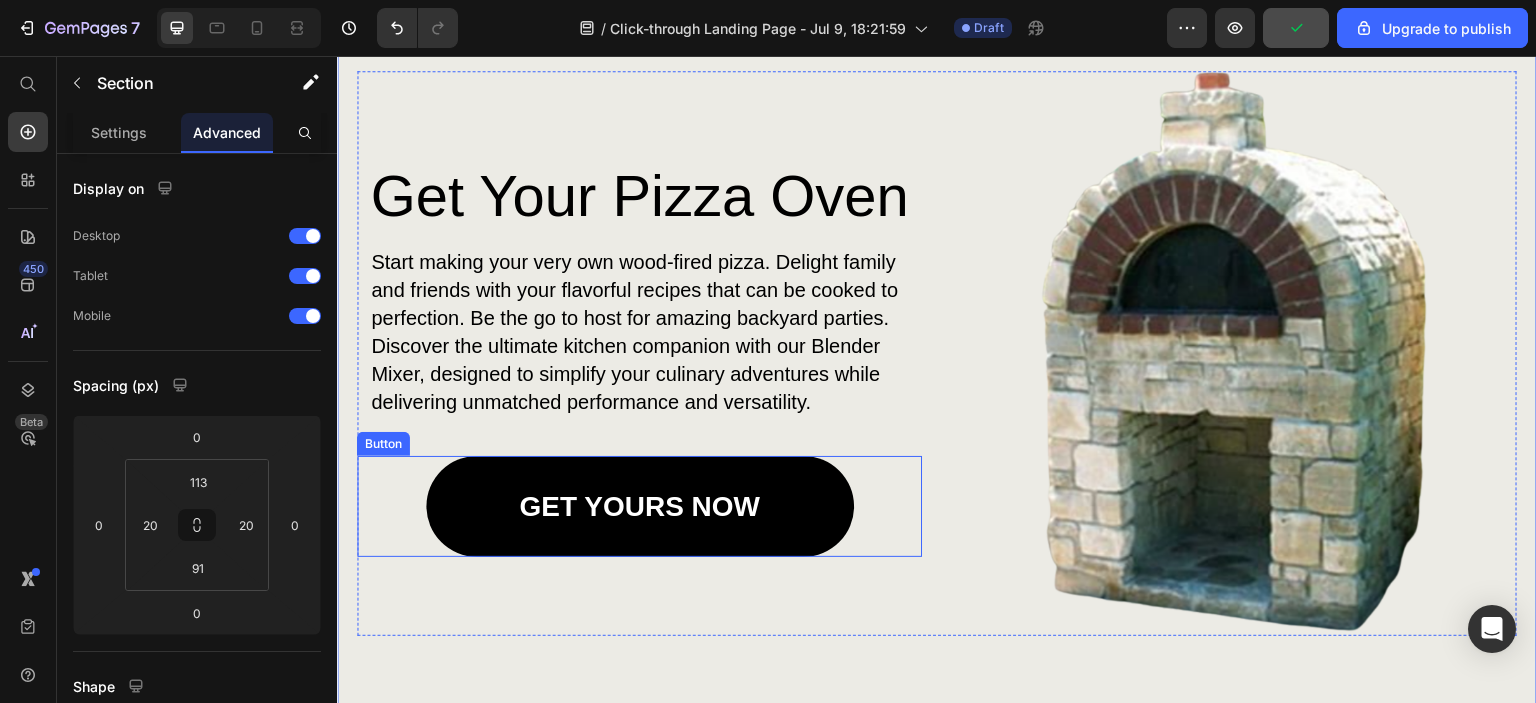 click on "GET YOURS NOW" at bounding box center [640, 506] 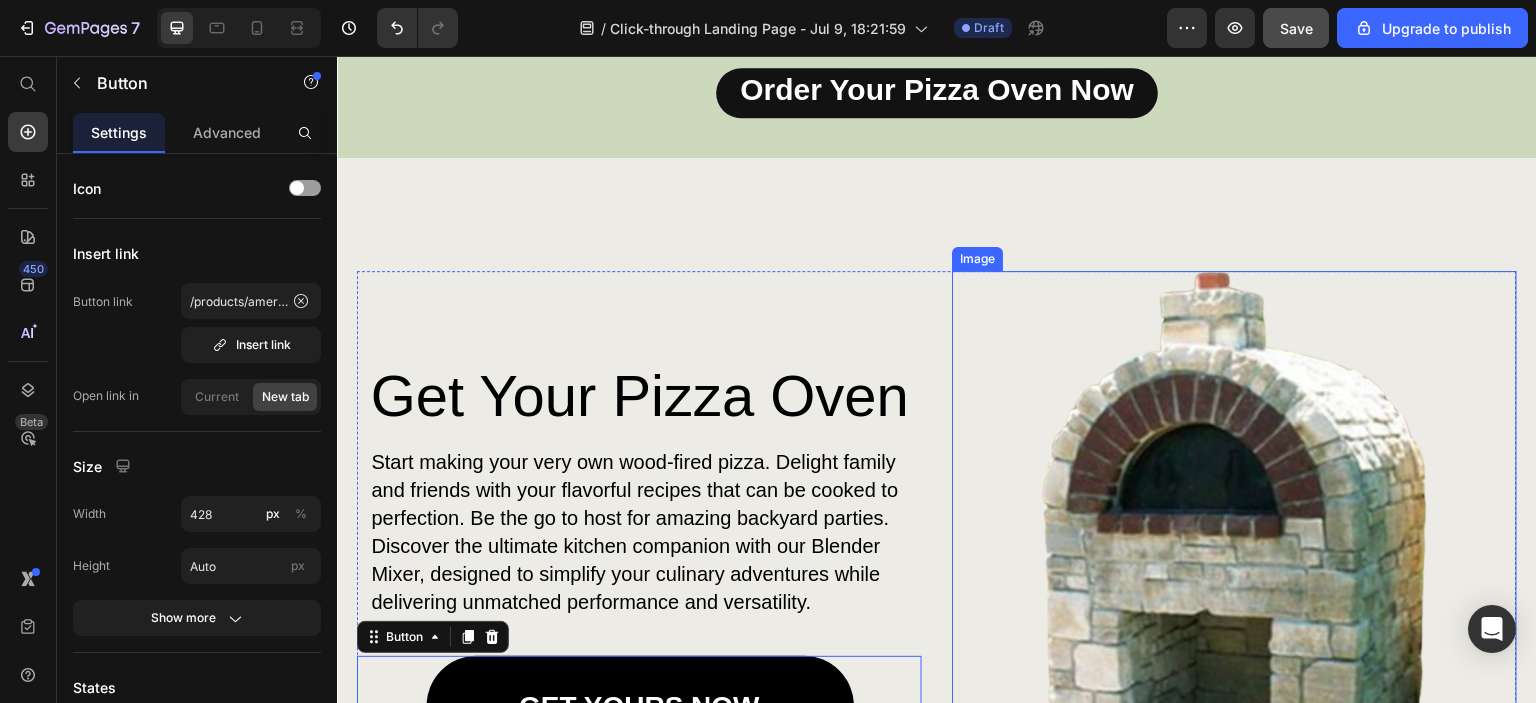 scroll, scrollTop: 1800, scrollLeft: 0, axis: vertical 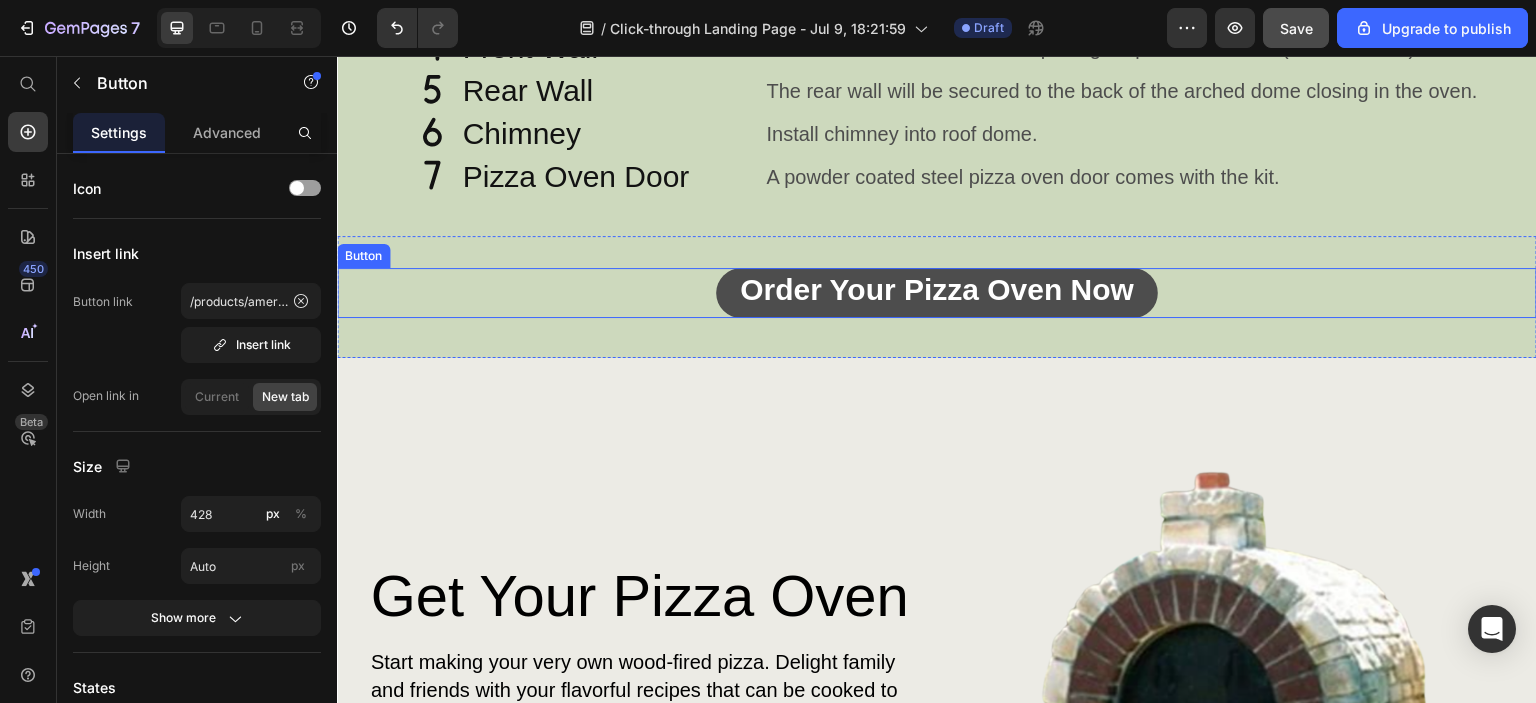 click on "Order Your Pizza Oven Now" at bounding box center (937, 293) 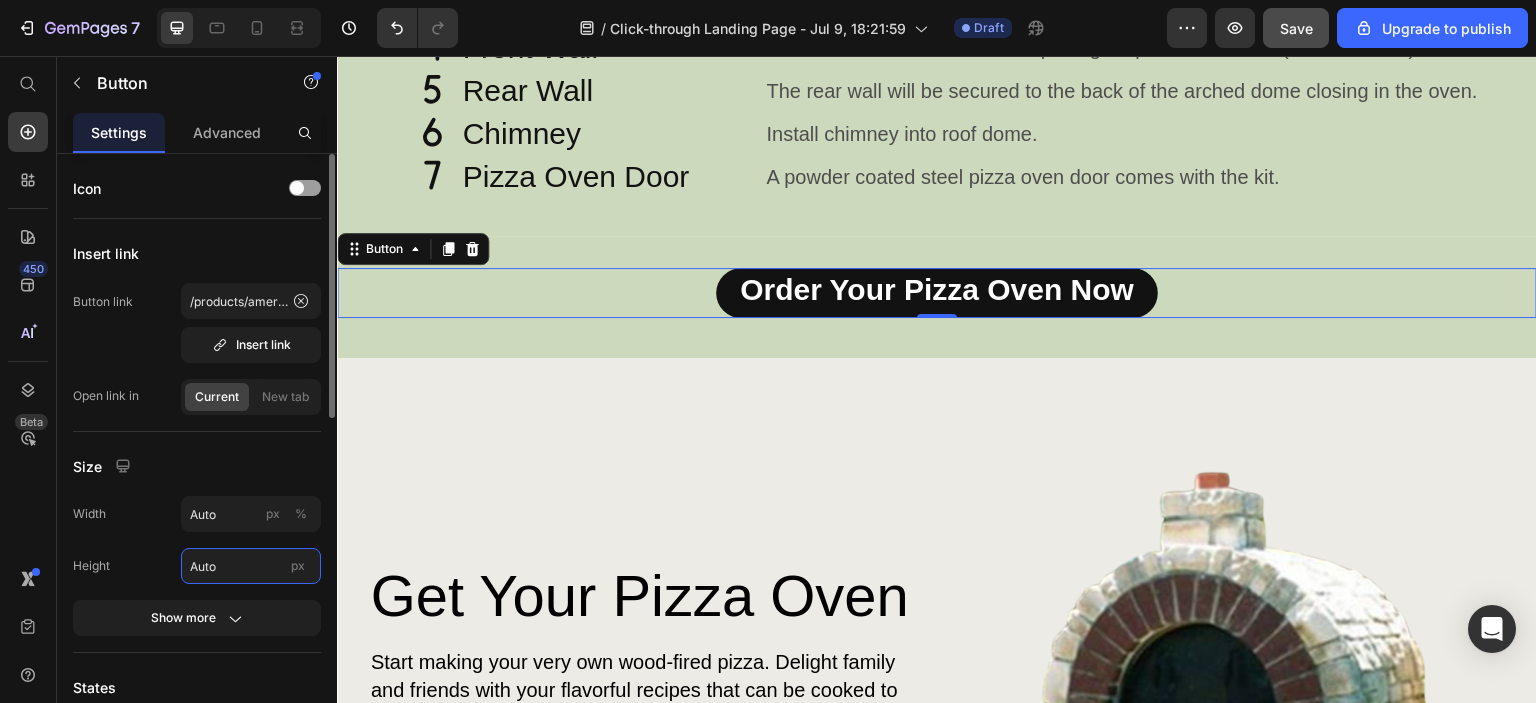 click on "Auto" at bounding box center [251, 566] 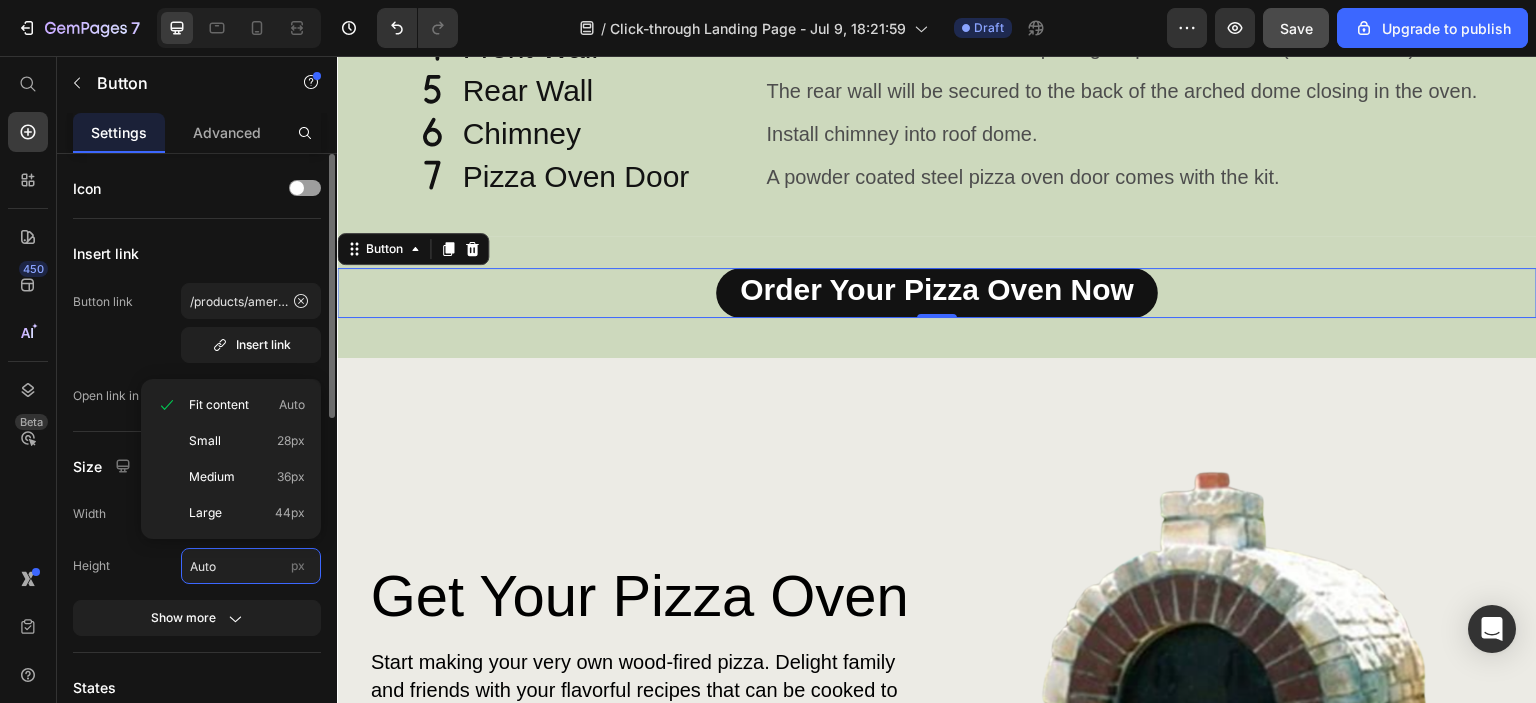 click on "Auto" at bounding box center (251, 566) 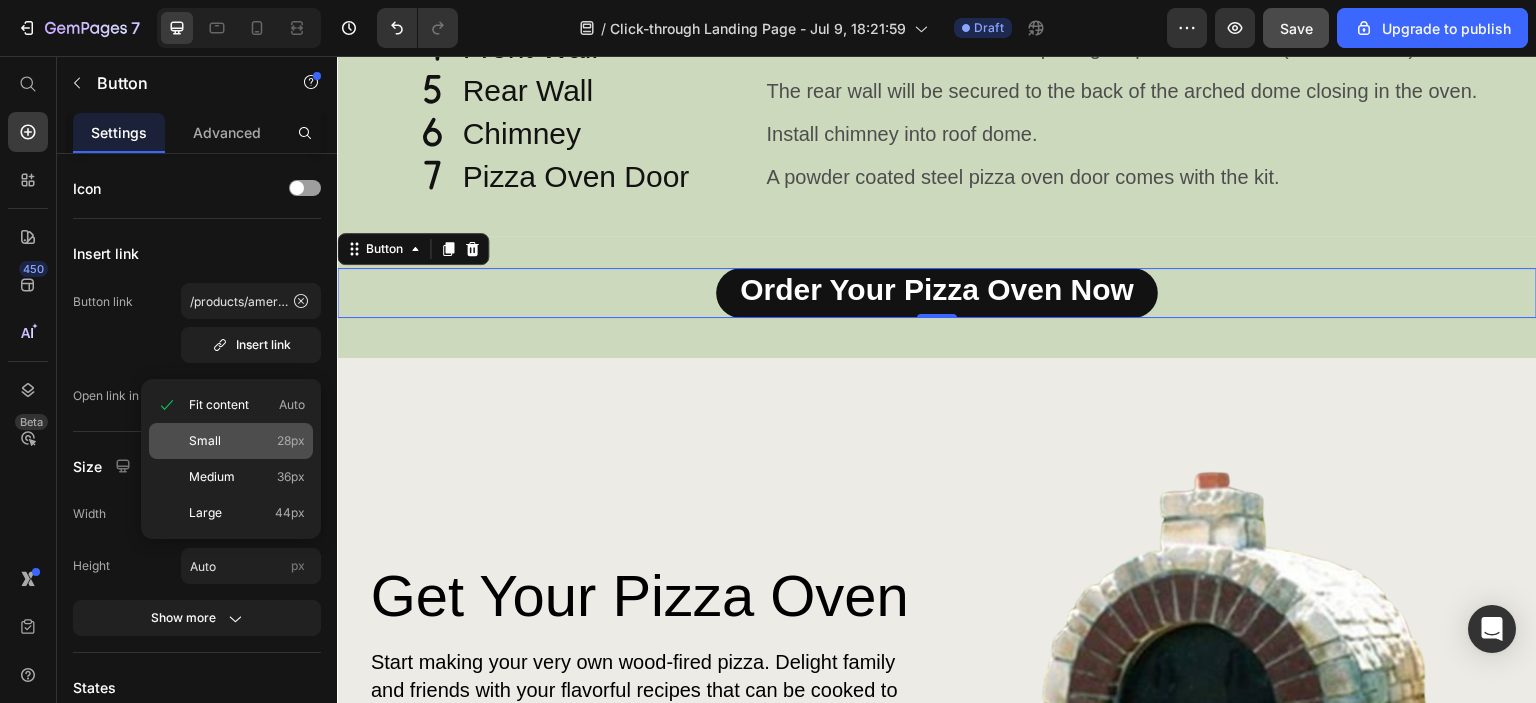 click on "Small 28px" at bounding box center (247, 441) 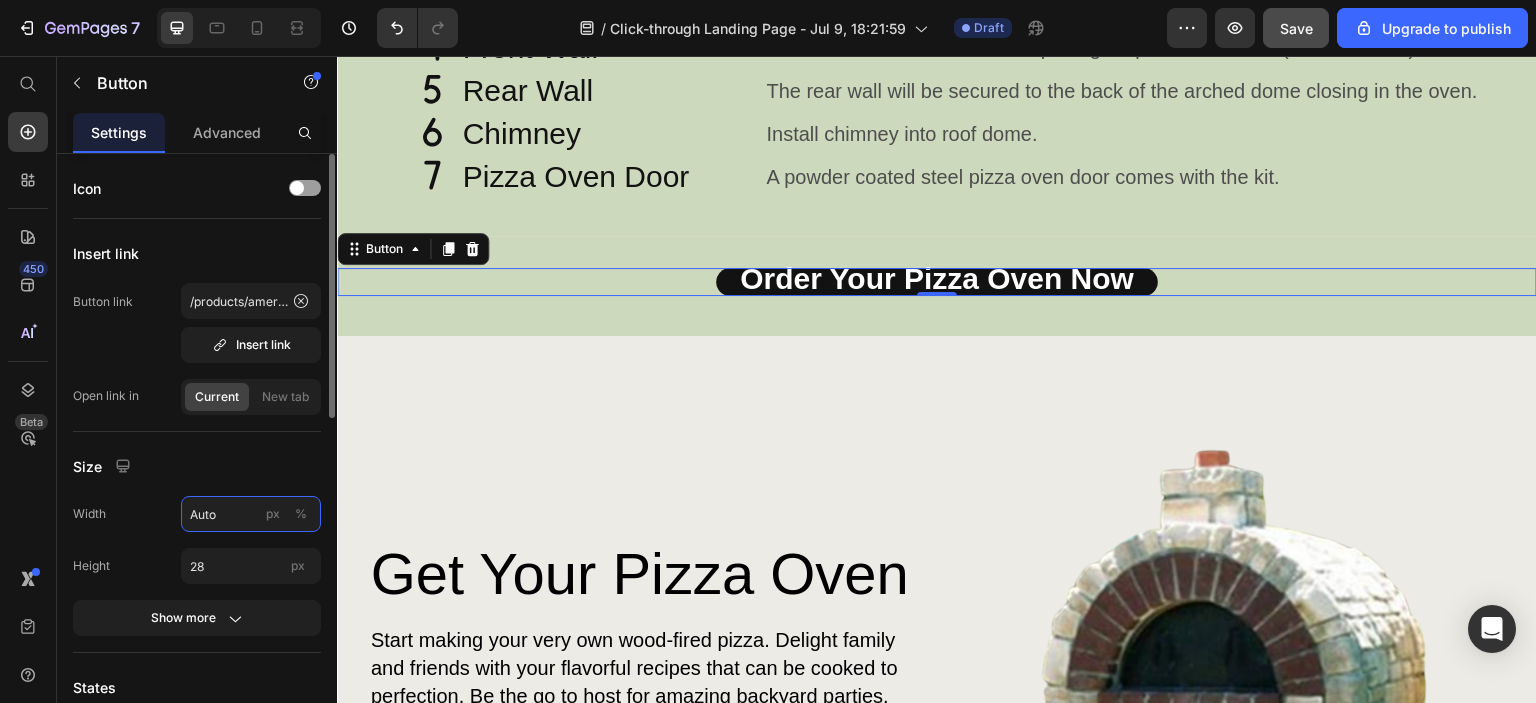click on "Auto" at bounding box center (251, 514) 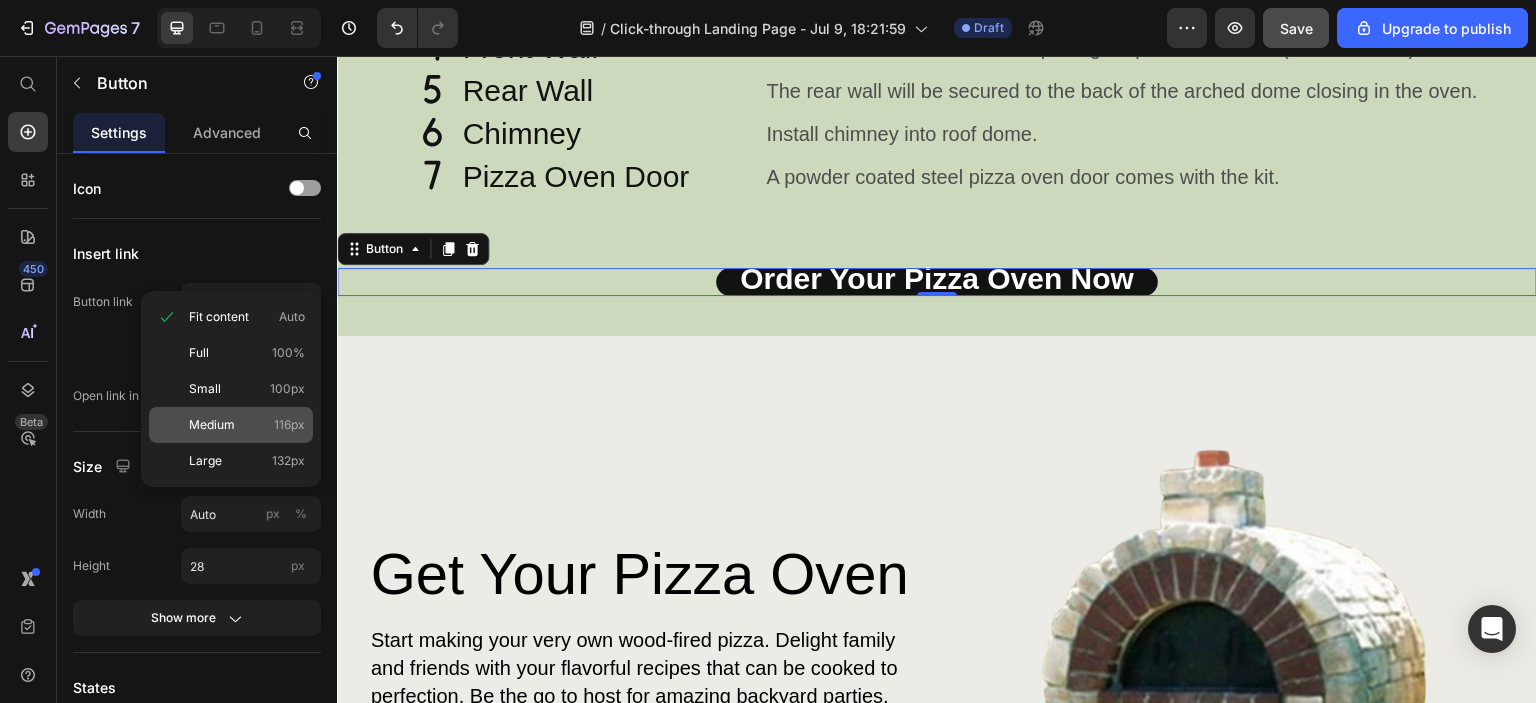 click on "Medium" at bounding box center [212, 425] 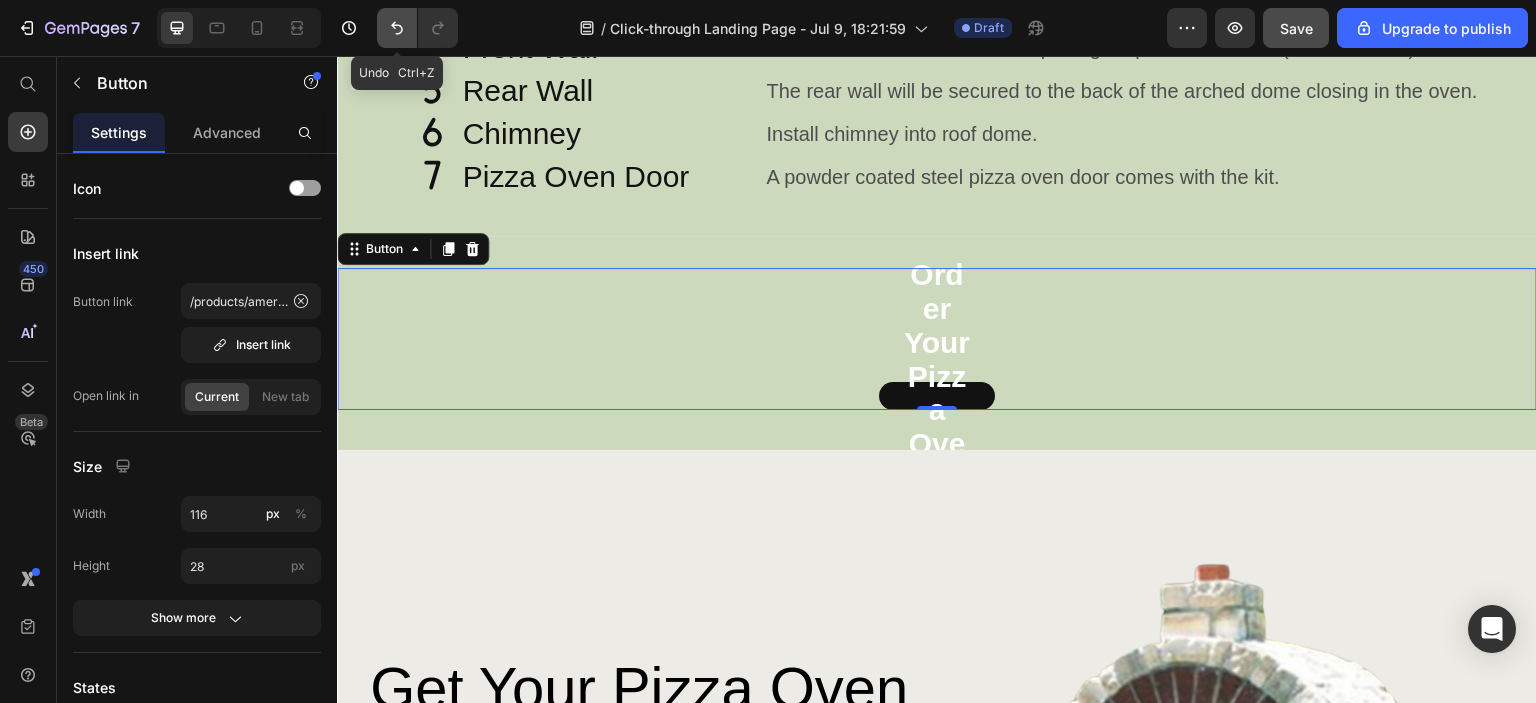 click 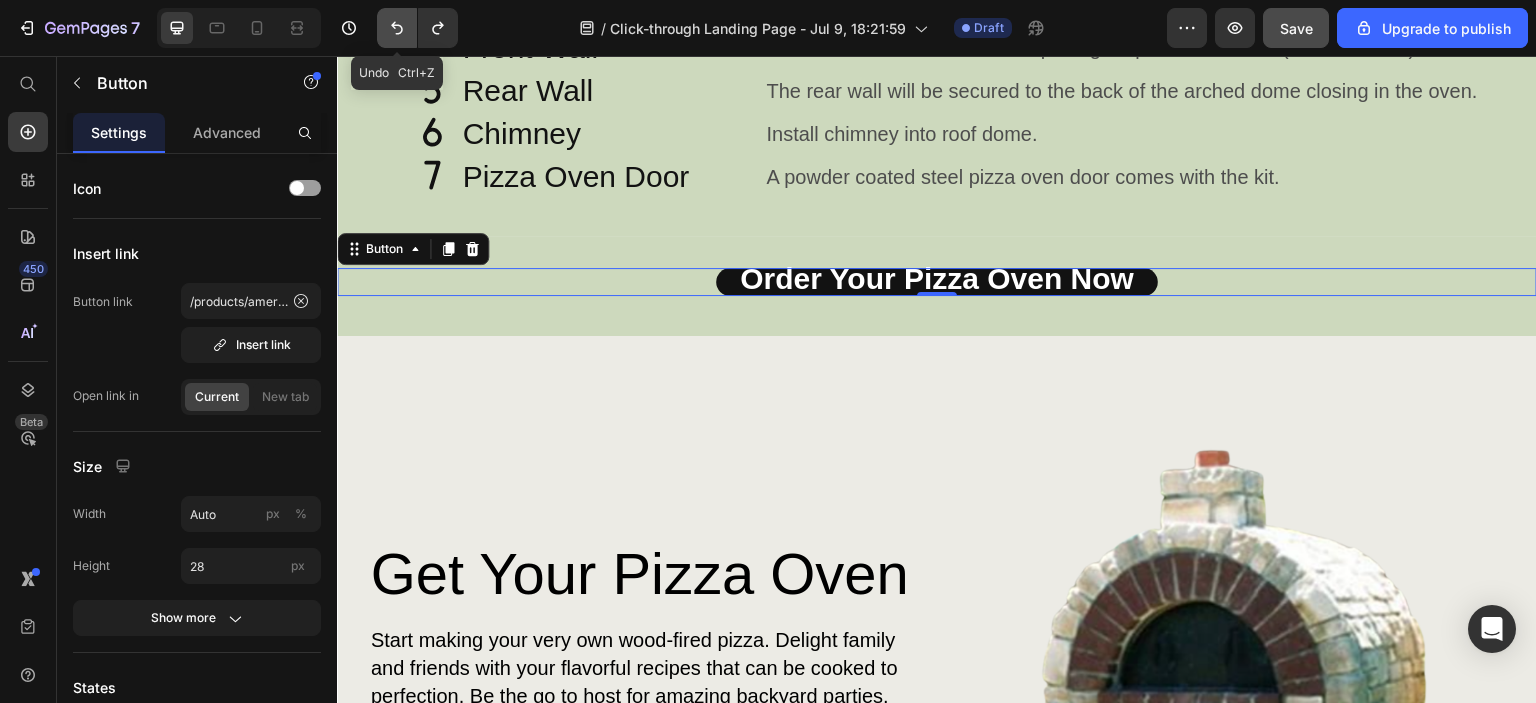 click 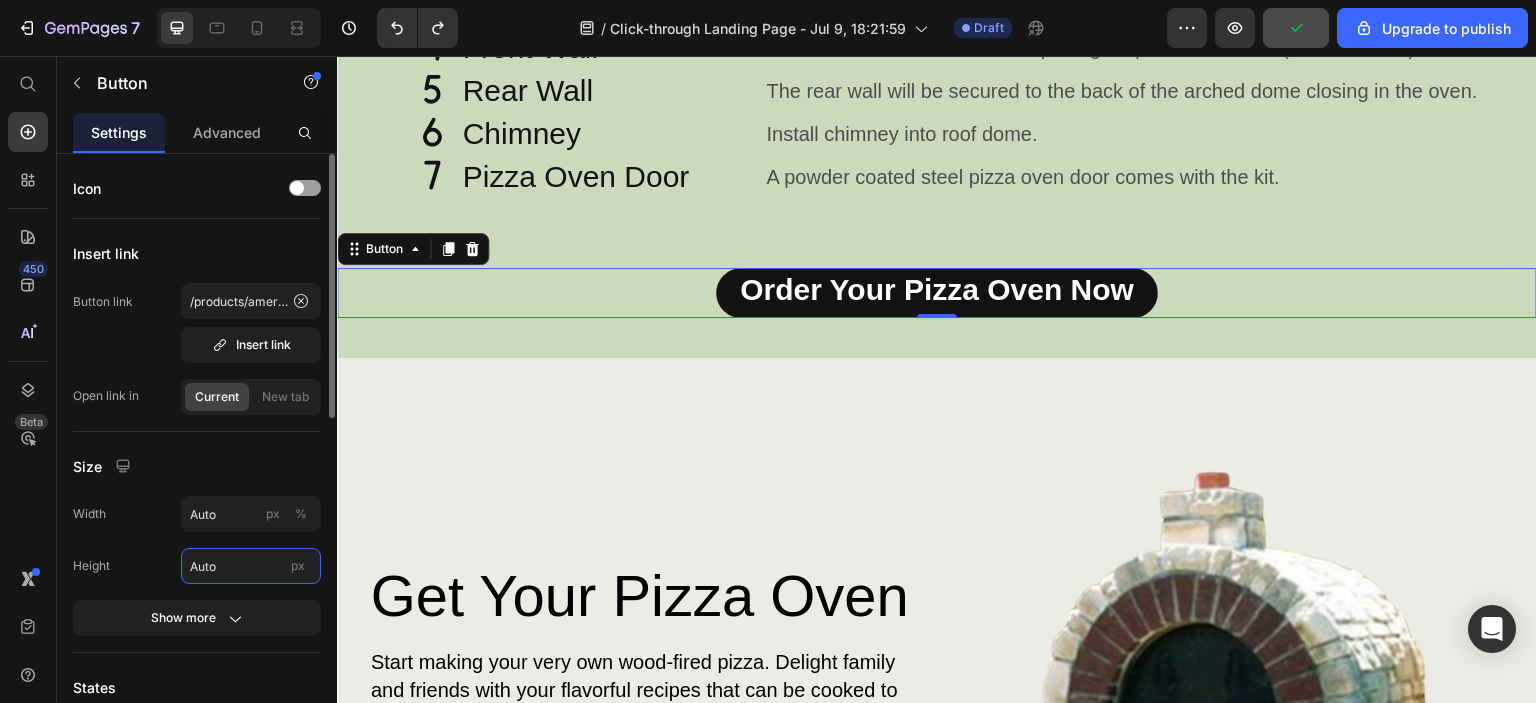 click on "Auto" at bounding box center (251, 566) 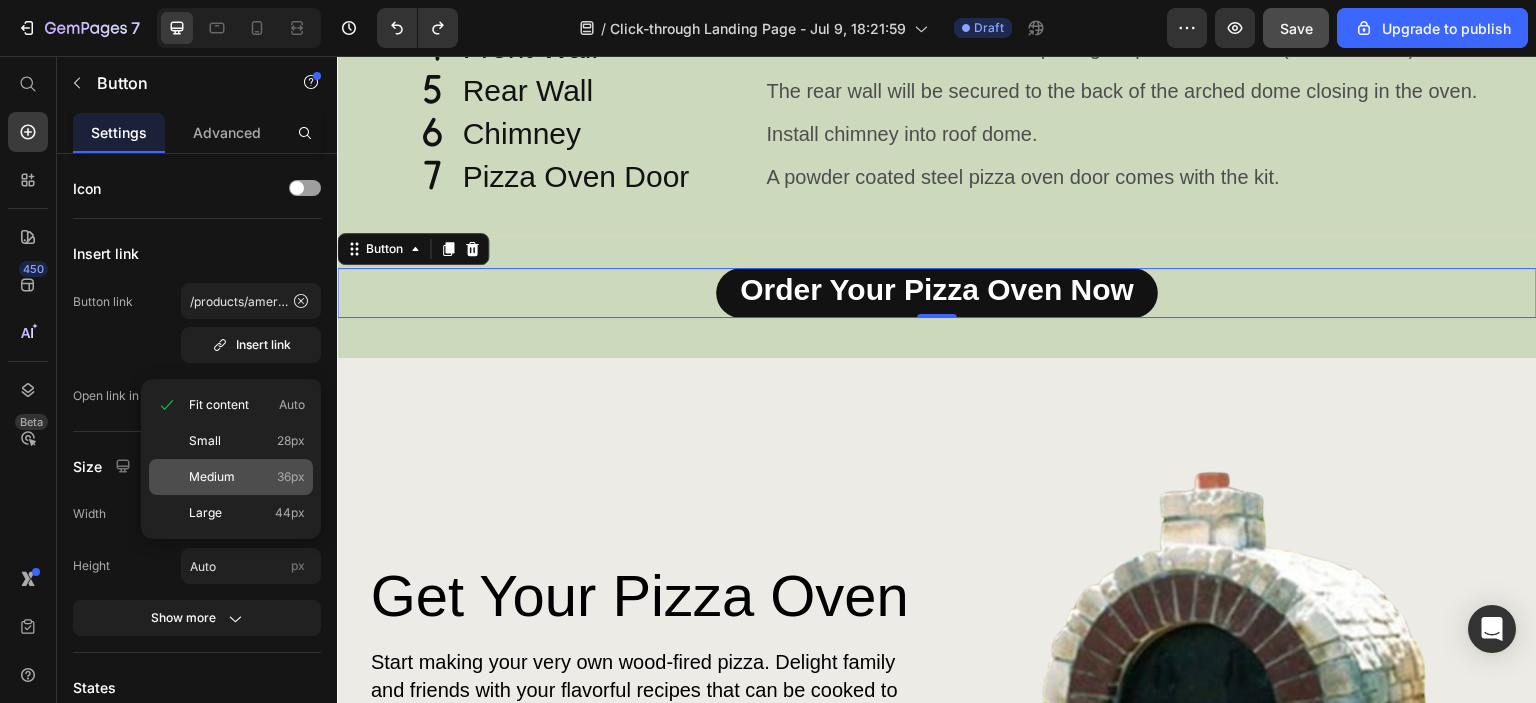 click on "Medium" at bounding box center [212, 477] 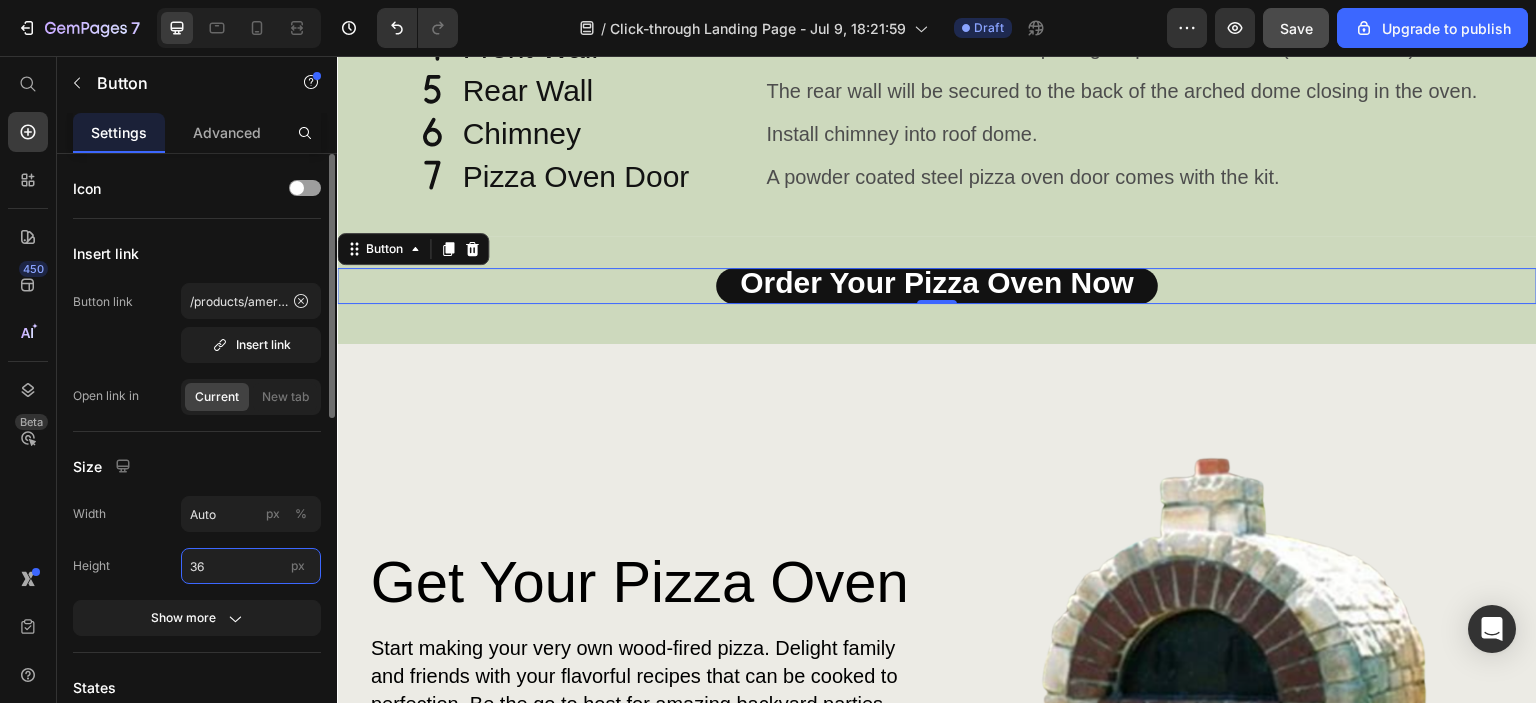 click on "36" at bounding box center (251, 566) 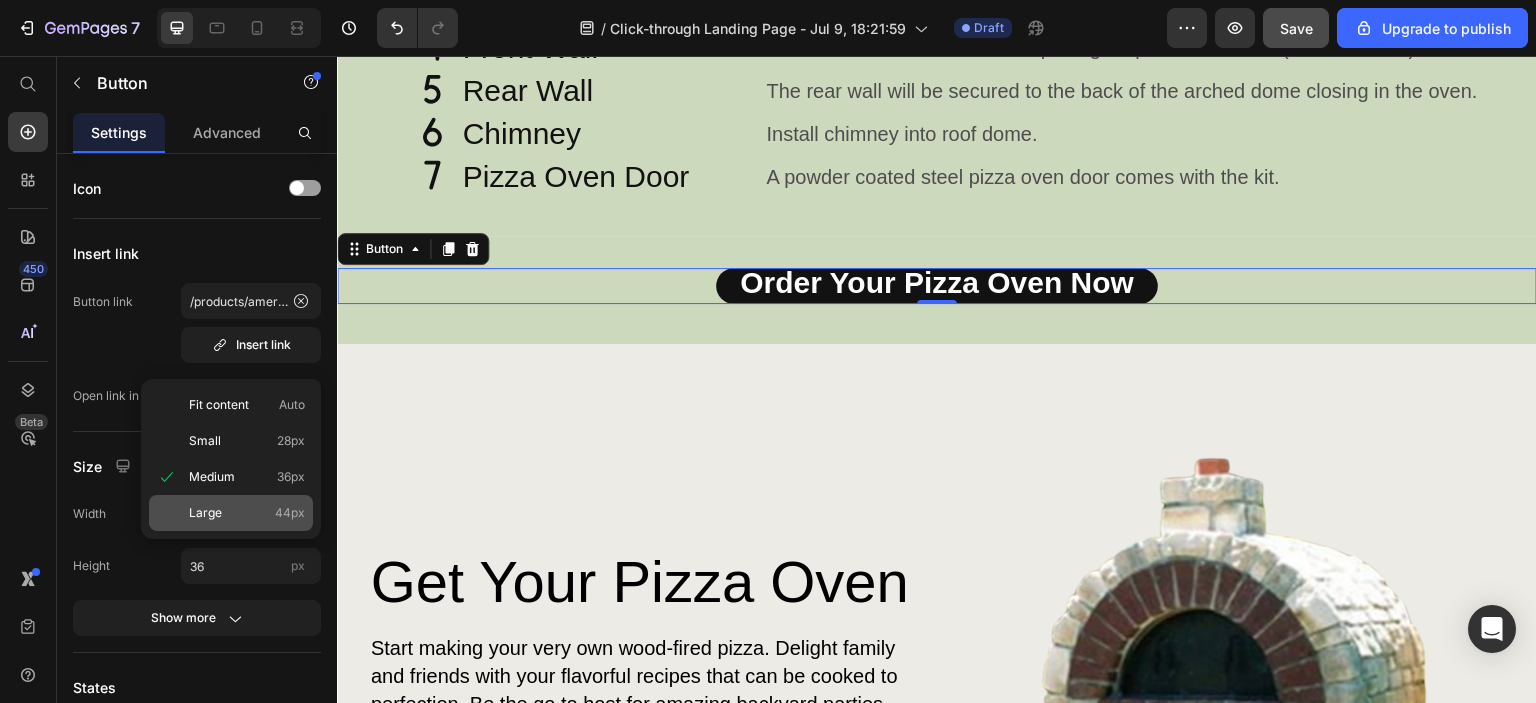 click on "Large" at bounding box center [205, 513] 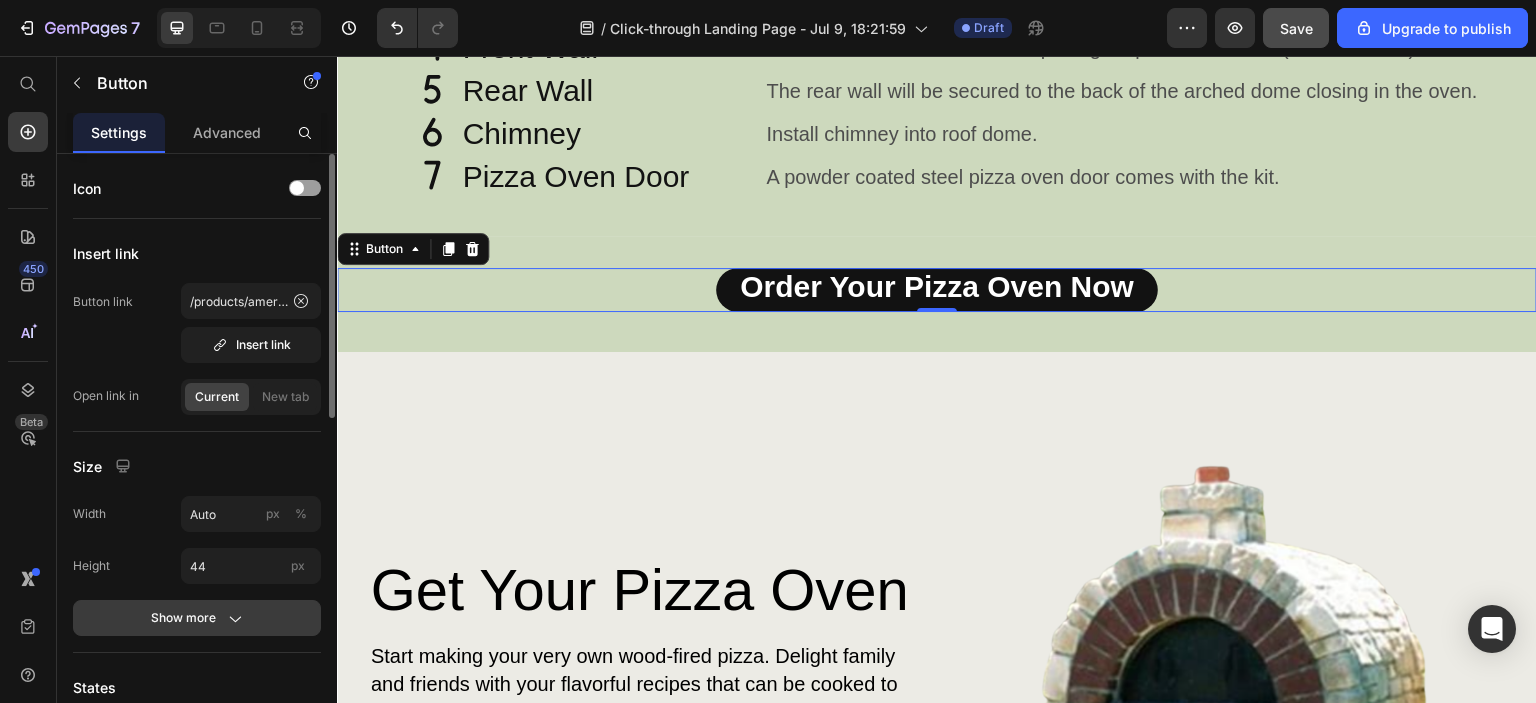click on "Show more" 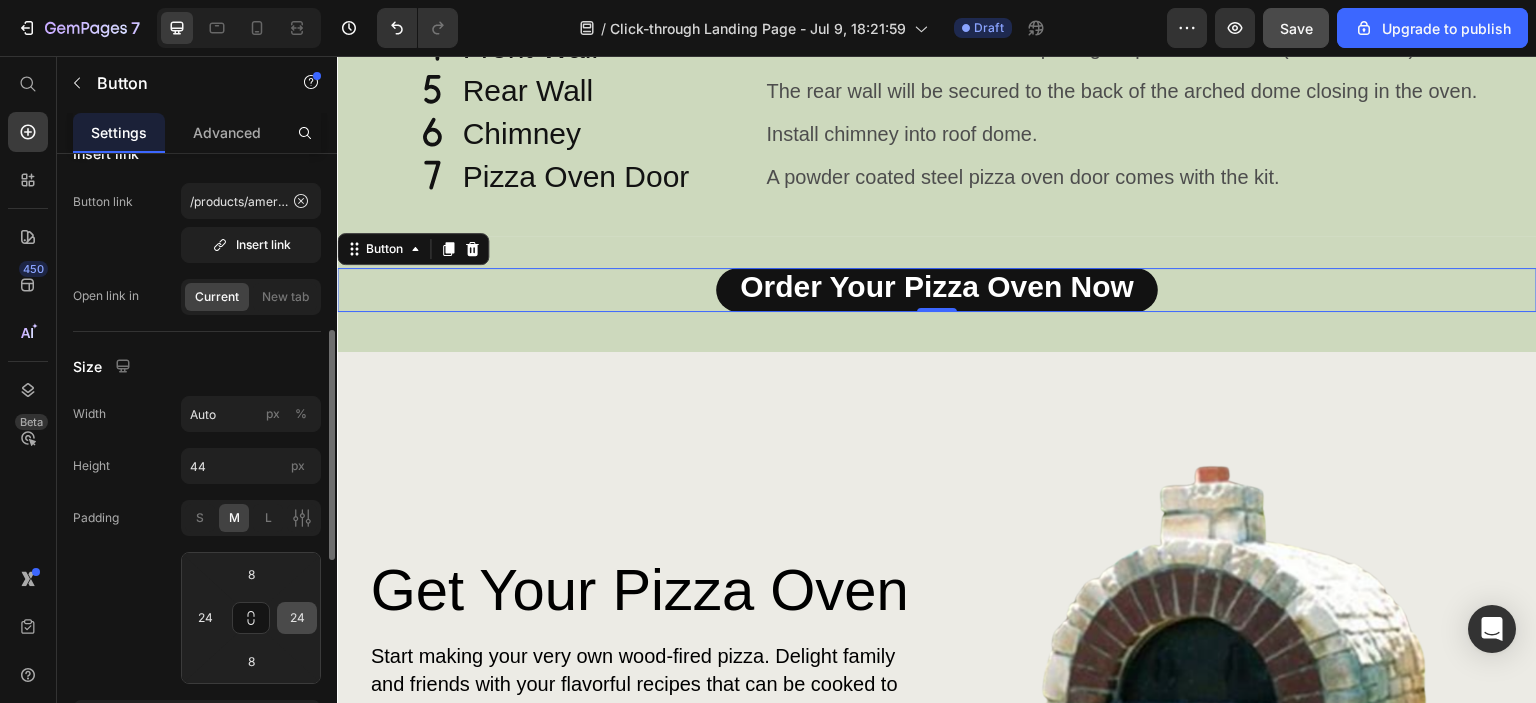 scroll, scrollTop: 200, scrollLeft: 0, axis: vertical 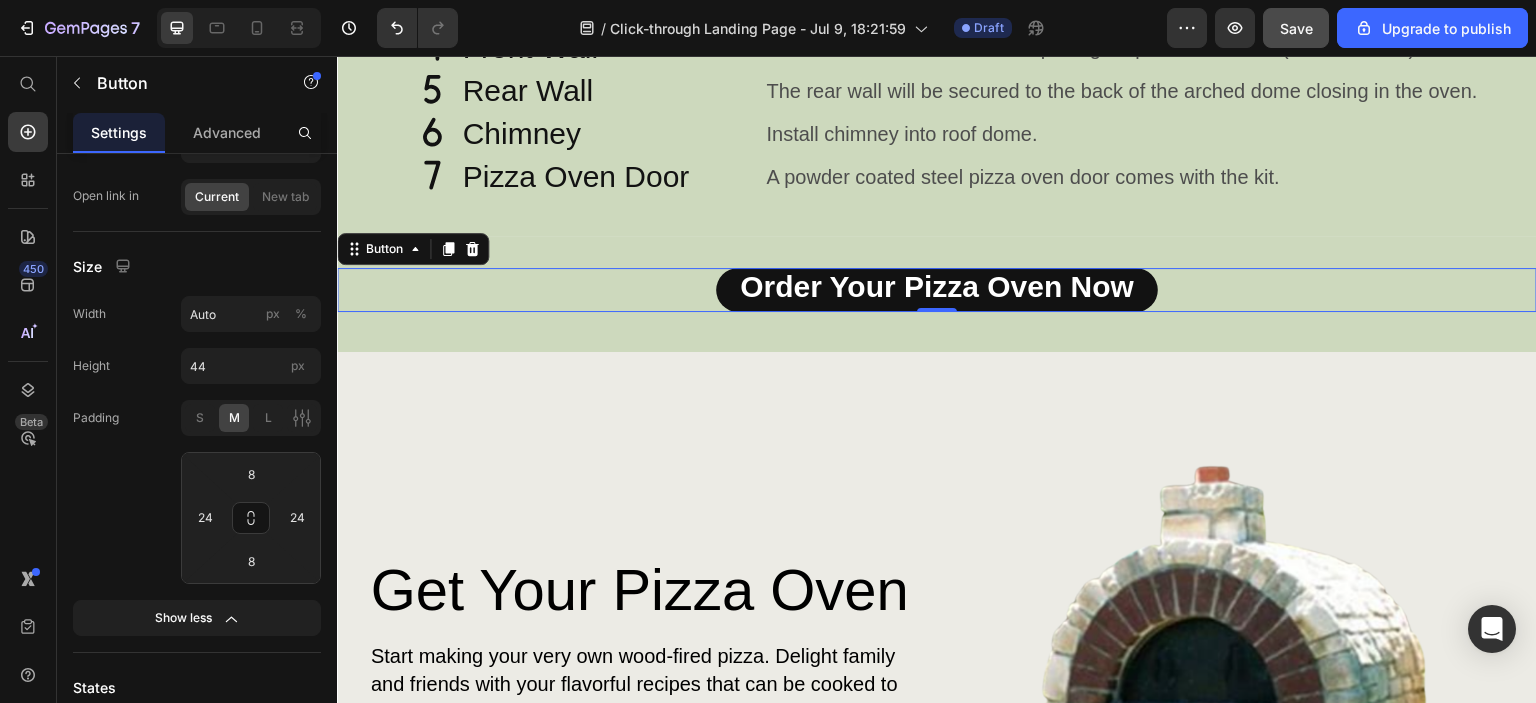 click on "Order Your Pizza Oven Now Button   0" at bounding box center [937, 290] 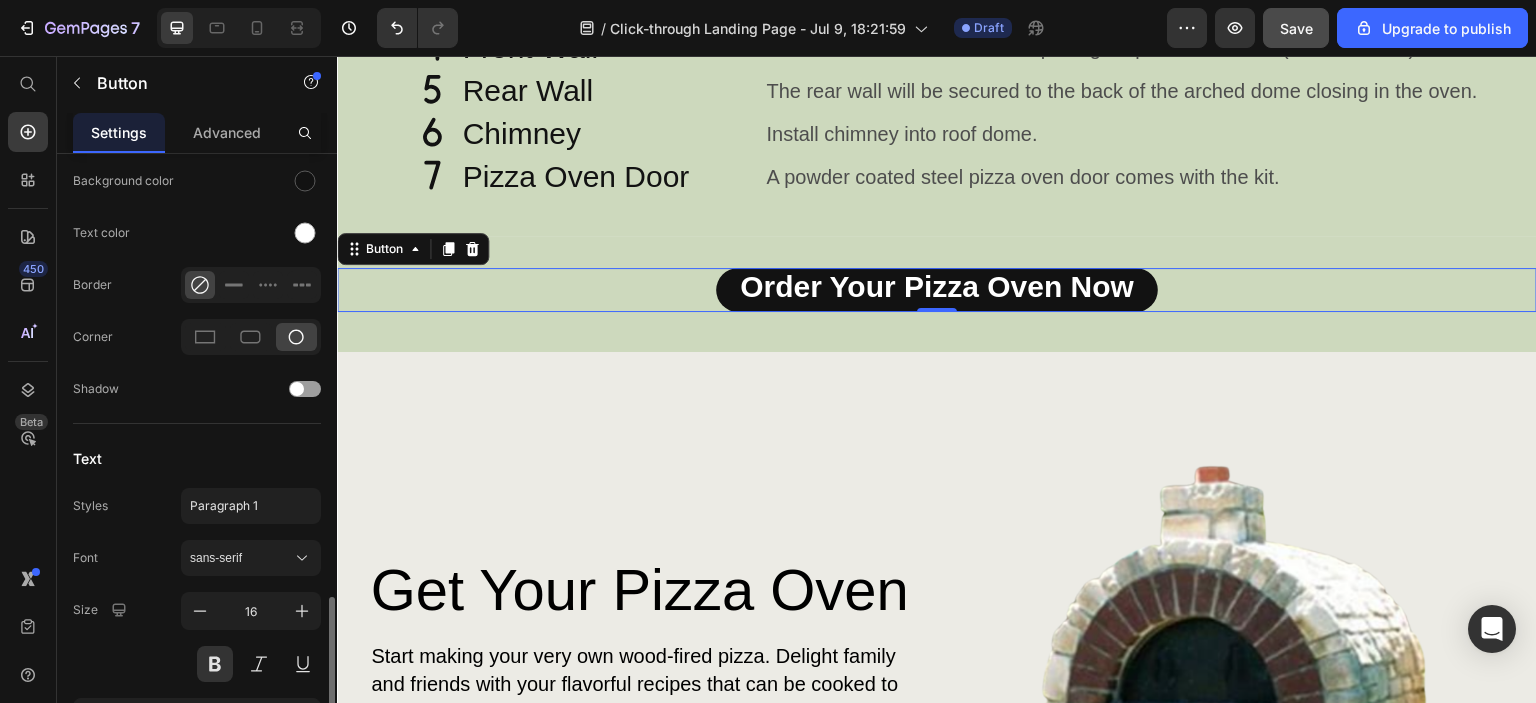 scroll, scrollTop: 984, scrollLeft: 0, axis: vertical 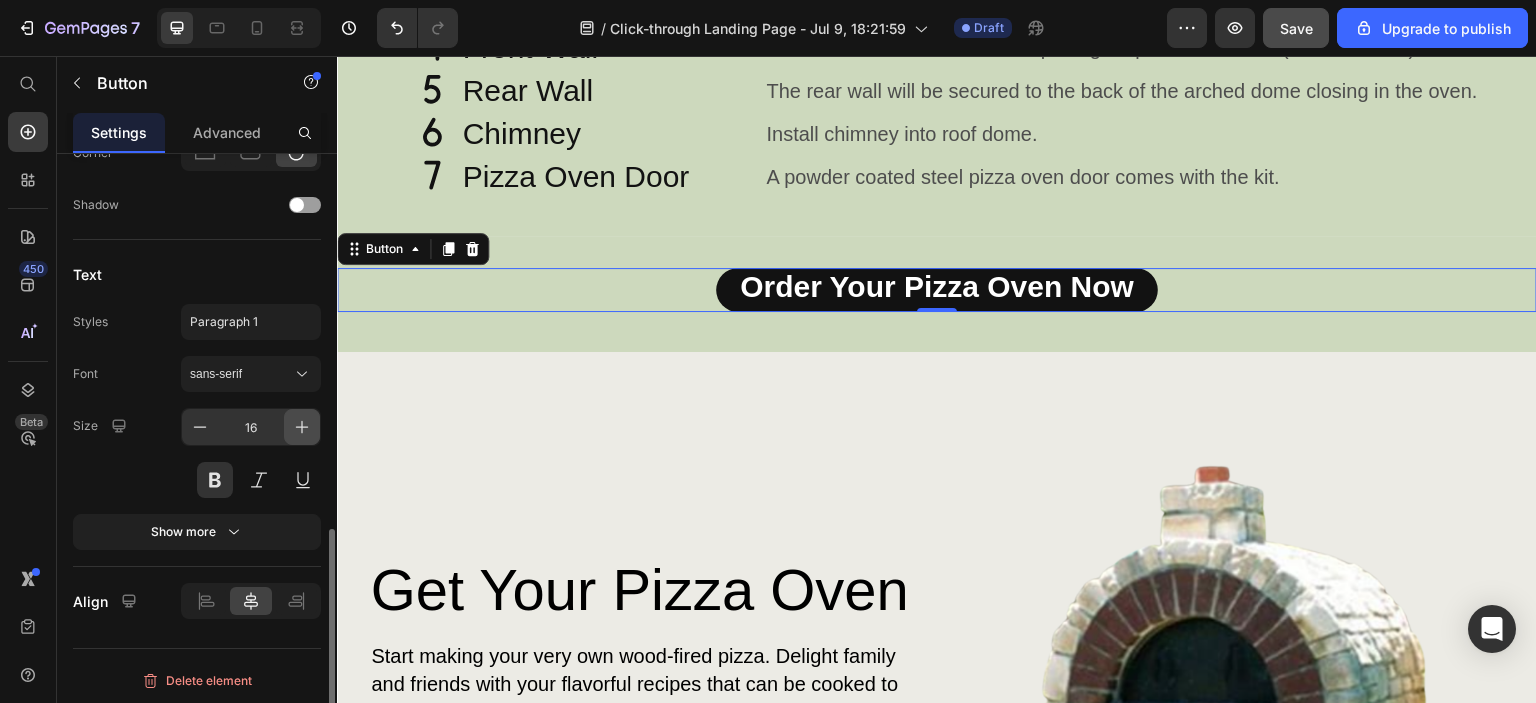 click 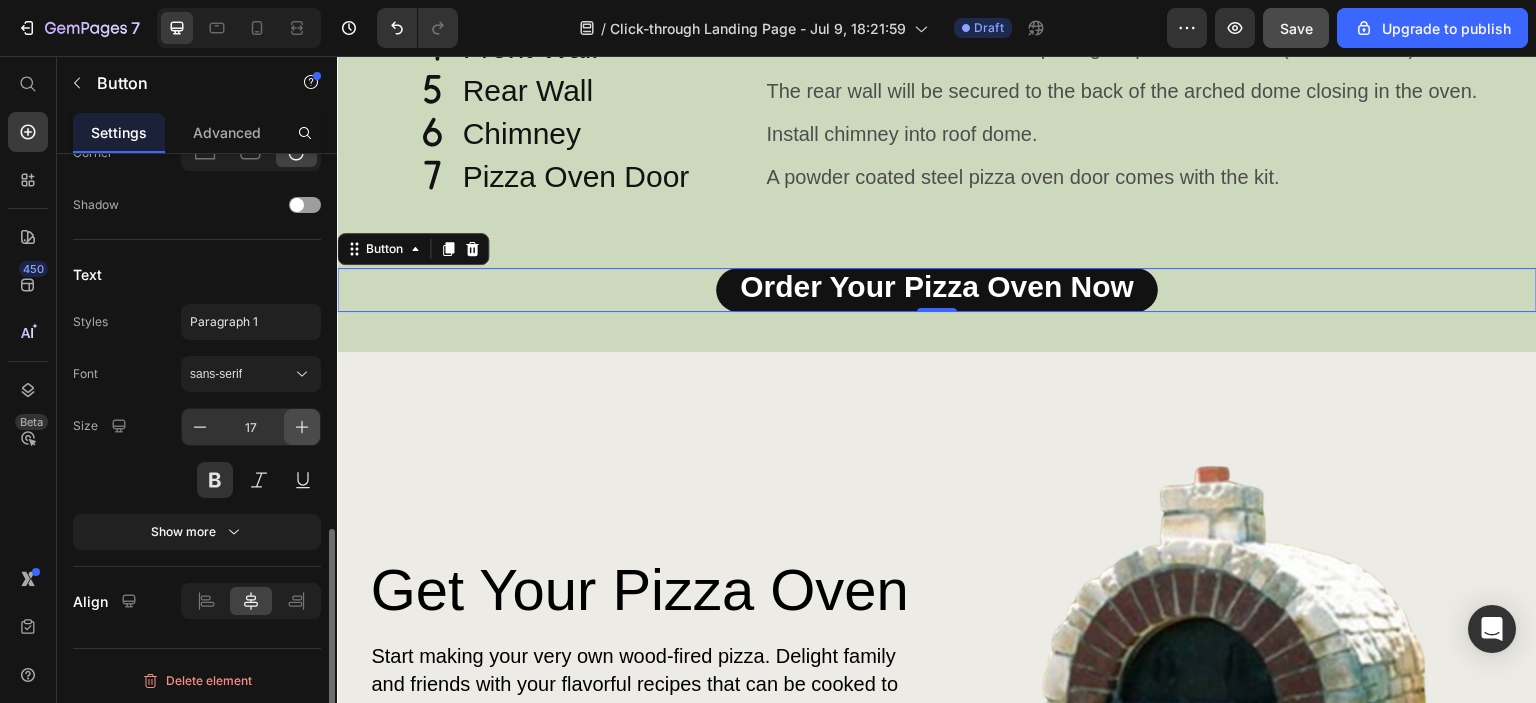 click 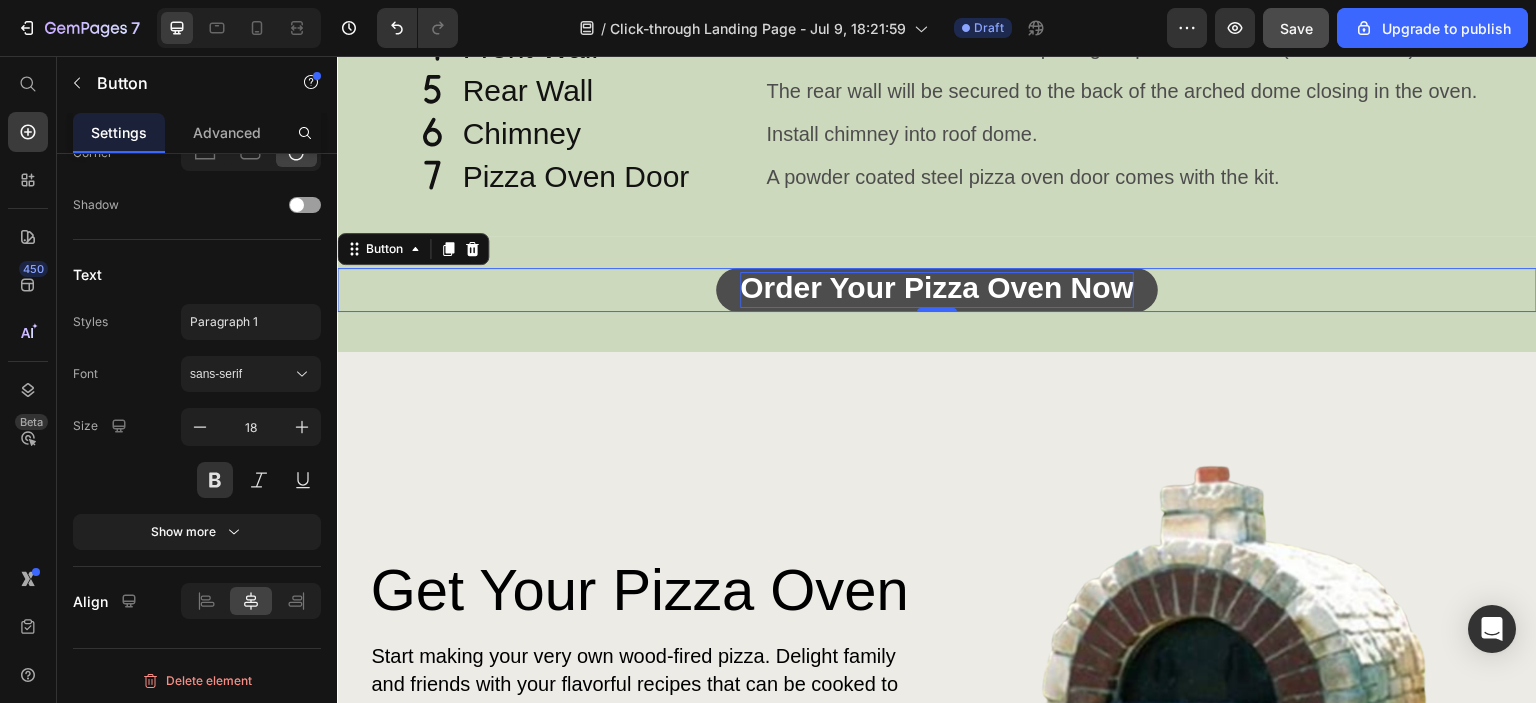 click on "Order Your Pizza Oven Now" at bounding box center (937, 287) 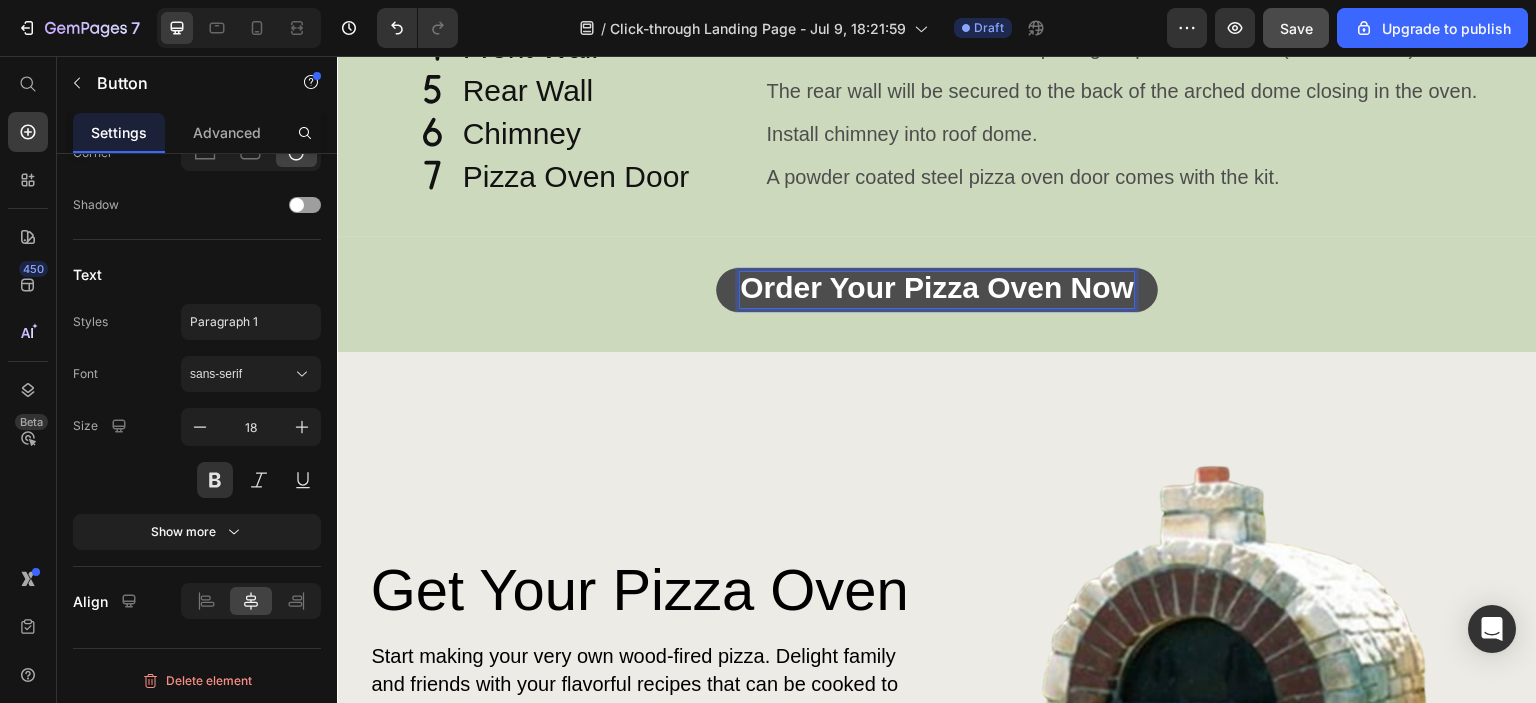 click on "Order Your Pizza Oven Now" at bounding box center (937, 287) 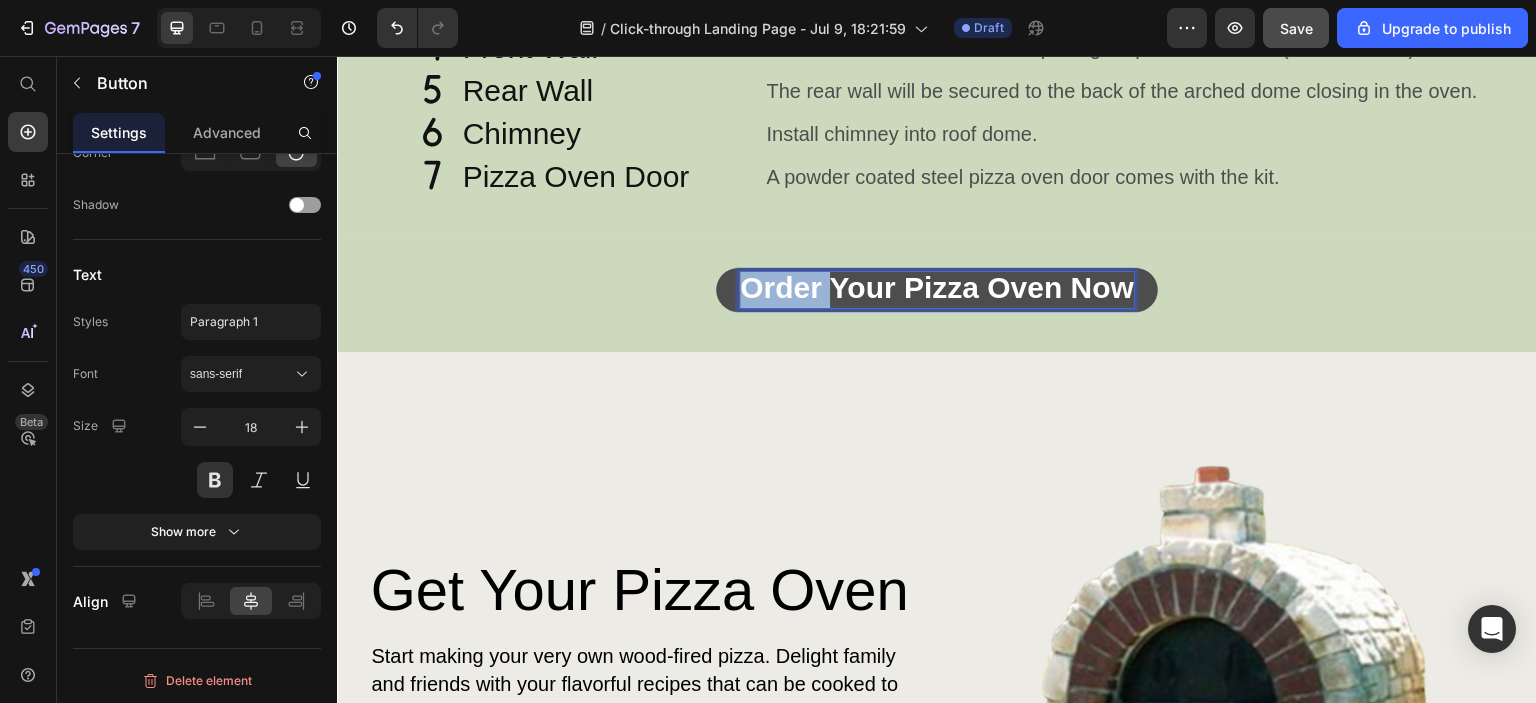 click on "Order Your Pizza Oven Now" at bounding box center [937, 287] 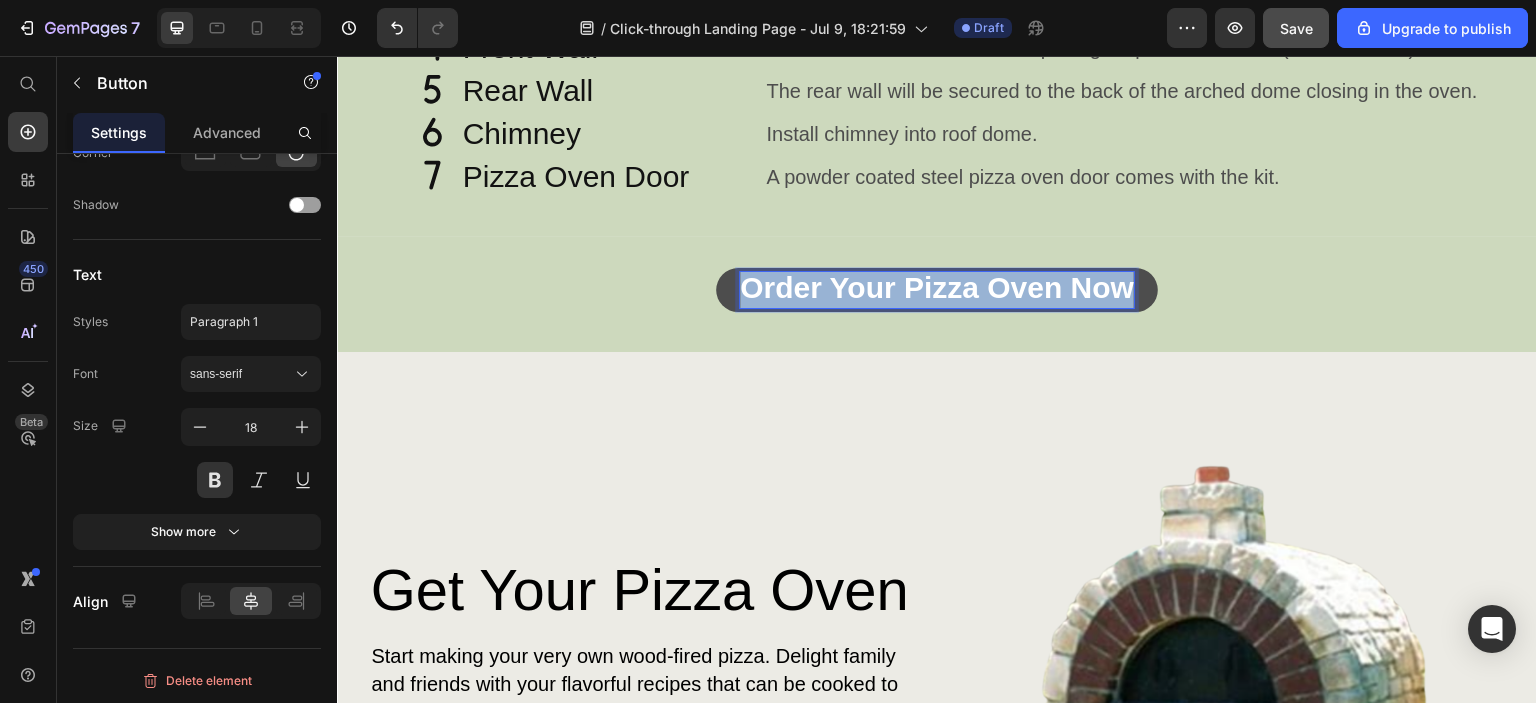 click on "Order Your Pizza Oven Now" at bounding box center (937, 287) 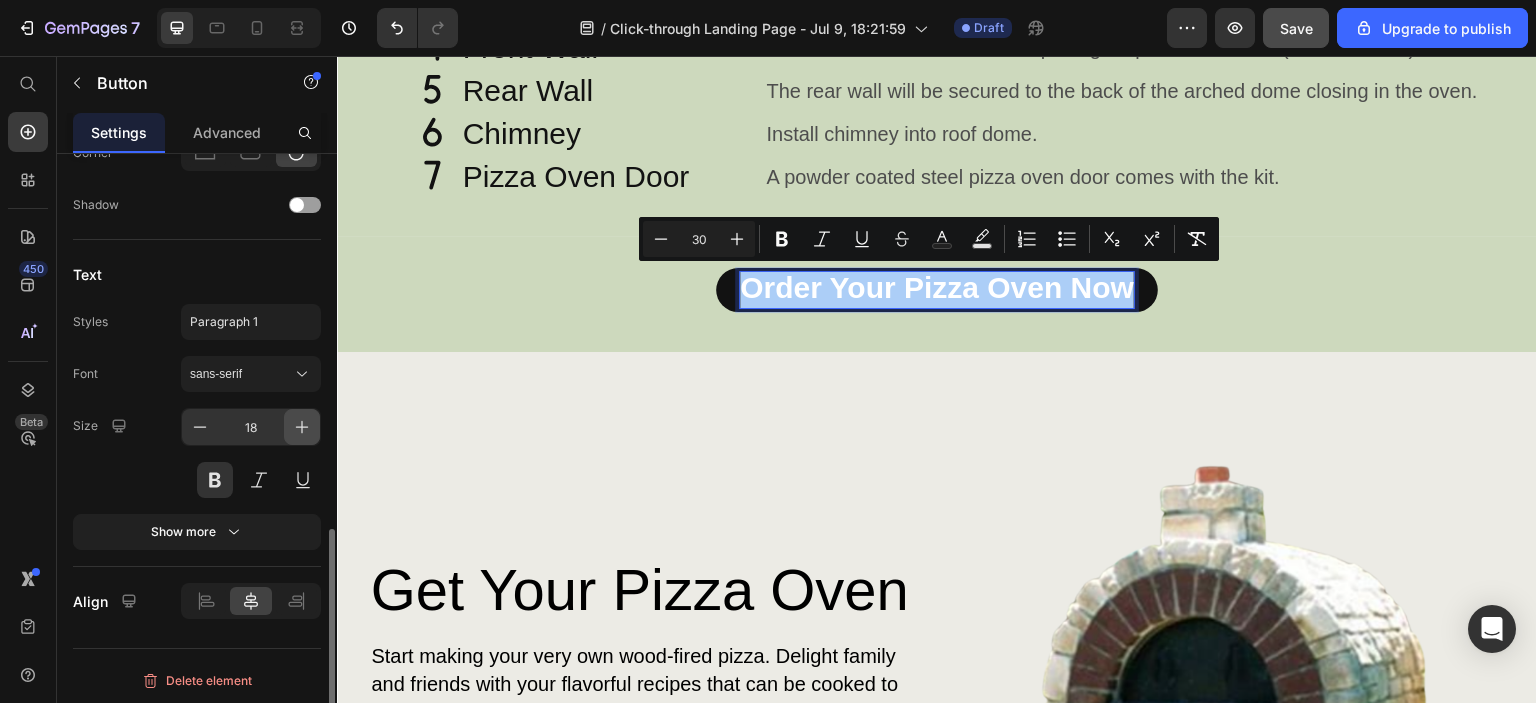 click 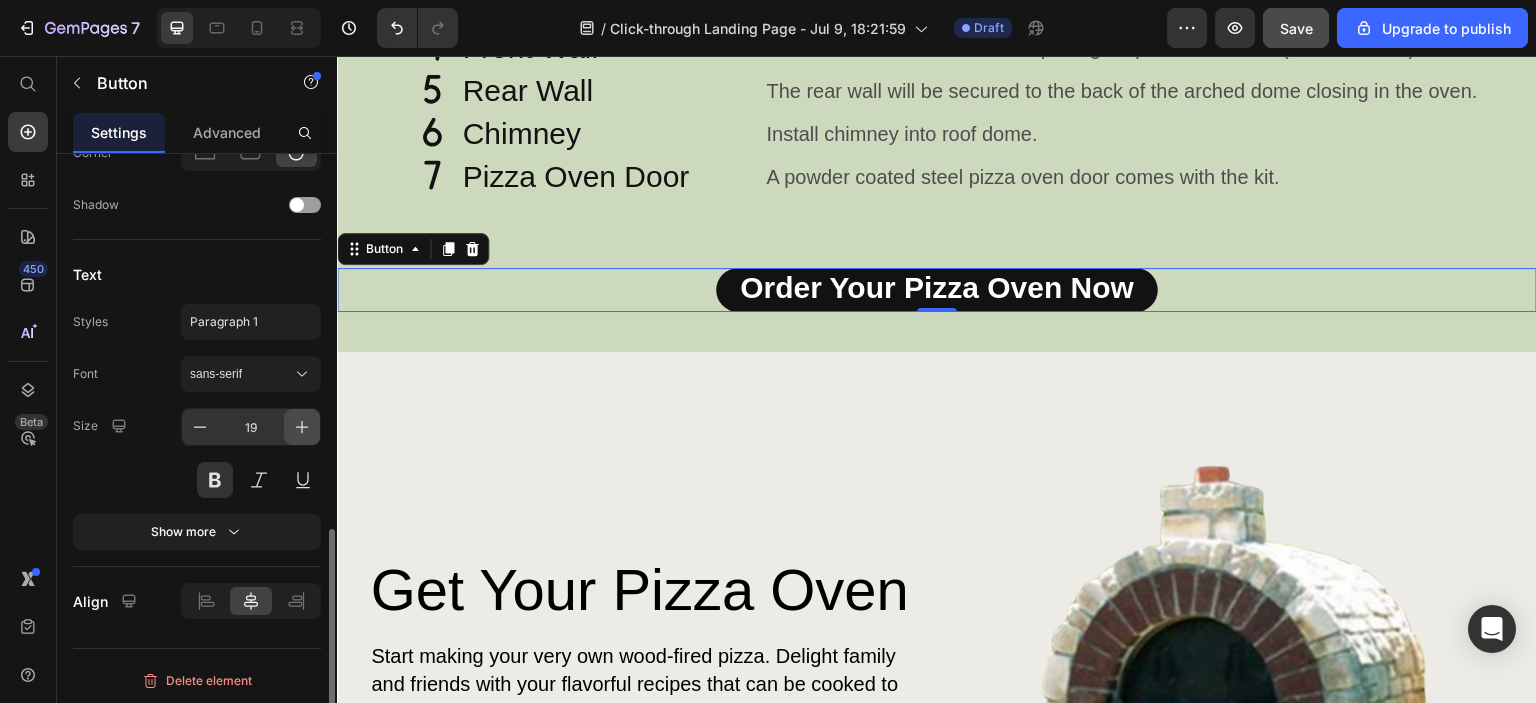 click 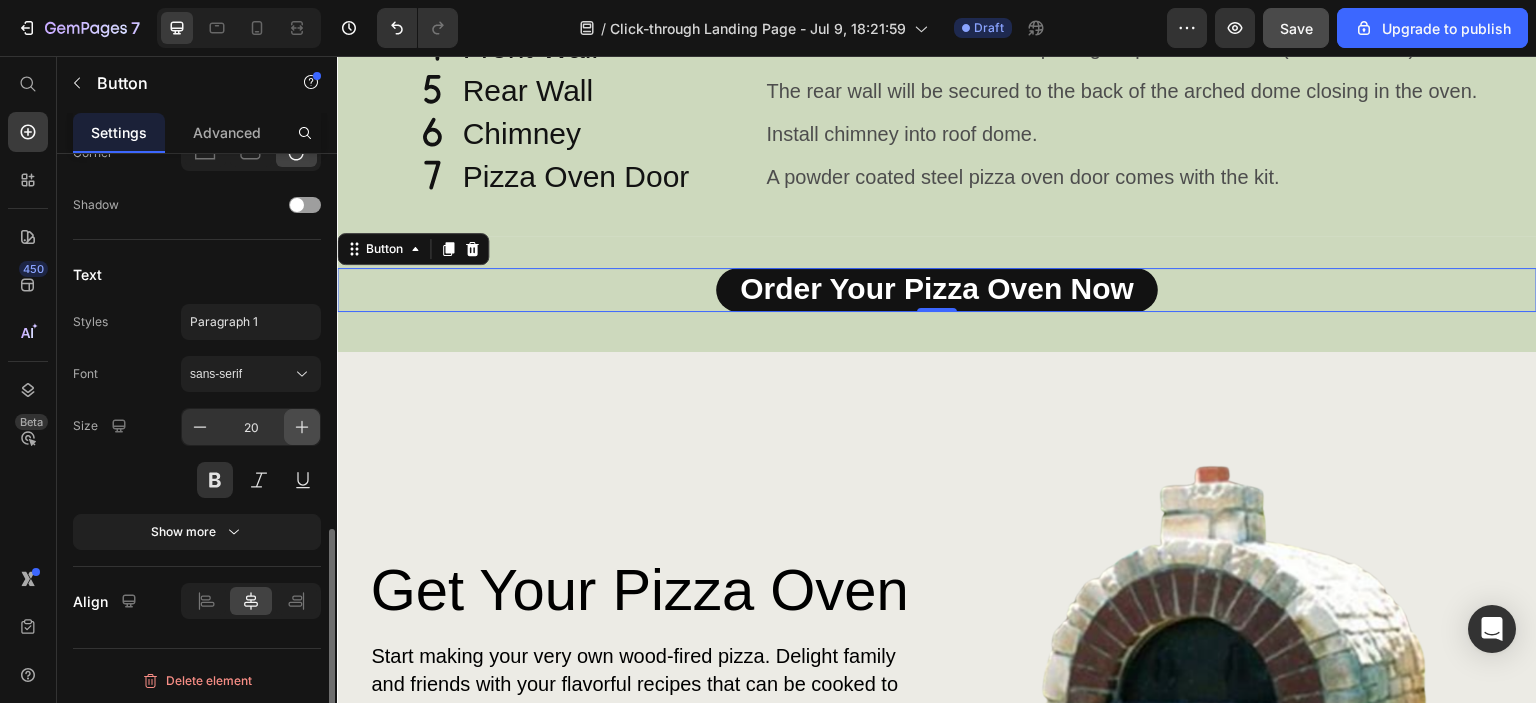 click 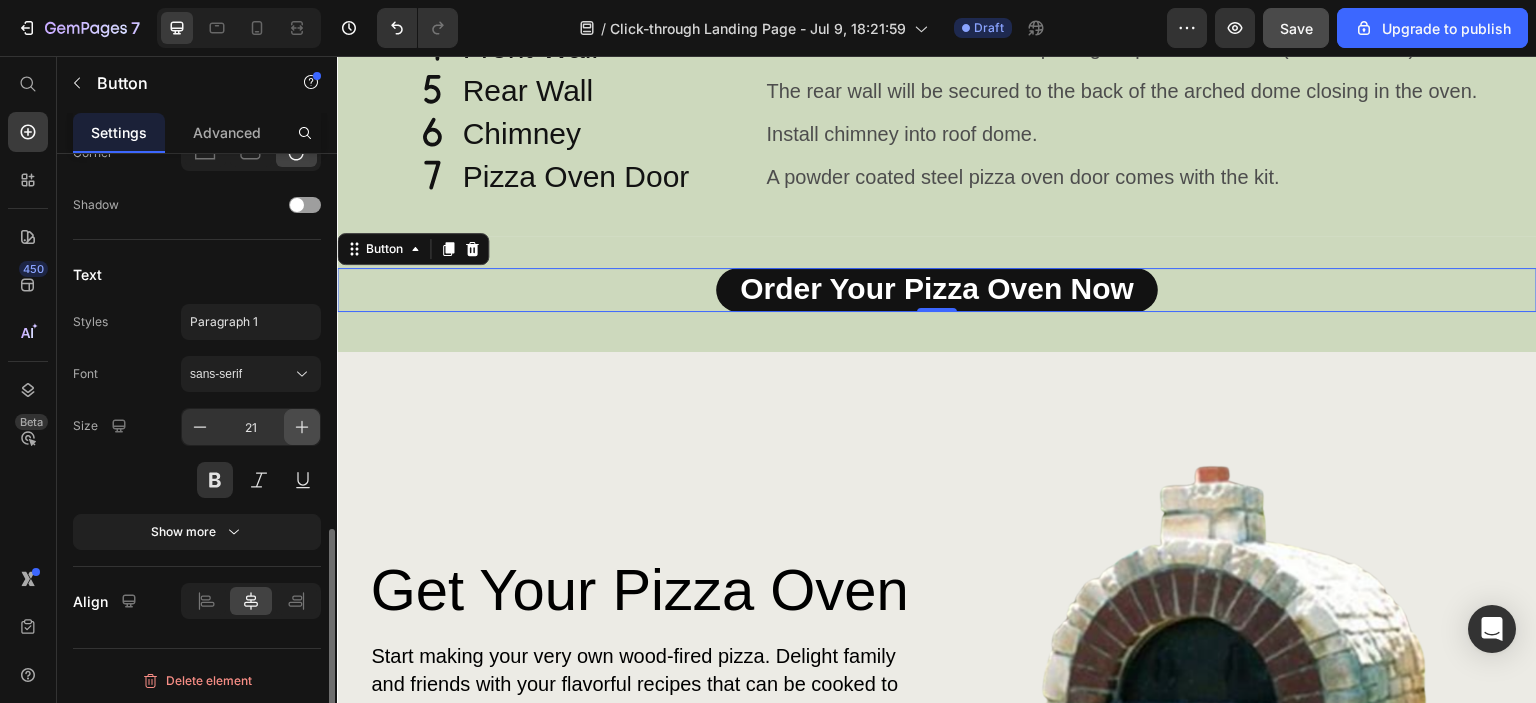 click 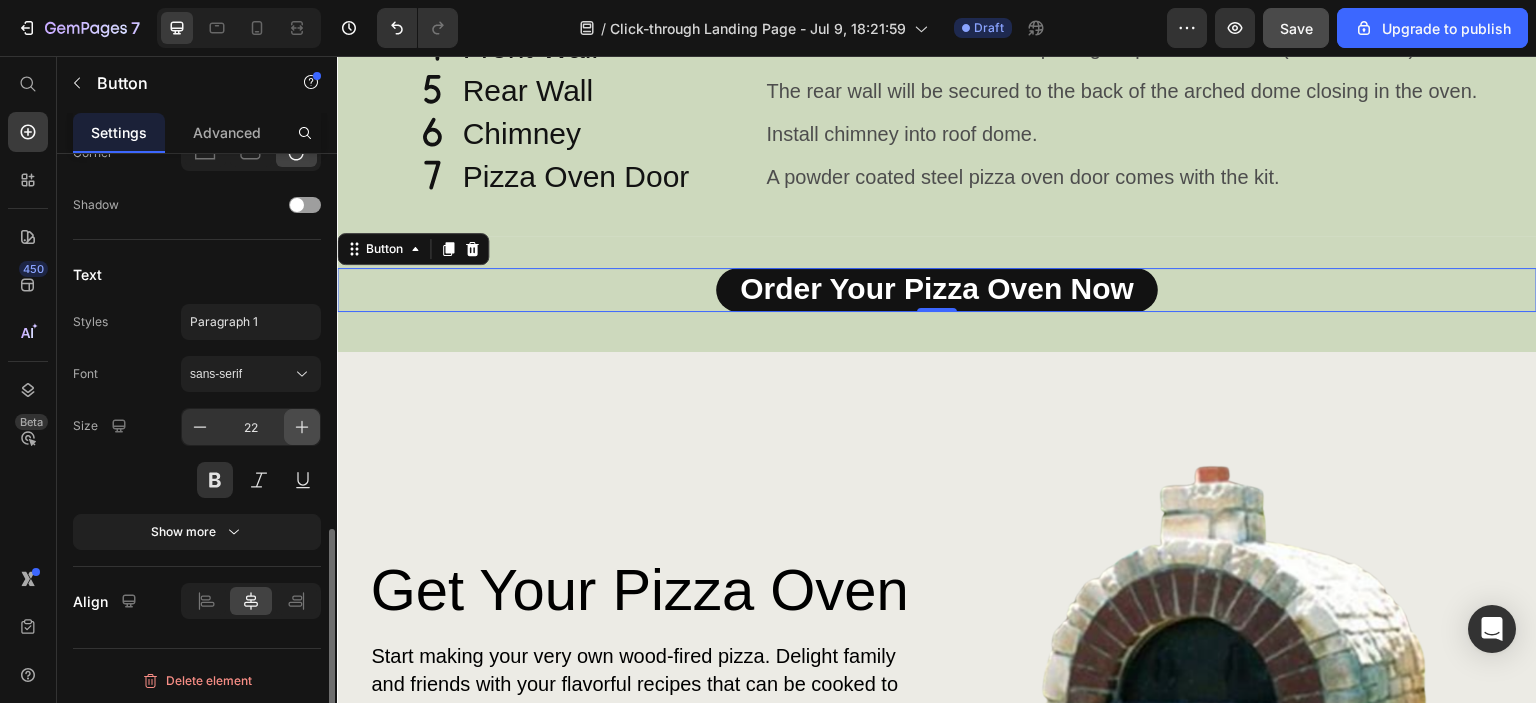 click 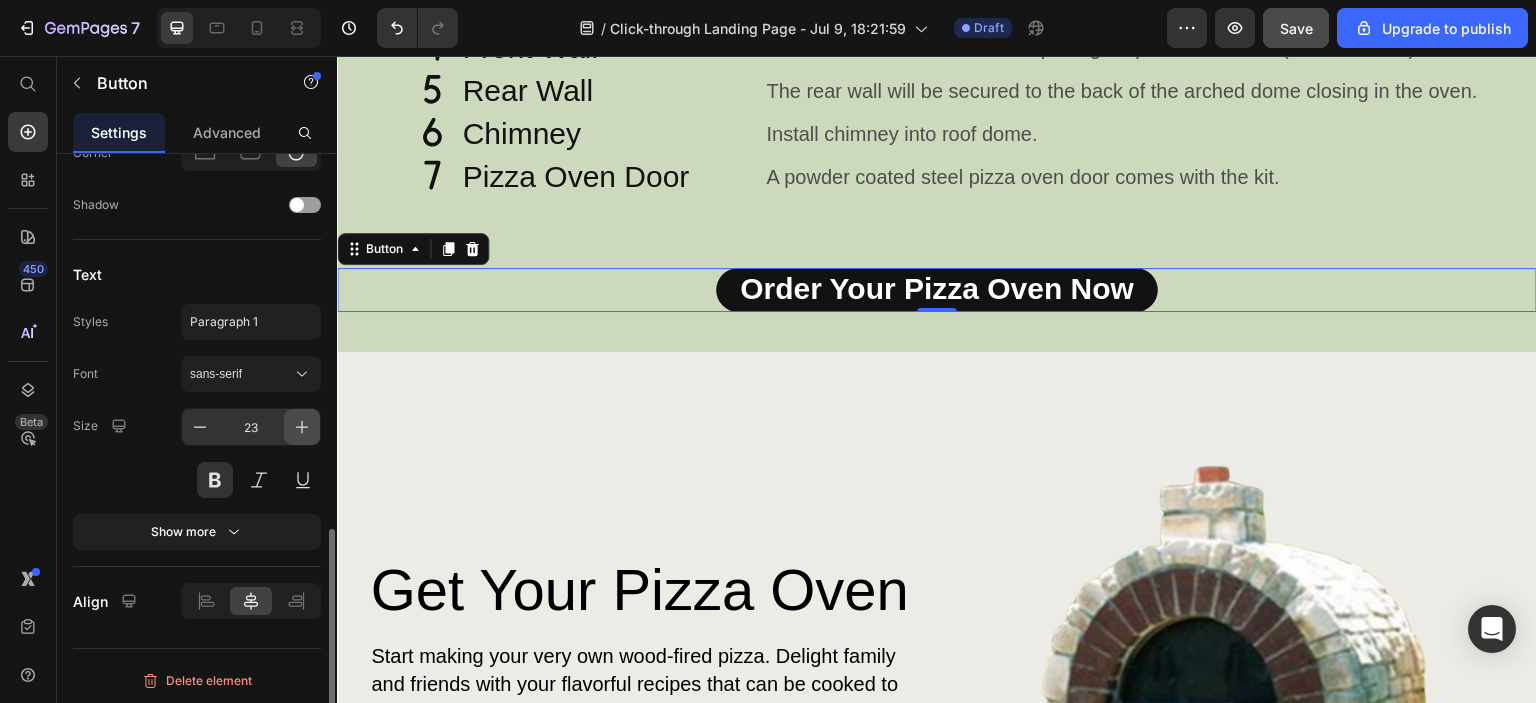 click 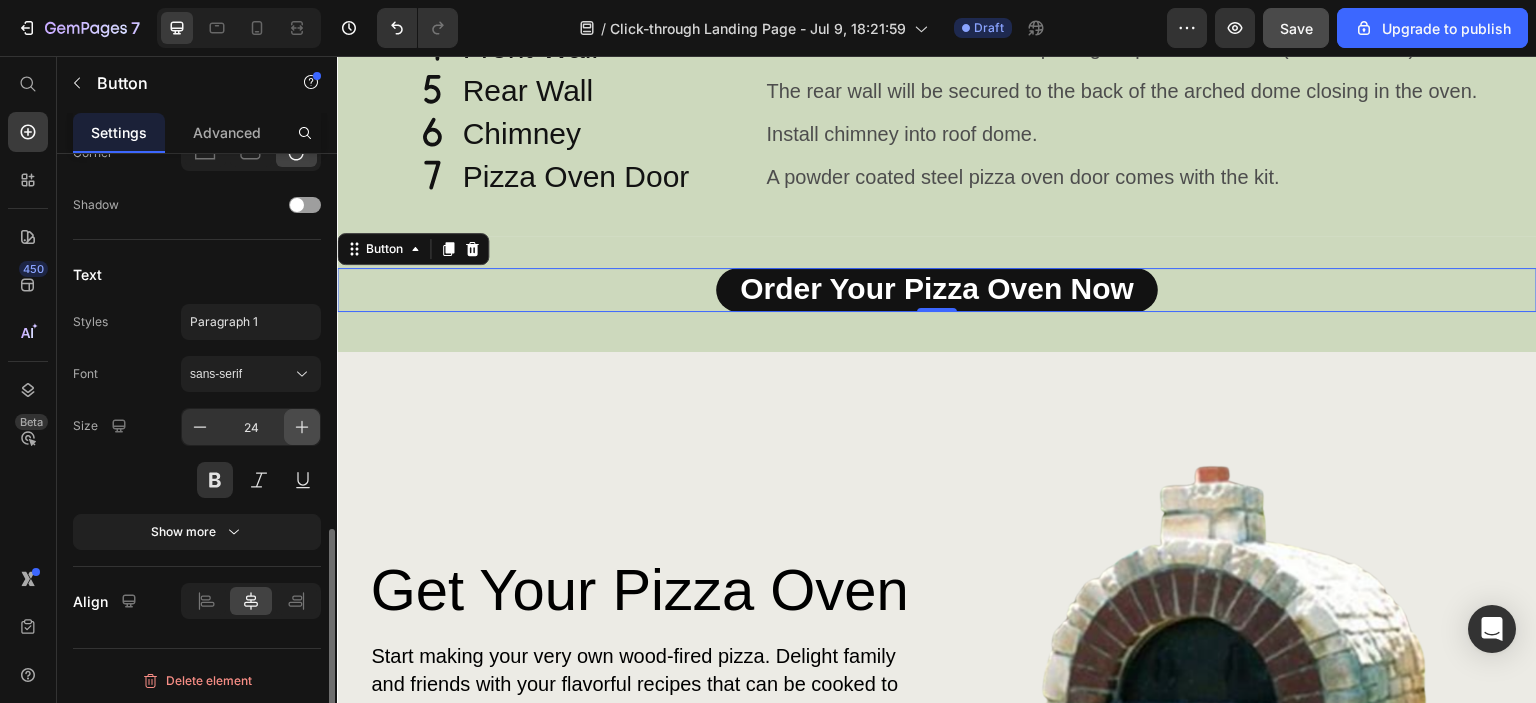 click 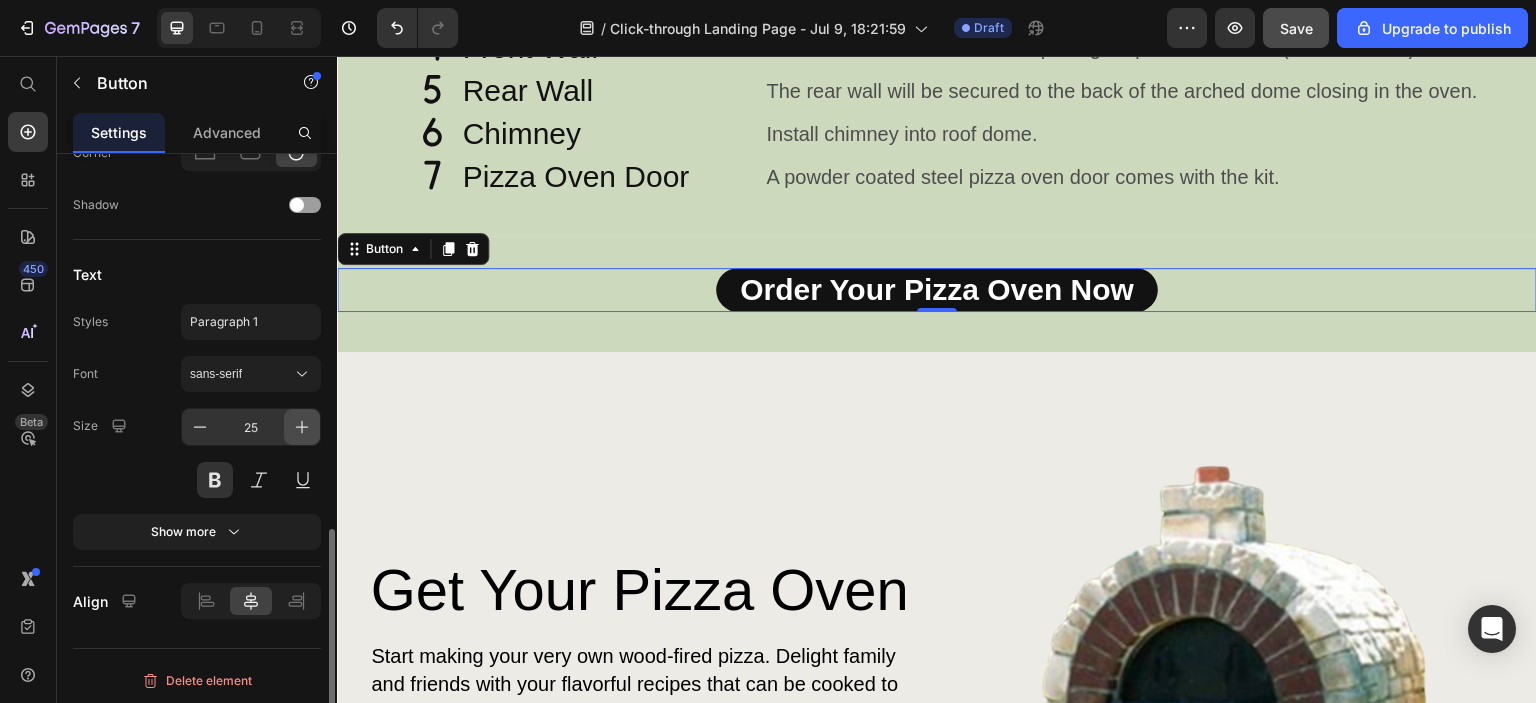 click 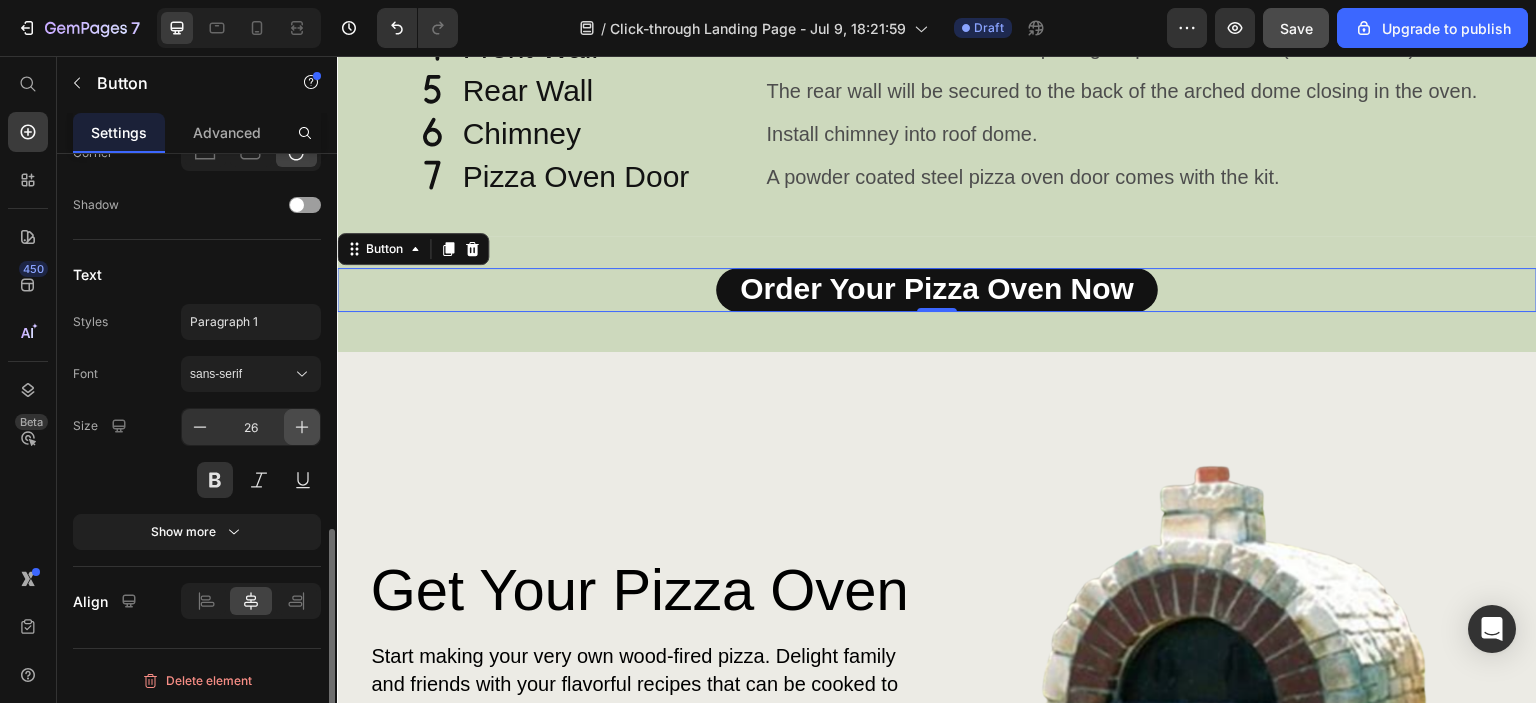 click 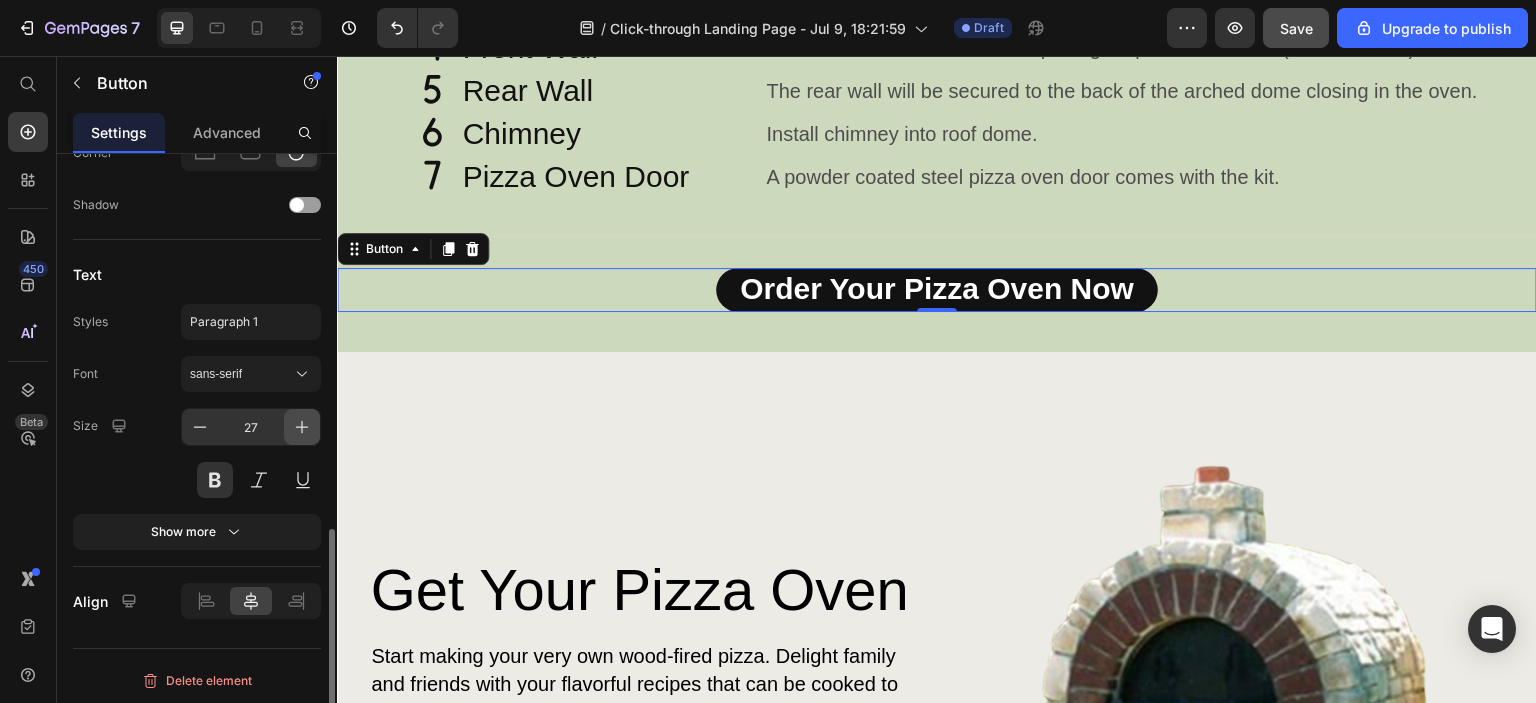 click 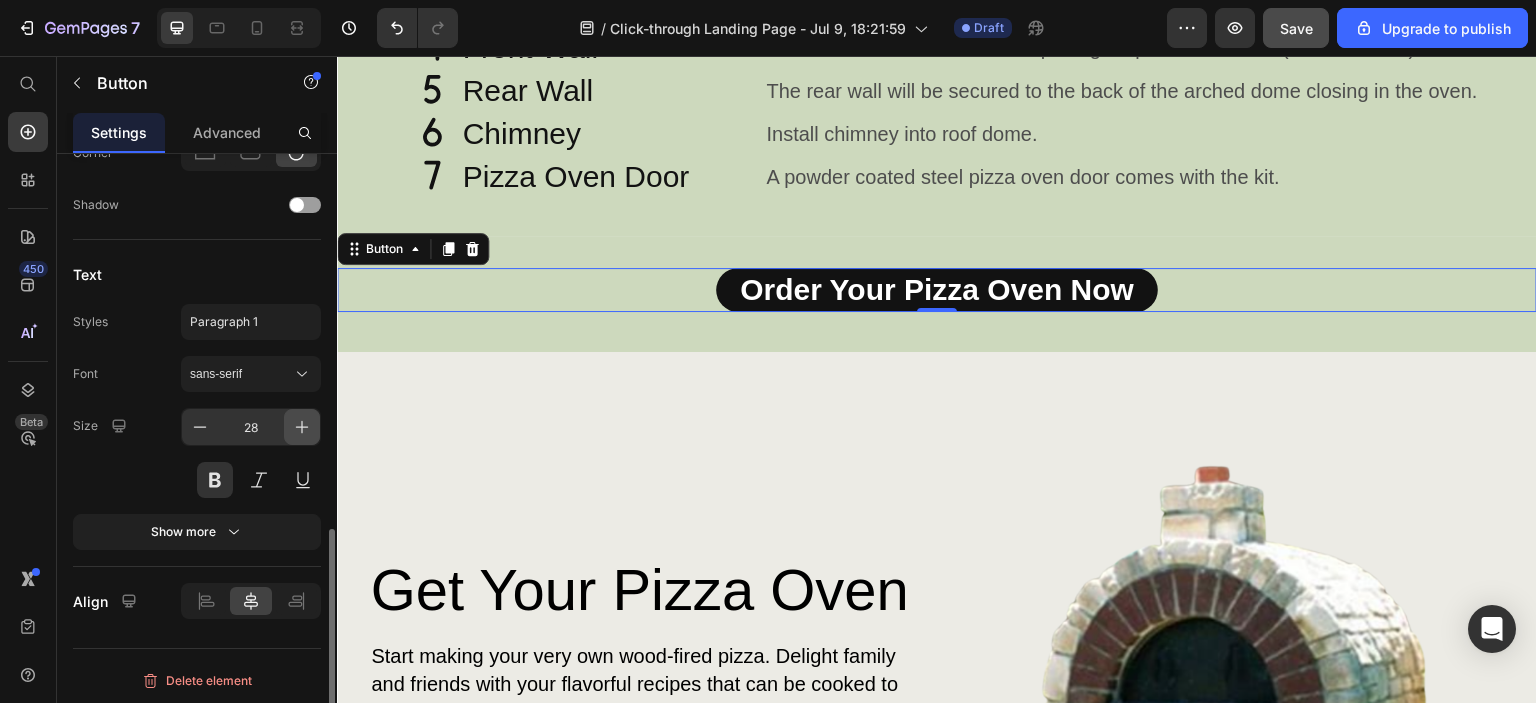click 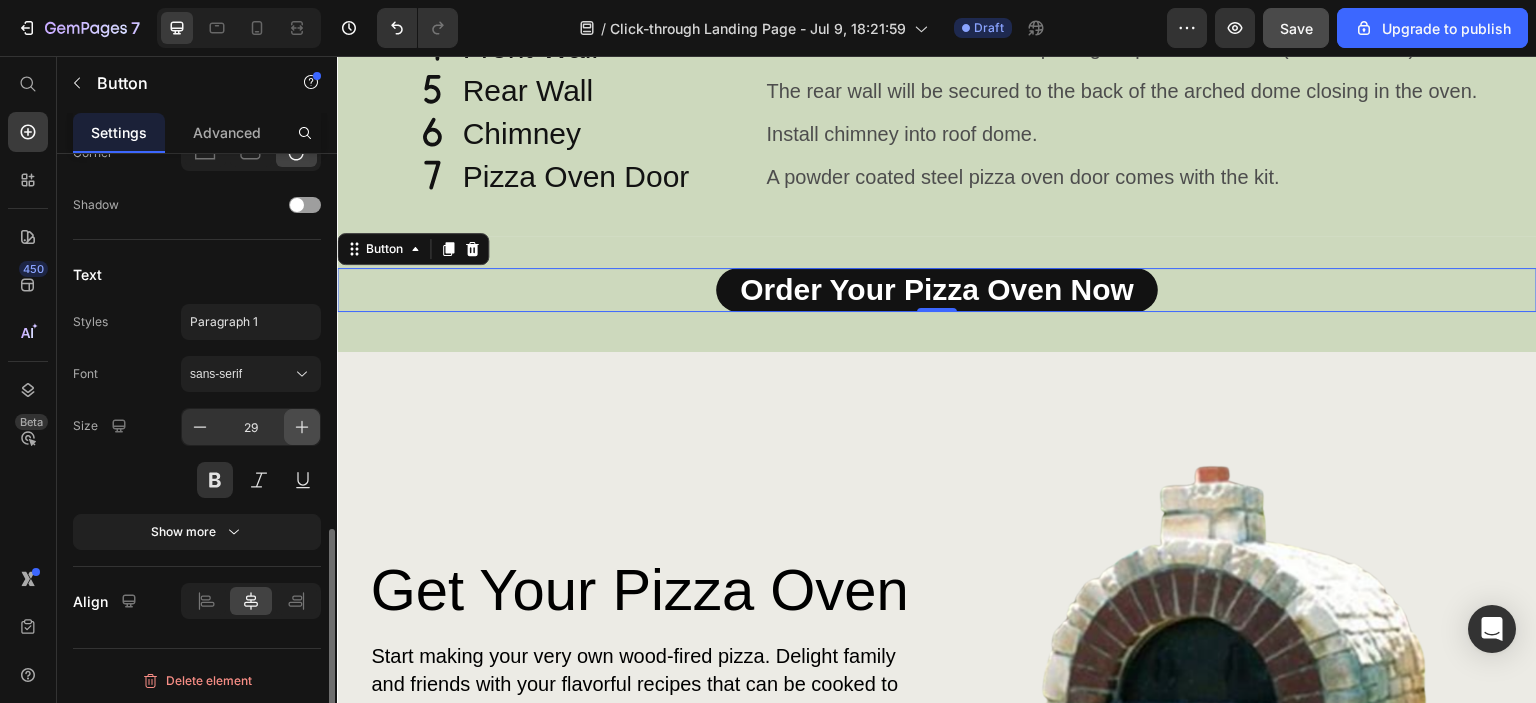click 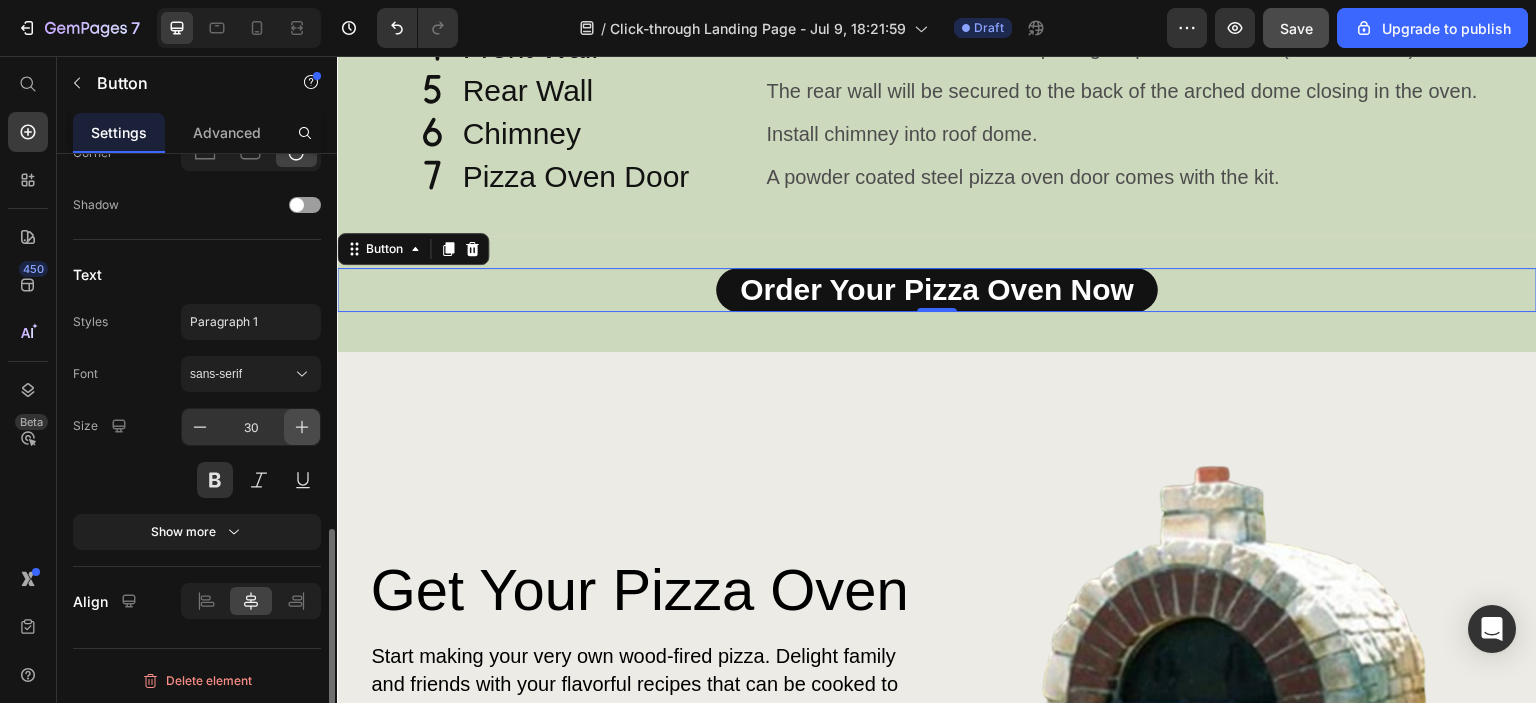 click 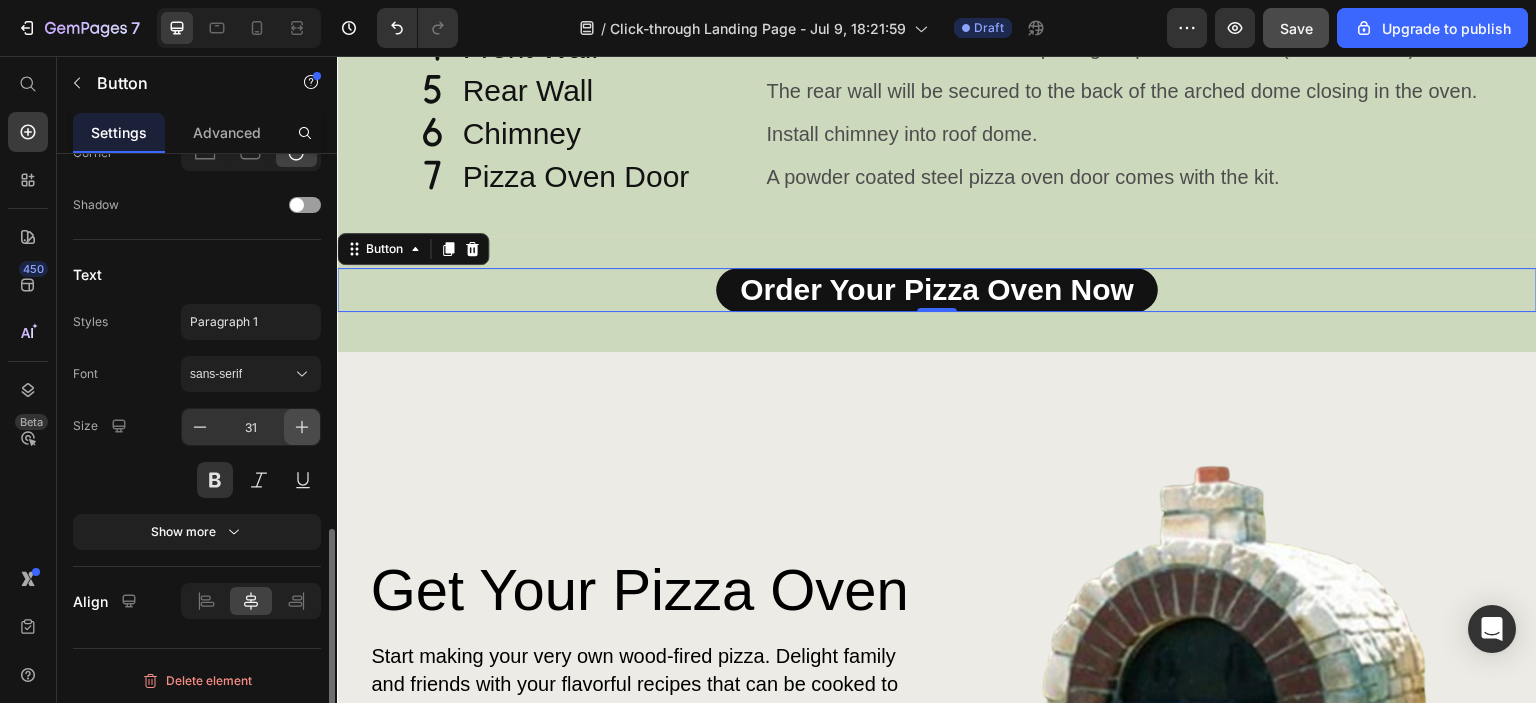 click 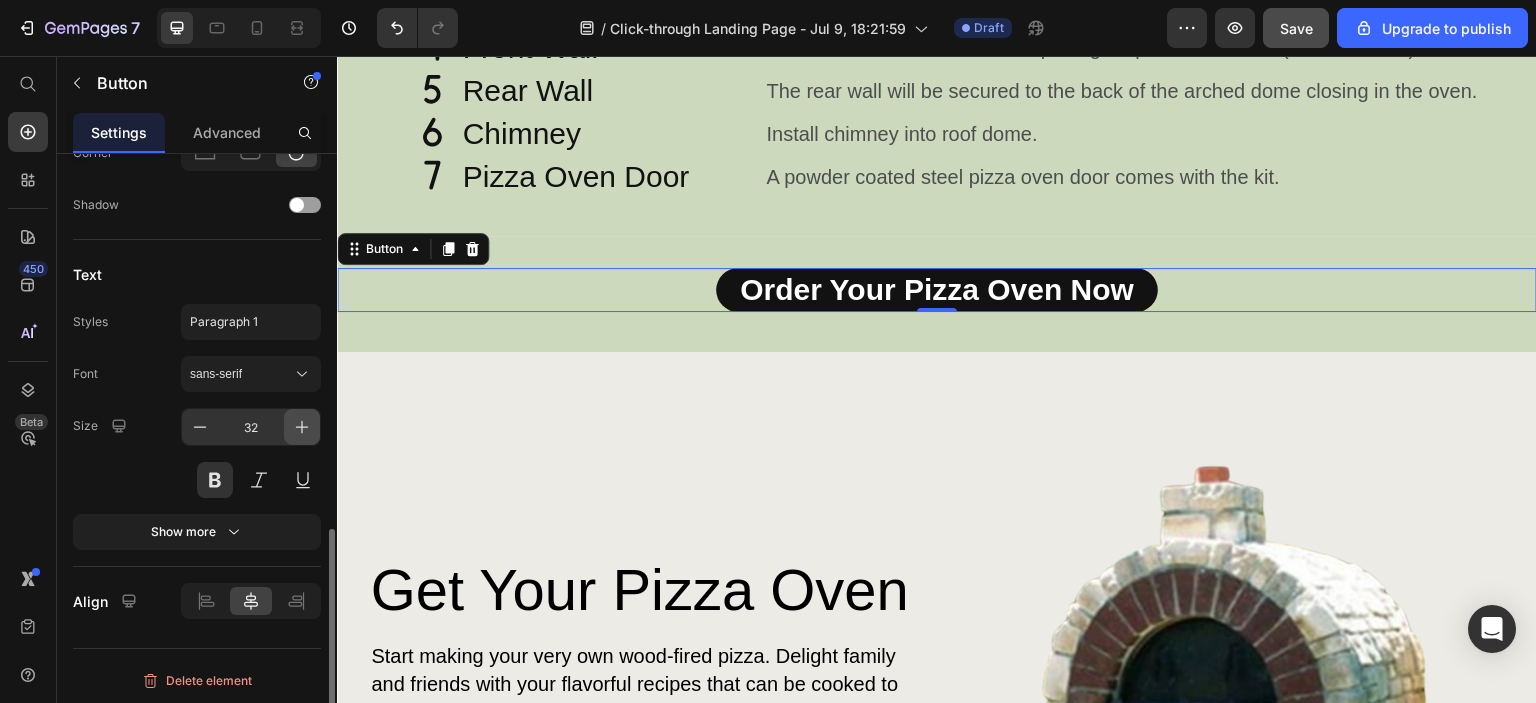 click 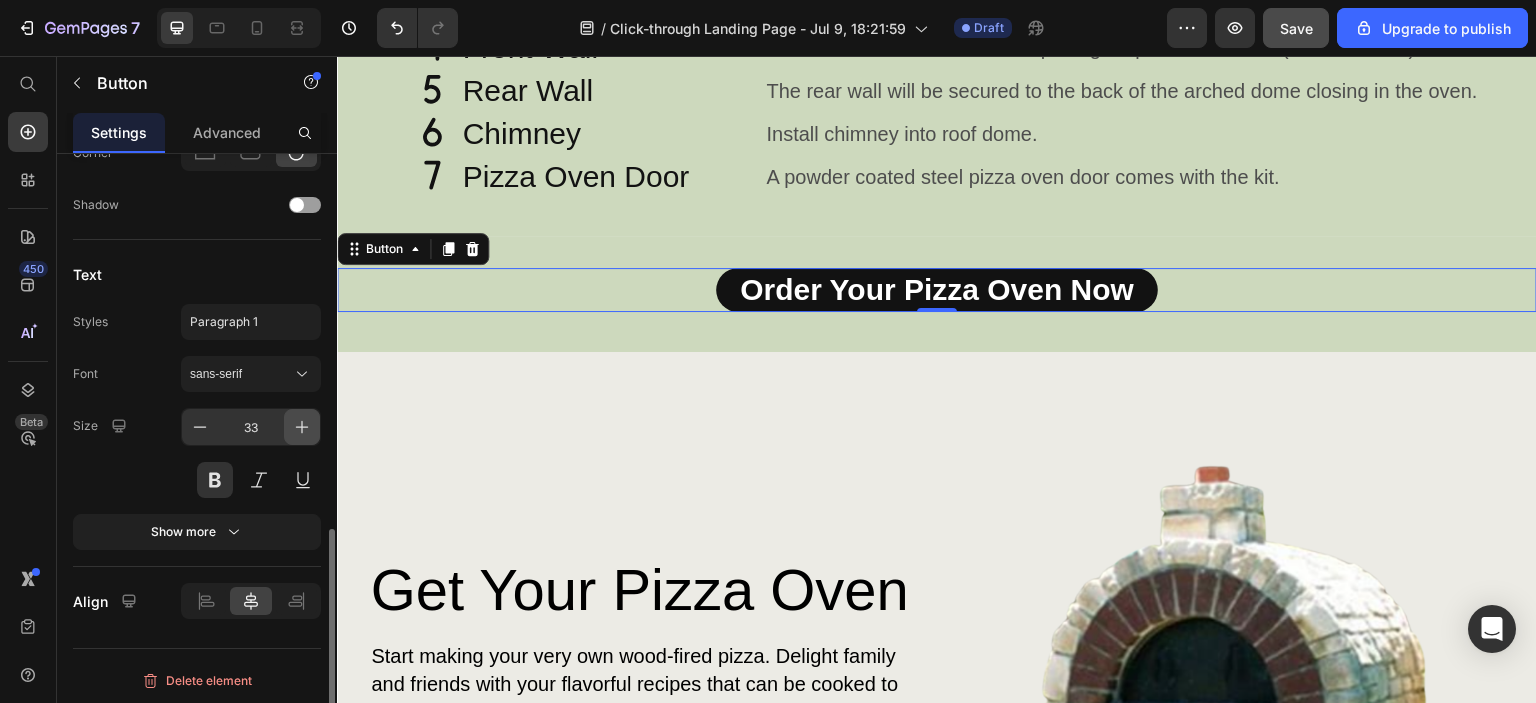 click 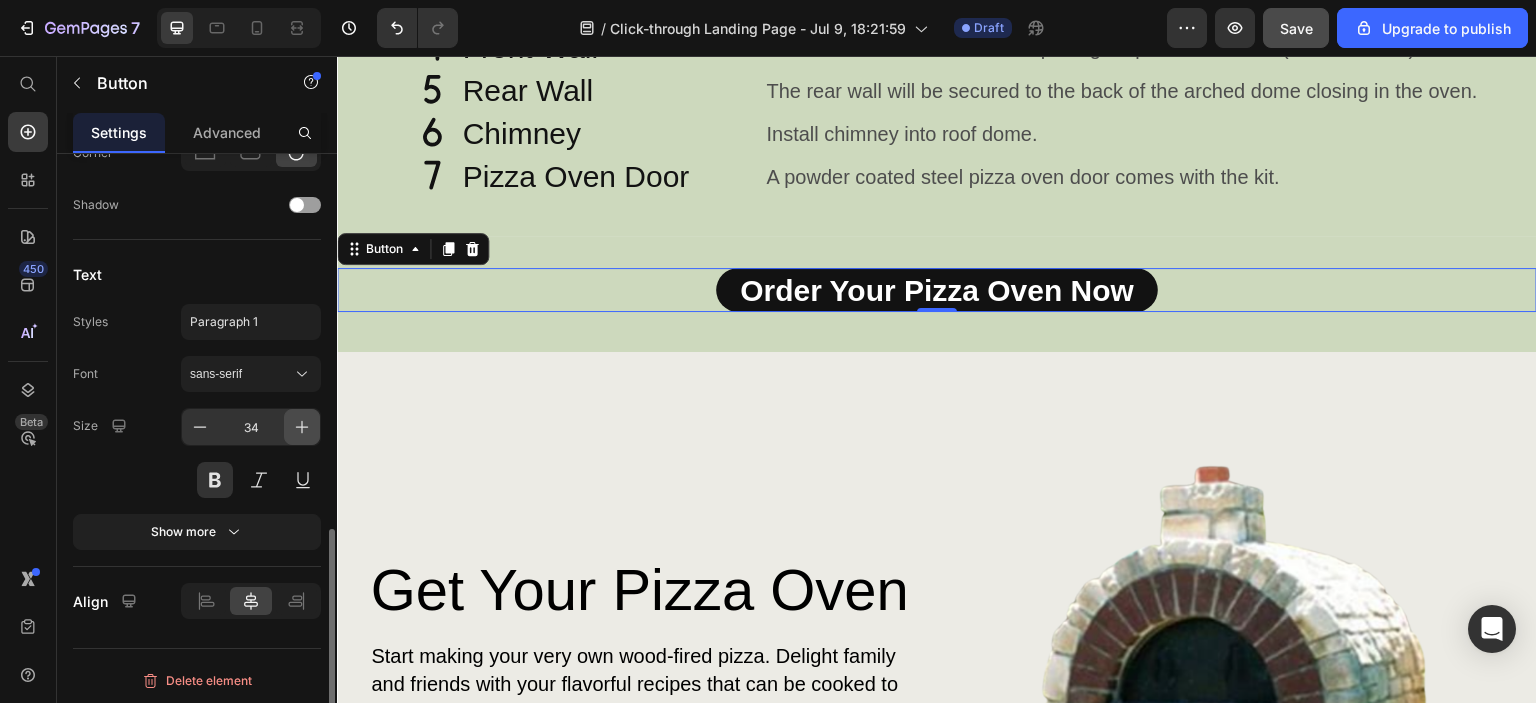 click 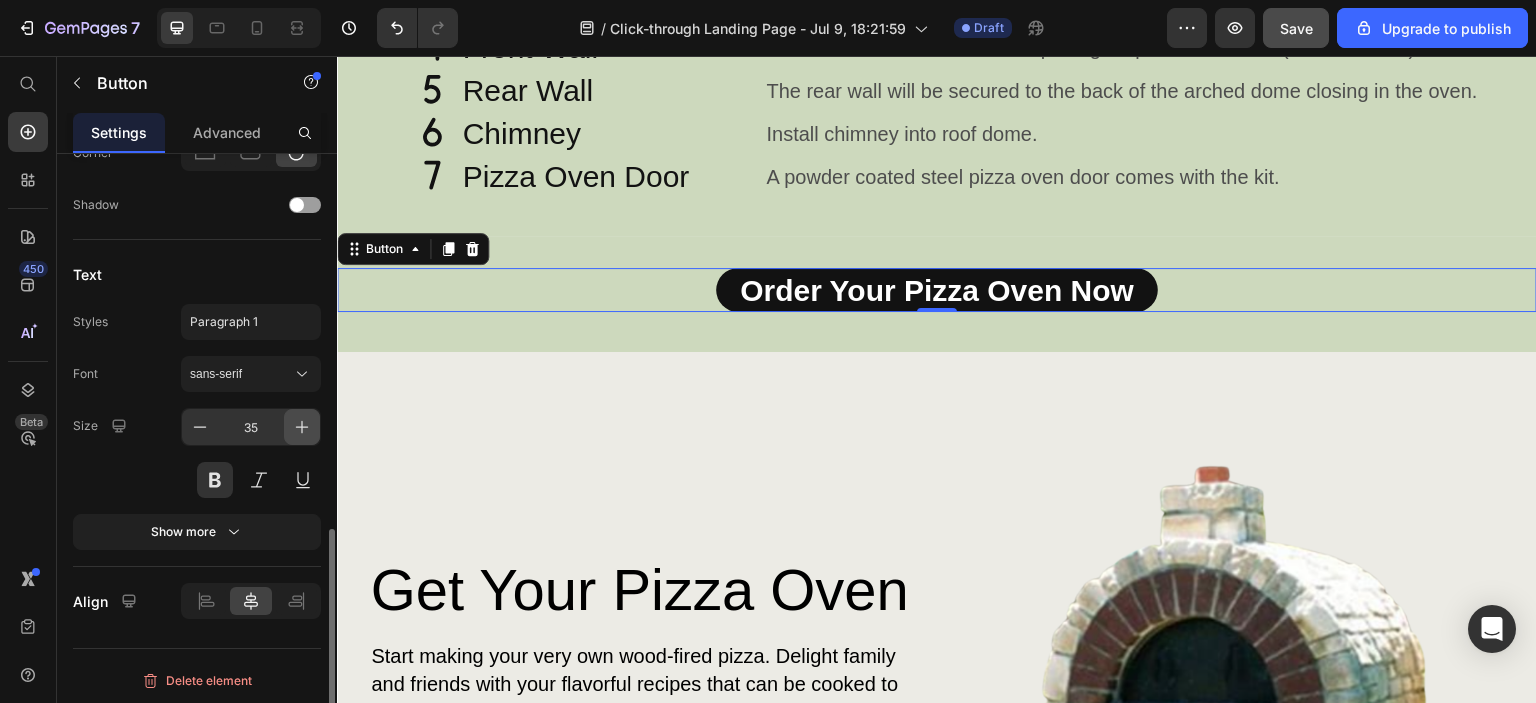 click 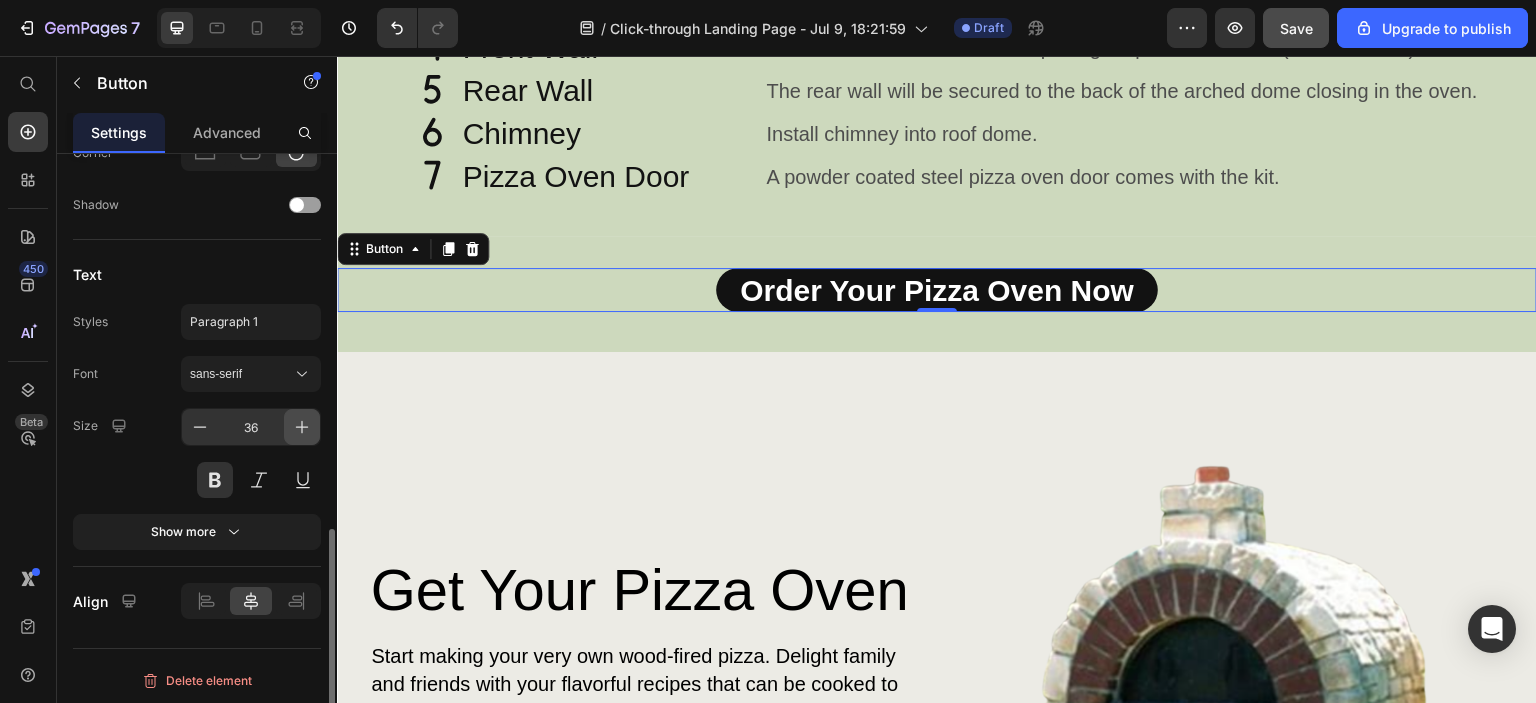 click at bounding box center [302, 427] 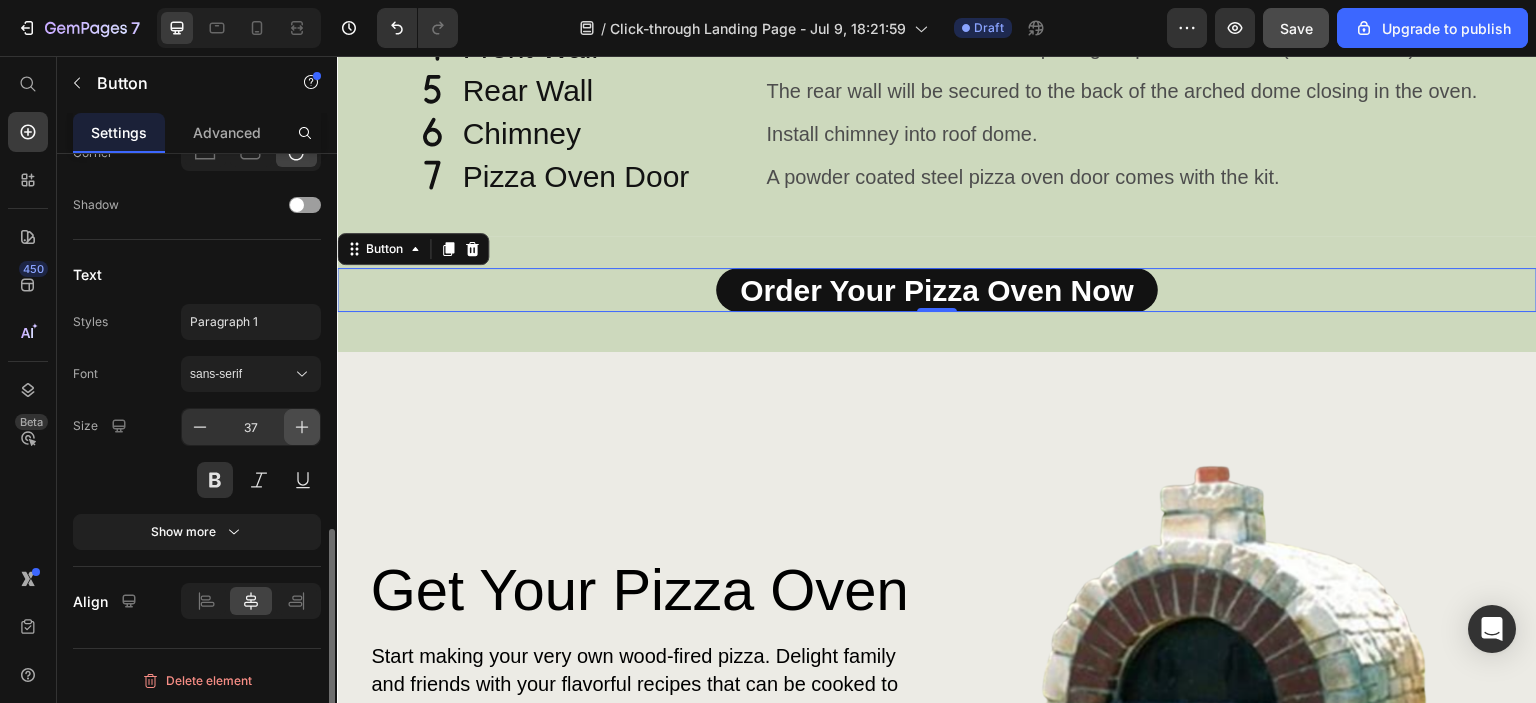 click at bounding box center (302, 427) 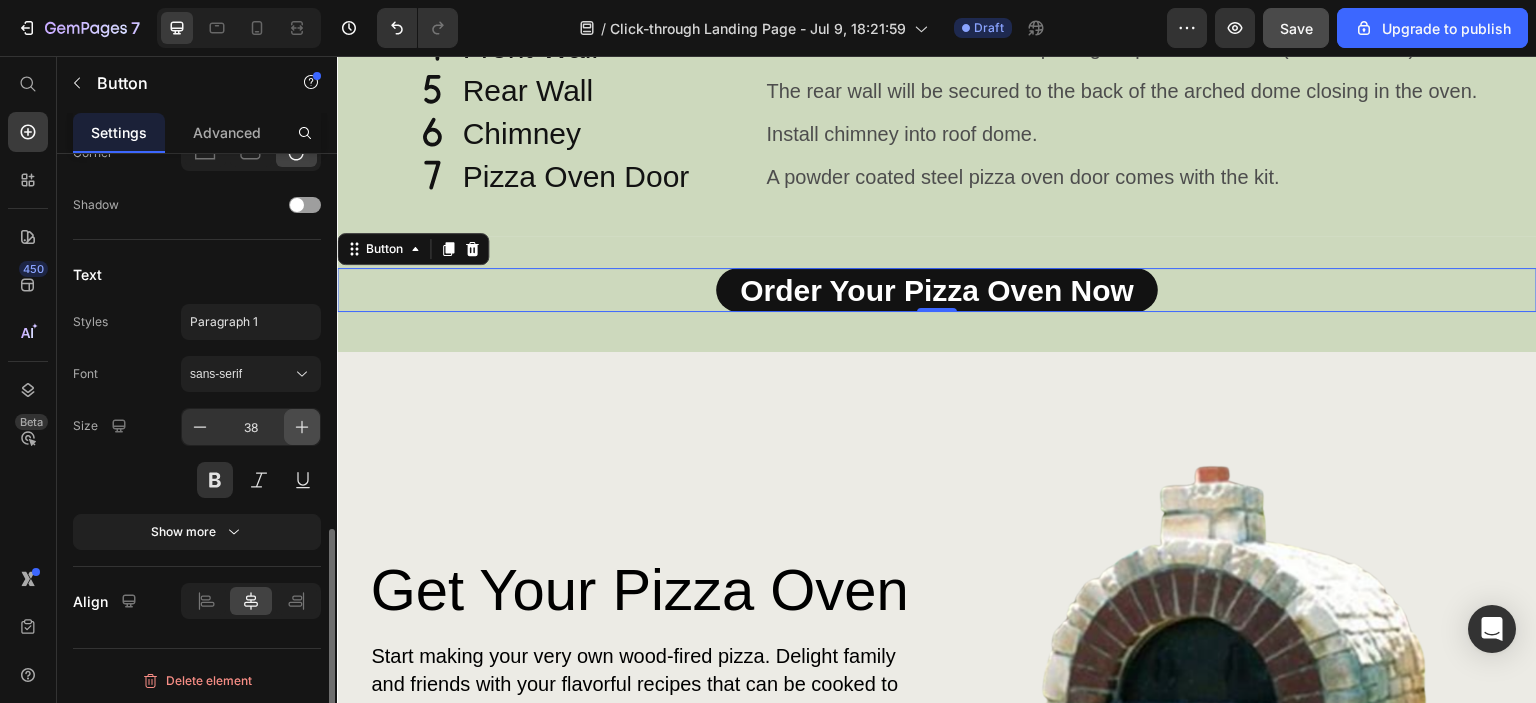 click at bounding box center (302, 427) 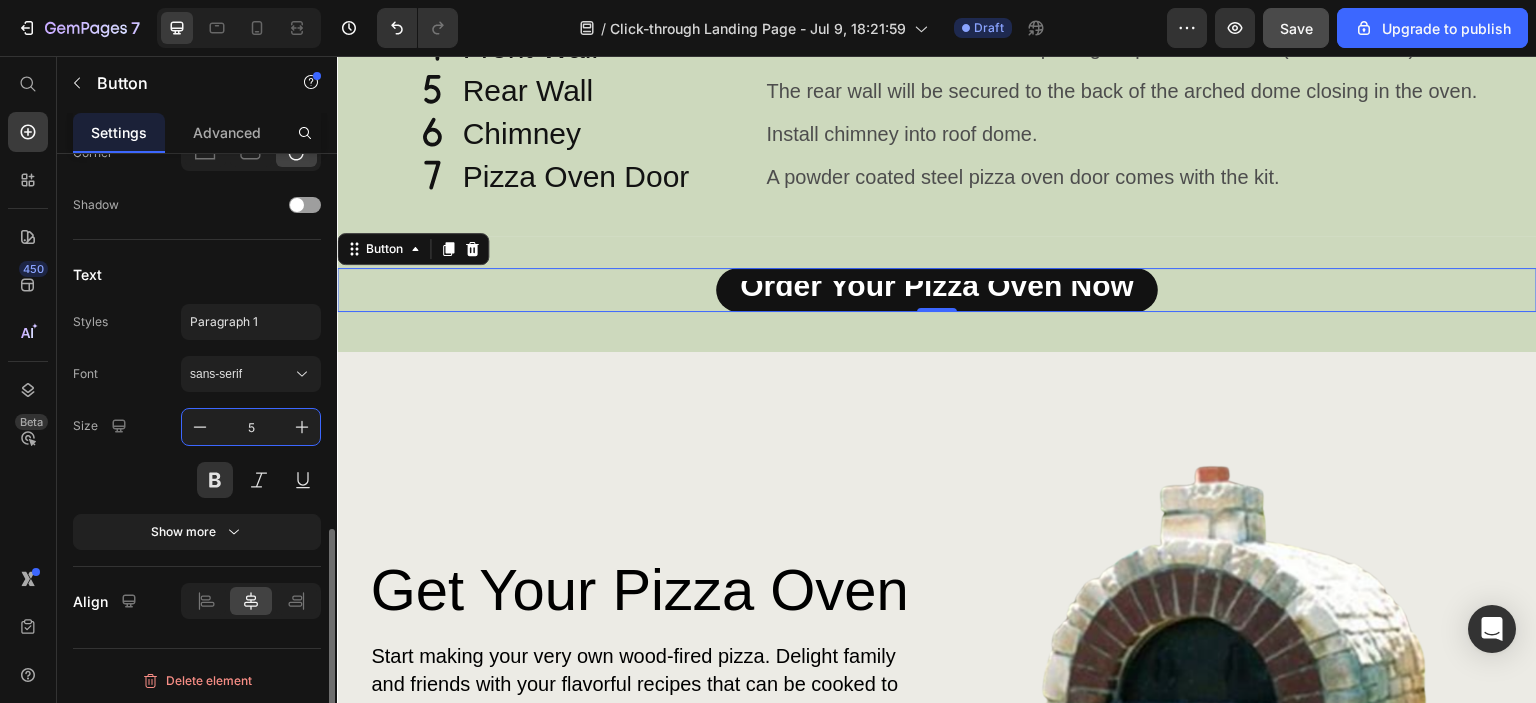 type on "50" 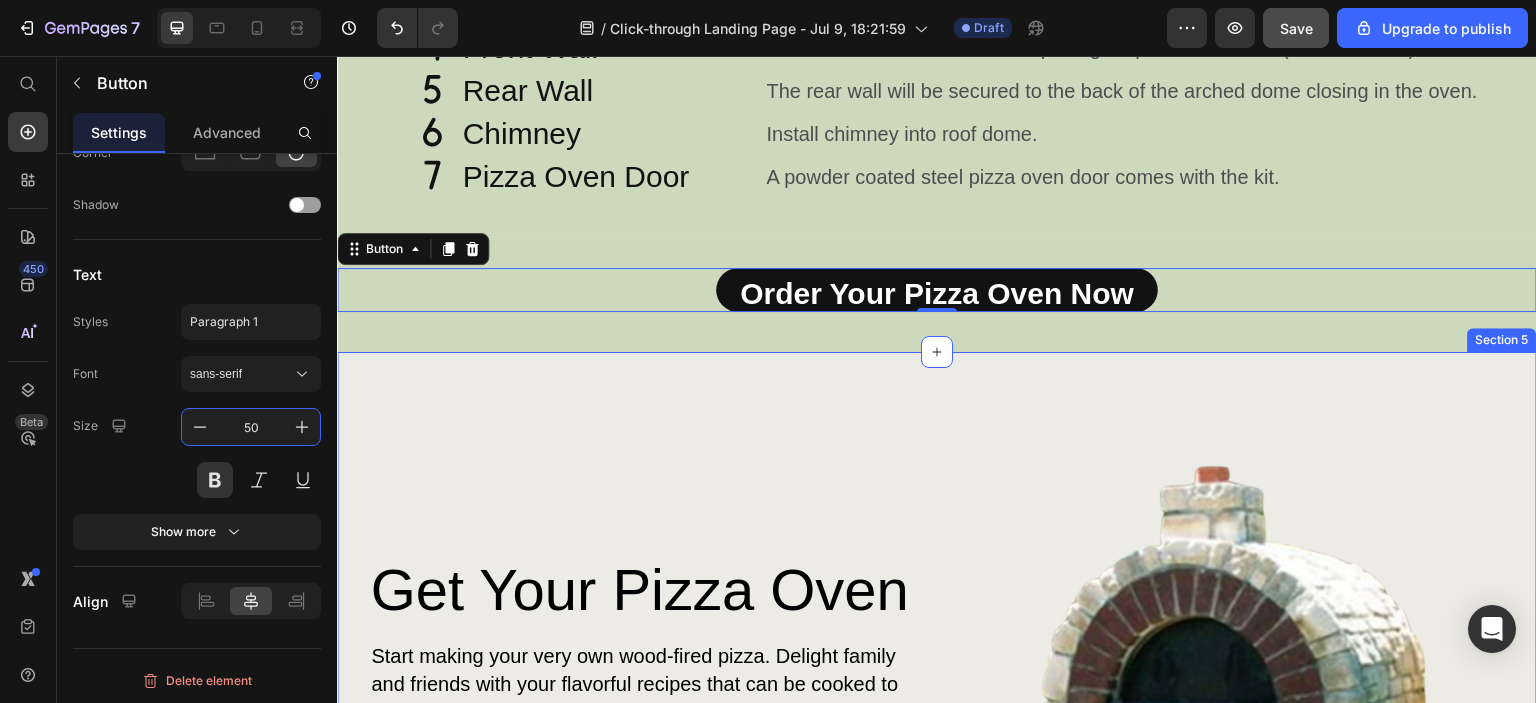 click on "Get Your Pizza Oven Heading Start making your very own wood-fired pizza. Delight family and friends with your flavorful recipes that can be cooked to perfection. Be the go to host for amazing backyard parties. Discover the ultimate kitchen companion with our Blender Mixer, designed to simplify your culinary adventures while delivering unmatched performance and versatility. Text Block GET YOURS NOW Button Image Row Section 5" at bounding box center [937, 736] 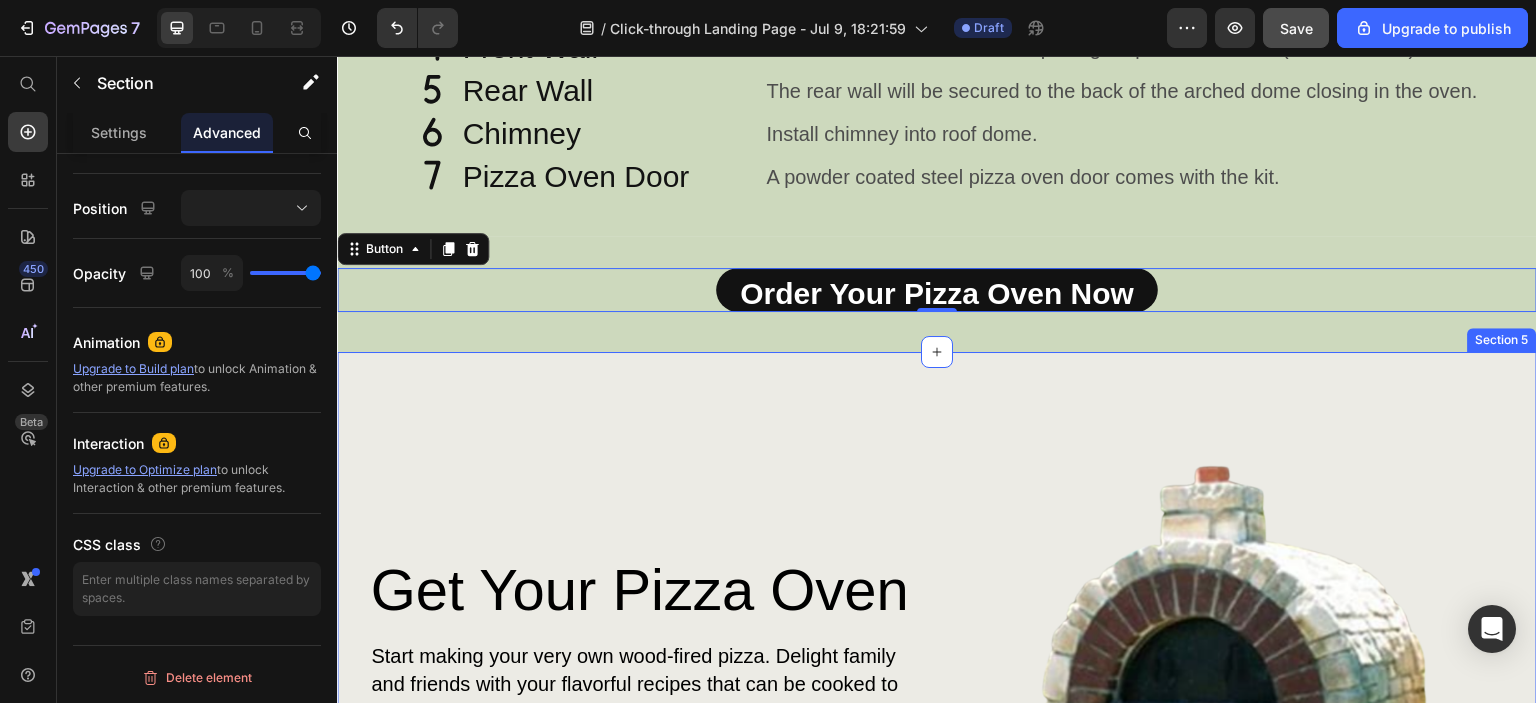 scroll, scrollTop: 0, scrollLeft: 0, axis: both 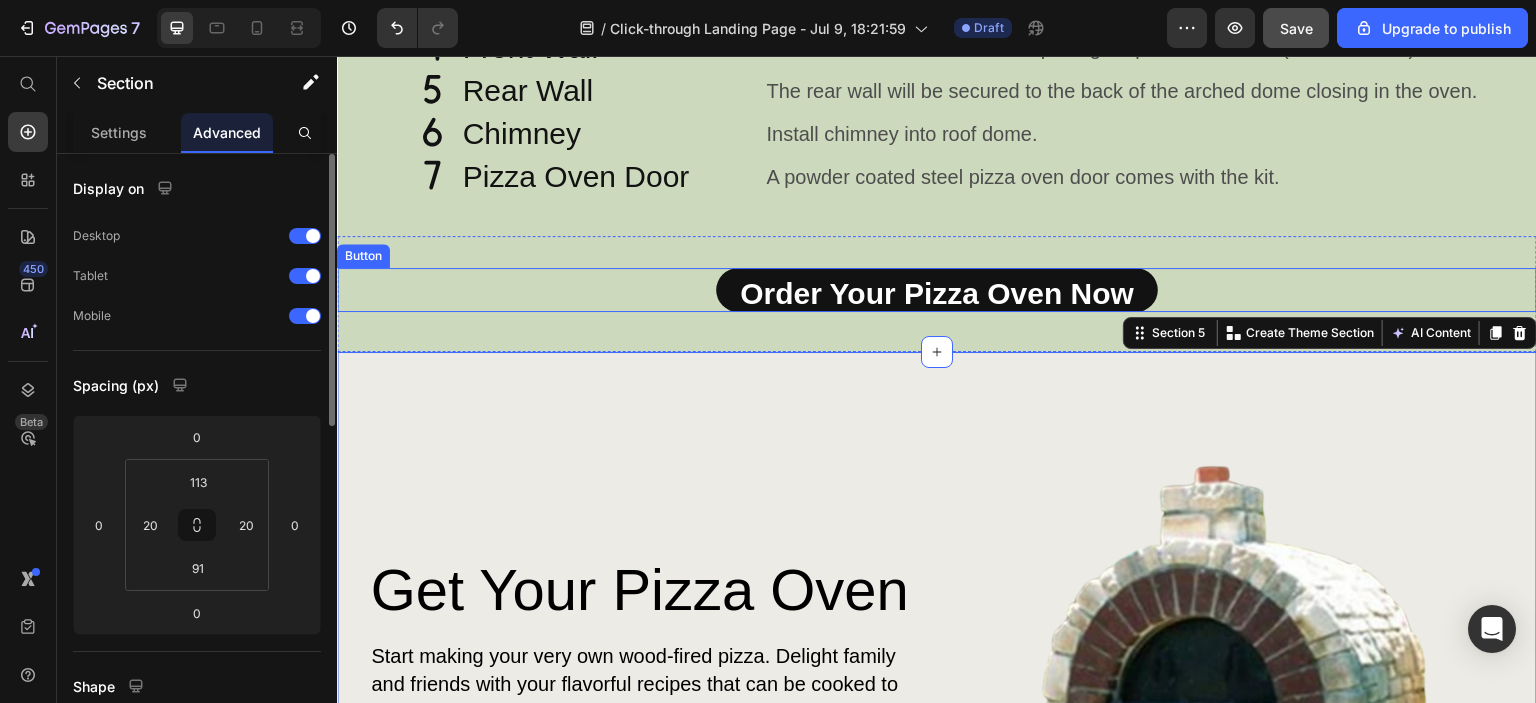 click on "Amerigo Components Heading The Amerigo Pizza Oven comes with 7 components: Base for firebrick, Firebricks, Front arched wall, back wall, pizza oven dome (roof) and chimney. A powder coated steel two handled pizza oven door is included.  Text Block Row
Drop element here Hero Banner
Icon Concrete Base Plate Heading The base plate supports the oven. Place base plate on a secure foundation. Text Block Row
Icon Fire Bricks Heading Place firebricks (50 come with kit) on top of roof dome. Text Block Row
Icon Arched Roof Dome Heading Secure the roof dome on top of the firebricks. Text Block Row
Icon Front Wall Heading The front wall has the arched opening for pizza oven door (door included). Text Block Row
Icon Rear Wall Heading The rear wall will be secured to the back of the arched dome closing in the oven. Text Block Row
Icon Chimney Heading Install chimney into roof dome. Text Block Row Icon Heading" at bounding box center [937, -107] 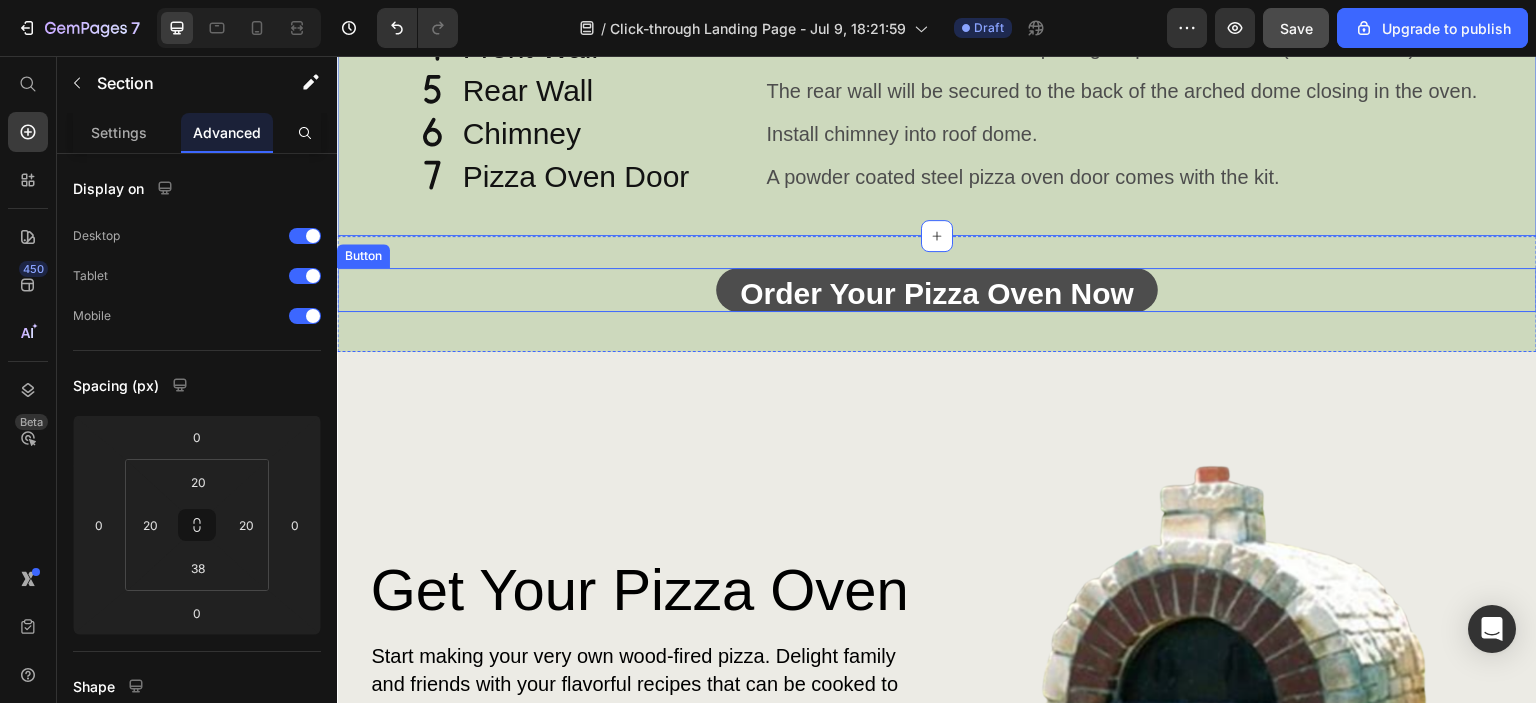 click on "Order Your Pizza Oven Now" at bounding box center (937, 290) 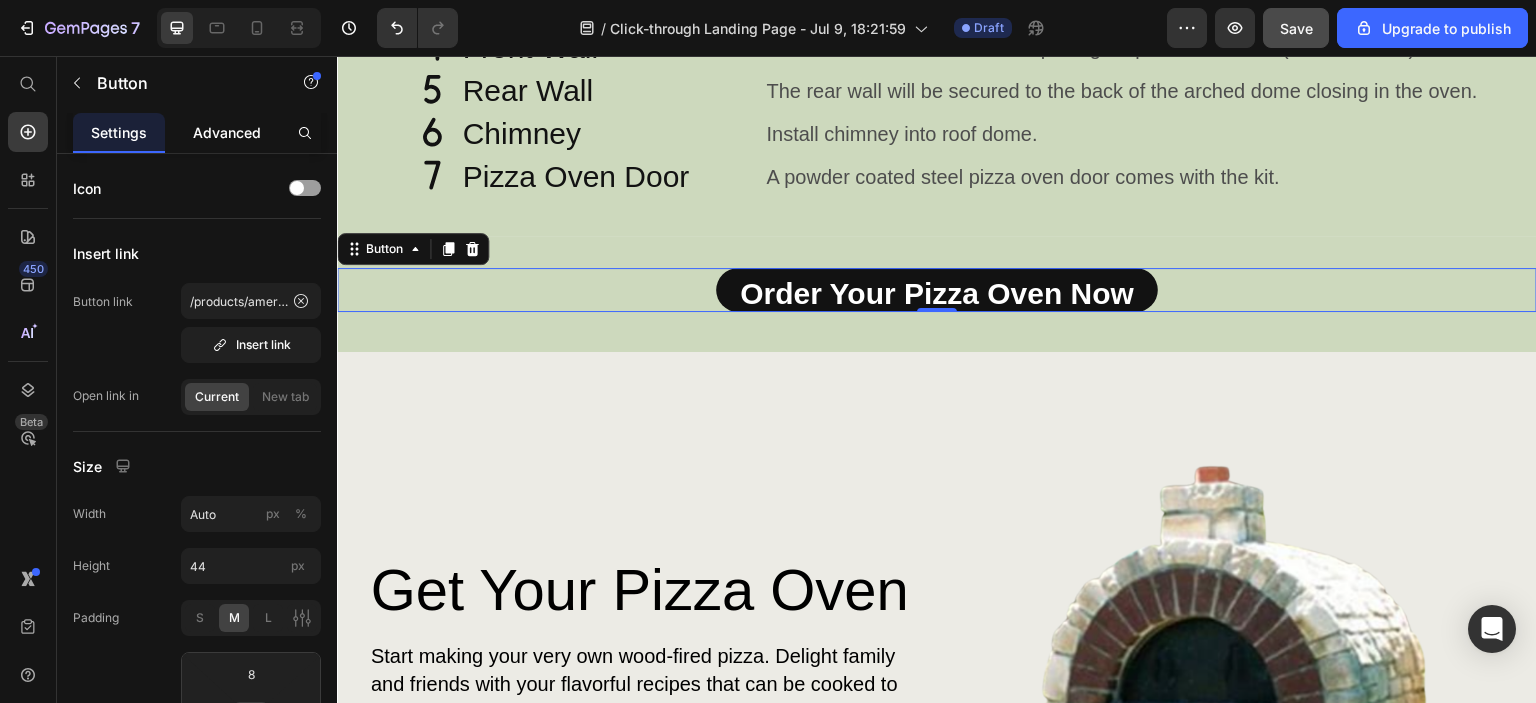 click on "Advanced" at bounding box center [227, 132] 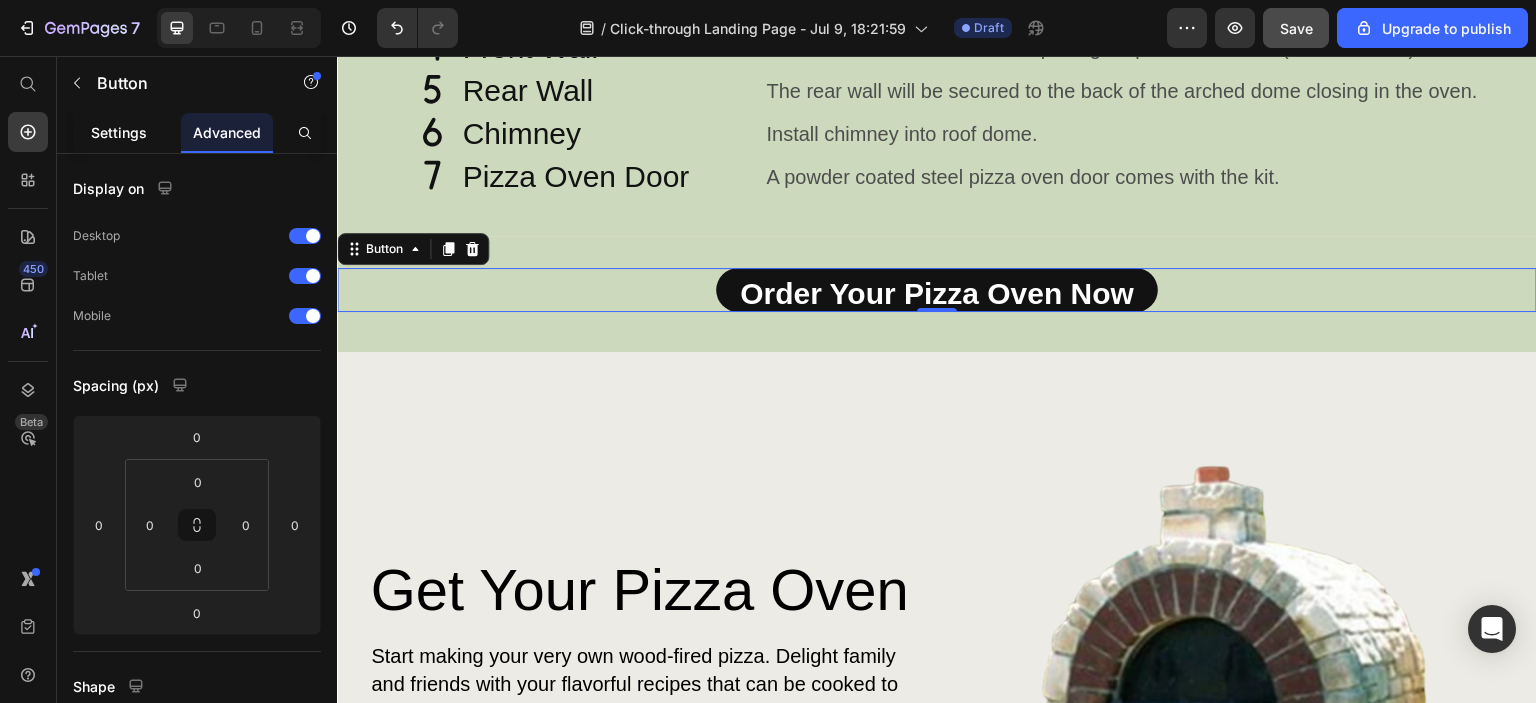 click on "Settings" at bounding box center [119, 132] 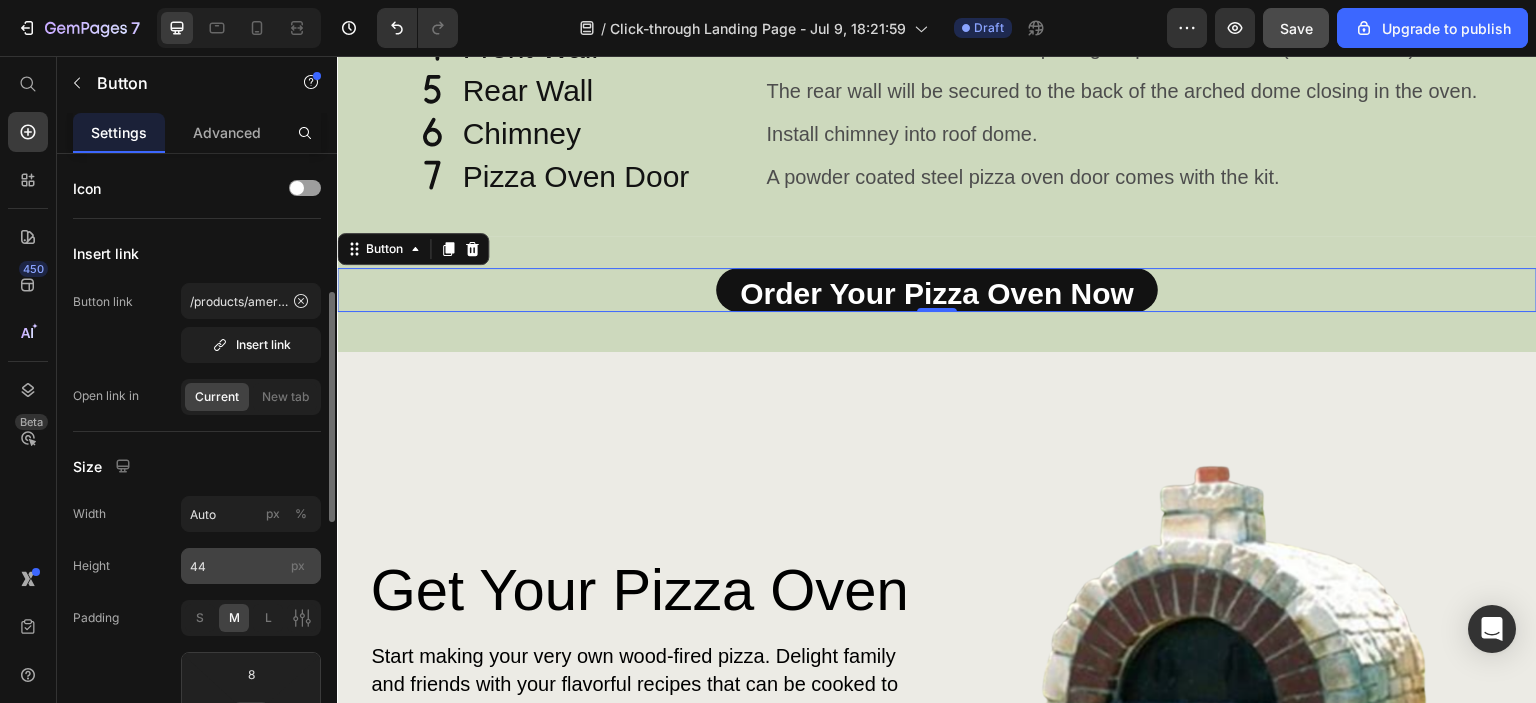 scroll, scrollTop: 100, scrollLeft: 0, axis: vertical 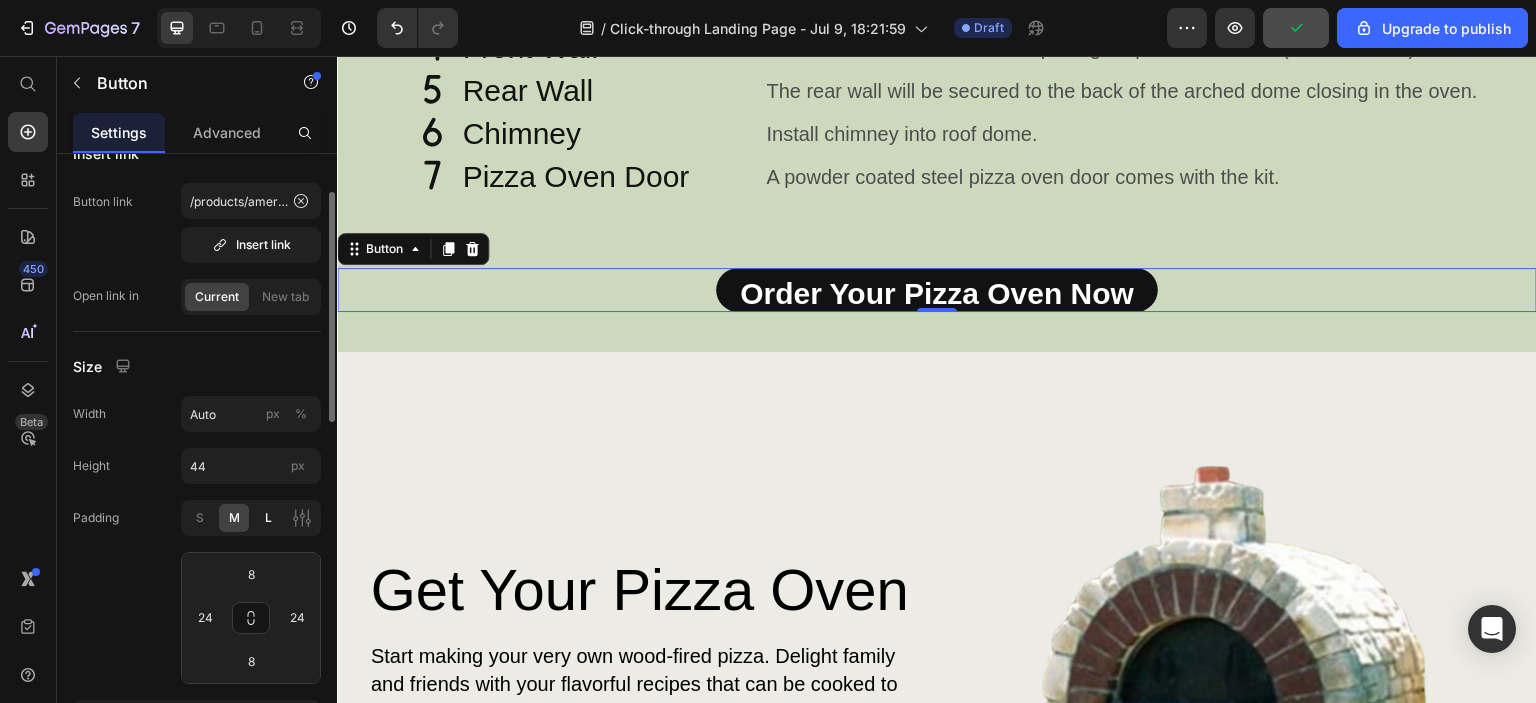 click on "L" 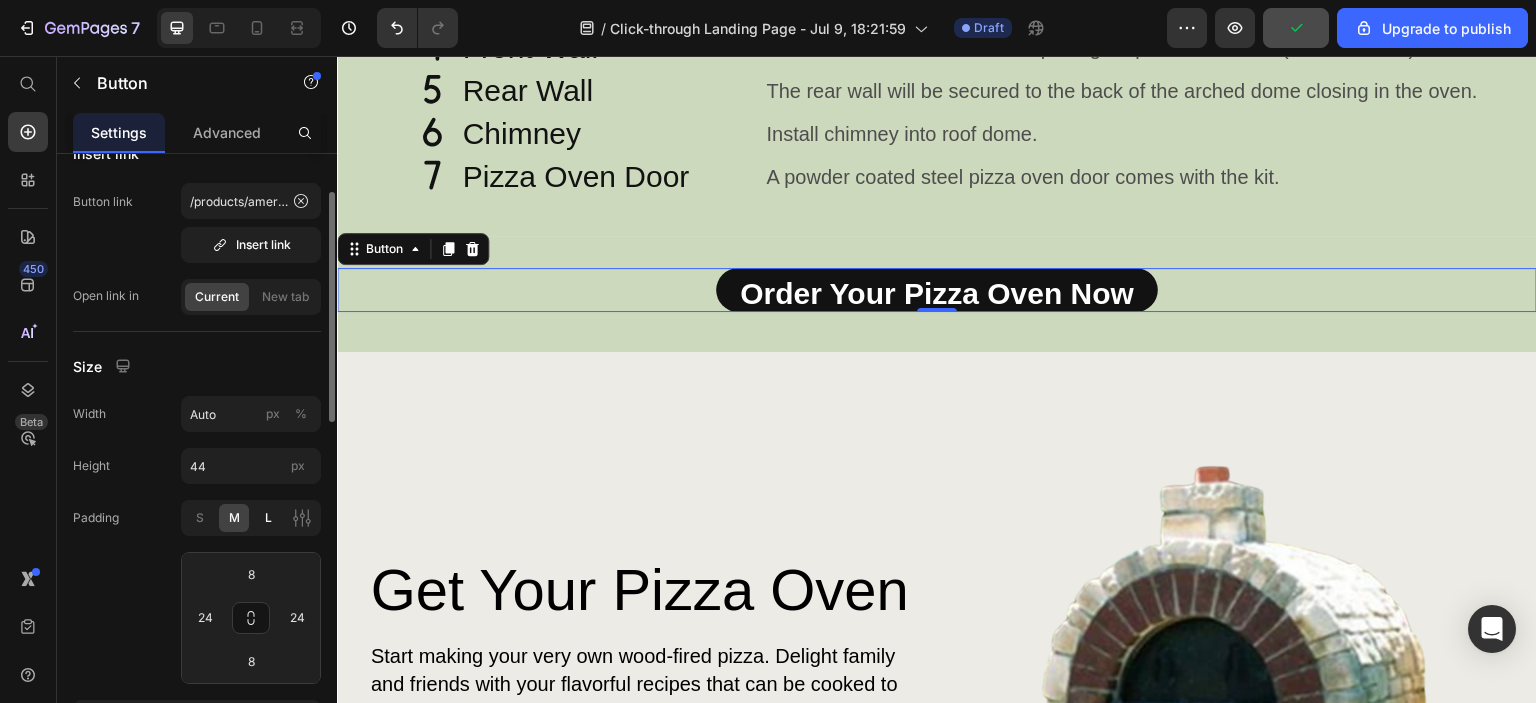 type on "12" 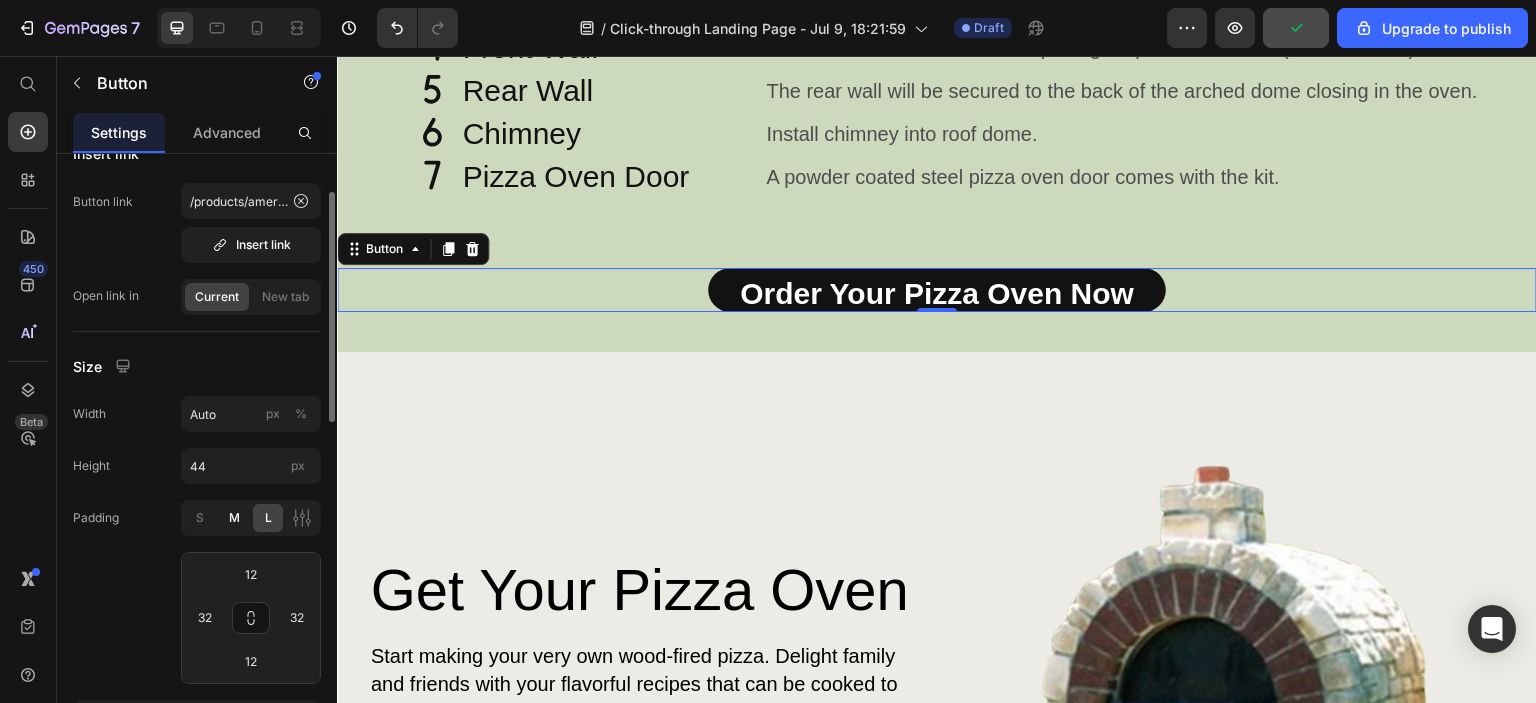 click on "M" 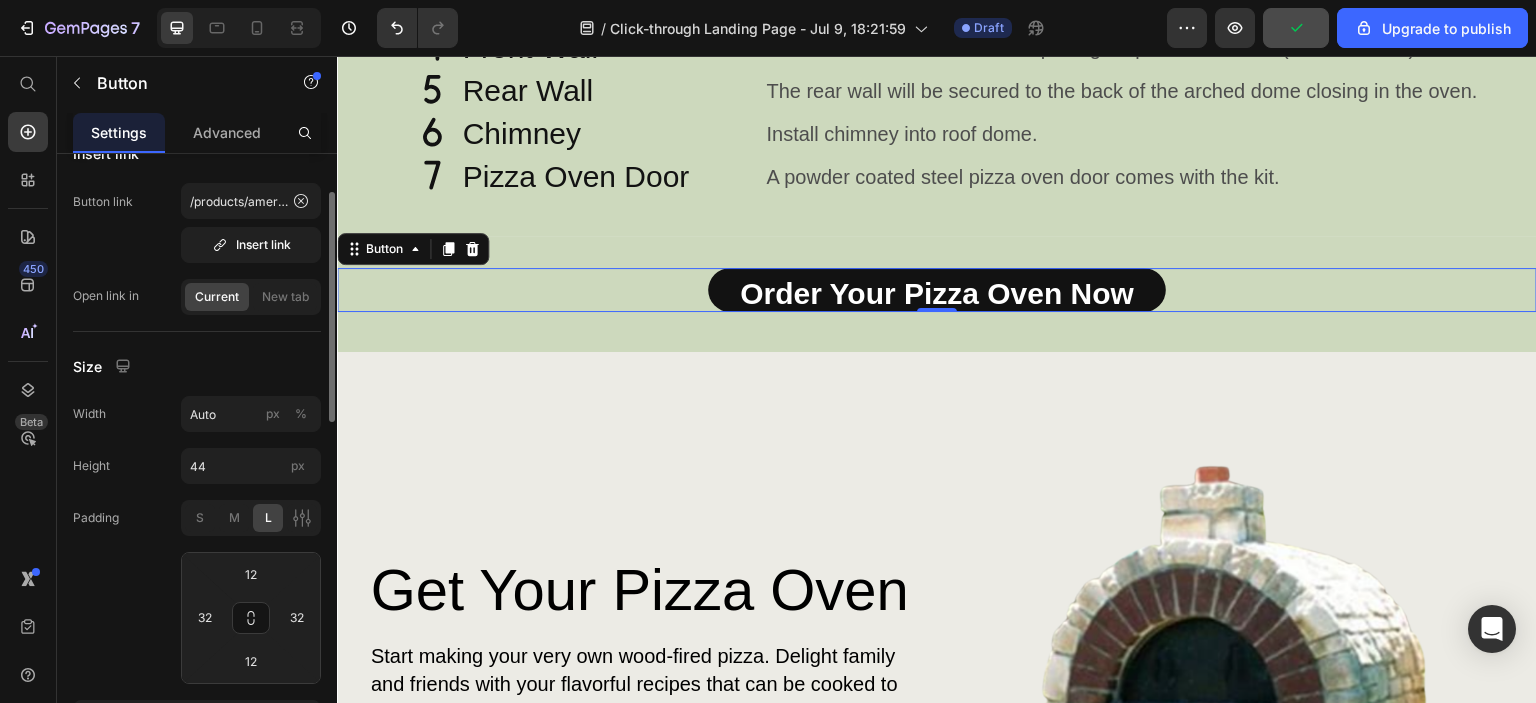 type on "8" 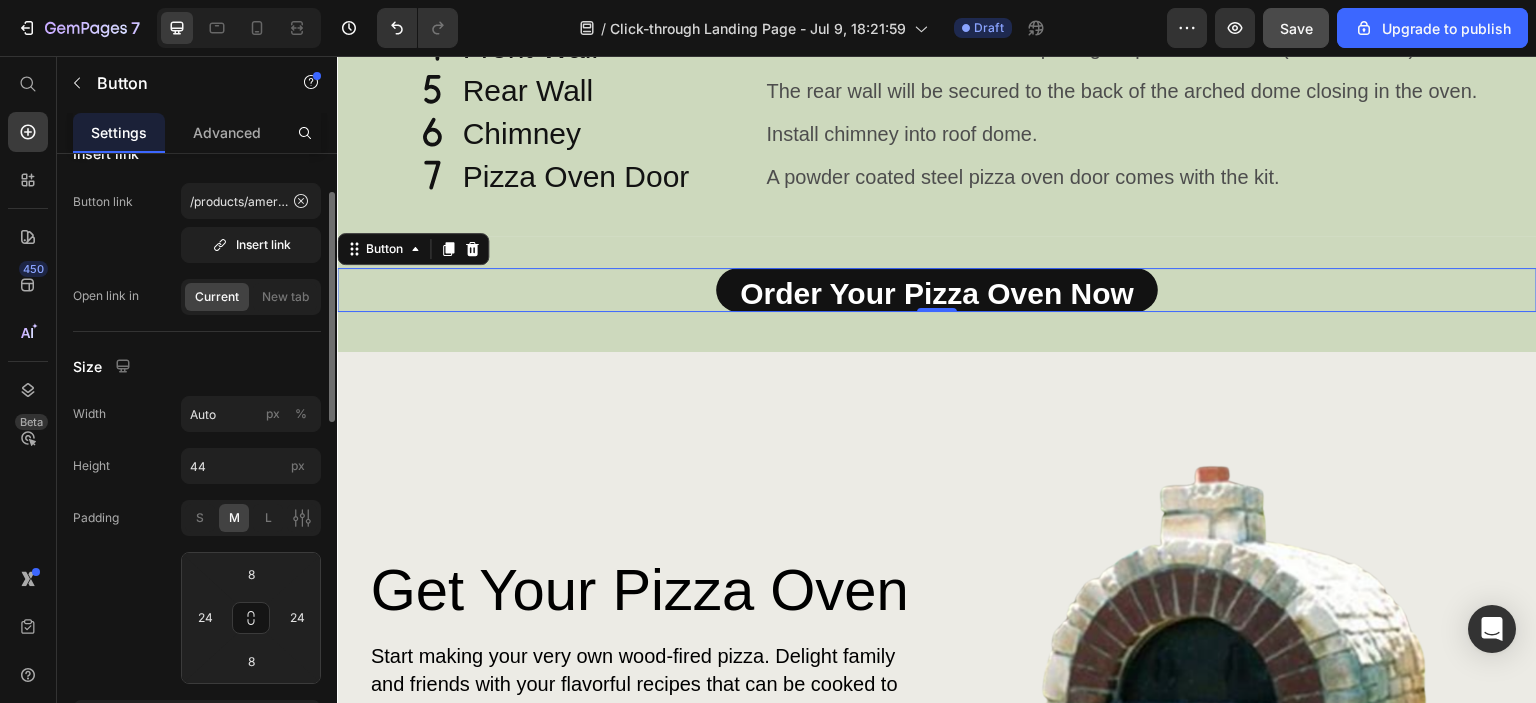 click on "S M L" 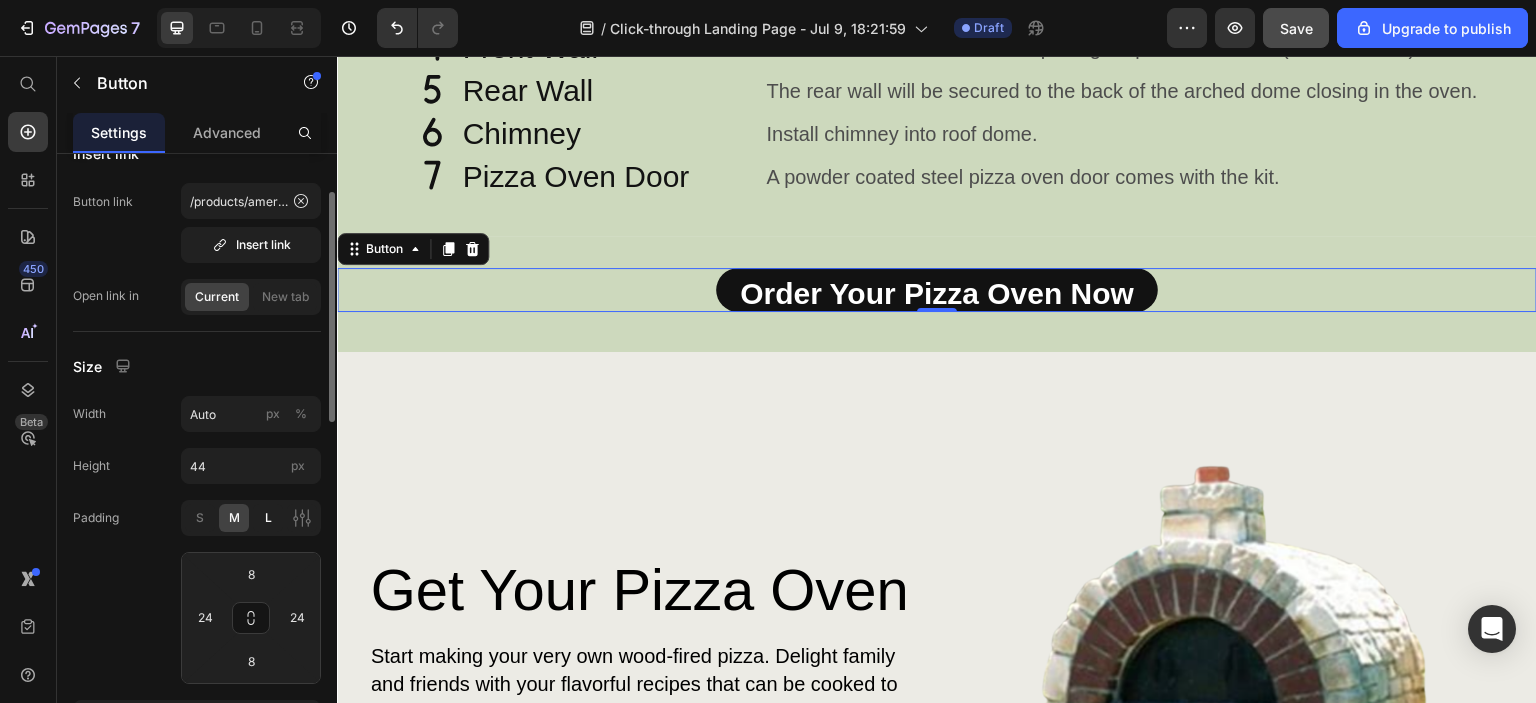 click on "L" 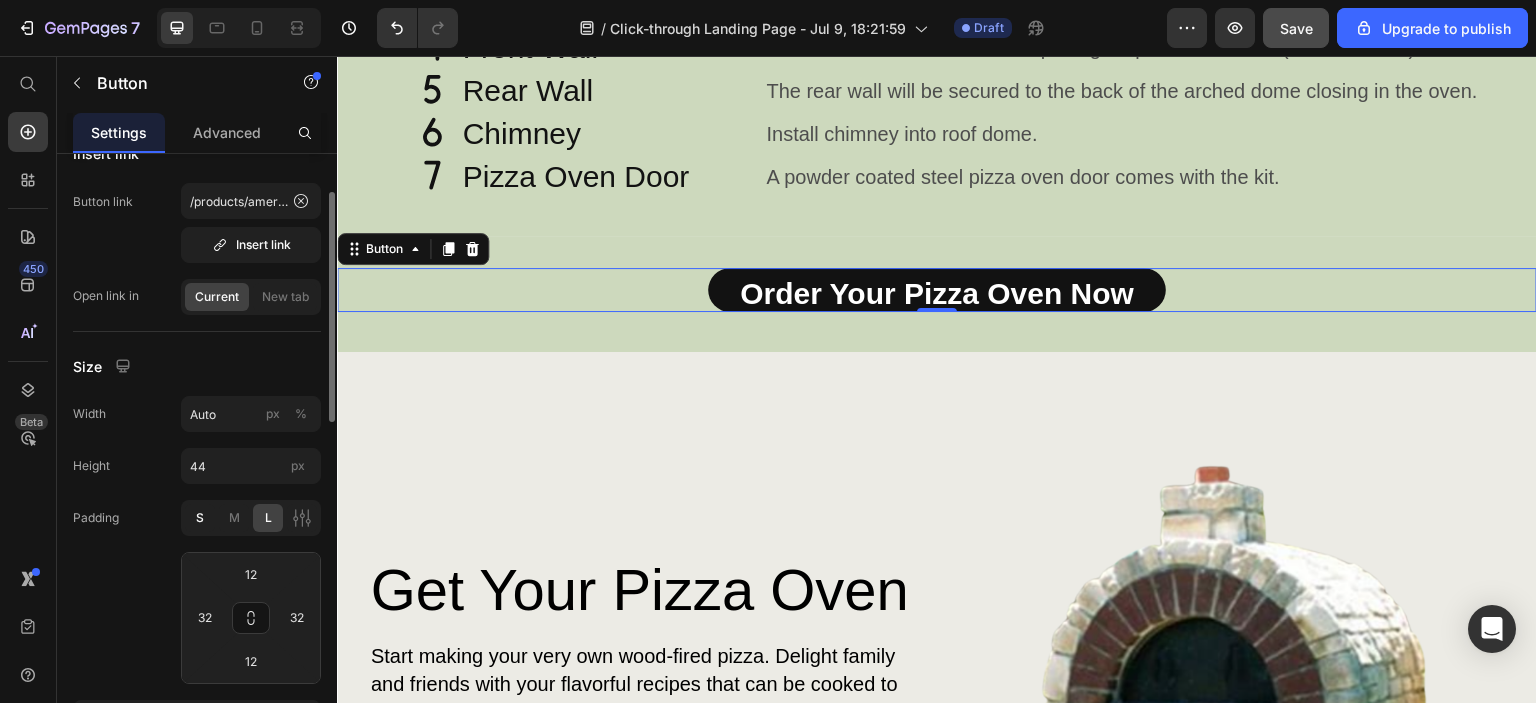 click on "S" 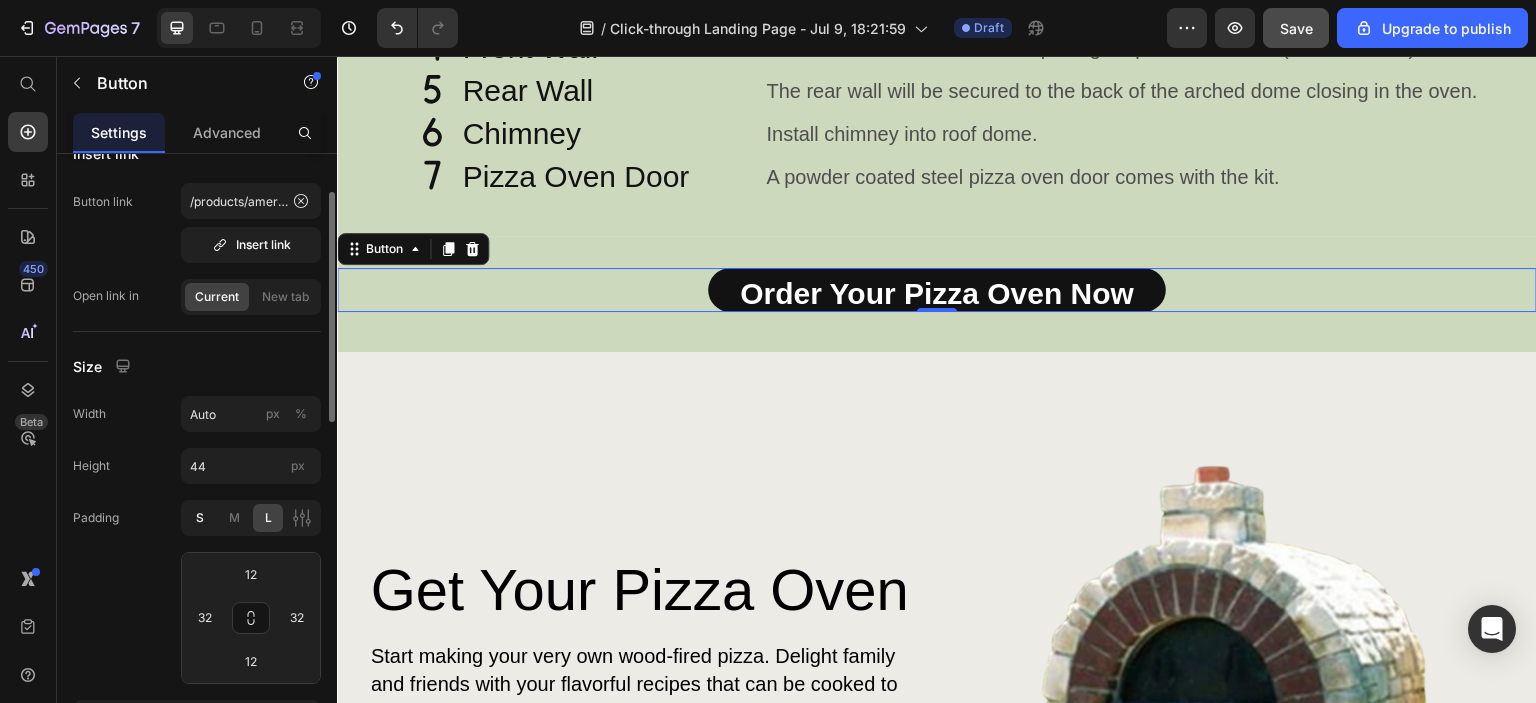 type on "4" 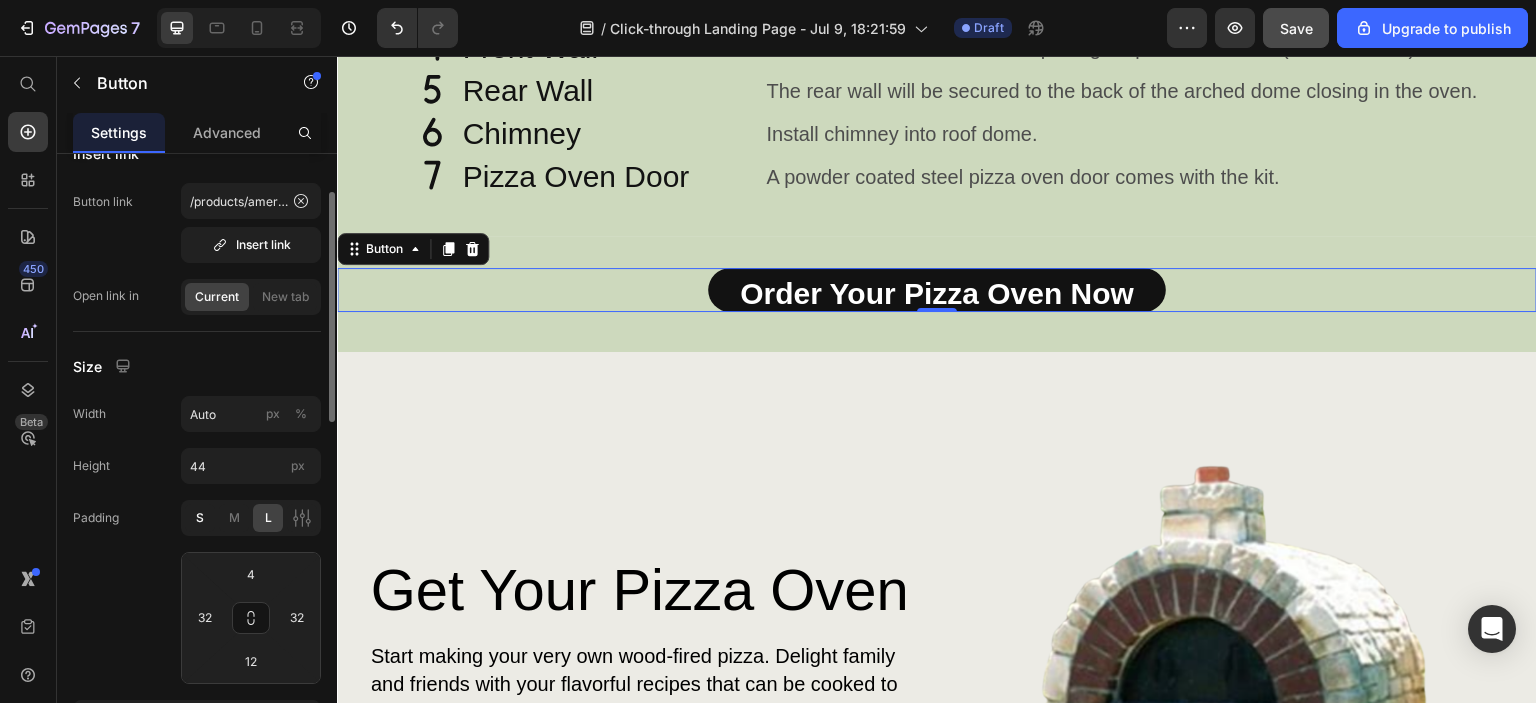type on "16" 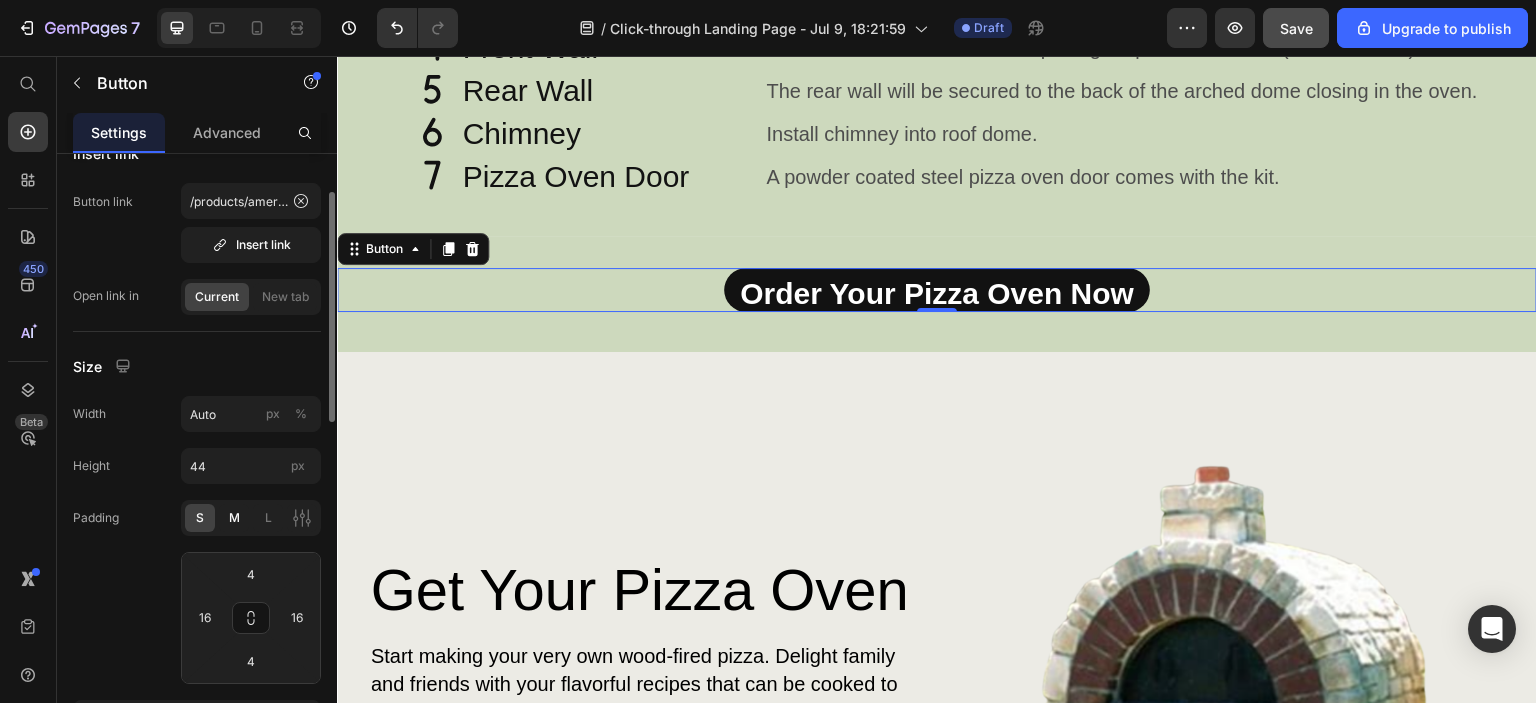 click on "M" 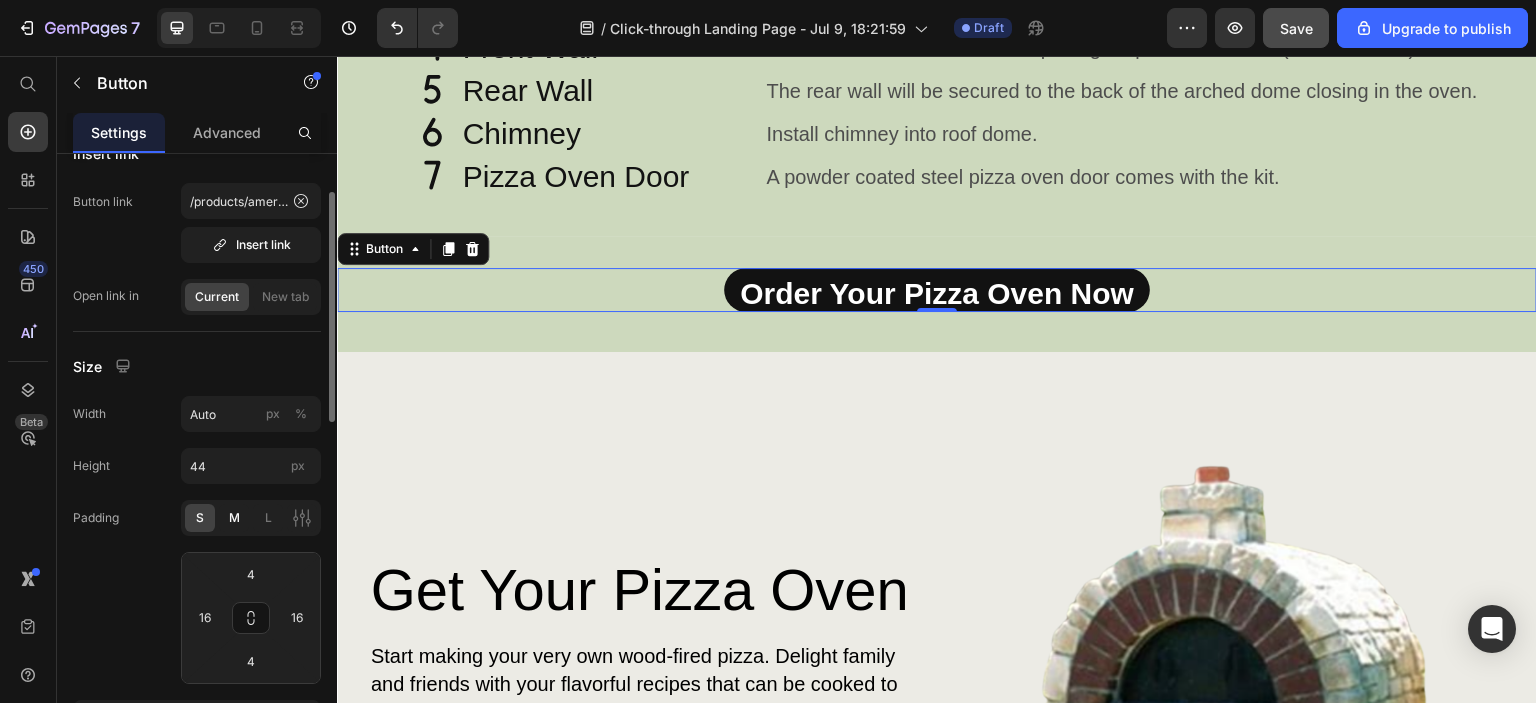 type on "8" 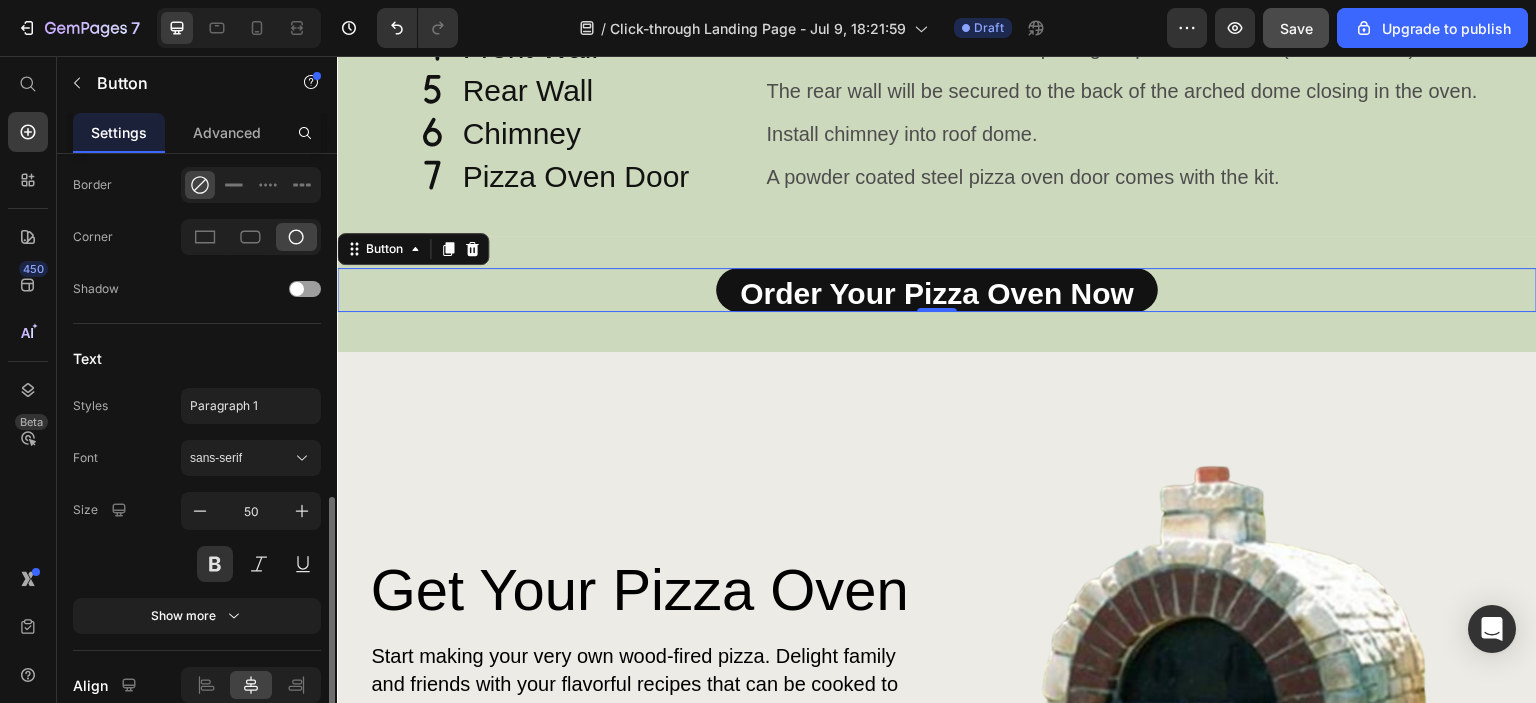 scroll, scrollTop: 984, scrollLeft: 0, axis: vertical 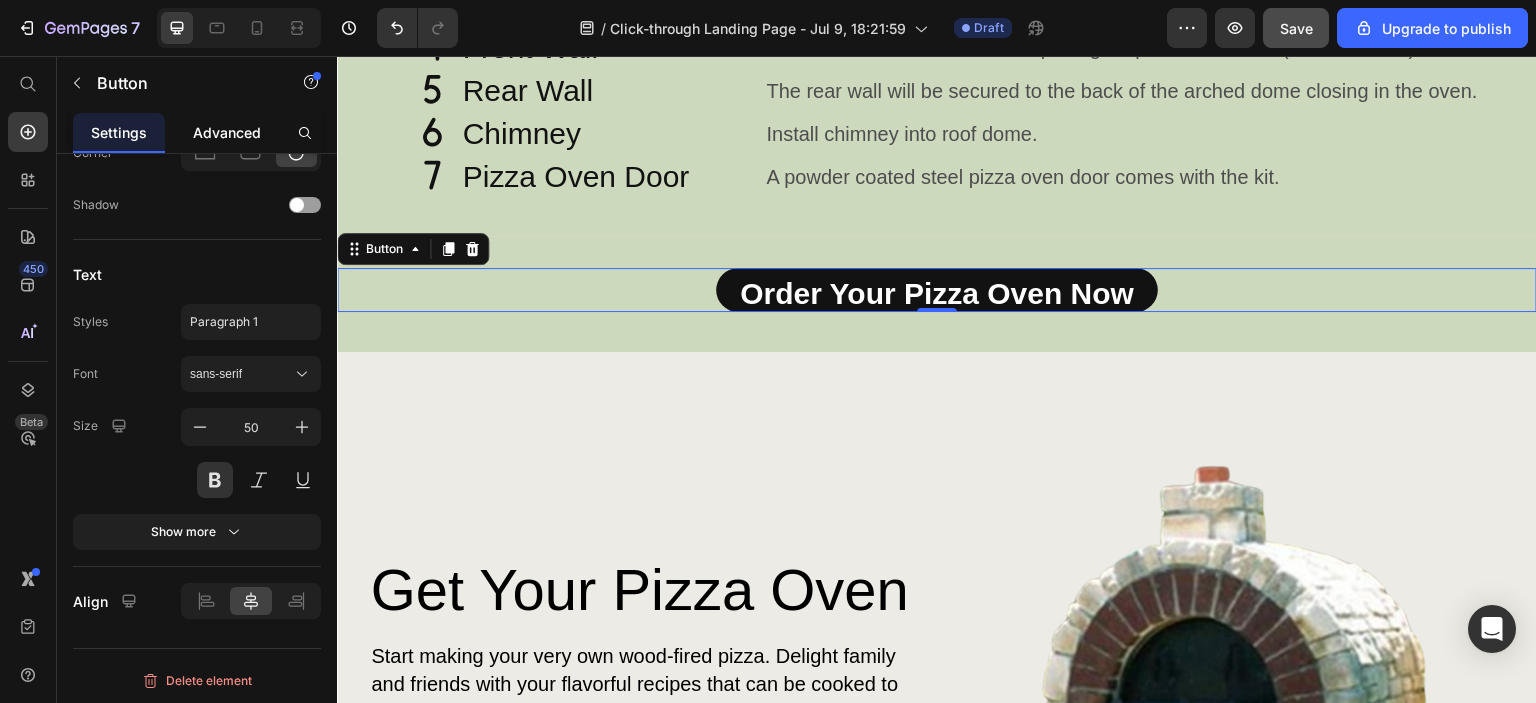 click on "Advanced" at bounding box center (227, 132) 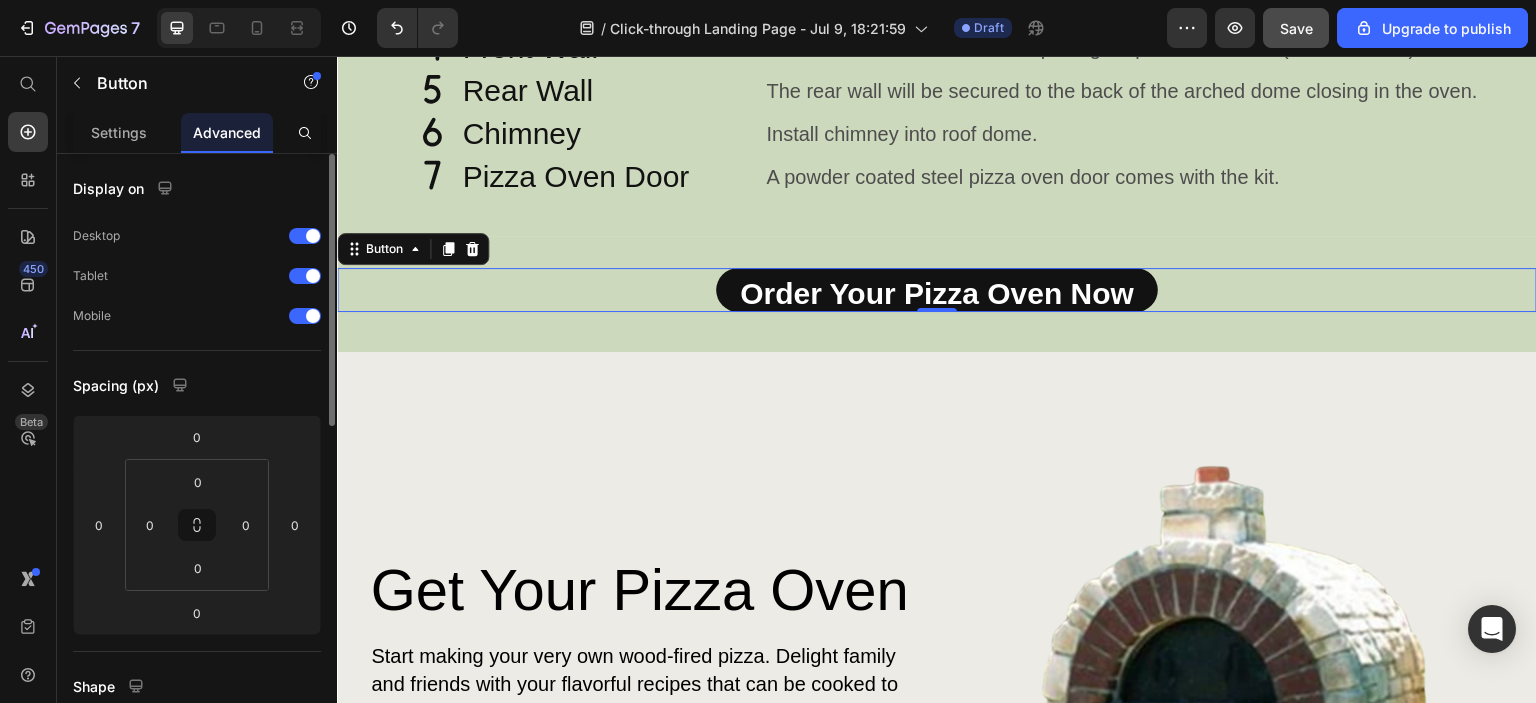 scroll, scrollTop: 696, scrollLeft: 0, axis: vertical 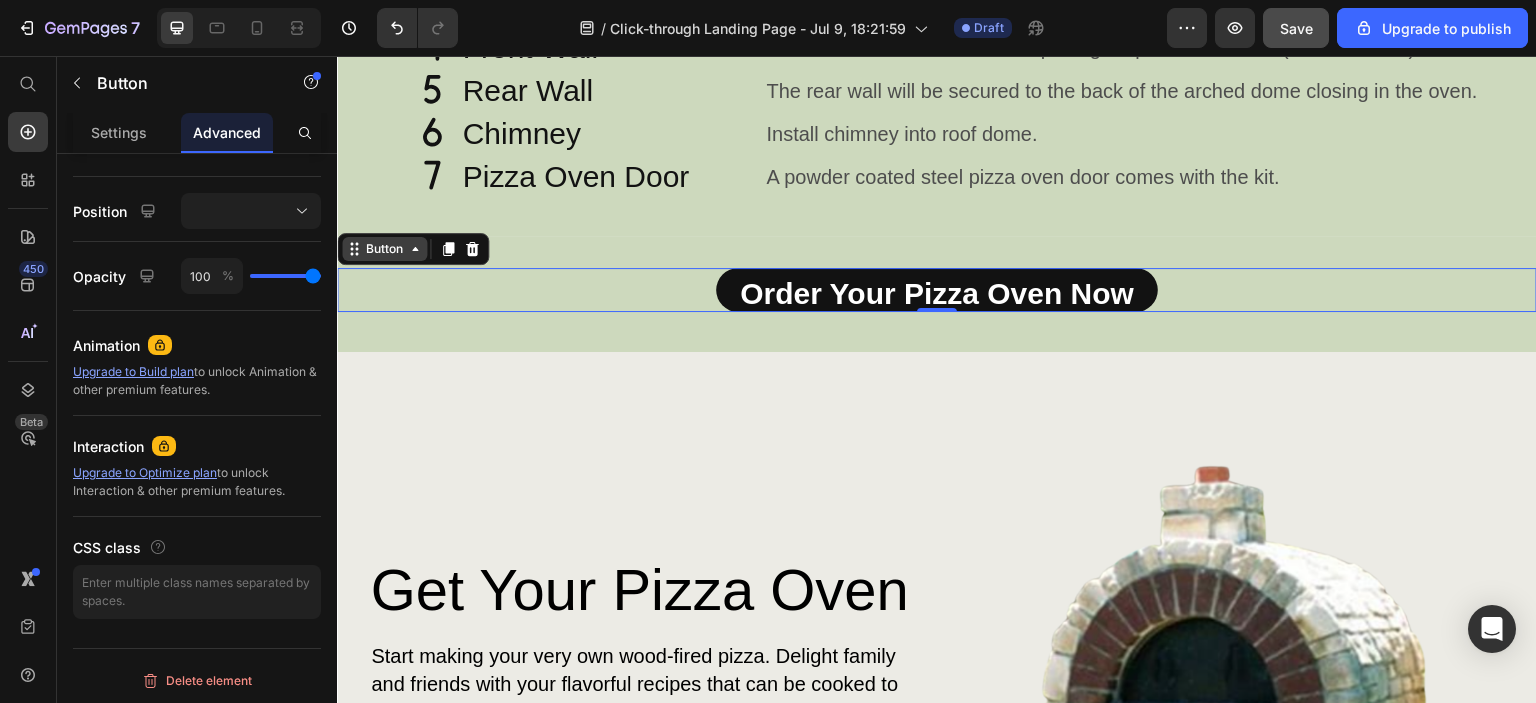 click 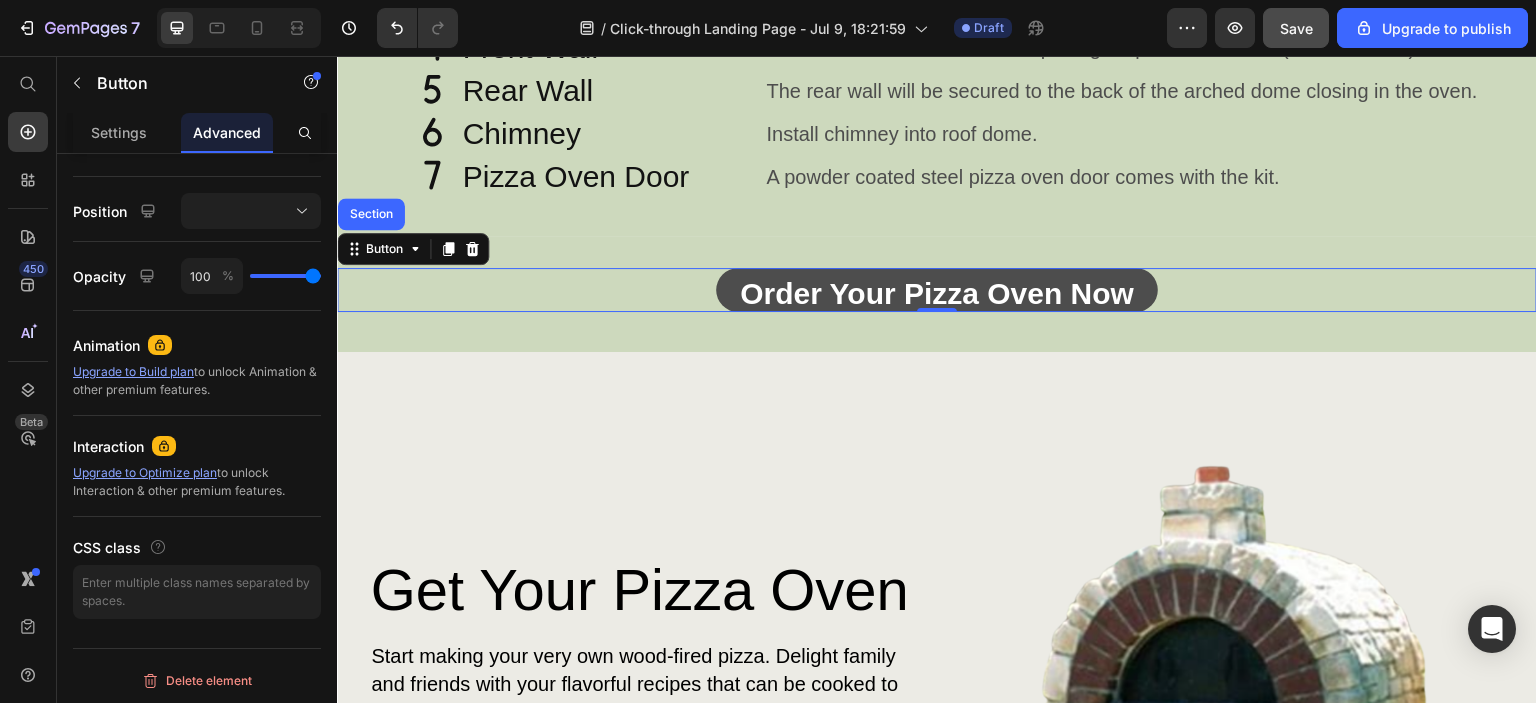 click on "Order Your Pizza Oven Now" at bounding box center [937, 290] 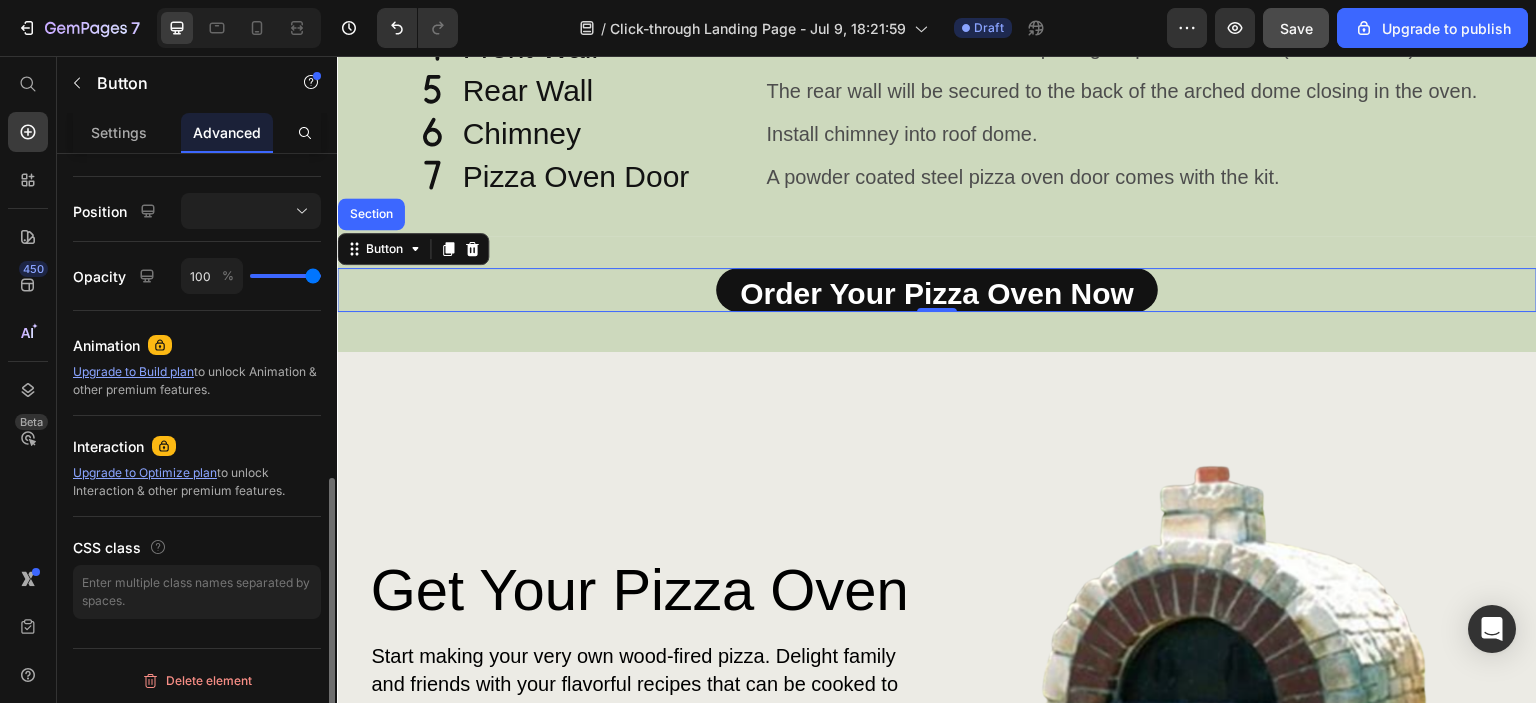 scroll, scrollTop: 0, scrollLeft: 0, axis: both 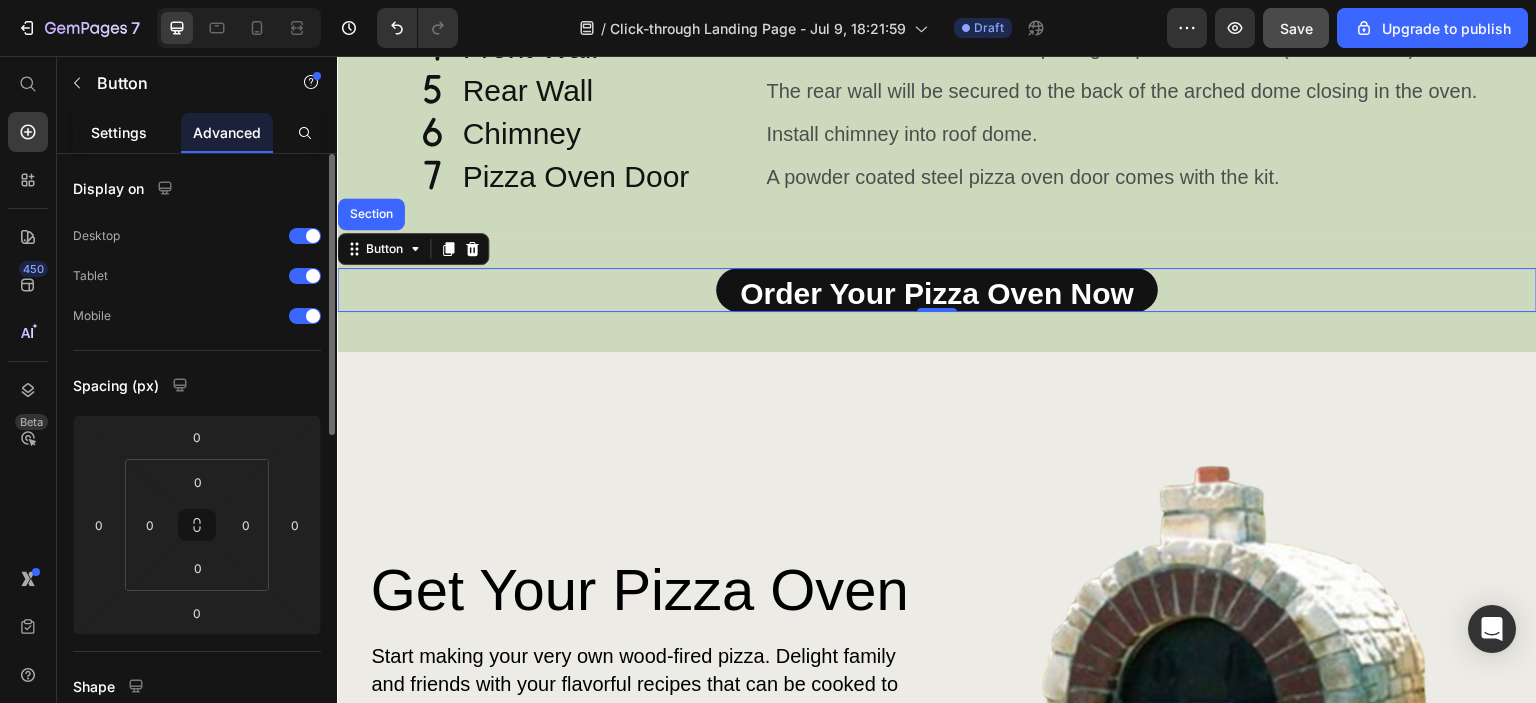 click on "Settings" at bounding box center [119, 132] 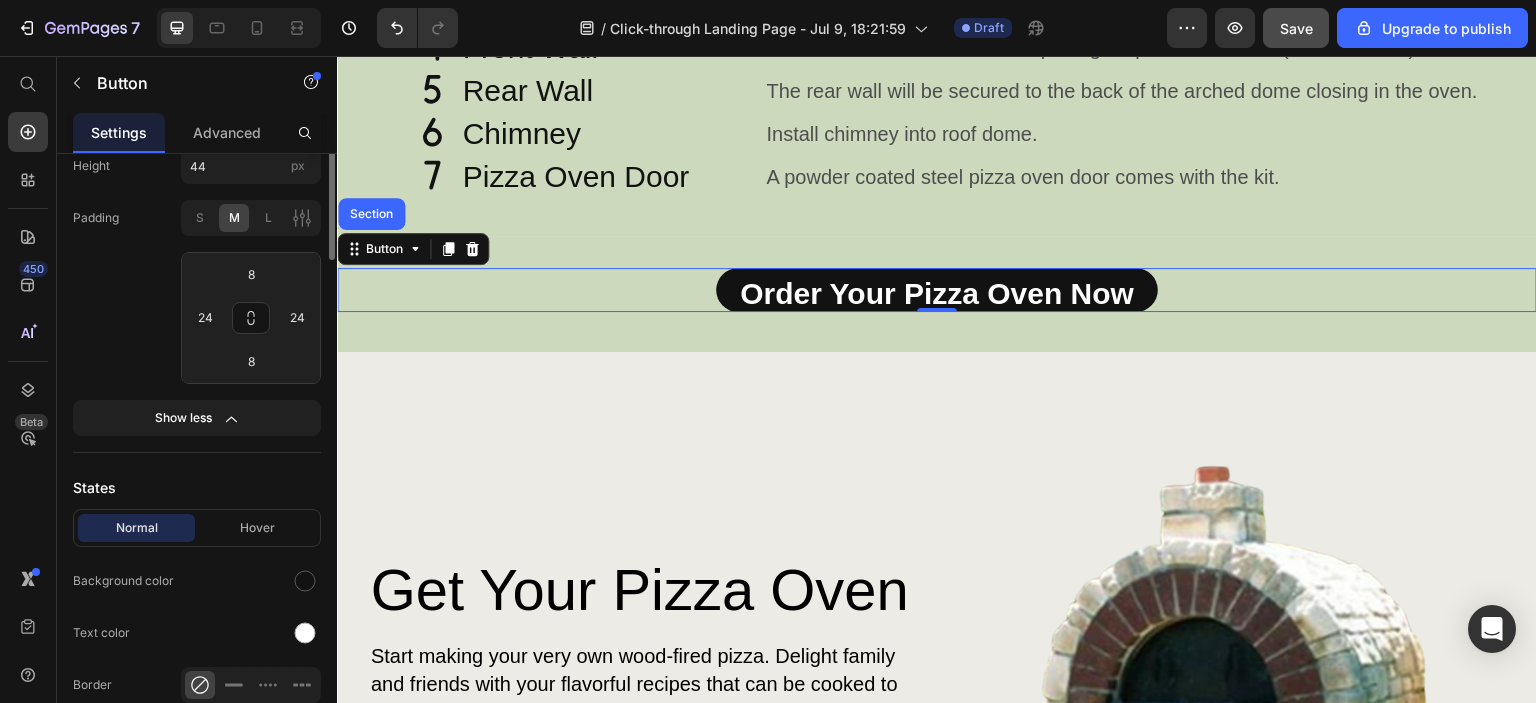 scroll, scrollTop: 700, scrollLeft: 0, axis: vertical 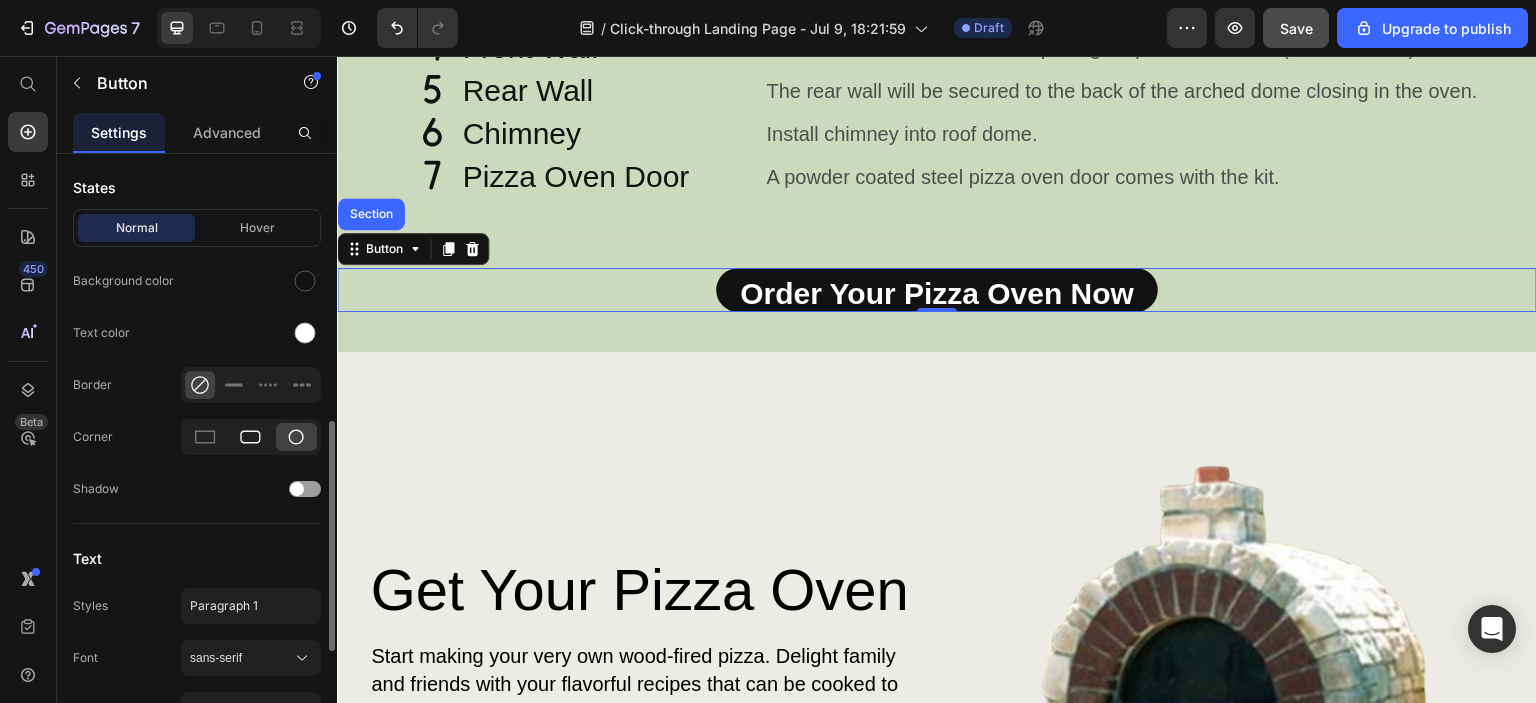 click 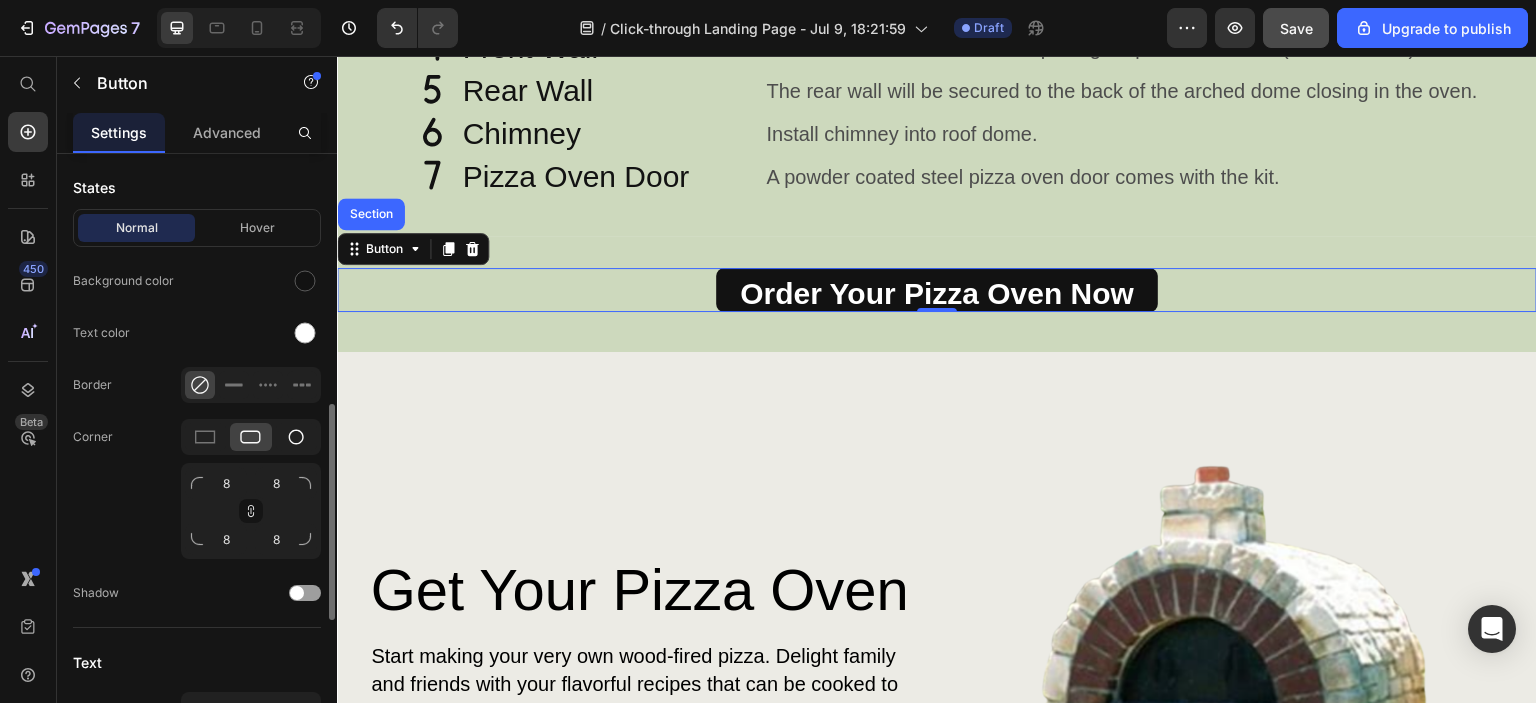 click 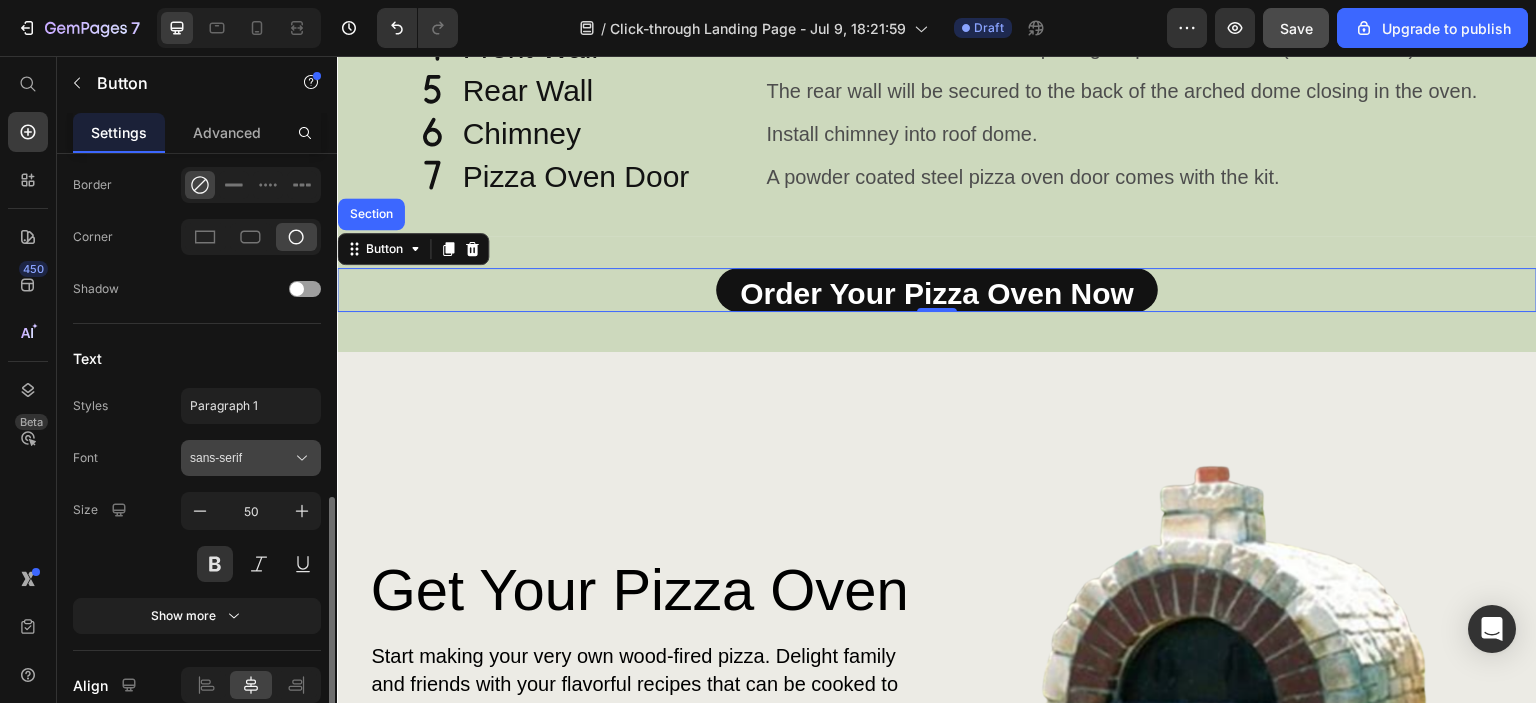 scroll, scrollTop: 984, scrollLeft: 0, axis: vertical 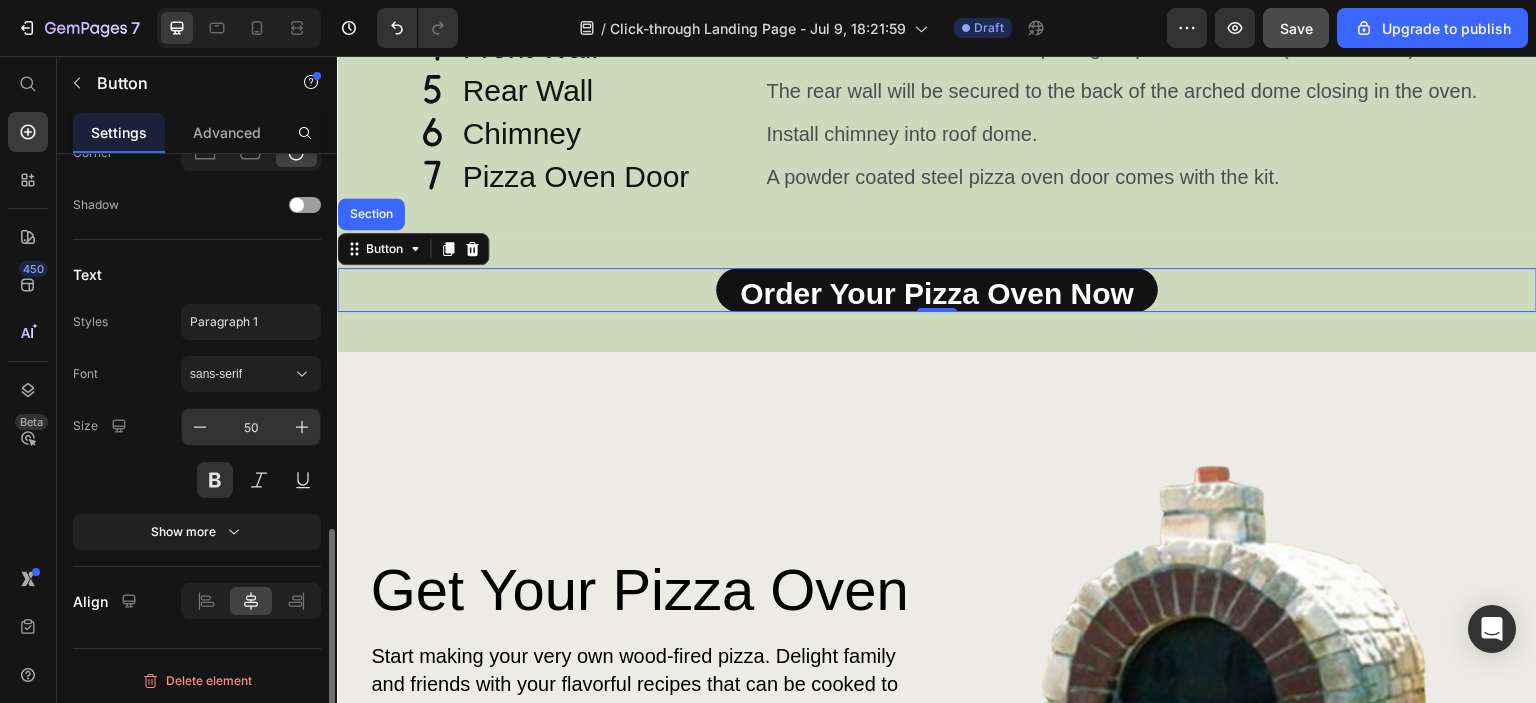 click on "50" at bounding box center [251, 427] 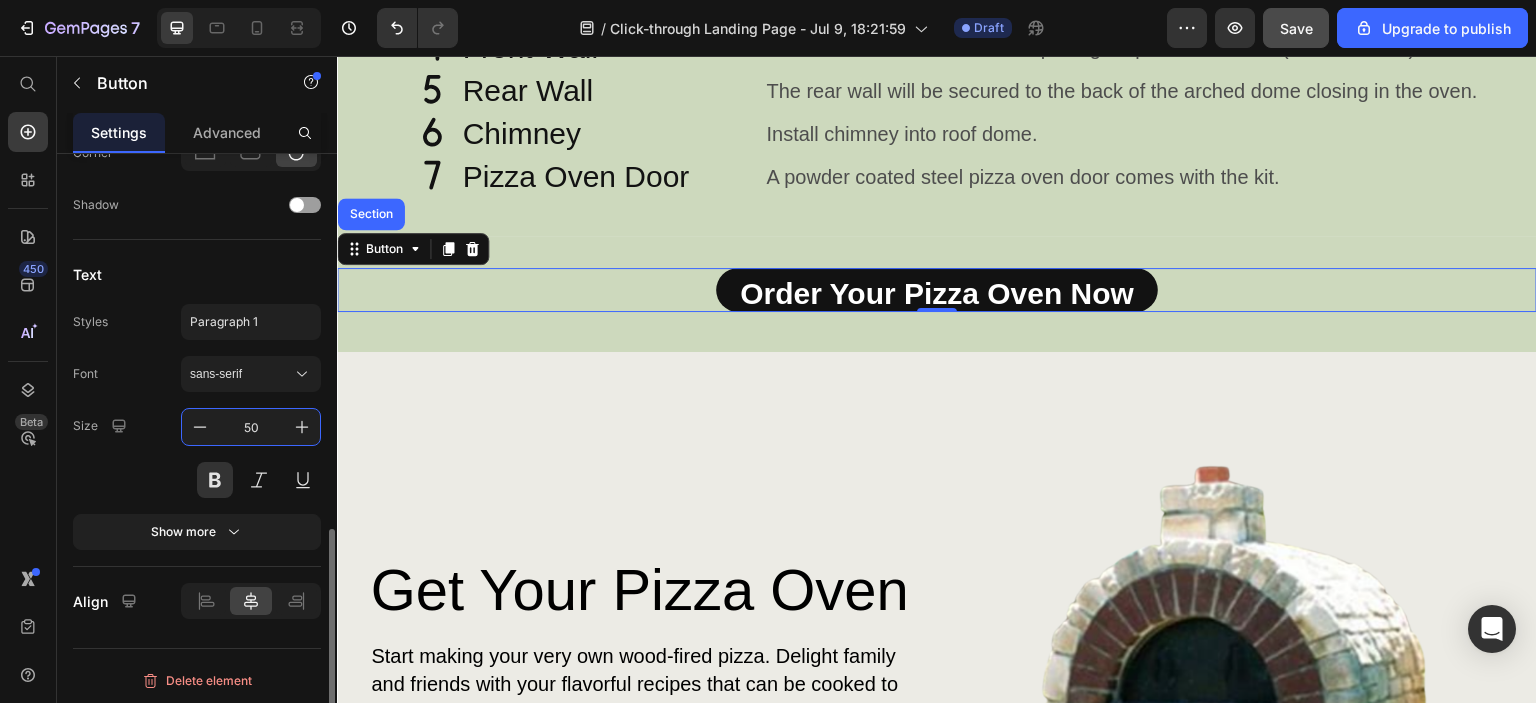 click on "50" at bounding box center [251, 427] 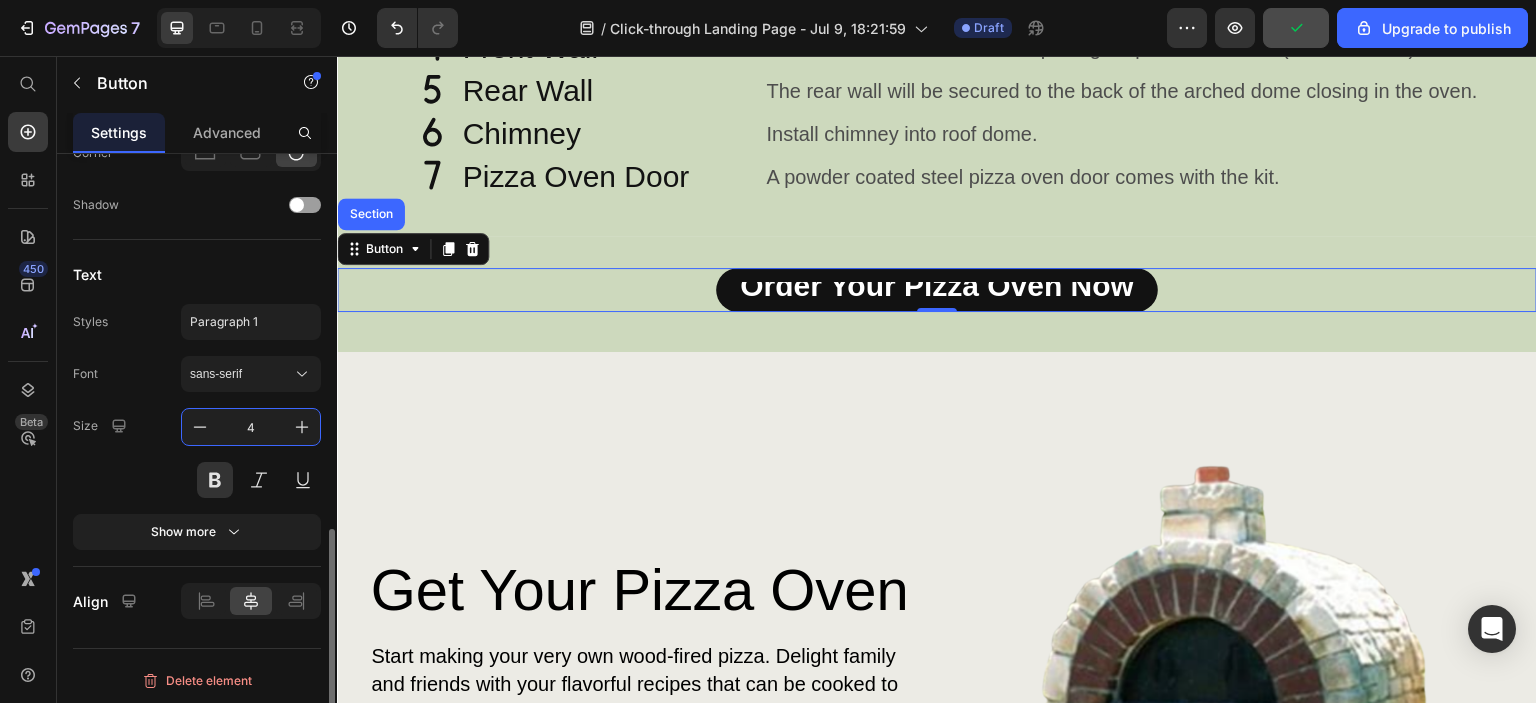 type on "40" 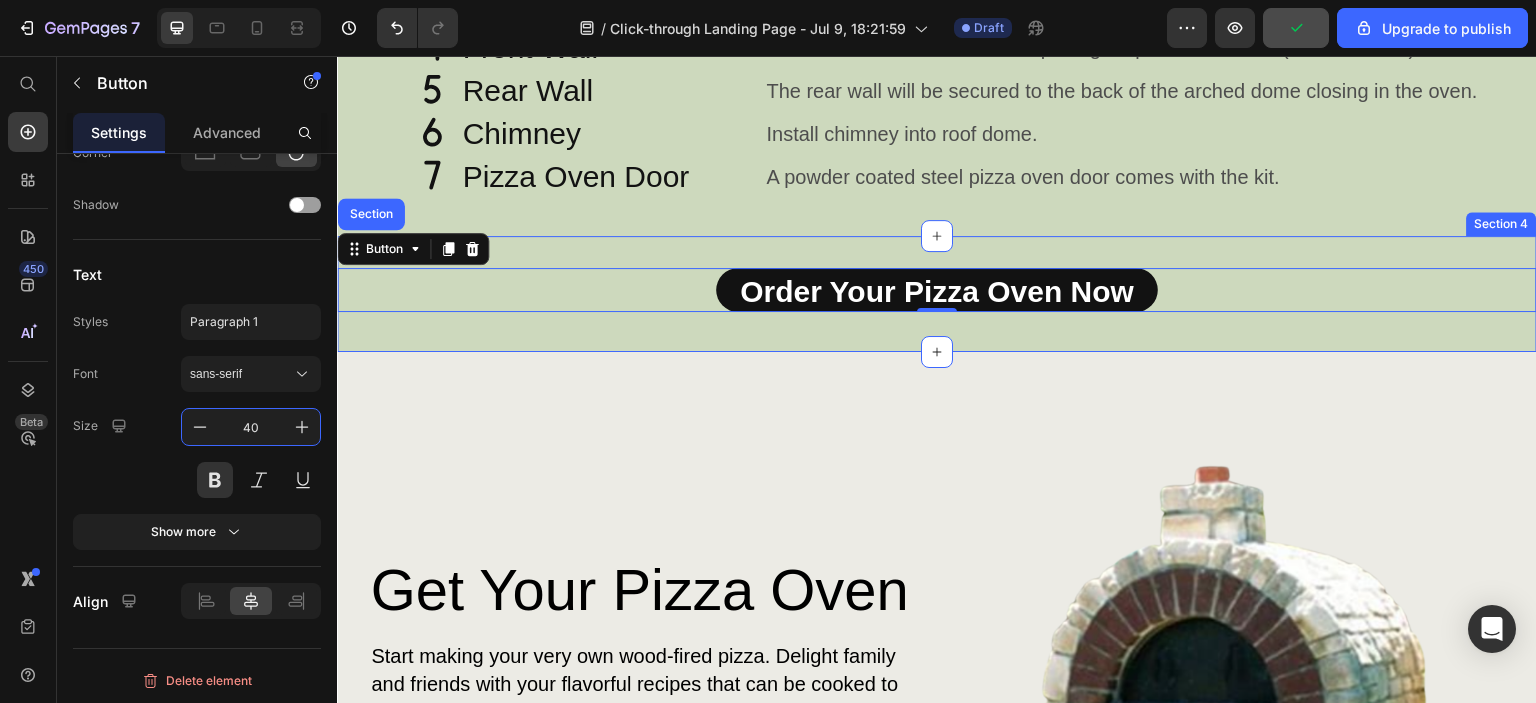 click on "Amerigo Components Heading The Amerigo Pizza Oven comes with 7 components: Base for firebrick, Firebricks, Front arched wall, back wall, pizza oven dome (roof) and chimney. A powder coated steel two handled pizza oven door is included.  Text Block Row
Drop element here Hero Banner
Icon Concrete Base Plate Heading The base plate supports the oven. Place base plate on a secure foundation. Text Block Row
Icon Fire Bricks Heading Place firebricks (50 come with kit) on top of roof dome. Text Block Row
Icon Arched Roof Dome Heading Secure the roof dome on top of the firebricks. Text Block Row
Icon Front Wall Heading The front wall has the arched opening for pizza oven door (door included). Text Block Row
Icon Rear Wall Heading The rear wall will be secured to the back of the arched dome closing in the oven. Text Block Row
Icon Chimney Heading Install chimney into roof dome. Text Block Row Icon Heading" at bounding box center [937, -107] 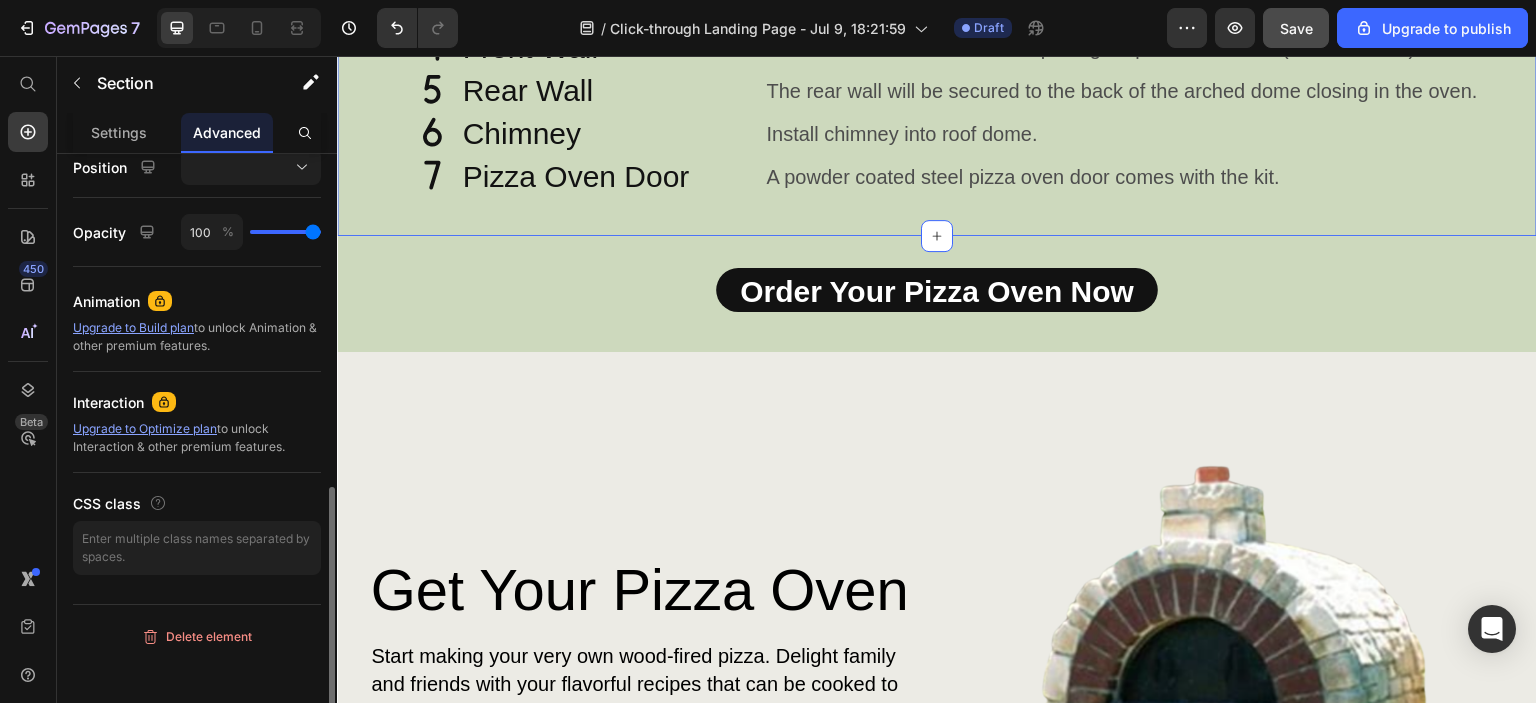scroll, scrollTop: 0, scrollLeft: 0, axis: both 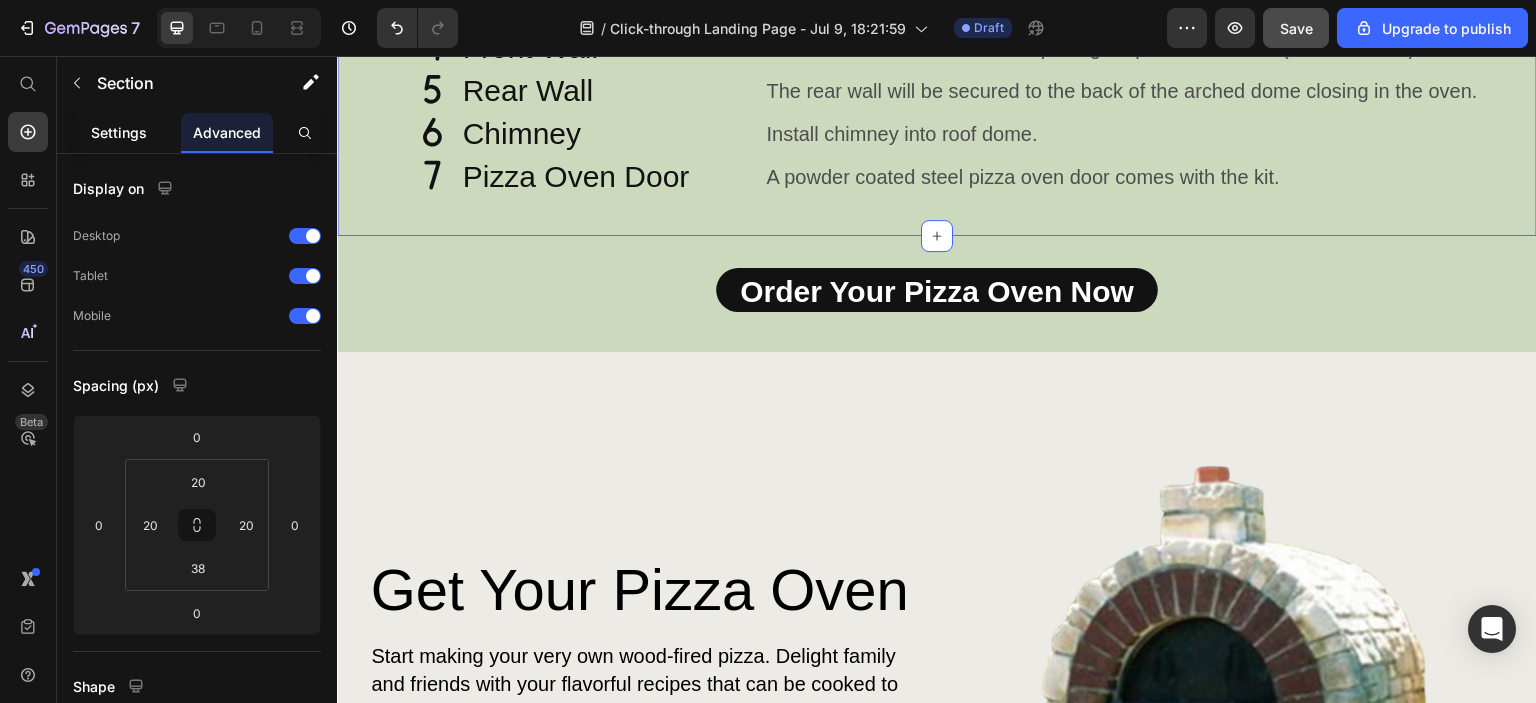 click on "Settings" 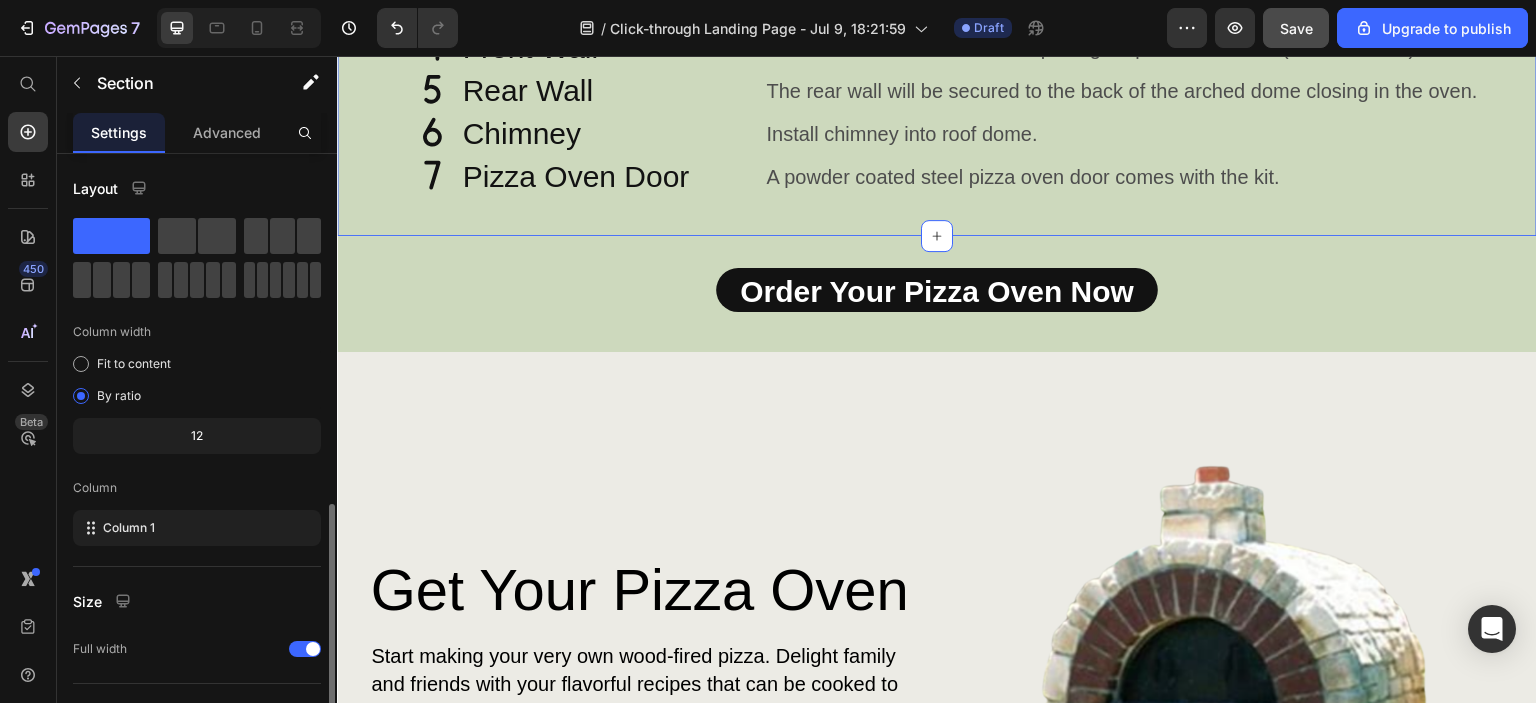 scroll, scrollTop: 200, scrollLeft: 0, axis: vertical 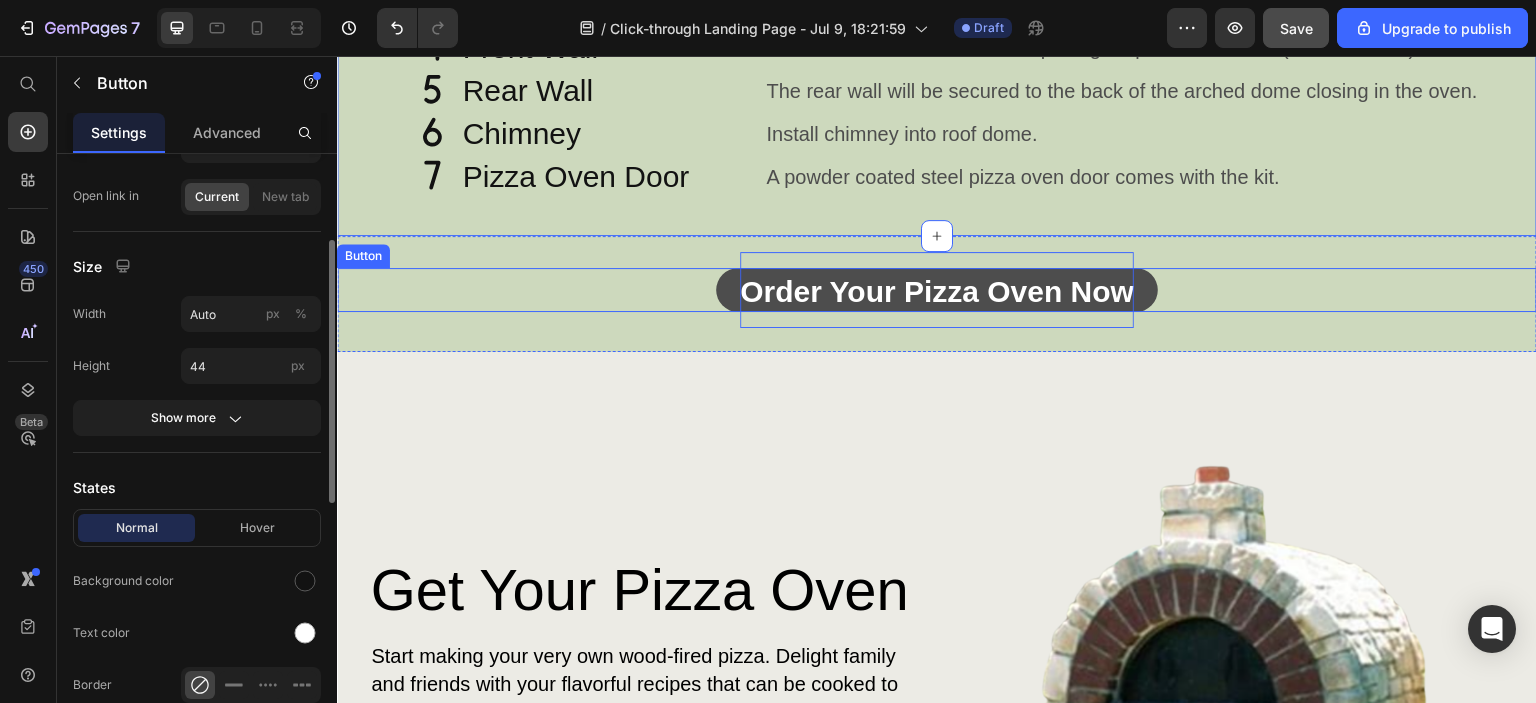 click on "Order Your Pizza Oven Now" at bounding box center [937, 291] 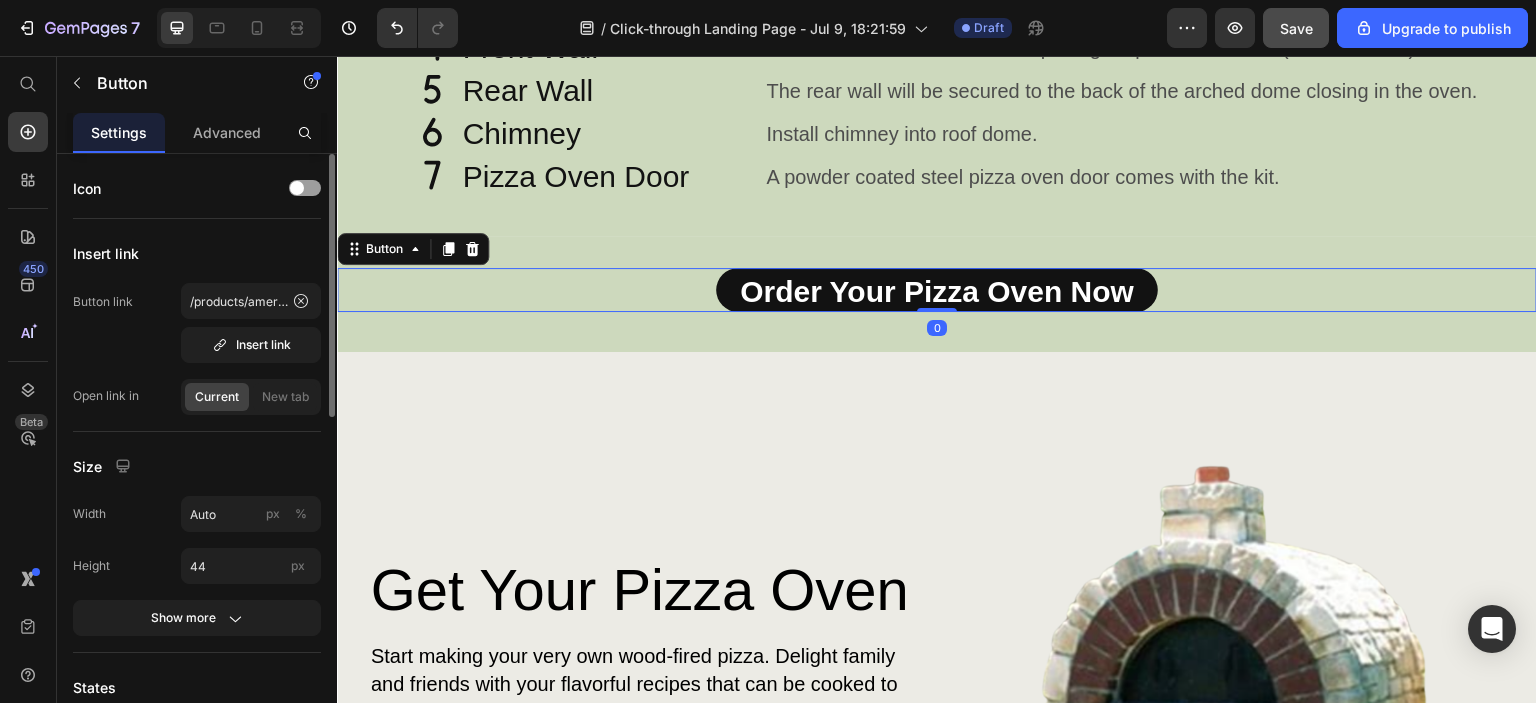 scroll, scrollTop: 100, scrollLeft: 0, axis: vertical 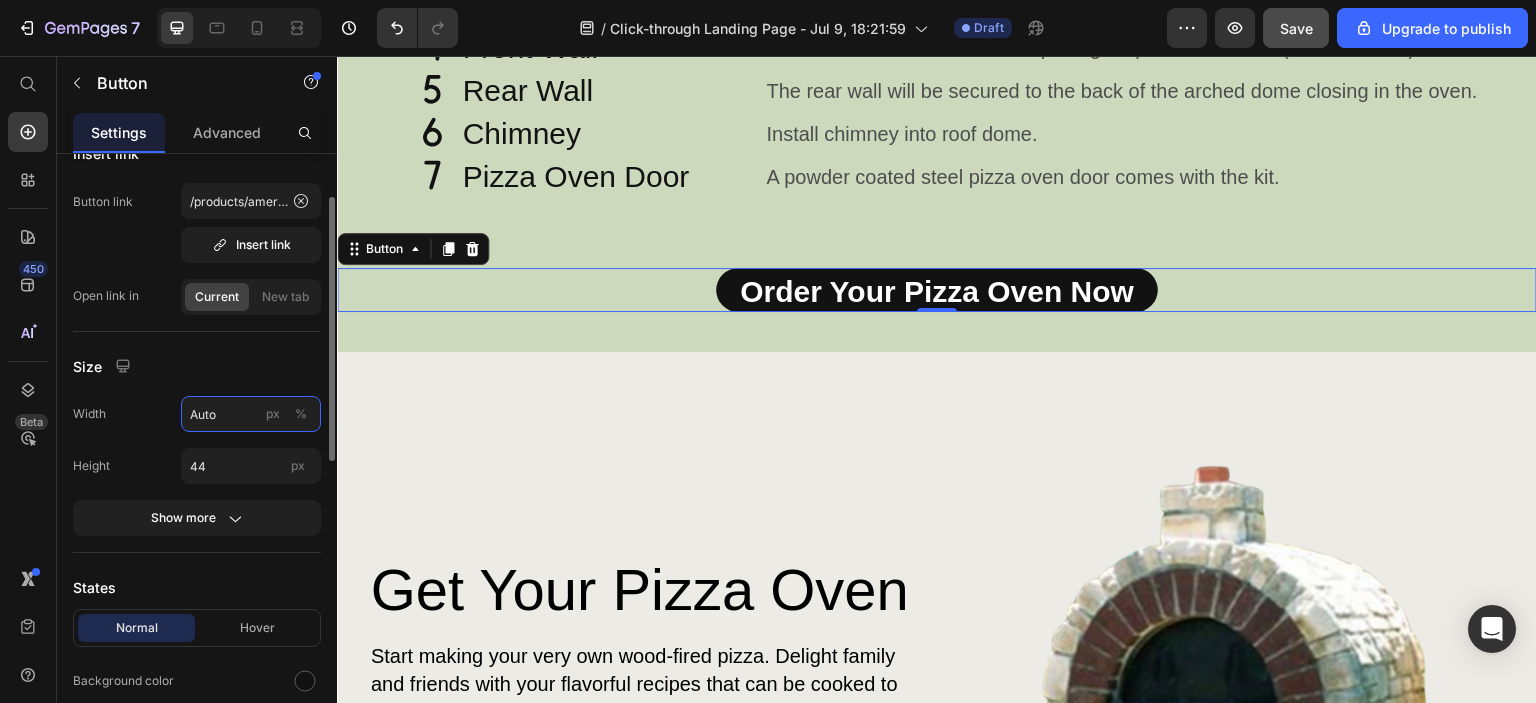 click on "Auto" at bounding box center [251, 414] 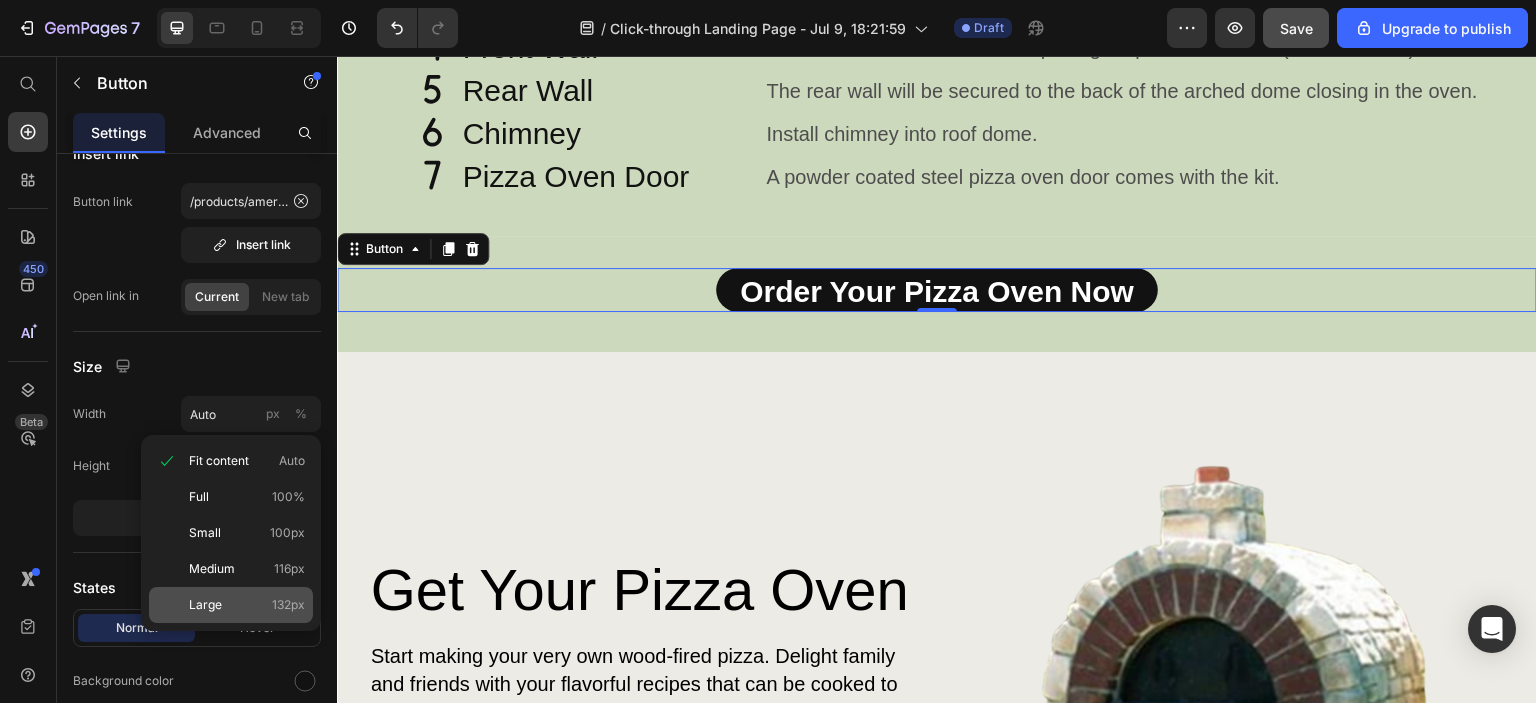 click on "Large 132px" 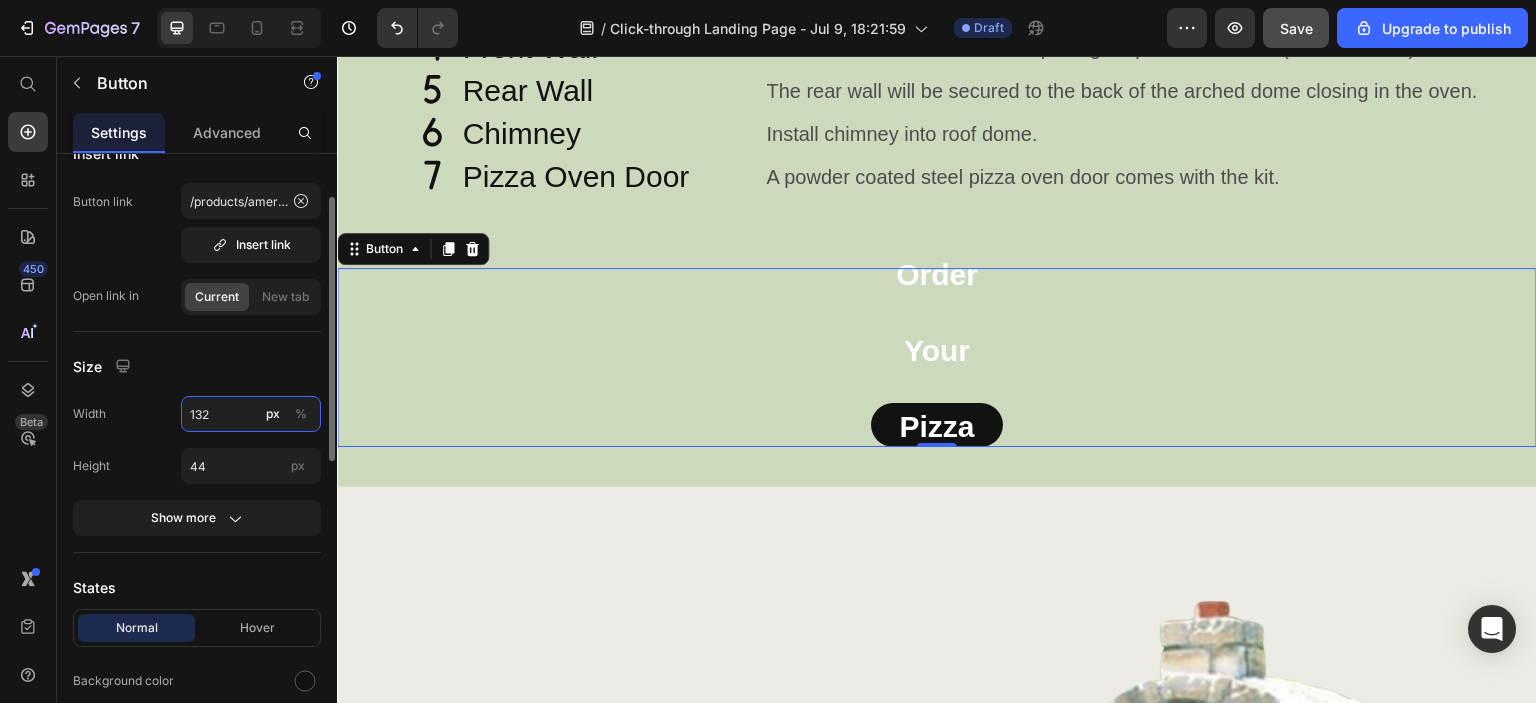 click on "132" at bounding box center [251, 414] 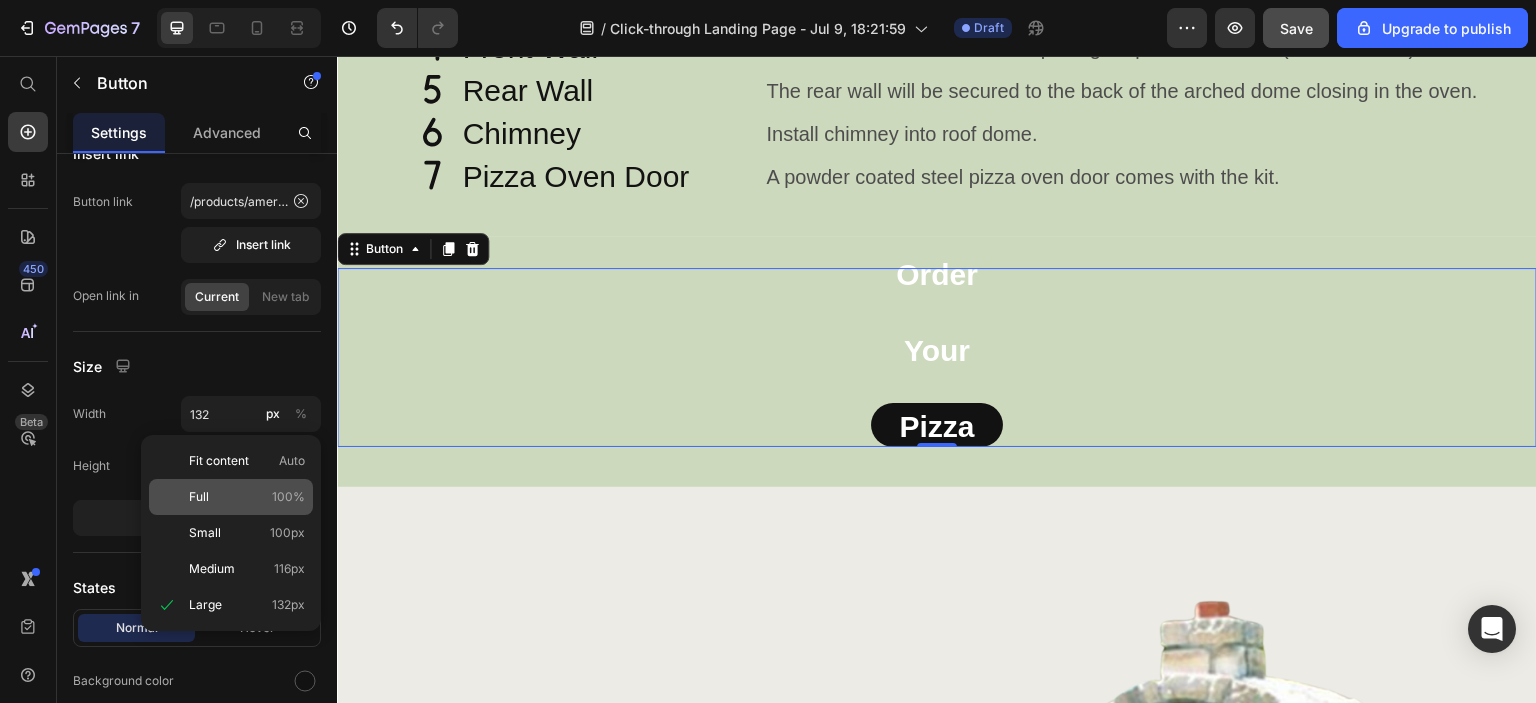 click on "Full 100%" 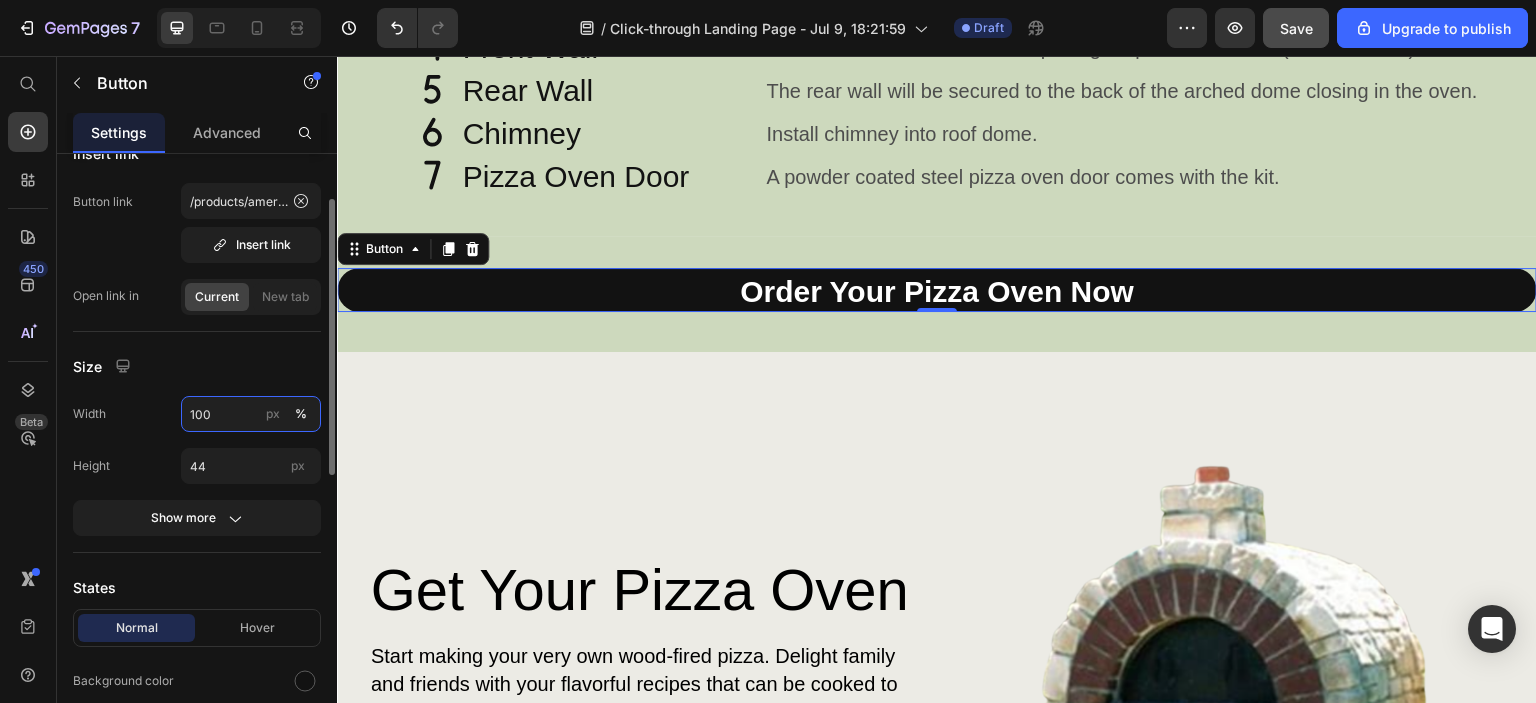 click on "100" at bounding box center (251, 414) 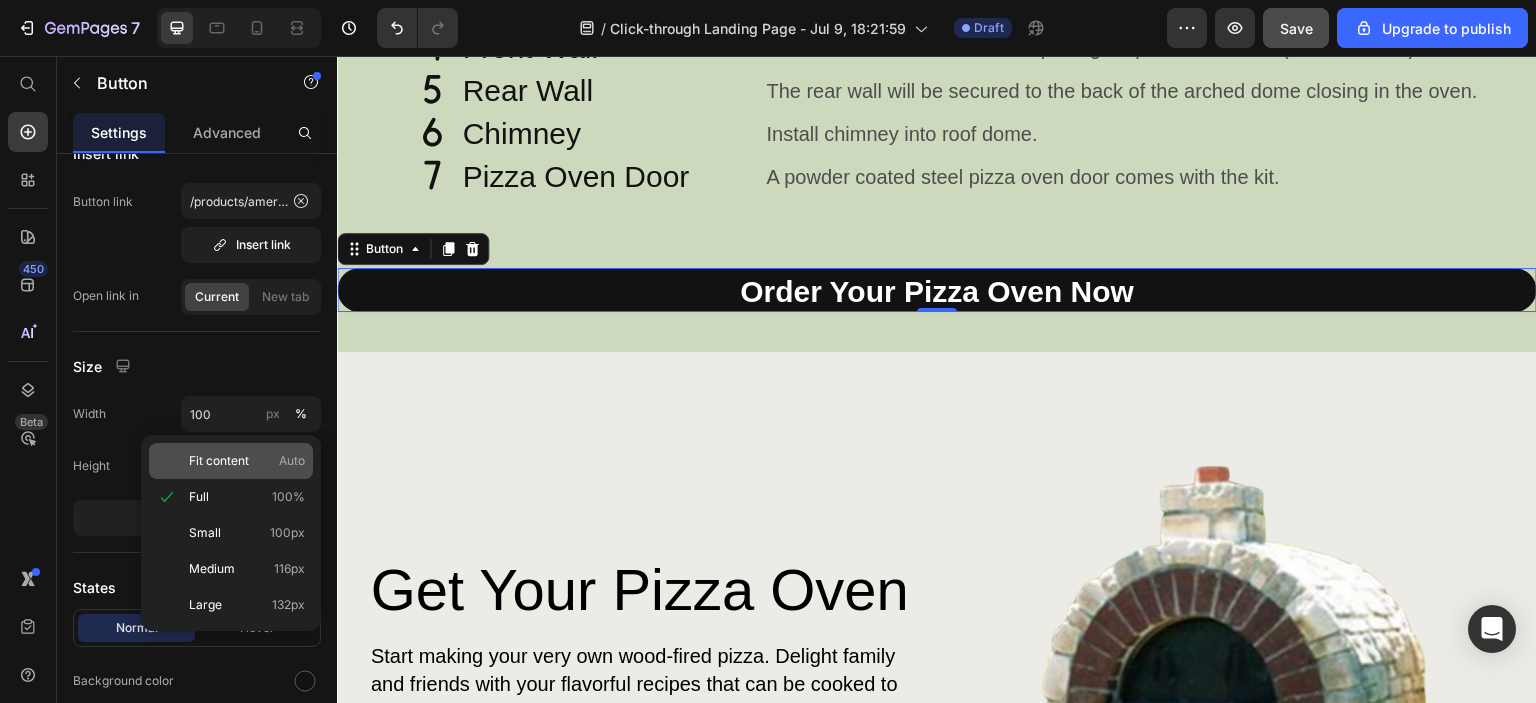 click on "Fit content" at bounding box center (219, 461) 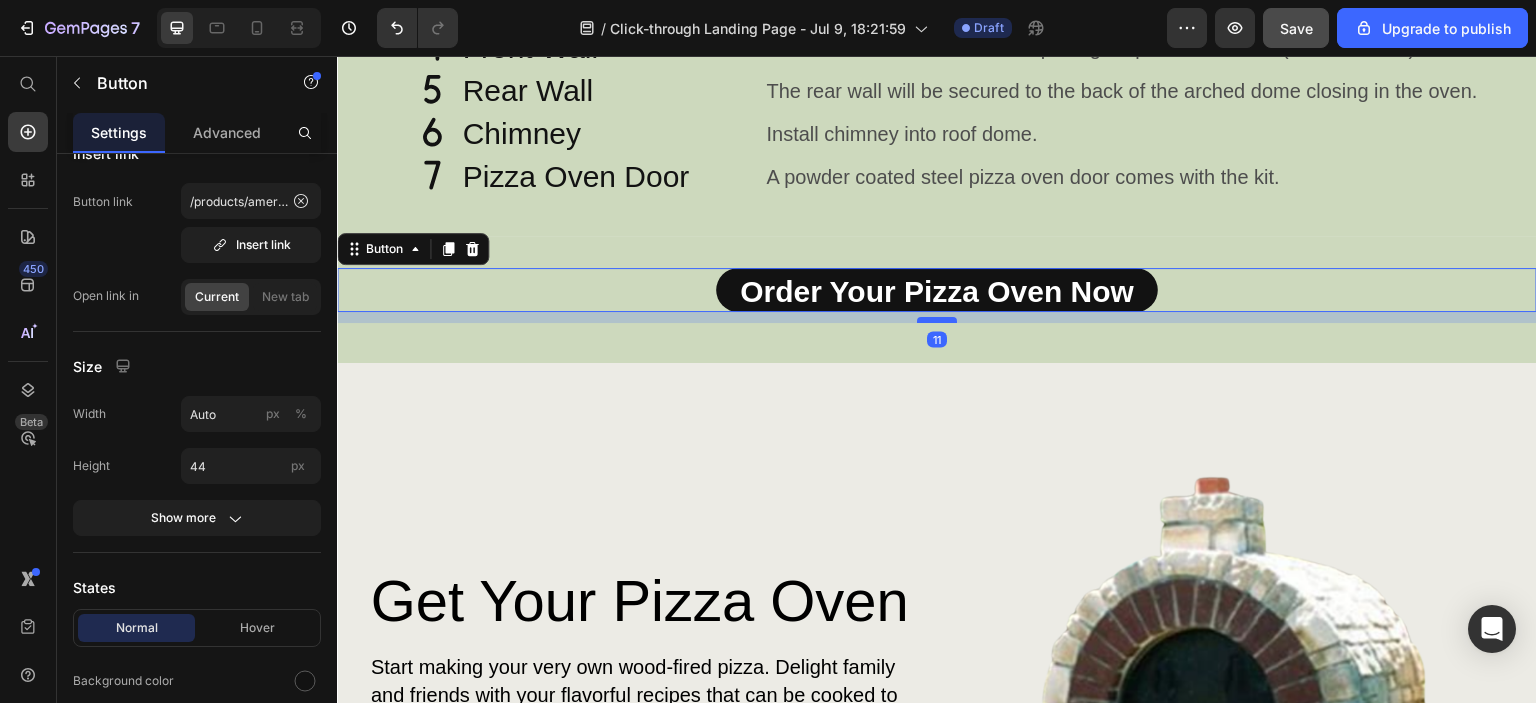 drag, startPoint x: 927, startPoint y: 308, endPoint x: 931, endPoint y: 319, distance: 11.7046995 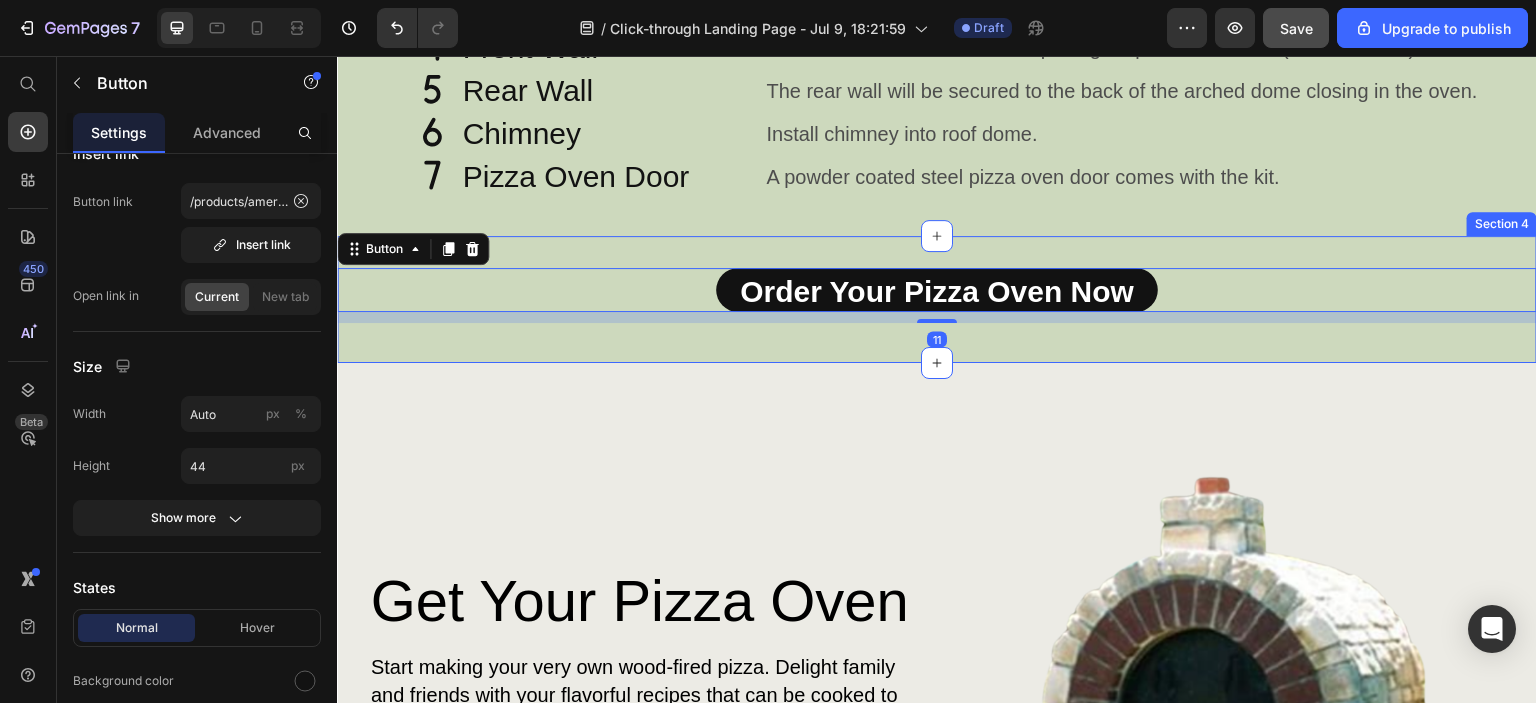 click on "Amerigo Components Heading The Amerigo Pizza Oven comes with 7 components: Base for firebrick, Firebricks, Front arched wall, back wall, pizza oven dome (roof) and chimney. A powder coated steel two handled pizza oven door is included.  Text Block Row
Drop element here Hero Banner
Icon Concrete Base Plate Heading The base plate supports the oven. Place base plate on a secure foundation. Text Block Row
Icon Fire Bricks Heading Place firebricks (50 come with kit) on top of roof dome. Text Block Row
Icon Arched Roof Dome Heading Secure the roof dome on top of the firebricks. Text Block Row
Icon Front Wall Heading The front wall has the arched opening for pizza oven door (door included). Text Block Row
Icon Rear Wall Heading The rear wall will be secured to the back of the arched dome closing in the oven. Text Block Row
Icon Chimney Heading Install chimney into roof dome. Text Block Row Icon Heading" at bounding box center [937, -107] 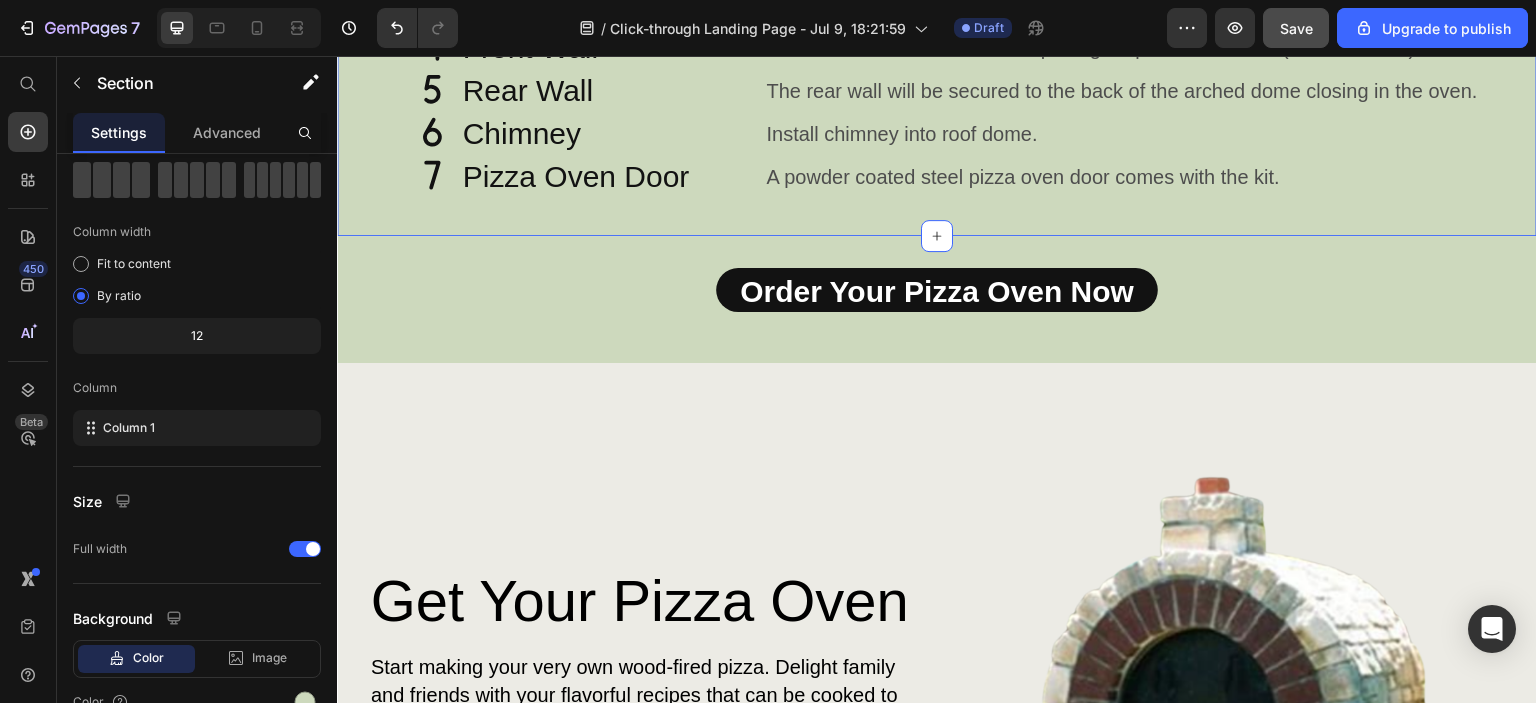 scroll, scrollTop: 0, scrollLeft: 0, axis: both 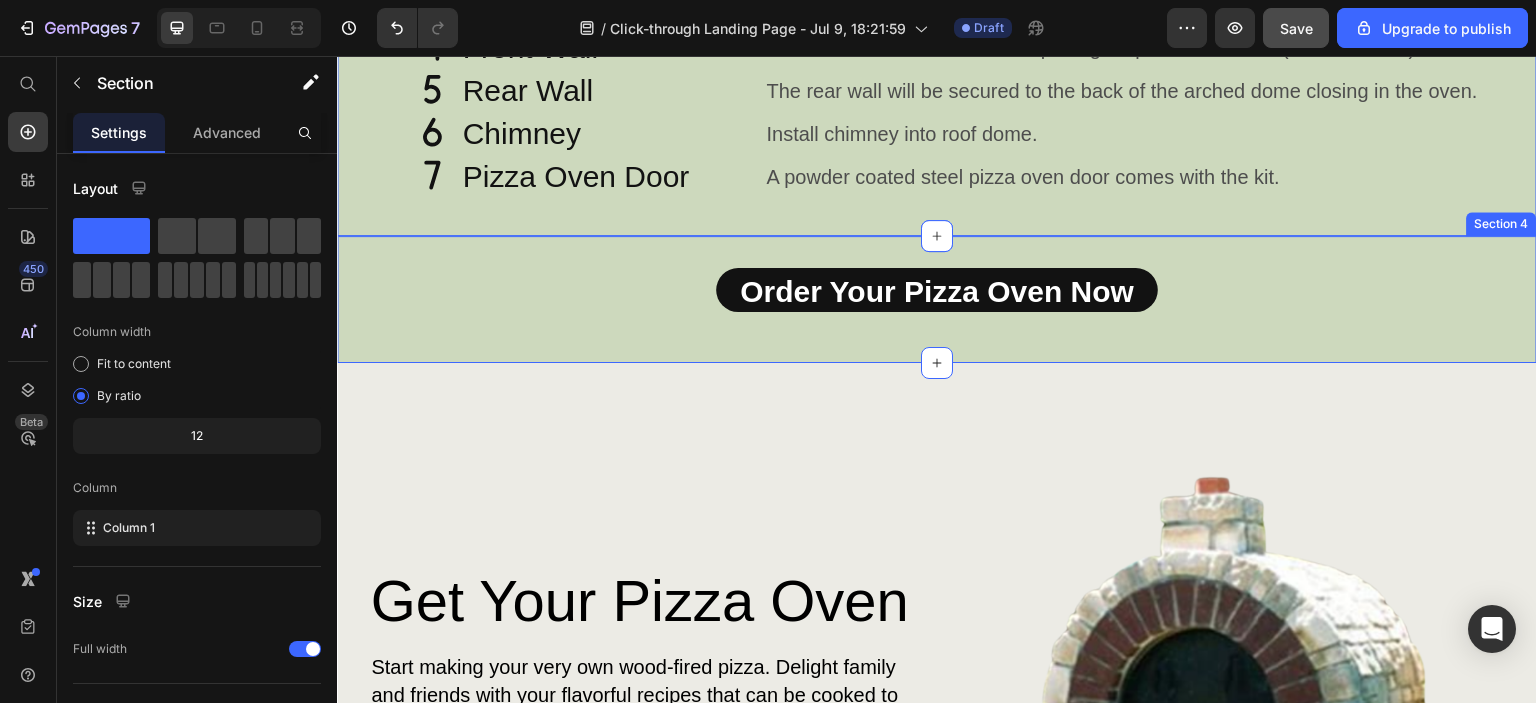 click on "Order Your Pizza Oven Now Button Section 4" at bounding box center [937, 299] 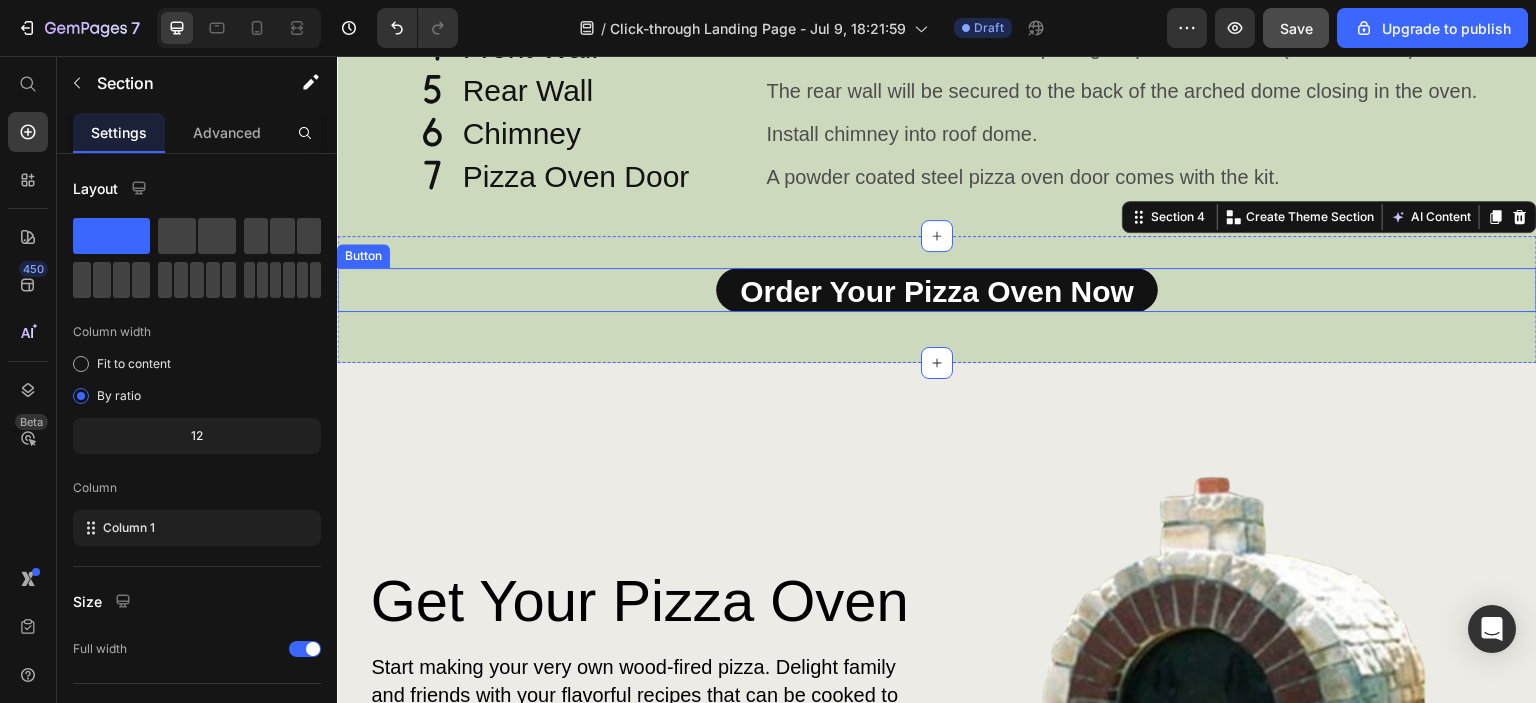 click on "Order Your Pizza Oven Now Button" at bounding box center [937, 290] 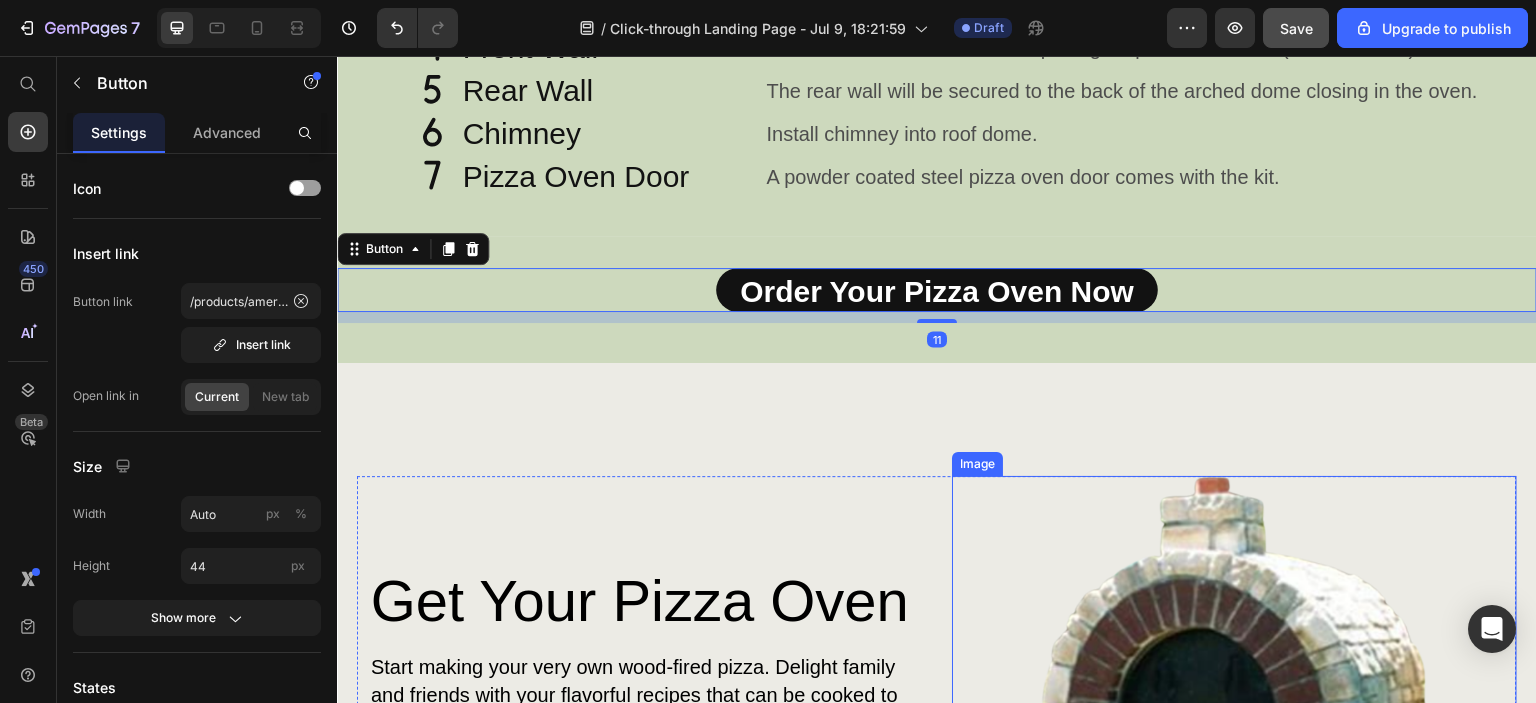 click at bounding box center (1234, 758) 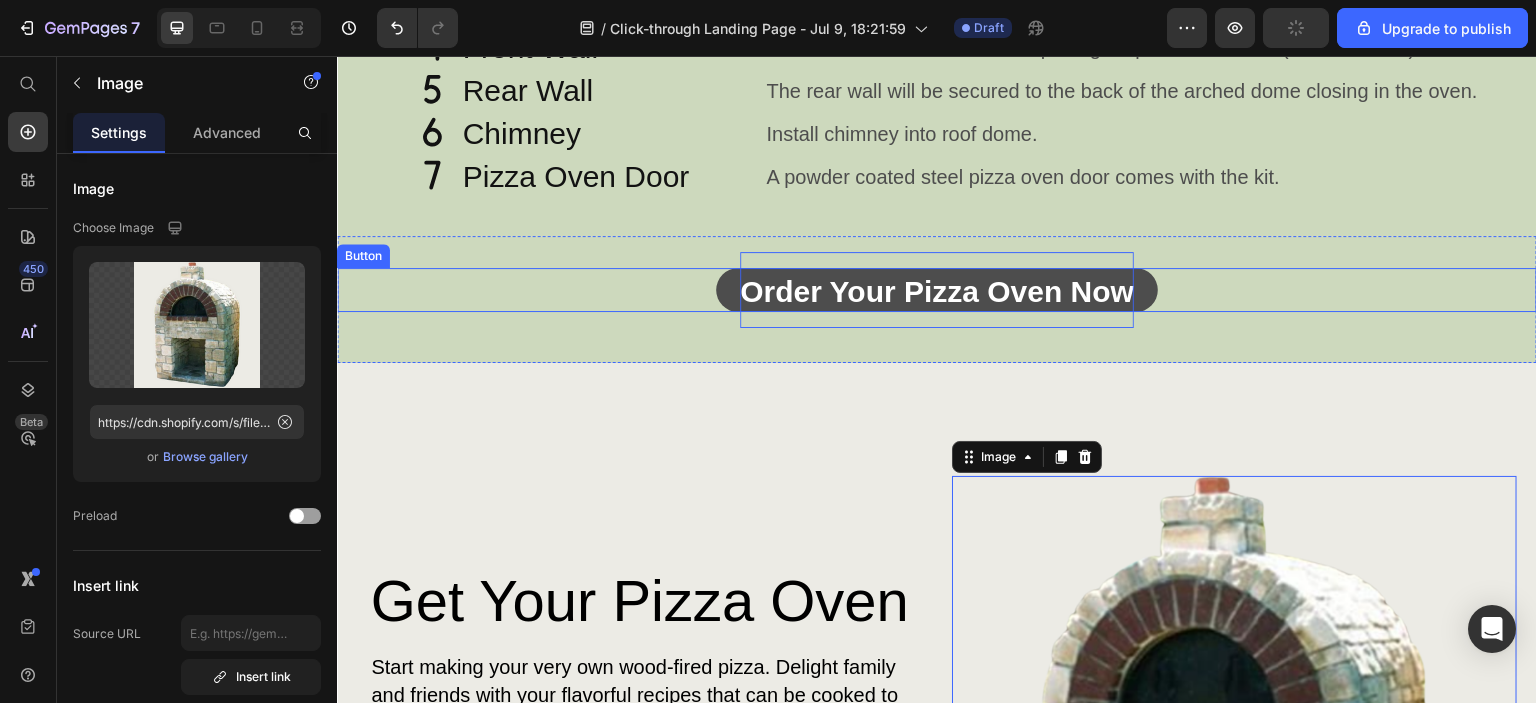 click on "Order Your Pizza Oven Now" at bounding box center [937, 291] 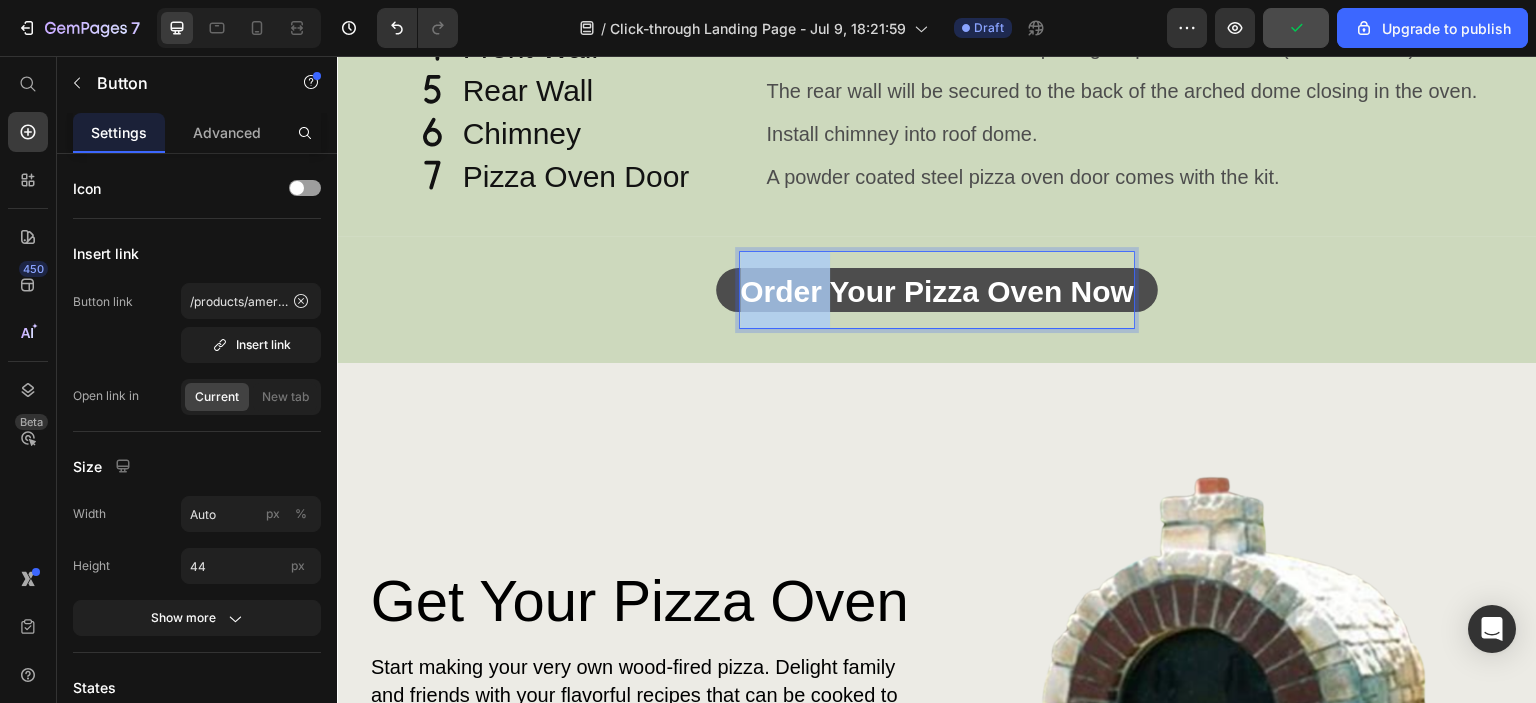 click on "Order Your Pizza Oven Now" at bounding box center (937, 291) 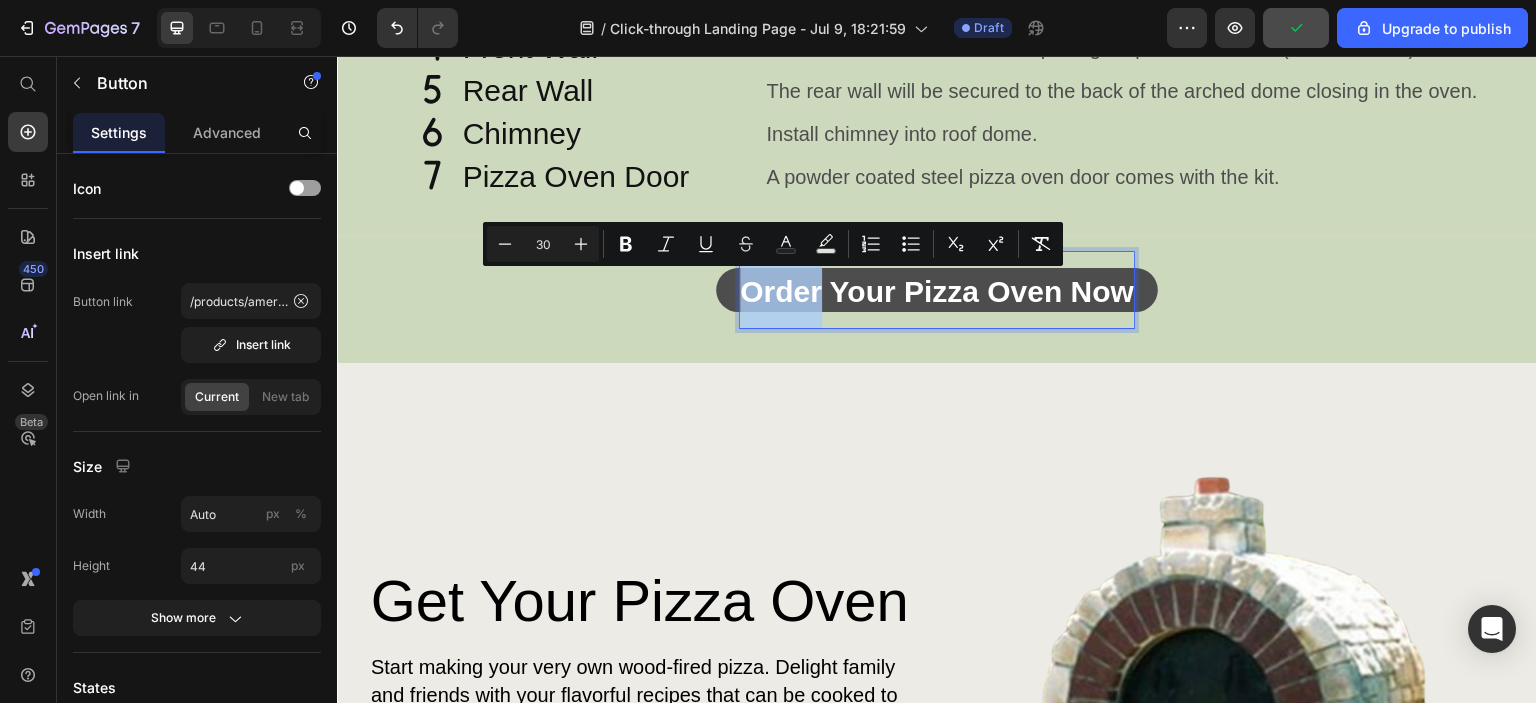 click on "Order Your Pizza Oven Now" at bounding box center [937, 291] 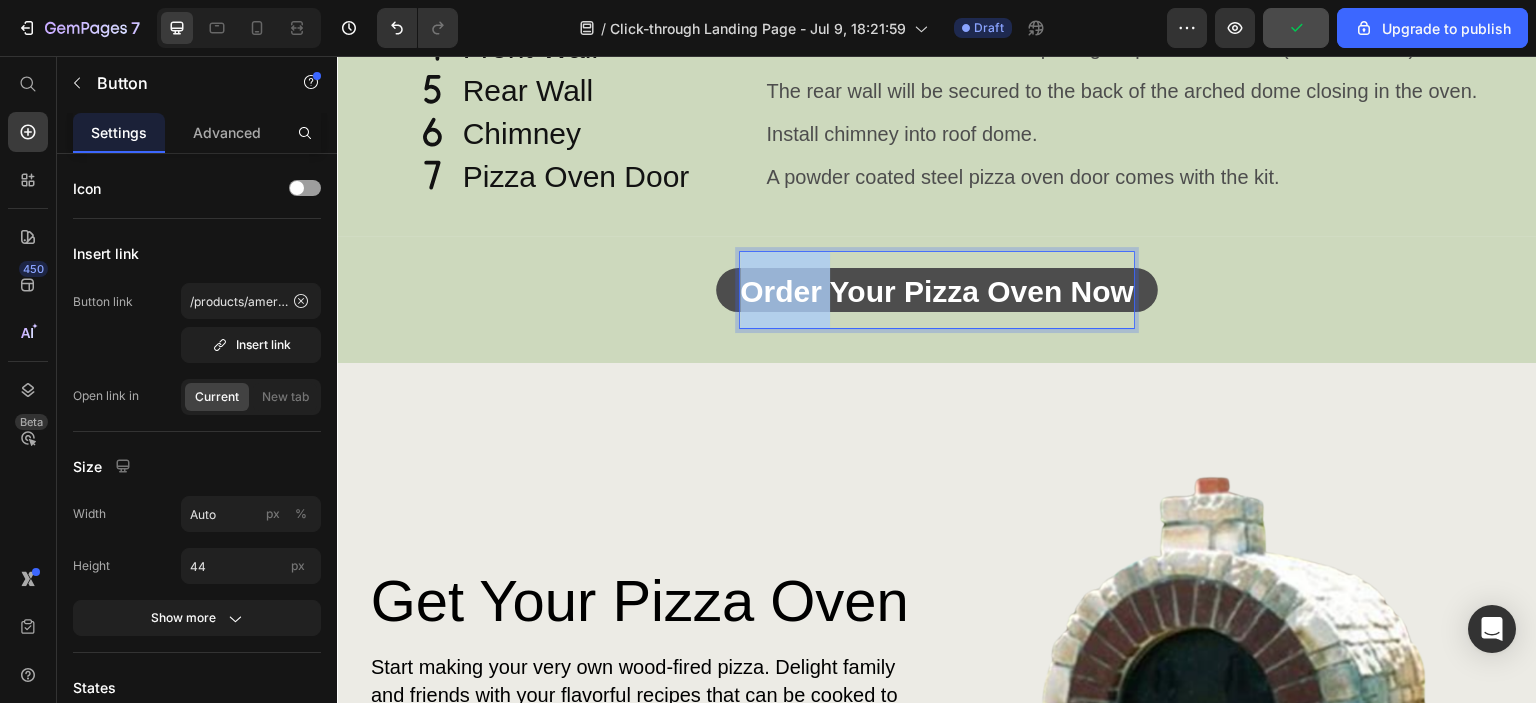 click on "Order Your Pizza Oven Now" at bounding box center (937, 291) 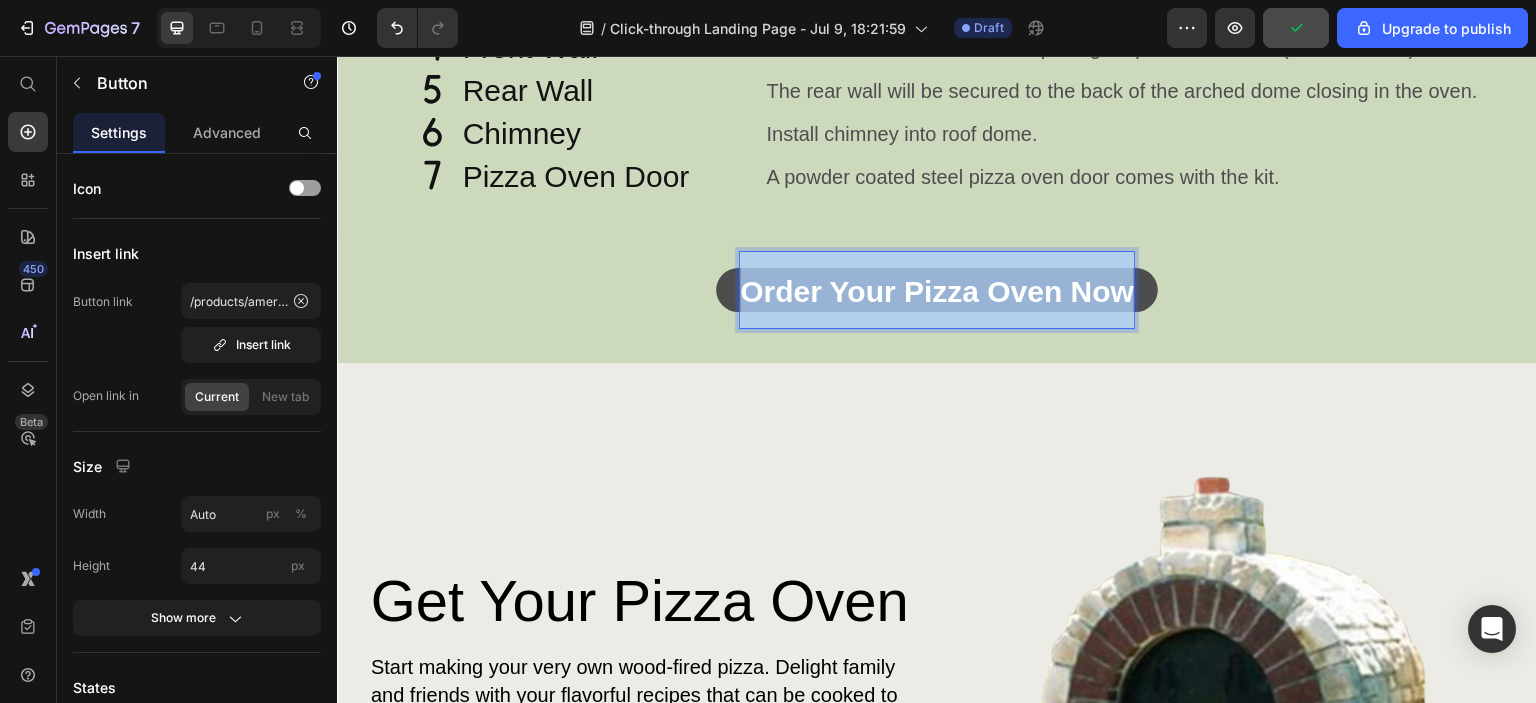 click on "Order Your Pizza Oven Now" at bounding box center [937, 291] 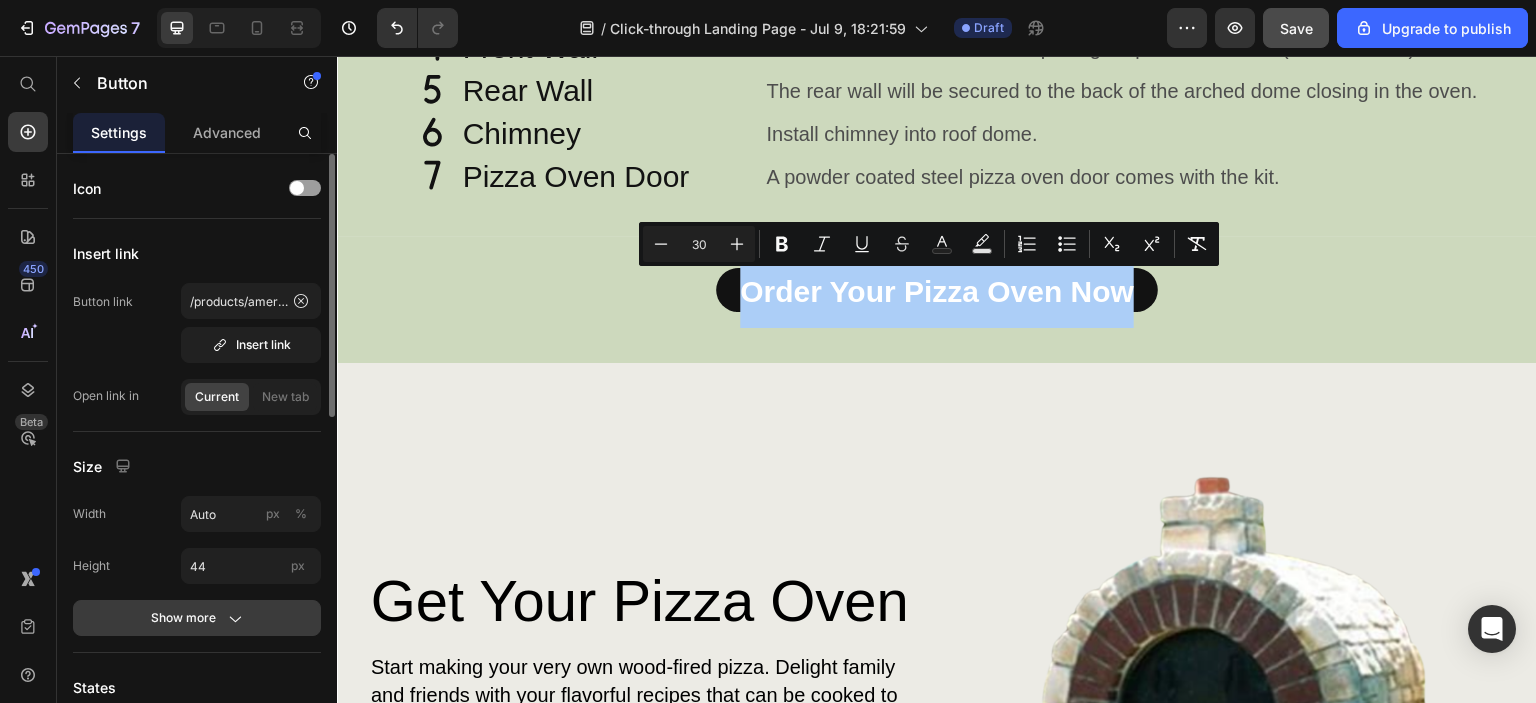 click 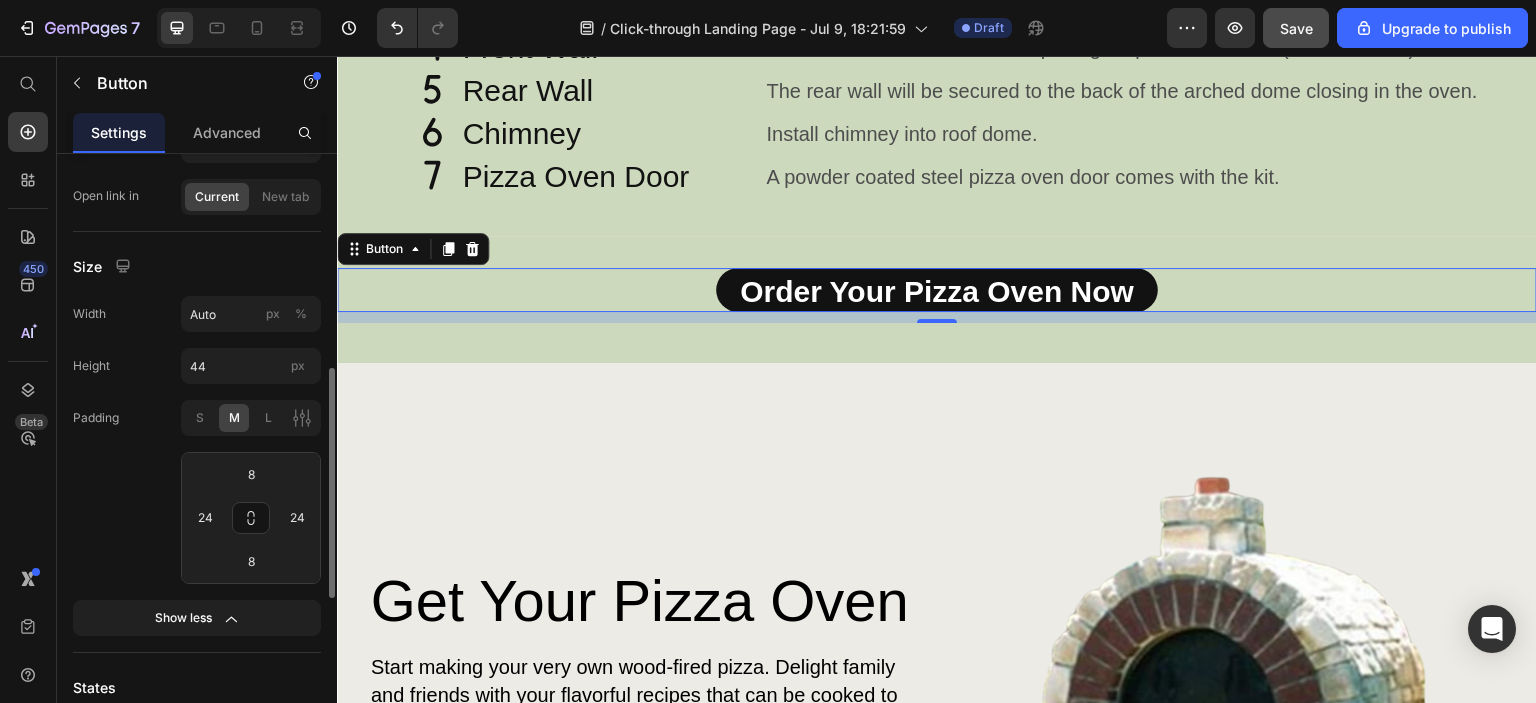 scroll, scrollTop: 300, scrollLeft: 0, axis: vertical 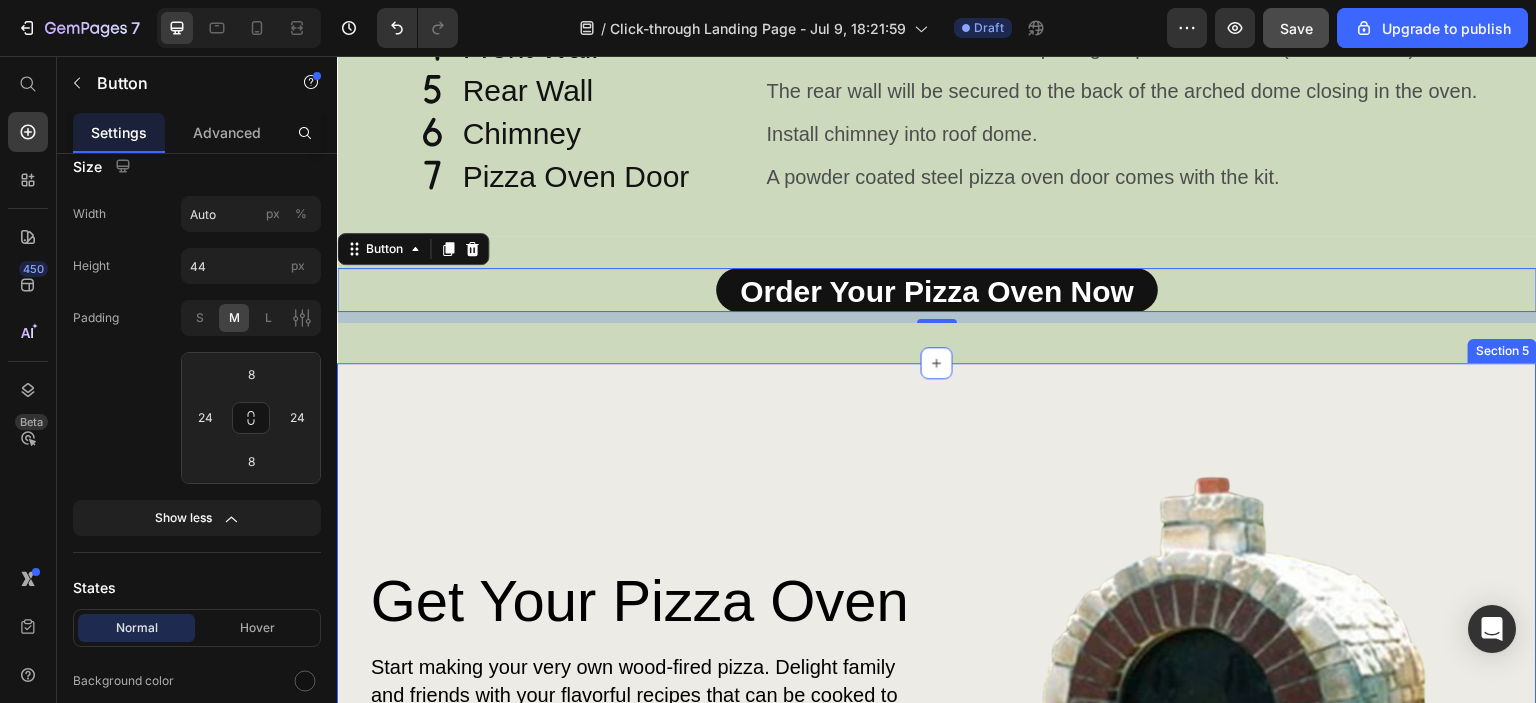 click on "Get Your Pizza Oven Heading Start making your very own wood-fired pizza. Delight family and friends with your flavorful recipes that can be cooked to perfection. Be the go to host for amazing backyard parties. Discover the ultimate kitchen companion with our Blender Mixer, designed to simplify your culinary adventures while delivering unmatched performance and versatility. Text Block GET YOURS NOW Button Image Row Section 5" at bounding box center (937, 747) 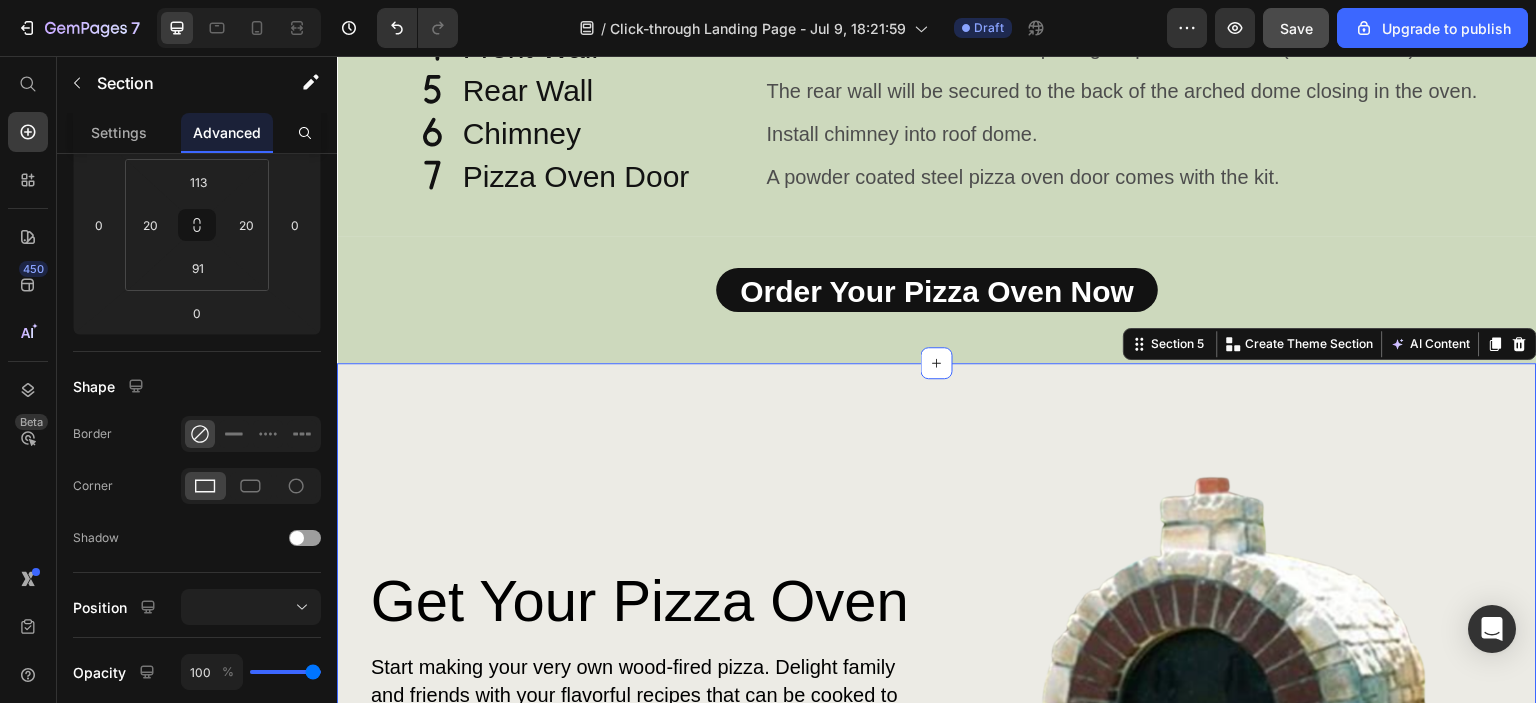 scroll, scrollTop: 0, scrollLeft: 0, axis: both 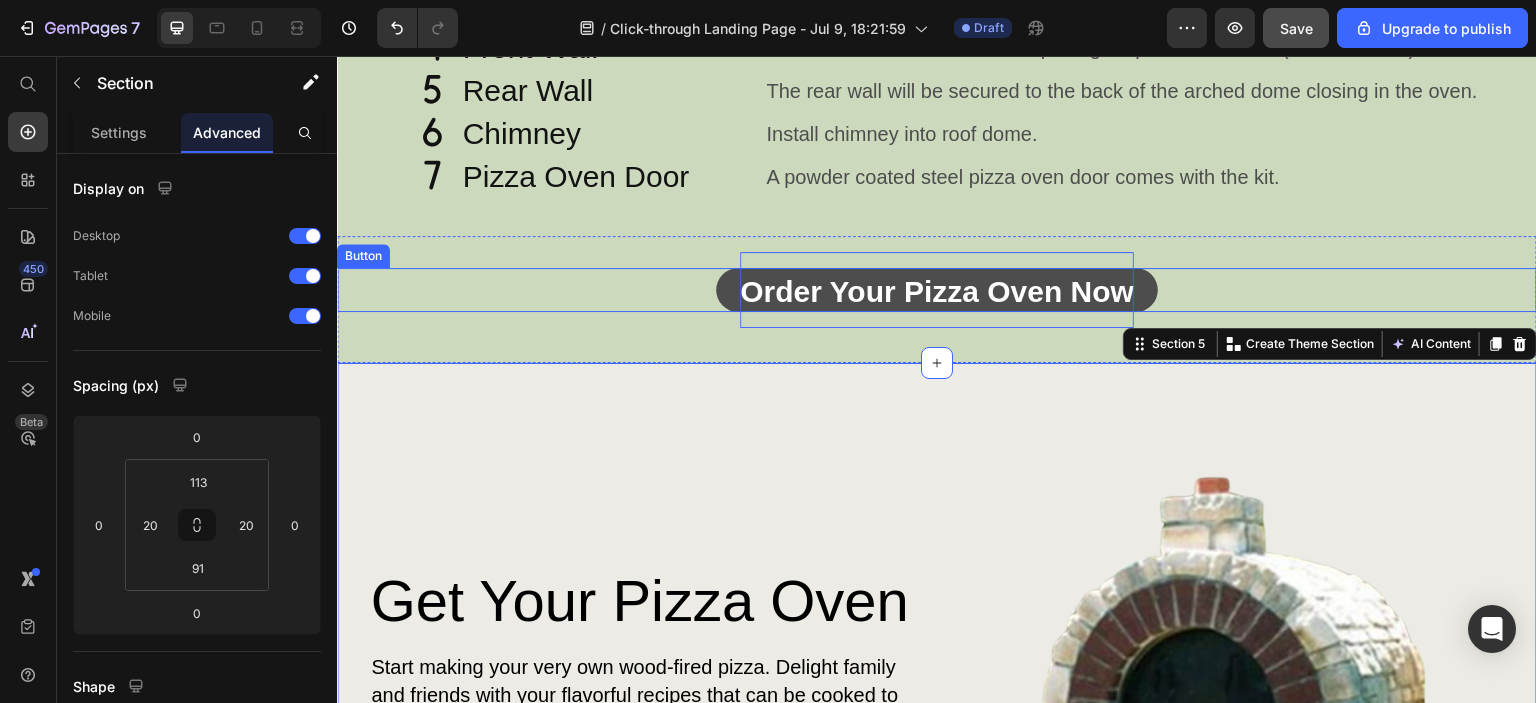 click on "Order Your Pizza Oven Now" at bounding box center [937, 291] 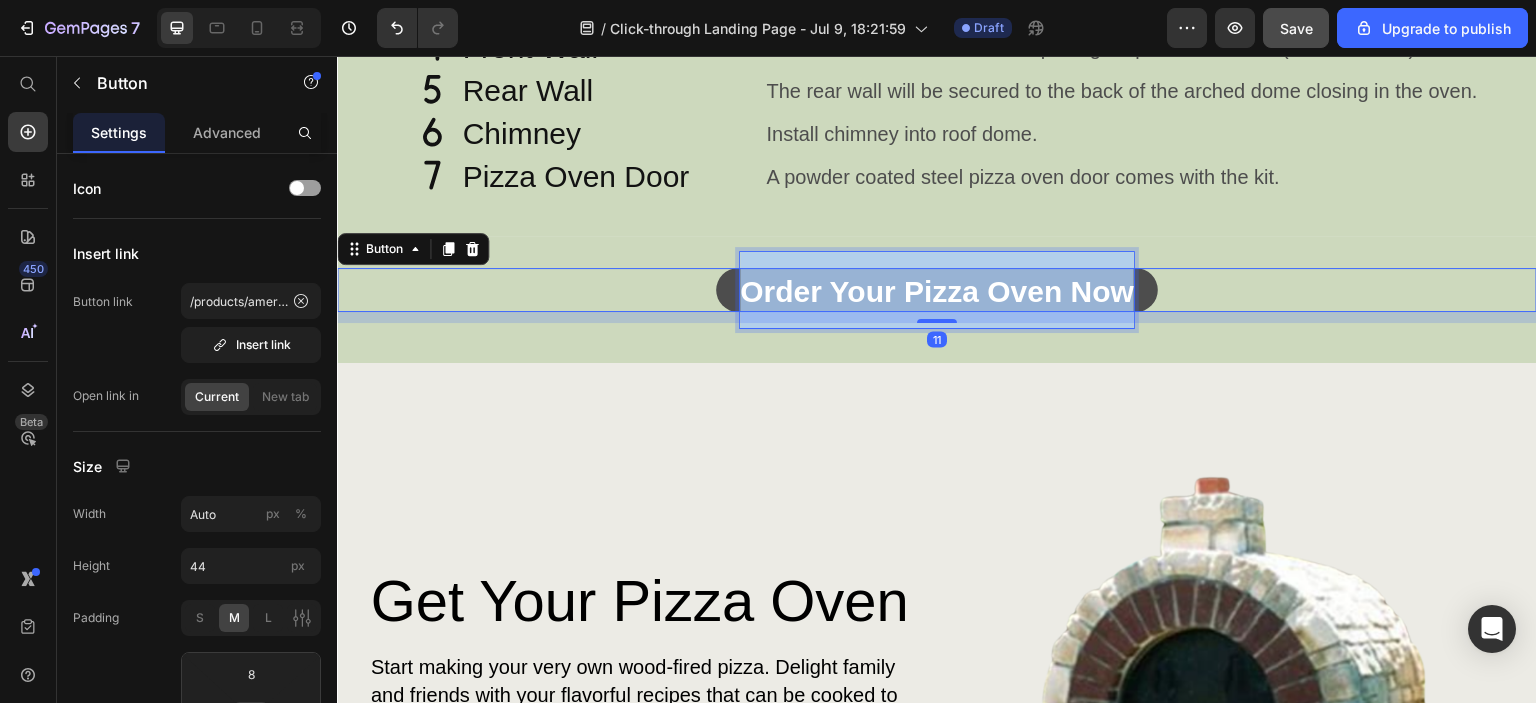 click on "Order Your Pizza Oven Now" at bounding box center (937, 291) 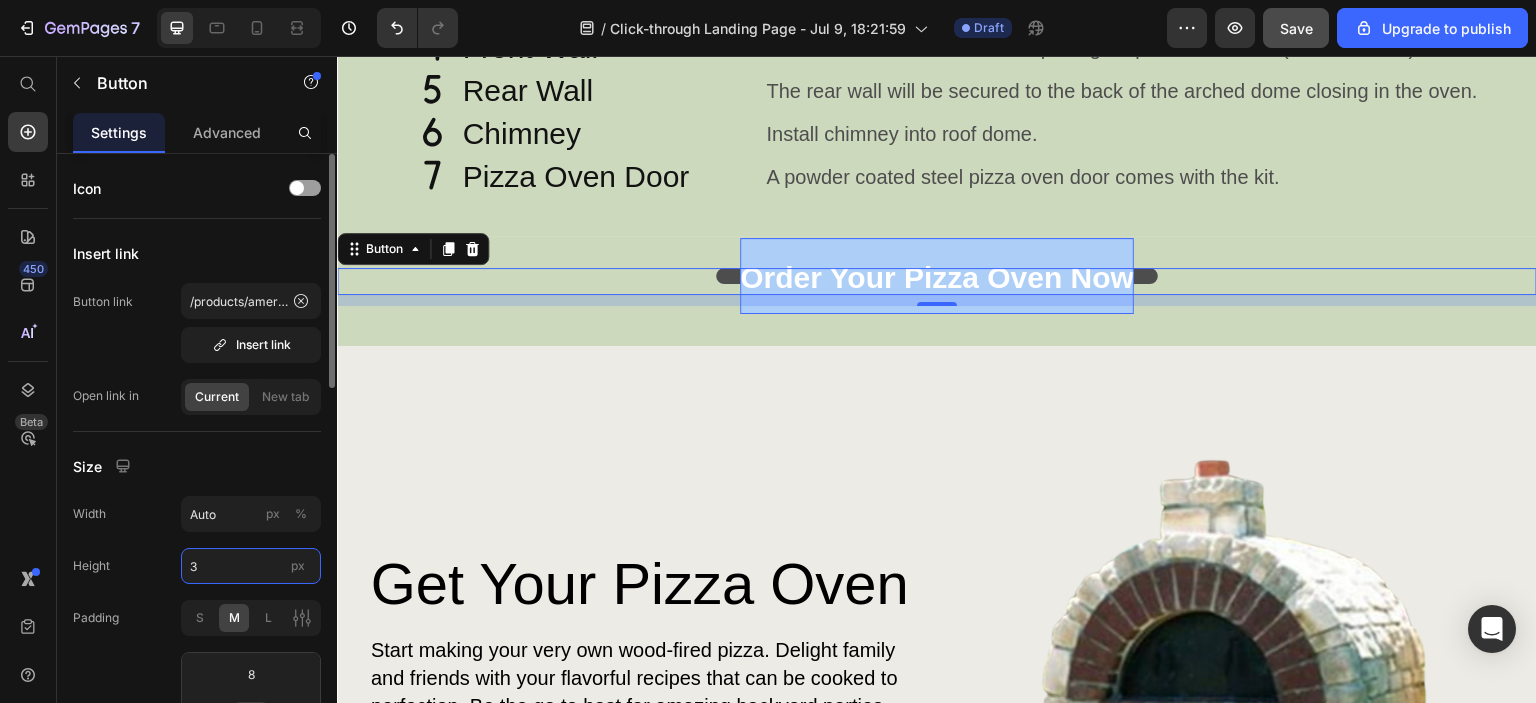 type on "32" 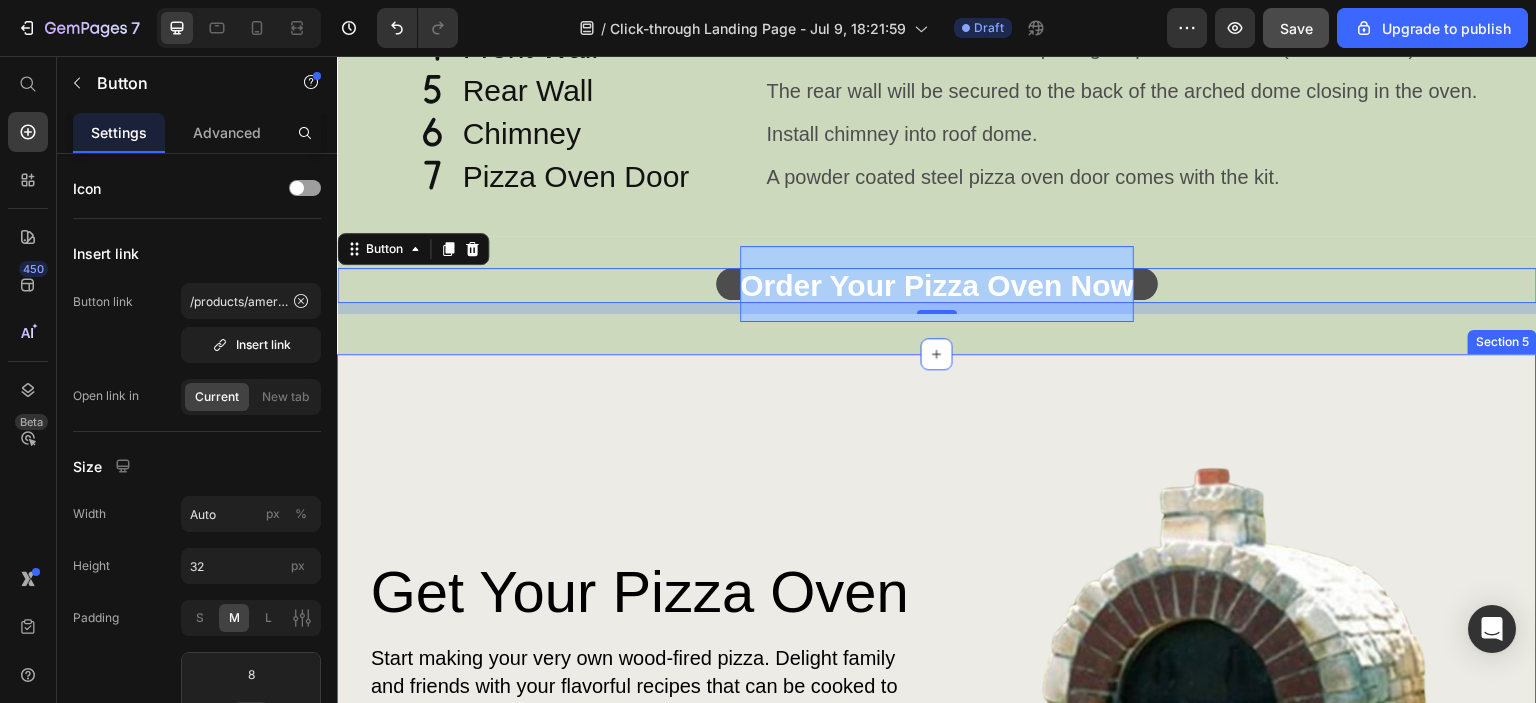 click on "Get Your Pizza Oven Heading Start making your very own wood-fired pizza. Delight family and friends with your flavorful recipes that can be cooked to perfection. Be the go to host for amazing backyard parties. Discover the ultimate kitchen companion with our Blender Mixer, designed to simplify your culinary adventures while delivering unmatched performance and versatility. Text Block GET YOURS NOW Button Image Row Section 5" at bounding box center (937, 738) 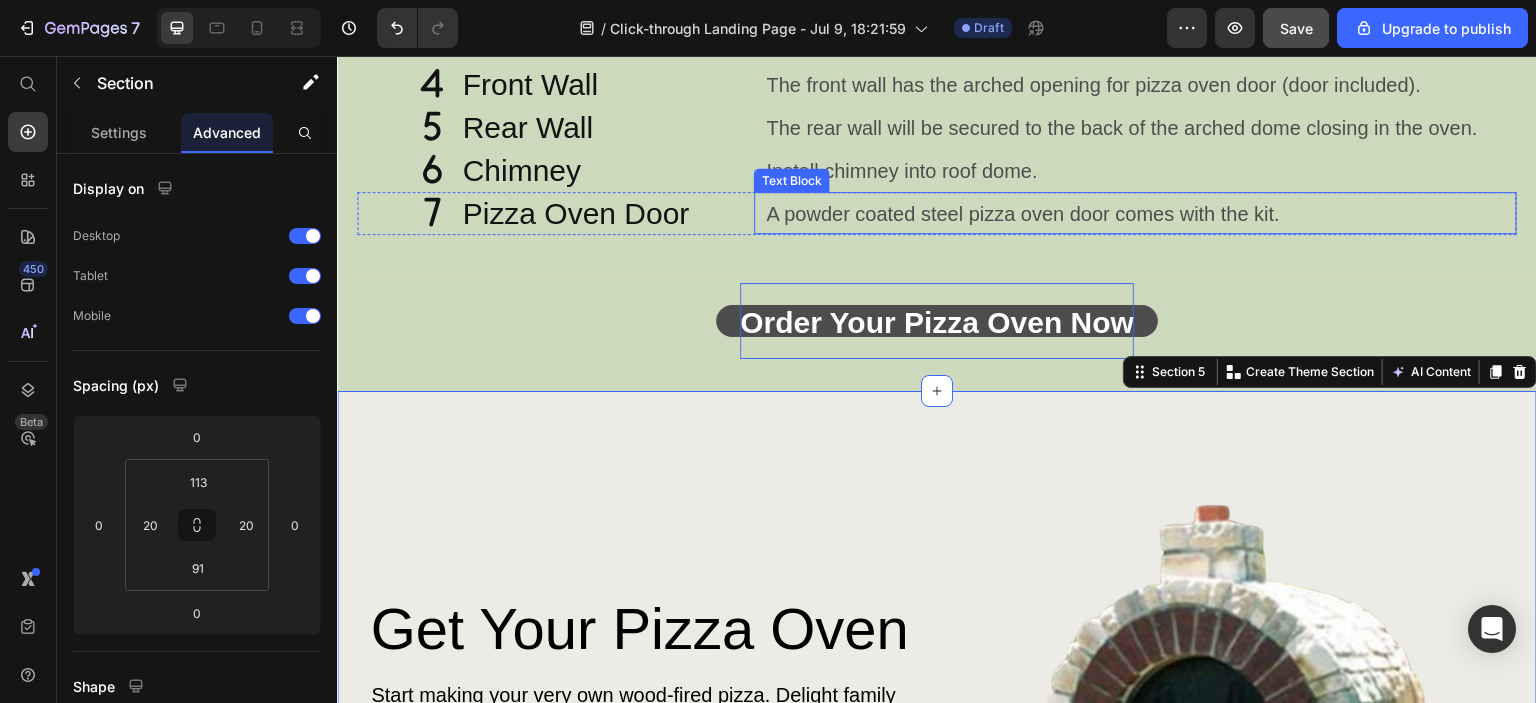 scroll, scrollTop: 1500, scrollLeft: 0, axis: vertical 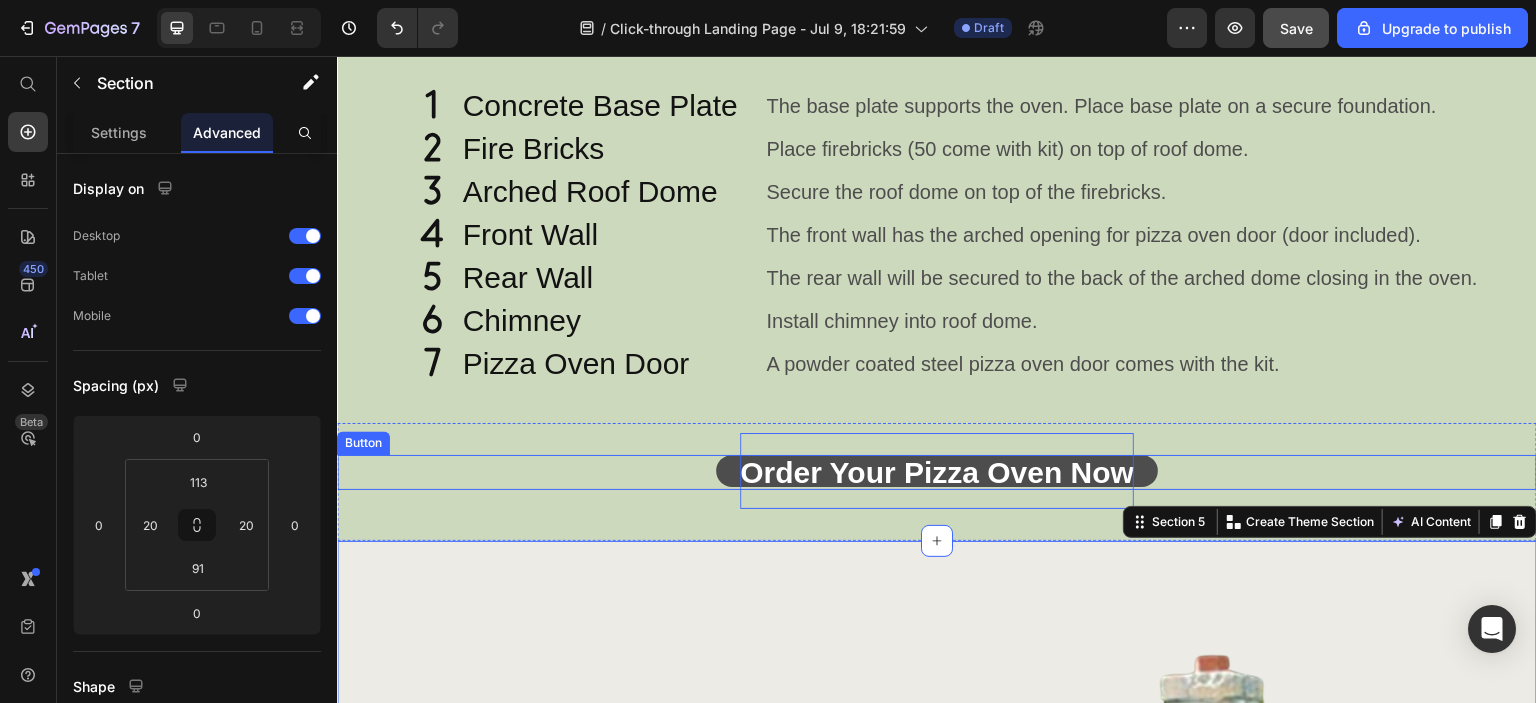 click on "Order Your Pizza Oven Now" at bounding box center (937, 472) 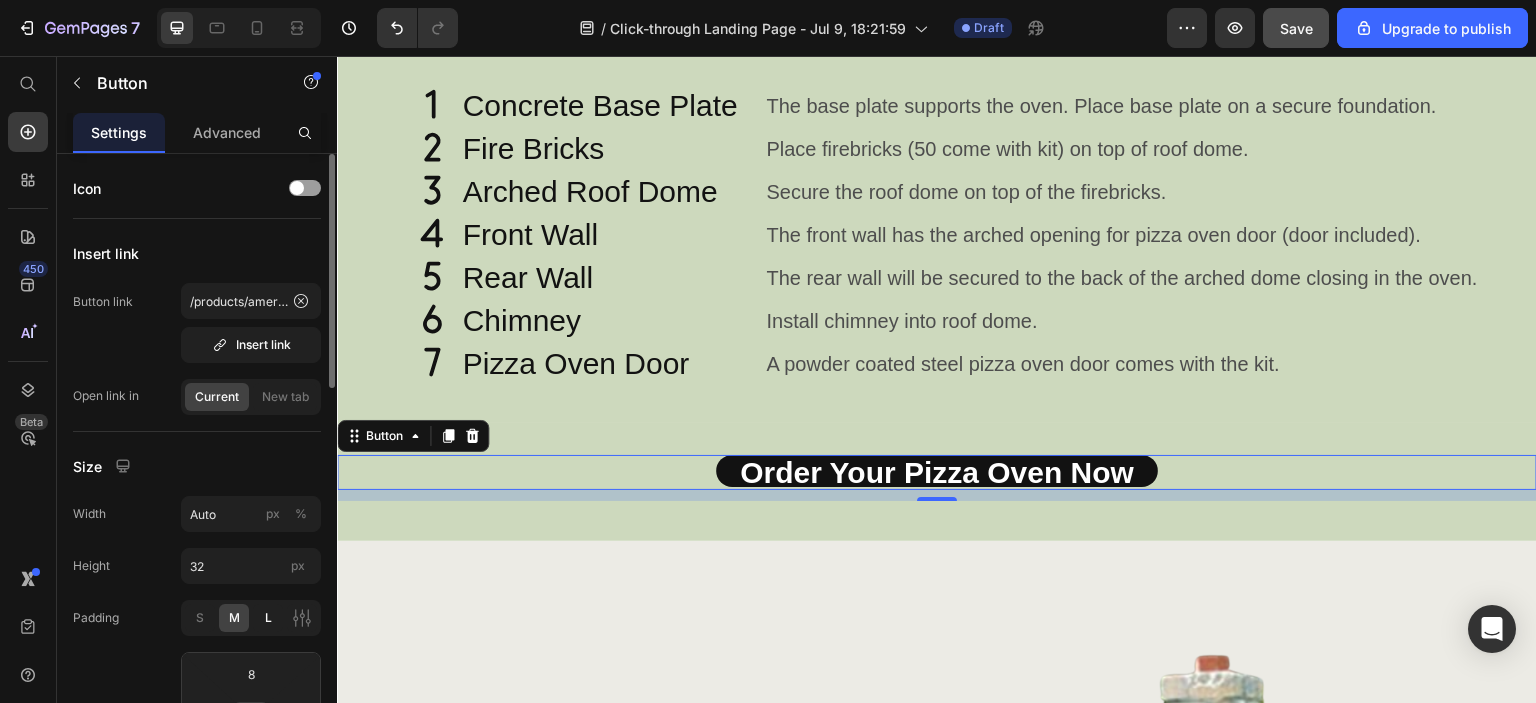 click on "L" 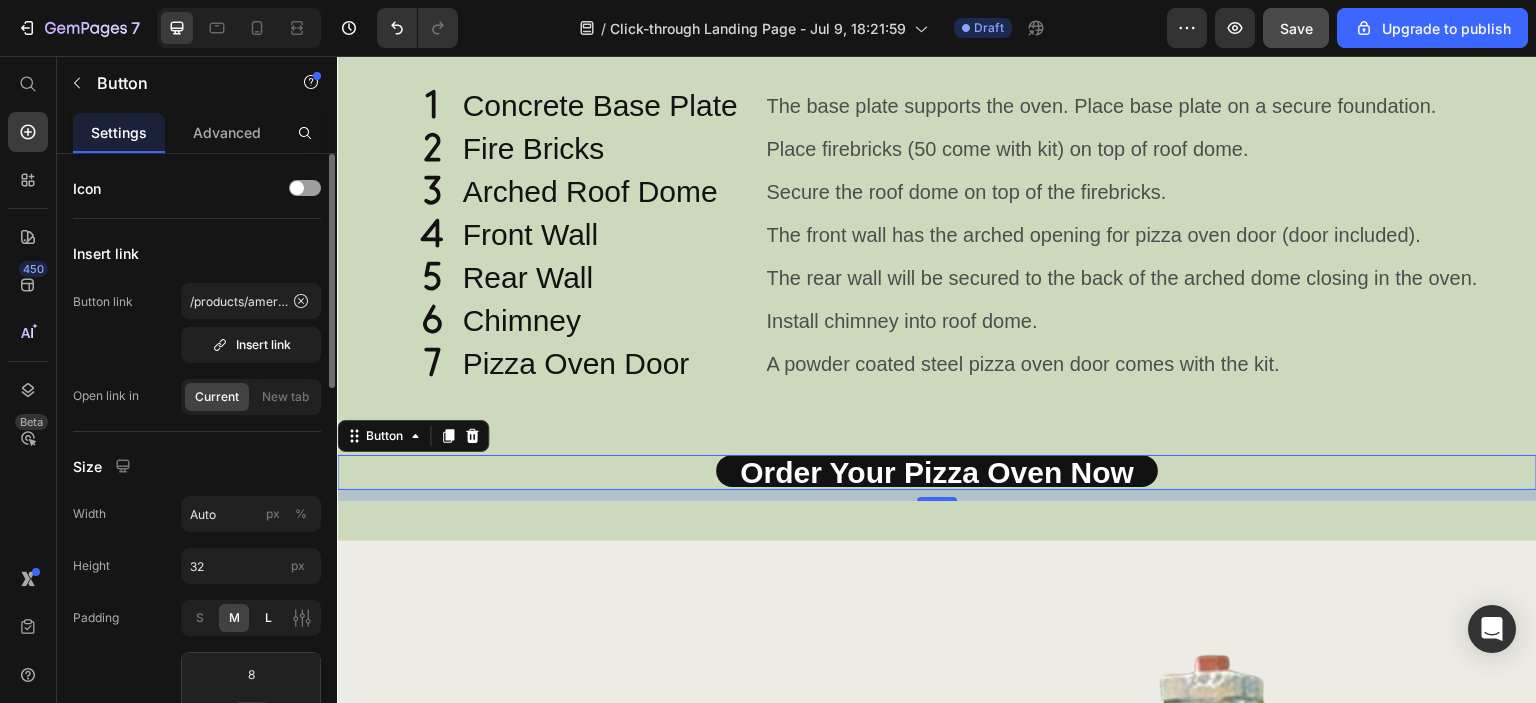 type on "12" 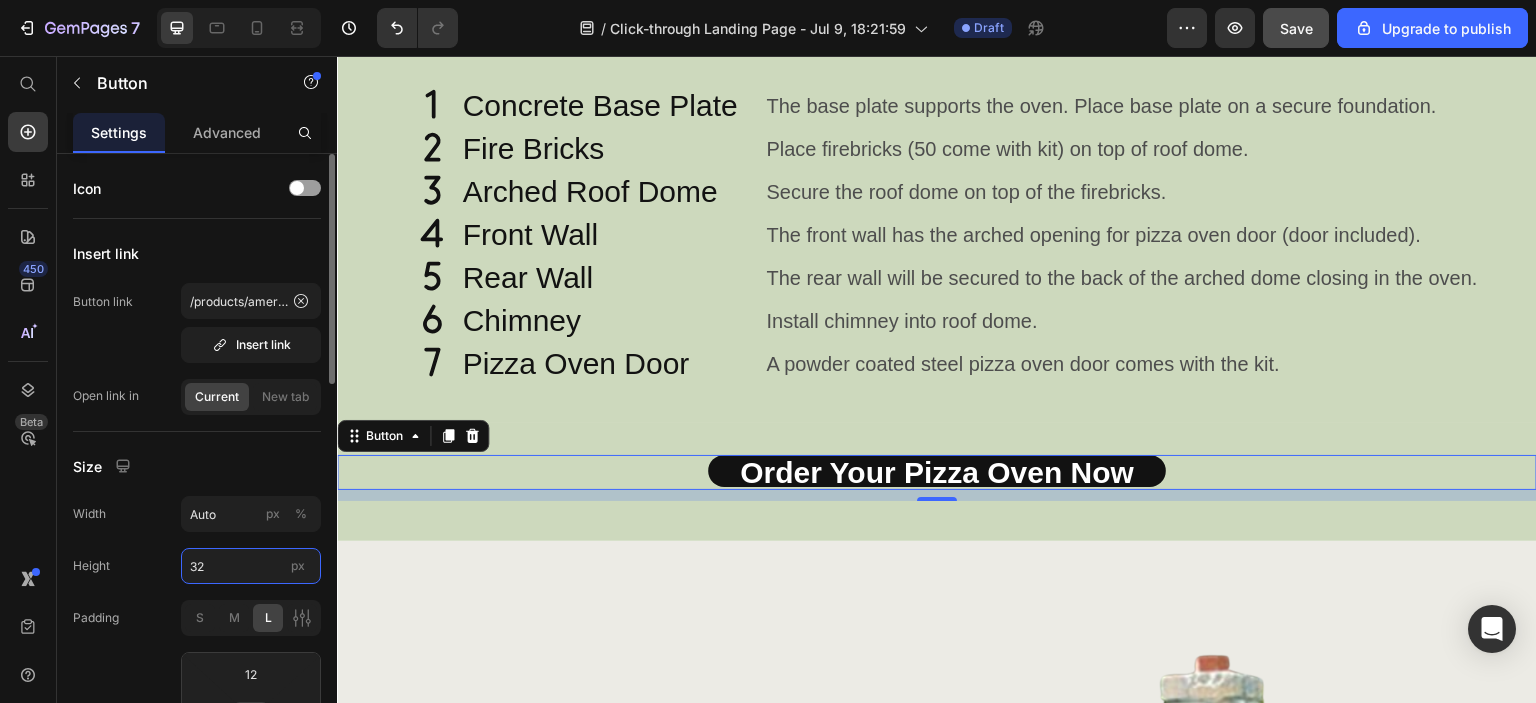click on "32" at bounding box center (251, 566) 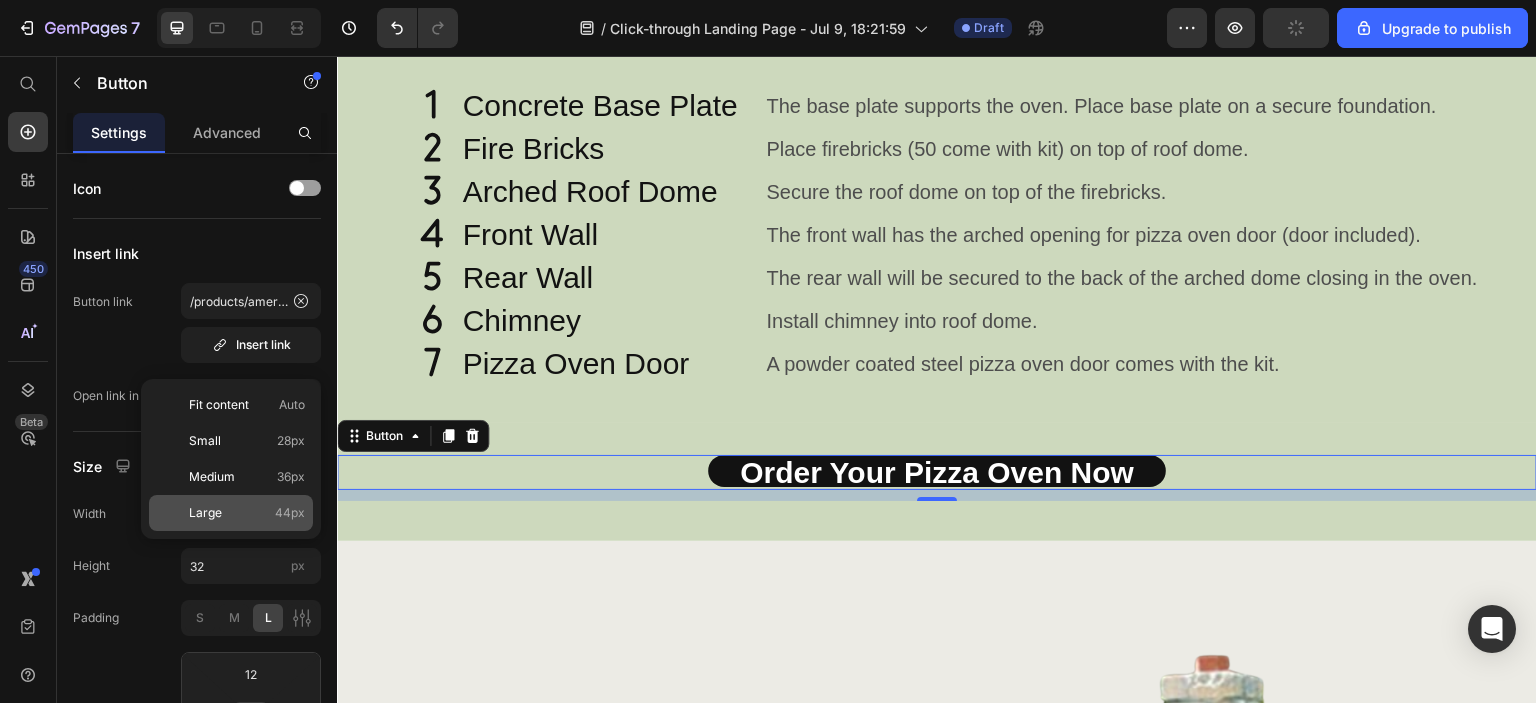click on "Large 44px" at bounding box center [247, 513] 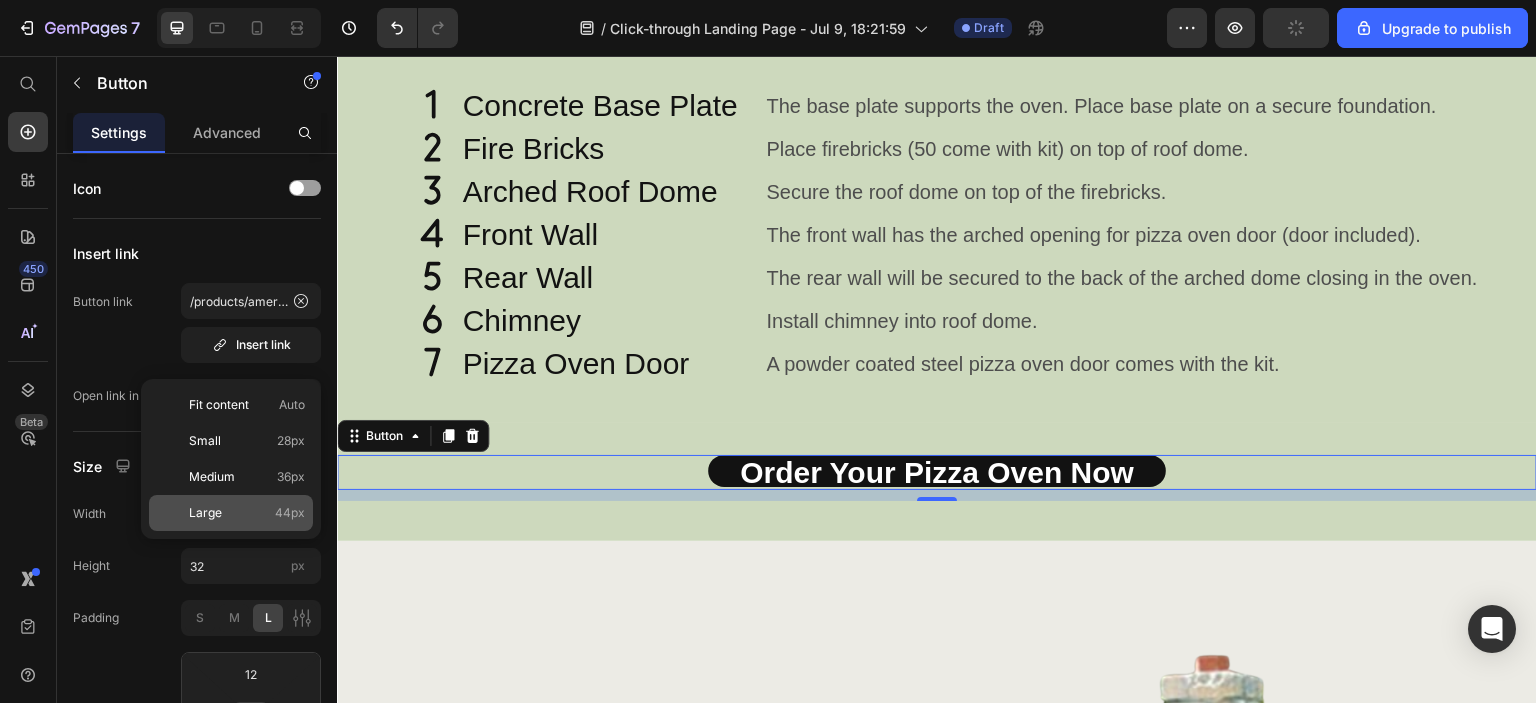 type on "44" 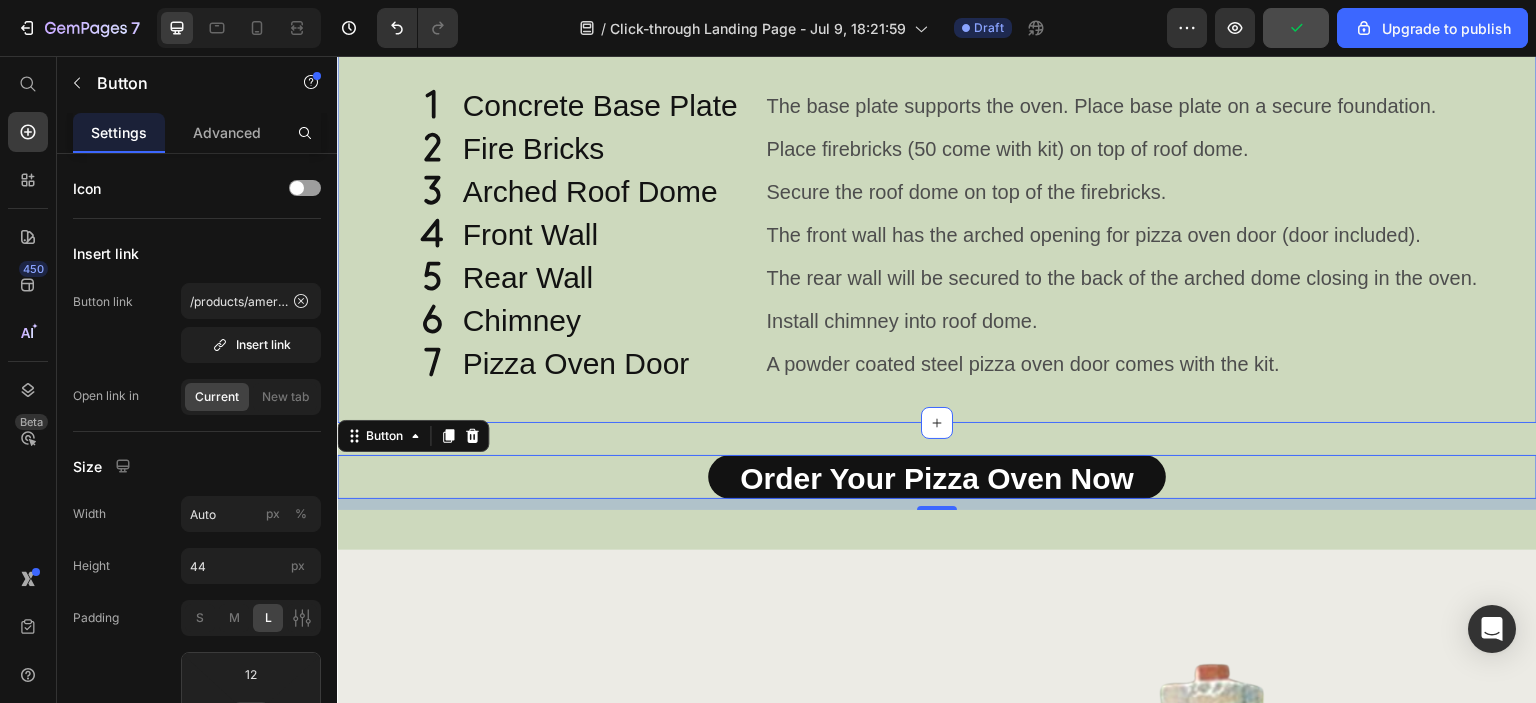 click on "Amerigo Components Heading The Amerigo Pizza Oven comes with 7 components: Base for firebrick, Firebricks, Front arched wall, back wall, pizza oven dome (roof) and chimney. A powder coated steel two handled pizza oven door is included.  Text Block Row
Drop element here Hero Banner
Icon Concrete Base Plate Heading The base plate supports the oven. Place base plate on a secure foundation. Text Block Row
Icon Fire Bricks Heading Place firebricks (50 come with kit) on top of roof dome. Text Block Row
Icon Arched Roof Dome Heading Secure the roof dome on top of the firebricks. Text Block Row
Icon Front Wall Heading The front wall has the arched opening for pizza oven door (door included). Text Block Row
Icon Rear Wall Heading The rear wall will be secured to the back of the arched dome closing in the oven. Text Block Row
Icon Chimney Heading Install chimney into roof dome. Text Block Row Icon Heading" at bounding box center (937, 80) 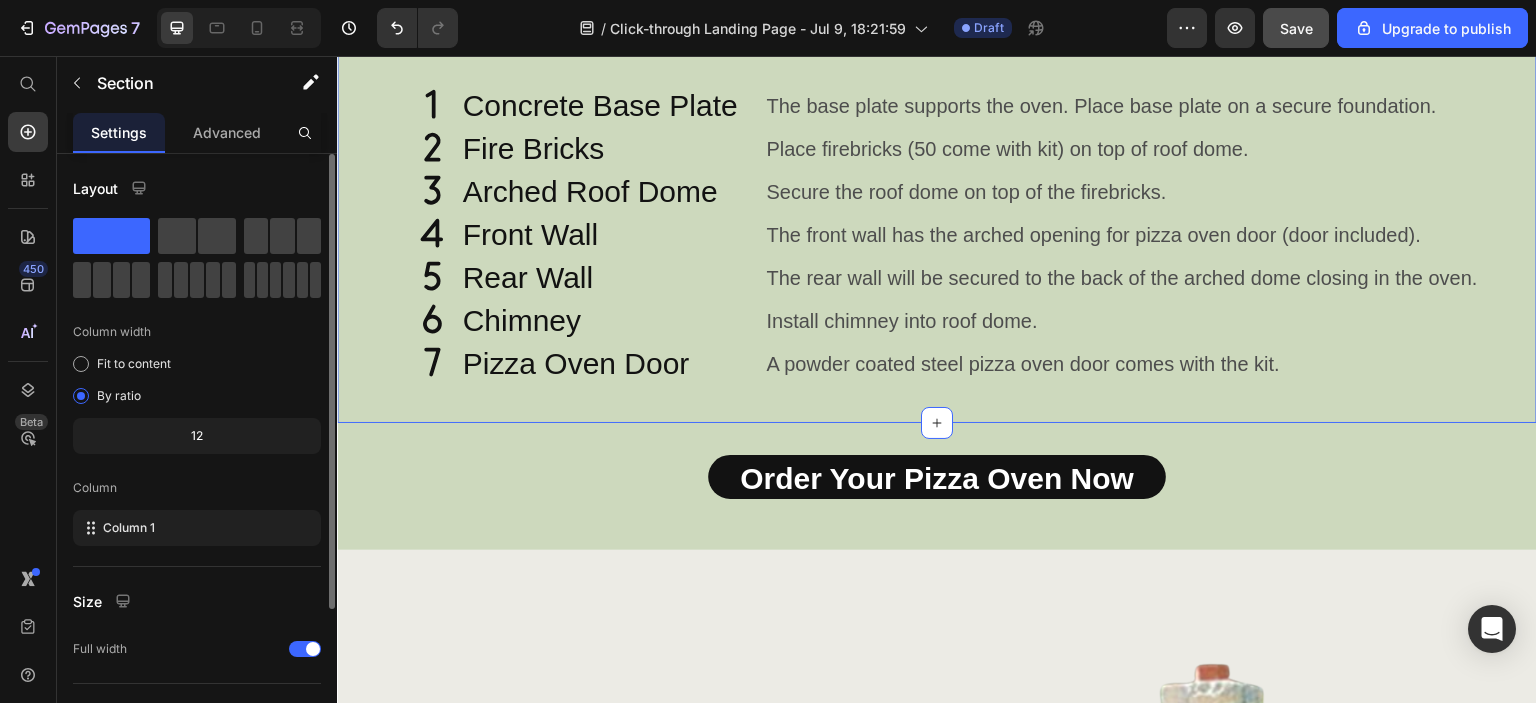 scroll, scrollTop: 200, scrollLeft: 0, axis: vertical 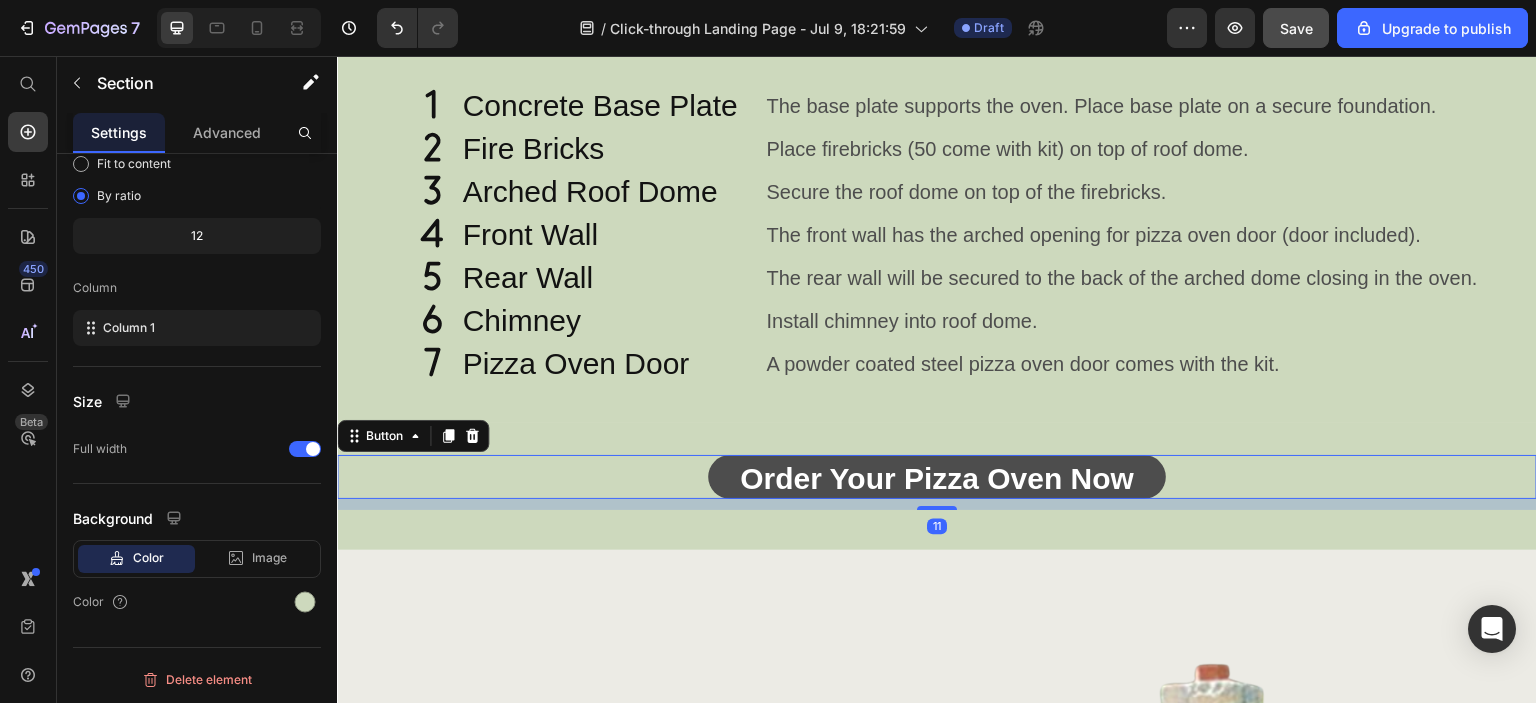 click on "Order Your Pizza Oven Now" at bounding box center [937, 477] 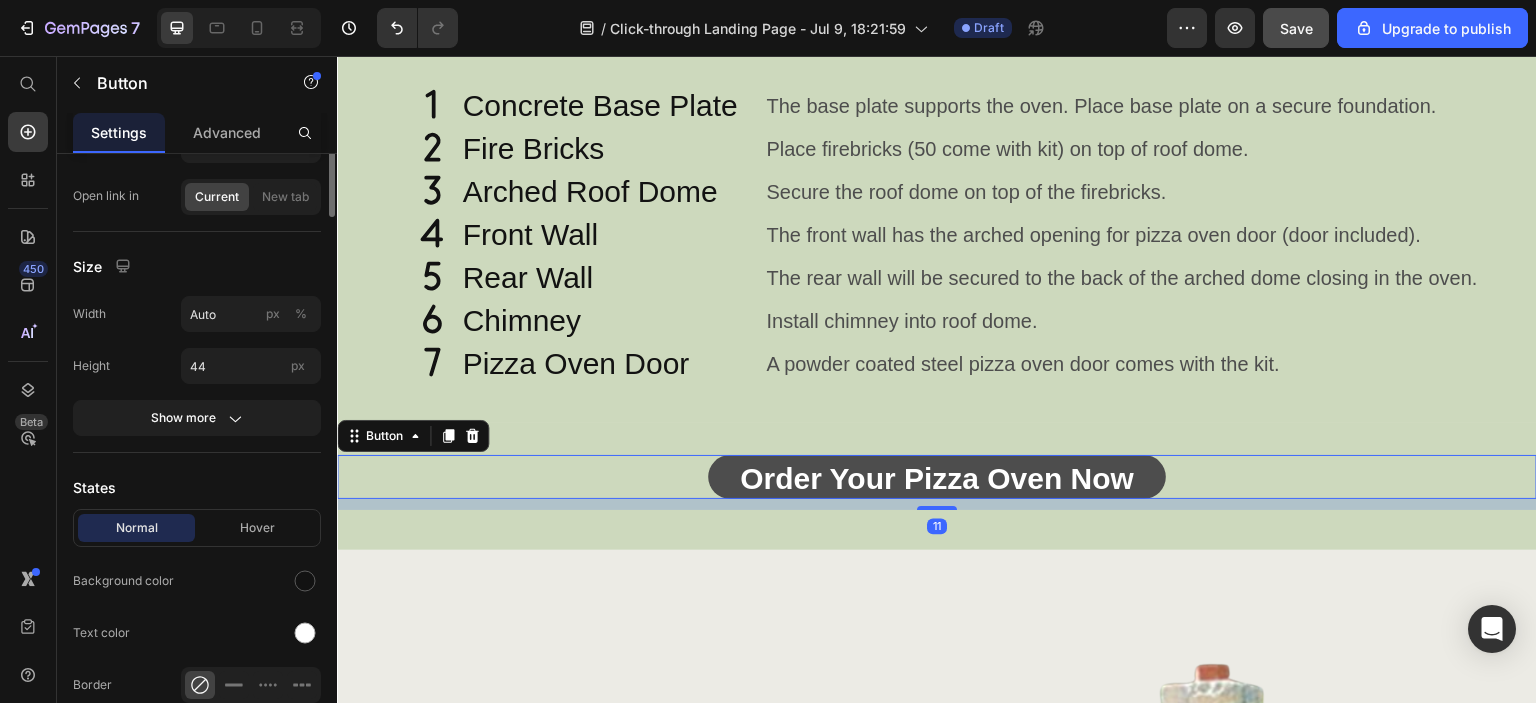 scroll, scrollTop: 0, scrollLeft: 0, axis: both 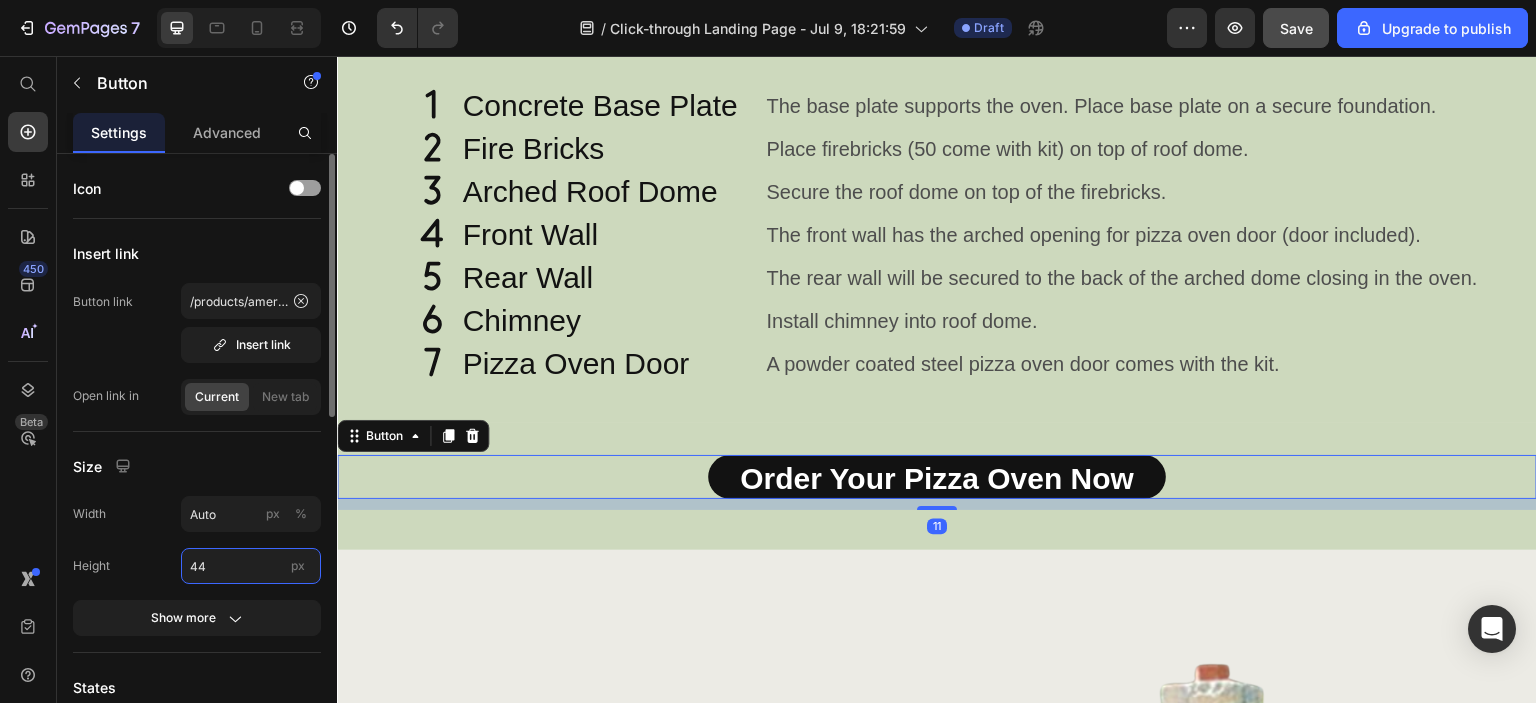 click on "44" at bounding box center [251, 566] 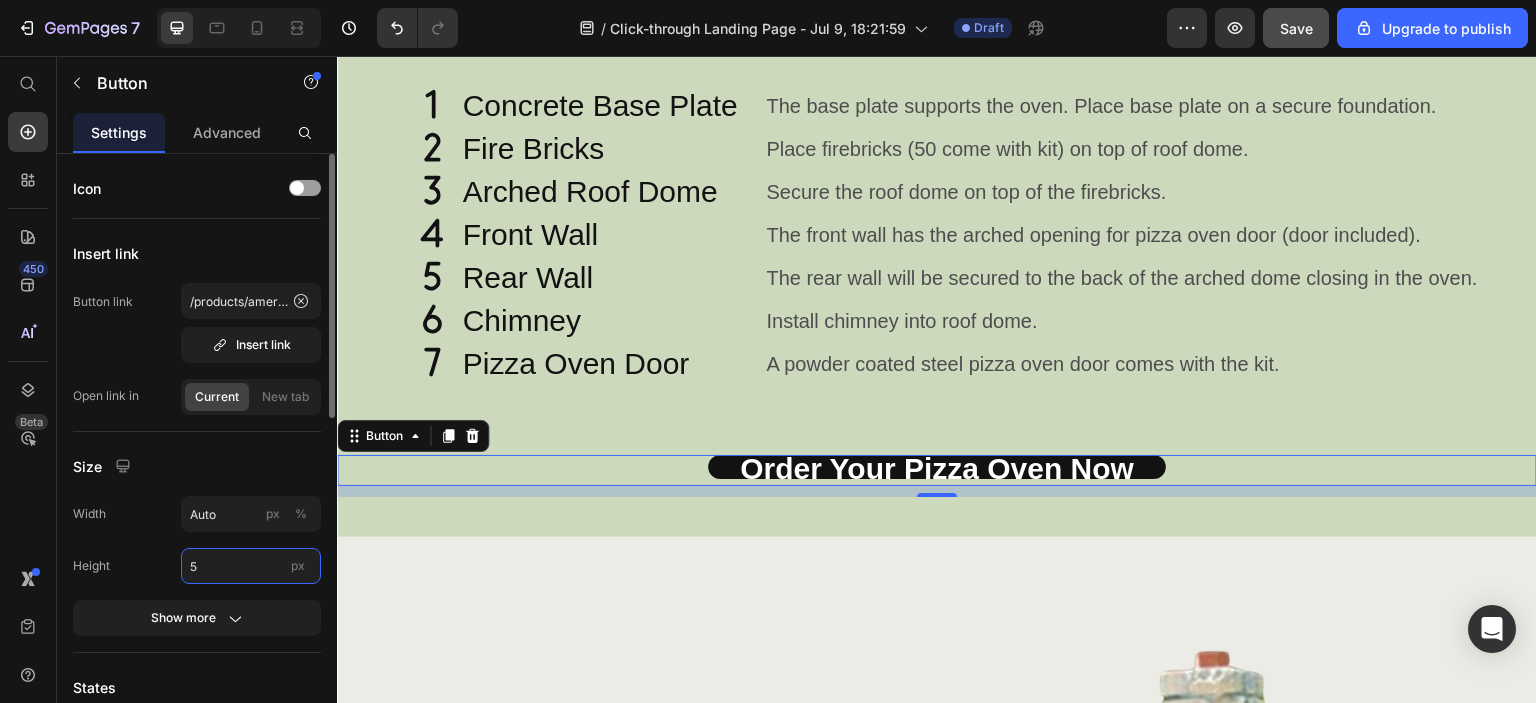 type on "50" 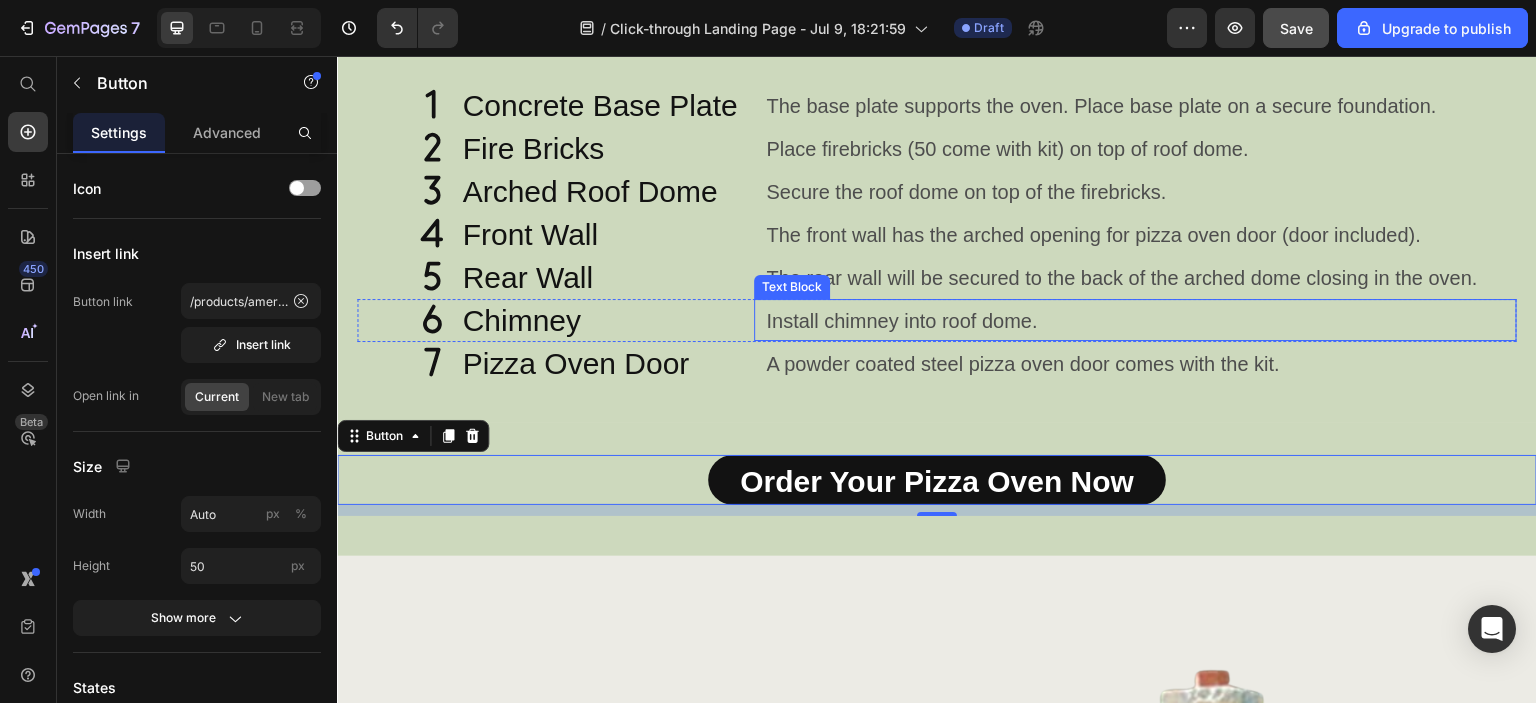 click on "Install chimney into roof dome." at bounding box center (1140, 321) 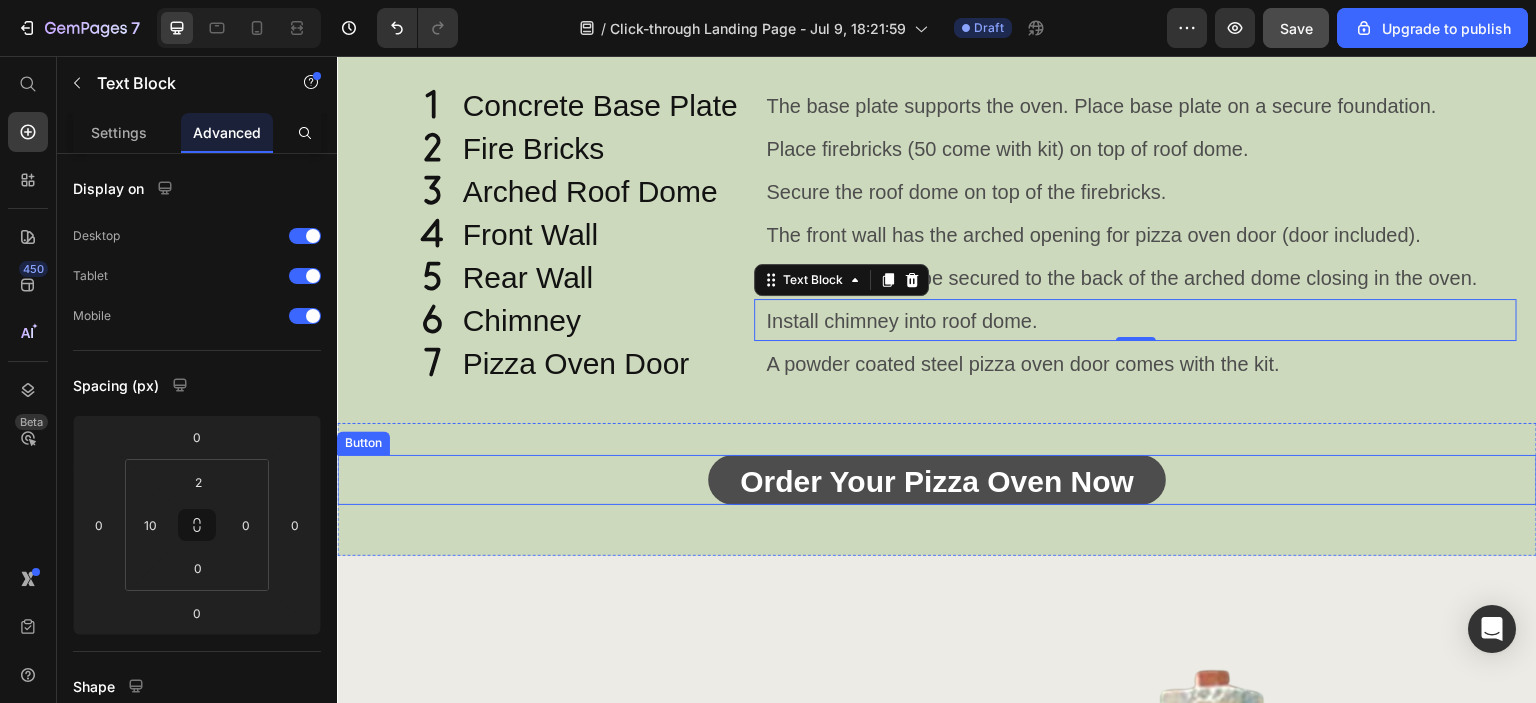 click on "Order Your Pizza Oven Now" at bounding box center [937, 480] 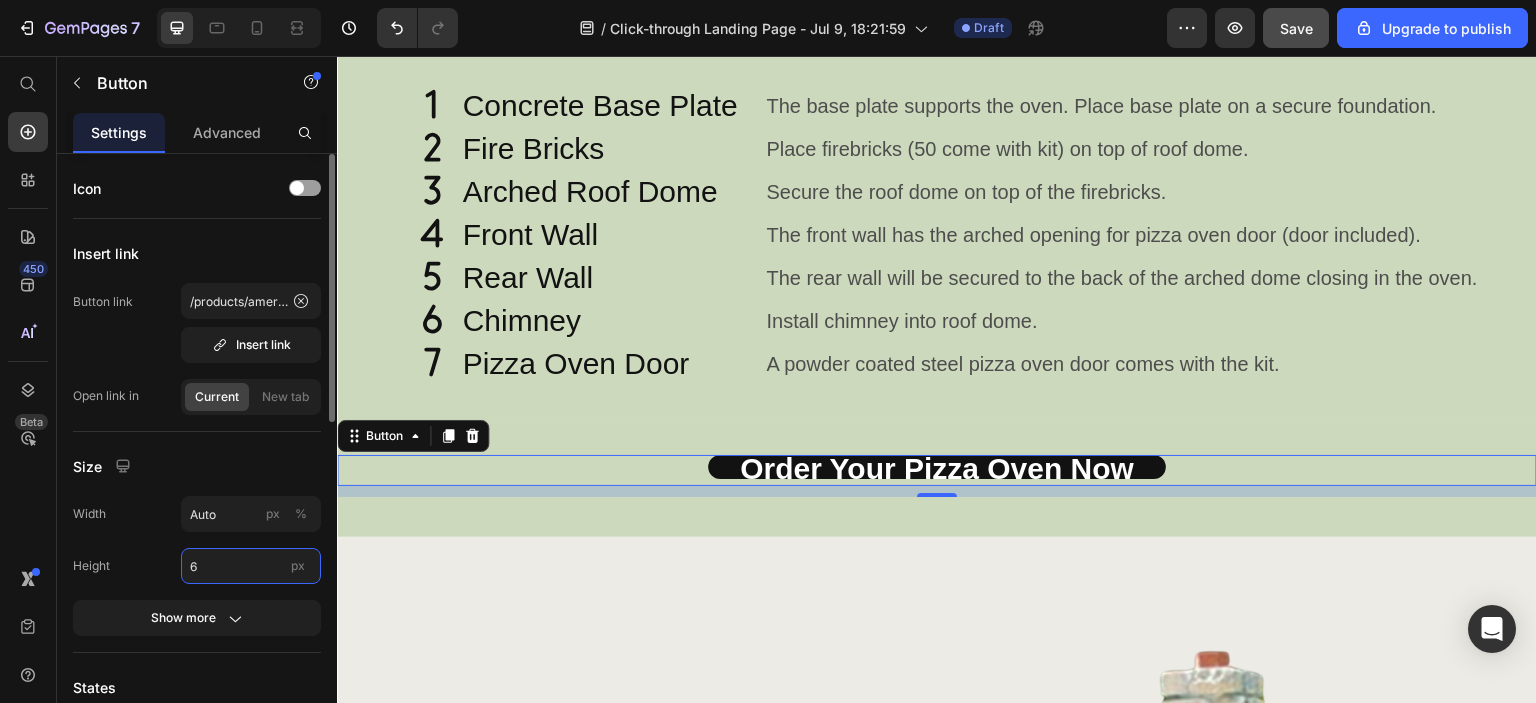 type on "60" 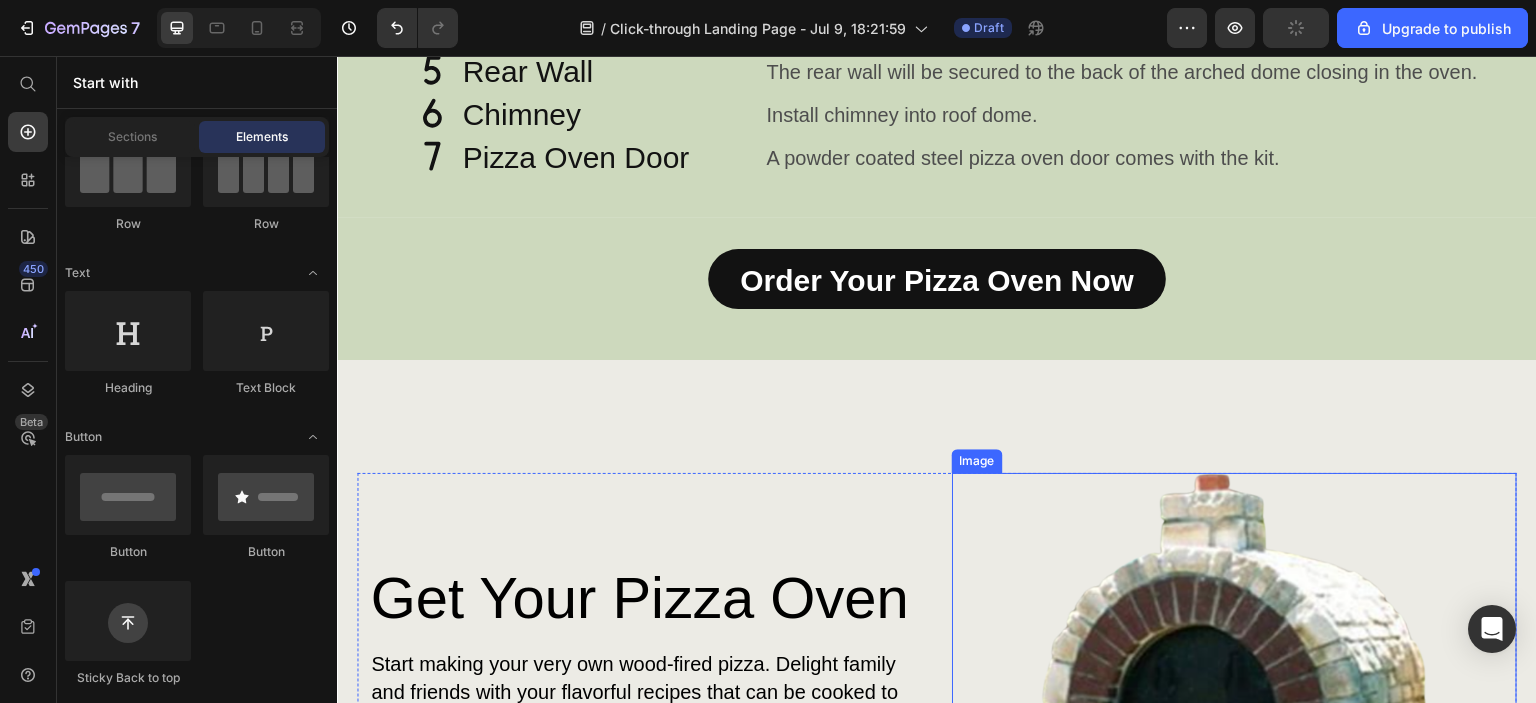 scroll, scrollTop: 1666, scrollLeft: 0, axis: vertical 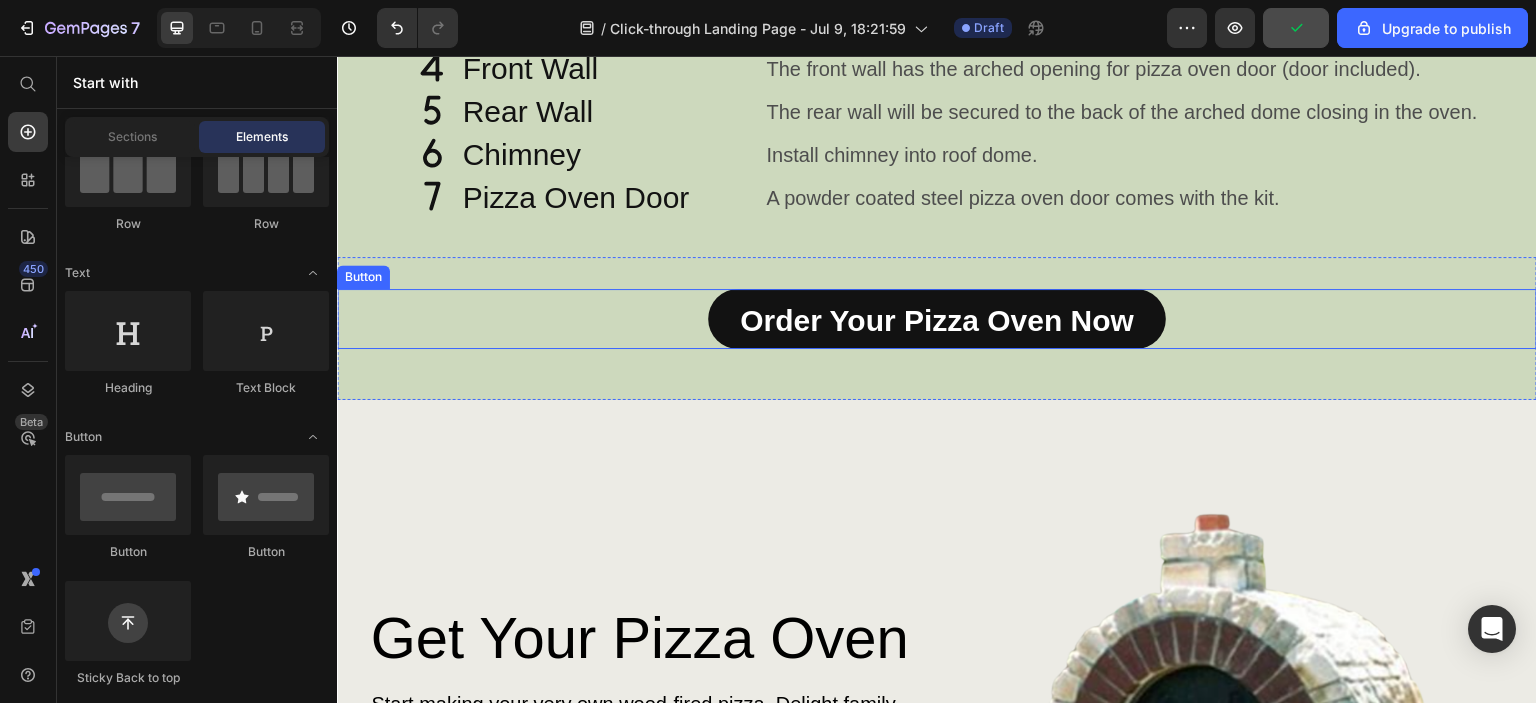 click on "Order Your Pizza Oven Now Button" at bounding box center (937, 319) 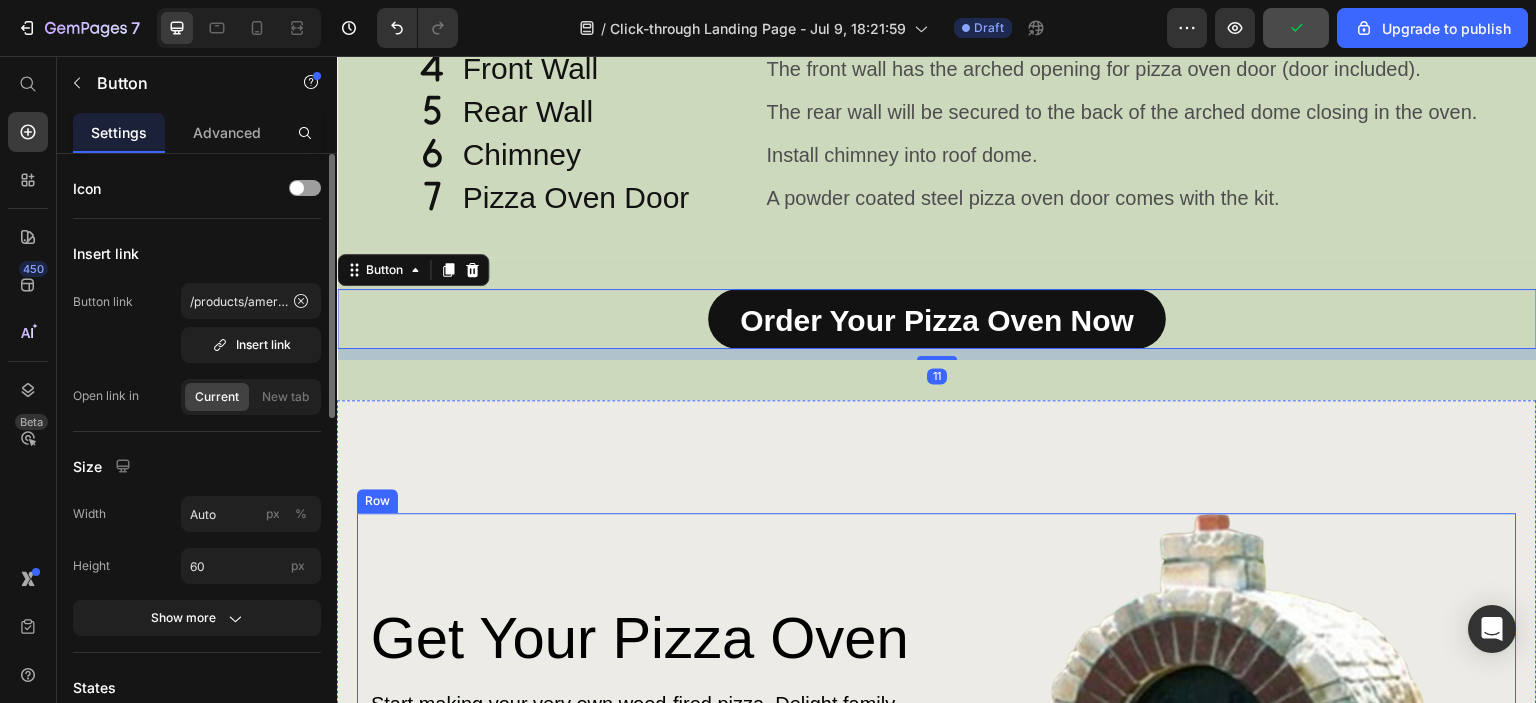 click on "Get Your Pizza Oven Heading Start making your very own wood-fired pizza. Delight family and friends with your flavorful recipes that can be cooked to perfection. Be the go to host for amazing backyard parties. Discover the ultimate kitchen companion with our Blender Mixer, designed to simplify your culinary adventures while delivering unmatched performance and versatility. Text Block GET YOURS NOW Button Image Row" at bounding box center (937, 795) 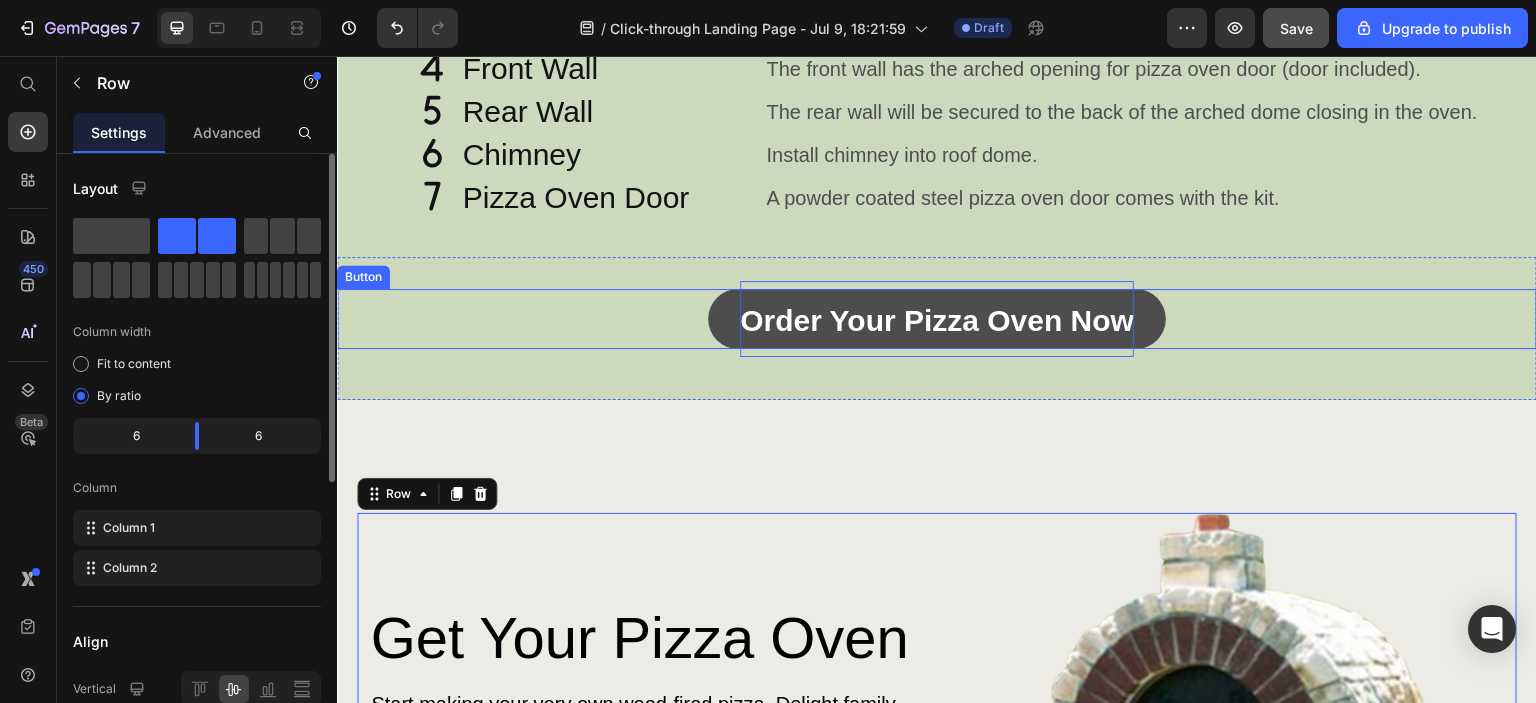 click on "Order Your Pizza Oven Now" at bounding box center [937, 320] 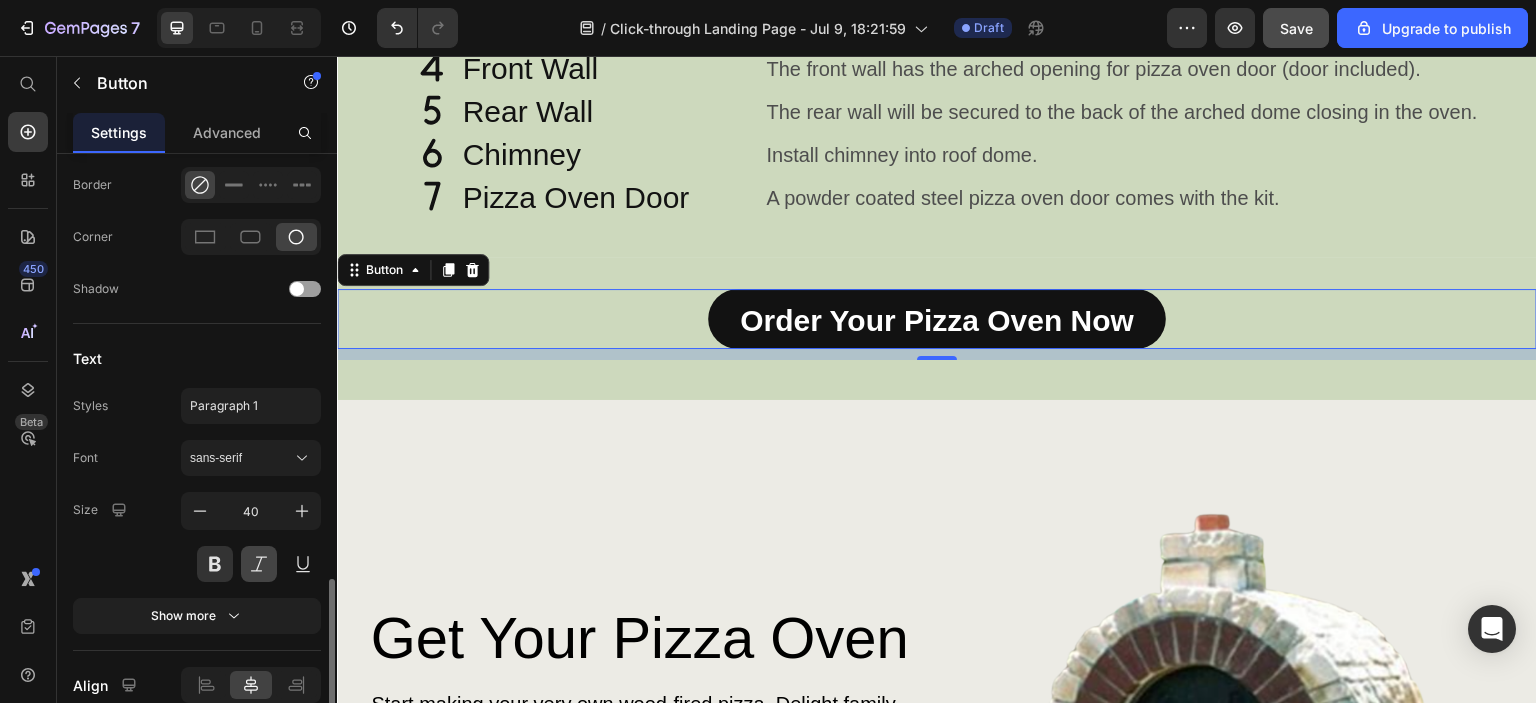 scroll, scrollTop: 784, scrollLeft: 0, axis: vertical 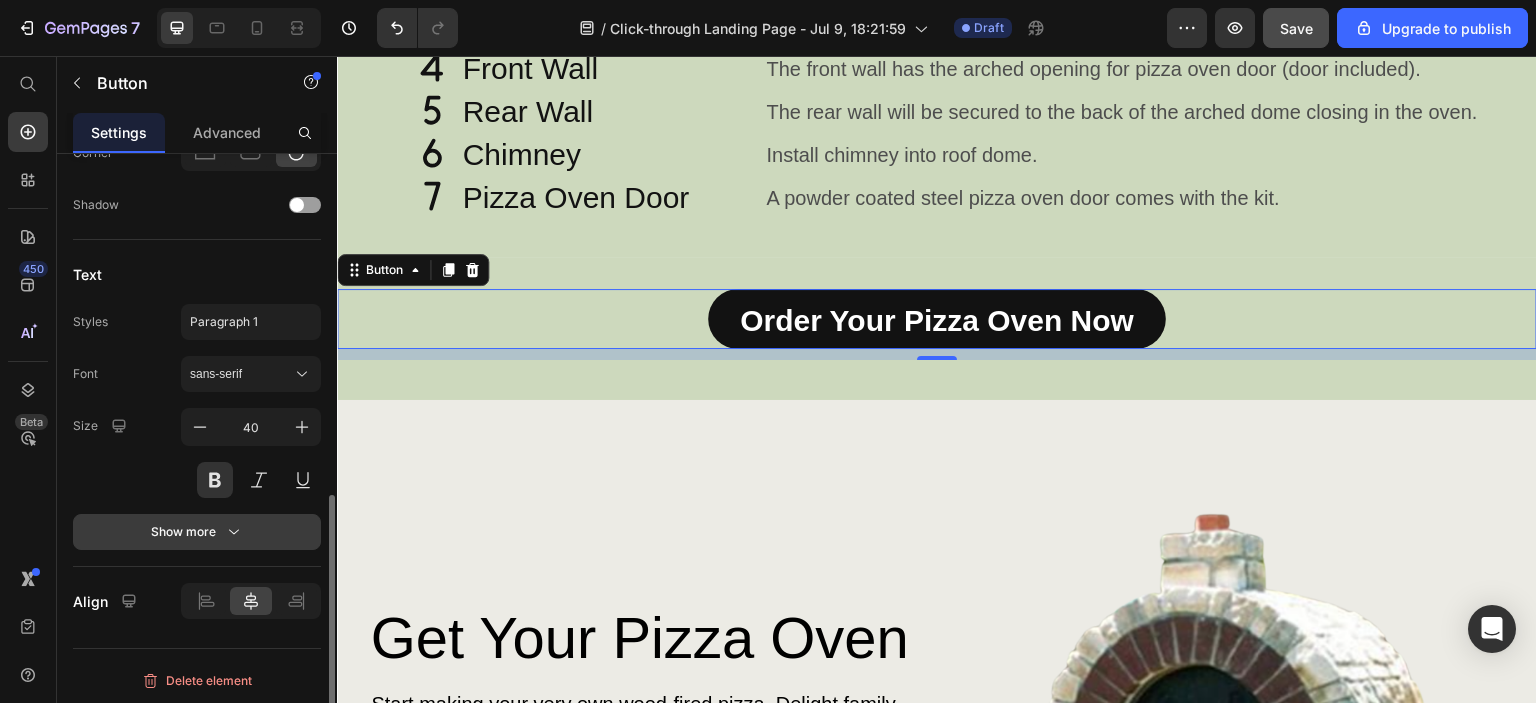 click on "Show more" at bounding box center [197, 532] 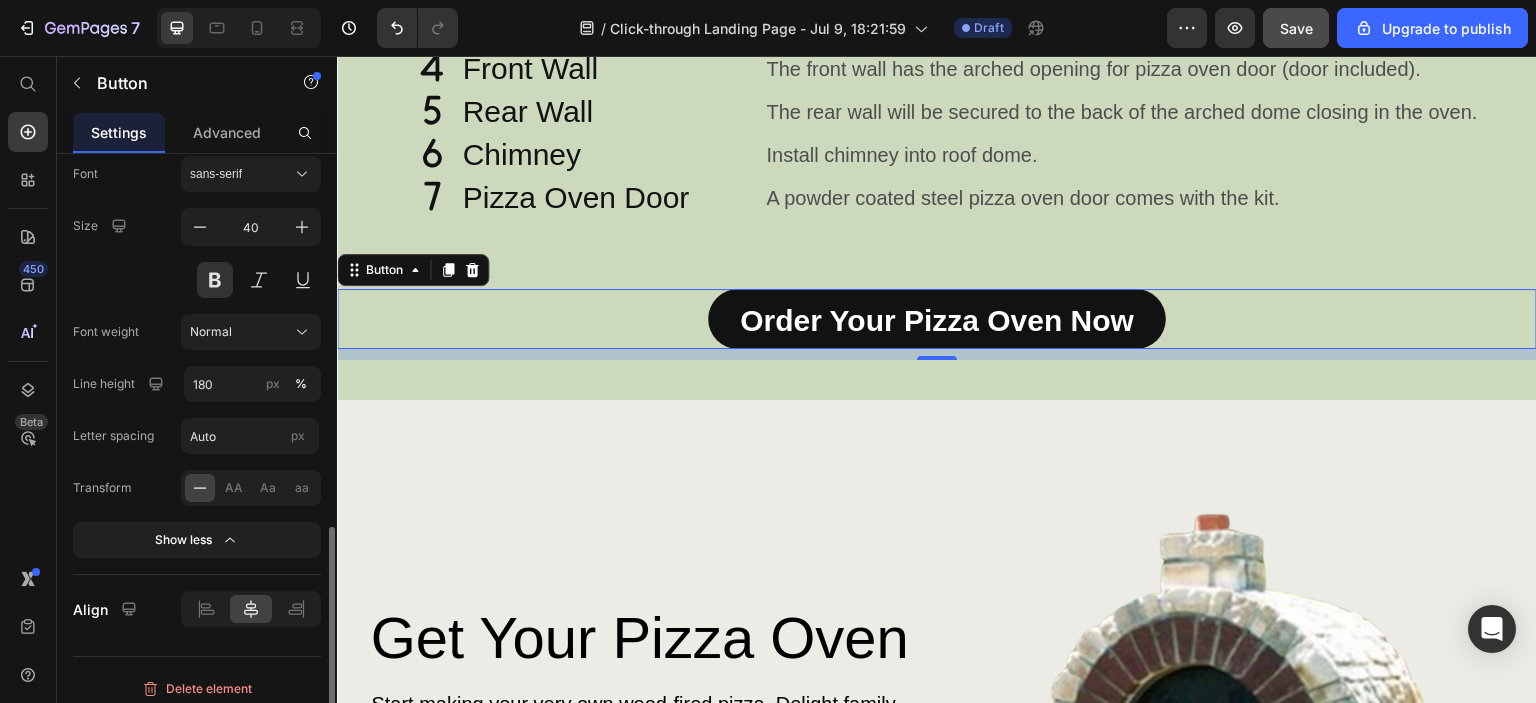 scroll, scrollTop: 992, scrollLeft: 0, axis: vertical 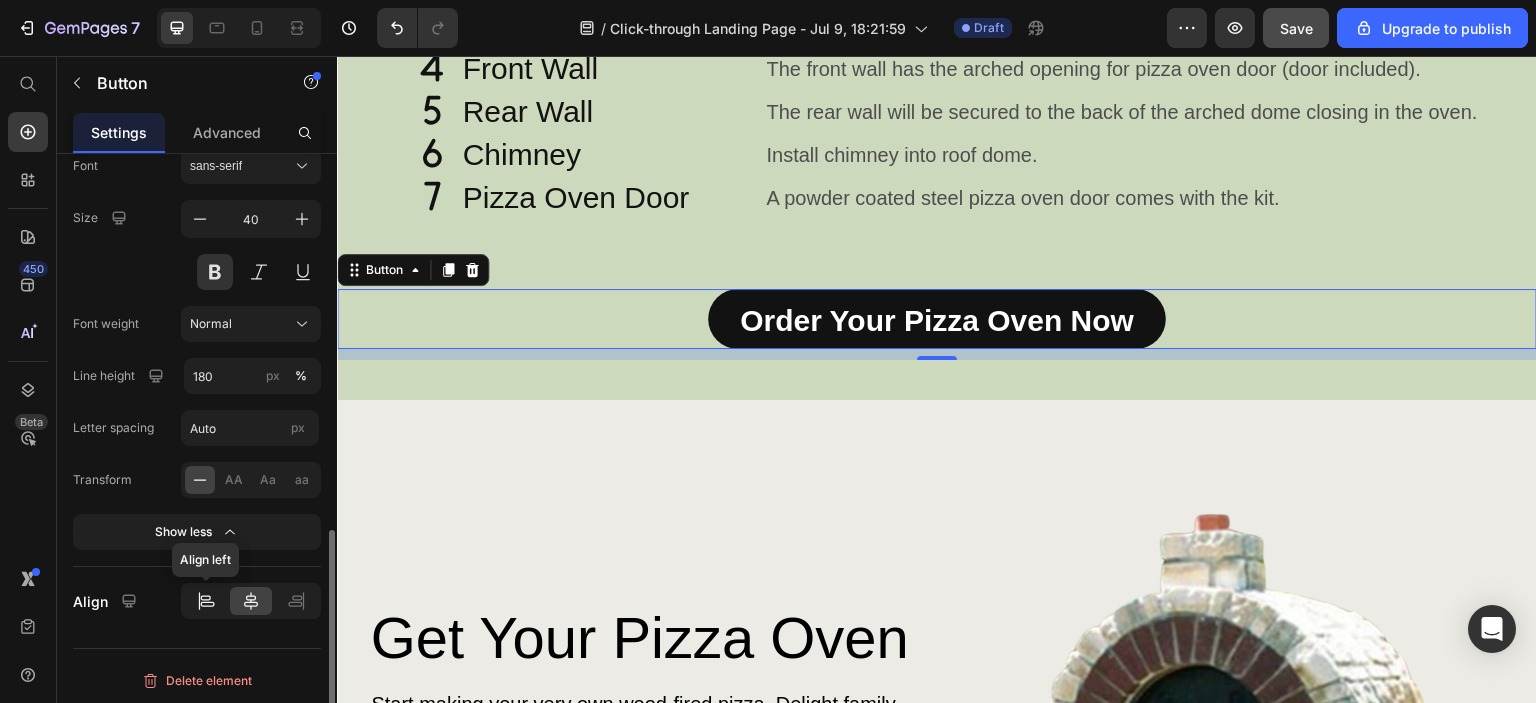 click 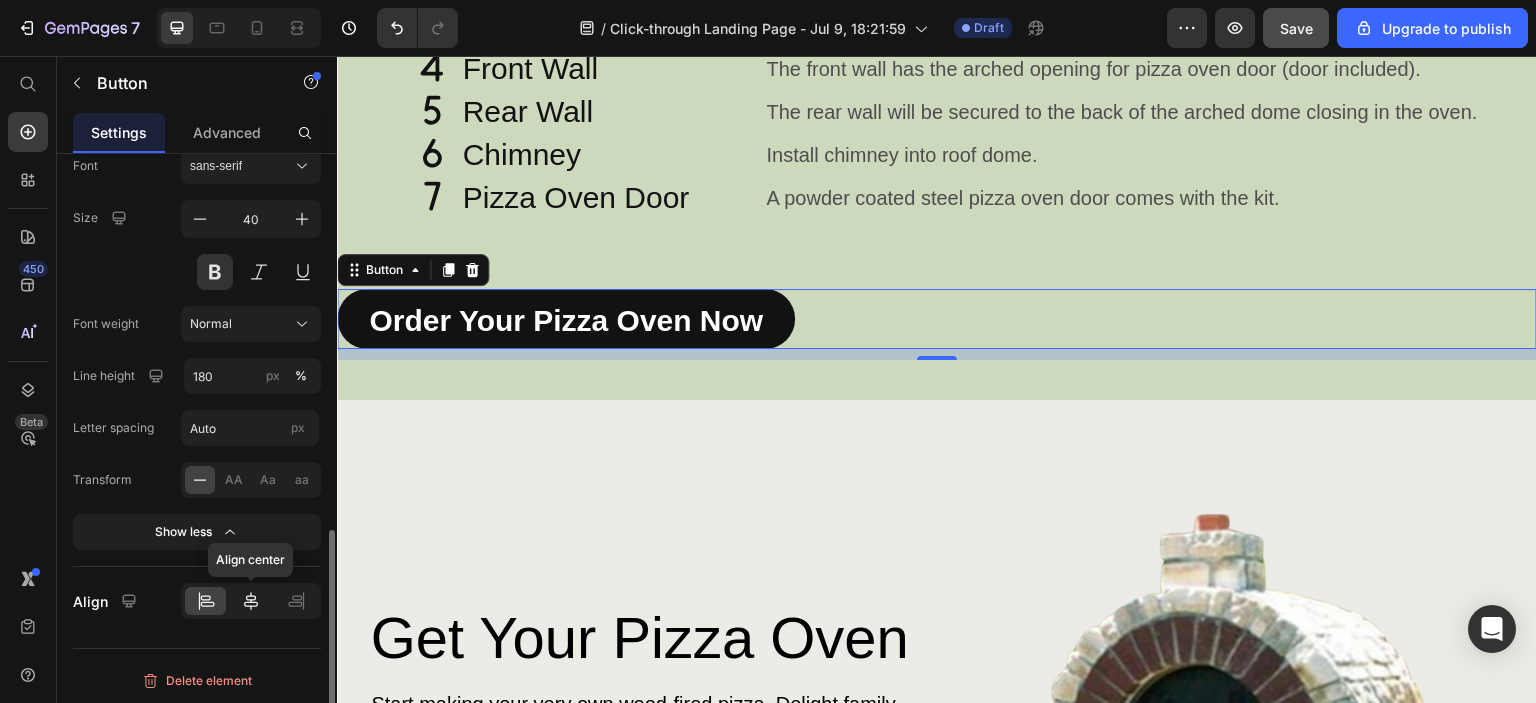 click 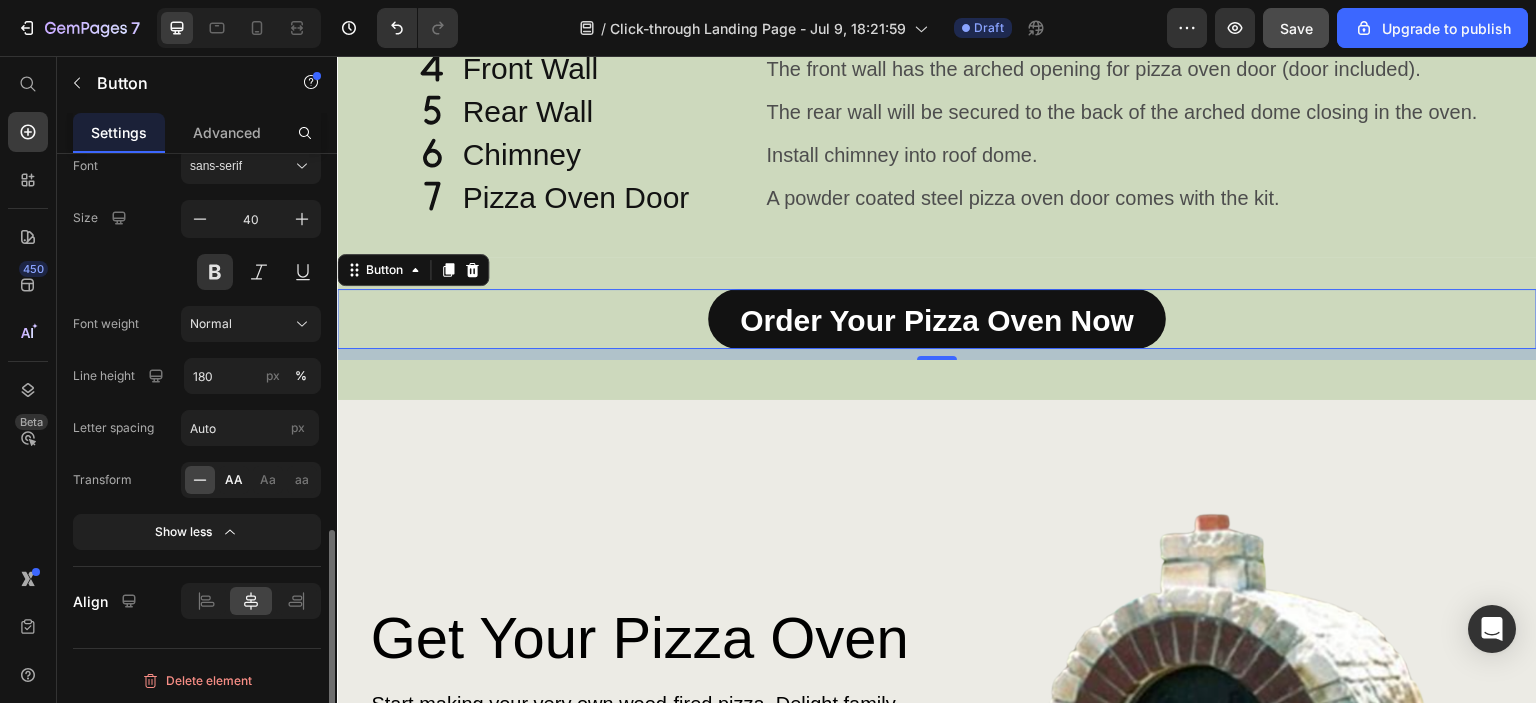 click on "AA" 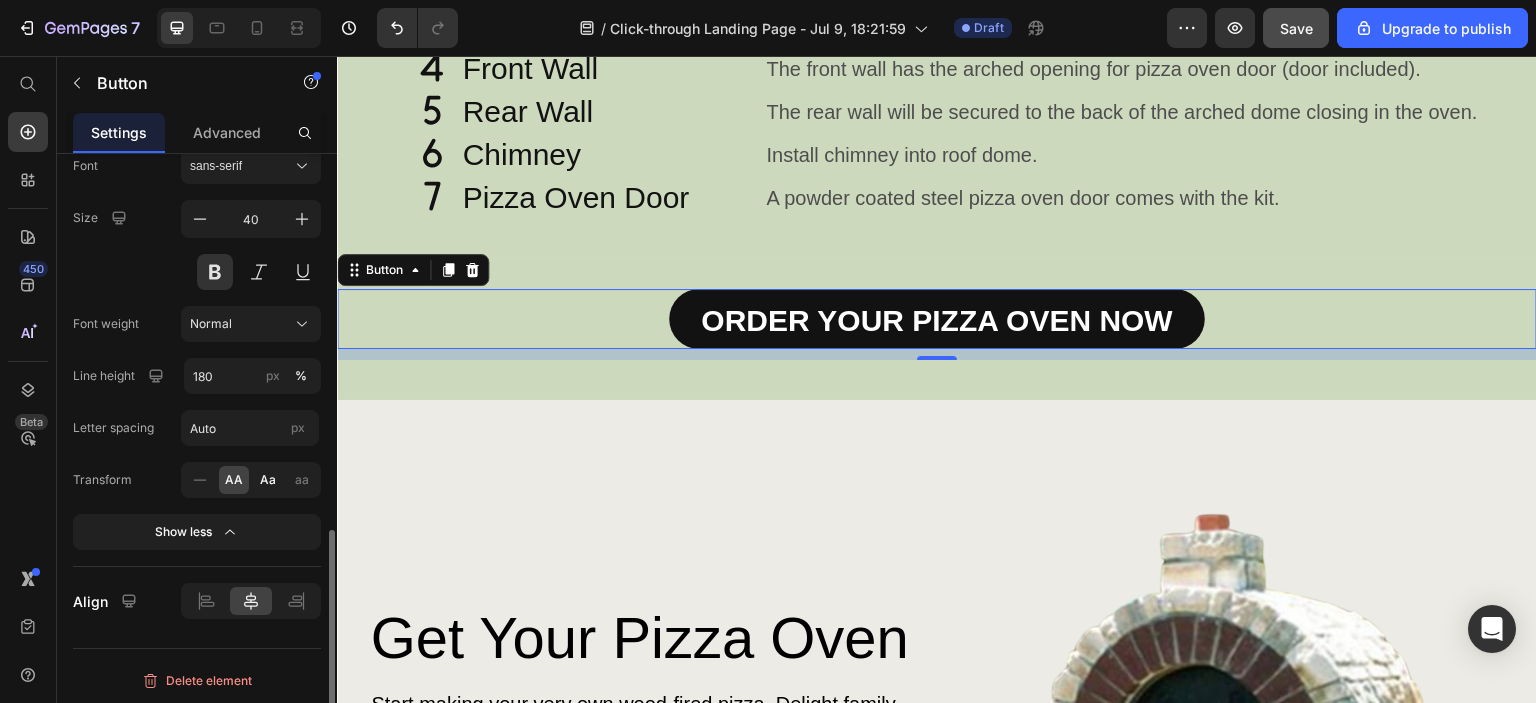 click on "Aa" 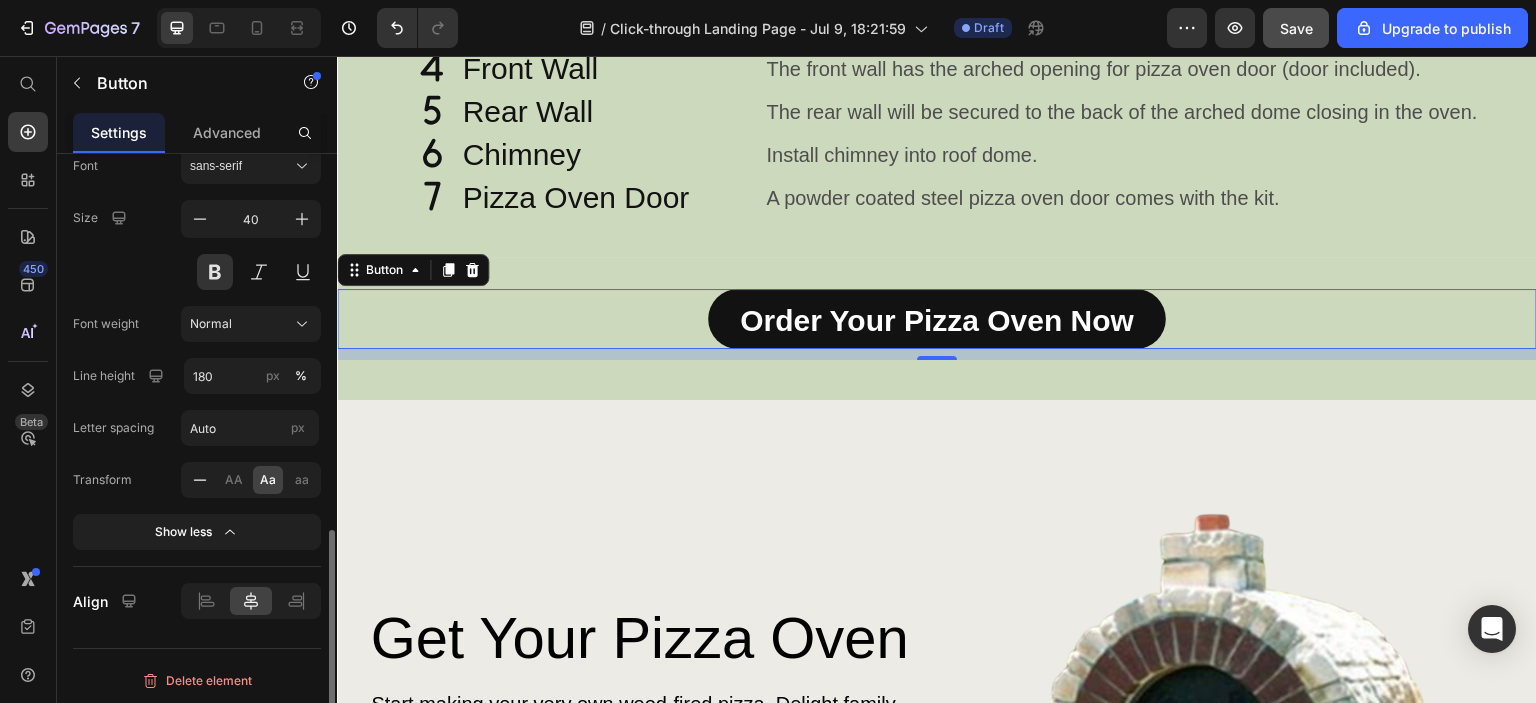 click 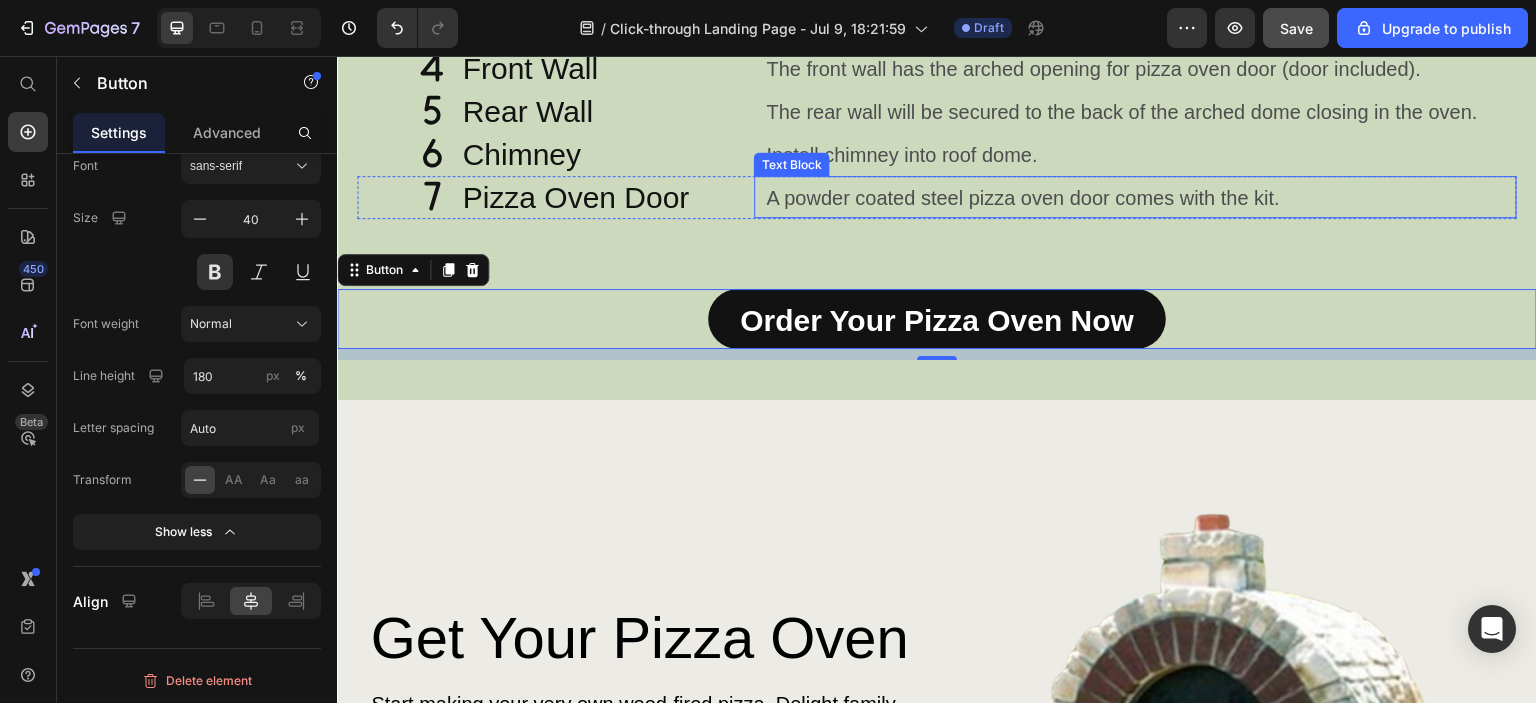 click on "A powder coated steel pizza oven door comes with the kit." at bounding box center [1140, 198] 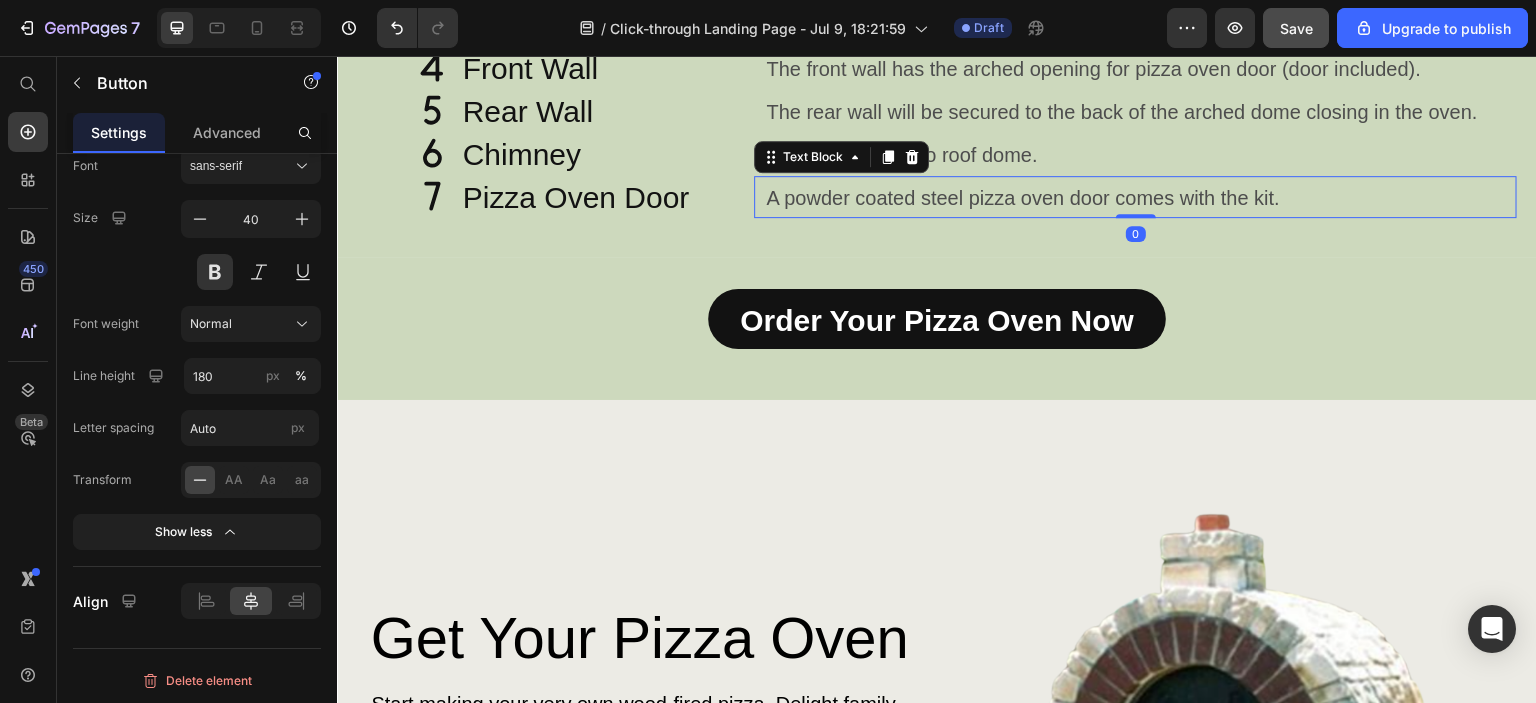 scroll, scrollTop: 0, scrollLeft: 0, axis: both 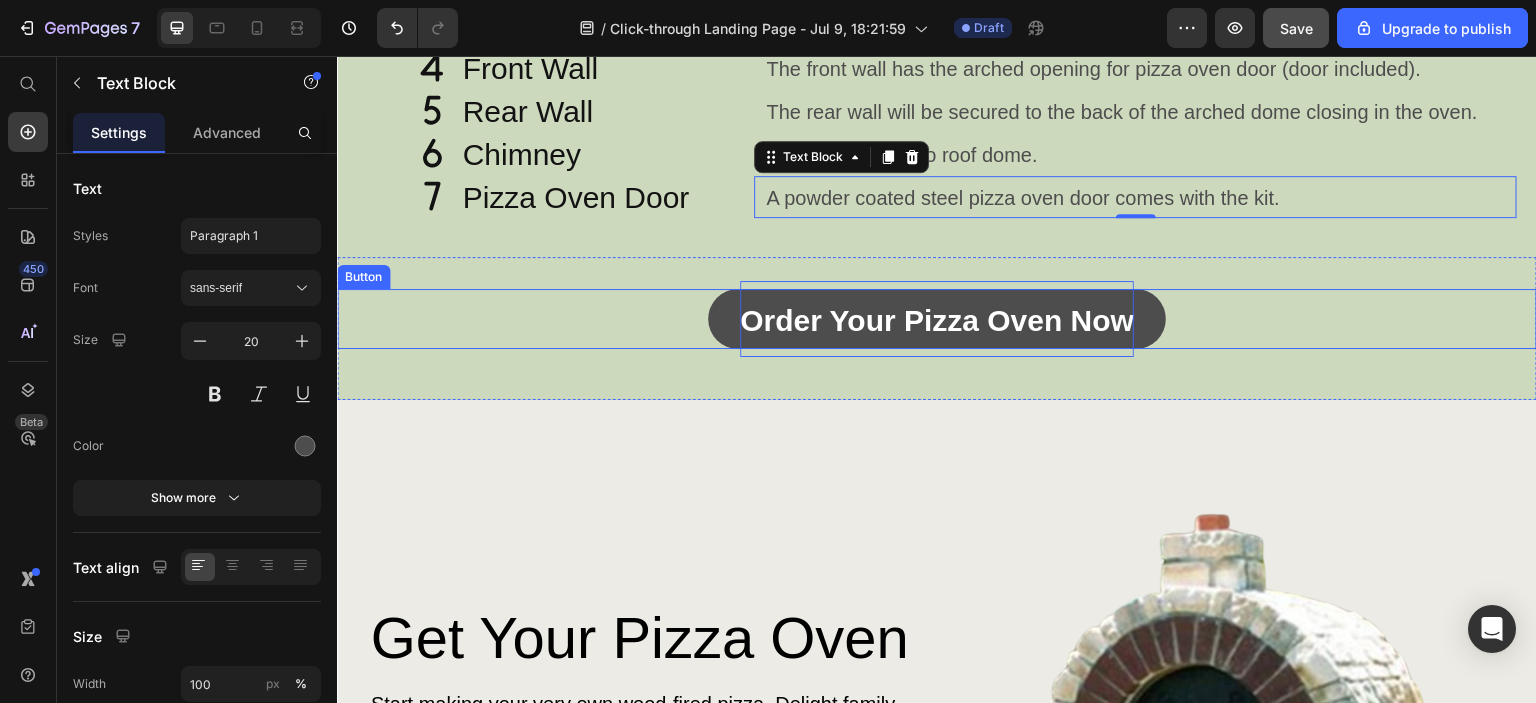 click on "Order Your Pizza Oven Now" at bounding box center [937, 320] 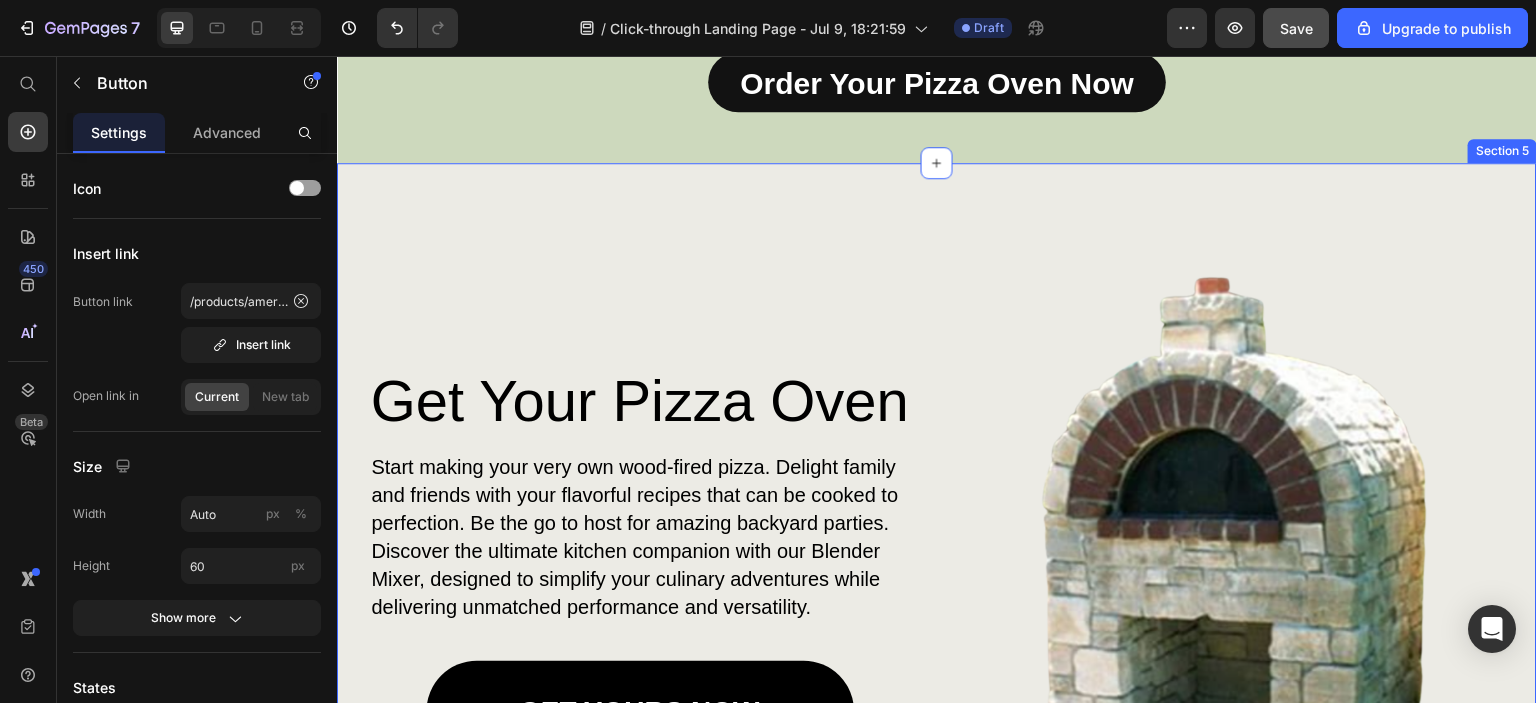 scroll, scrollTop: 2066, scrollLeft: 0, axis: vertical 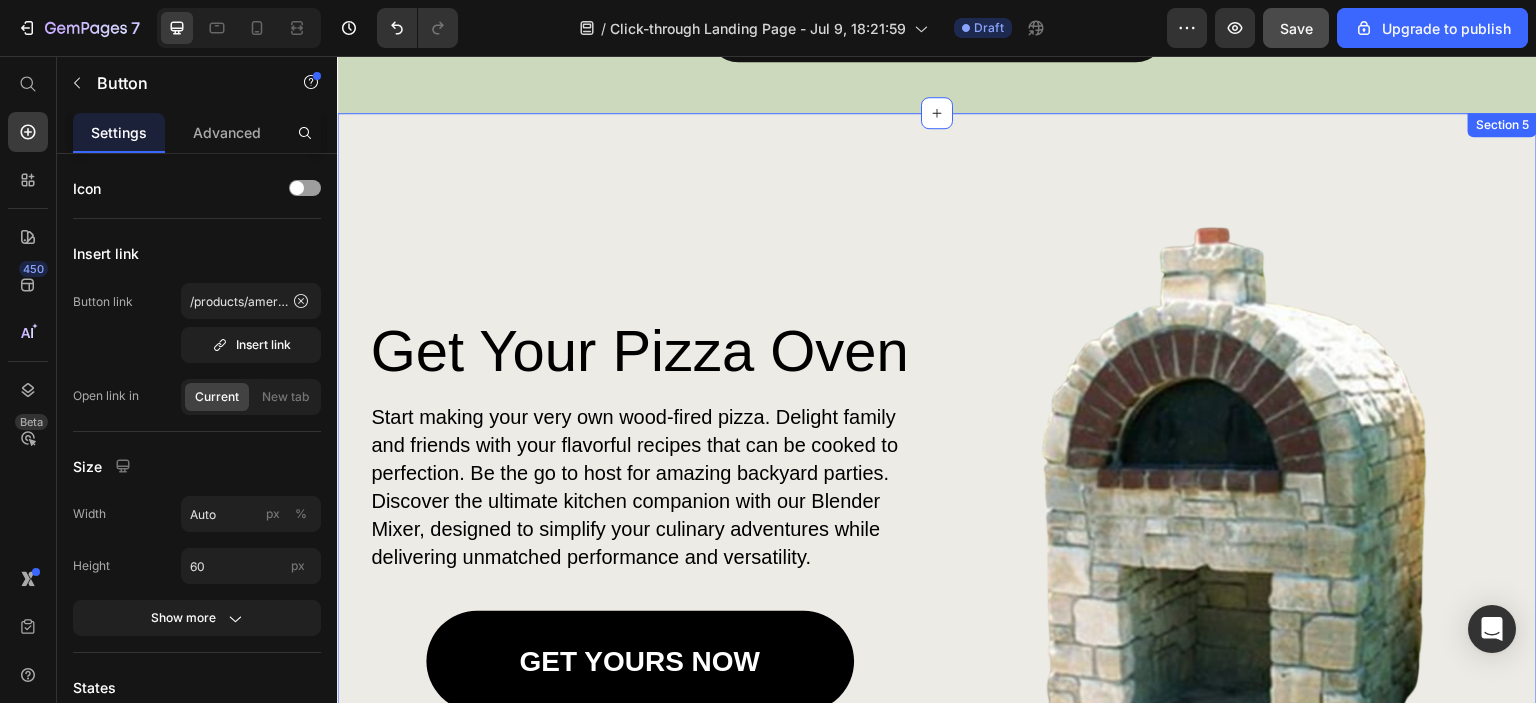 click on "Get Your Pizza Oven Heading Start making your very own wood-fired pizza. Delight family and friends with your flavorful recipes that can be cooked to perfection. Be the go to host for amazing backyard parties. Discover the ultimate kitchen companion with our Blender Mixer, designed to simplify your culinary adventures while delivering unmatched performance and versatility. Text Block GET YOURS NOW Button Image Row Section 5" at bounding box center [937, 497] 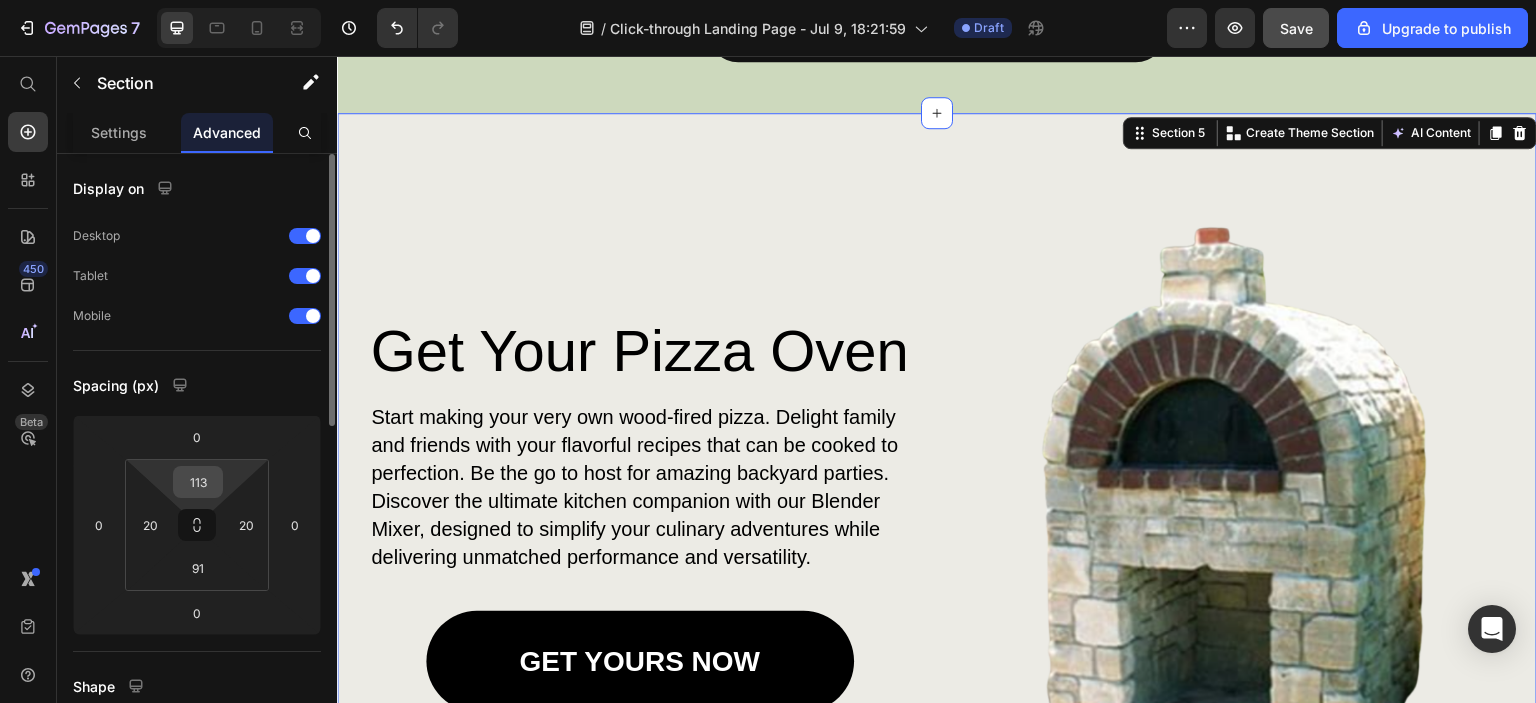click on "113" at bounding box center (198, 482) 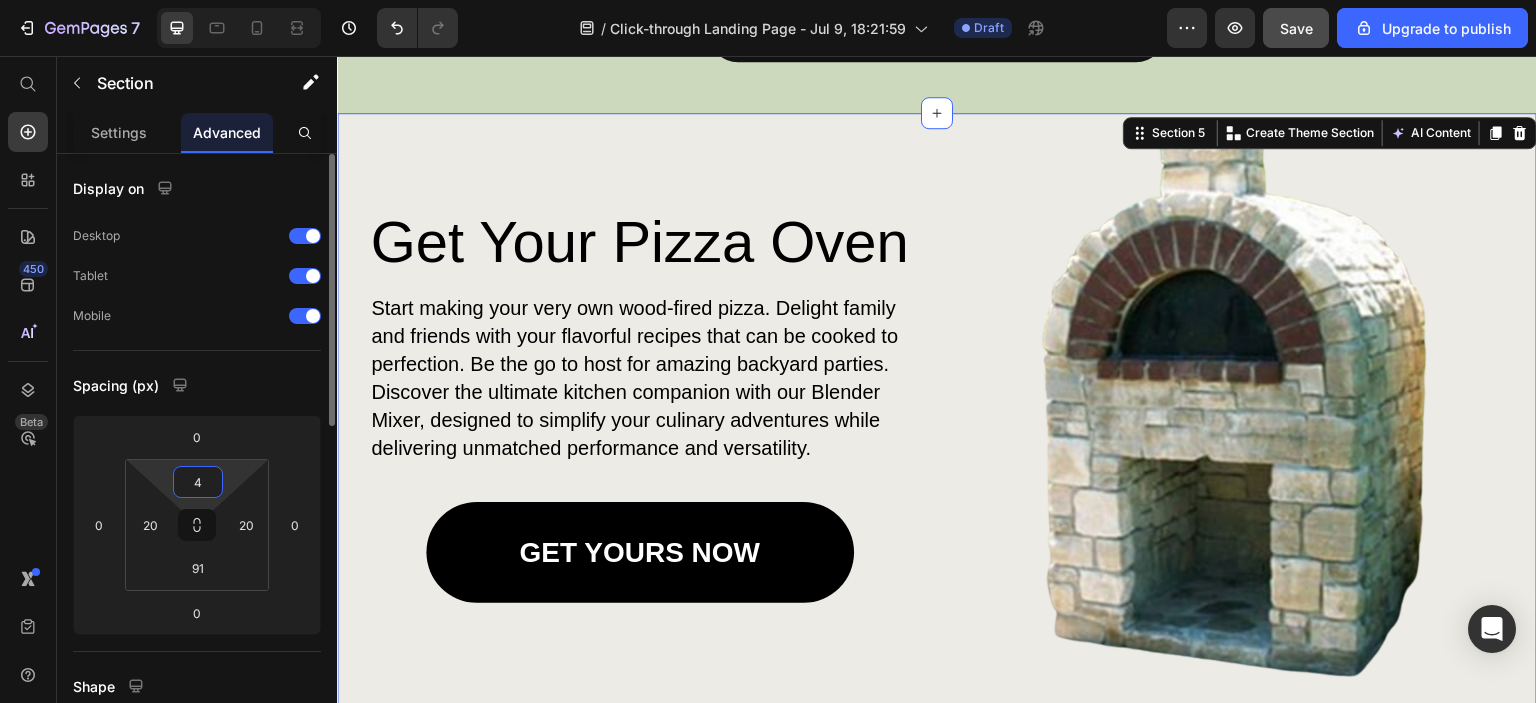 type on "40" 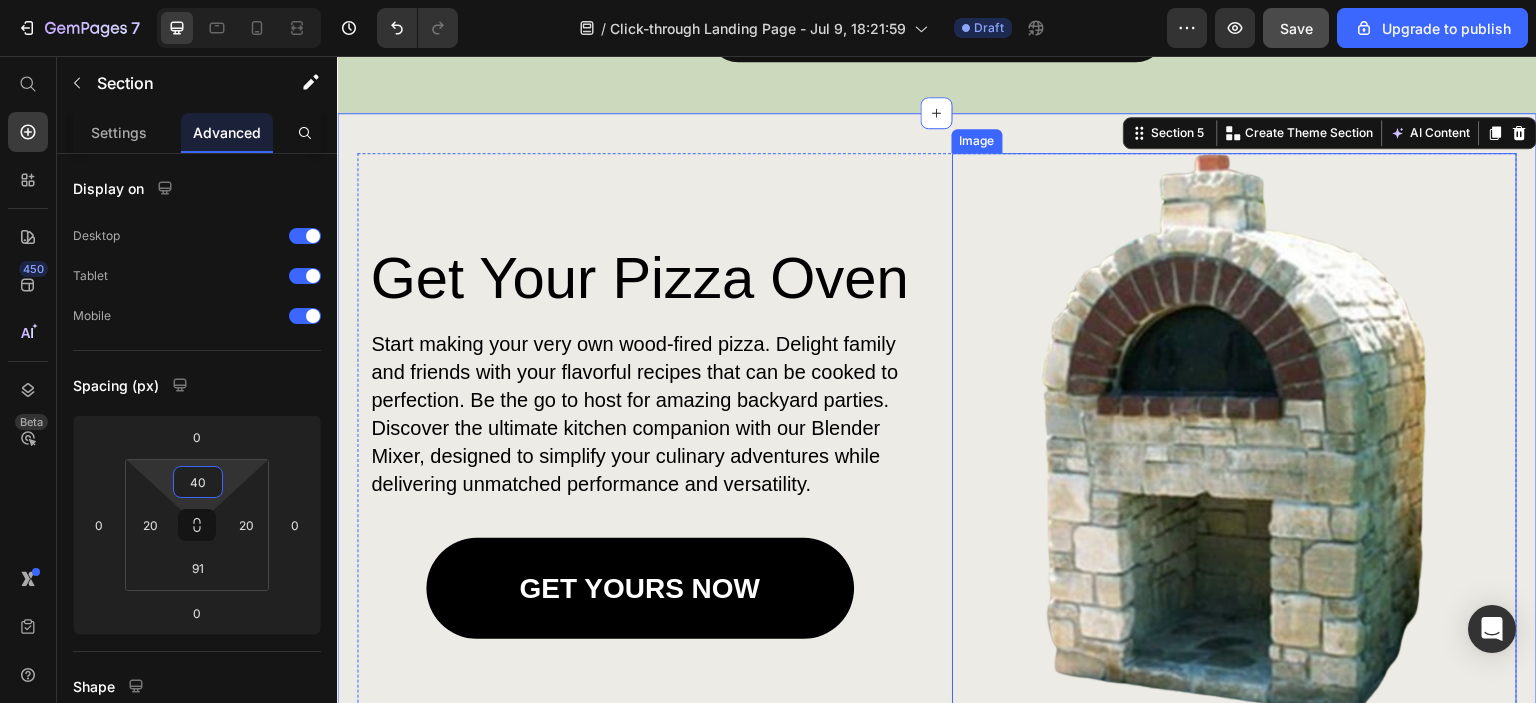 click at bounding box center [1234, 435] 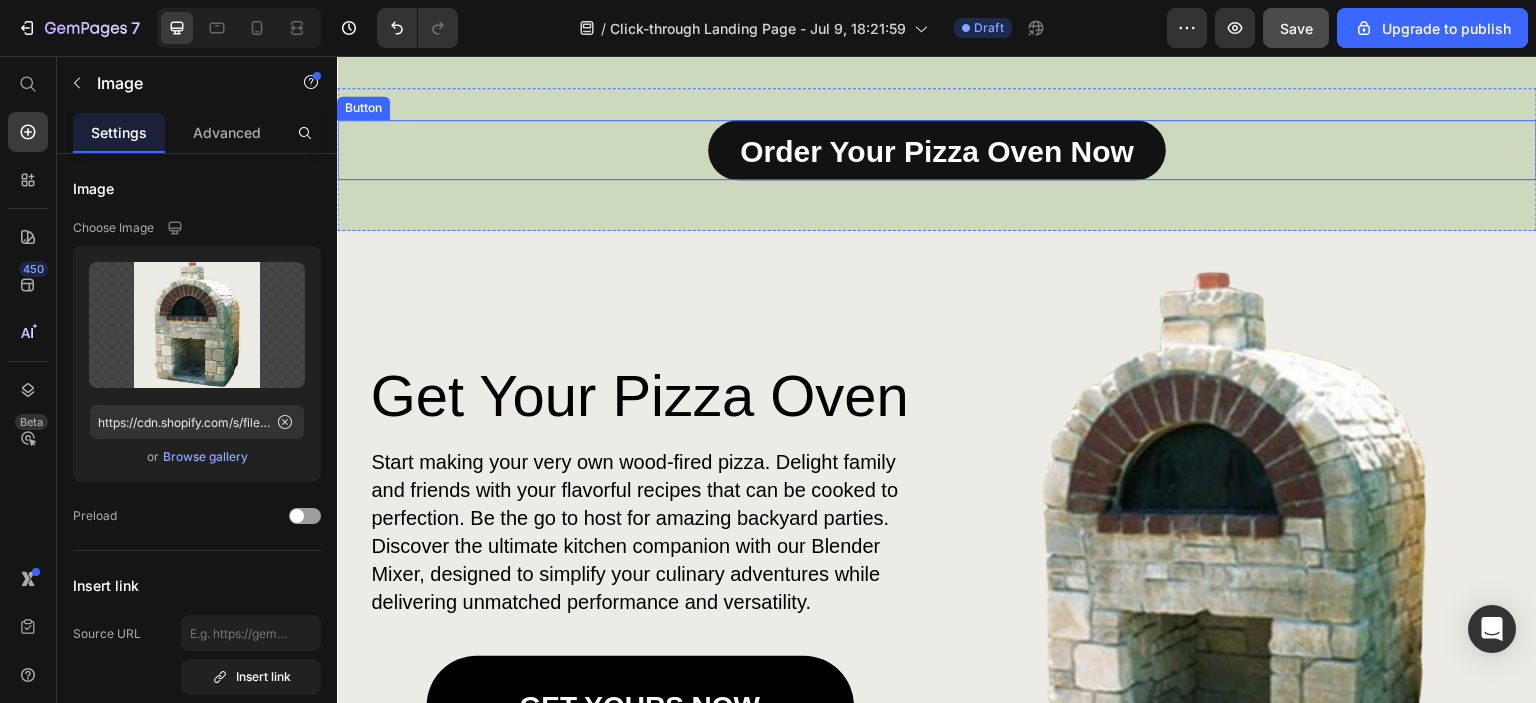 scroll, scrollTop: 2066, scrollLeft: 0, axis: vertical 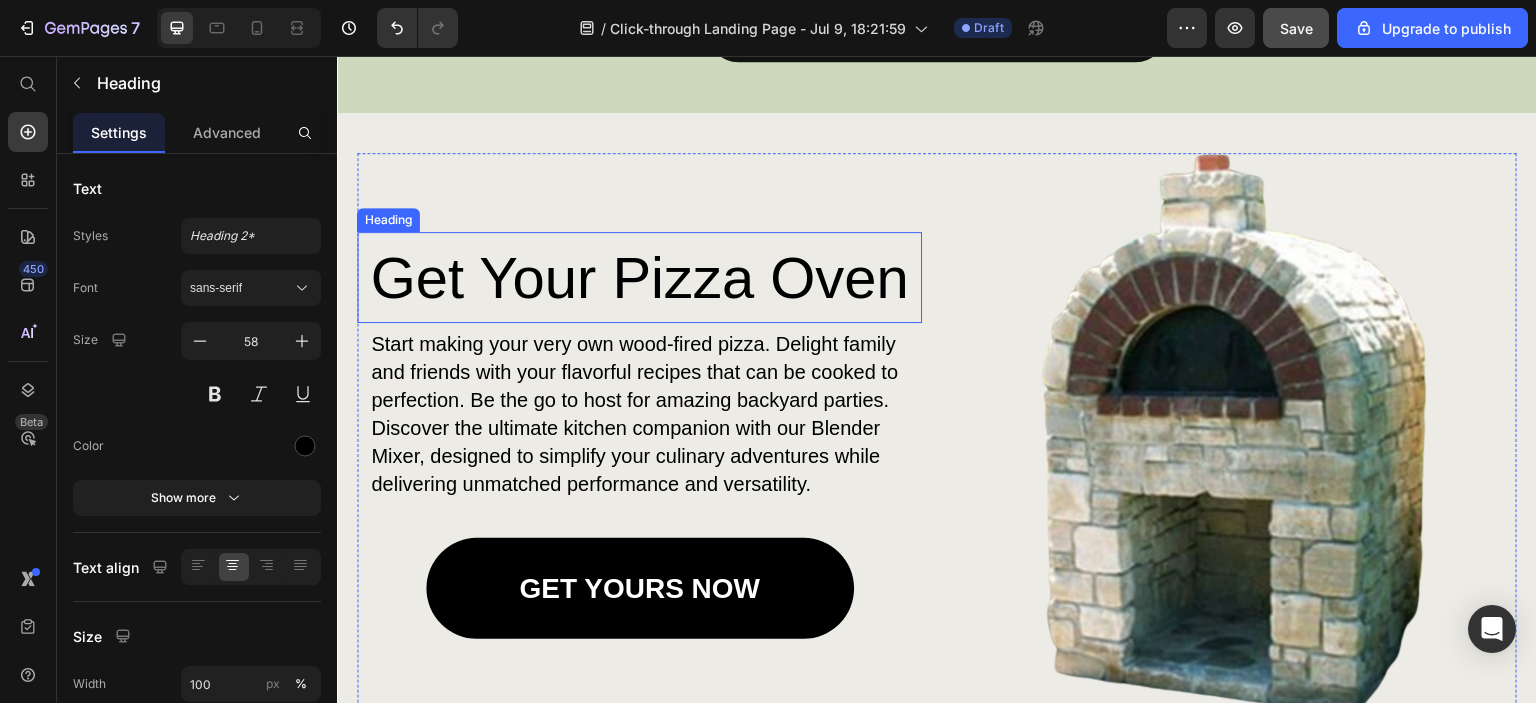 click on "Get Your Pizza Oven" at bounding box center [639, 277] 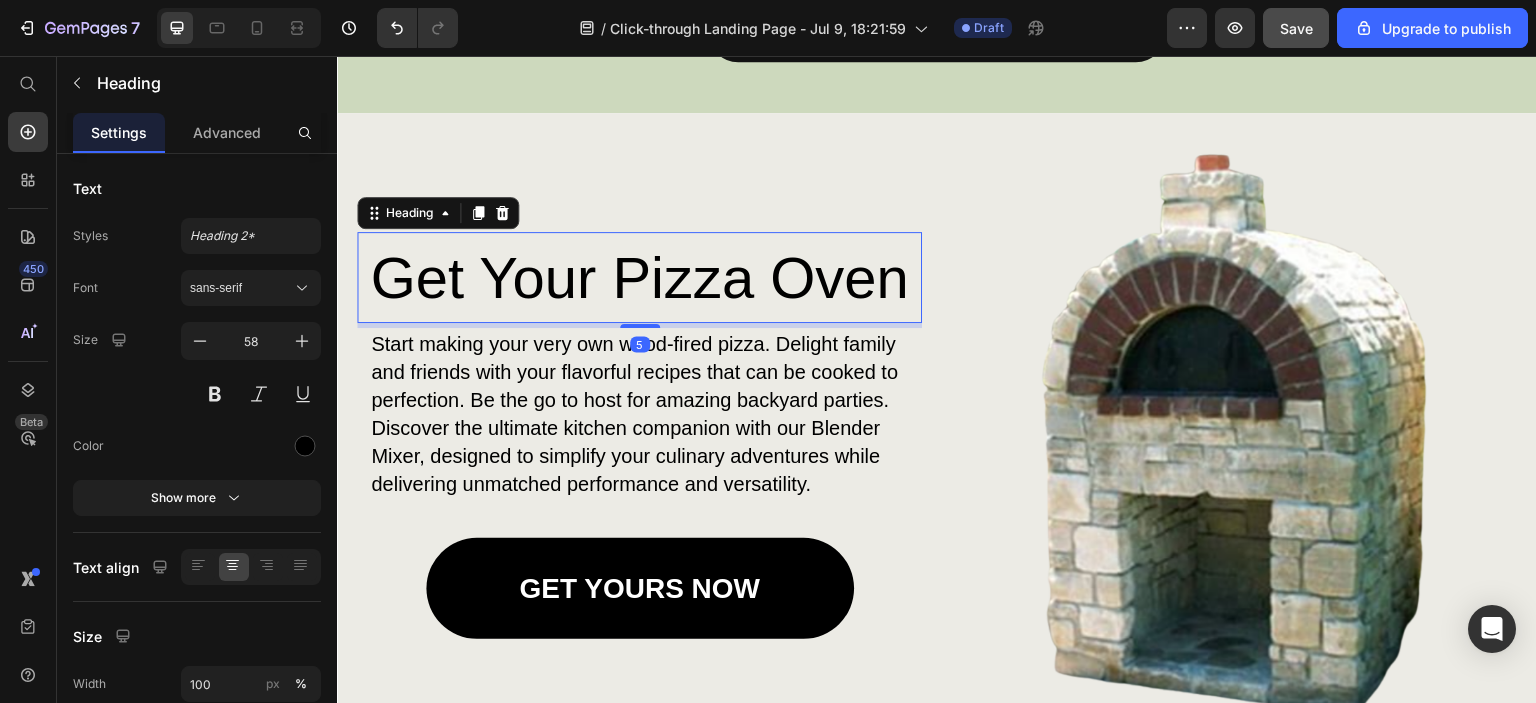 click on "Get Your Pizza Oven" at bounding box center (639, 277) 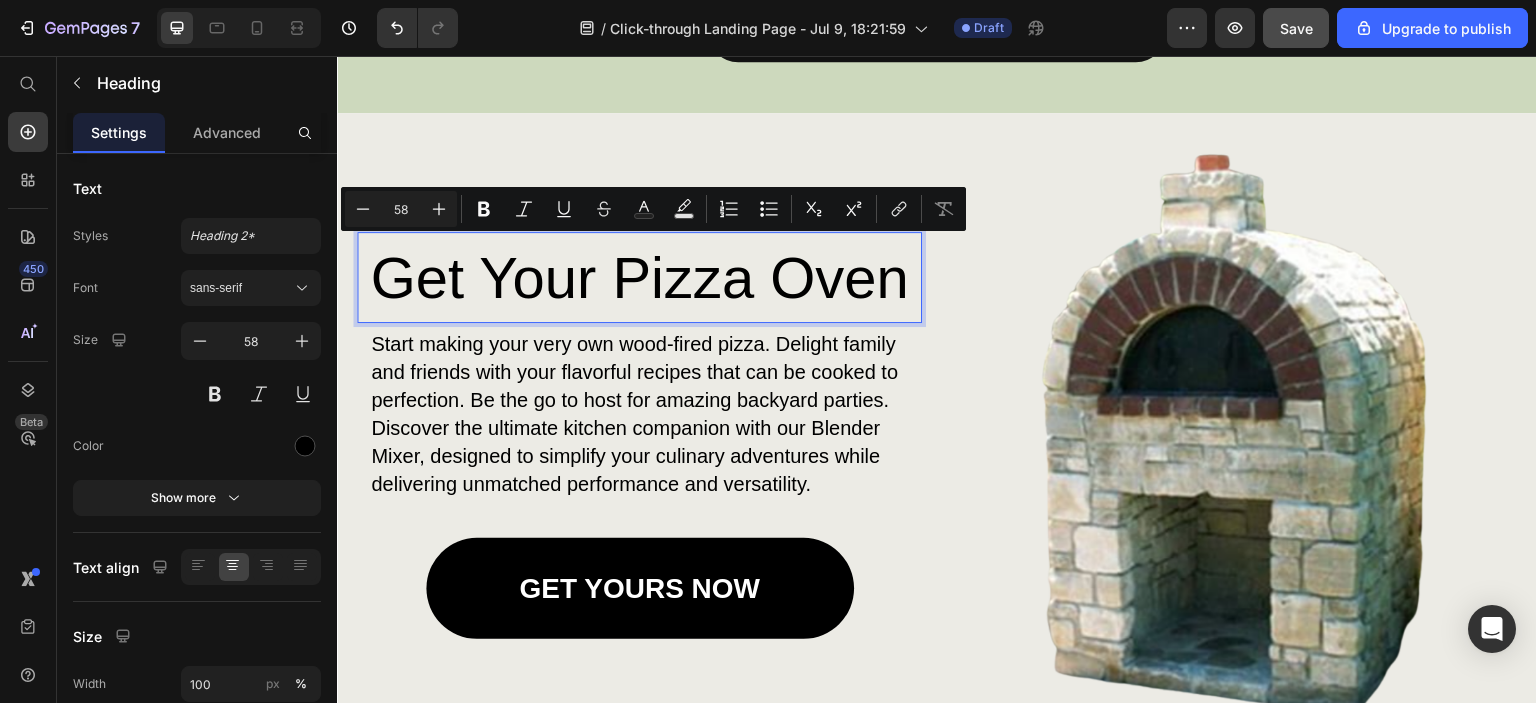 click on "Get Your Pizza Oven" at bounding box center [639, 277] 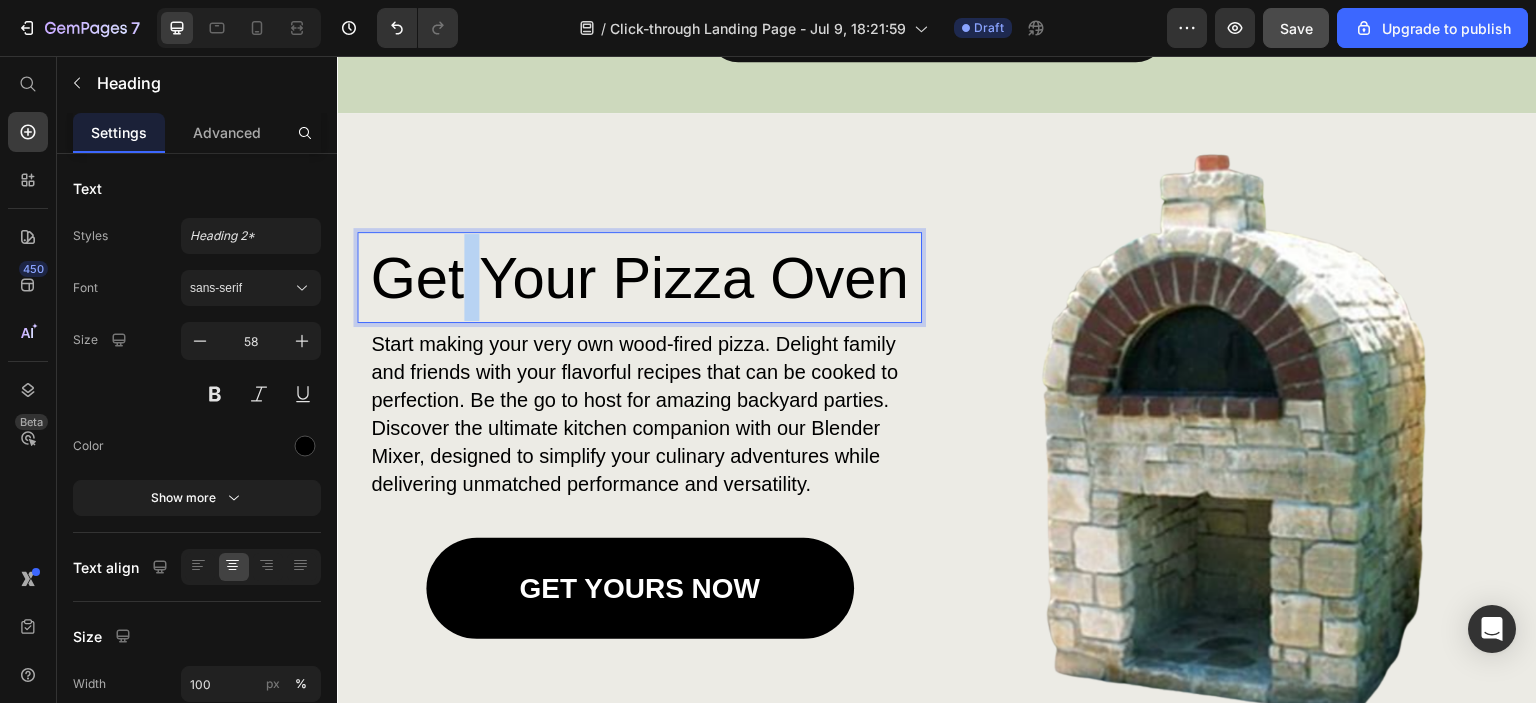 click on "Get Your Pizza Oven" at bounding box center (639, 277) 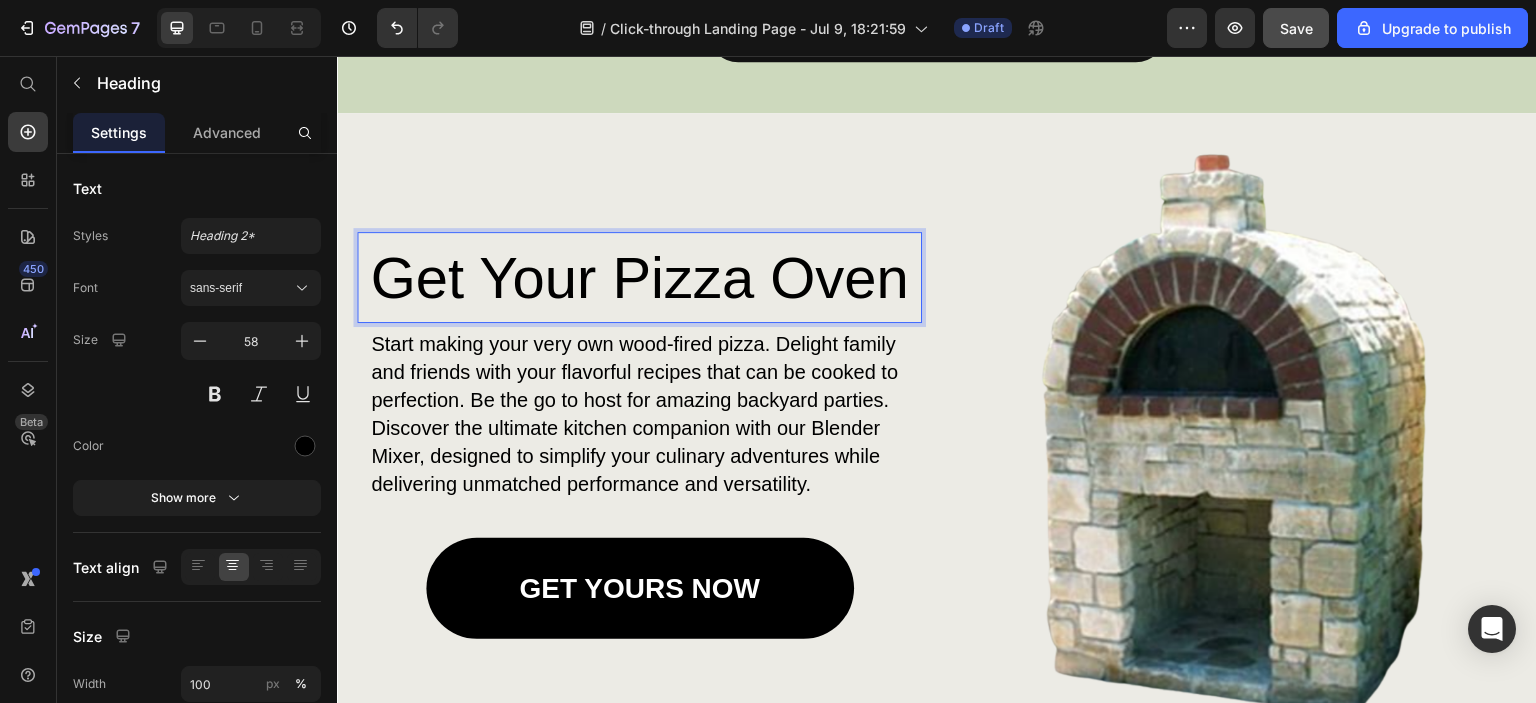 click on "Get Your Pizza Oven" at bounding box center (639, 277) 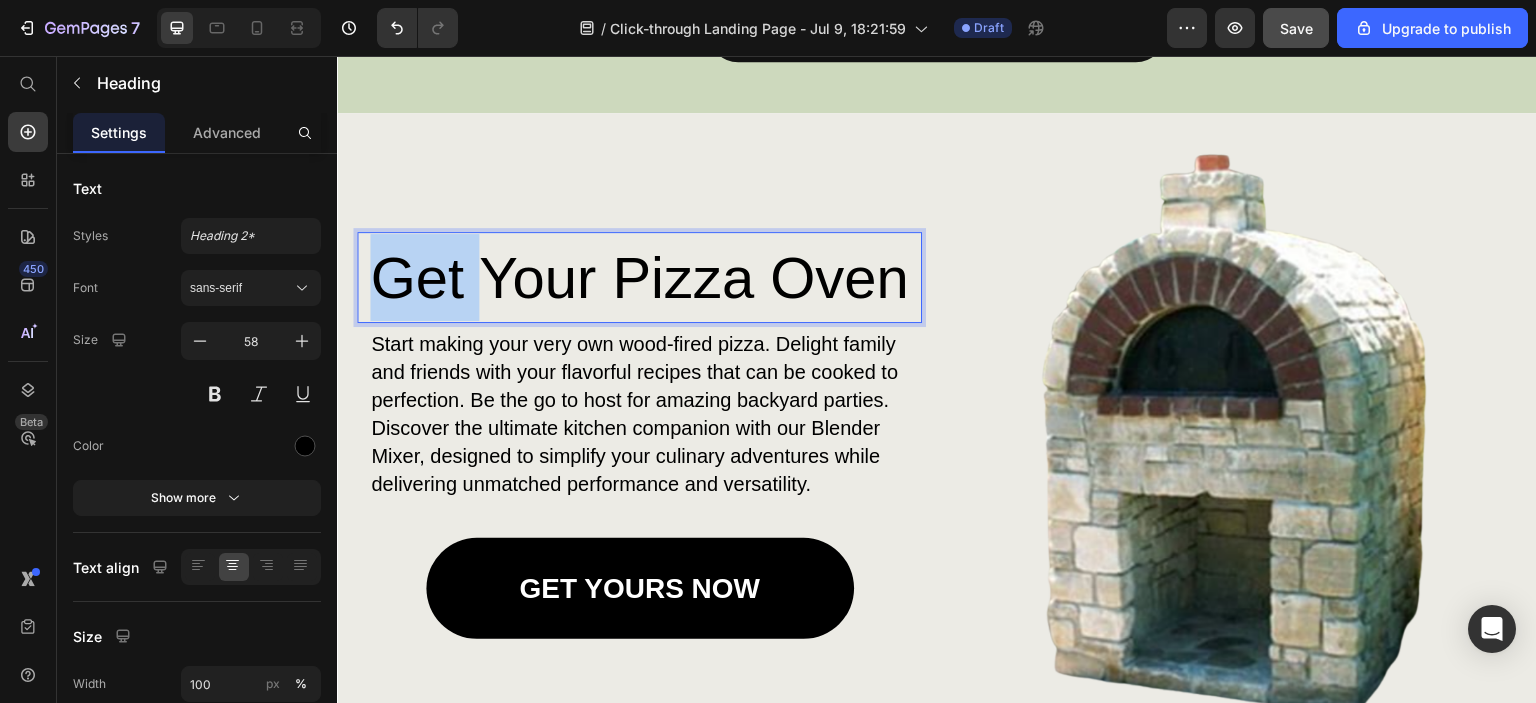 click on "Get Your Pizza Oven" at bounding box center (639, 277) 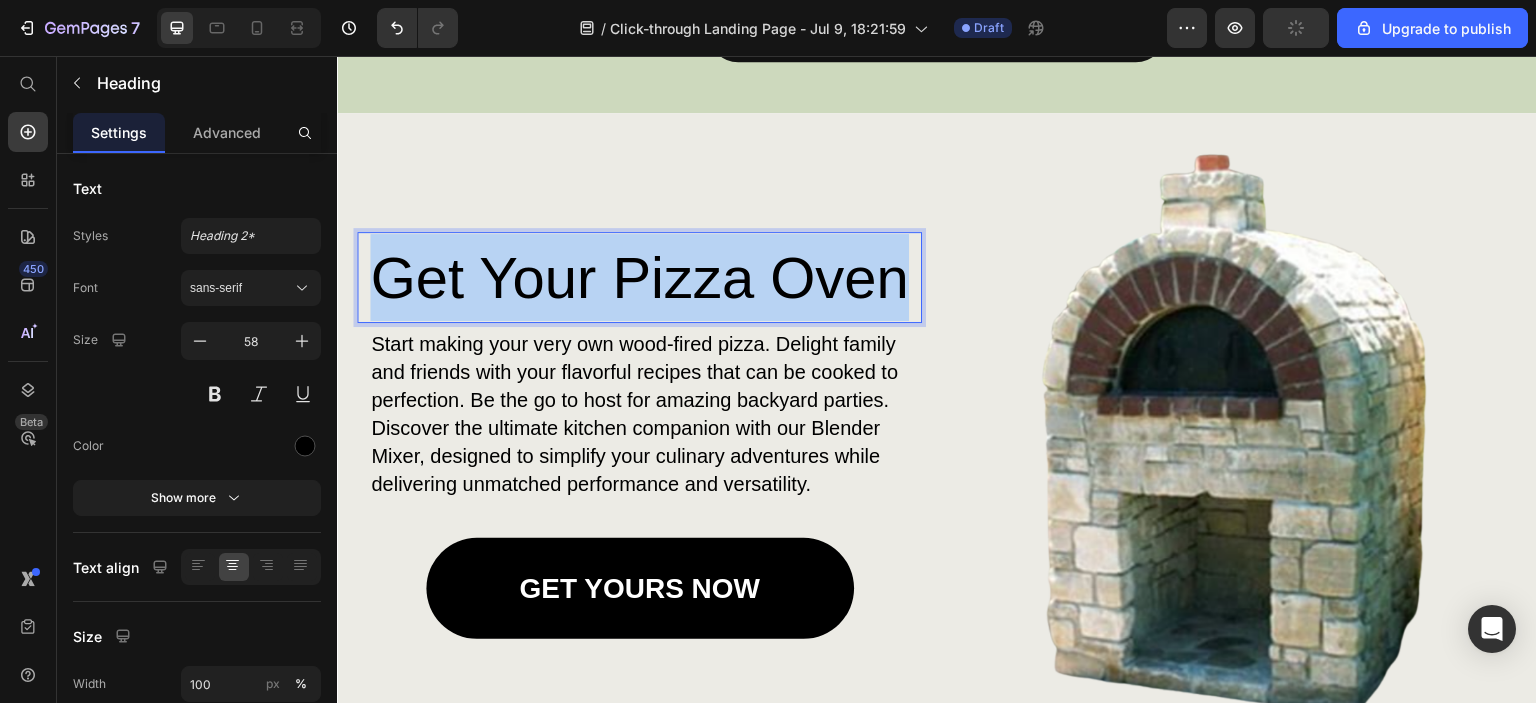 click on "Get Your Pizza Oven" at bounding box center (639, 277) 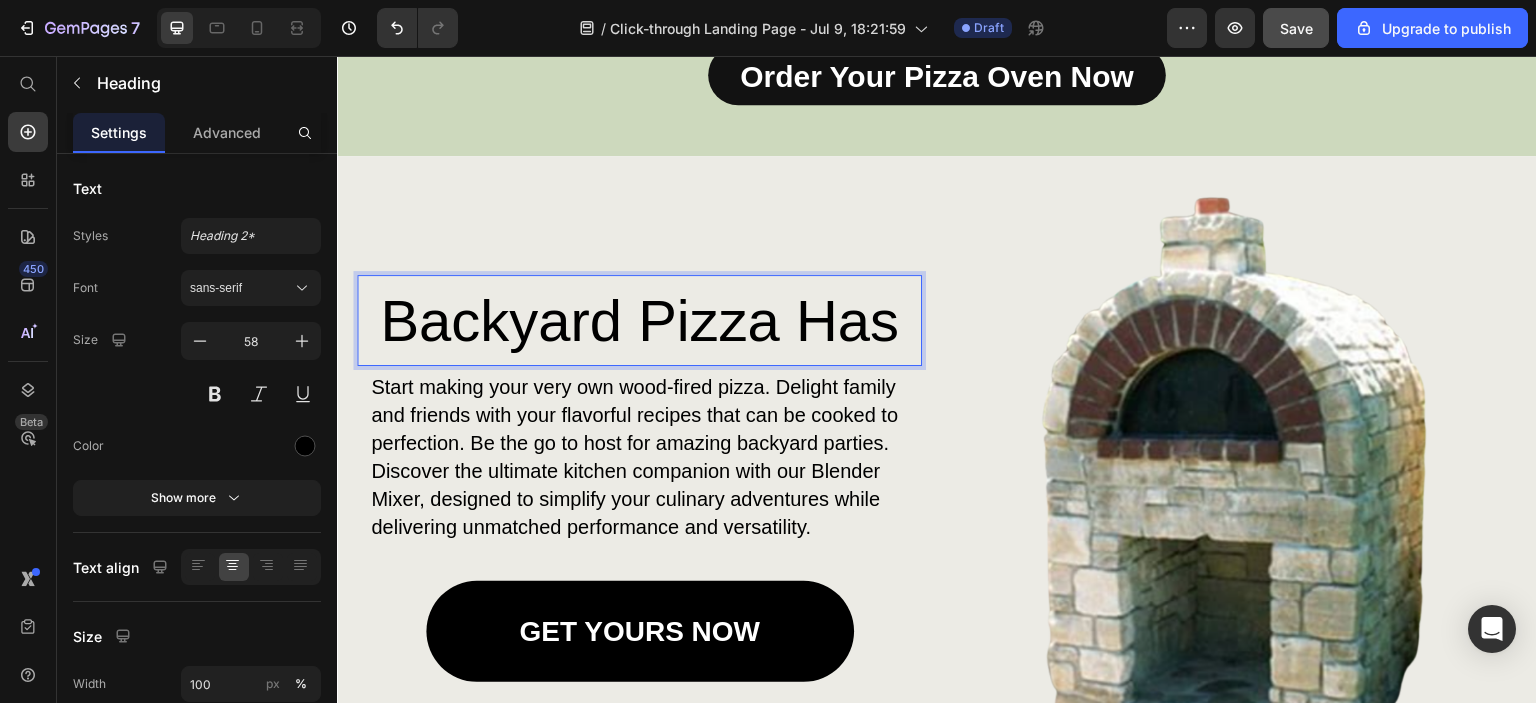 scroll, scrollTop: 2066, scrollLeft: 0, axis: vertical 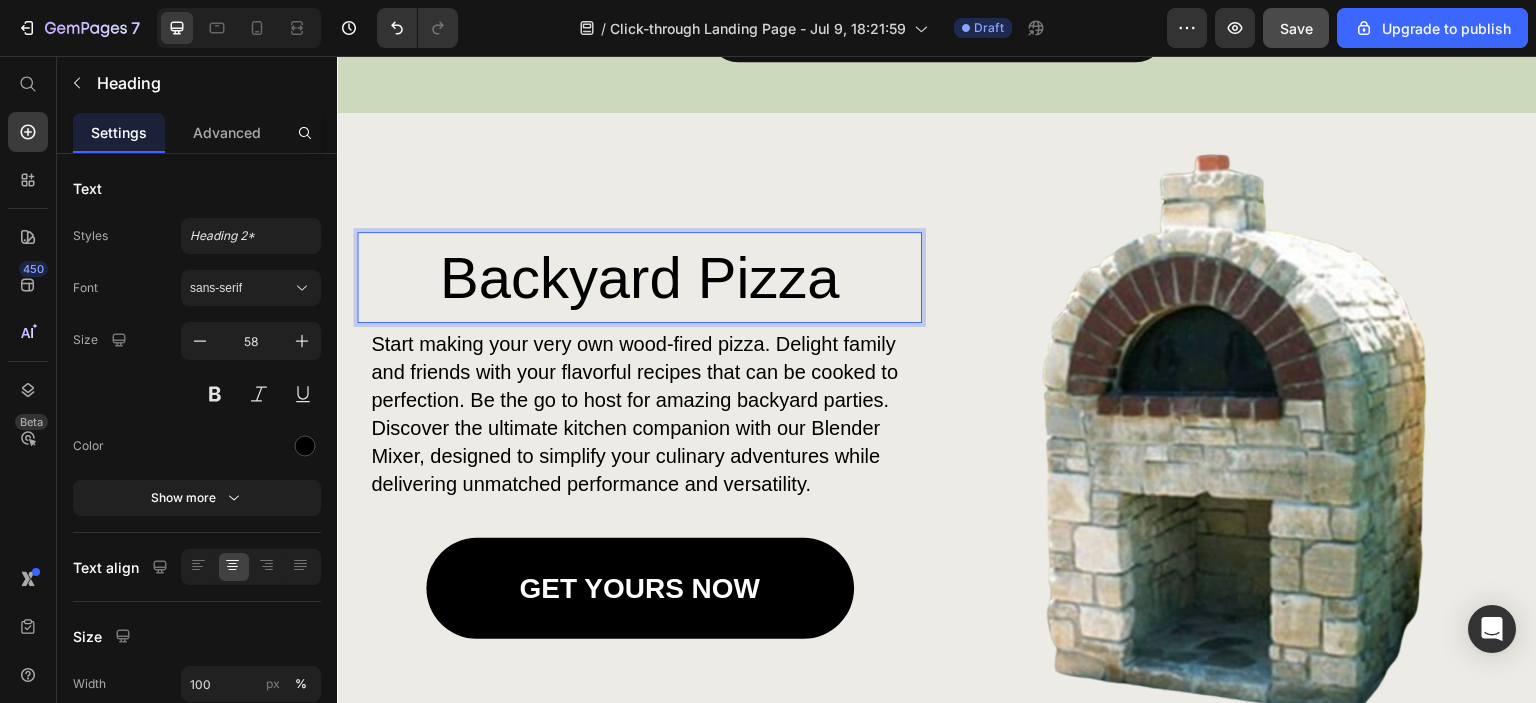 click on "Backyard Pizza" at bounding box center [639, 277] 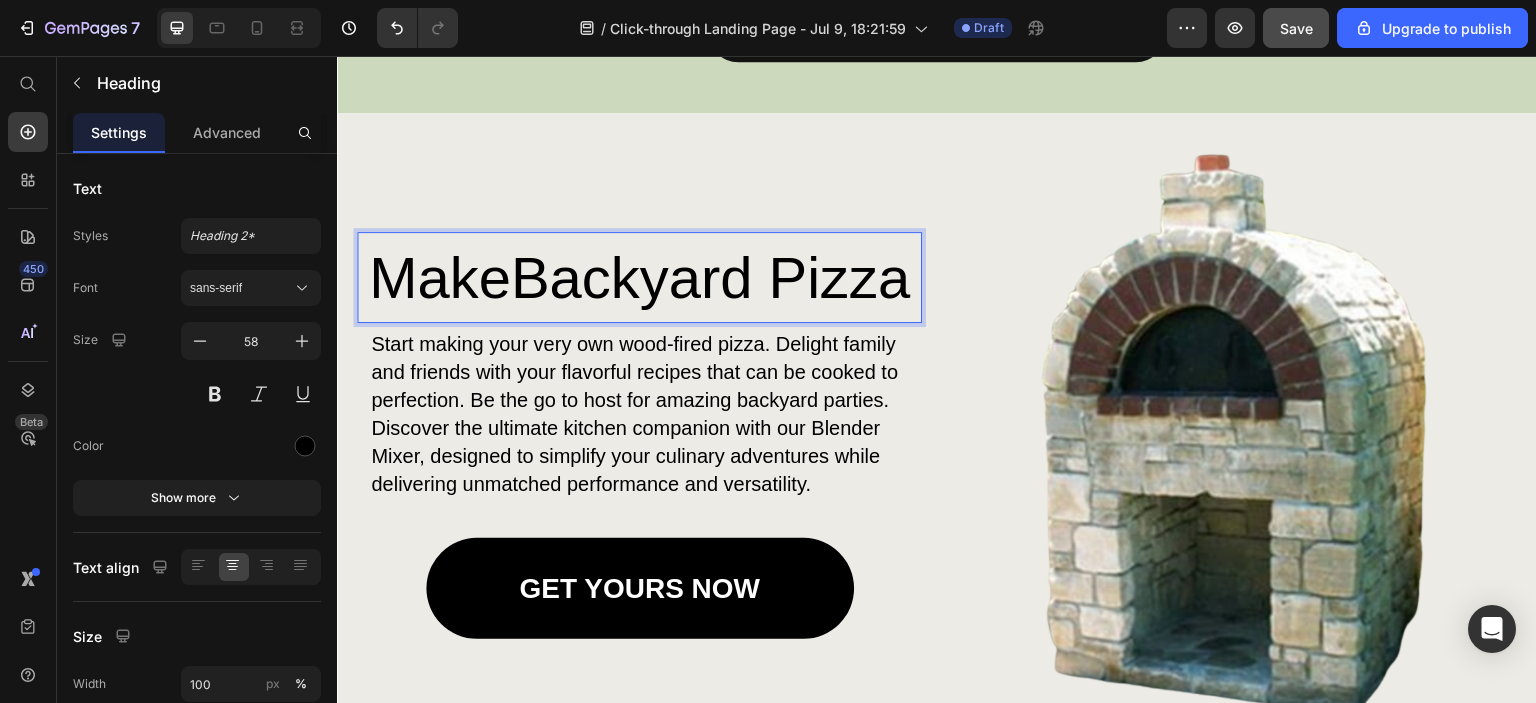 scroll, scrollTop: 2023, scrollLeft: 0, axis: vertical 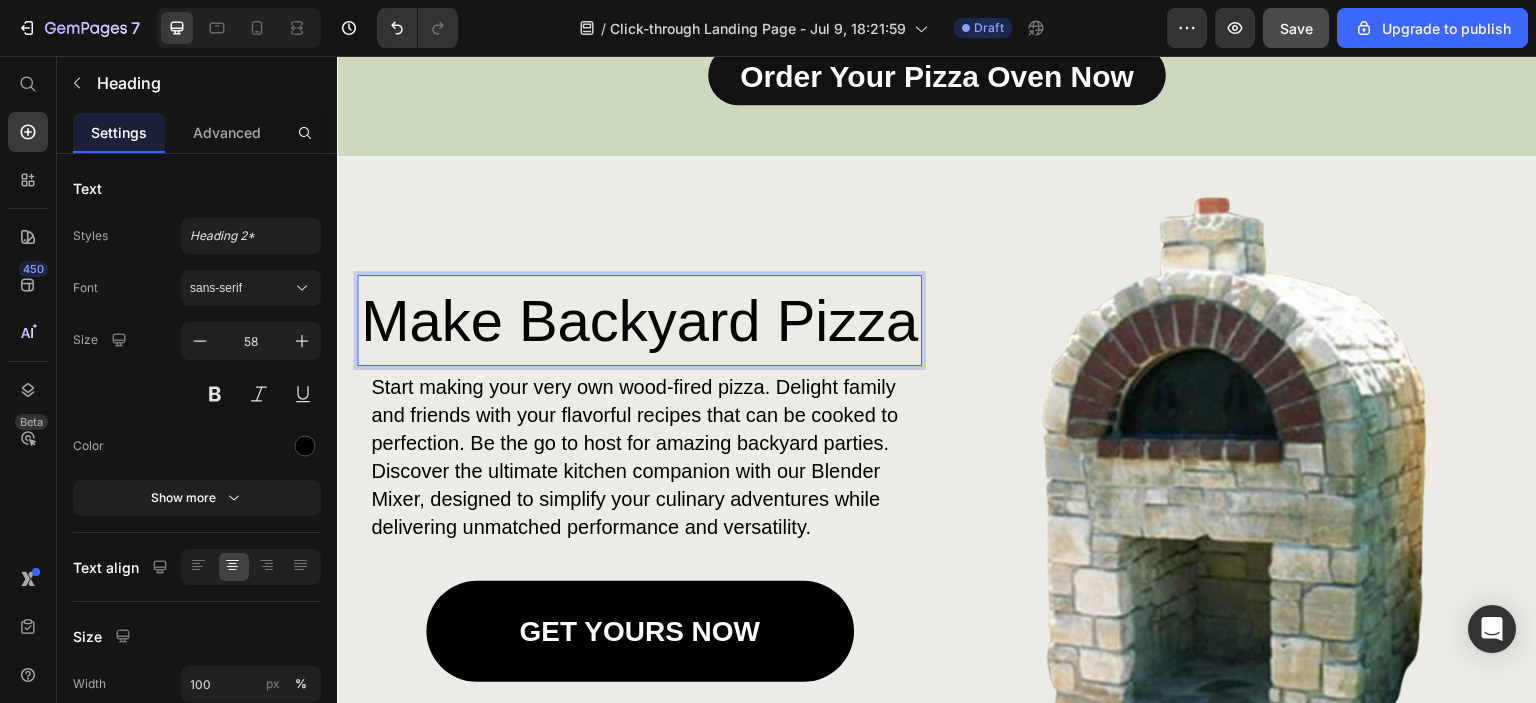 click on "Make Backyard Pizza" at bounding box center [639, 320] 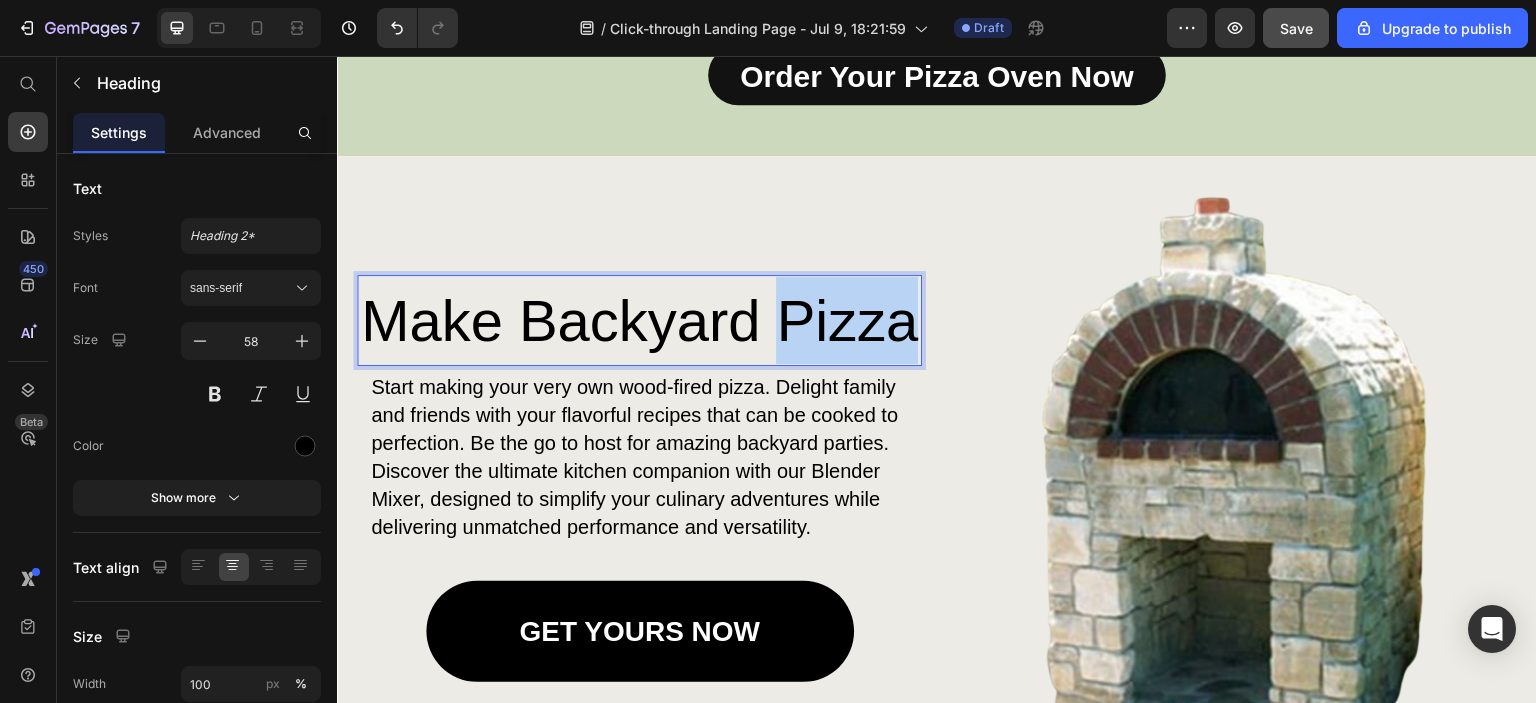 click on "Make Backyard Pizza" at bounding box center (639, 320) 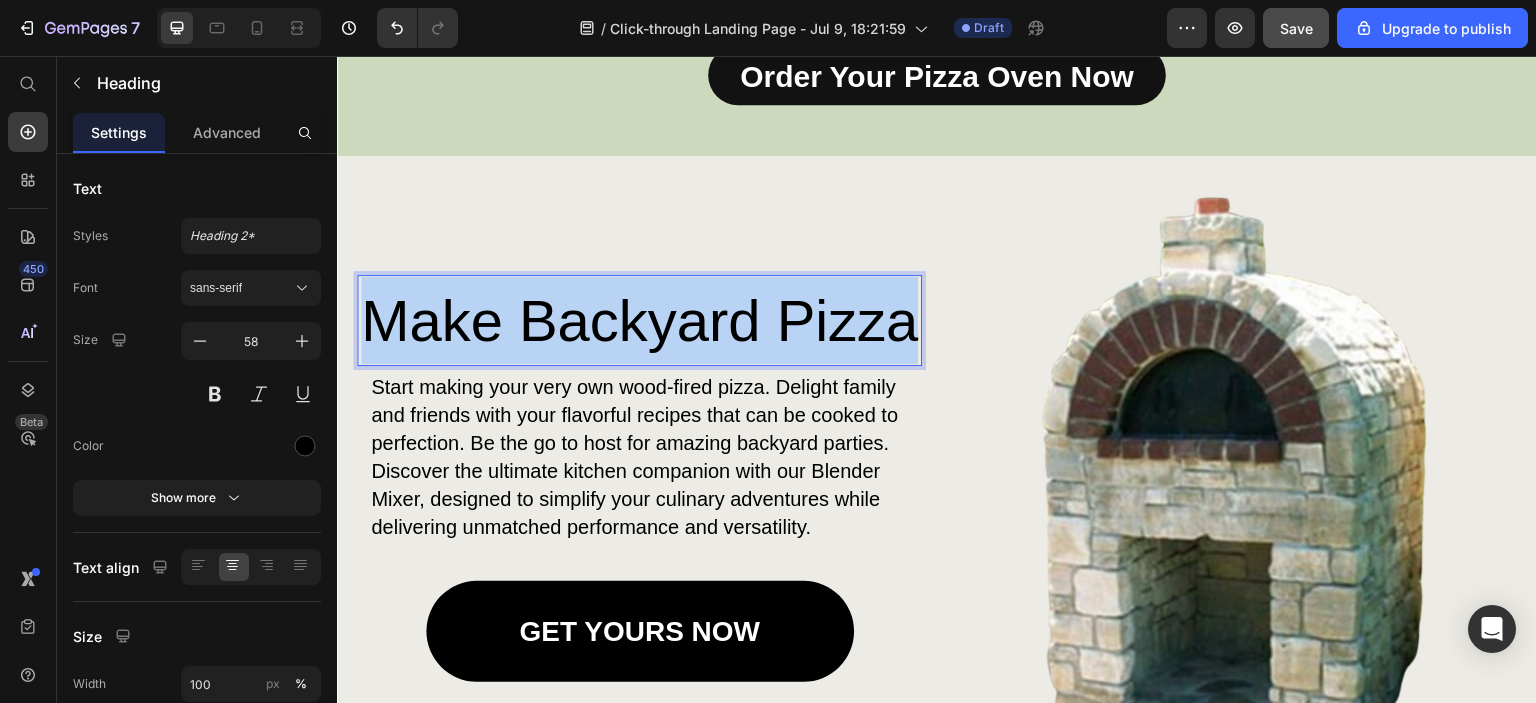 click on "Make Backyard Pizza" at bounding box center (639, 320) 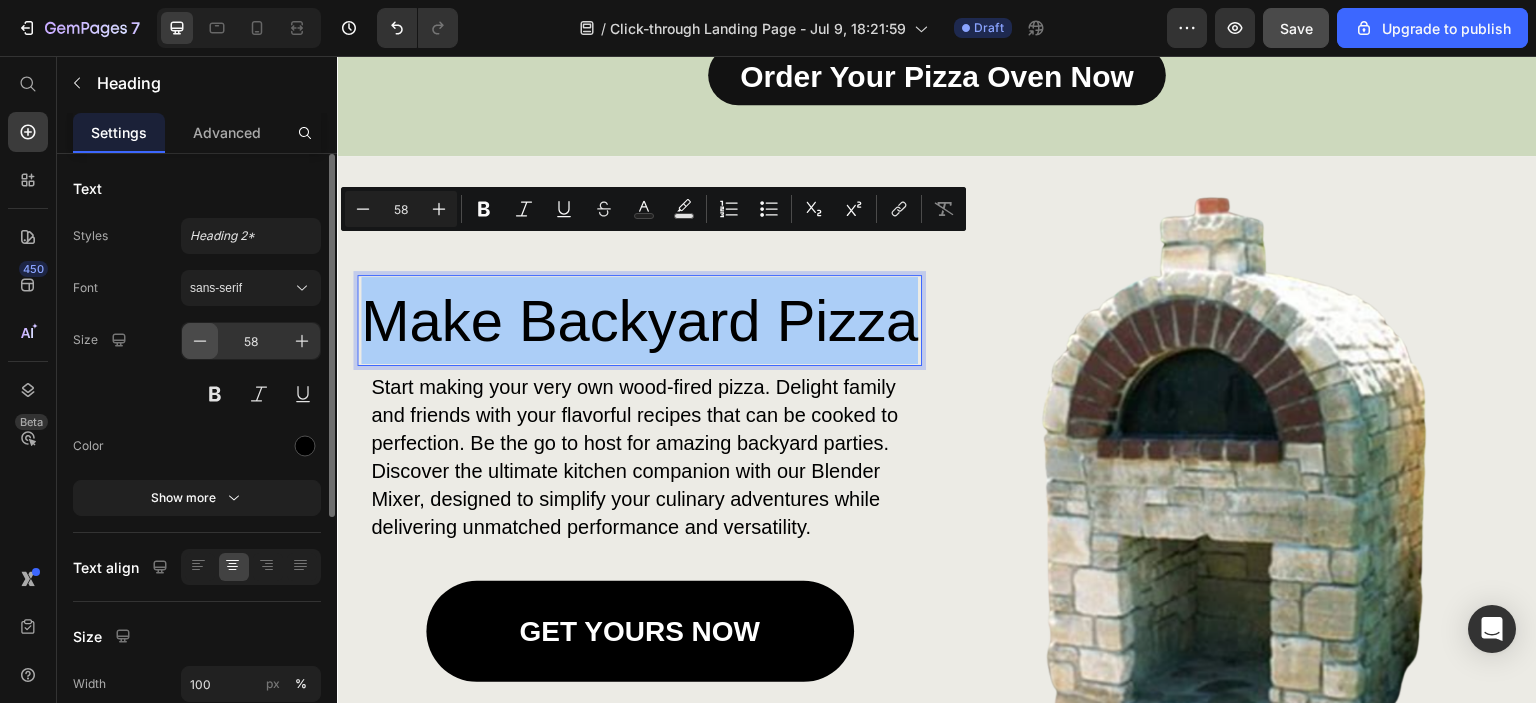 click 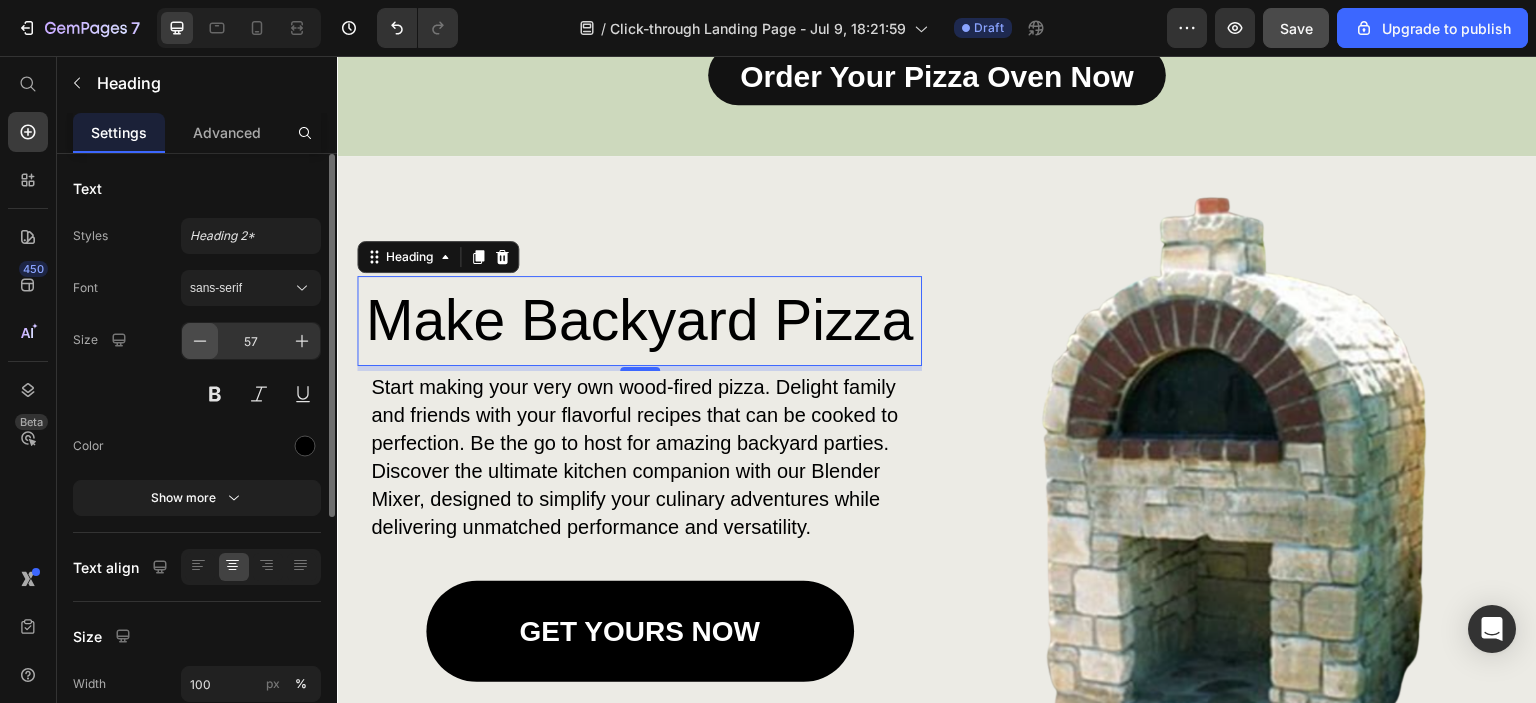 click 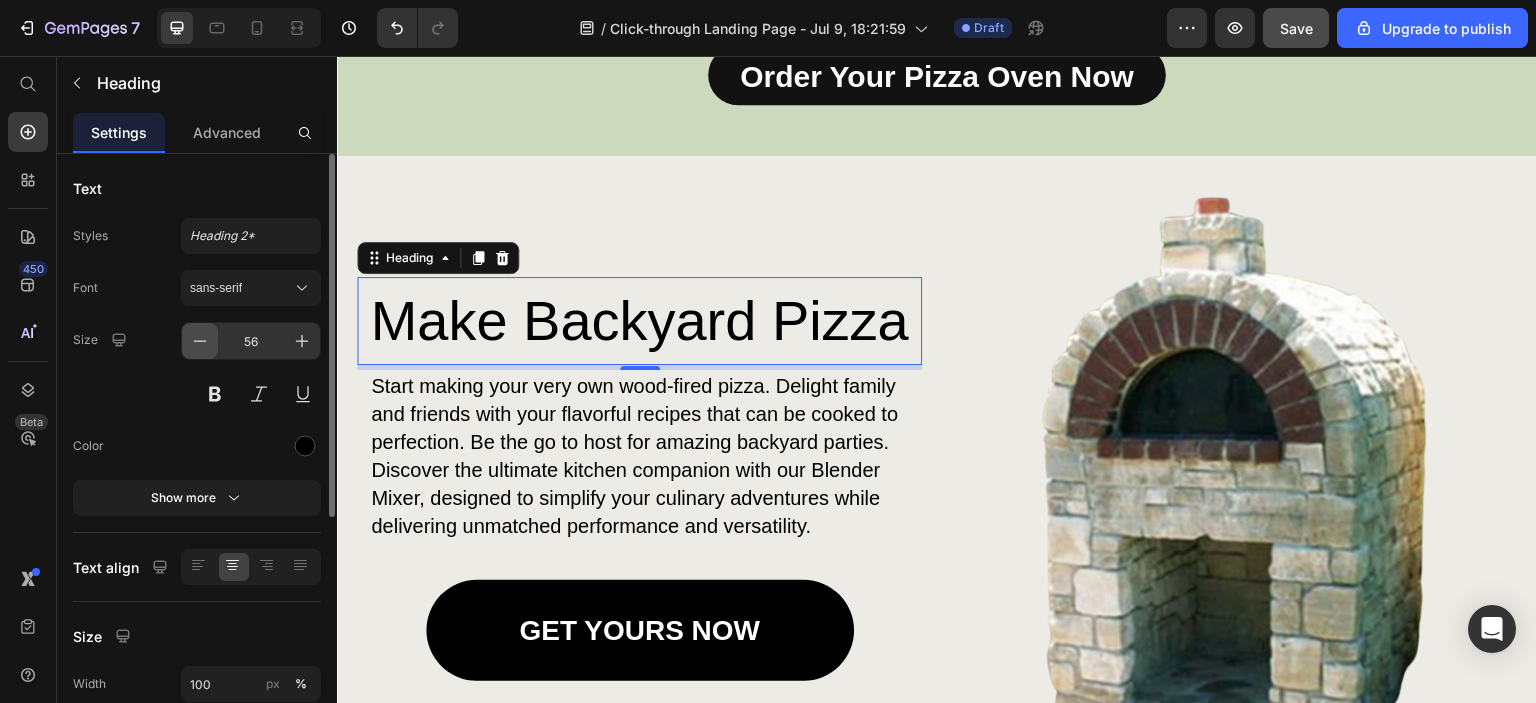 click 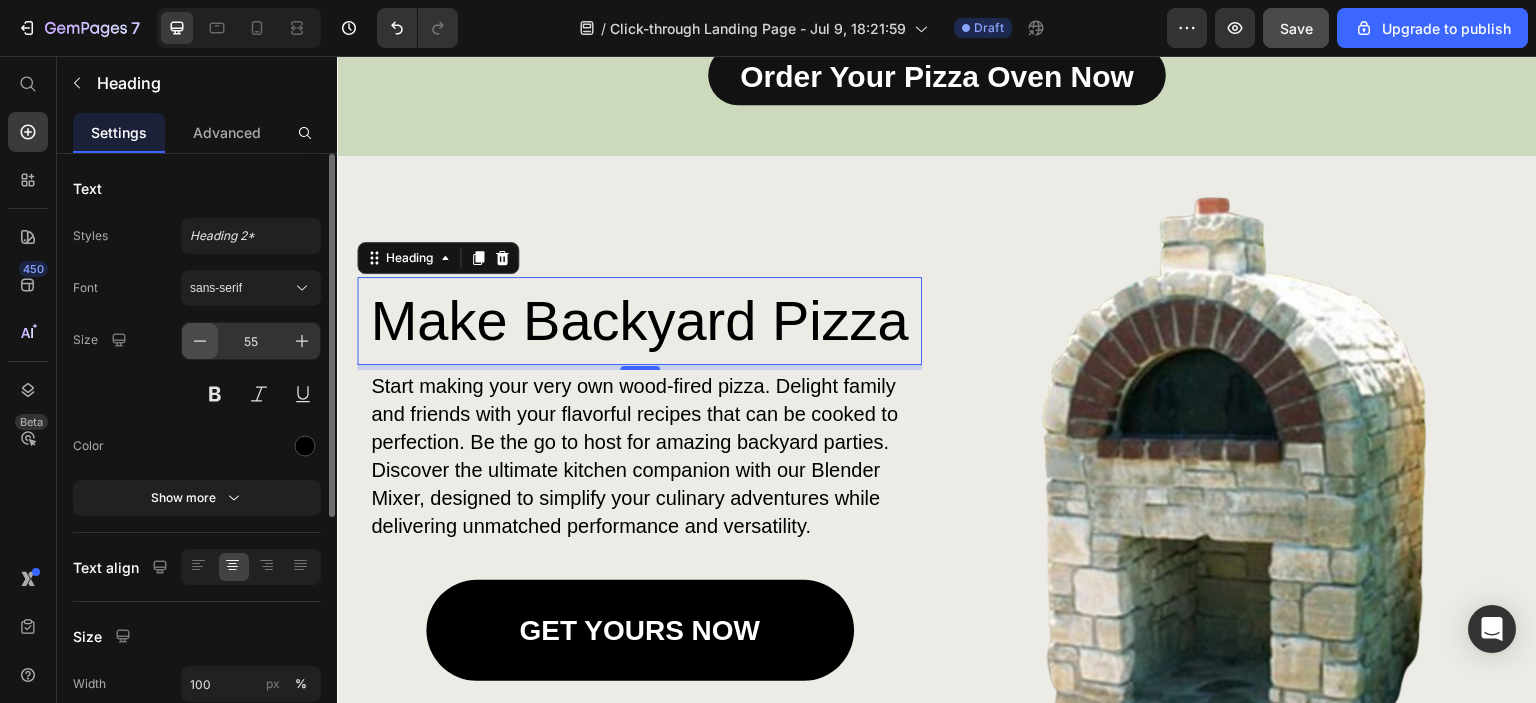 click 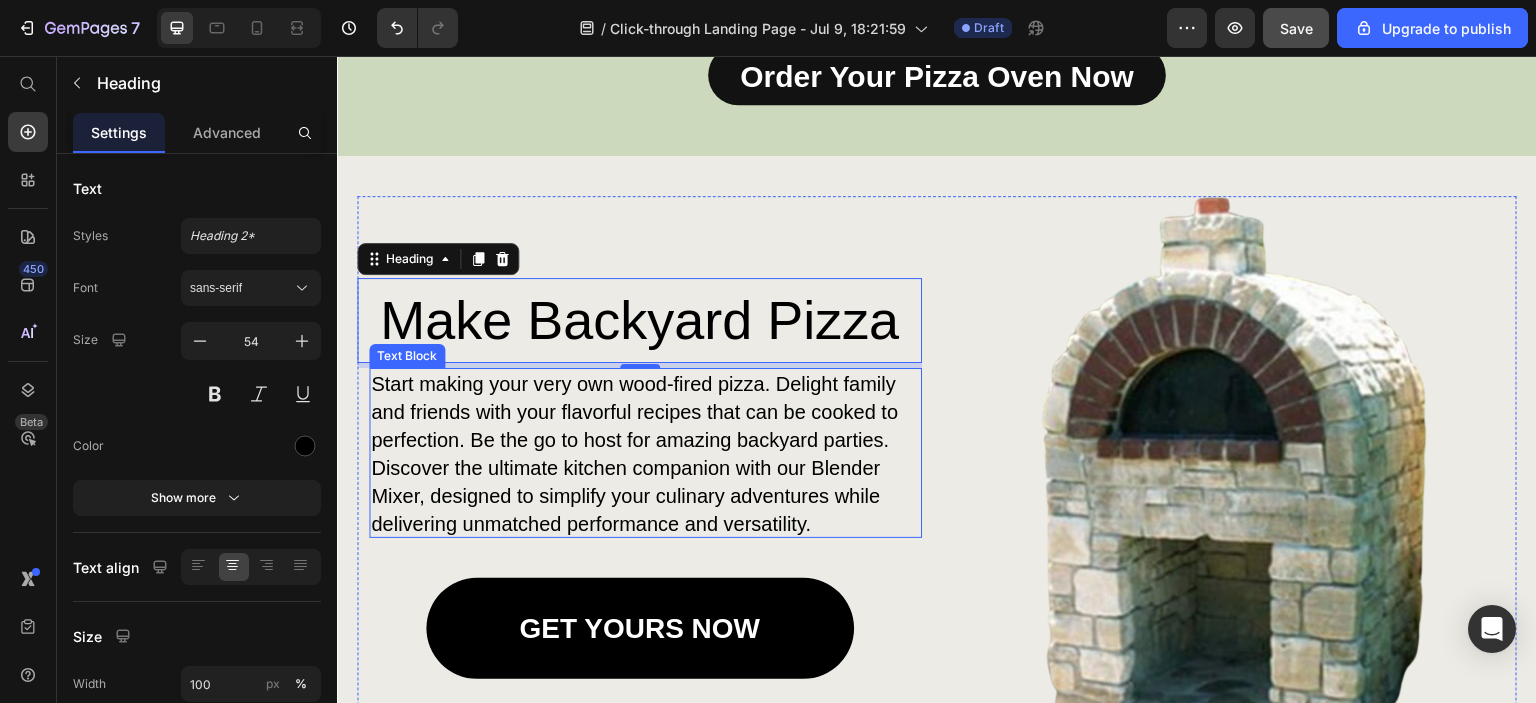 click on "Start making your very own wood-fired pizza. Delight family and friends with your flavorful recipes that can be cooked to perfection. Be the go to host for amazing backyard parties. Discover the ultimate kitchen companion with our Blender Mixer, designed to simplify your culinary adventures while delivering unmatched performance and versatility." at bounding box center (635, 454) 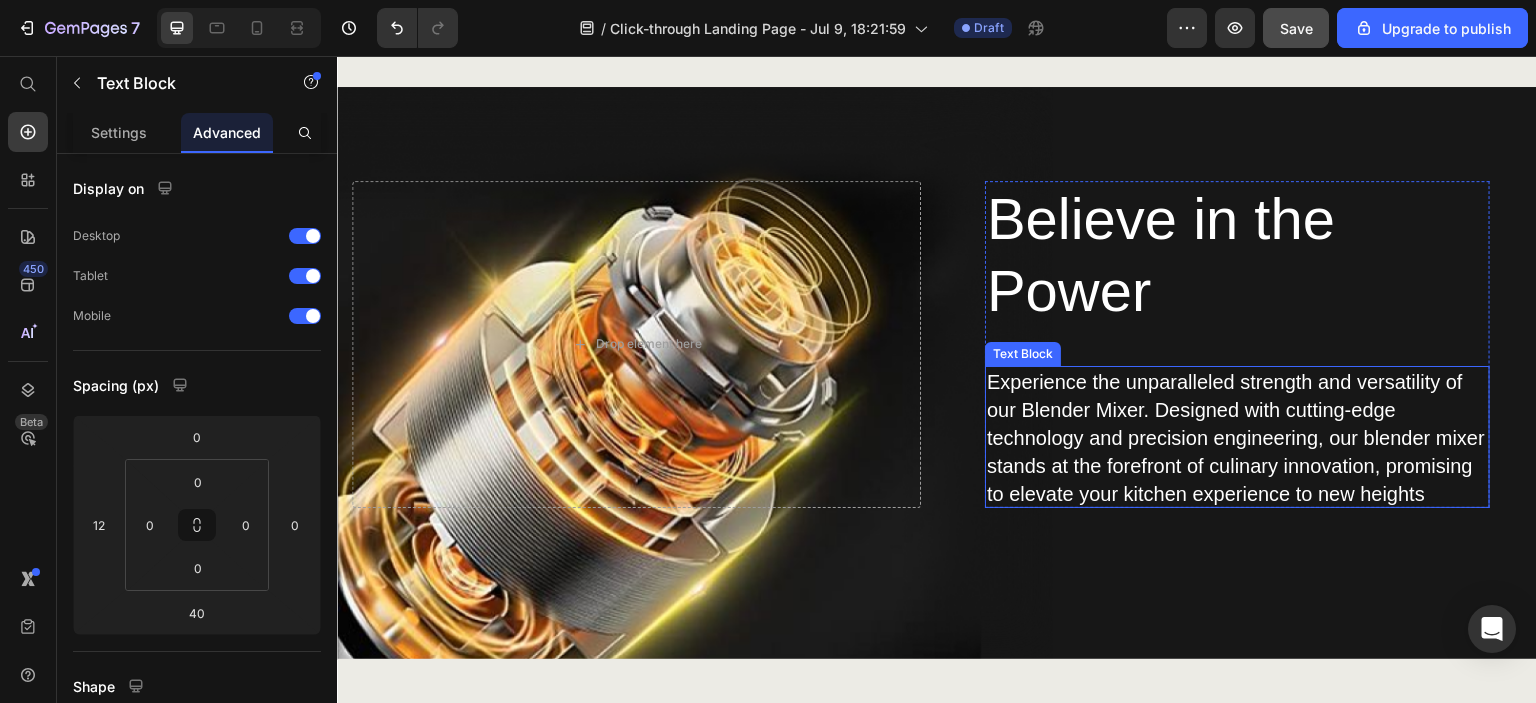 scroll, scrollTop: 2823, scrollLeft: 0, axis: vertical 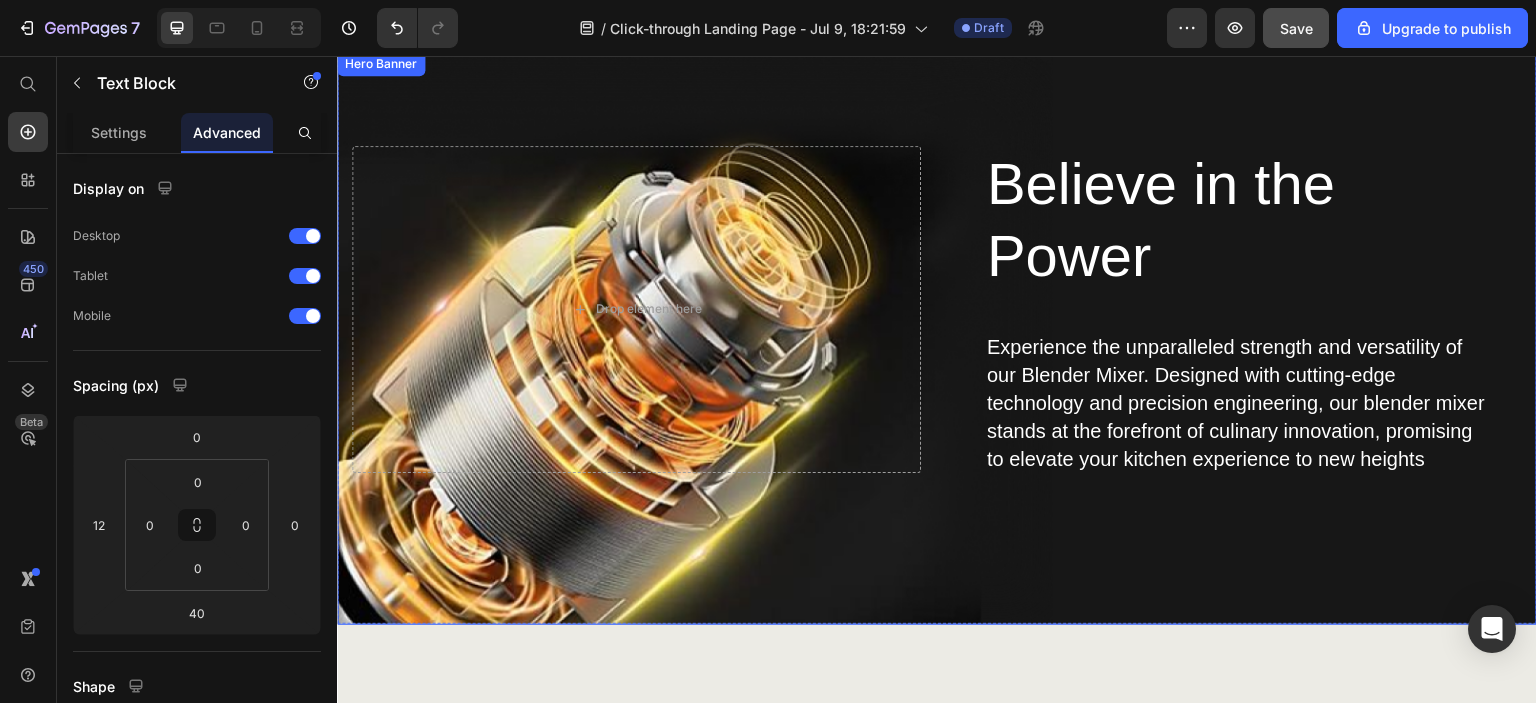 click on "Believe in the Power Heading Experience the unparalleled strength and versatility of our Blender Mixer. Designed with cutting-edge technology and precision engineering, our blender mixer stands at the forefront of culinary innovation, promising to elevate your kitchen experience to new heights Text Block Row
Drop element here" at bounding box center (937, 338) 